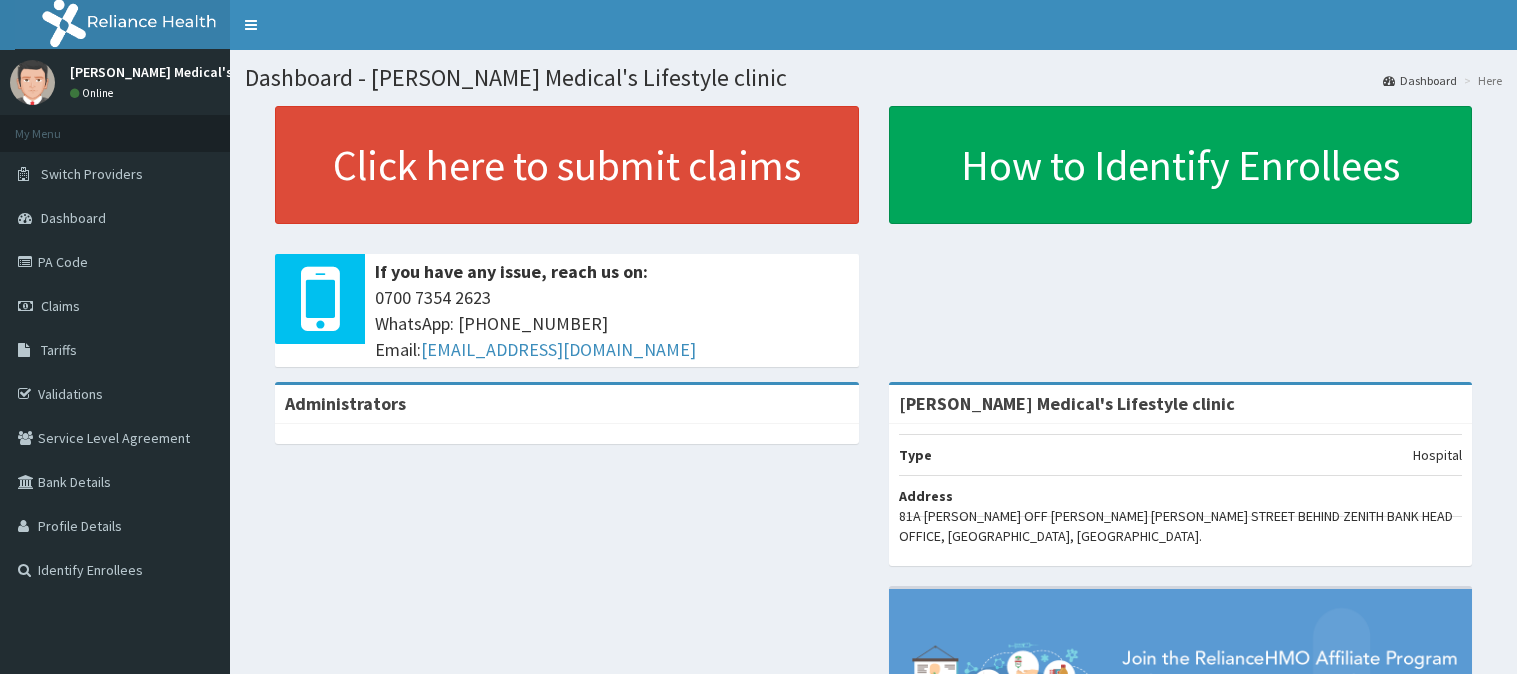 click on "Claims" at bounding box center (60, 306) 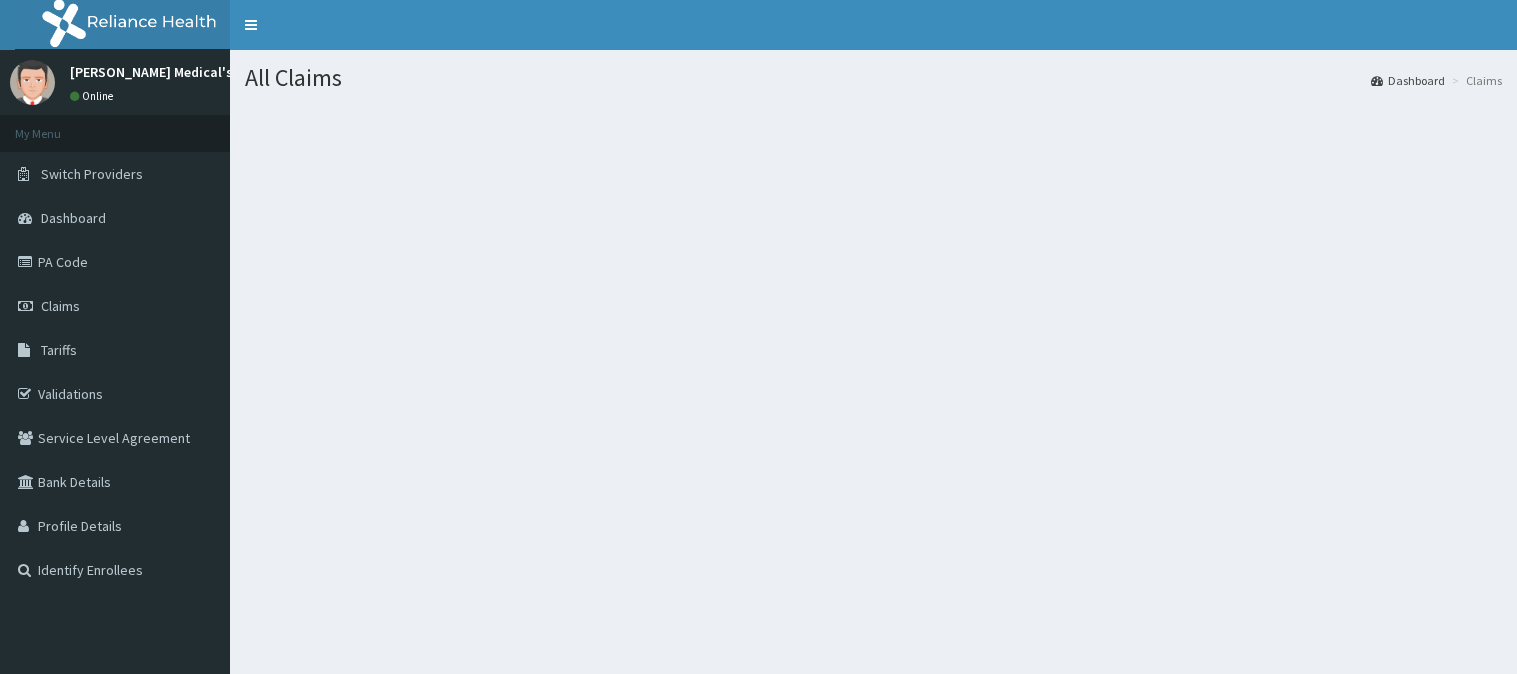 scroll, scrollTop: 0, scrollLeft: 0, axis: both 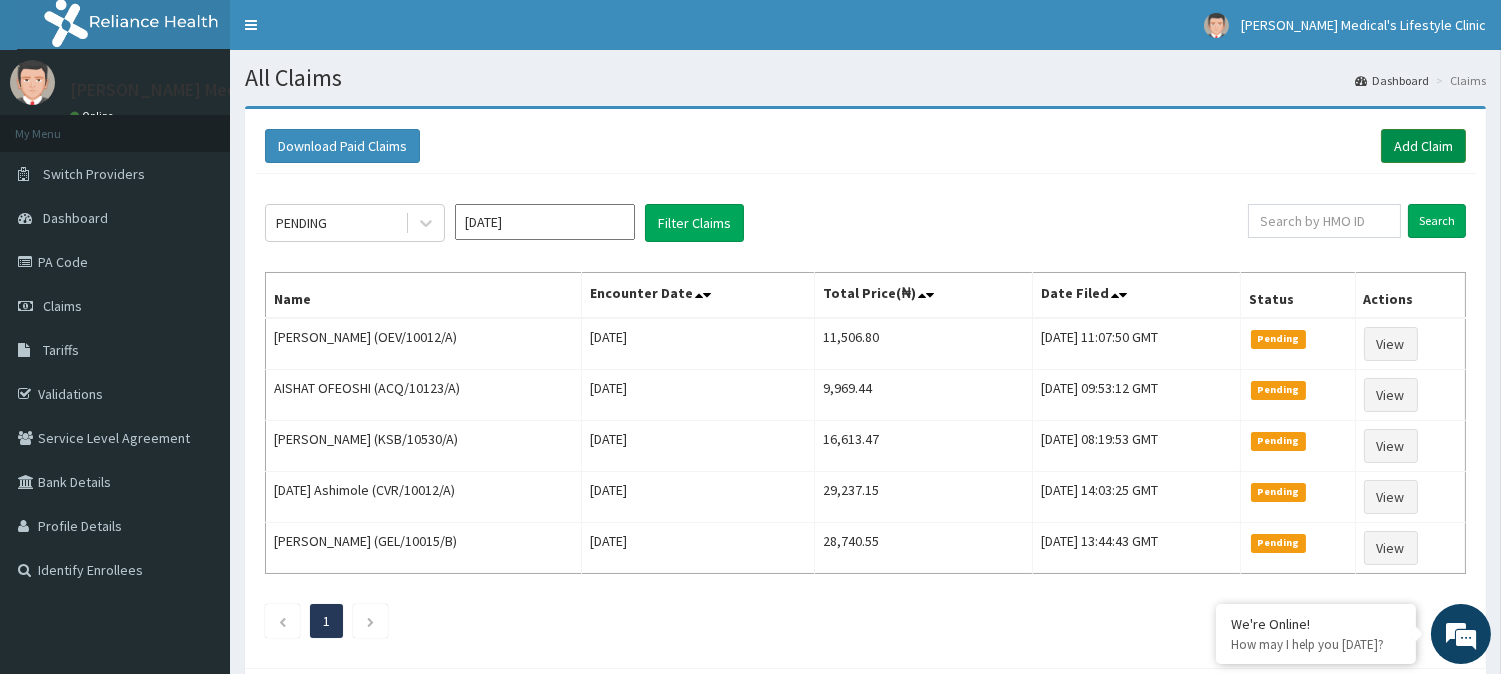 click on "Add Claim" at bounding box center [1423, 146] 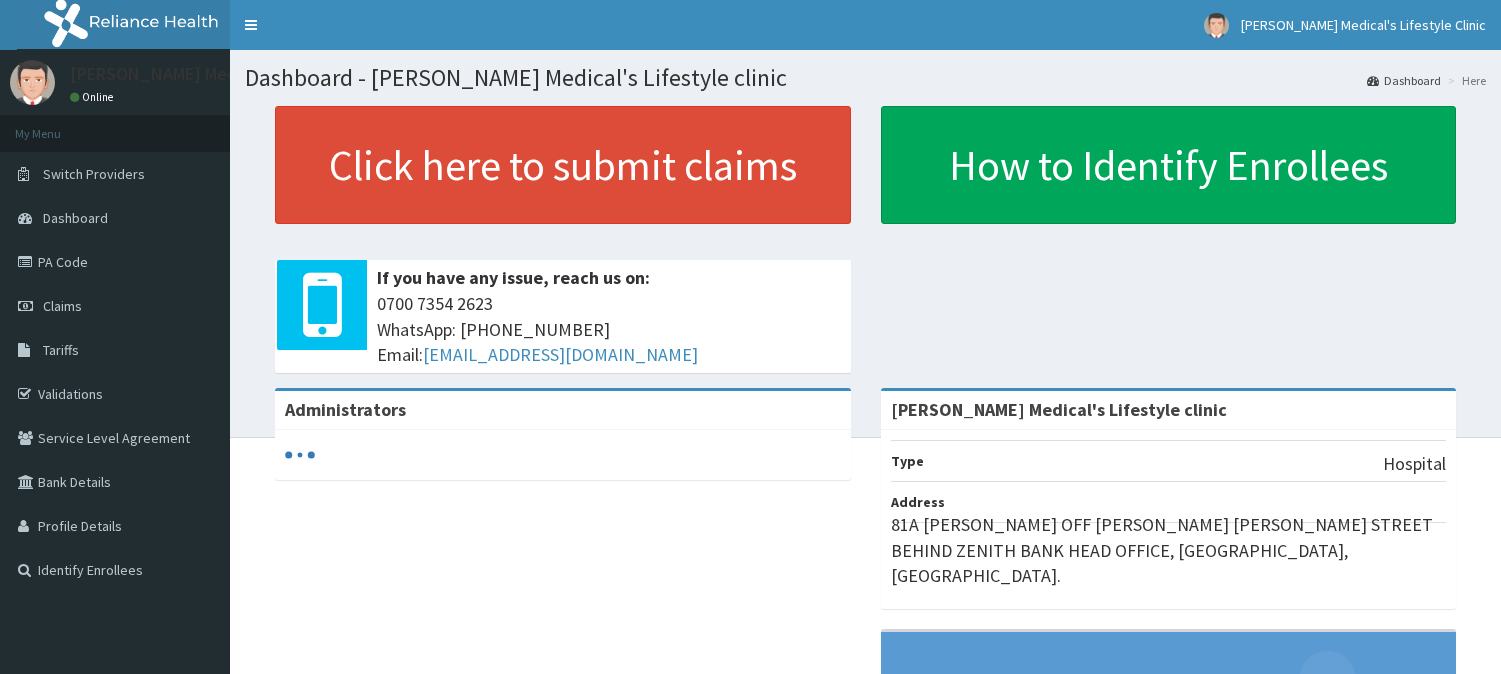 scroll, scrollTop: 0, scrollLeft: 0, axis: both 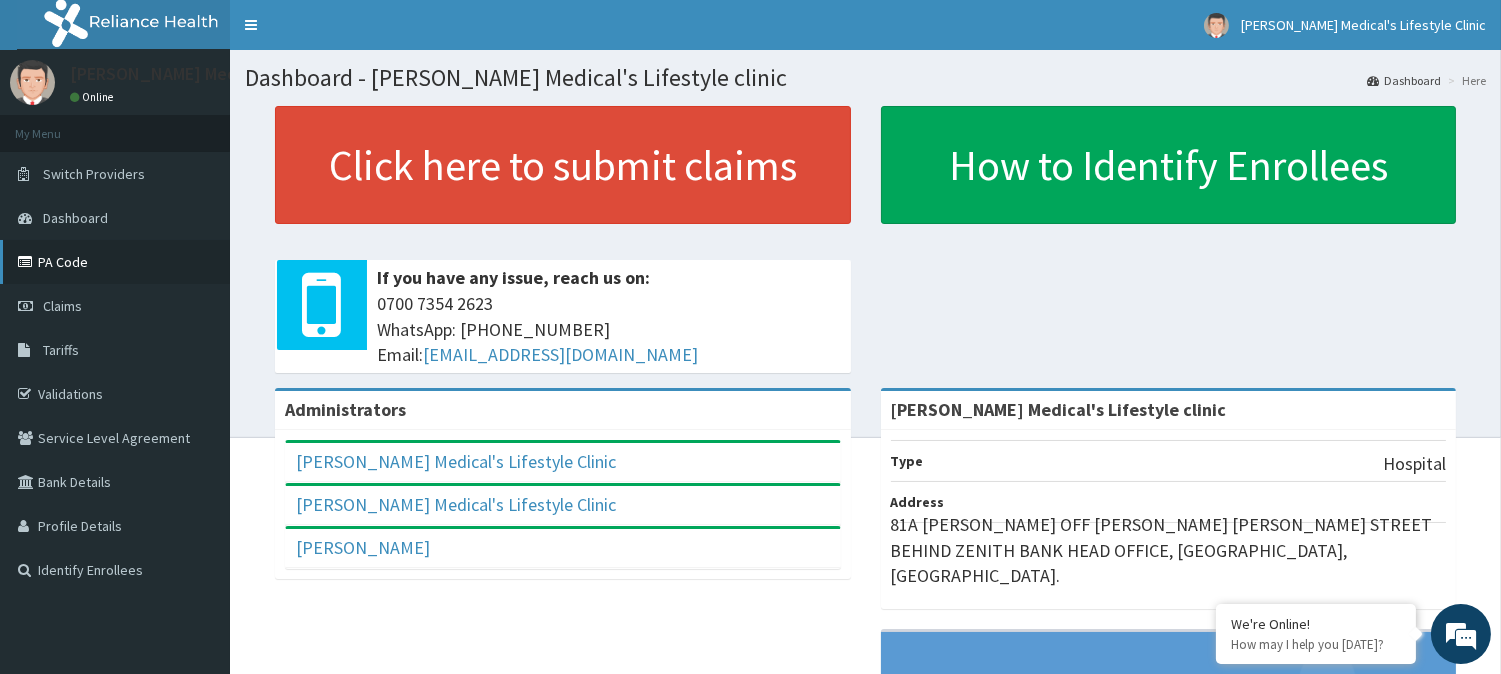 click on "PA Code" at bounding box center [115, 262] 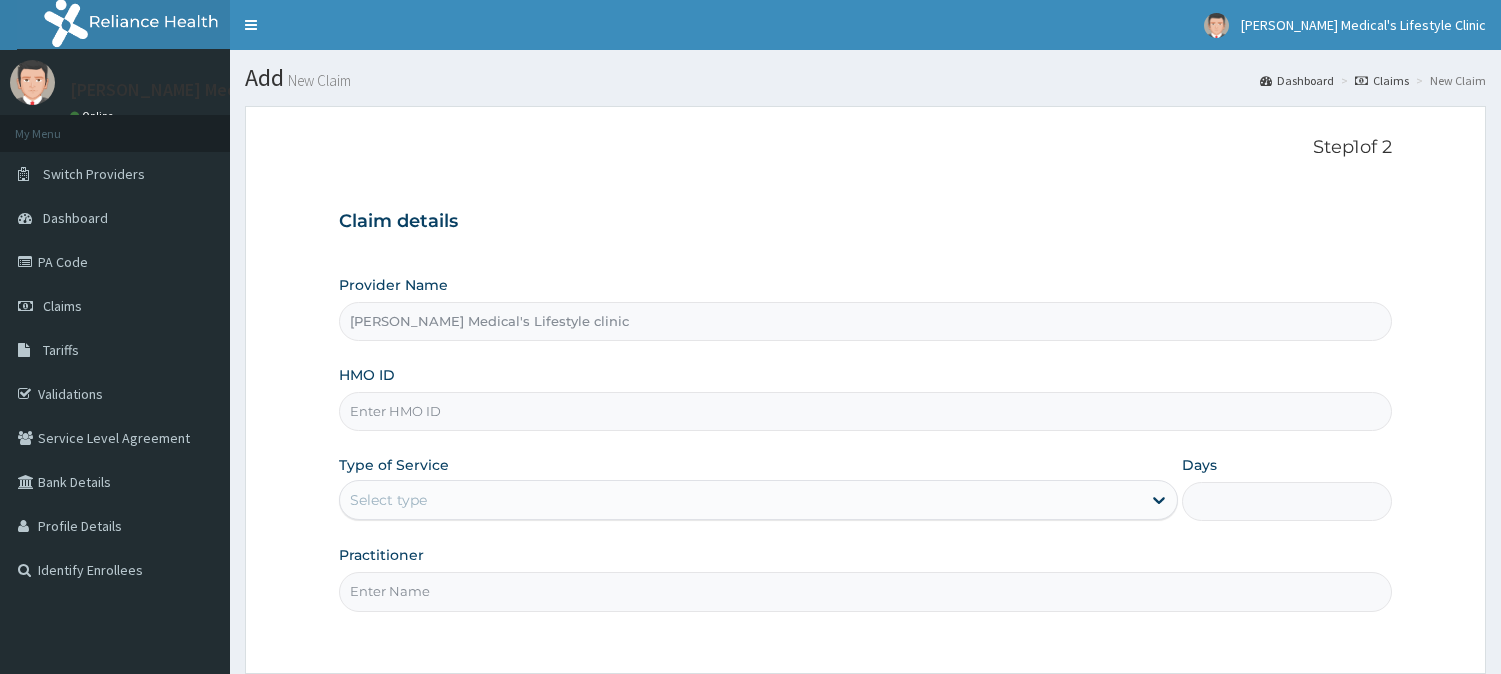 scroll, scrollTop: 0, scrollLeft: 0, axis: both 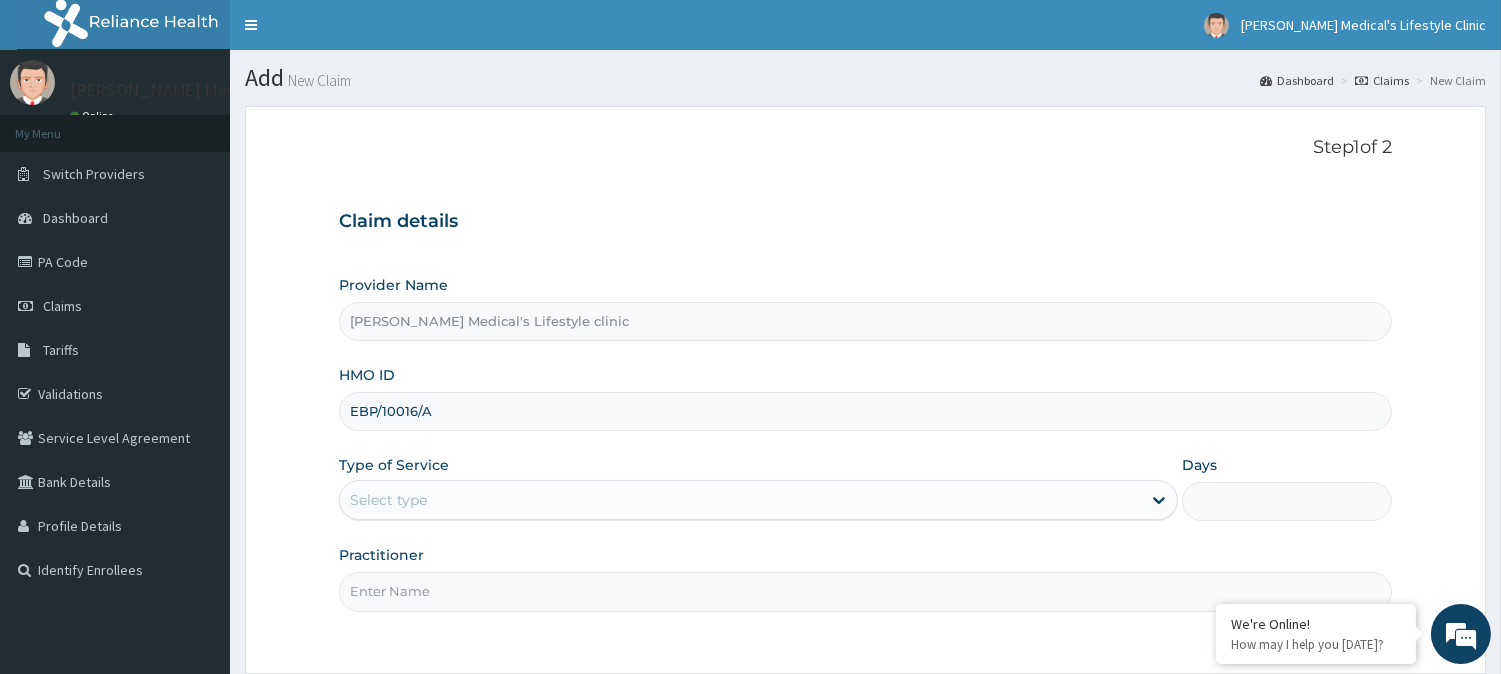 type on "EBP/10016/A" 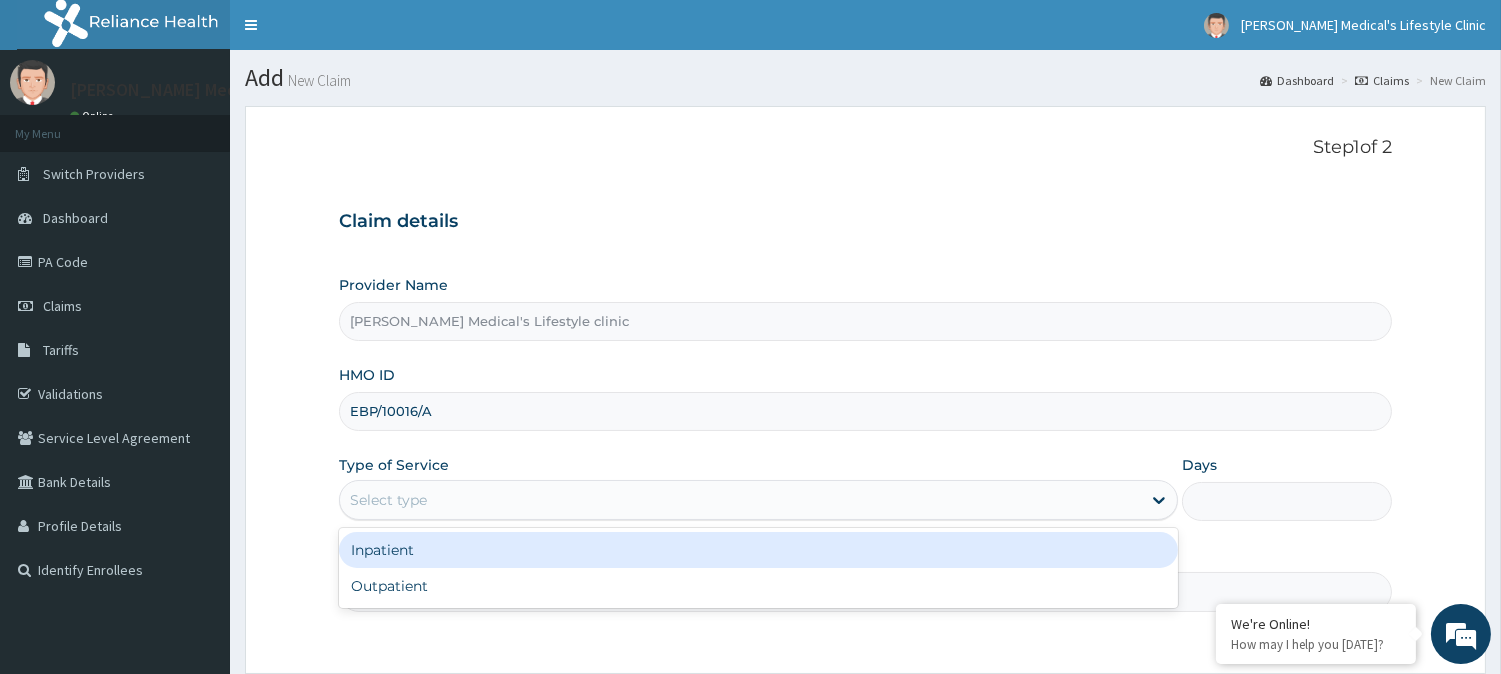 click on "Select type" at bounding box center (740, 500) 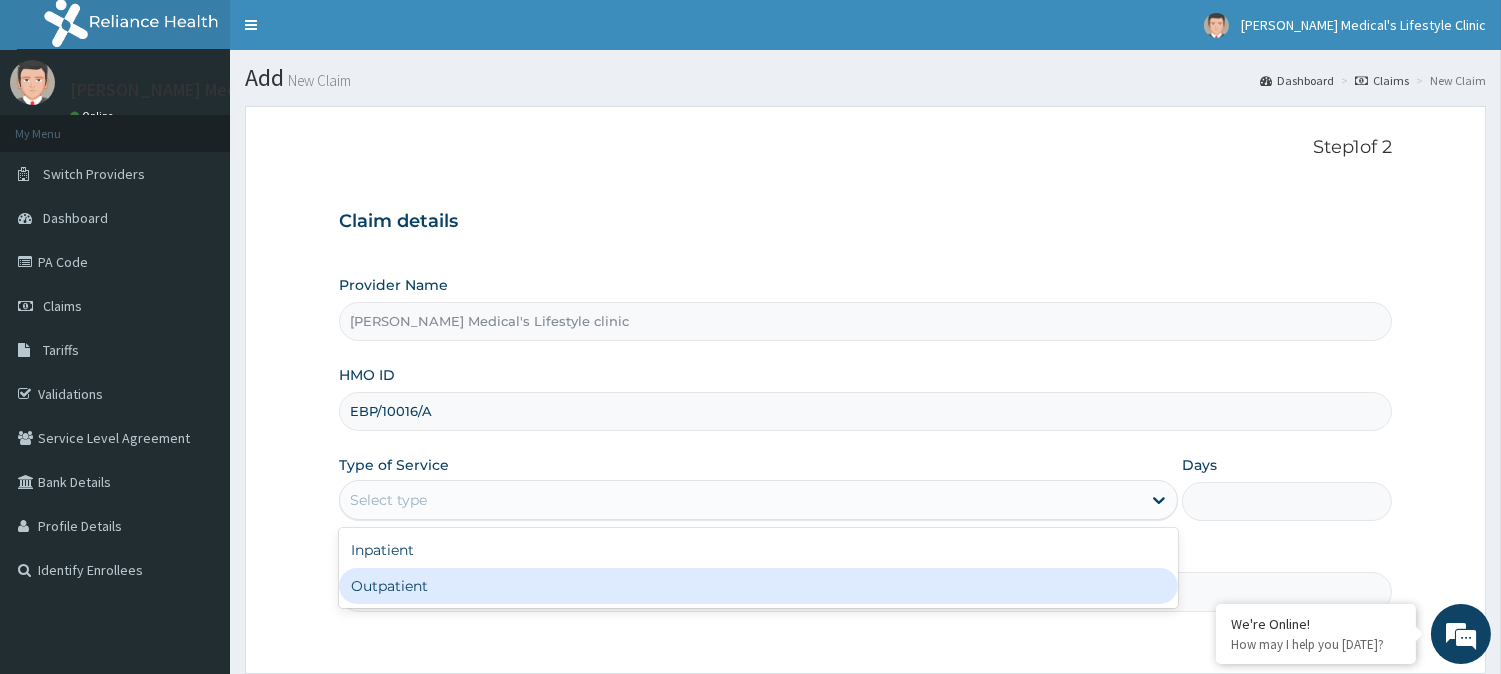 click on "Outpatient" at bounding box center [758, 586] 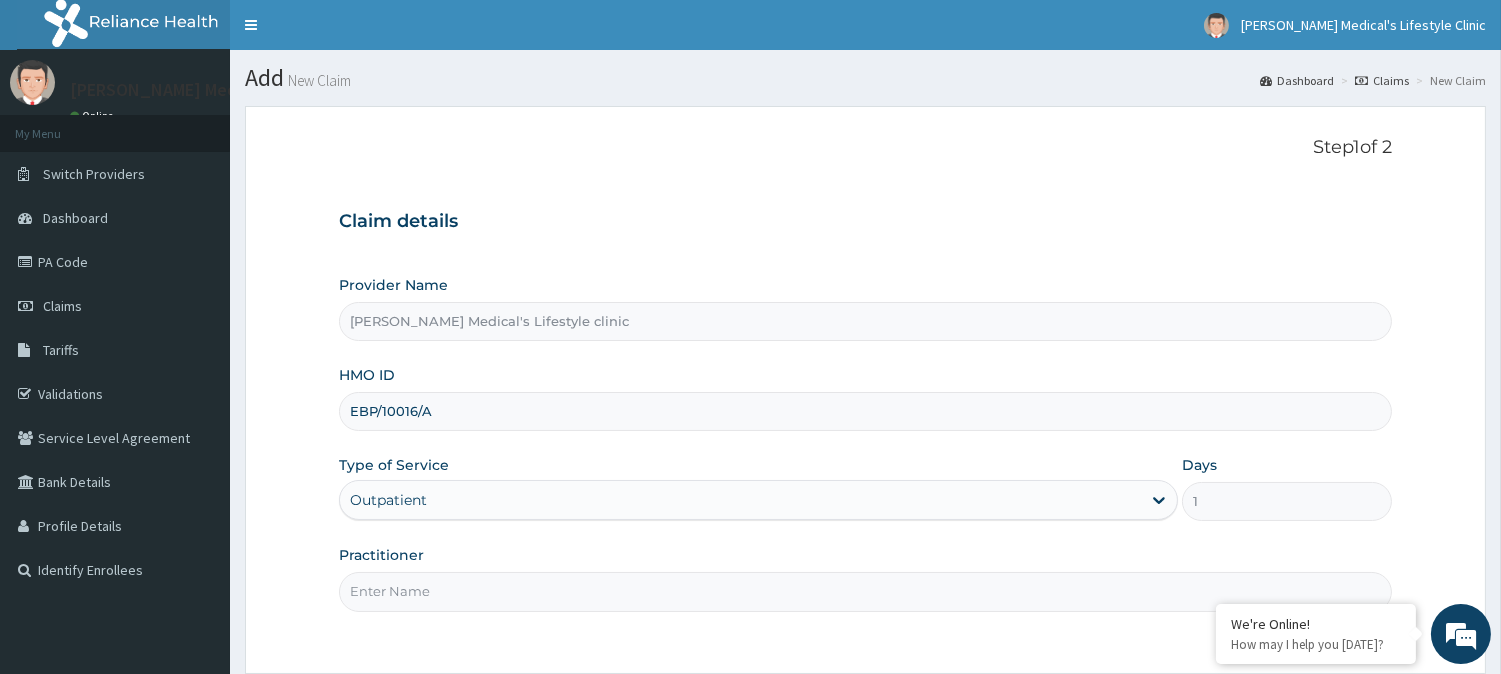 click on "Practitioner" at bounding box center (865, 591) 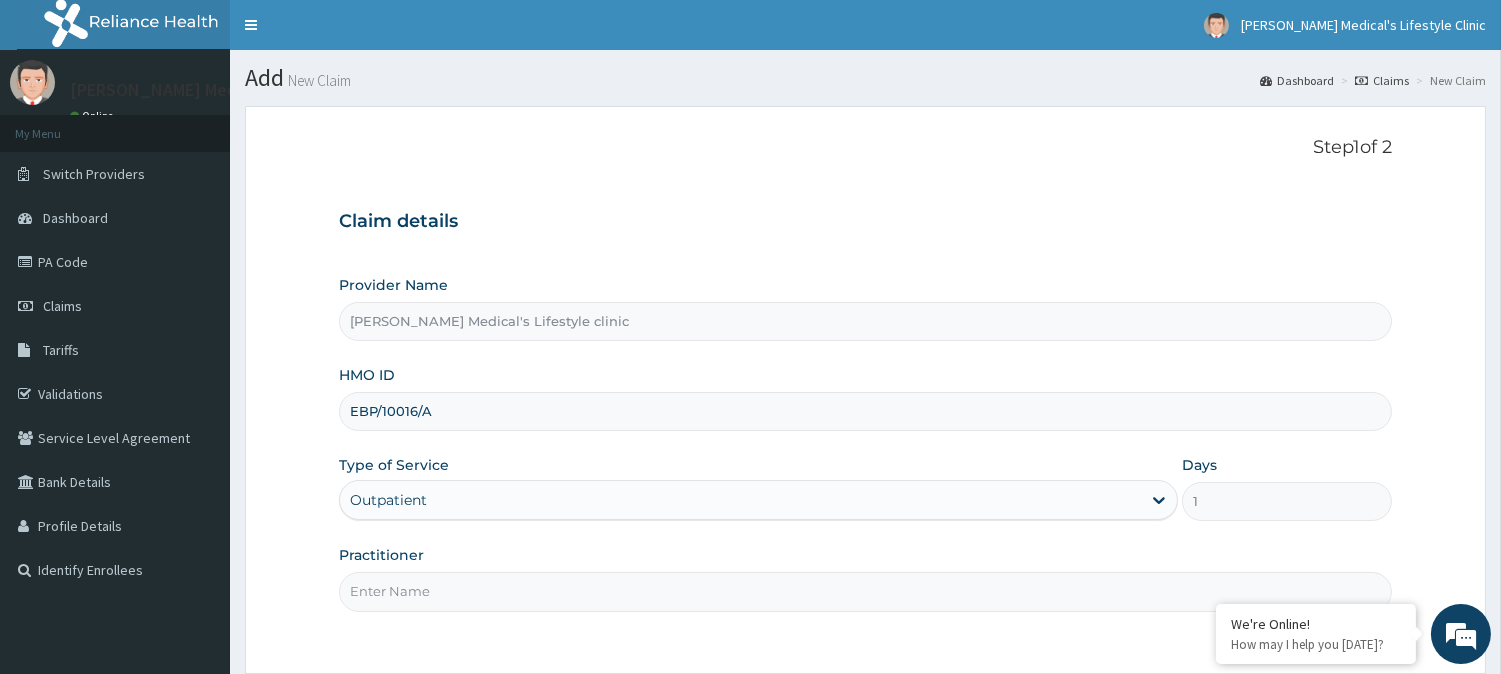 type on "DR Jerry Itaman" 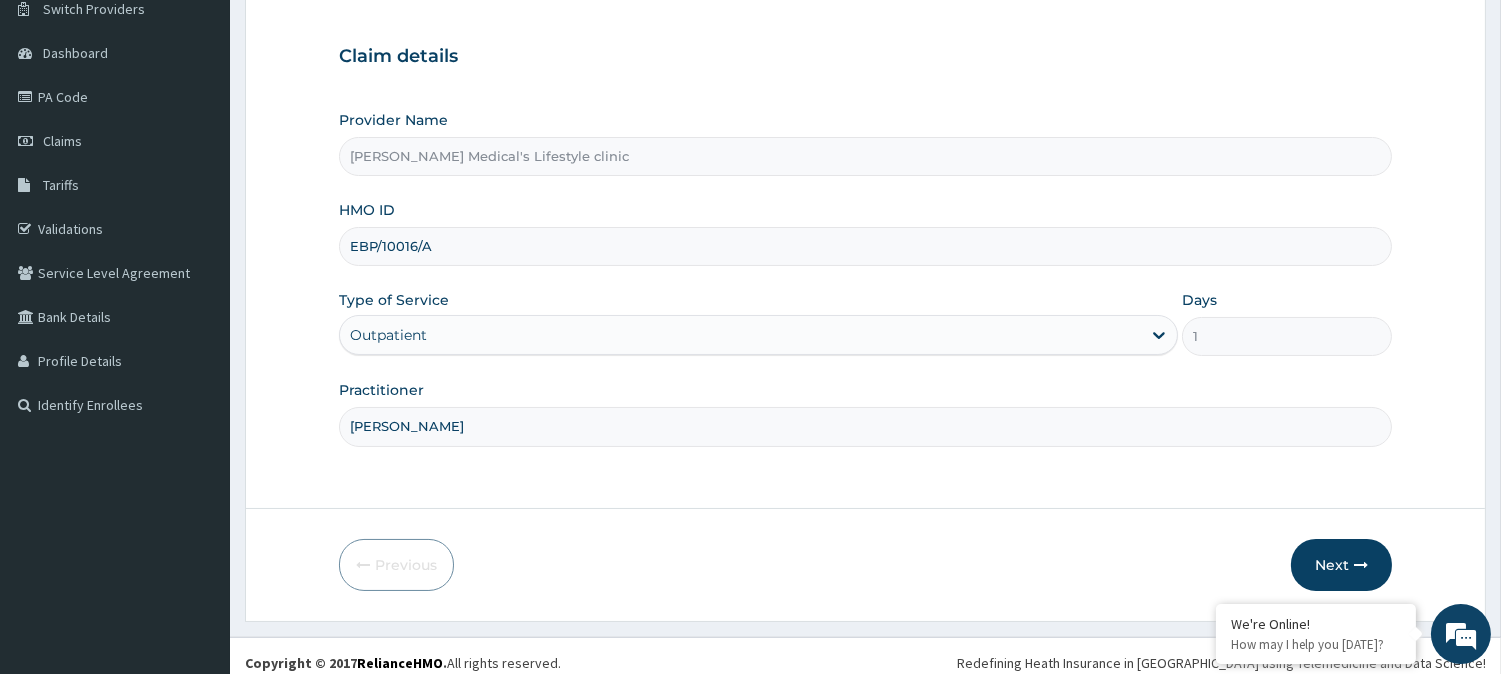 scroll, scrollTop: 178, scrollLeft: 0, axis: vertical 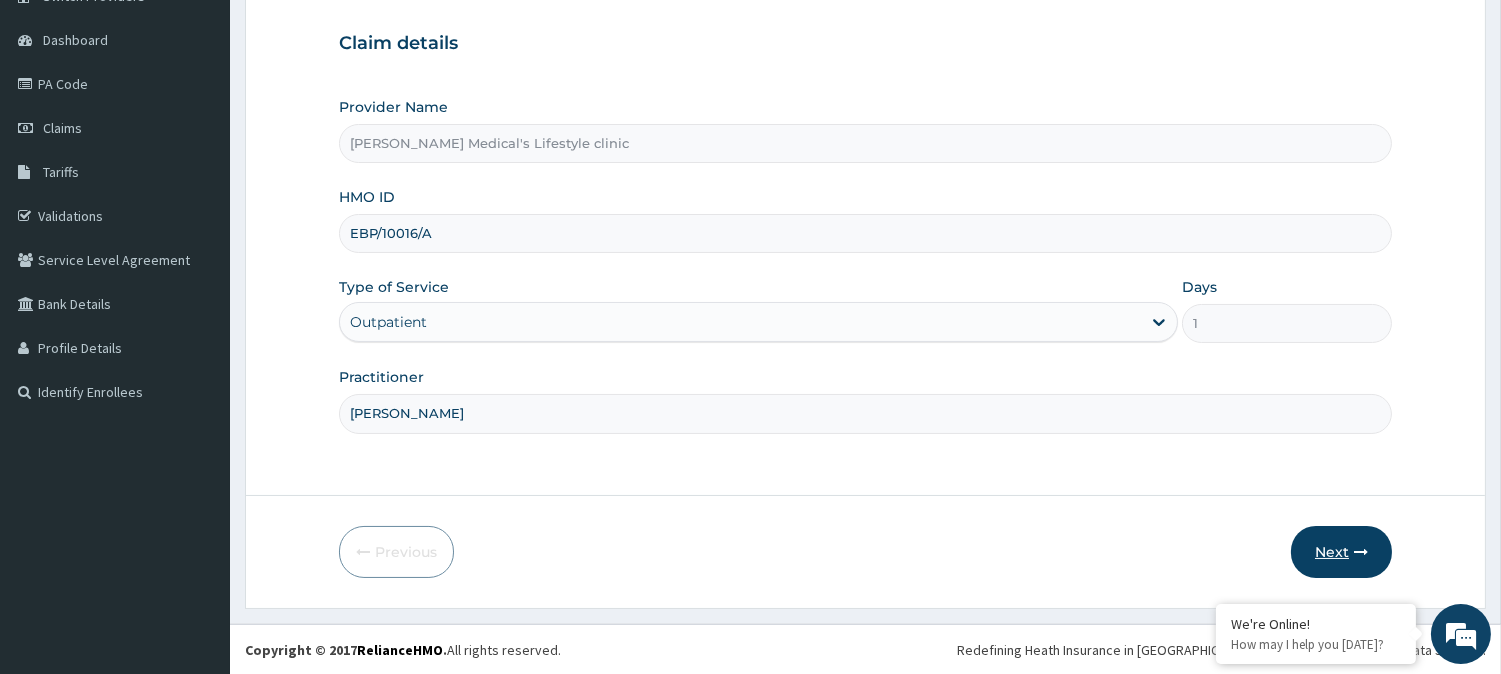 click on "Next" at bounding box center [1341, 552] 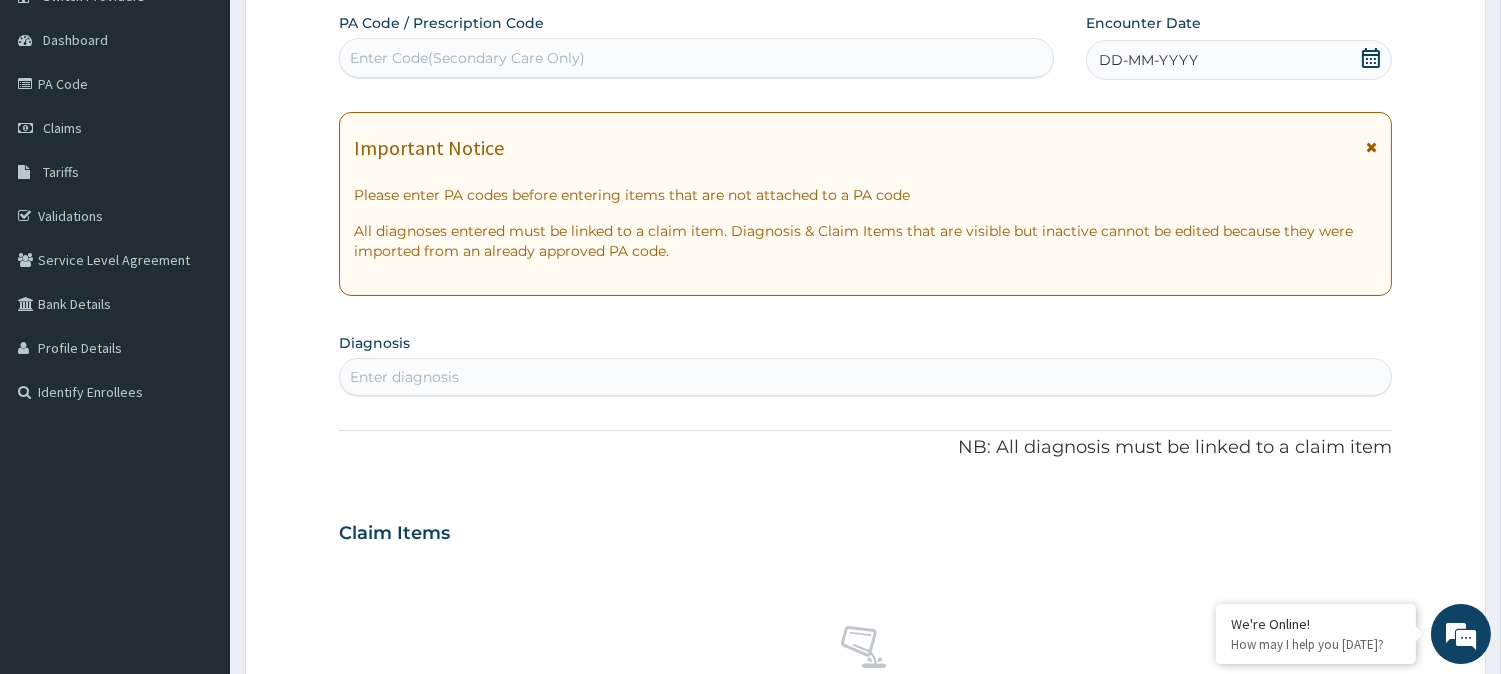scroll, scrollTop: 0, scrollLeft: 0, axis: both 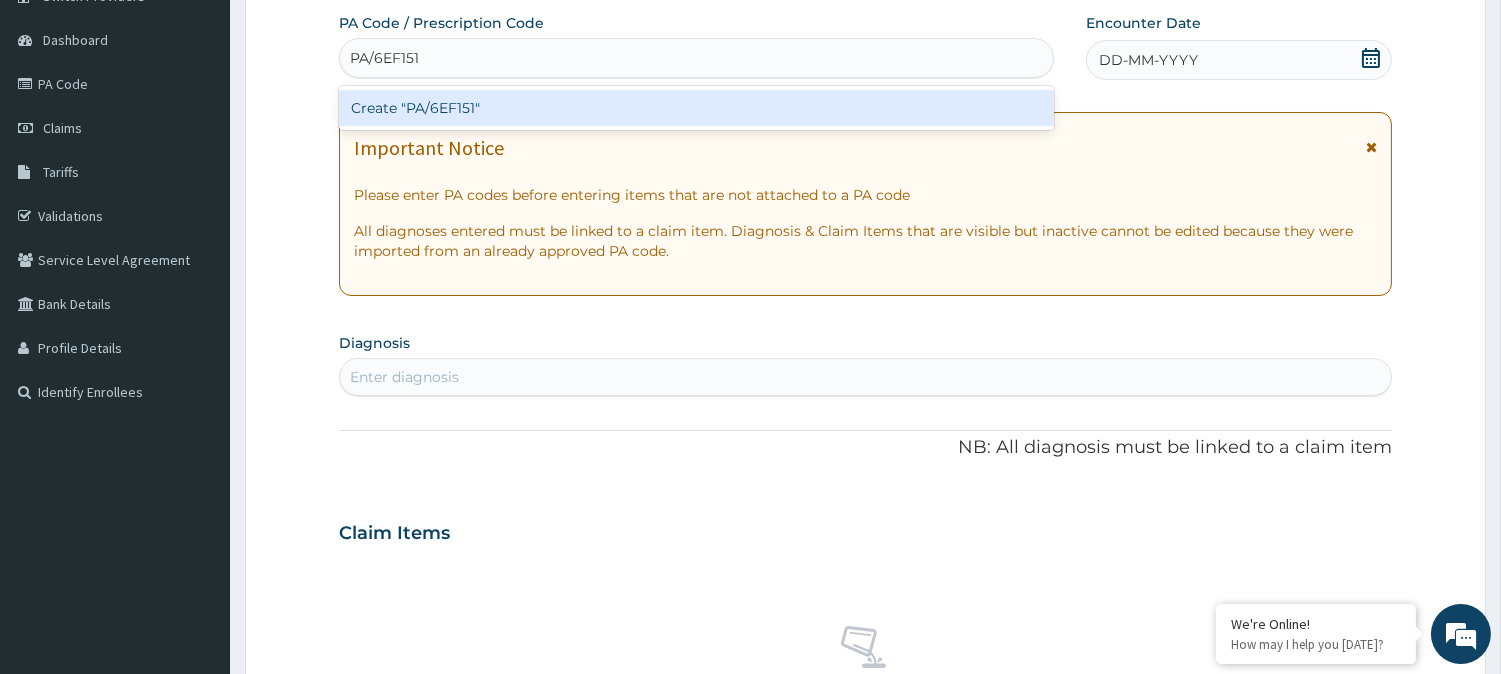 click on "Create "PA/6EF151"" at bounding box center (696, 108) 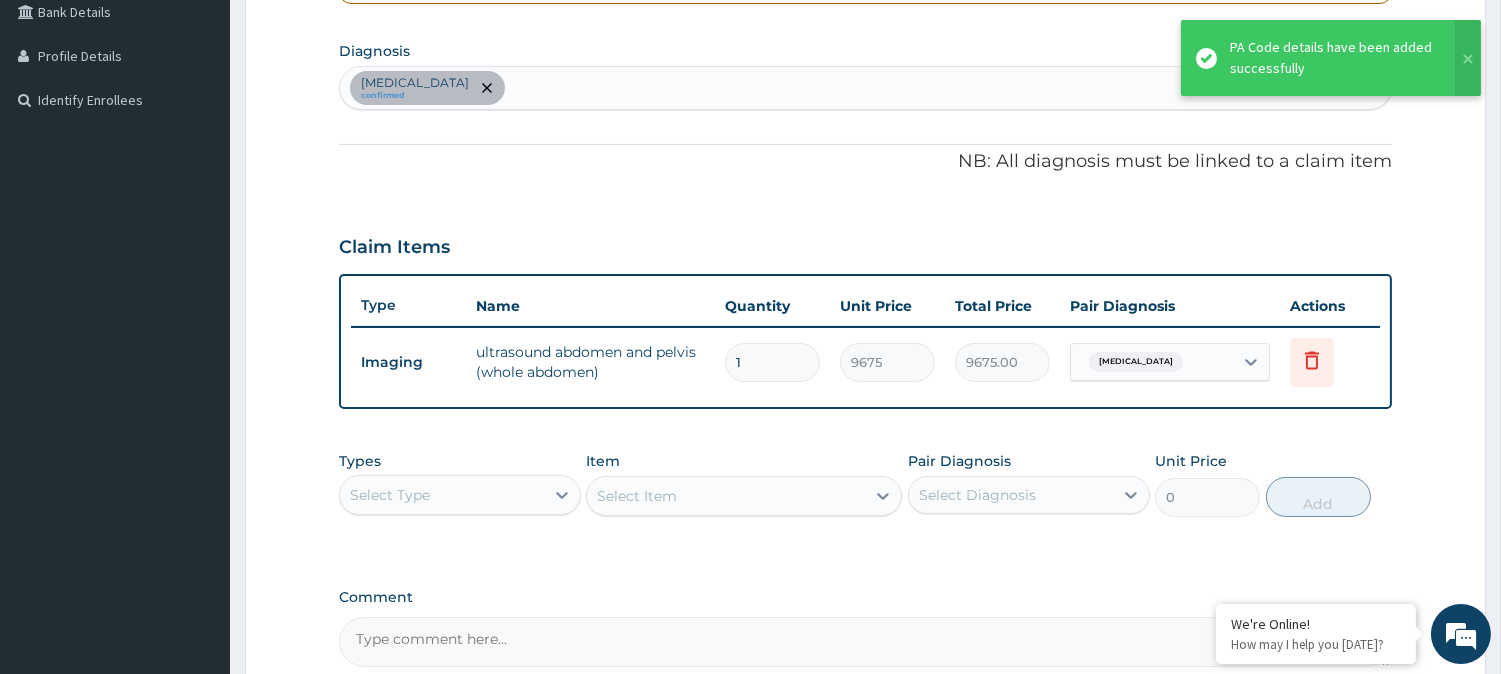 scroll, scrollTop: 548, scrollLeft: 0, axis: vertical 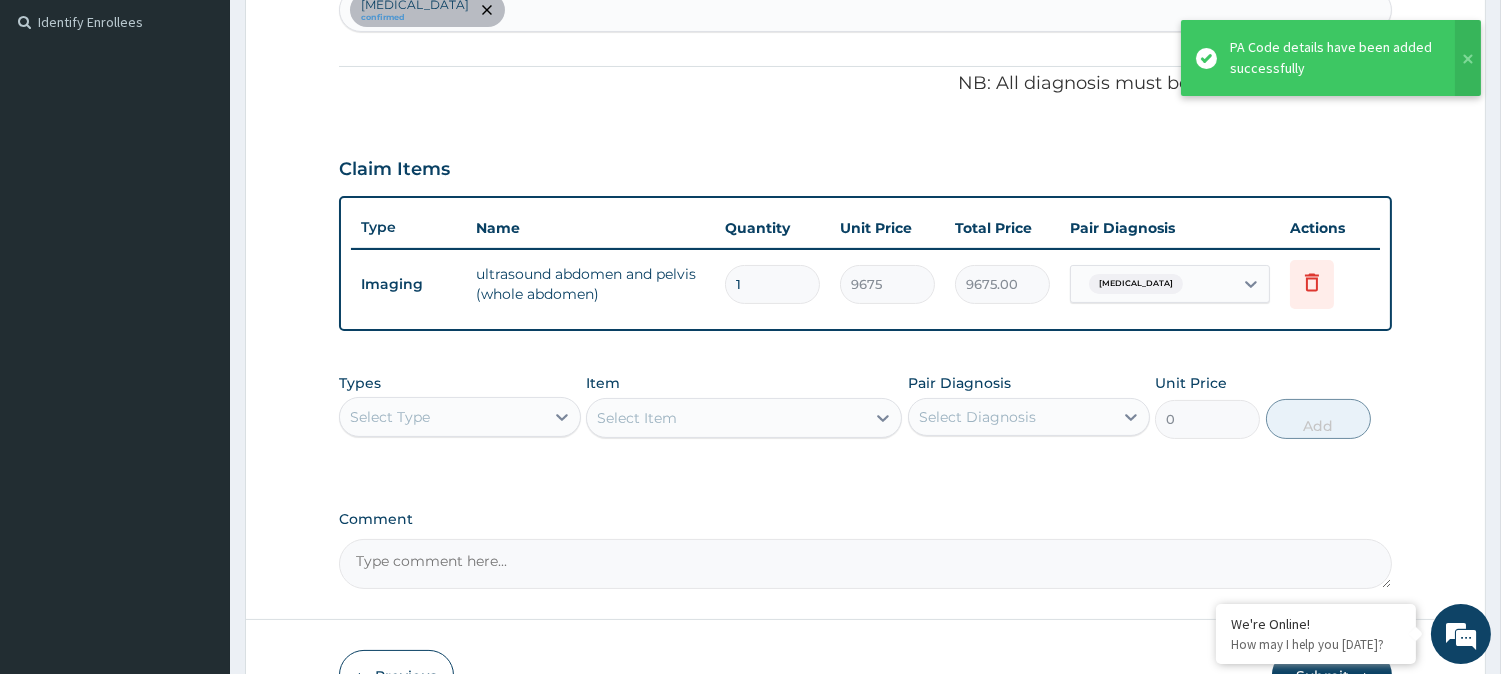 click on "Acute abdomen confirmed" at bounding box center [865, 10] 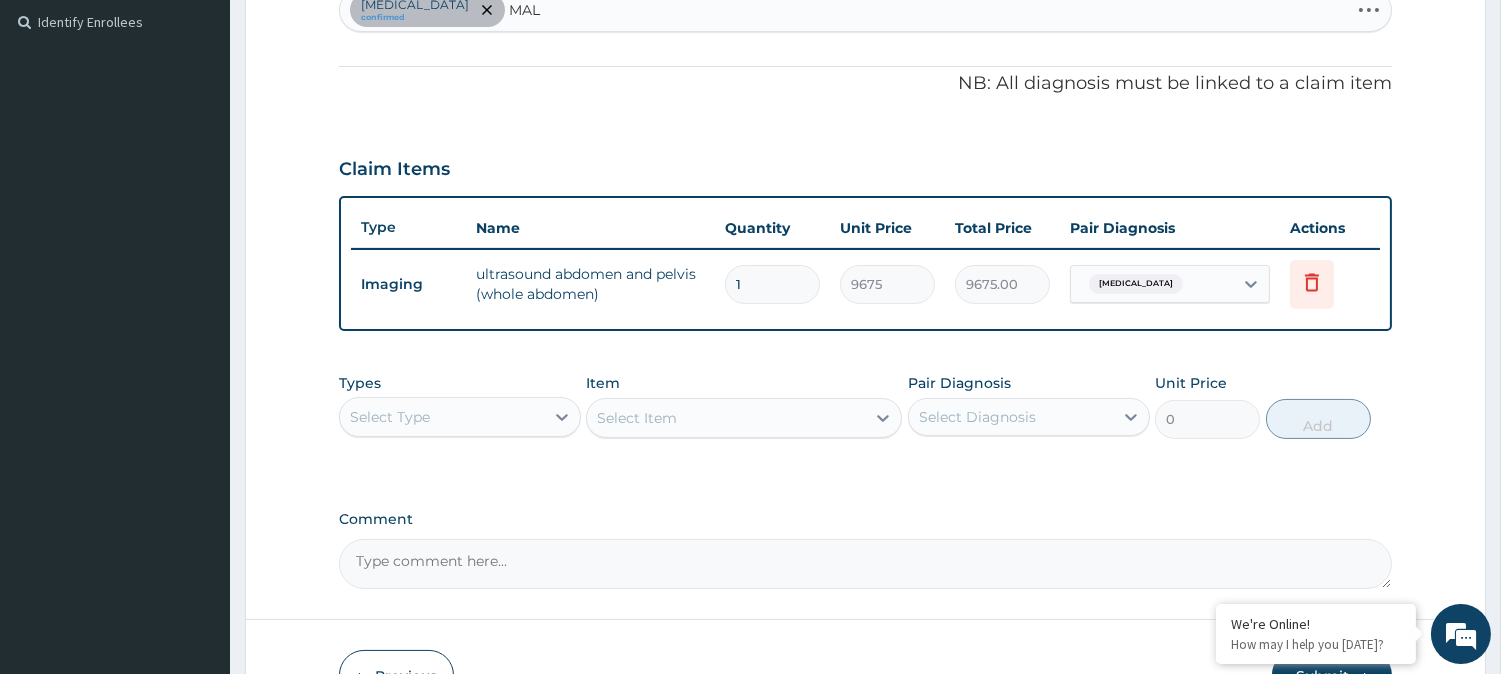 type on "MALA" 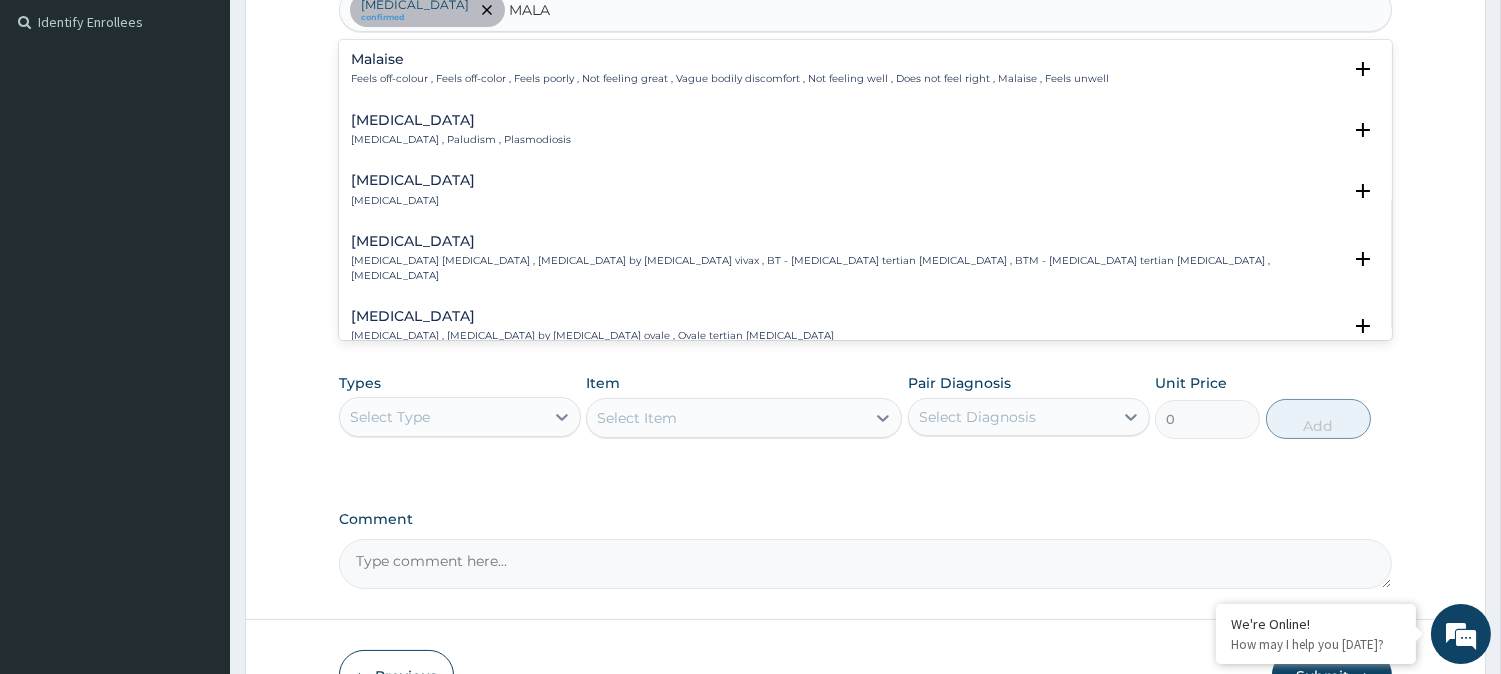 click on "Malaria" at bounding box center (461, 120) 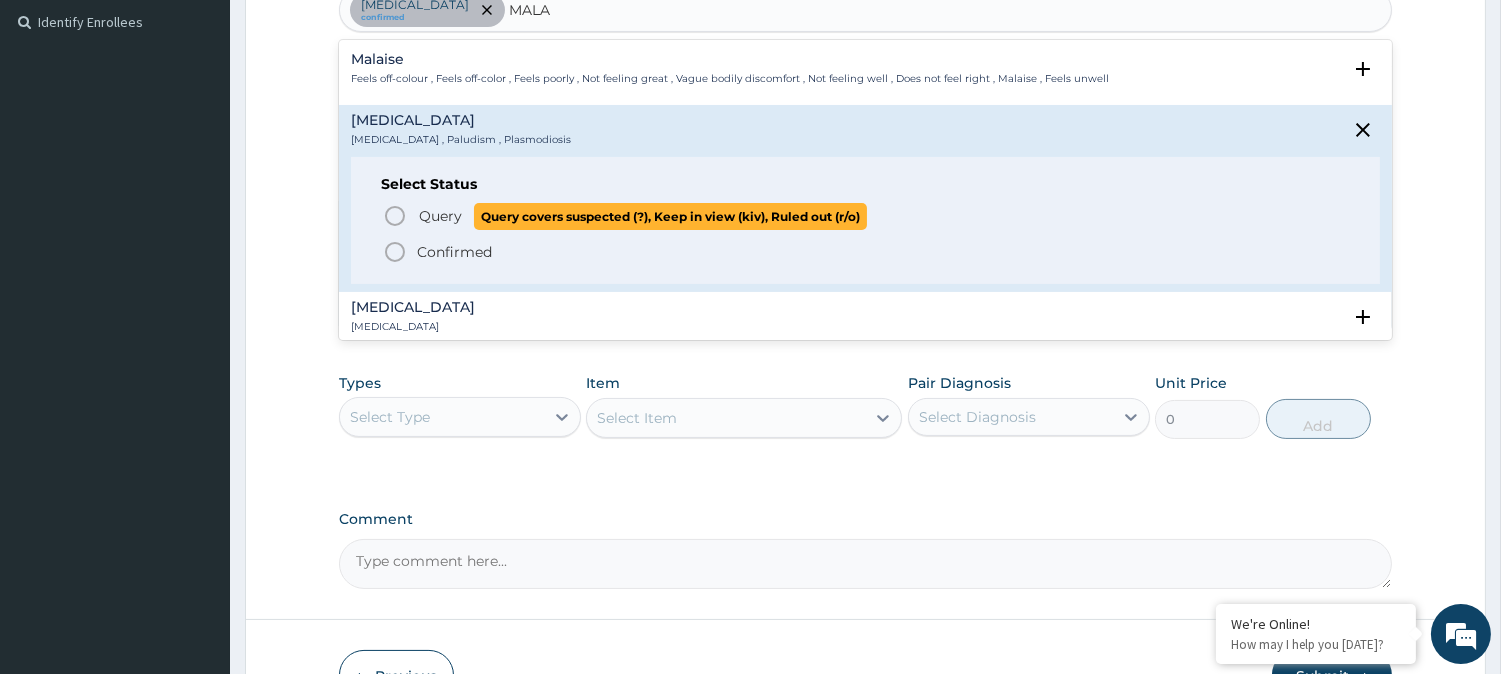 click on "Query Query covers suspected (?), Keep in view (kiv), Ruled out (r/o)" at bounding box center [642, 216] 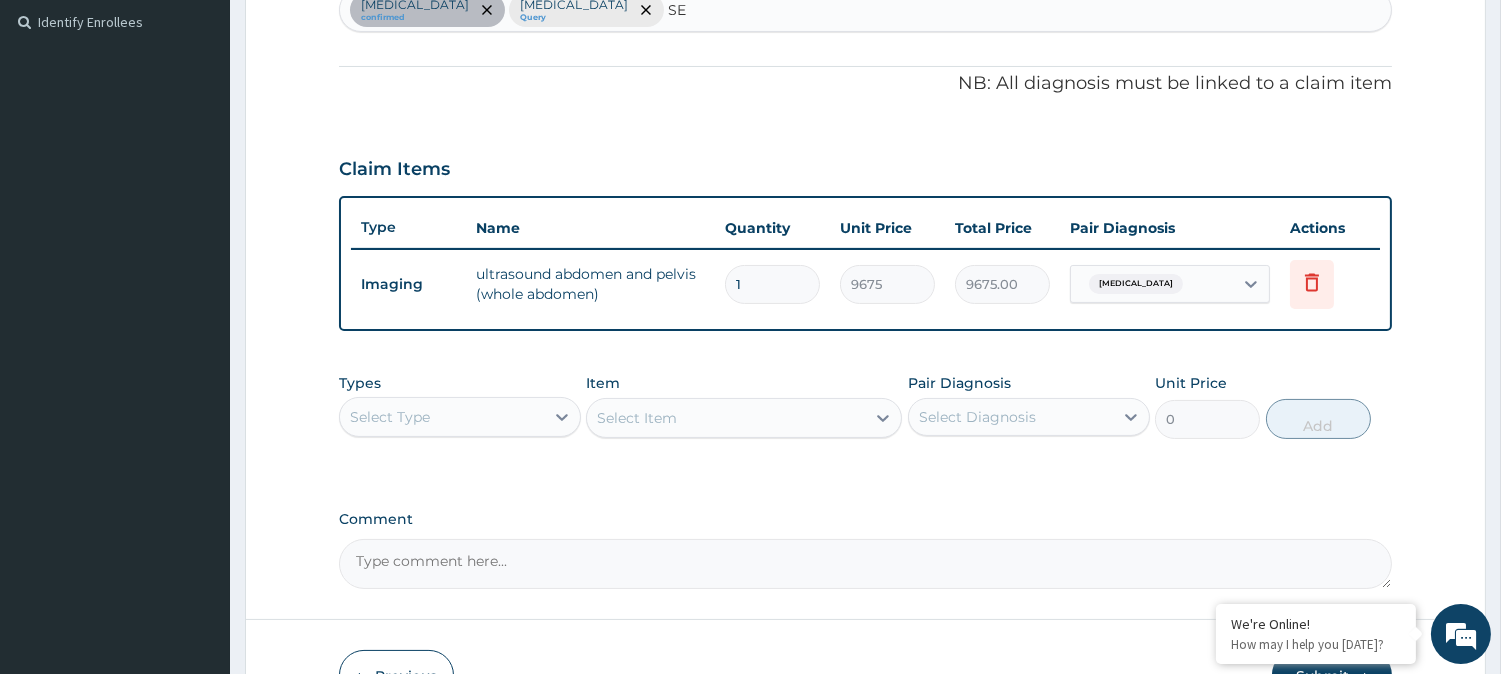 type on "SEP" 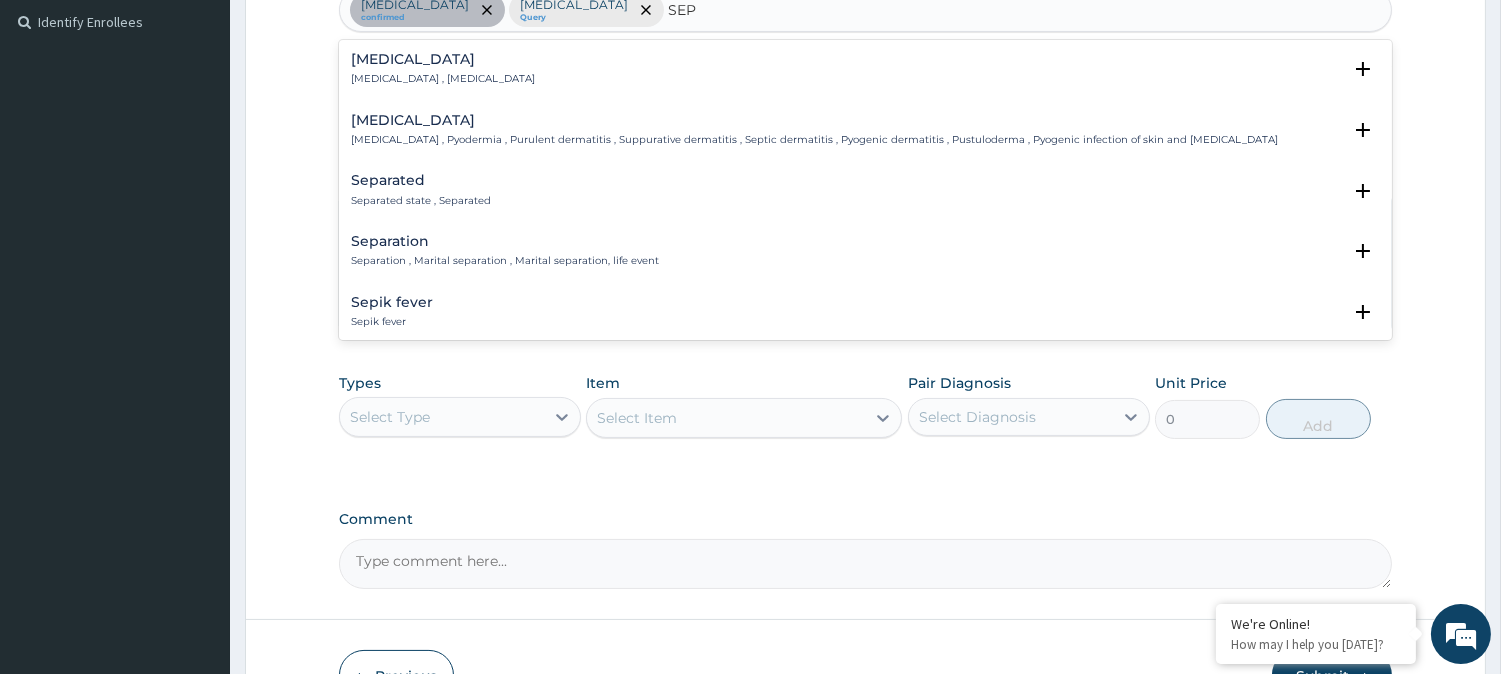 click on "Sepsis" at bounding box center (443, 59) 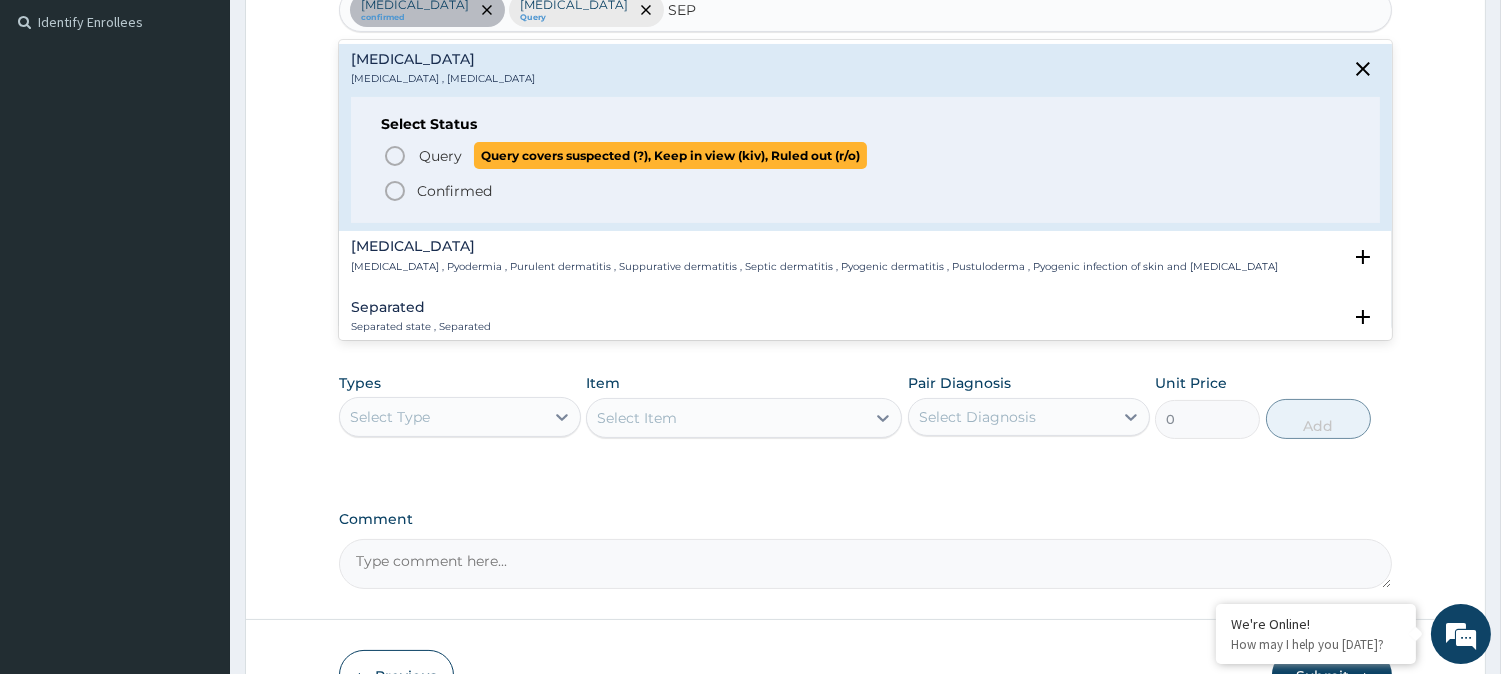 click 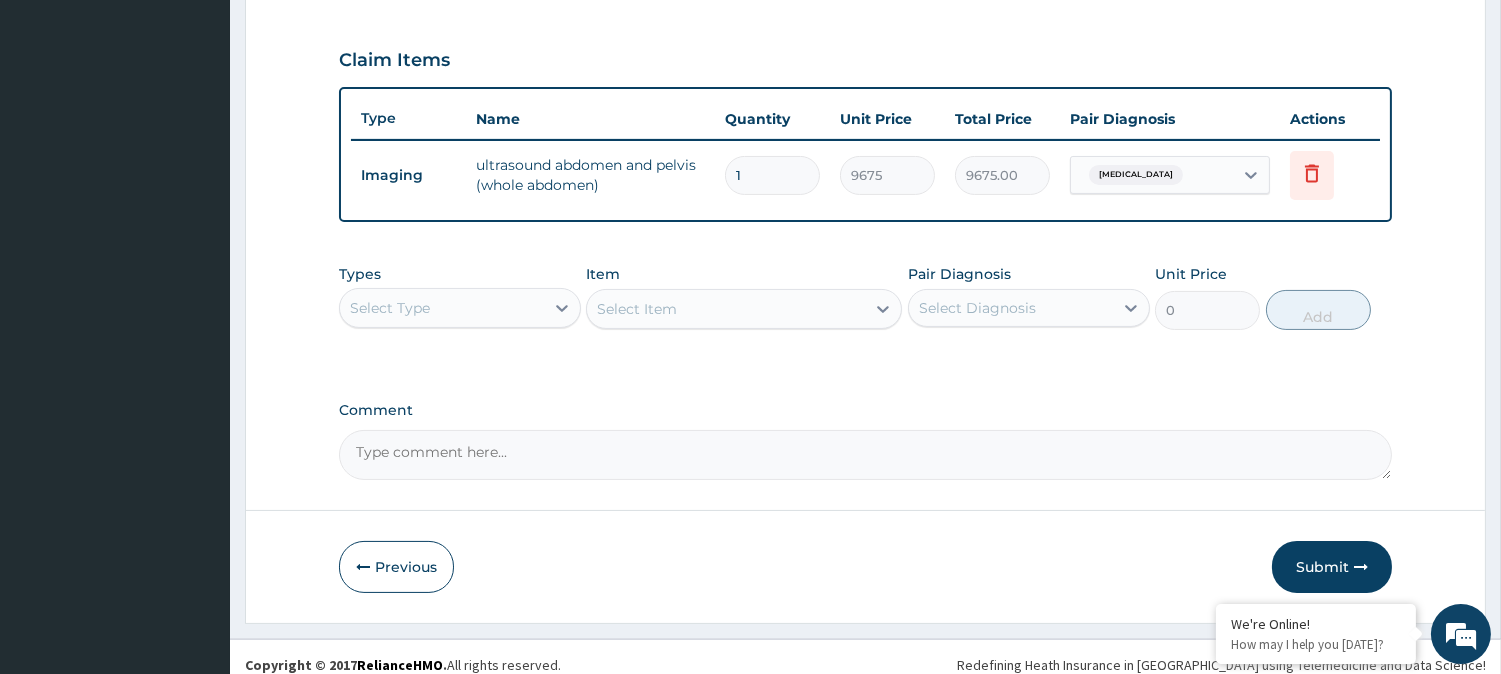 scroll, scrollTop: 671, scrollLeft: 0, axis: vertical 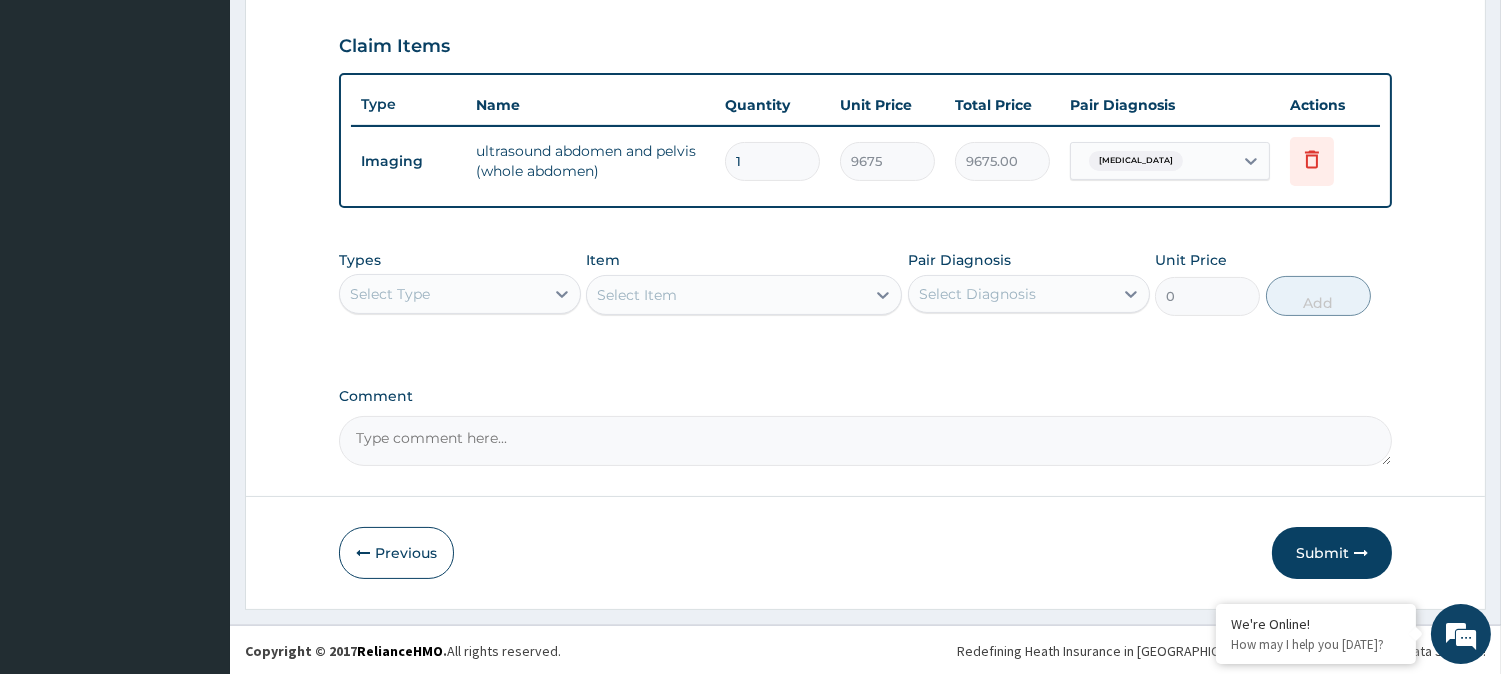 click on "Select Type" at bounding box center [442, 294] 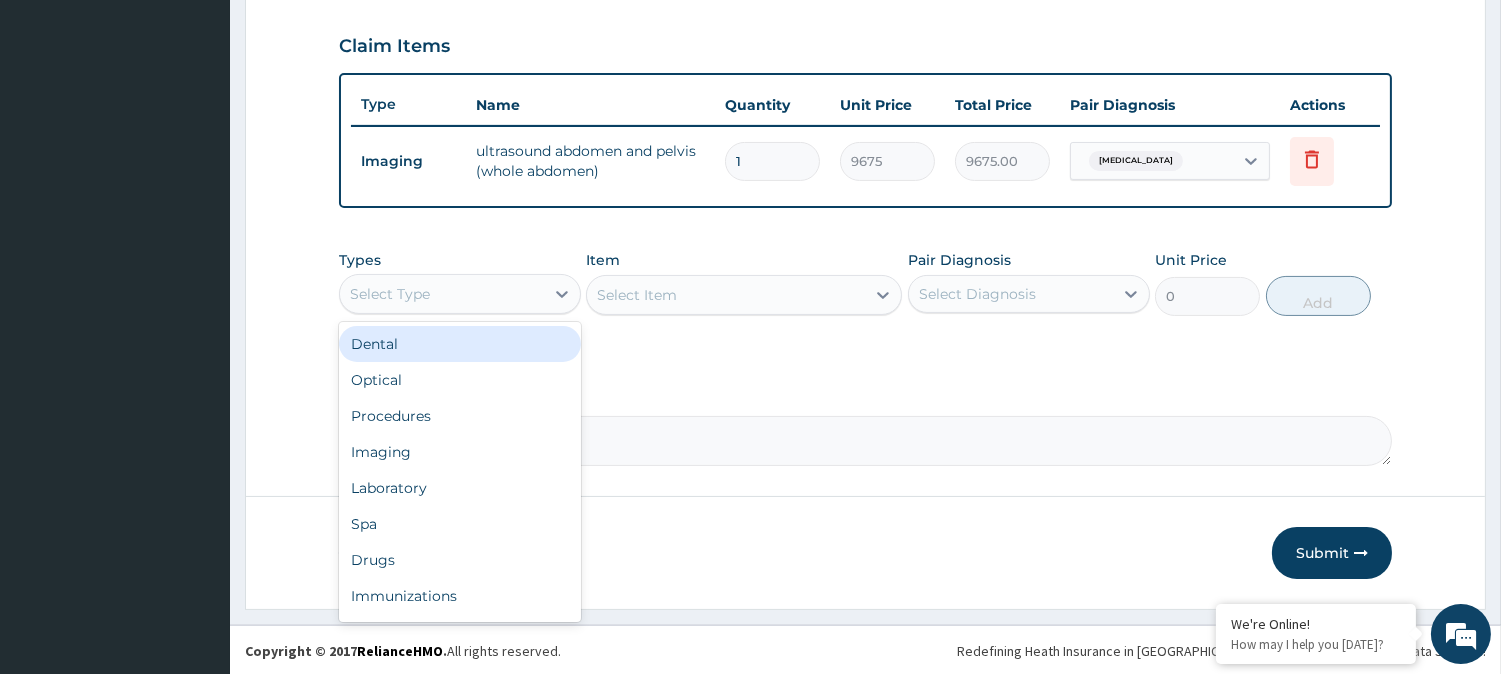 click on "Select Type" at bounding box center [442, 294] 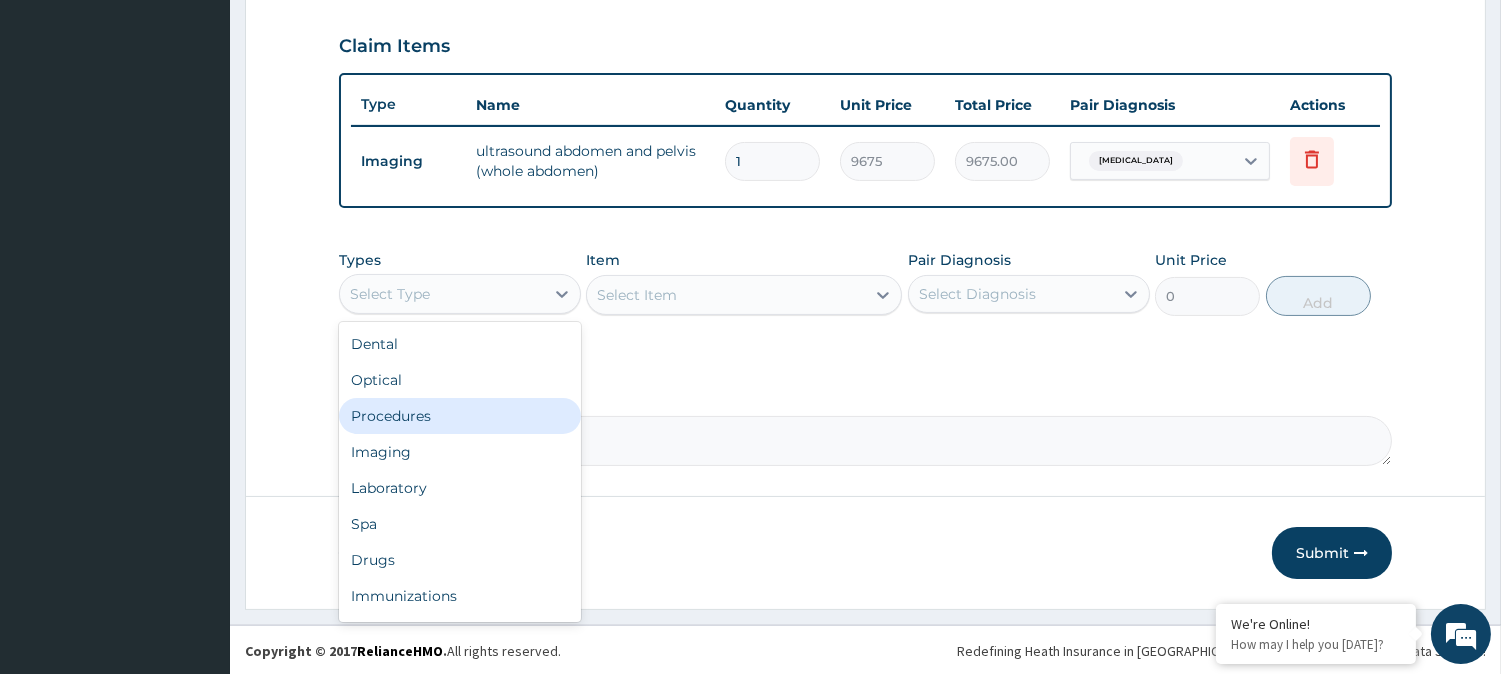 click on "Procedures" at bounding box center [460, 416] 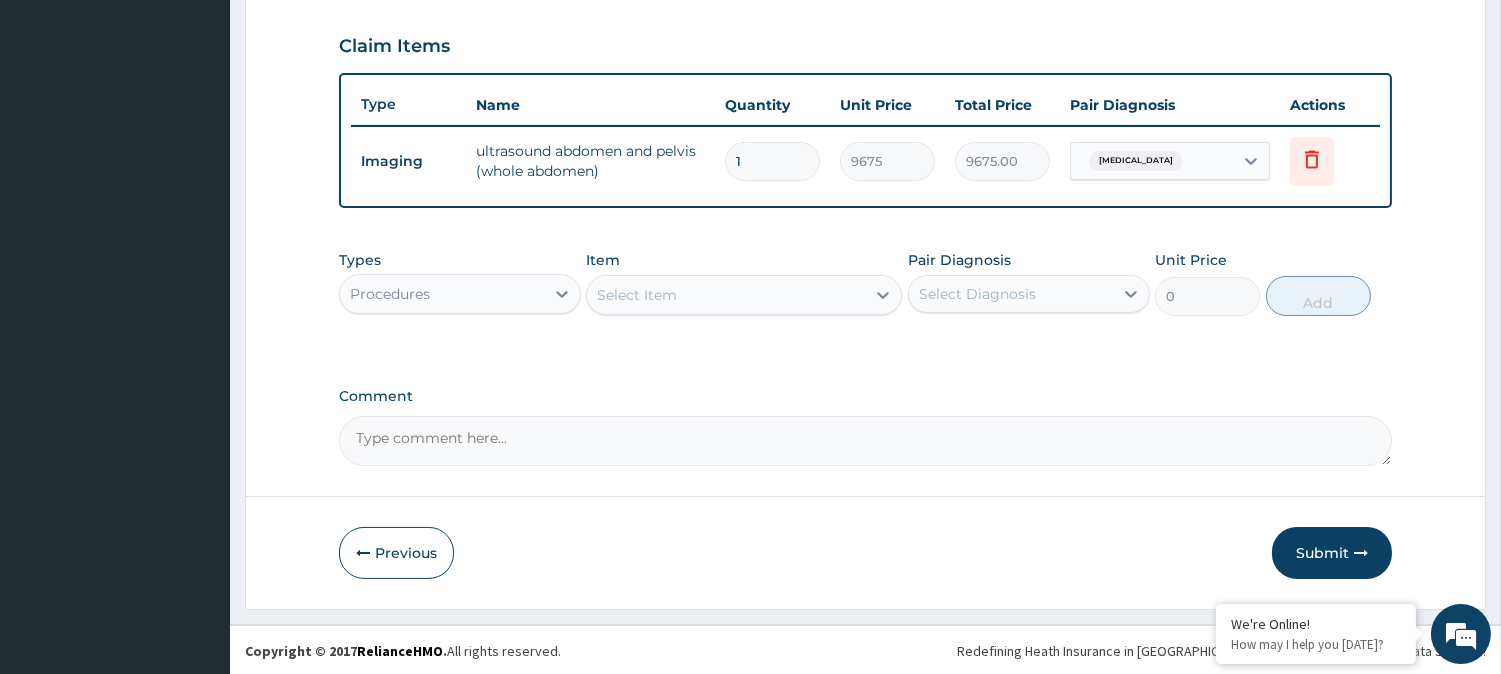 click on "Select Item" at bounding box center [726, 295] 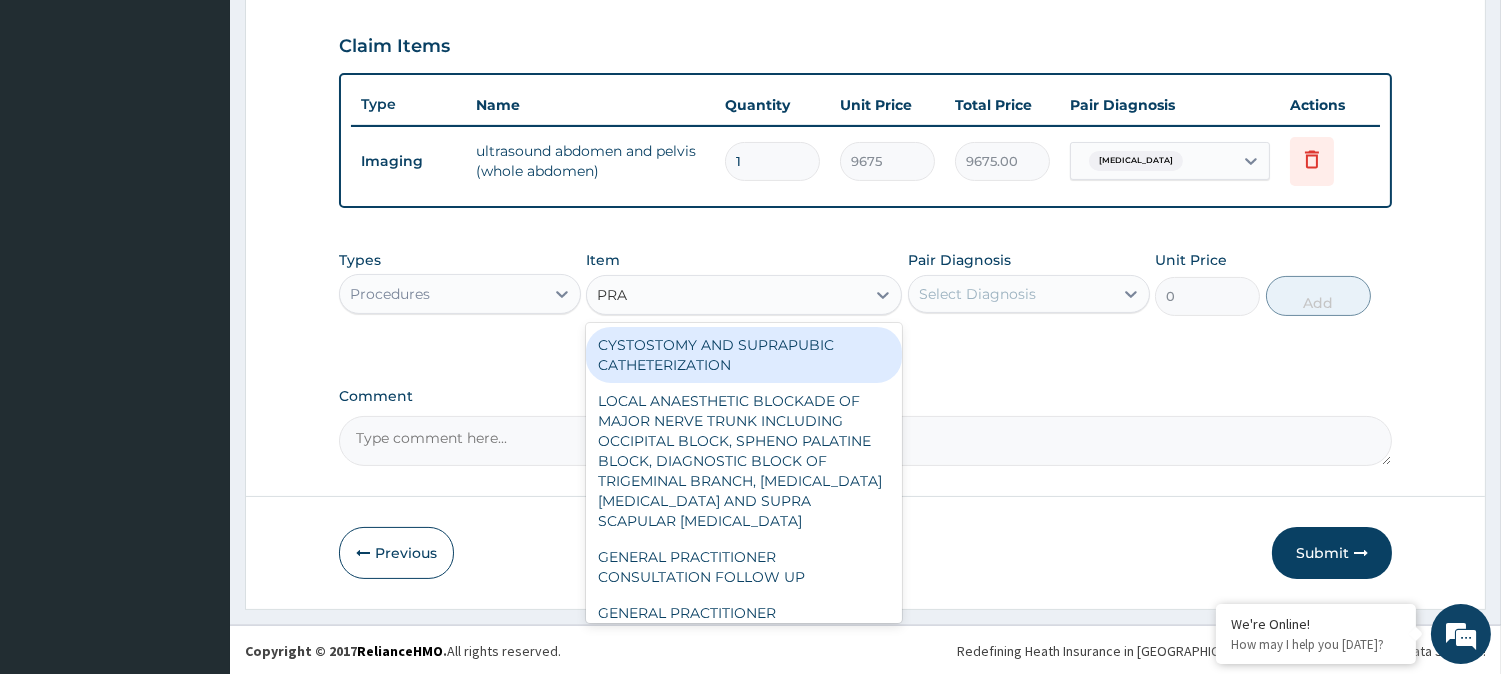 type on "PRAC" 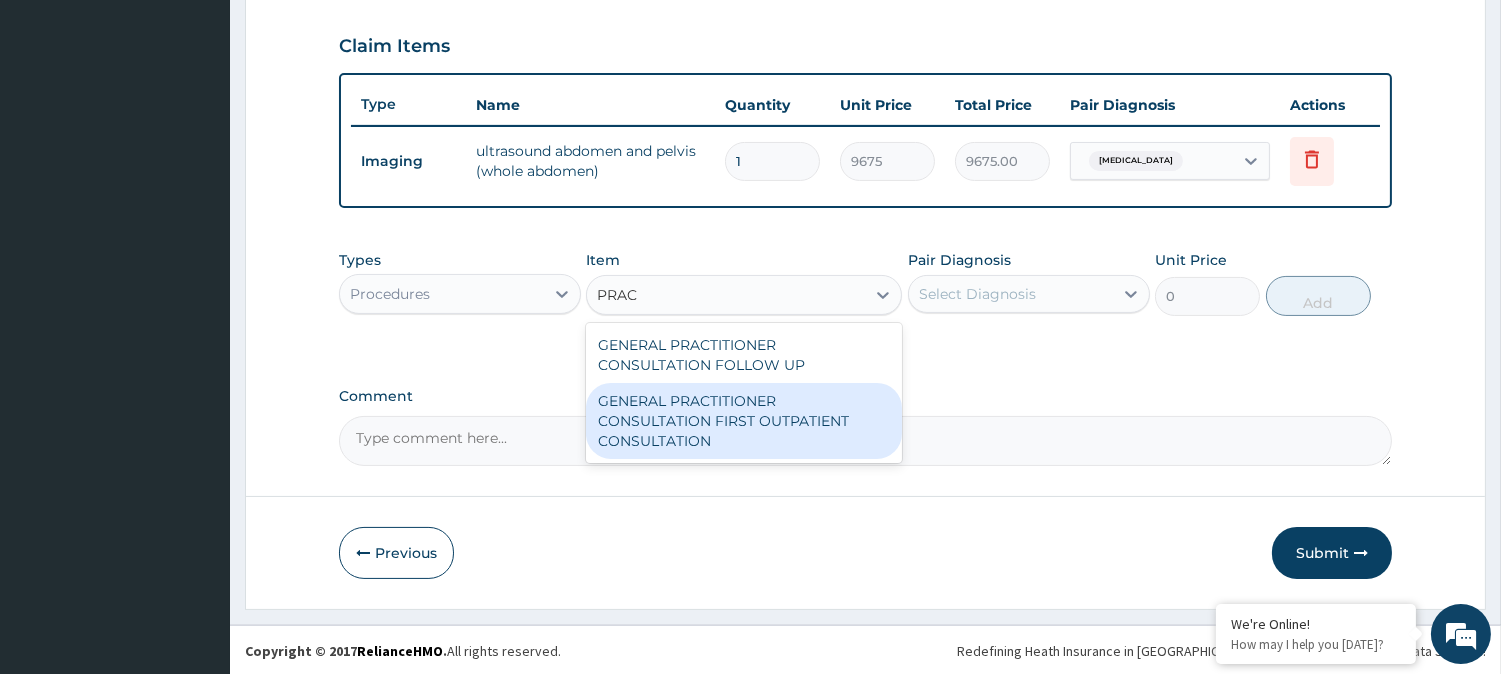 click on "GENERAL PRACTITIONER CONSULTATION FIRST OUTPATIENT CONSULTATION" at bounding box center [744, 421] 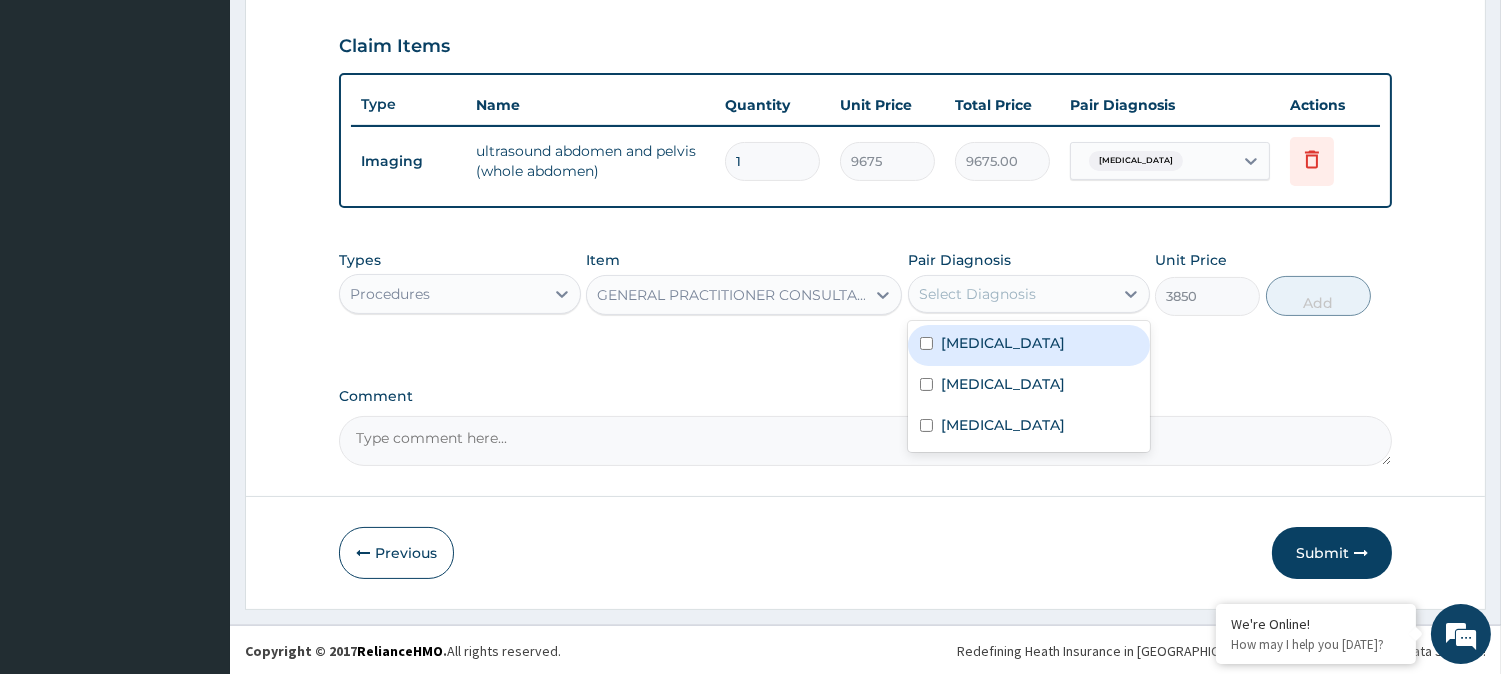 click on "Select Diagnosis" at bounding box center (977, 294) 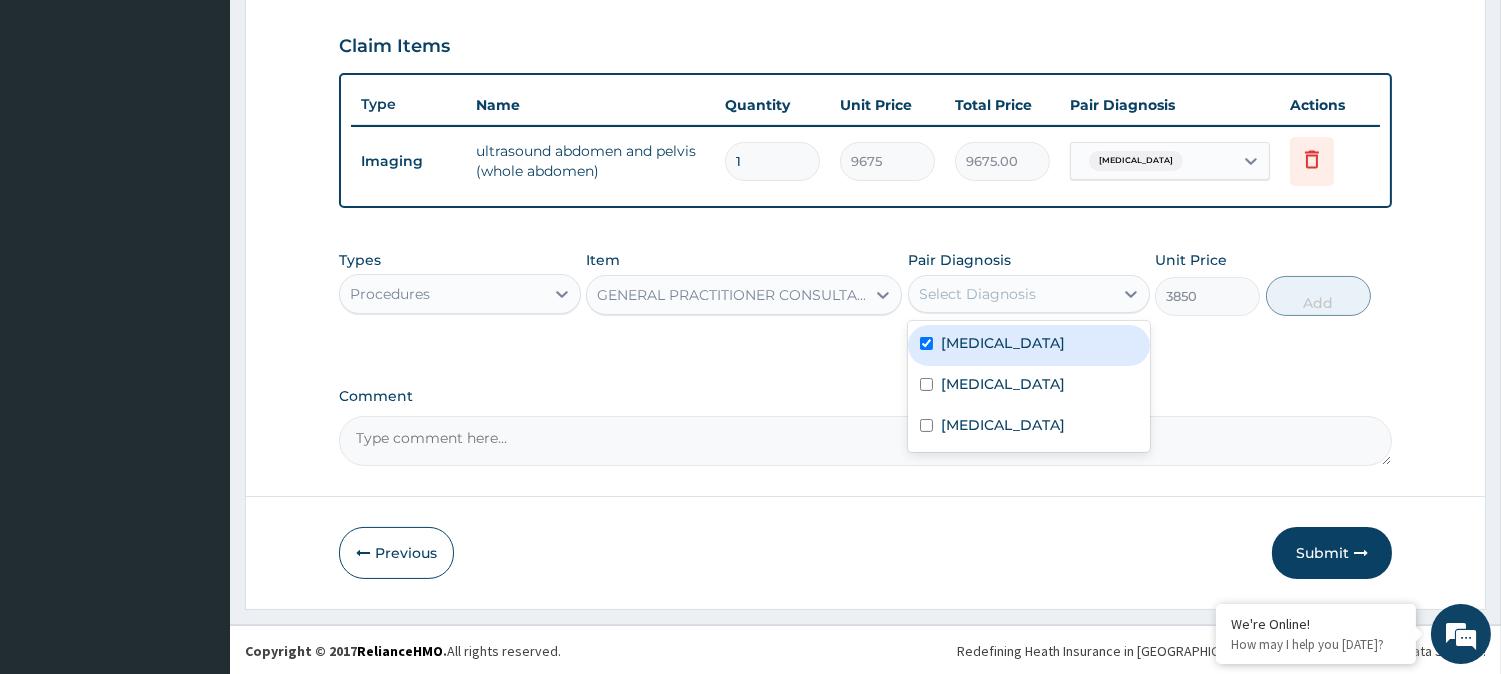 checkbox on "true" 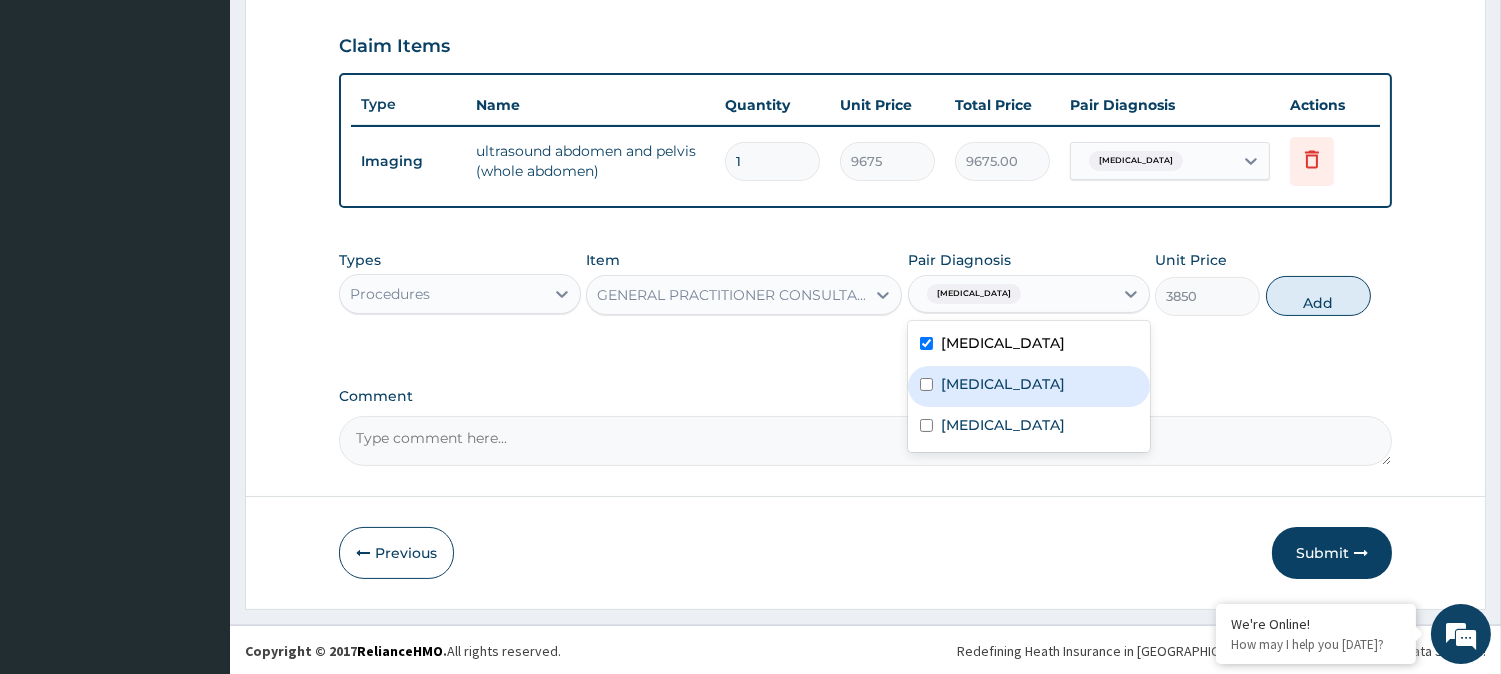 click on "[MEDICAL_DATA]" at bounding box center [1029, 386] 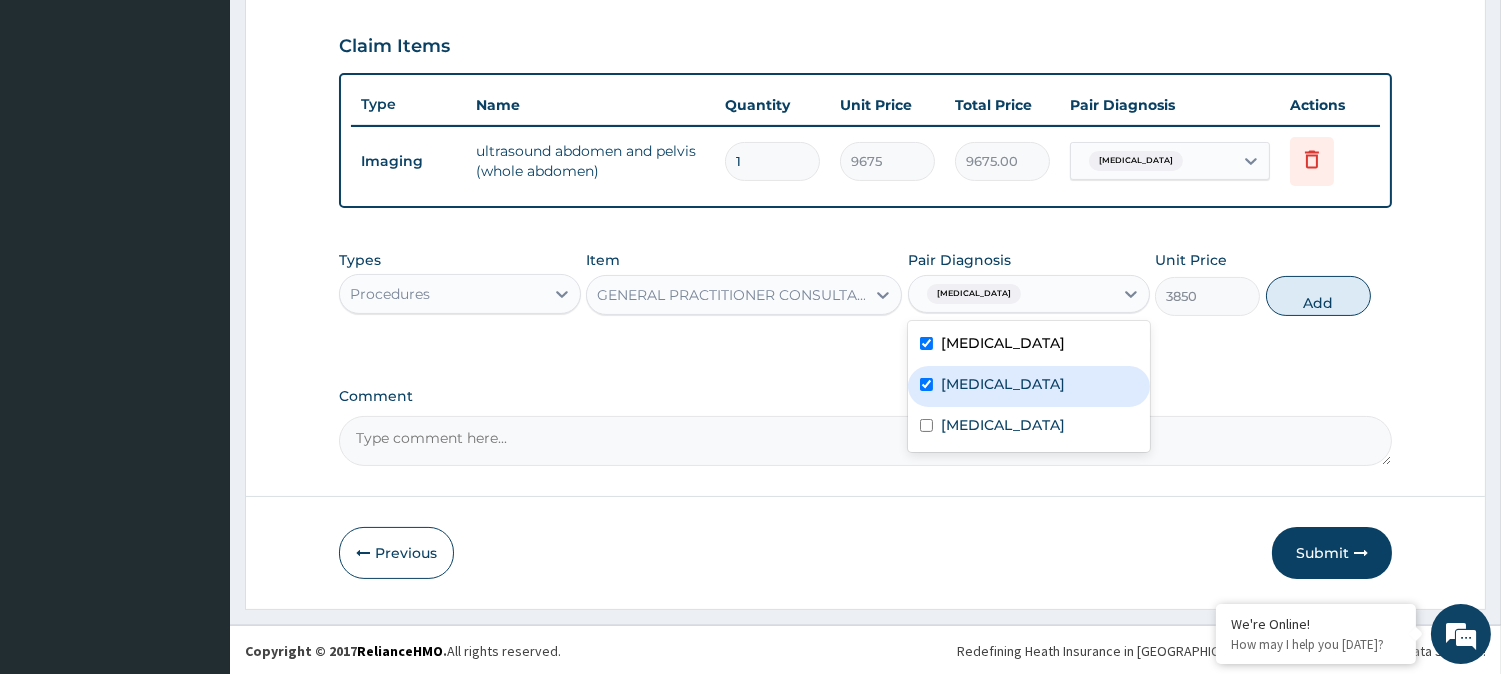 checkbox on "true" 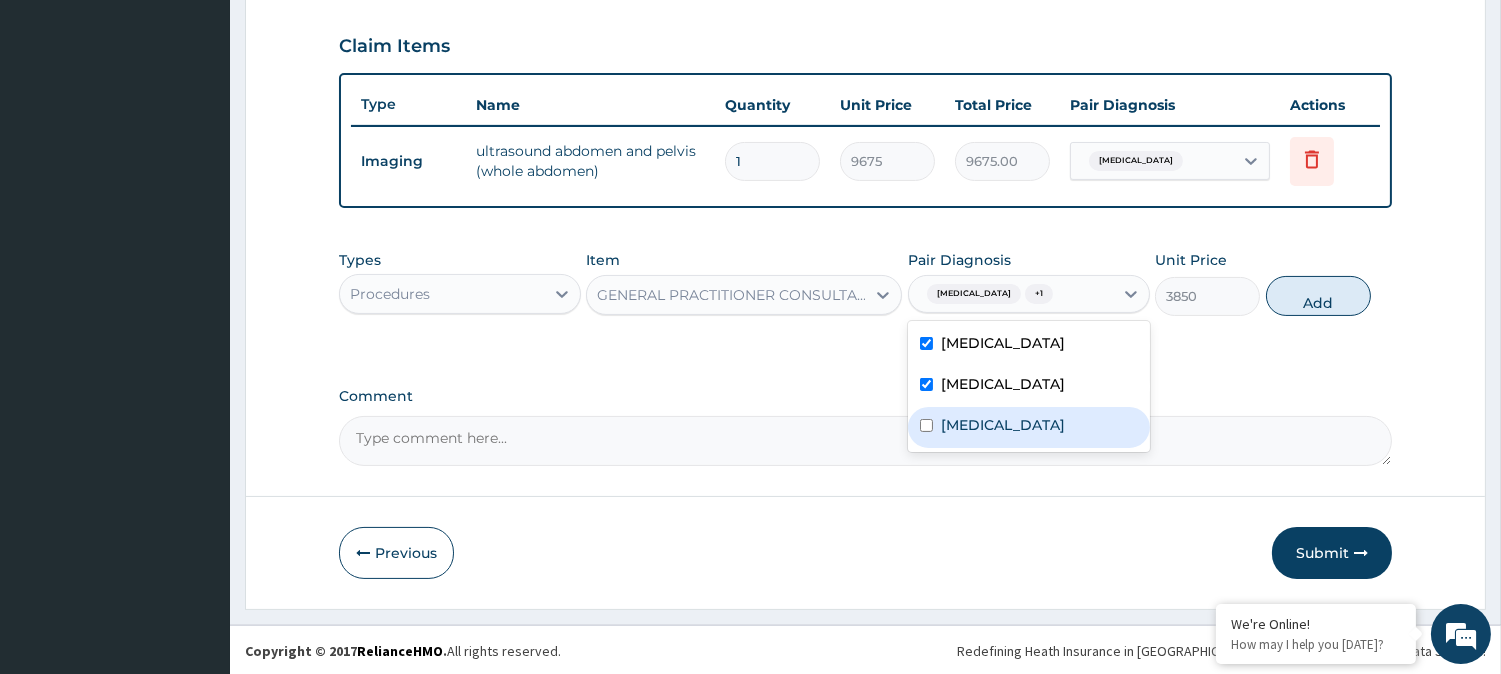 click on "Sepsis" at bounding box center [1029, 427] 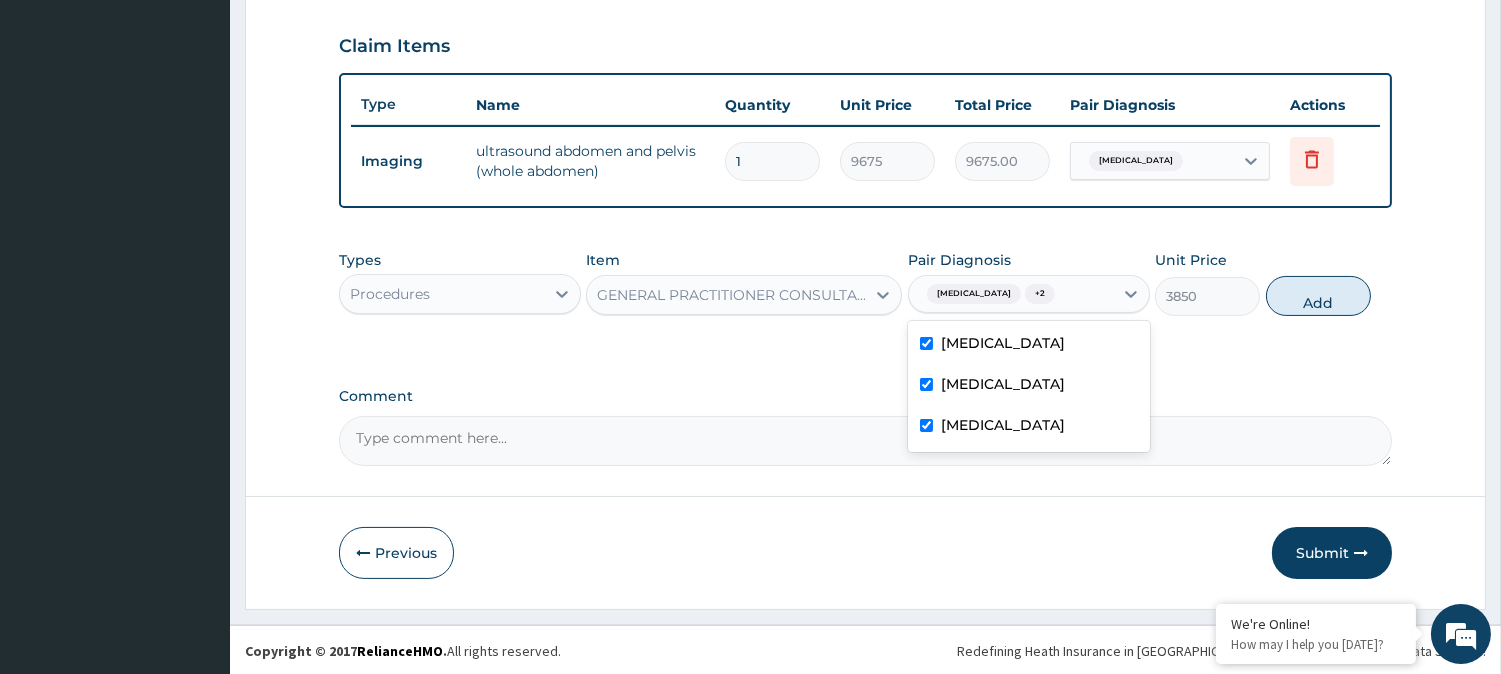 checkbox on "true" 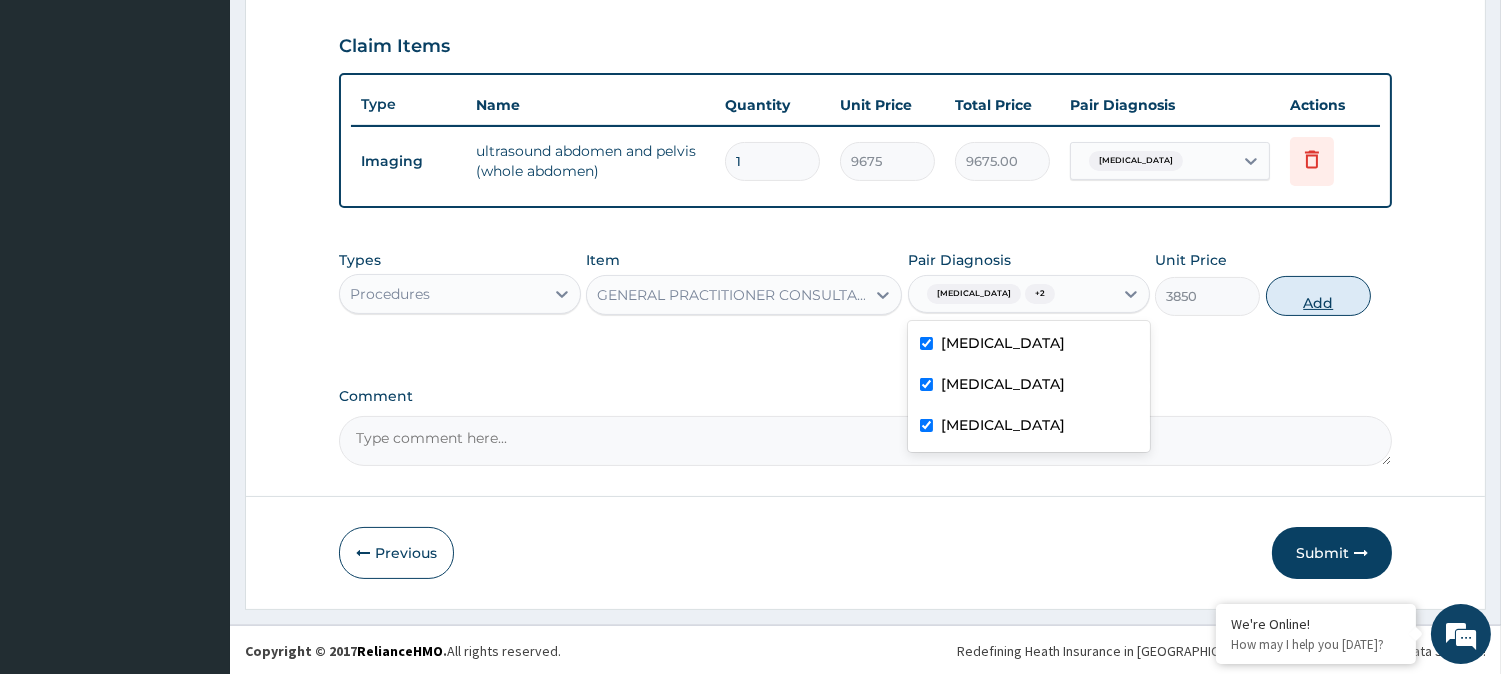 click on "Add" at bounding box center [1318, 296] 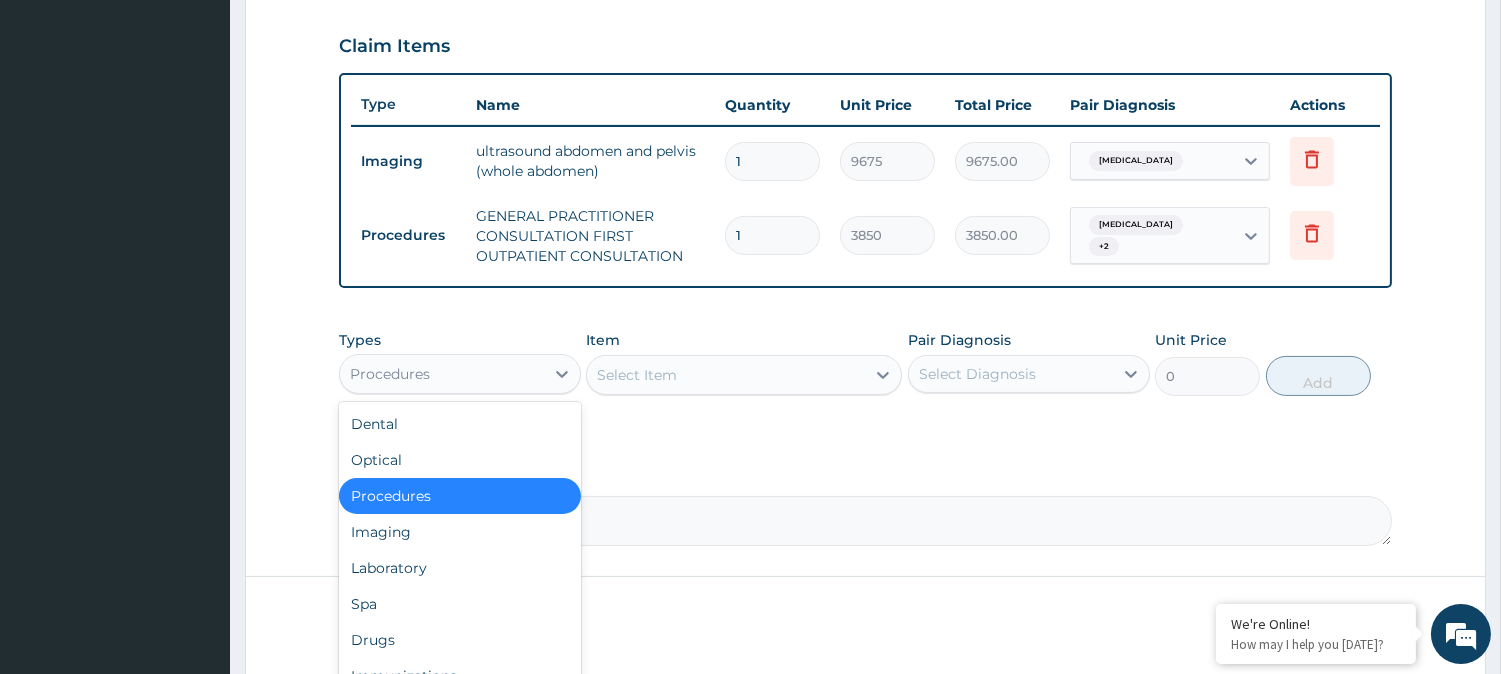 click on "Procedures" at bounding box center (460, 374) 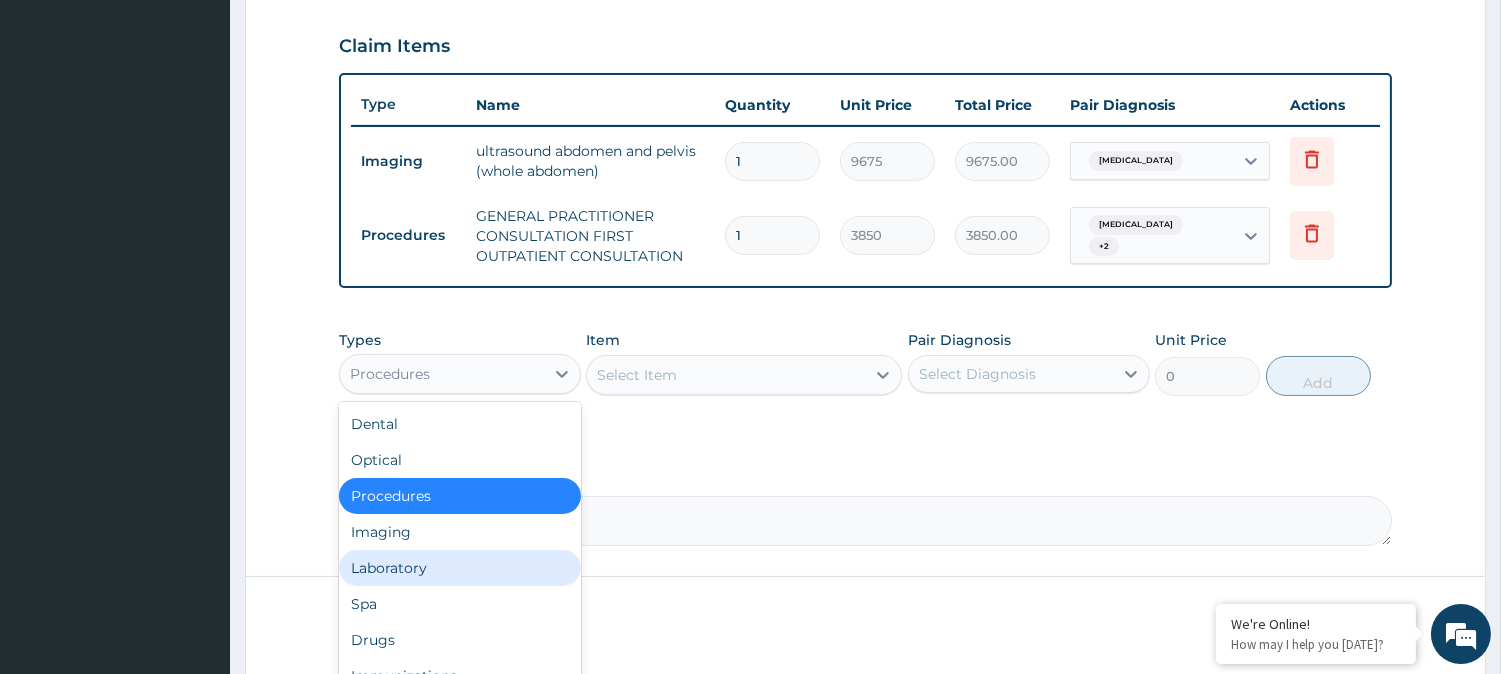 click on "Laboratory" at bounding box center [460, 568] 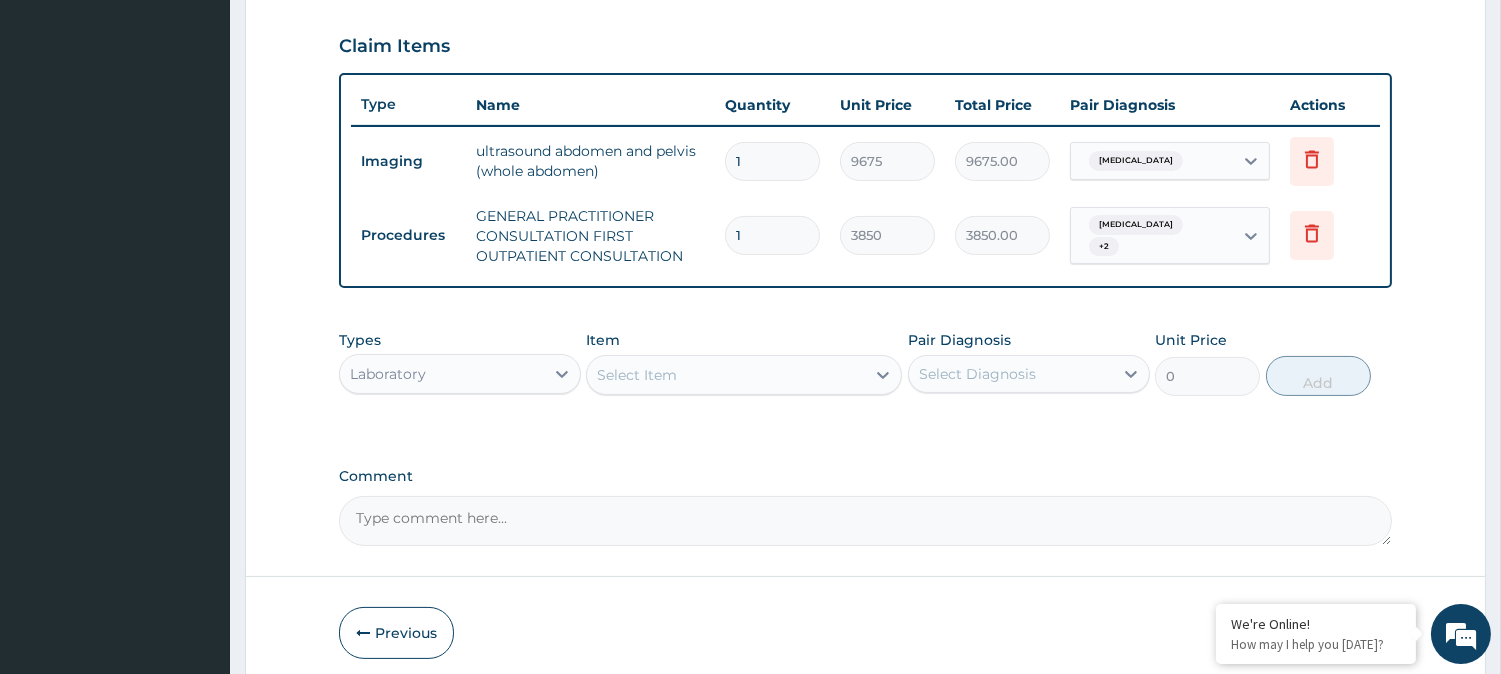 click on "Select Item" at bounding box center [726, 375] 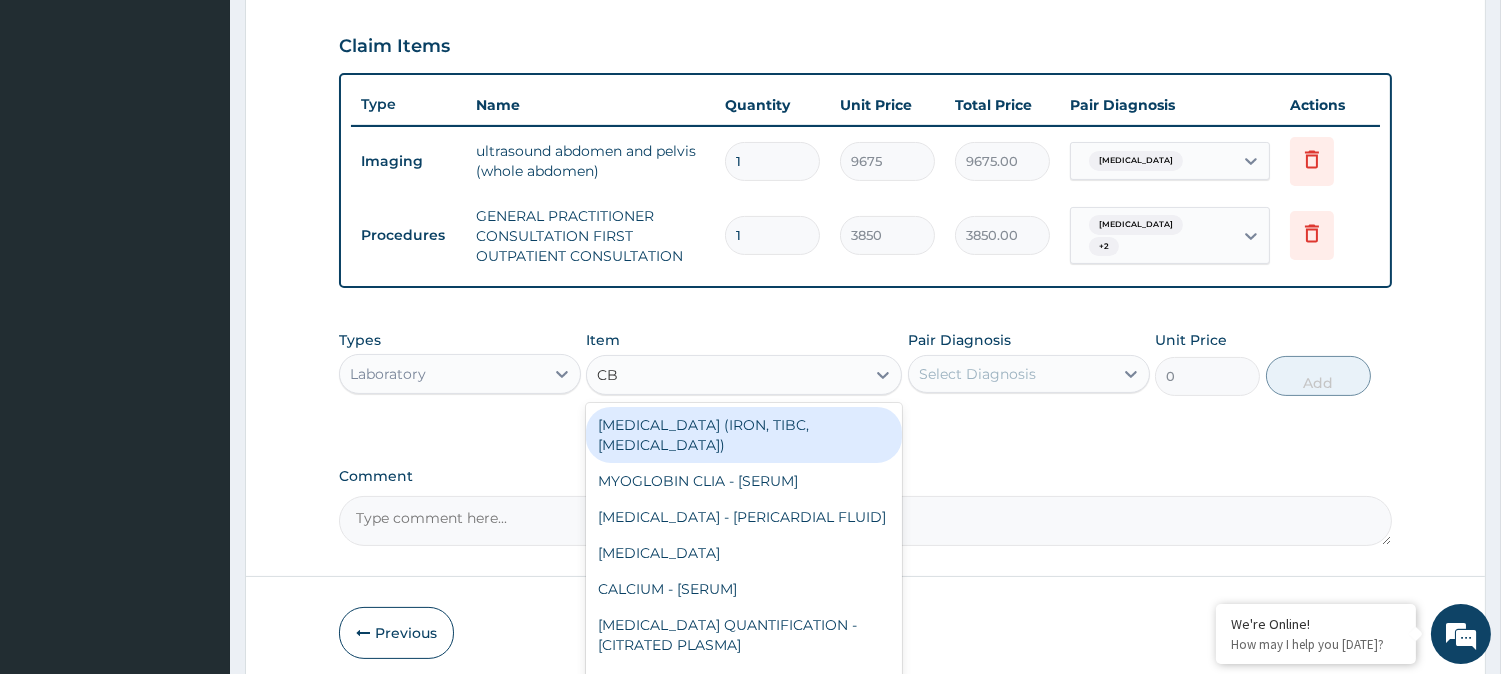 type on "CBC" 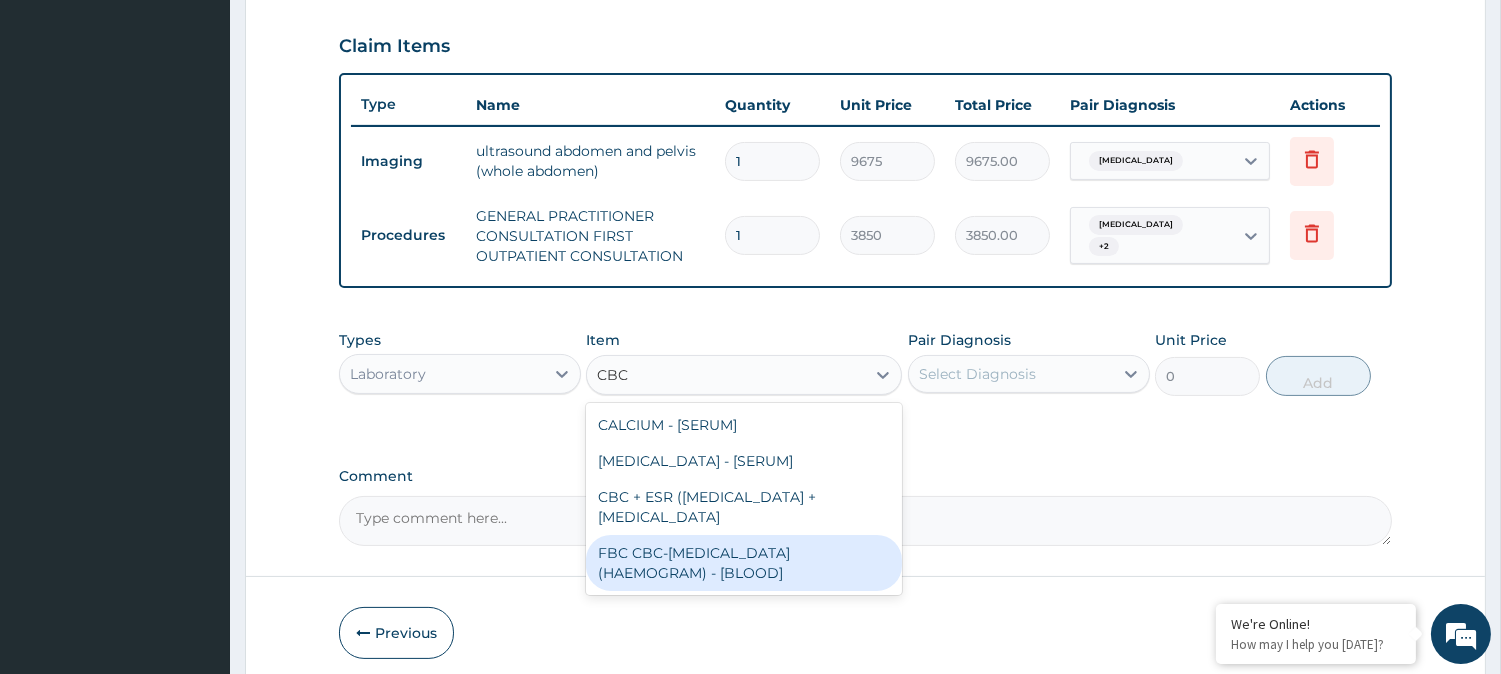 click on "FBC CBC-COMPLETE BLOOD COUNT (HAEMOGRAM) - [BLOOD]" at bounding box center (744, 563) 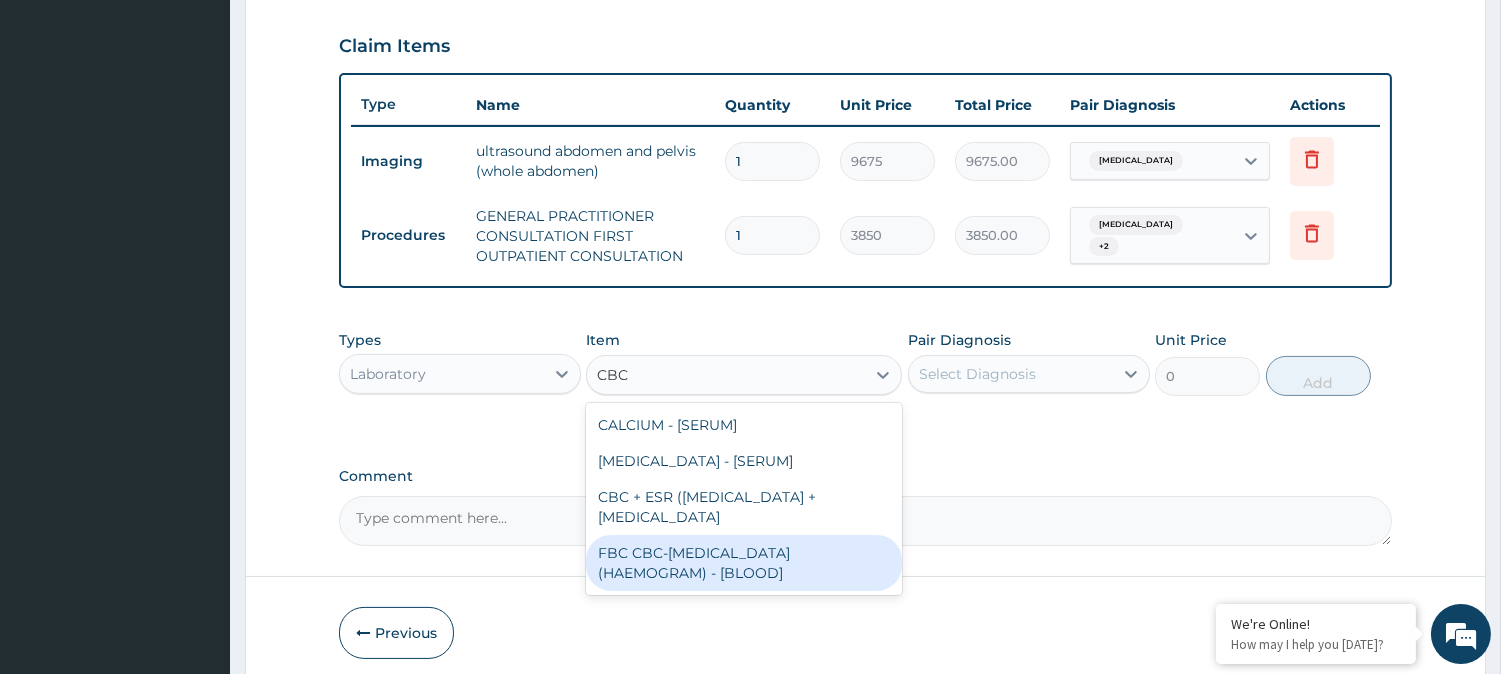 type 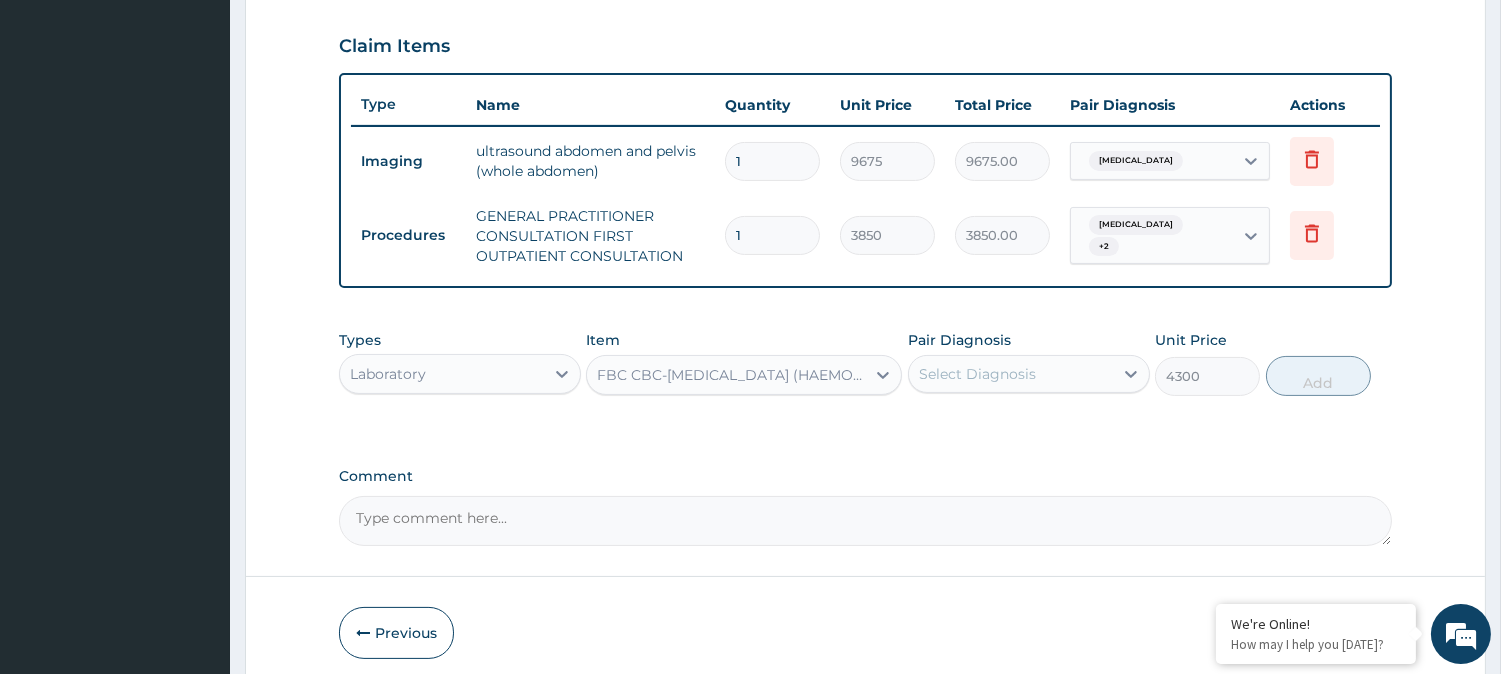 click on "Select Diagnosis" at bounding box center [977, 374] 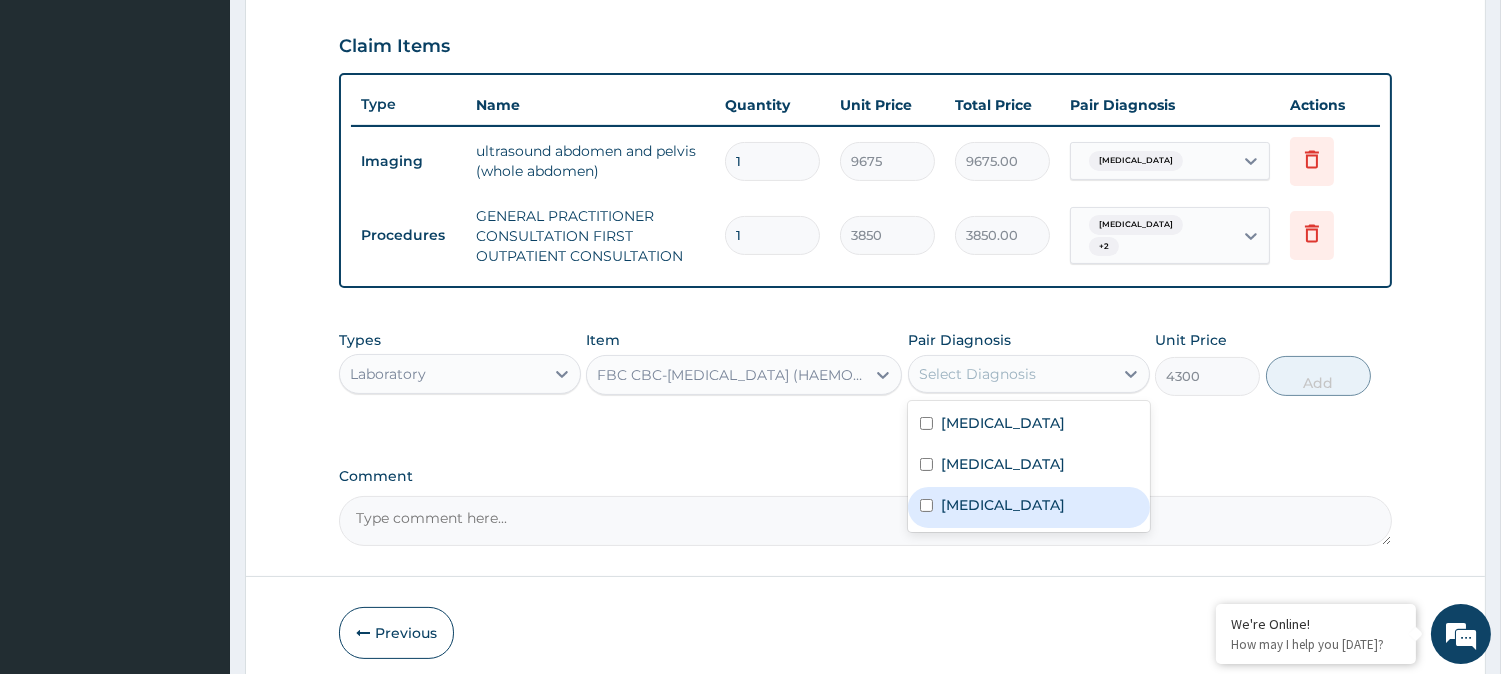 click on "Sepsis" at bounding box center [1003, 505] 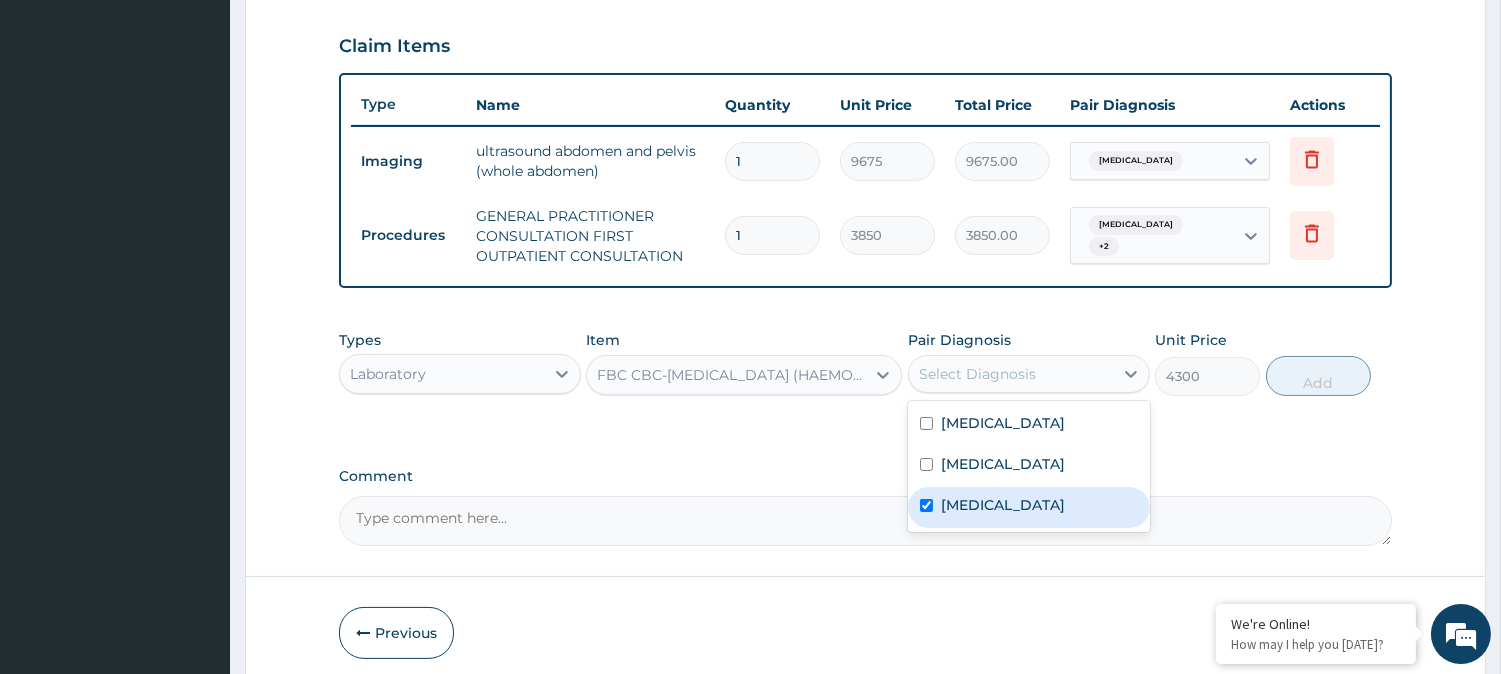 checkbox on "true" 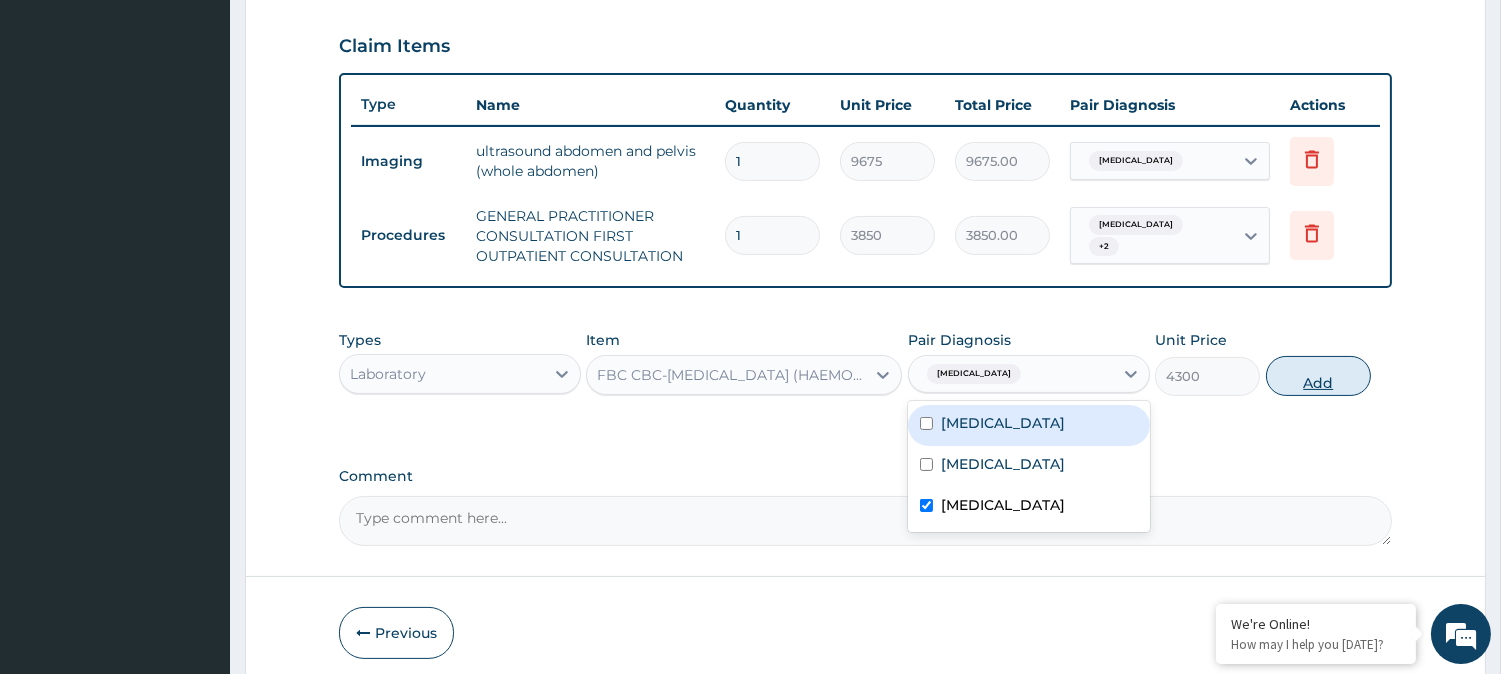 click on "Add" at bounding box center (1318, 376) 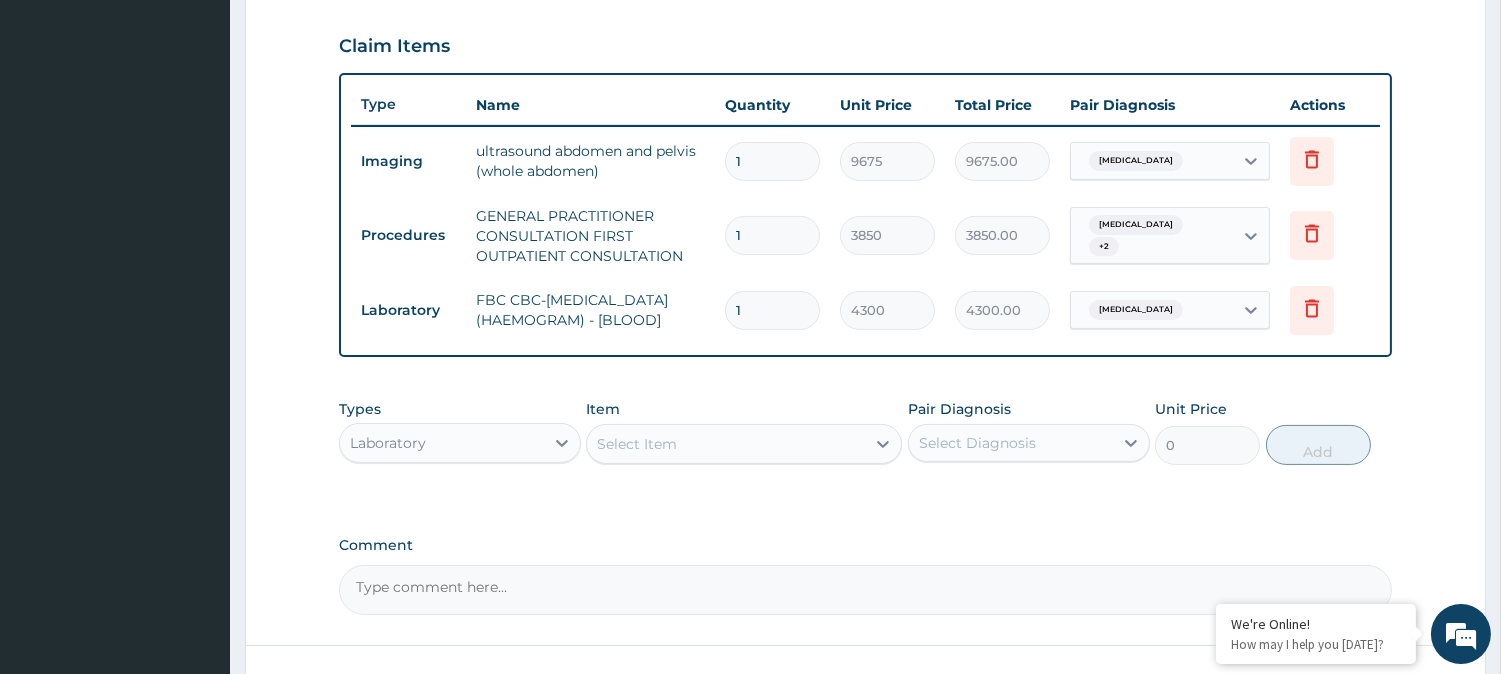click on "Select Item" at bounding box center (726, 444) 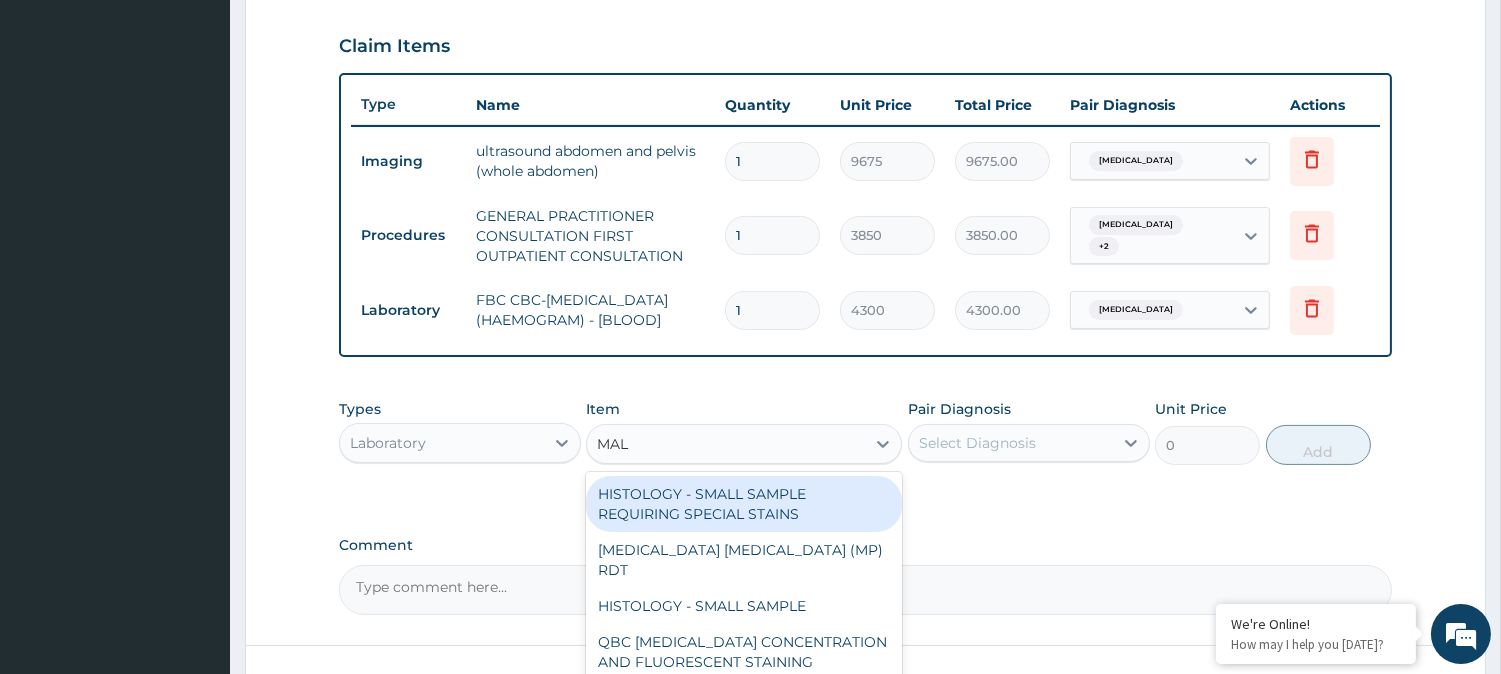 type on "MALA" 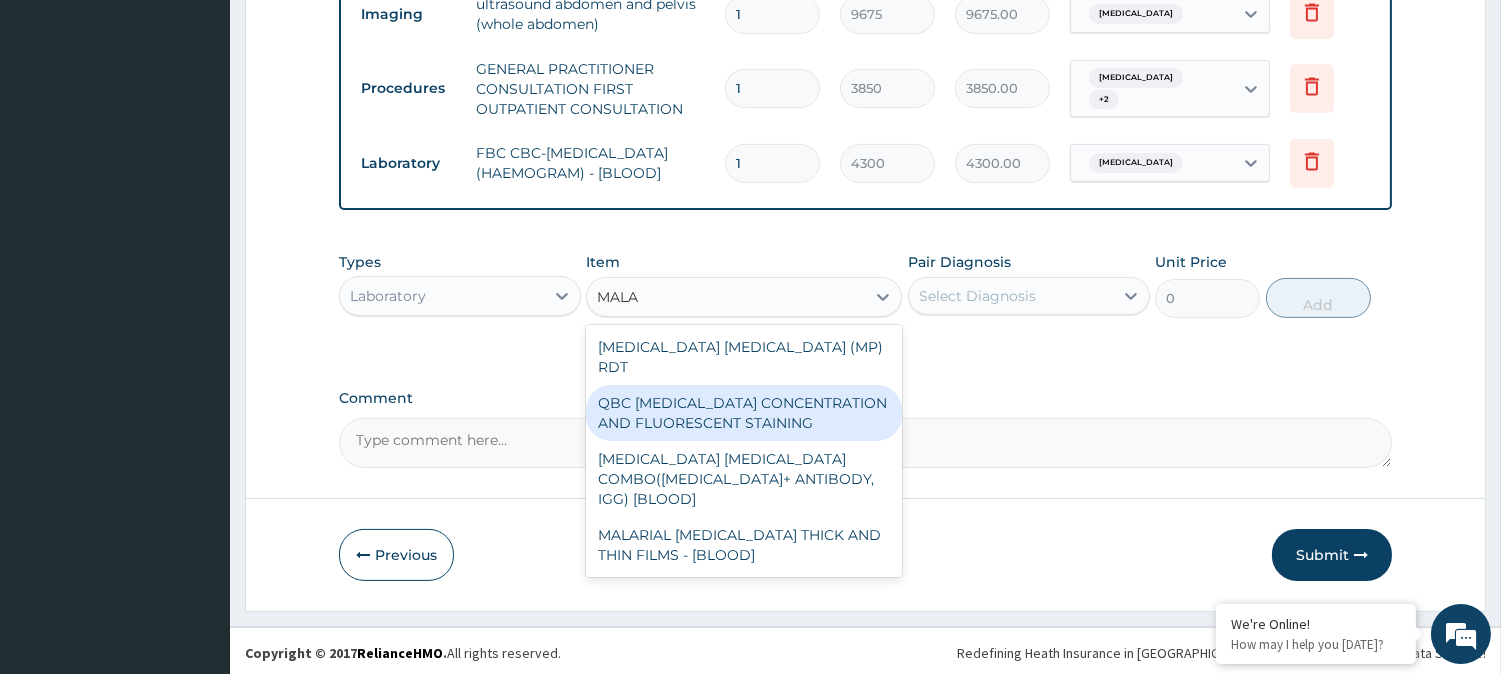 scroll, scrollTop: 831, scrollLeft: 0, axis: vertical 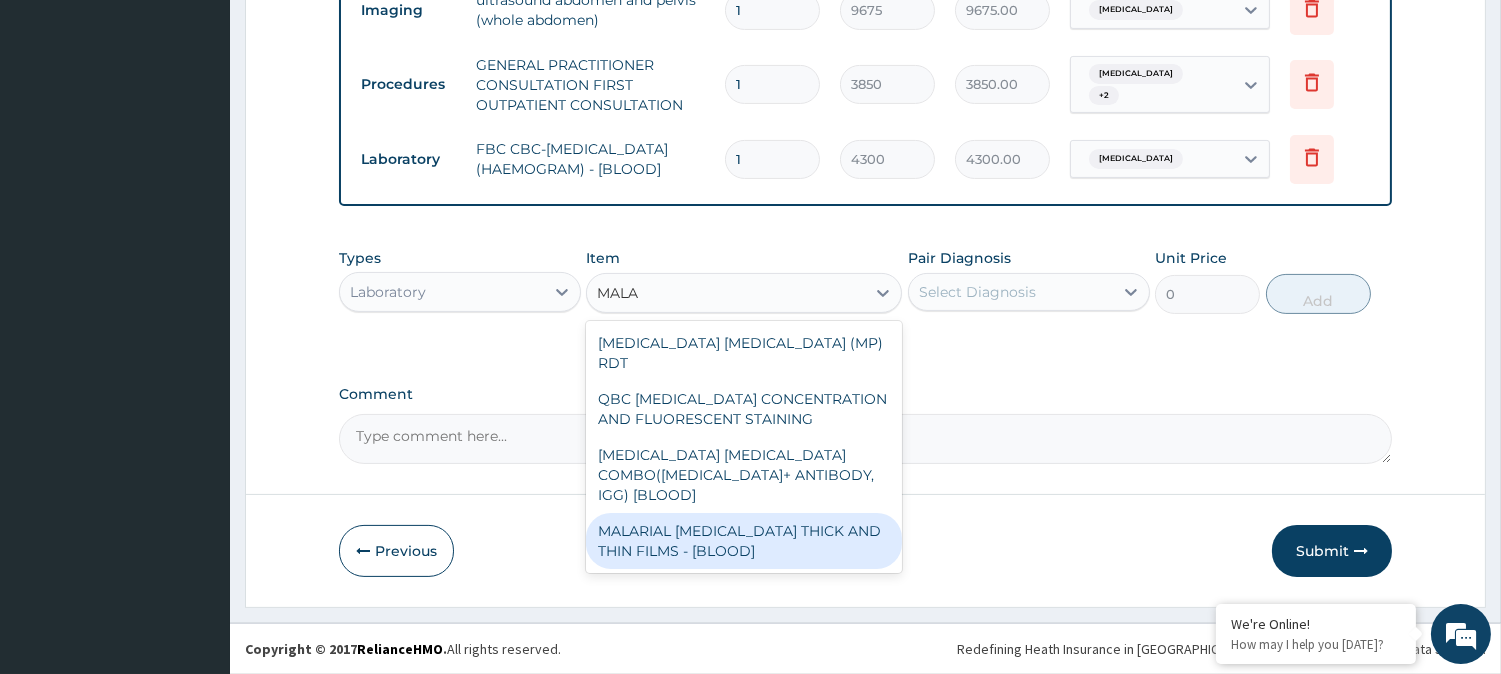click on "MALARIAL PARASITE THICK AND THIN FILMS - [BLOOD]" at bounding box center [744, 541] 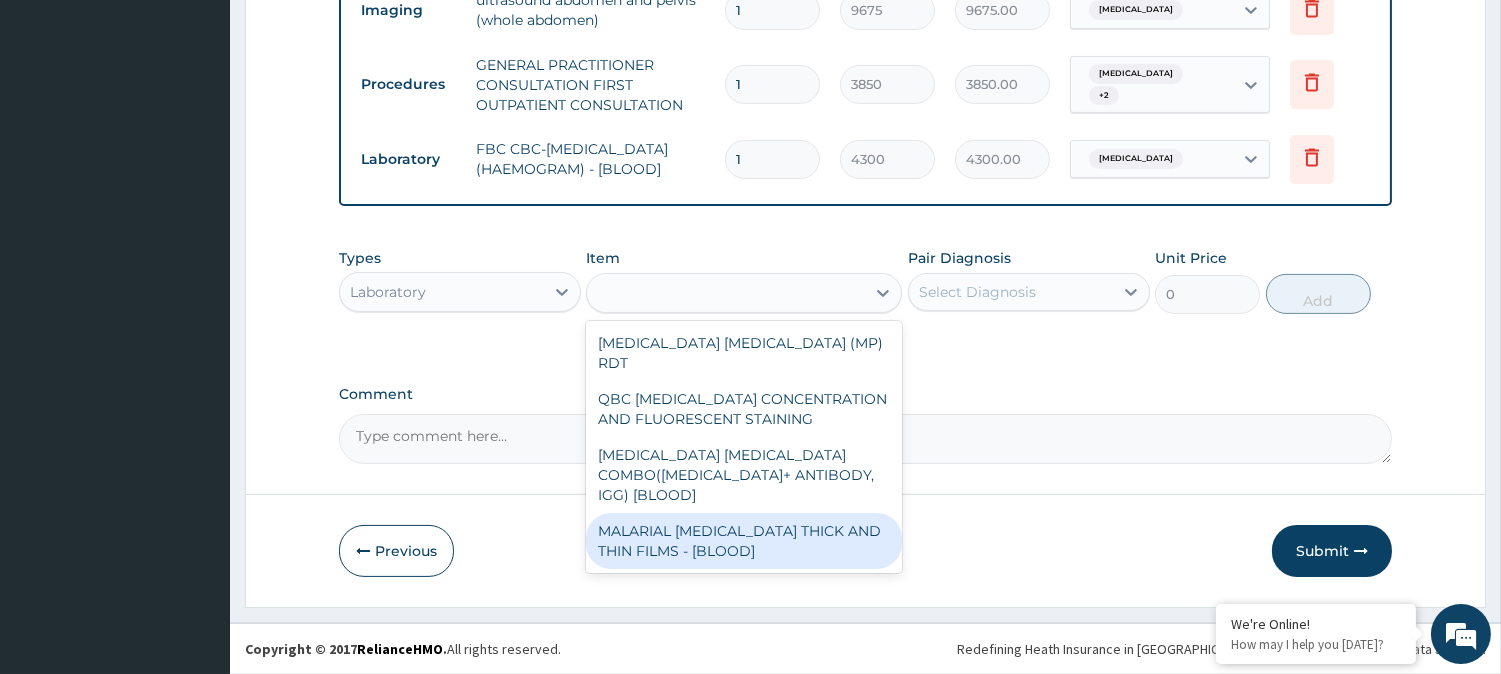 type on "1612.5" 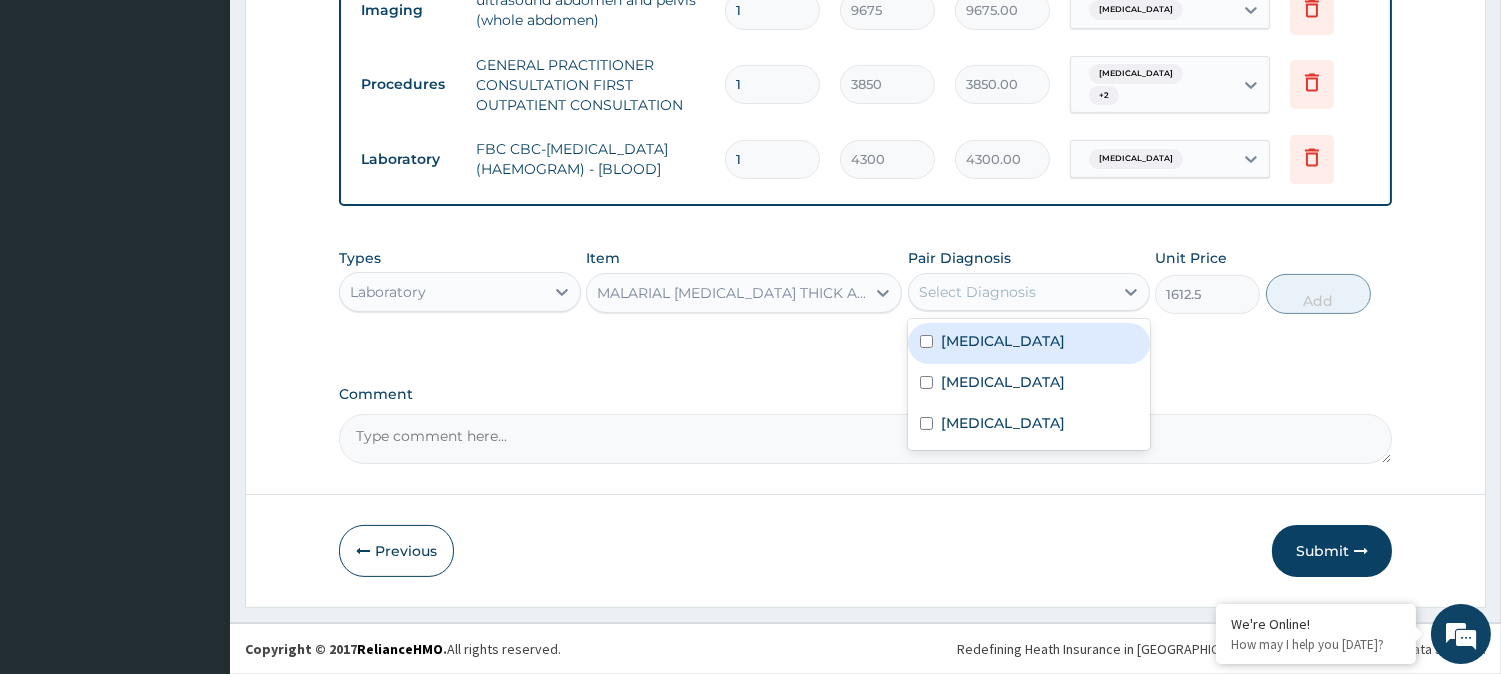 click on "Select Diagnosis" at bounding box center [977, 292] 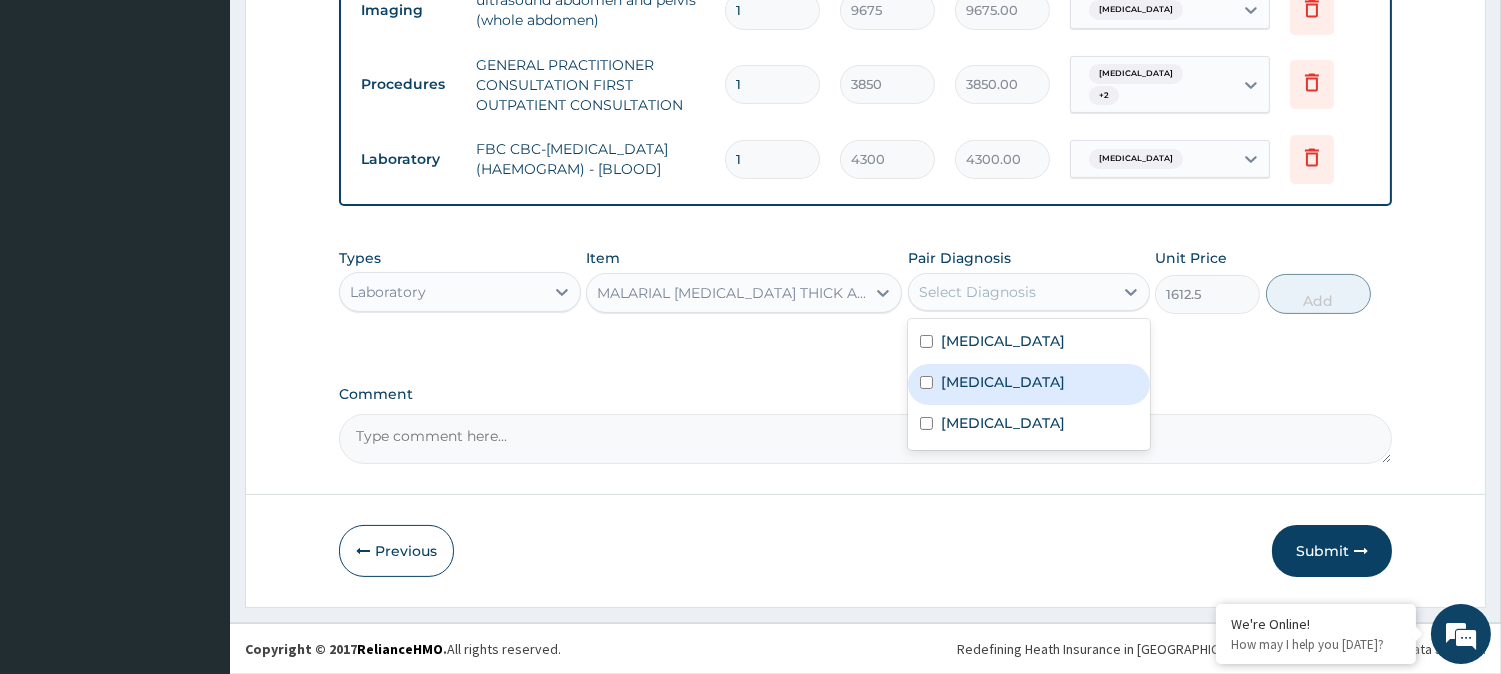 click on "[MEDICAL_DATA]" at bounding box center [1029, 384] 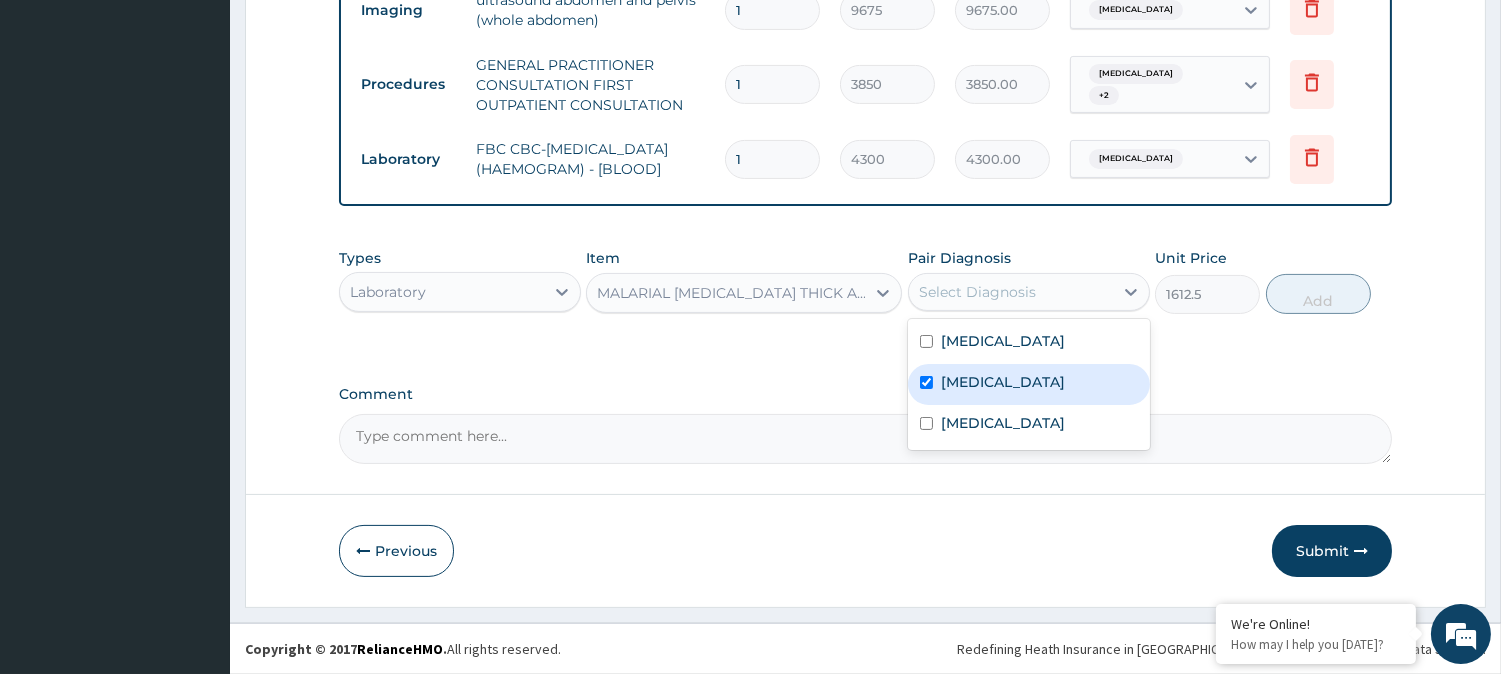 checkbox on "true" 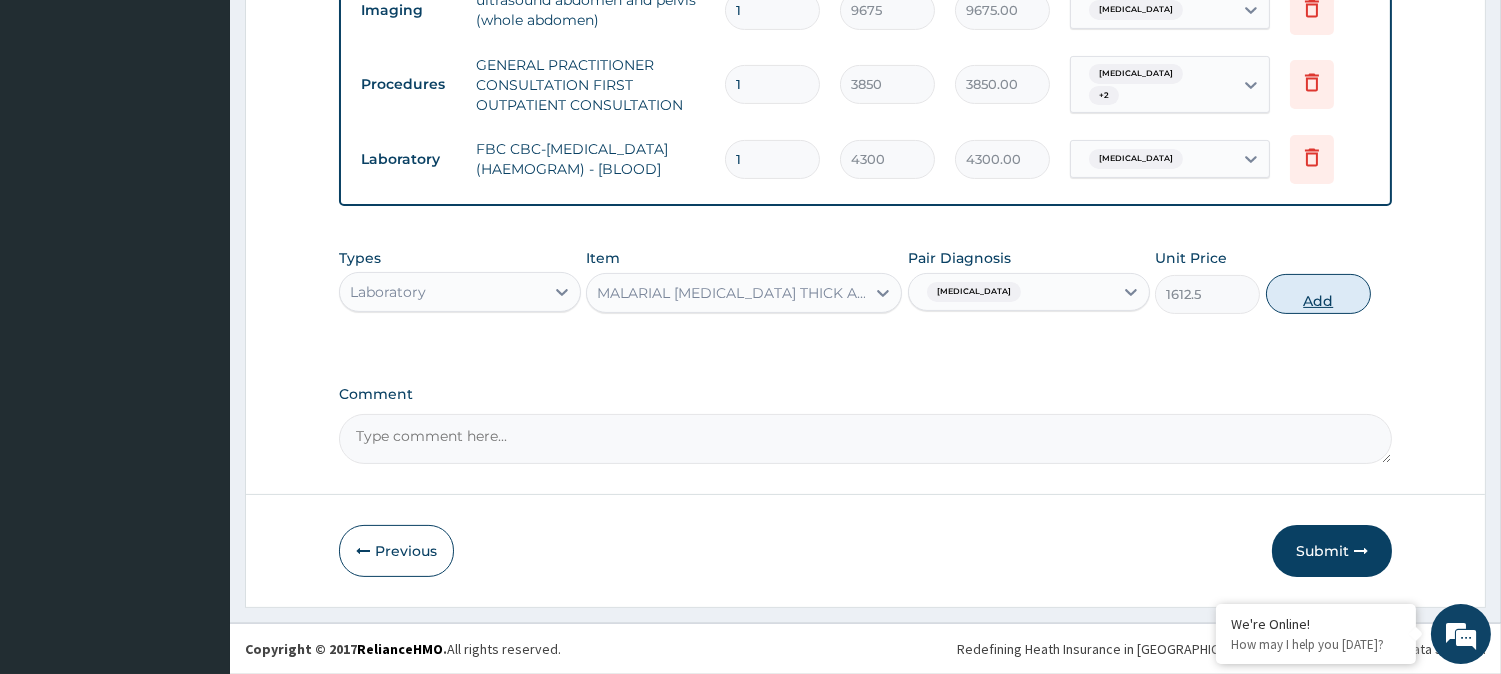 click on "Add" at bounding box center [1318, 294] 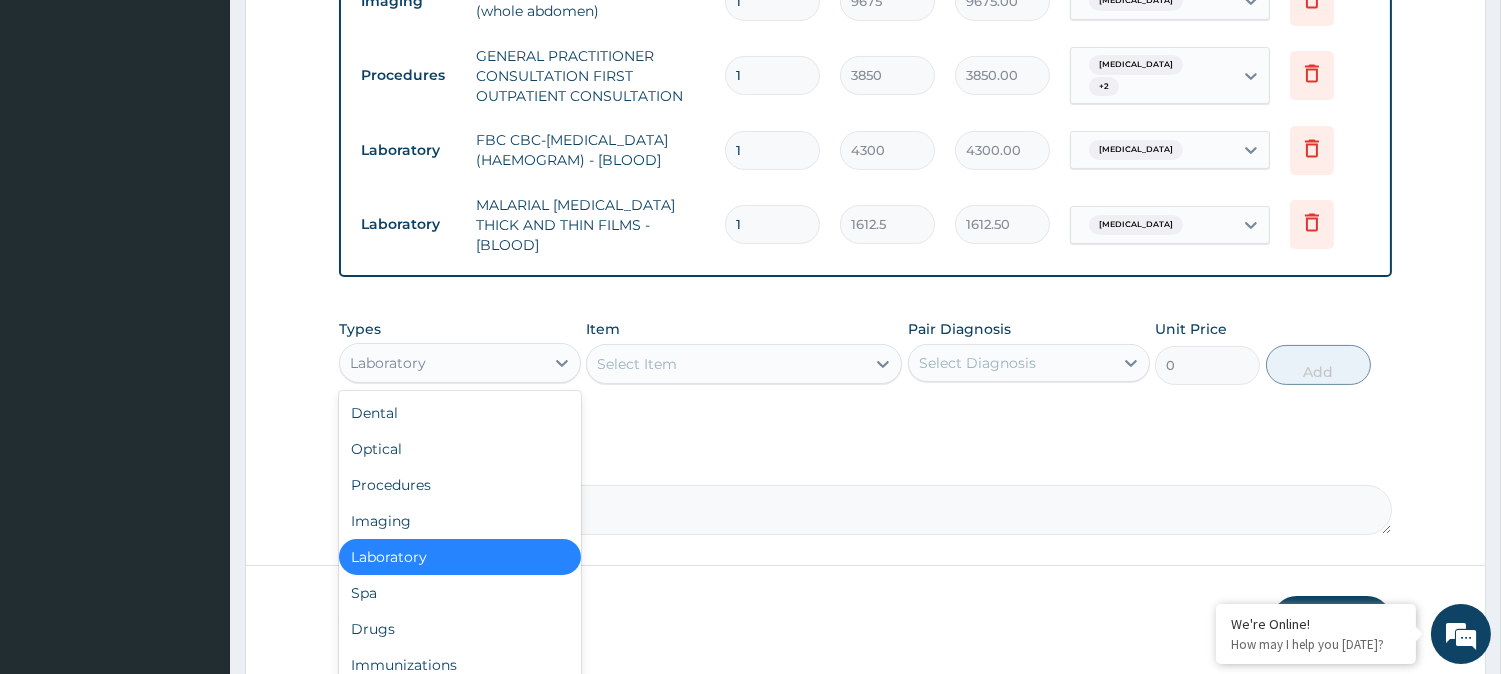 click on "Laboratory" at bounding box center (442, 363) 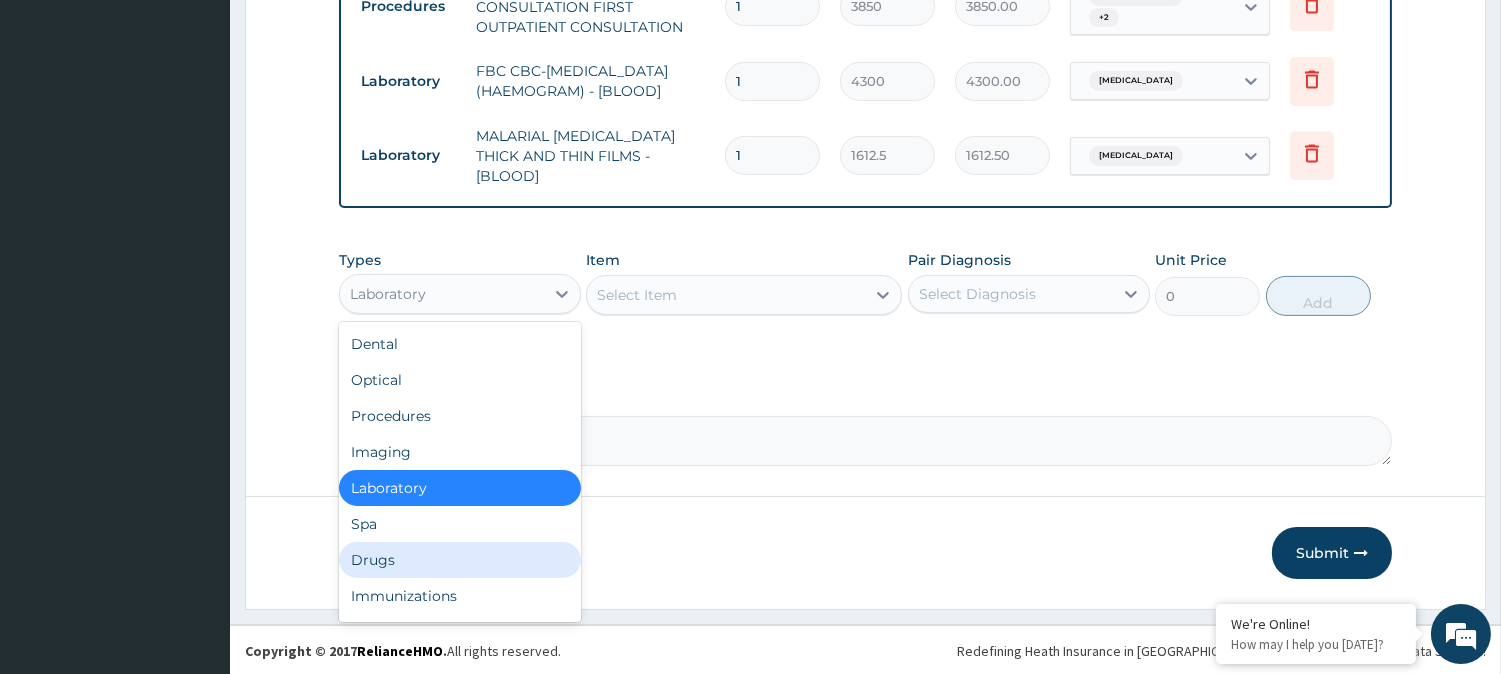 click on "Drugs" at bounding box center (460, 560) 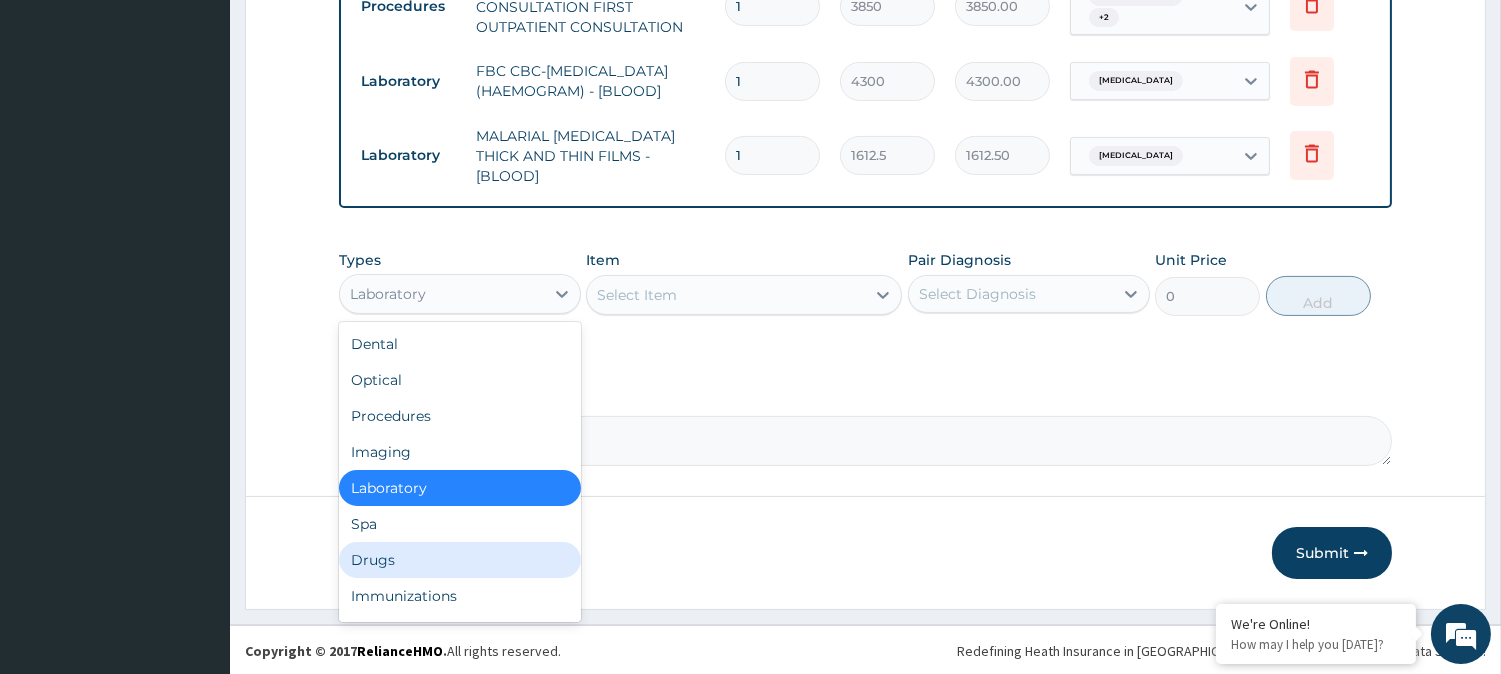 click on "Previous" at bounding box center [396, 553] 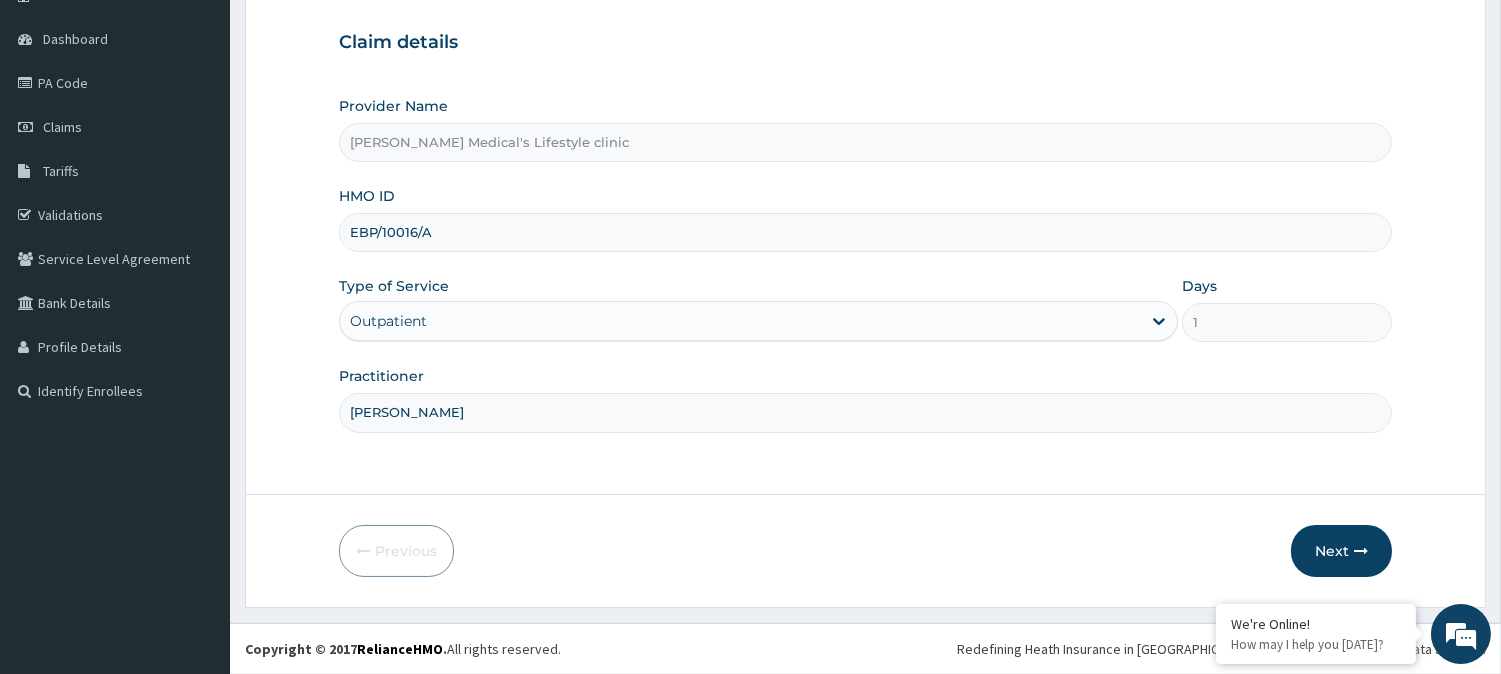 scroll, scrollTop: 178, scrollLeft: 0, axis: vertical 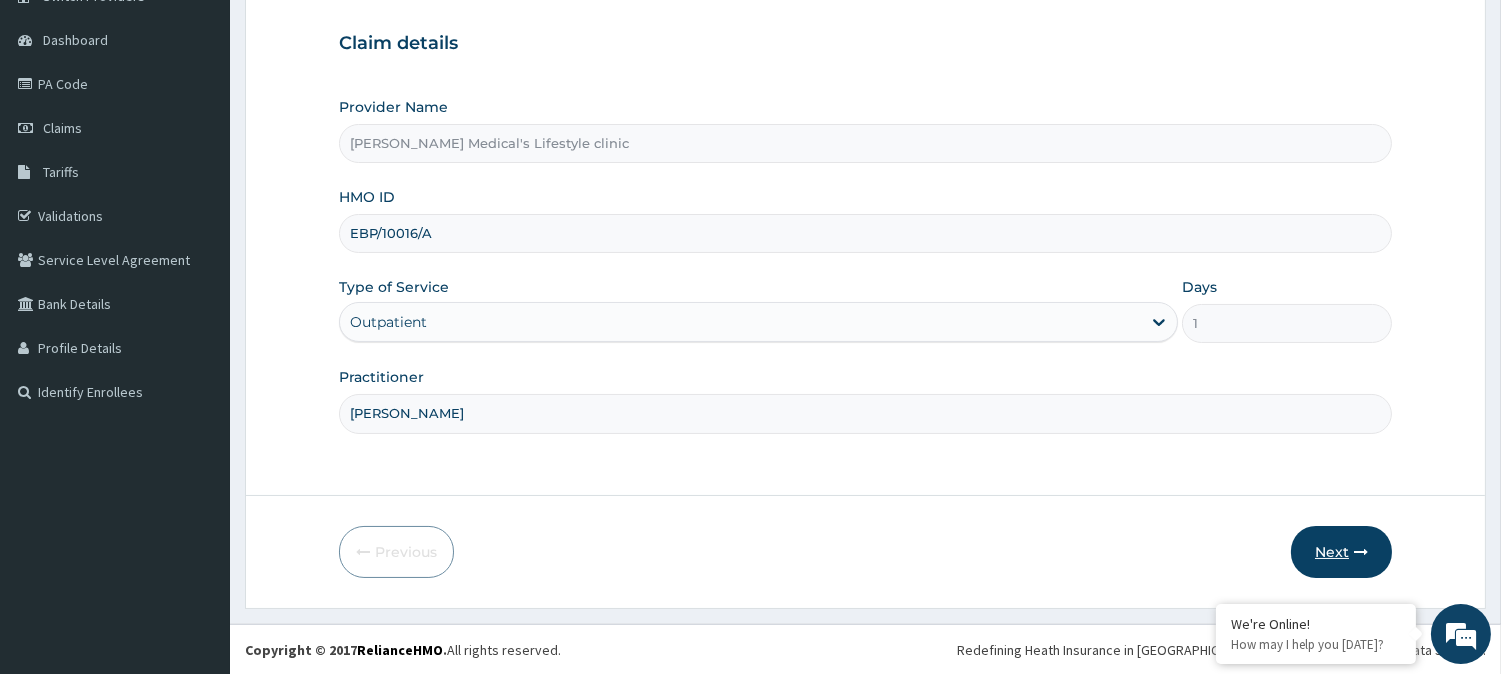 click on "Next" at bounding box center [1341, 552] 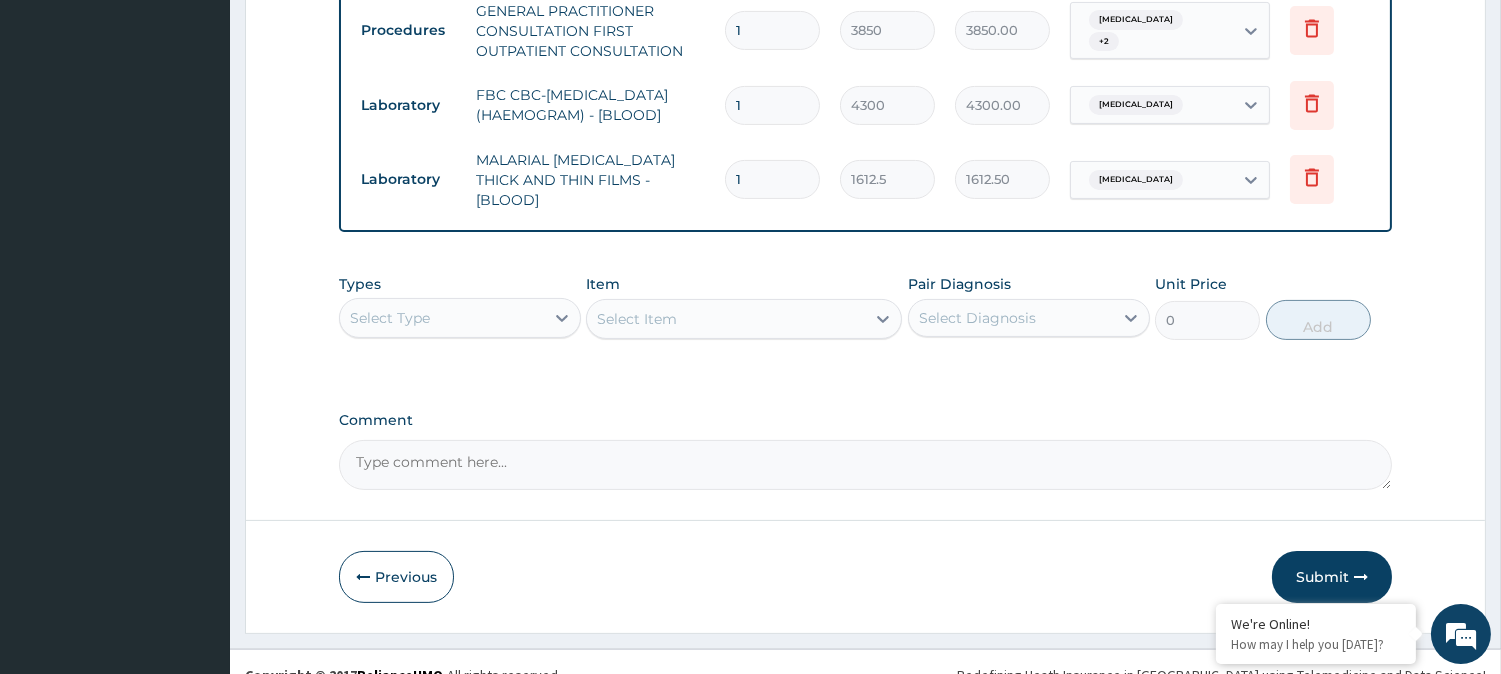 scroll, scrollTop: 900, scrollLeft: 0, axis: vertical 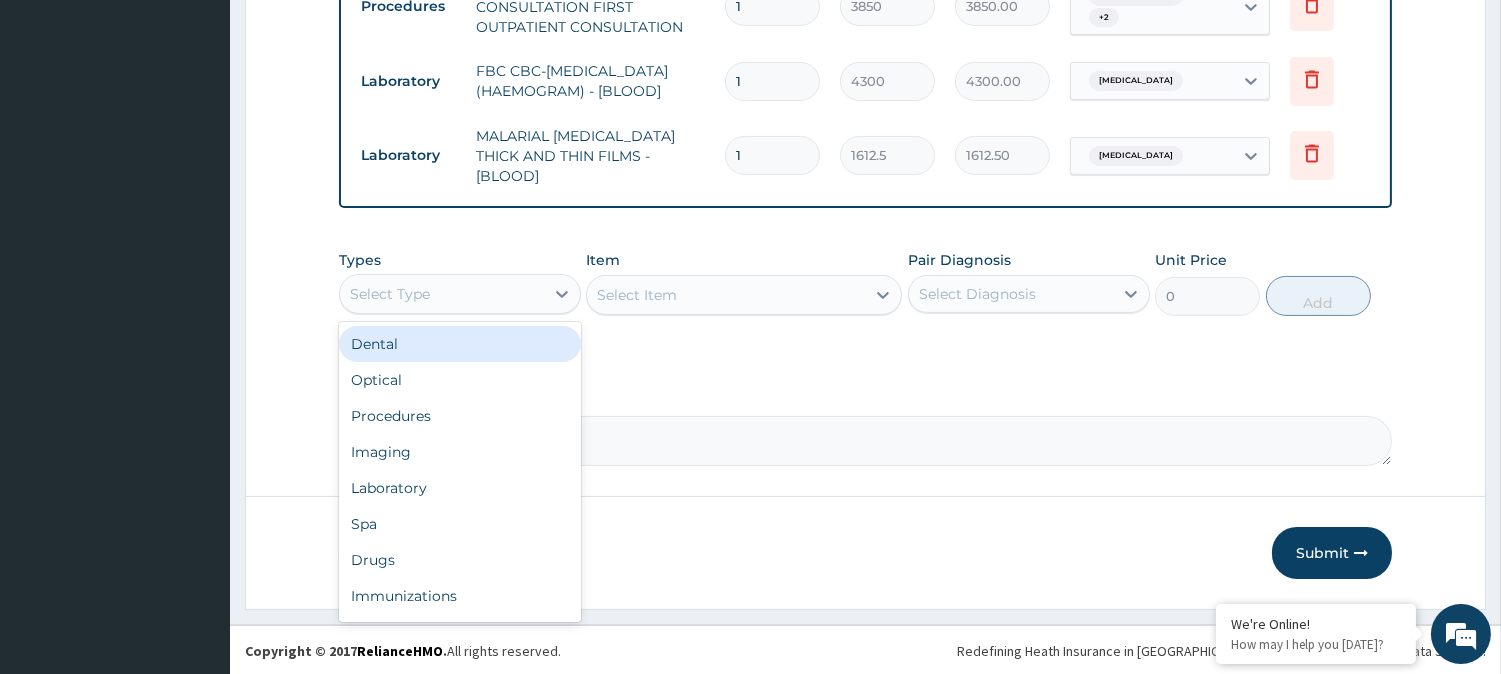 click on "Select Type" at bounding box center [442, 294] 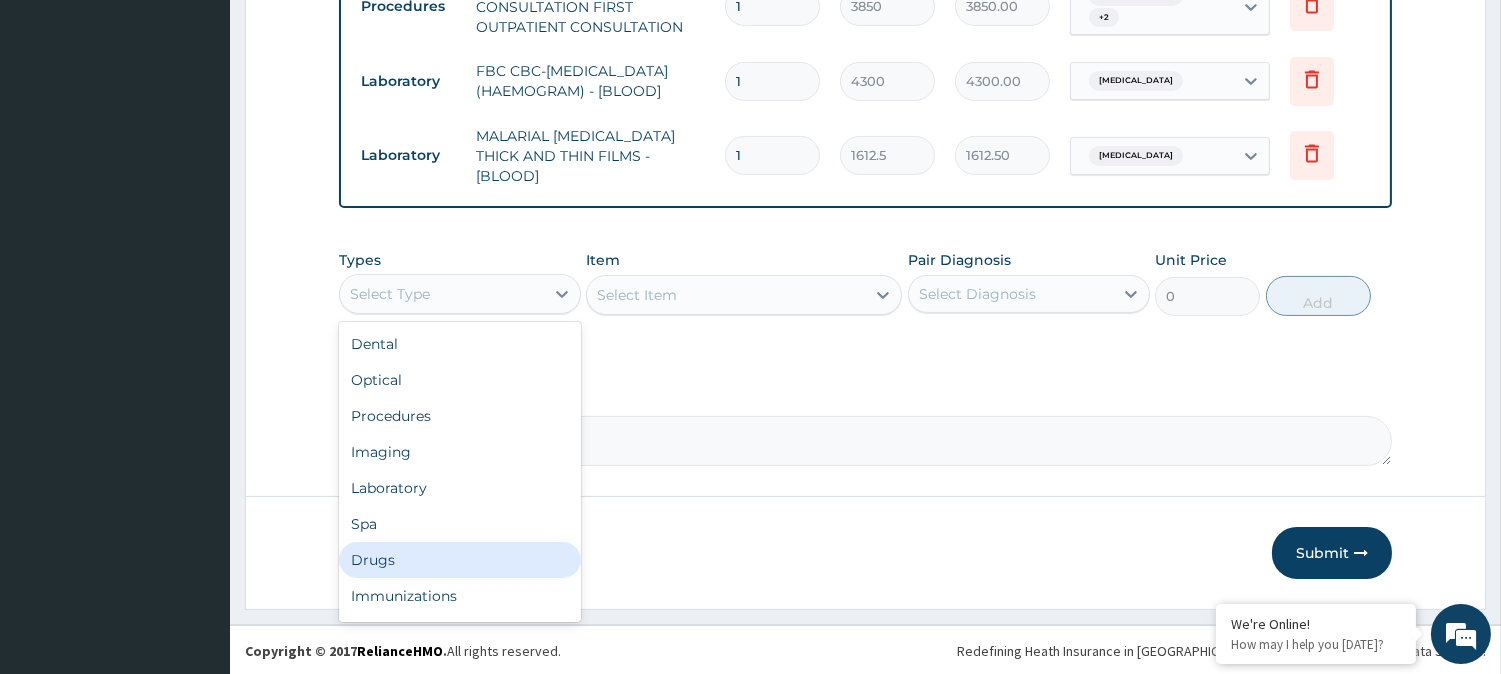 click on "Drugs" at bounding box center (460, 560) 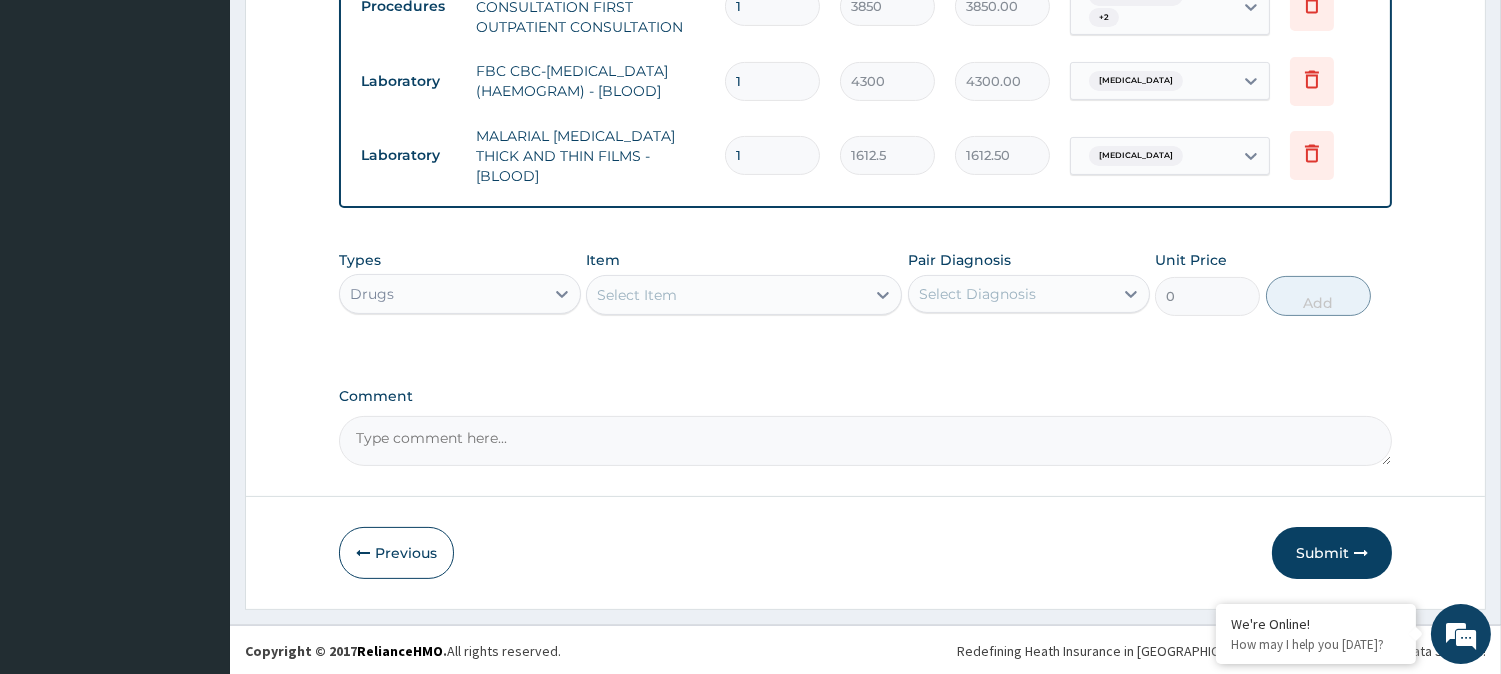 click on "Select Item" at bounding box center (726, 295) 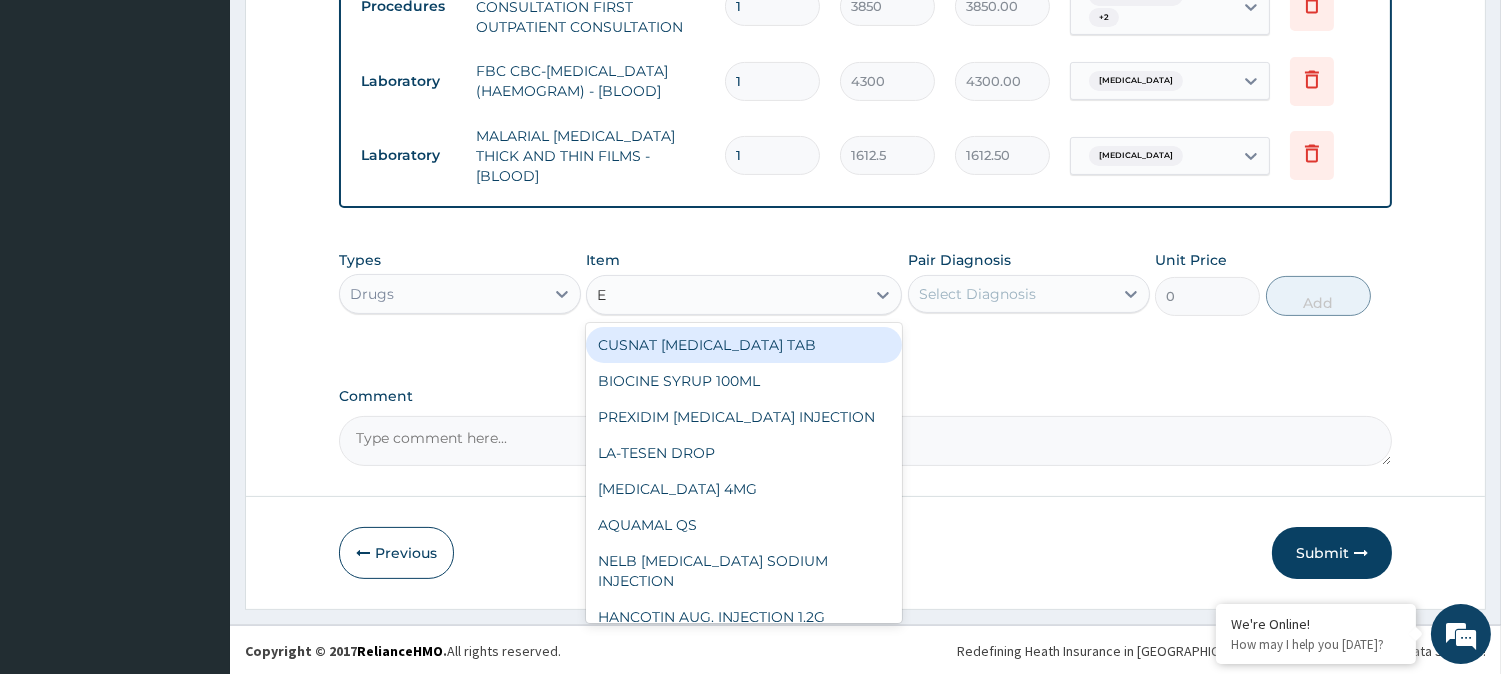 type on "E M" 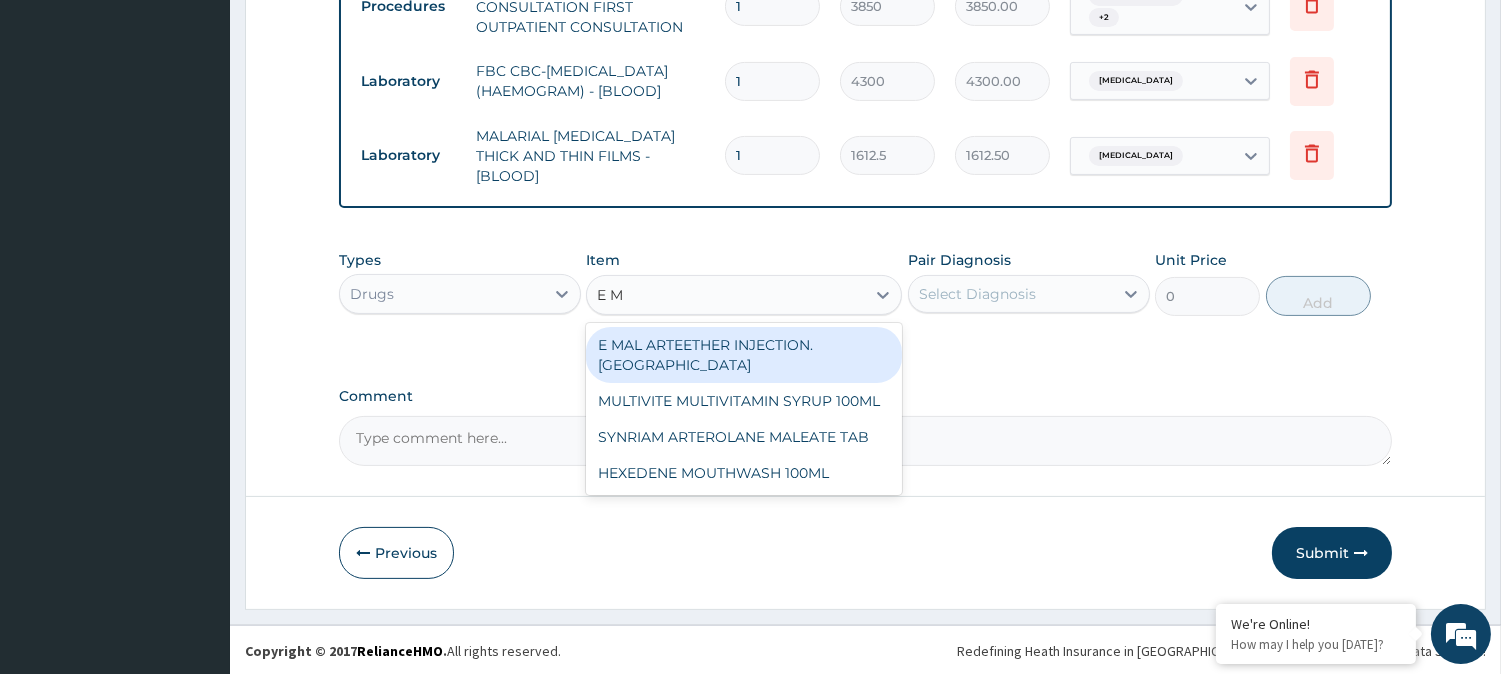 click on "E MAL ARTEETHER INJECTION. [GEOGRAPHIC_DATA]" at bounding box center [744, 355] 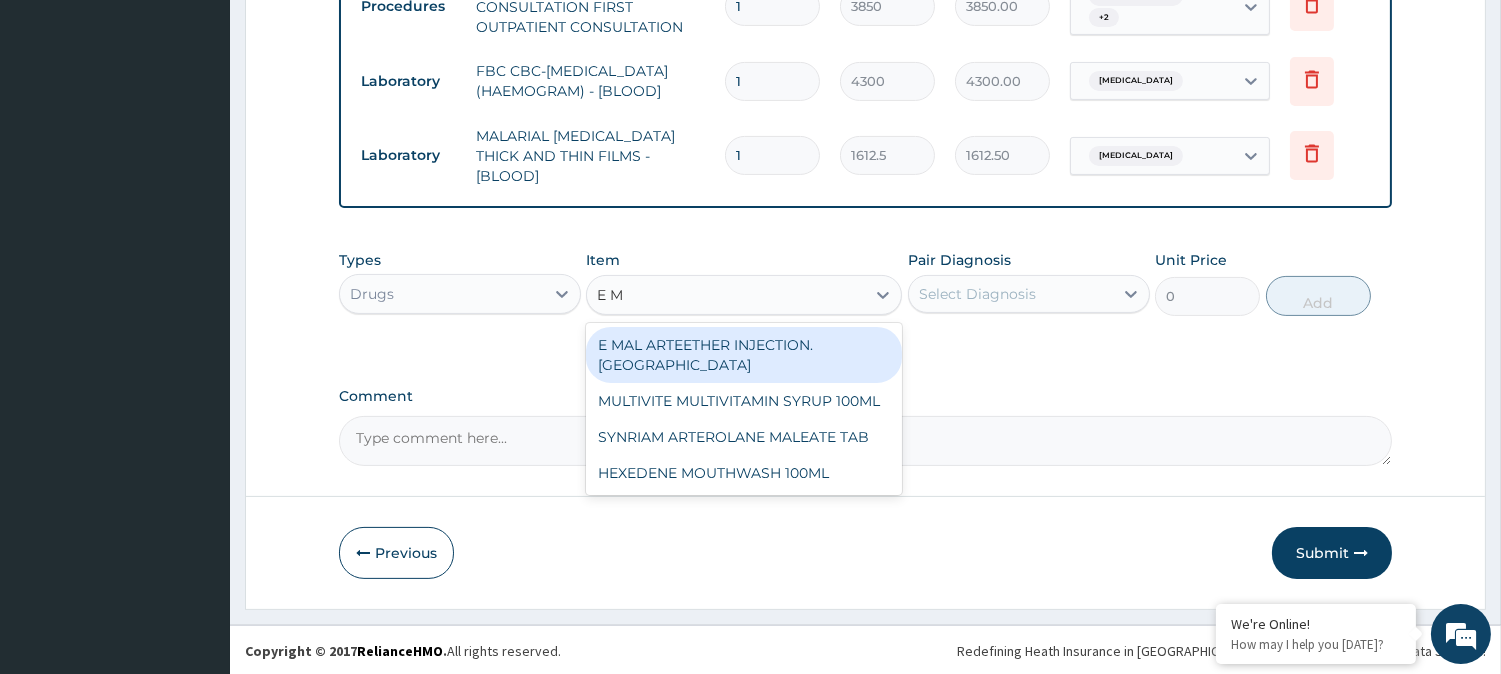 type 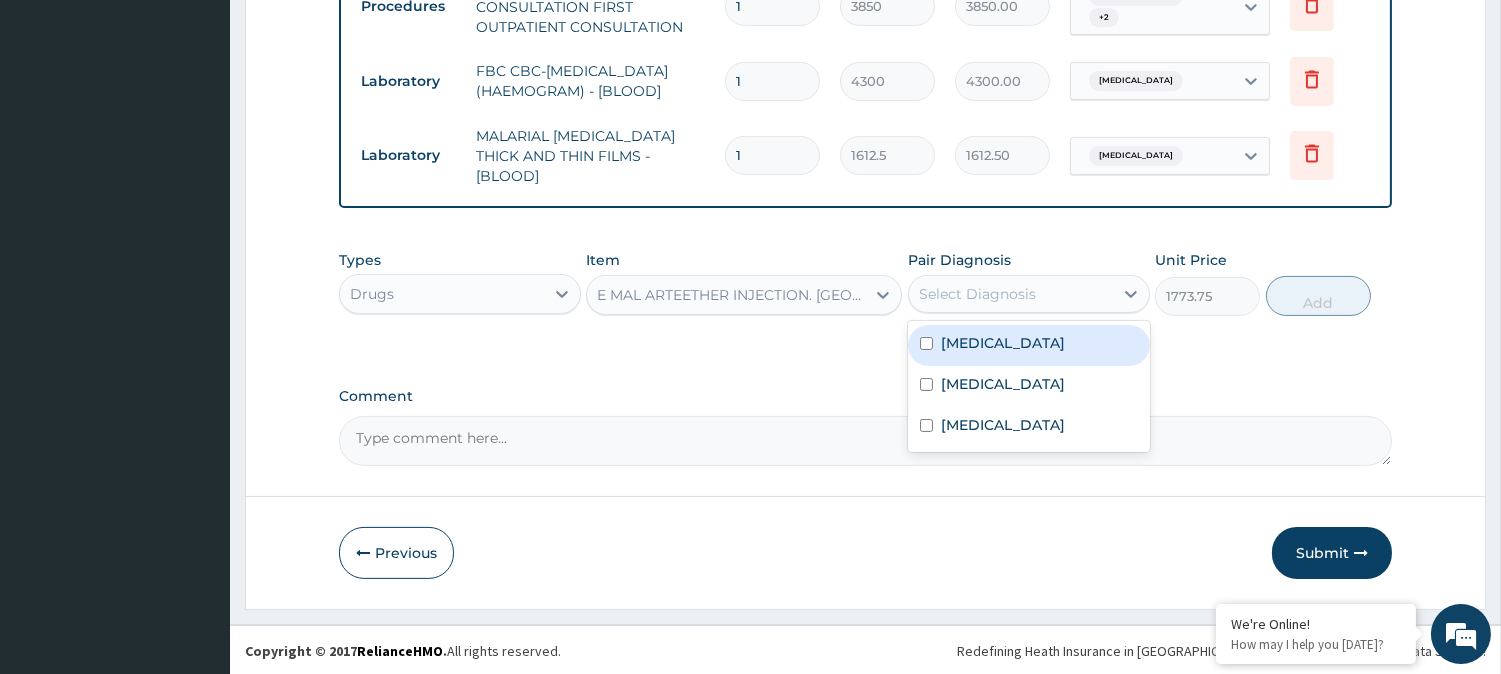 click on "Select Diagnosis" at bounding box center (1011, 294) 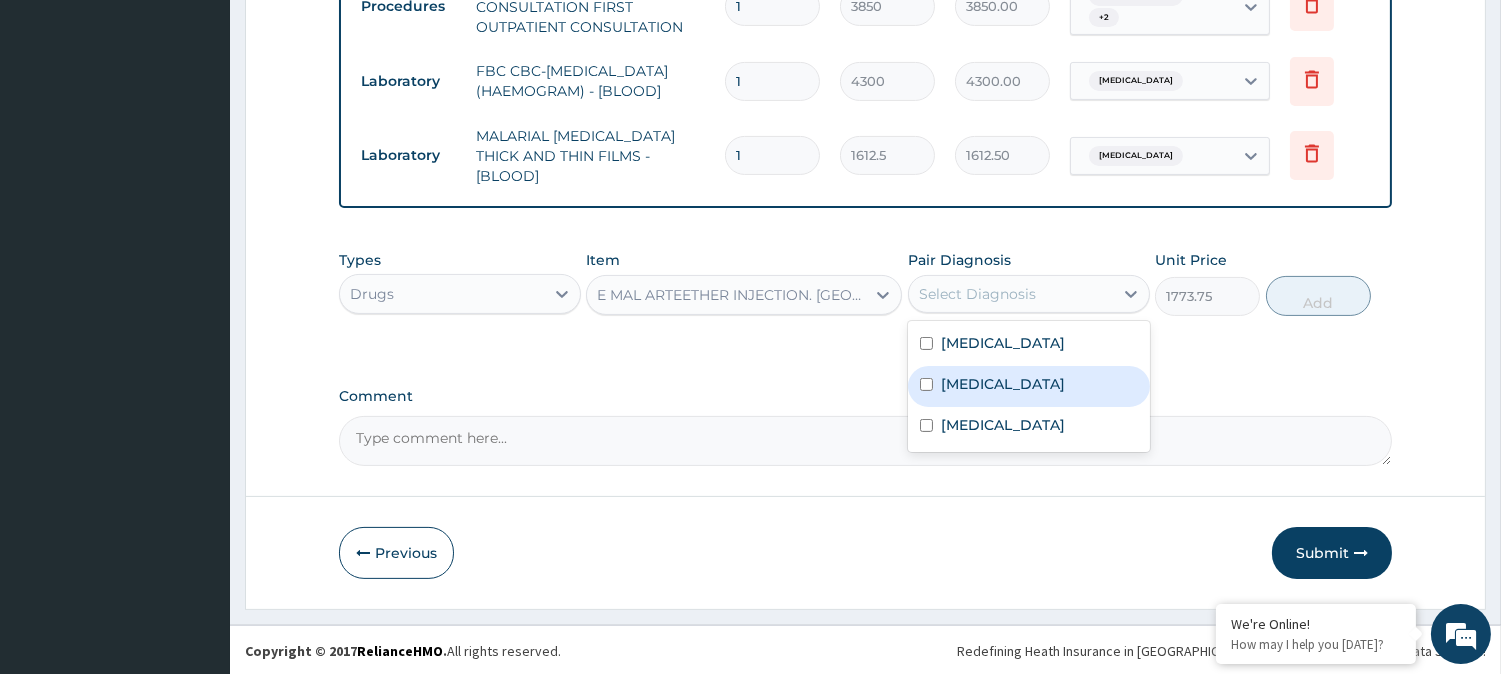 click on "[MEDICAL_DATA]" at bounding box center [1003, 384] 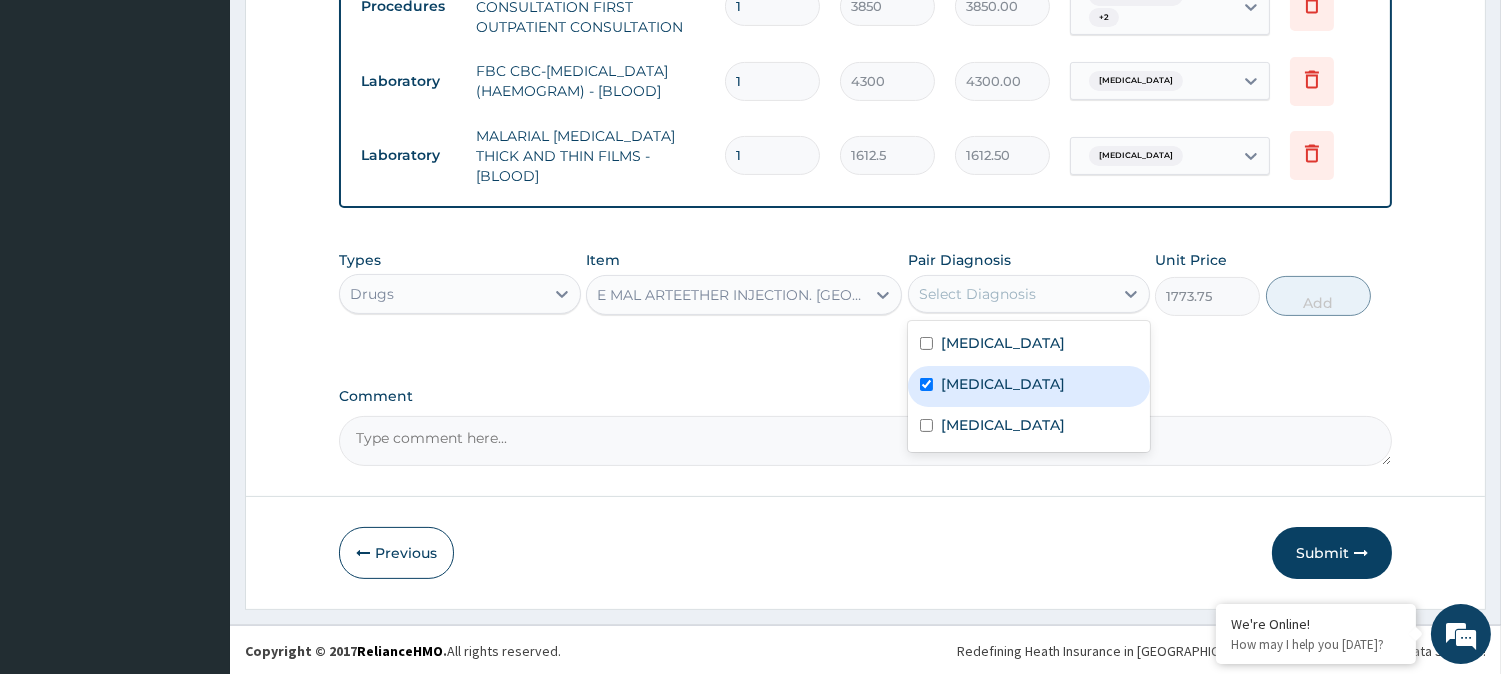 checkbox on "true" 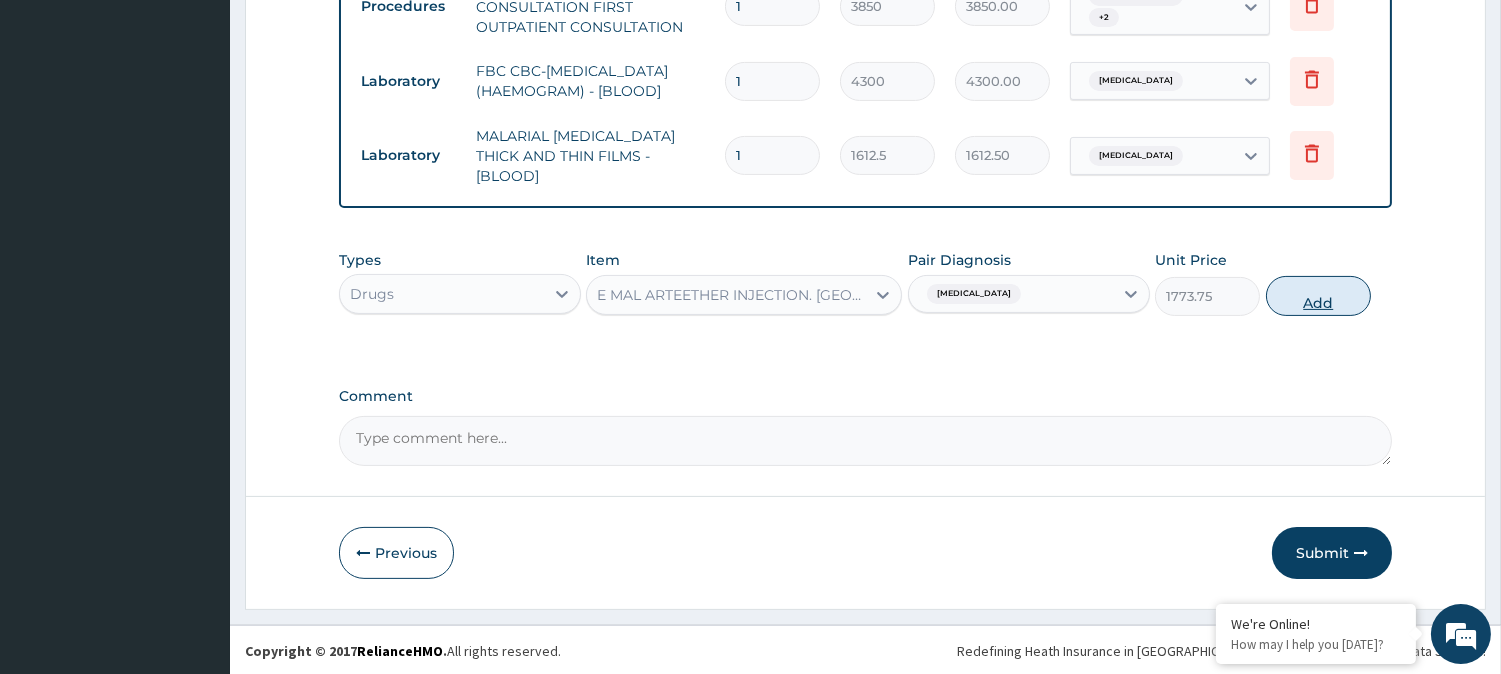 click on "Add" at bounding box center (1318, 296) 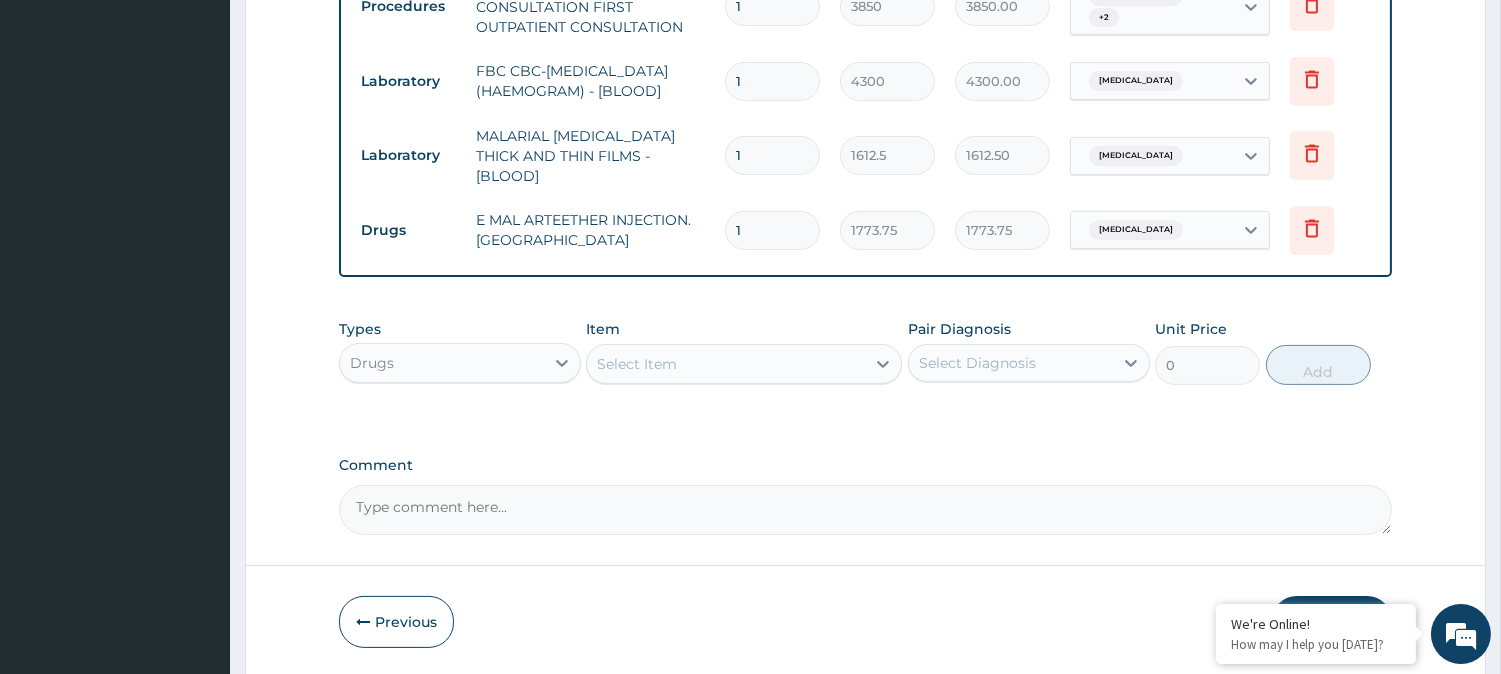 type 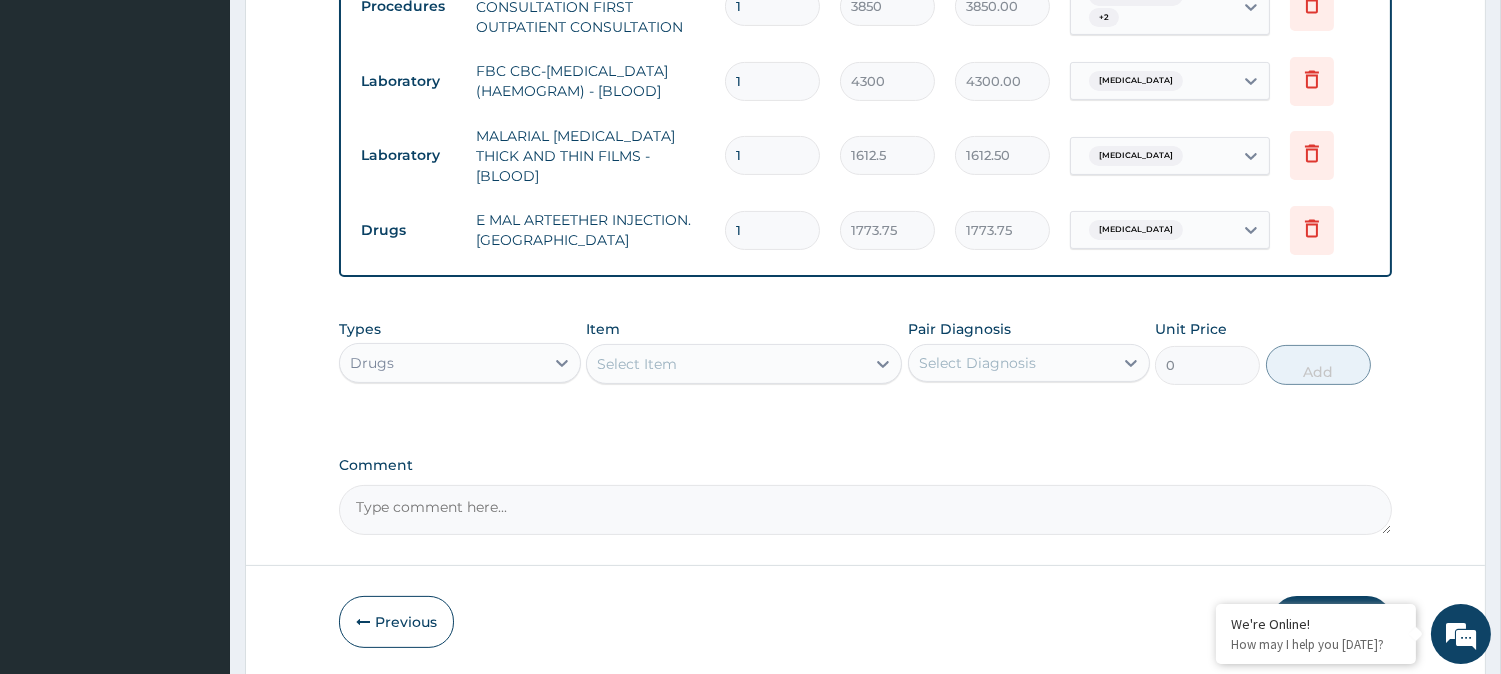 type on "0.00" 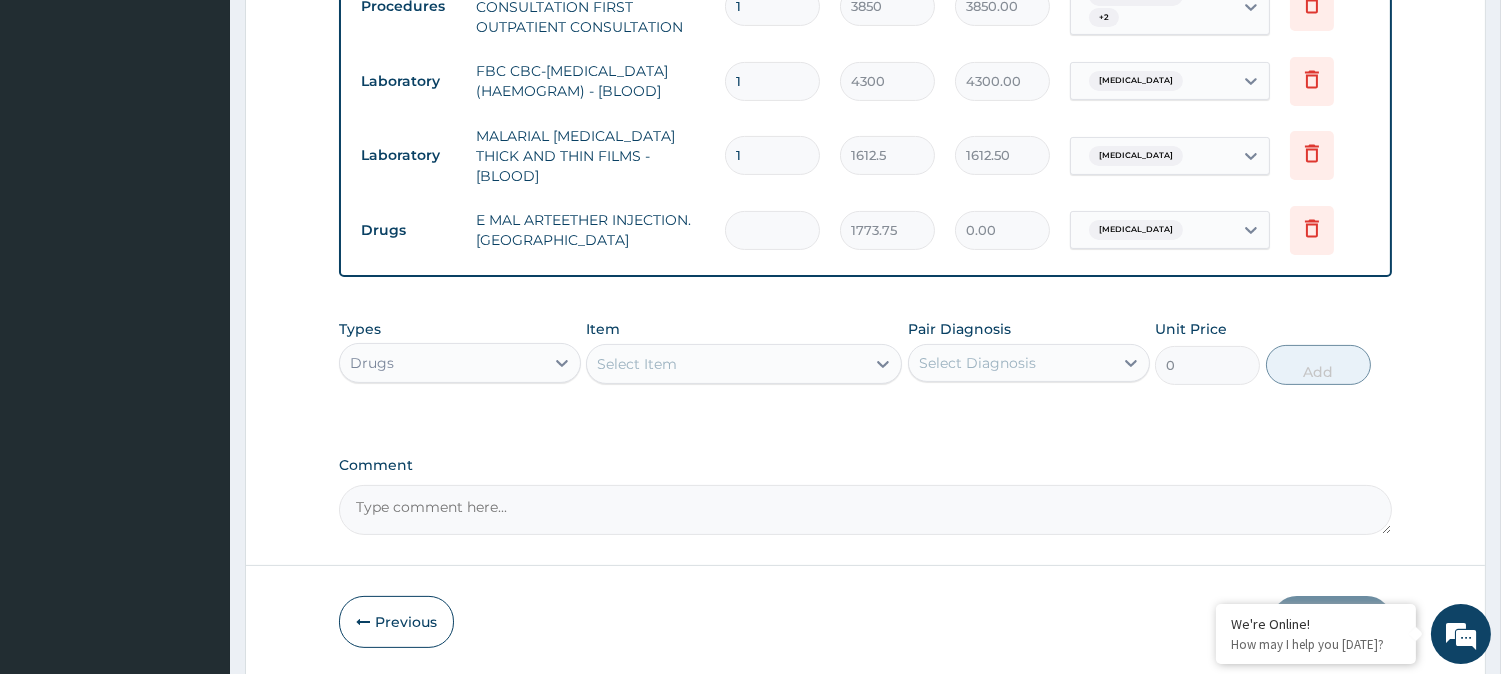 type on "3" 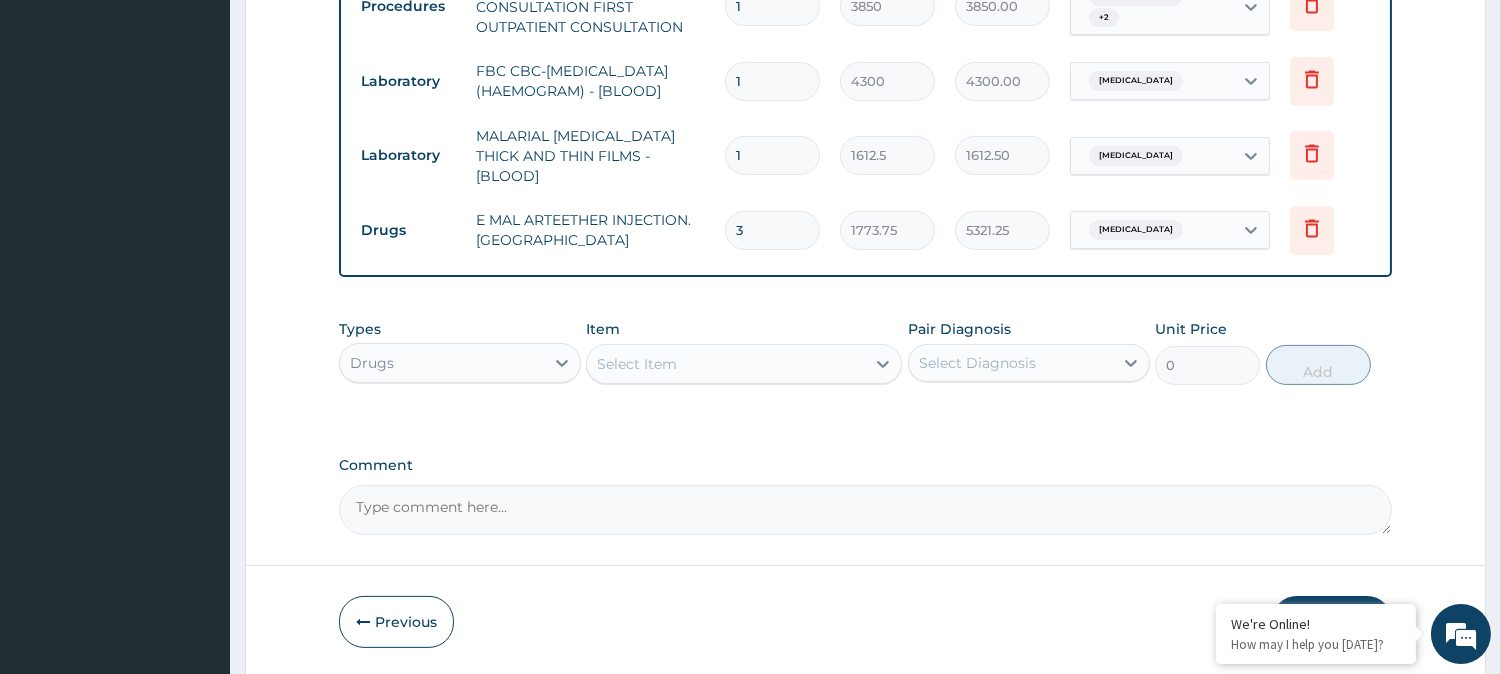 type on "3" 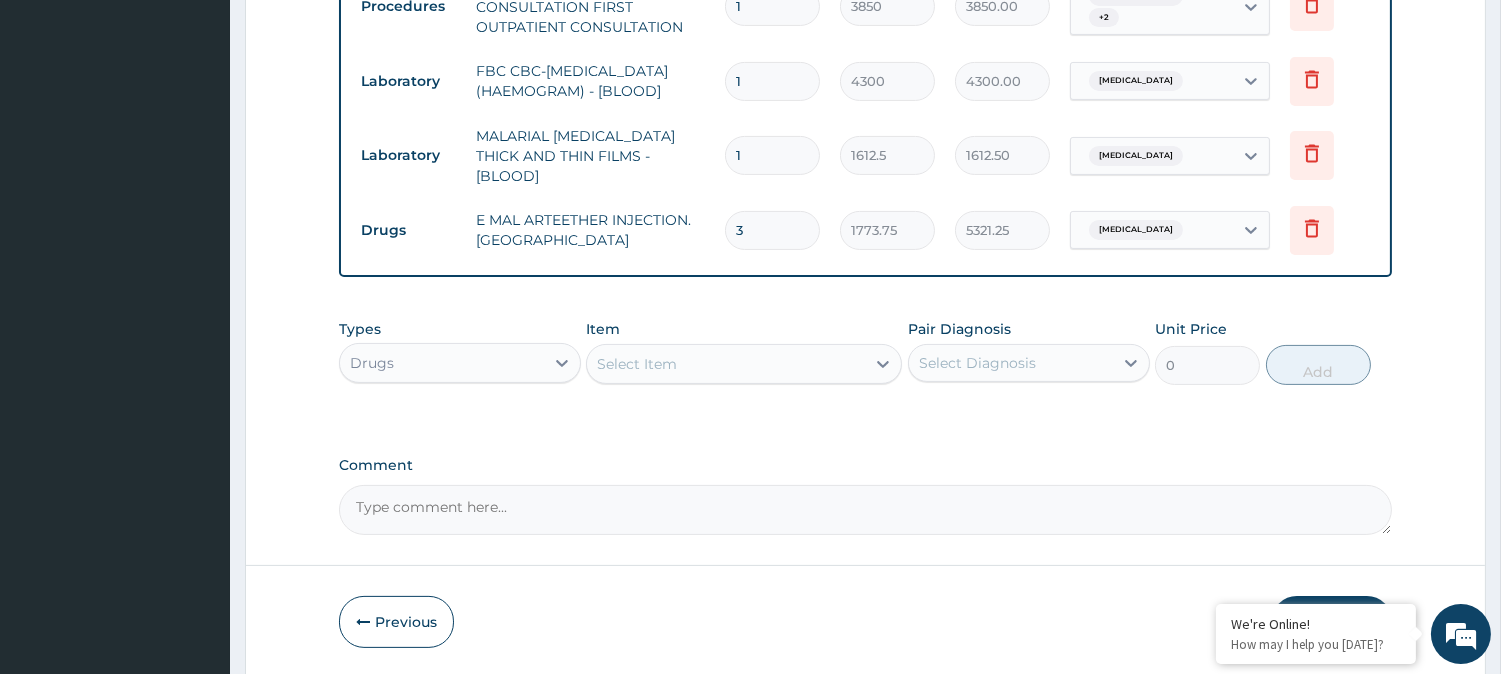 click on "Select Item" at bounding box center [726, 364] 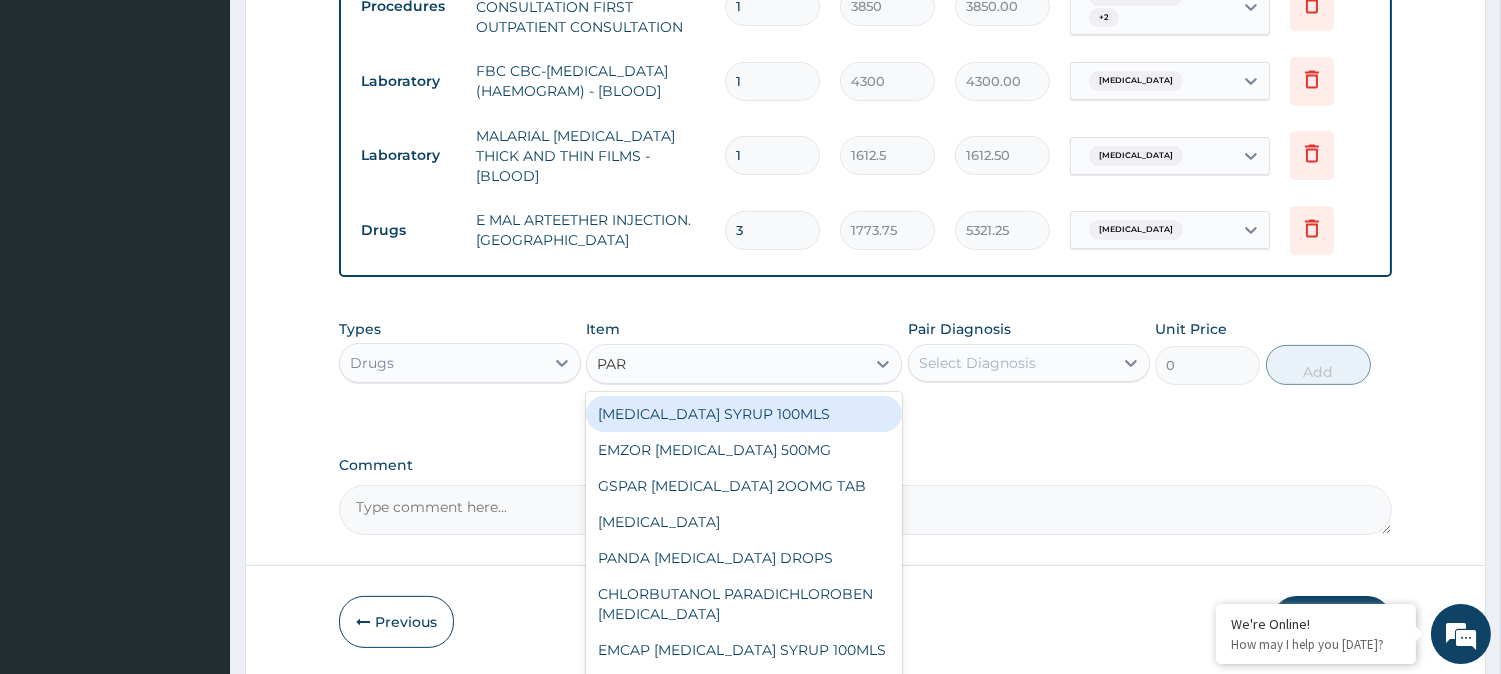 type on "PARA" 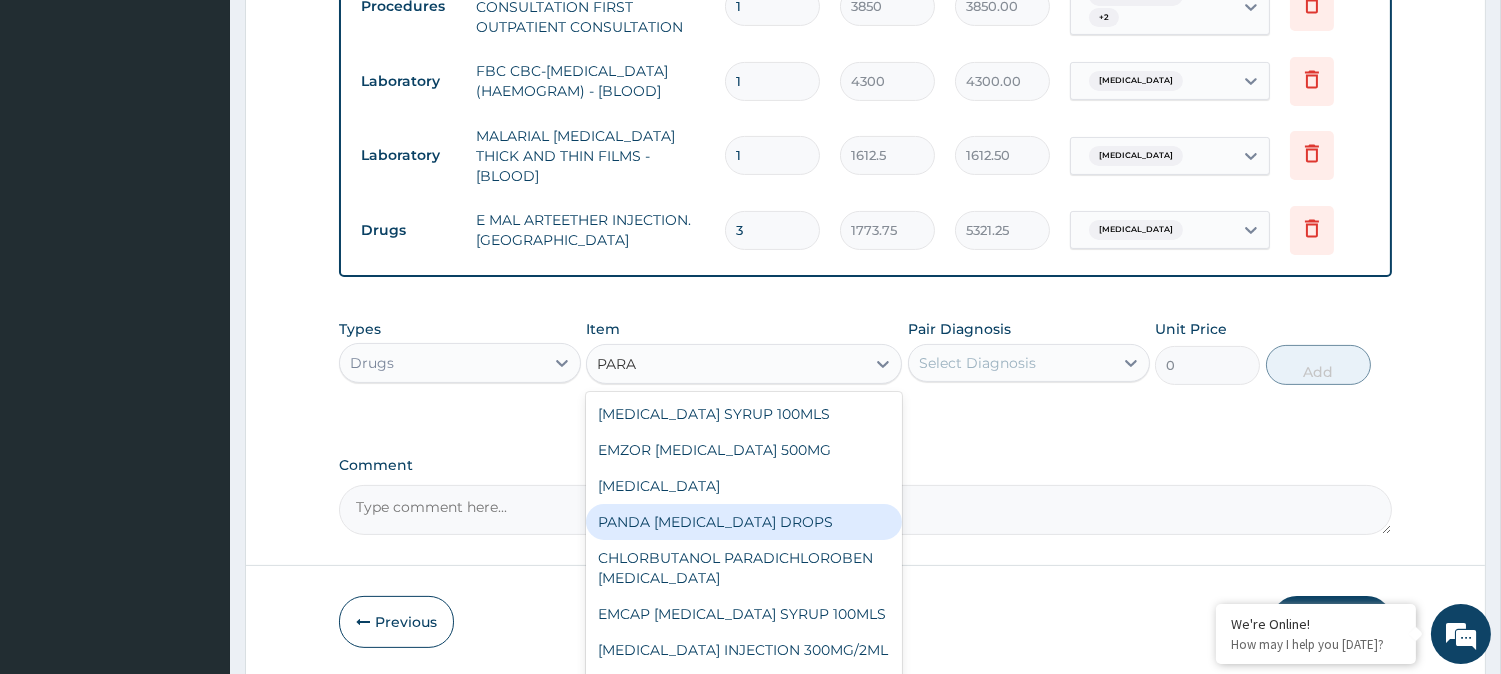scroll, scrollTop: 55, scrollLeft: 0, axis: vertical 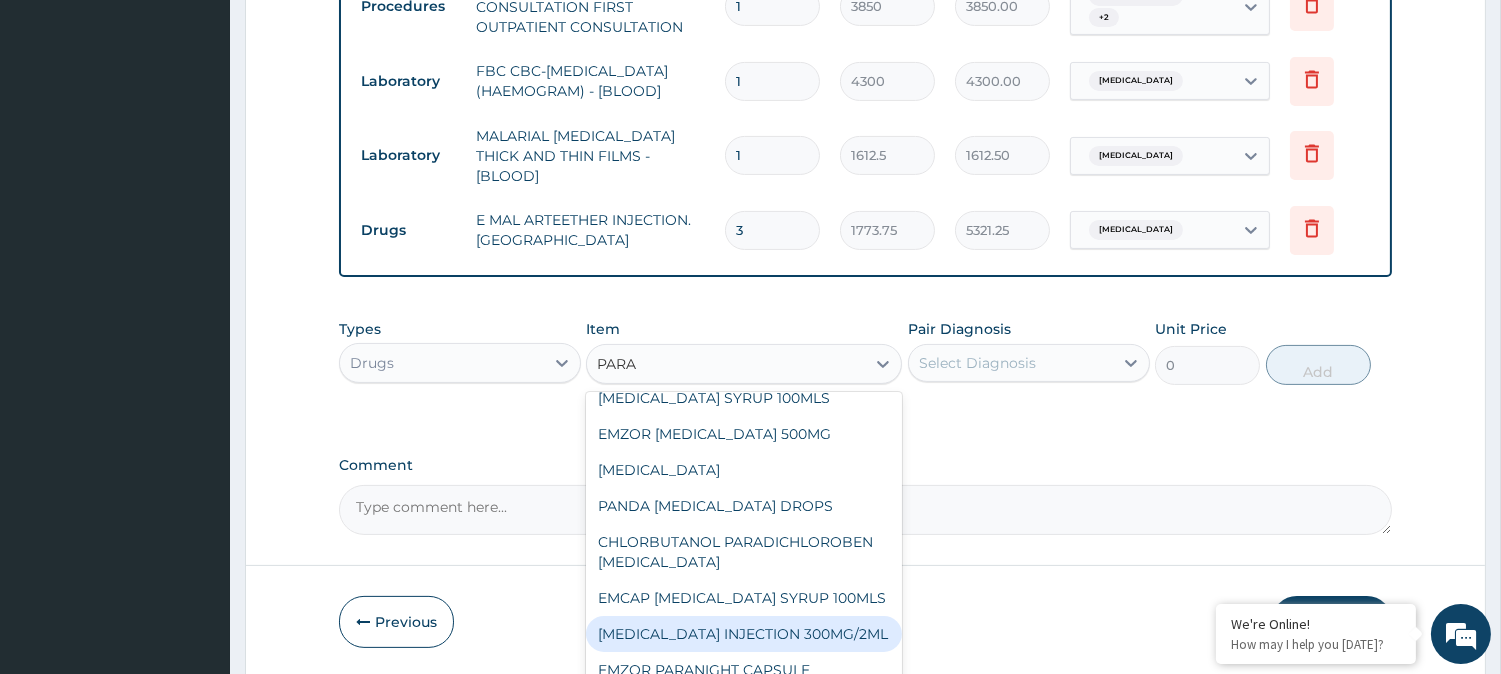 click on "PARACETAMOL INJECTION 300MG/2ML" at bounding box center (744, 634) 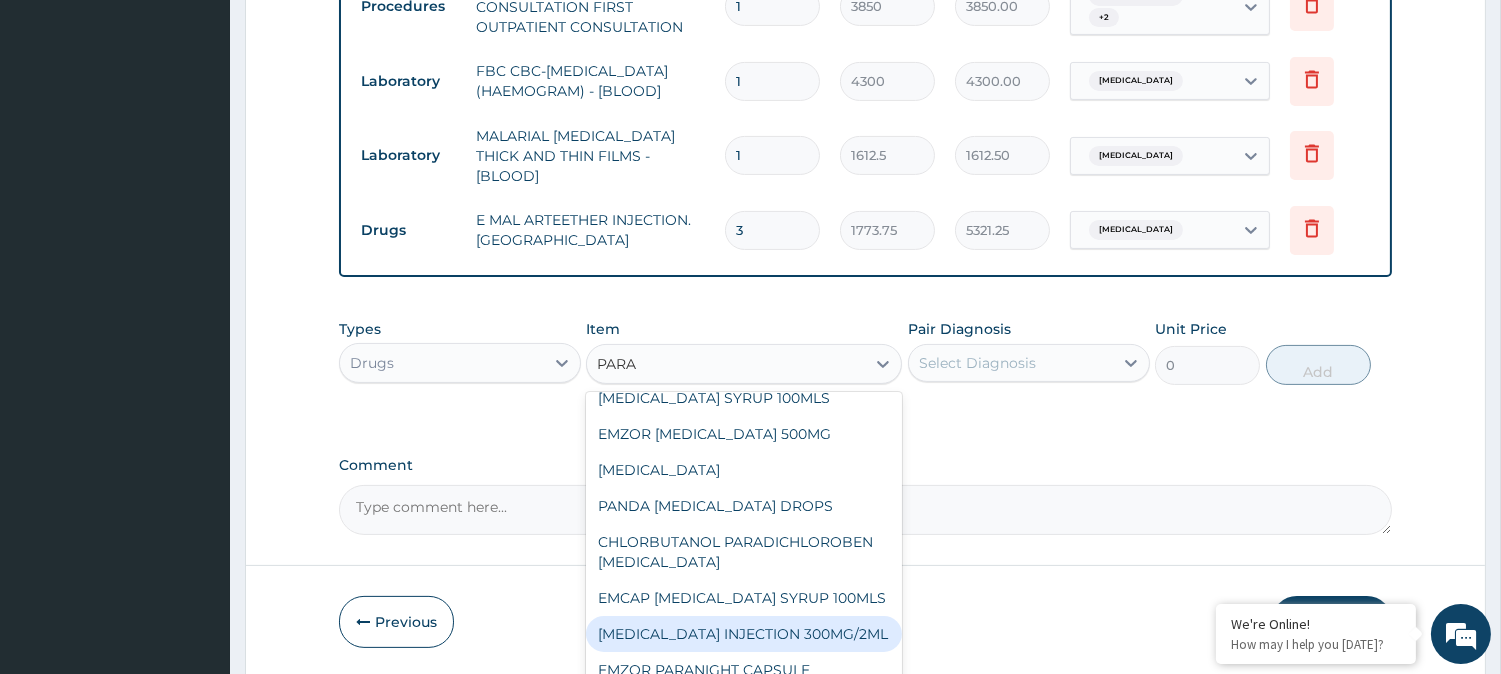 type 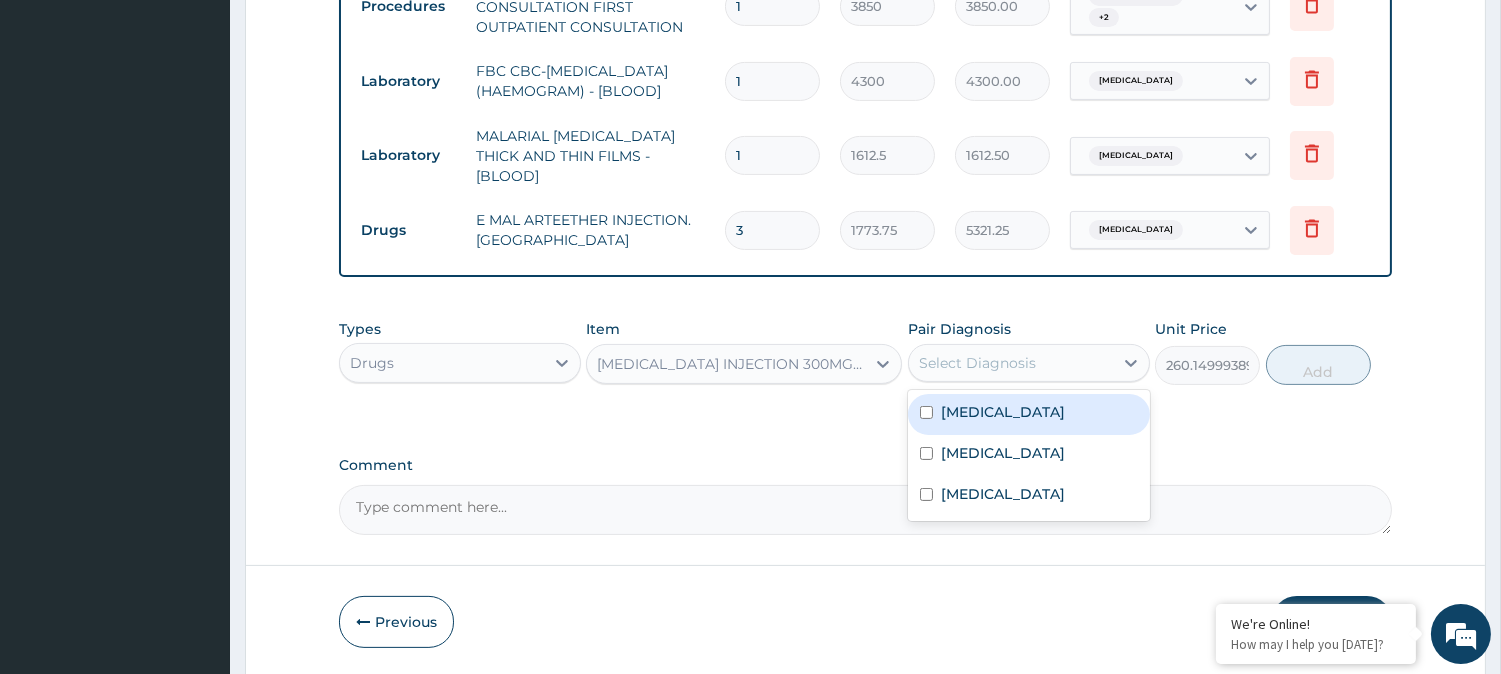 click on "Select Diagnosis" at bounding box center (1011, 363) 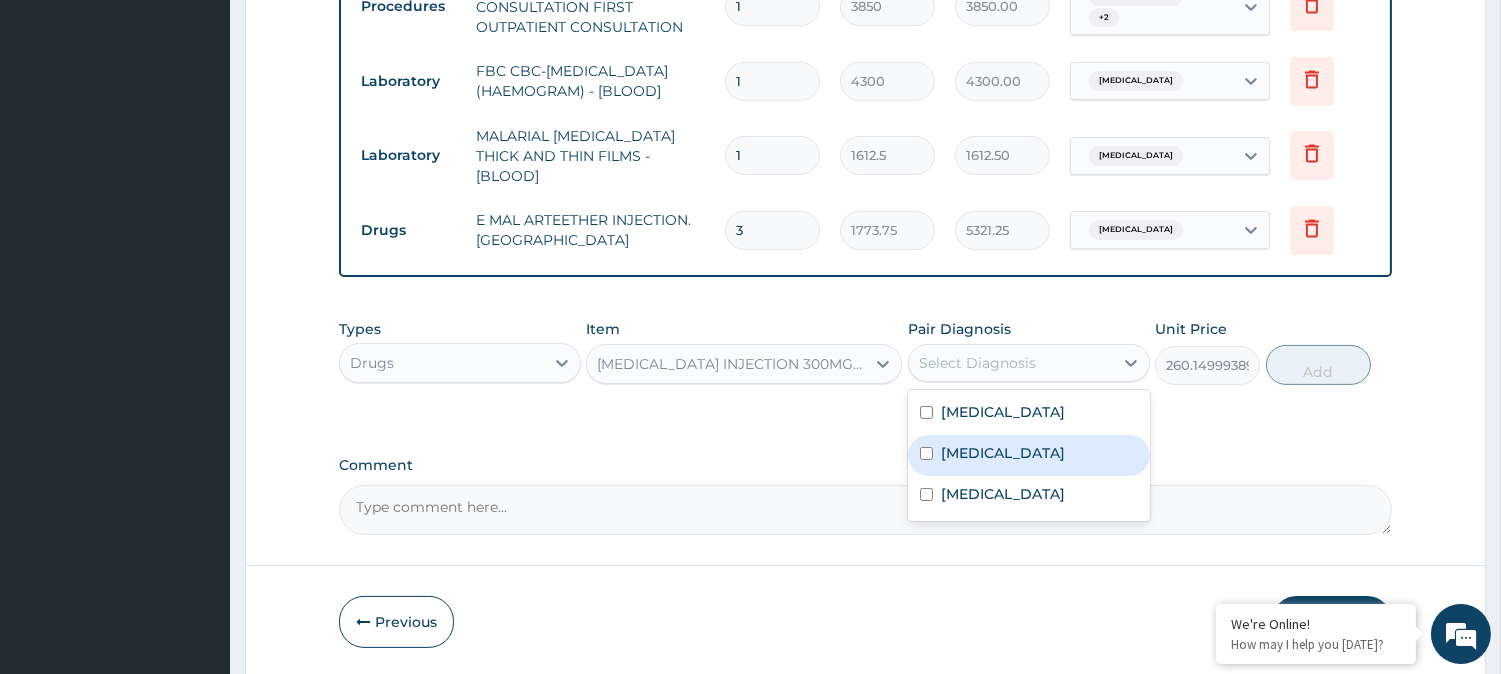 click on "[MEDICAL_DATA]" at bounding box center (1029, 455) 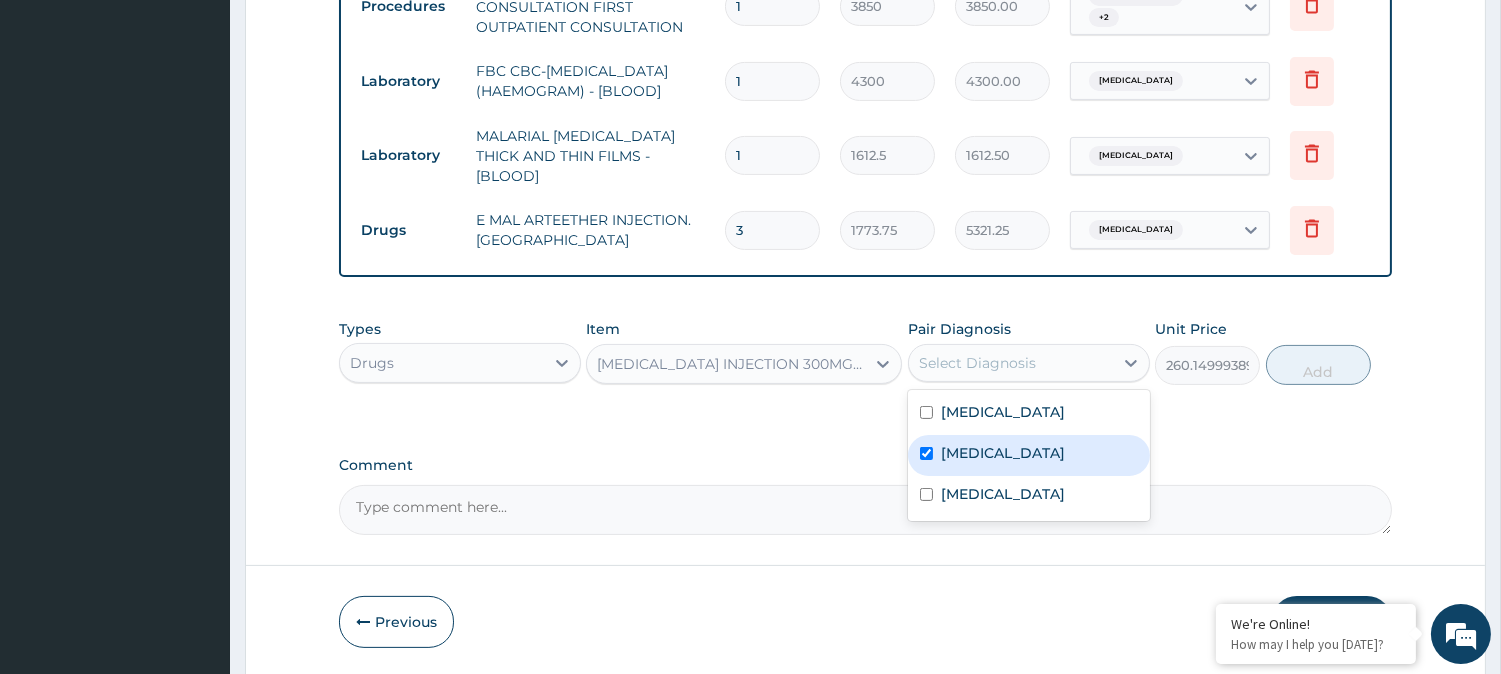 click on "[MEDICAL_DATA]" at bounding box center [1029, 455] 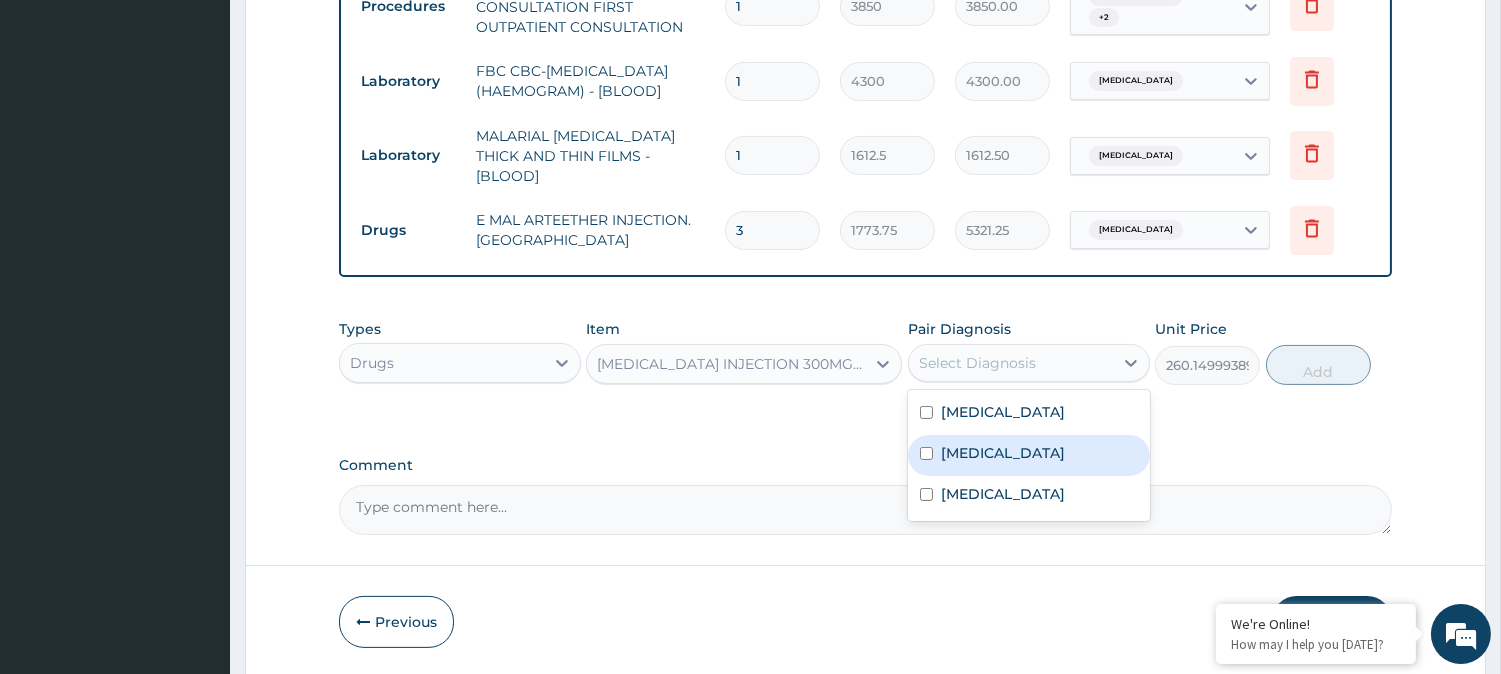 checkbox on "false" 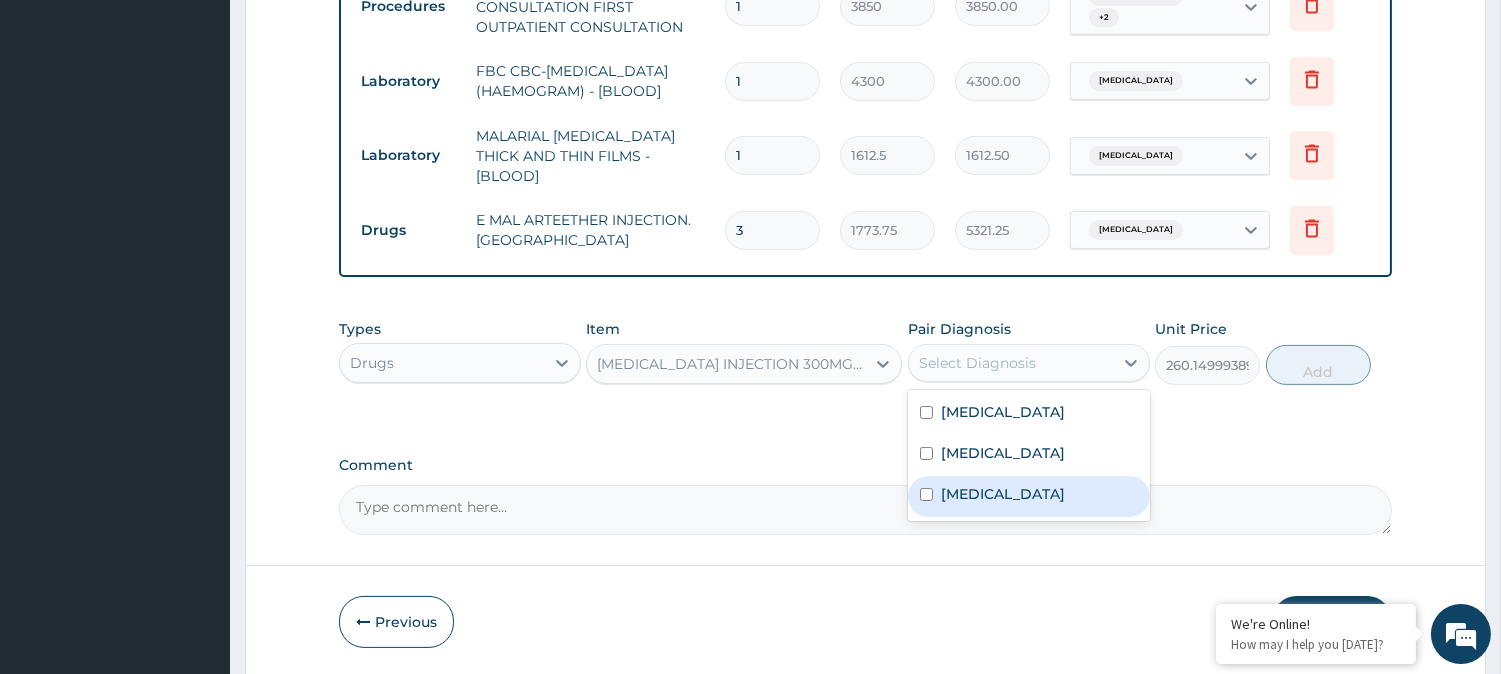 click on "[MEDICAL_DATA]" at bounding box center (1003, 494) 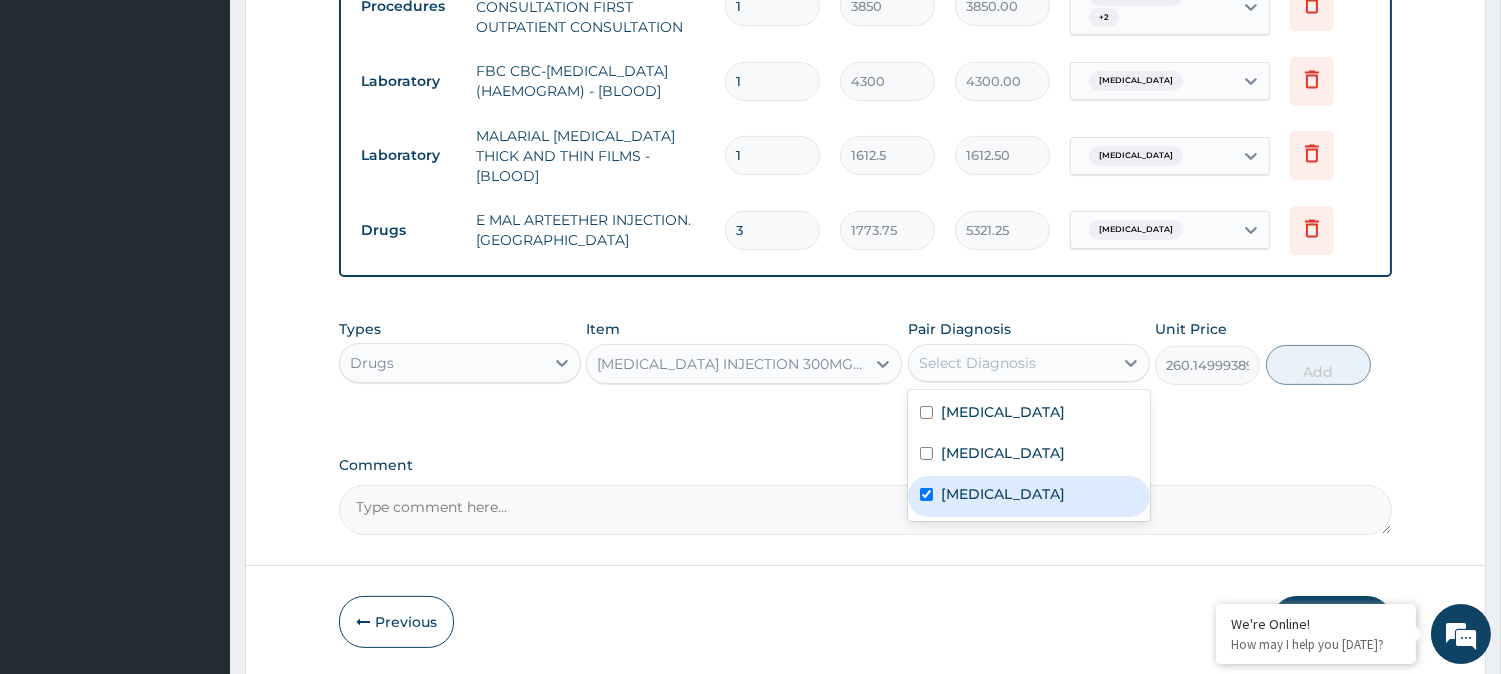 checkbox on "true" 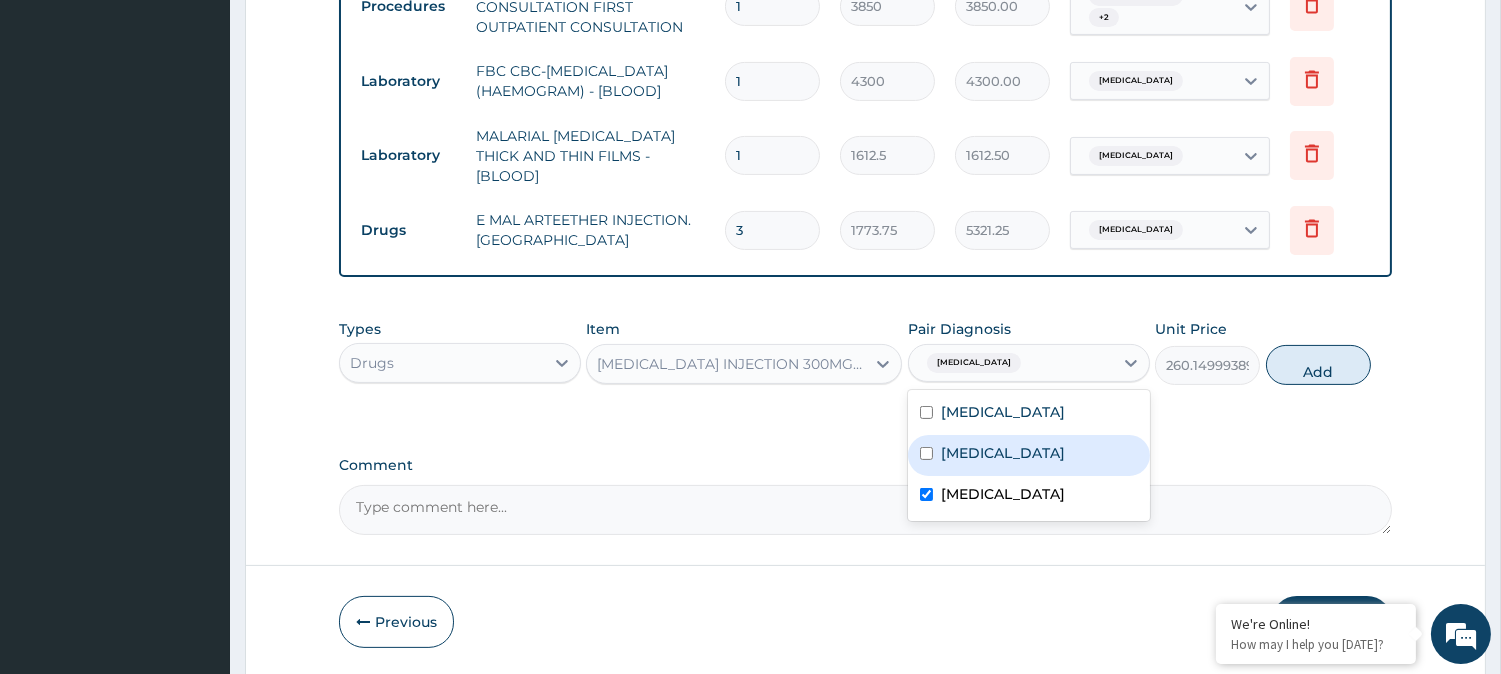 click on "[MEDICAL_DATA]" at bounding box center [1029, 455] 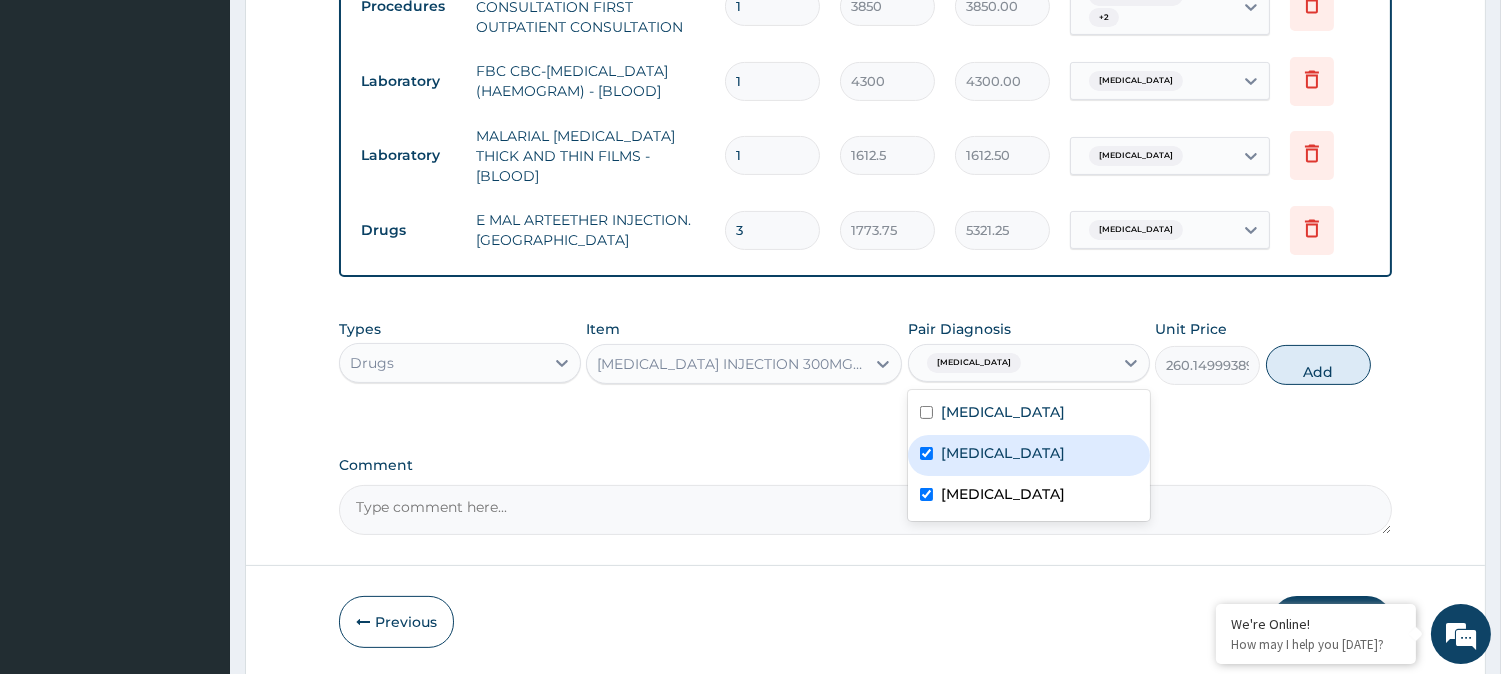 click on "[MEDICAL_DATA]" at bounding box center (1029, 455) 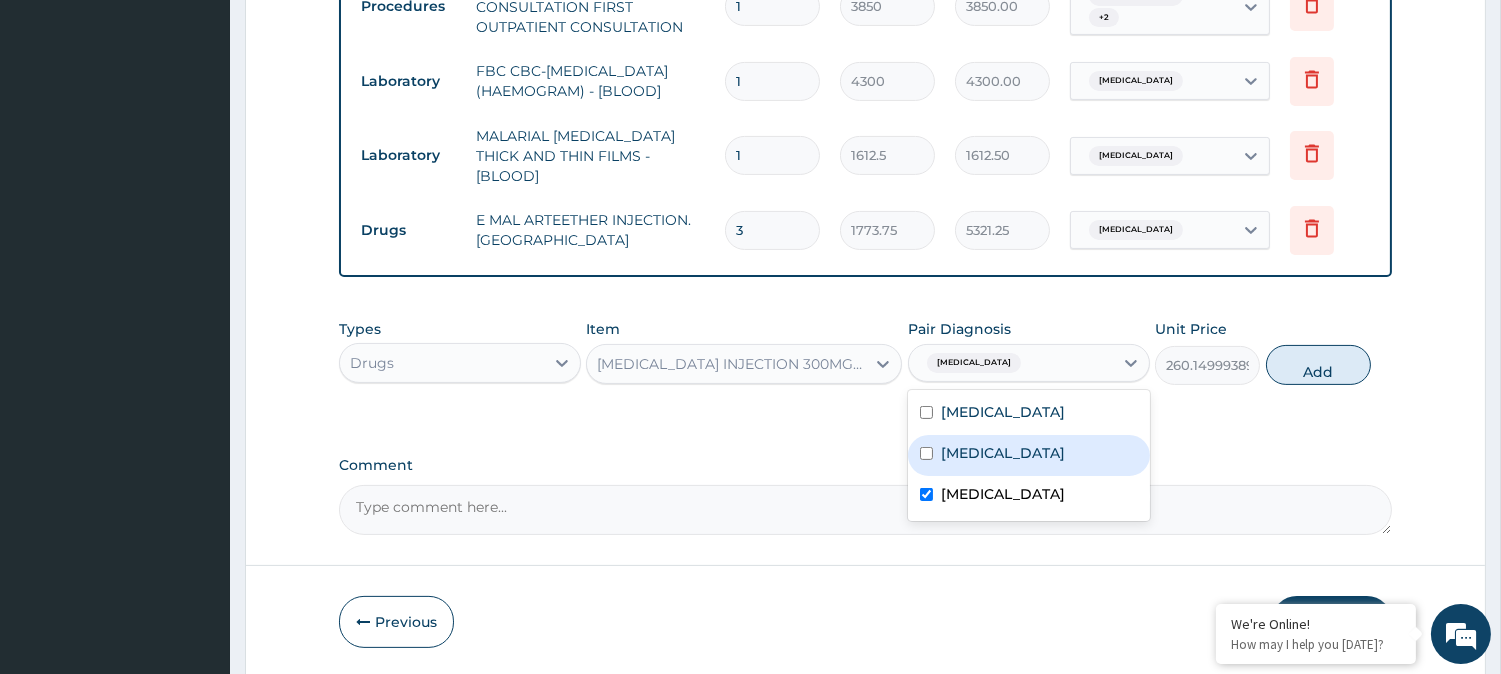 click at bounding box center [926, 453] 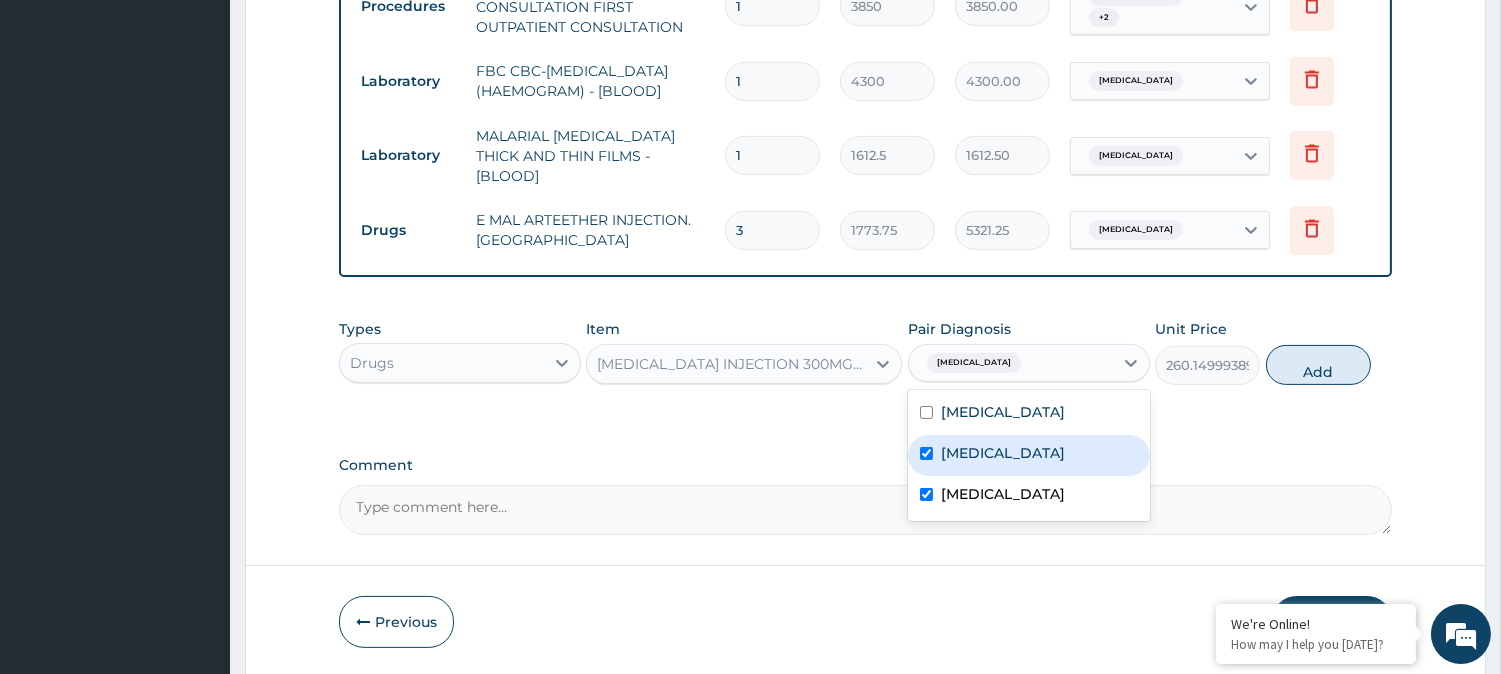 checkbox on "true" 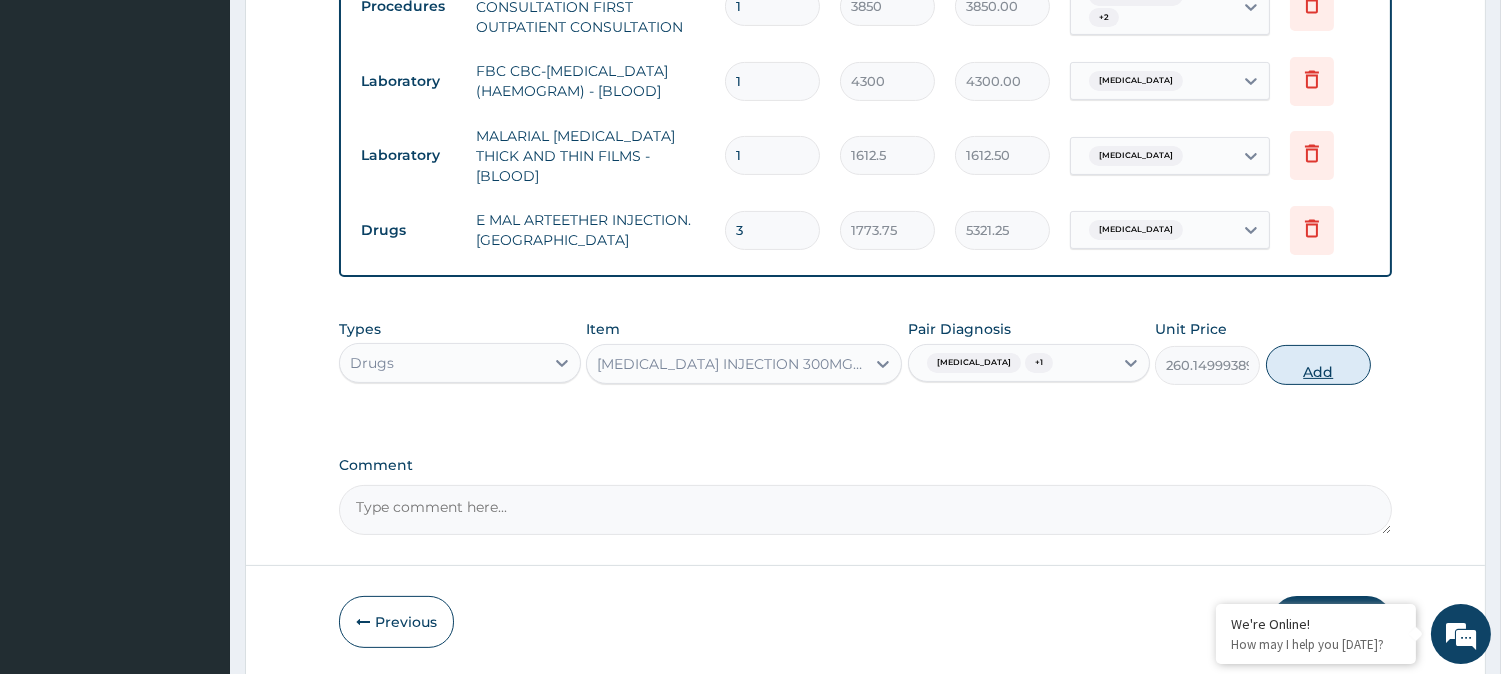 click on "Add" at bounding box center [1318, 365] 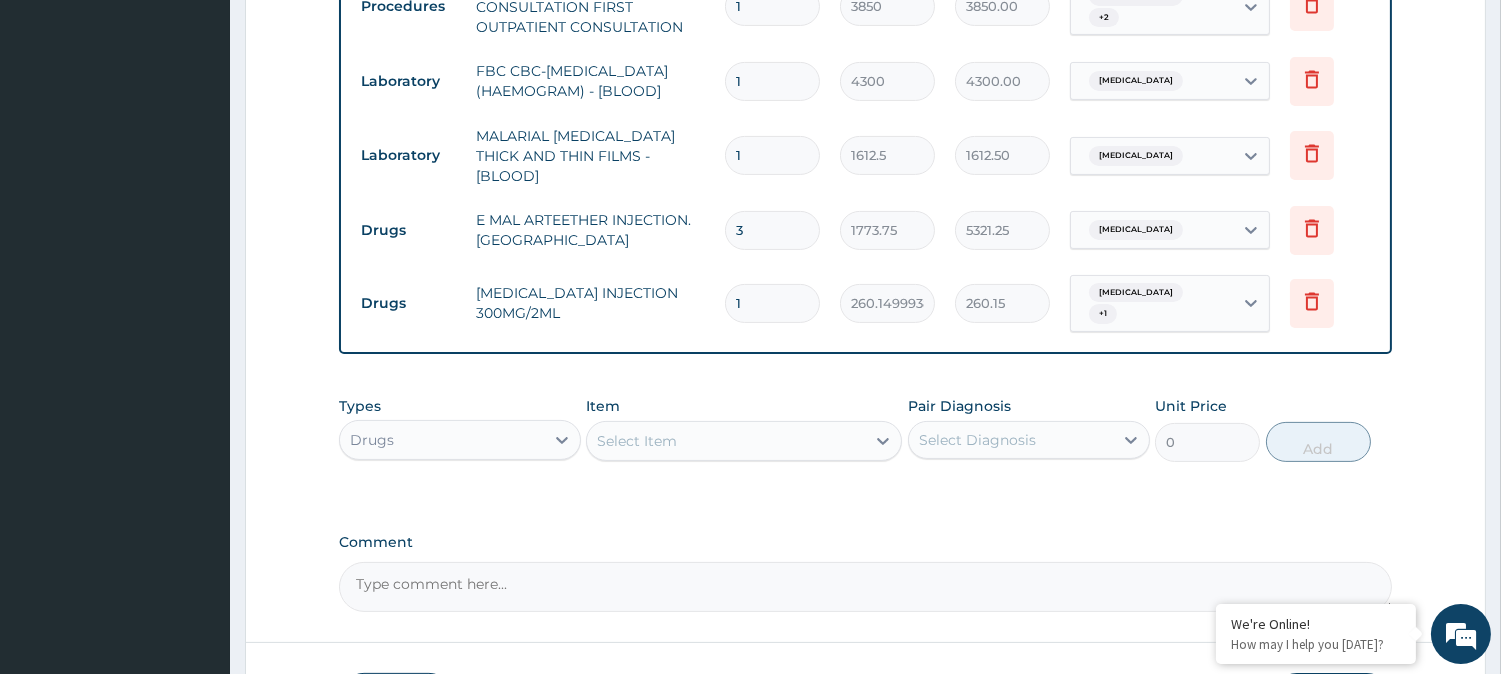 type 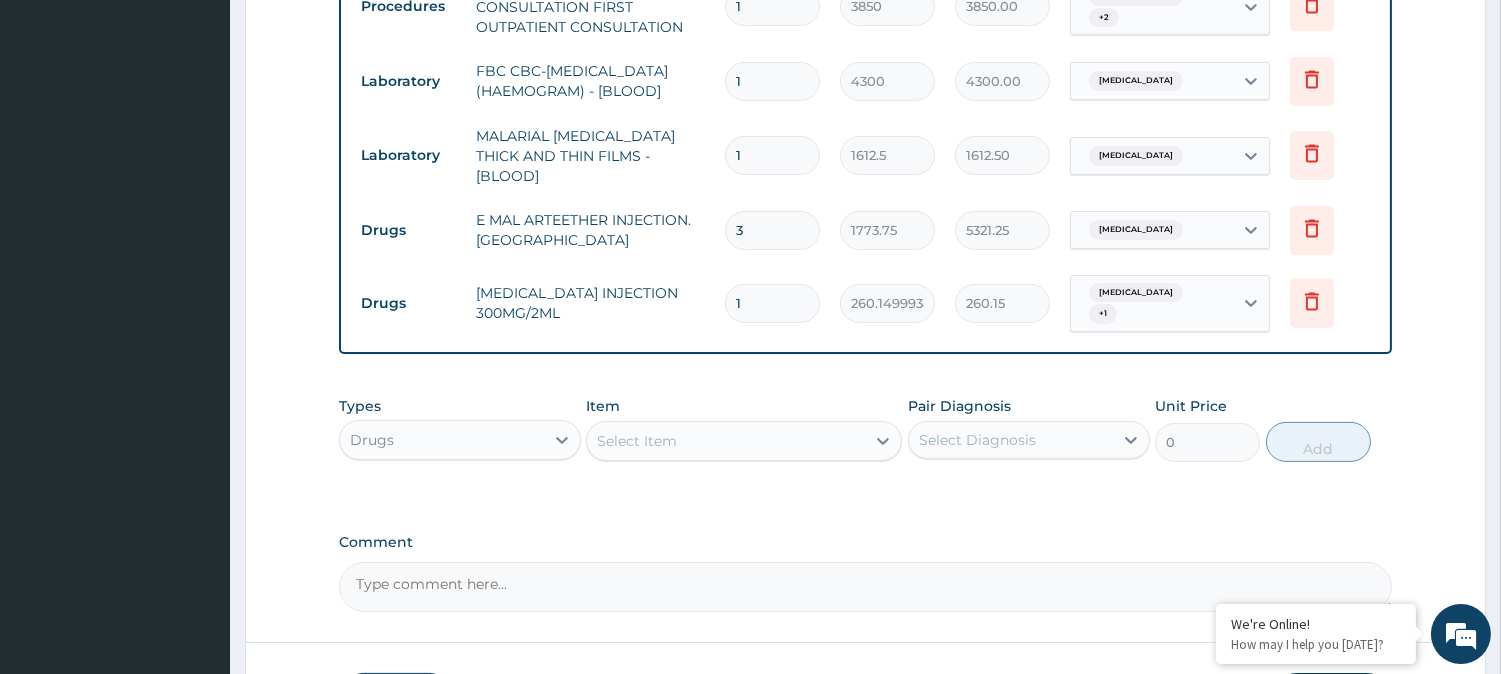 type on "0.00" 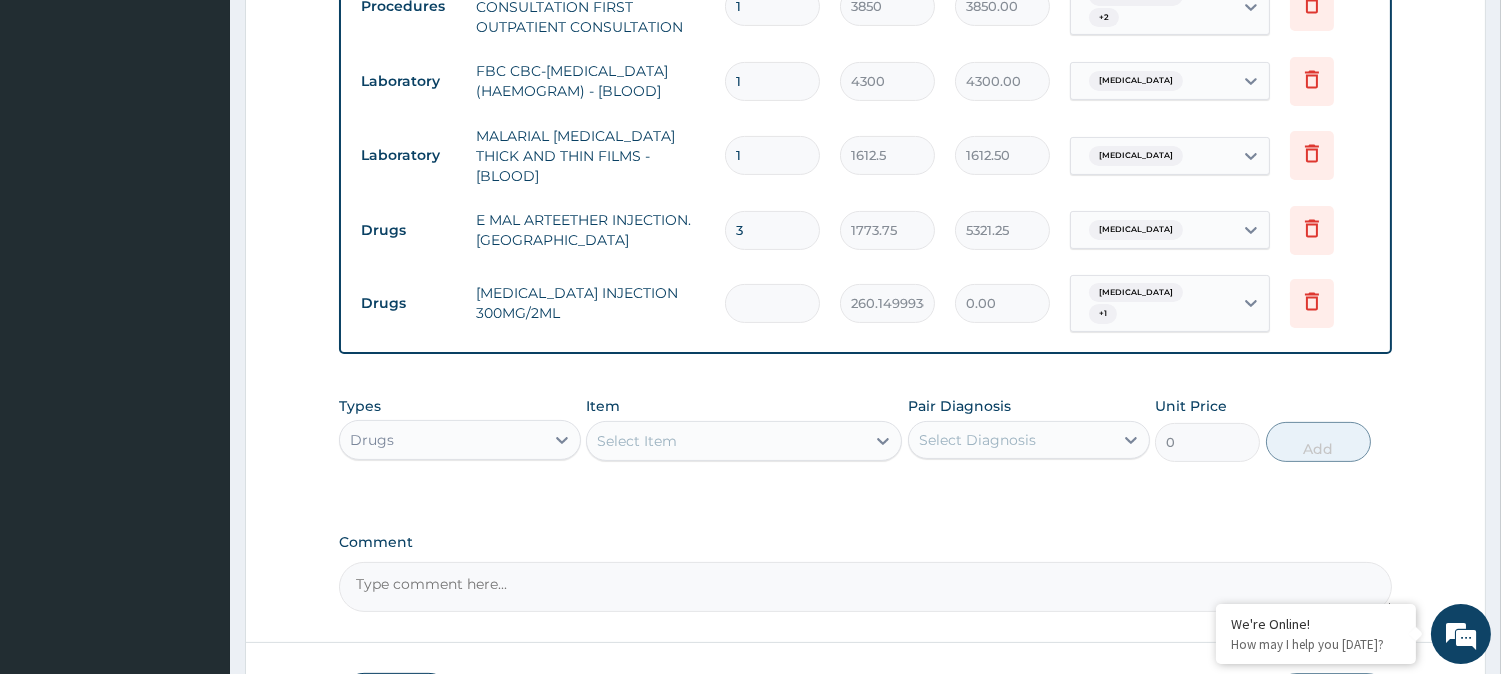 type on "2" 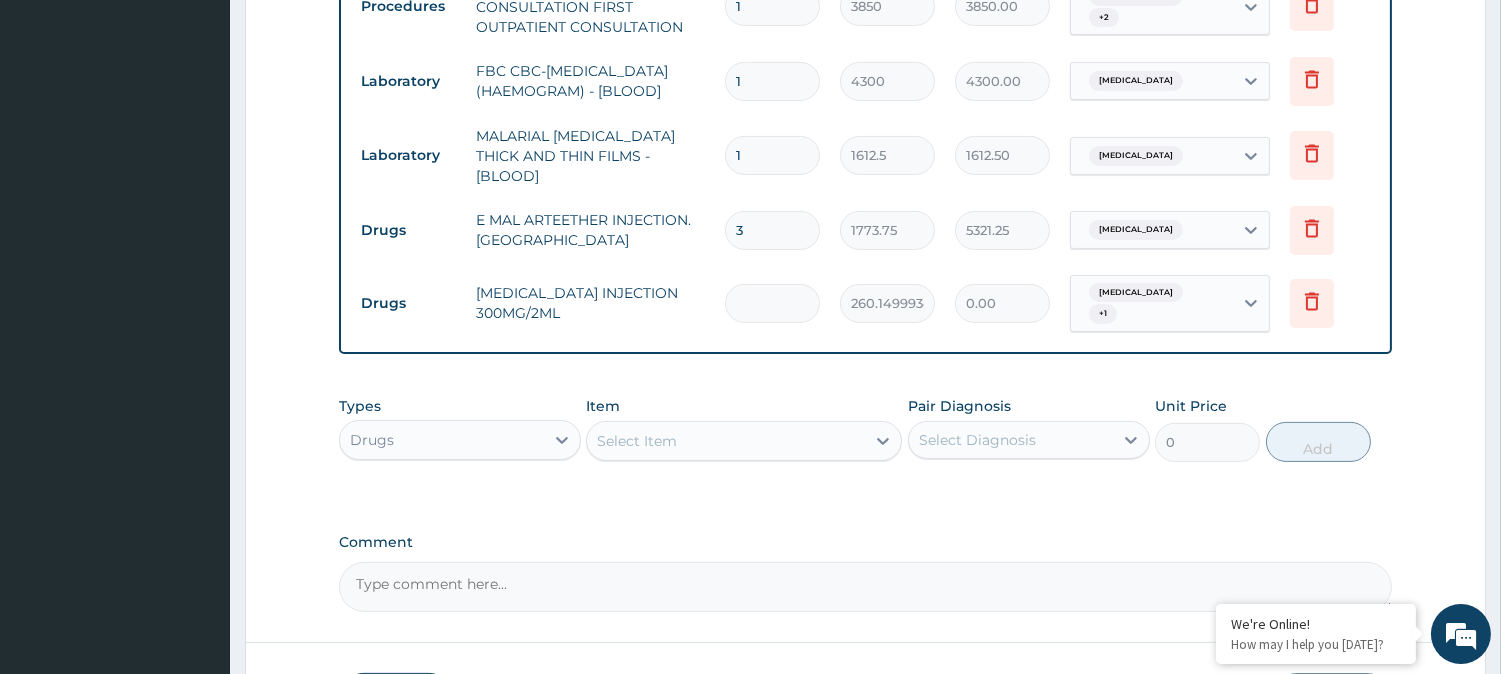 type on "520.30" 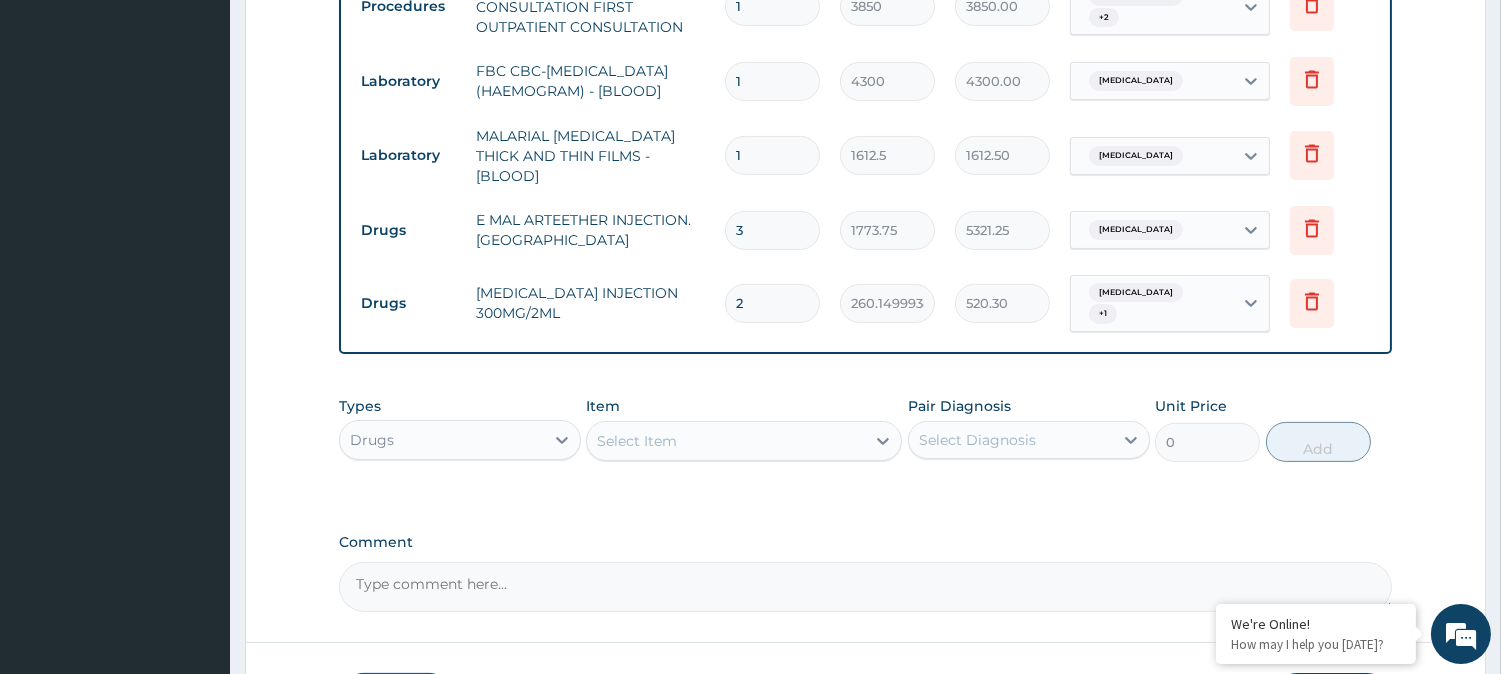 type on "2" 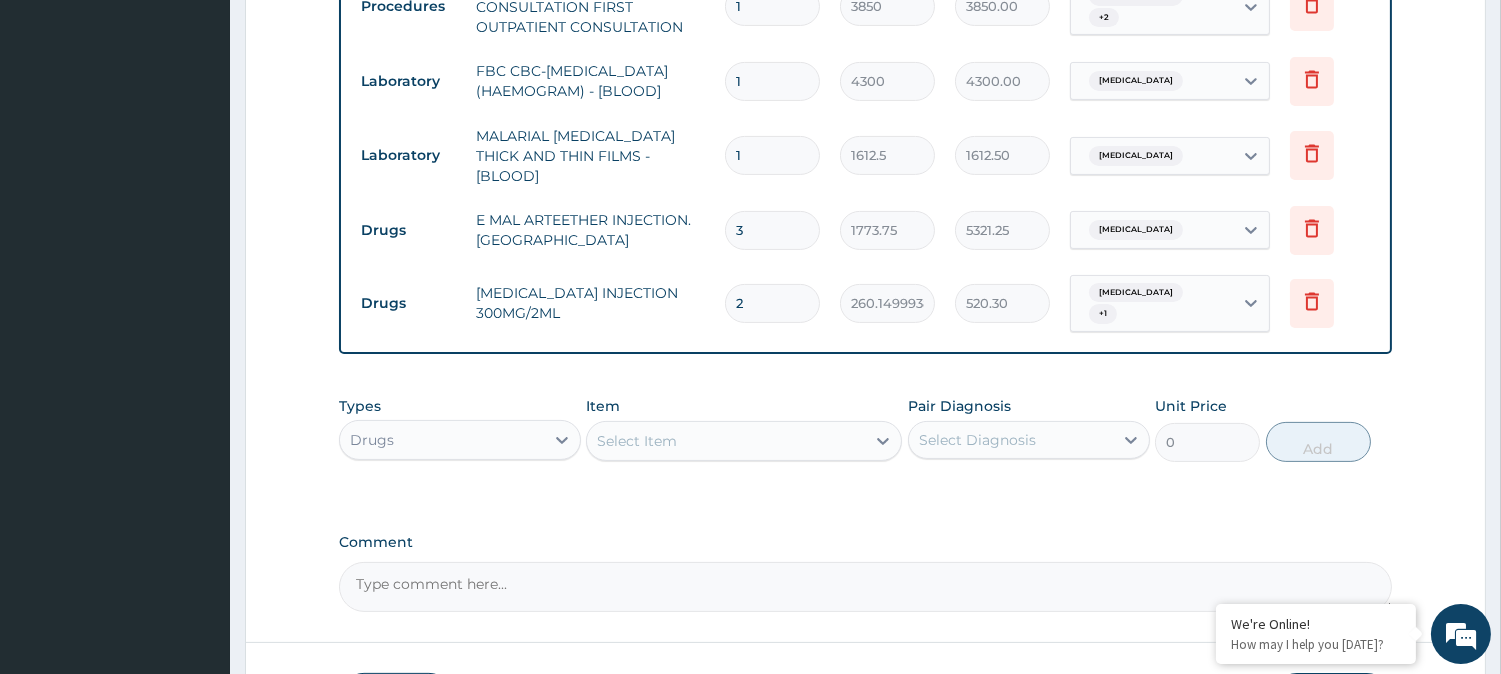 click on "Select Item" at bounding box center (726, 441) 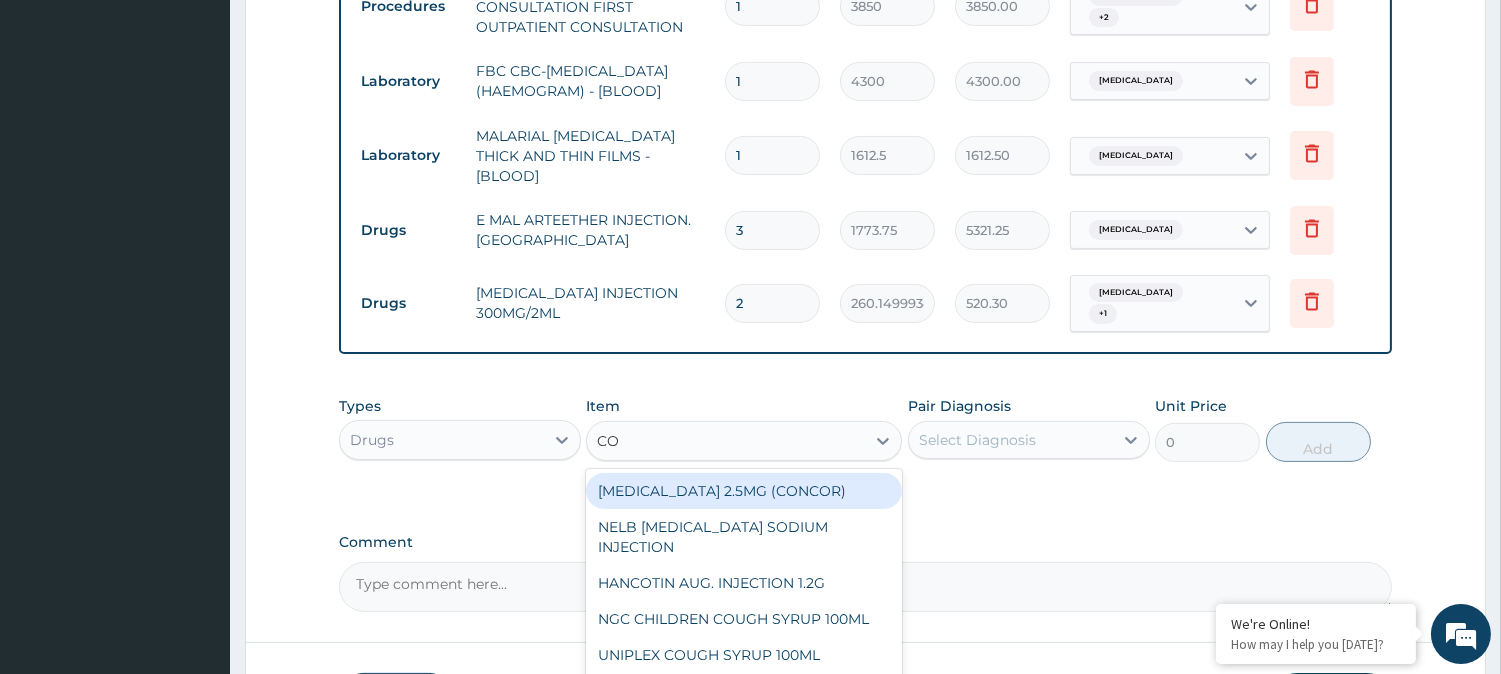type on "COA" 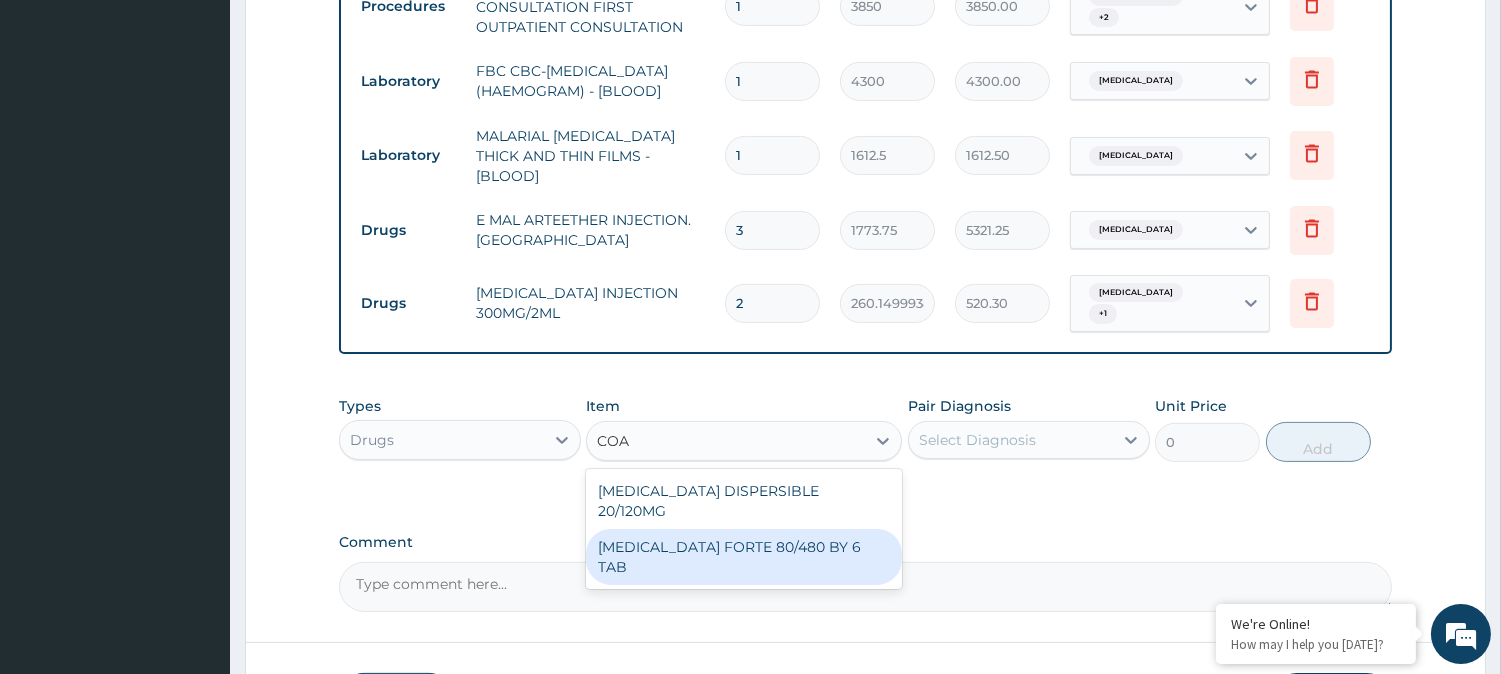 click on "[MEDICAL_DATA] FORTE 80/480 BY 6 TAB" at bounding box center [744, 557] 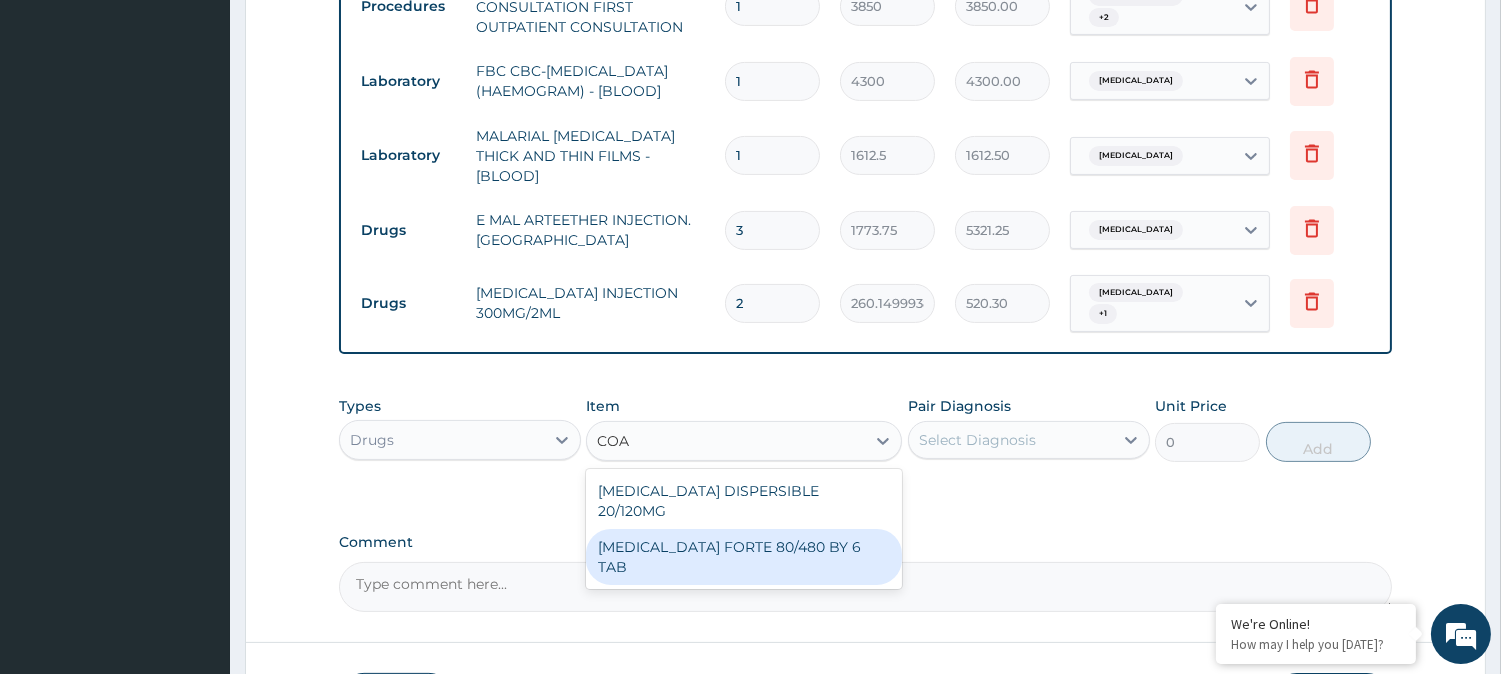 type 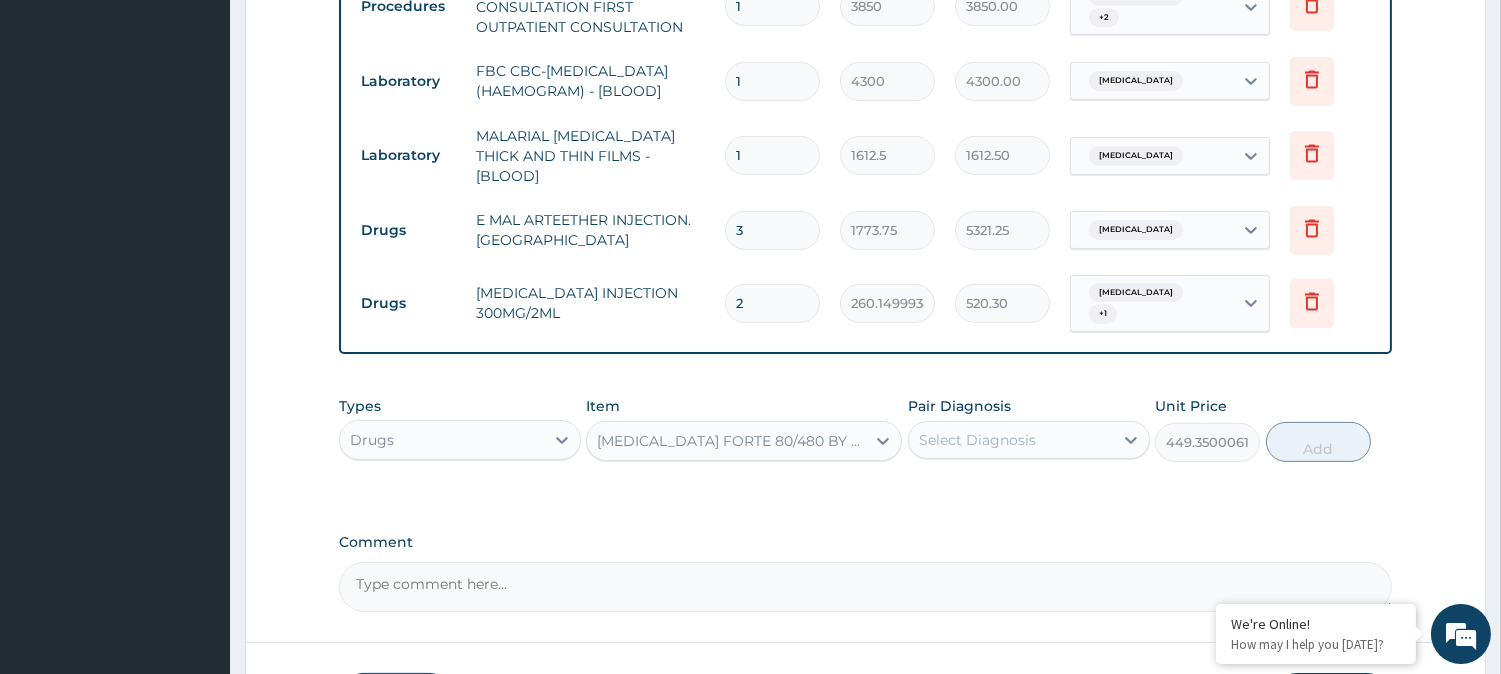 click on "Select Diagnosis" at bounding box center [977, 440] 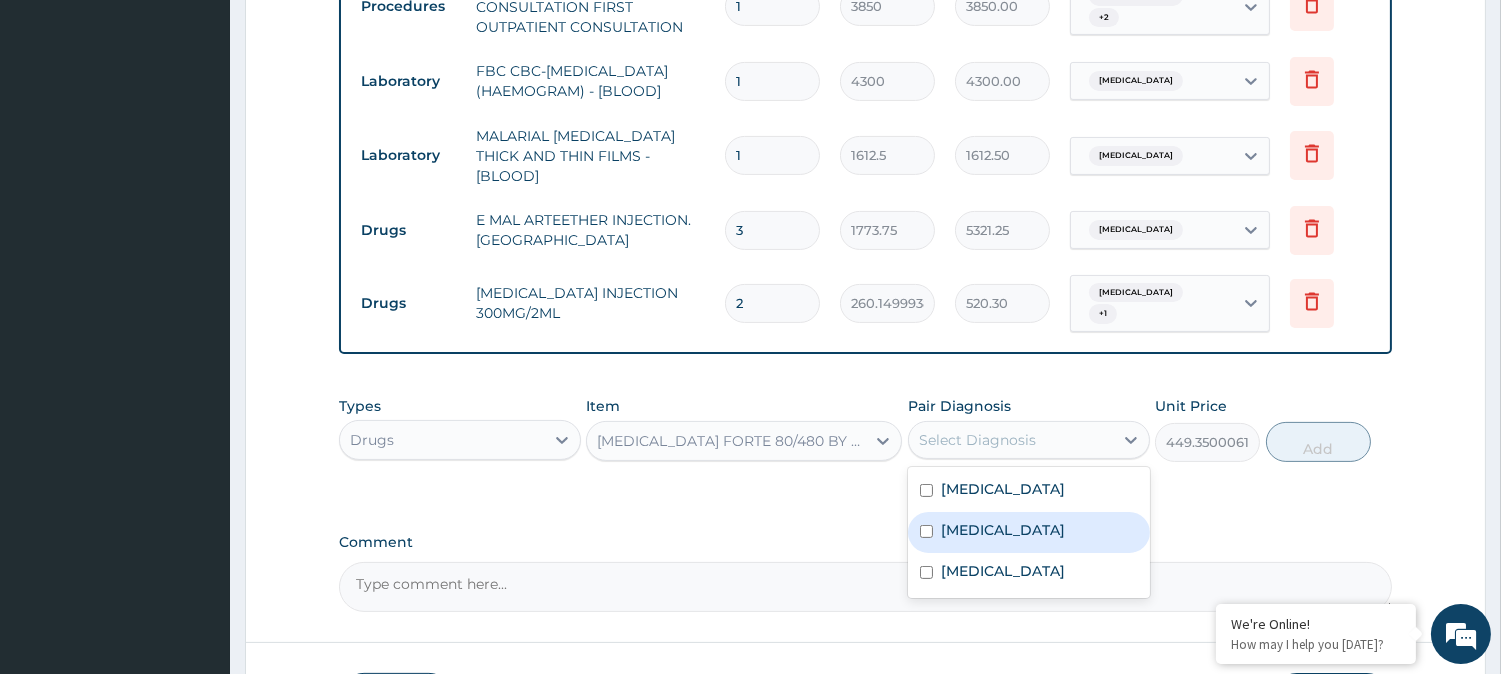 click on "[MEDICAL_DATA]" at bounding box center (1029, 532) 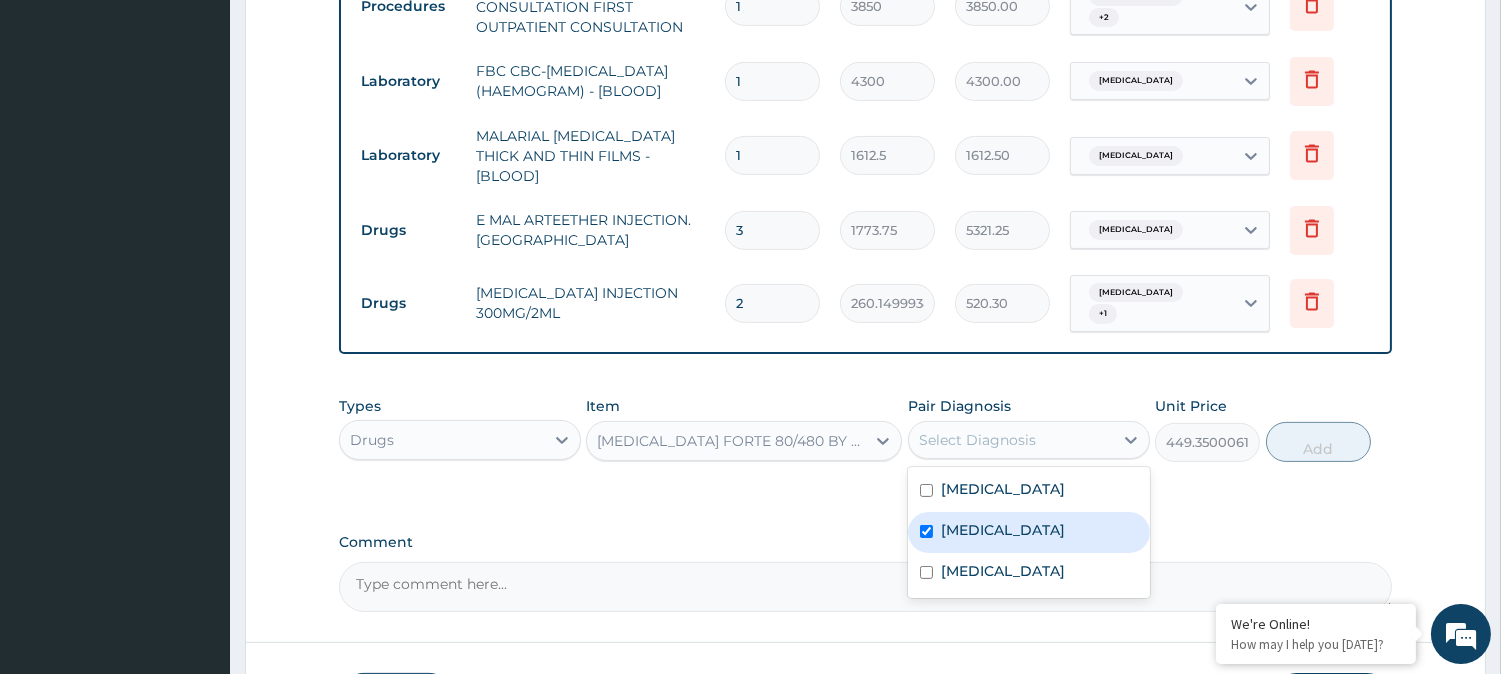 checkbox on "true" 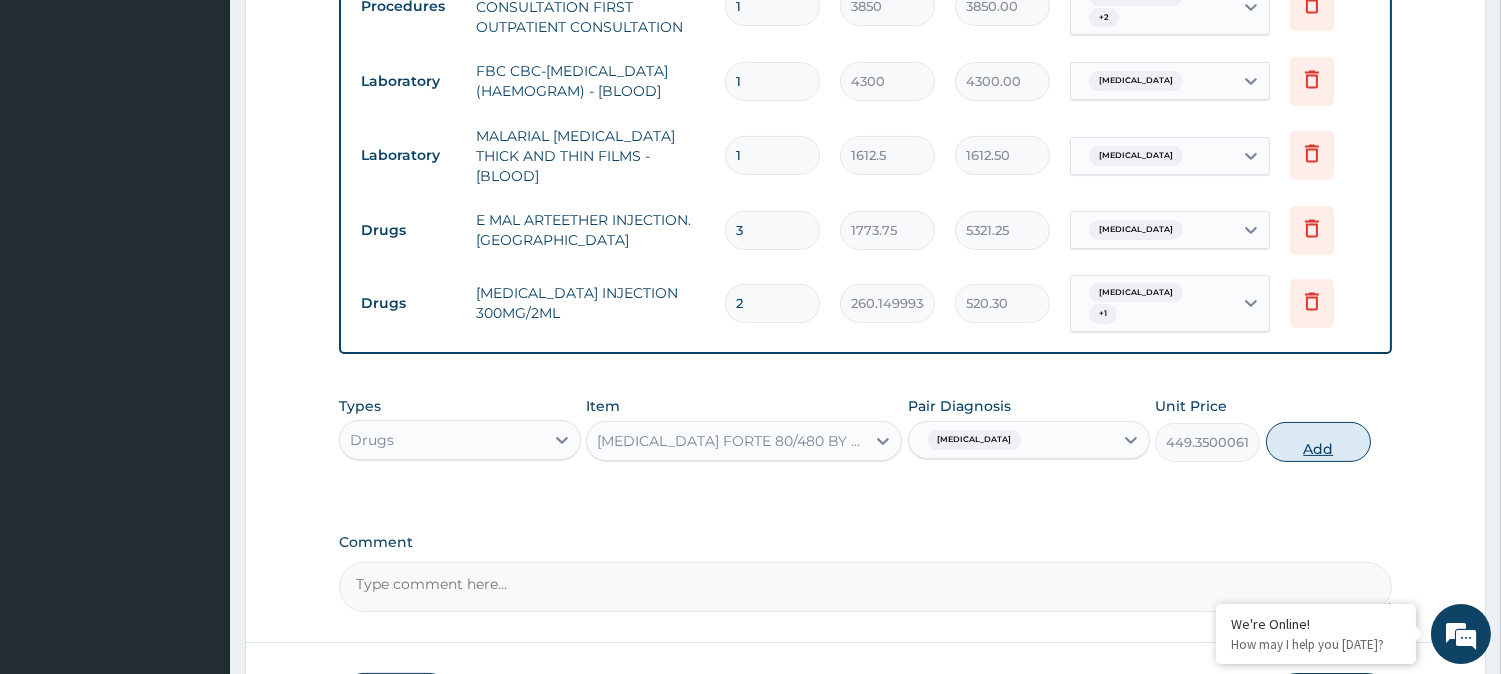 click on "Add" at bounding box center [1318, 442] 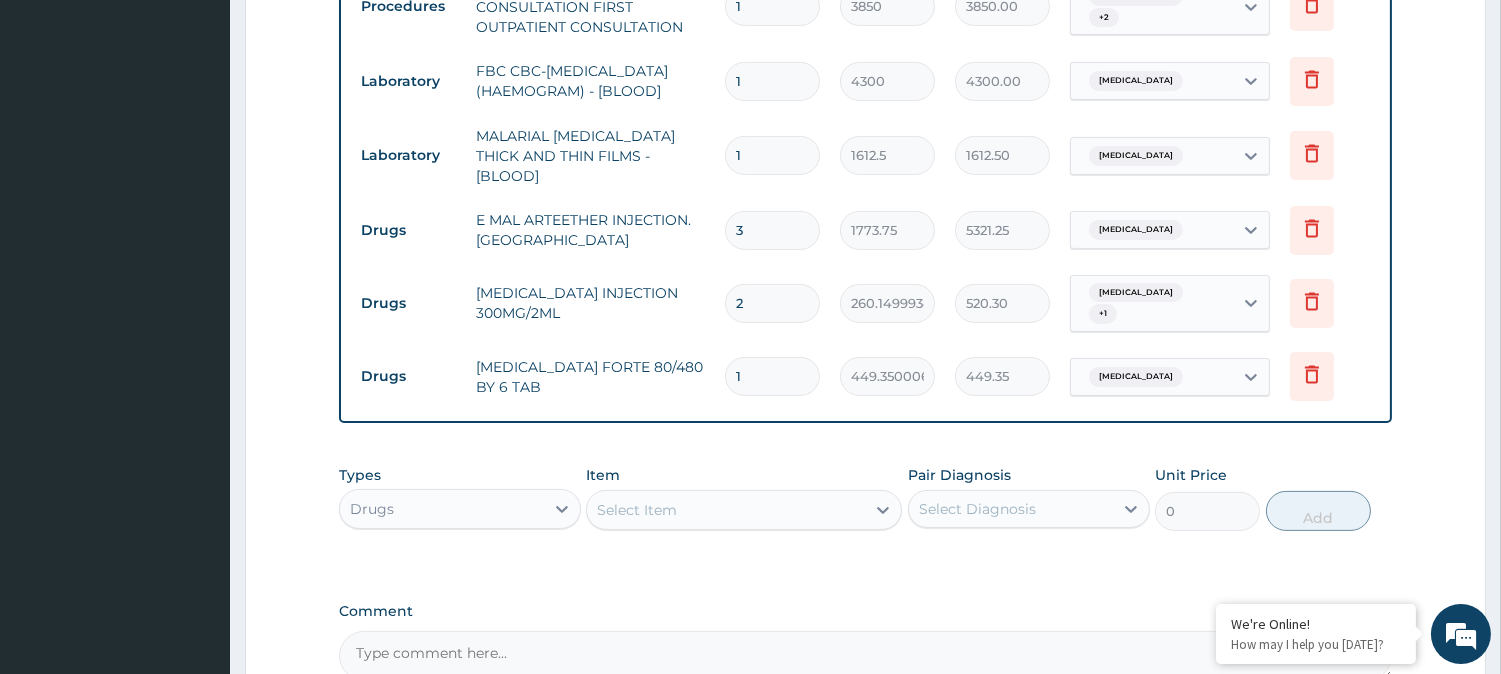 type 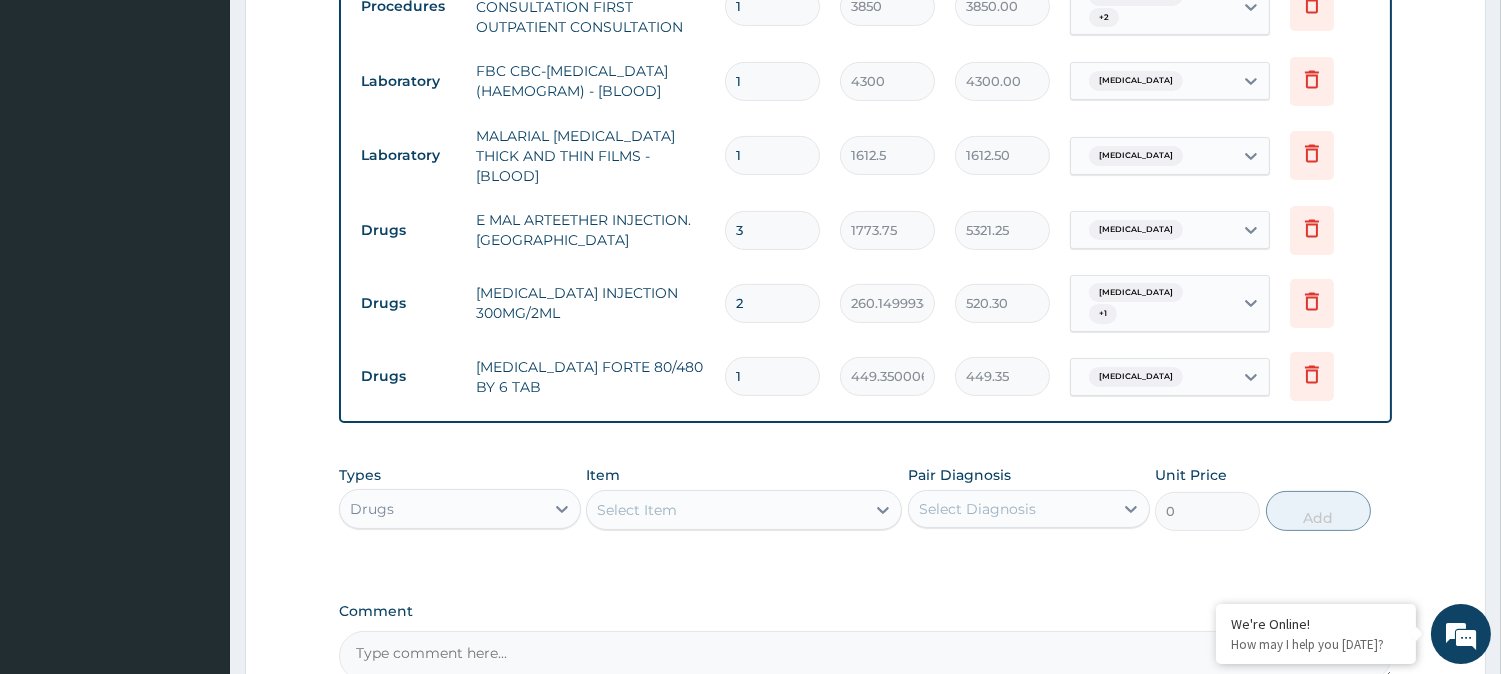type on "0.00" 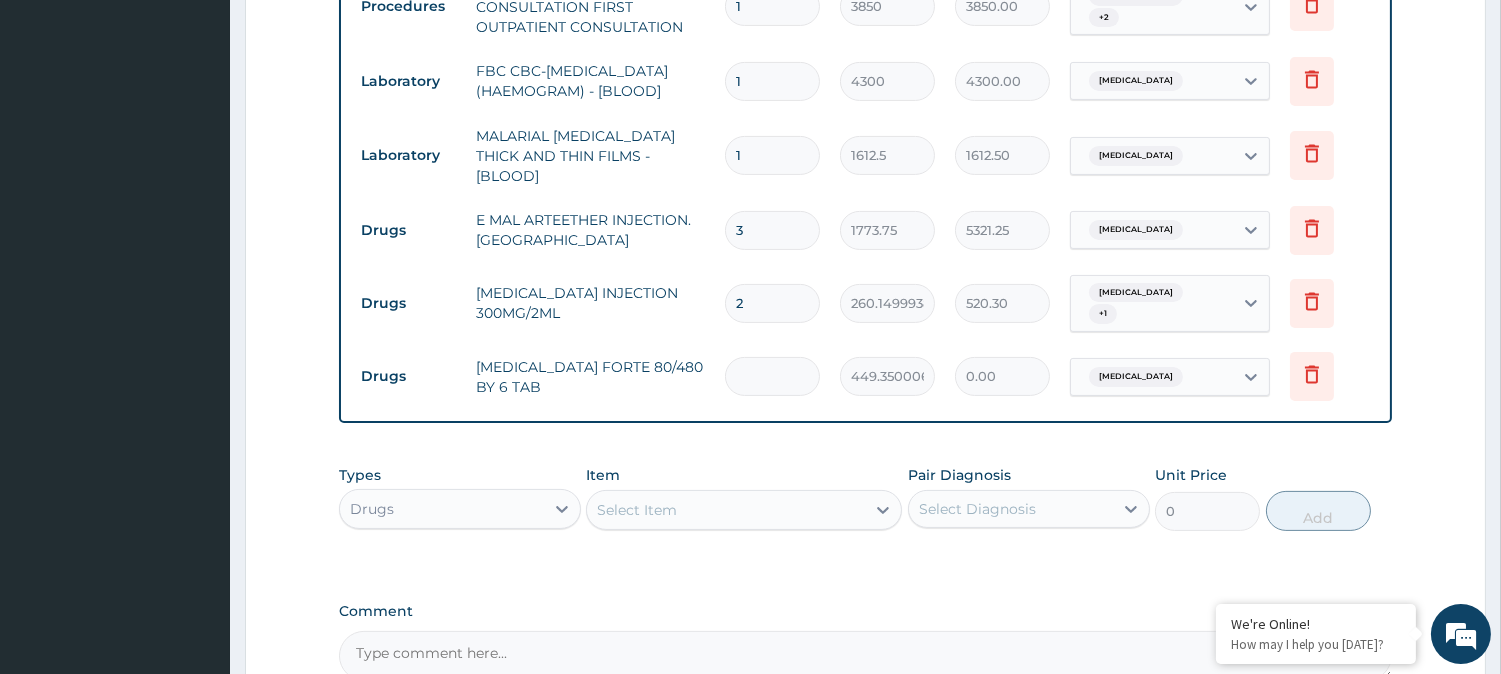 type on "6" 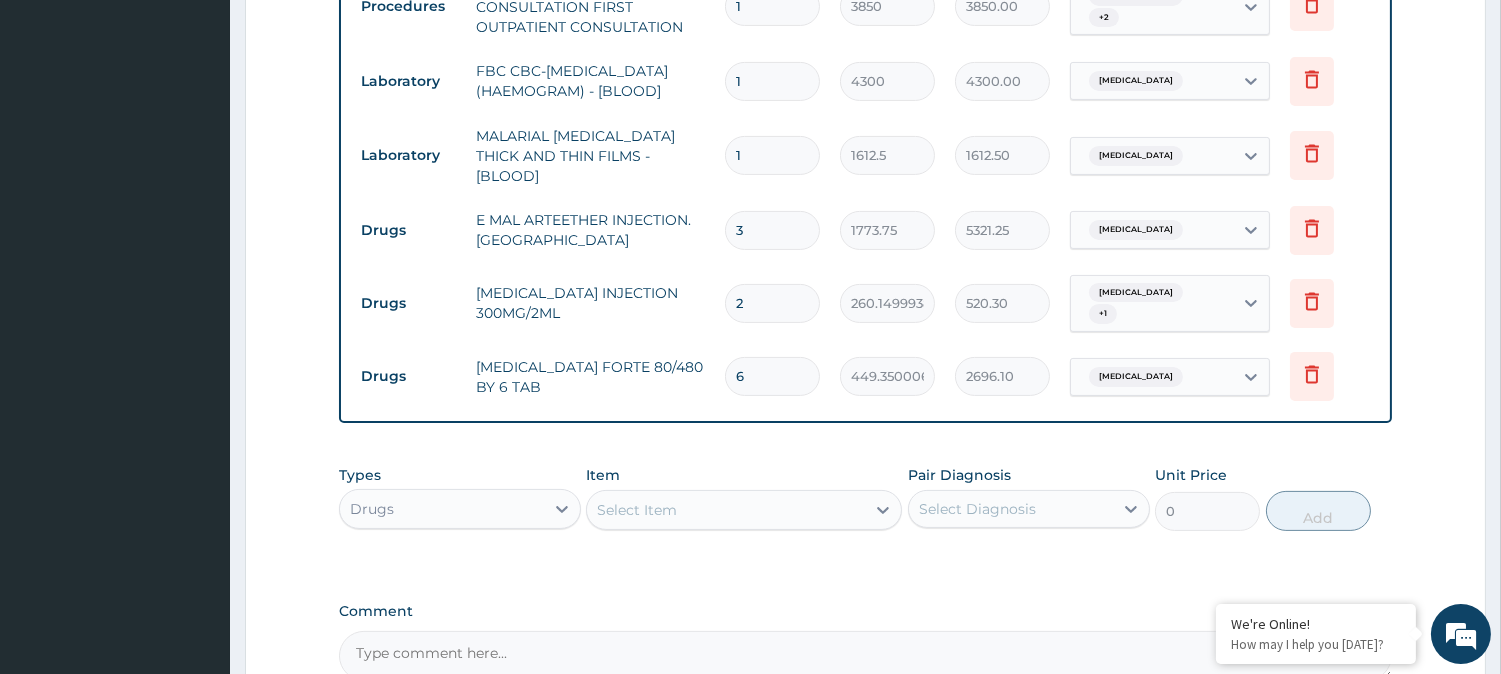 type on "6" 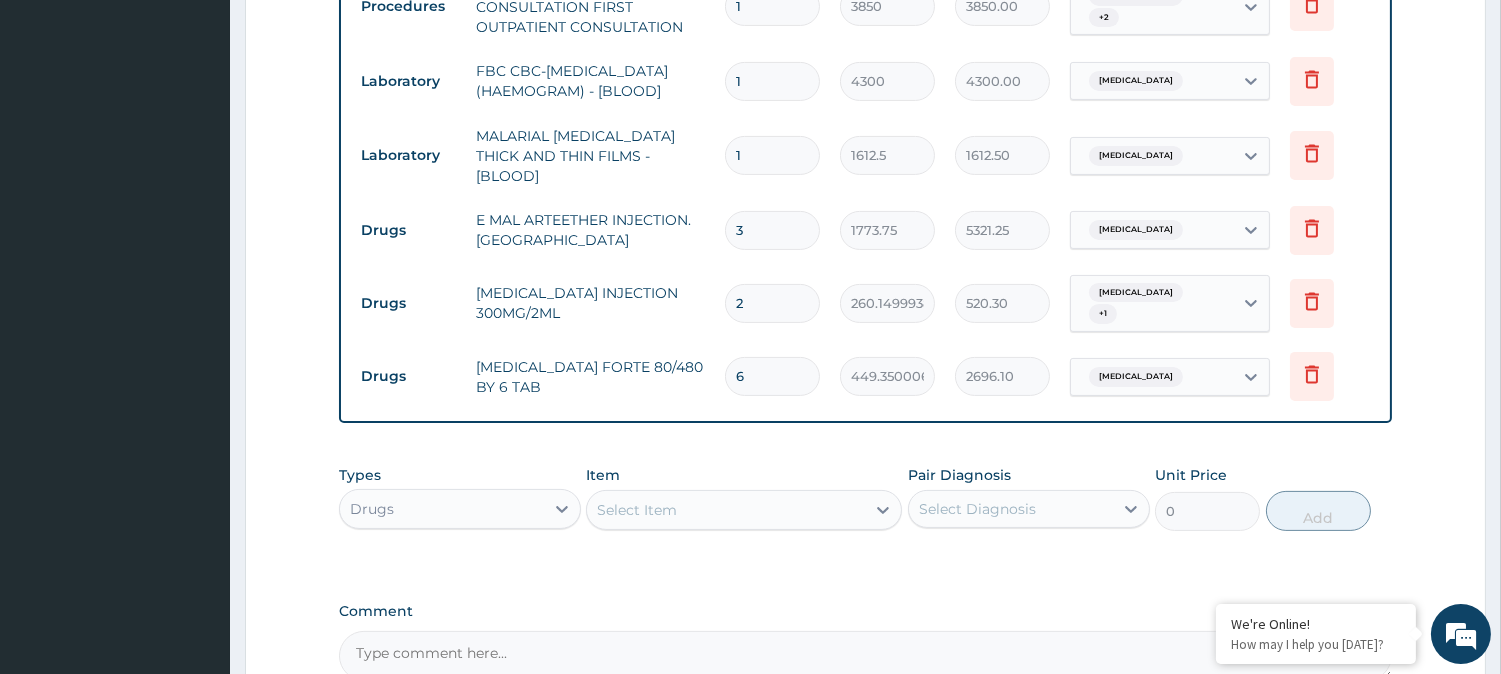 click on "Select Item" at bounding box center (726, 510) 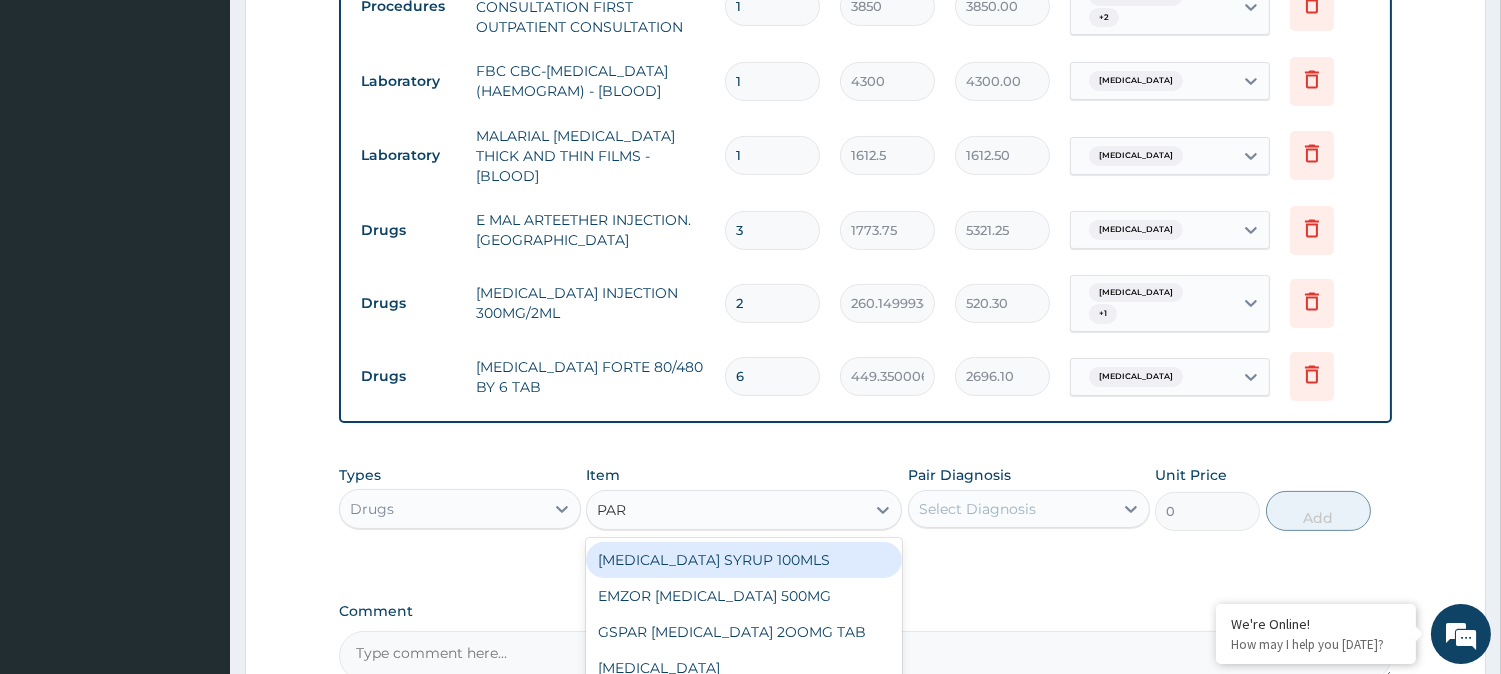 type on "PARA" 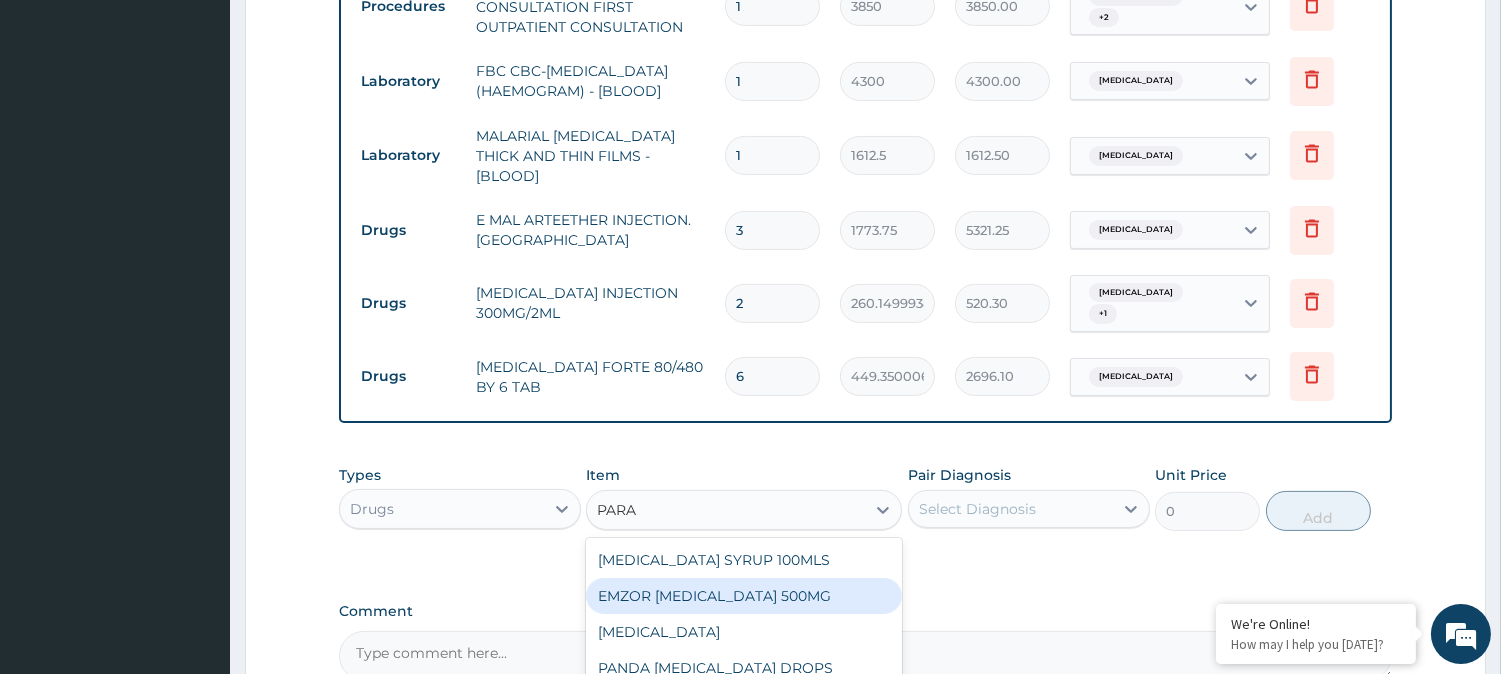 click on "EMZOR [MEDICAL_DATA] 500MG" at bounding box center (744, 596) 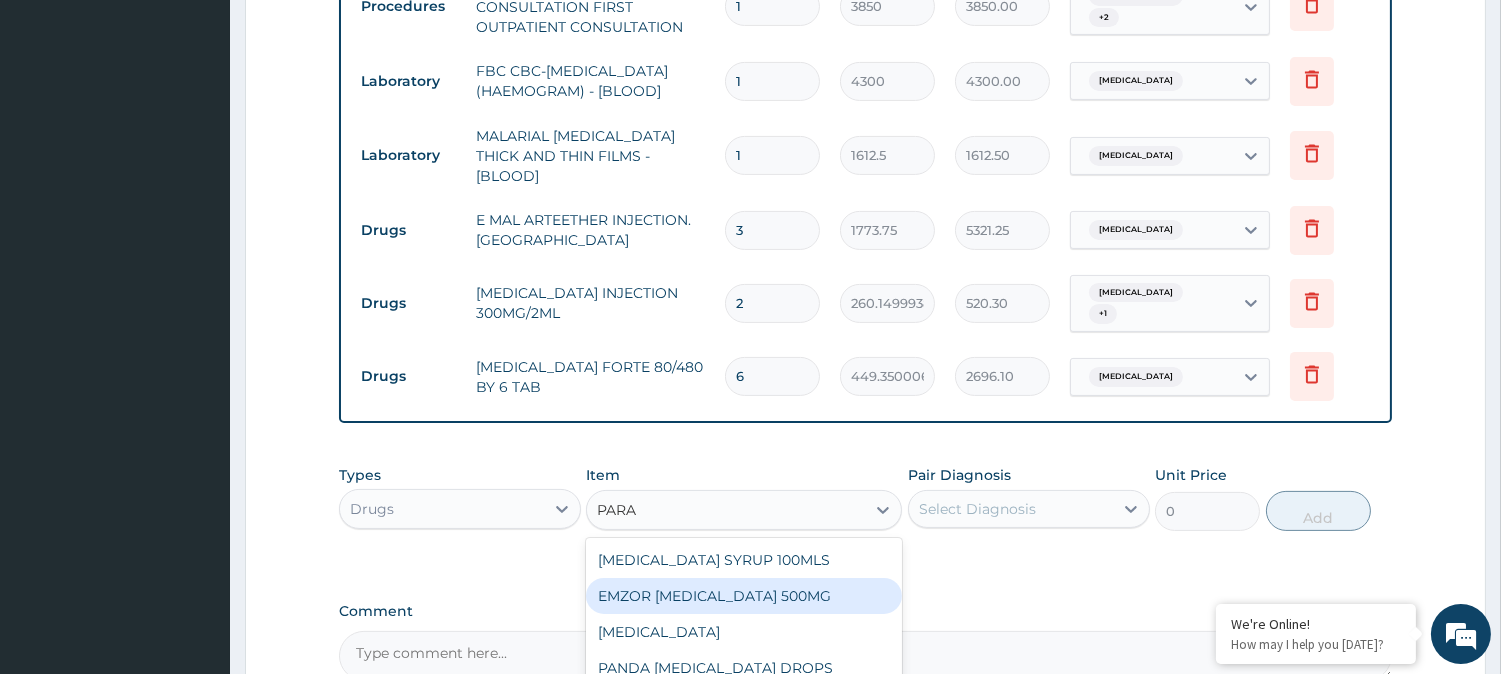 type 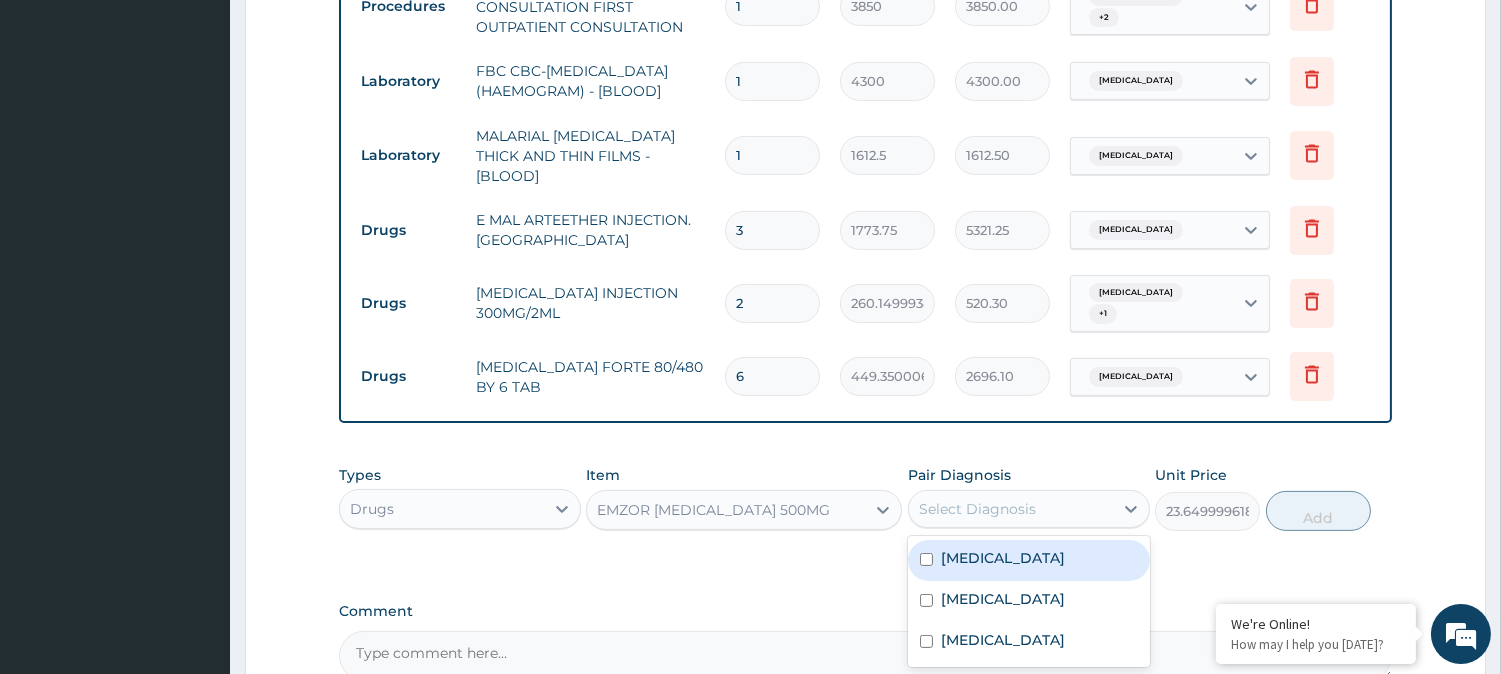 click on "Select Diagnosis" at bounding box center [1011, 509] 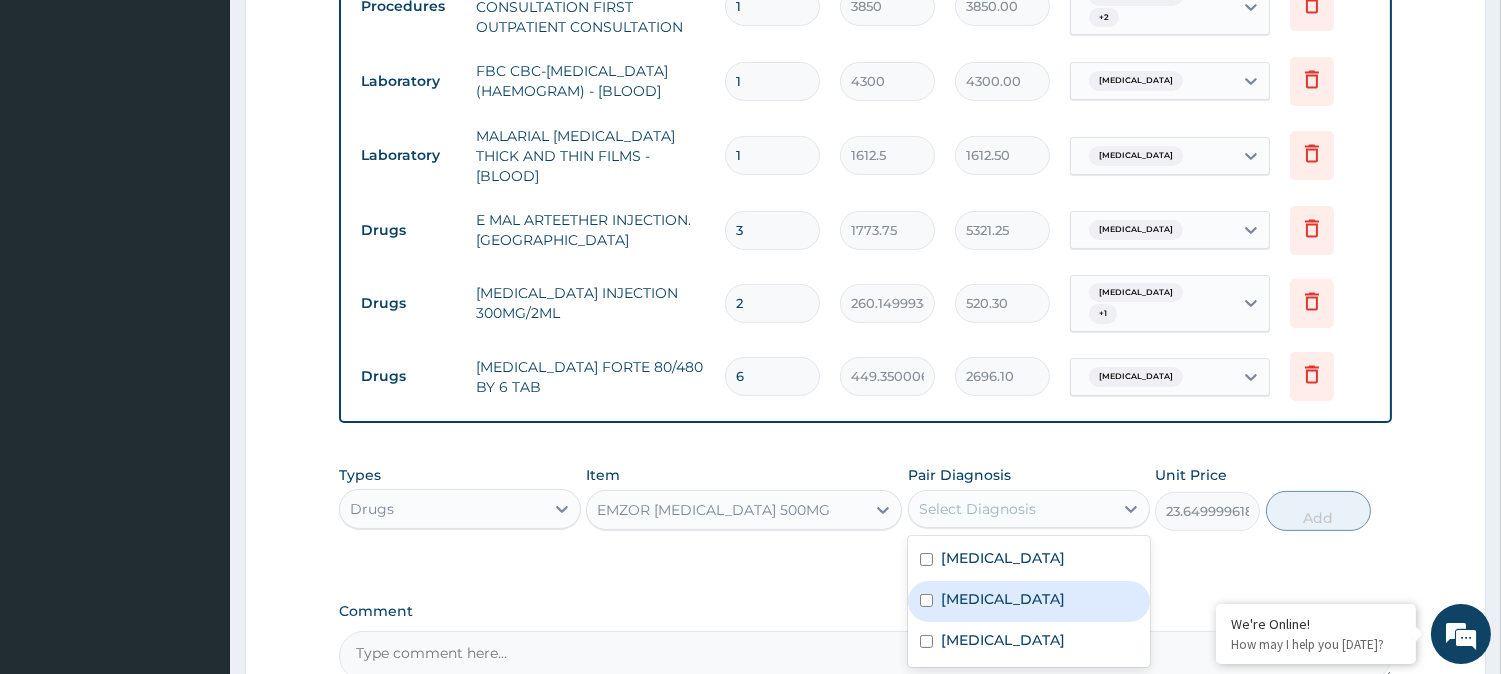 click on "[MEDICAL_DATA]" at bounding box center (1029, 601) 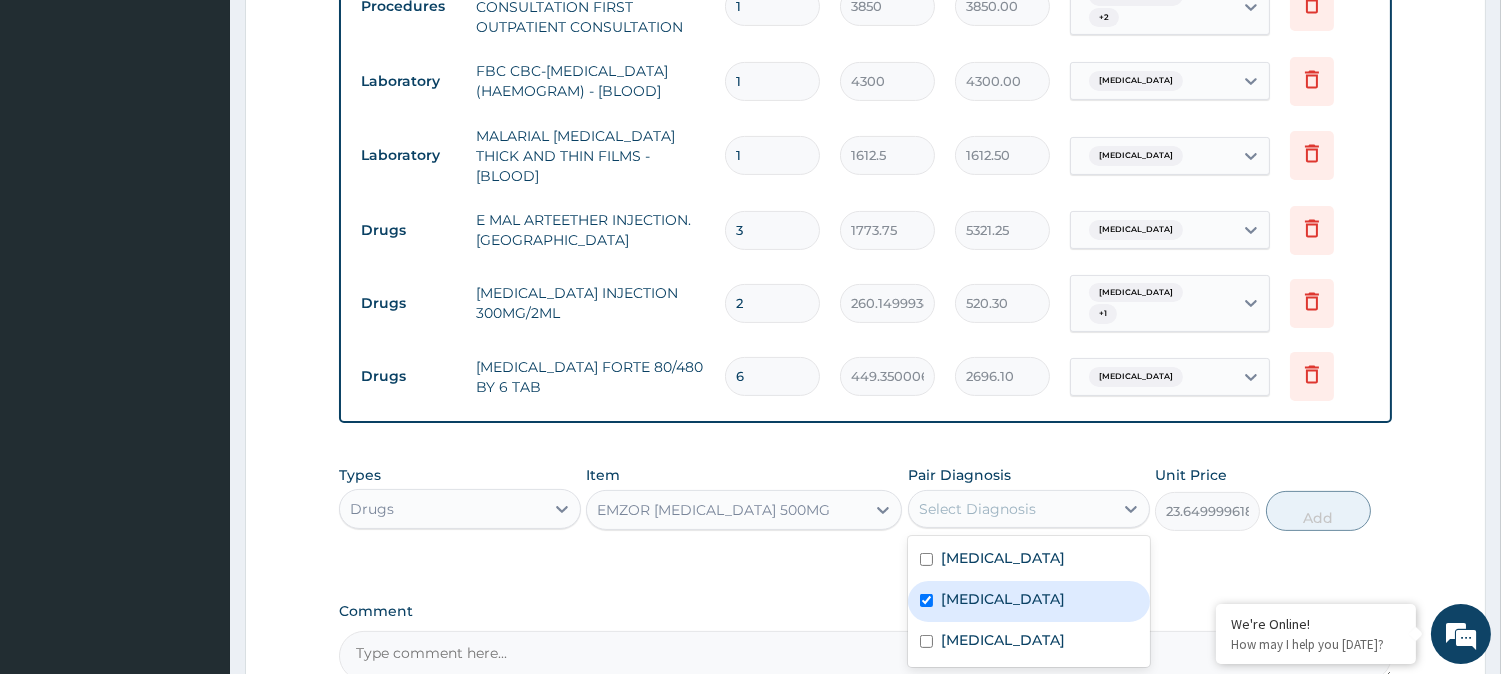 checkbox on "true" 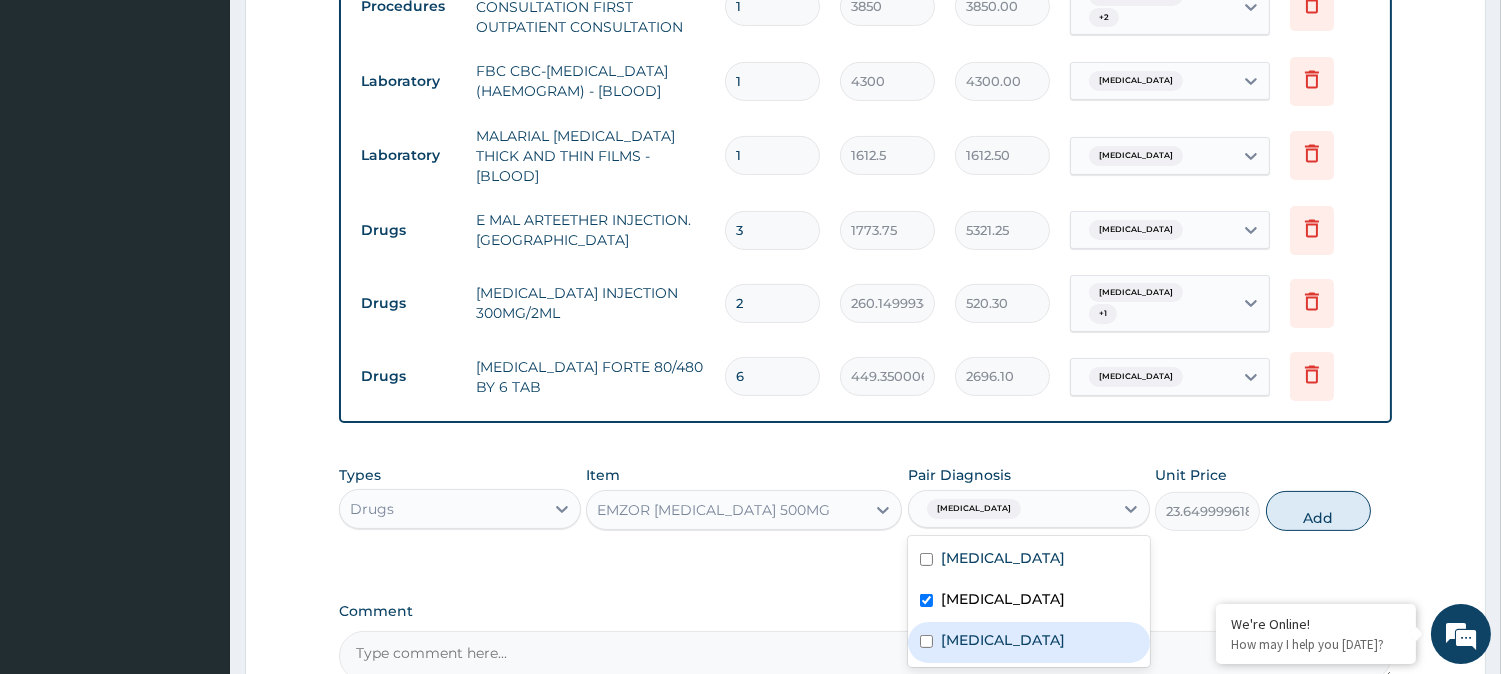 click on "[MEDICAL_DATA]" at bounding box center (1029, 642) 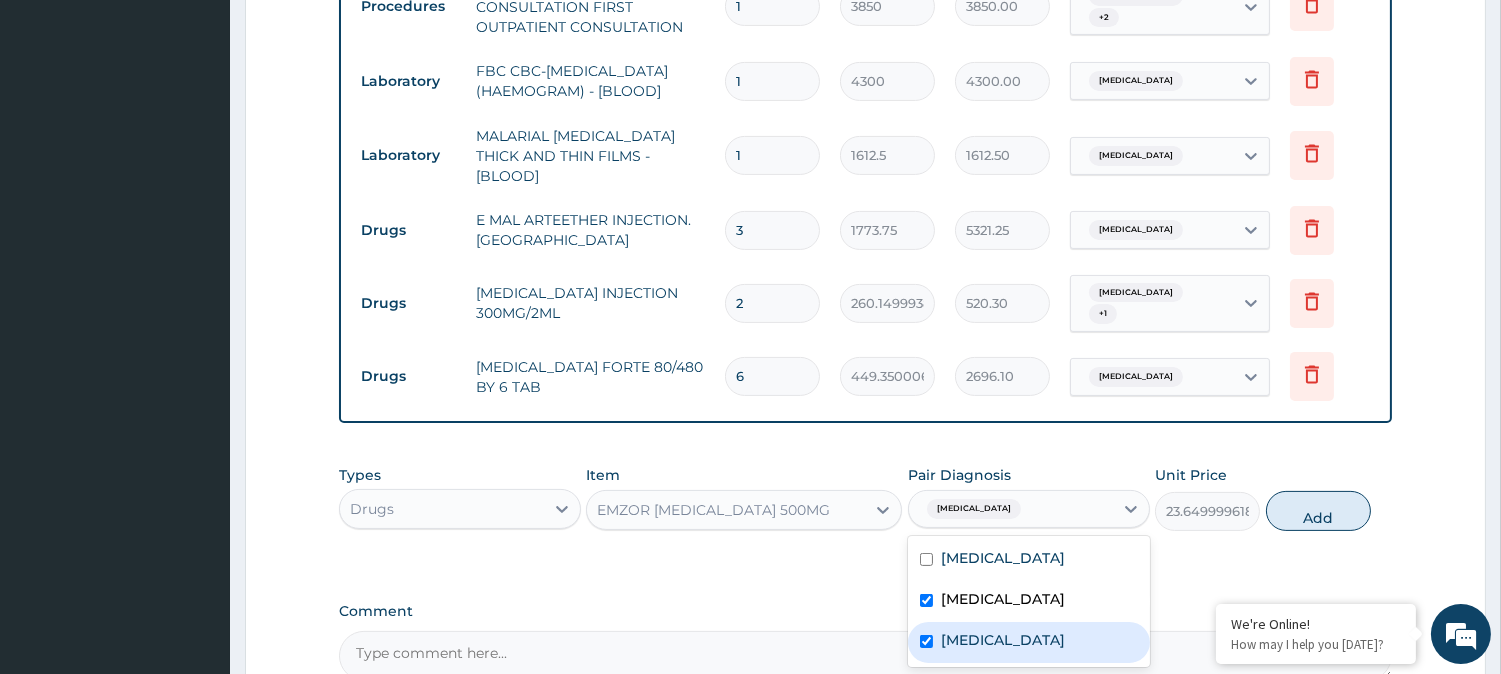 checkbox on "true" 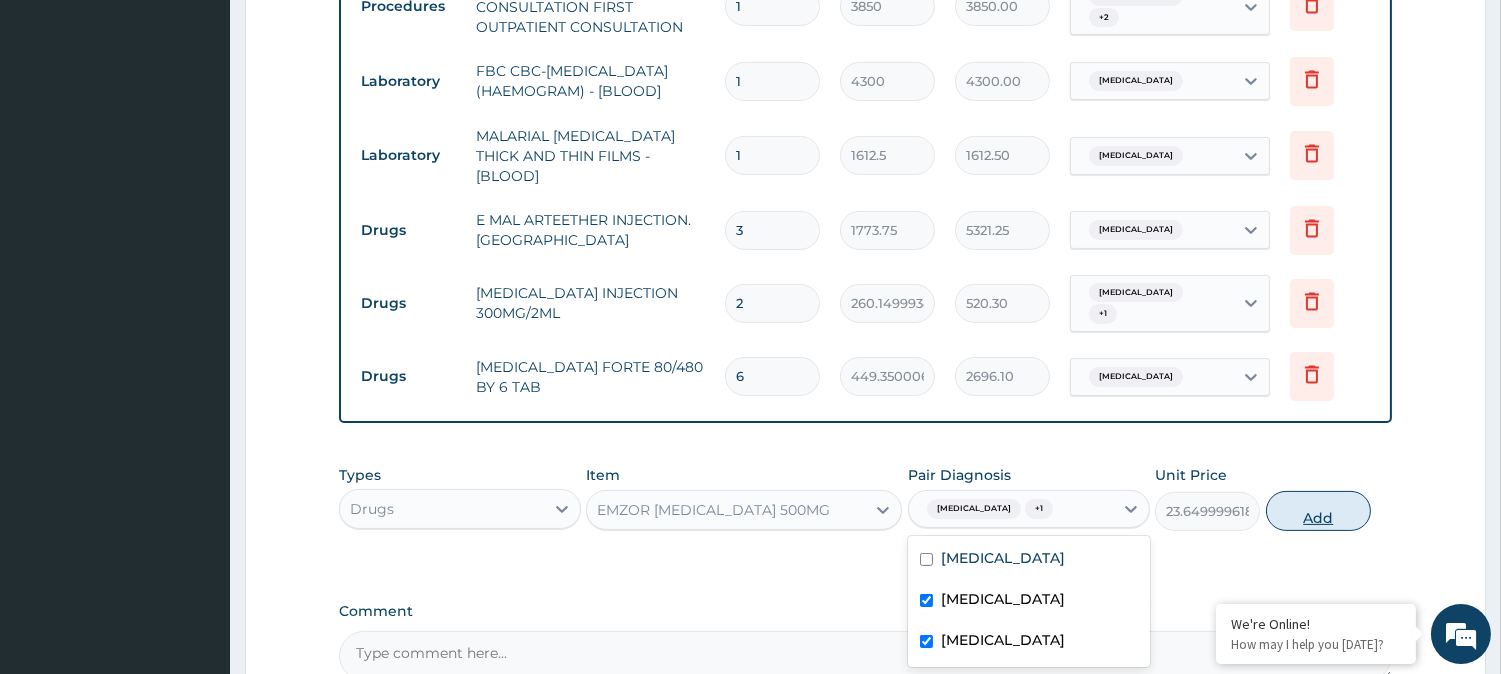 click on "Add" at bounding box center (1318, 511) 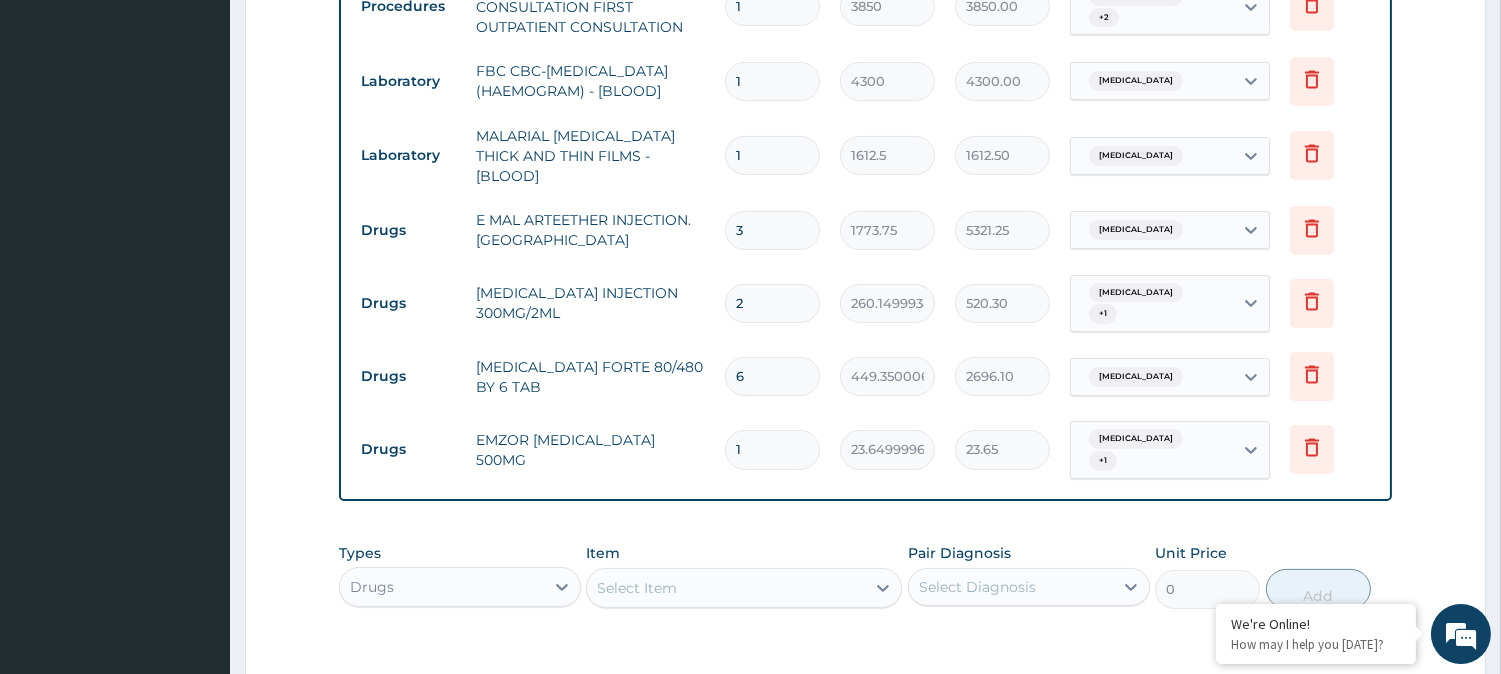 type on "18" 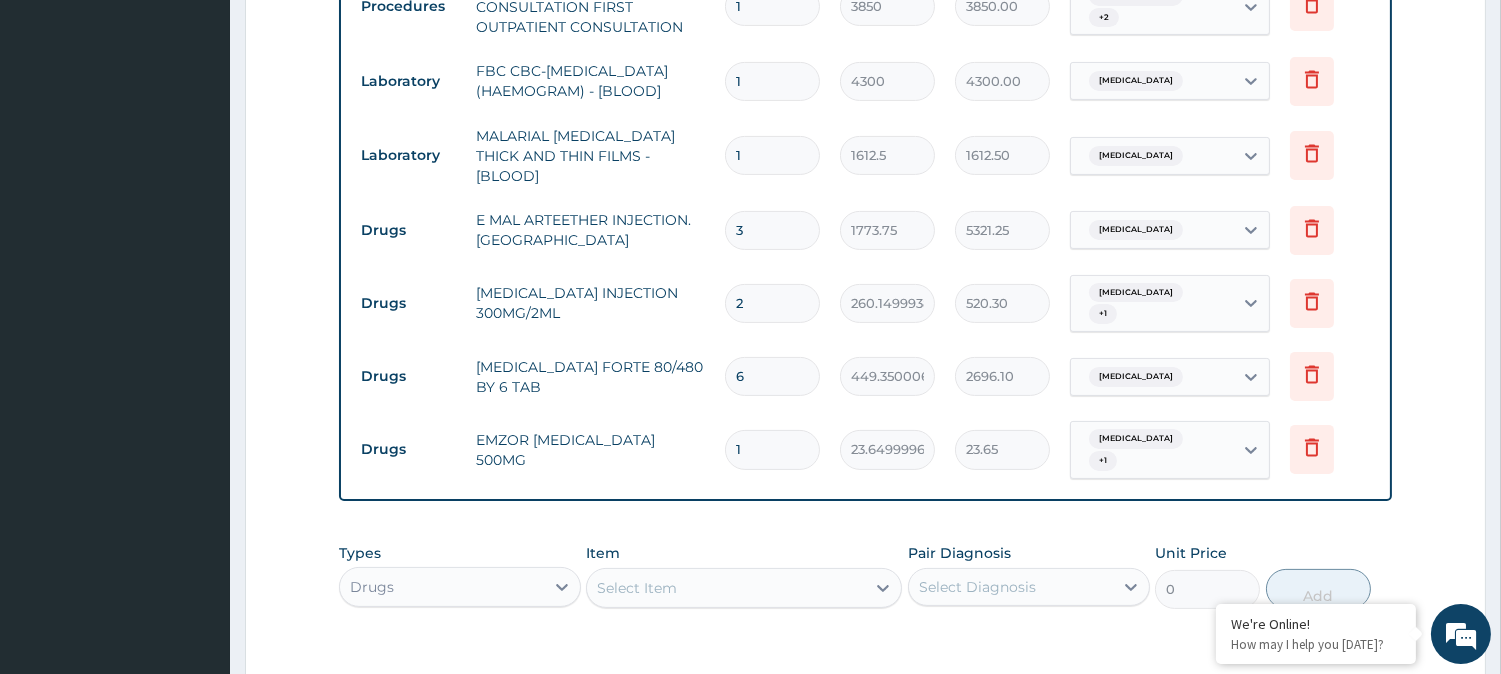 type on "425.70" 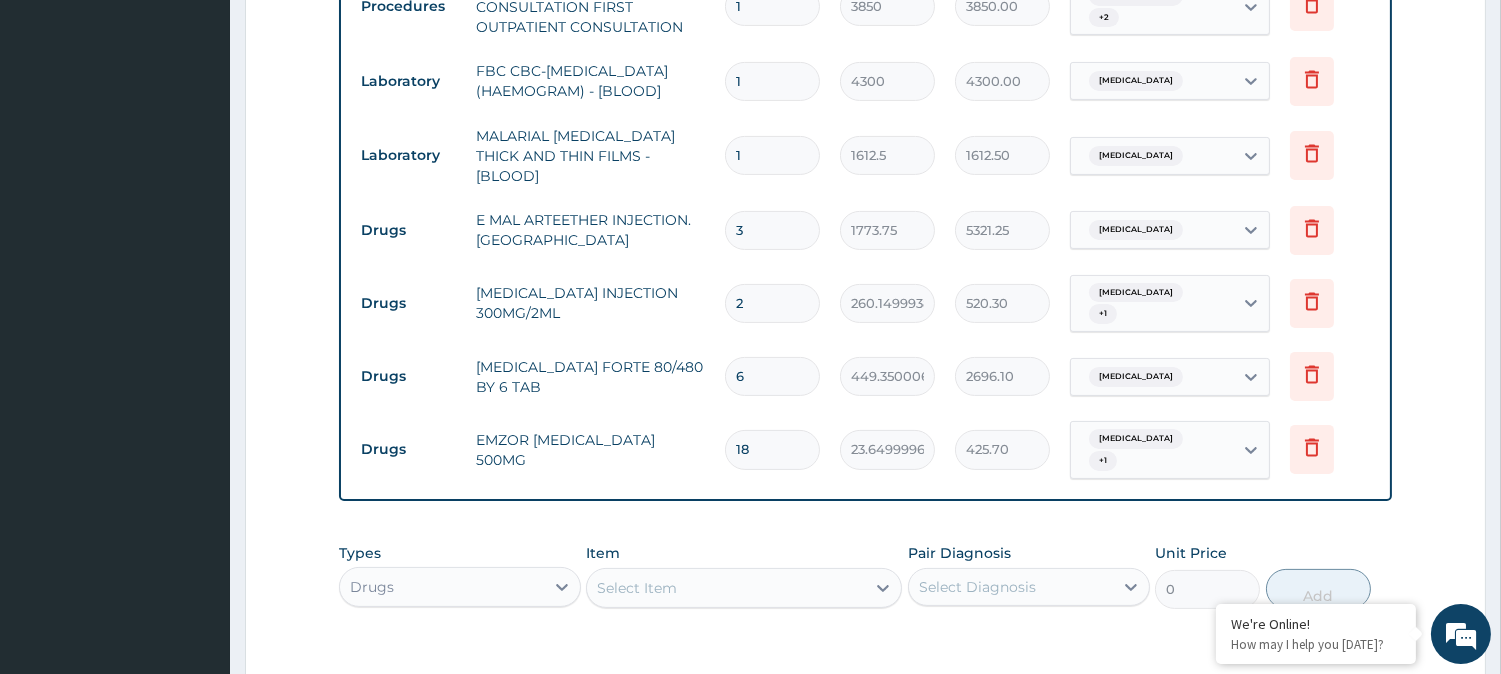 type on "18" 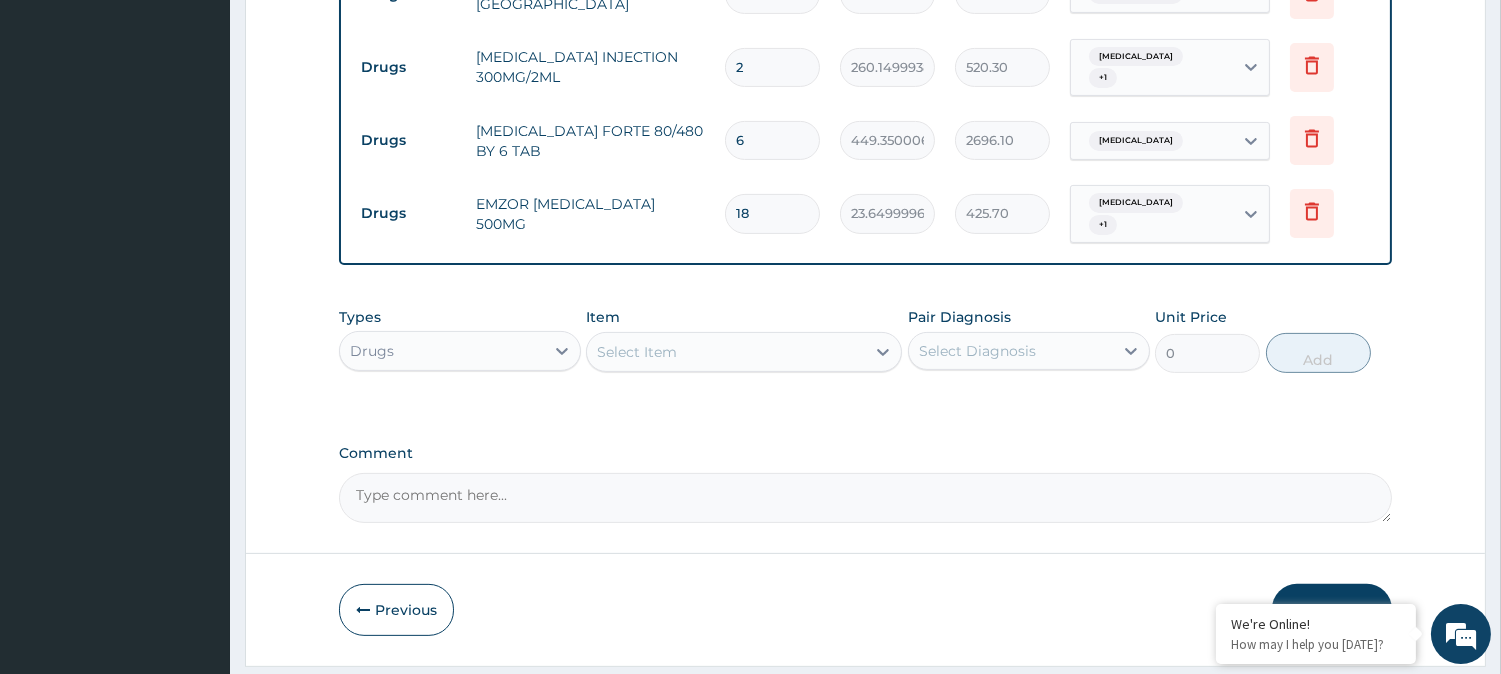 scroll, scrollTop: 1178, scrollLeft: 0, axis: vertical 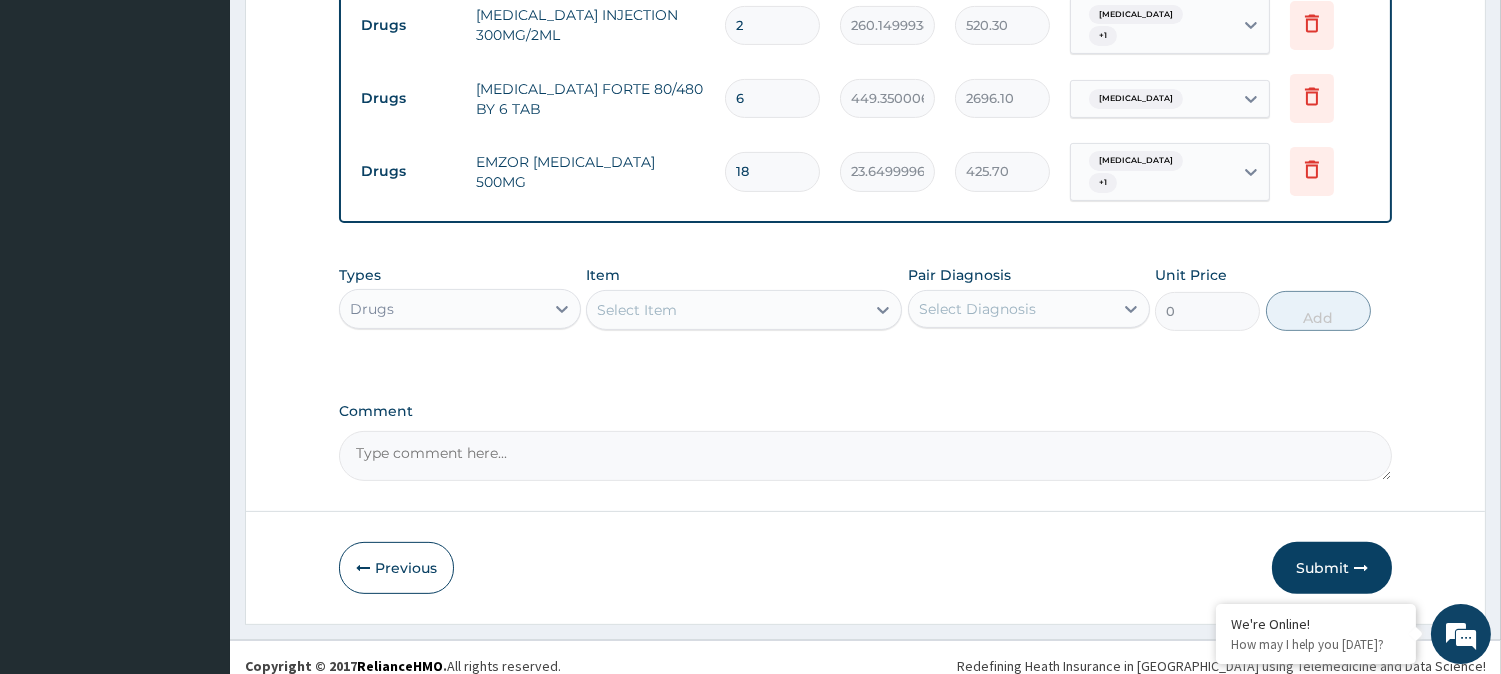 click on "Select Item" at bounding box center (726, 310) 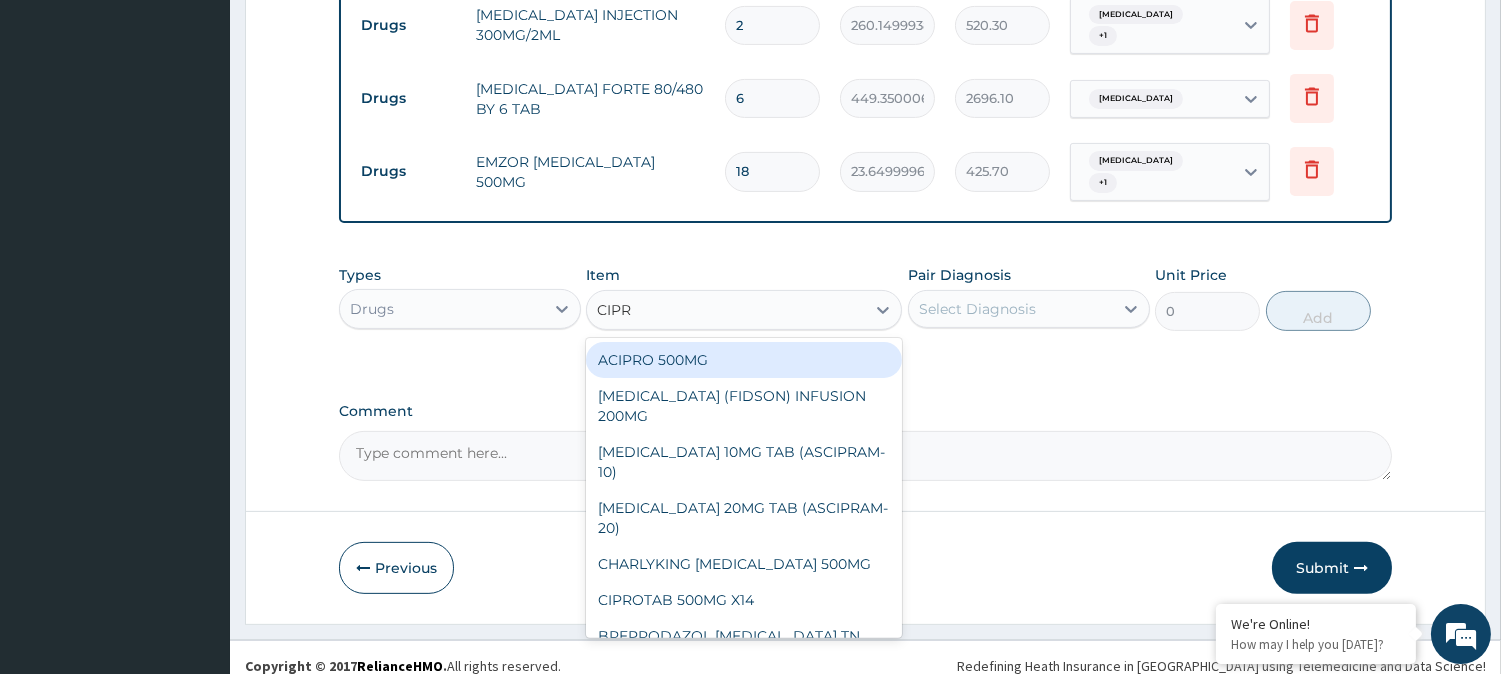 type on "CIPRO" 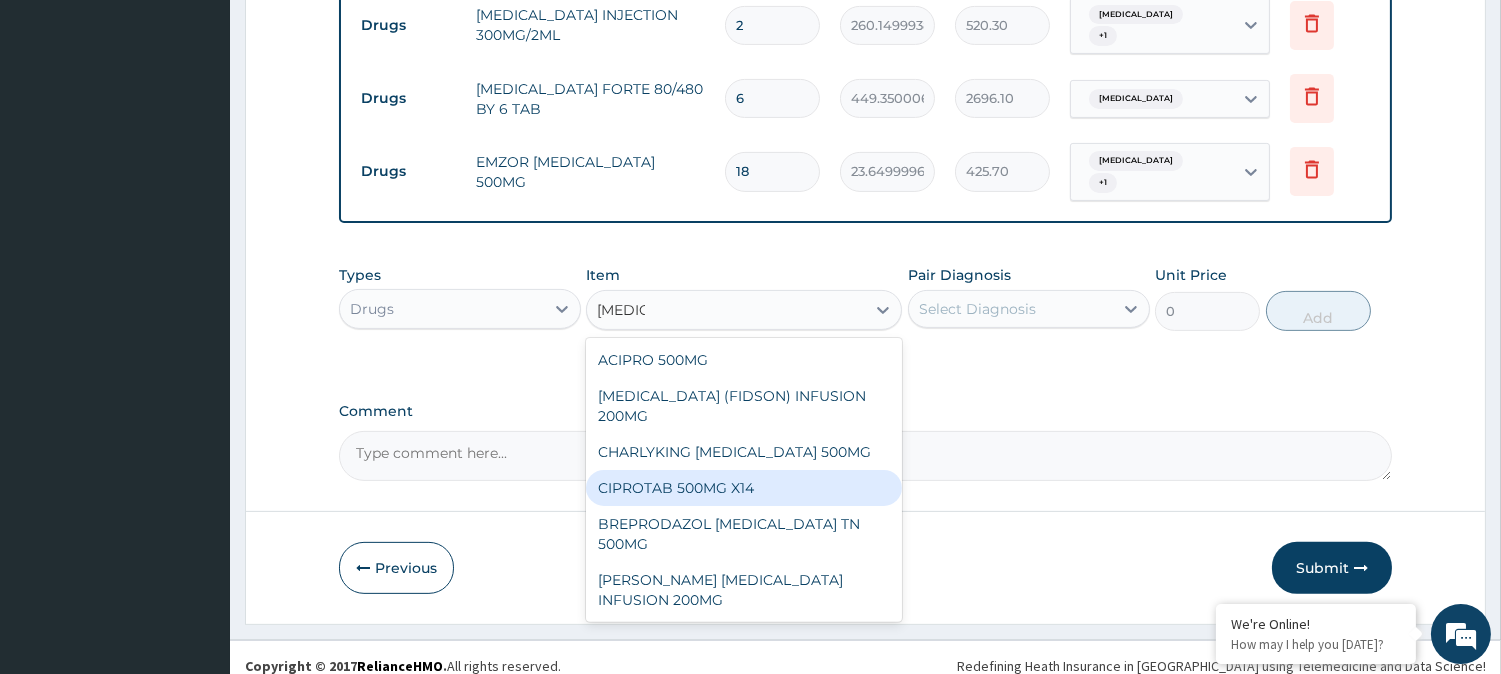 click on "CIPROTAB 500MG X14" at bounding box center [744, 488] 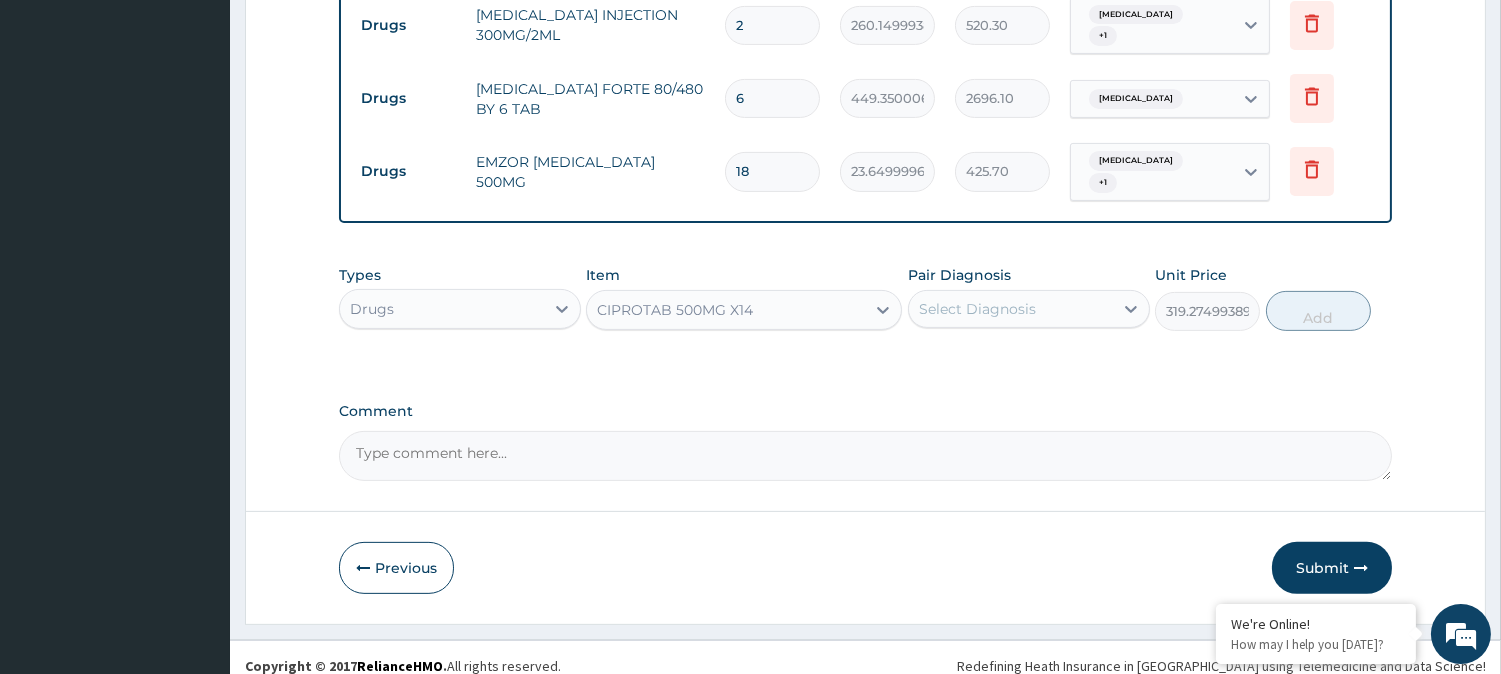 click on "Select Diagnosis" at bounding box center [977, 309] 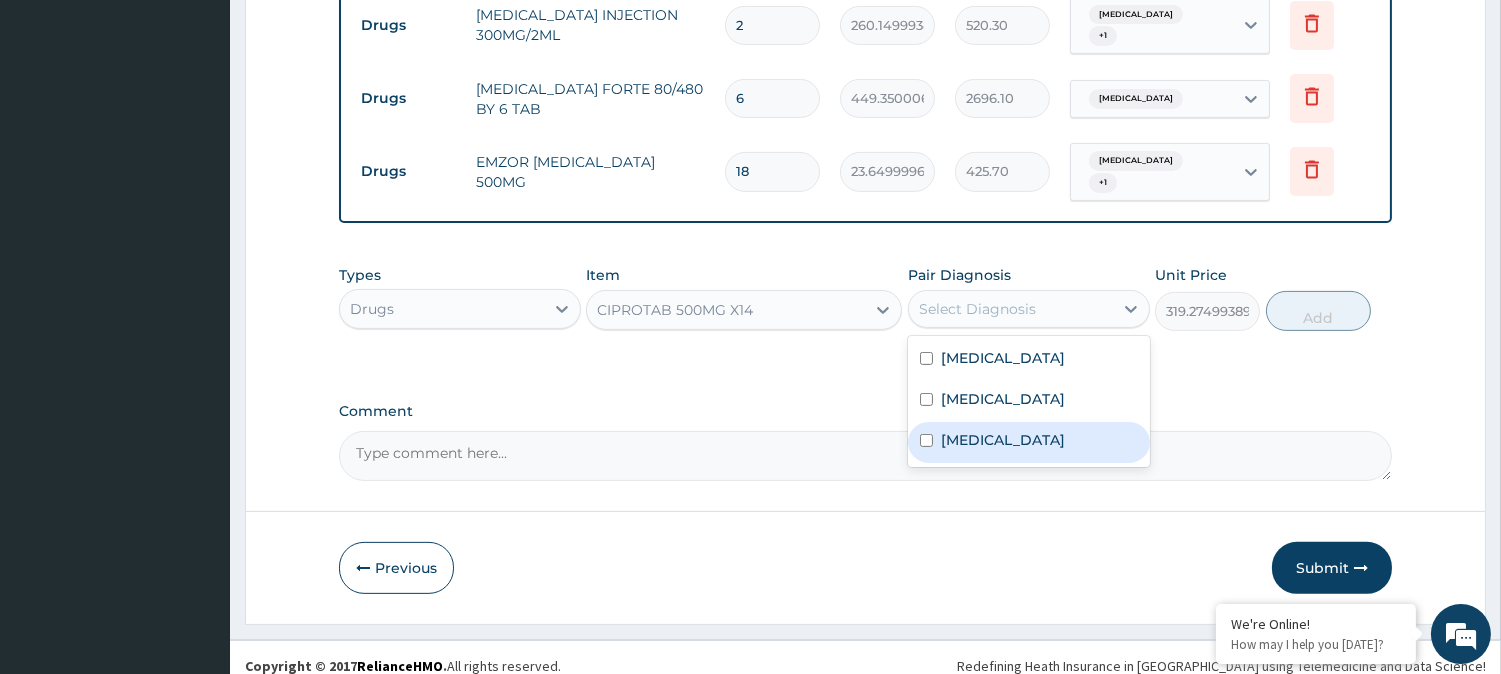 click on "[MEDICAL_DATA]" at bounding box center (1029, 442) 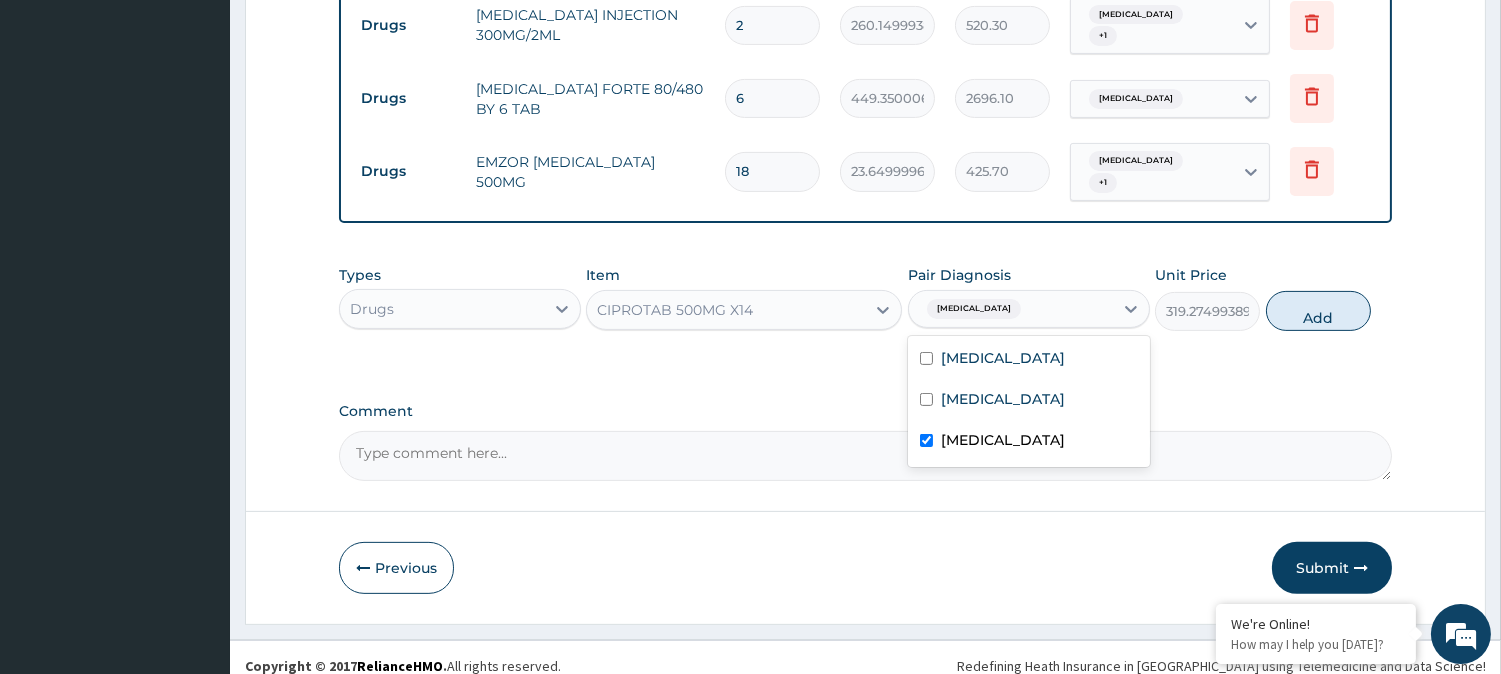 click at bounding box center [926, 440] 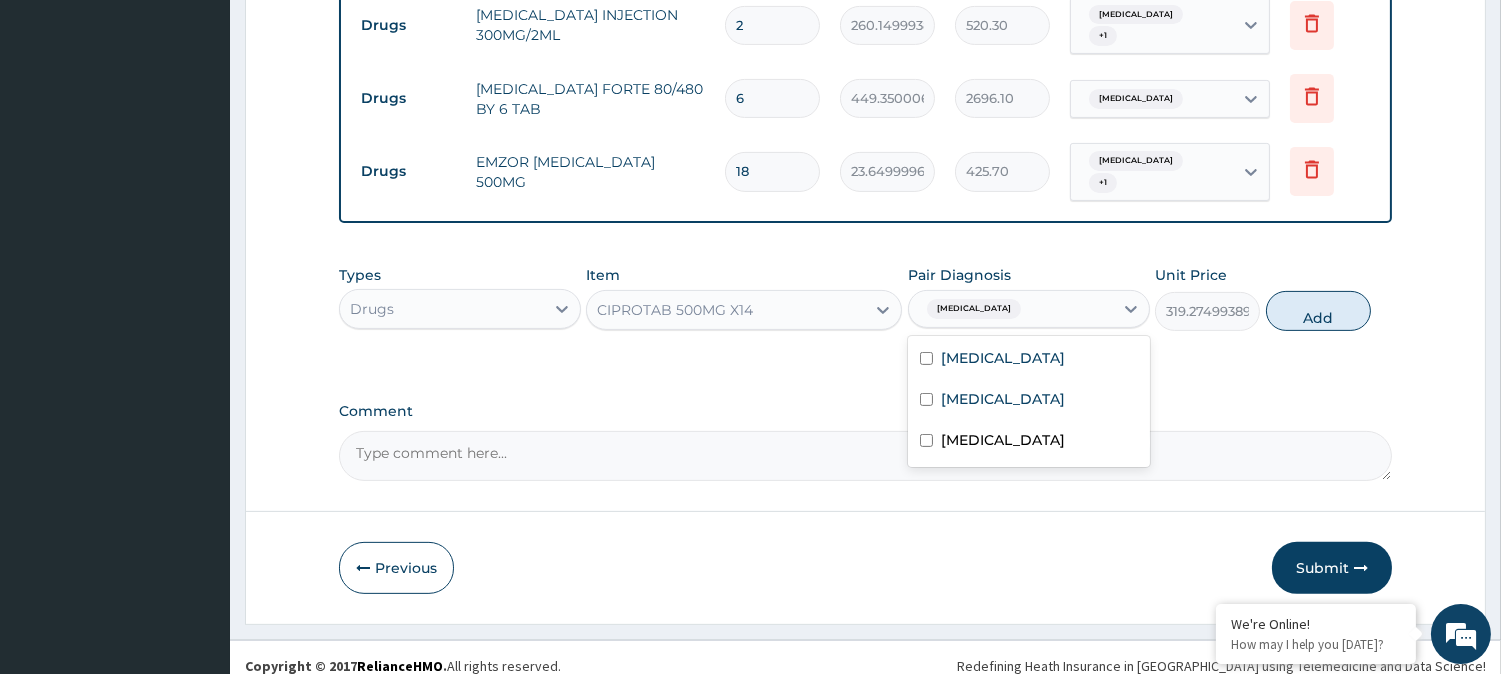 checkbox on "false" 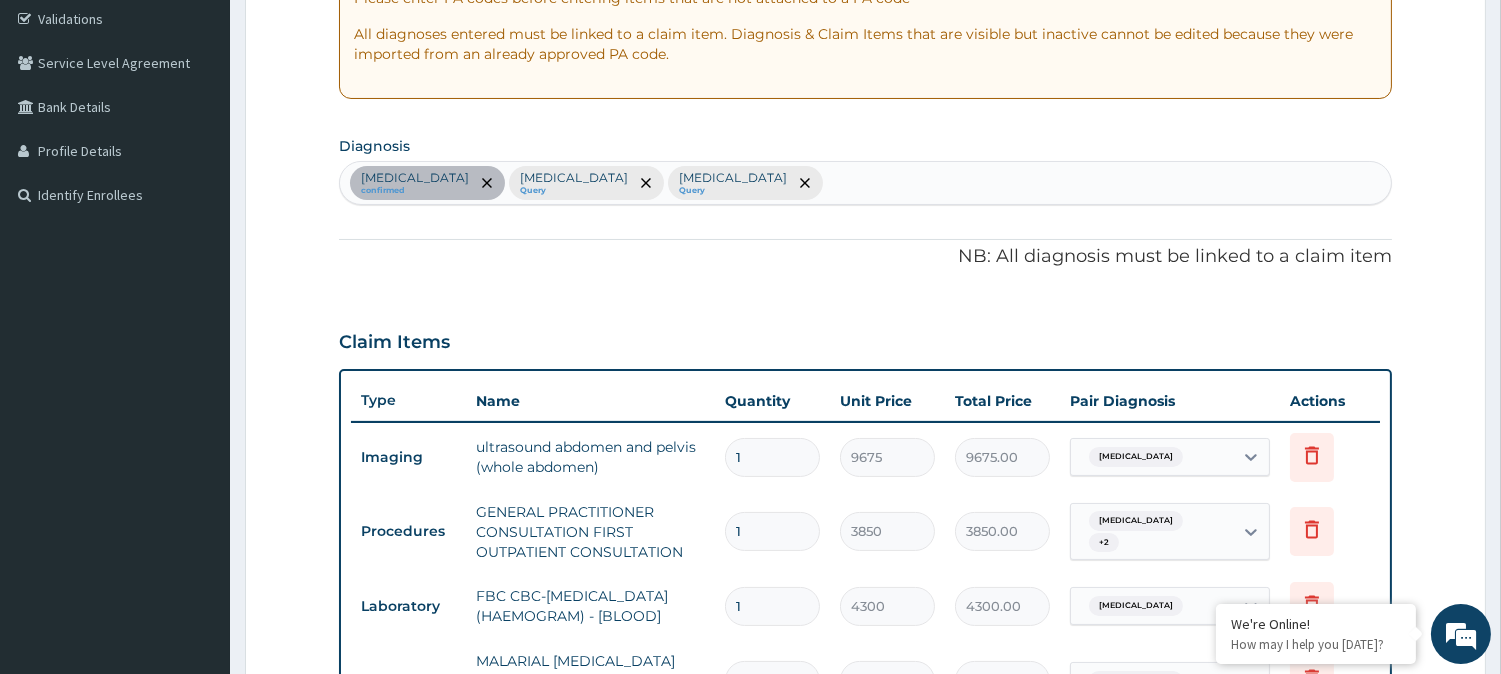 scroll, scrollTop: 67, scrollLeft: 0, axis: vertical 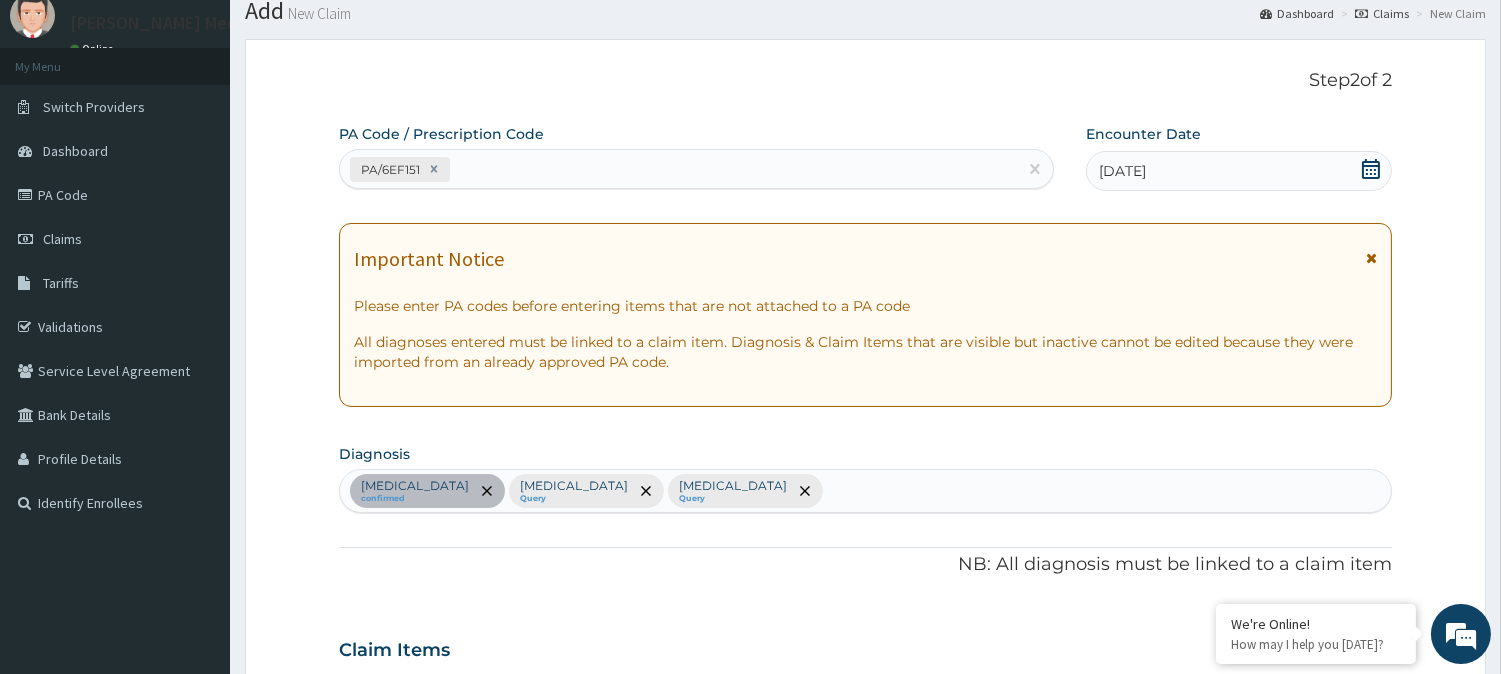 click on "Acute abdomen confirmed Malaria Query Sepsis Query" at bounding box center (865, 491) 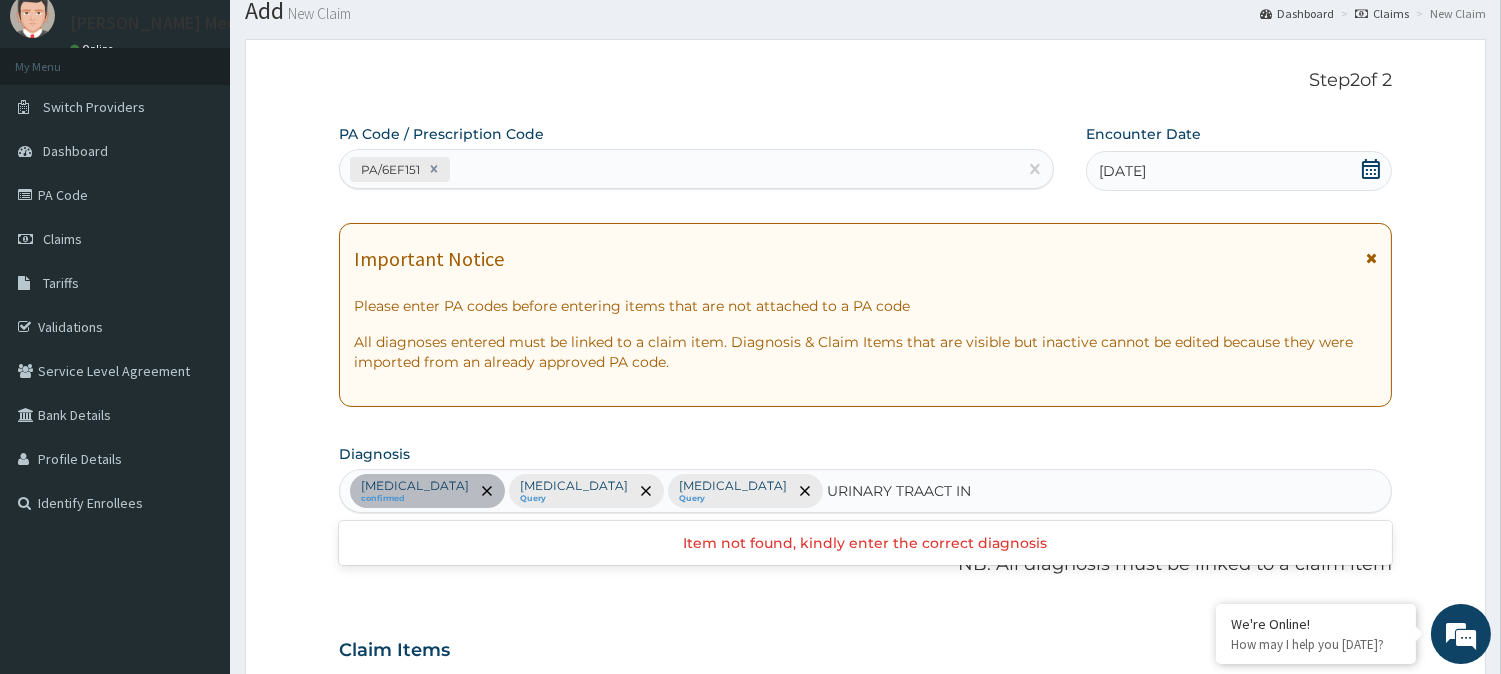 click on "URINARY TRAACT IN" at bounding box center [900, 491] 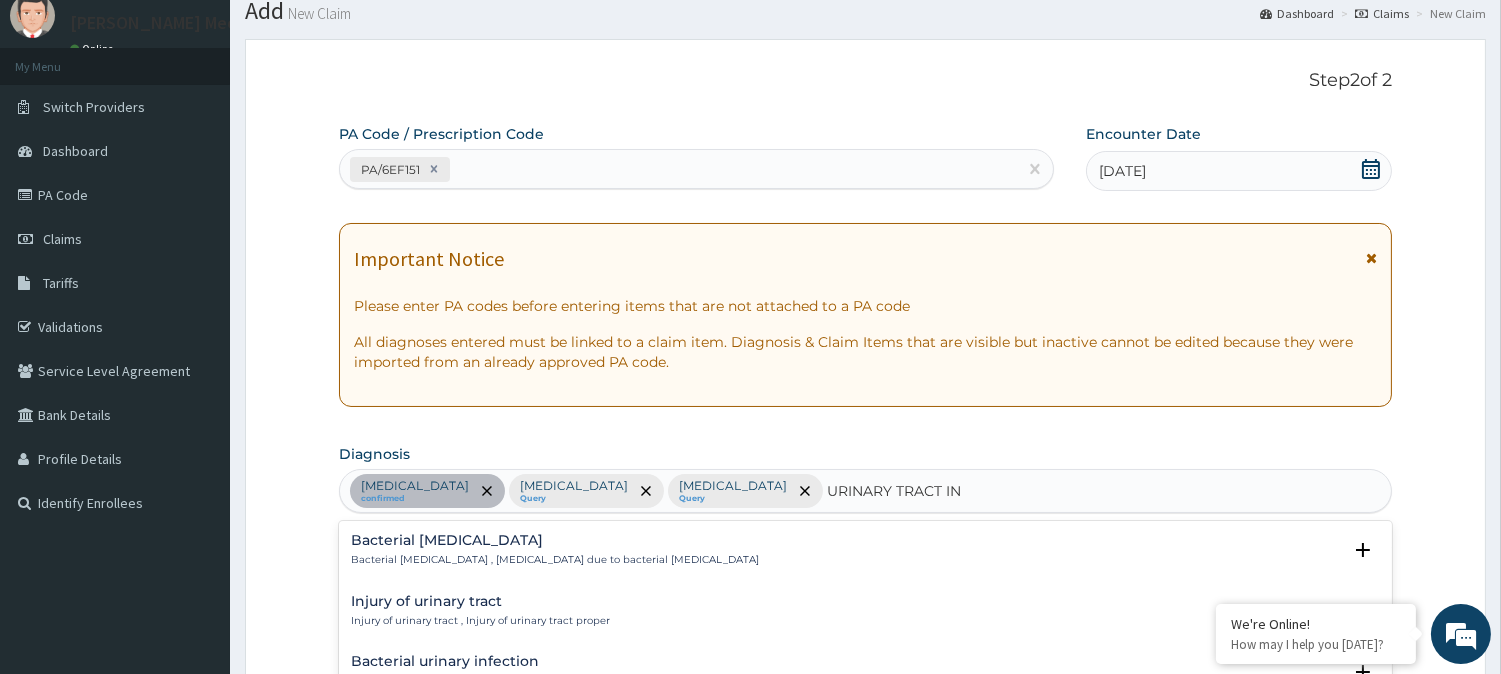 click on "Bacterial urinary infection" at bounding box center (503, 661) 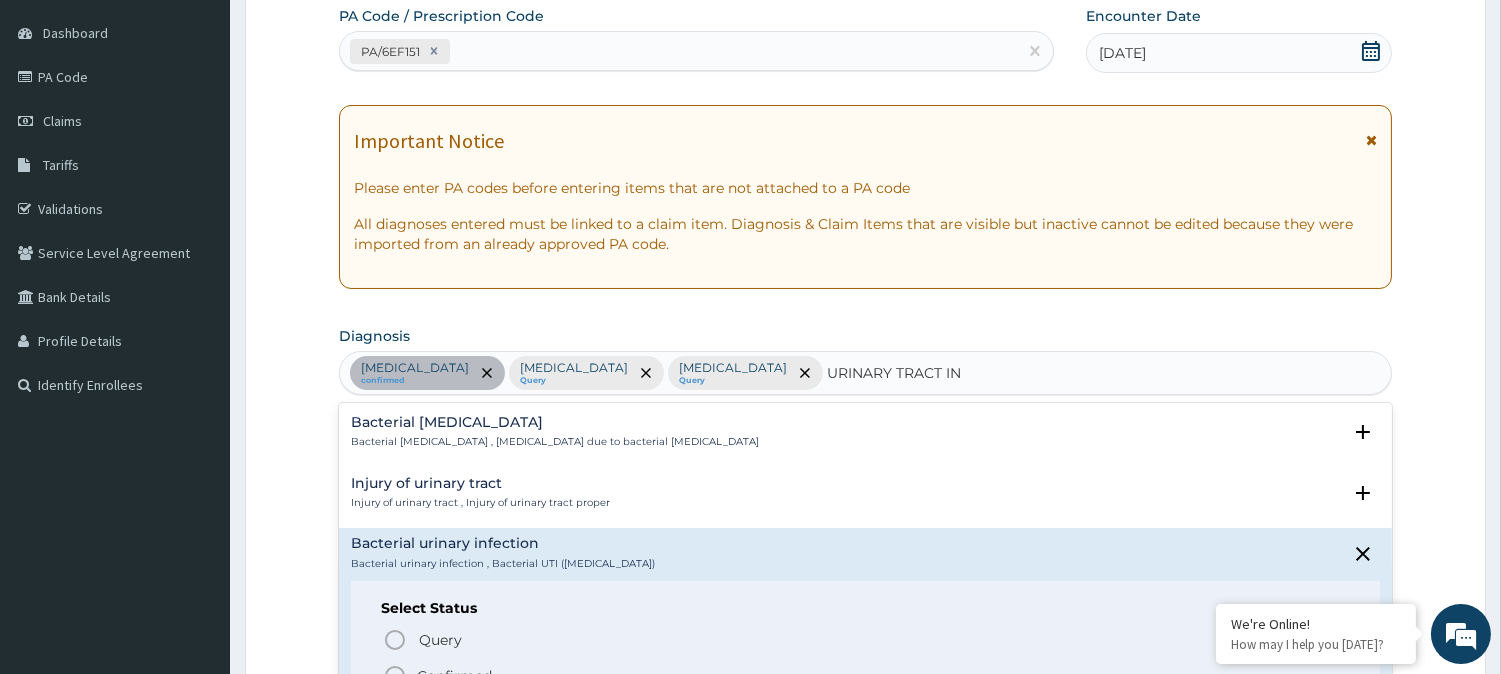 scroll, scrollTop: 437, scrollLeft: 0, axis: vertical 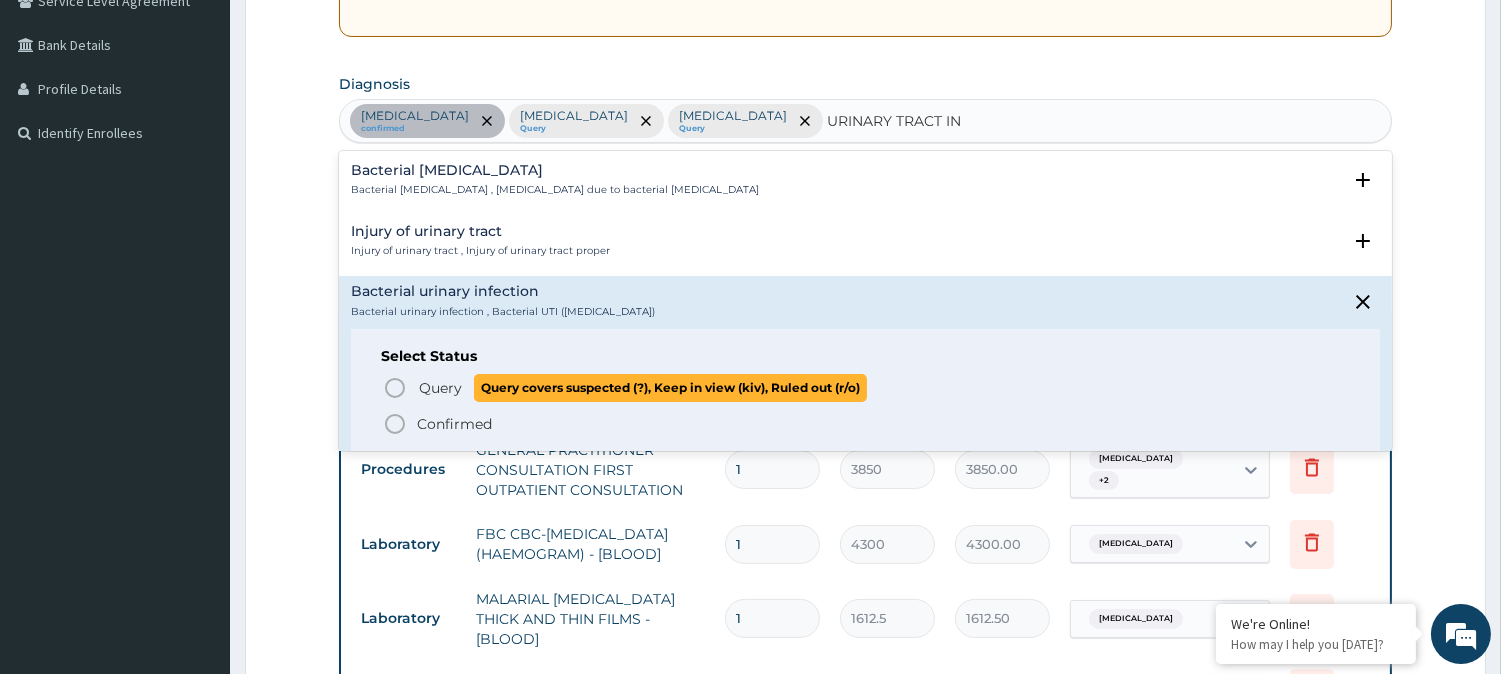 click 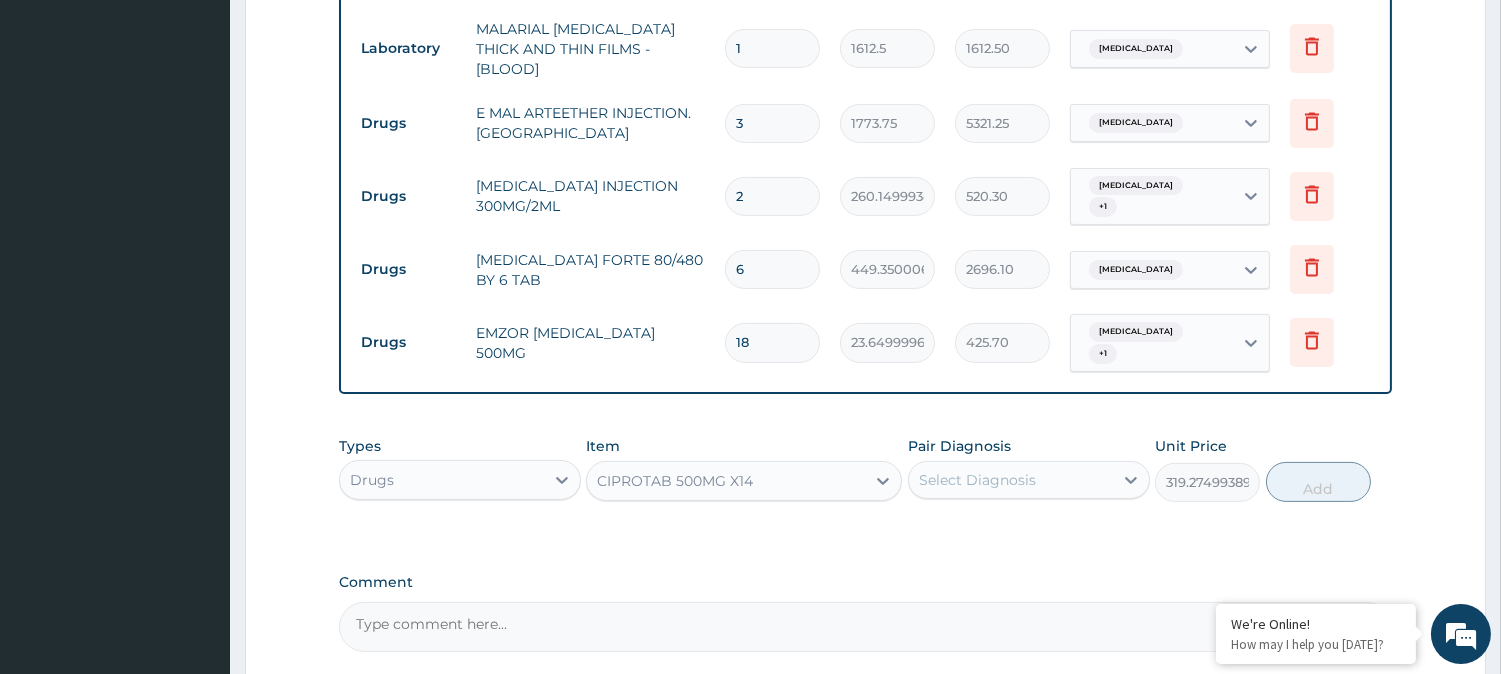 scroll, scrollTop: 1178, scrollLeft: 0, axis: vertical 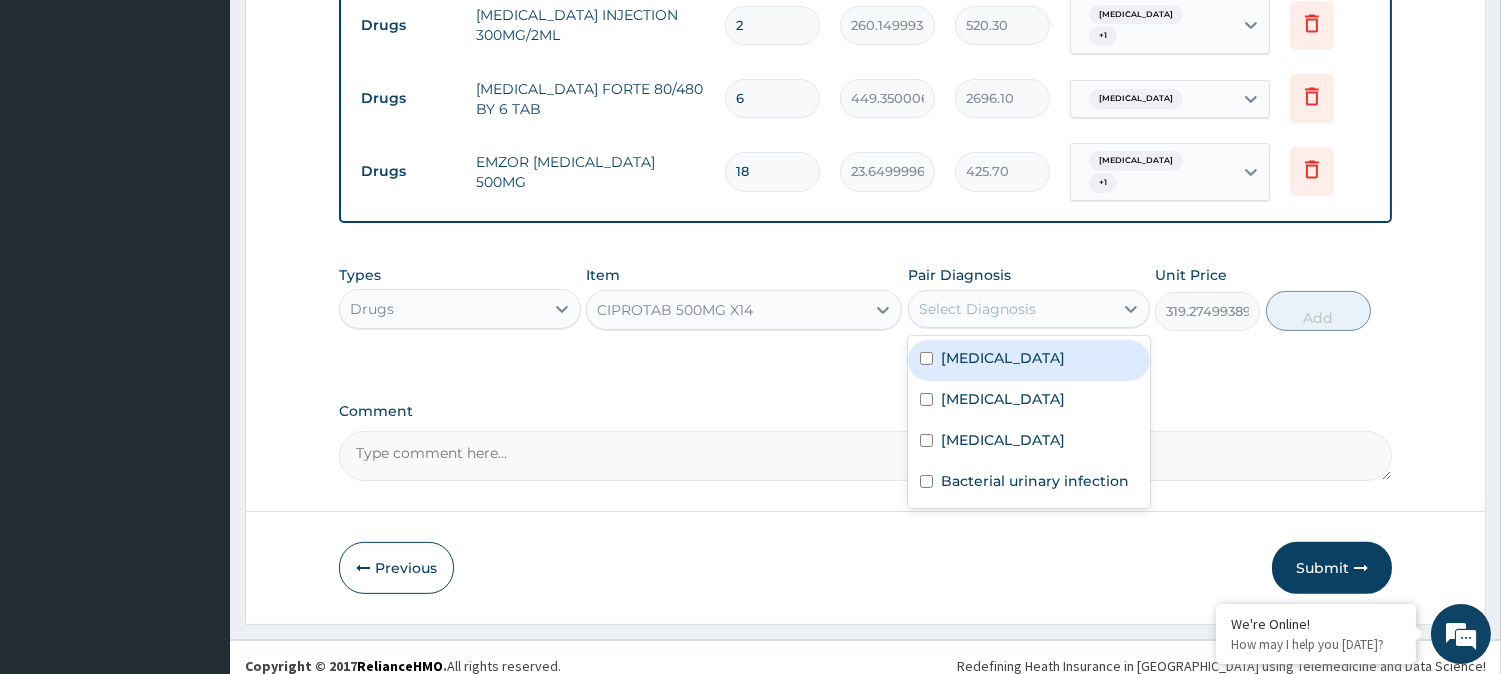 click on "Select Diagnosis" at bounding box center [977, 309] 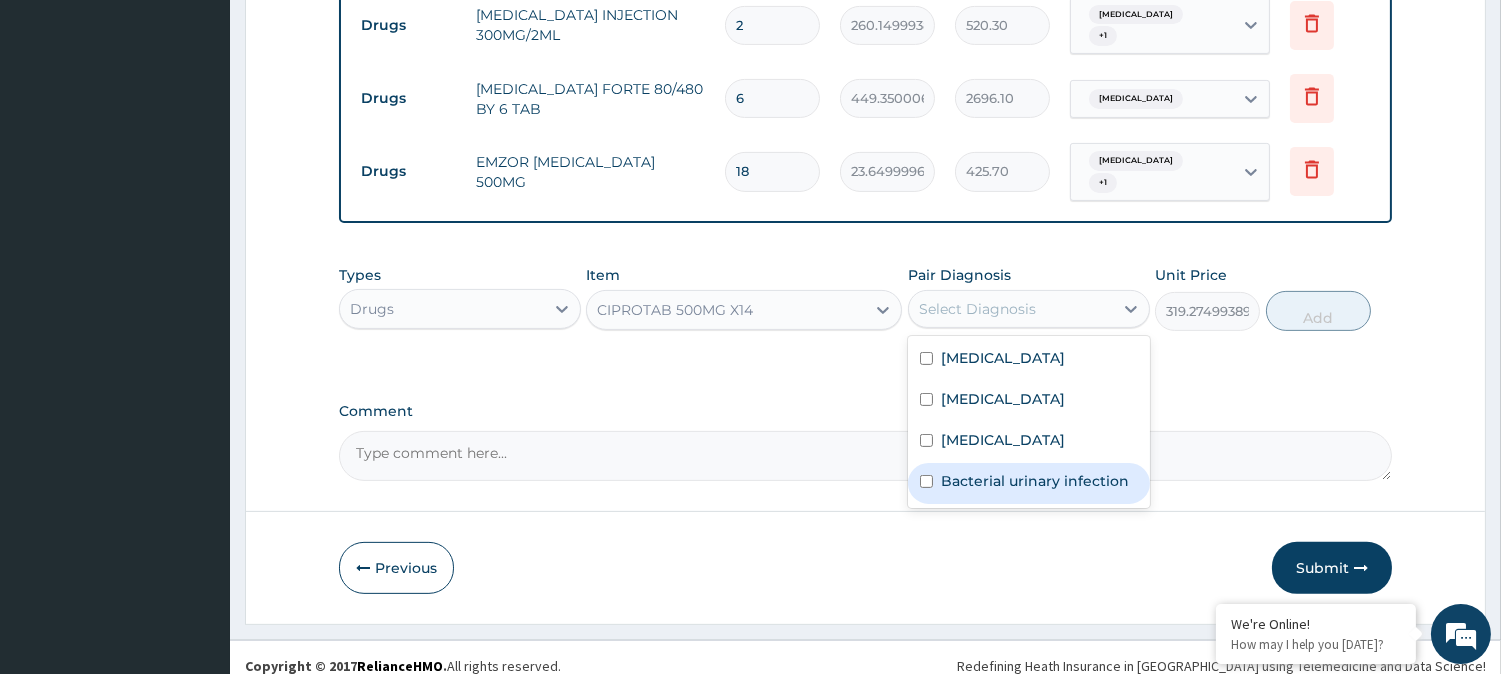 click on "Bacterial urinary infection" at bounding box center (1035, 481) 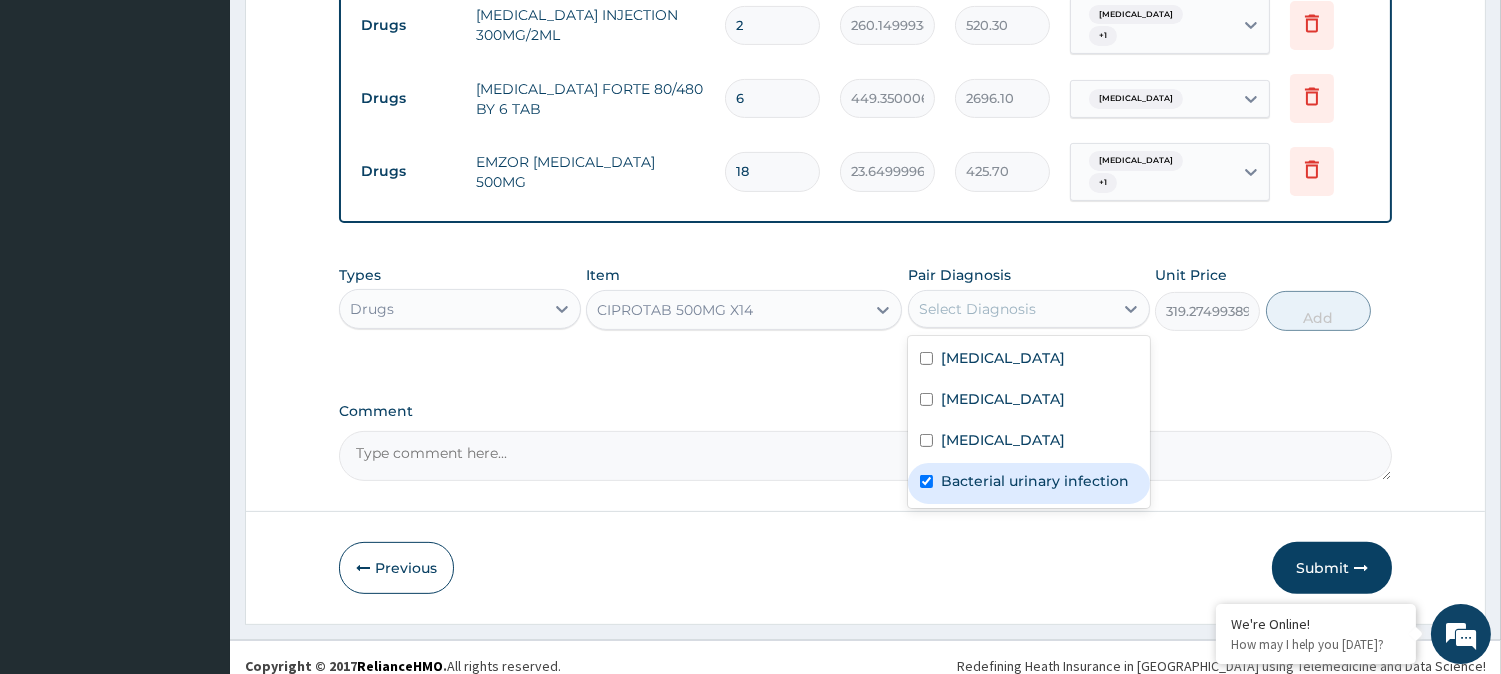 checkbox on "true" 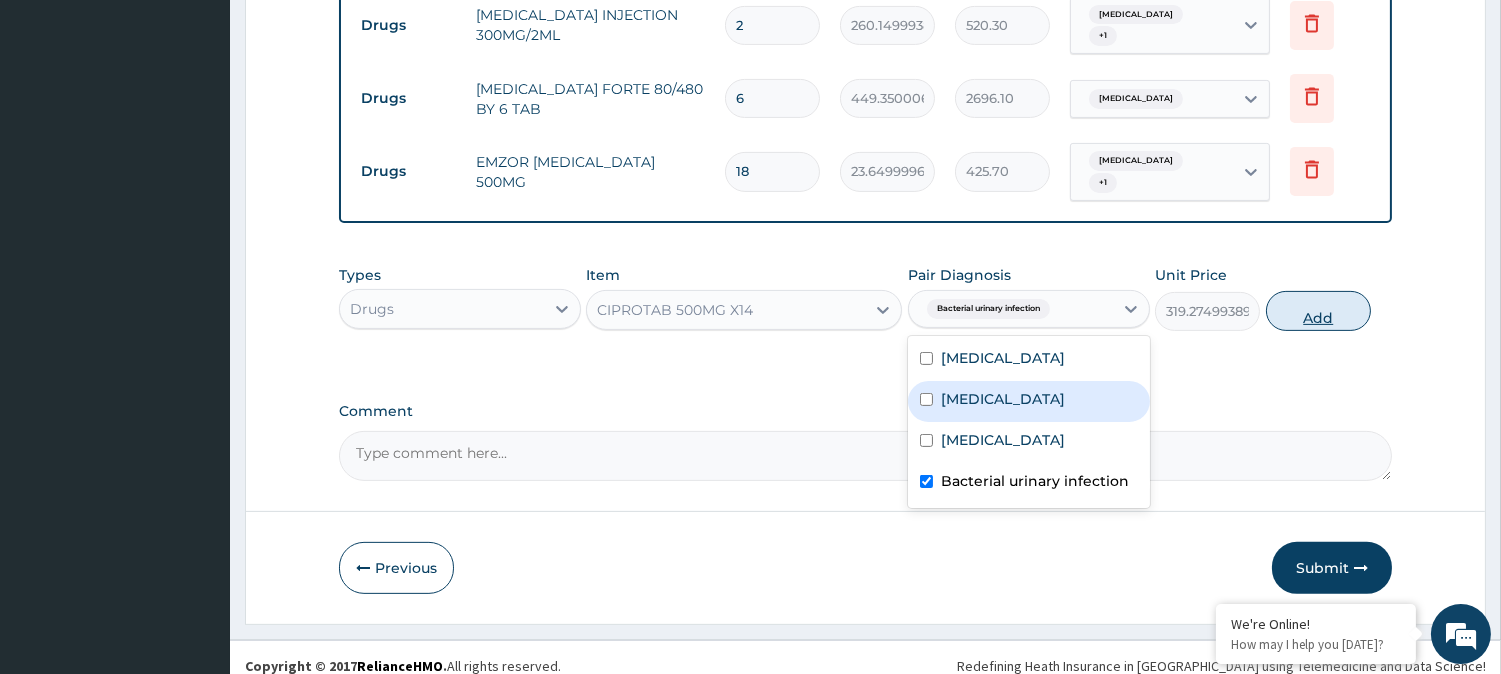click on "Add" at bounding box center (1318, 311) 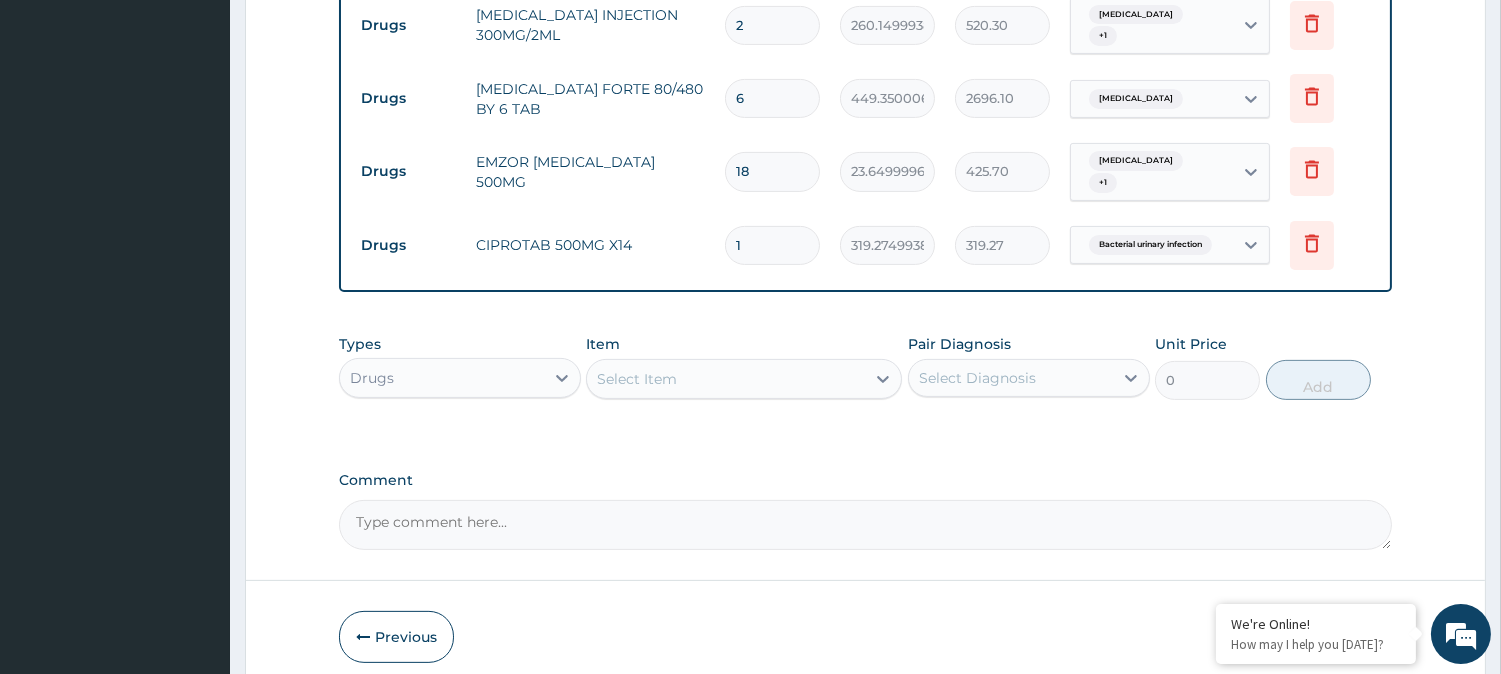 type on "10" 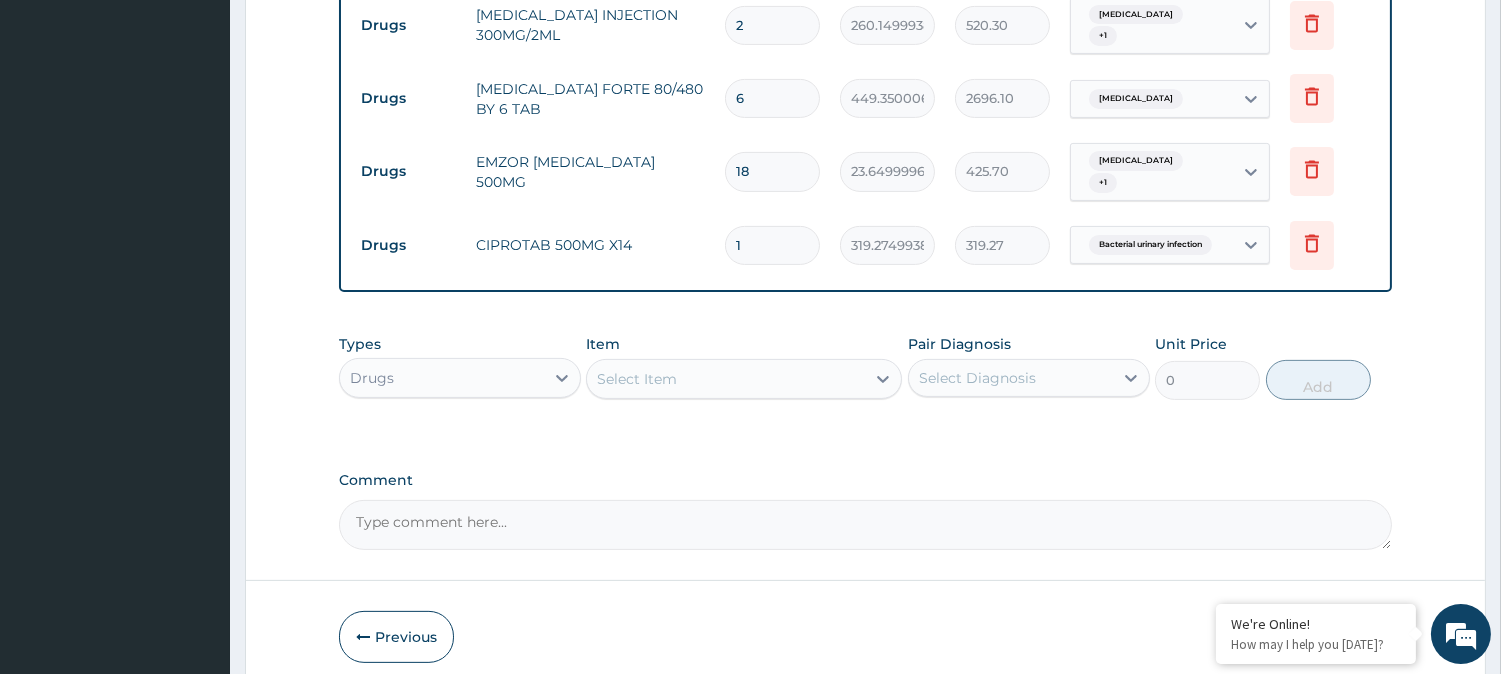 type on "3192.75" 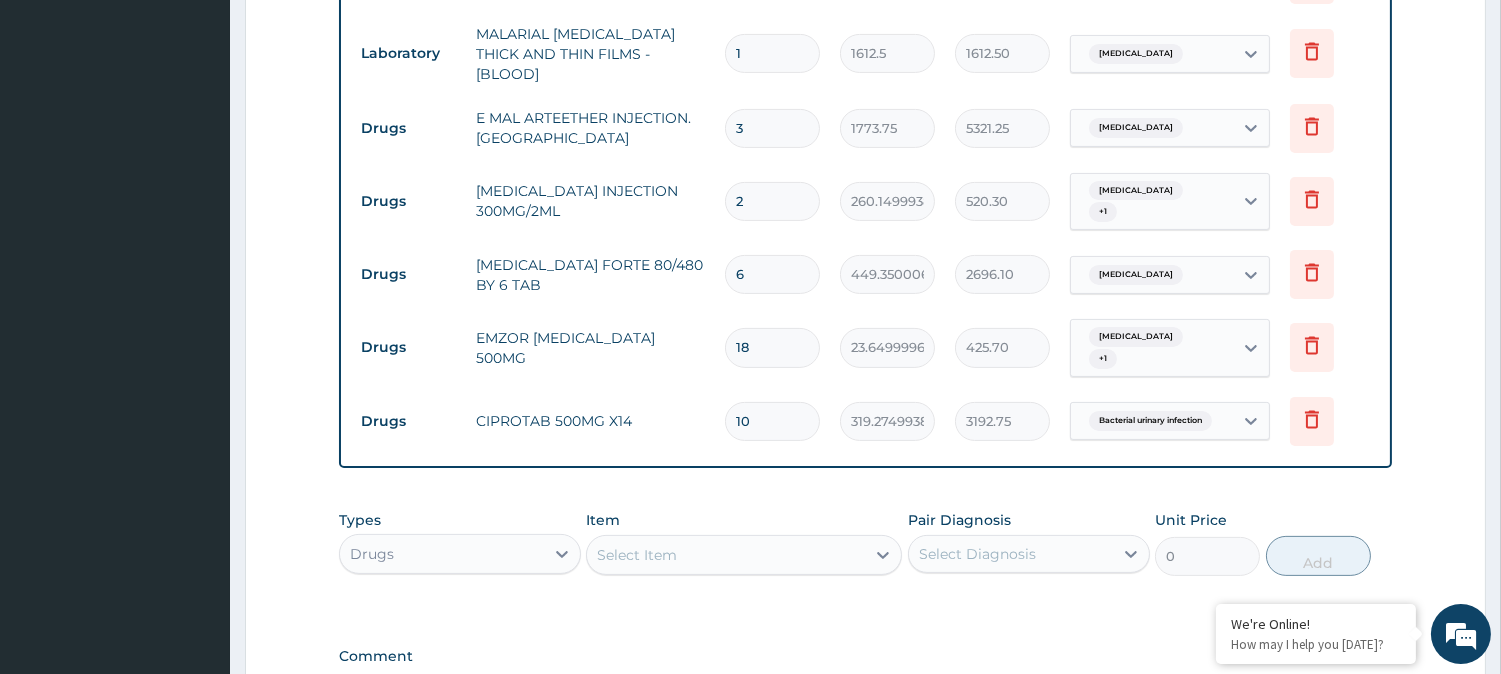 scroll, scrollTop: 993, scrollLeft: 0, axis: vertical 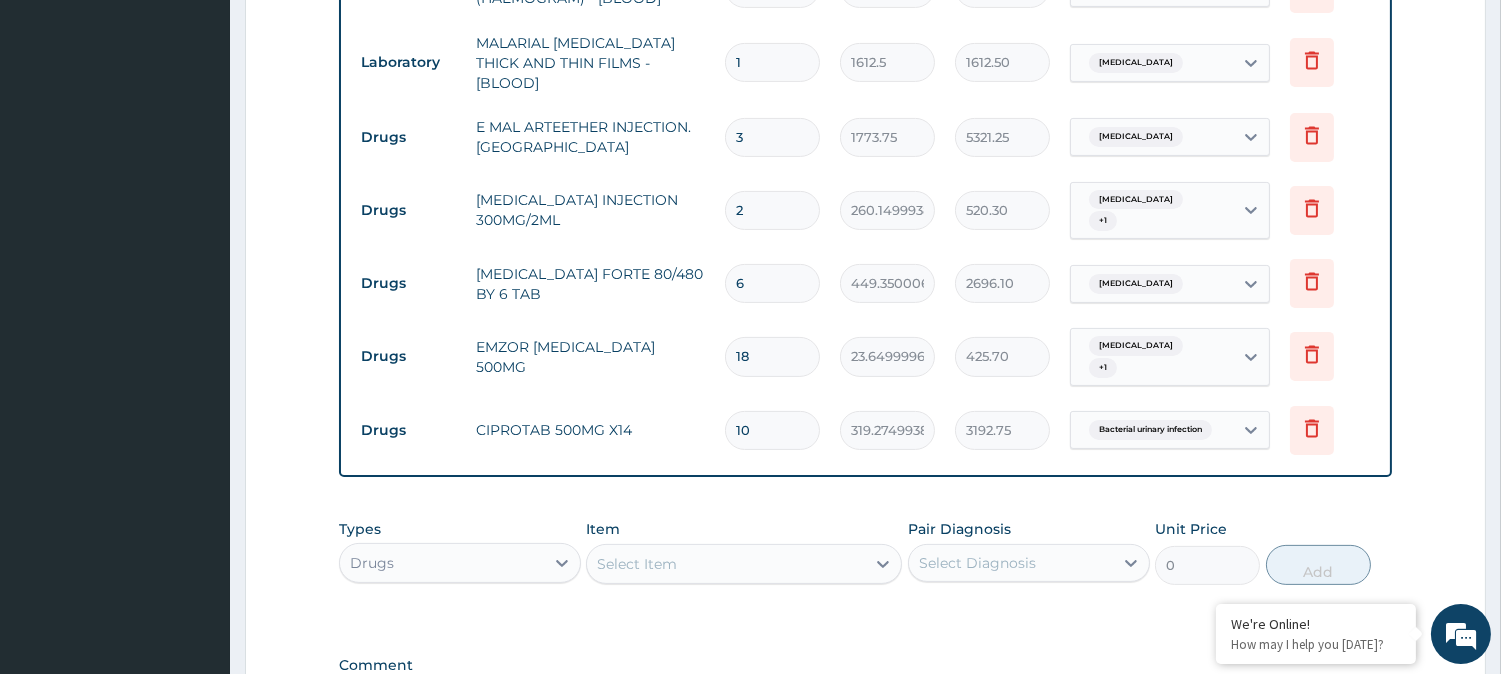 type on "10" 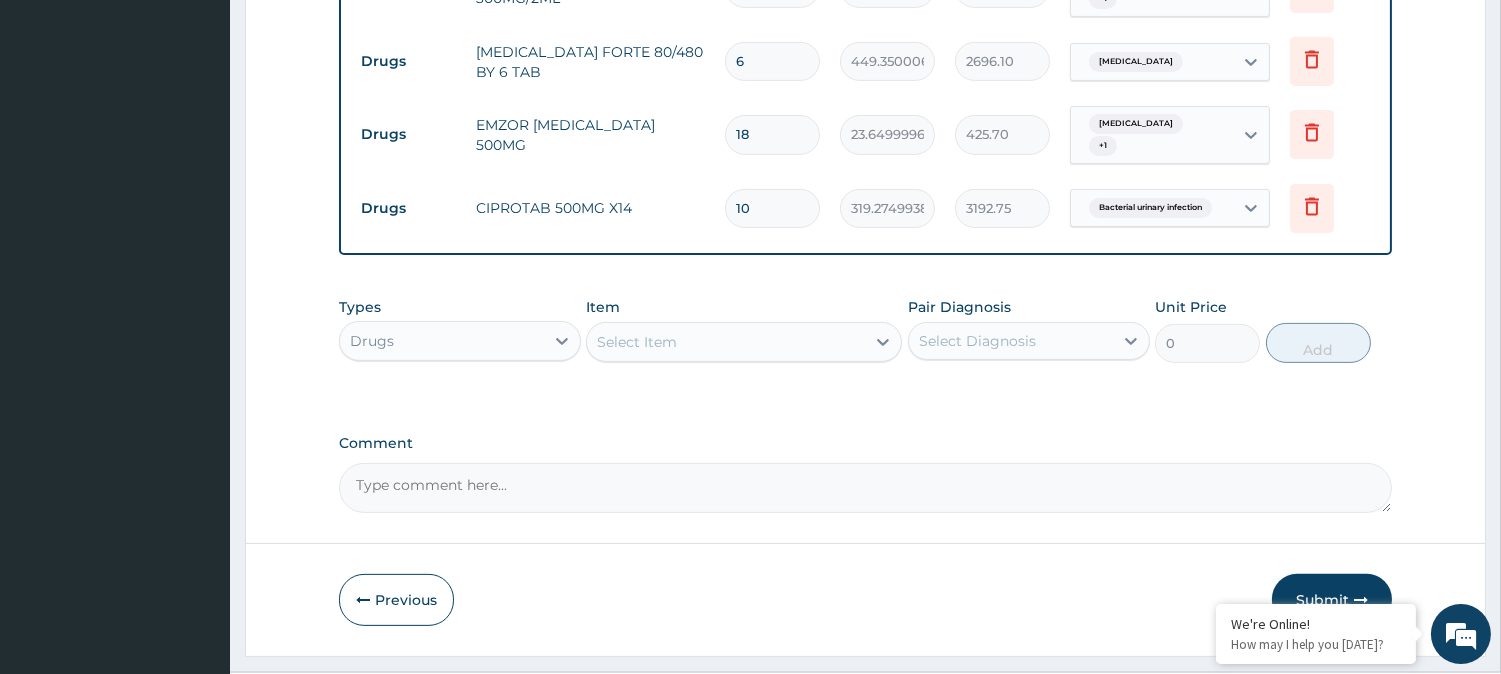 scroll, scrollTop: 1247, scrollLeft: 0, axis: vertical 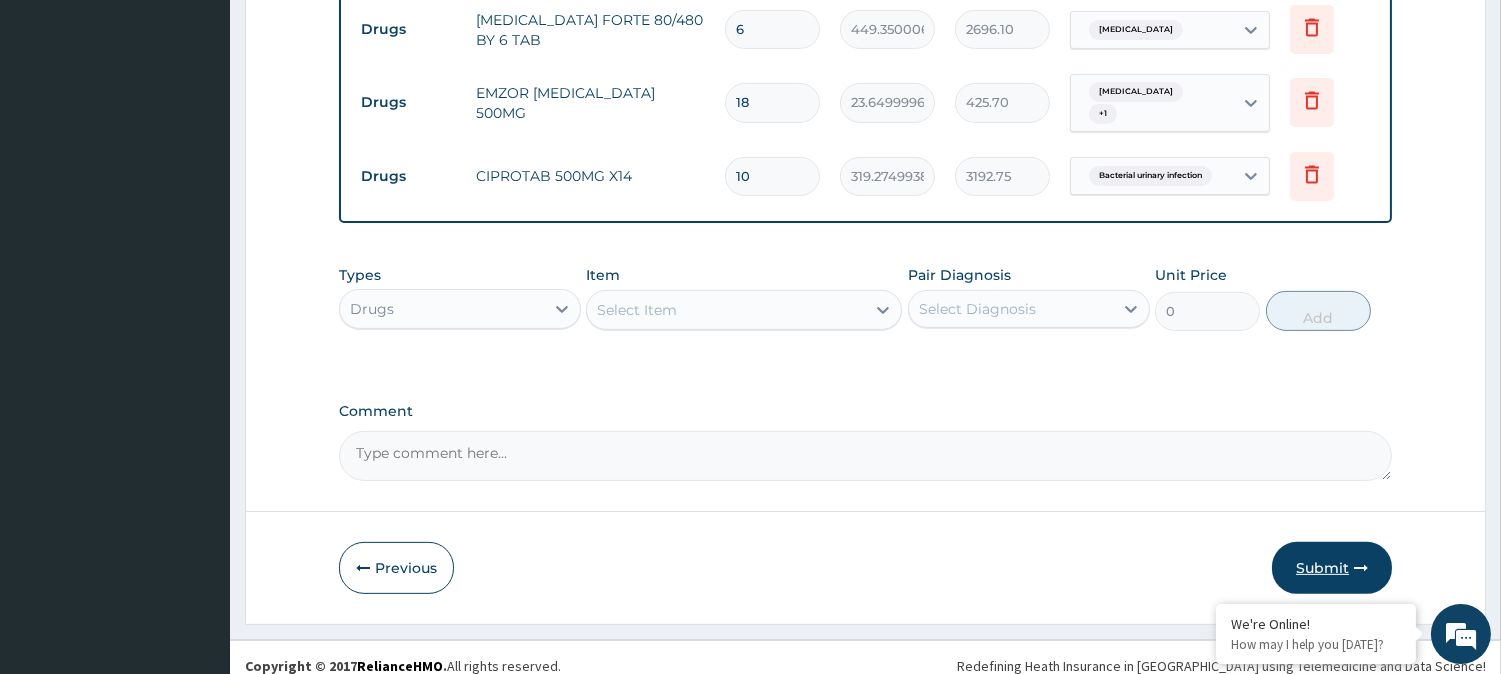 click on "Submit" at bounding box center (1332, 568) 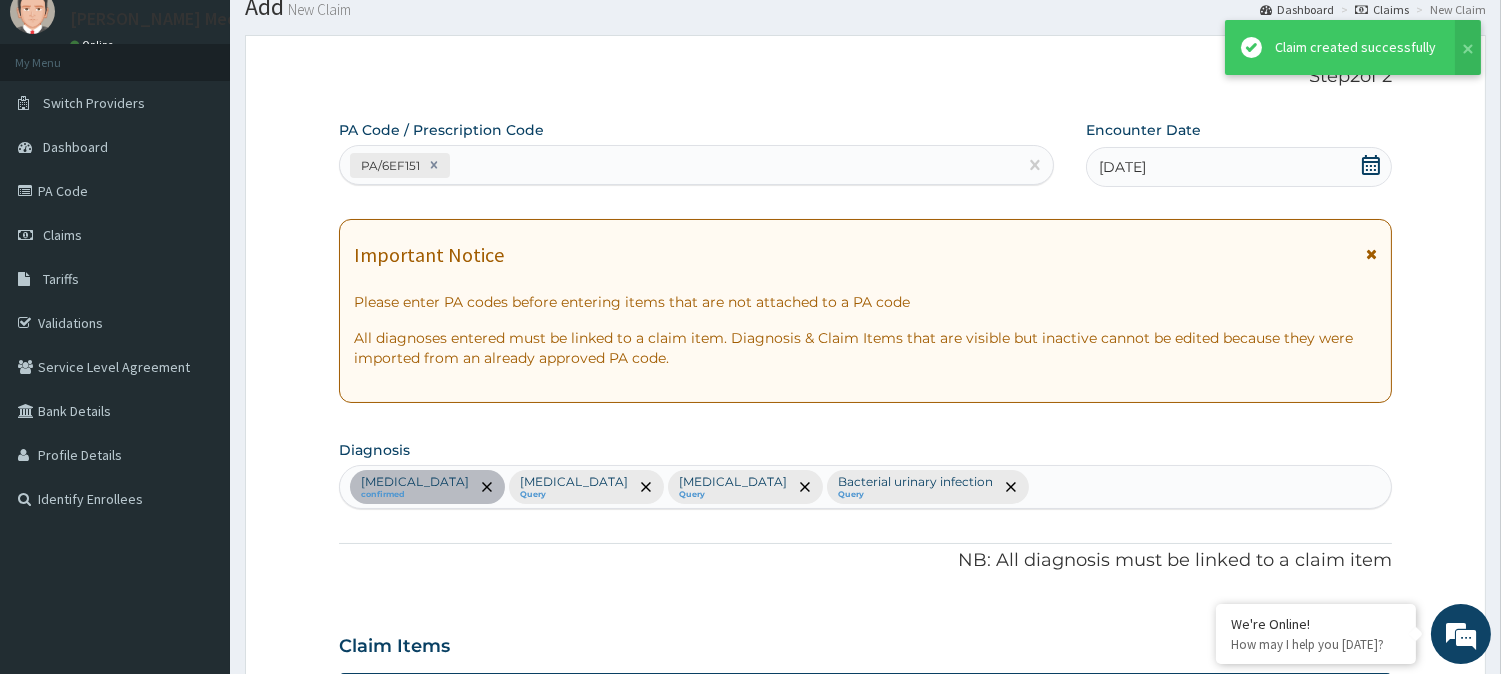 scroll, scrollTop: 1247, scrollLeft: 0, axis: vertical 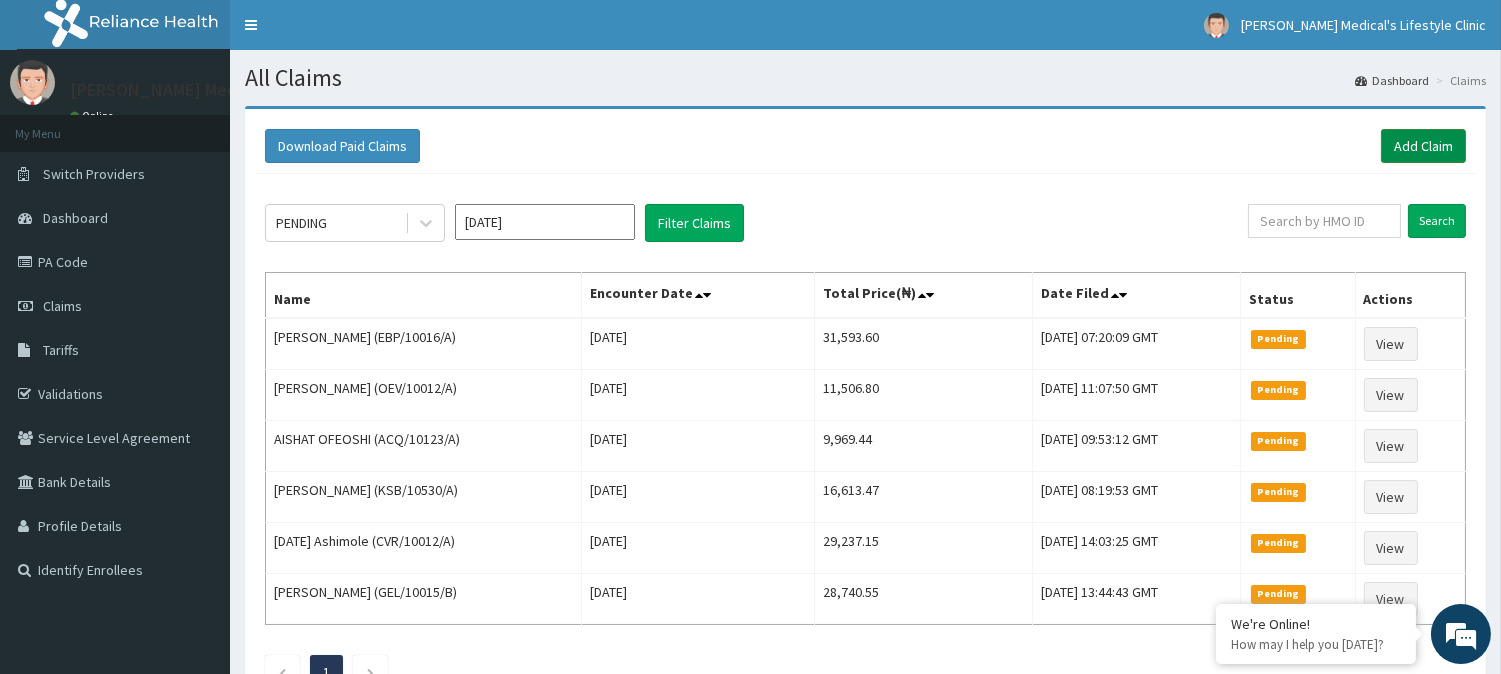 click on "Add Claim" at bounding box center (1423, 146) 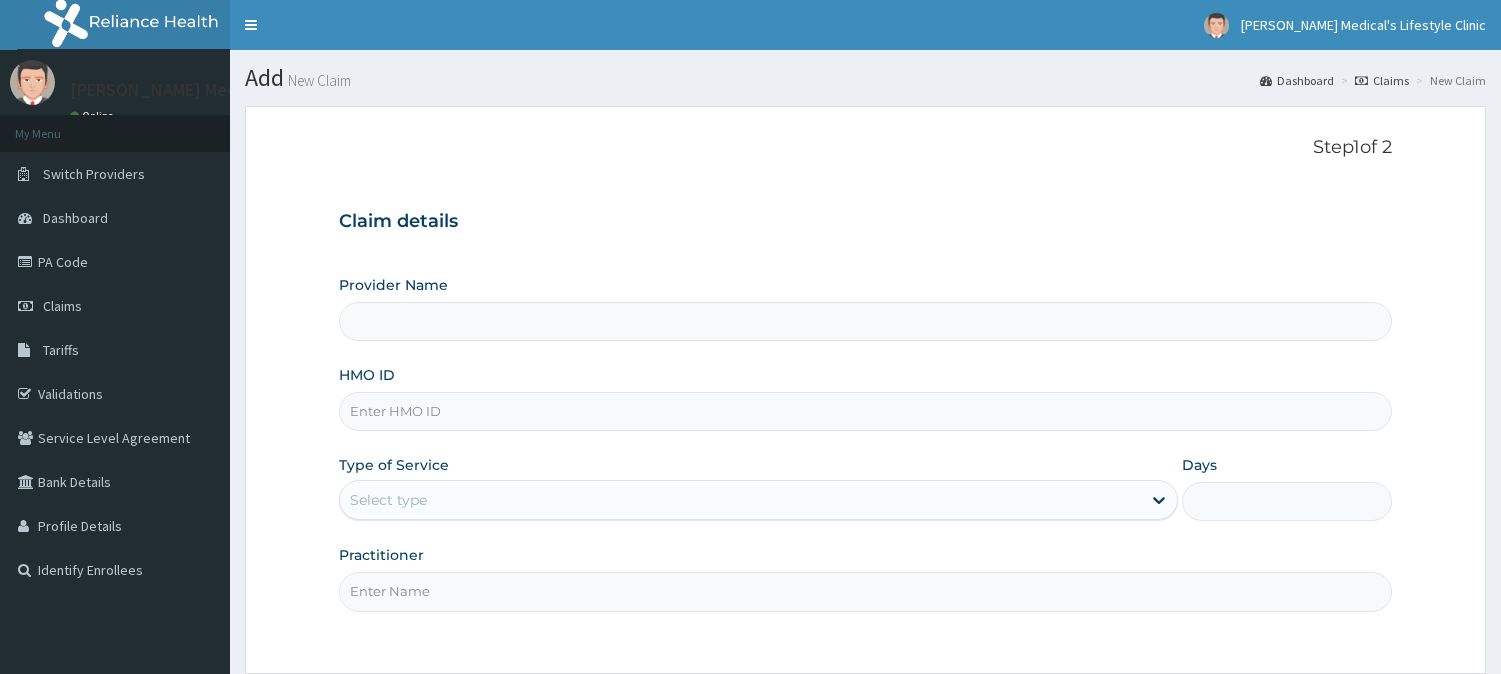 scroll, scrollTop: 0, scrollLeft: 0, axis: both 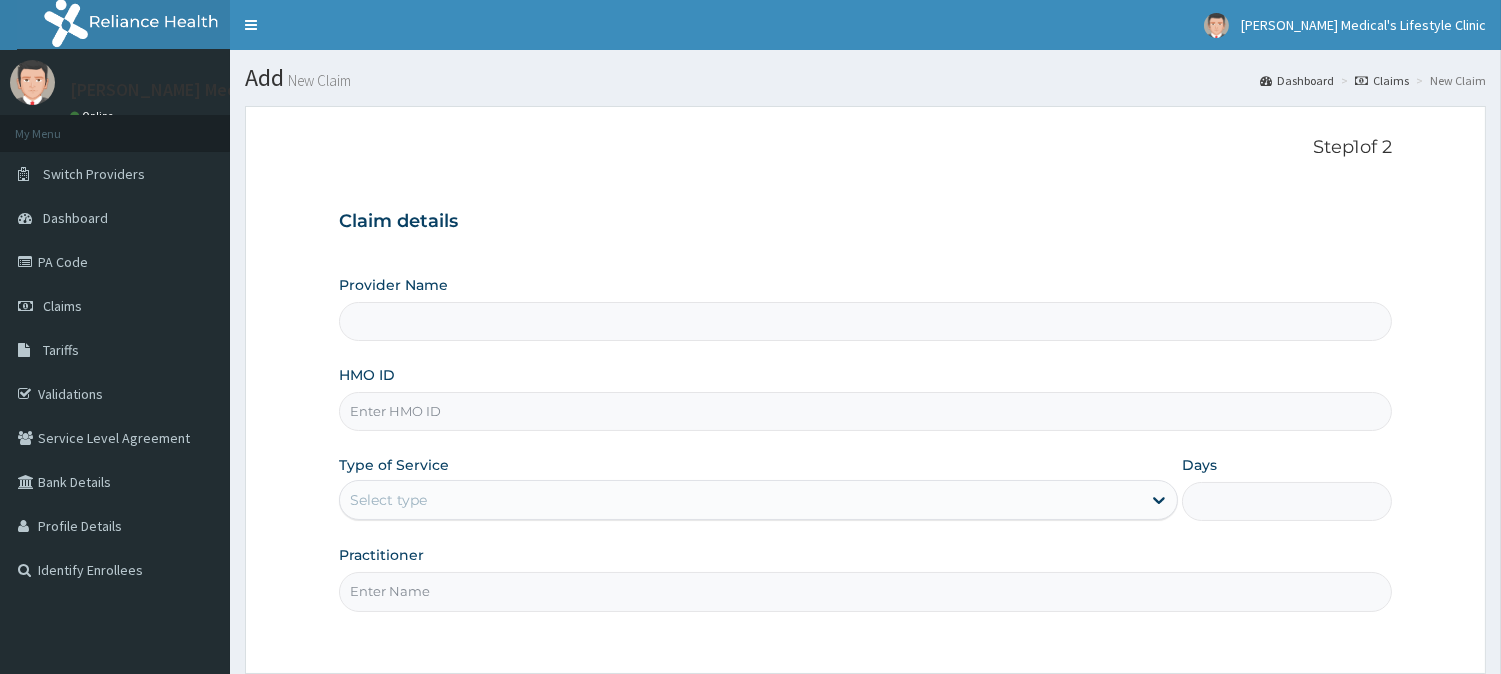 type on "[PERSON_NAME] Medical's Lifestyle clinic" 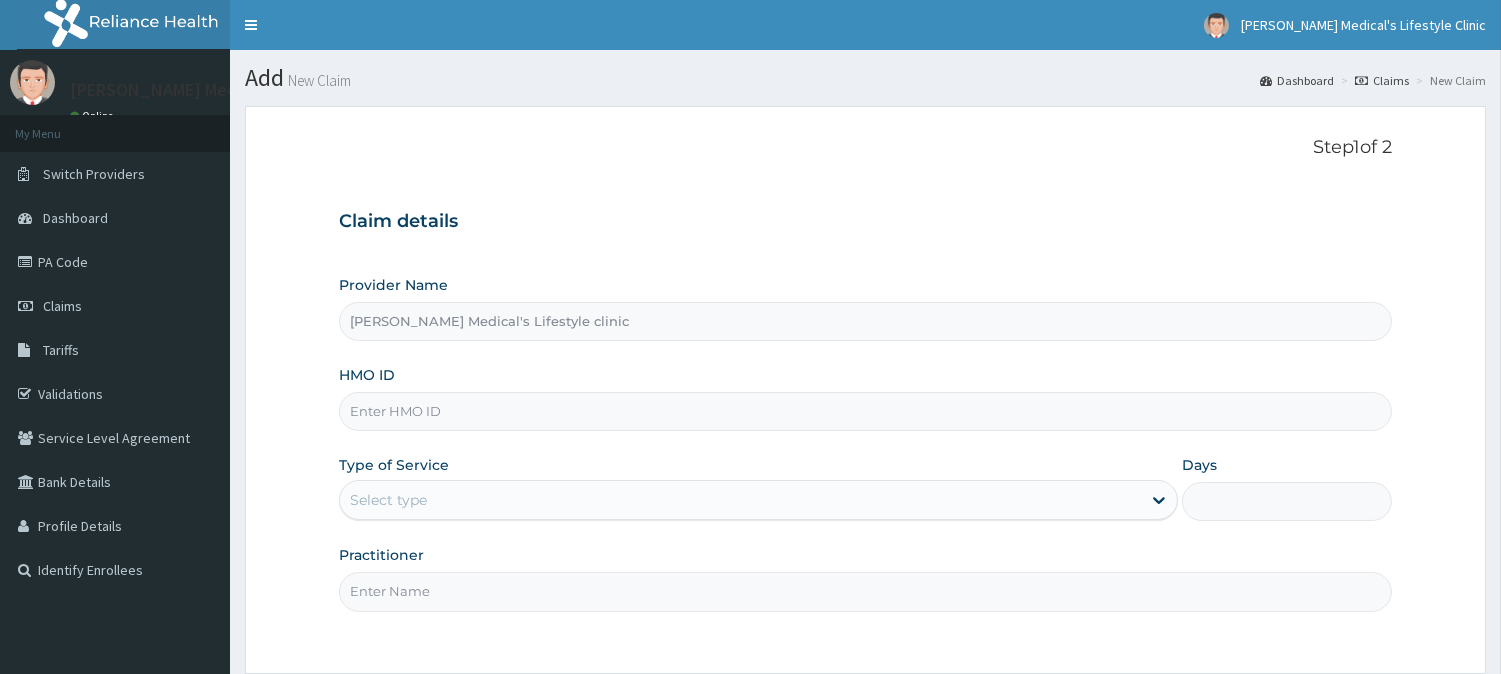 click on "HMO ID" at bounding box center (865, 411) 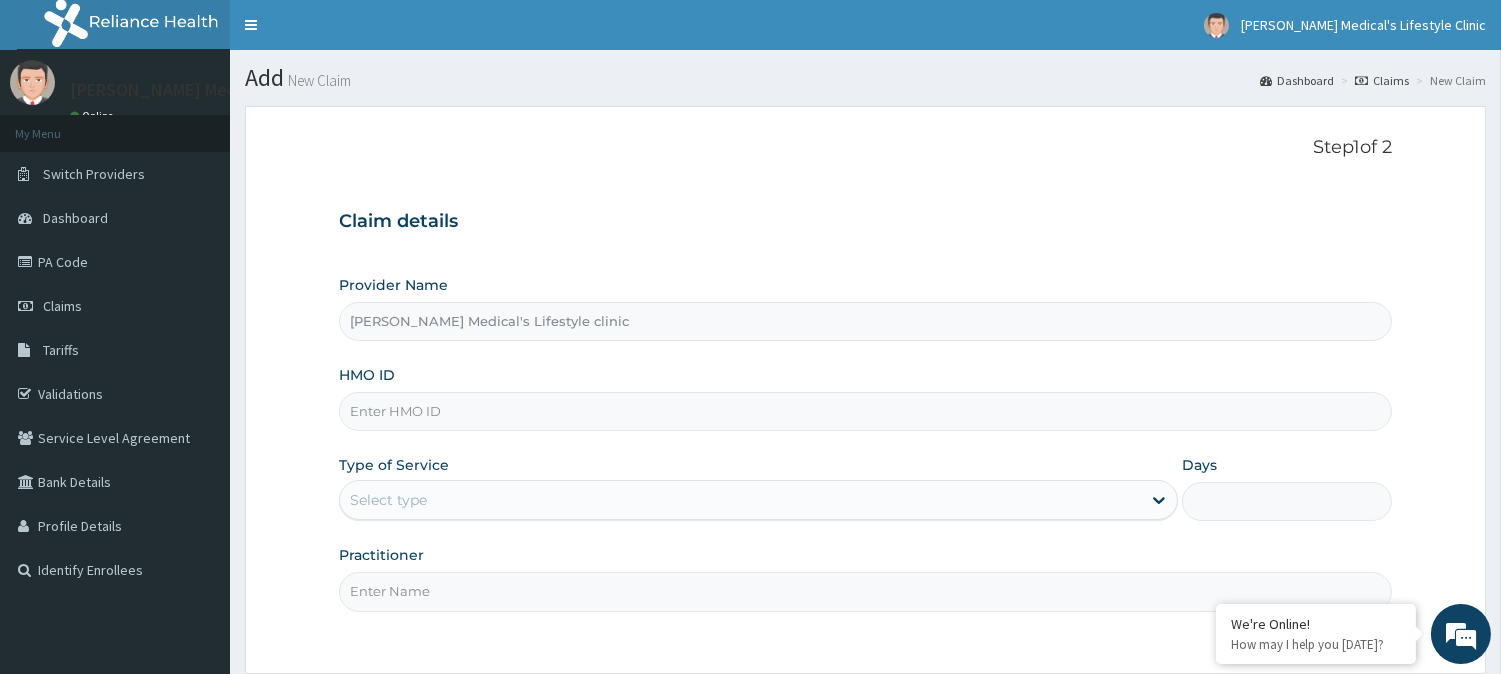 drag, startPoint x: 432, startPoint y: 417, endPoint x: 382, endPoint y: 405, distance: 51.41984 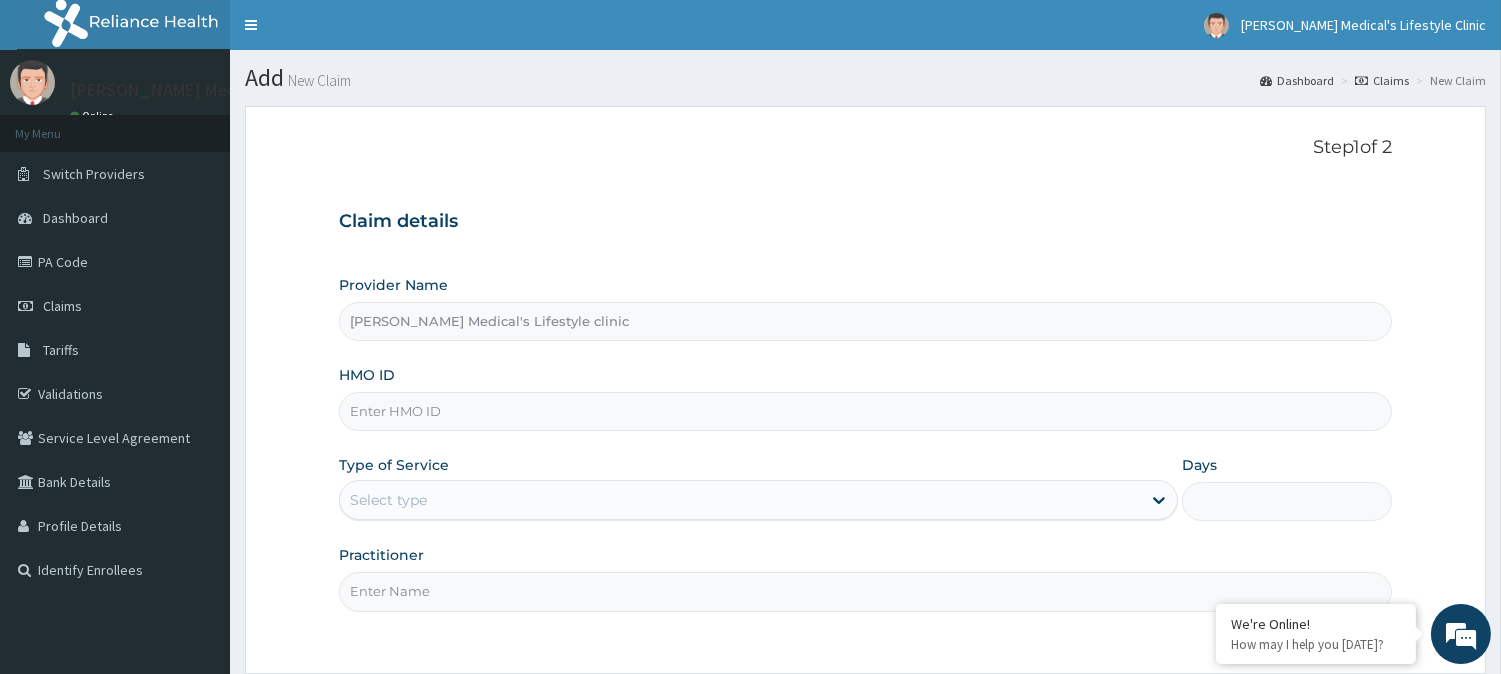 paste on "FAO/10123/A" 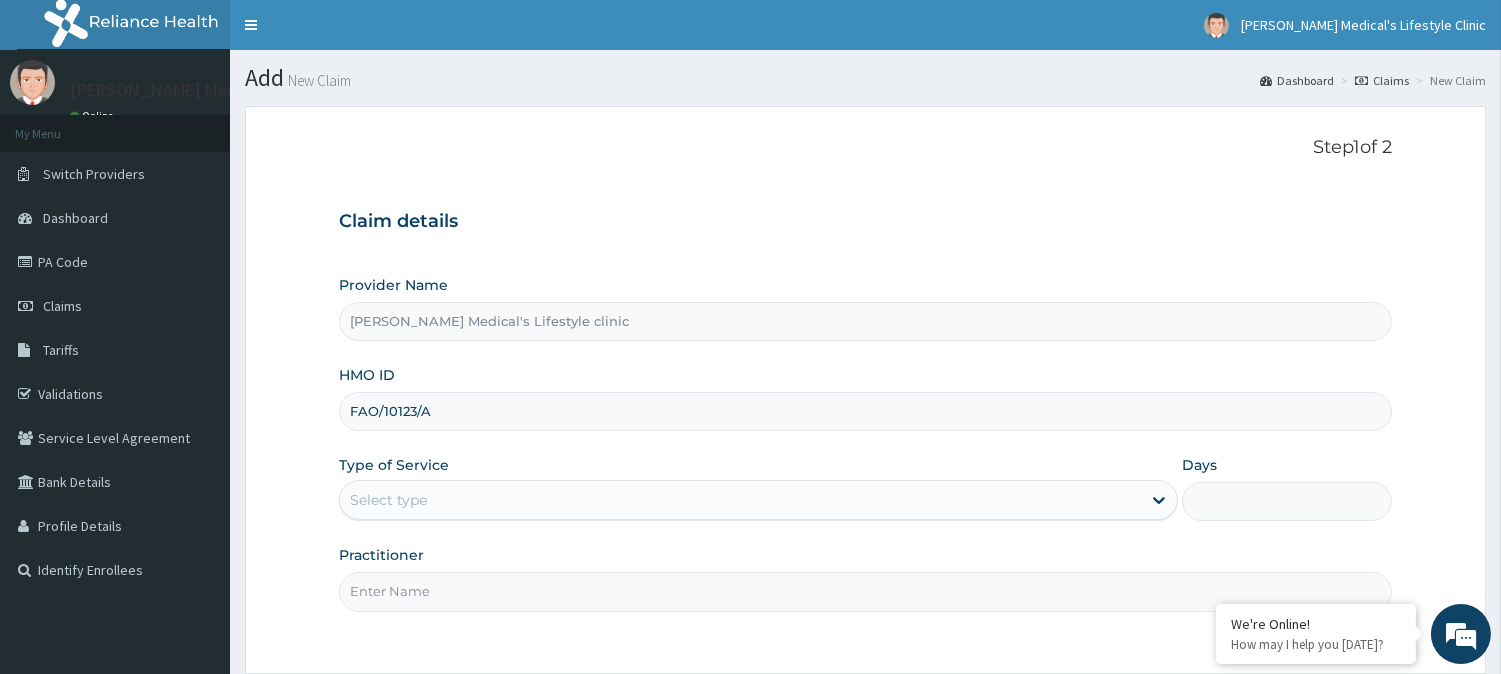 type on "FAO/10123/A" 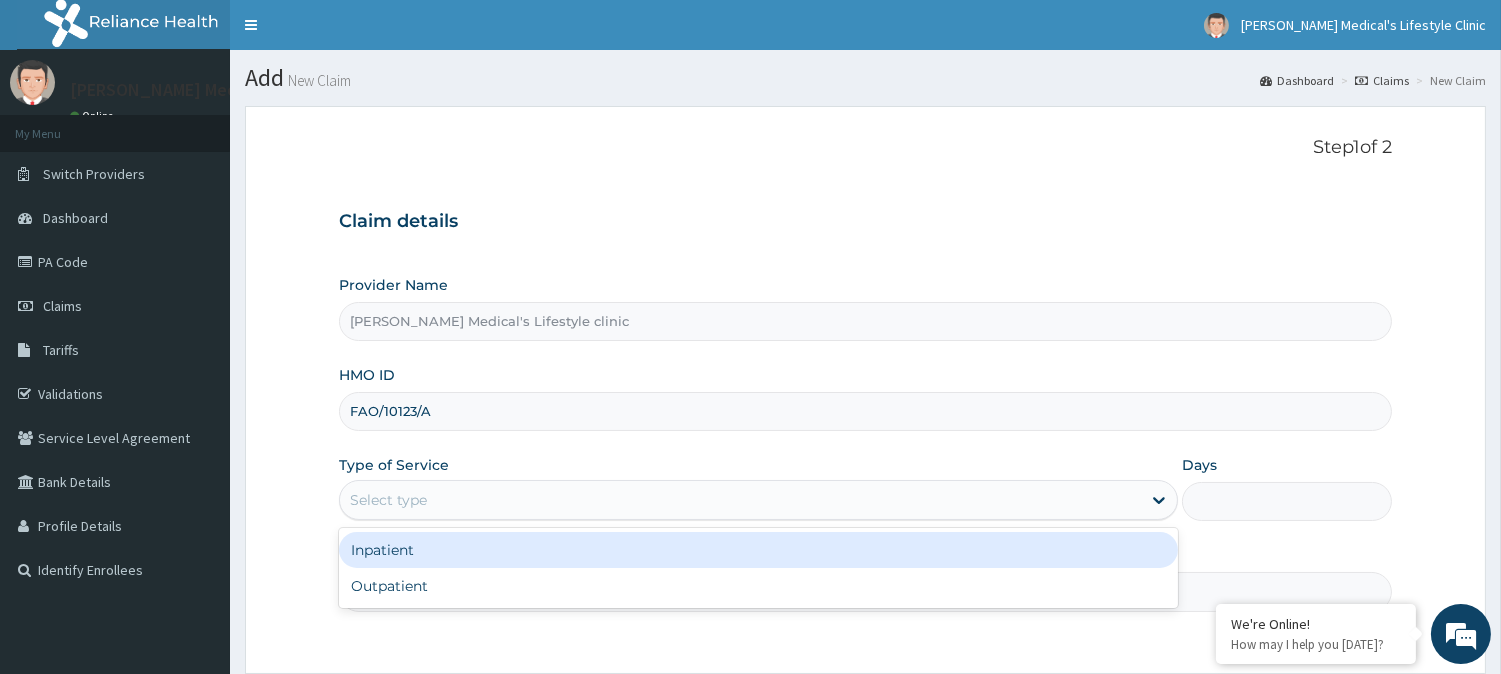 click on "Select type" at bounding box center (740, 500) 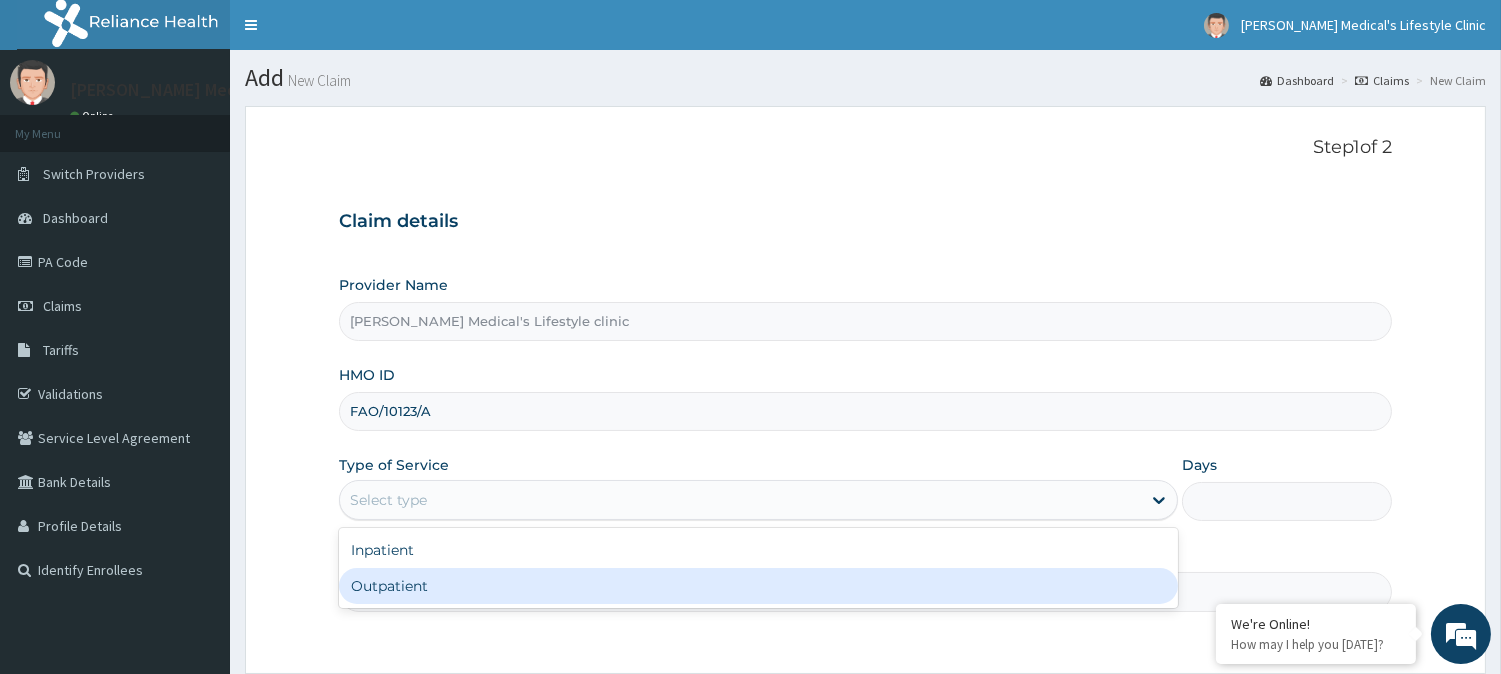 click on "Outpatient" at bounding box center (758, 586) 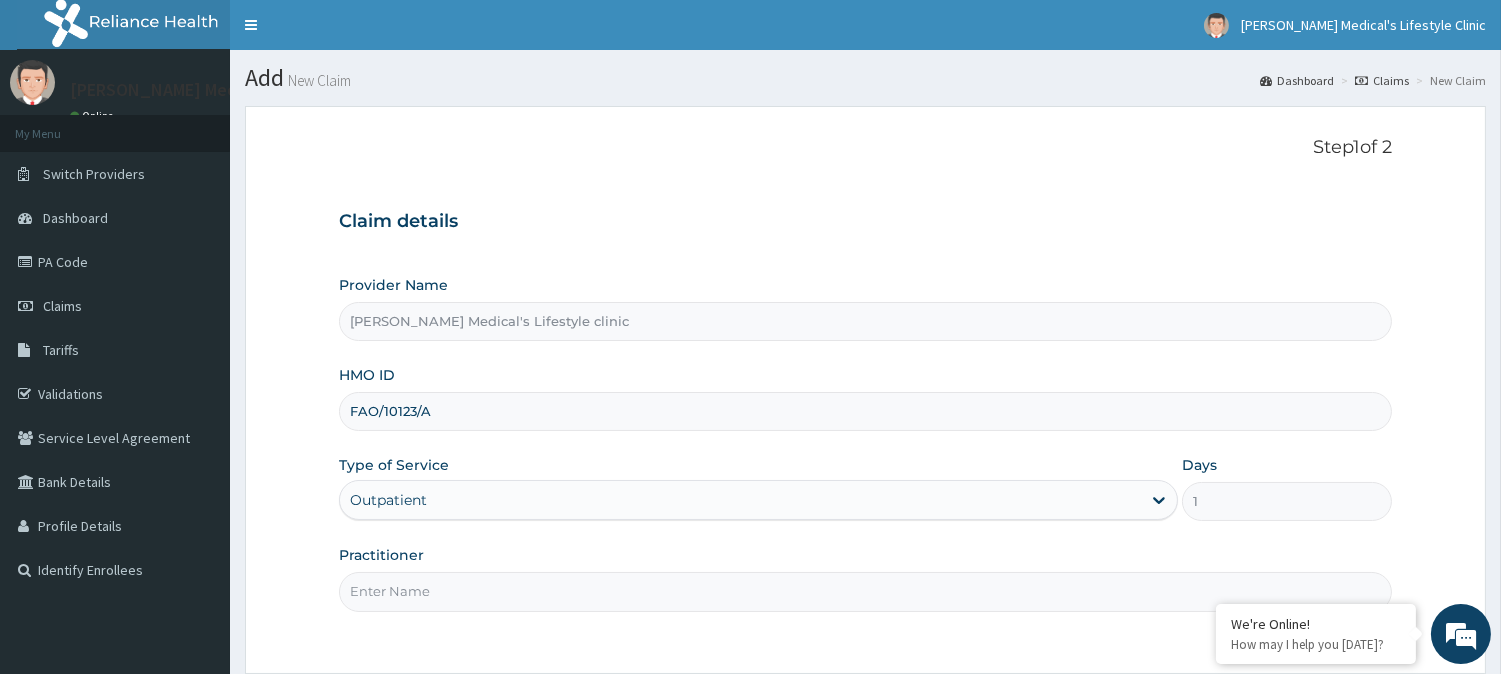 click on "Practitioner" at bounding box center [865, 591] 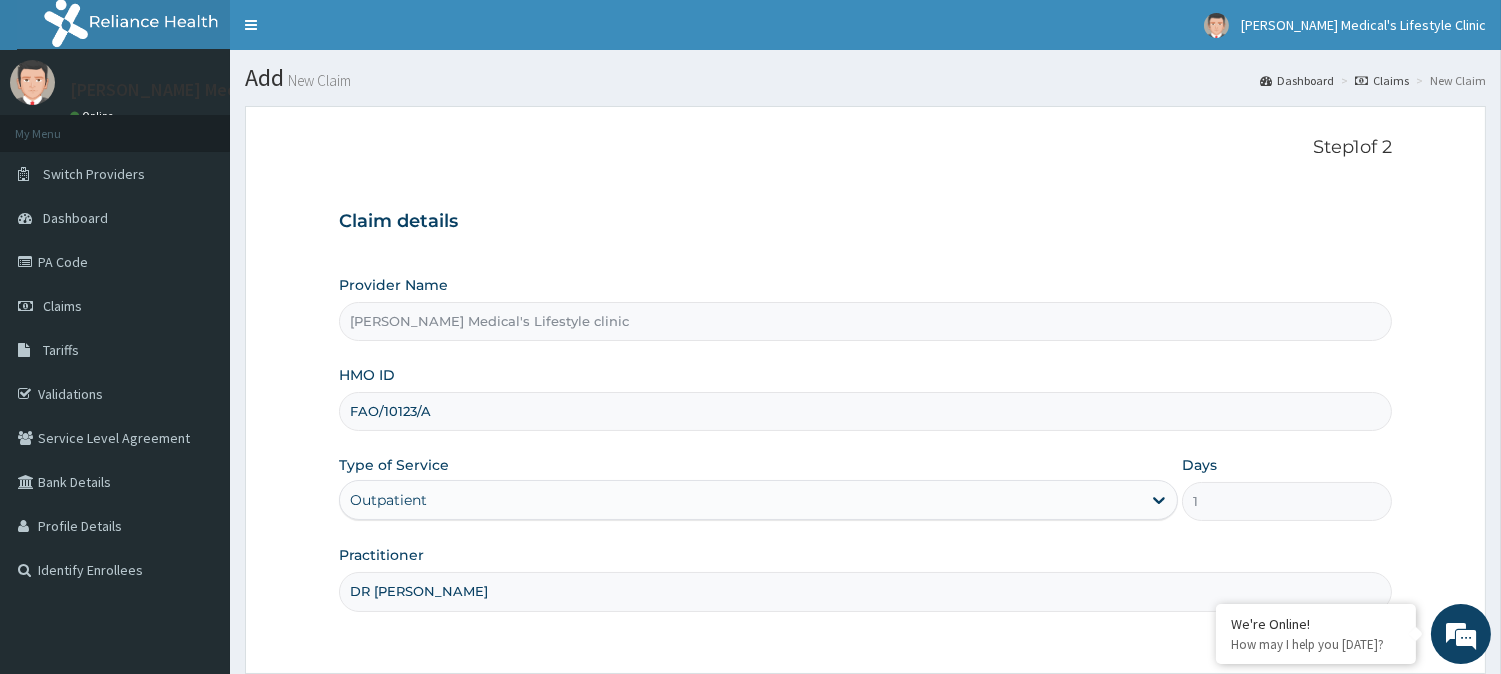 scroll, scrollTop: 0, scrollLeft: 0, axis: both 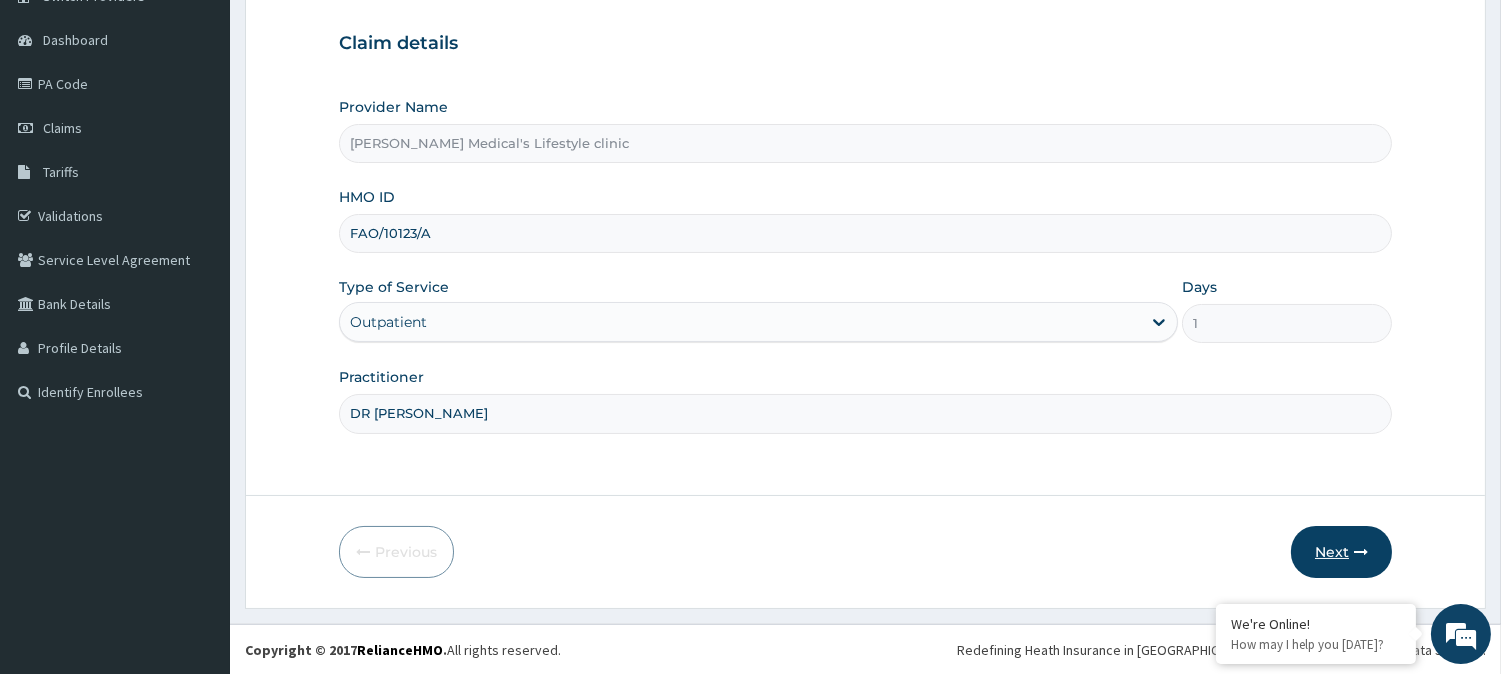 type on "DR SOFIAT" 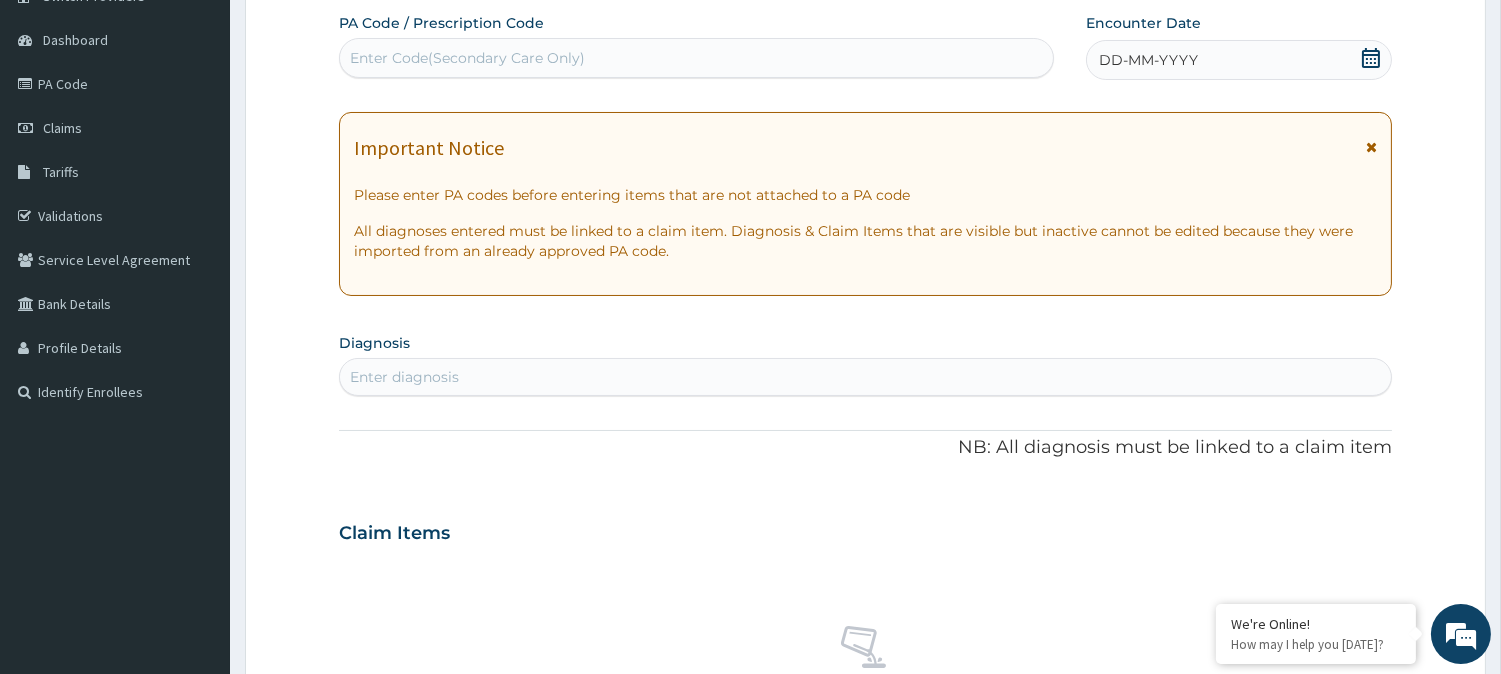 click on "Enter Code(Secondary Care Only)" at bounding box center (696, 58) 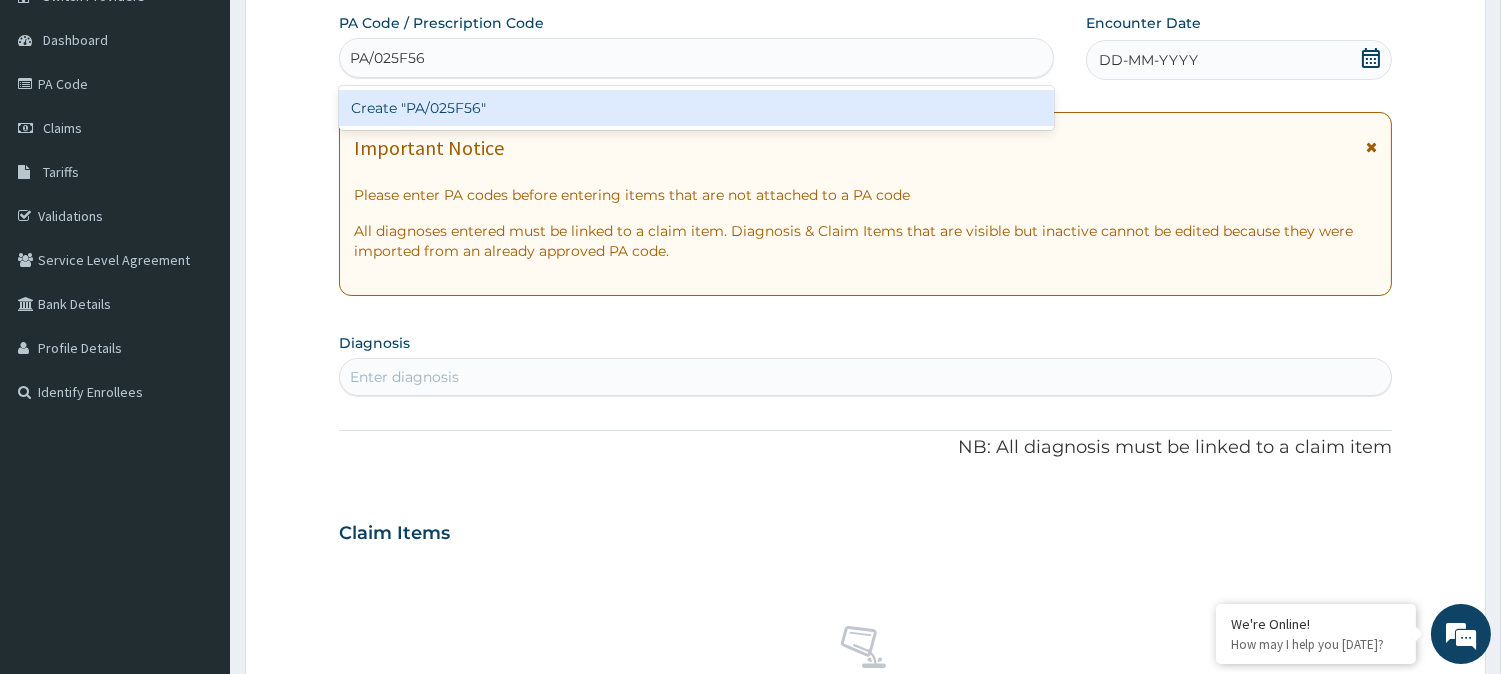 click on "Create "PA/025F56"" at bounding box center (696, 108) 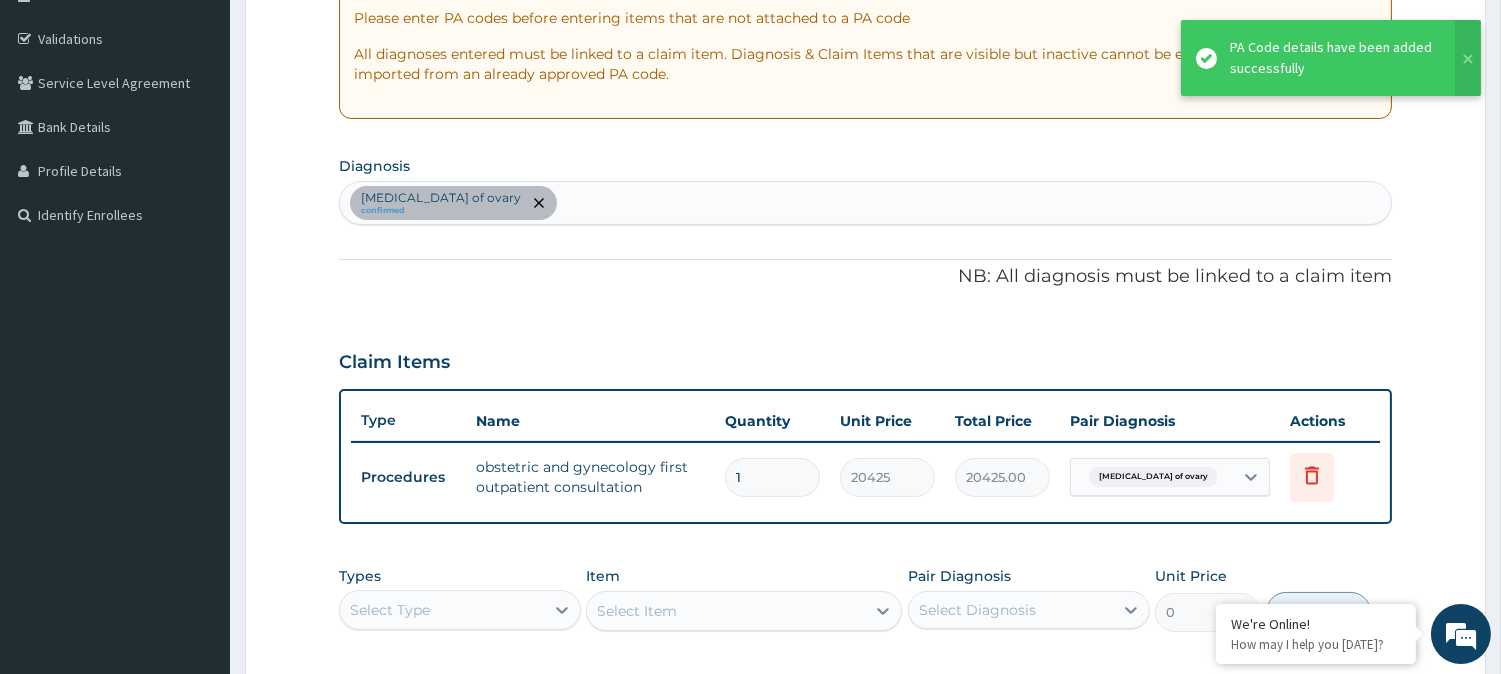 scroll, scrollTop: 364, scrollLeft: 0, axis: vertical 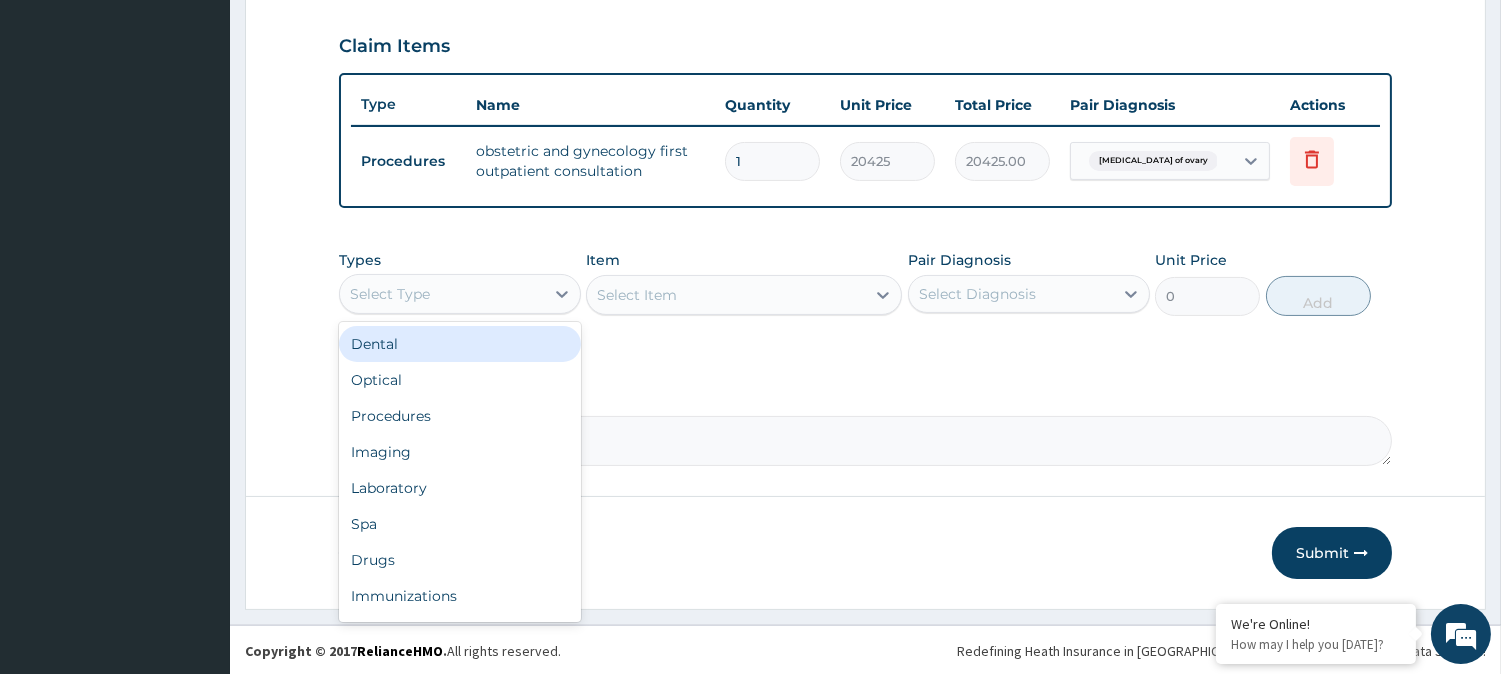 click on "Select Type" at bounding box center (442, 294) 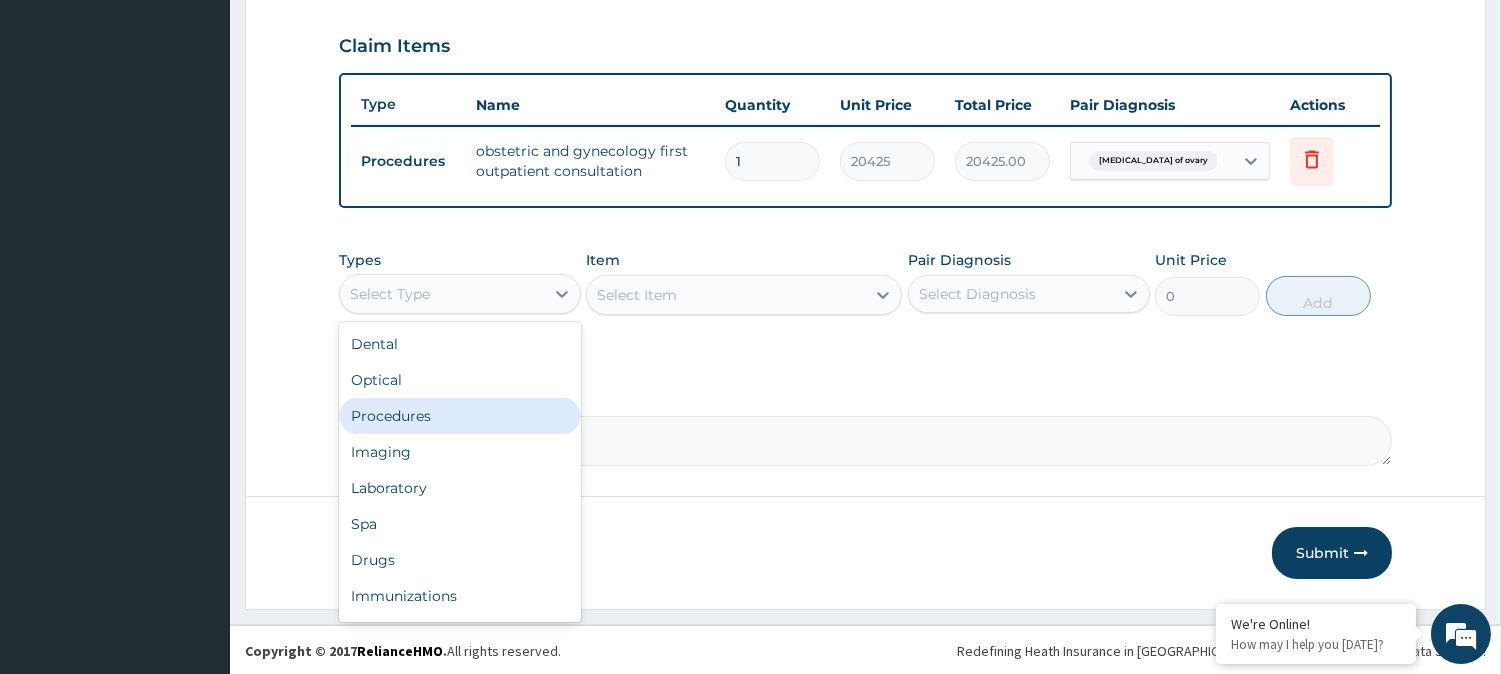 click on "Procedures" at bounding box center [460, 416] 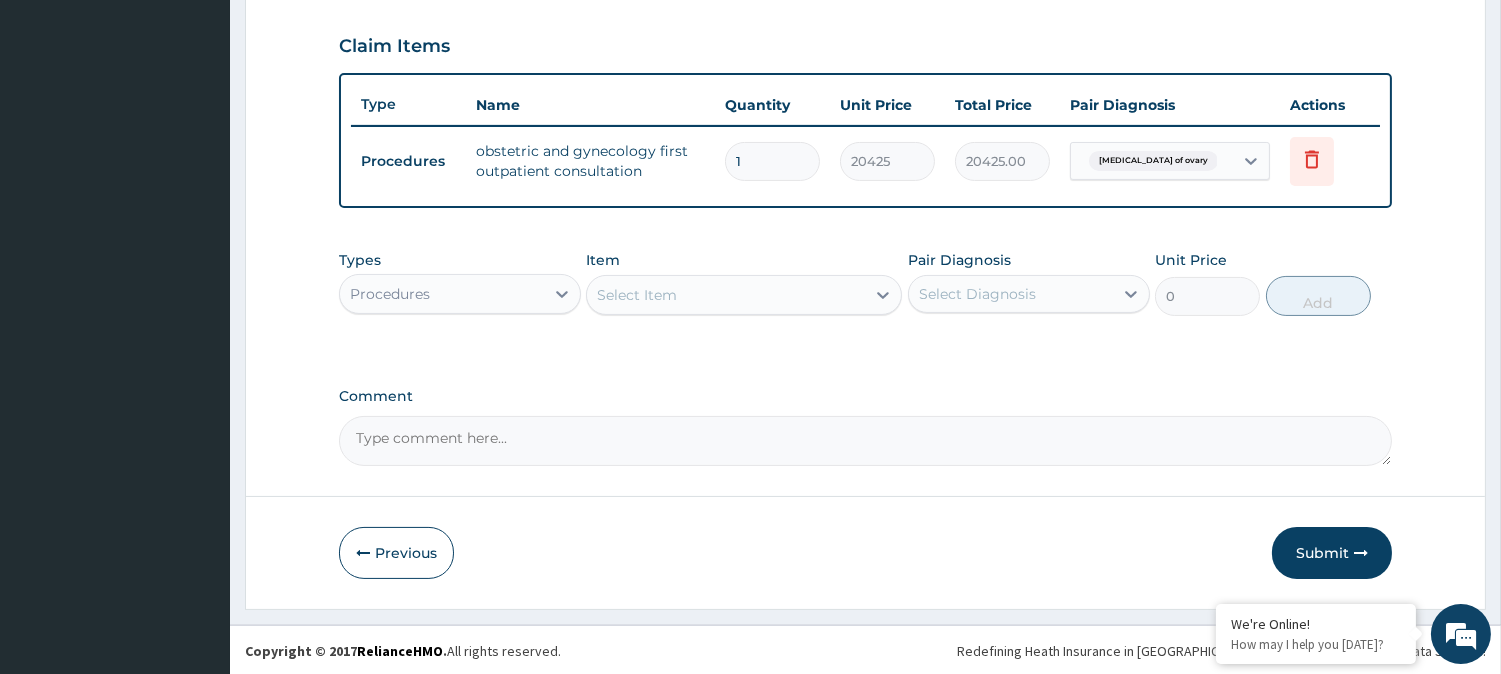 click on "Select Item" at bounding box center [726, 295] 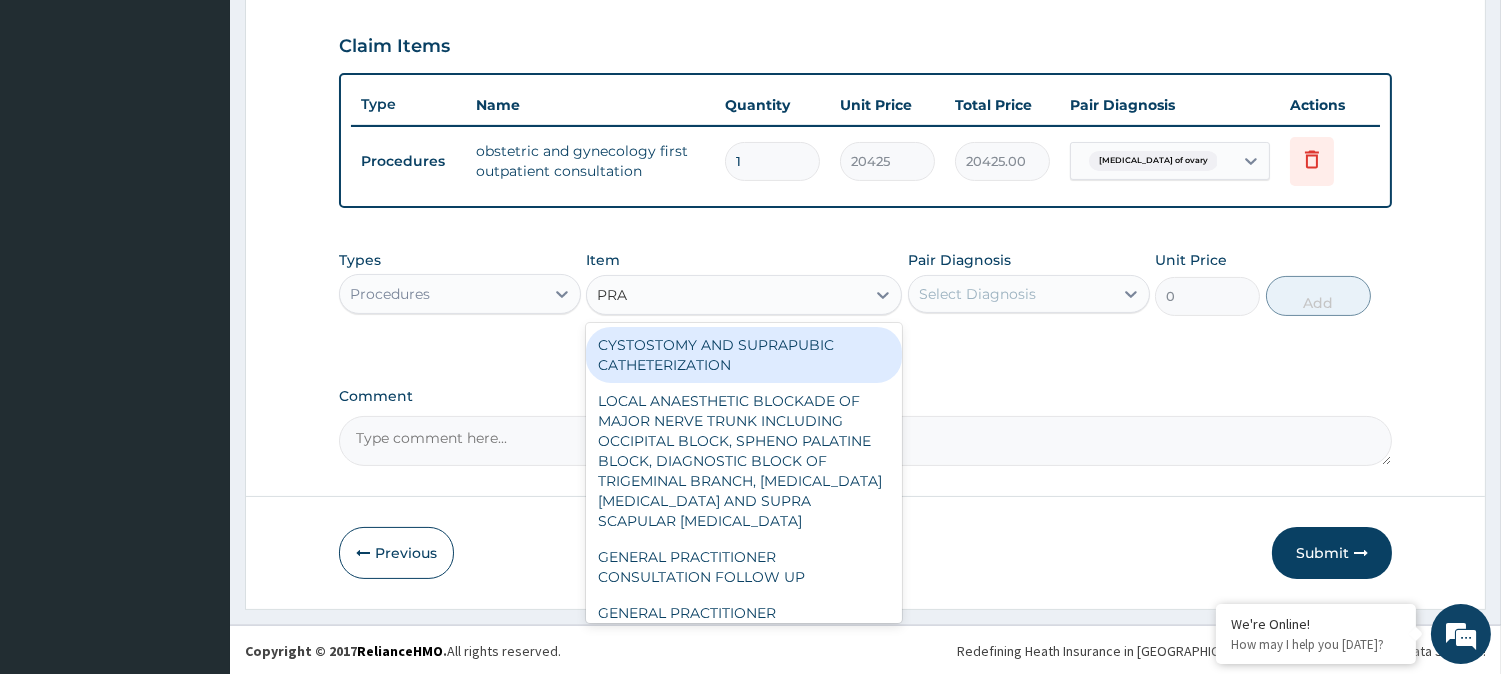 type on "PRAC" 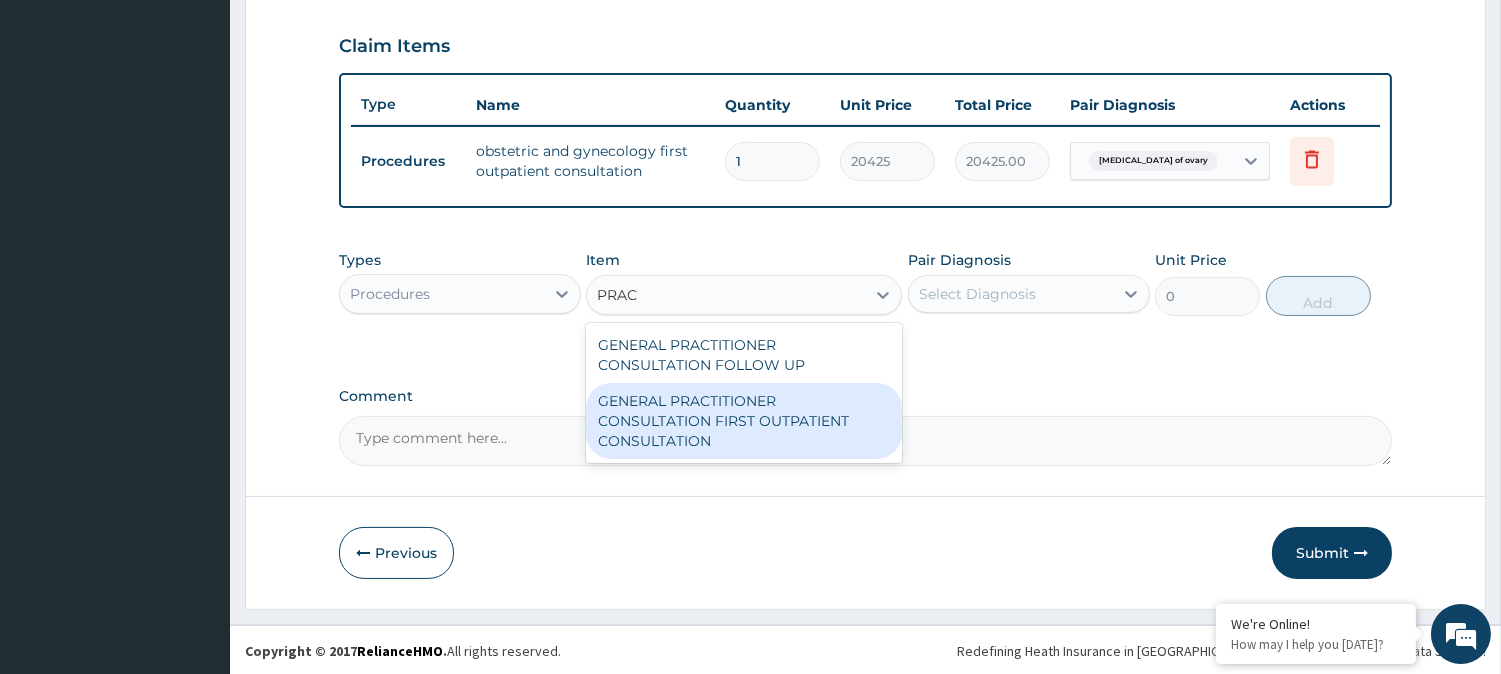 click on "GENERAL PRACTITIONER CONSULTATION FIRST OUTPATIENT CONSULTATION" at bounding box center (744, 421) 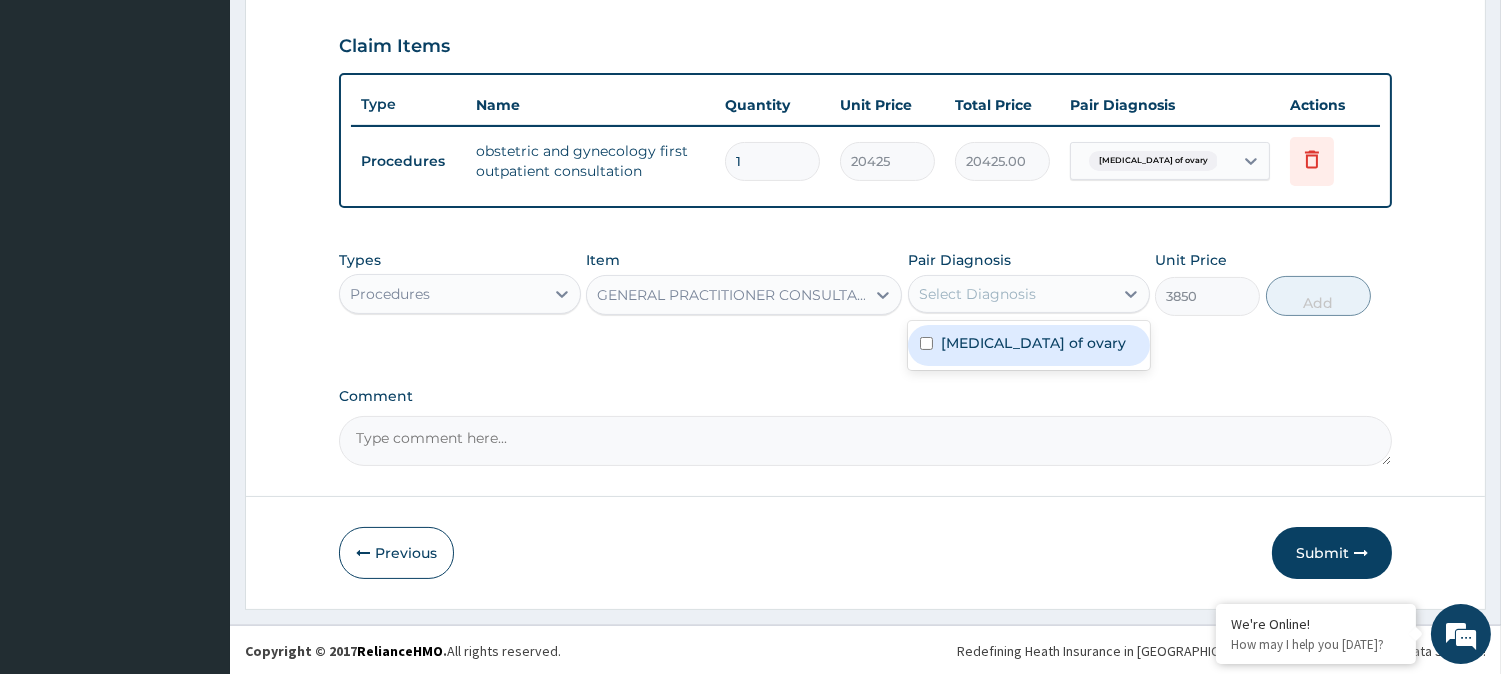 click on "Select Diagnosis" at bounding box center [1011, 294] 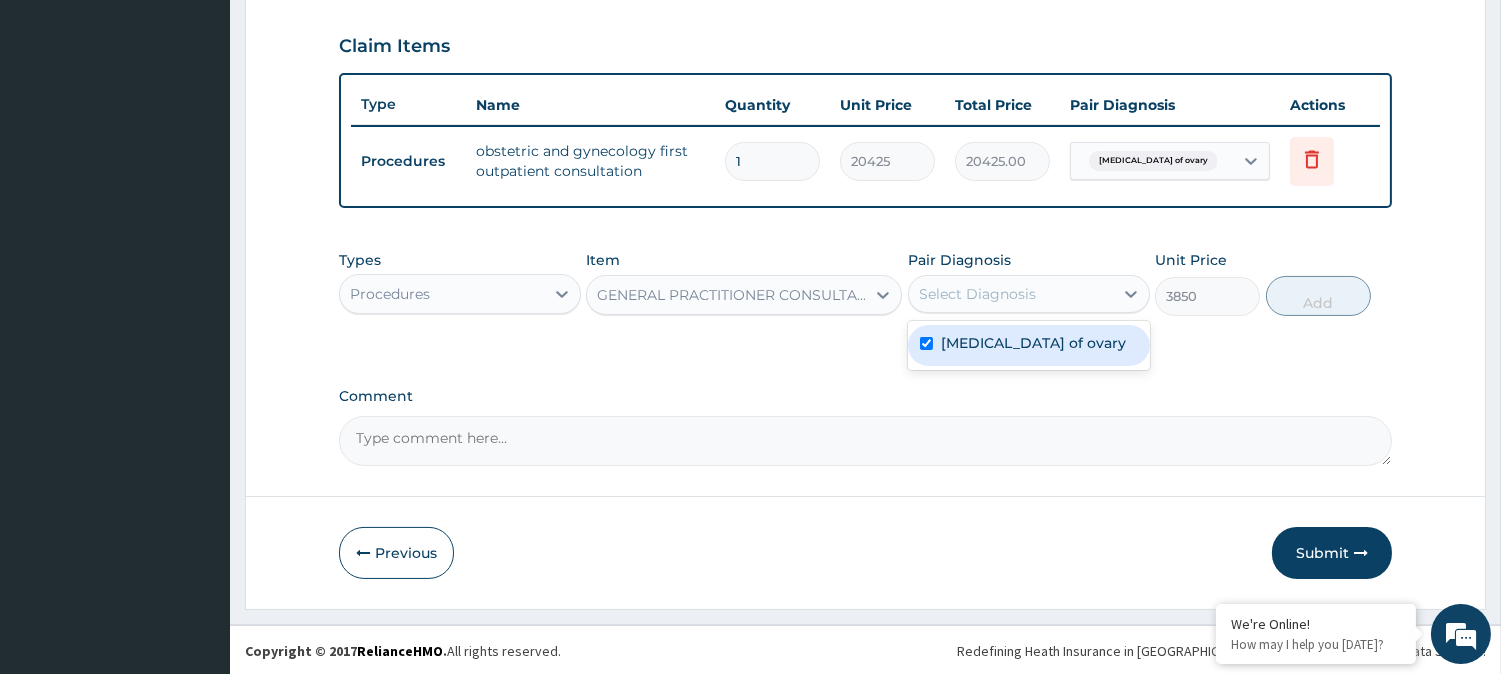 checkbox on "true" 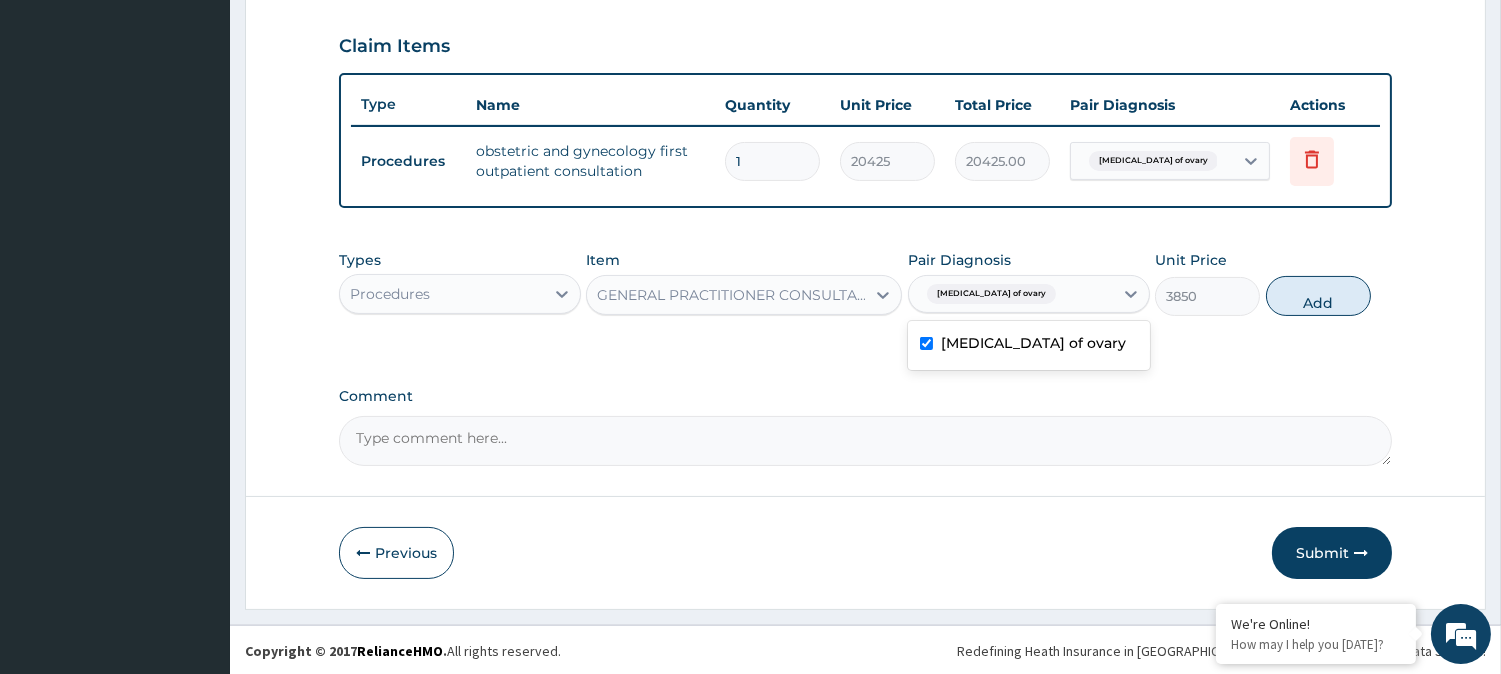click on "Add" at bounding box center [1318, 296] 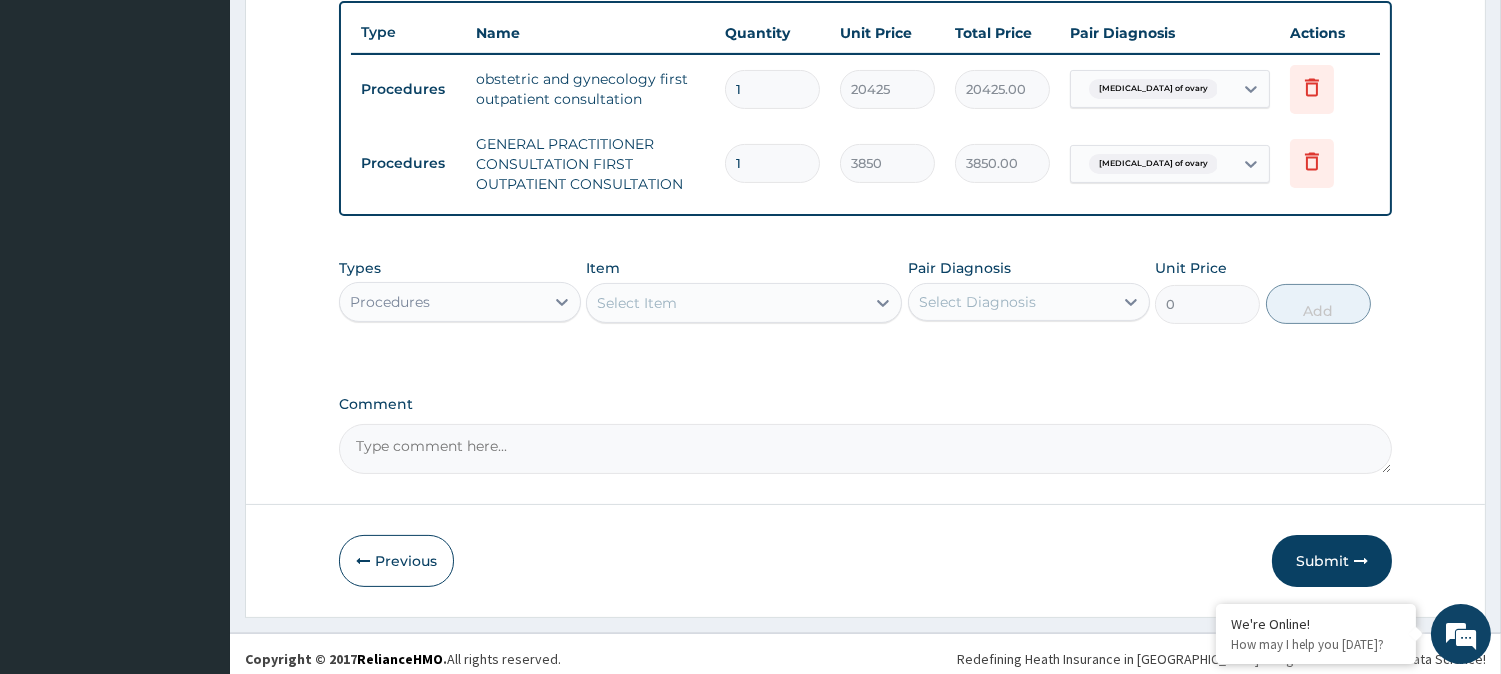 scroll, scrollTop: 751, scrollLeft: 0, axis: vertical 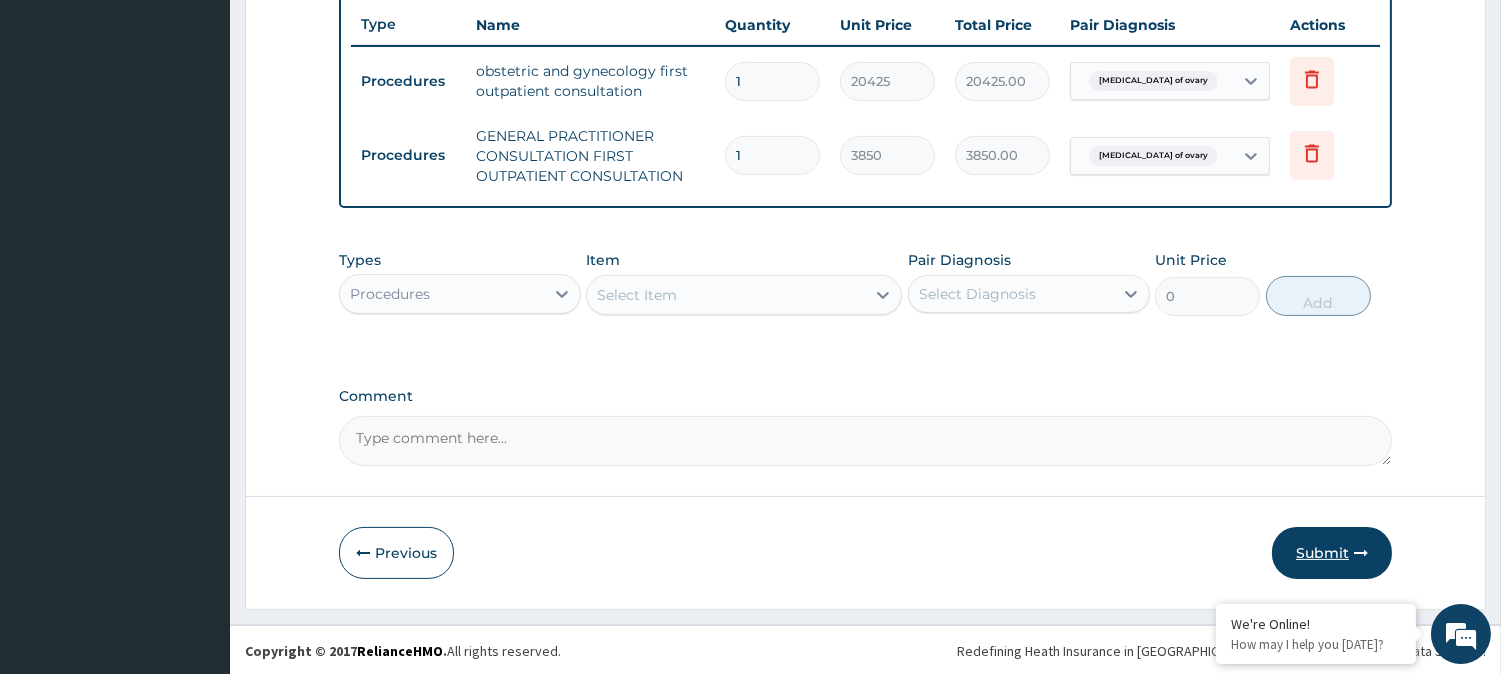 click on "Submit" at bounding box center (1332, 553) 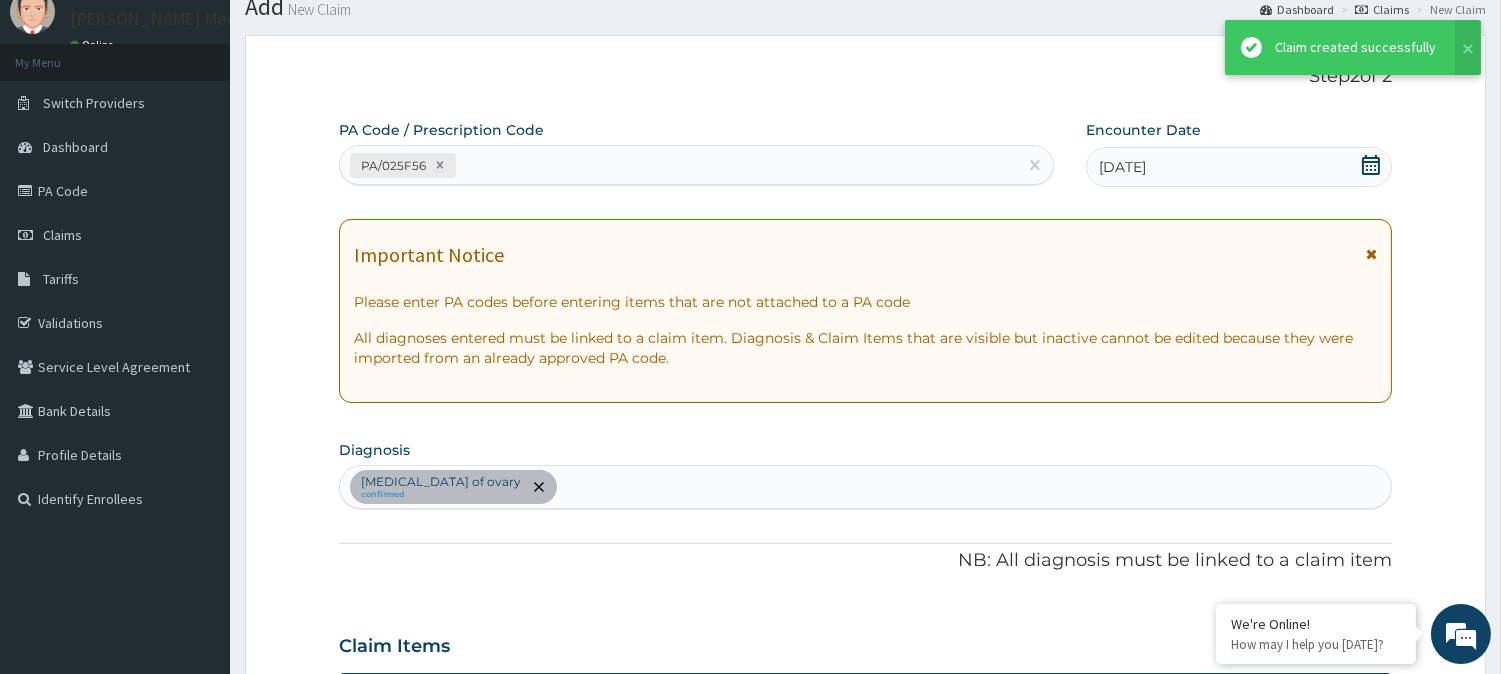 scroll, scrollTop: 751, scrollLeft: 0, axis: vertical 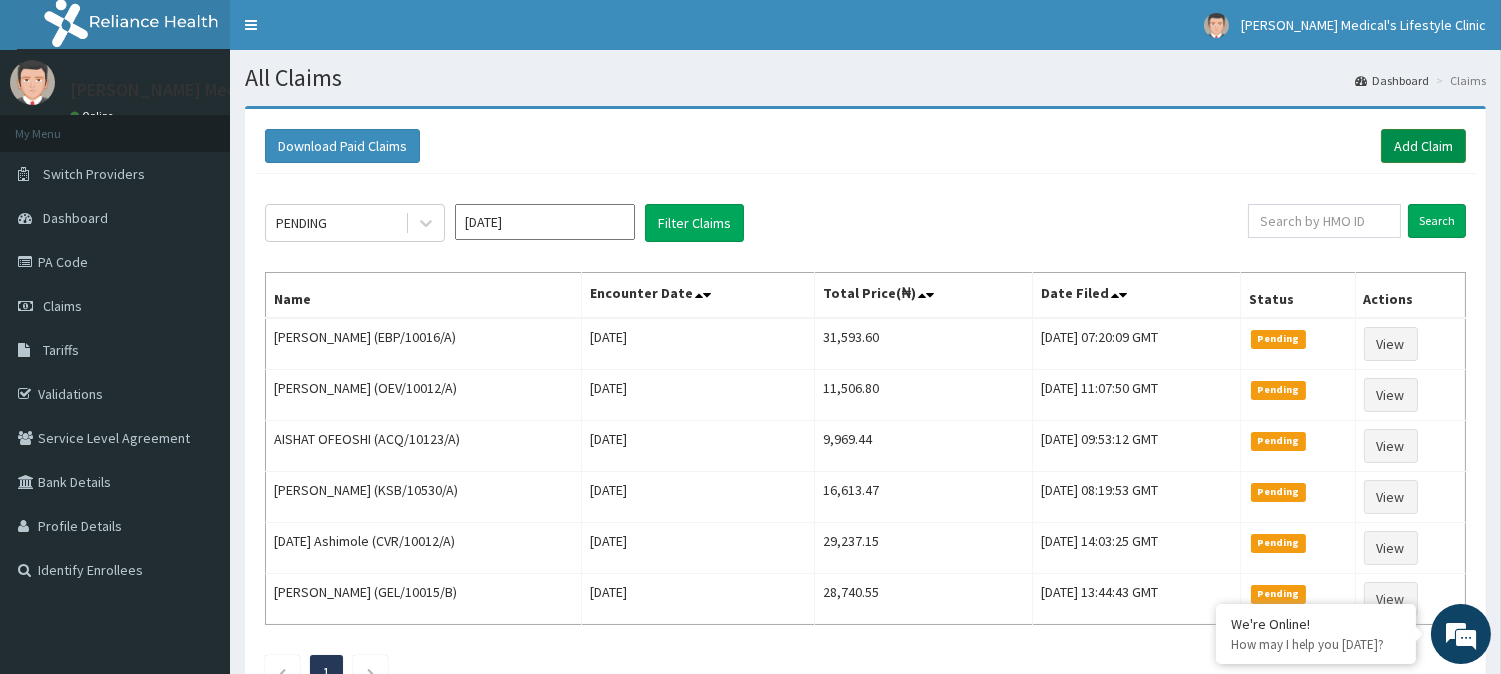 click on "Add Claim" at bounding box center [1423, 146] 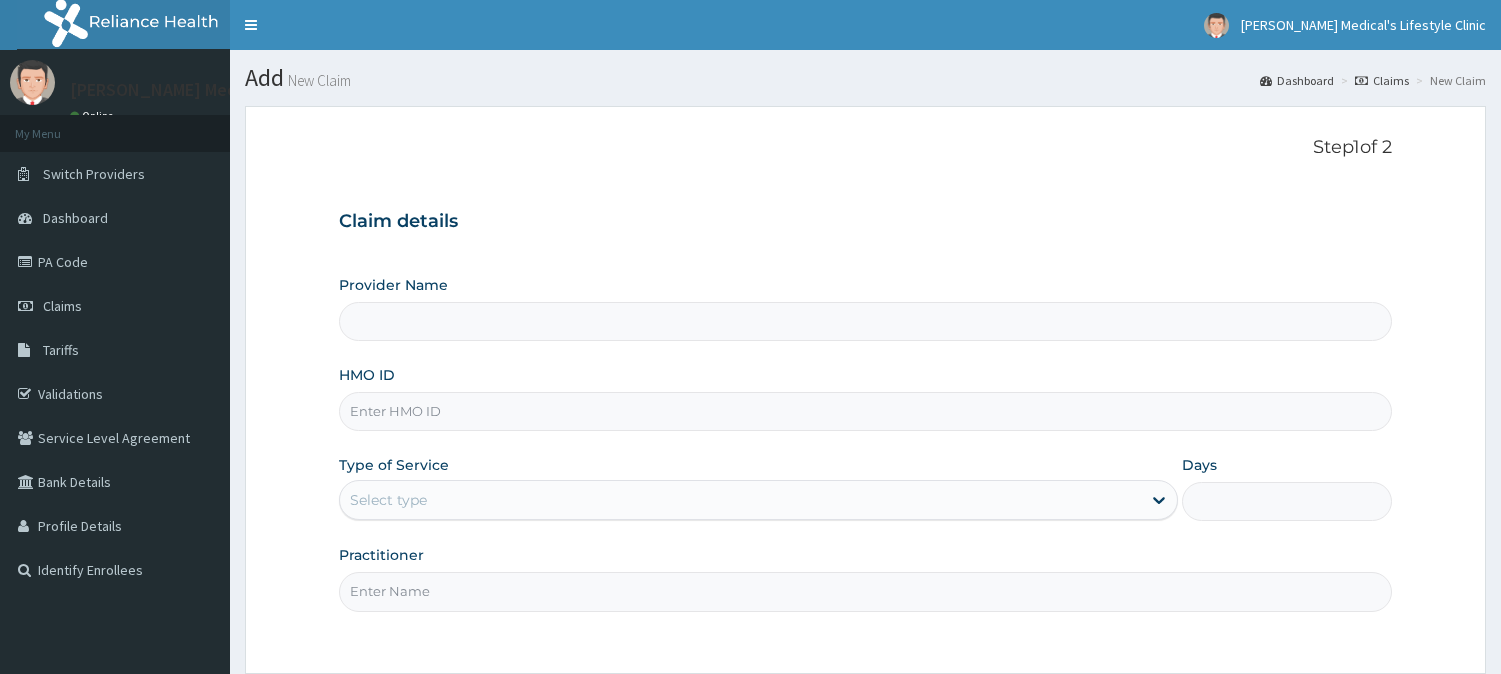 scroll, scrollTop: 0, scrollLeft: 0, axis: both 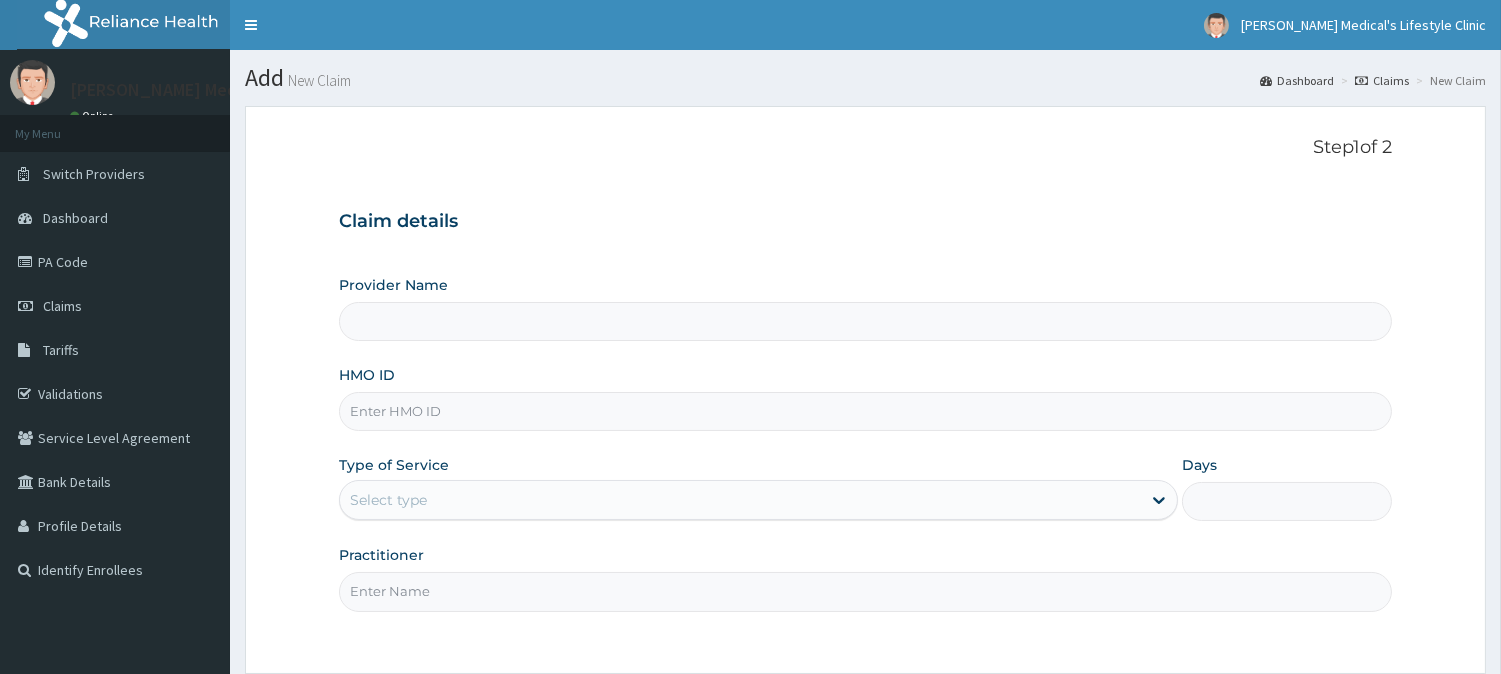type on "[PERSON_NAME] Medical's Lifestyle clinic" 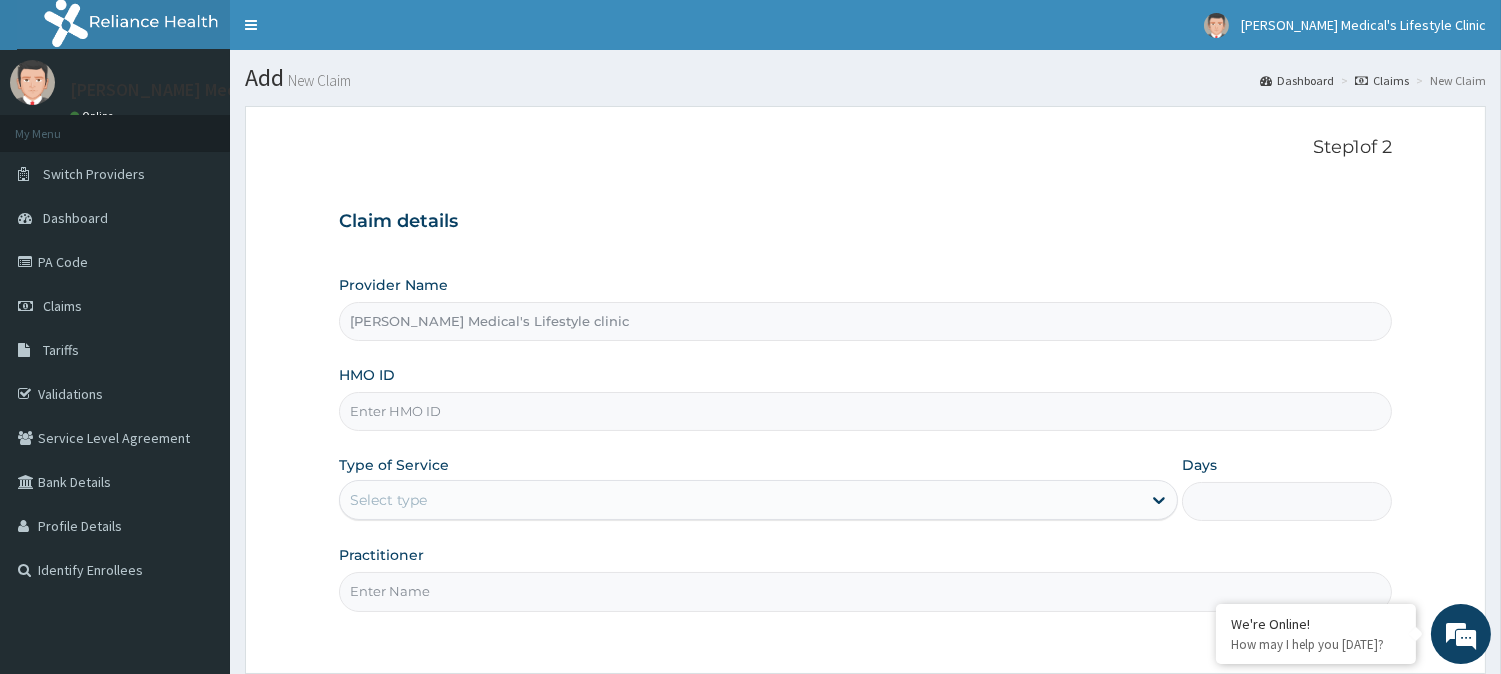 click on "HMO ID" at bounding box center (865, 411) 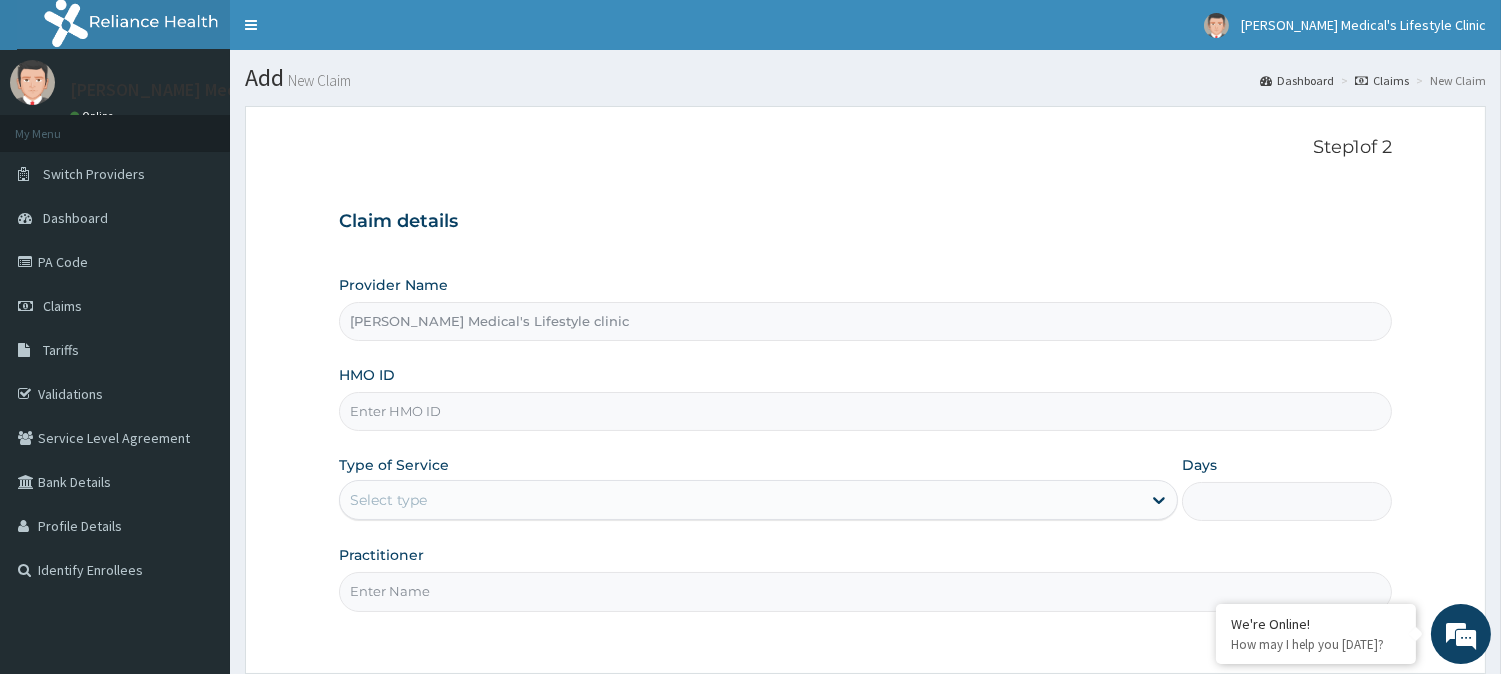 paste on "LFL/10092/A" 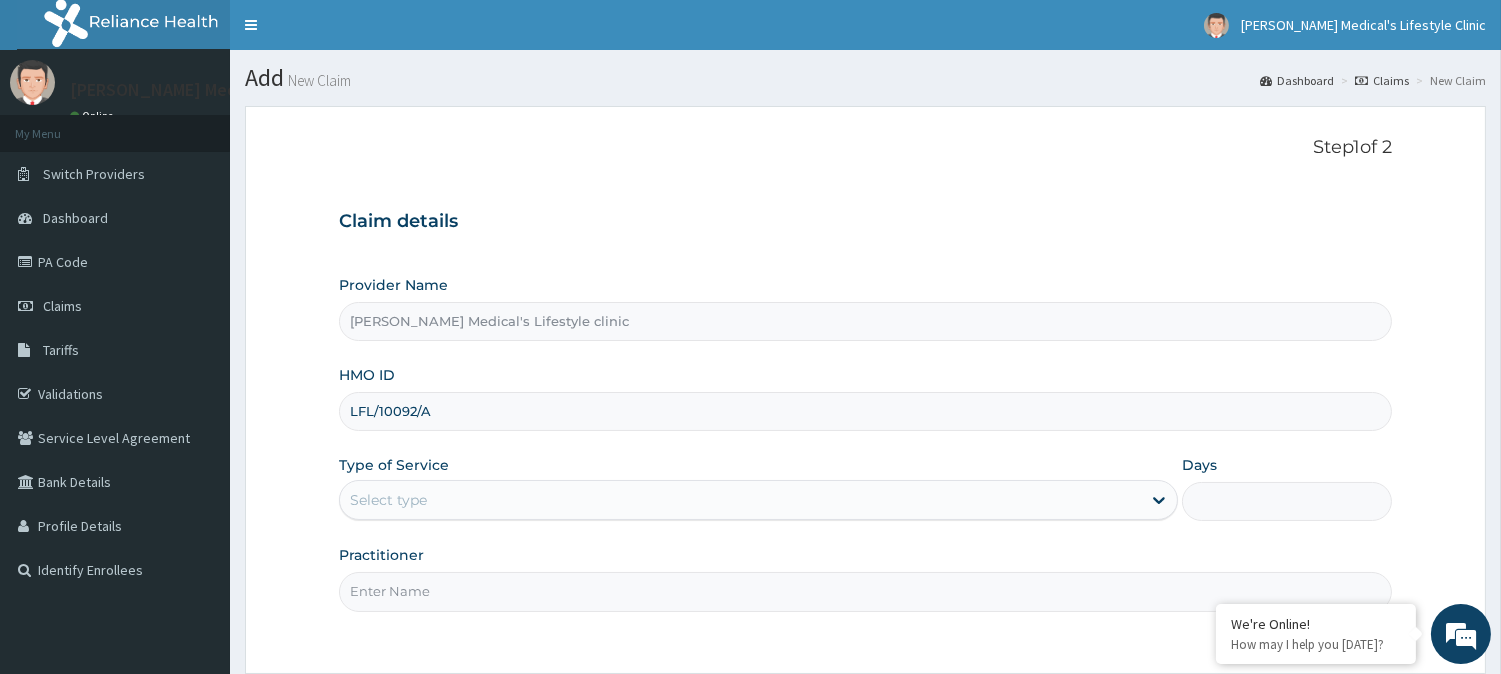 type on "LFL/10092/A" 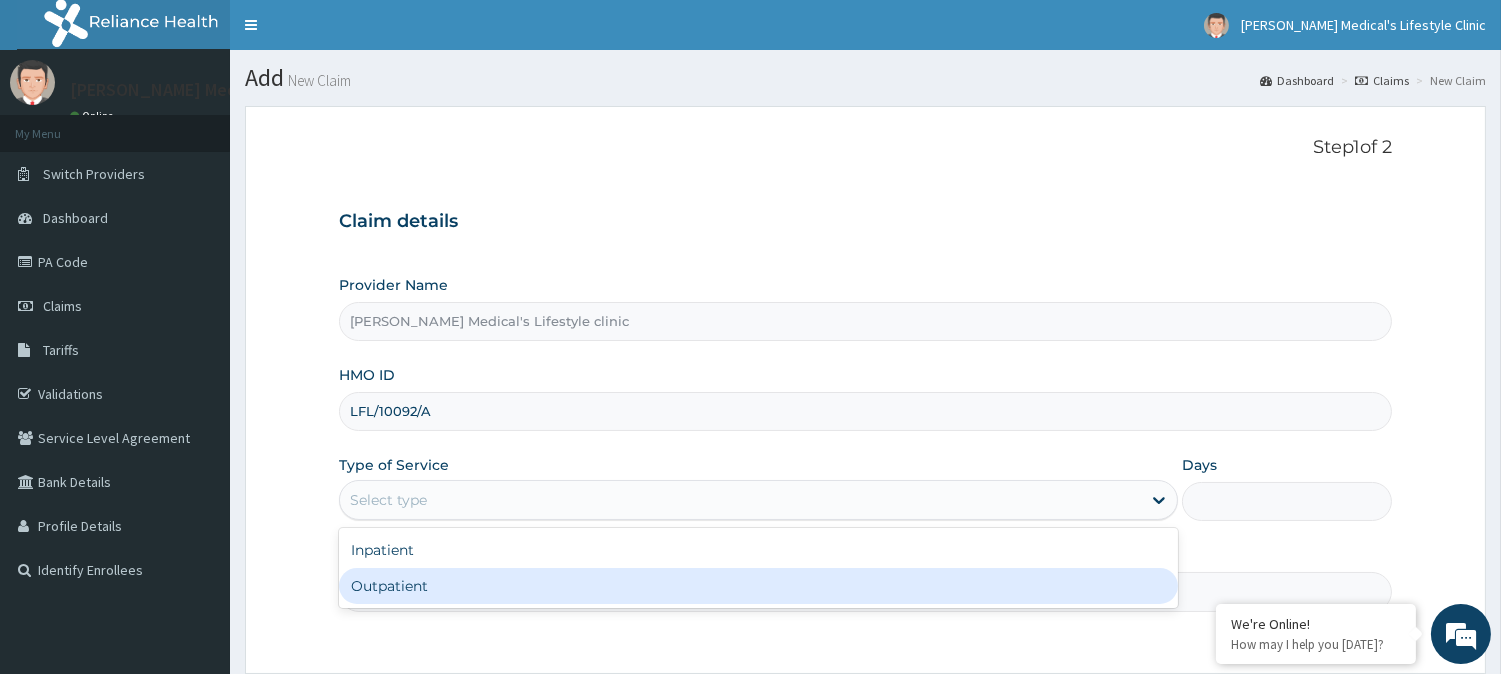 click on "Outpatient" at bounding box center (758, 586) 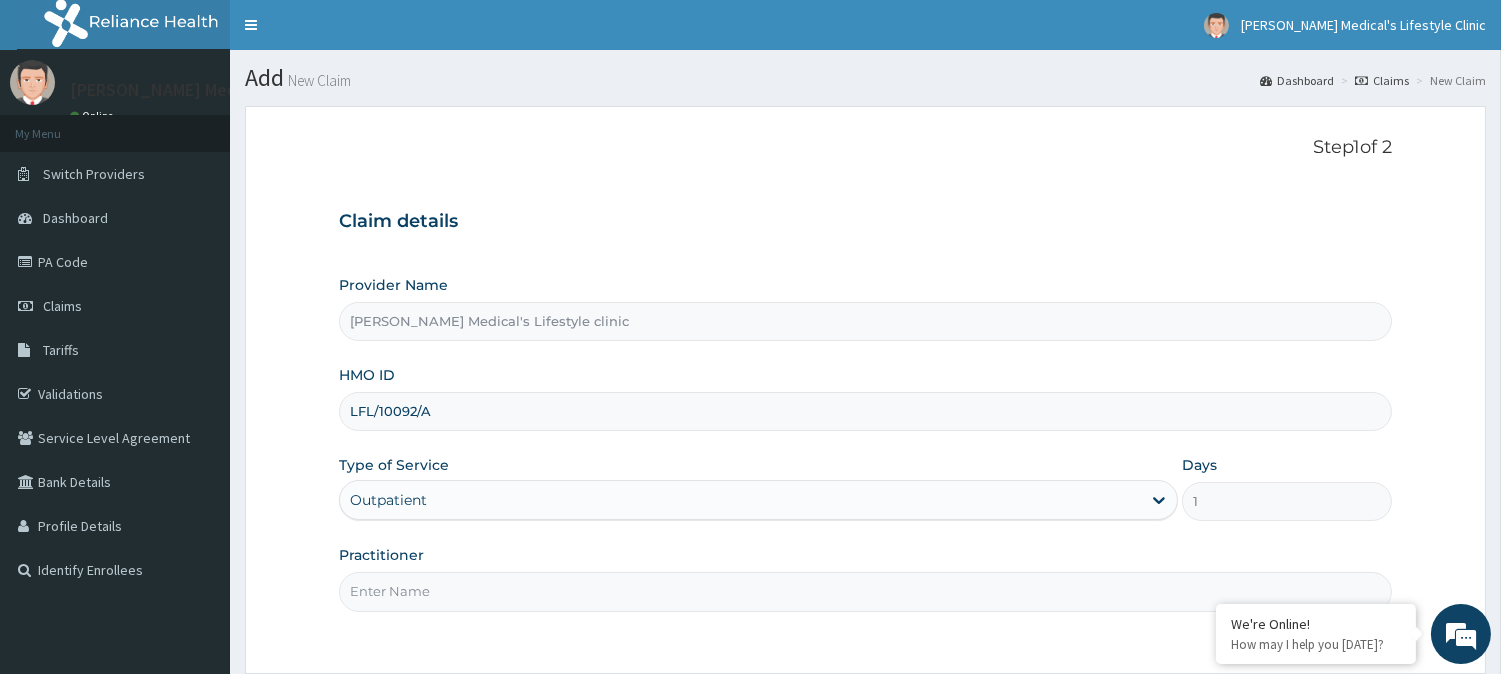 click on "Practitioner" at bounding box center (865, 591) 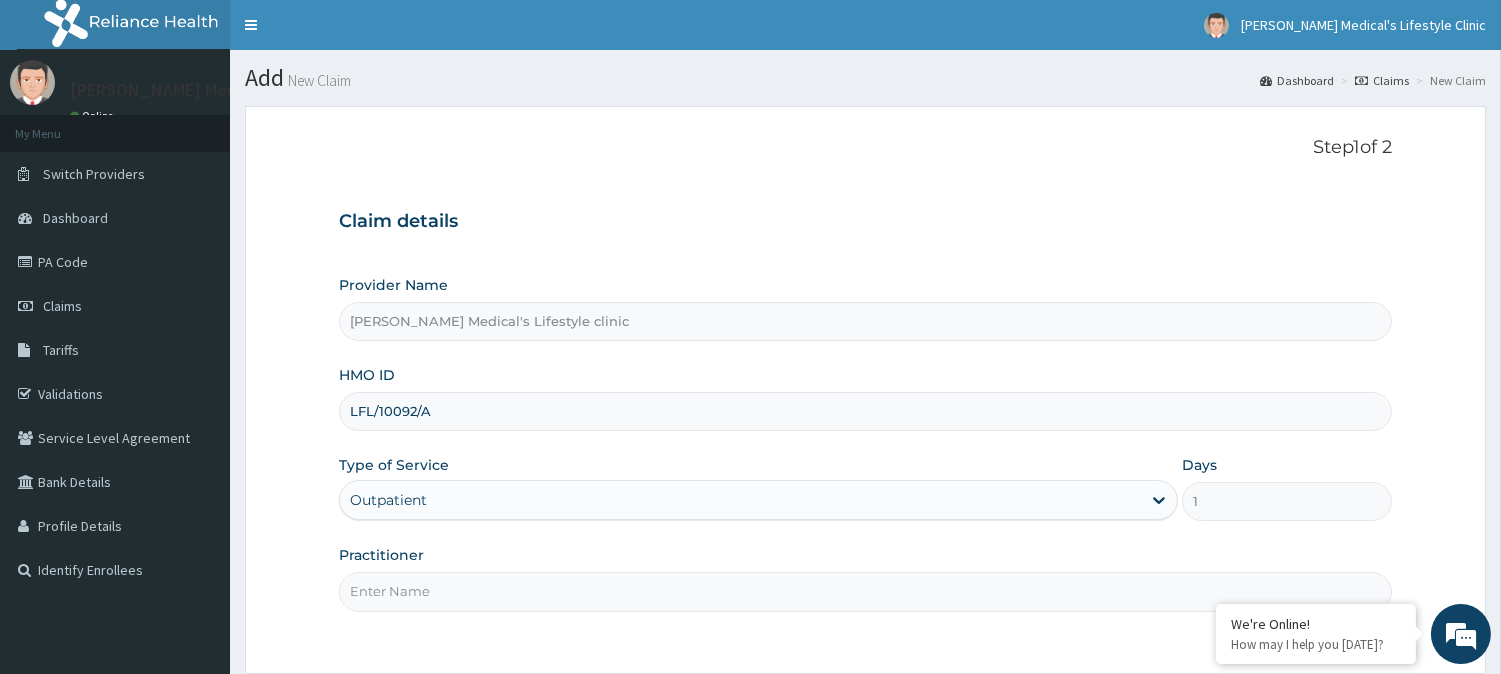 type on "DR kolawole" 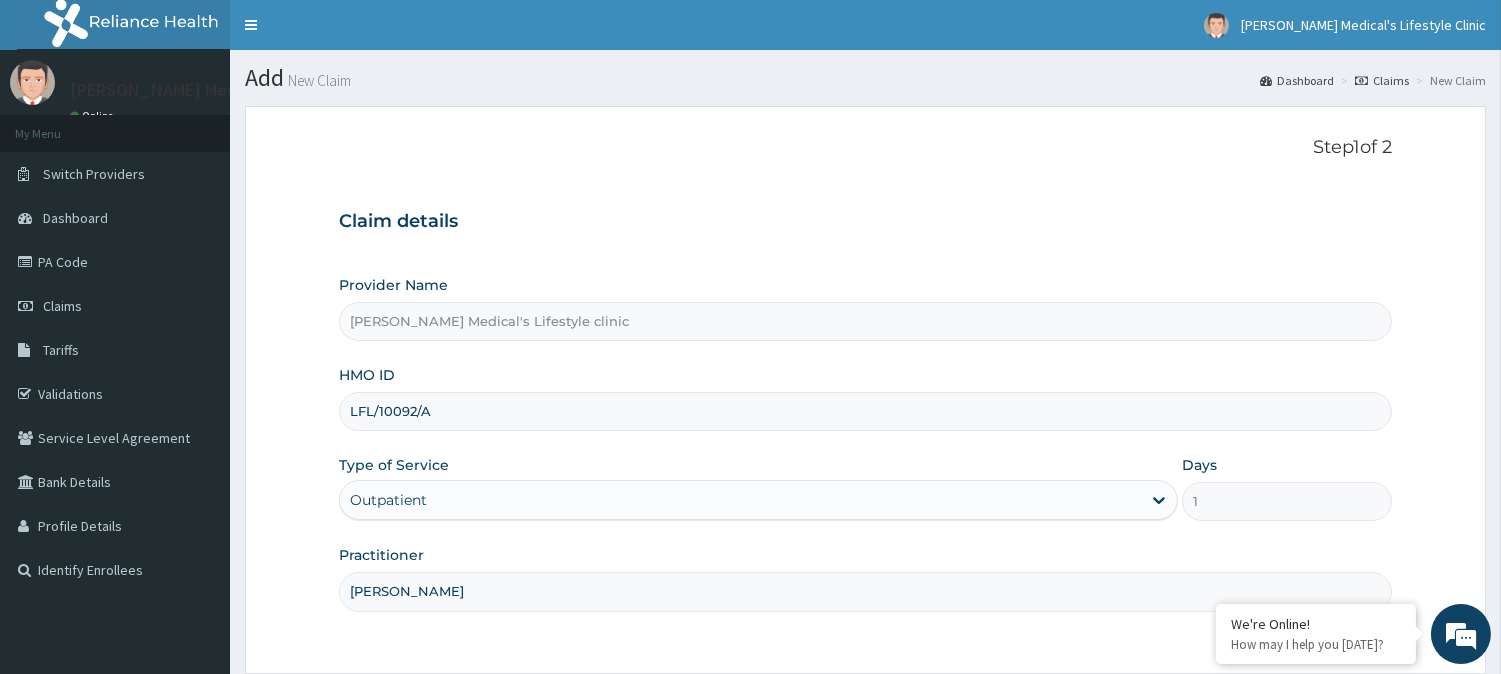 scroll, scrollTop: 178, scrollLeft: 0, axis: vertical 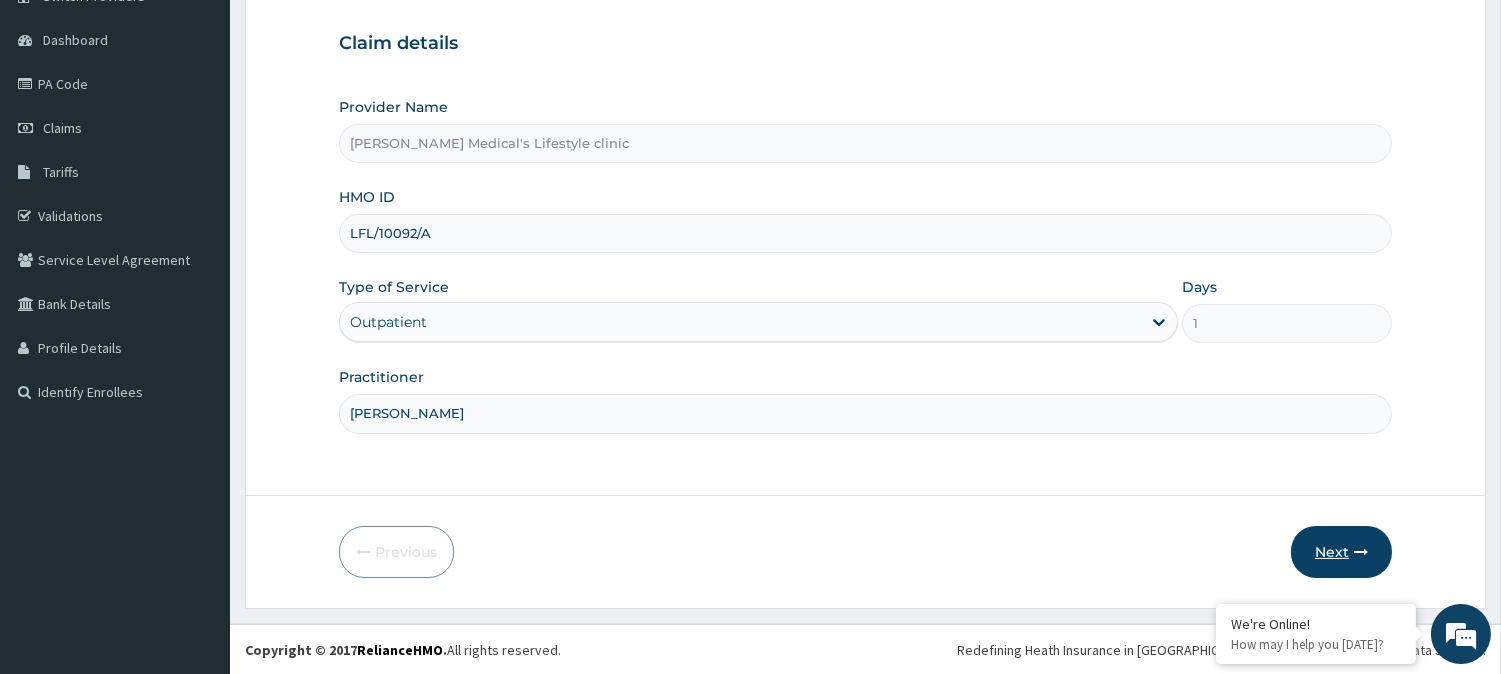 click on "Next" at bounding box center (1341, 552) 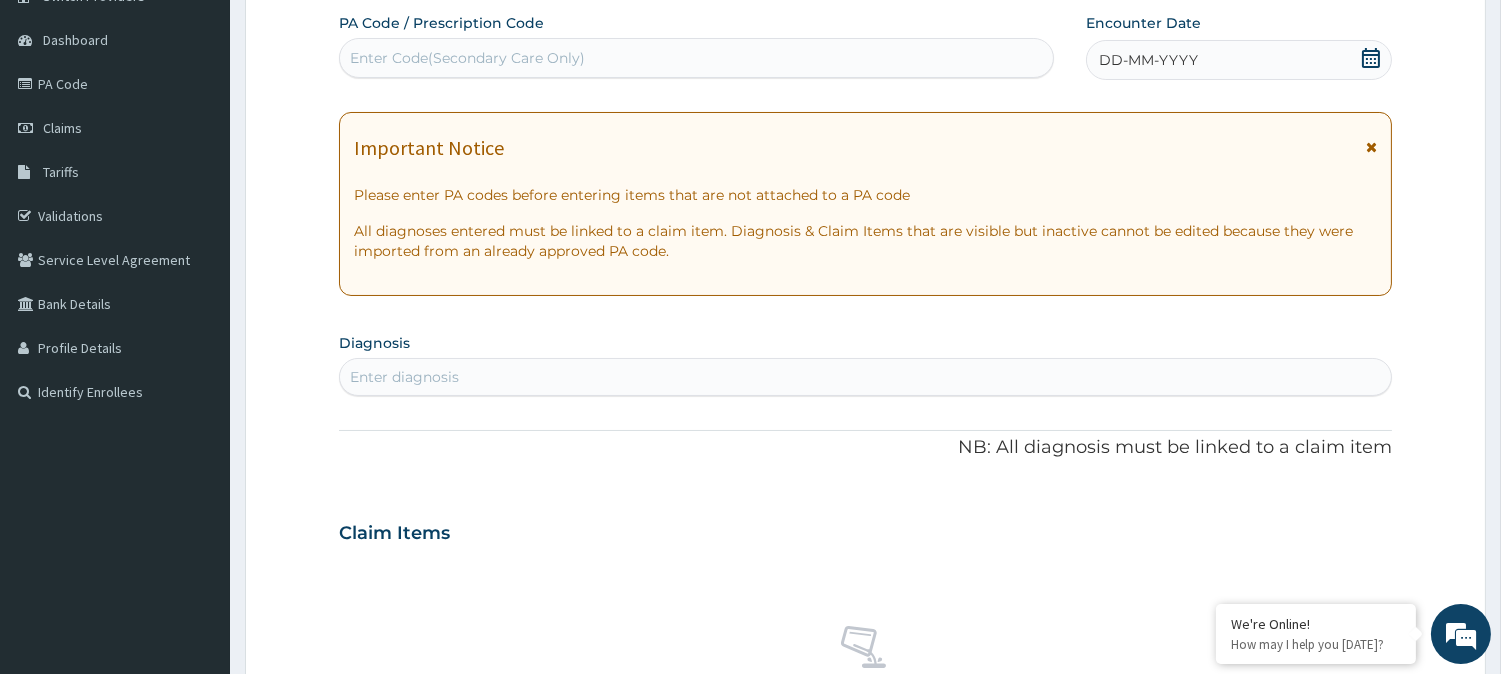 scroll, scrollTop: 0, scrollLeft: 0, axis: both 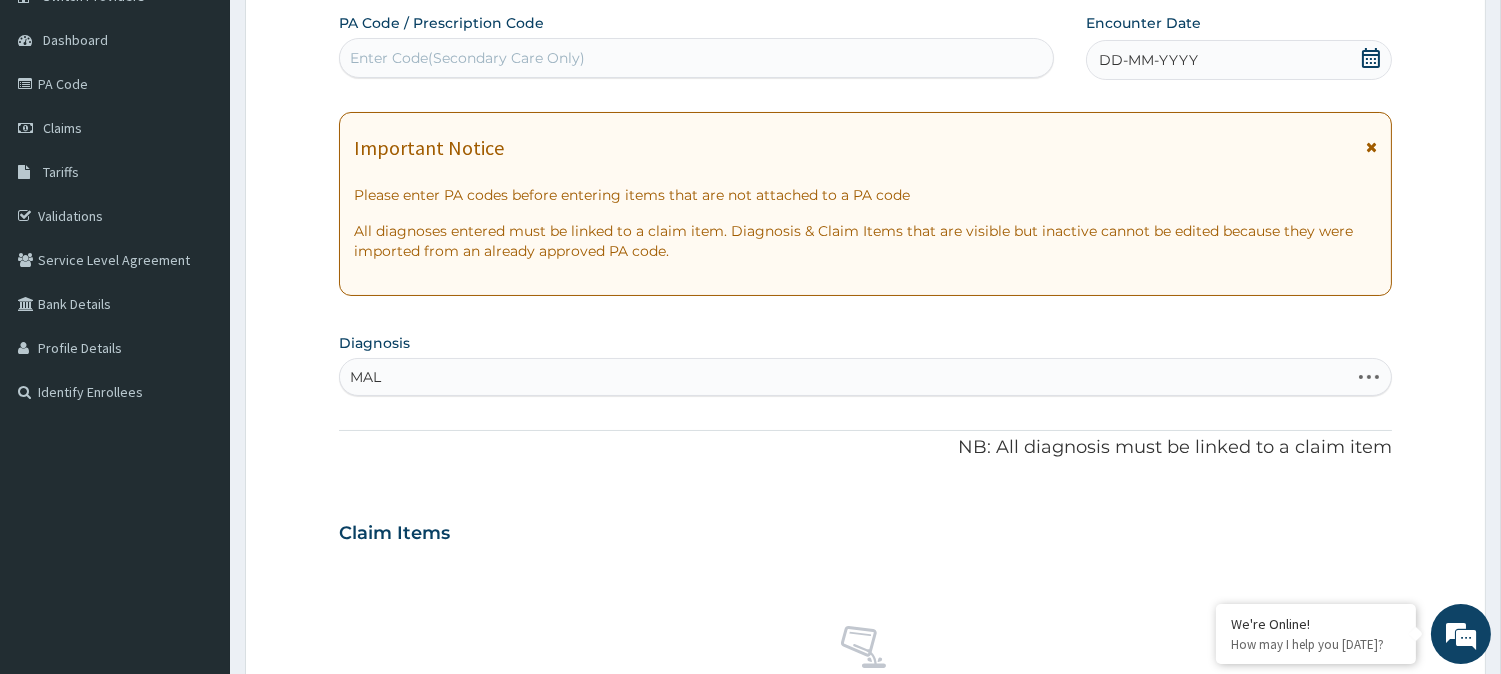 type on "MALA" 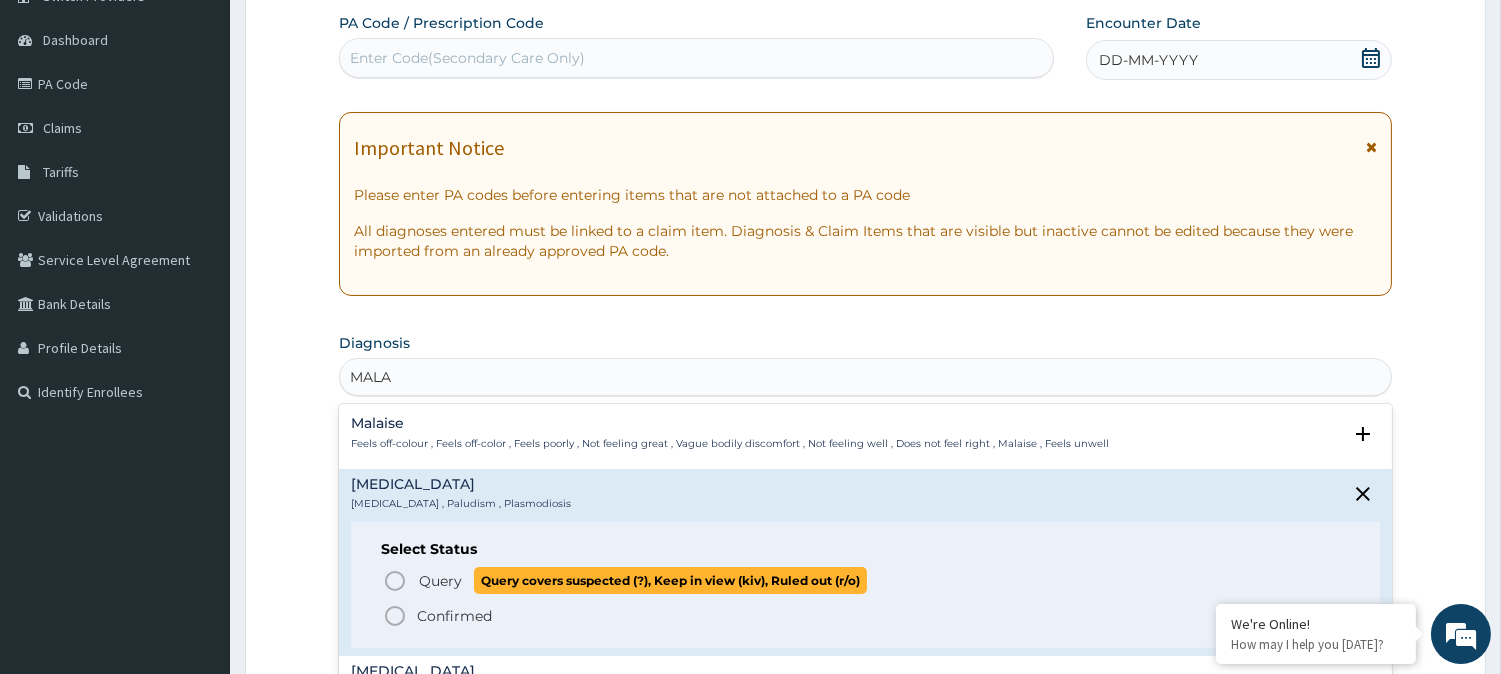 click 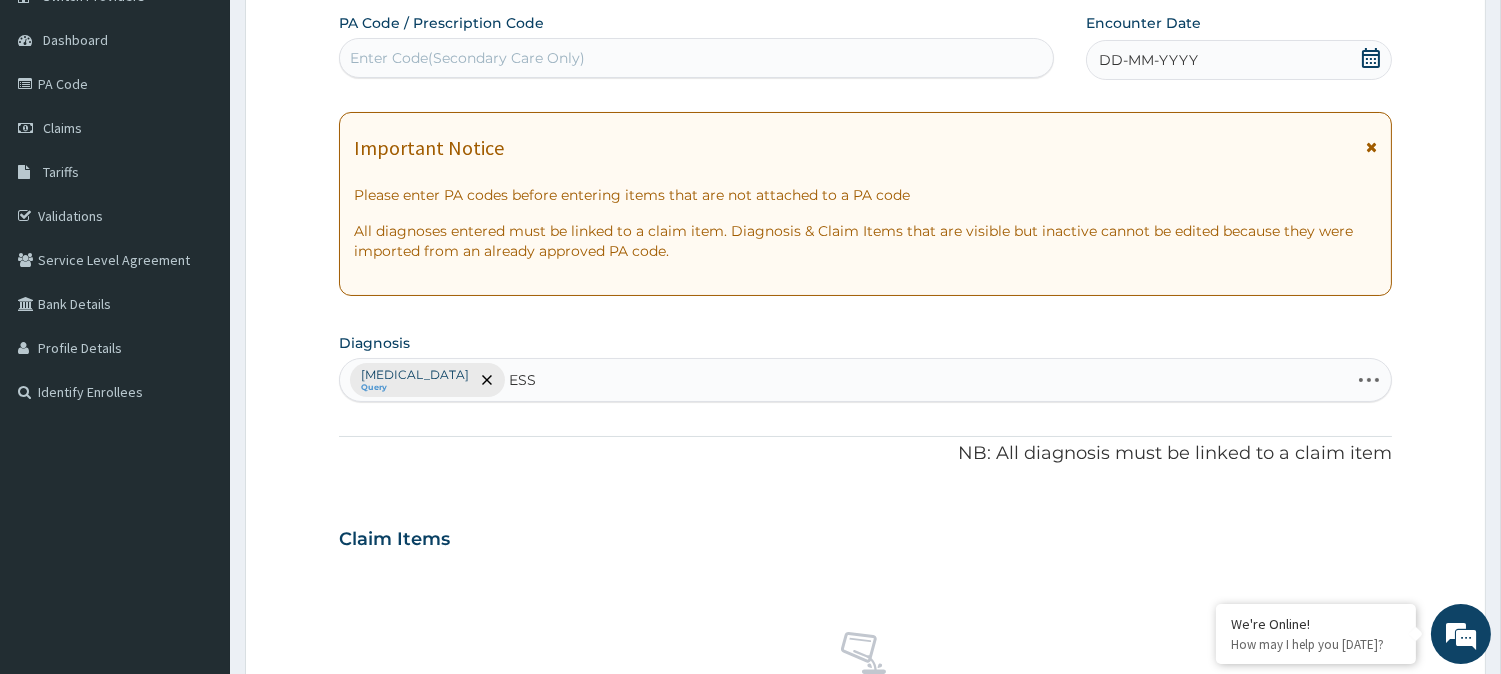 type on "ESSE" 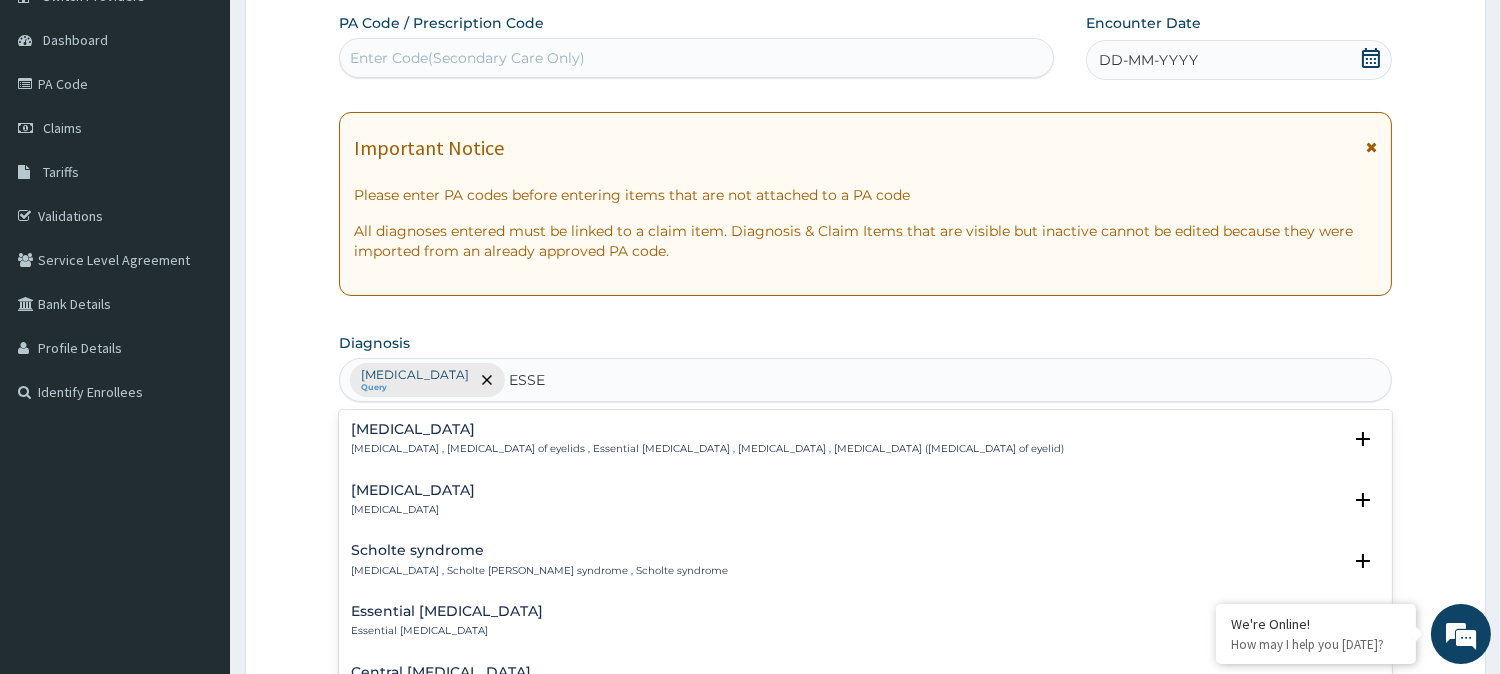 scroll, scrollTop: 548, scrollLeft: 0, axis: vertical 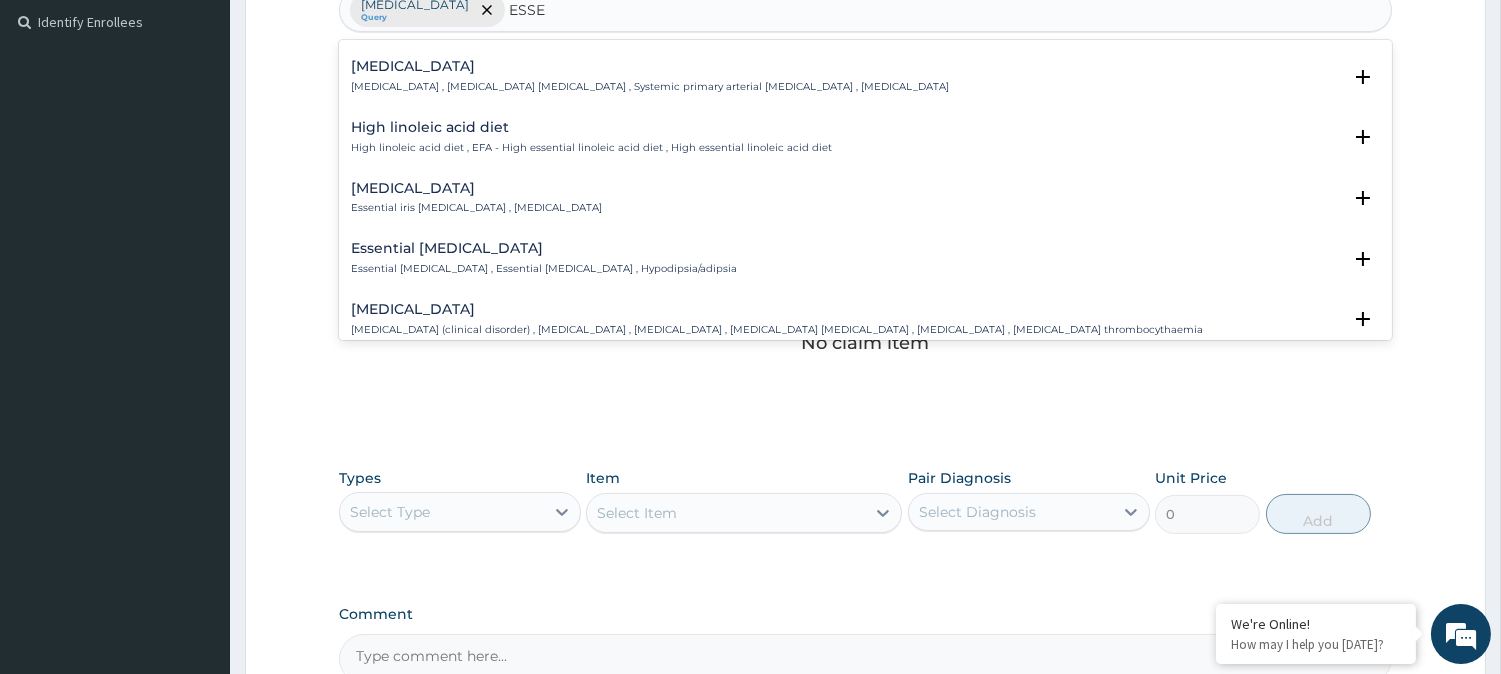click on "Essential hypertension" at bounding box center (650, 66) 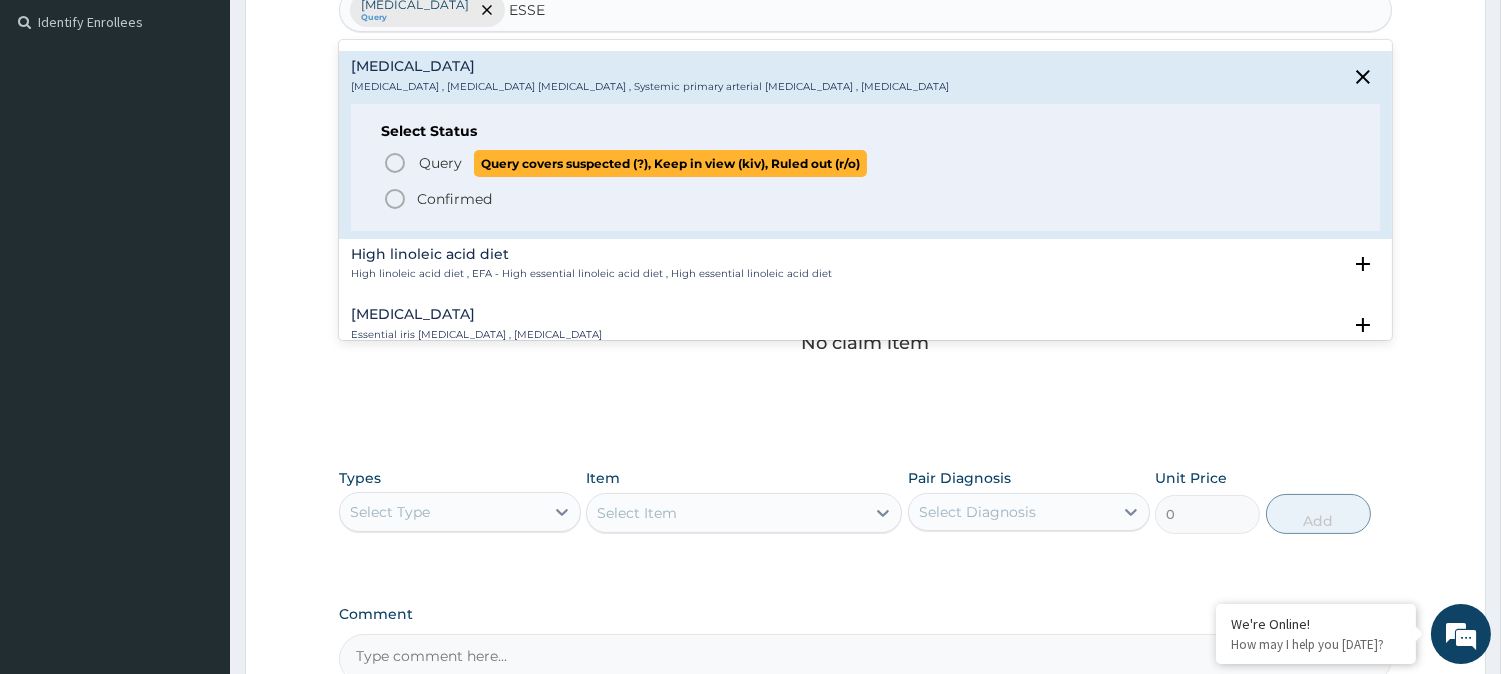 click on "Query" at bounding box center [440, 163] 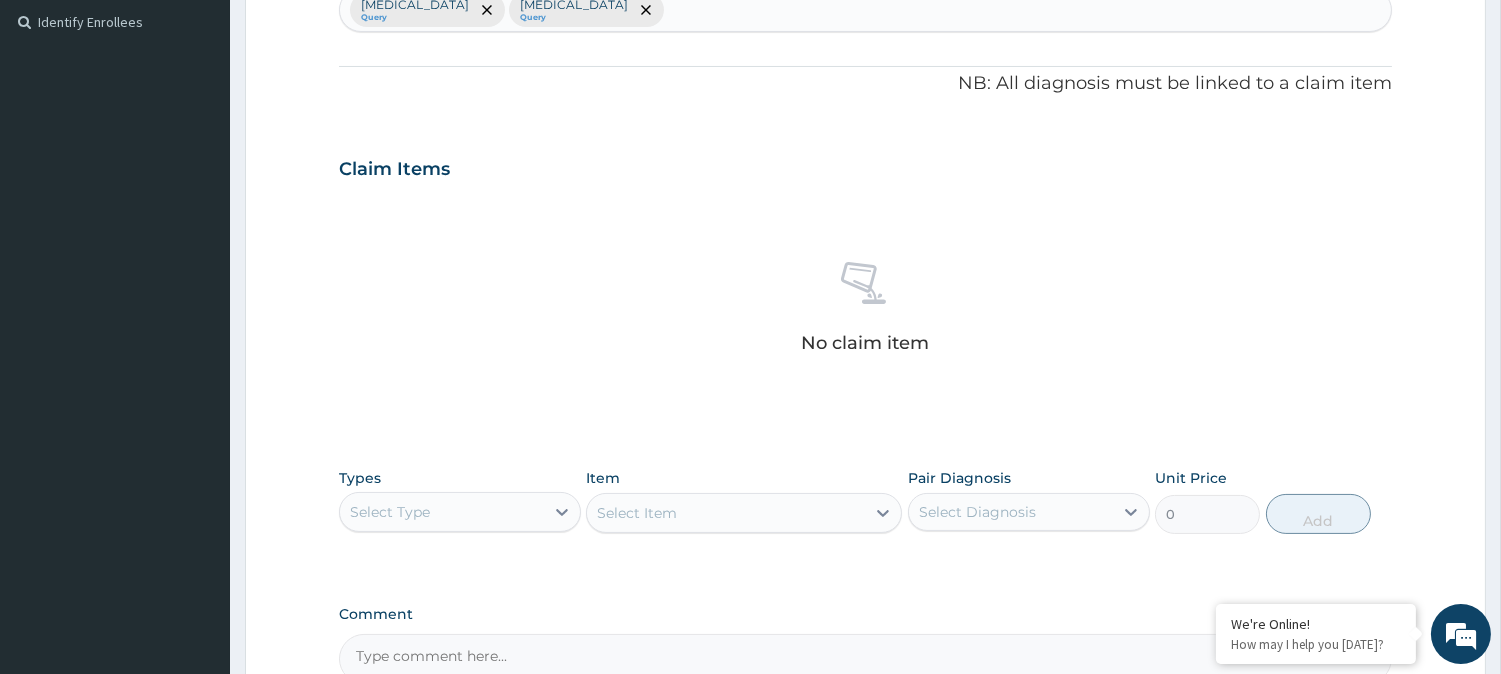scroll, scrollTop: 734, scrollLeft: 0, axis: vertical 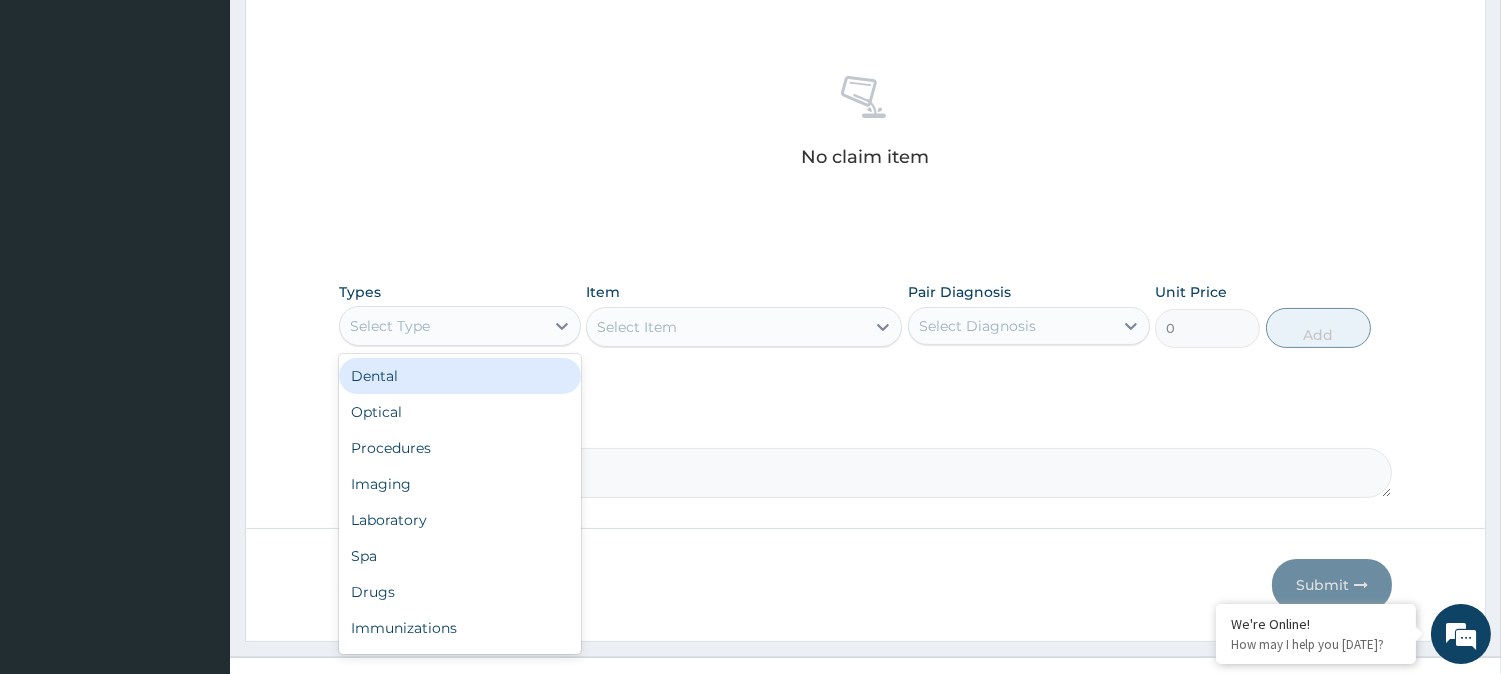 click on "Select Type" at bounding box center (460, 326) 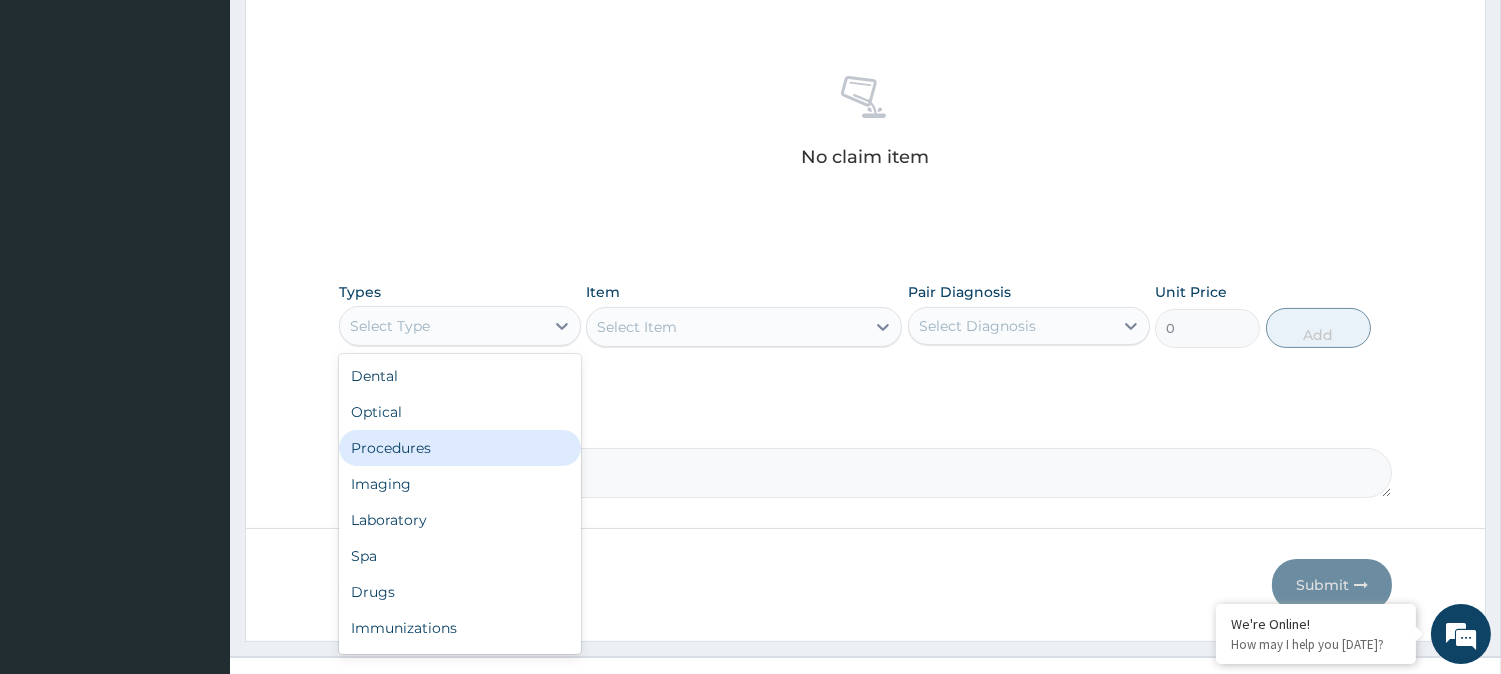 click on "Procedures" at bounding box center [460, 448] 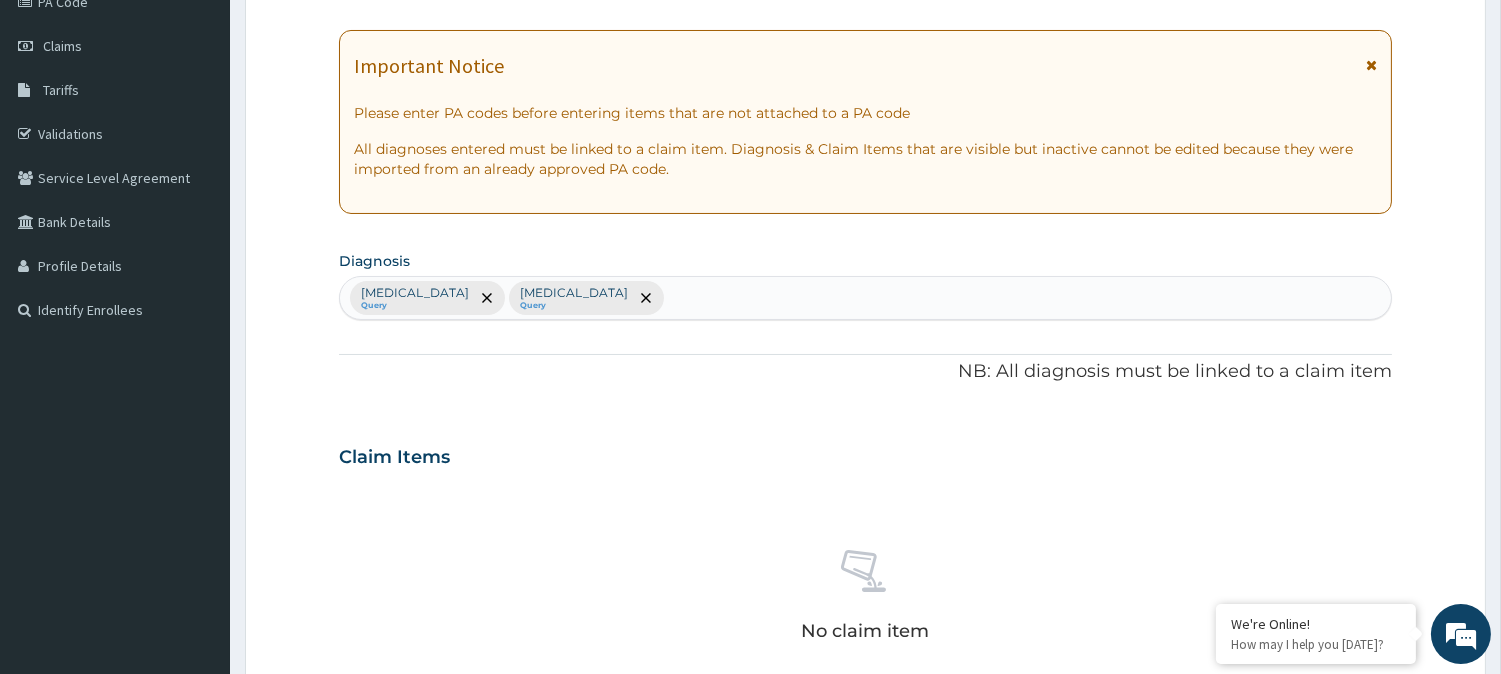 scroll, scrollTop: 178, scrollLeft: 0, axis: vertical 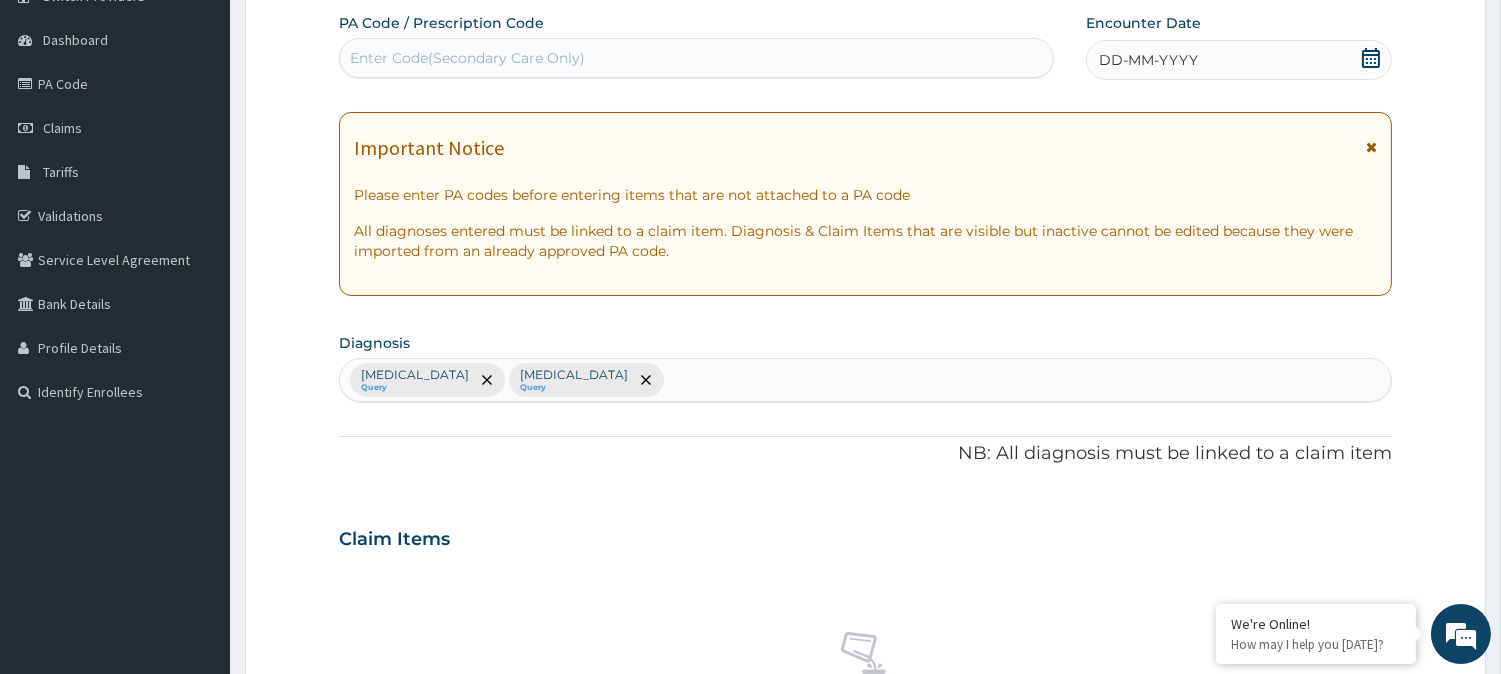 click on "Malaria Query Essential hypertension Query" at bounding box center [865, 380] 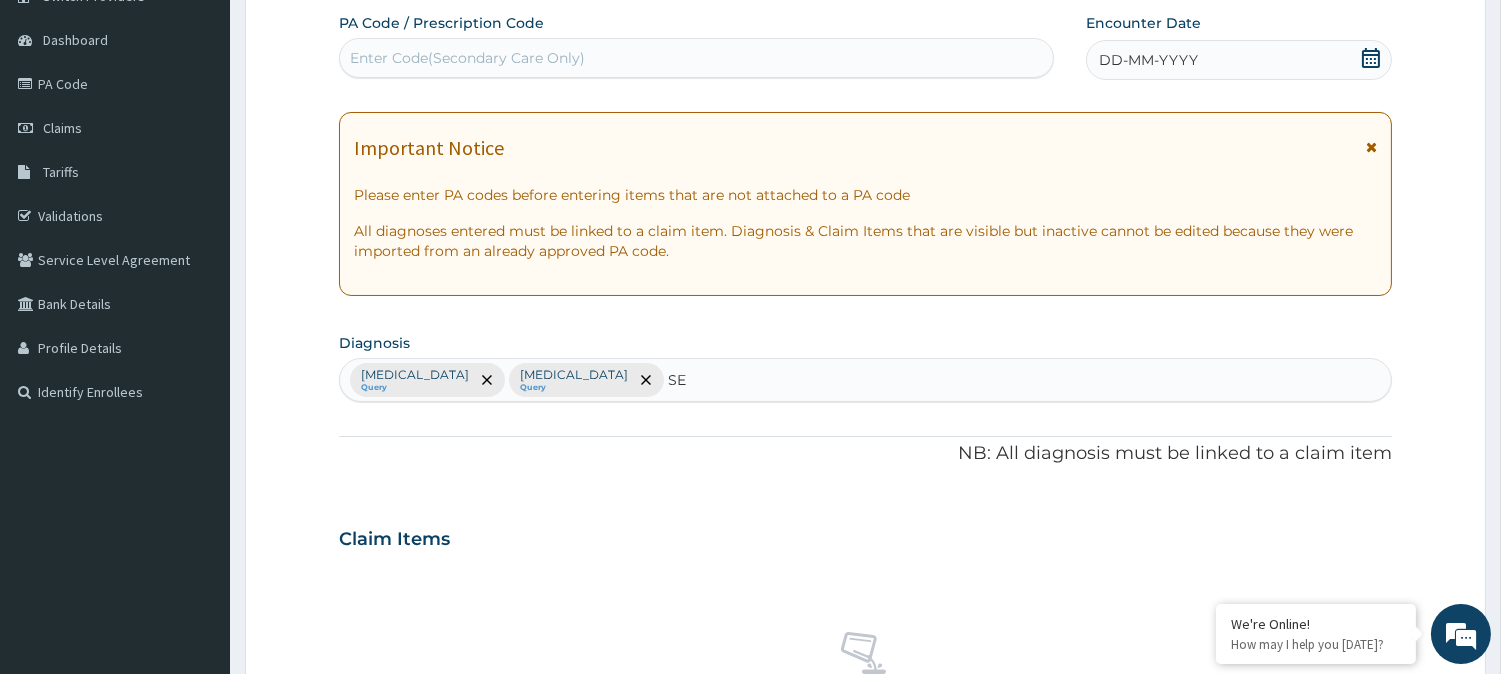 type on "SEP" 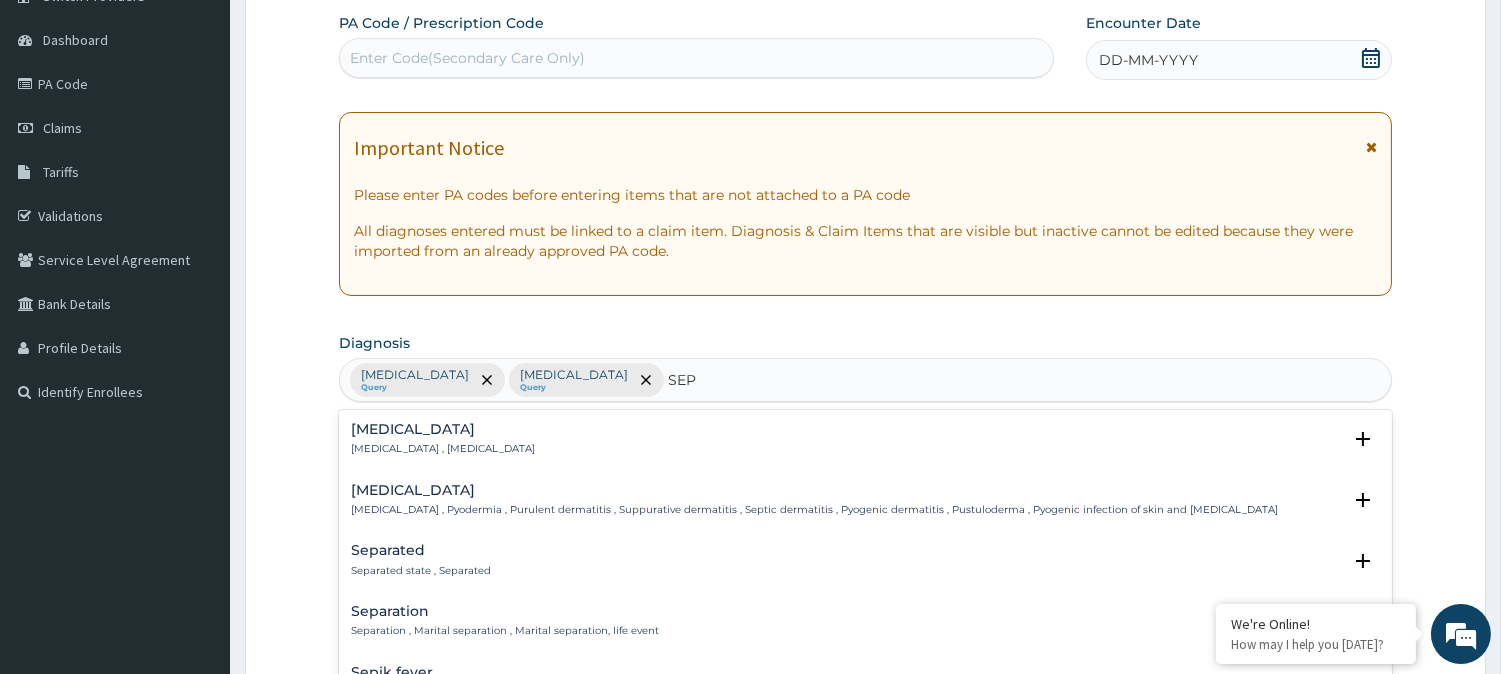 click on "Sepsis" at bounding box center (443, 429) 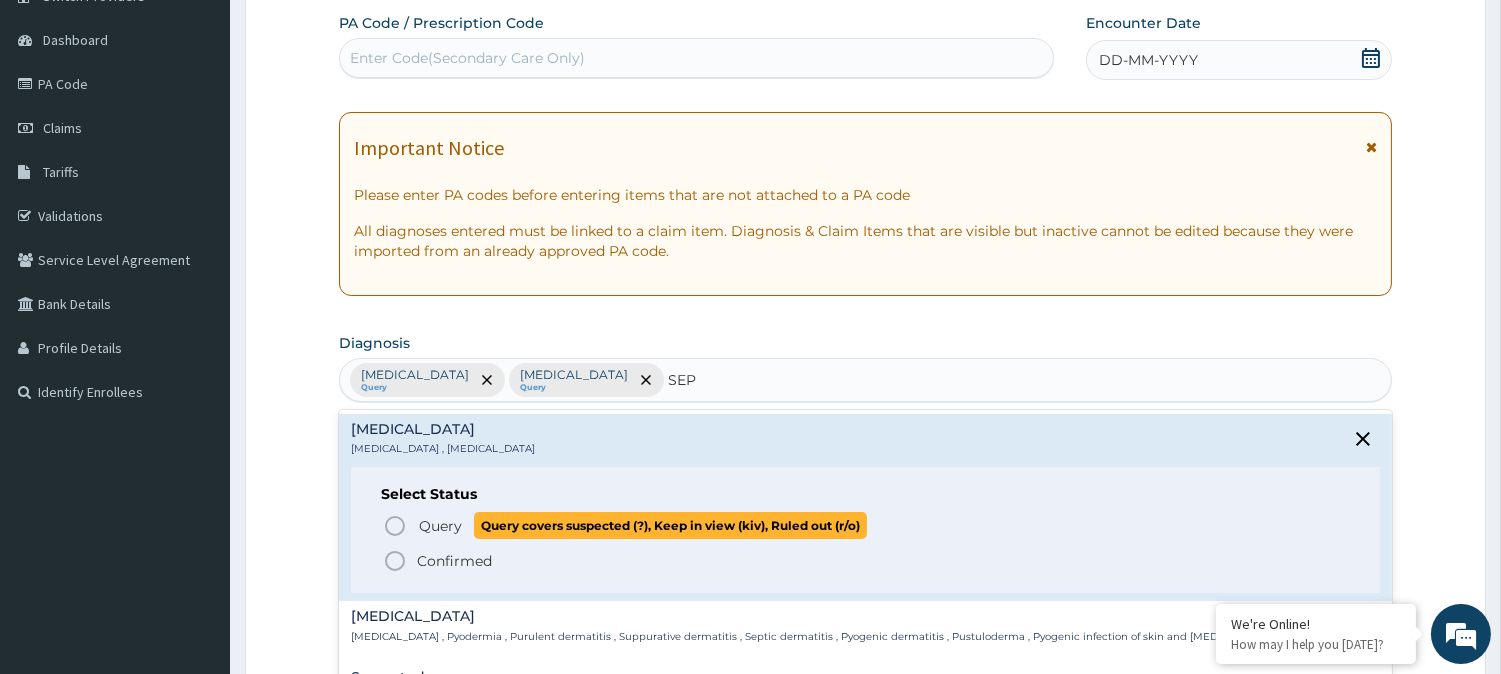 click 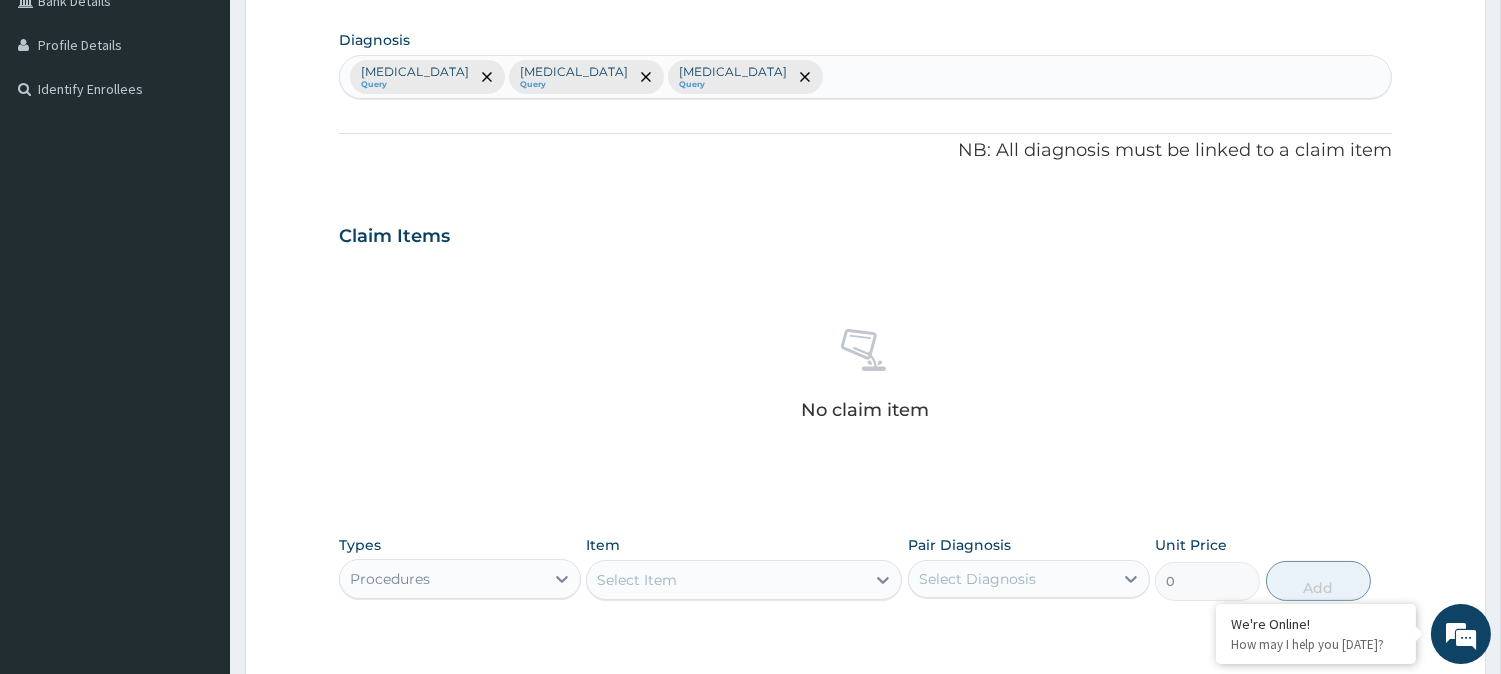 scroll, scrollTop: 767, scrollLeft: 0, axis: vertical 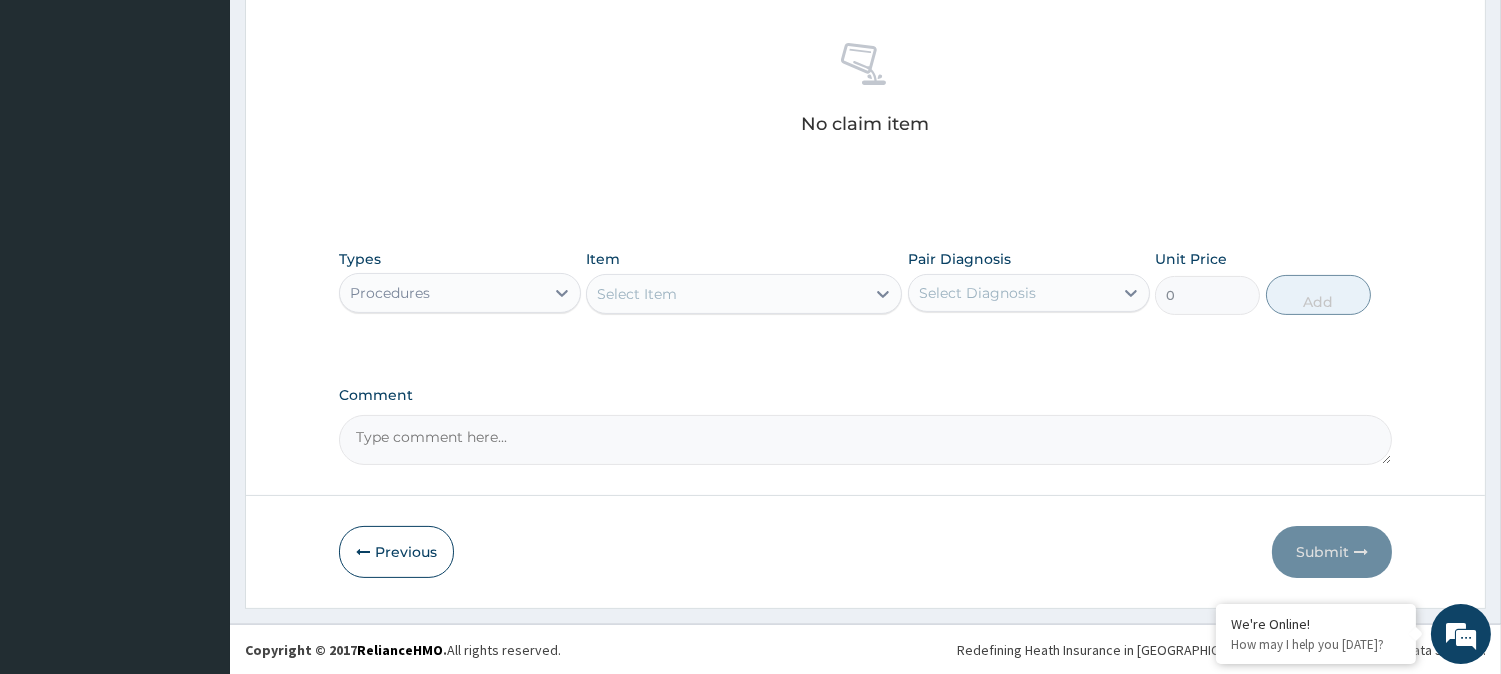 click on "Procedures" at bounding box center (442, 293) 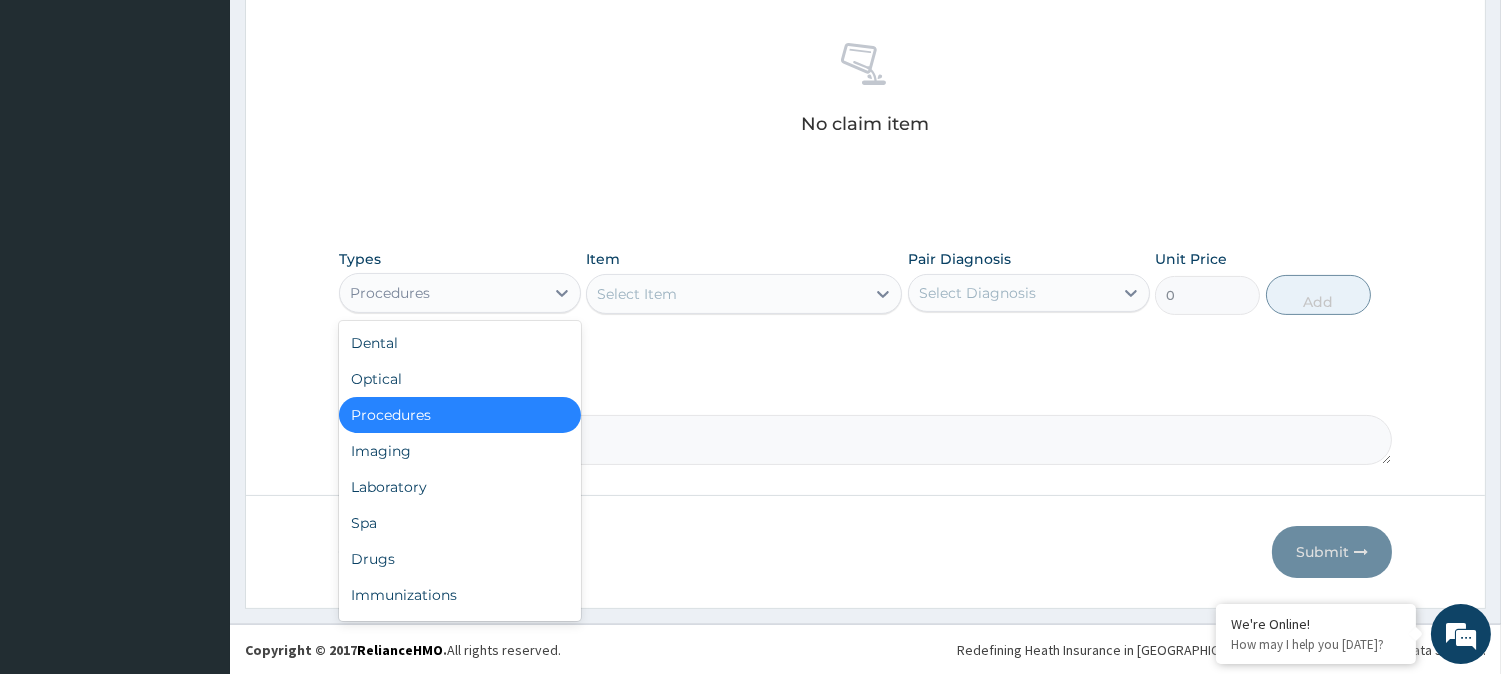 click on "Select Item" at bounding box center (726, 294) 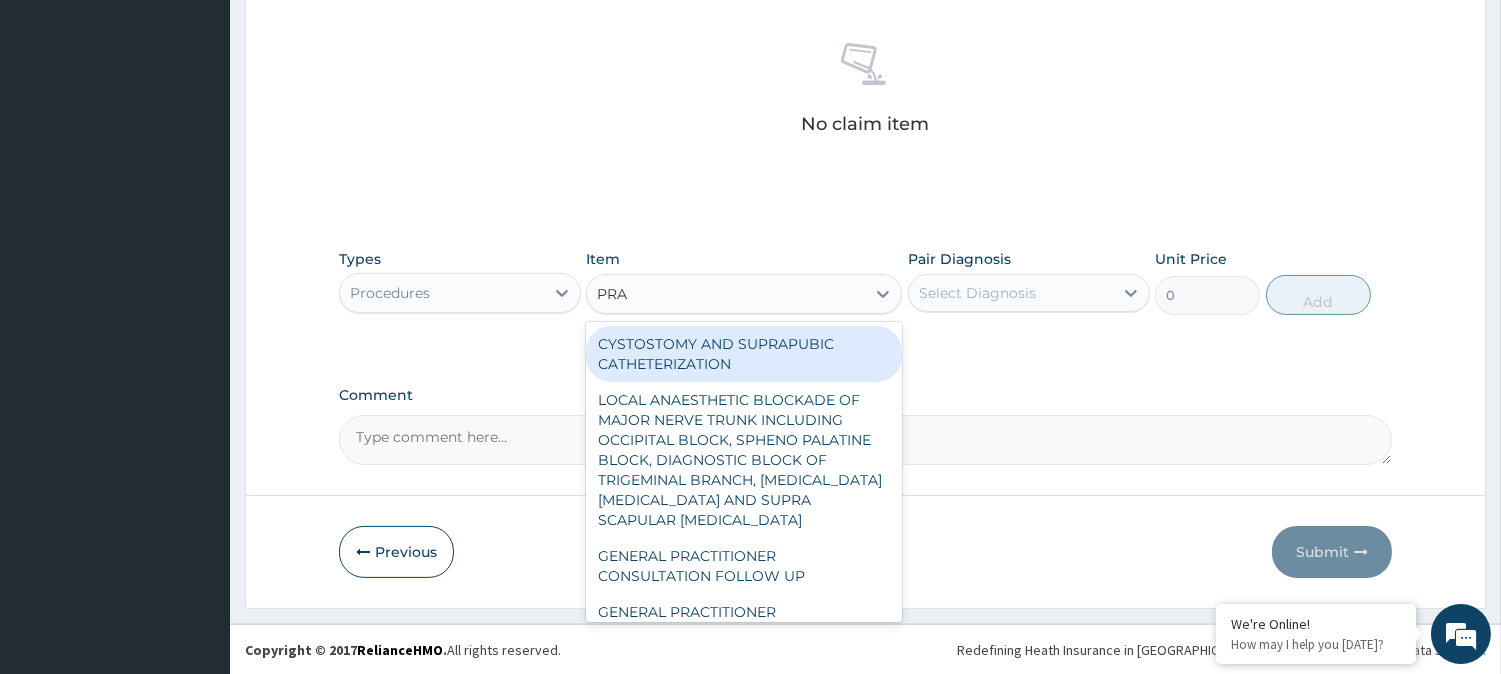 type on "PRAC" 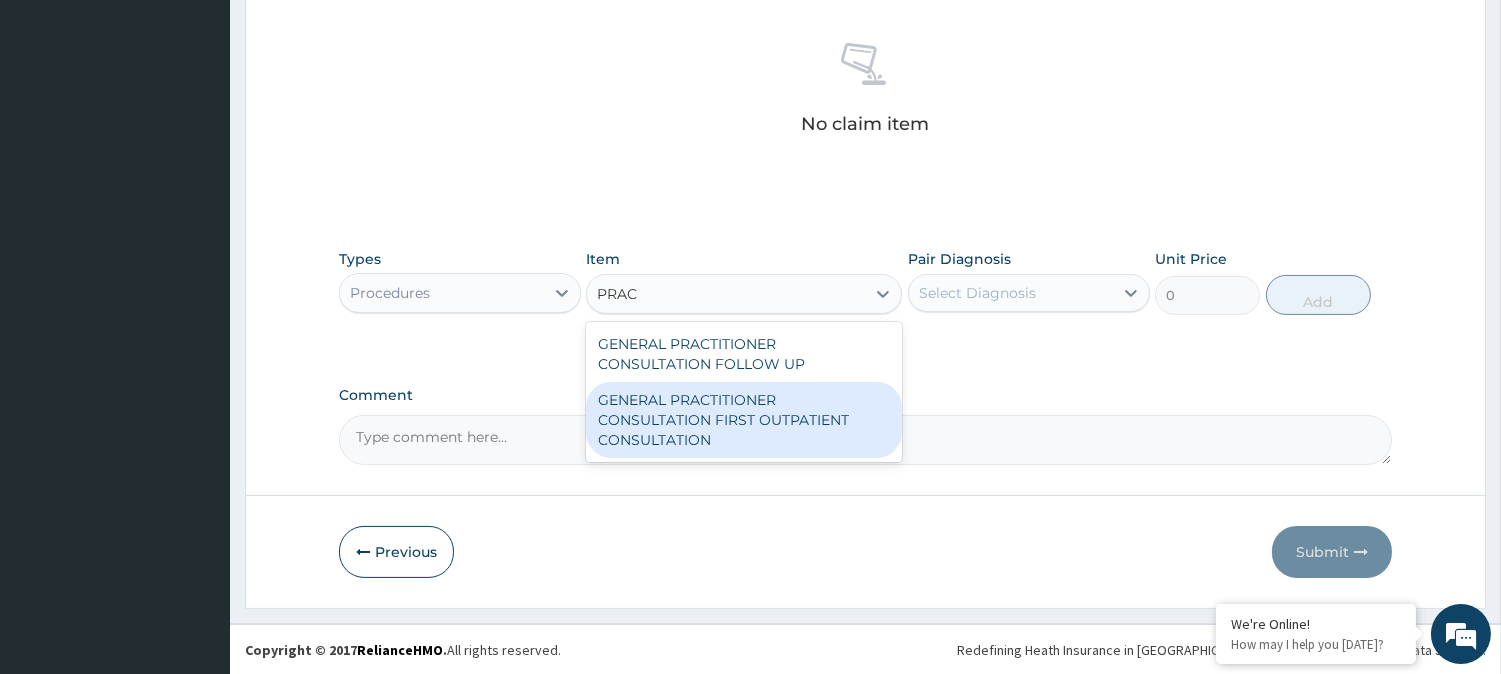 click on "GENERAL PRACTITIONER CONSULTATION FIRST OUTPATIENT CONSULTATION" at bounding box center (744, 420) 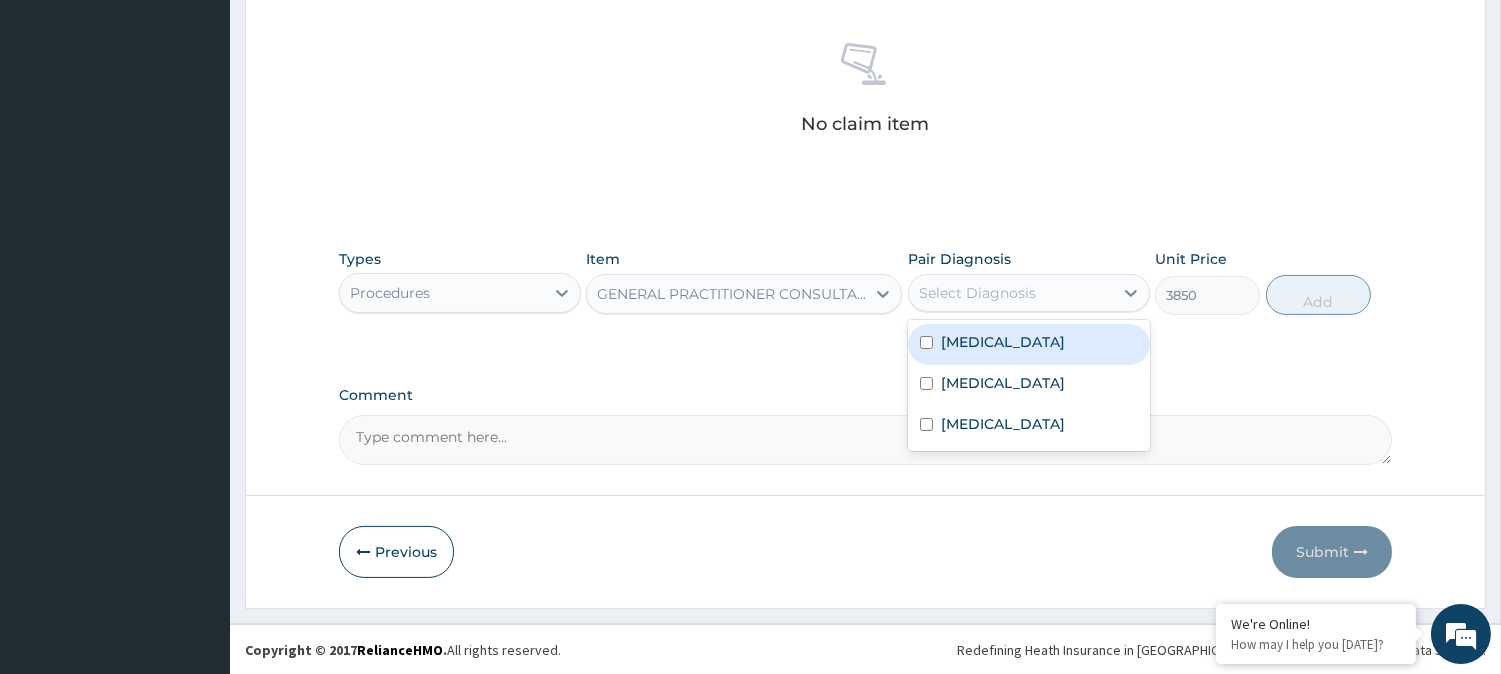 click on "Select Diagnosis" at bounding box center [977, 293] 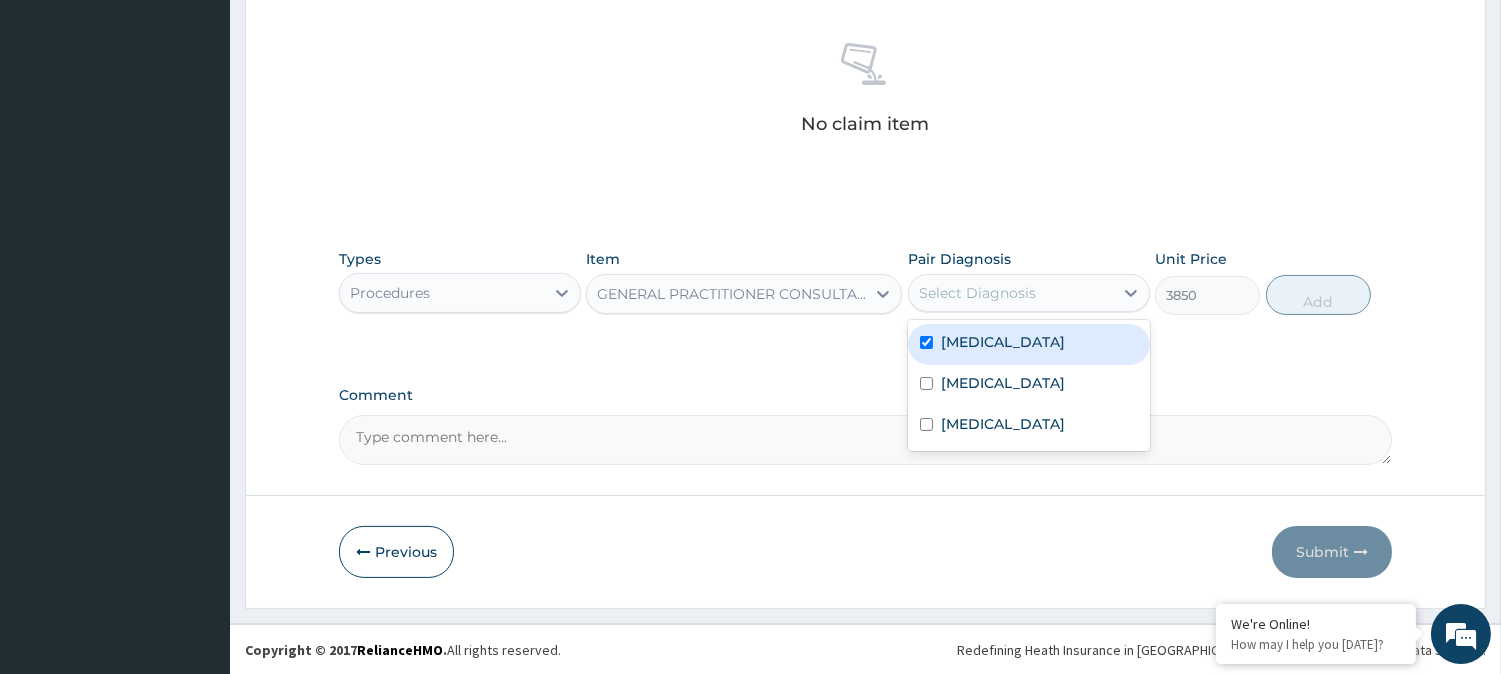 checkbox on "true" 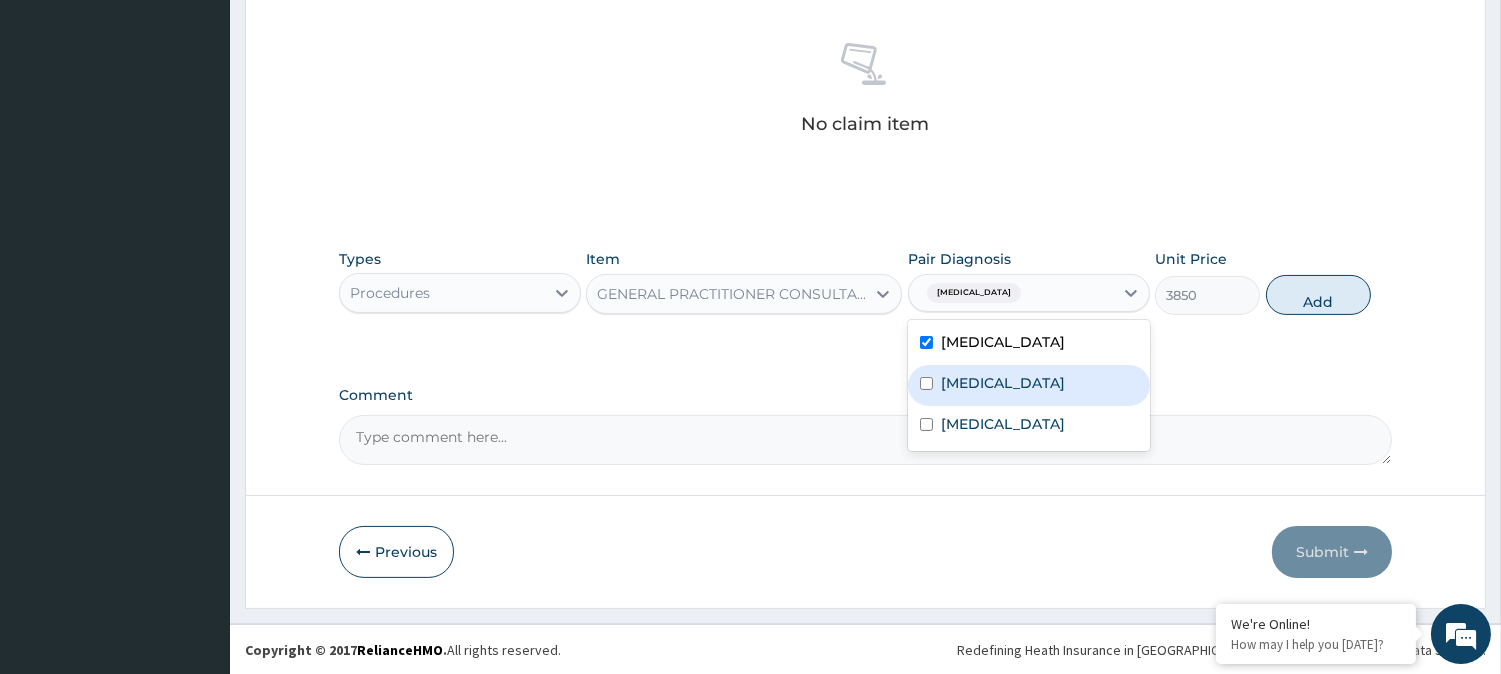 click on "Essential hypertension" at bounding box center (1029, 385) 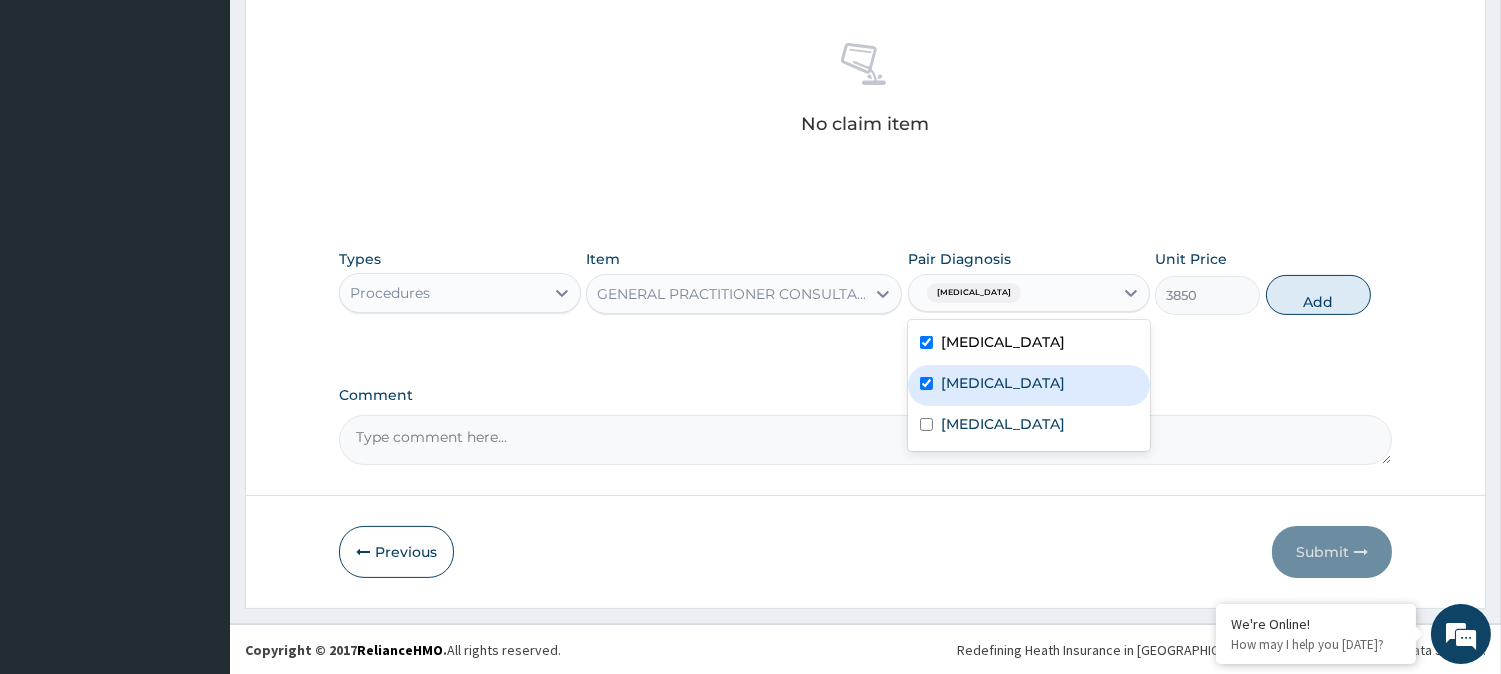 checkbox on "true" 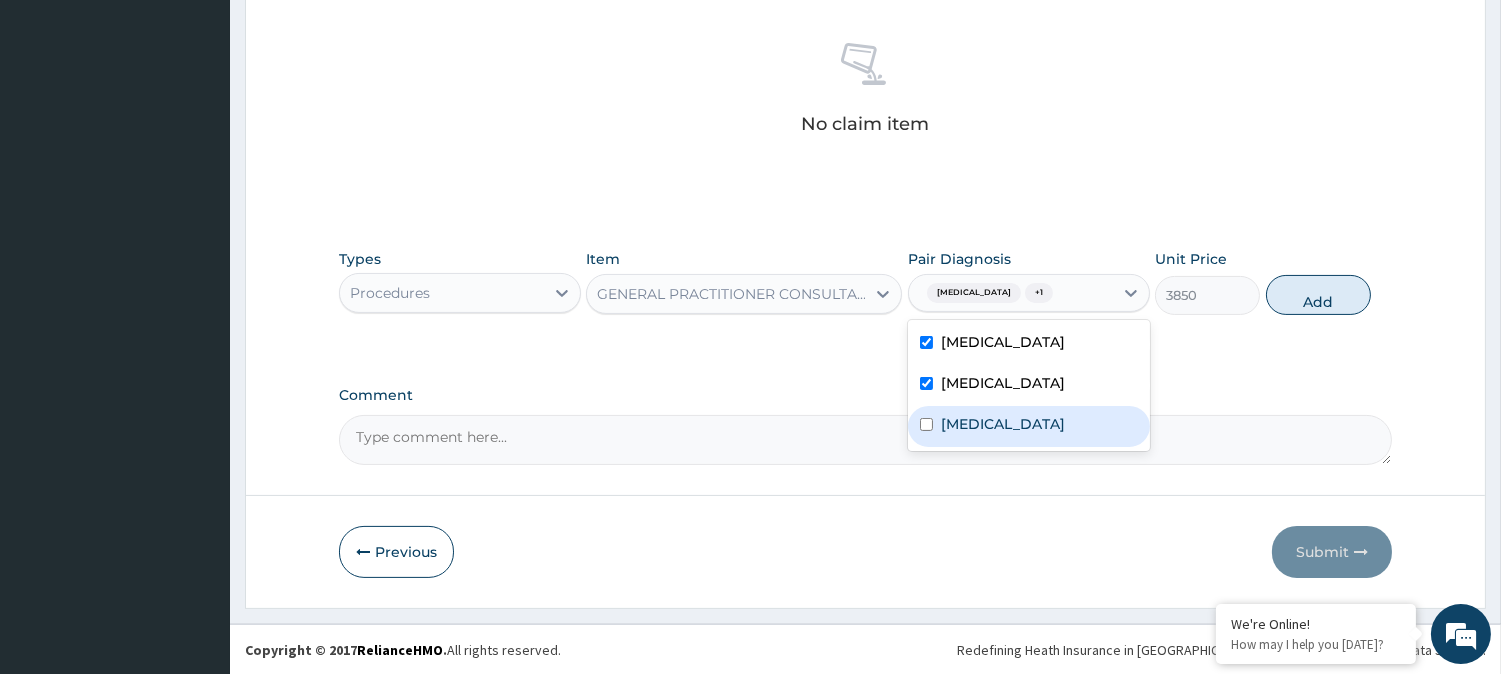 click on "Sepsis" at bounding box center (1029, 426) 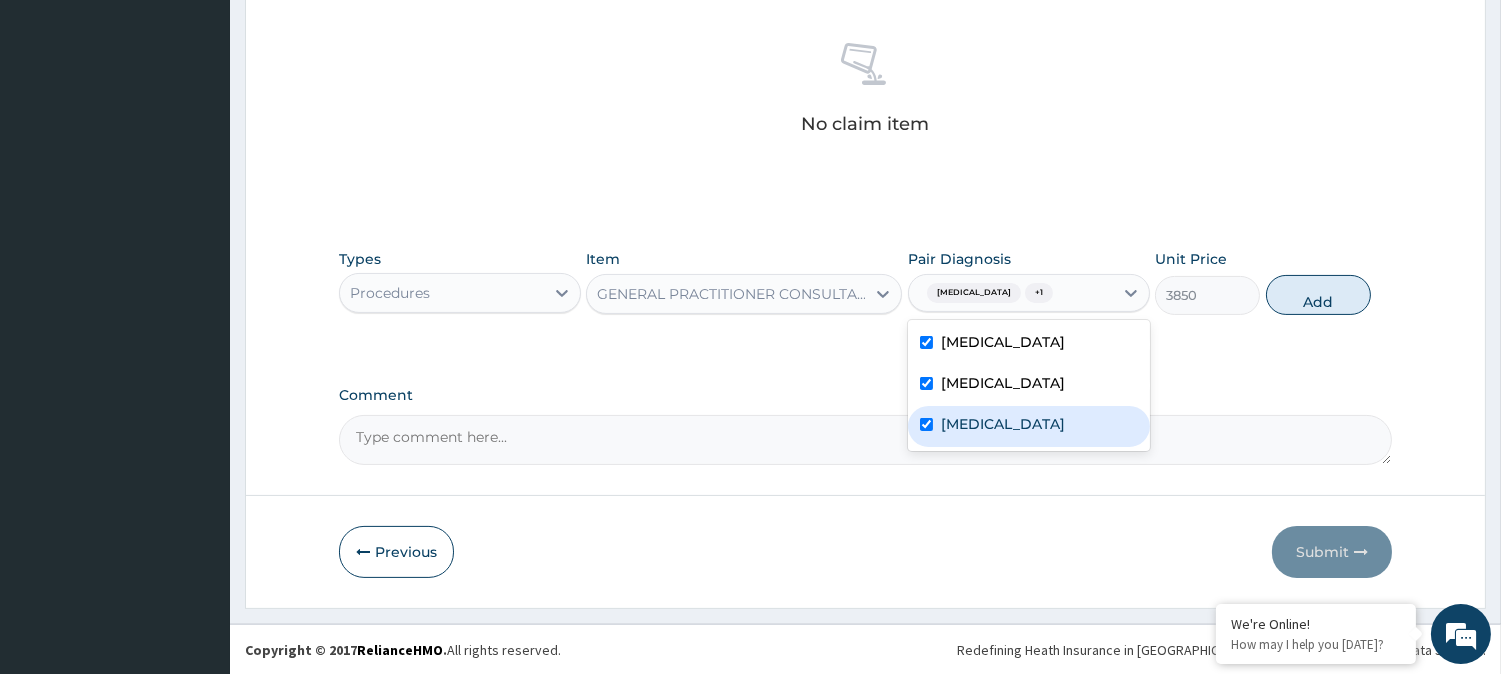 checkbox on "true" 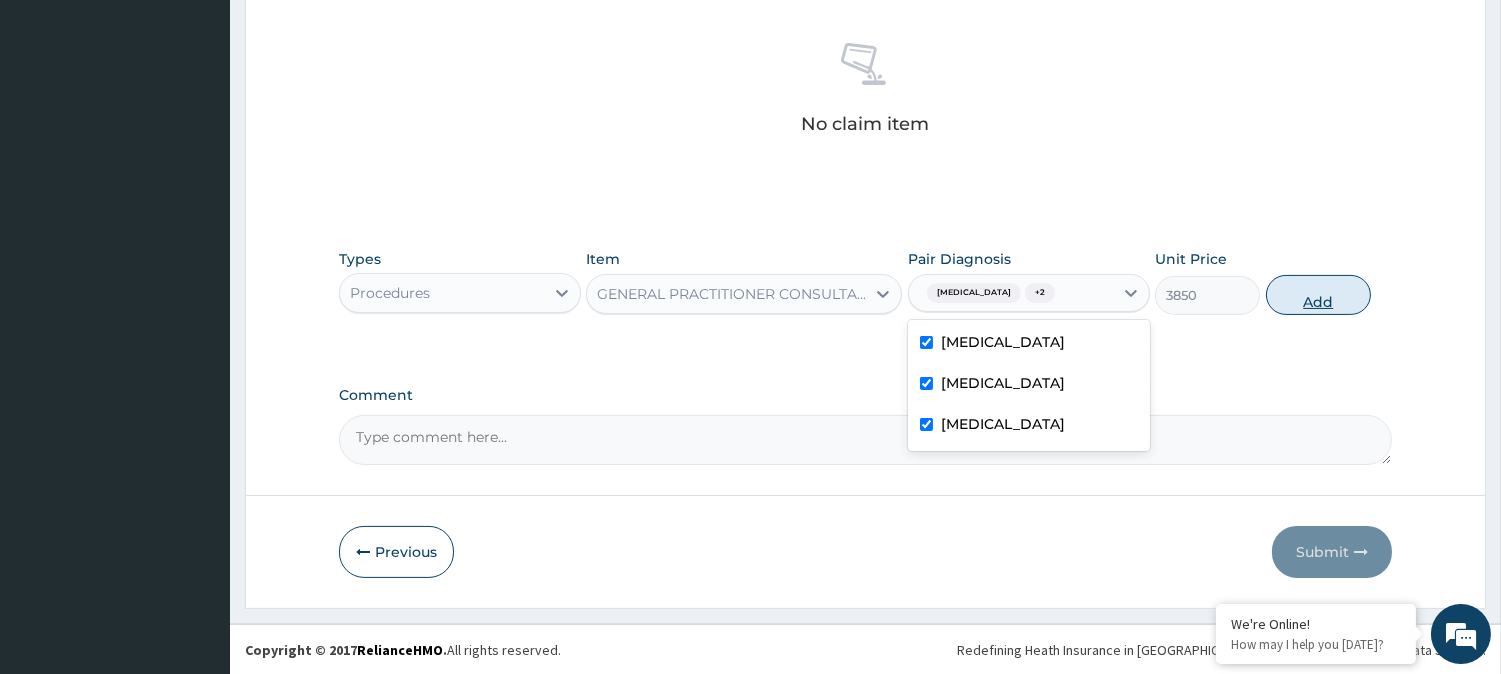 click on "Add" at bounding box center (1318, 295) 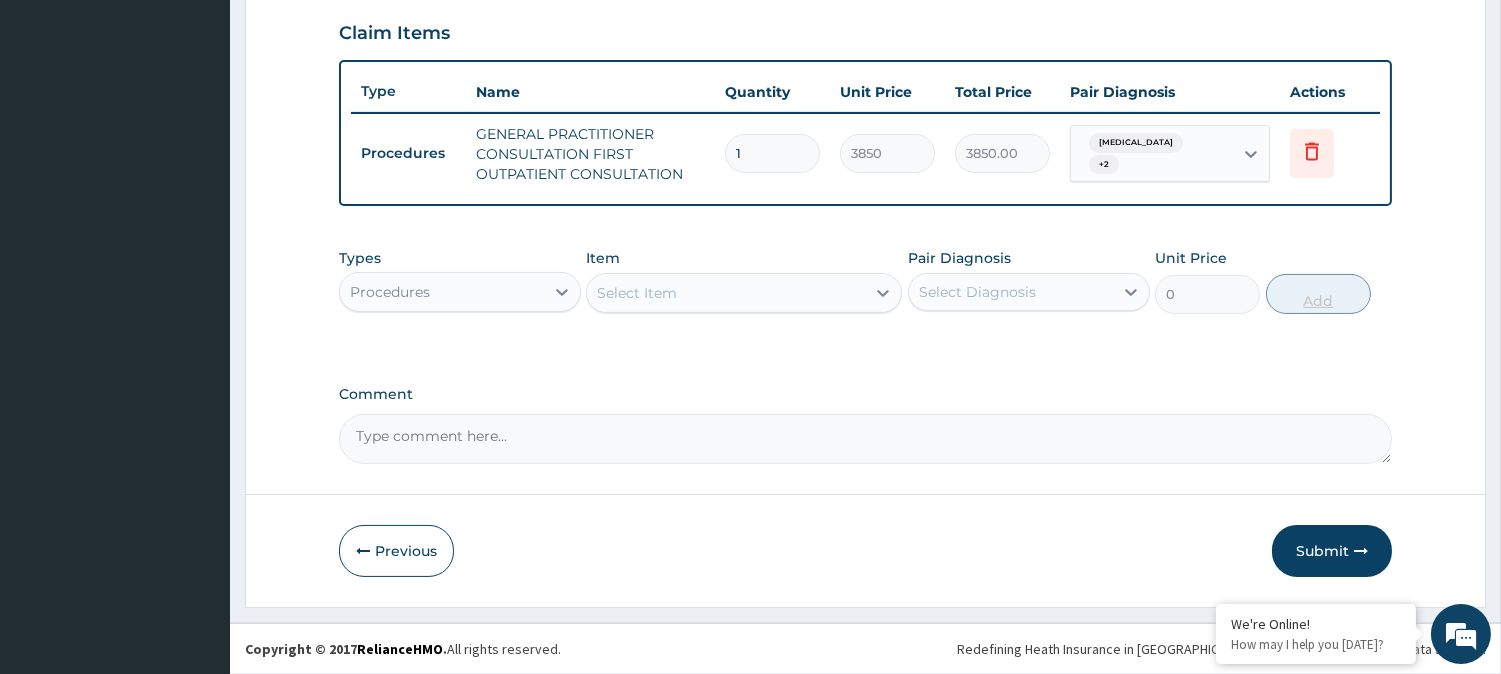 scroll, scrollTop: 681, scrollLeft: 0, axis: vertical 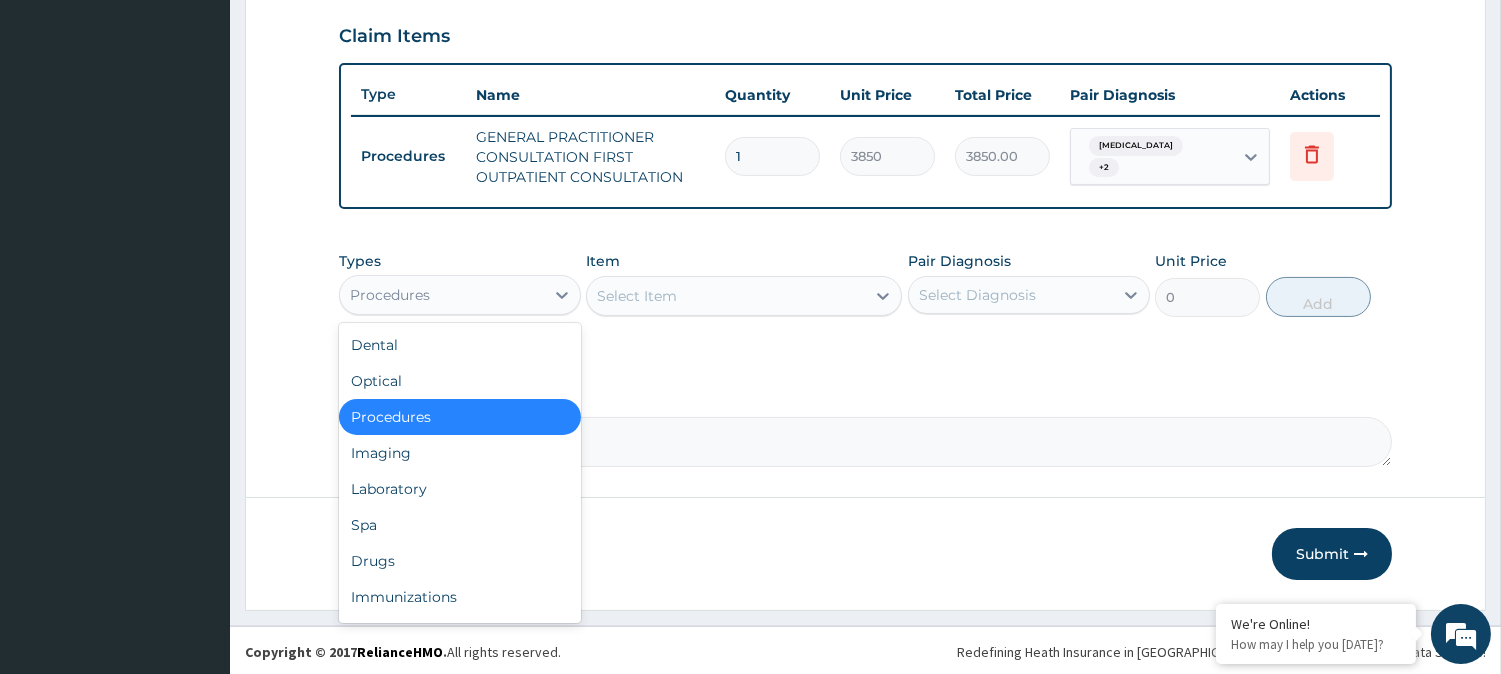 click on "Procedures" at bounding box center (442, 295) 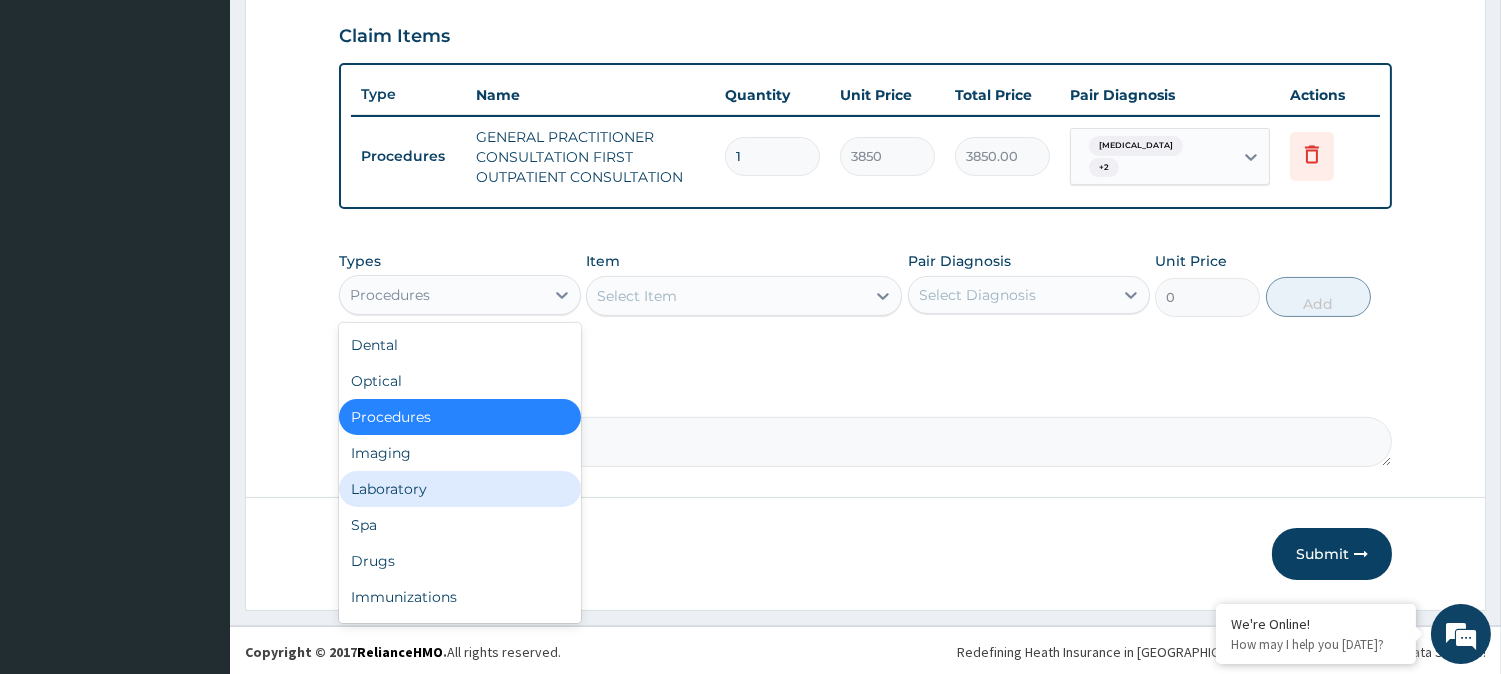 click on "Laboratory" at bounding box center (460, 489) 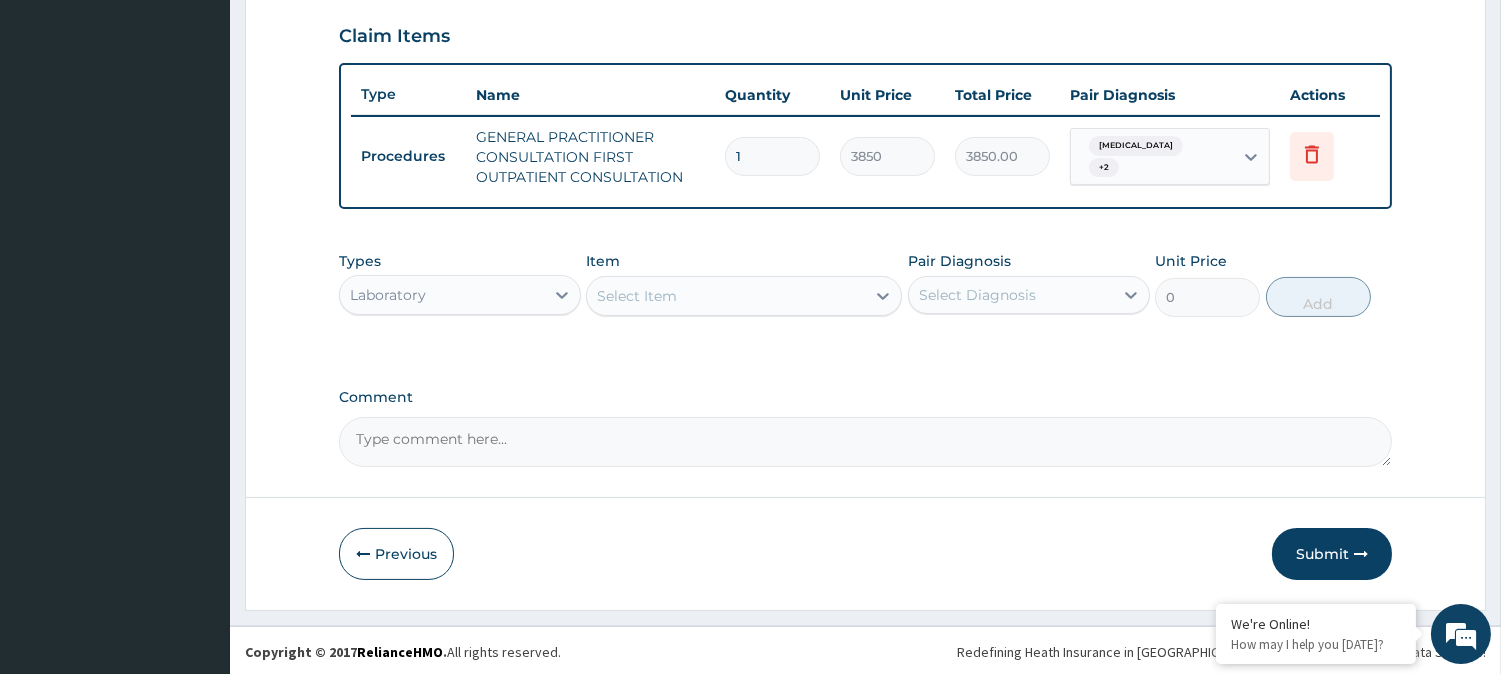 click on "Select Item" at bounding box center (726, 296) 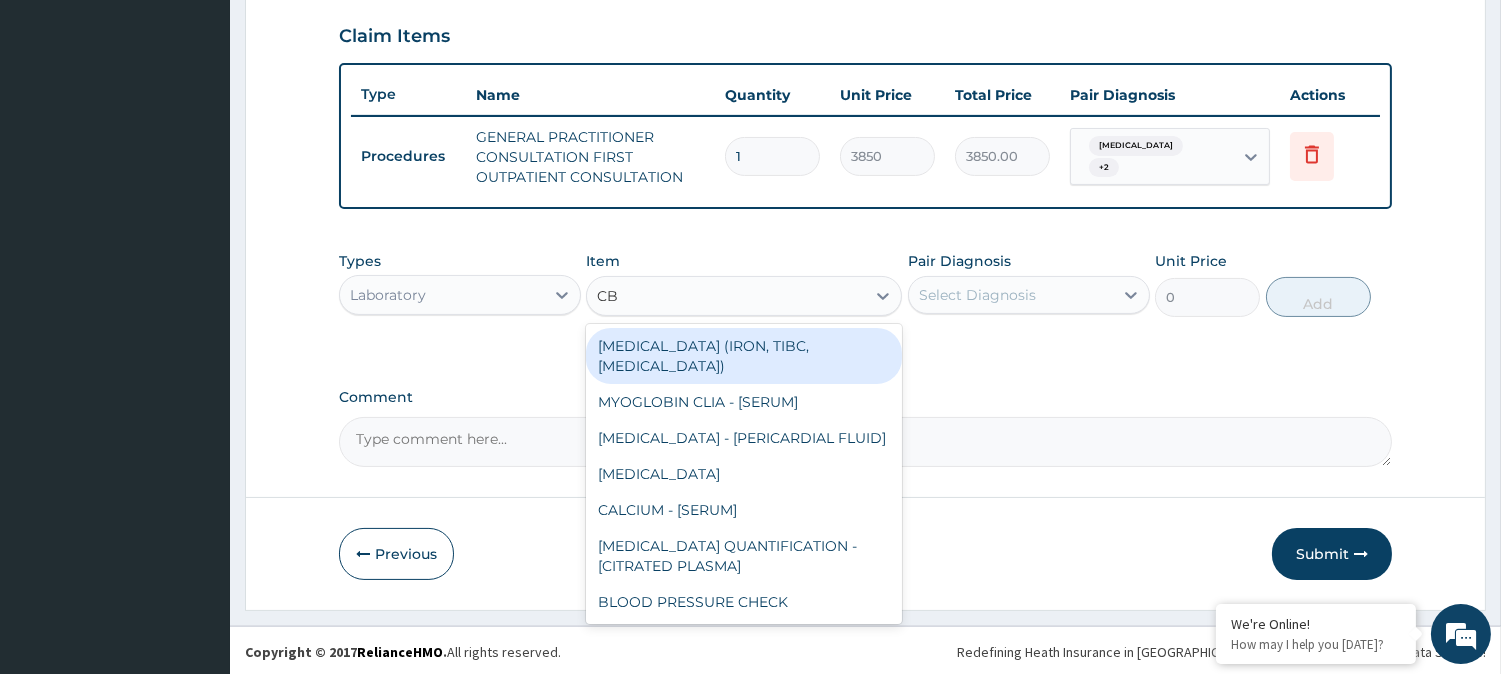 type on "CBC" 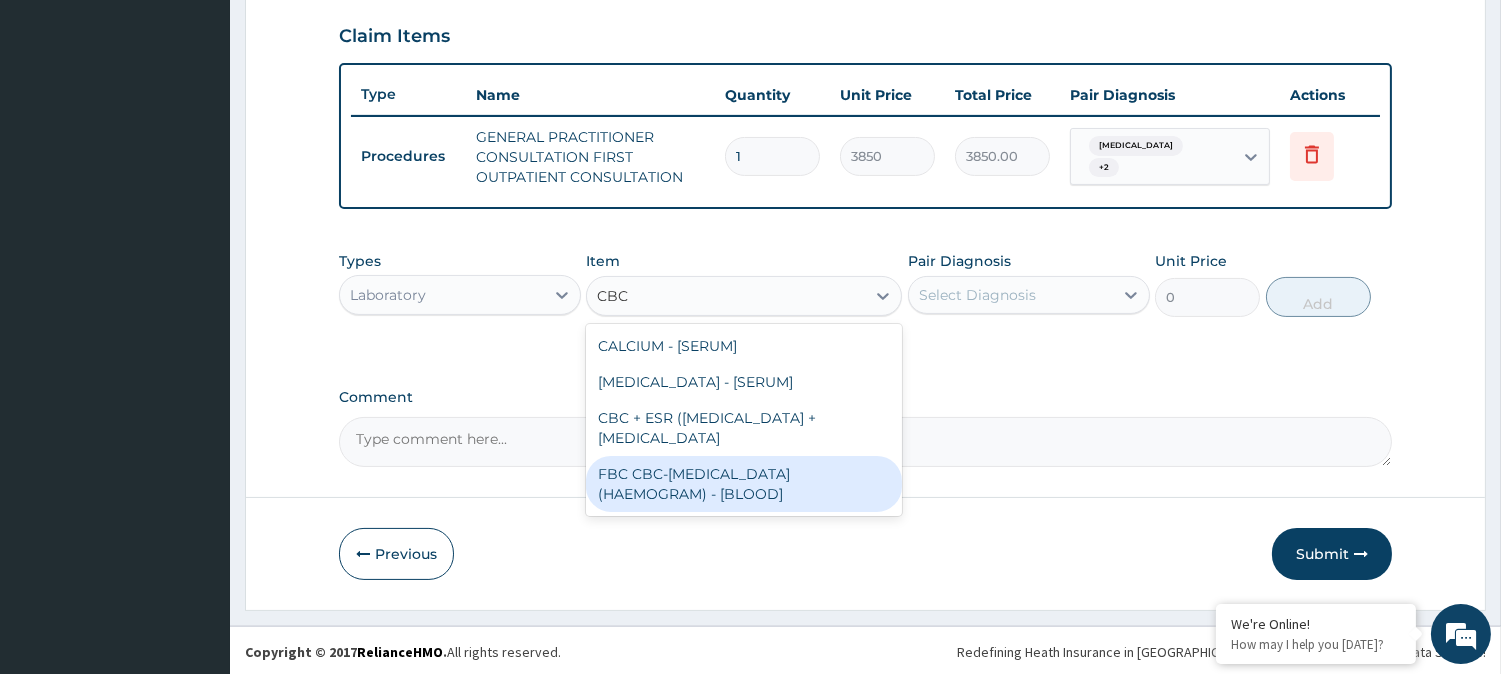 click on "FBC CBC-COMPLETE BLOOD COUNT (HAEMOGRAM) - [BLOOD]" at bounding box center (744, 484) 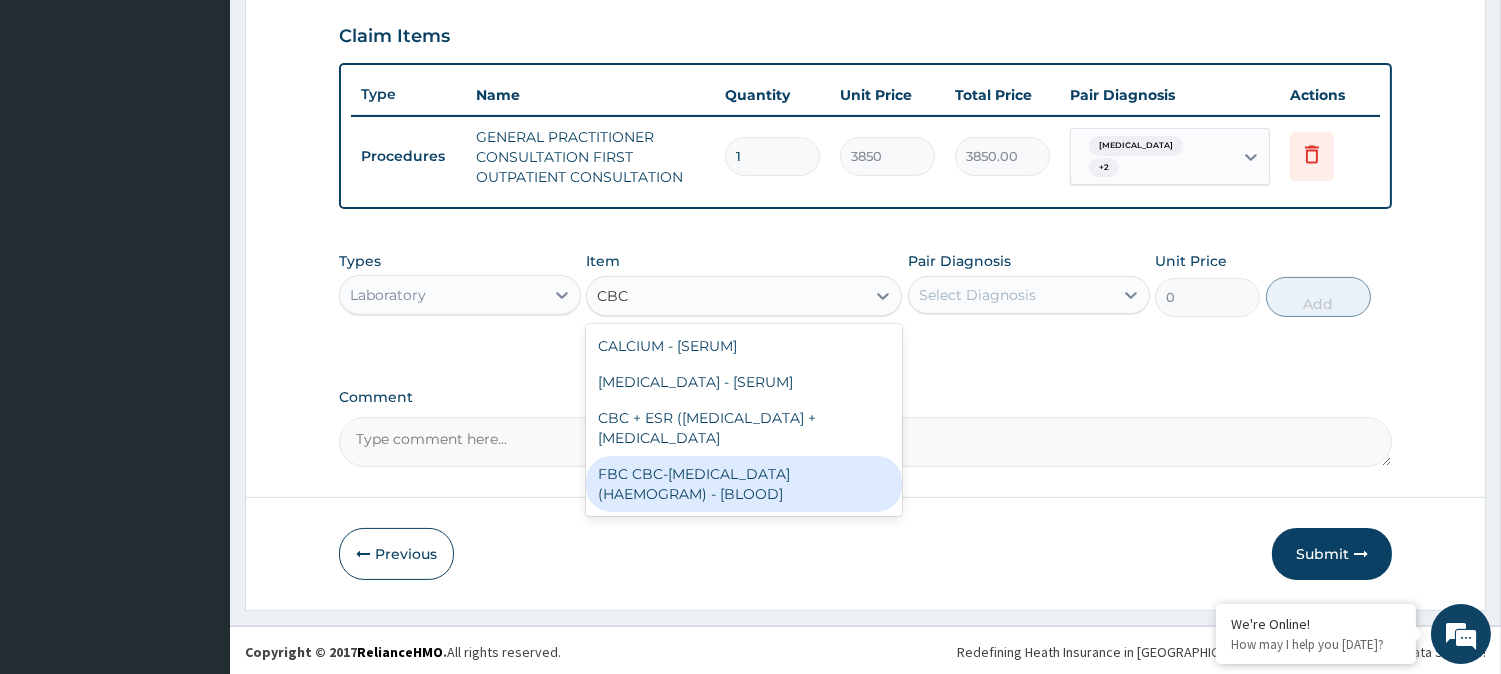 type 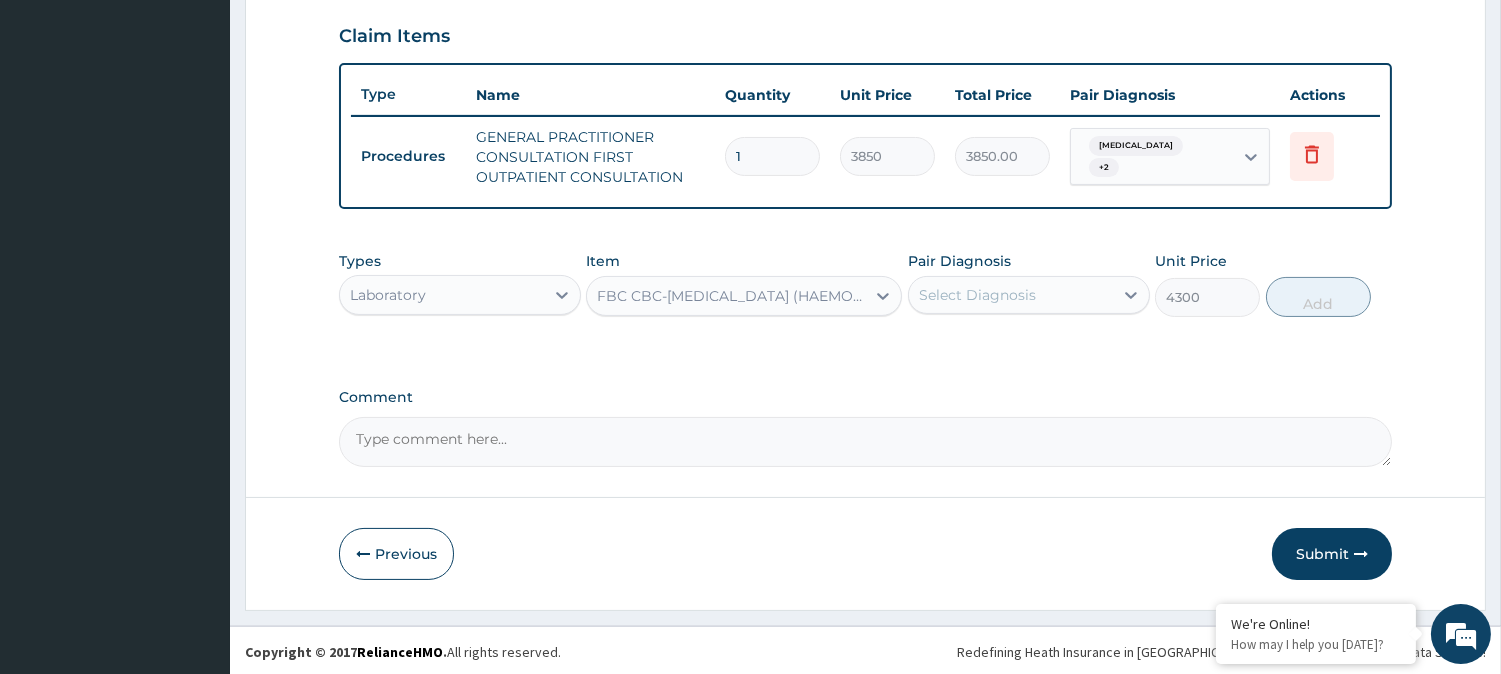 click on "Select Diagnosis" at bounding box center (1011, 295) 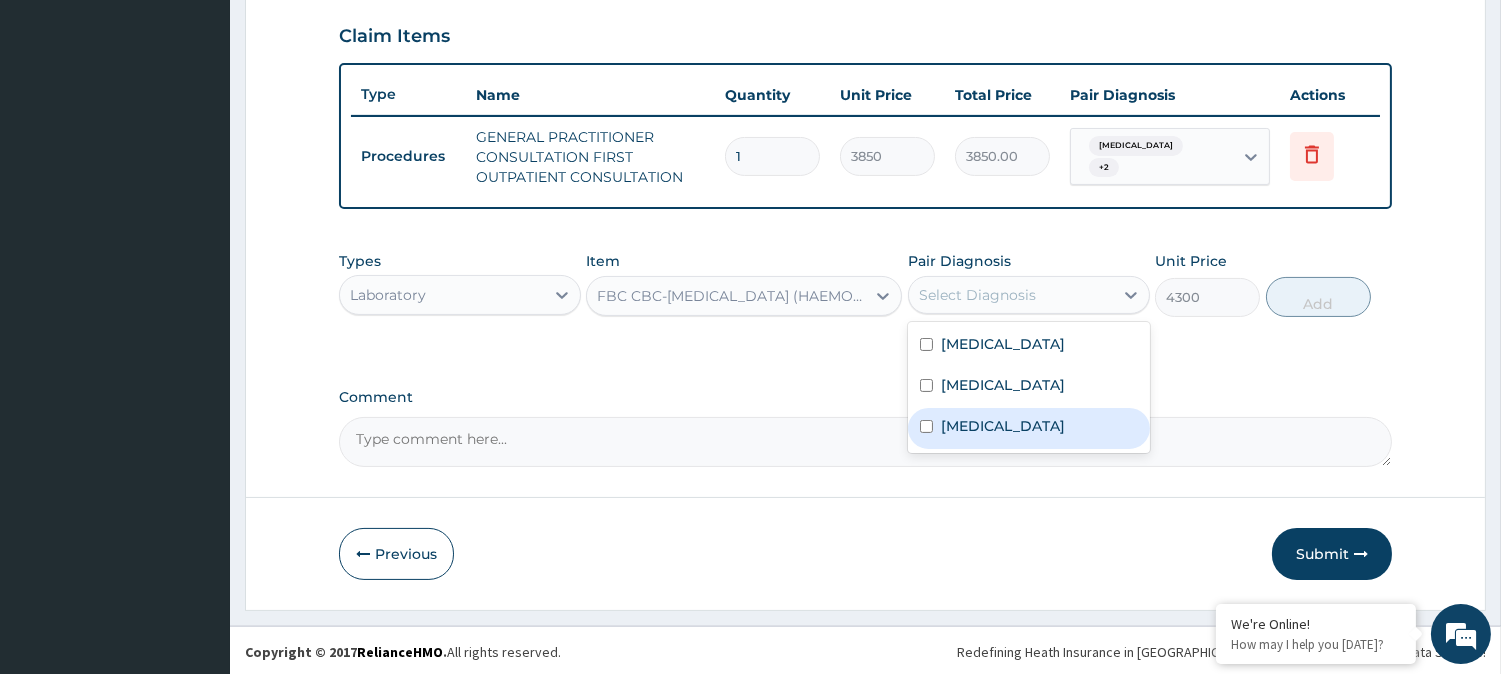 click on "Sepsis" at bounding box center (1029, 428) 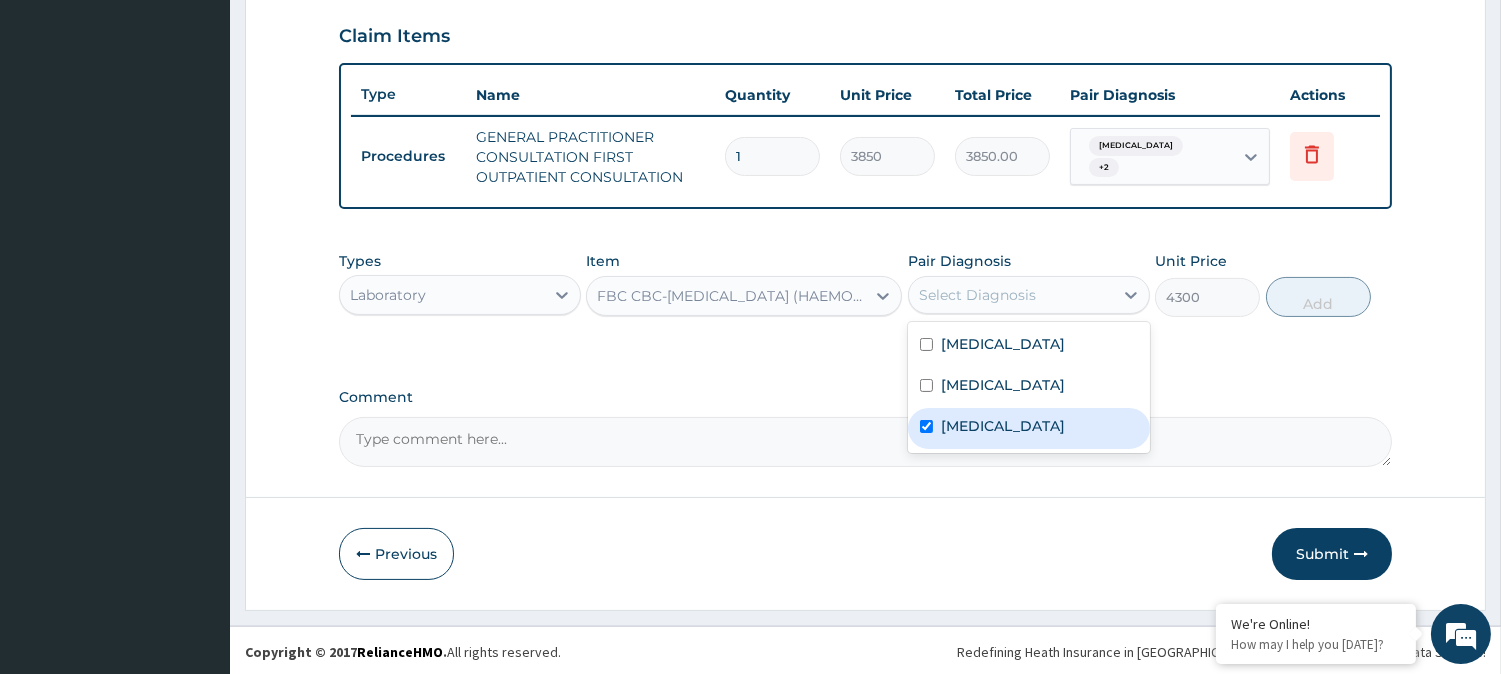 checkbox on "true" 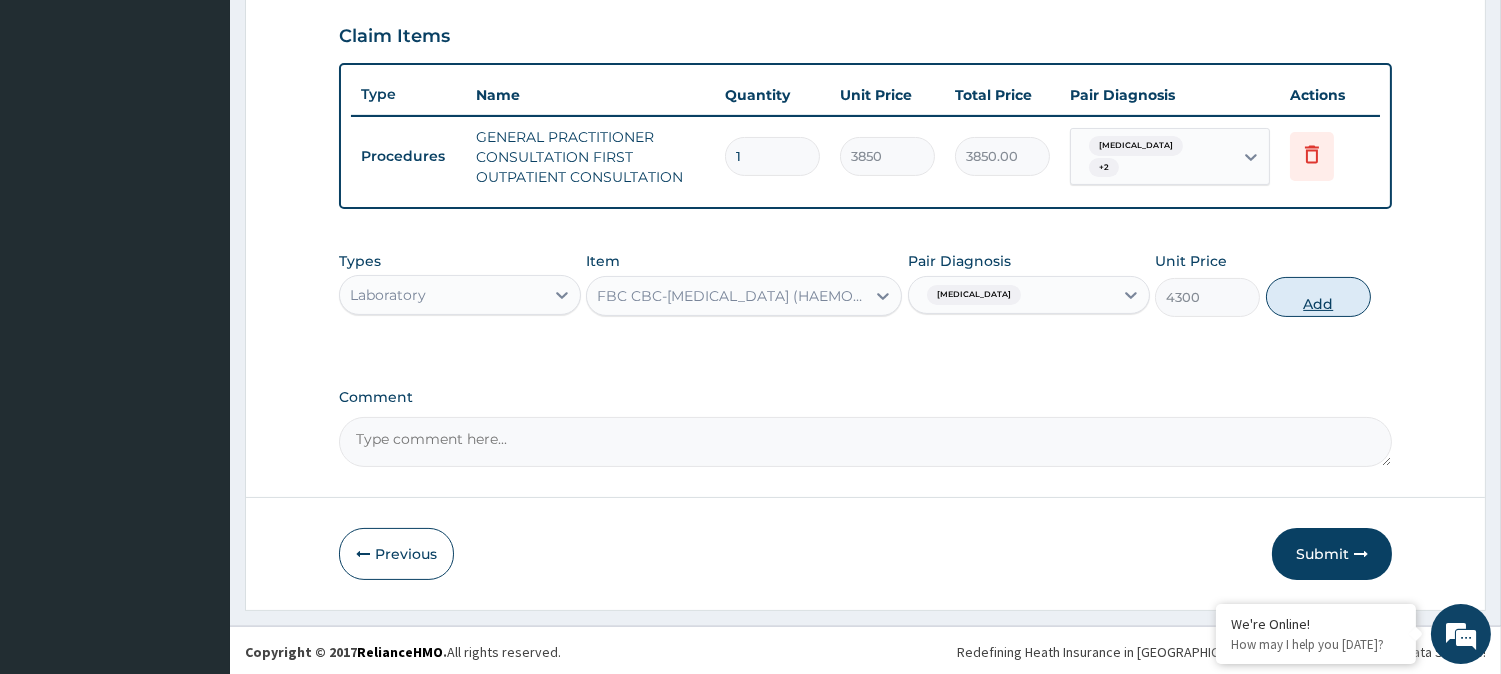 click on "Add" at bounding box center (1318, 297) 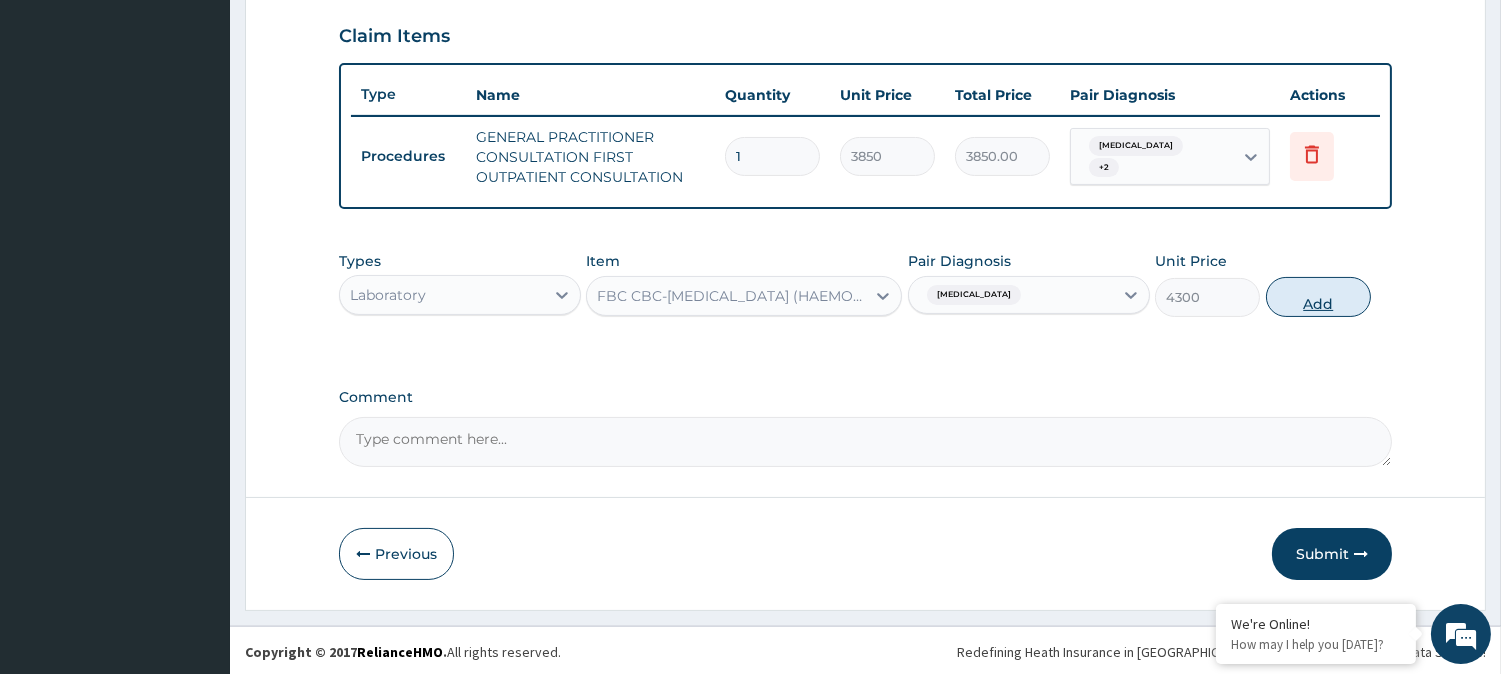 type on "0" 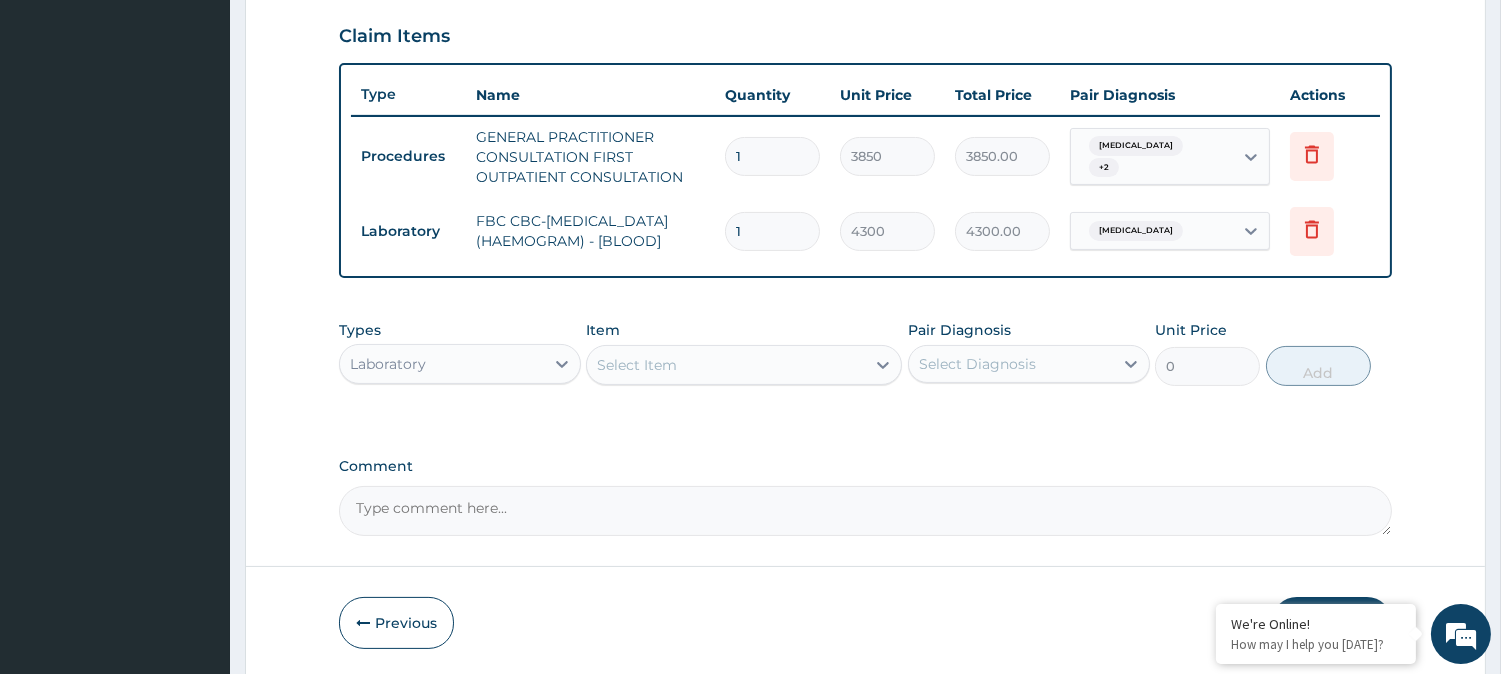 click on "Select Item" at bounding box center (726, 365) 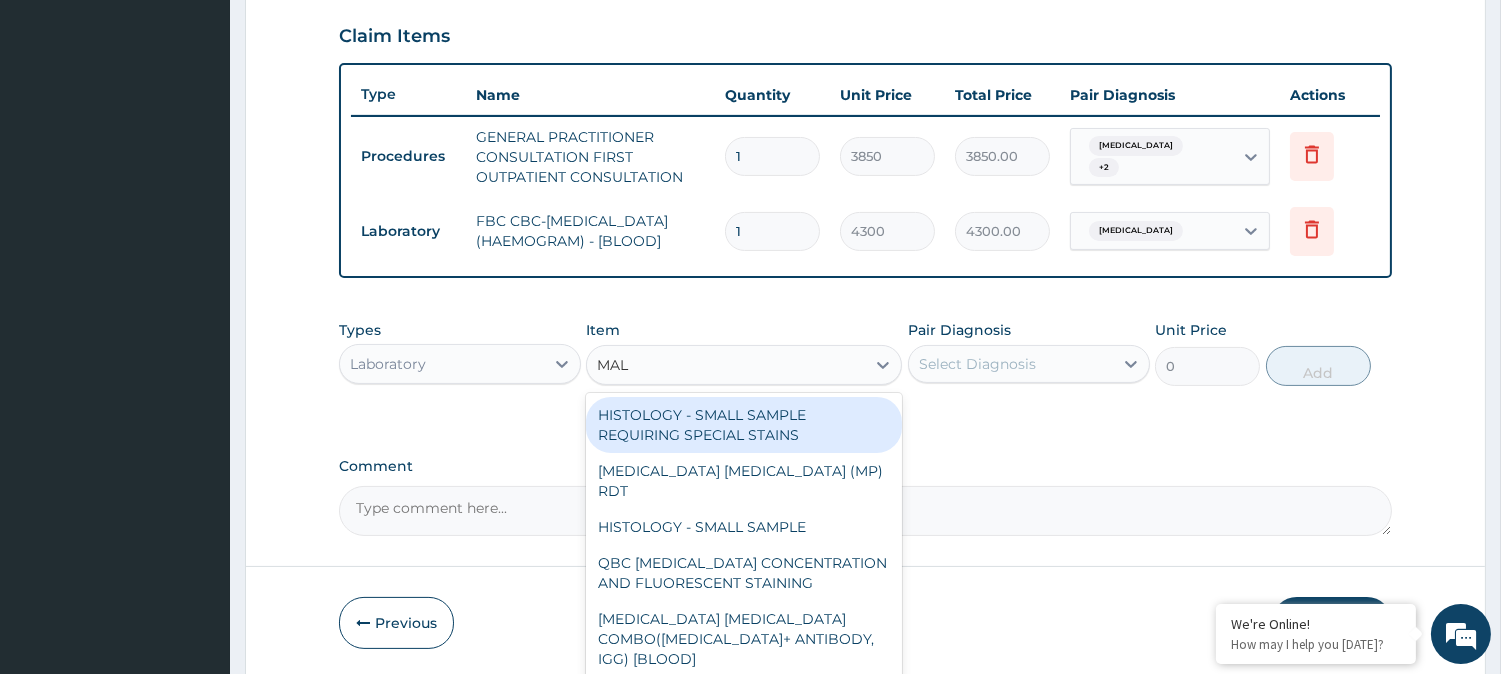 type on "MALA" 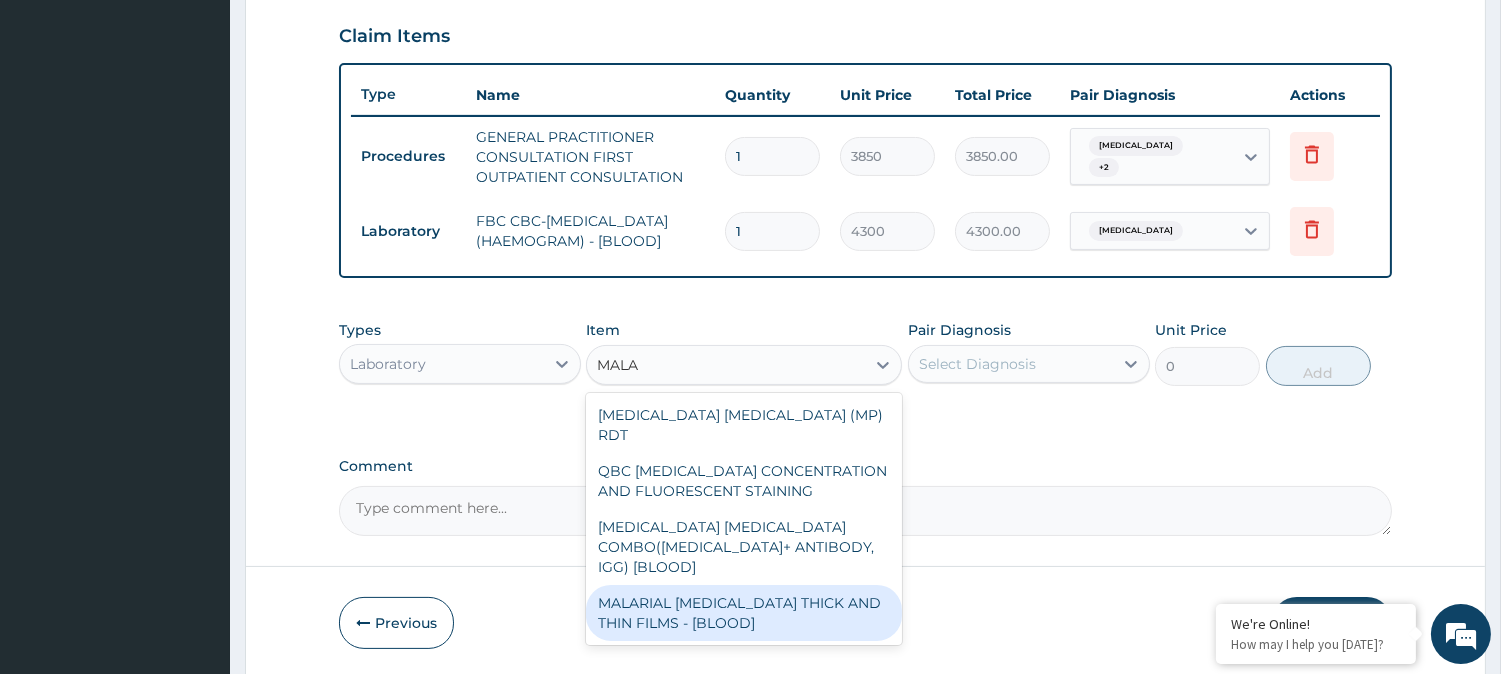 click on "MALARIAL PARASITE THICK AND THIN FILMS - [BLOOD]" at bounding box center (744, 613) 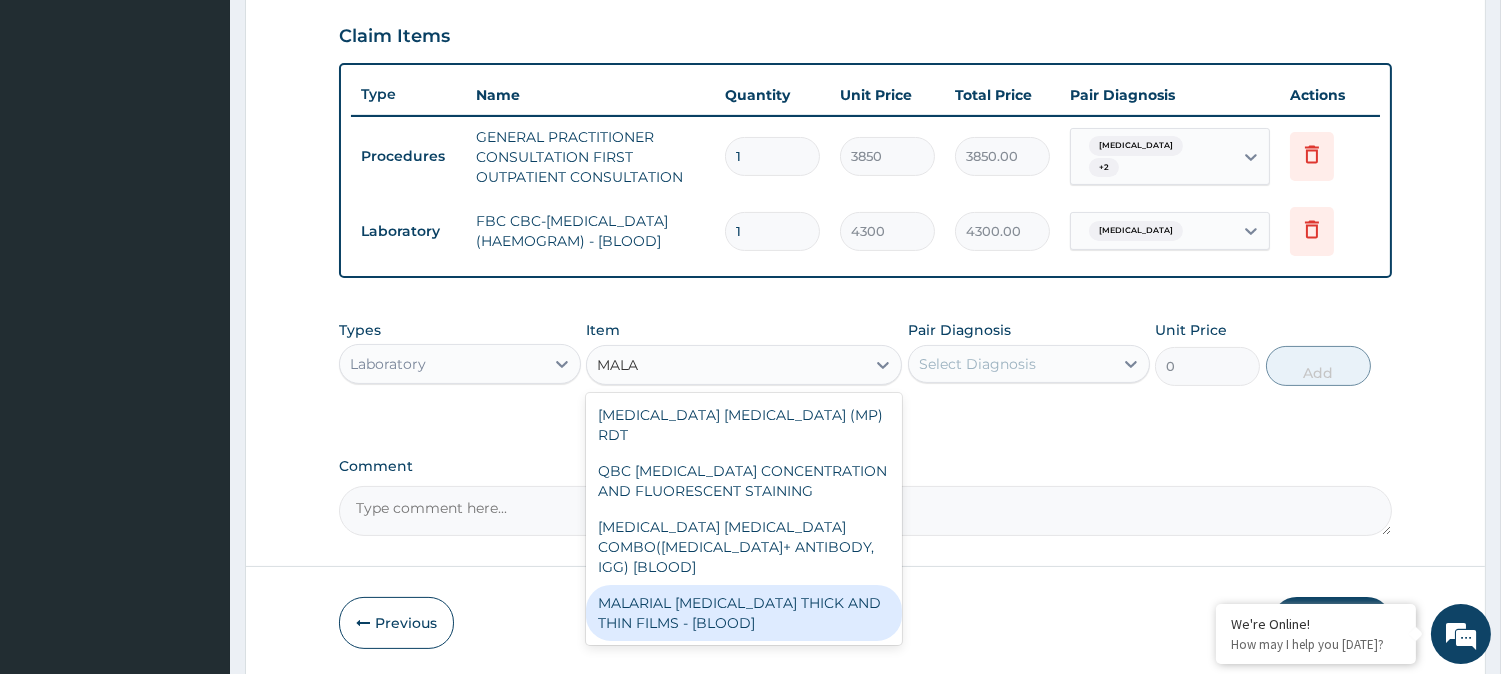 type 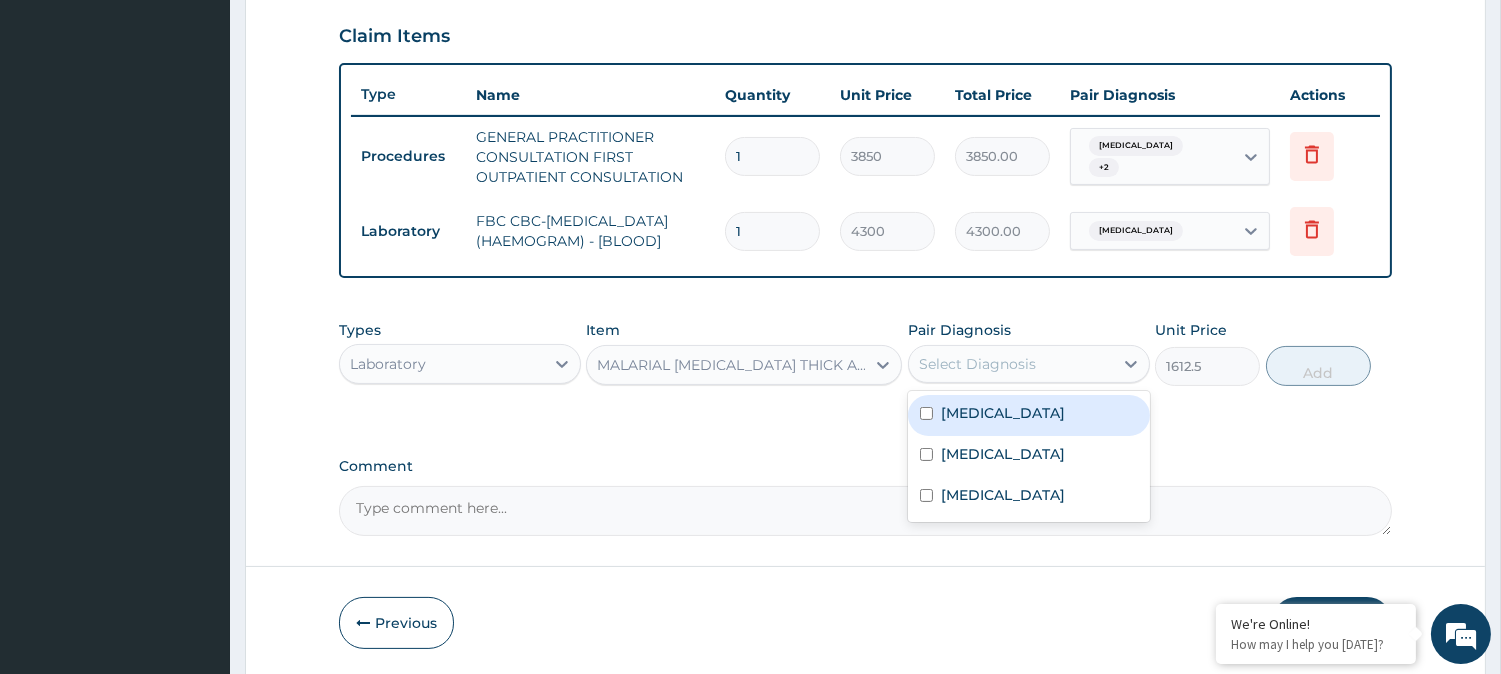 click on "Select Diagnosis" at bounding box center (1011, 364) 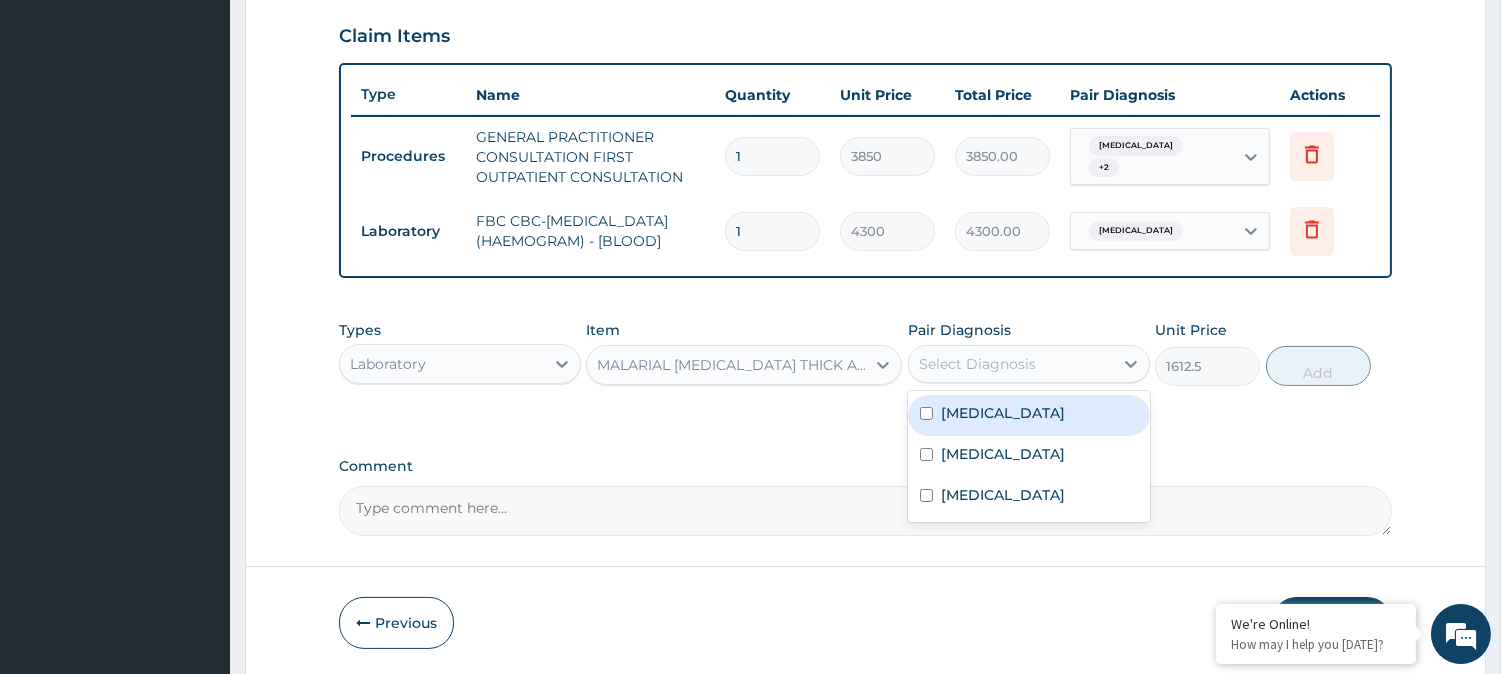 click on "[MEDICAL_DATA]" at bounding box center [1029, 415] 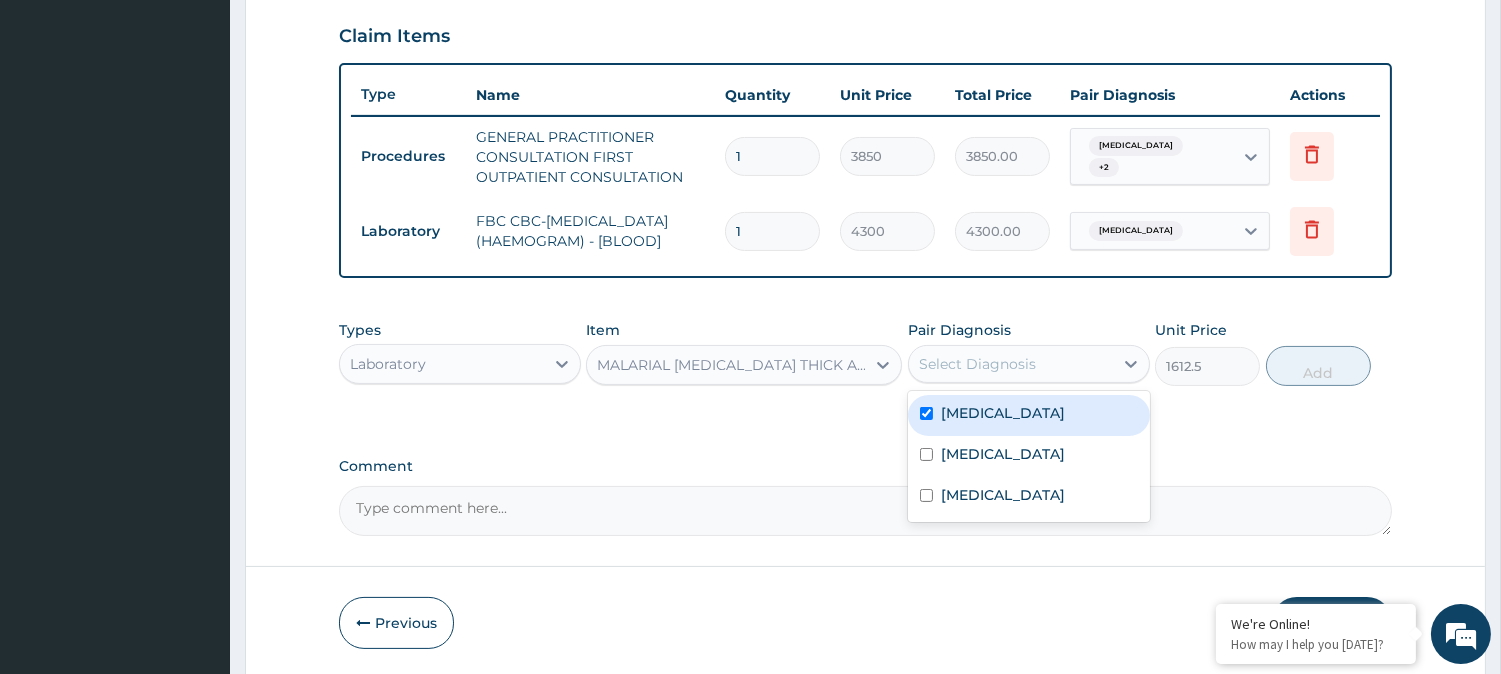 checkbox on "true" 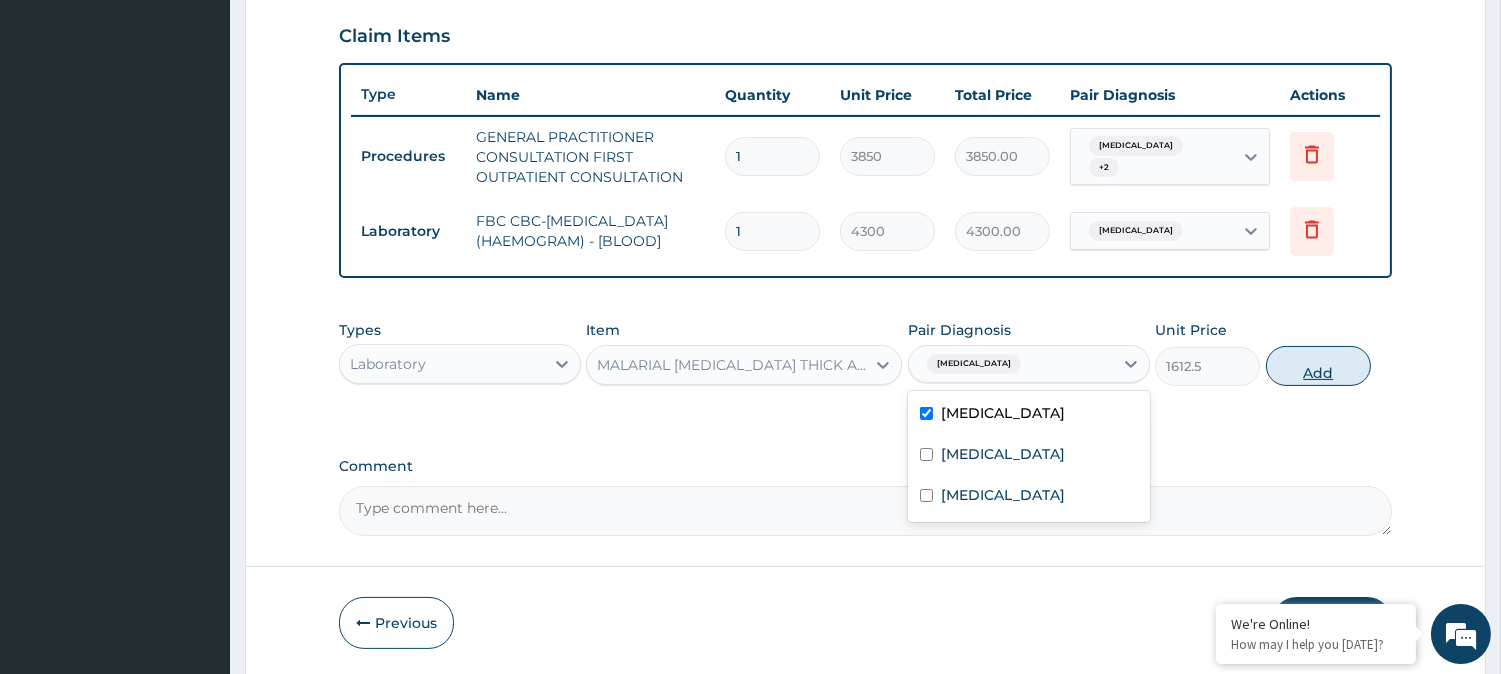 click on "Add" at bounding box center [1318, 366] 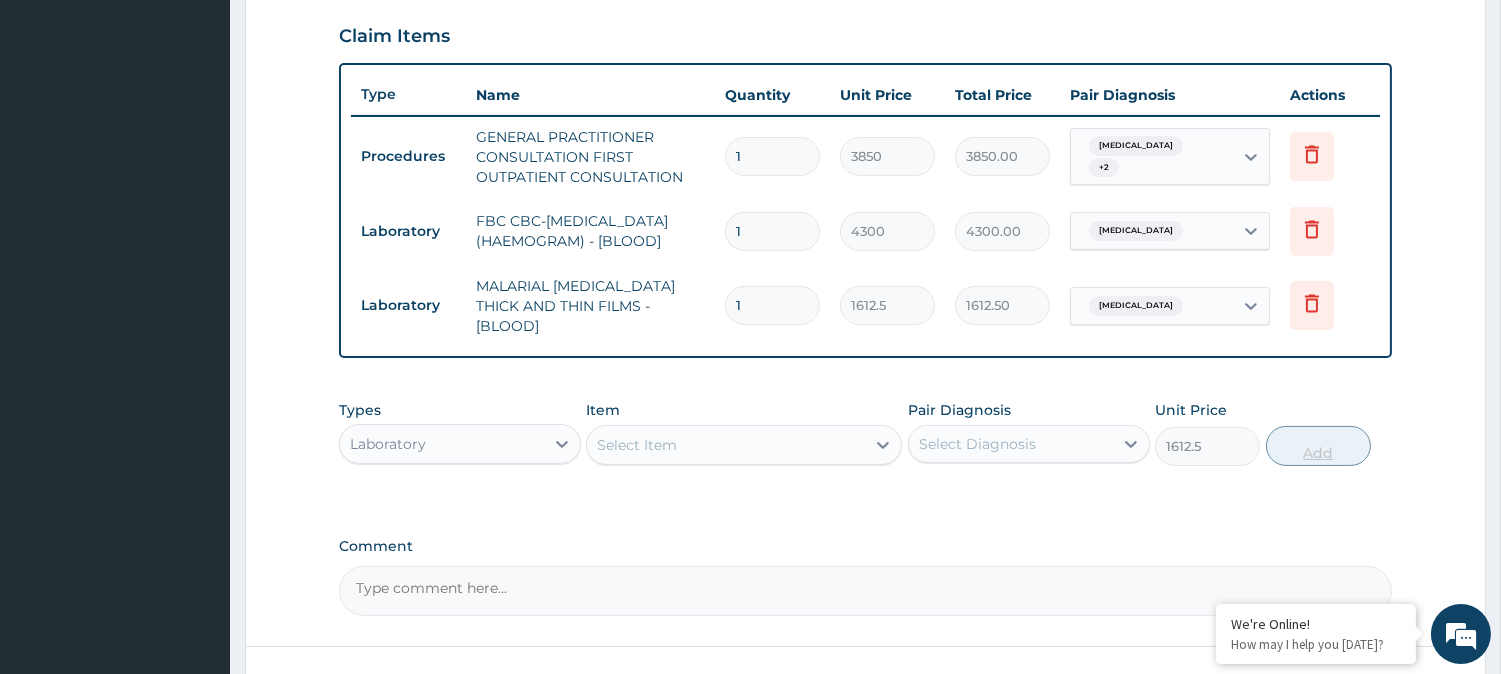 type on "0" 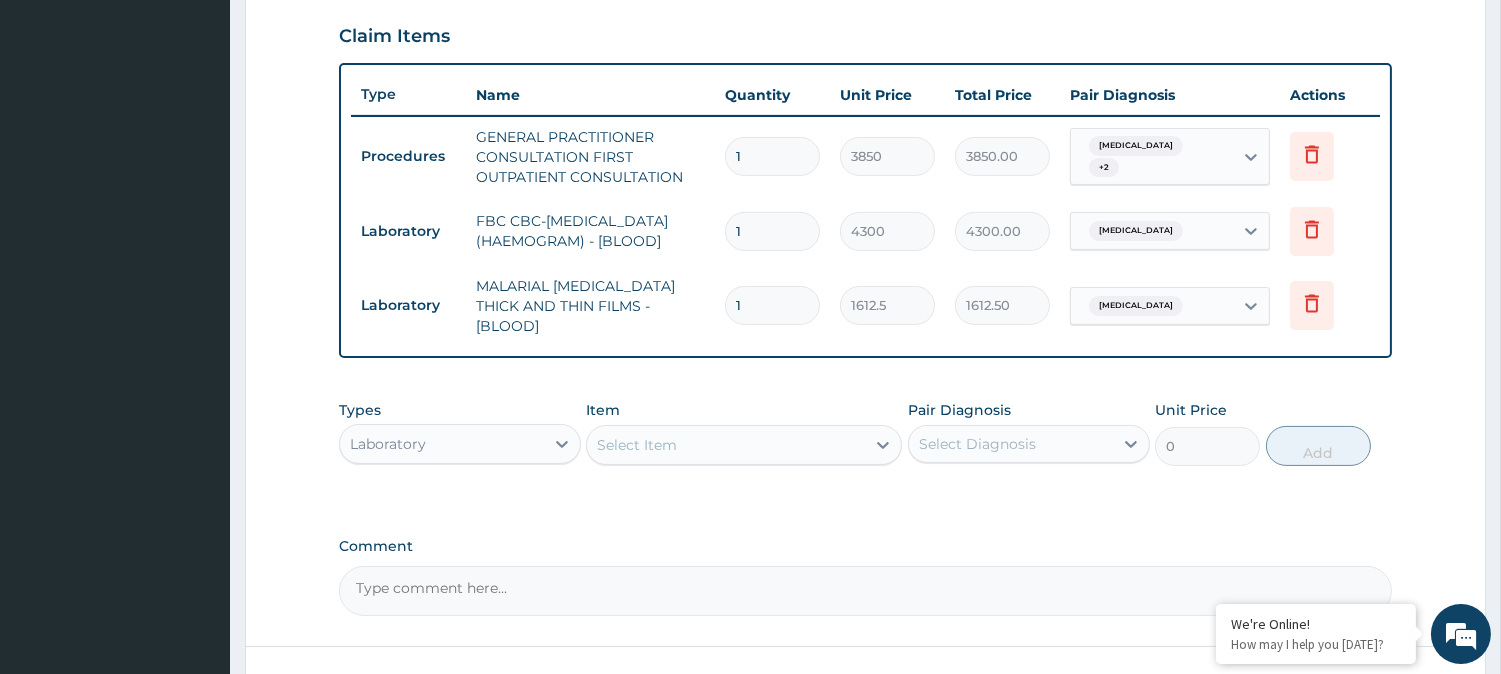 scroll, scrollTop: 125, scrollLeft: 0, axis: vertical 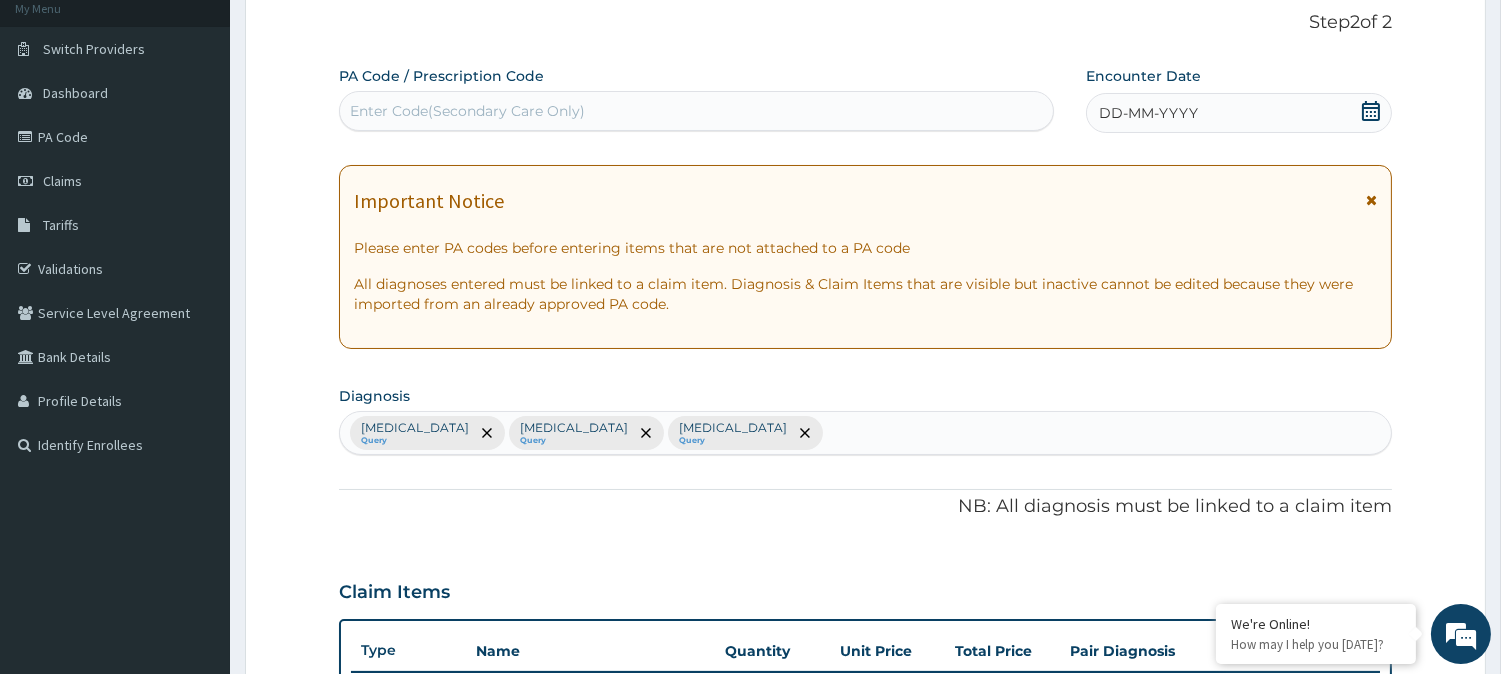 click on "Enter Code(Secondary Care Only)" at bounding box center (696, 111) 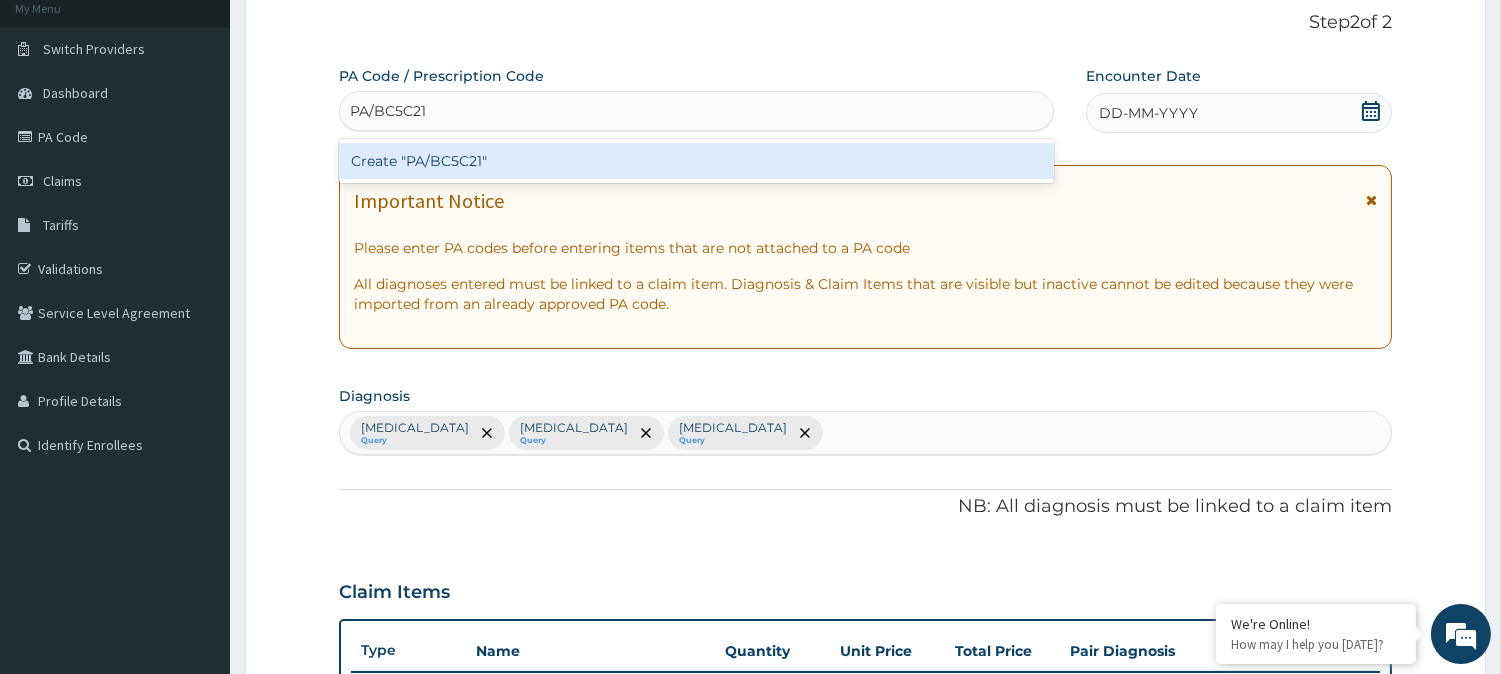 click on "Create "PA/BC5C21"" at bounding box center (696, 161) 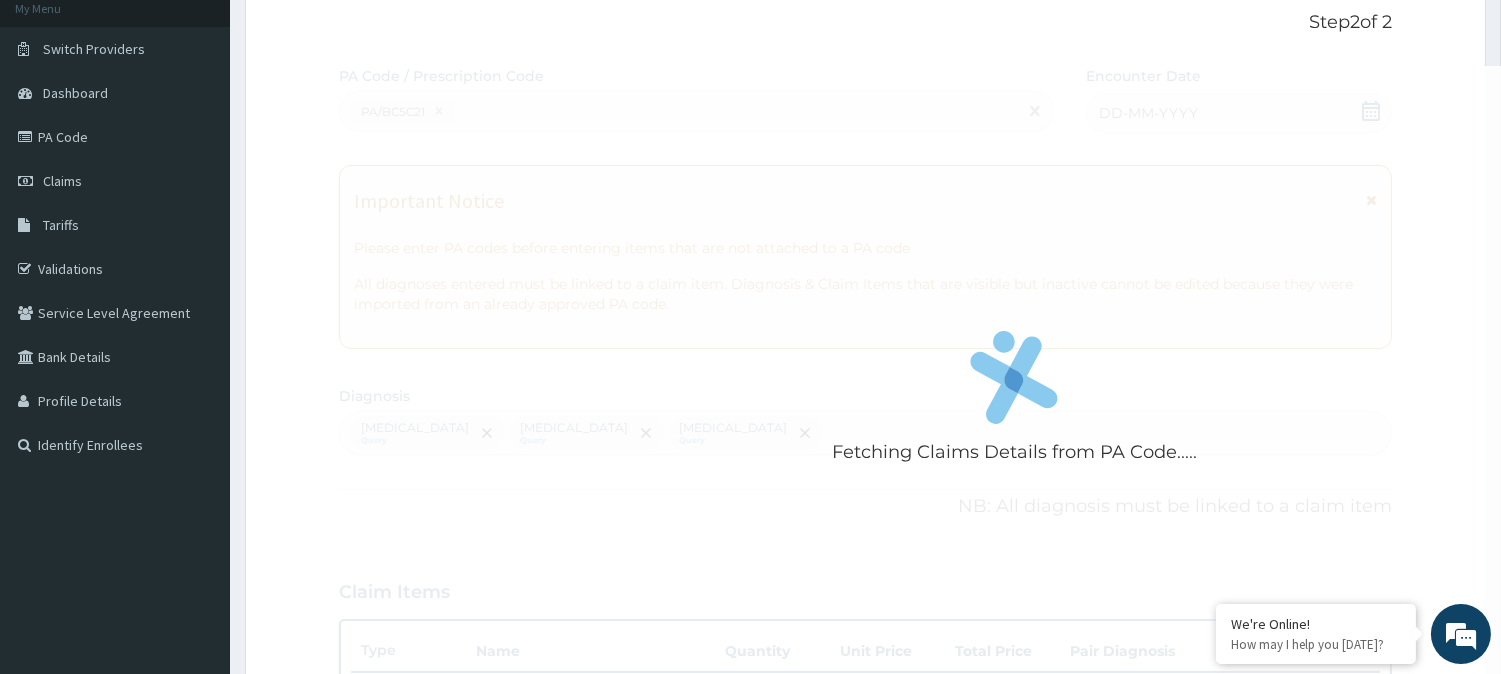 scroll, scrollTop: 801, scrollLeft: 0, axis: vertical 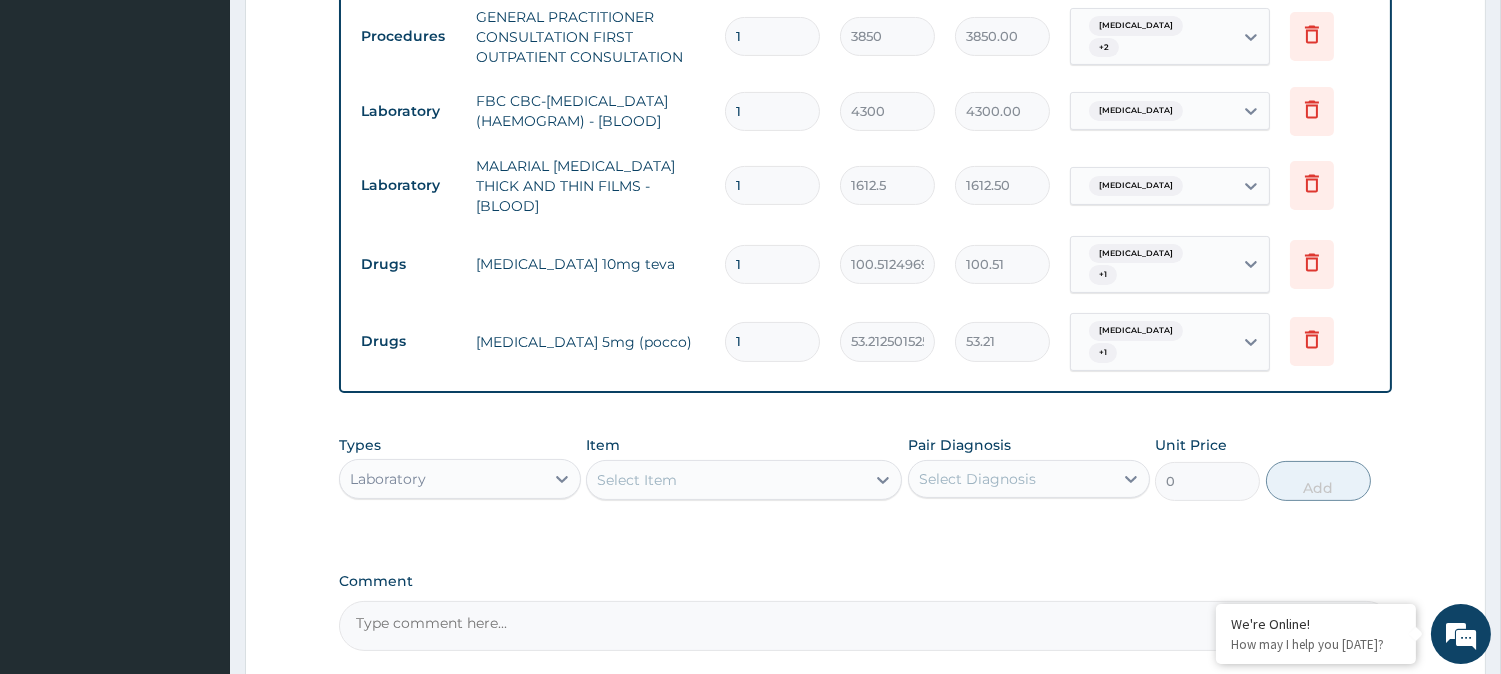 click on "1" at bounding box center (772, 264) 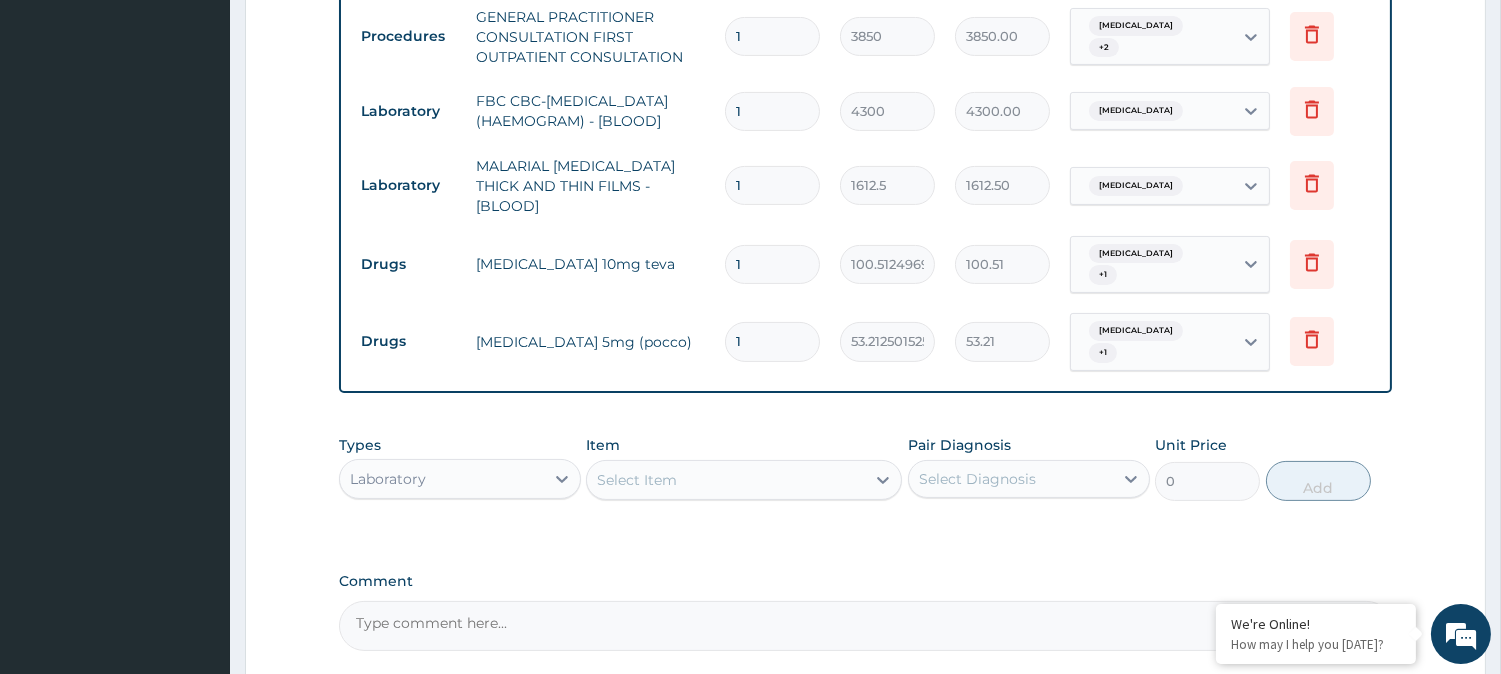type on "14" 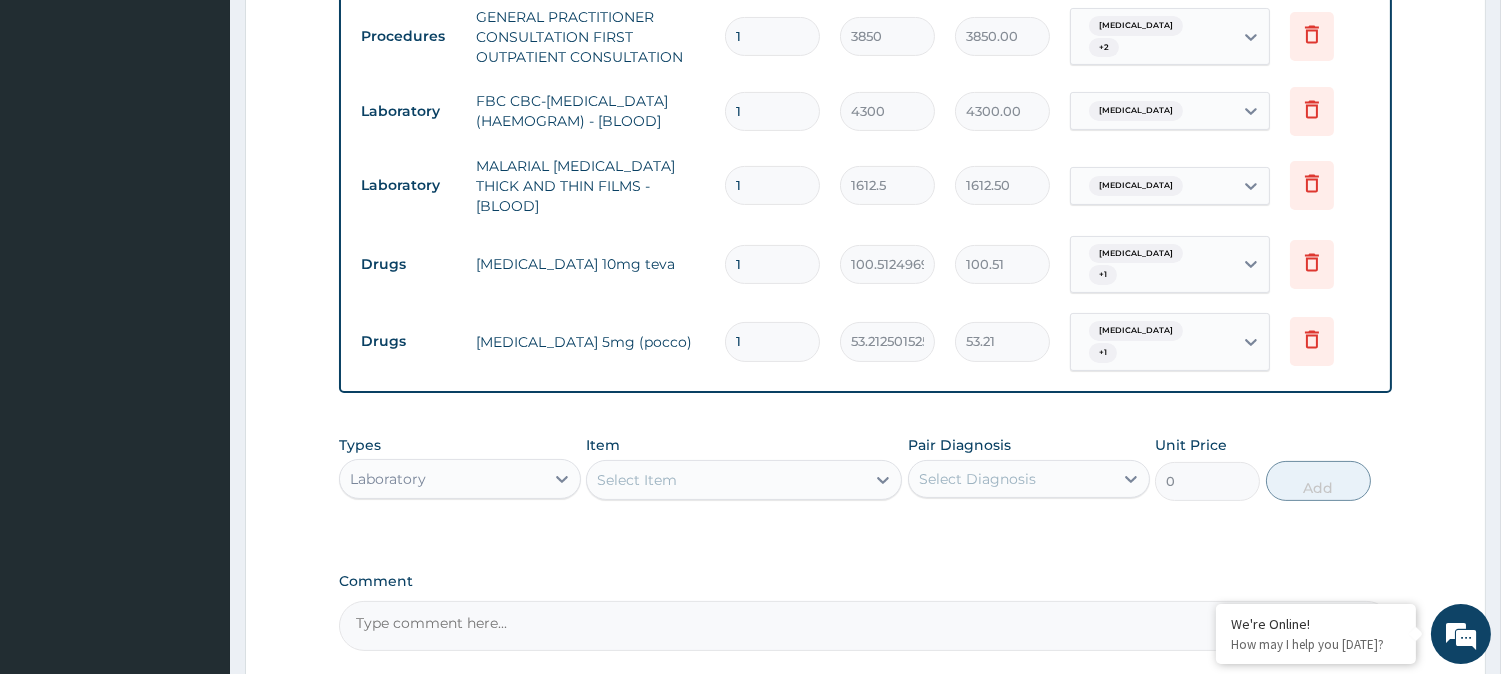 type on "1407.17" 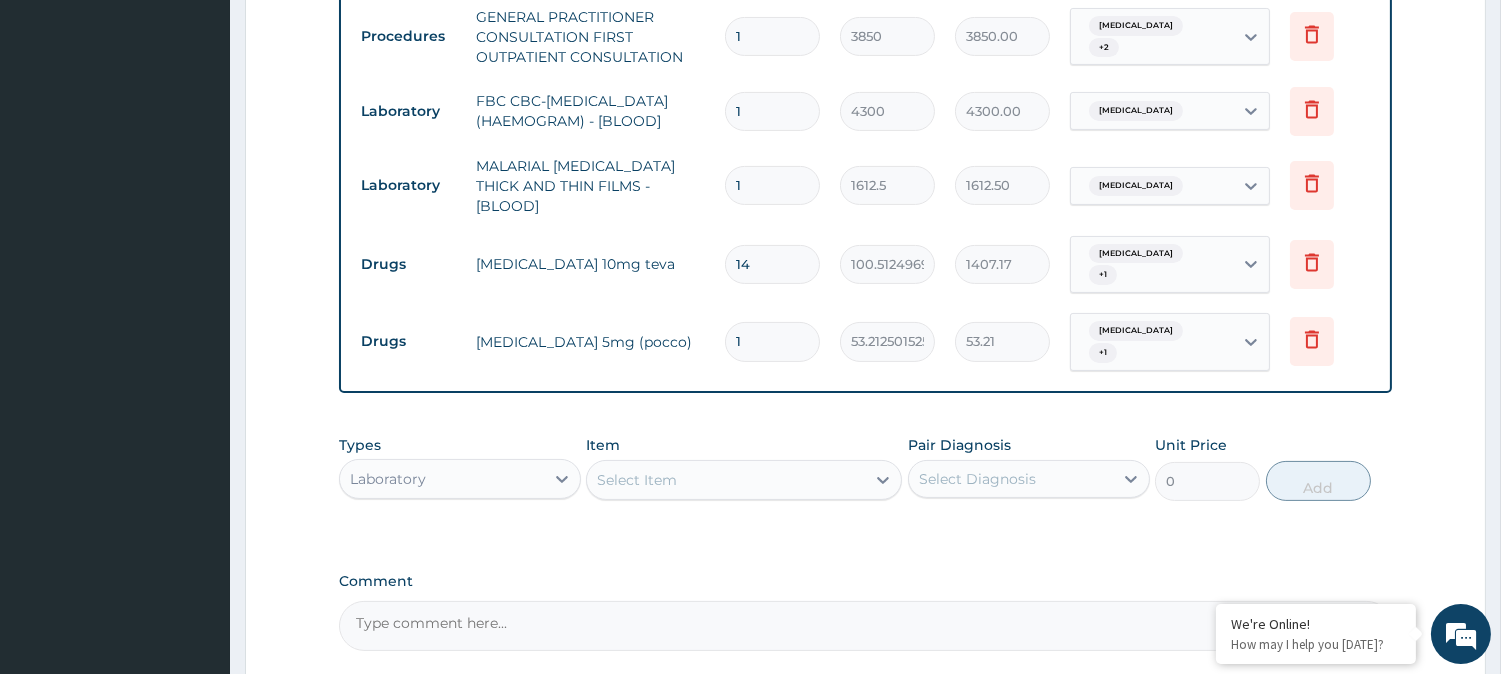 type on "14" 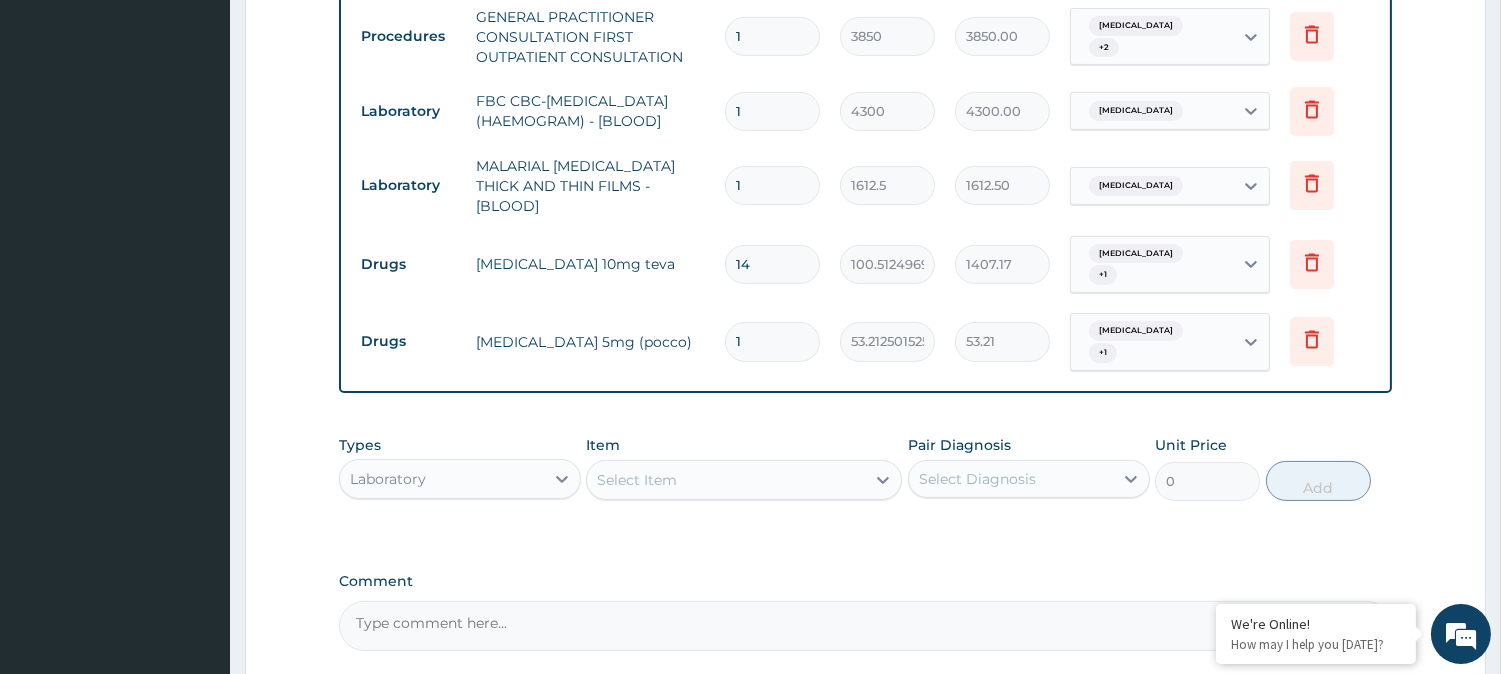 type on "14" 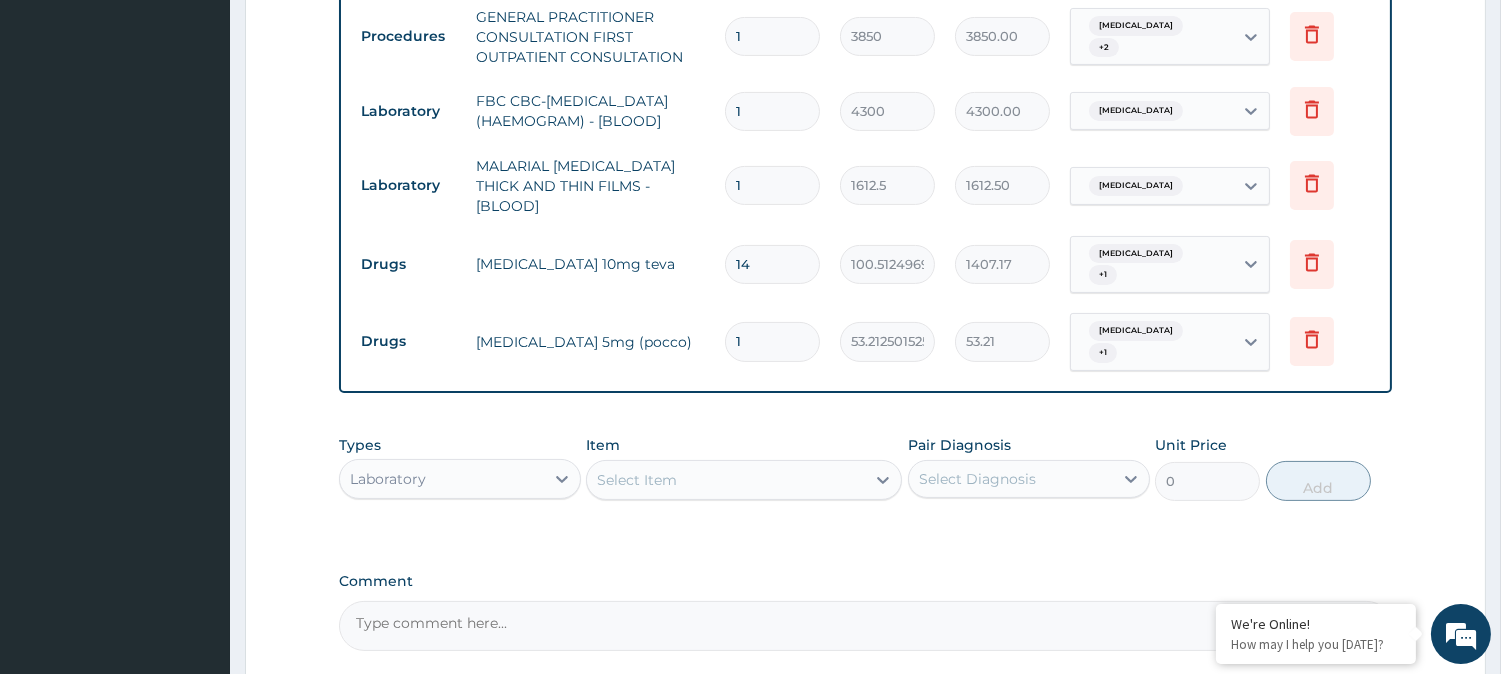 type on "744.98" 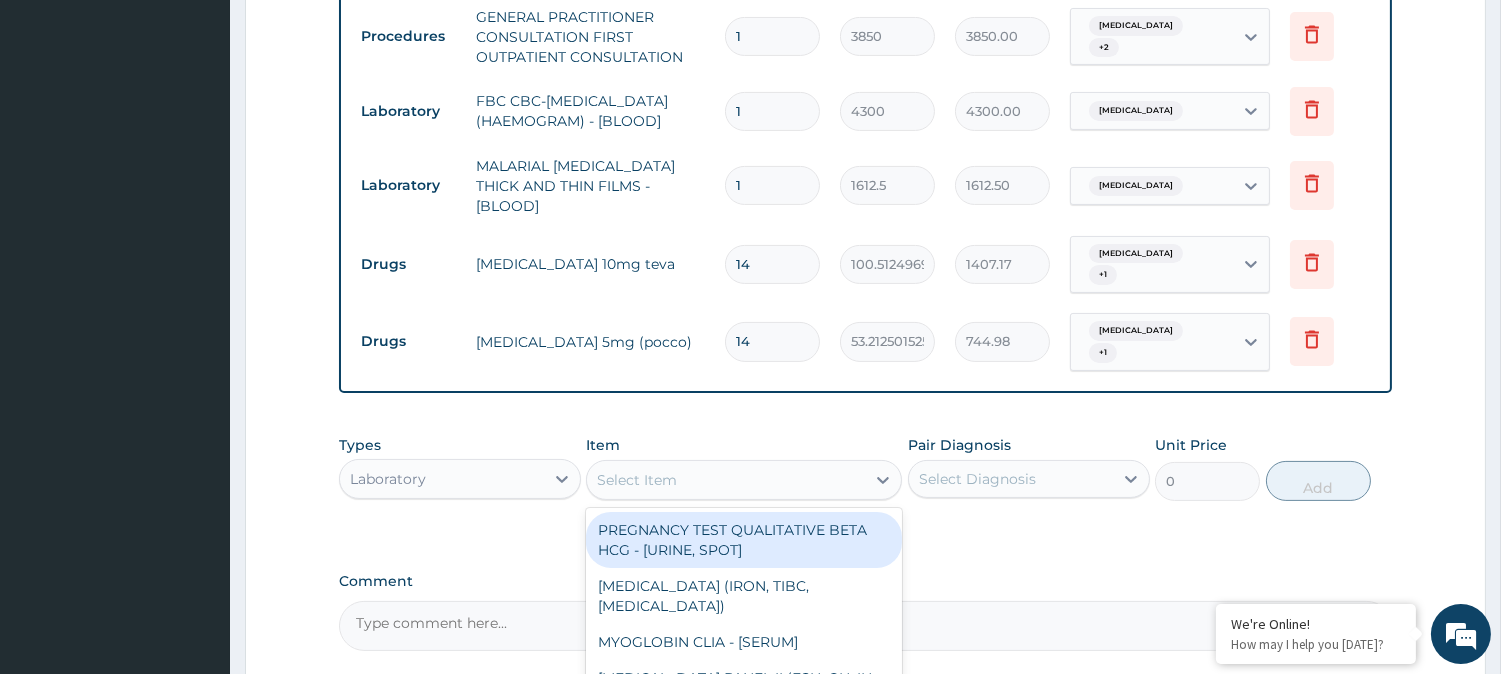 click on "Select Item" at bounding box center (726, 480) 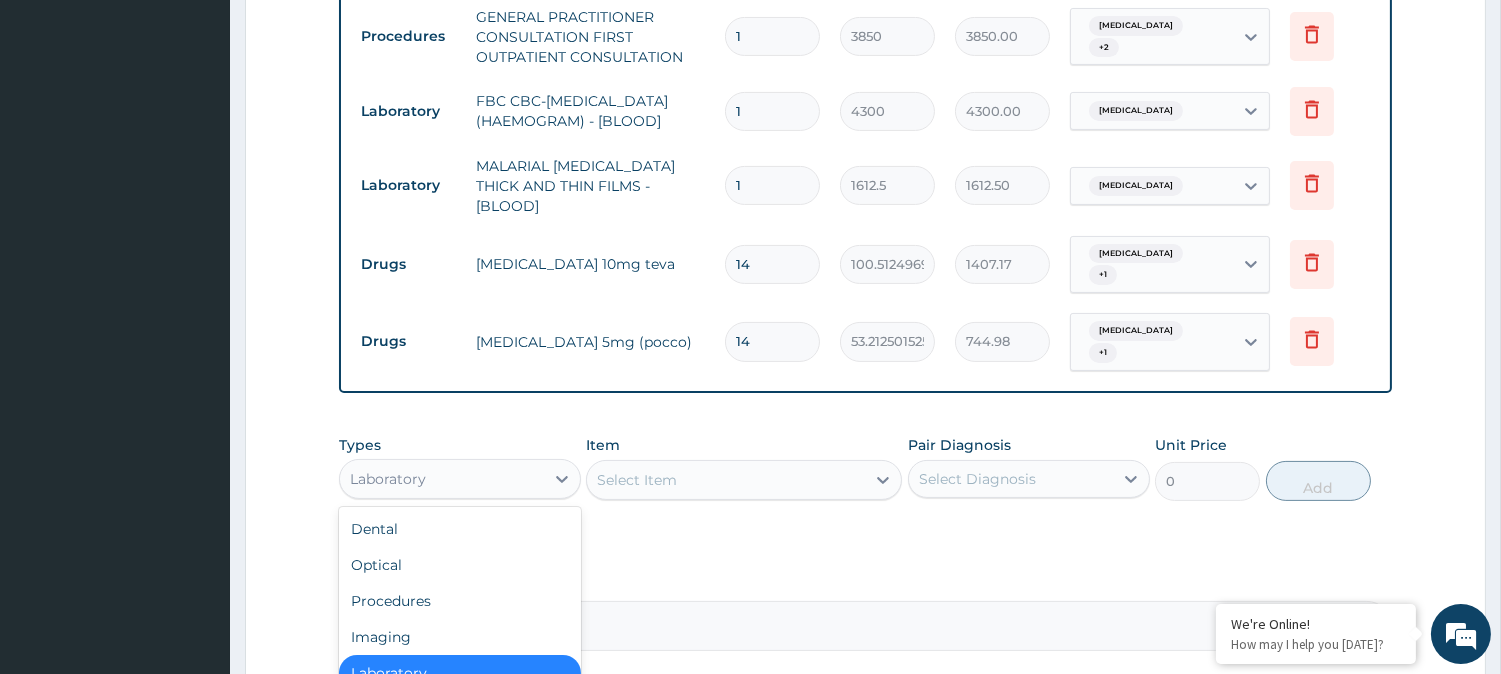 click on "Laboratory" at bounding box center [442, 479] 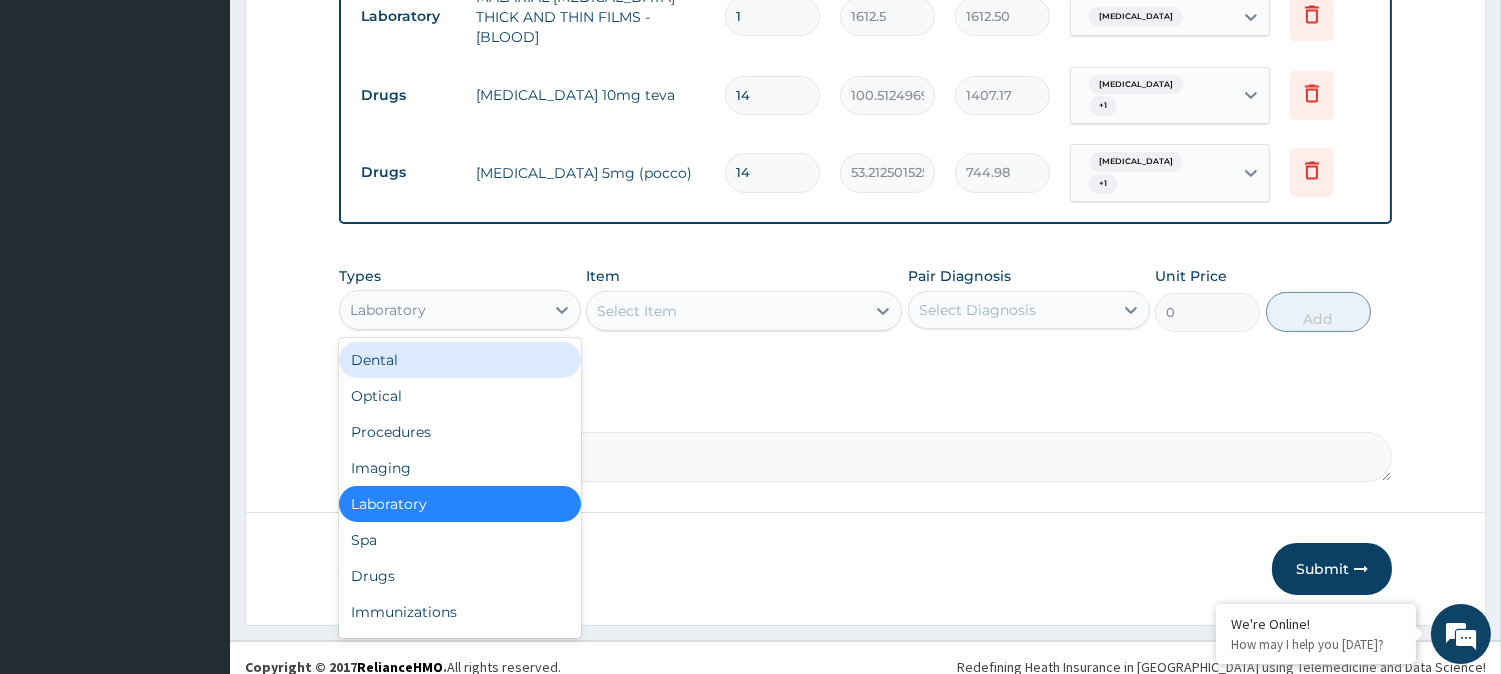 scroll, scrollTop: 977, scrollLeft: 0, axis: vertical 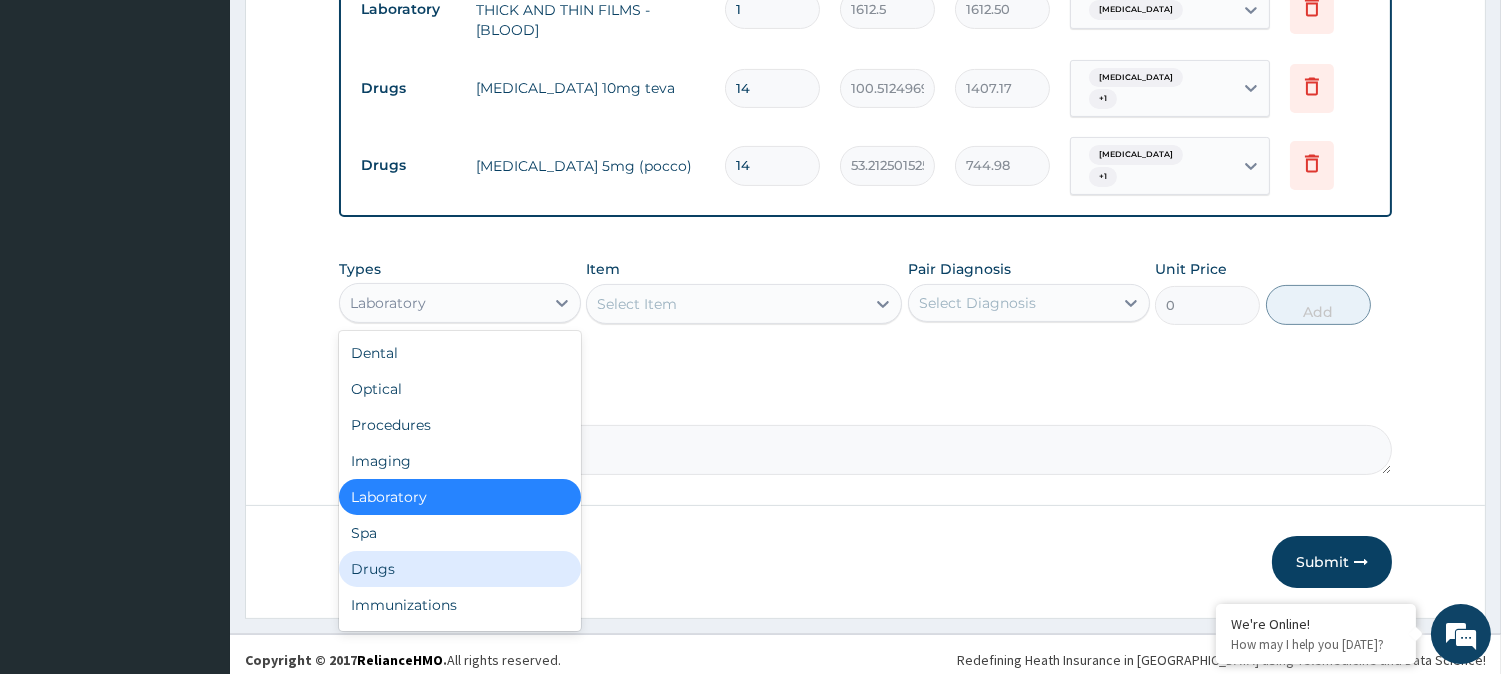 click on "Drugs" at bounding box center (460, 569) 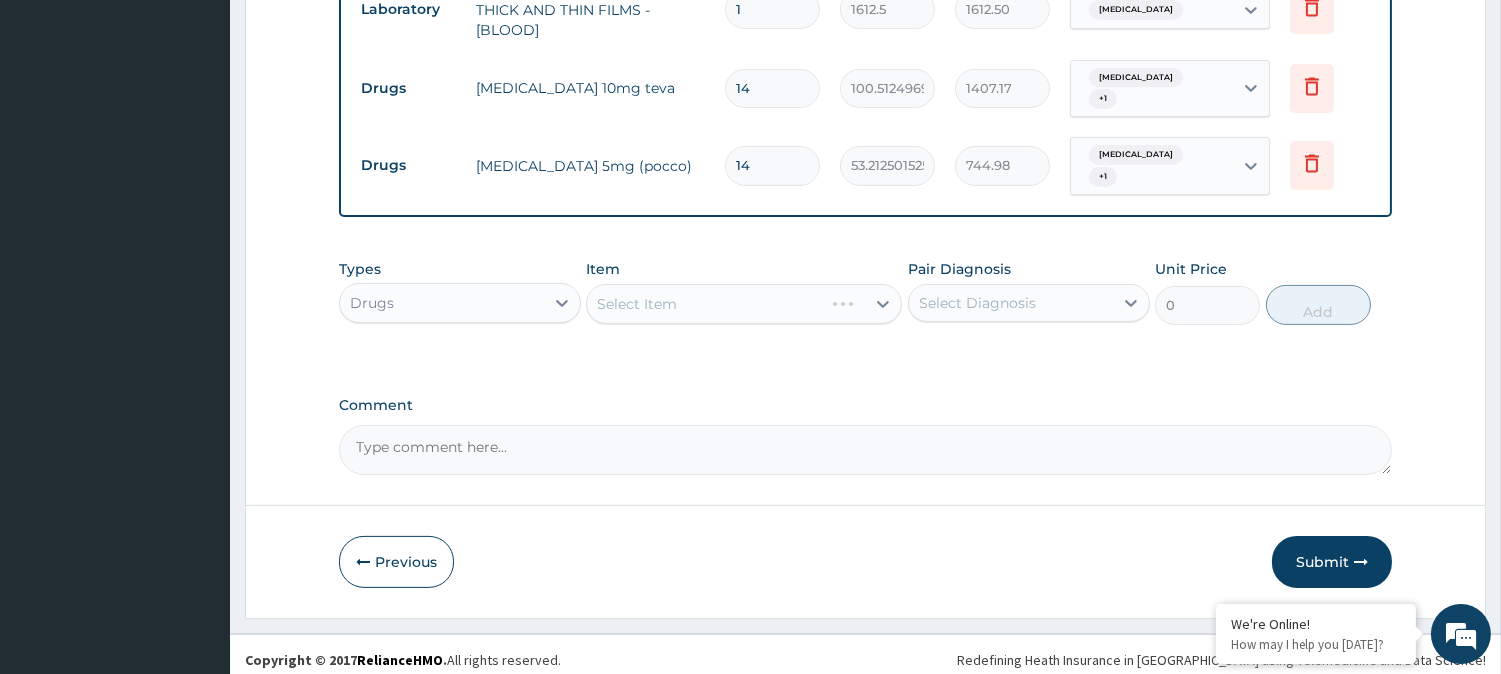 click on "Select Item" at bounding box center (744, 304) 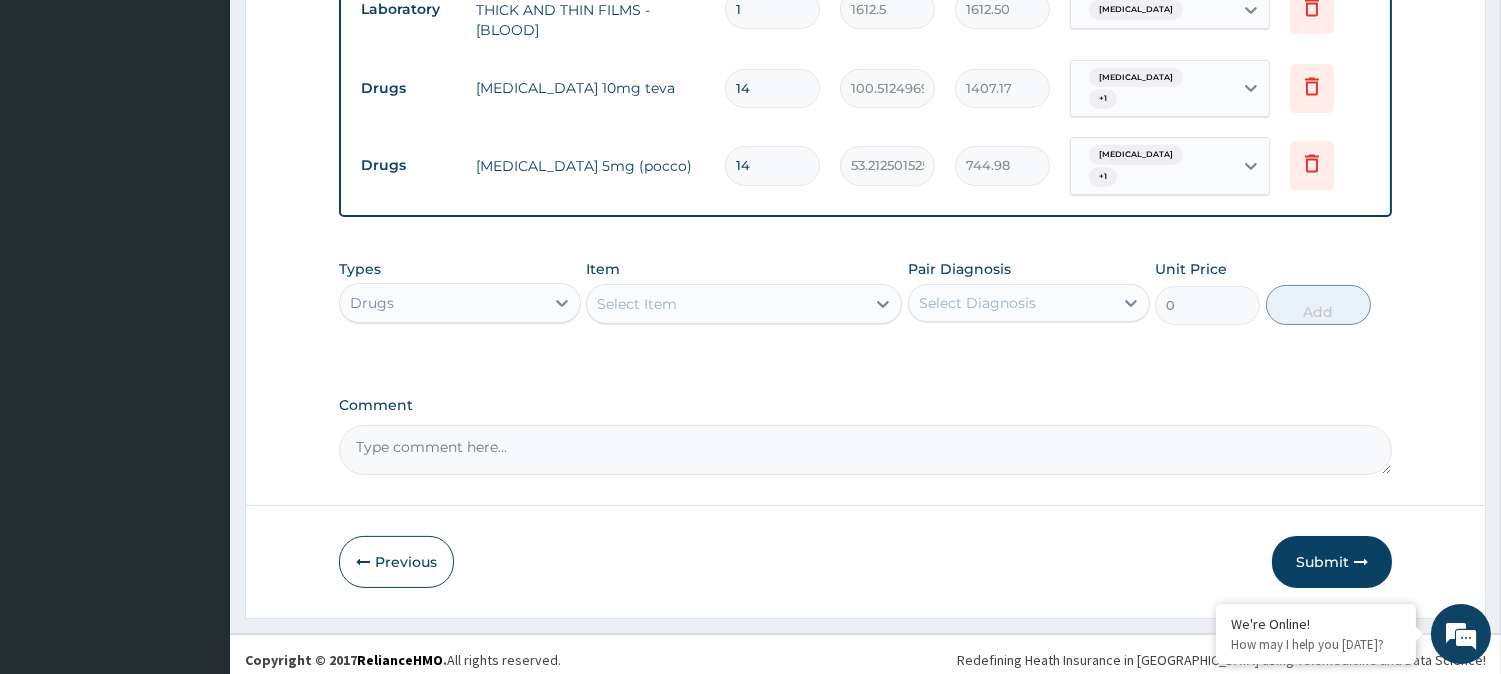 drag, startPoint x: 755, startPoint y: 161, endPoint x: 736, endPoint y: 162, distance: 19.026299 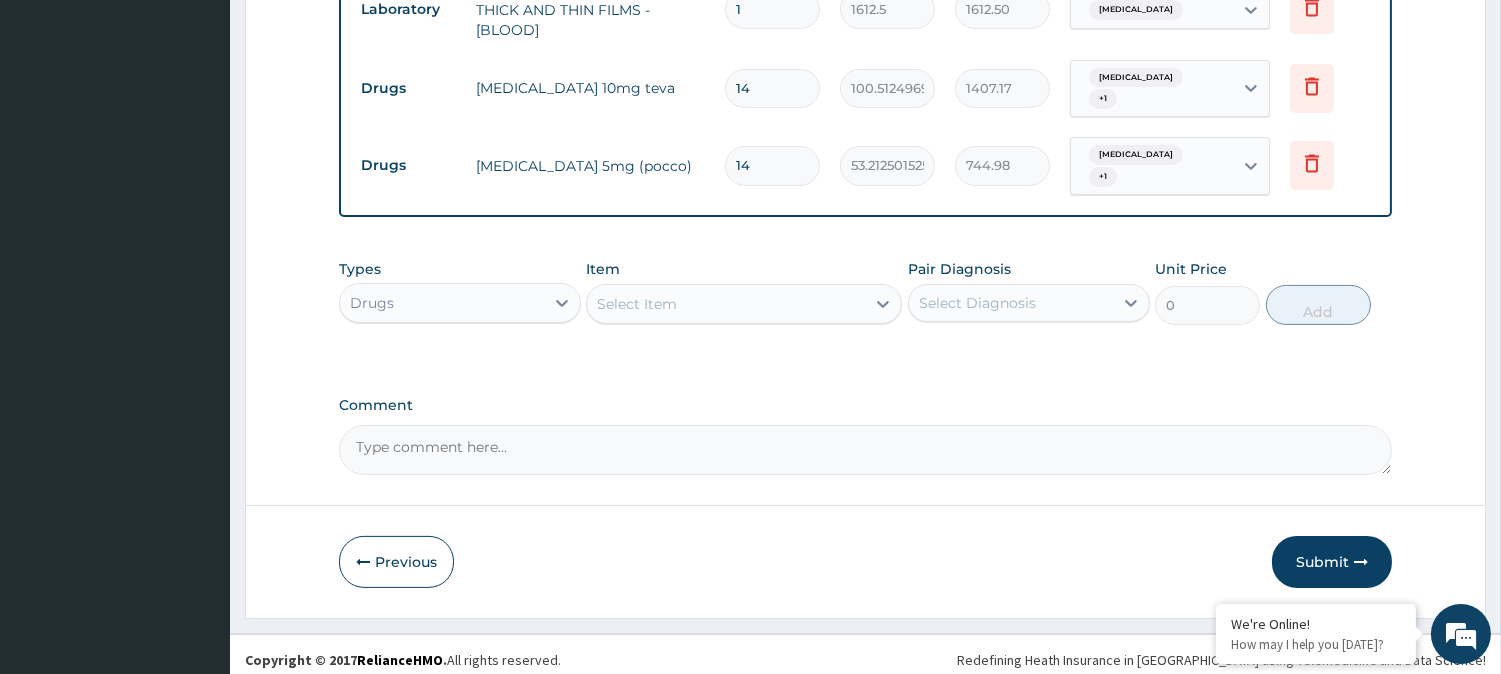 click on "14" at bounding box center [772, 165] 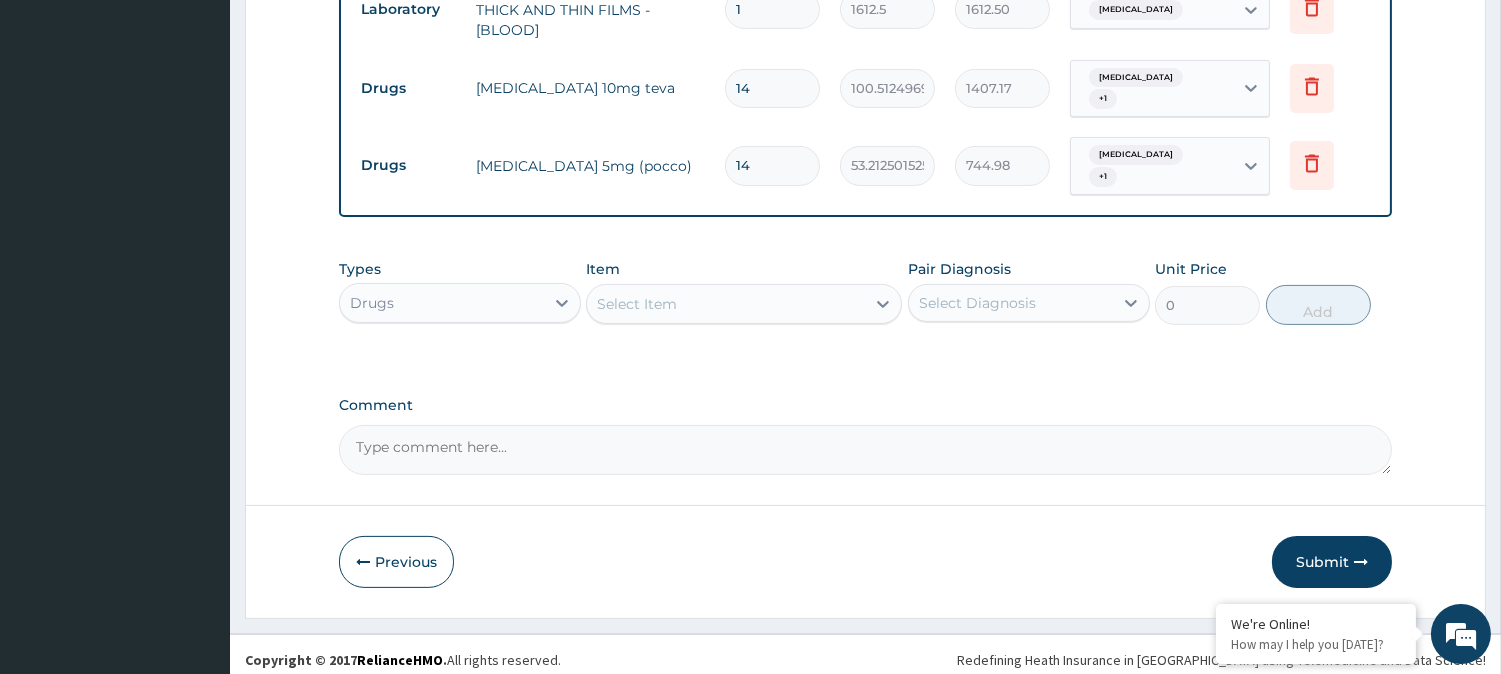 type on "2" 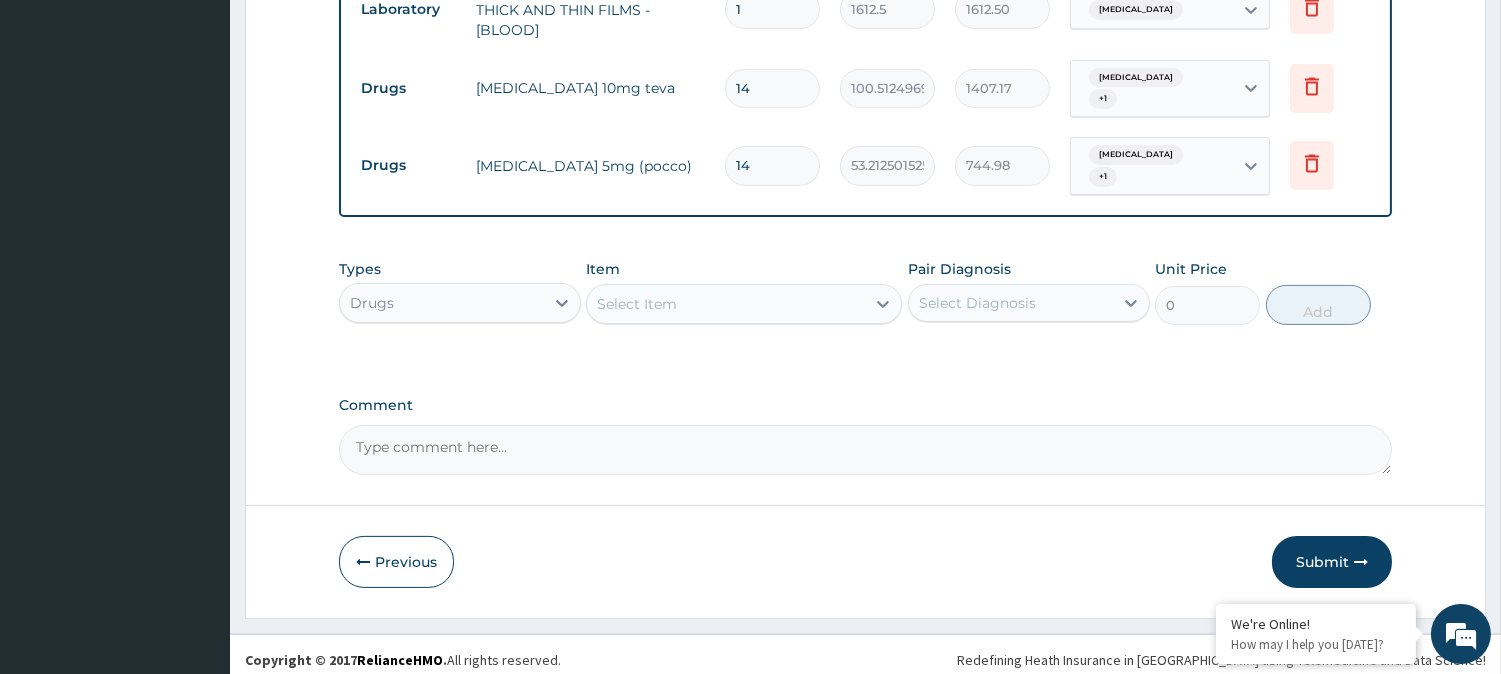 type on "106.43" 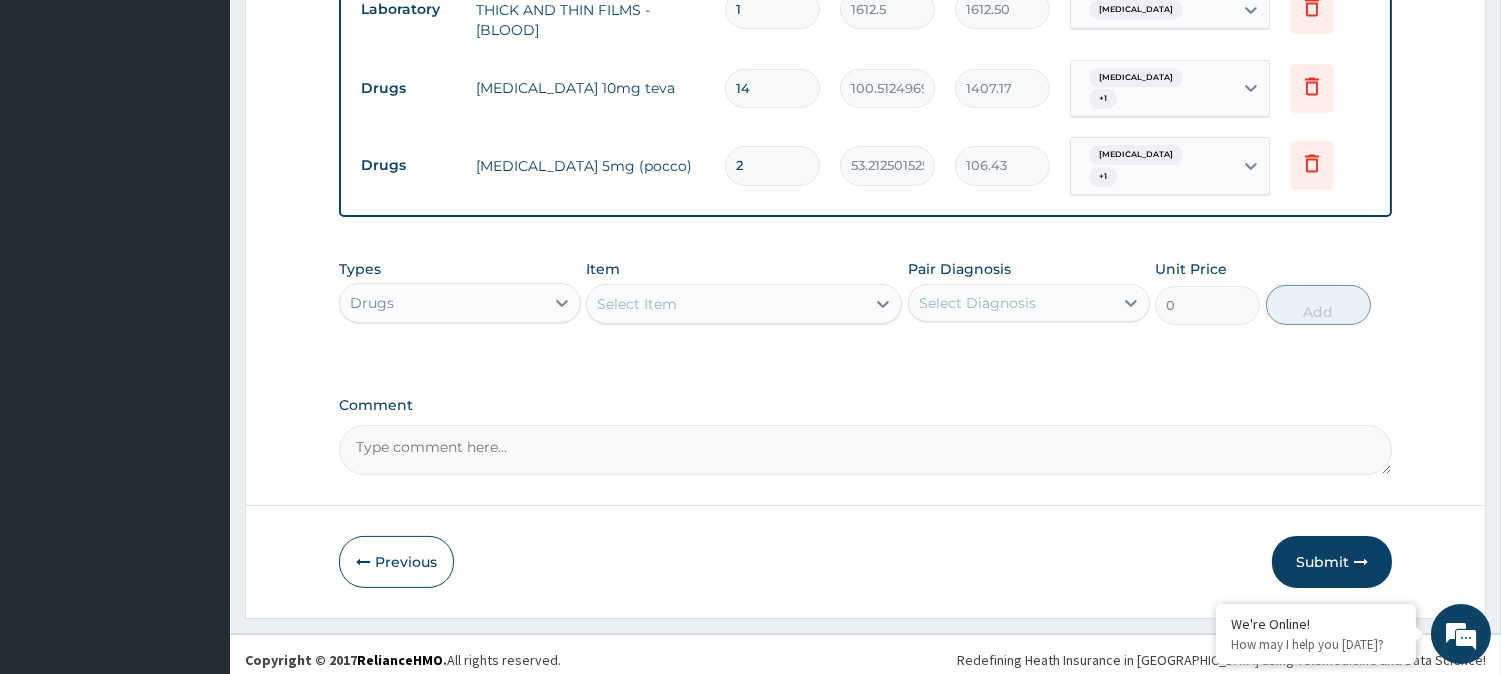 type on "28" 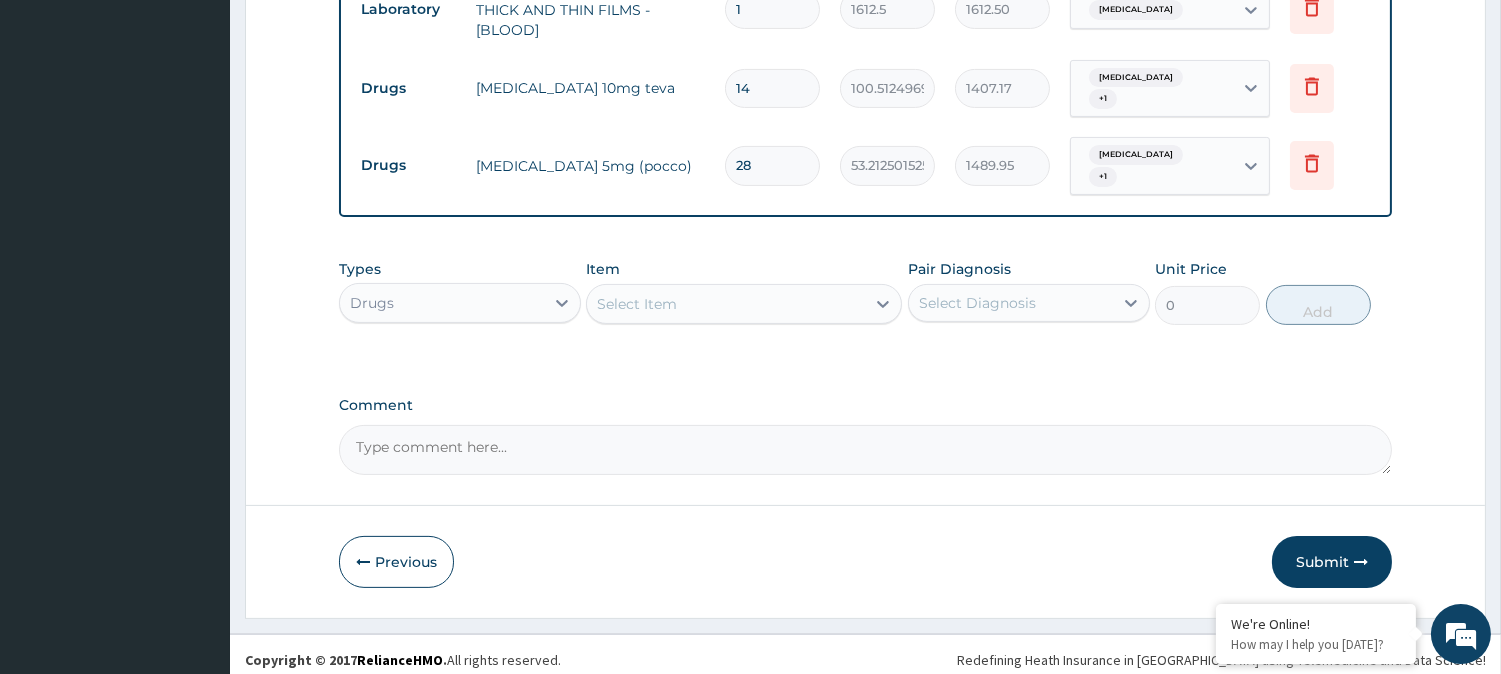 type on "28" 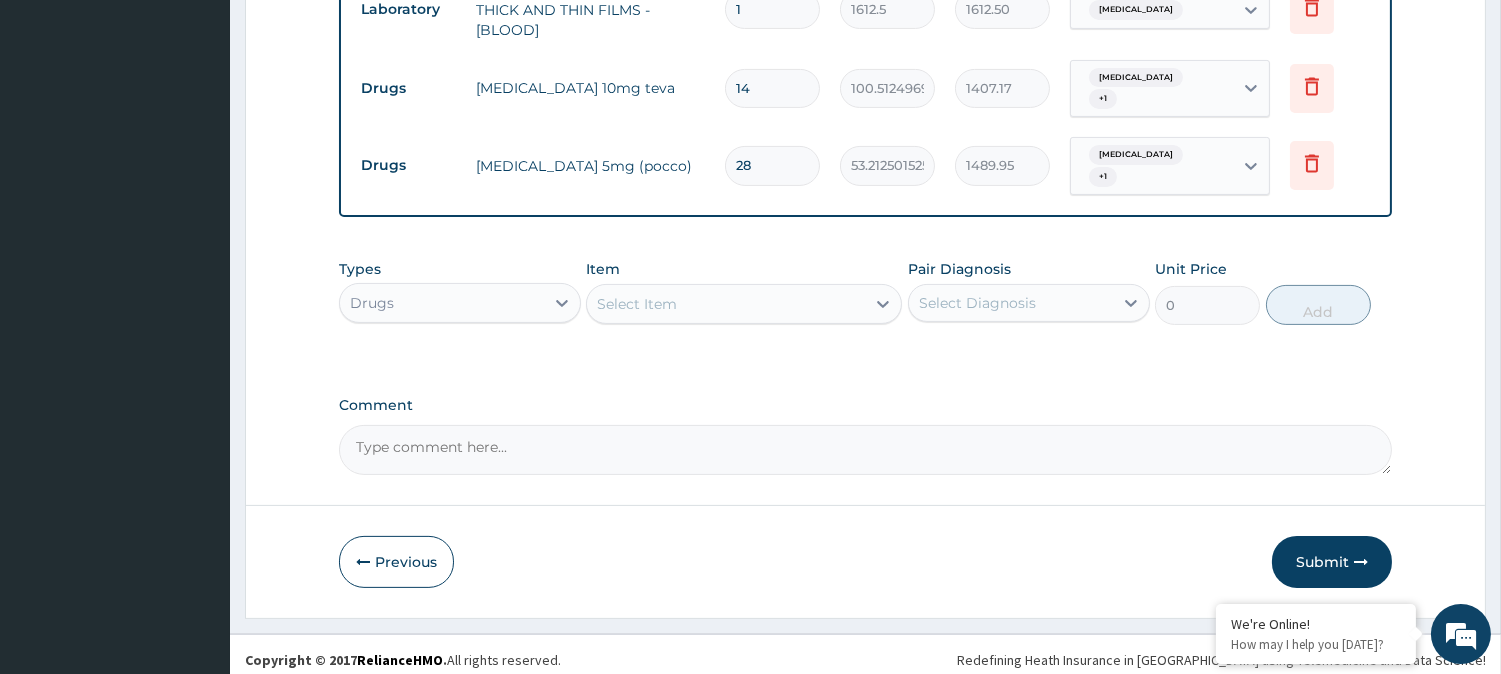 click on "Select Item" at bounding box center (726, 304) 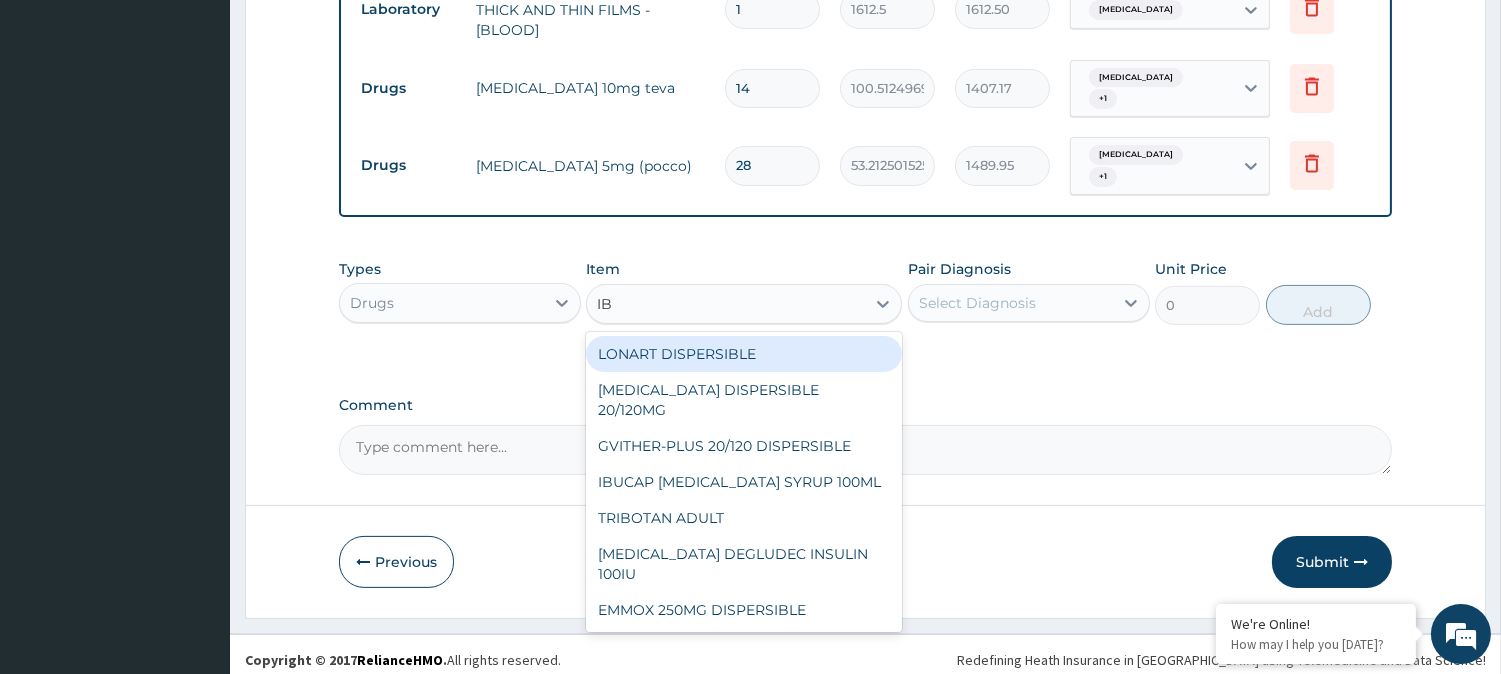 type on "IBU" 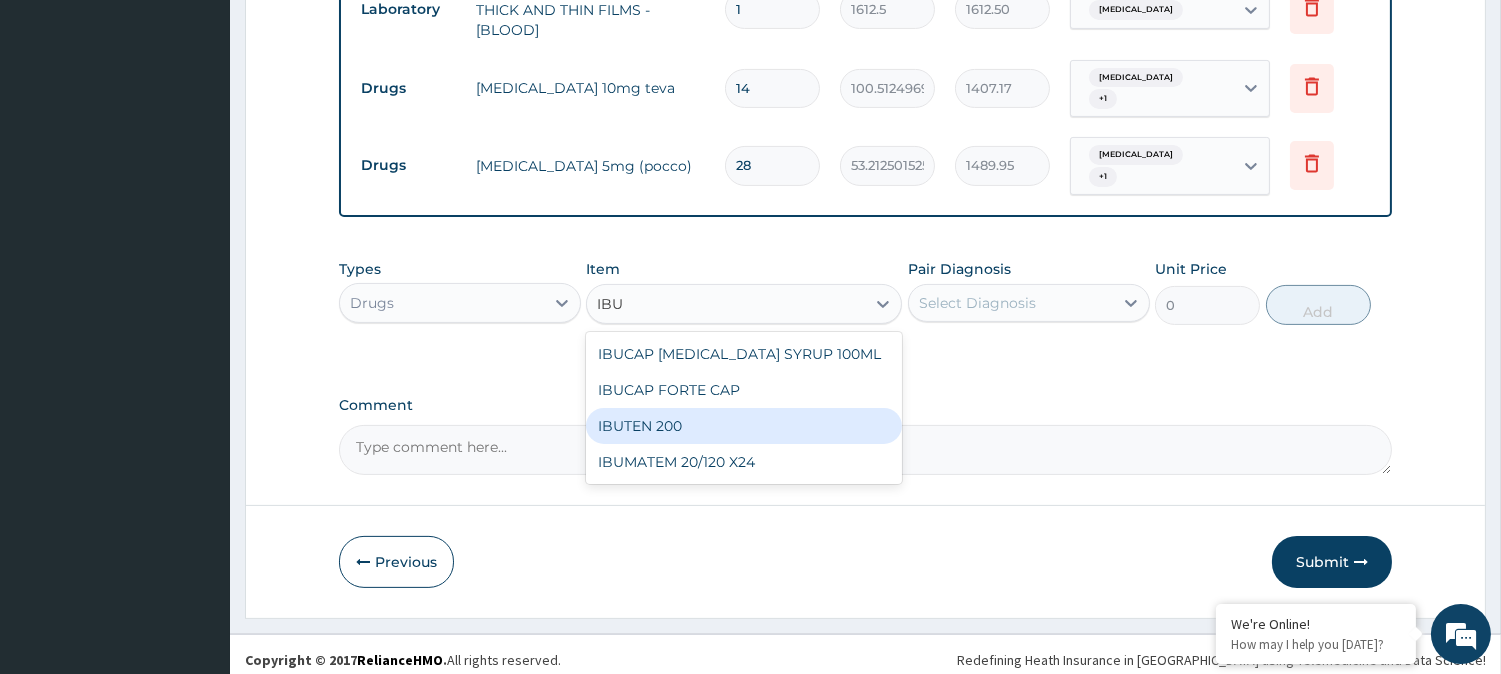 click on "IBUTEN 200" at bounding box center (744, 426) 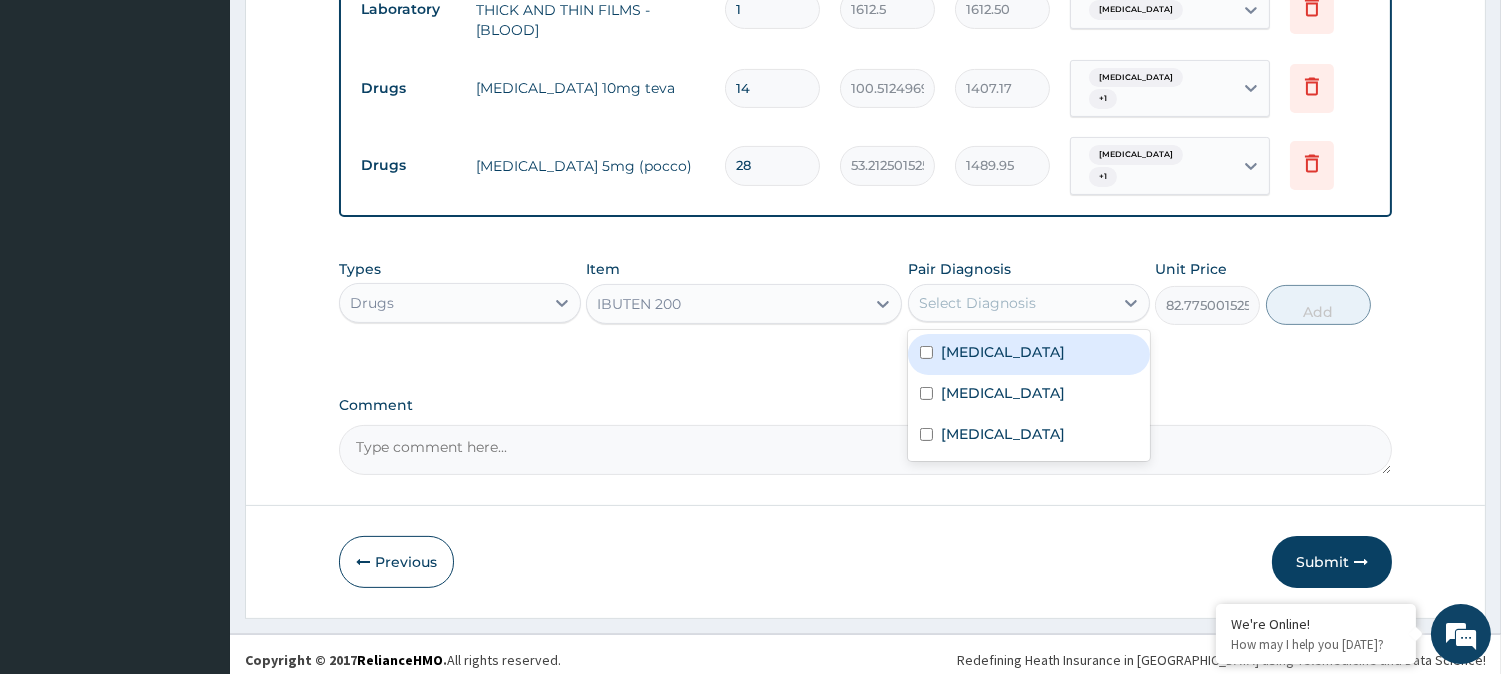 click on "Select Diagnosis" at bounding box center (977, 303) 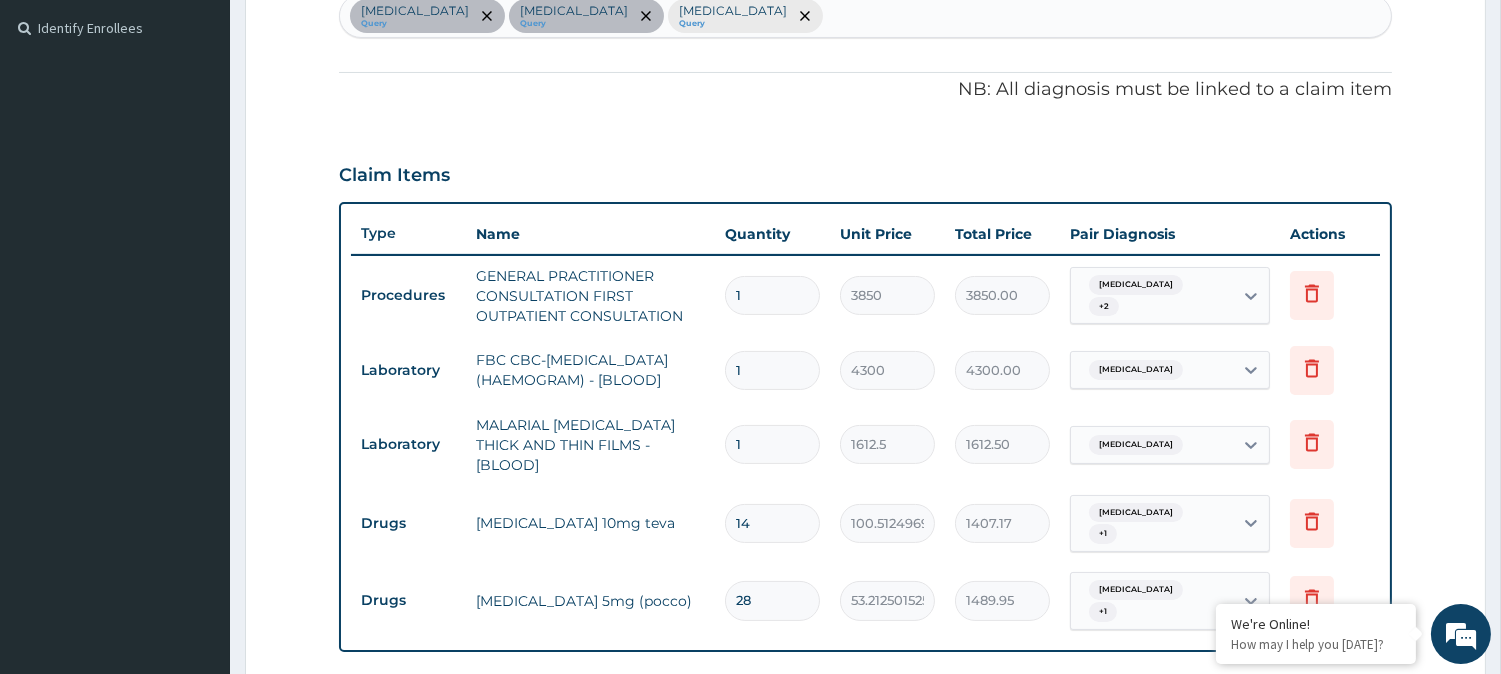 scroll, scrollTop: 422, scrollLeft: 0, axis: vertical 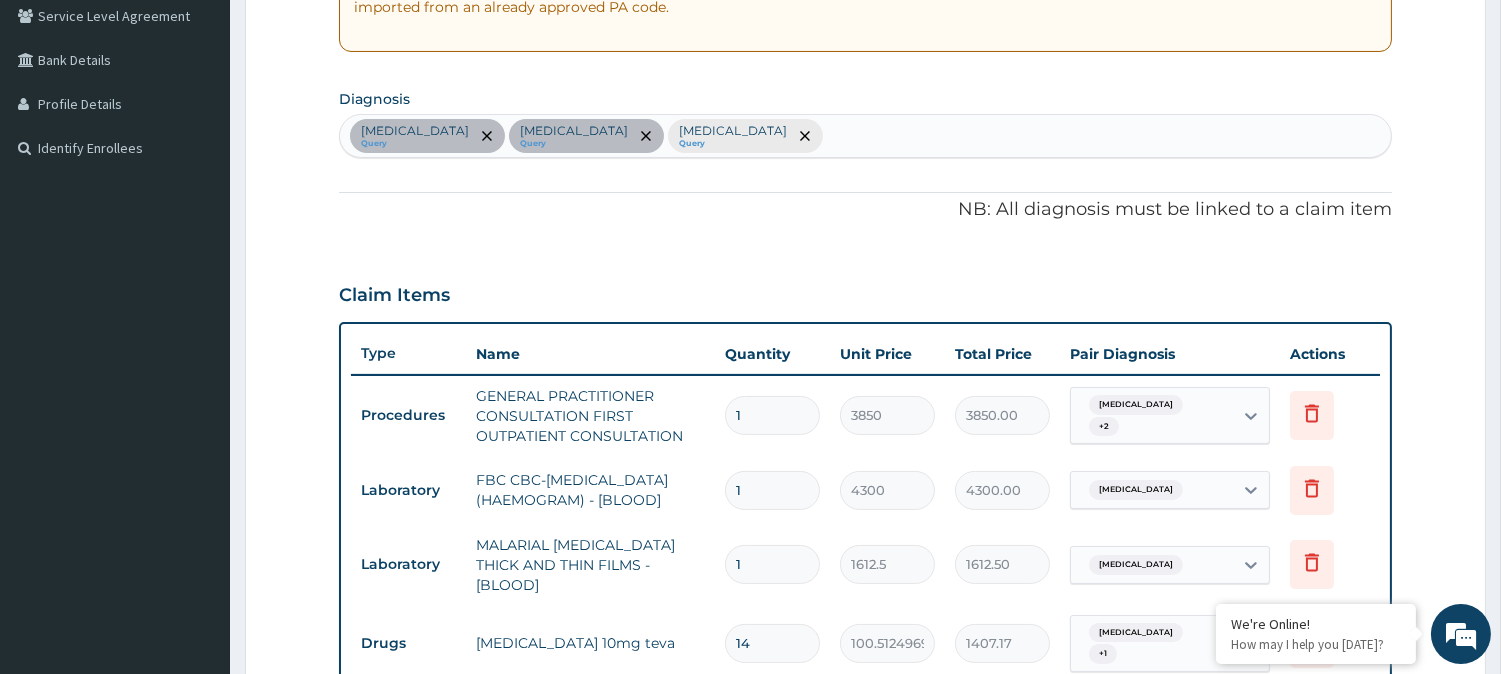 click on "Malaria Query Essential hypertension Query Sepsis Query" at bounding box center (865, 136) 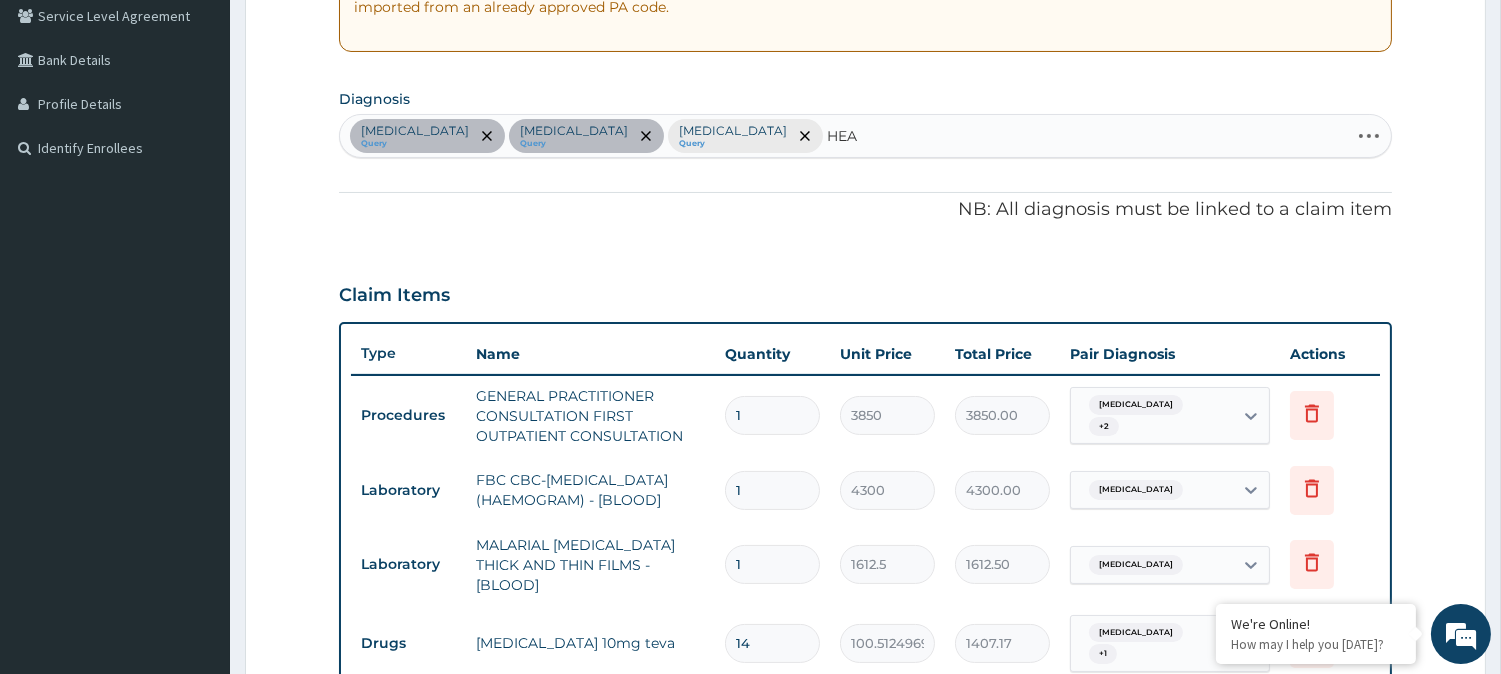 type on "HEAD" 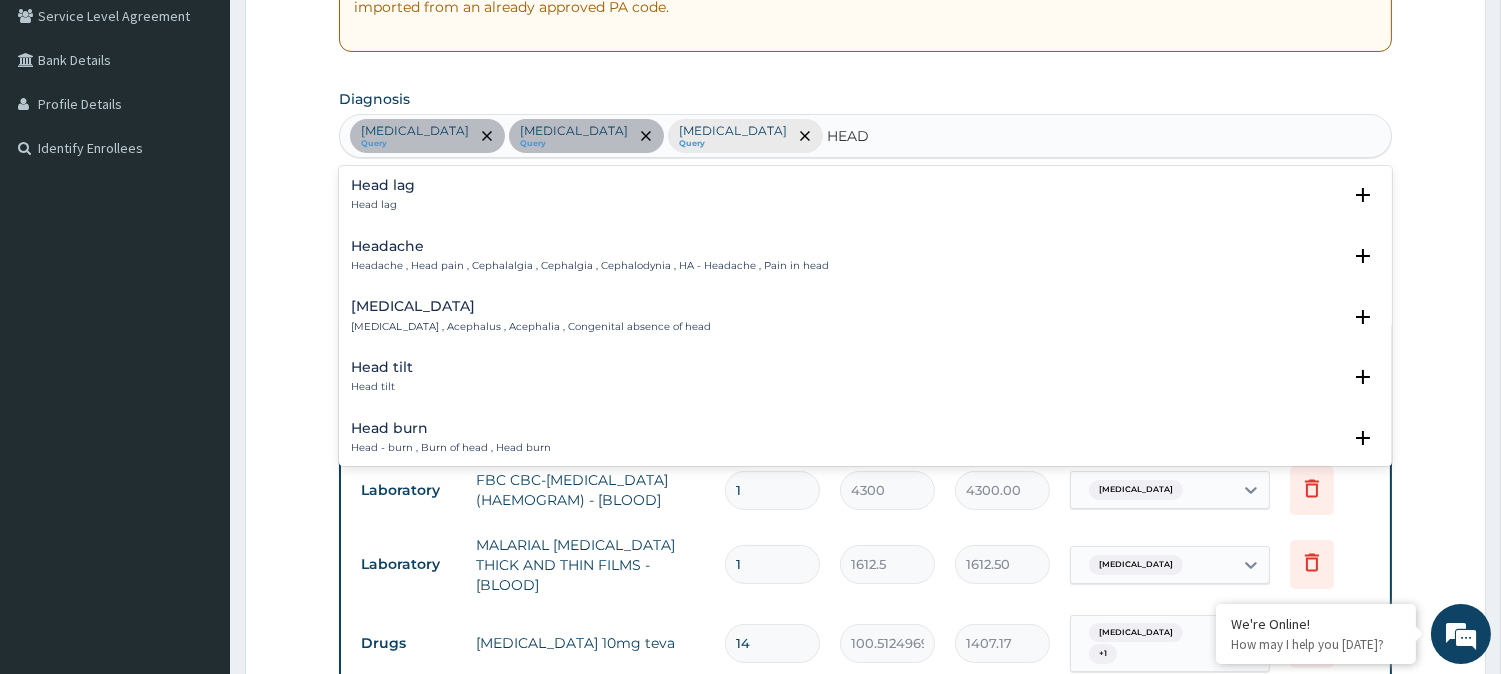 click on "Headache" at bounding box center (590, 246) 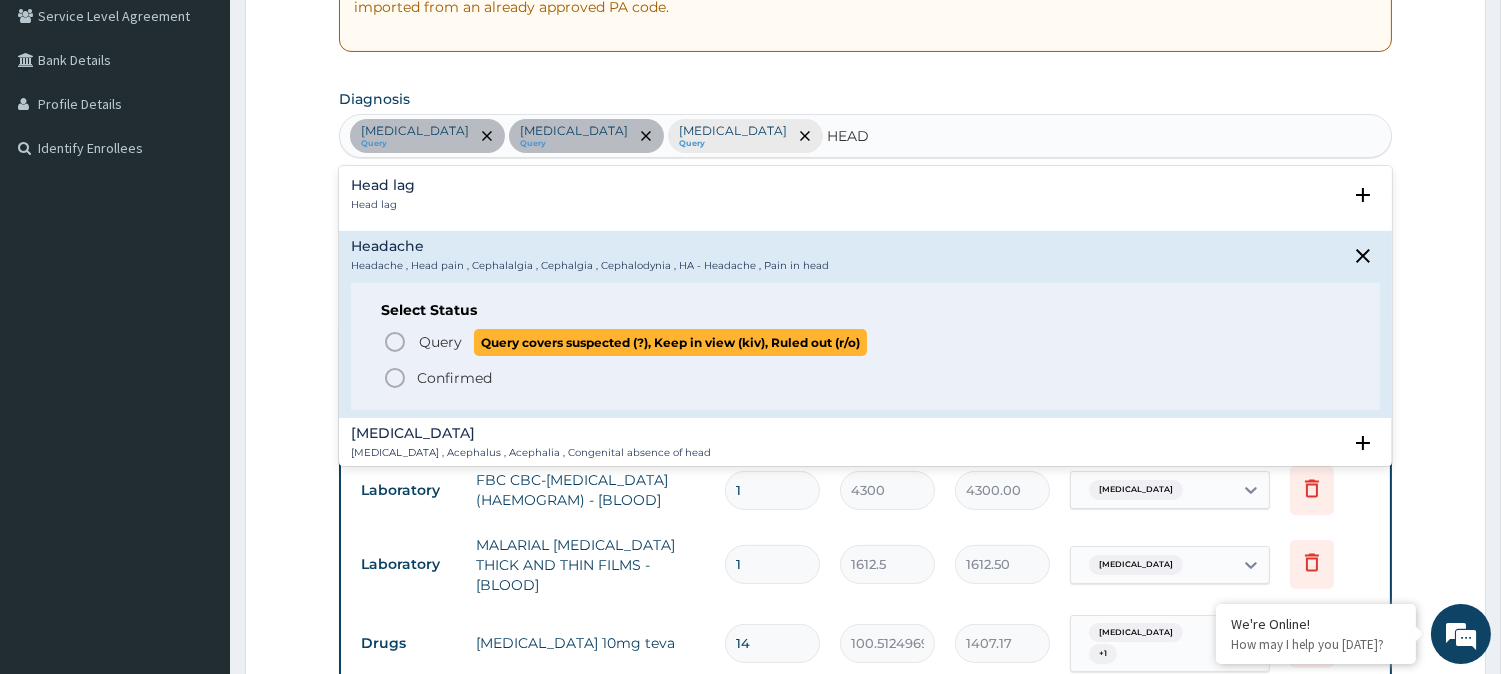 click on "Query Query covers suspected (?), Keep in view (kiv), Ruled out (r/o)" at bounding box center [866, 342] 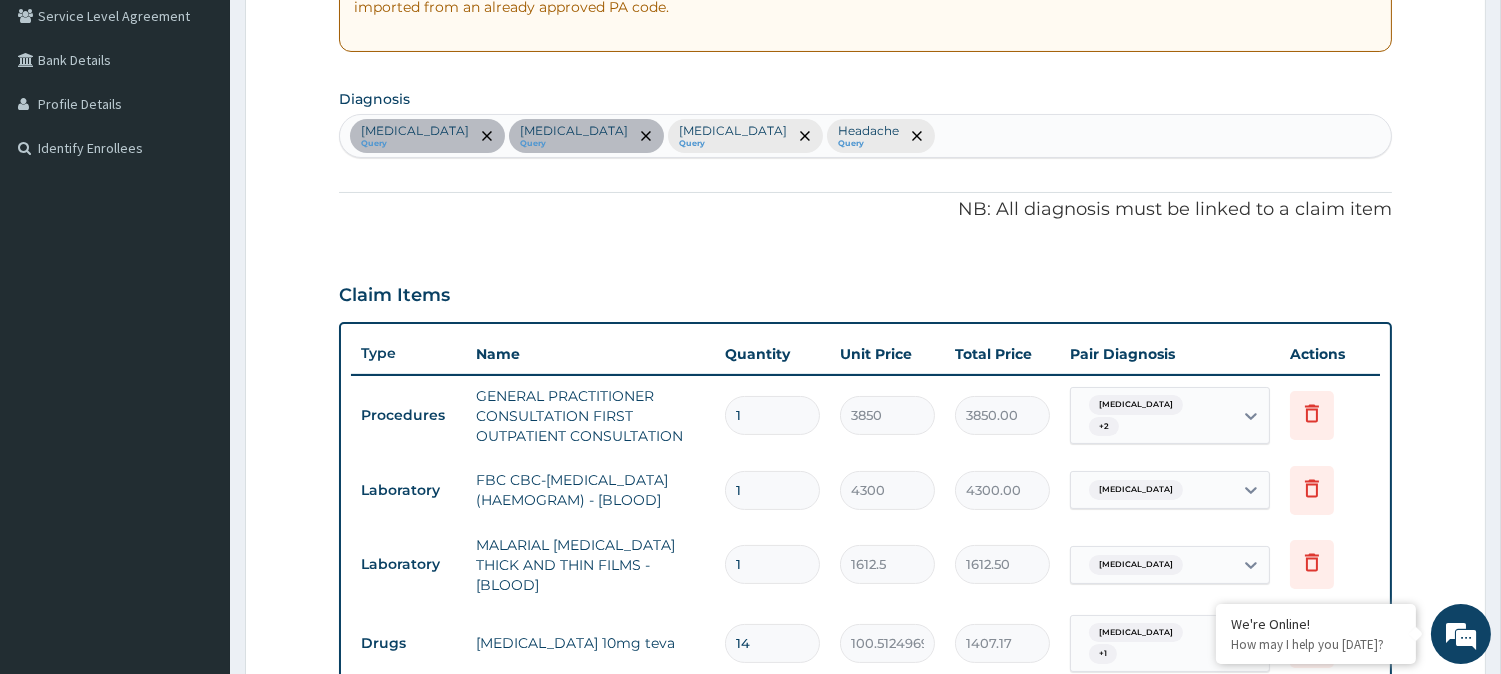 scroll, scrollTop: 977, scrollLeft: 0, axis: vertical 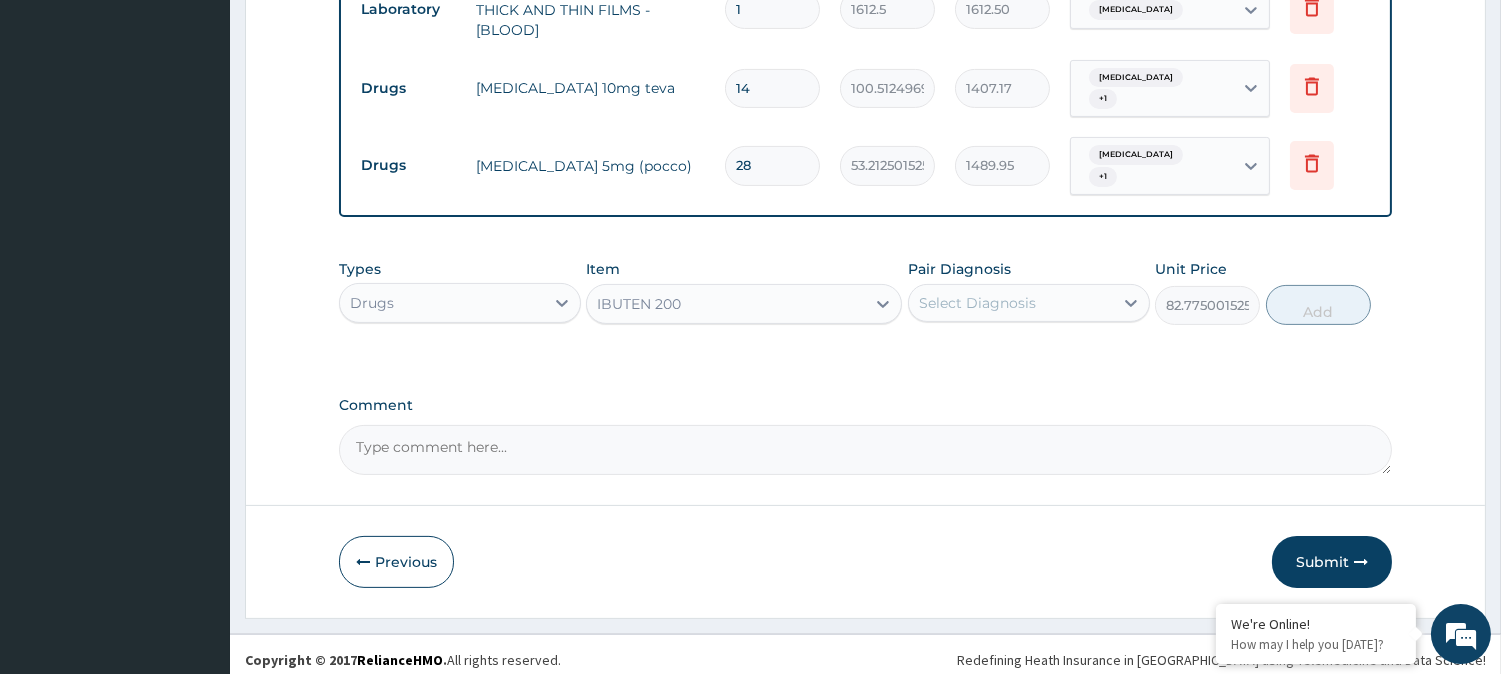 click on "Select Diagnosis" at bounding box center (977, 303) 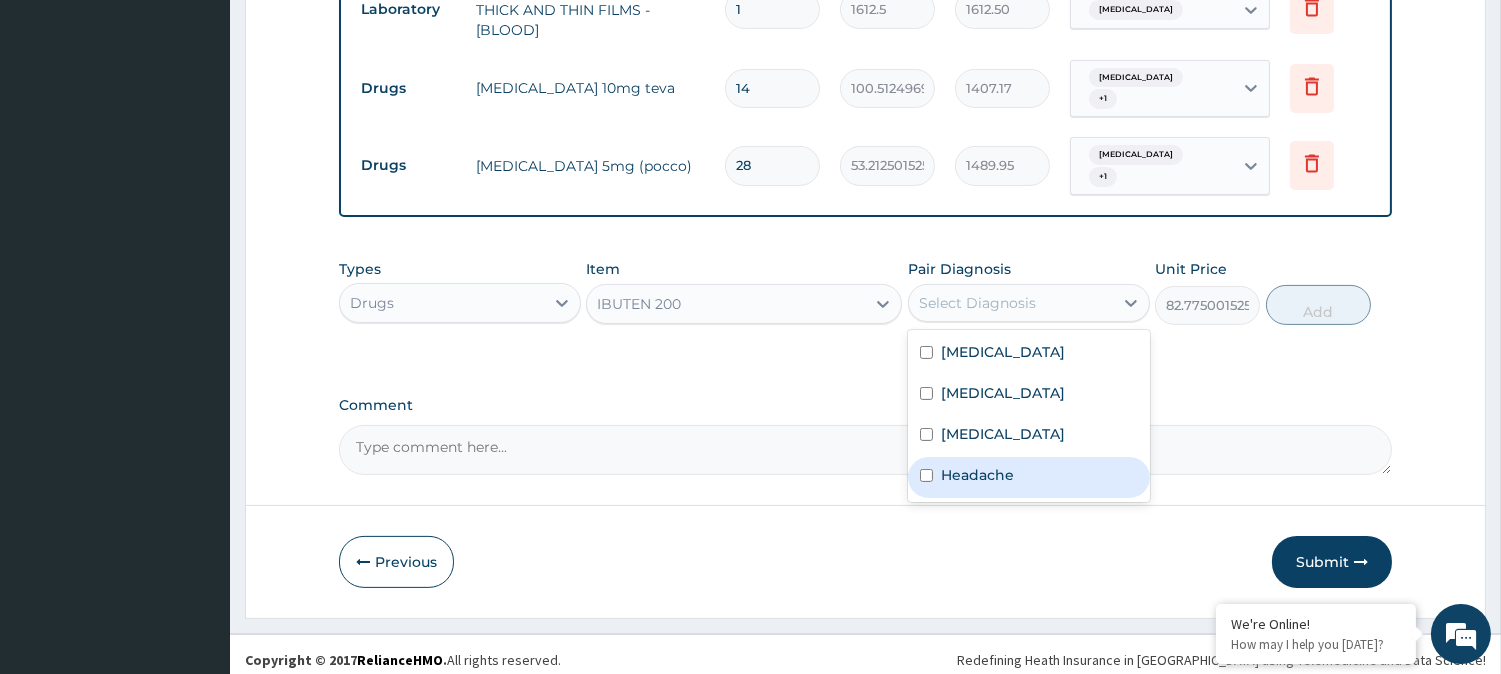 click on "Headache" at bounding box center [977, 475] 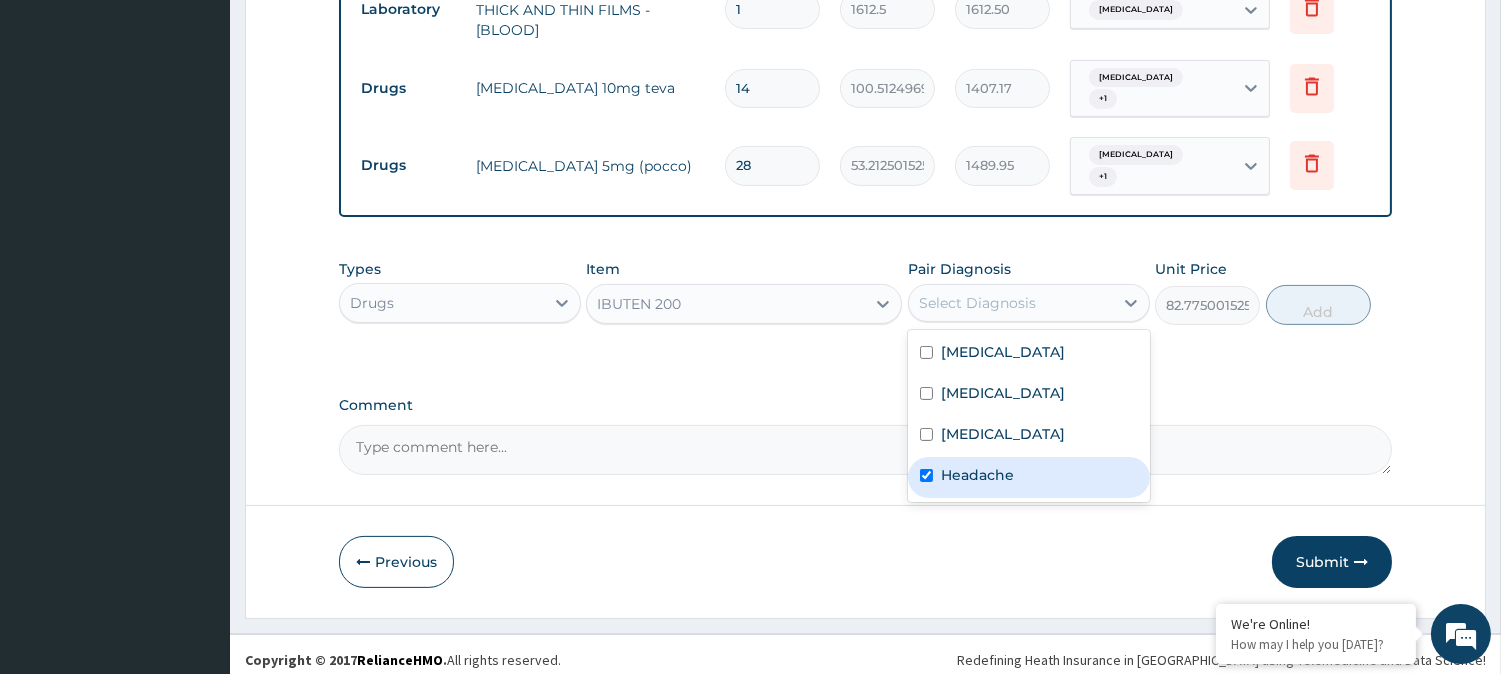 checkbox on "true" 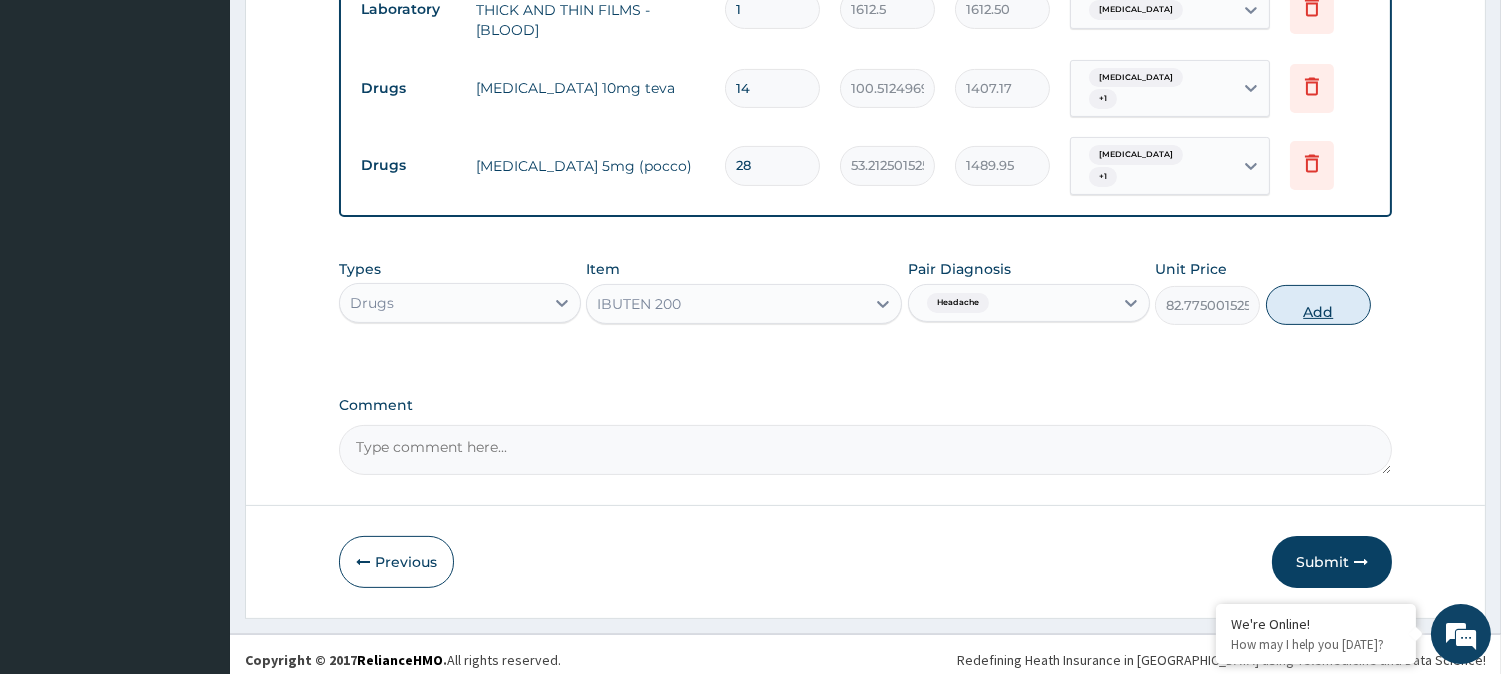 click on "Add" at bounding box center [1318, 305] 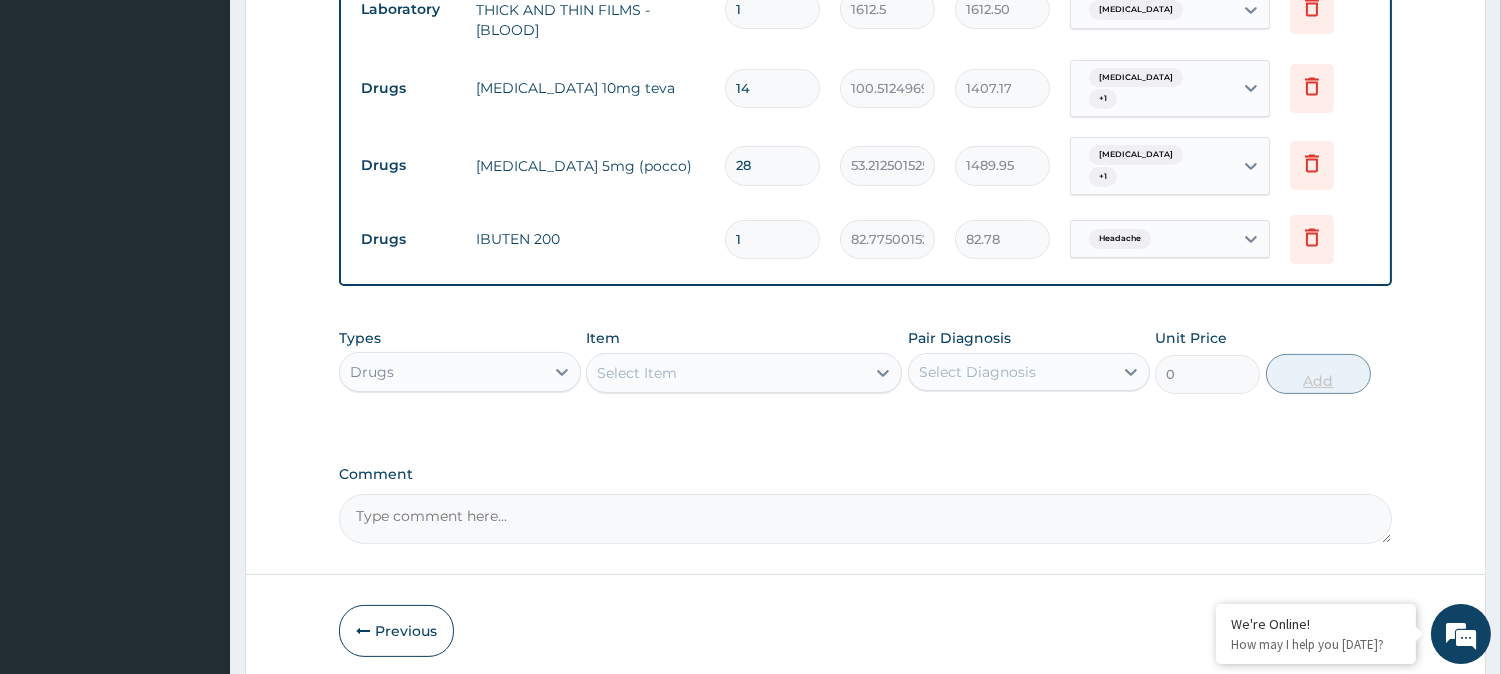 type 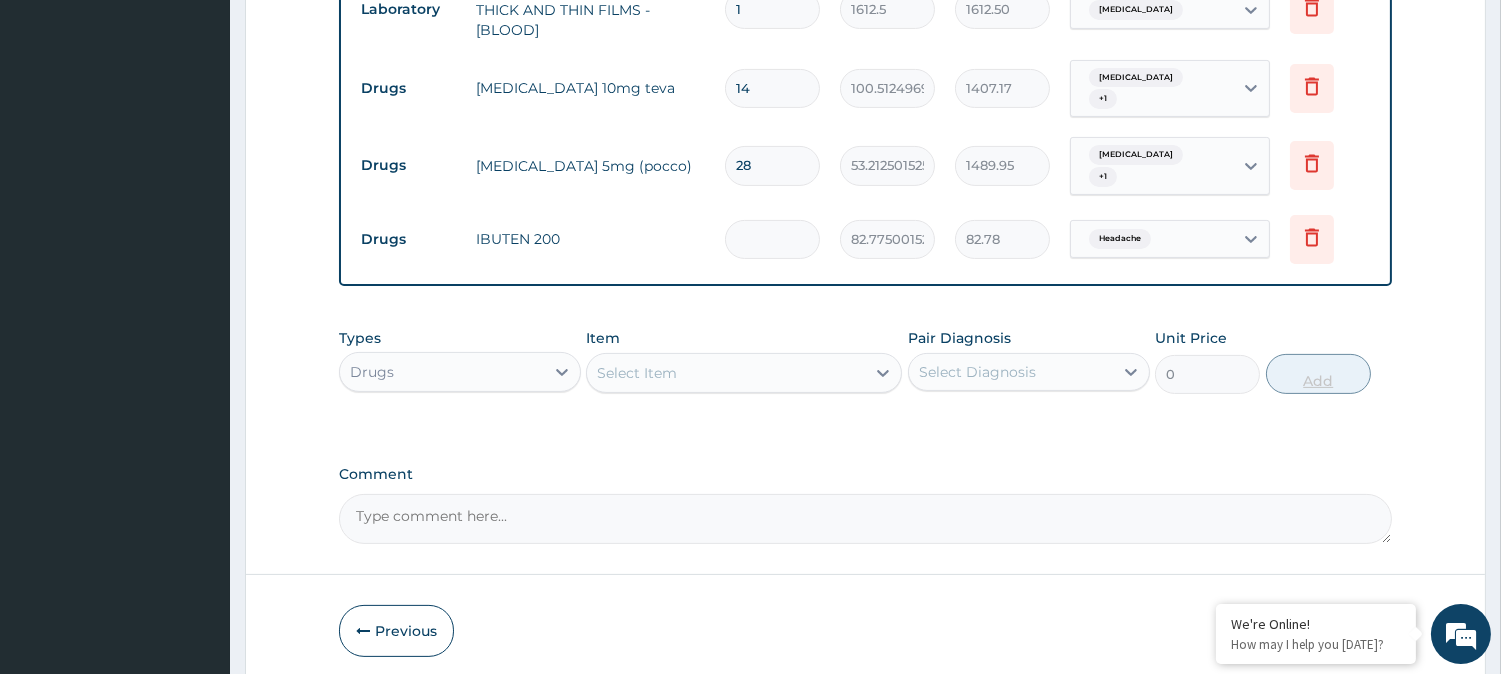 type on "0.00" 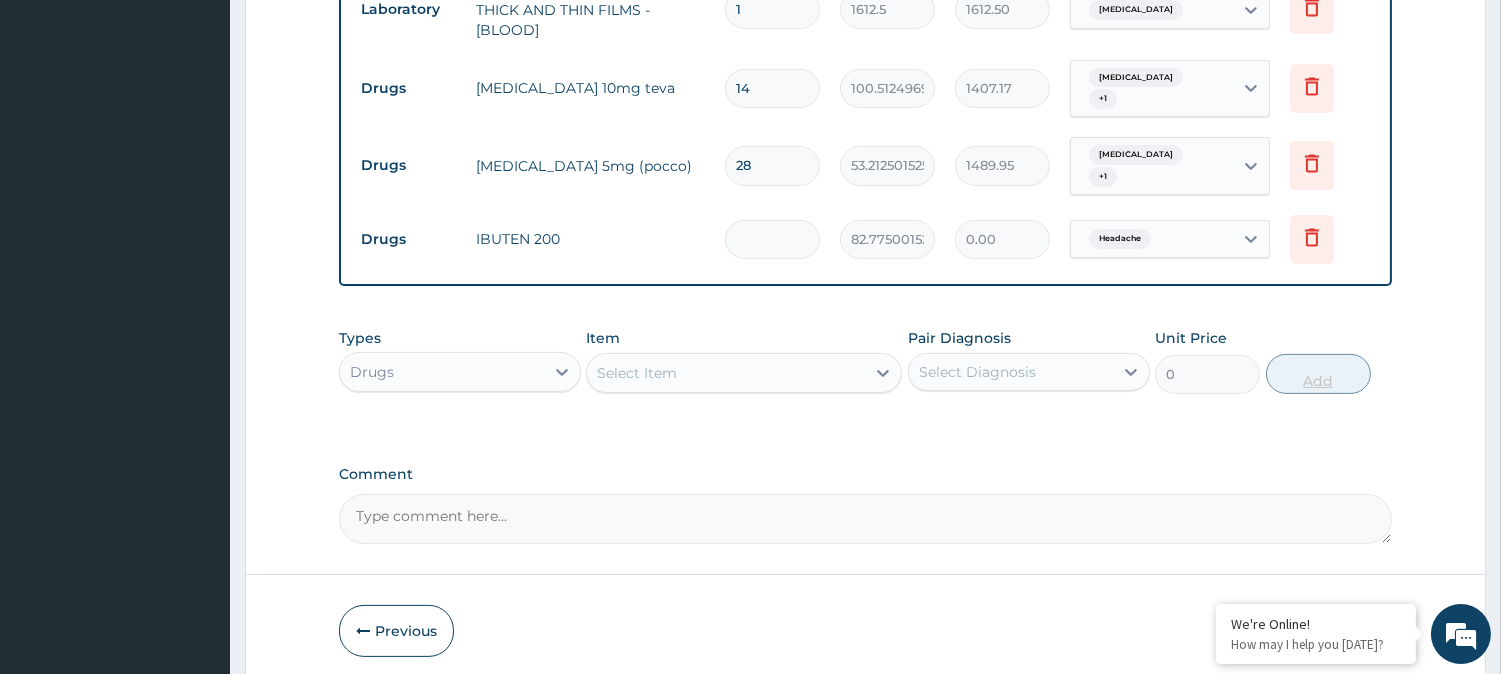 type on "3" 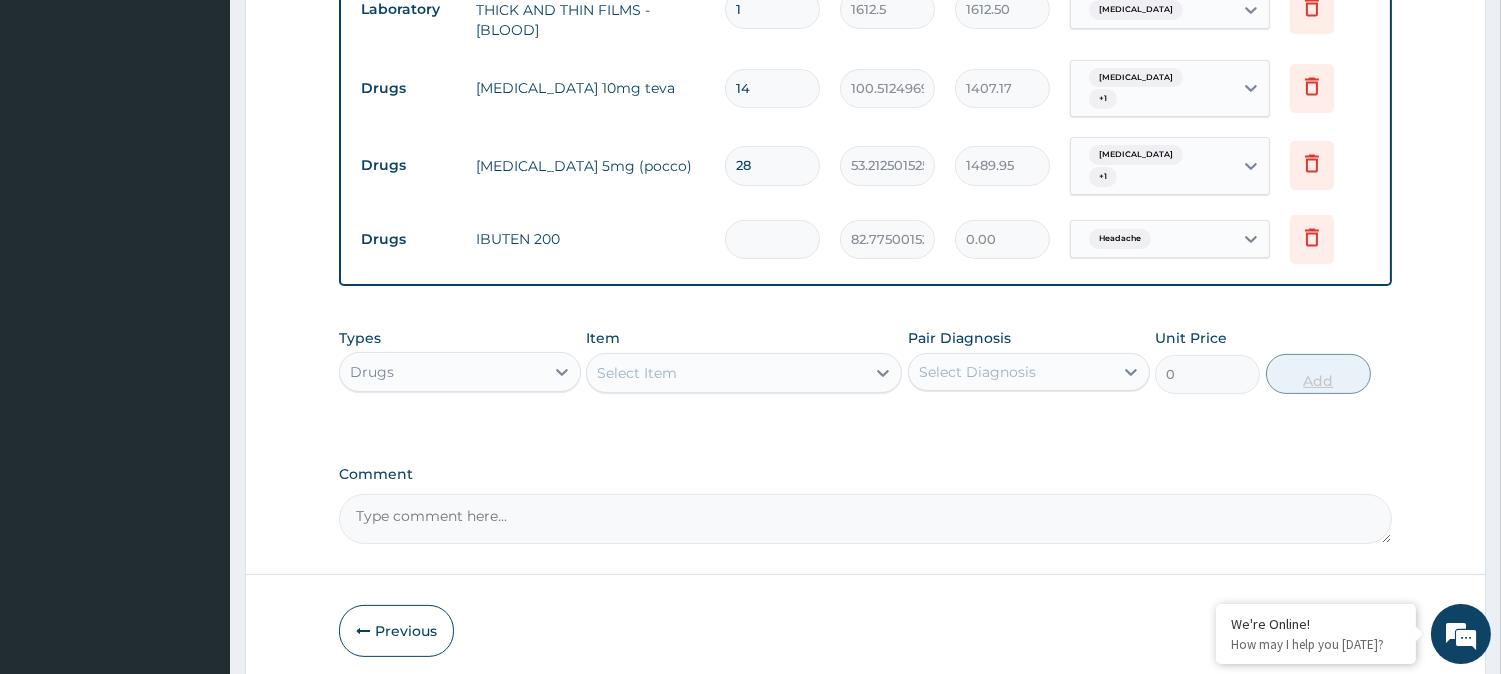 type on "248.33" 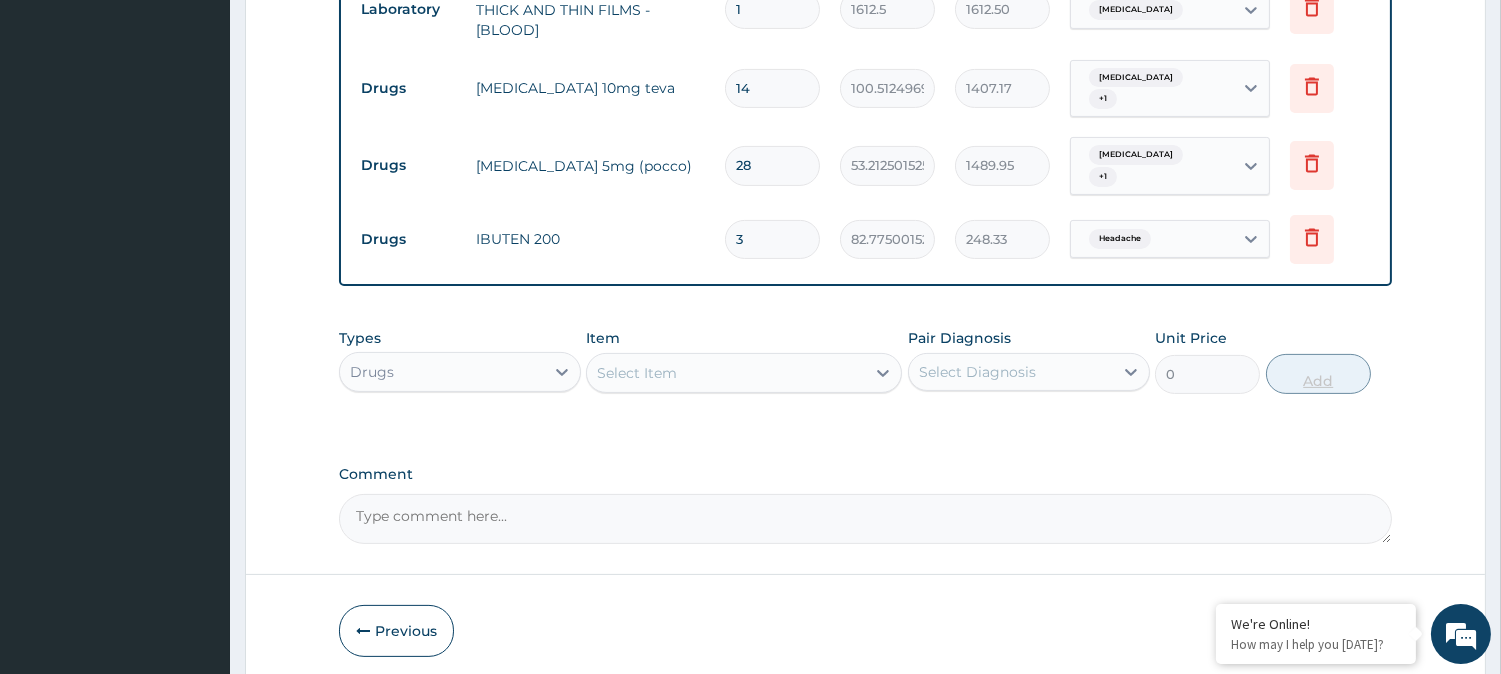 type on "30" 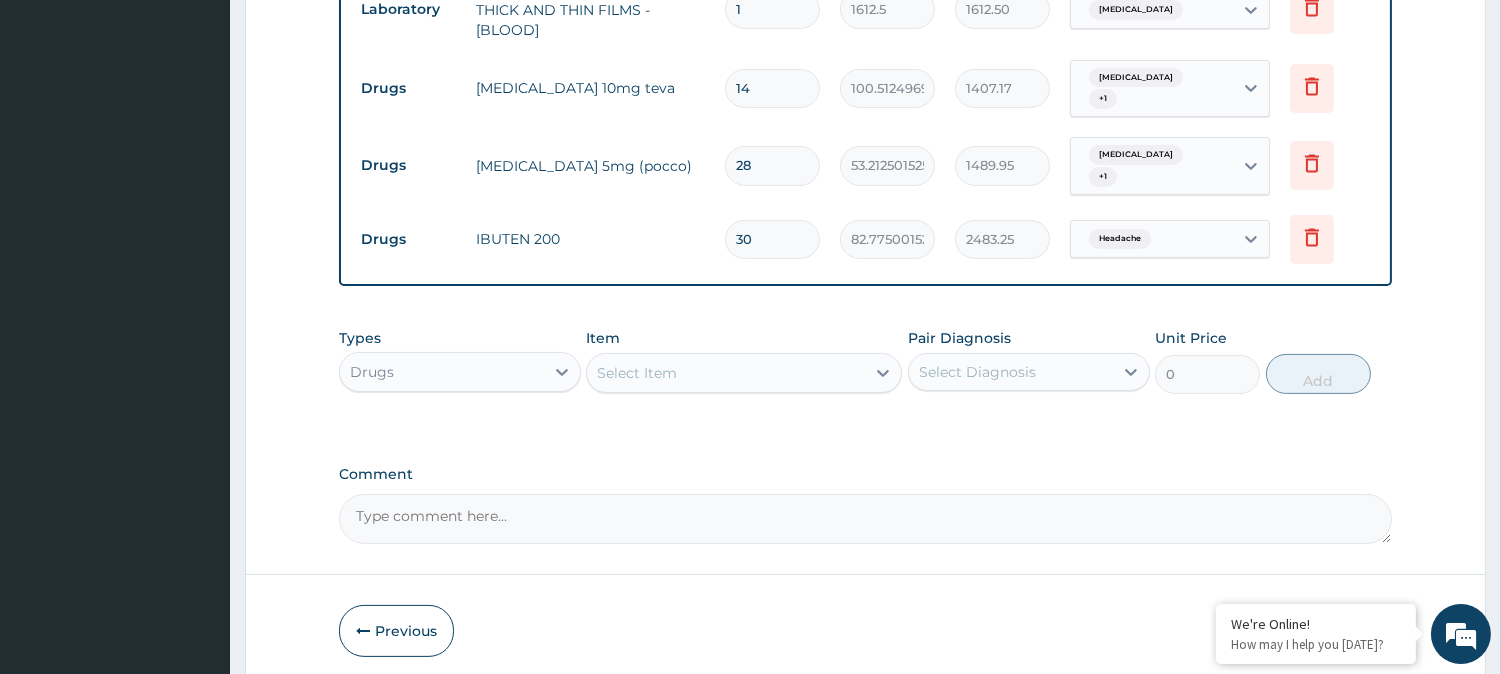 type on "30" 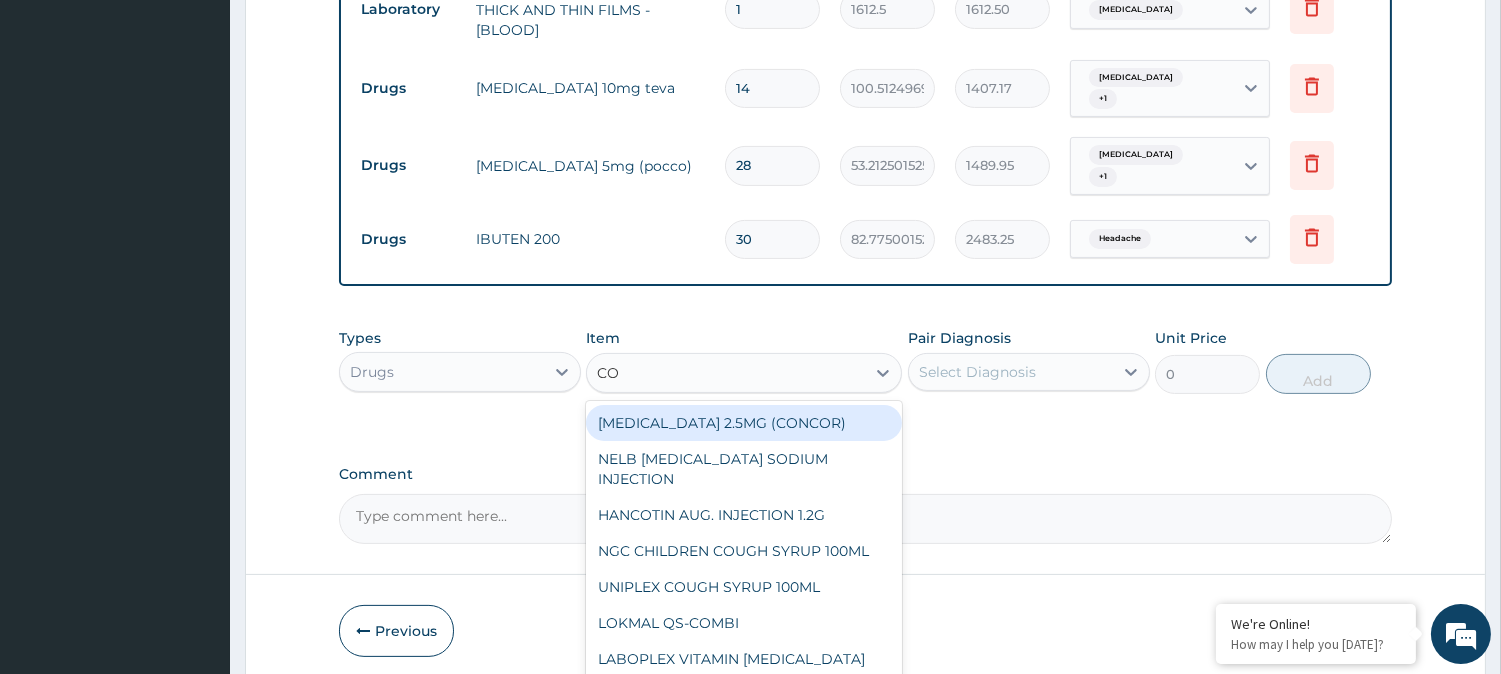 type on "COA" 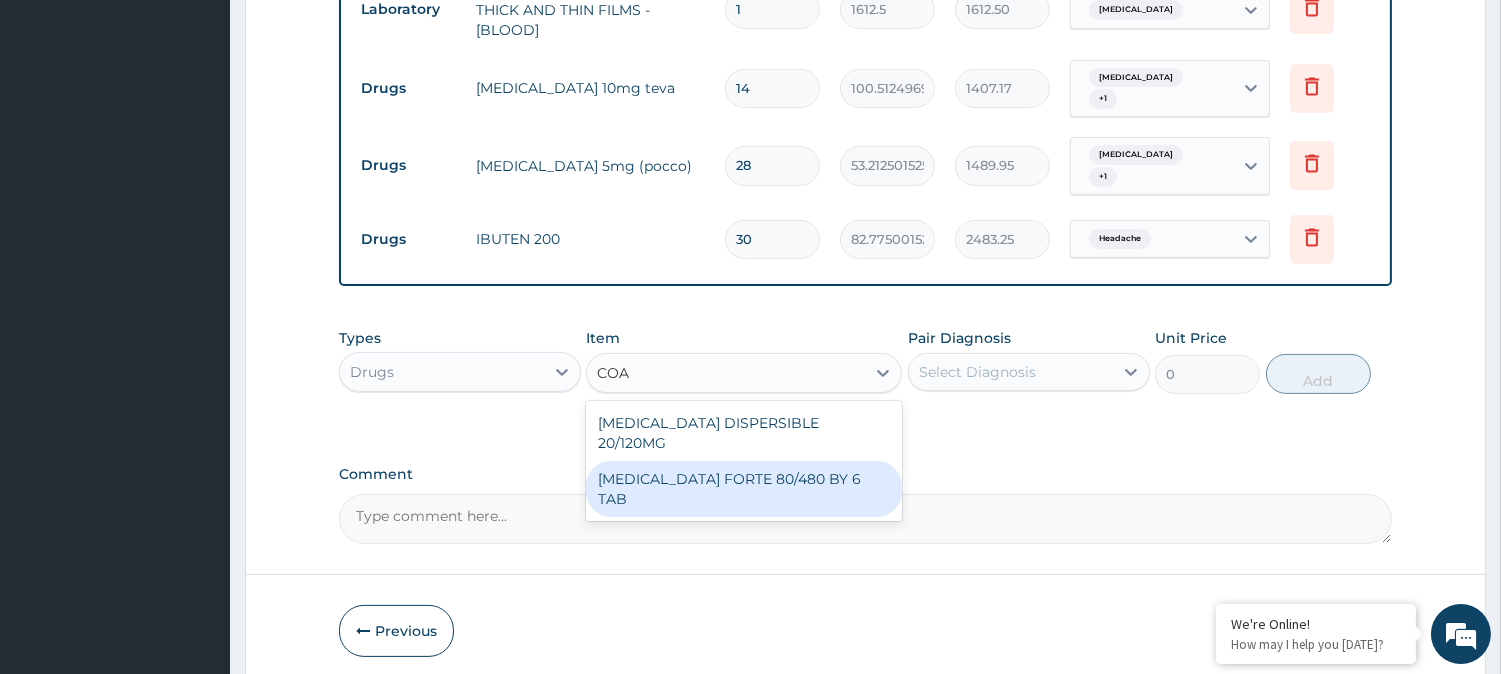 click on "COARTEM FORTE 80/480 BY 6 TAB" at bounding box center [744, 489] 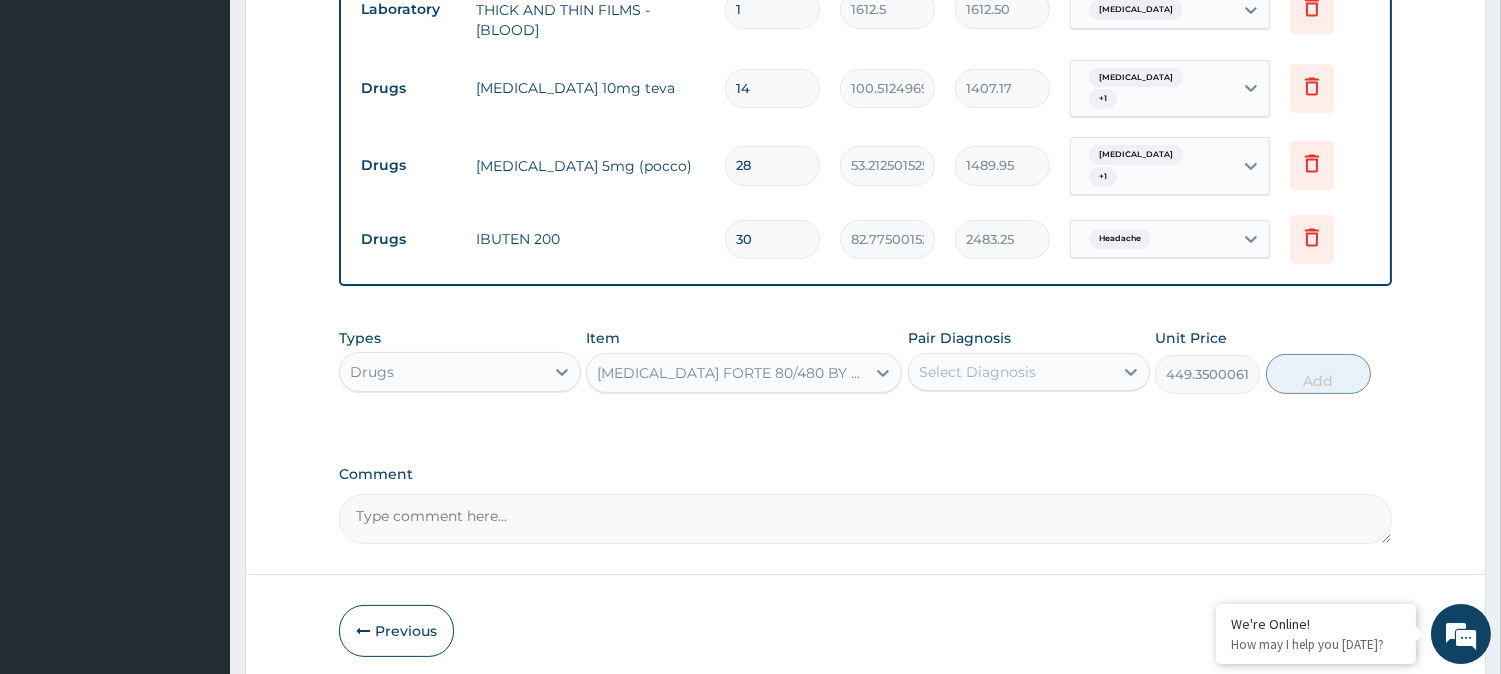click on "Select Diagnosis" at bounding box center [977, 372] 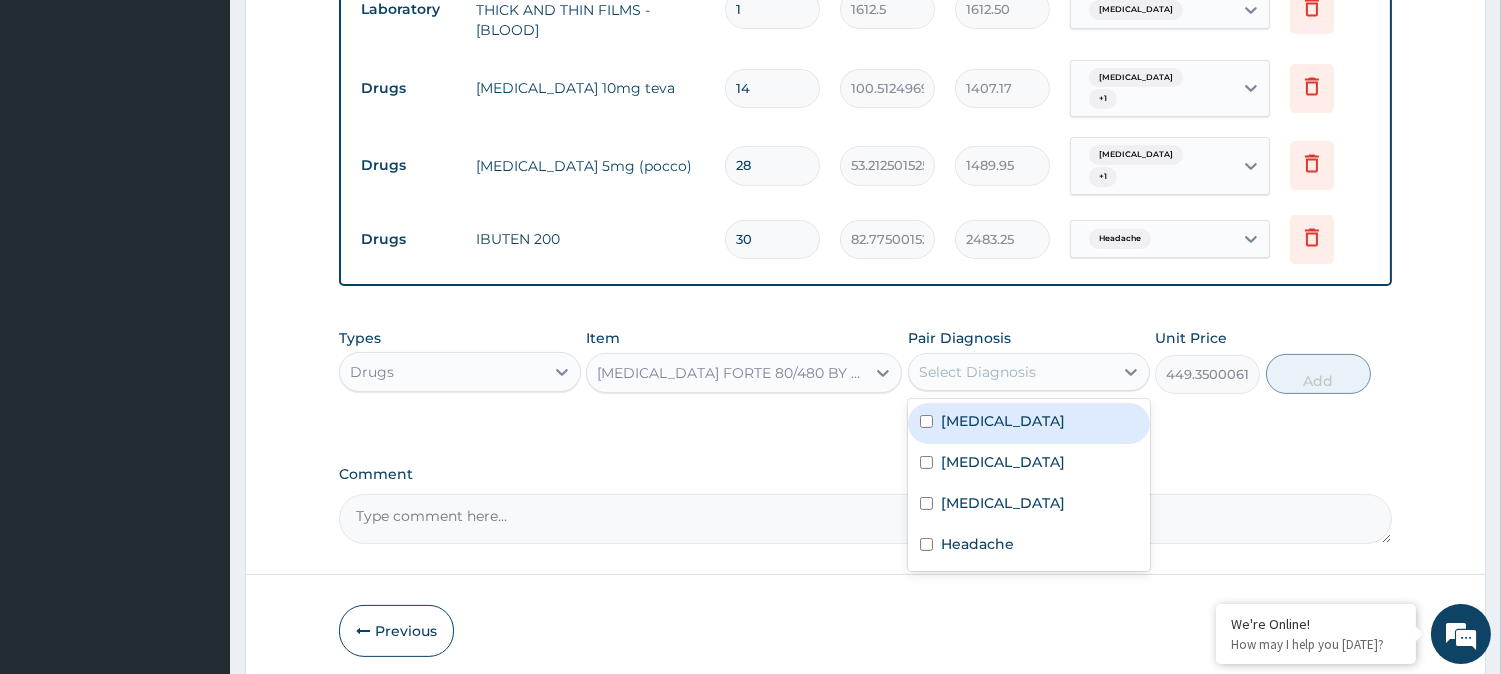 click on "[MEDICAL_DATA]" at bounding box center [1003, 421] 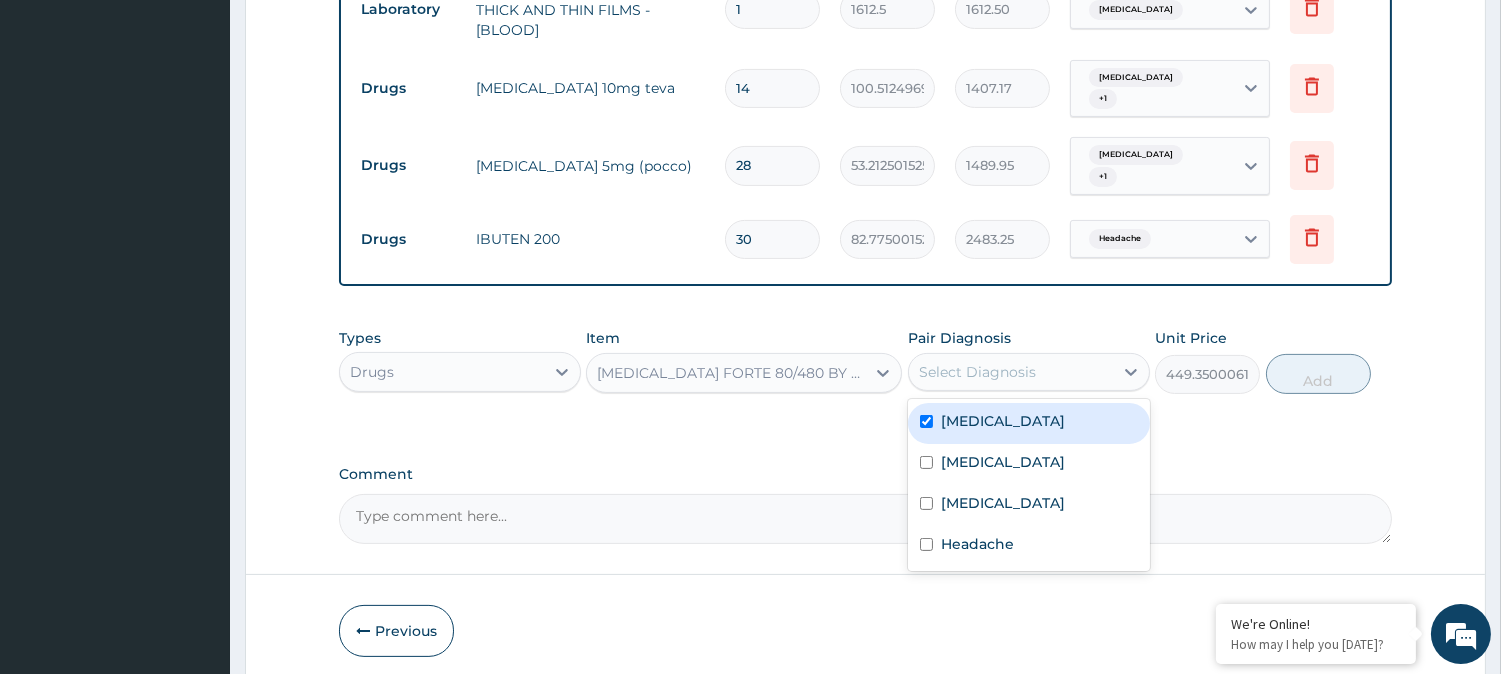 checkbox on "true" 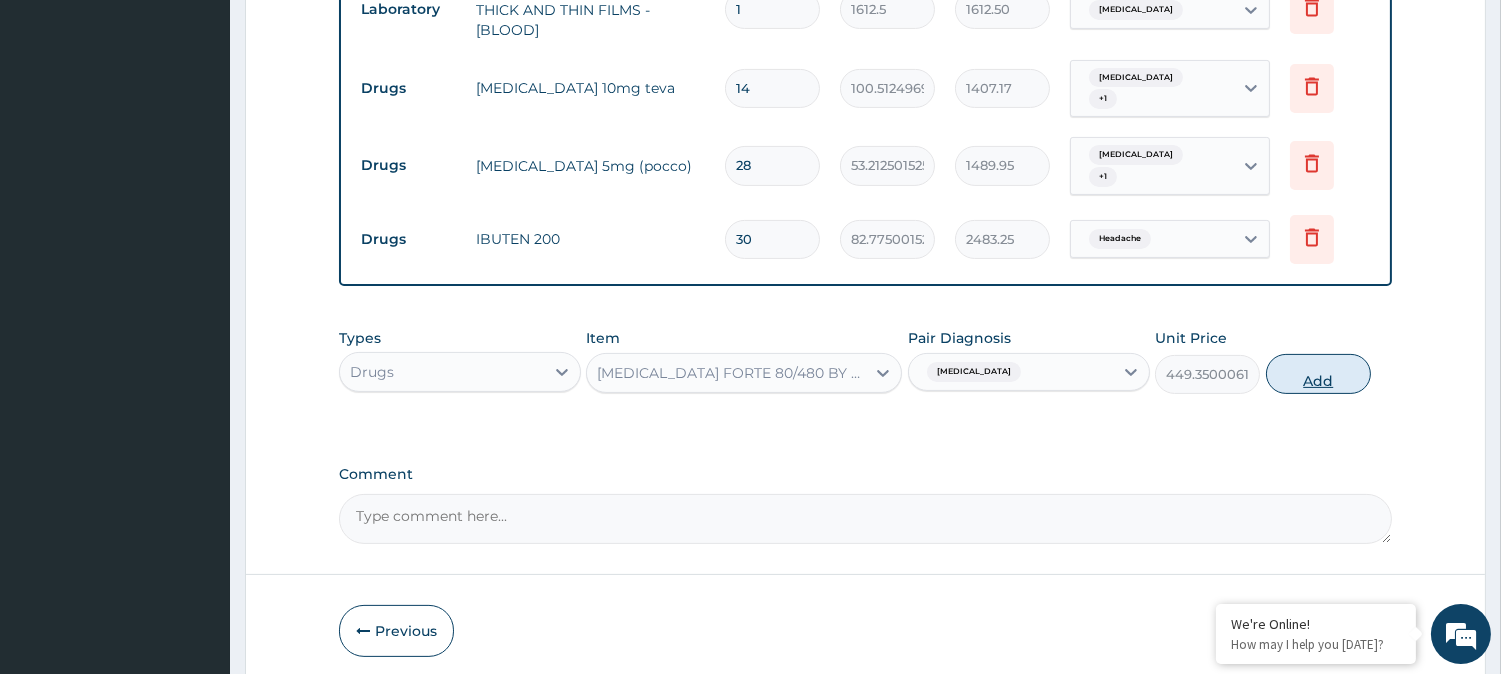 click on "Add" at bounding box center [1318, 374] 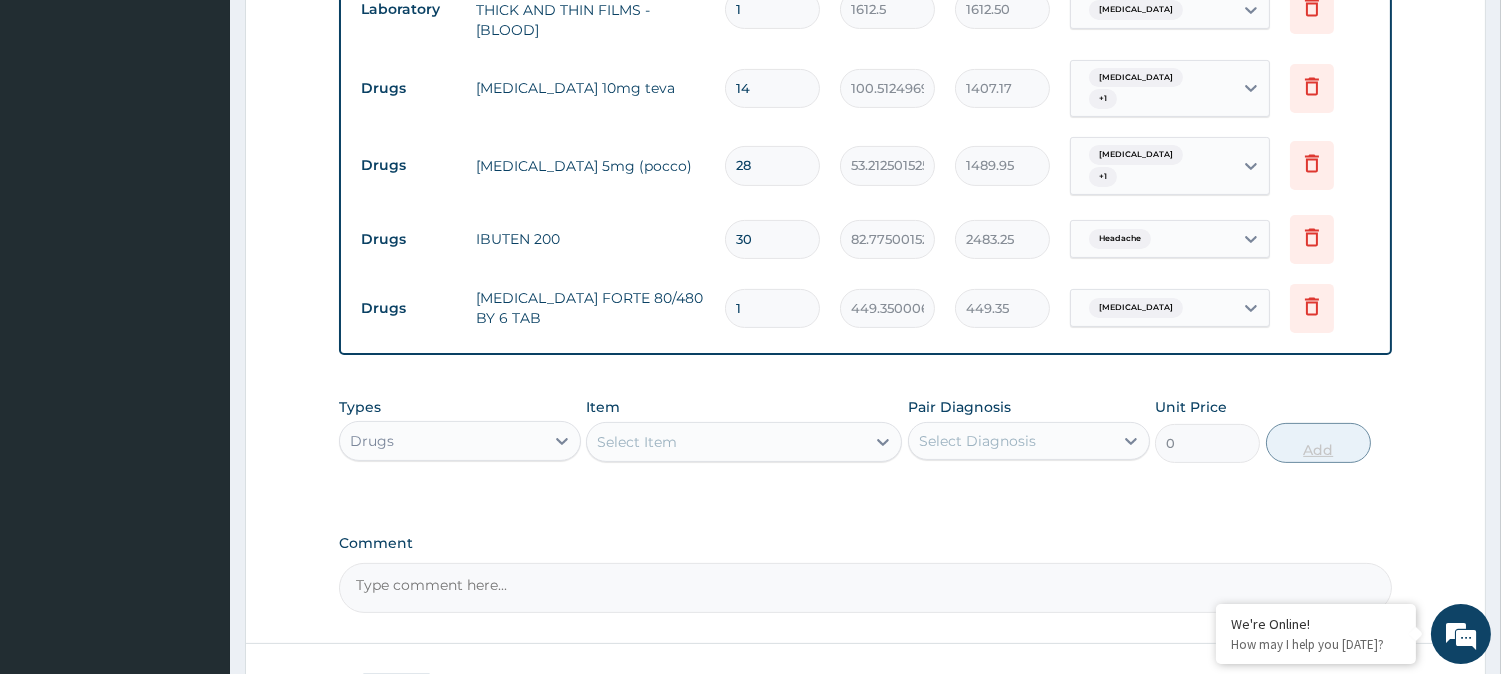 type 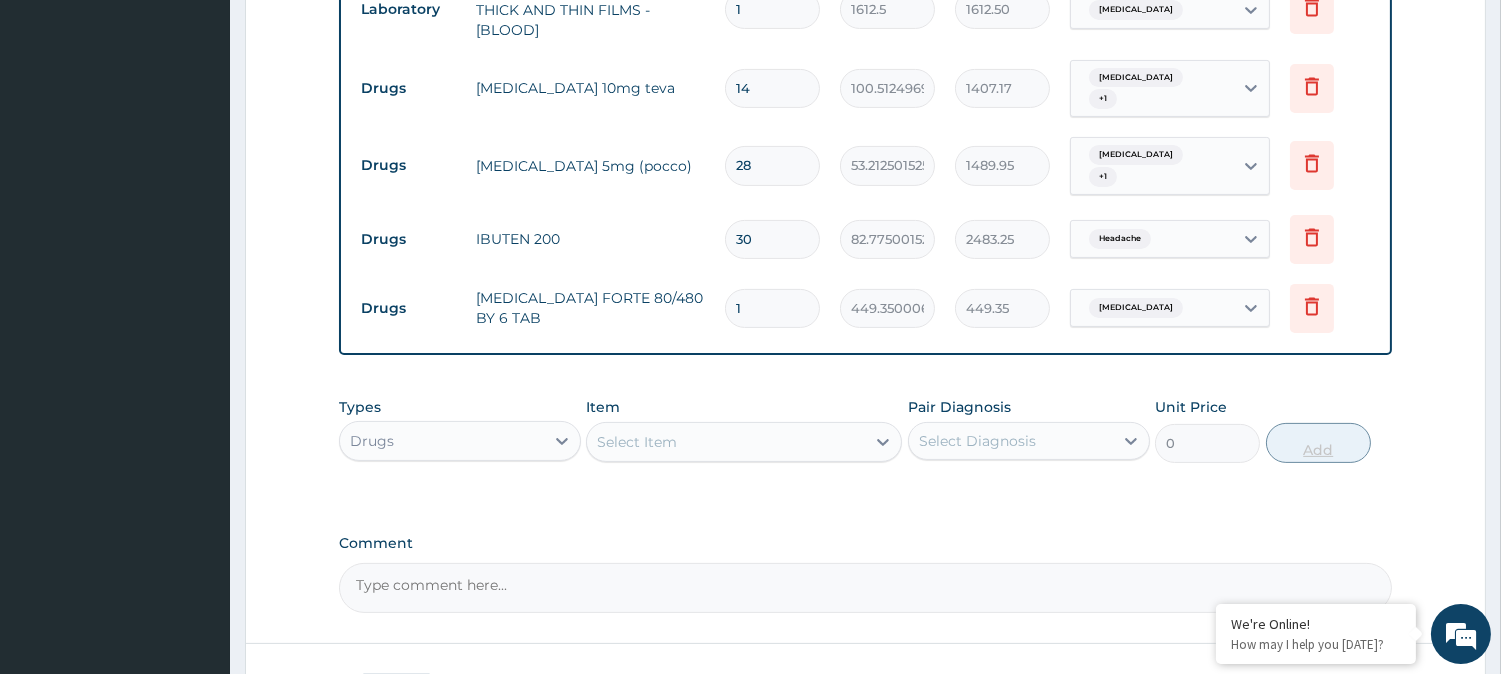 type on "0.00" 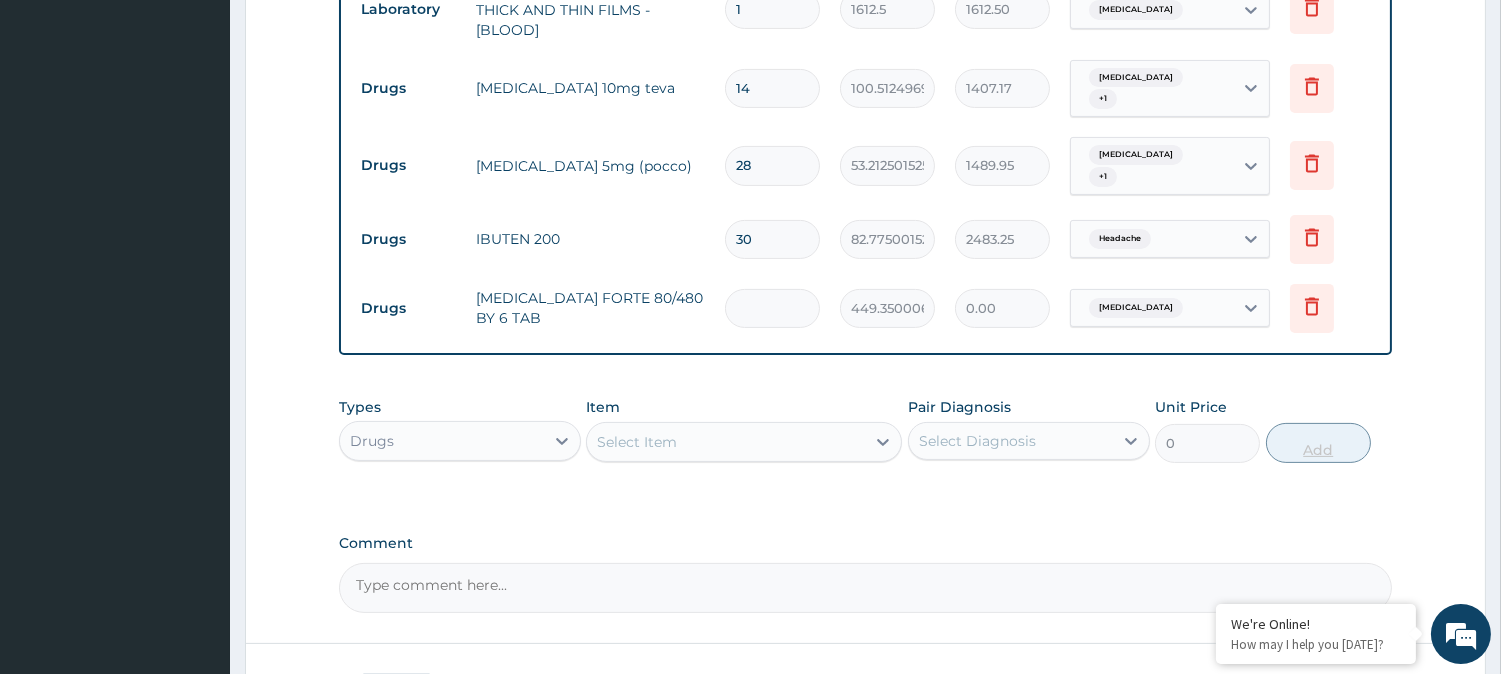 type on "6" 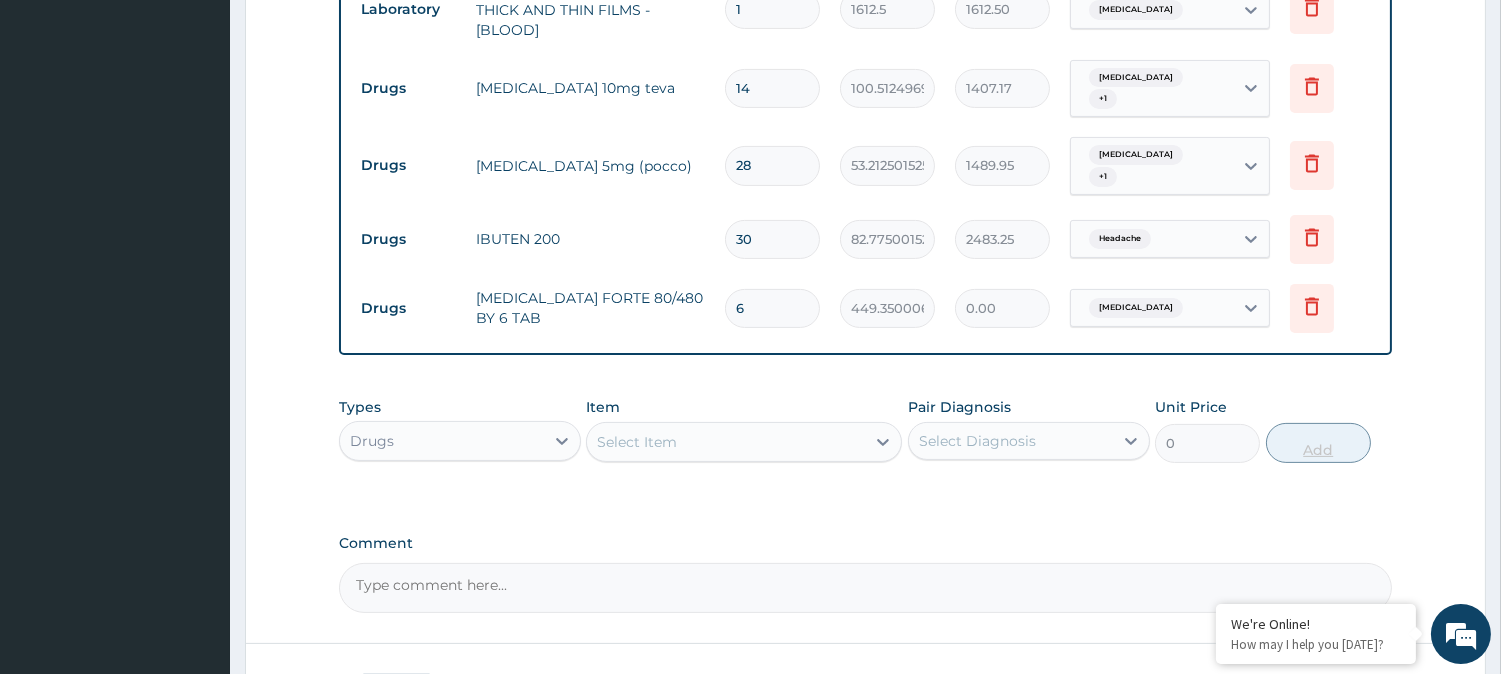 type on "2696.10" 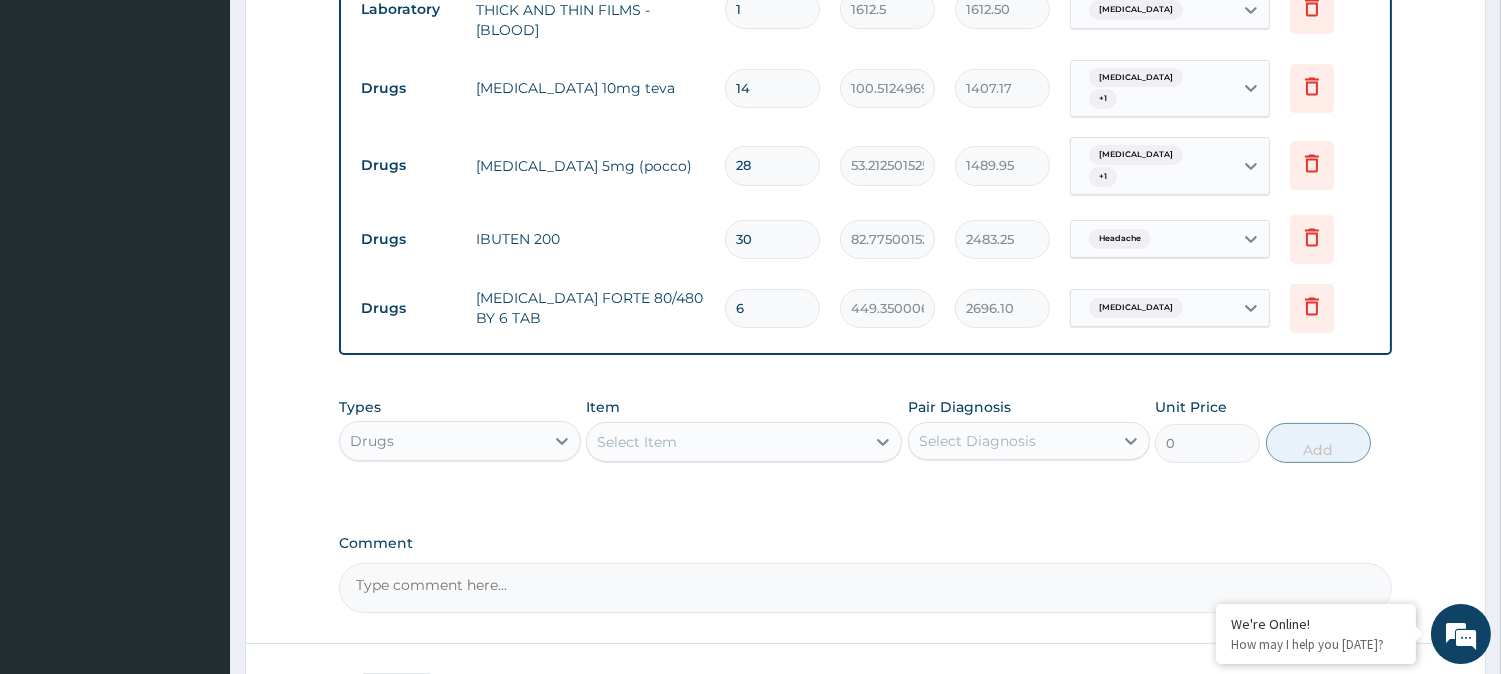 type on "6" 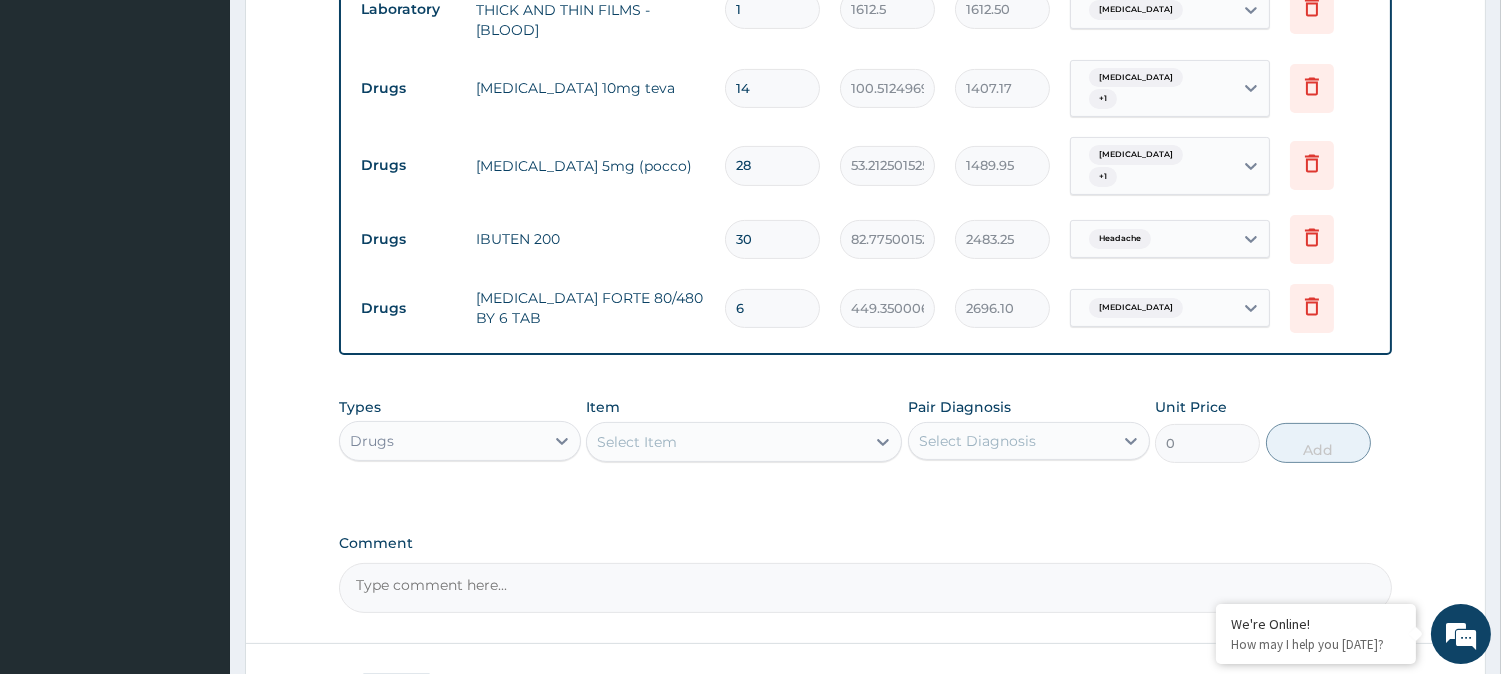 click on "Select Item" at bounding box center (726, 442) 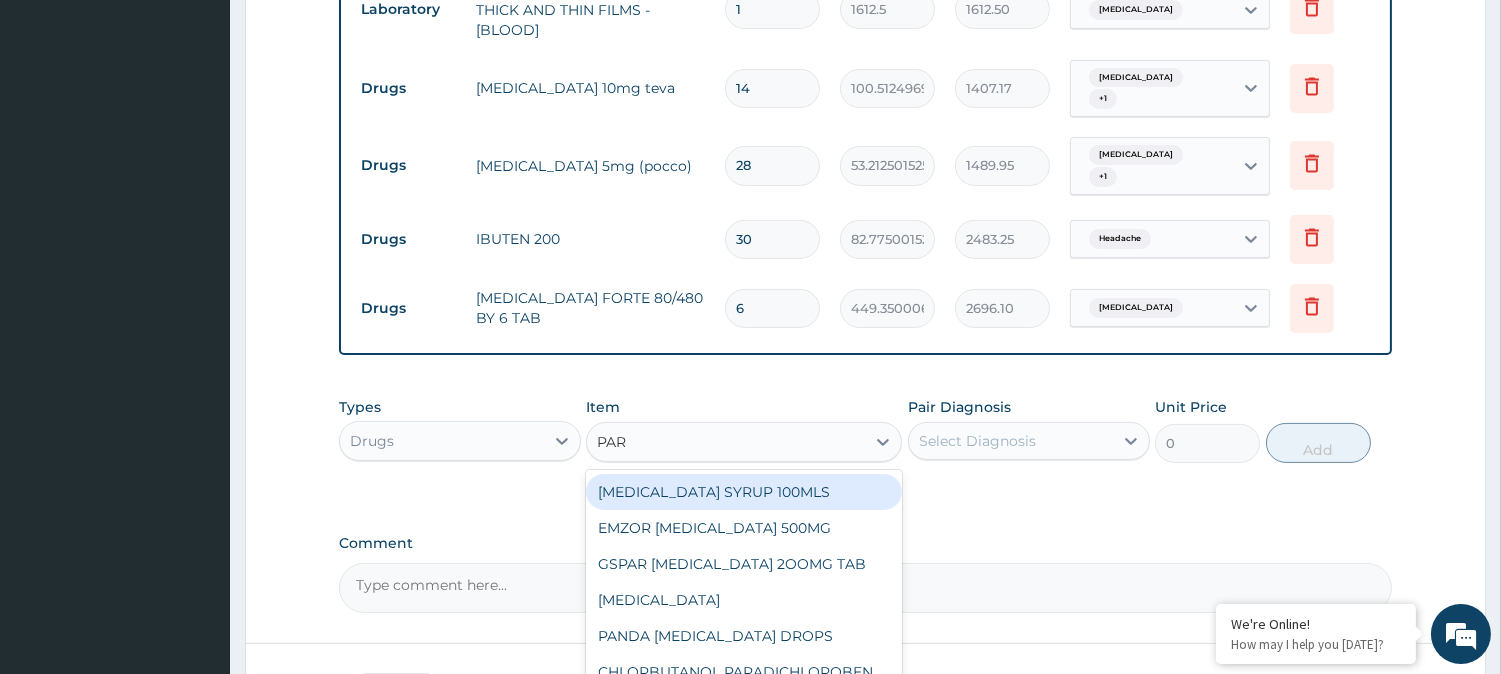 type on "PARA" 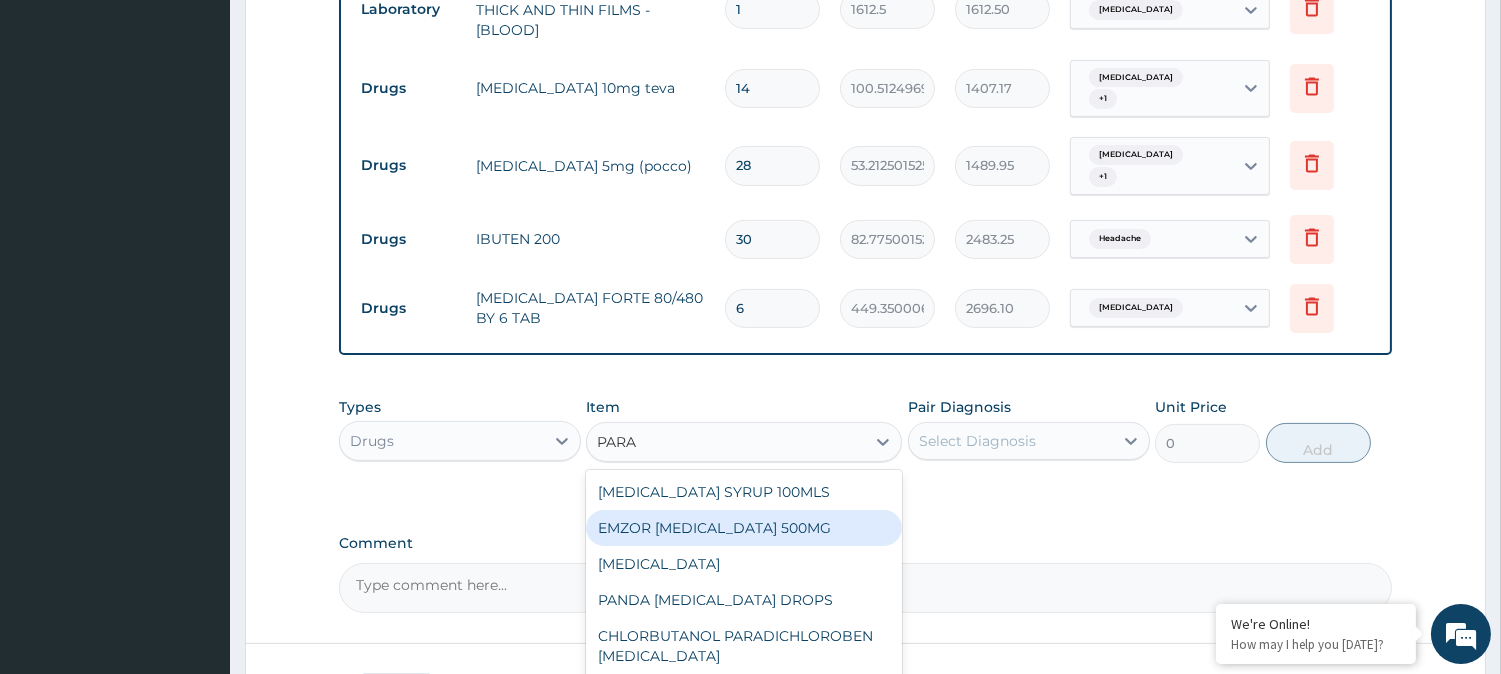 click on "EMZOR PARACETAMOL 500MG" at bounding box center [744, 528] 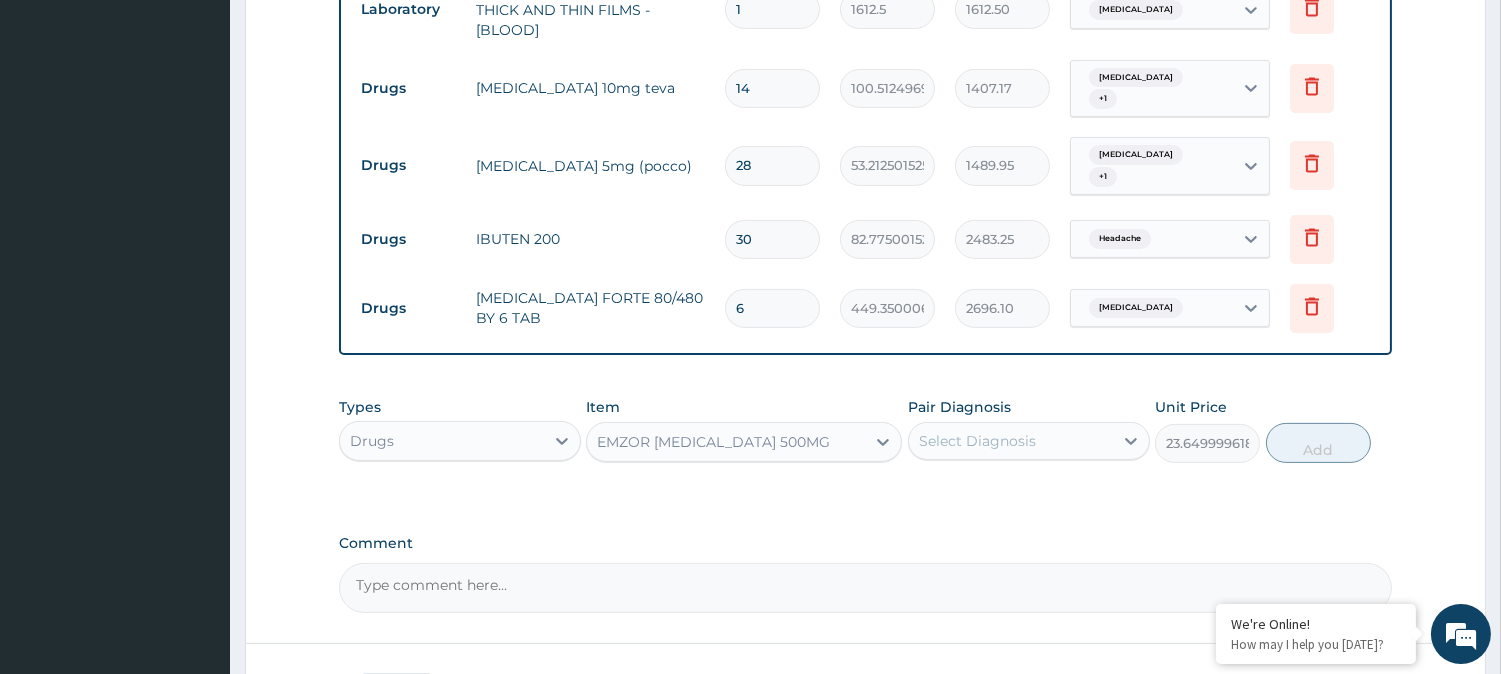 click on "Select Diagnosis" at bounding box center (977, 441) 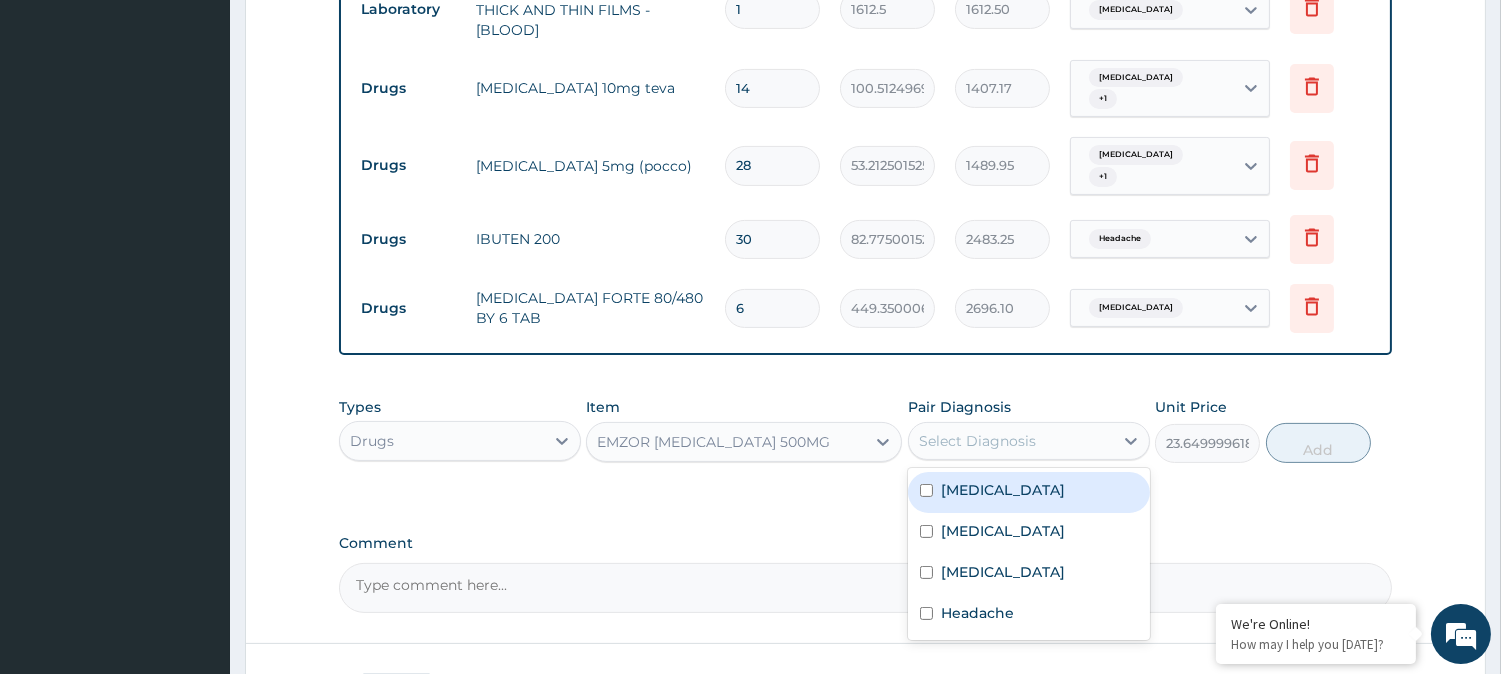 click on "[MEDICAL_DATA]" at bounding box center (1003, 490) 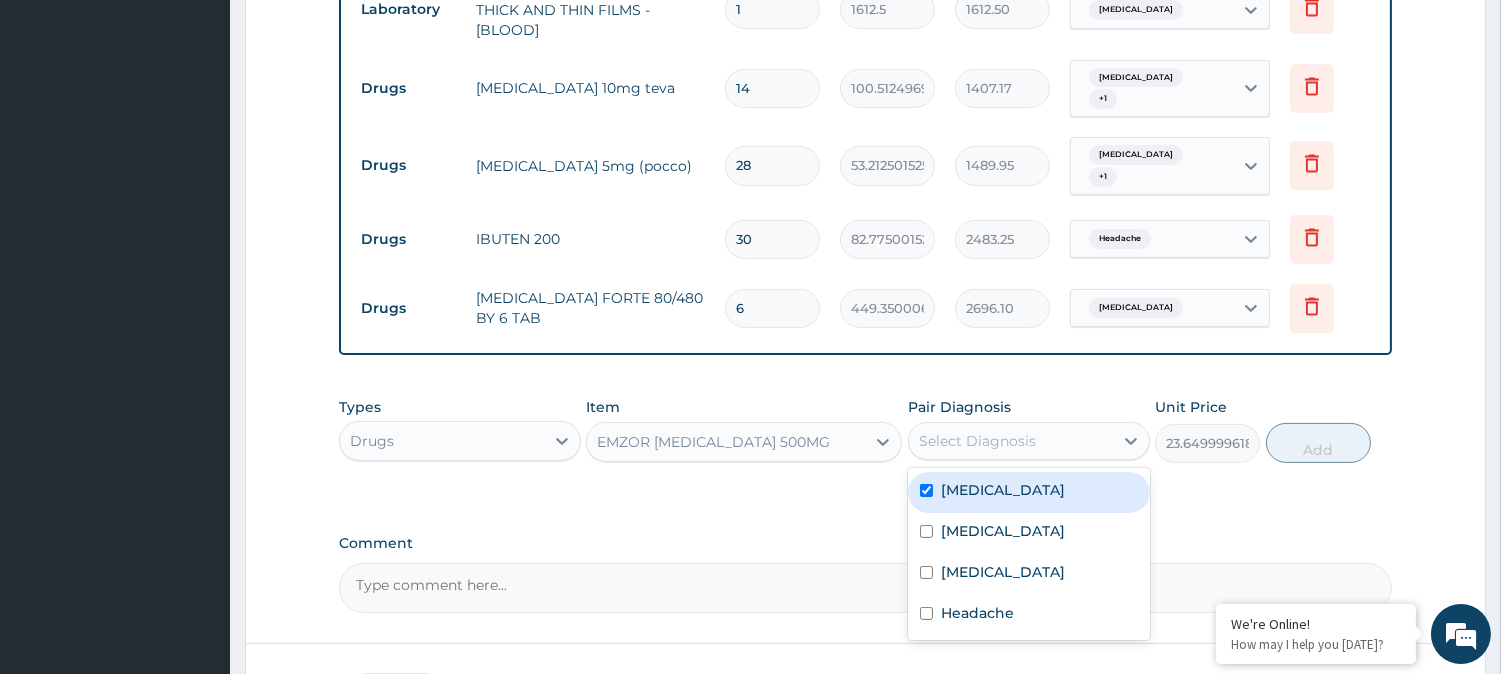 checkbox on "true" 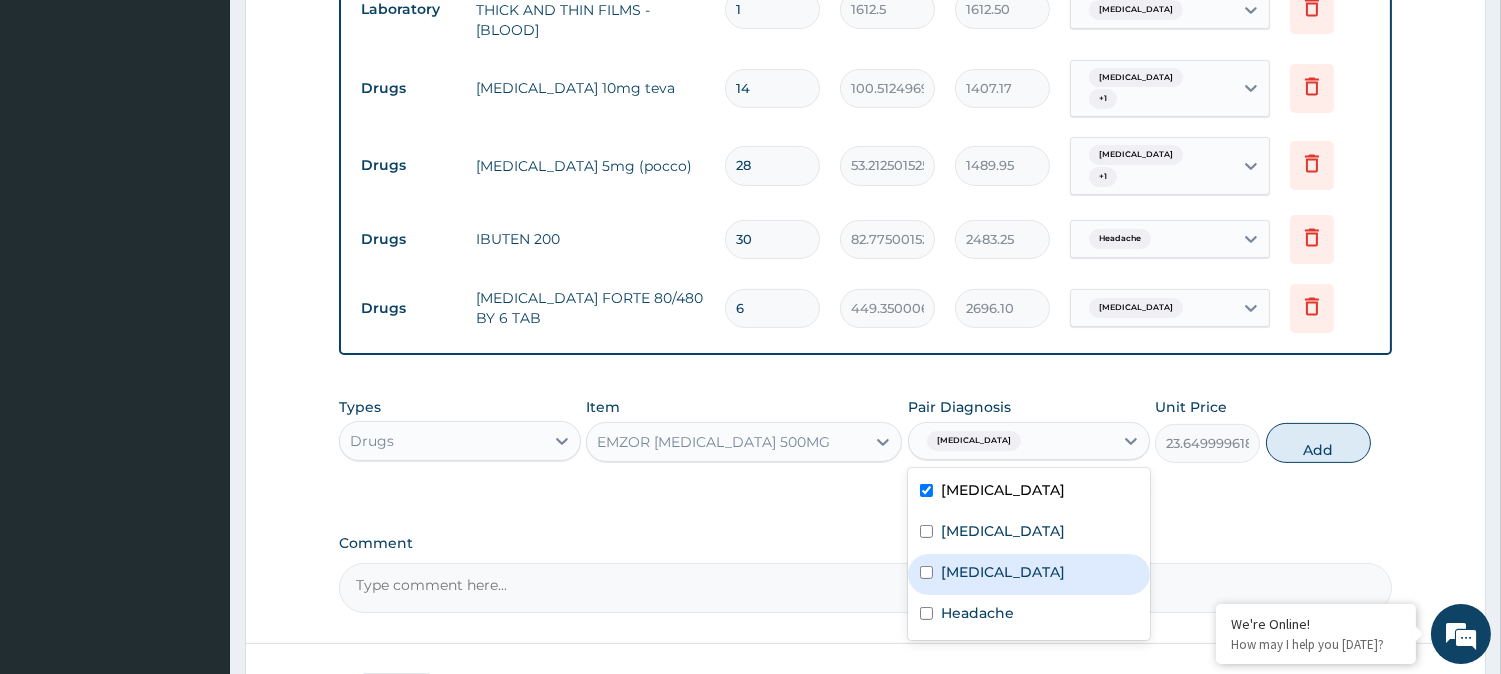 click on "[MEDICAL_DATA]" at bounding box center (1029, 574) 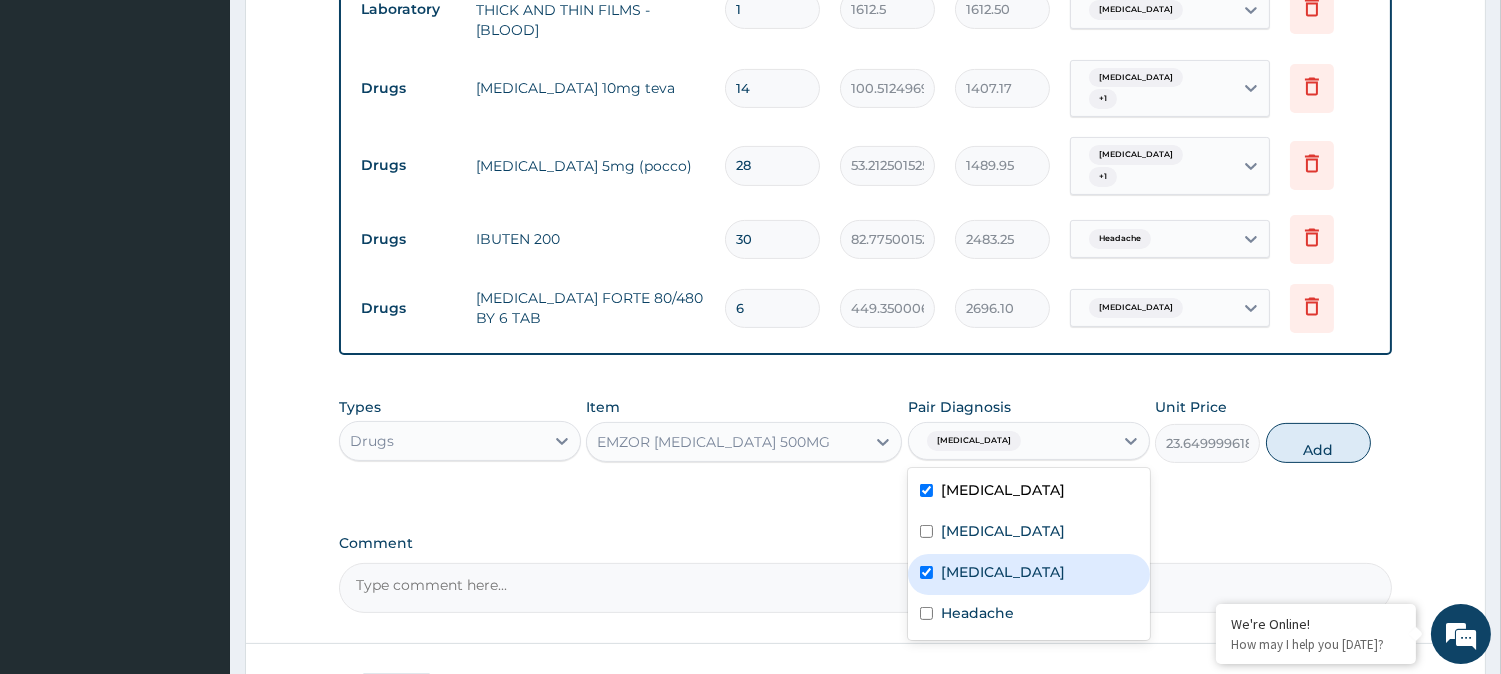checkbox on "true" 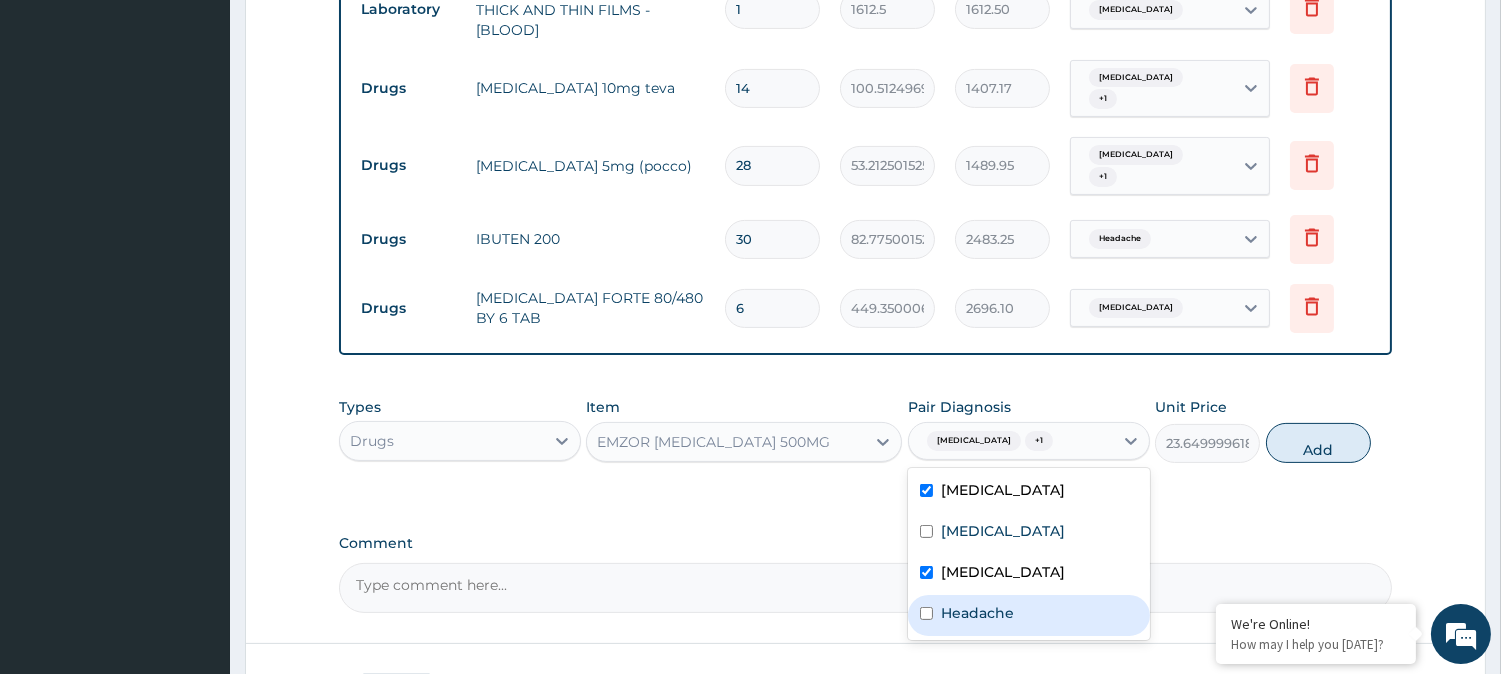click on "Headache" at bounding box center (1029, 615) 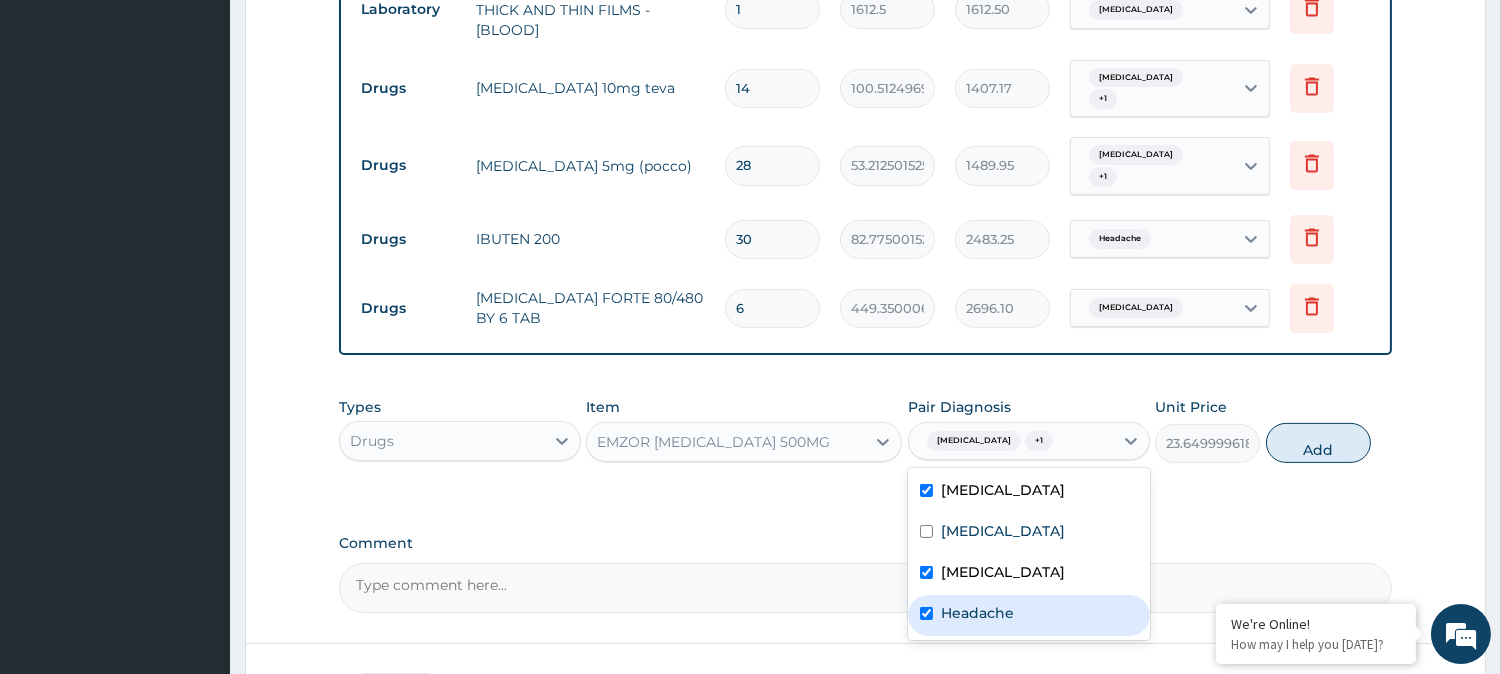 checkbox on "true" 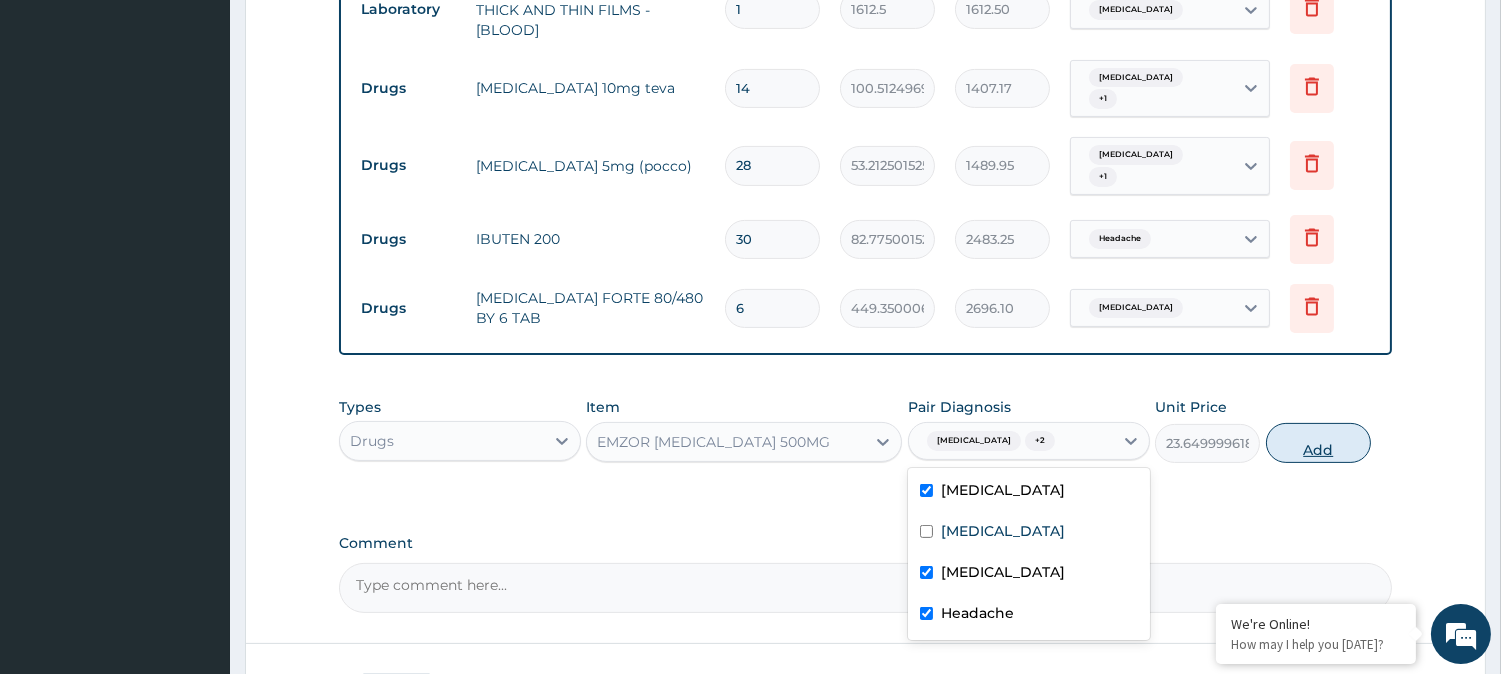 click on "Add" at bounding box center (1318, 443) 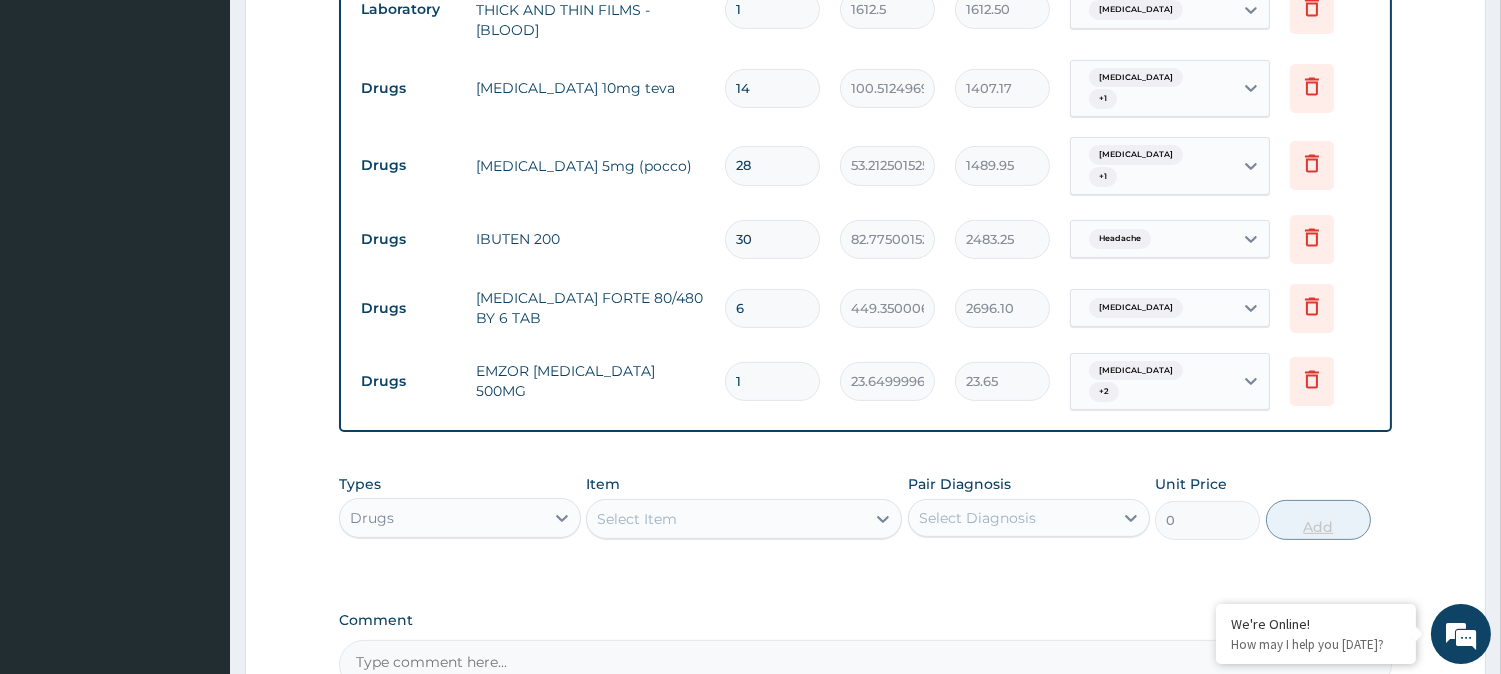 type on "18" 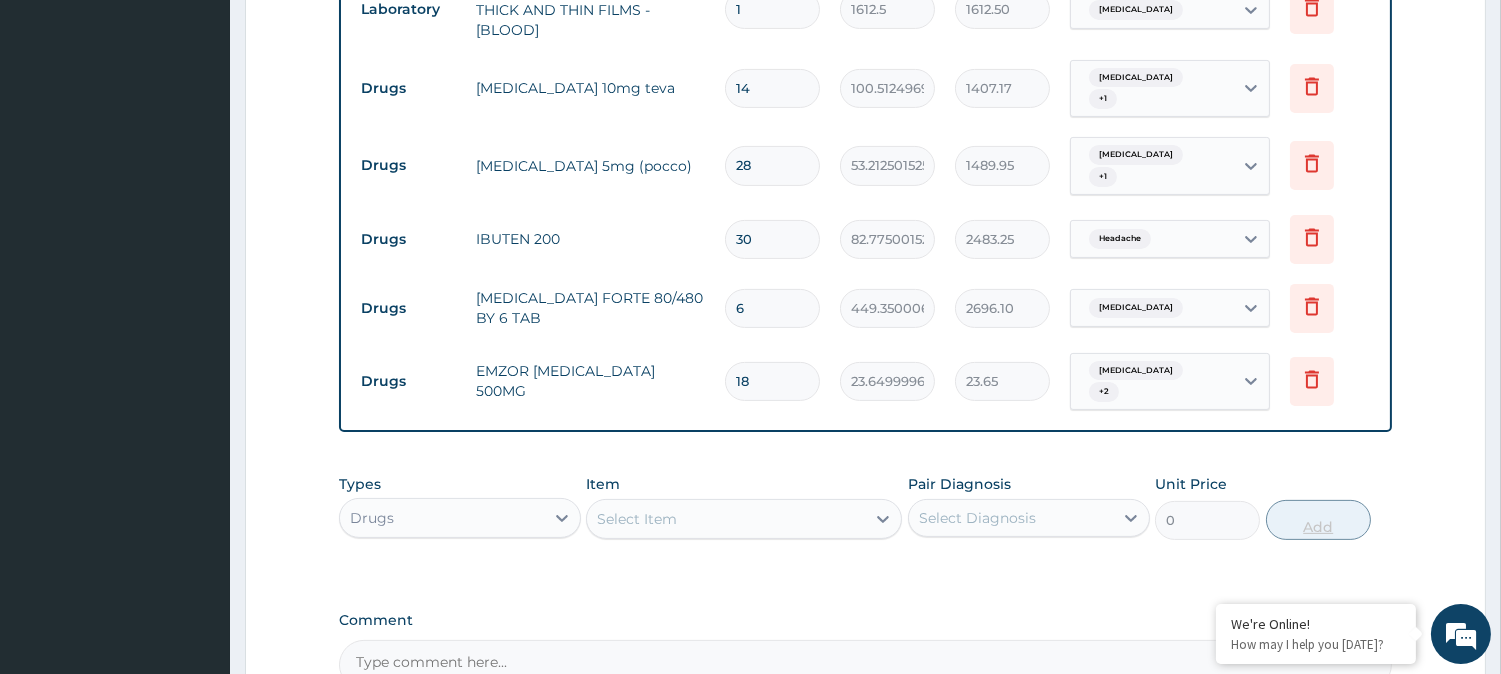 type on "425.70" 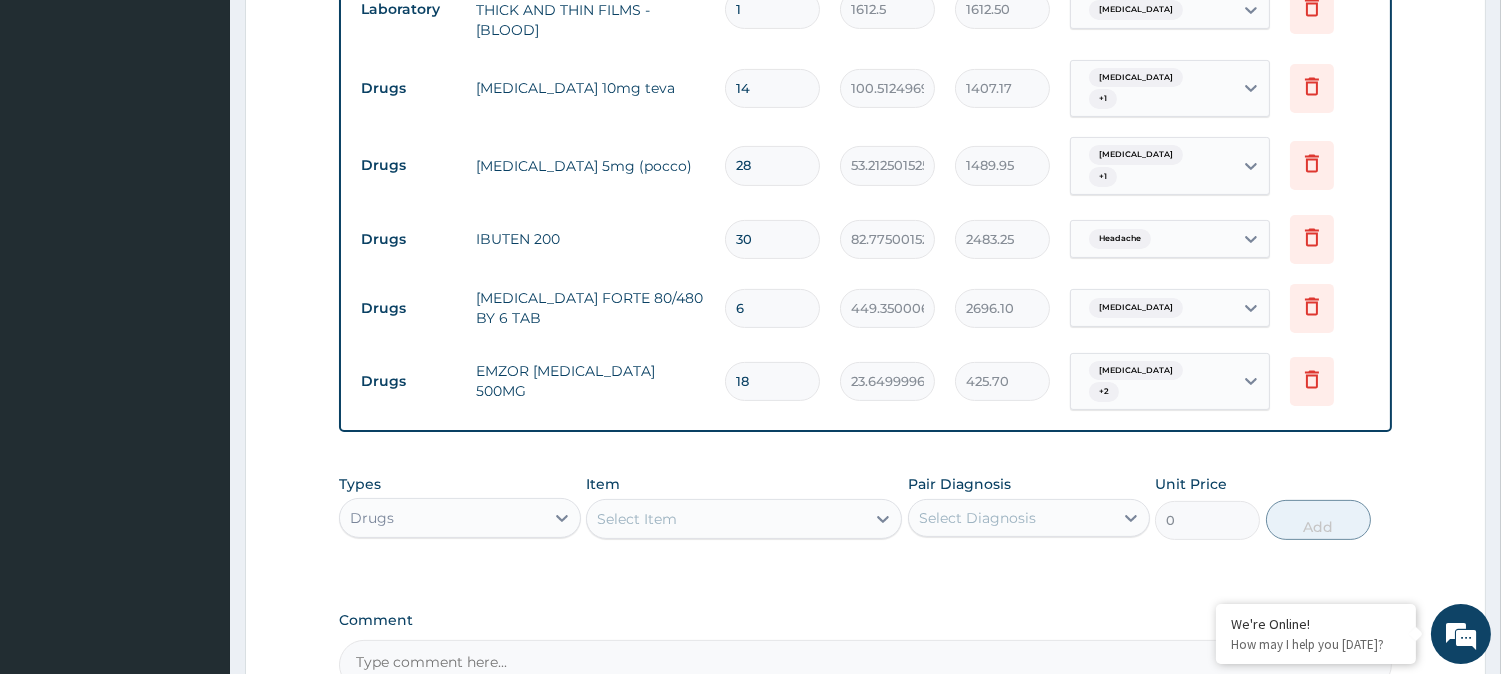 type on "18" 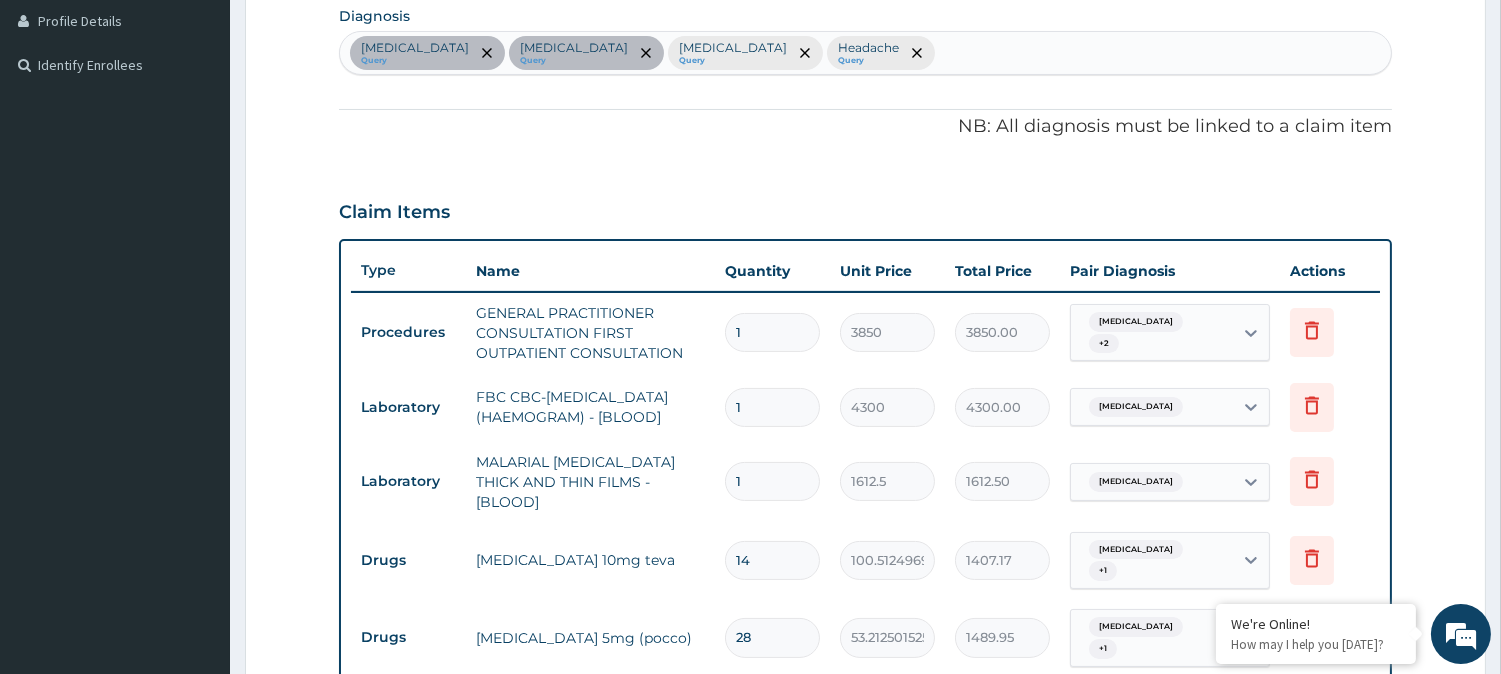 scroll, scrollTop: 422, scrollLeft: 0, axis: vertical 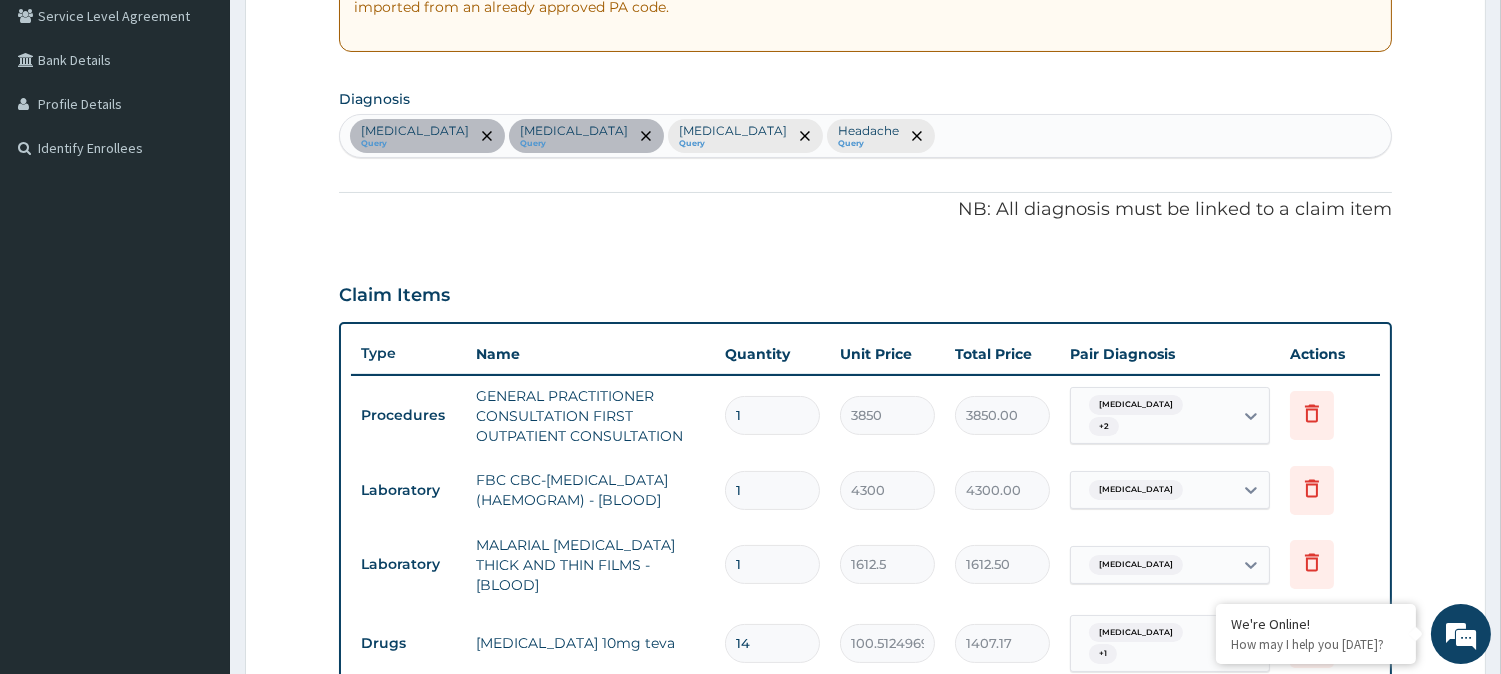 click on "Malaria Query Essential hypertension Query Sepsis Query Headache Query" at bounding box center [865, 136] 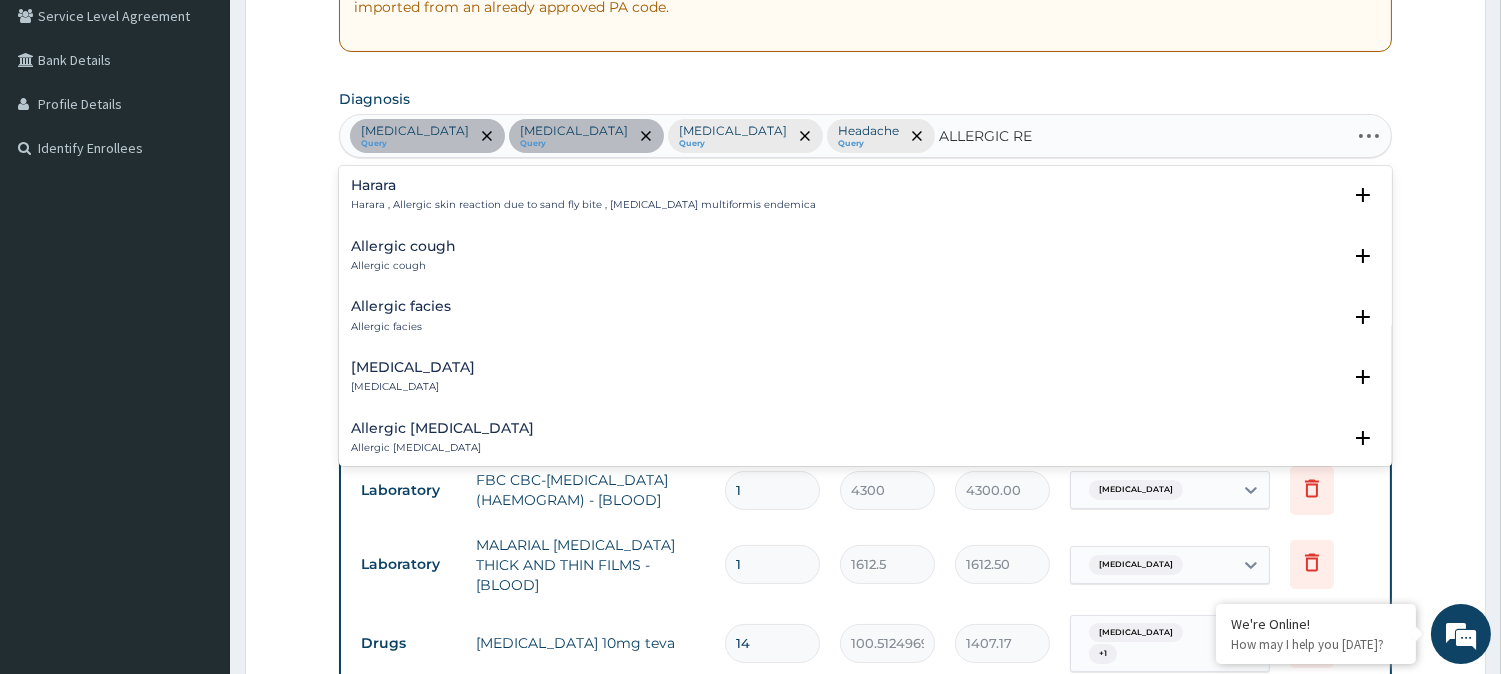 type on "ALLERGIC REA" 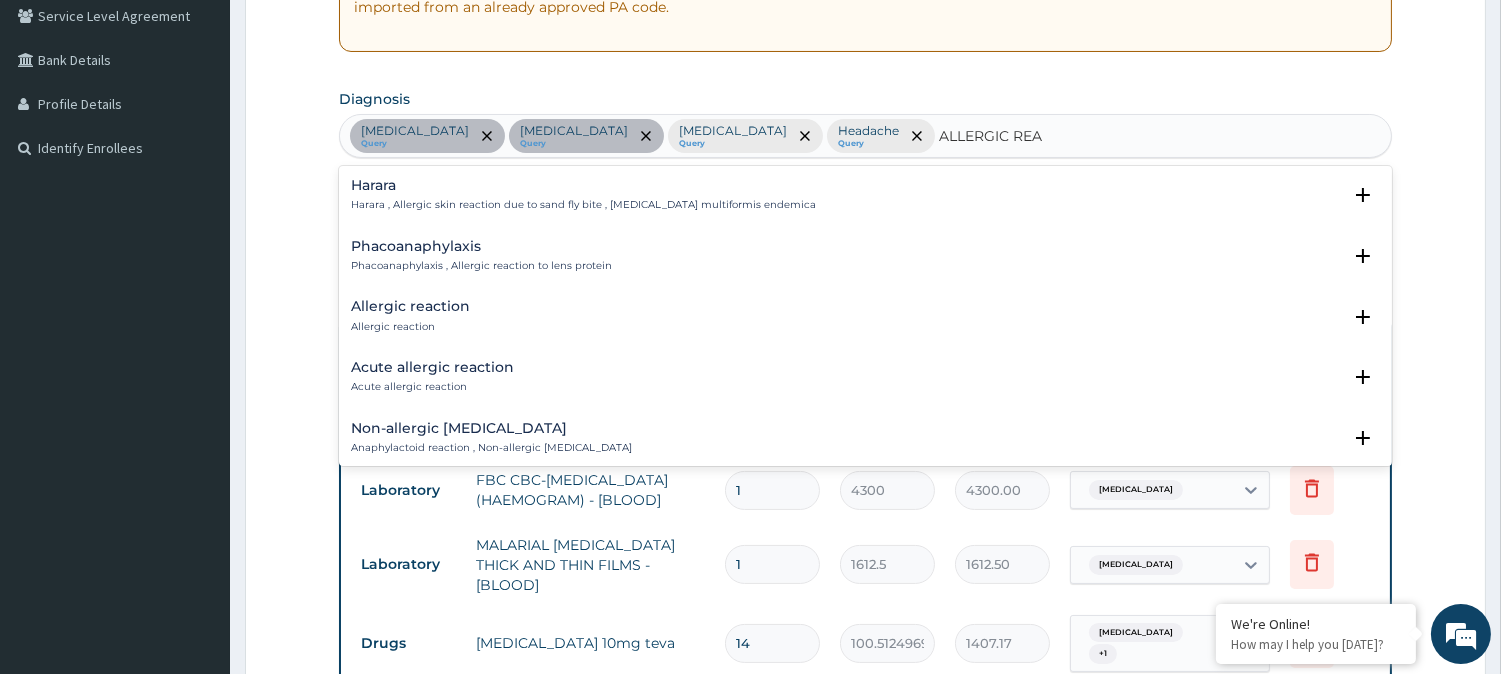 click on "Allergic reaction" at bounding box center [410, 306] 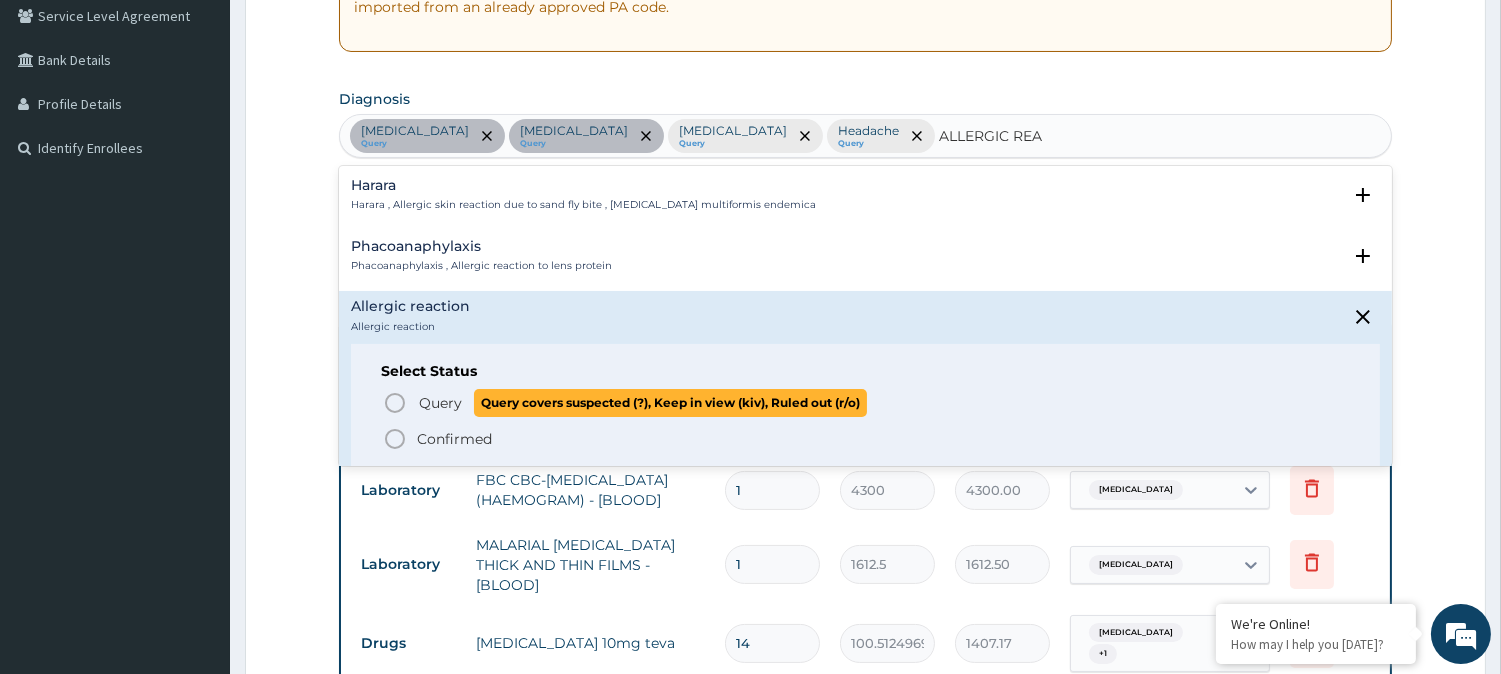 click 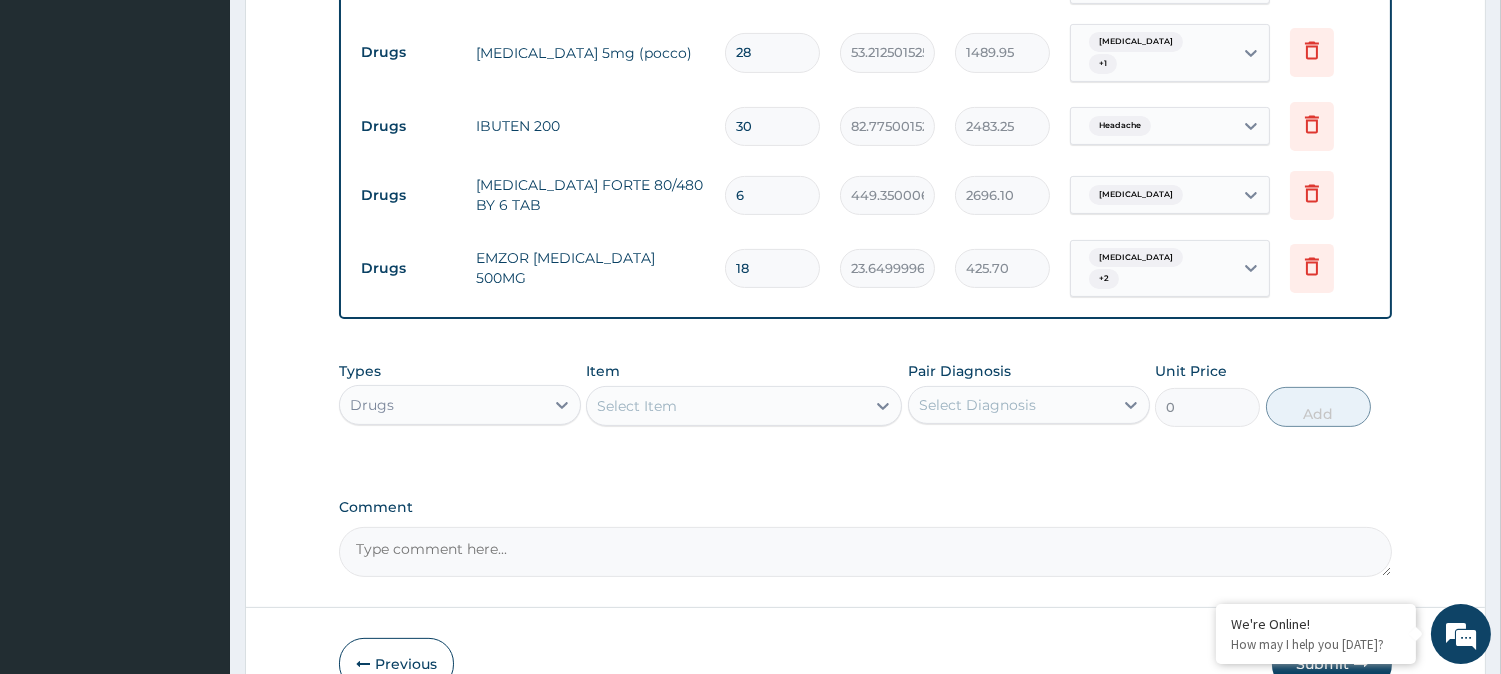 scroll, scrollTop: 1163, scrollLeft: 0, axis: vertical 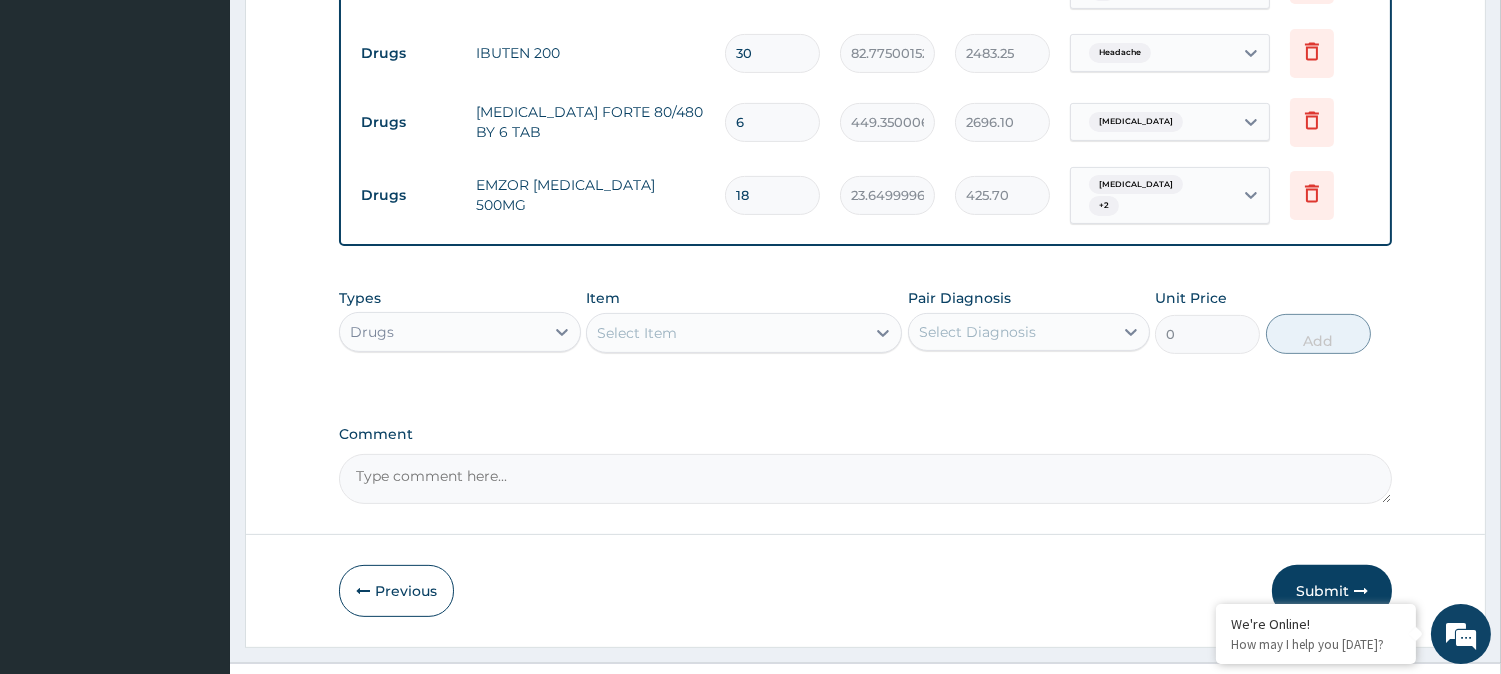 click on "Select Item" at bounding box center (726, 333) 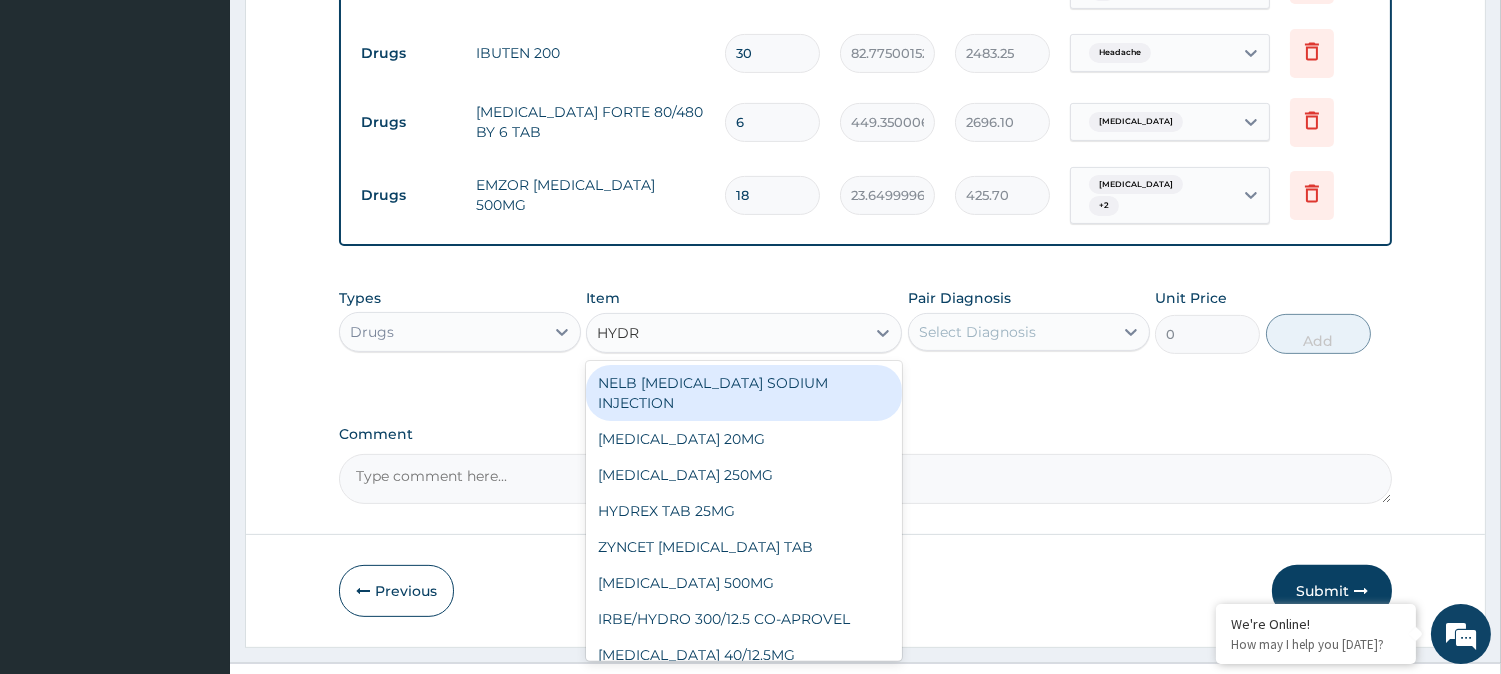 type on "HYDRO" 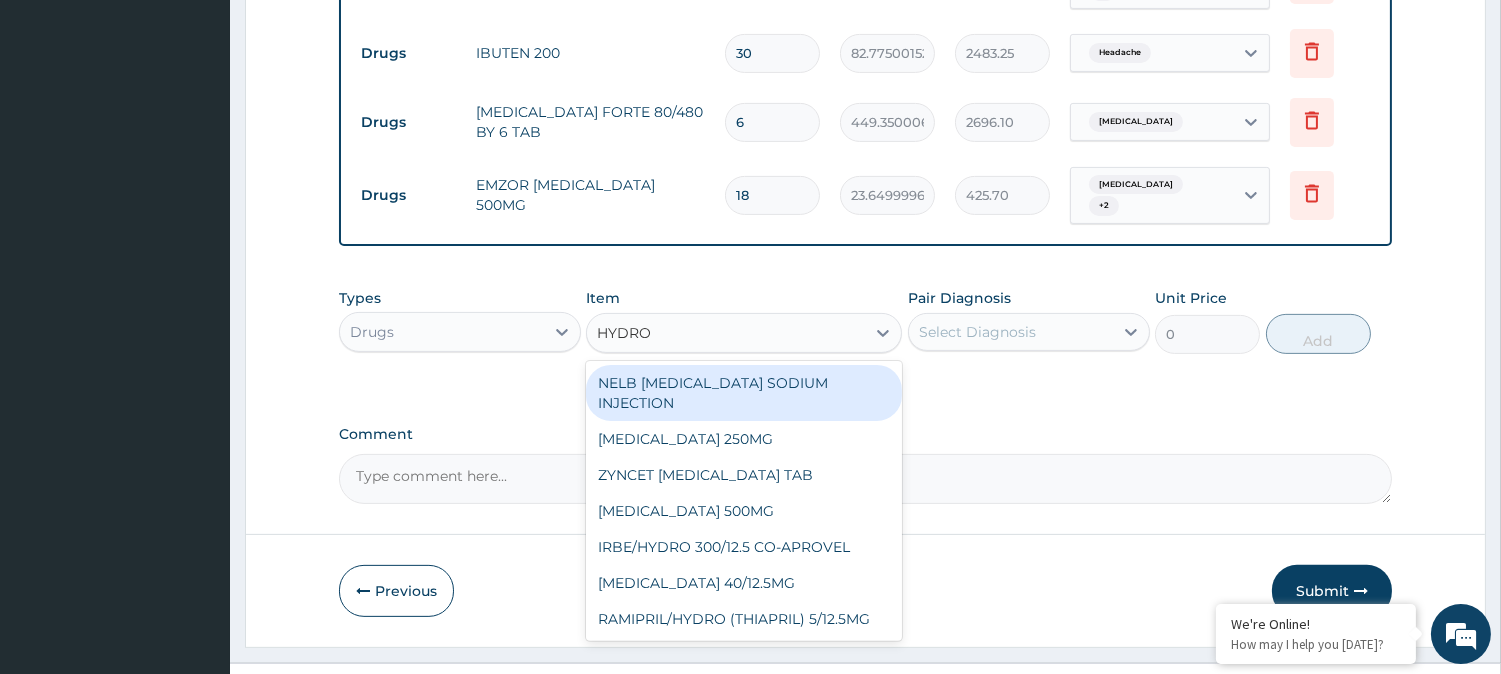 click on "NELB HYDROCORTISONE SODIUM INJECTION" at bounding box center [744, 393] 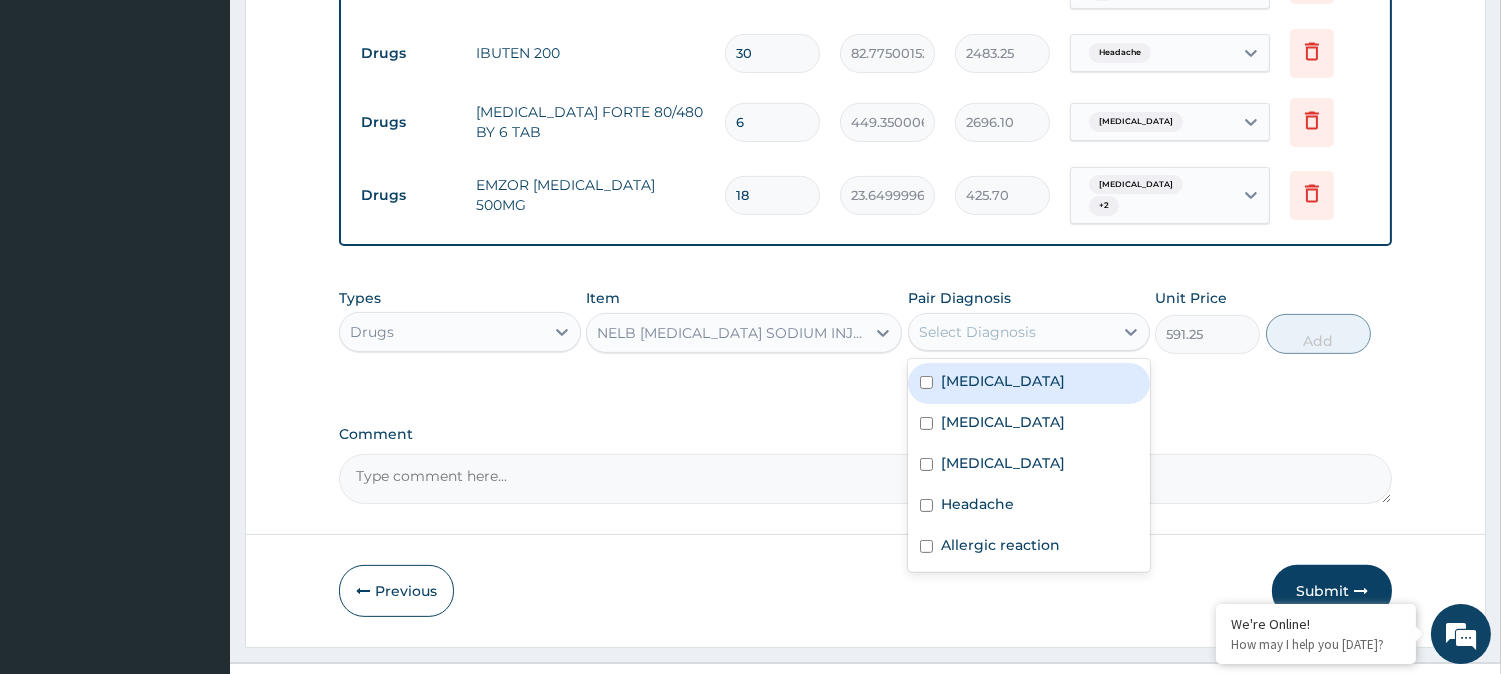 click on "Select Diagnosis" at bounding box center [977, 332] 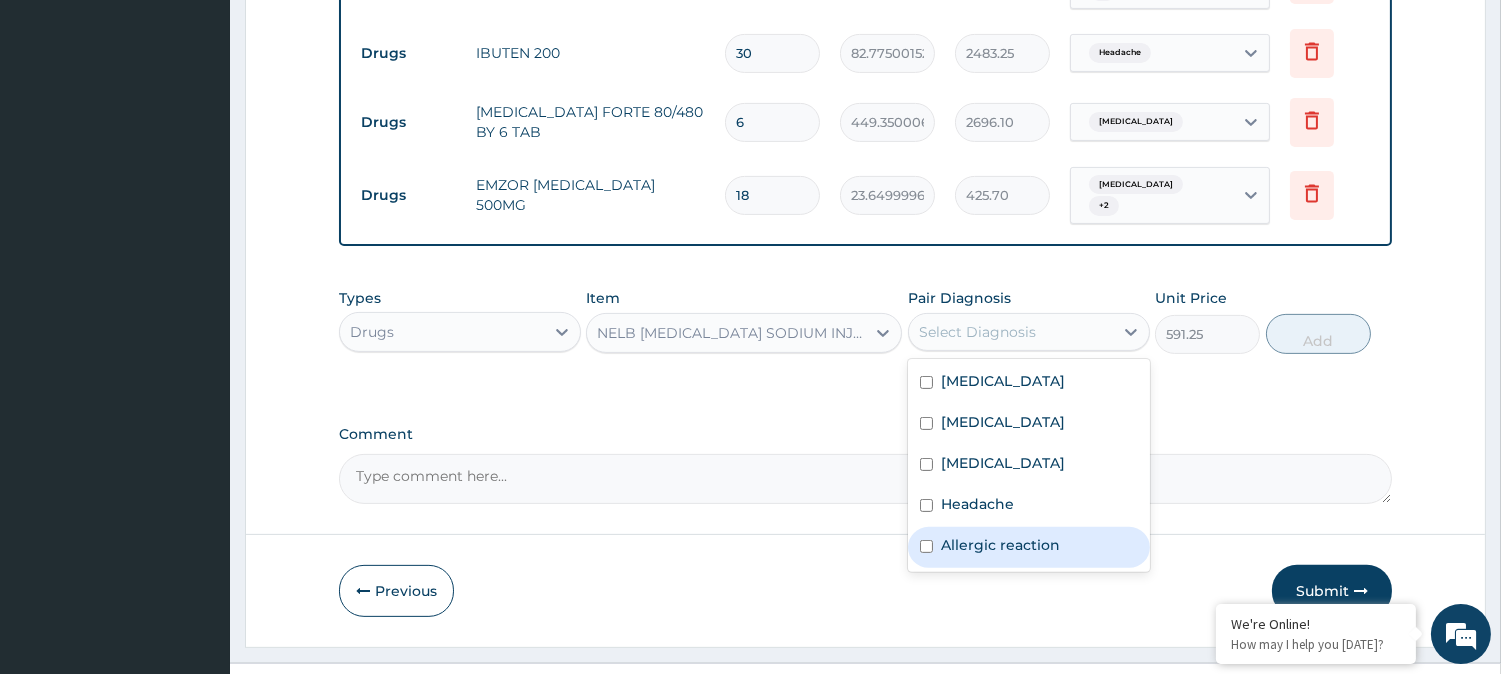 click on "Allergic reaction" at bounding box center (1029, 547) 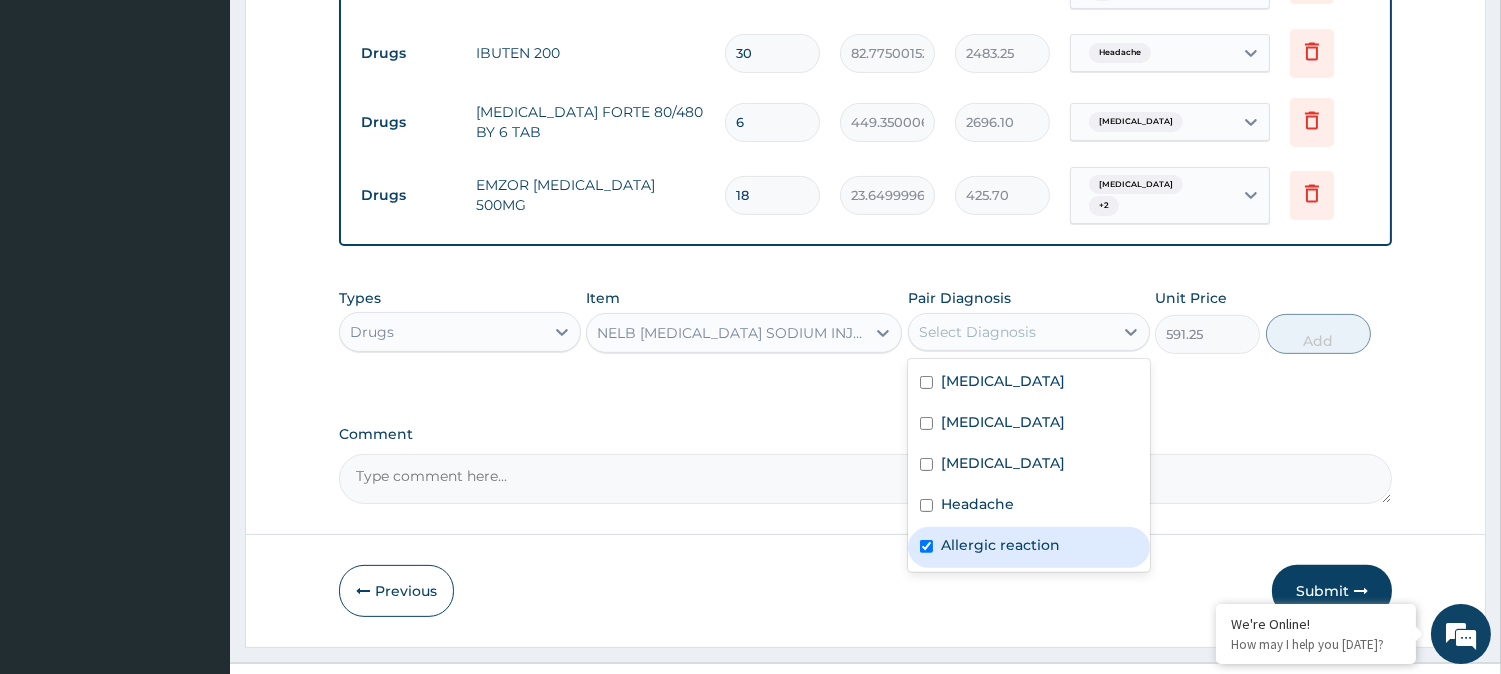 checkbox on "true" 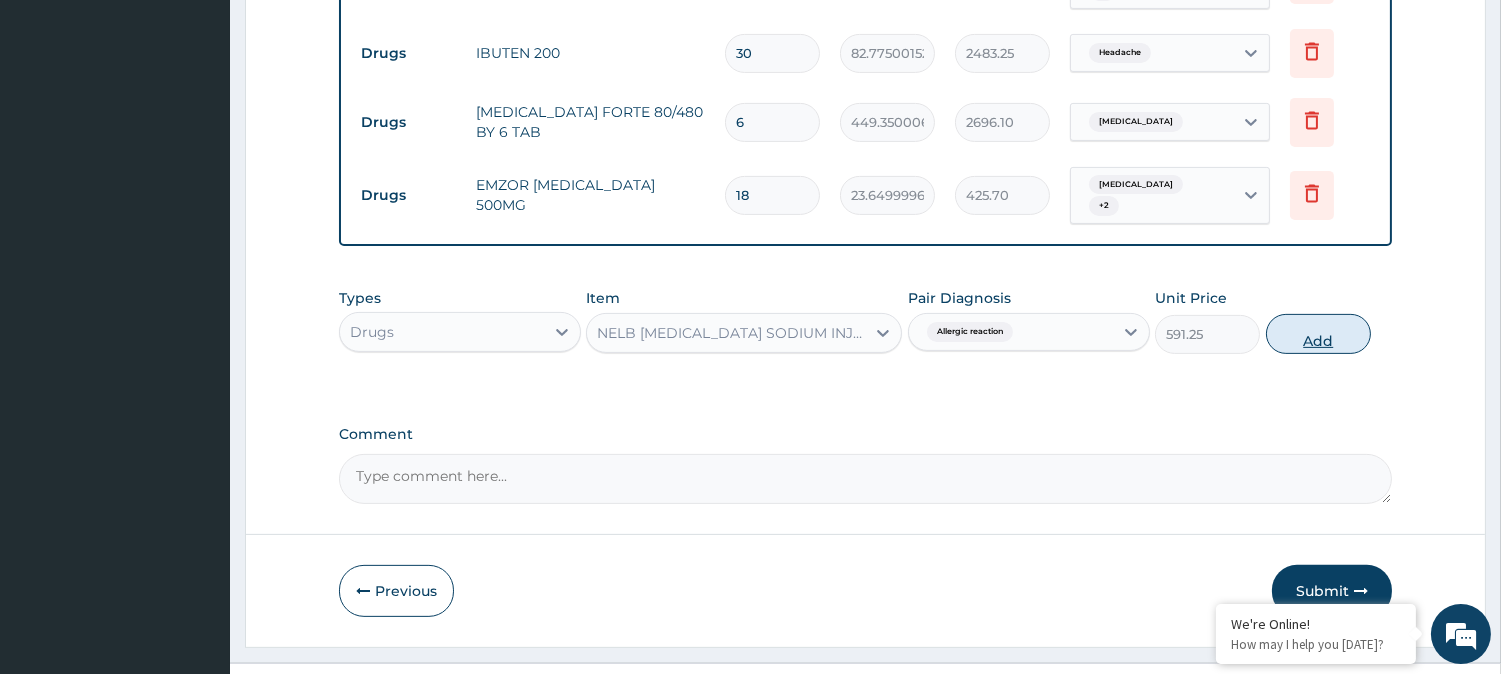 click on "Add" at bounding box center (1318, 334) 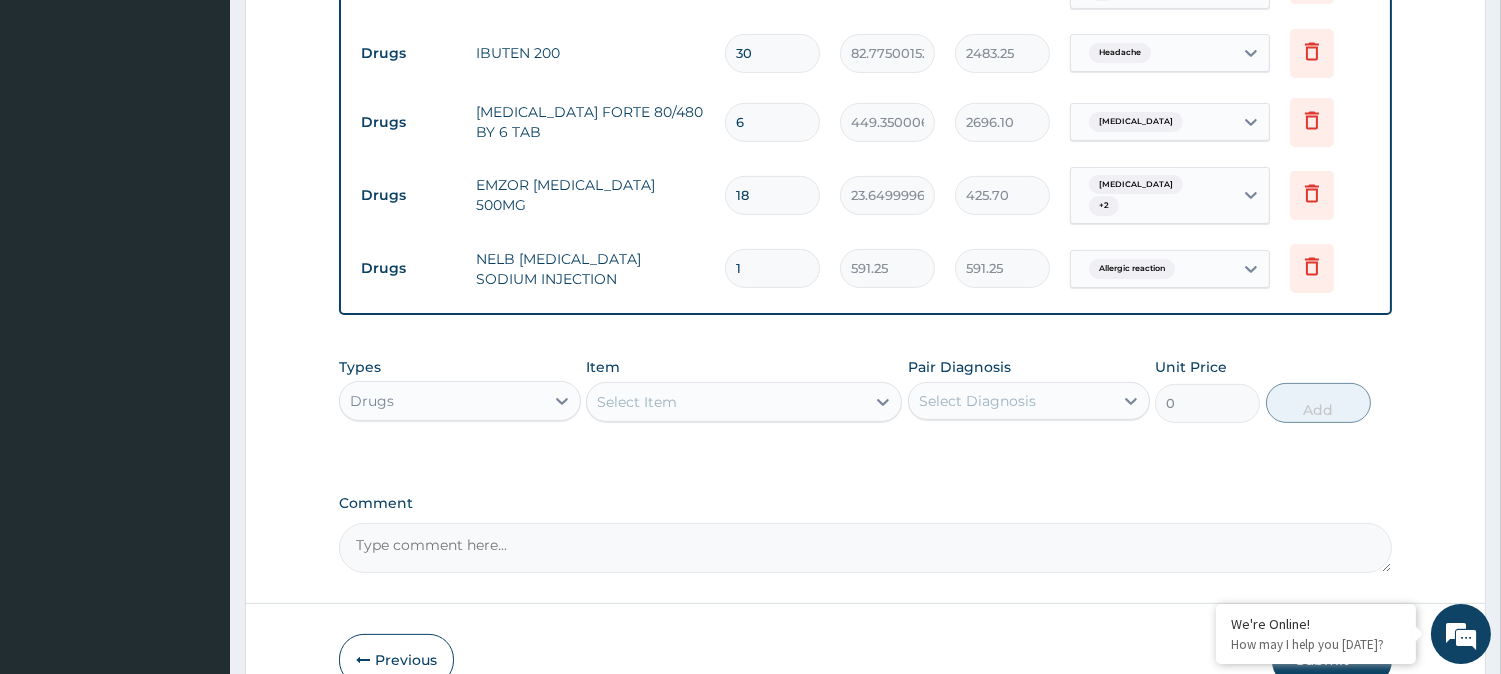 type 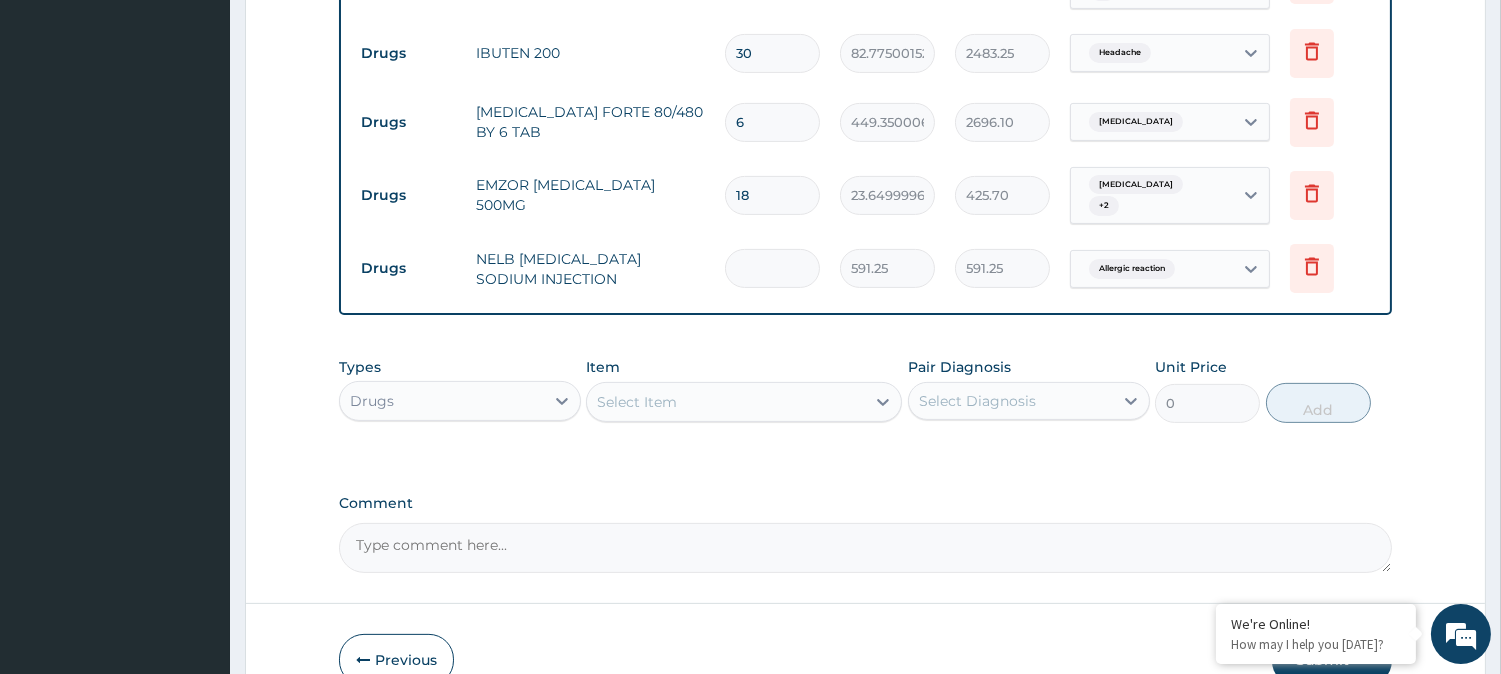 type on "0.00" 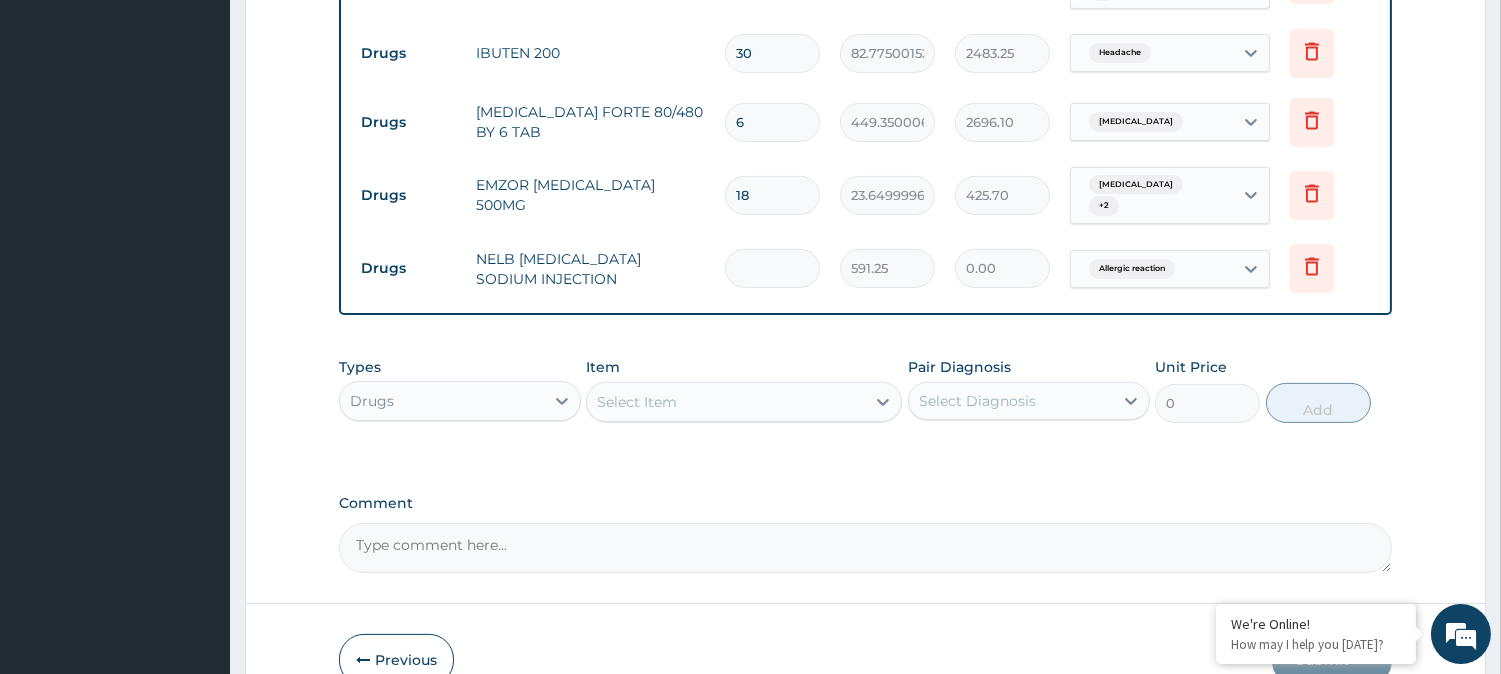 type on "2" 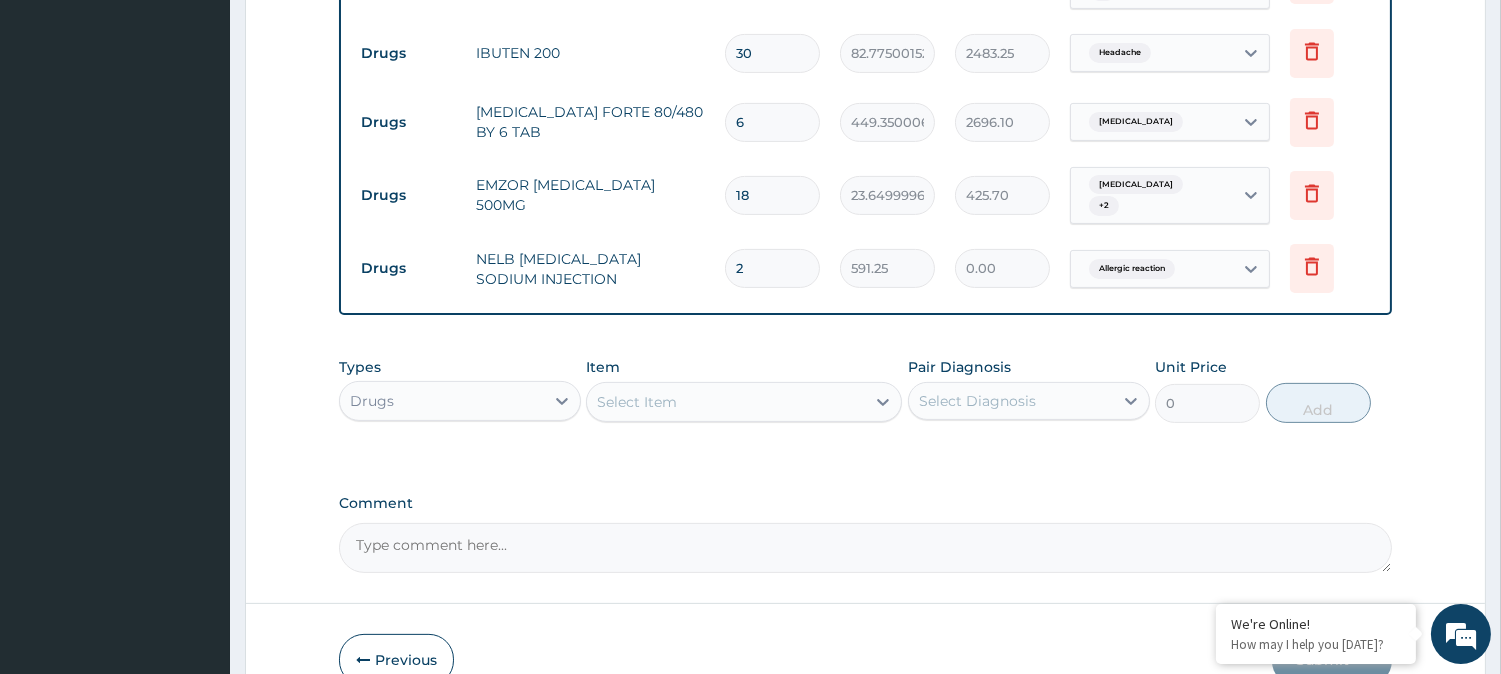 type on "1182.50" 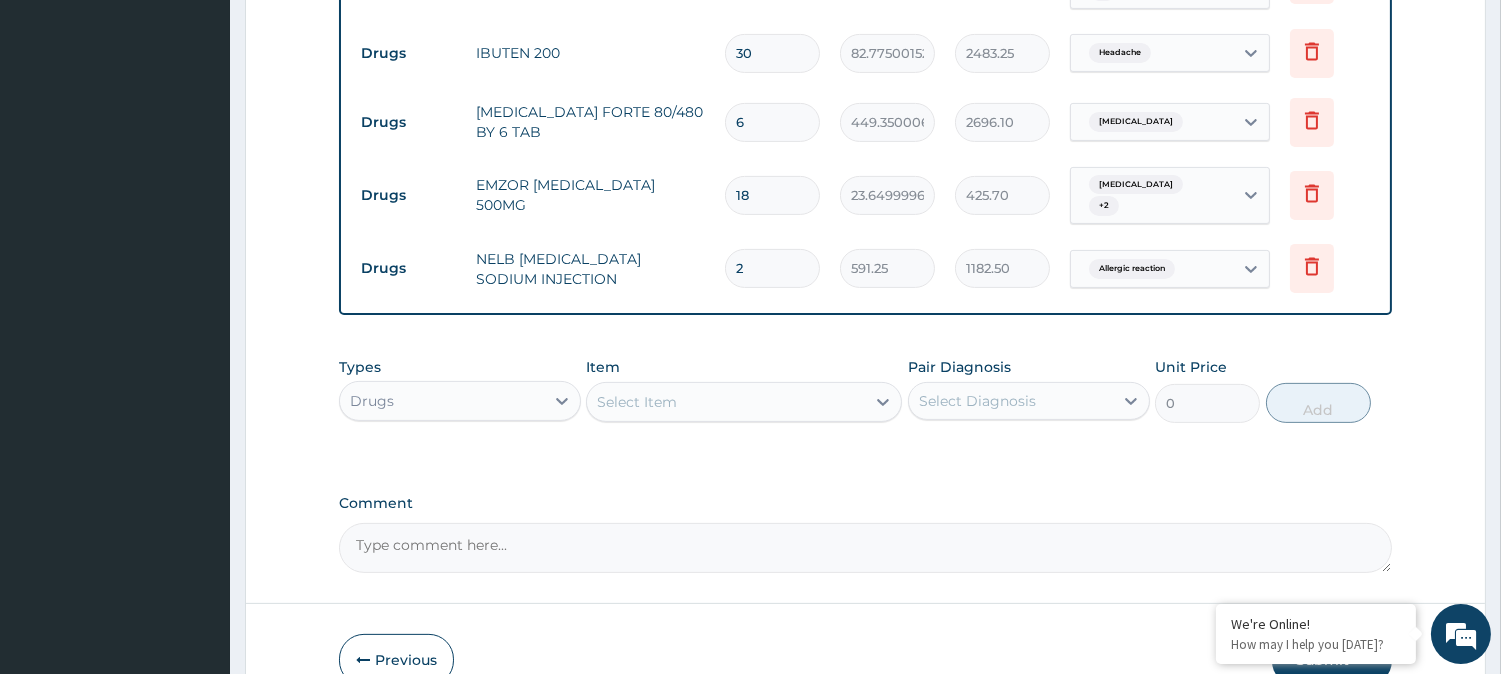 type on "2" 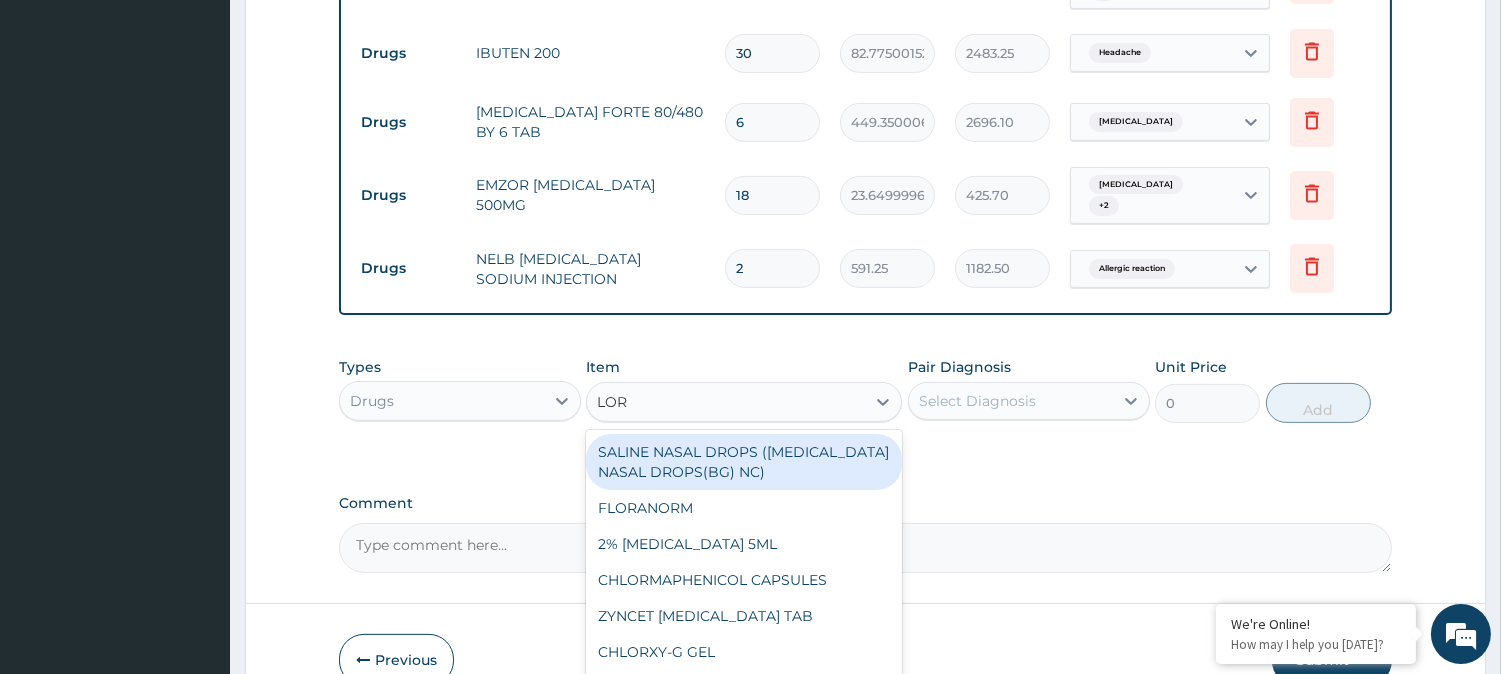 type on "LORA" 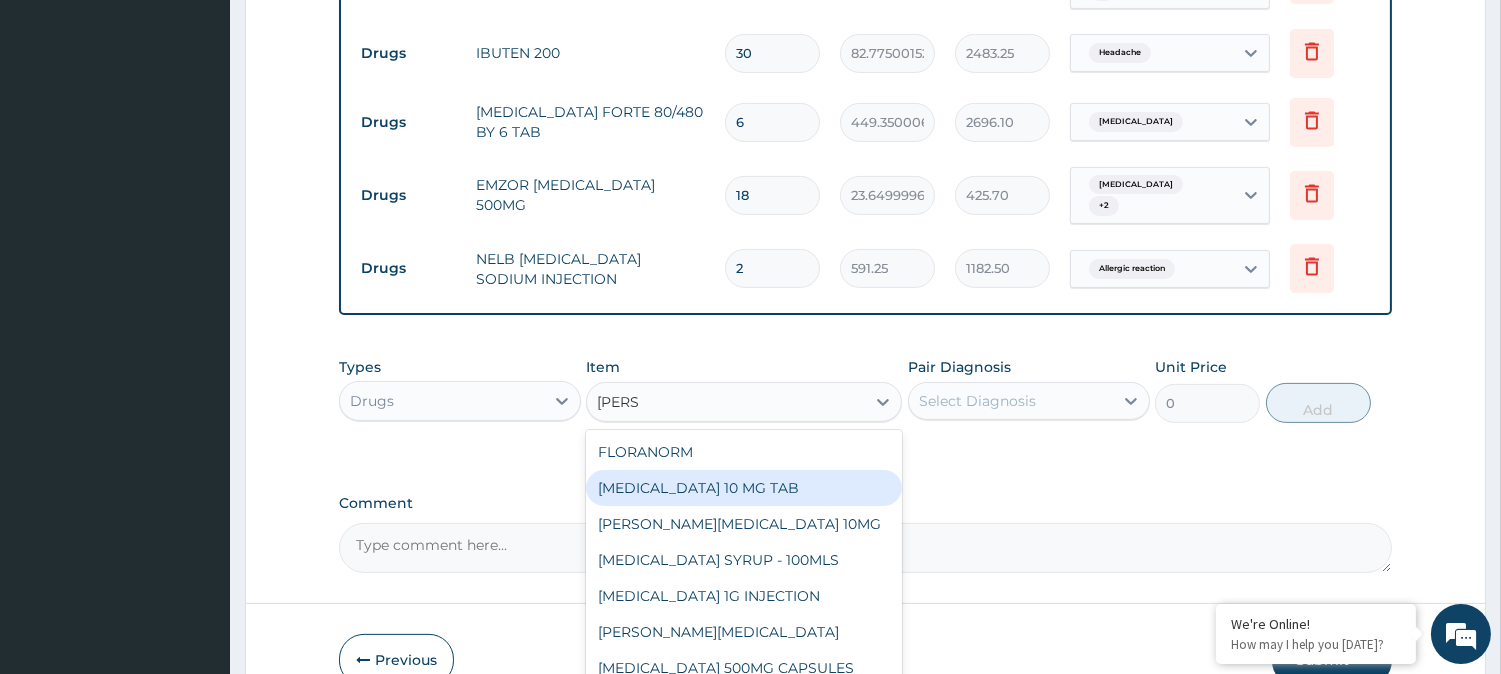 click on "LORATADINE 10 MG TAB" at bounding box center [744, 488] 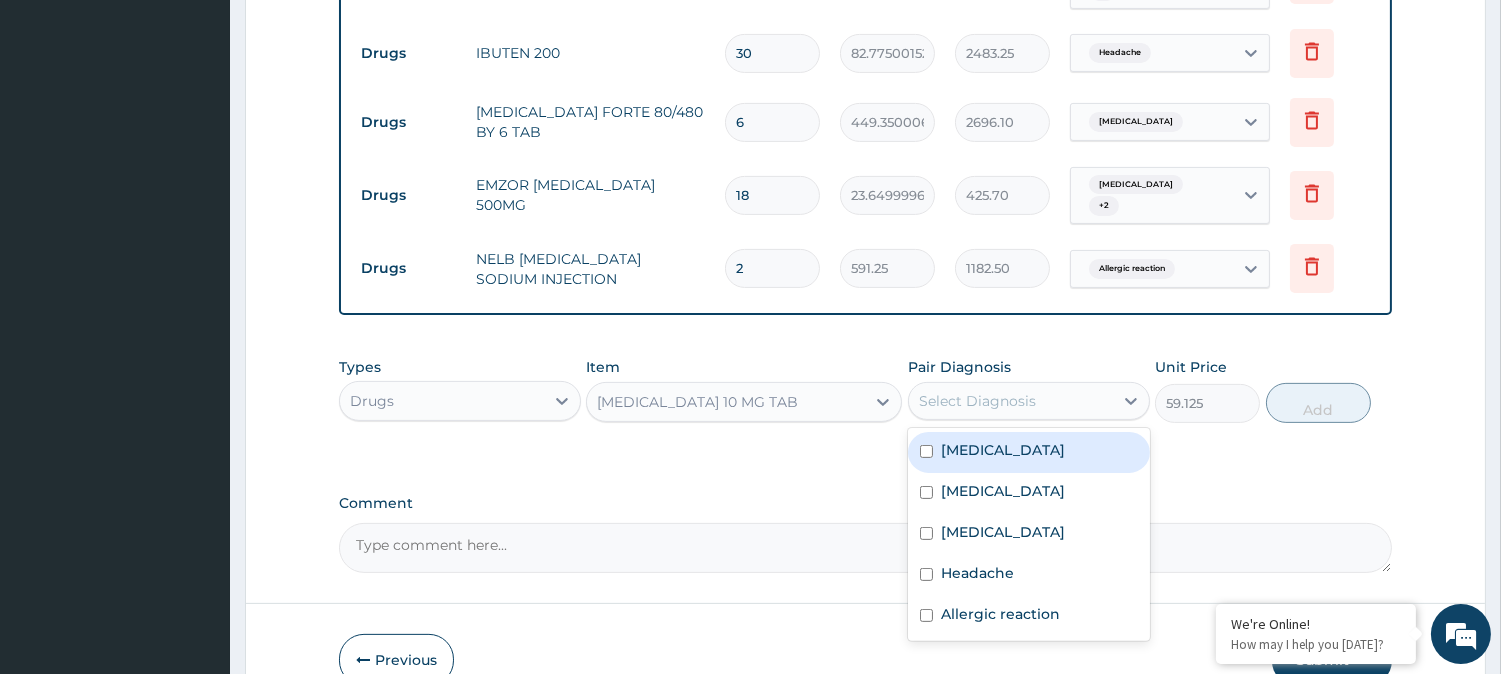 click on "Select Diagnosis" at bounding box center [977, 401] 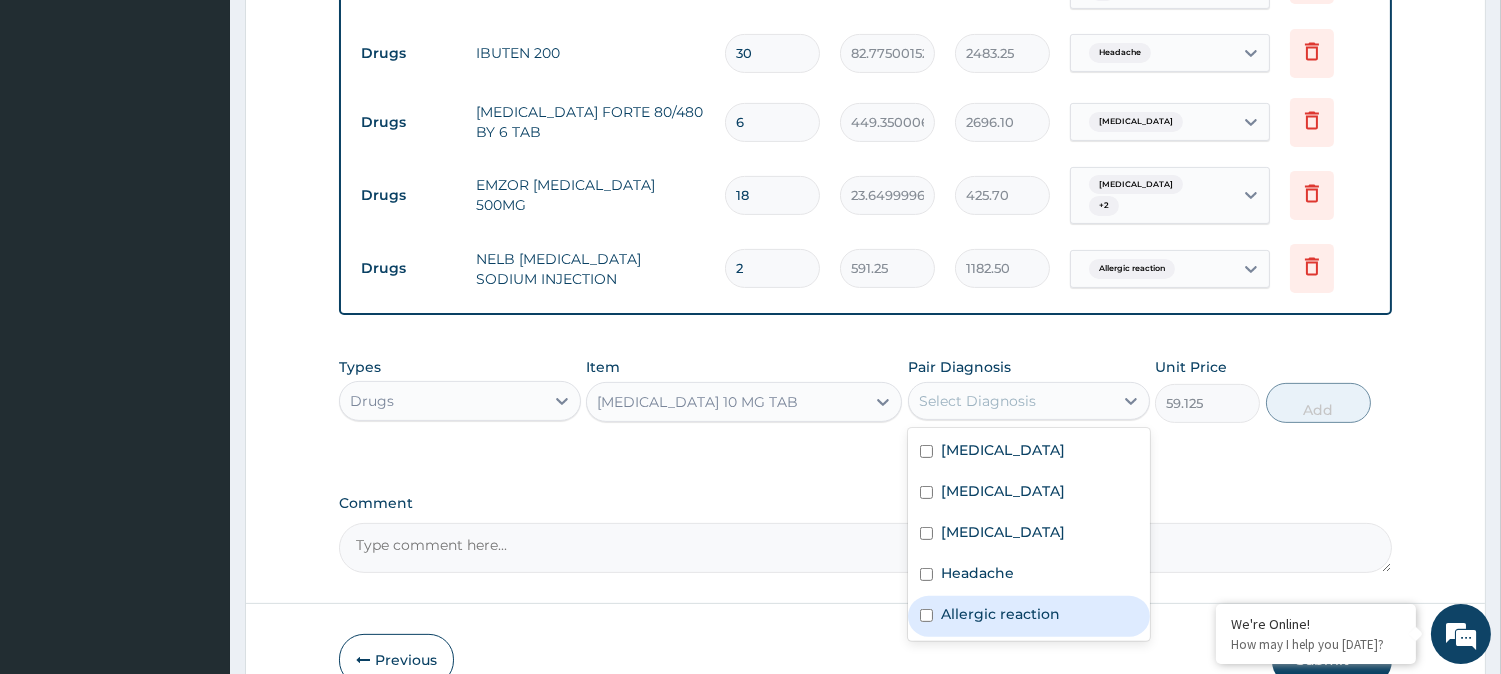 click on "Allergic reaction" at bounding box center [1000, 614] 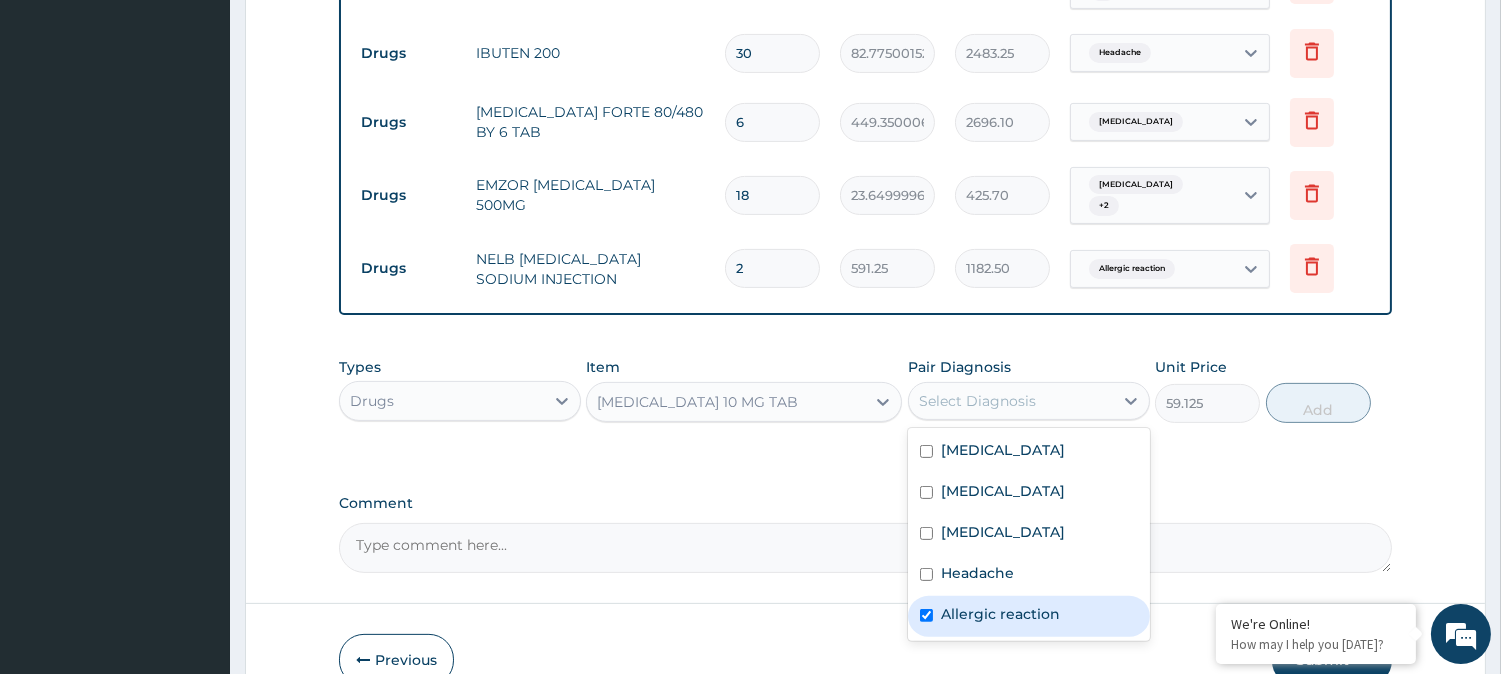 checkbox on "true" 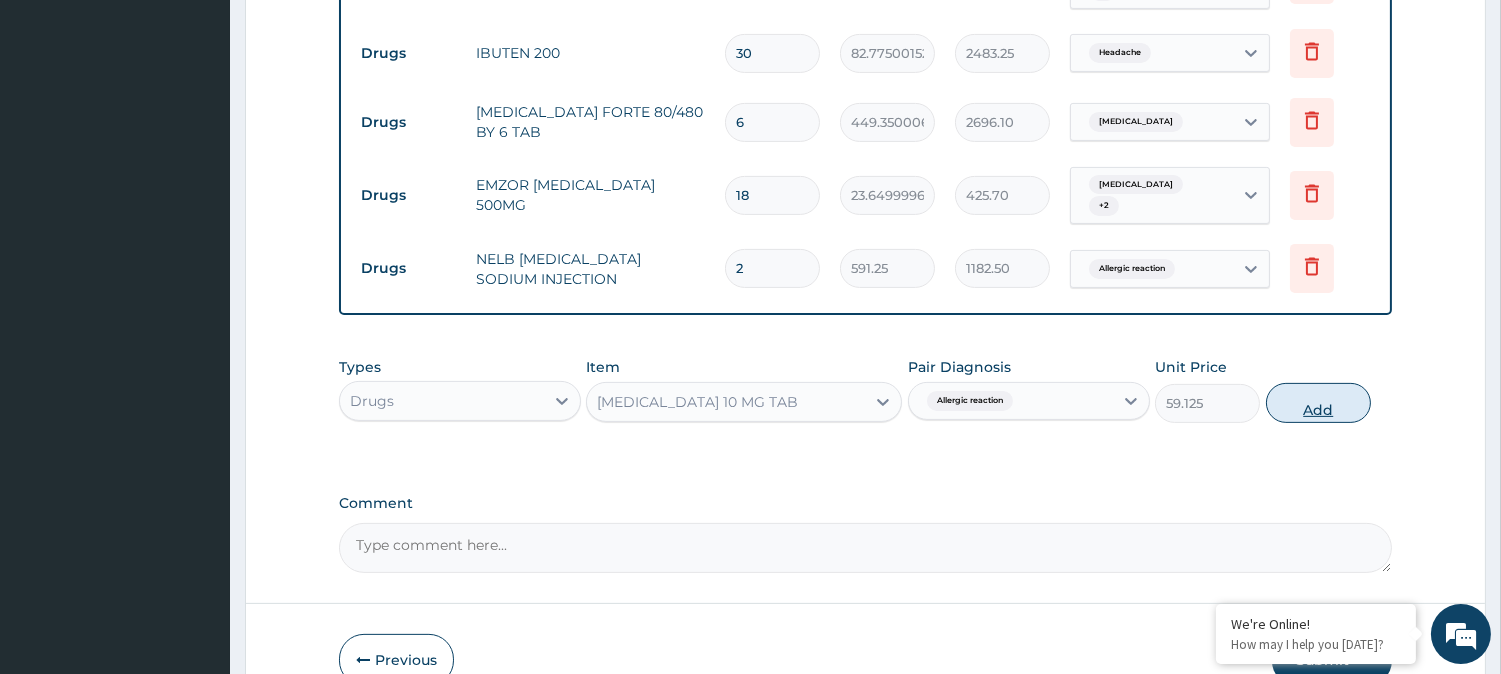 click on "Add" at bounding box center [1318, 403] 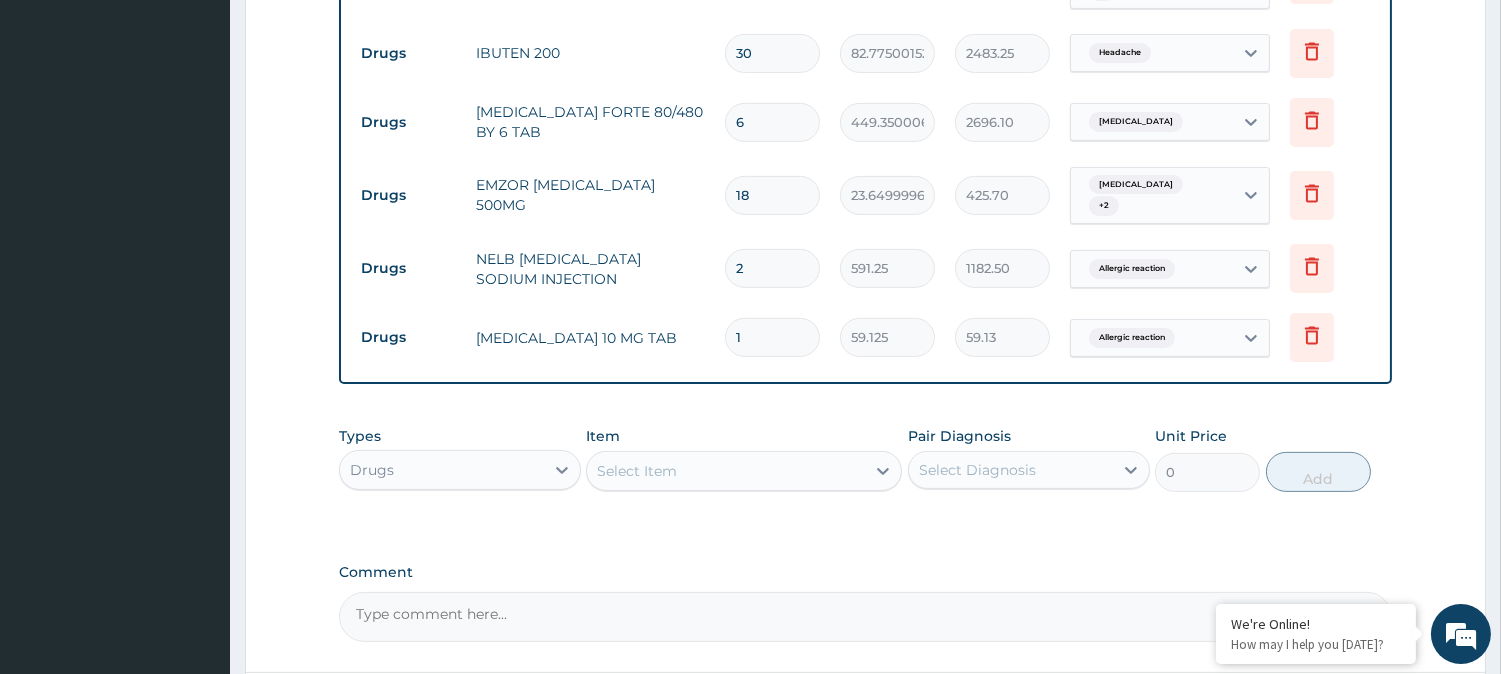 type 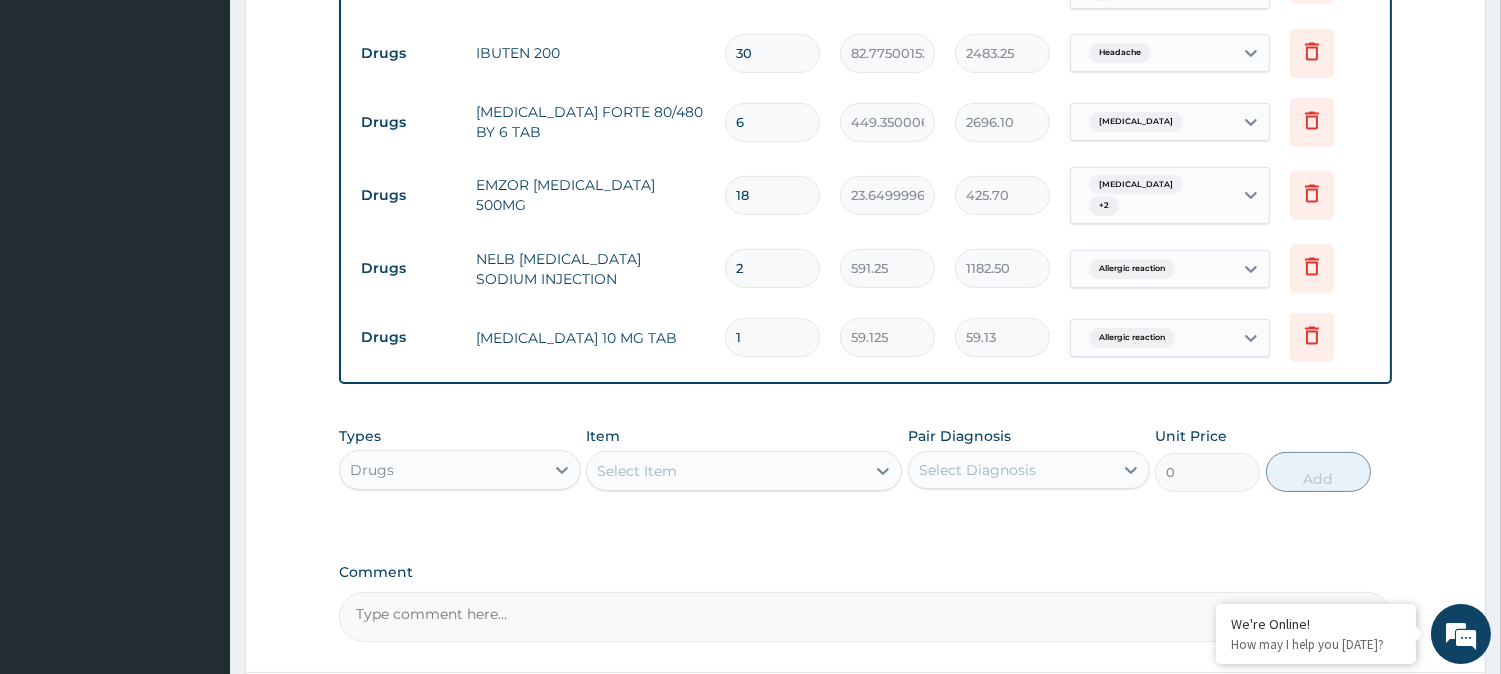 type on "0.00" 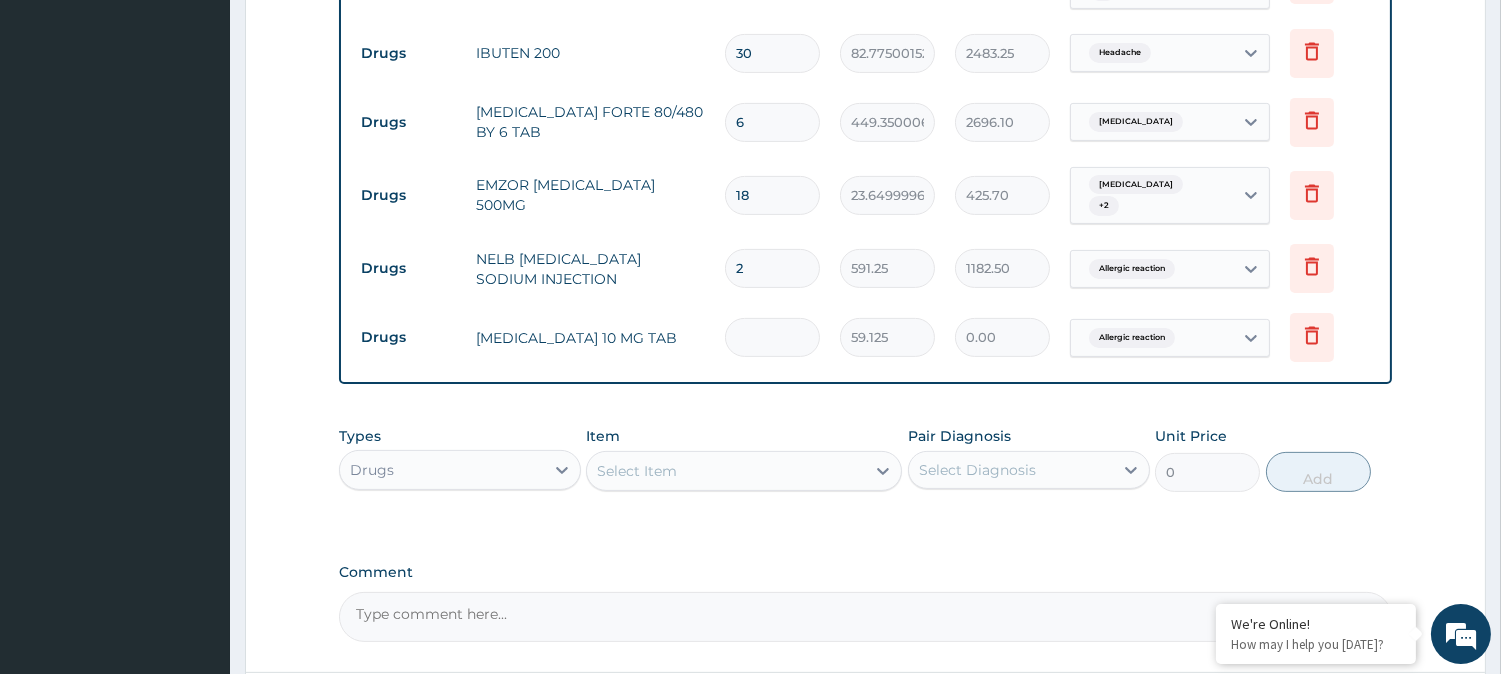 type on "5" 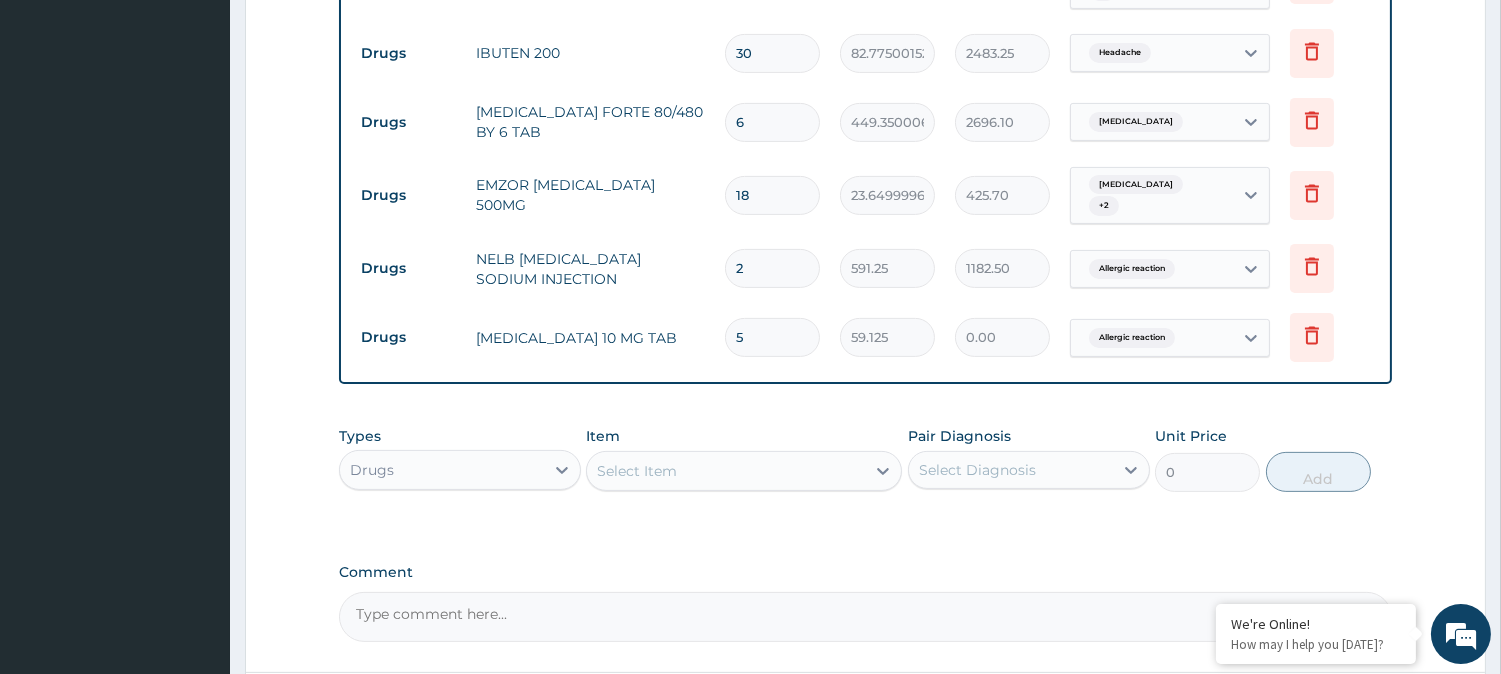 type on "295.63" 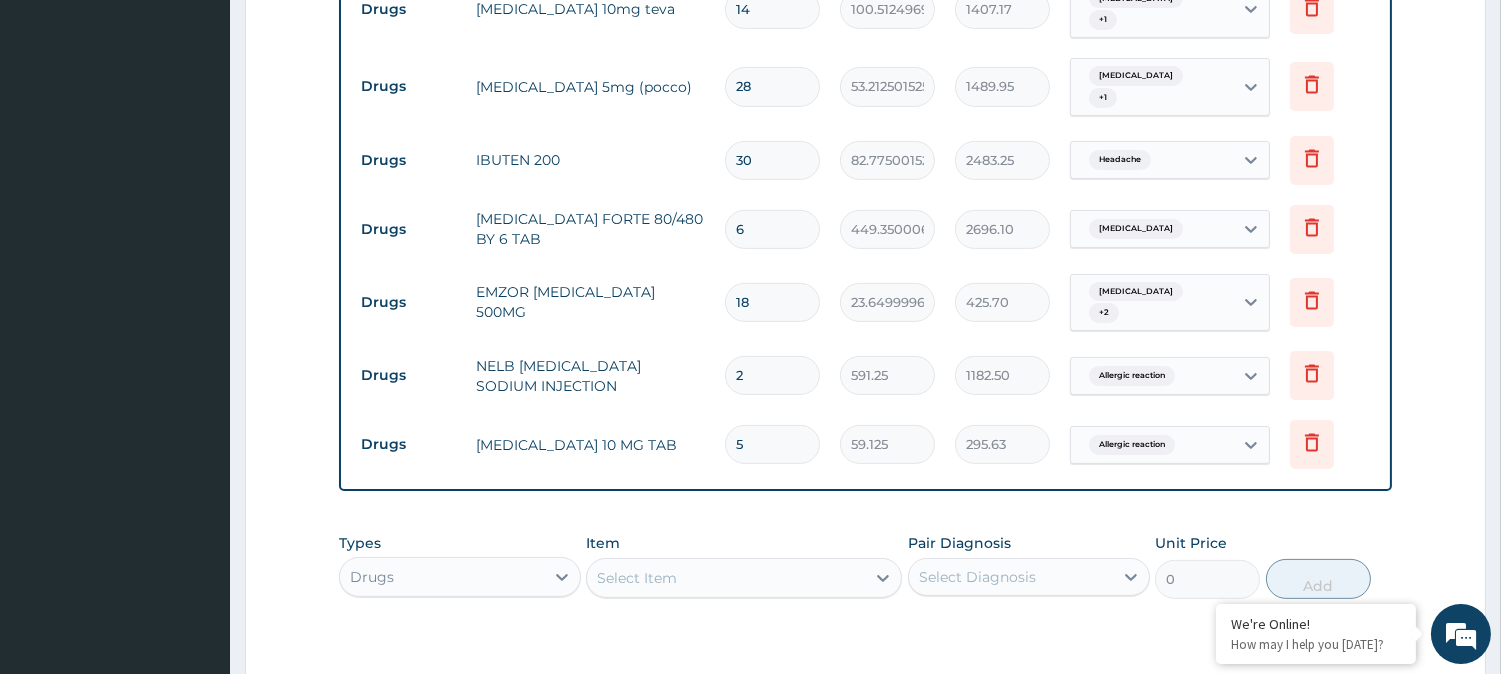 scroll, scrollTop: 977, scrollLeft: 0, axis: vertical 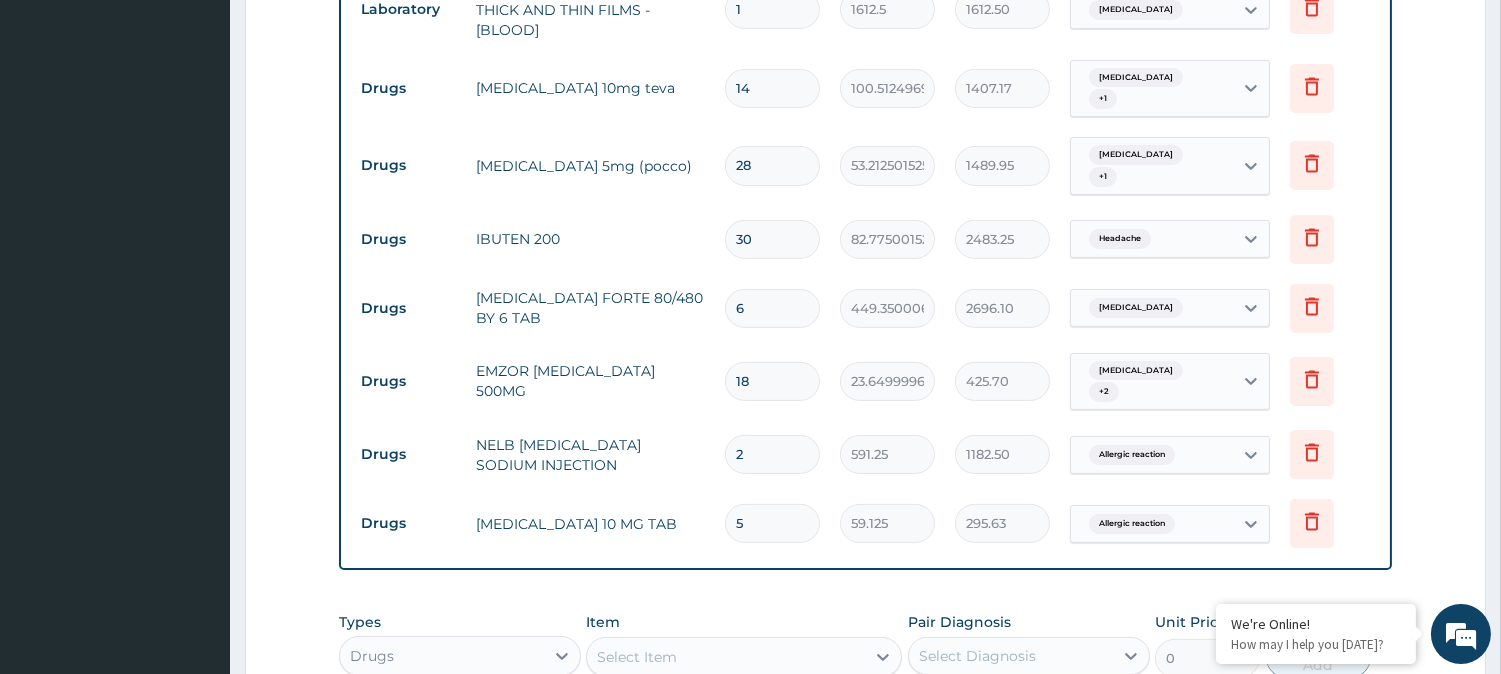 type on "5" 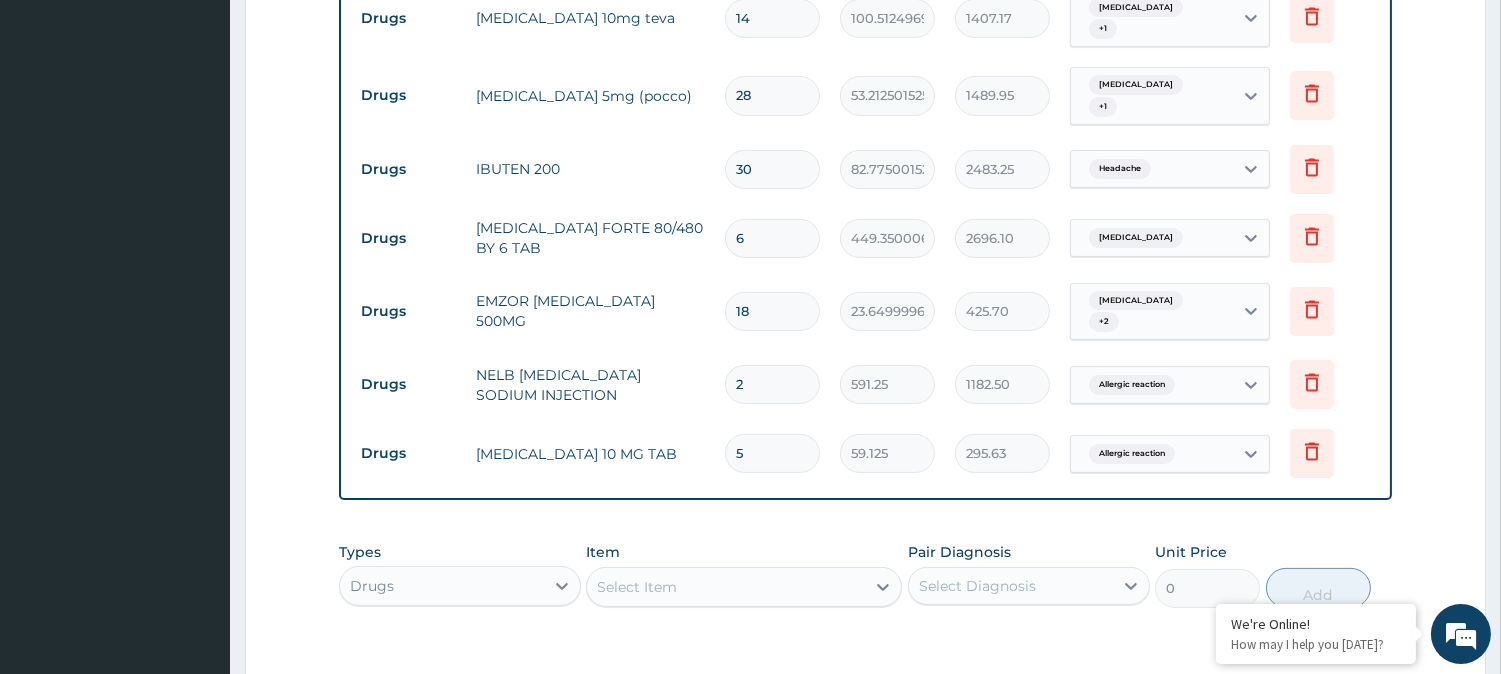 scroll, scrollTop: 1325, scrollLeft: 0, axis: vertical 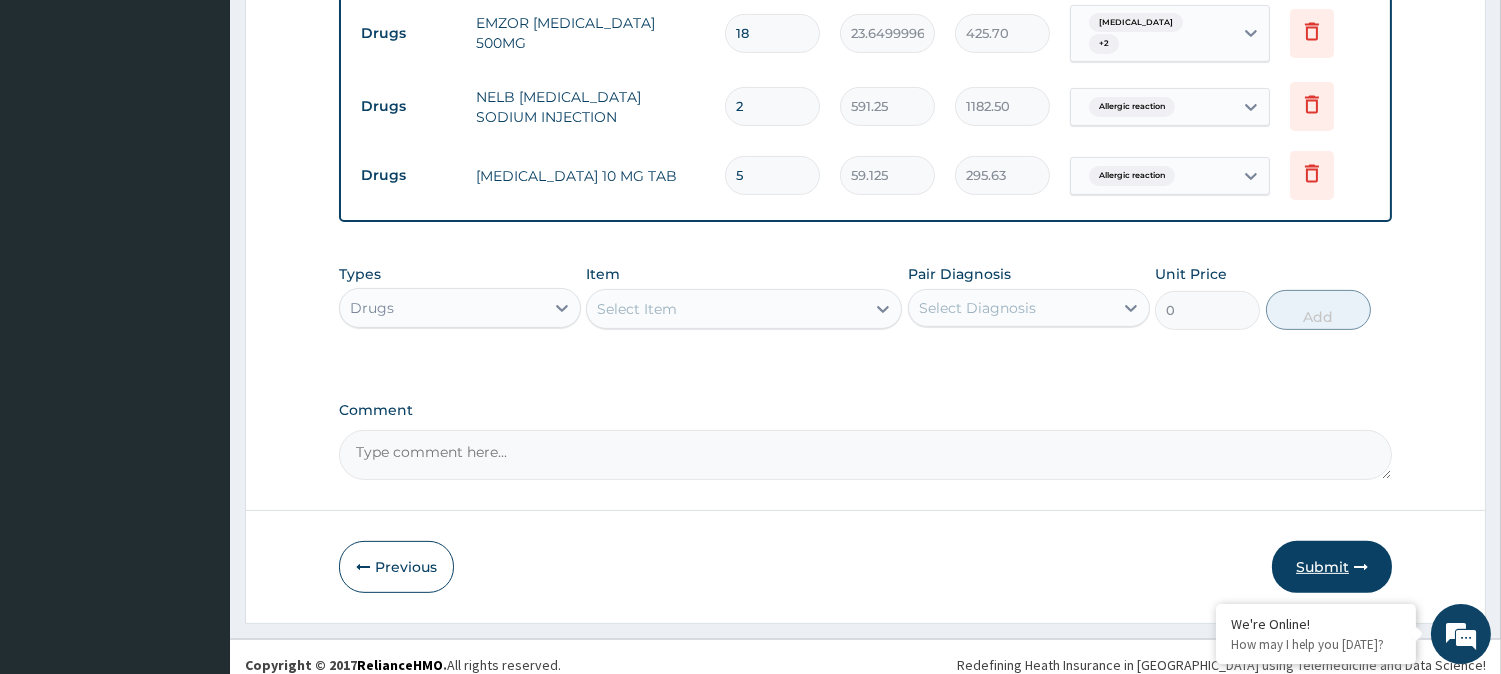 click on "Submit" at bounding box center [1332, 567] 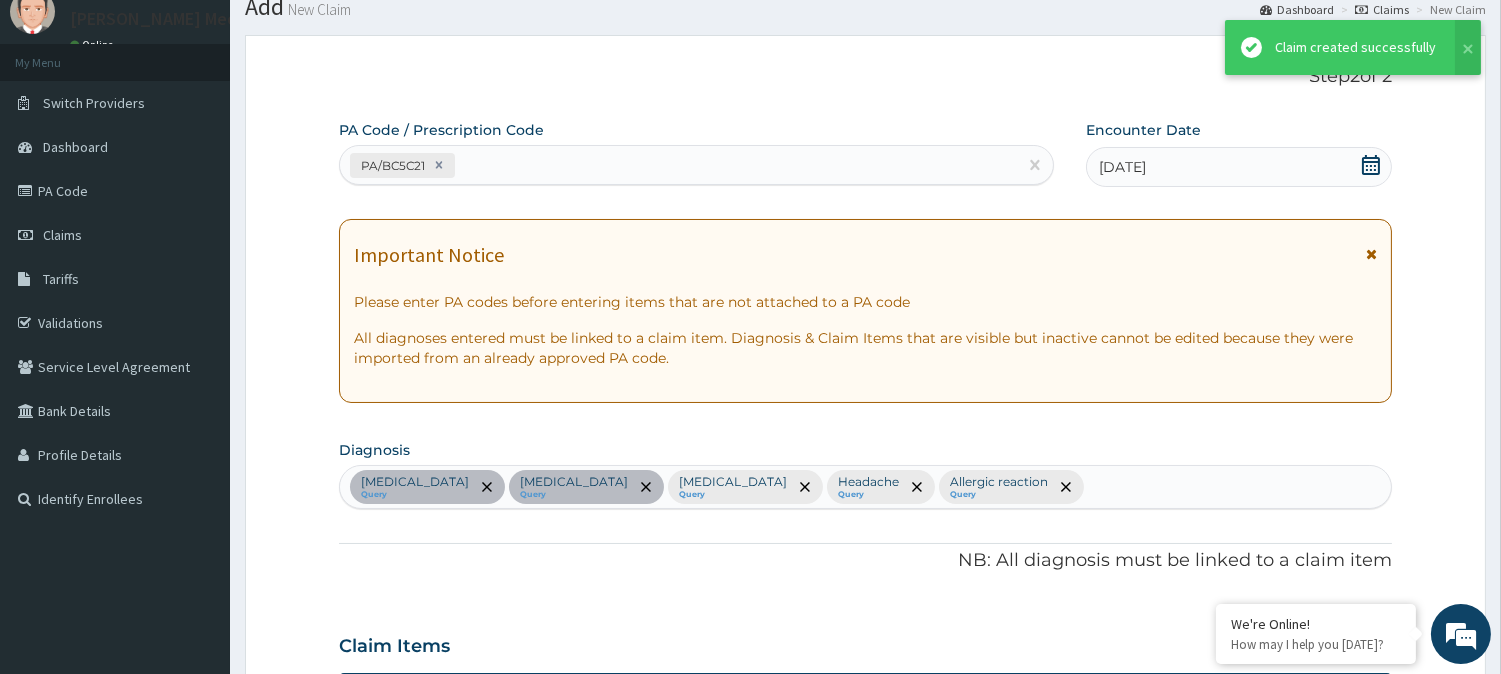 scroll, scrollTop: 1325, scrollLeft: 0, axis: vertical 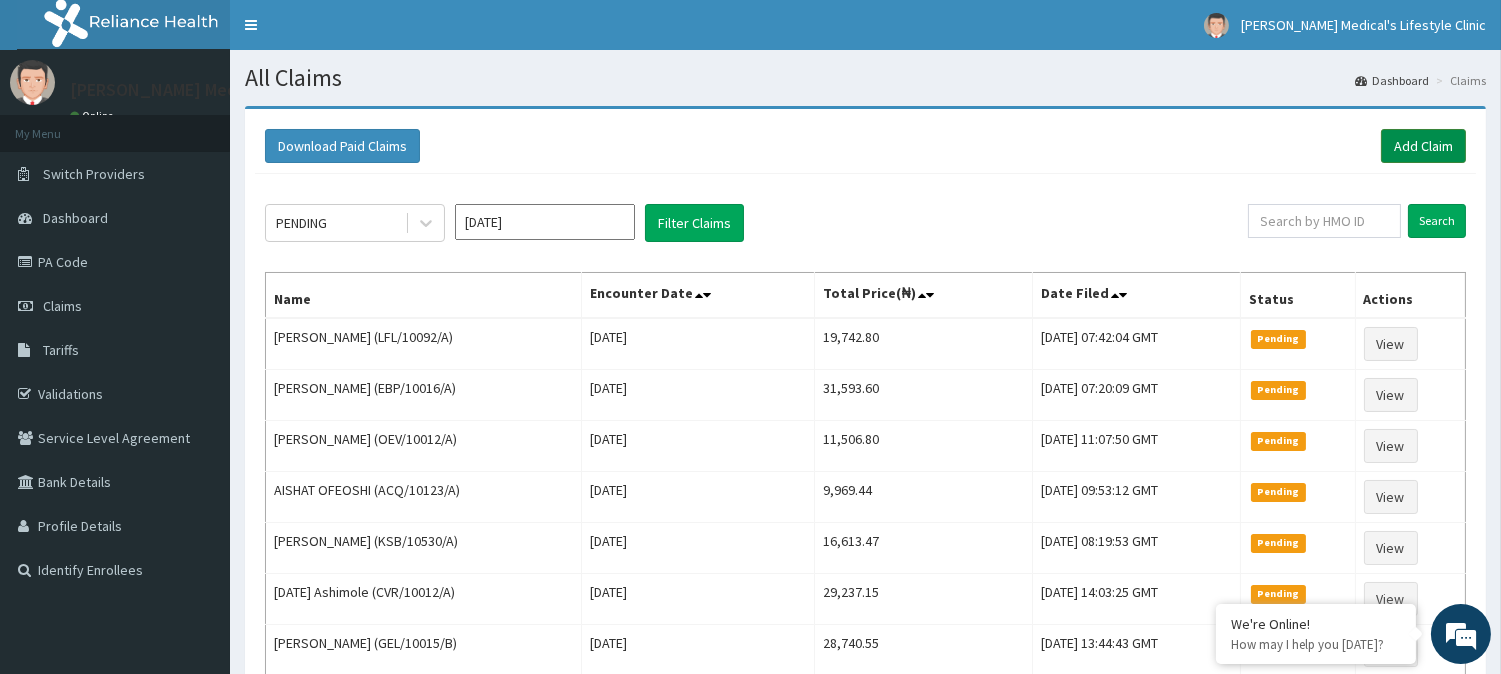 click on "Add Claim" at bounding box center (1423, 146) 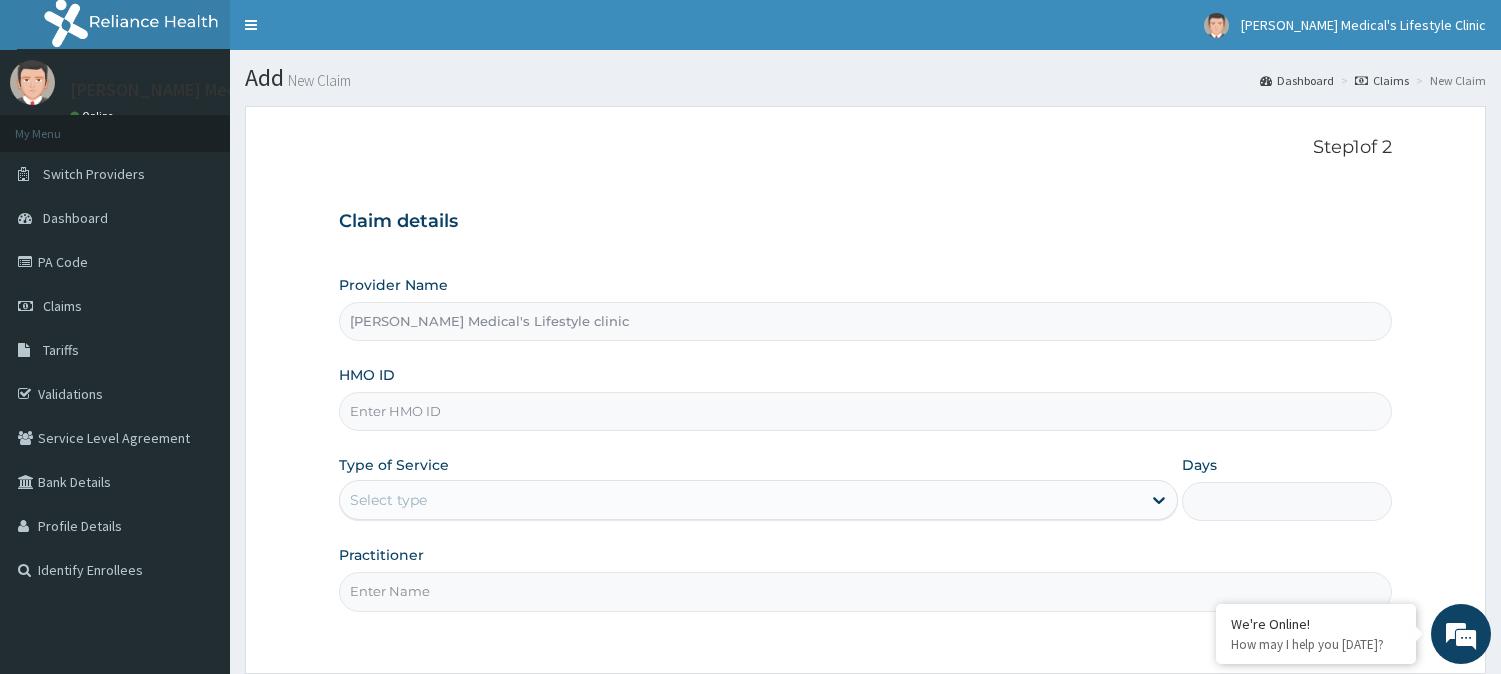 scroll, scrollTop: 178, scrollLeft: 0, axis: vertical 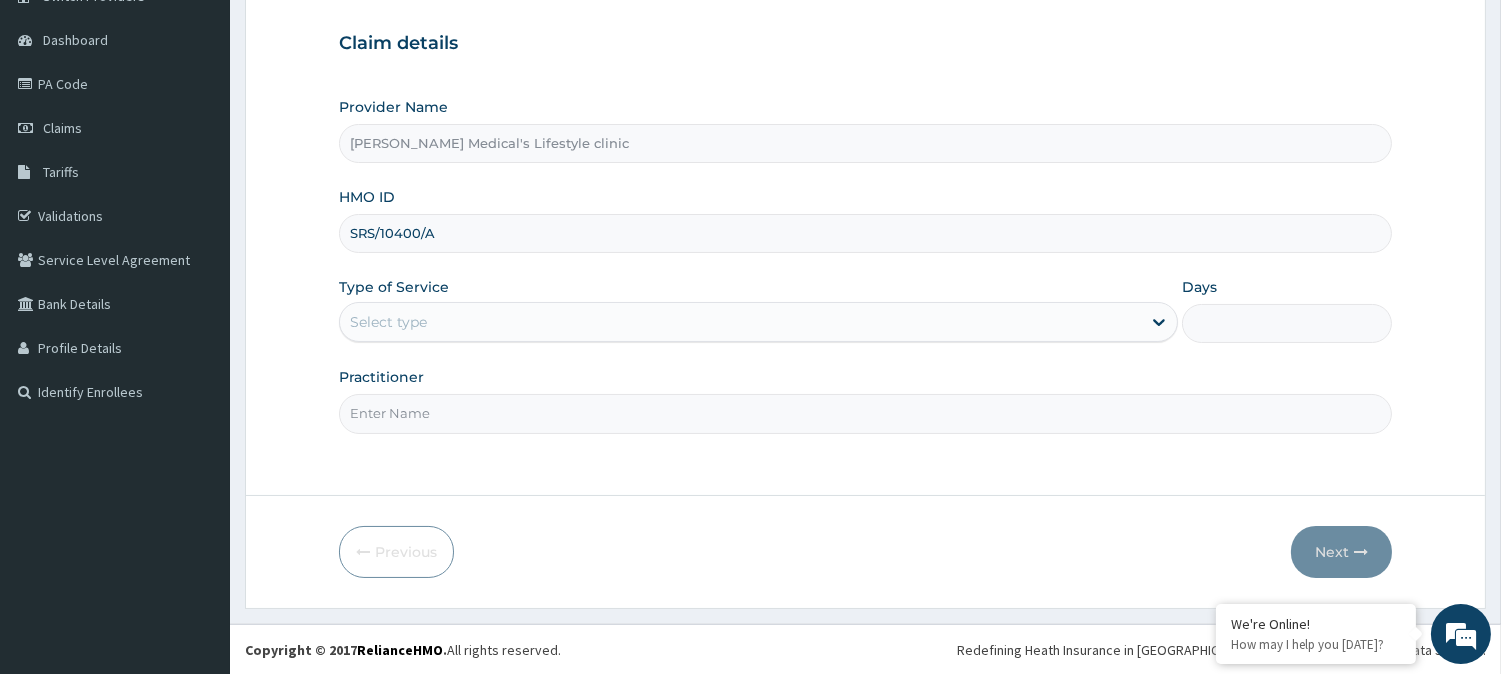 type on "SRS/10400/A" 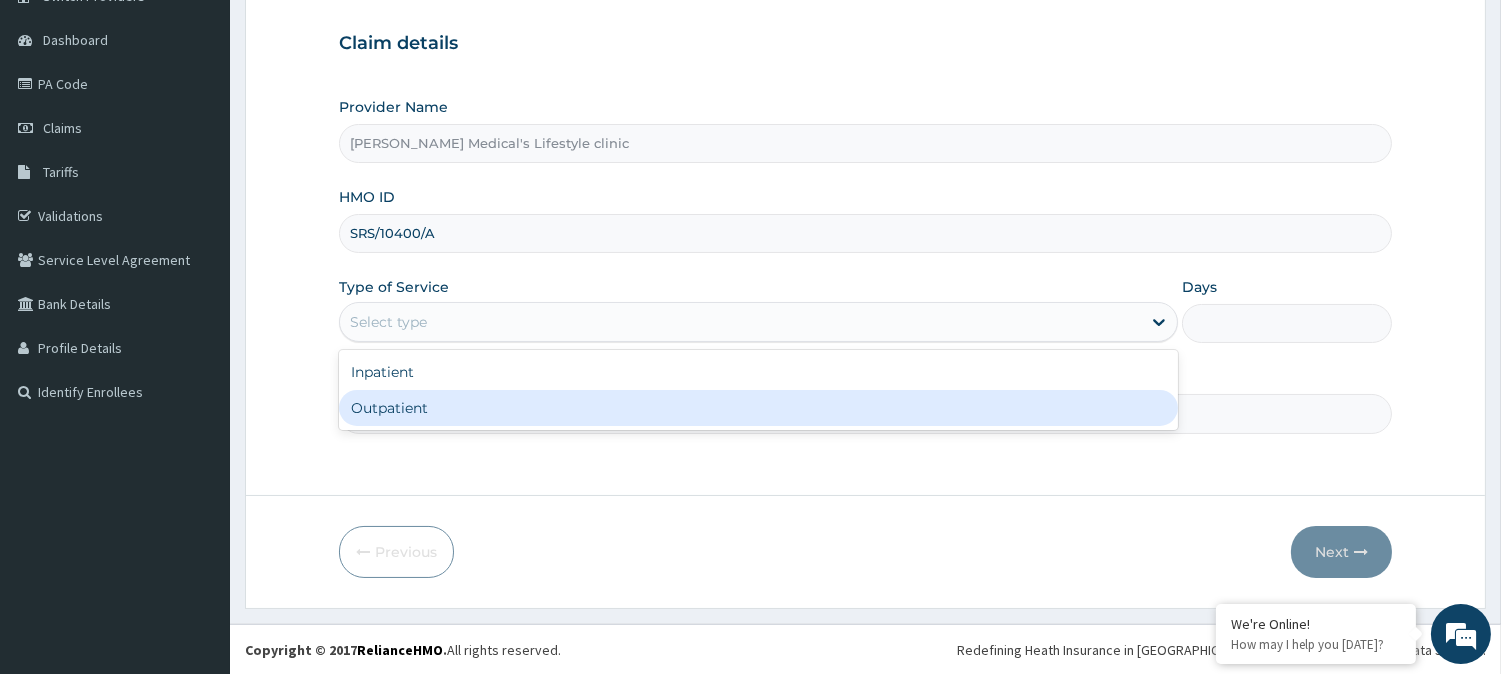 click on "Outpatient" at bounding box center (758, 408) 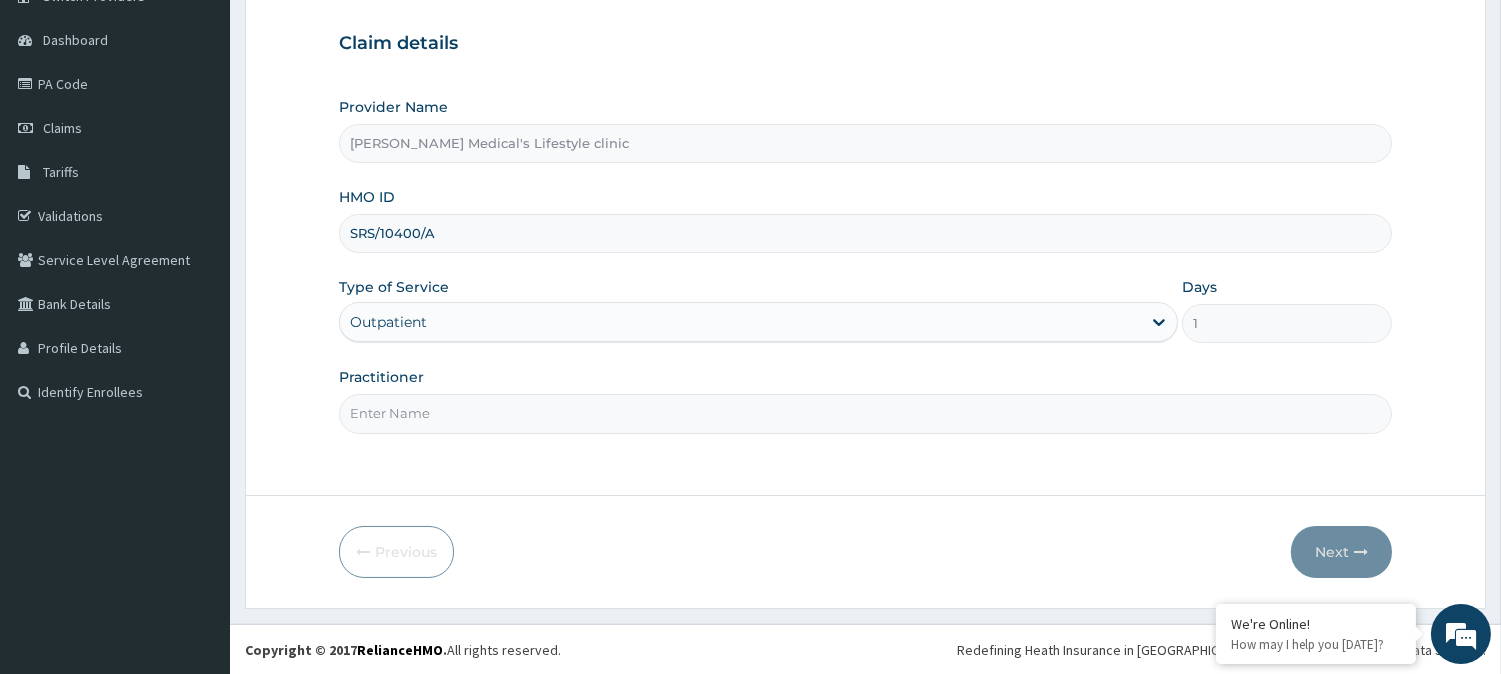 click on "Practitioner" at bounding box center (865, 413) 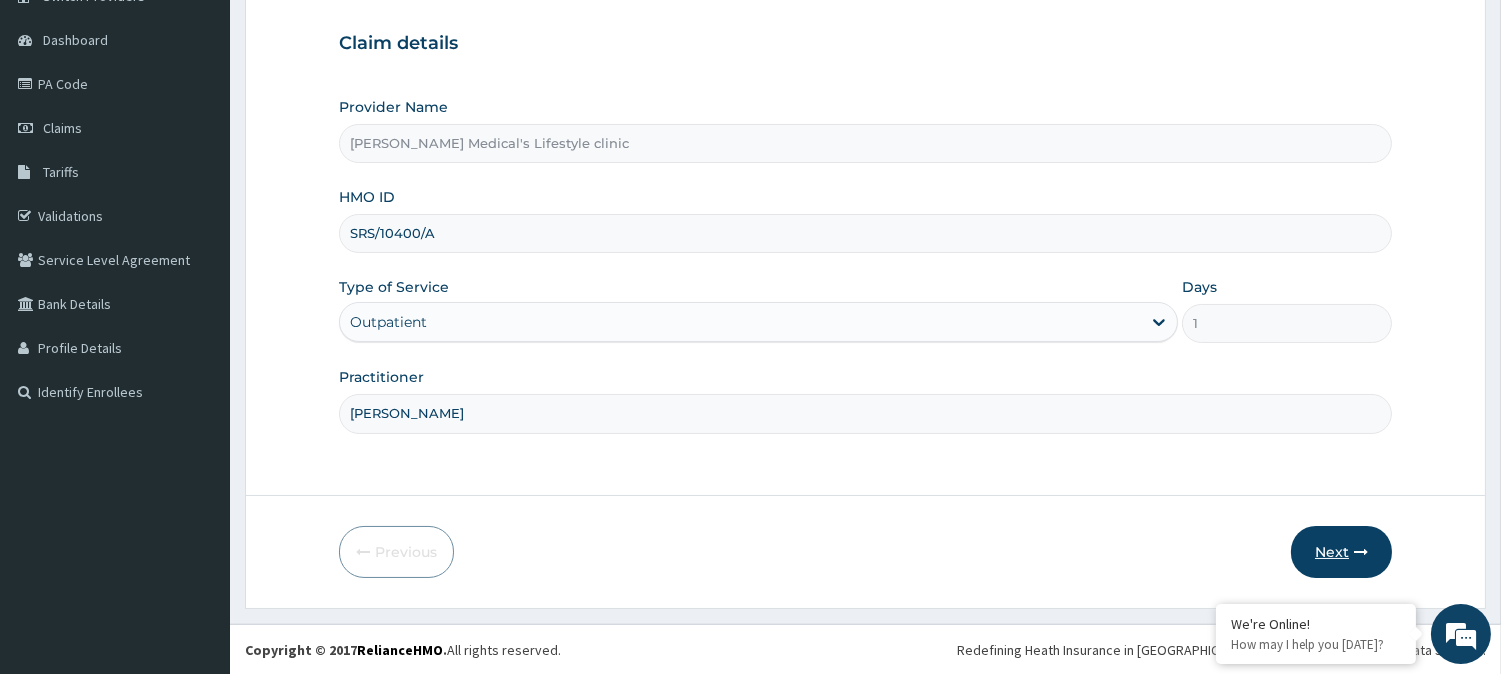 scroll, scrollTop: 0, scrollLeft: 0, axis: both 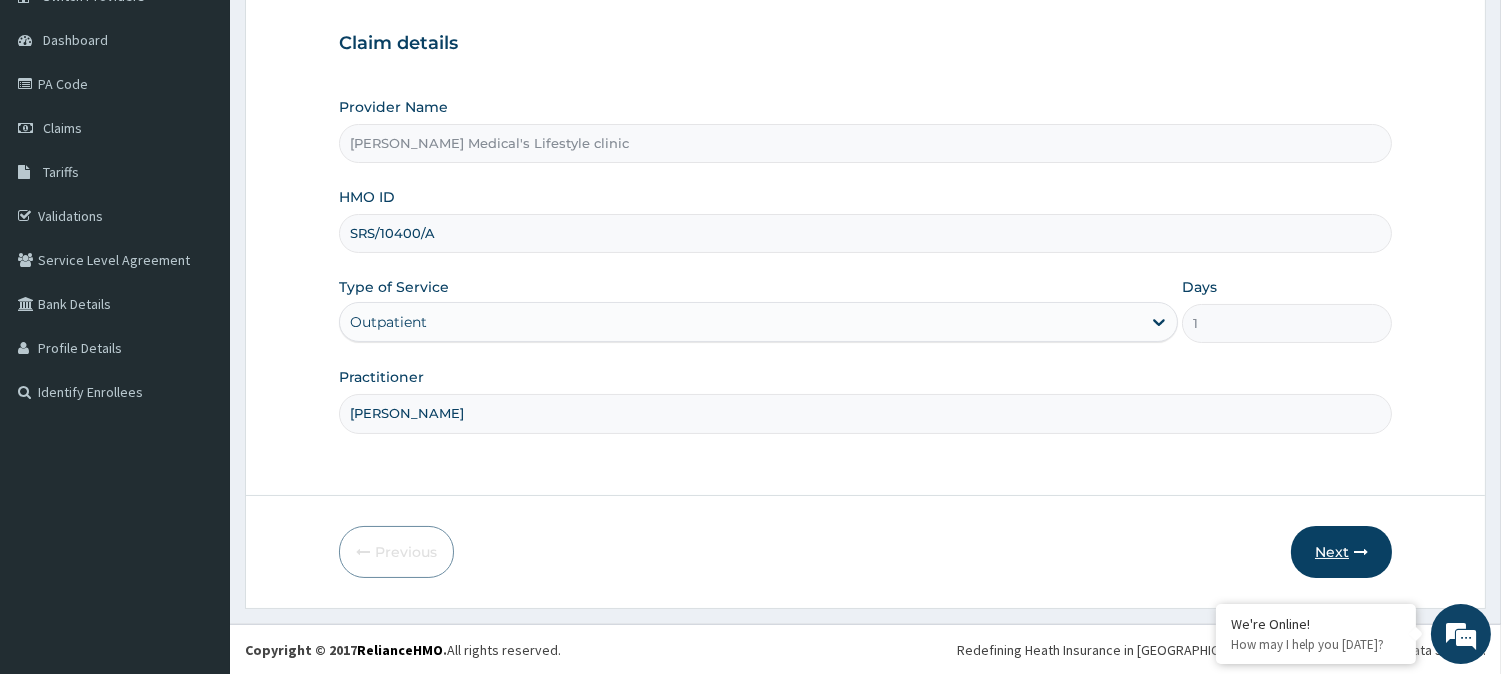 click on "Next" at bounding box center [1341, 552] 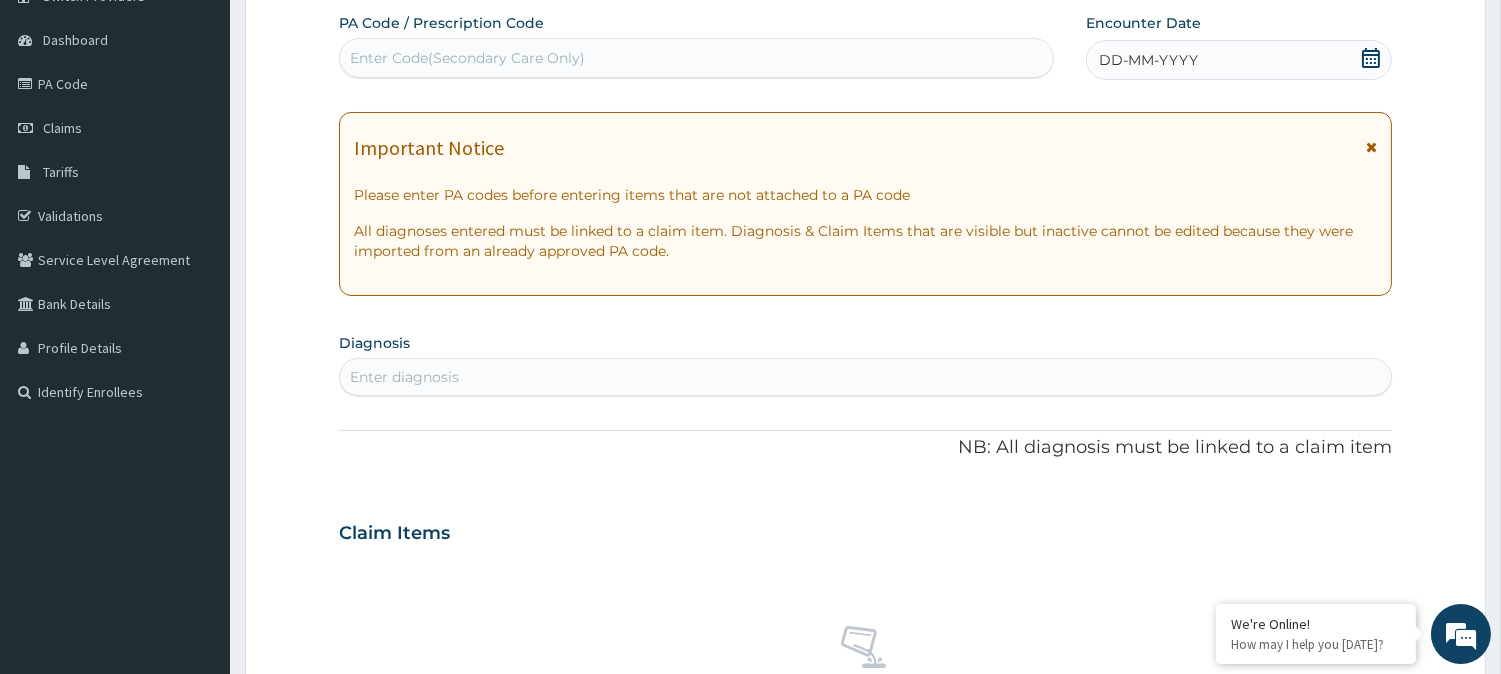 click on "Enter Code(Secondary Care Only)" at bounding box center [467, 58] 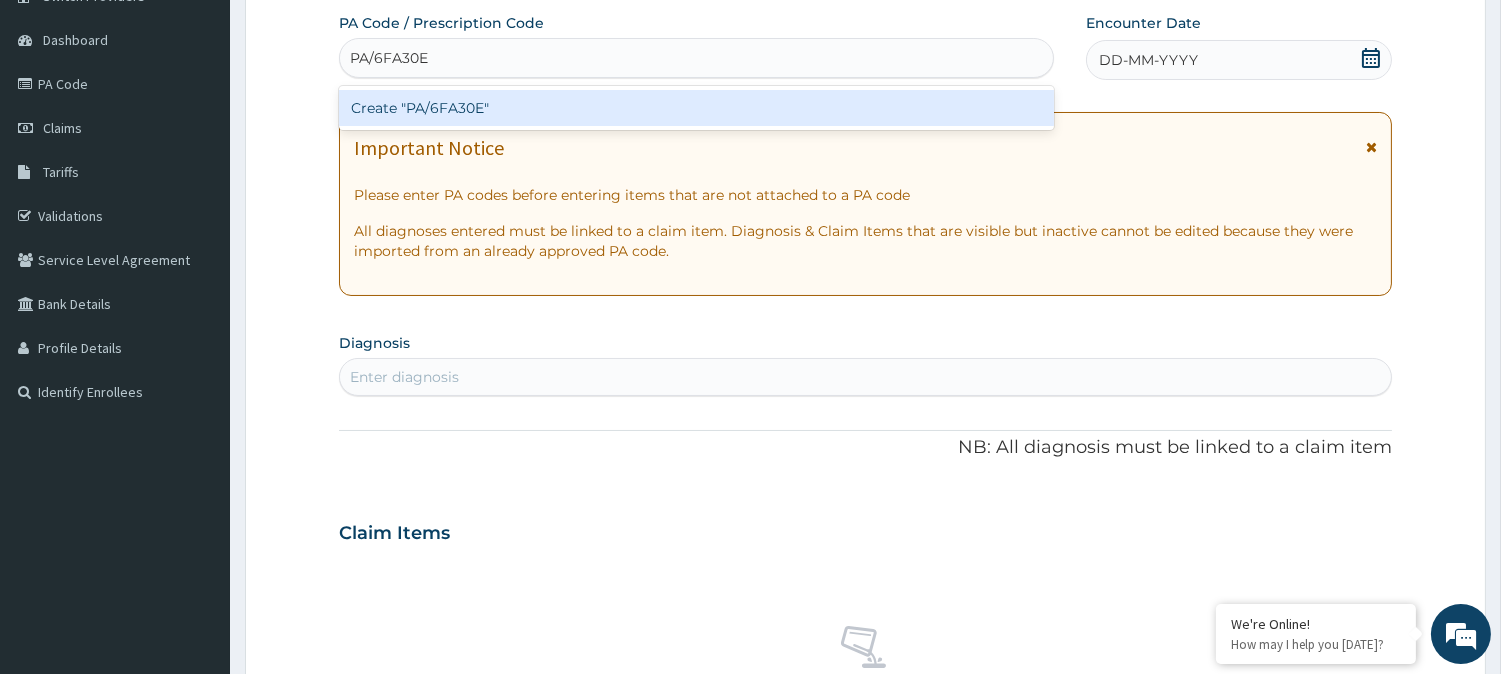 click on "Create "PA/6FA30E"" at bounding box center [696, 108] 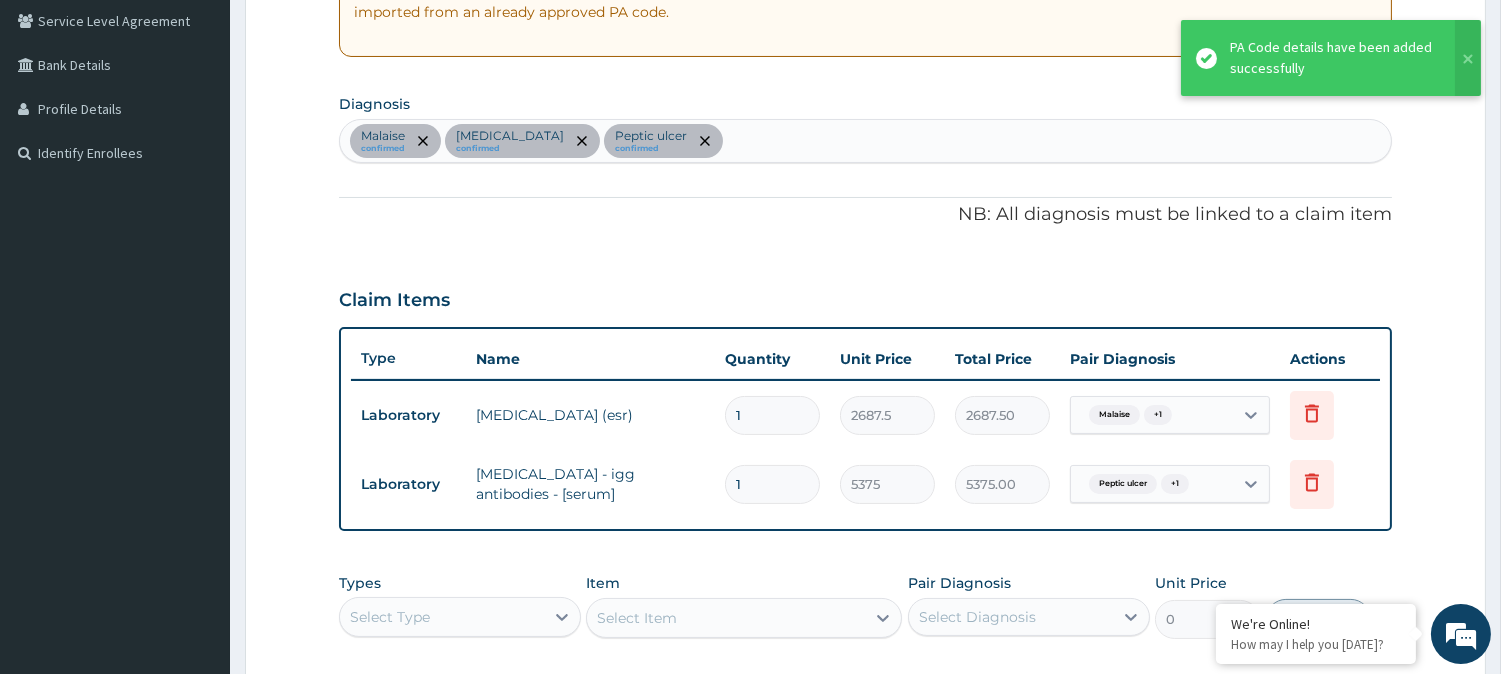scroll, scrollTop: 377, scrollLeft: 0, axis: vertical 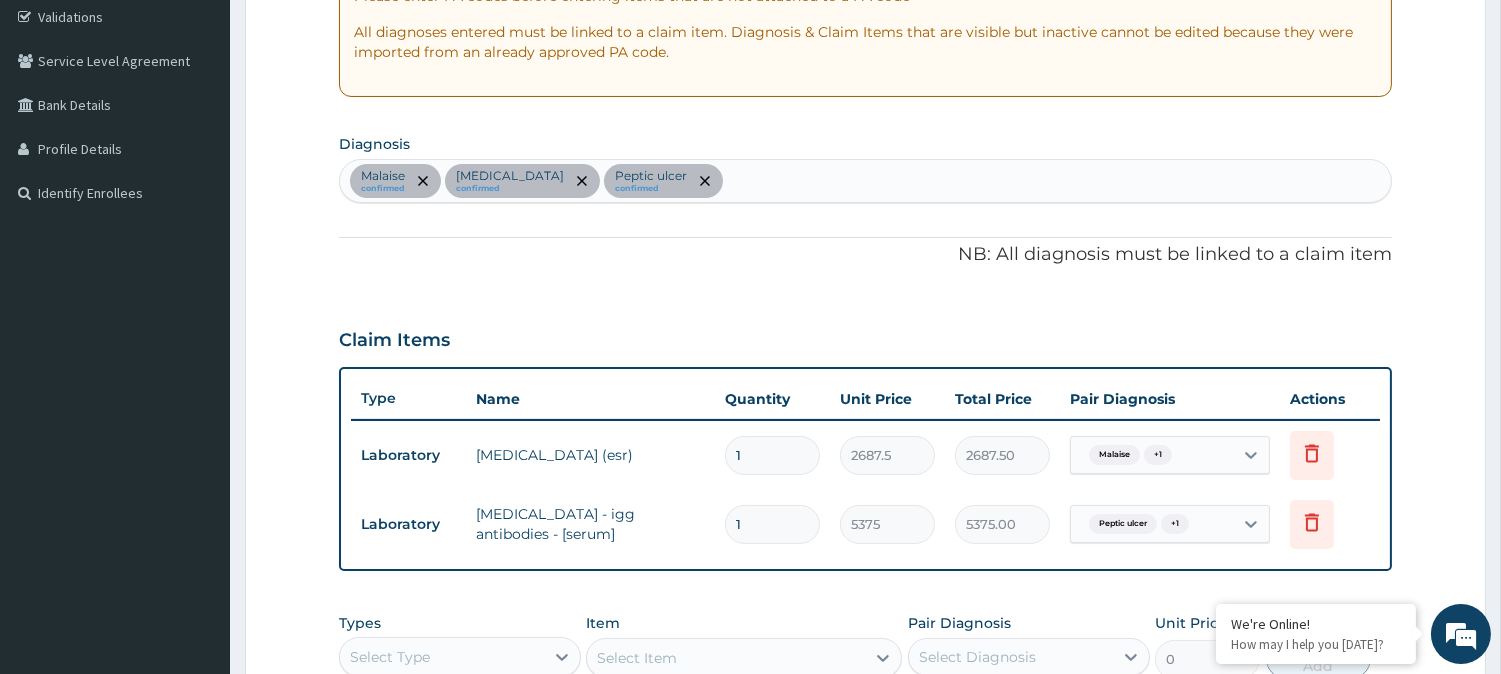 click on "Malaise confirmed Sepsis confirmed Peptic ulcer confirmed" at bounding box center (865, 181) 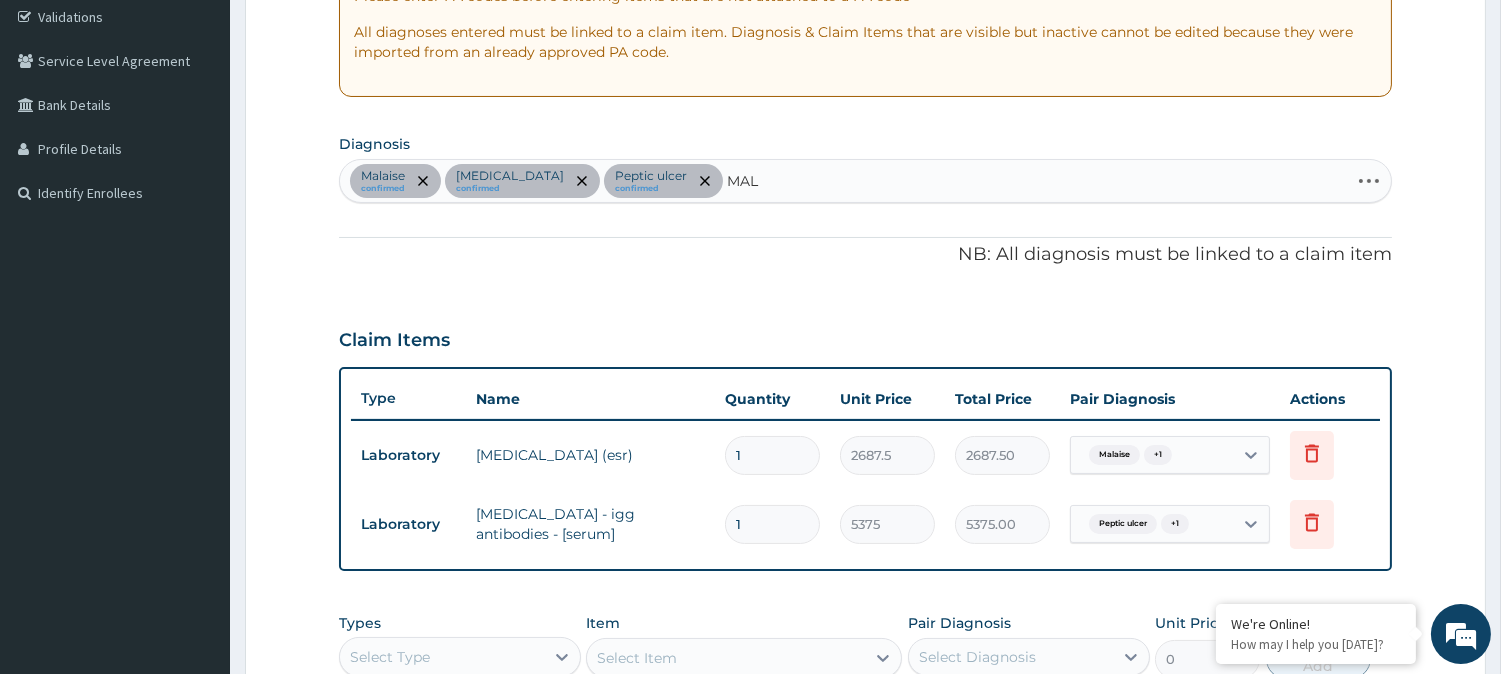 type on "MALA" 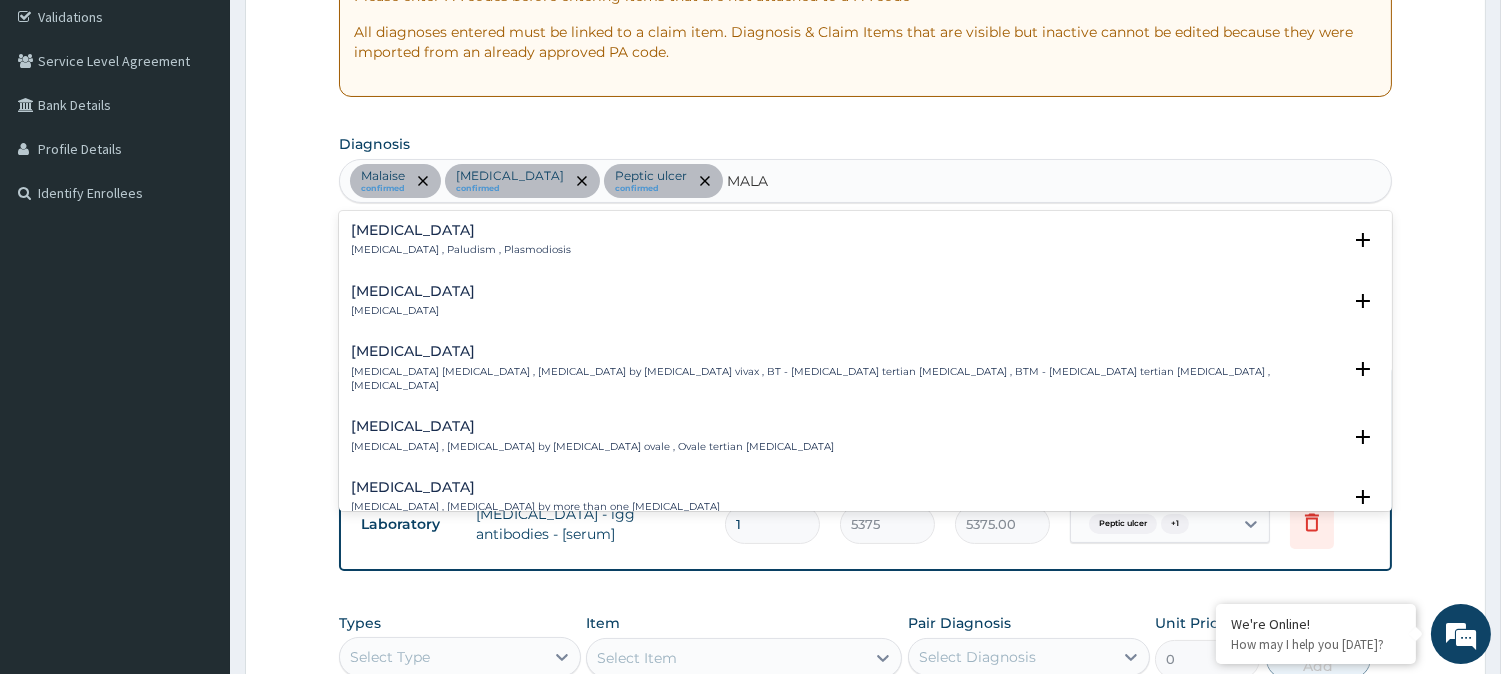 click on "Malaria" at bounding box center (461, 230) 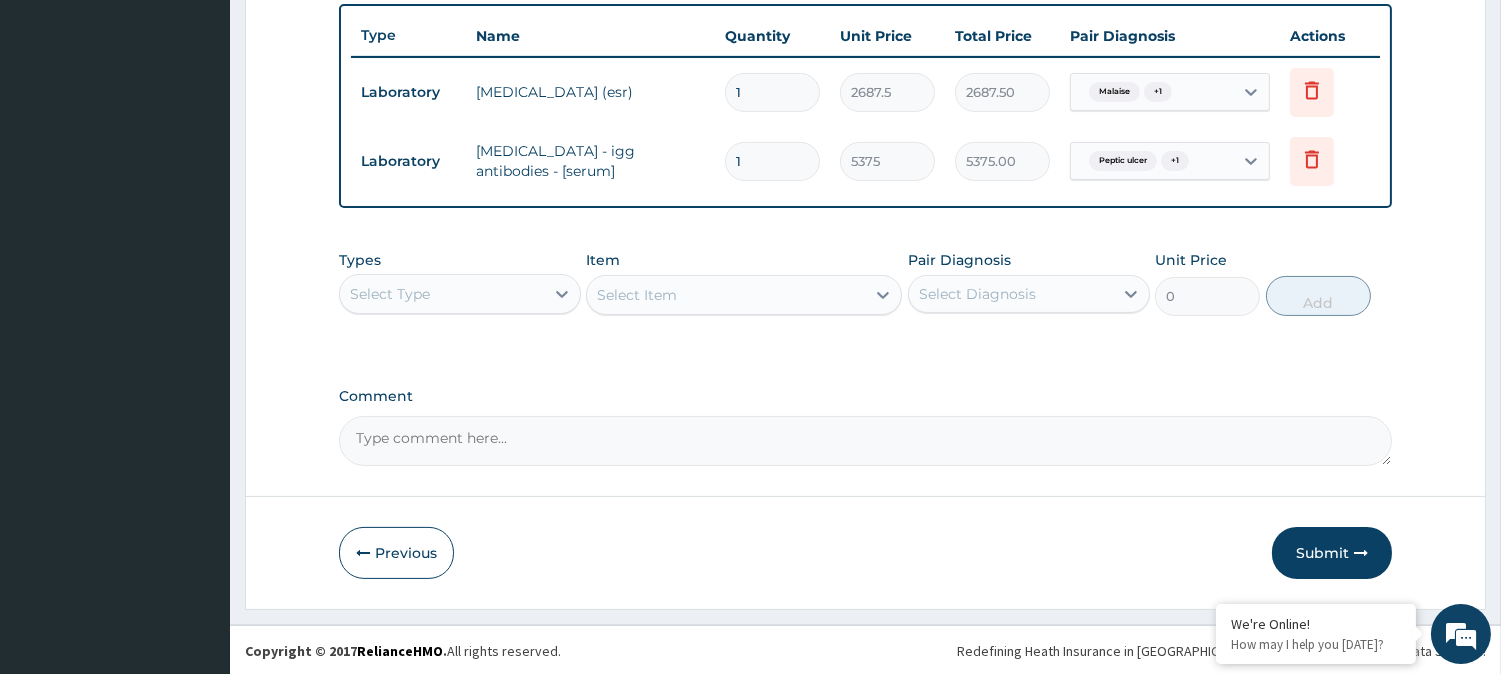 click on "Select Type" at bounding box center [442, 294] 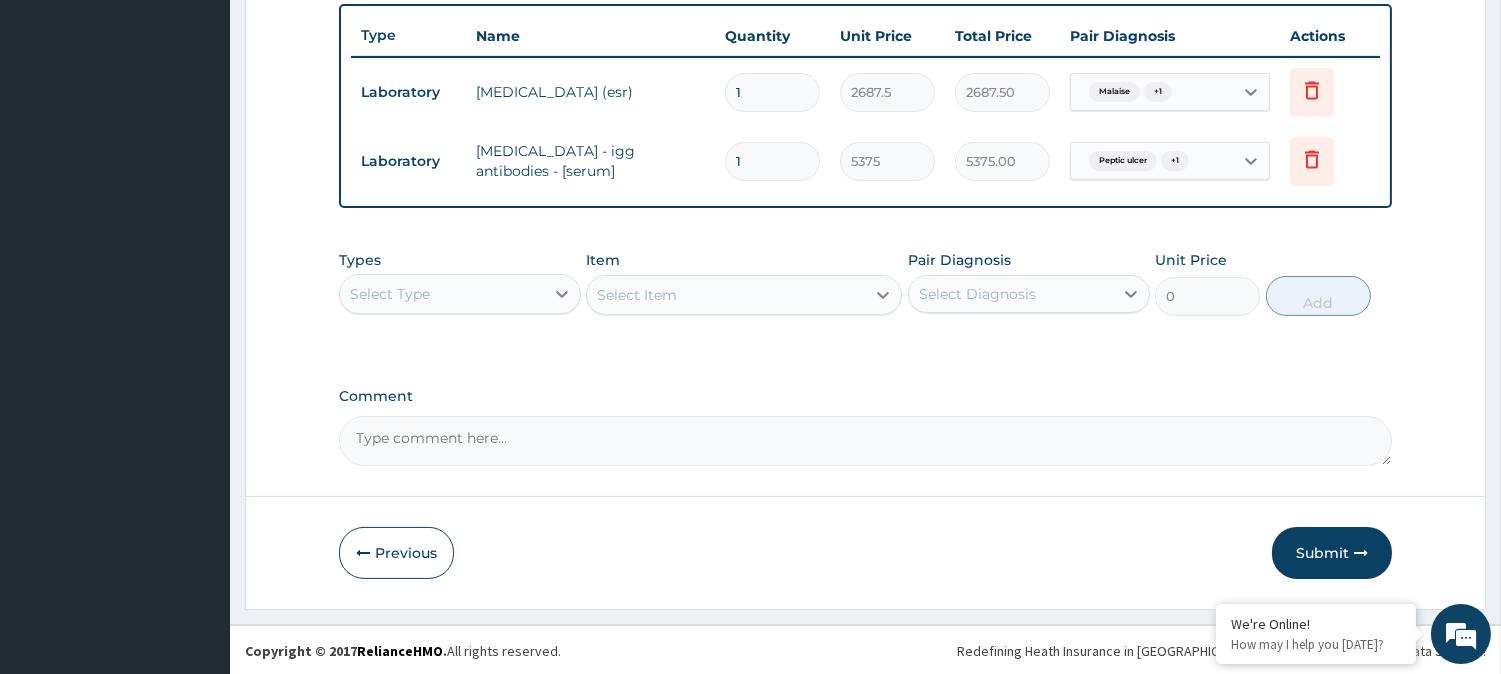 click on "Comment" at bounding box center (865, 441) 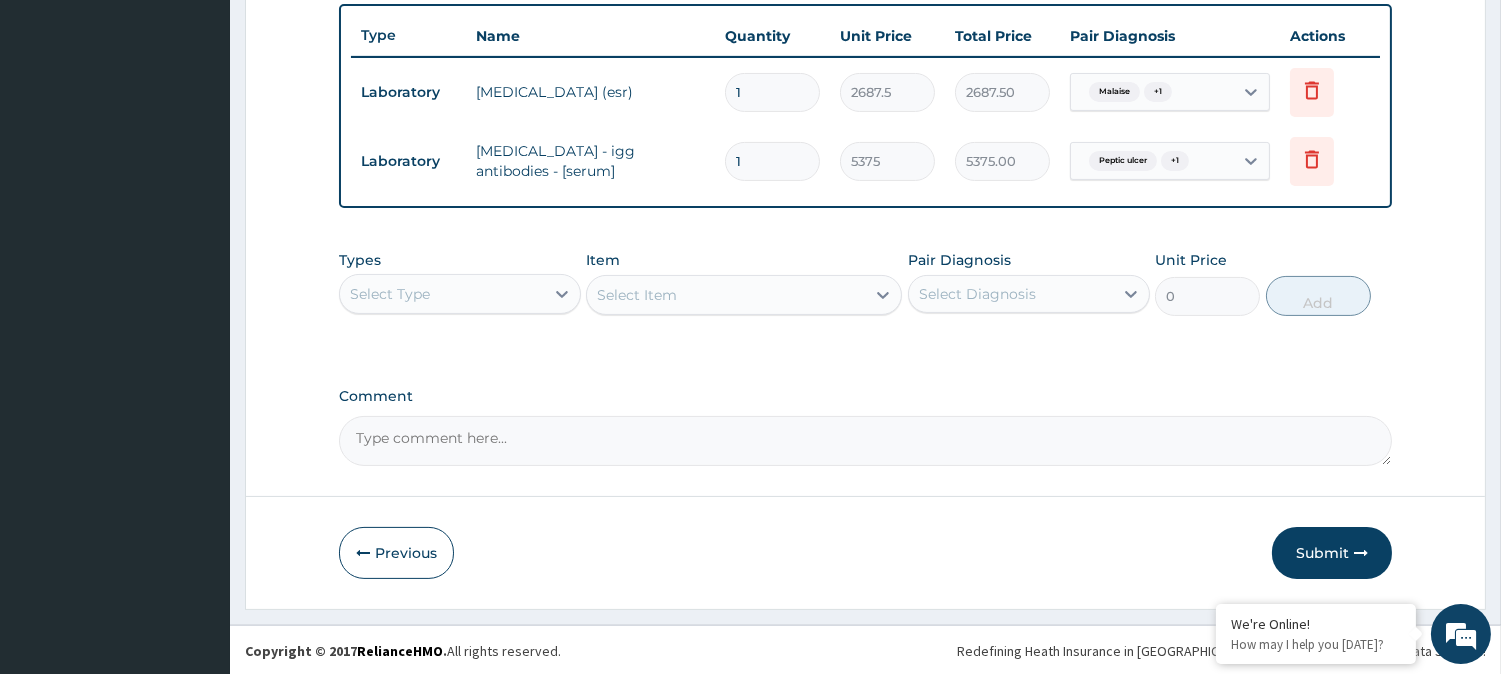 drag, startPoint x: 398, startPoint y: 424, endPoint x: 677, endPoint y: 452, distance: 280.4015 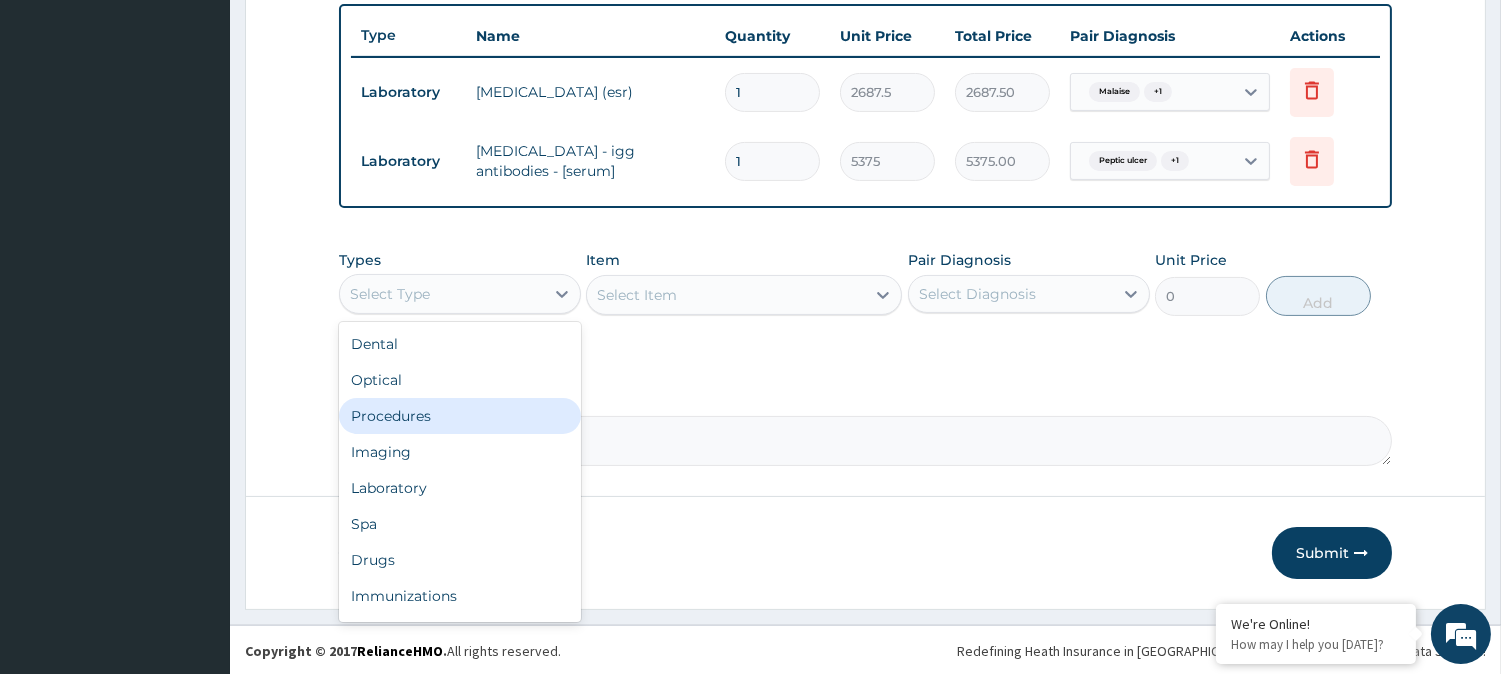 click on "Procedures" at bounding box center (460, 416) 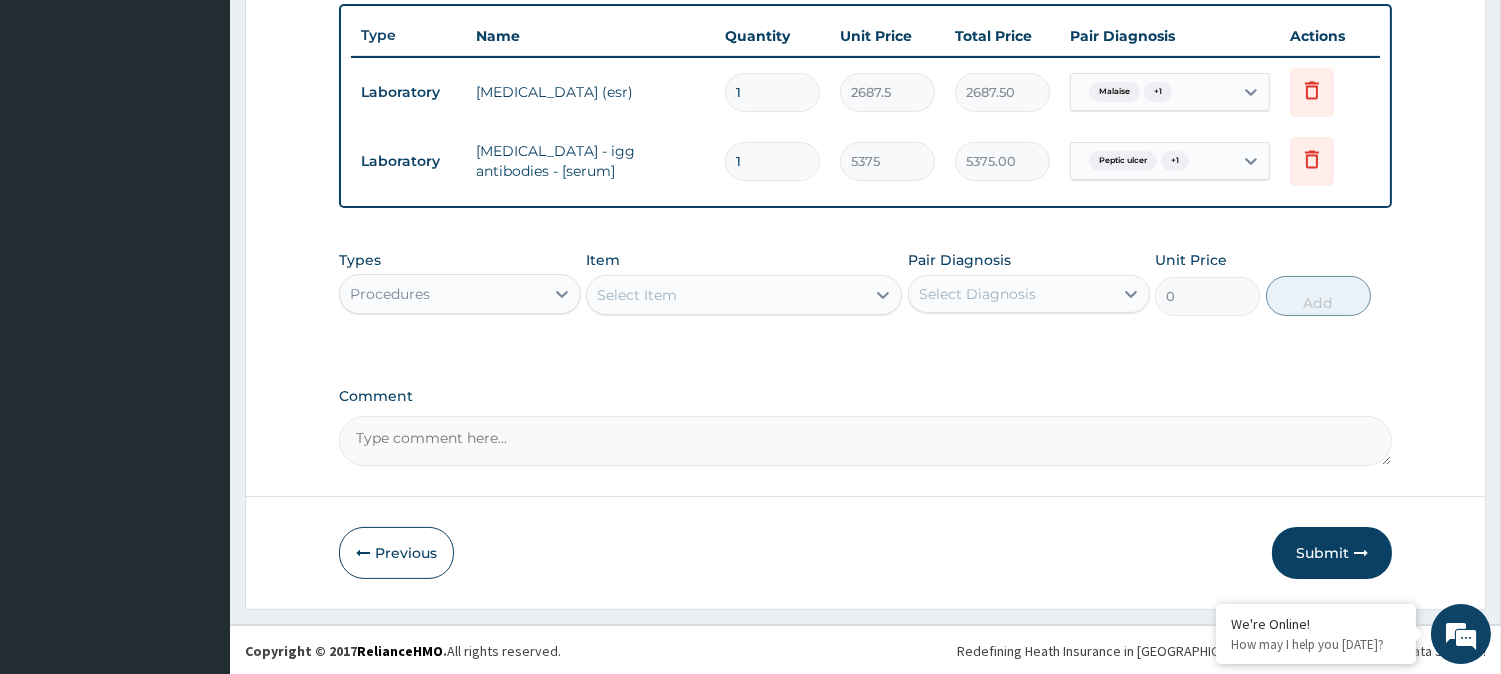 drag, startPoint x: 756, startPoint y: 306, endPoint x: 730, endPoint y: 298, distance: 27.202942 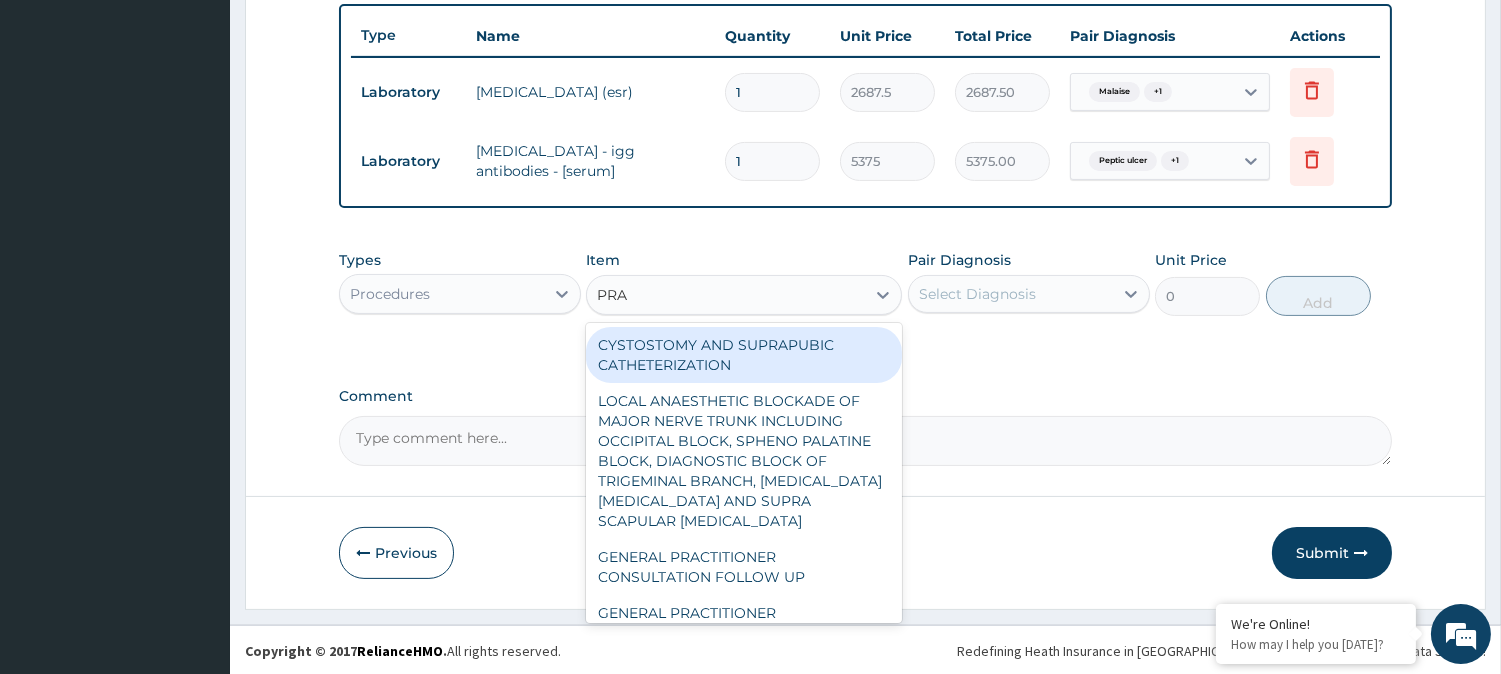 type on "PRAC" 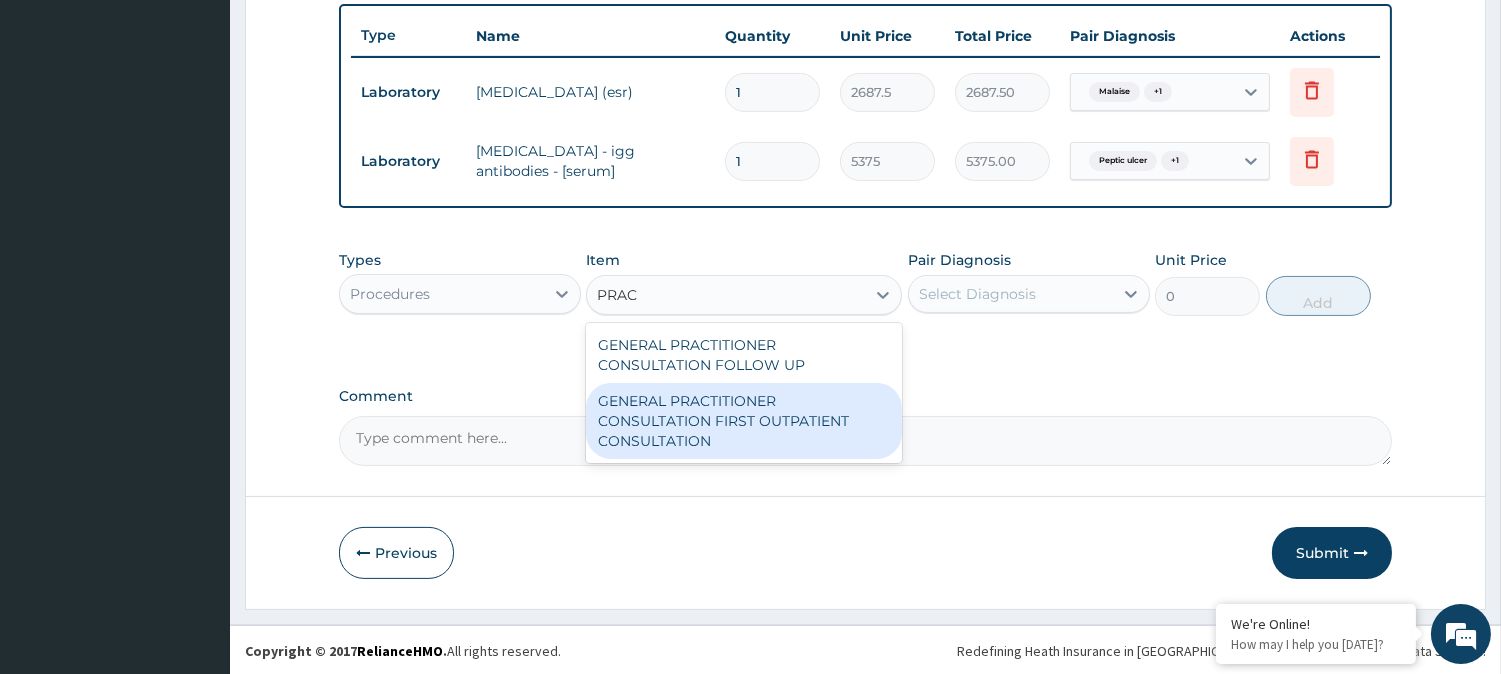 click on "GENERAL PRACTITIONER CONSULTATION FIRST OUTPATIENT CONSULTATION" at bounding box center (744, 421) 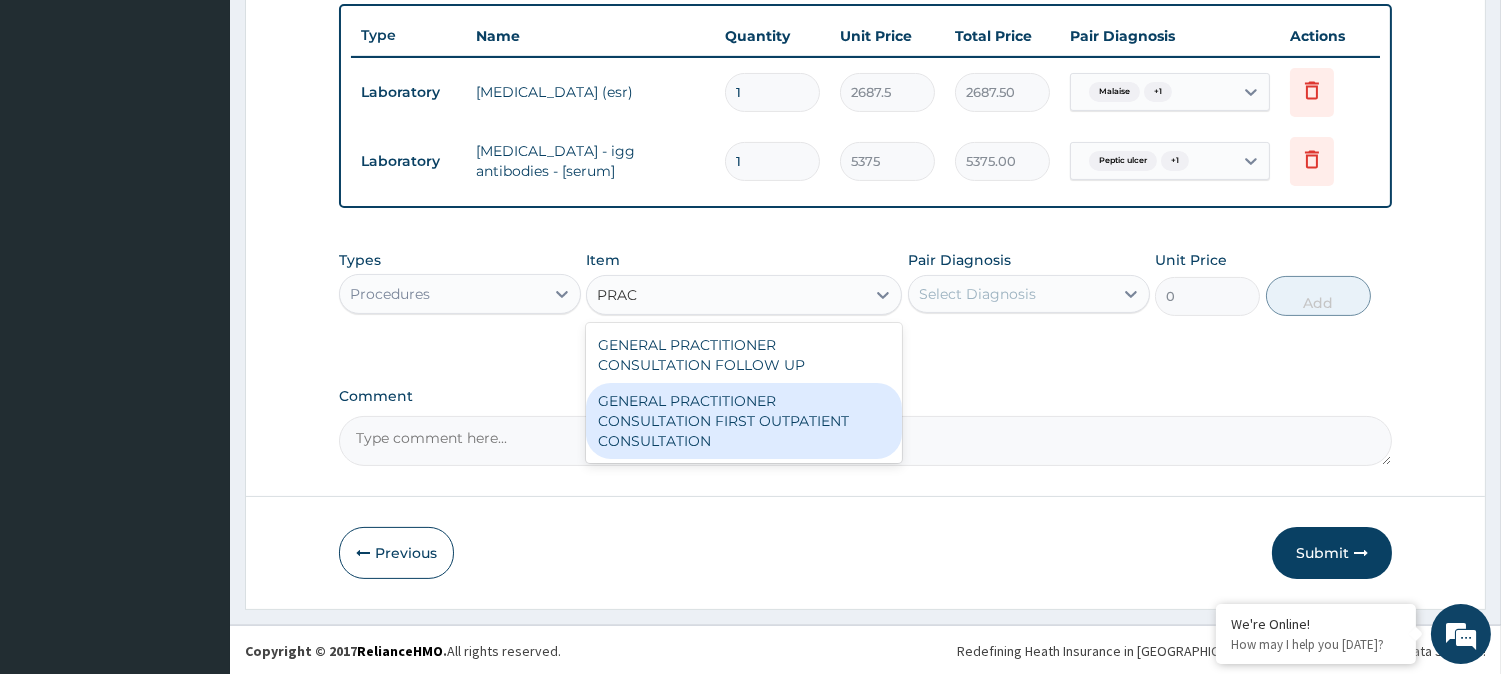 type 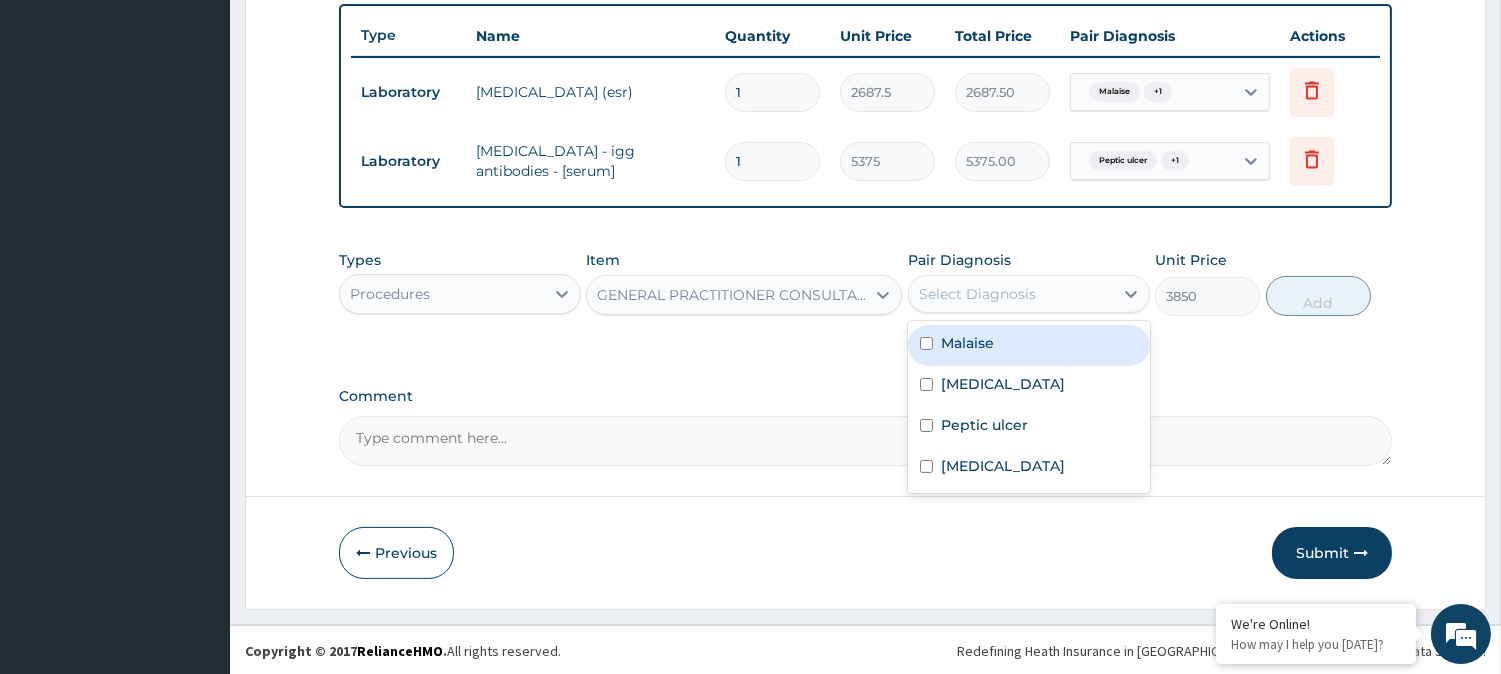 click on "Select Diagnosis" at bounding box center (1011, 294) 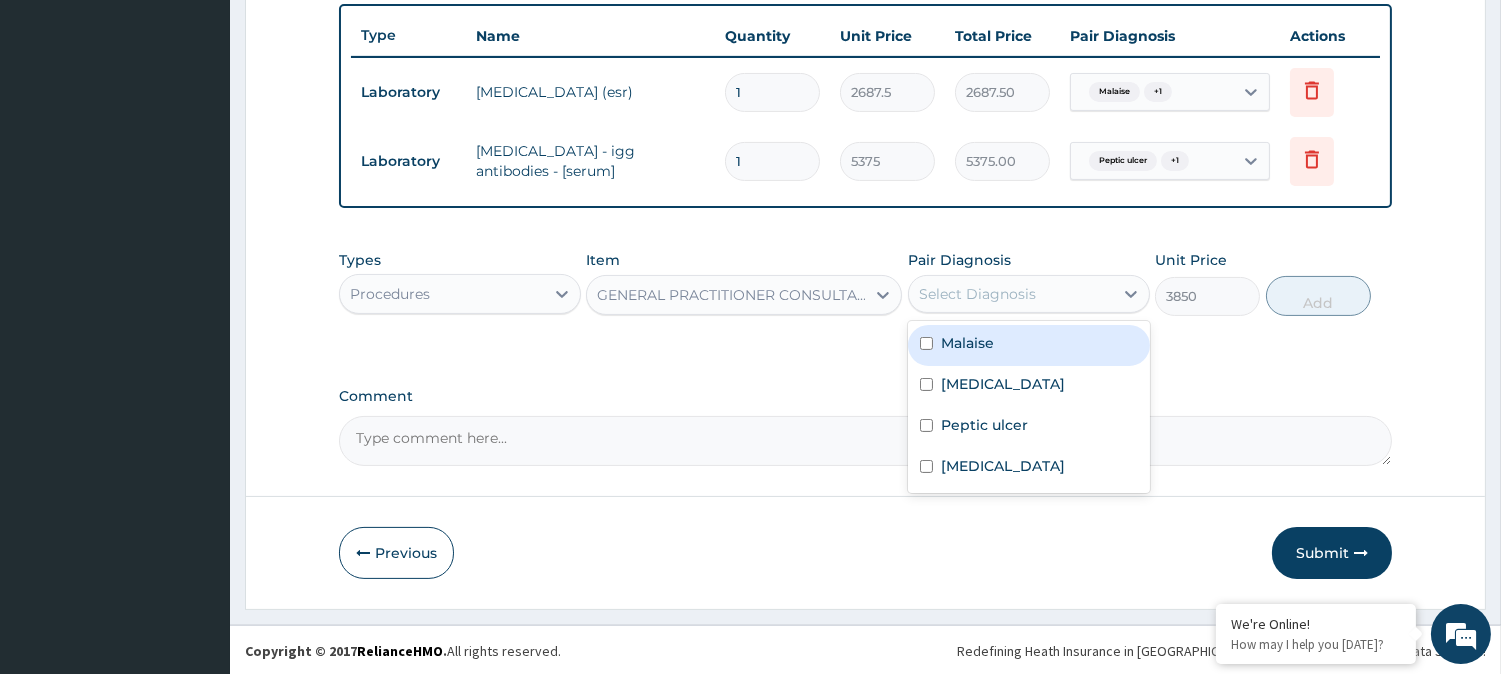 click at bounding box center [926, 343] 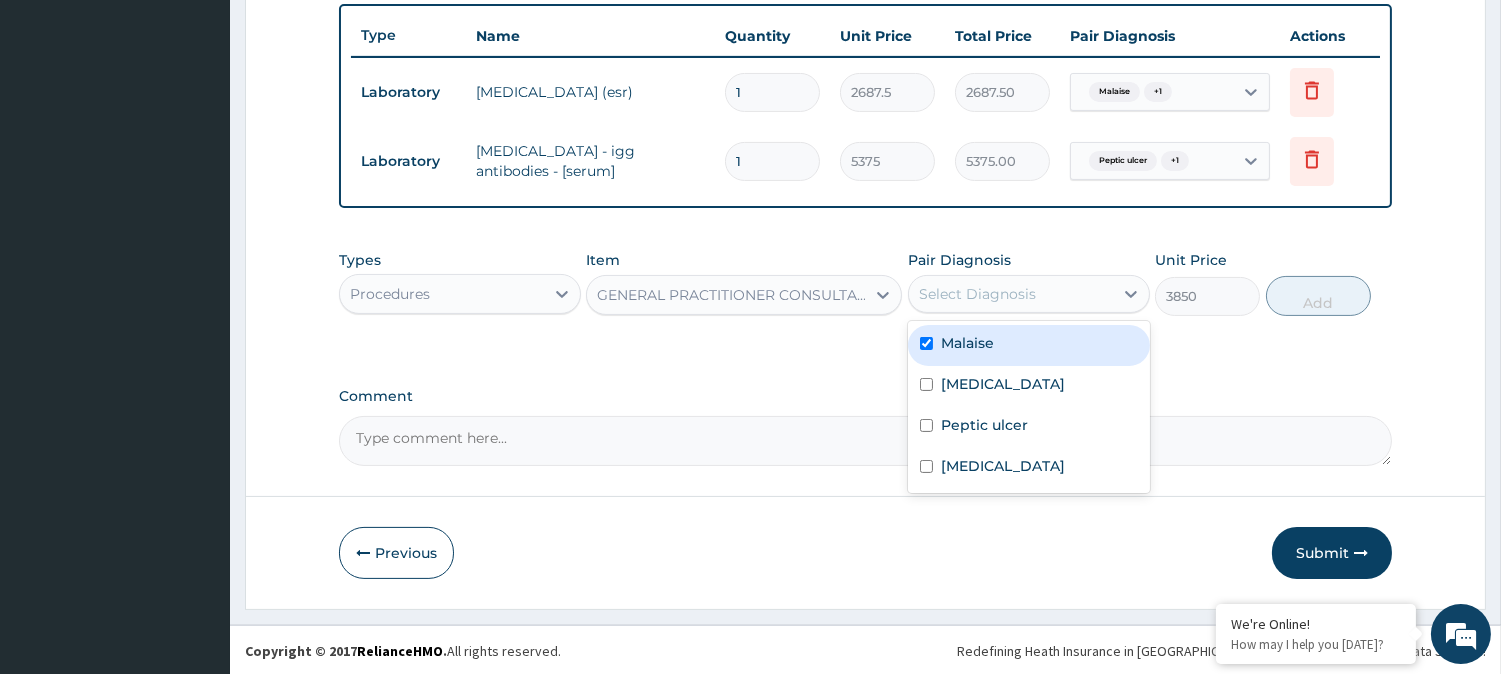checkbox on "true" 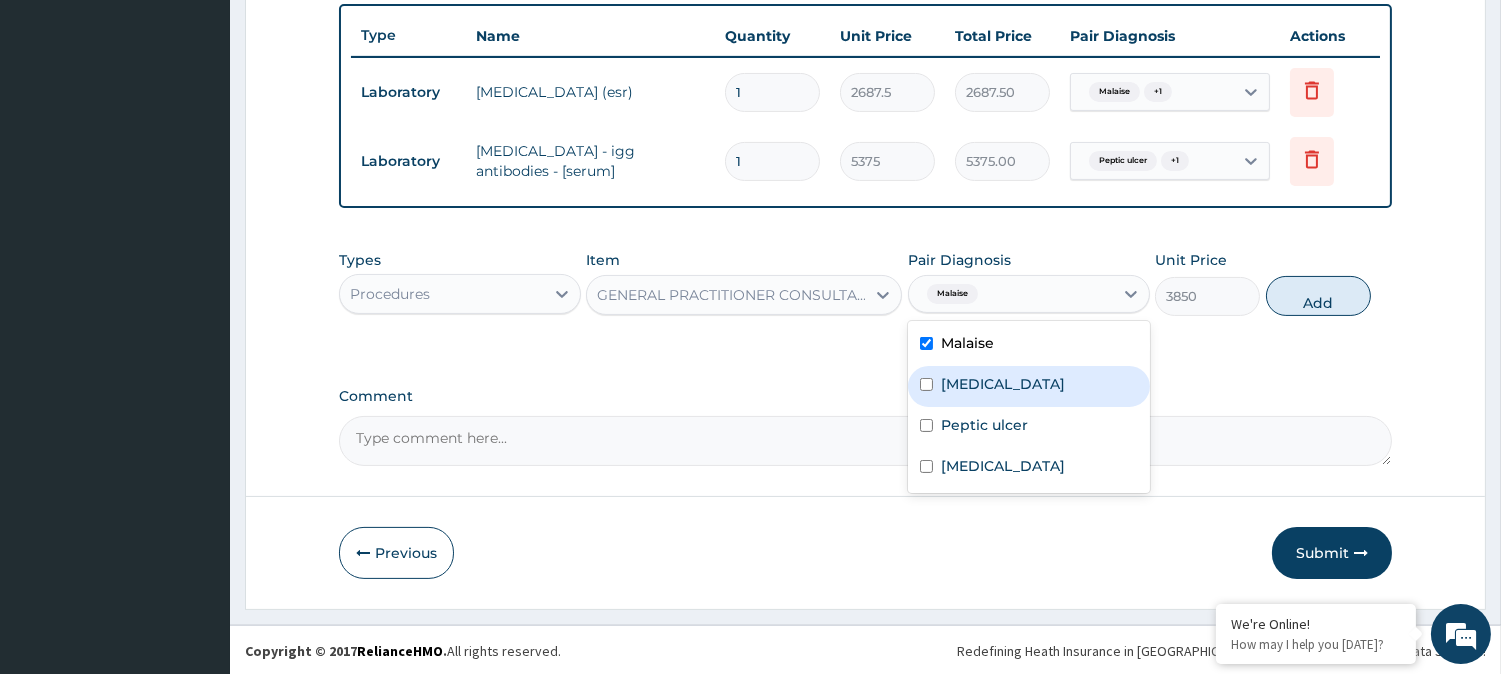 click at bounding box center [926, 384] 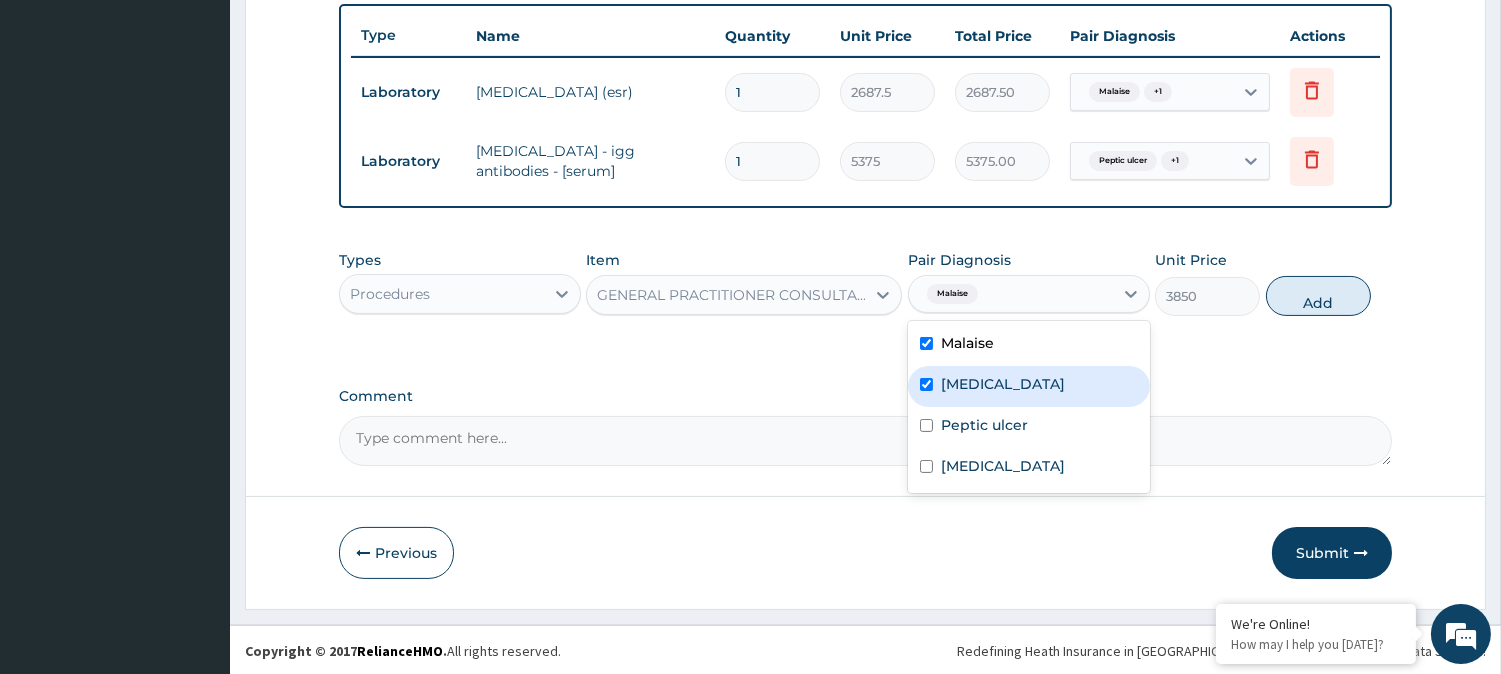 click at bounding box center [926, 384] 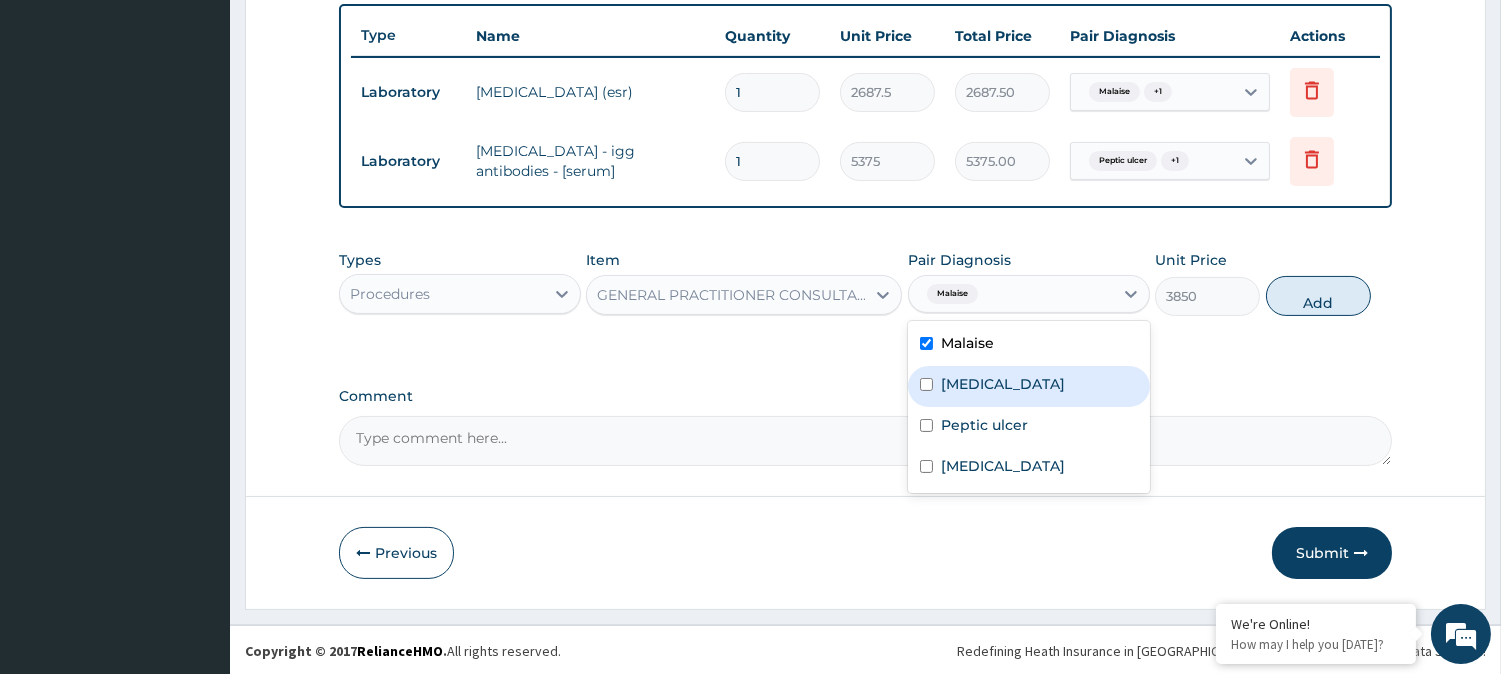 checkbox on "false" 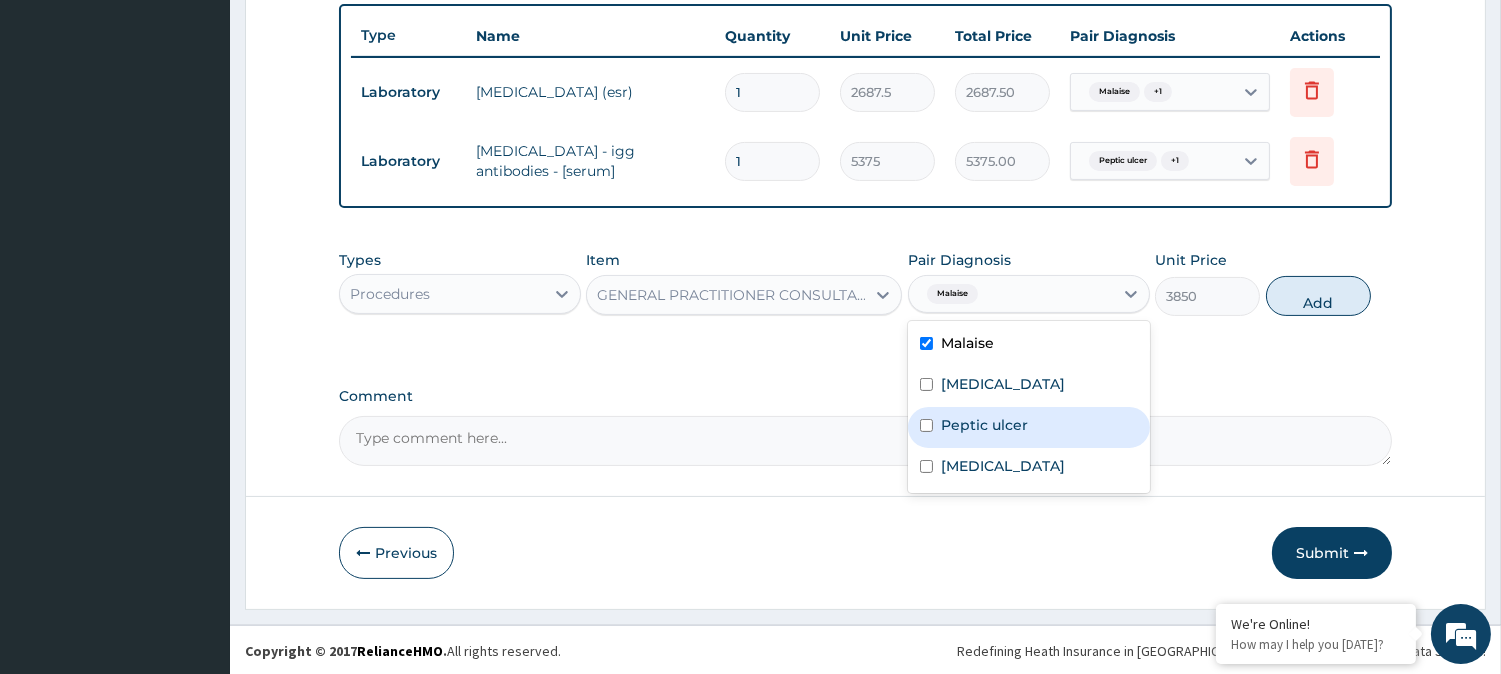 click on "Peptic ulcer" at bounding box center (1029, 427) 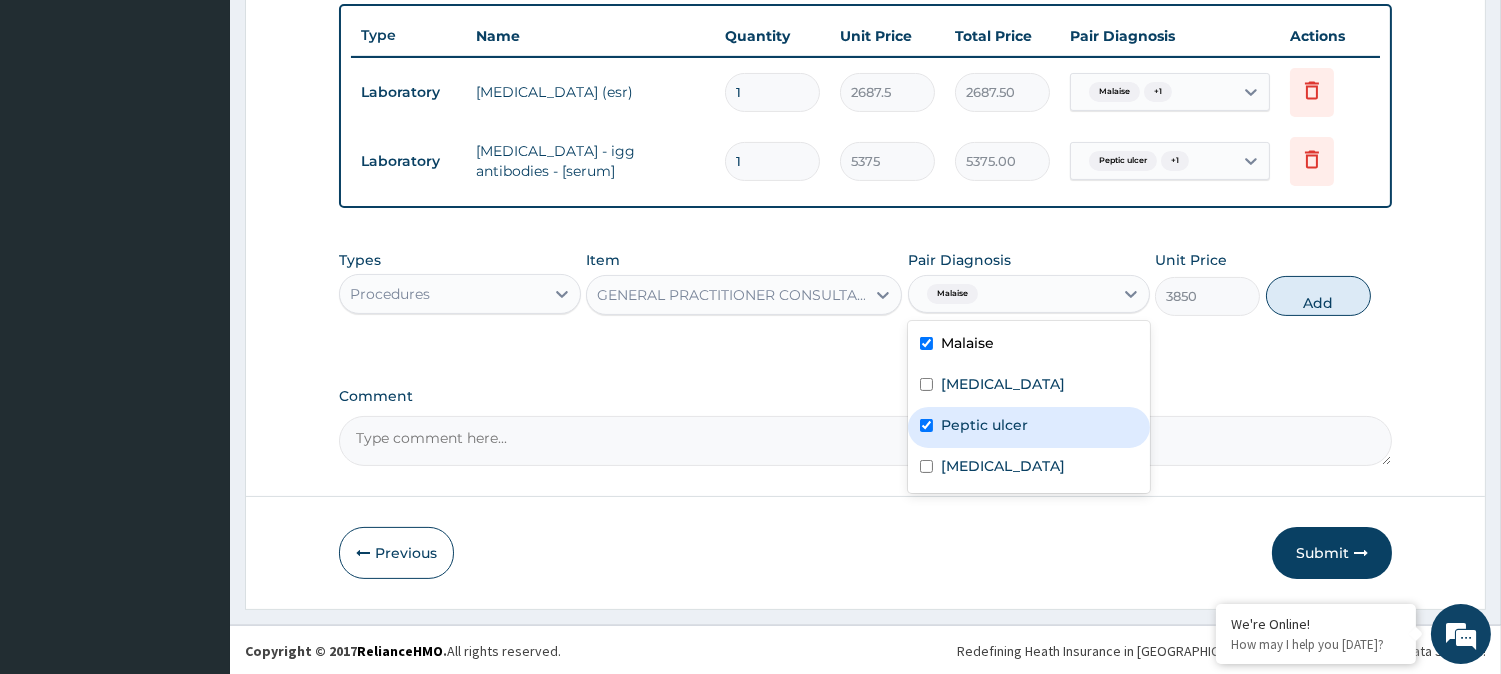 checkbox on "true" 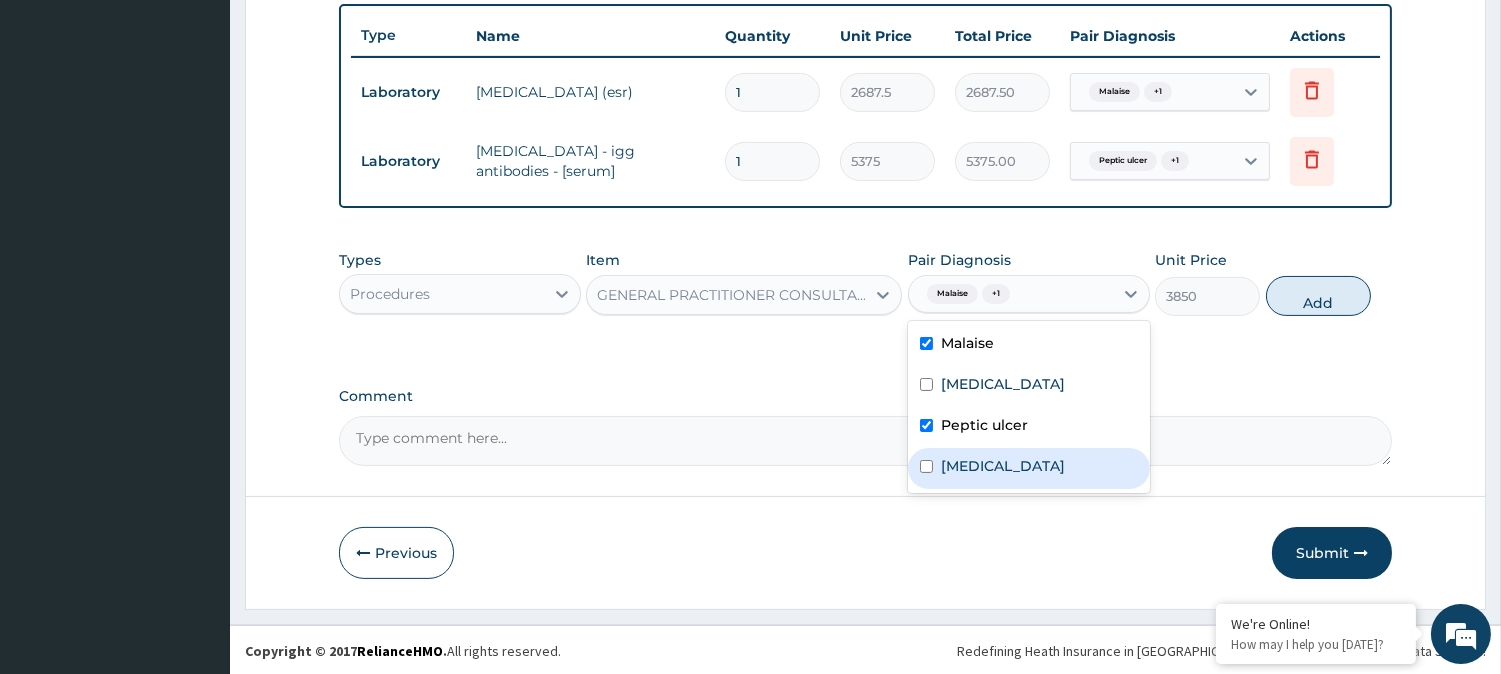 click on "Malaria" at bounding box center [1029, 468] 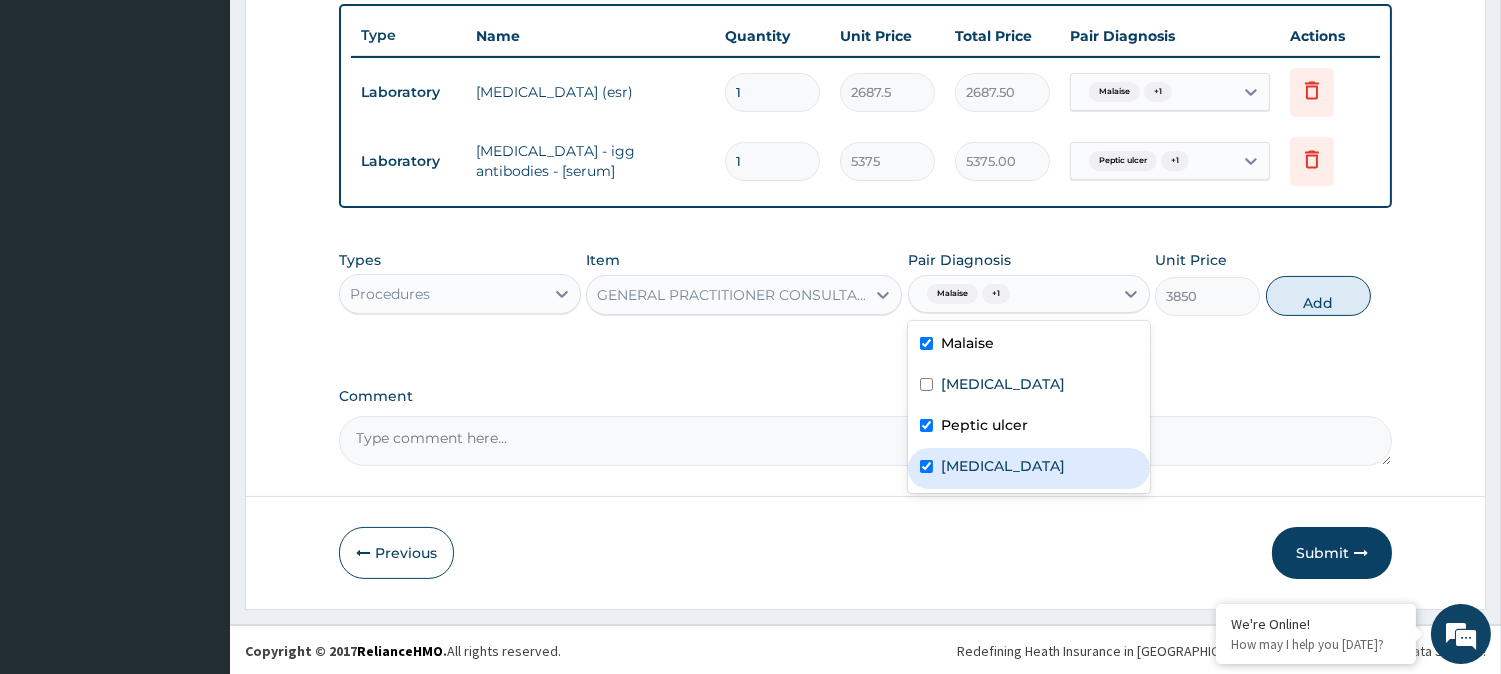checkbox on "true" 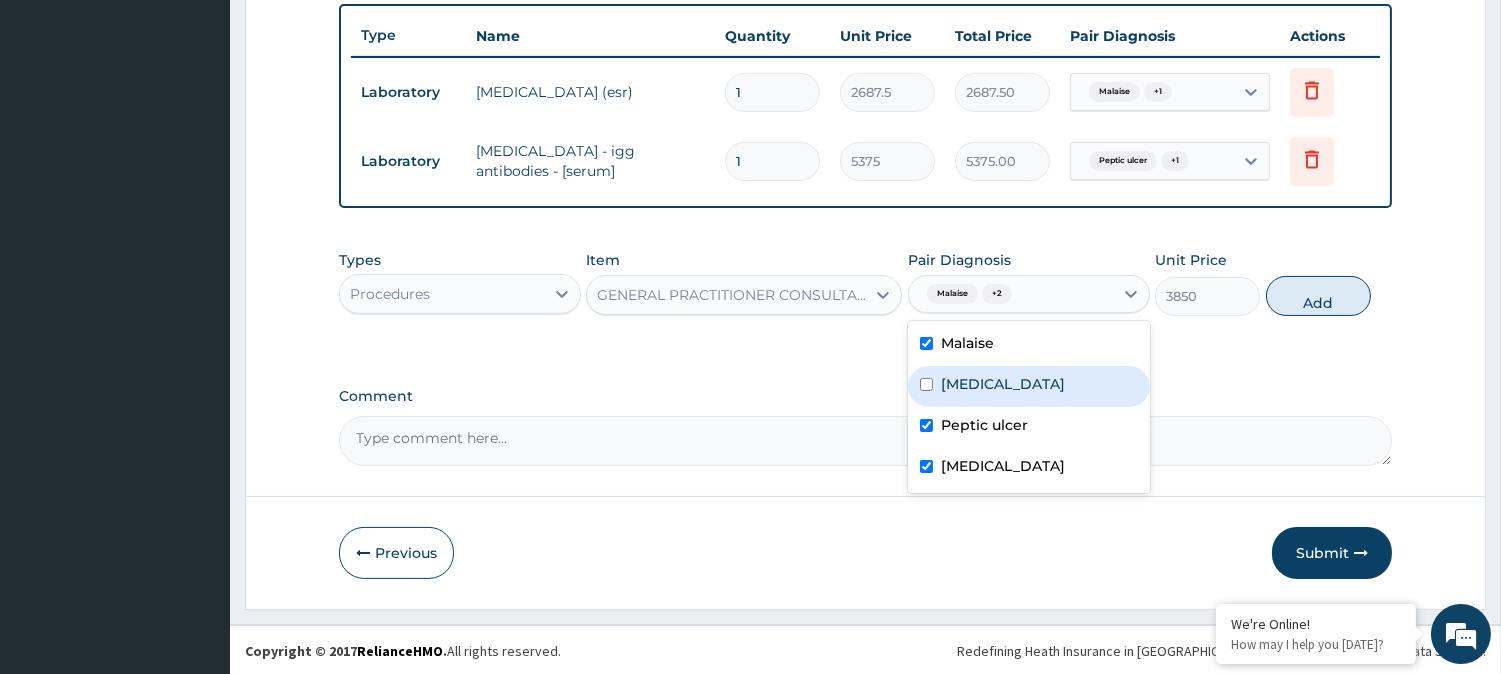 click on "Sepsis" at bounding box center (1029, 386) 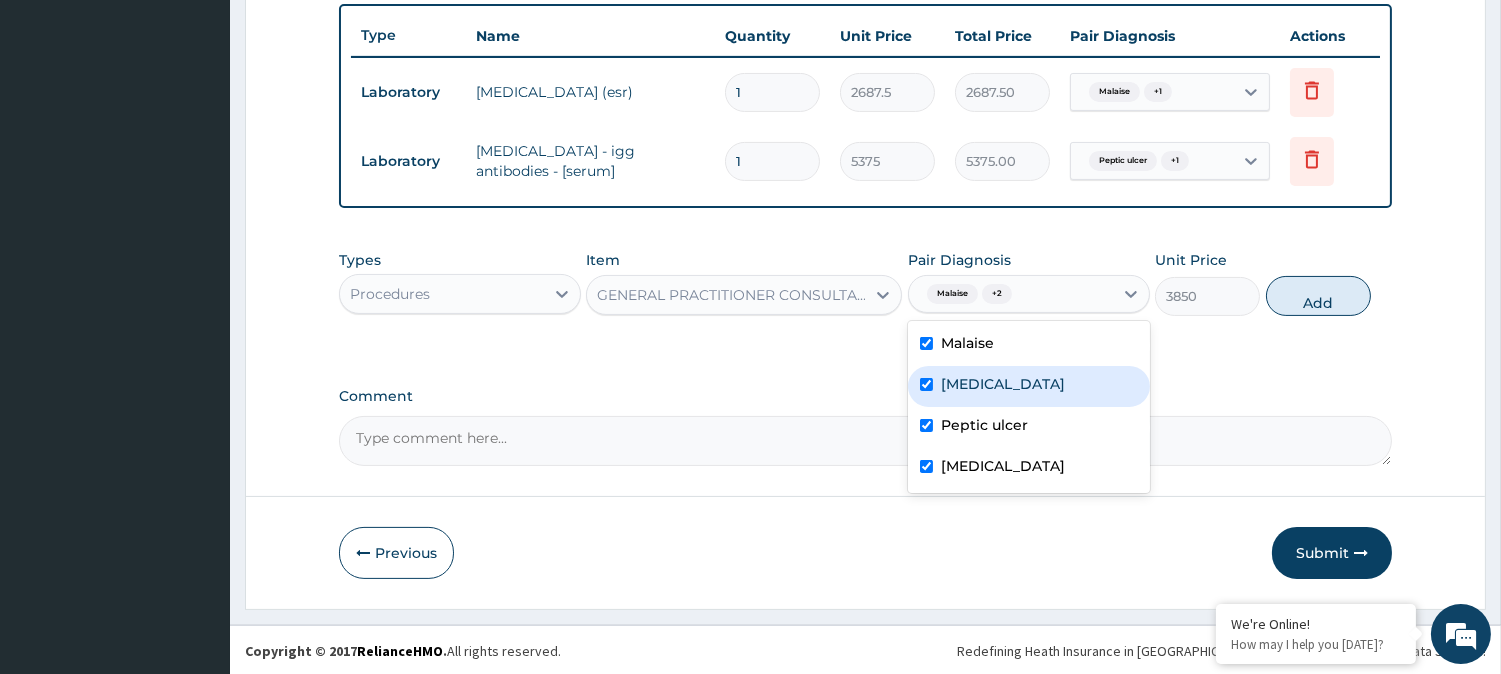 checkbox on "true" 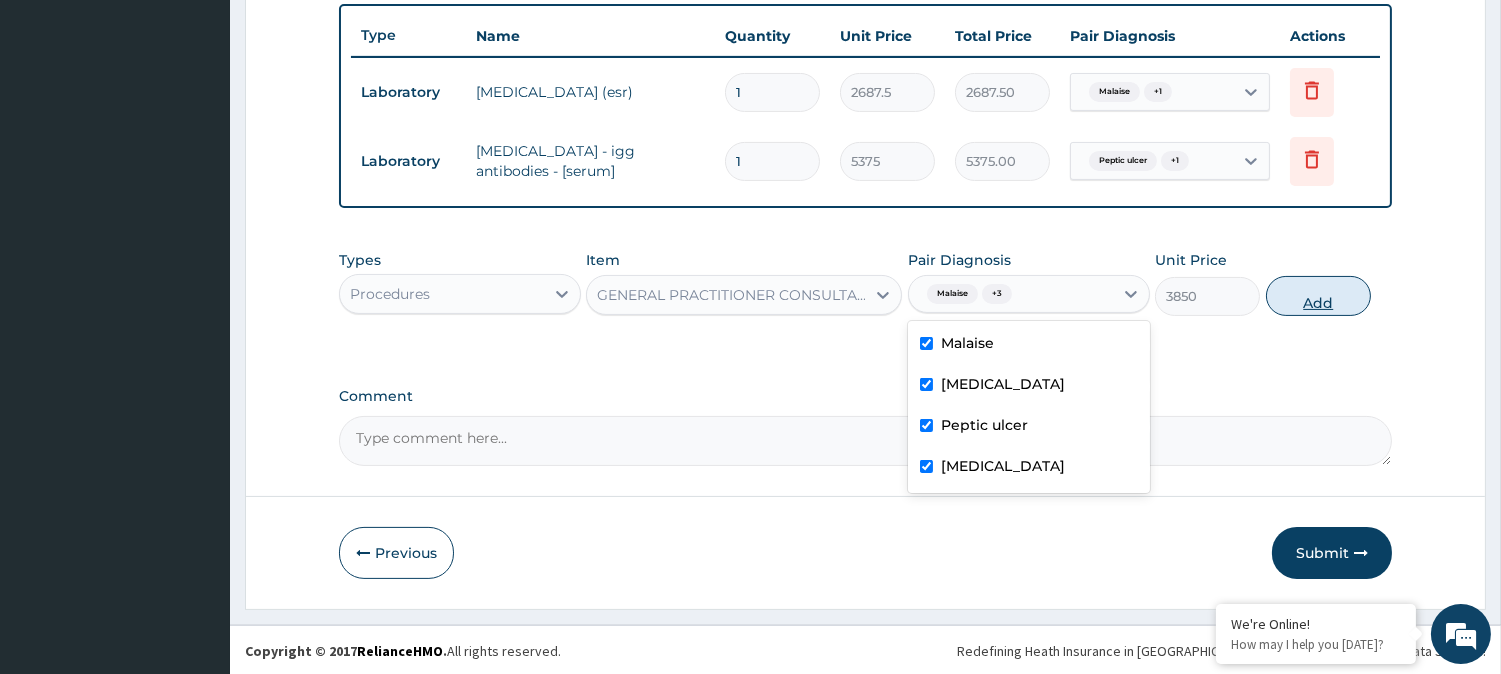 click on "Add" at bounding box center [1318, 296] 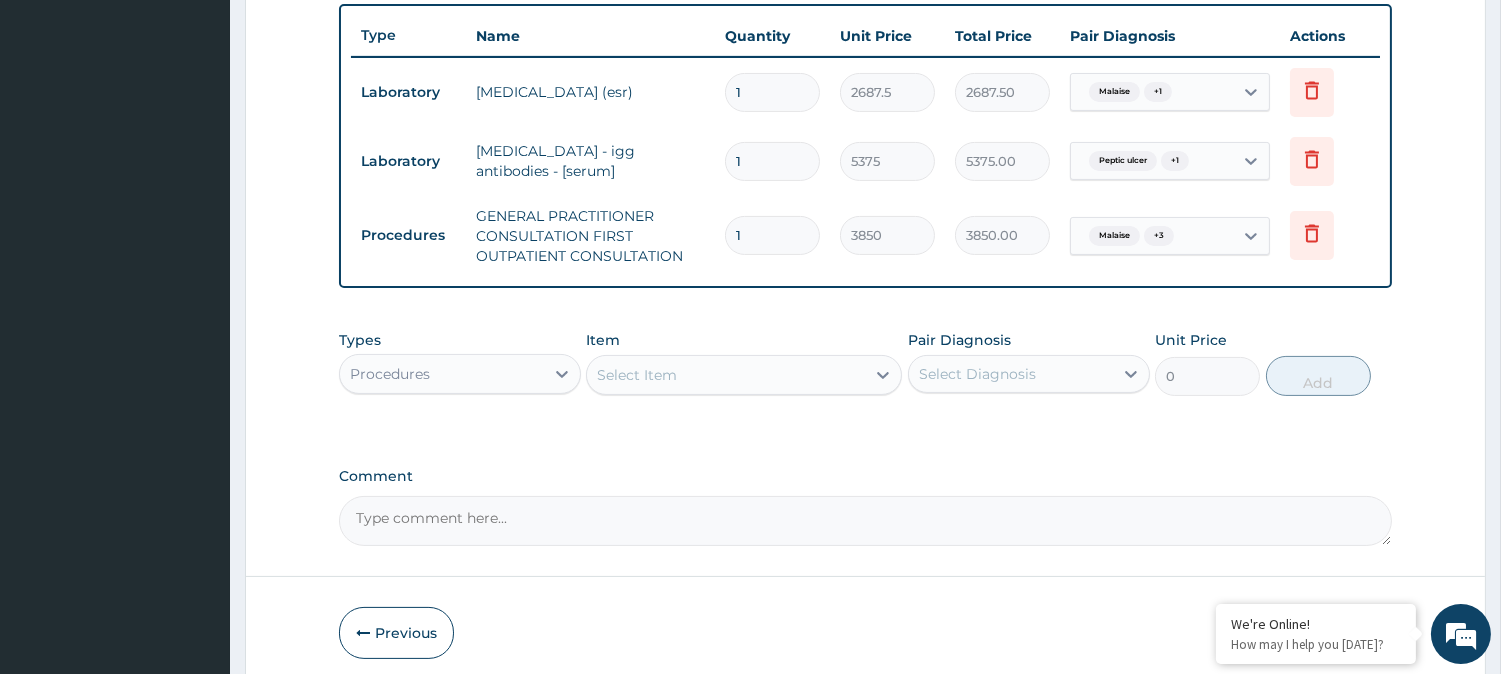 click on "Procedures" at bounding box center (442, 374) 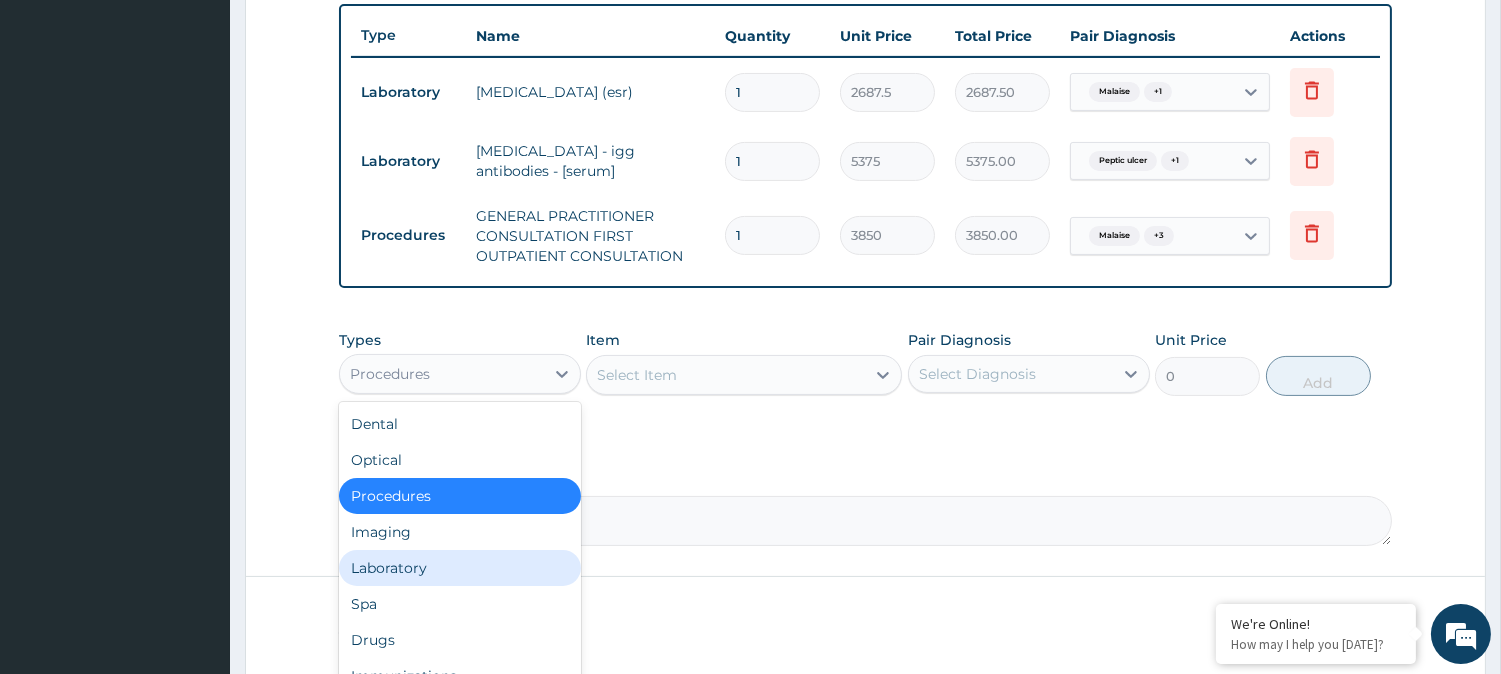 click on "Laboratory" at bounding box center [460, 568] 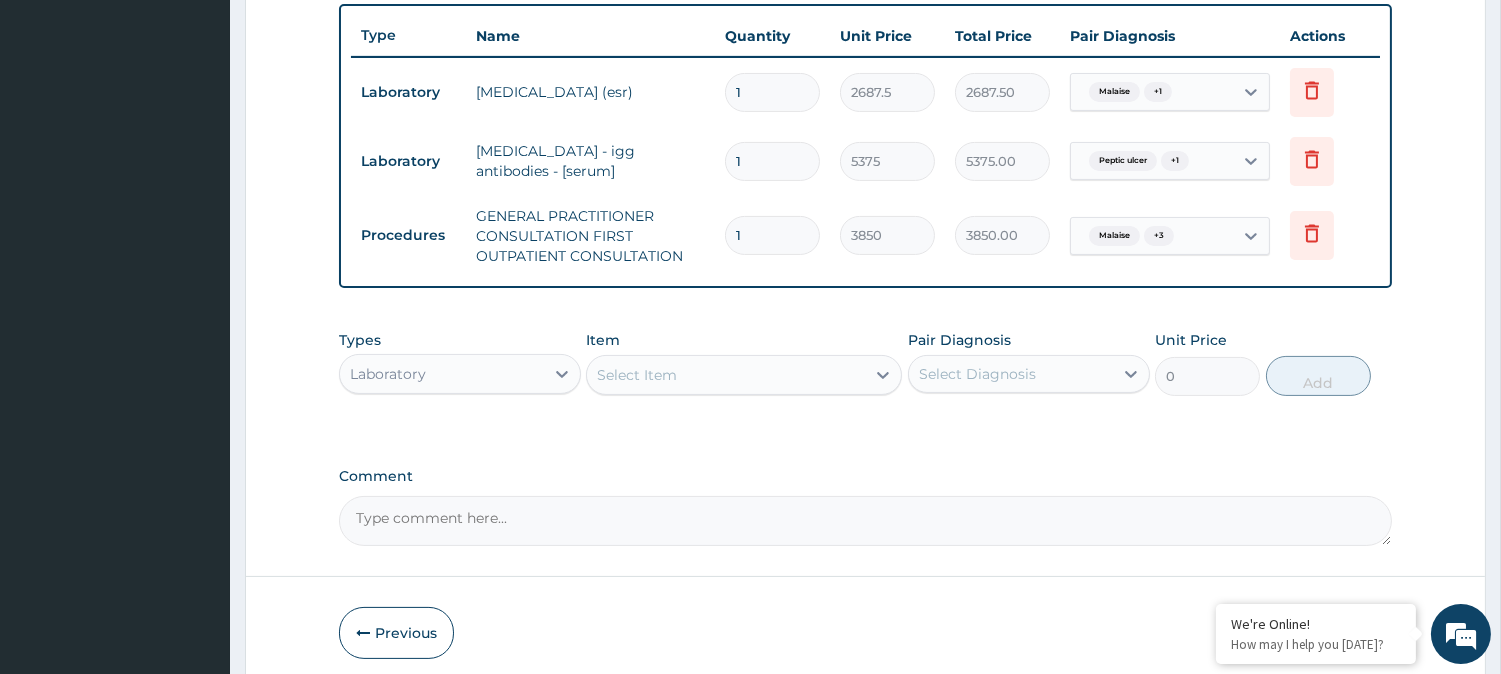 click on "Select Item" at bounding box center (726, 375) 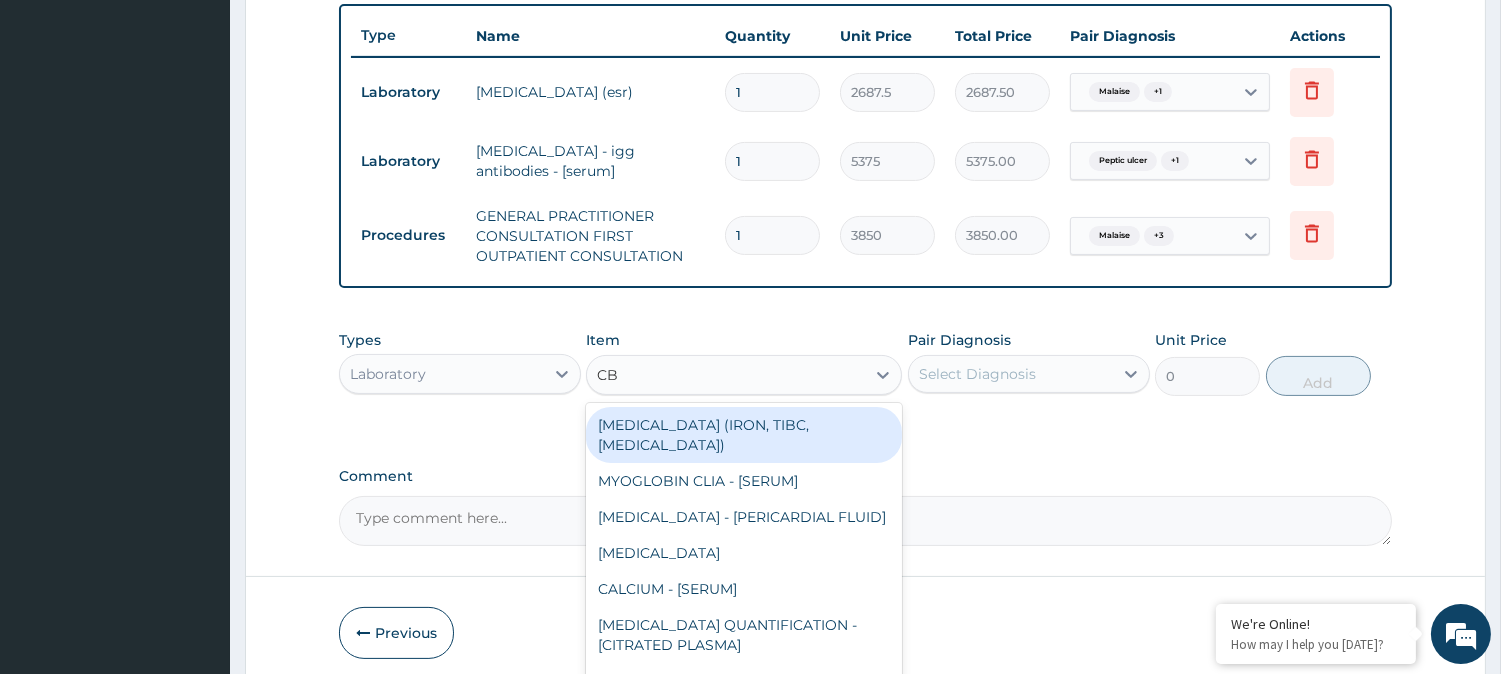 type on "CBC" 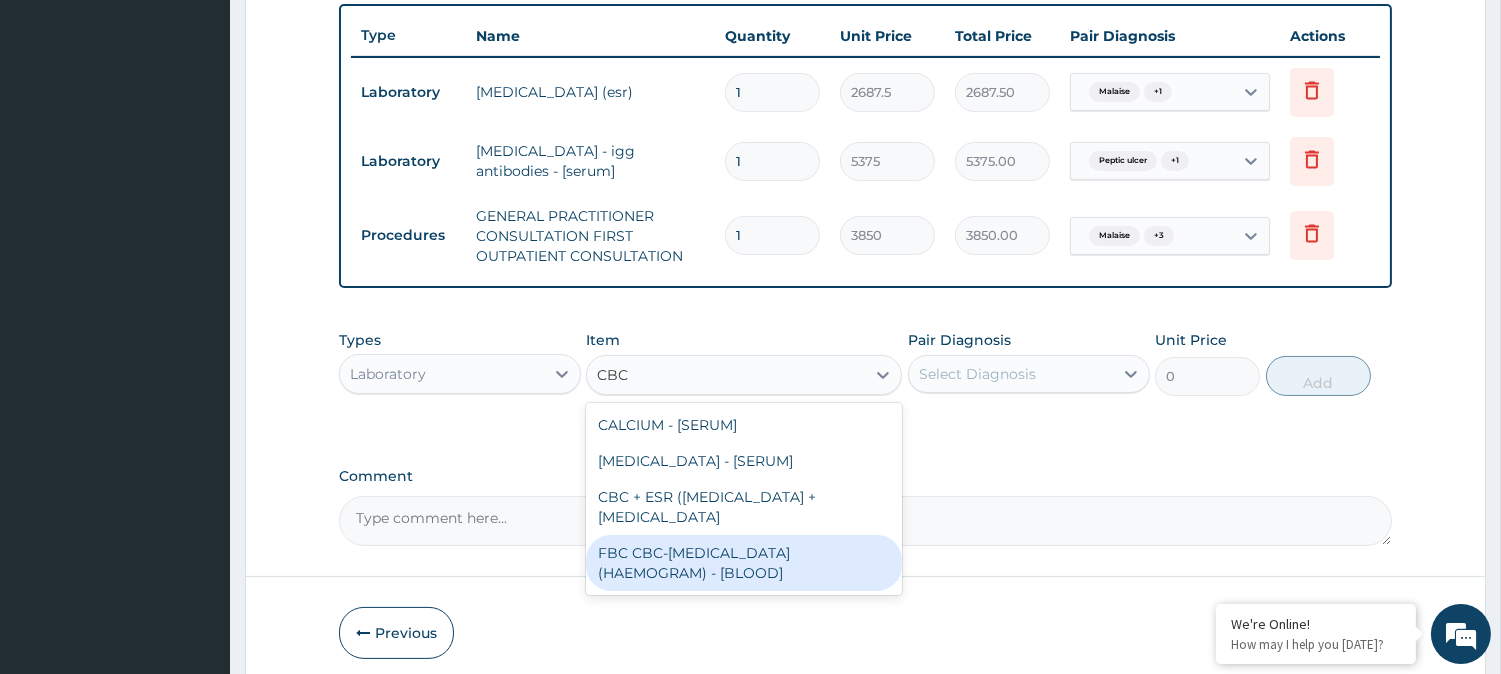 click on "FBC CBC-COMPLETE BLOOD COUNT (HAEMOGRAM) - [BLOOD]" at bounding box center [744, 563] 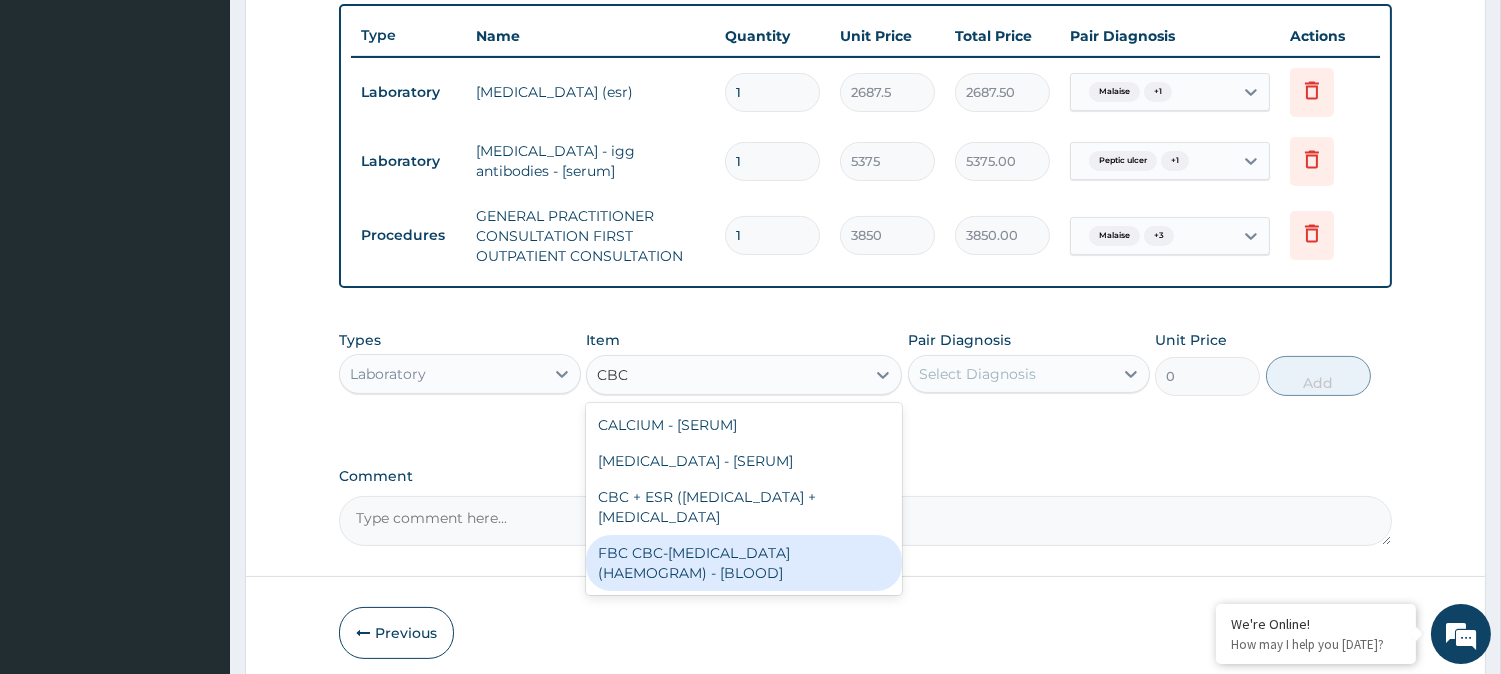 type 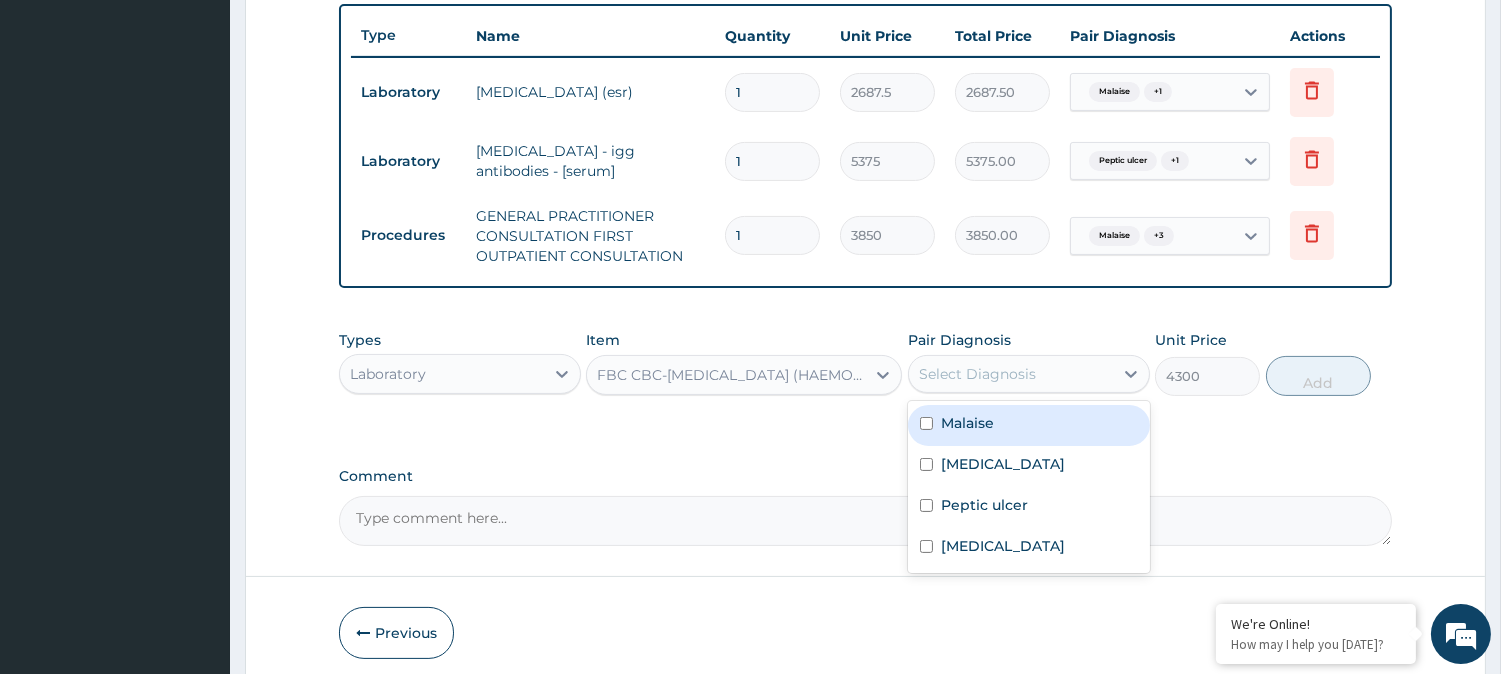 click on "Select Diagnosis" at bounding box center (977, 374) 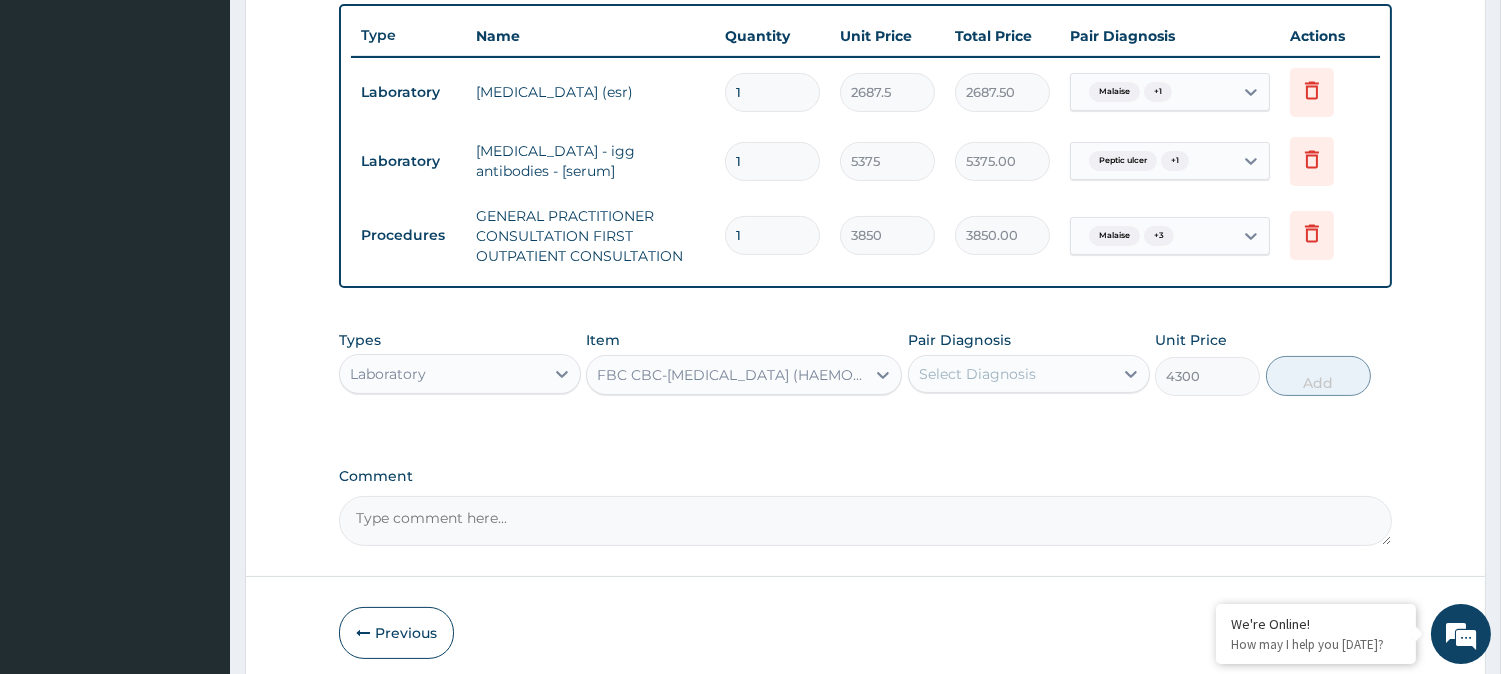 click on "Select Diagnosis" at bounding box center (977, 374) 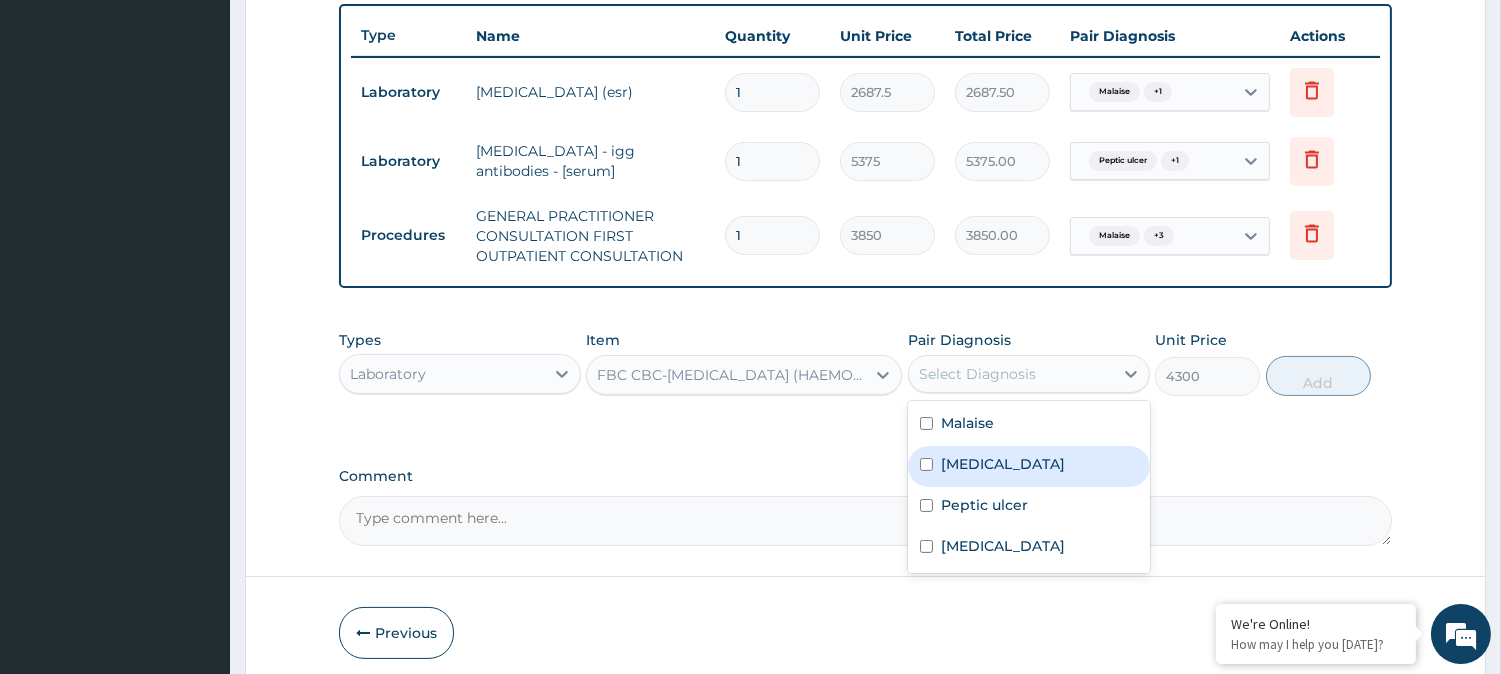 click on "Sepsis" at bounding box center [1003, 464] 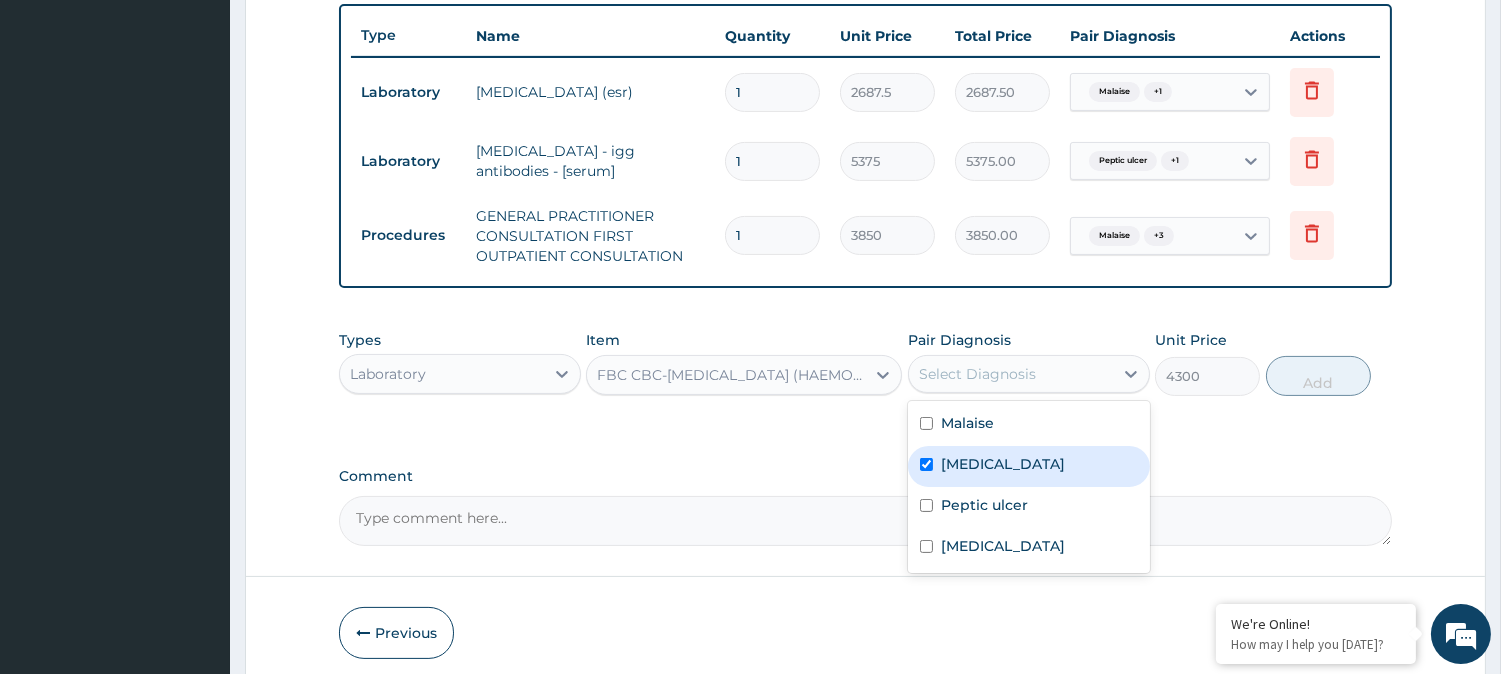 checkbox on "true" 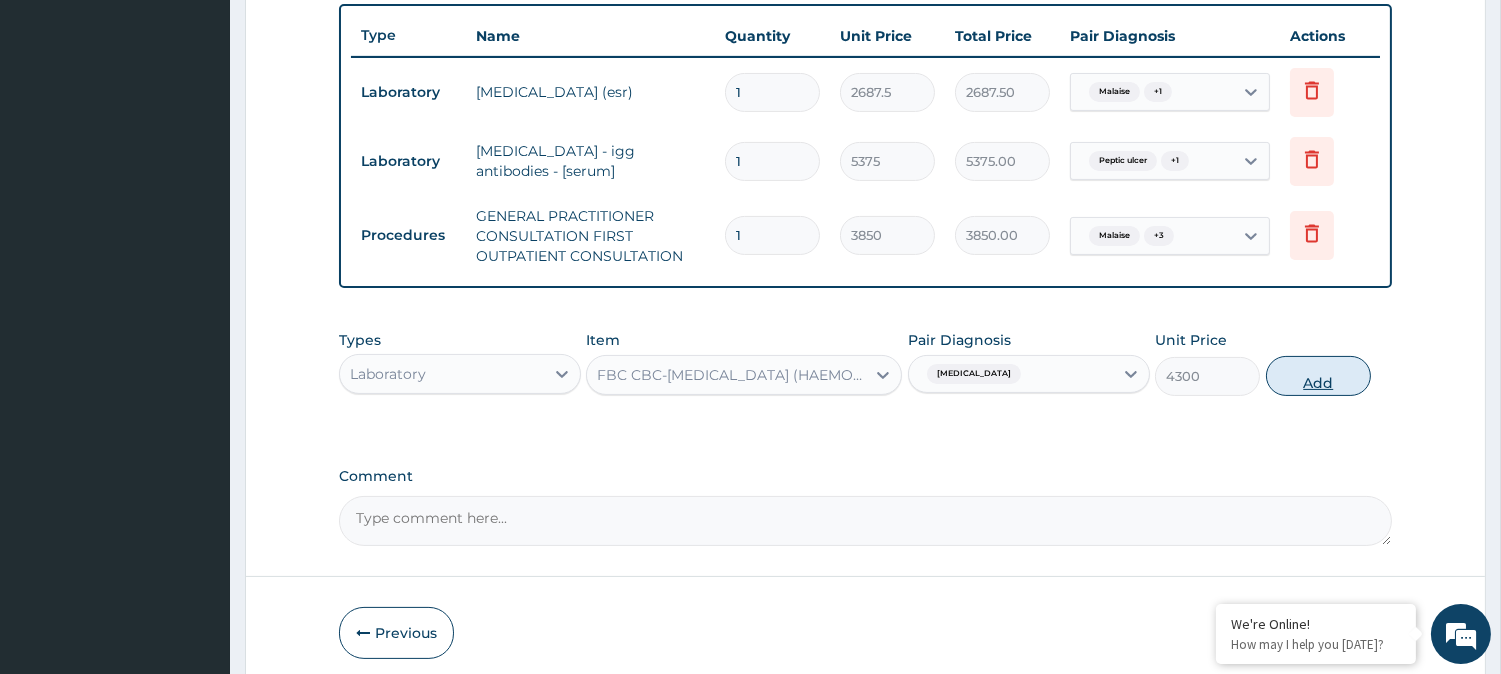 click on "Add" at bounding box center [1318, 376] 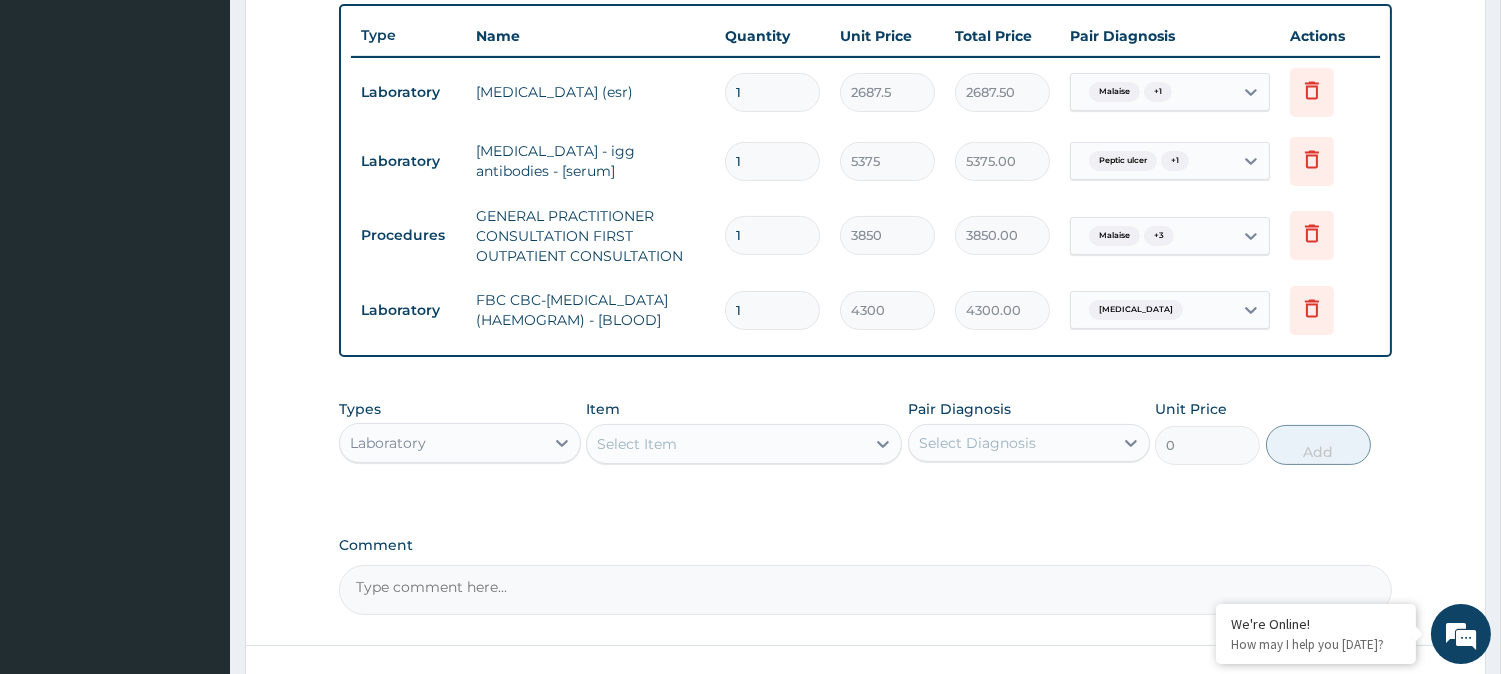 click on "Select Item" at bounding box center [726, 444] 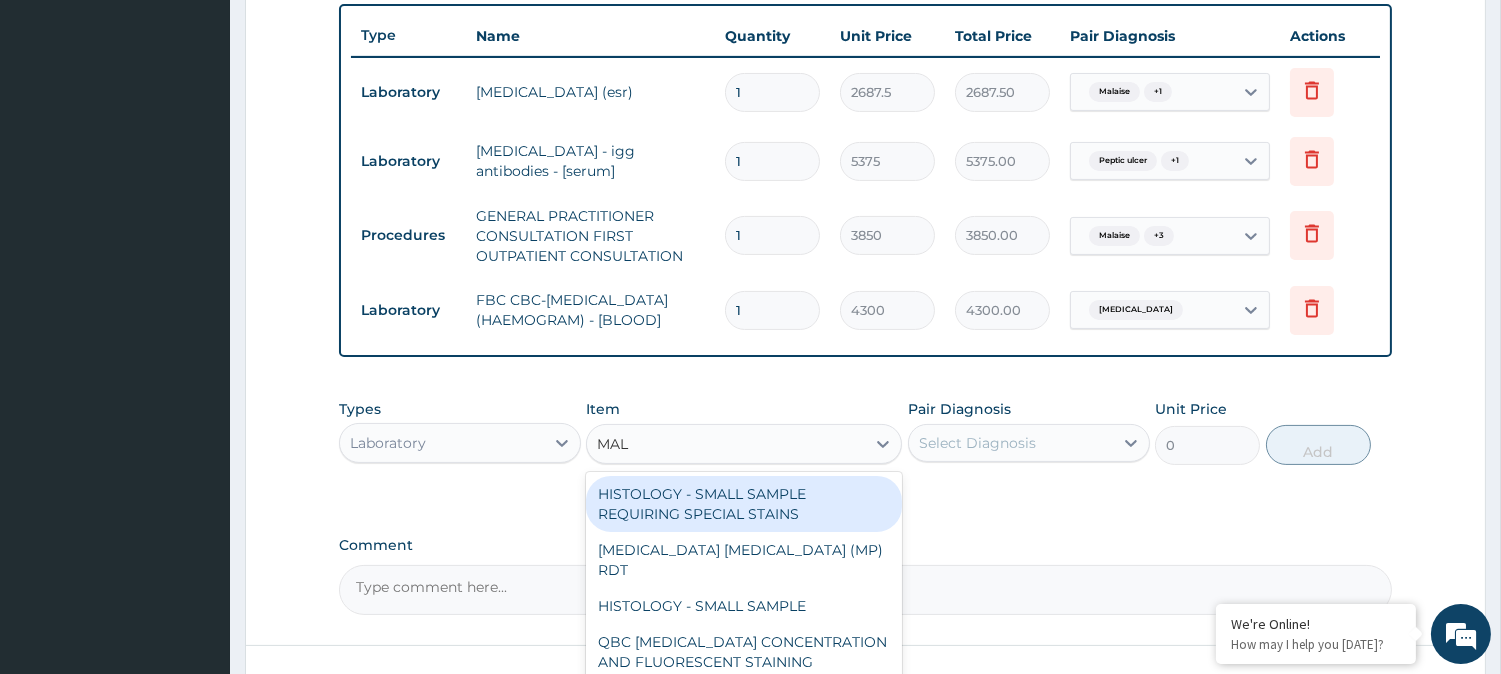 type on "MALA" 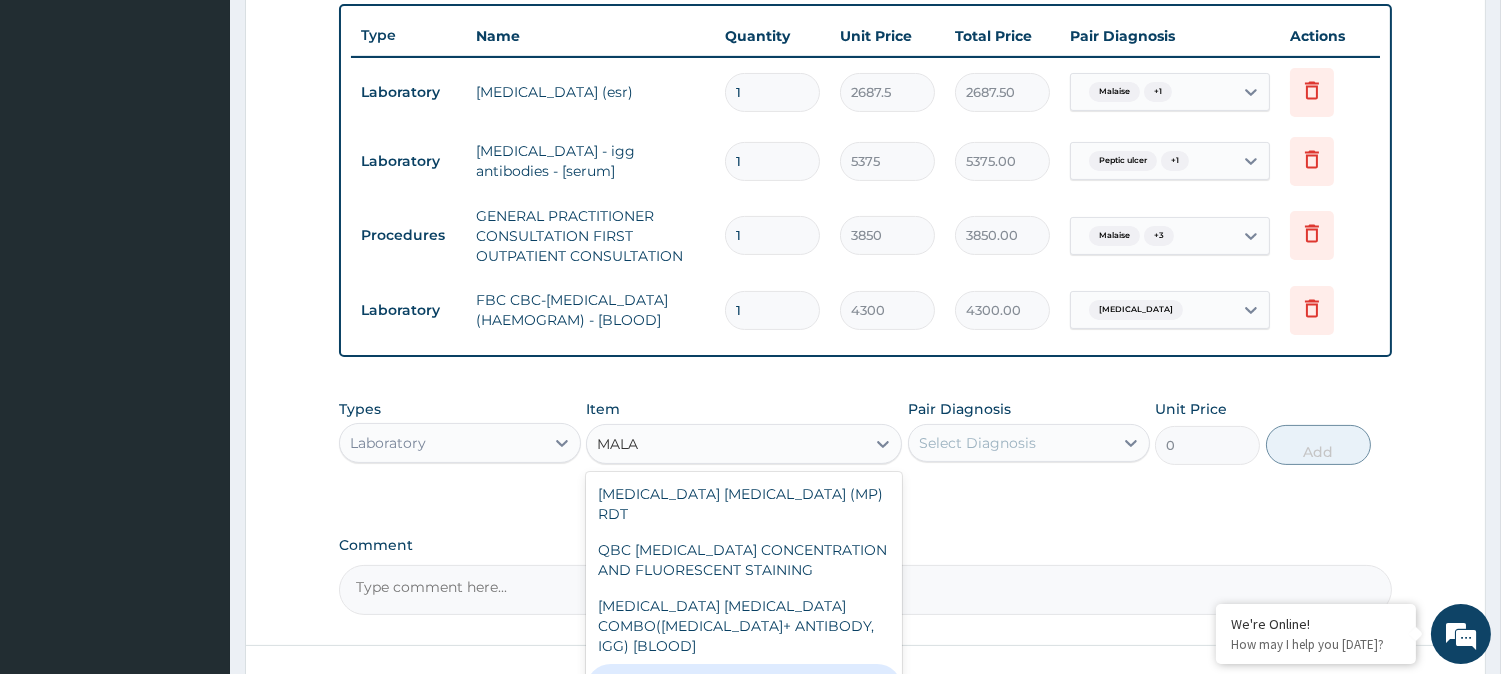 click on "MALARIAL PARASITE THICK AND THIN FILMS - [BLOOD]" at bounding box center (744, 692) 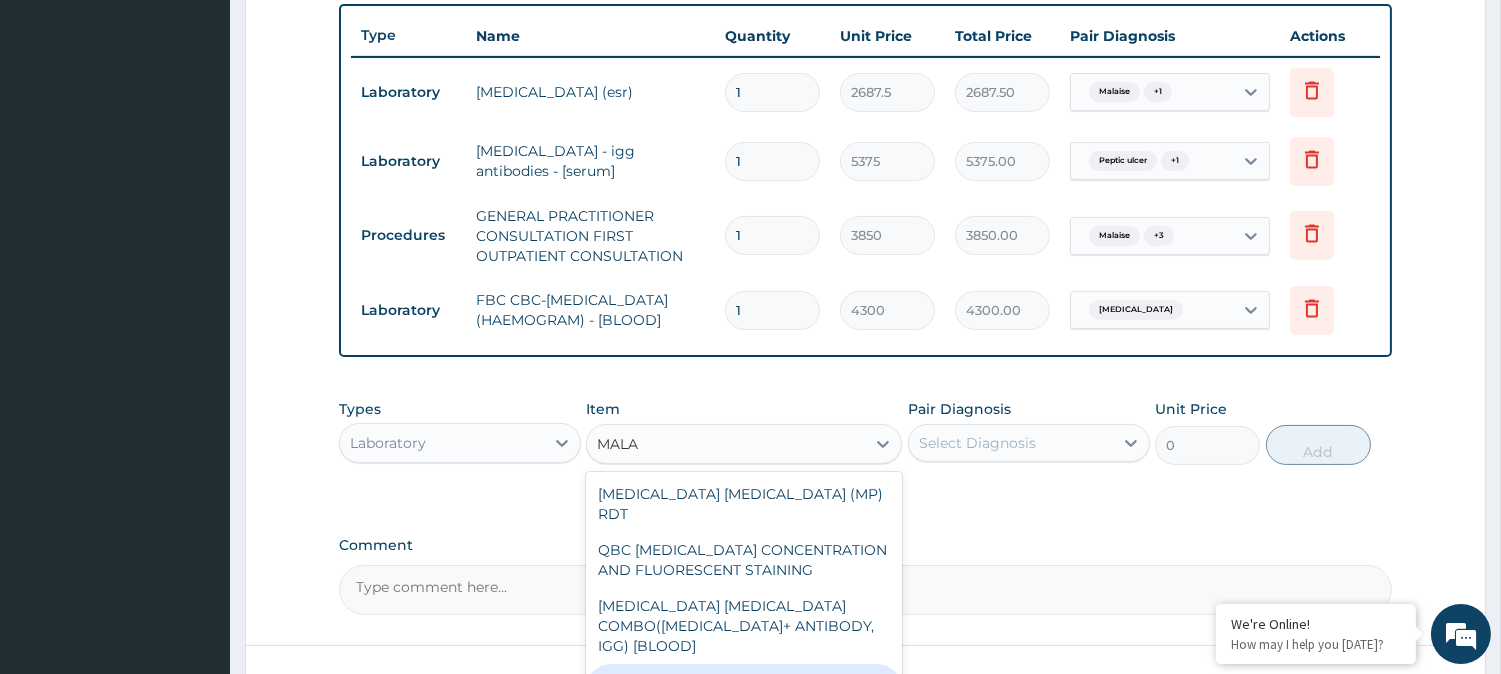 type 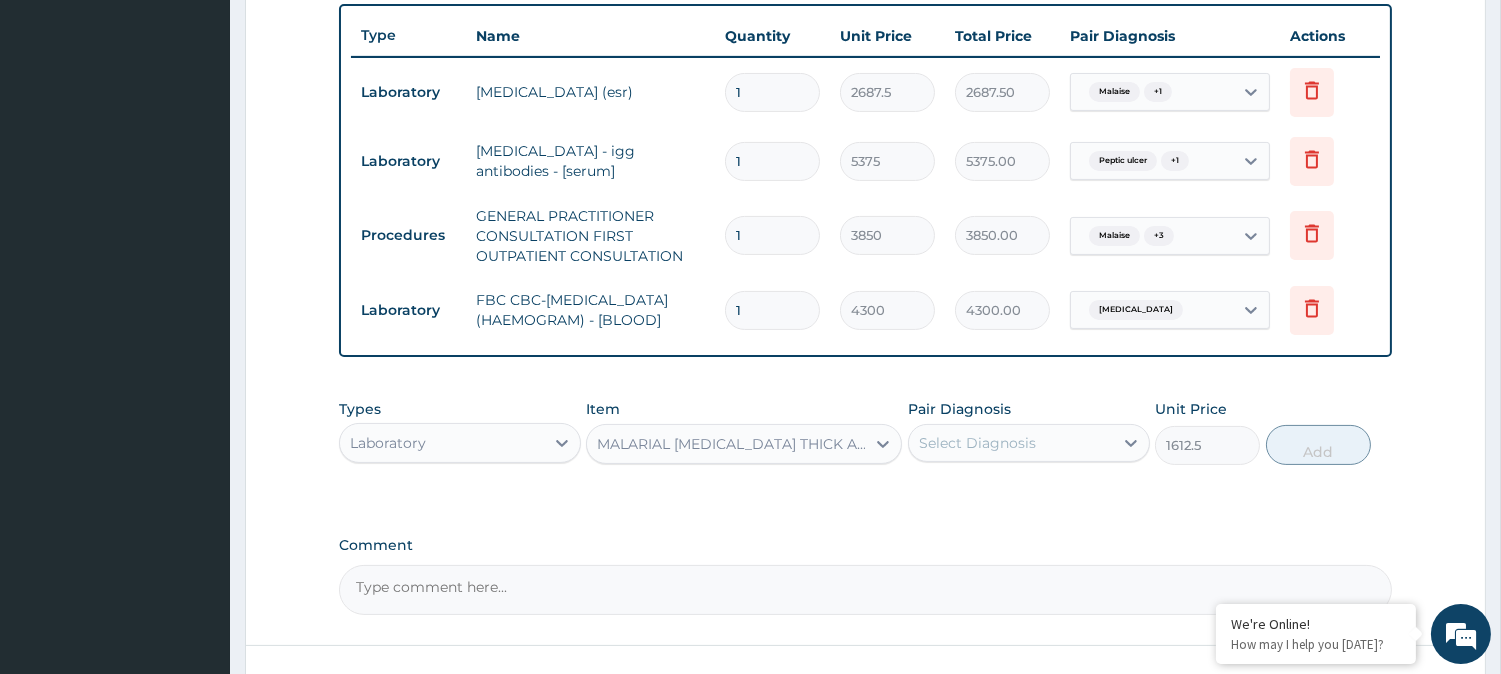 click on "Select Diagnosis" at bounding box center (977, 443) 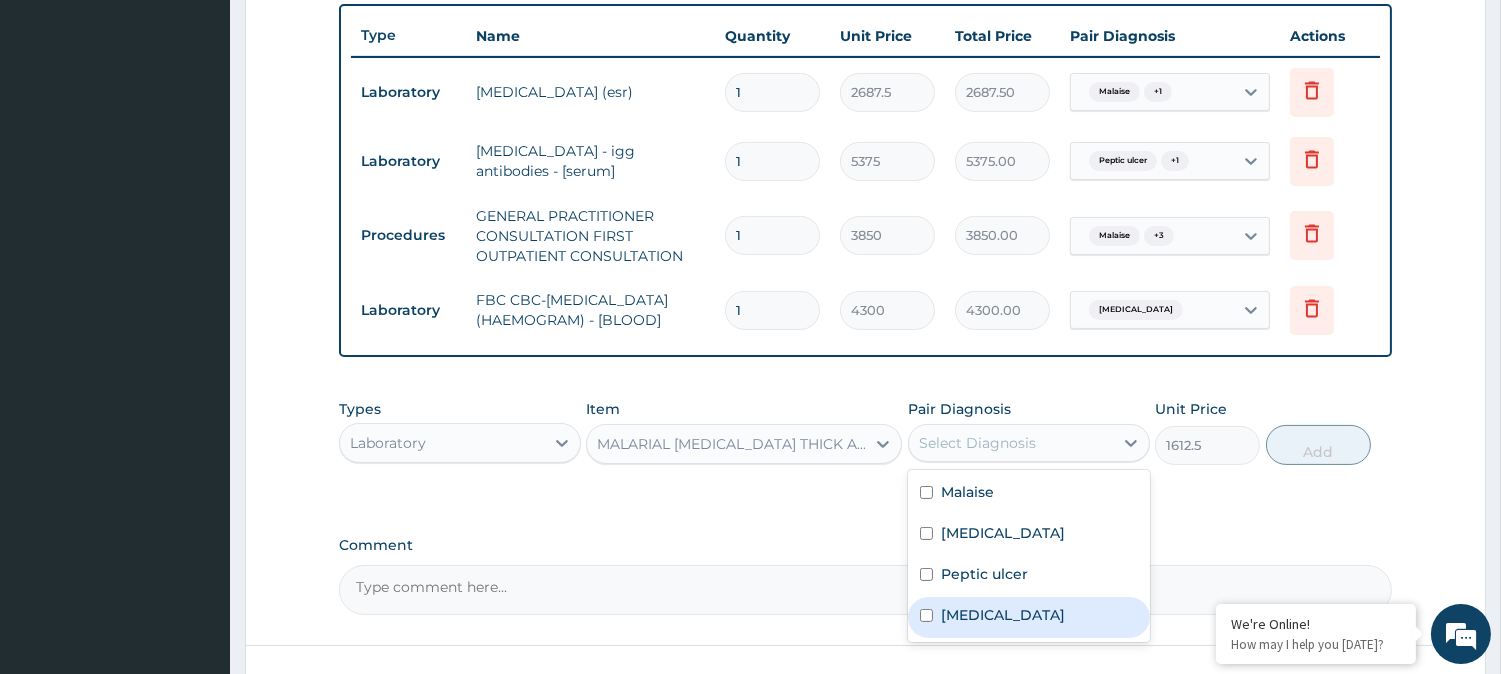 click on "[MEDICAL_DATA]" at bounding box center [1029, 617] 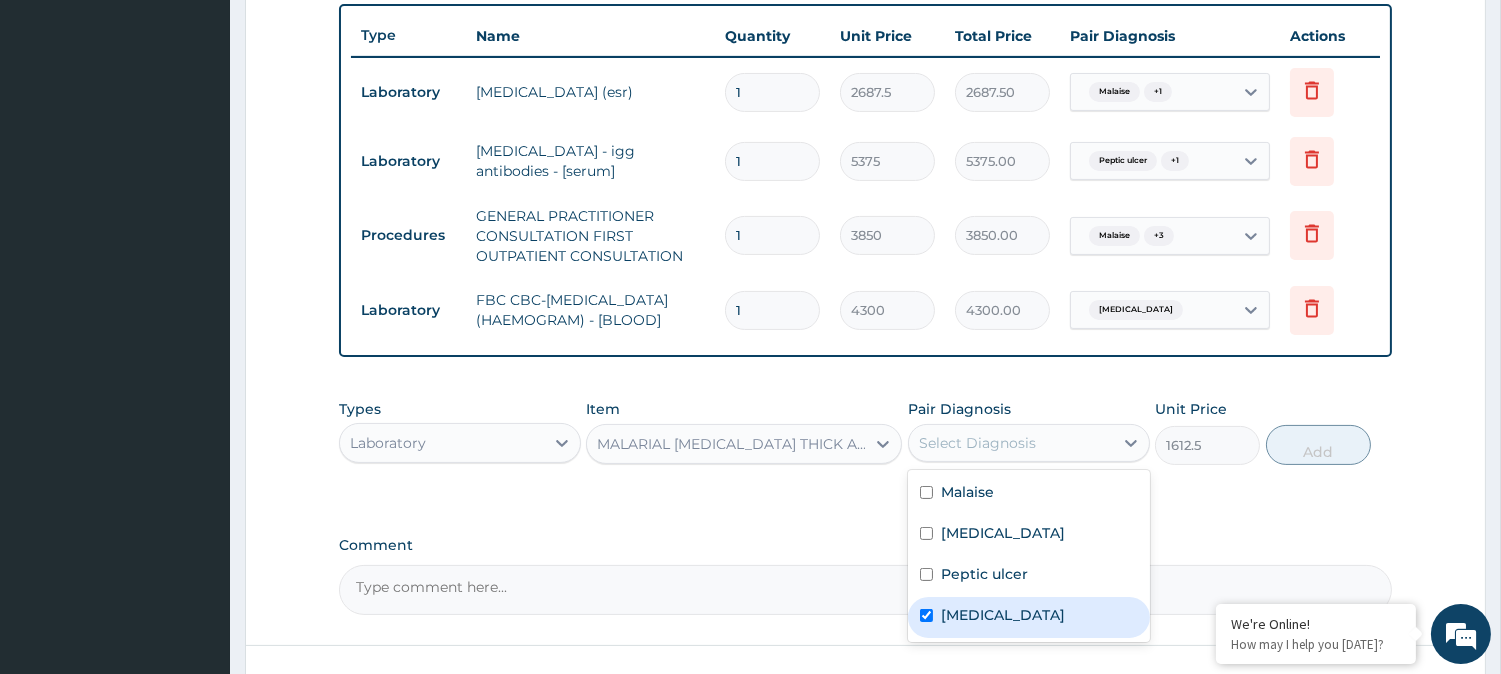 checkbox on "true" 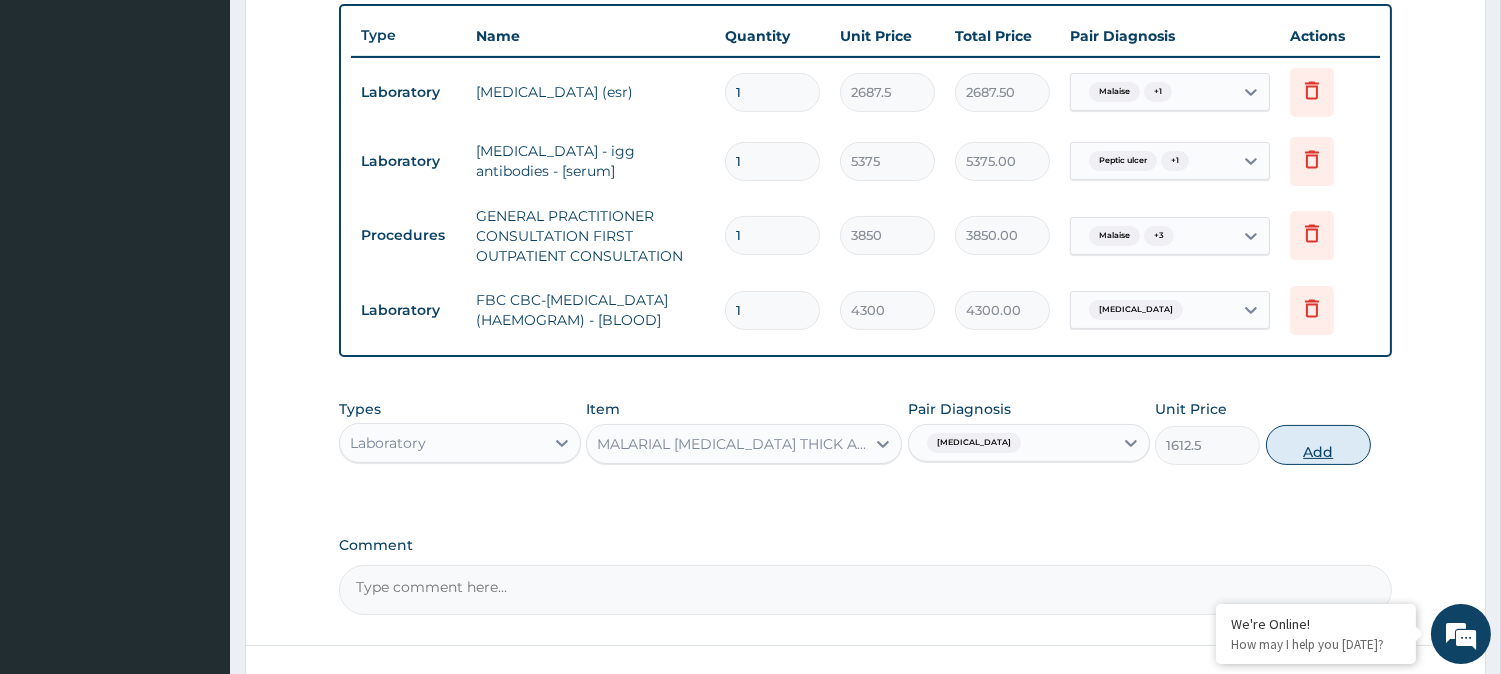 click on "Add" at bounding box center (1318, 445) 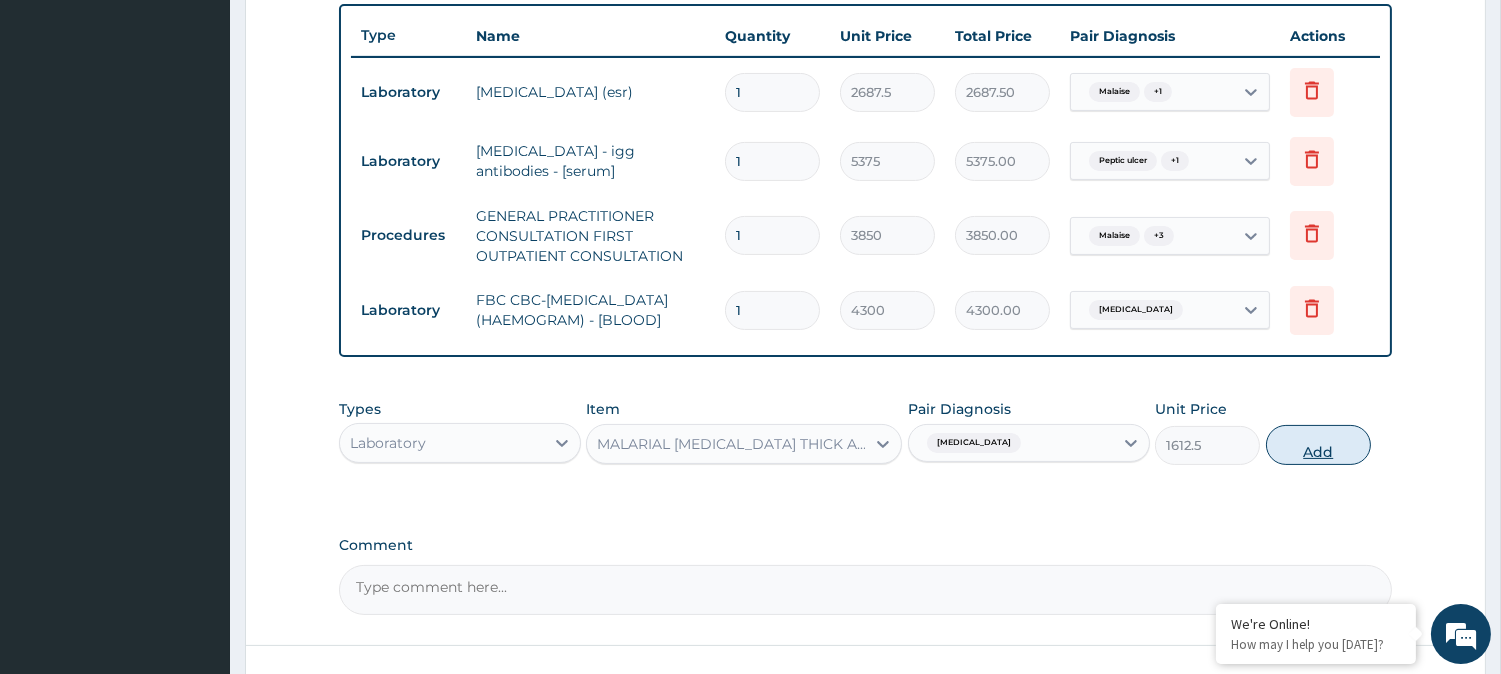 type on "0" 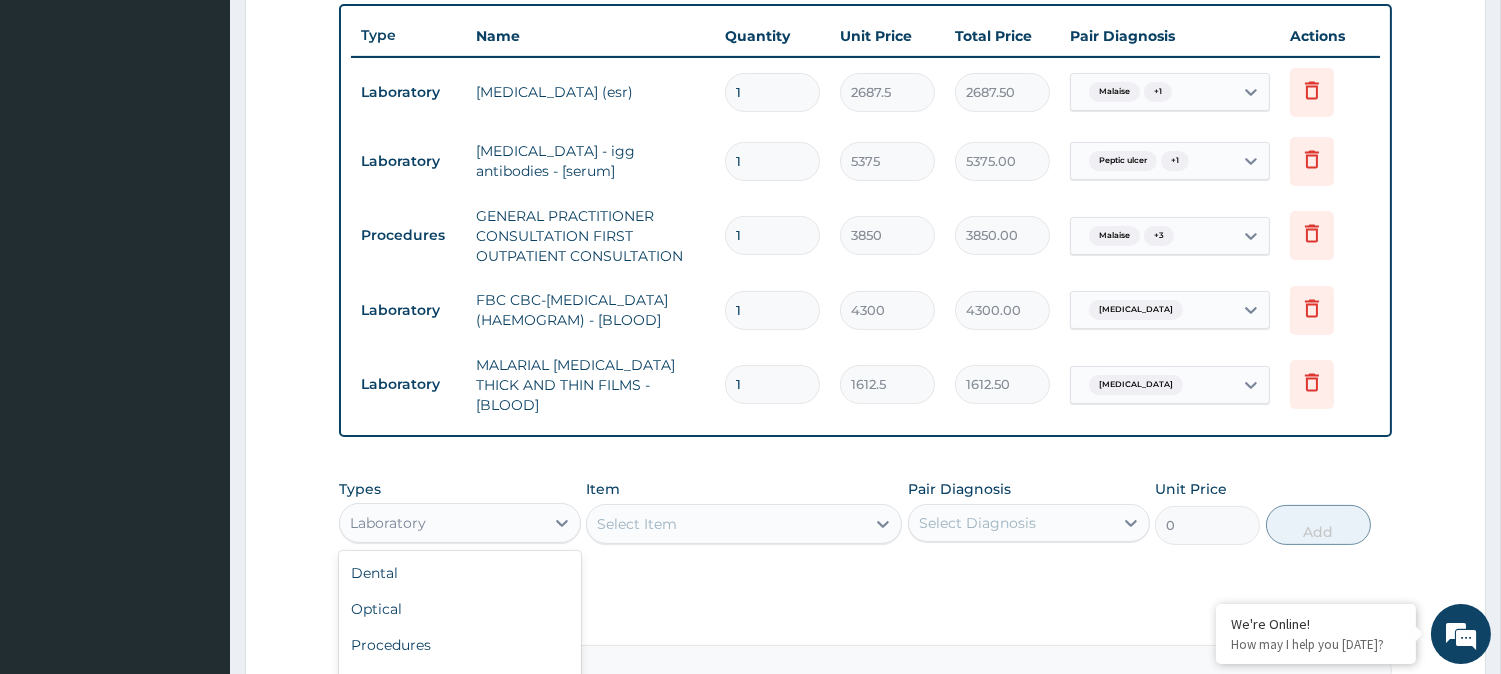 click on "Laboratory" at bounding box center [442, 523] 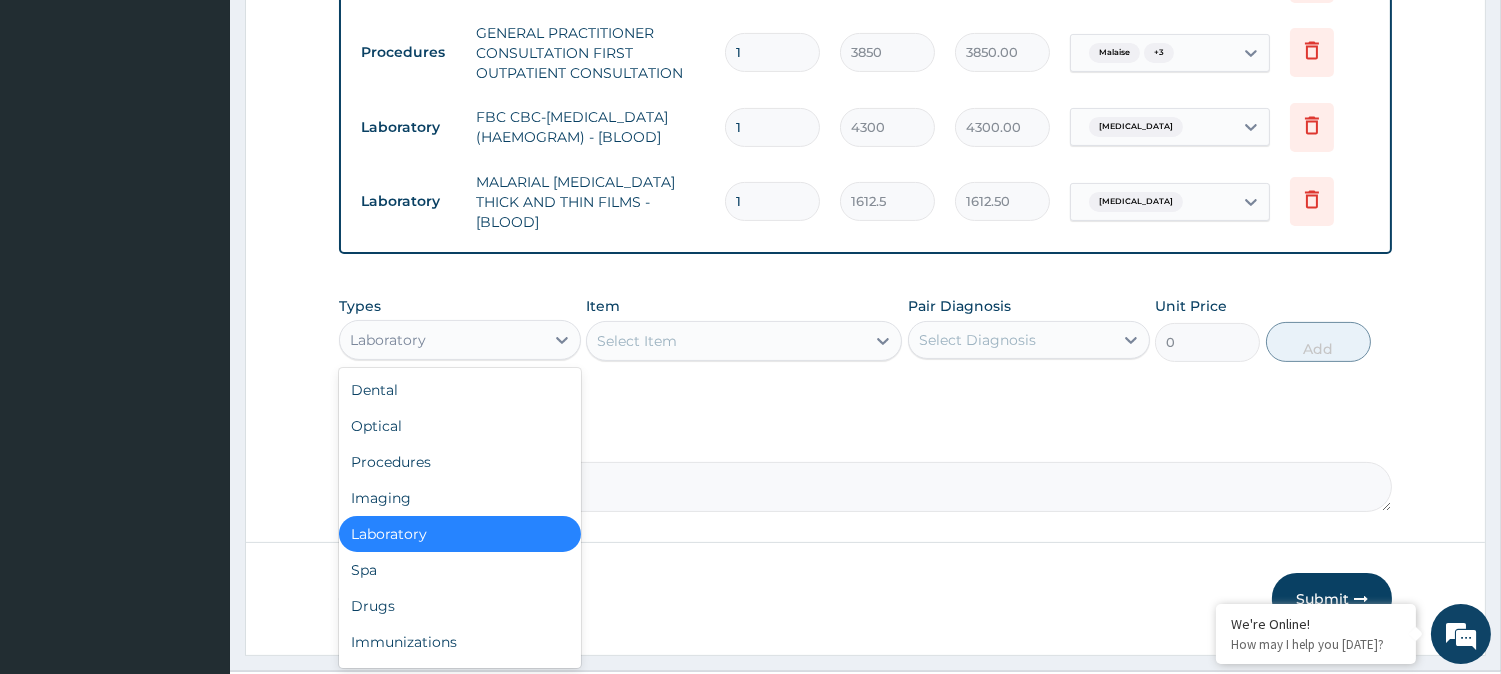 scroll, scrollTop: 970, scrollLeft: 0, axis: vertical 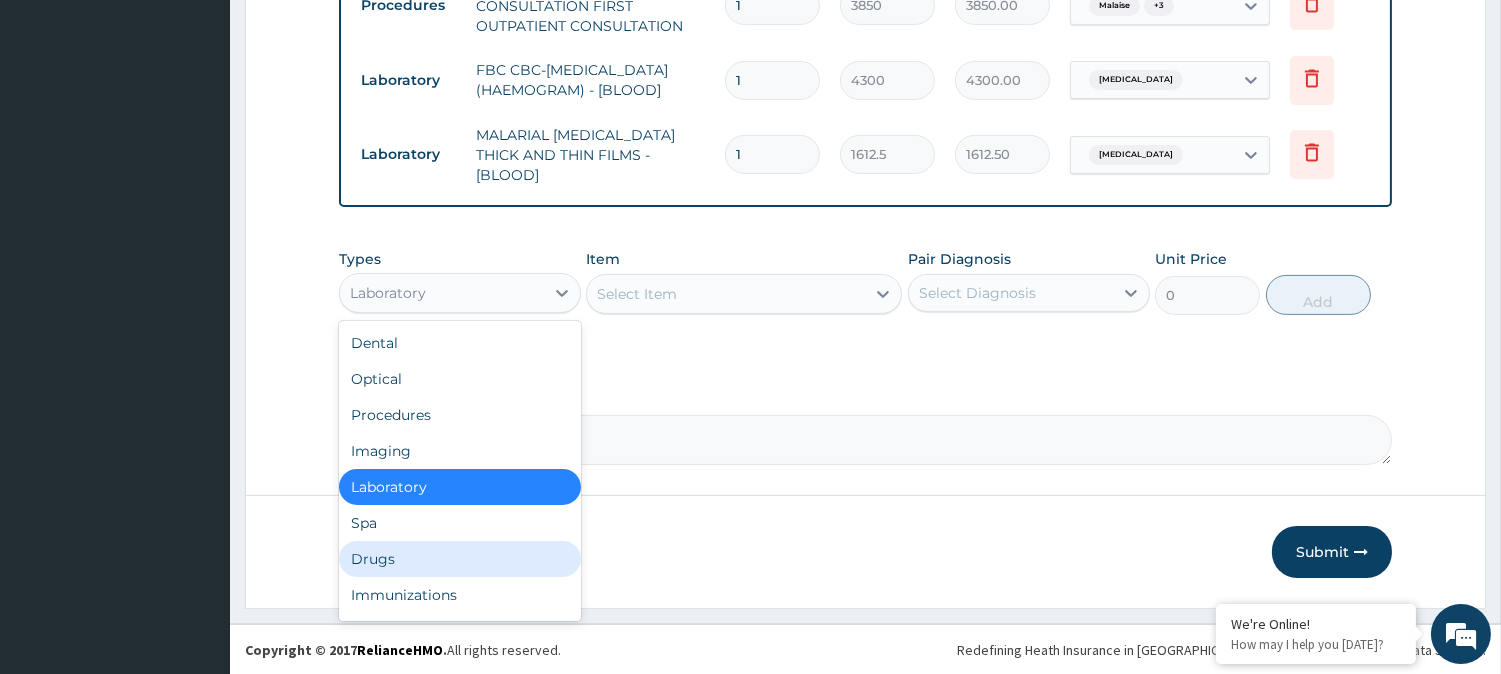 click on "Drugs" at bounding box center (460, 559) 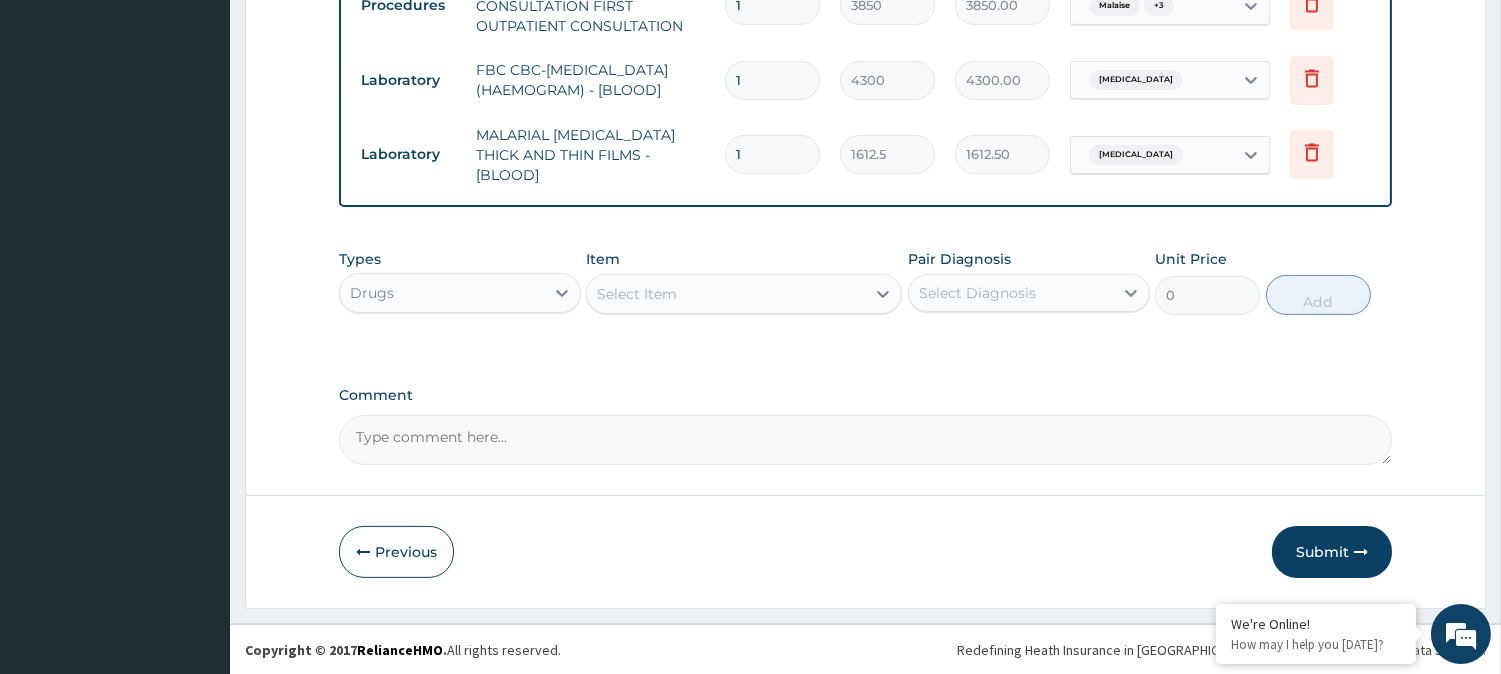 click on "Select Item" at bounding box center (726, 294) 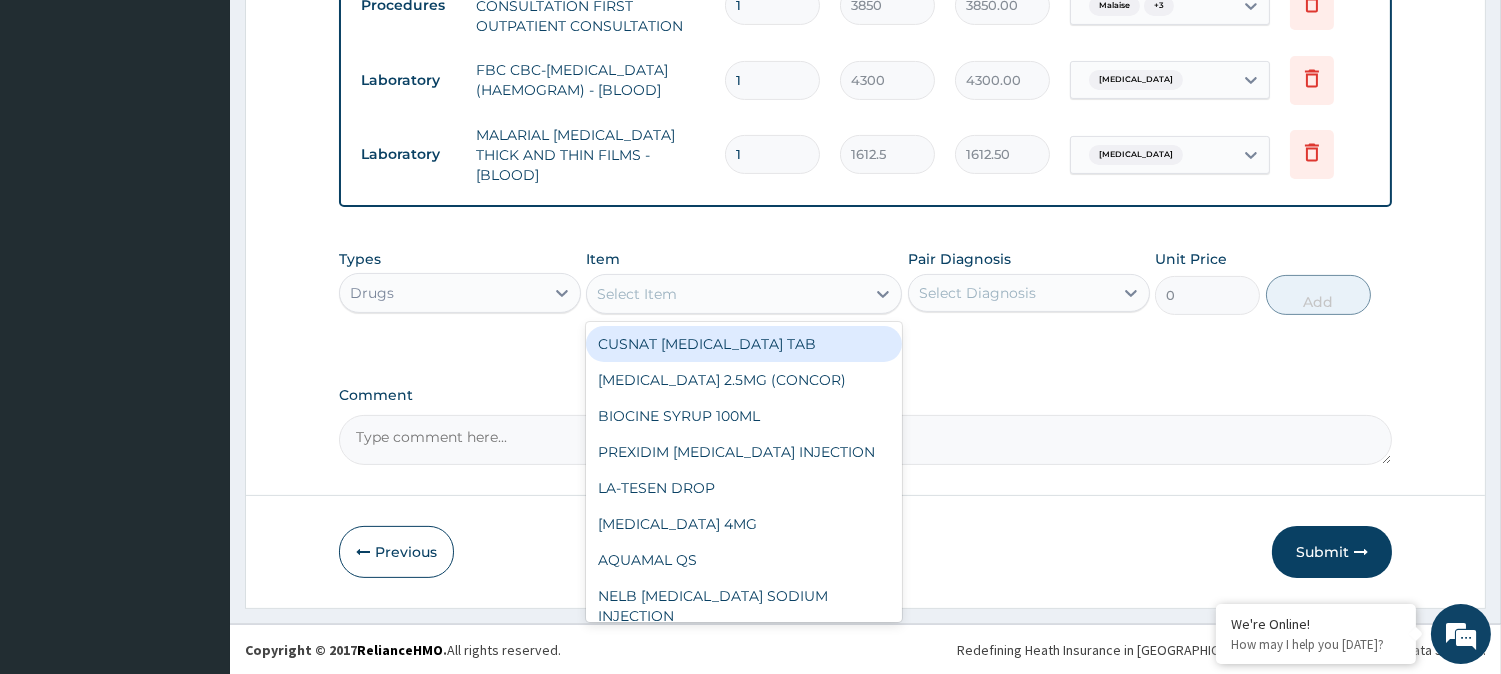 type on "3" 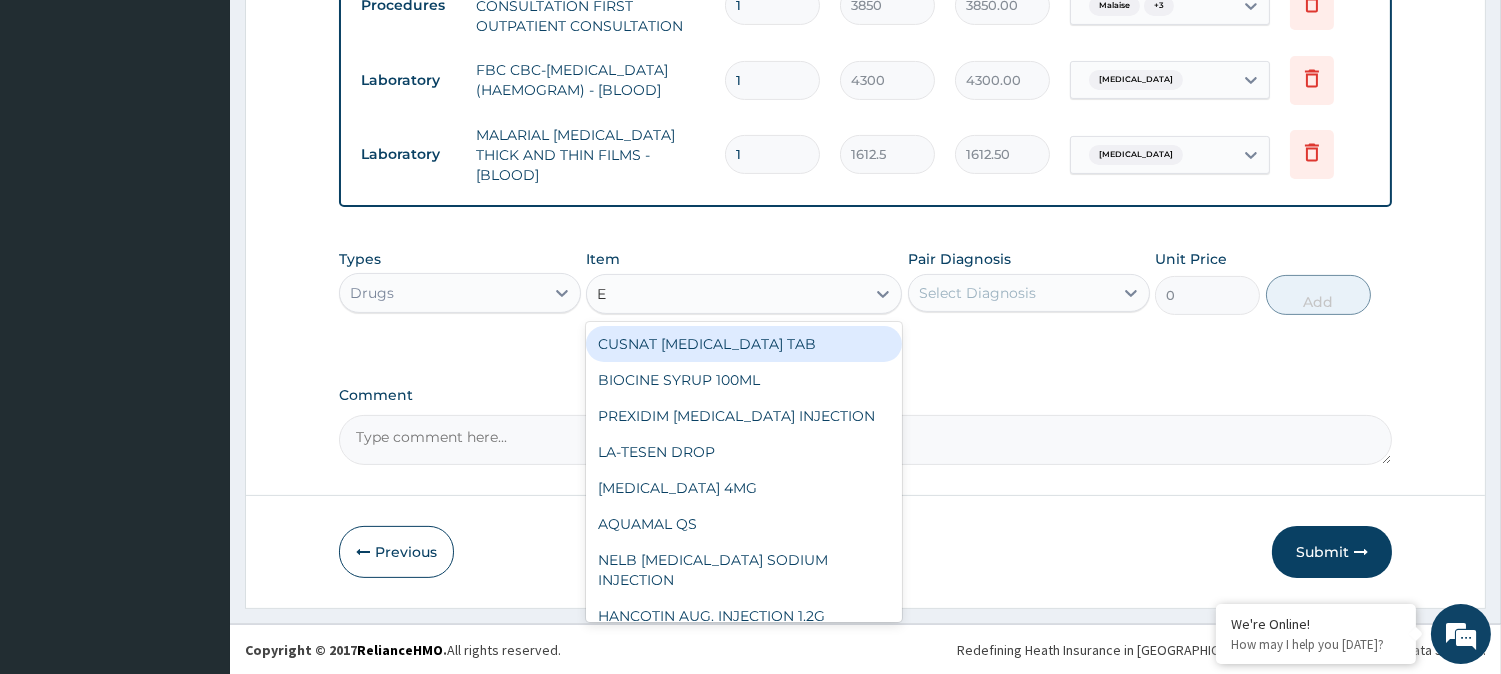 type on "E M" 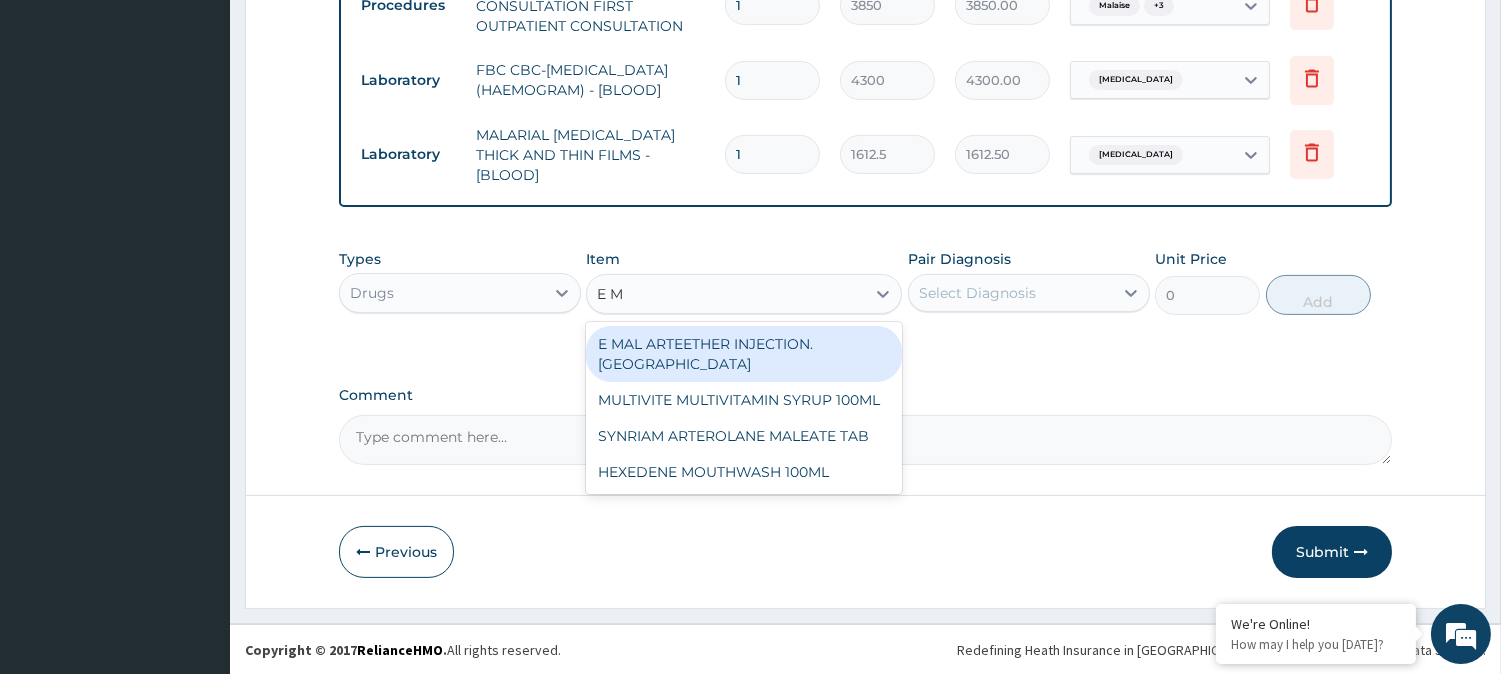 click on "E MAL ARTEETHER INJECTION. [GEOGRAPHIC_DATA]" at bounding box center [744, 354] 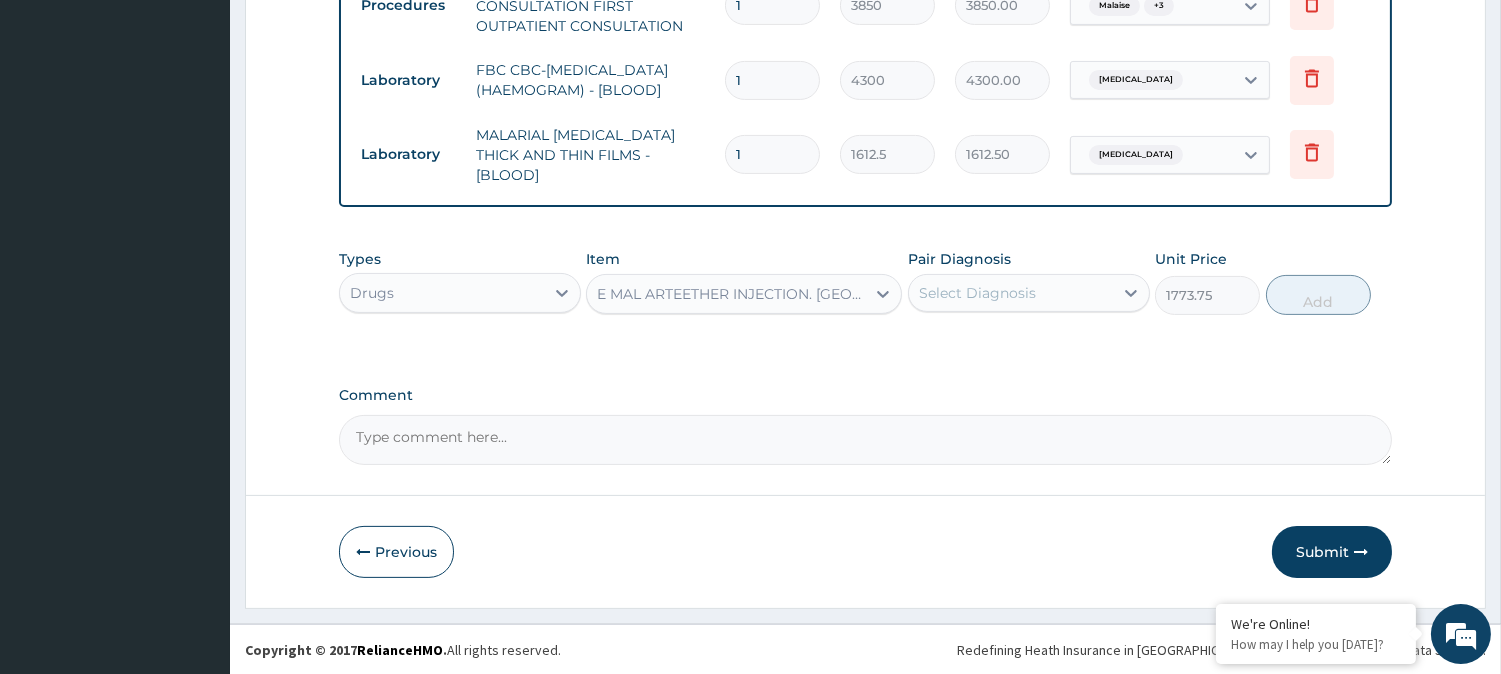 click on "Select Diagnosis" at bounding box center [977, 293] 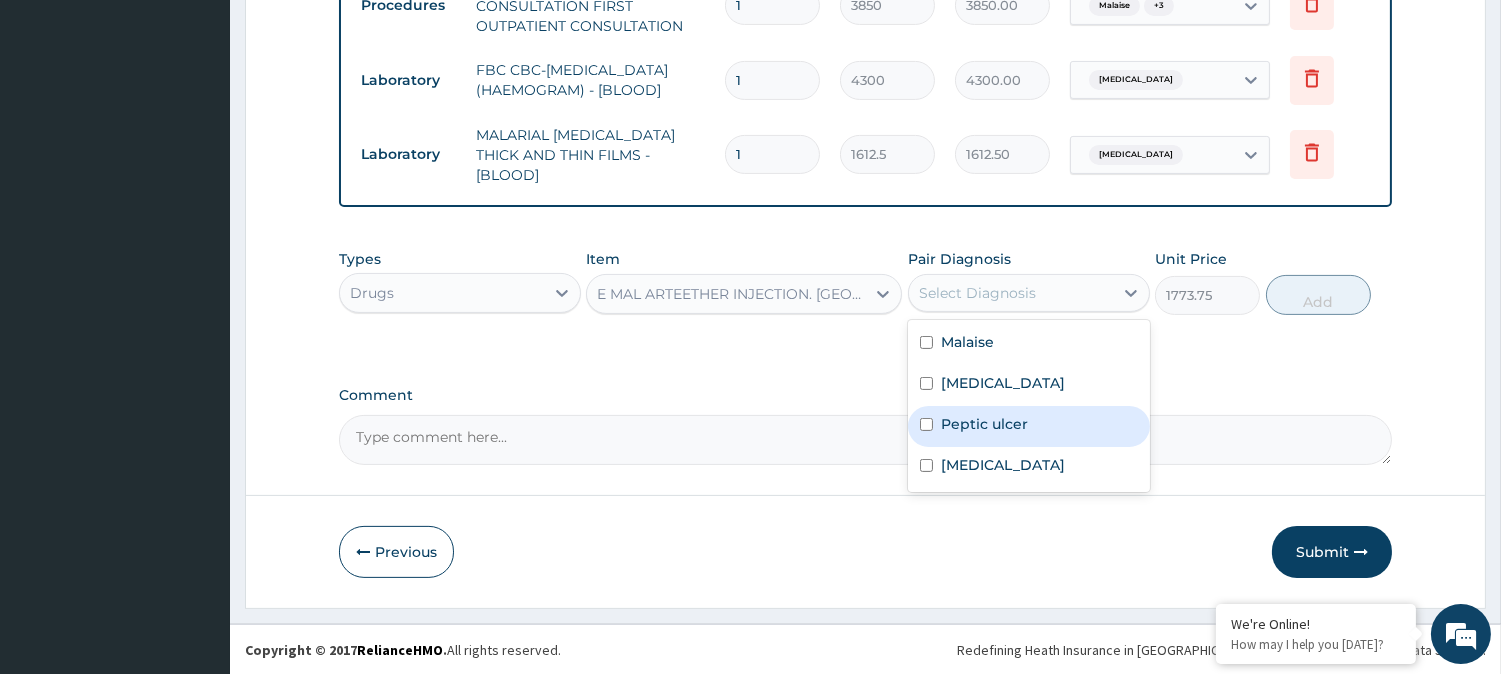 click on "Peptic ulcer" at bounding box center (1029, 426) 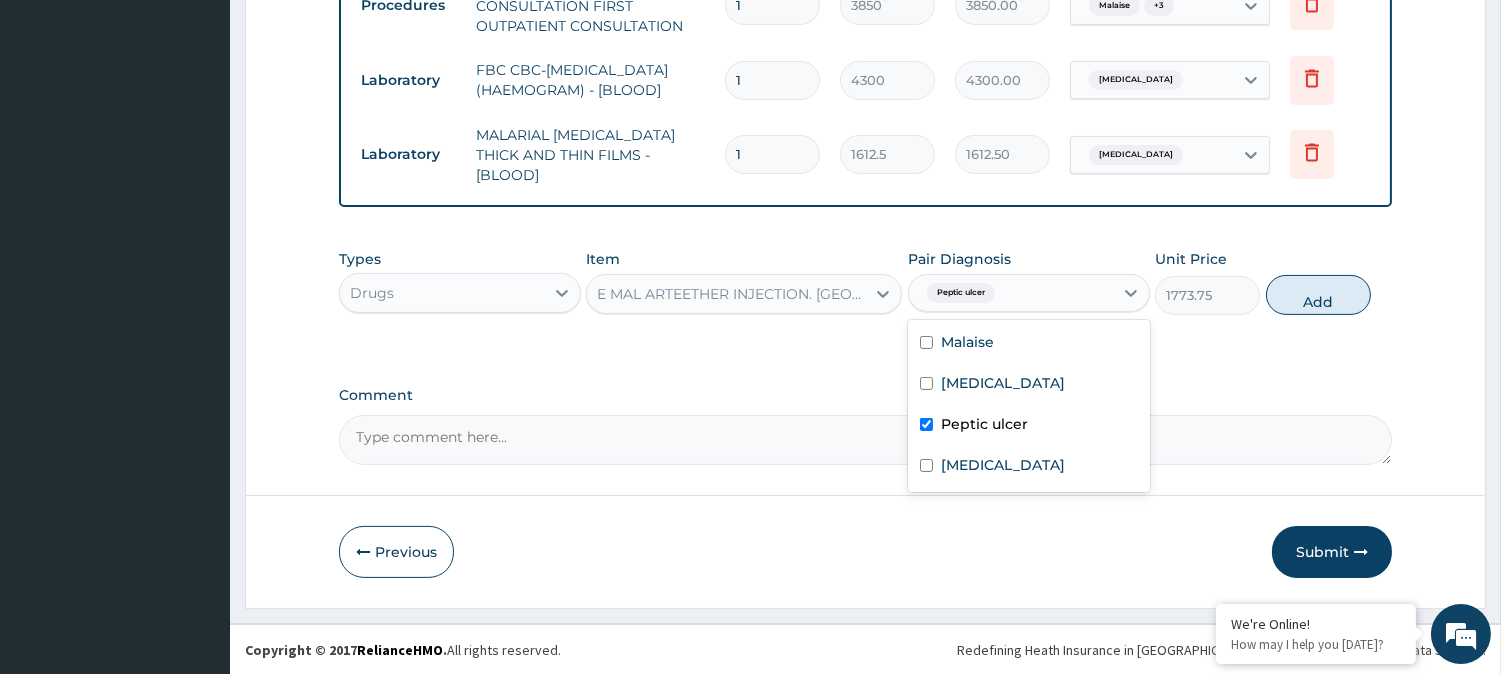 click on "Peptic ulcer" at bounding box center (1029, 426) 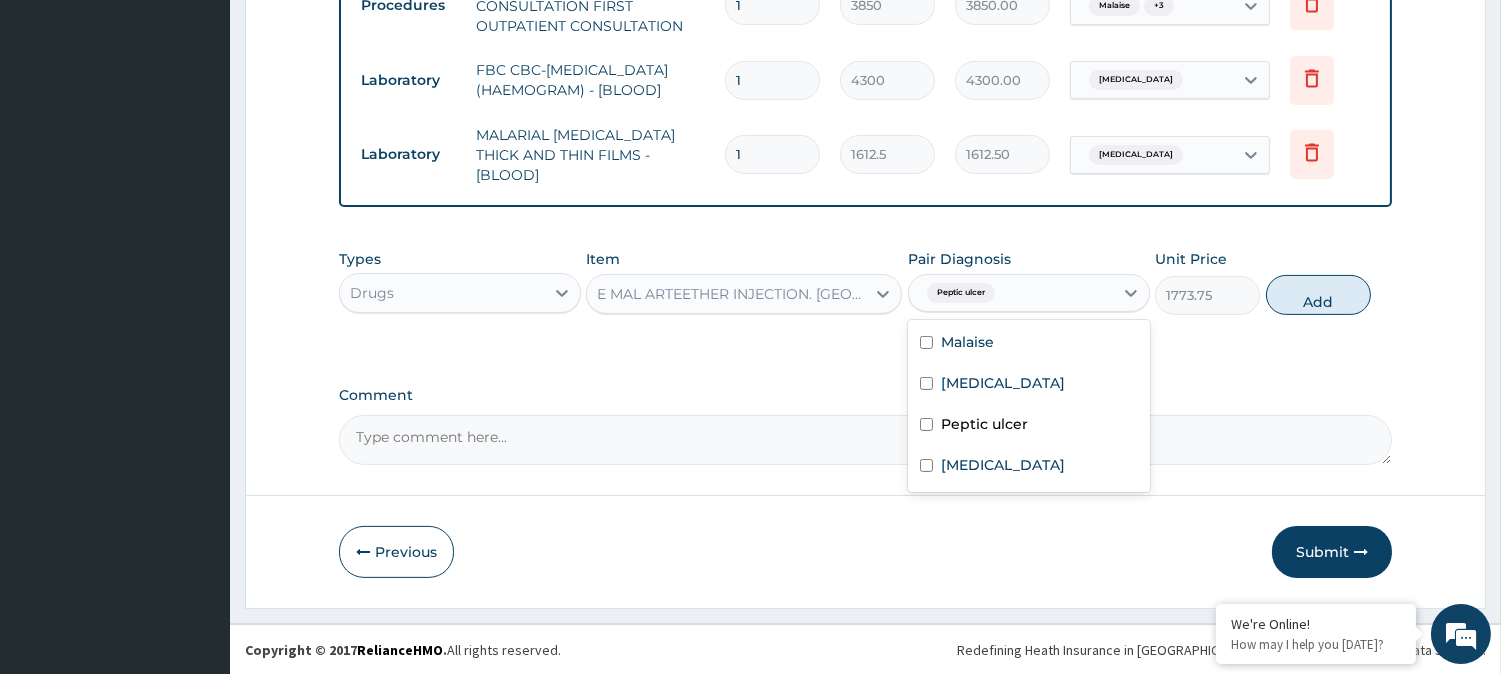 checkbox on "false" 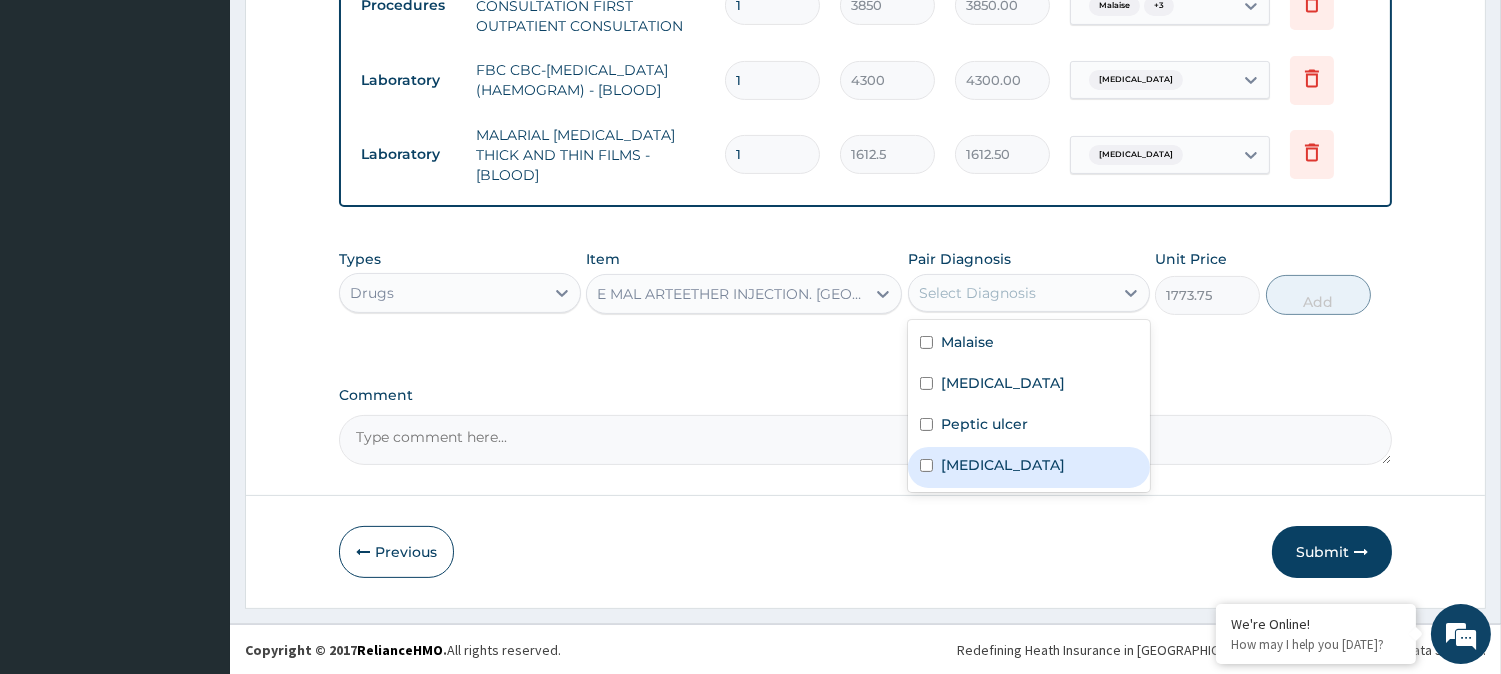 click on "[MEDICAL_DATA]" at bounding box center (1003, 465) 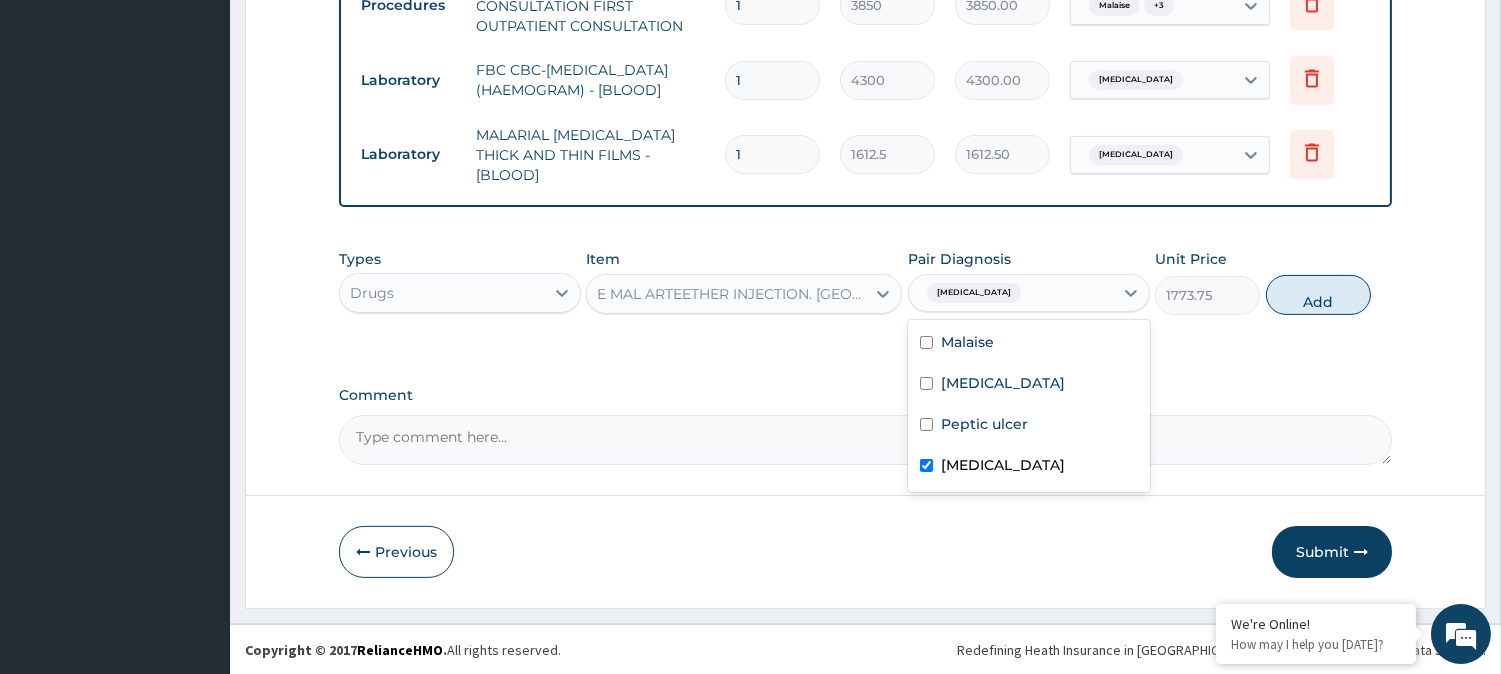 checkbox on "true" 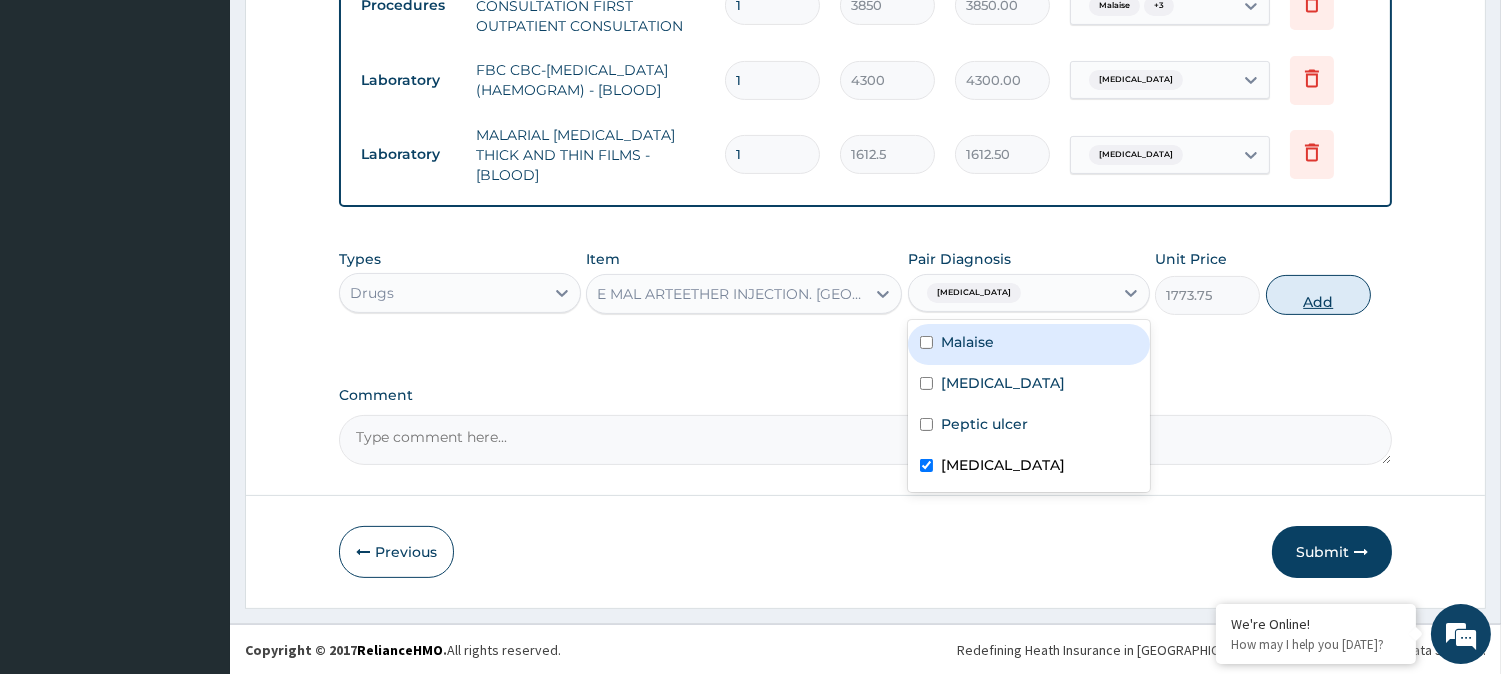 click on "Add" at bounding box center (1318, 295) 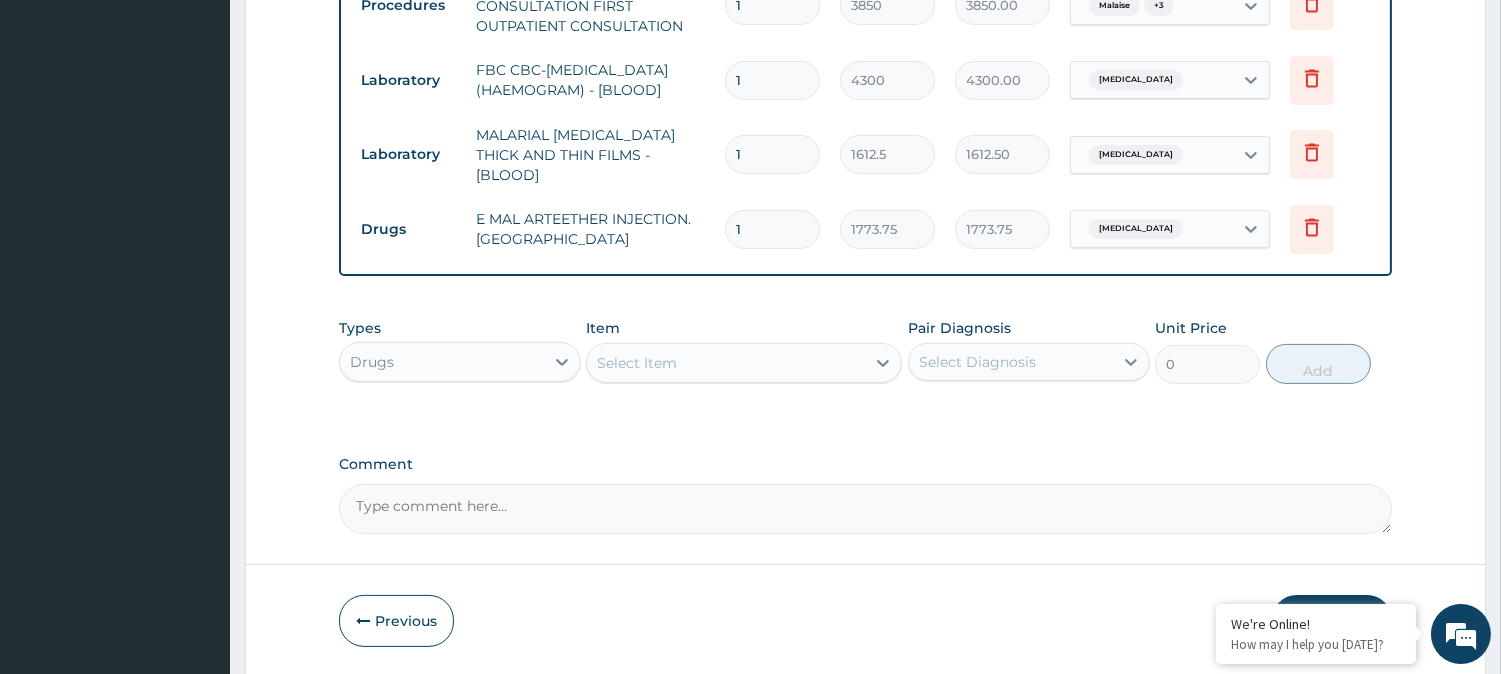 type 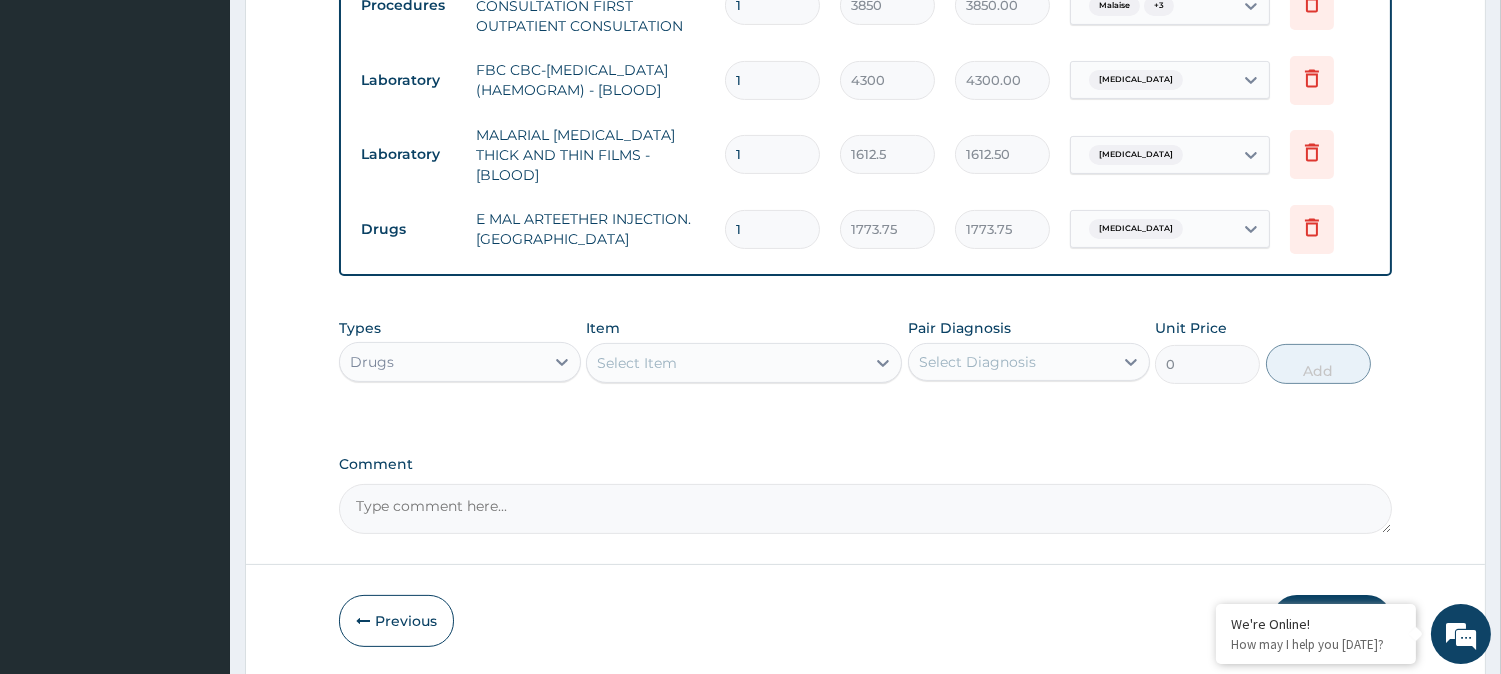 type on "0.00" 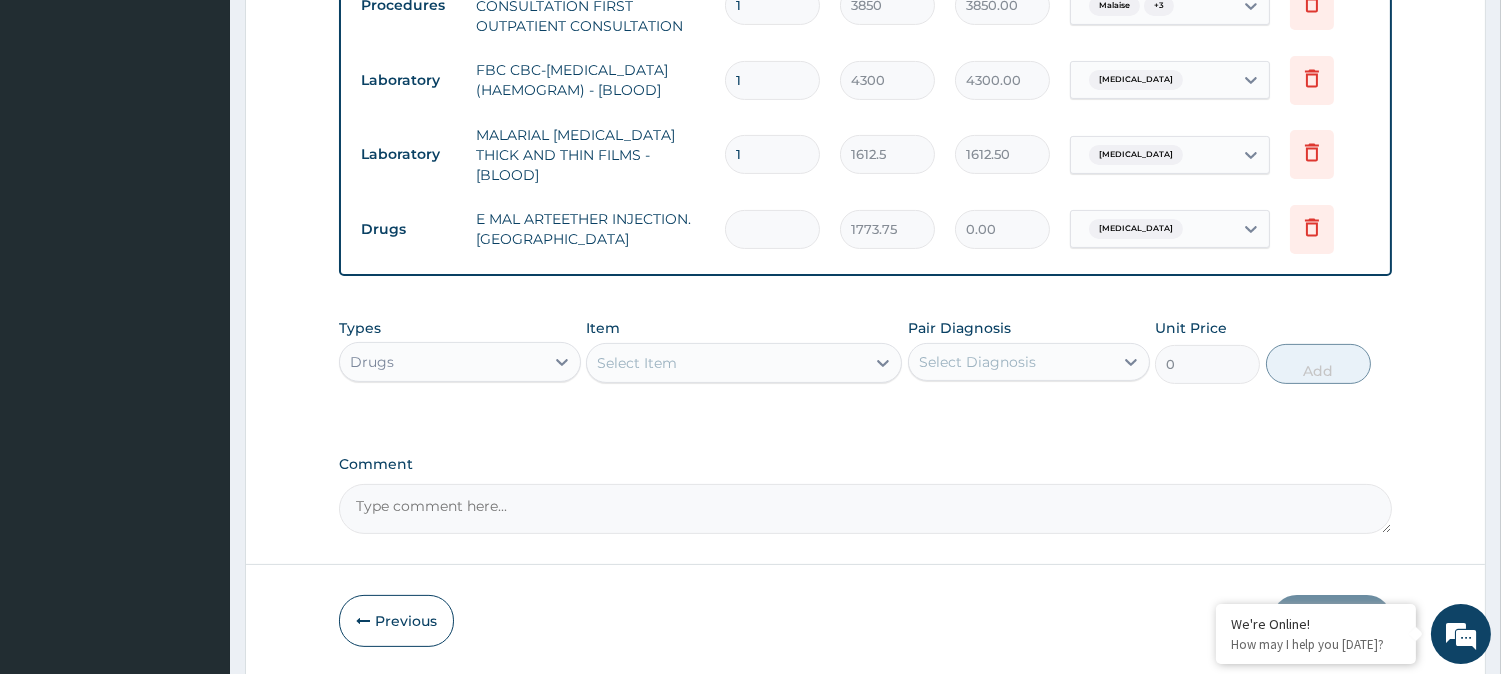 type on "3" 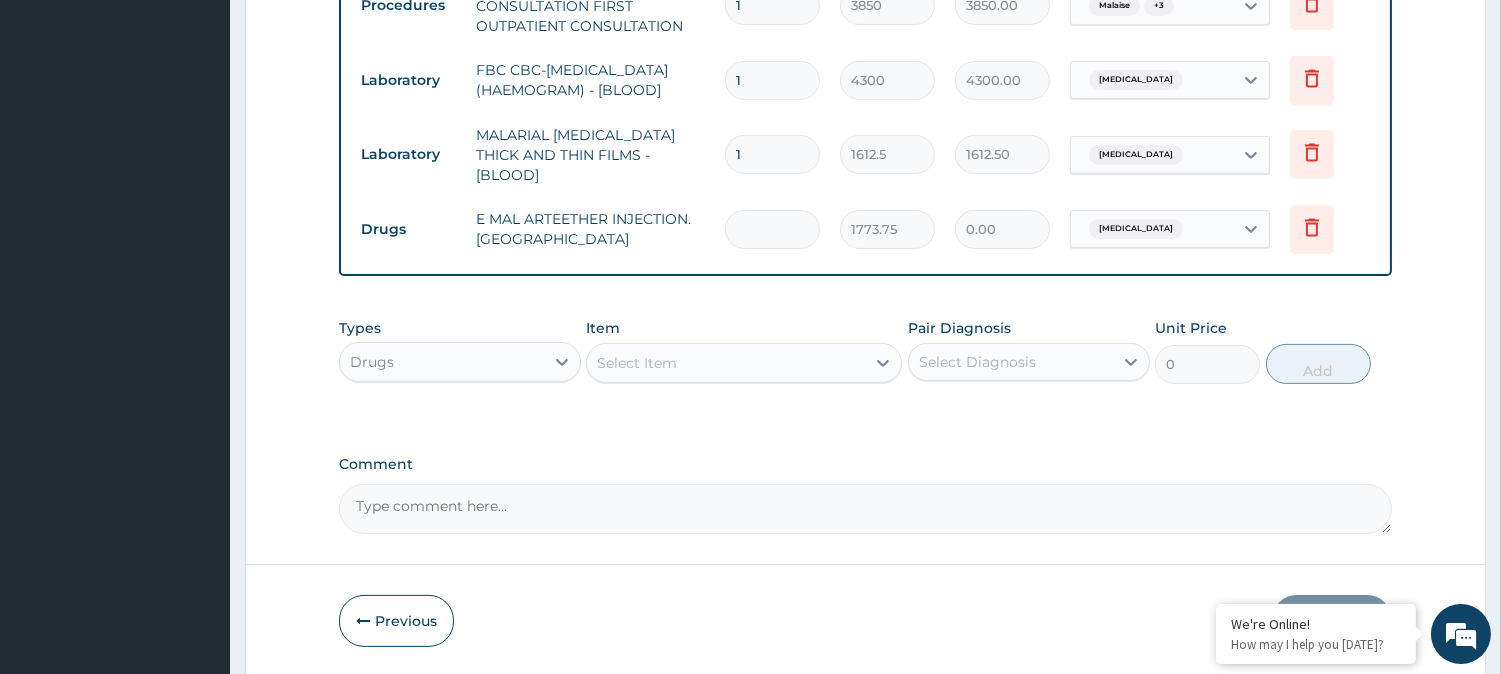 type on "5321.25" 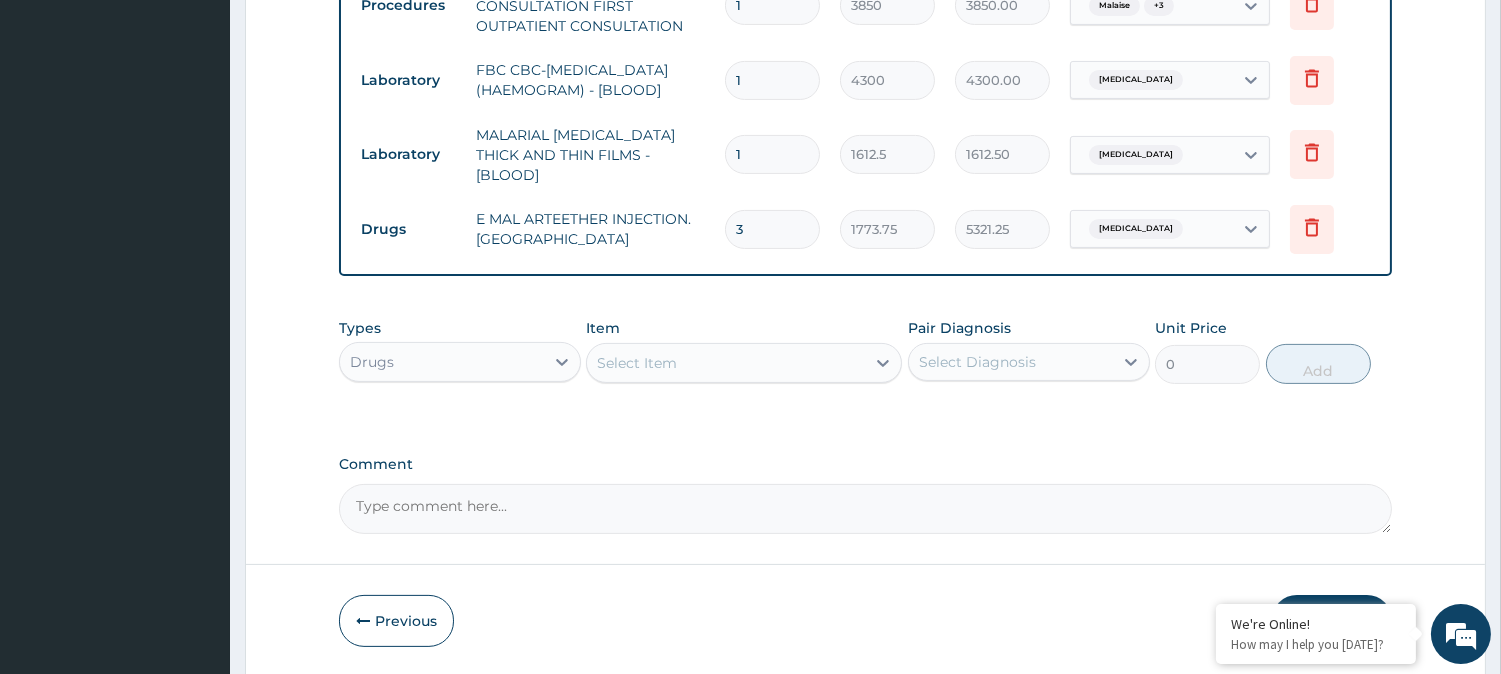 type on "3" 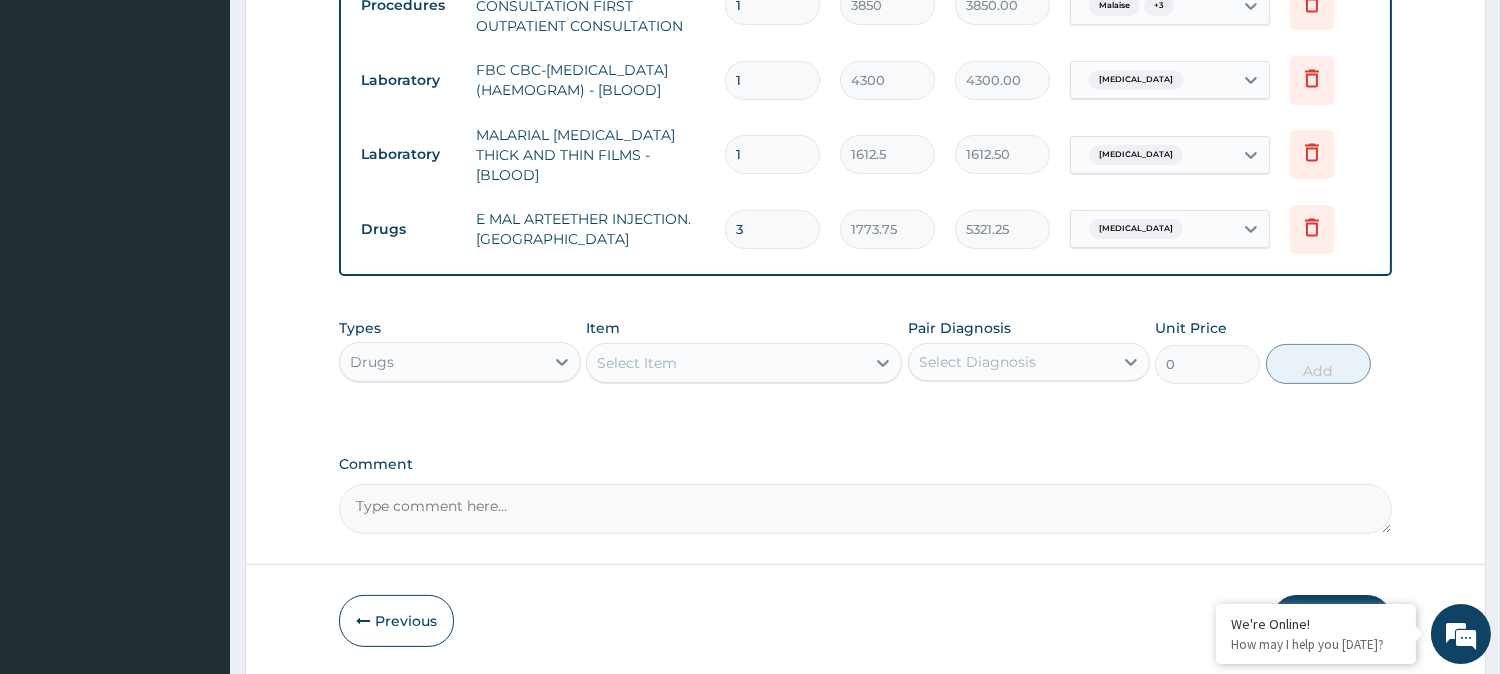 click on "Select Item" at bounding box center [726, 363] 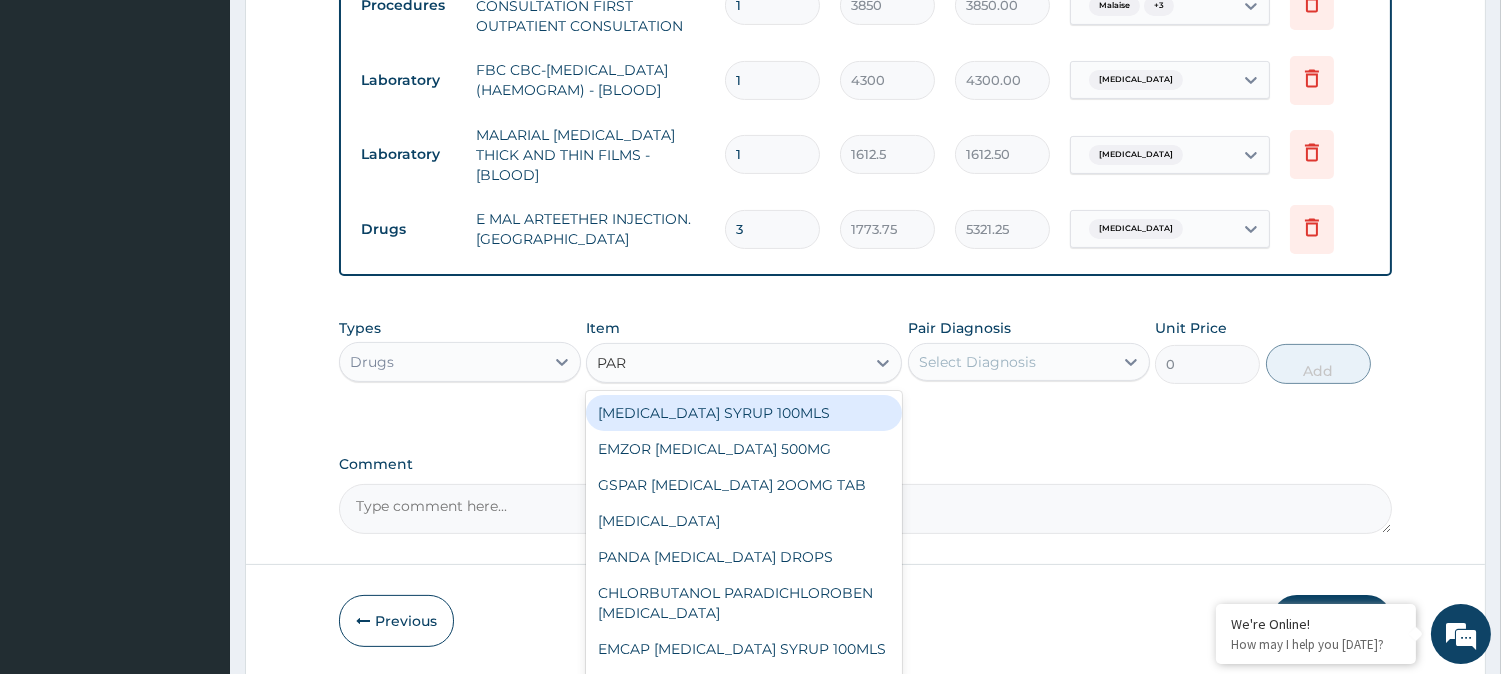 type on "PARA" 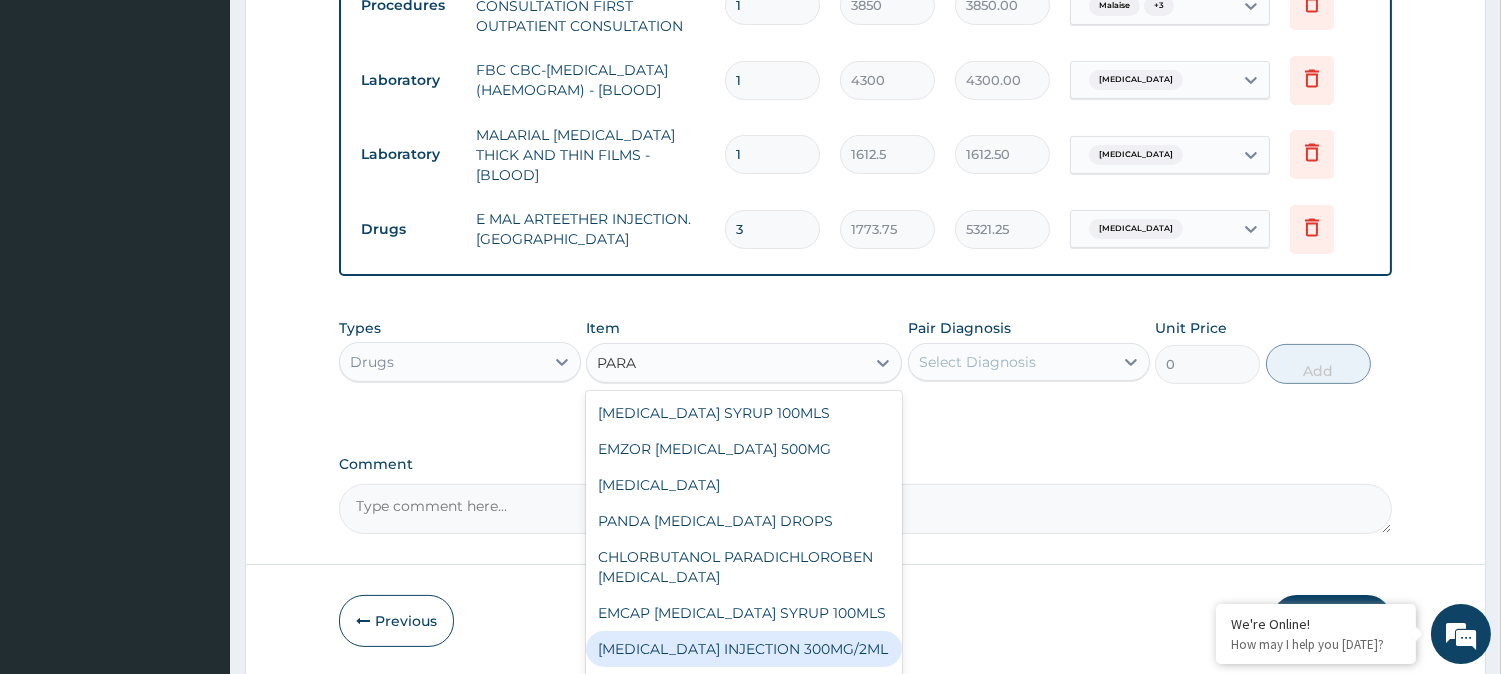 click on "[MEDICAL_DATA] INJECTION 300MG/2ML" at bounding box center (744, 649) 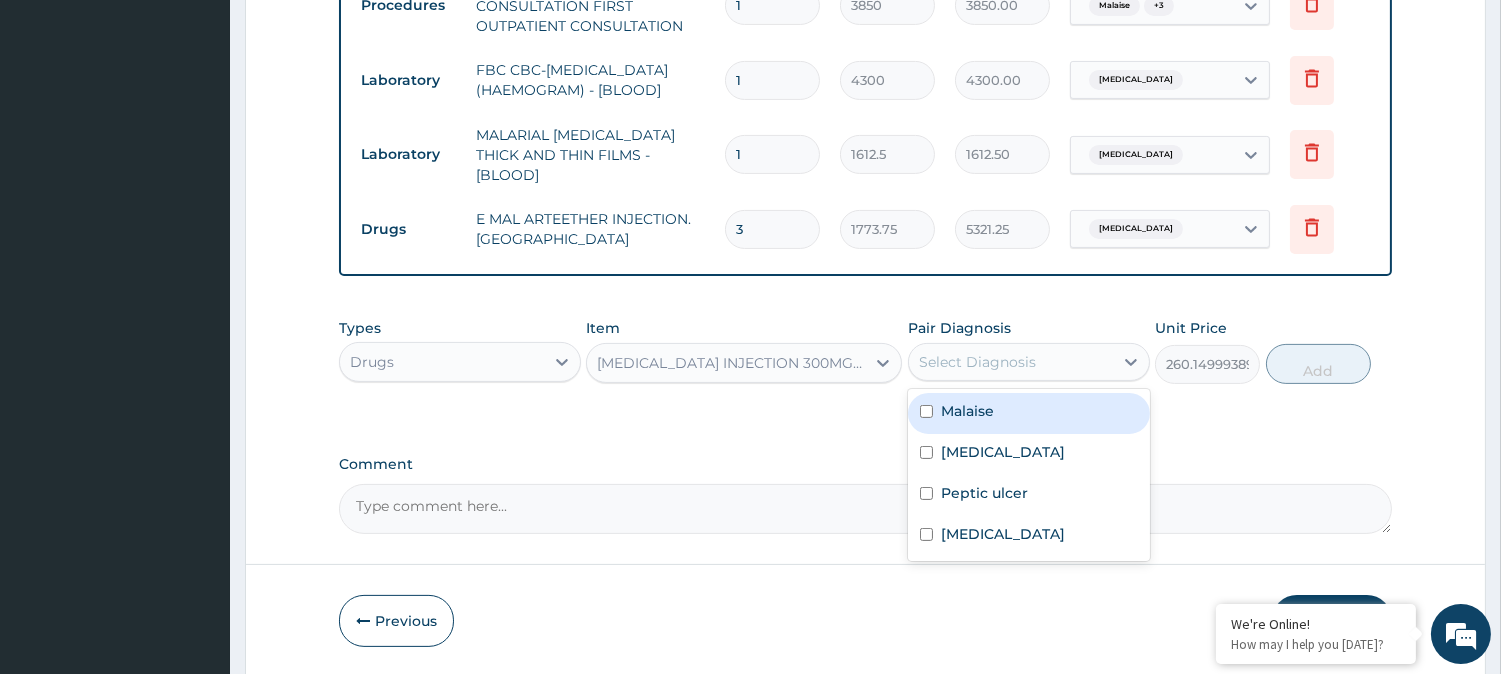 click on "Select Diagnosis" at bounding box center [977, 362] 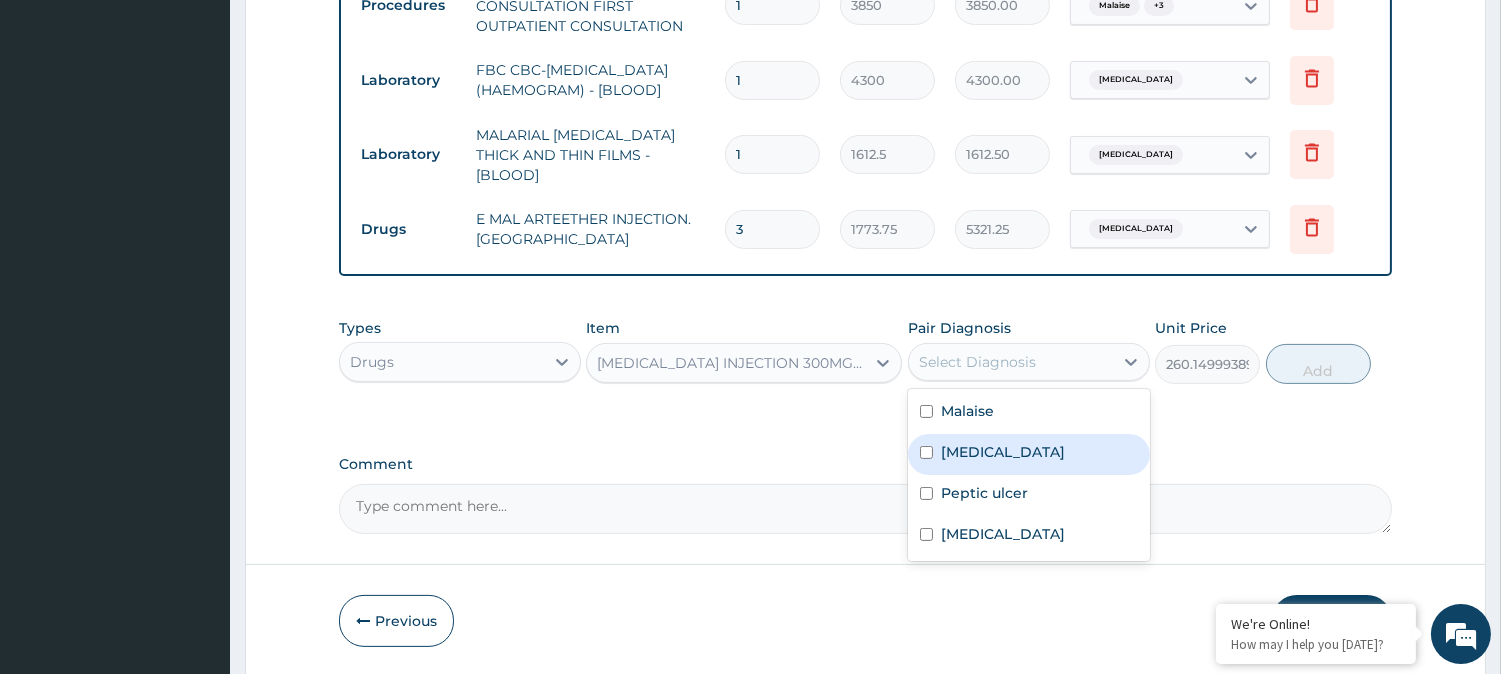 click at bounding box center (926, 452) 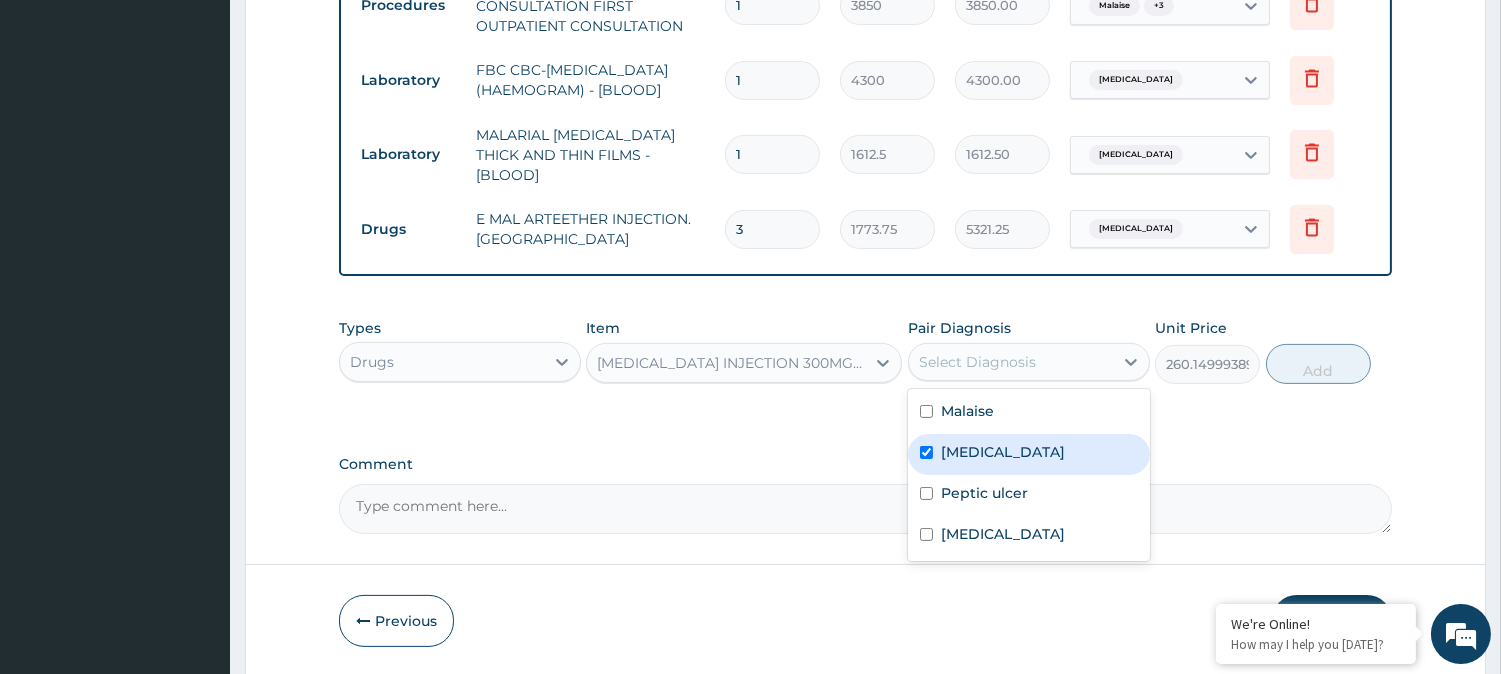 checkbox on "true" 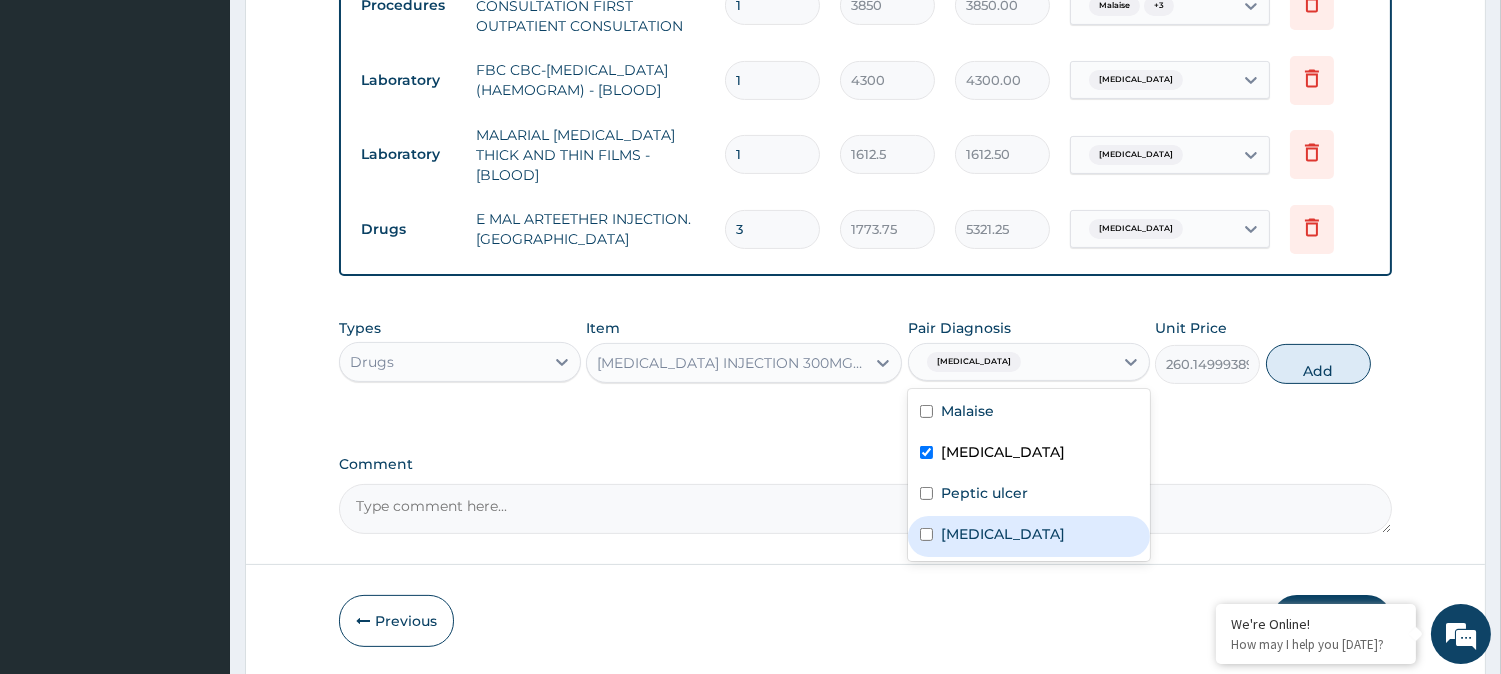 click at bounding box center [926, 534] 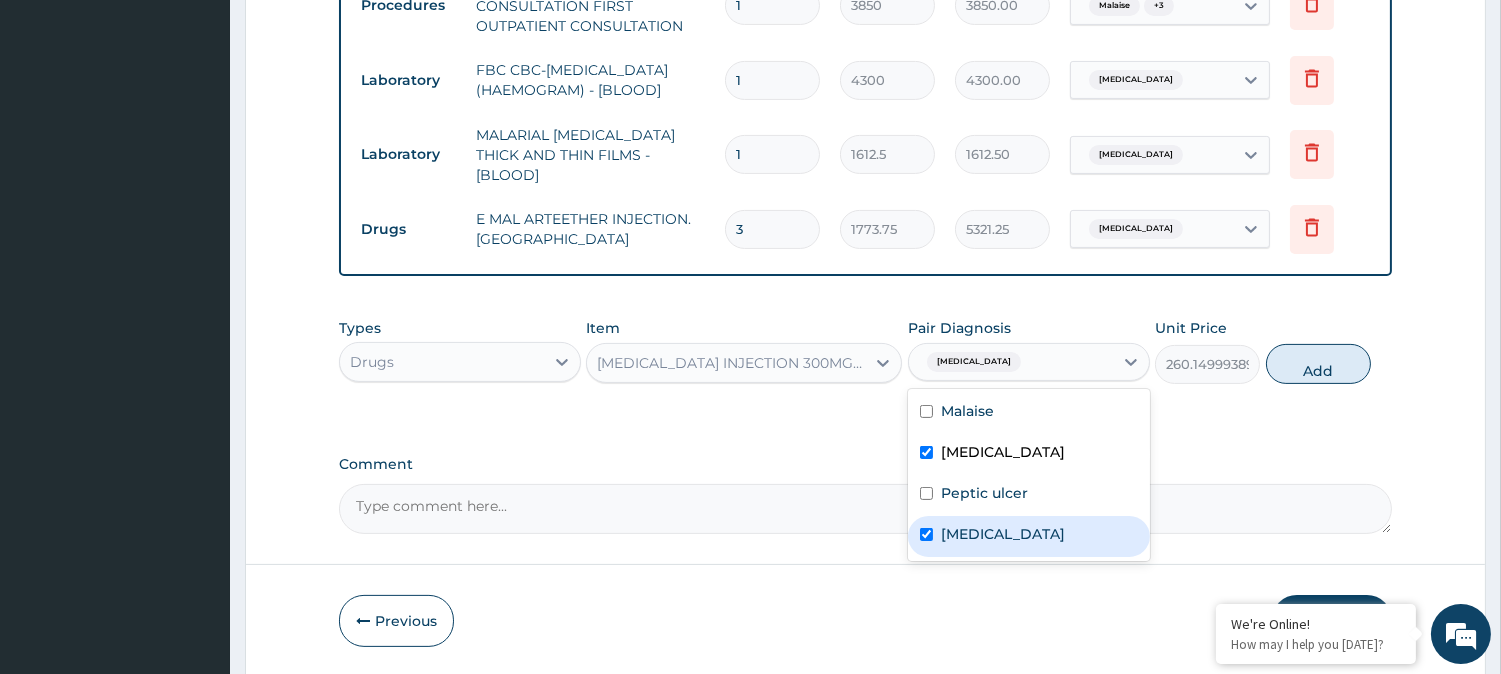 checkbox on "true" 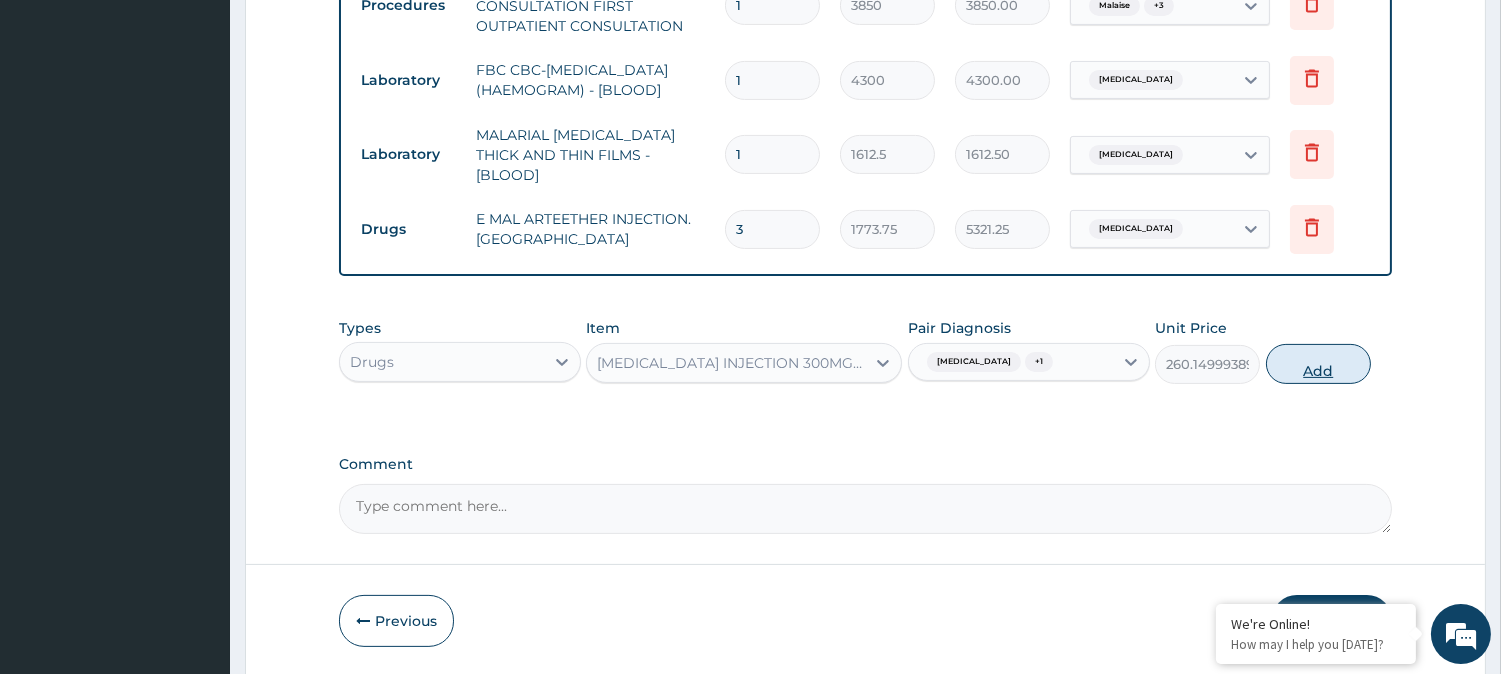 click on "Add" at bounding box center [1318, 364] 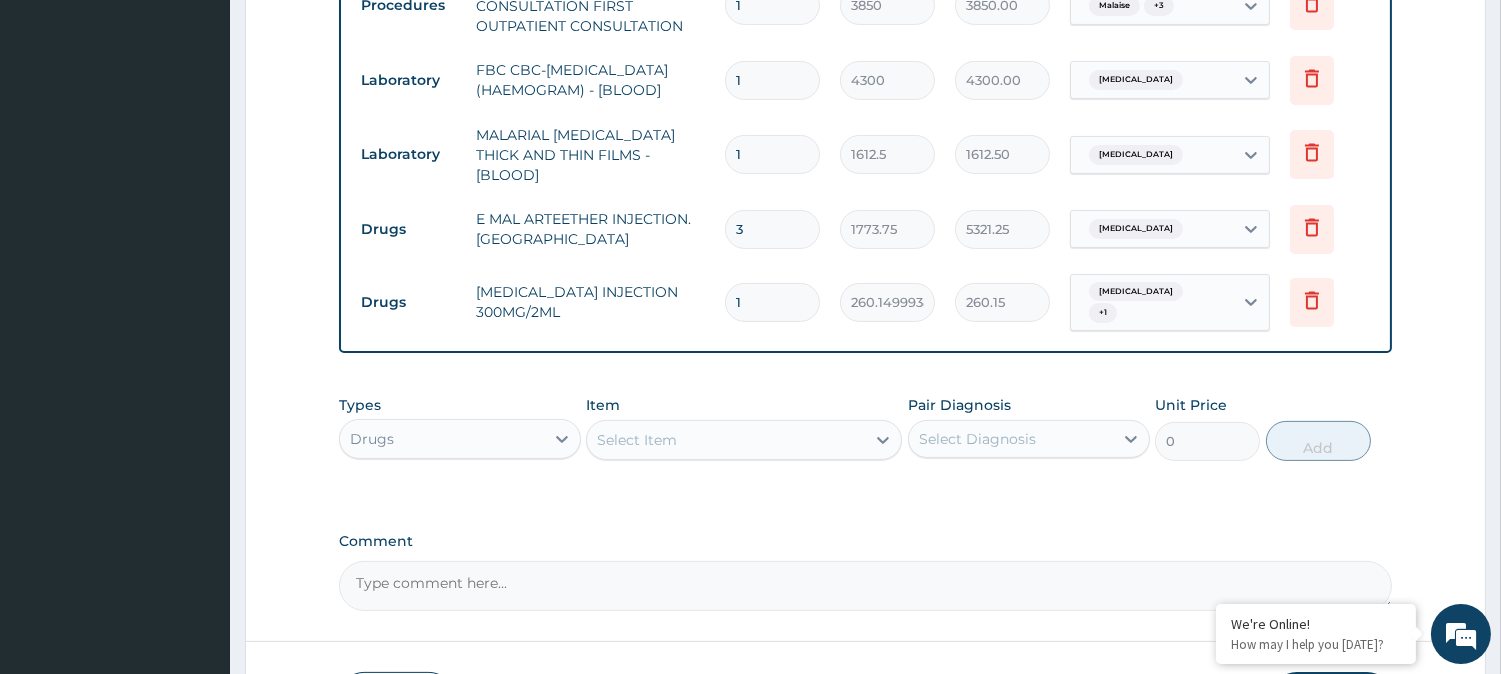 type on "18" 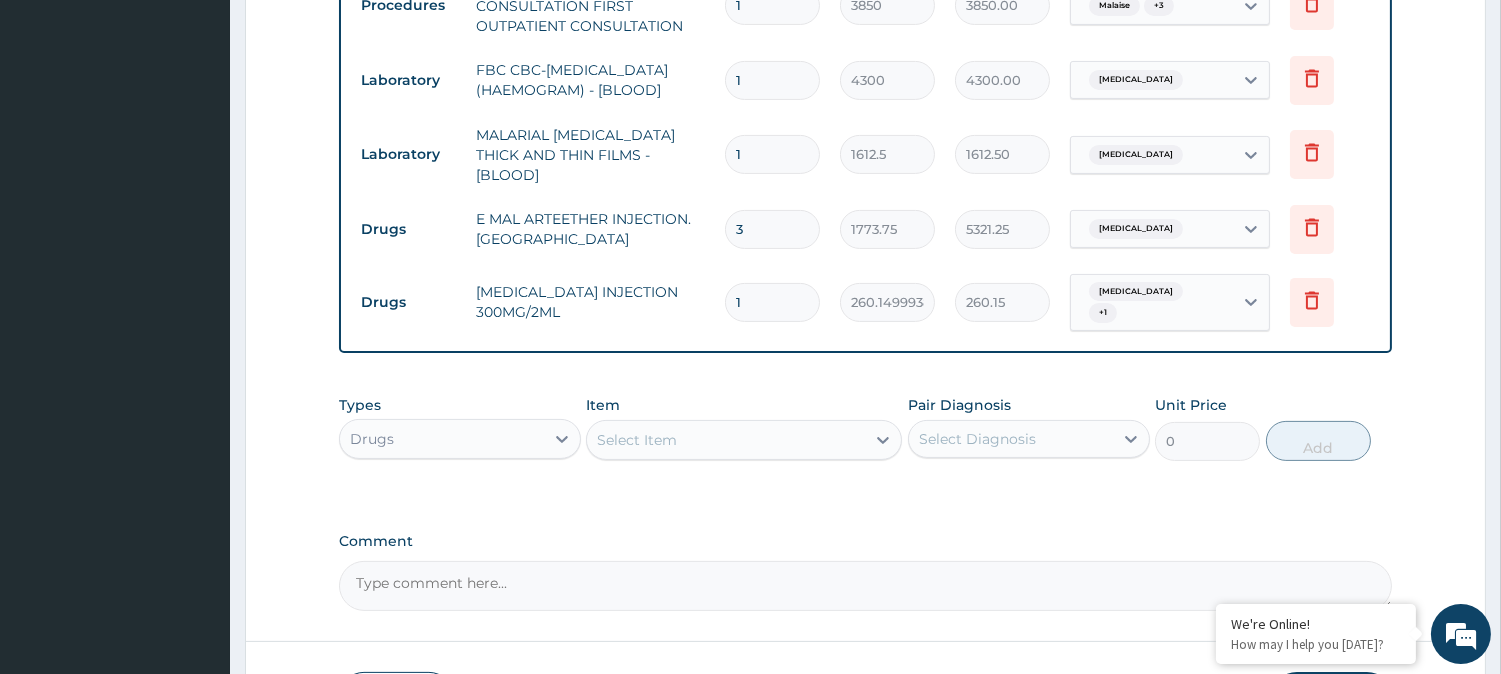 type on "4682.70" 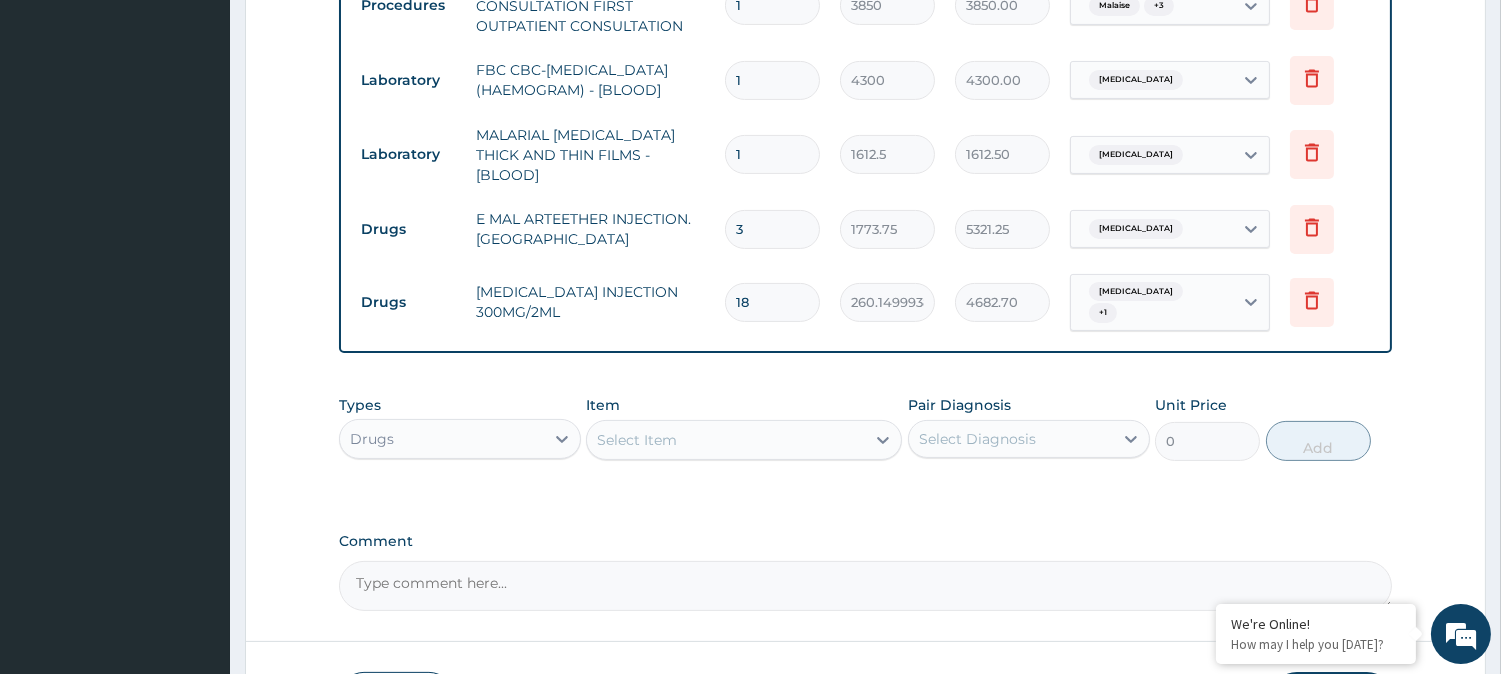 type on "1" 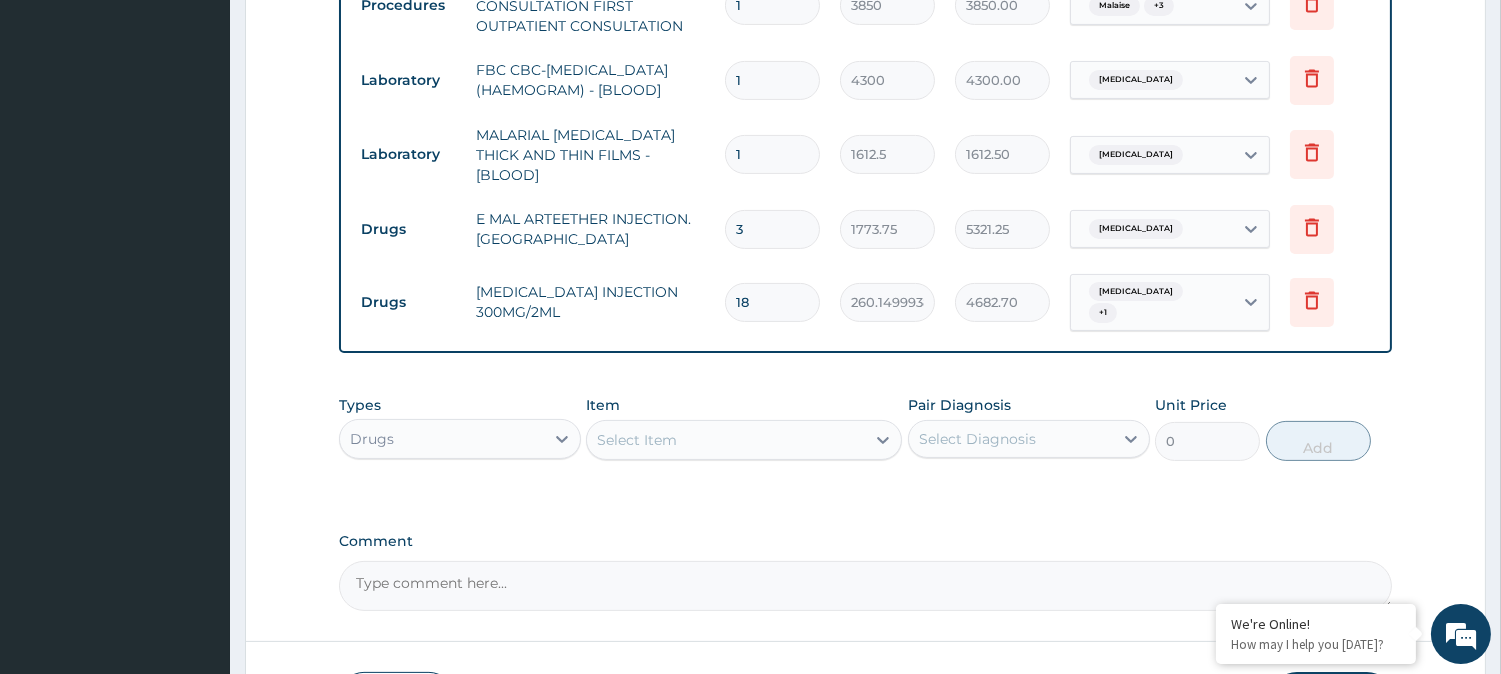 type on "260.15" 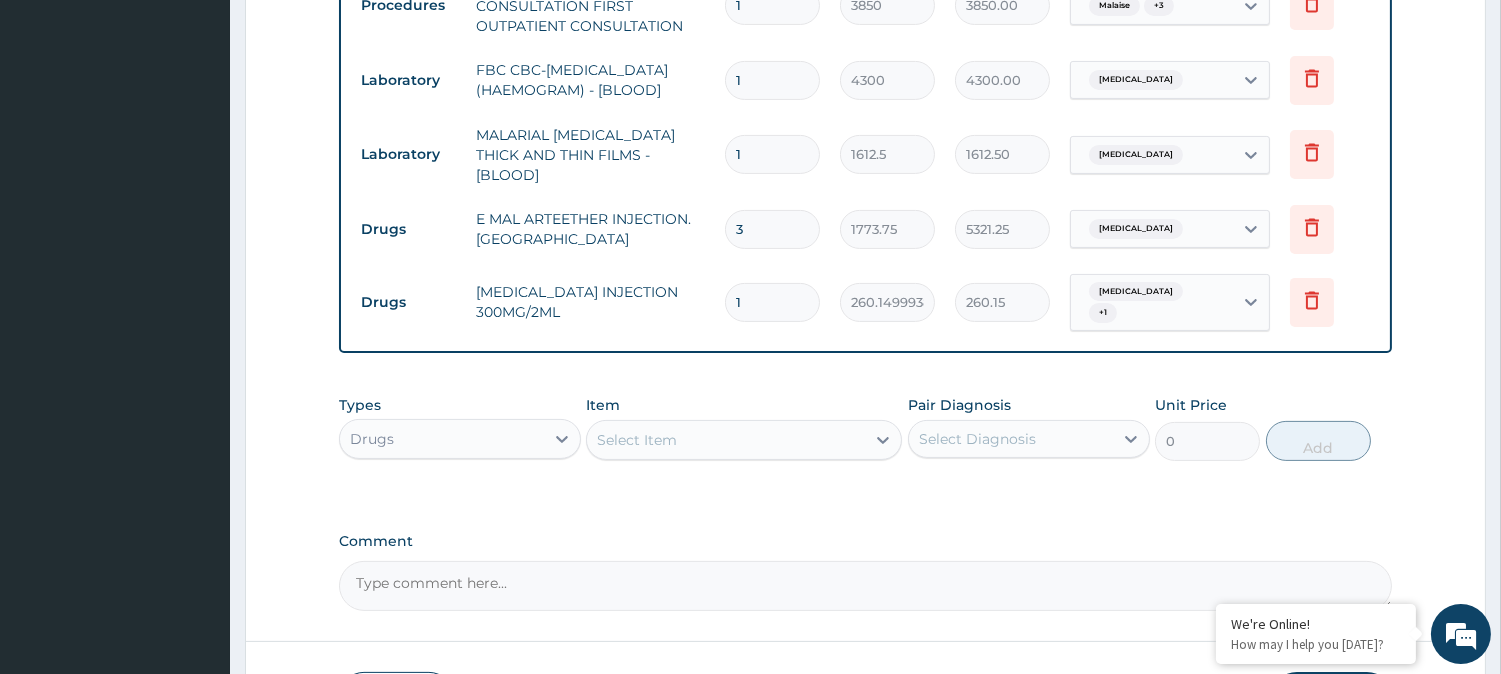 type 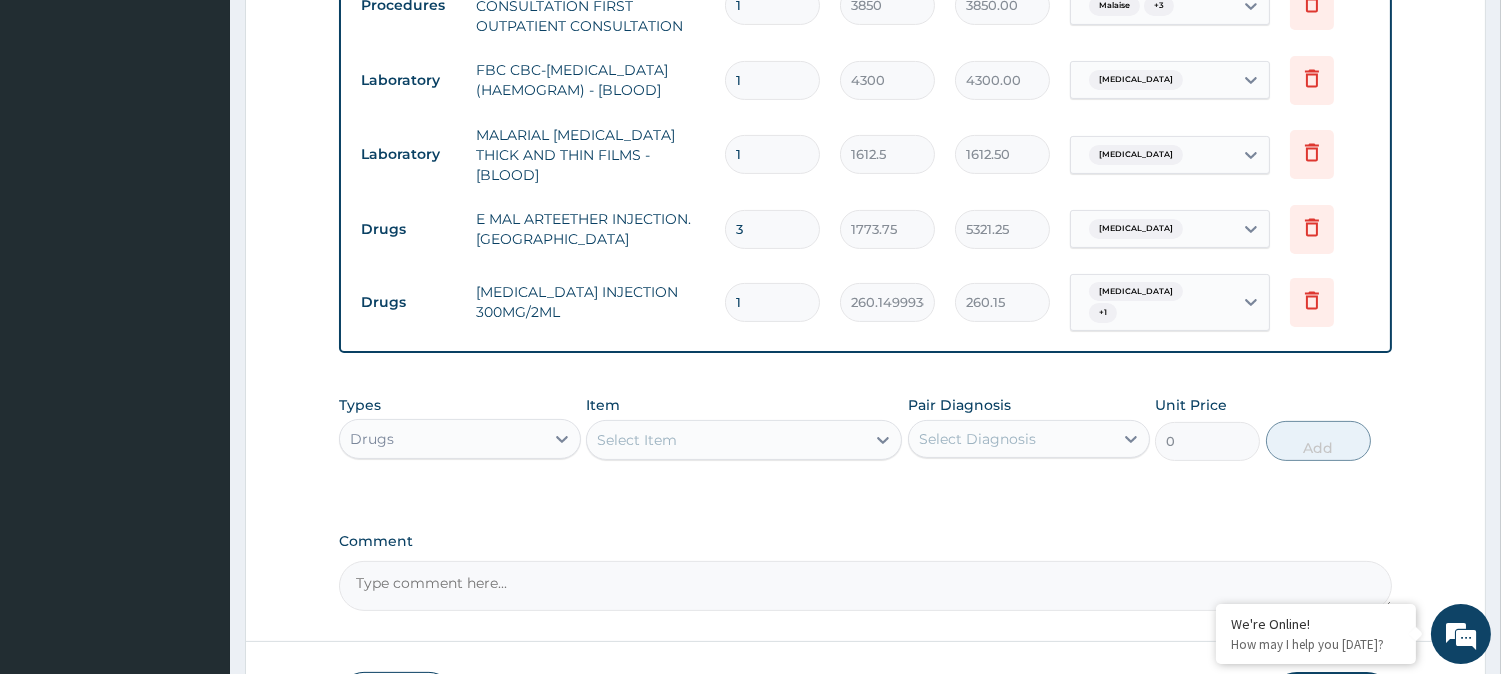 type on "0.00" 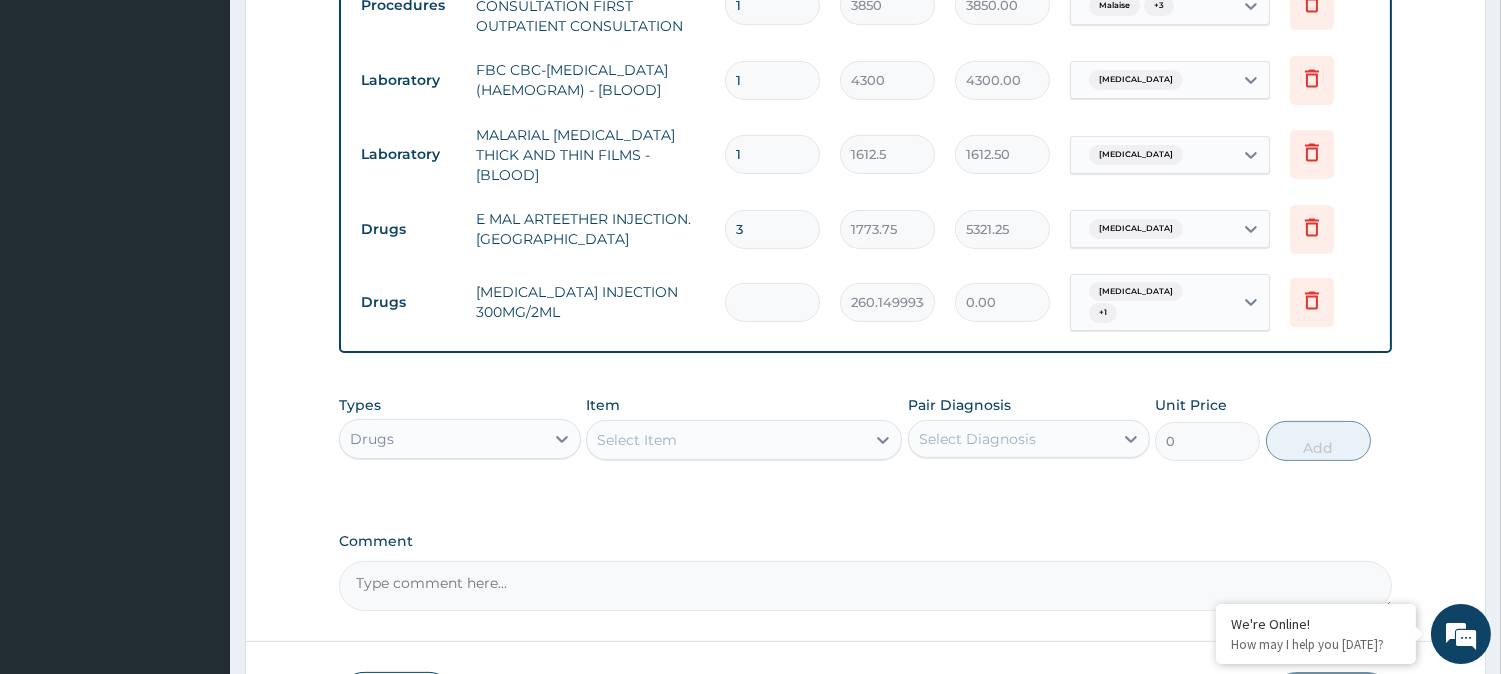 type on "2" 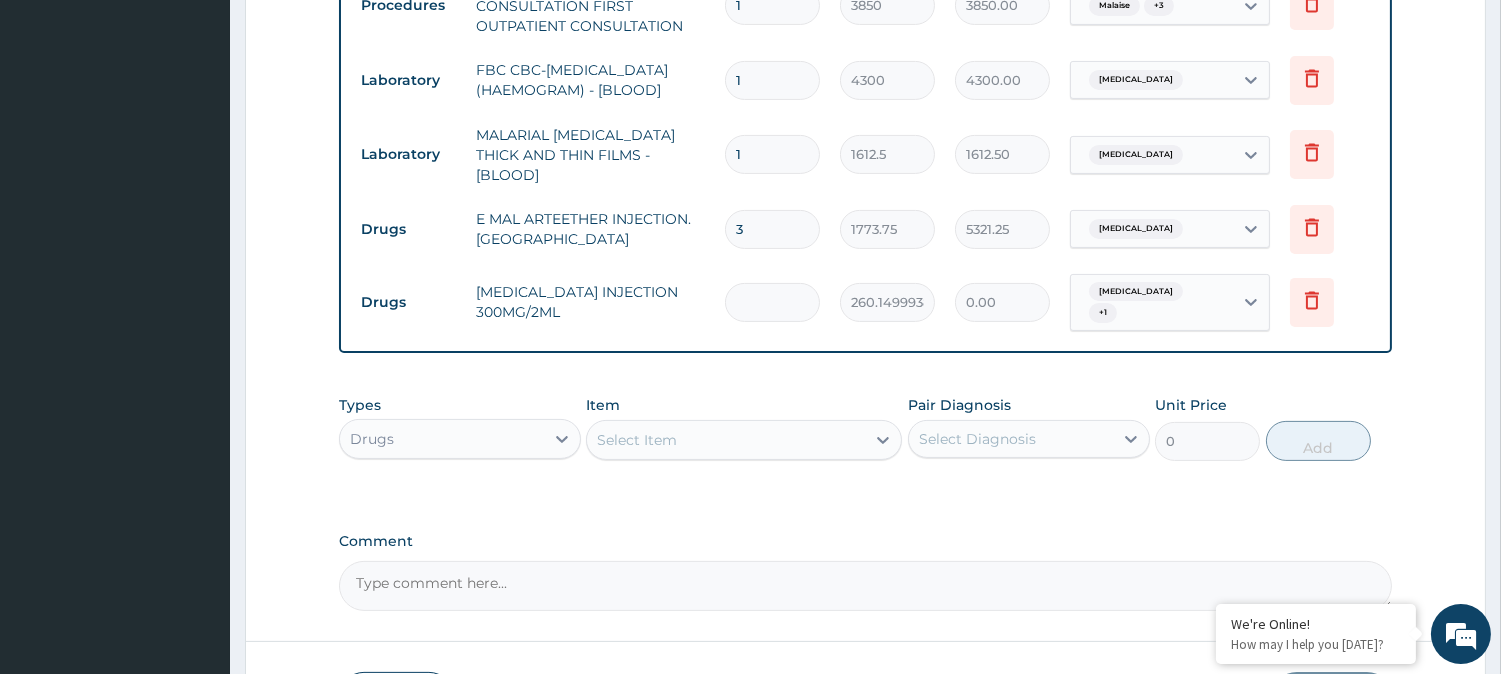 type on "520.30" 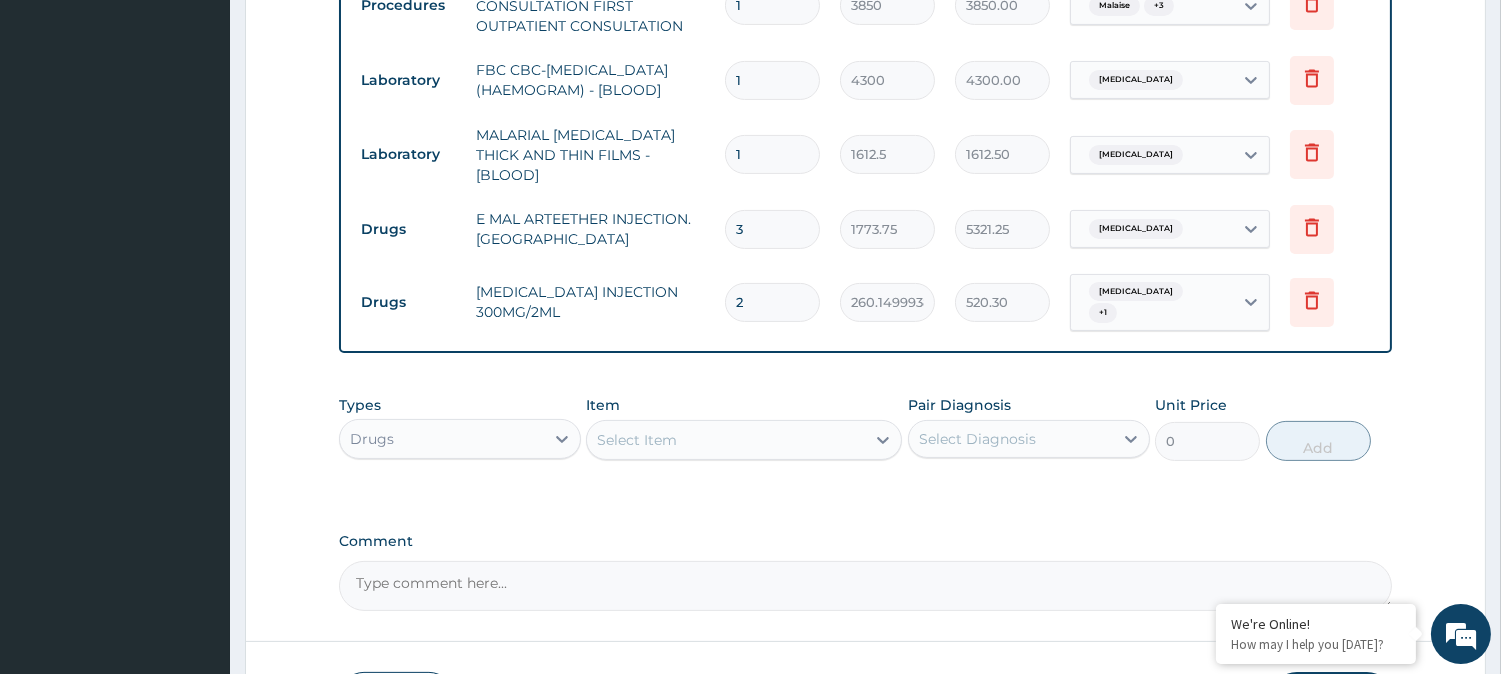 type on "2" 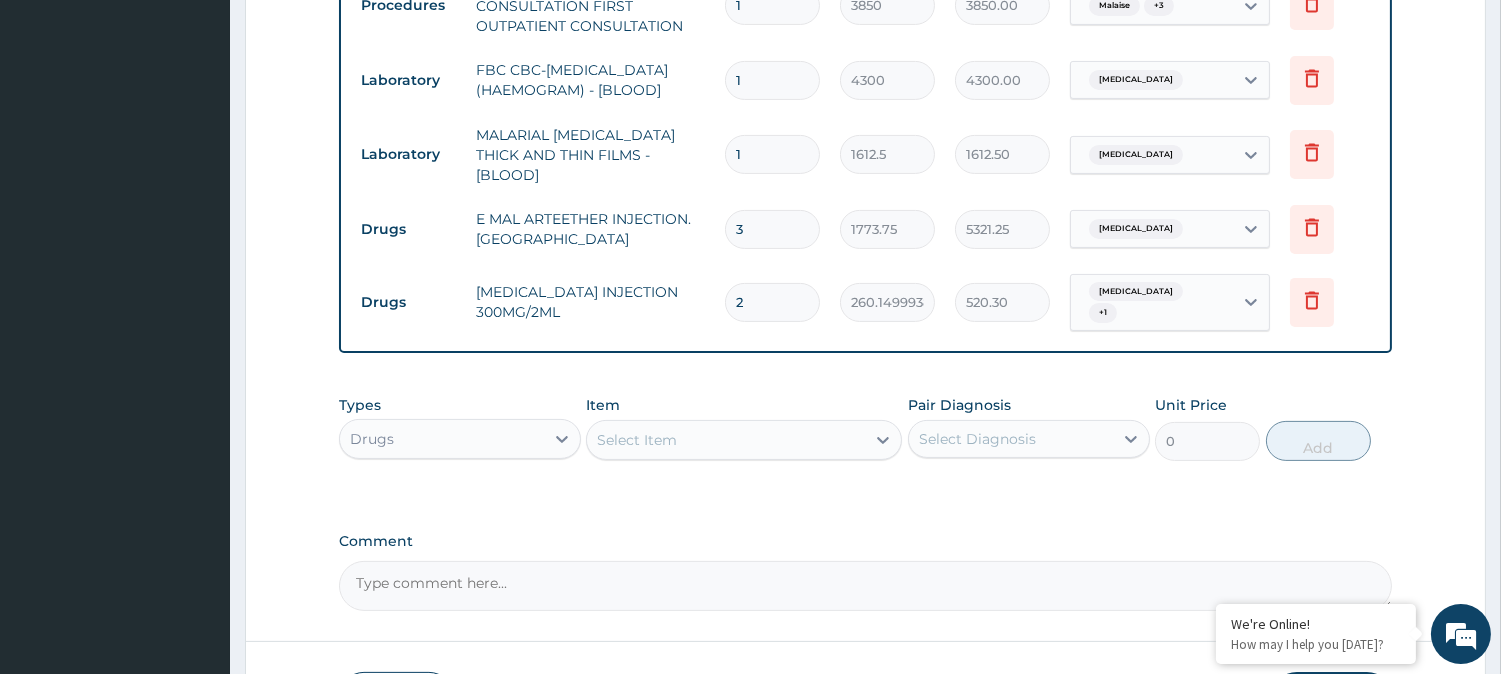 click on "Select Item" at bounding box center (744, 440) 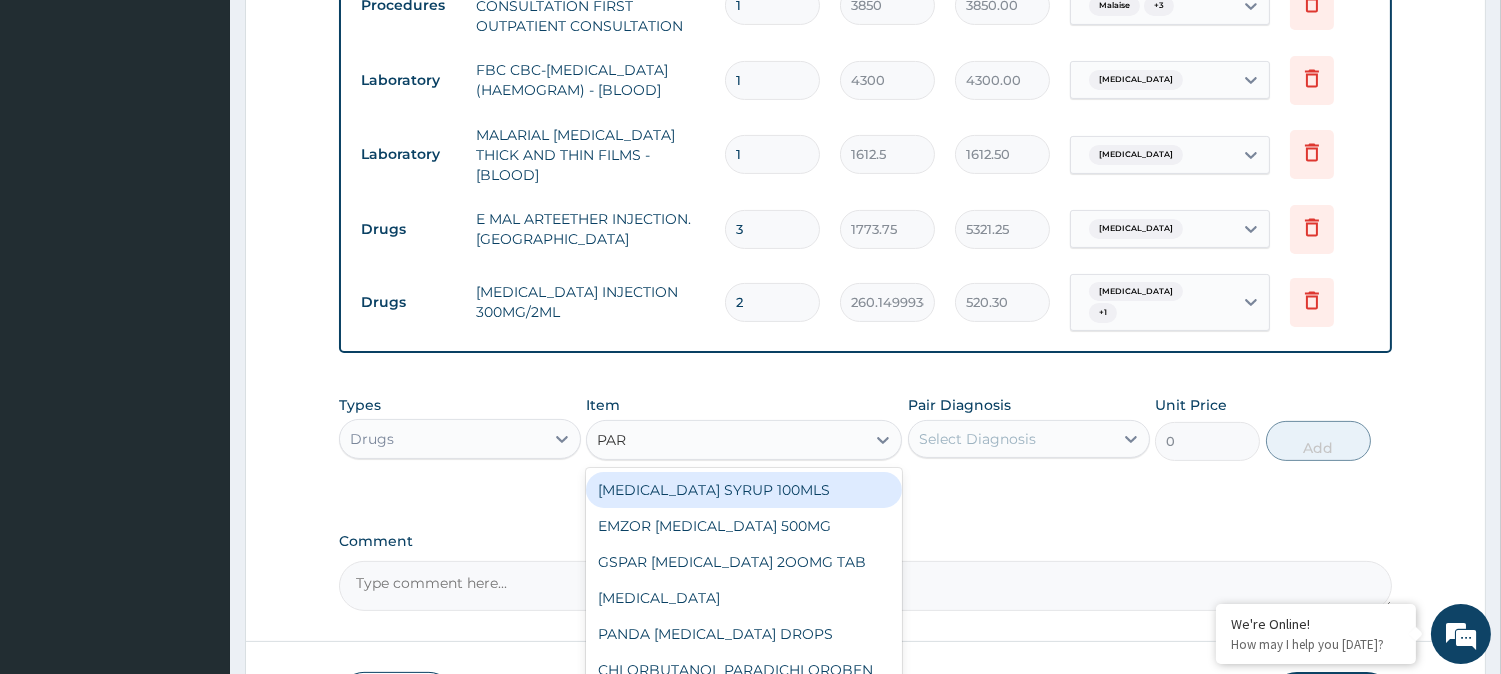 type on "PARA" 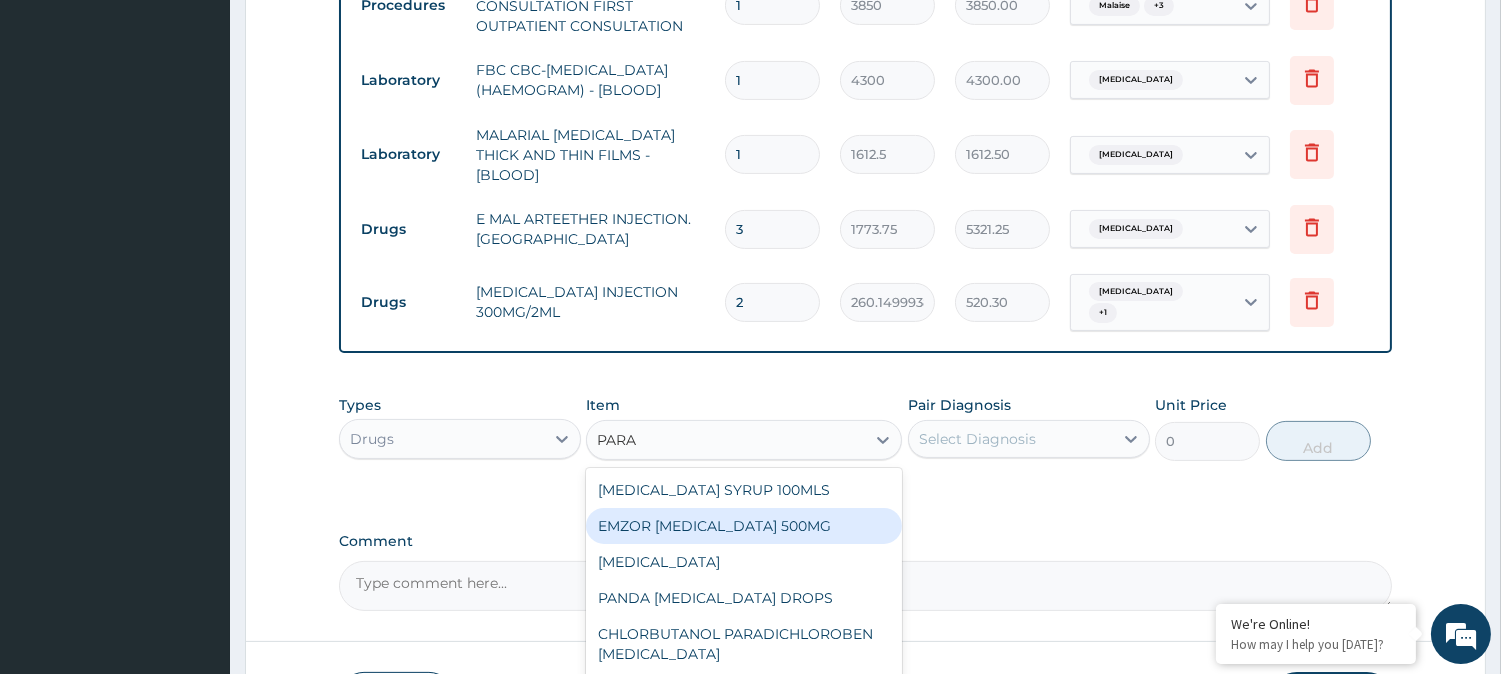 click on "EMZOR [MEDICAL_DATA] 500MG" at bounding box center (744, 526) 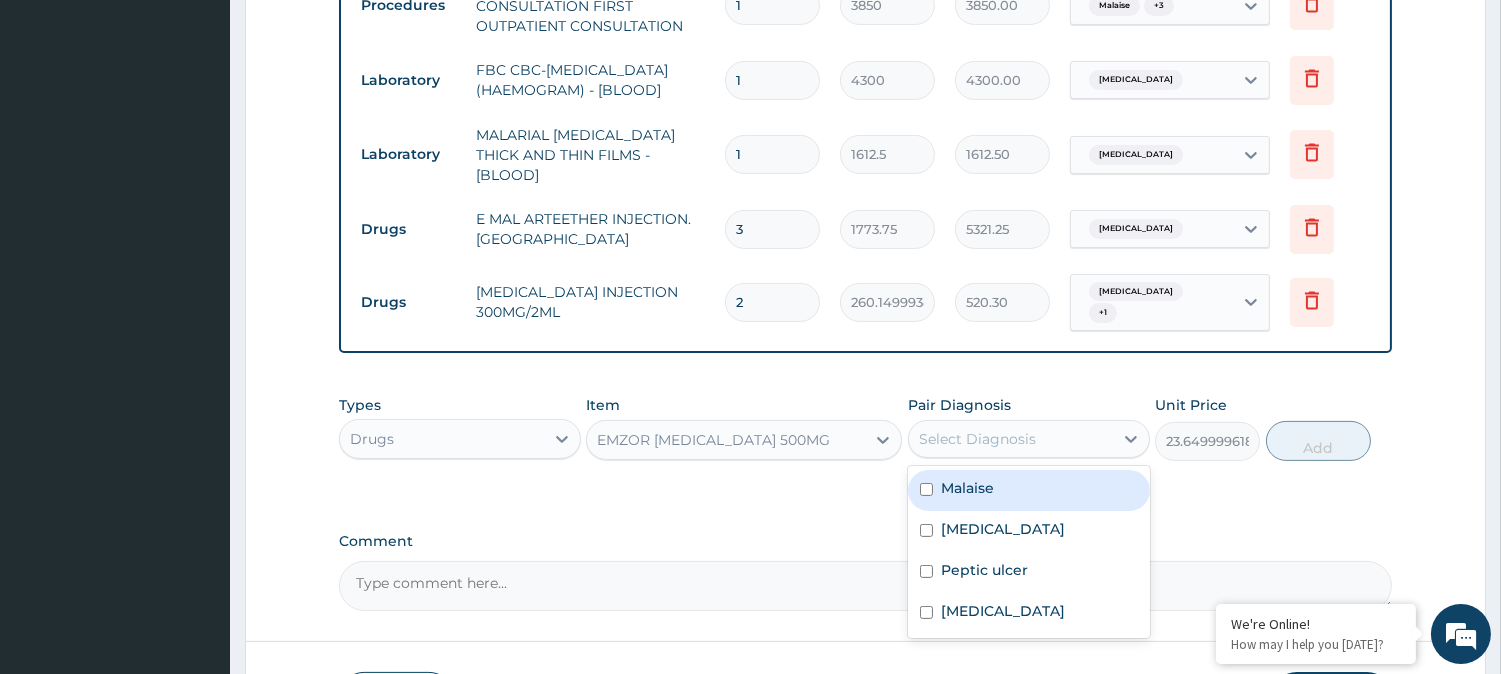 click on "Select Diagnosis" at bounding box center [977, 439] 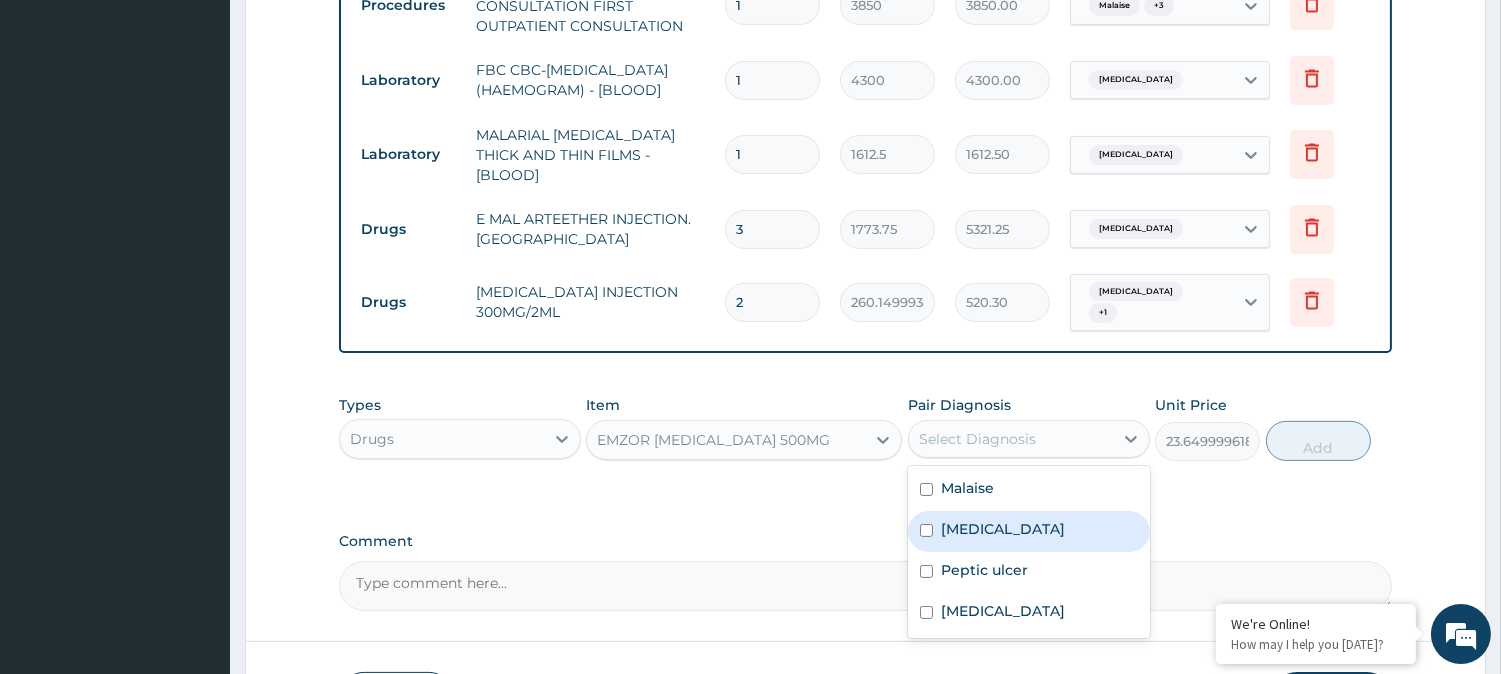 click on "Sepsis" at bounding box center (1029, 531) 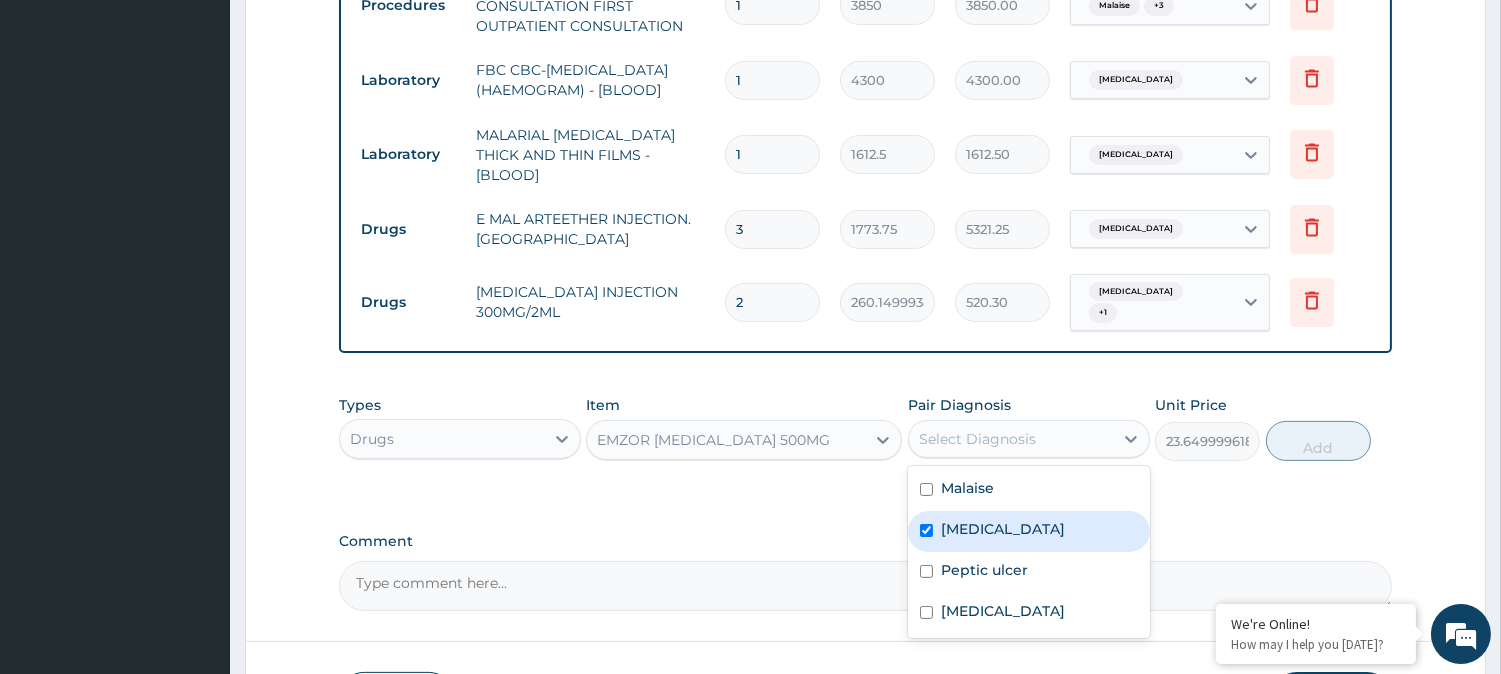 checkbox on "true" 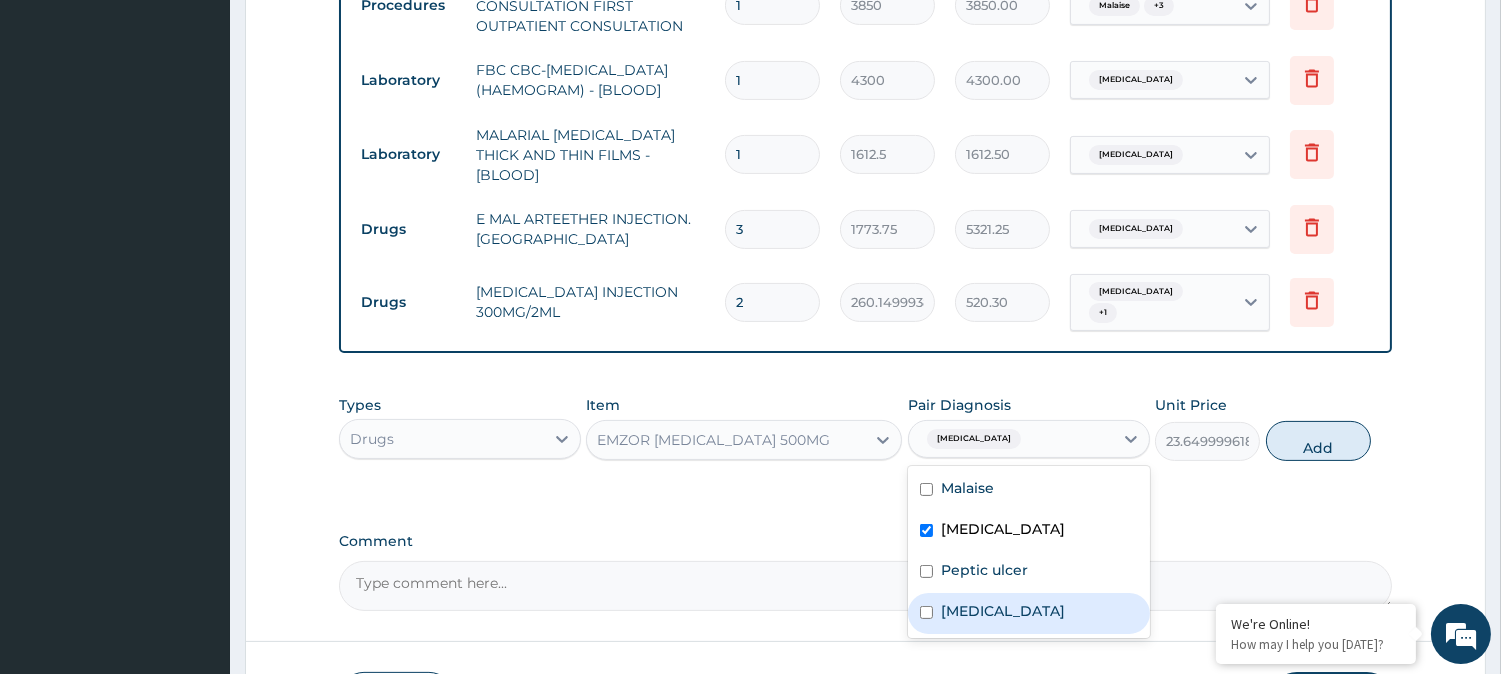 click on "[MEDICAL_DATA]" at bounding box center (1029, 613) 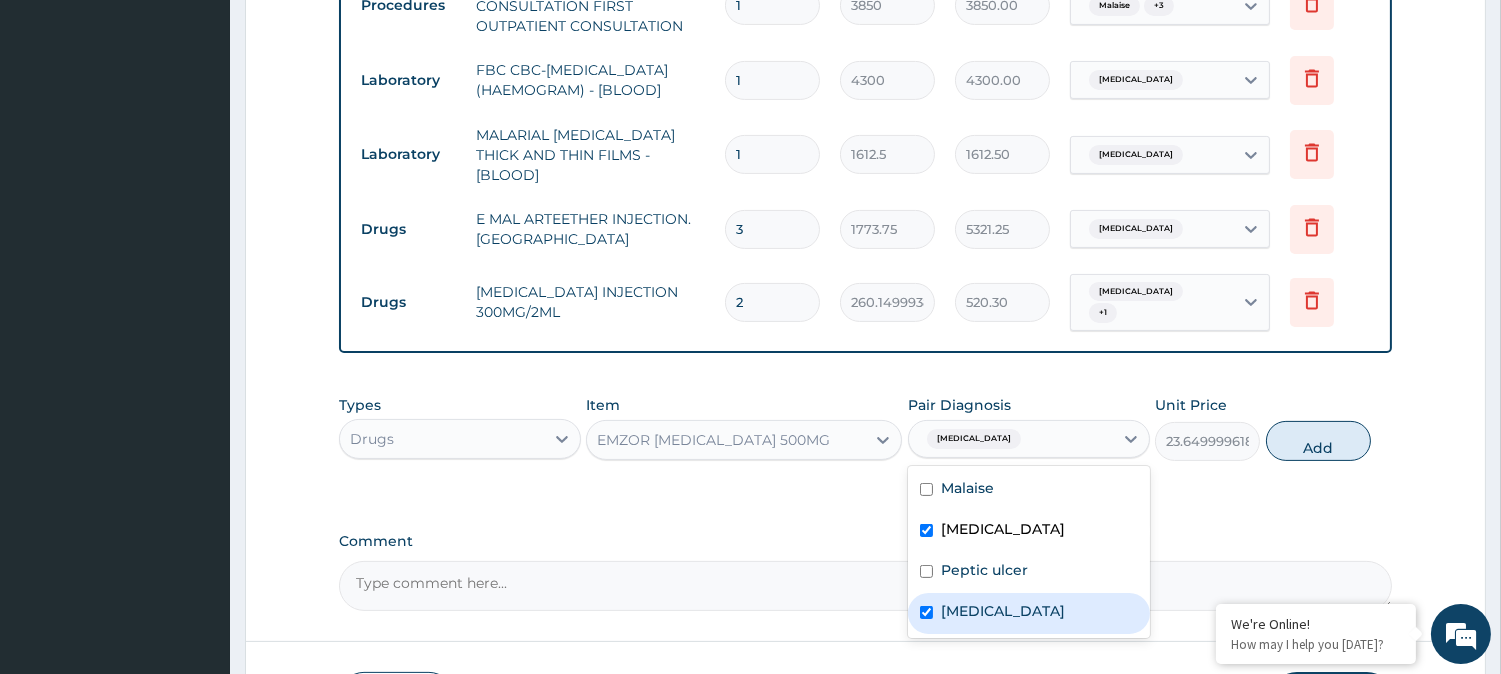 checkbox on "true" 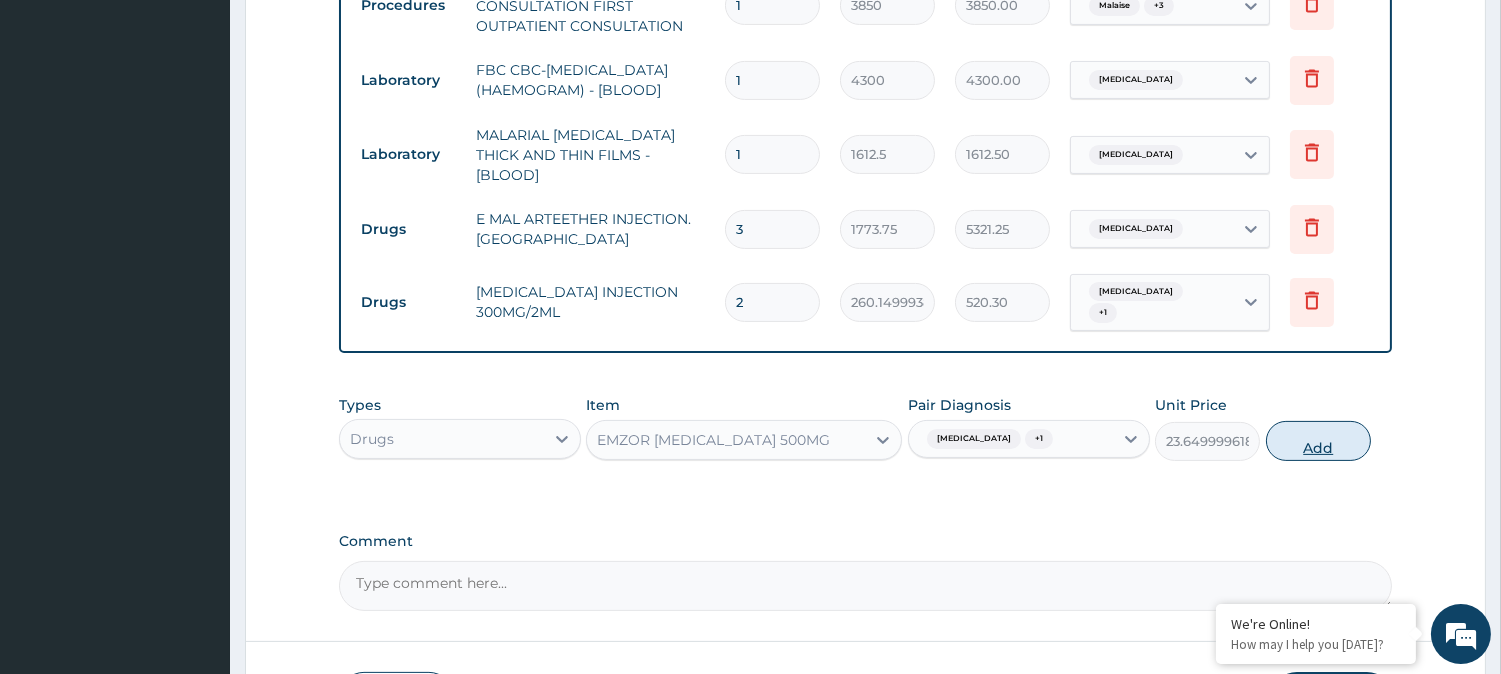 click on "Add" at bounding box center [1318, 441] 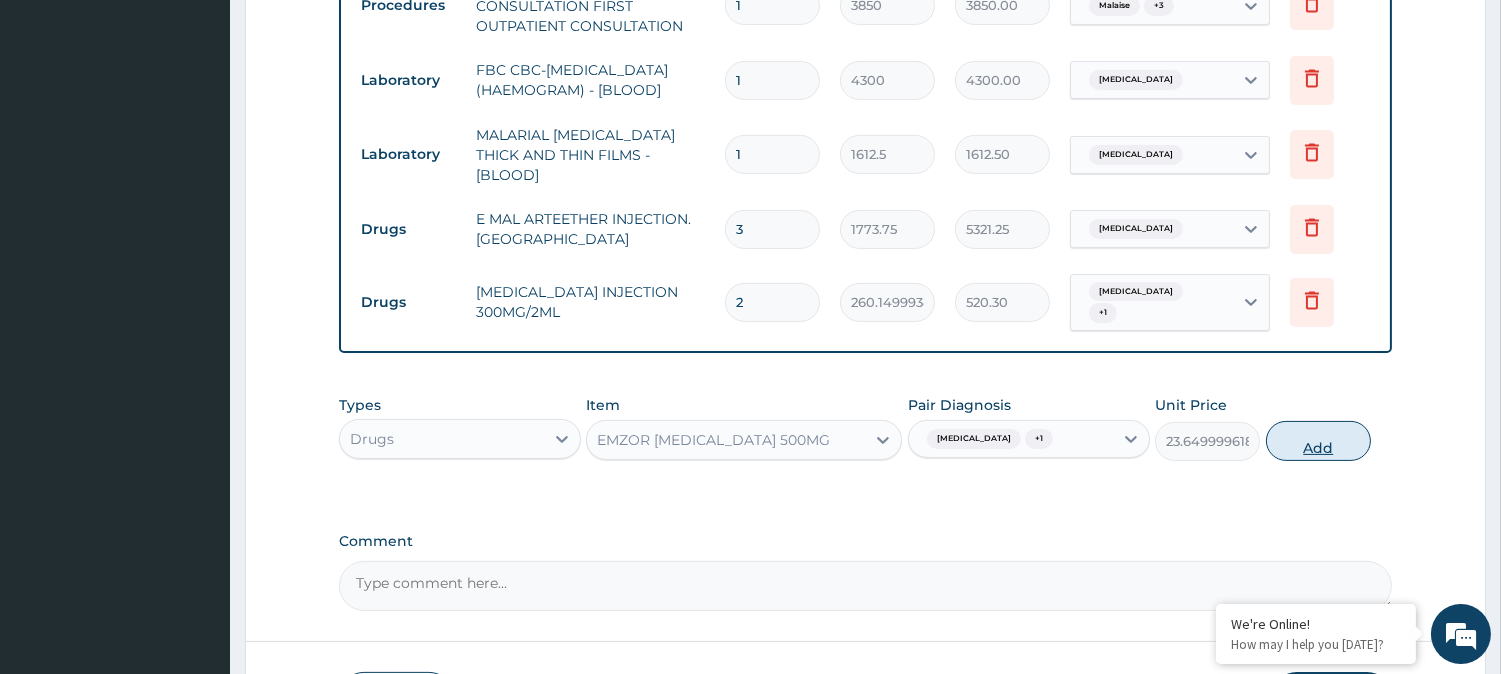 type on "0" 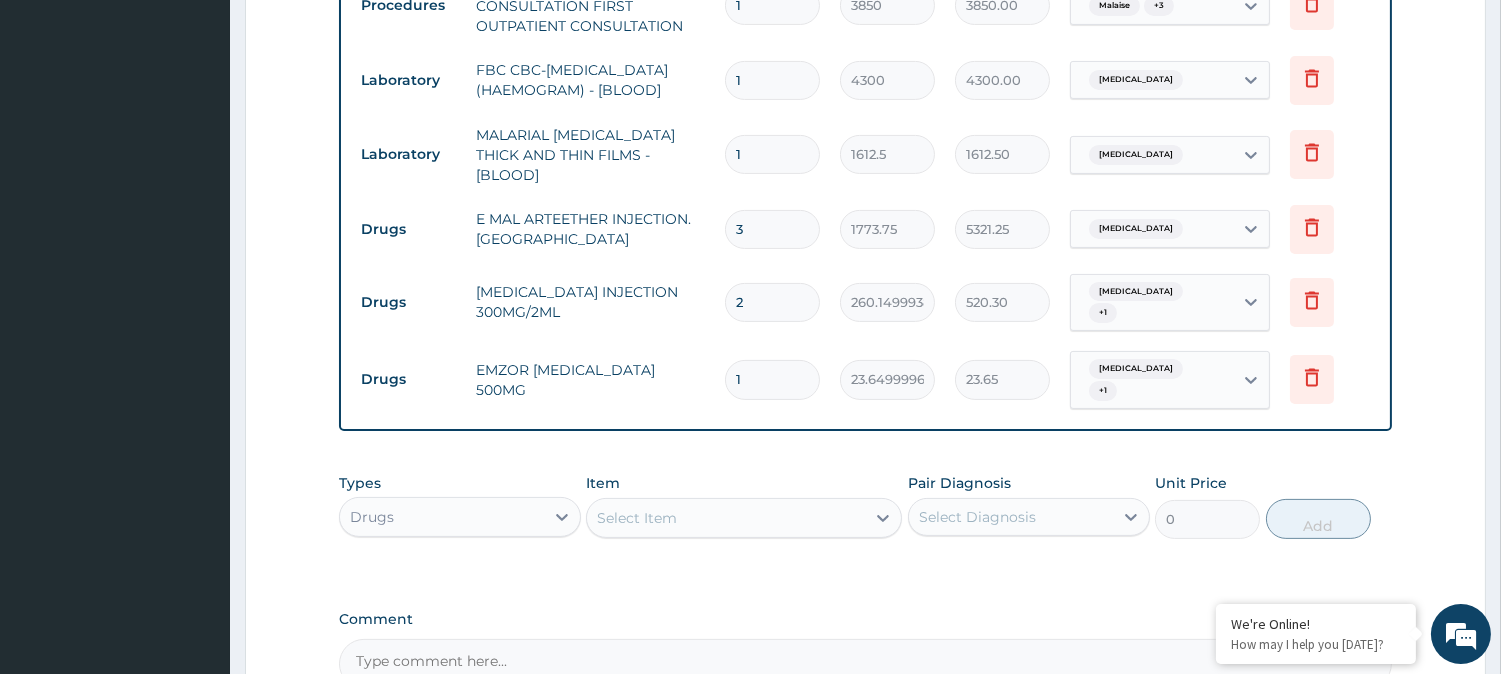 type on "18" 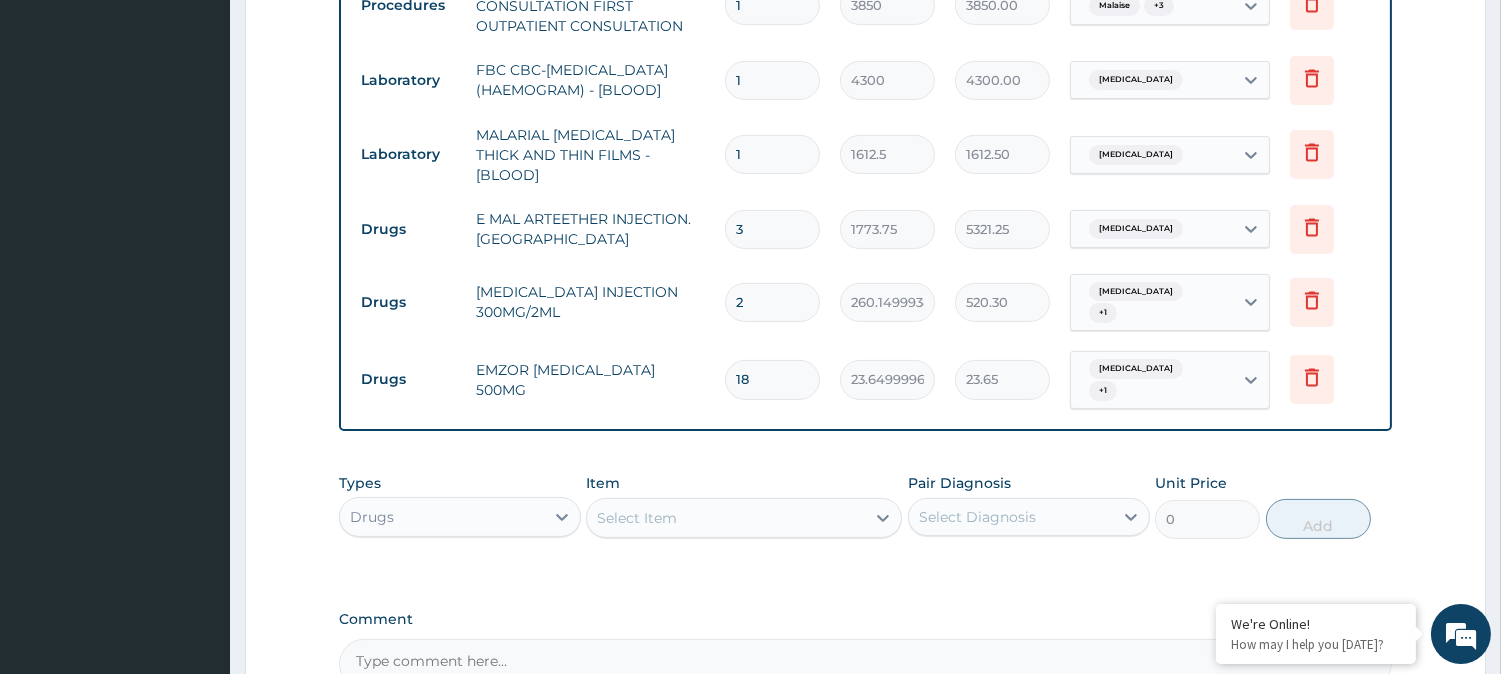 type on "425.70" 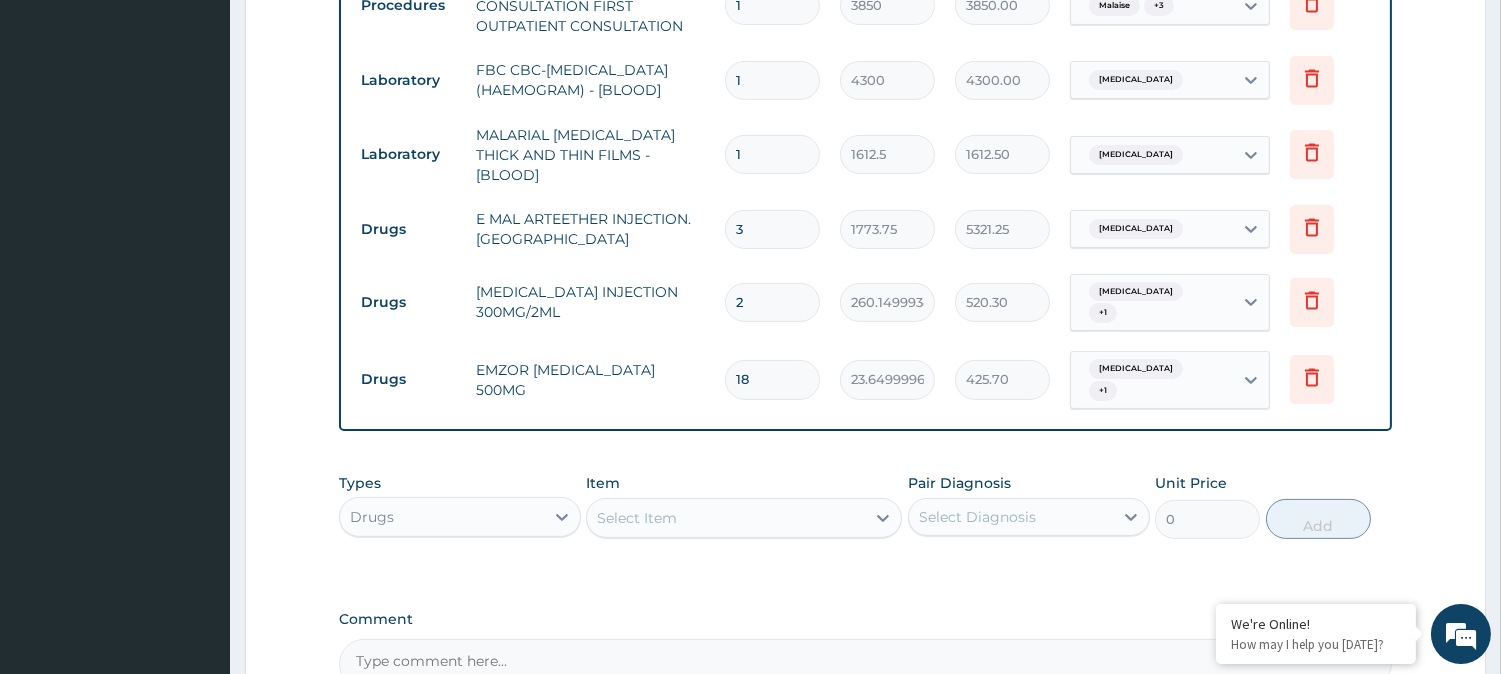 type on "18" 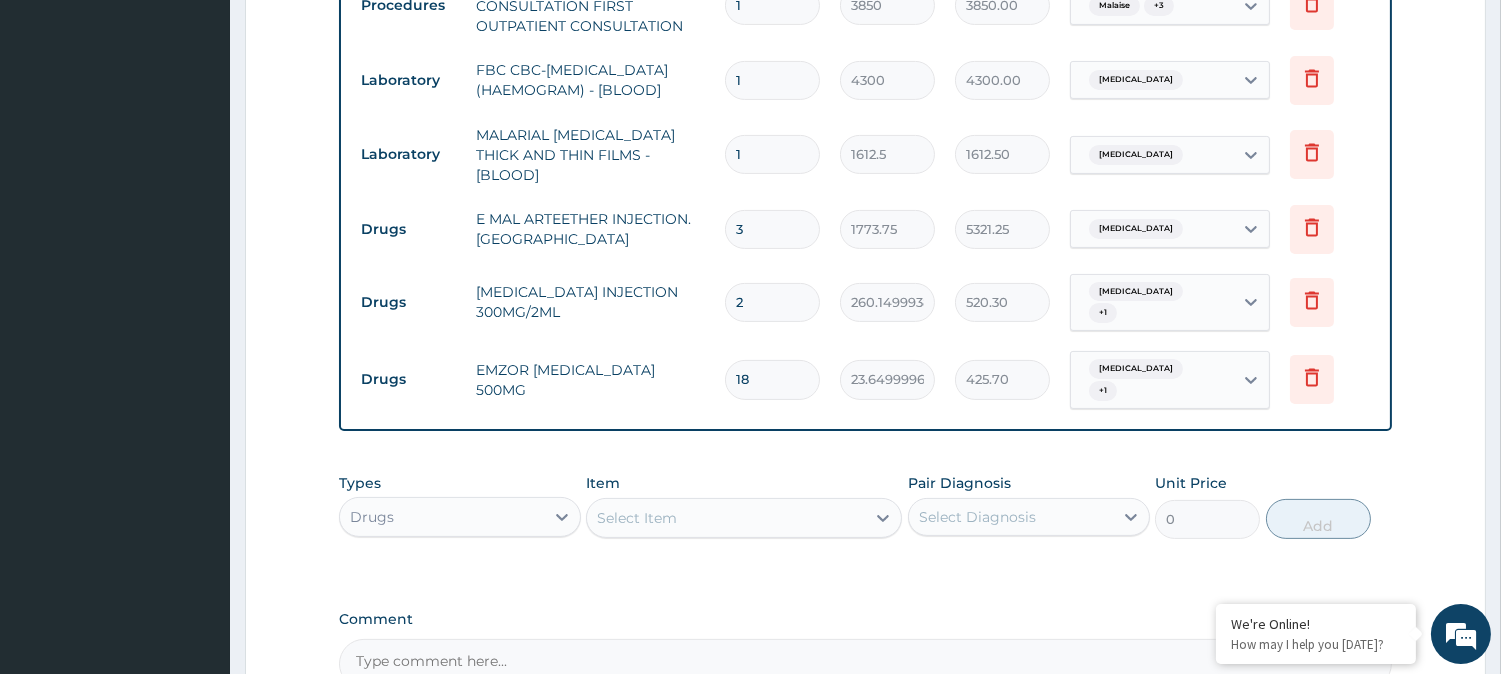 click on "Select Item" at bounding box center (726, 518) 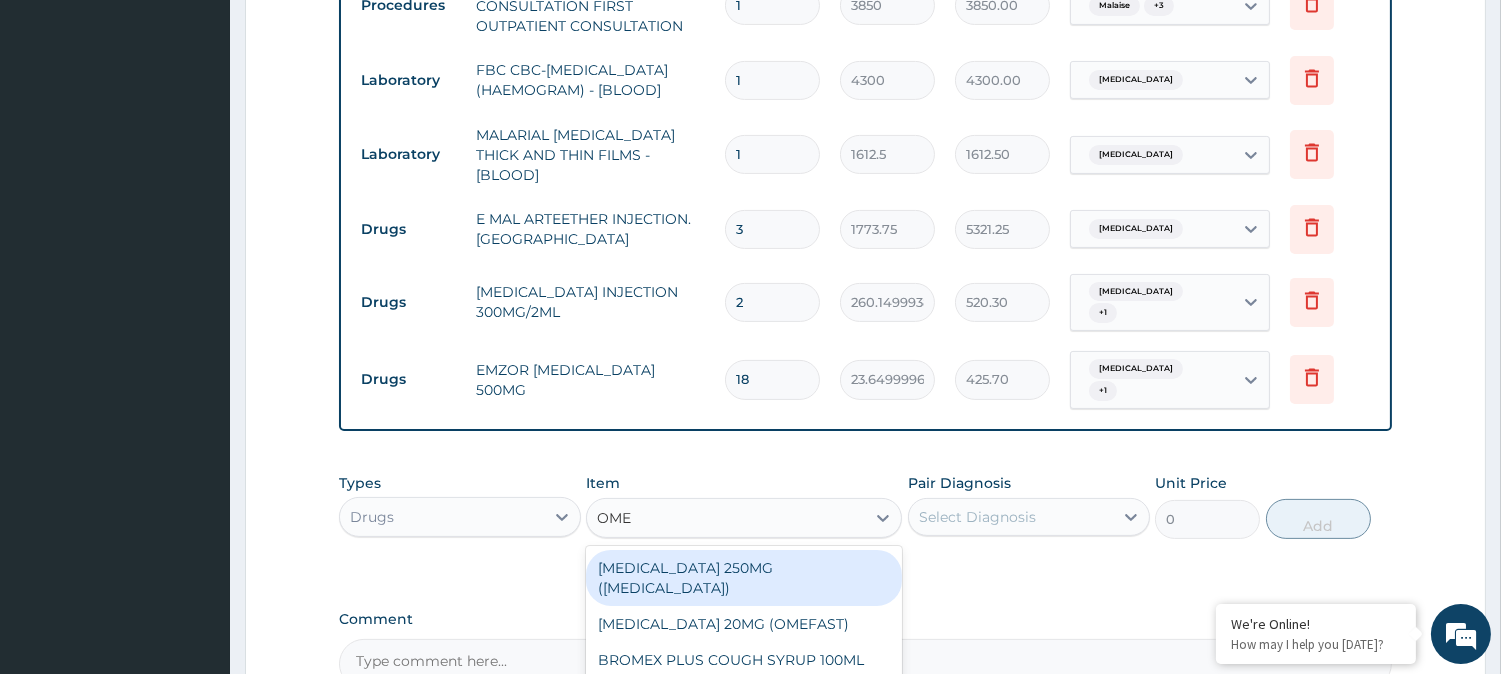 type on "OMEP" 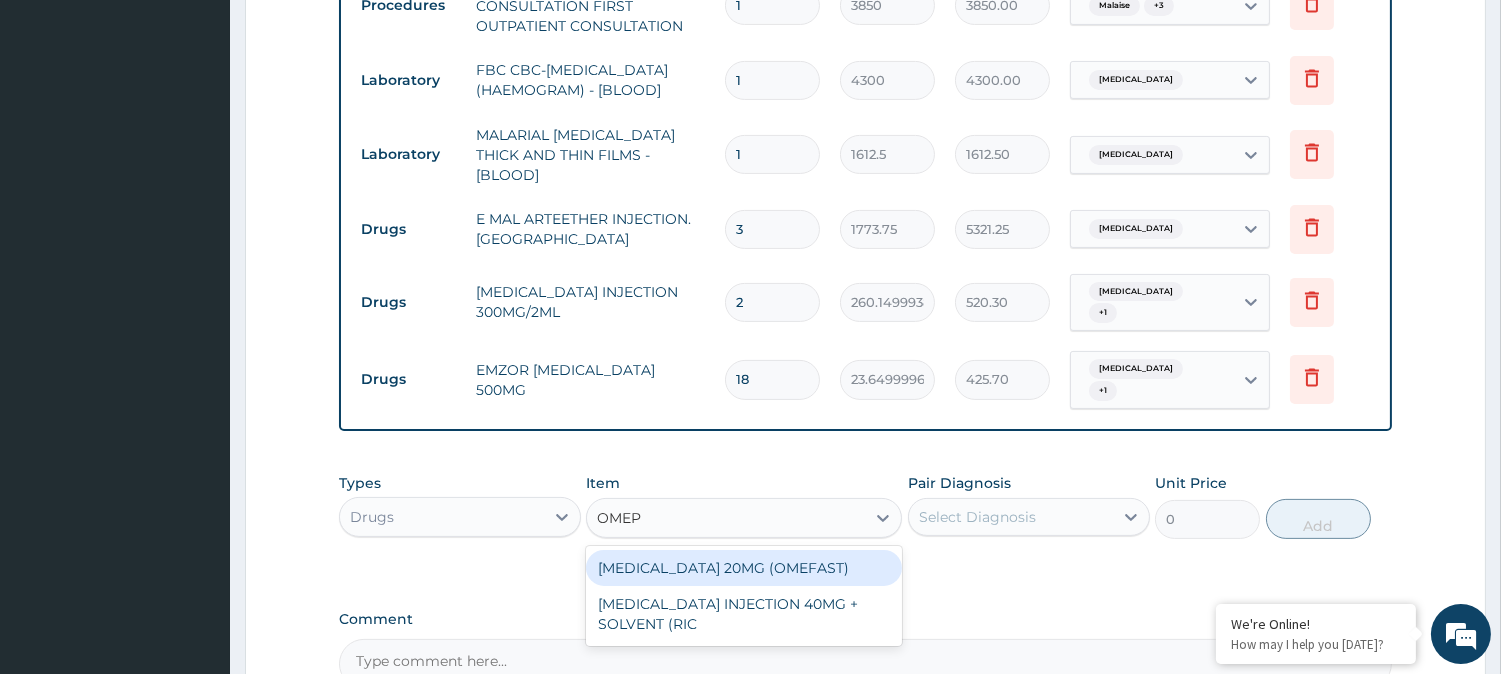 click on "[MEDICAL_DATA] 20MG (OMEFAST)" at bounding box center [744, 568] 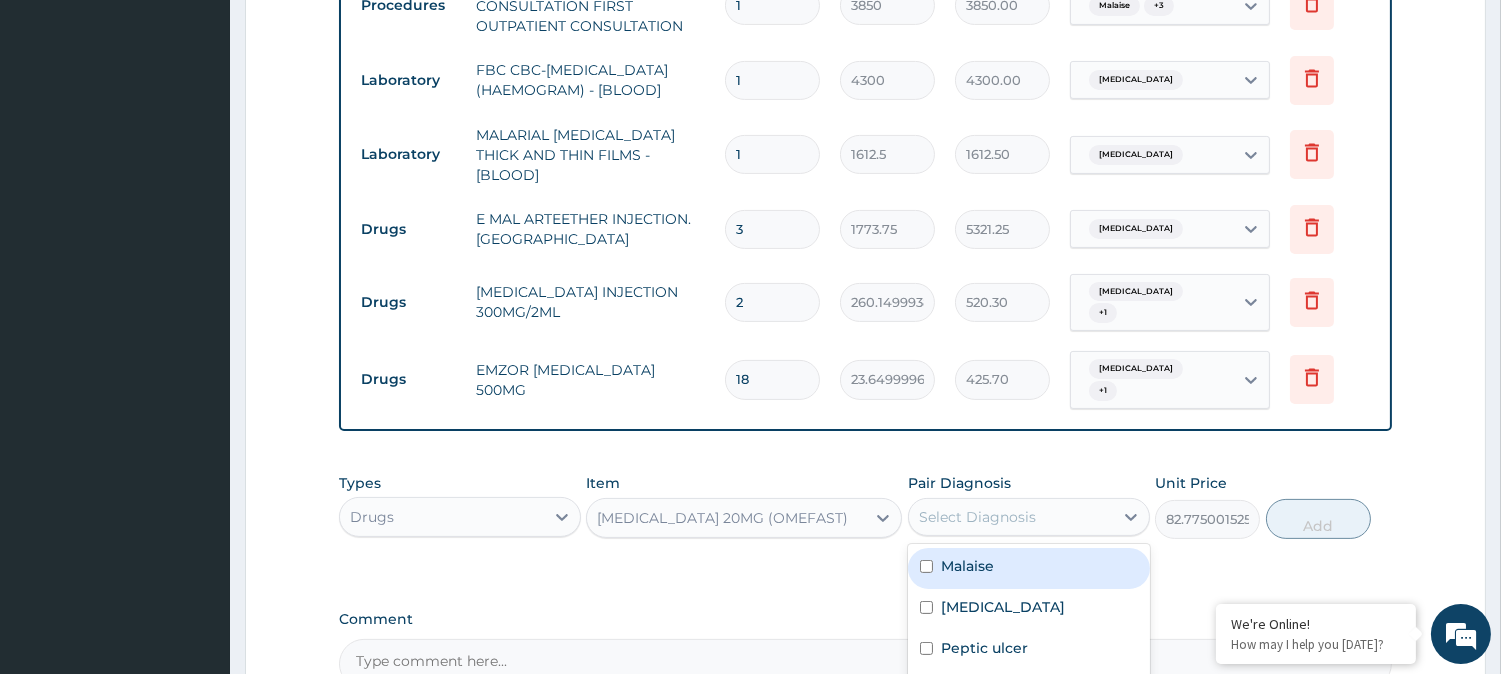 click on "Select Diagnosis" at bounding box center [977, 517] 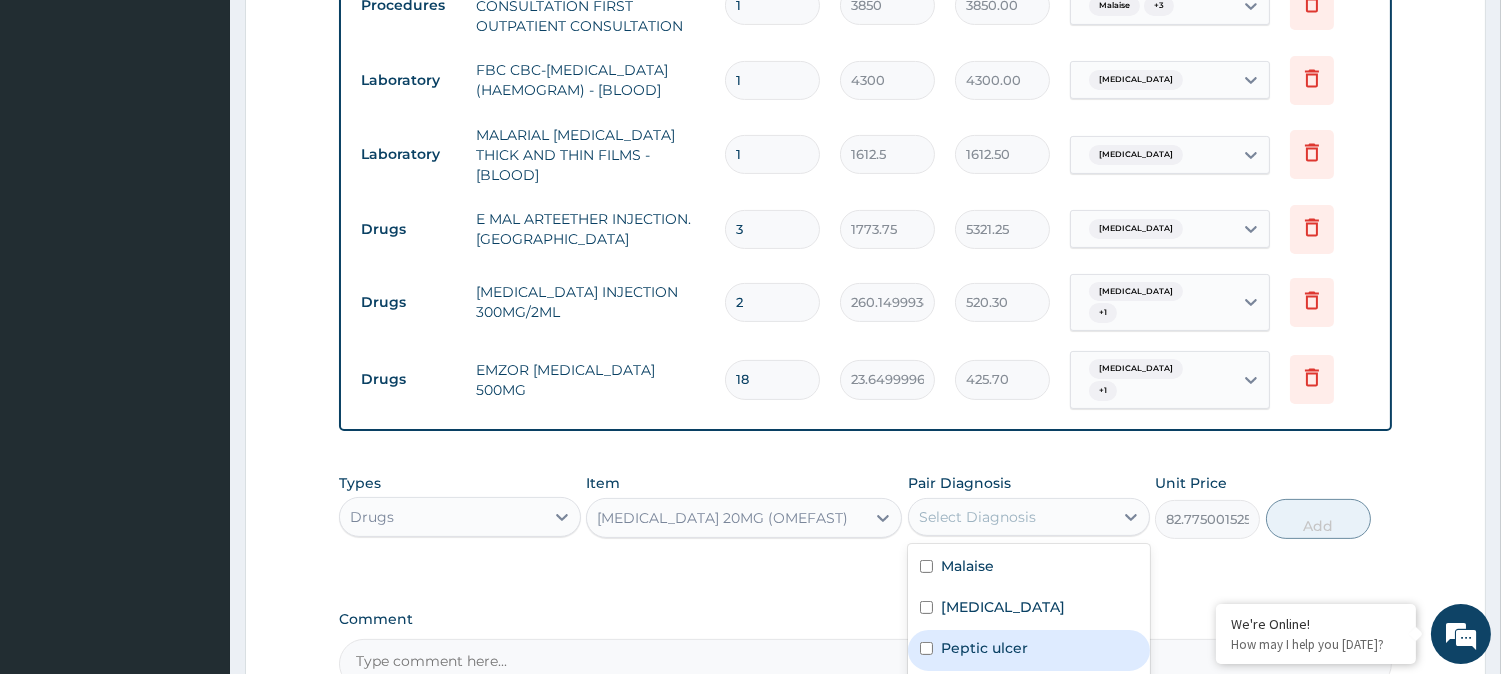 click on "Peptic ulcer" at bounding box center (984, 648) 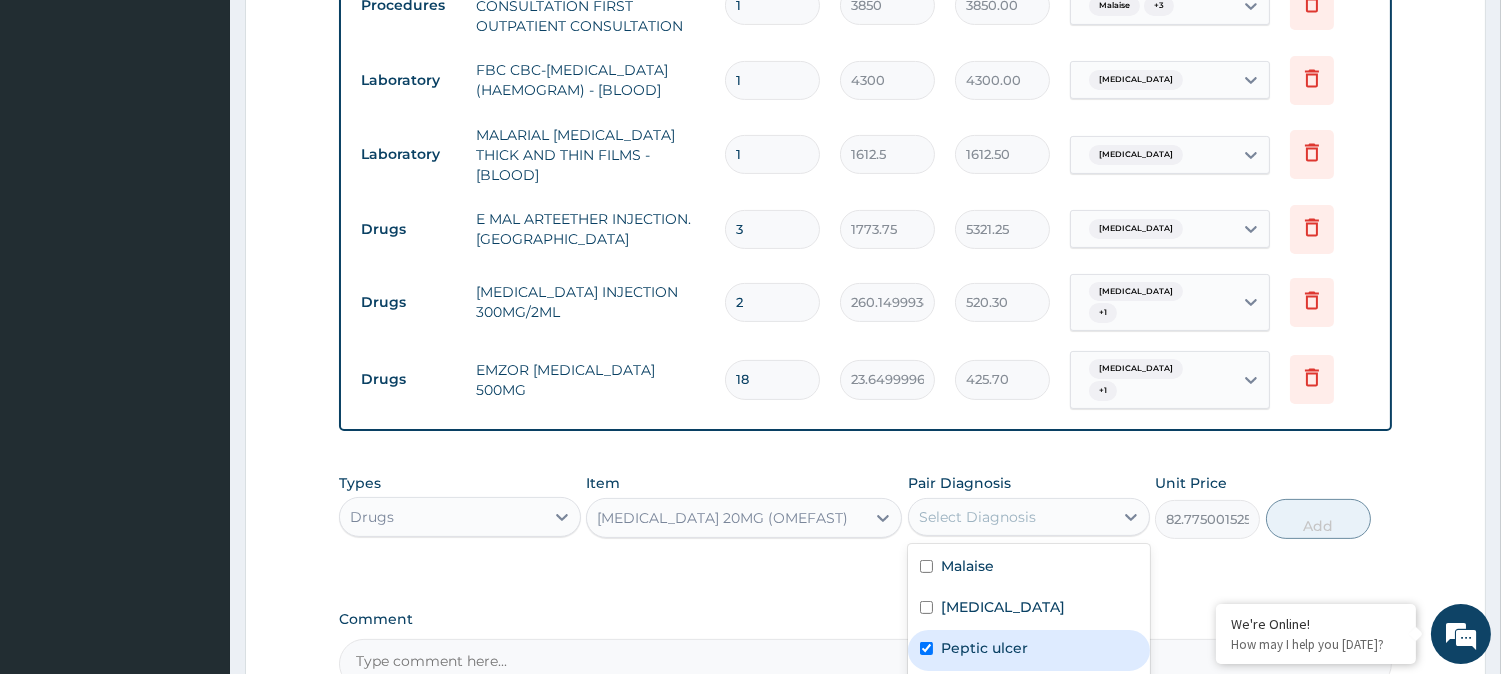 checkbox on "true" 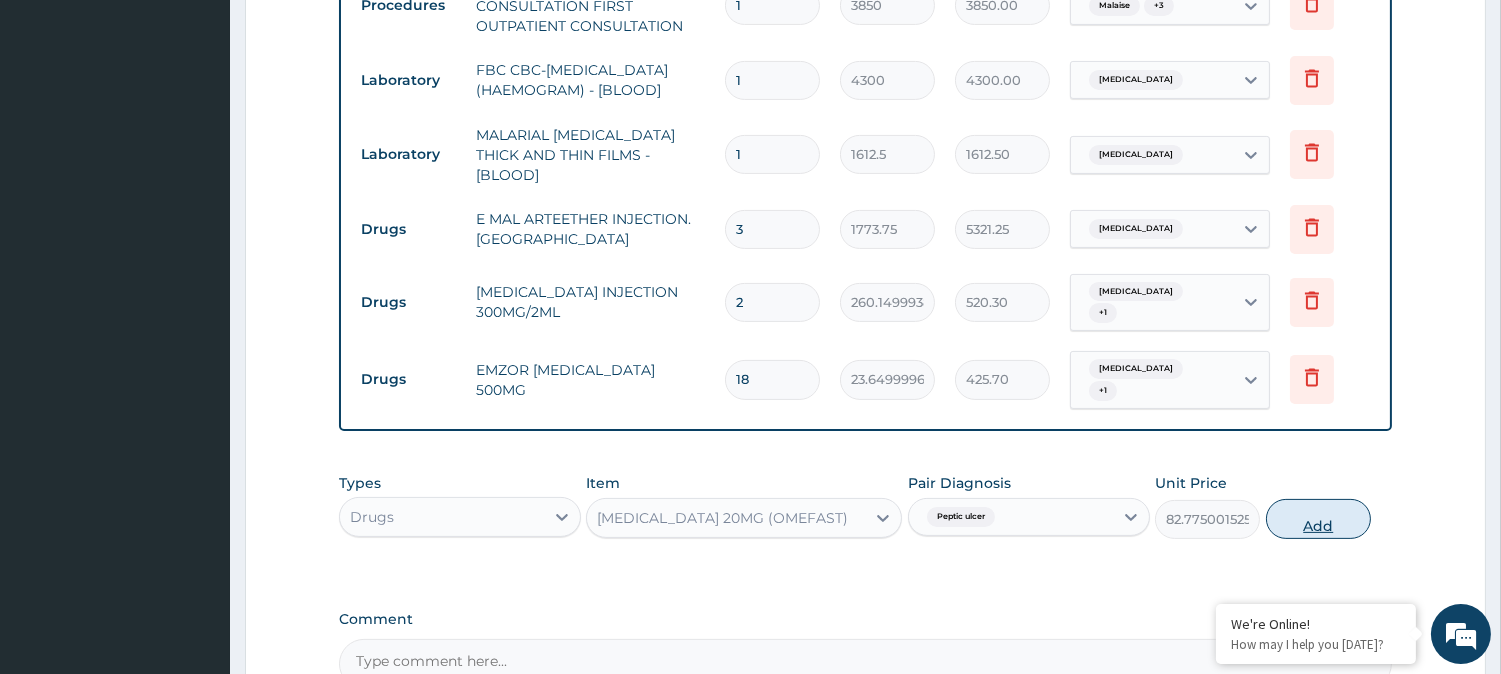 click on "Add" at bounding box center [1318, 519] 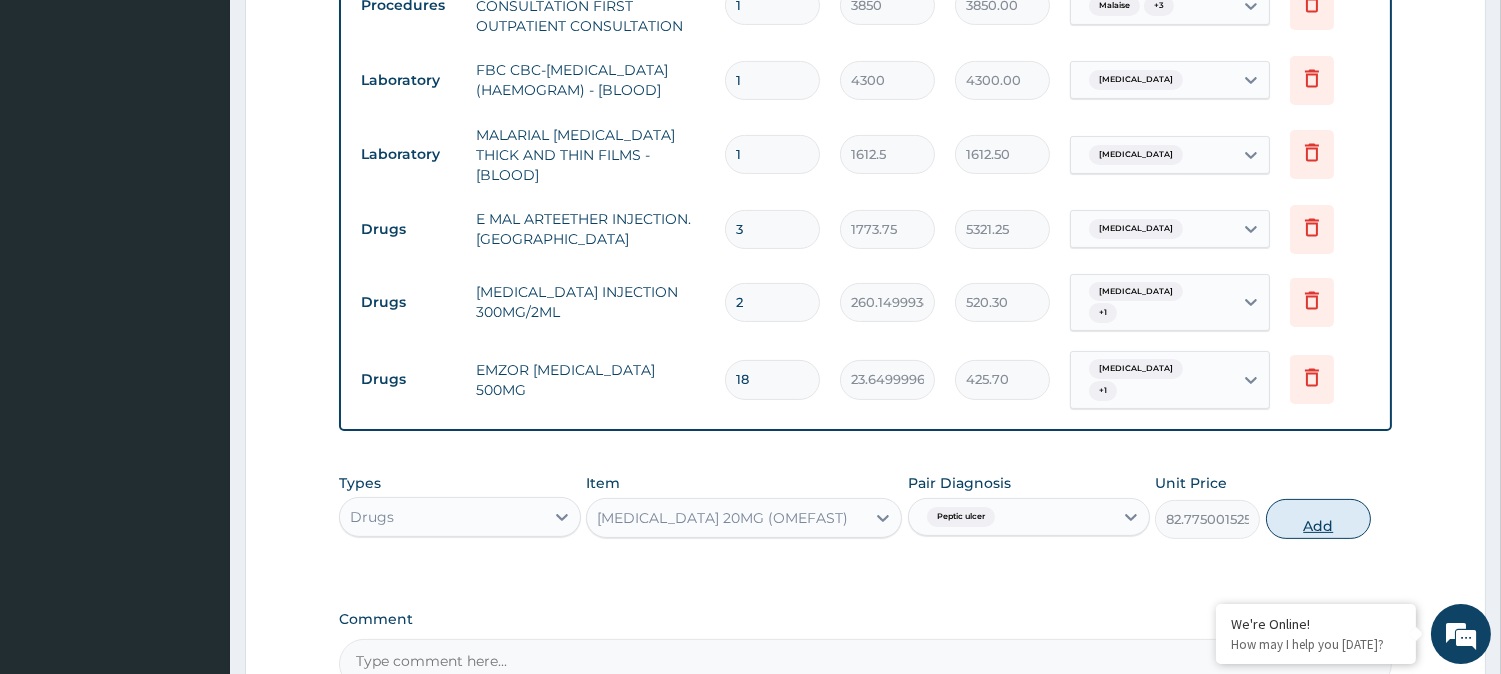type on "0" 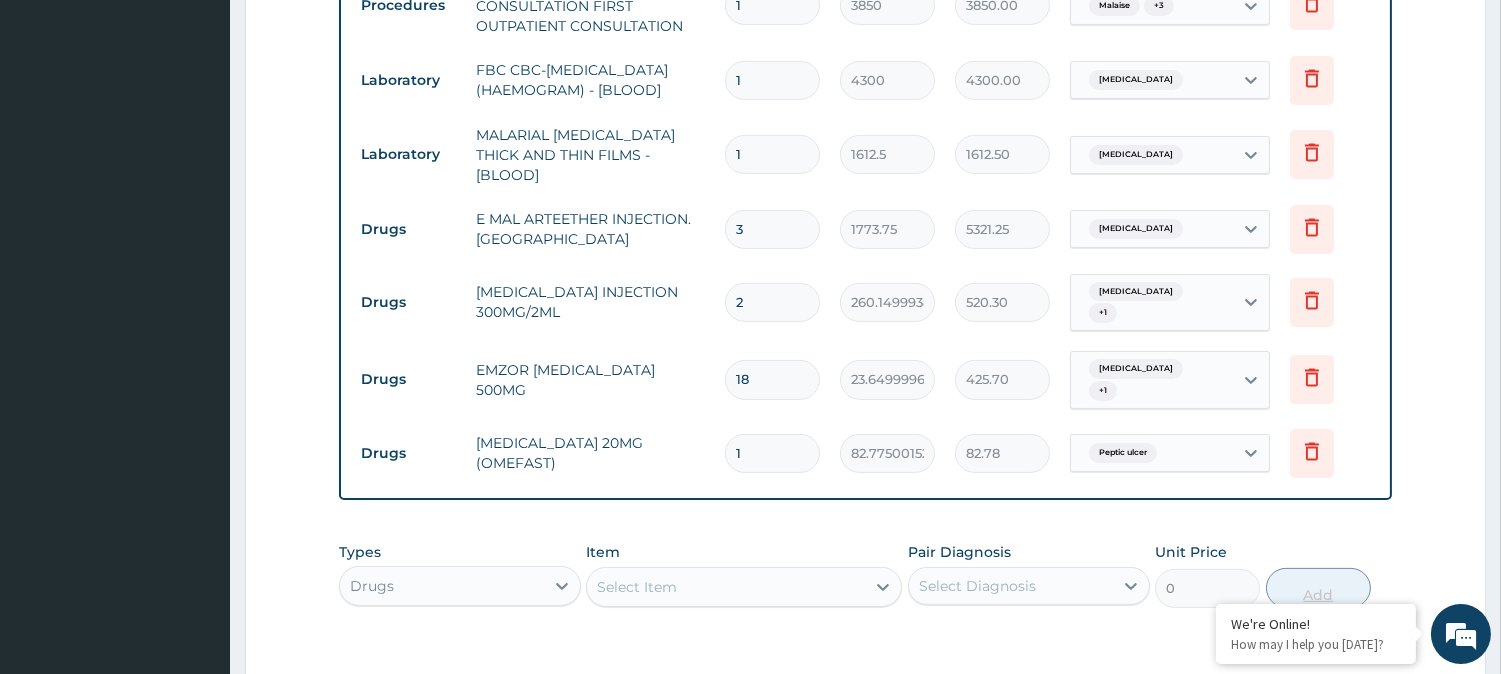 type on "14" 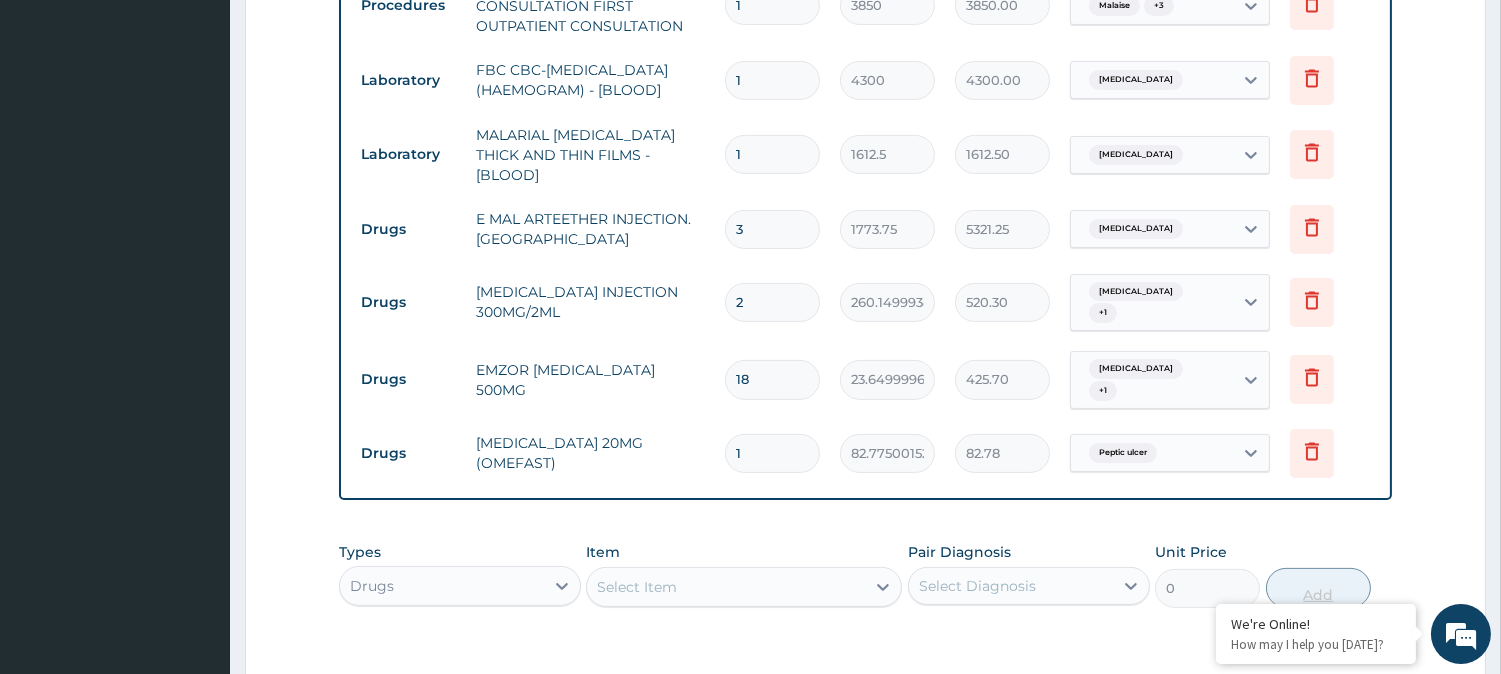 type on "1158.85" 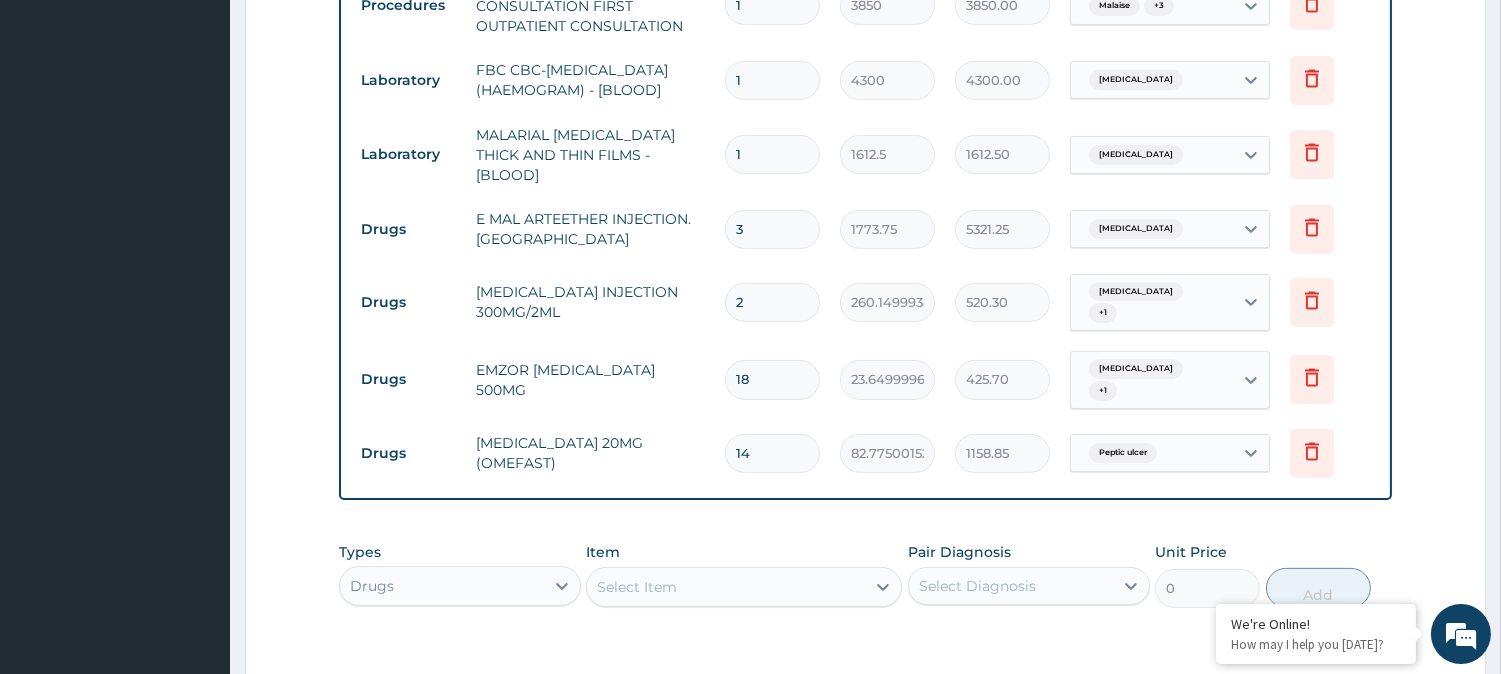 type on "14" 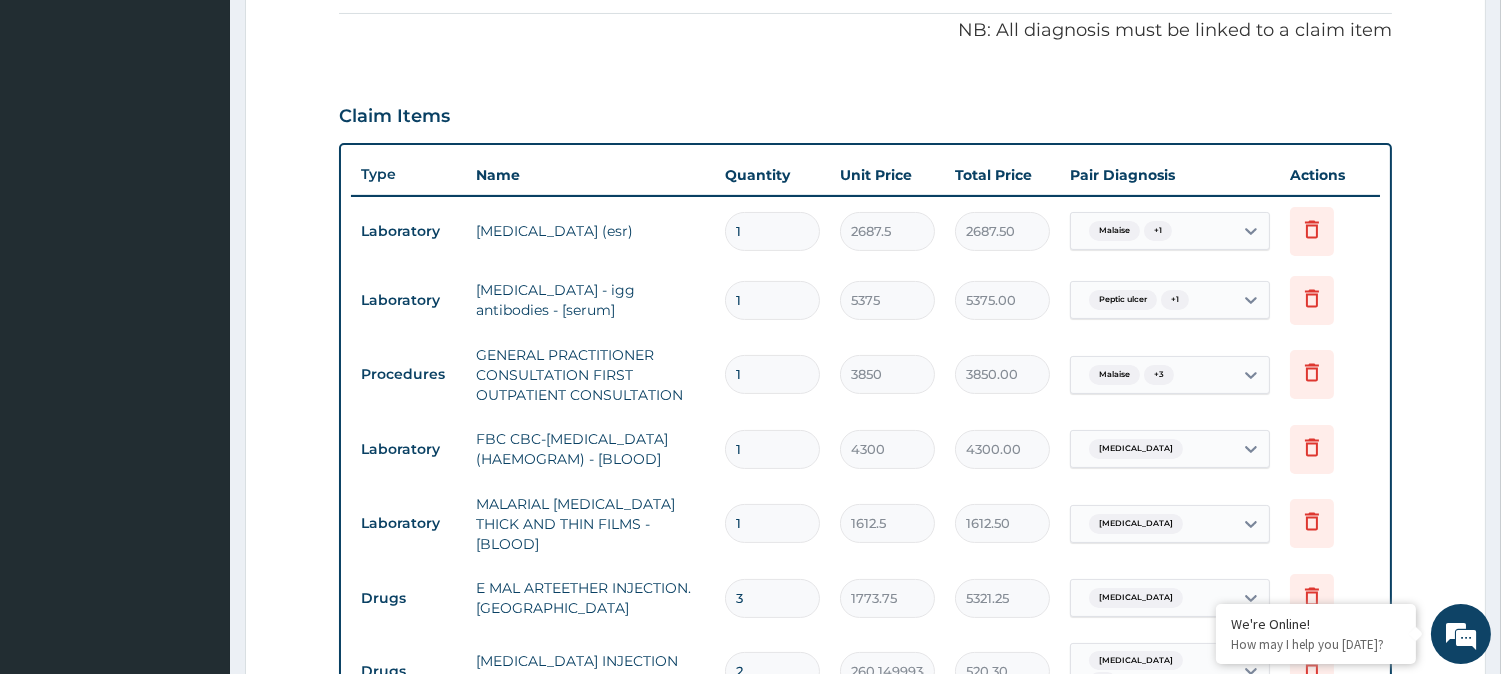 scroll, scrollTop: 414, scrollLeft: 0, axis: vertical 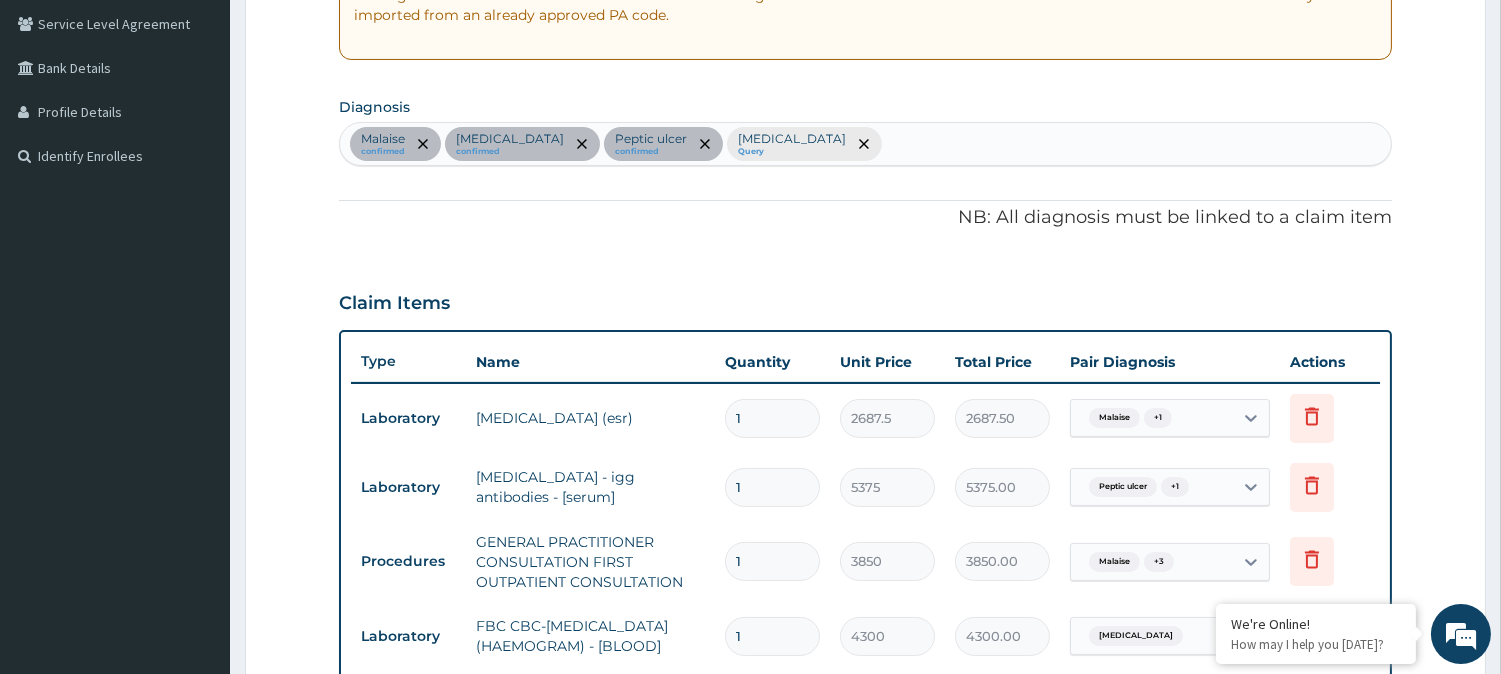 click on "Malaise confirmed Sepsis confirmed Peptic ulcer confirmed Malaria Query" at bounding box center (865, 144) 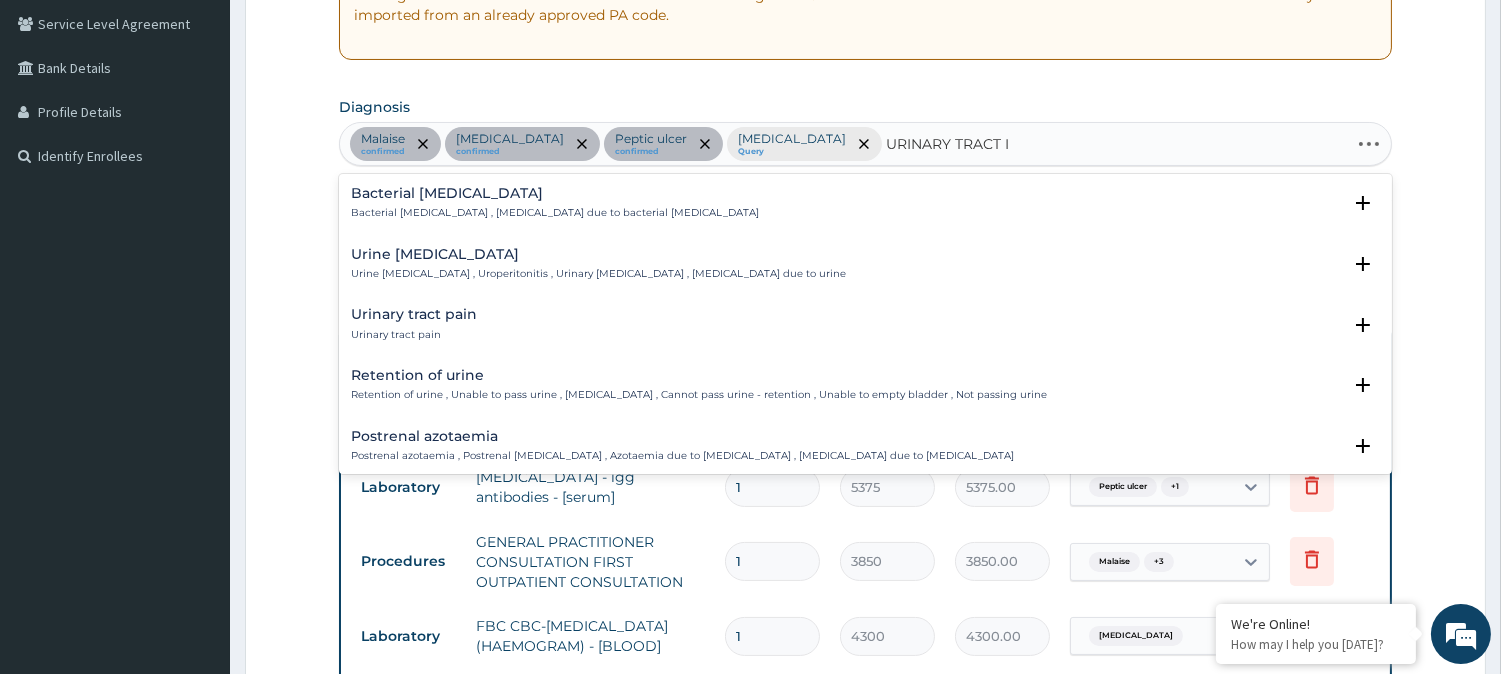 type on "URINARY TRACT IN" 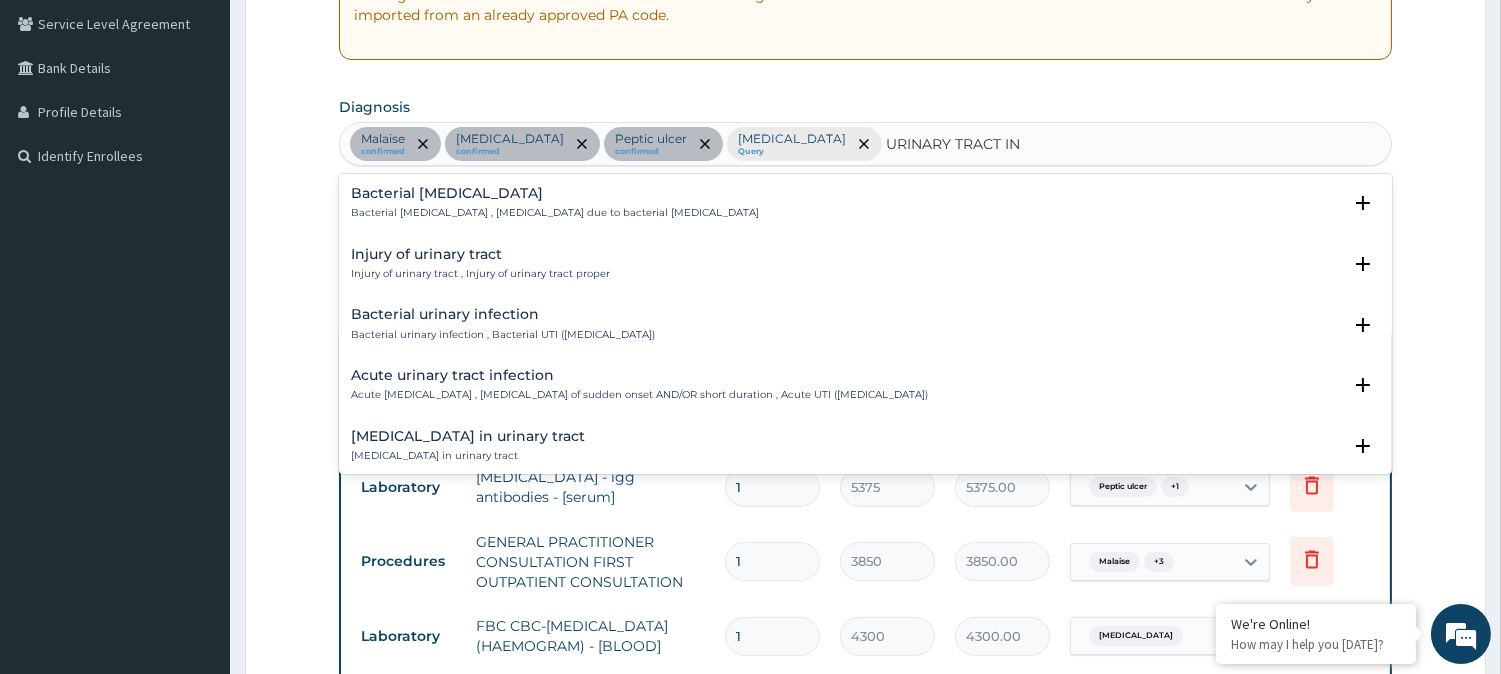 click on "Bacterial urinary infection" at bounding box center (503, 314) 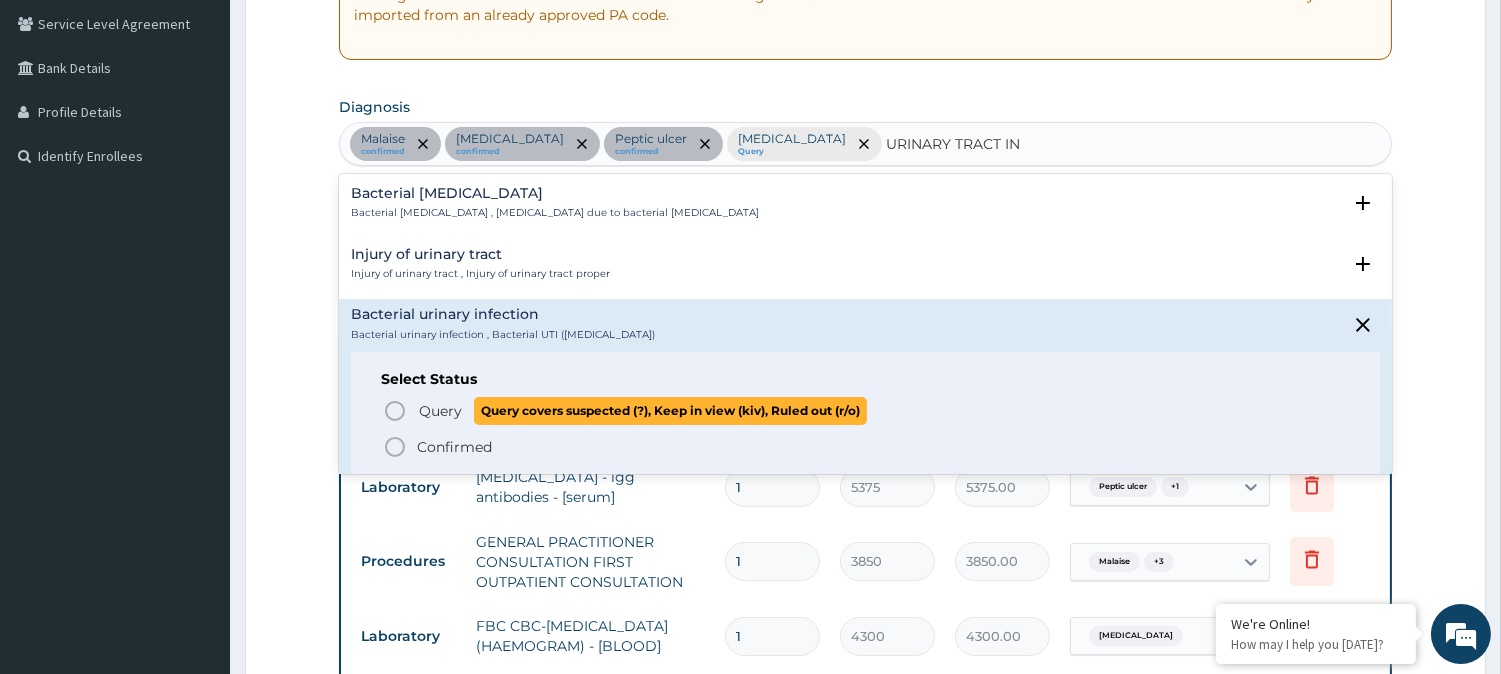 click on "Query Query covers suspected (?), Keep in view (kiv), Ruled out (r/o)" at bounding box center (866, 410) 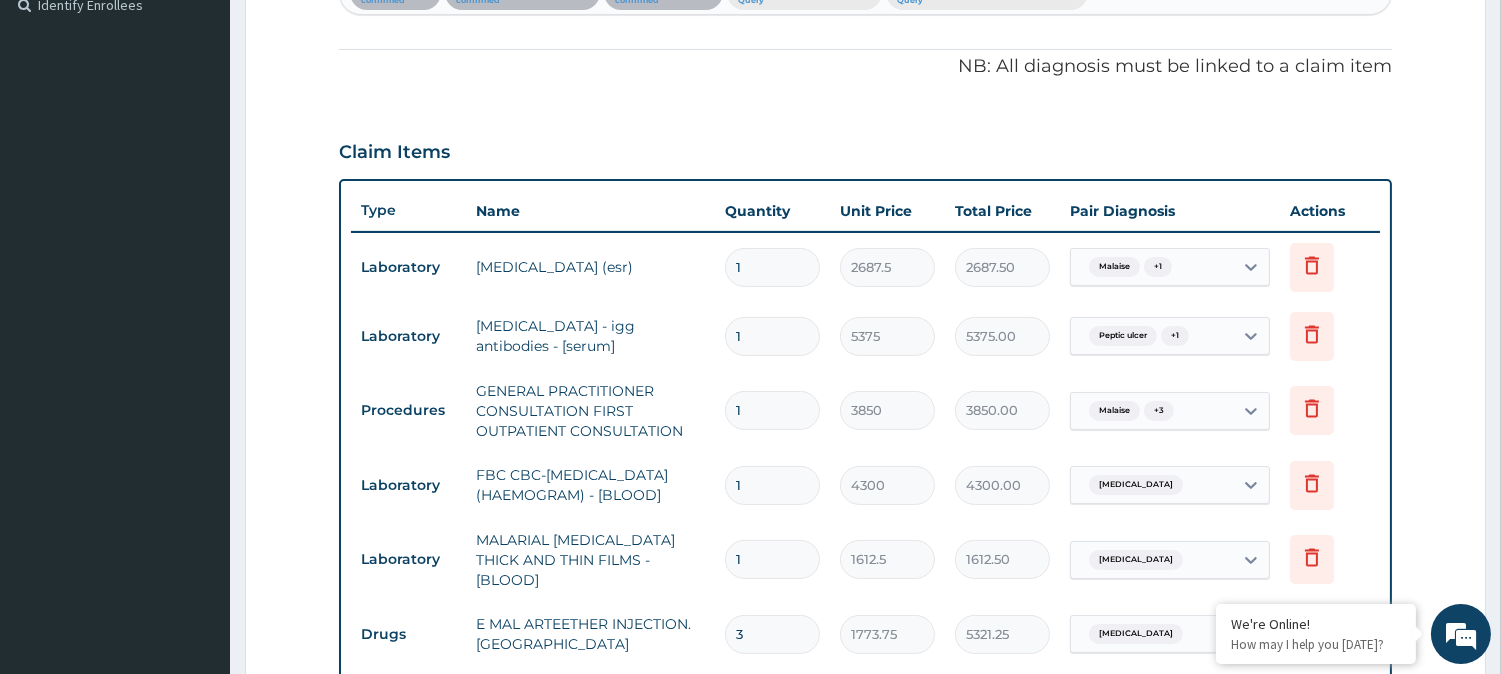 scroll, scrollTop: 1155, scrollLeft: 0, axis: vertical 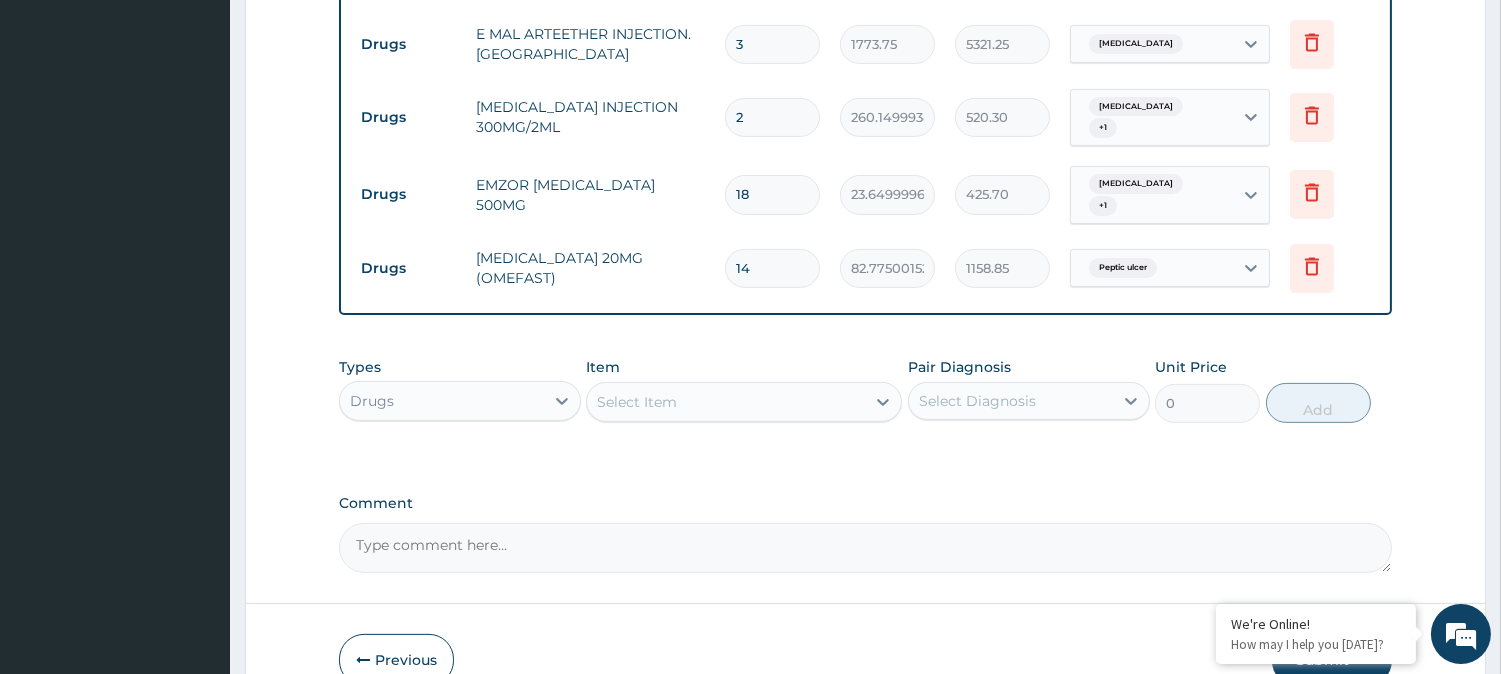 click on "Select Item" at bounding box center [726, 402] 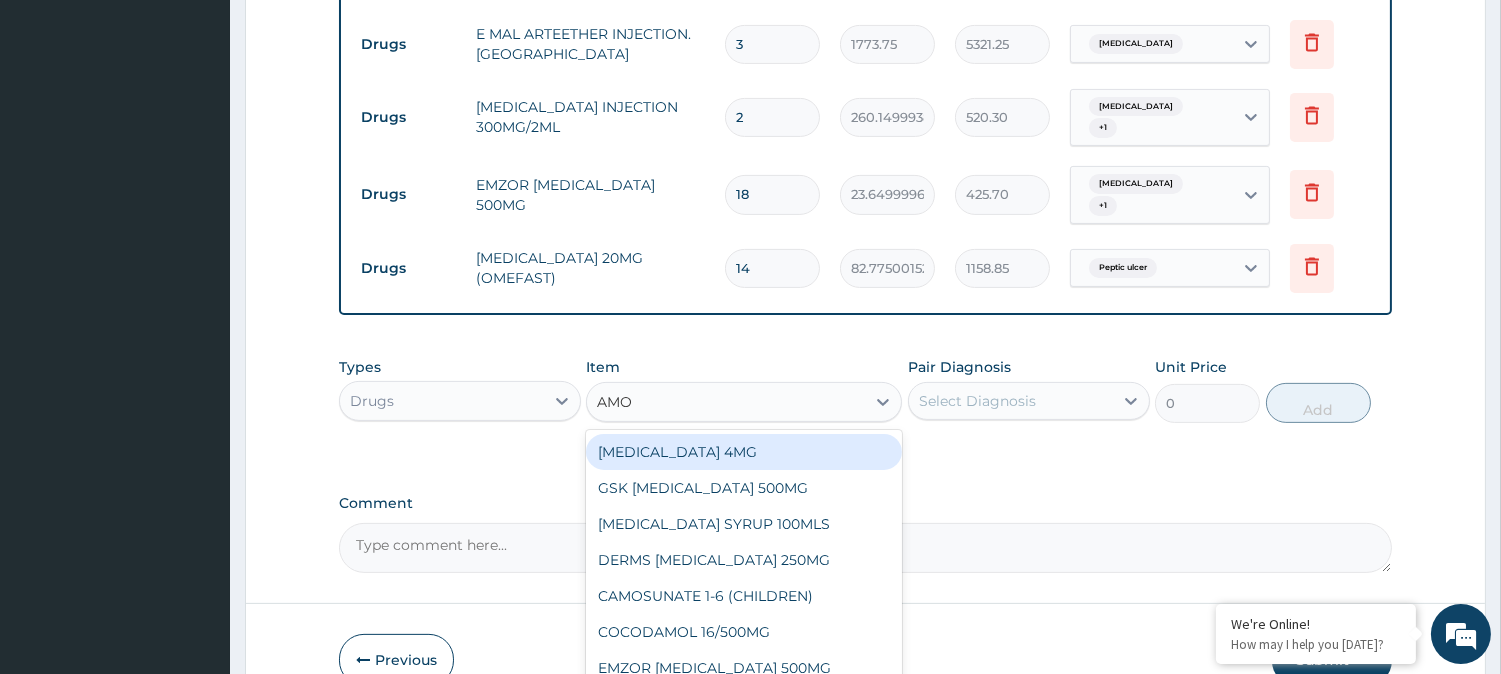 type on "AMOX" 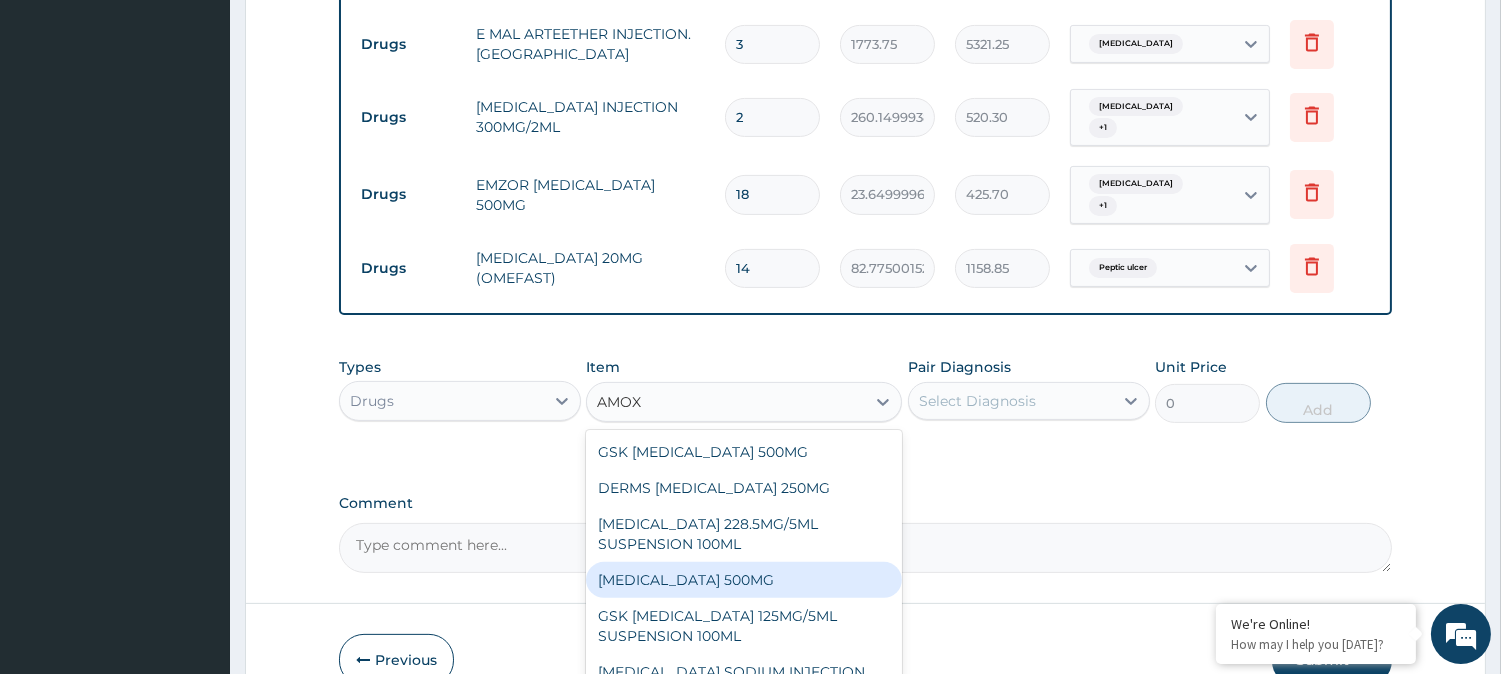 click on "[MEDICAL_DATA] 500MG" at bounding box center [744, 580] 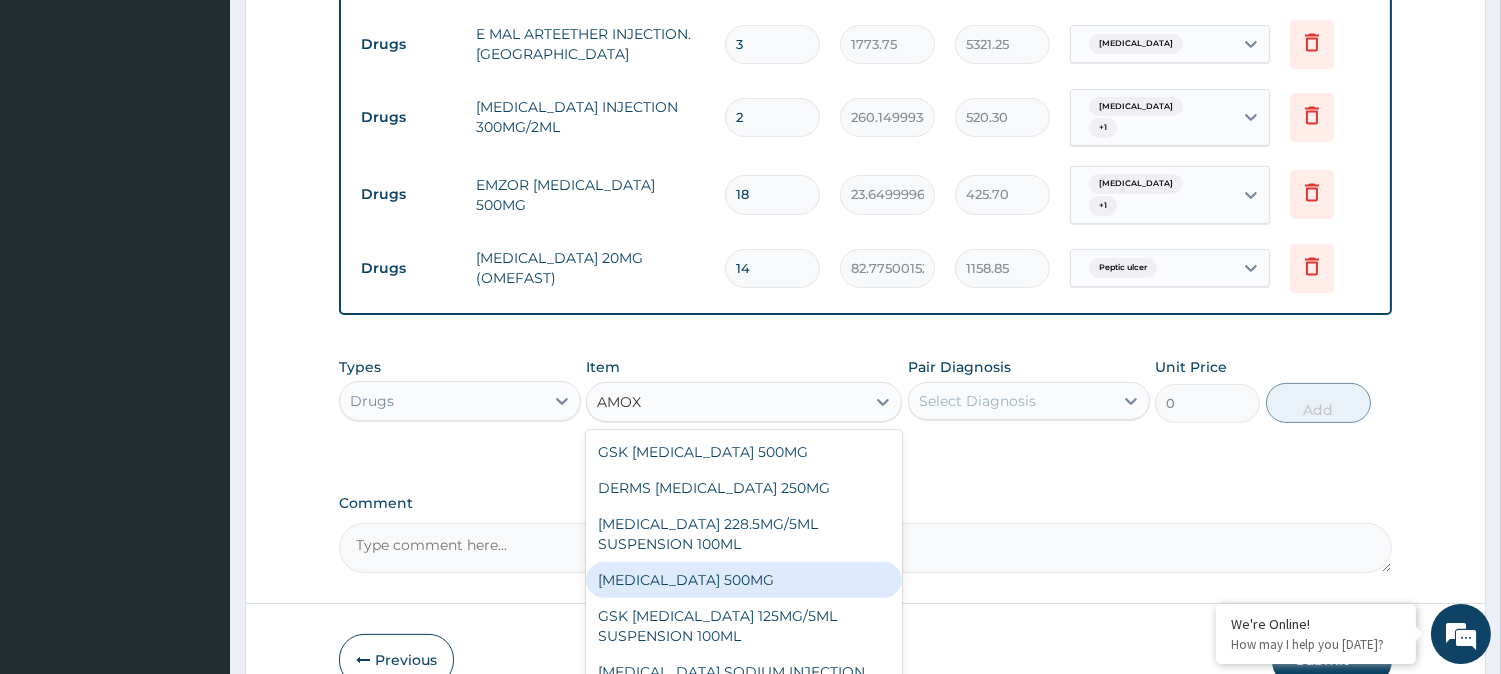 type 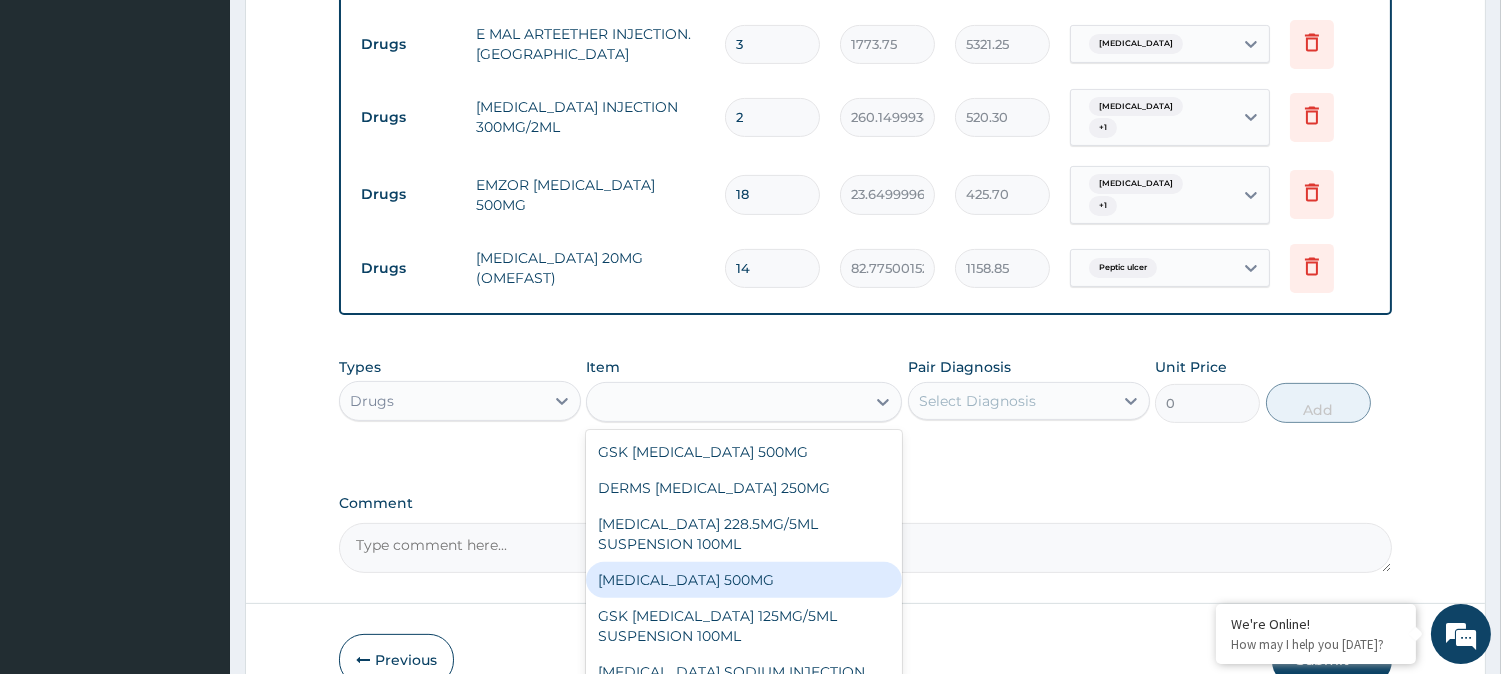 type on "70.94999694824219" 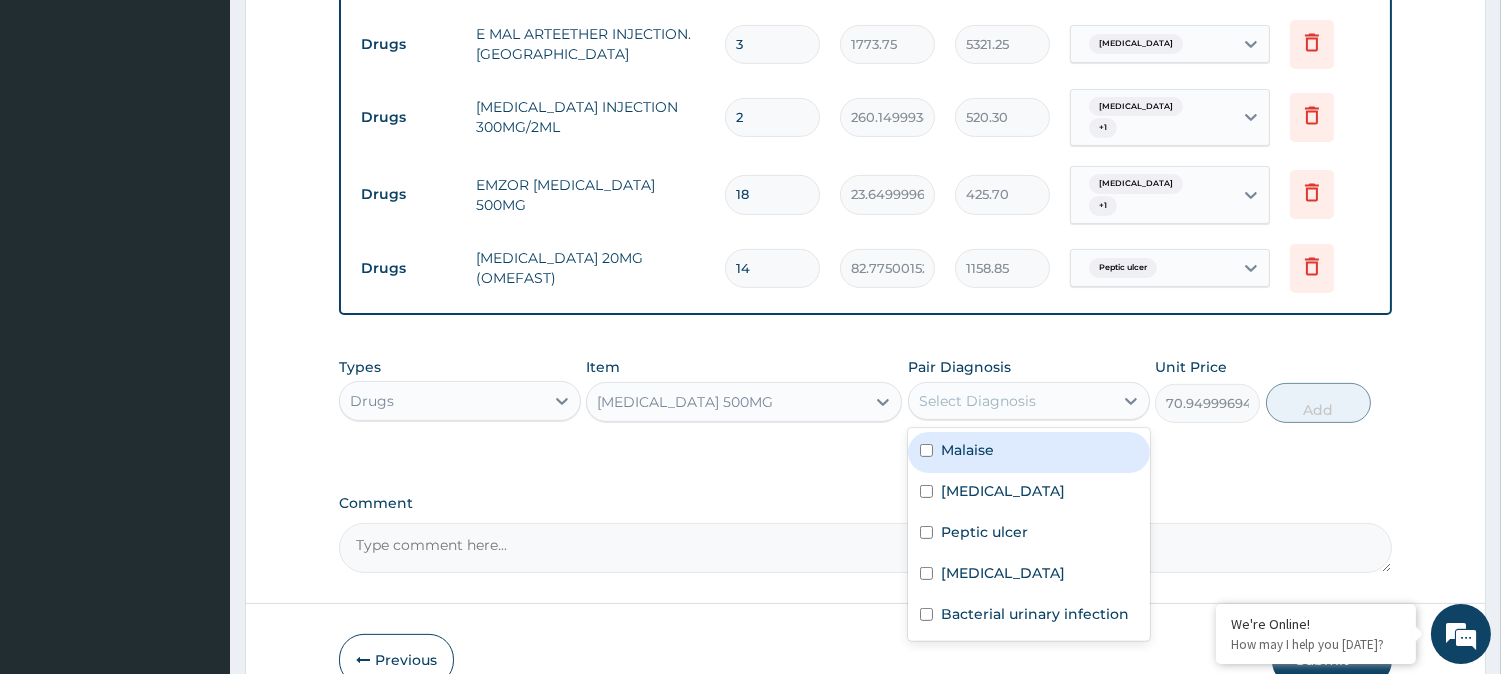 click on "Select Diagnosis" at bounding box center (977, 401) 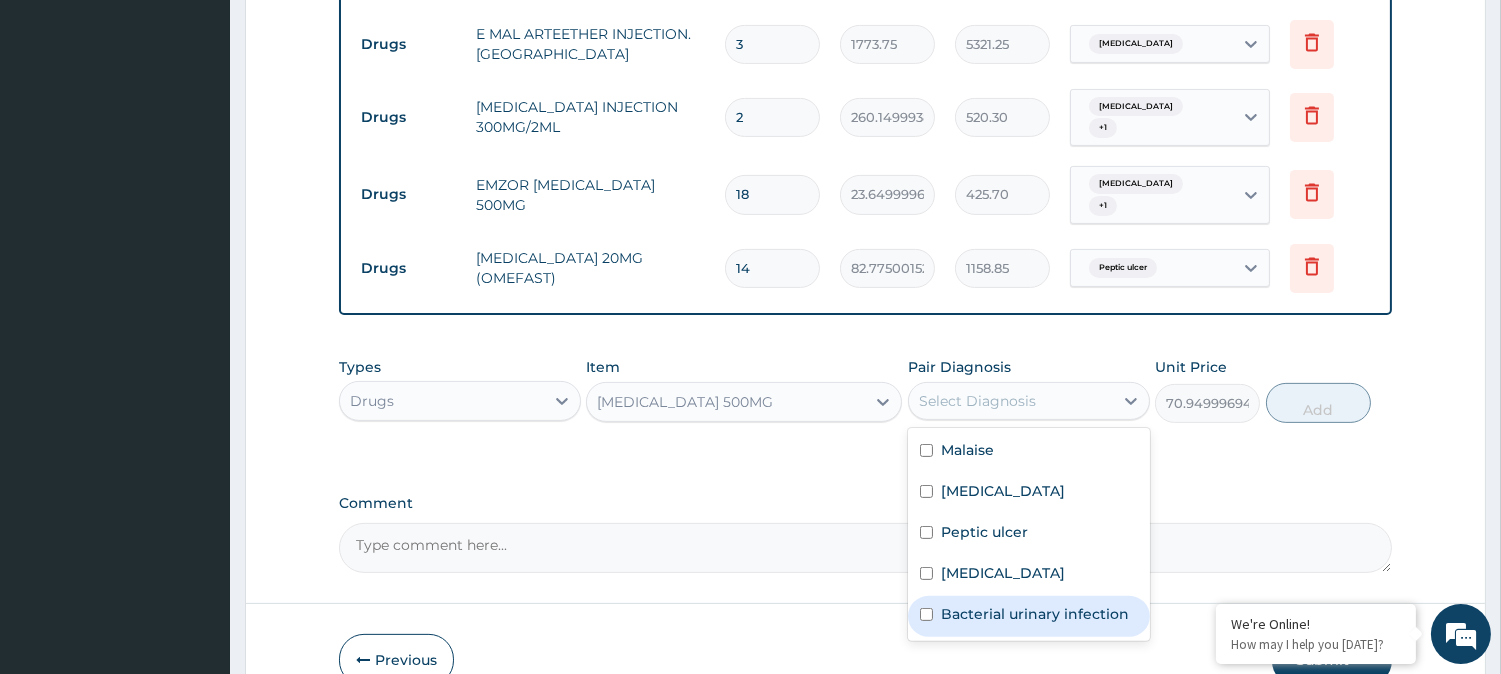 click on "Bacterial urinary infection" at bounding box center (1035, 614) 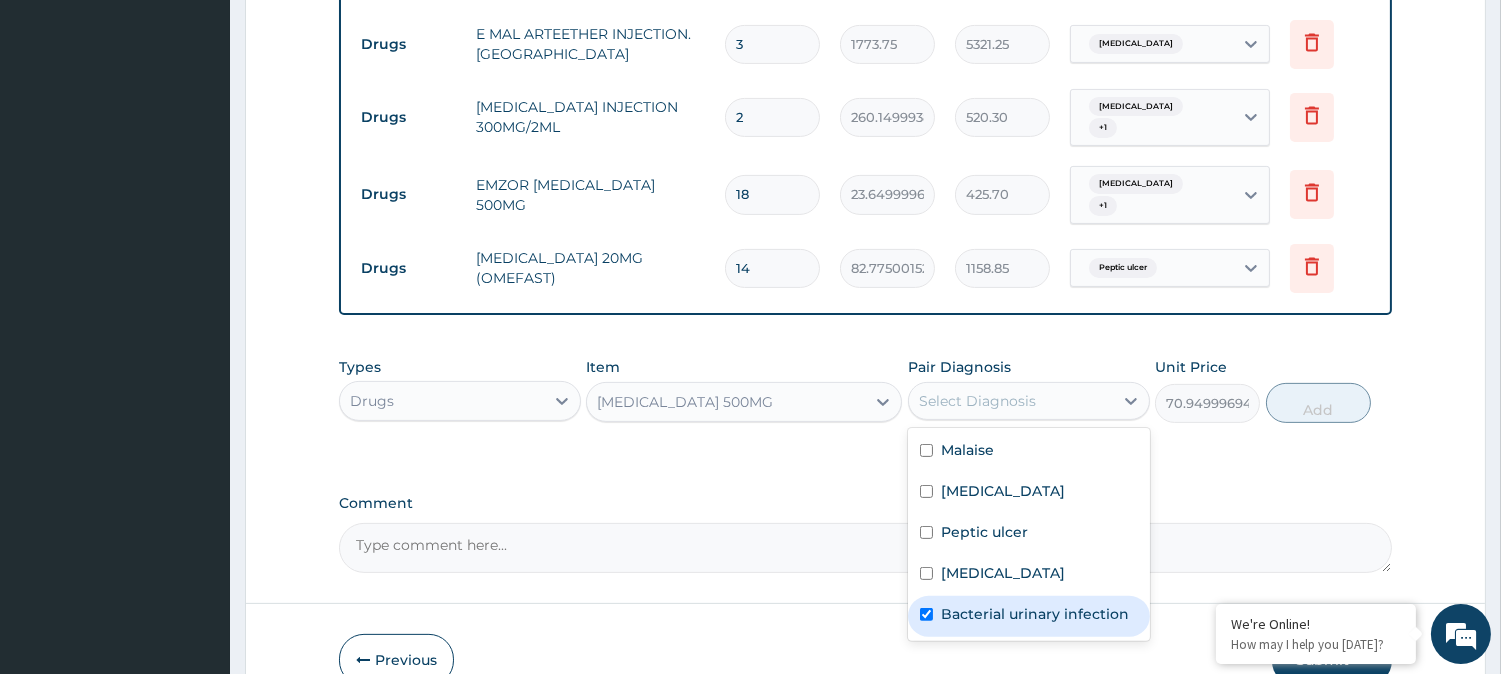 checkbox on "true" 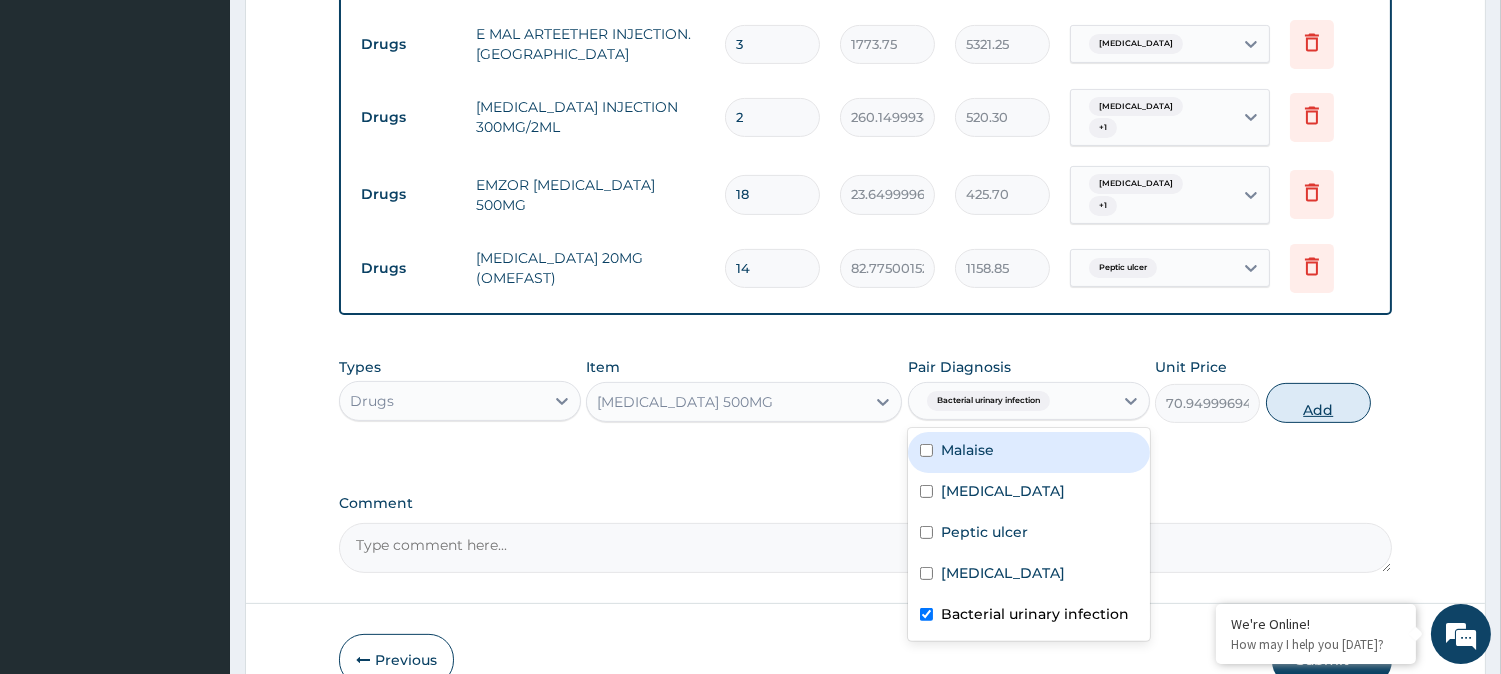 click on "Add" at bounding box center (1318, 403) 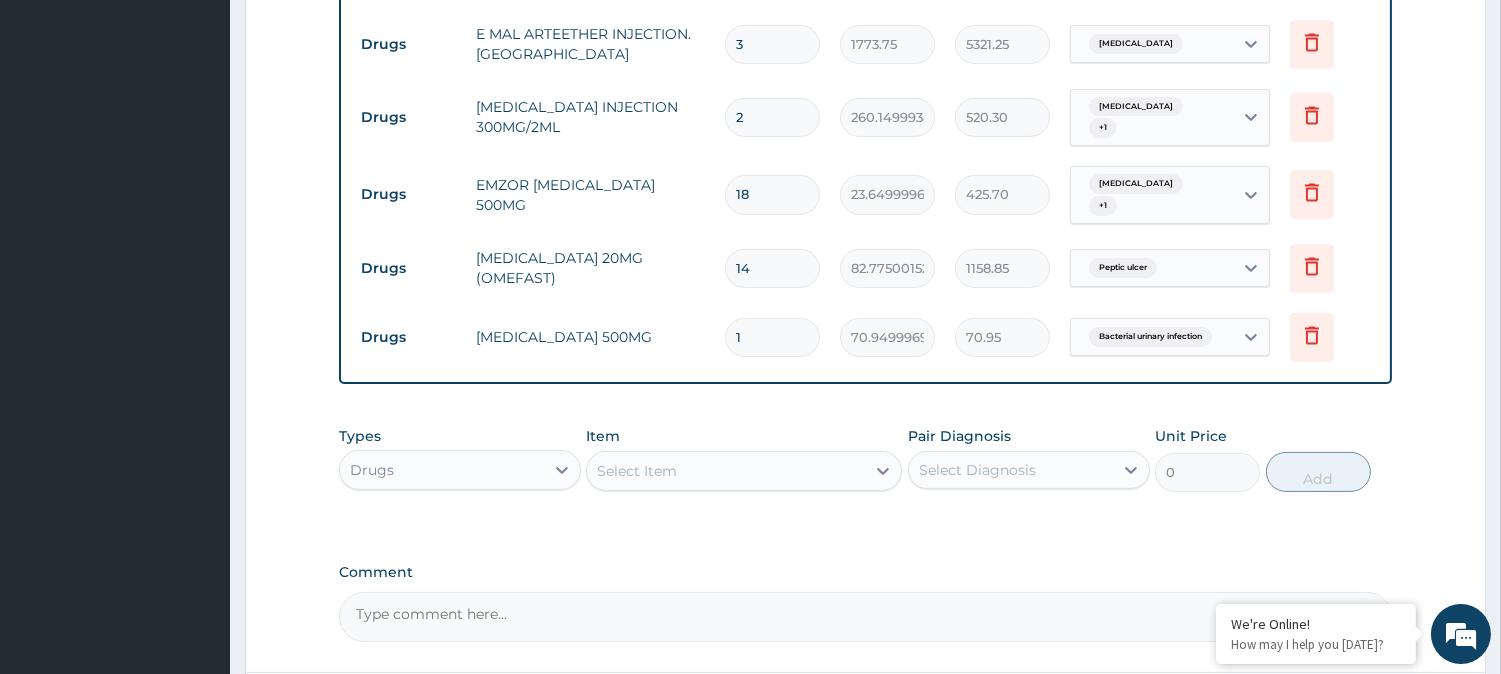 type on "15" 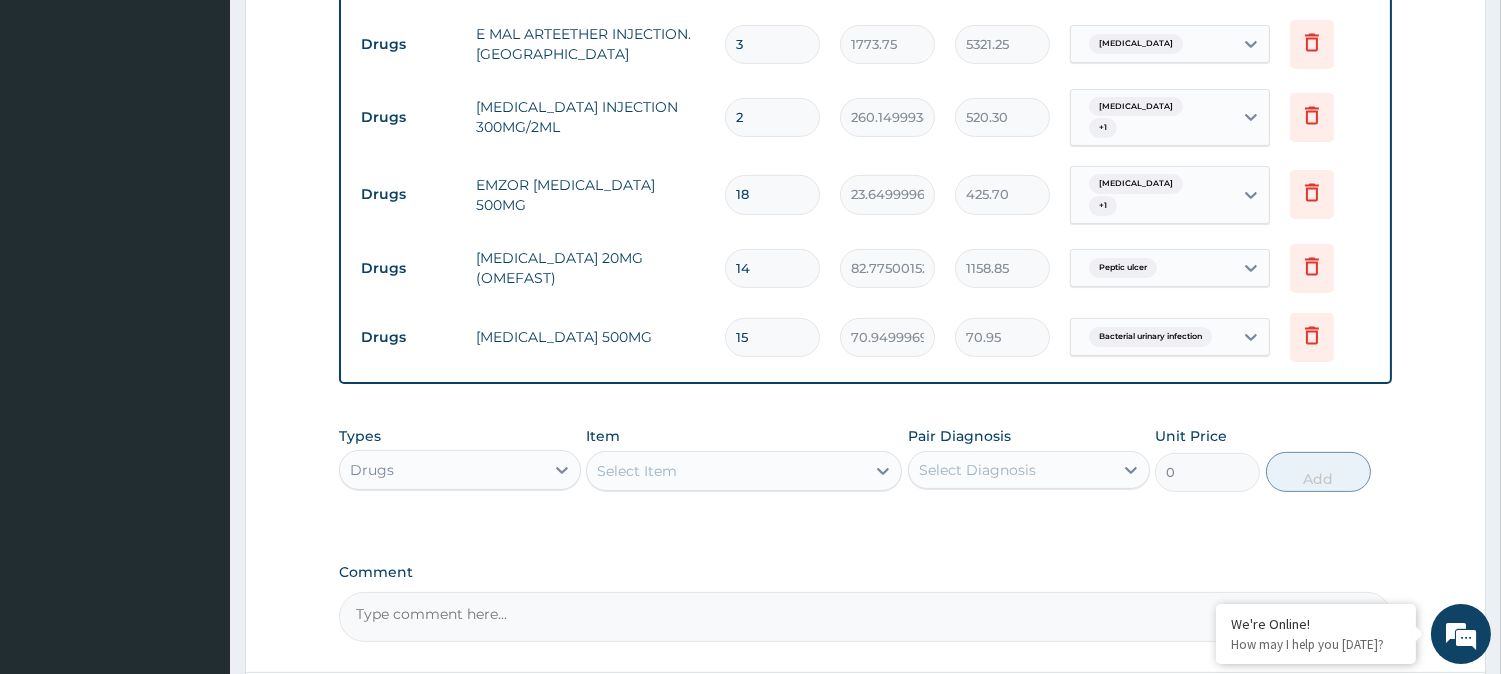 type on "1064.25" 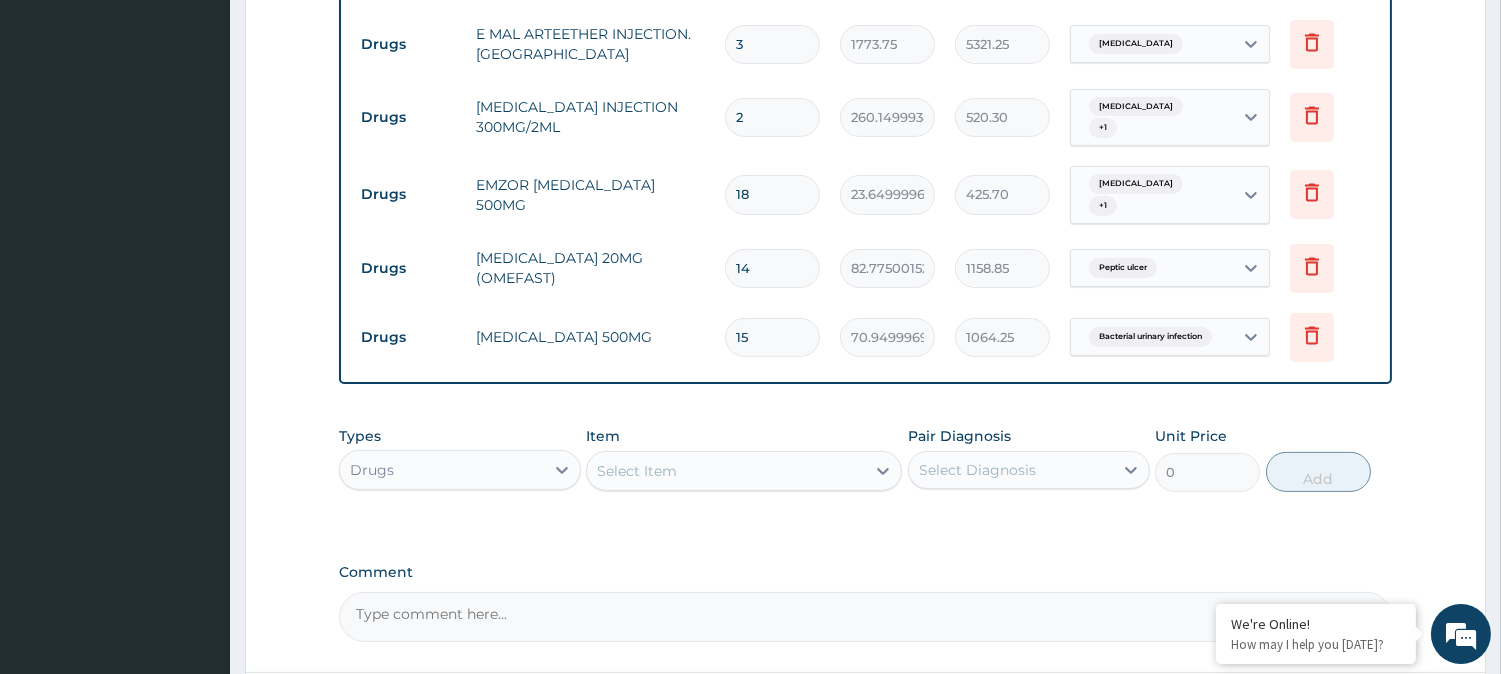 type on "15" 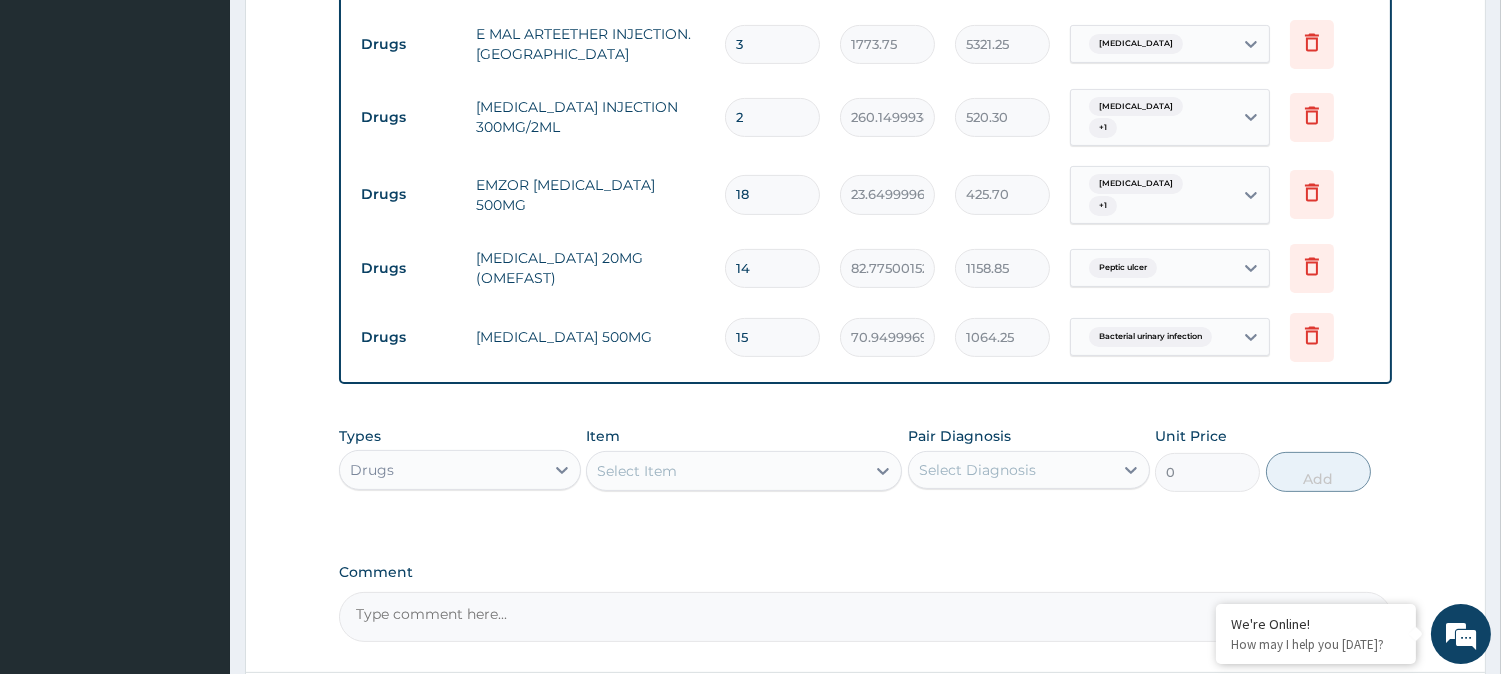 click on "Select Item" at bounding box center [726, 471] 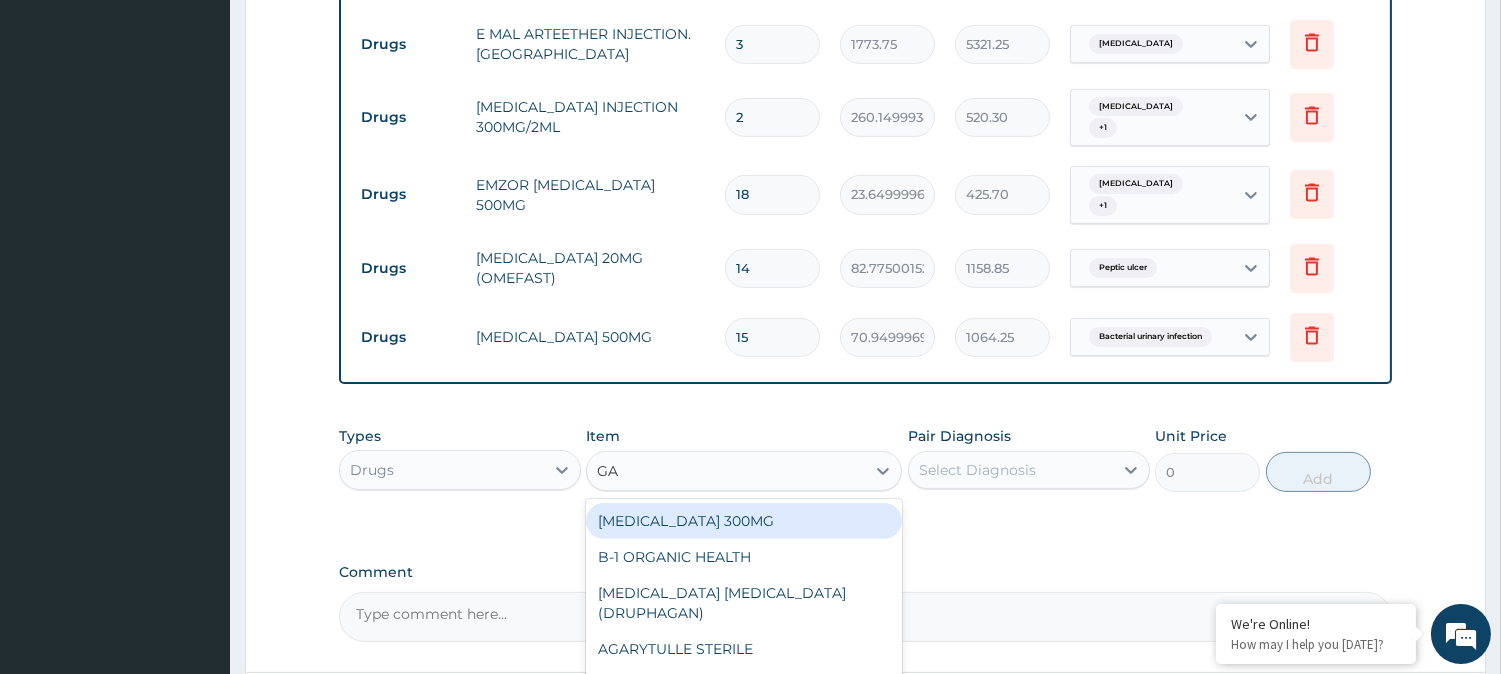 type on "GAV" 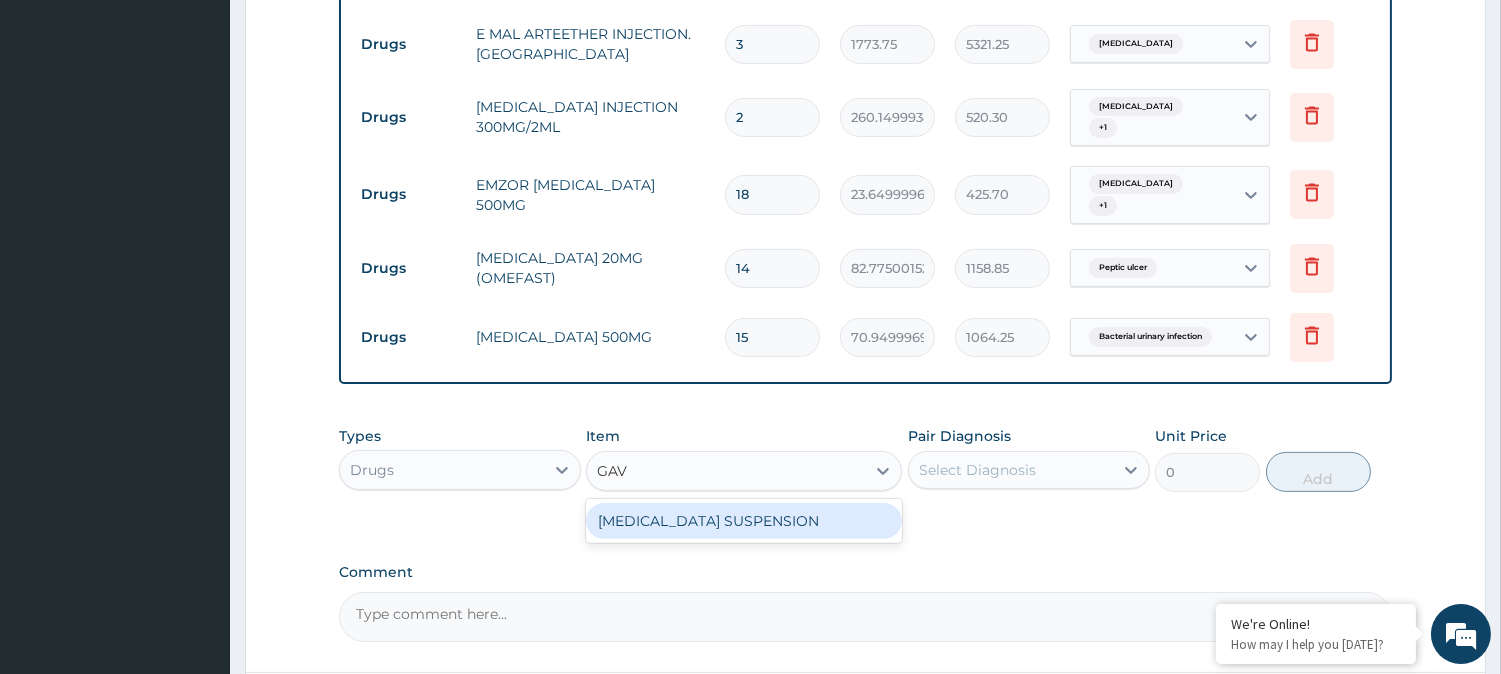 click on "[MEDICAL_DATA] SUSPENSION" at bounding box center [744, 521] 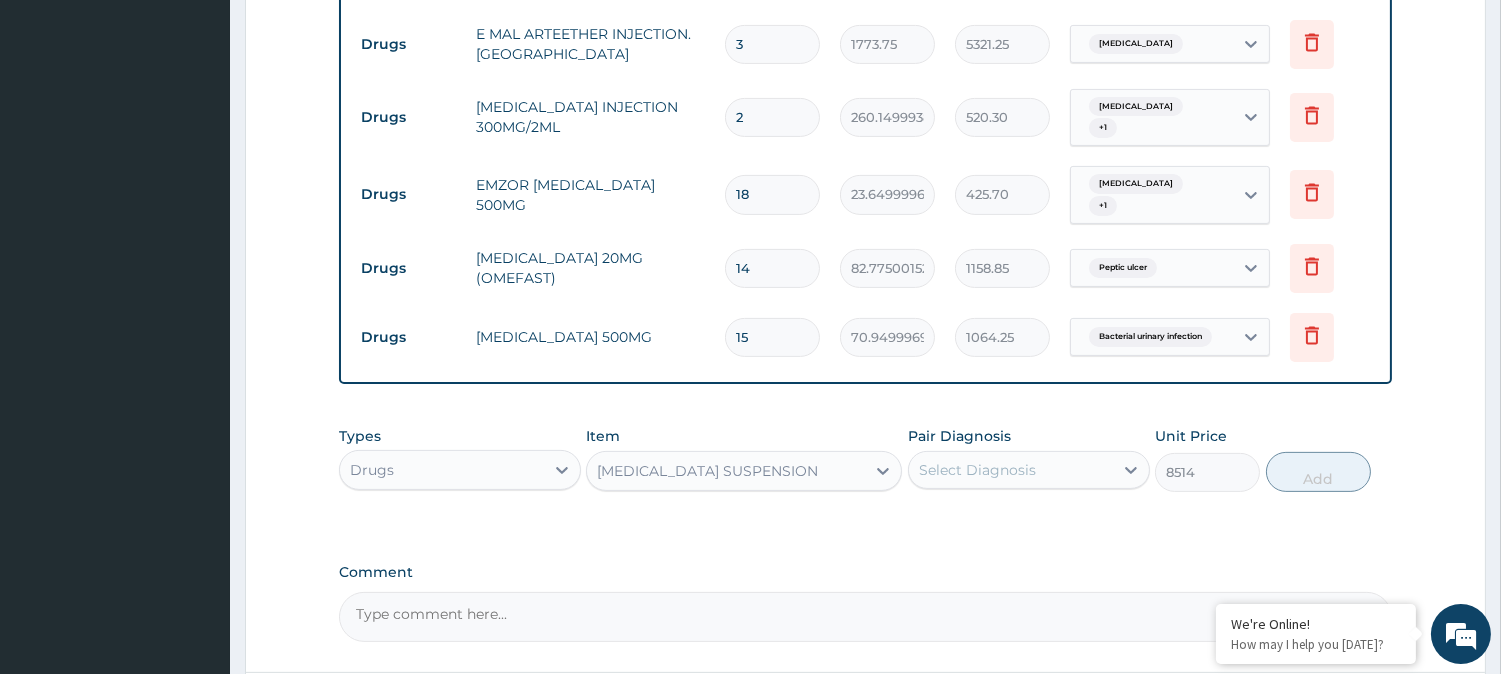 click on "Pair Diagnosis" at bounding box center [959, 436] 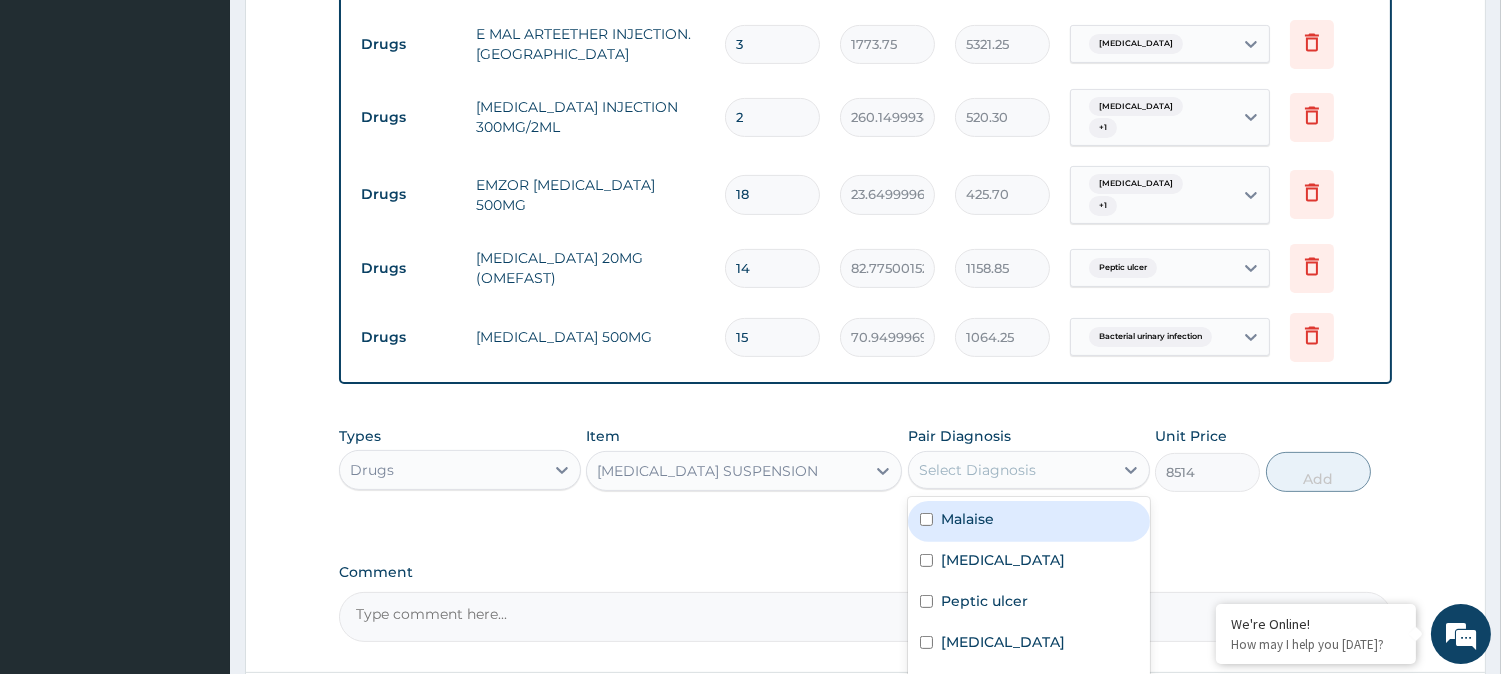 click on "Select Diagnosis" at bounding box center [1011, 470] 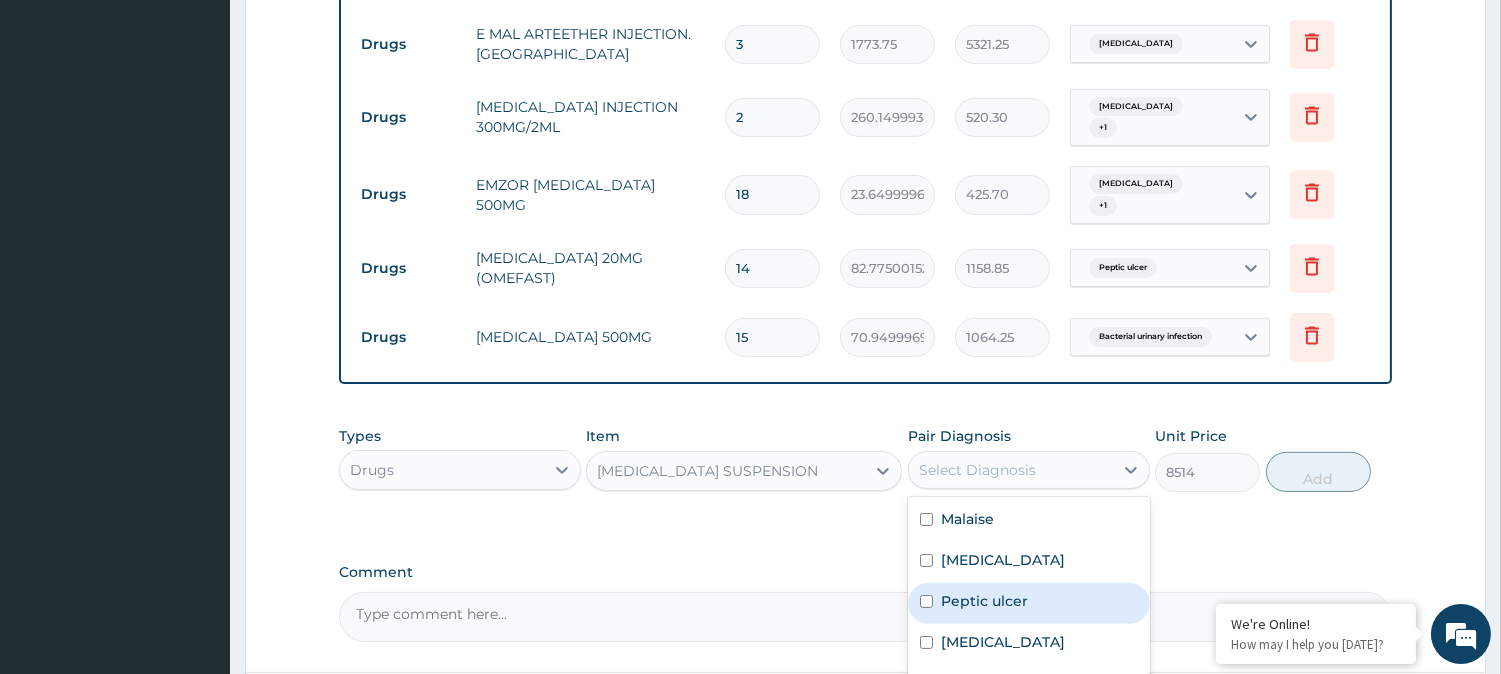 click on "Peptic ulcer" at bounding box center (984, 601) 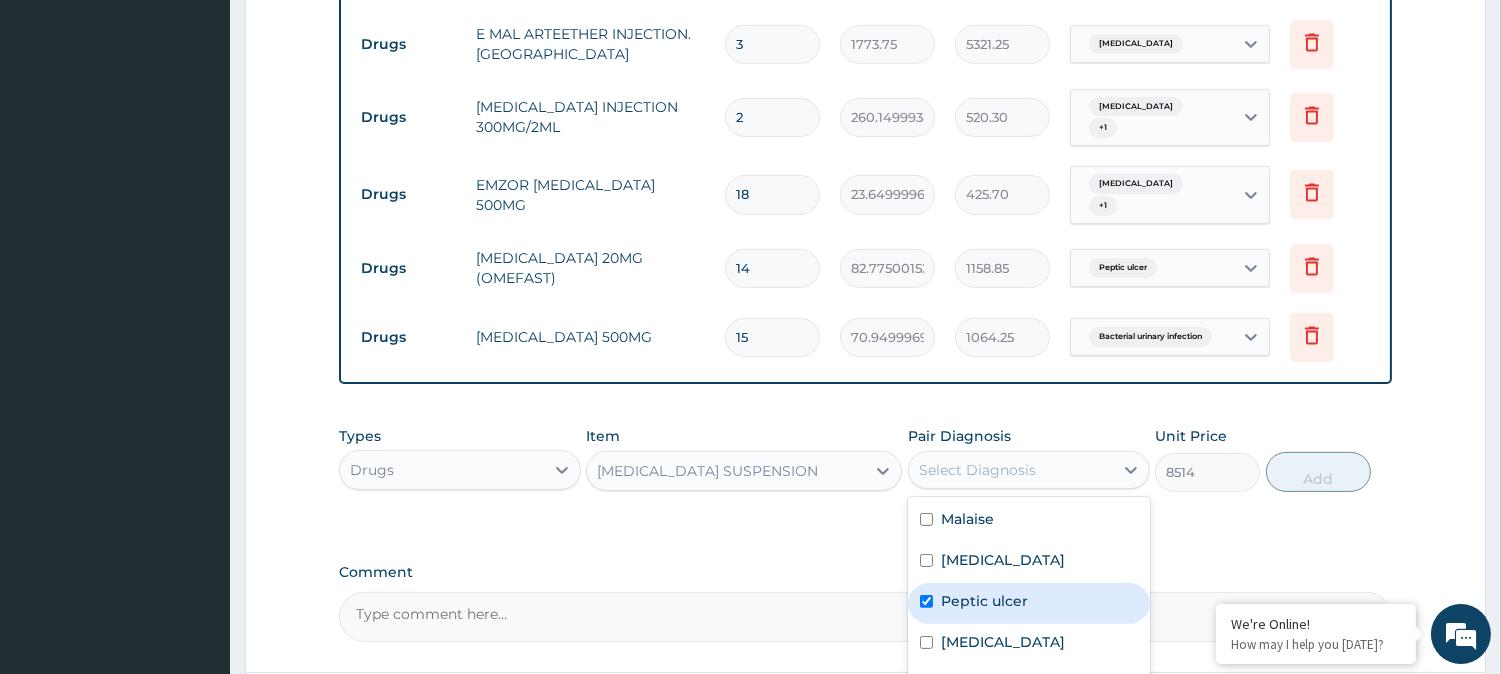 checkbox on "true" 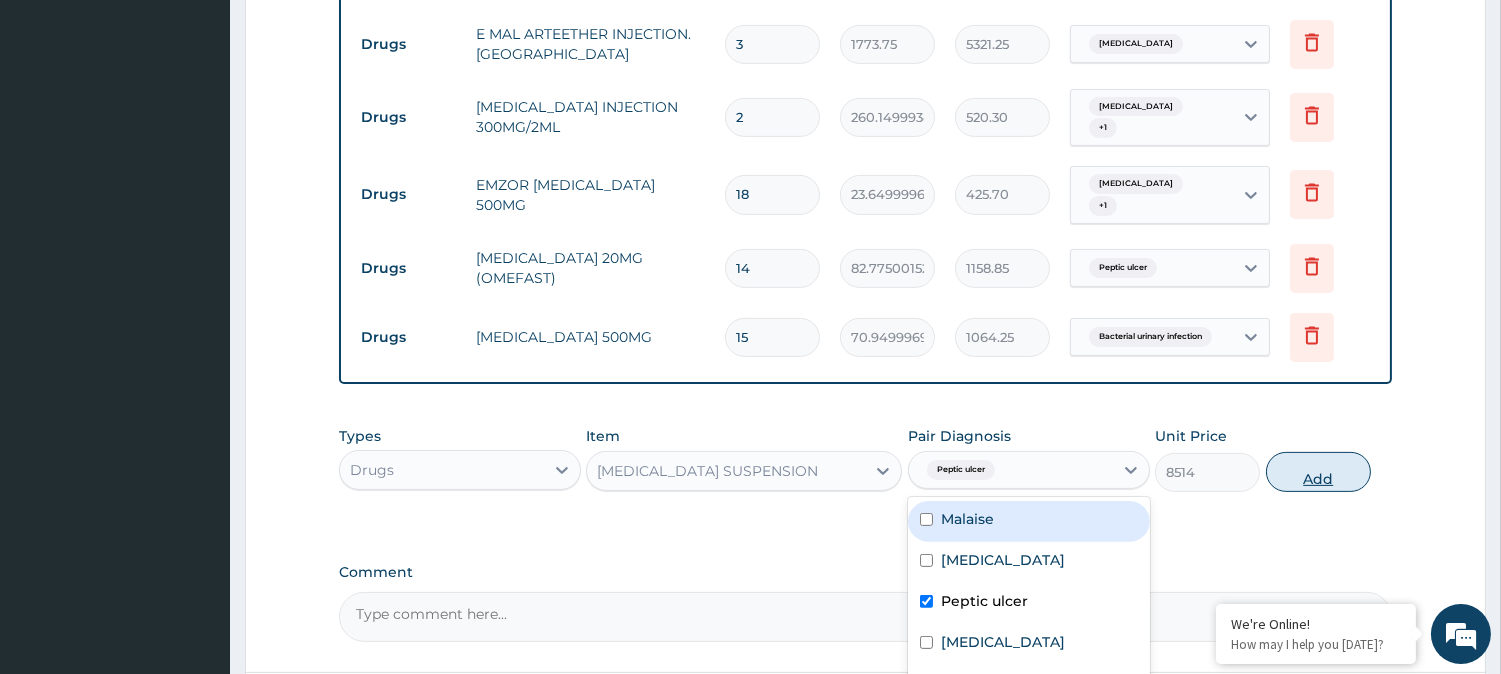 click on "Add" at bounding box center [1318, 472] 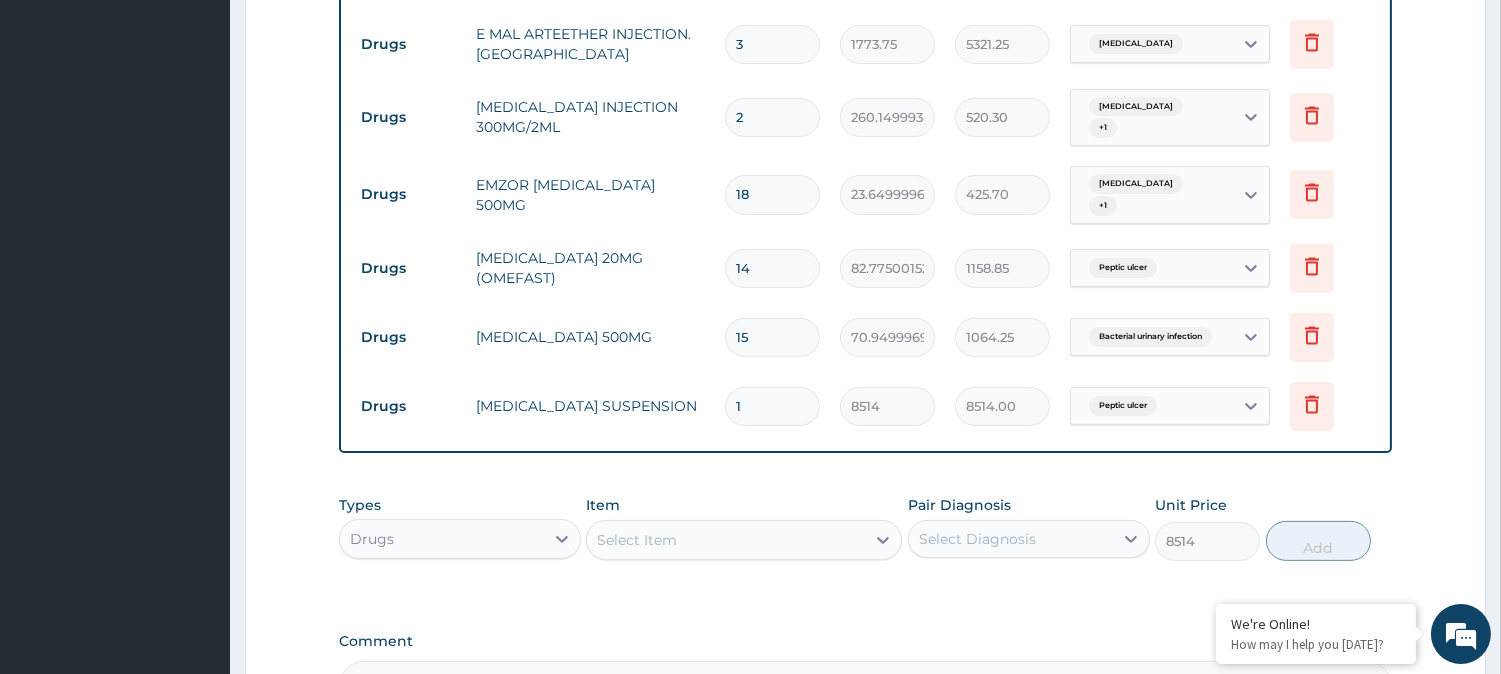 type on "0" 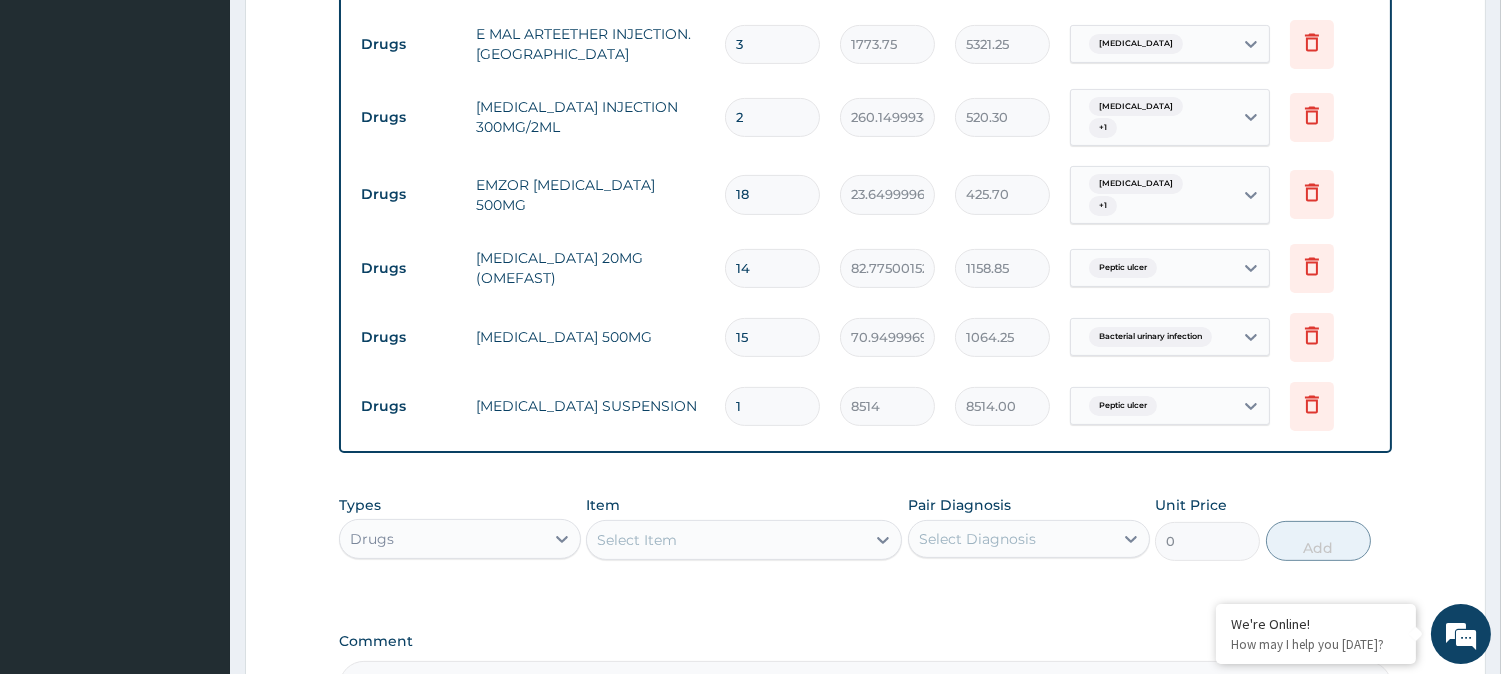 click on "Select Item" at bounding box center (726, 540) 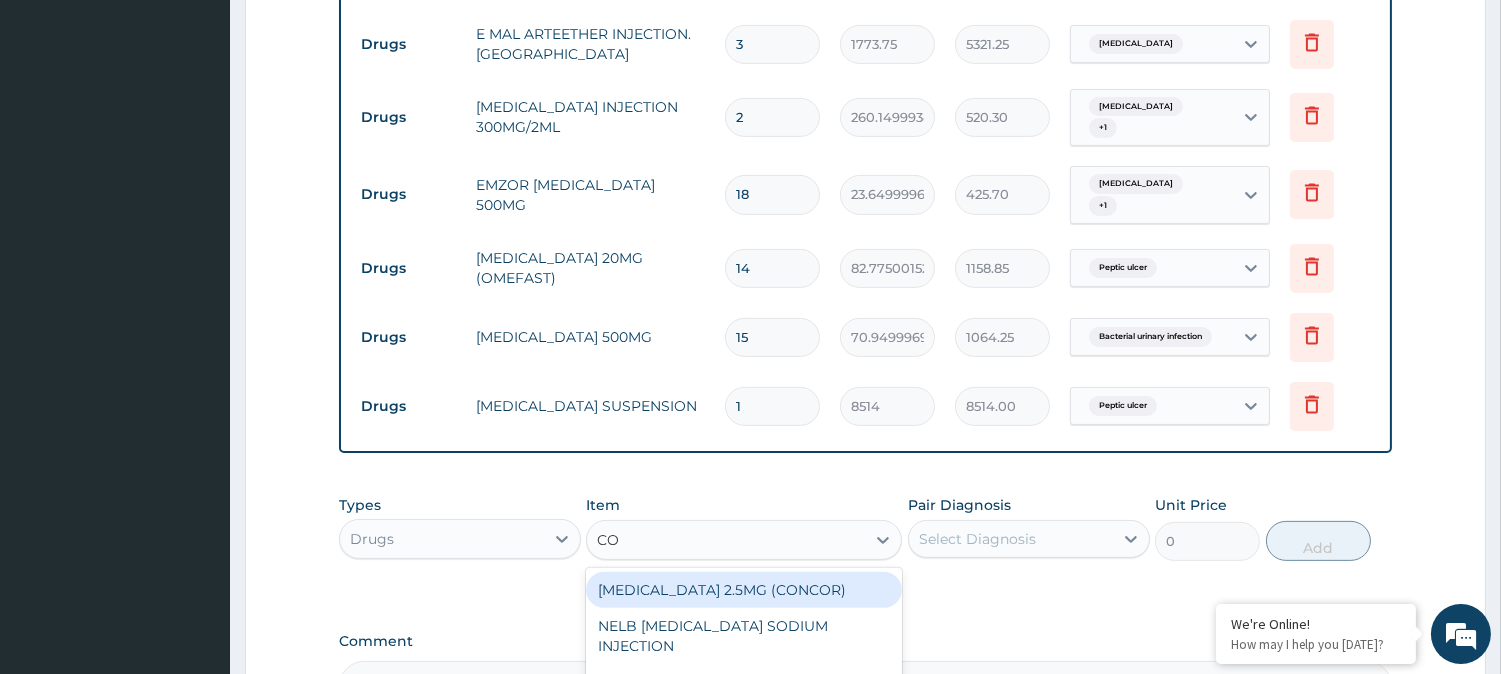 type on "COA" 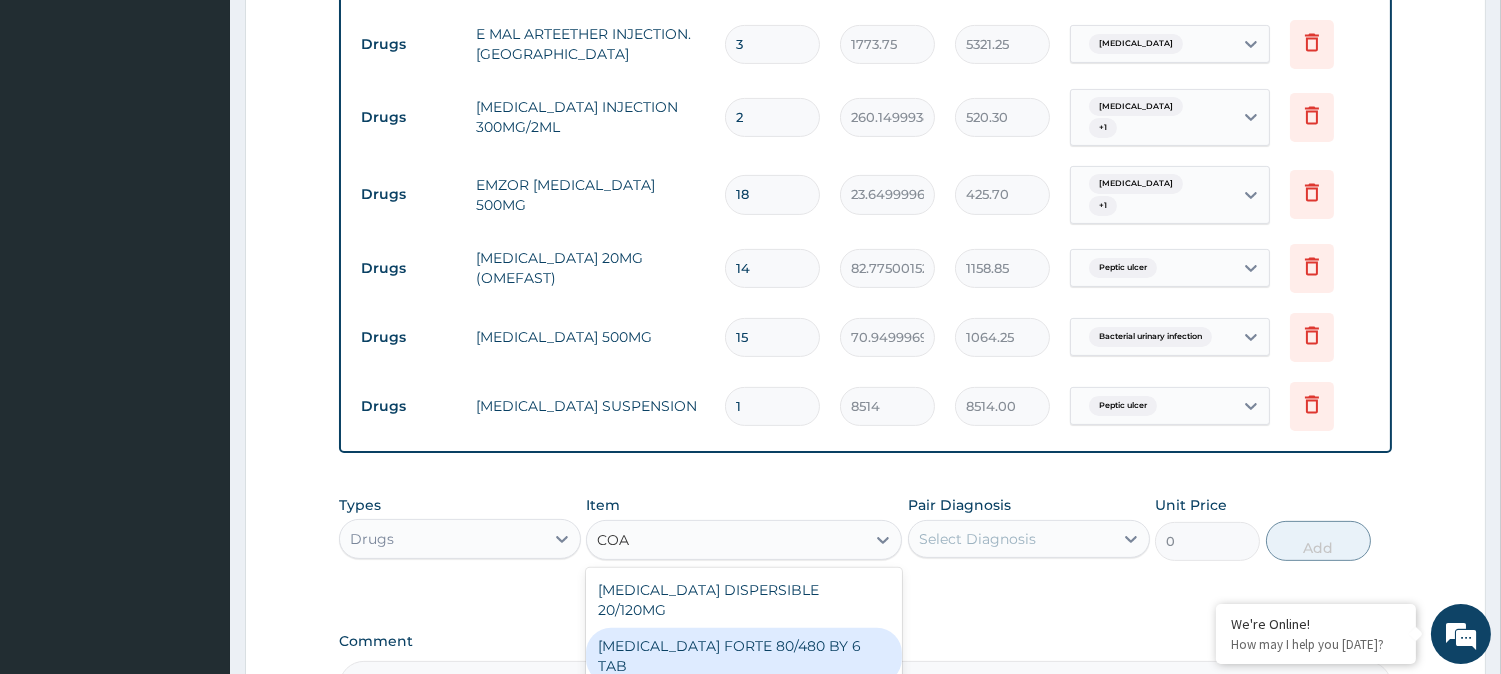 click on "[MEDICAL_DATA] FORTE 80/480 BY 6 TAB" at bounding box center (744, 656) 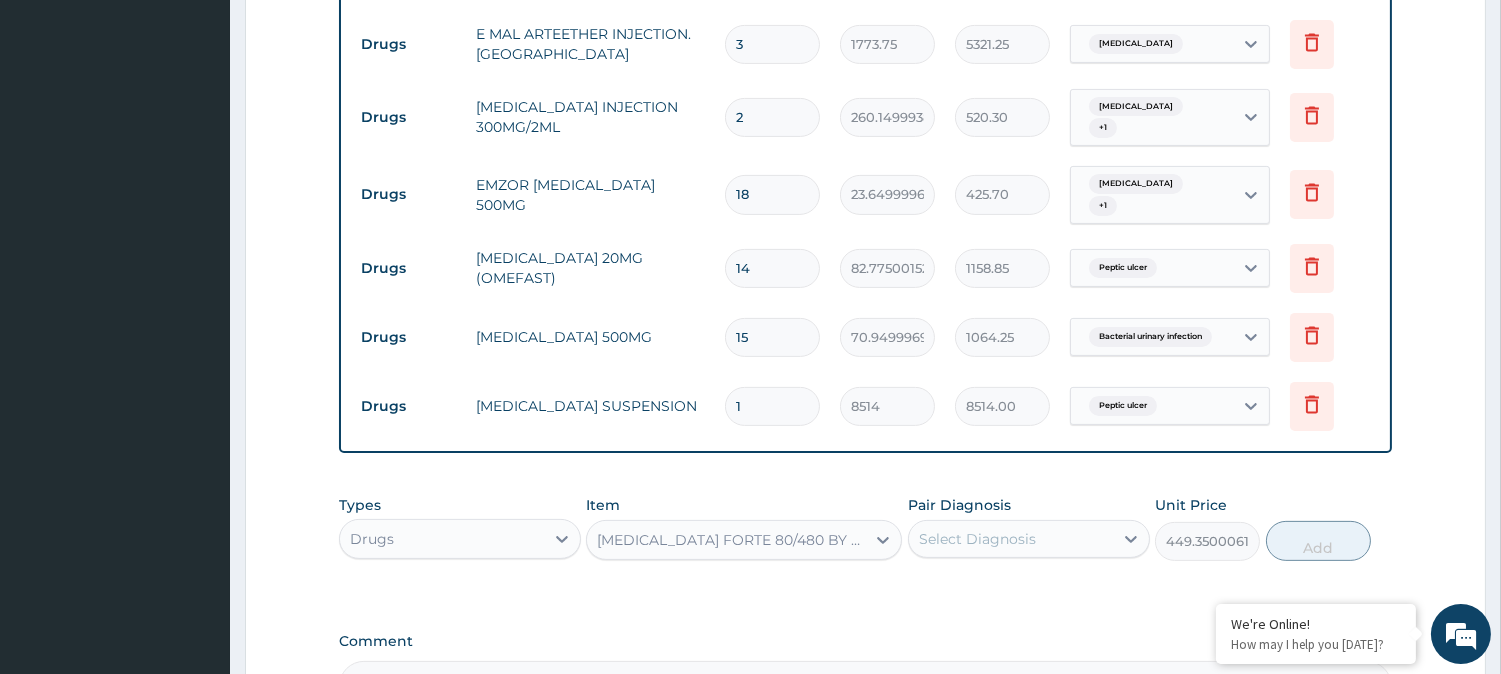 click on "Select Diagnosis" at bounding box center (977, 539) 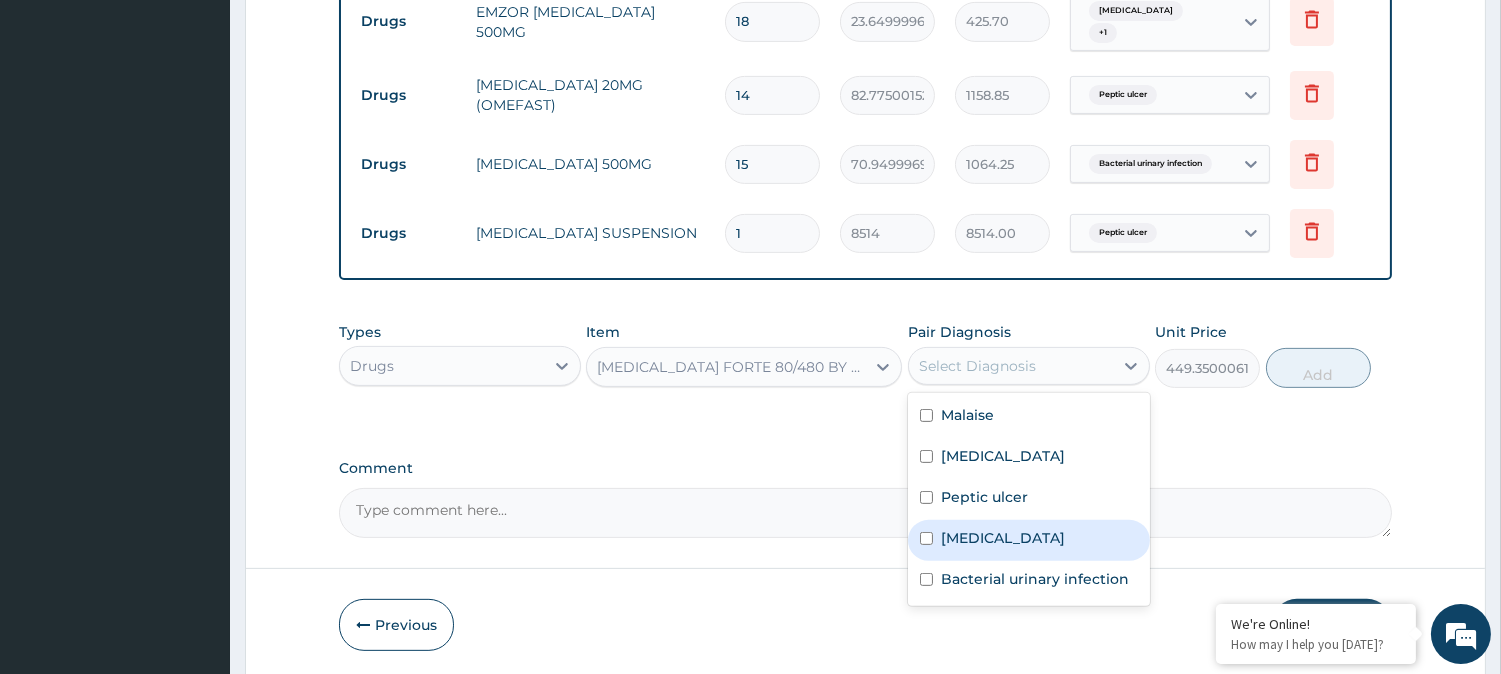 scroll, scrollTop: 1340, scrollLeft: 0, axis: vertical 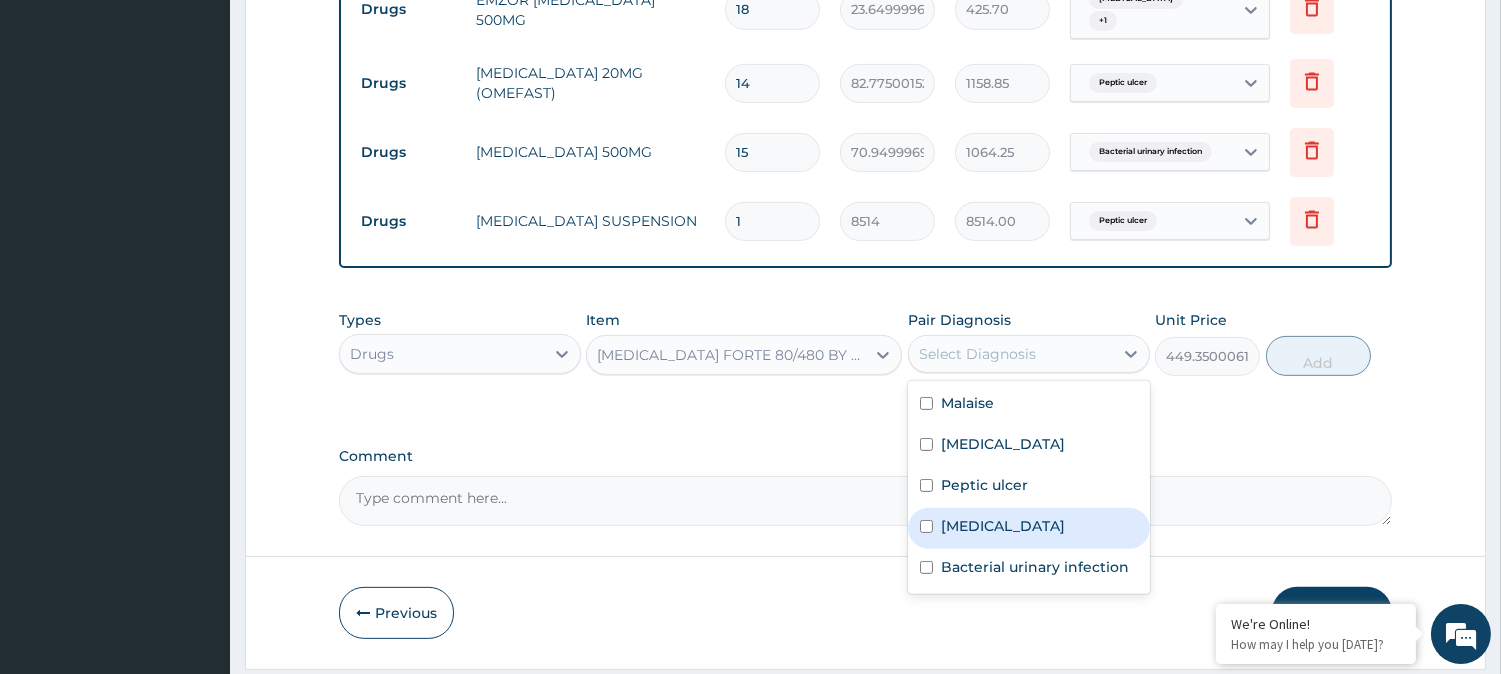 click on "[MEDICAL_DATA]" at bounding box center [1029, 528] 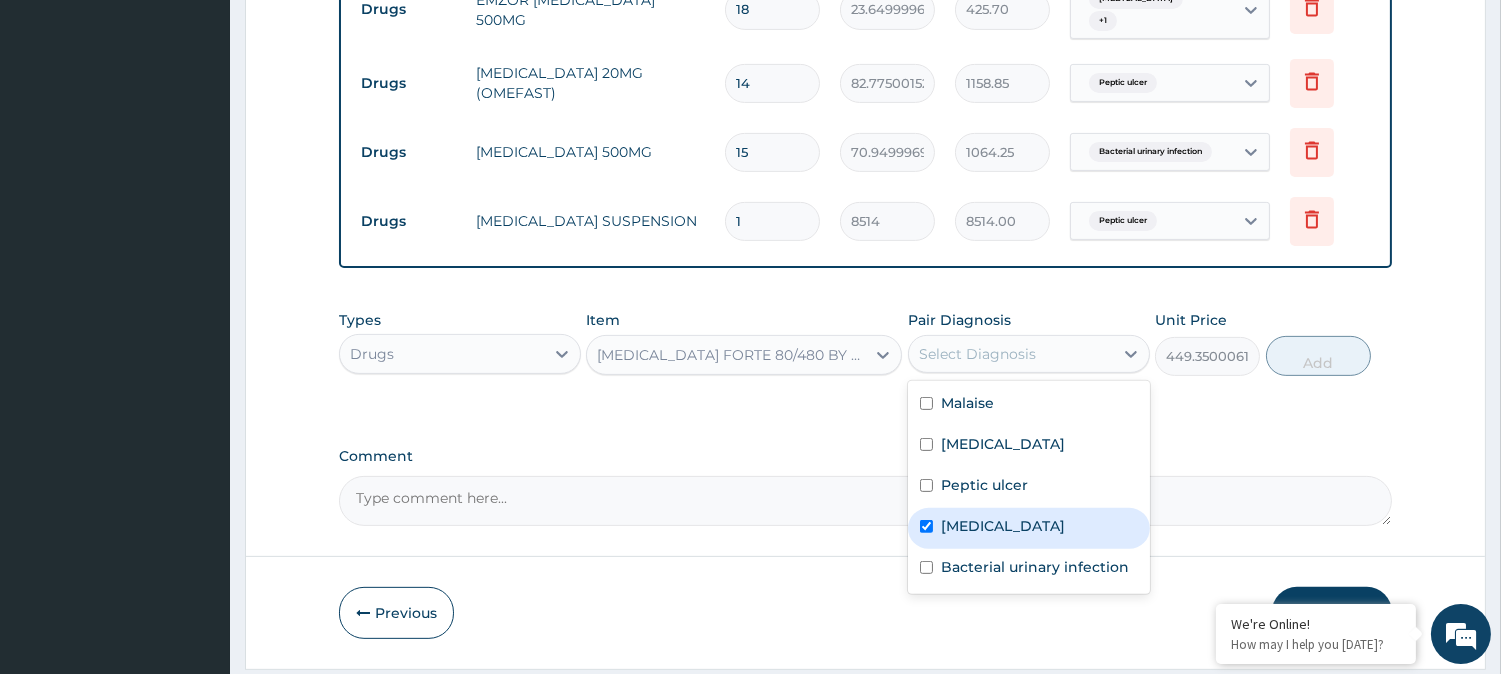 checkbox on "true" 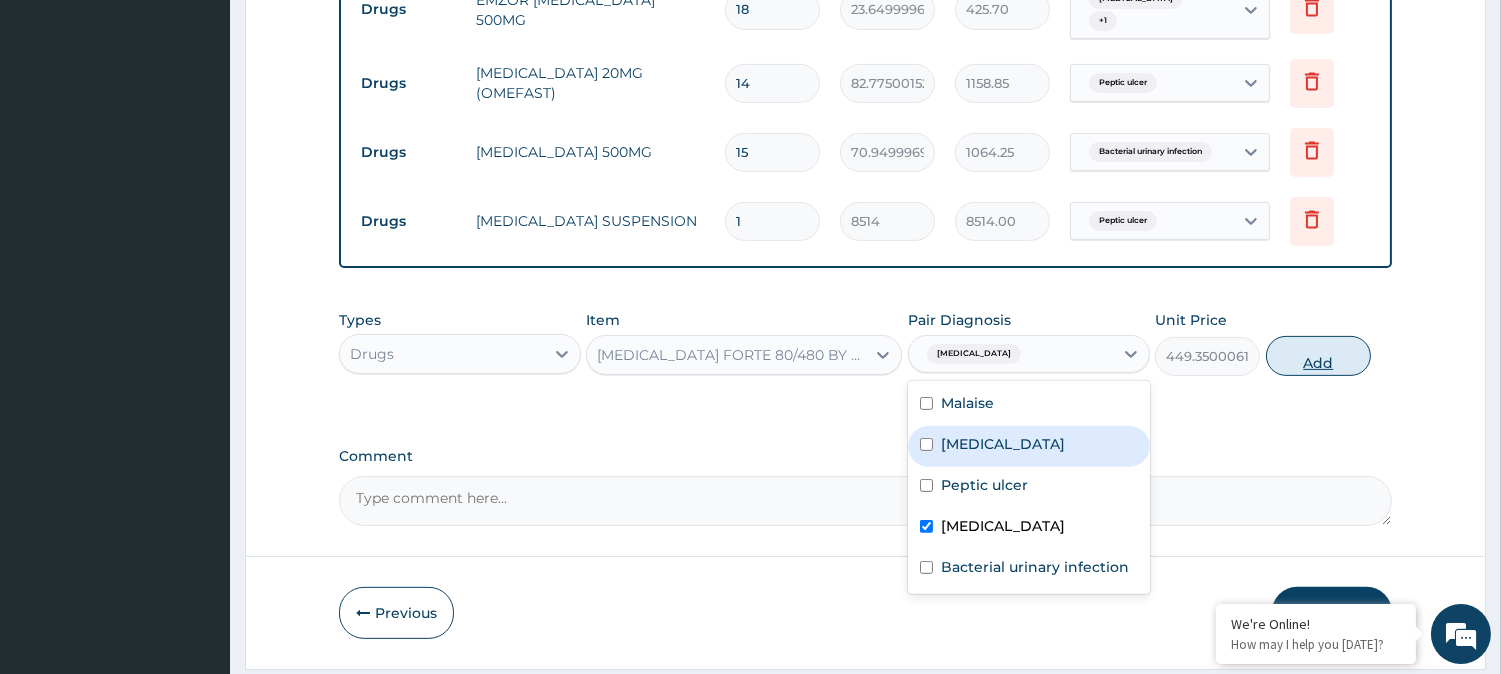 click on "Add" at bounding box center (1318, 356) 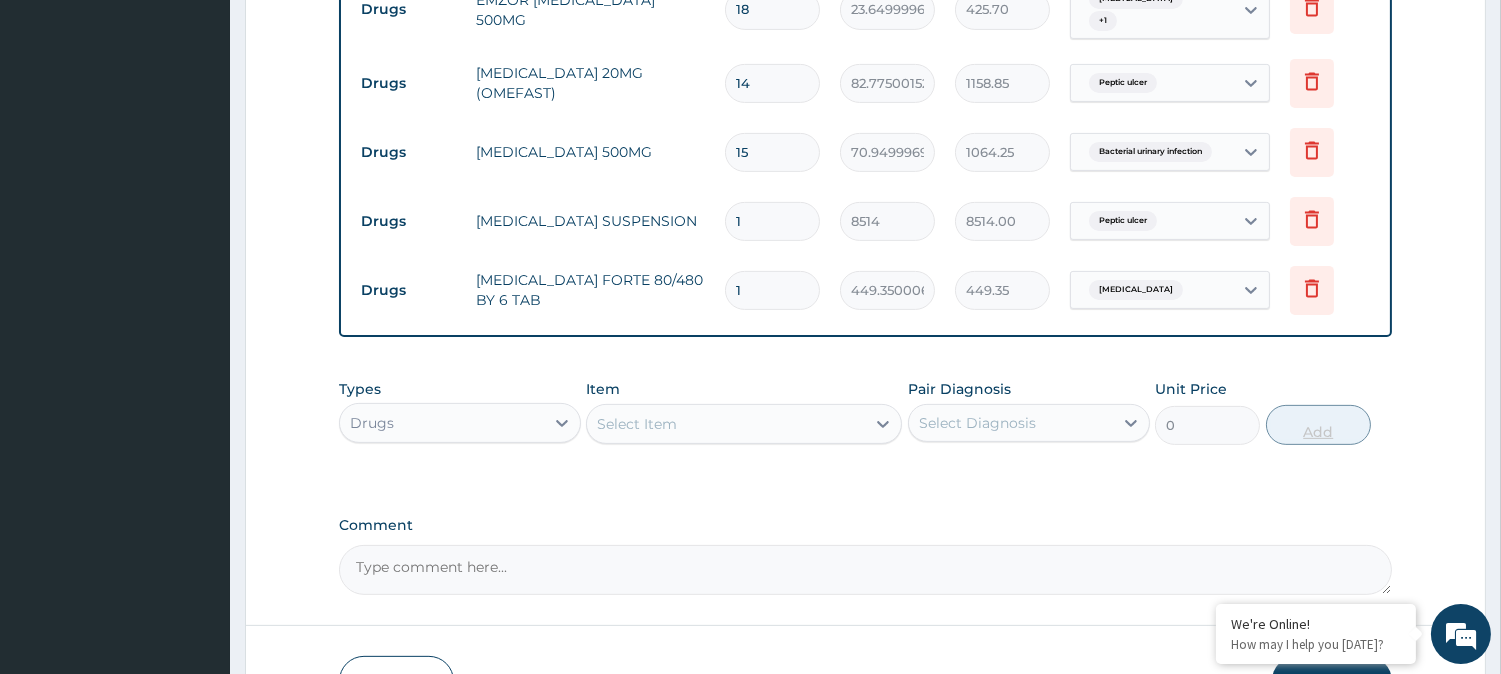 type 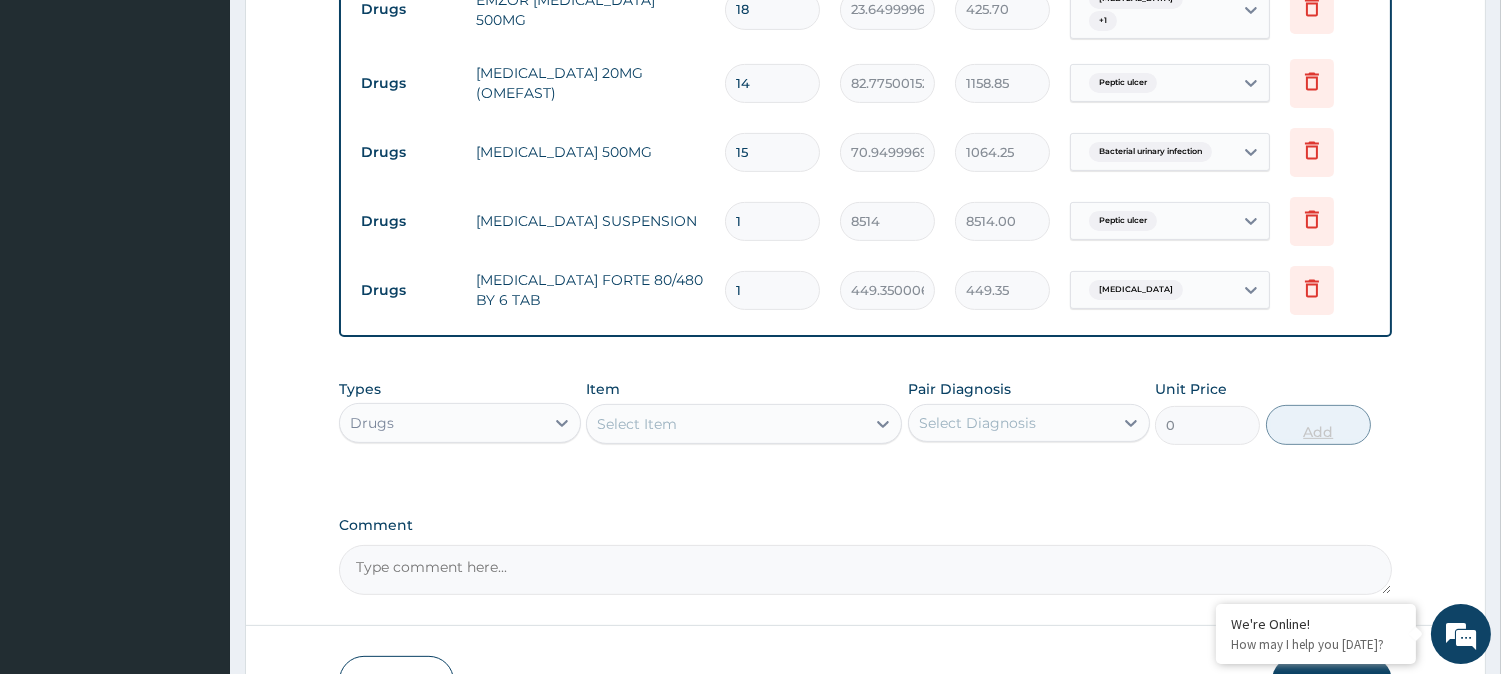 type on "0.00" 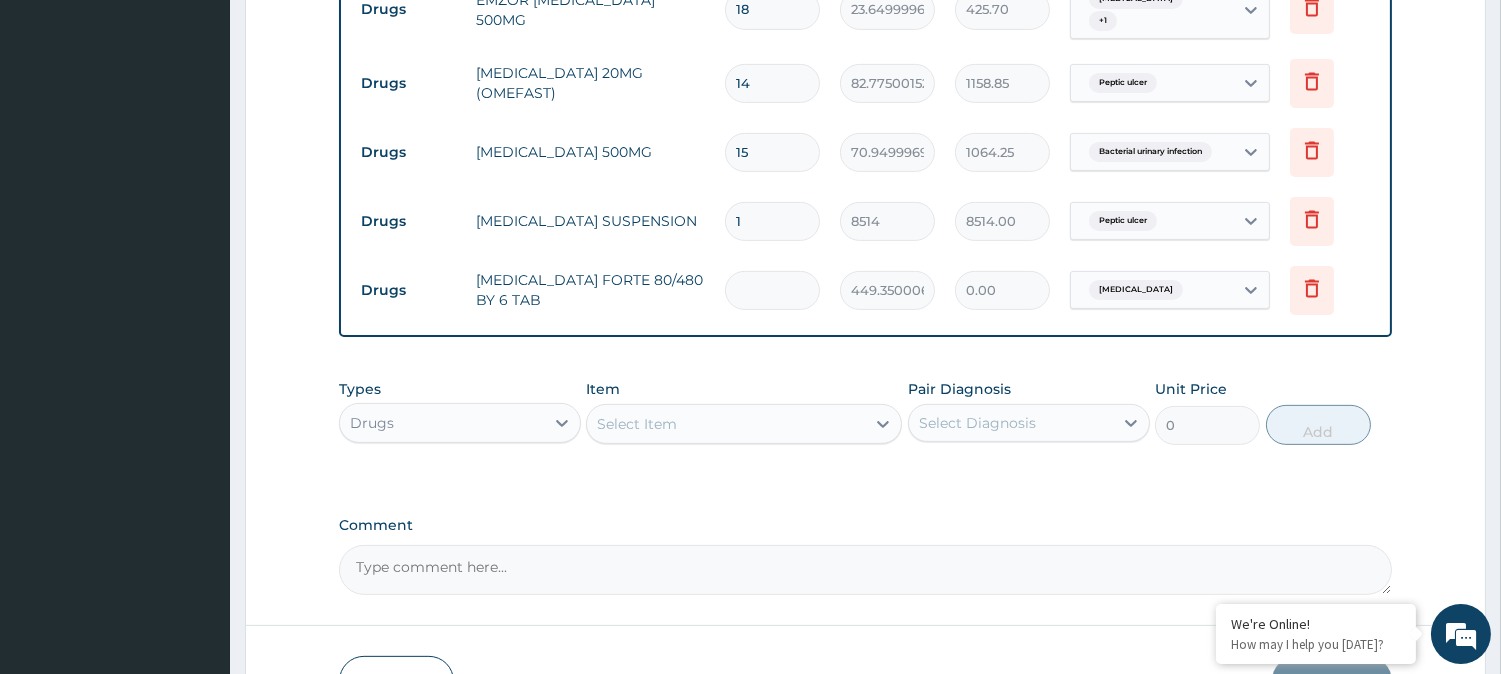 type on "6" 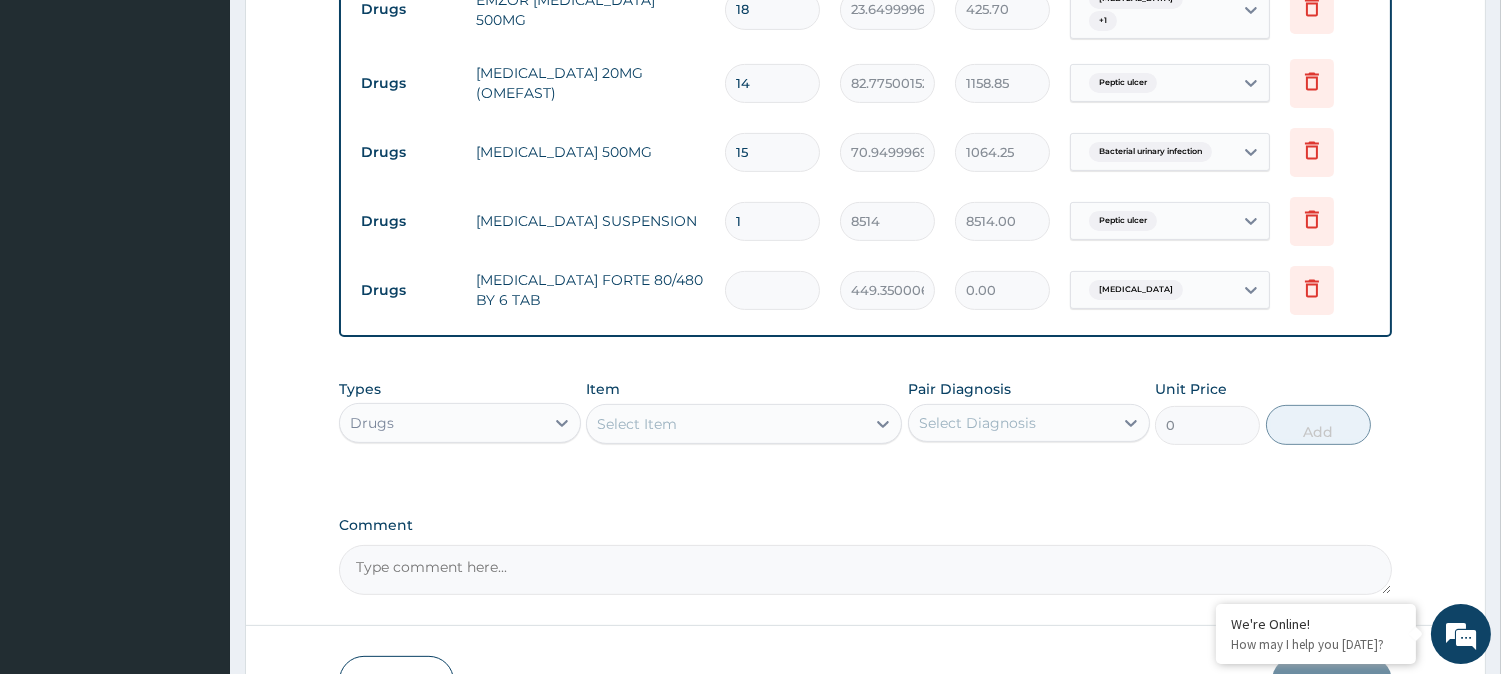 type on "2696.10" 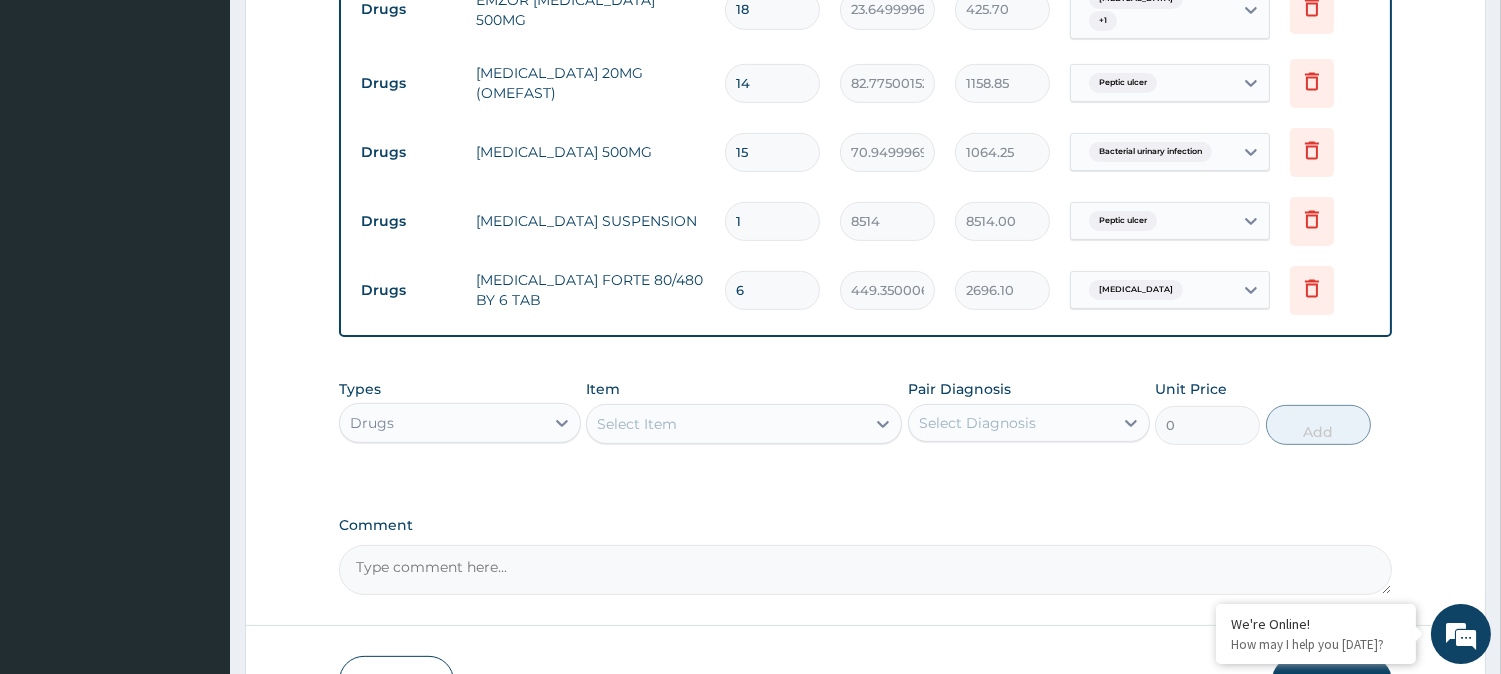 type on "6" 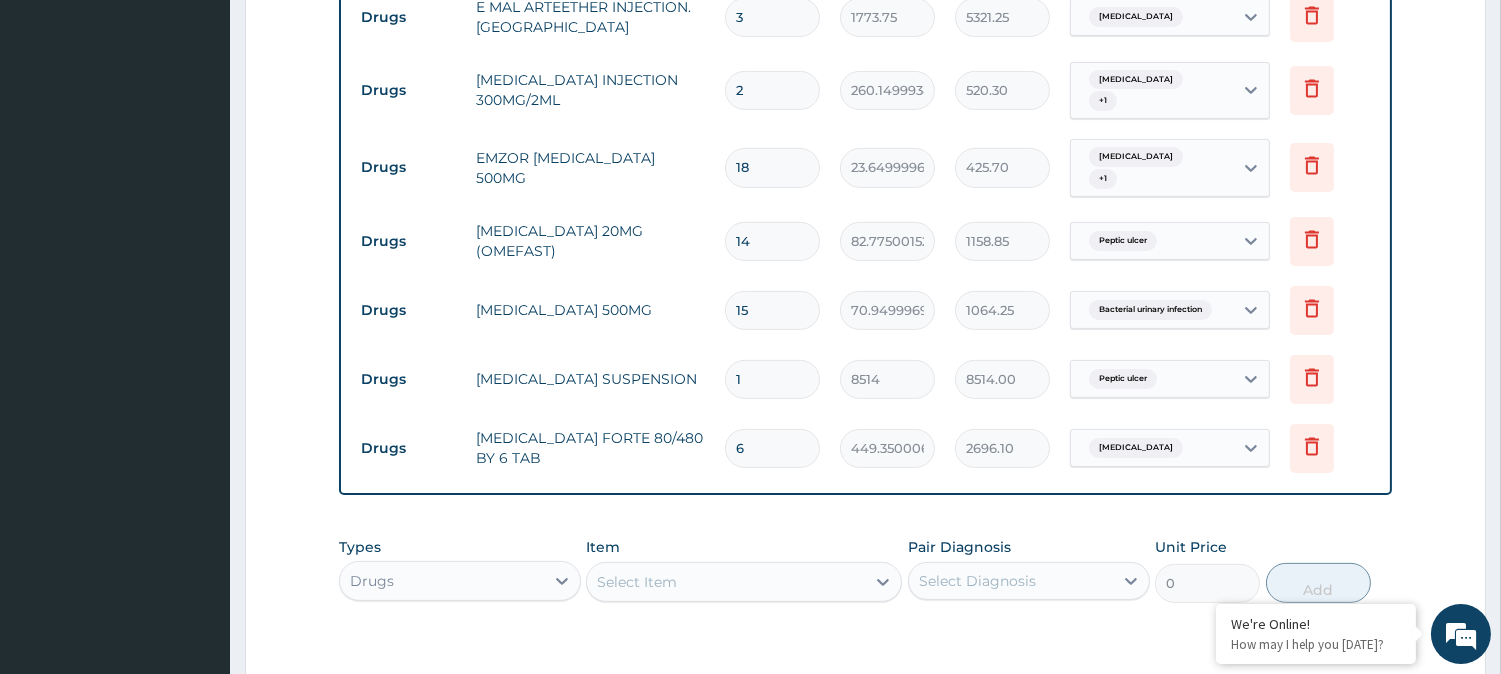 scroll, scrollTop: 1155, scrollLeft: 0, axis: vertical 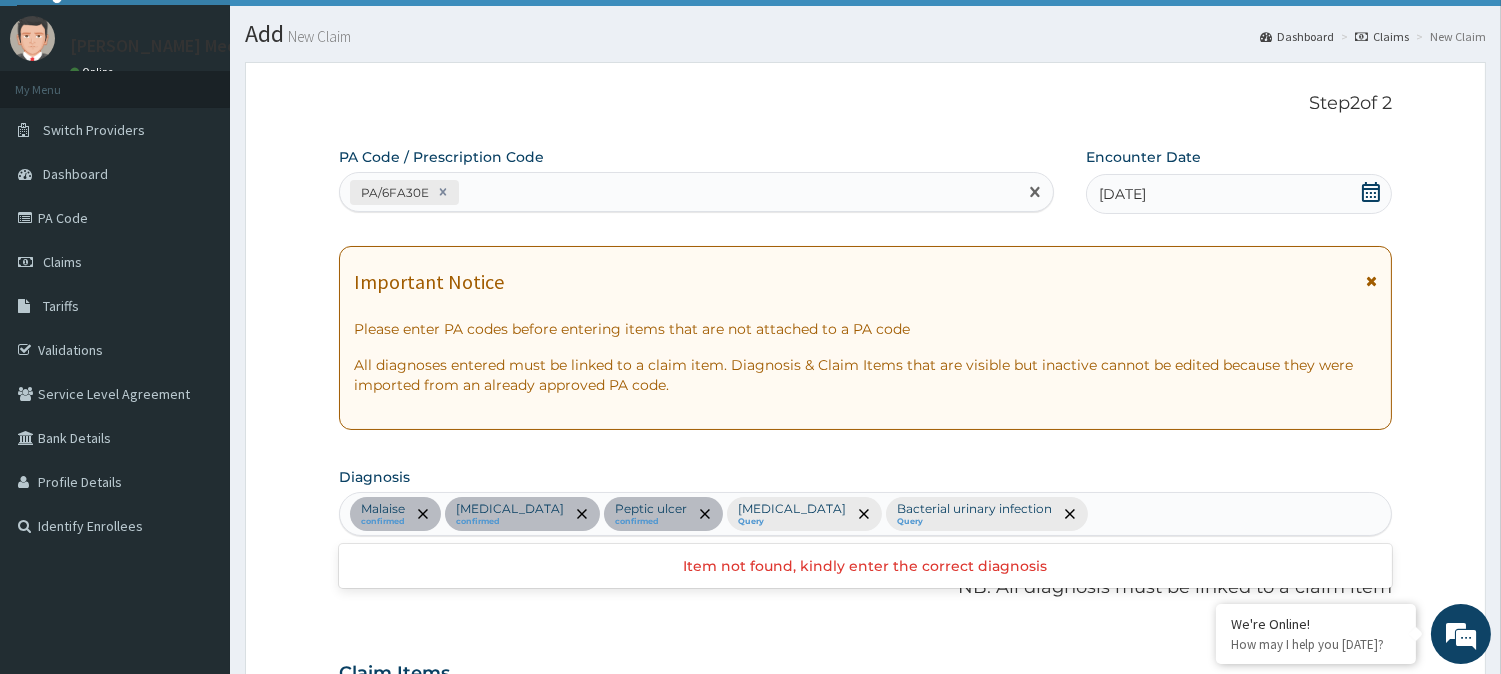 click on "PA/6FA30E" at bounding box center (678, 192) 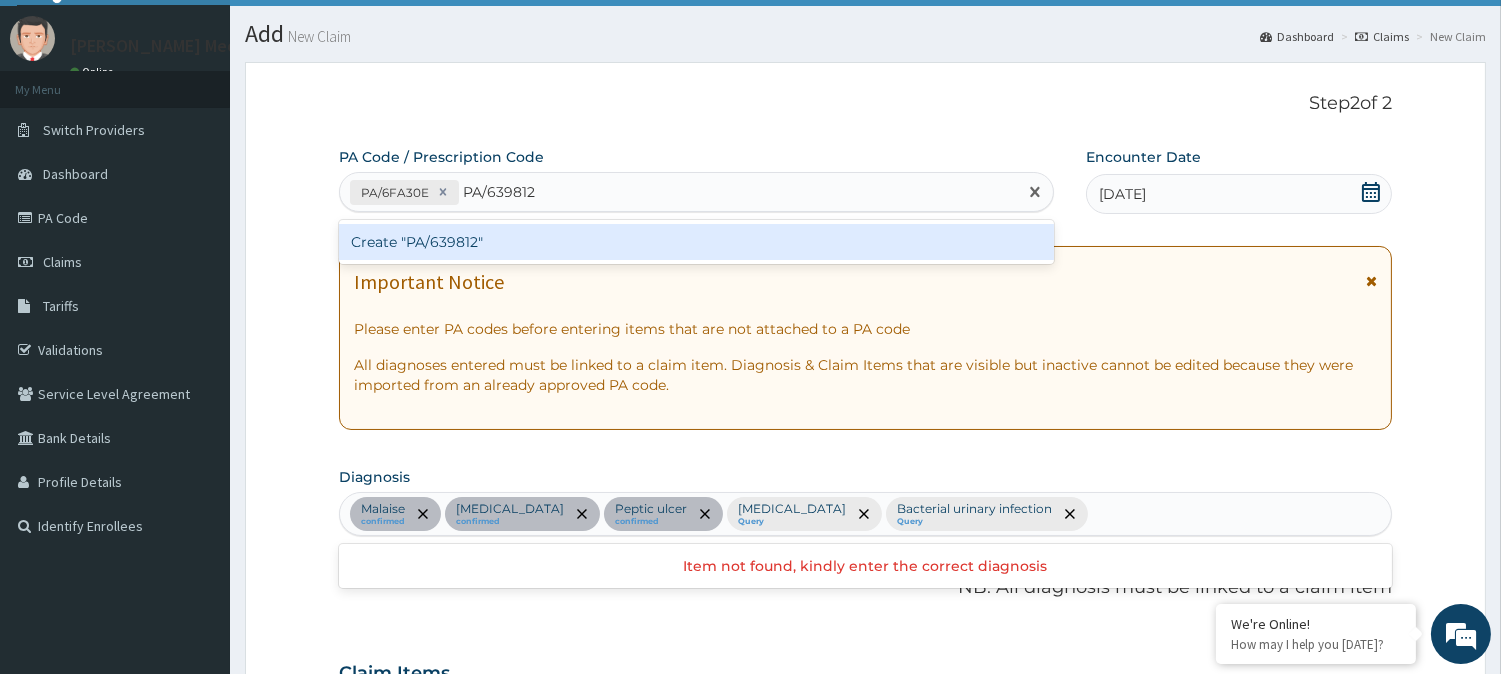 click on "Create "PA/639812"" at bounding box center [696, 242] 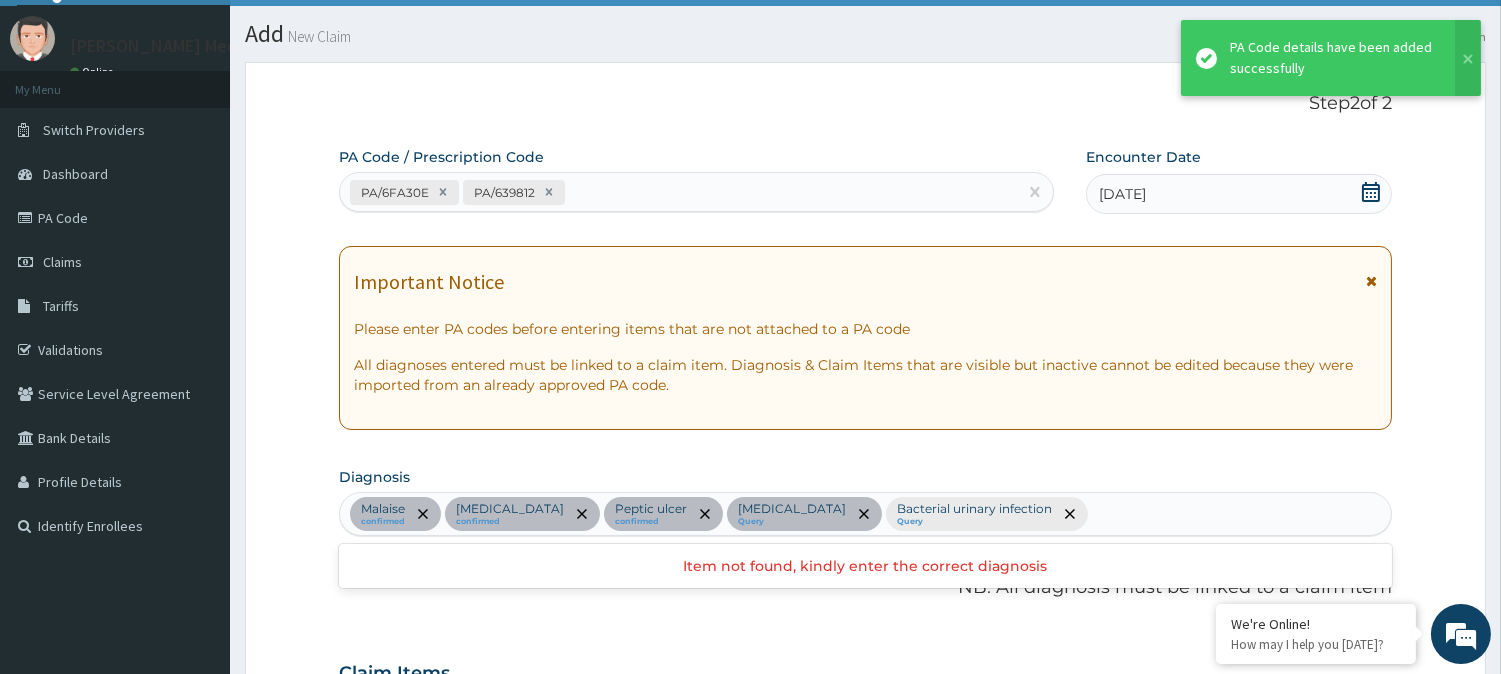 scroll, scrollTop: 1488, scrollLeft: 0, axis: vertical 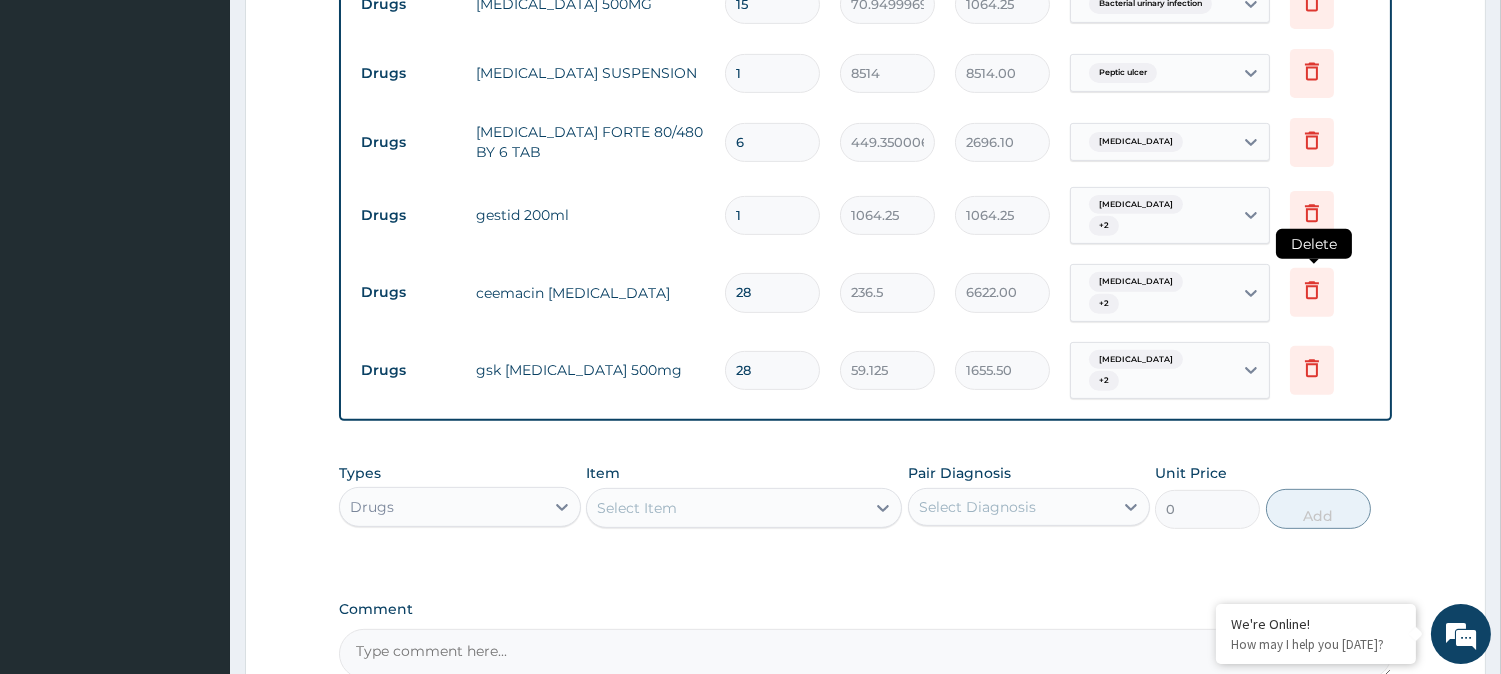 click 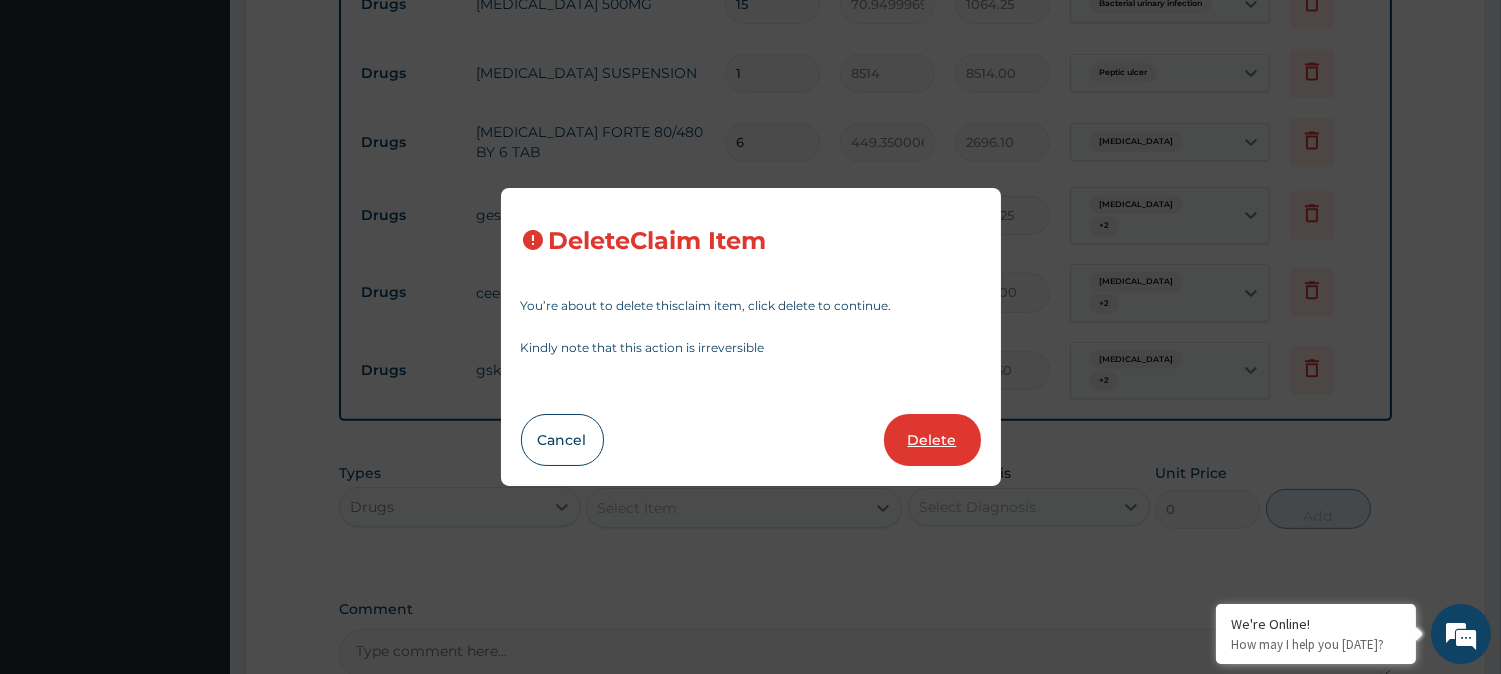 click on "Delete" at bounding box center [932, 440] 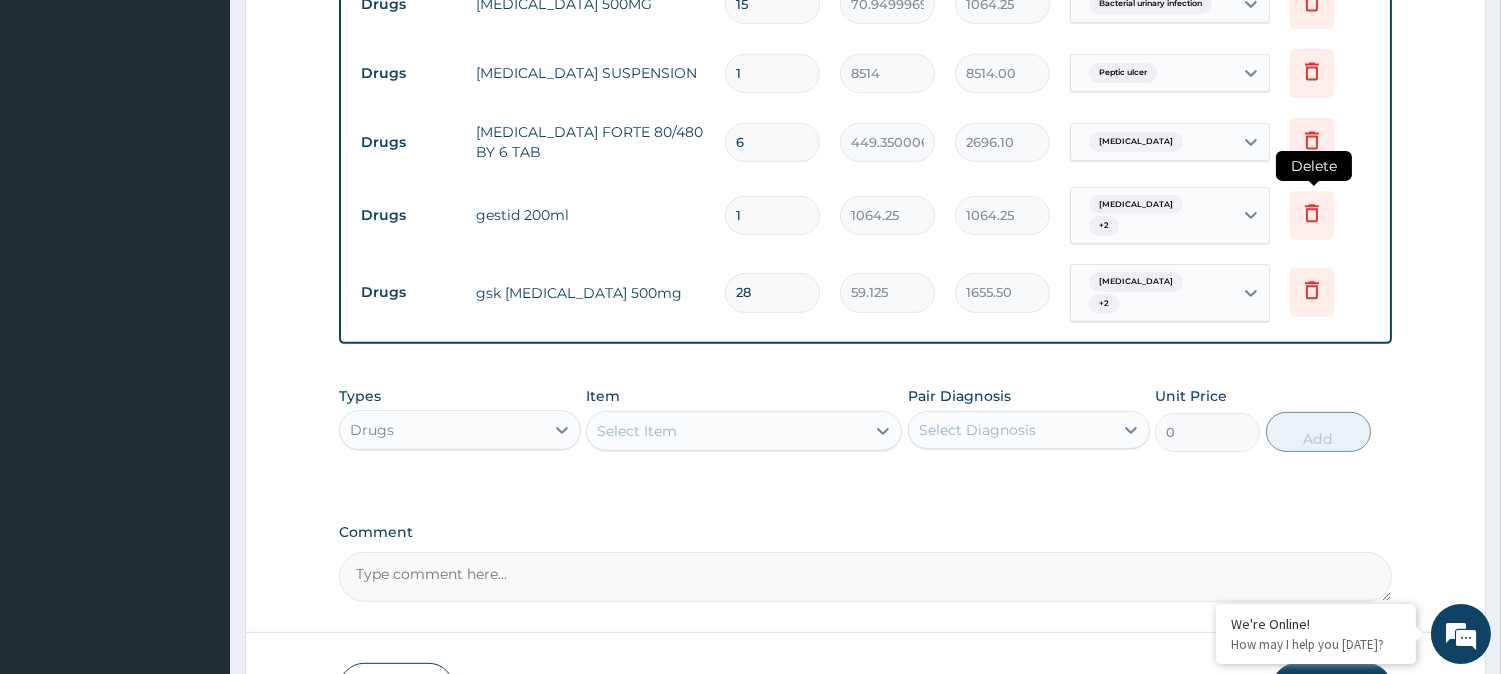 click 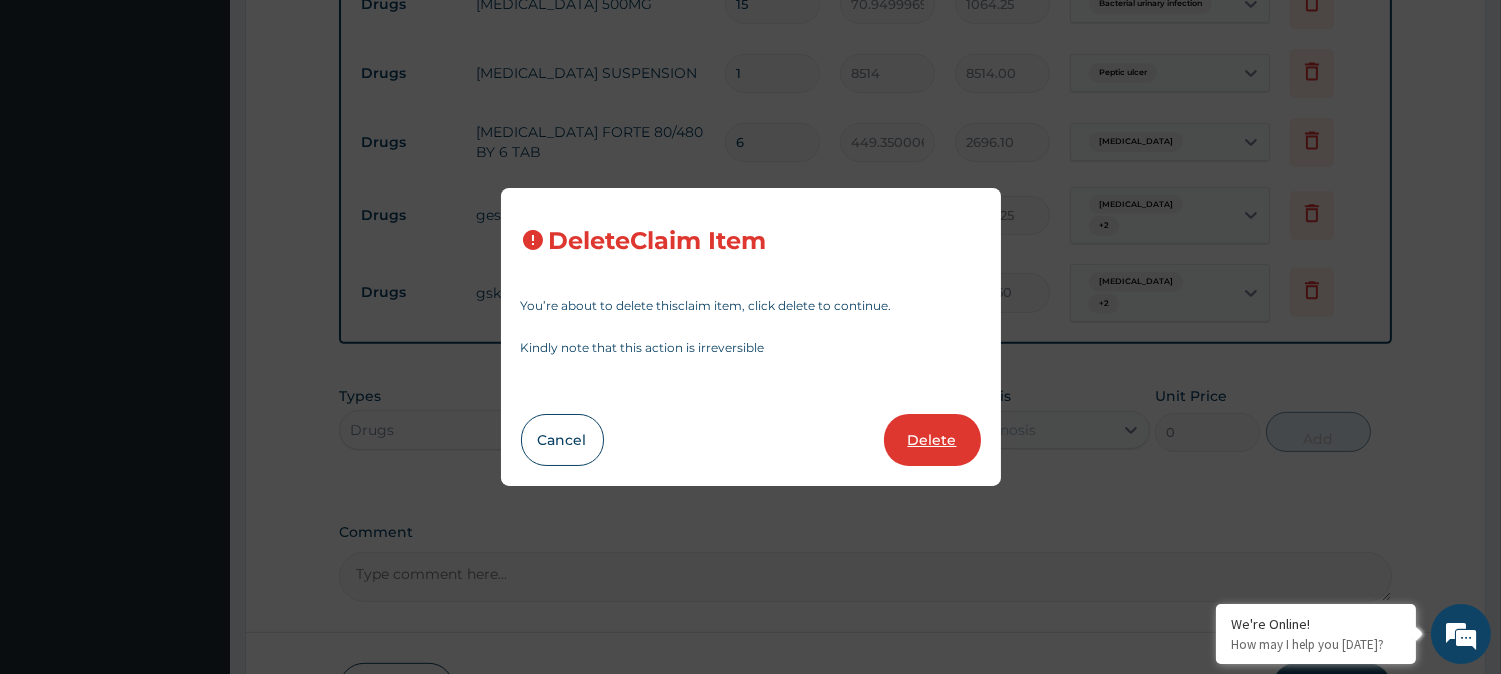 click on "Delete" at bounding box center (932, 440) 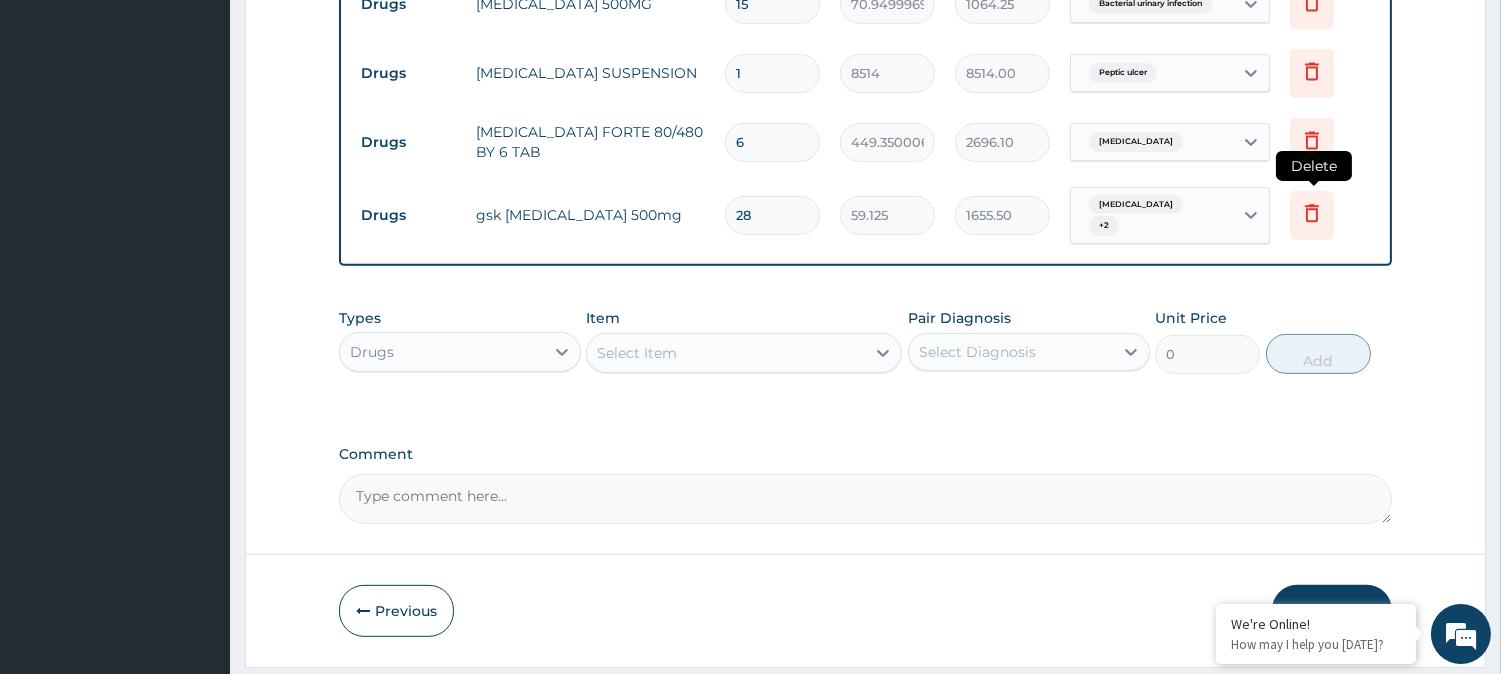 click 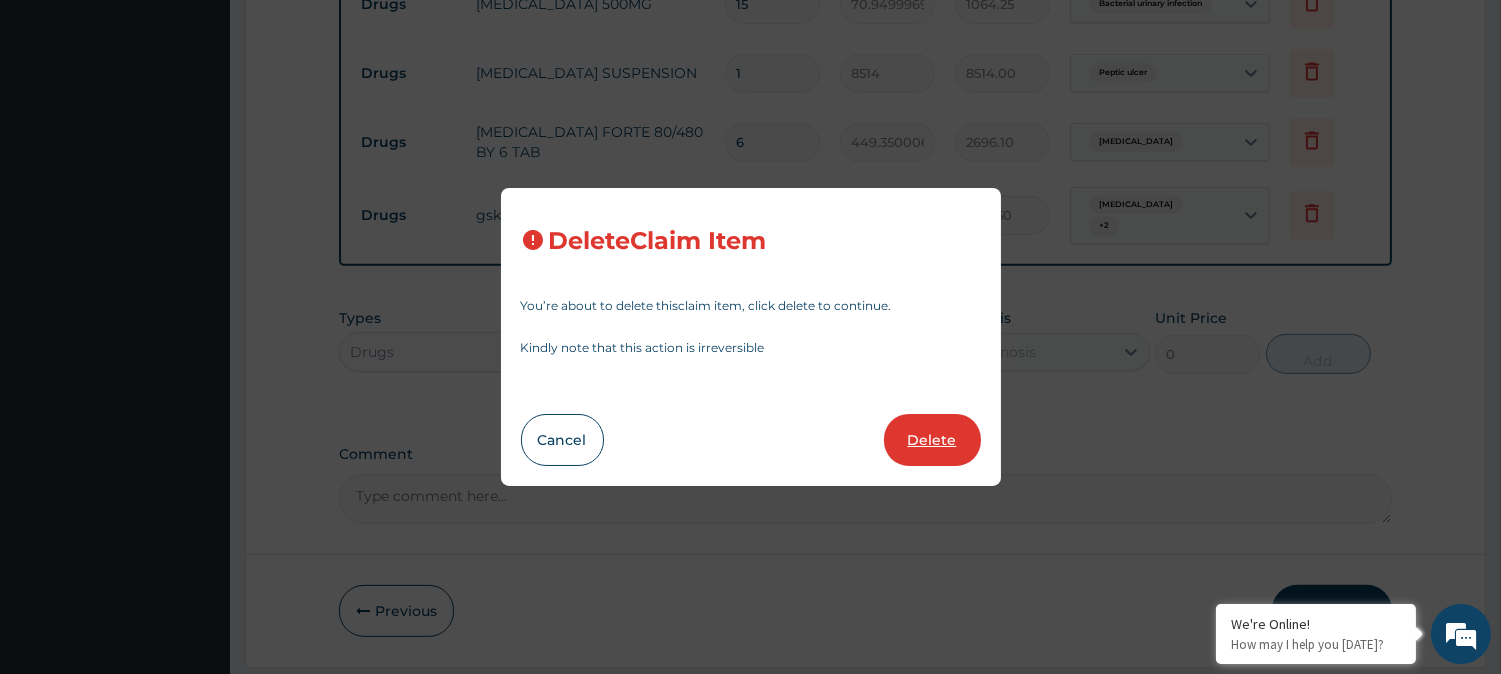 click on "Delete" at bounding box center (932, 440) 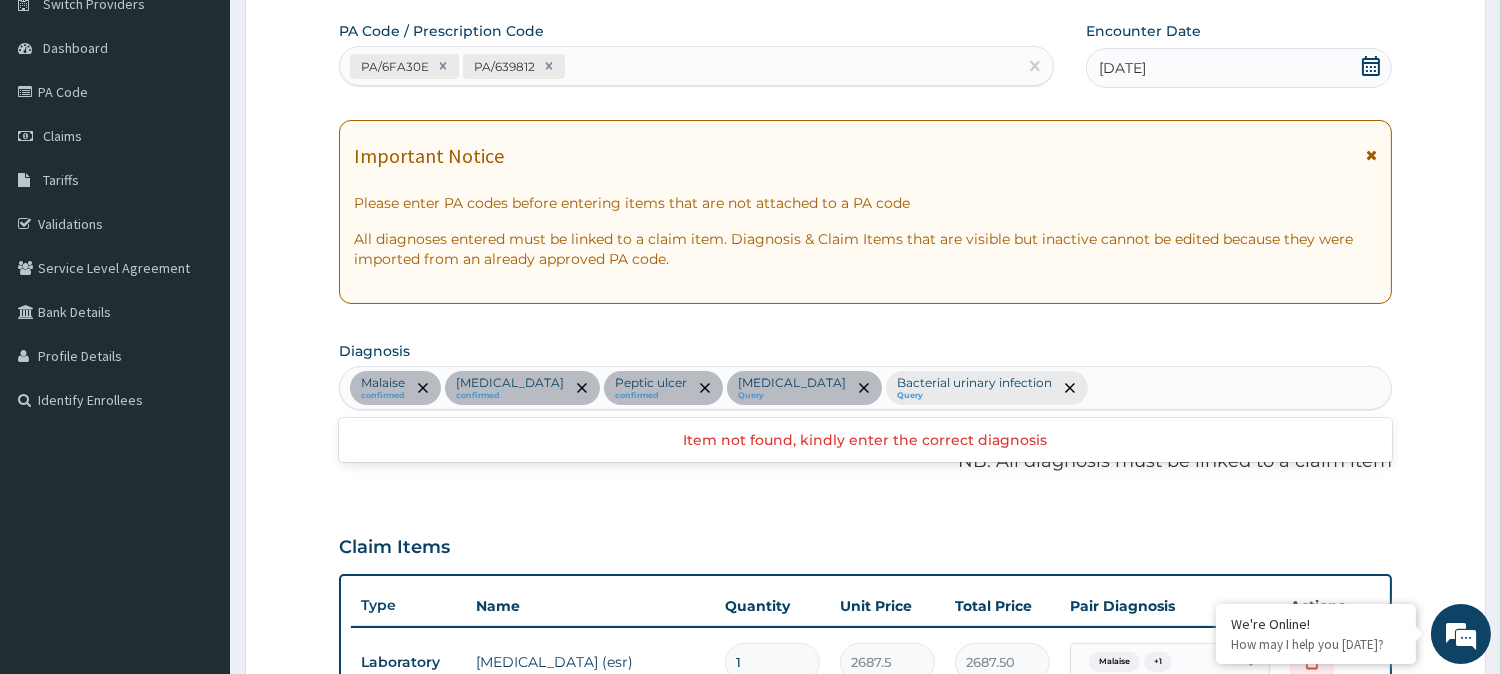 scroll, scrollTop: 160, scrollLeft: 0, axis: vertical 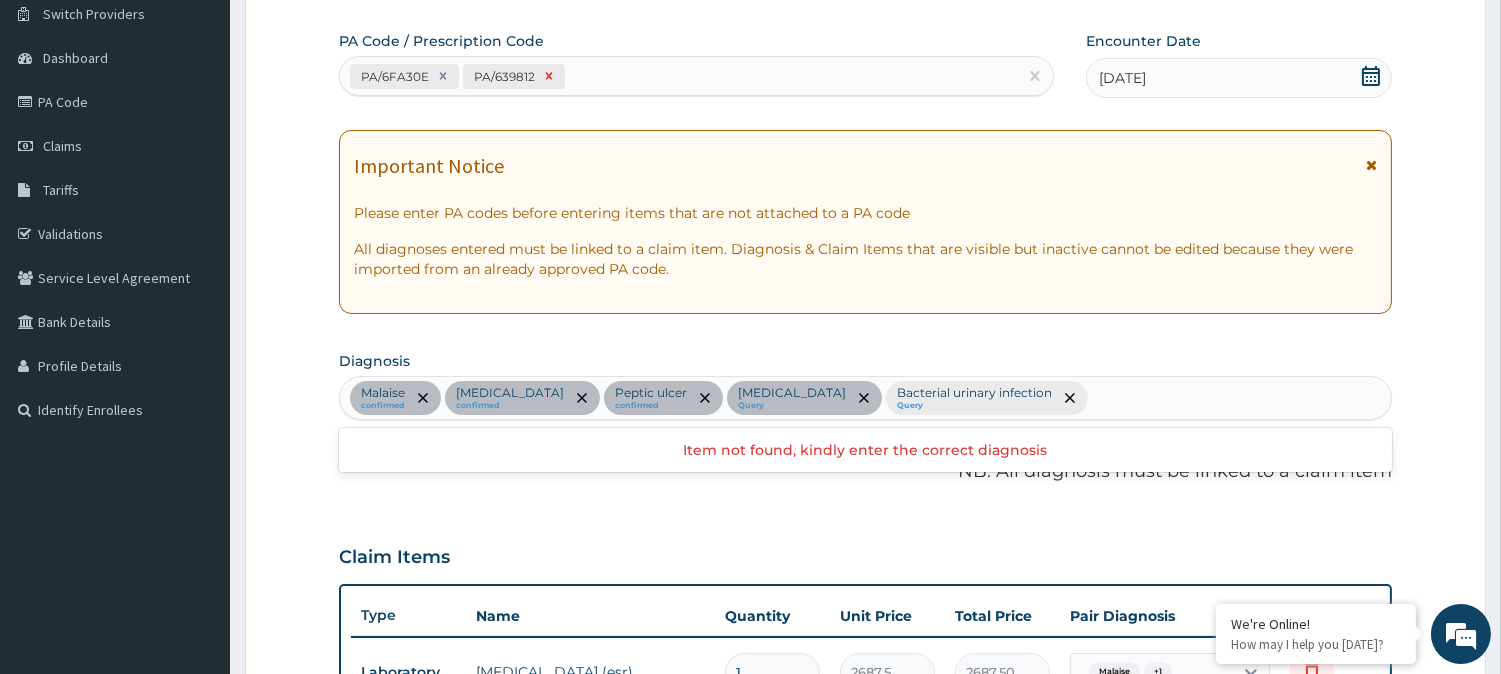 click 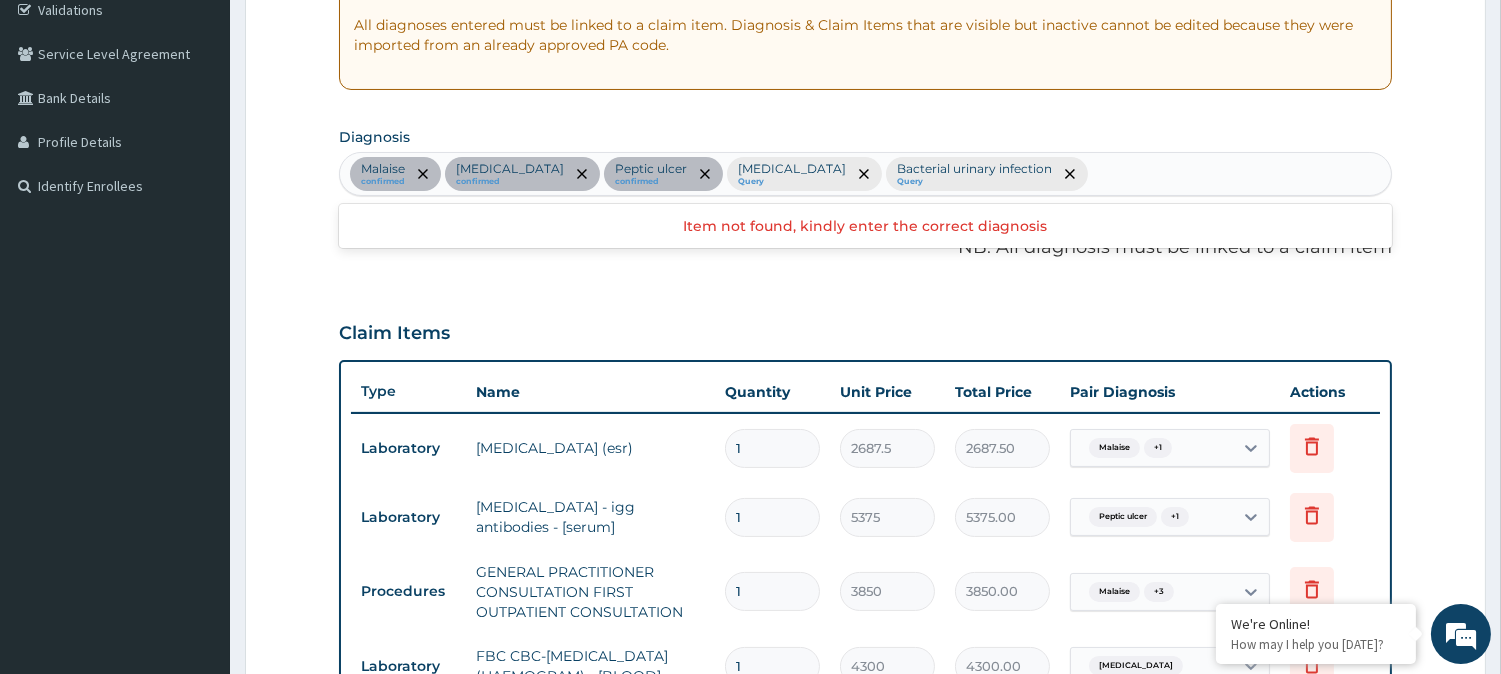 scroll, scrollTop: 354, scrollLeft: 0, axis: vertical 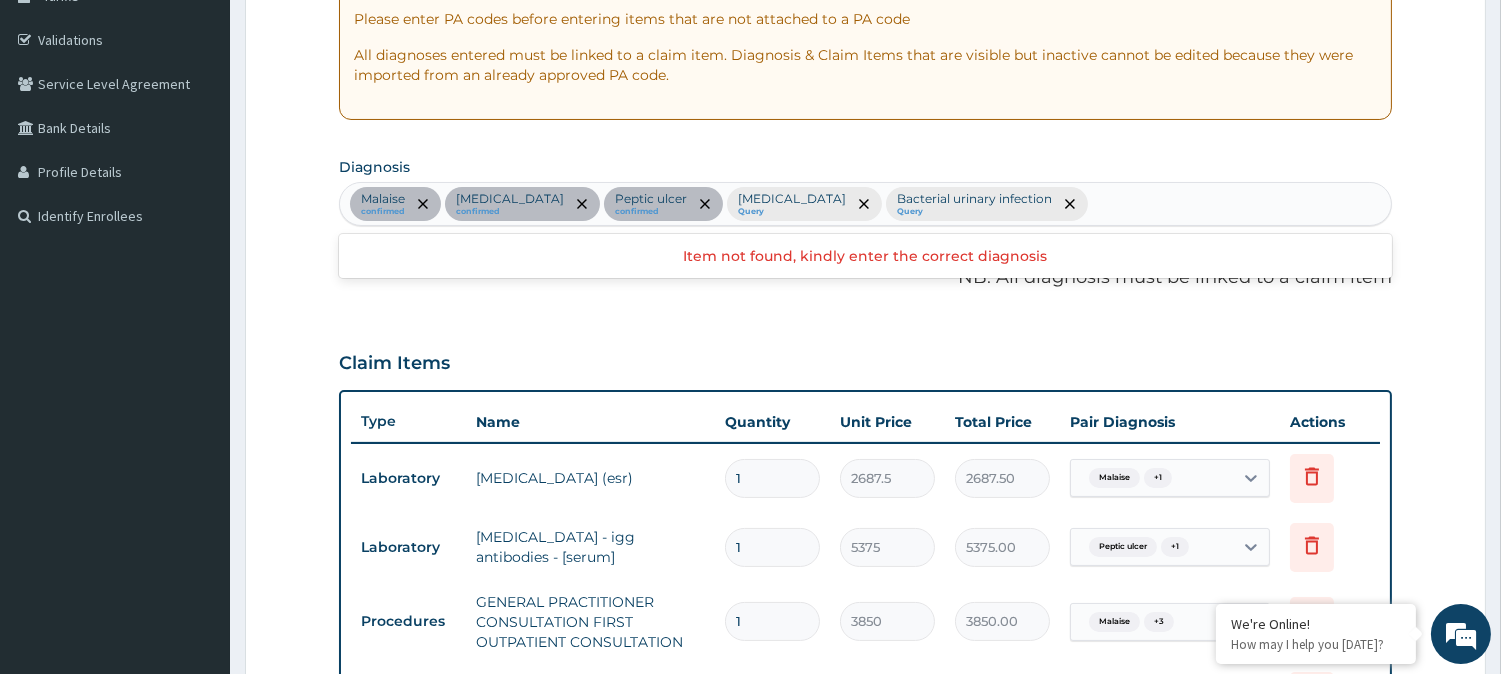click on "PA Code / Prescription Code PA/6FA30E Encounter Date 10-07-2025 Important Notice Please enter PA codes before entering items that are not attached to a PA code   All diagnoses entered must be linked to a claim item. Diagnosis & Claim Items that are visible but inactive cannot be edited because they were imported from an already approved PA code. Diagnosis Malaise confirmed Sepsis confirmed Peptic ulcer confirmed Malaria Query Bacterial urinary infection Query Item not found, kindly enter the correct diagnosis NB: All diagnosis must be linked to a claim item Claim Items Type Name Quantity Unit Price Total Price Pair Diagnosis Actions Laboratory erythrocyte sedimentation rate (esr) 1 2687.5 2687.50 Malaise  + 1 Delete Laboratory helicobacter pylori - igg antibodies - [serum] 1 5375 5375.00 Peptic ulcer  + 1 Delete Procedures GENERAL PRACTITIONER CONSULTATION FIRST OUTPATIENT CONSULTATION 1 3850 3850.00 Malaise  + 3 Delete Laboratory FBC CBC-COMPLETE BLOOD COUNT (HAEMOGRAM) - [BLOOD] 1 4300 4300.00 Sepsis Delete" at bounding box center (865, 709) 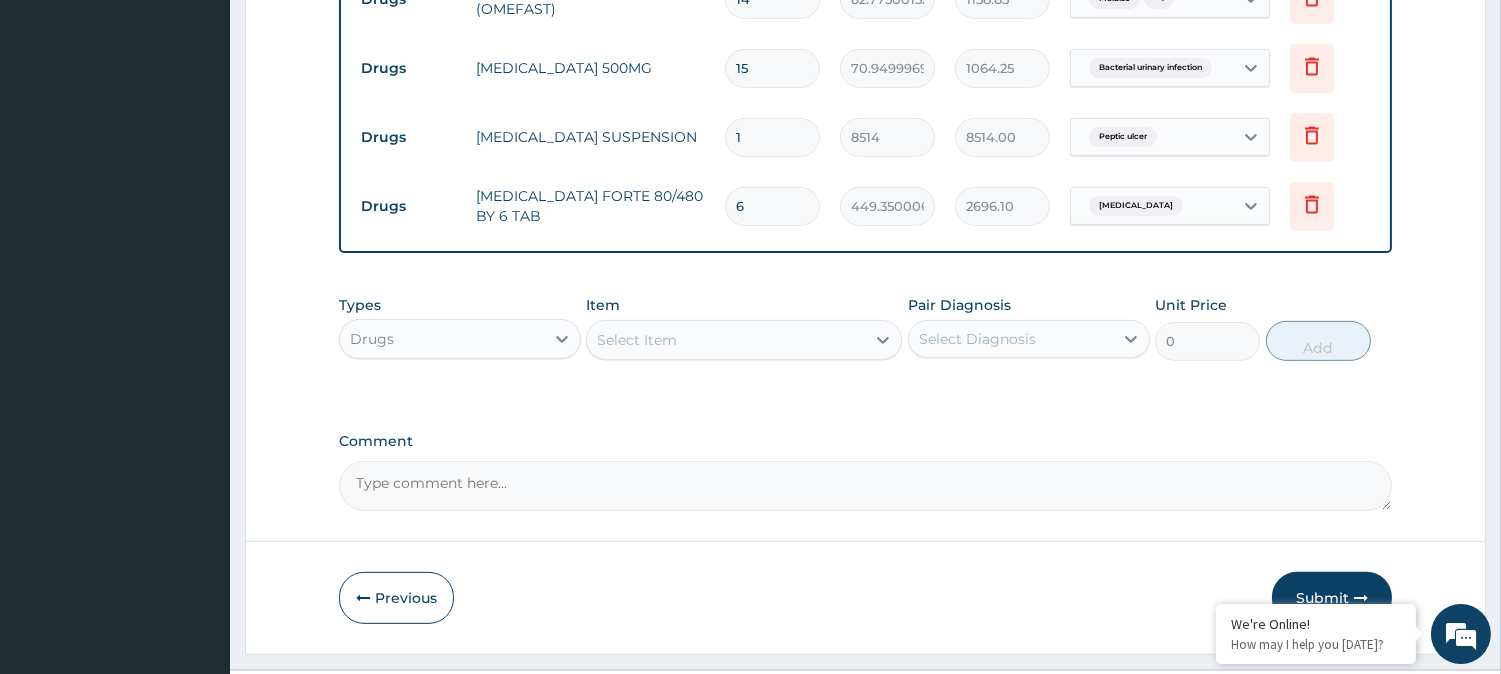 scroll, scrollTop: 1456, scrollLeft: 0, axis: vertical 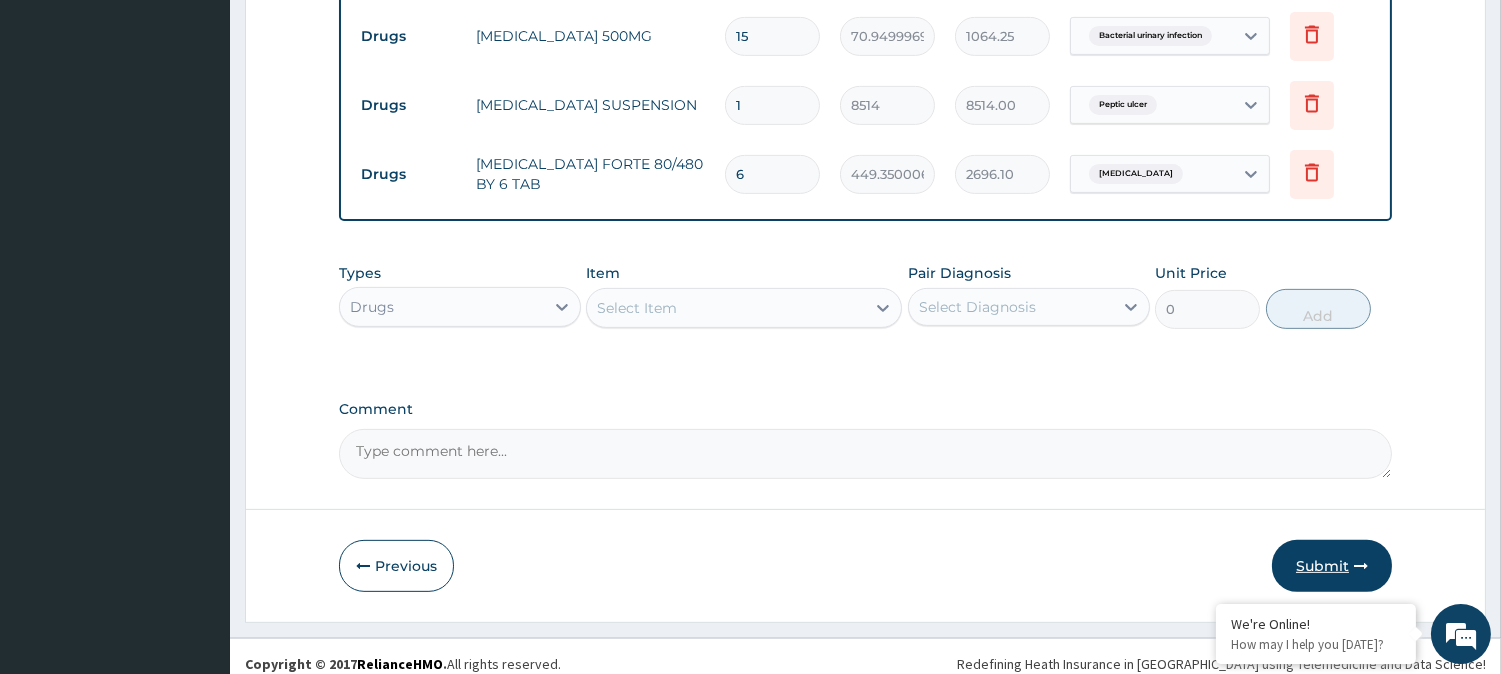 click on "Submit" at bounding box center [1332, 566] 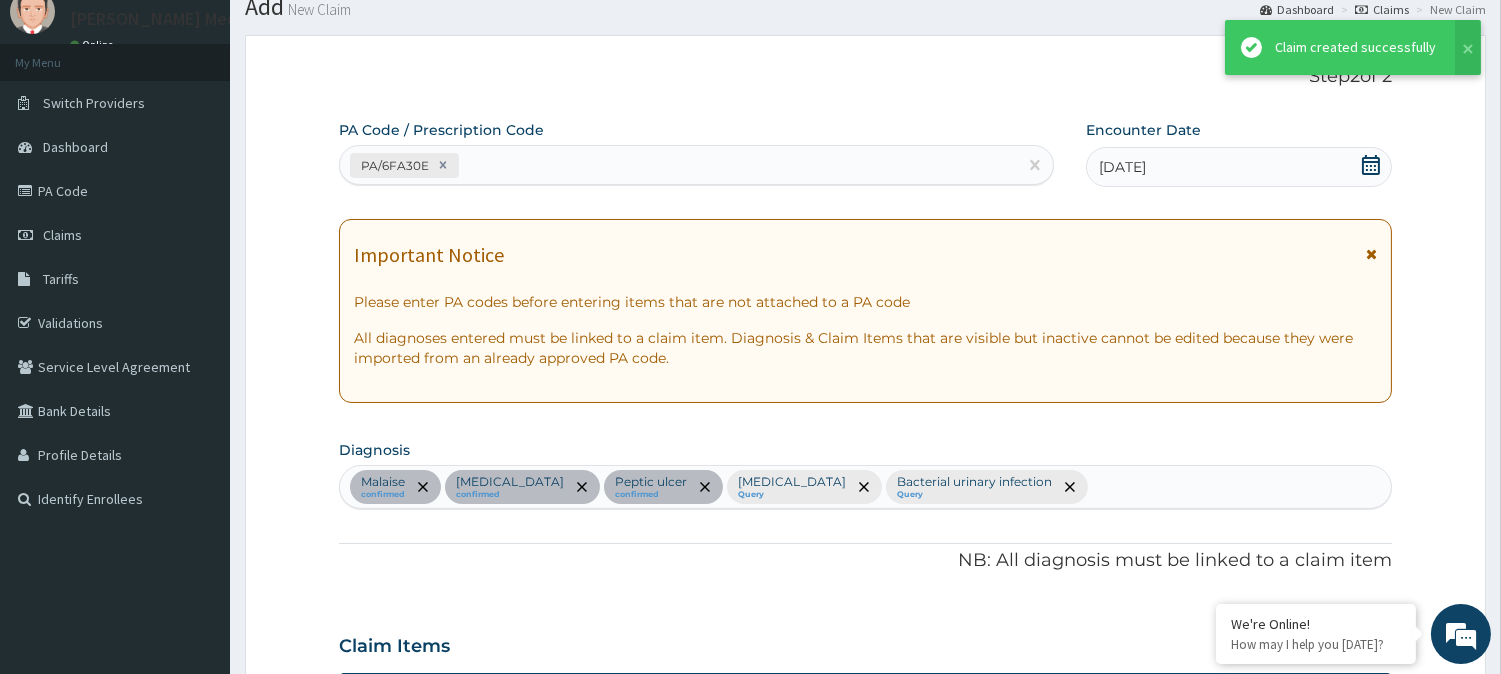 scroll, scrollTop: 1456, scrollLeft: 0, axis: vertical 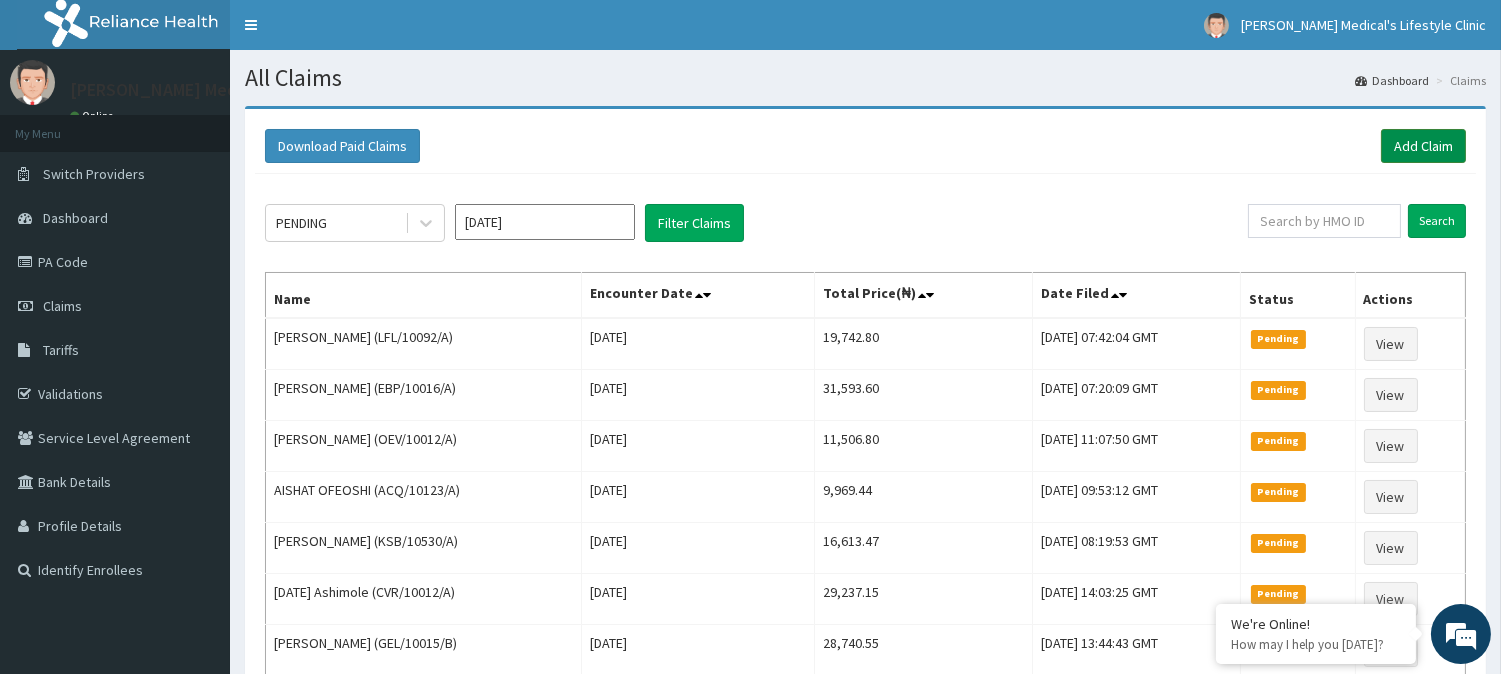 click on "Add Claim" at bounding box center [1423, 146] 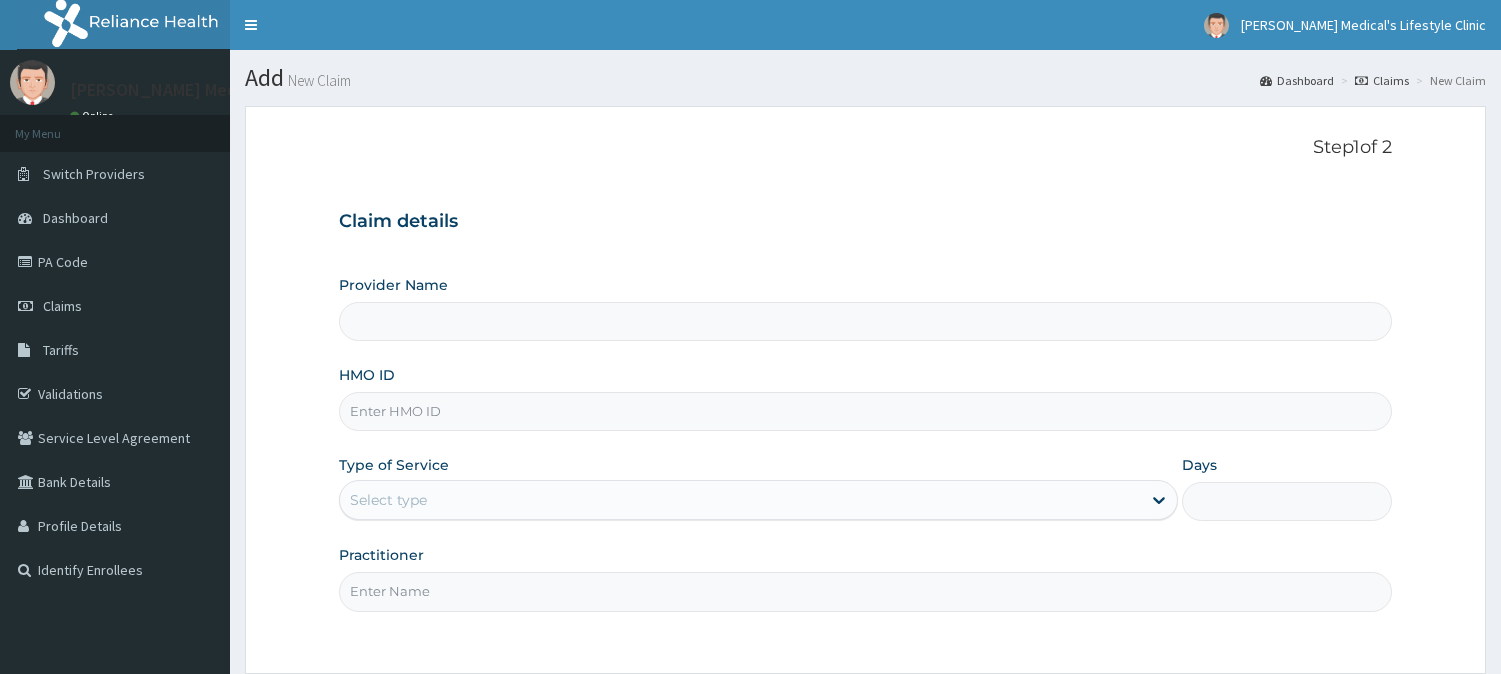 scroll, scrollTop: 178, scrollLeft: 0, axis: vertical 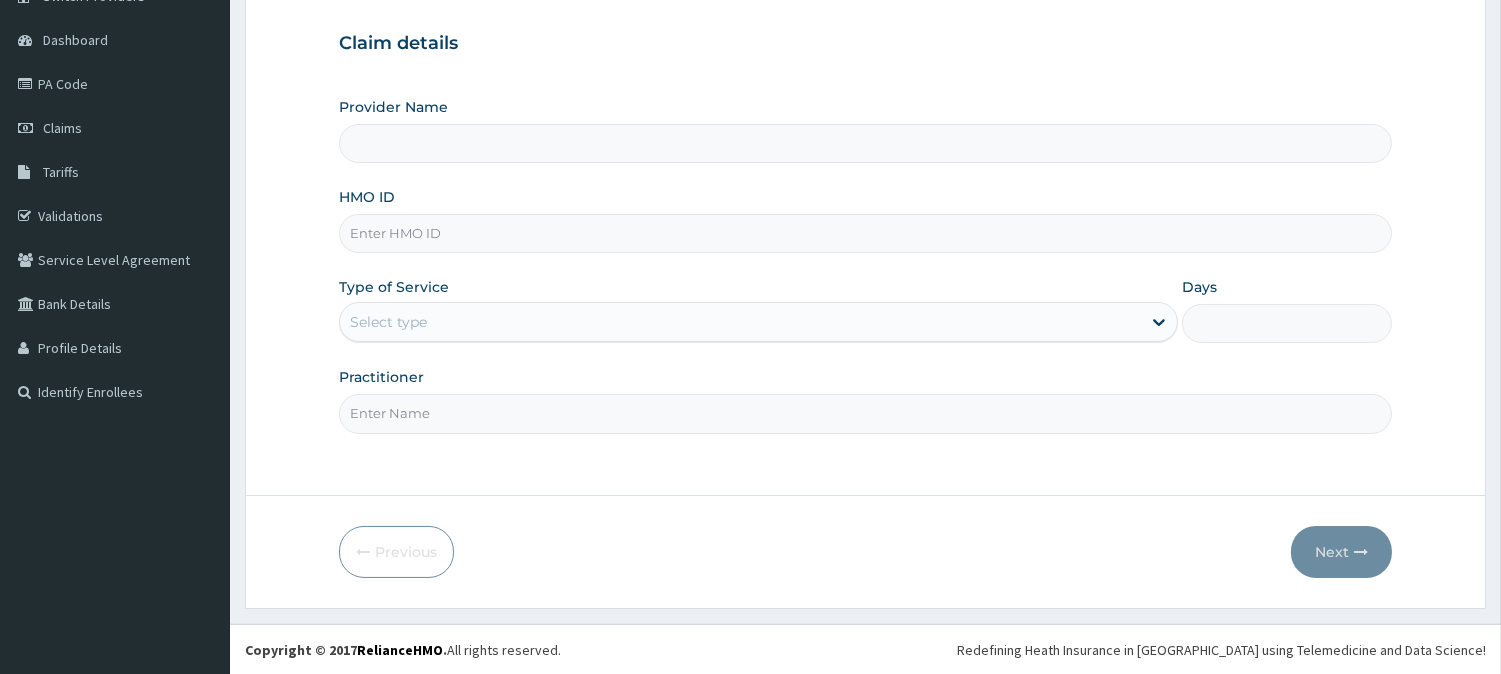 type on "[PERSON_NAME] Medical's Lifestyle clinic" 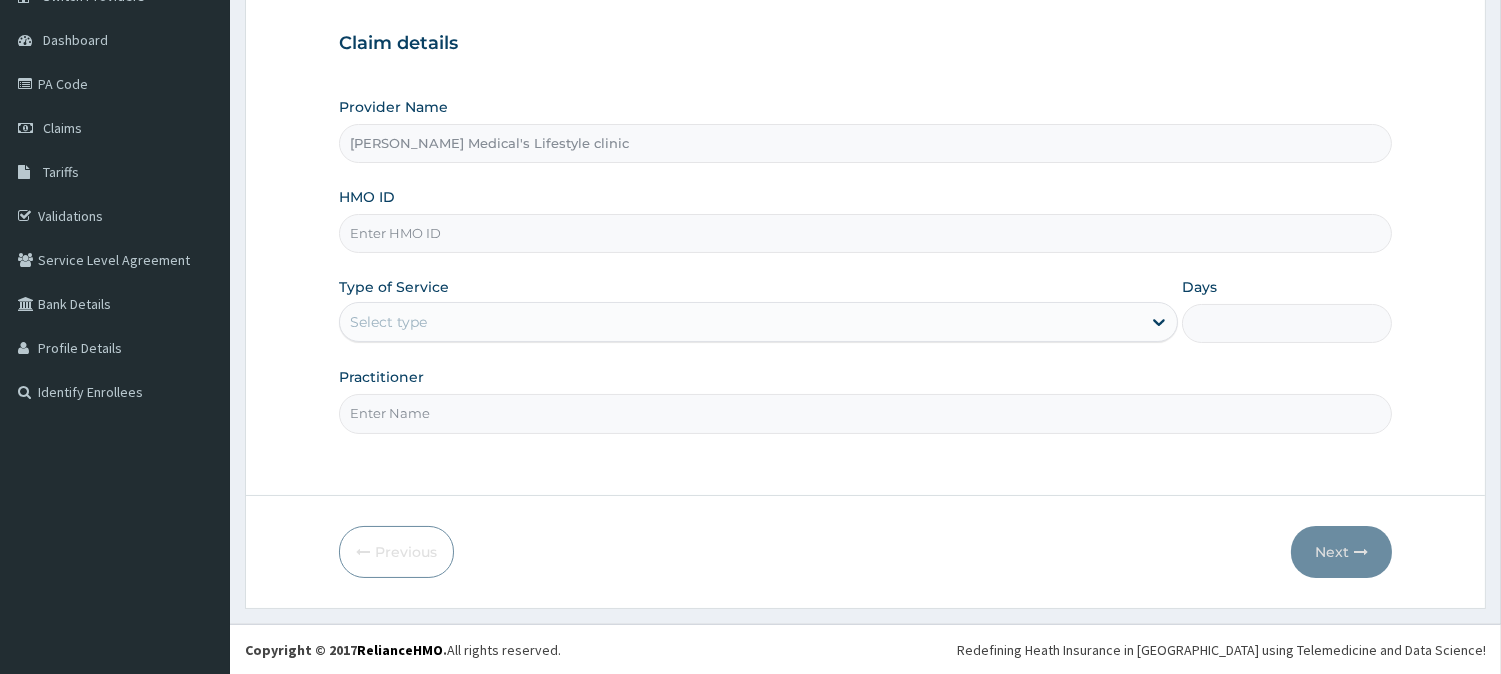 click on "HMO ID" at bounding box center (865, 233) 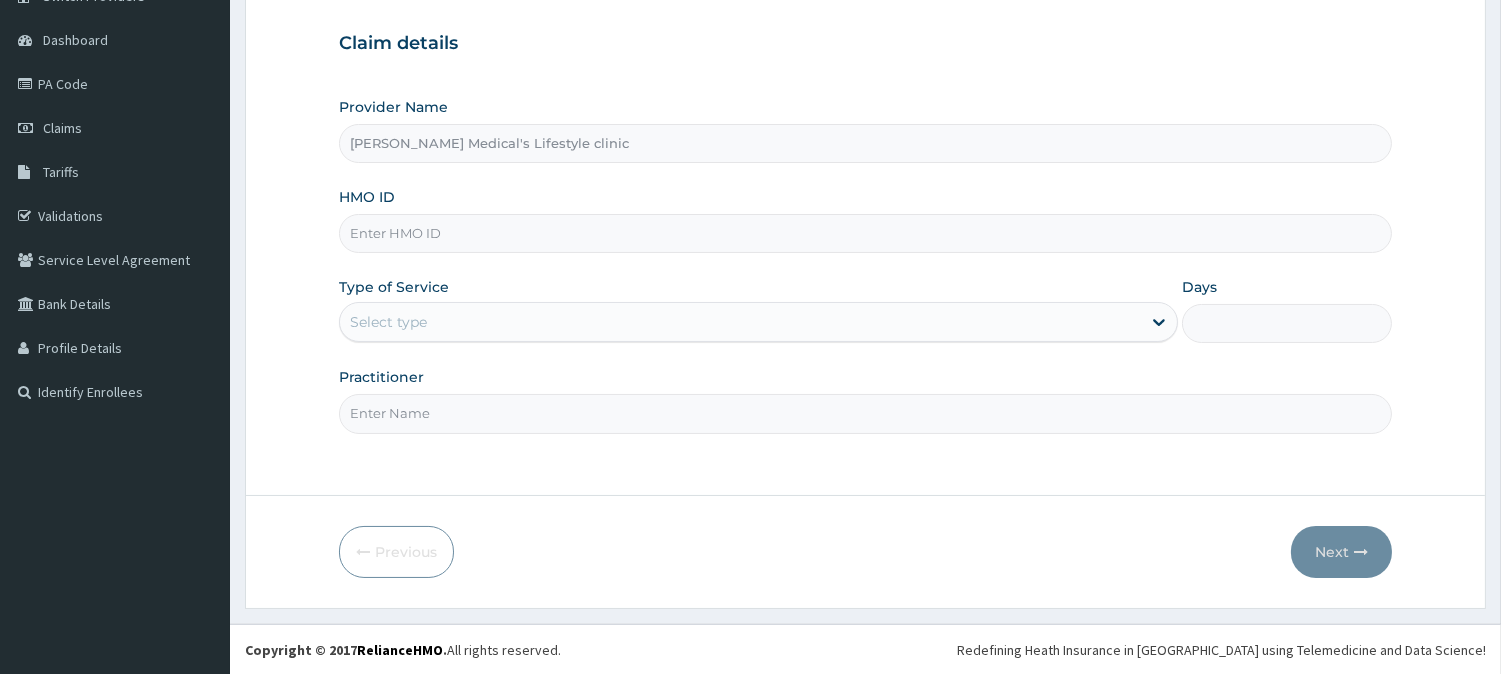 paste on "FWS/10005/A" 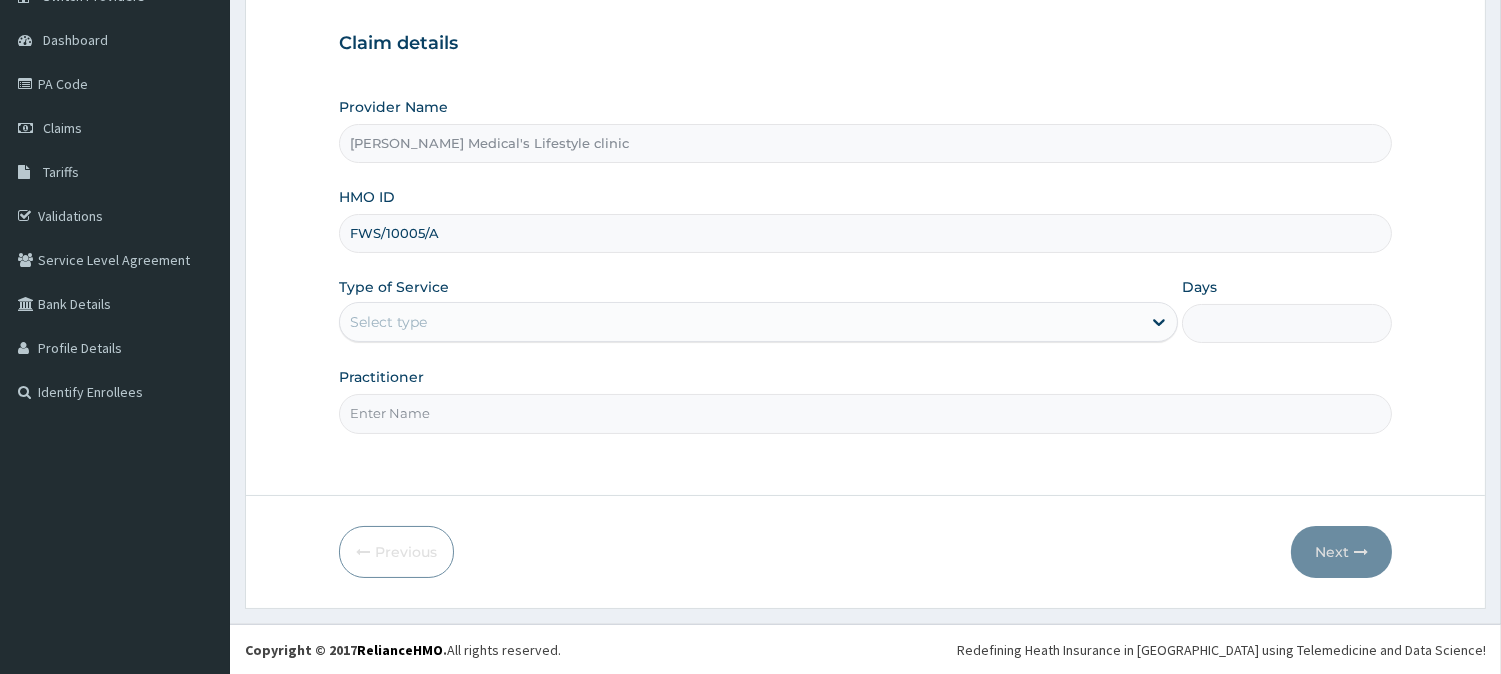 type on "FWS/10005/A" 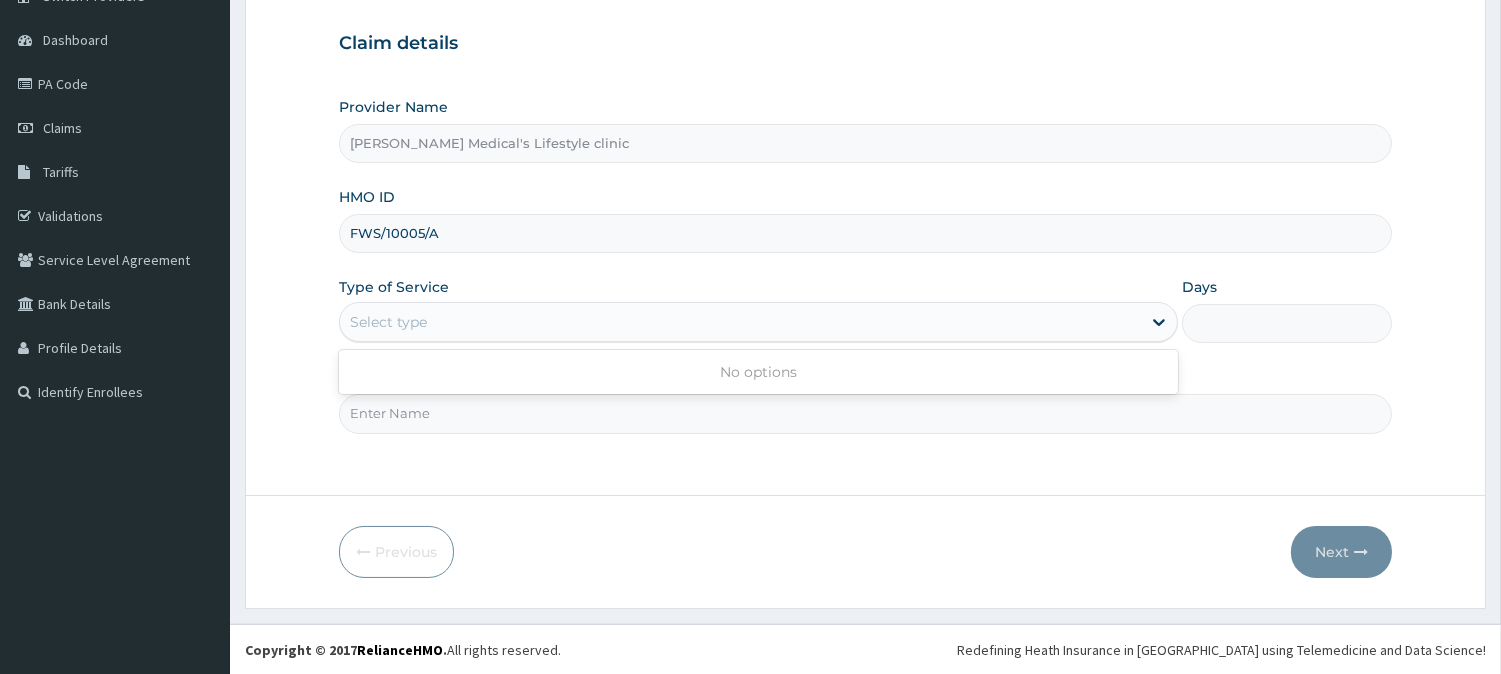 click on "Select type" at bounding box center (740, 322) 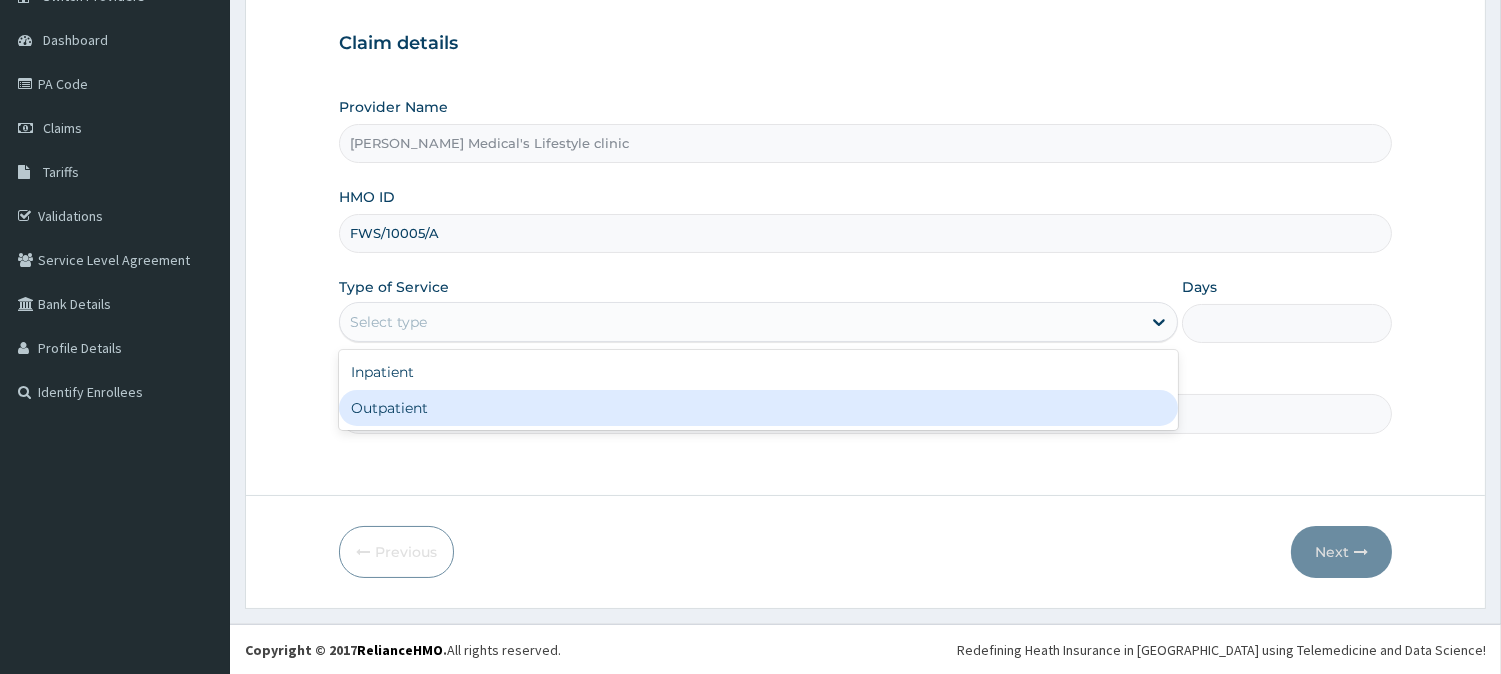 click on "Outpatient" at bounding box center [758, 408] 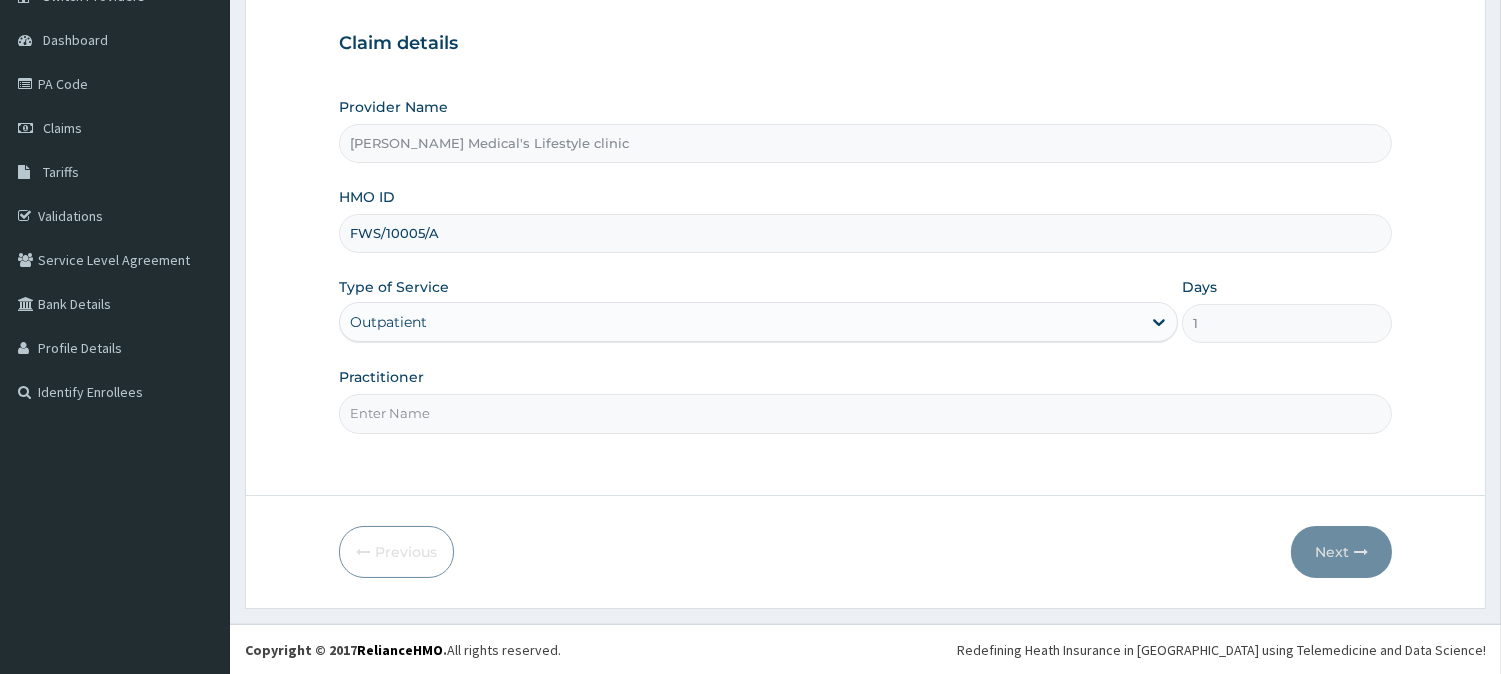 click on "Practitioner" at bounding box center [865, 413] 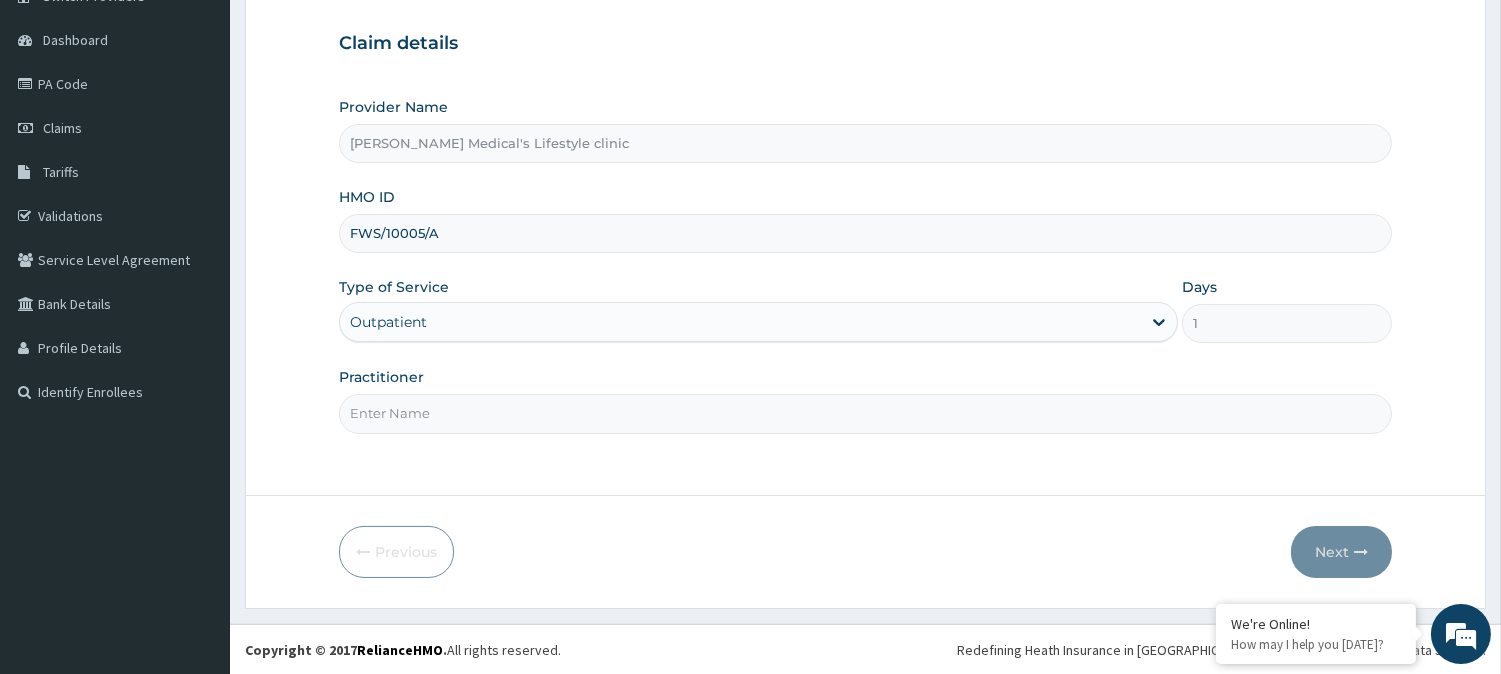 type on "[PERSON_NAME]" 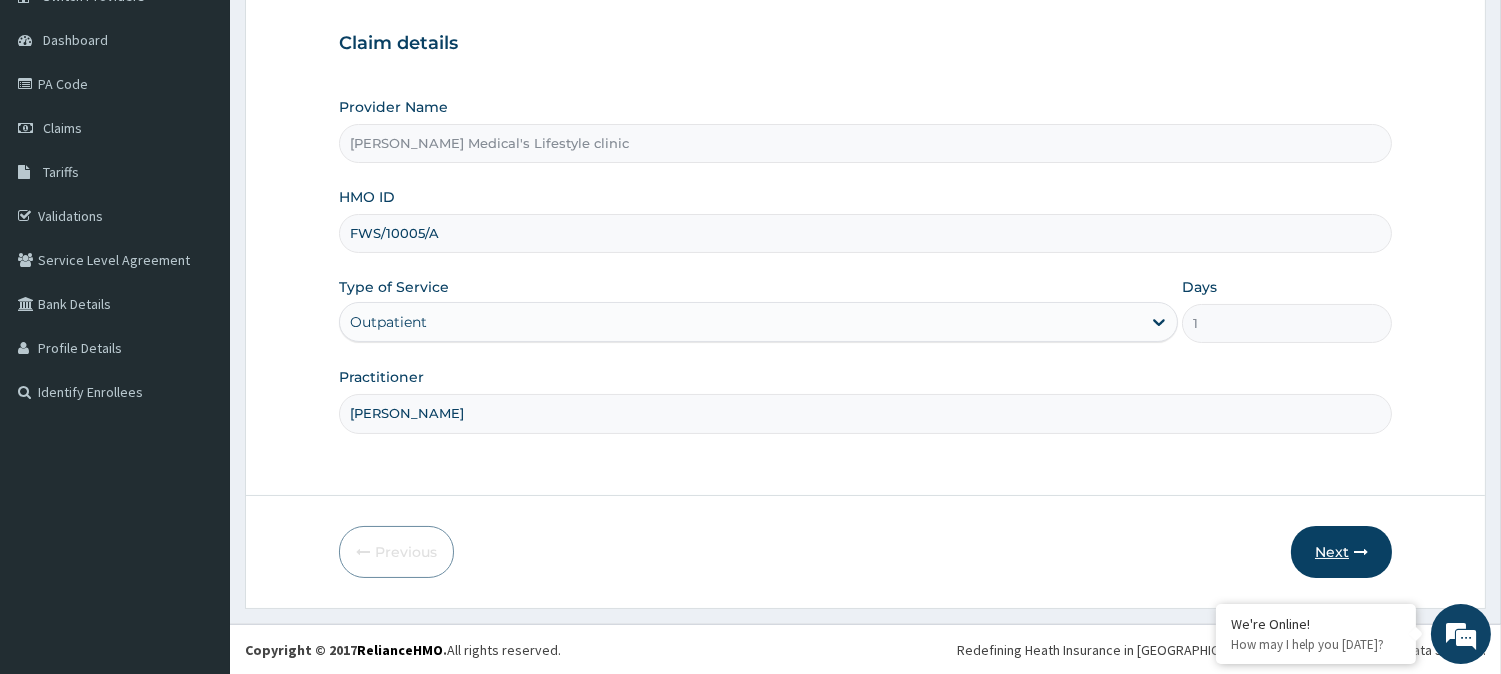 click at bounding box center [1361, 552] 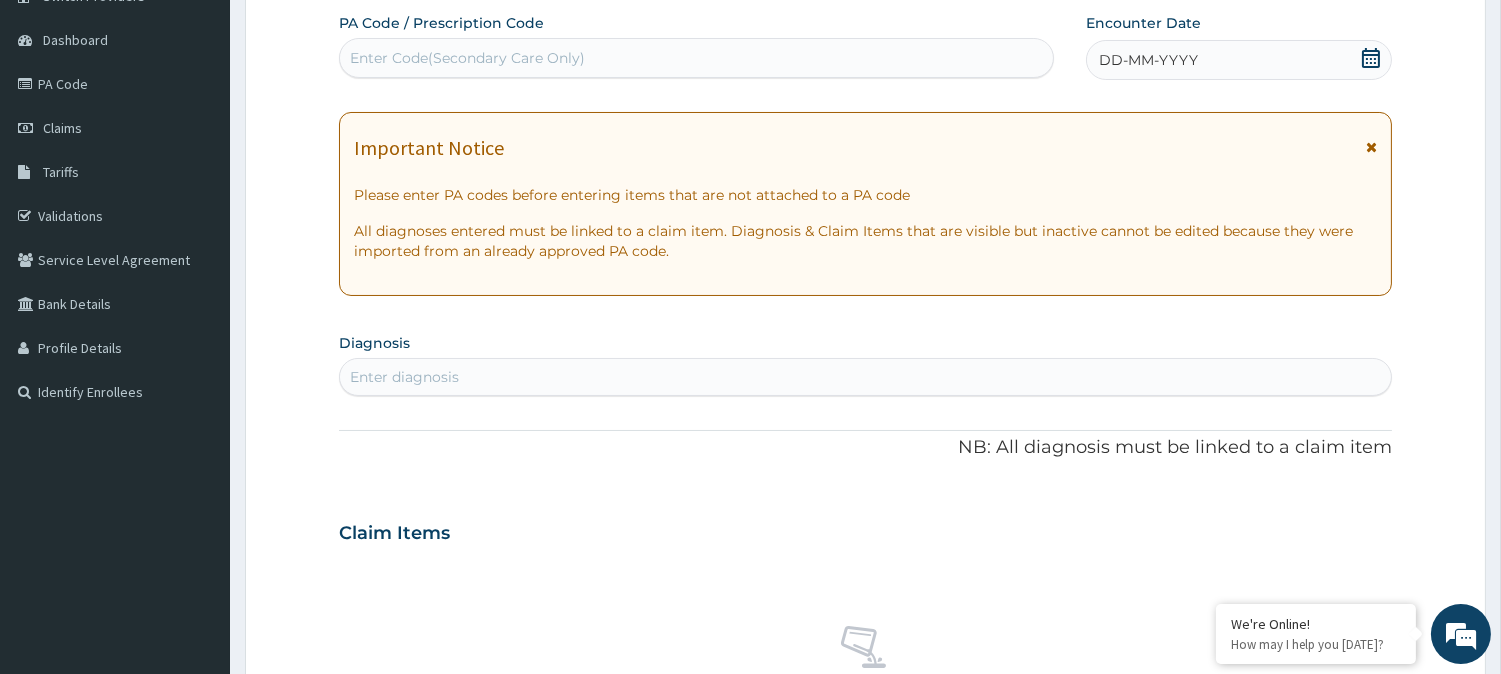 scroll, scrollTop: 0, scrollLeft: 0, axis: both 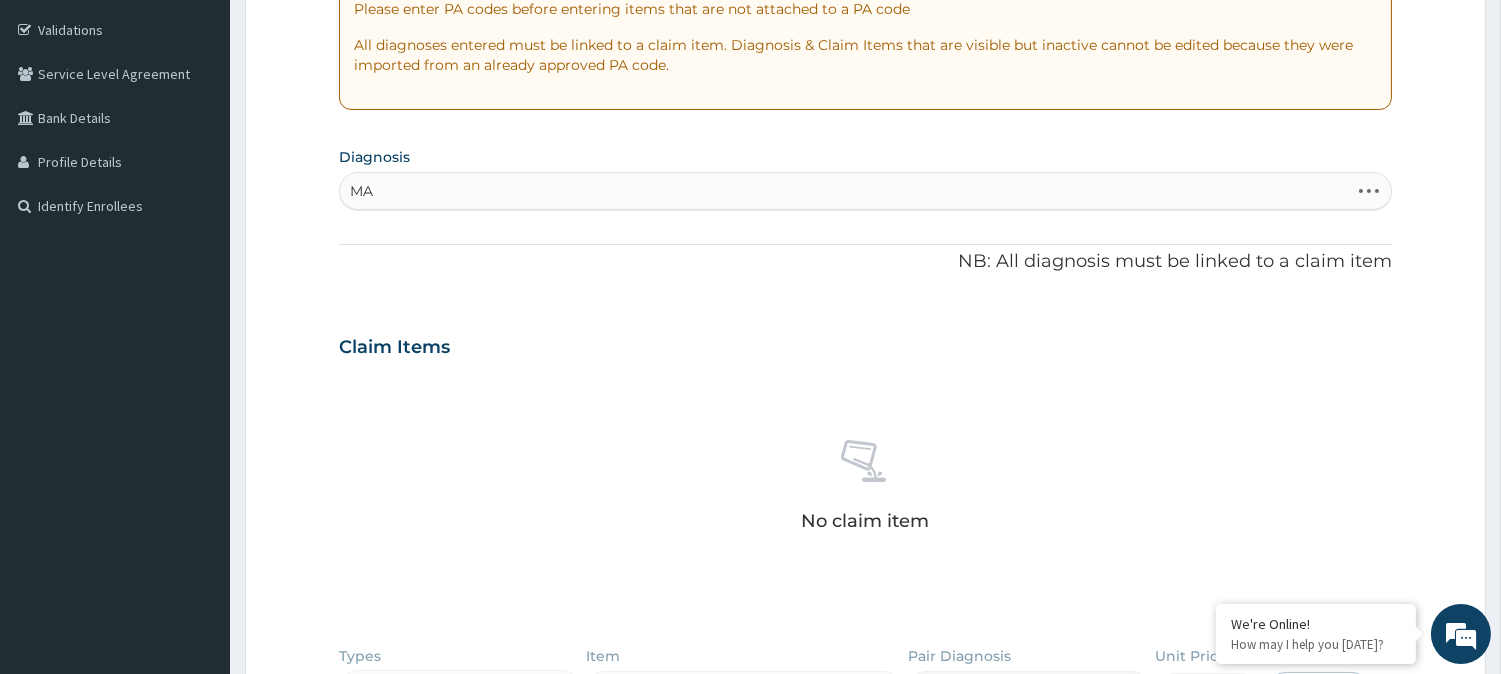 type on "M" 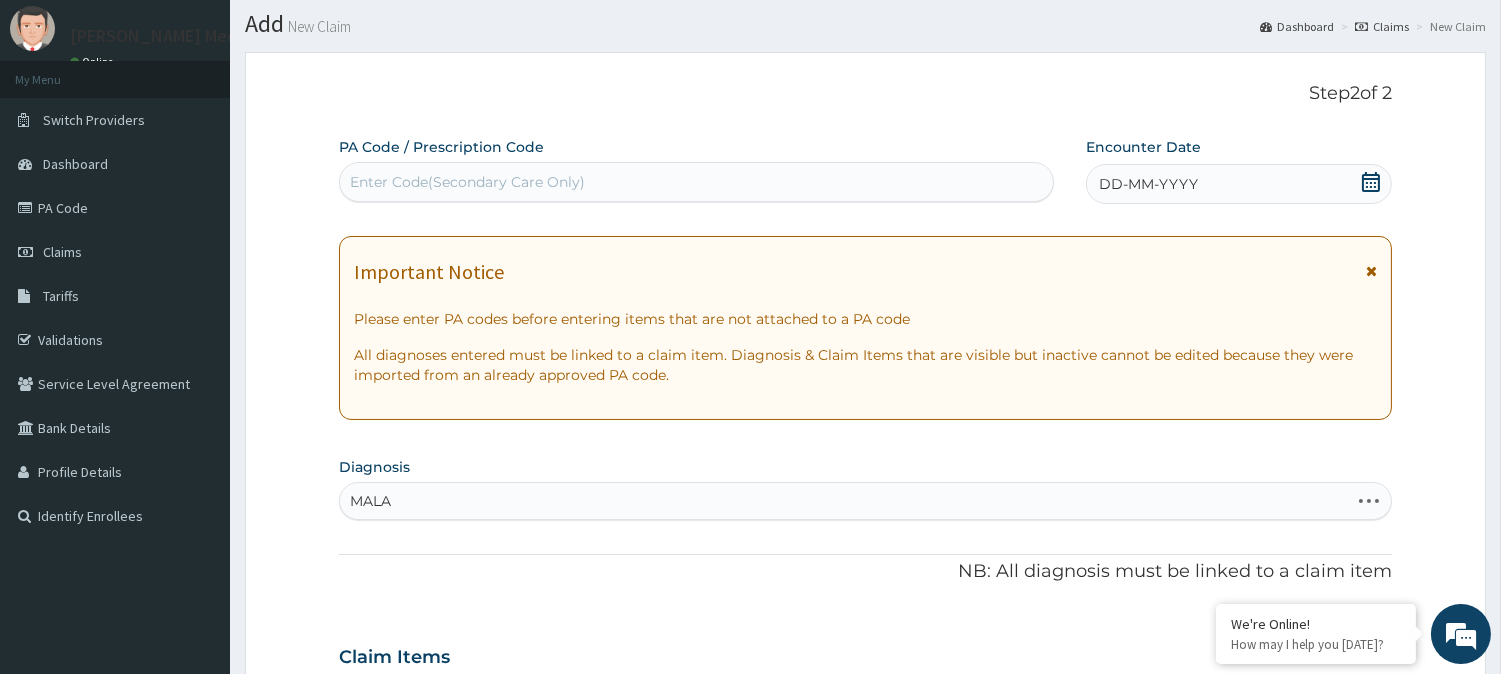 scroll, scrollTop: 0, scrollLeft: 0, axis: both 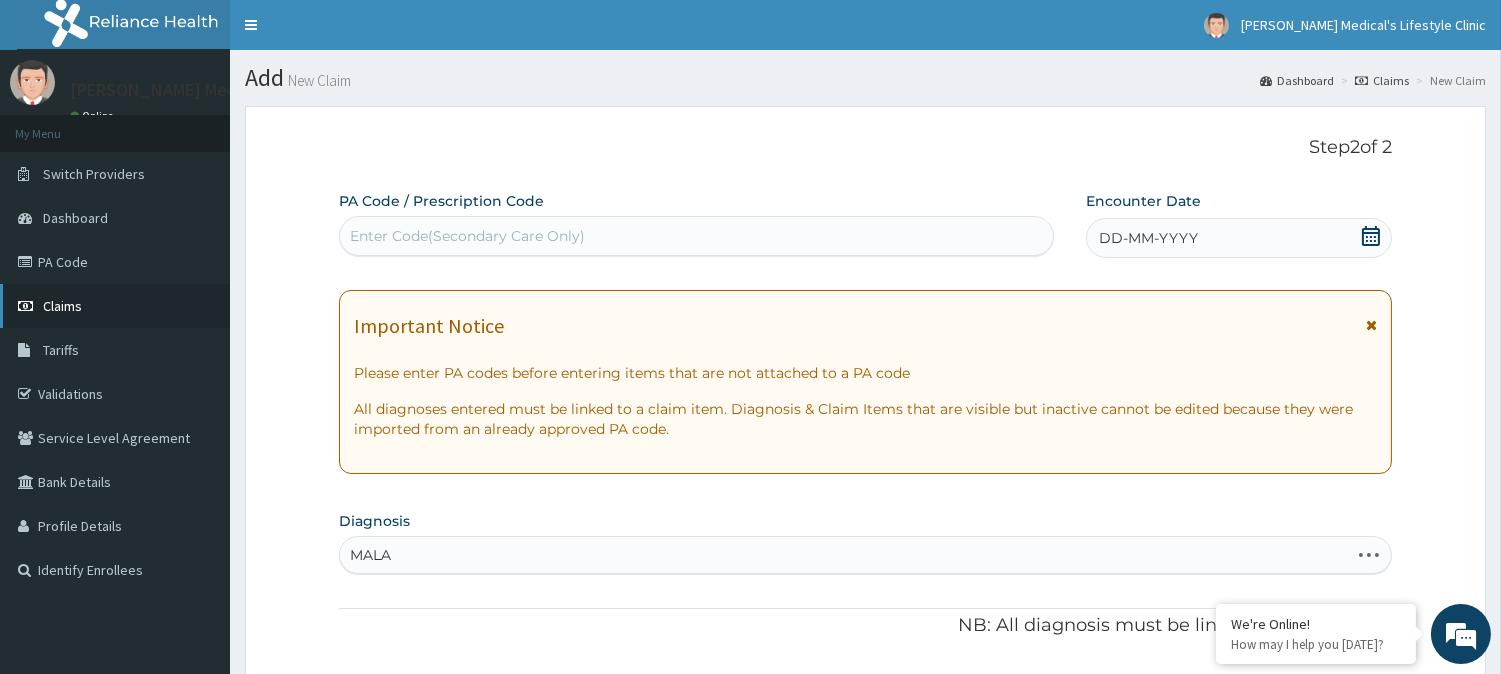 type on "MALA" 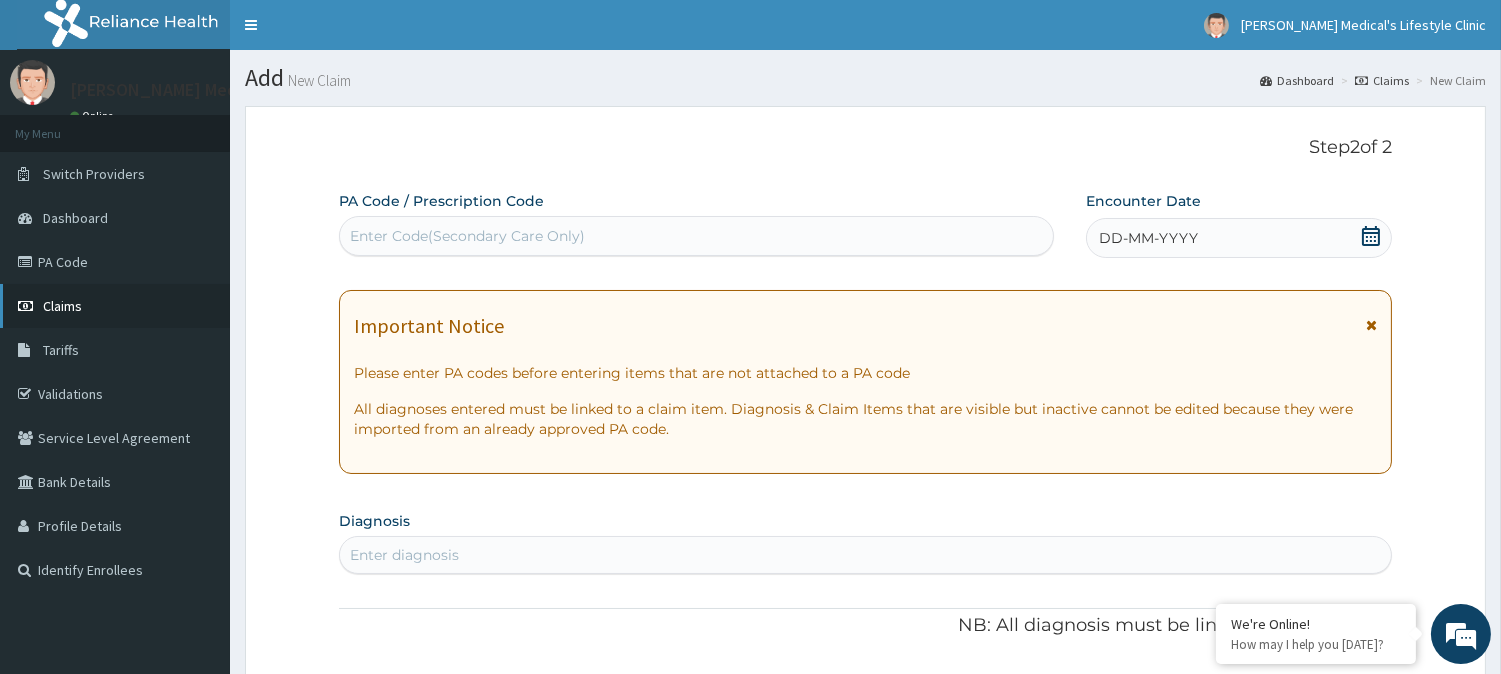 click on "Claims" at bounding box center [115, 306] 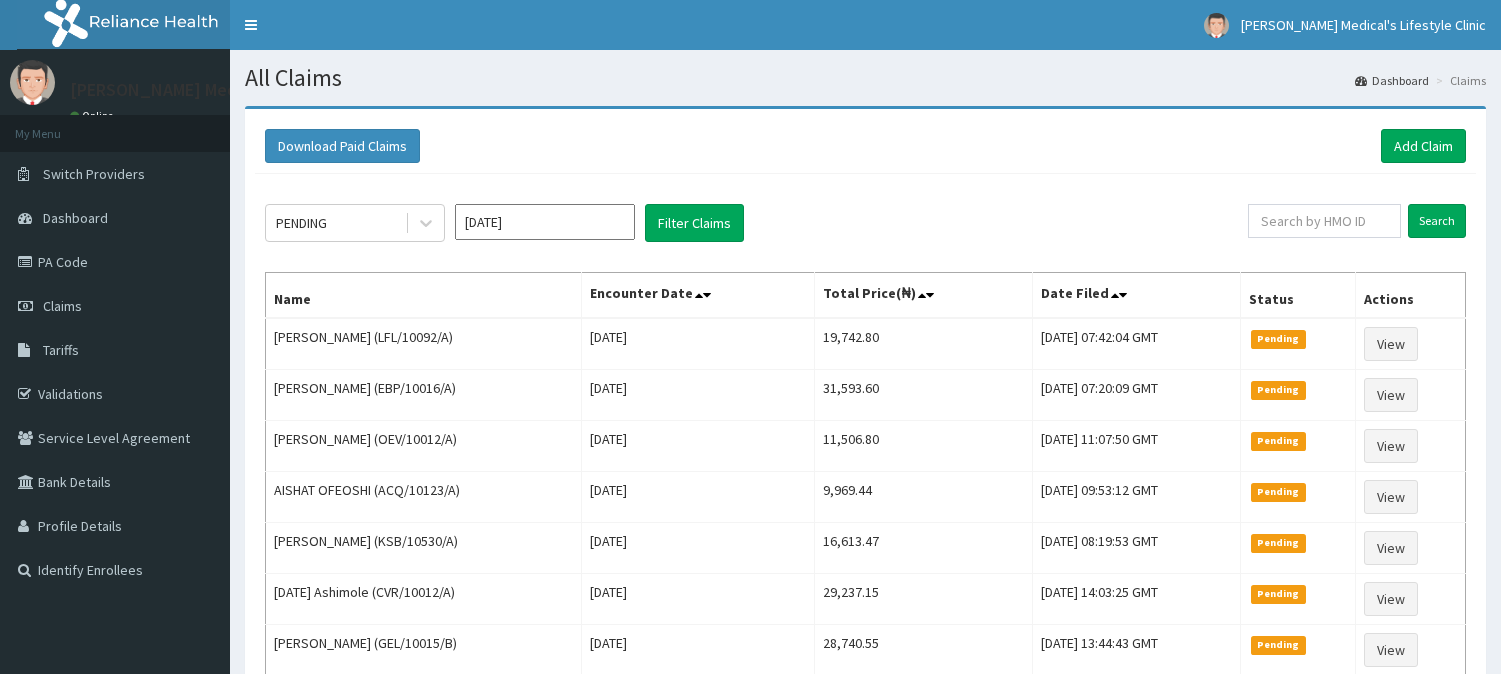 scroll, scrollTop: 0, scrollLeft: 0, axis: both 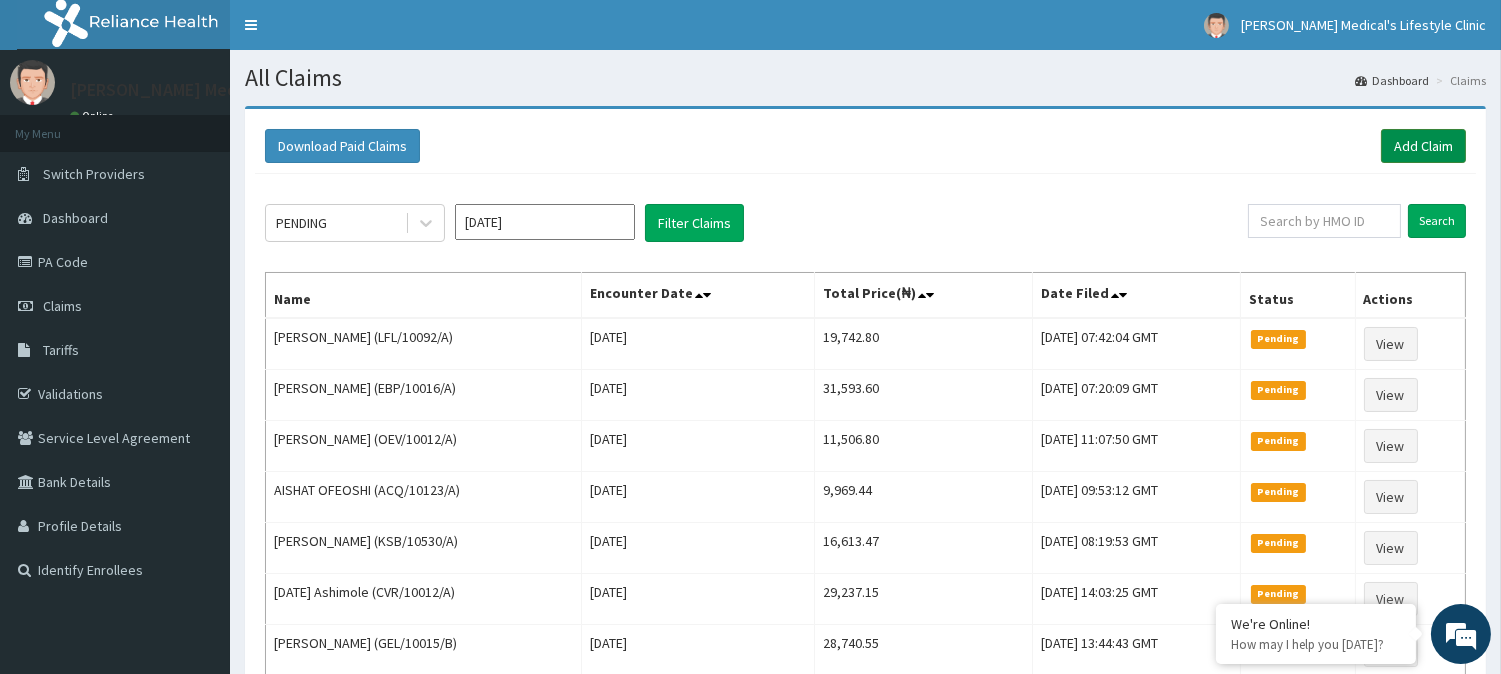 click on "Add Claim" at bounding box center [1423, 146] 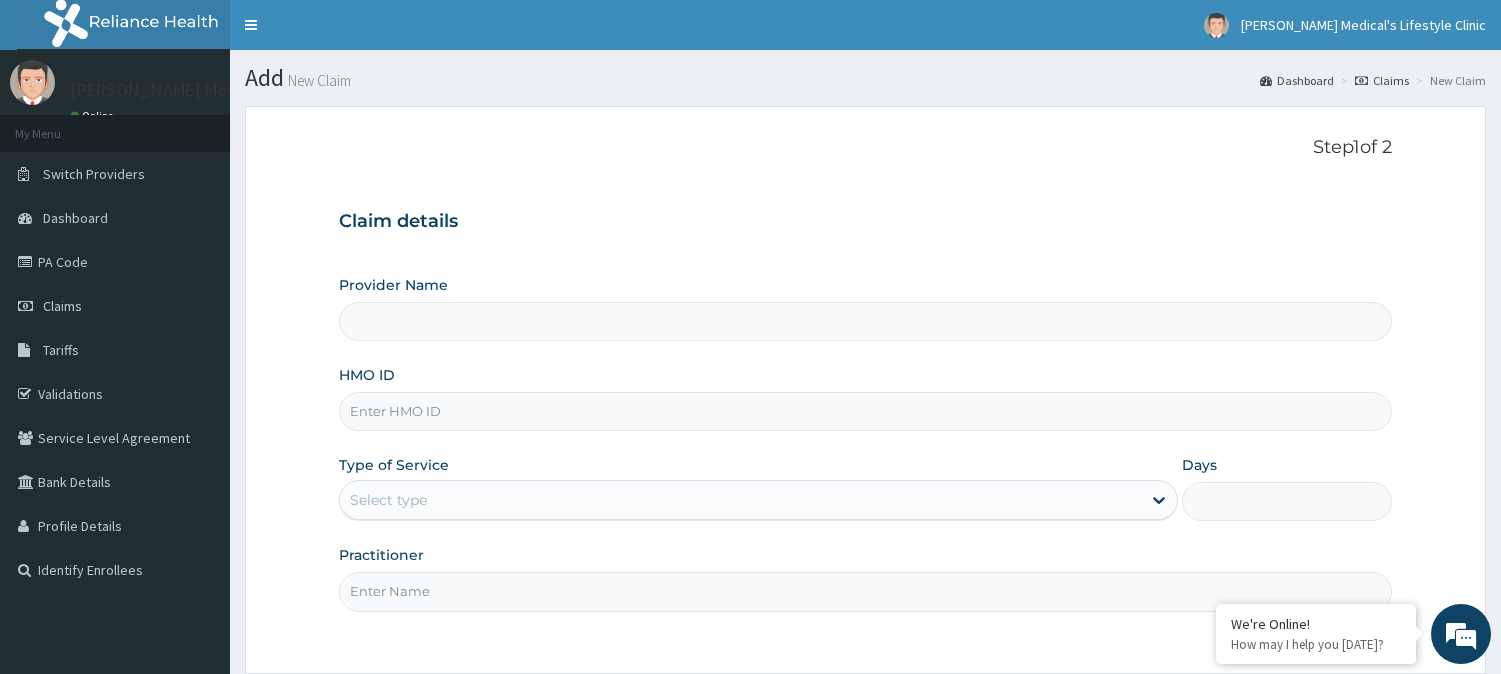 scroll, scrollTop: 0, scrollLeft: 0, axis: both 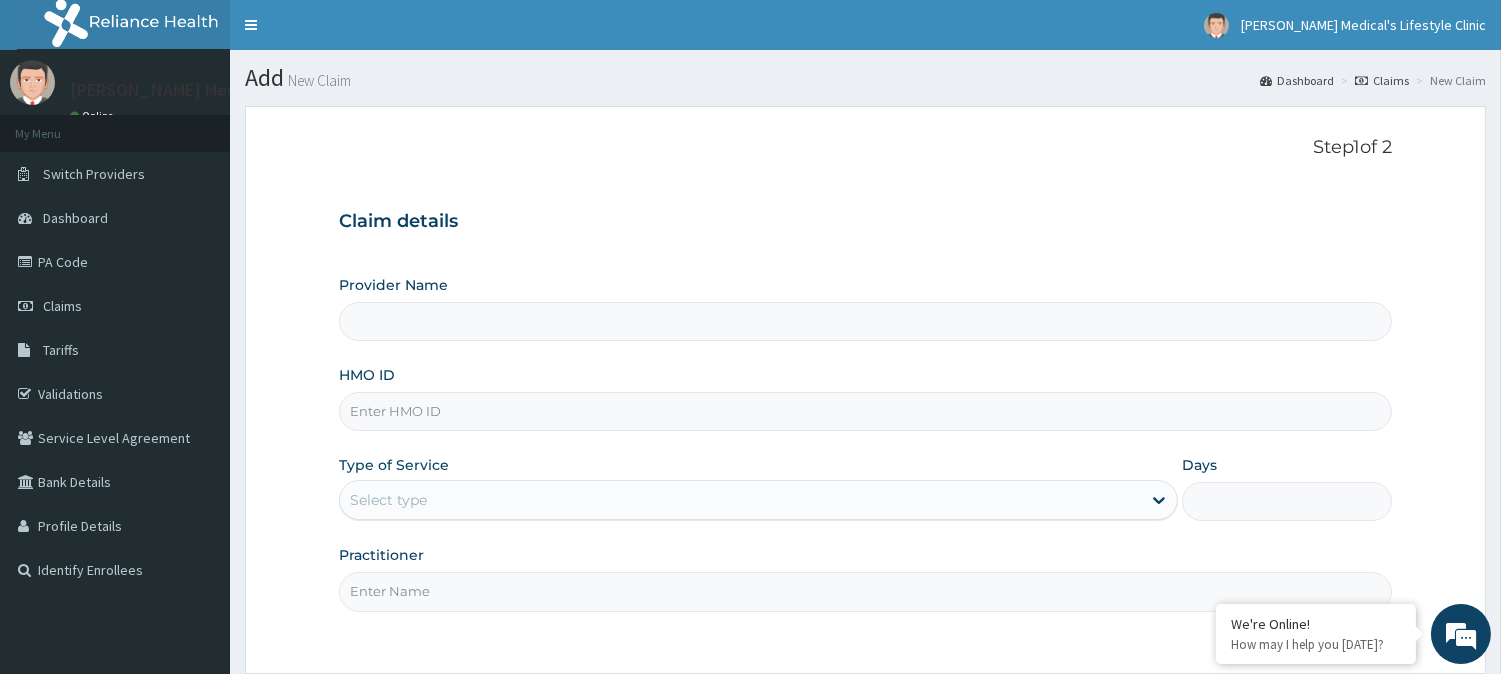 type on "[PERSON_NAME] Medical's Lifestyle clinic" 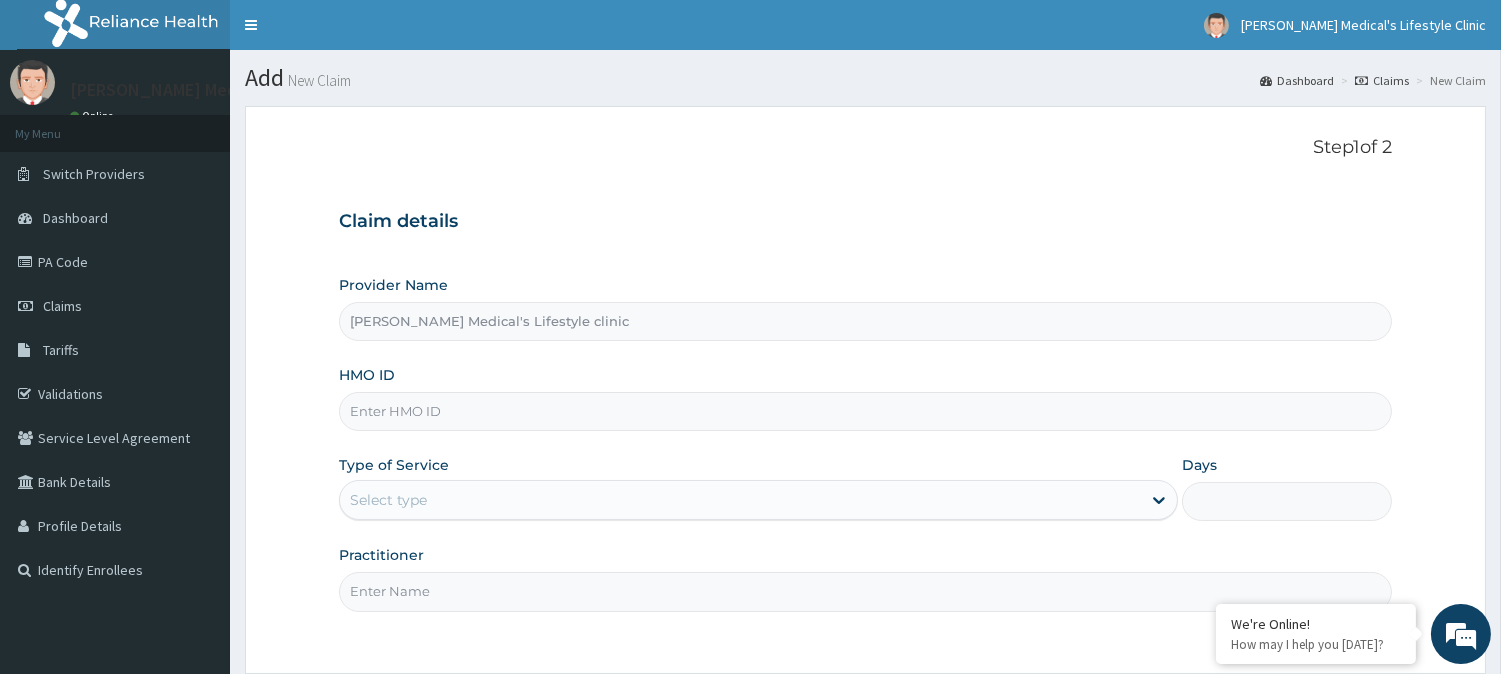 click on "HMO ID" at bounding box center (865, 411) 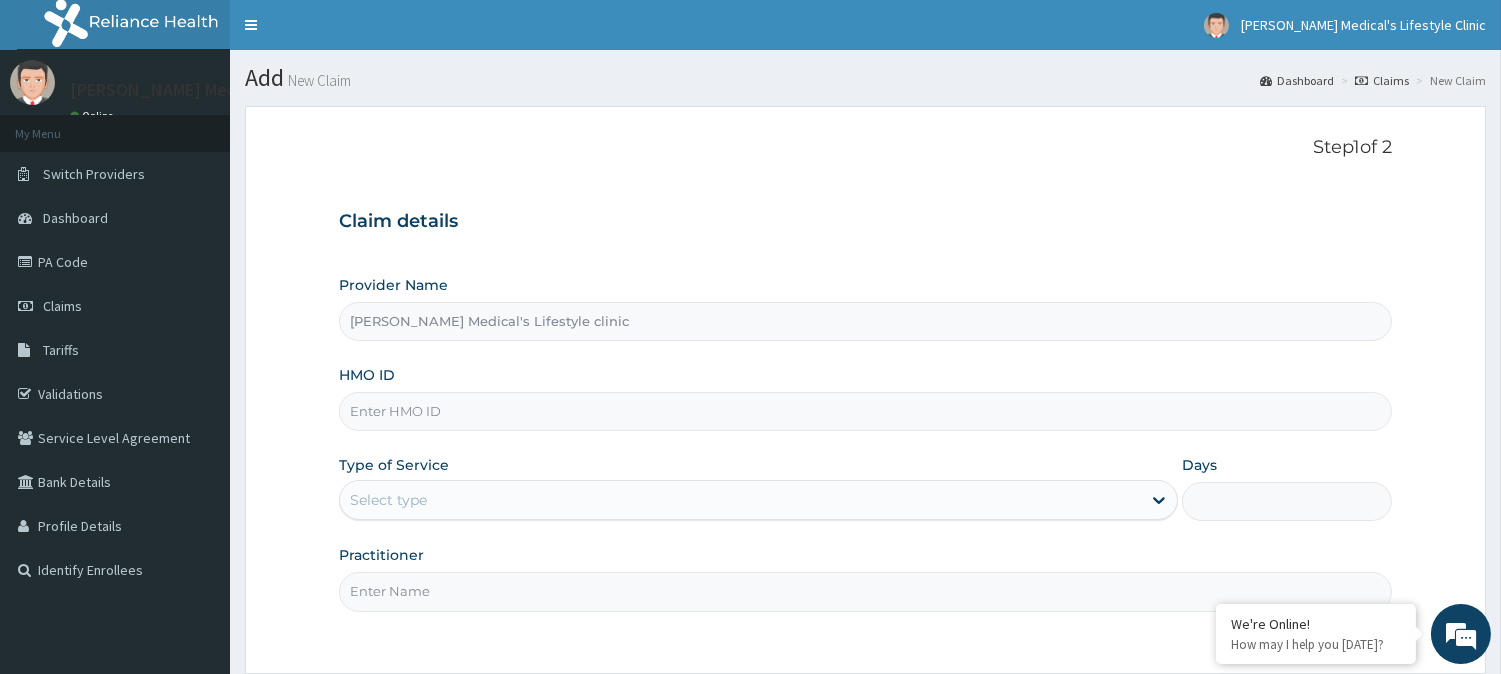 paste on "FWS/10005/A" 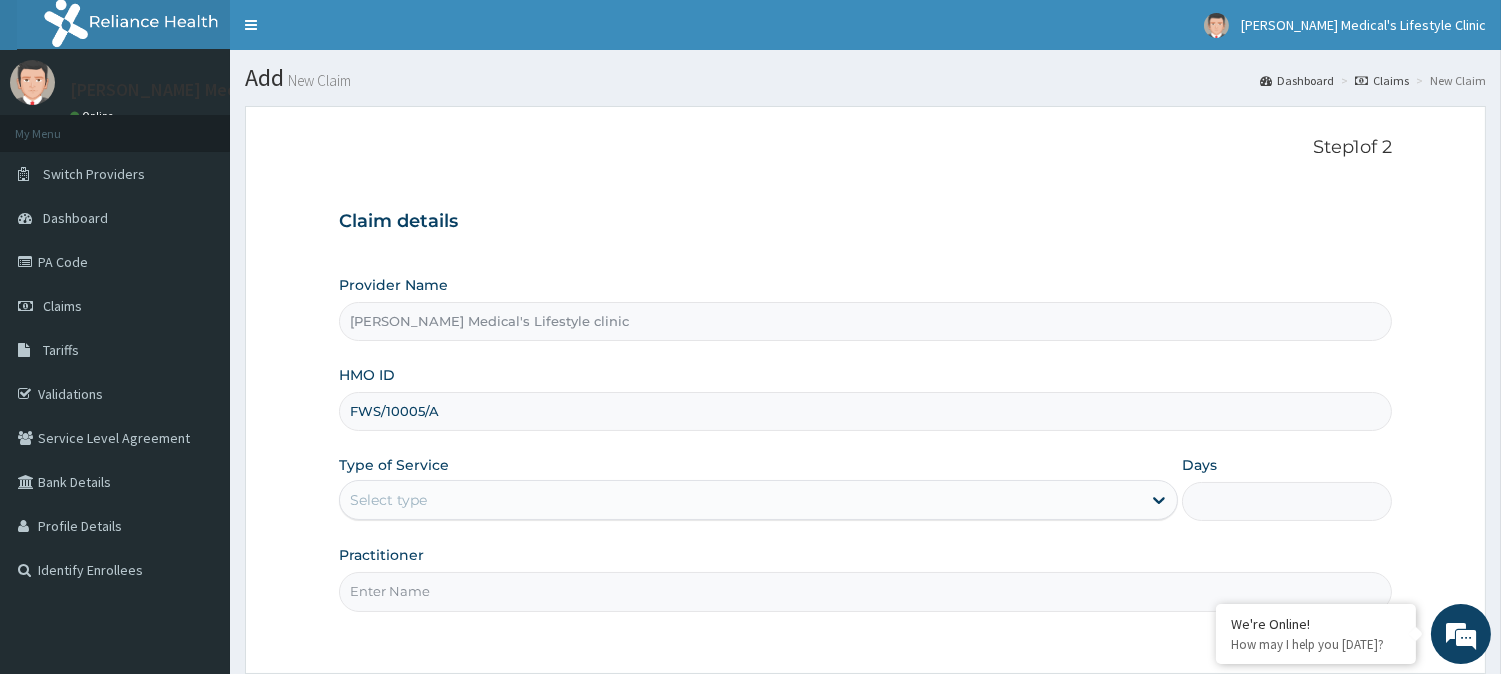 type on "FWS/10005/A" 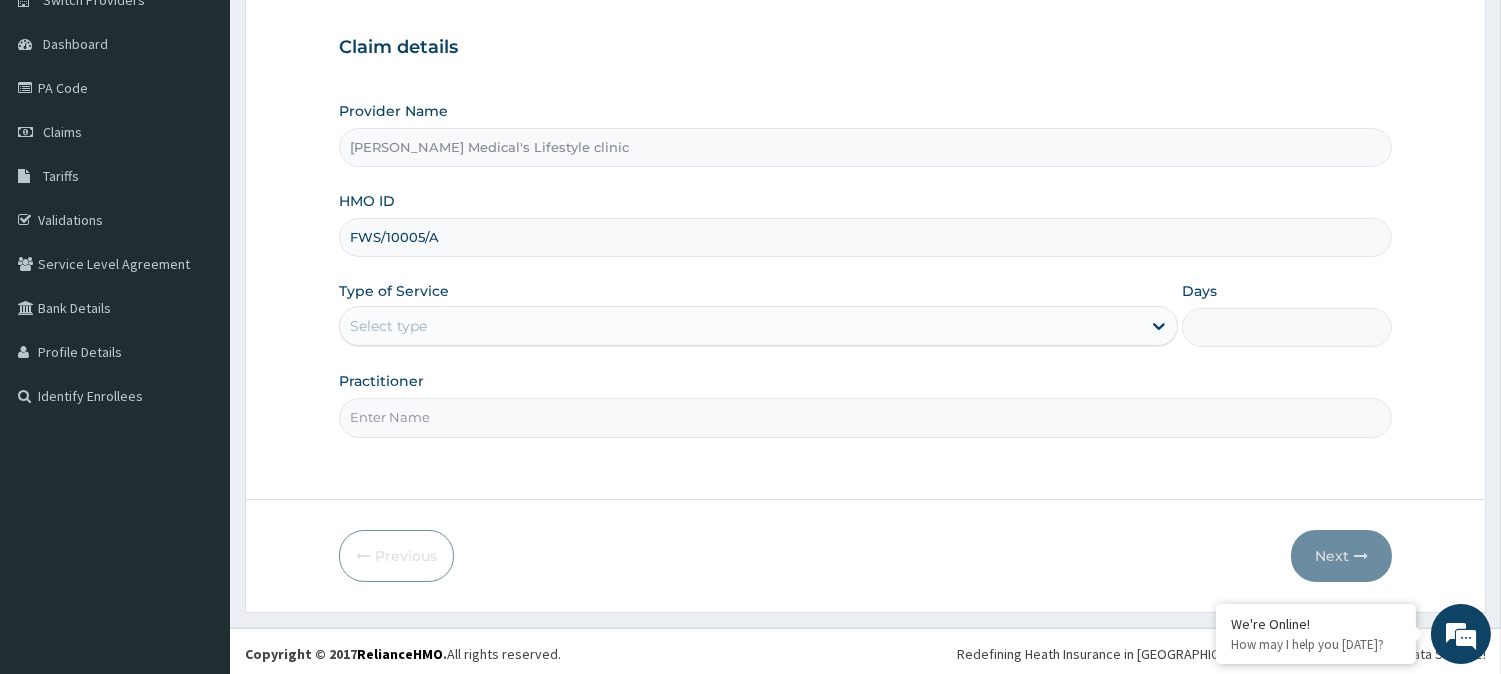 scroll, scrollTop: 178, scrollLeft: 0, axis: vertical 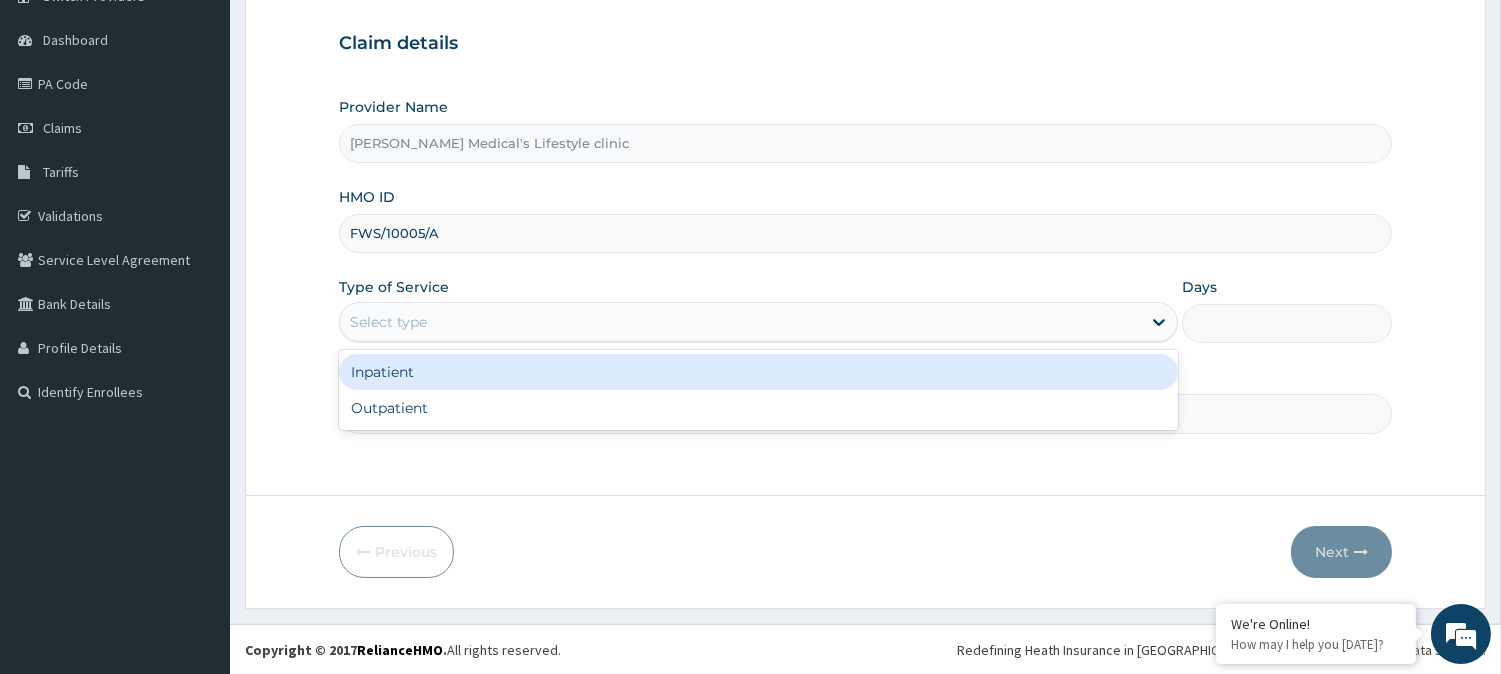 click on "Select type" at bounding box center (740, 322) 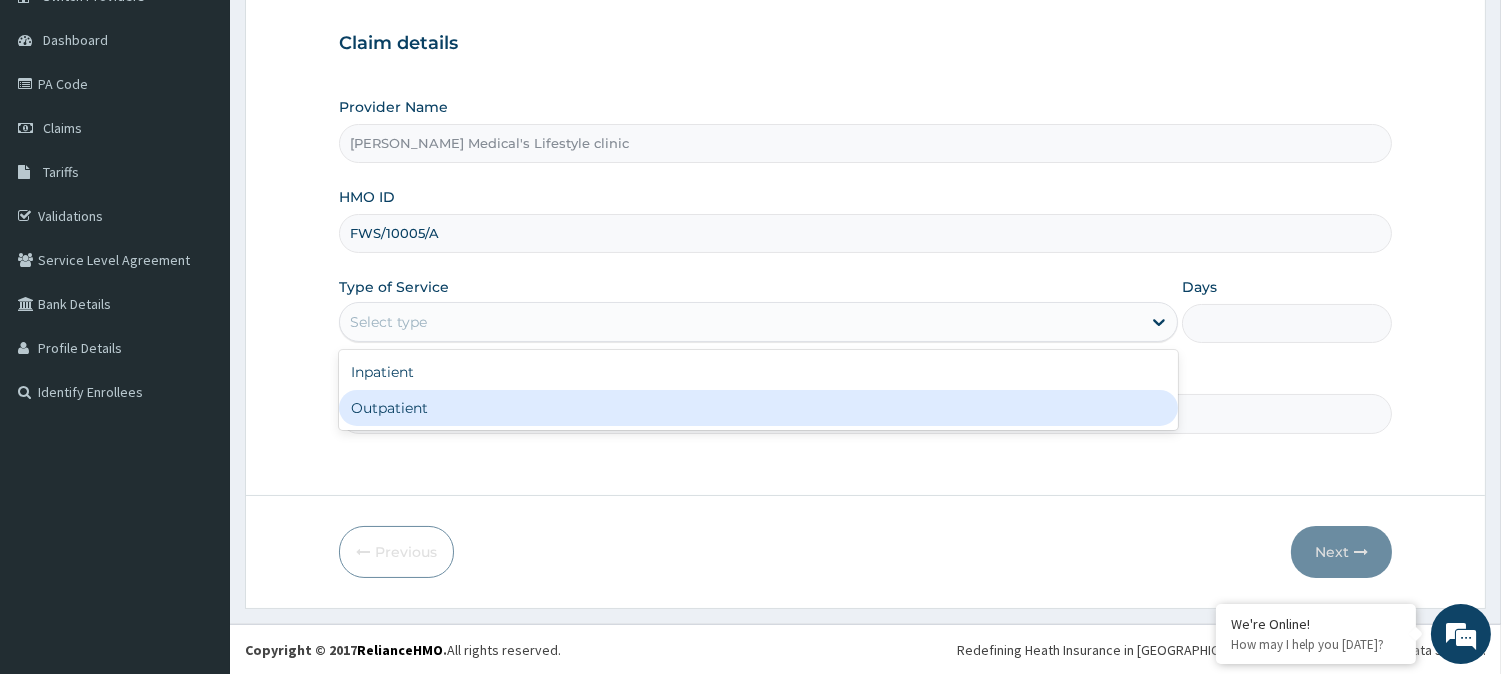 click on "Outpatient" at bounding box center [758, 408] 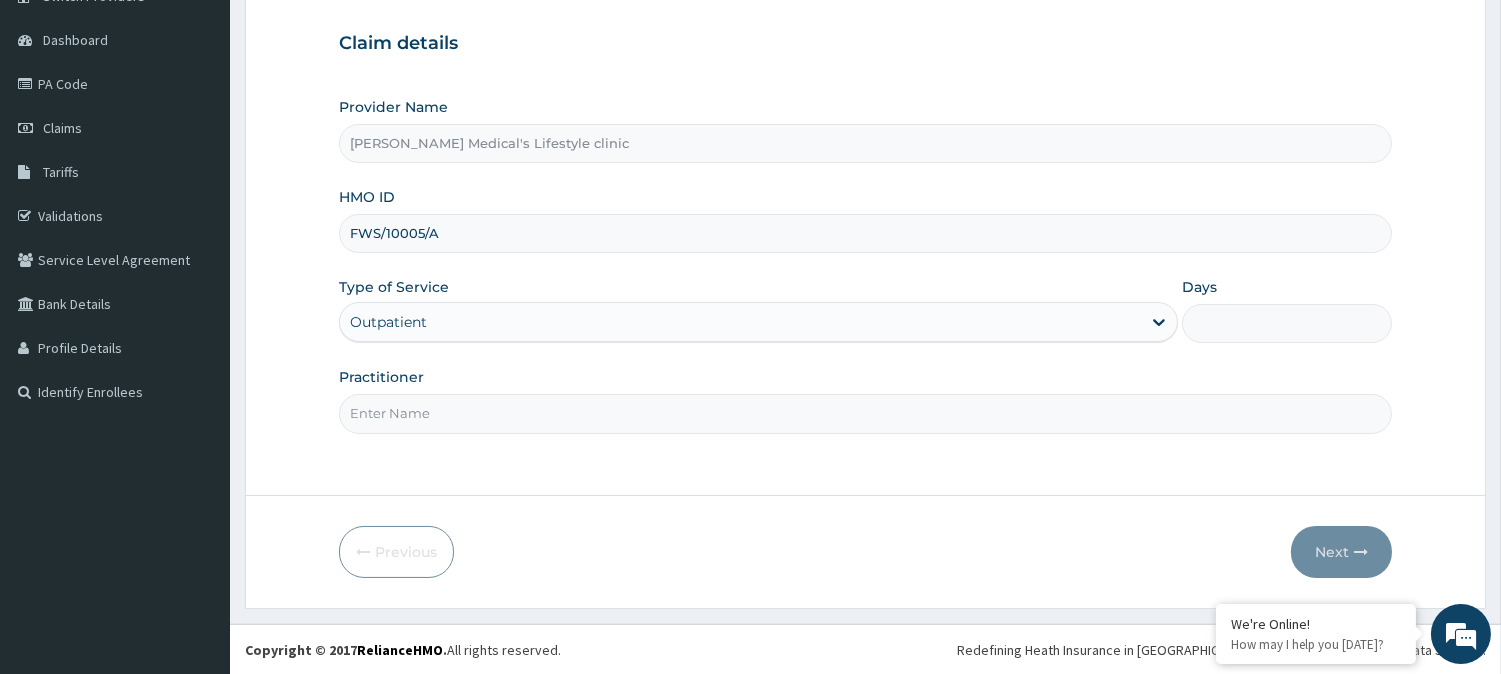 type on "1" 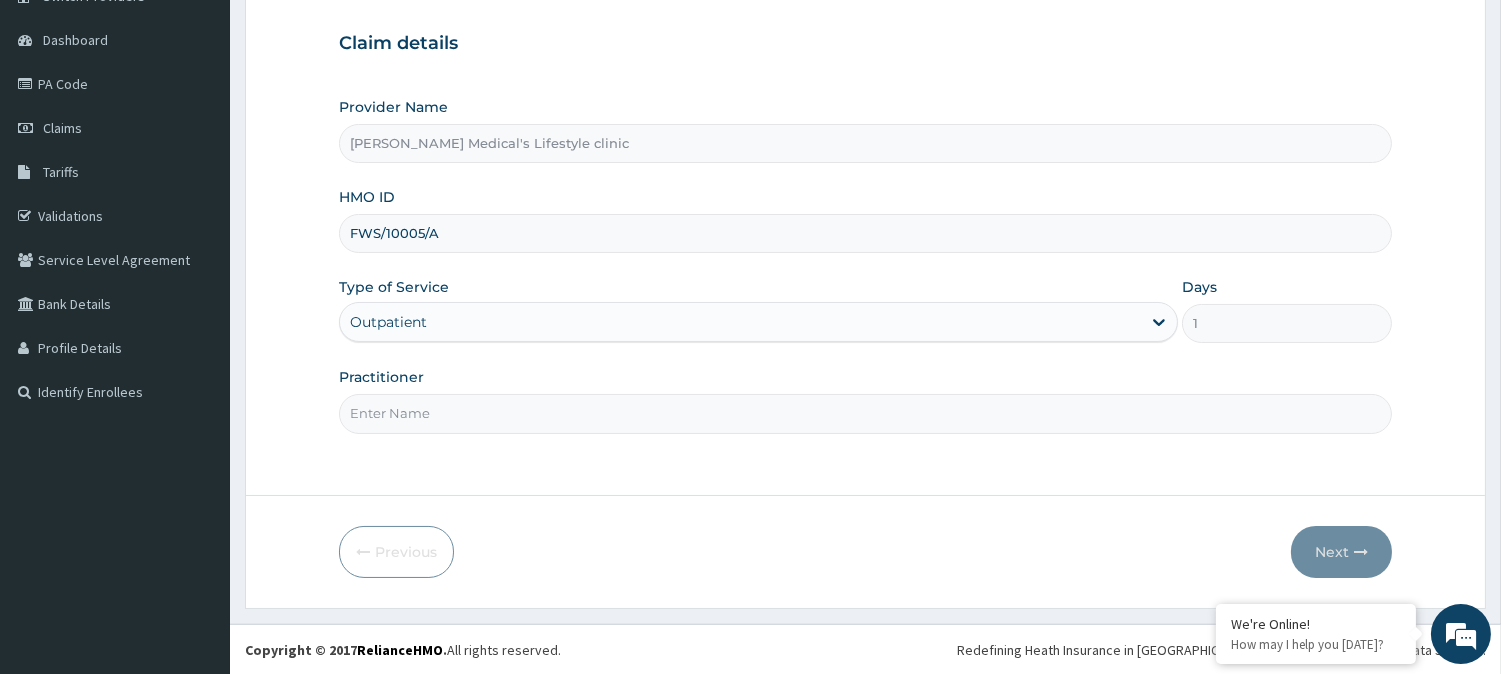 click on "Practitioner" at bounding box center (865, 413) 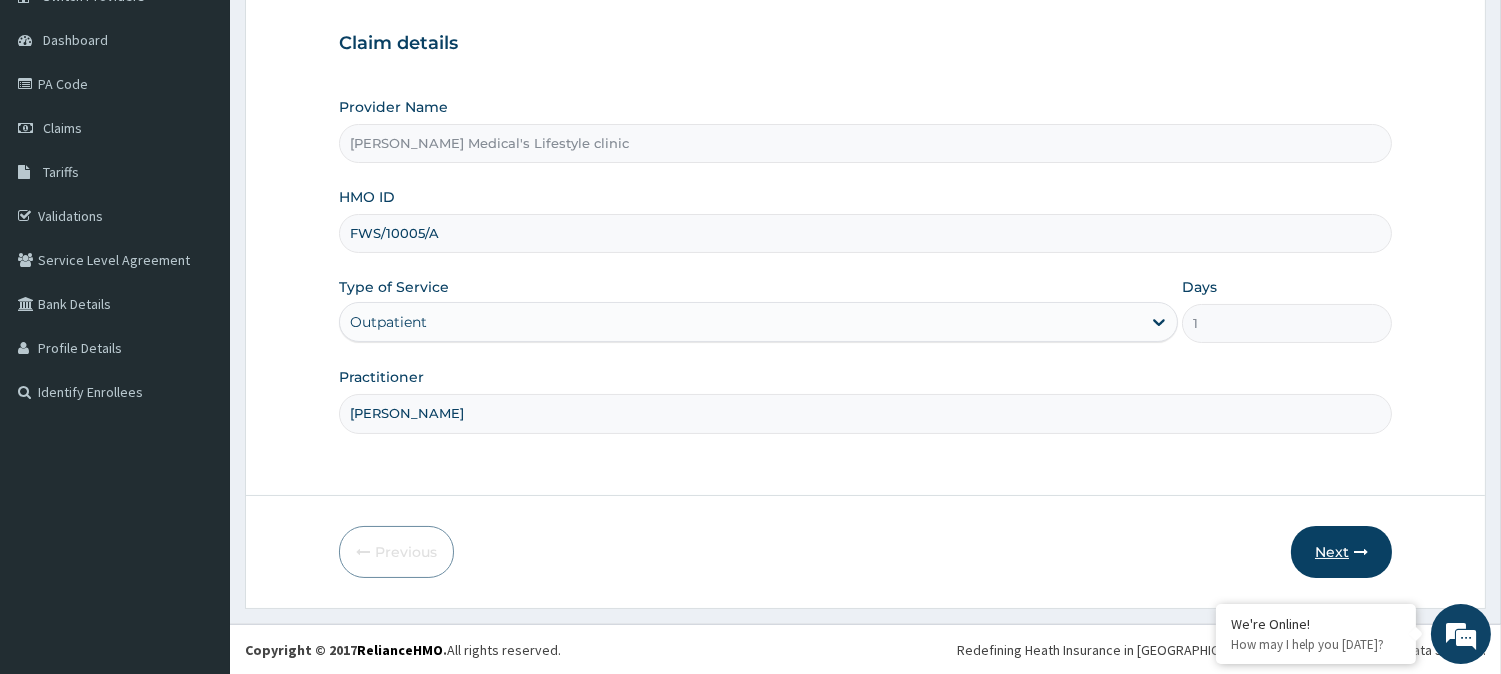click on "Next" at bounding box center [1341, 552] 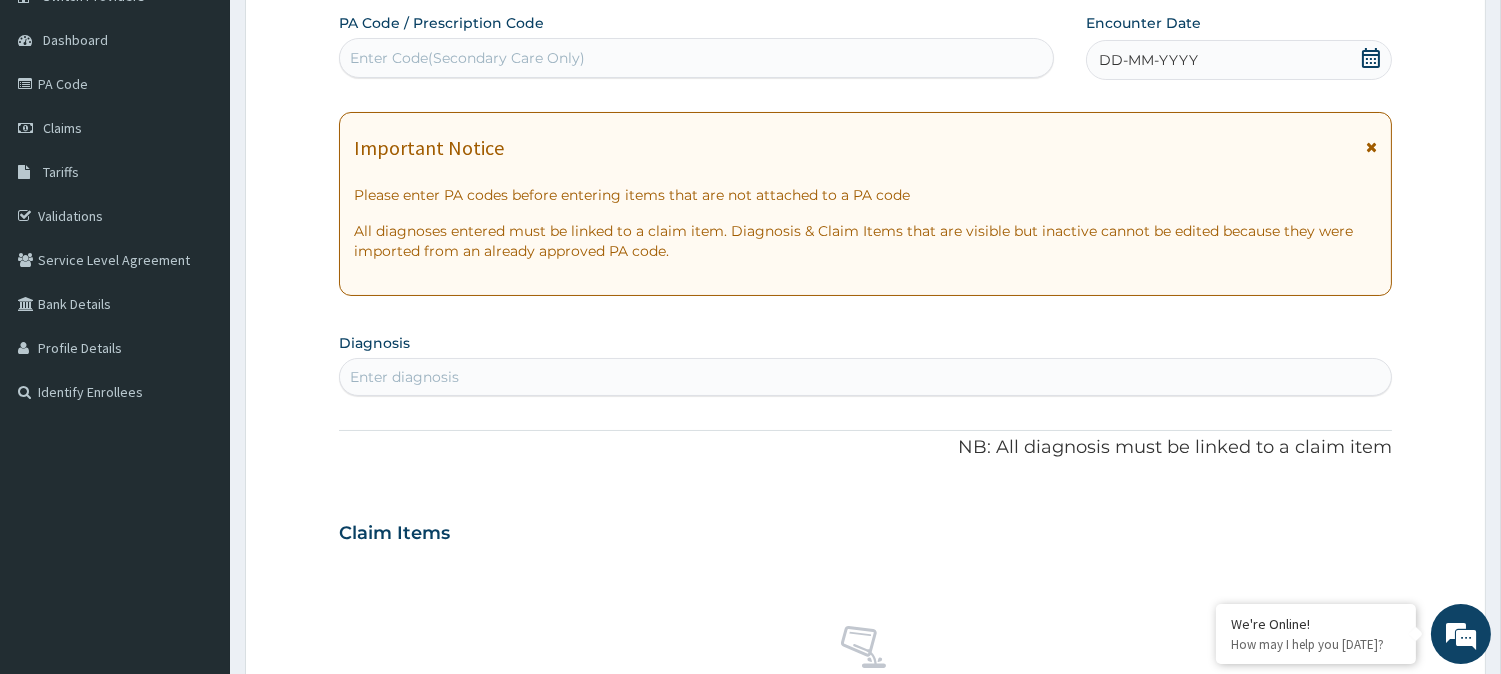 click on "Enter diagnosis" at bounding box center [404, 377] 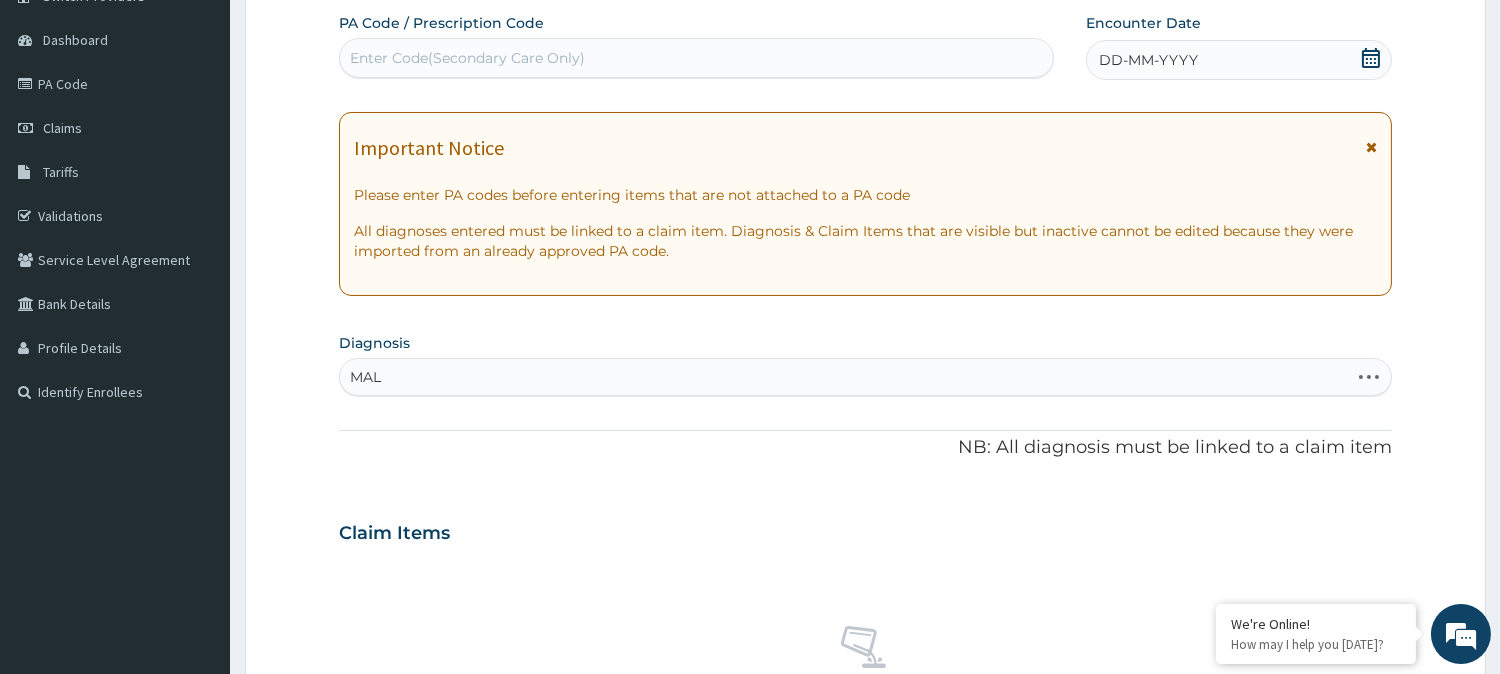 type on "MALA" 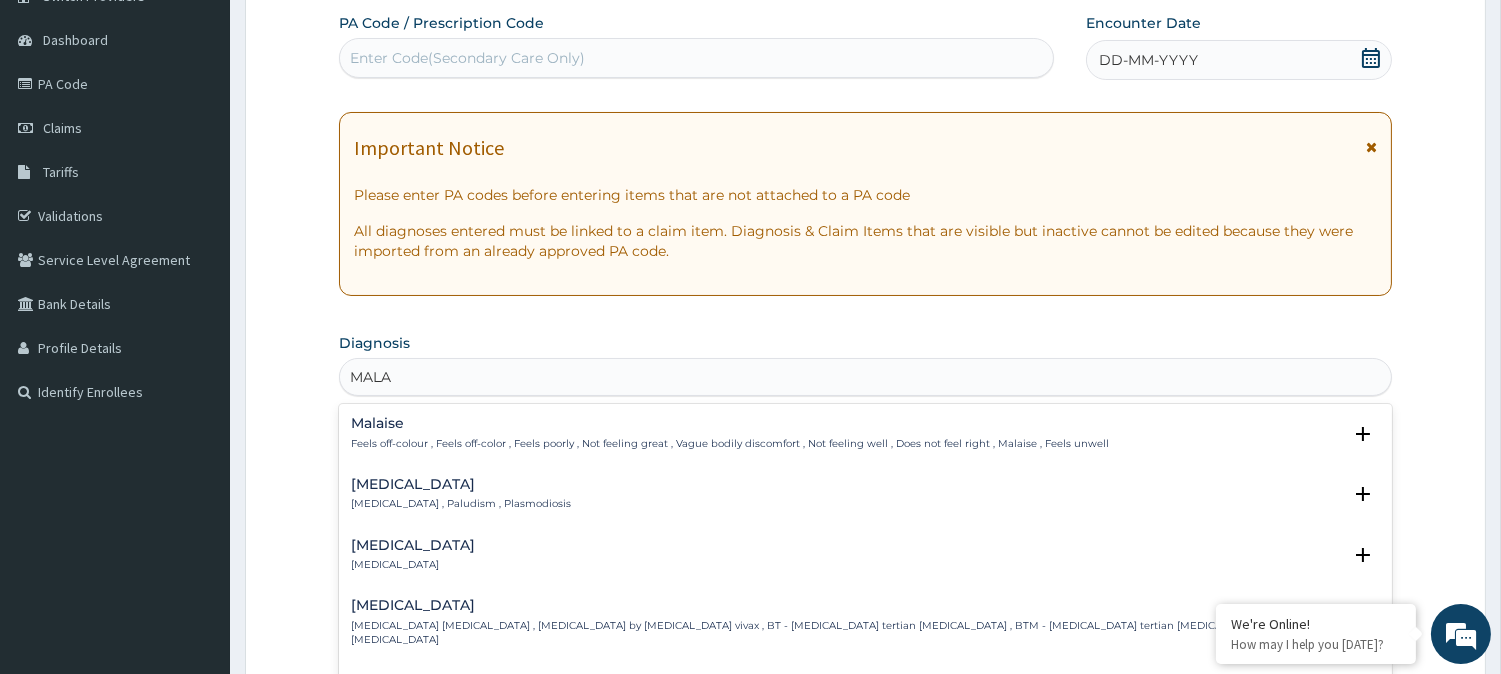 click on "[MEDICAL_DATA]" at bounding box center [461, 484] 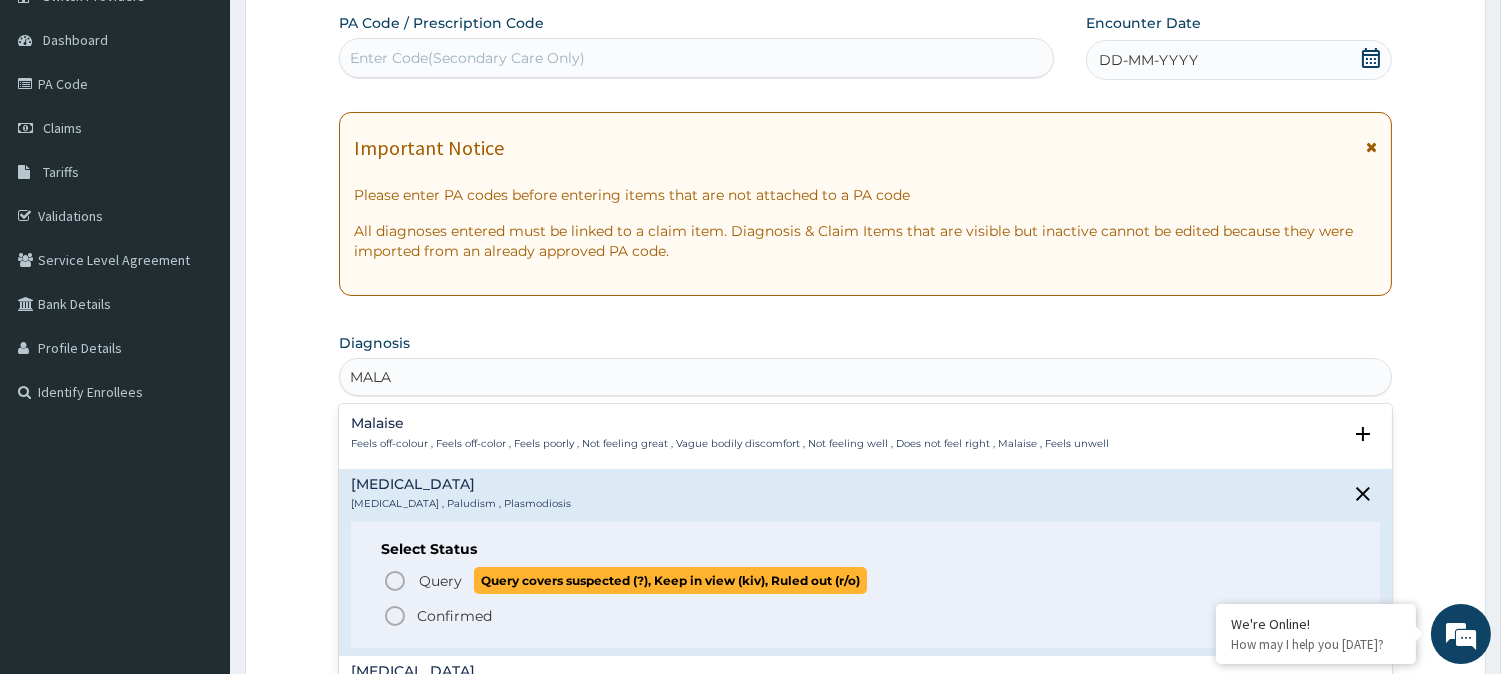 click 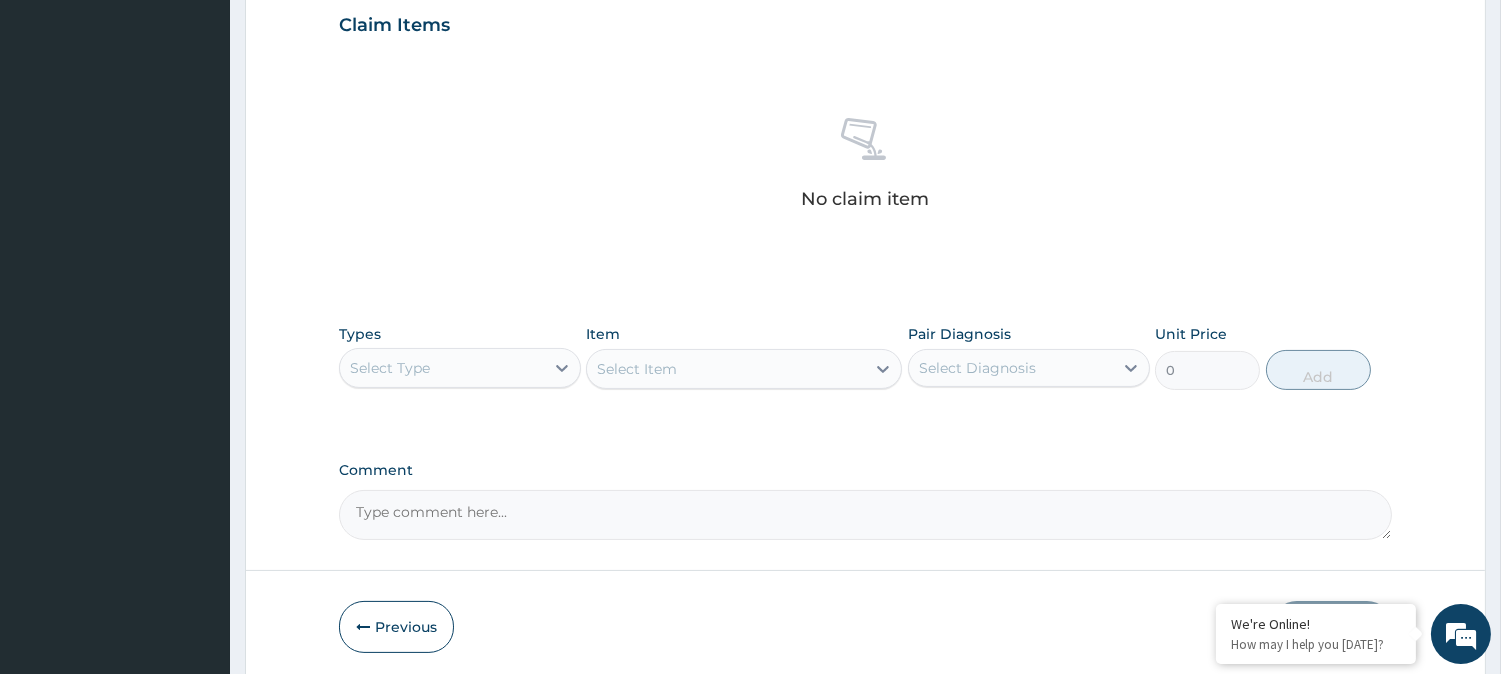 scroll, scrollTop: 734, scrollLeft: 0, axis: vertical 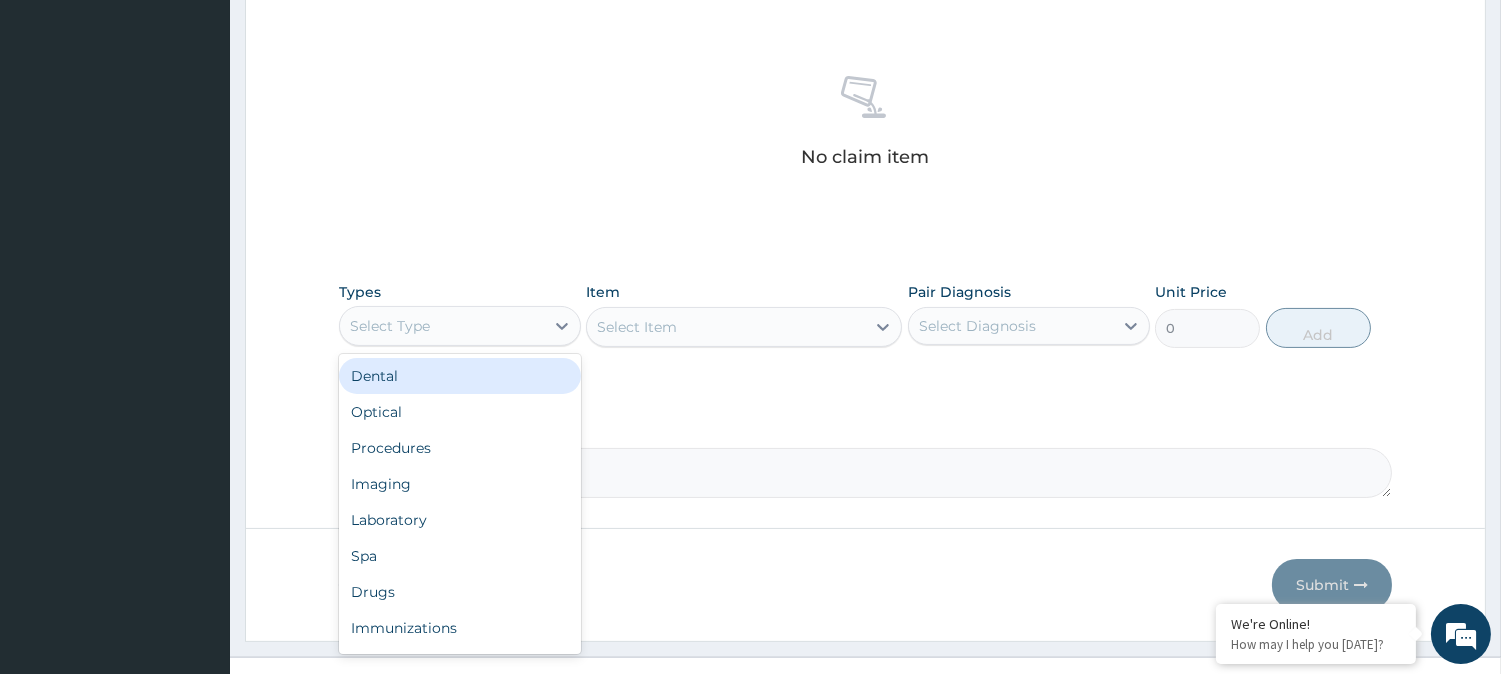 click on "Select Type" at bounding box center (442, 326) 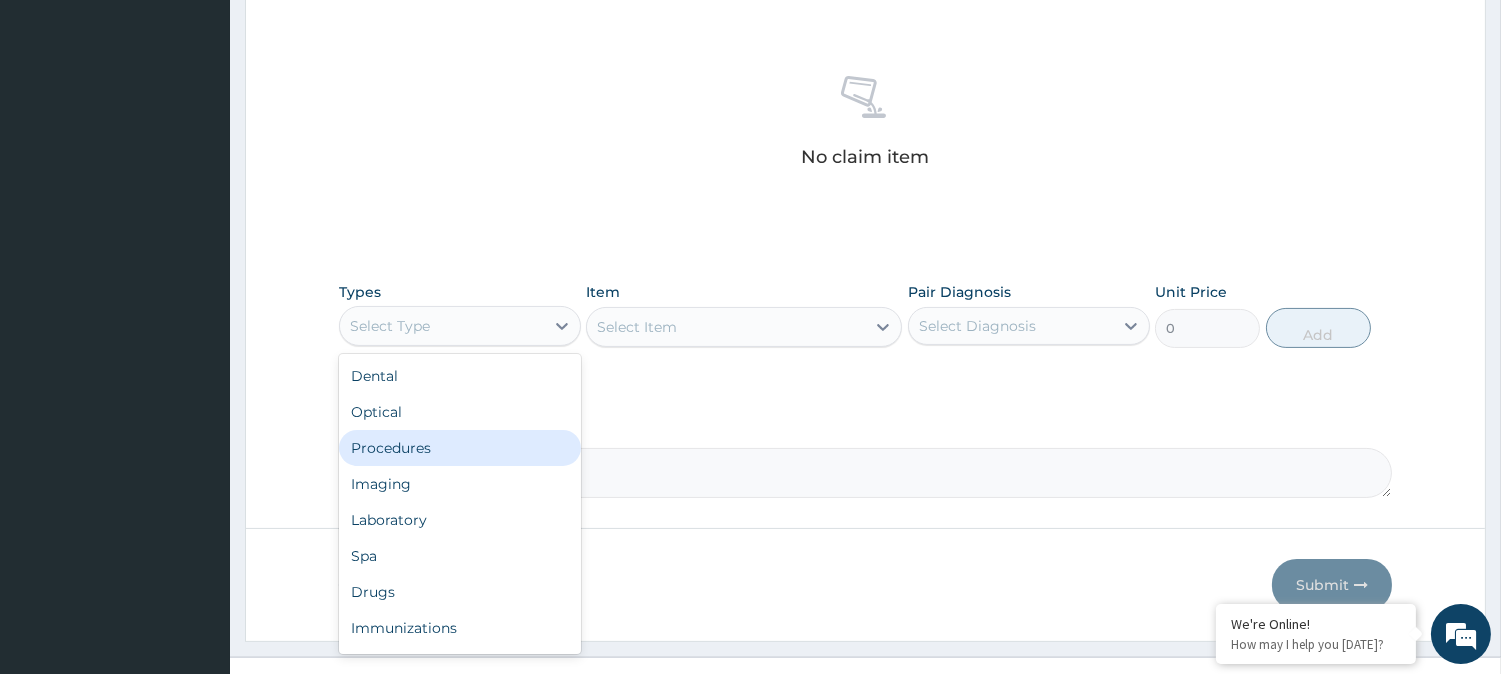 click on "Procedures" at bounding box center (460, 448) 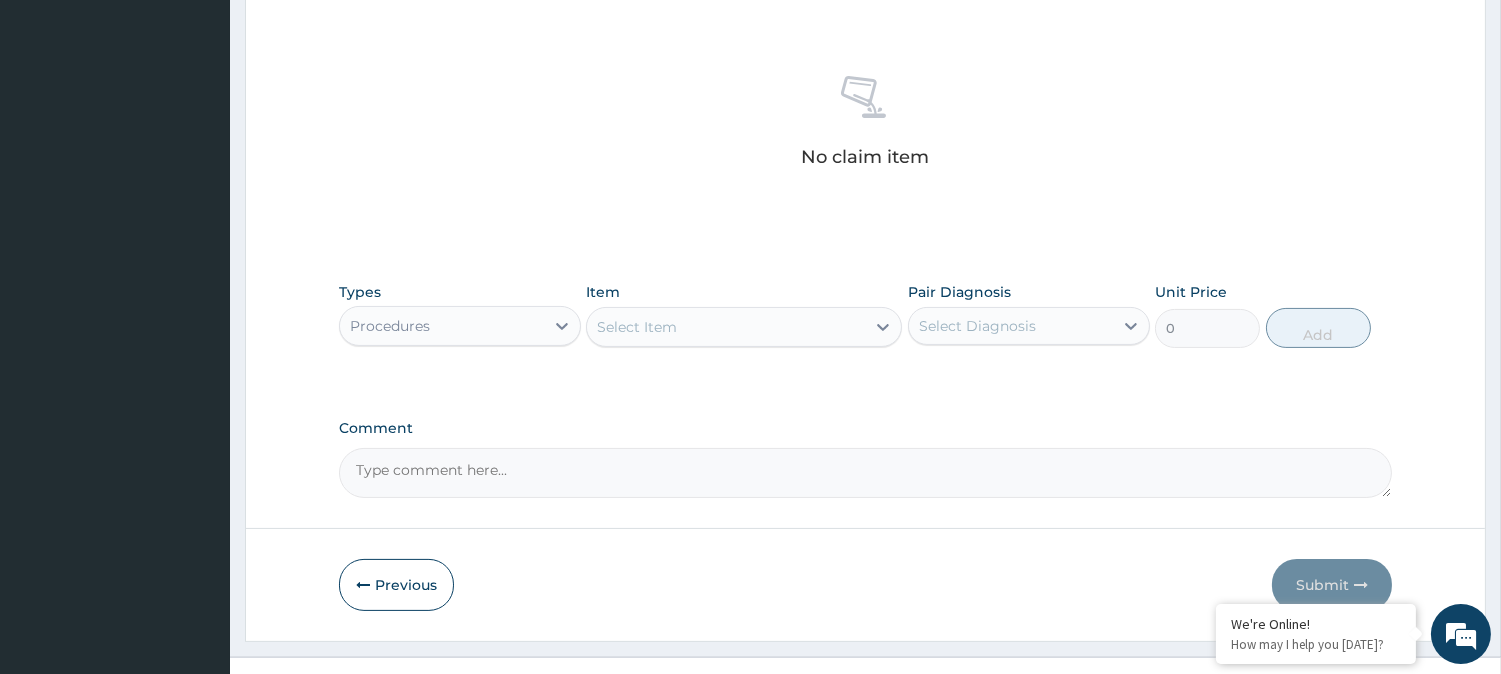 click on "Select Item" at bounding box center [637, 327] 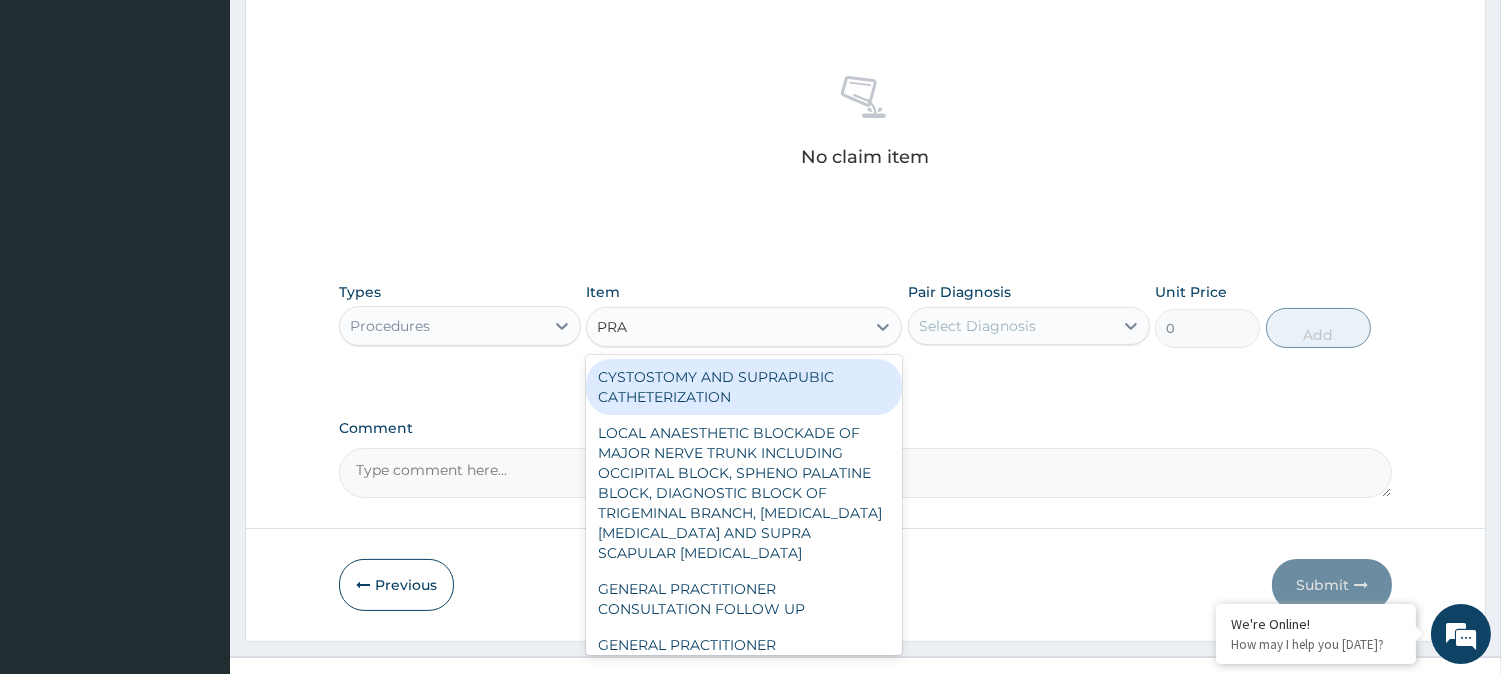 type on "PRAC" 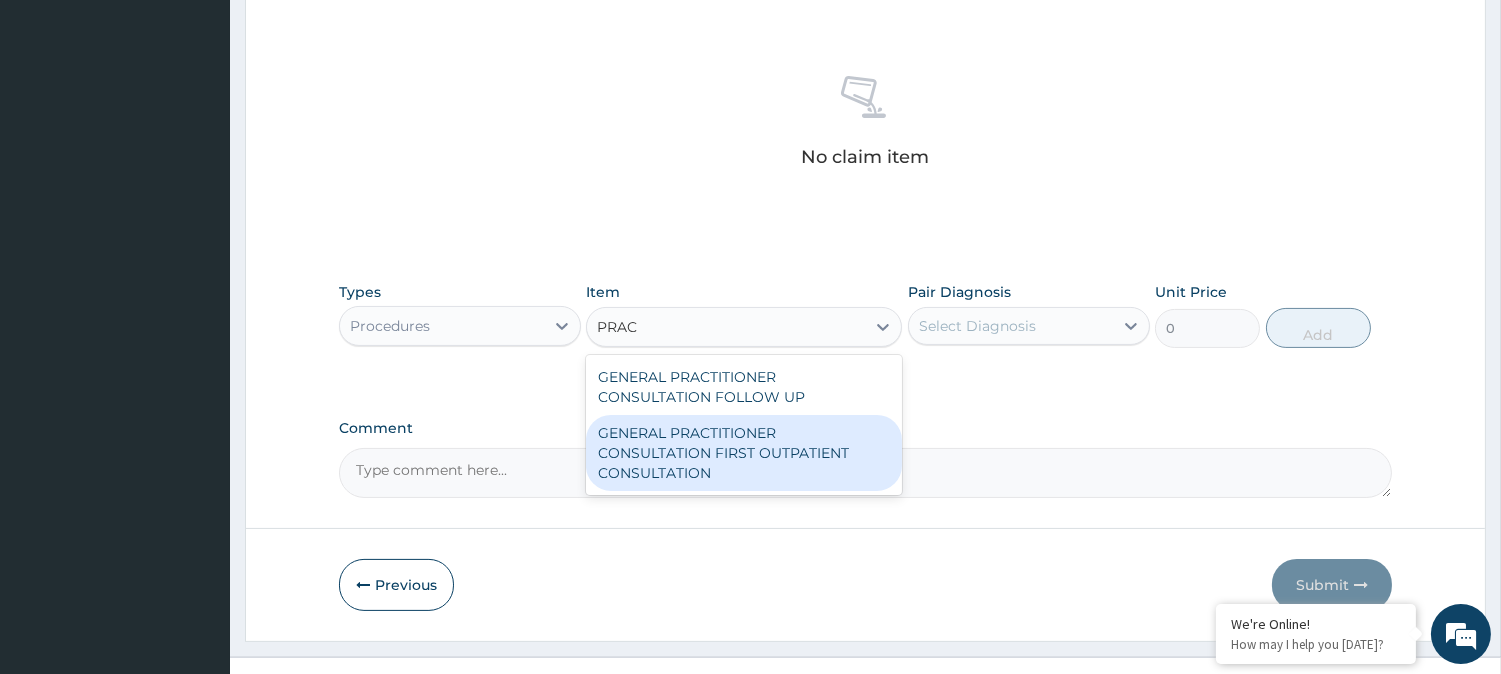 click on "GENERAL PRACTITIONER CONSULTATION FIRST OUTPATIENT CONSULTATION" at bounding box center (744, 453) 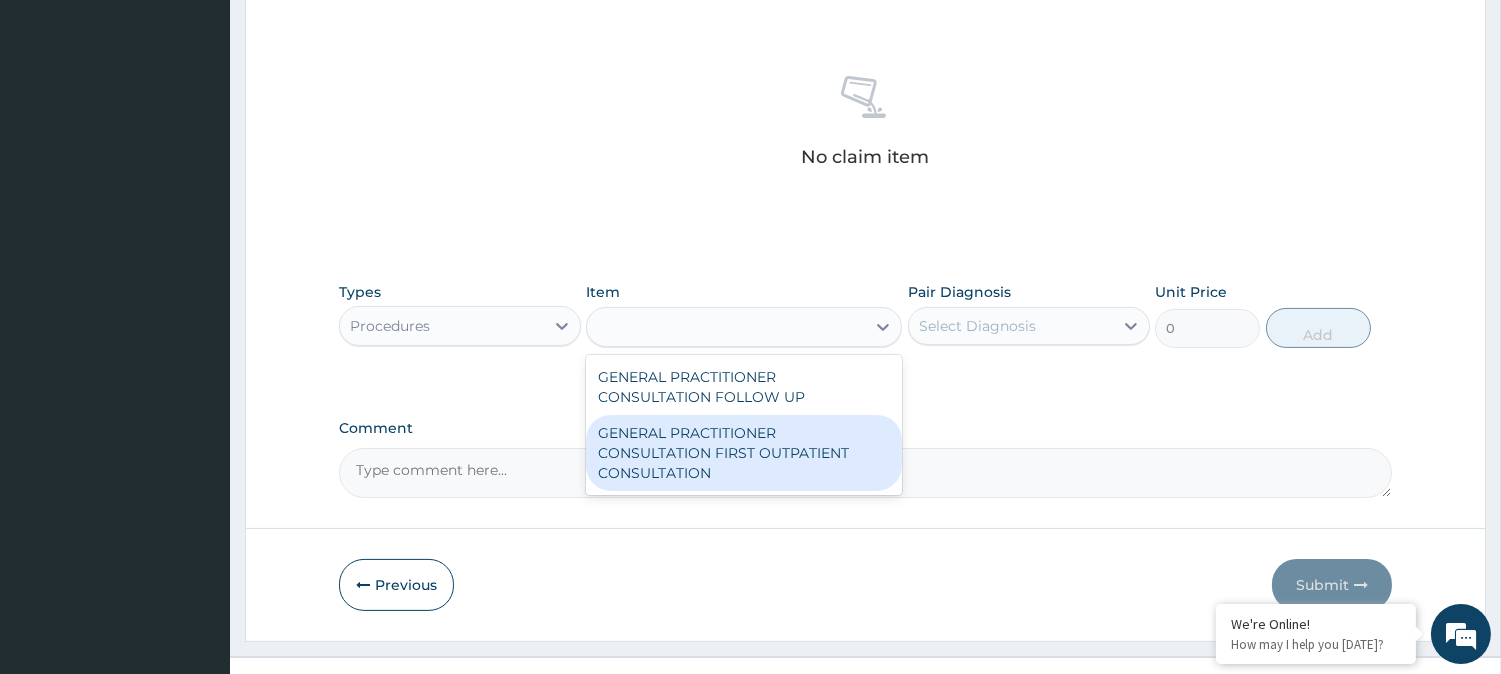 type on "3850" 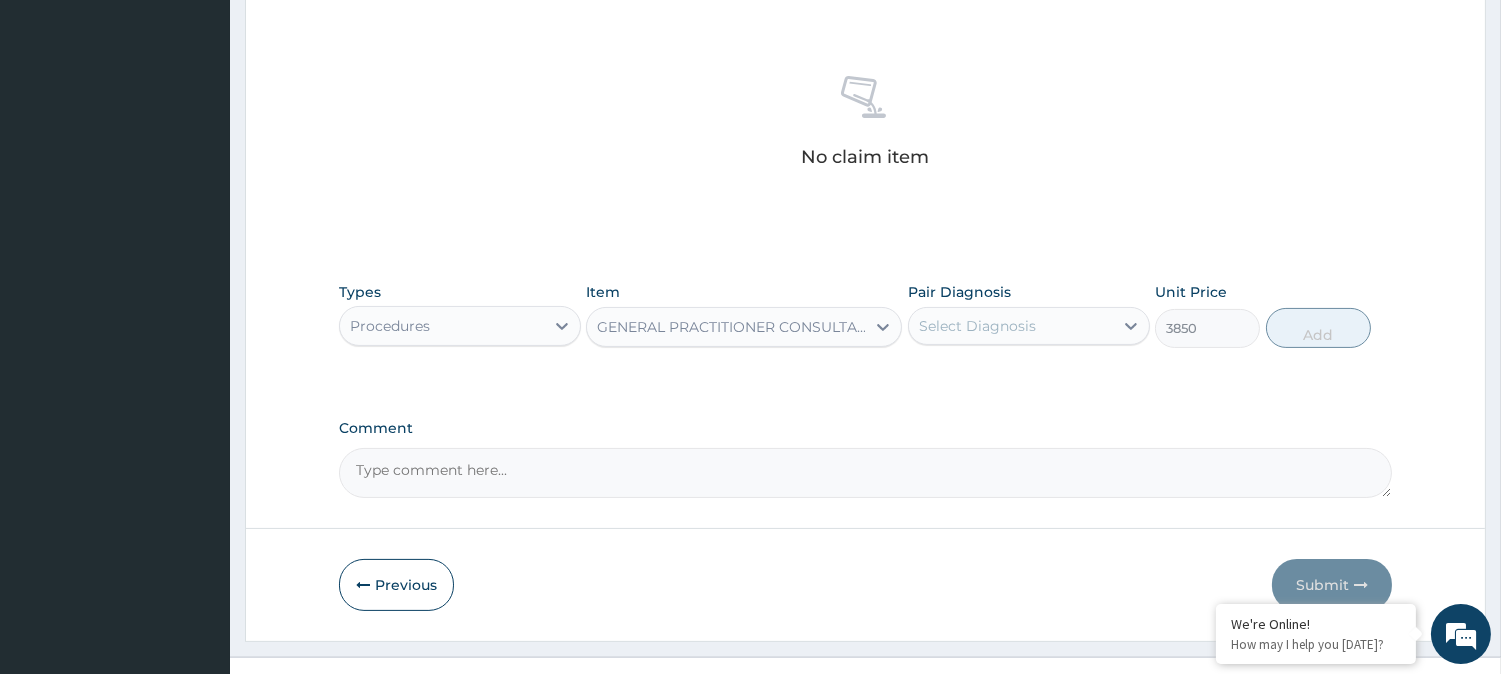 click on "Select Diagnosis" at bounding box center (977, 326) 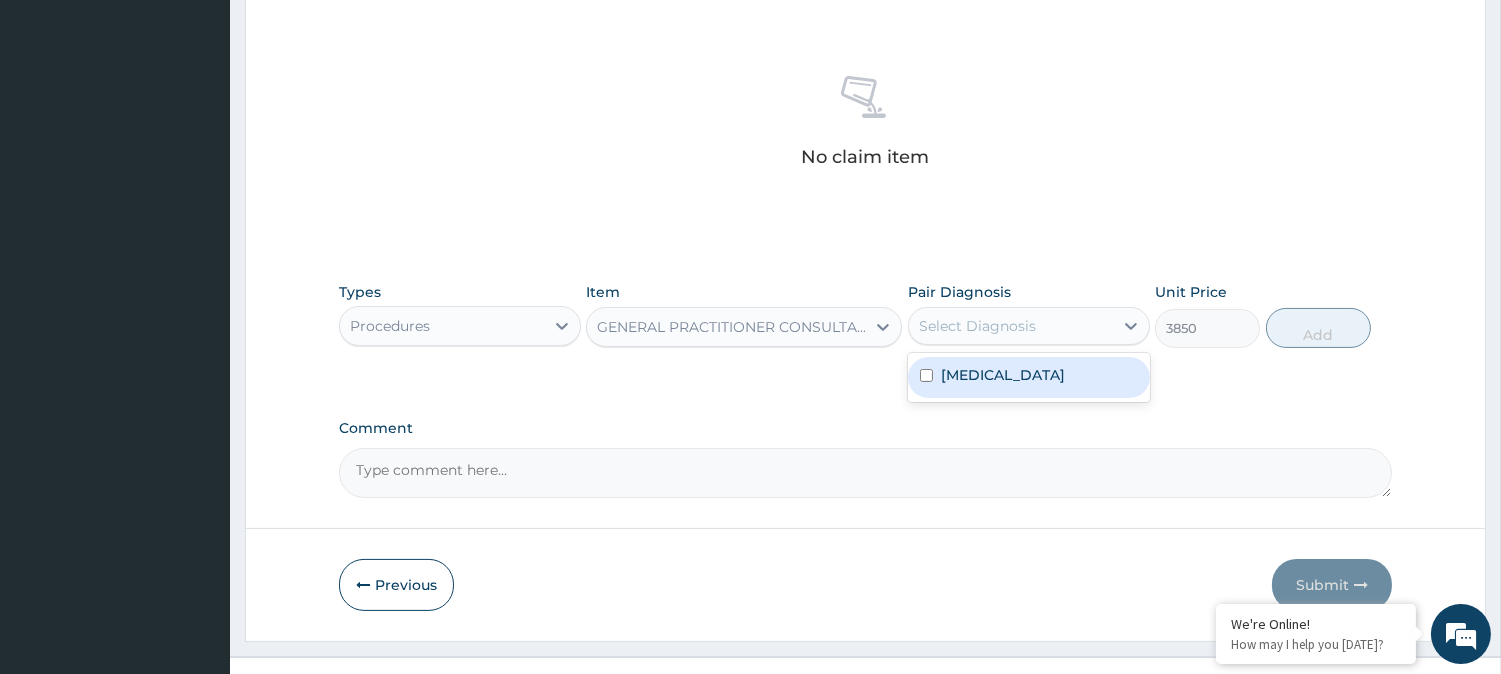 click on "[MEDICAL_DATA]" at bounding box center (1029, 377) 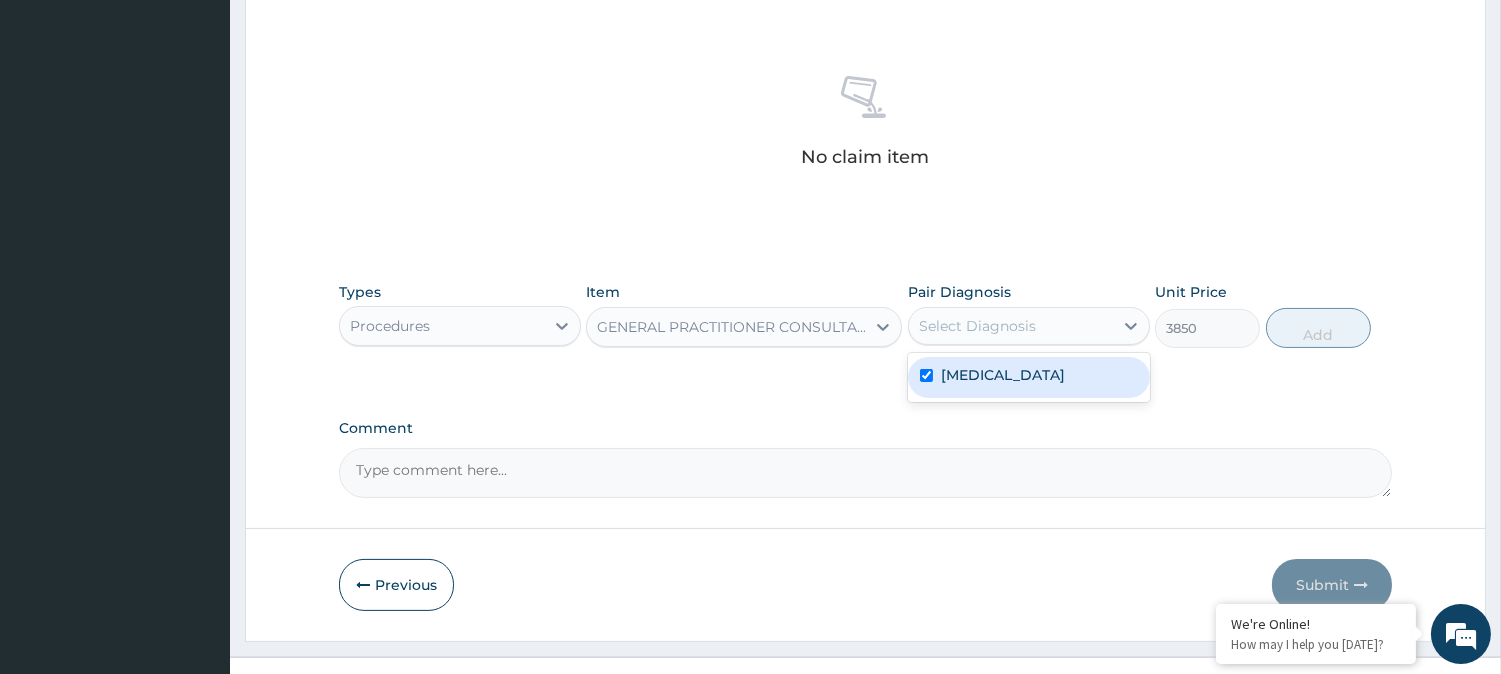 checkbox on "true" 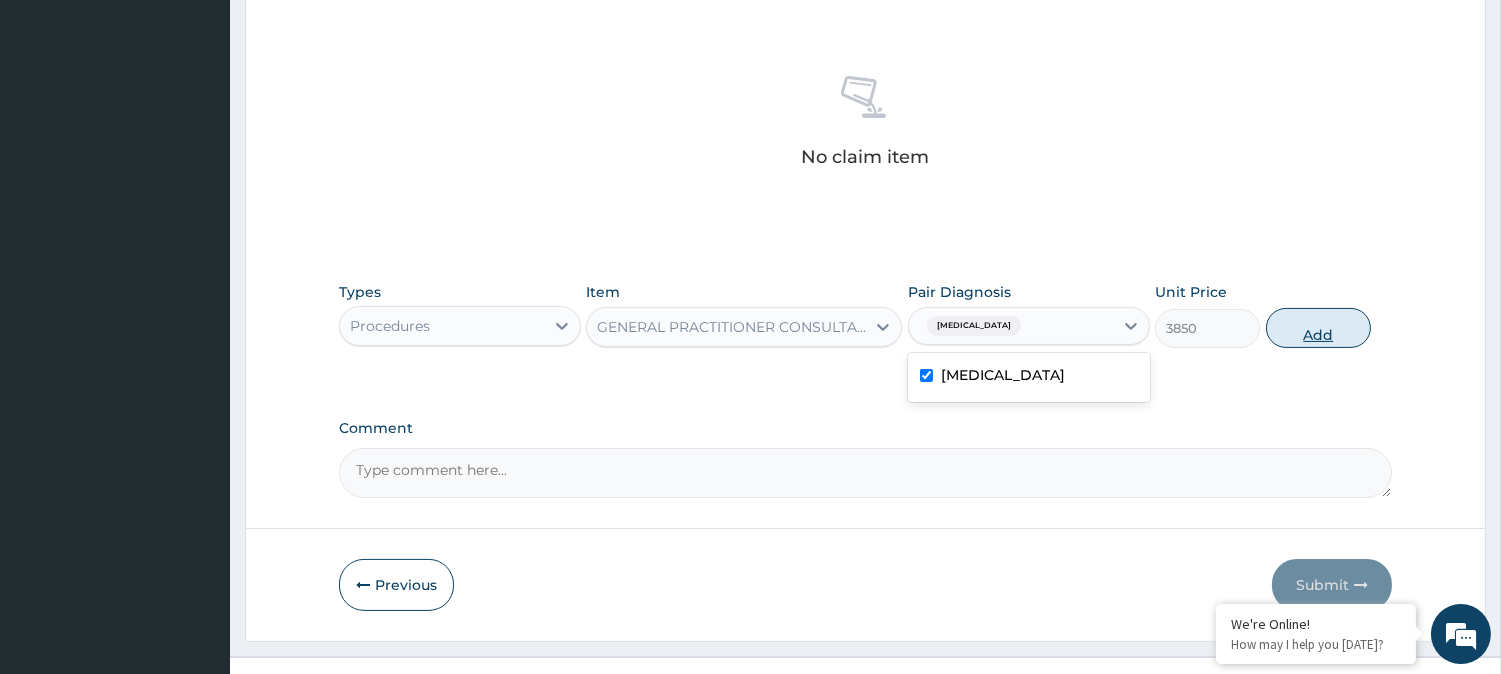 click on "Add" at bounding box center [1318, 328] 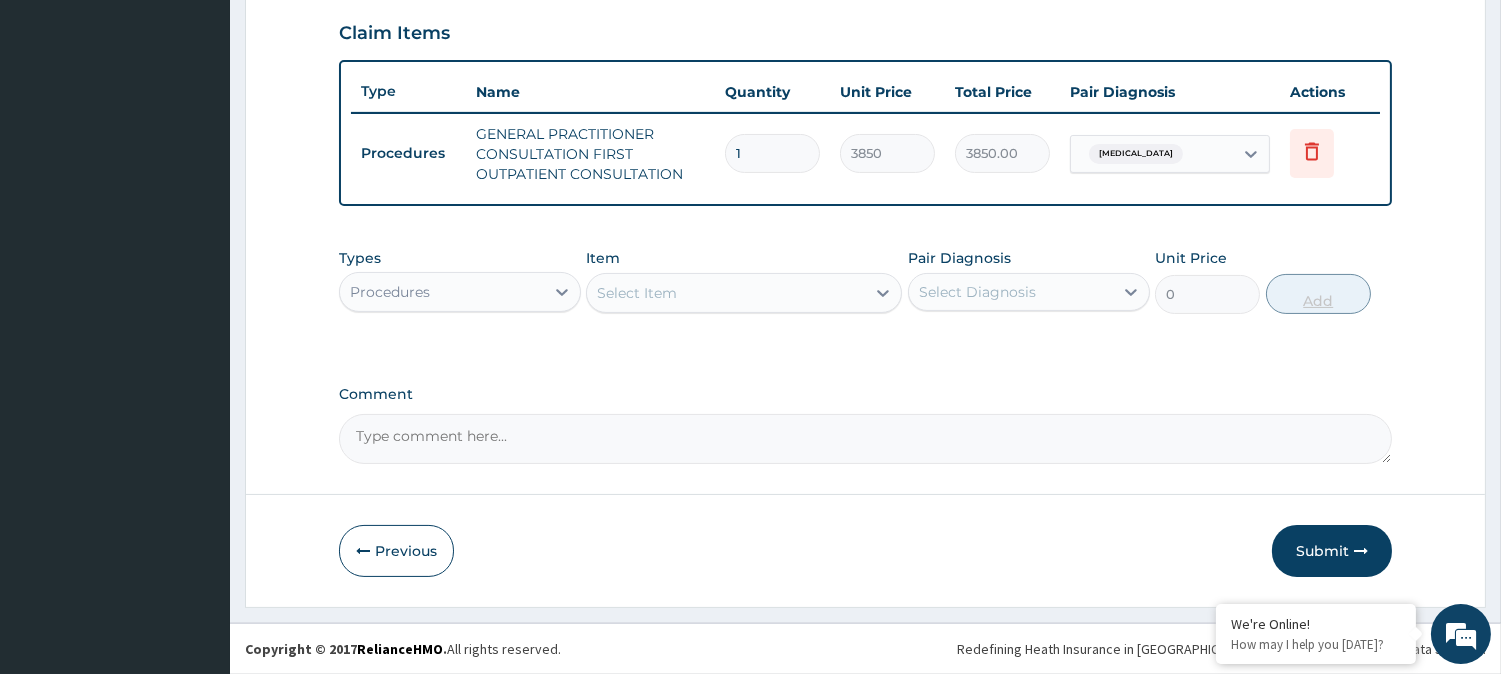 scroll, scrollTop: 681, scrollLeft: 0, axis: vertical 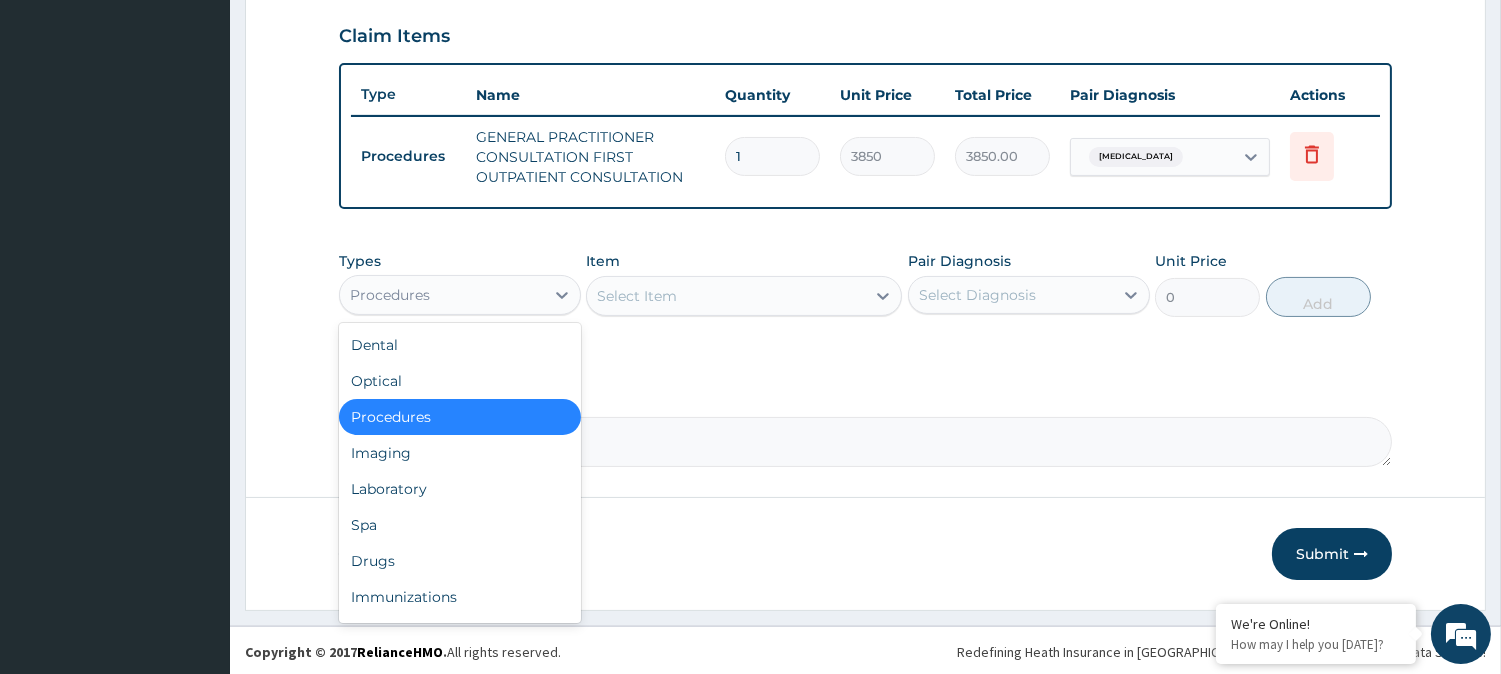 click on "Procedures" at bounding box center [442, 295] 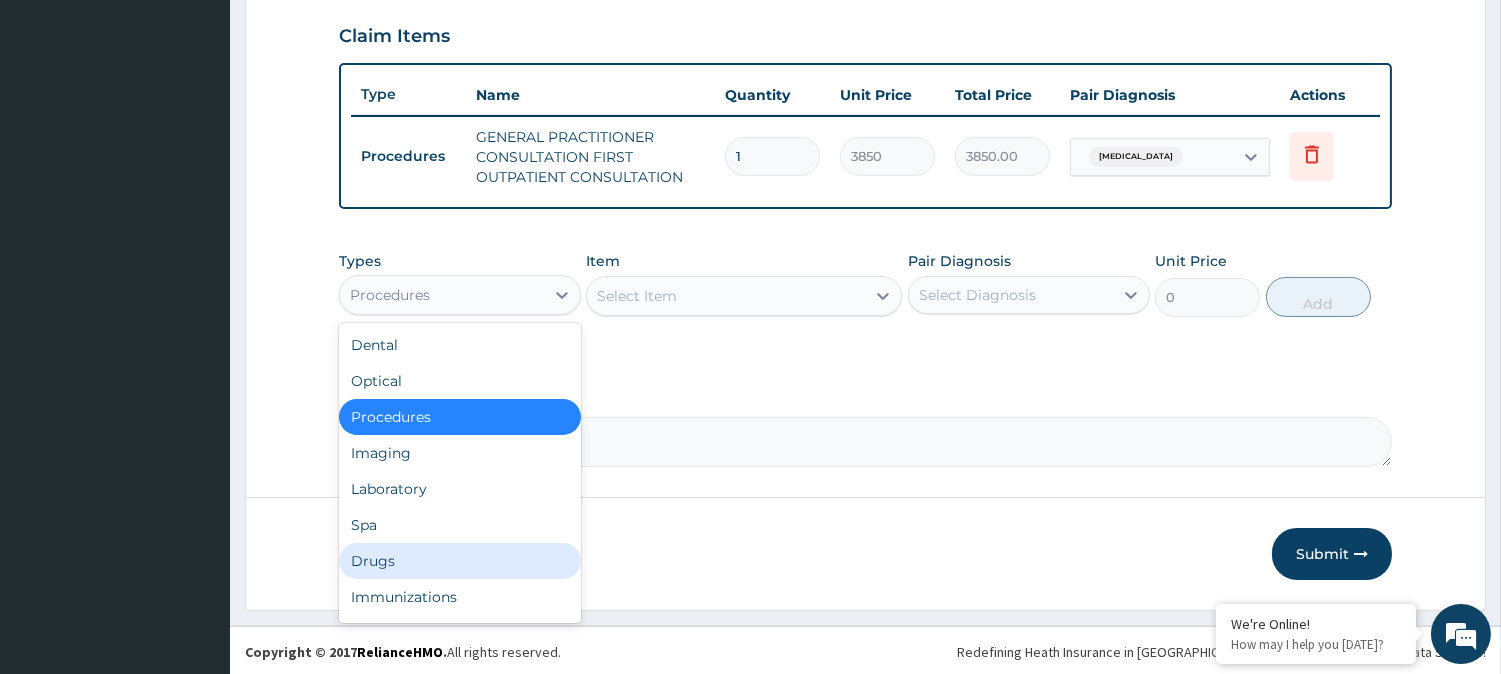 click on "Drugs" at bounding box center [460, 561] 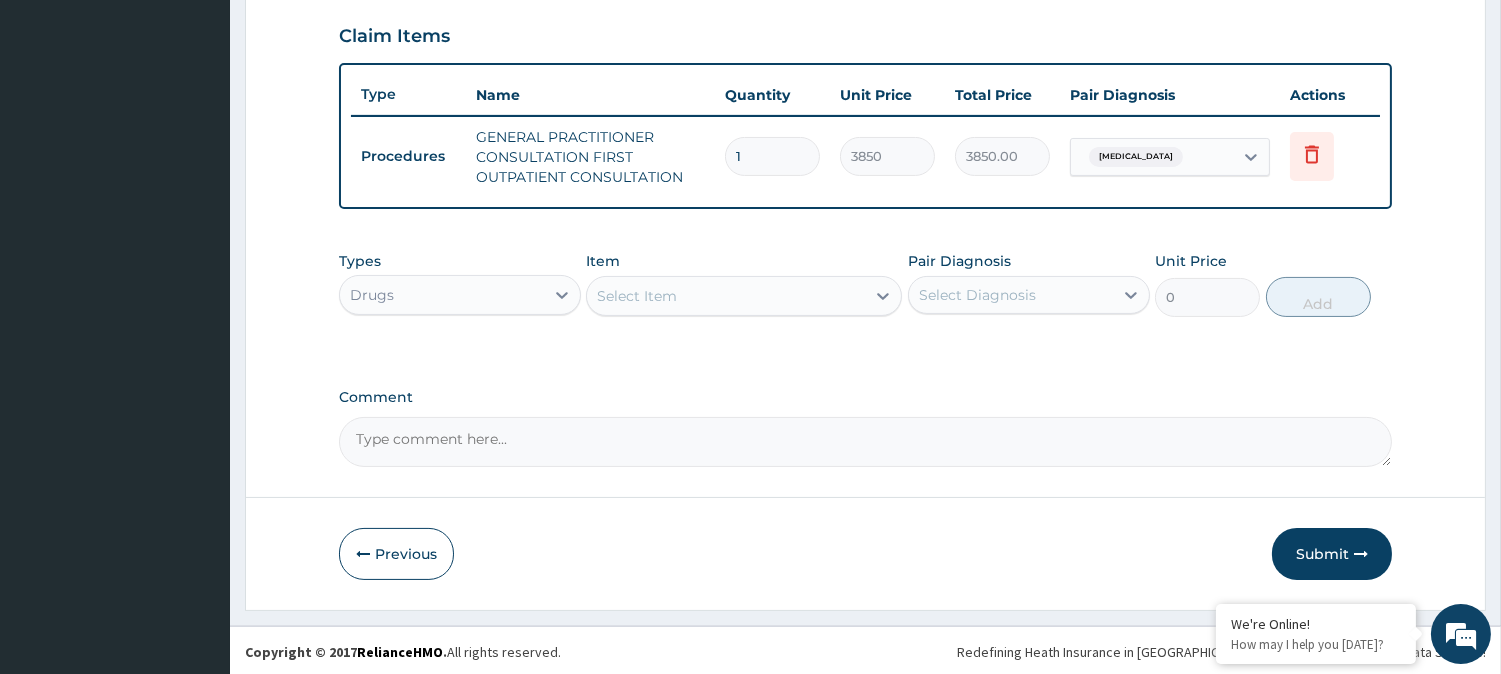 click on "Select Item" at bounding box center [726, 296] 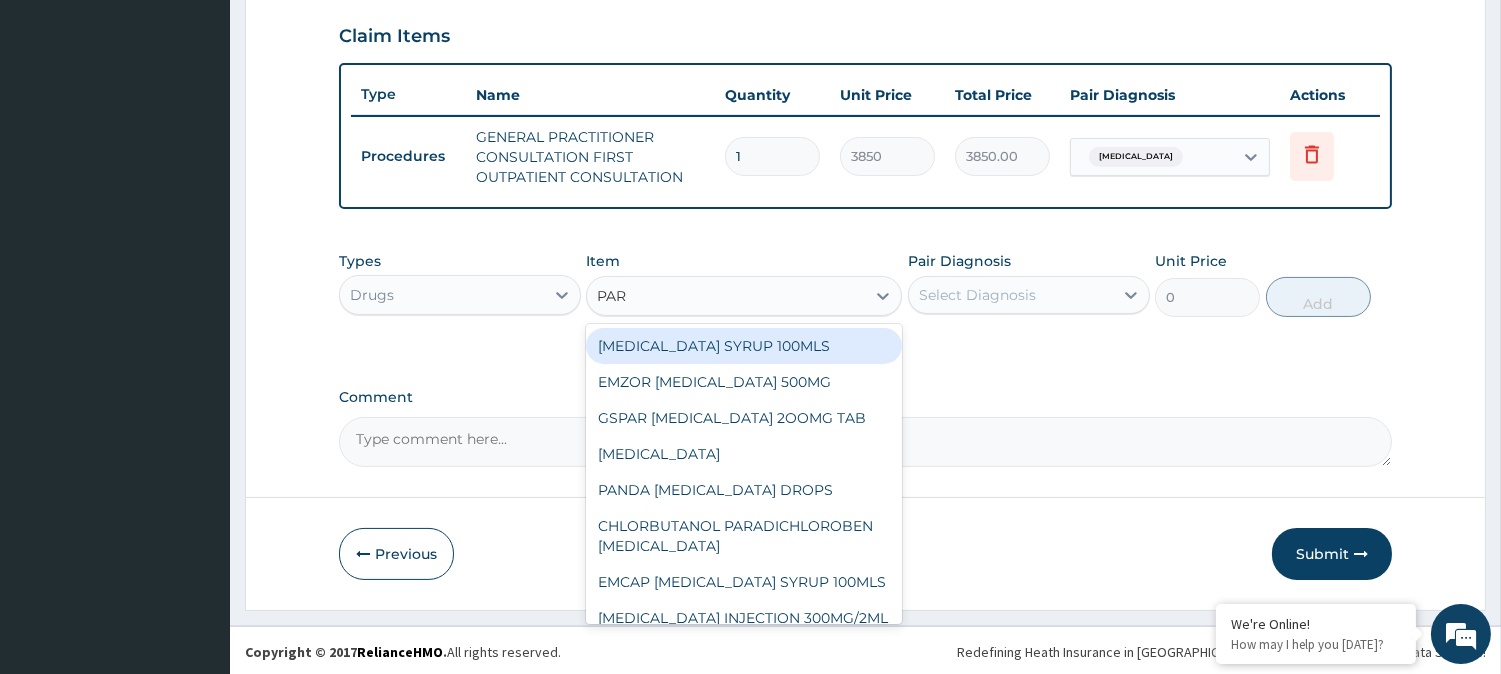 type on "PARA" 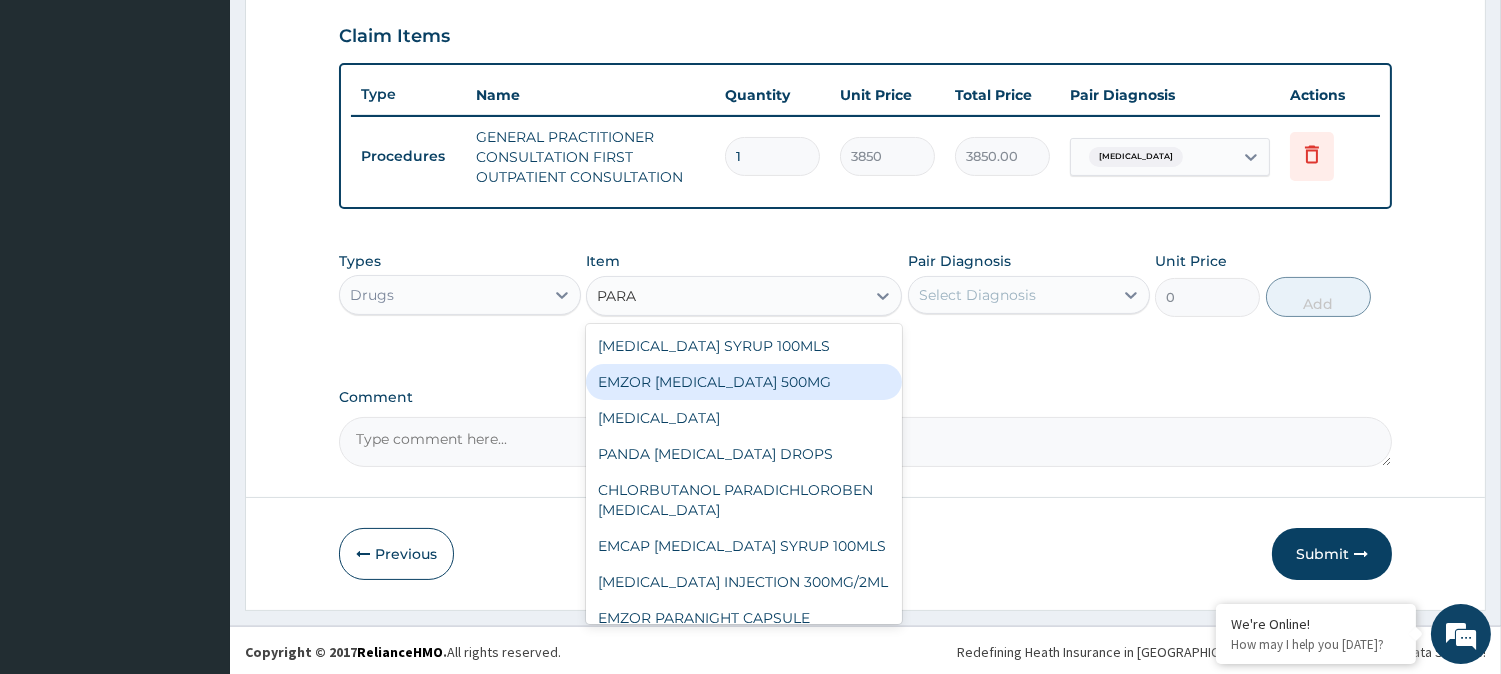 click on "EMZOR [MEDICAL_DATA] 500MG" at bounding box center [744, 382] 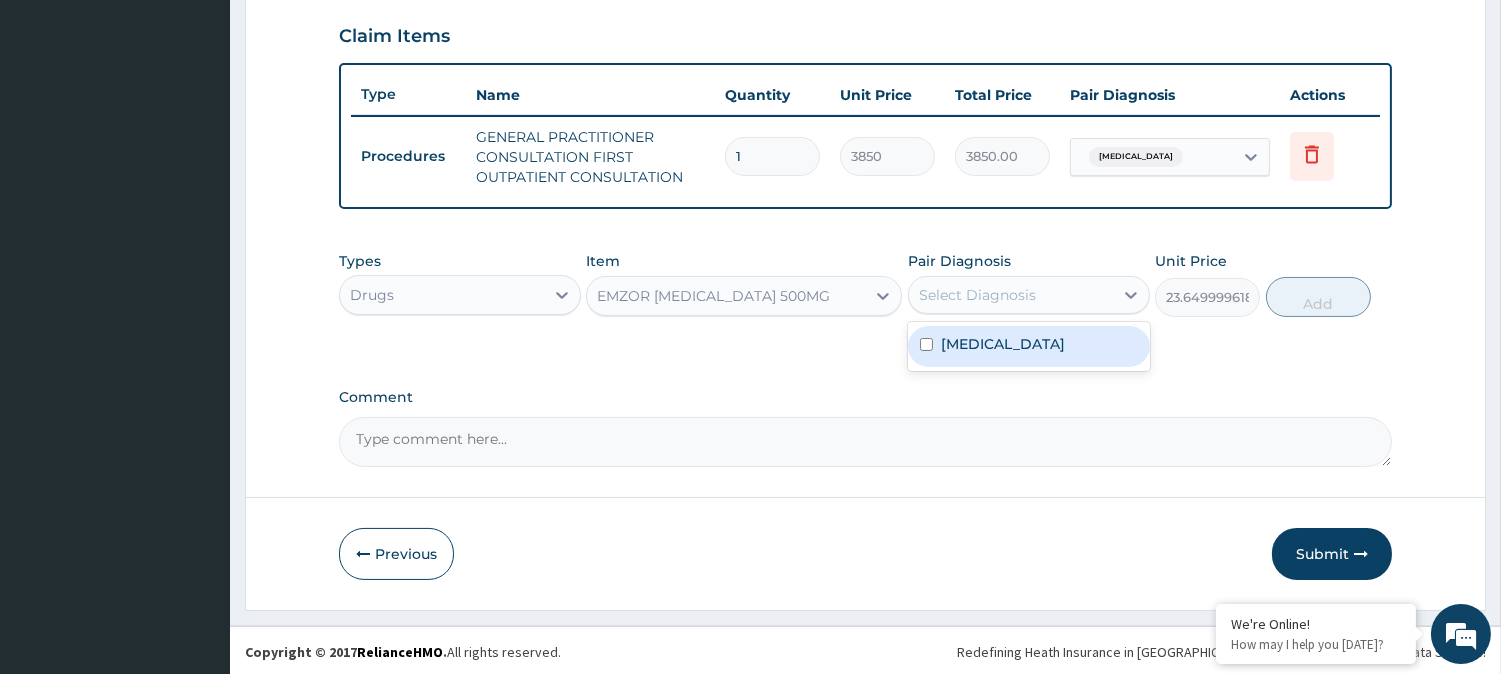 click on "Select Diagnosis" at bounding box center (1011, 295) 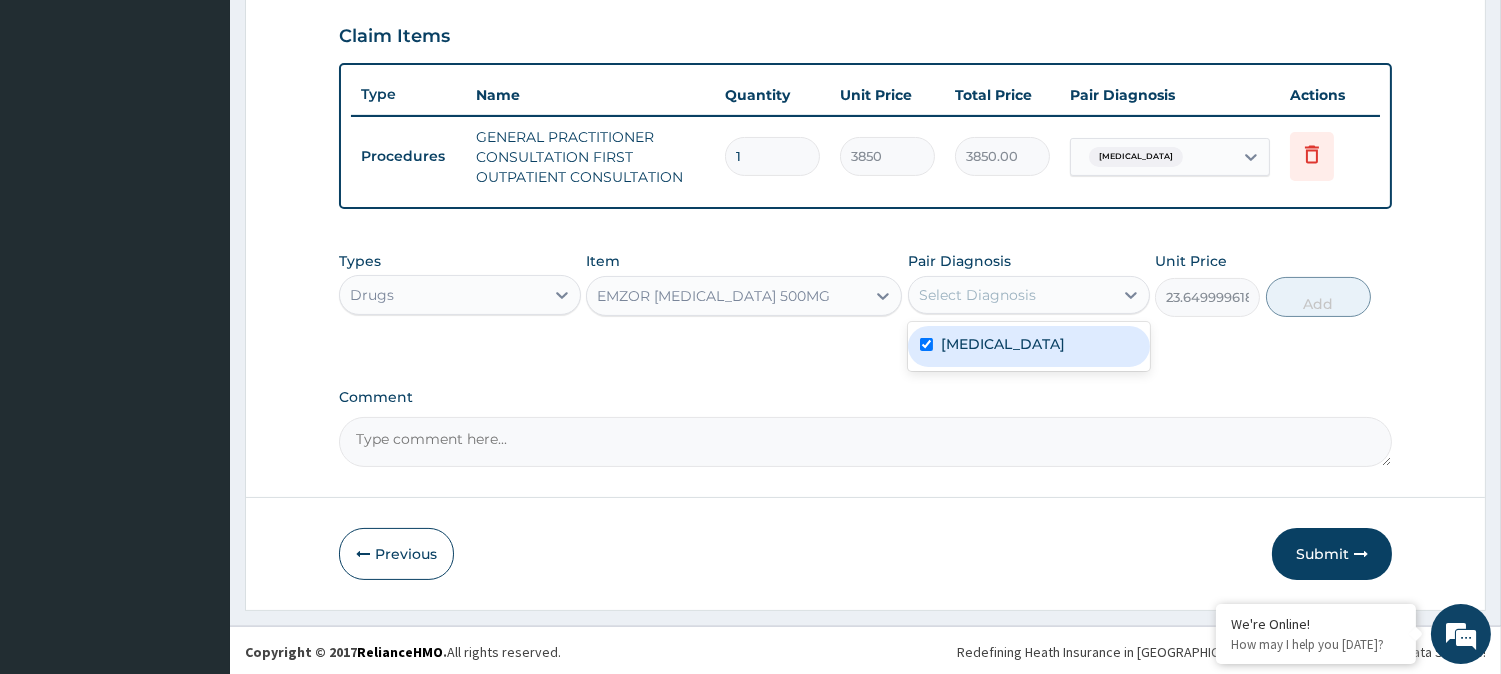 checkbox on "true" 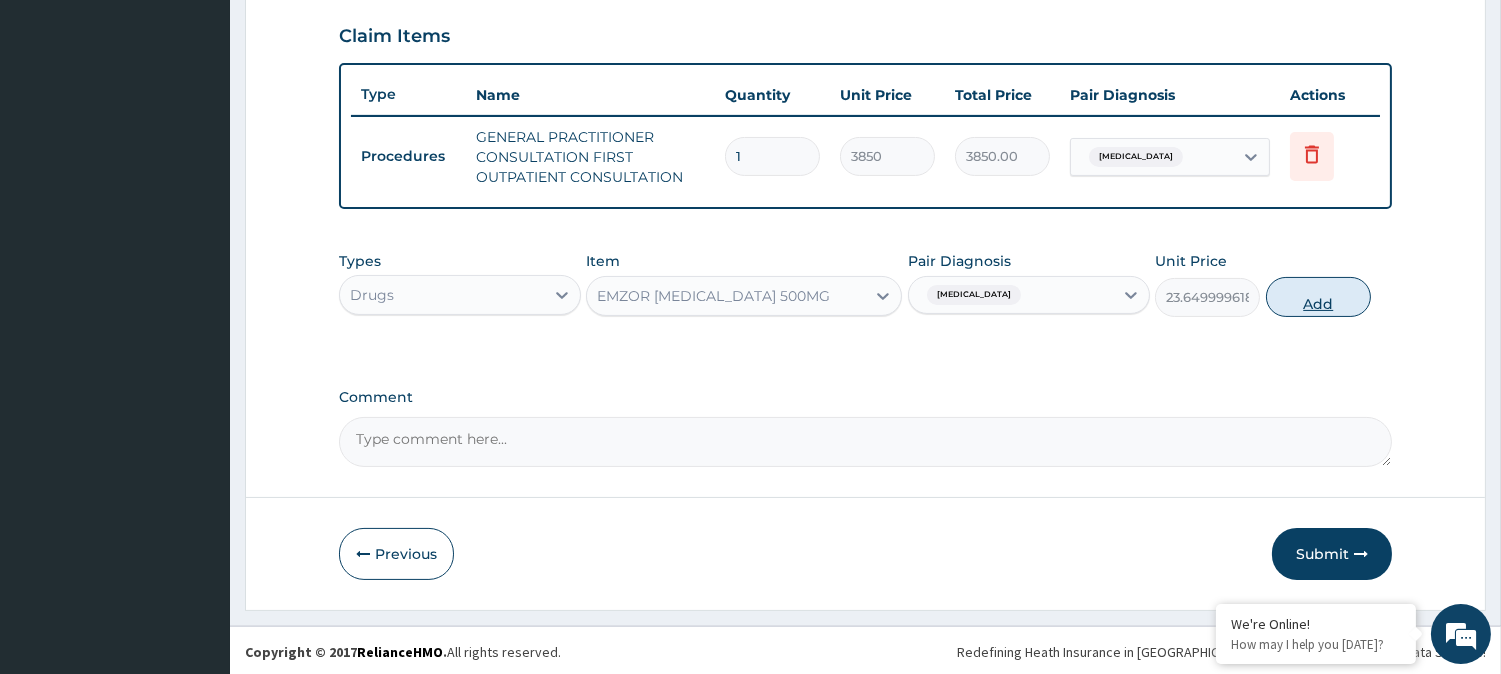 click on "Add" at bounding box center [1318, 297] 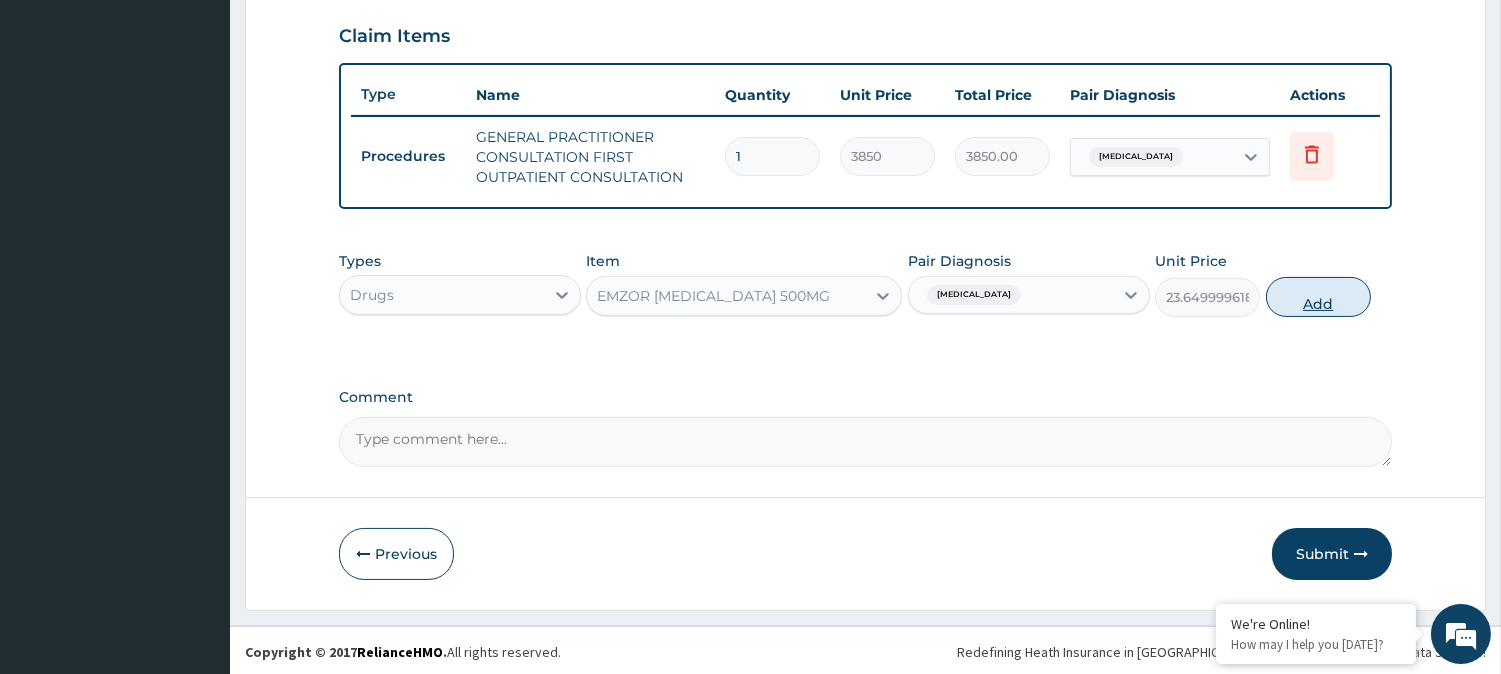 type on "0" 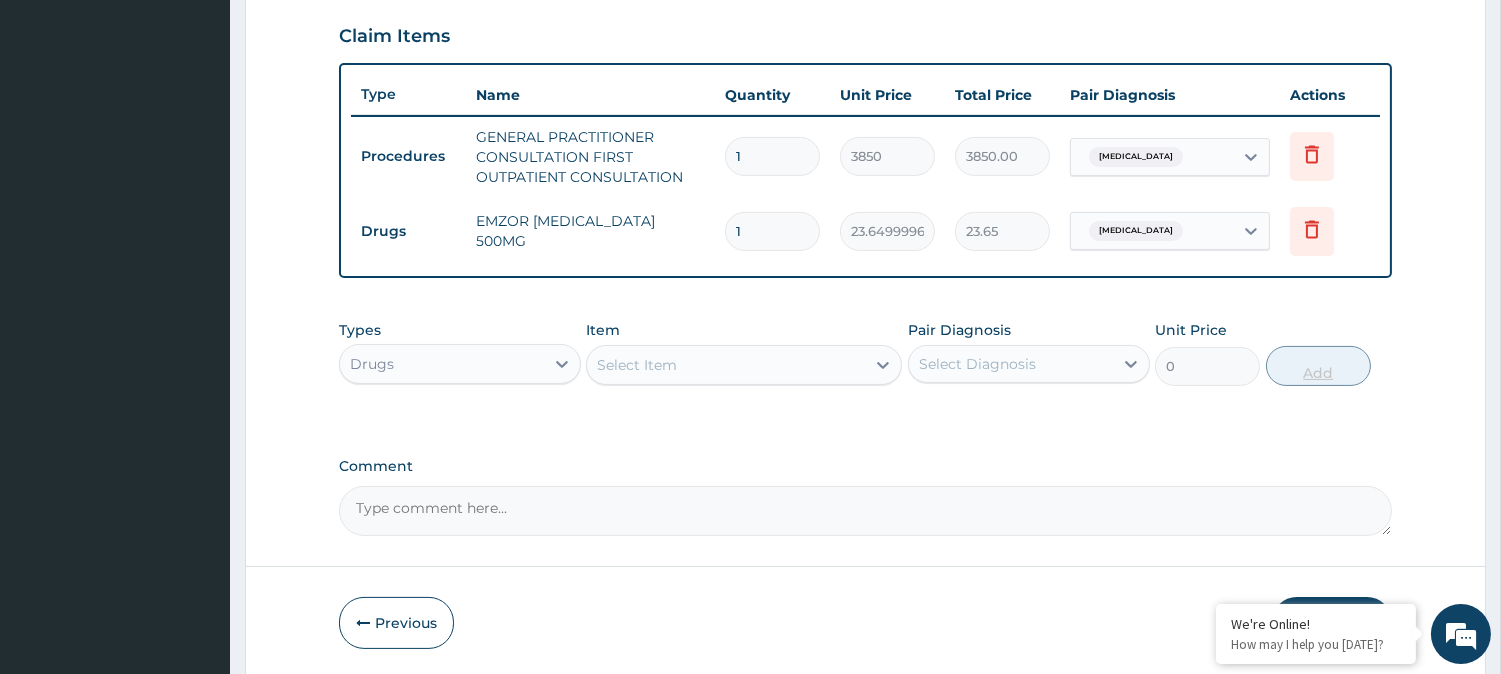 type on "18" 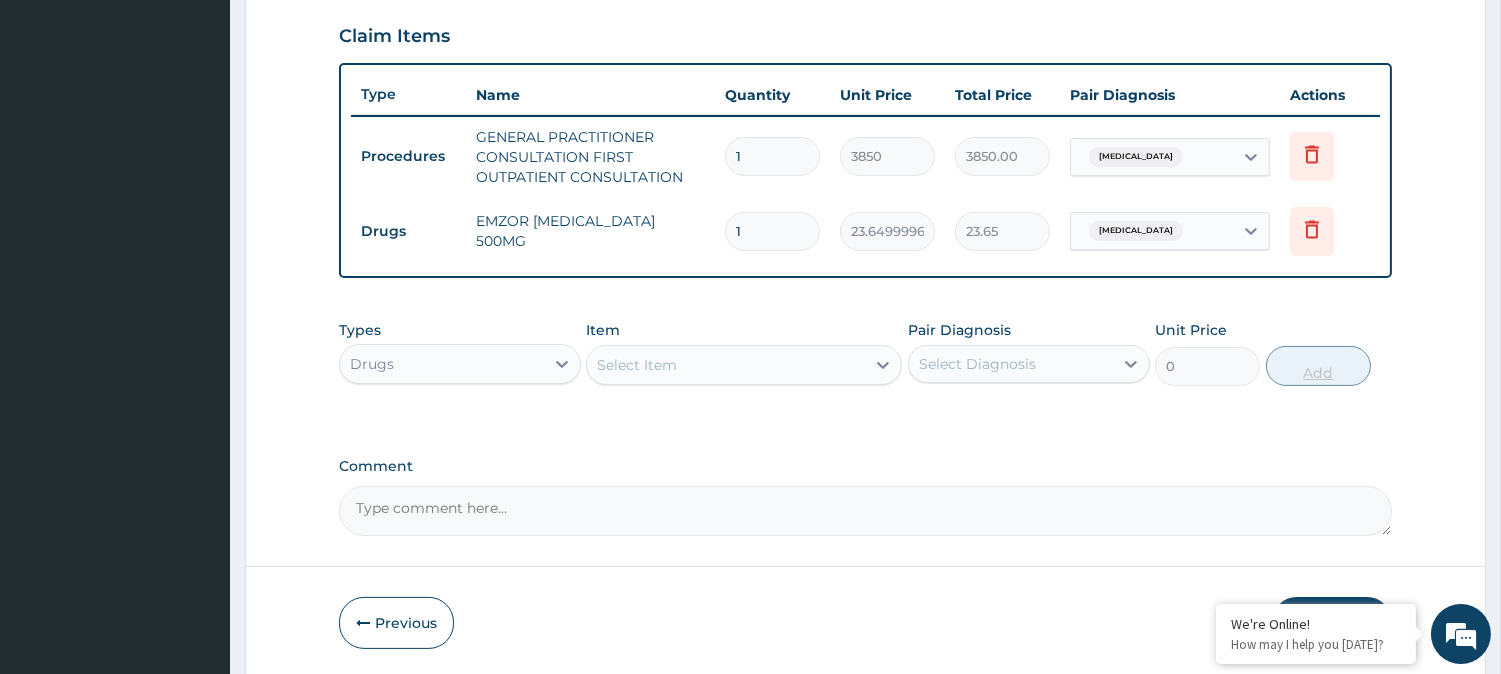 type on "425.70" 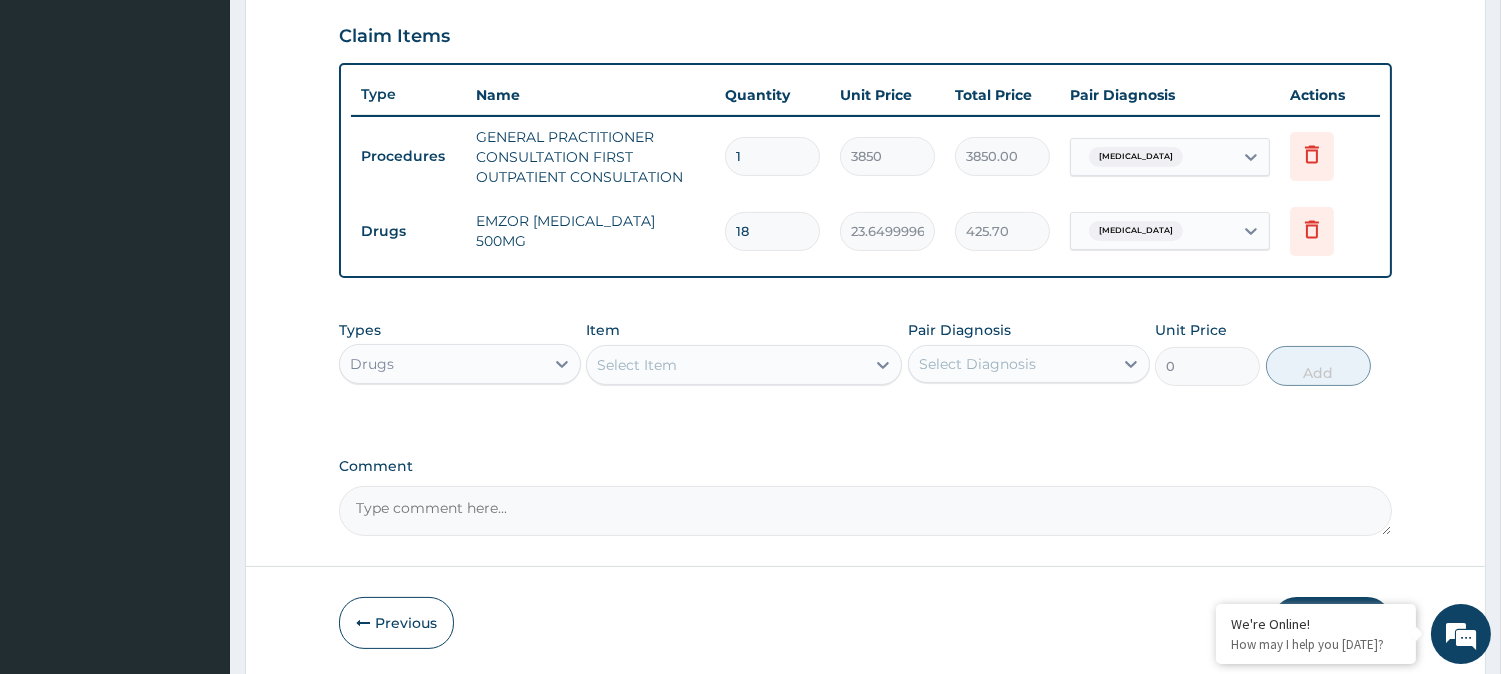 type on "18" 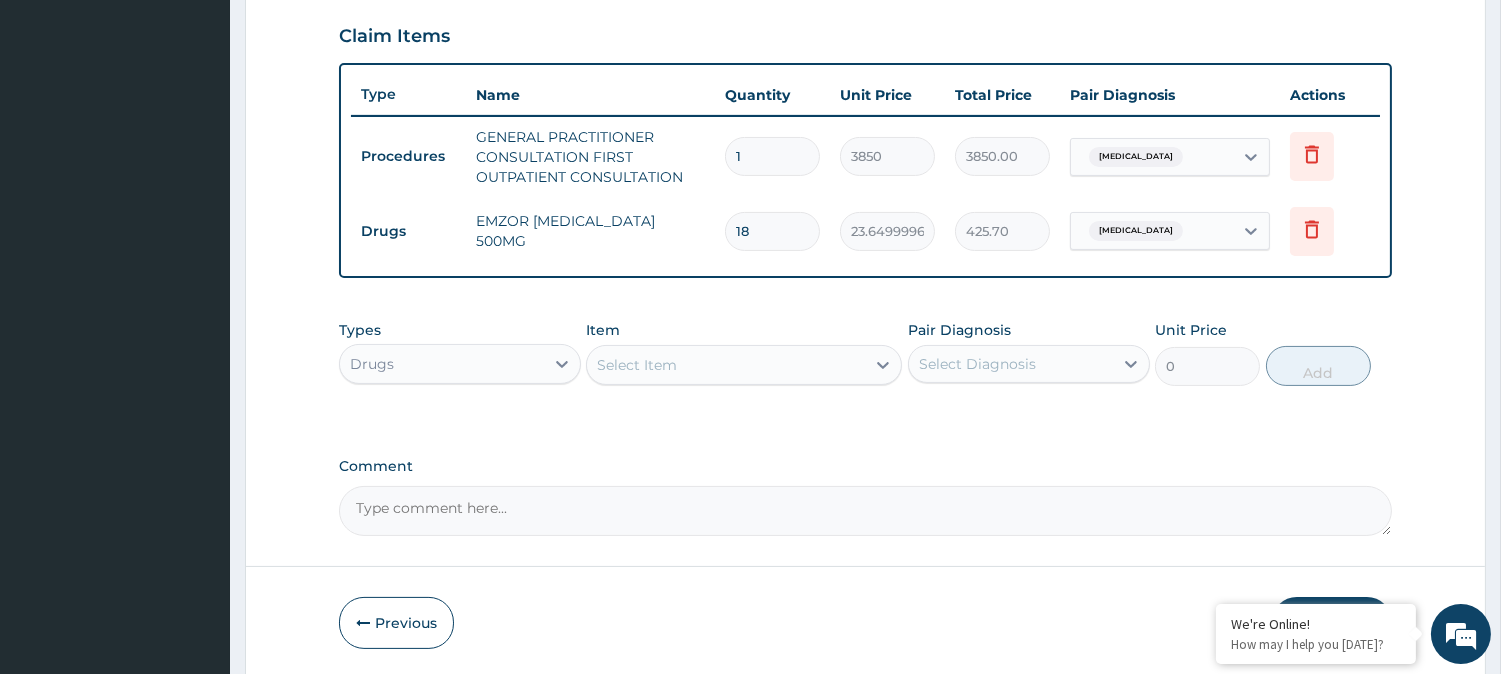 click on "Select Item" at bounding box center [726, 365] 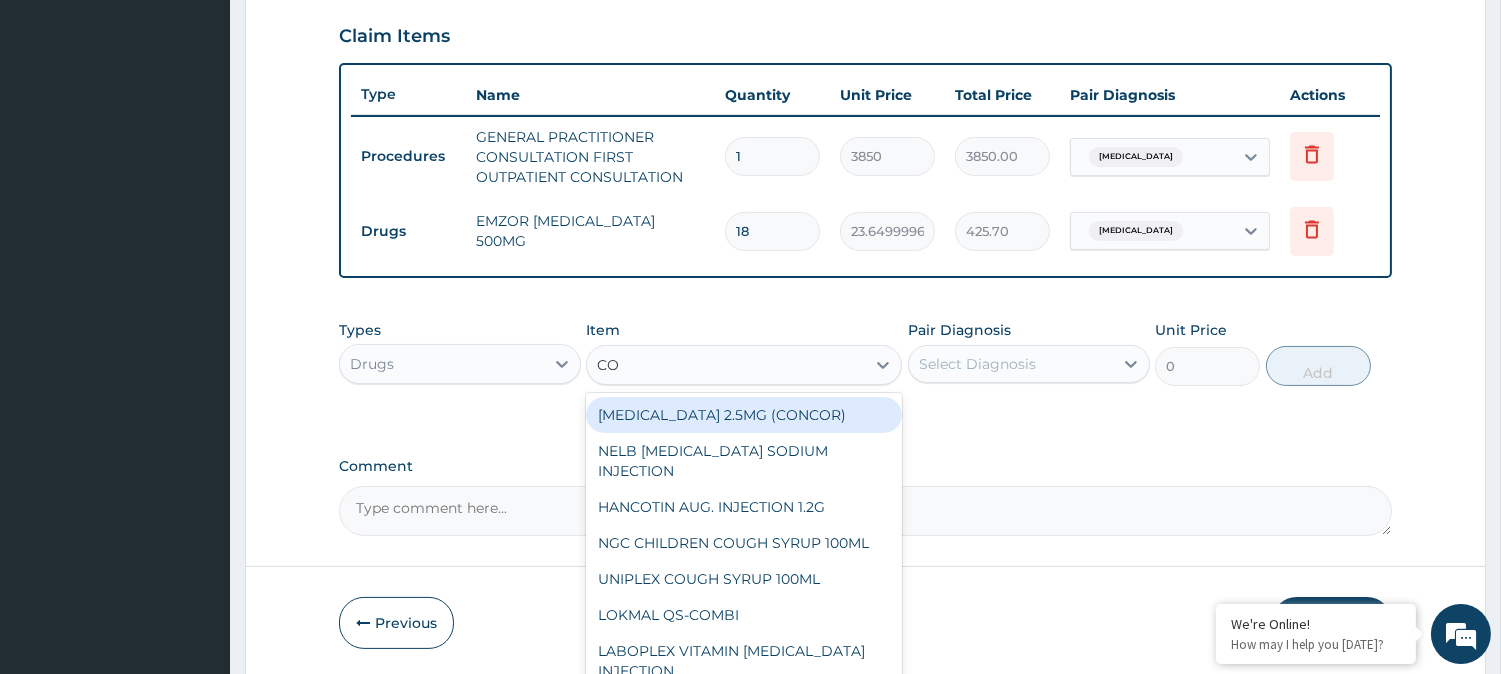 type on "COA" 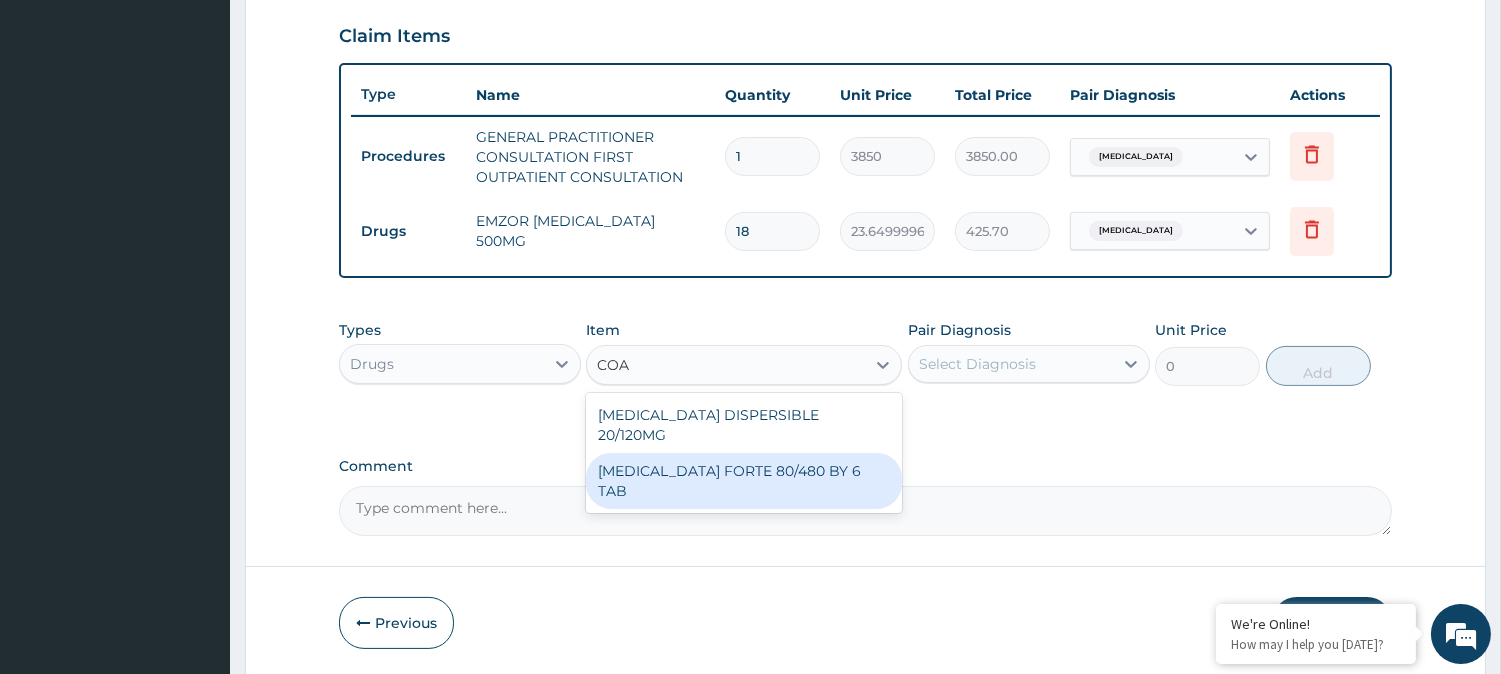 click on "[MEDICAL_DATA] FORTE 80/480 BY 6 TAB" at bounding box center (744, 481) 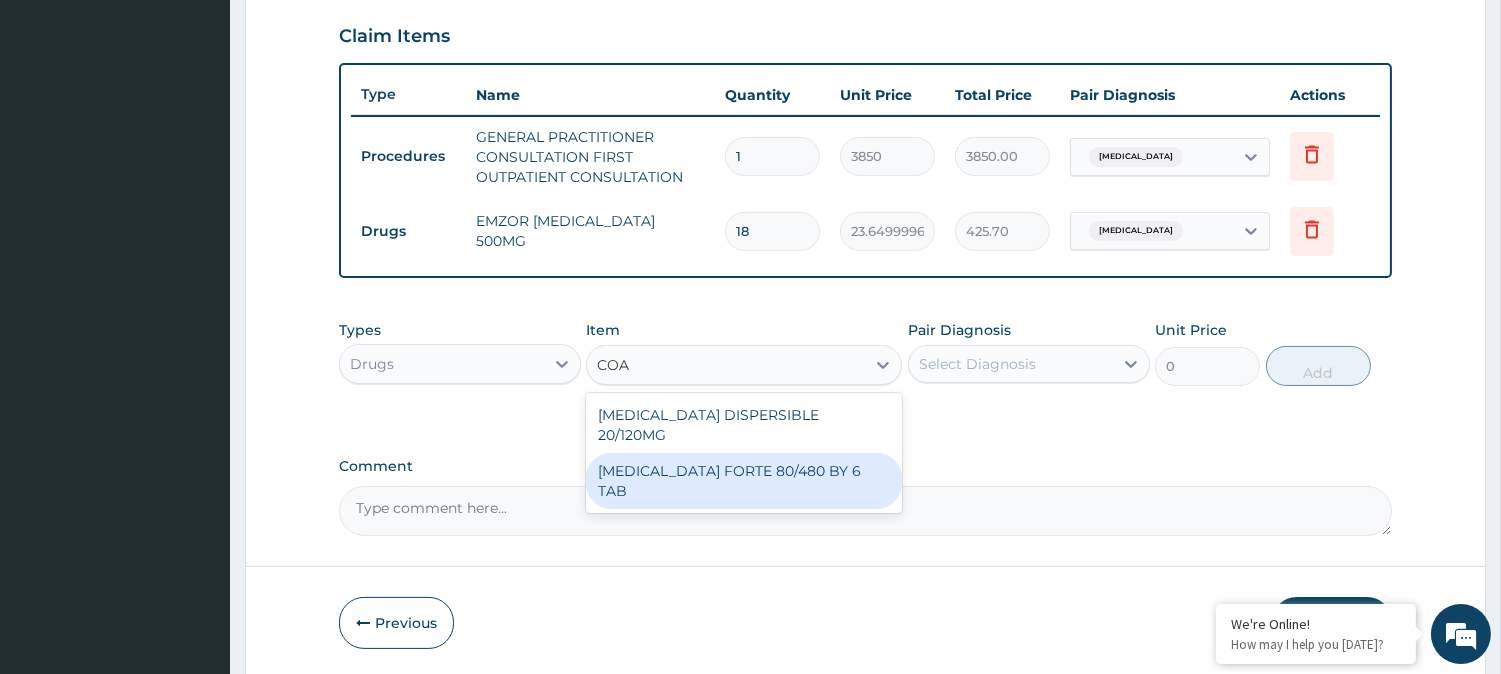 type 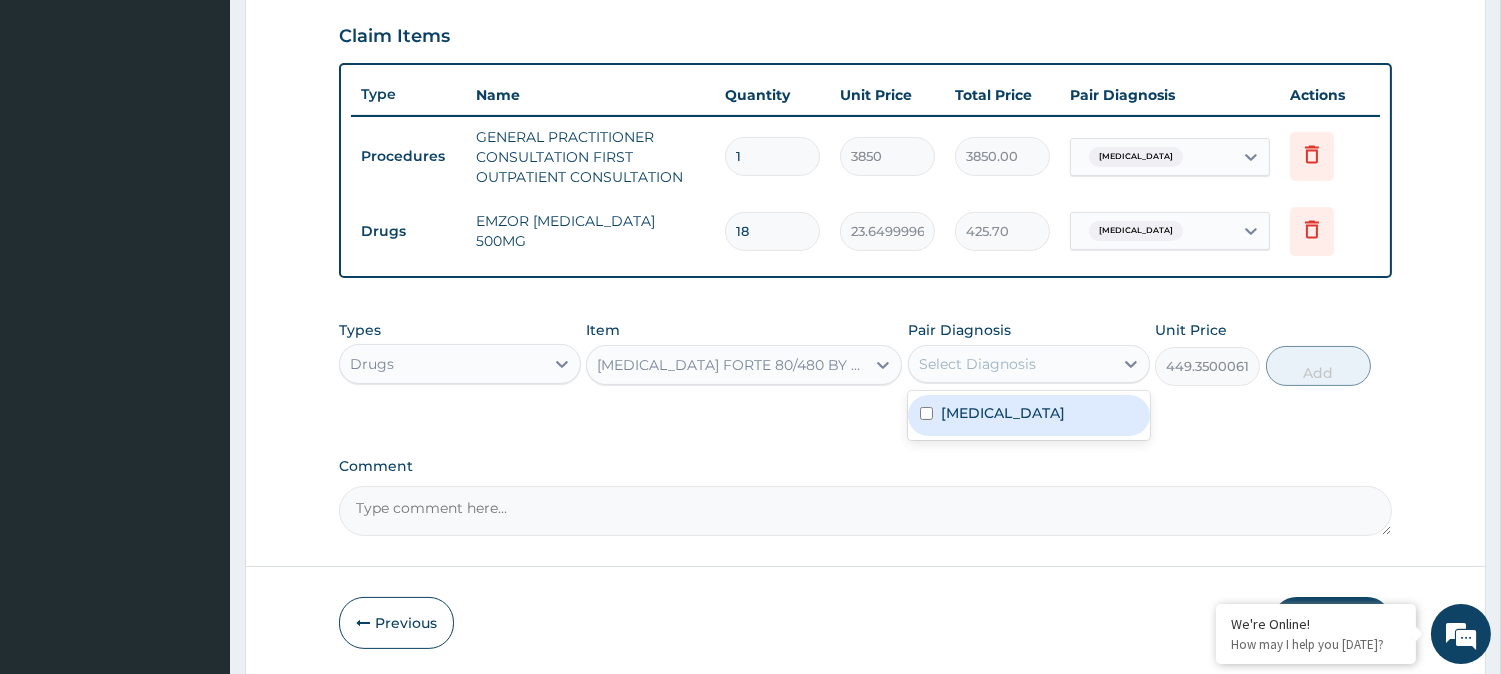 click on "Select Diagnosis" at bounding box center [977, 364] 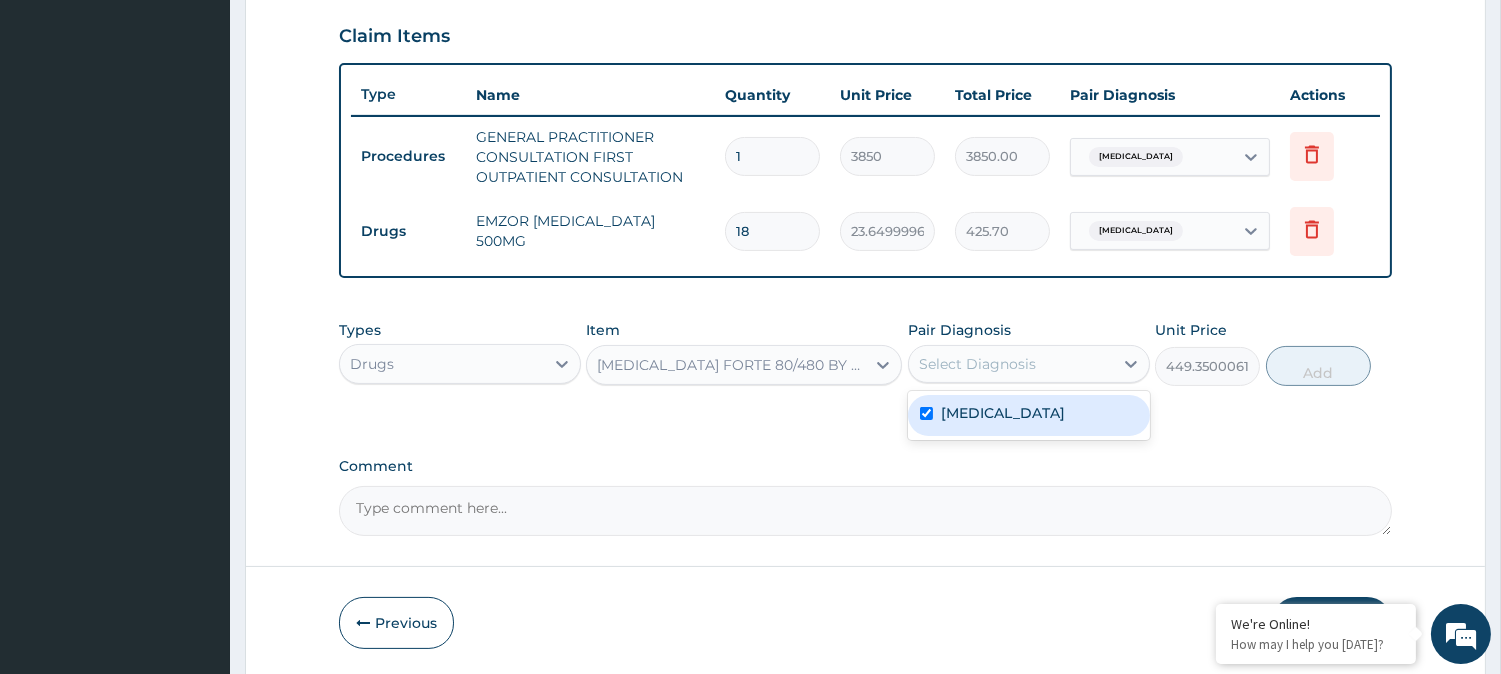 checkbox on "true" 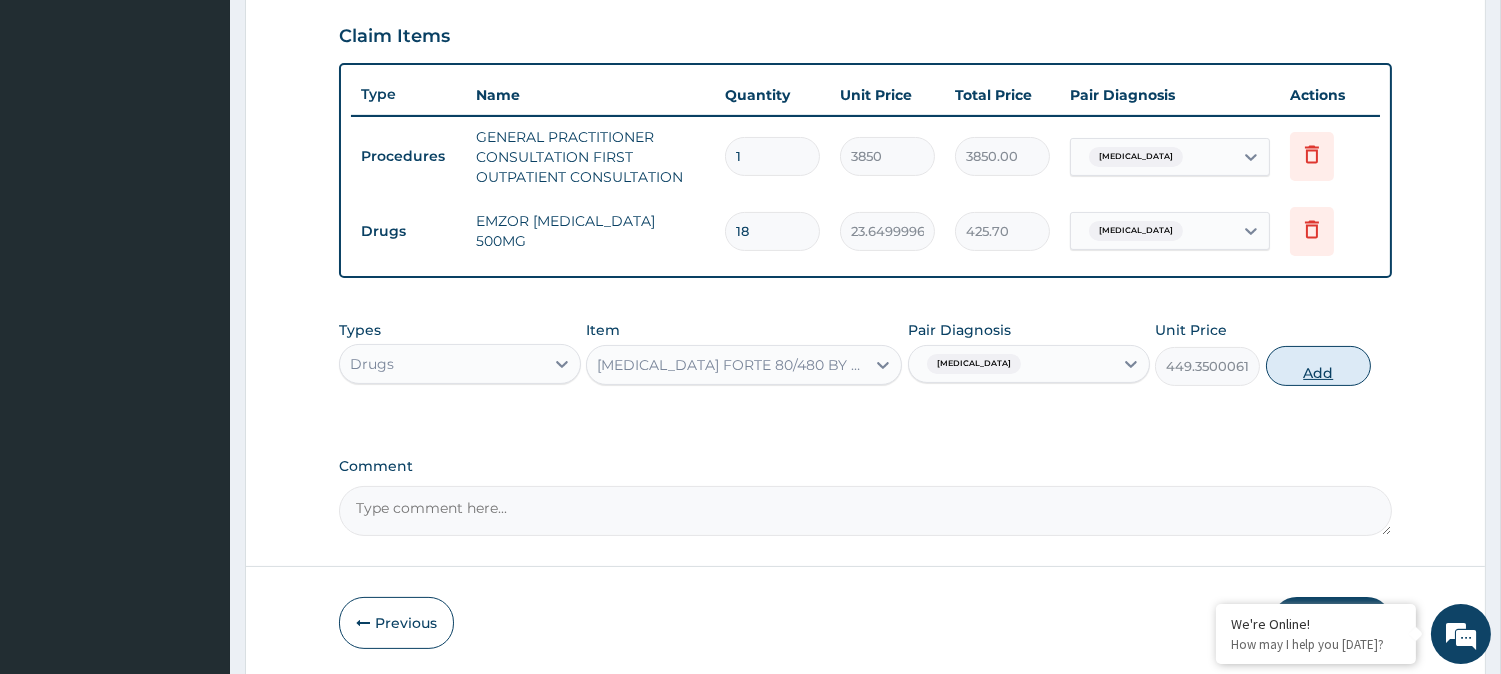 click on "Add" at bounding box center [1318, 366] 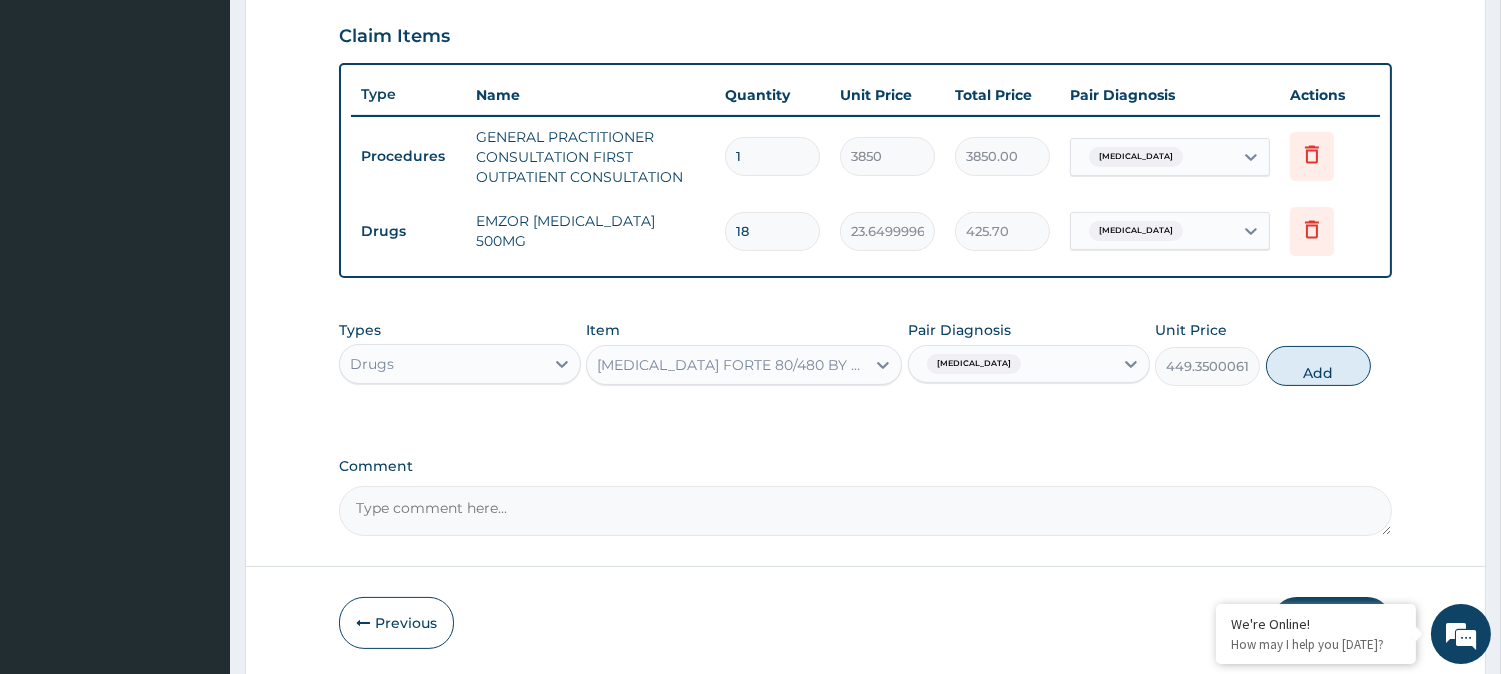 type on "0" 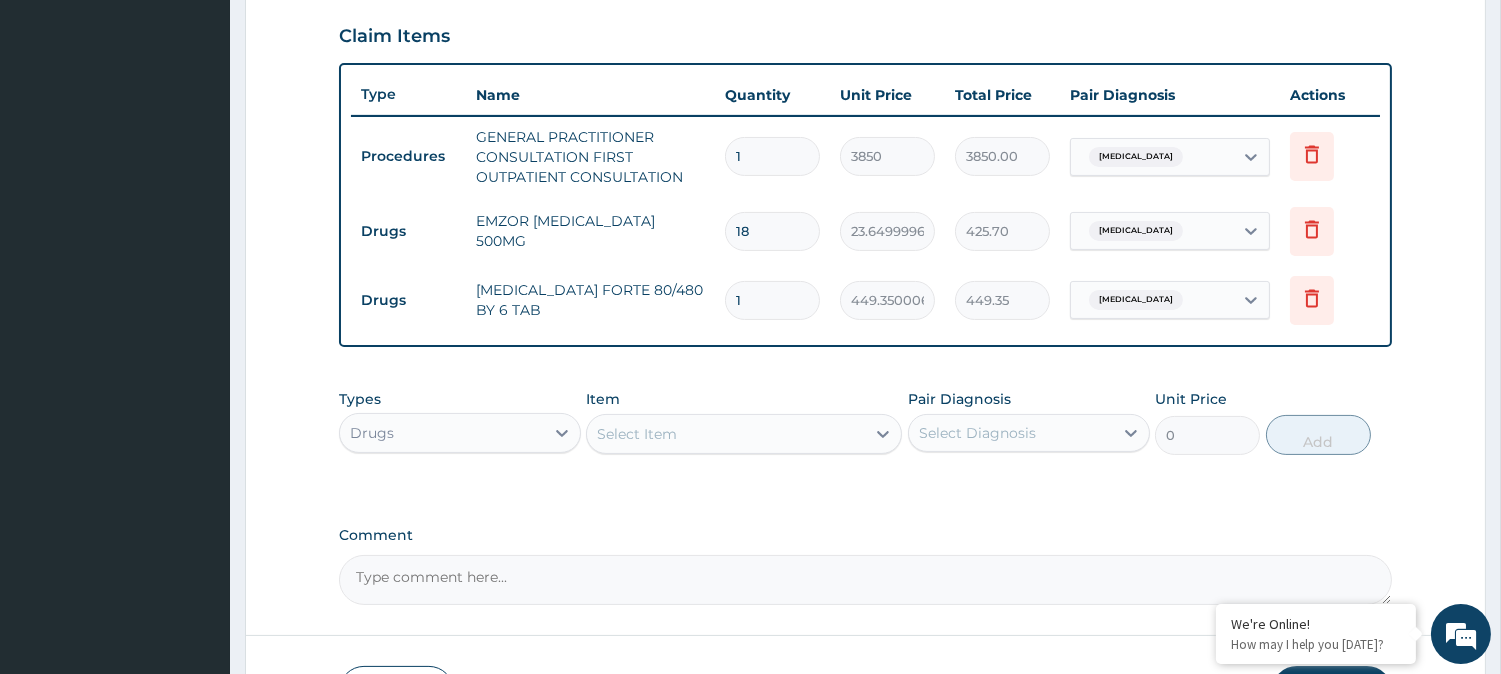 type 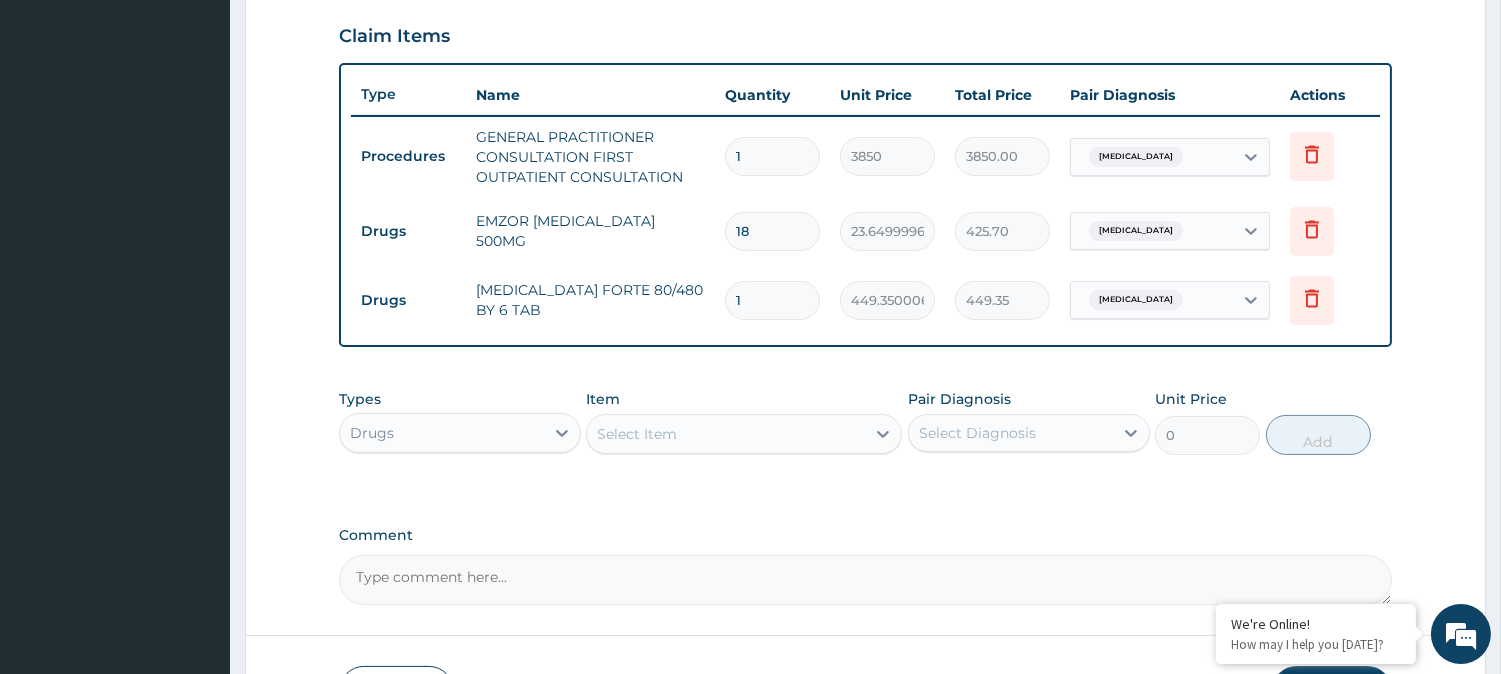 type on "0.00" 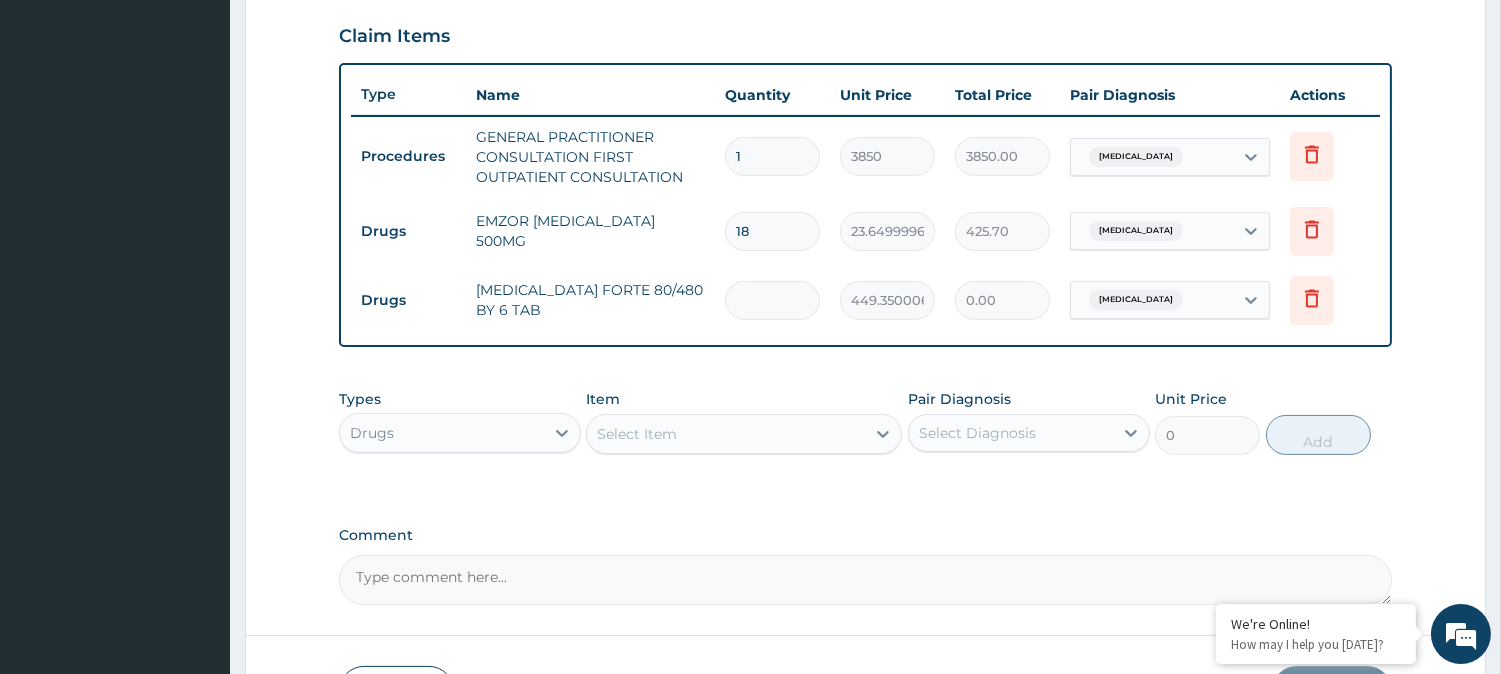 type on "6" 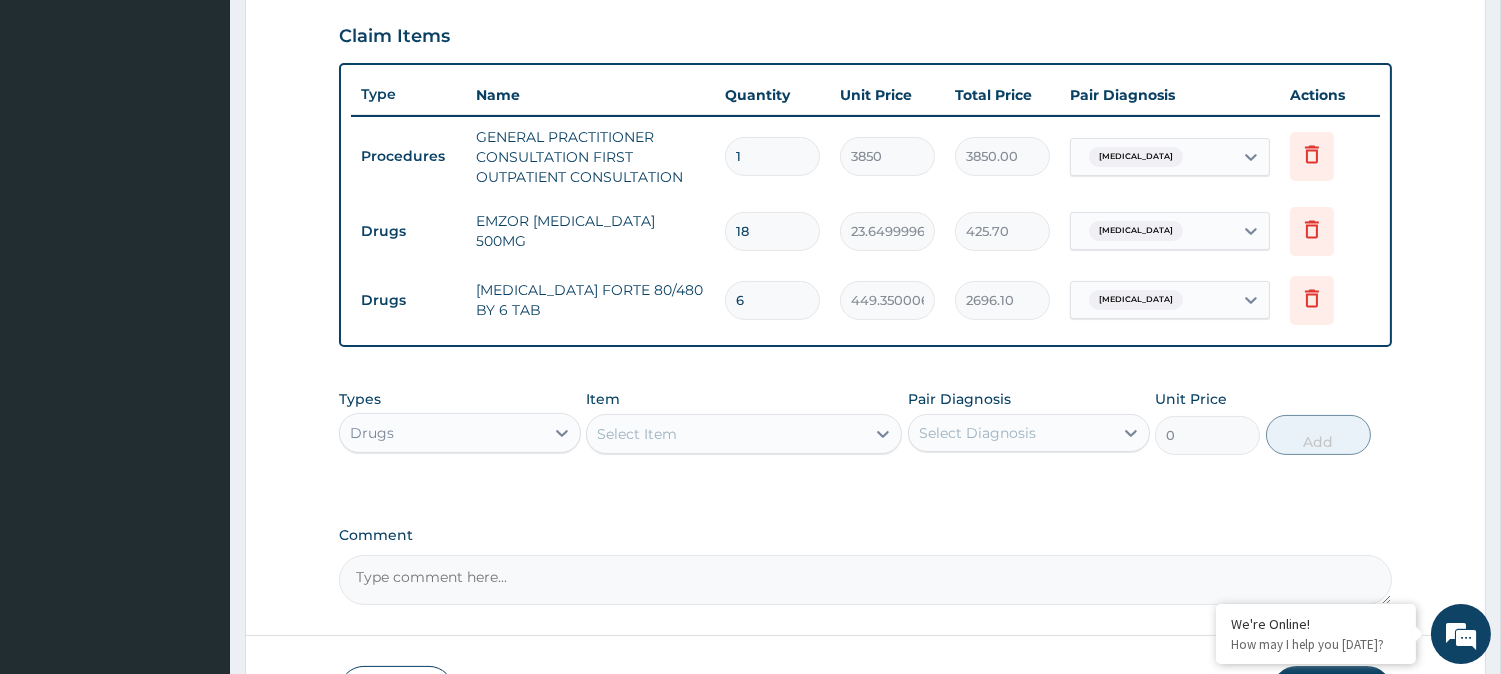type on "6" 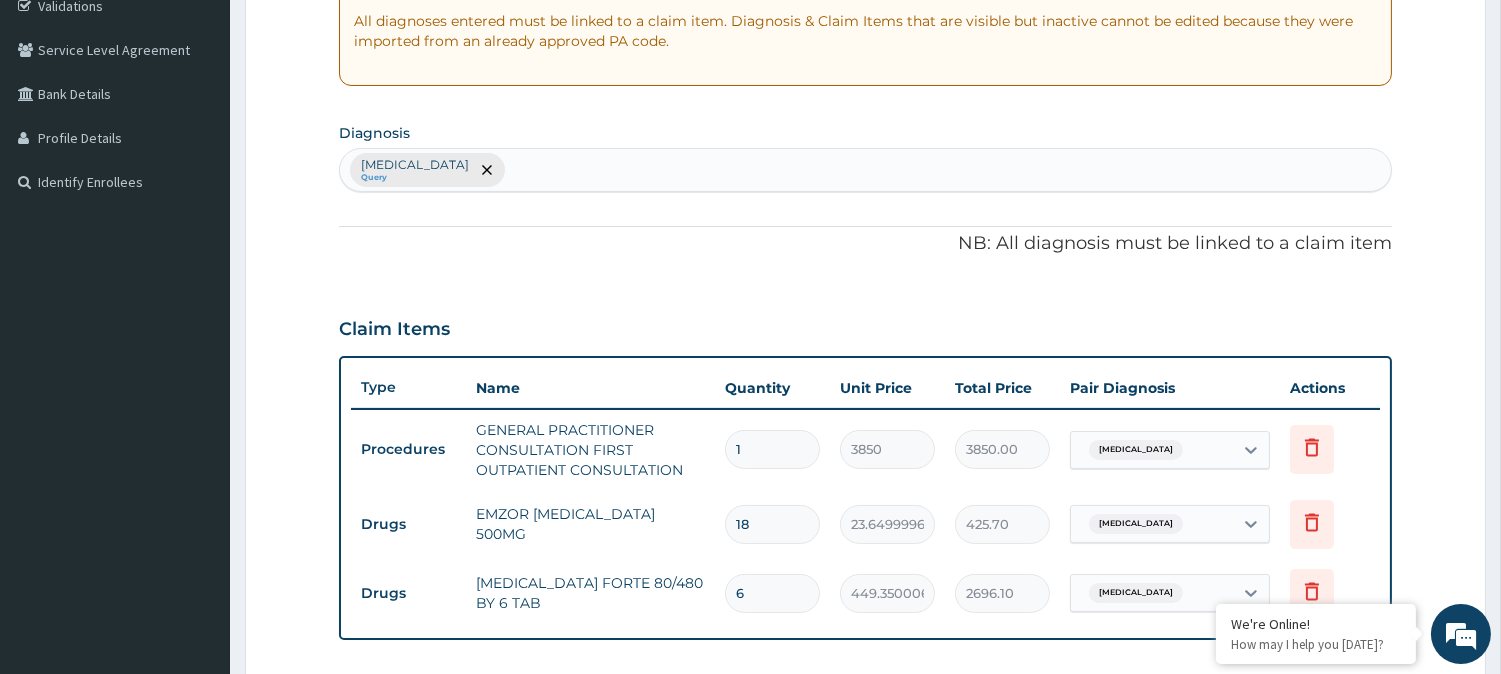 scroll, scrollTop: 125, scrollLeft: 0, axis: vertical 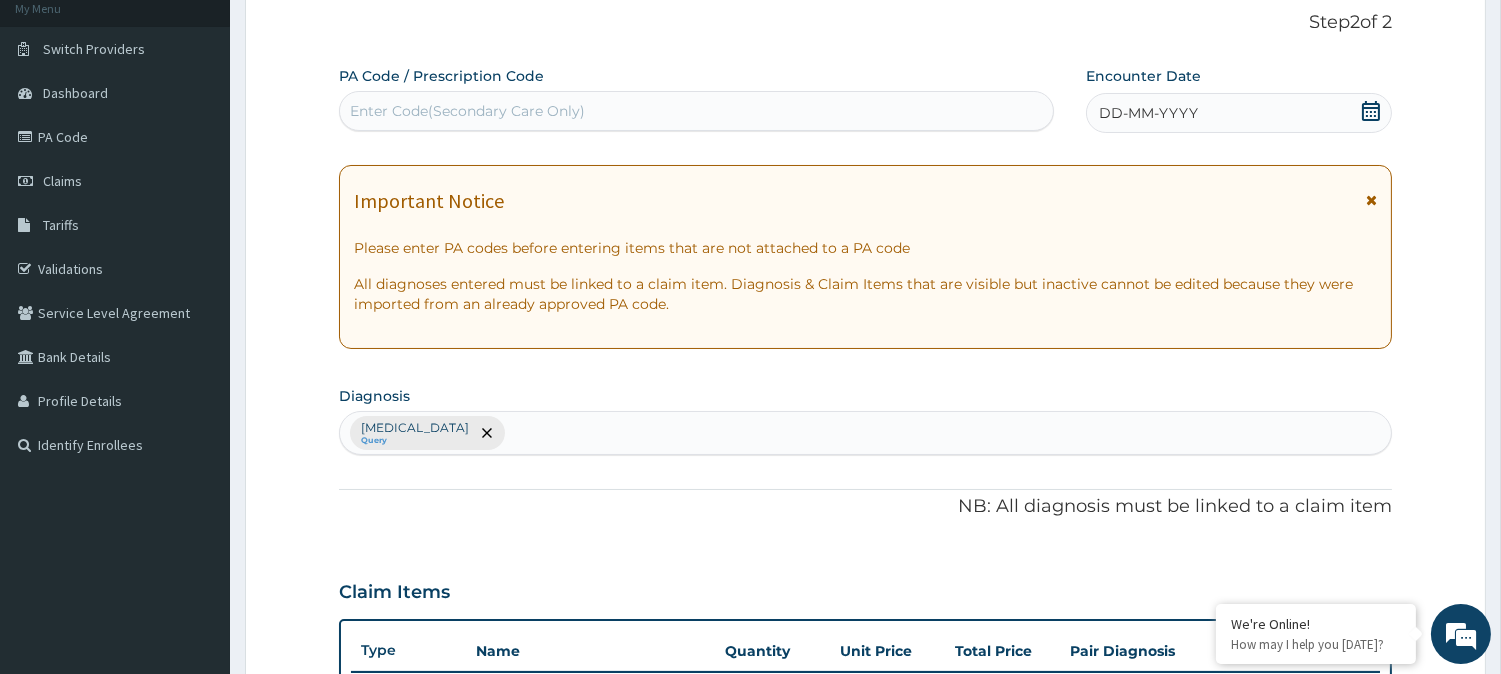 click on "DD-MM-YYYY" at bounding box center (1148, 113) 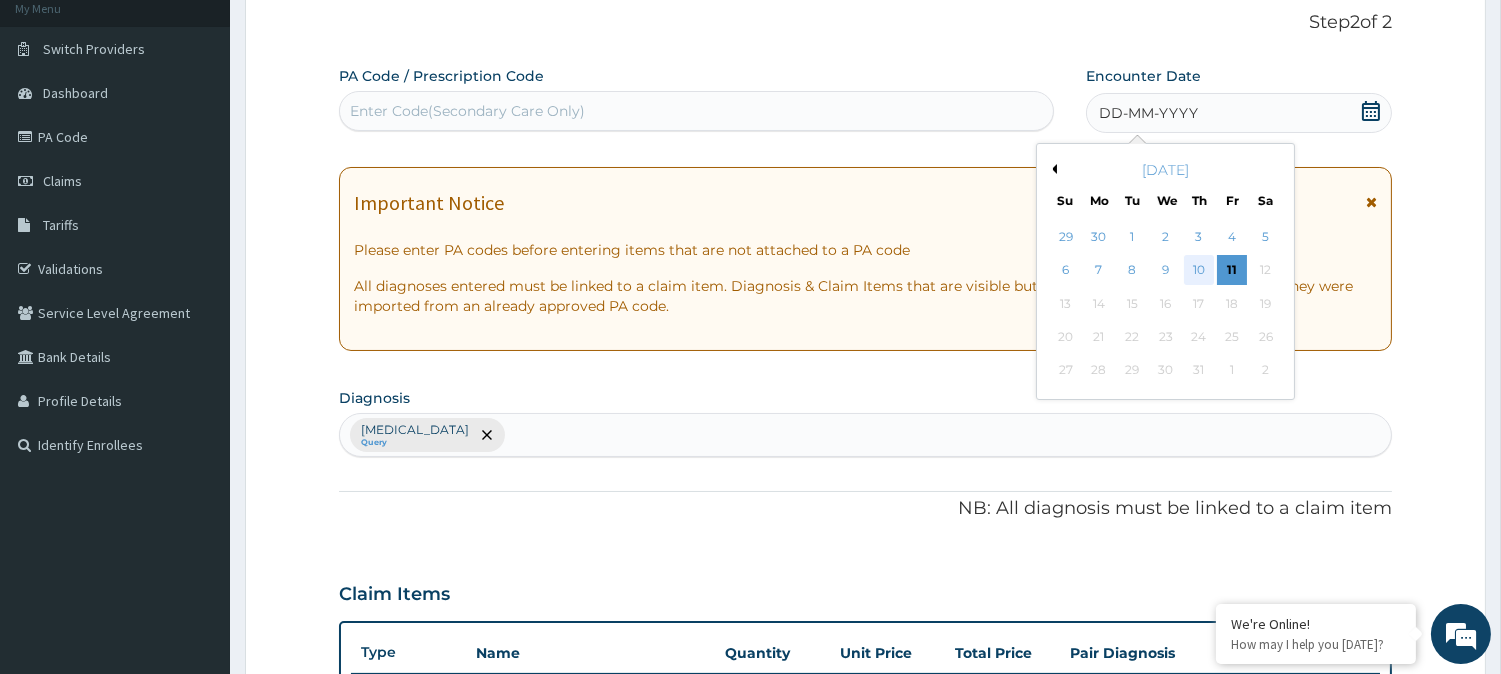 click on "10" at bounding box center (1199, 271) 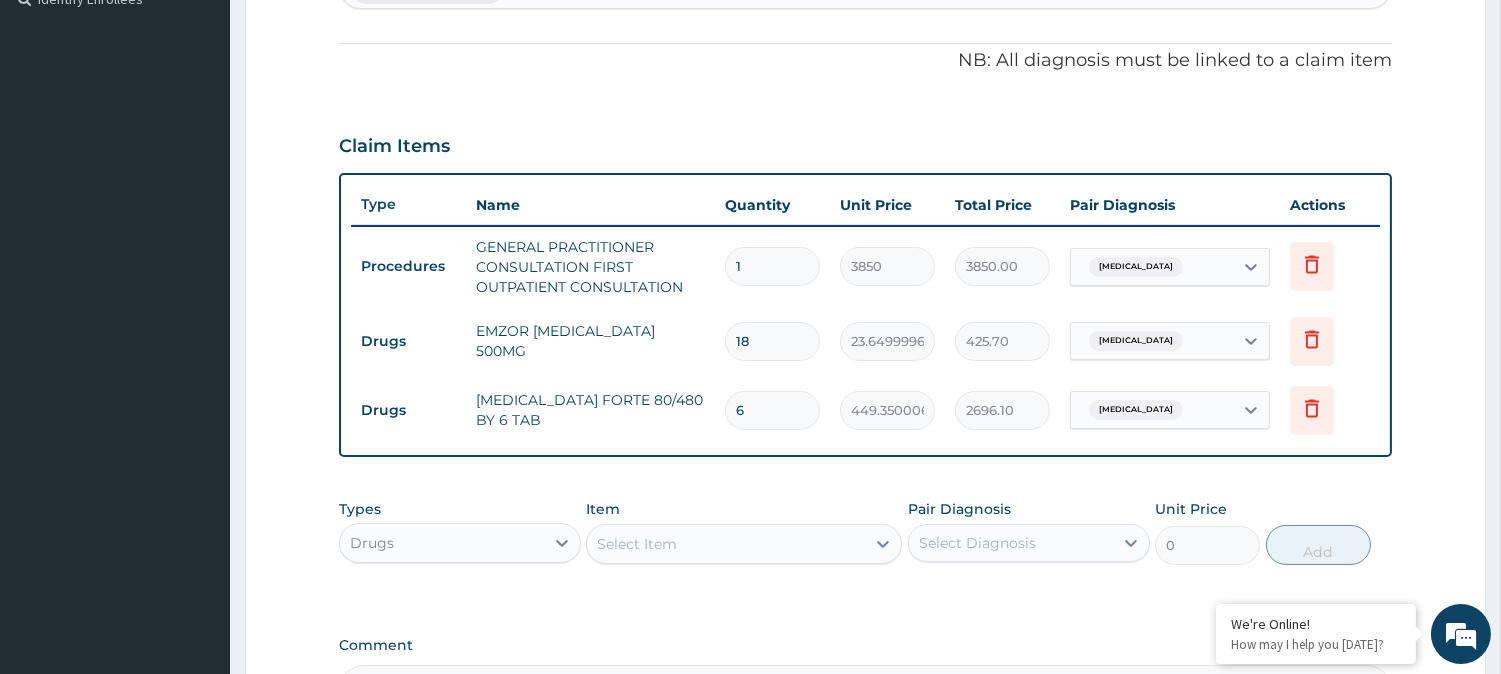 scroll, scrollTop: 820, scrollLeft: 0, axis: vertical 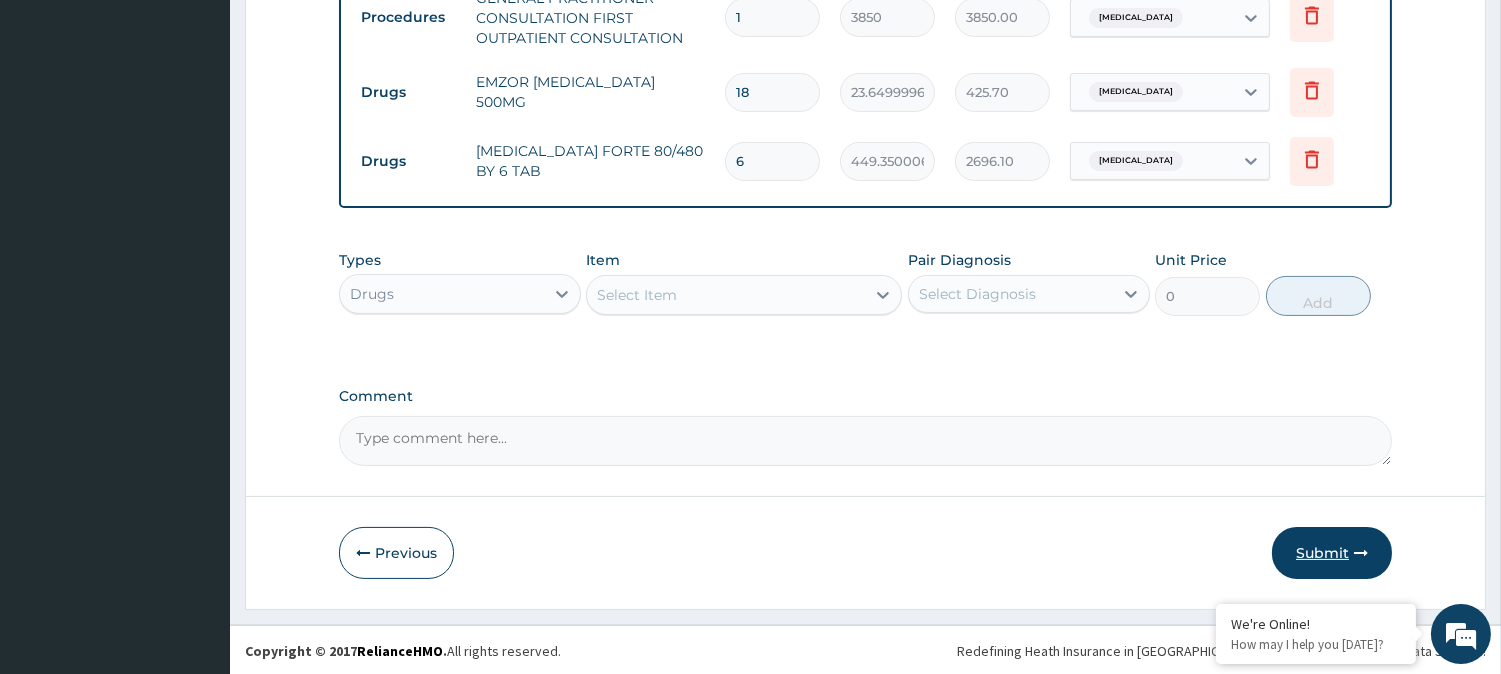 click on "Submit" at bounding box center [1332, 553] 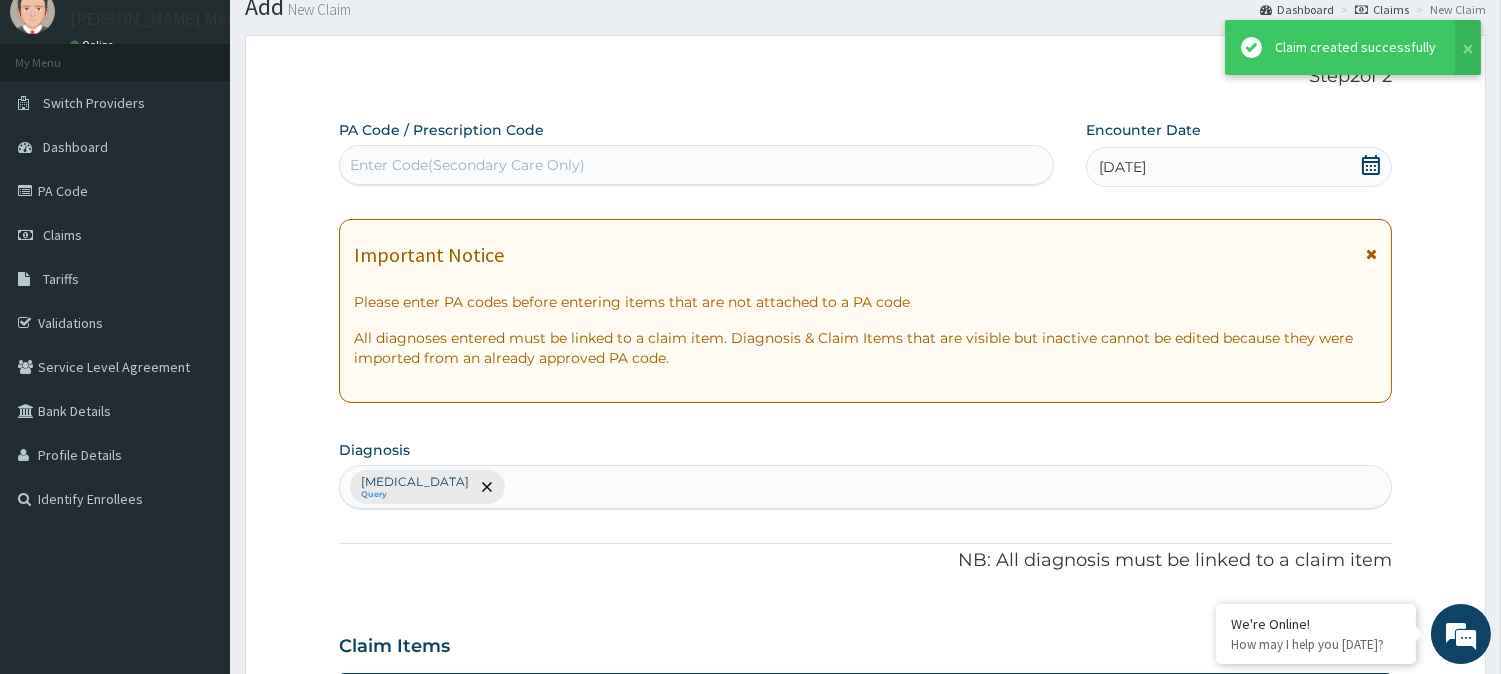 scroll, scrollTop: 820, scrollLeft: 0, axis: vertical 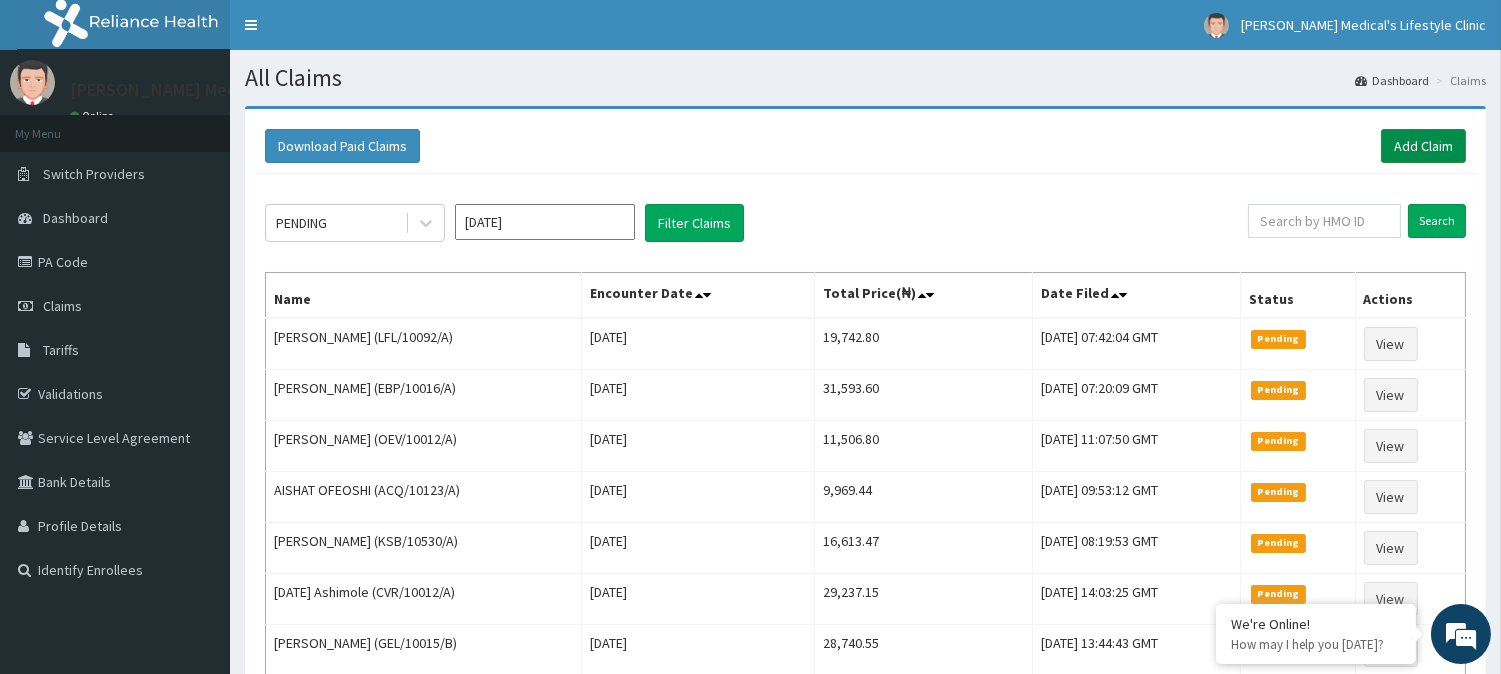 click on "Add Claim" at bounding box center [1423, 146] 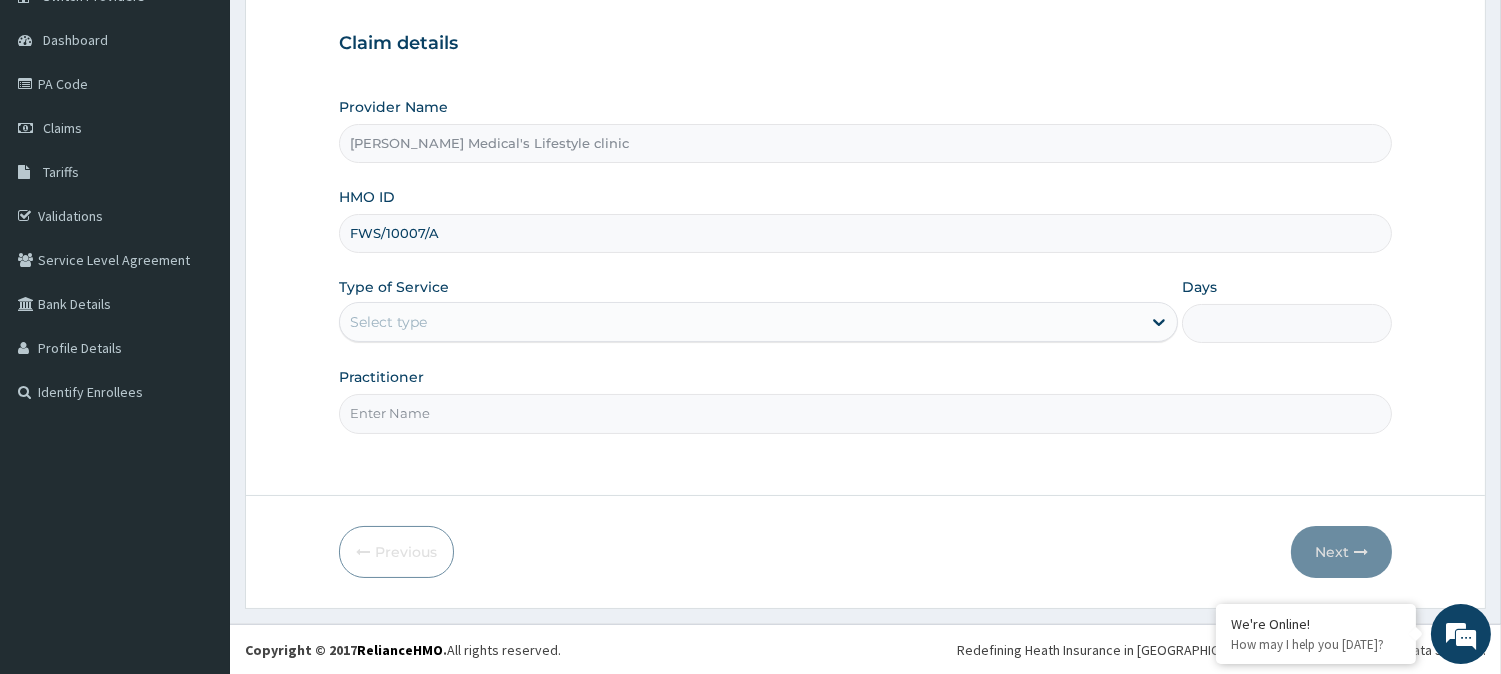 scroll, scrollTop: 178, scrollLeft: 0, axis: vertical 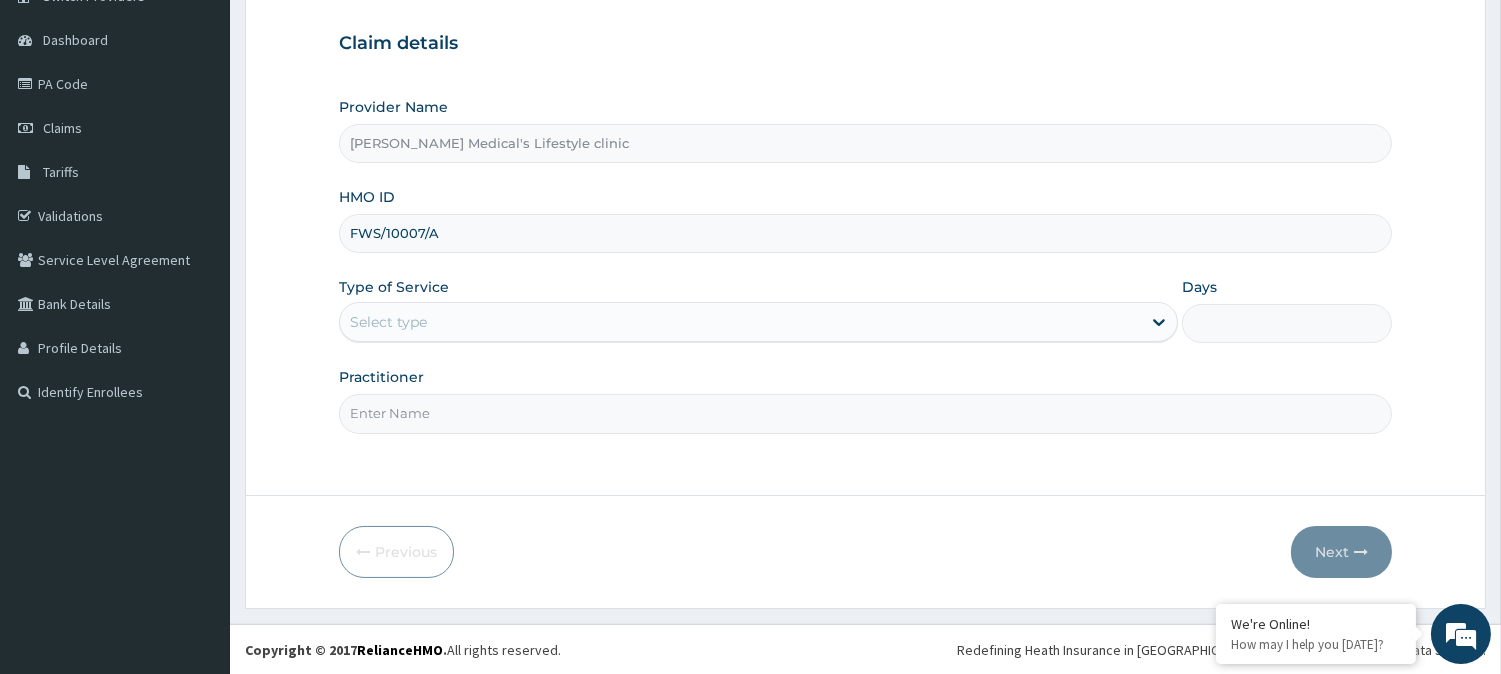 type on "FWS/10007/A" 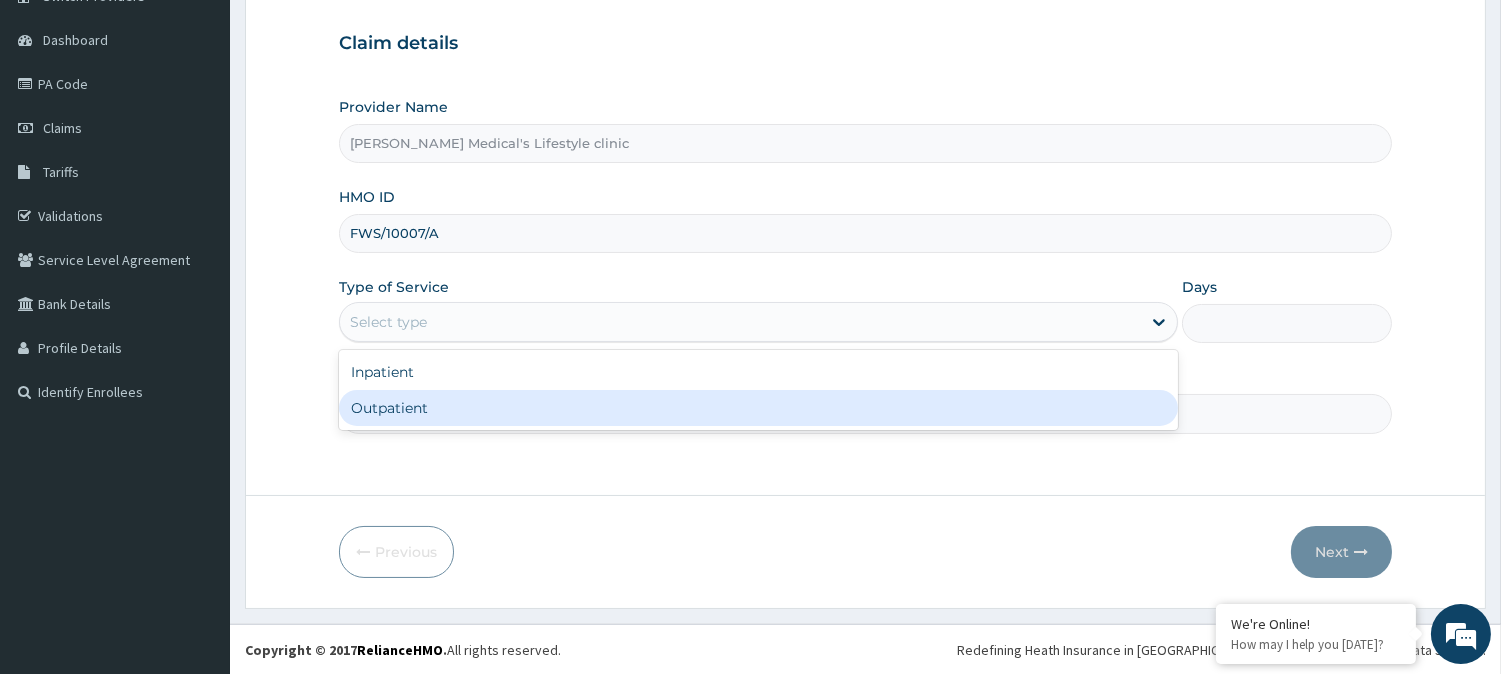 click on "Outpatient" at bounding box center [758, 408] 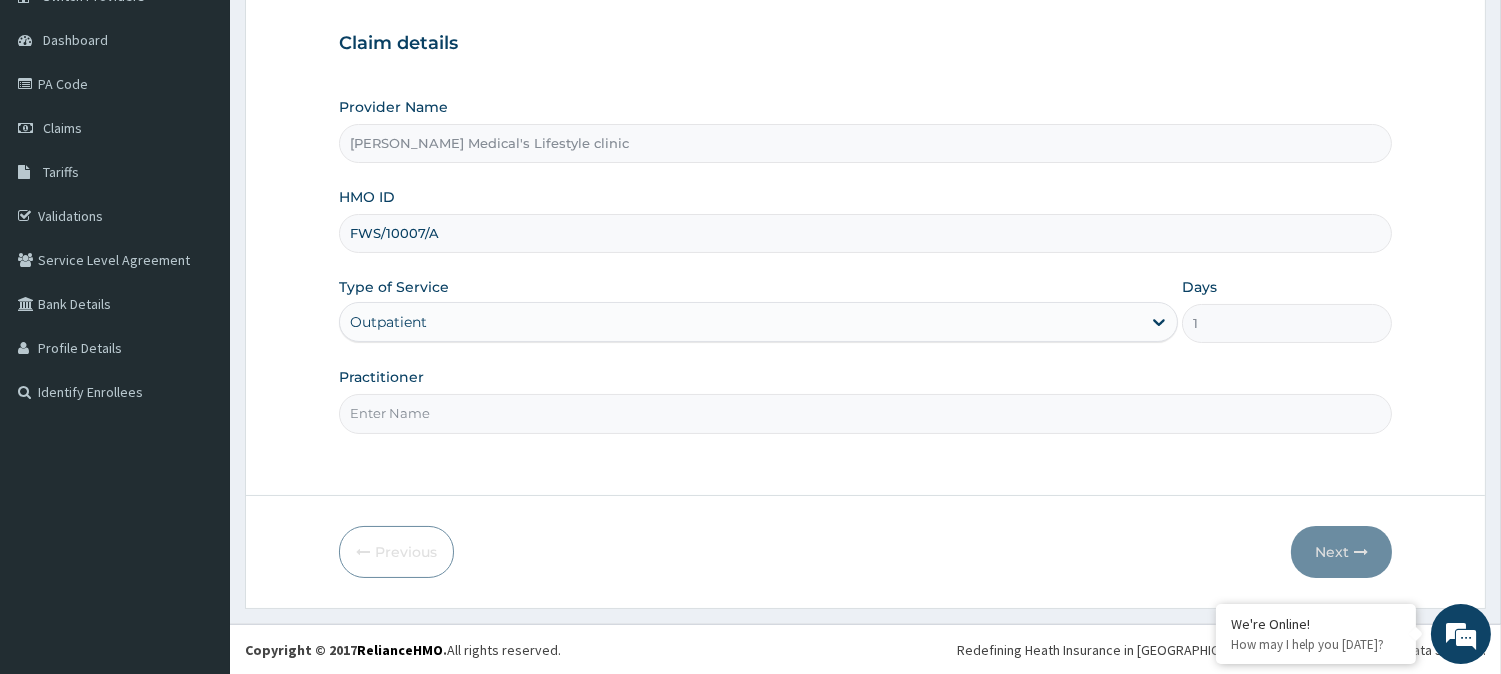 click on "Practitioner" at bounding box center (865, 413) 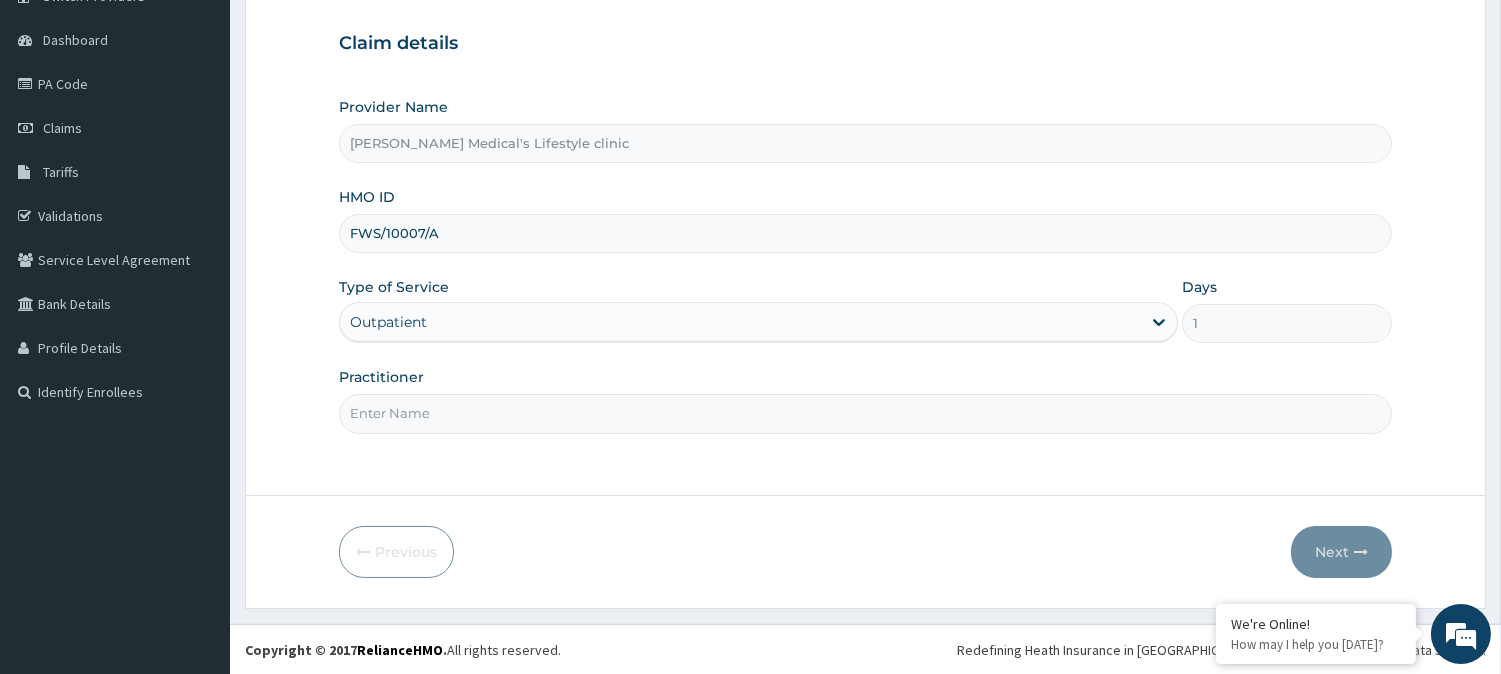 type on "[PERSON_NAME]" 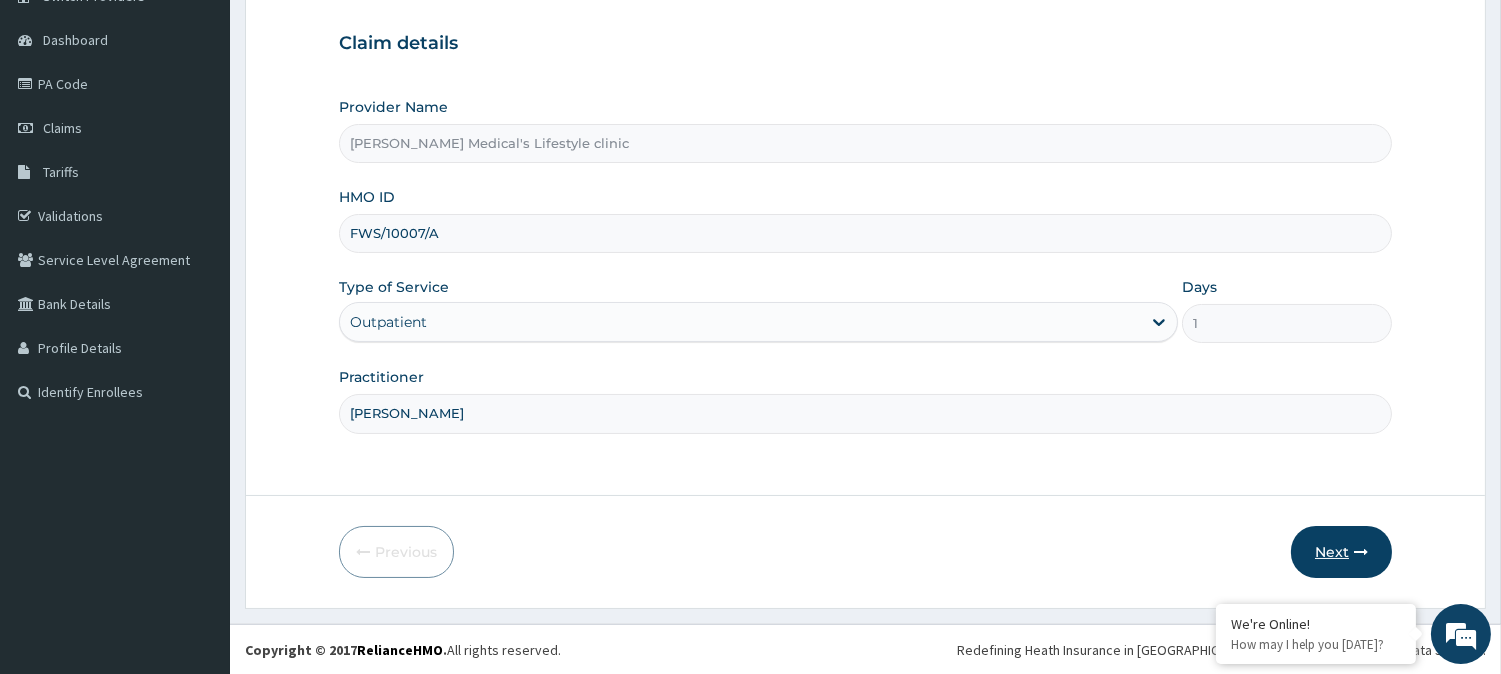click on "Next" at bounding box center (1341, 552) 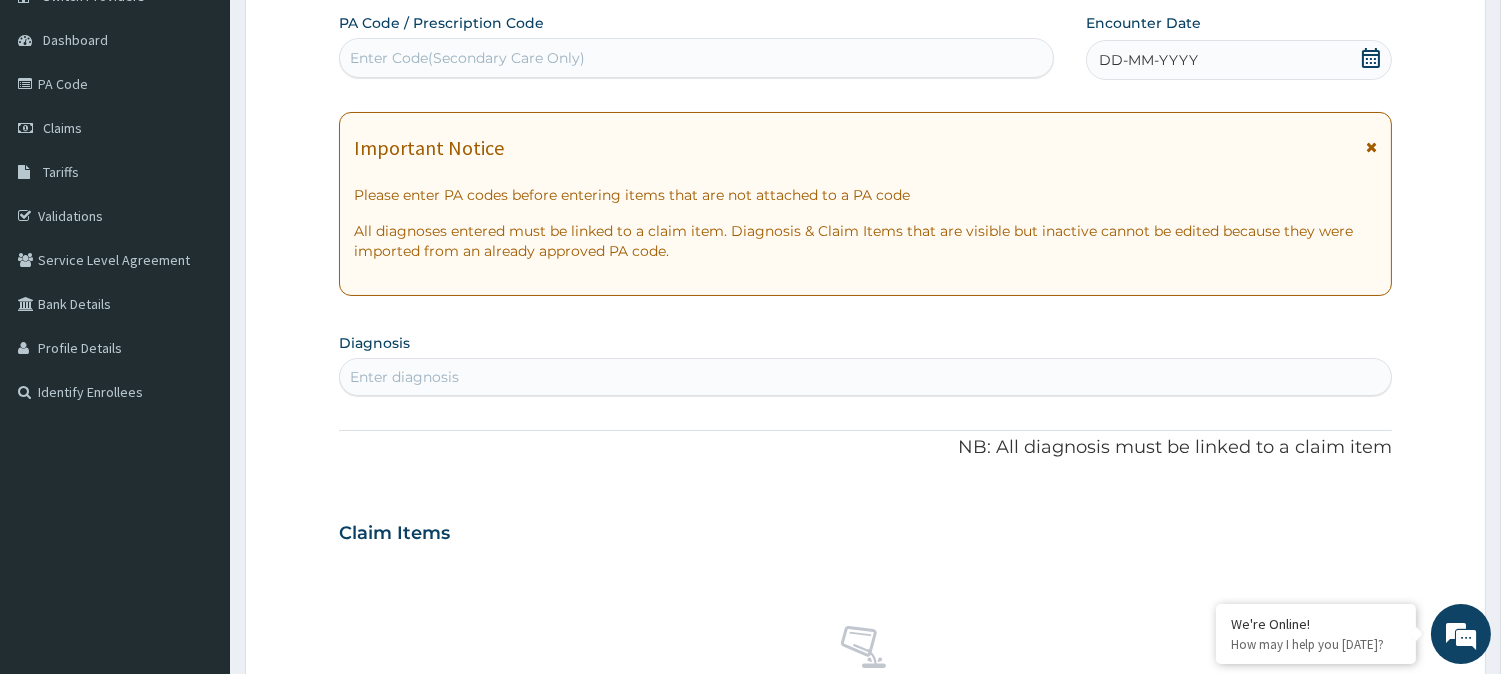 scroll, scrollTop: 0, scrollLeft: 0, axis: both 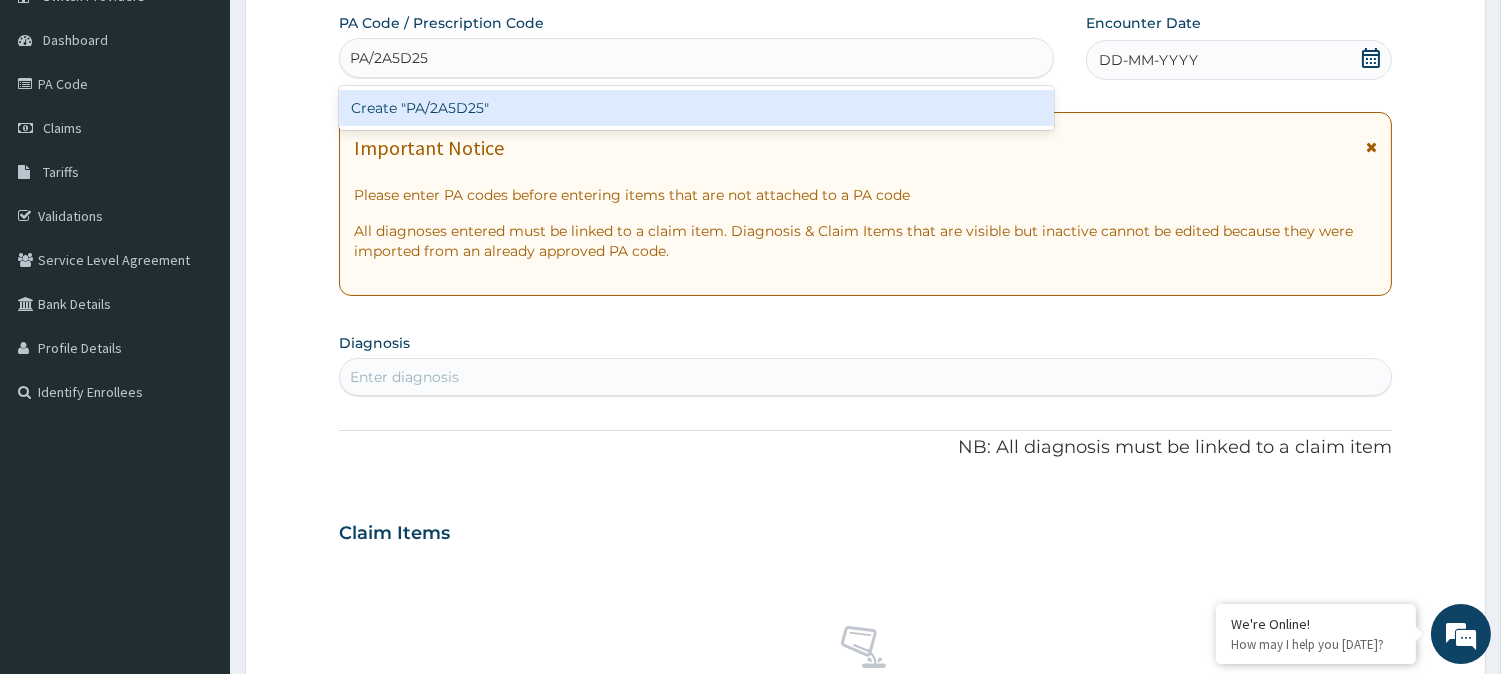 click on "Create "PA/2A5D25"" at bounding box center (696, 108) 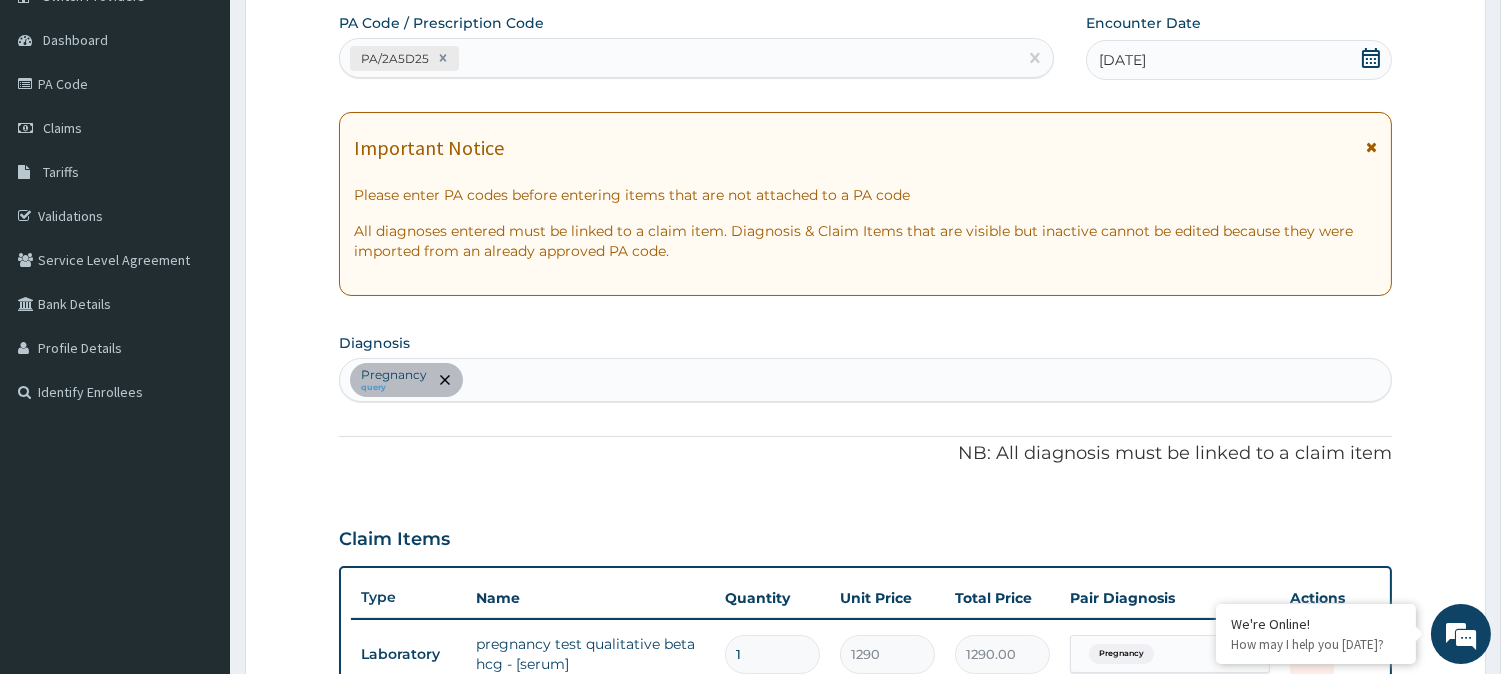 click on "Pregnancy query" at bounding box center [865, 380] 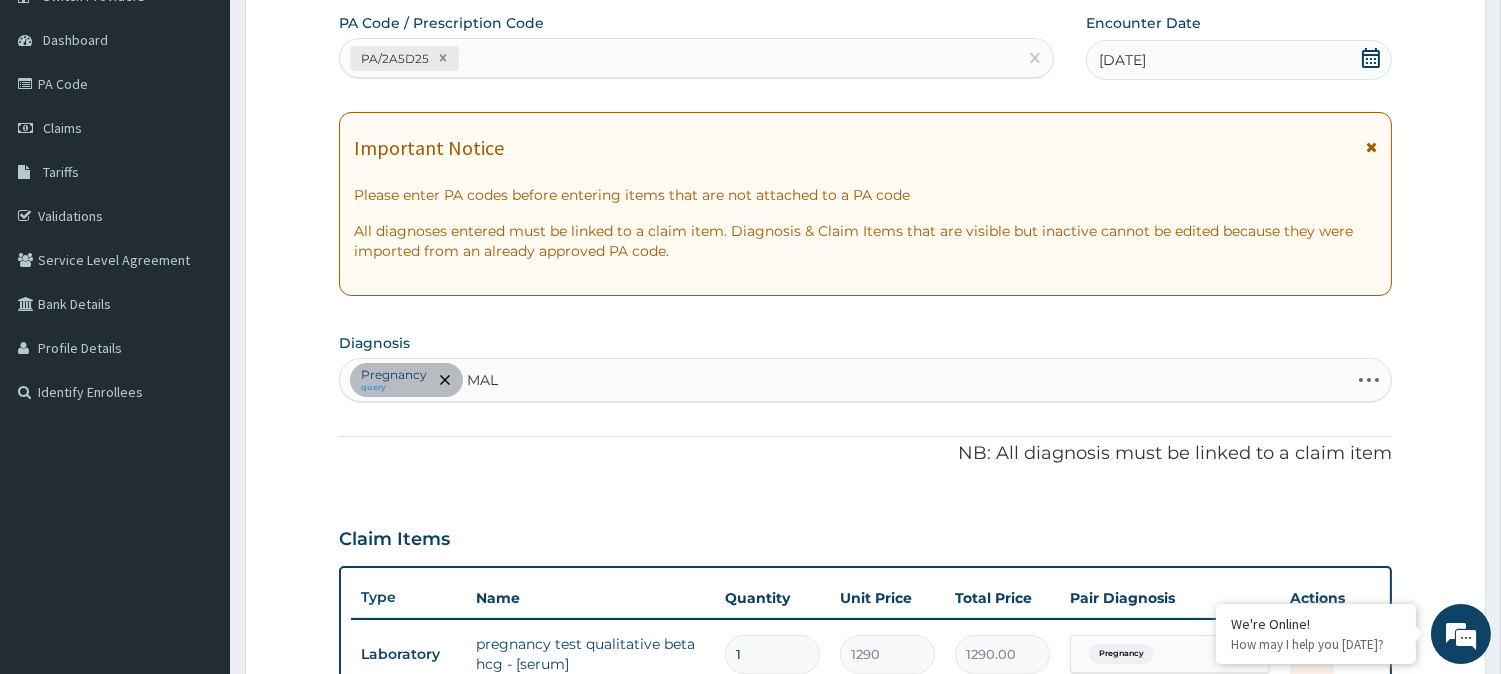 type on "MALA" 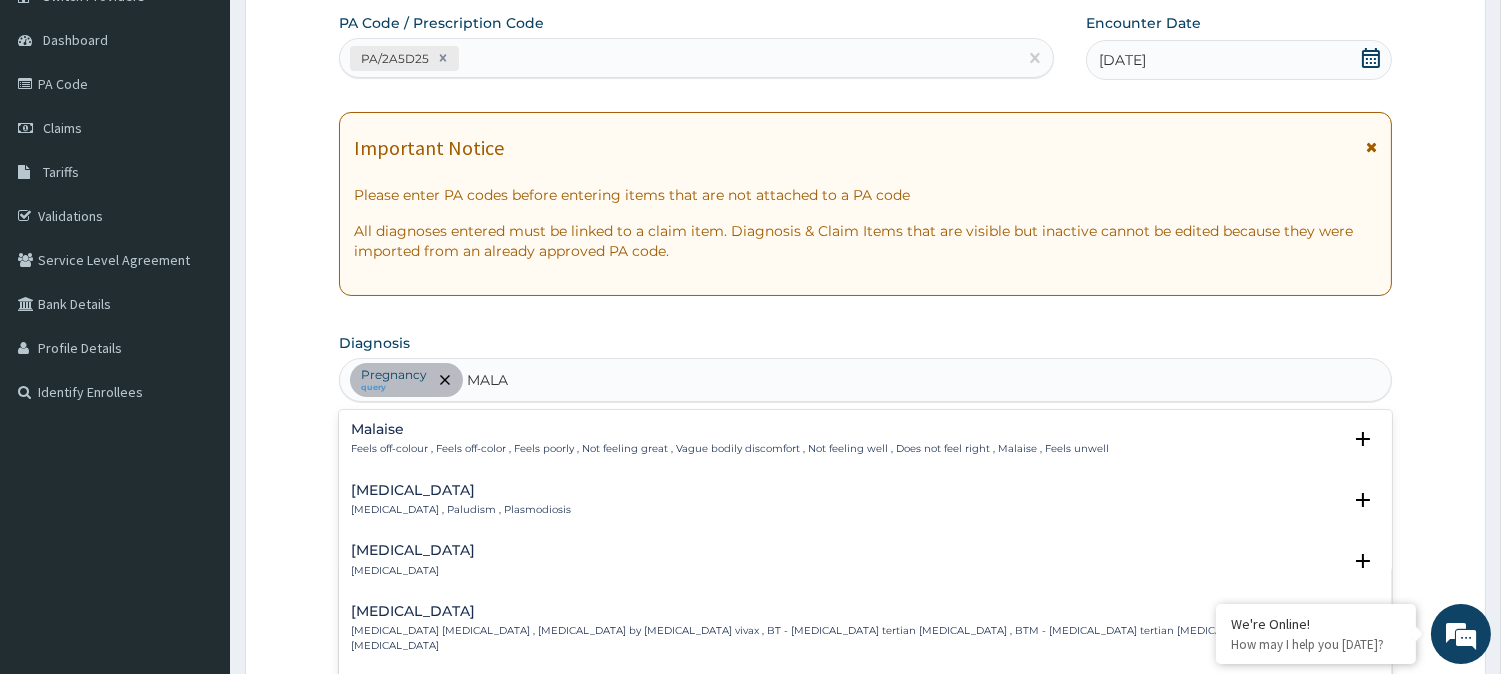click on "[MEDICAL_DATA]" at bounding box center [461, 490] 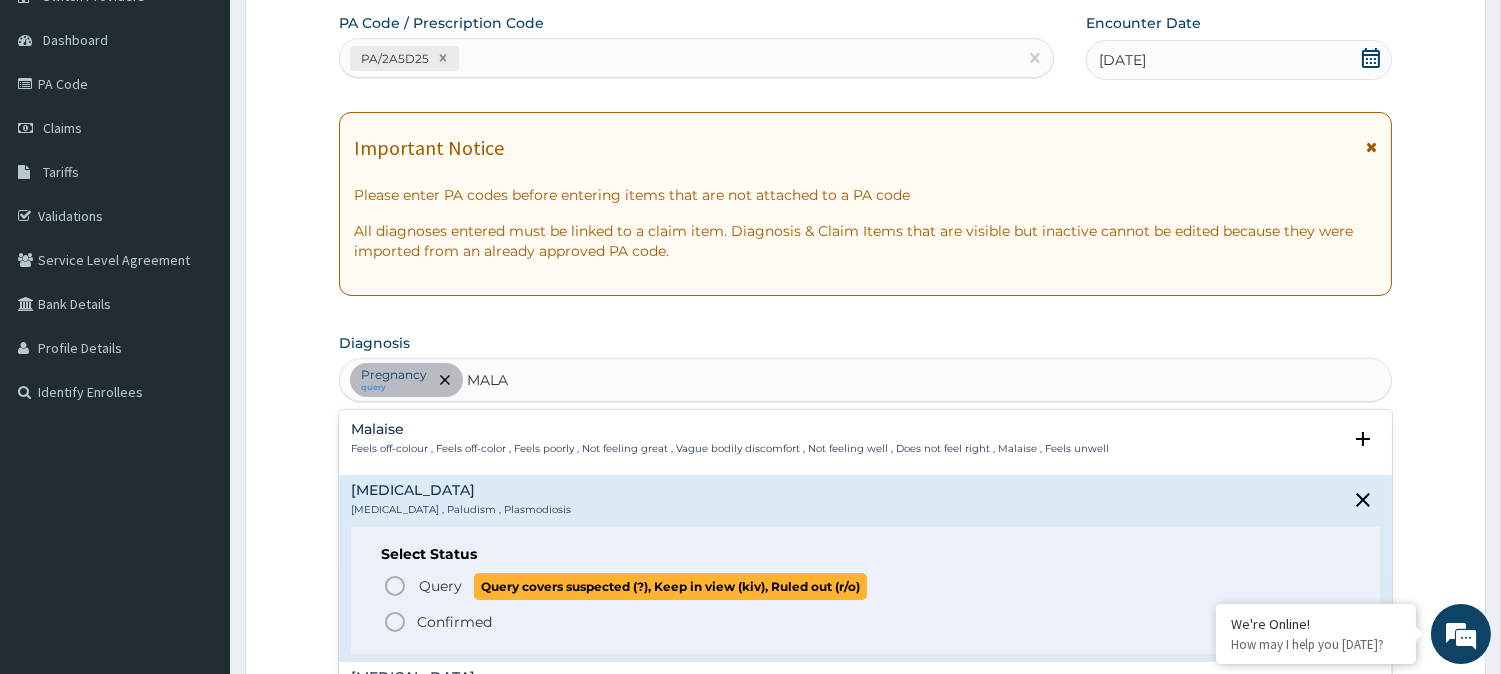 click on "Query Query covers suspected (?), Keep in view (kiv), Ruled out (r/o)" at bounding box center [866, 586] 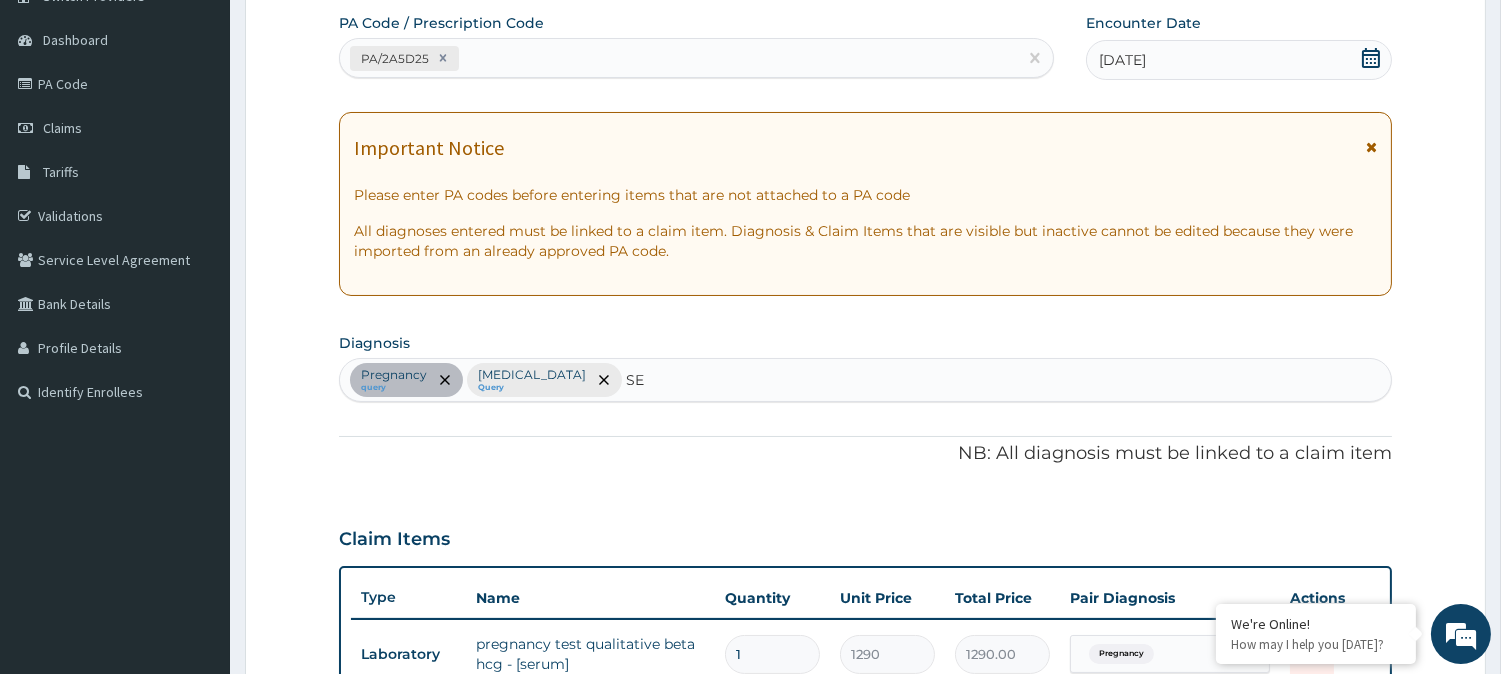 type on "SEP" 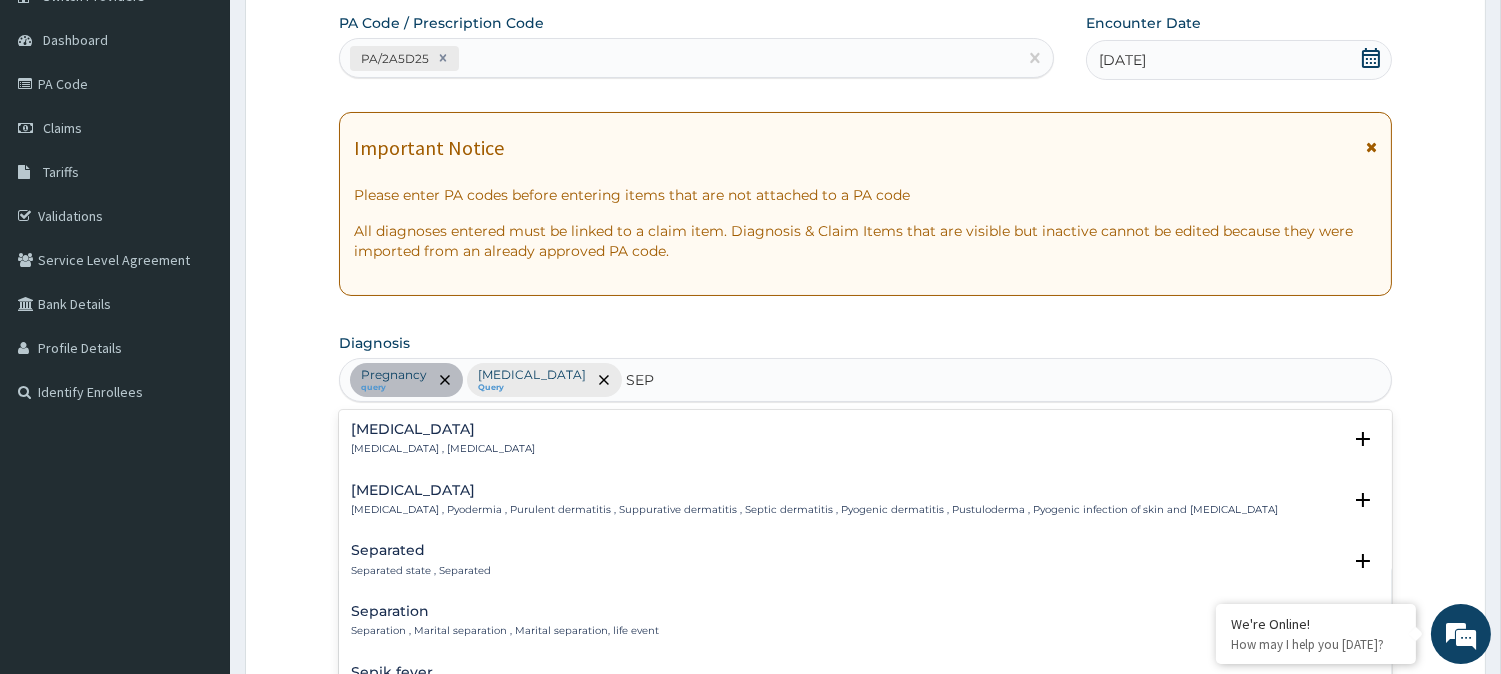click on "[MEDICAL_DATA] , [MEDICAL_DATA]" at bounding box center [443, 449] 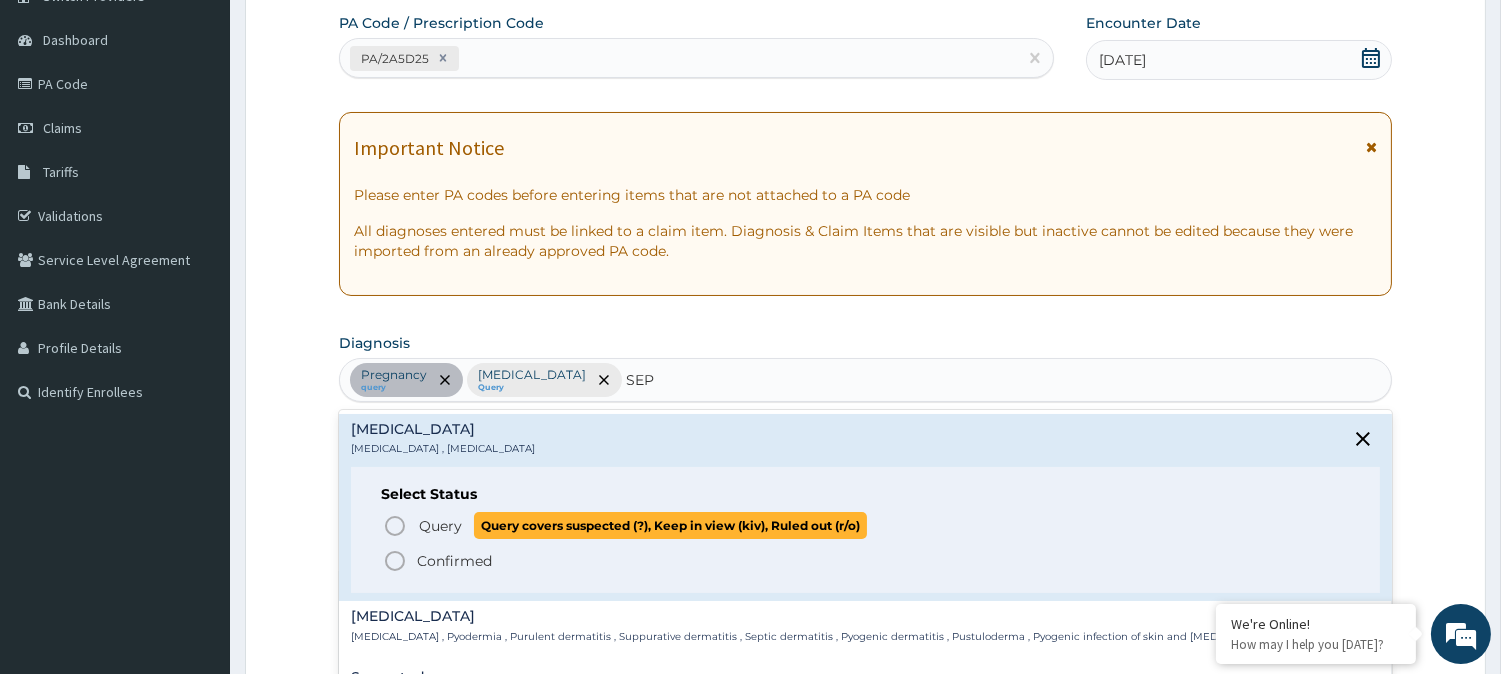 click 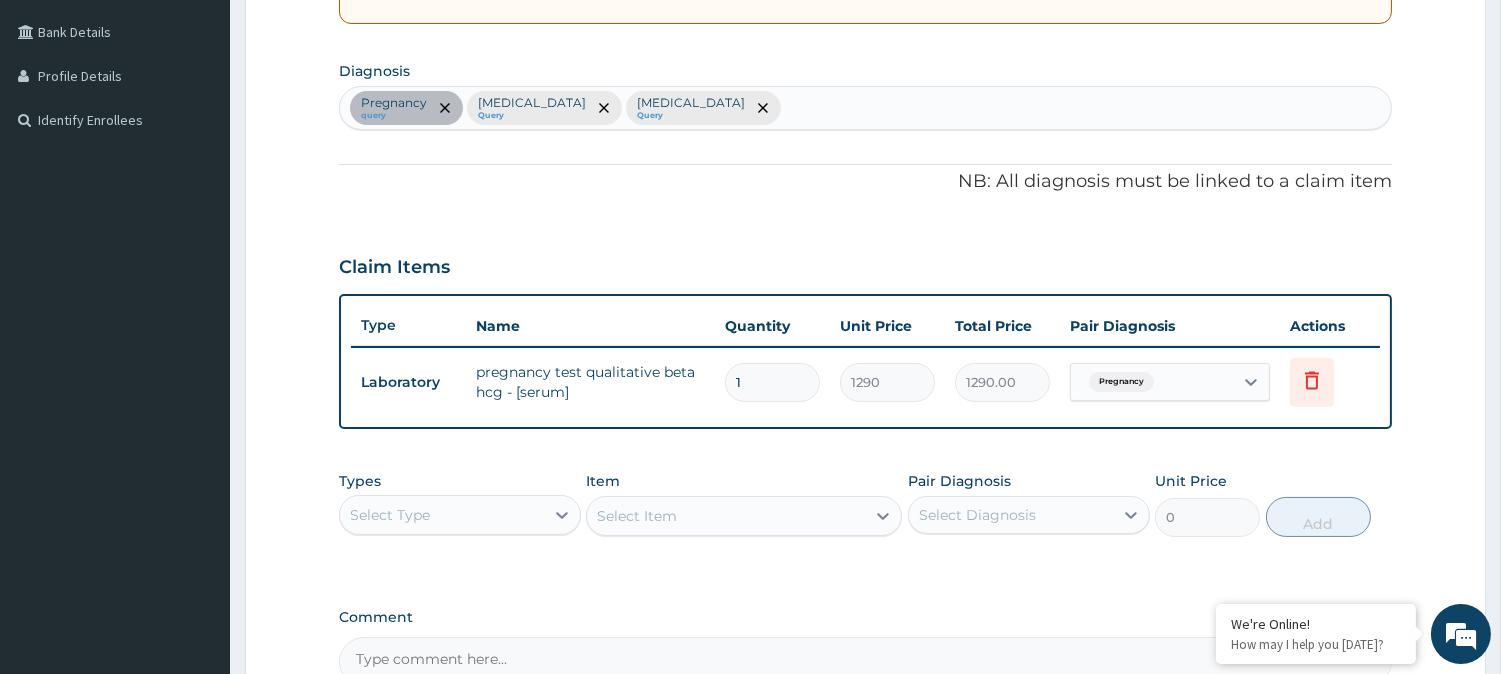 scroll, scrollTop: 671, scrollLeft: 0, axis: vertical 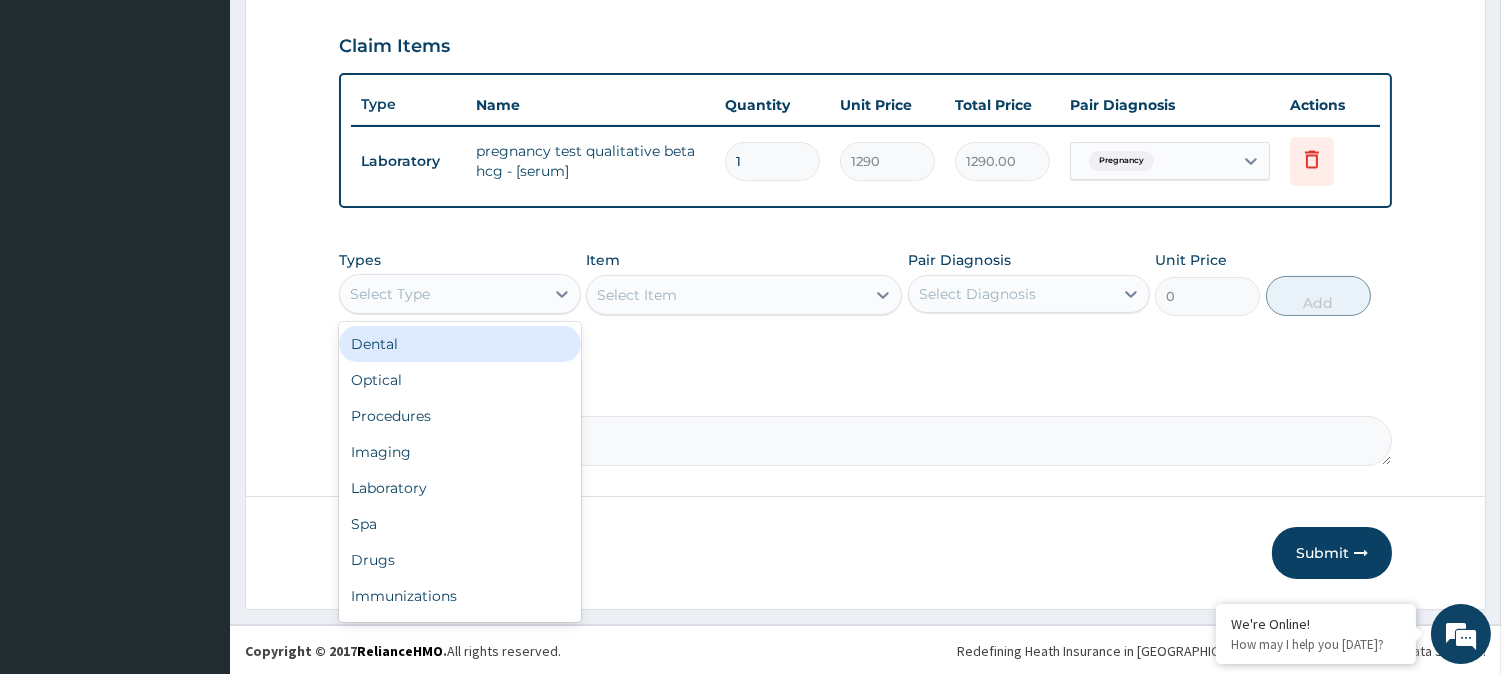 click on "Select Type" at bounding box center [442, 294] 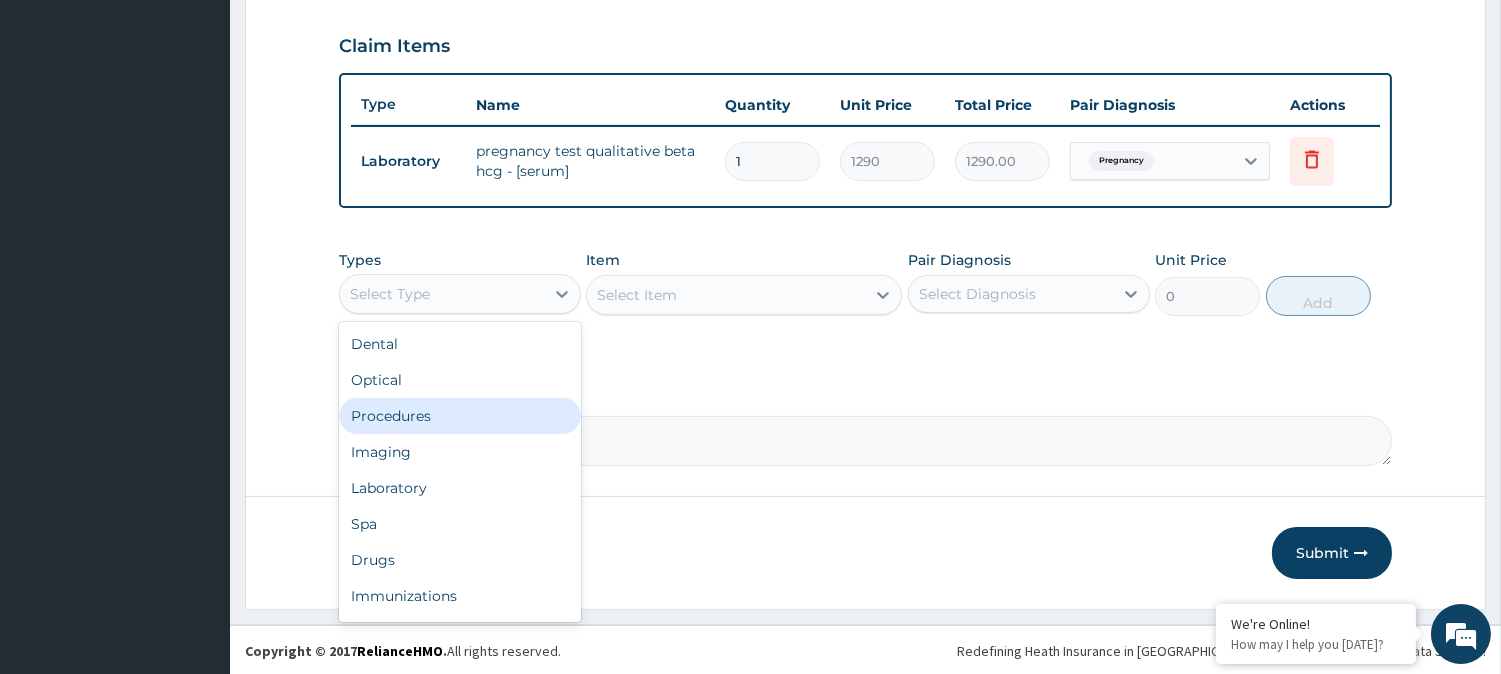 click on "Procedures" at bounding box center (460, 416) 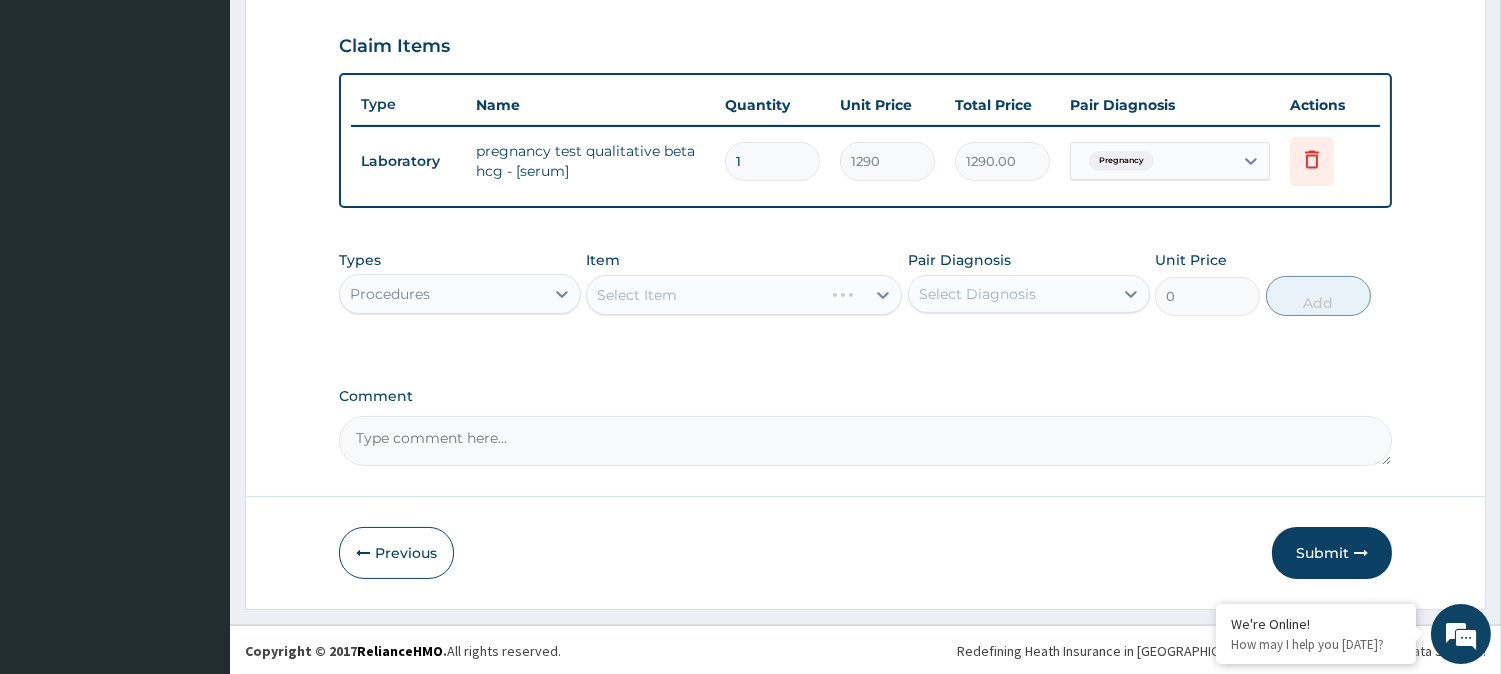 click on "Select Item" at bounding box center [744, 295] 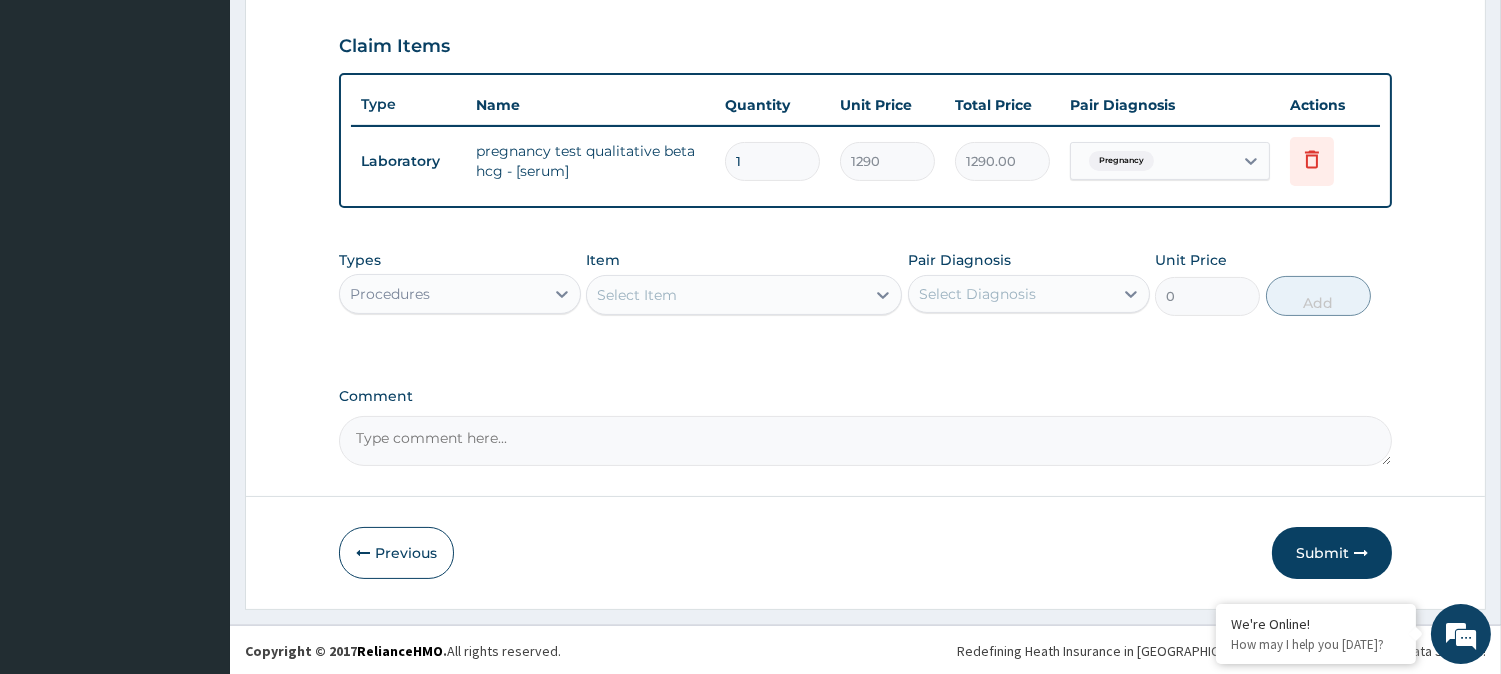 click on "Select Item" at bounding box center [726, 295] 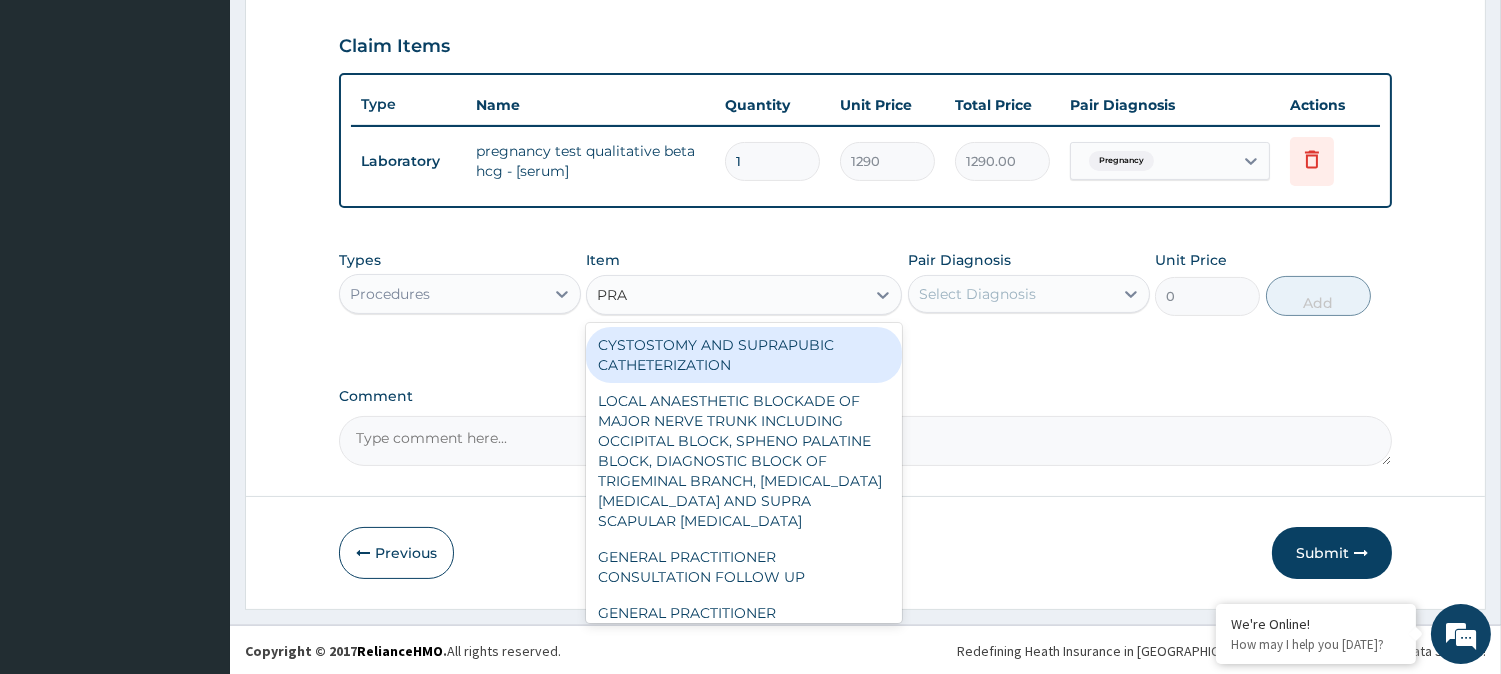 type on "PRAC" 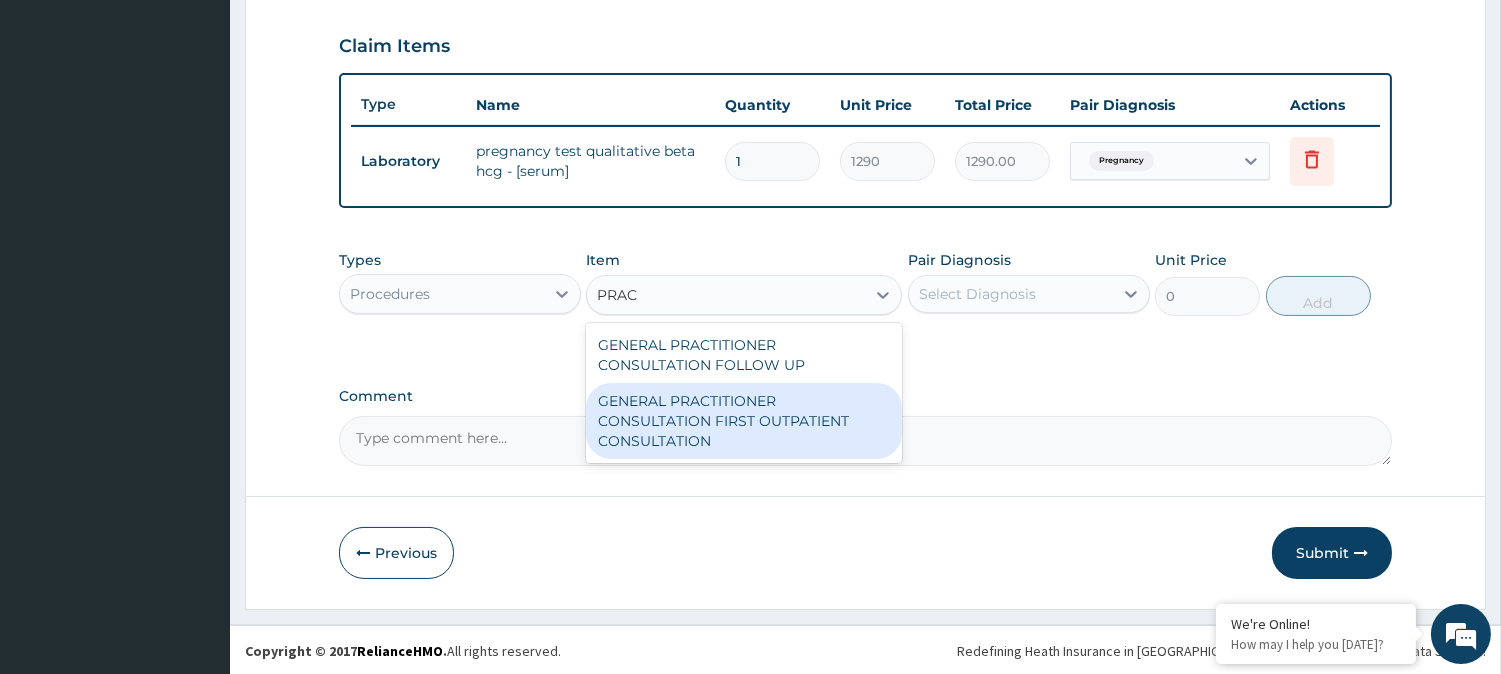 click on "GENERAL PRACTITIONER CONSULTATION FIRST OUTPATIENT CONSULTATION" at bounding box center (744, 421) 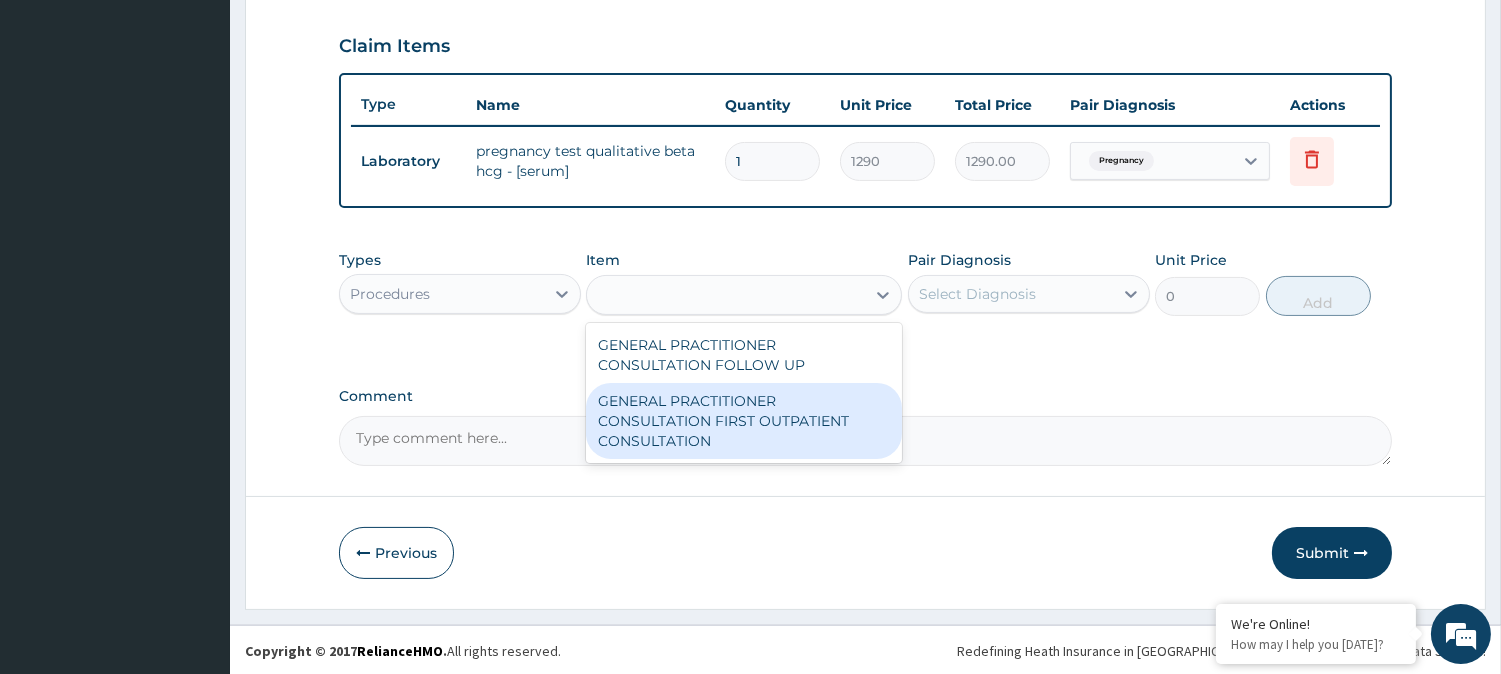 type on "3850" 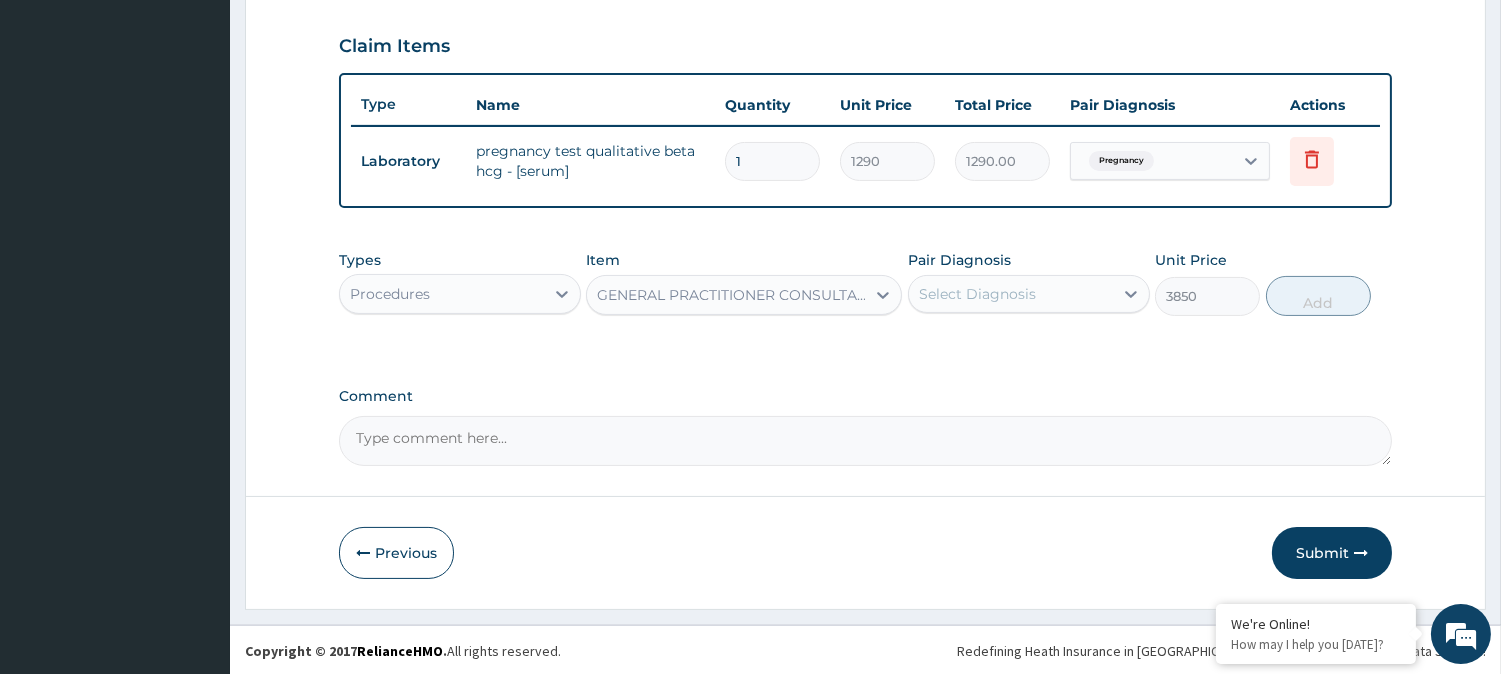 click on "Select Diagnosis" at bounding box center [977, 294] 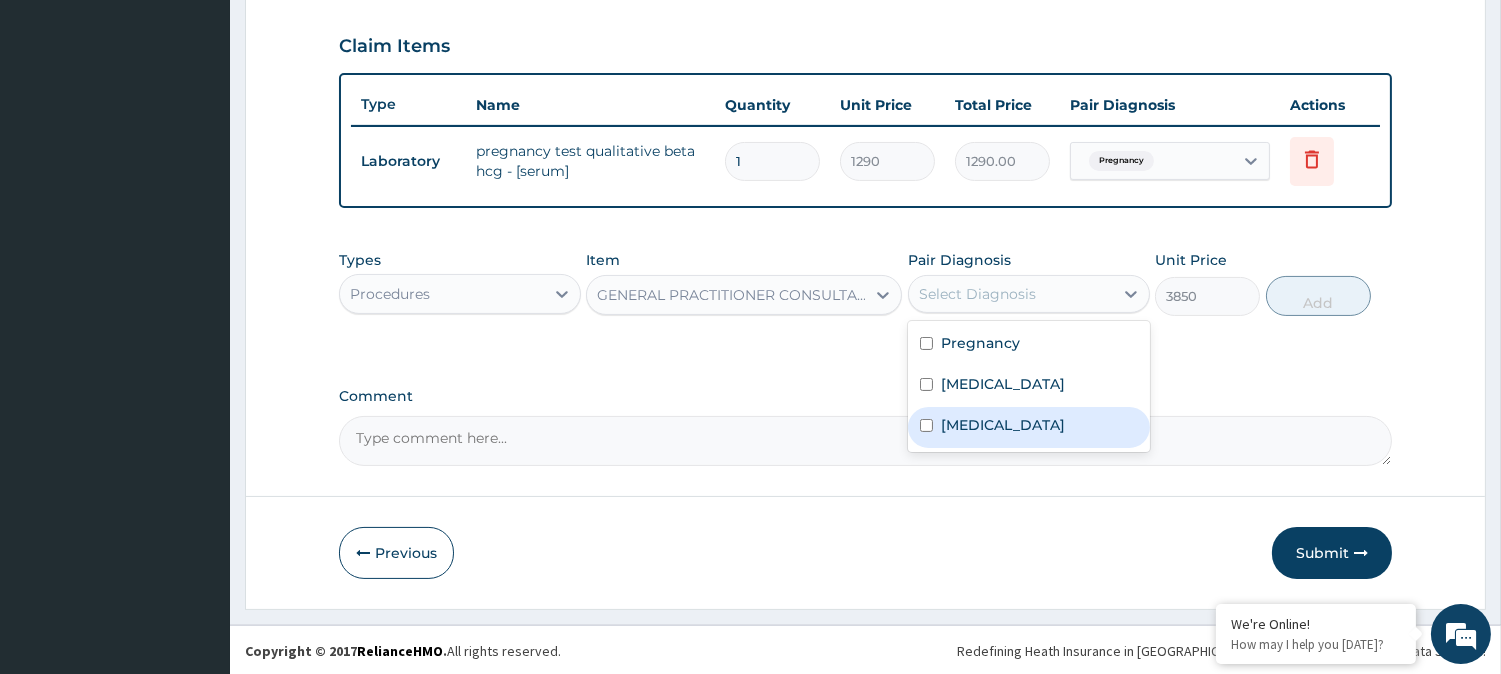 click on "[MEDICAL_DATA]" at bounding box center [1029, 427] 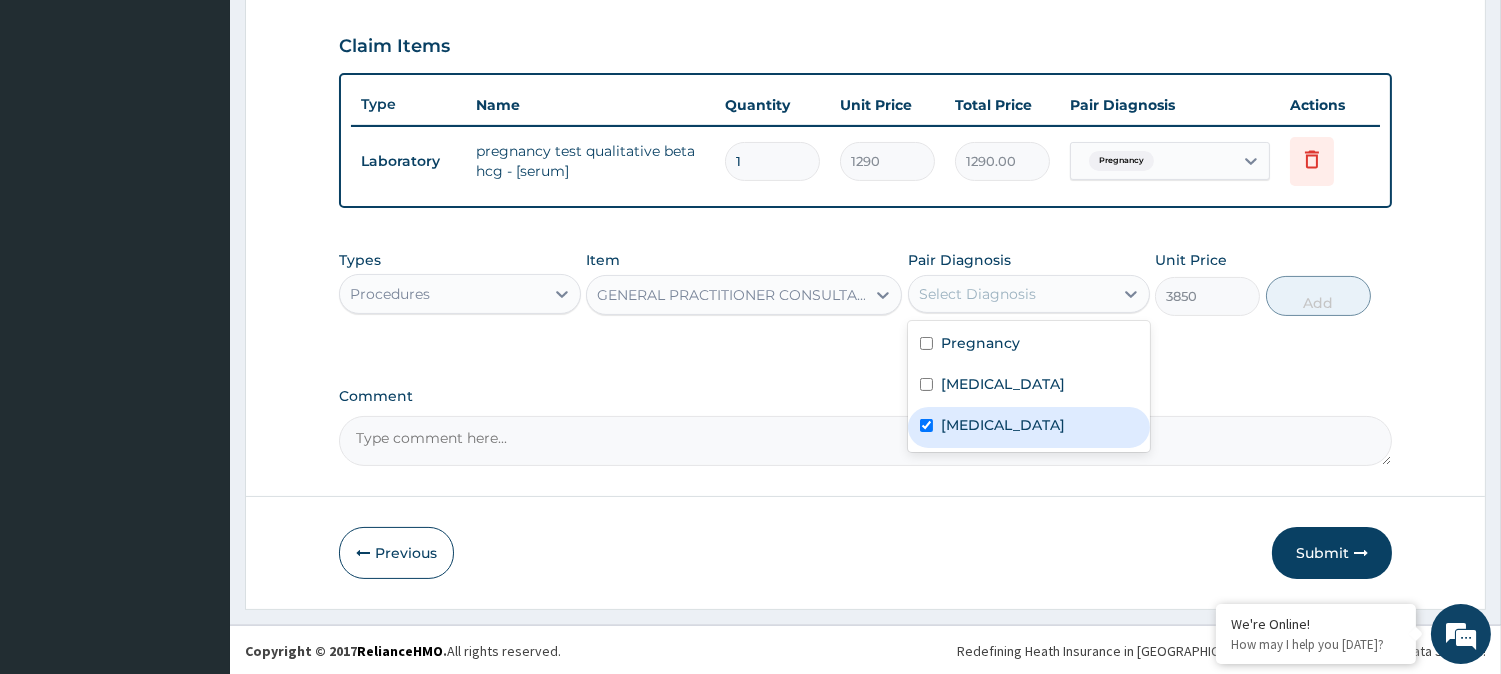 checkbox on "true" 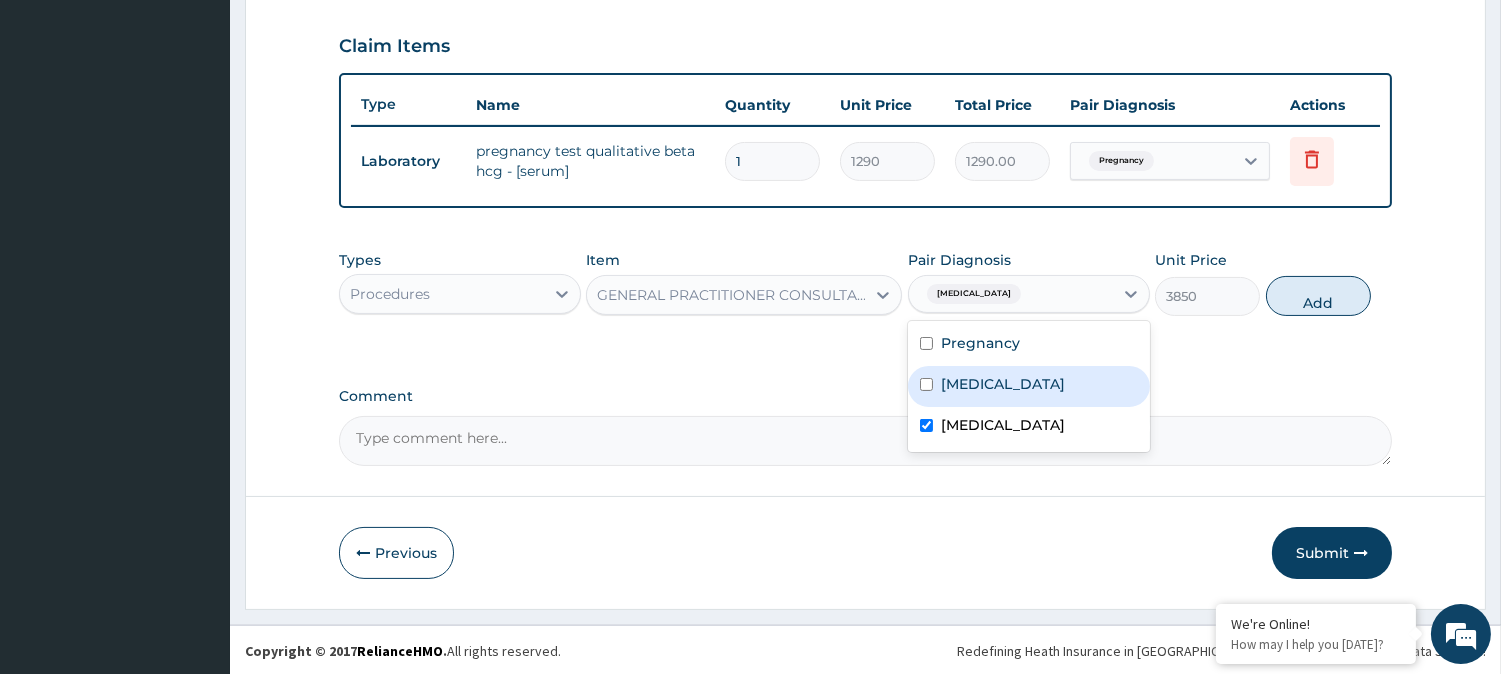 drag, startPoint x: 934, startPoint y: 384, endPoint x: 935, endPoint y: 370, distance: 14.035668 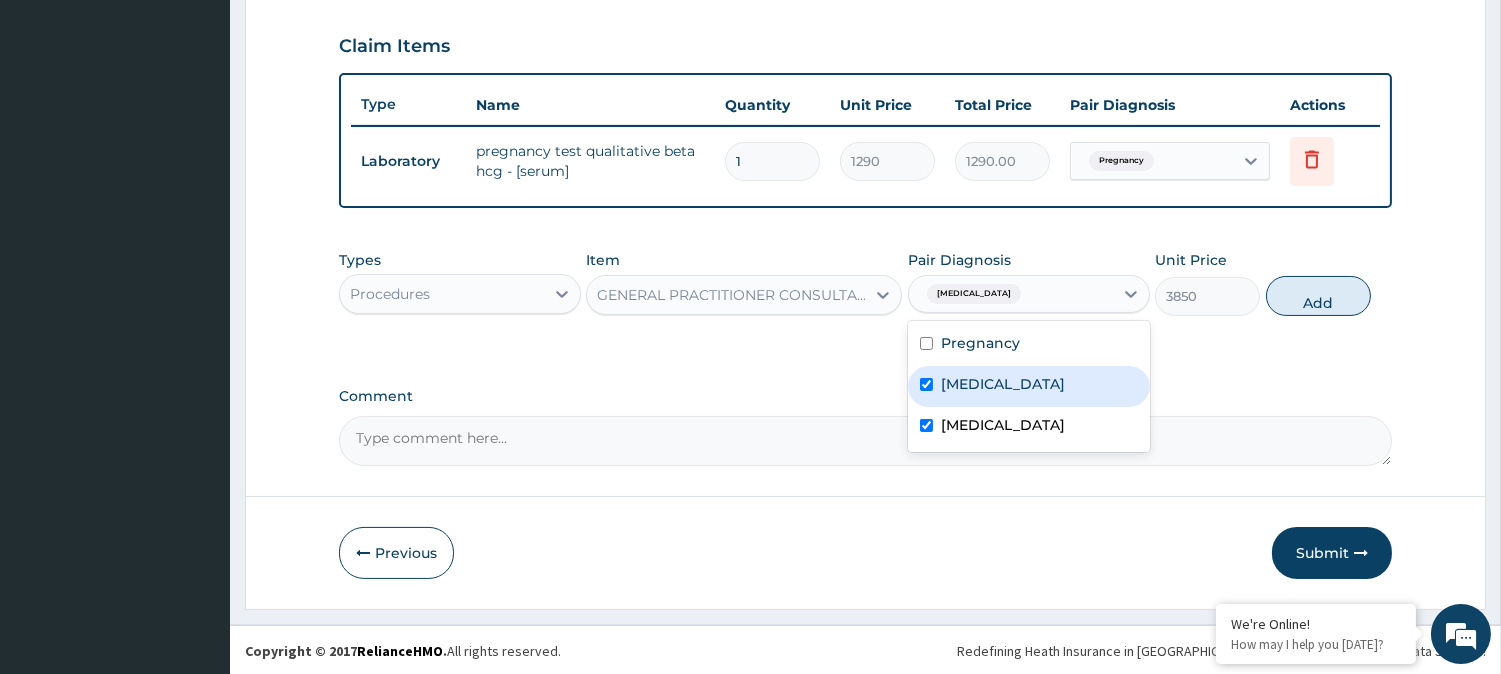 checkbox on "true" 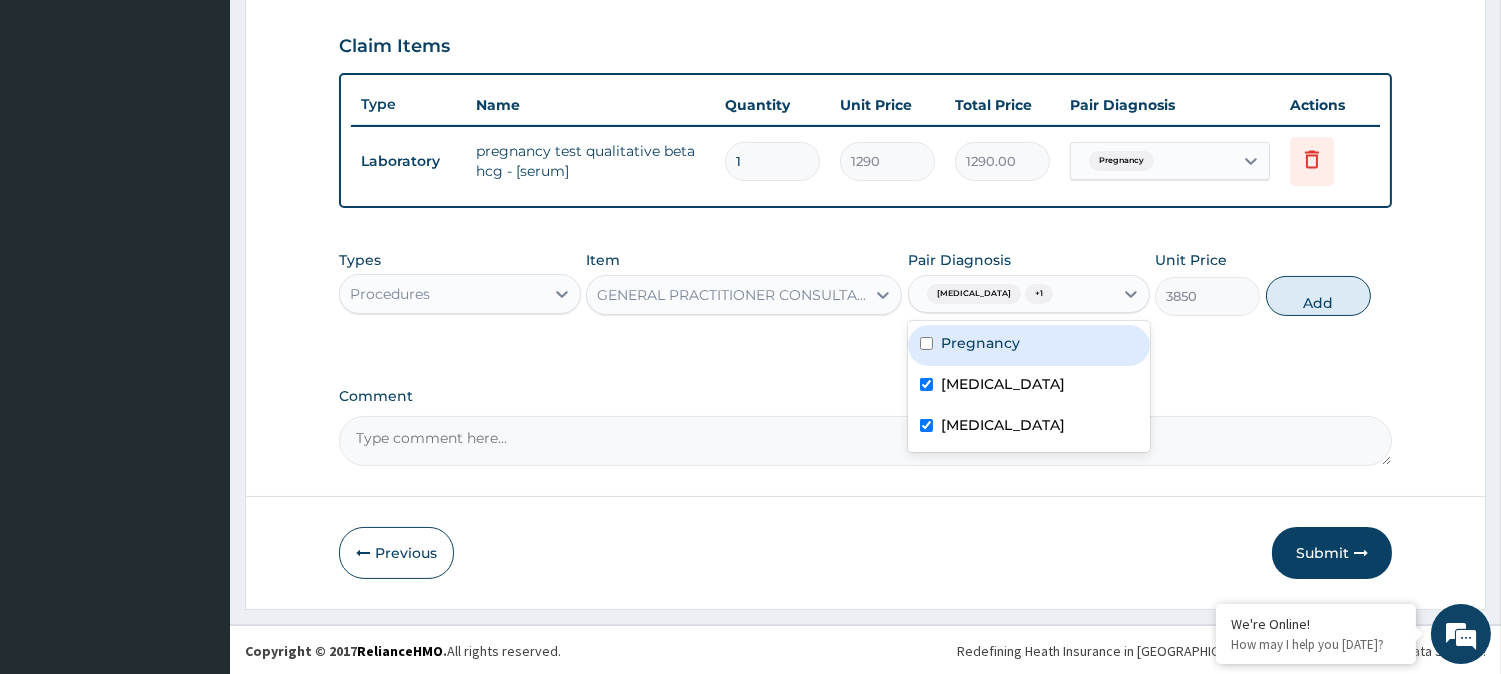 click on "Pregnancy" at bounding box center (1029, 345) 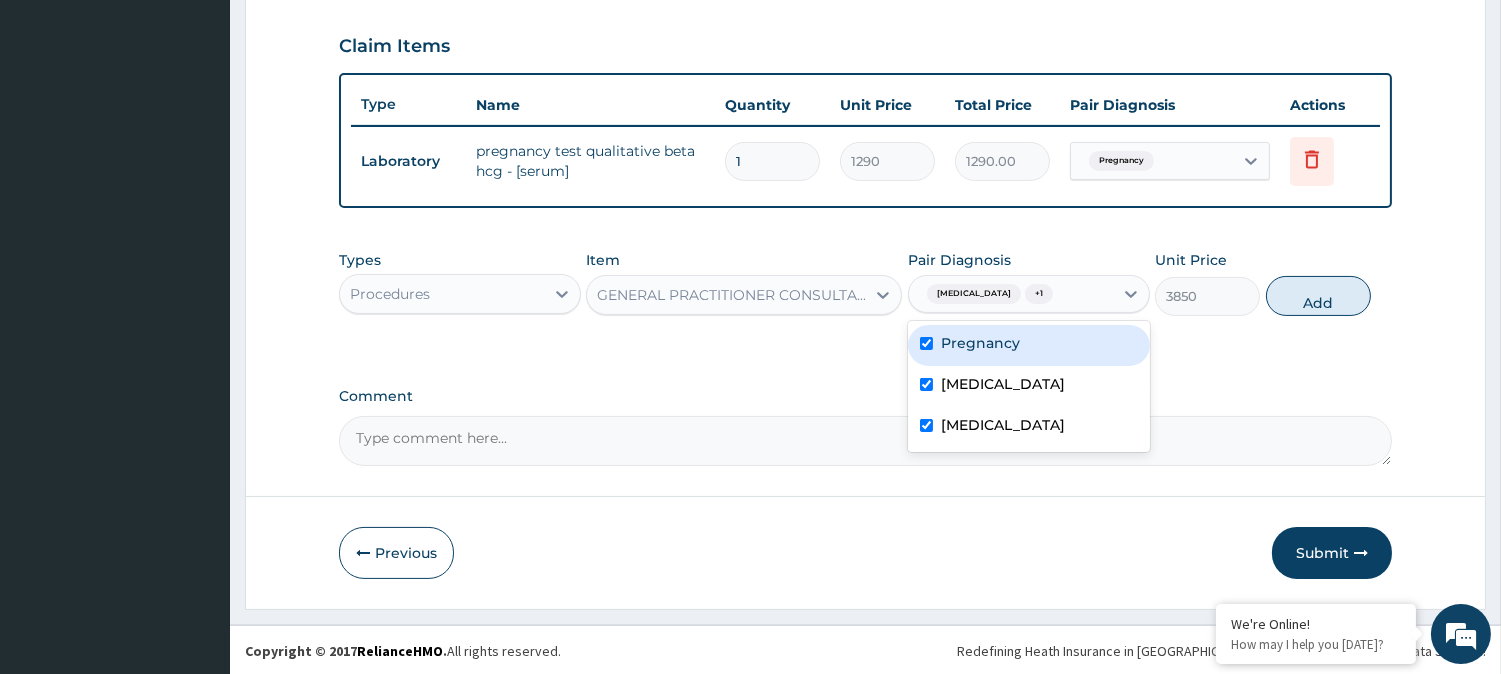 checkbox on "true" 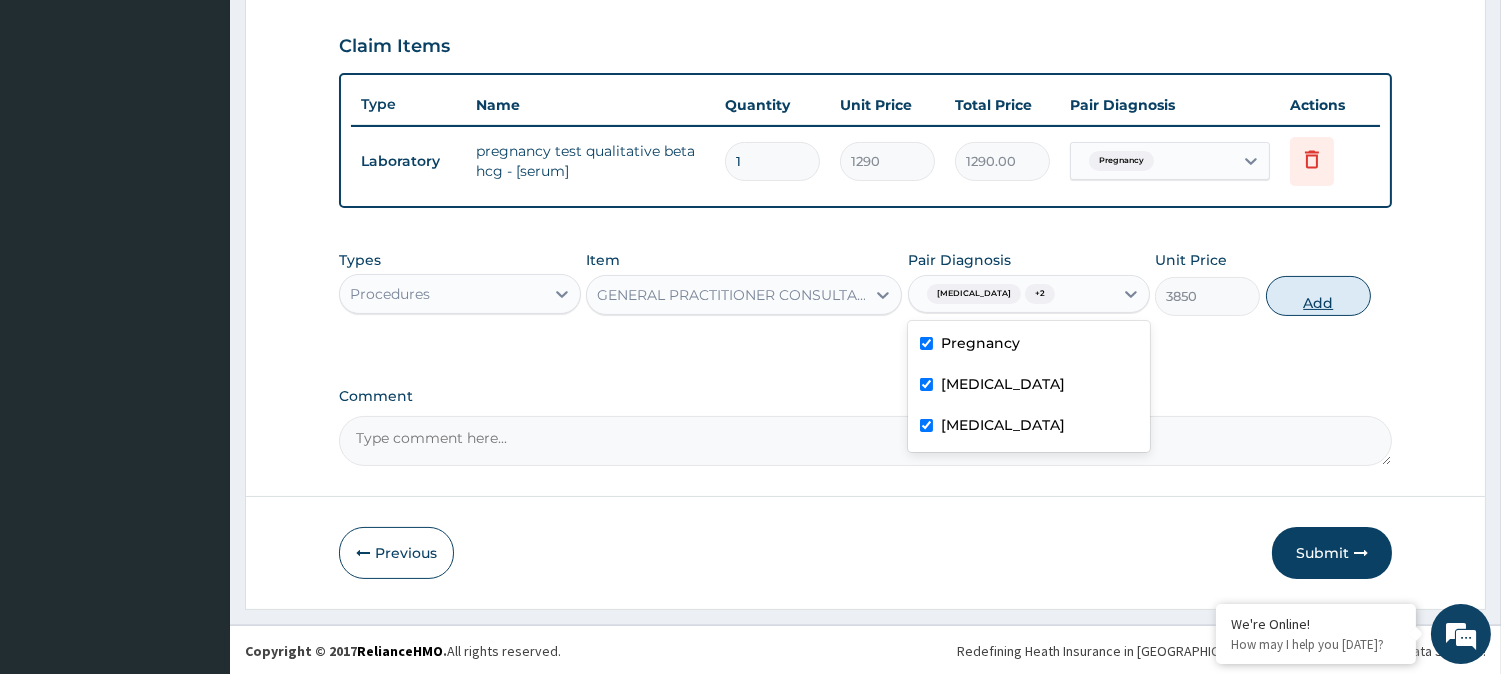 click on "Add" at bounding box center (1318, 296) 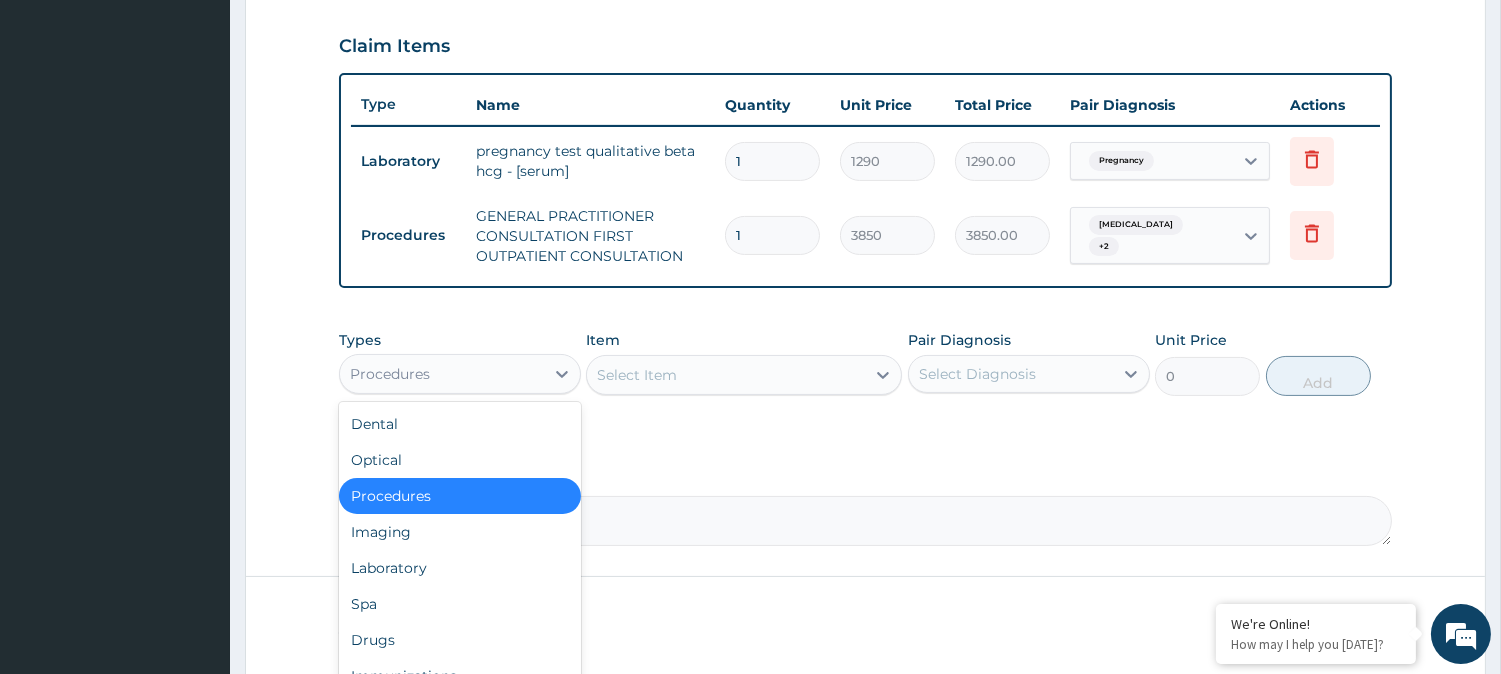 click on "Procedures" at bounding box center (442, 374) 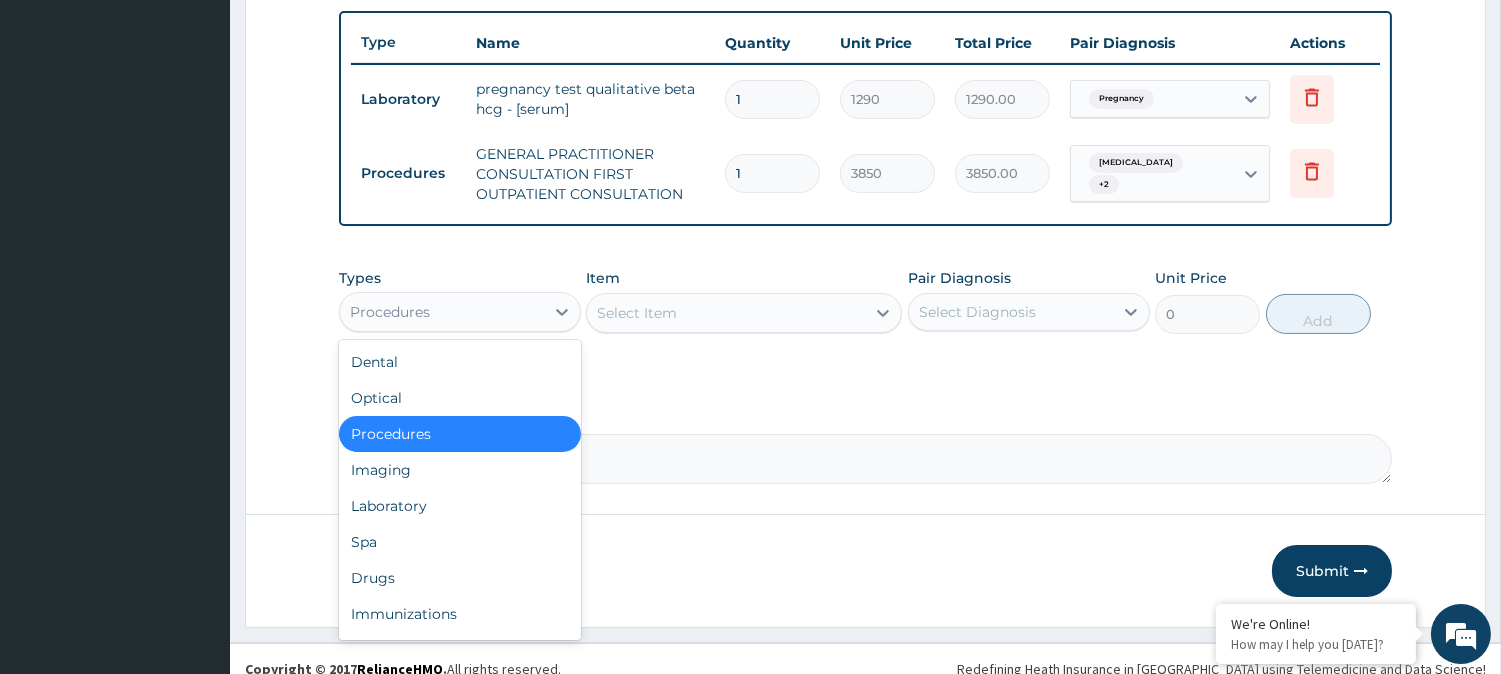 scroll, scrollTop: 751, scrollLeft: 0, axis: vertical 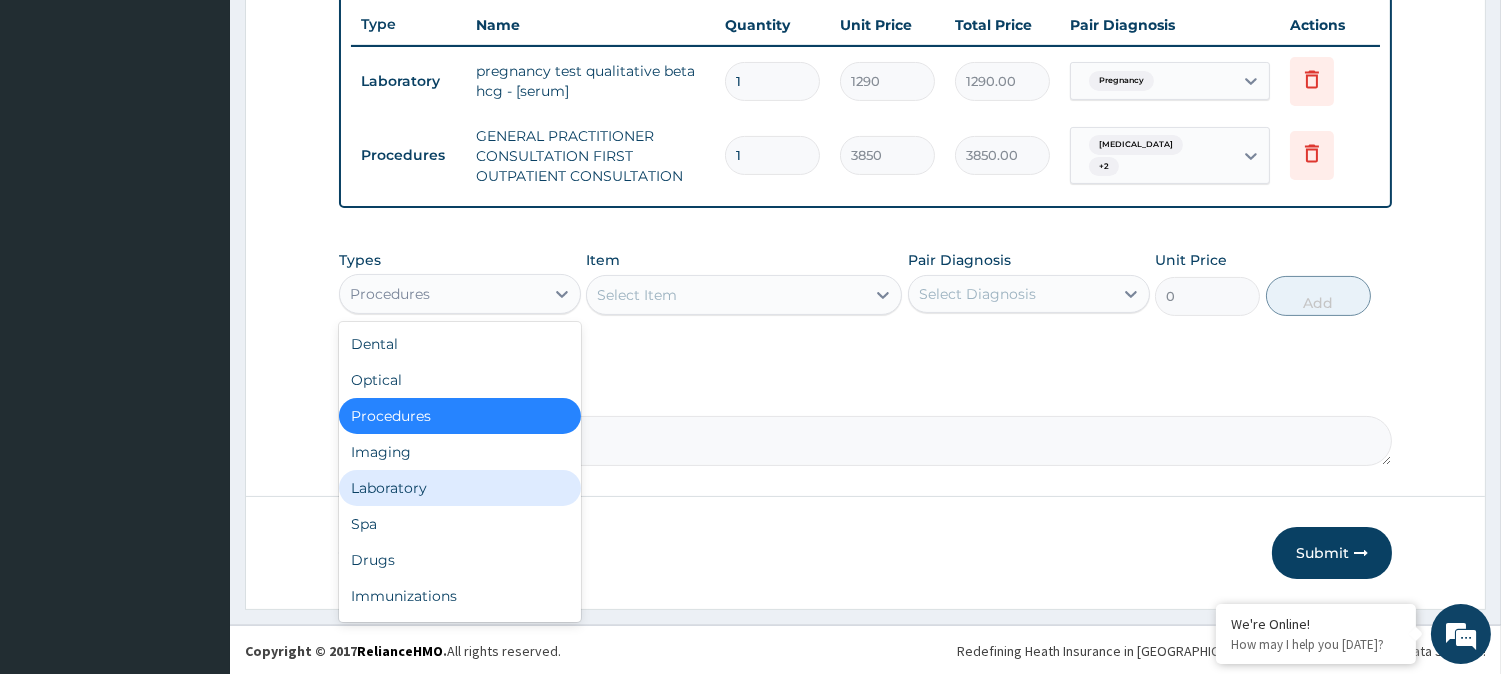 click on "Laboratory" at bounding box center (460, 488) 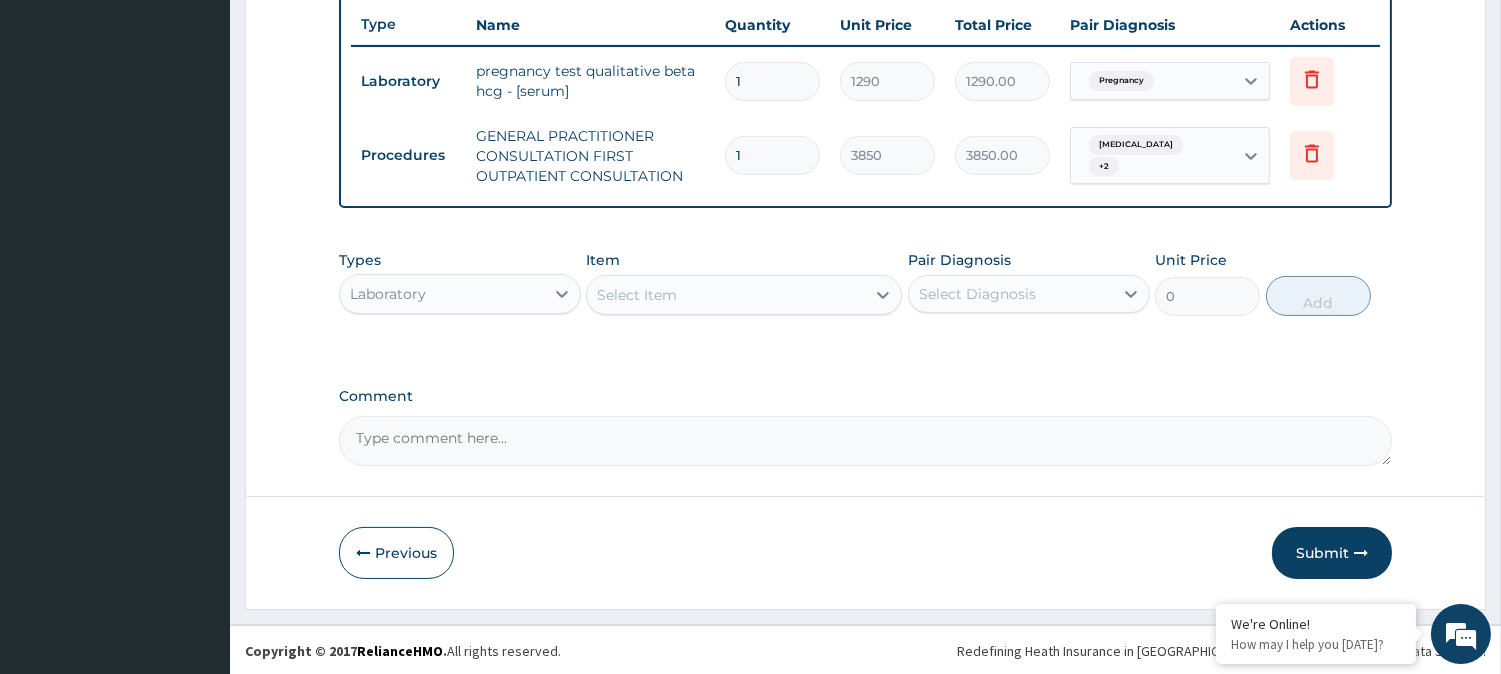 click on "Select Item" at bounding box center (726, 295) 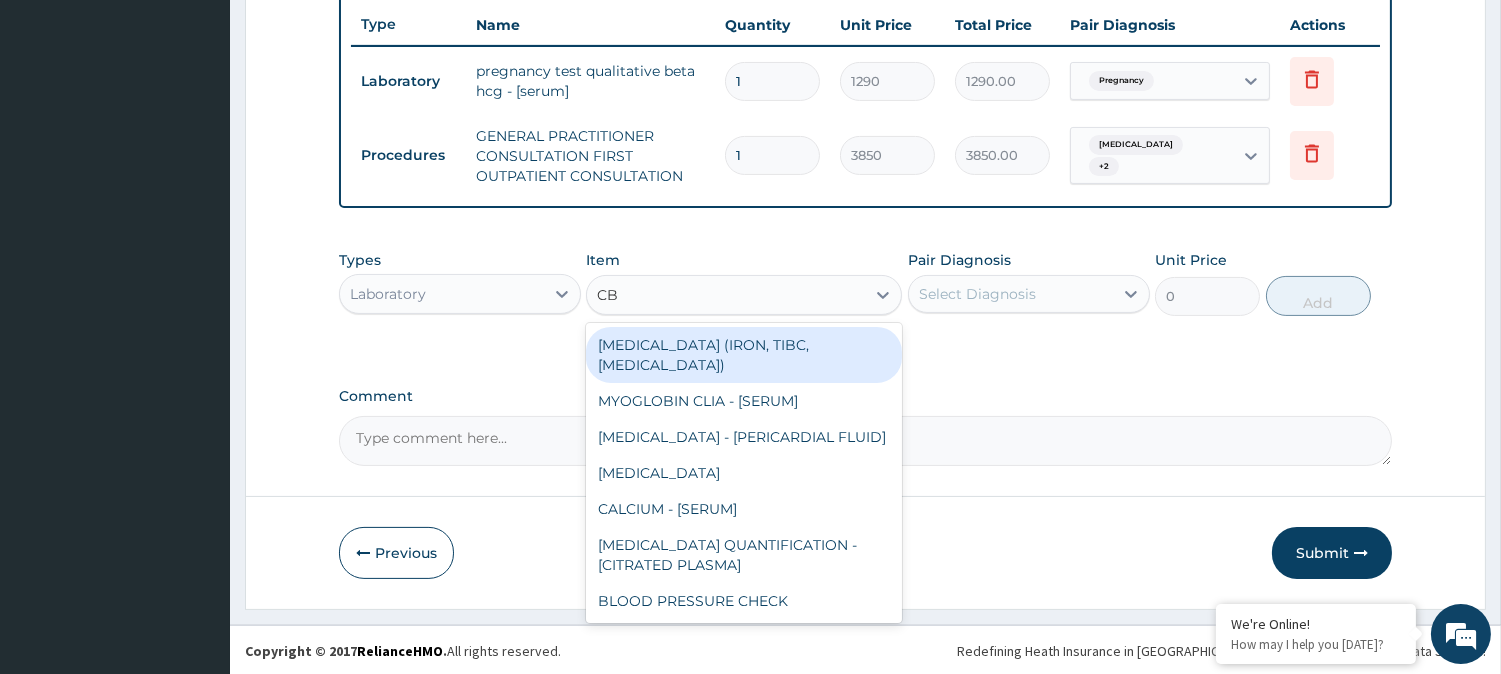 type on "CBC" 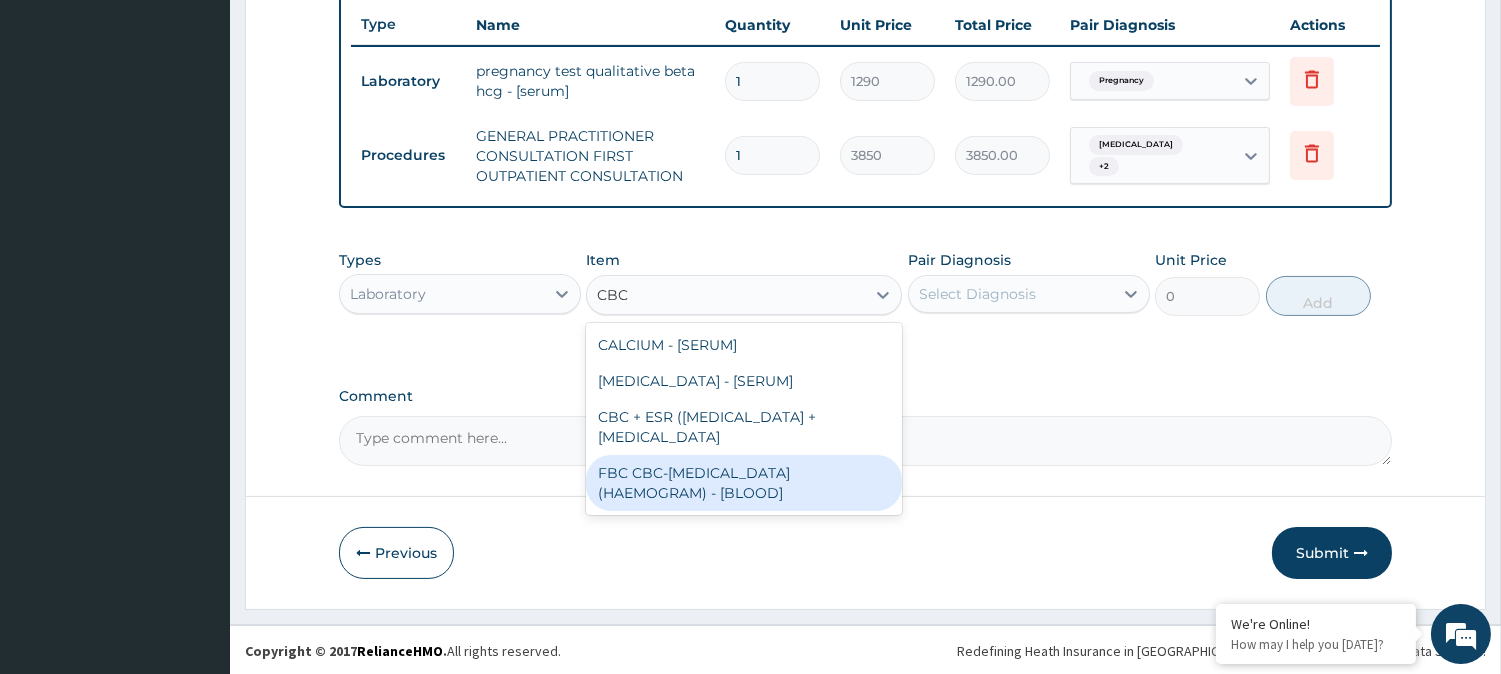 click on "FBC CBC-[MEDICAL_DATA] (HAEMOGRAM) - [BLOOD]" at bounding box center [744, 483] 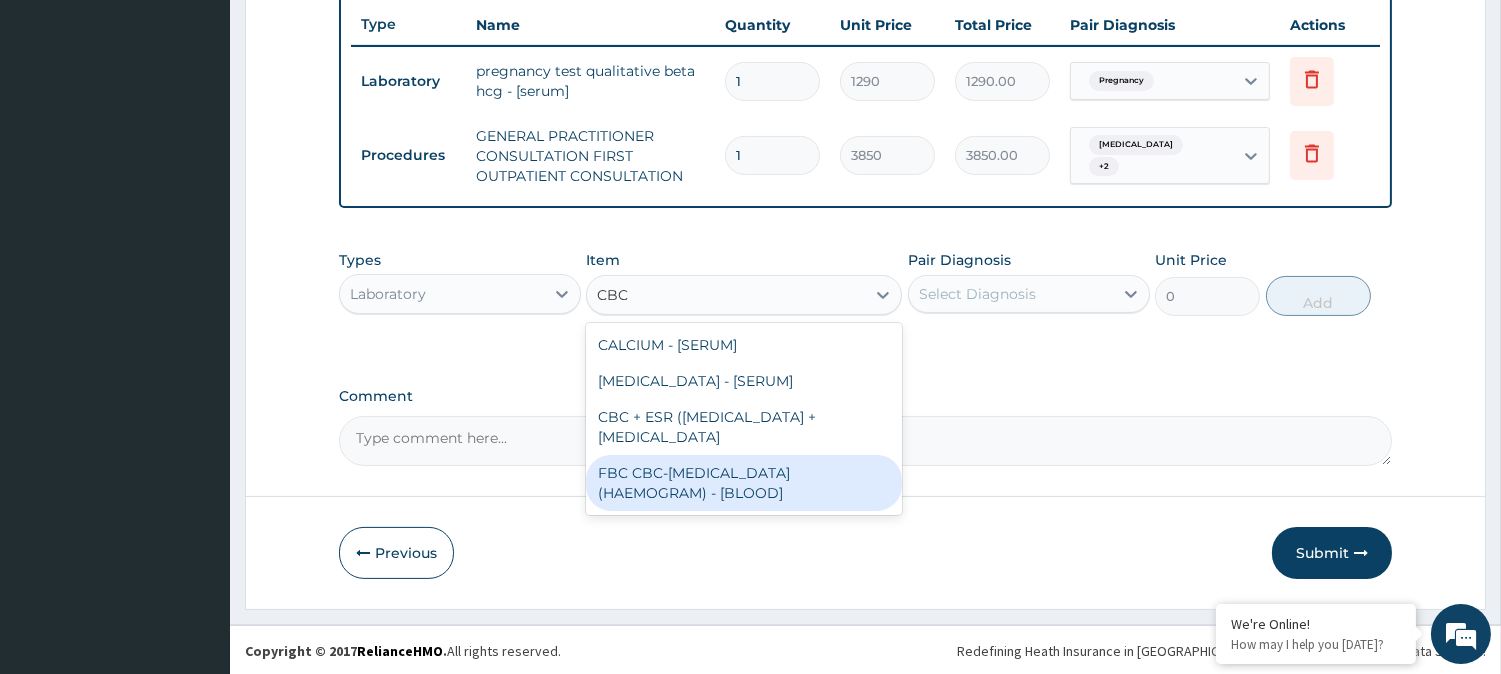type 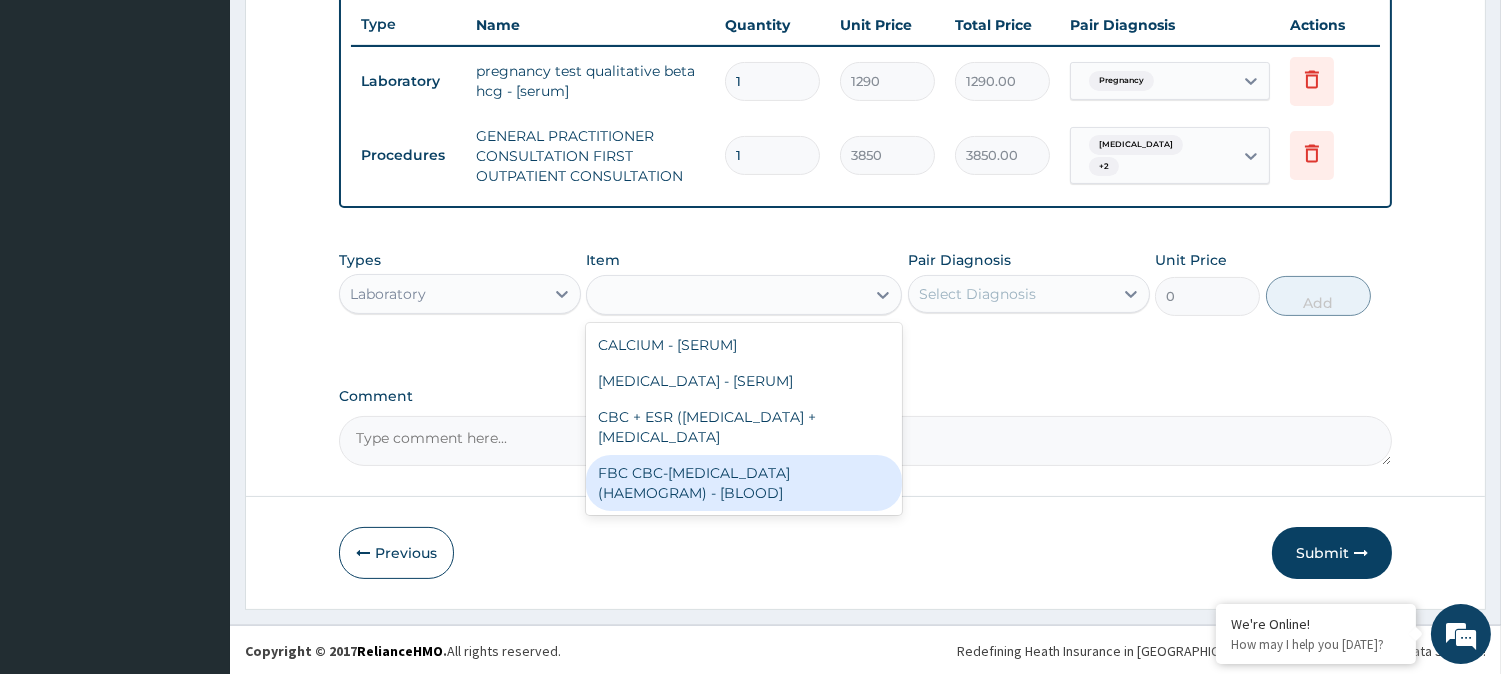 type on "4300" 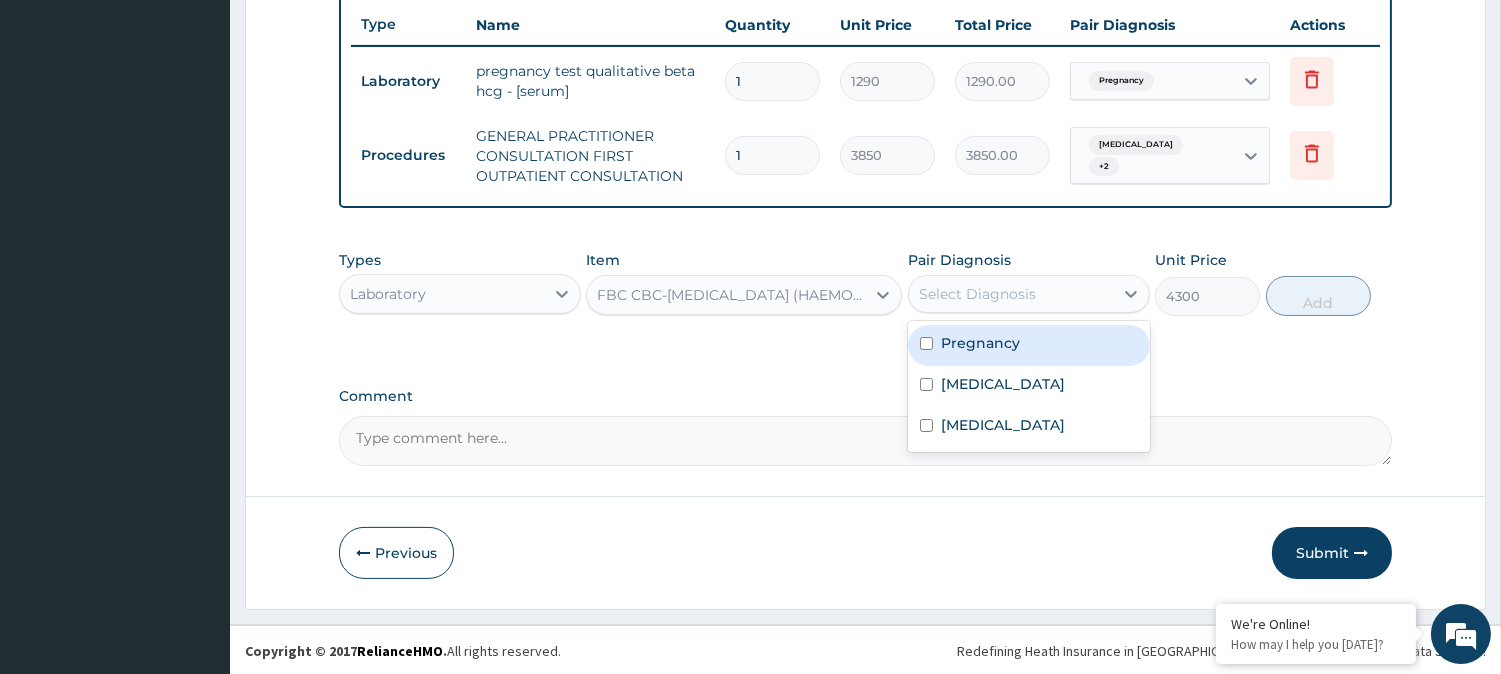 click on "Select Diagnosis" at bounding box center [977, 294] 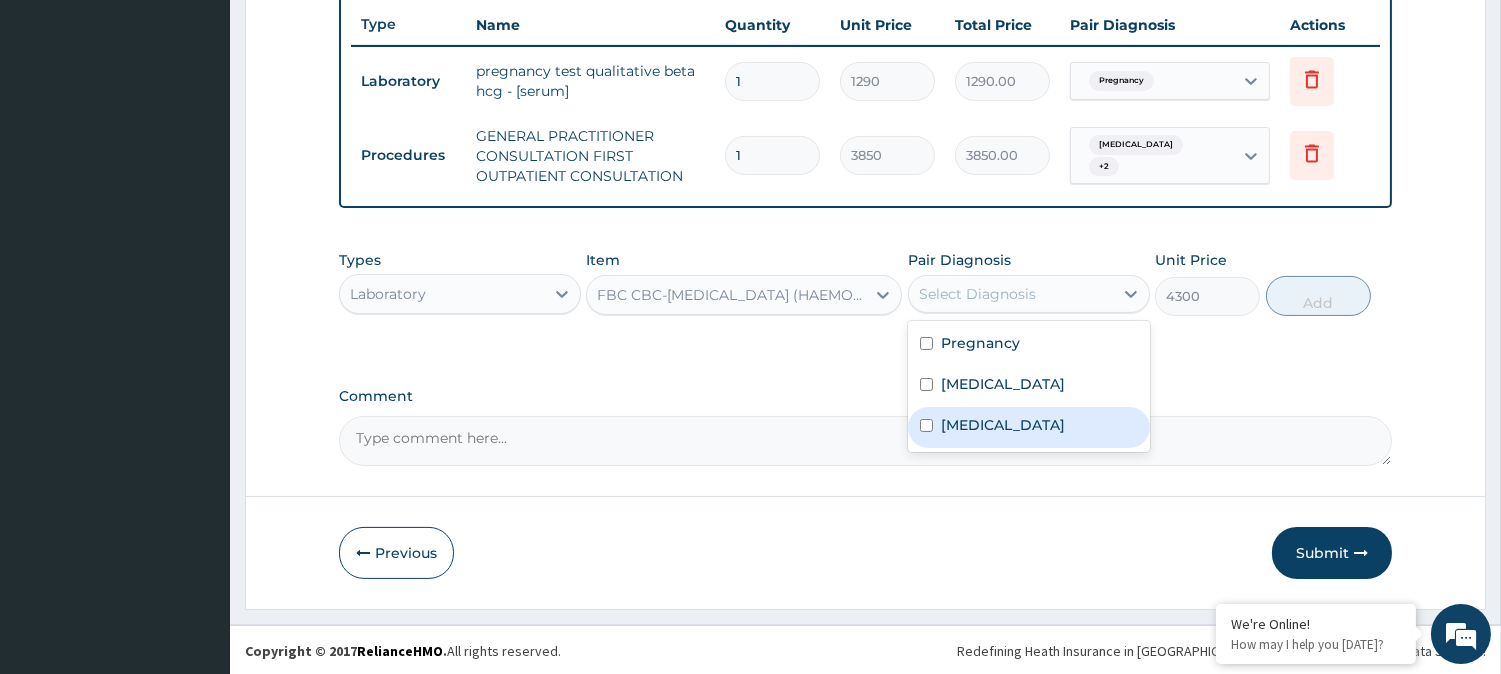 click on "[MEDICAL_DATA]" at bounding box center [1029, 427] 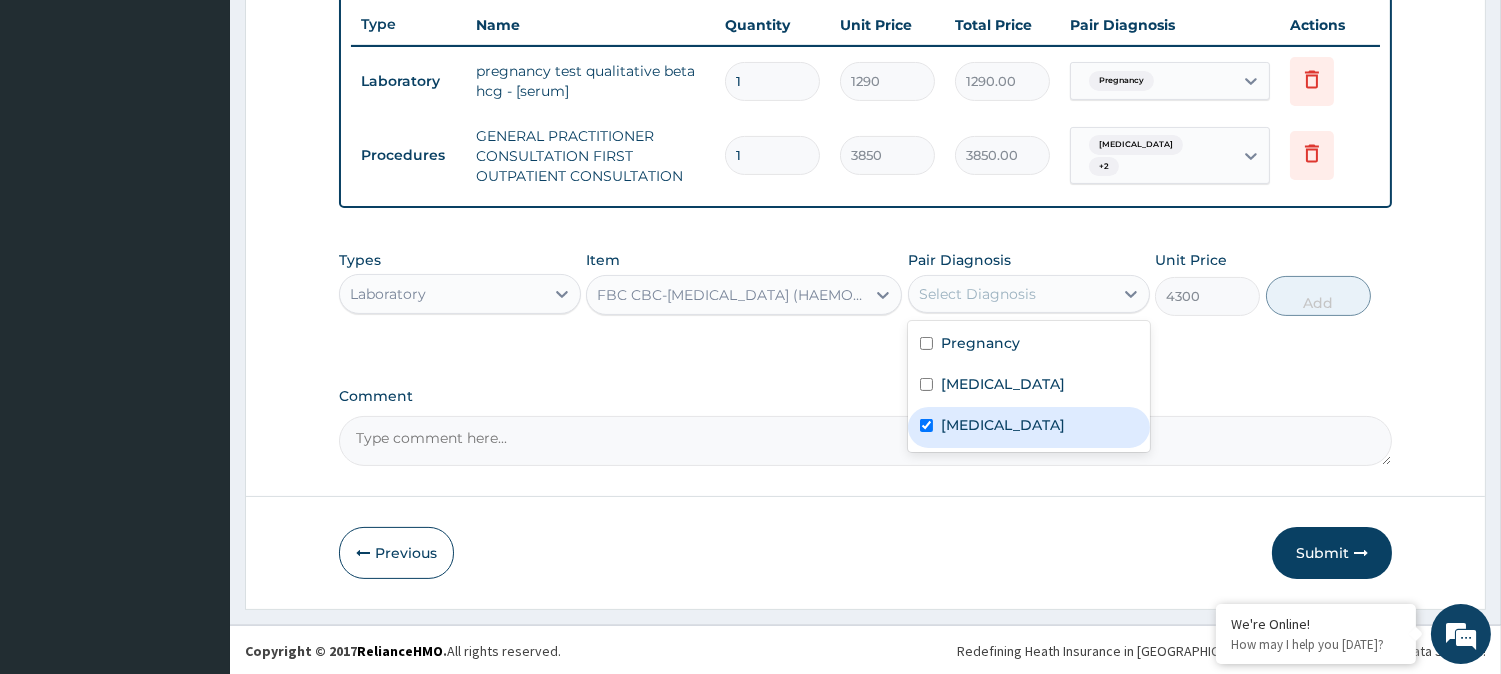 checkbox on "true" 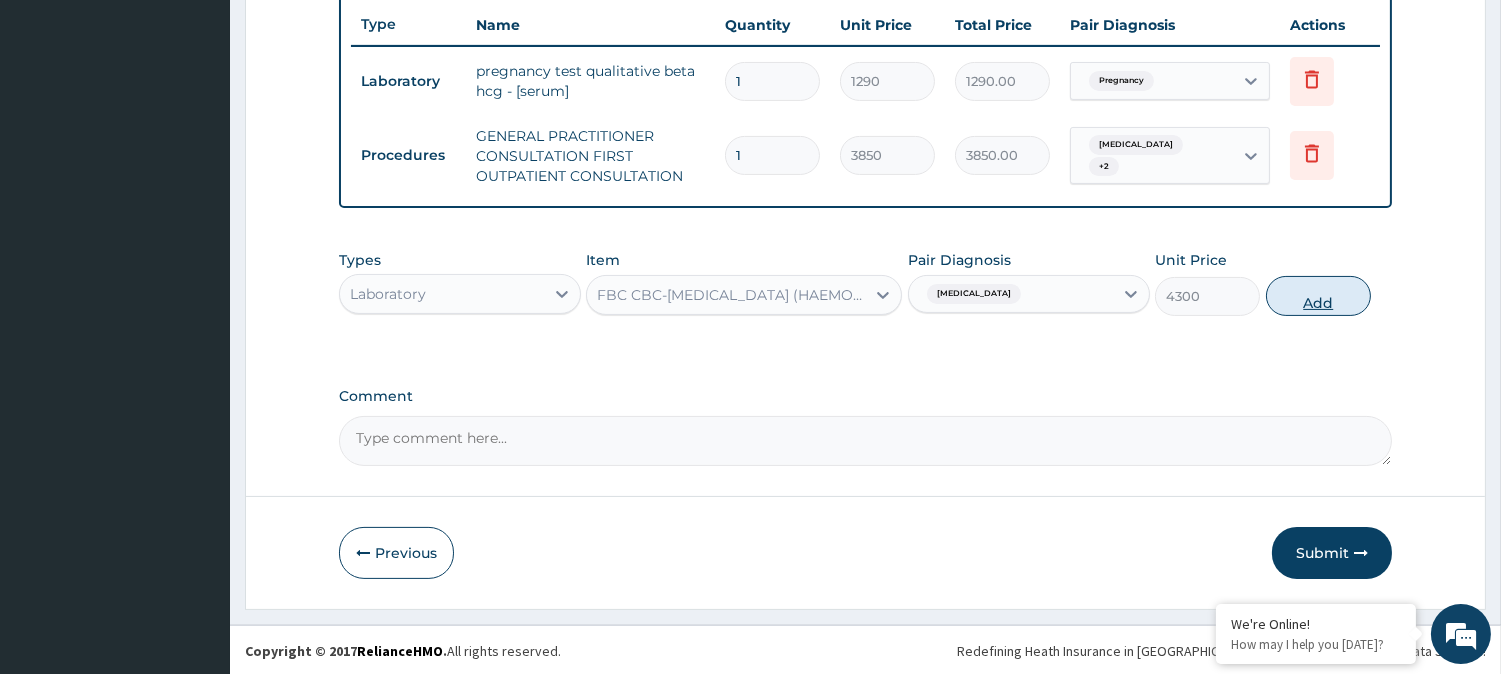 click on "Add" at bounding box center (1318, 296) 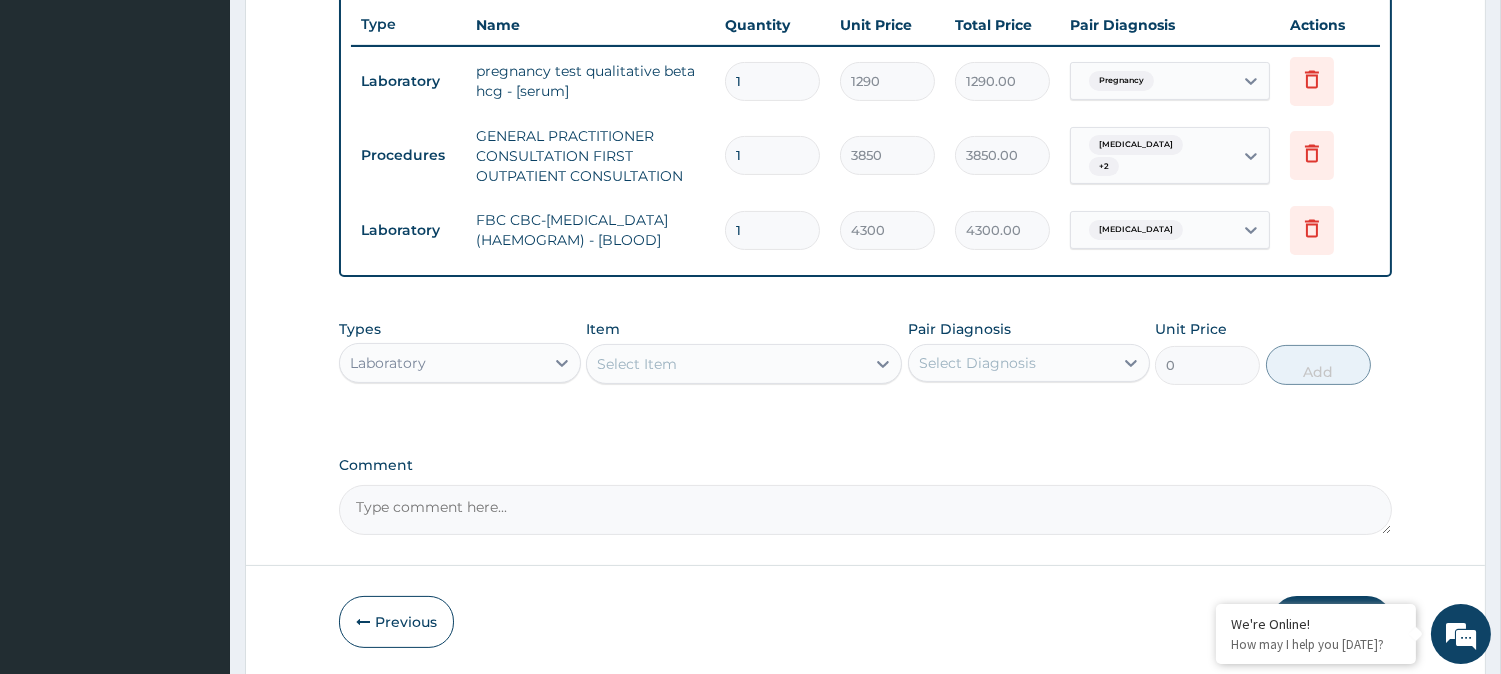 click on "Select Item" at bounding box center (726, 364) 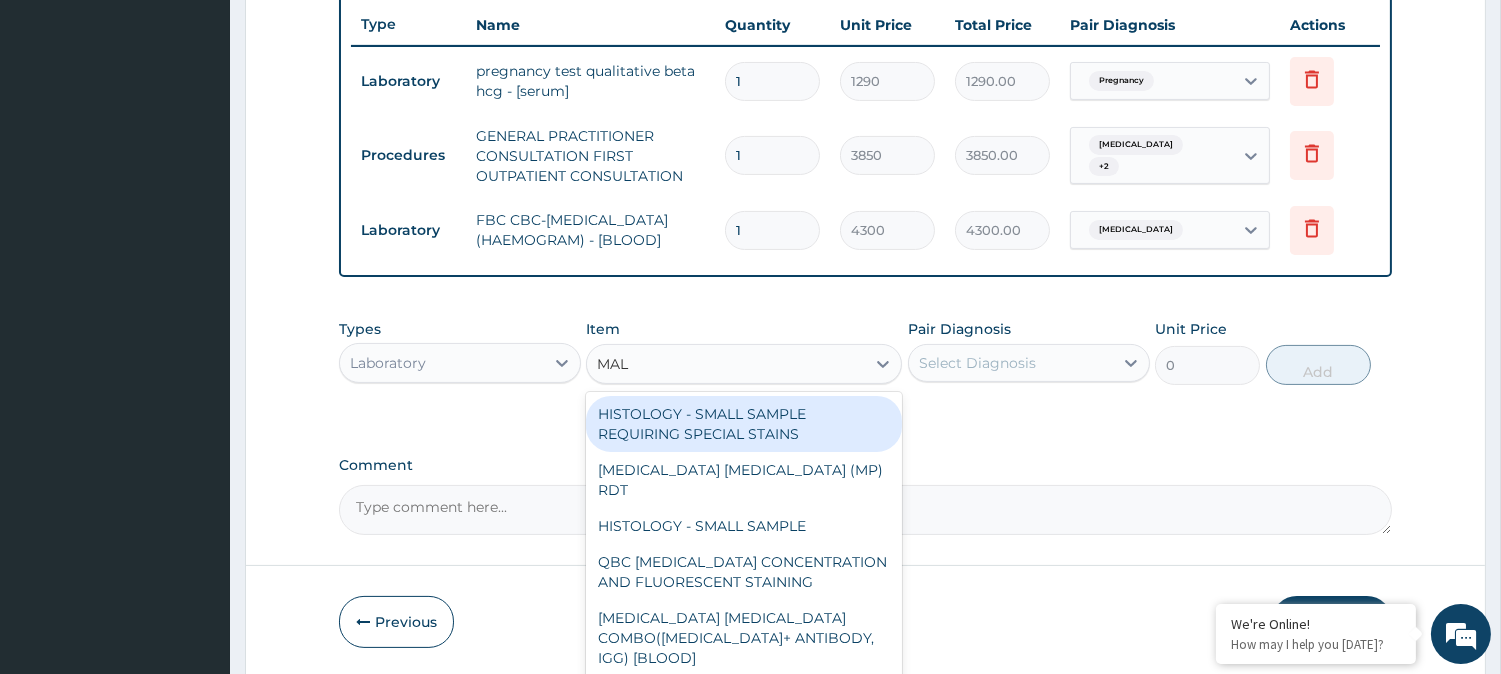 type on "MALA" 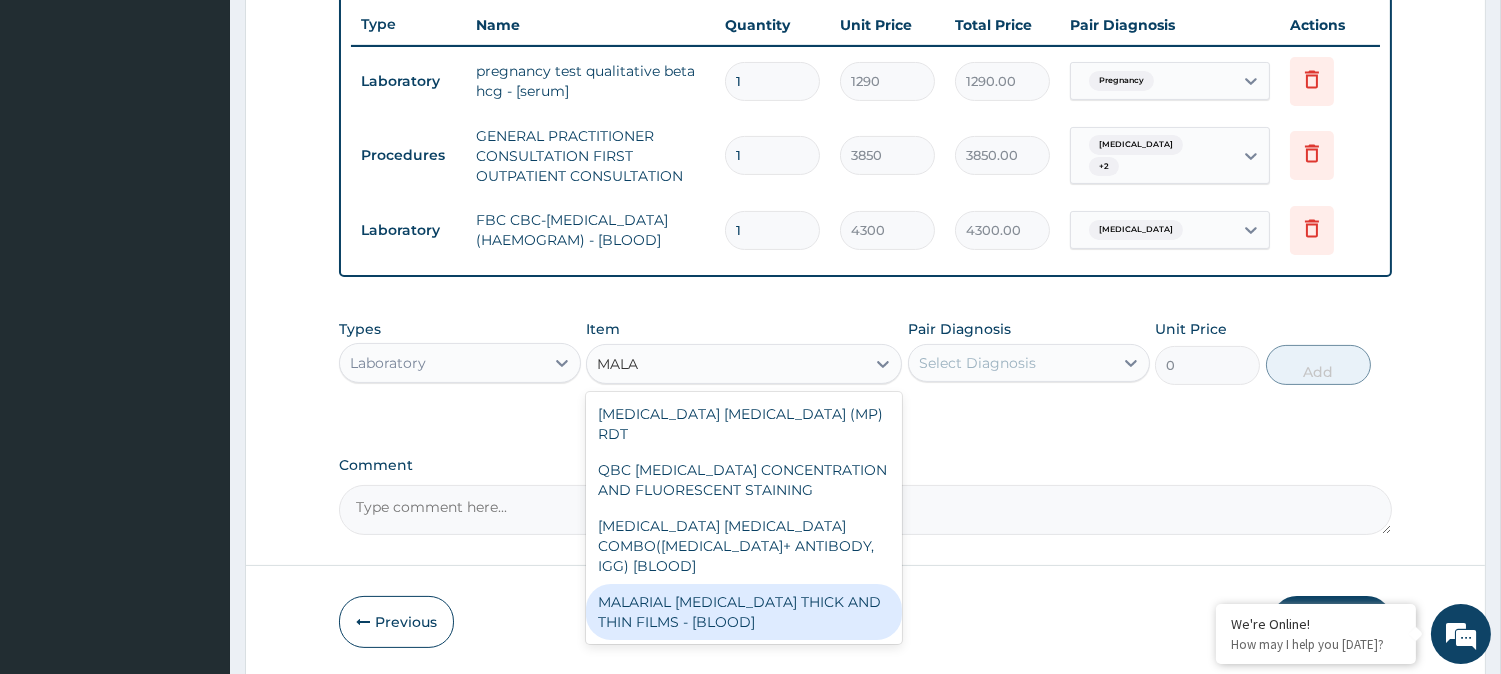 click on "MALARIAL [MEDICAL_DATA] THICK AND THIN FILMS - [BLOOD]" at bounding box center [744, 612] 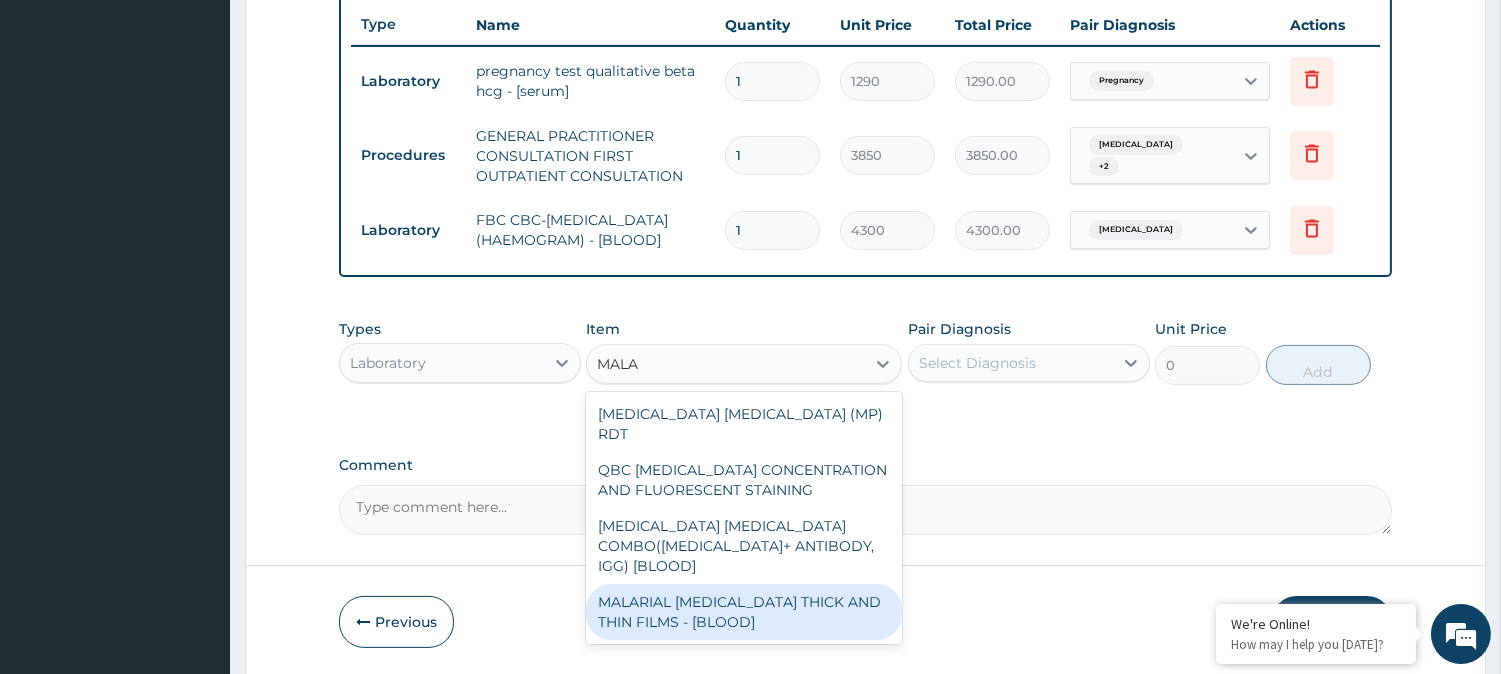type 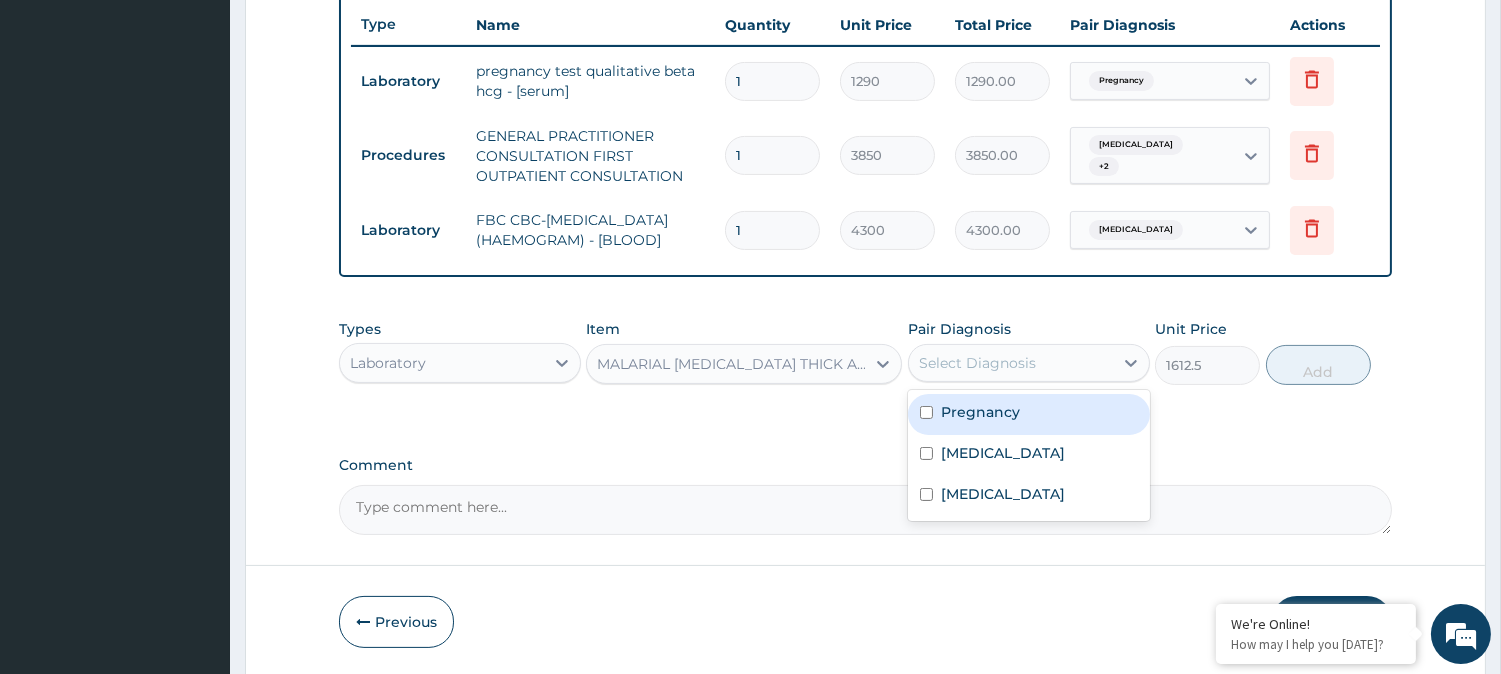 click on "Select Diagnosis" at bounding box center (1011, 363) 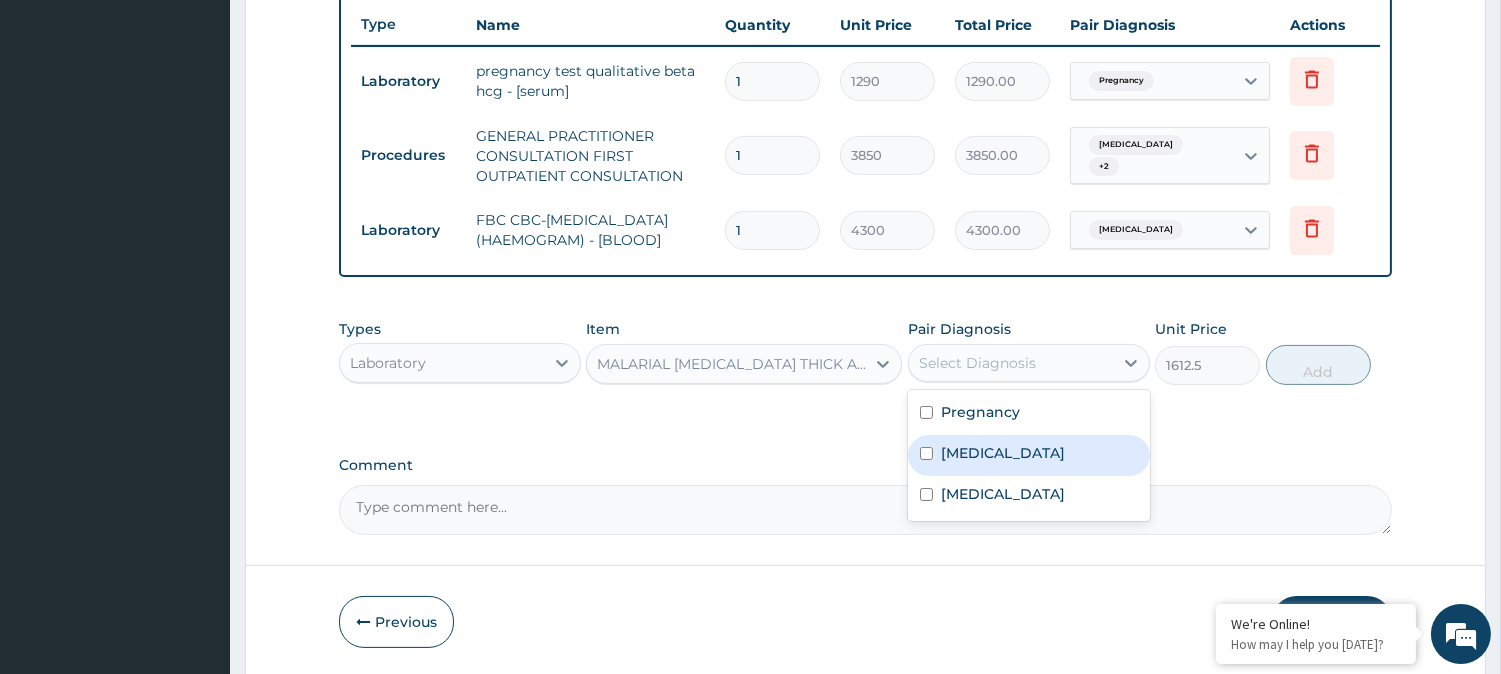click on "[MEDICAL_DATA]" at bounding box center (1003, 453) 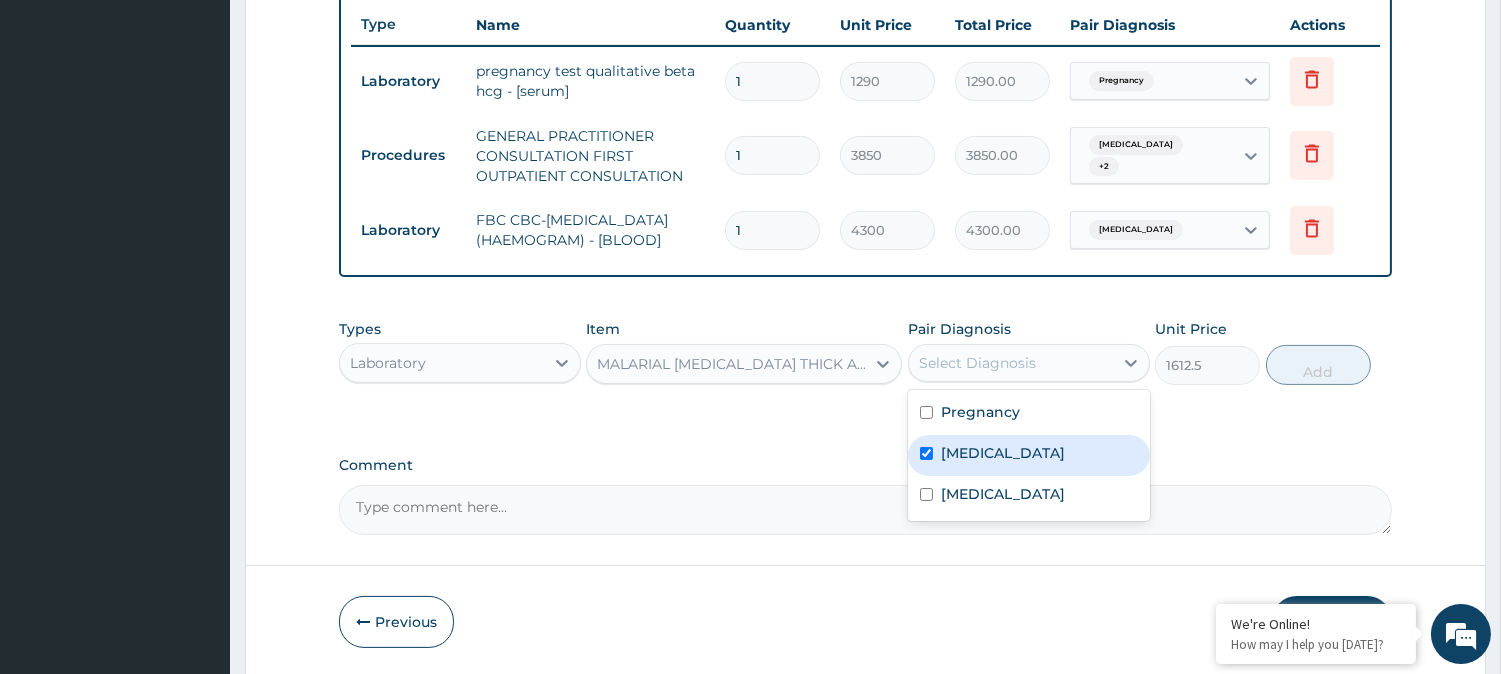 checkbox on "true" 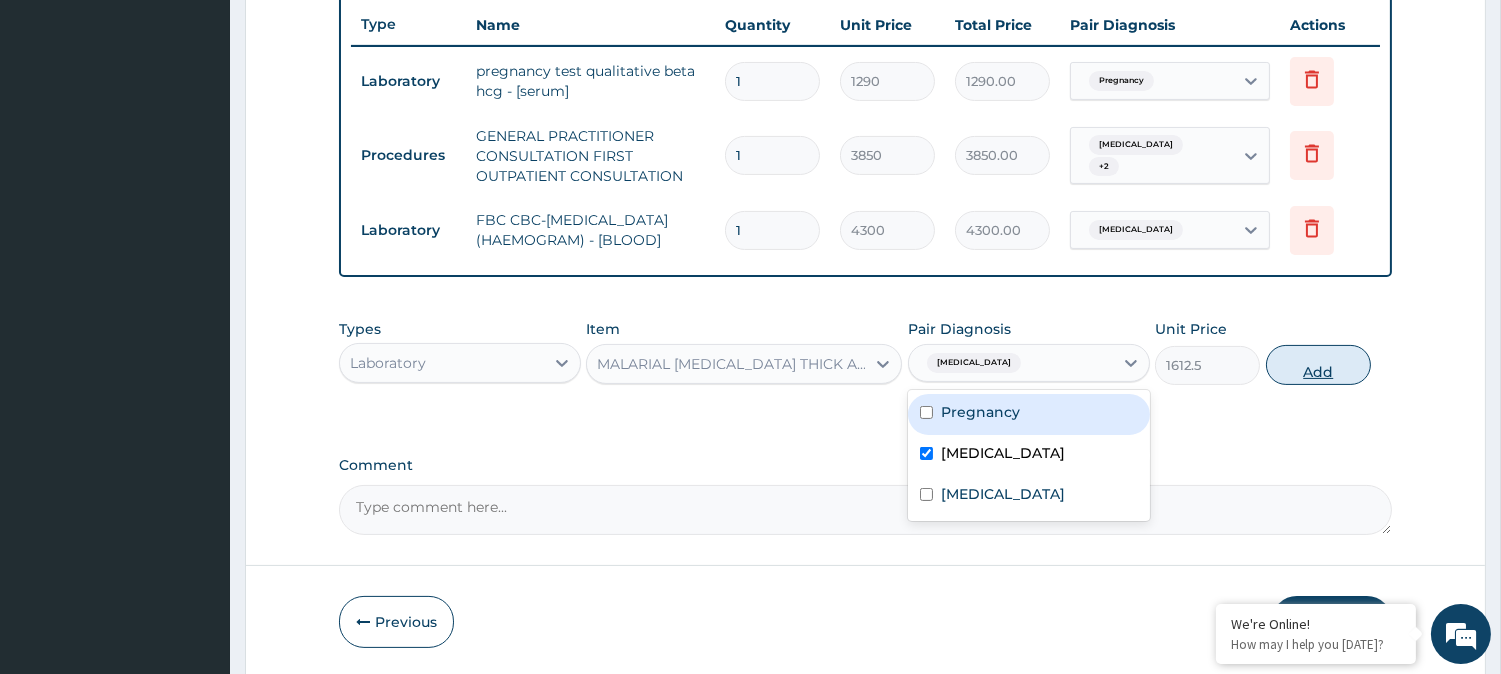 click on "Add" at bounding box center [1318, 365] 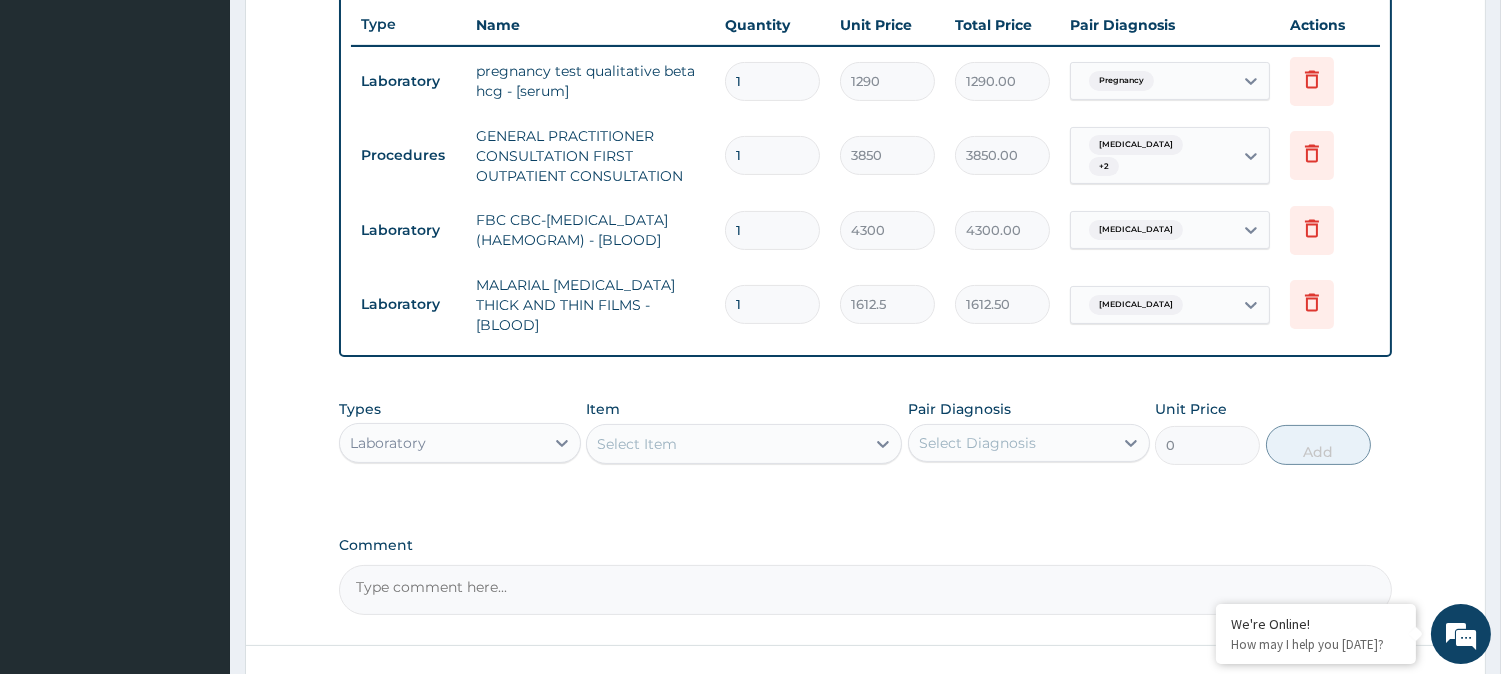 click on "Laboratory" at bounding box center (442, 443) 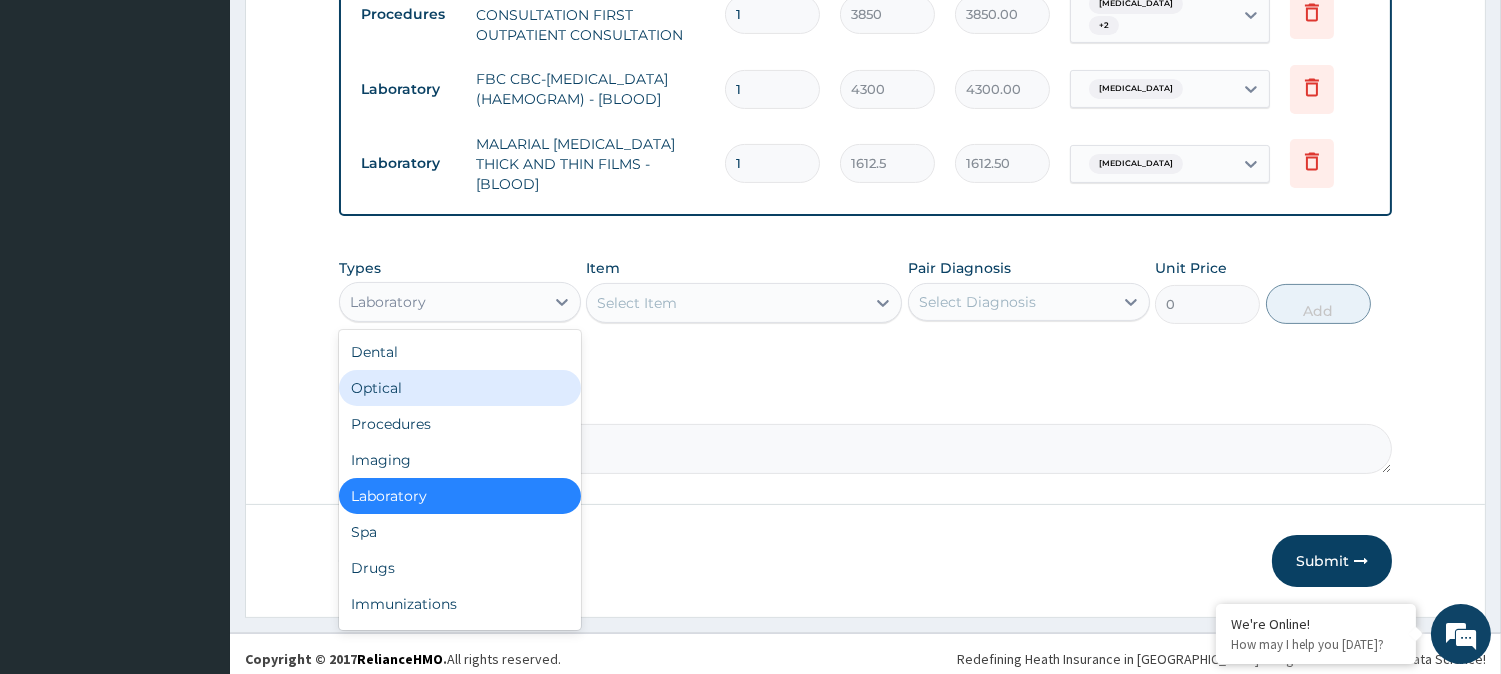 scroll, scrollTop: 900, scrollLeft: 0, axis: vertical 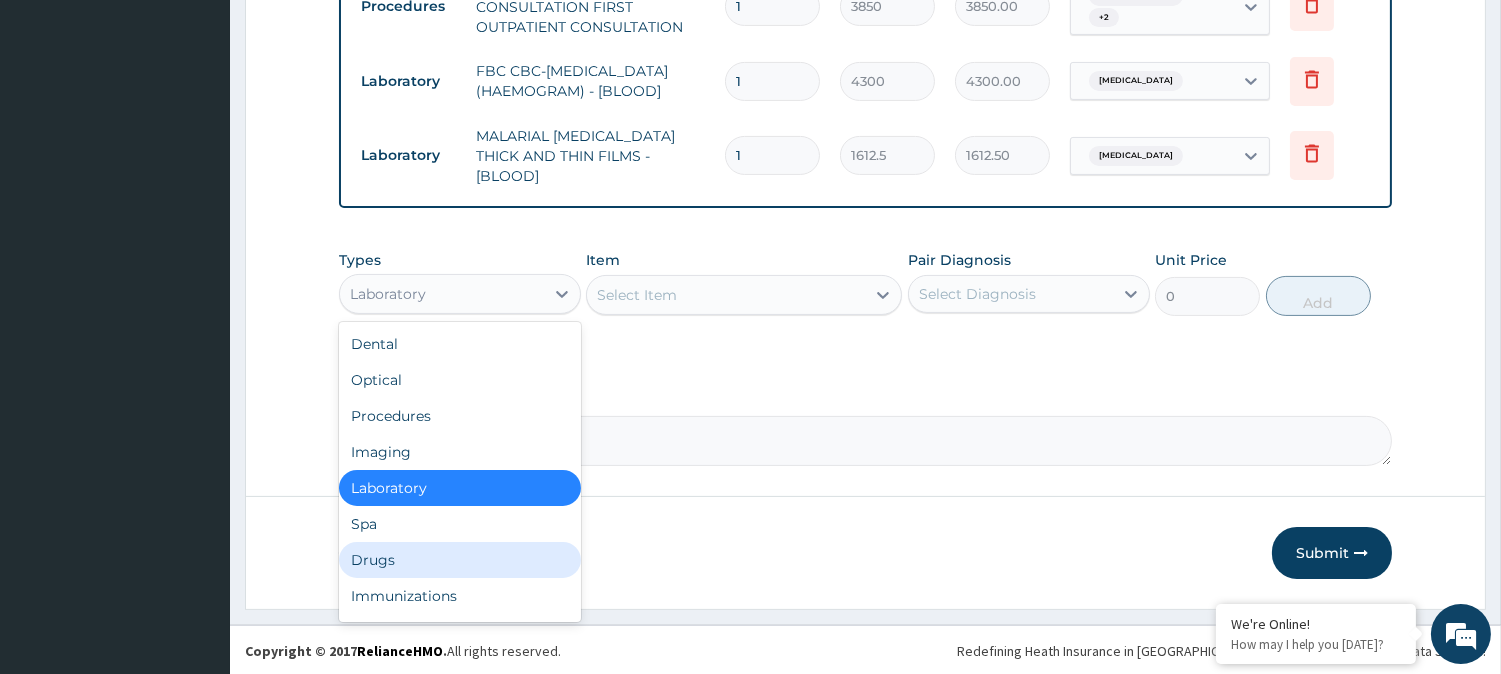drag, startPoint x: 377, startPoint y: 548, endPoint x: 401, endPoint y: 548, distance: 24 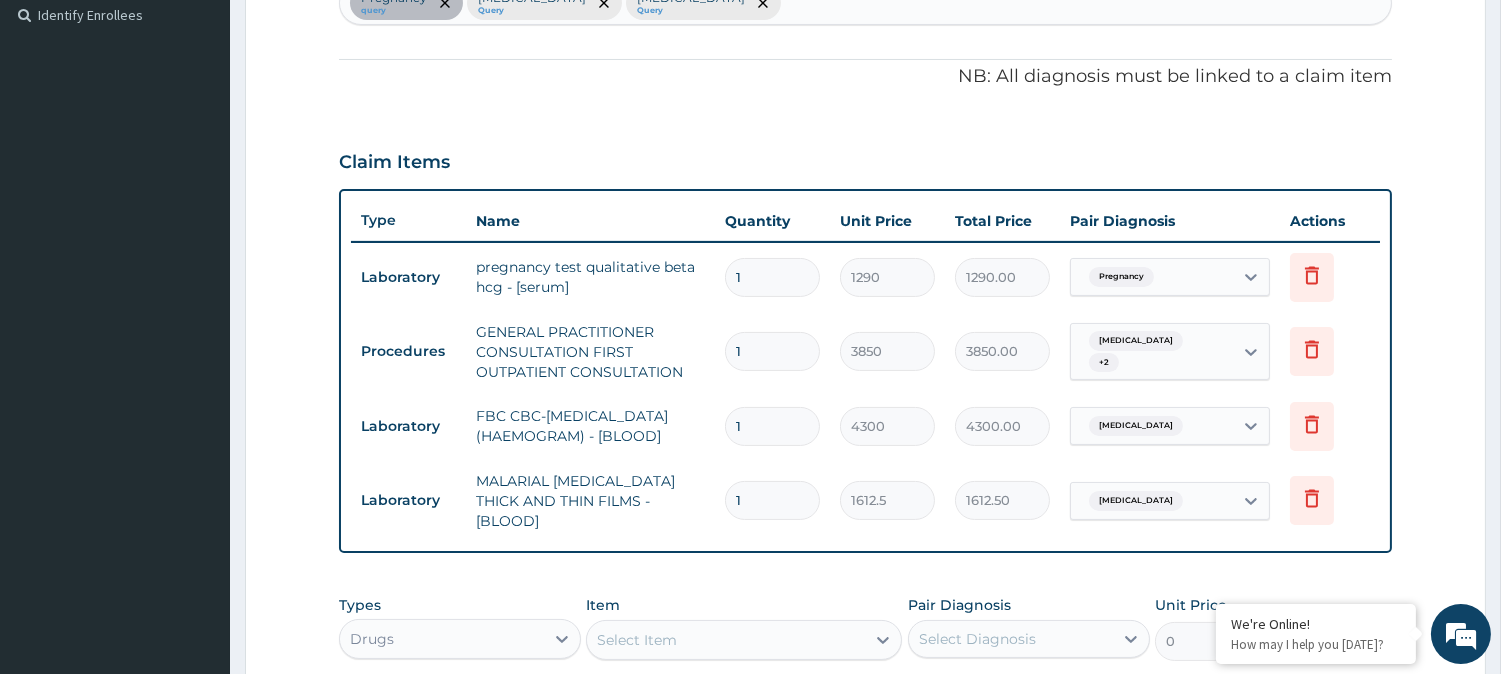 scroll, scrollTop: 344, scrollLeft: 0, axis: vertical 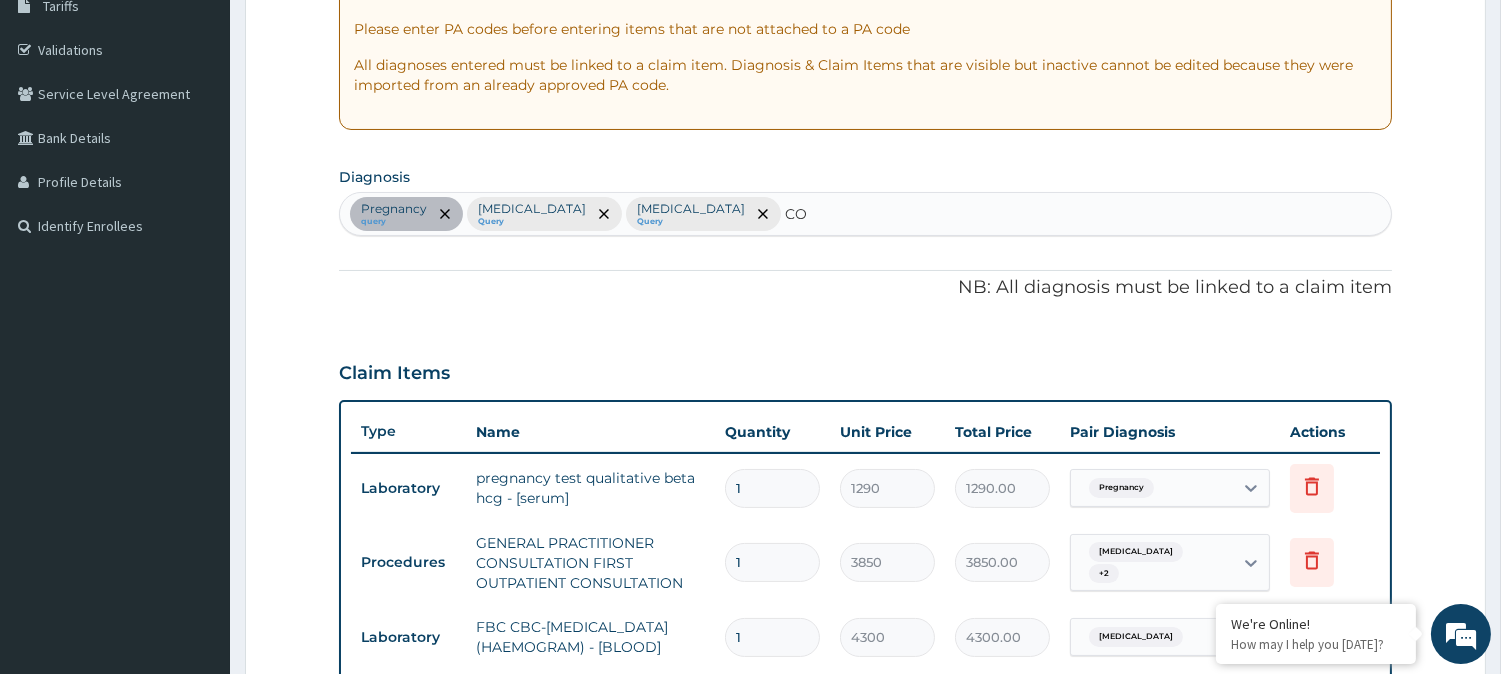 type on "COU" 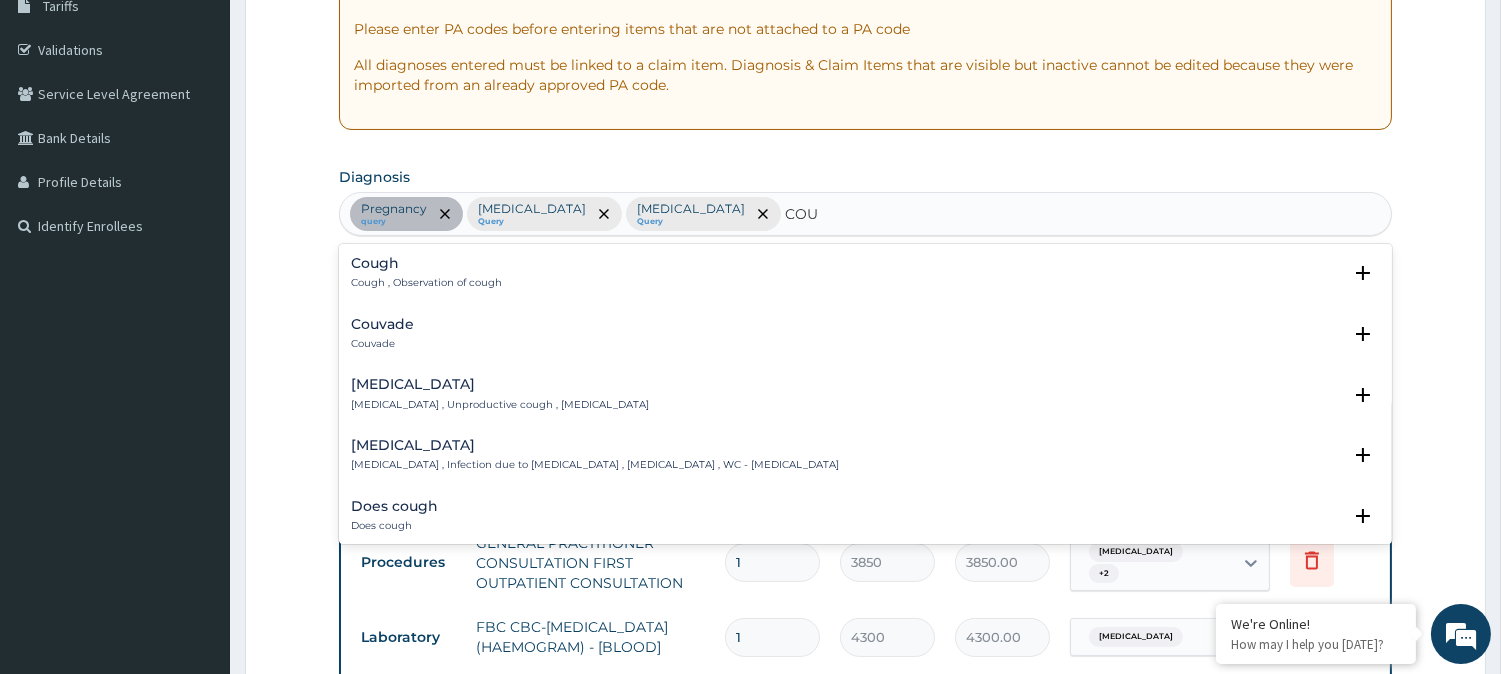 click on "Cough Cough , Observation of cough Select Status Query Query covers suspected (?), Keep in view (kiv), Ruled out (r/o) Confirmed" at bounding box center [865, 278] 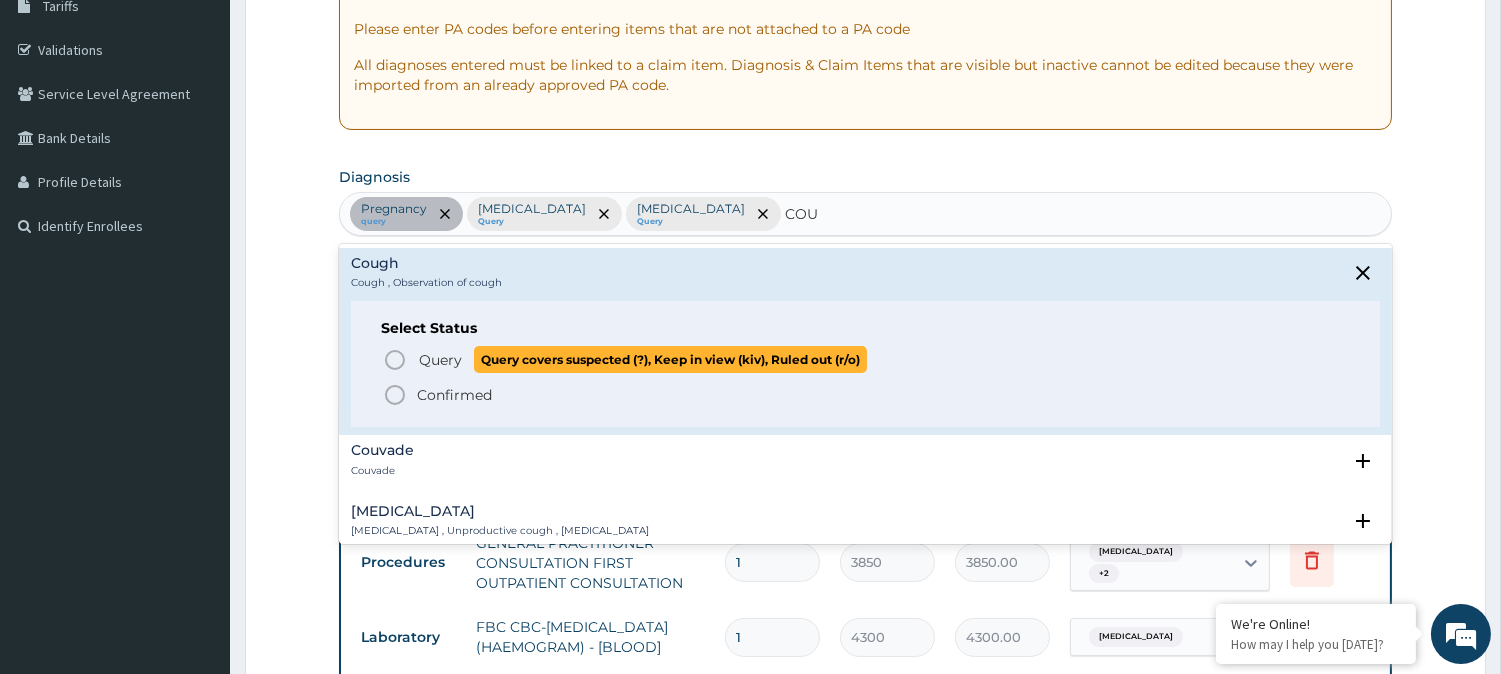 click 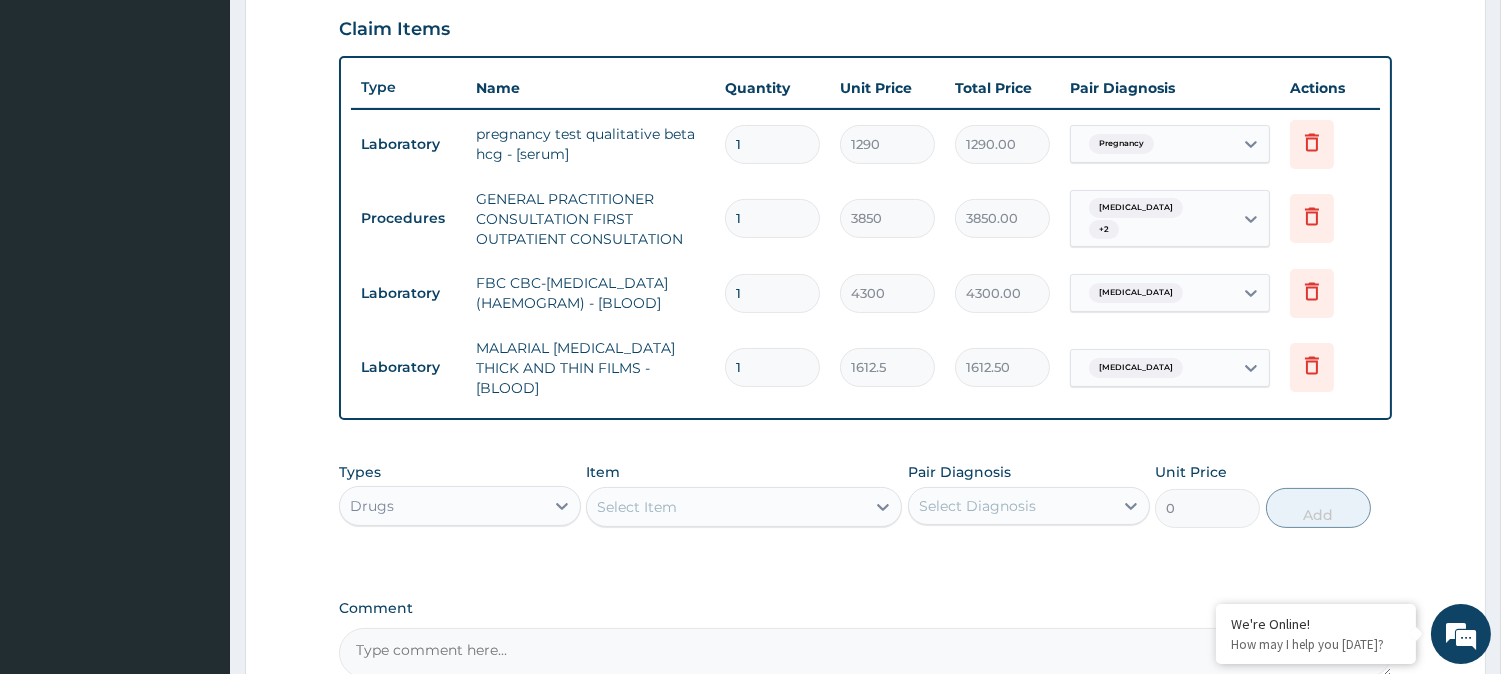 scroll, scrollTop: 714, scrollLeft: 0, axis: vertical 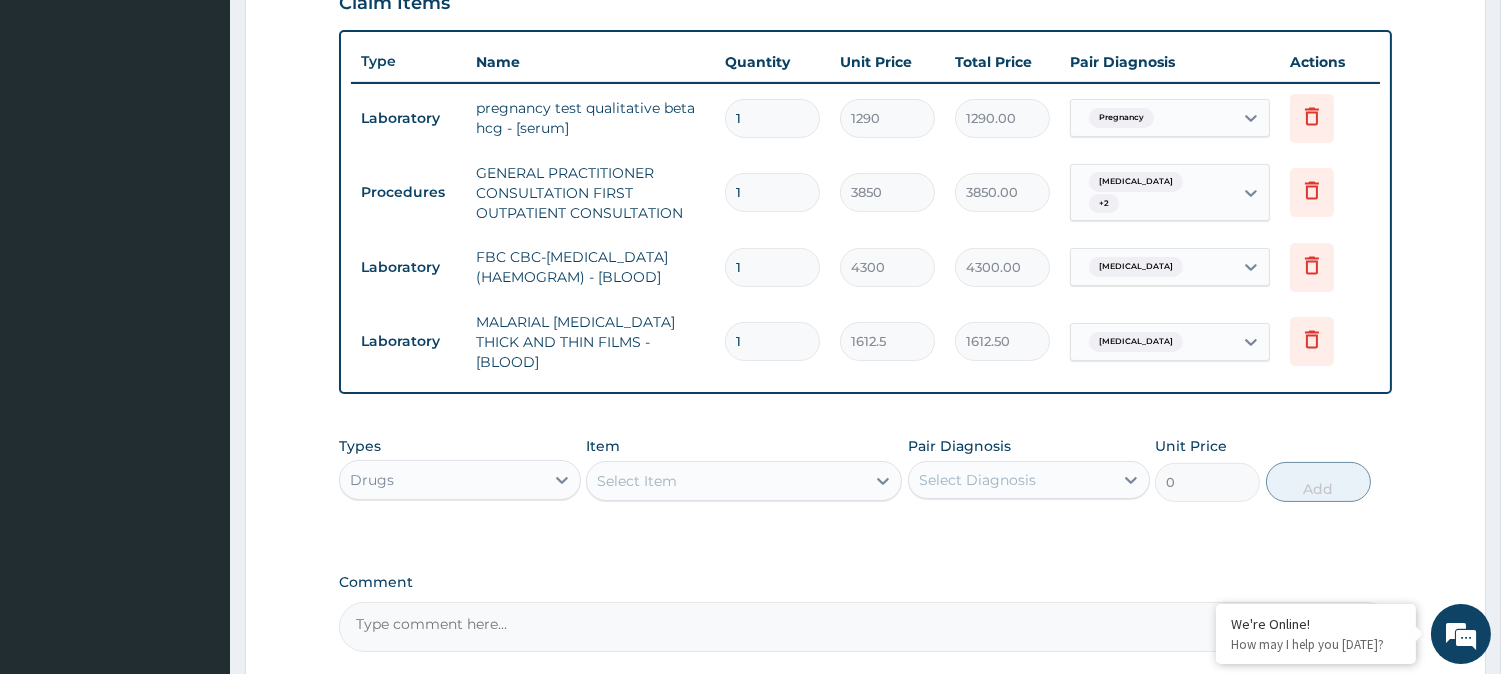 click on "Select Item" at bounding box center [726, 481] 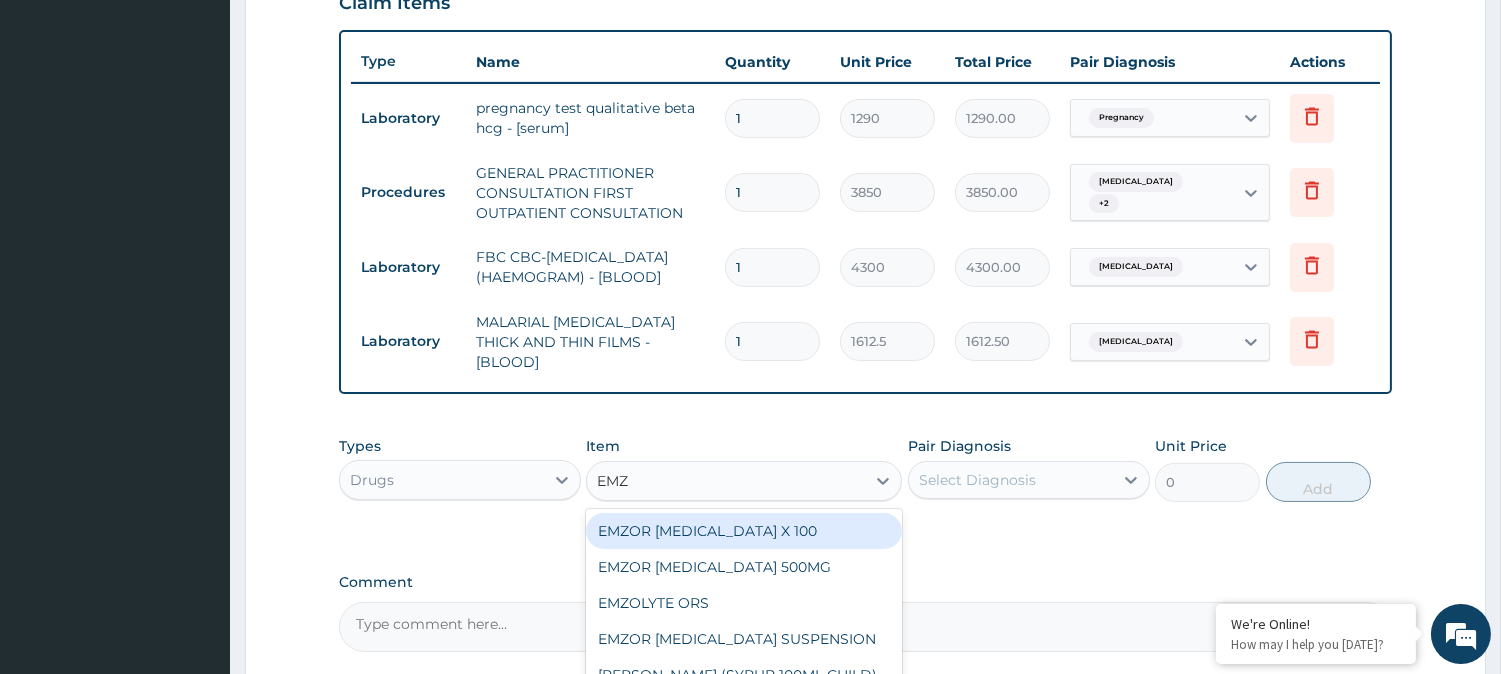 type on "EMZO" 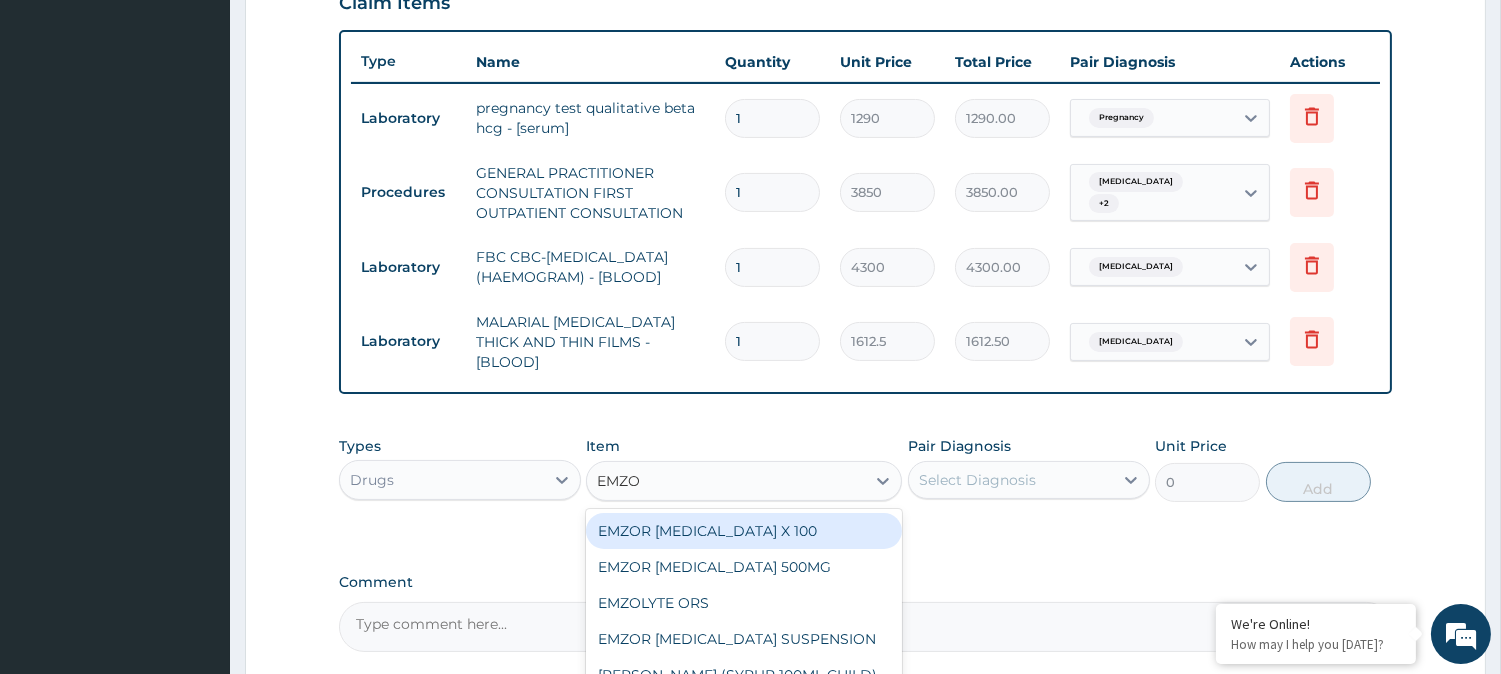 scroll, scrollTop: 900, scrollLeft: 0, axis: vertical 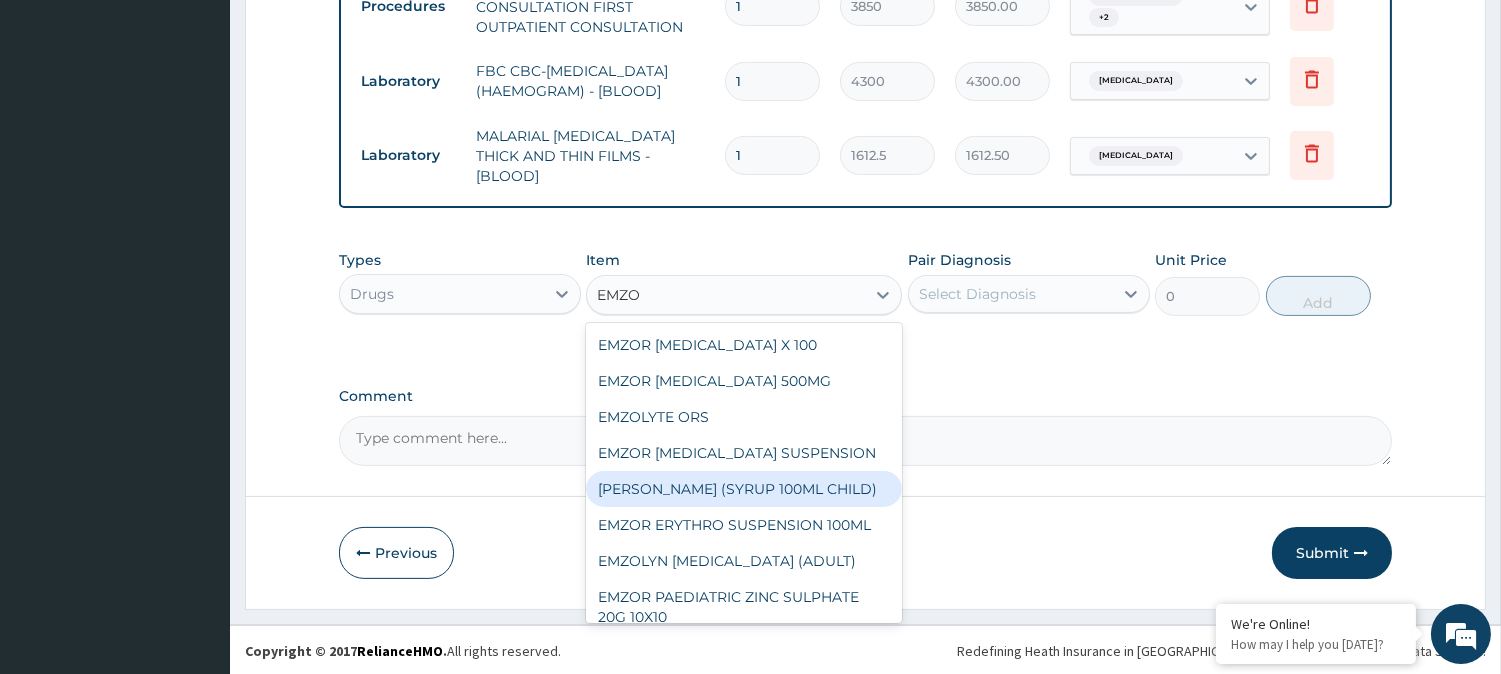 click on "EMZOLYN COUGH (SYRUP 100ML CHILD)" at bounding box center [744, 489] 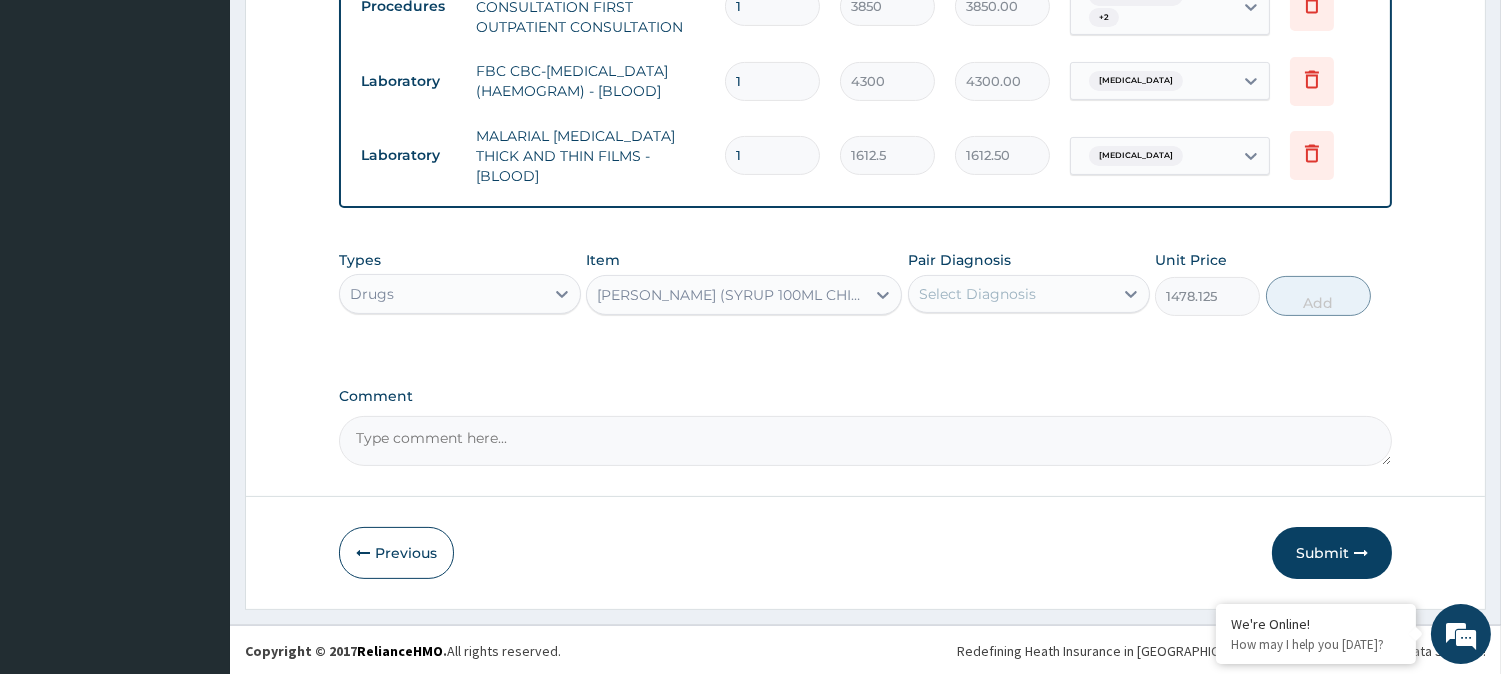 click on "EMZOLYN COUGH (SYRUP 100ML CHILD)" at bounding box center [732, 295] 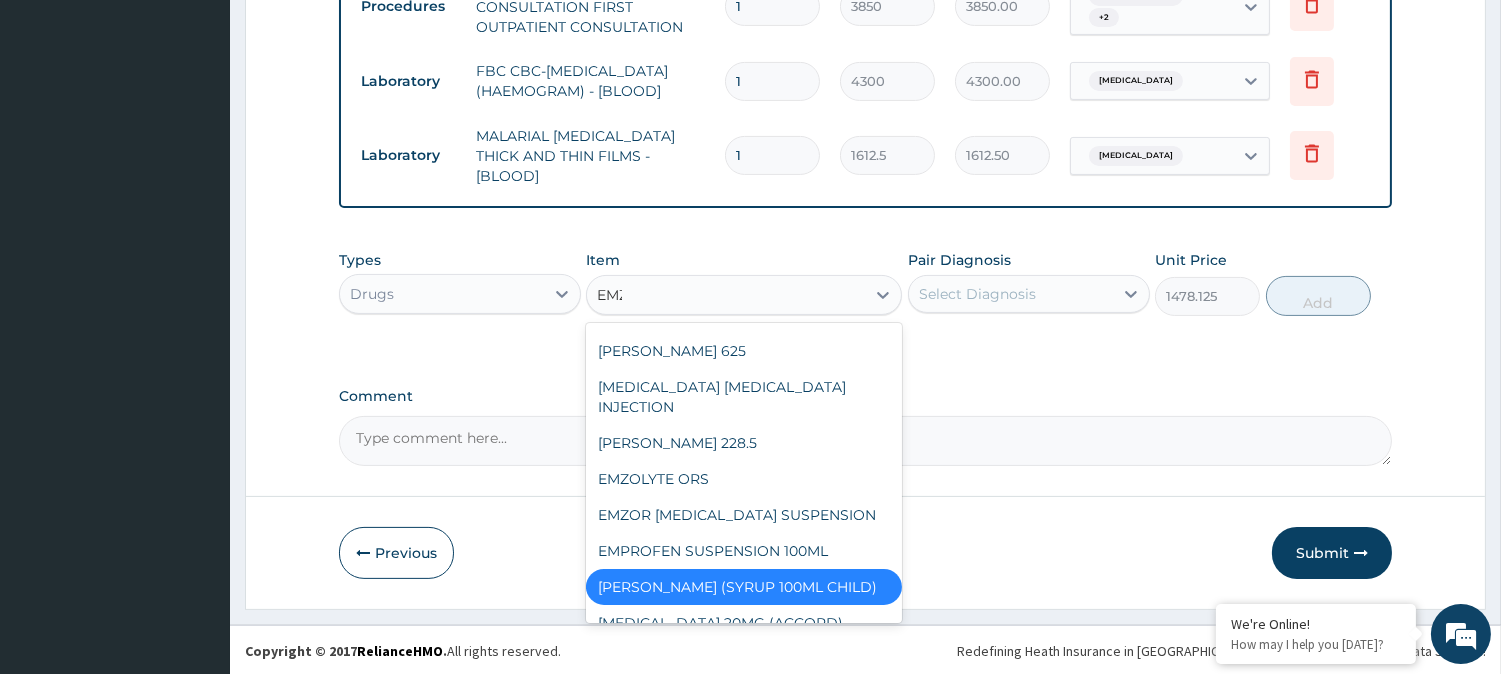 scroll, scrollTop: 0, scrollLeft: 0, axis: both 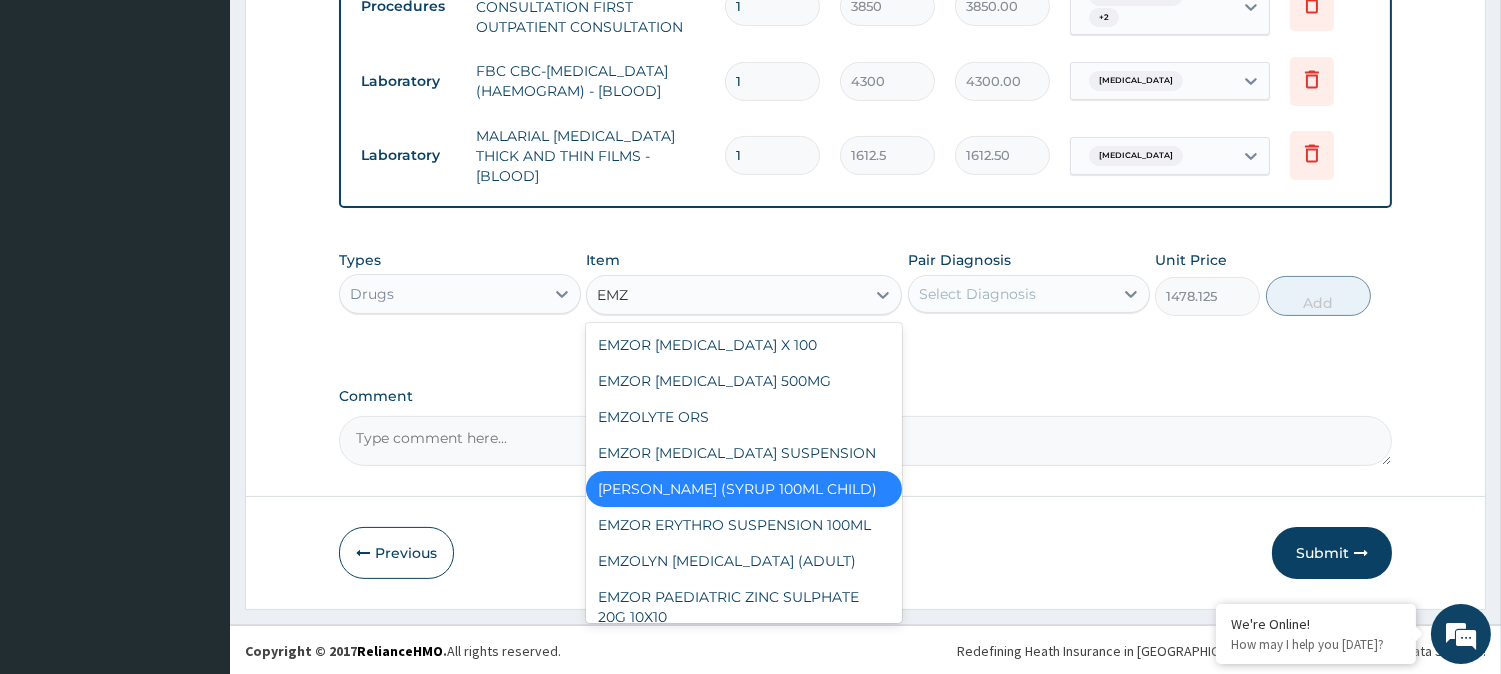 type on "EMZO" 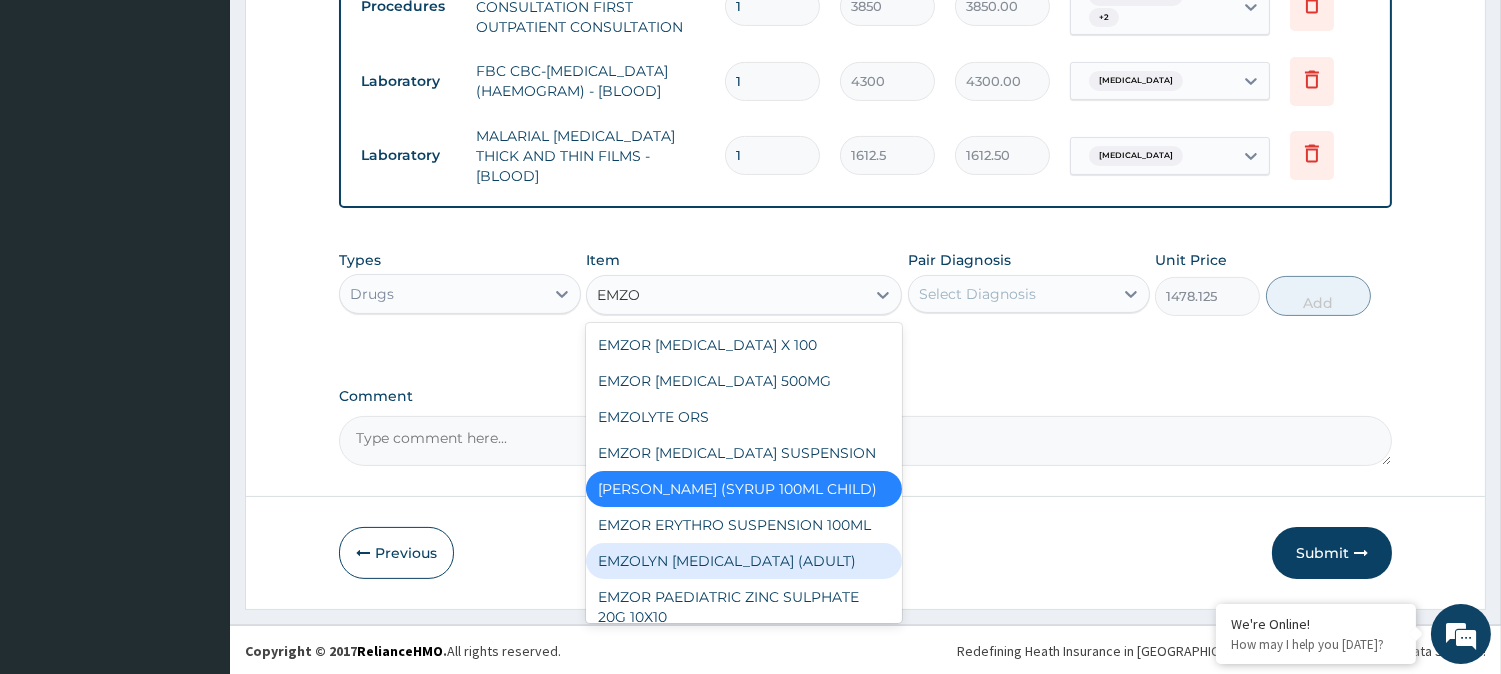 click on "EMZOLYN EXPECTORANT (ADULT)" at bounding box center (744, 561) 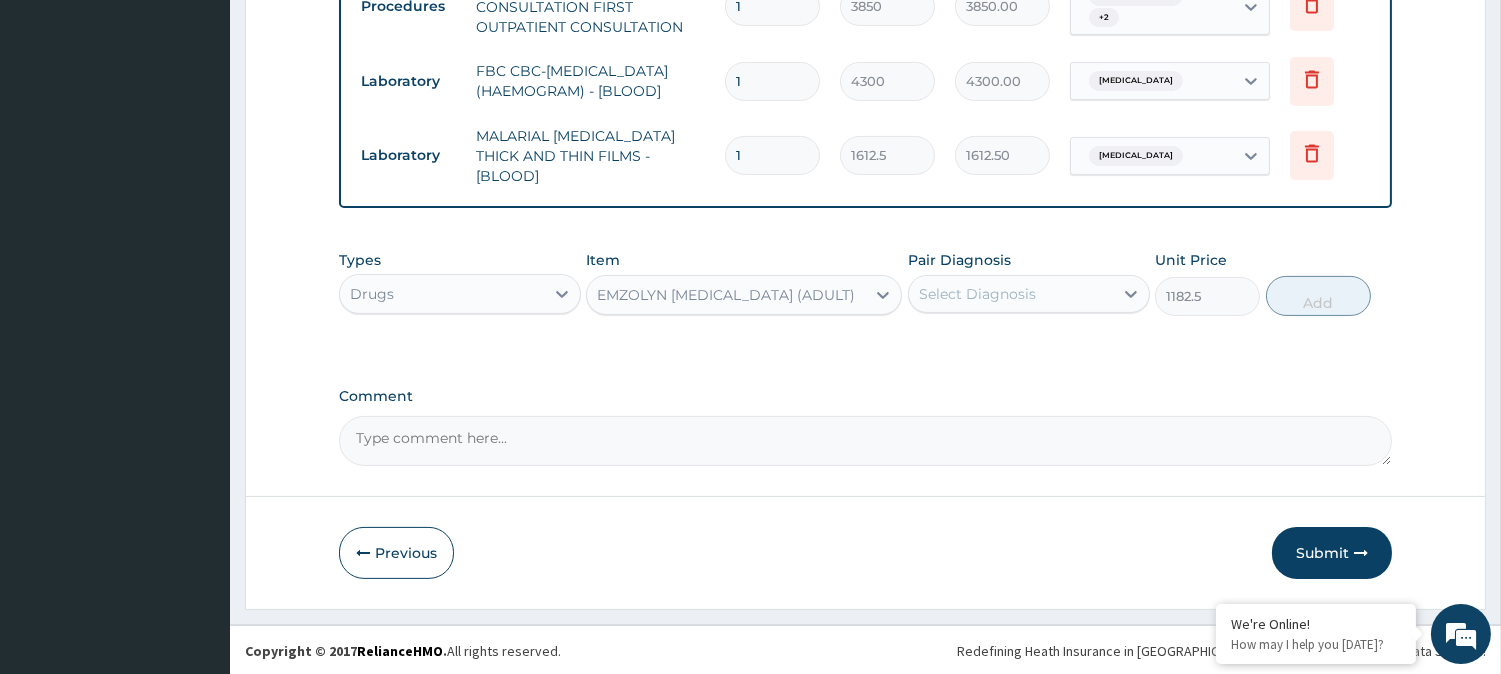 click on "Select Diagnosis" at bounding box center (977, 294) 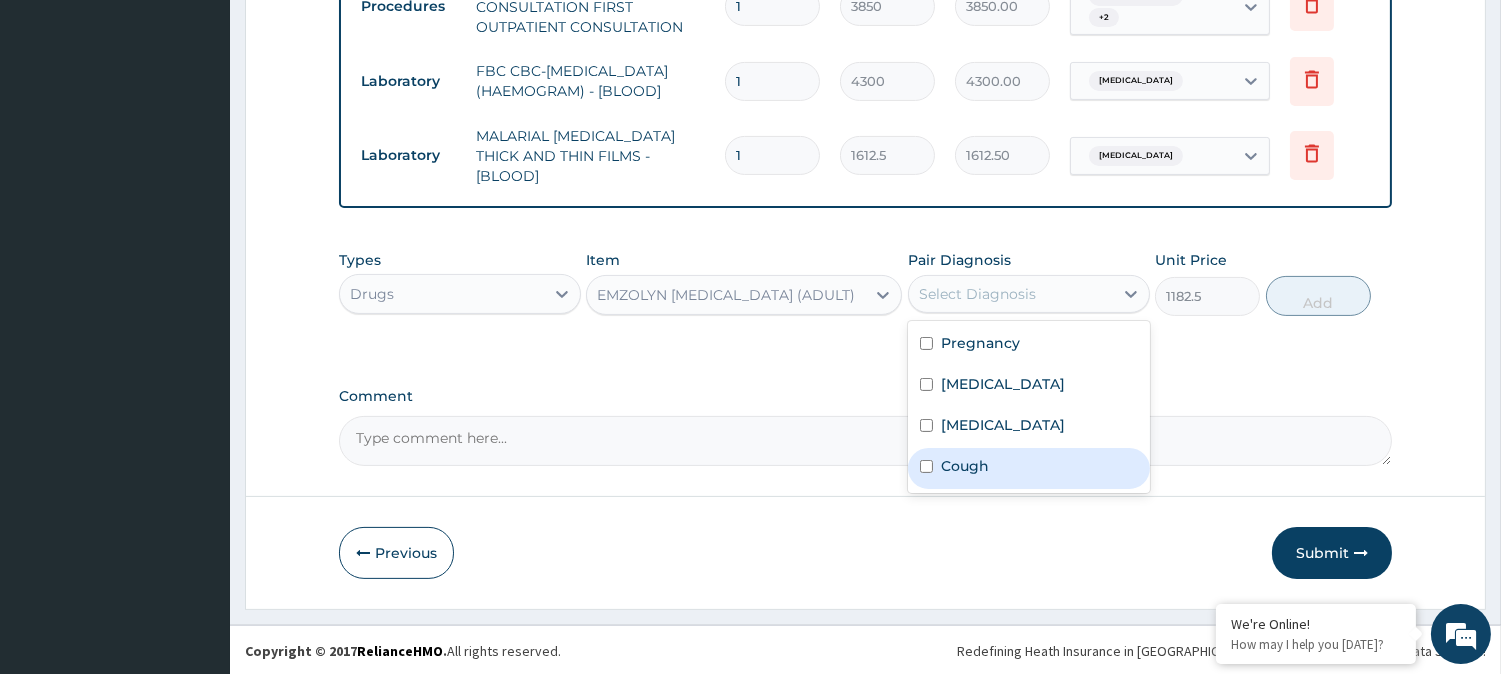 click on "Cough" at bounding box center (965, 466) 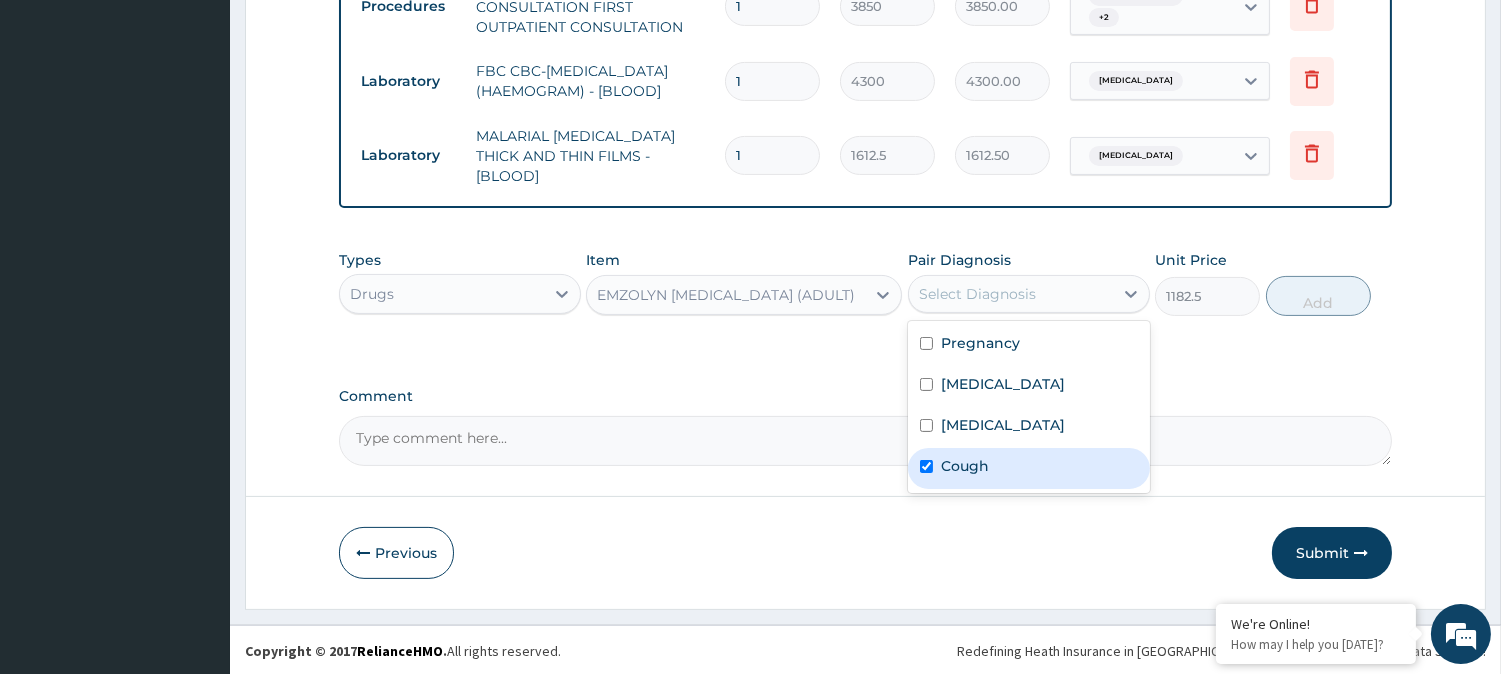 checkbox on "true" 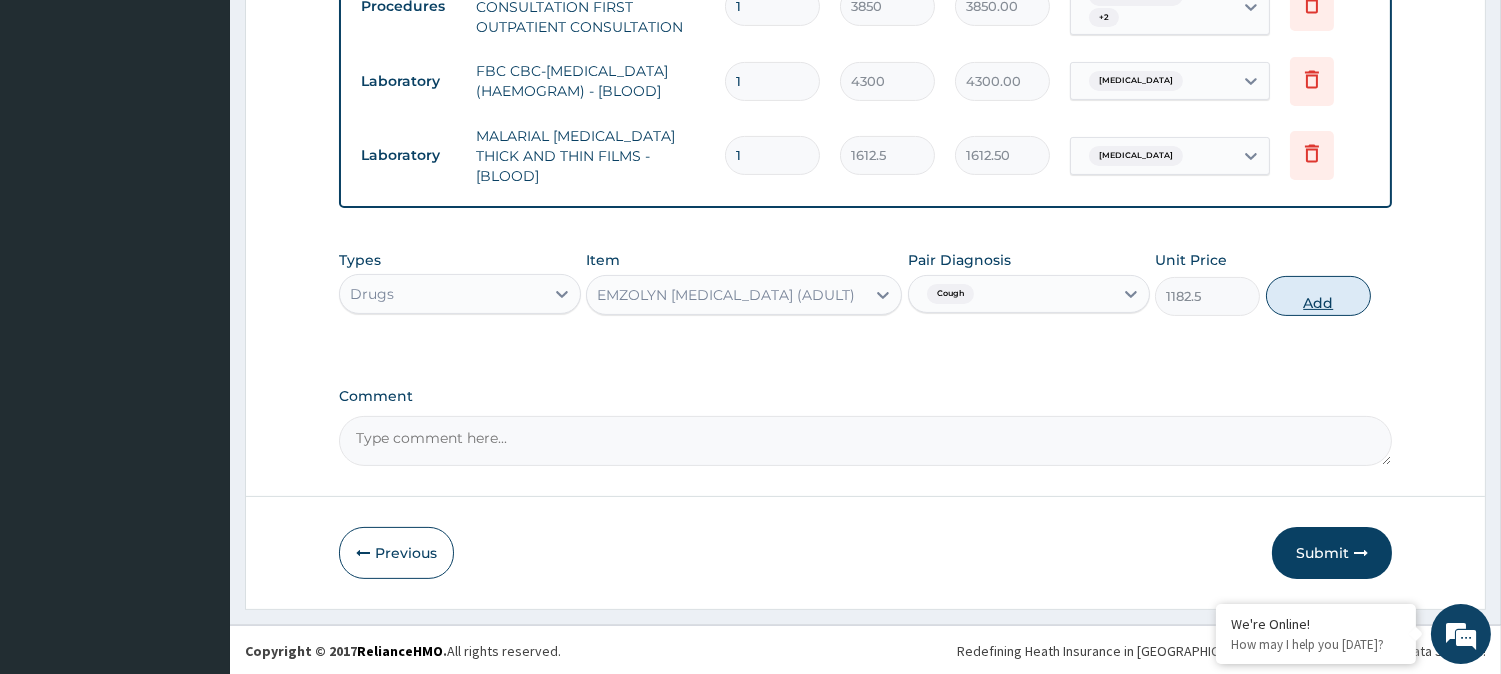 click on "Add" at bounding box center [1318, 296] 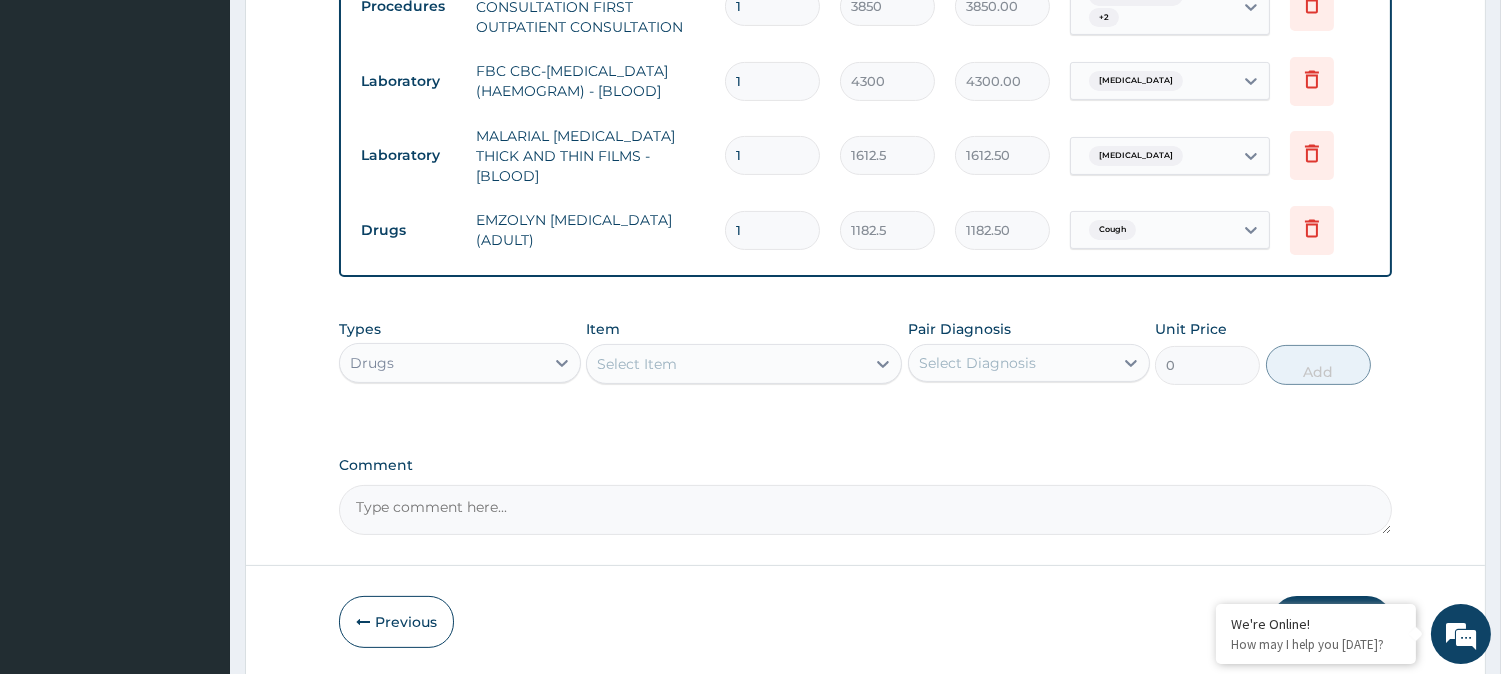 click on "Select Item" at bounding box center (637, 364) 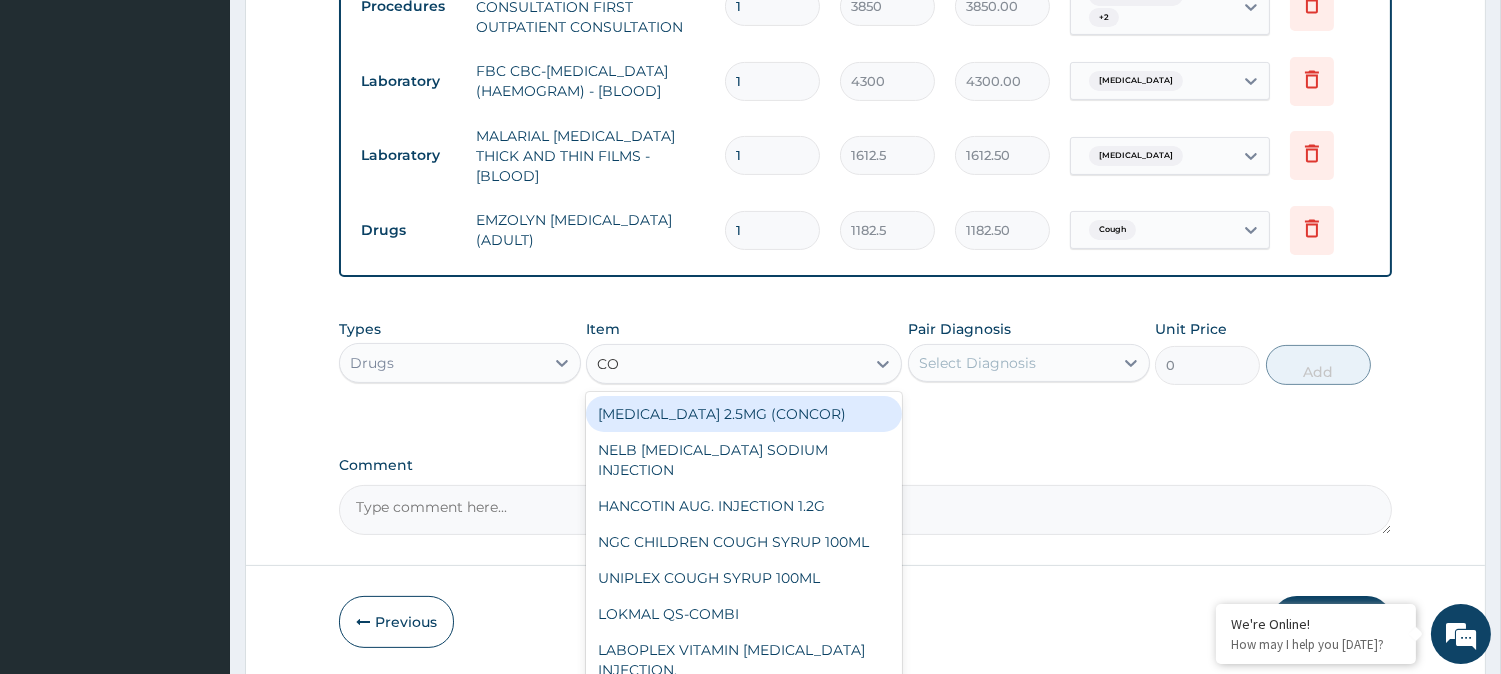 type on "COA" 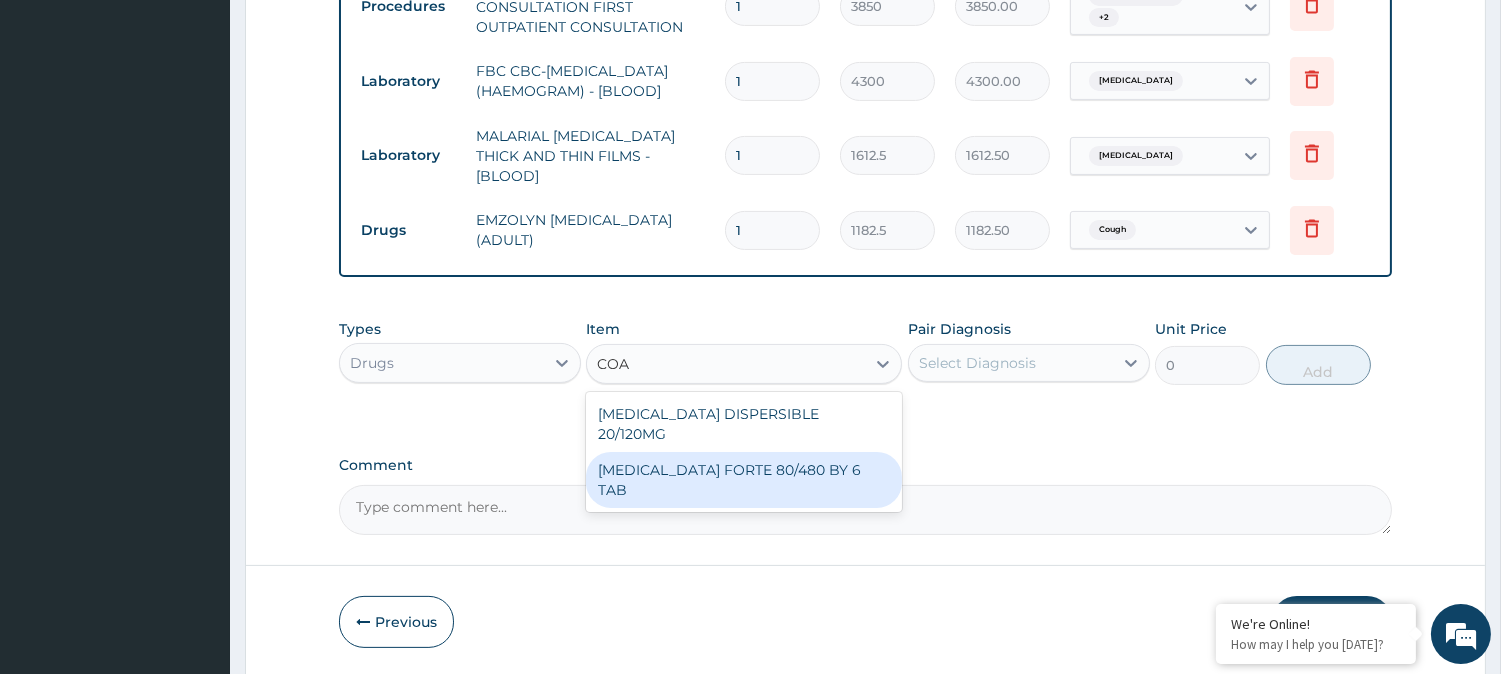 click on "COARTEM FORTE 80/480 BY 6 TAB" at bounding box center [744, 480] 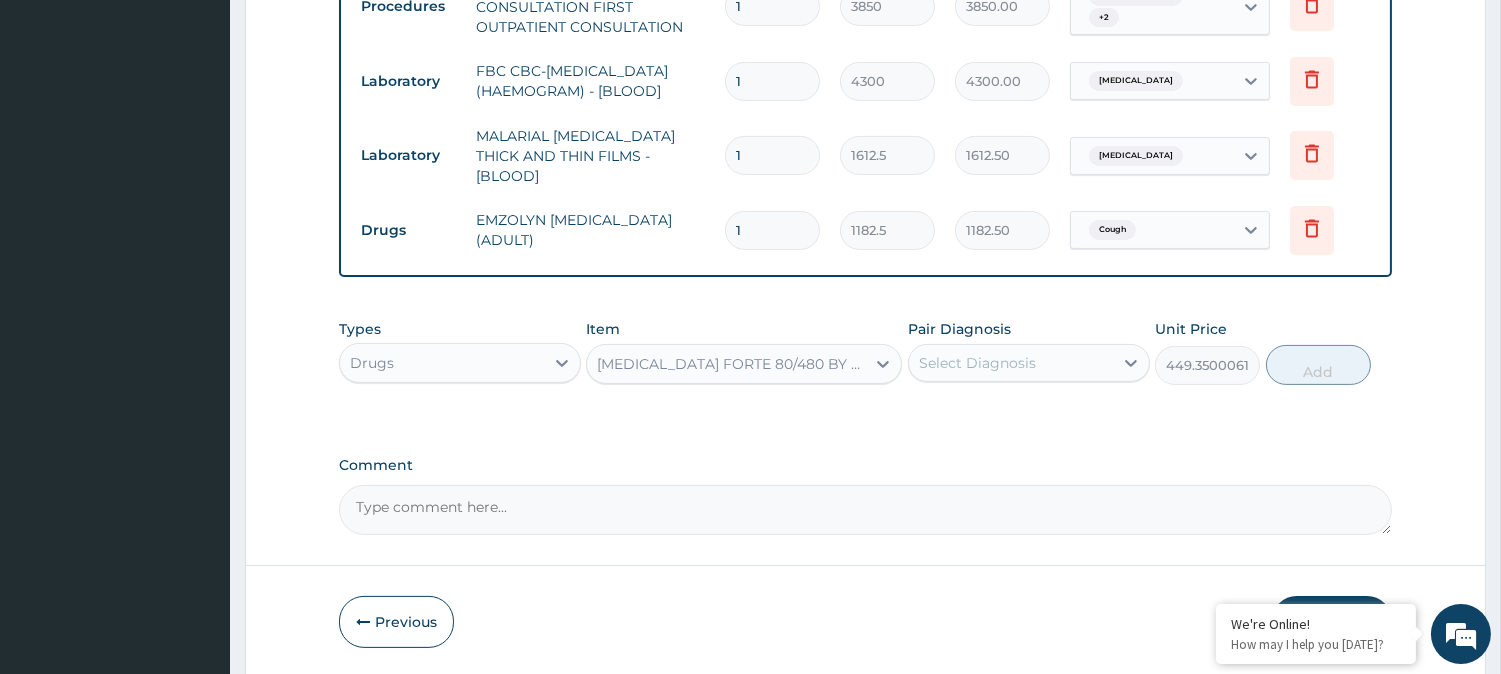 click on "Select Diagnosis" at bounding box center [1029, 363] 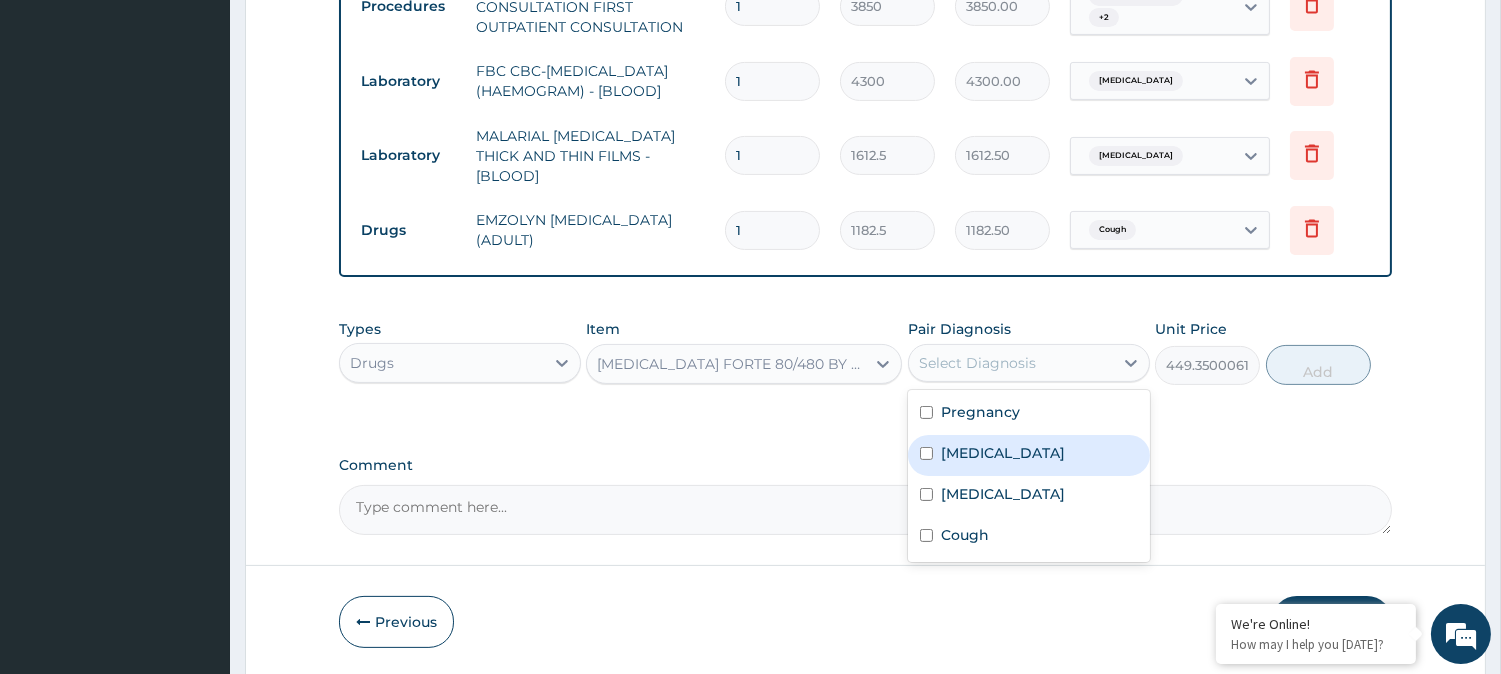 click on "Malaria" at bounding box center [1029, 455] 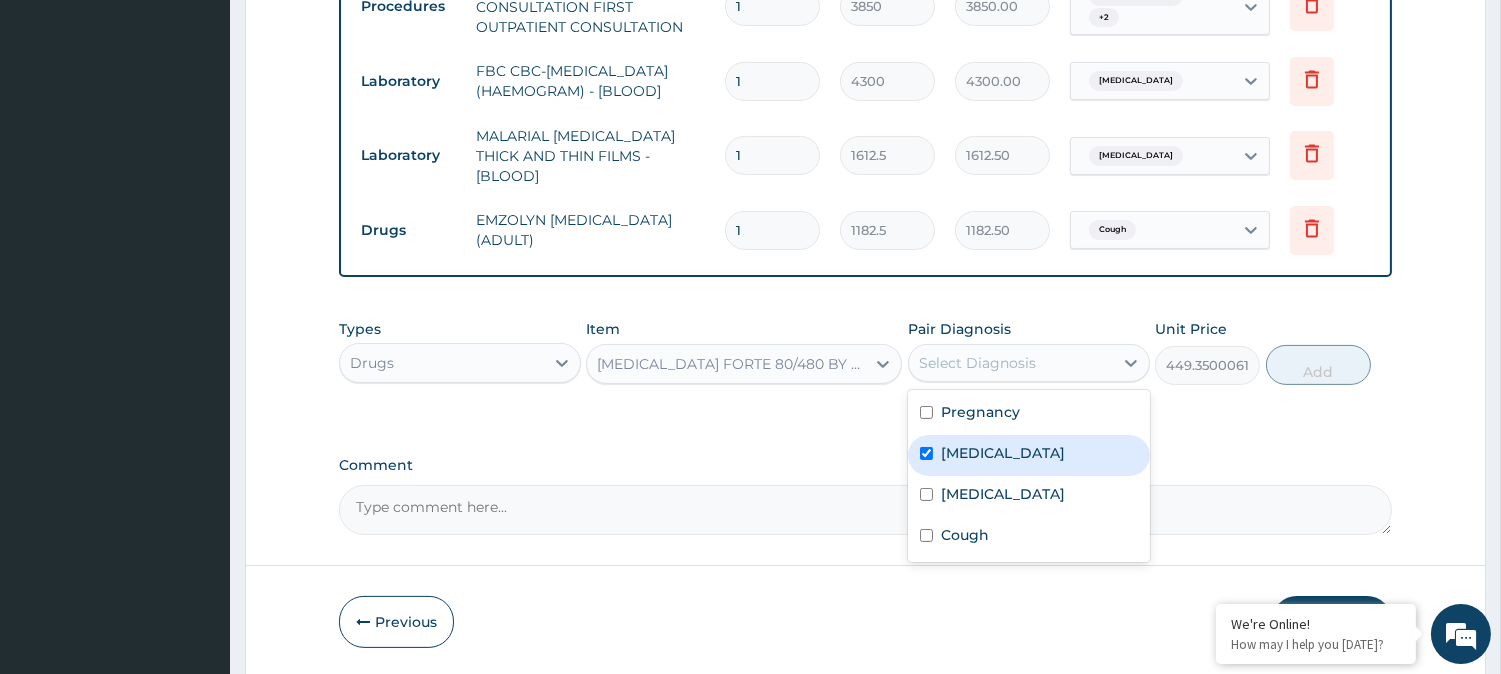 checkbox on "true" 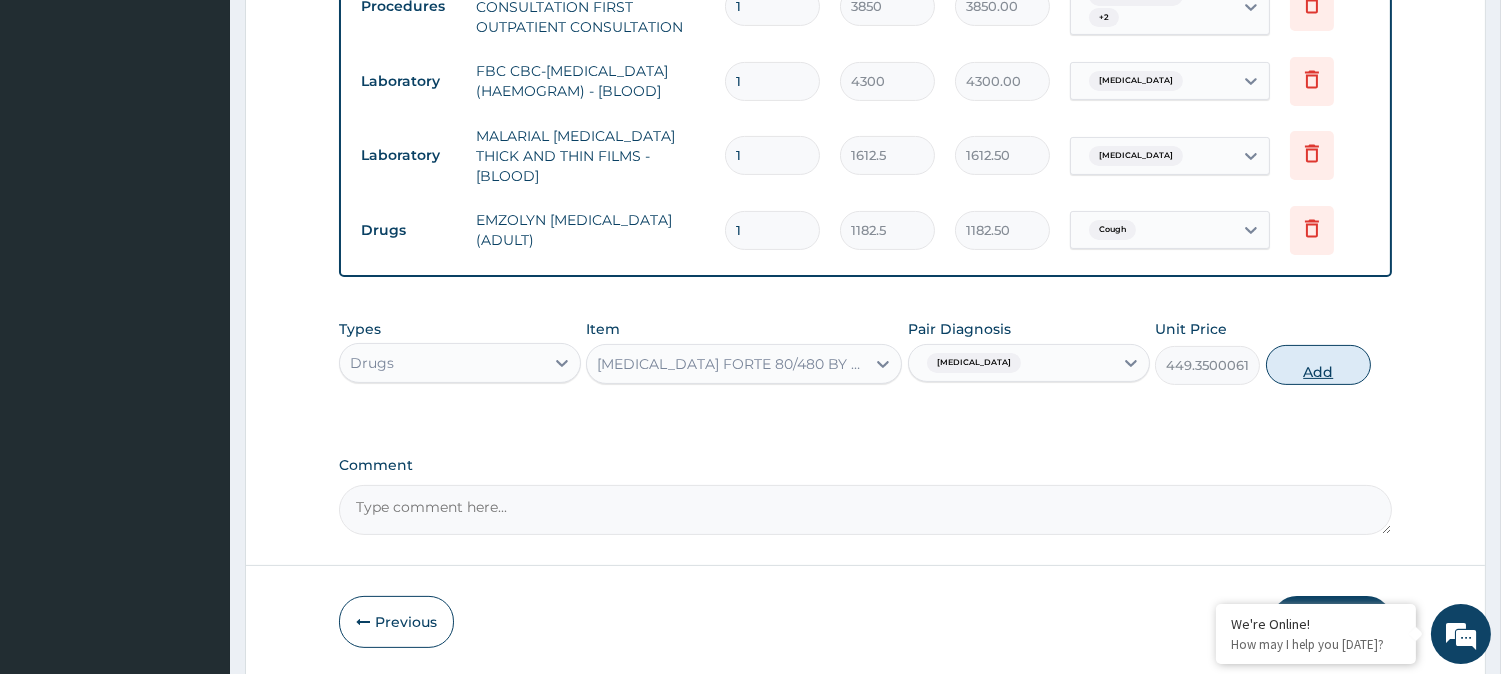 click on "Add" at bounding box center (1318, 365) 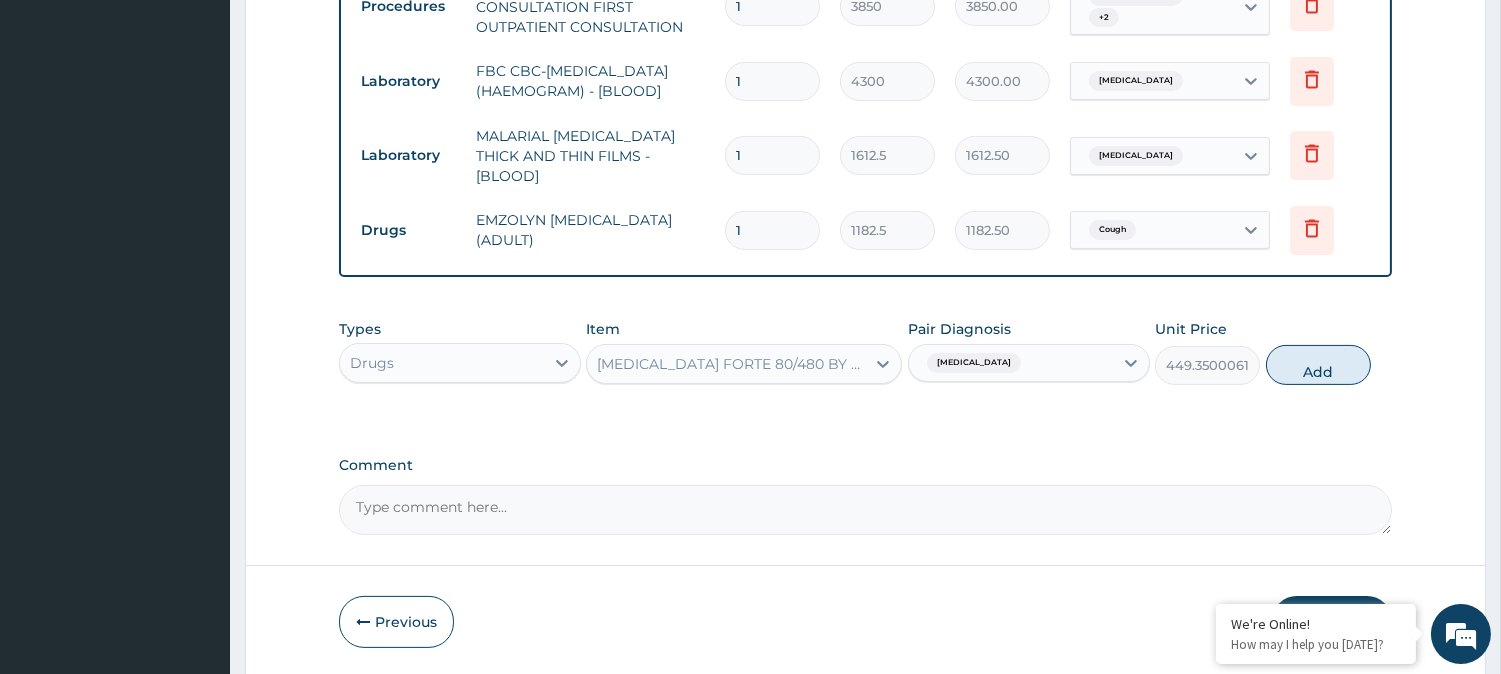 type on "0" 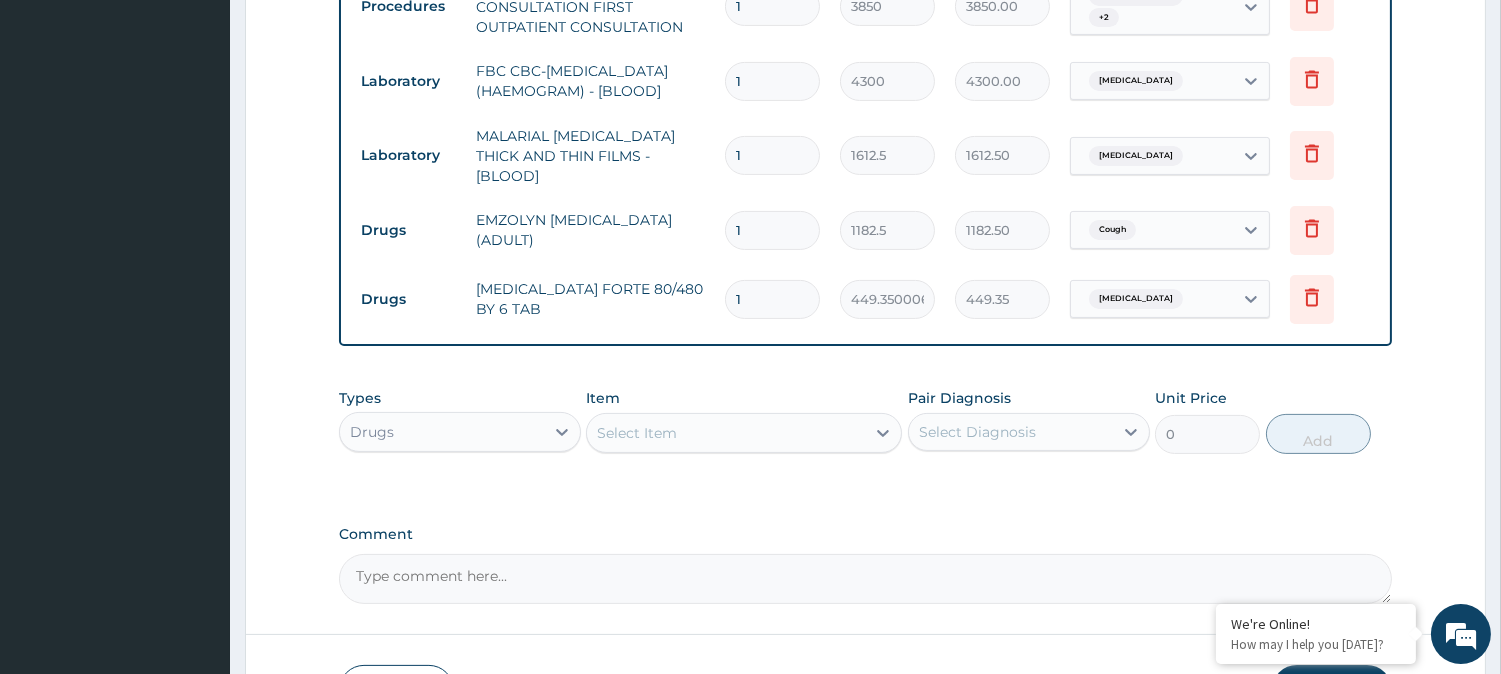 type 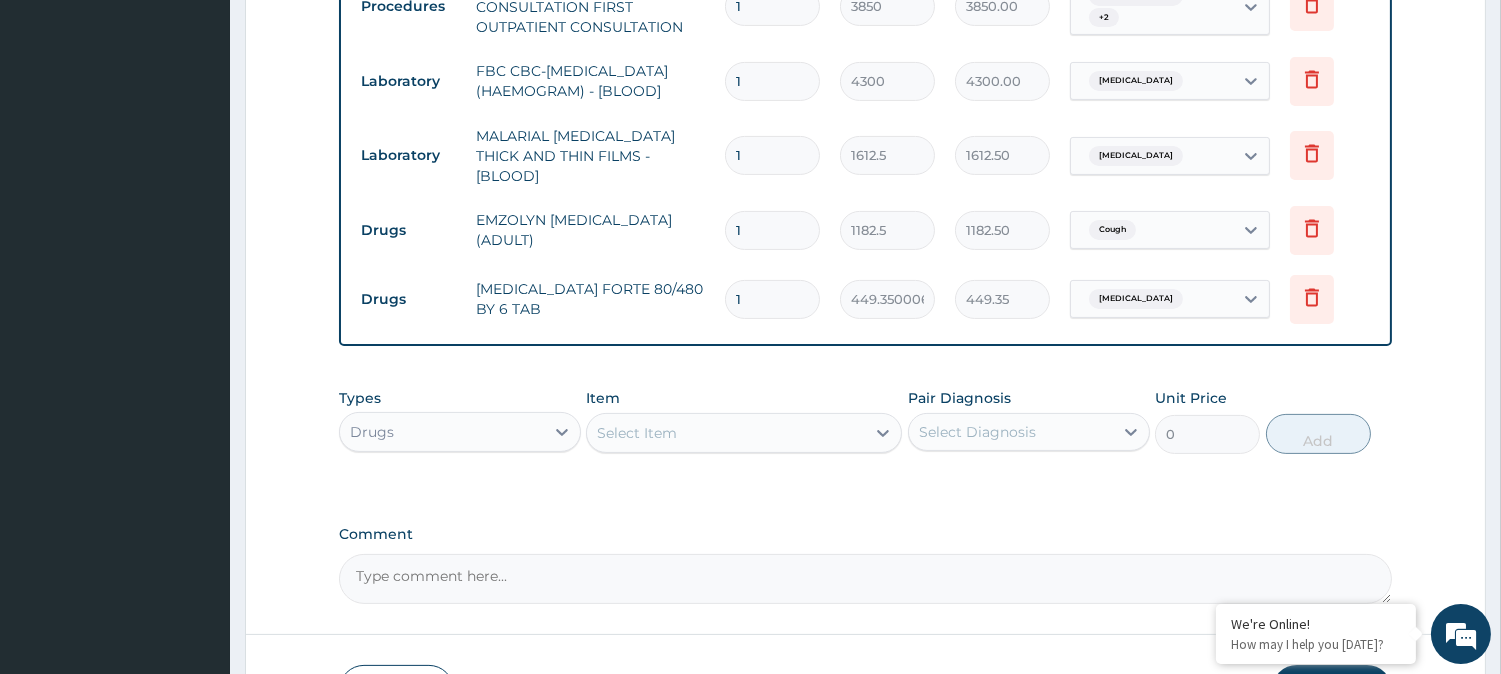 type on "0.00" 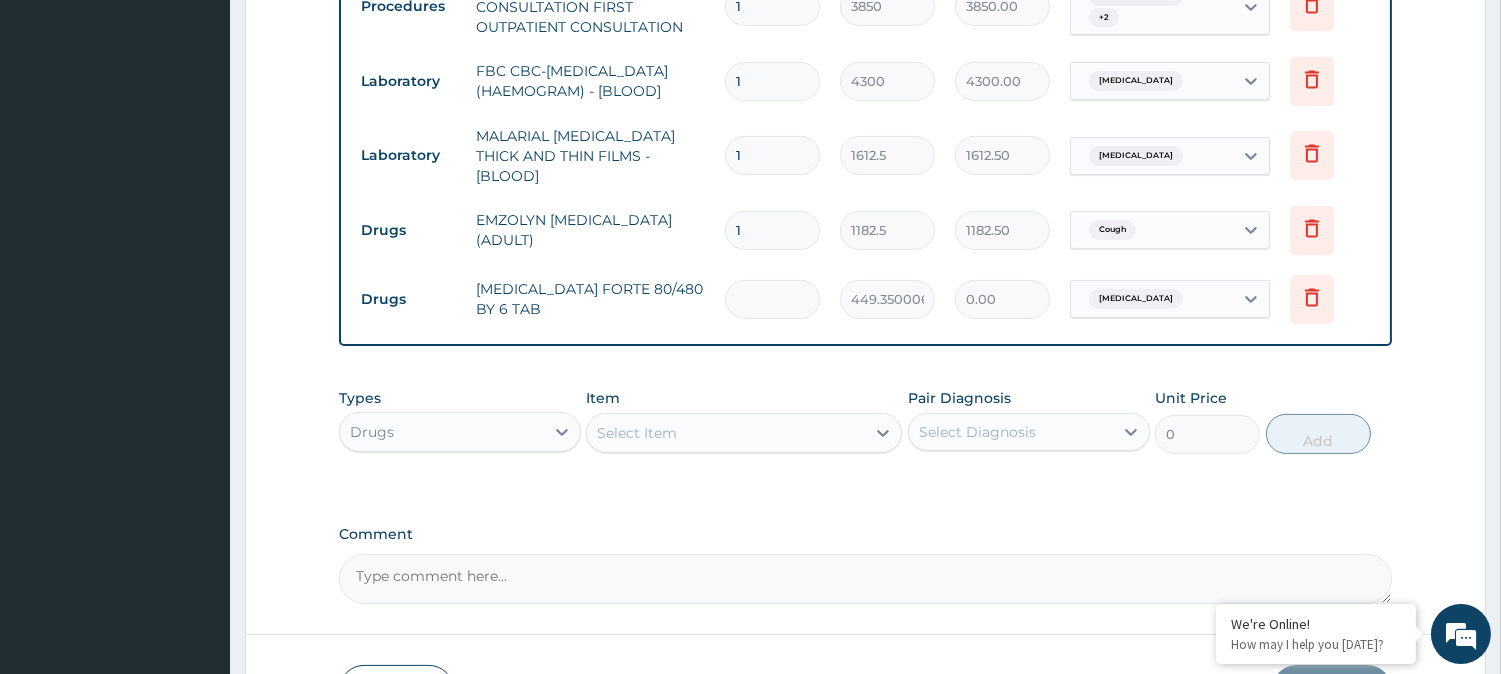 type on "6" 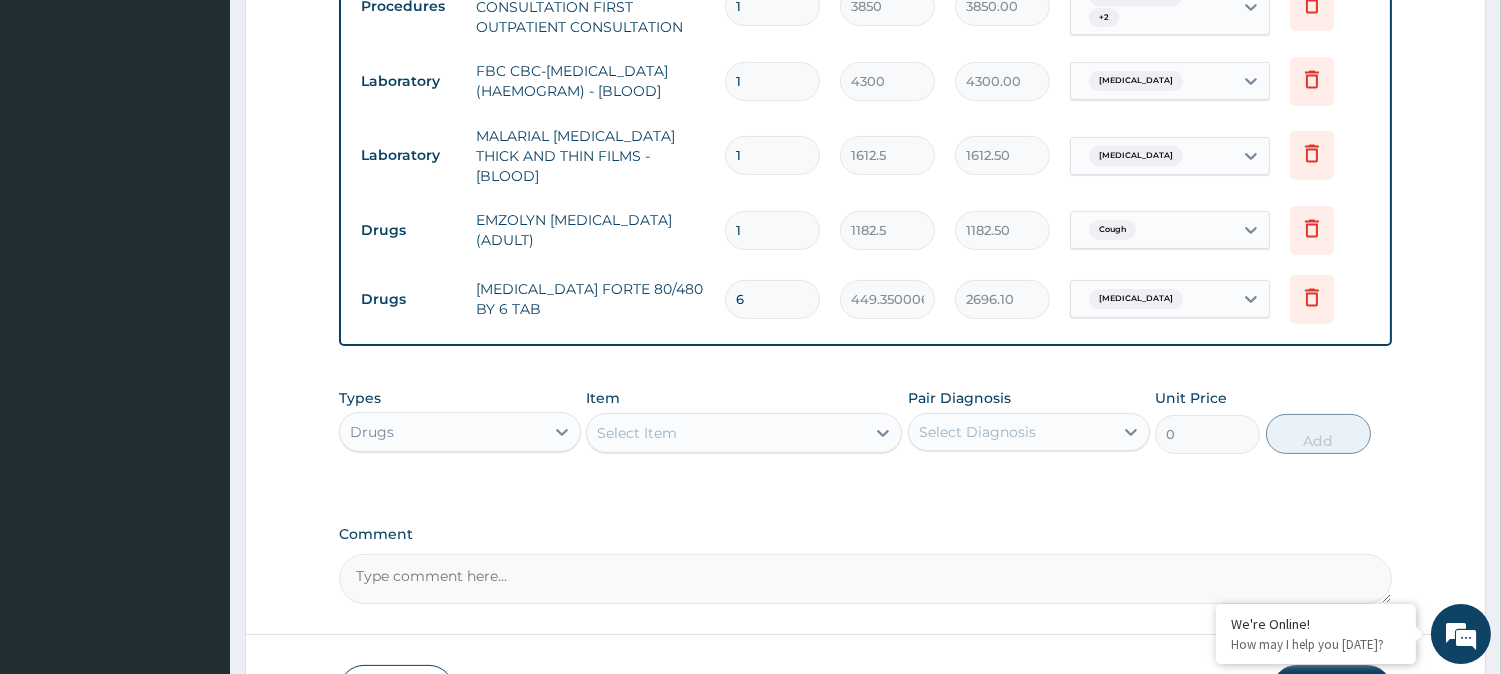 type on "6" 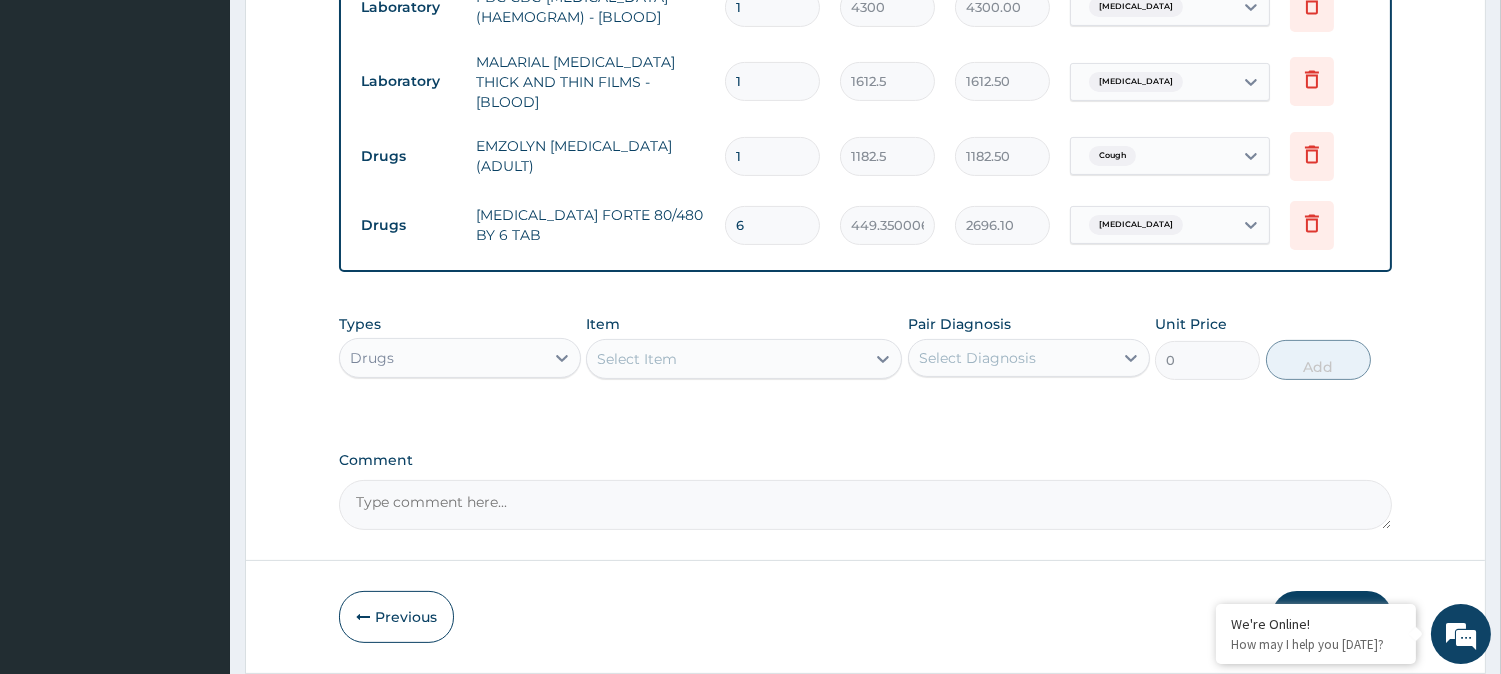 scroll, scrollTop: 1040, scrollLeft: 0, axis: vertical 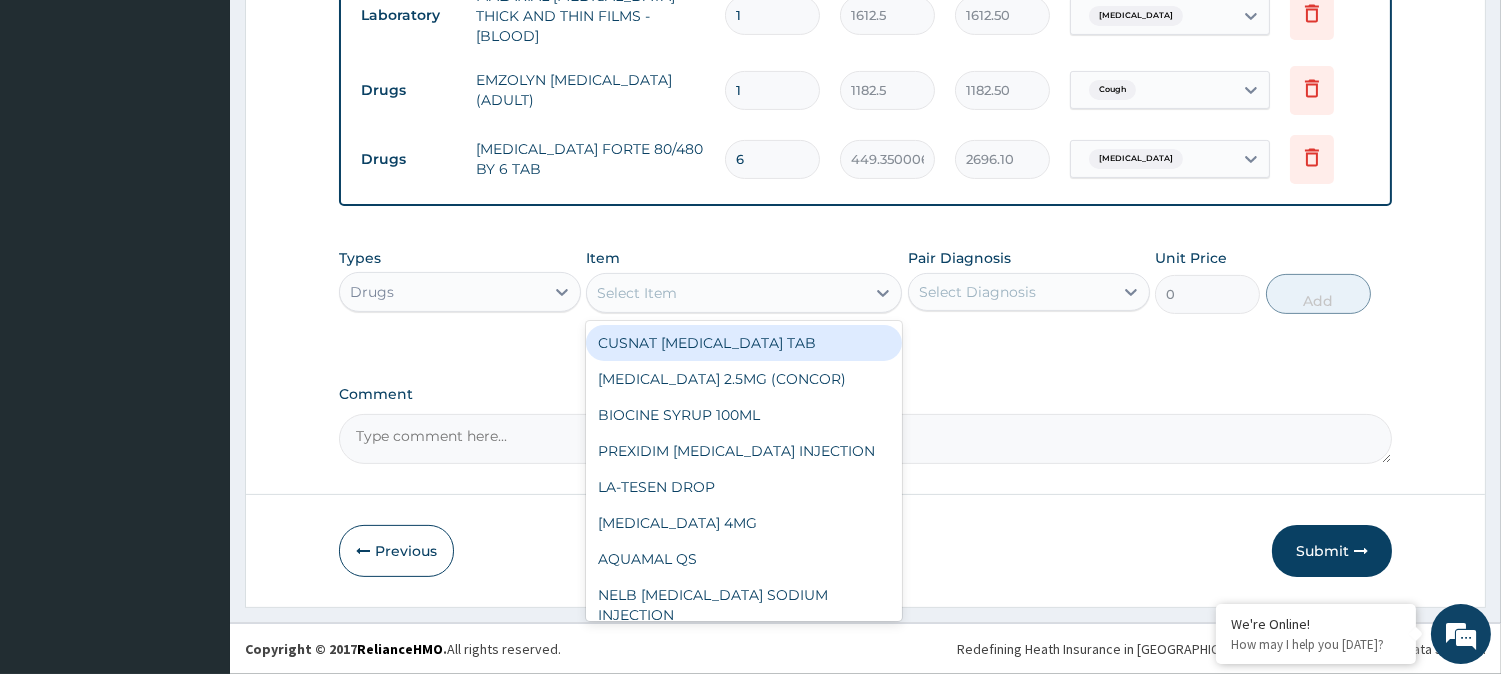 click on "Select Item" at bounding box center [726, 293] 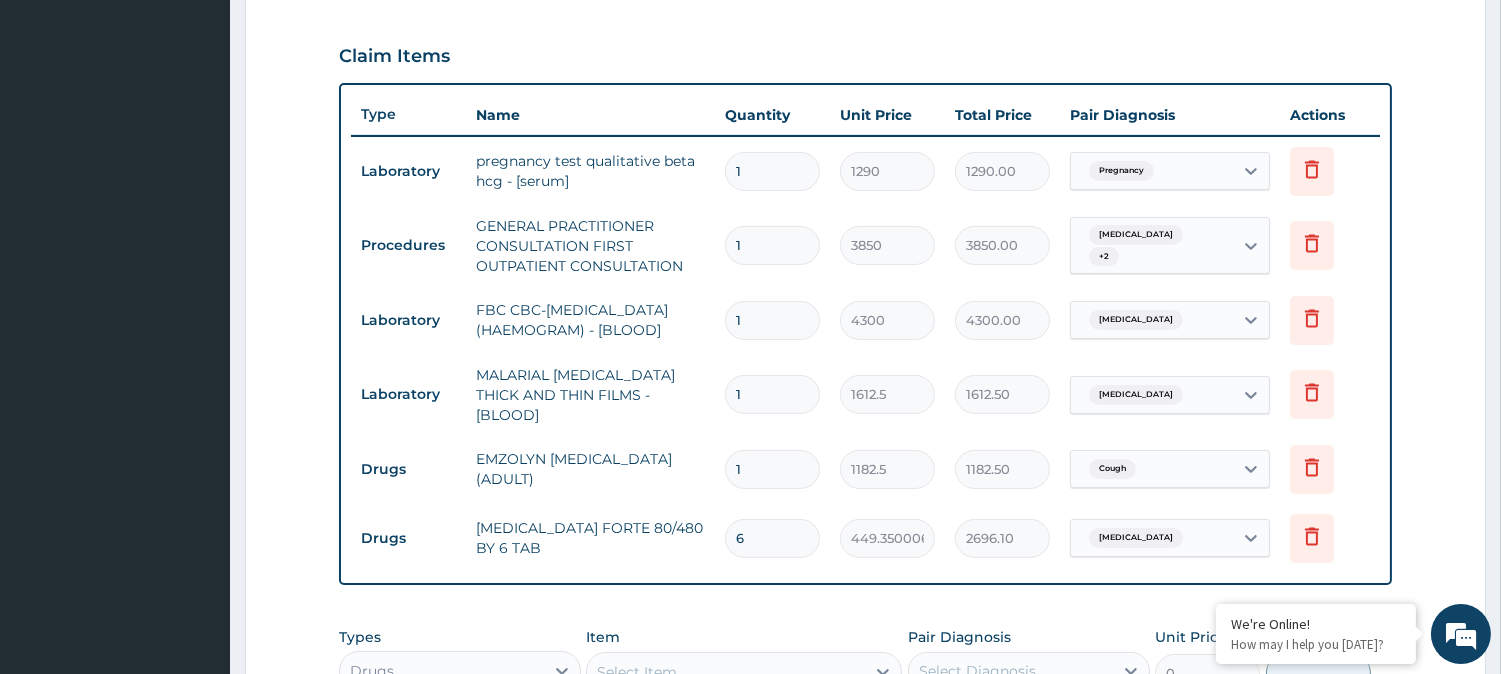 scroll, scrollTop: 484, scrollLeft: 0, axis: vertical 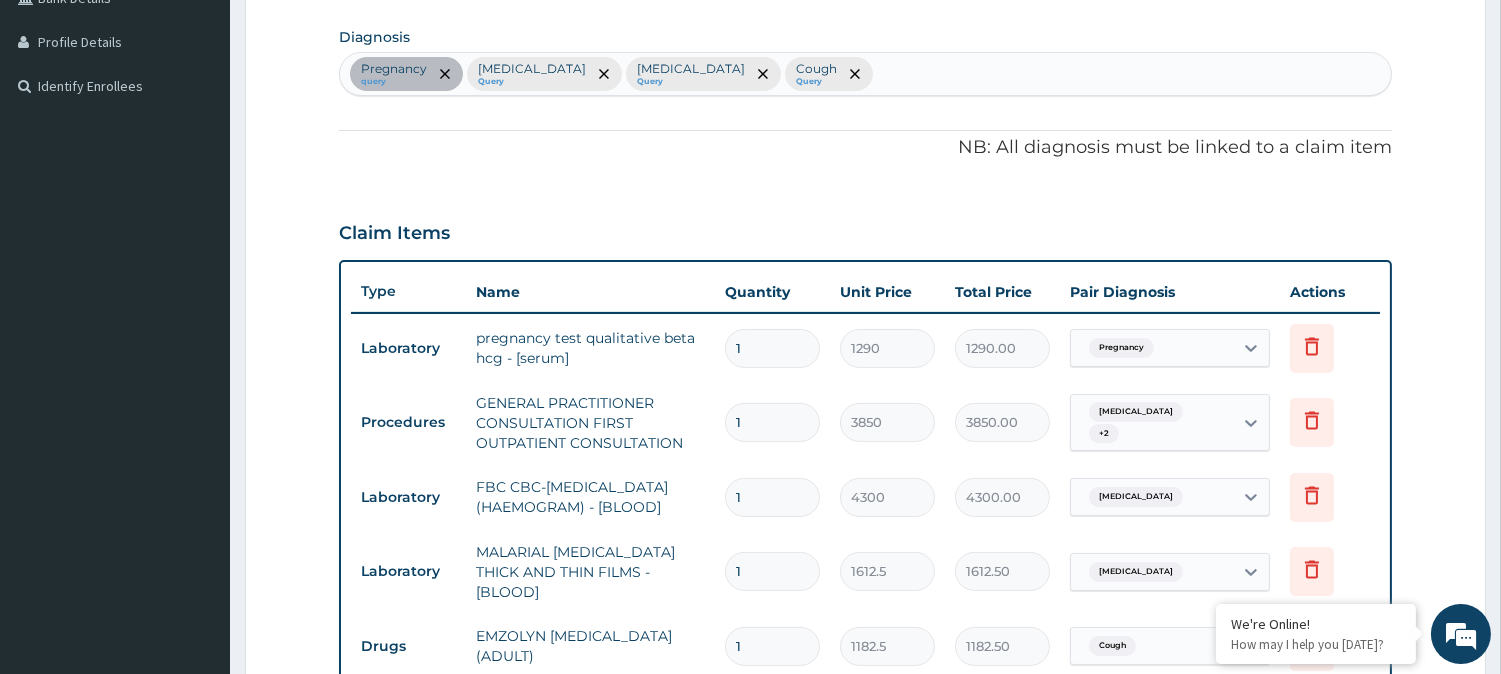 click on "Pregnancy query Malaria Query Sepsis Query Cough Query" at bounding box center [865, 74] 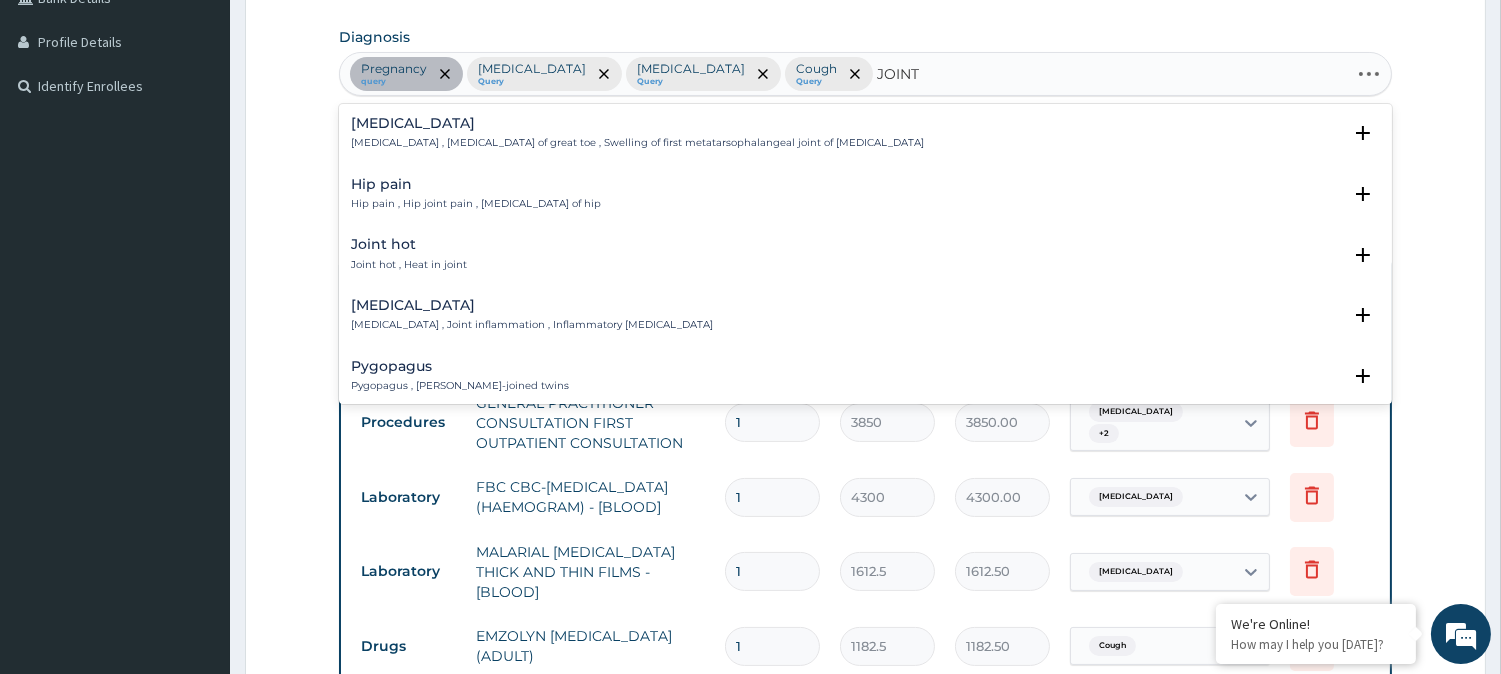 type on "JOINT P" 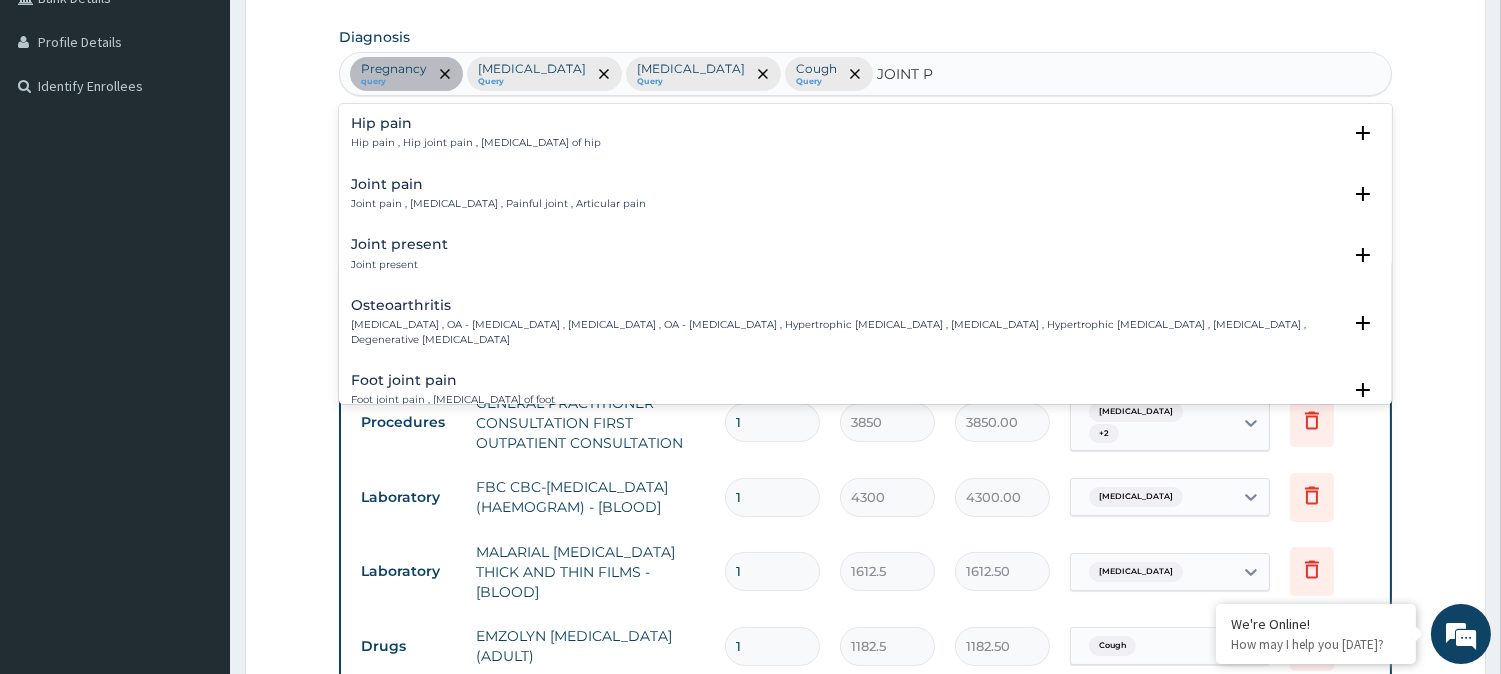 click on "Joint pain , Arthralgia , Painful joint , Articular pain" at bounding box center (498, 204) 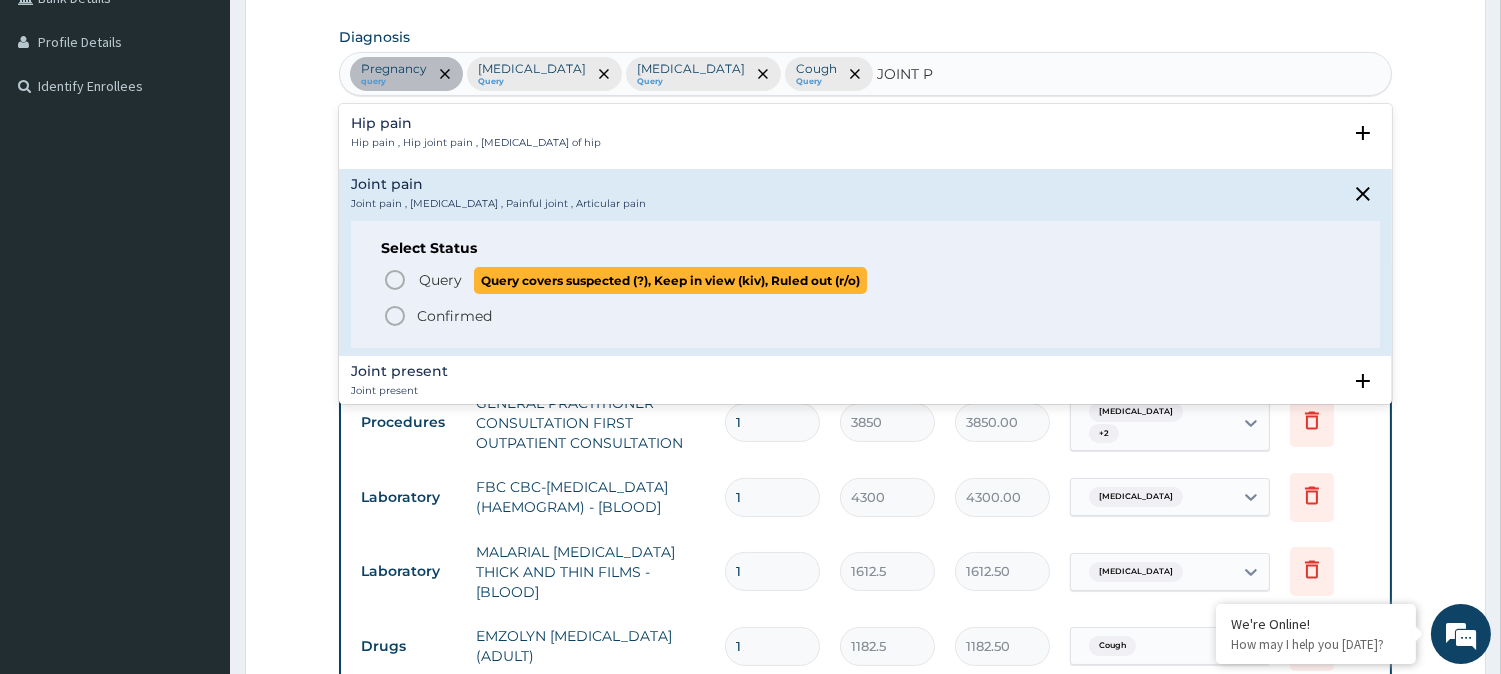 click 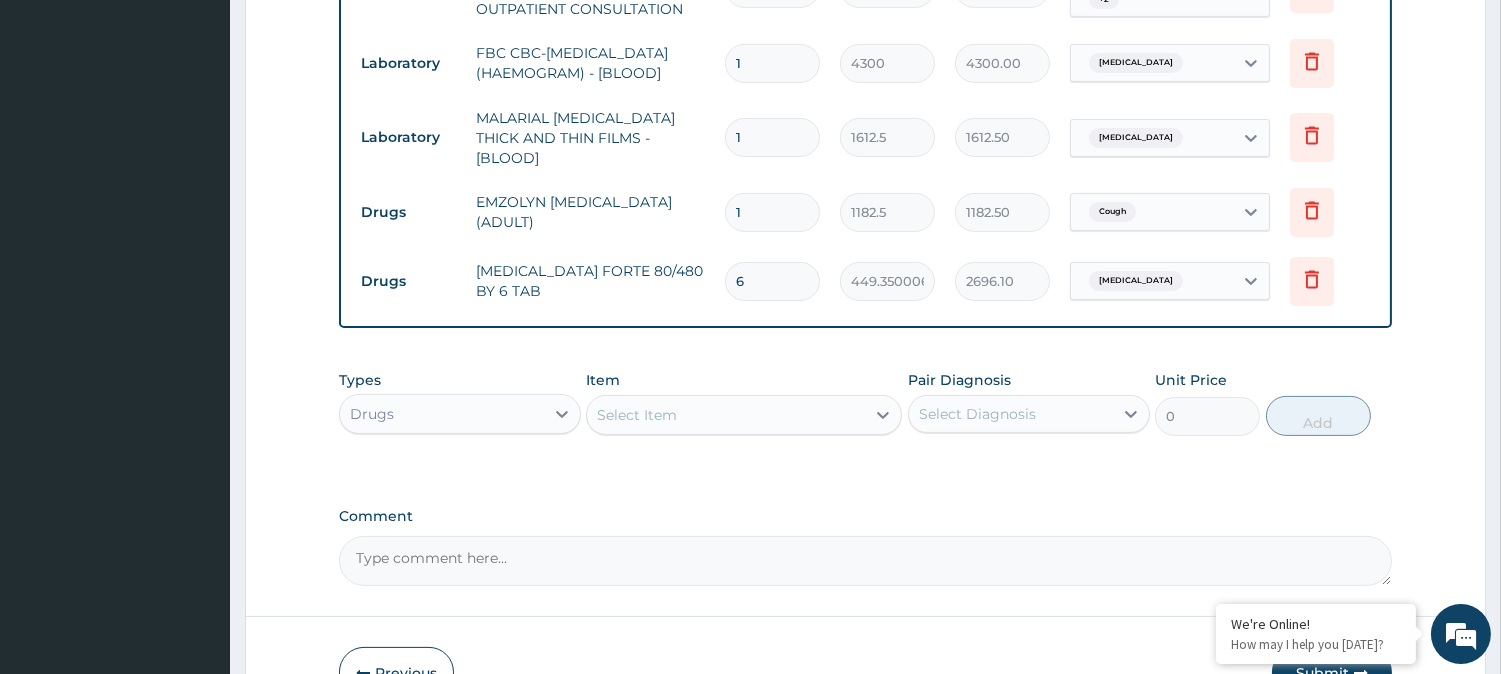 scroll, scrollTop: 1040, scrollLeft: 0, axis: vertical 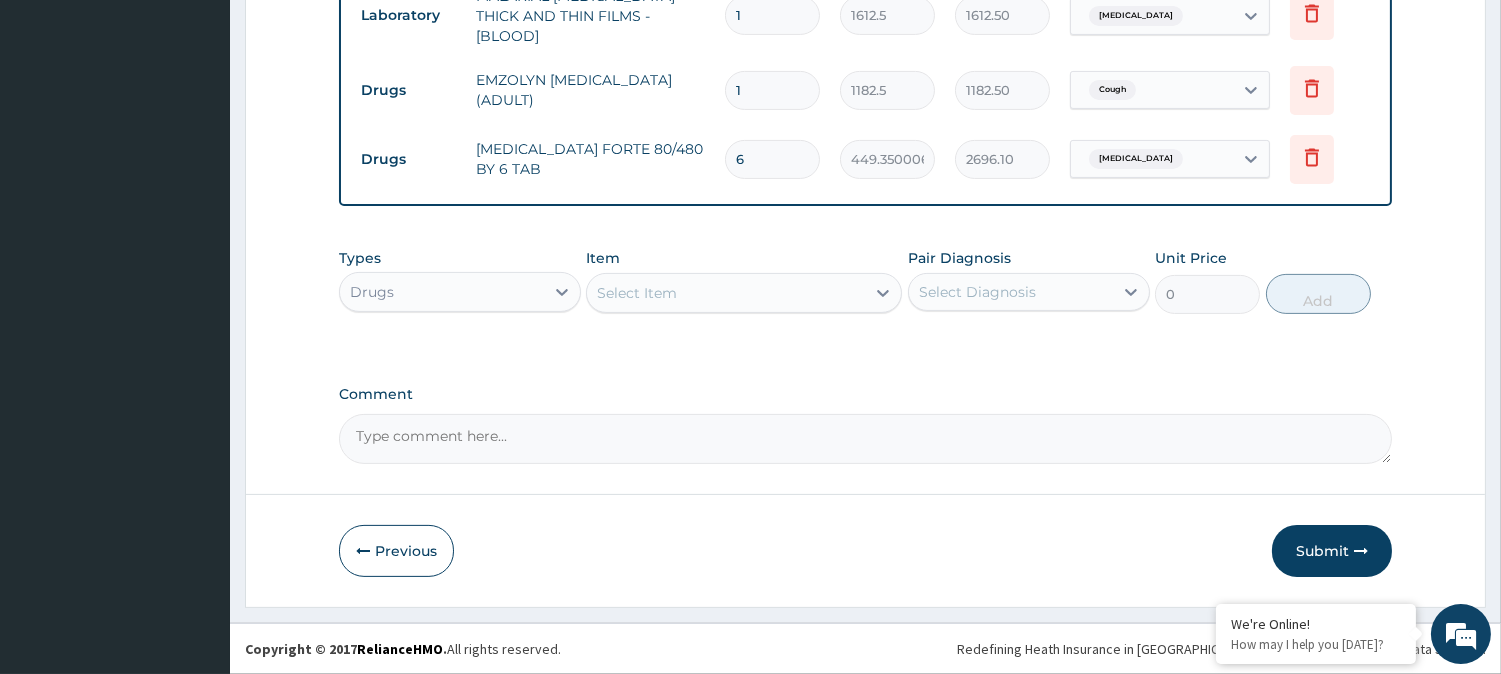 click on "Select Item" at bounding box center (726, 293) 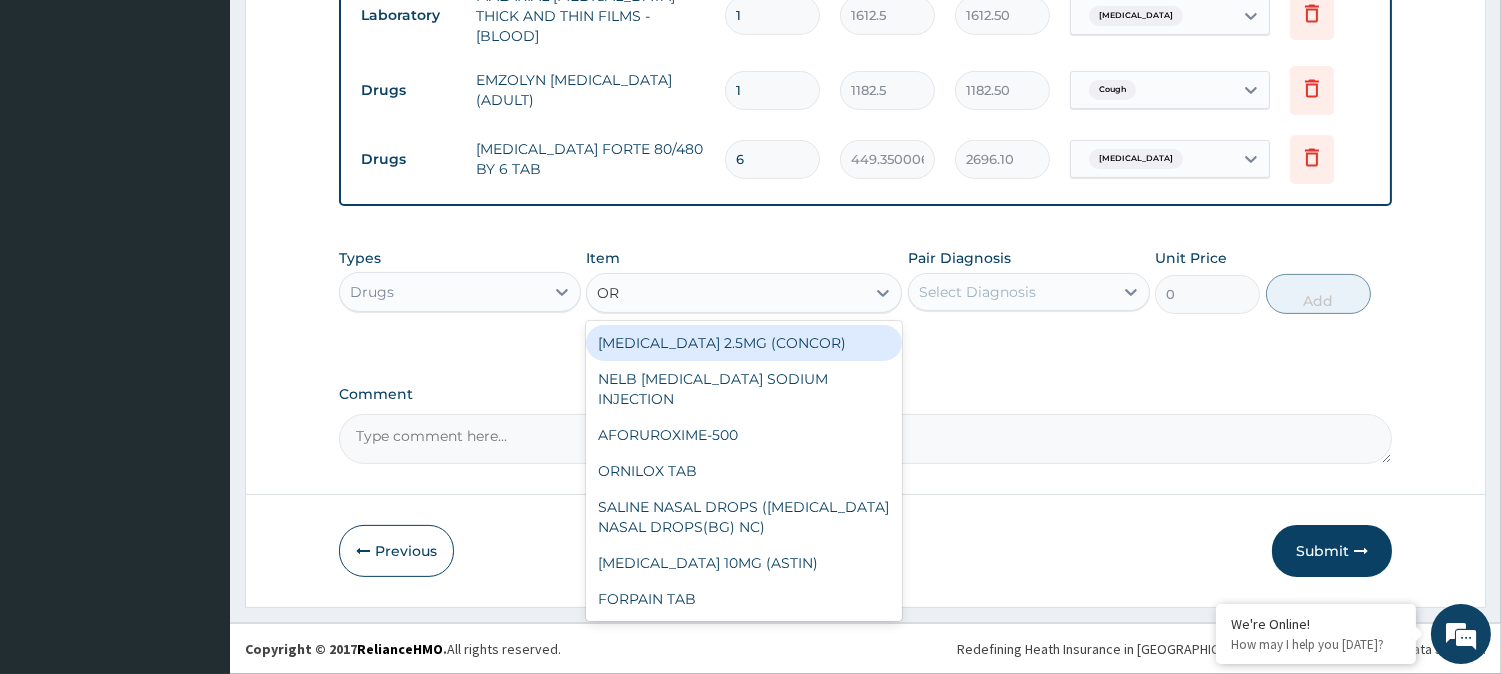 type on "ORP" 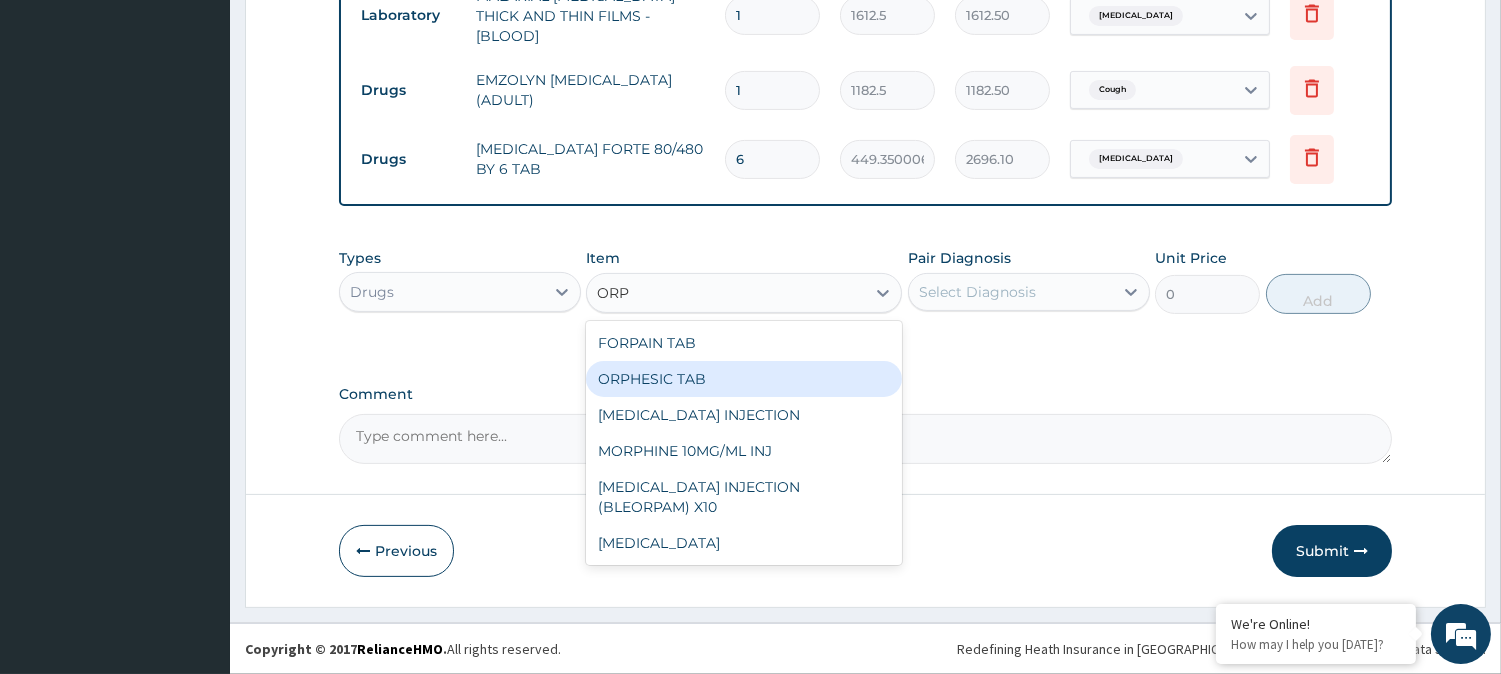 click on "ORPHESIC TAB" at bounding box center [744, 379] 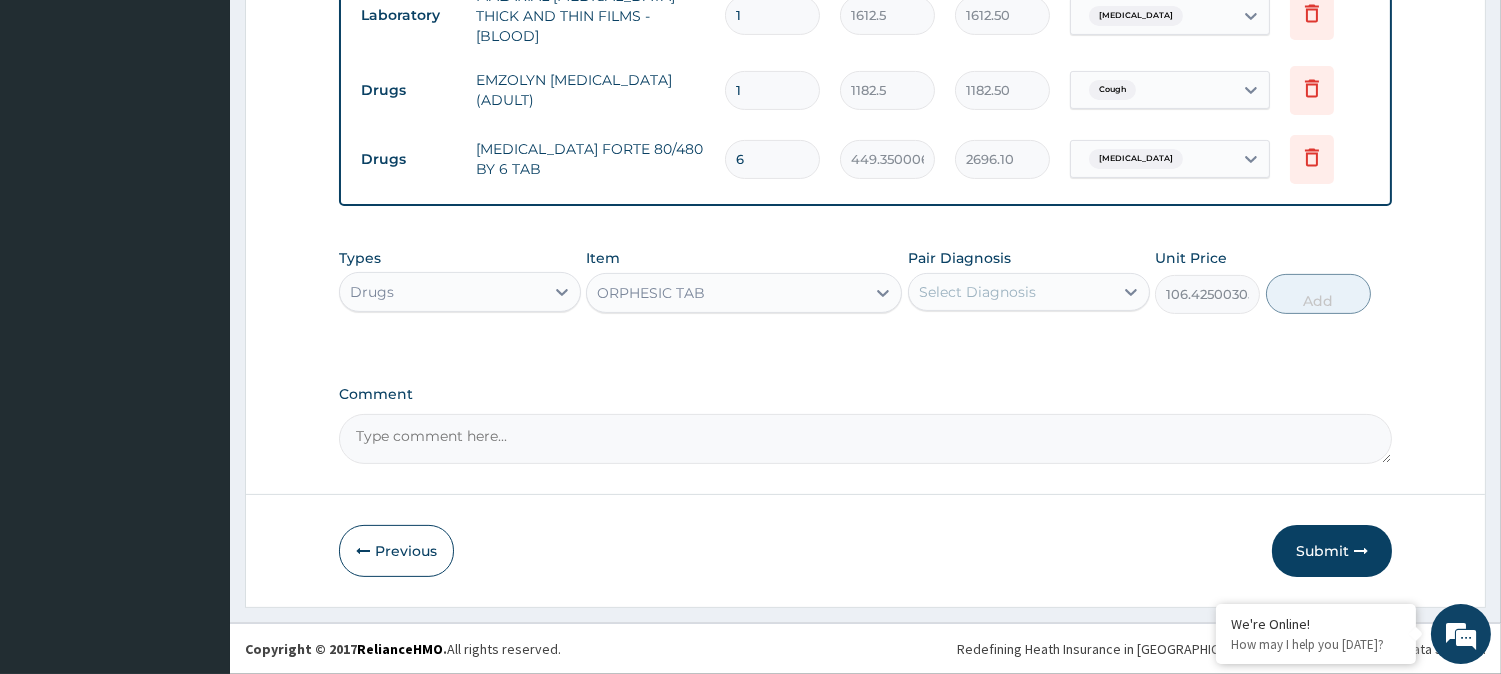 click on "Select Diagnosis" at bounding box center (977, 292) 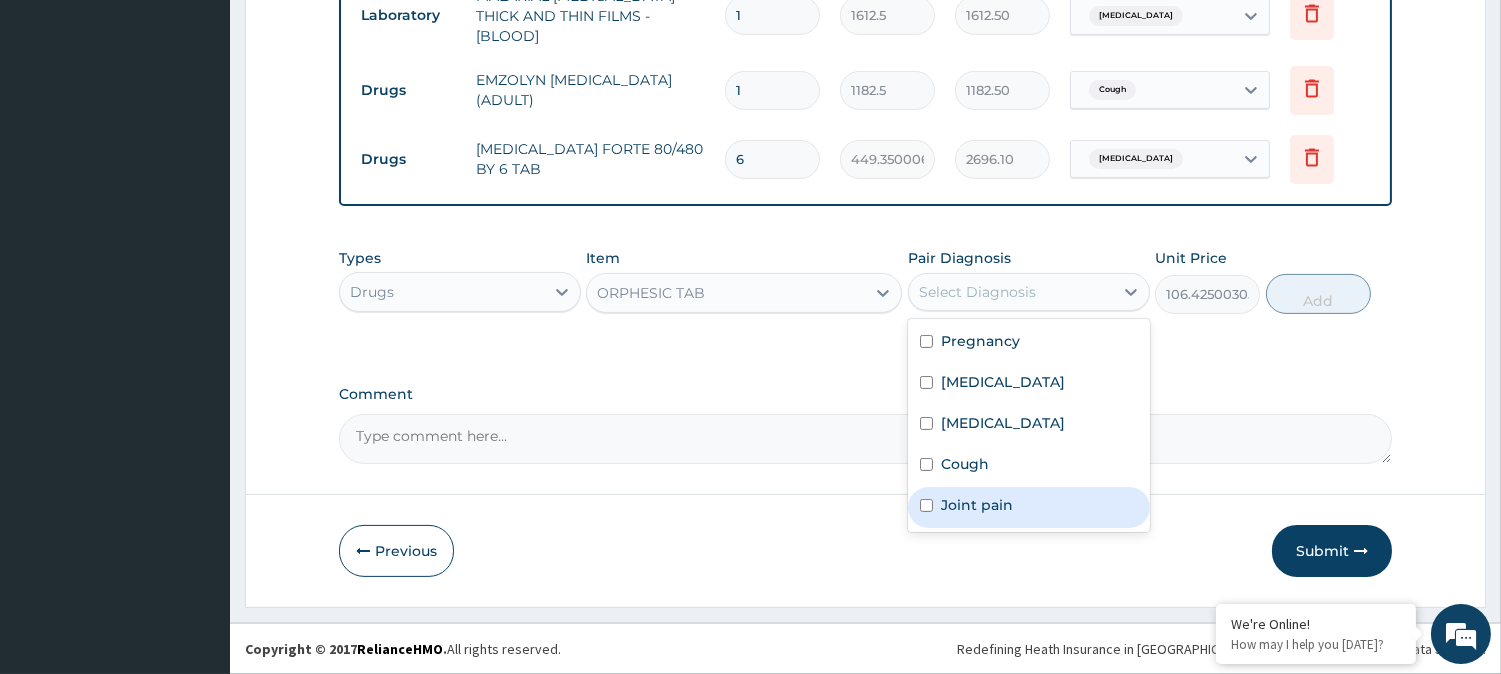 drag, startPoint x: 961, startPoint y: 492, endPoint x: 1040, endPoint y: 452, distance: 88.54942 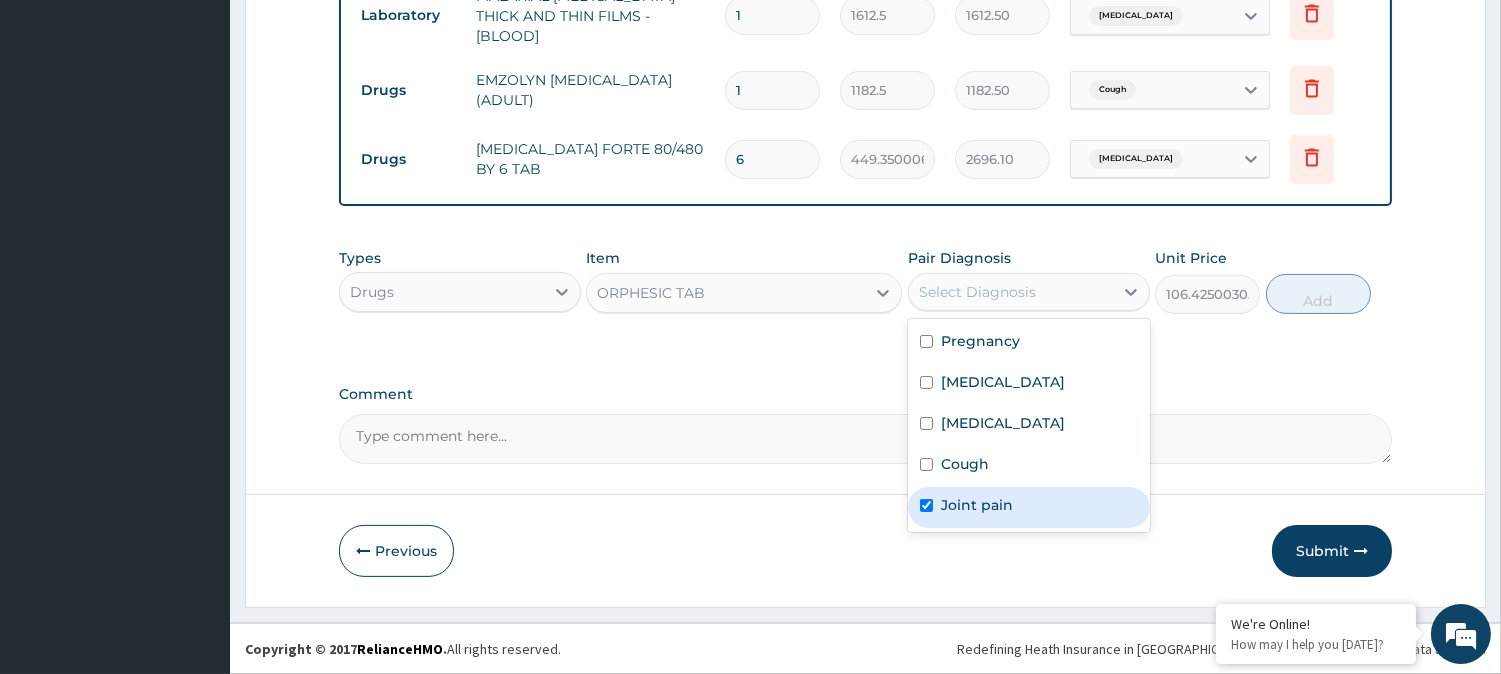 checkbox on "true" 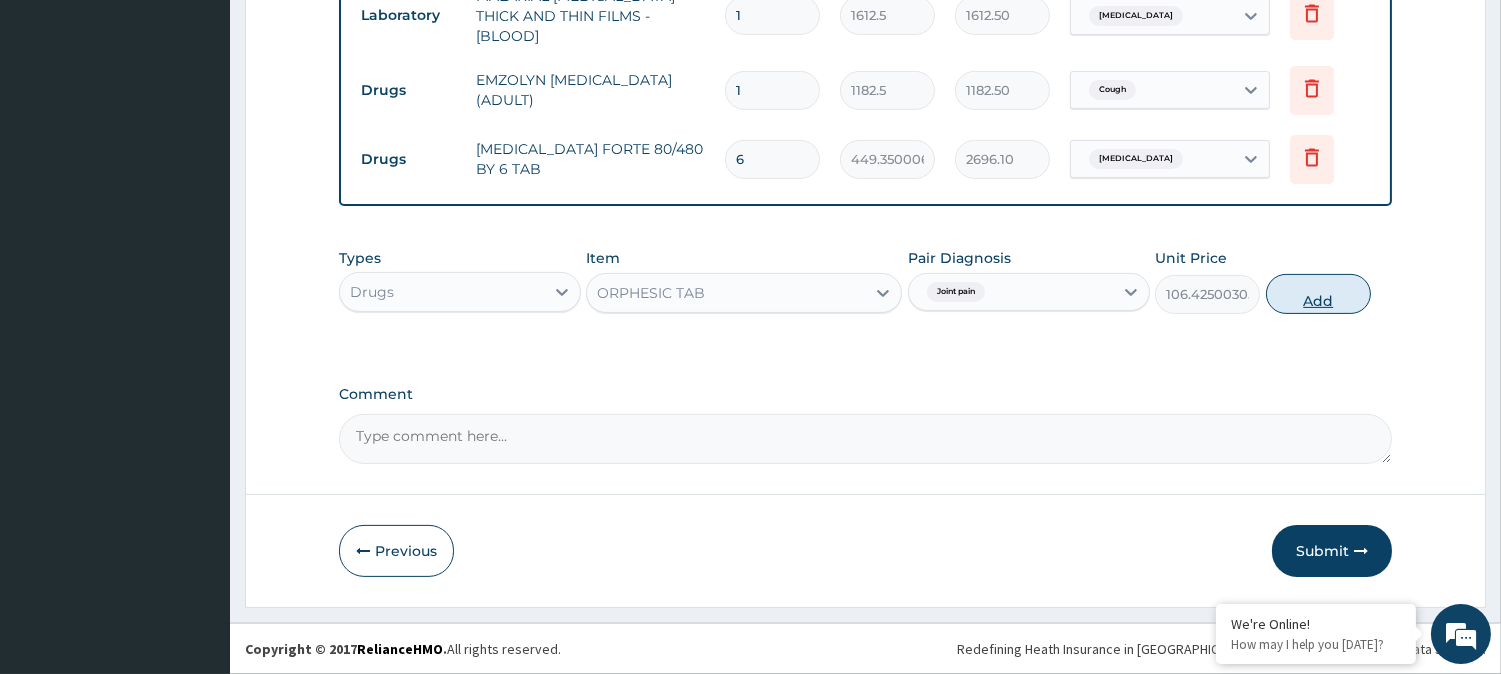 click on "Add" at bounding box center [1318, 294] 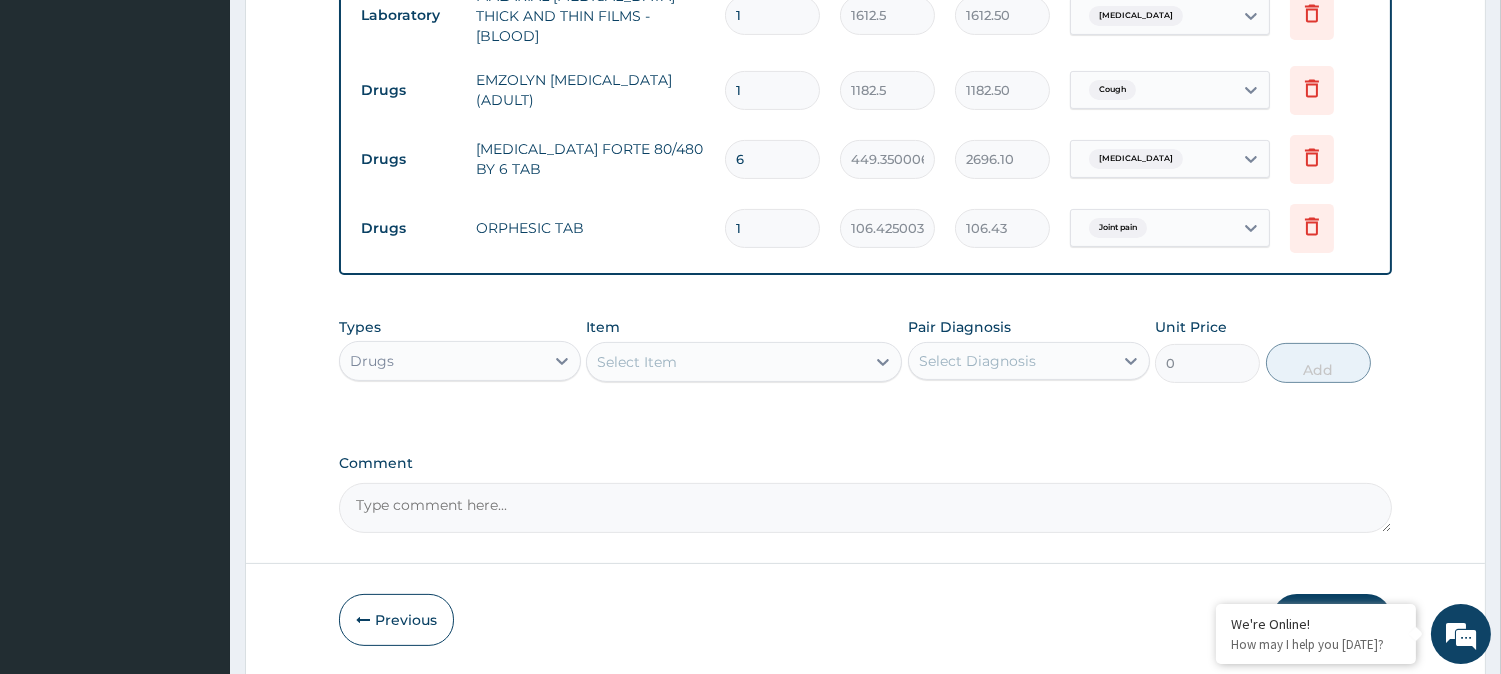 type on "10" 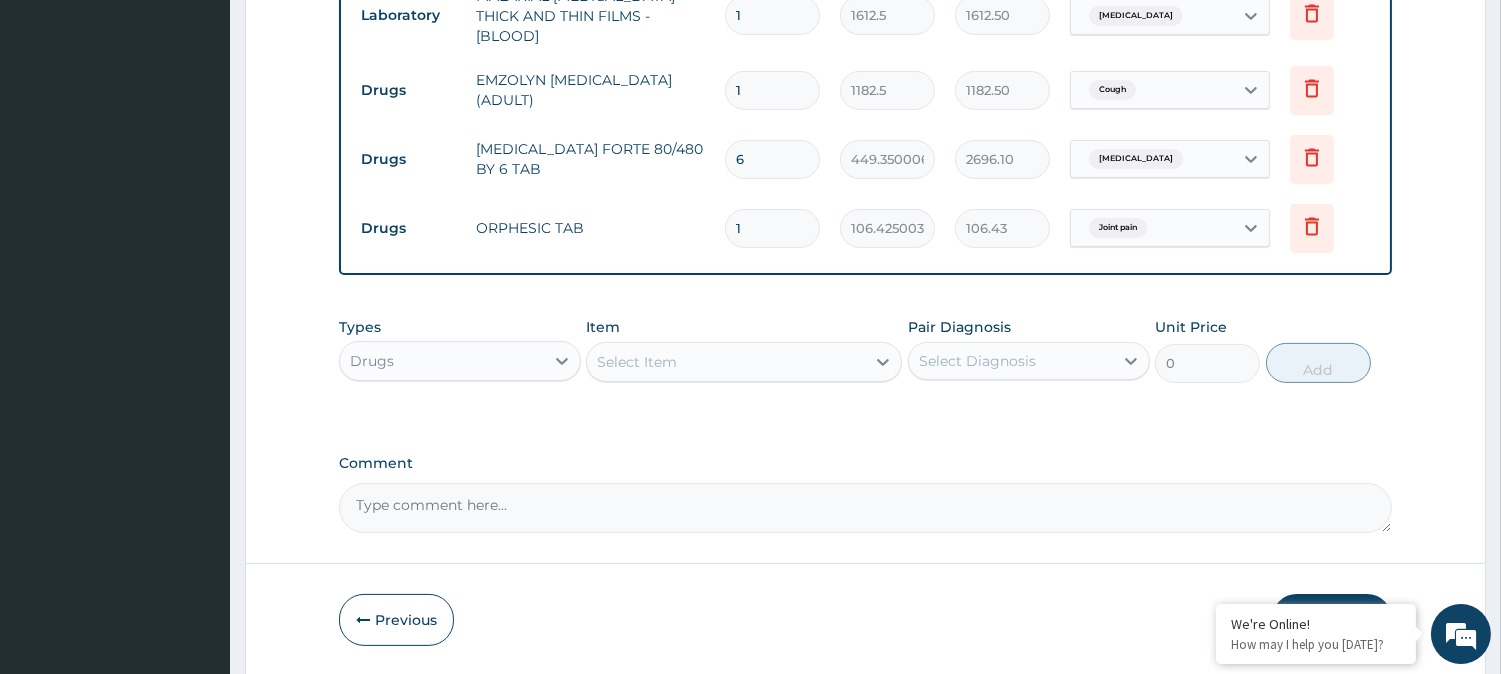 type on "1064.25" 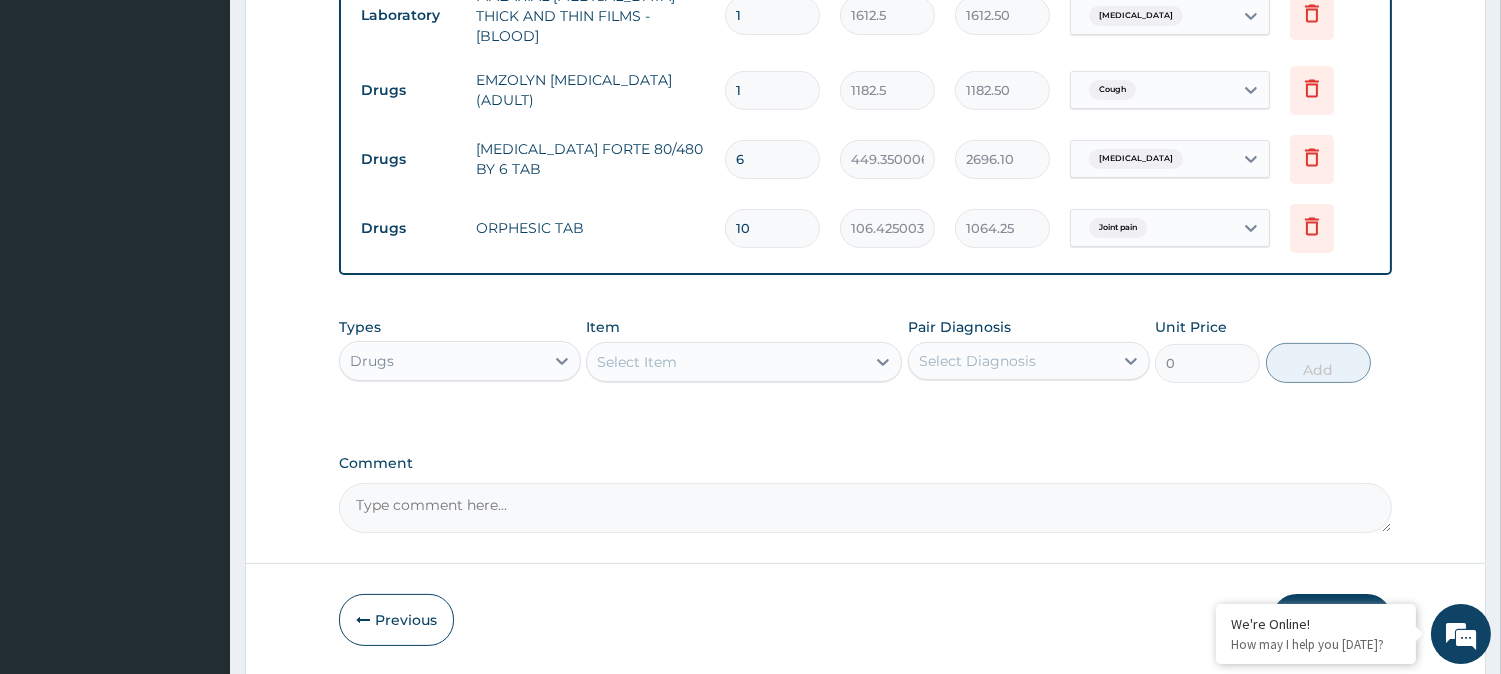 type on "10" 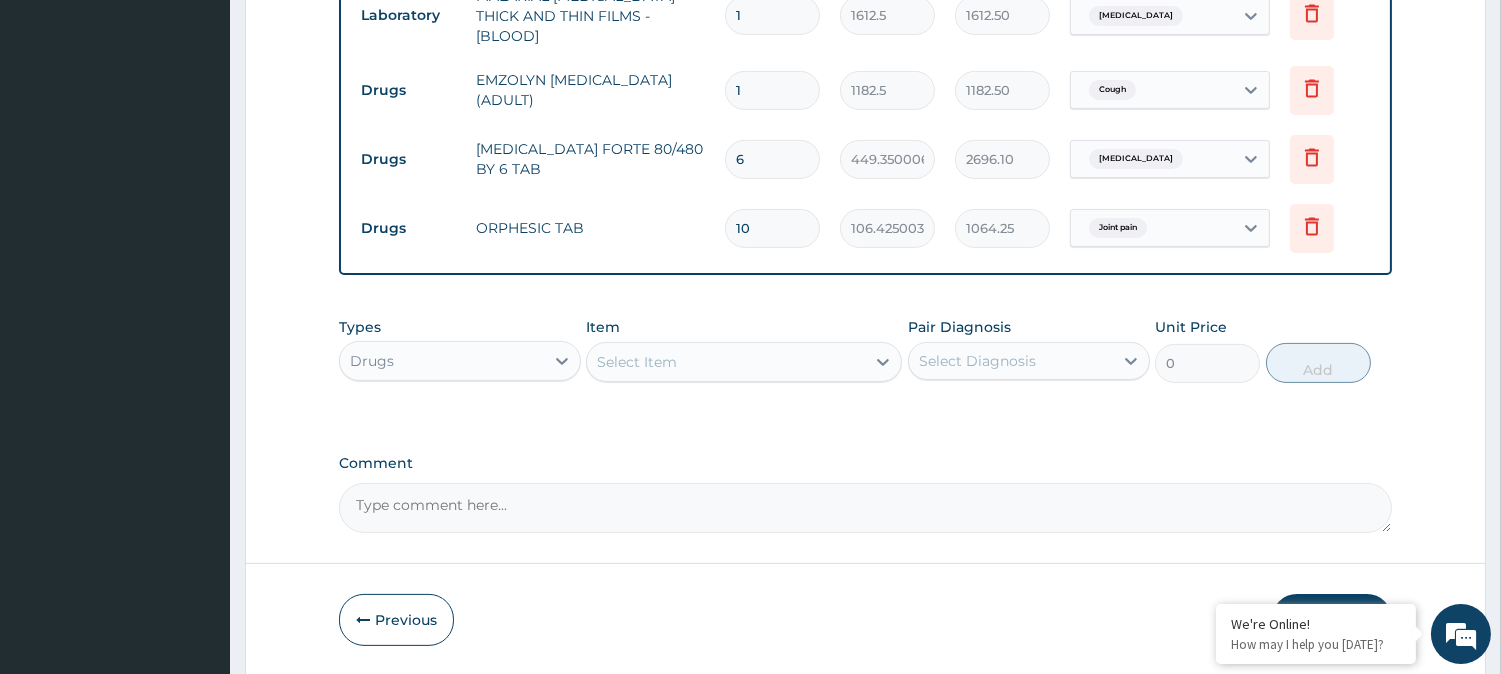 click on "Select Item" at bounding box center [726, 362] 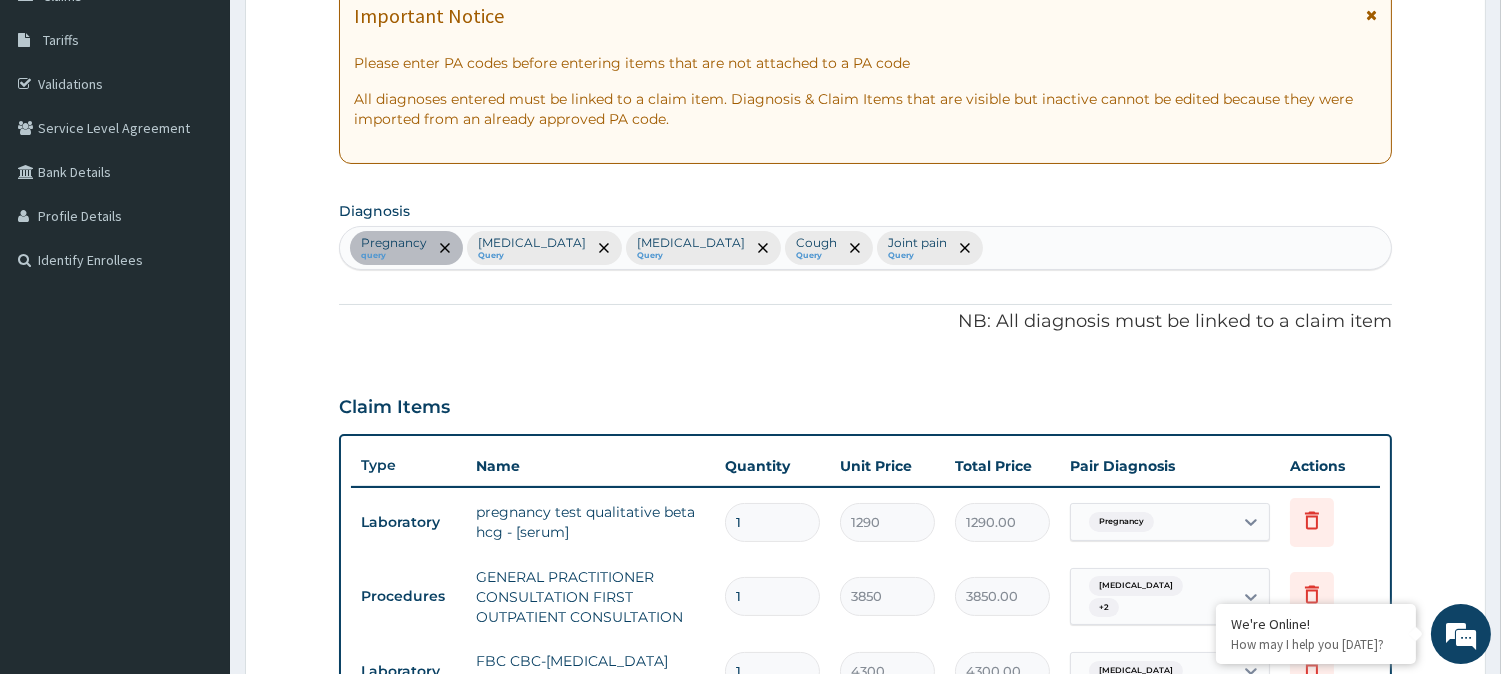 scroll, scrollTop: 114, scrollLeft: 0, axis: vertical 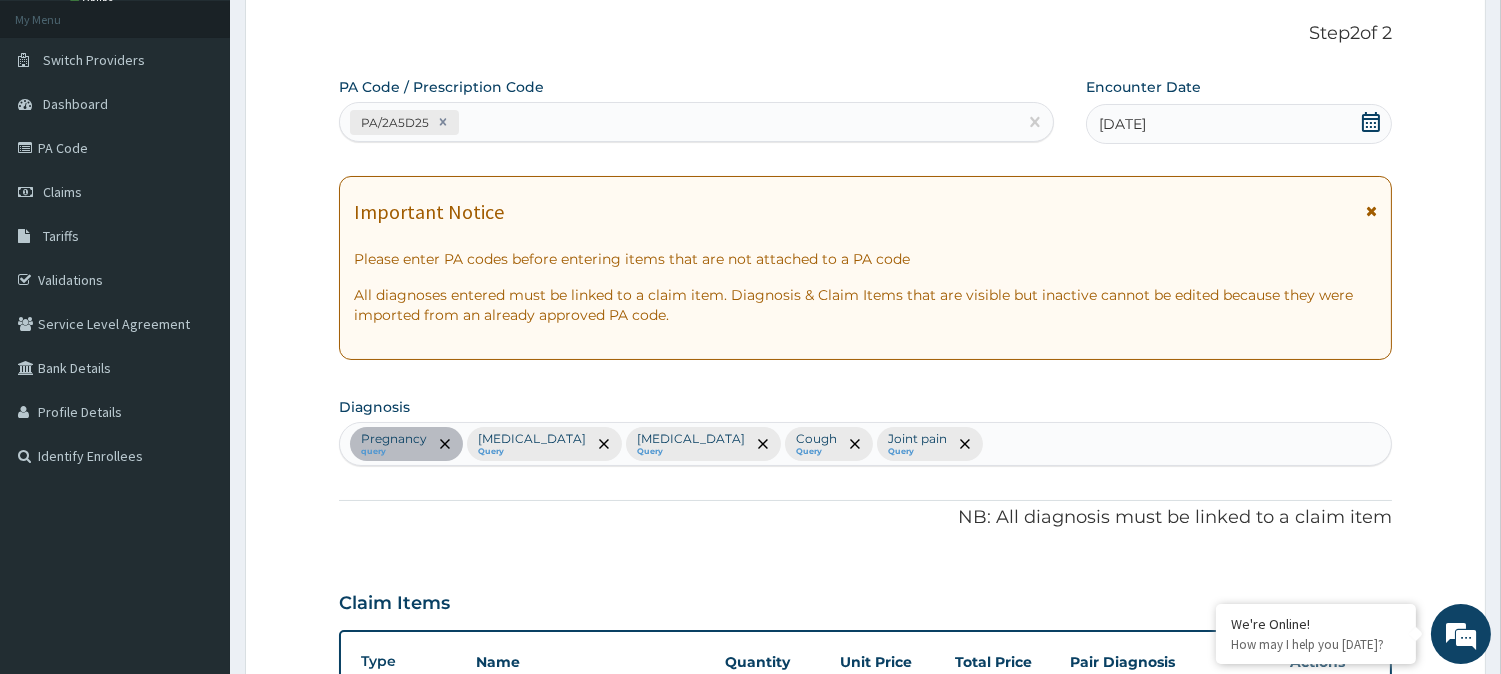 click on "Pregnancy query Malaria Query Sepsis Query Cough Query Joint pain Query" at bounding box center (865, 444) 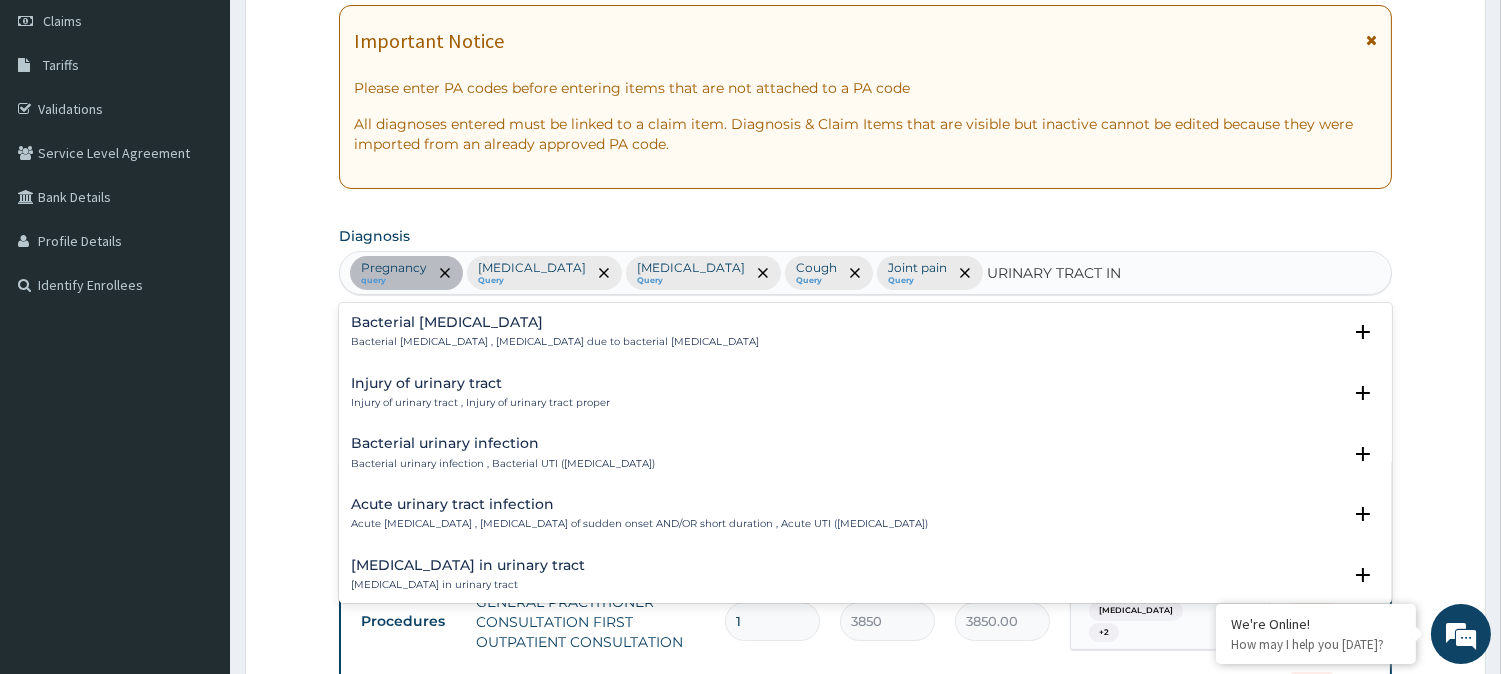 scroll, scrollTop: 298, scrollLeft: 0, axis: vertical 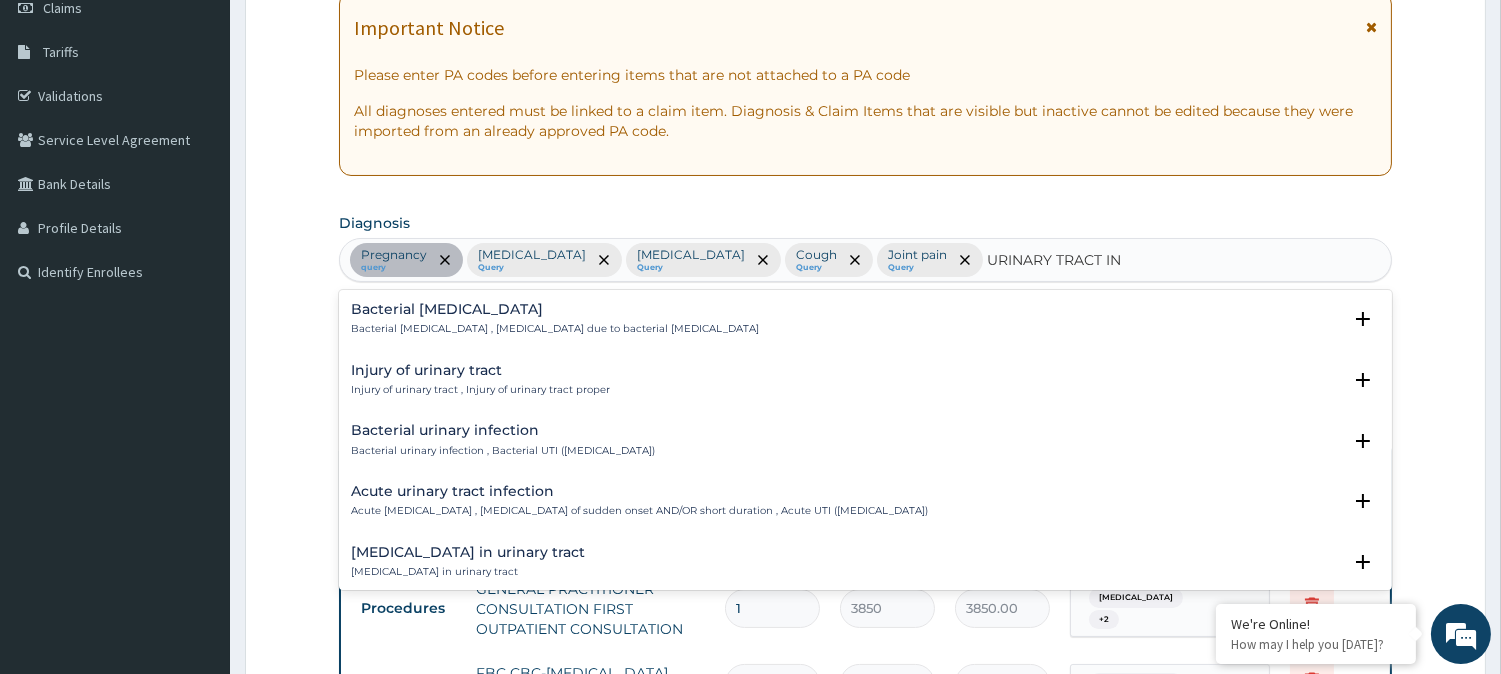 click on "Bacterial urinary infection" at bounding box center [503, 430] 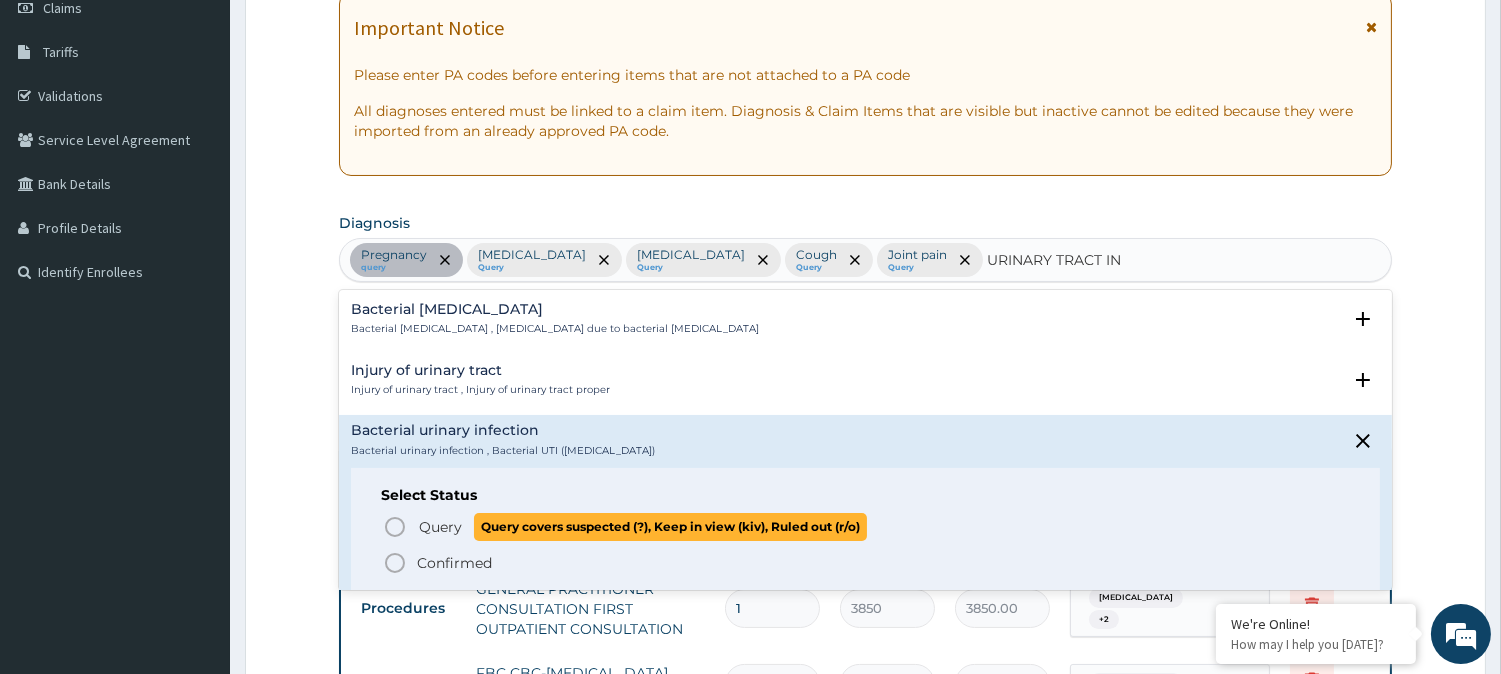 type on "URINARY TRACT IN" 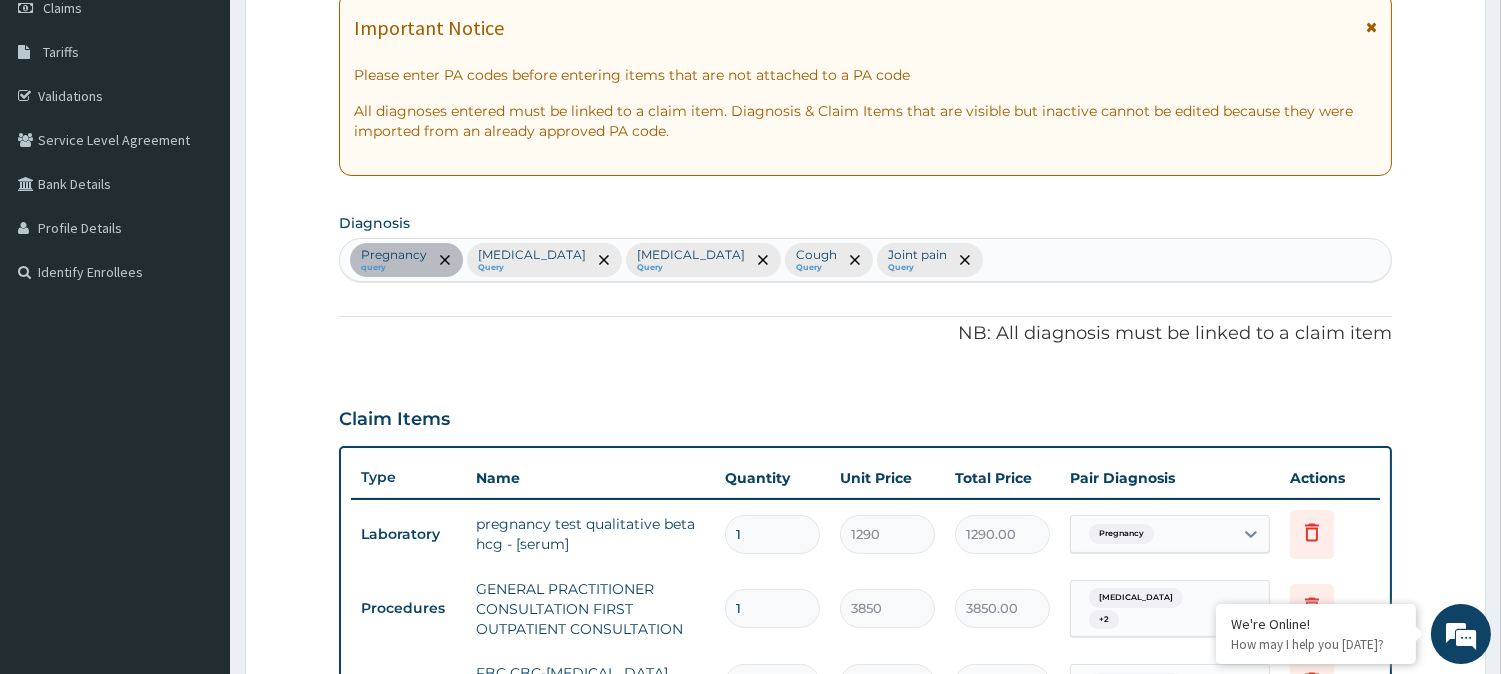 drag, startPoint x: 425, startPoint y: 526, endPoint x: 842, endPoint y: 413, distance: 432.03934 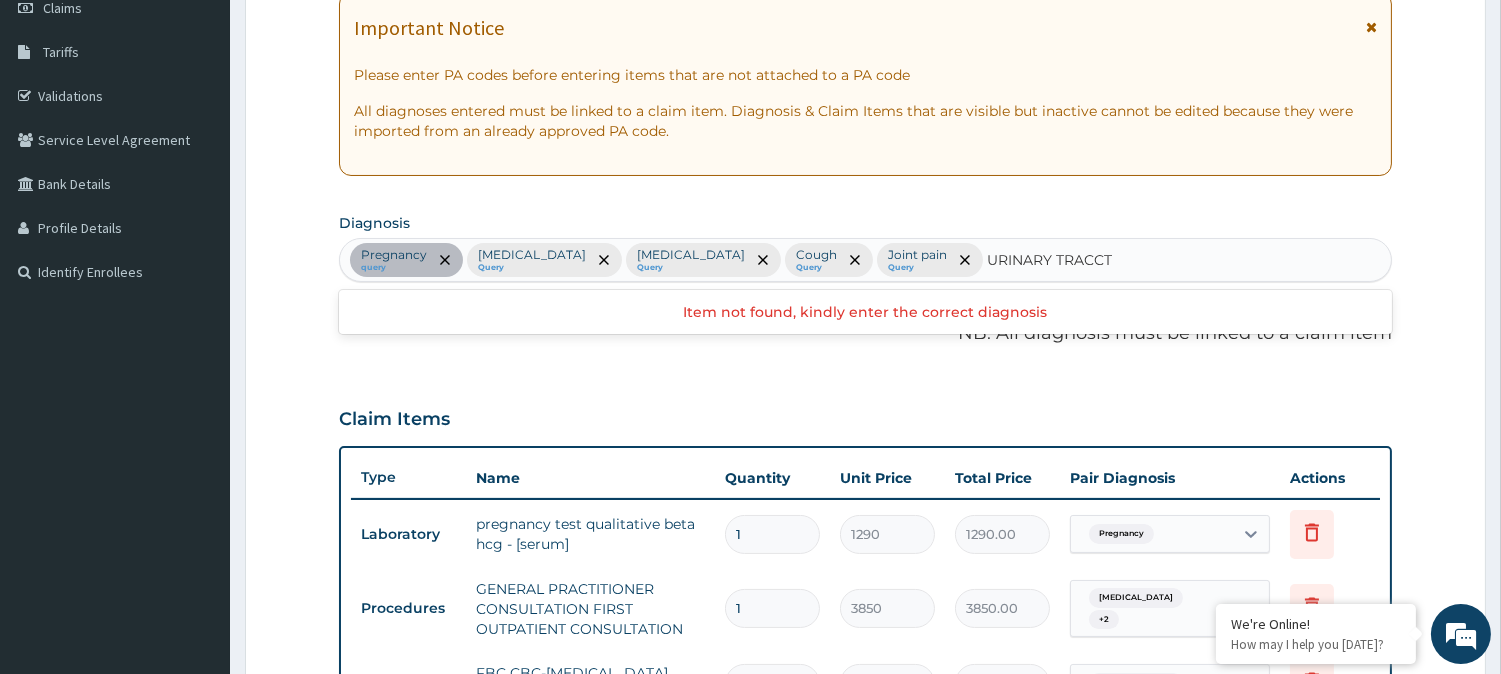 click on "URINARY TRACCT" at bounding box center (1050, 260) 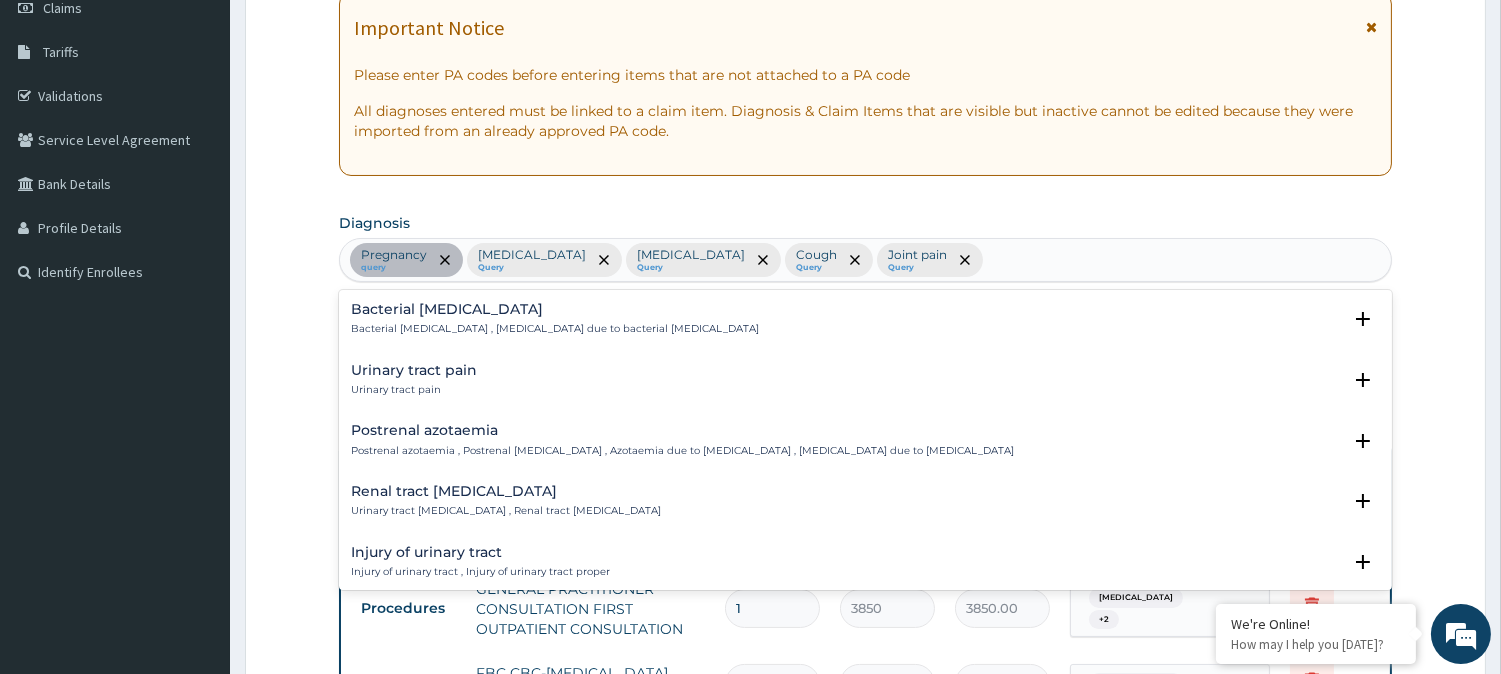 click on "Pregnancy query Malaria Query Sepsis Query Cough Query Joint pain Query URINARY TRACT" at bounding box center (865, 260) 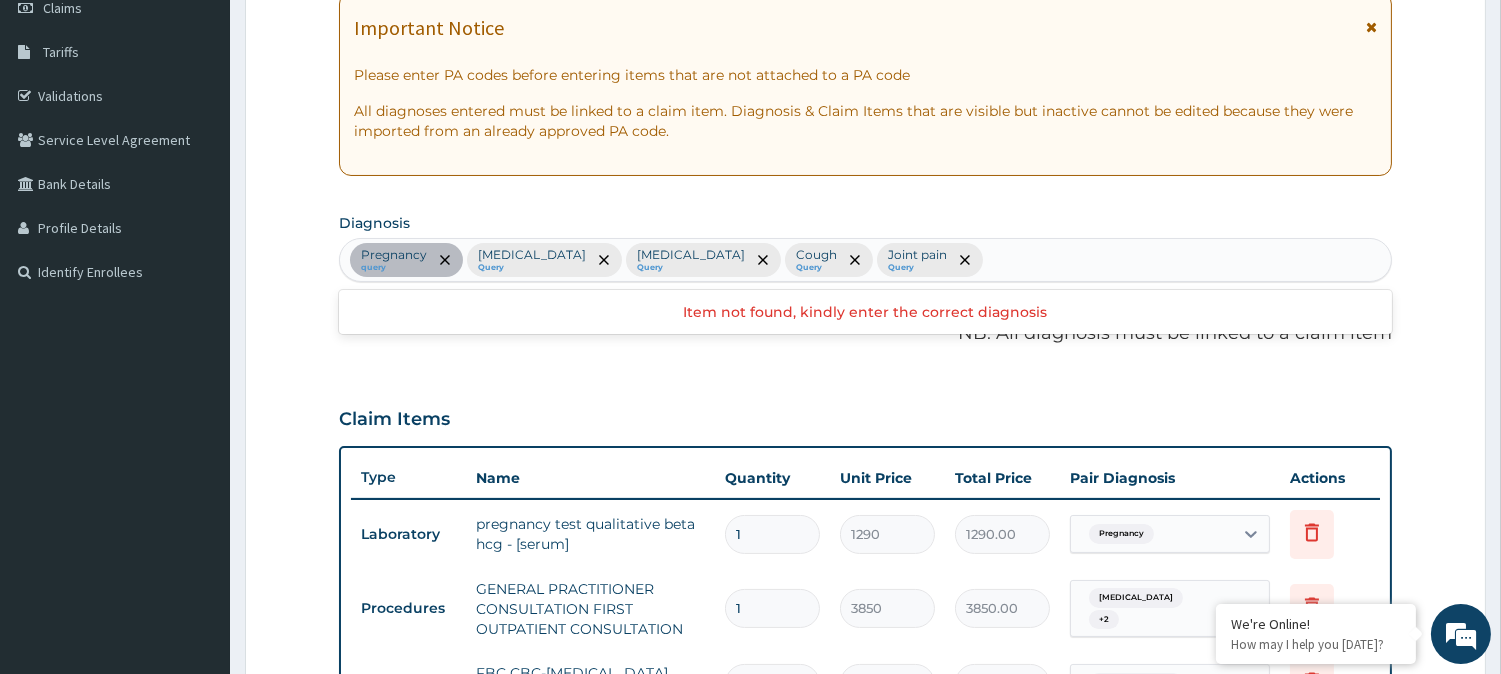 click on "Pregnancy query Malaria Query Sepsis Query Cough Query Joint pain Query" at bounding box center [865, 260] 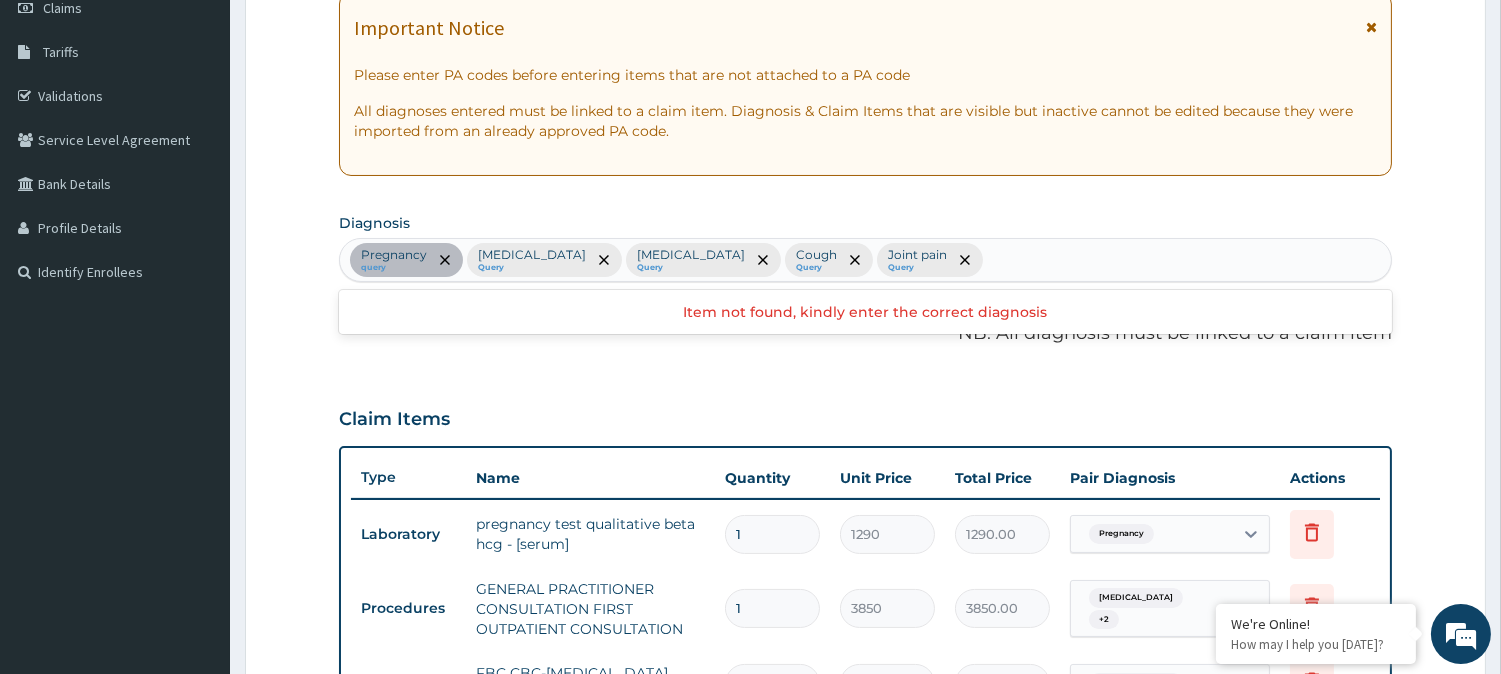 type on "T" 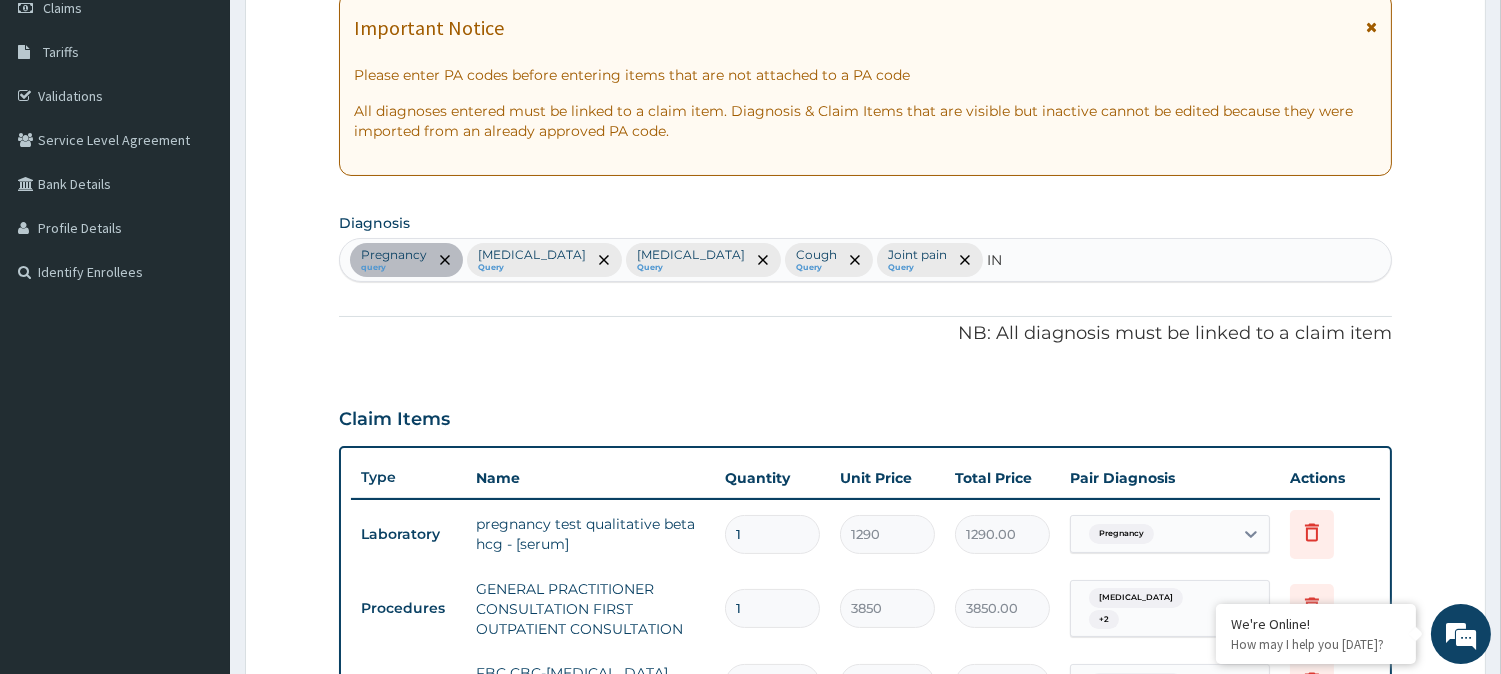 type on "I" 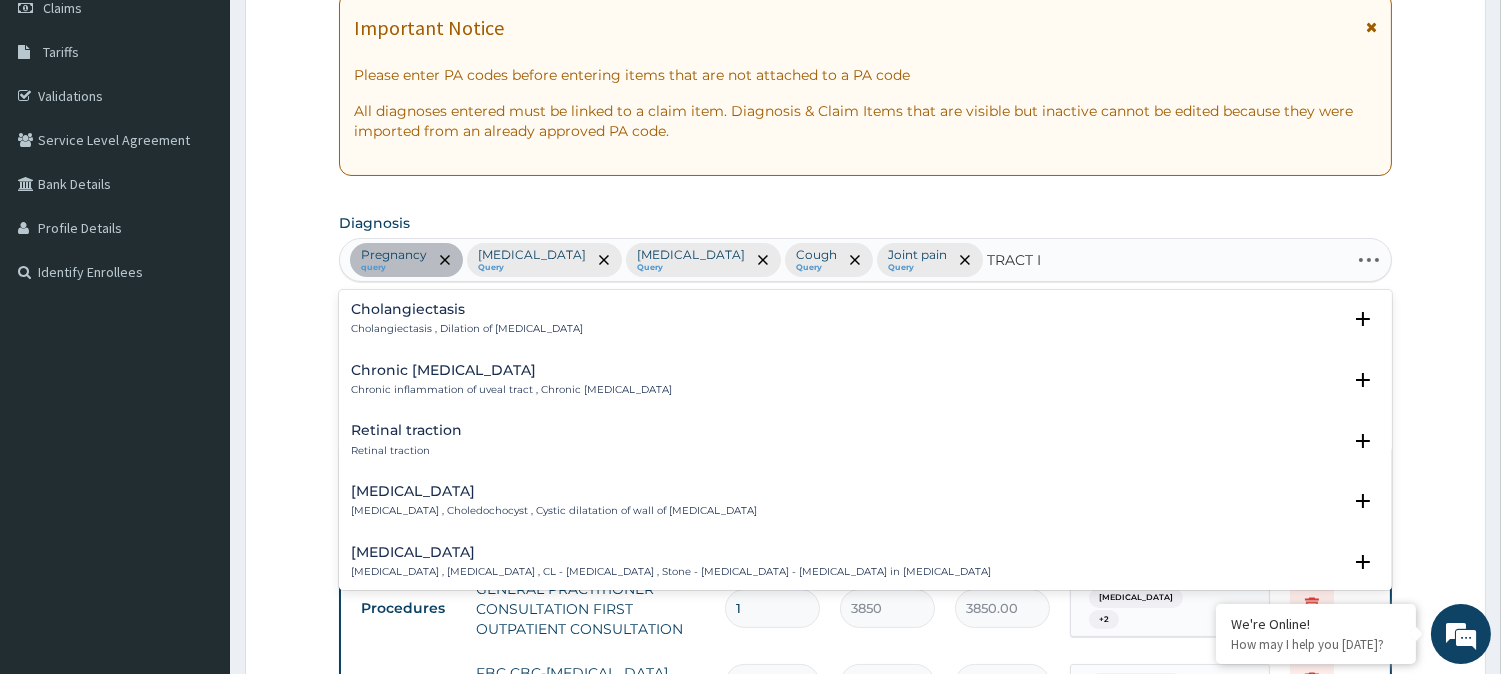 type on "TRACT IN" 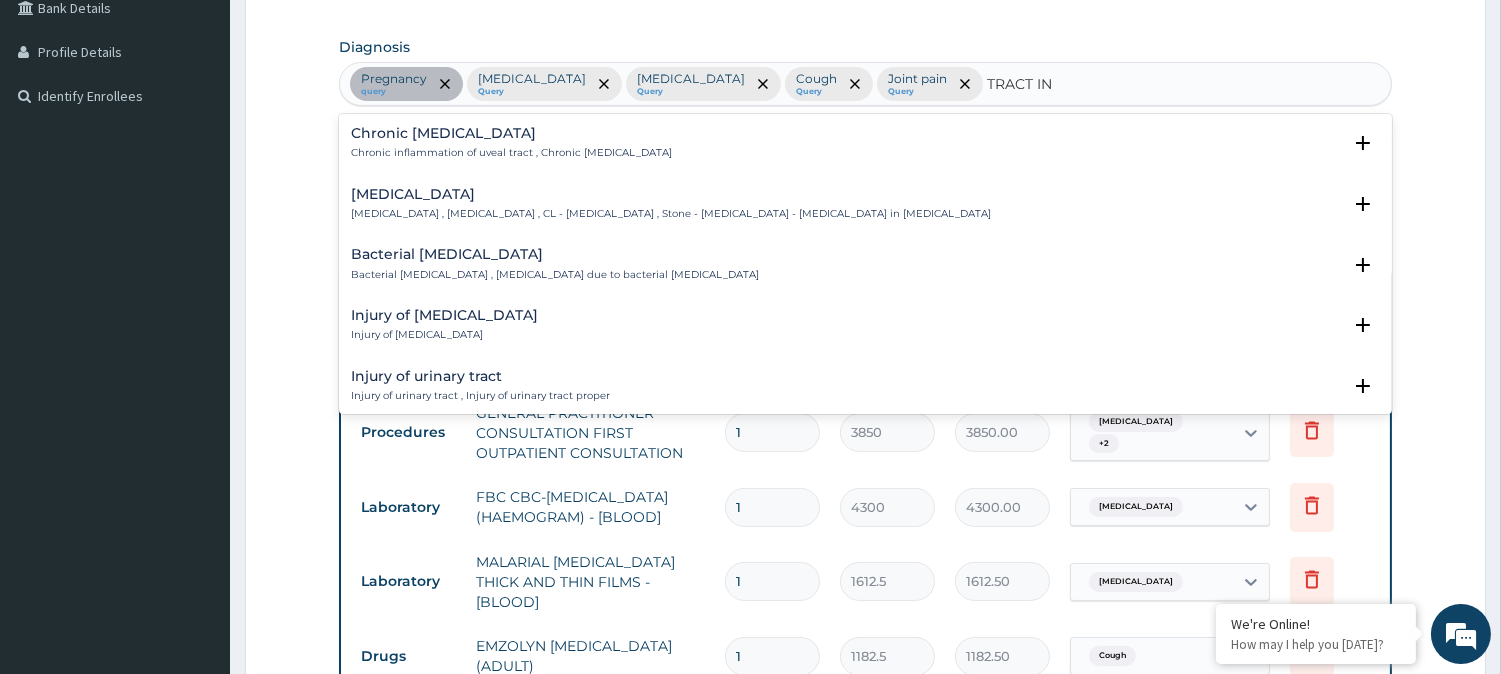 scroll, scrollTop: 484, scrollLeft: 0, axis: vertical 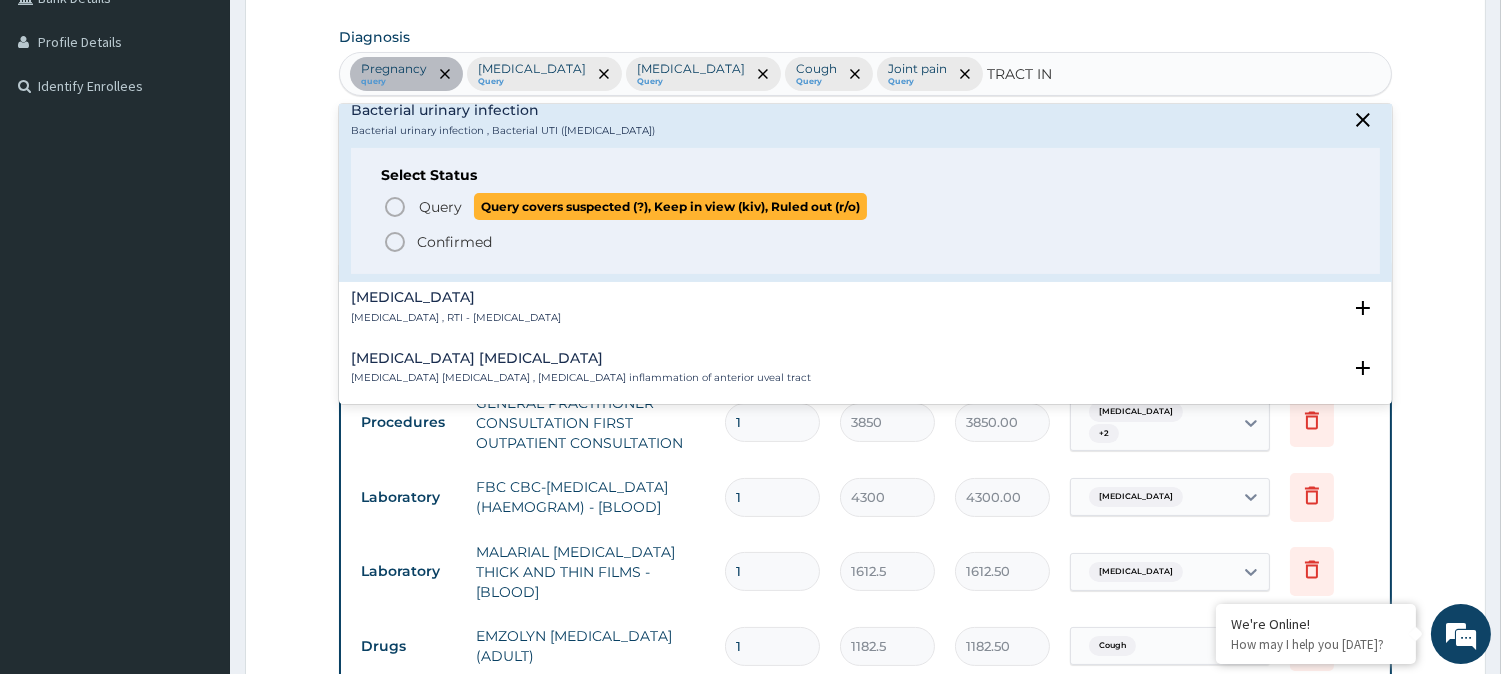 click 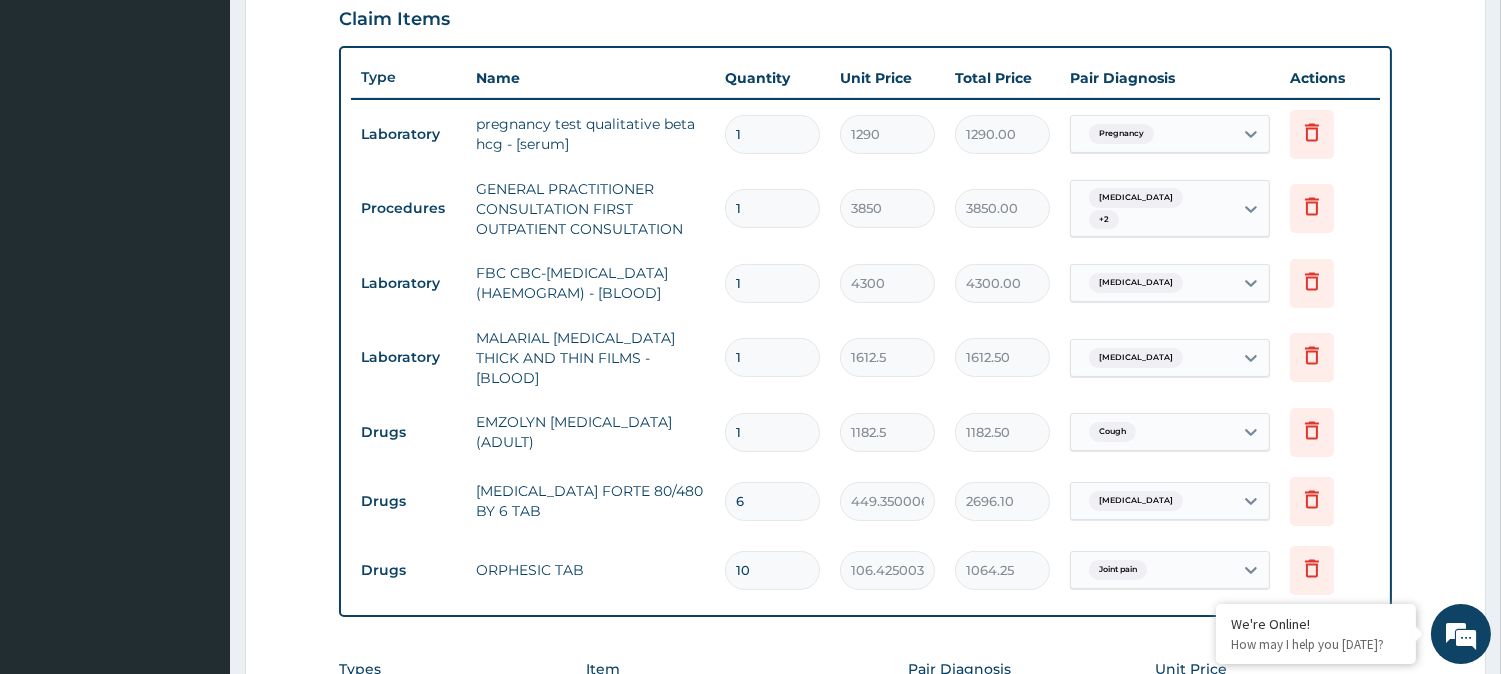 scroll, scrollTop: 1040, scrollLeft: 0, axis: vertical 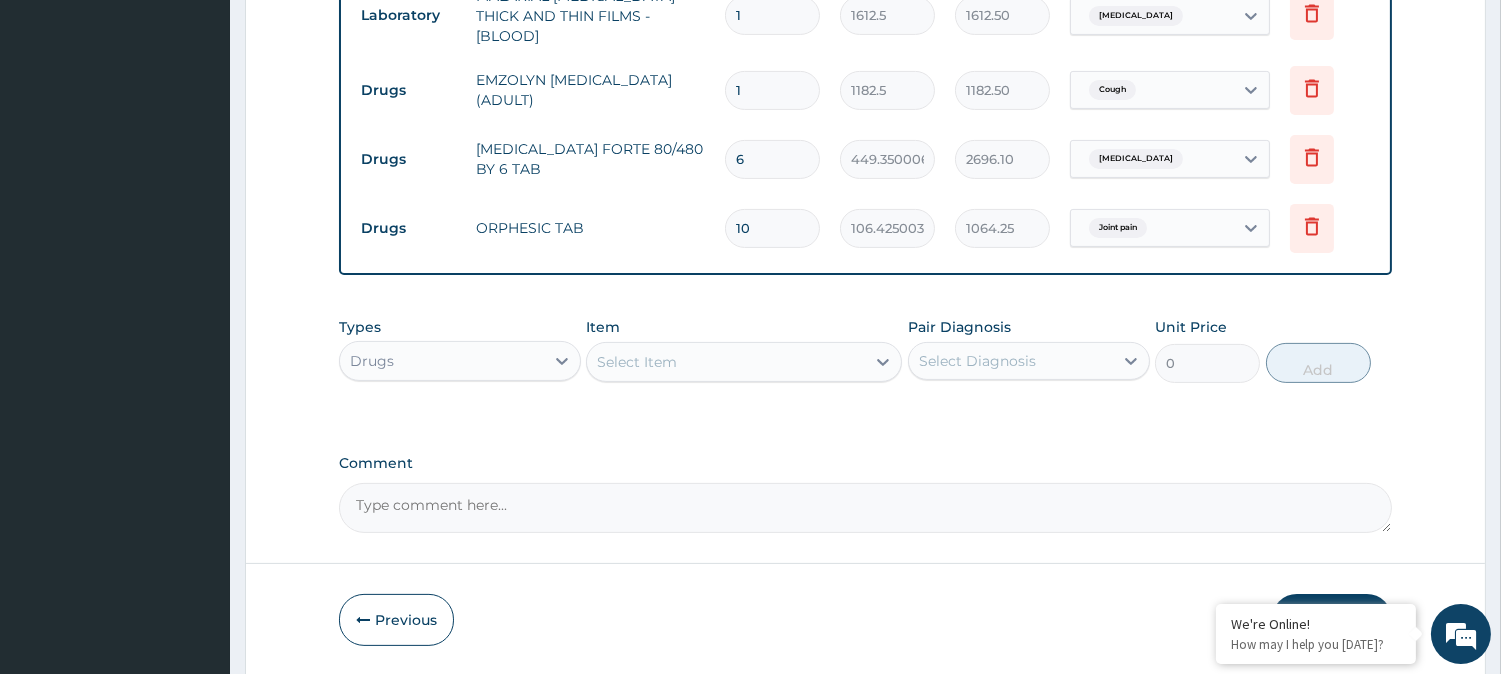 click on "Select Item" at bounding box center (726, 362) 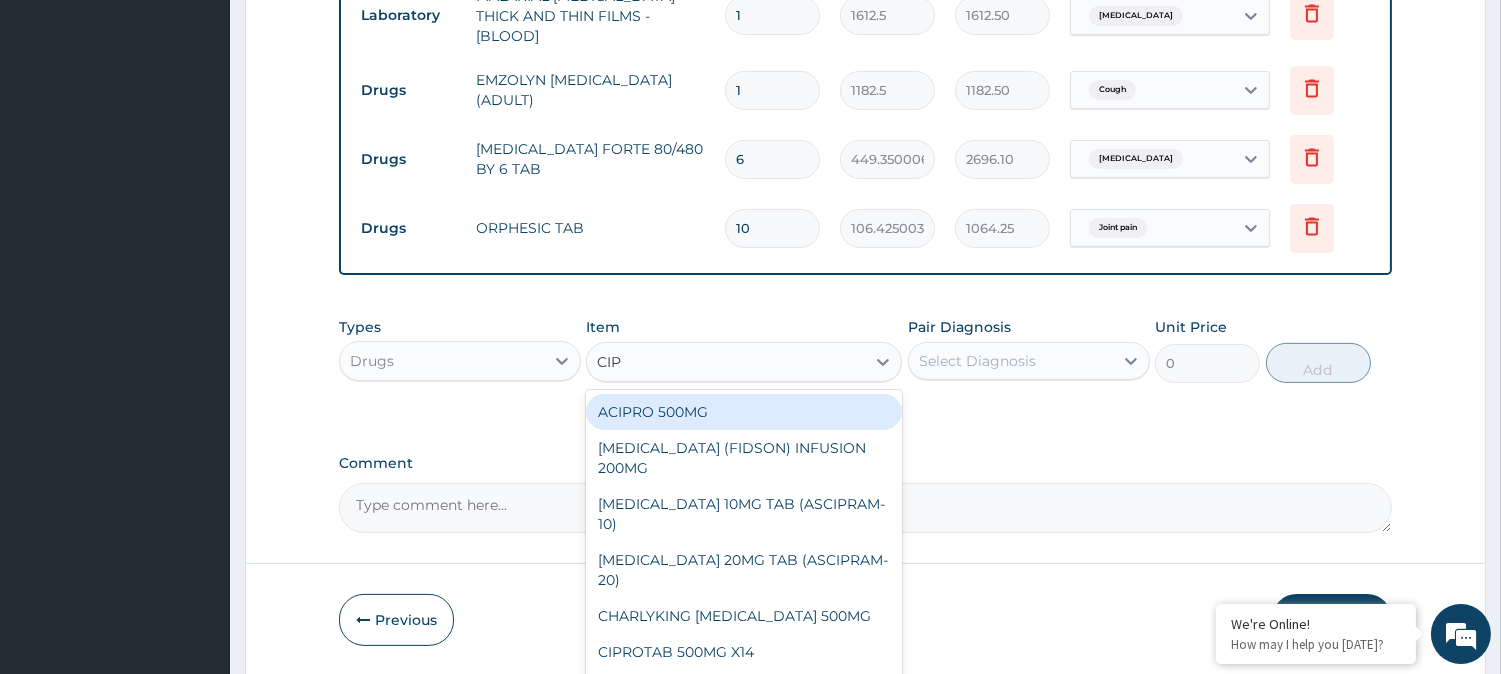 type on "CIPR" 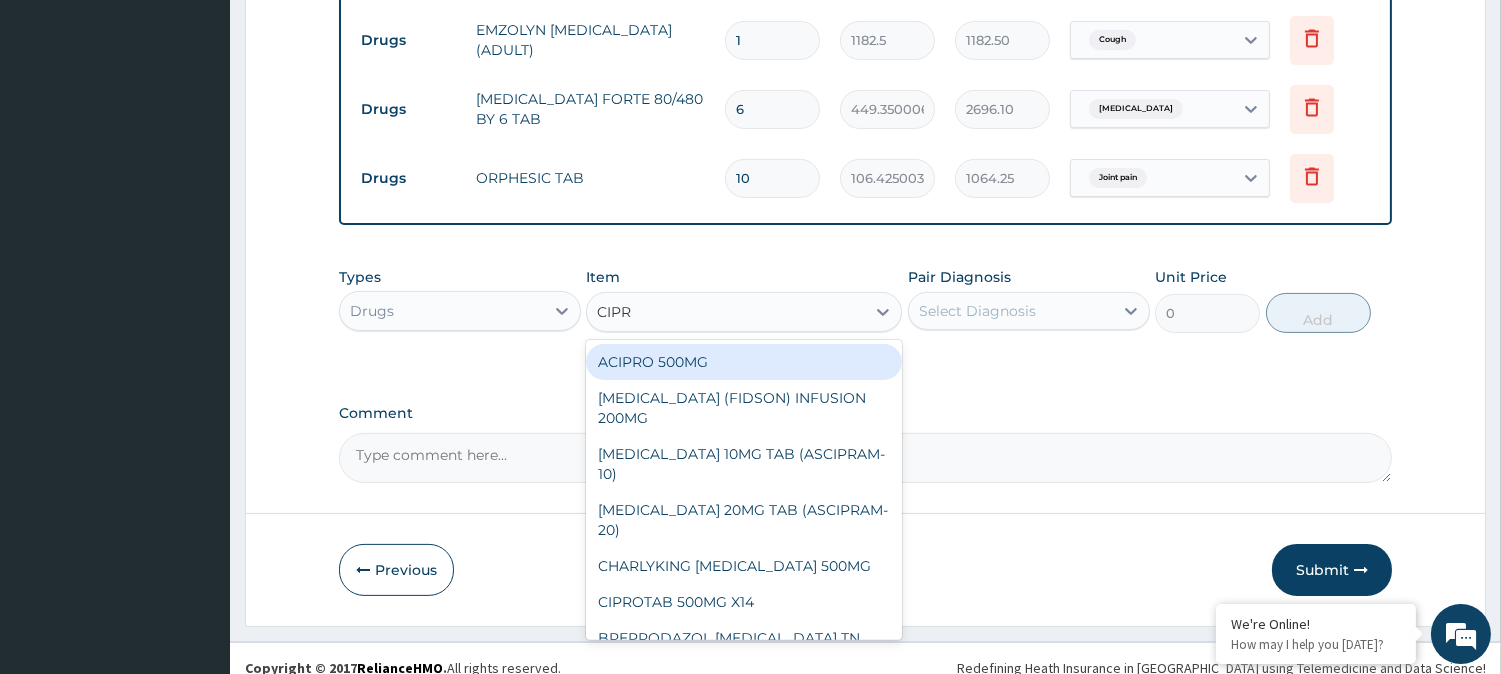 scroll, scrollTop: 1108, scrollLeft: 0, axis: vertical 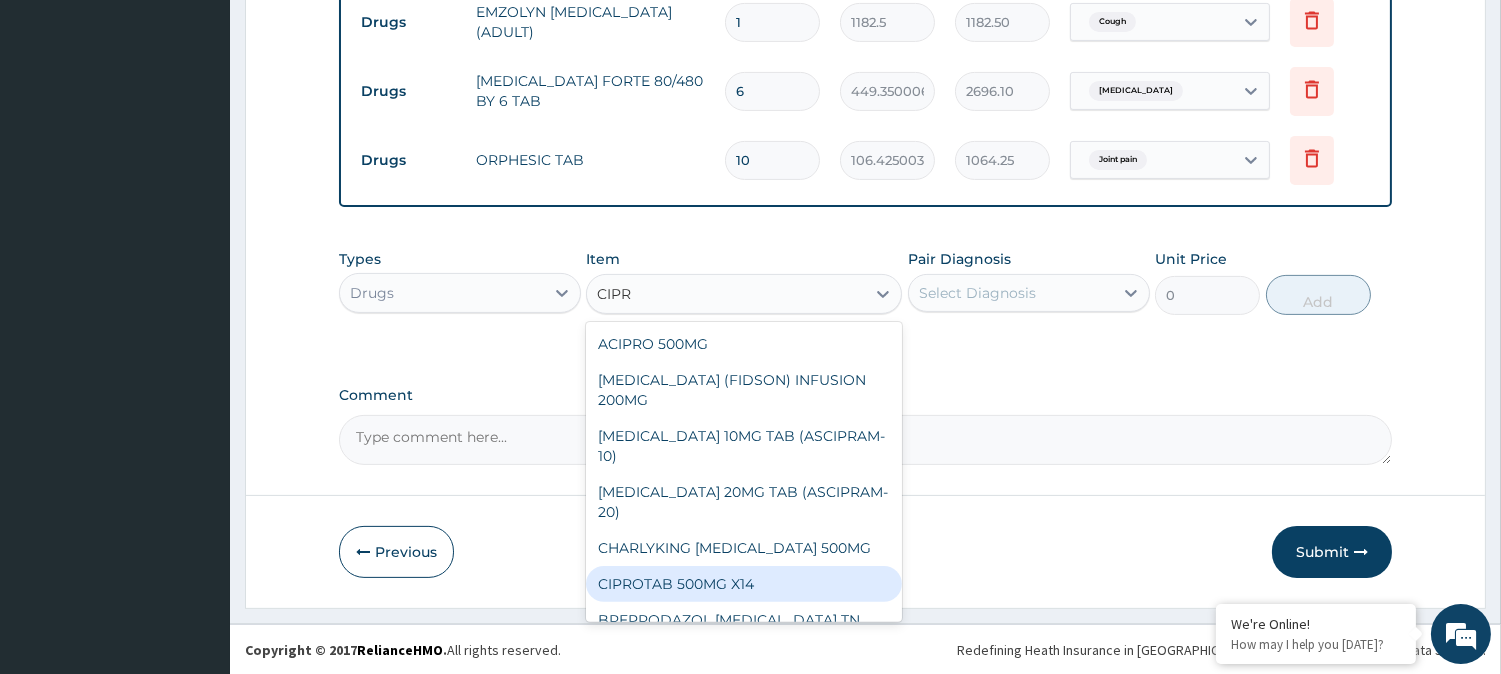 click on "CIPROTAB 500MG X14" at bounding box center [744, 584] 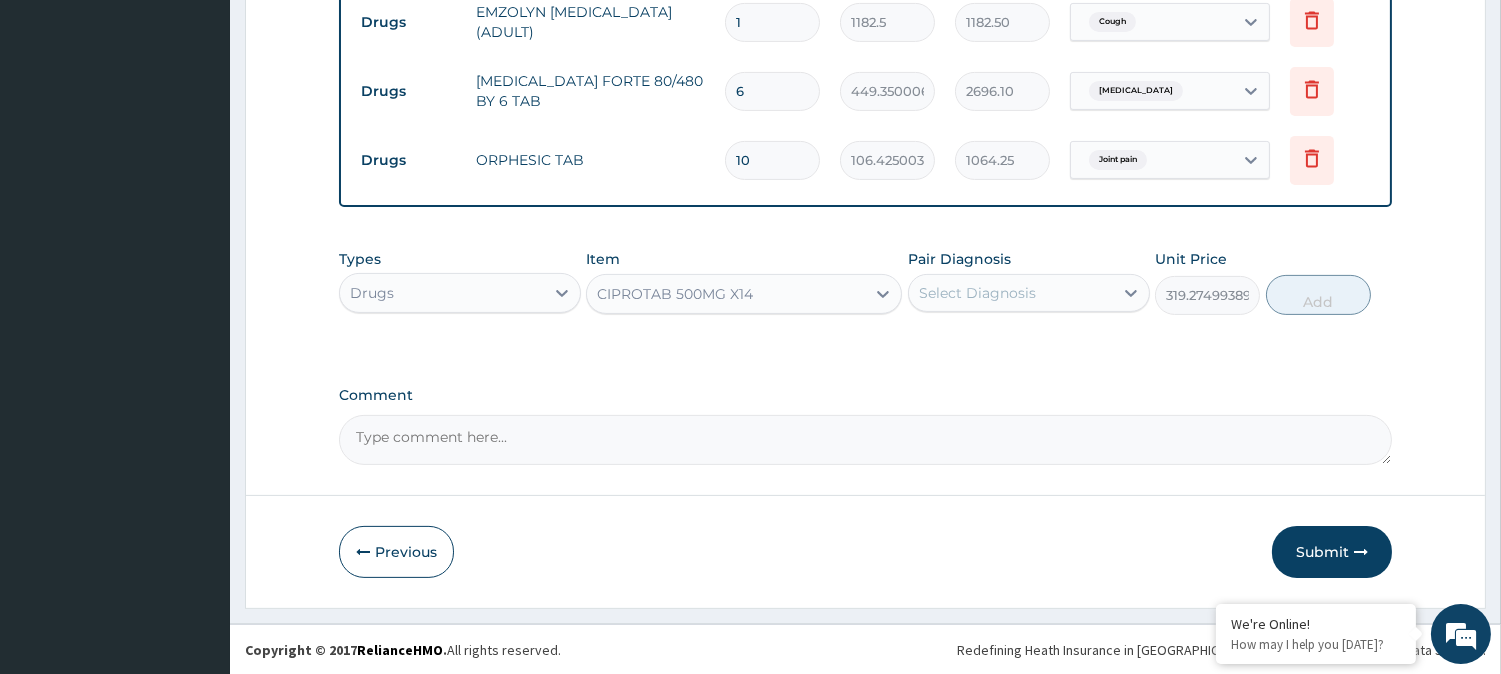 click on "Select Diagnosis" at bounding box center (977, 293) 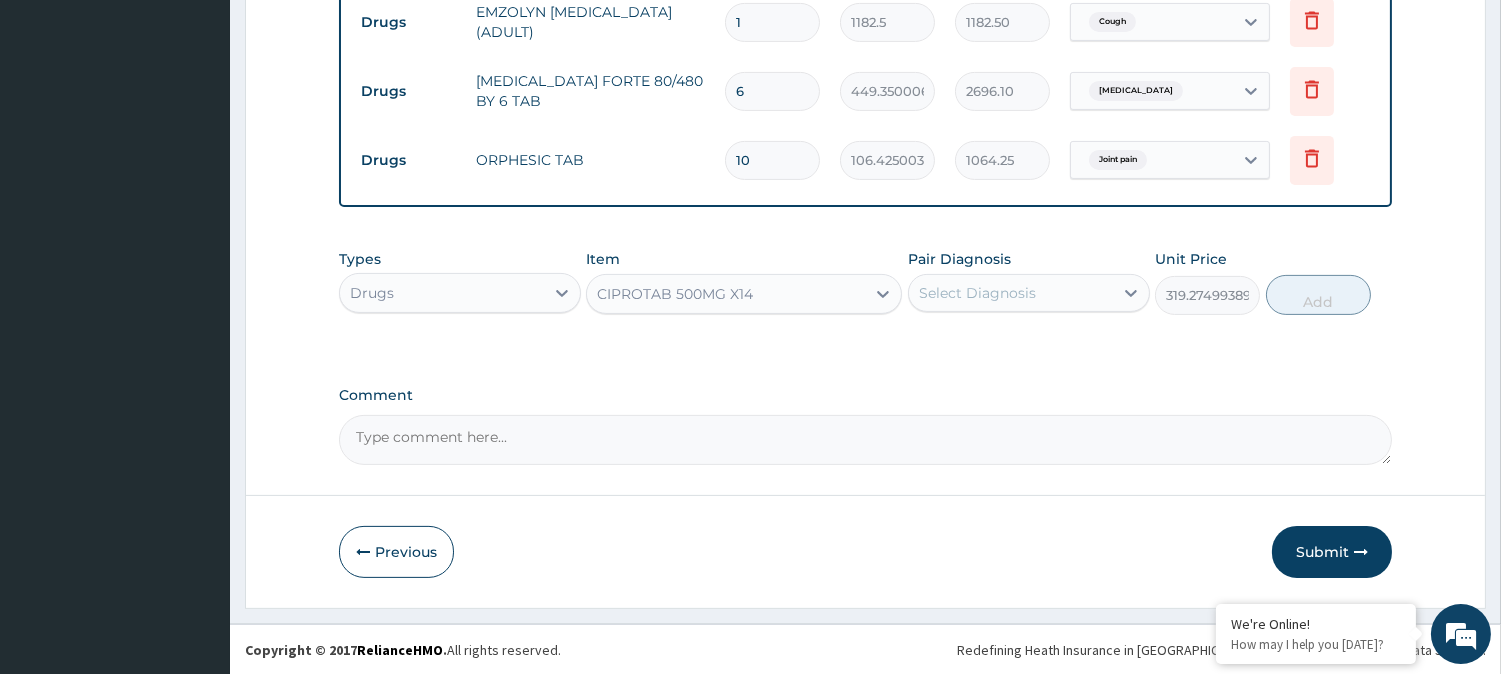 click on "Select Diagnosis" at bounding box center [977, 293] 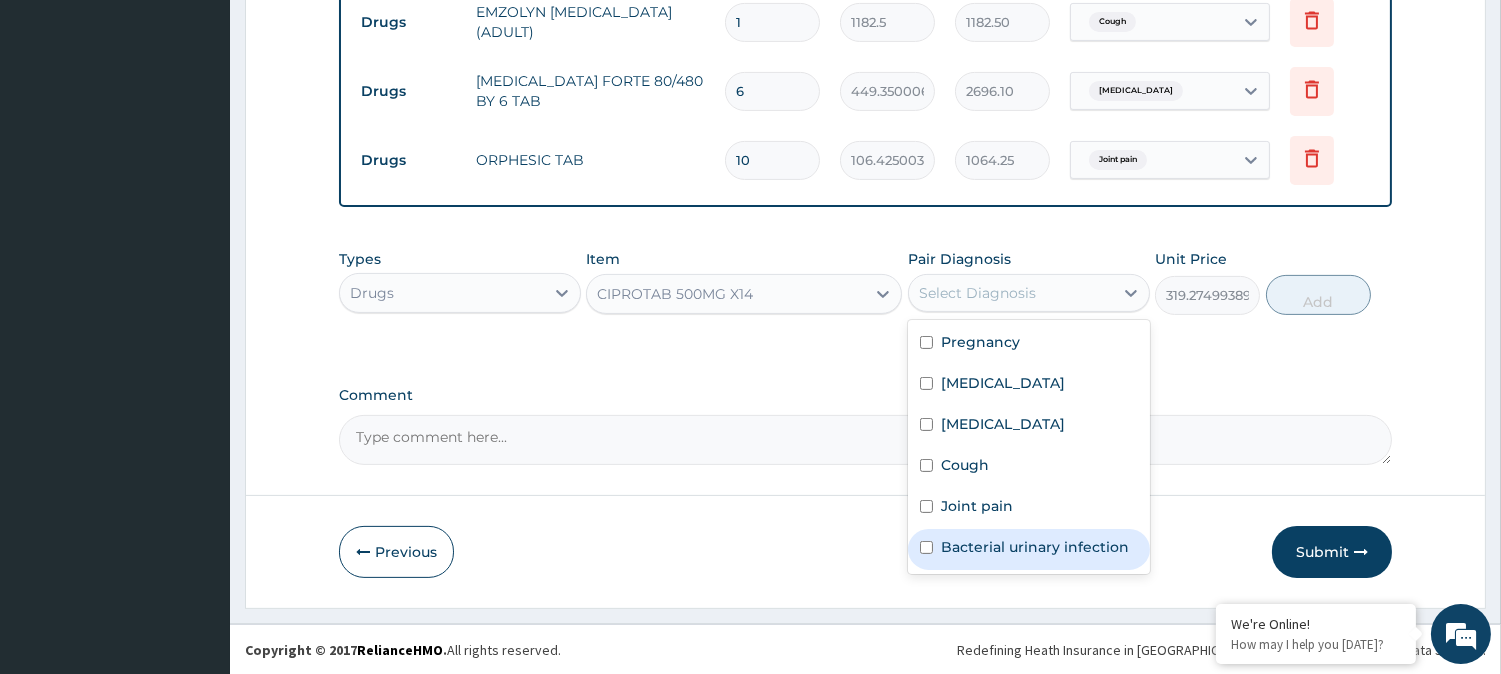 click on "Bacterial urinary infection" at bounding box center [1035, 547] 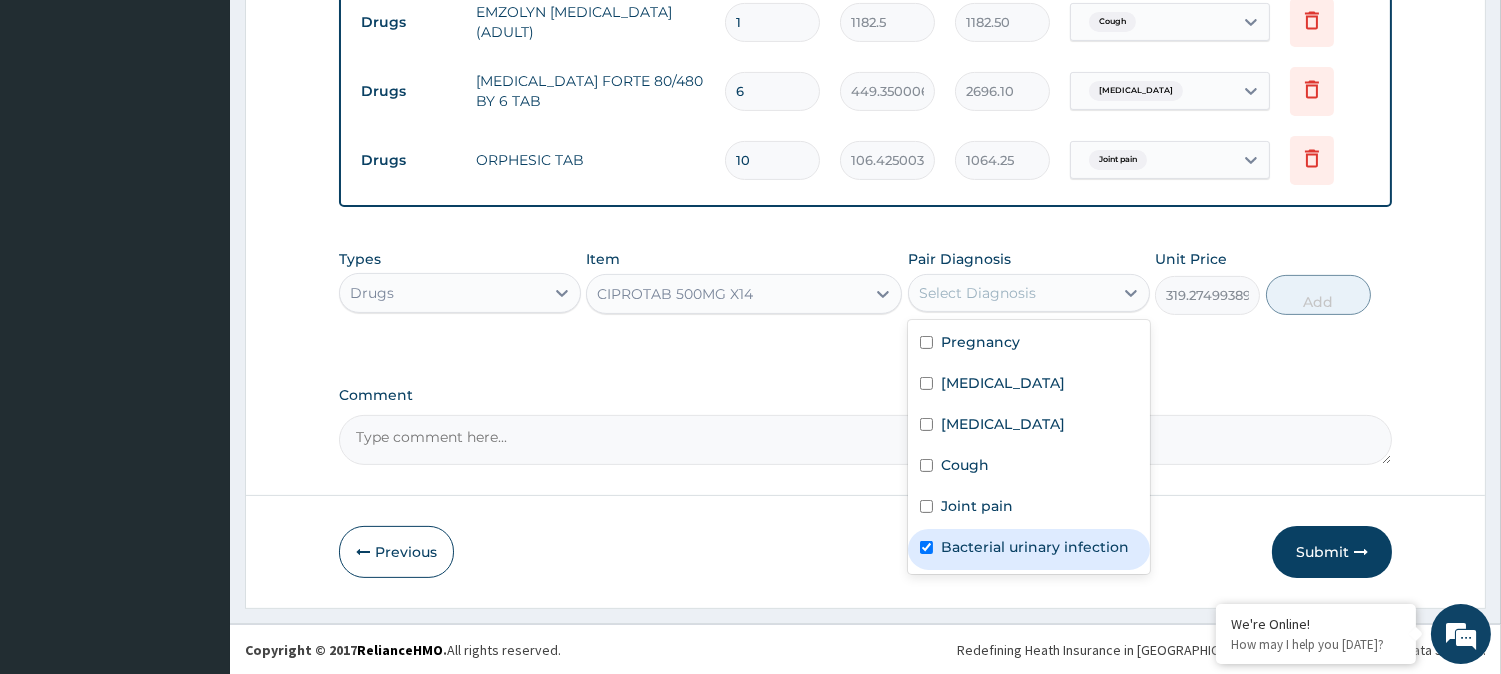 checkbox on "true" 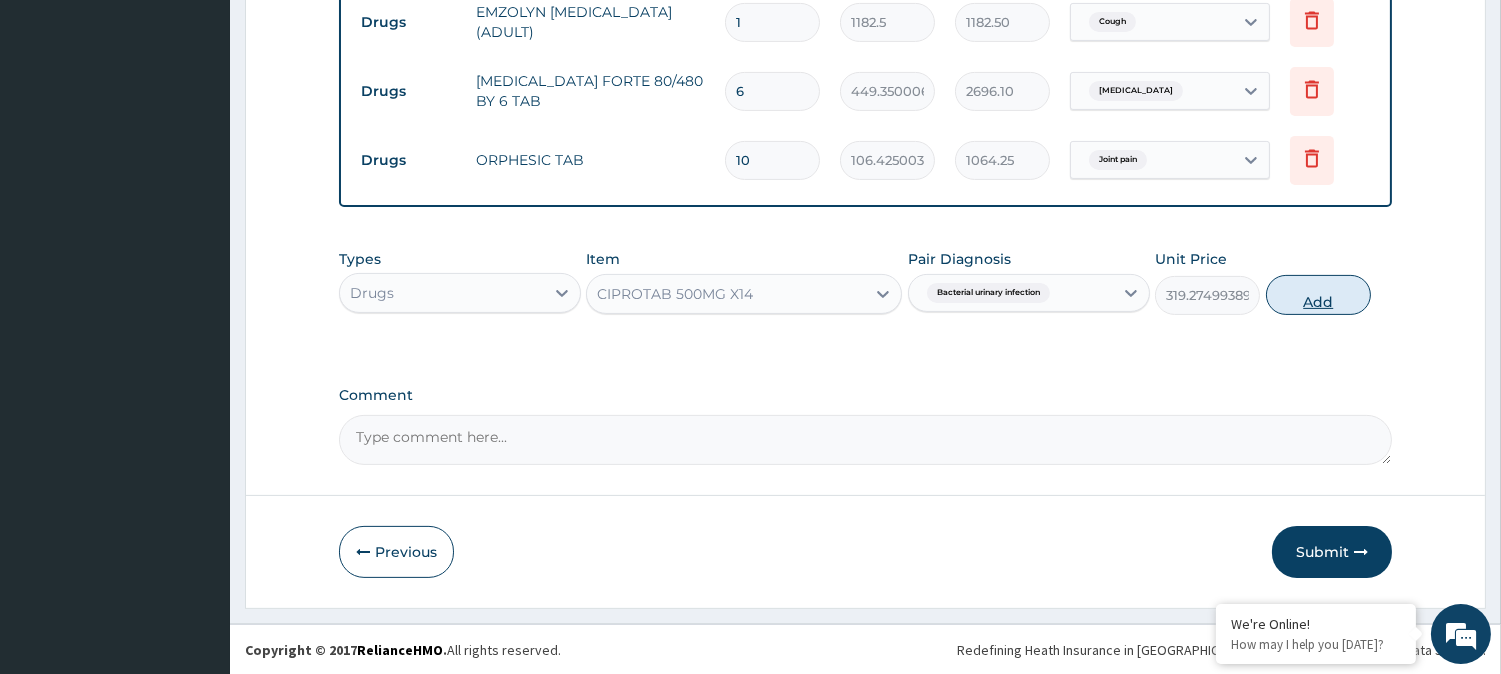 click on "Add" at bounding box center [1318, 295] 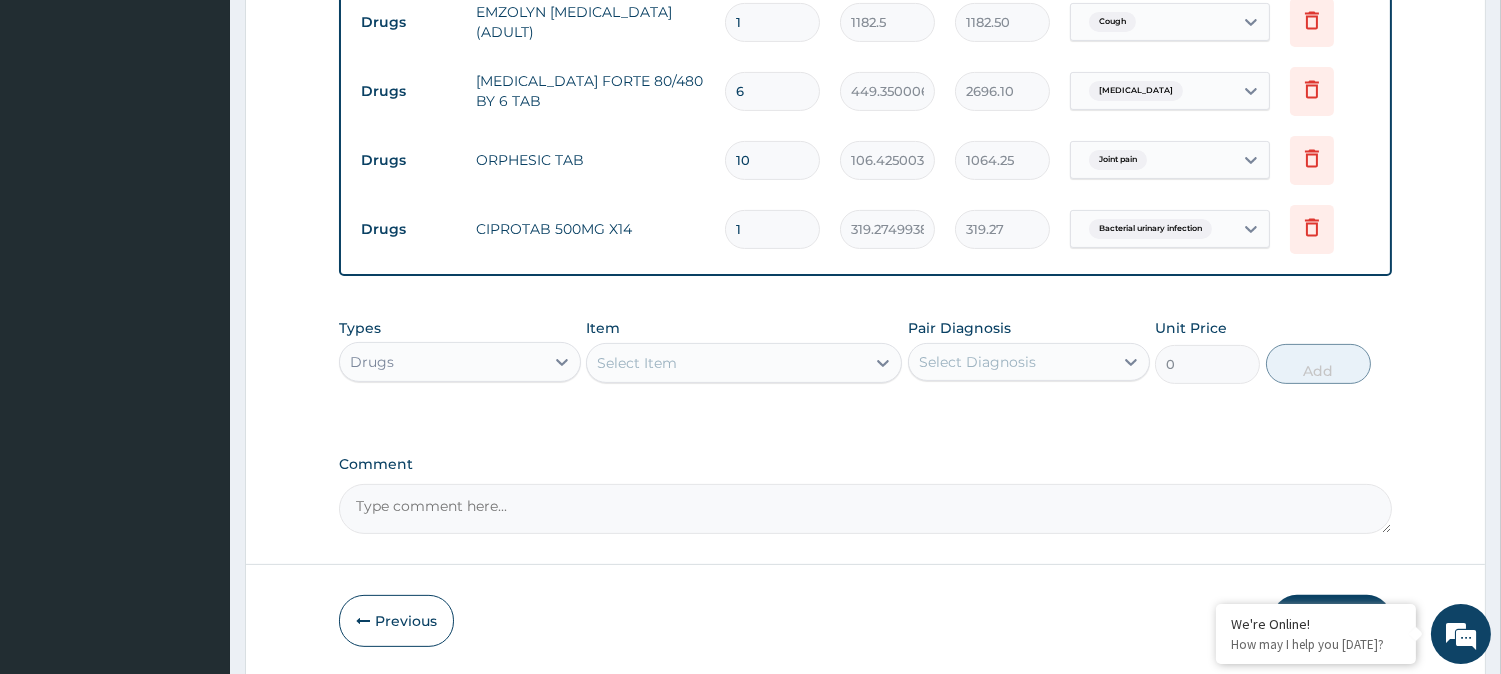 type on "10" 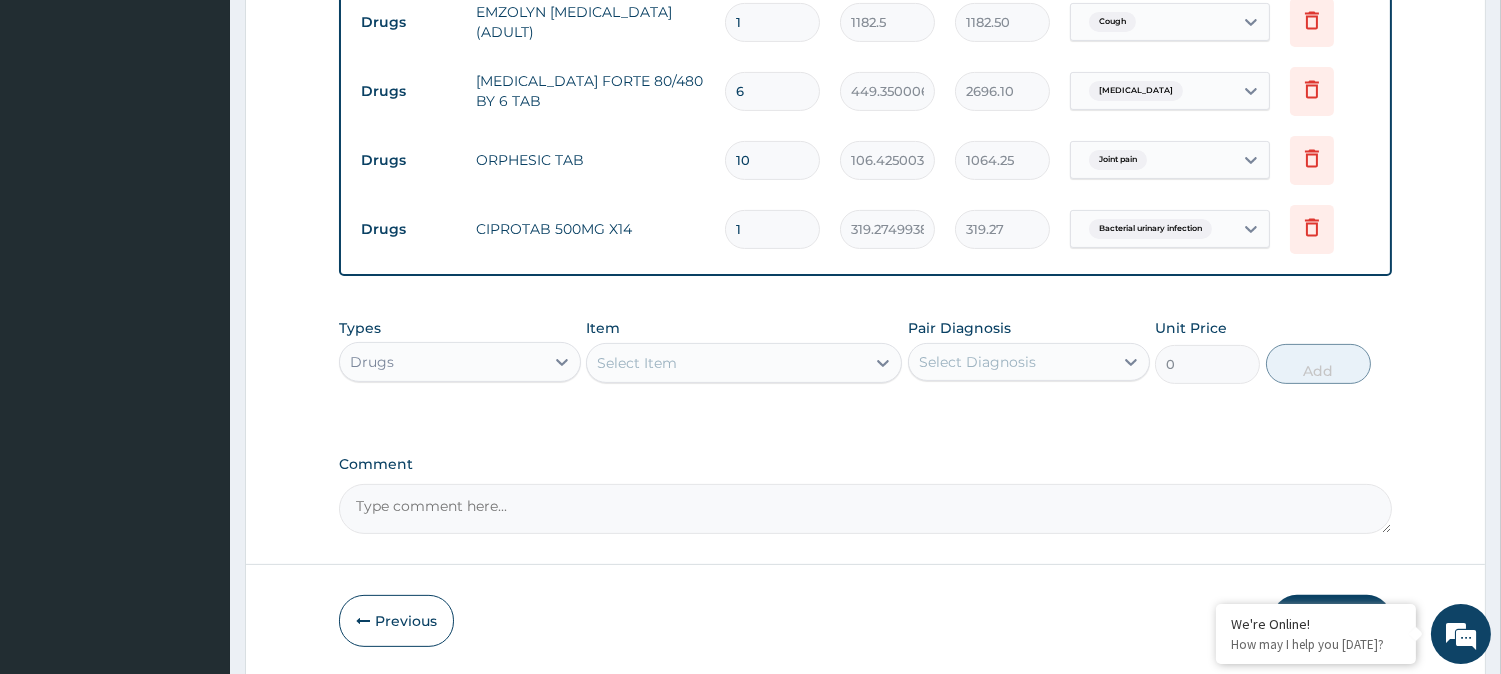 type on "3192.75" 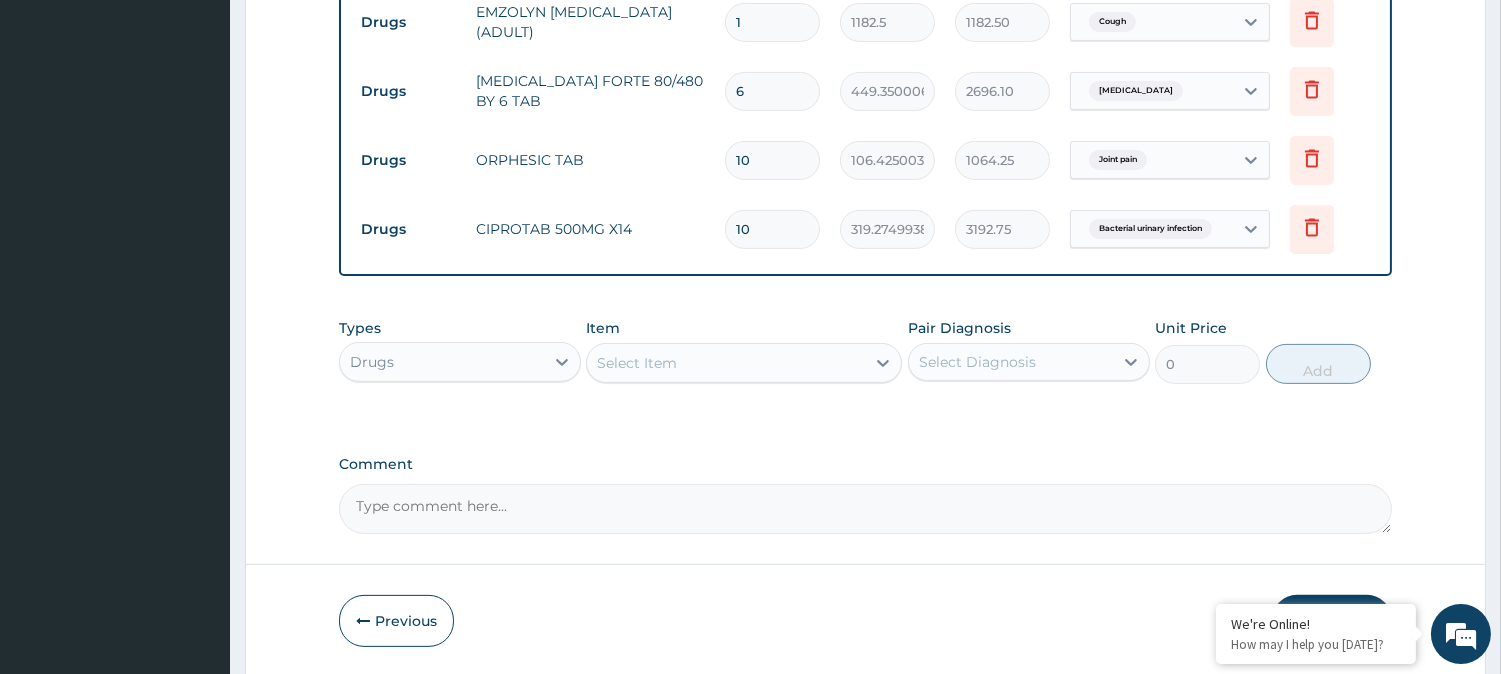 type on "10" 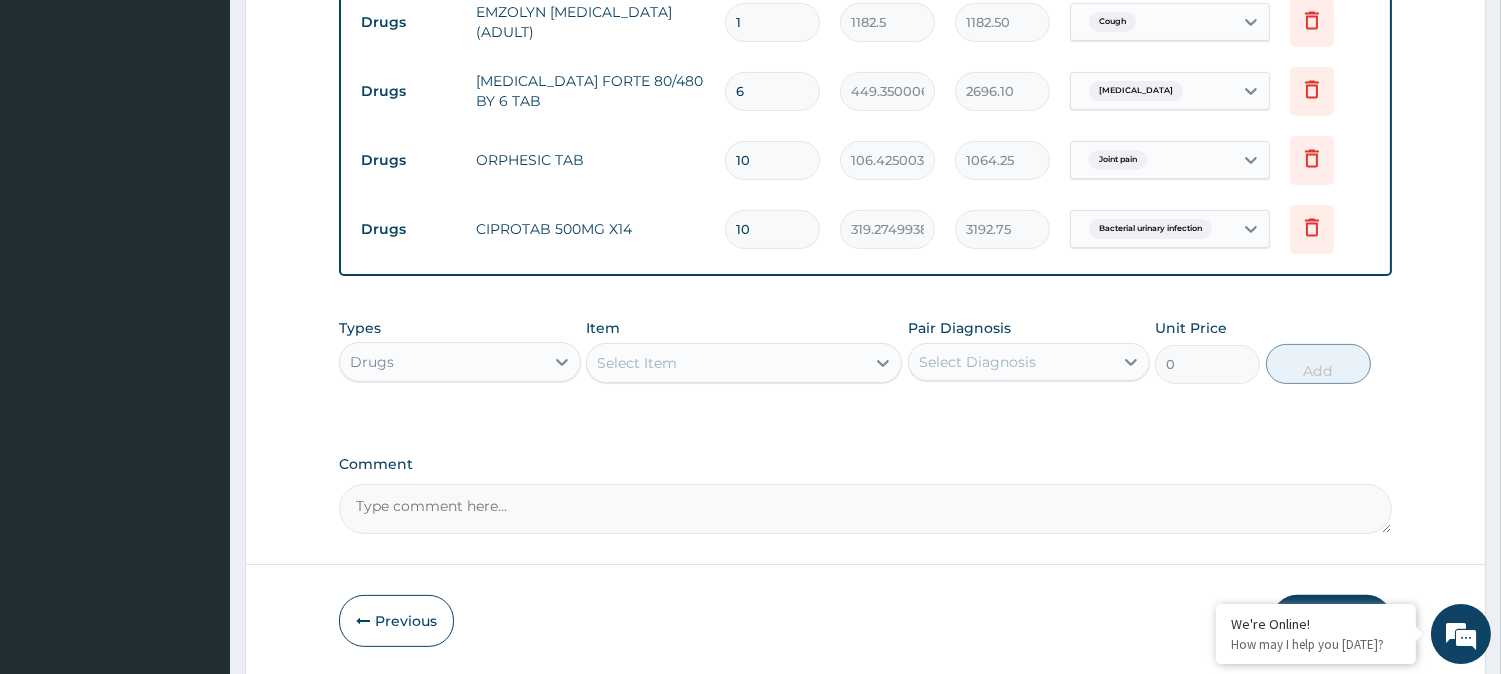 click on "Select Item" at bounding box center (726, 363) 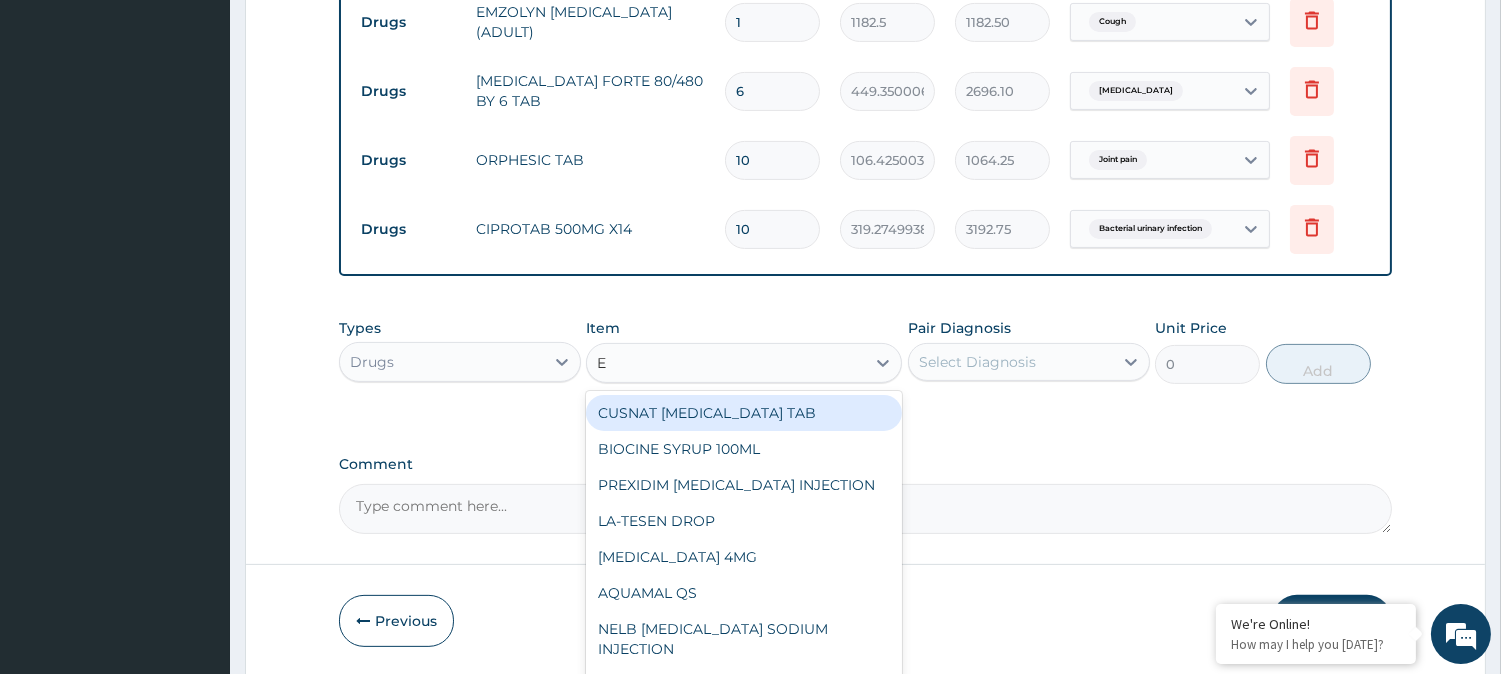 type on "E M" 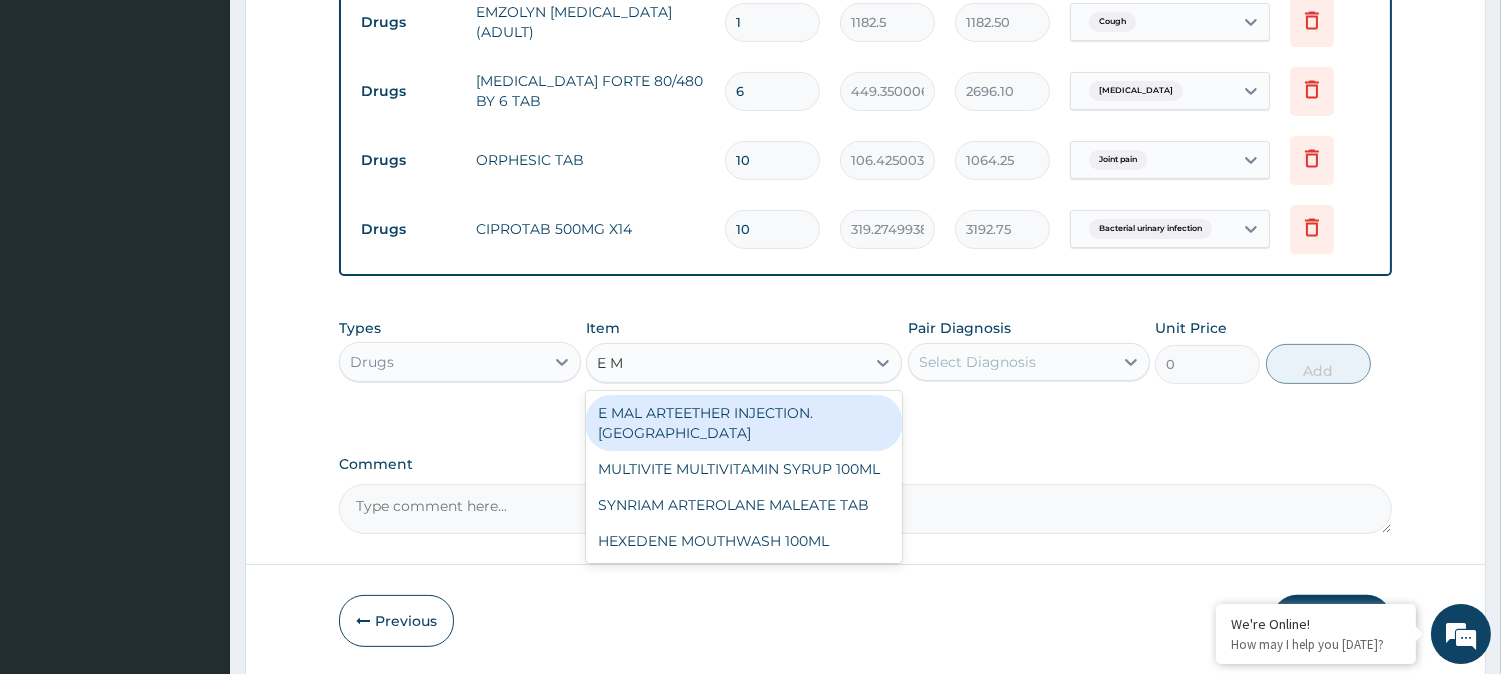 drag, startPoint x: 718, startPoint y: 397, endPoint x: 733, endPoint y: 395, distance: 15.132746 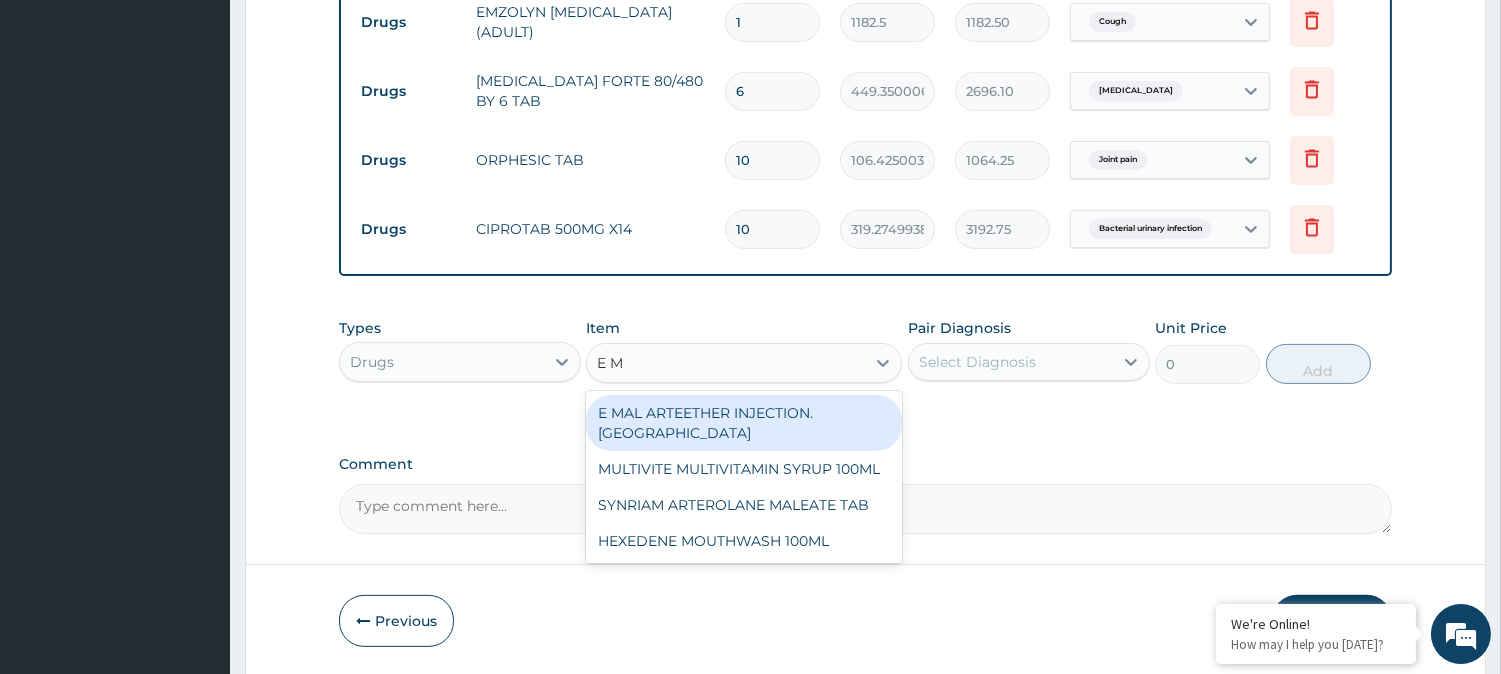 click on "E MAL ARTEETHER INJECTION. FIDSON" at bounding box center (744, 423) 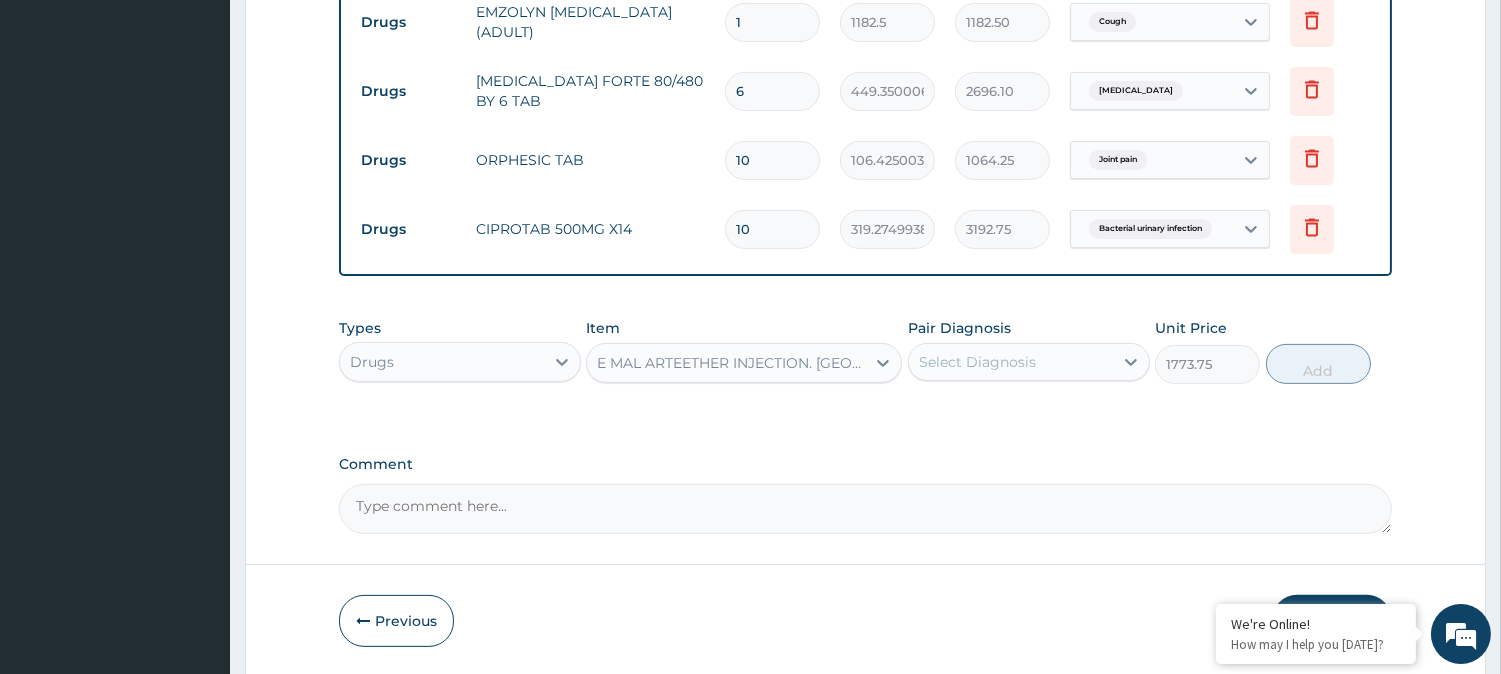 click on "Select Diagnosis" at bounding box center [977, 362] 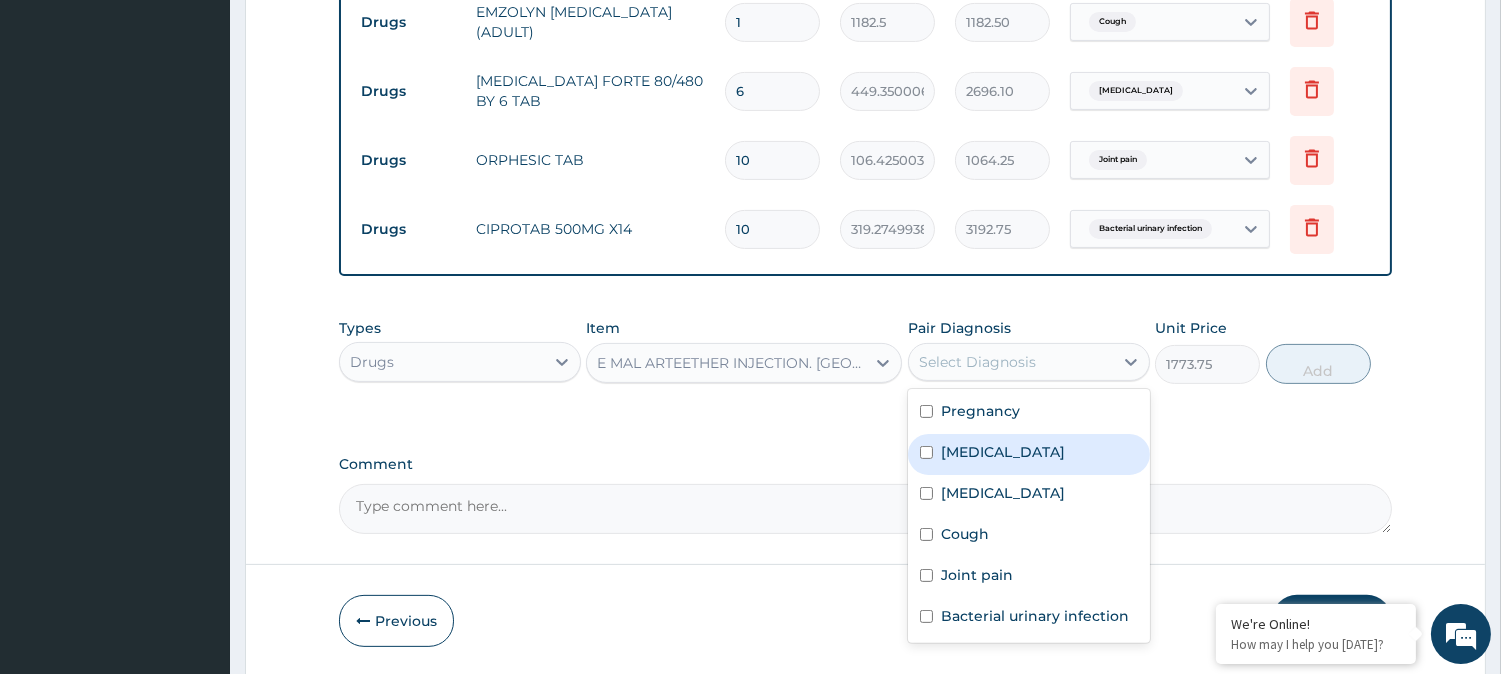 click on "Malaria" at bounding box center [1003, 452] 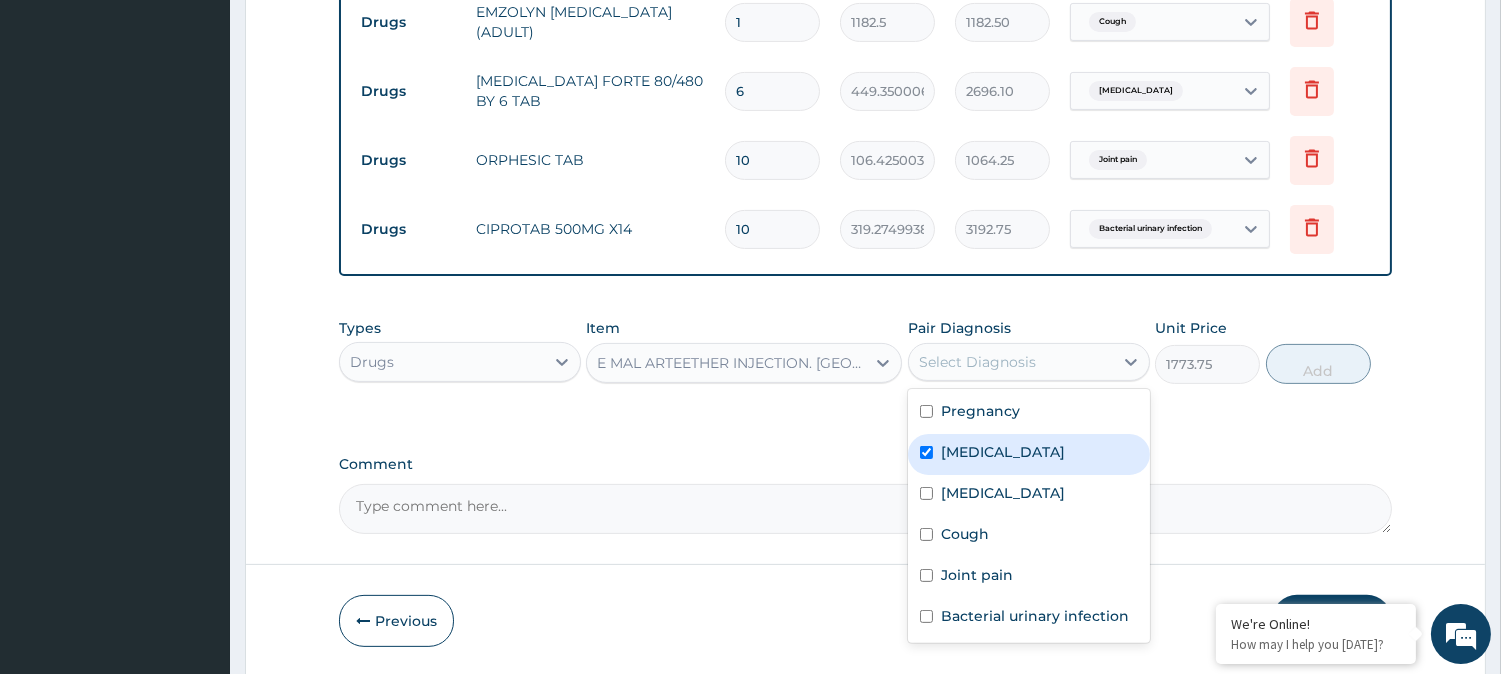 checkbox on "true" 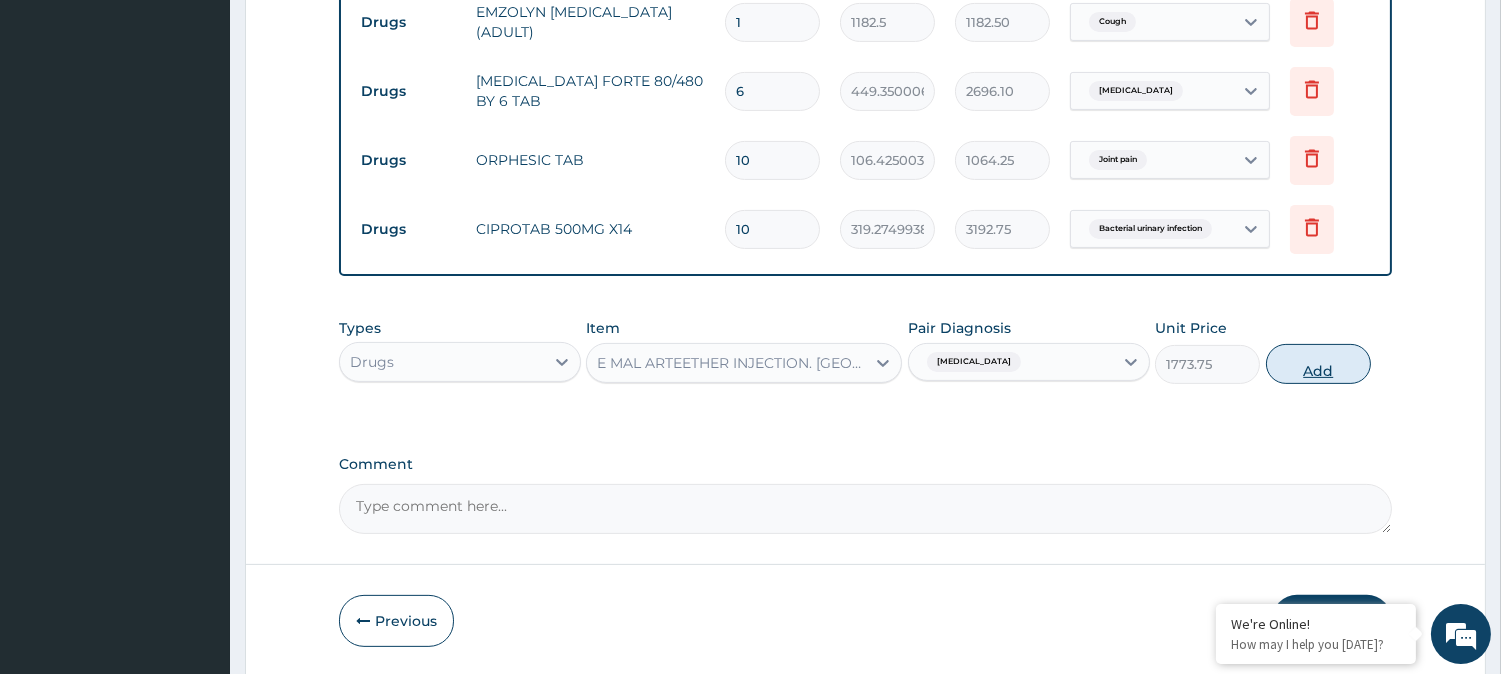 click on "Add" at bounding box center [1318, 364] 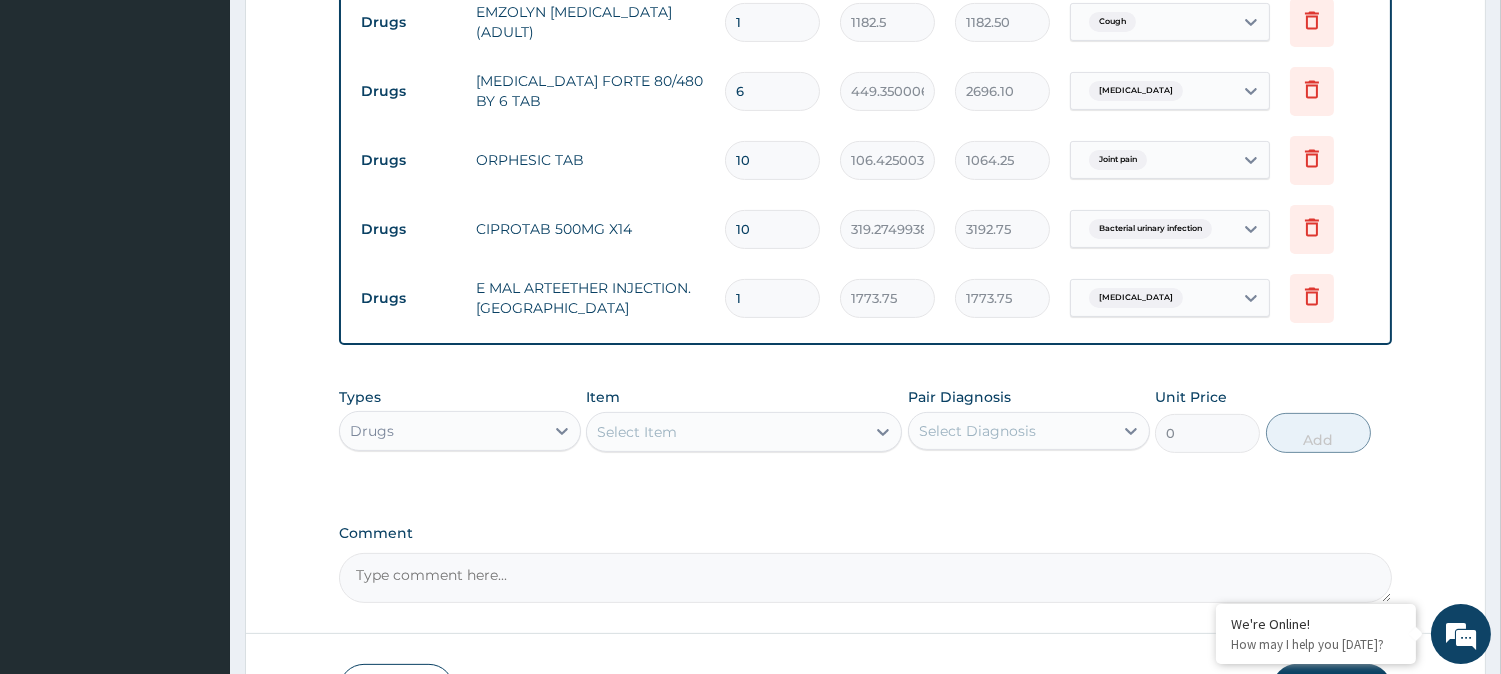 click on "Select Item" at bounding box center [726, 432] 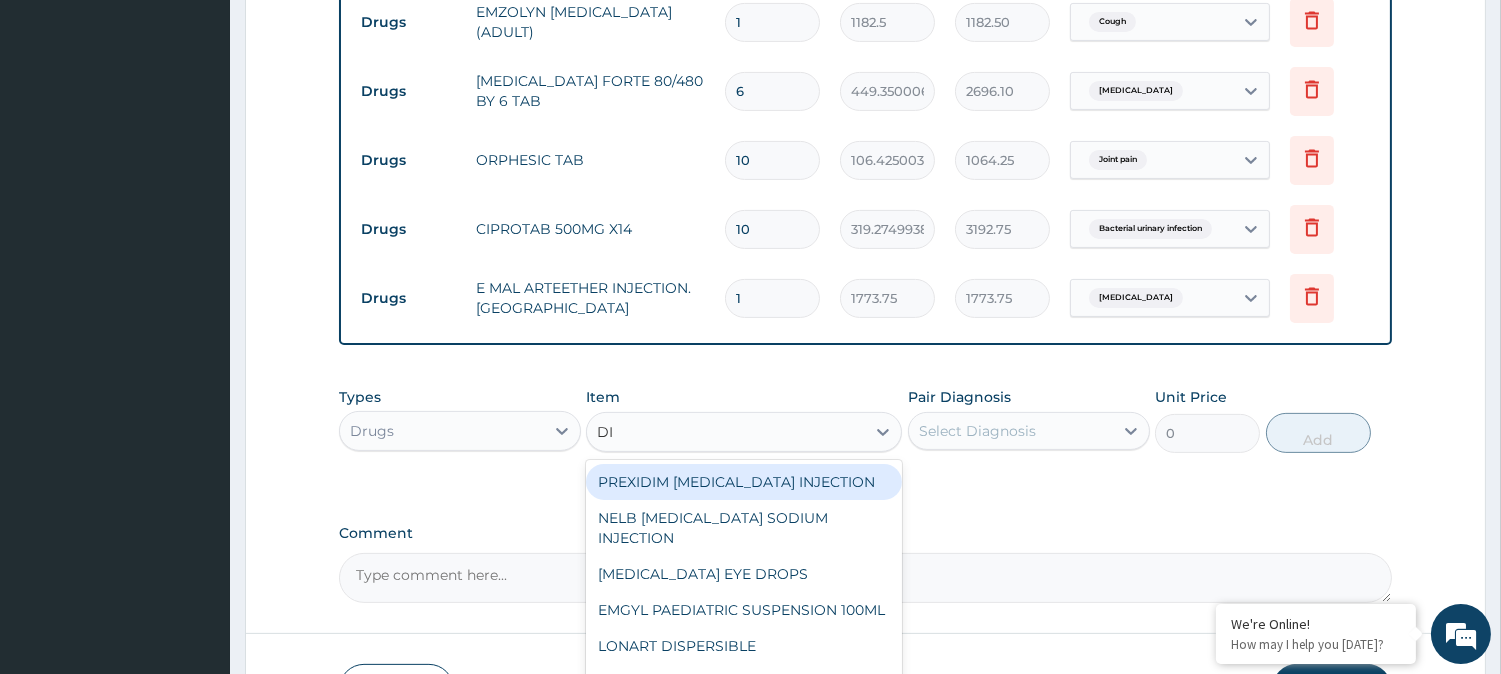 type on "DIC" 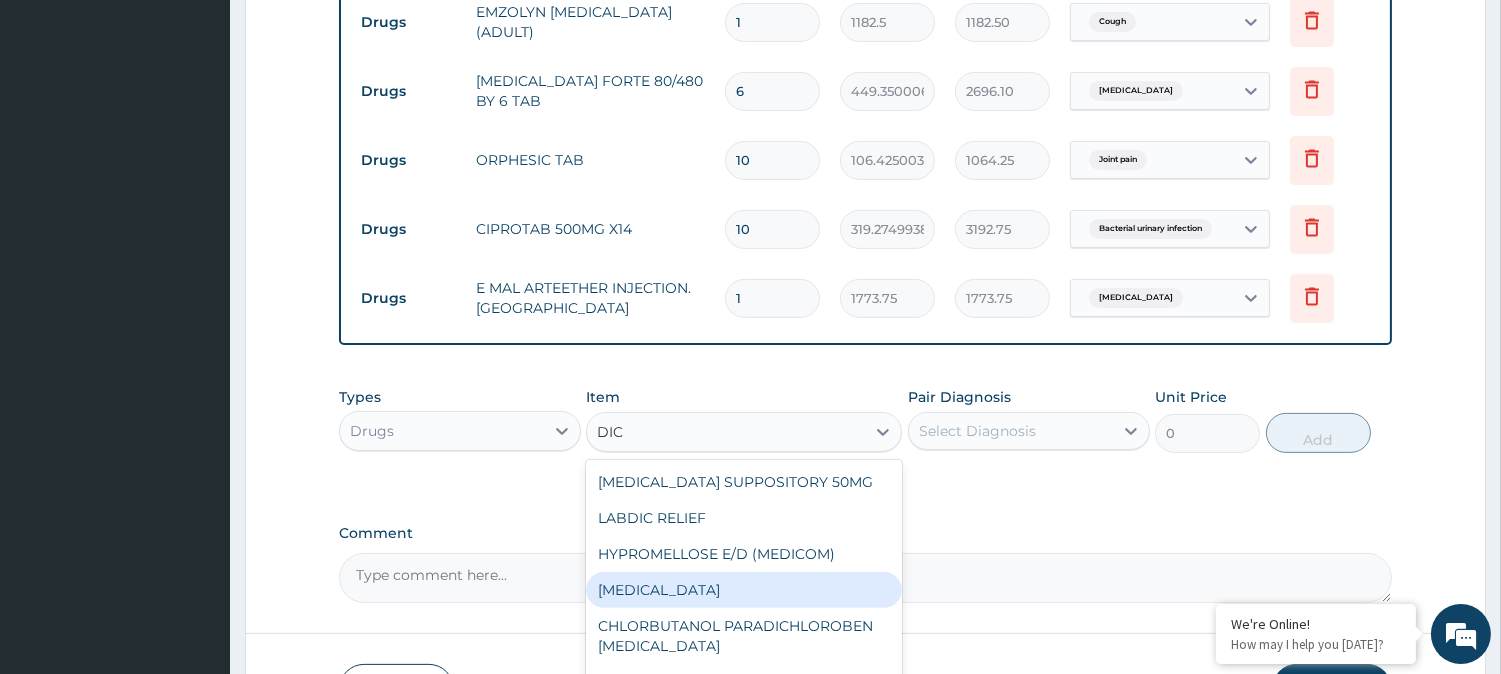 click on "DICLOFENAC" at bounding box center [744, 590] 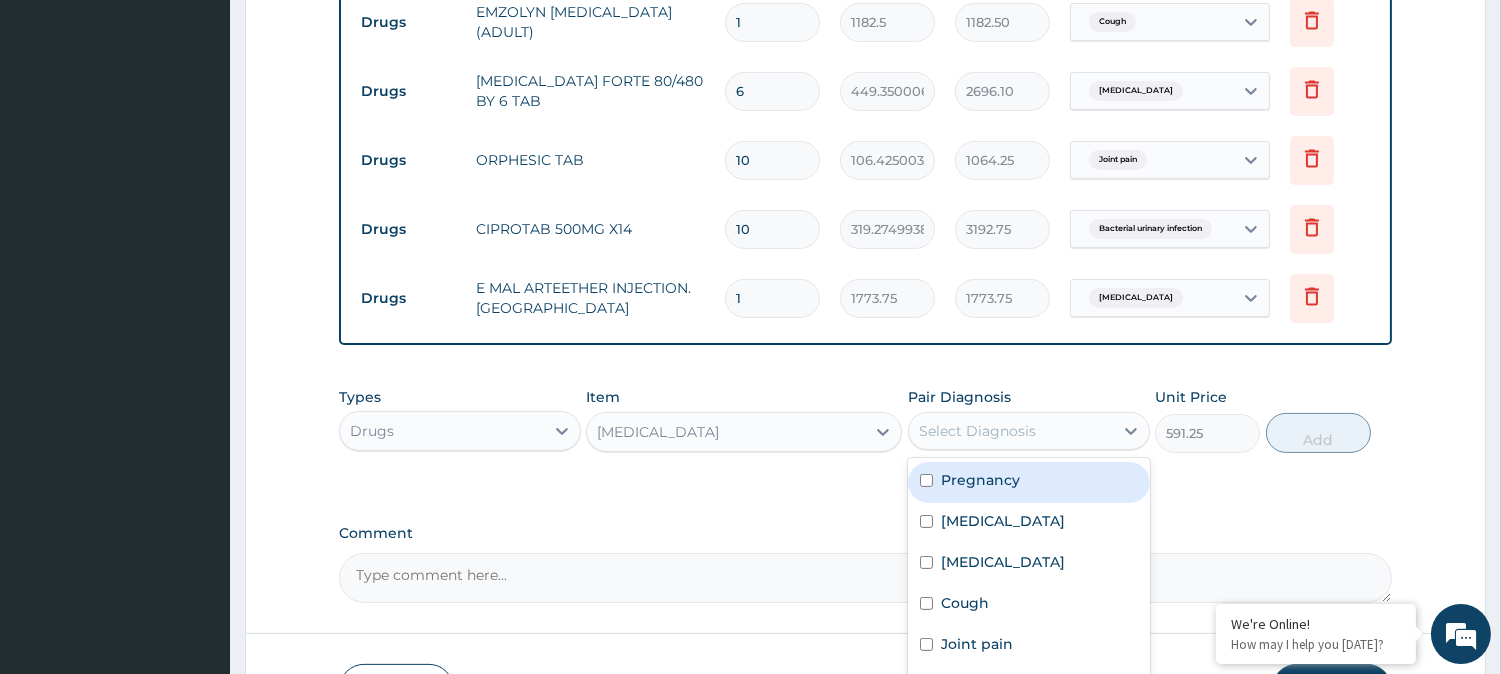 click on "Select Diagnosis" at bounding box center [977, 431] 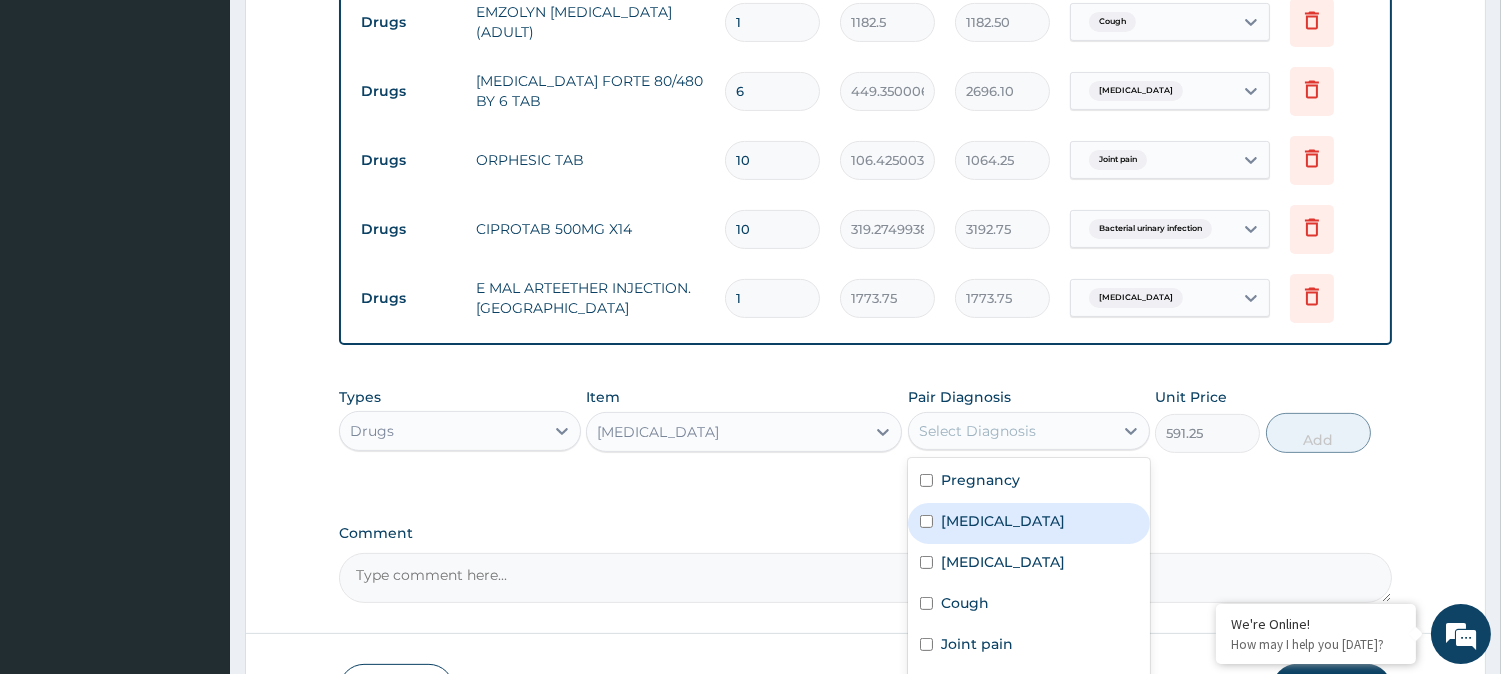 click on "Malaria" at bounding box center (1003, 521) 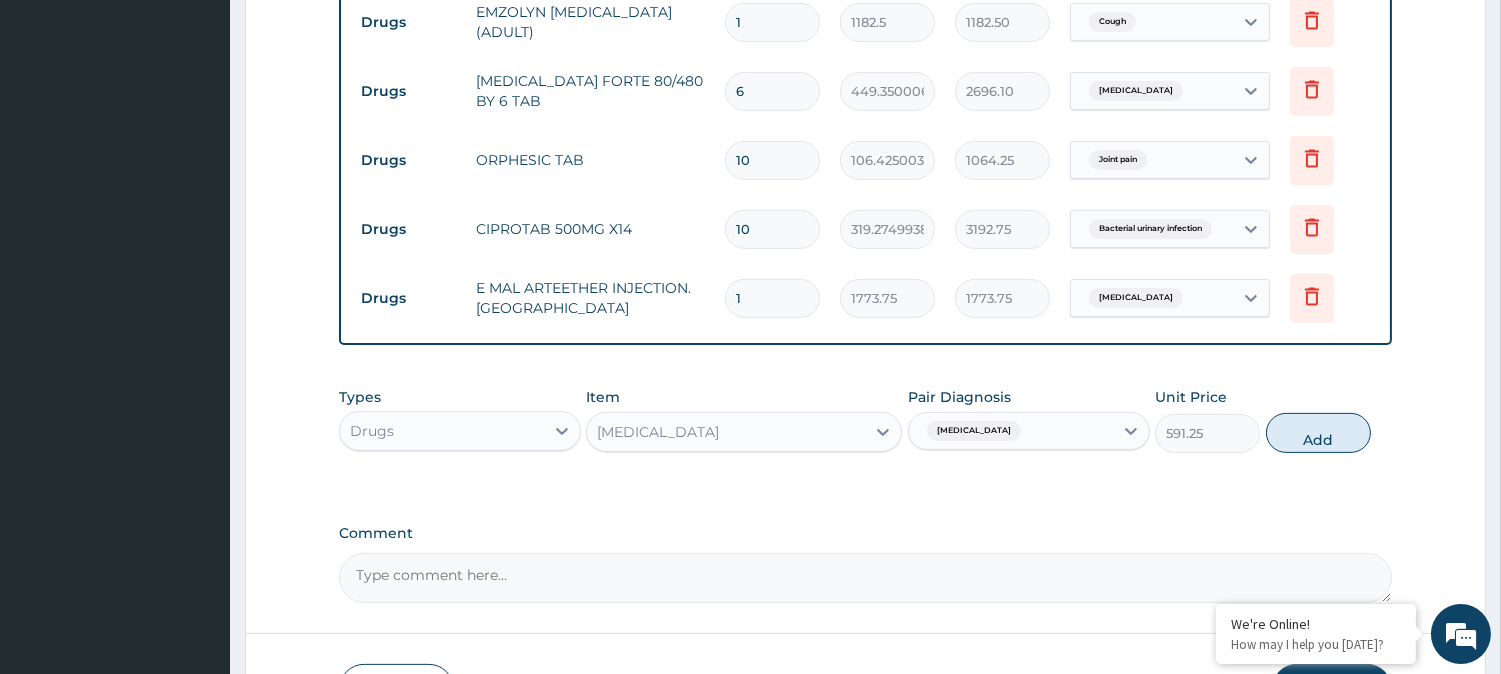 drag, startPoint x: 941, startPoint y: 518, endPoint x: 917, endPoint y: 532, distance: 27.784887 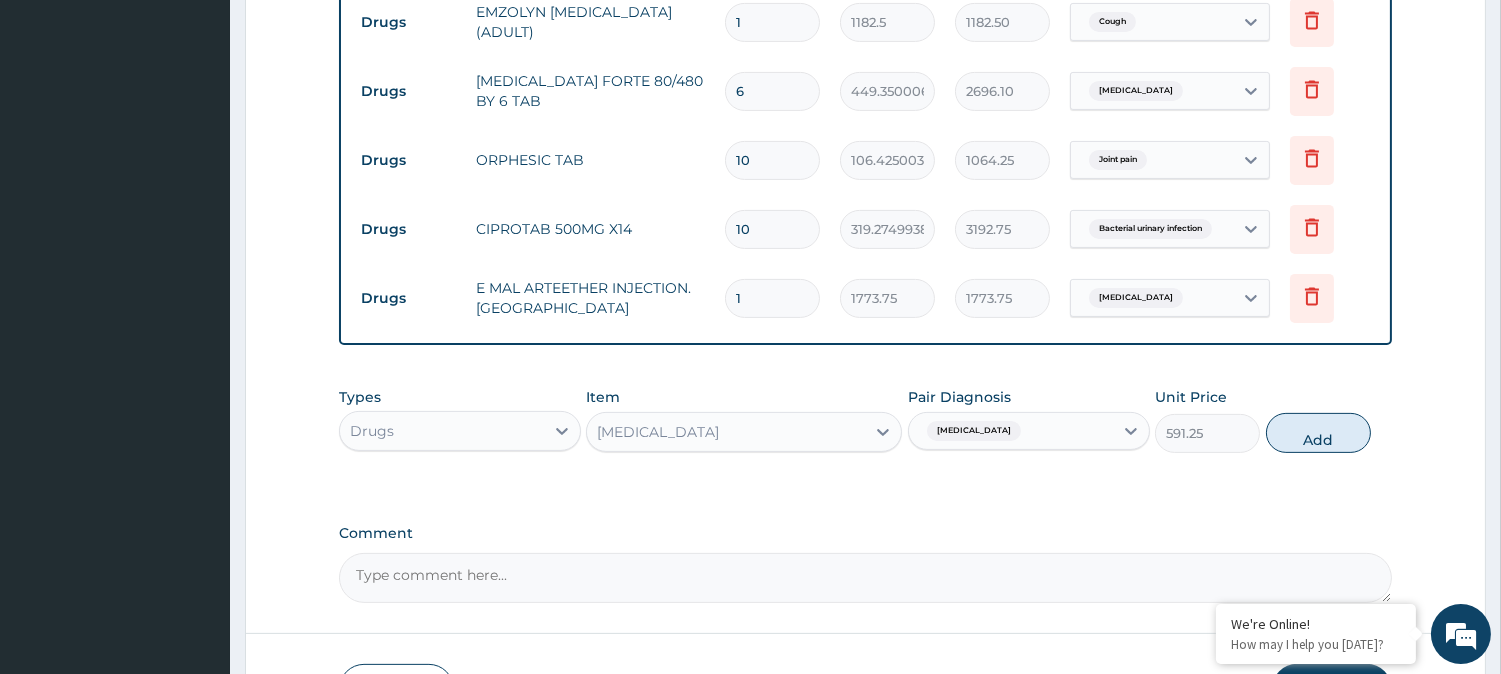 click on "Comment" at bounding box center [865, 533] 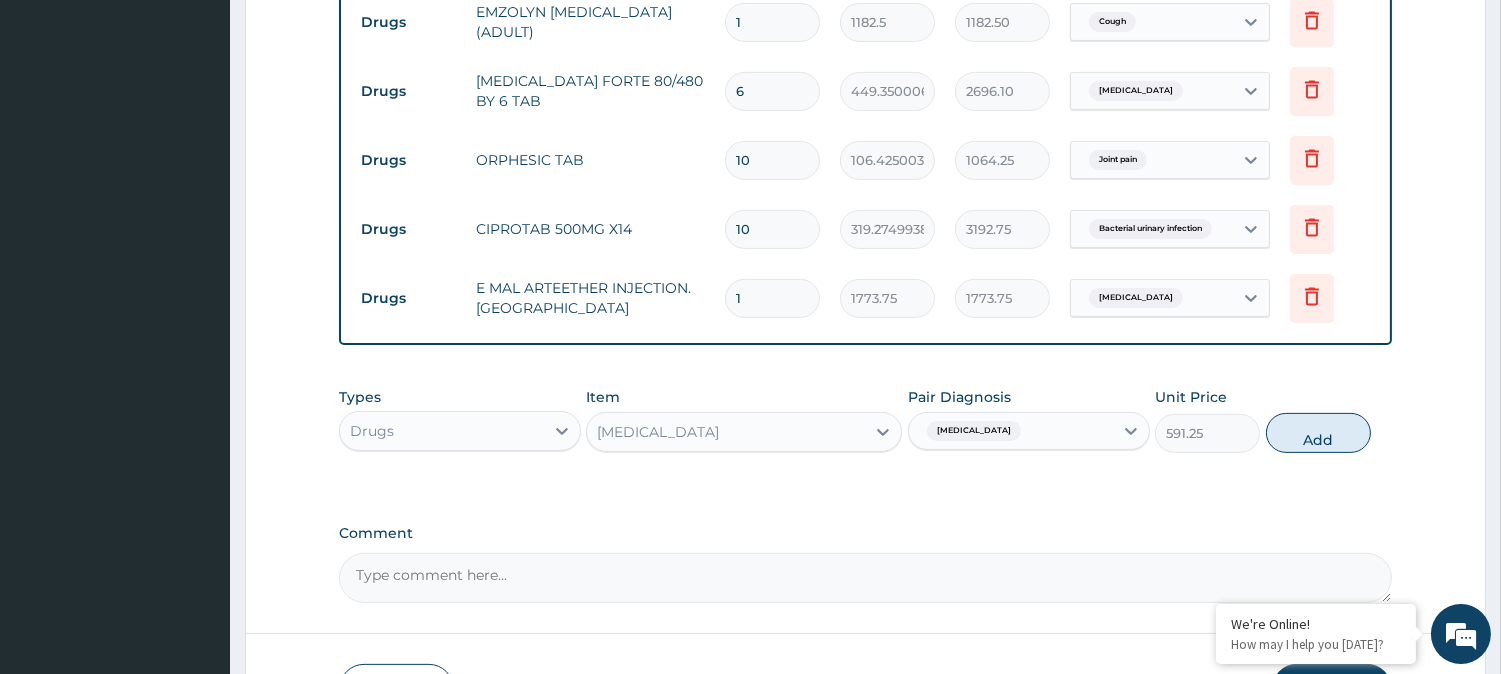 click on "Malaria" at bounding box center (1011, 431) 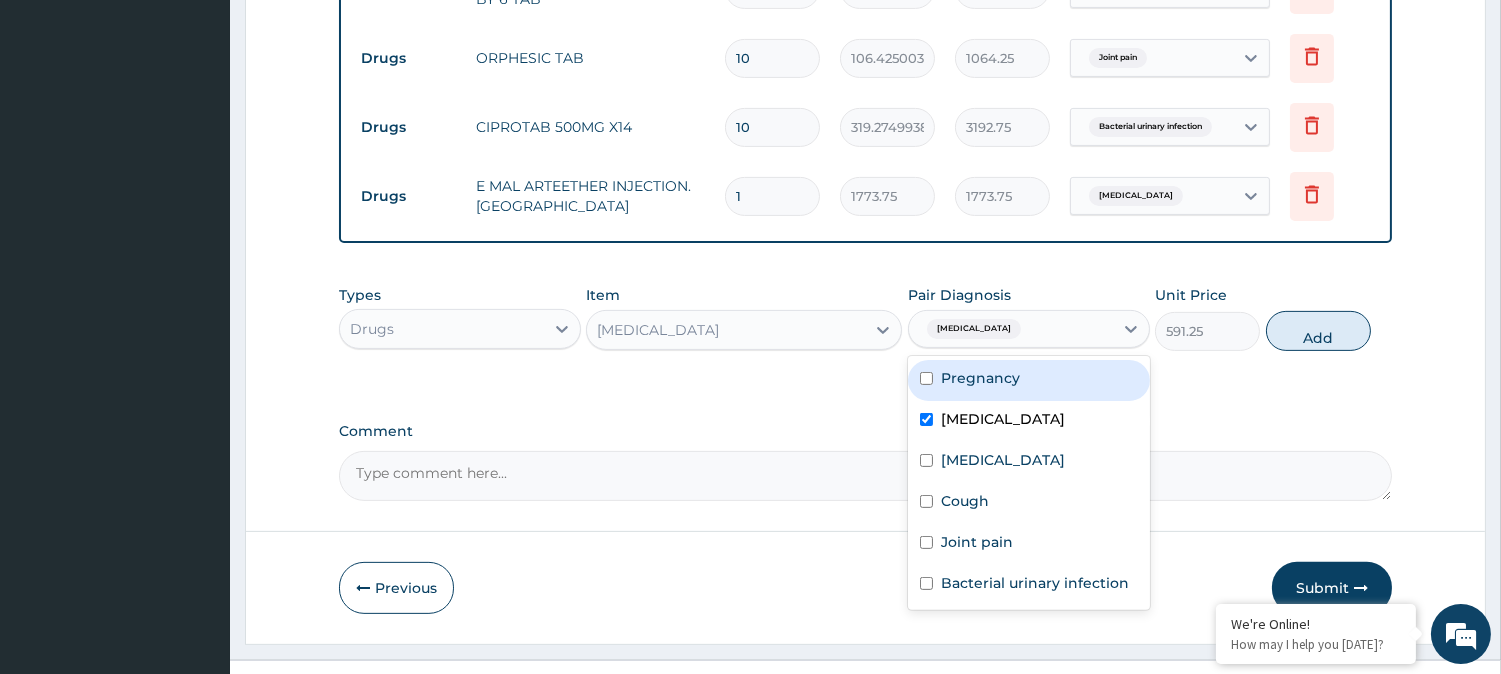 scroll, scrollTop: 1247, scrollLeft: 0, axis: vertical 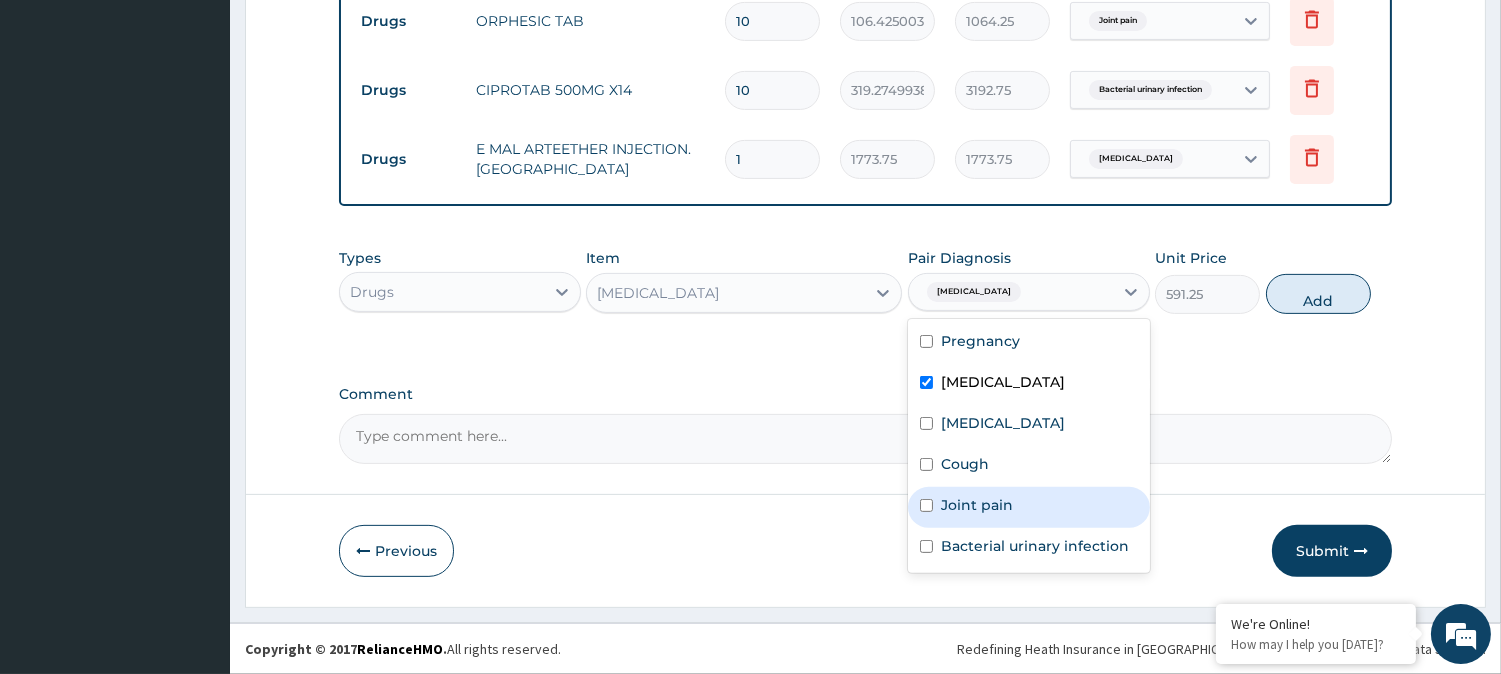 click on "Joint pain" at bounding box center [1029, 507] 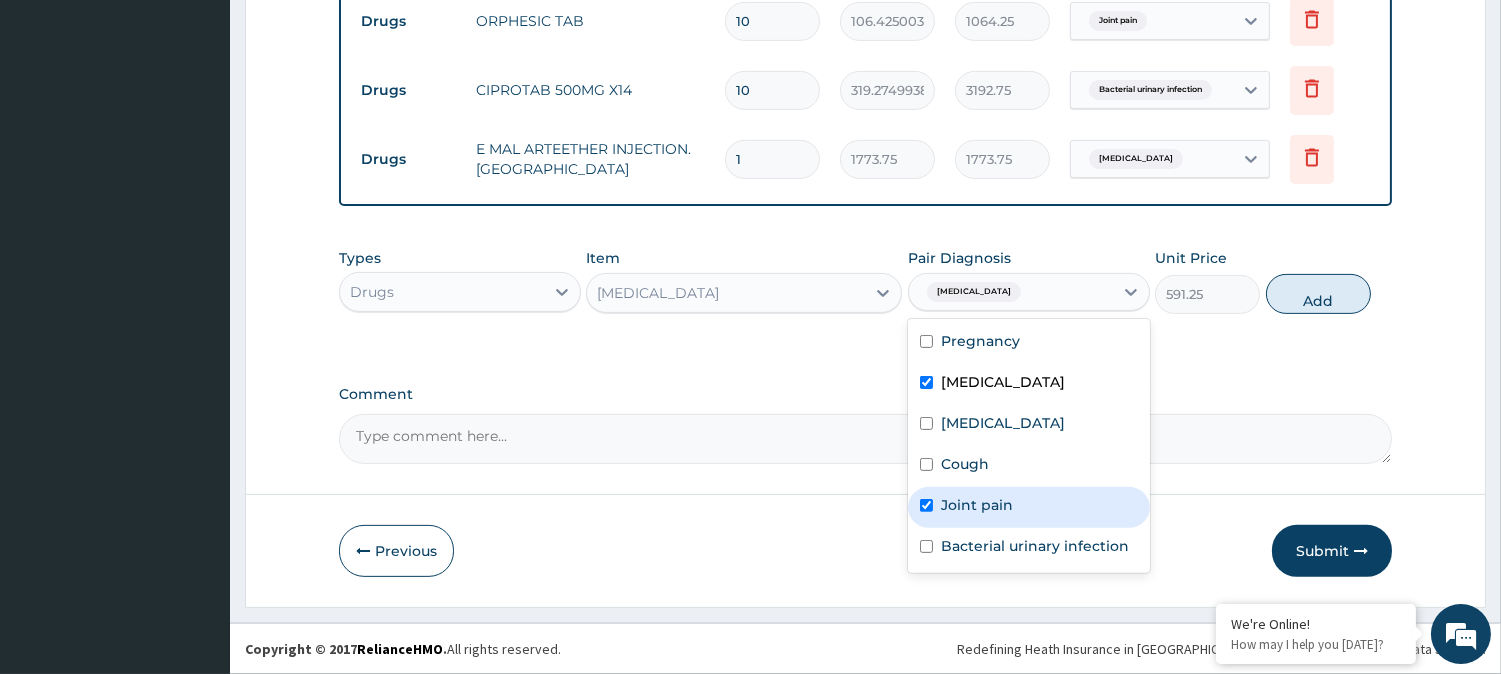 checkbox on "true" 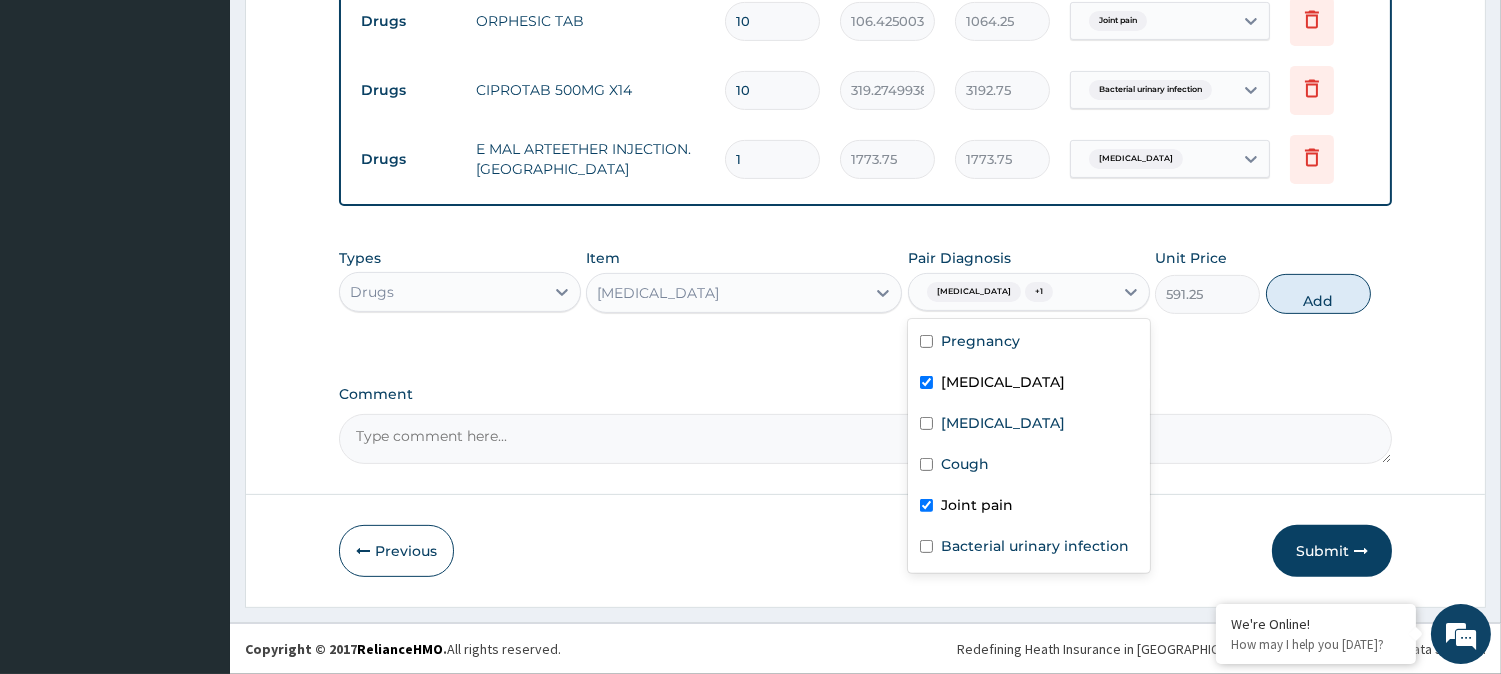 click on "Add" at bounding box center [1318, 294] 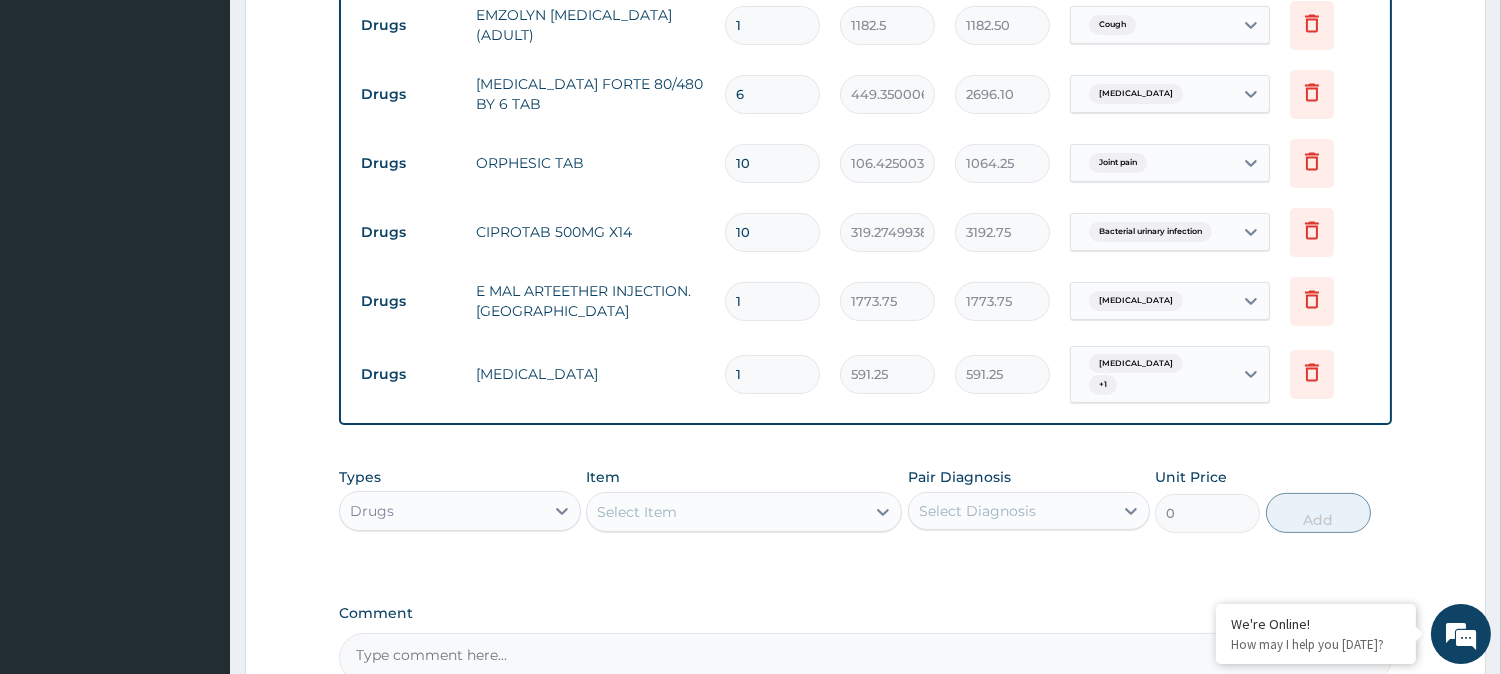 scroll, scrollTop: 1317, scrollLeft: 0, axis: vertical 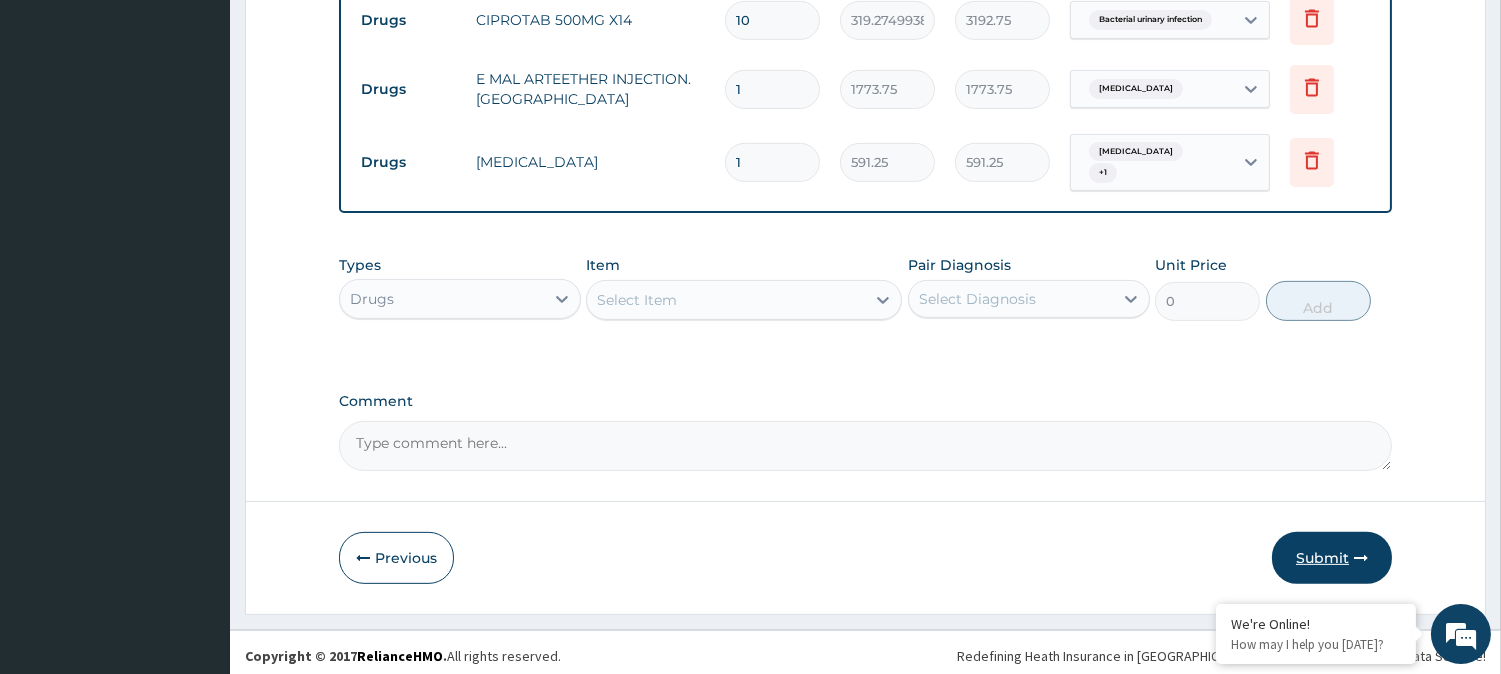 click on "Submit" at bounding box center (1332, 558) 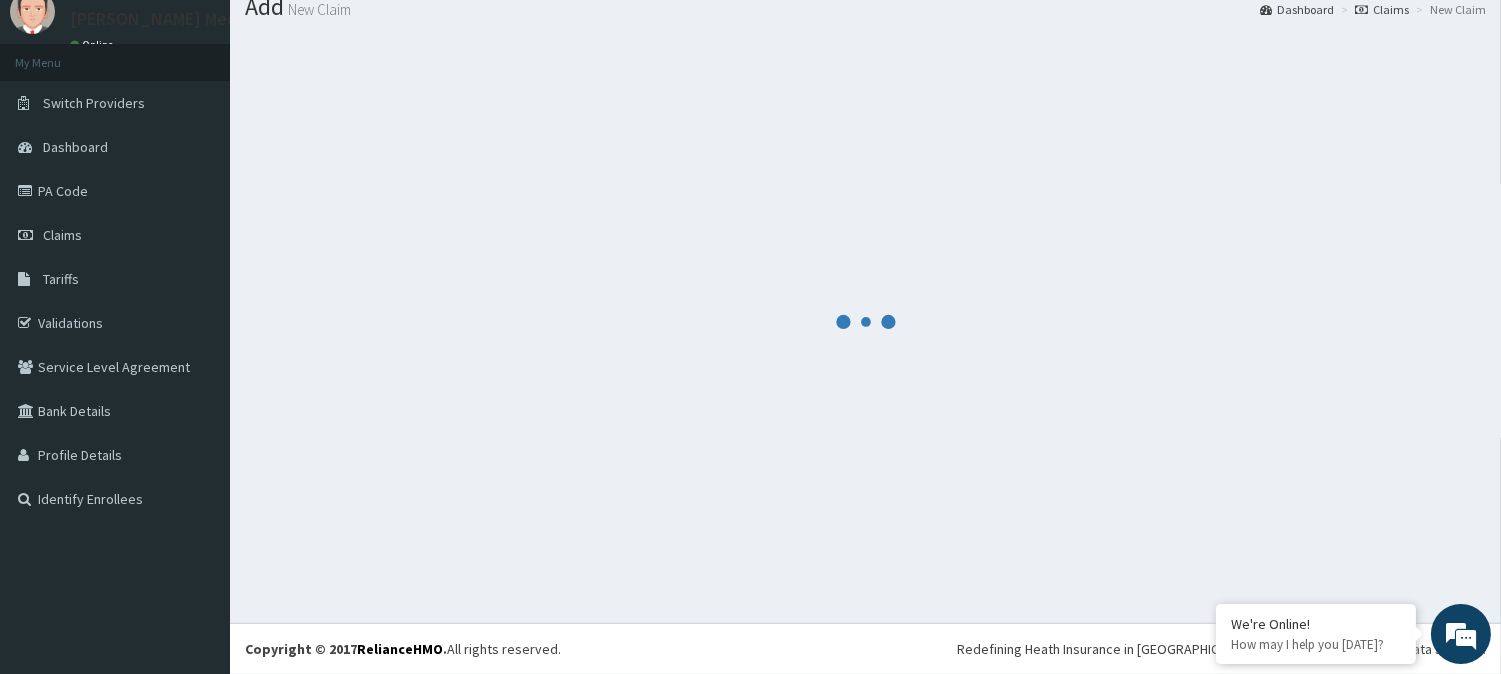 scroll, scrollTop: 1317, scrollLeft: 0, axis: vertical 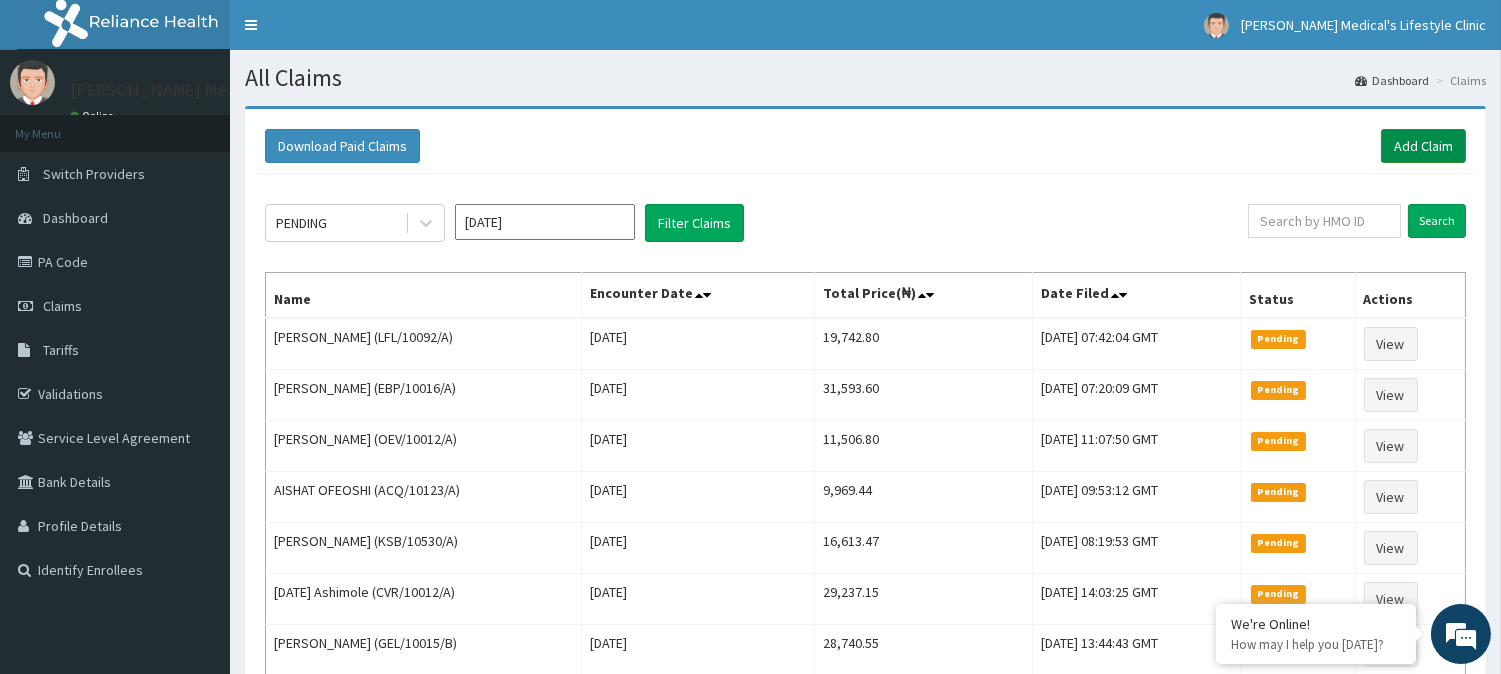 click on "Add Claim" at bounding box center [1423, 146] 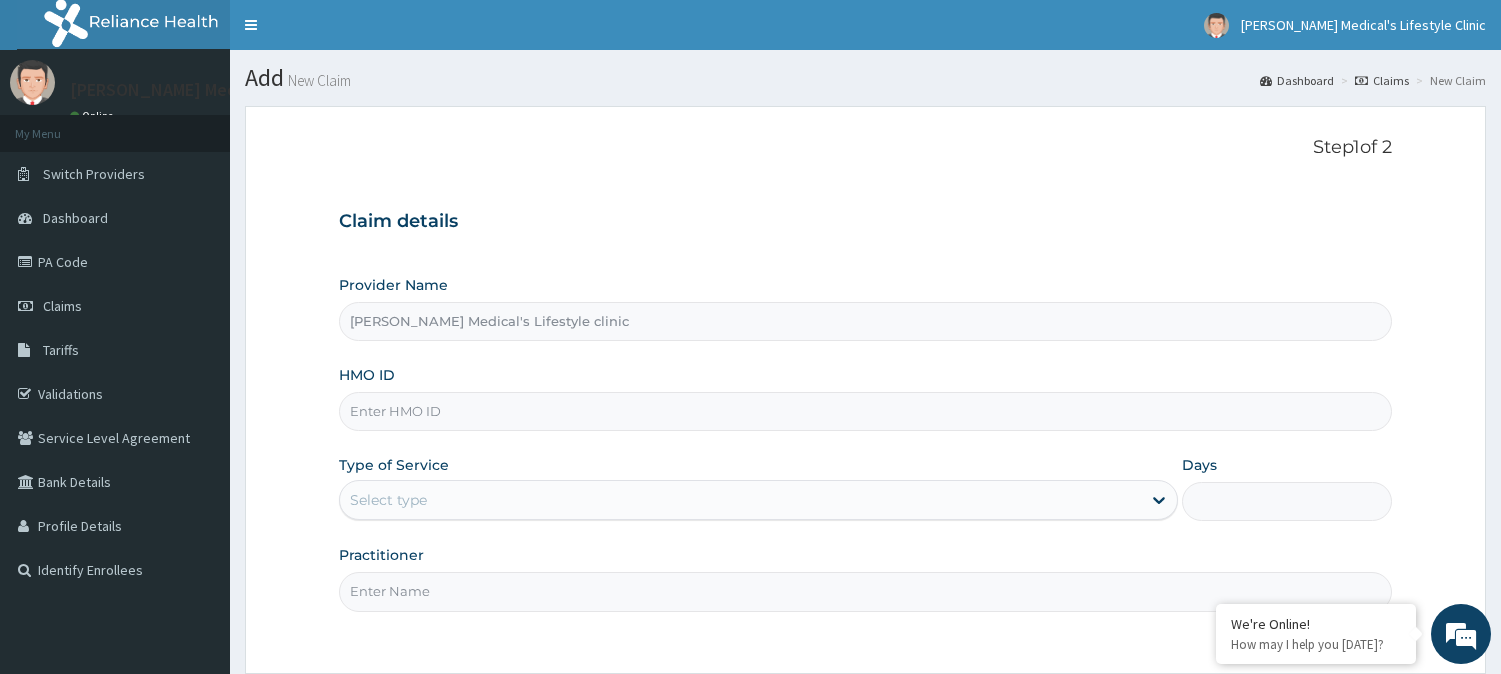 scroll, scrollTop: 178, scrollLeft: 0, axis: vertical 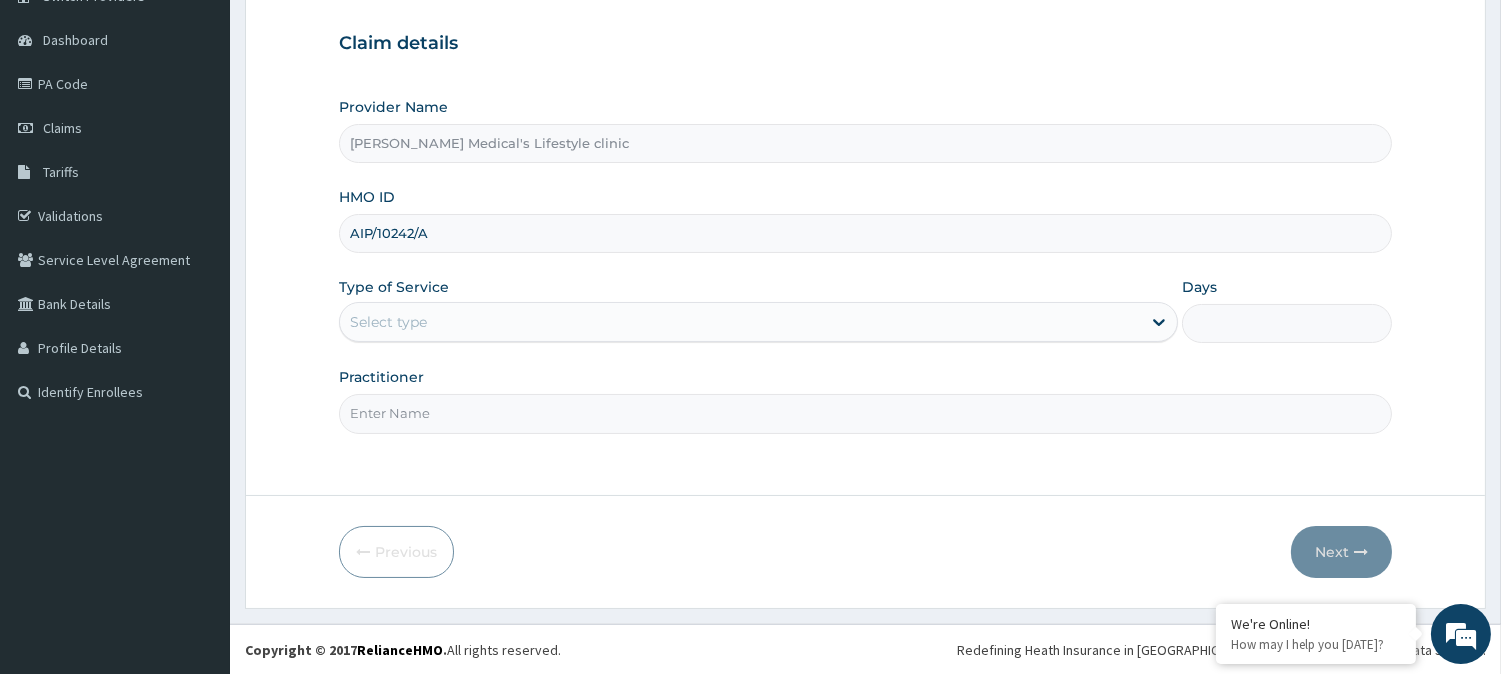 type on "AIP/10242/A" 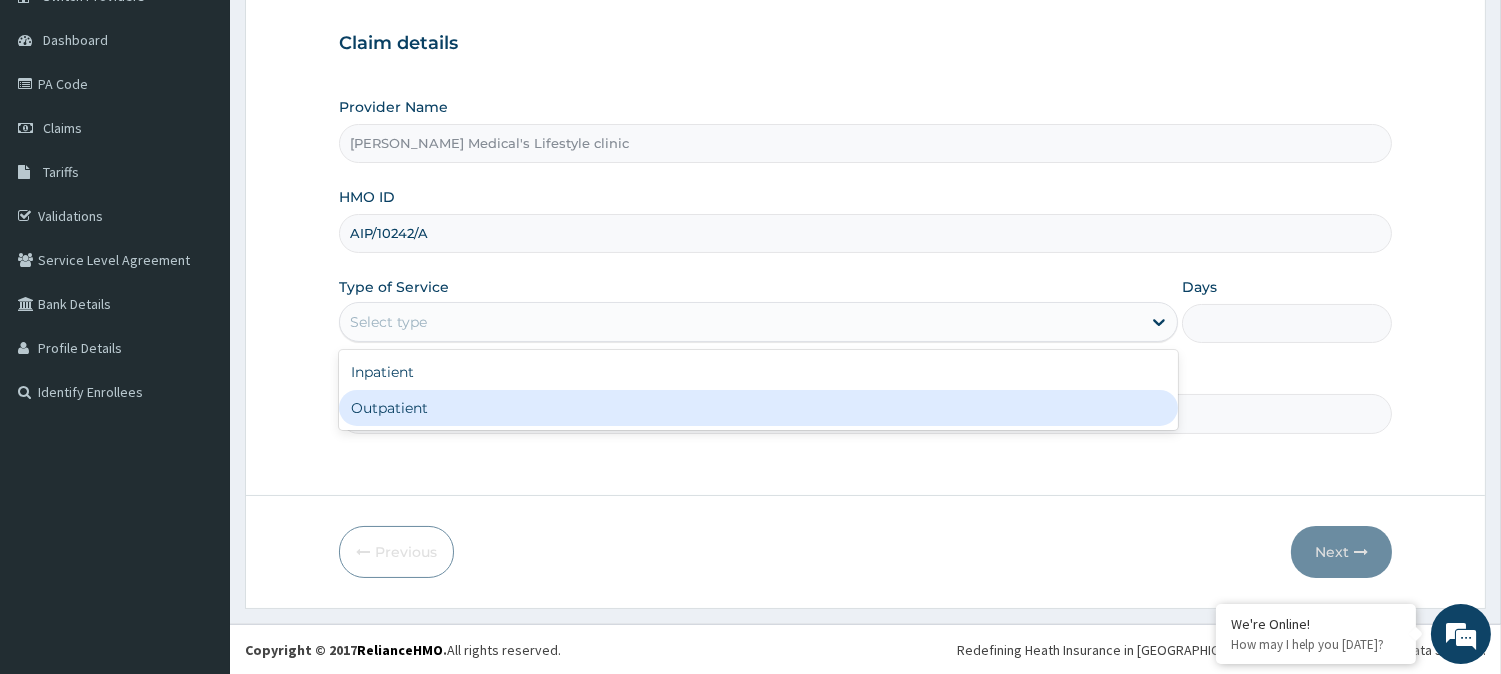 click on "Outpatient" at bounding box center [758, 408] 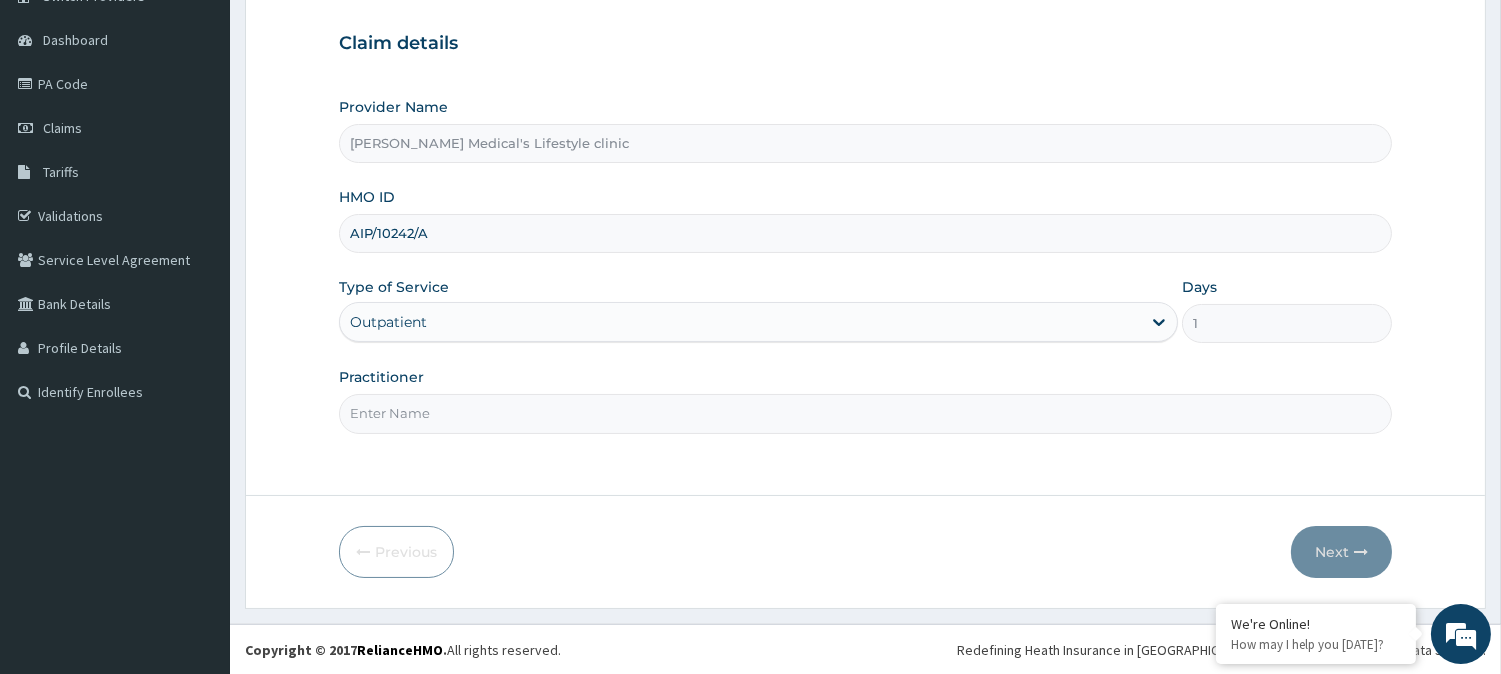 scroll, scrollTop: 0, scrollLeft: 0, axis: both 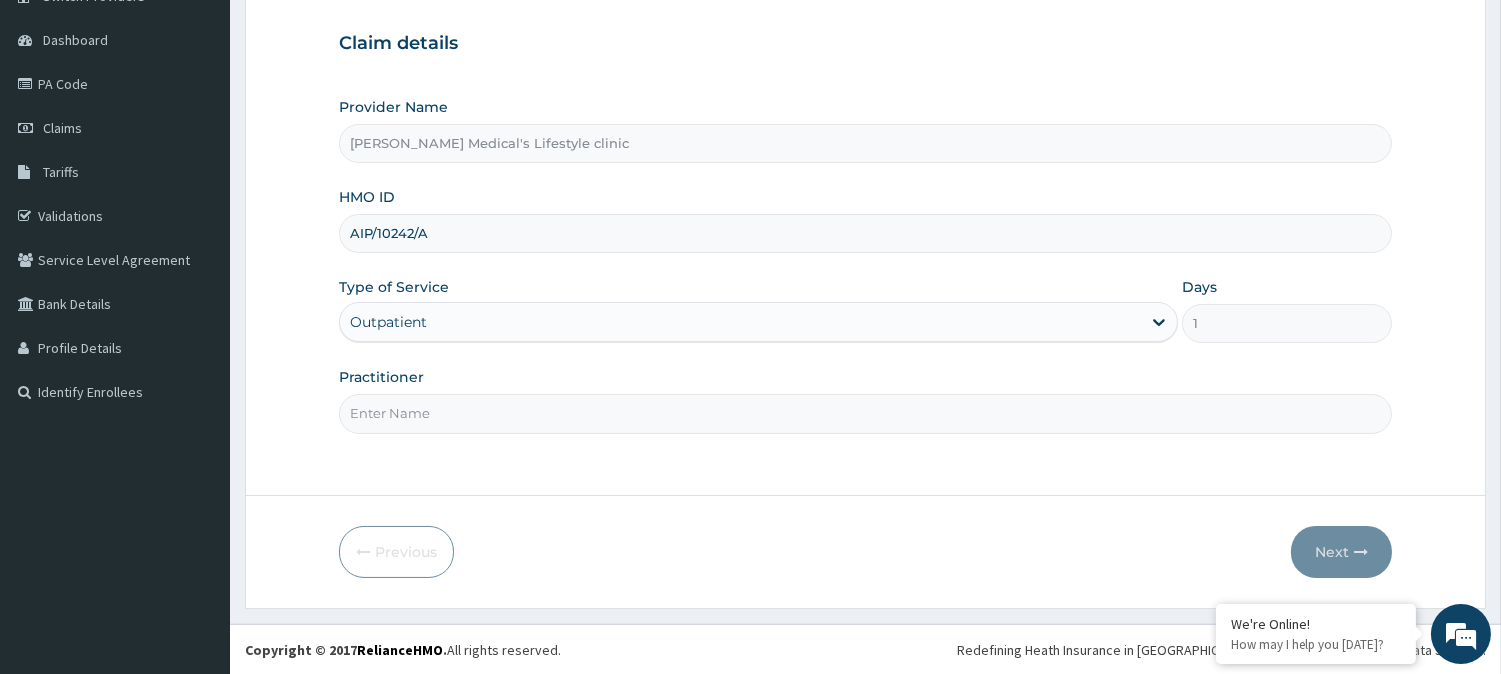 click on "Practitioner" at bounding box center (865, 413) 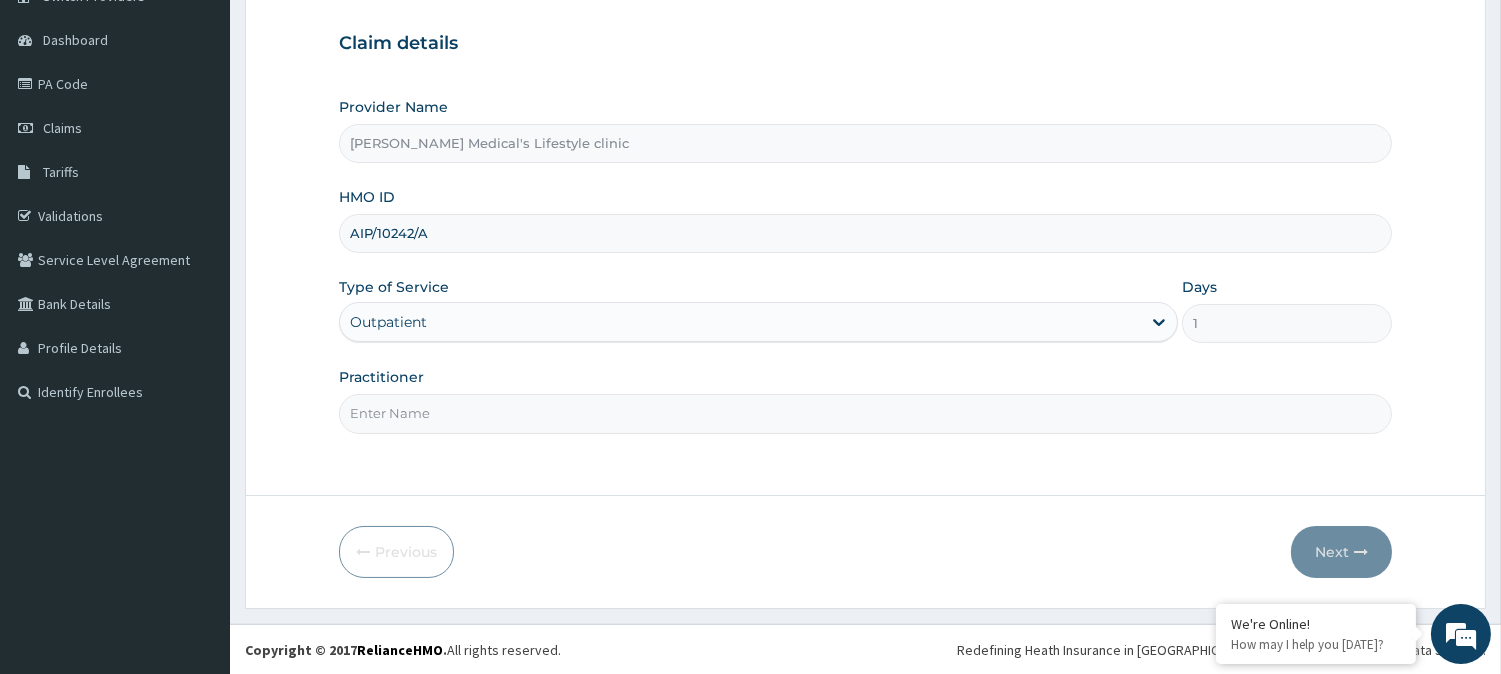 type on "[PERSON_NAME]" 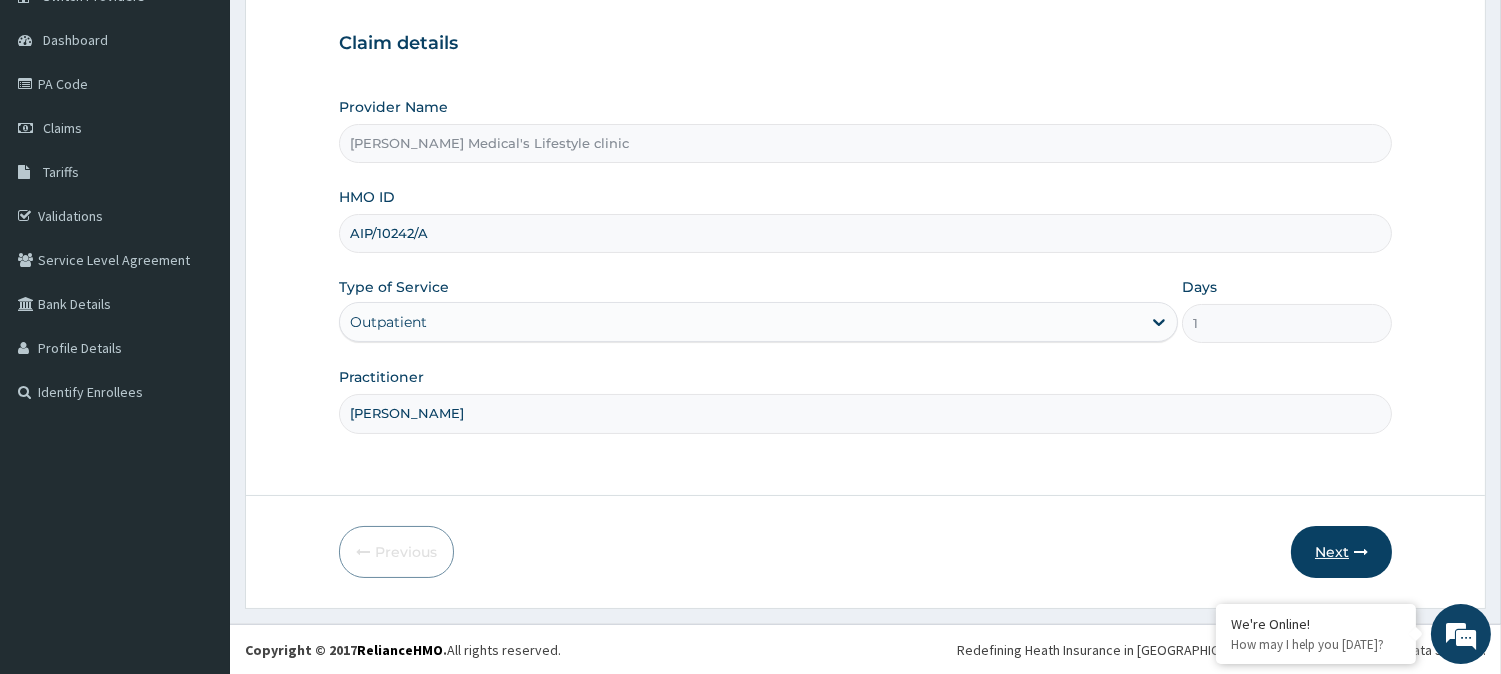 click on "Next" at bounding box center [1341, 552] 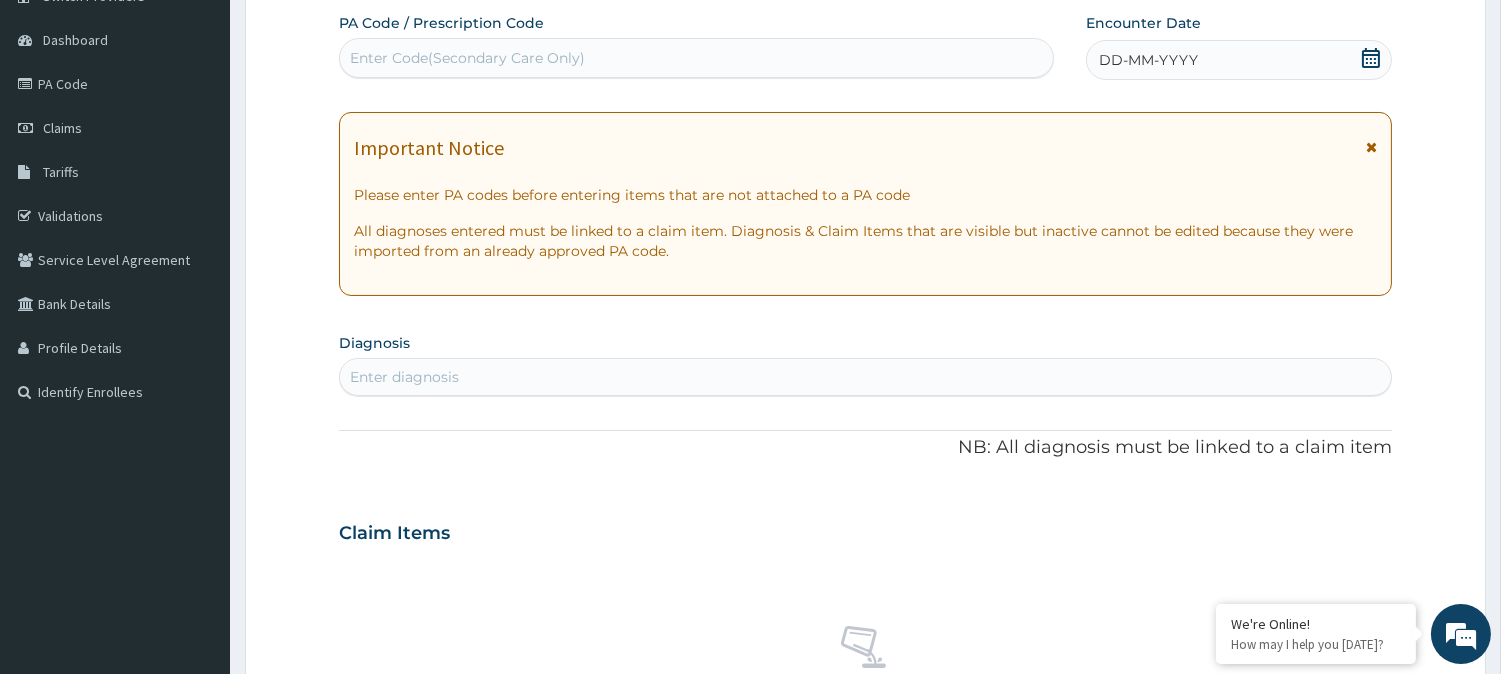 scroll, scrollTop: 0, scrollLeft: 0, axis: both 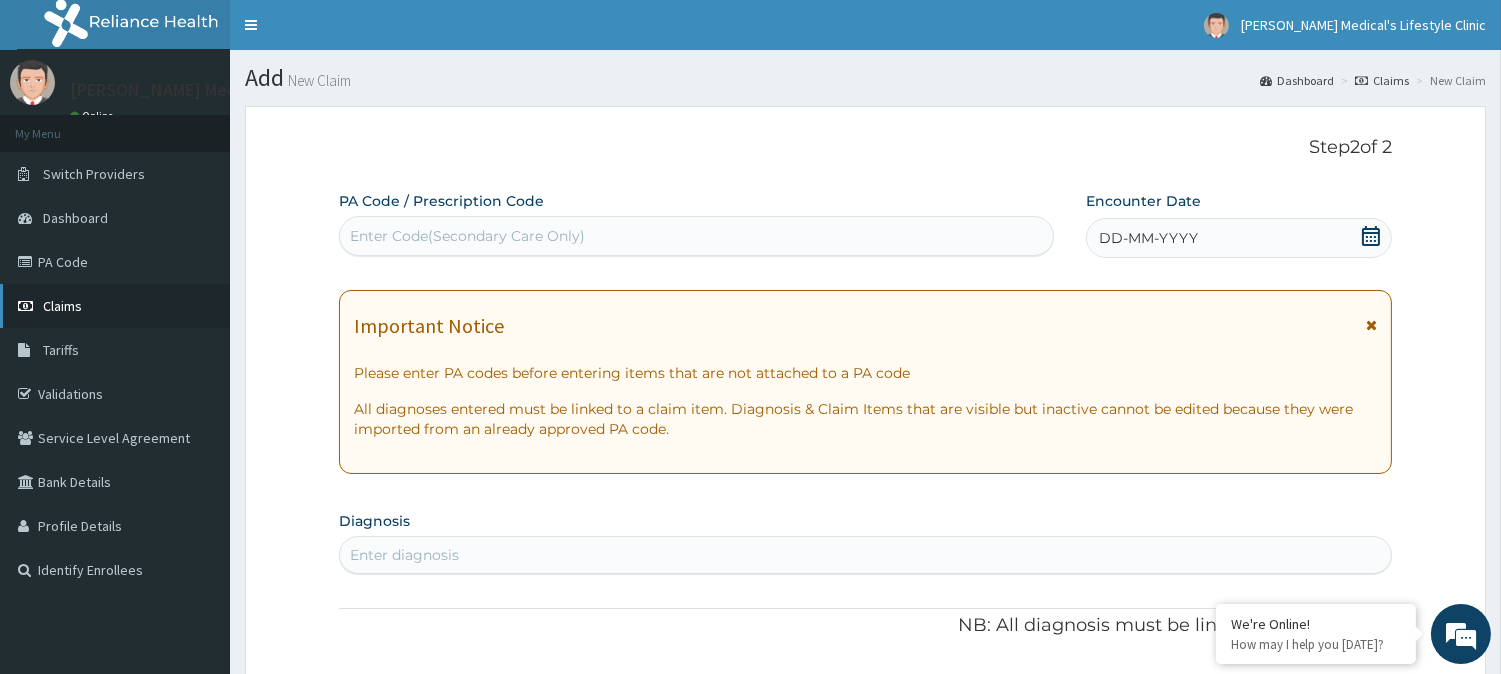 click on "Claims" at bounding box center (115, 306) 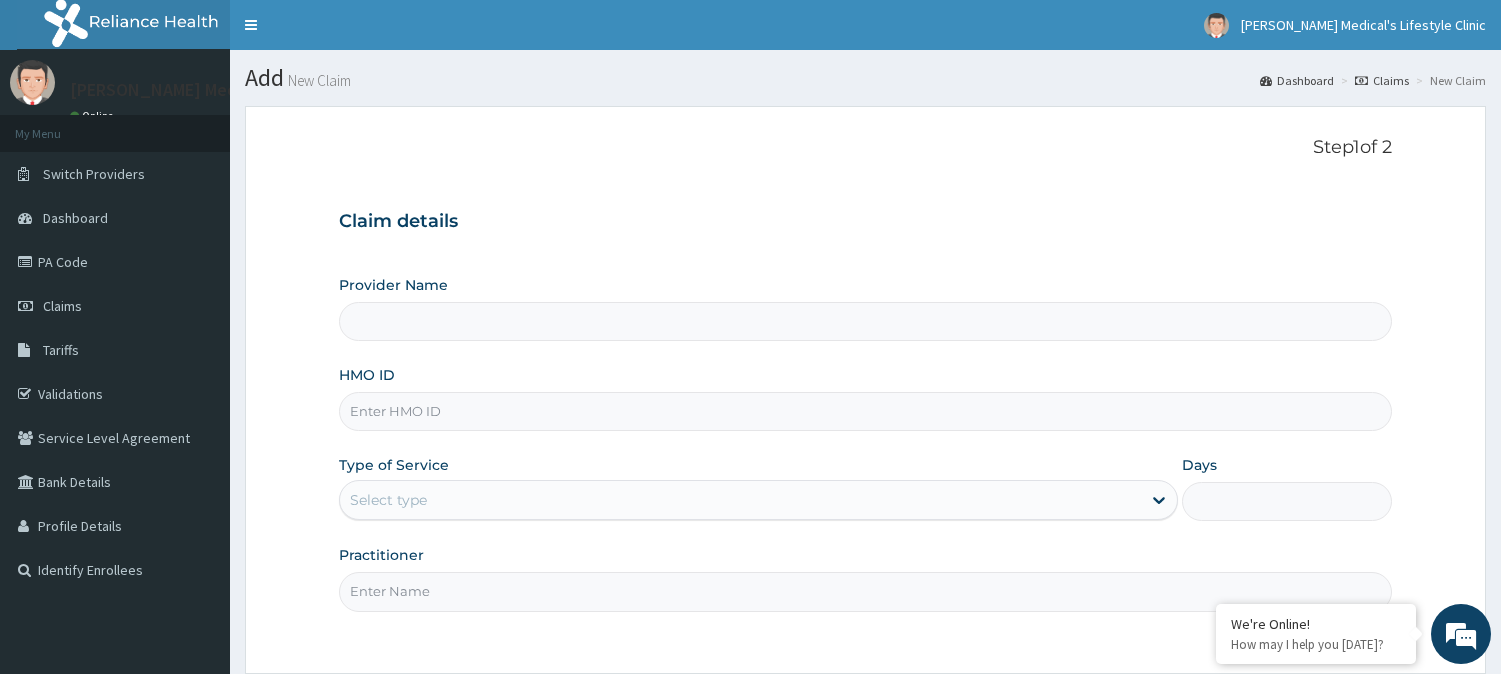 scroll, scrollTop: 0, scrollLeft: 0, axis: both 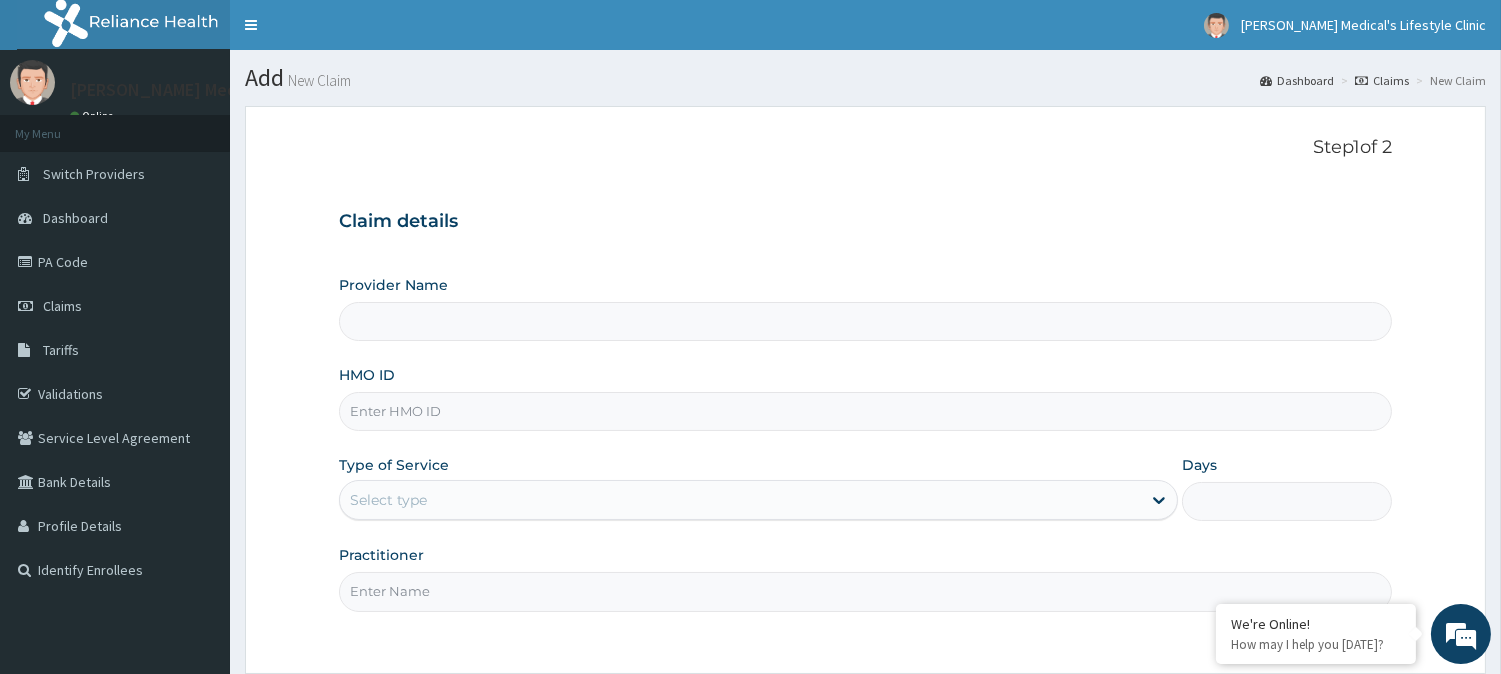 type on "[PERSON_NAME] Medical's Lifestyle clinic" 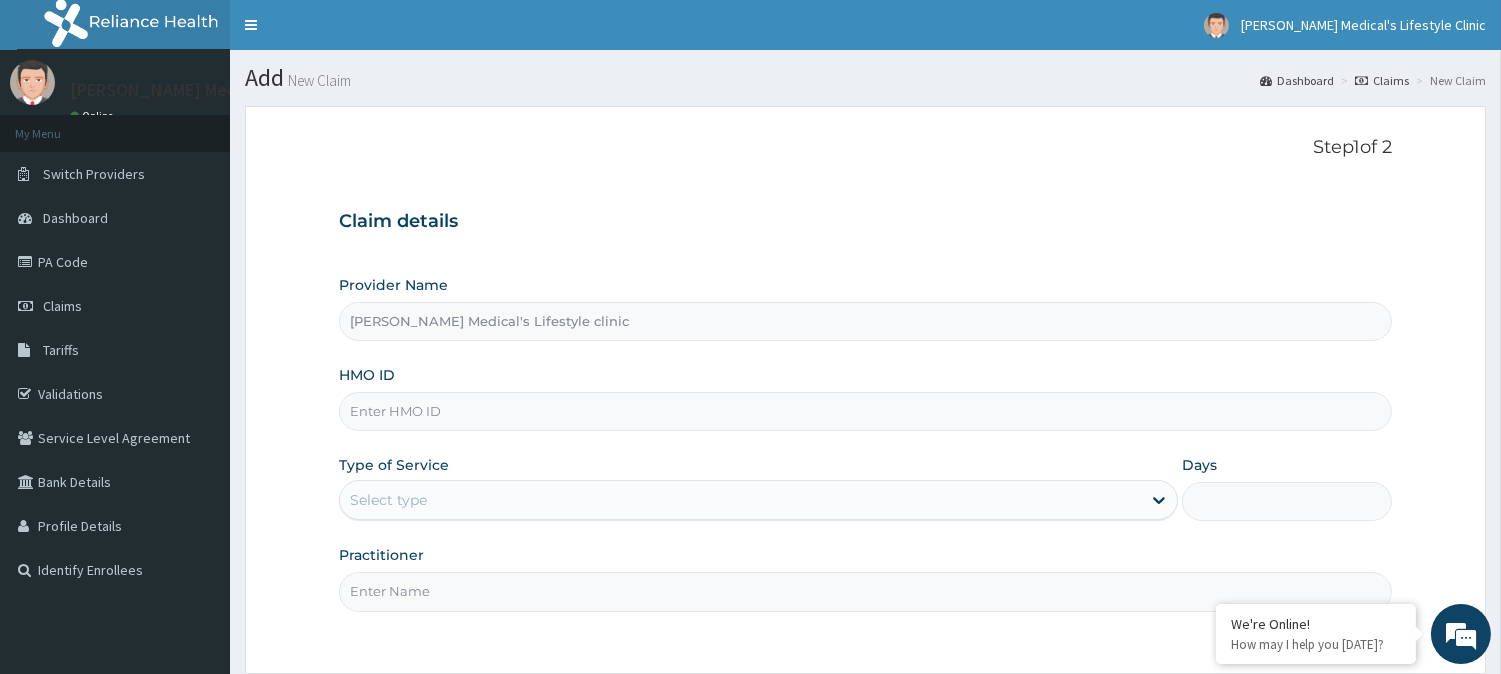 scroll, scrollTop: 0, scrollLeft: 0, axis: both 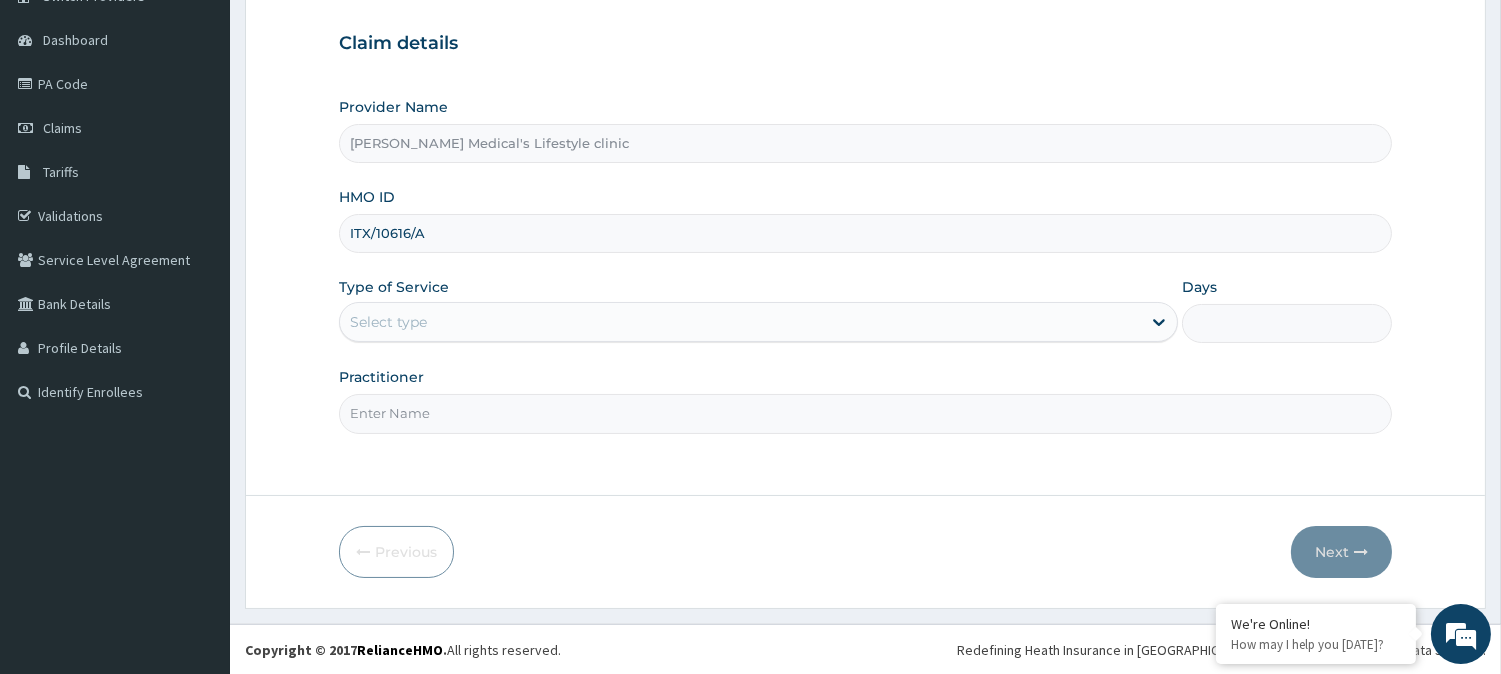 type on "ITX/10616/A" 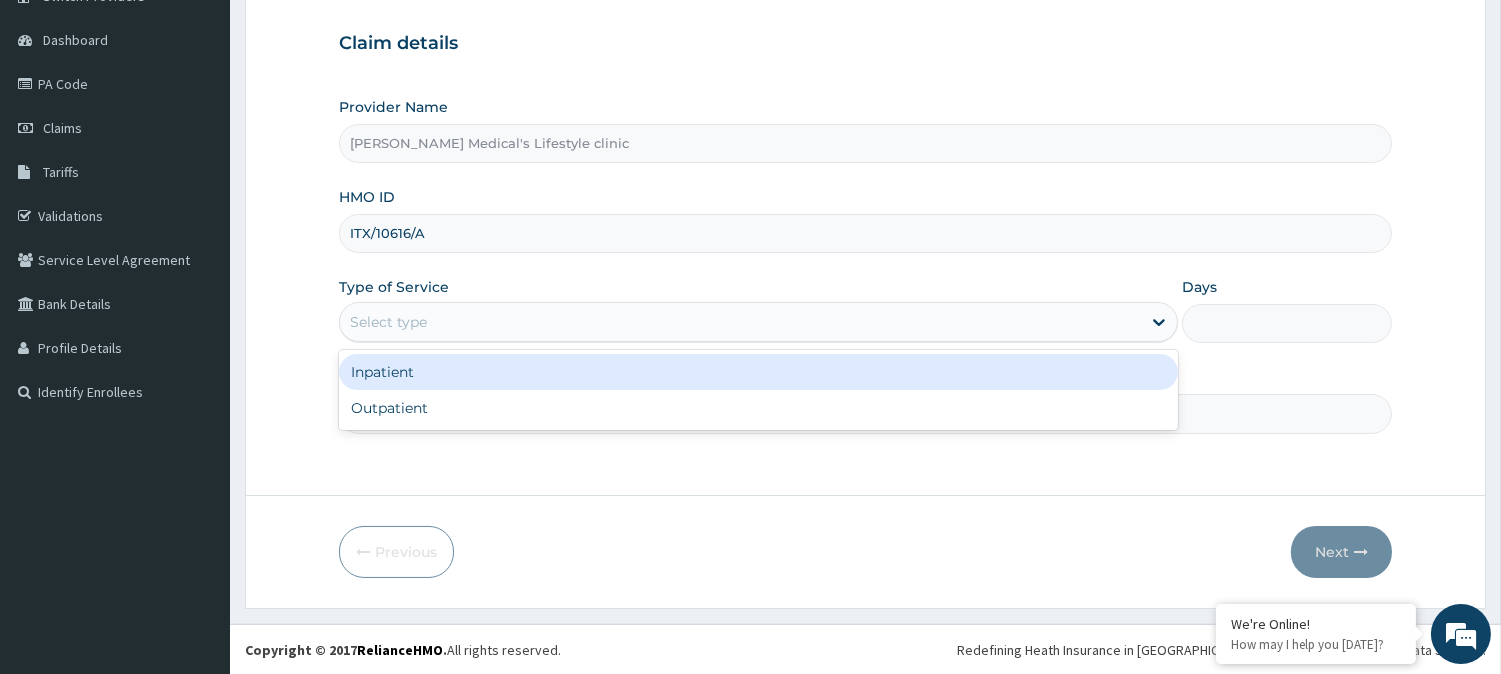 click on "Select type" at bounding box center [740, 322] 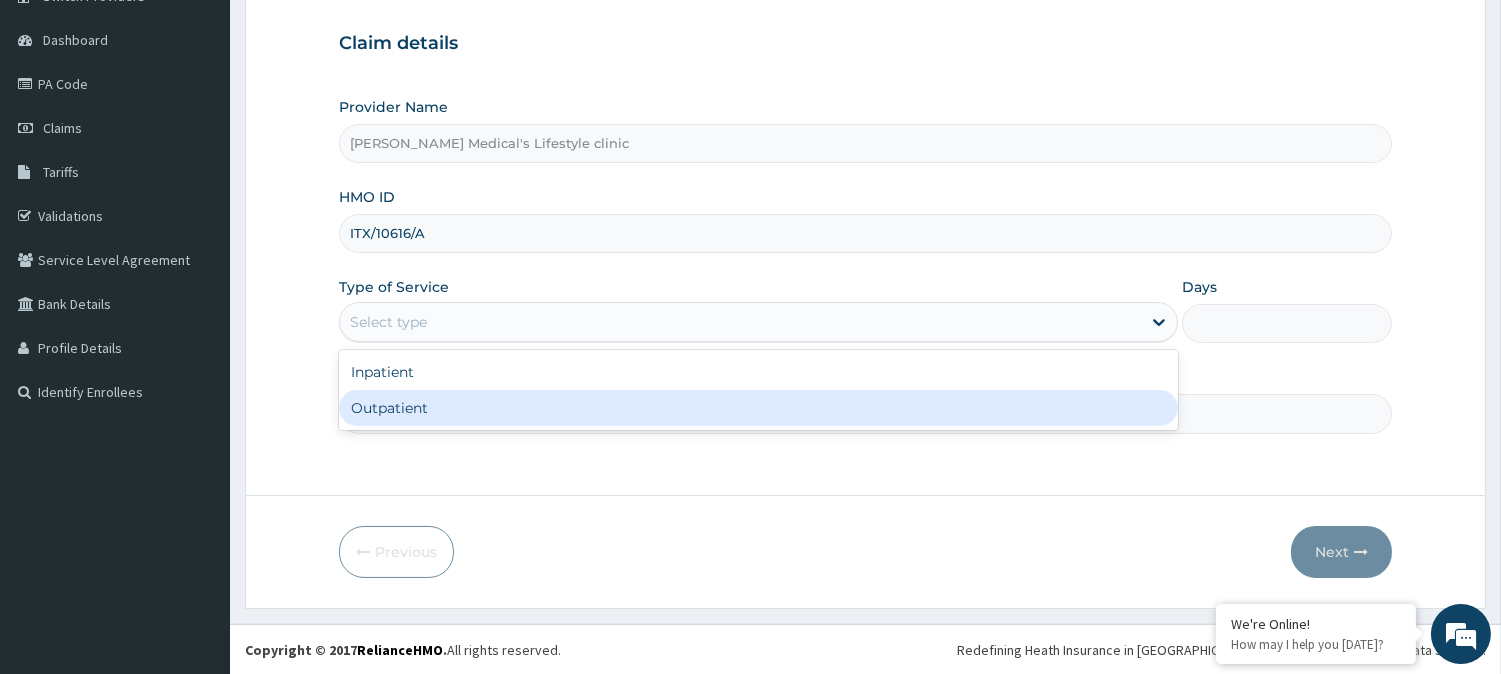 click on "Outpatient" at bounding box center (758, 408) 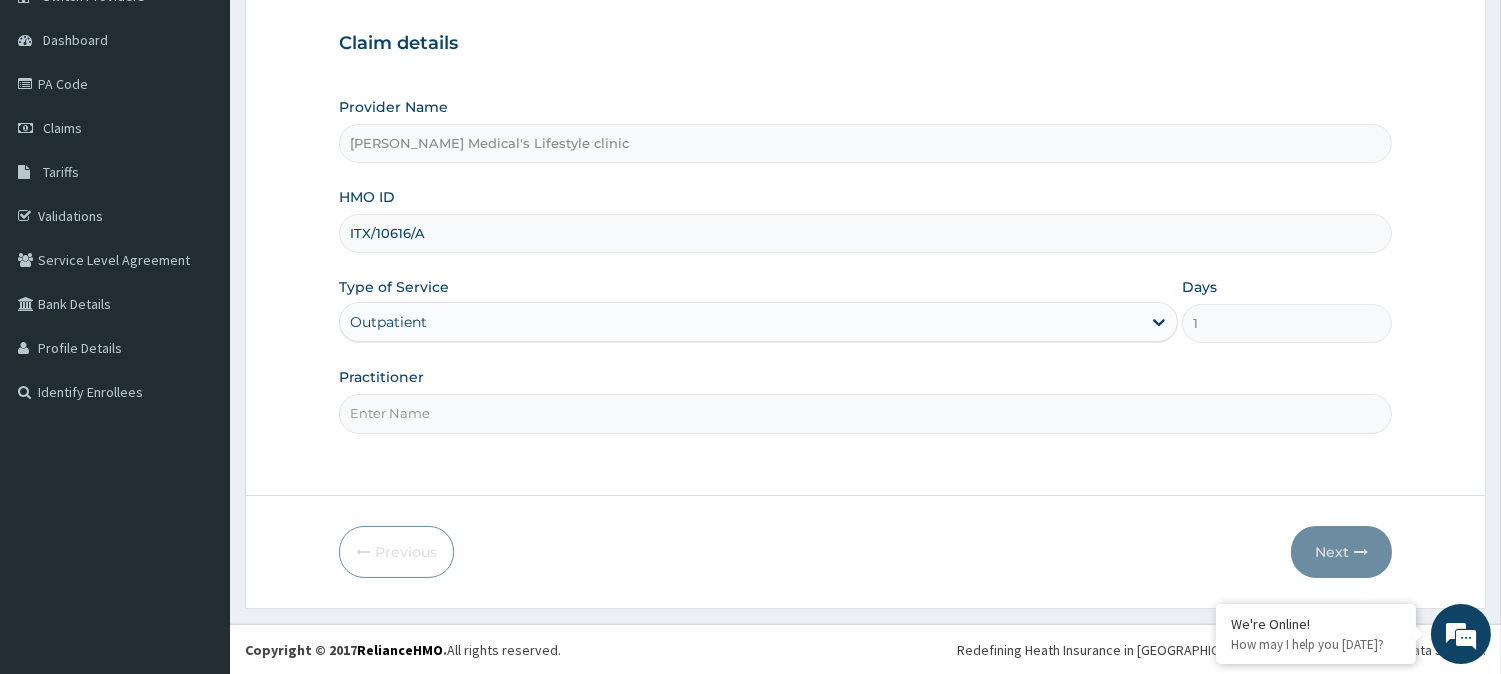 click on "Practitioner" at bounding box center (865, 413) 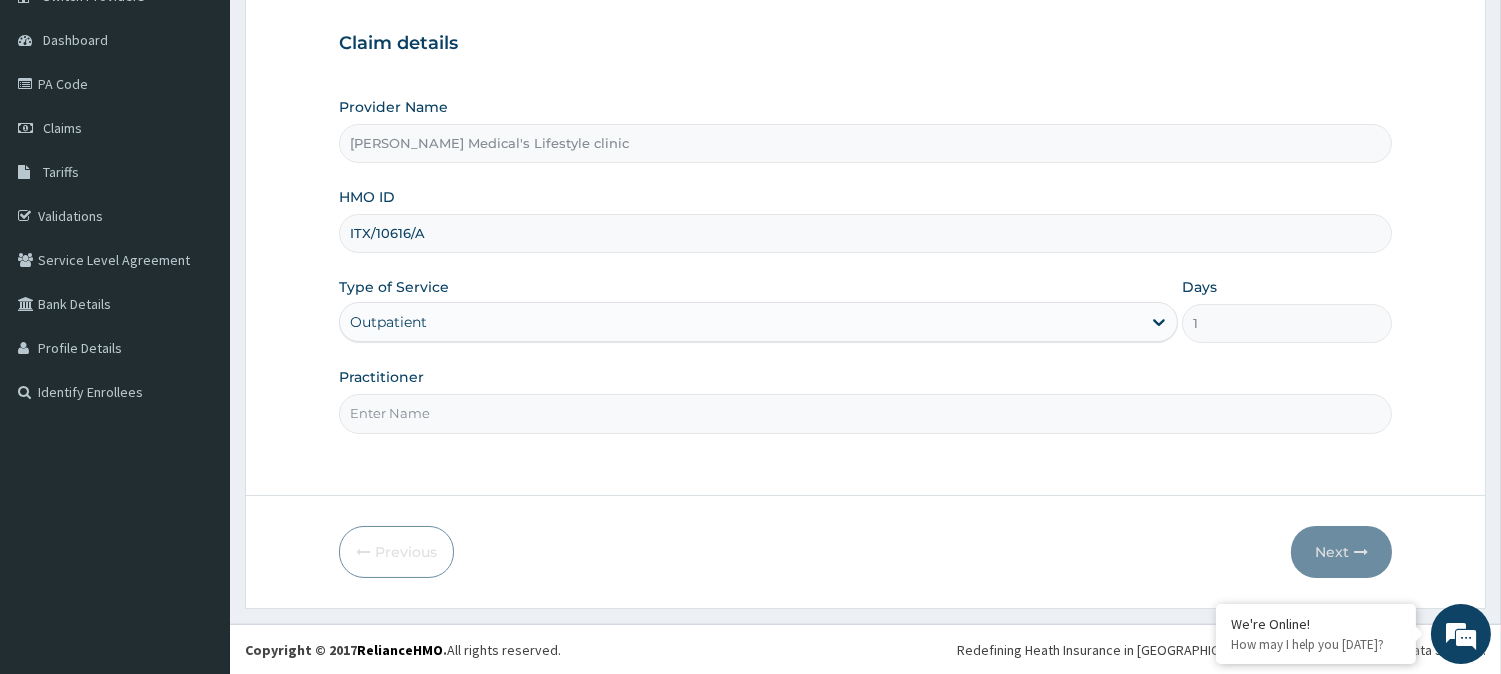 type on "[PERSON_NAME]" 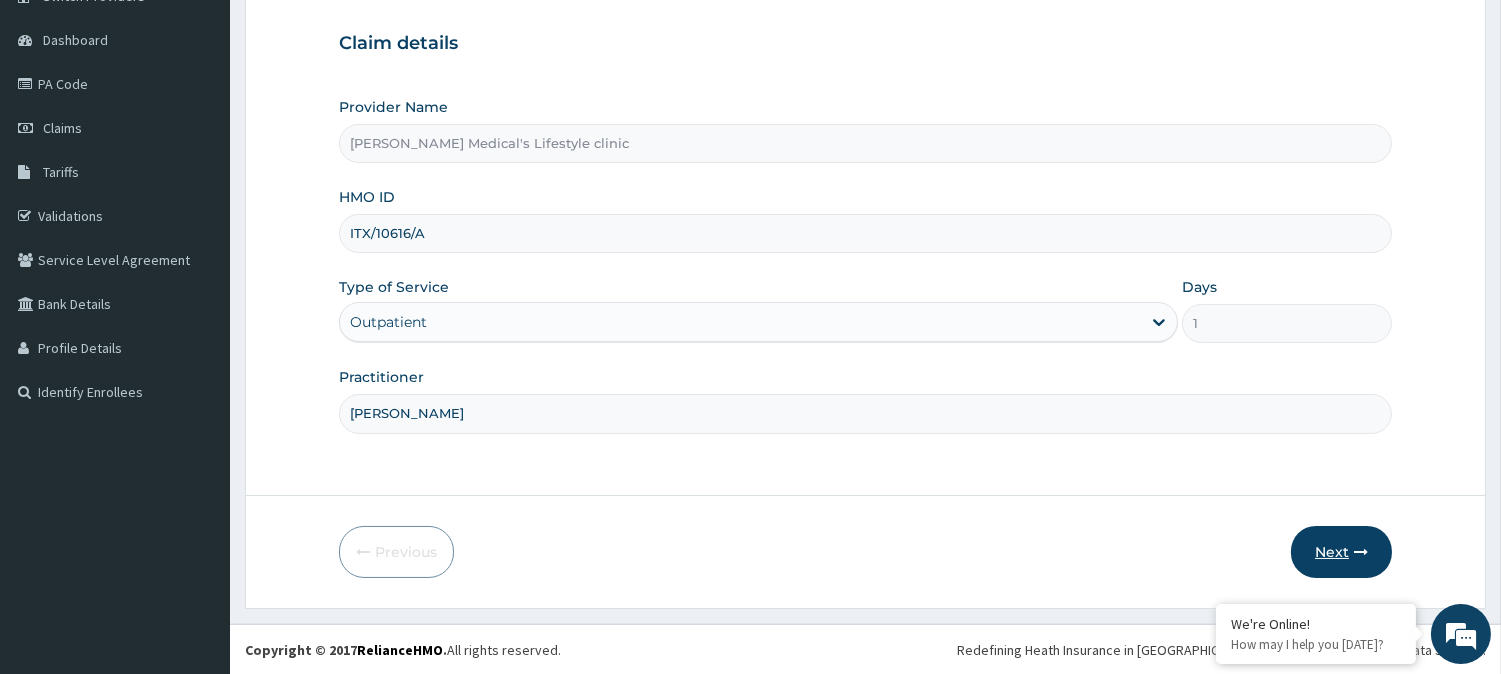 click on "Next" at bounding box center [1341, 552] 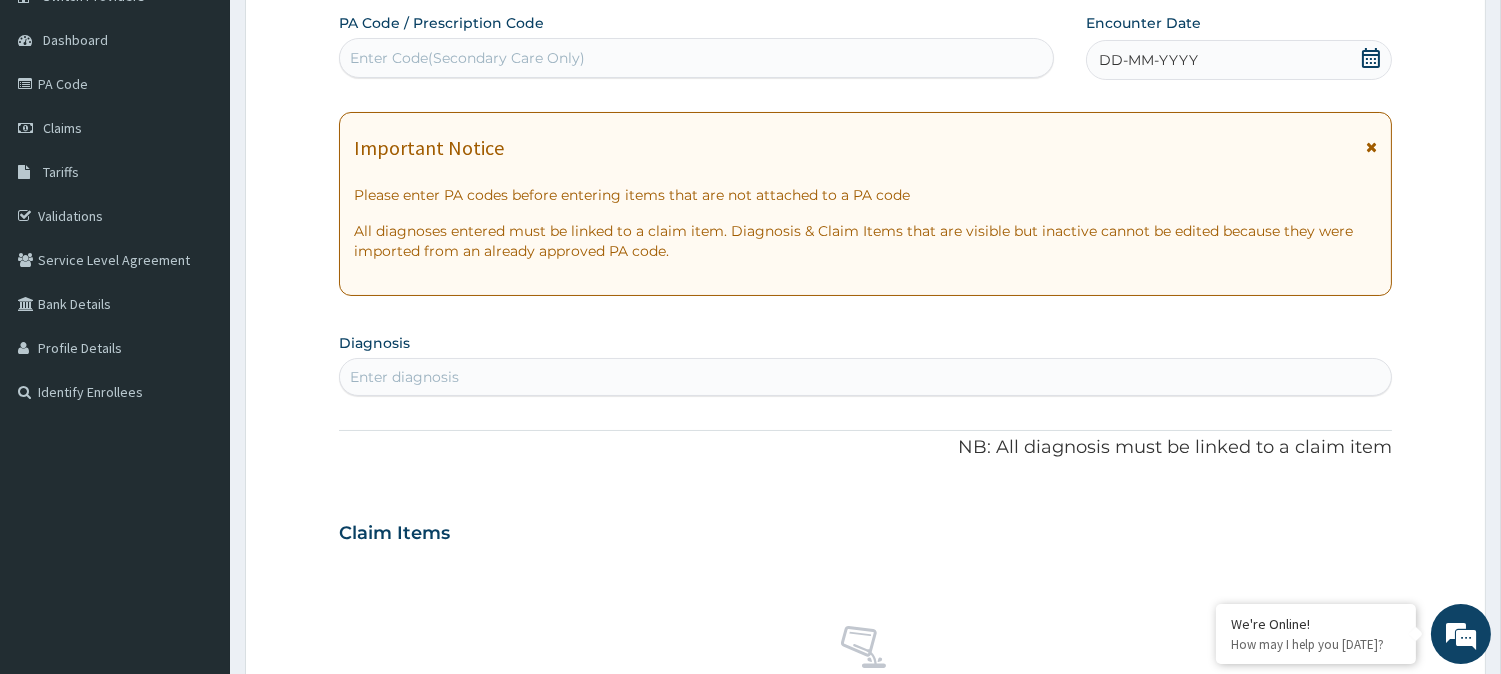 scroll, scrollTop: 0, scrollLeft: 0, axis: both 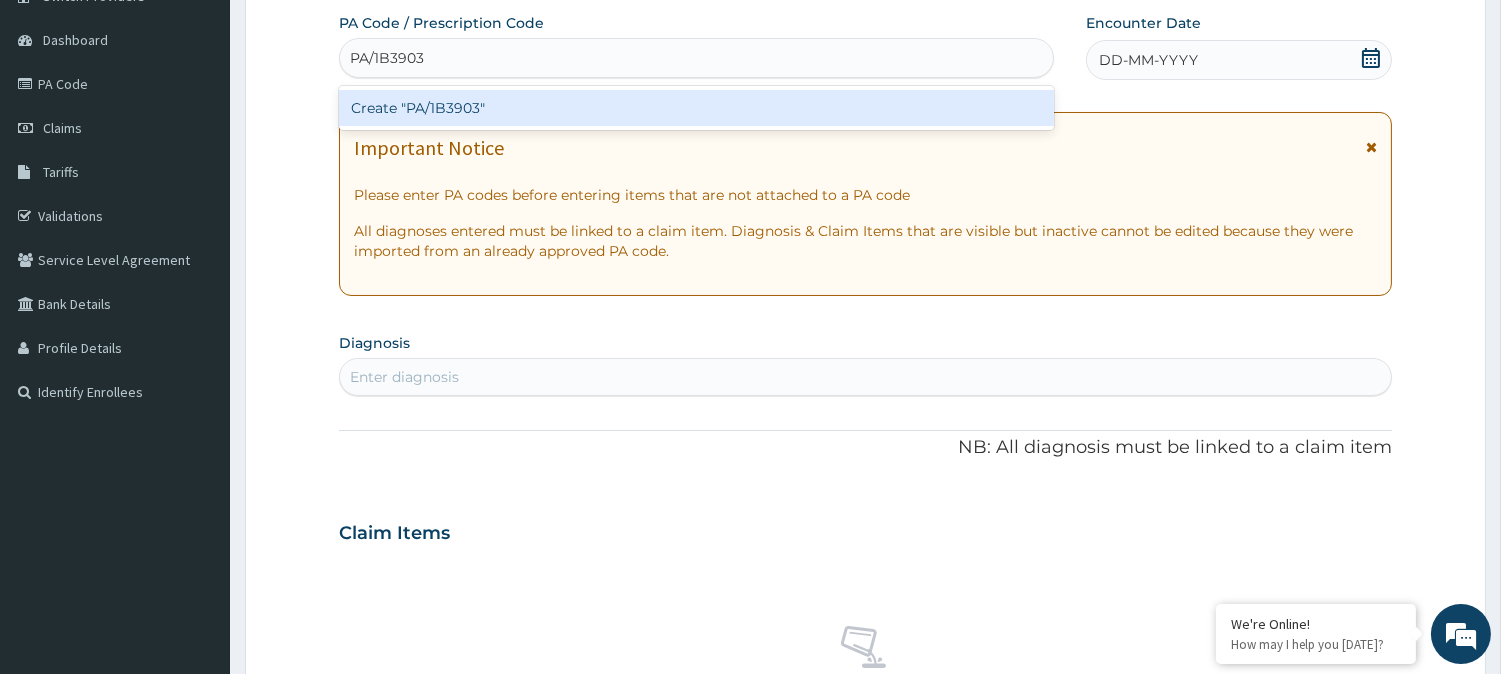click on "Create "PA/1B3903"" at bounding box center (696, 108) 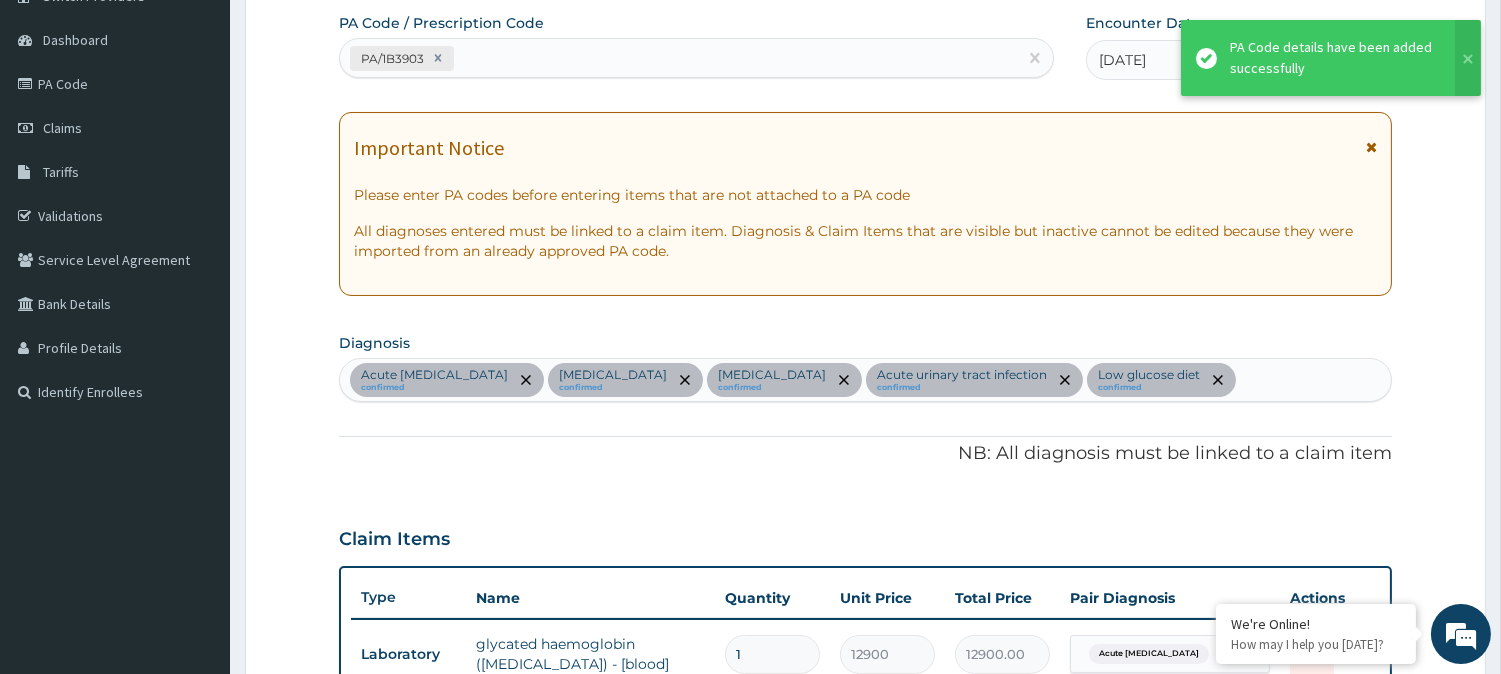 scroll, scrollTop: 772, scrollLeft: 0, axis: vertical 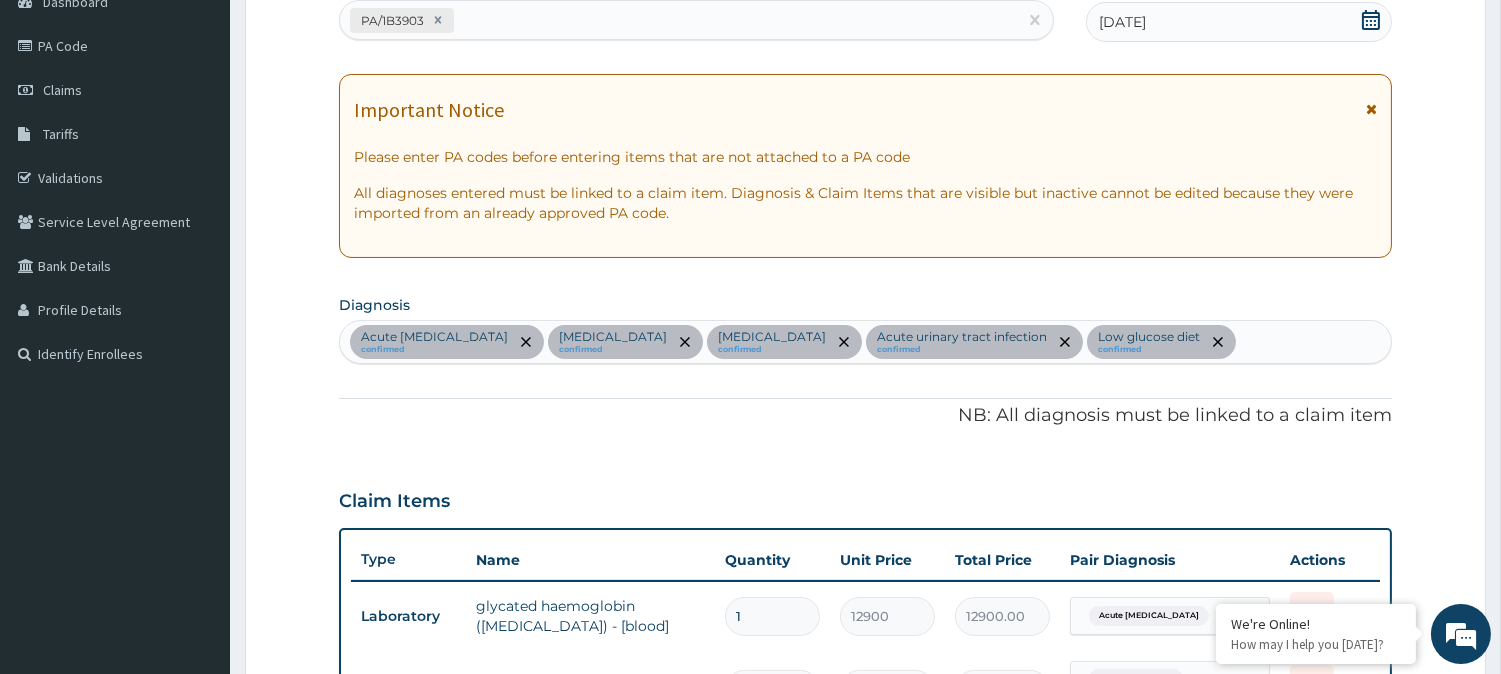 click on "Acute [MEDICAL_DATA] confirmed [MEDICAL_DATA] confirmed [MEDICAL_DATA] confirmed Acute [MEDICAL_DATA] confirmed Low glucose diet confirmed" at bounding box center [865, 342] 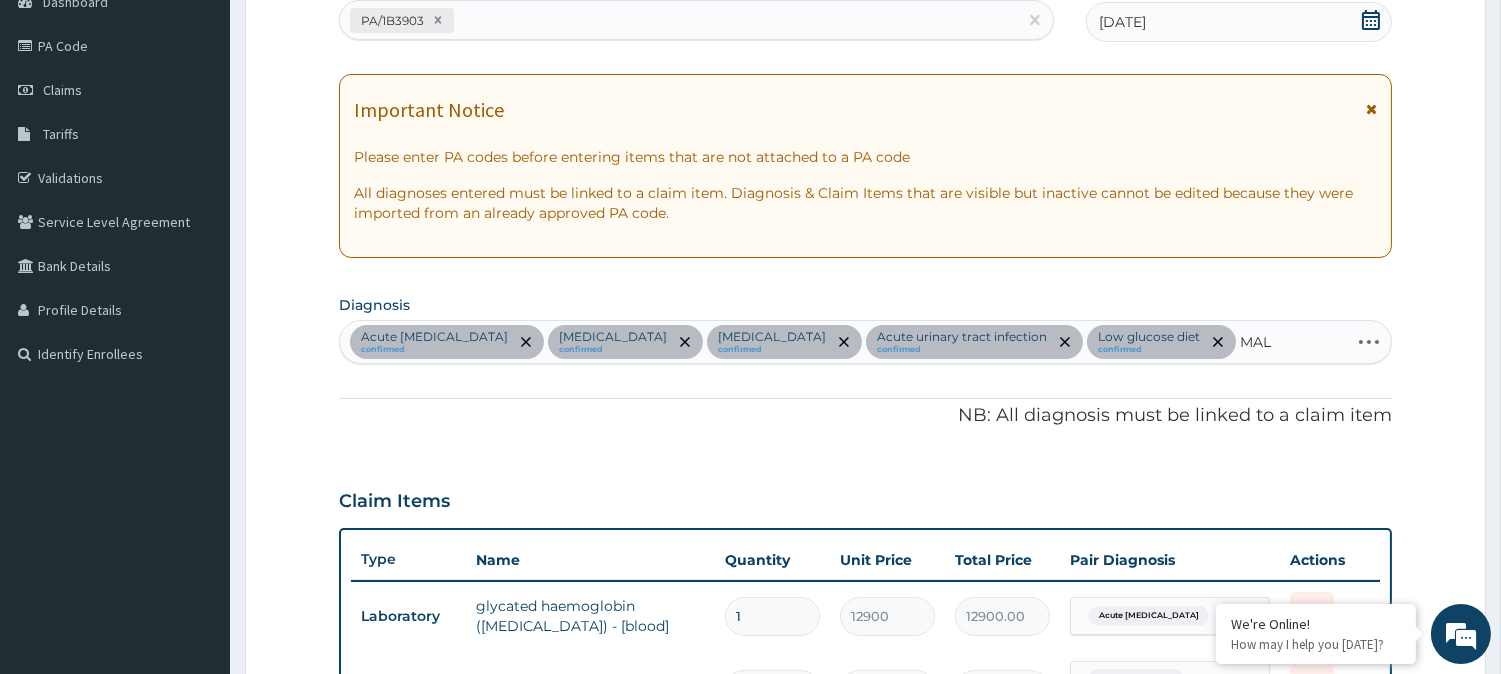 type on "MALA" 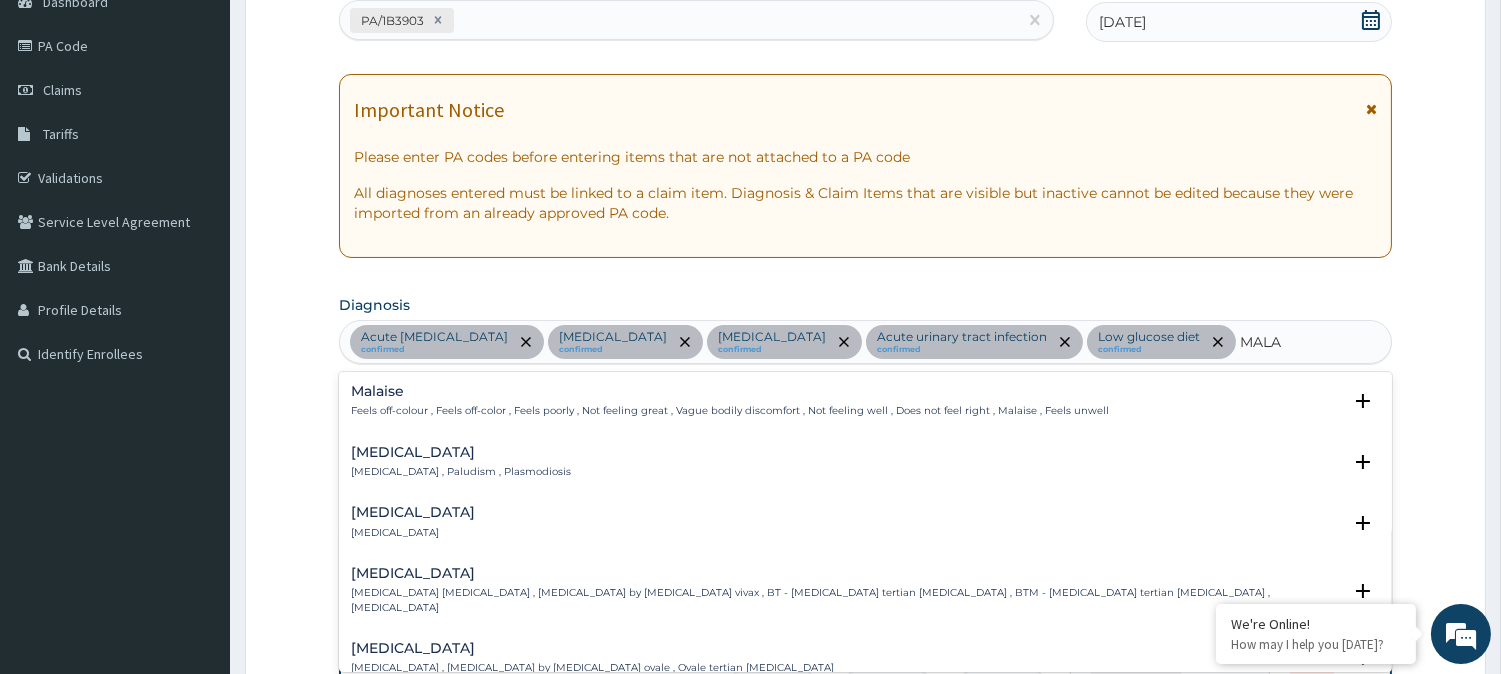 click on "[MEDICAL_DATA] [MEDICAL_DATA] , Paludism , Plasmodiosis" at bounding box center [461, 462] 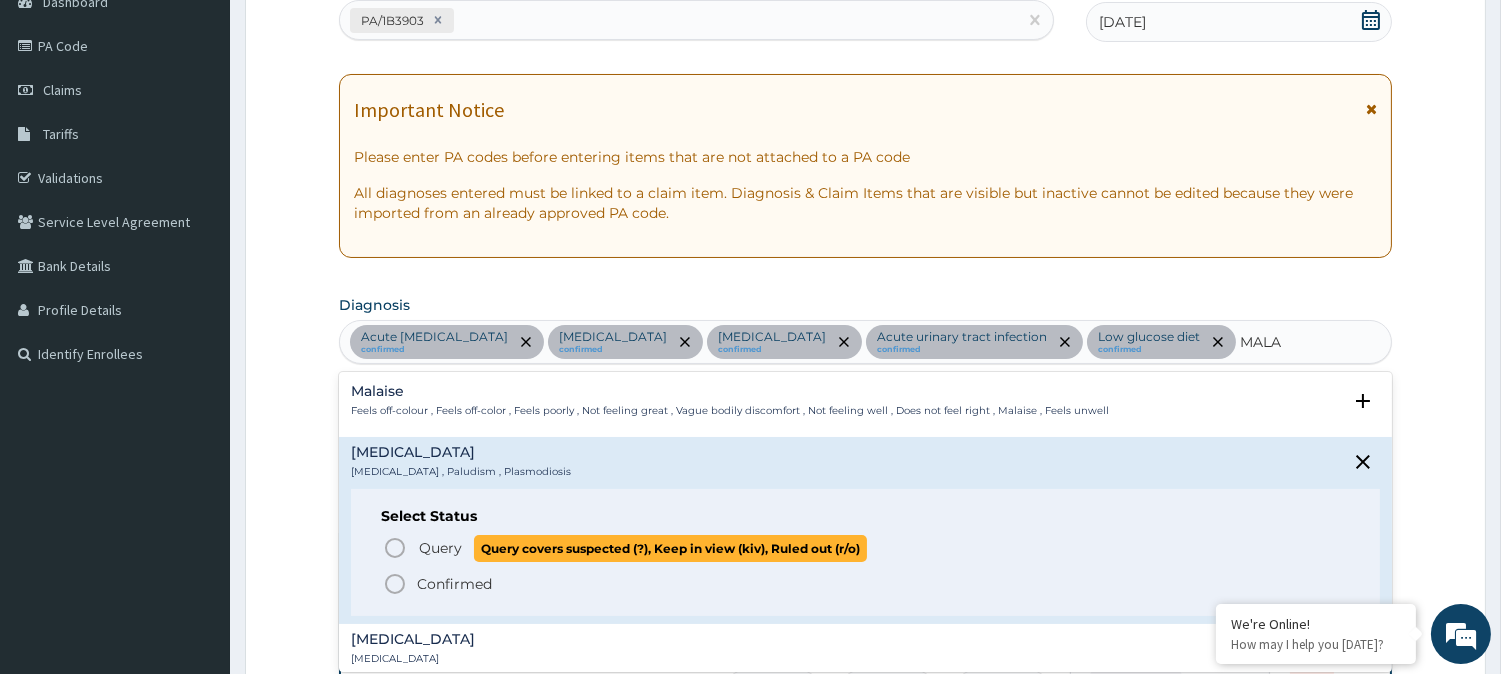 click 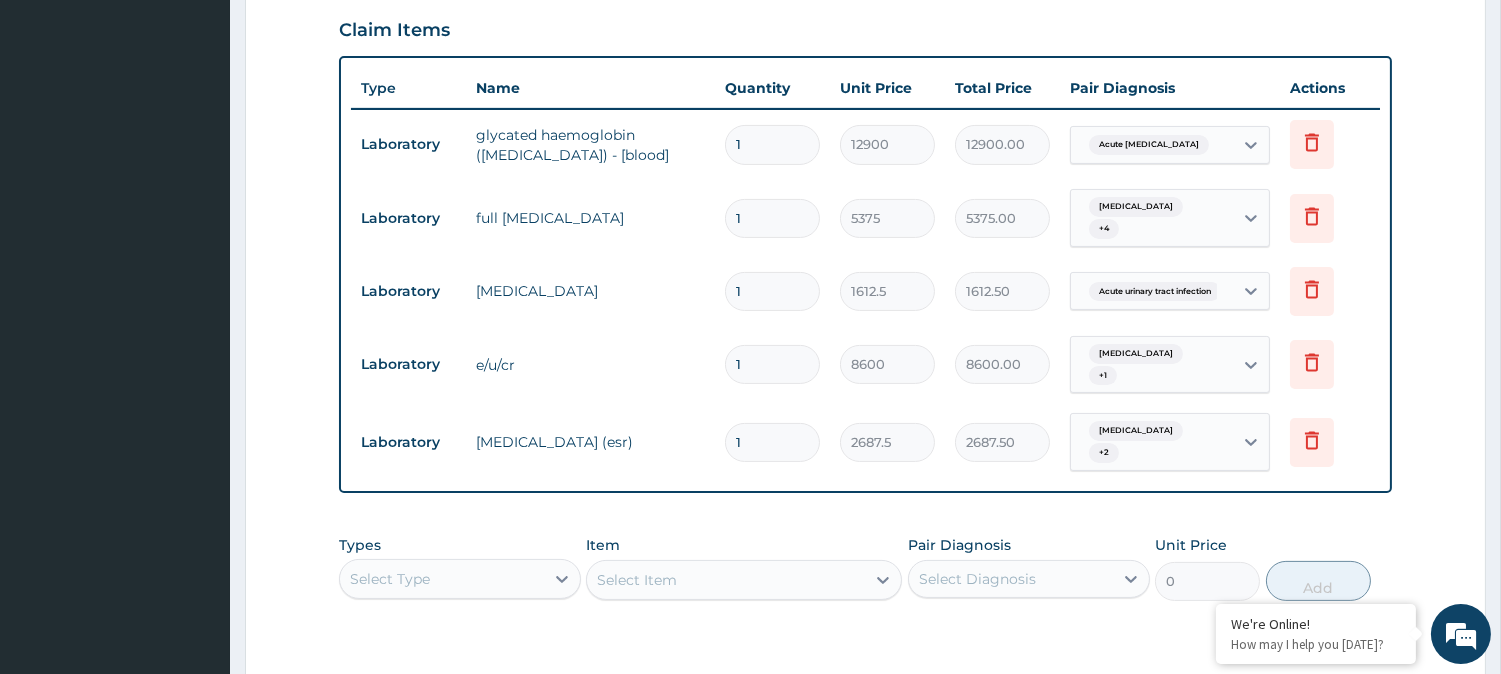 scroll, scrollTop: 772, scrollLeft: 0, axis: vertical 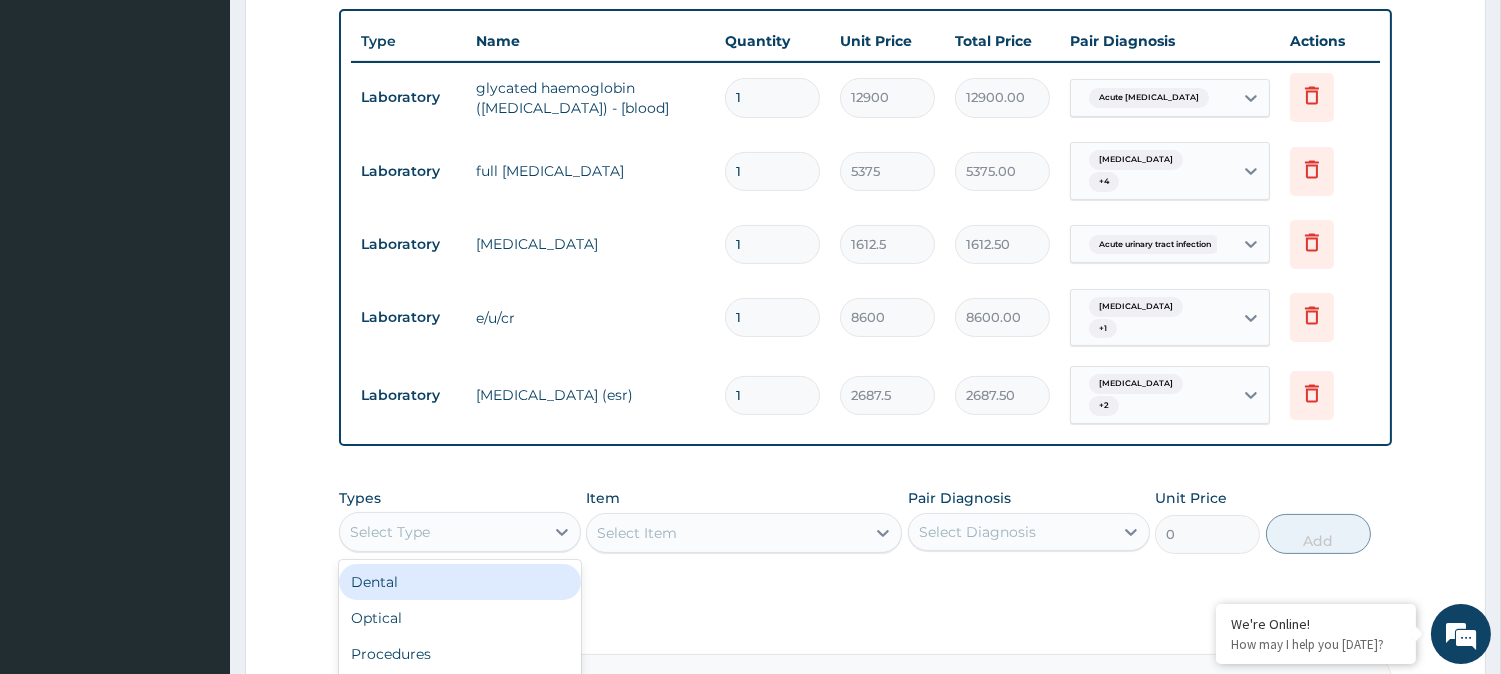 click on "Select Type" at bounding box center (442, 532) 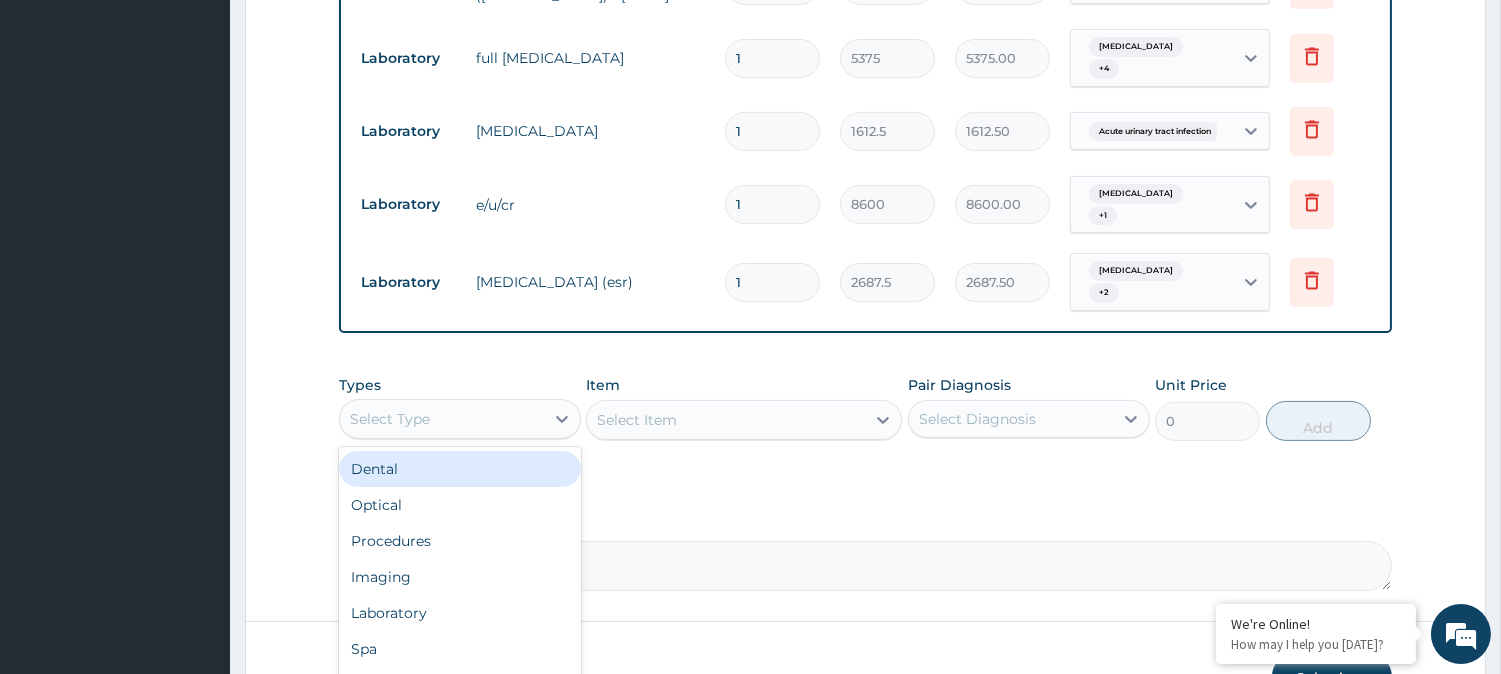 scroll, scrollTop: 948, scrollLeft: 0, axis: vertical 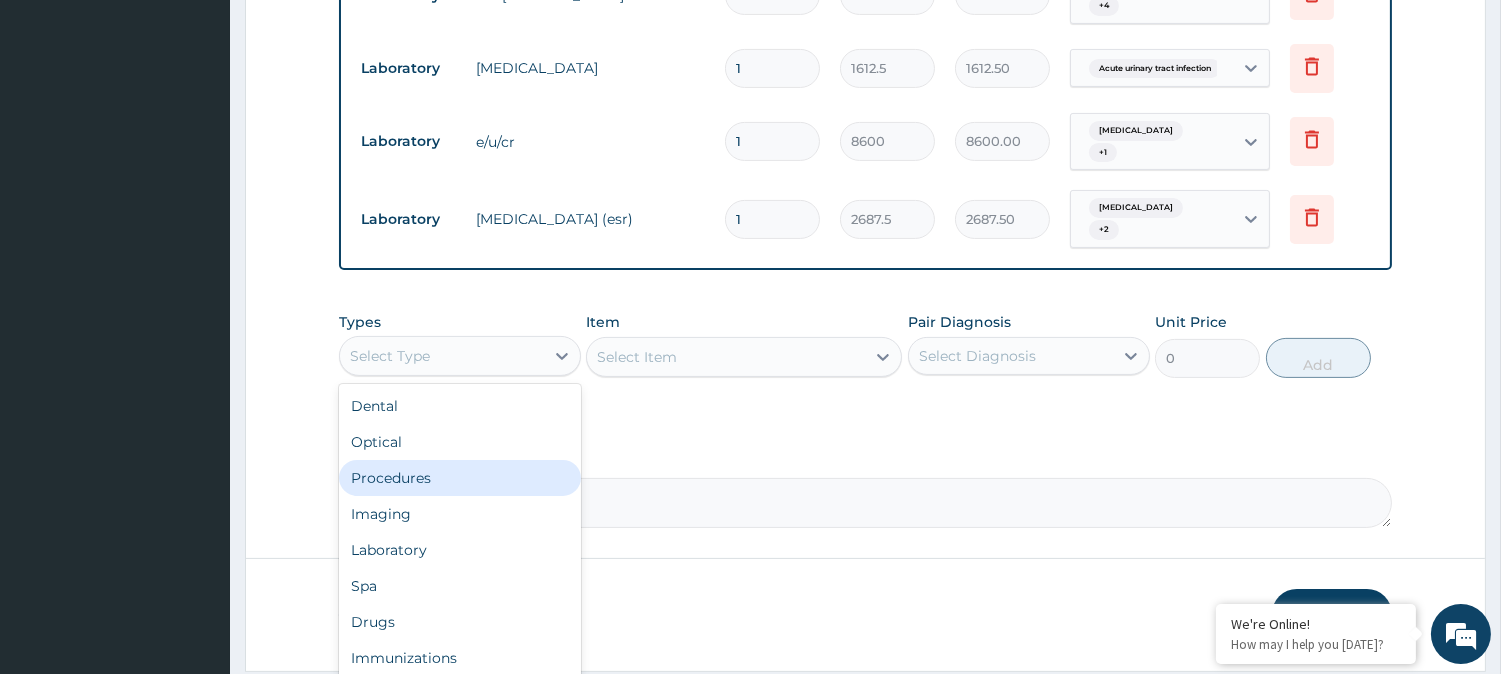 click on "Procedures" at bounding box center (460, 478) 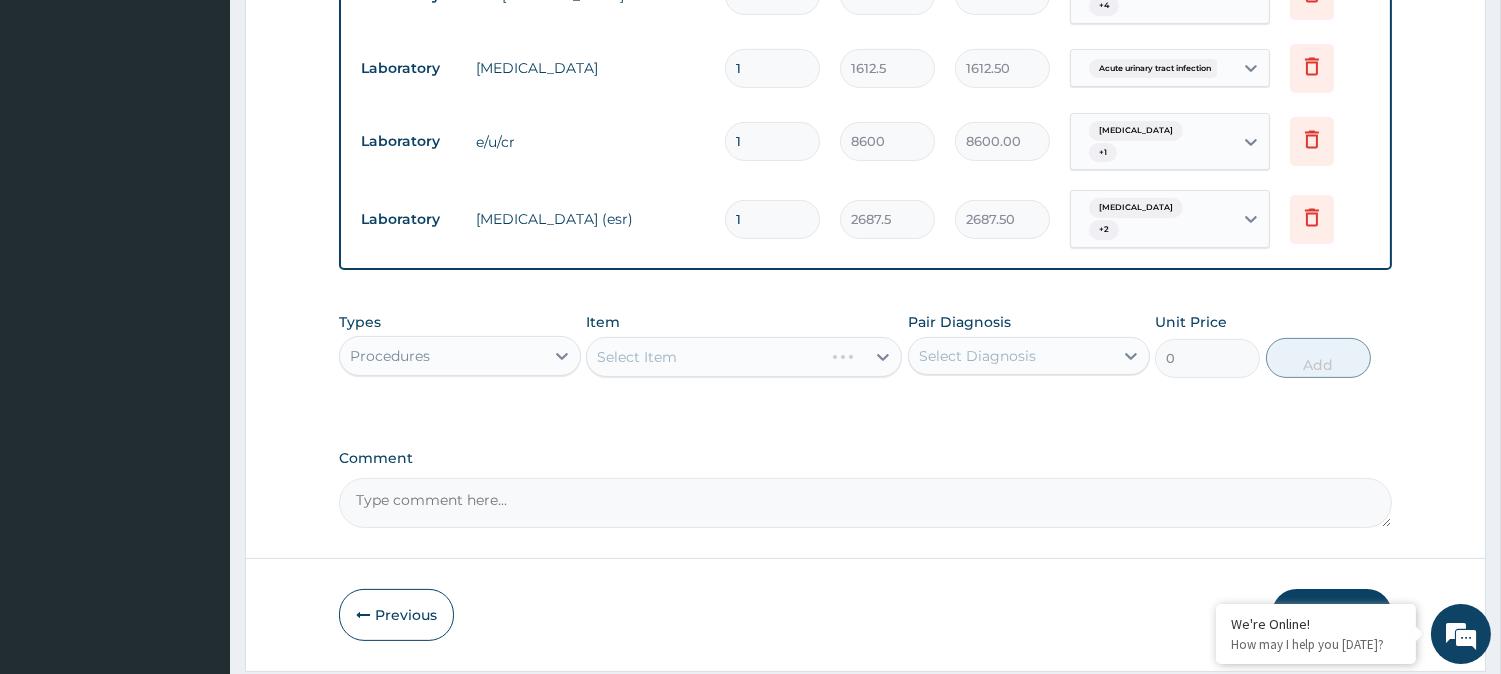 click on "Select Item" at bounding box center [744, 357] 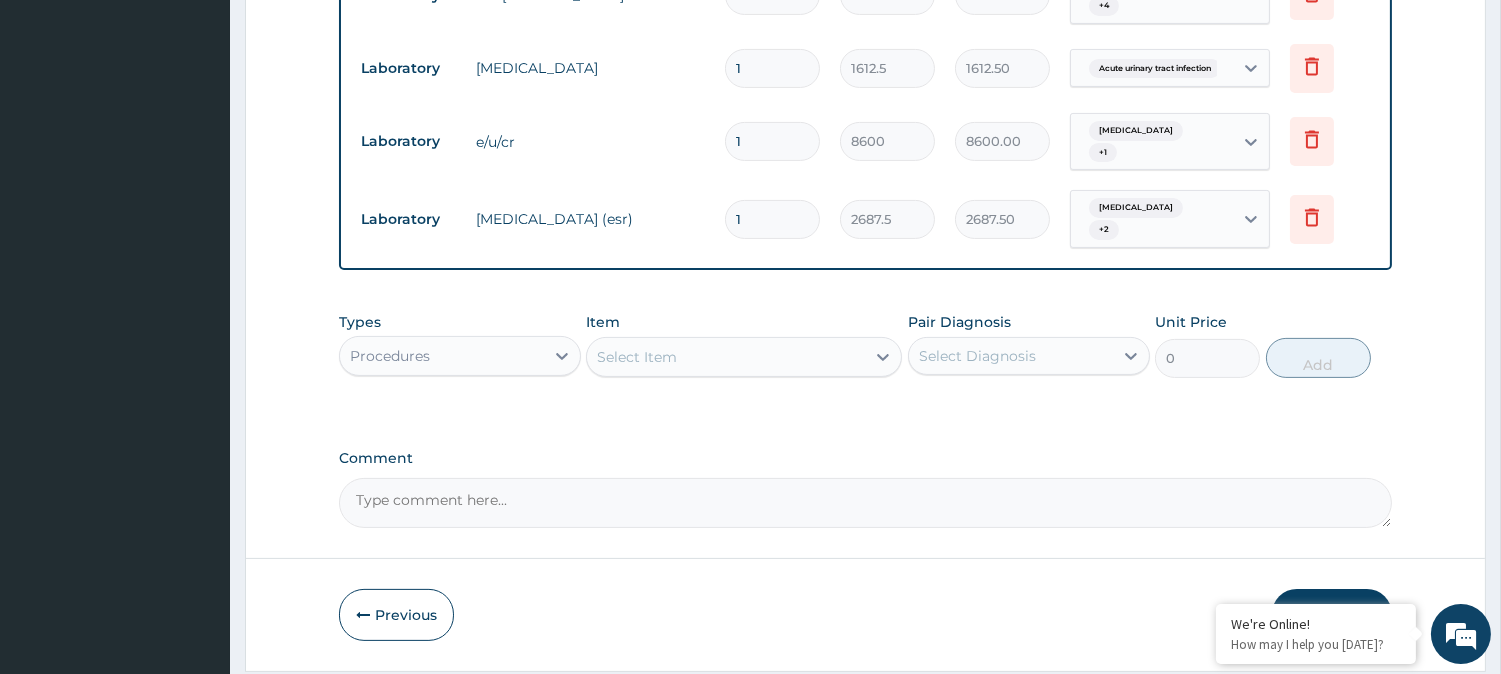 click on "Select Item" at bounding box center [726, 357] 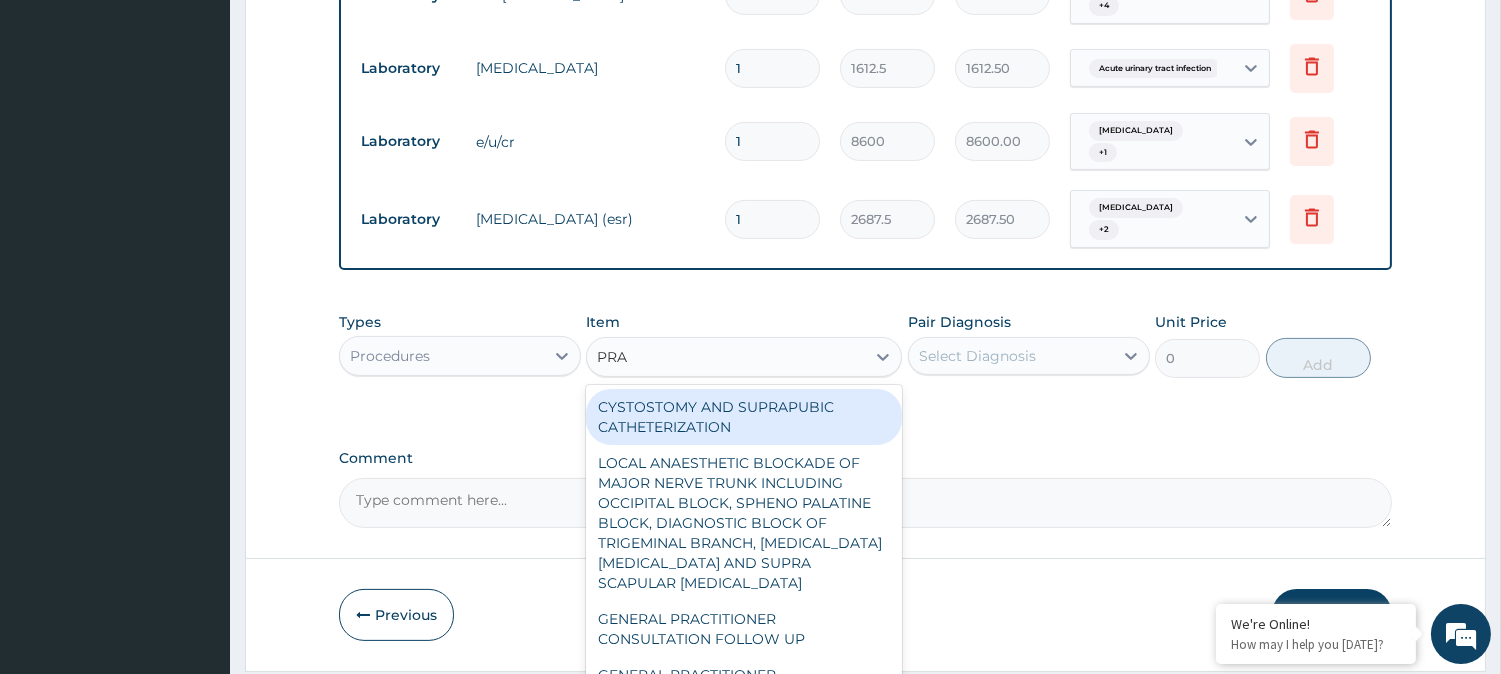 type on "PRAC" 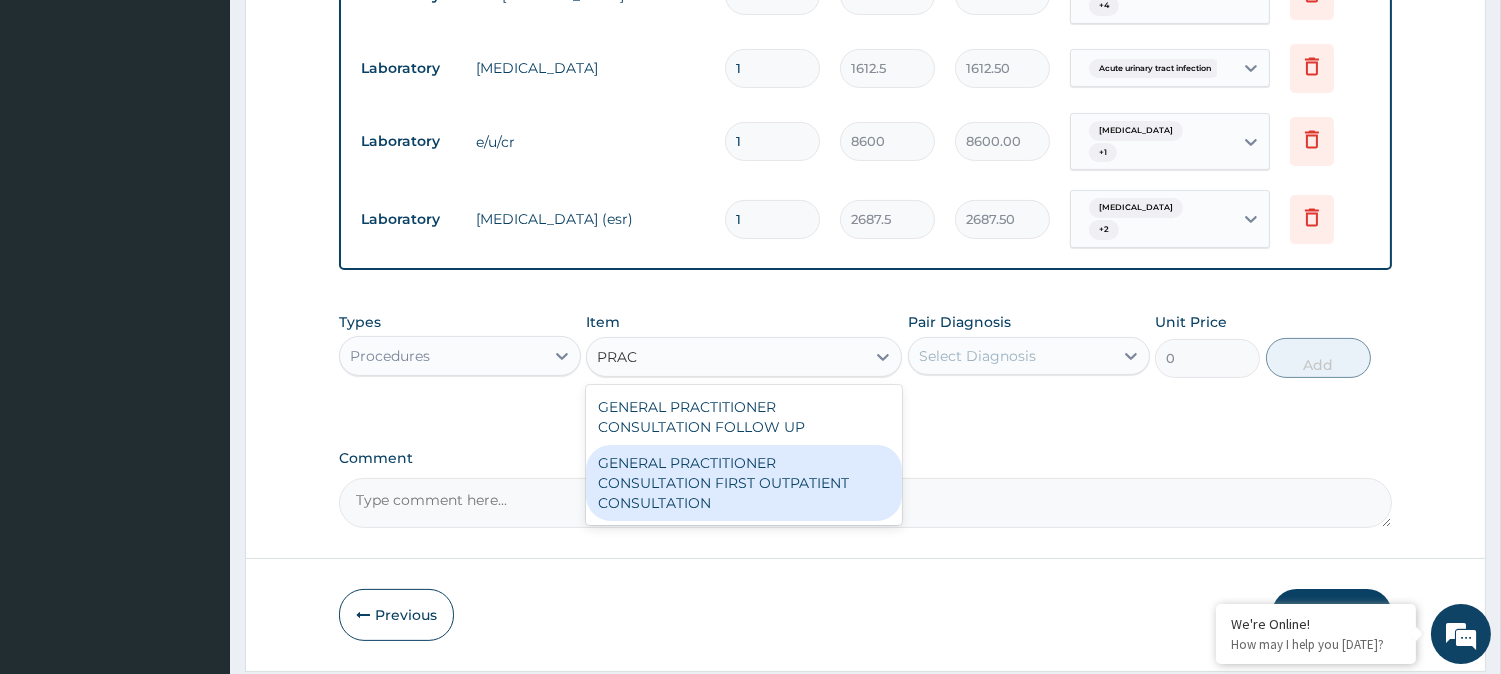 click on "GENERAL PRACTITIONER CONSULTATION FIRST OUTPATIENT CONSULTATION" at bounding box center [744, 483] 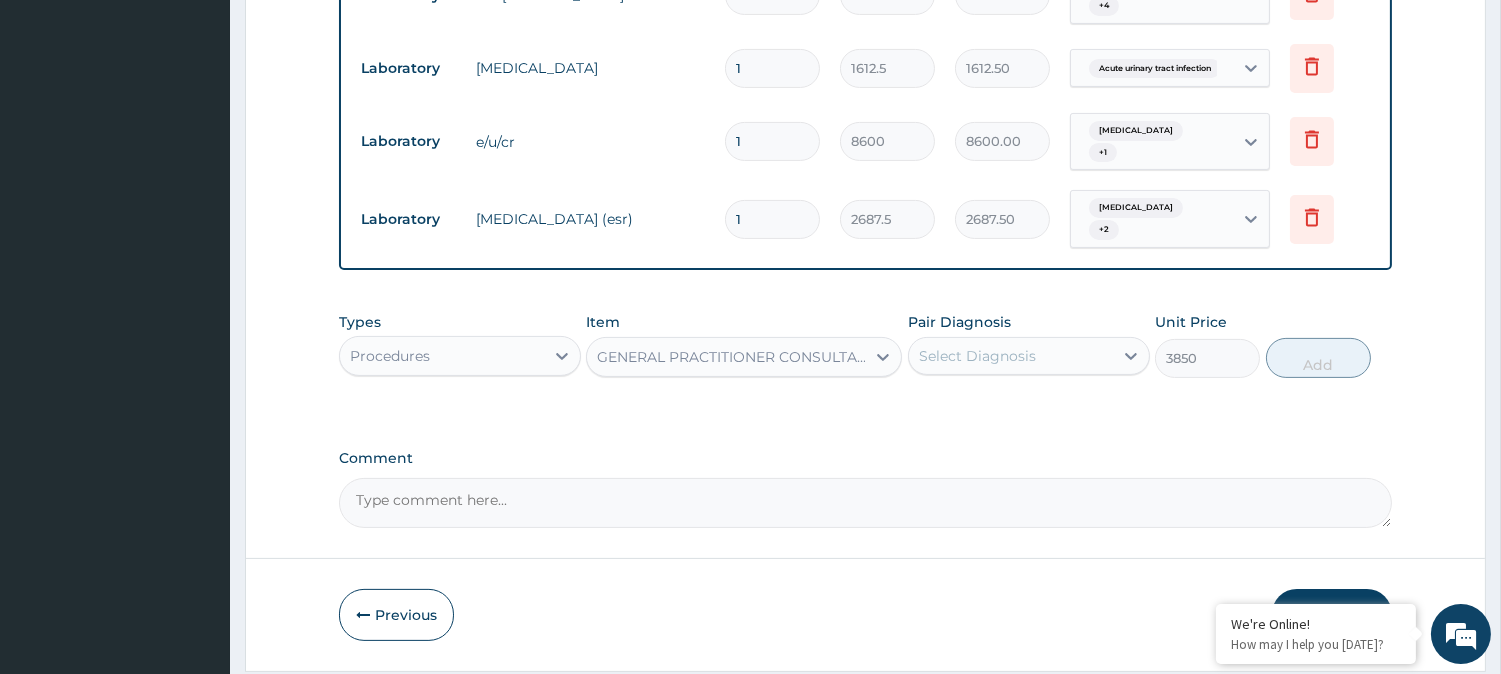 click on "Select Diagnosis" at bounding box center (1011, 356) 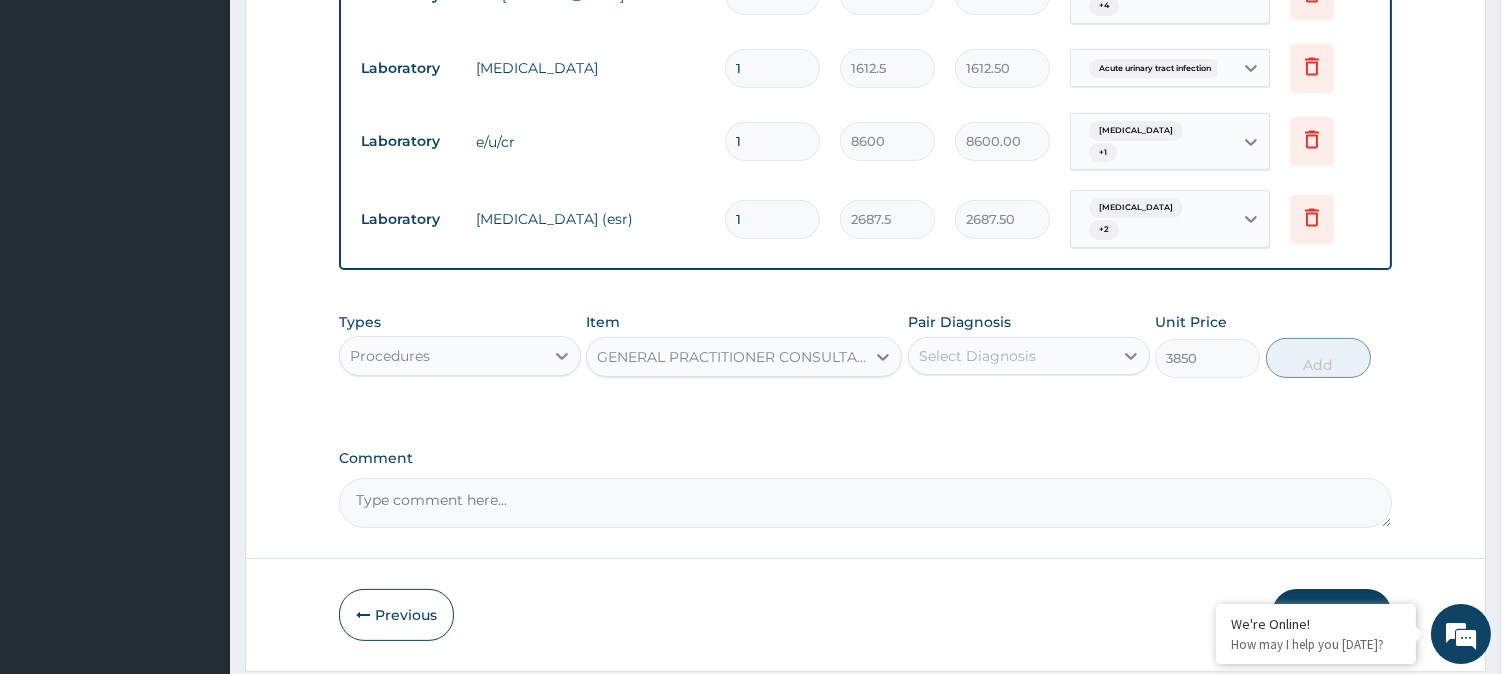 click on "Select Diagnosis" at bounding box center [1011, 356] 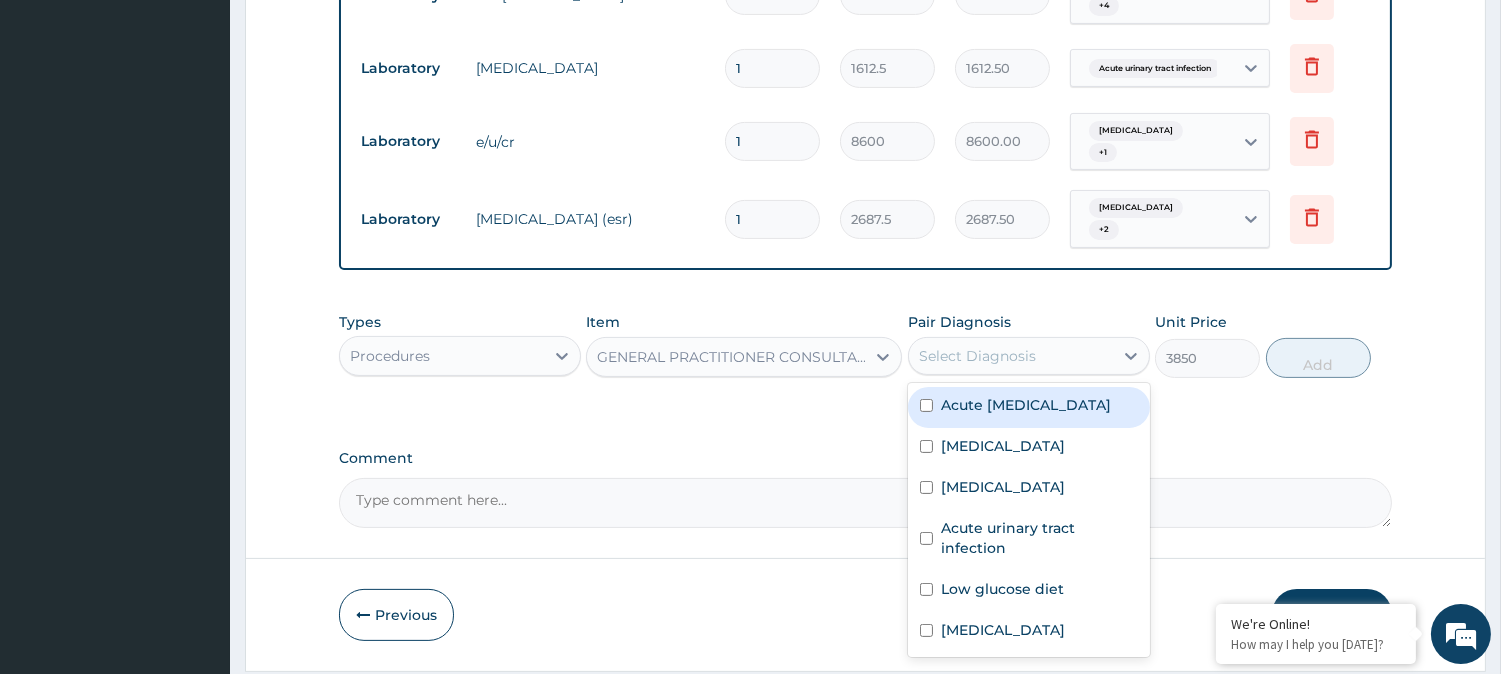 click on "Acute [MEDICAL_DATA]" at bounding box center [1026, 405] 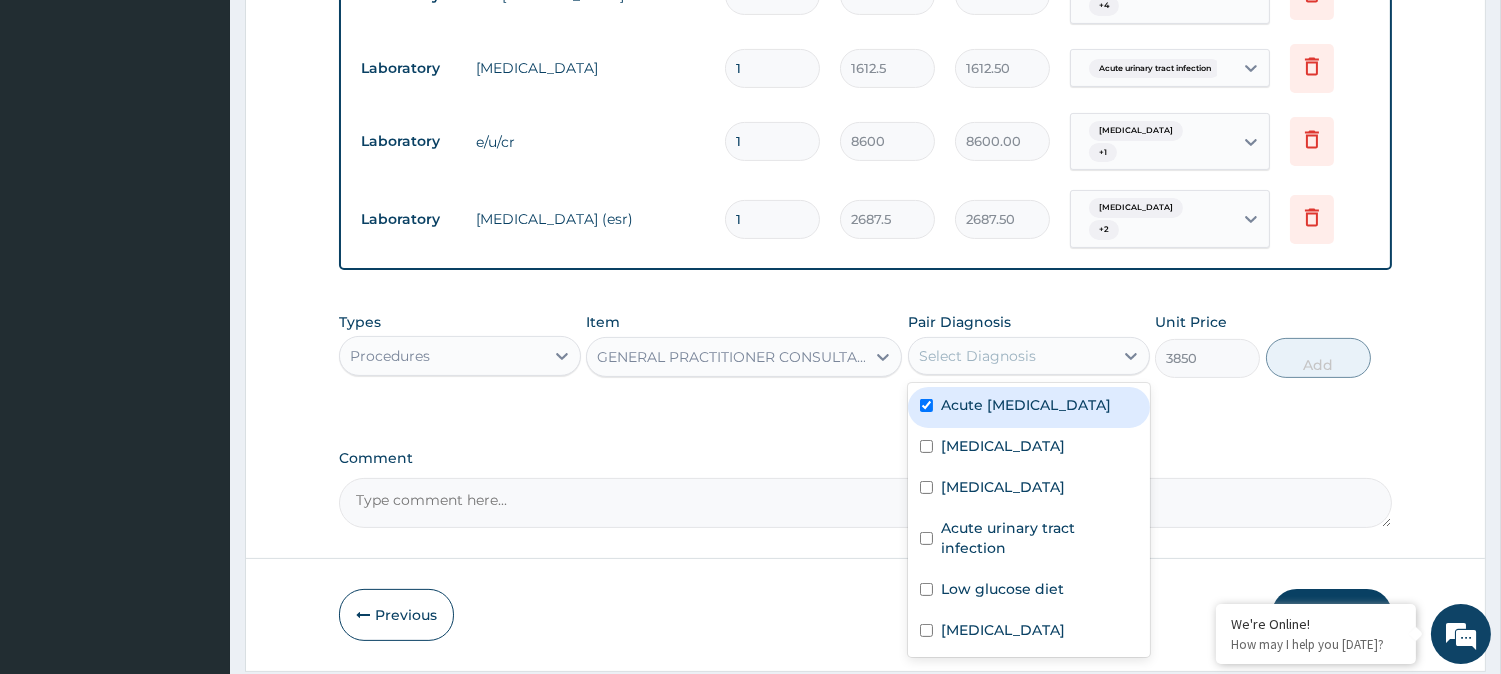 checkbox on "true" 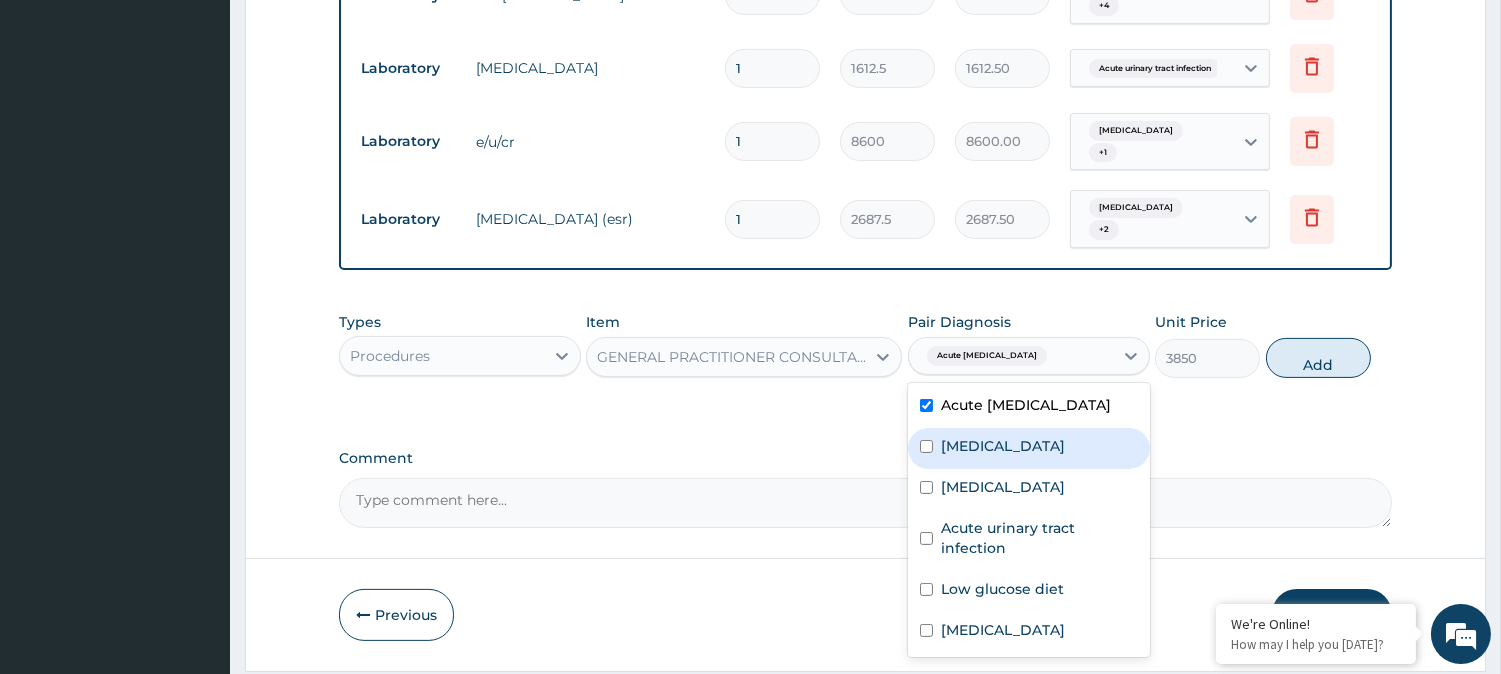 click on "[MEDICAL_DATA]" at bounding box center (1003, 446) 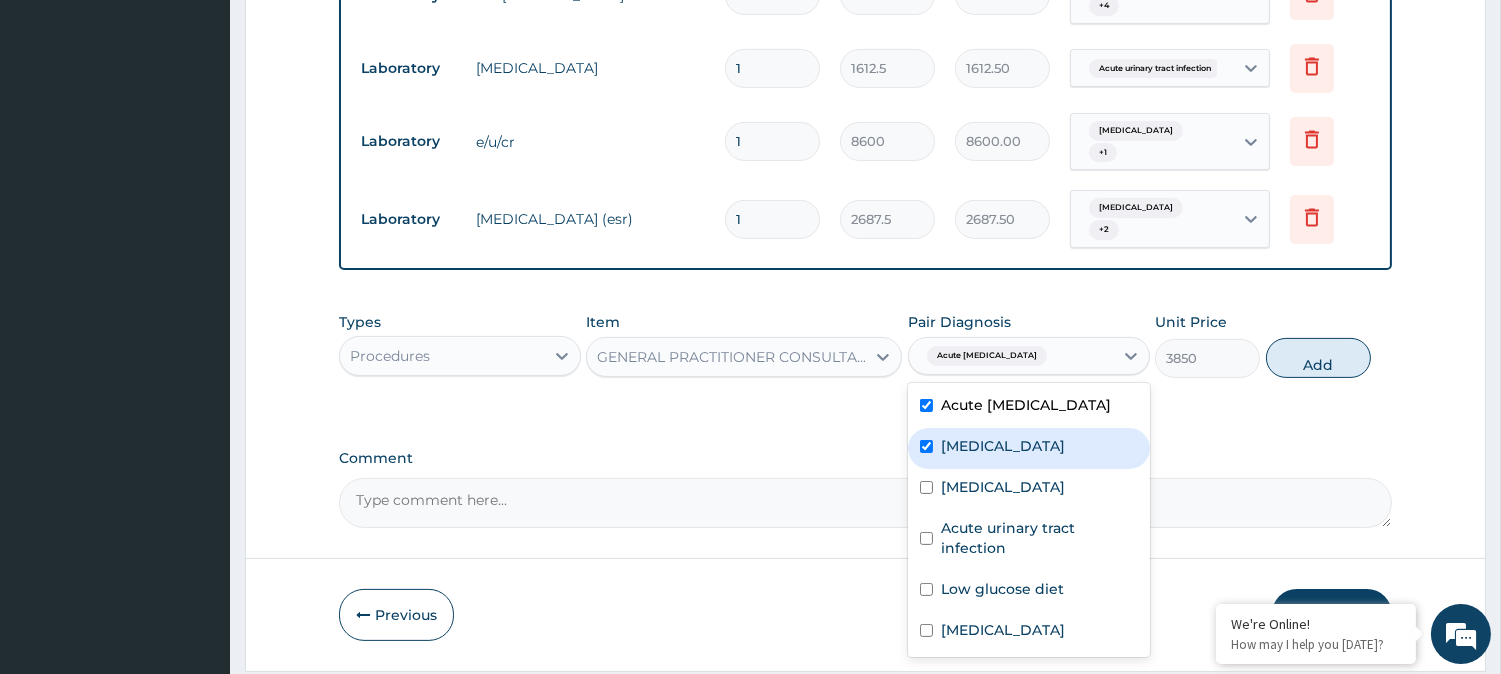 checkbox on "true" 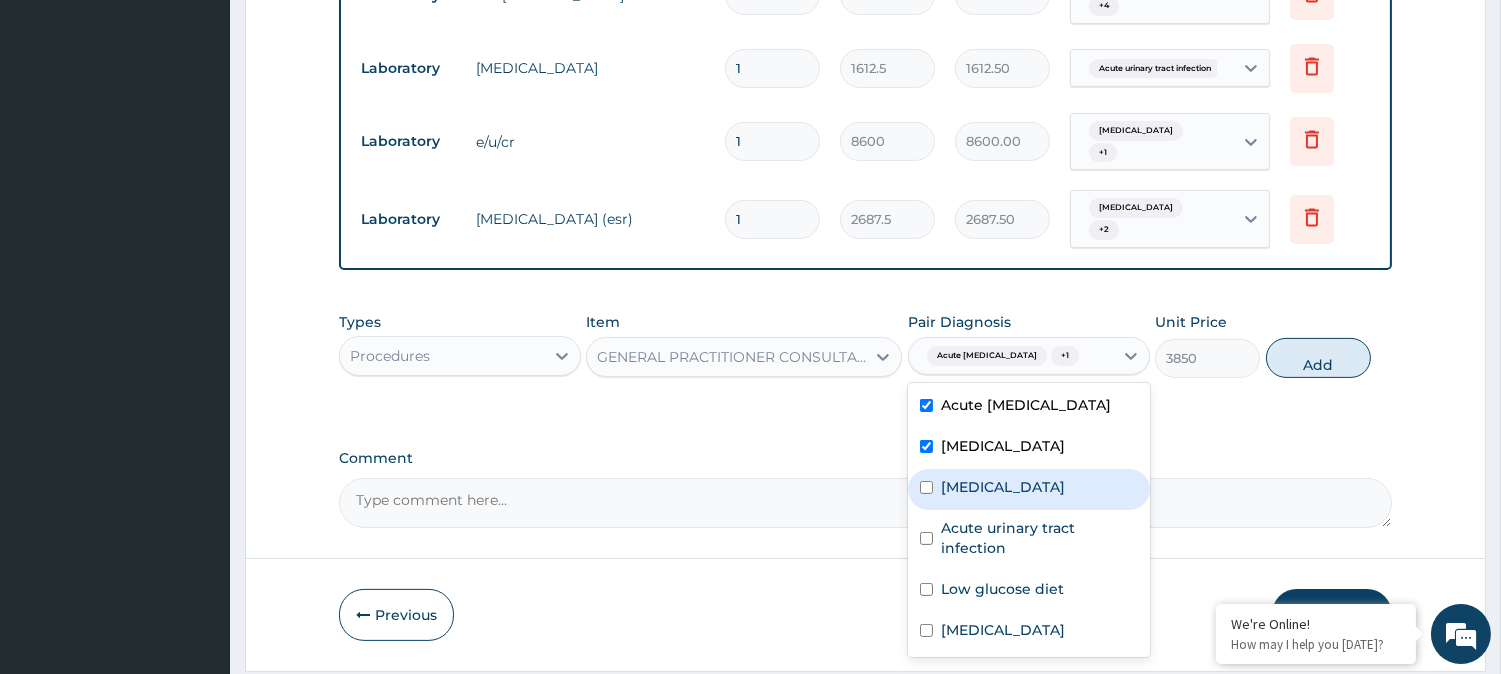 click at bounding box center [926, 487] 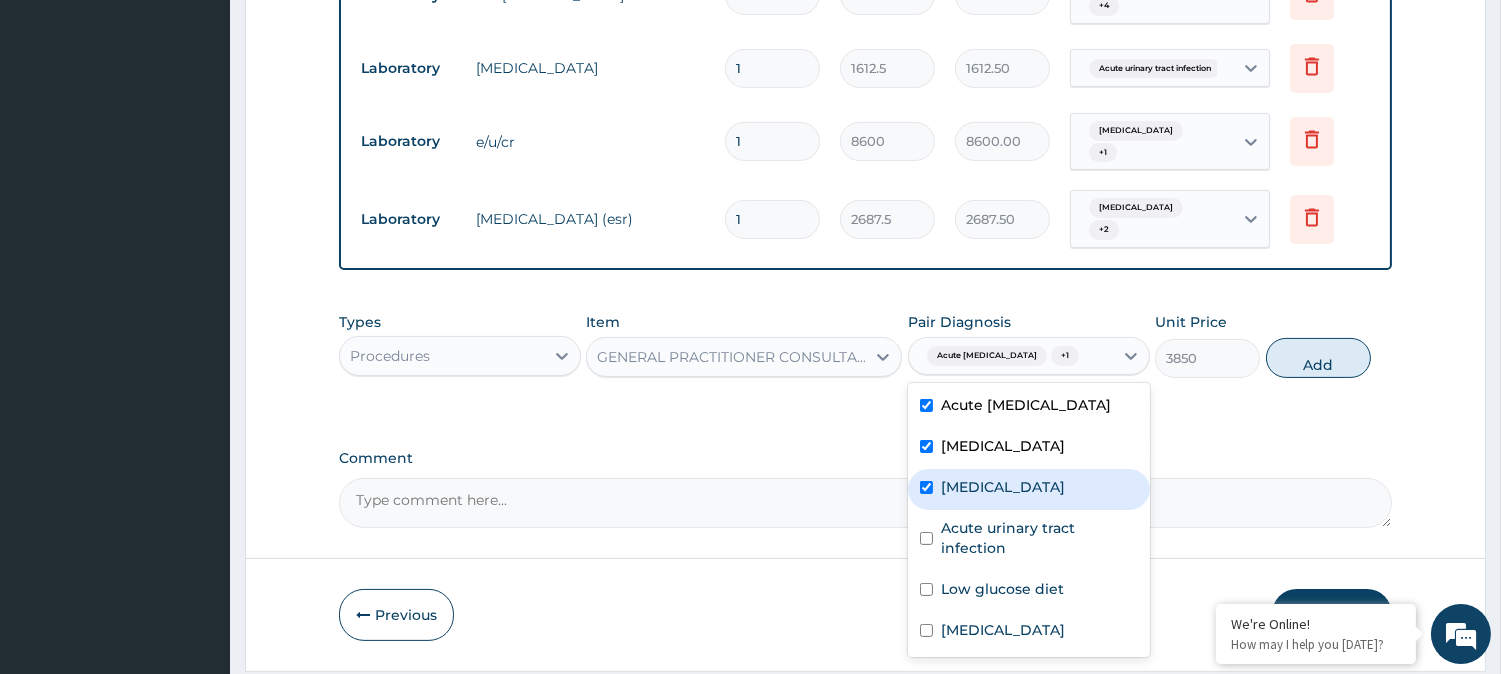 click at bounding box center [926, 487] 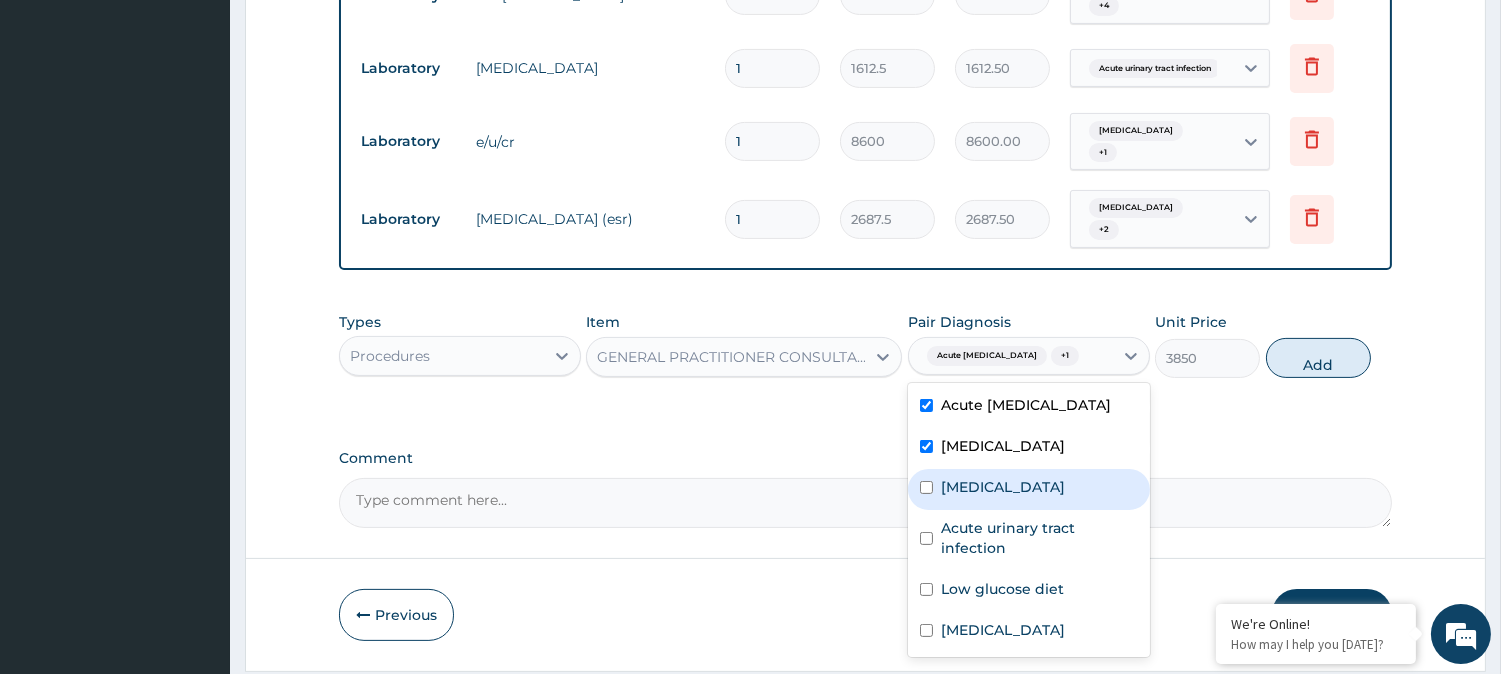 checkbox on "false" 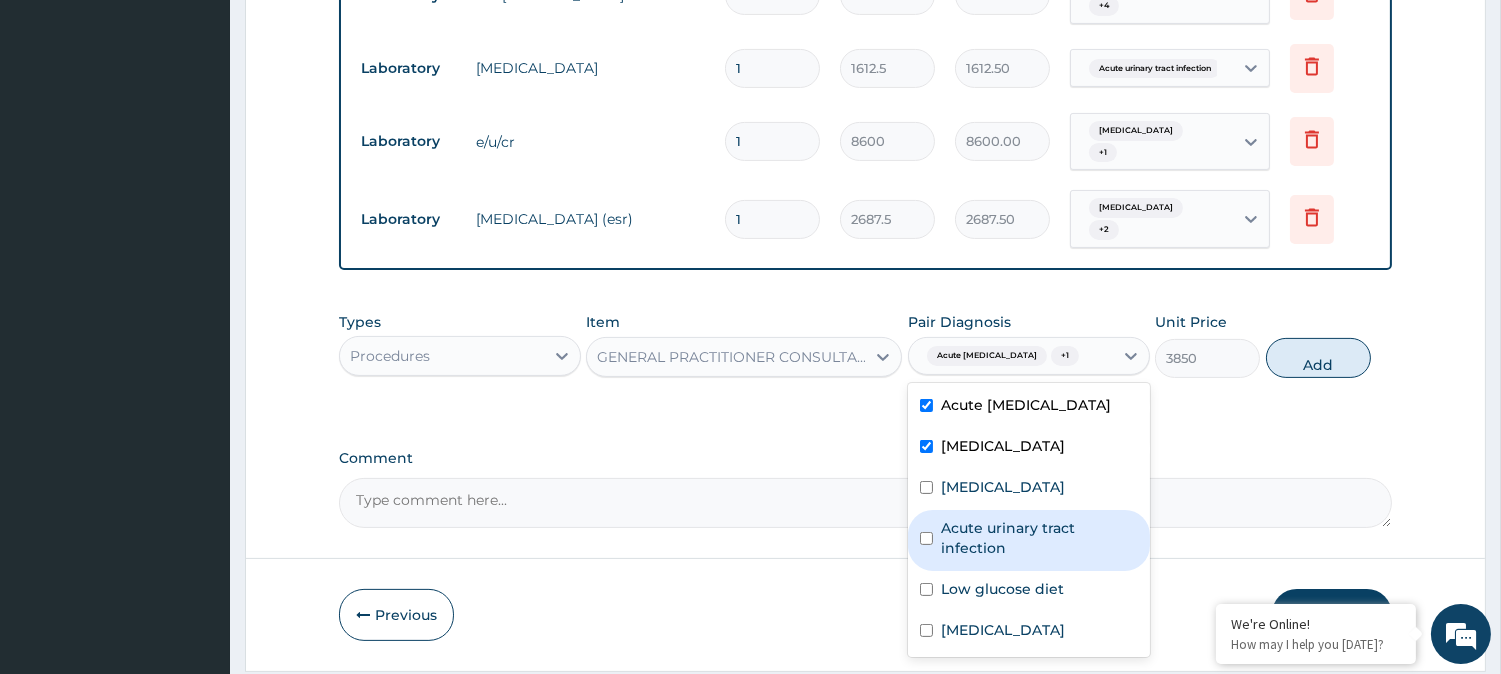 click at bounding box center [926, 538] 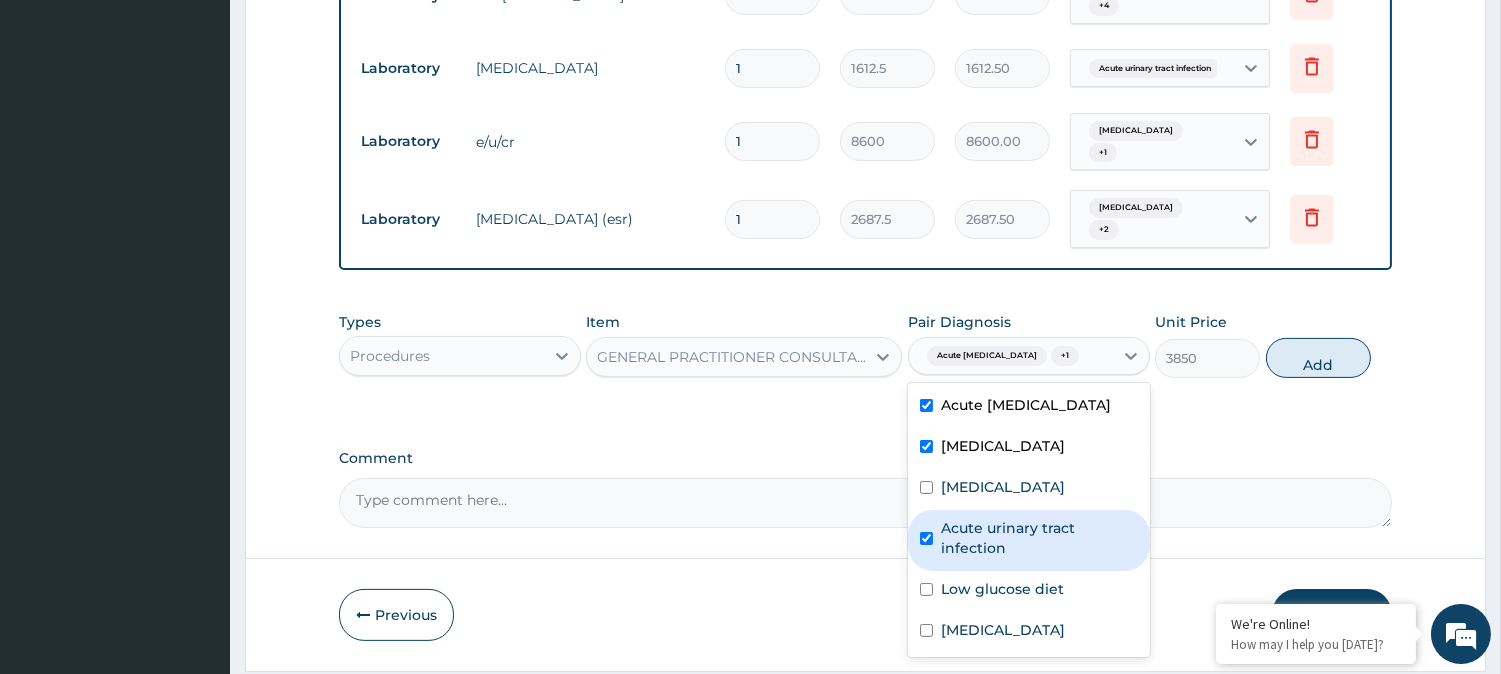 checkbox on "true" 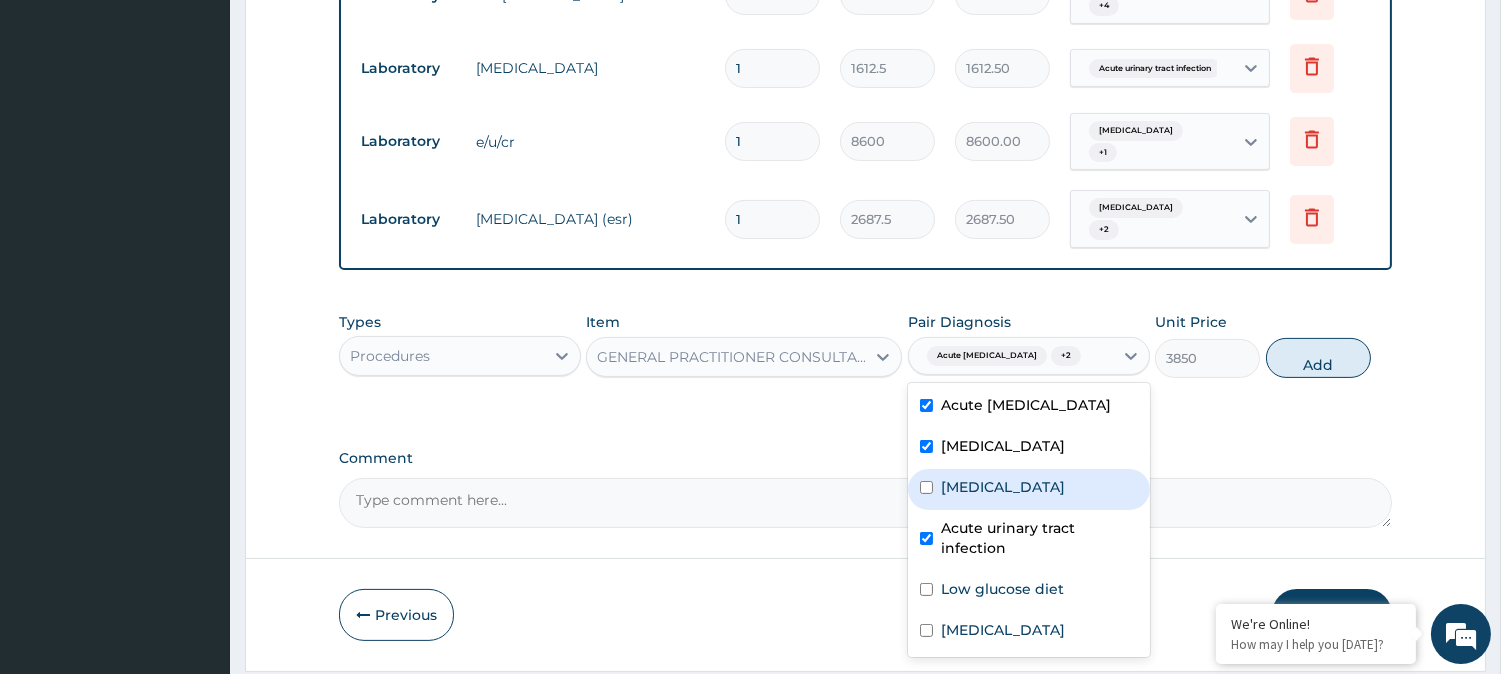 click on "[MEDICAL_DATA]" at bounding box center (1029, 489) 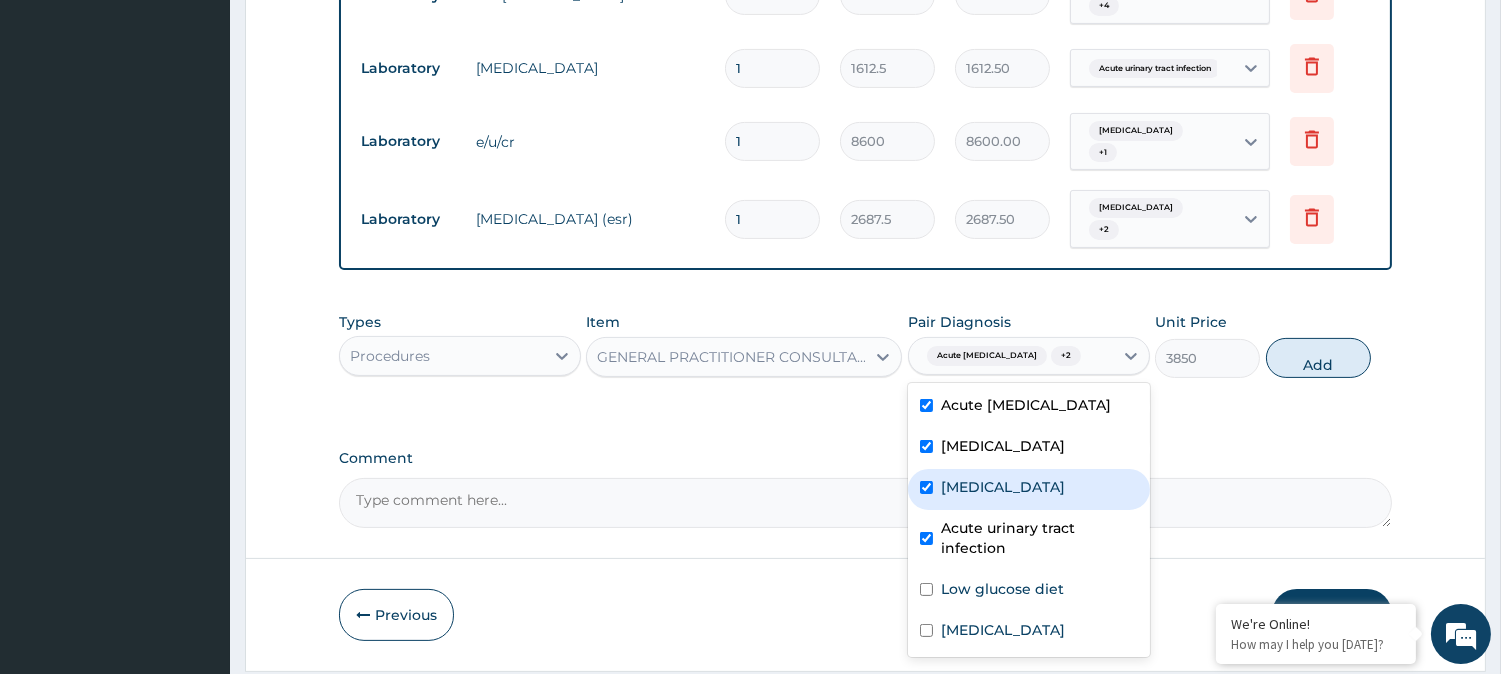 checkbox on "true" 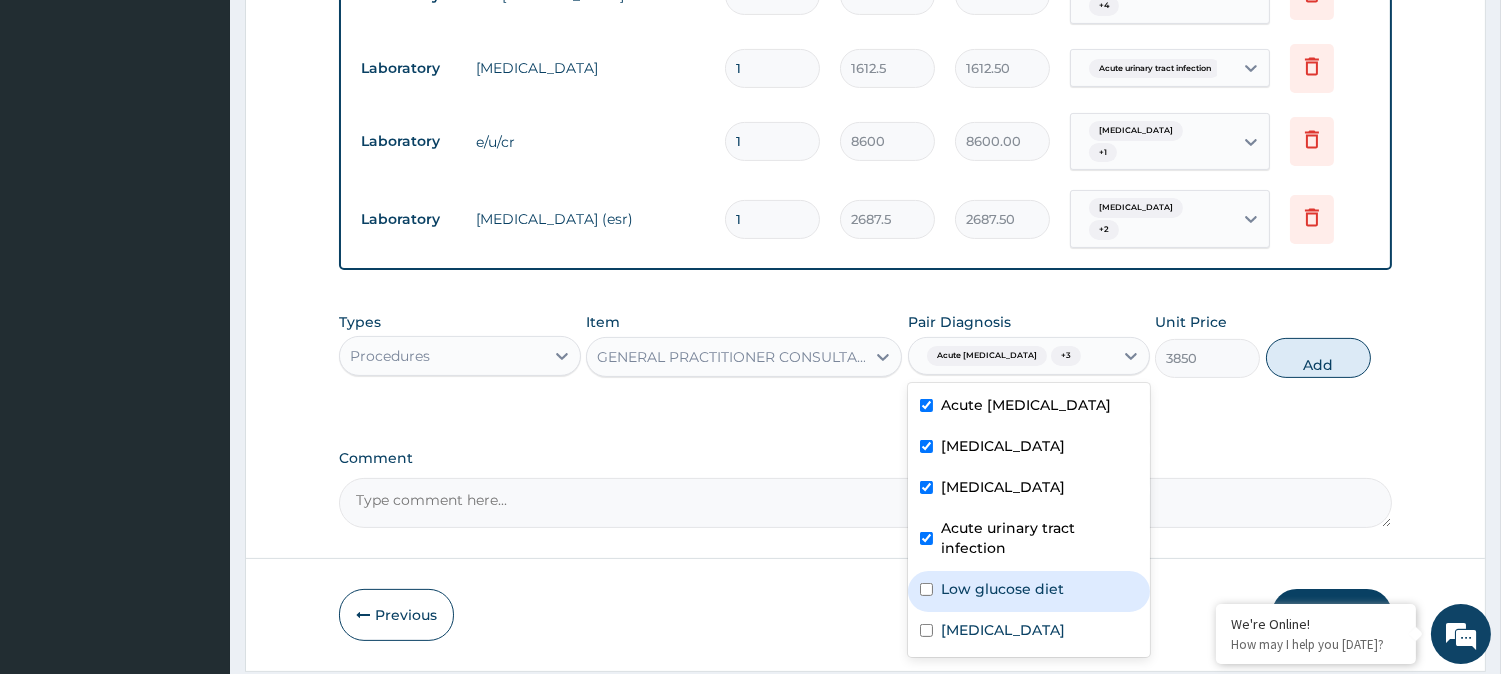 click at bounding box center (926, 589) 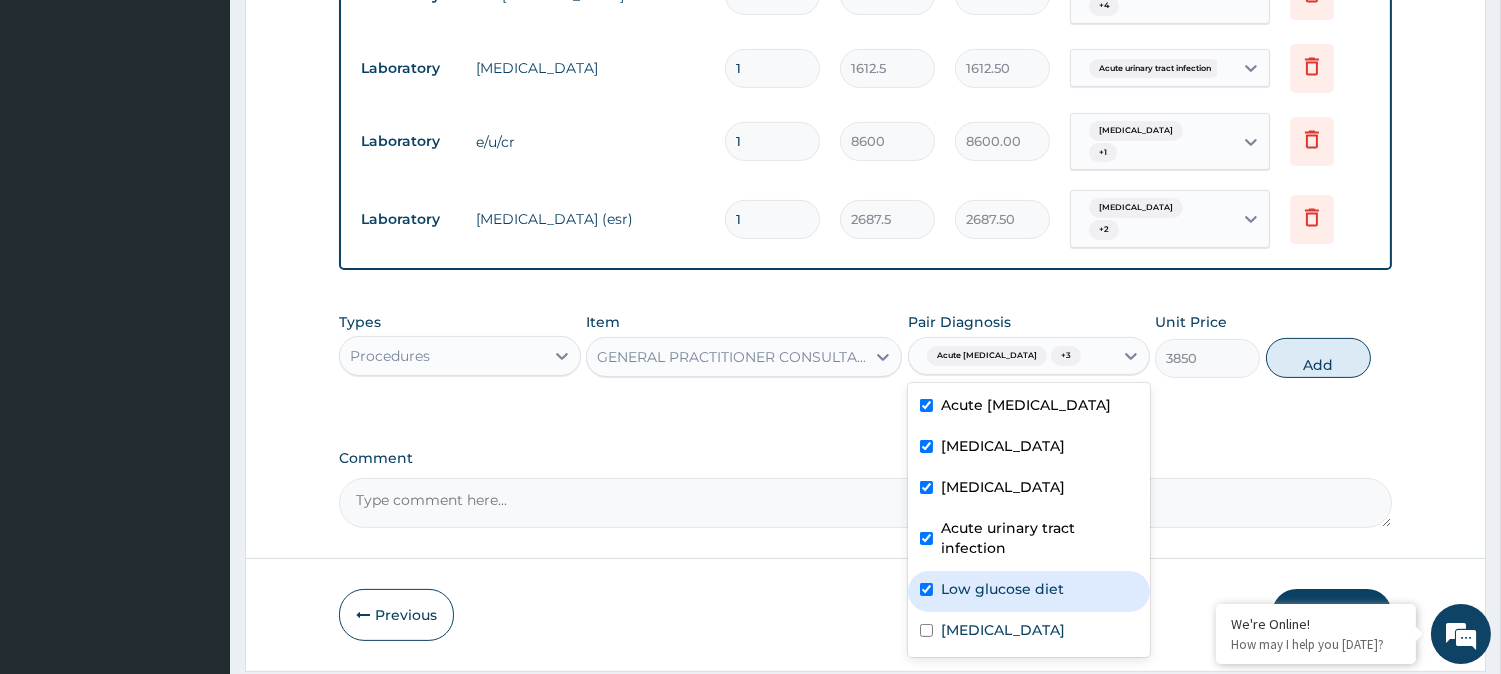 checkbox on "true" 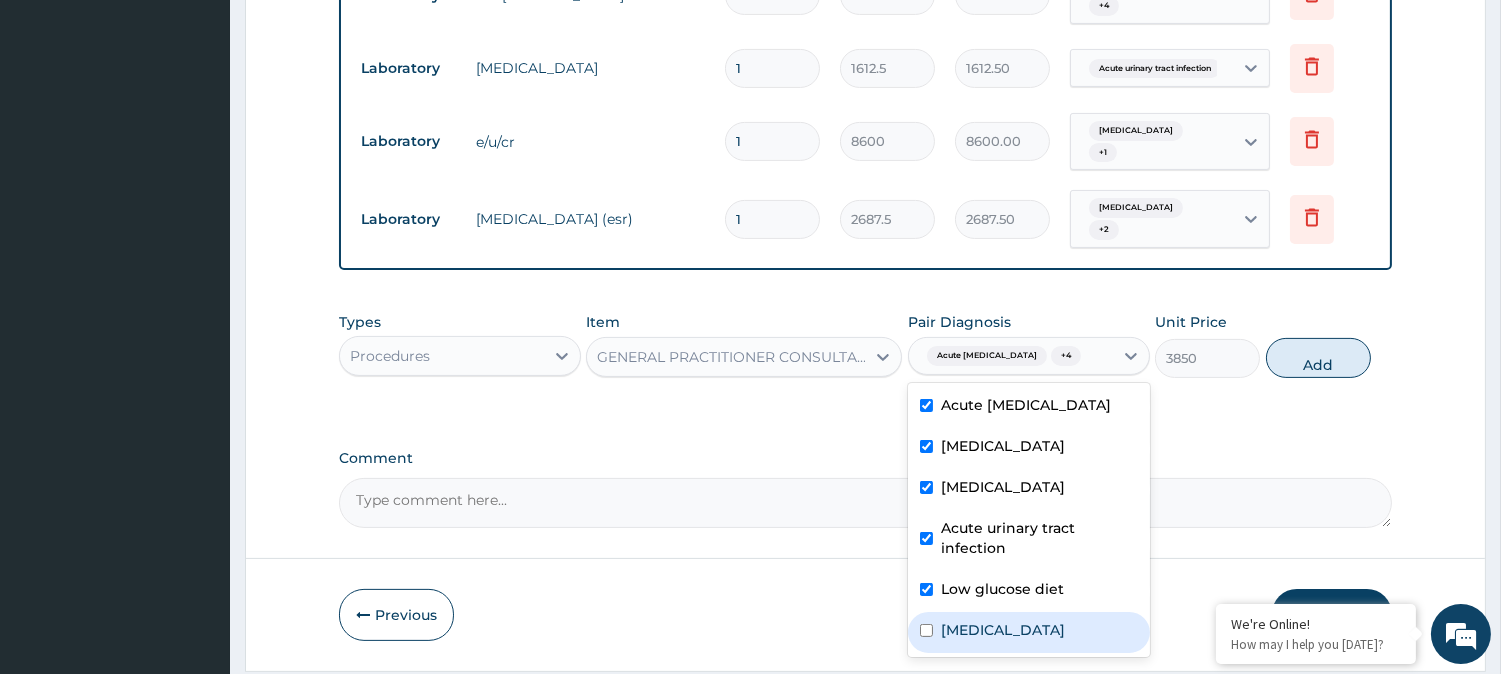 click at bounding box center [926, 630] 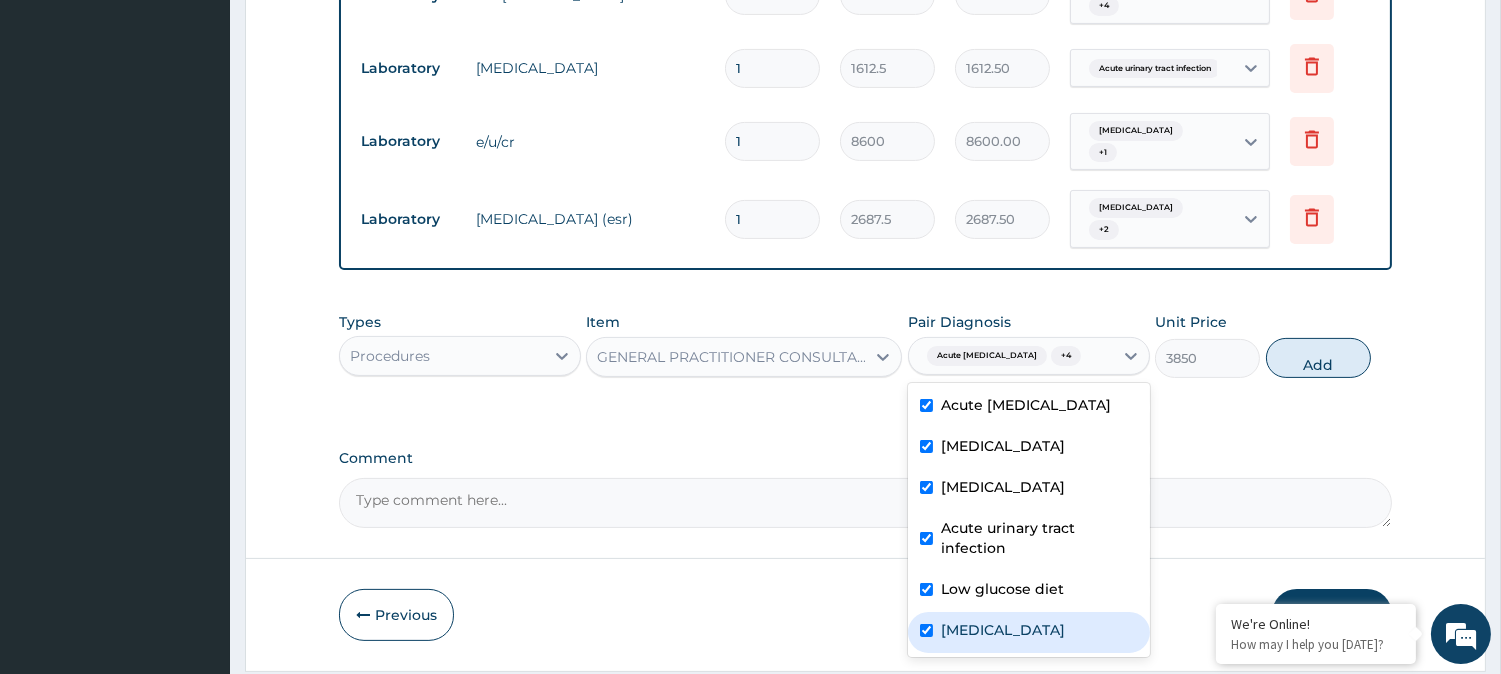 click at bounding box center [926, 630] 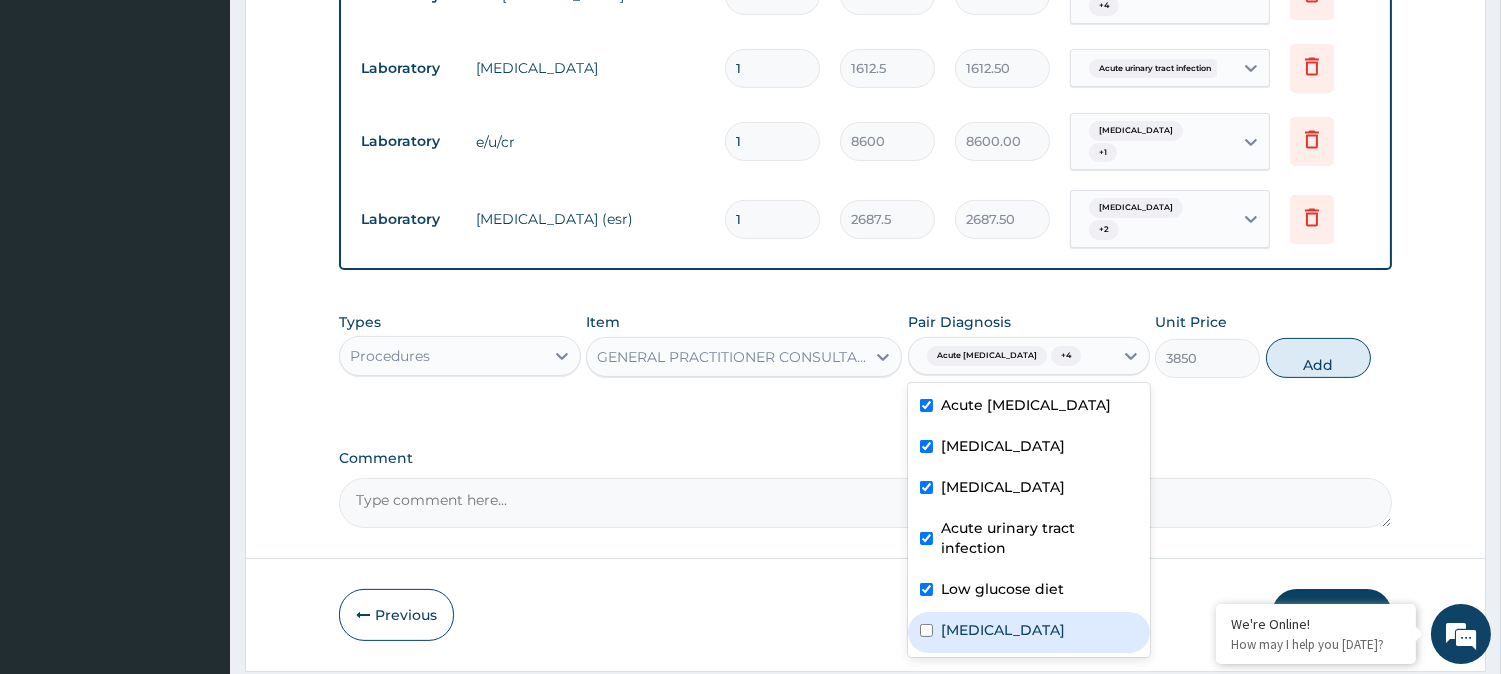 click on "[MEDICAL_DATA]" at bounding box center (1003, 630) 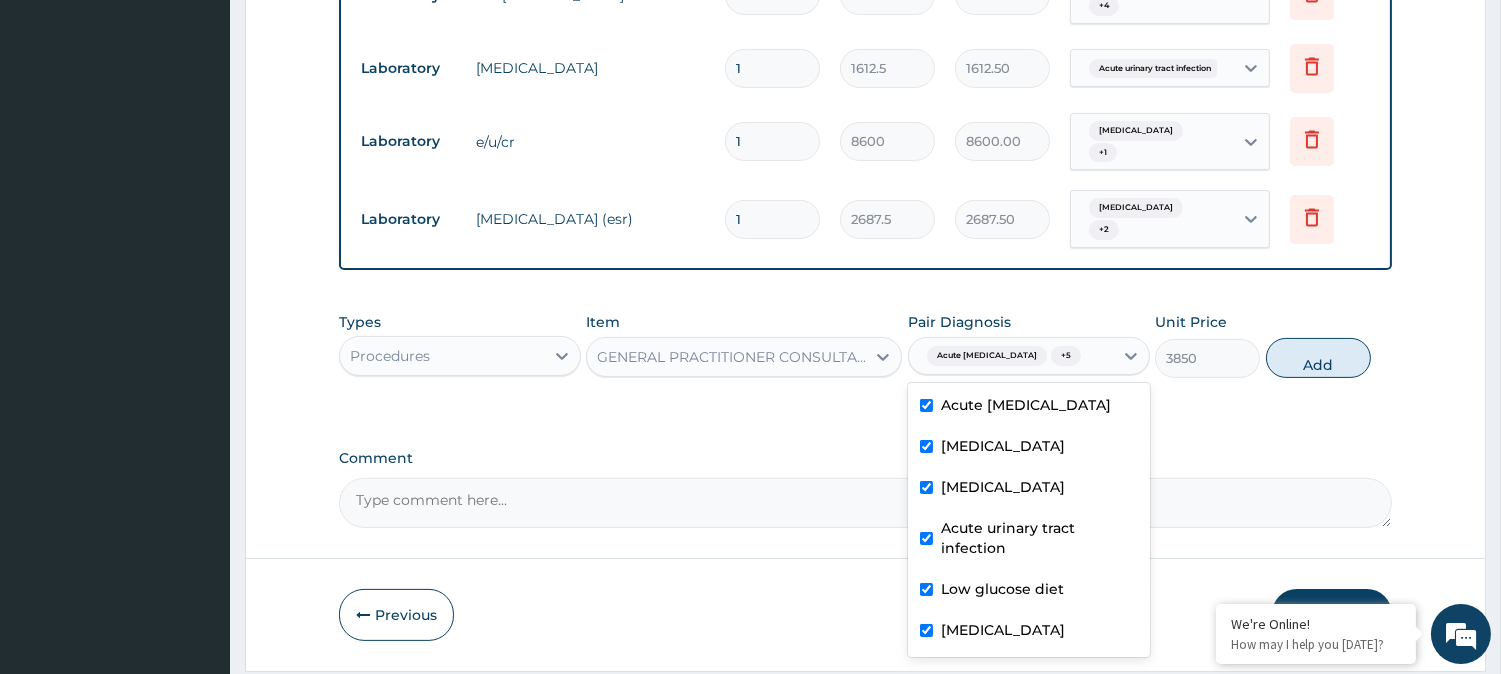click on "[MEDICAL_DATA]" at bounding box center [1003, 630] 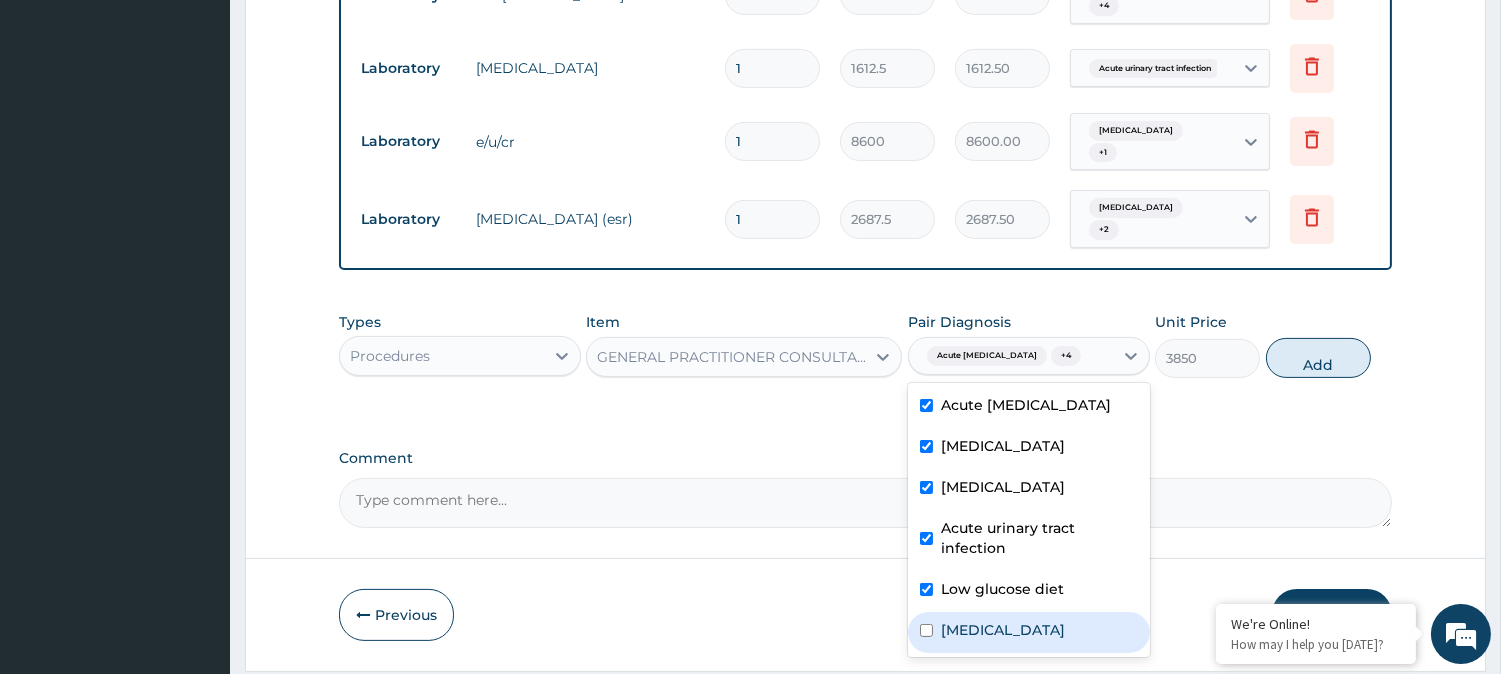 click on "[MEDICAL_DATA]" at bounding box center (1003, 630) 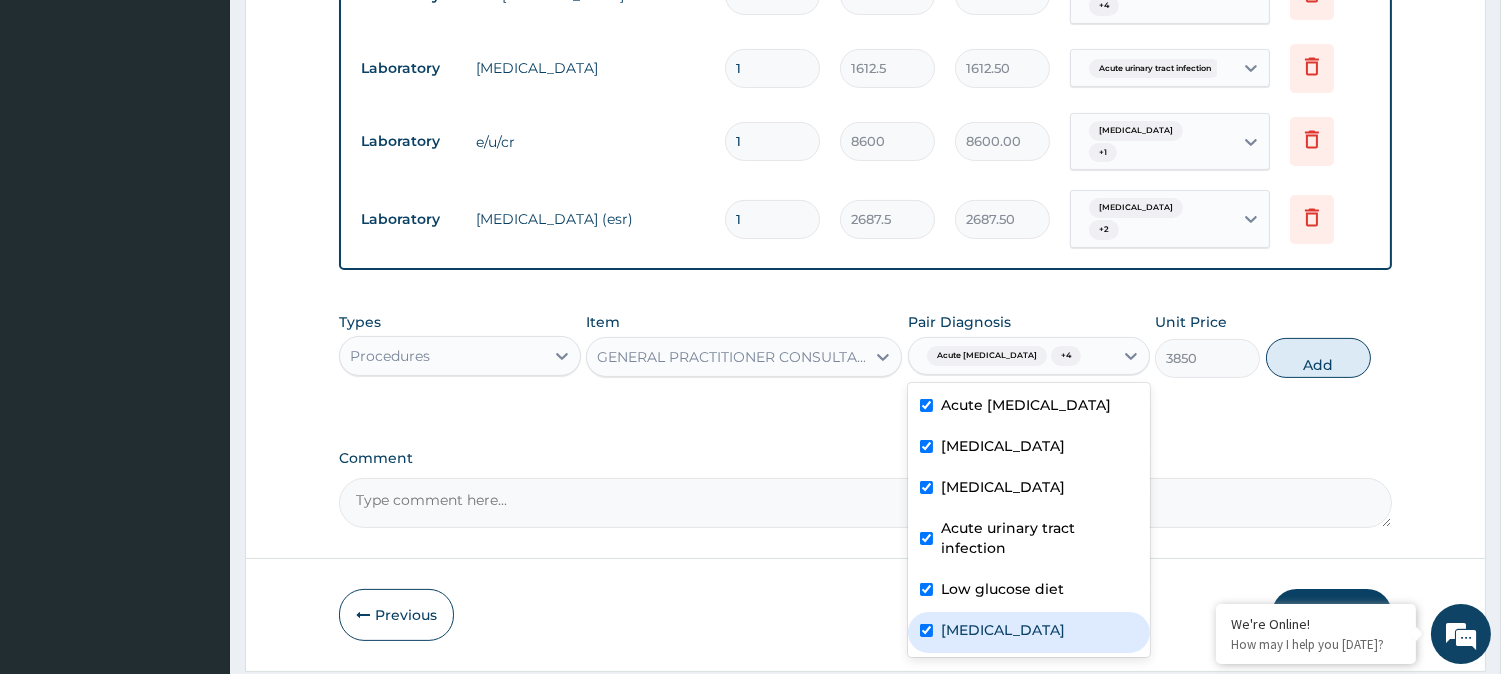 click on "[MEDICAL_DATA]" at bounding box center [1003, 630] 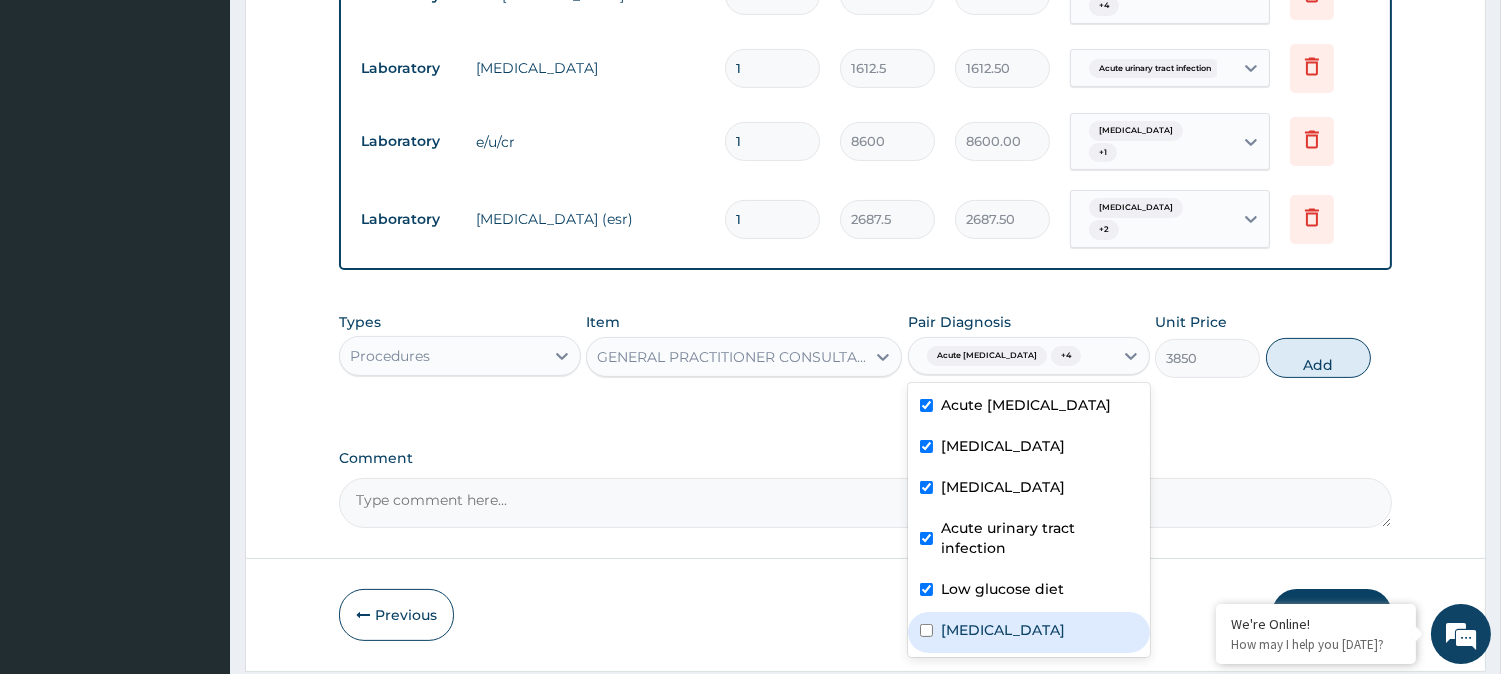 click on "[MEDICAL_DATA]" at bounding box center (1029, 632) 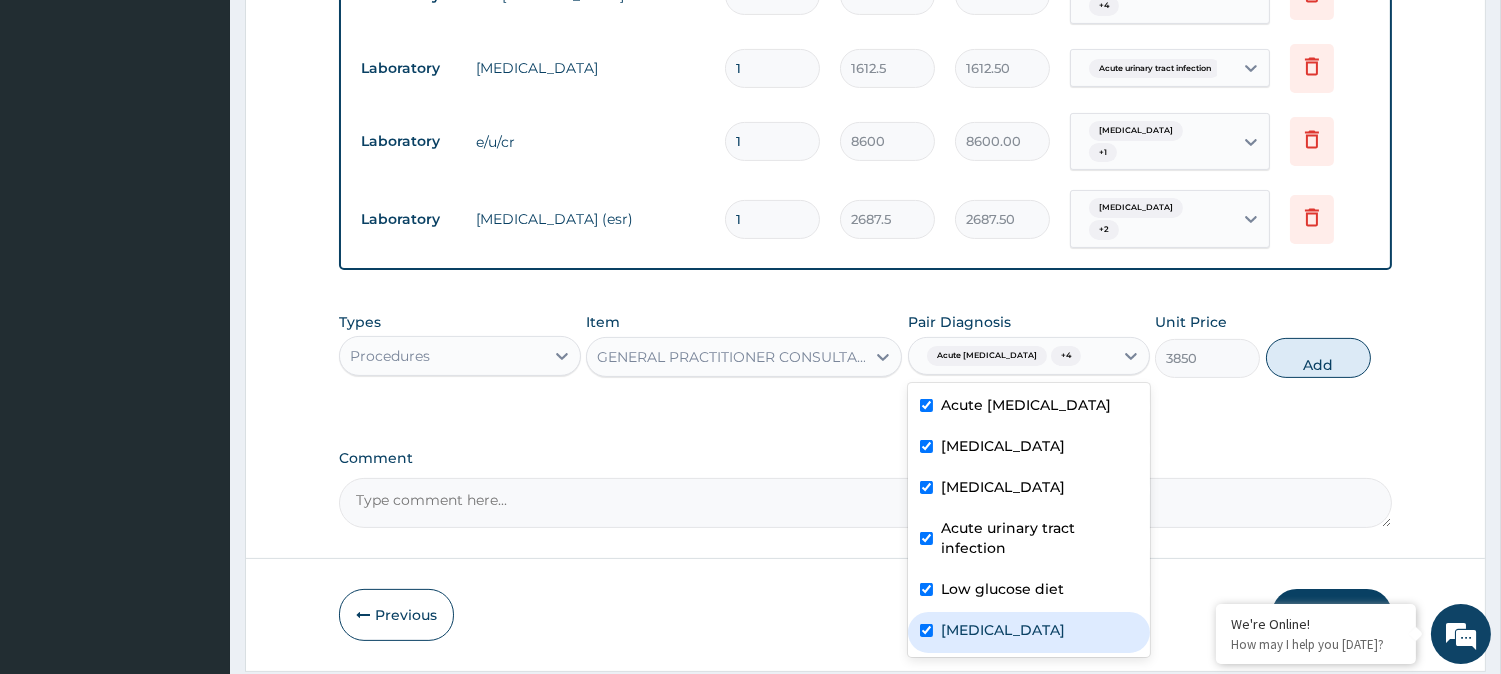 checkbox on "true" 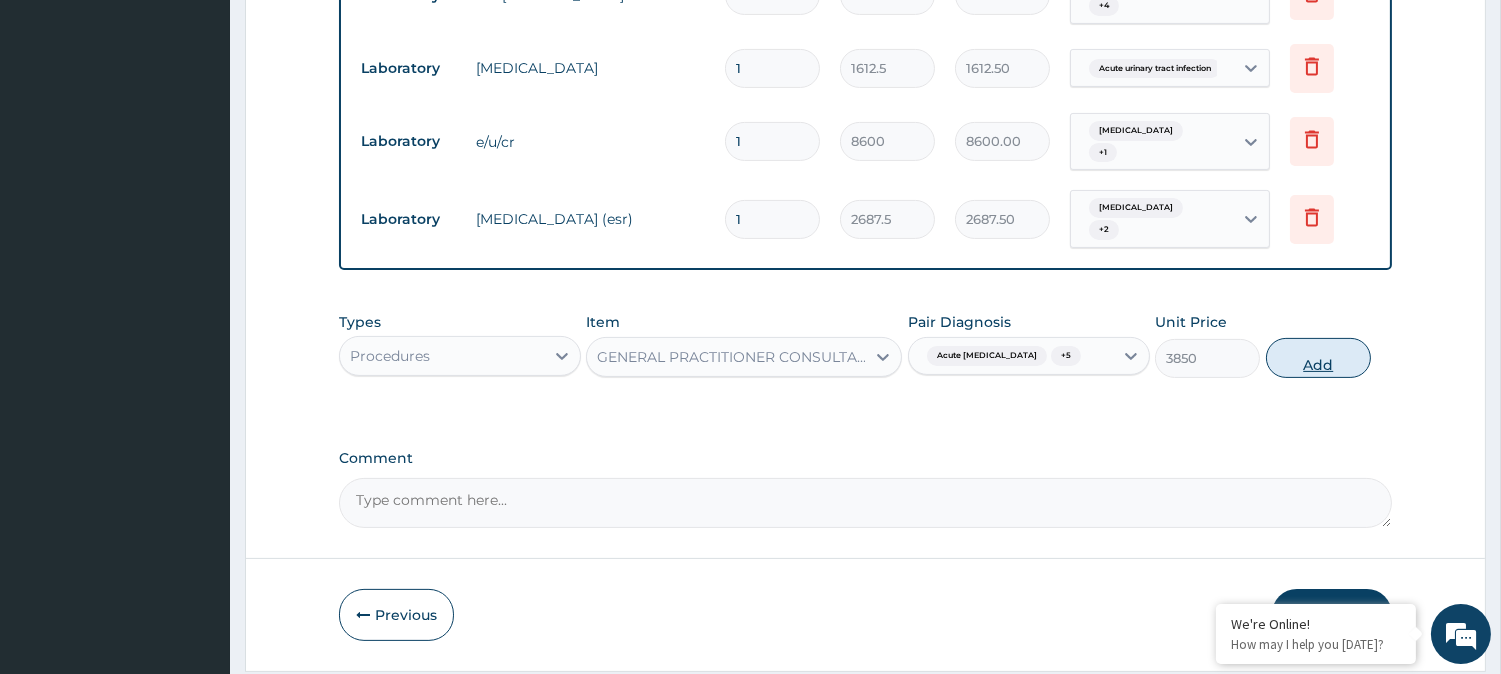 click on "Add" at bounding box center (1318, 358) 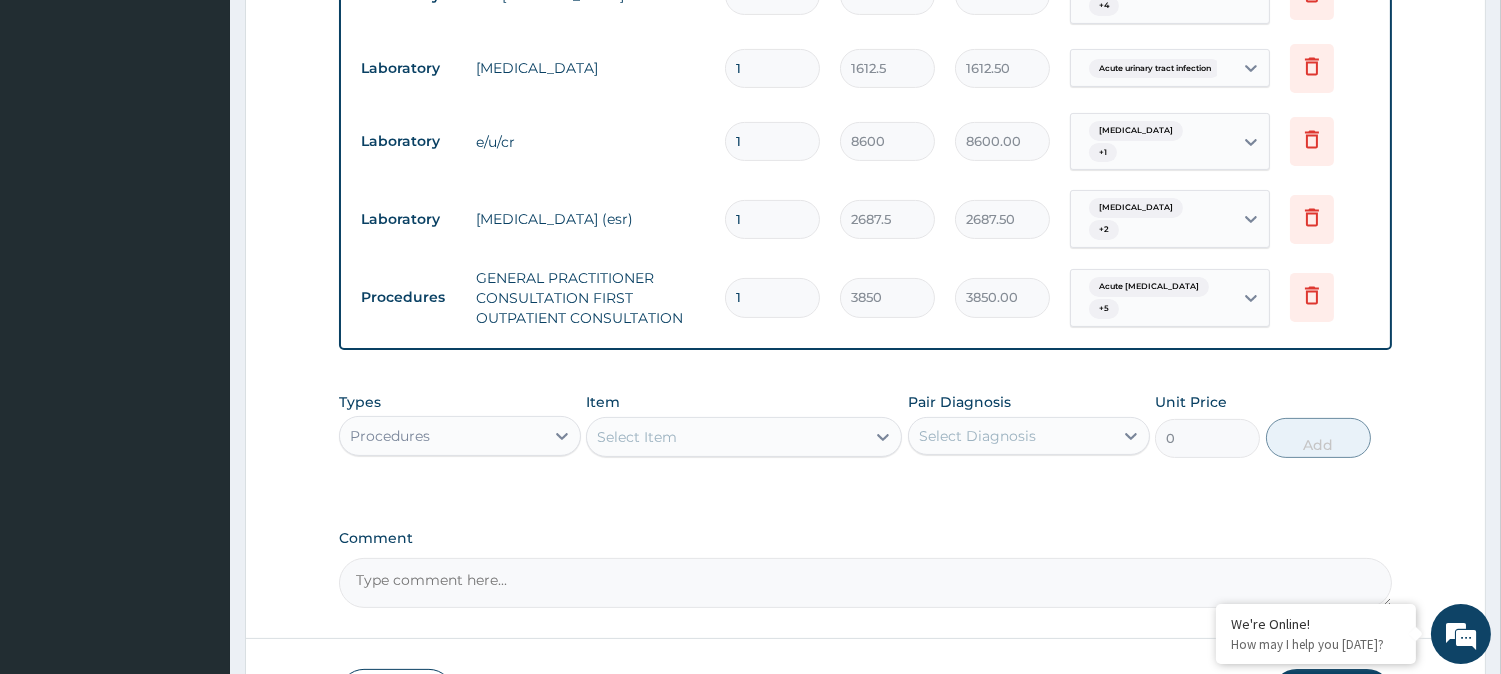 click on "Select Item" at bounding box center (726, 437) 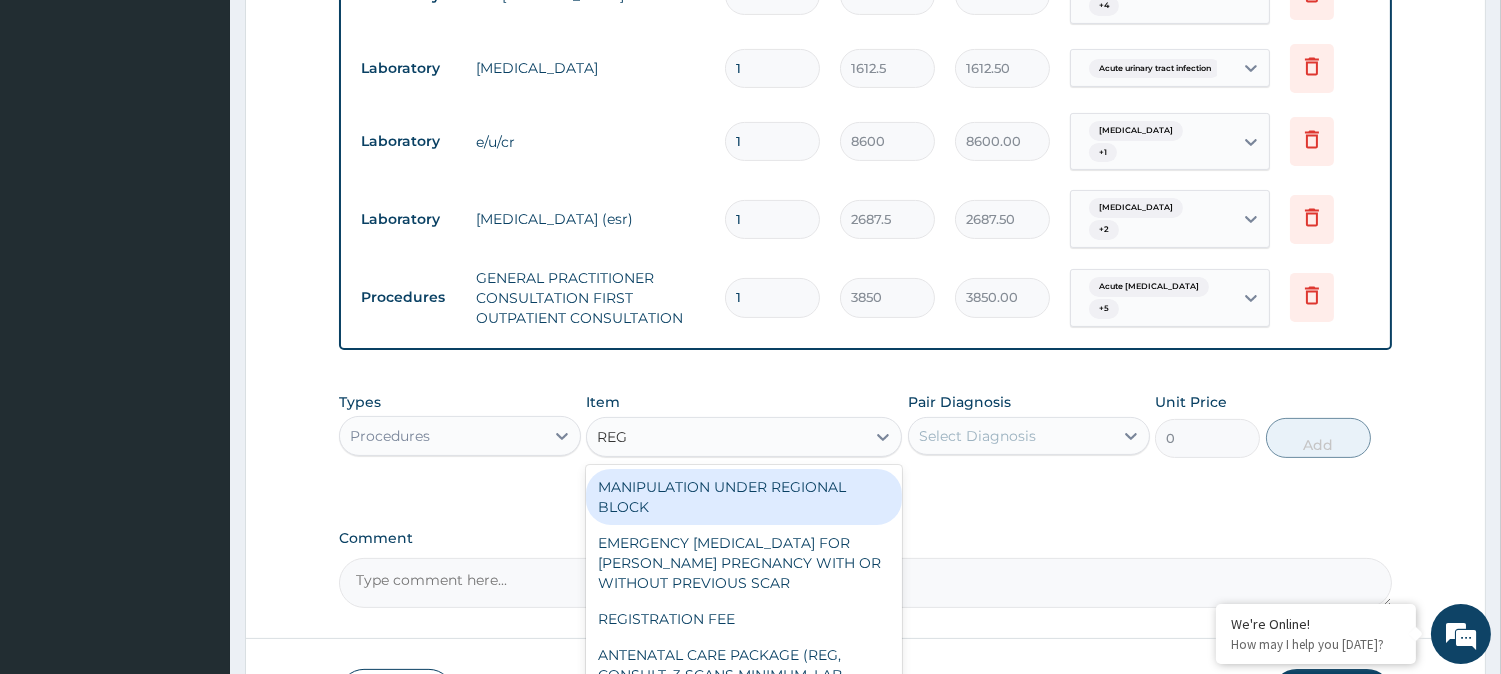 type on "REGI" 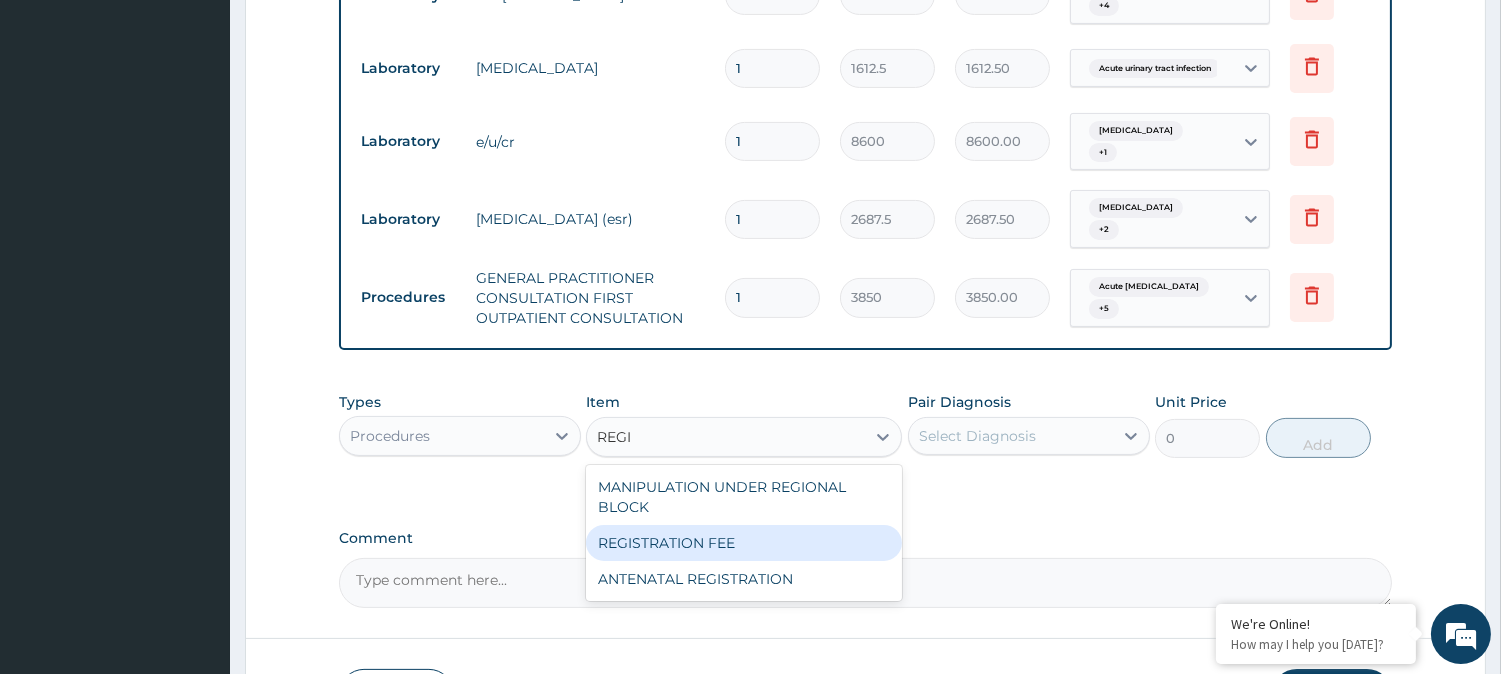 click on "REGISTRATION FEE" at bounding box center (744, 543) 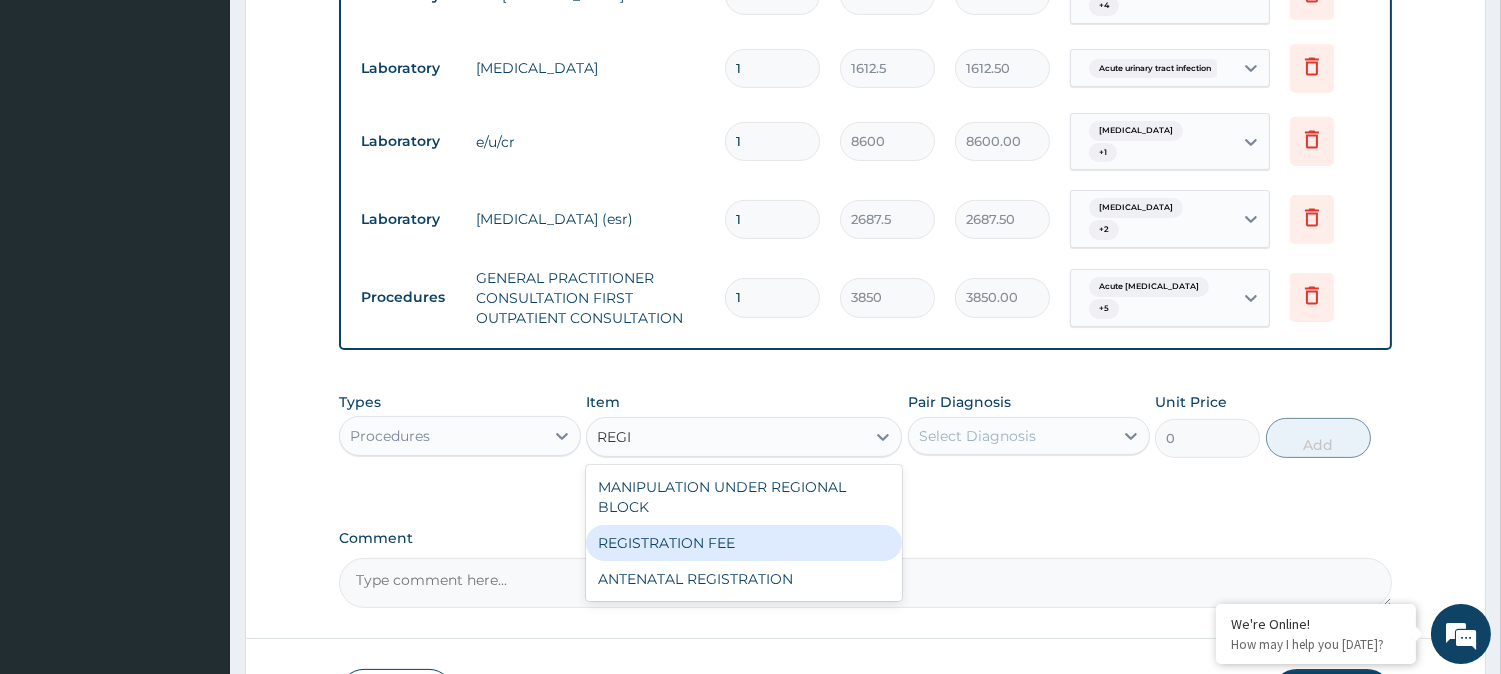 type 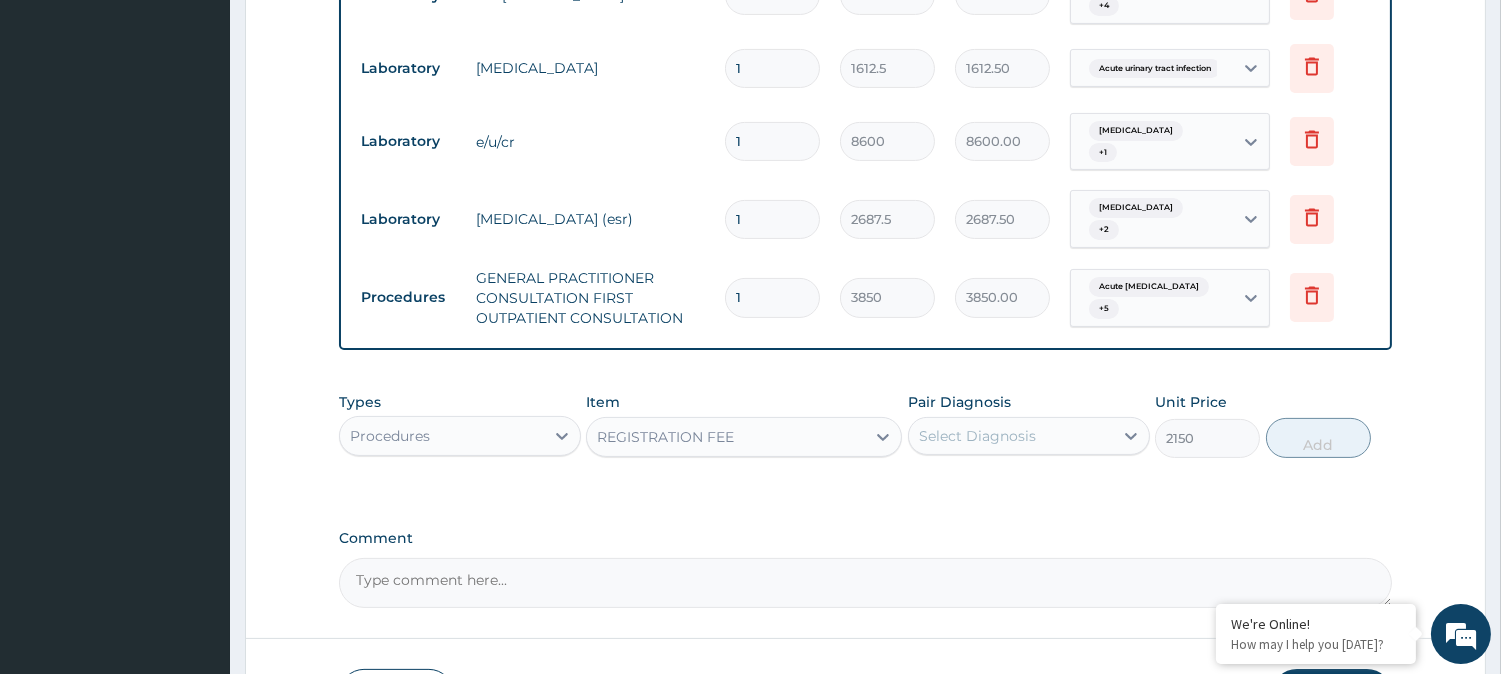 click on "Select Diagnosis" at bounding box center [977, 436] 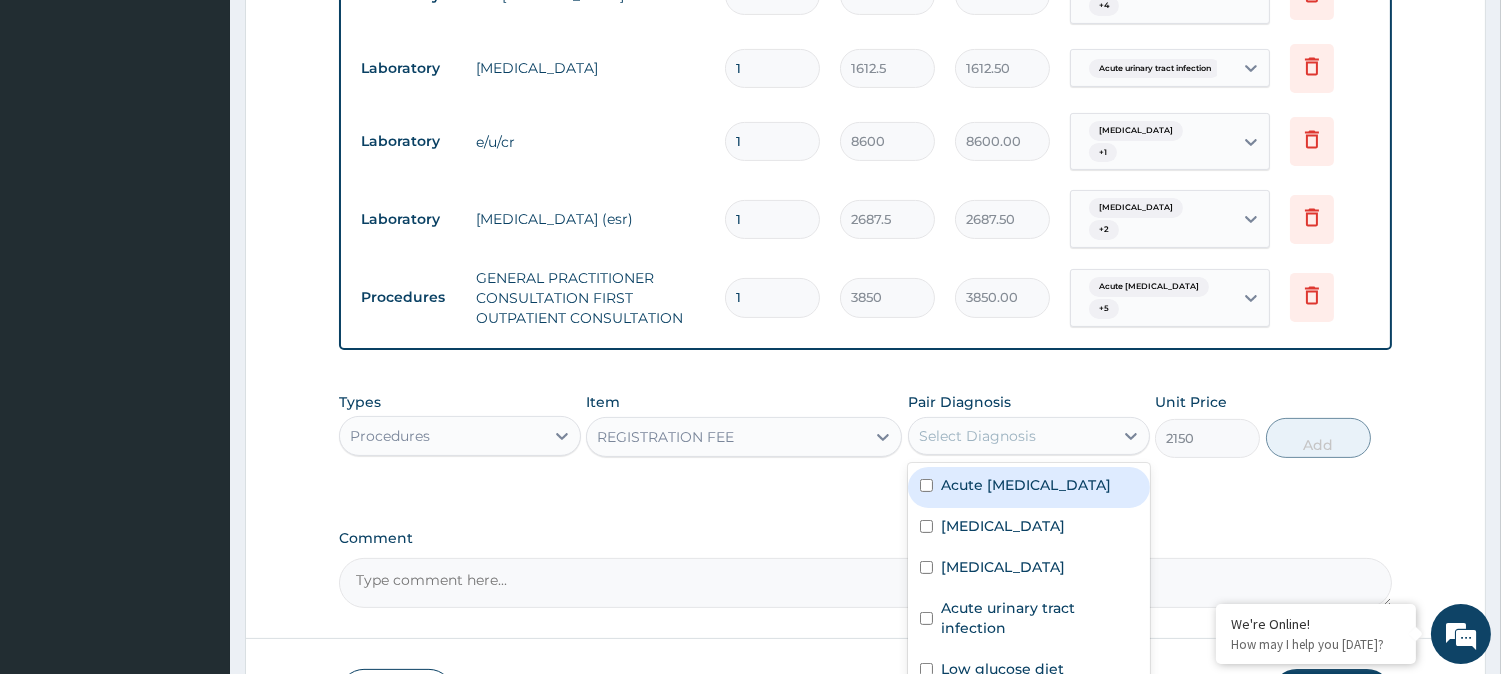 click on "Acute [MEDICAL_DATA]" at bounding box center (1026, 485) 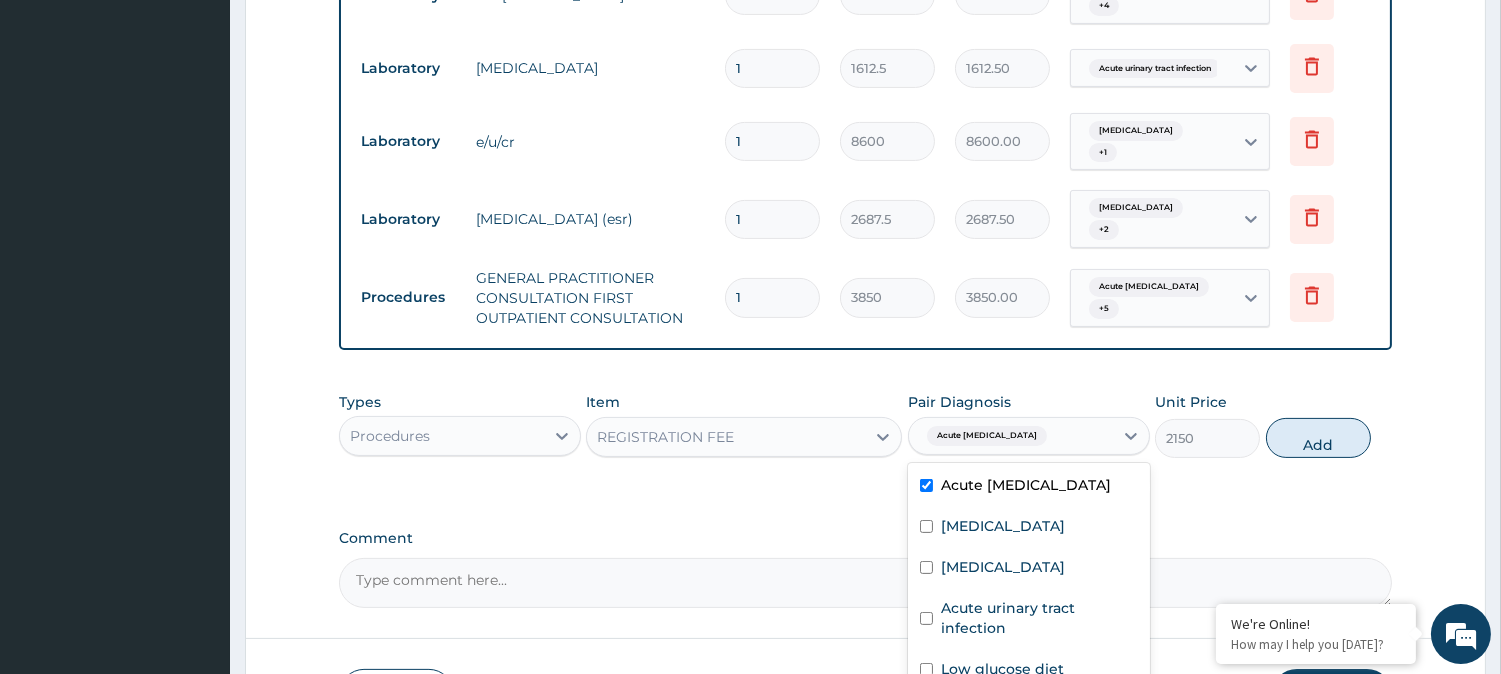 click on "Acute [MEDICAL_DATA]" at bounding box center [1026, 485] 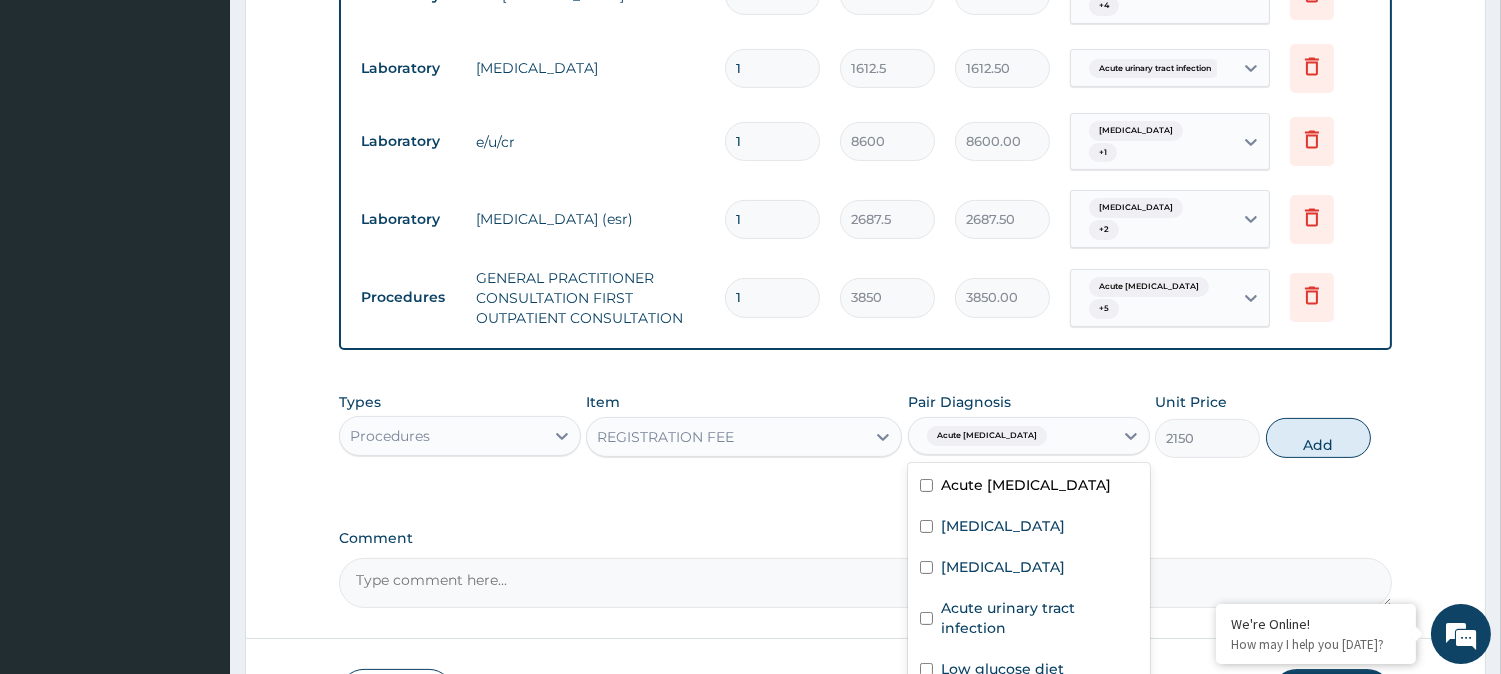 checkbox on "false" 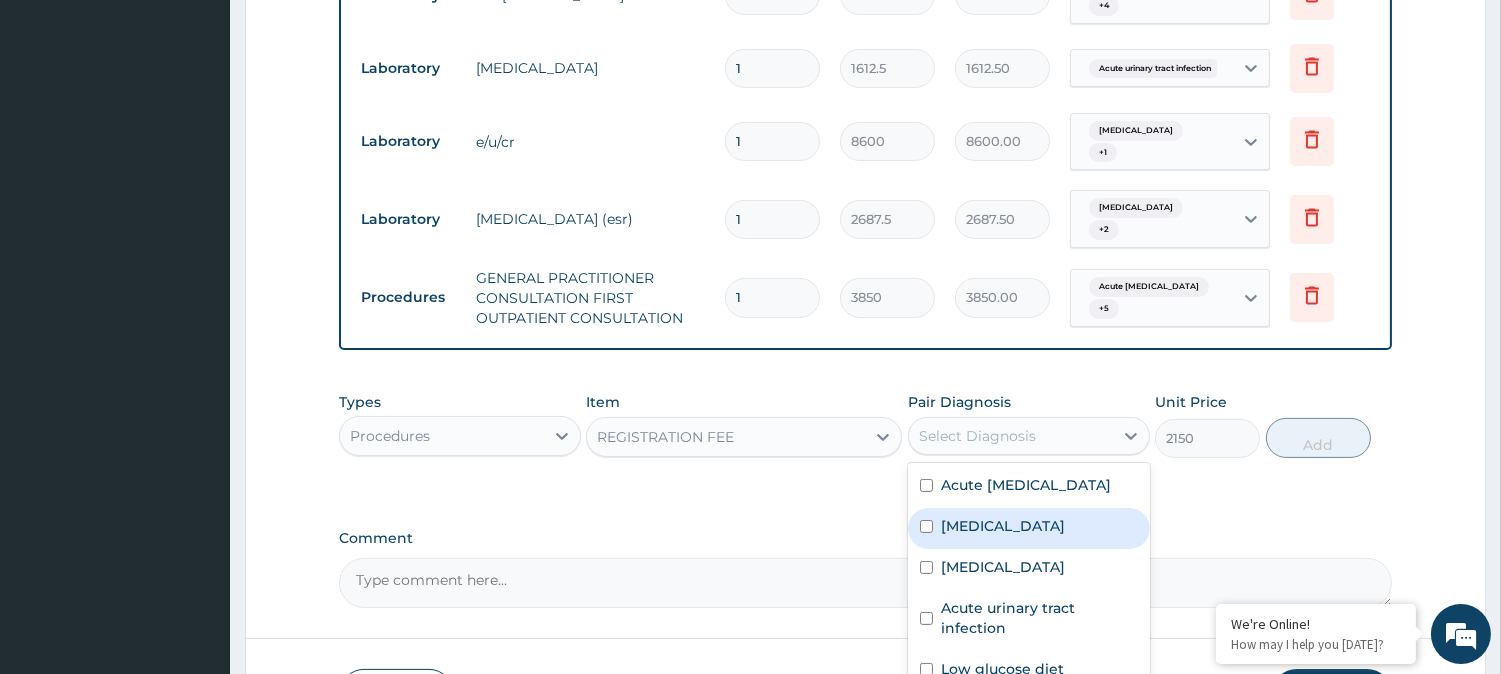 click on "[MEDICAL_DATA]" at bounding box center (1029, 528) 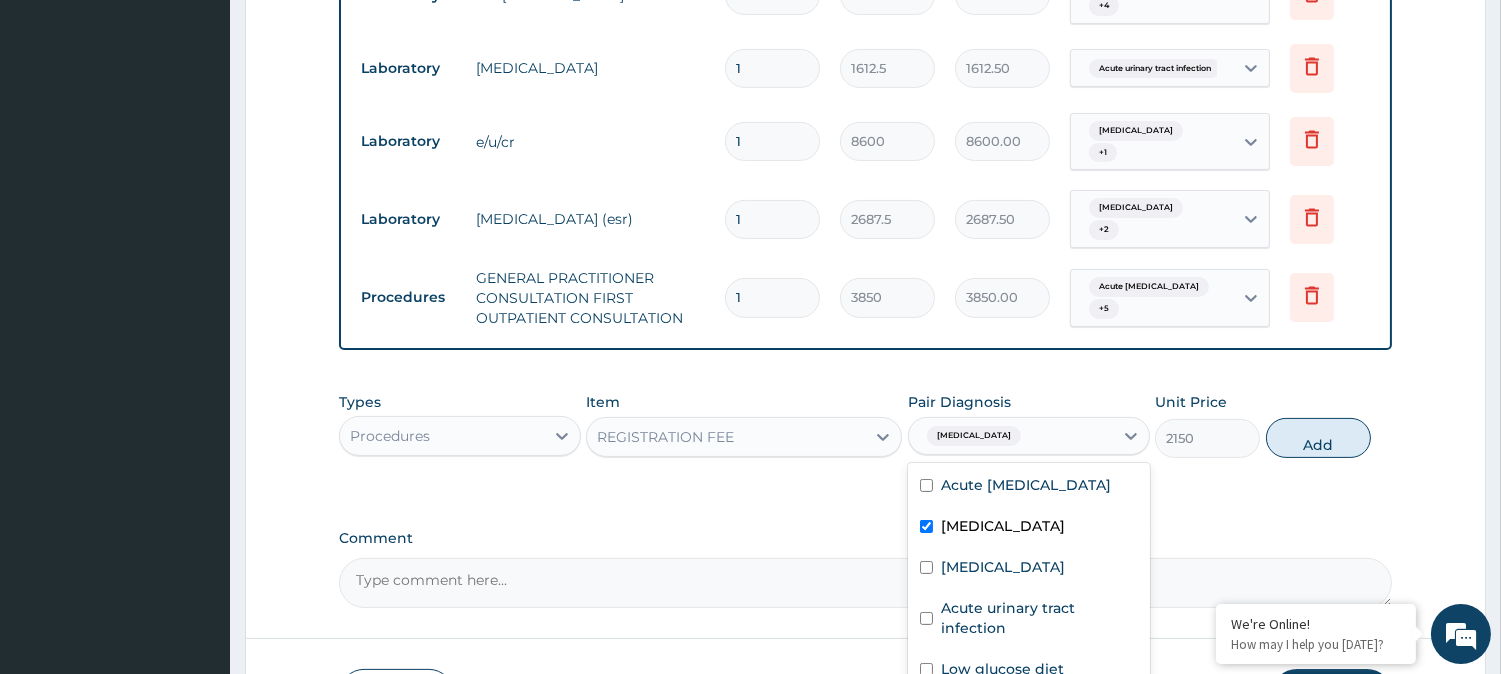 click on "[MEDICAL_DATA]" at bounding box center [1029, 528] 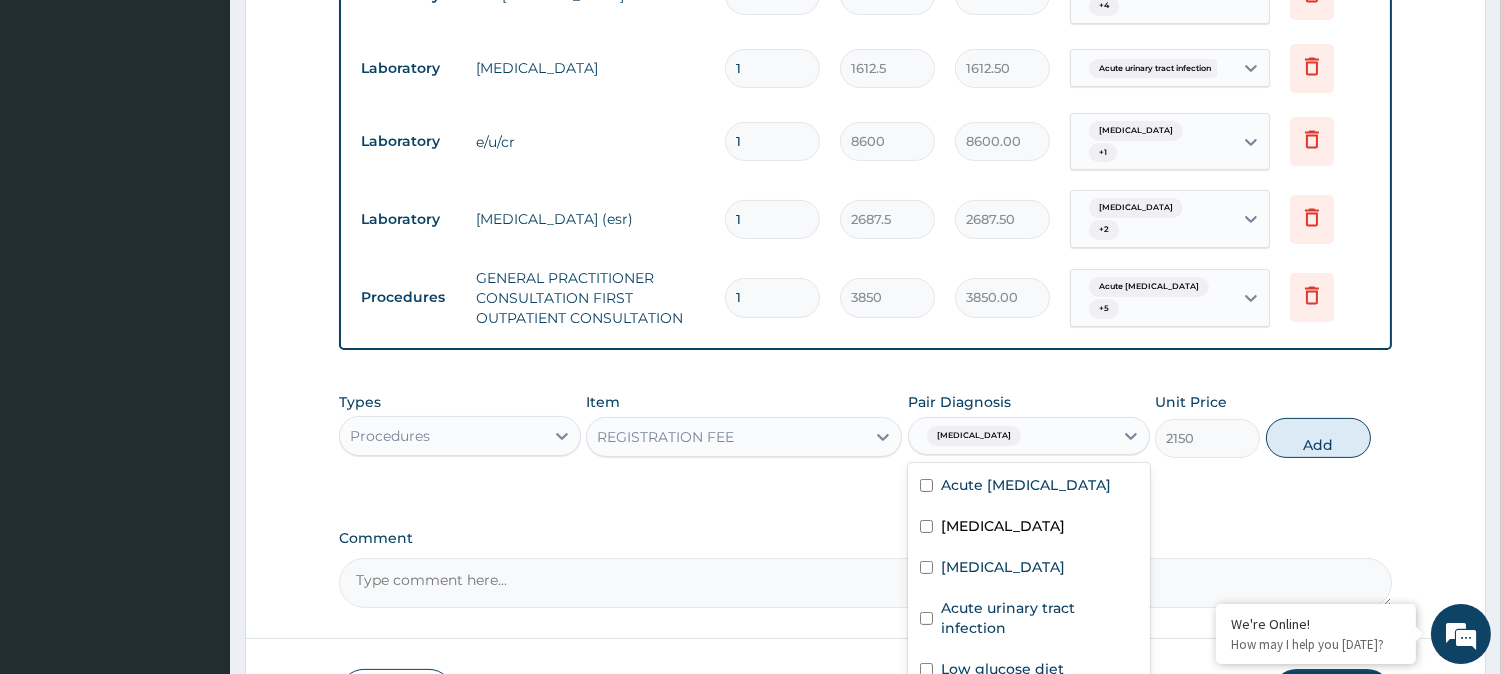 checkbox on "false" 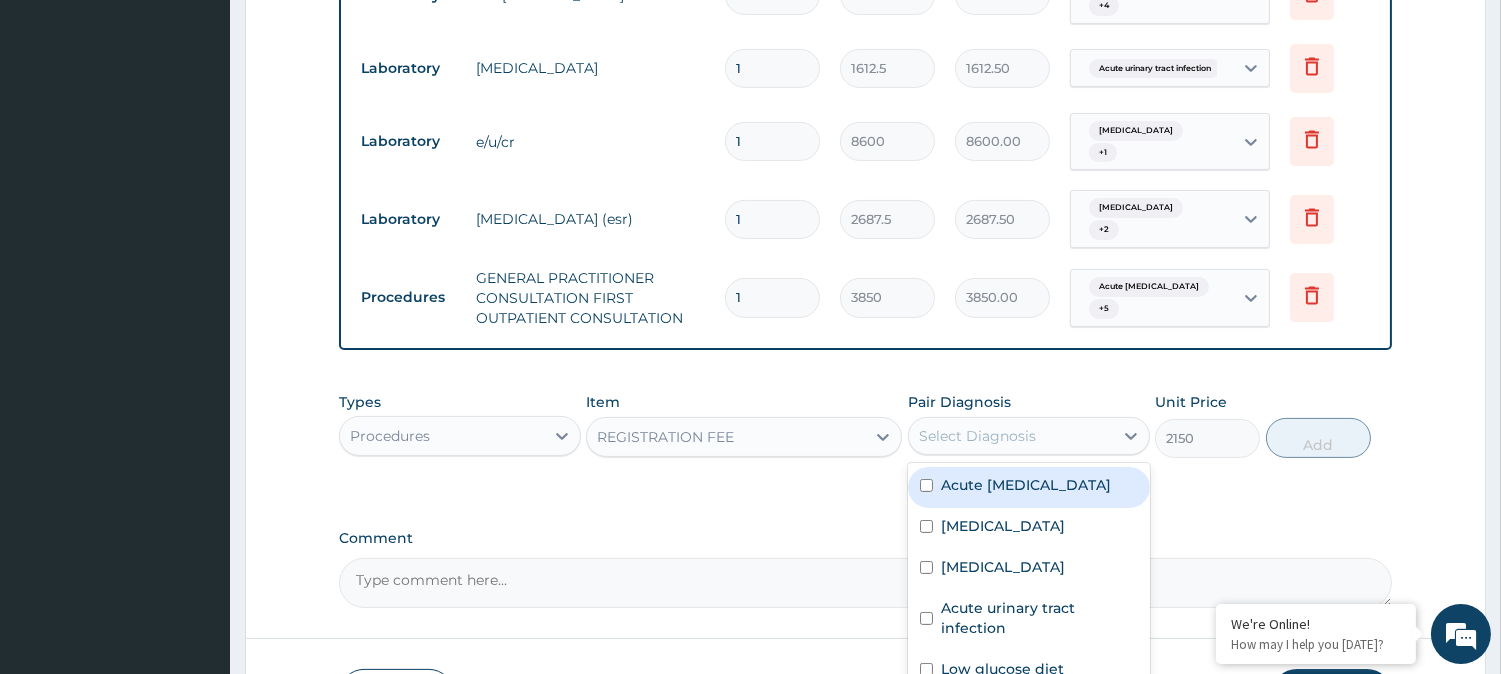 click on "Acute [MEDICAL_DATA]" at bounding box center [1029, 487] 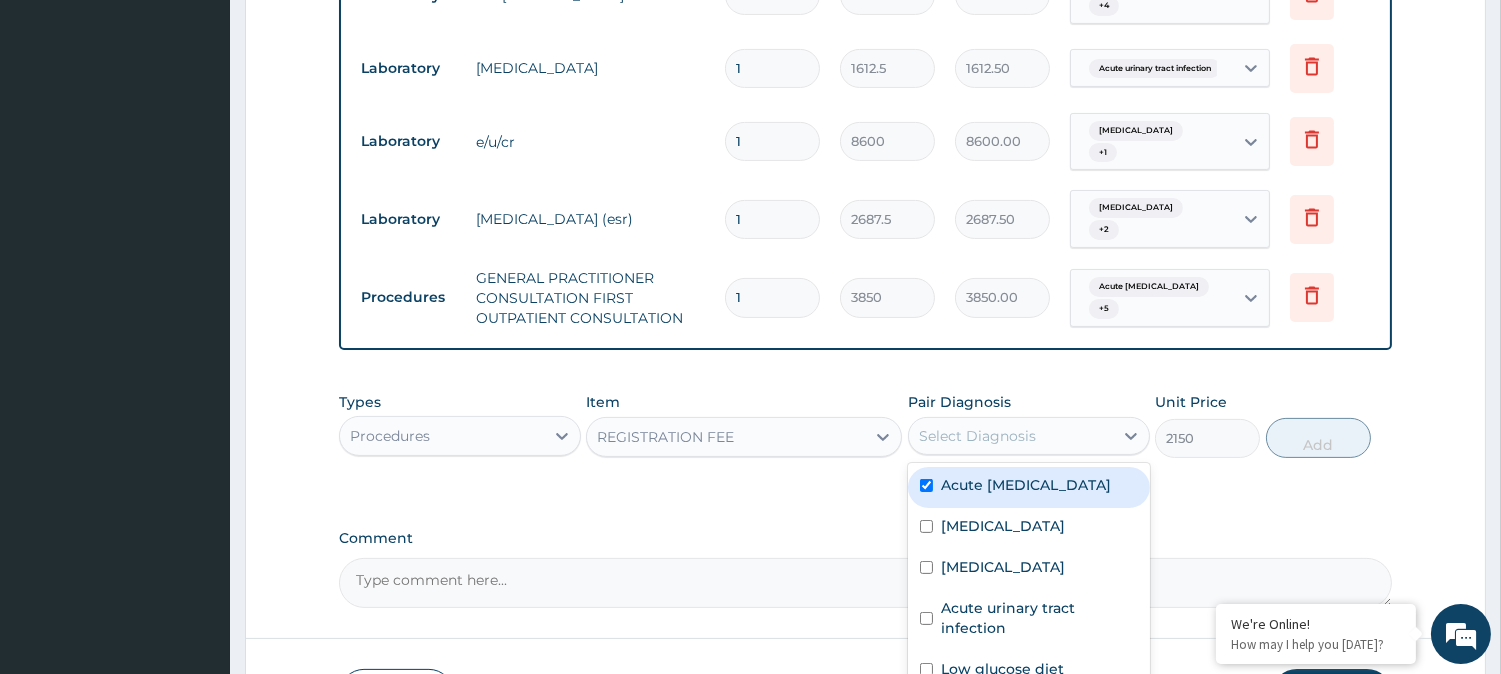 click on "Acute [MEDICAL_DATA]" at bounding box center [1029, 487] 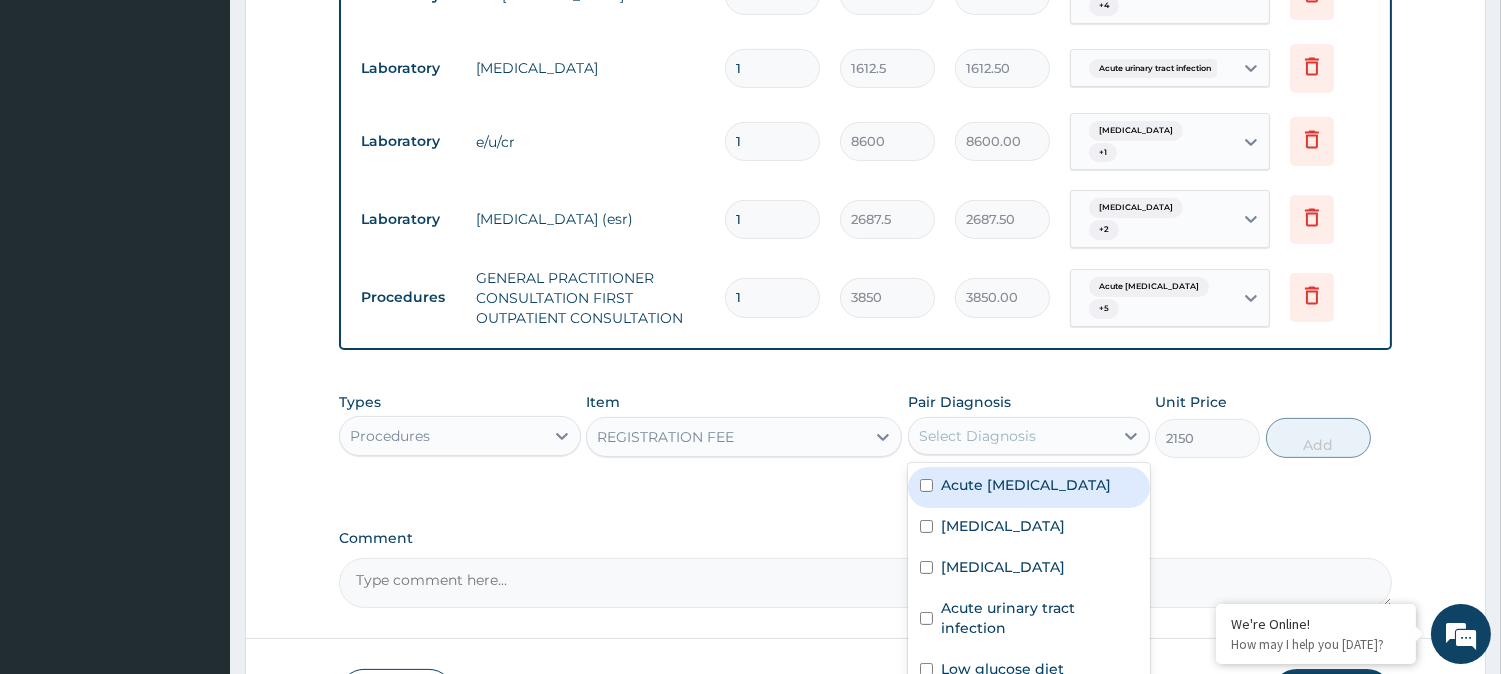 checkbox on "false" 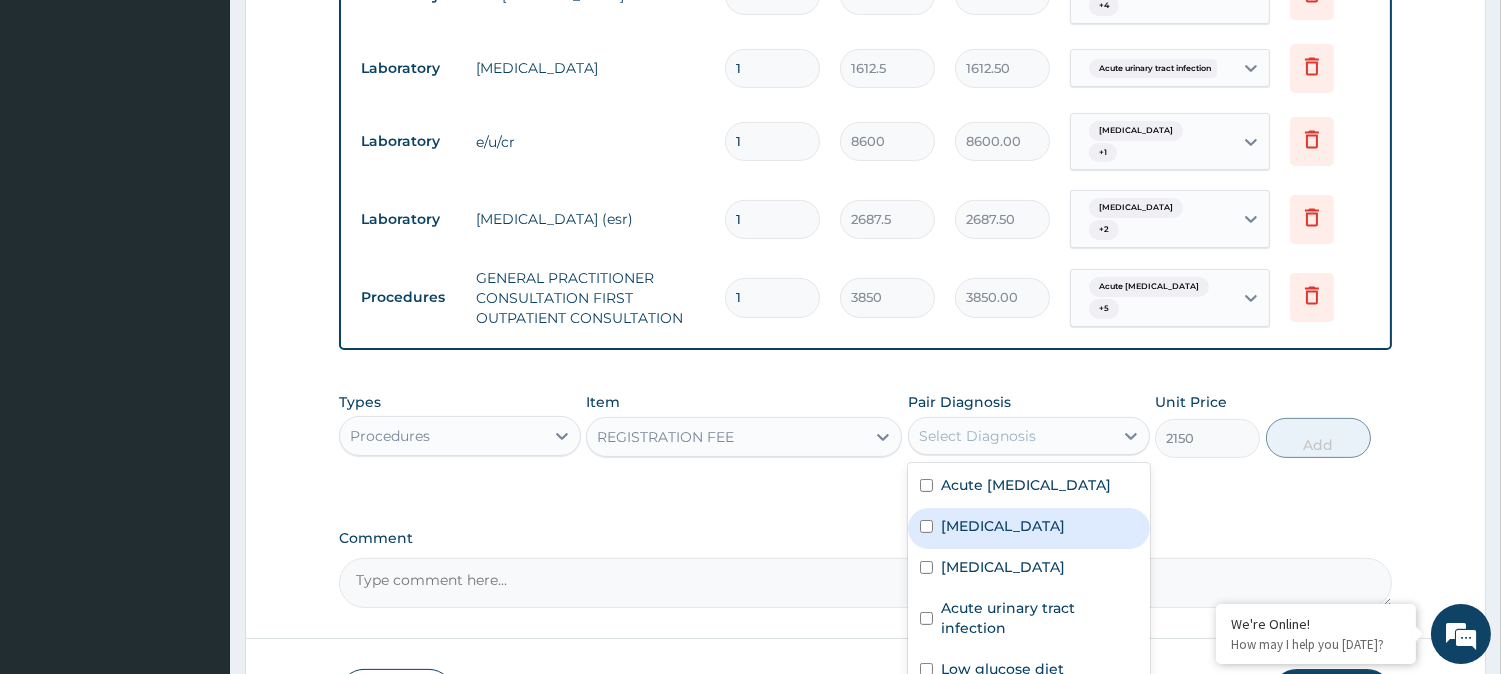click on "[MEDICAL_DATA]" at bounding box center [1003, 526] 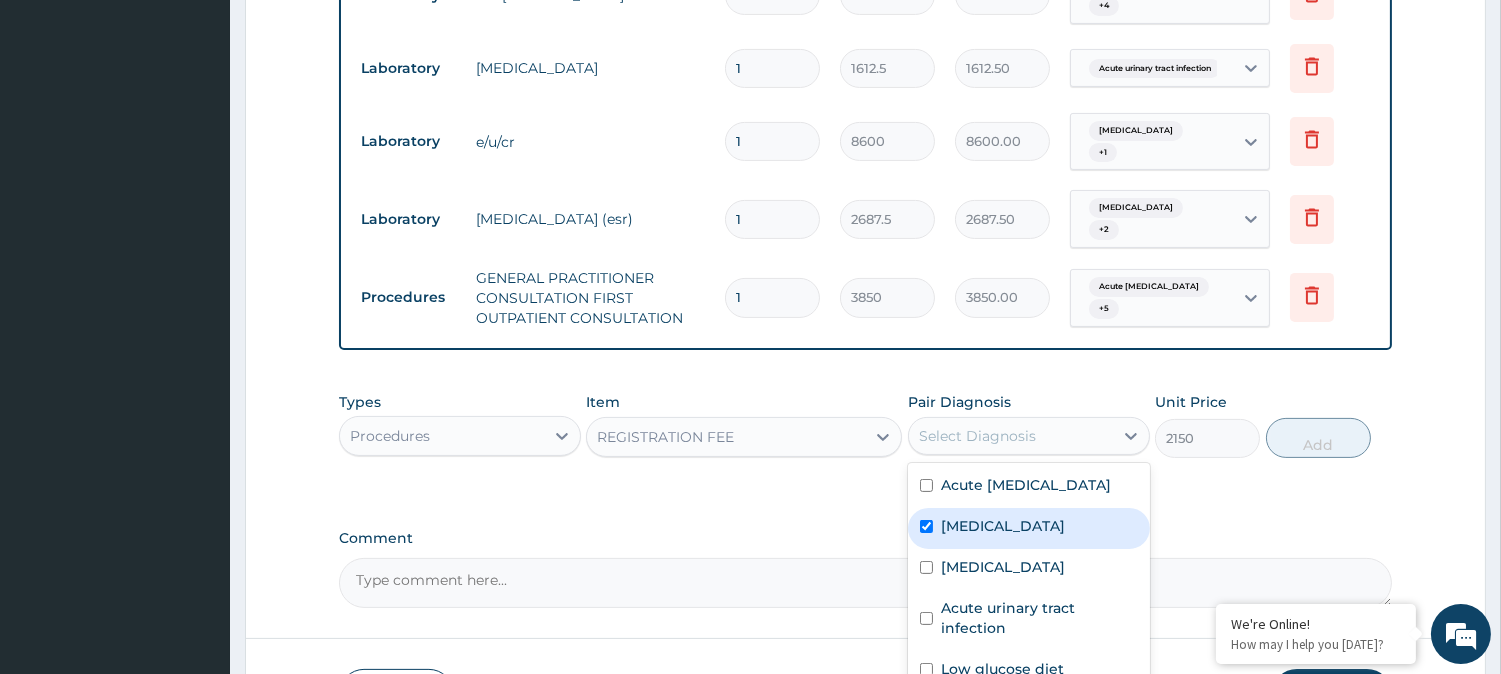 checkbox on "true" 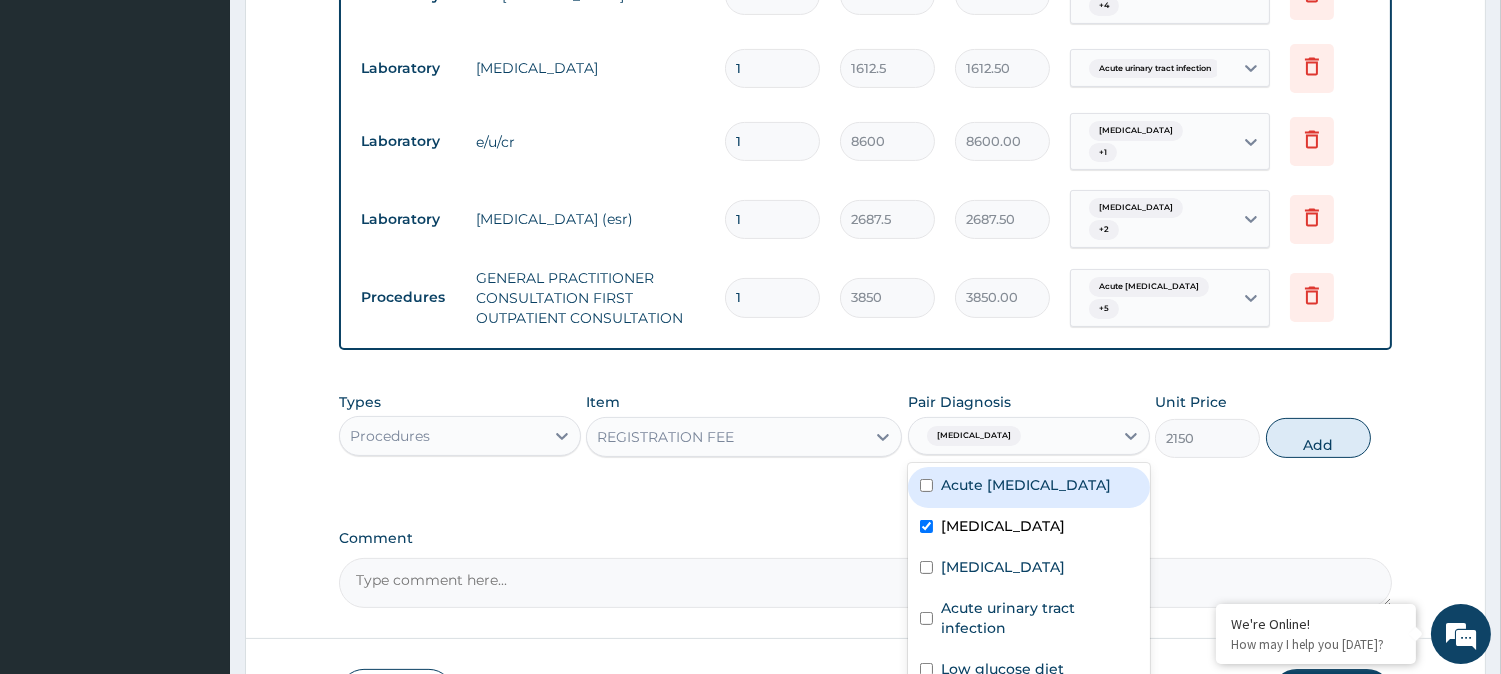 click on "Acute [MEDICAL_DATA]" at bounding box center [1029, 487] 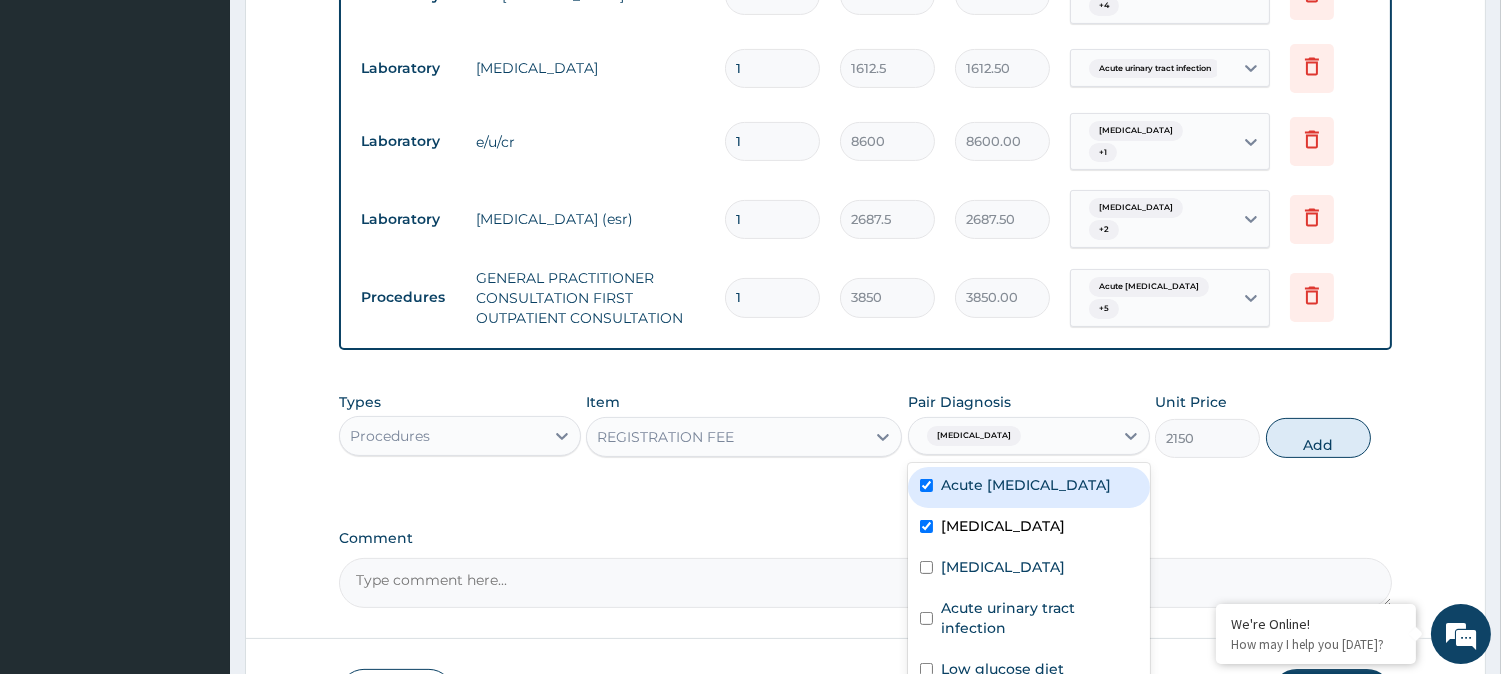 click on "Acute [MEDICAL_DATA]" at bounding box center [1029, 487] 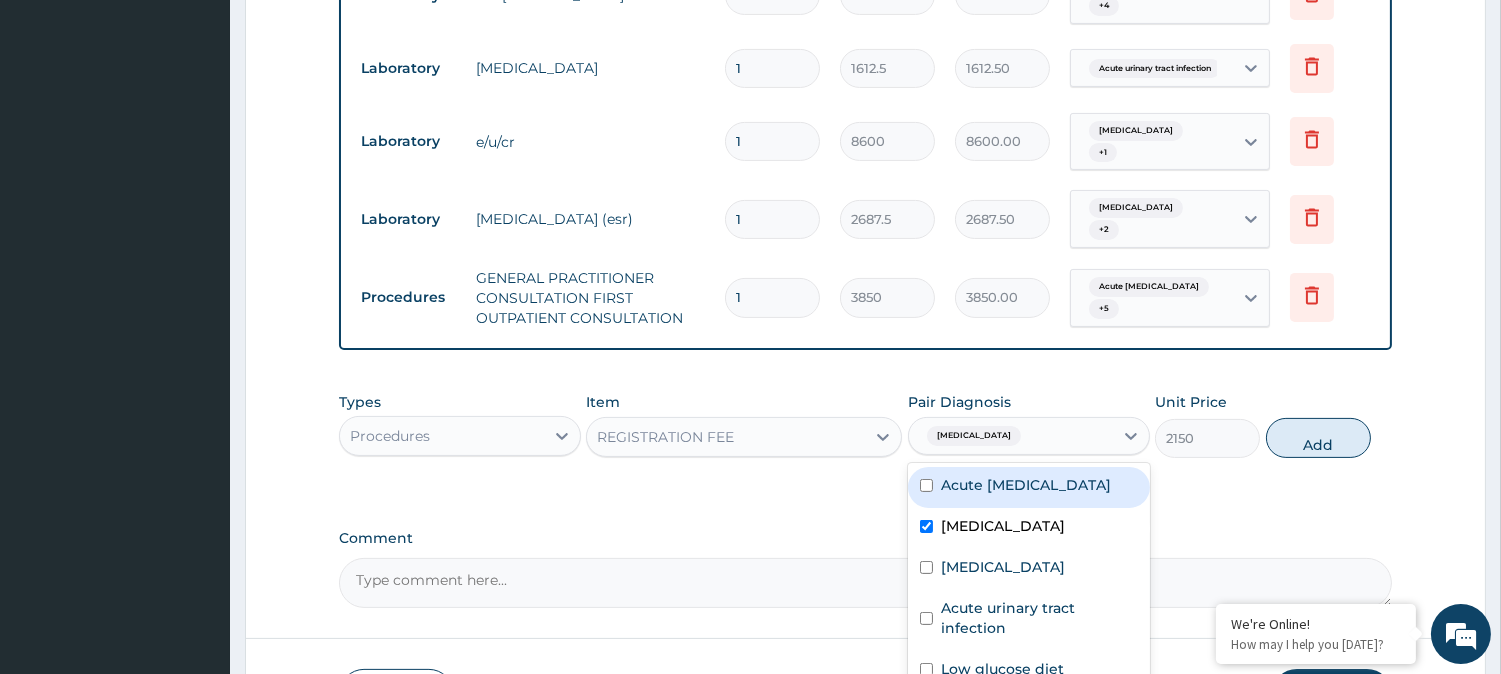 click at bounding box center [926, 485] 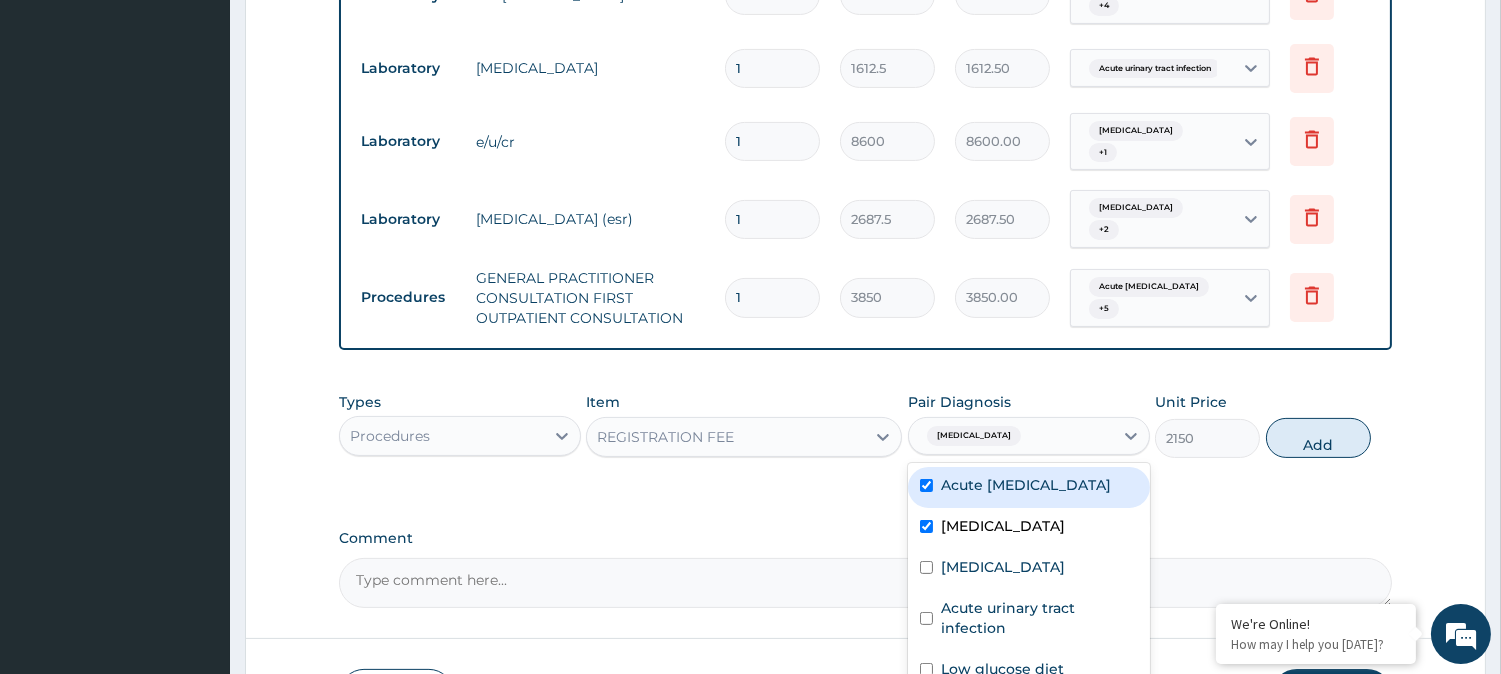 checkbox on "true" 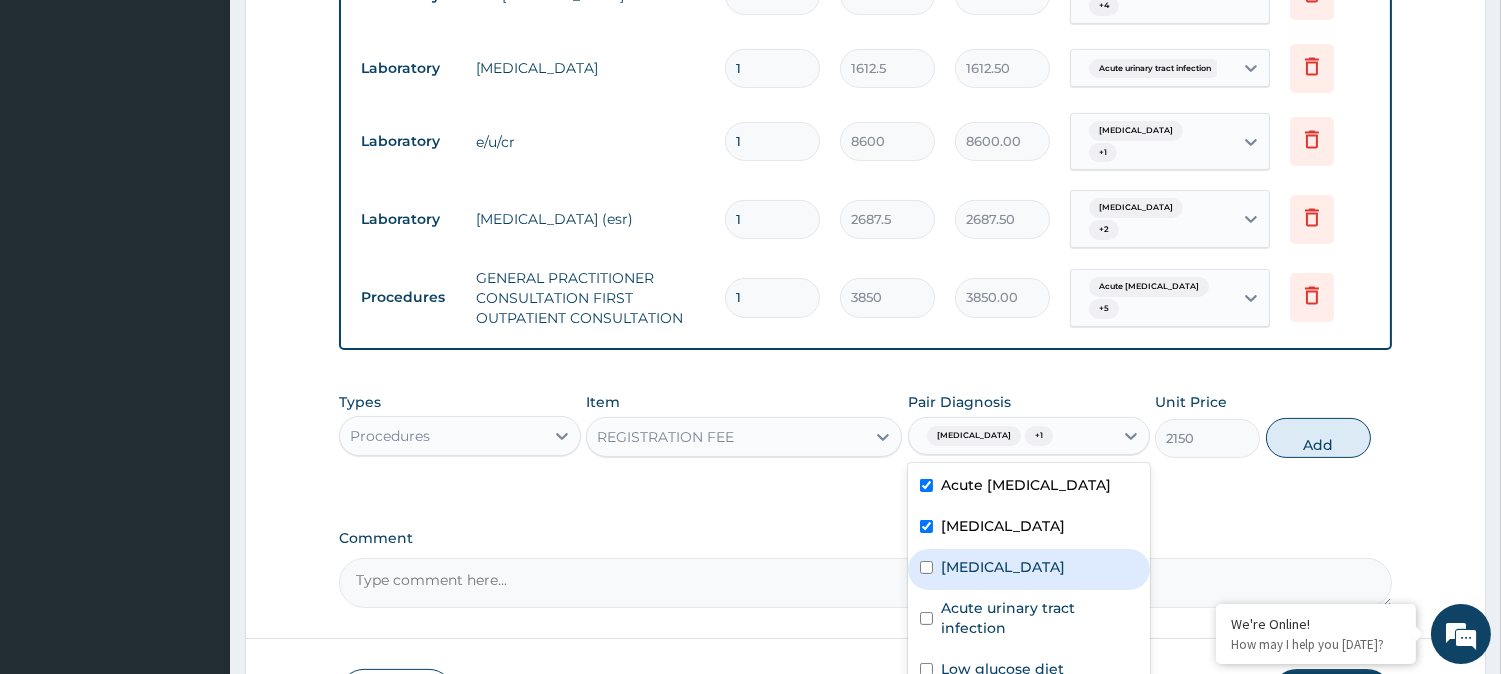 click at bounding box center (926, 567) 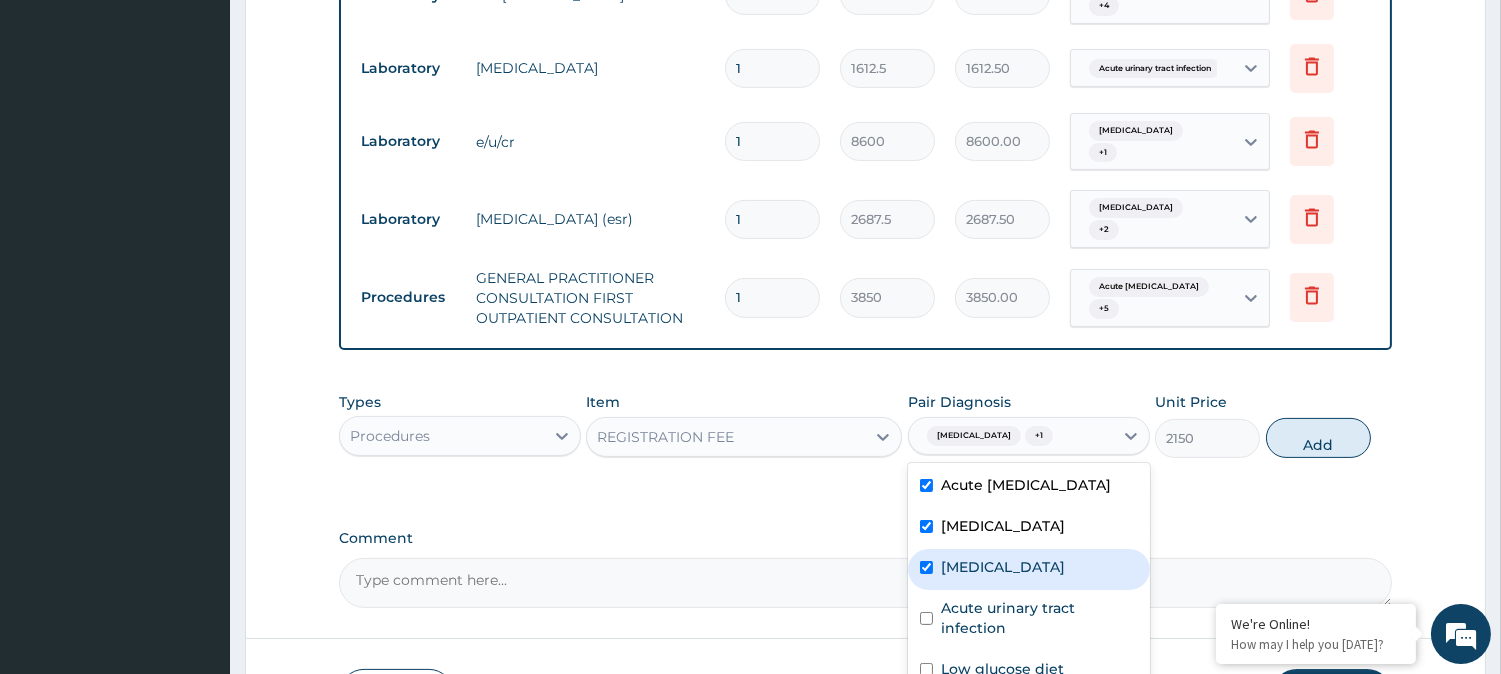 checkbox on "true" 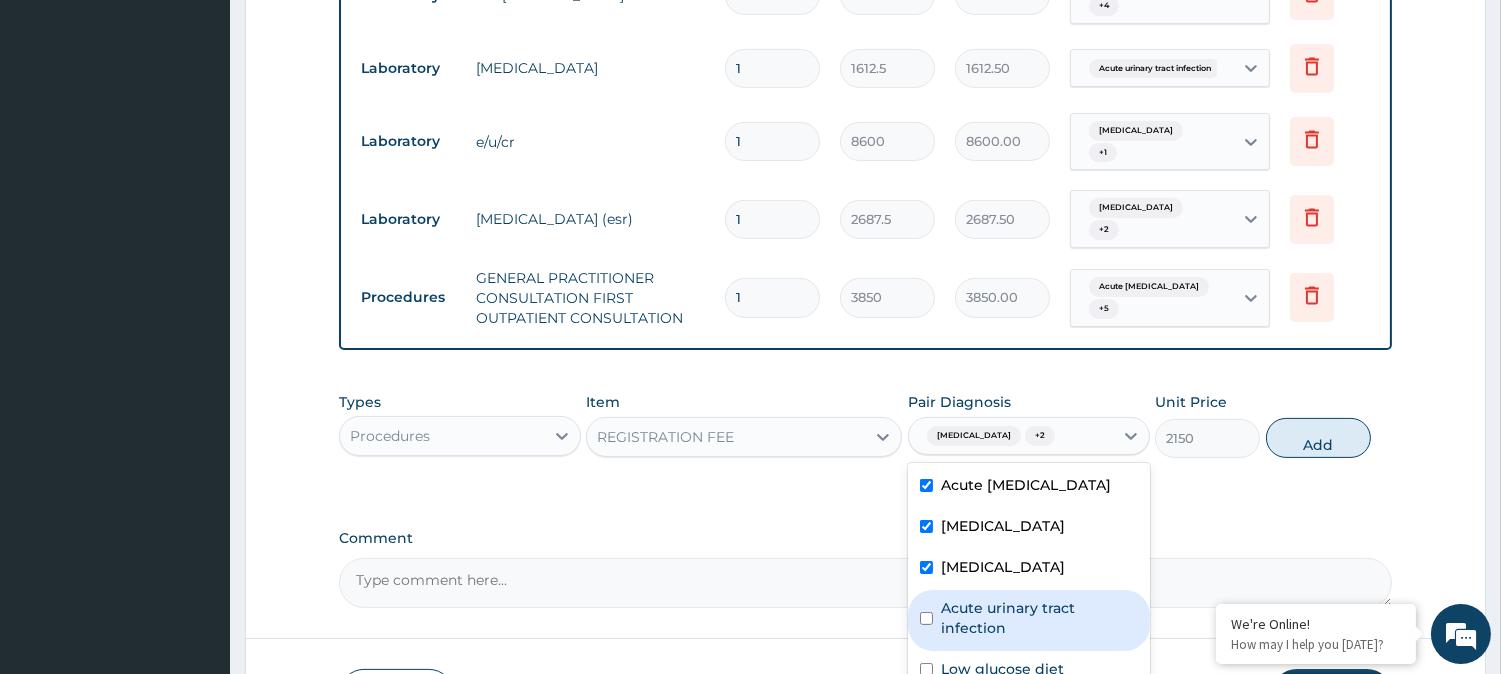 click at bounding box center (926, 618) 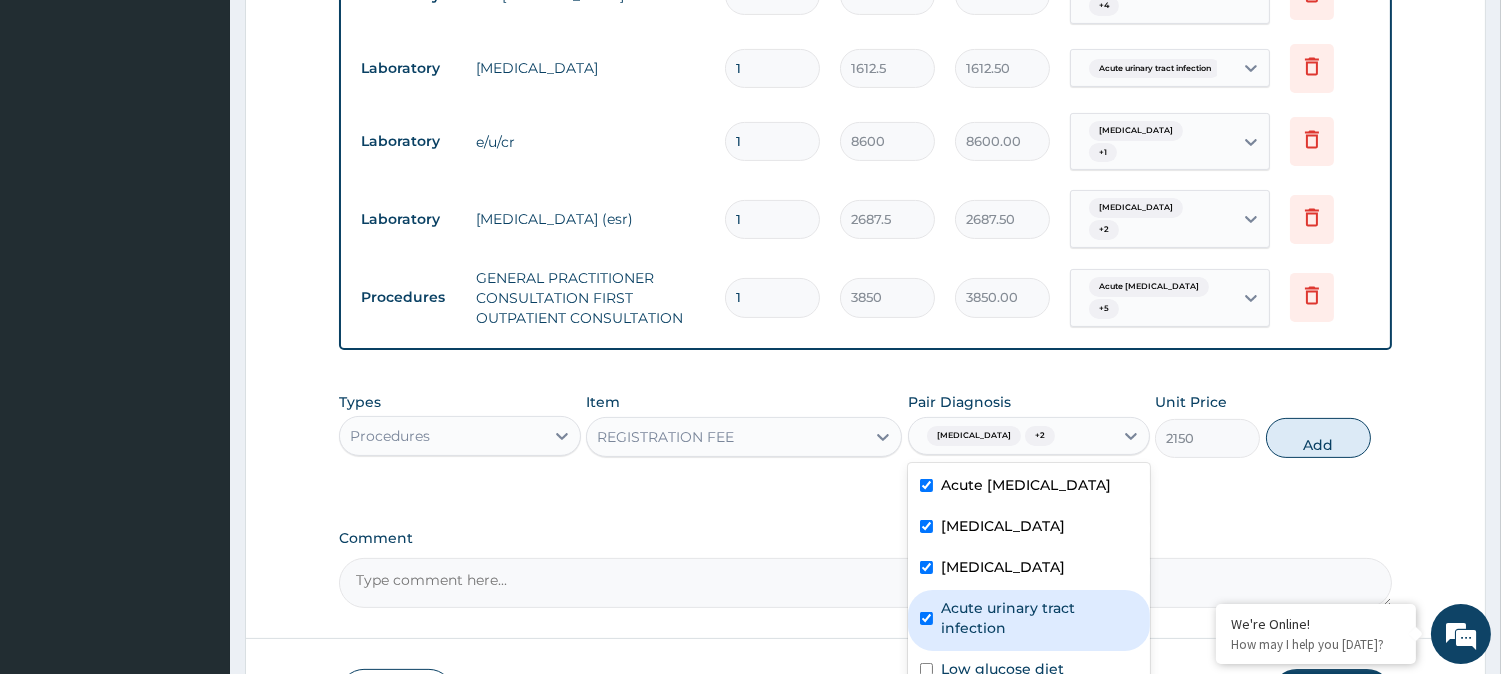 checkbox on "true" 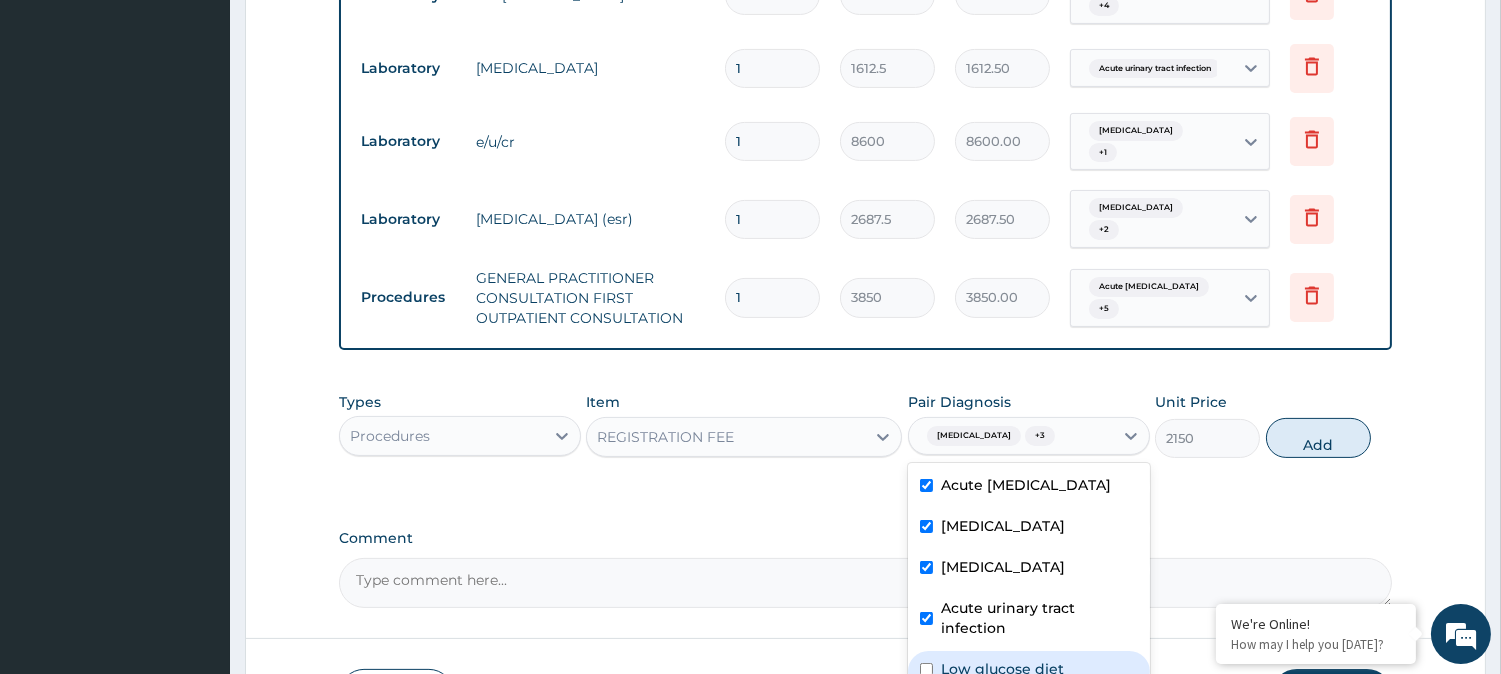 click at bounding box center (926, 669) 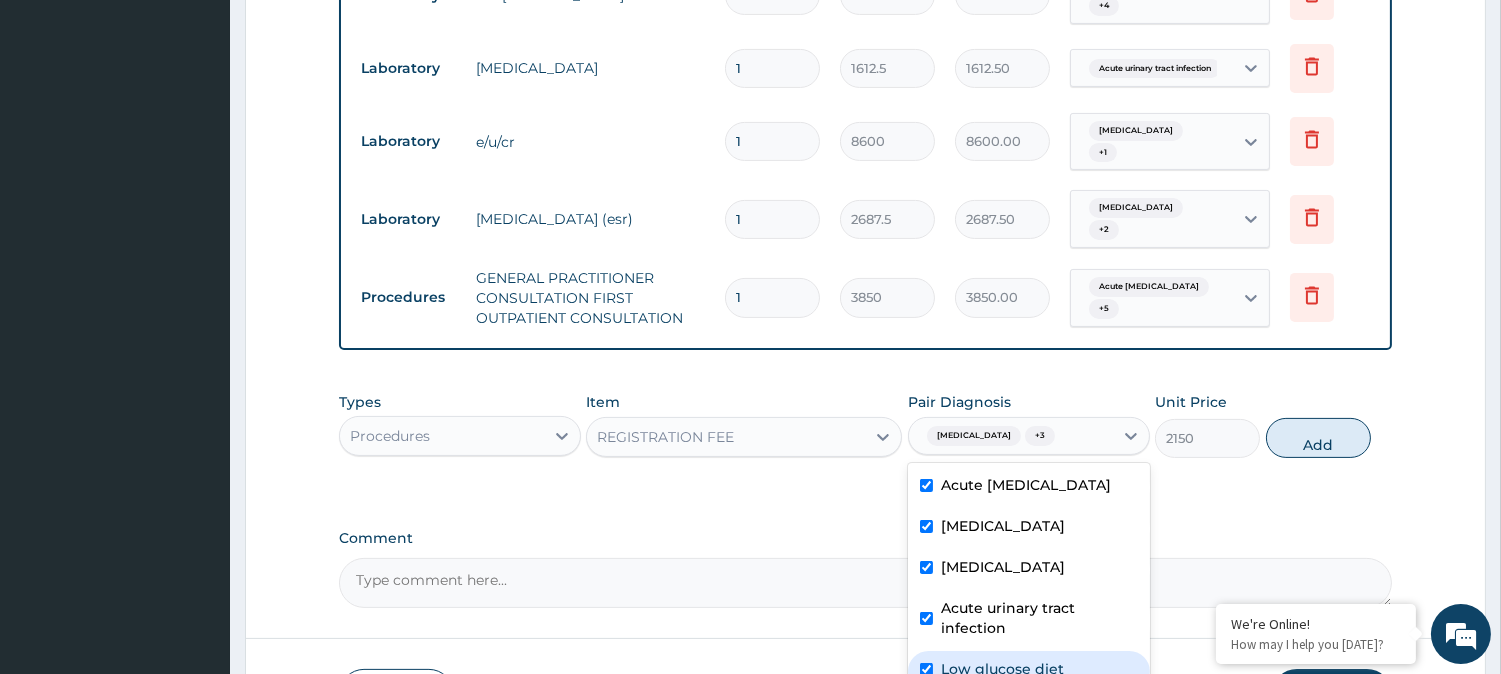 checkbox on "true" 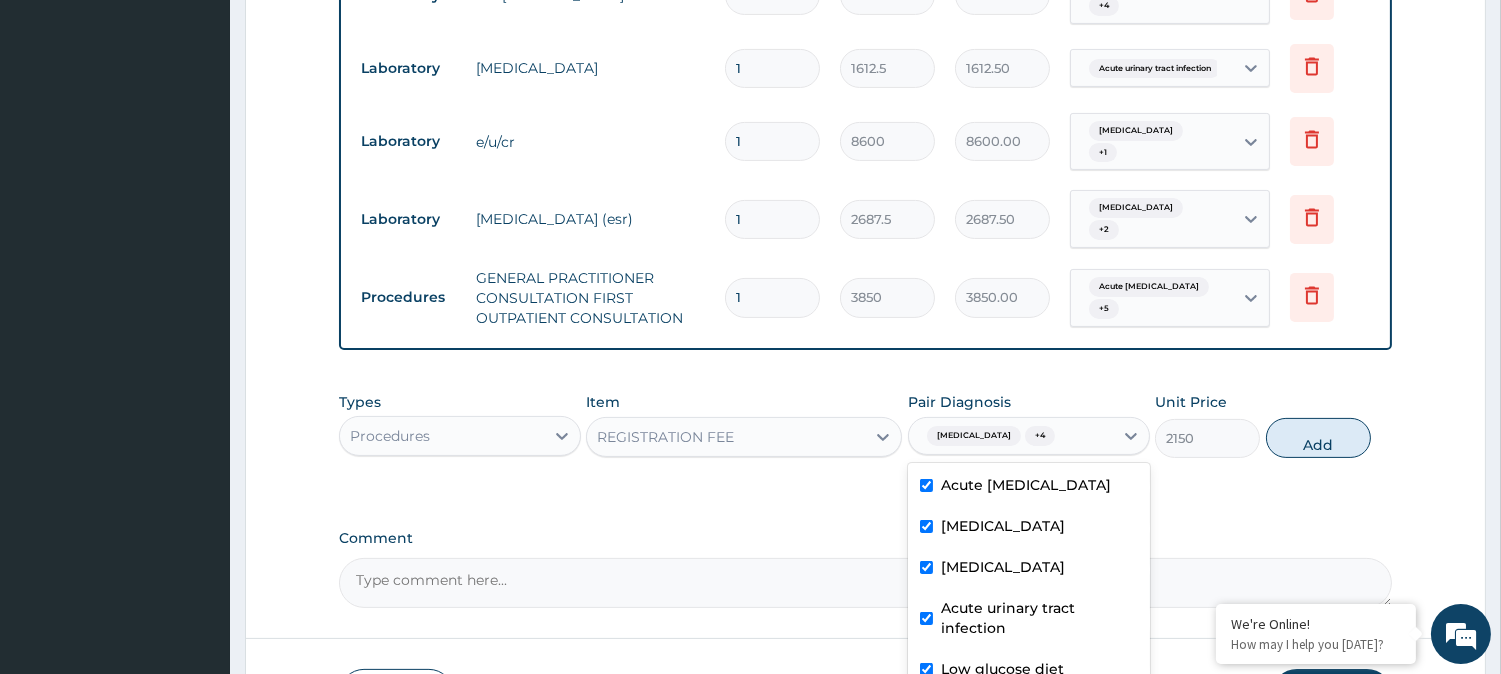 click at bounding box center (926, 710) 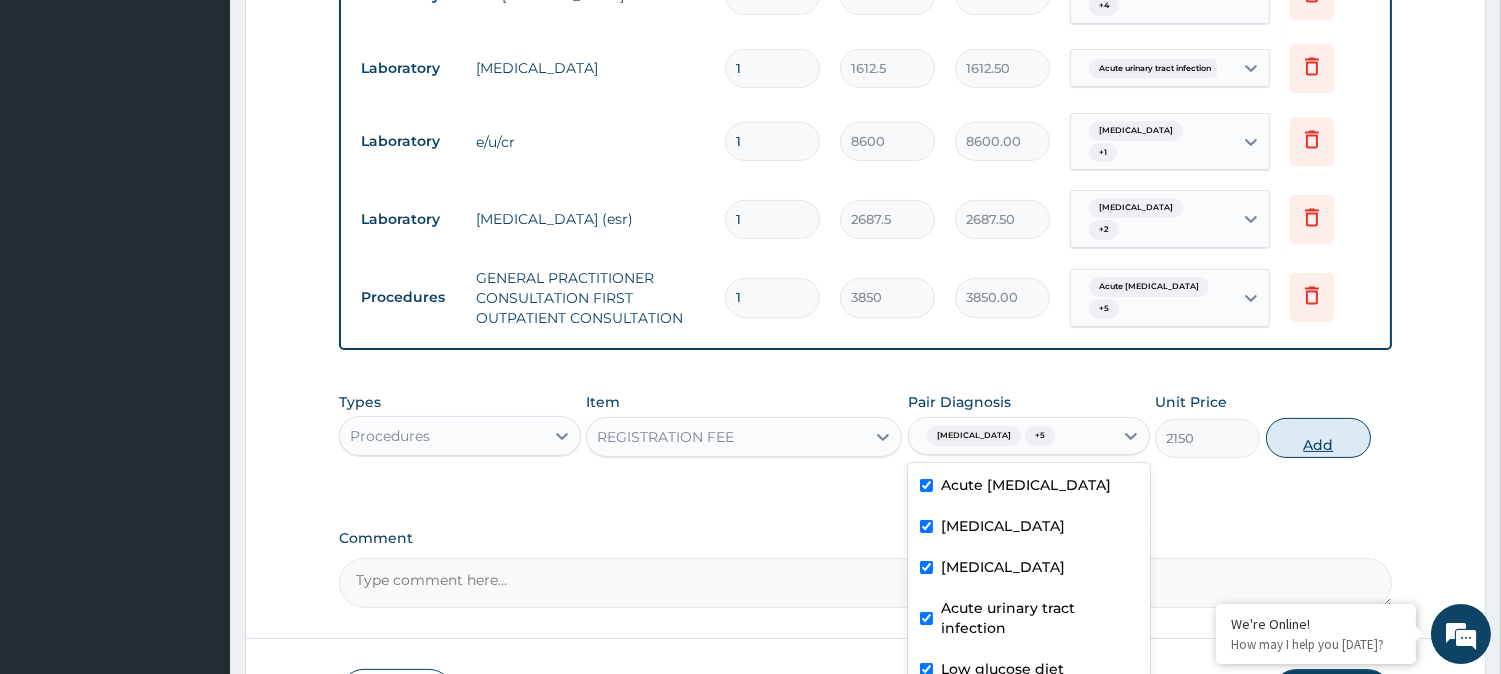 click on "Add" at bounding box center (1318, 438) 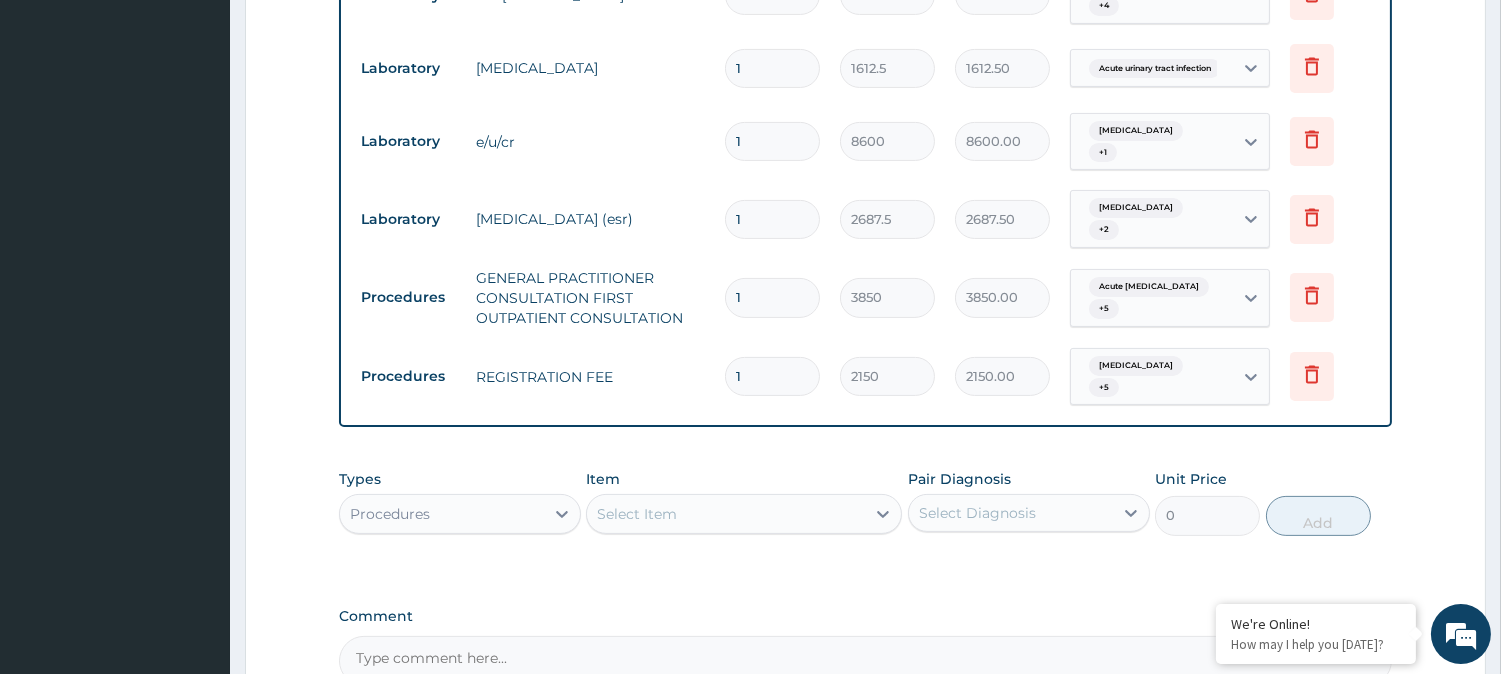 scroll, scrollTop: 1098, scrollLeft: 0, axis: vertical 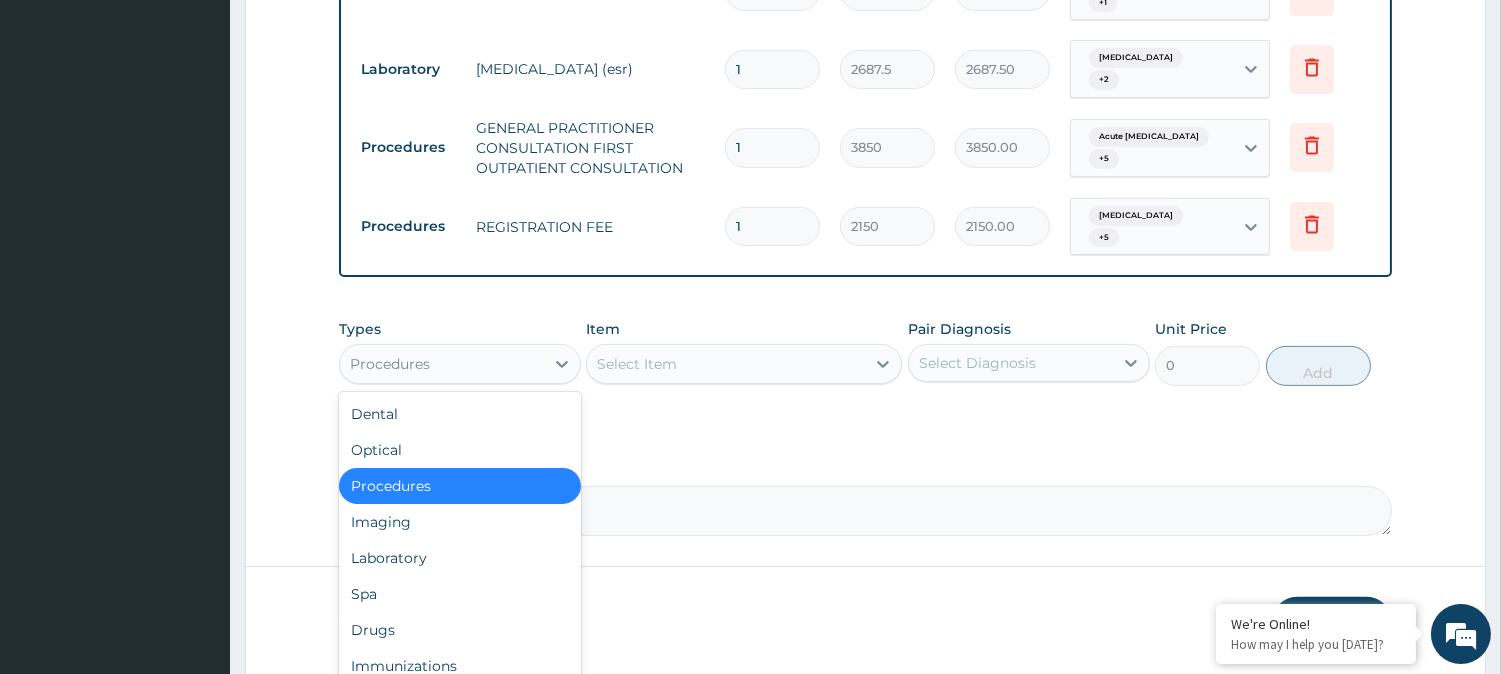 click on "Procedures" at bounding box center [442, 364] 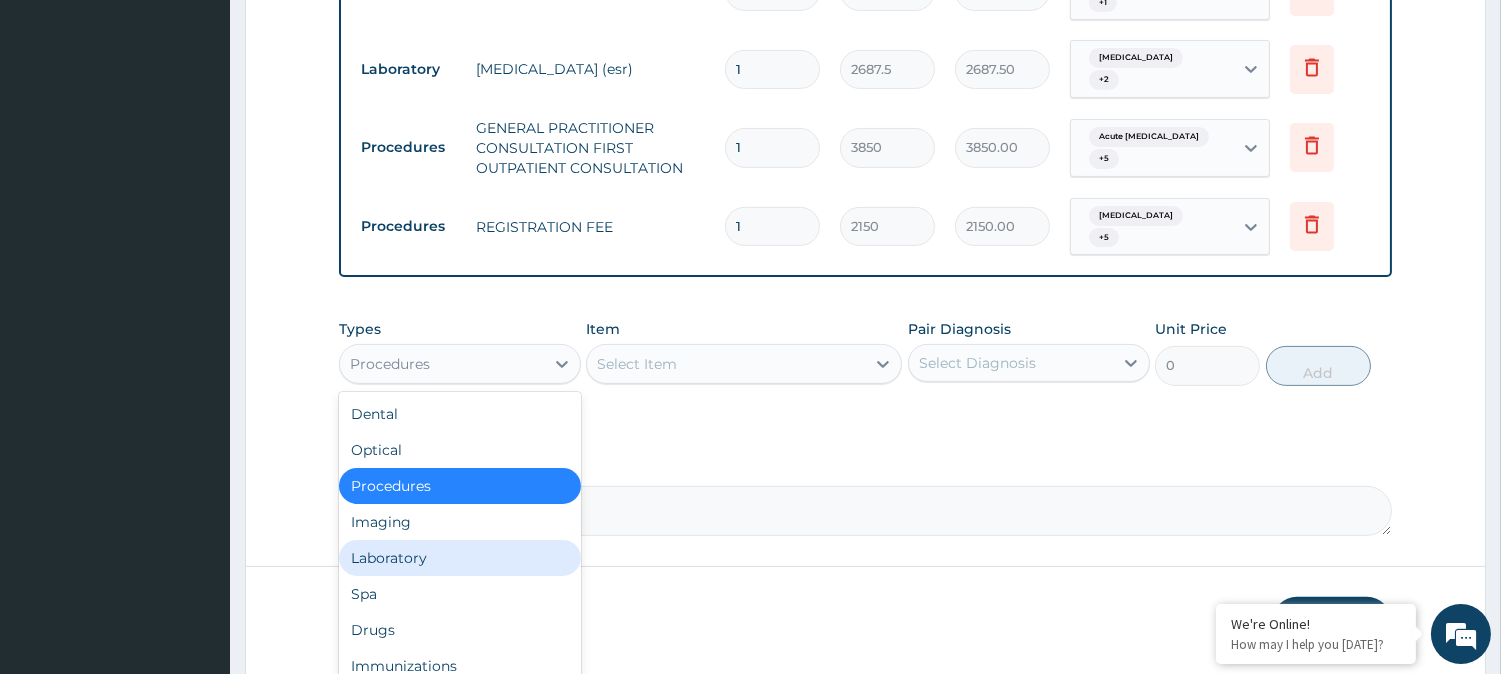 click on "Laboratory" at bounding box center [460, 558] 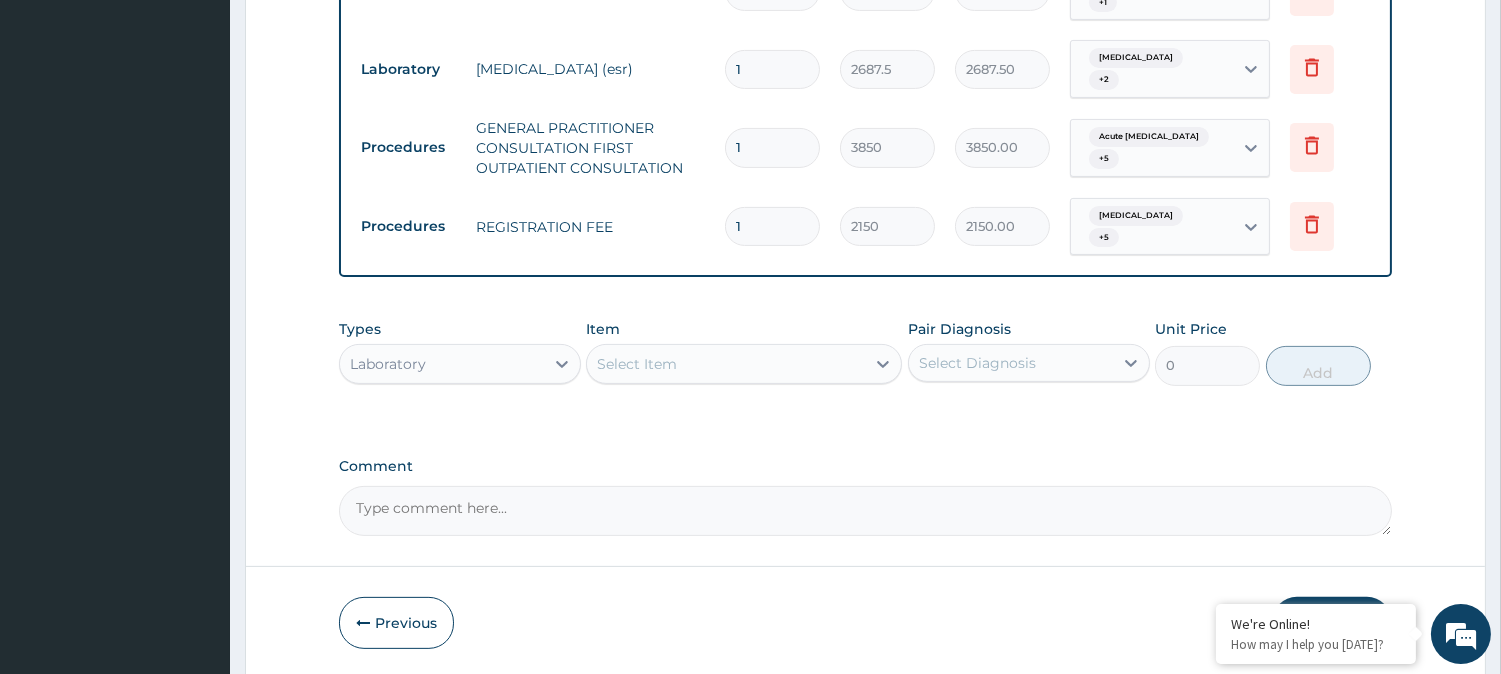 click on "Select Item" at bounding box center [726, 364] 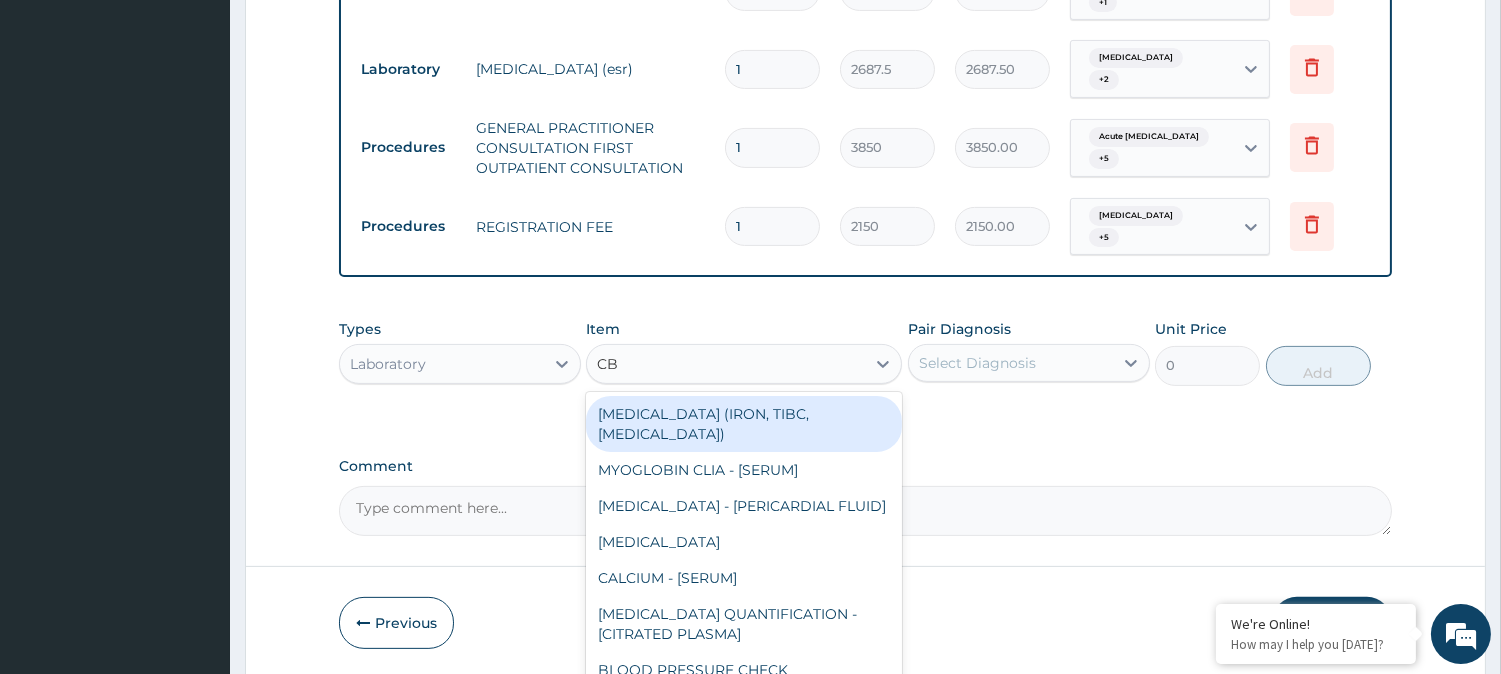 type on "CBC" 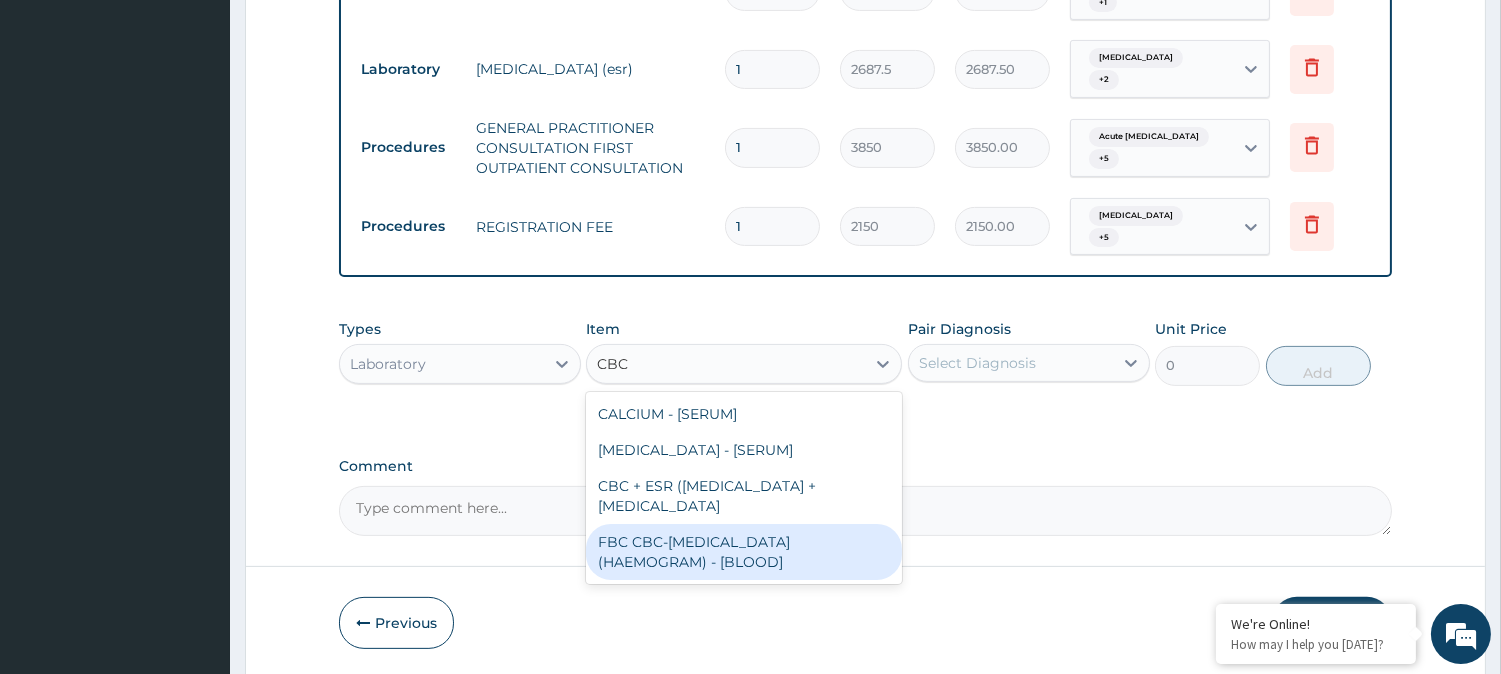 click on "FBC CBC-COMPLETE BLOOD COUNT (HAEMOGRAM) - [BLOOD]" at bounding box center [744, 552] 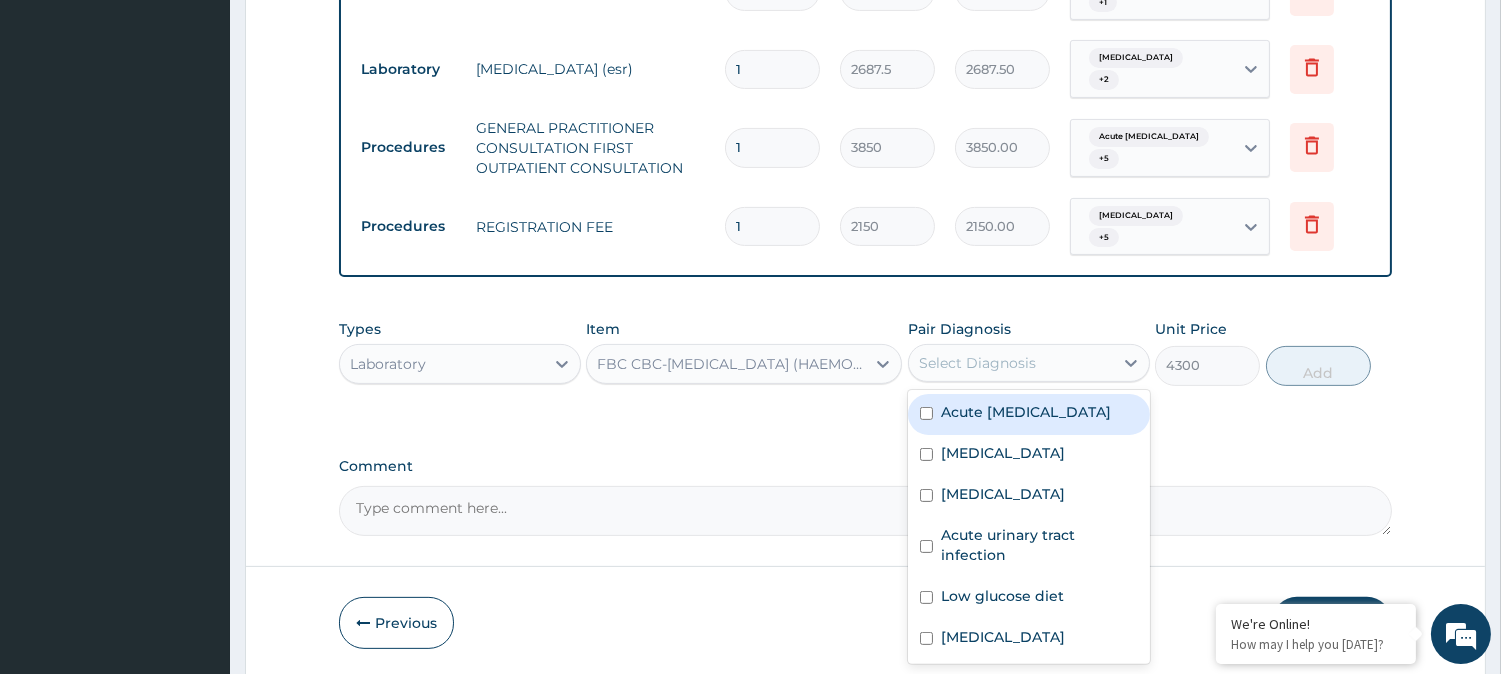 click on "Select Diagnosis" at bounding box center [977, 363] 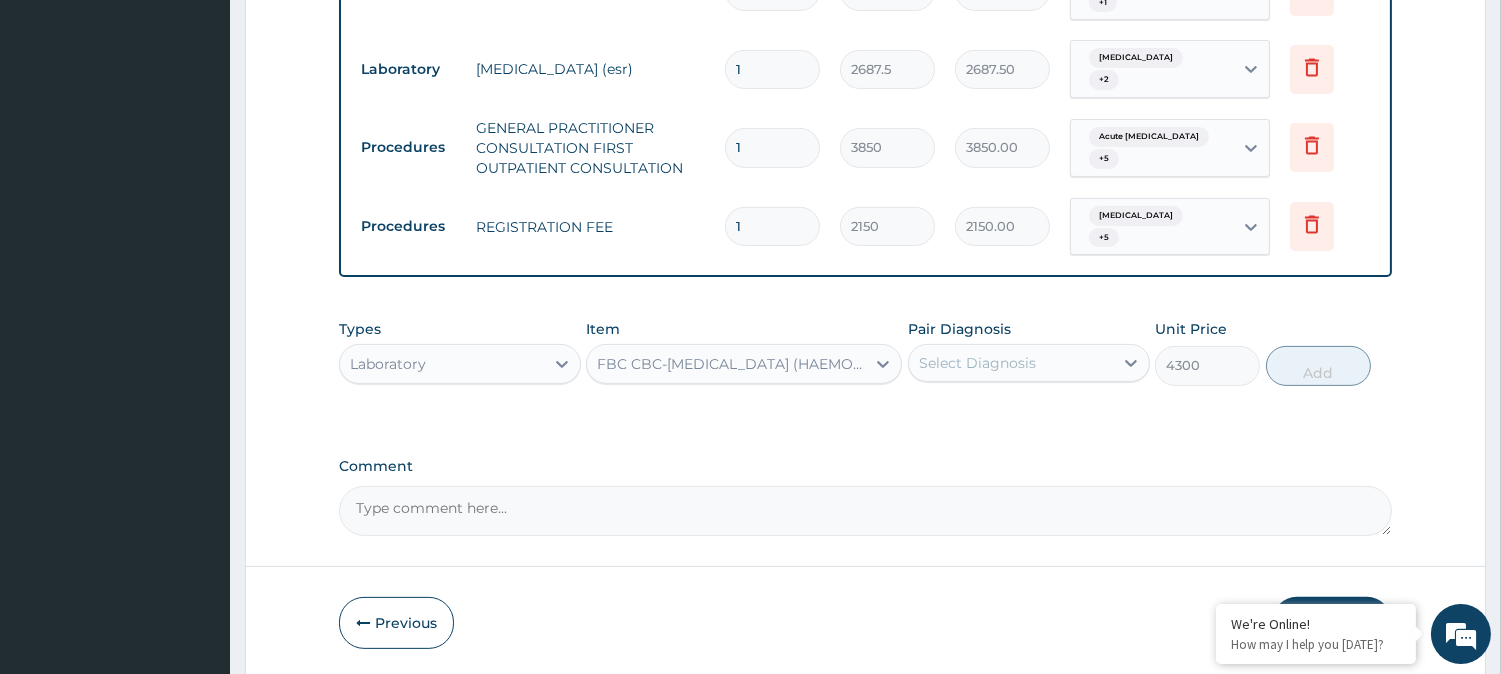 drag, startPoint x: 937, startPoint y: 377, endPoint x: 878, endPoint y: 388, distance: 60.016663 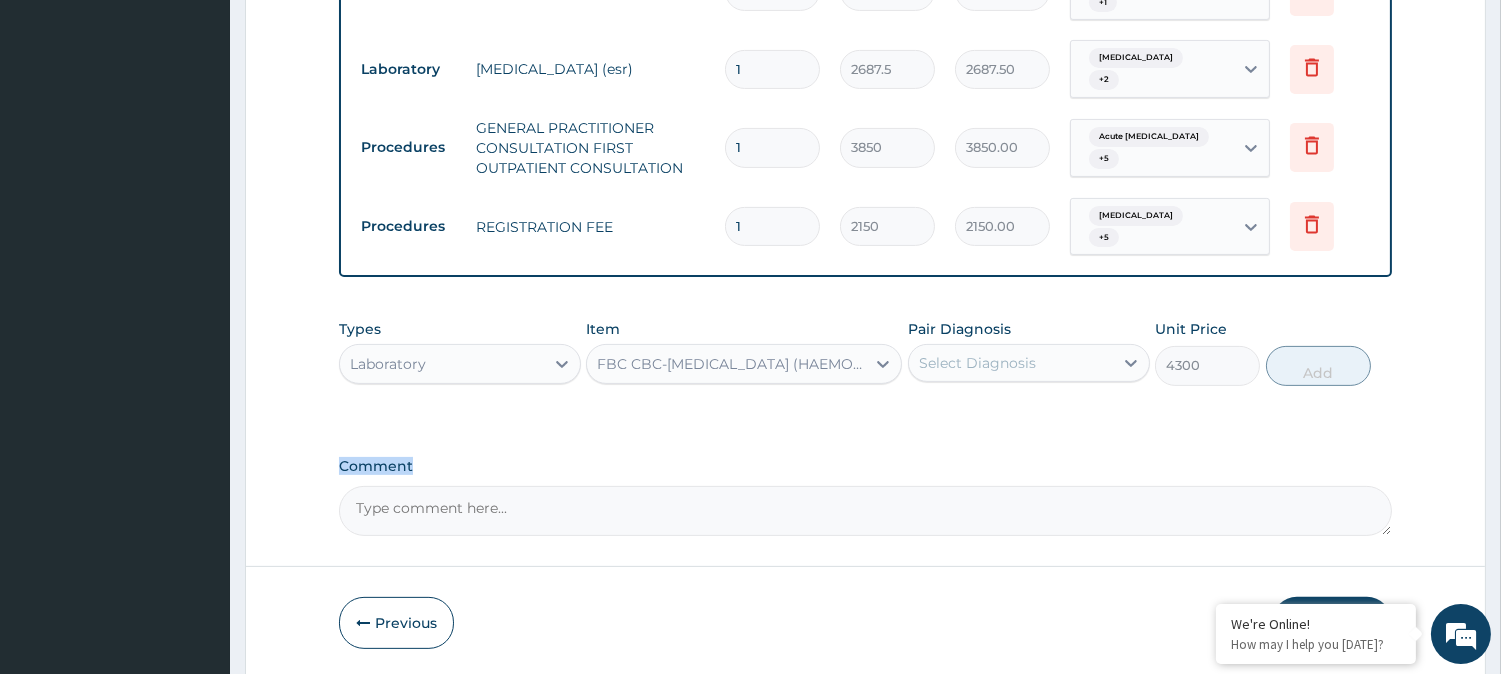 click on "Select Diagnosis" at bounding box center [1011, 363] 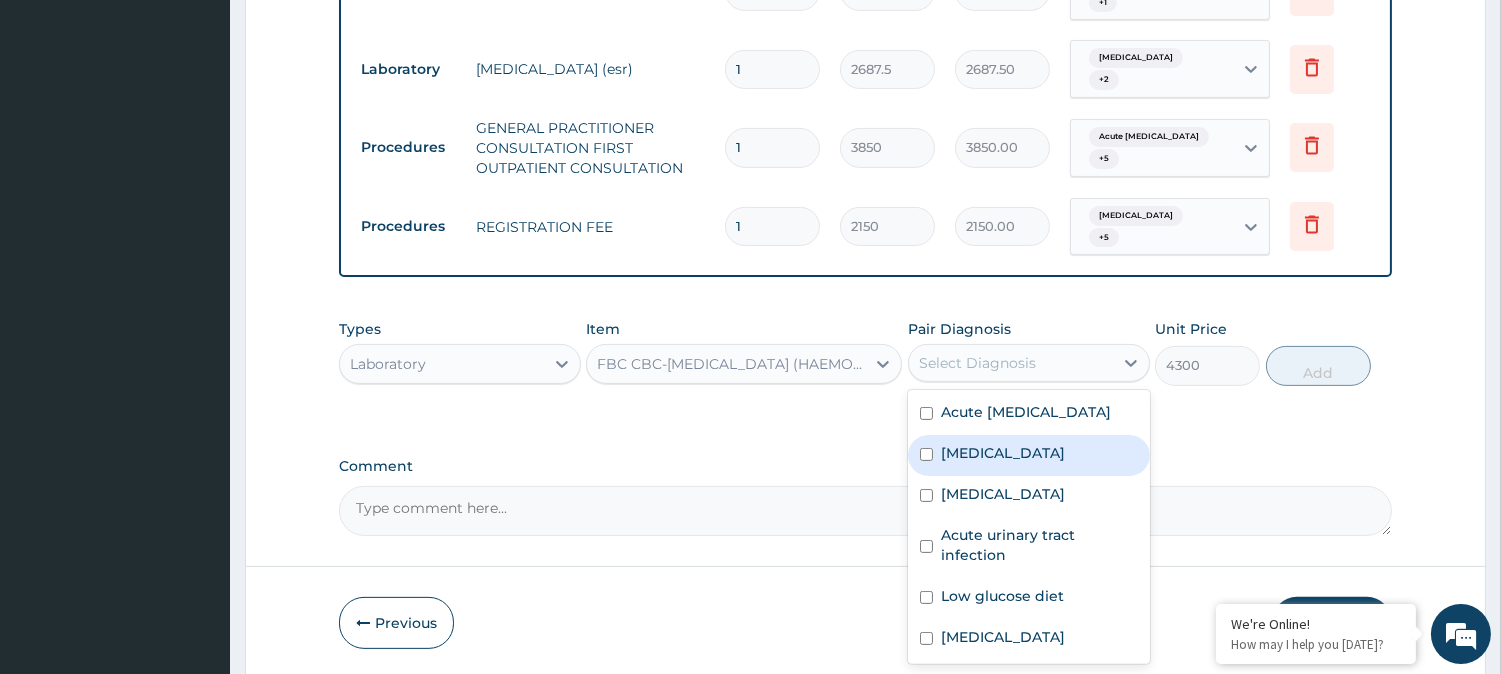 click at bounding box center (926, 454) 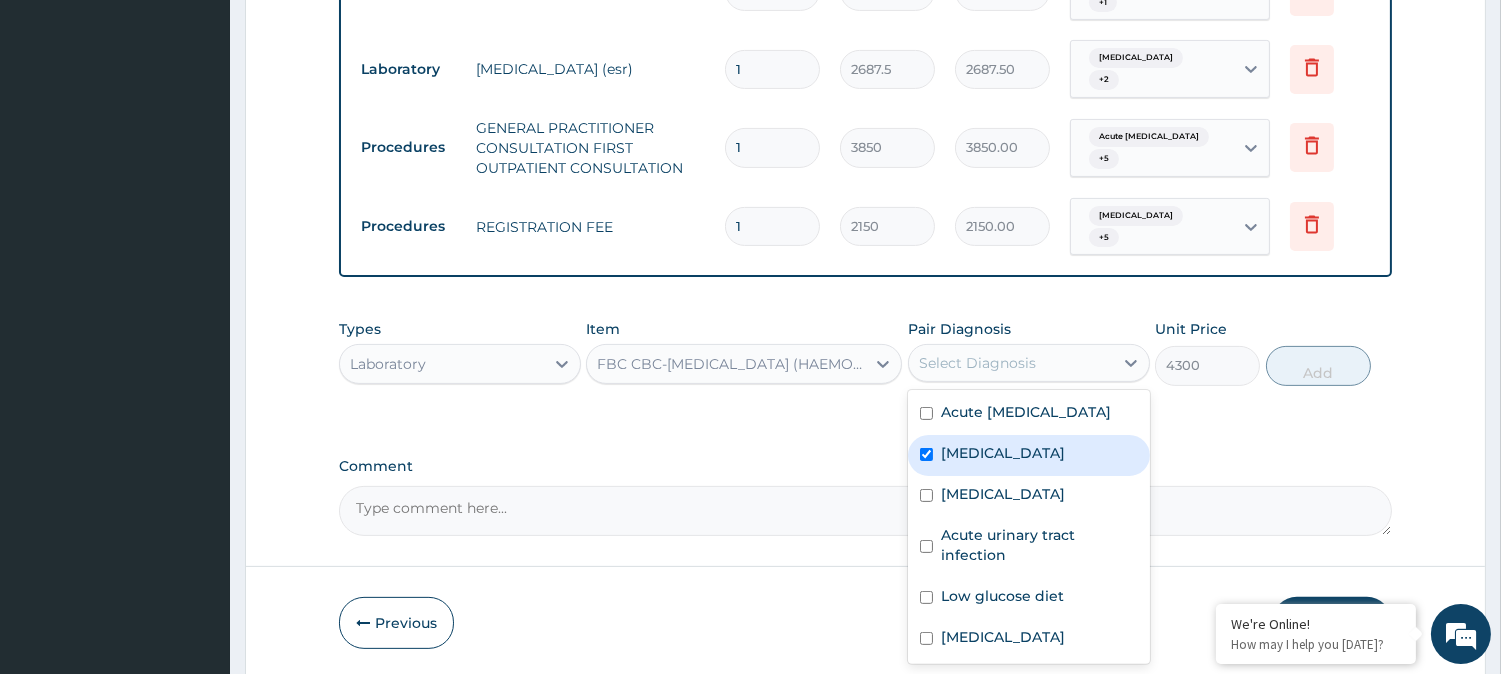 checkbox on "true" 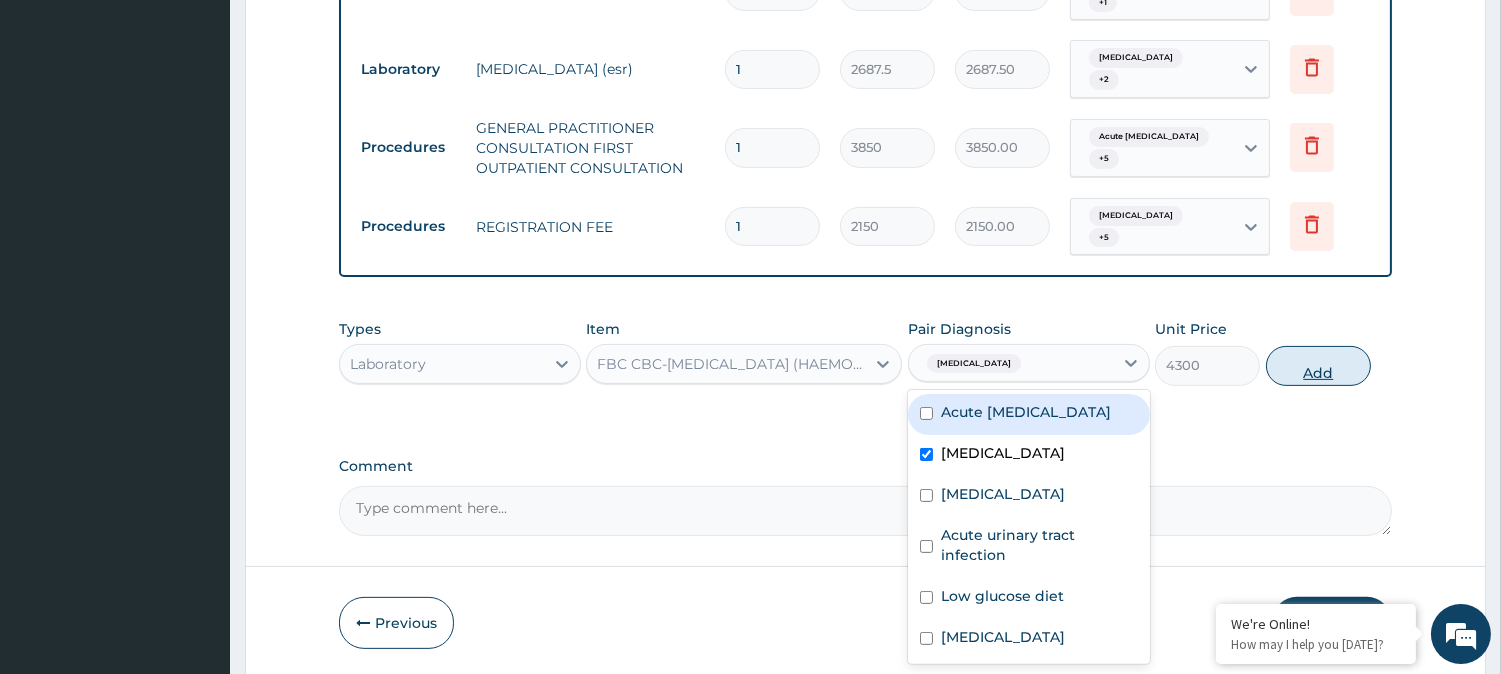 click on "Add" at bounding box center (1318, 366) 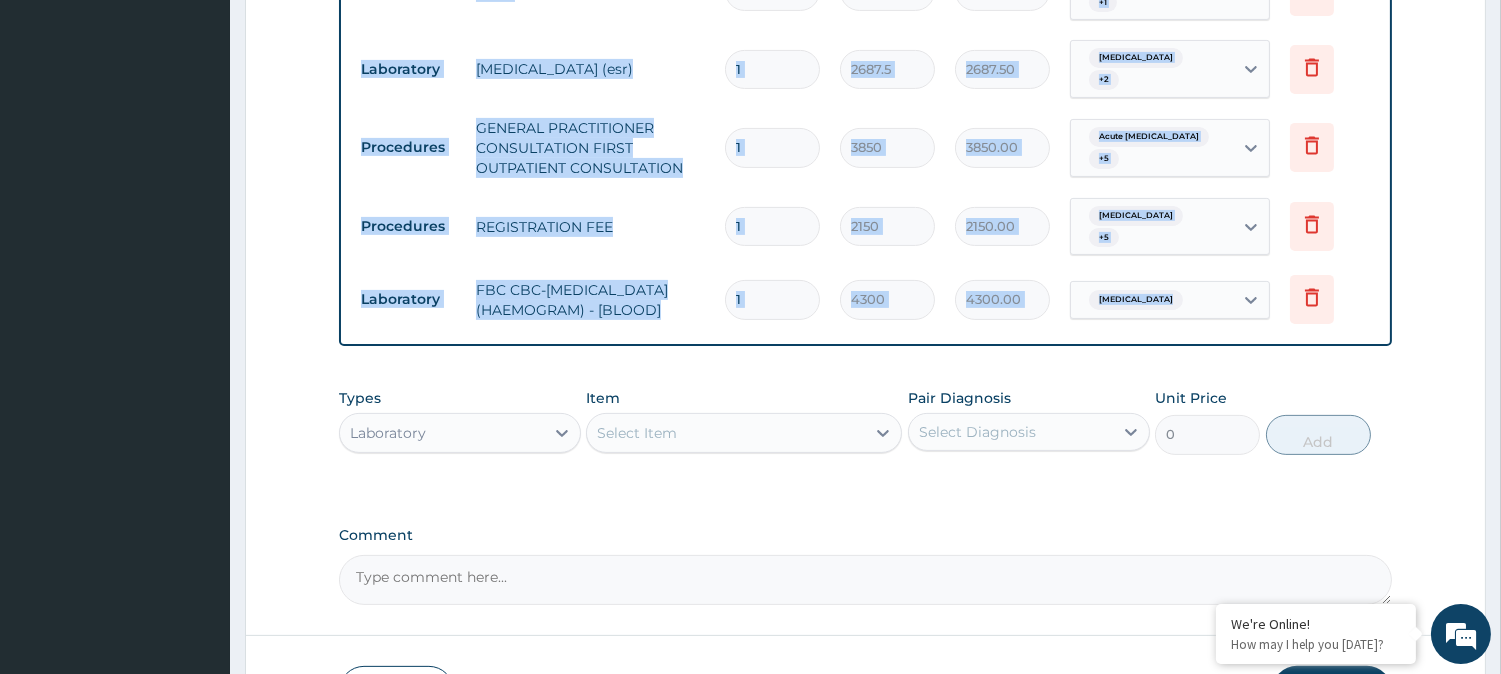 click on "Select Item" at bounding box center [726, 433] 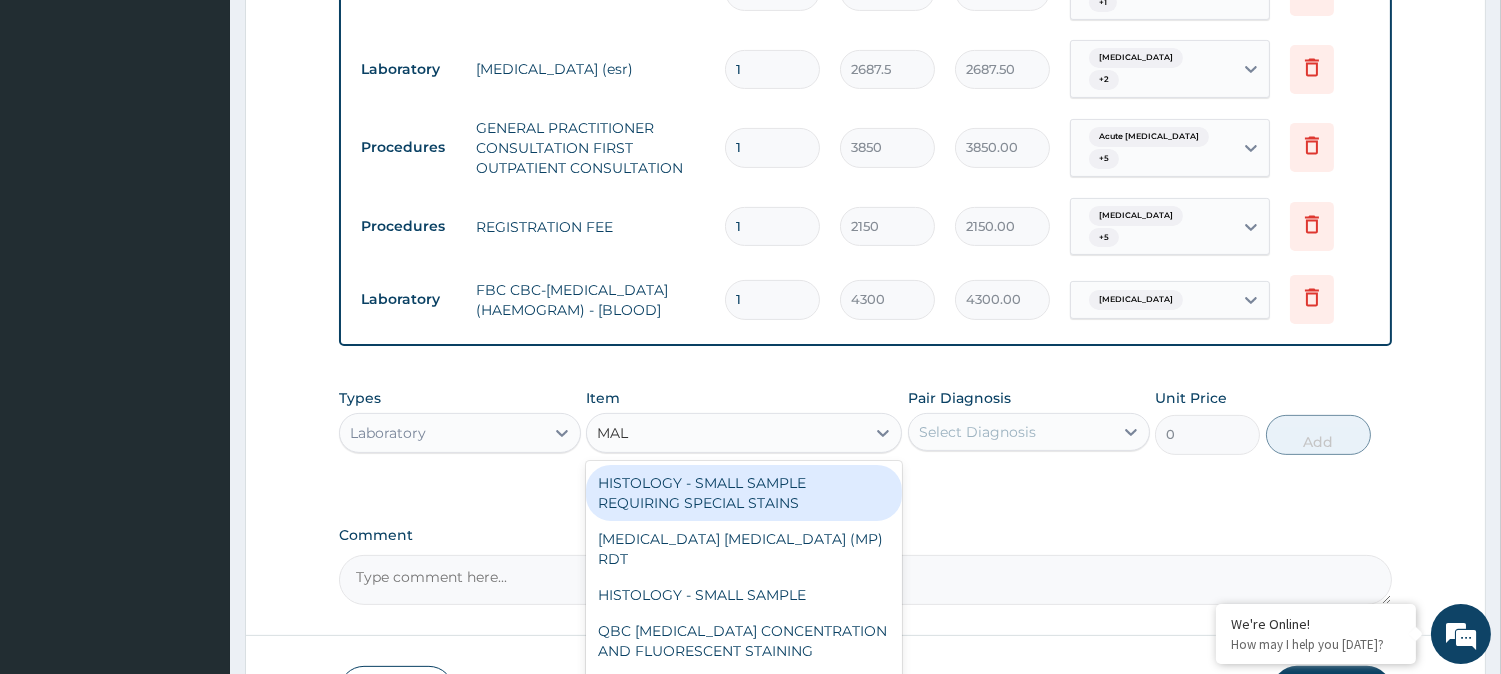 type on "MALA" 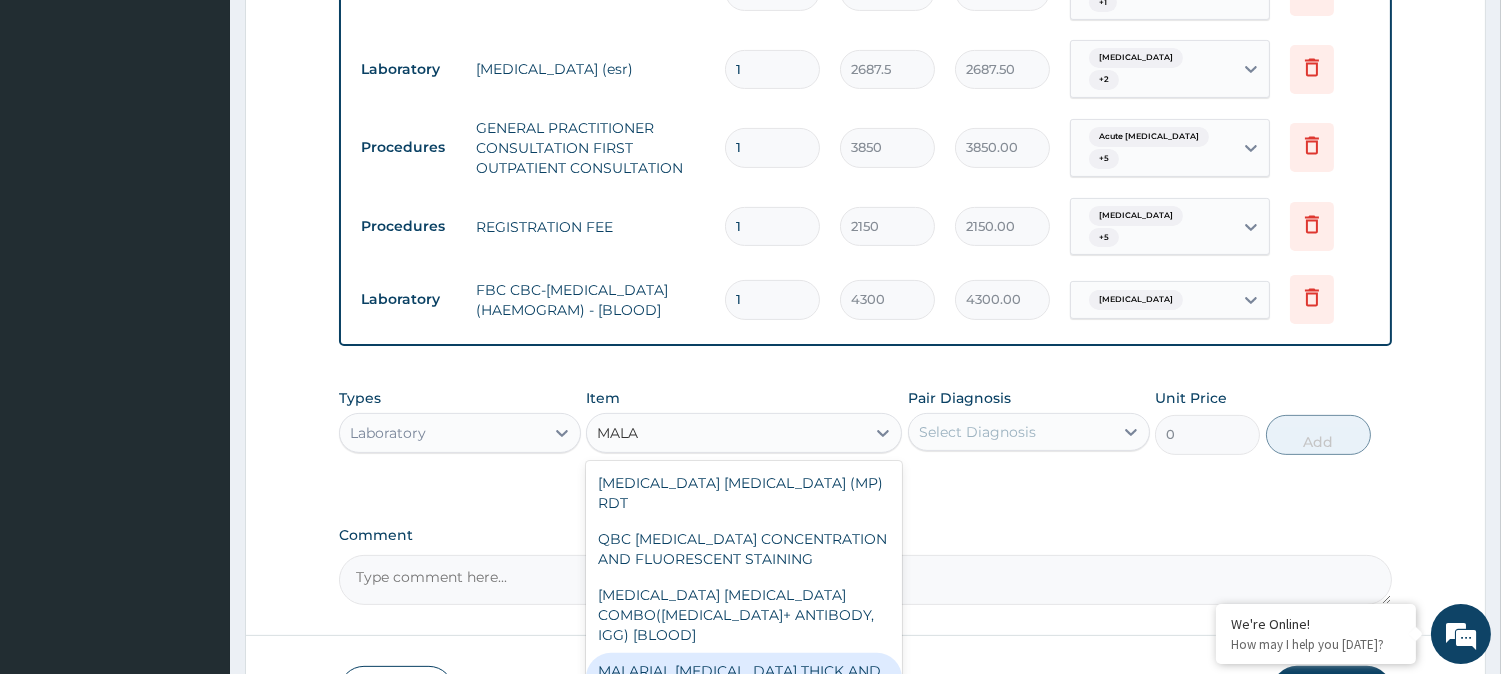 click on "MALARIAL PARASITE THICK AND THIN FILMS - [BLOOD]" at bounding box center (744, 681) 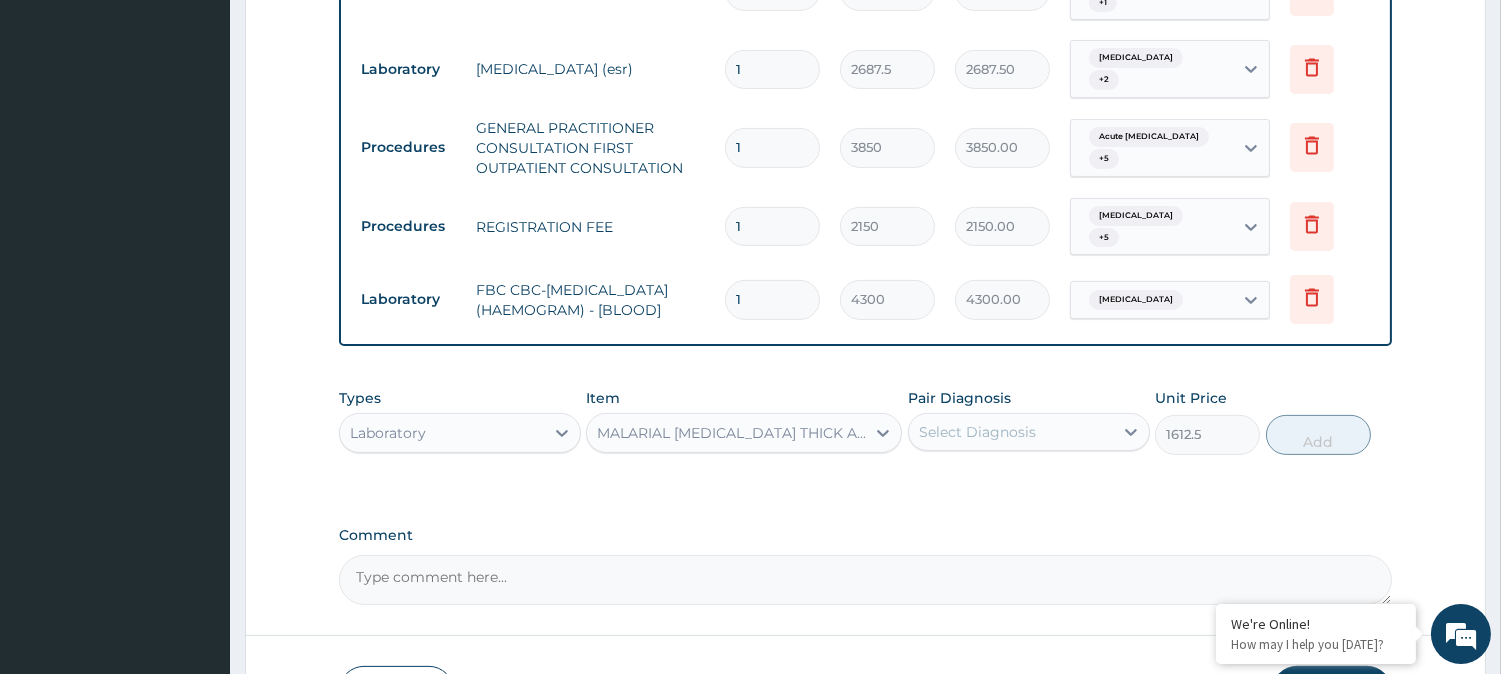 click on "Select Diagnosis" at bounding box center (977, 432) 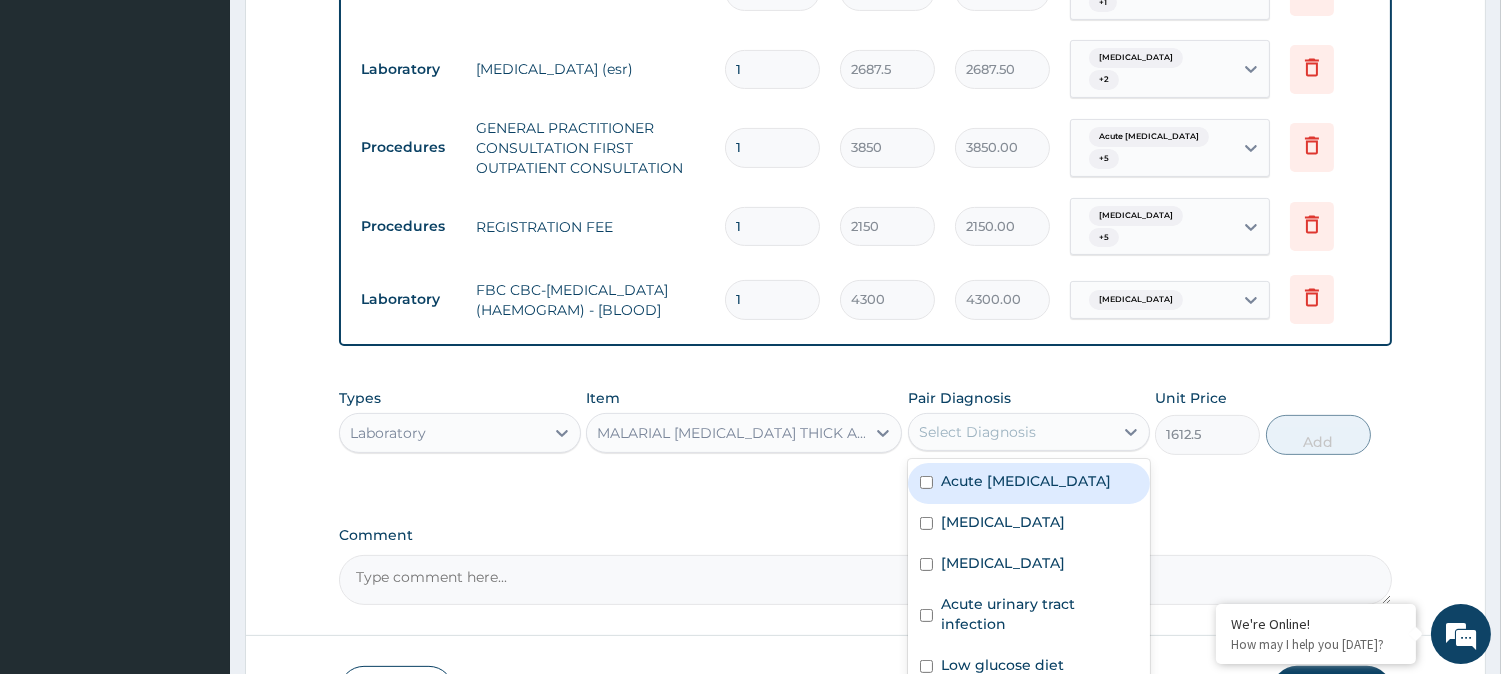 click on "Select Diagnosis" at bounding box center [977, 432] 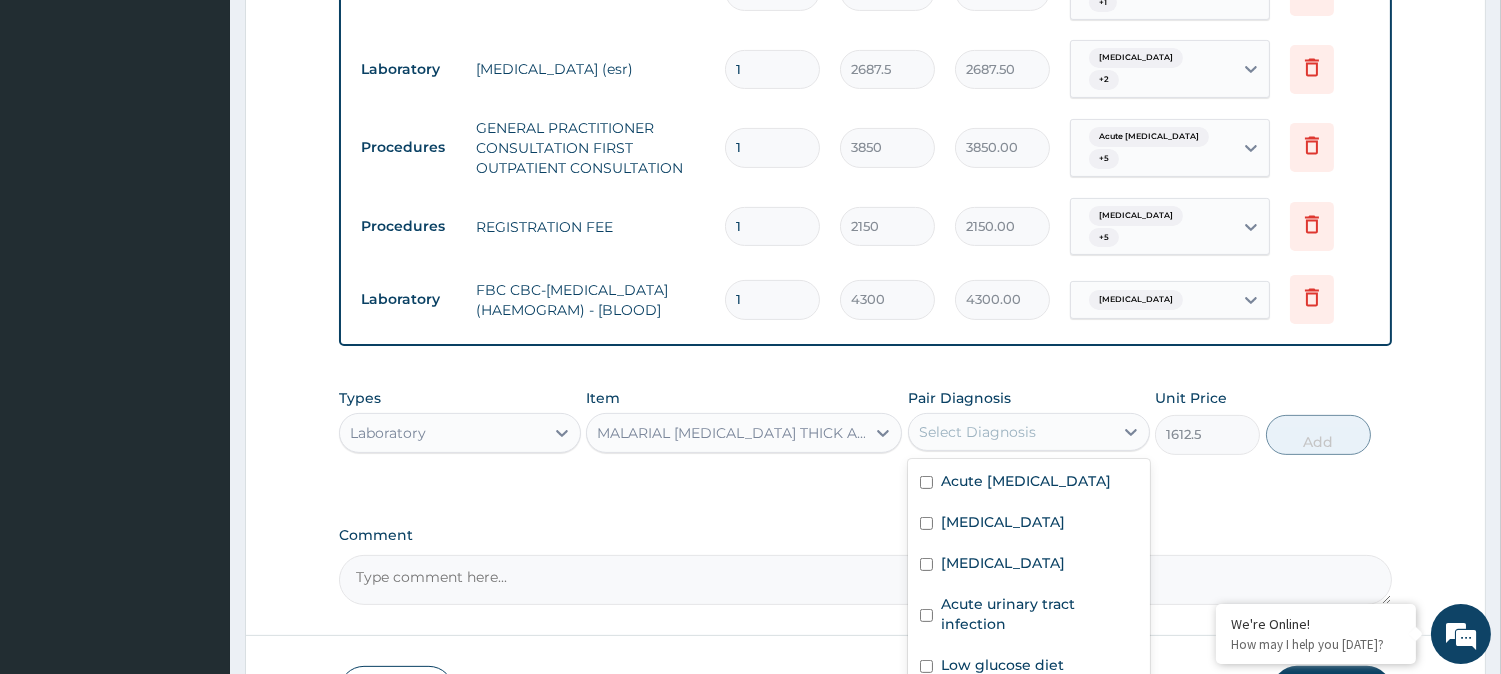 click on "Malaria" at bounding box center (1029, 708) 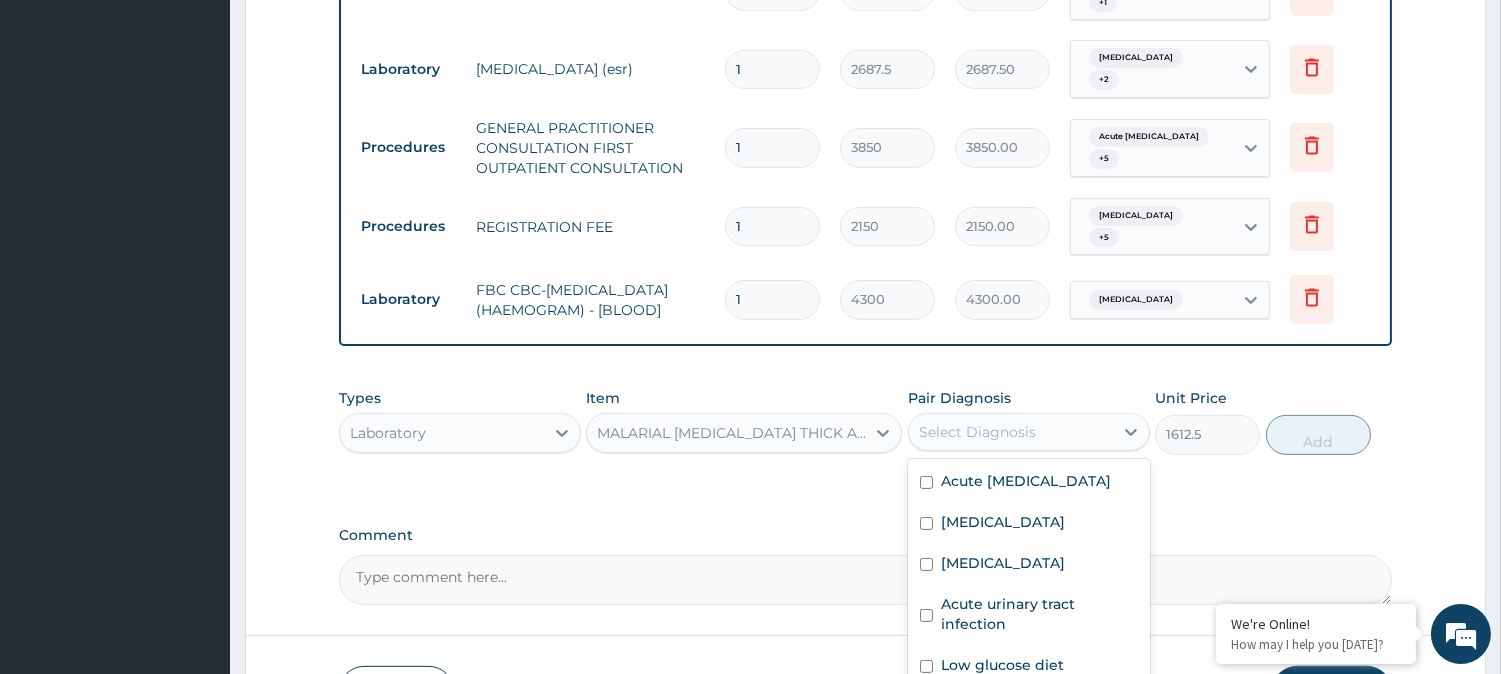 checkbox on "true" 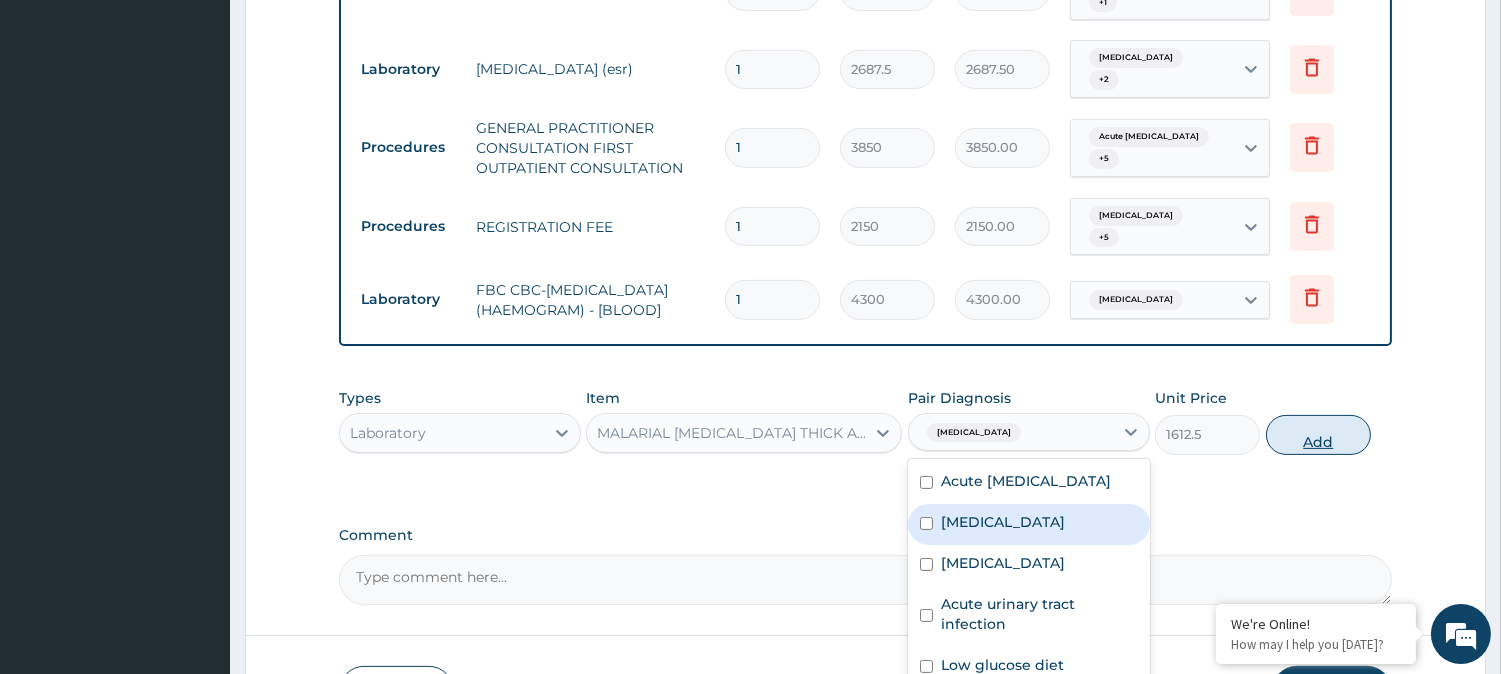 click on "Add" at bounding box center (1318, 435) 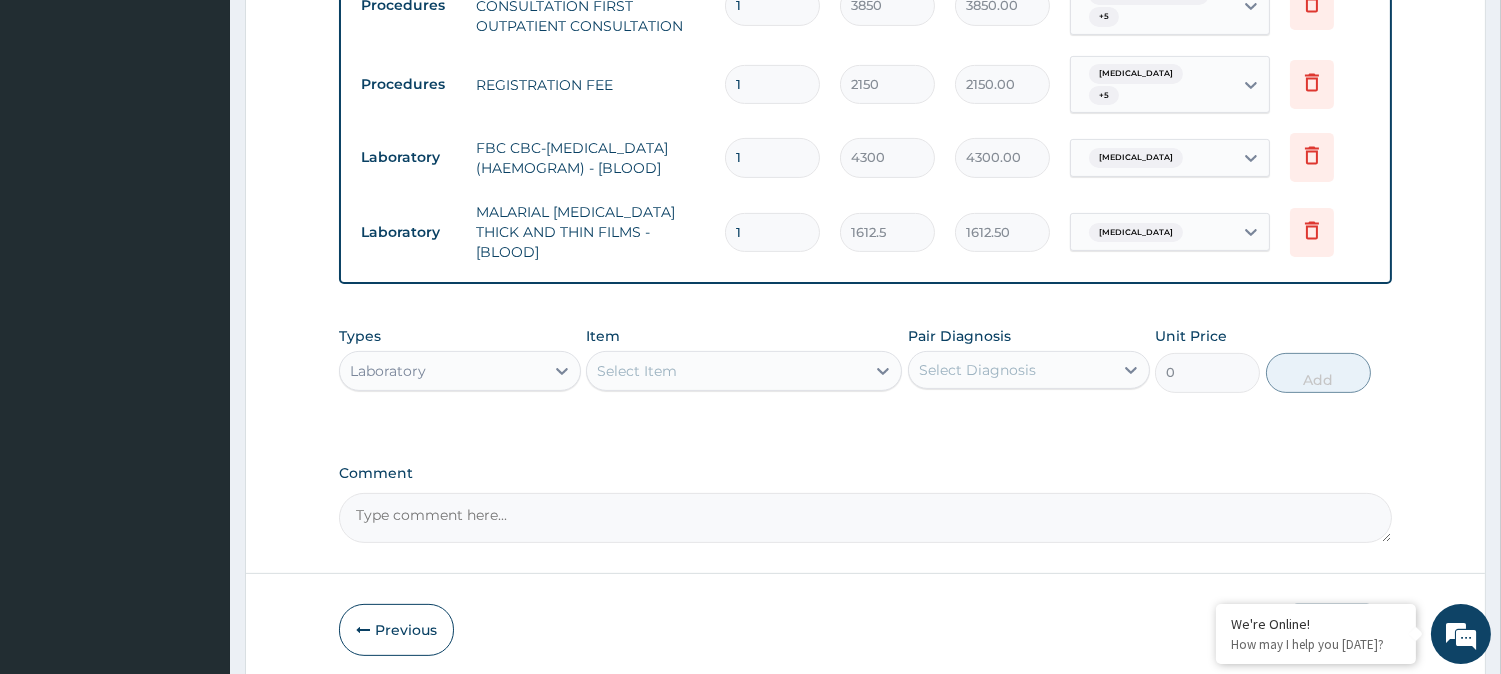 scroll, scrollTop: 1247, scrollLeft: 0, axis: vertical 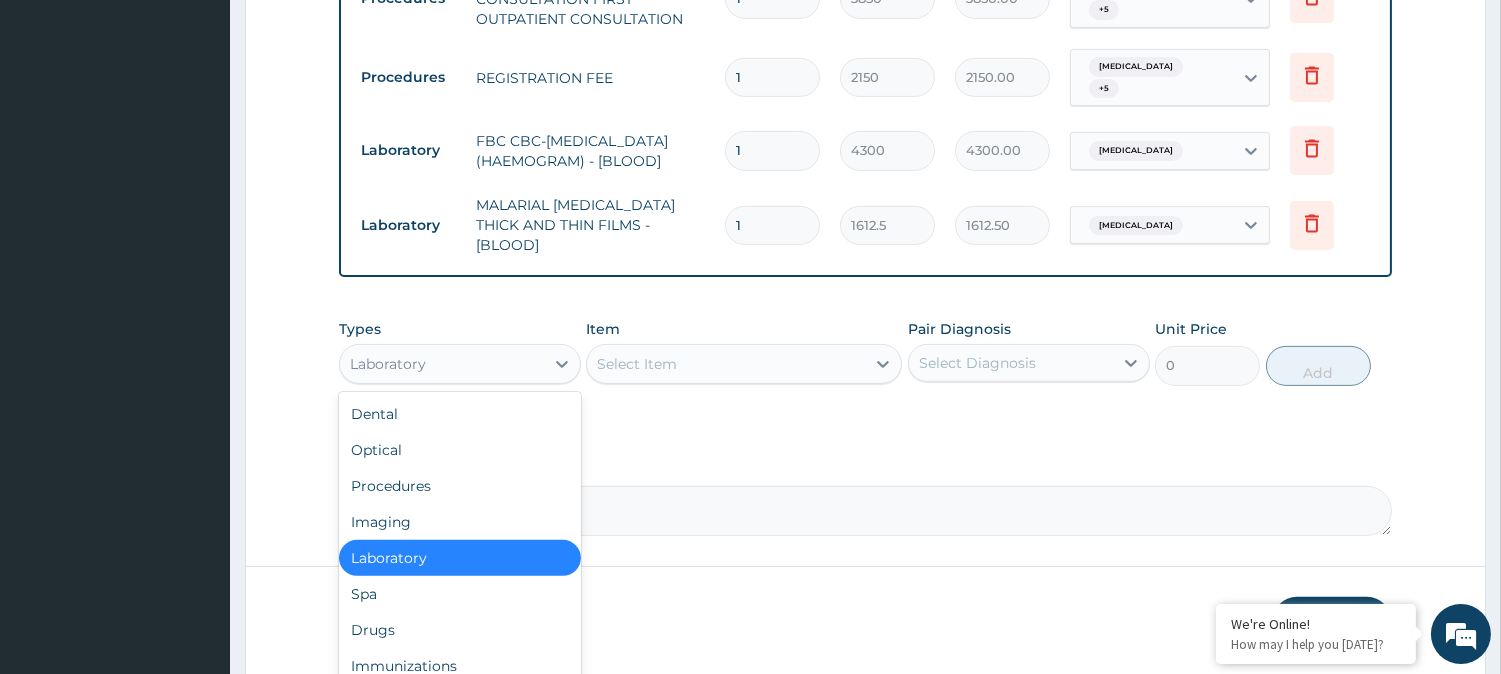 click on "Laboratory" at bounding box center (460, 364) 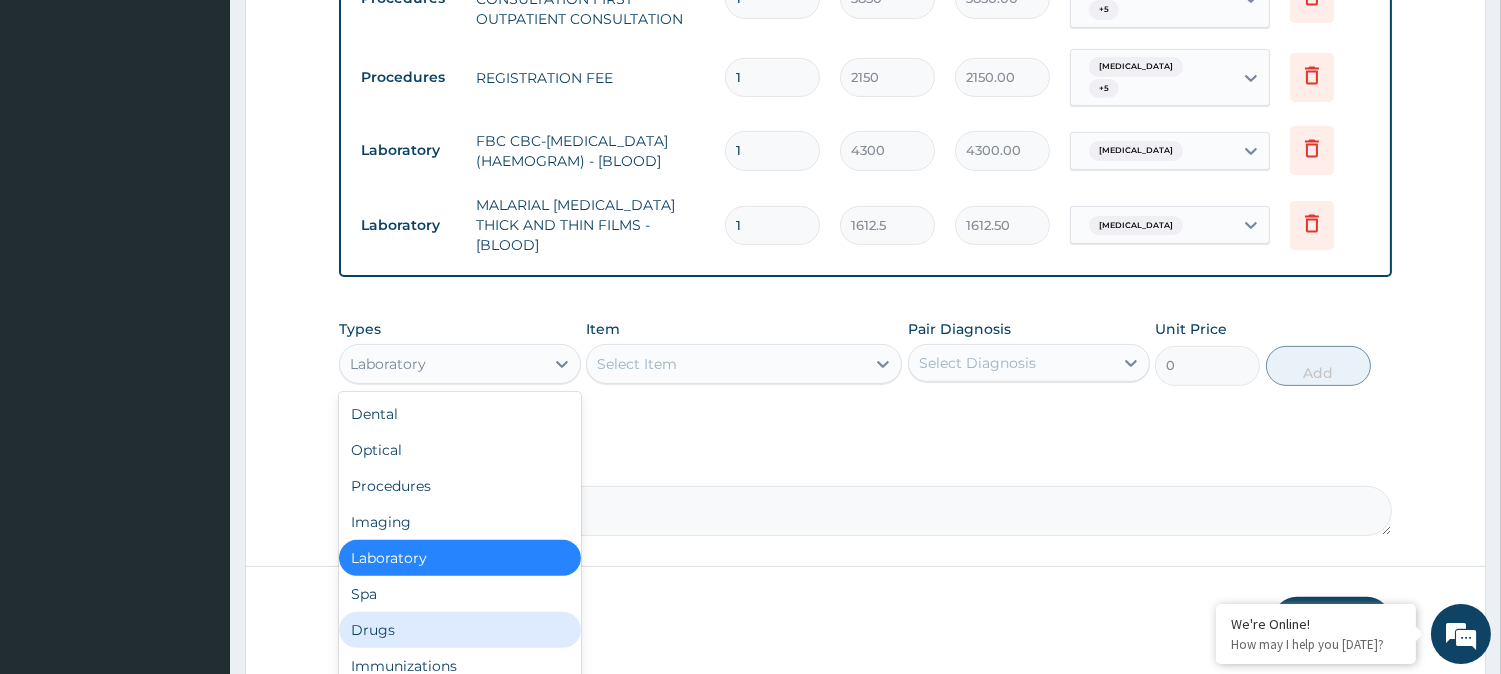 click on "Drugs" at bounding box center [460, 630] 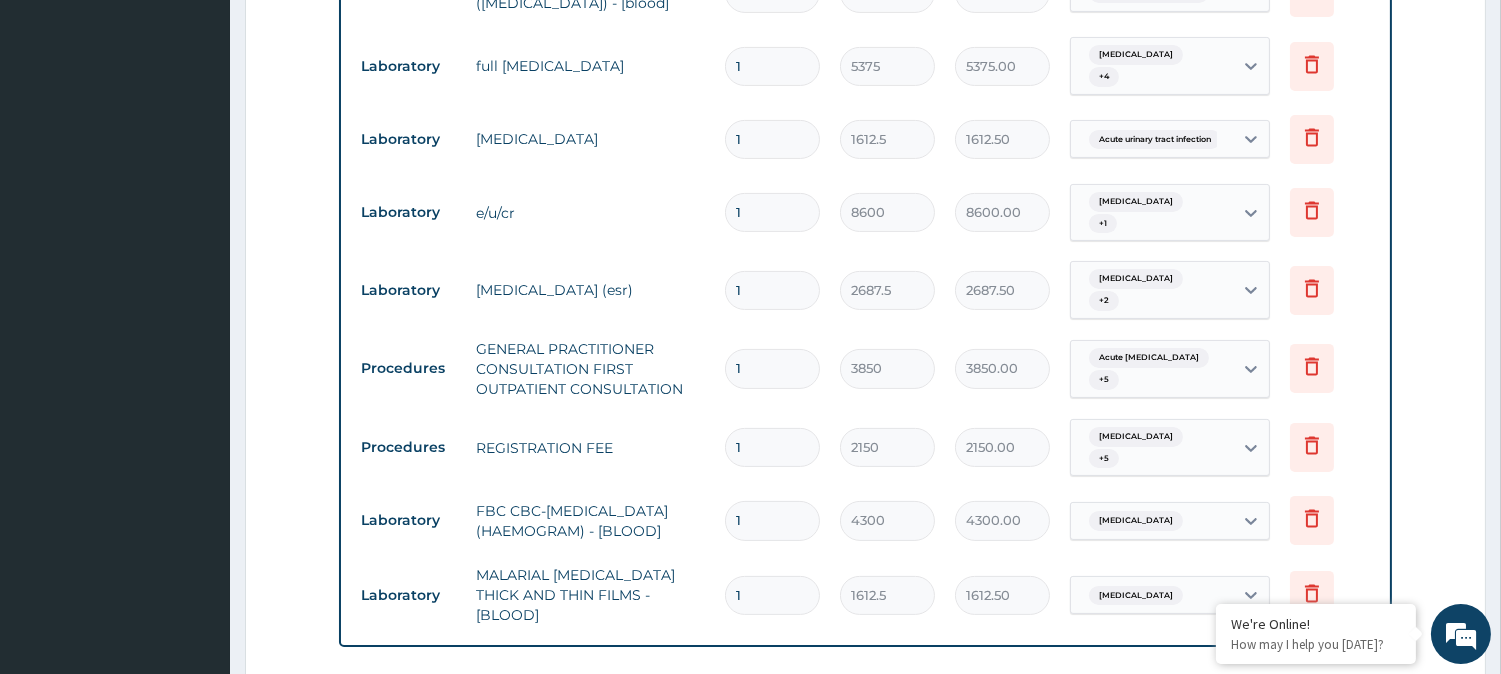 scroll, scrollTop: 136, scrollLeft: 0, axis: vertical 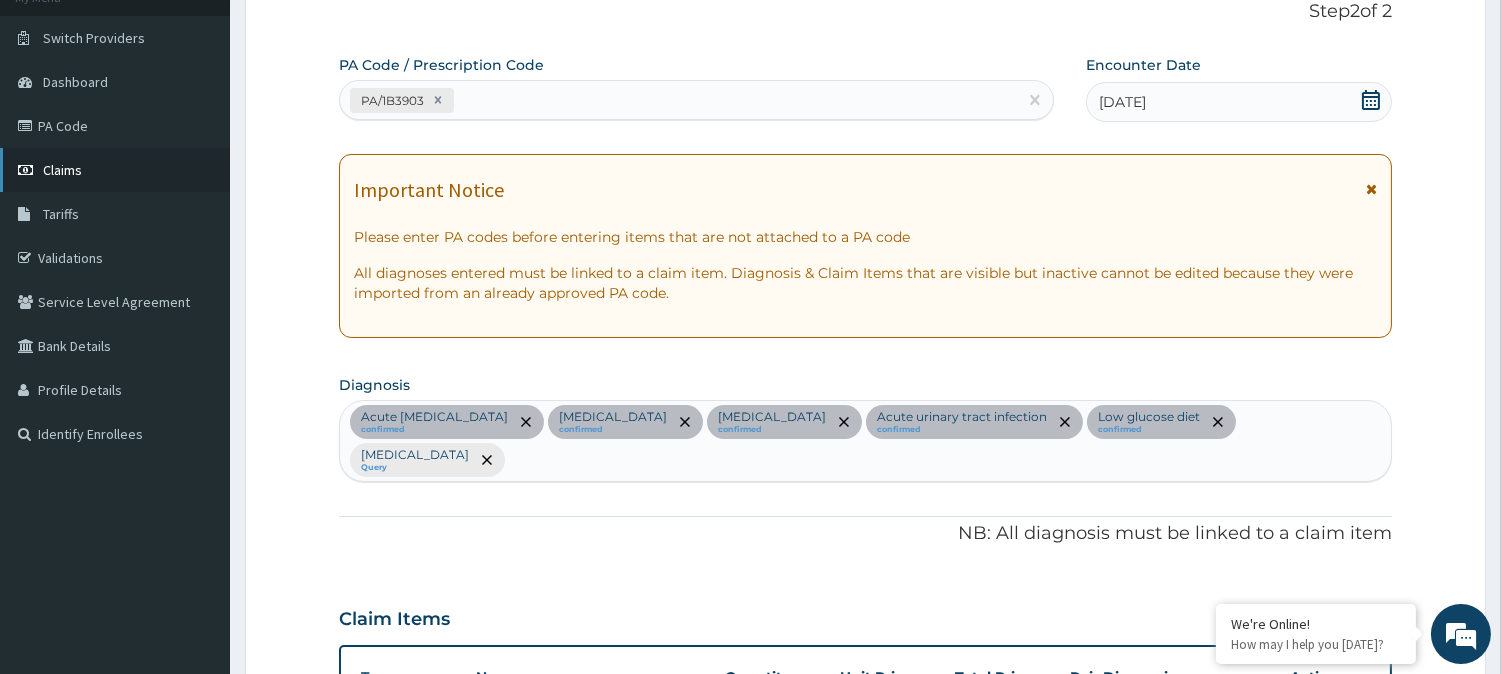 click on "Claims" at bounding box center (62, 170) 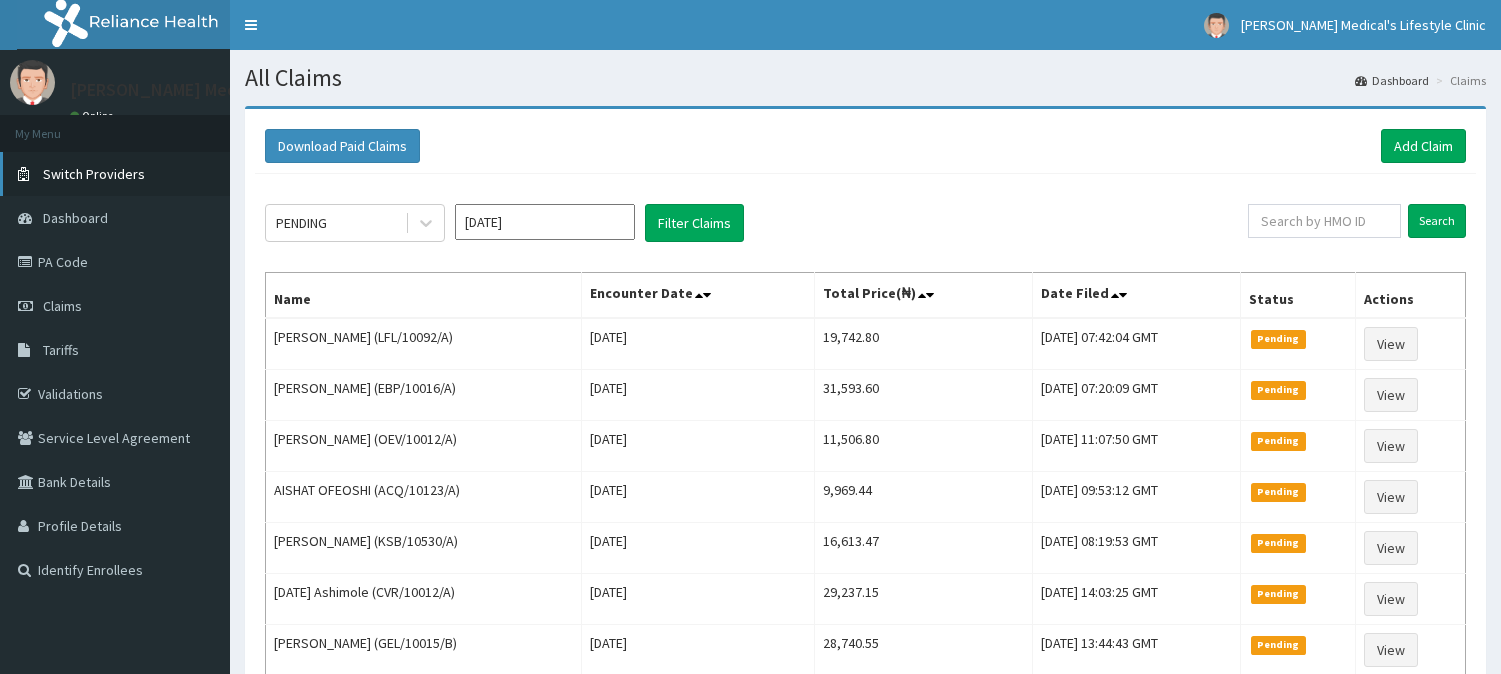 scroll, scrollTop: 0, scrollLeft: 0, axis: both 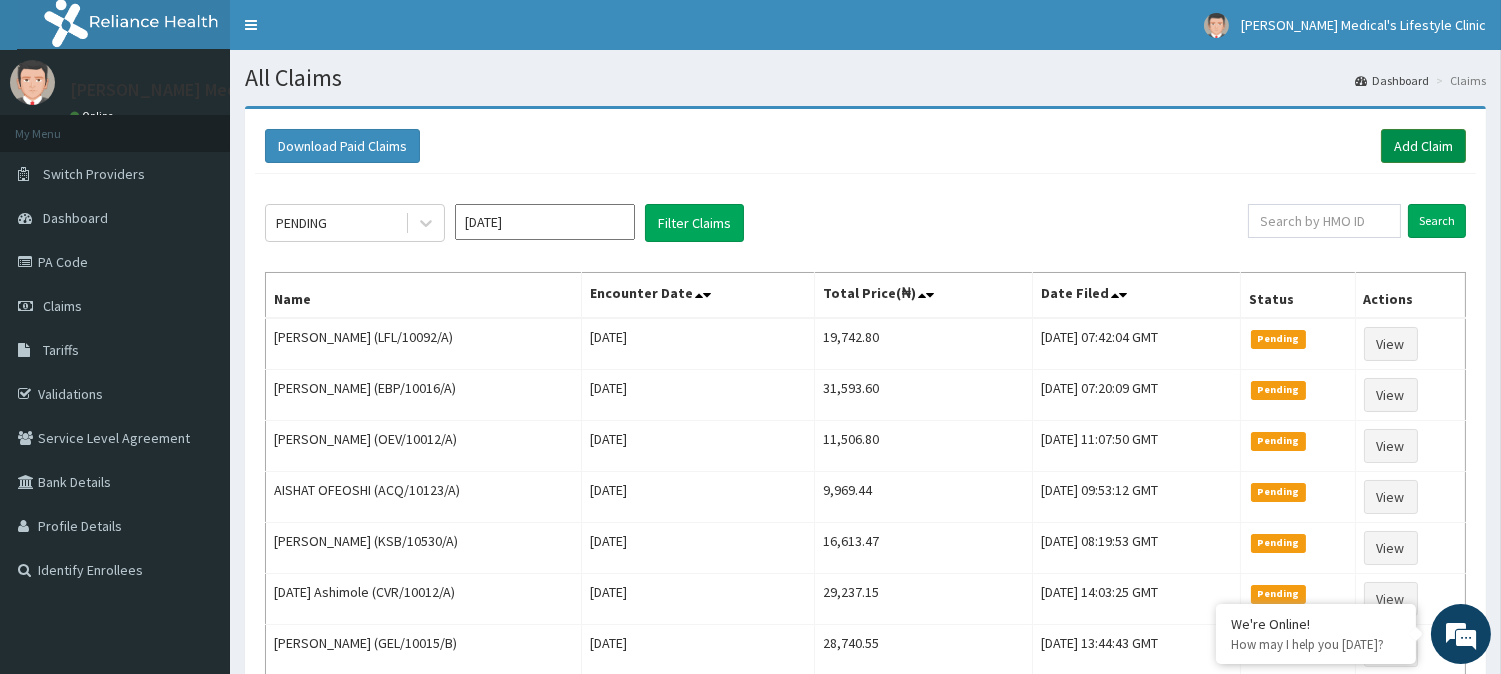 click on "Add Claim" at bounding box center (1423, 146) 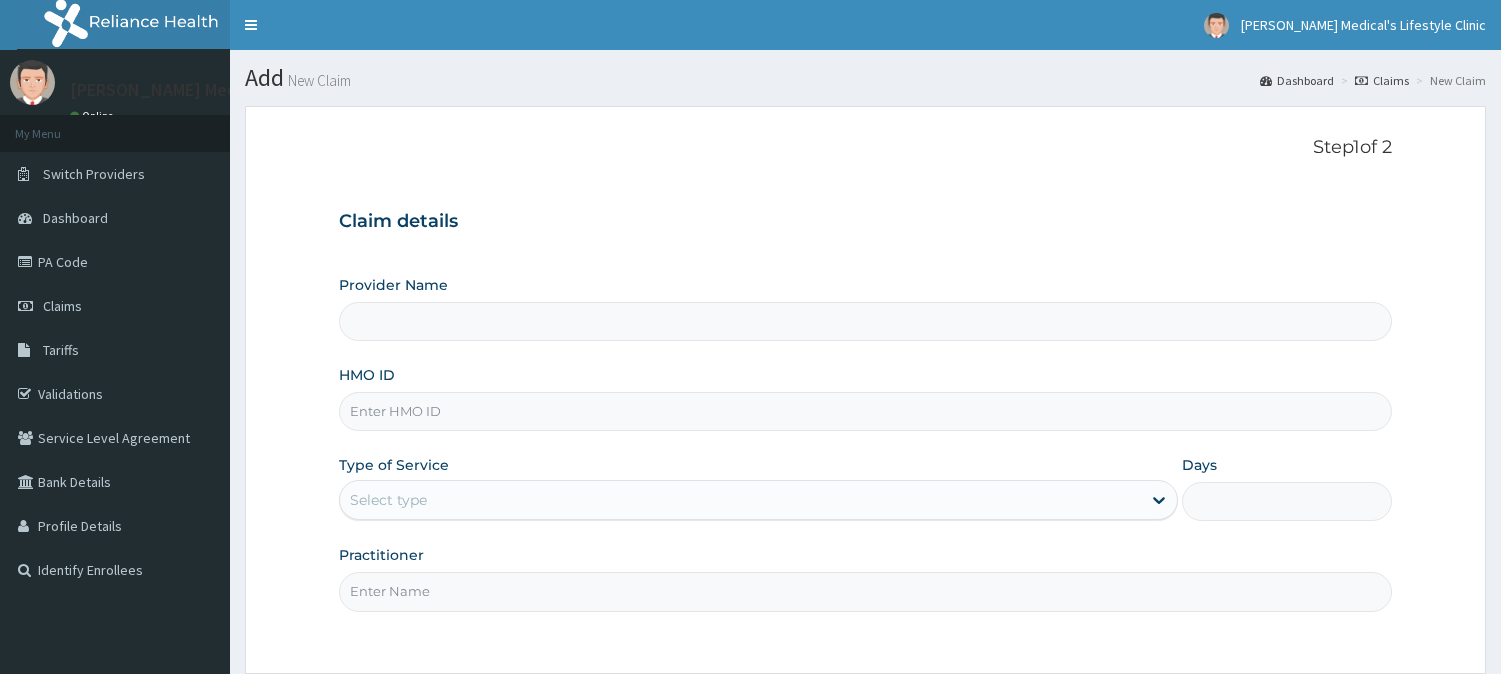 scroll, scrollTop: 0, scrollLeft: 0, axis: both 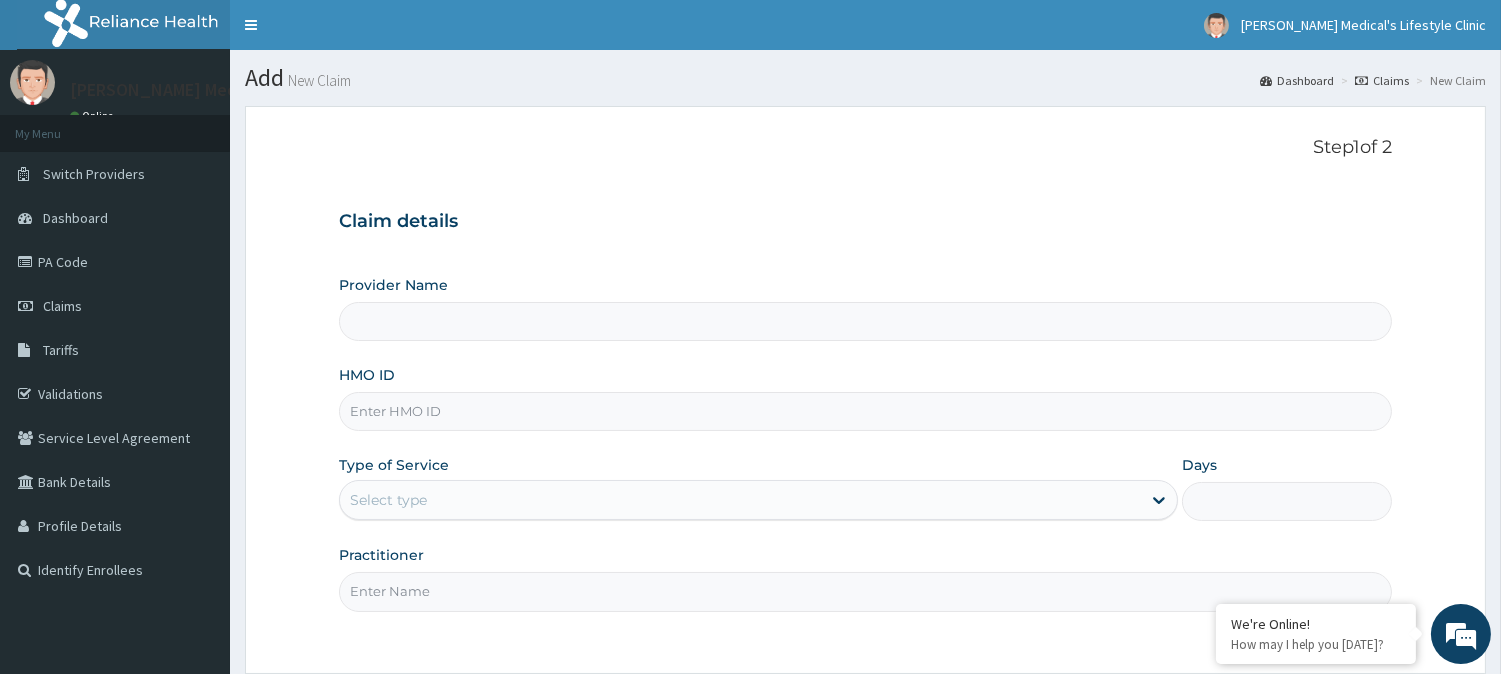 type on "[PERSON_NAME] Medical's Lifestyle clinic" 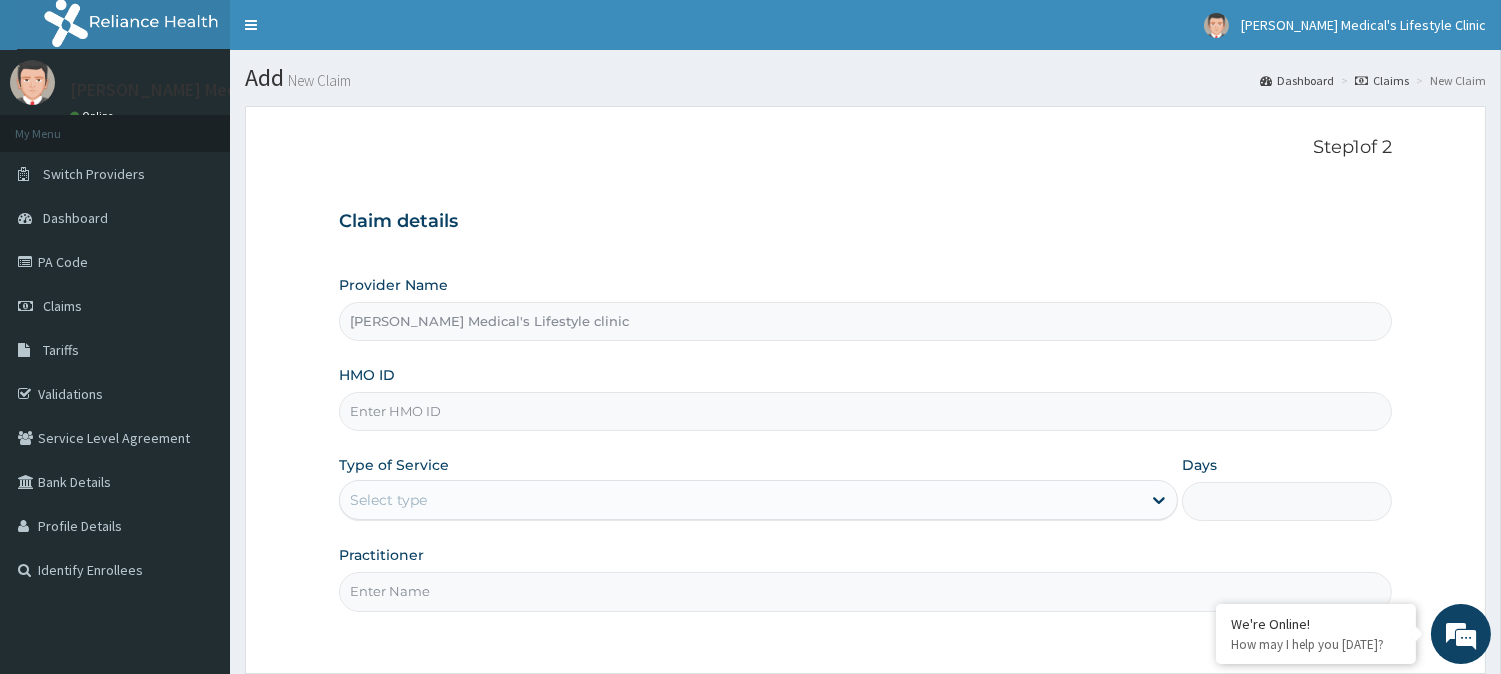 scroll, scrollTop: 178, scrollLeft: 0, axis: vertical 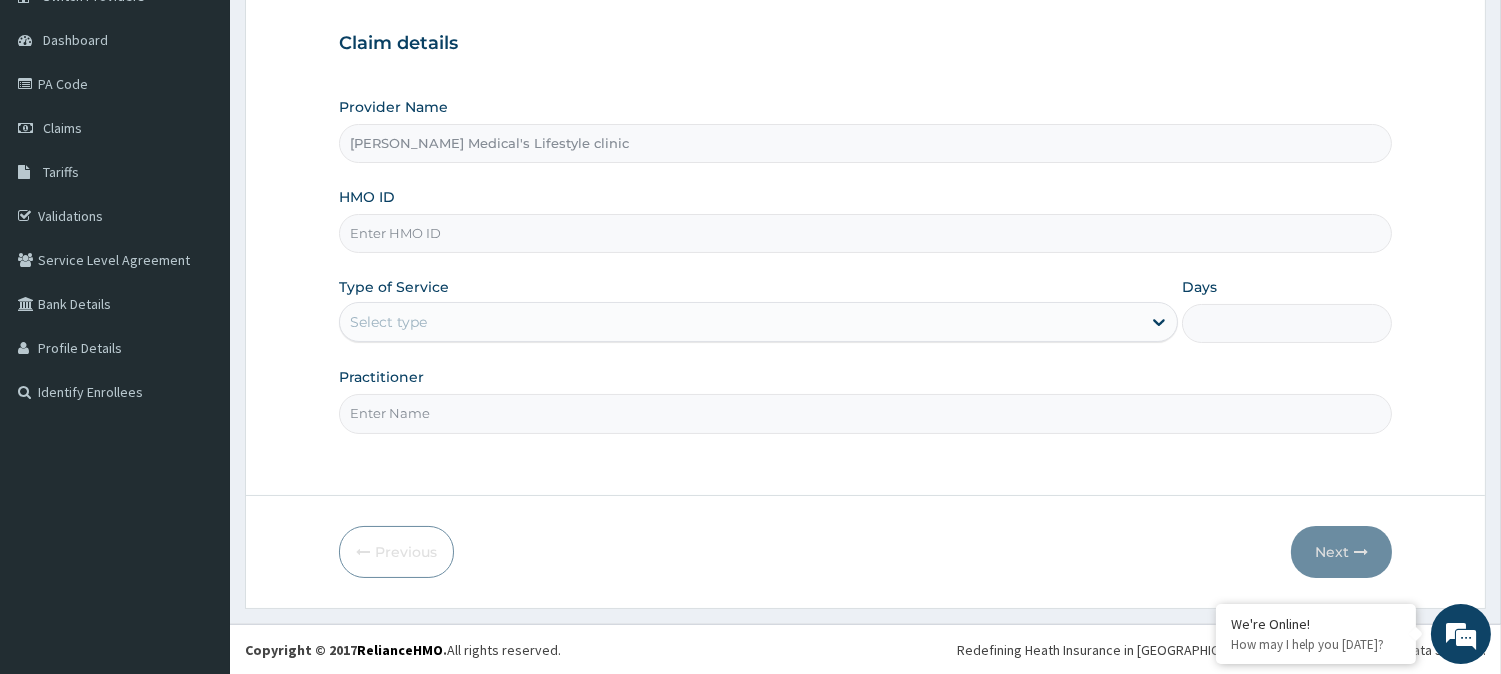 click on "HMO ID" at bounding box center (865, 233) 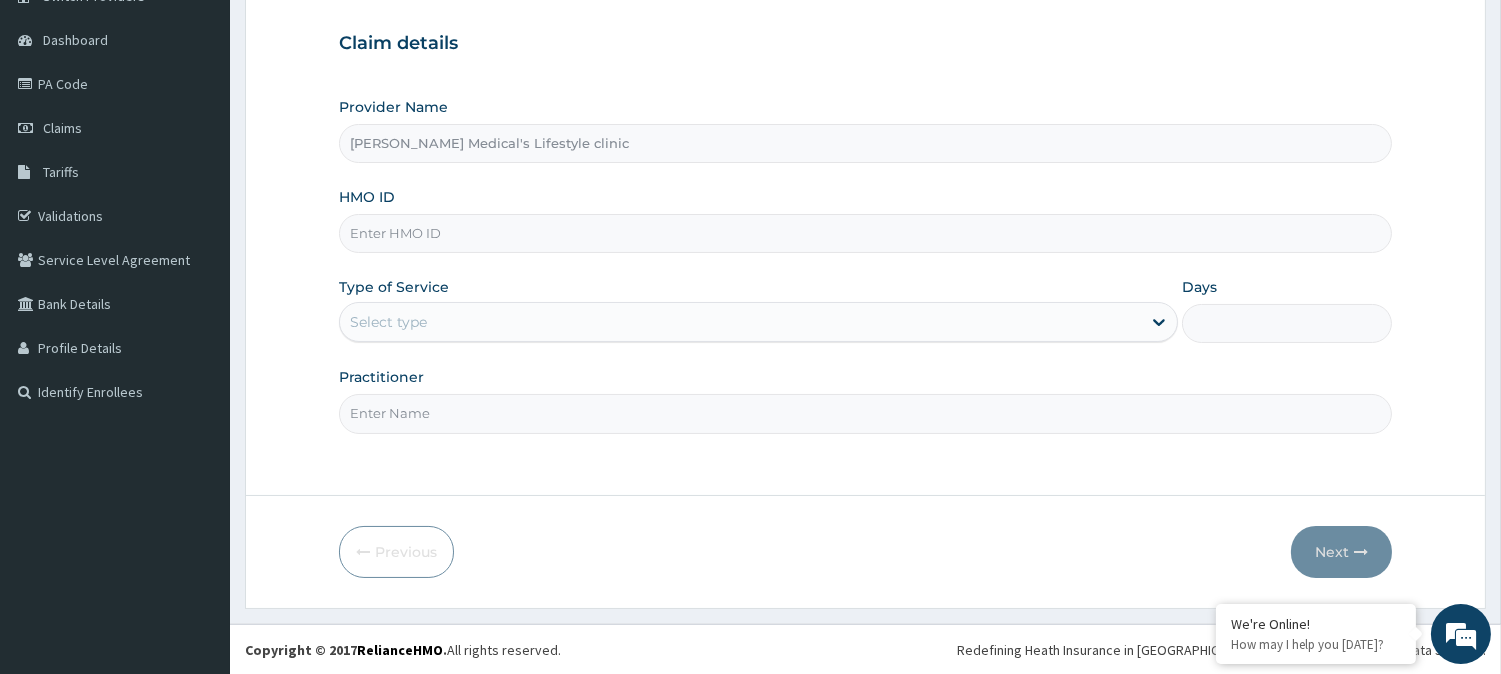 paste on "BUP/10020/A" 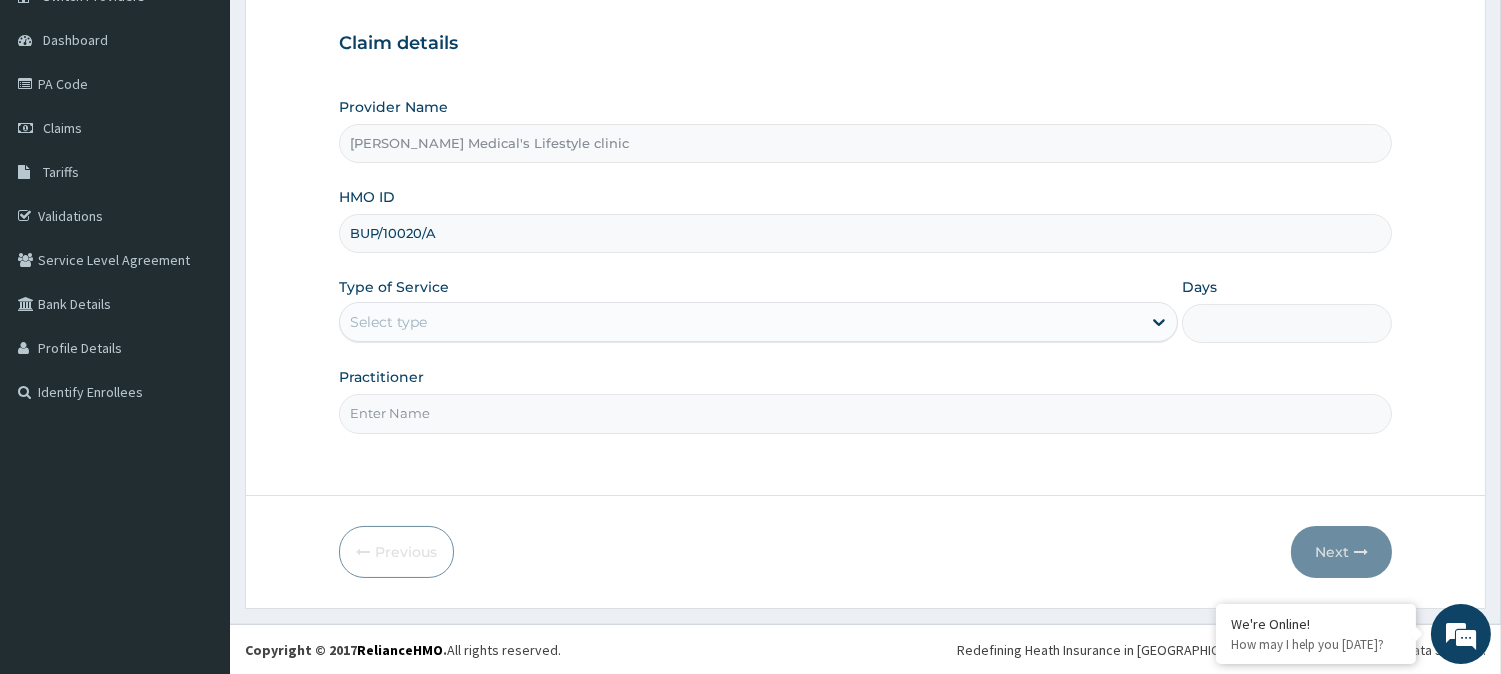 type on "BUP/10020/A" 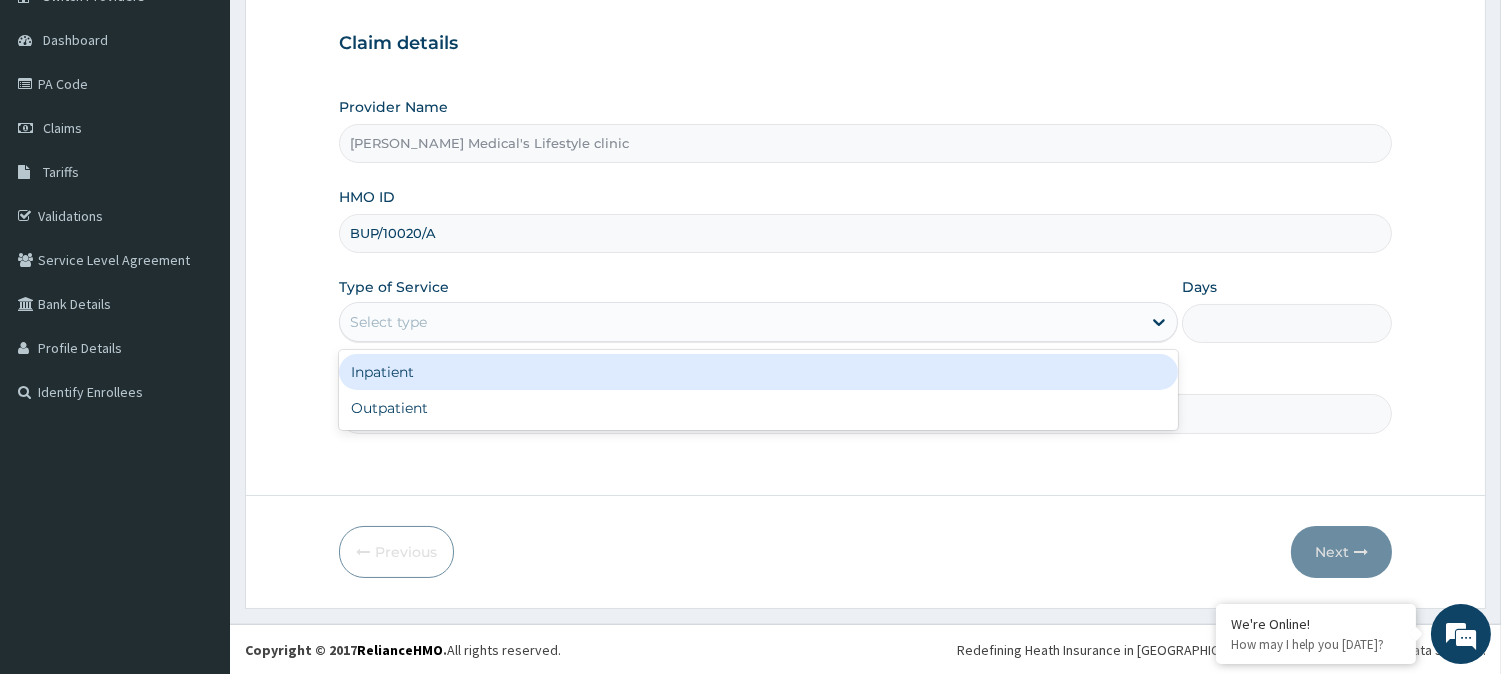 click on "Select type" at bounding box center [740, 322] 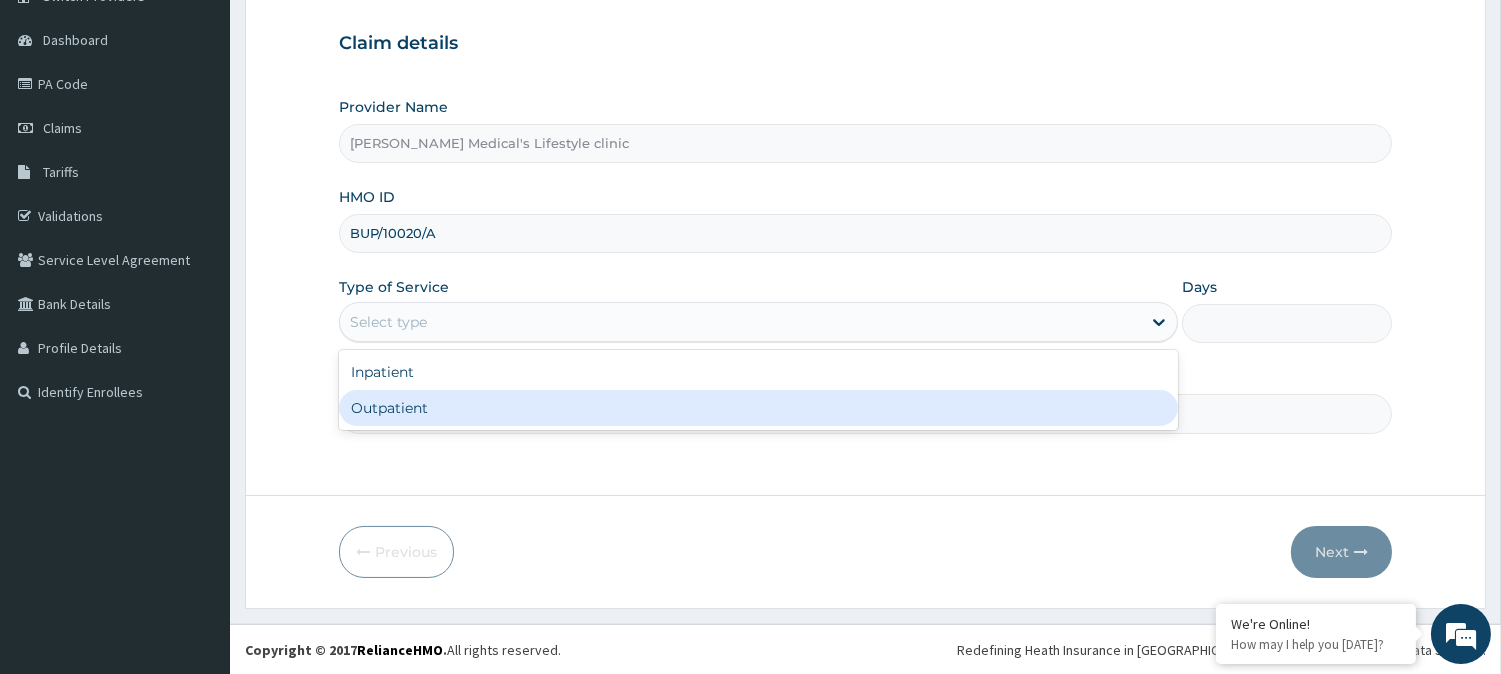 click on "Outpatient" at bounding box center (758, 408) 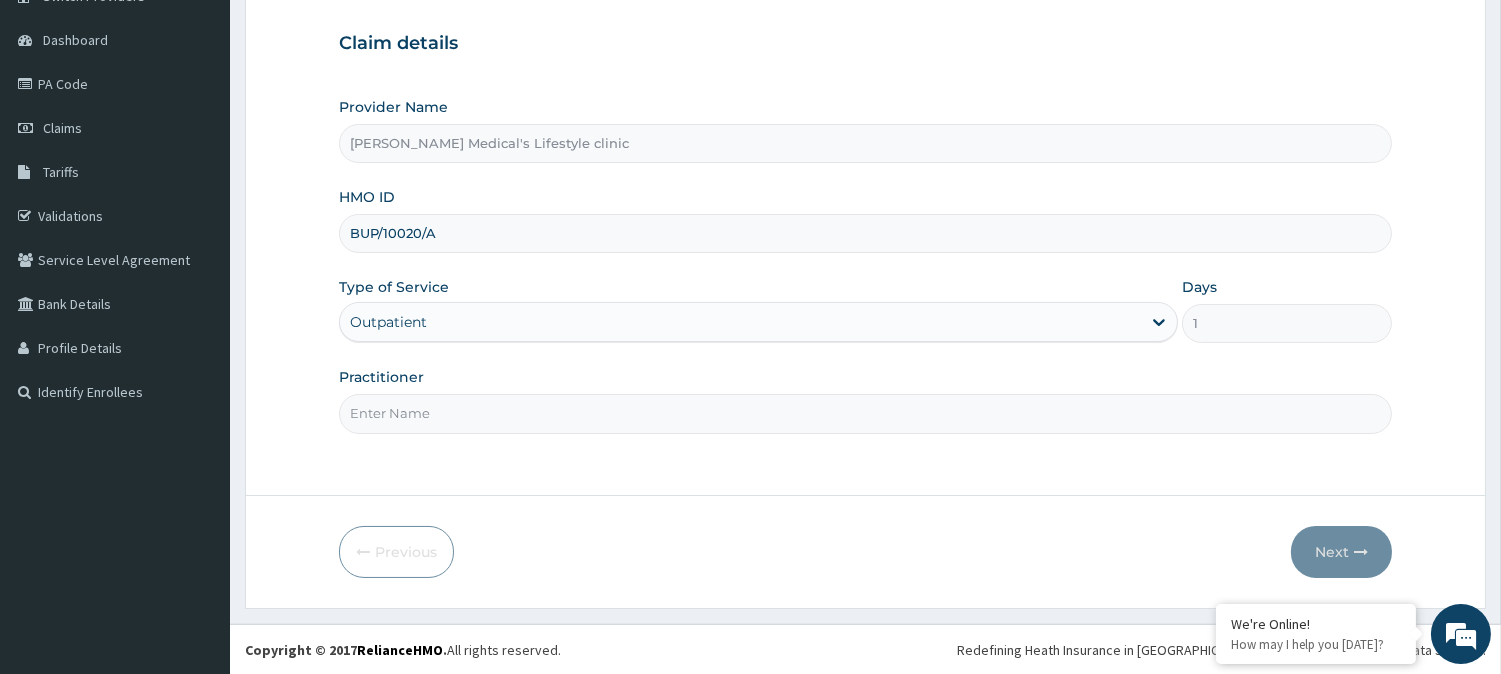 click on "Practitioner" at bounding box center (865, 413) 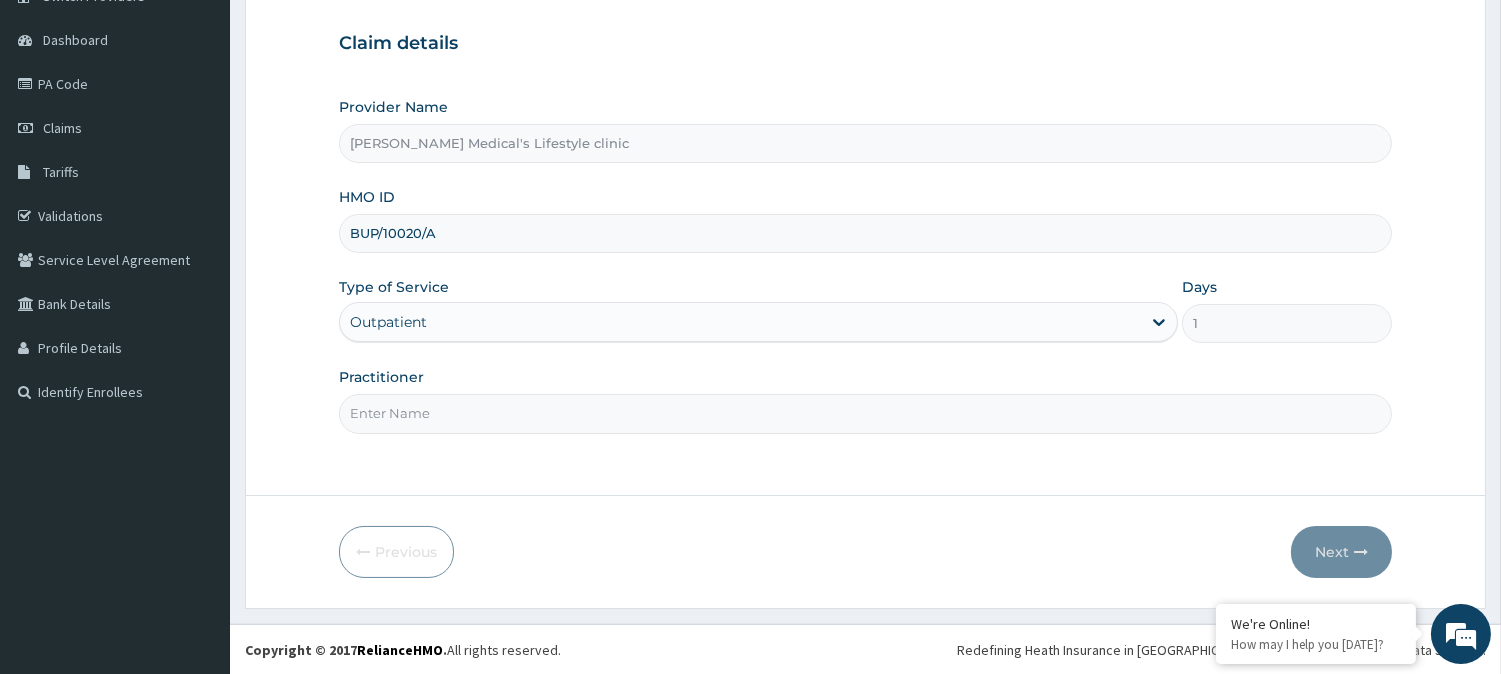 scroll, scrollTop: 0, scrollLeft: 0, axis: both 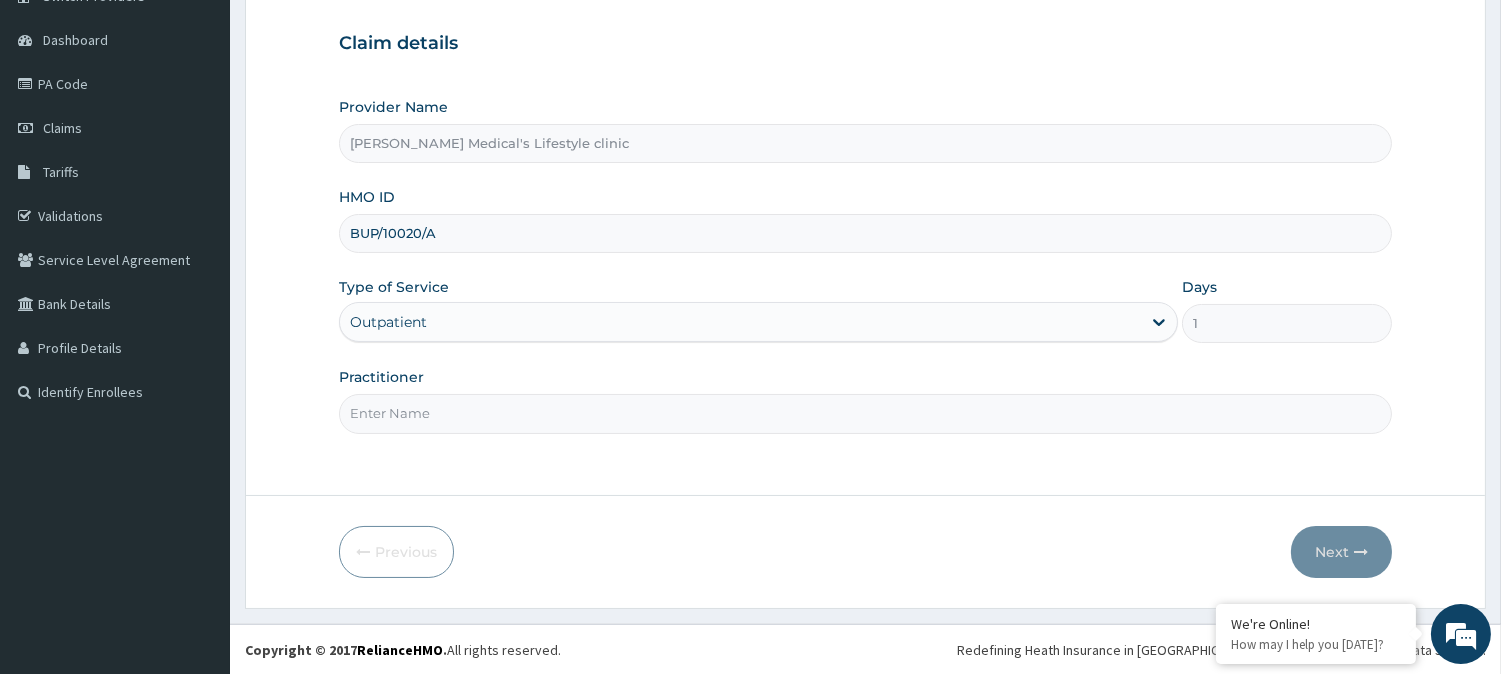 type on "[PERSON_NAME]" 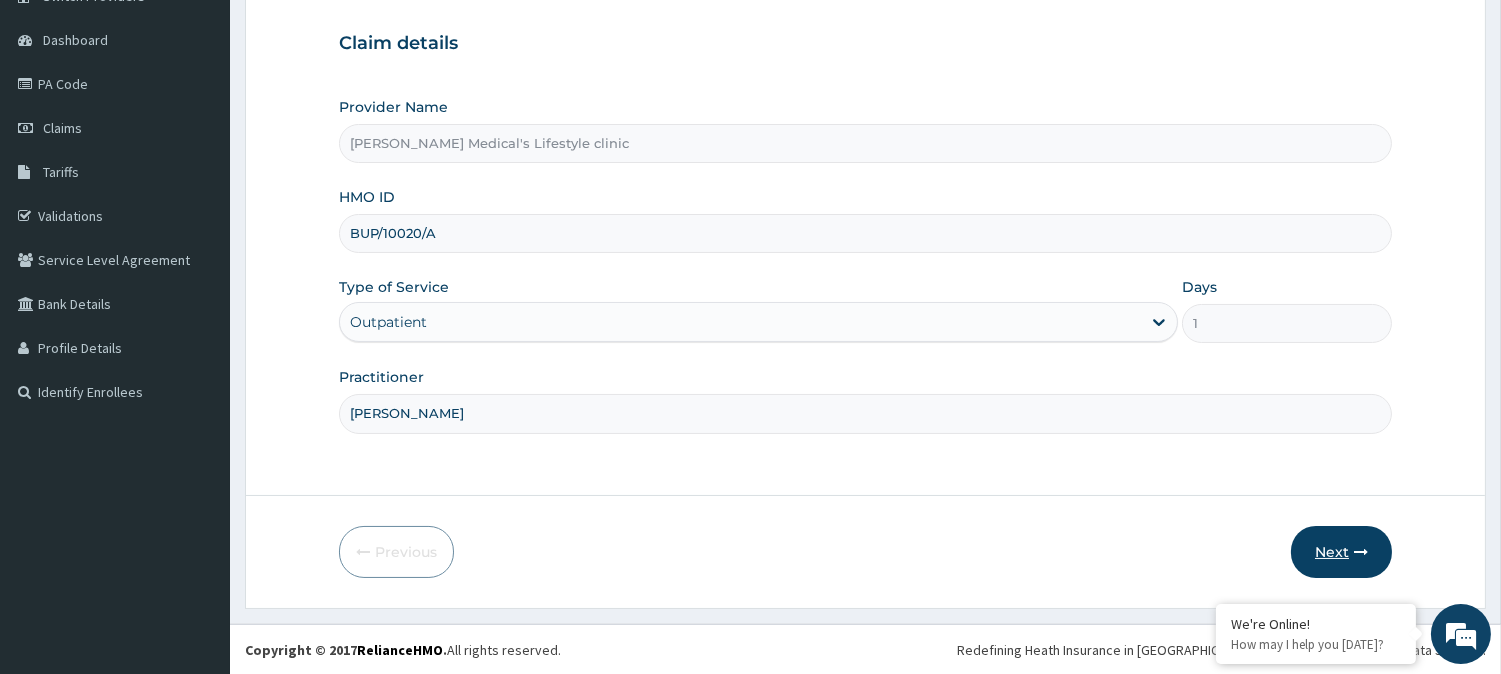 click on "Next" at bounding box center (1341, 552) 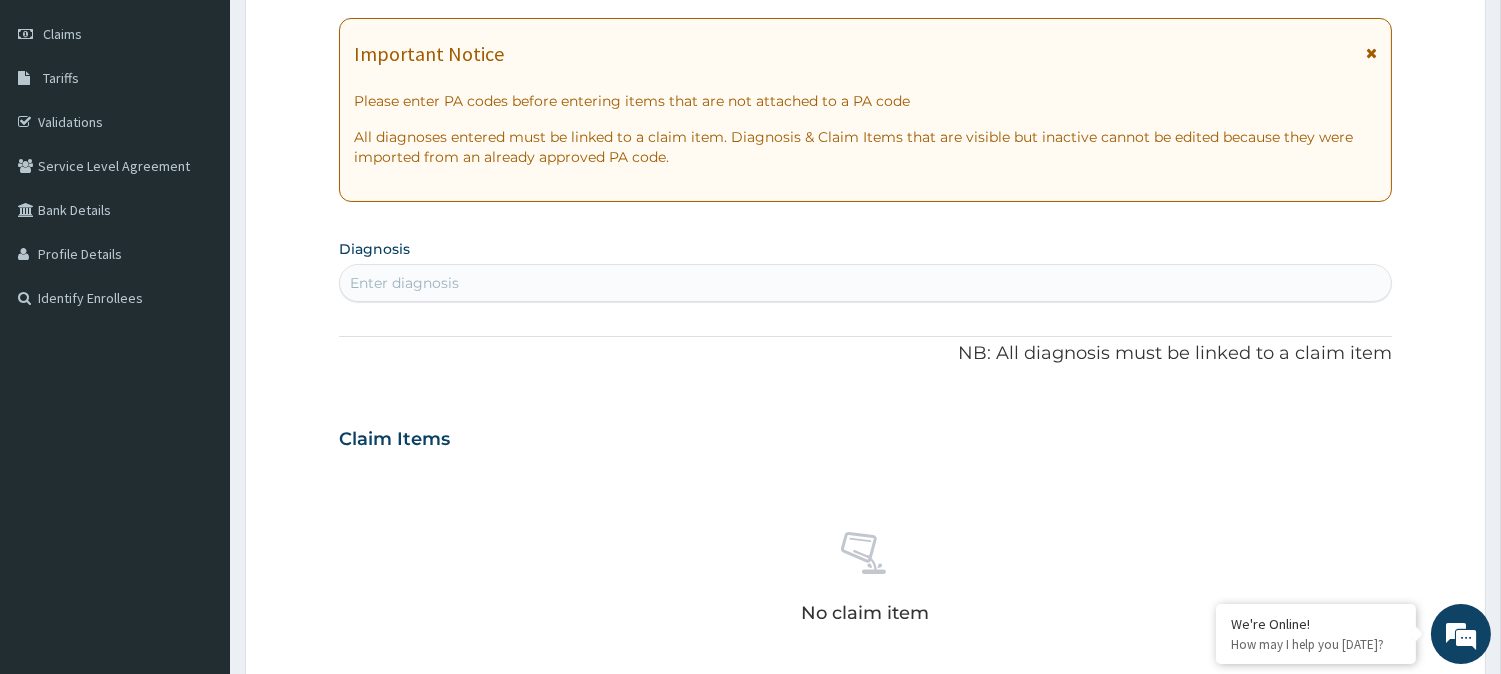 scroll, scrollTop: 206, scrollLeft: 0, axis: vertical 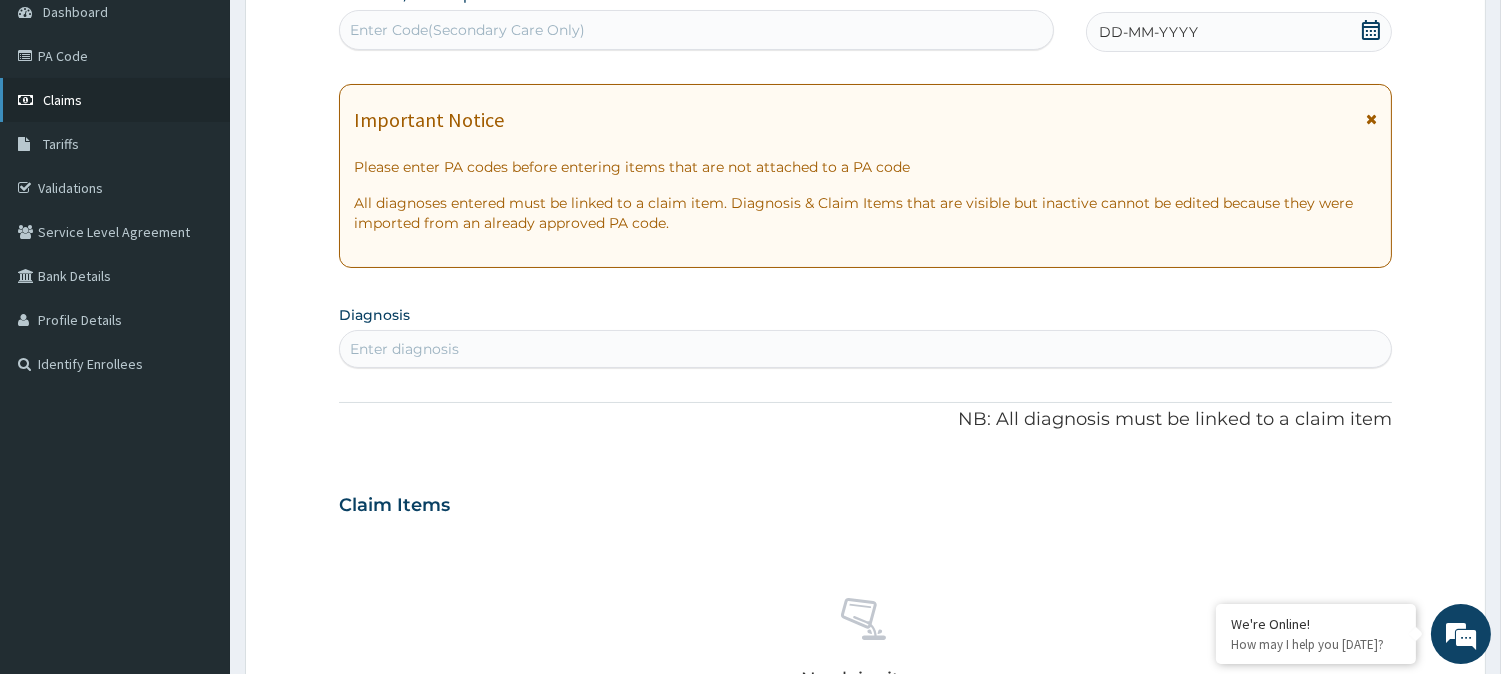 click on "Claims" at bounding box center [115, 100] 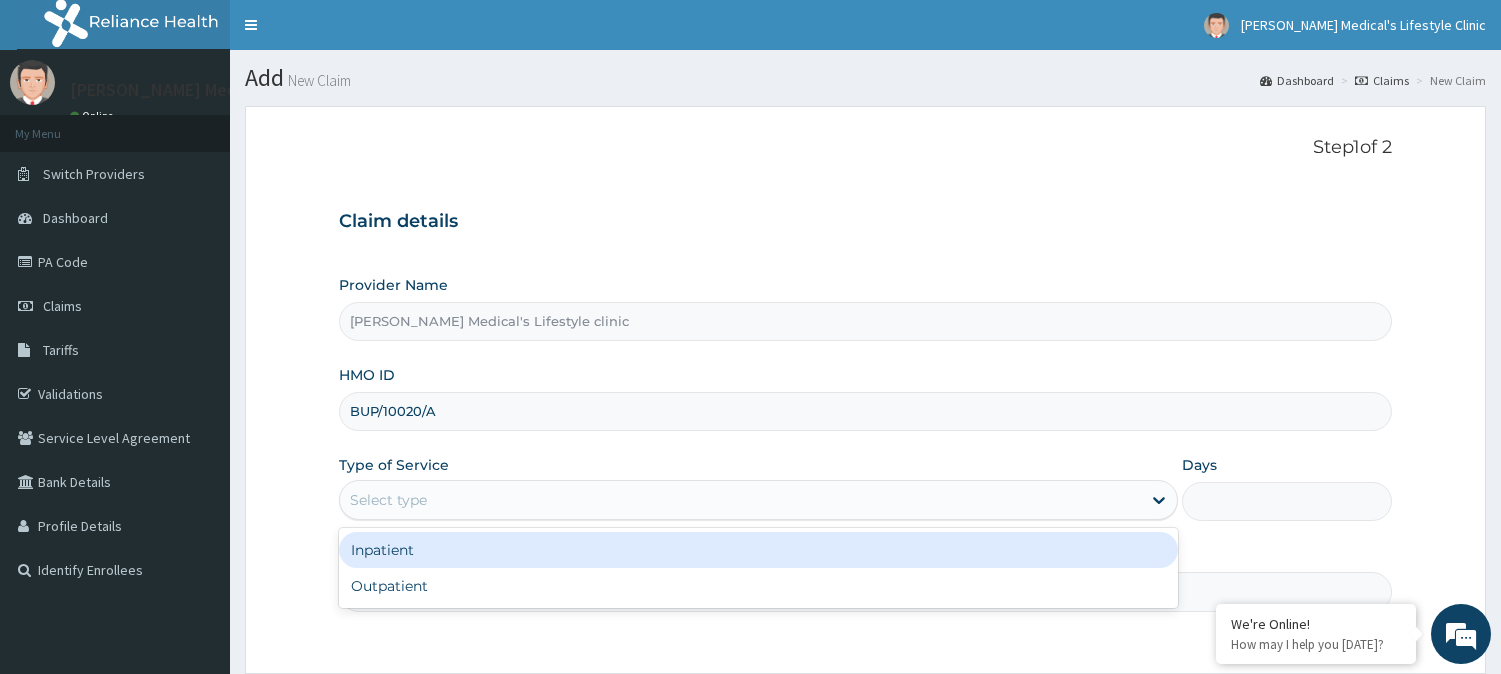 scroll, scrollTop: 0, scrollLeft: 0, axis: both 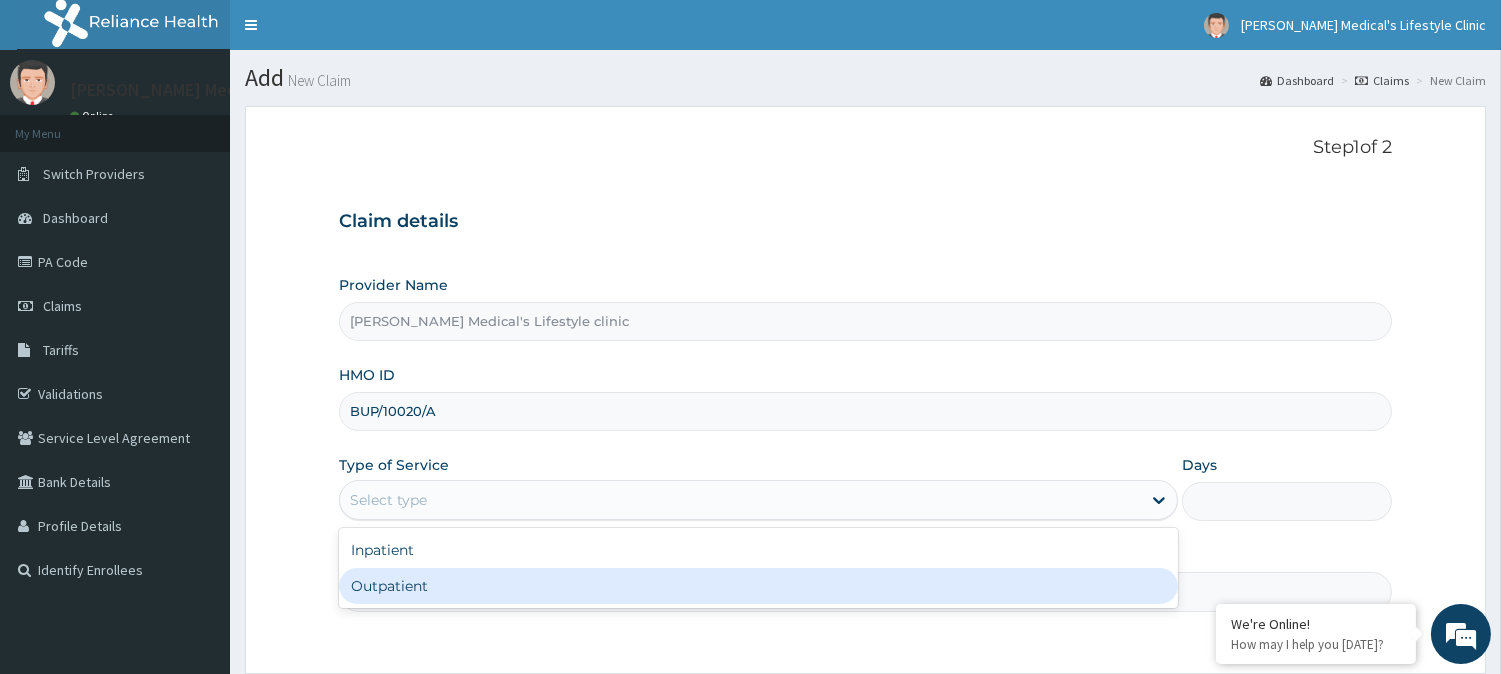 click on "Outpatient" at bounding box center [758, 586] 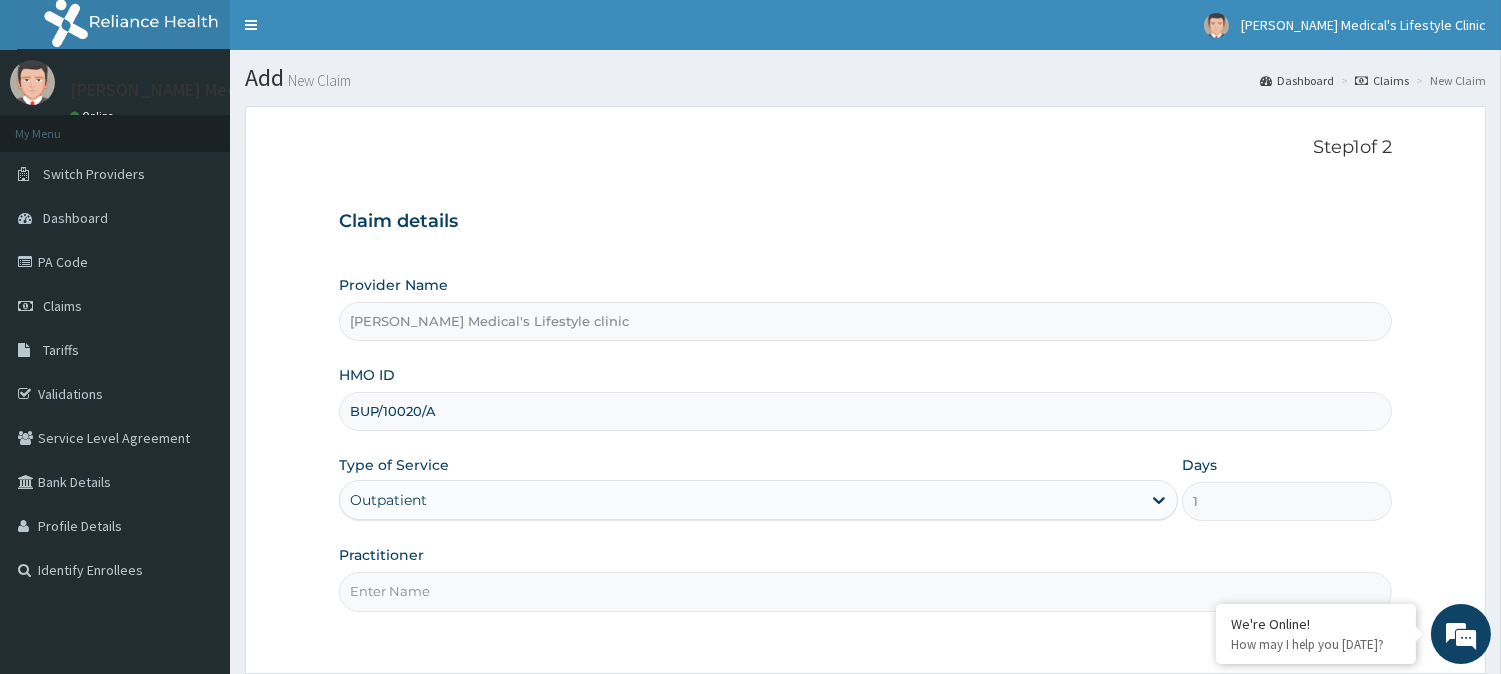 type on "DR kolawole" 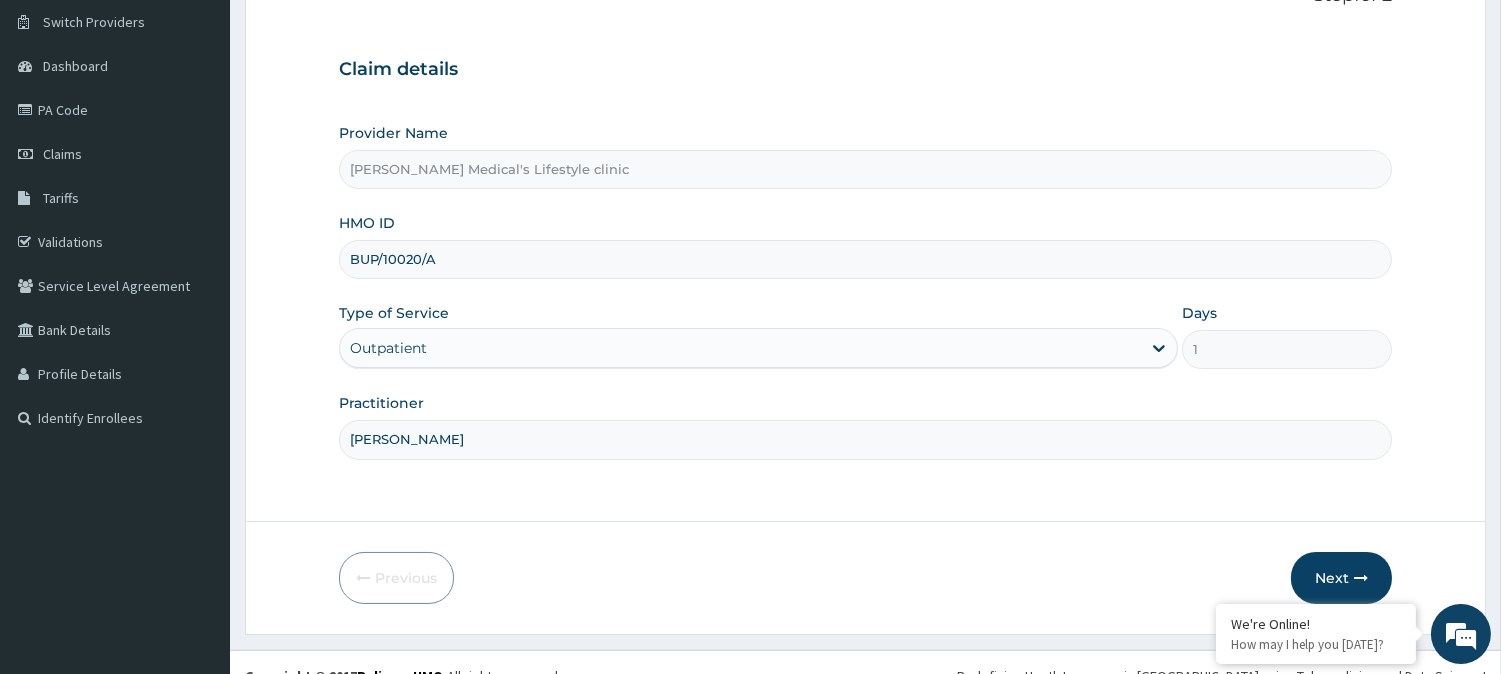 scroll, scrollTop: 178, scrollLeft: 0, axis: vertical 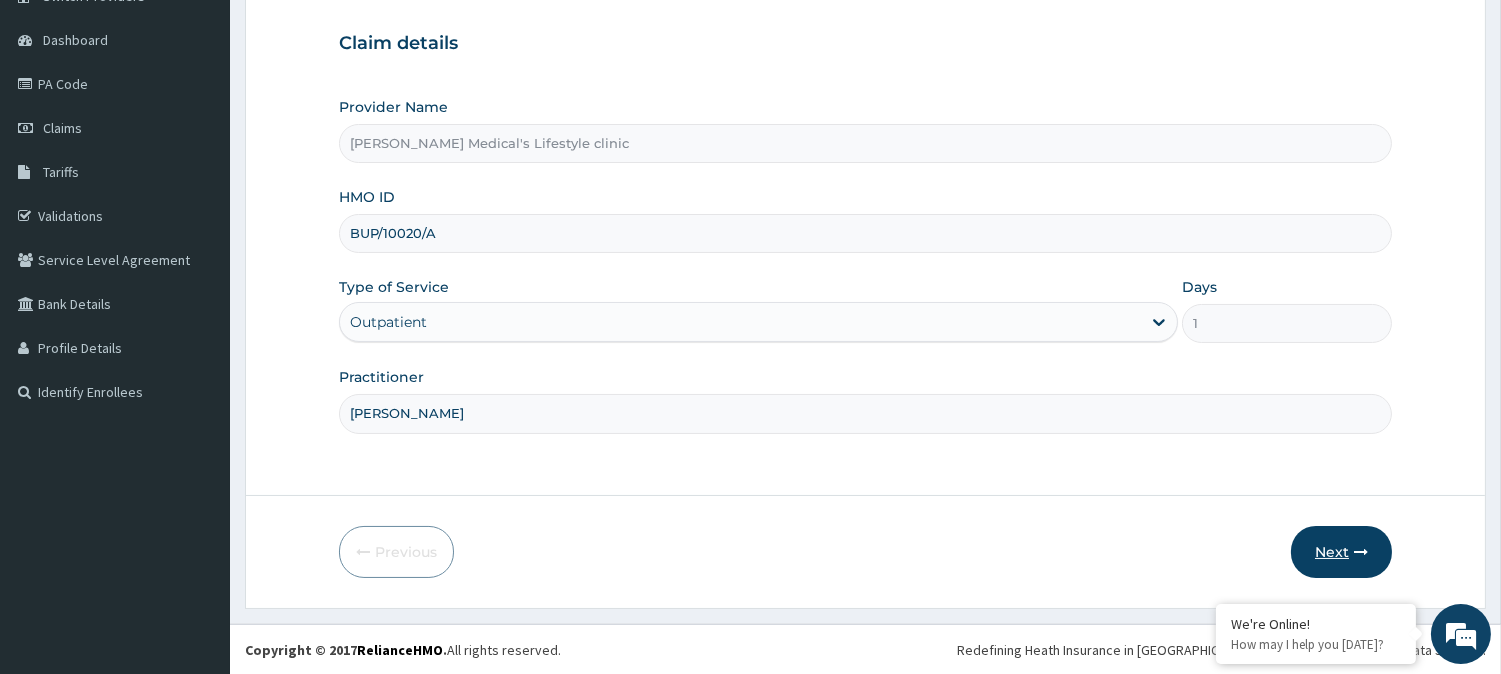 click on "Next" at bounding box center (1341, 552) 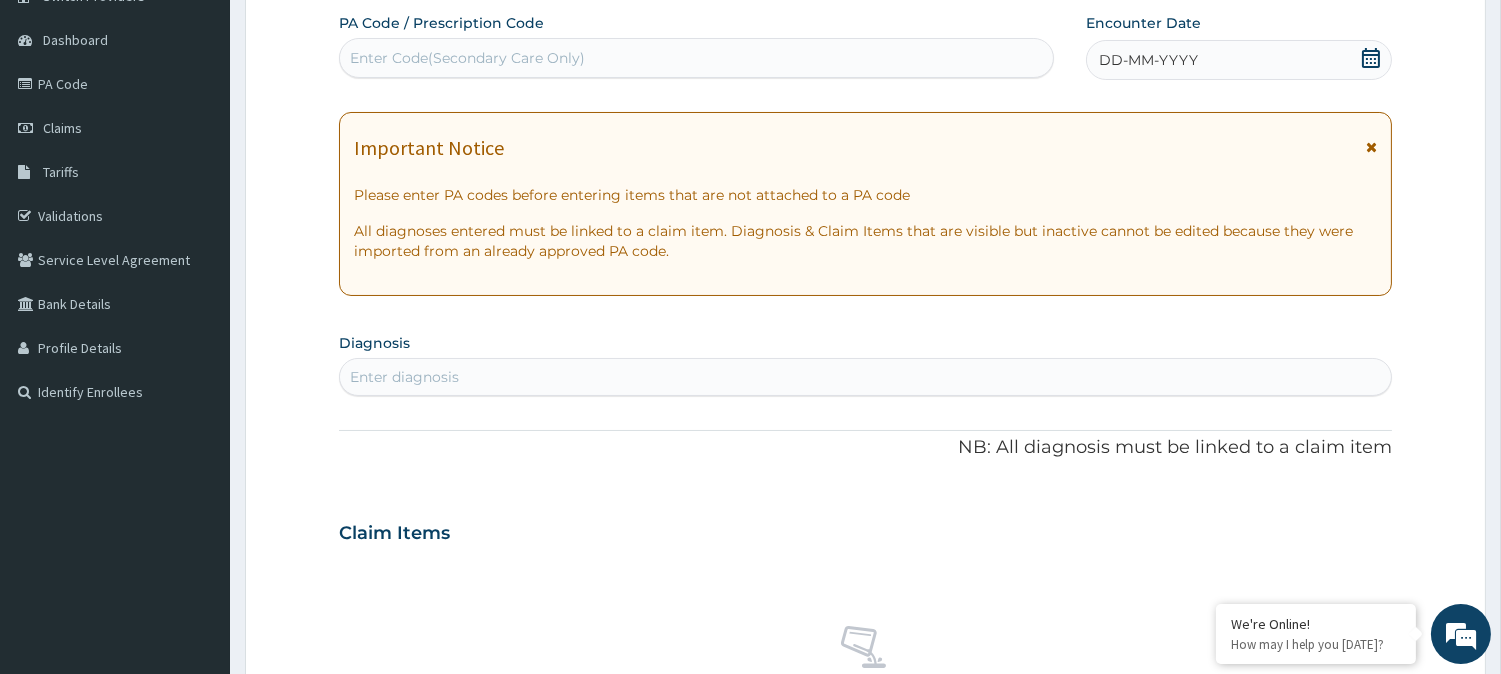 scroll, scrollTop: 0, scrollLeft: 0, axis: both 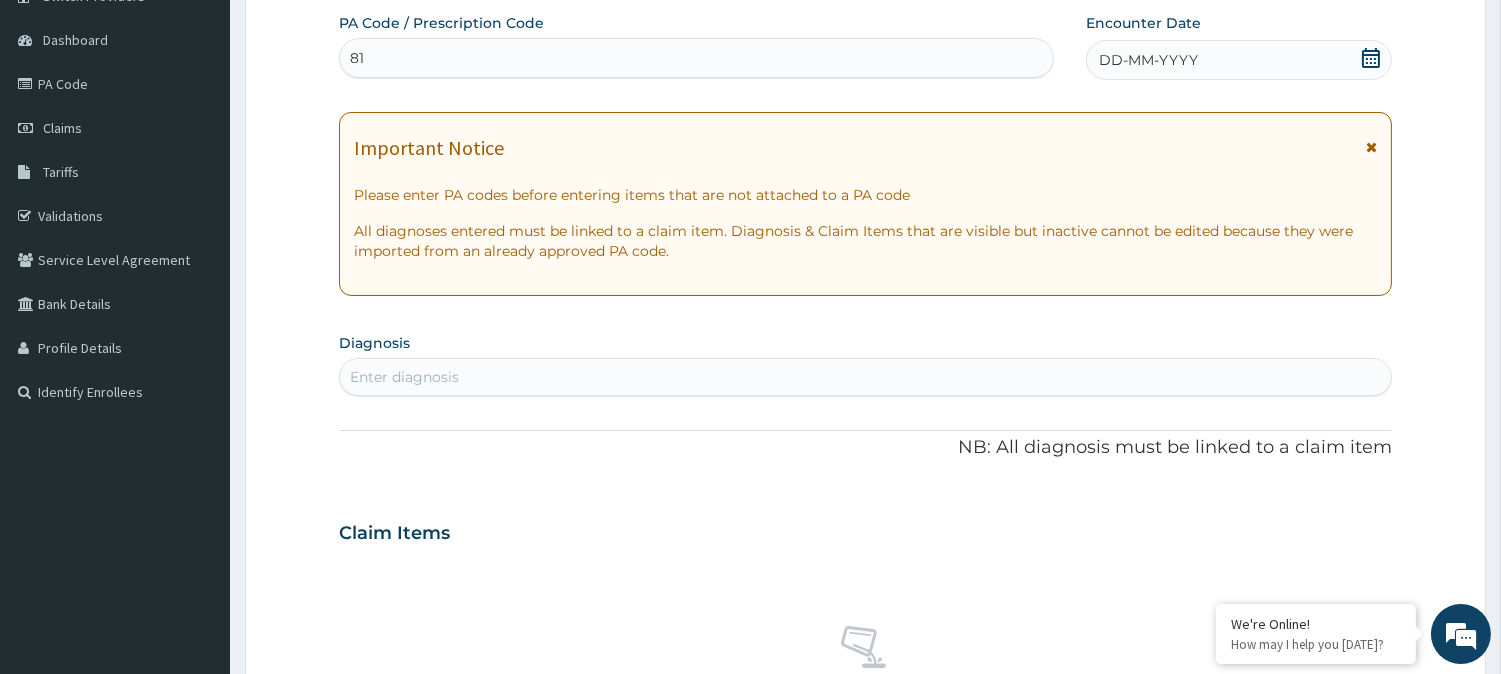 type on "8" 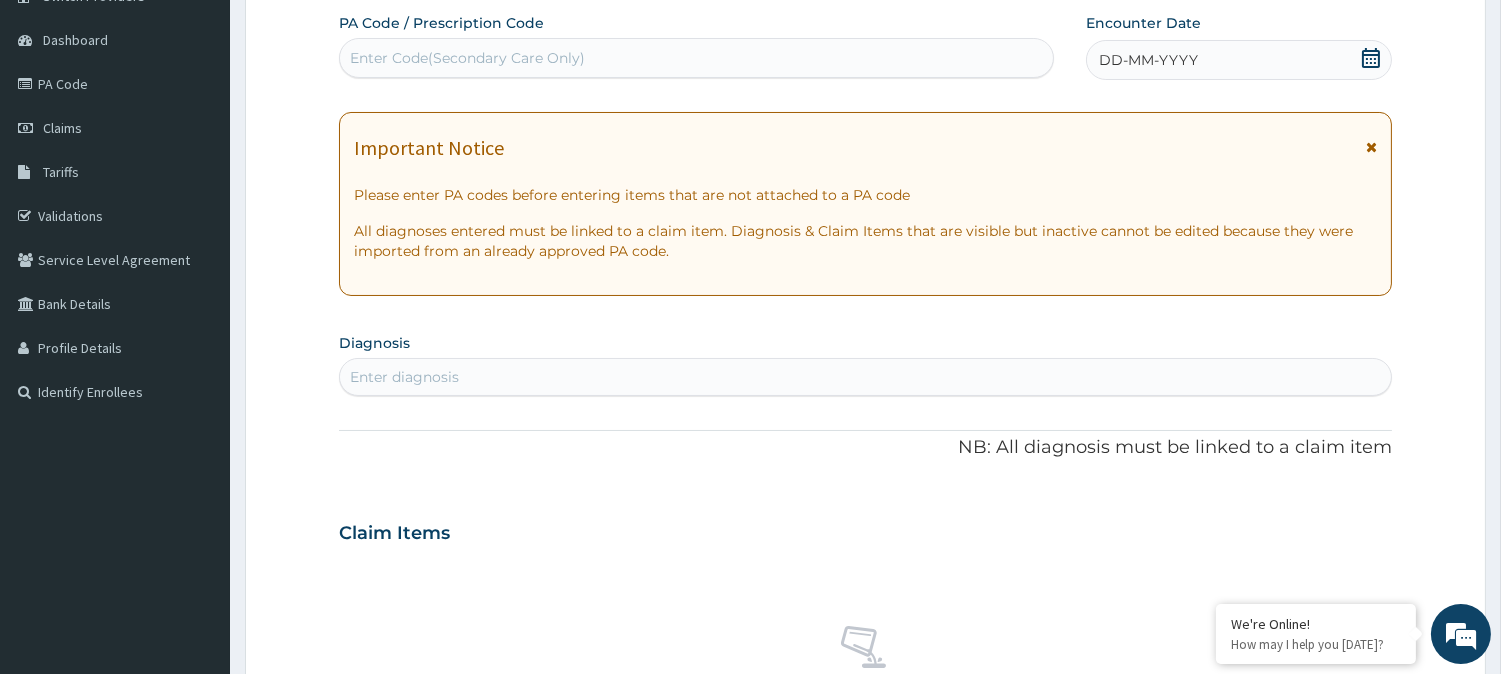 paste on "8177" 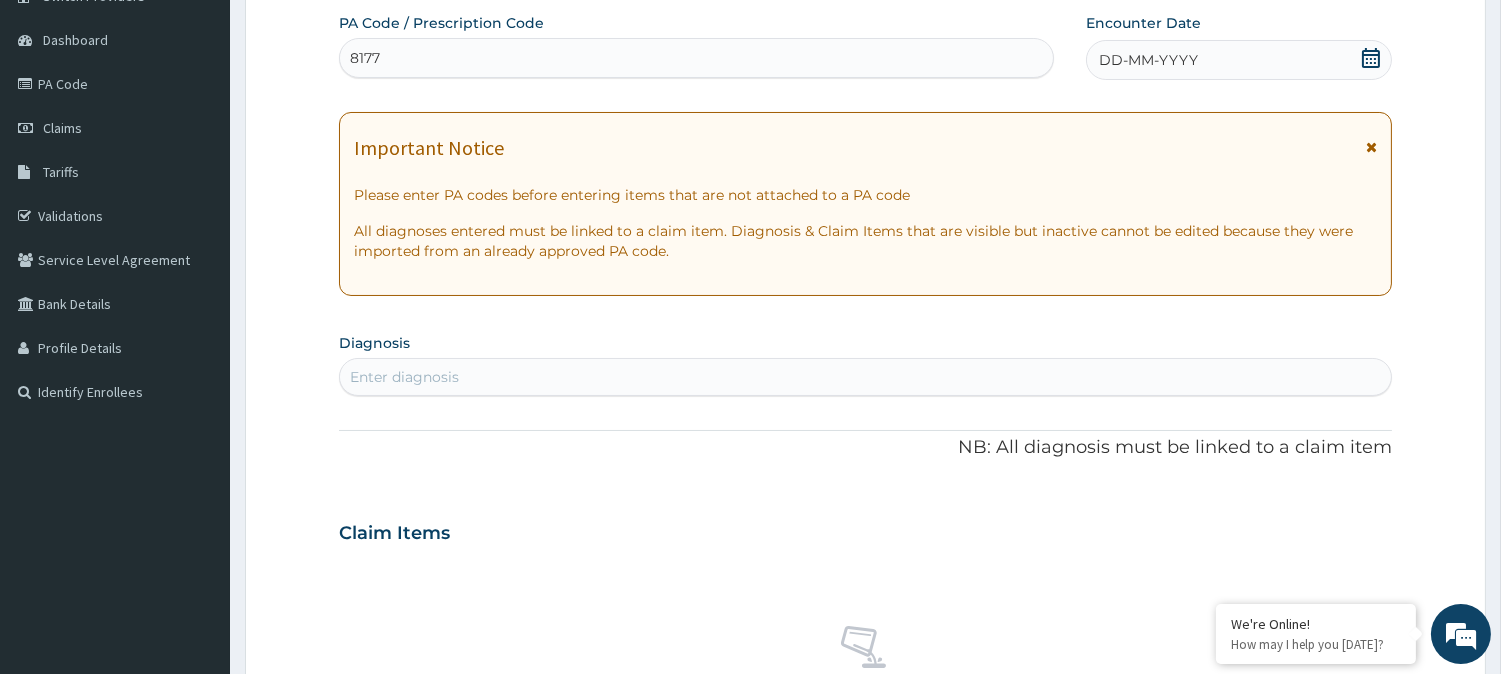 type on "8177" 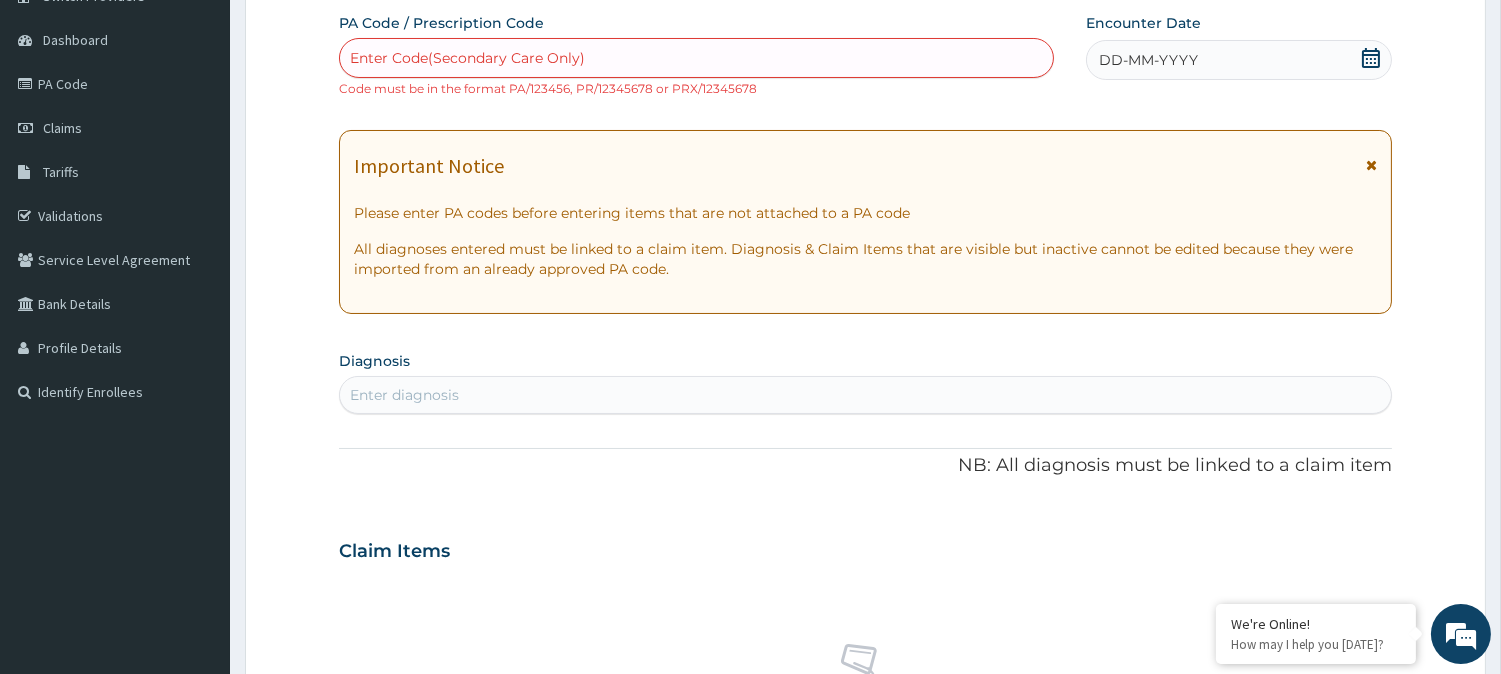 paste on "PA/BC8177" 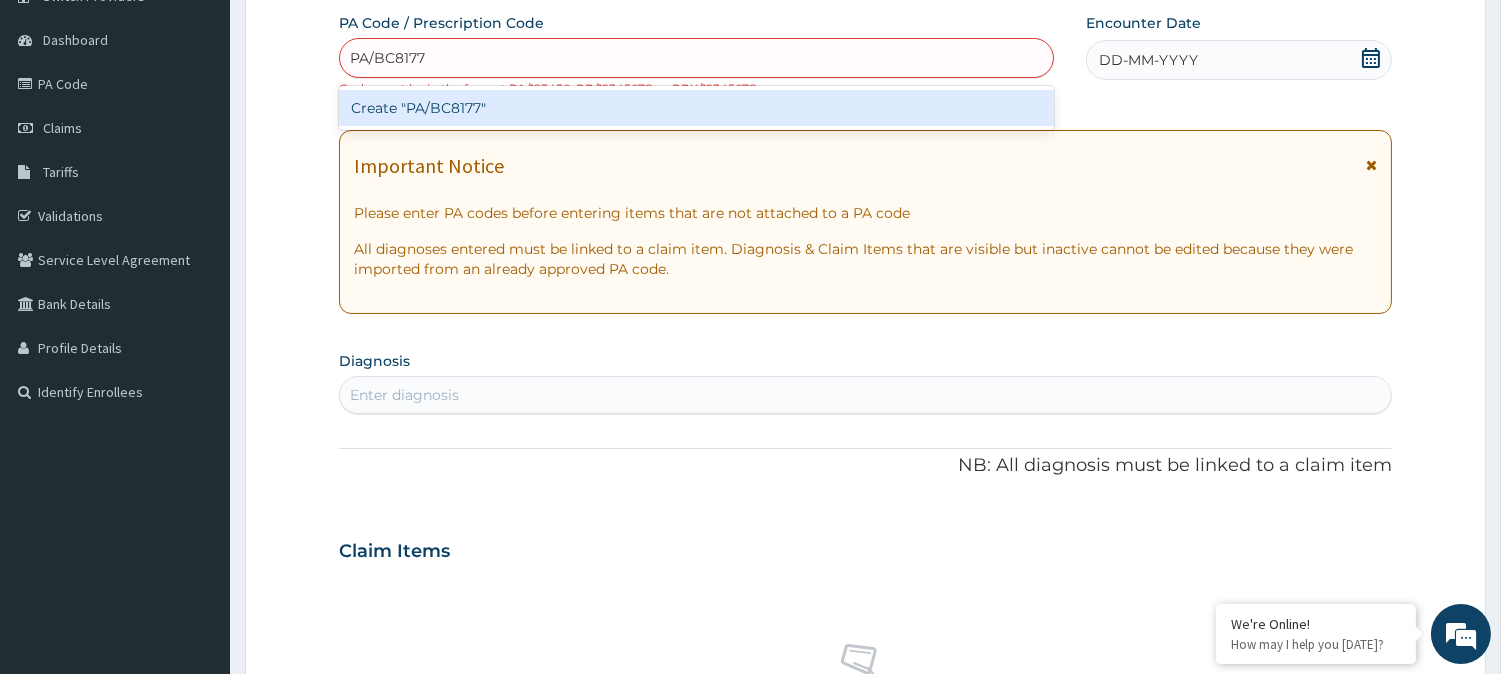 click on "Create "PA/BC8177"" at bounding box center (696, 108) 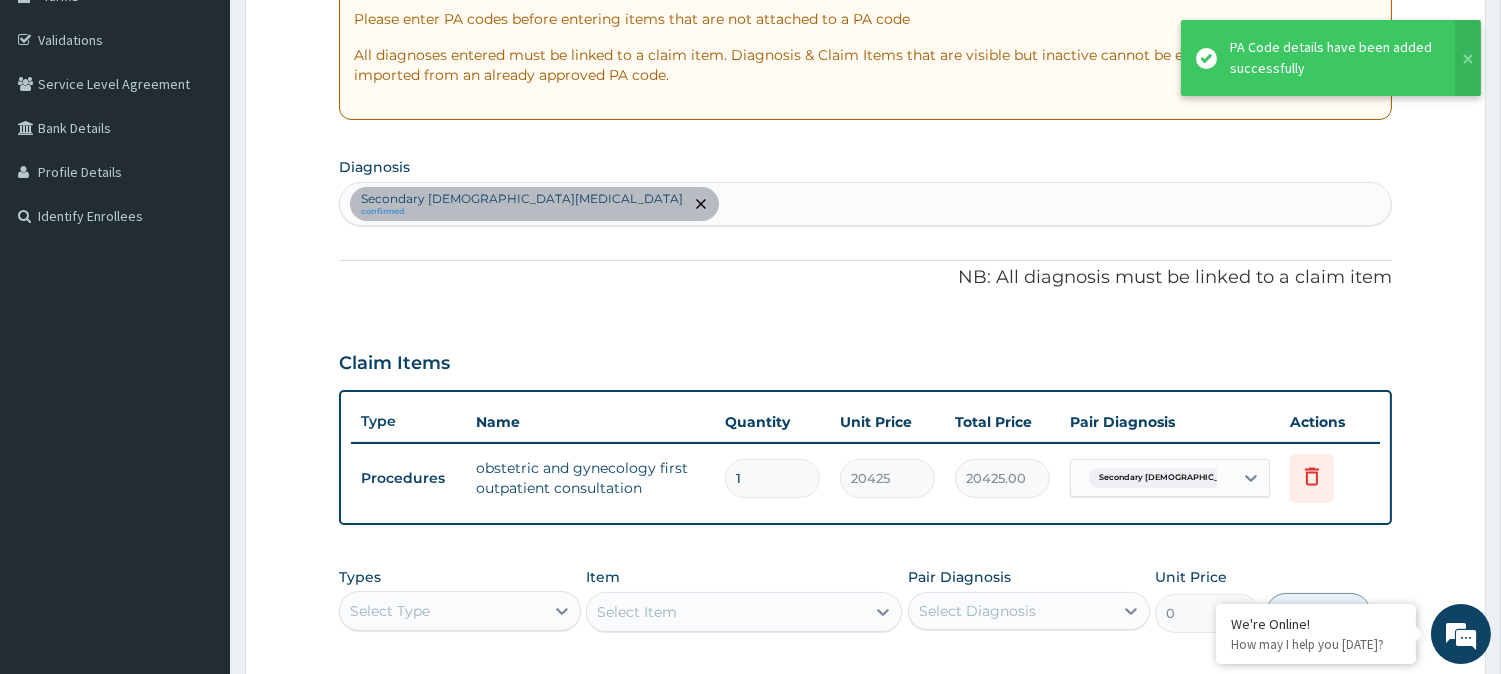 scroll, scrollTop: 364, scrollLeft: 0, axis: vertical 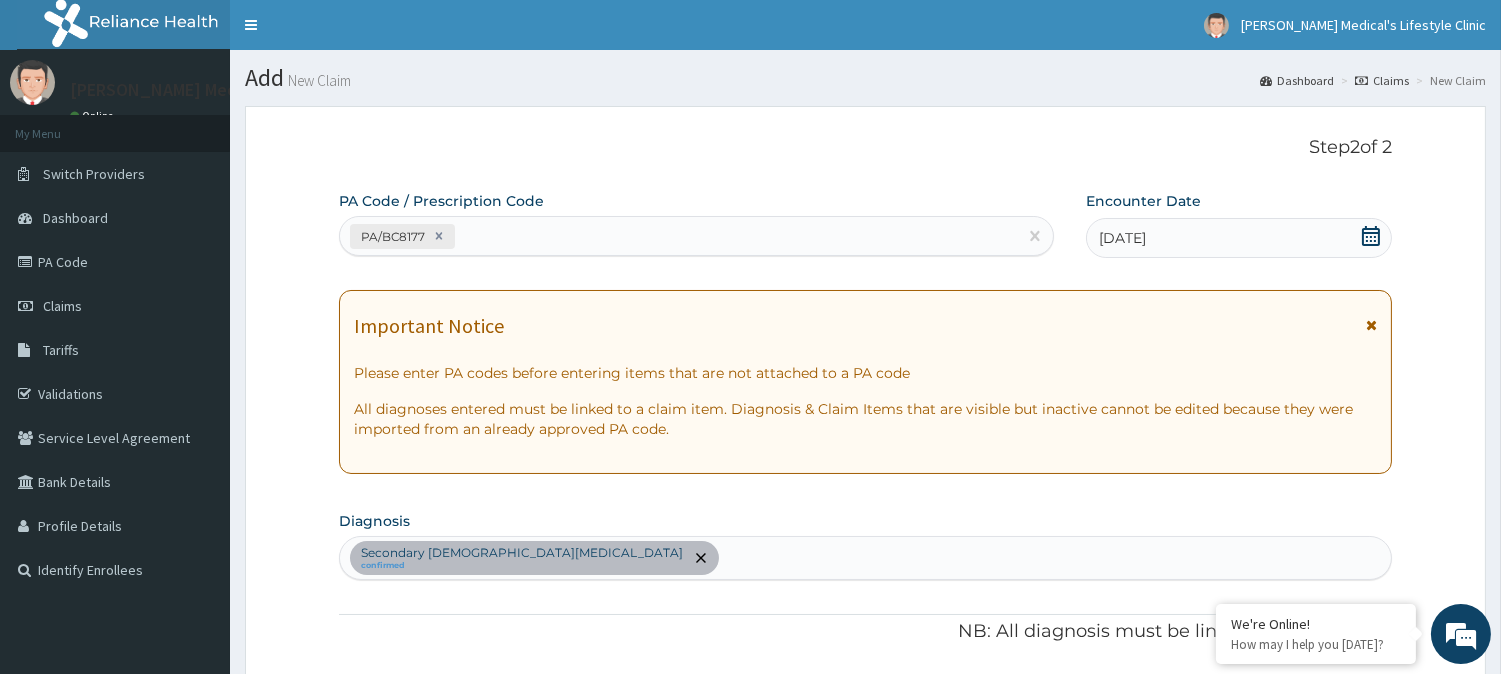 click on "PA/BC8177" at bounding box center (678, 236) 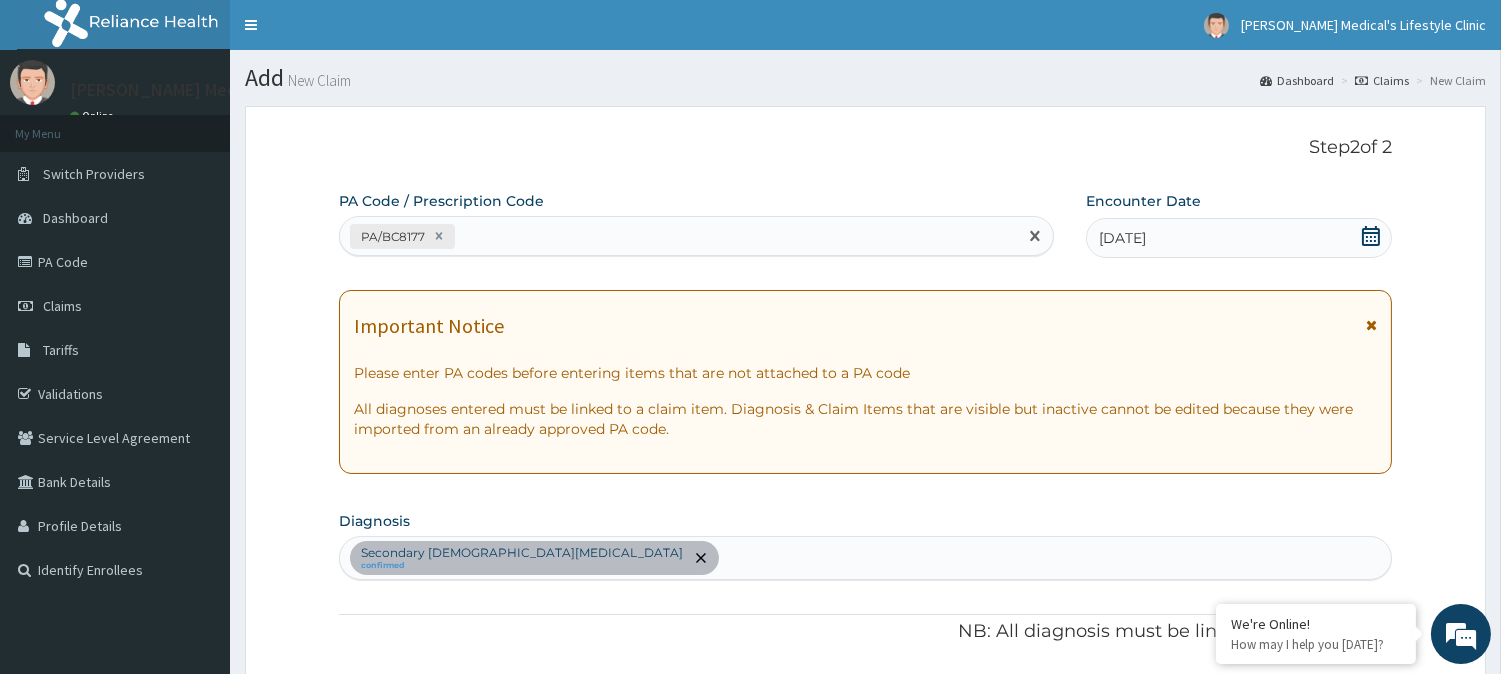 drag, startPoint x: 515, startPoint y: 218, endPoint x: 303, endPoint y: 285, distance: 222.33533 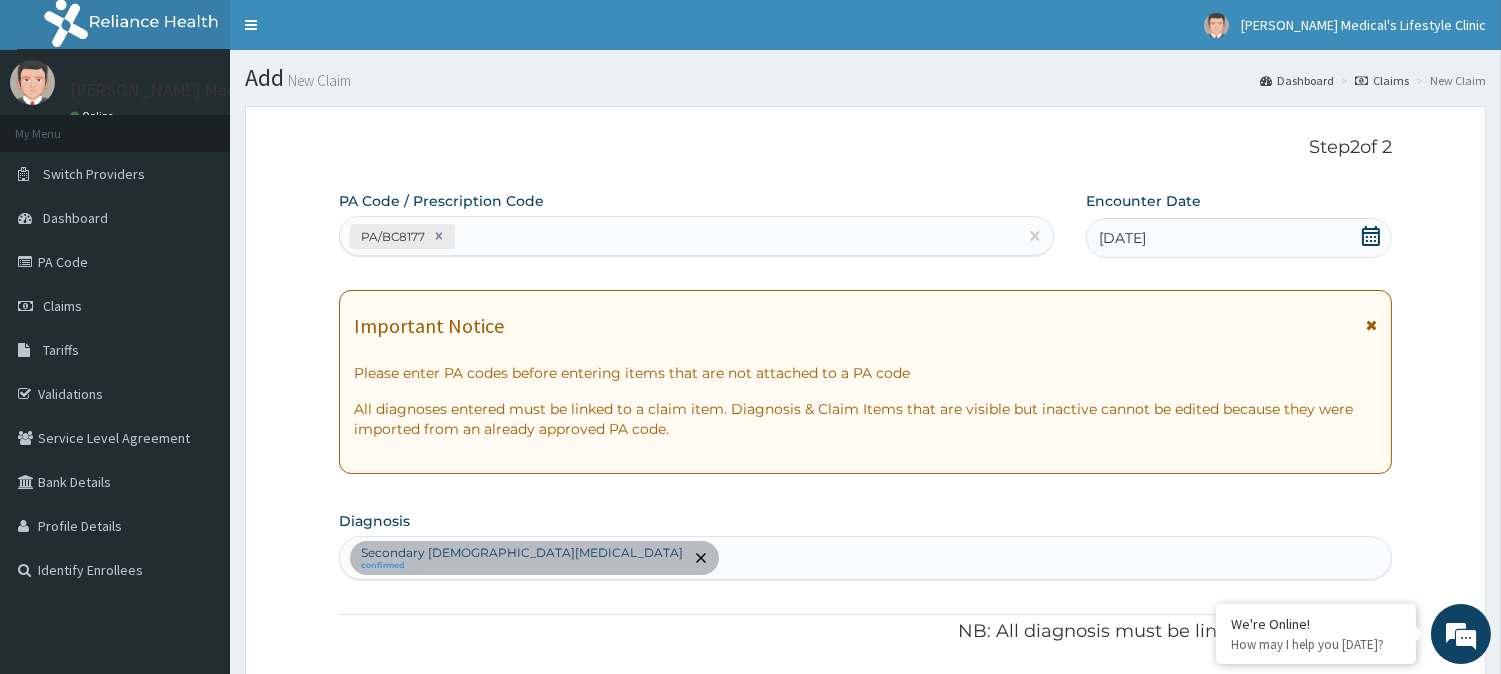 click on "PA/BC8177" at bounding box center [678, 236] 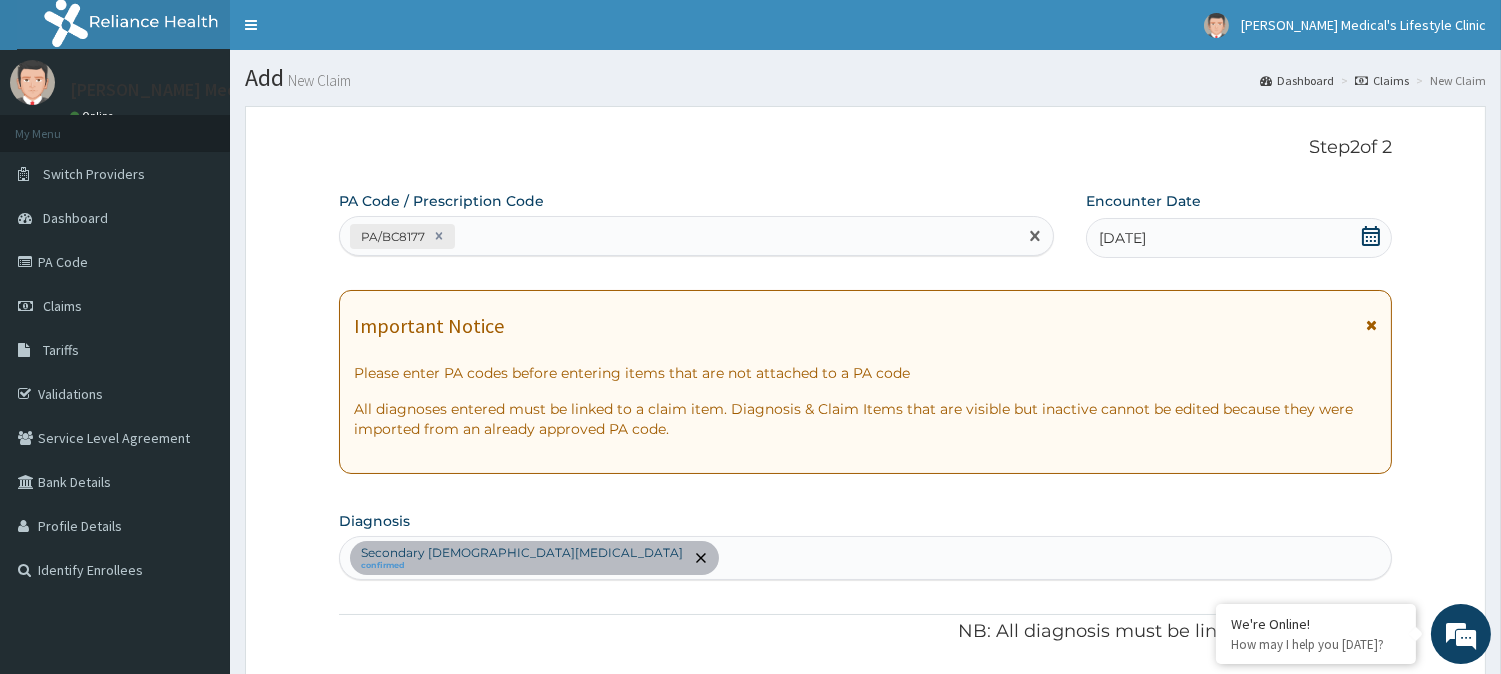 paste on "PA/13FF2A" 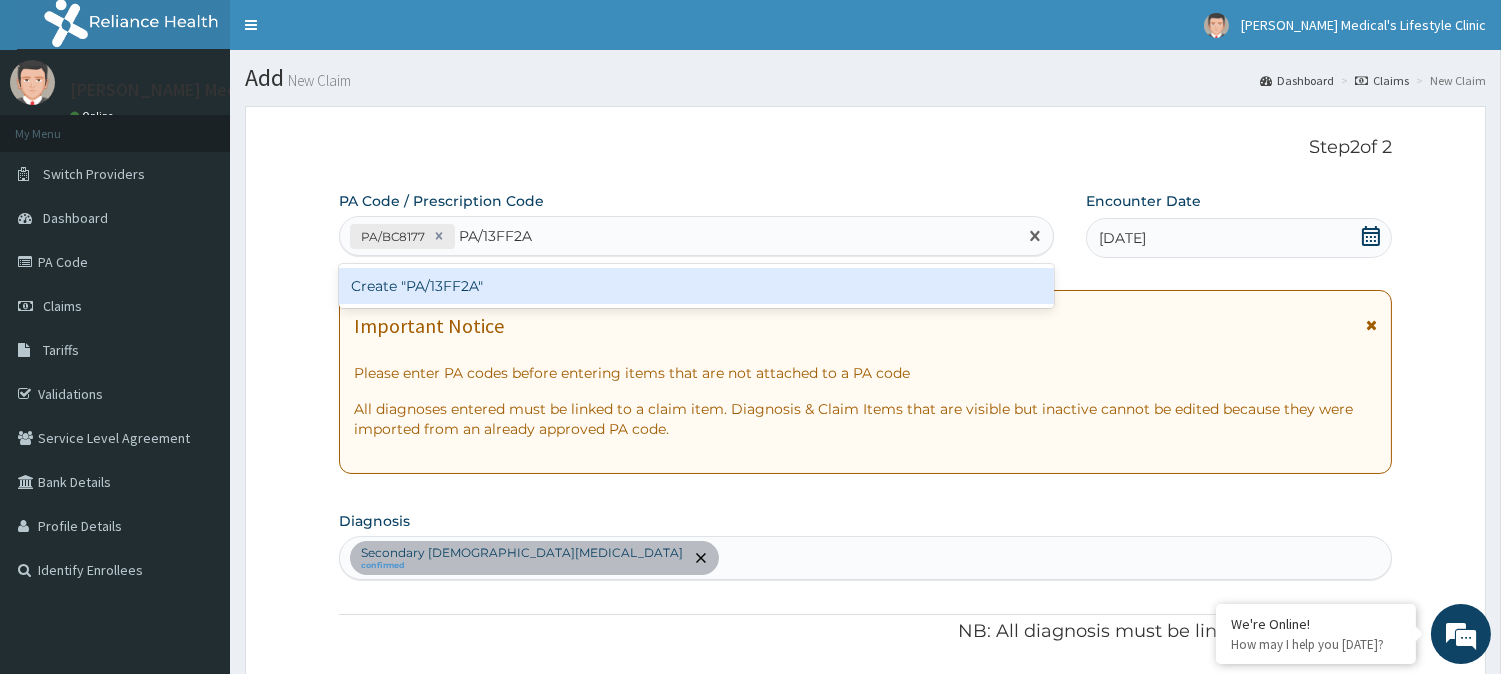 click on "Create "PA/13FF2A"" at bounding box center (696, 286) 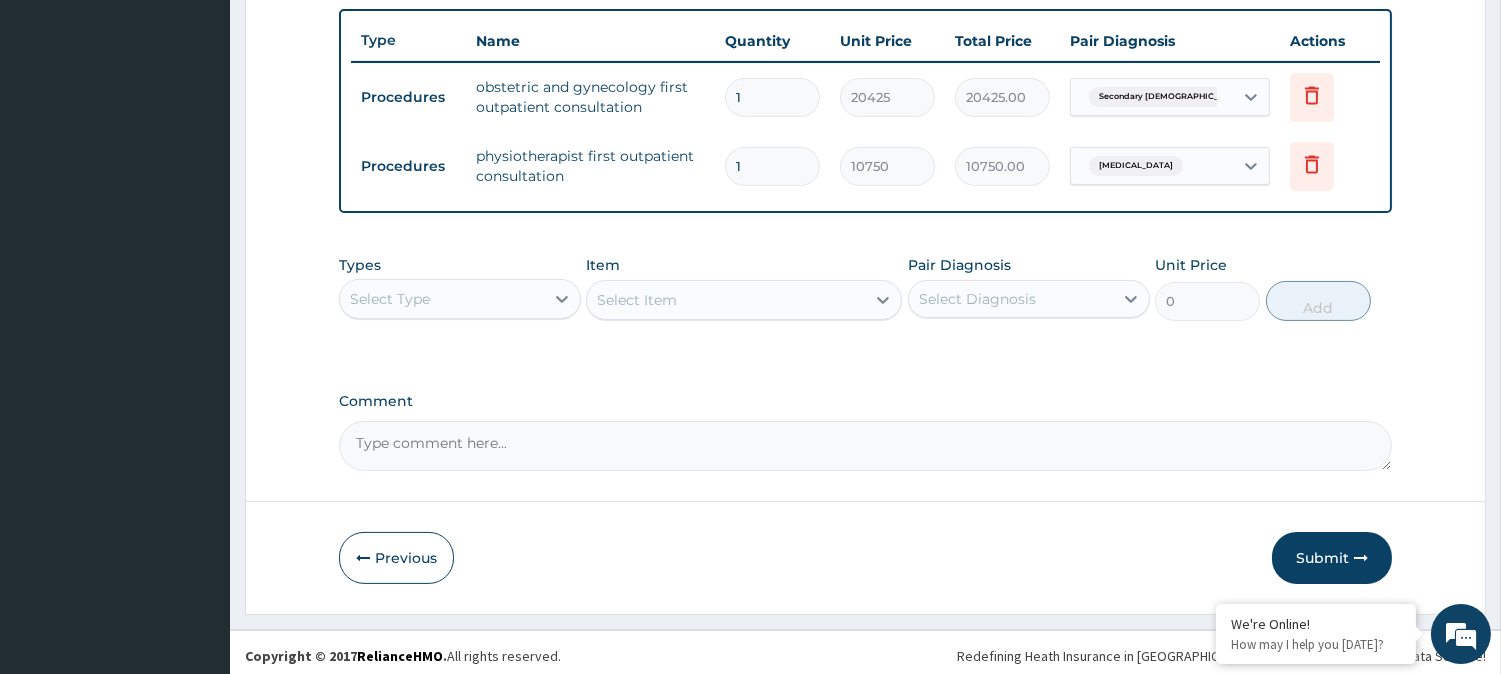 scroll, scrollTop: 740, scrollLeft: 0, axis: vertical 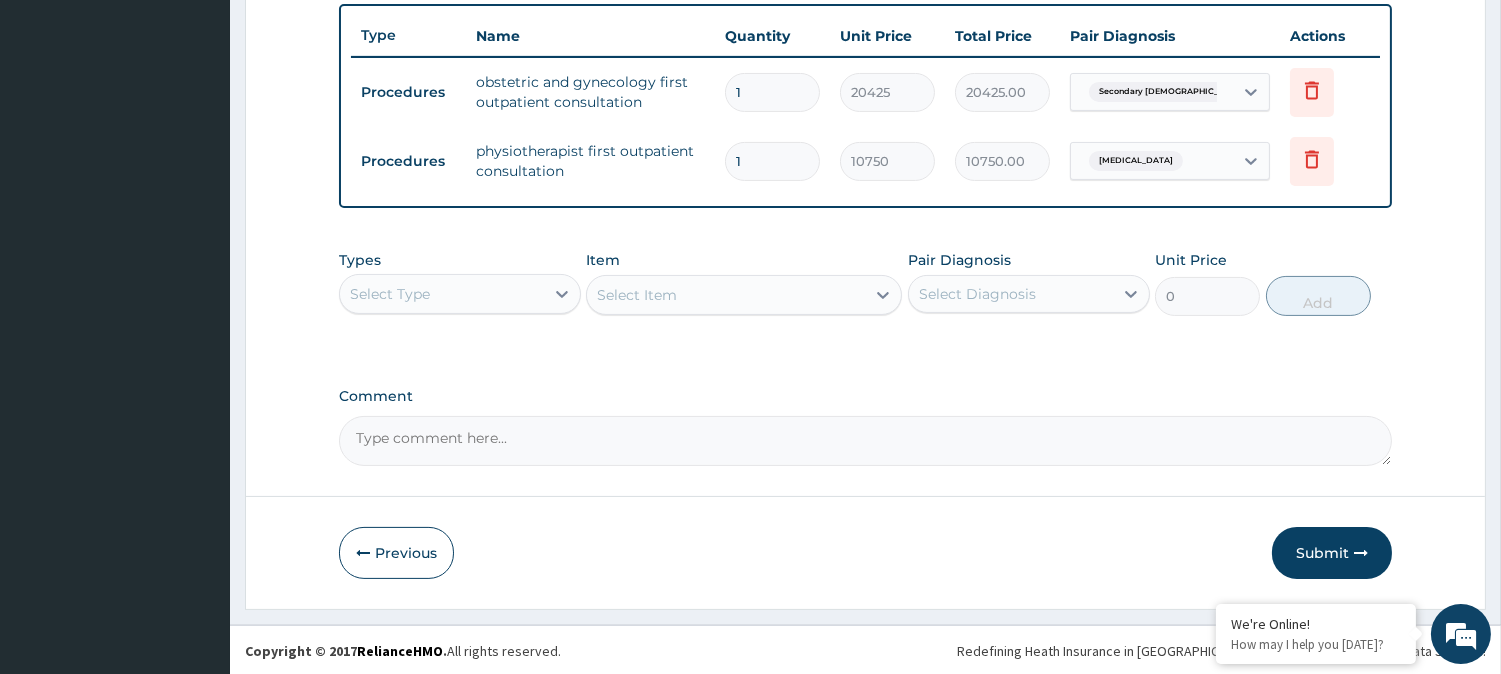 click on "Select Type" at bounding box center [442, 294] 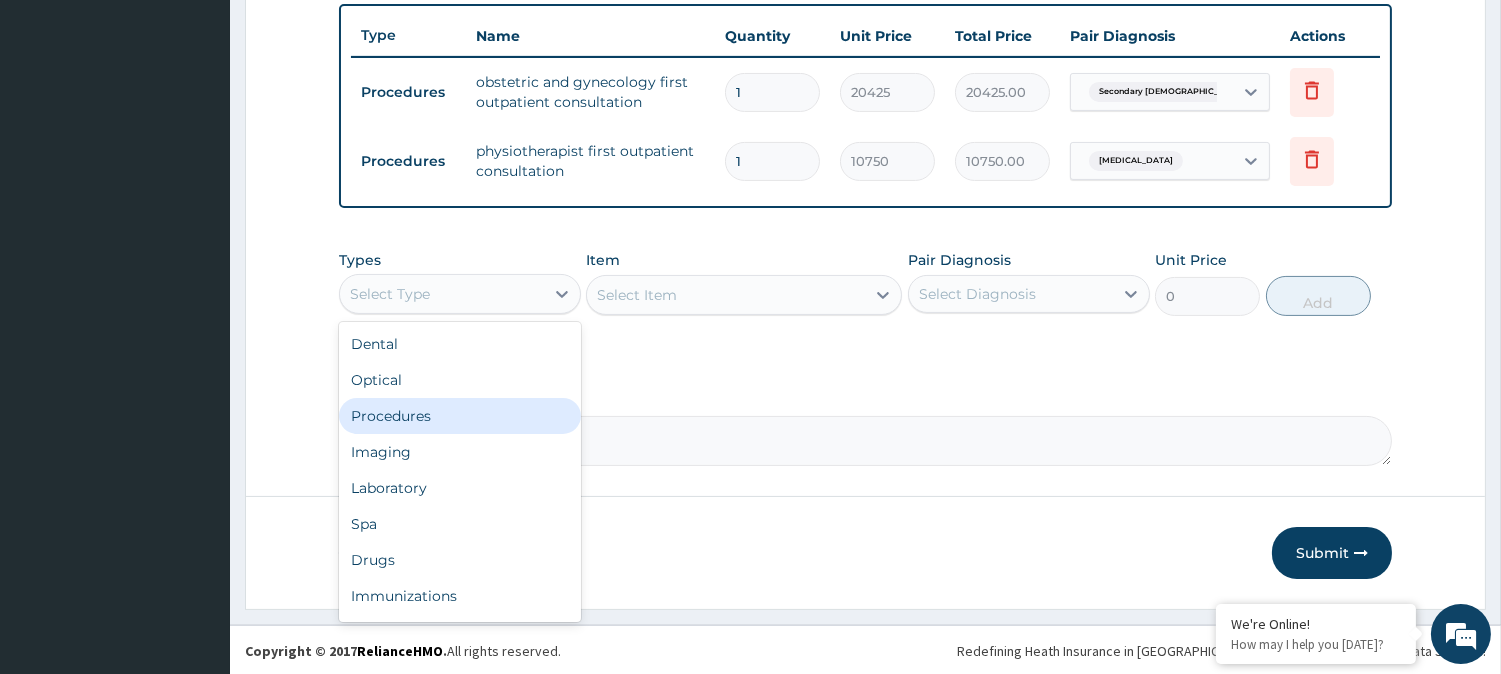 click on "Procedures" at bounding box center (460, 416) 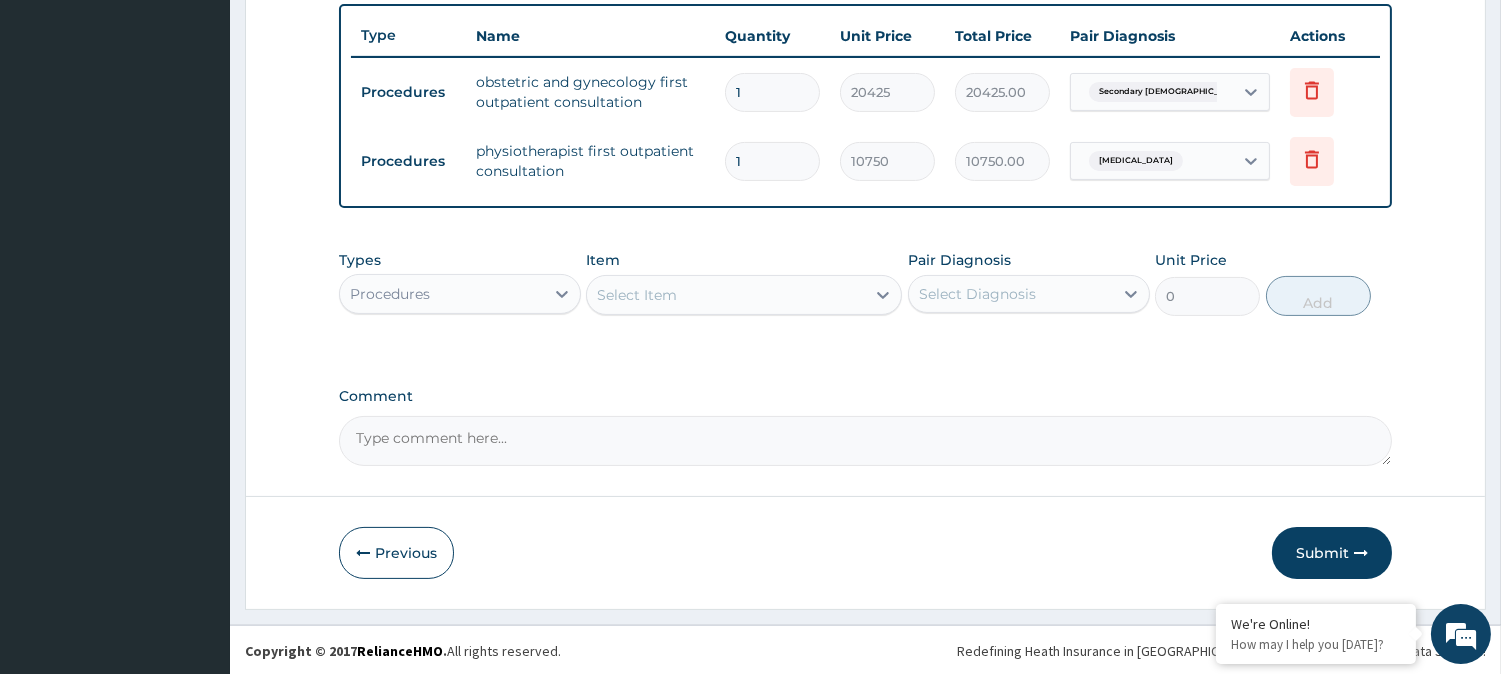 click on "Select Item" at bounding box center (726, 295) 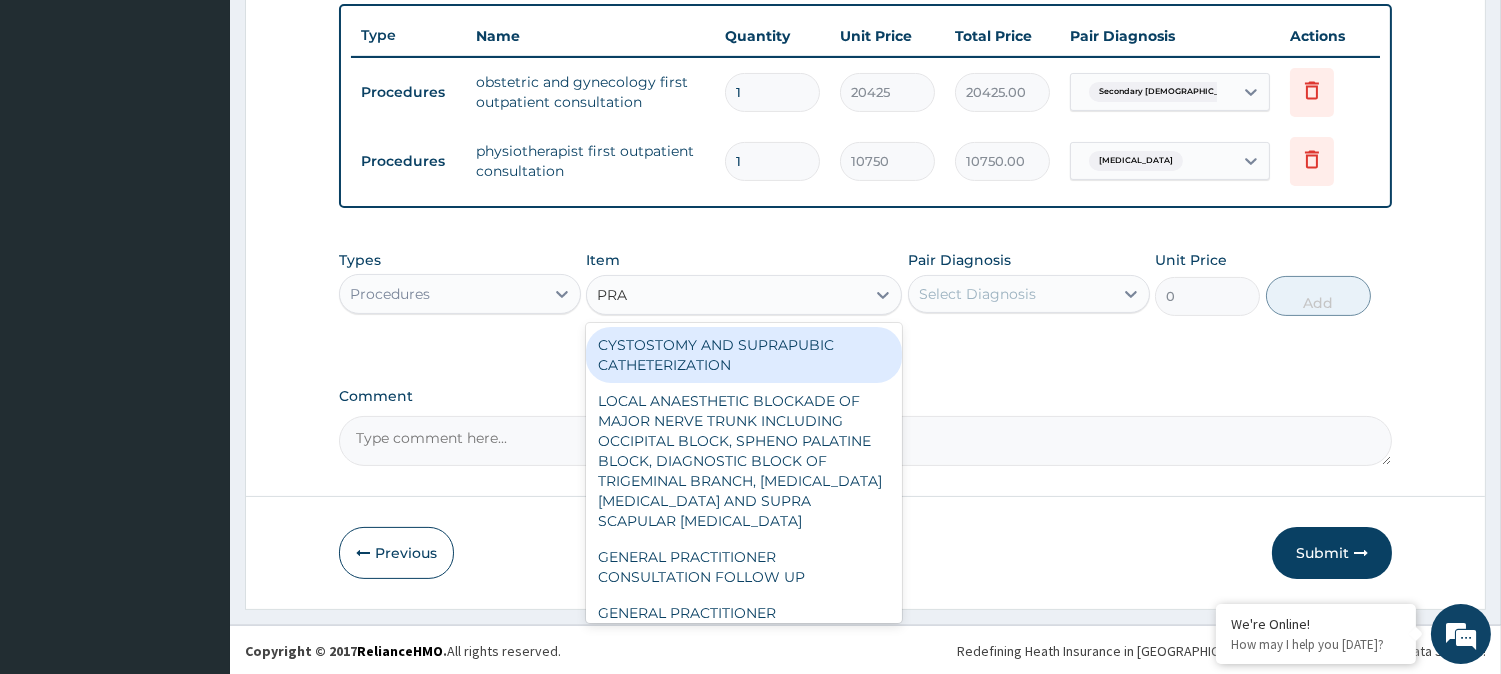 type on "PRAC" 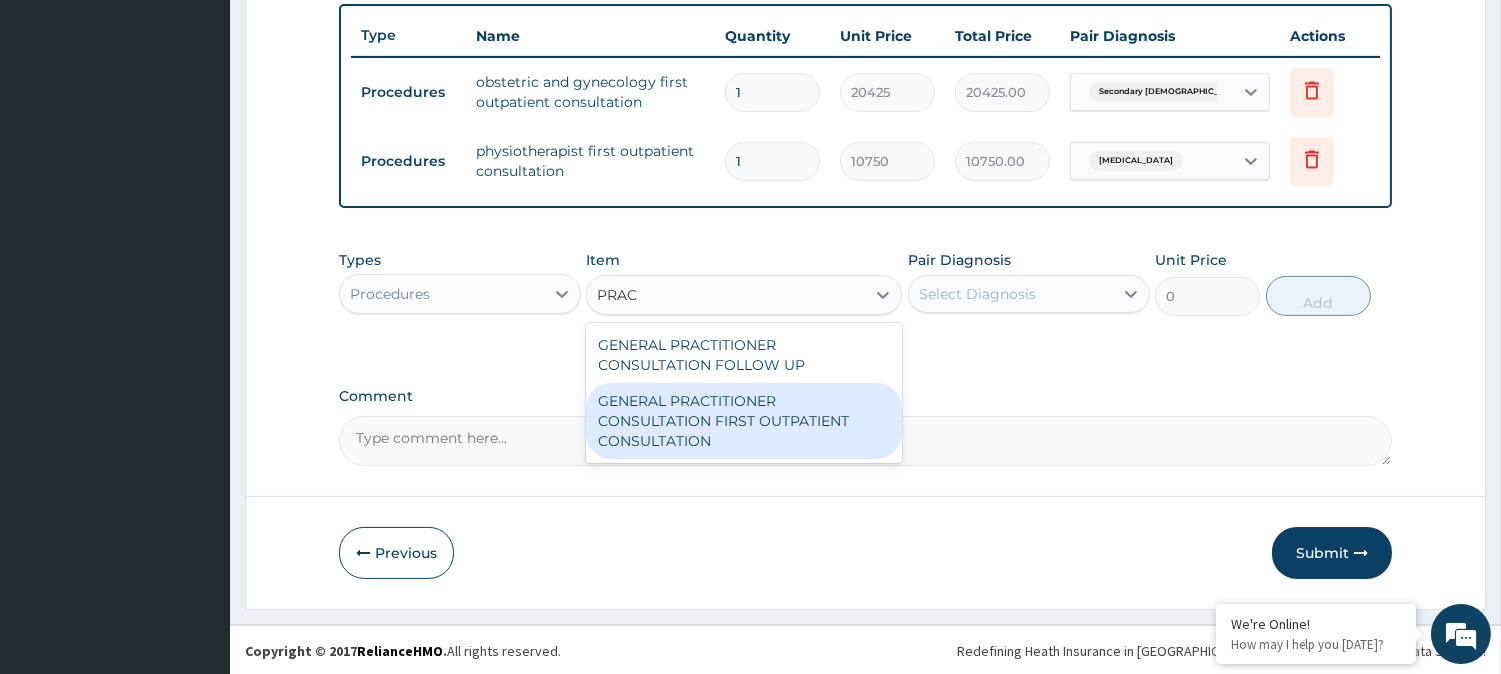 click on "GENERAL PRACTITIONER CONSULTATION FIRST OUTPATIENT CONSULTATION" at bounding box center [744, 421] 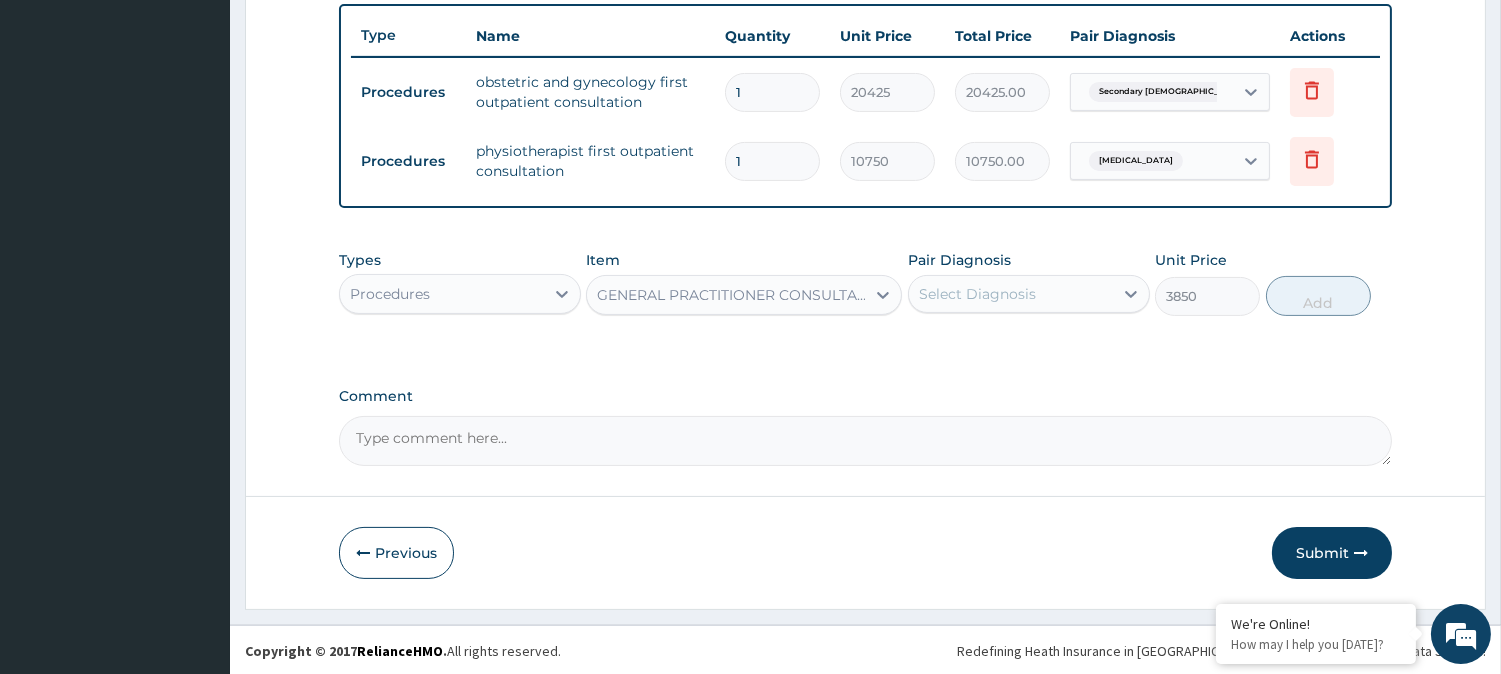 type 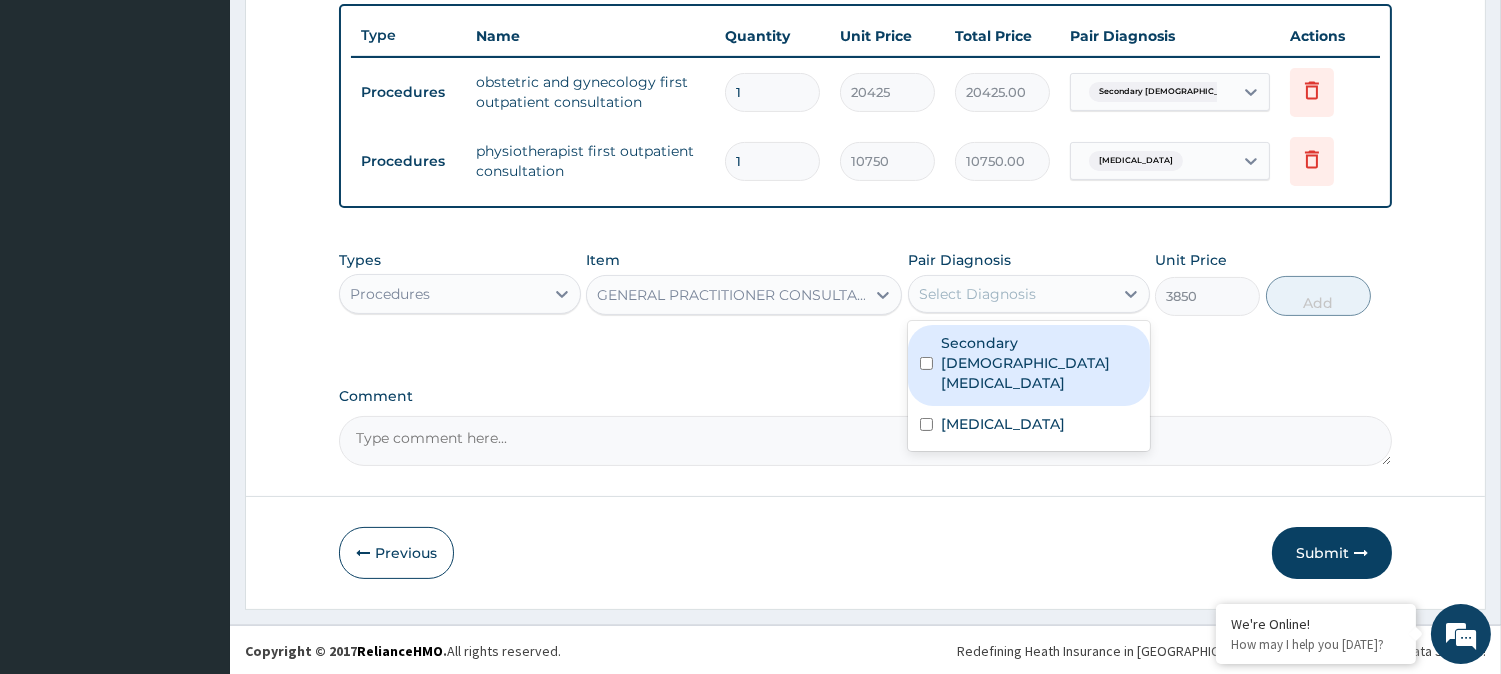 click on "Secondary [DEMOGRAPHIC_DATA][MEDICAL_DATA]" at bounding box center [1039, 363] 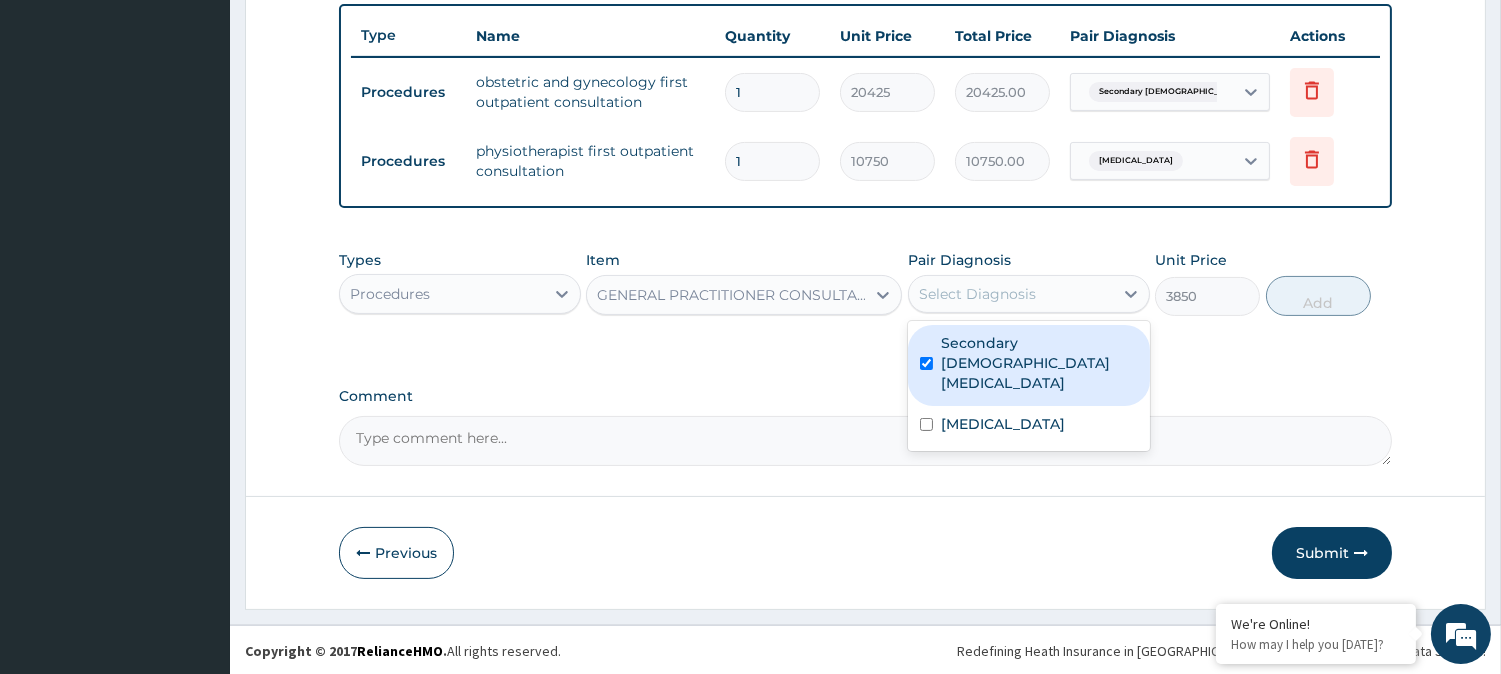 checkbox on "true" 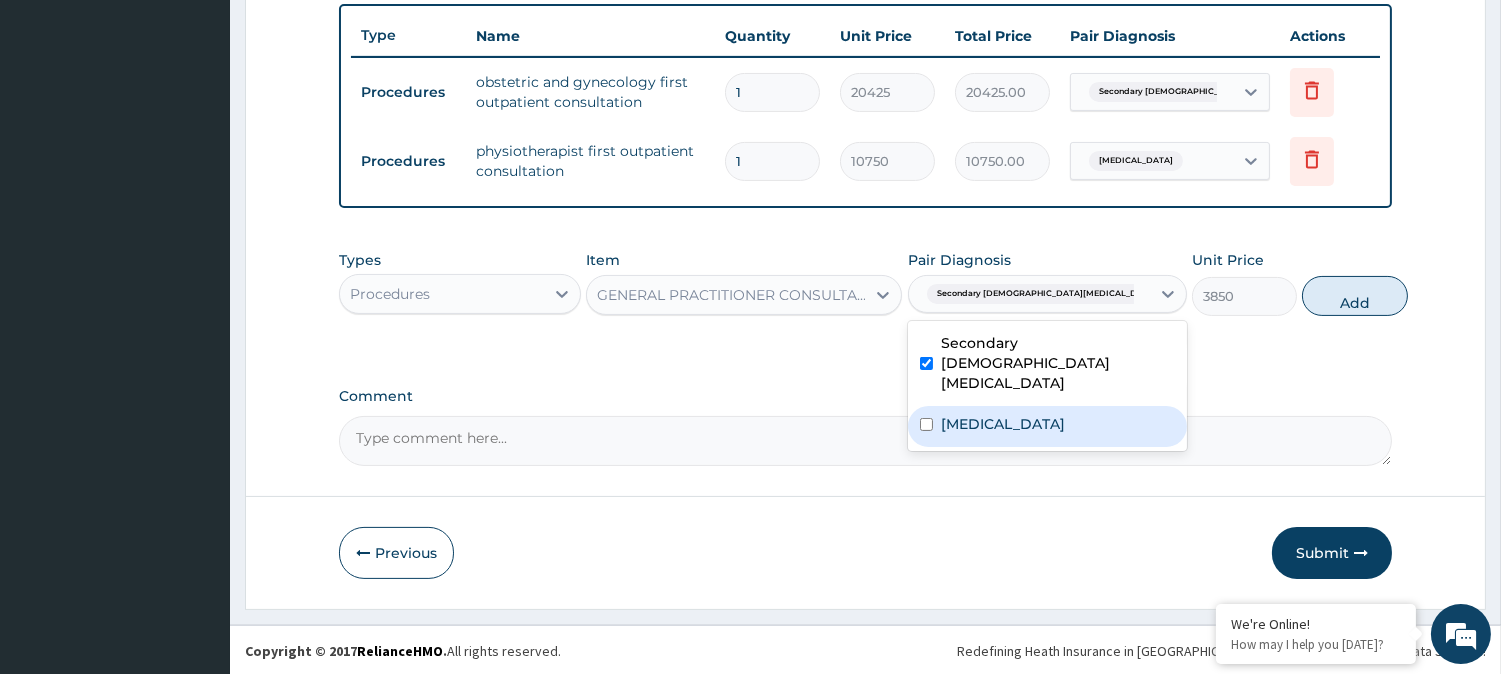 click on "Neck pain" at bounding box center [1003, 424] 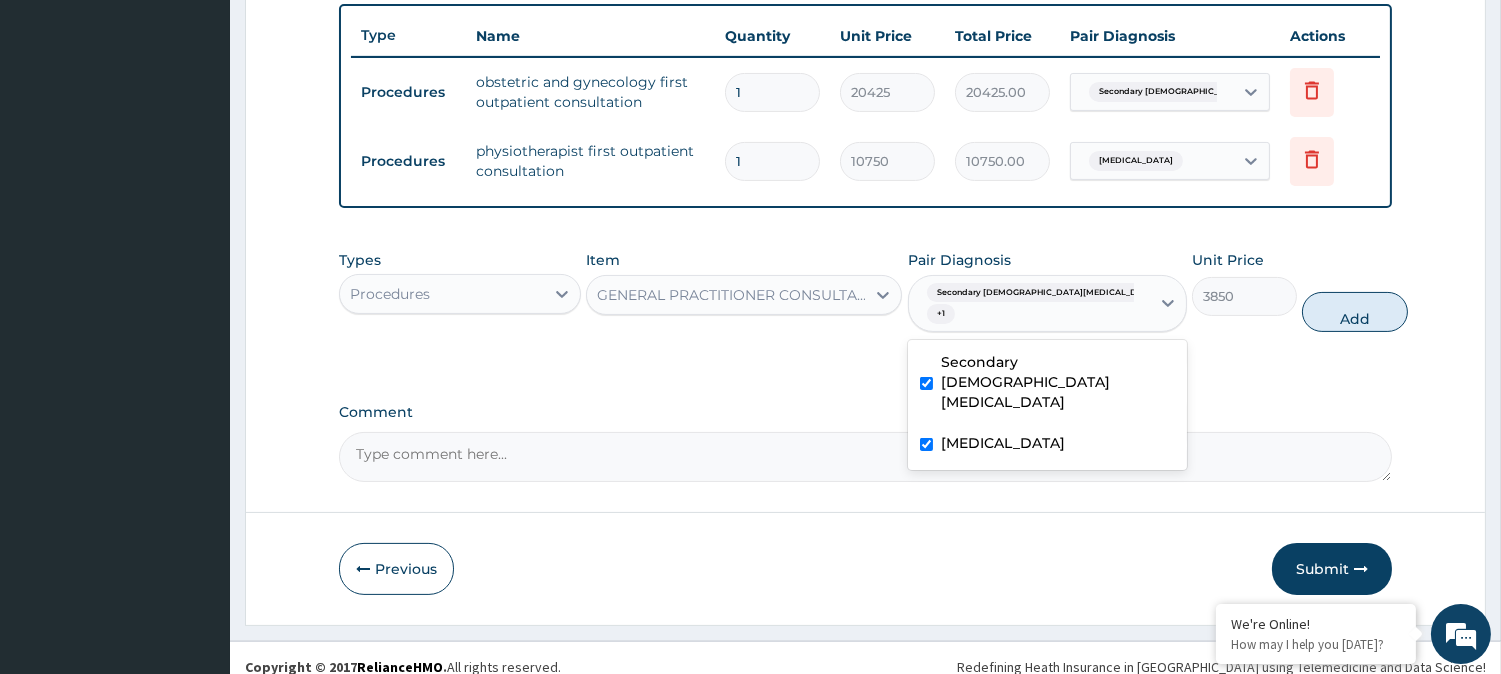 click on "Neck pain" at bounding box center [1003, 443] 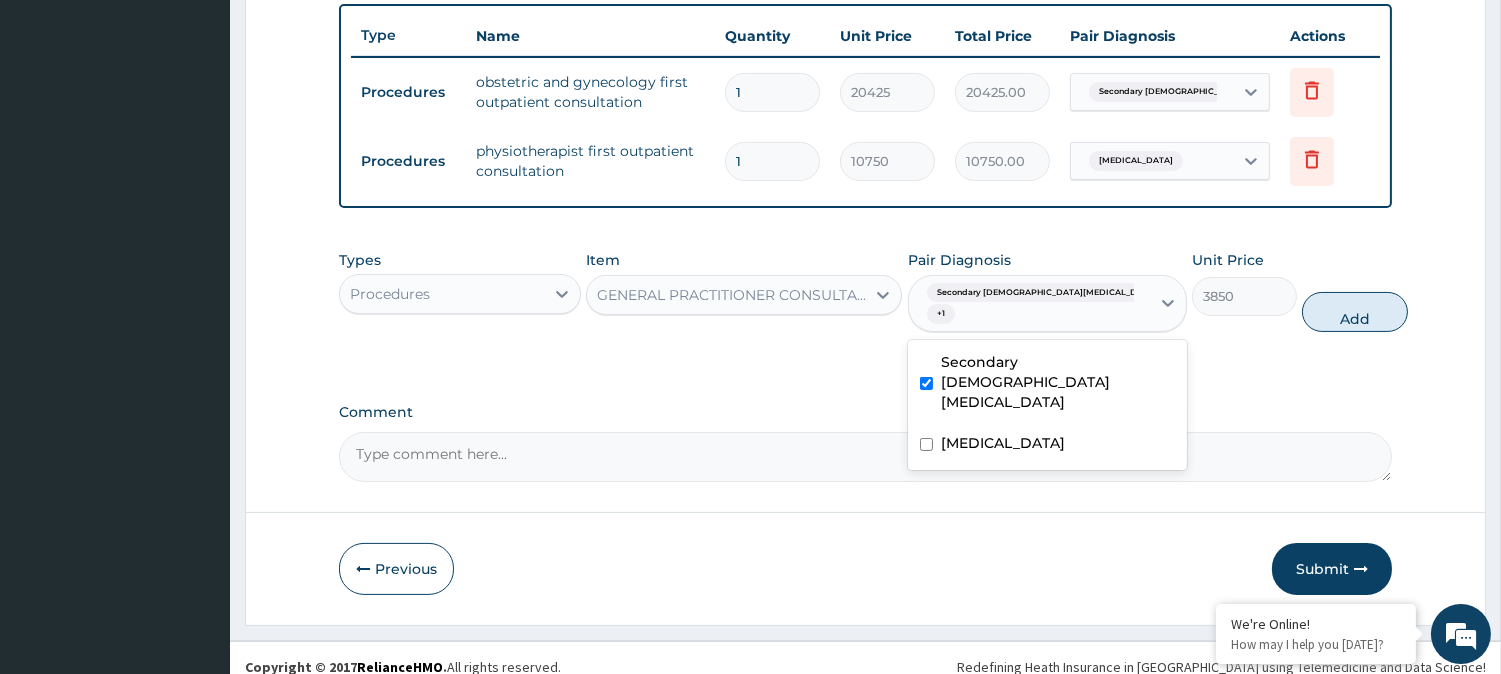 checkbox on "false" 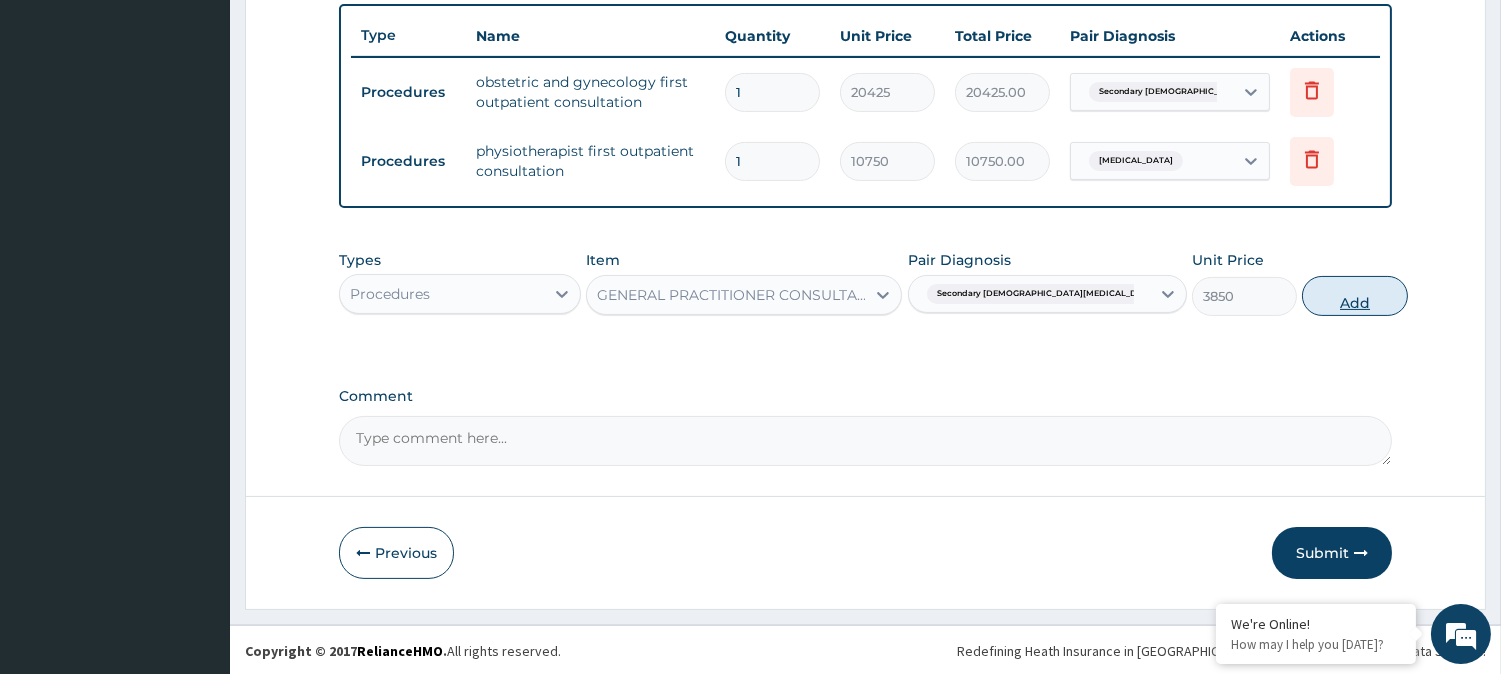 click on "Add" at bounding box center [1354, 296] 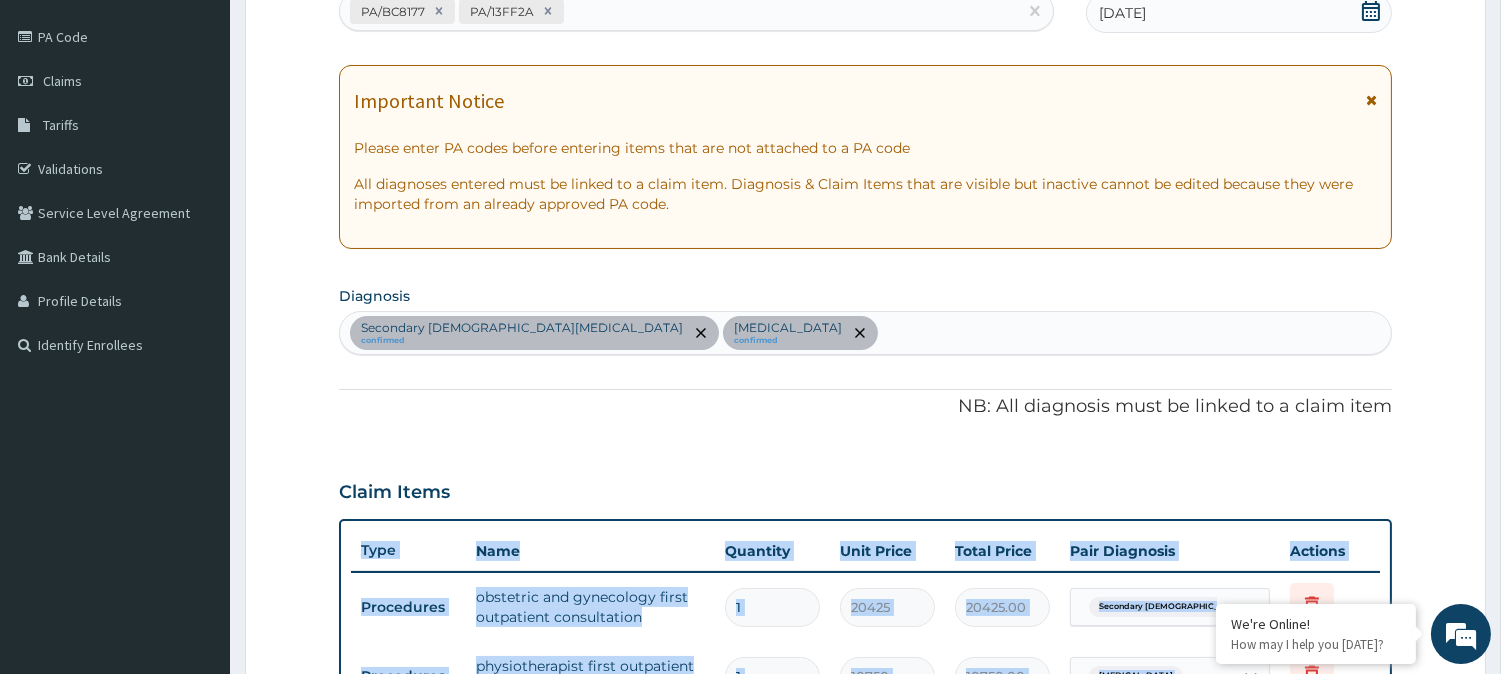 scroll, scrollTop: 0, scrollLeft: 0, axis: both 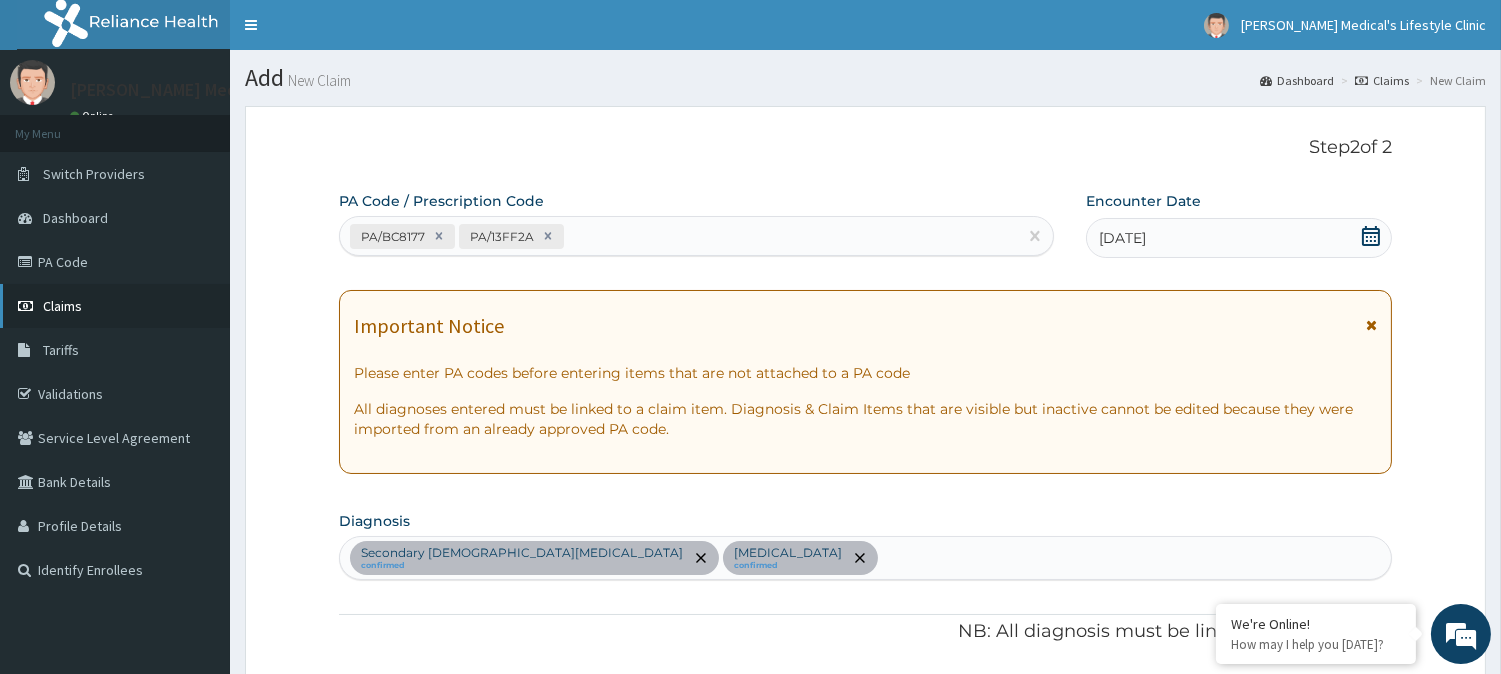click on "Claims" at bounding box center (62, 306) 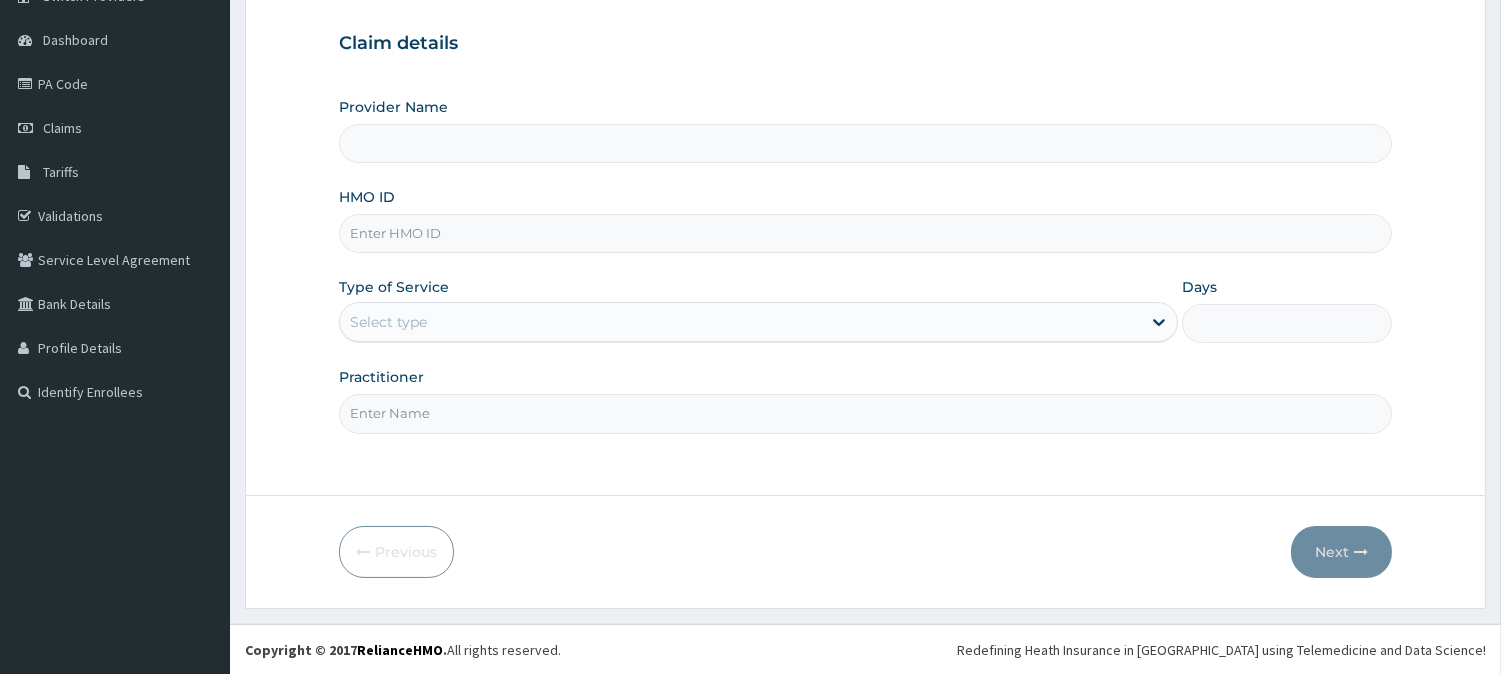 type on "[PERSON_NAME] Medical's Lifestyle clinic" 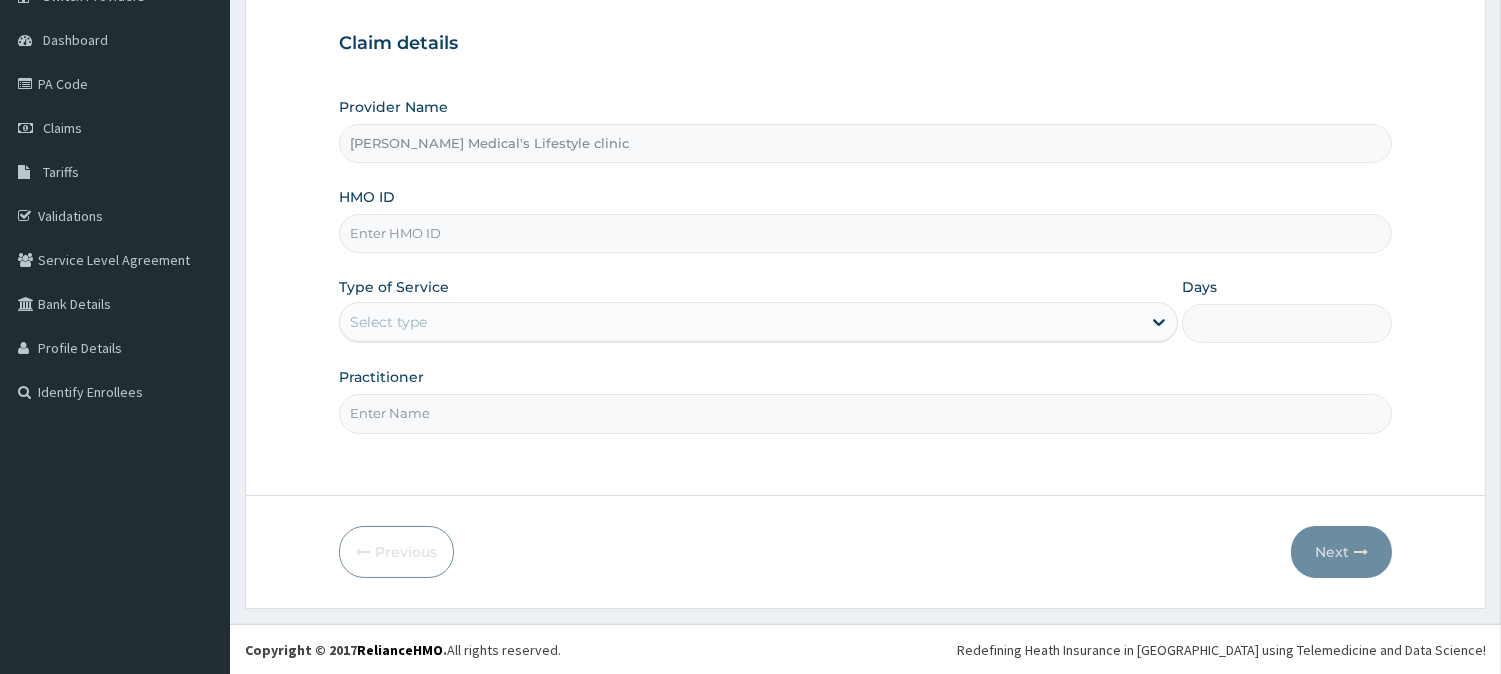 scroll, scrollTop: 0, scrollLeft: 0, axis: both 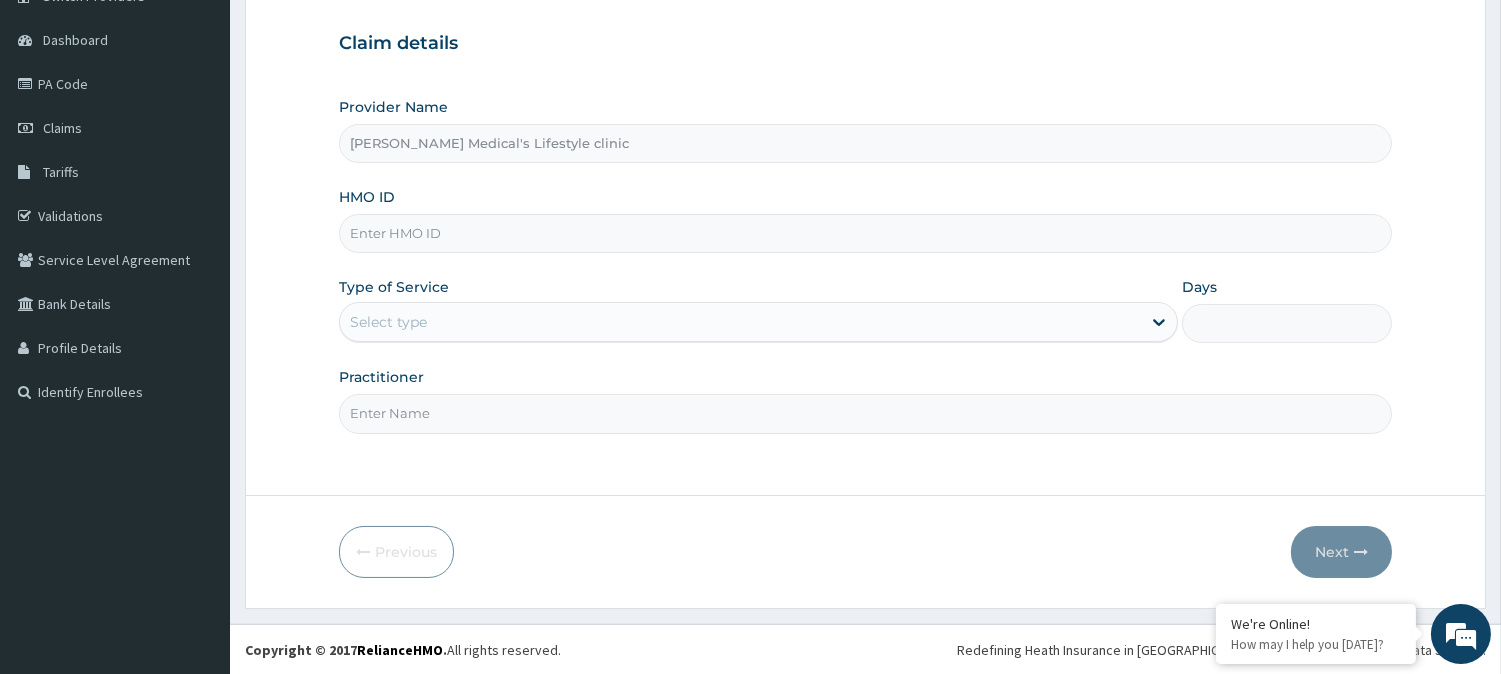 click on "HMO ID" at bounding box center [865, 233] 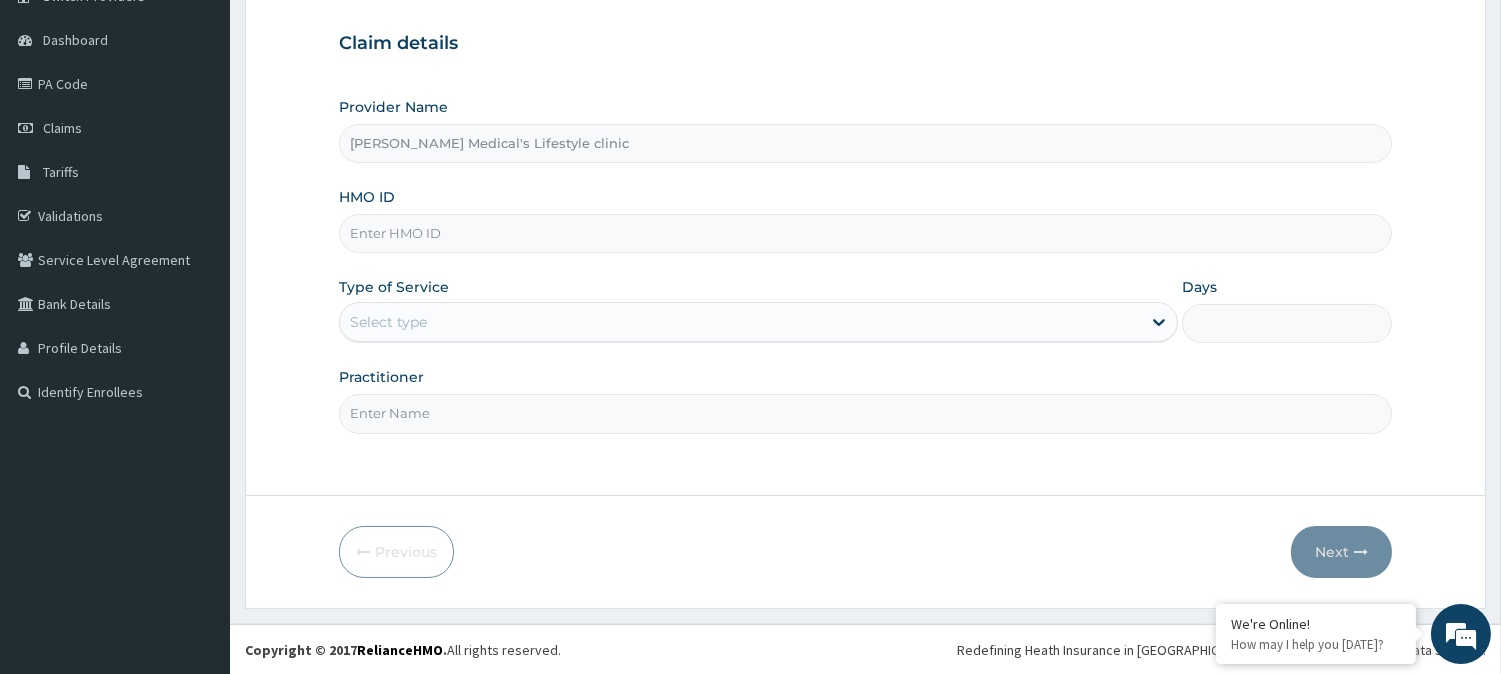 paste on "GST/10024/A" 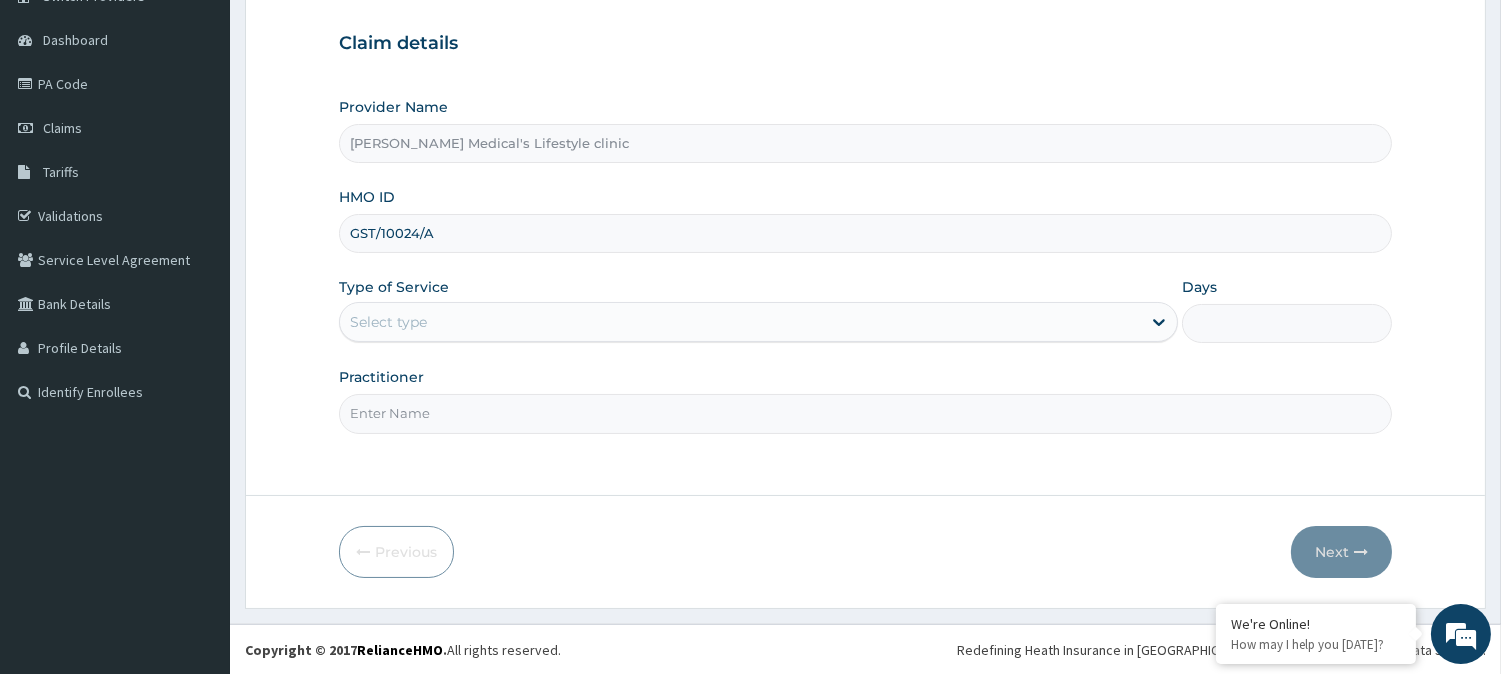 type on "GST/10024/A" 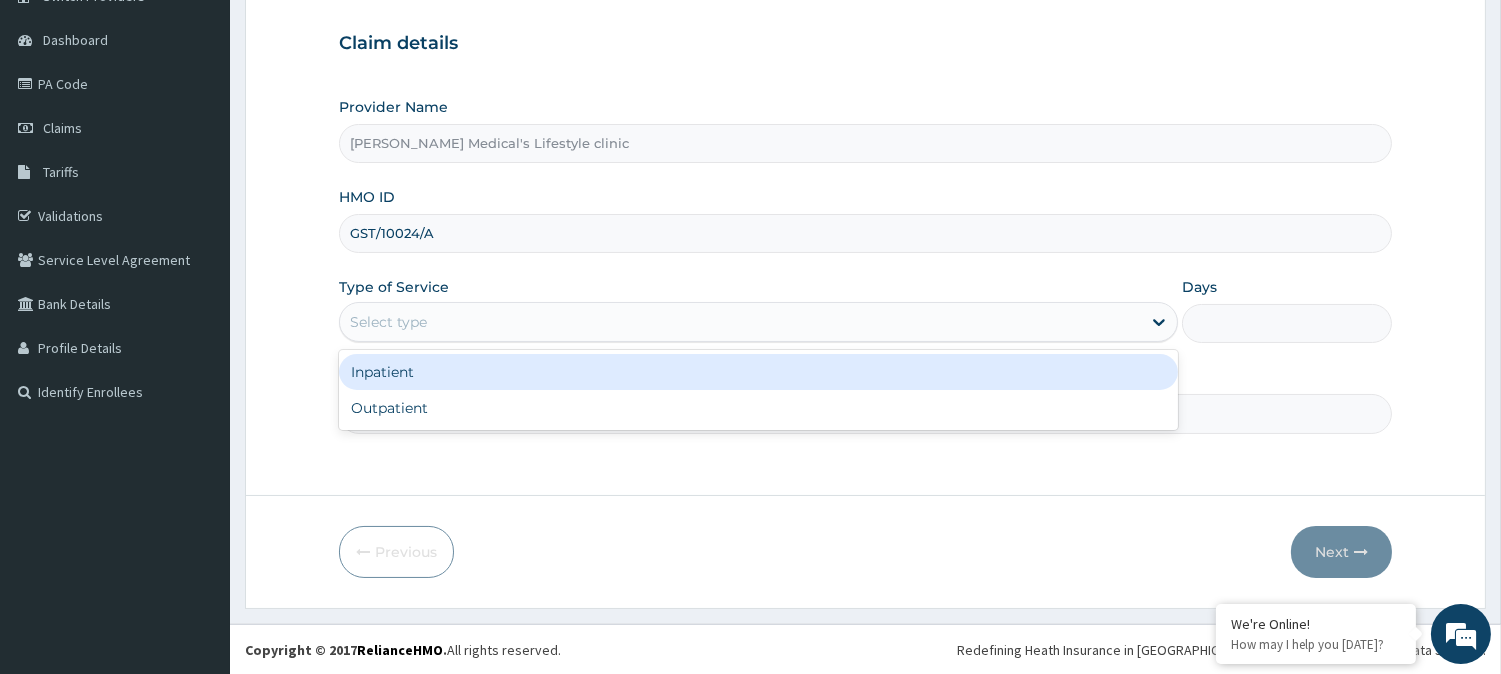 click on "Select type" at bounding box center [388, 322] 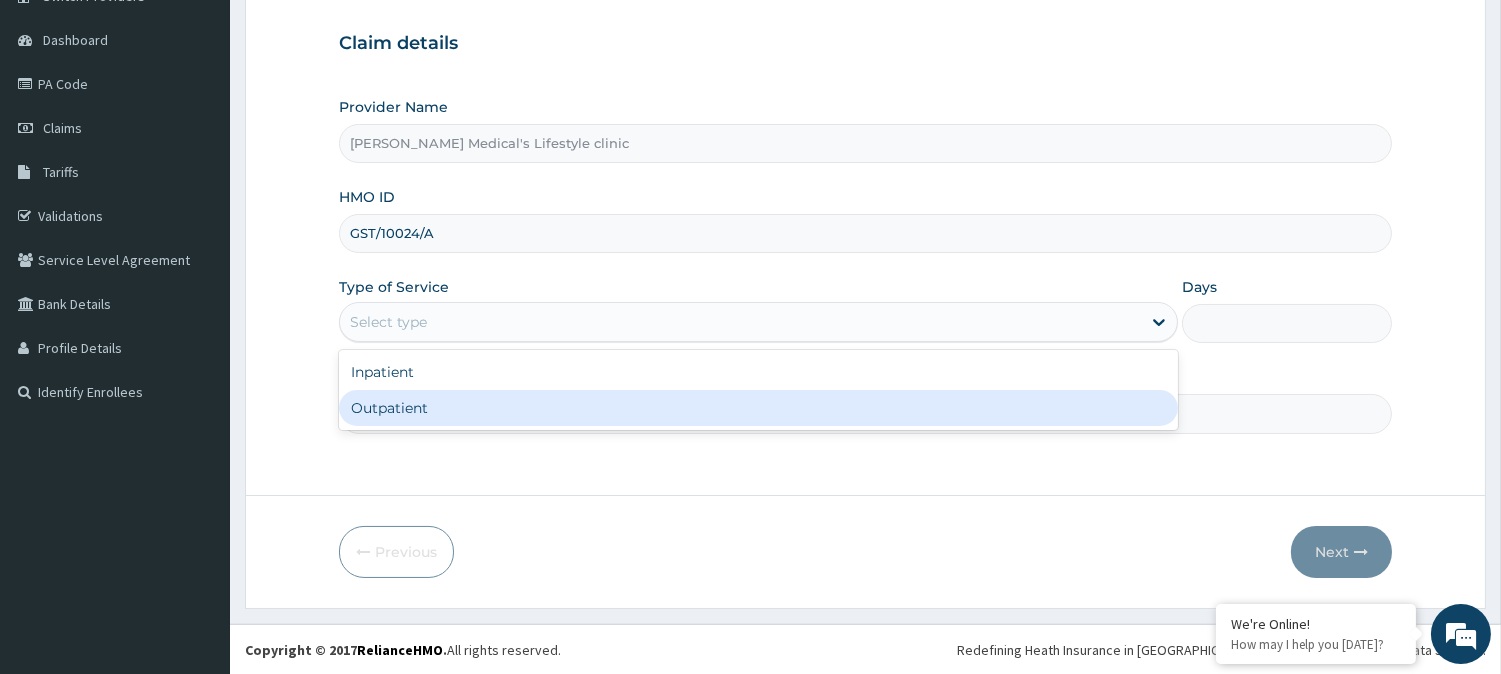 click on "Inpatient Outpatient" at bounding box center (758, 390) 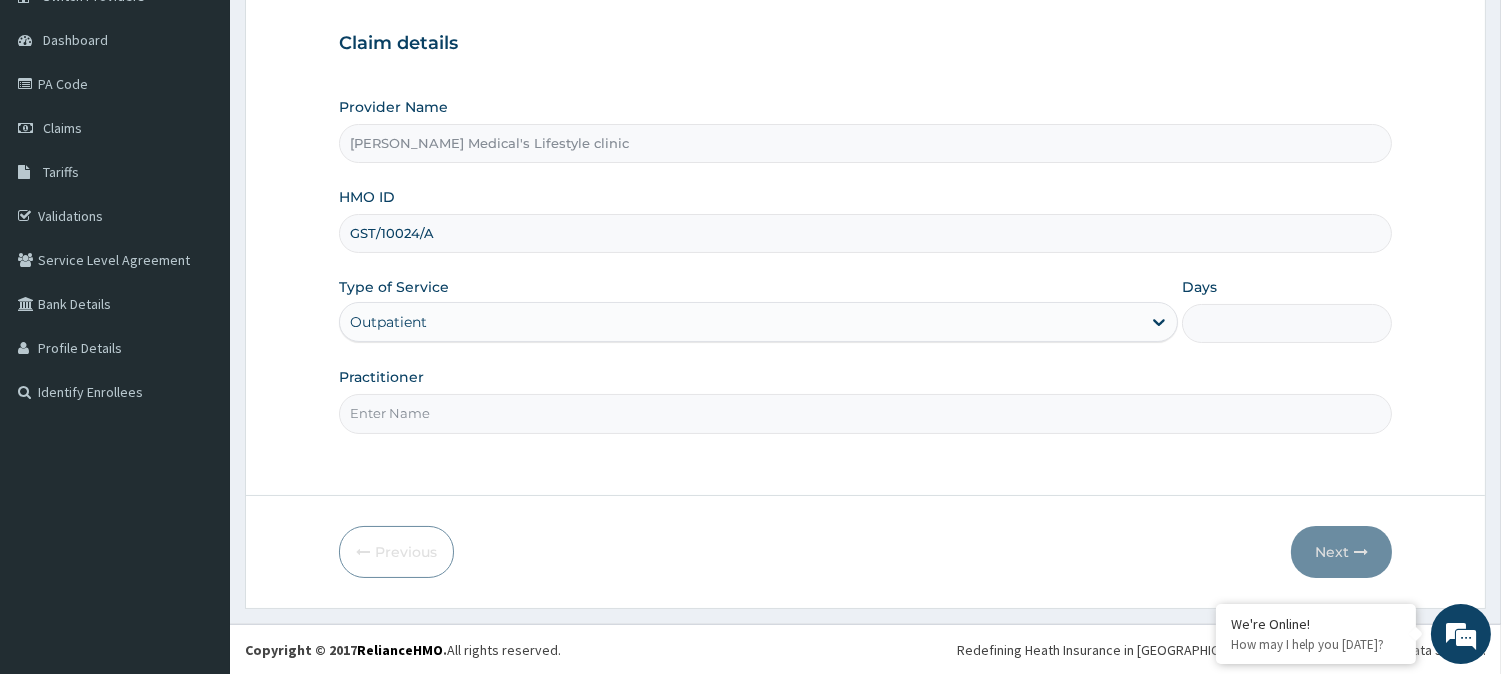 type on "1" 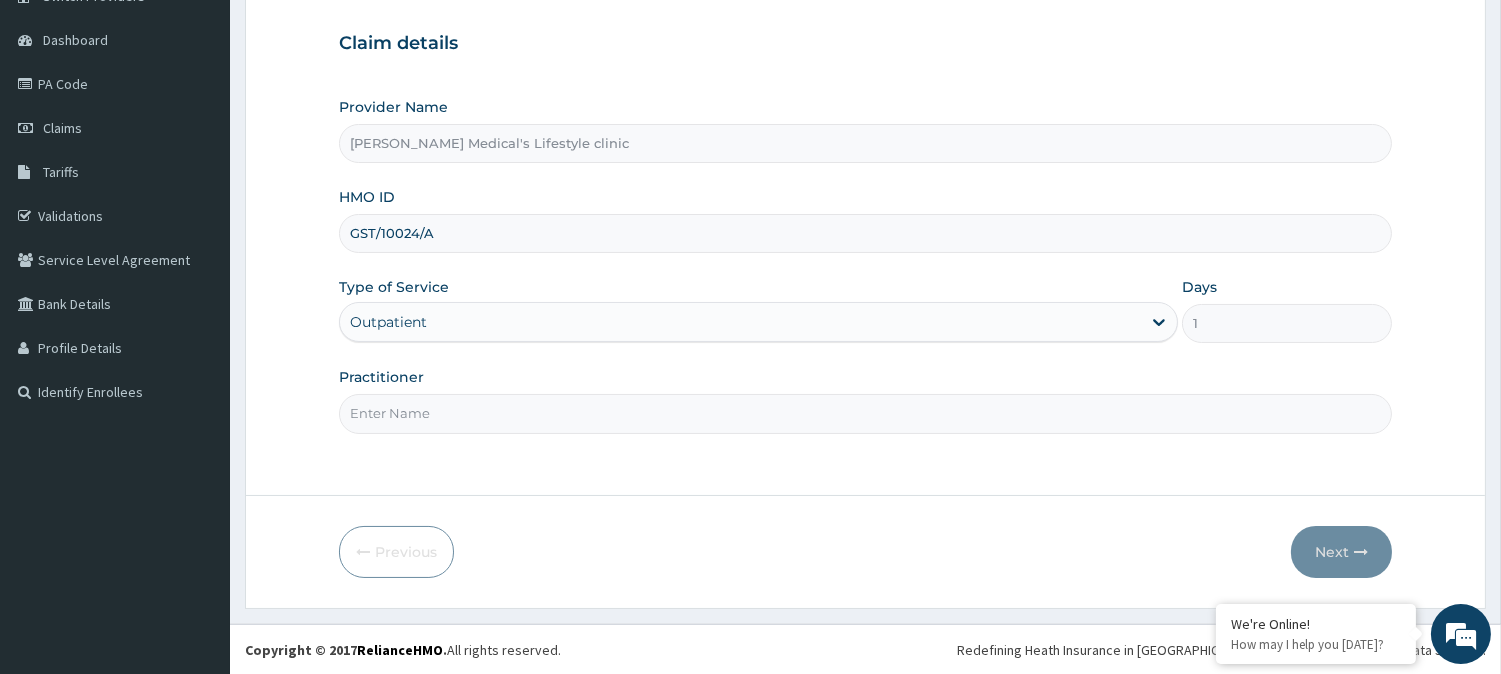type on "DR kolawole" 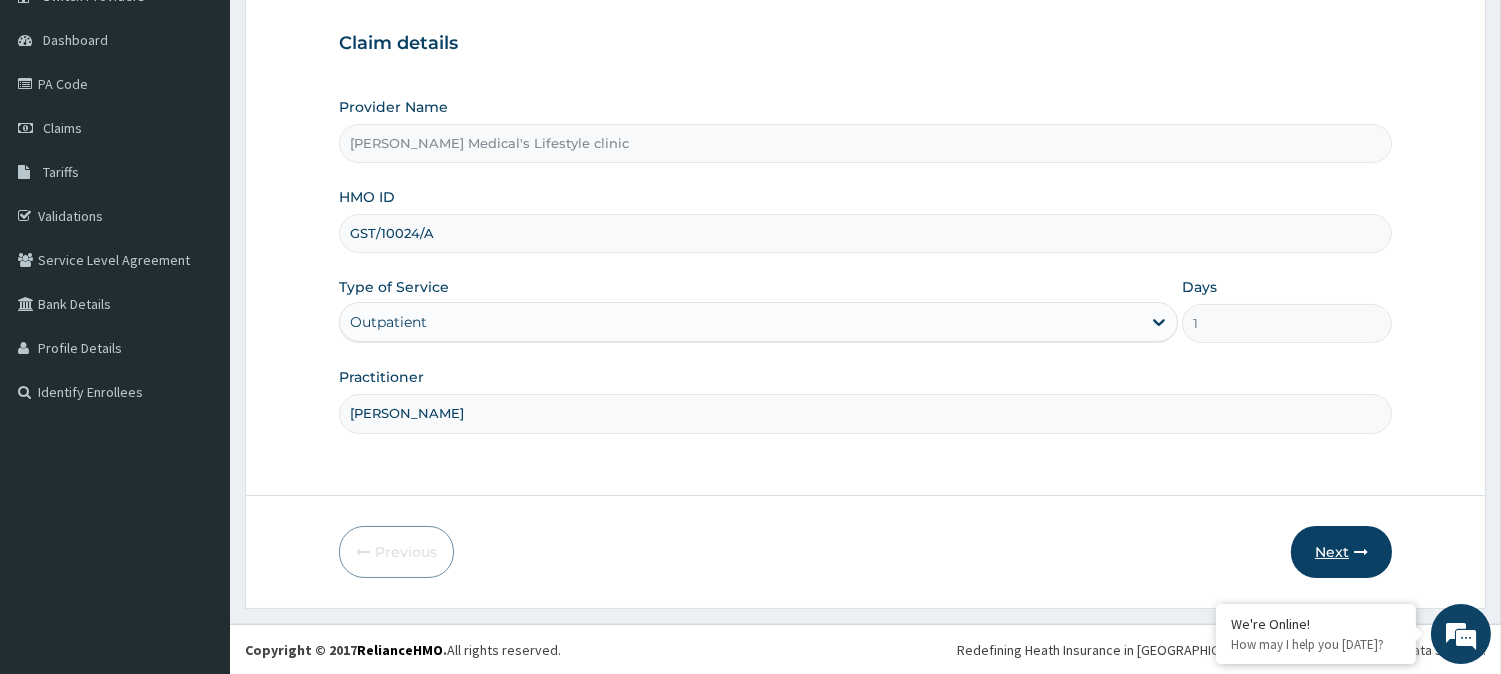 click on "Next" at bounding box center [1341, 552] 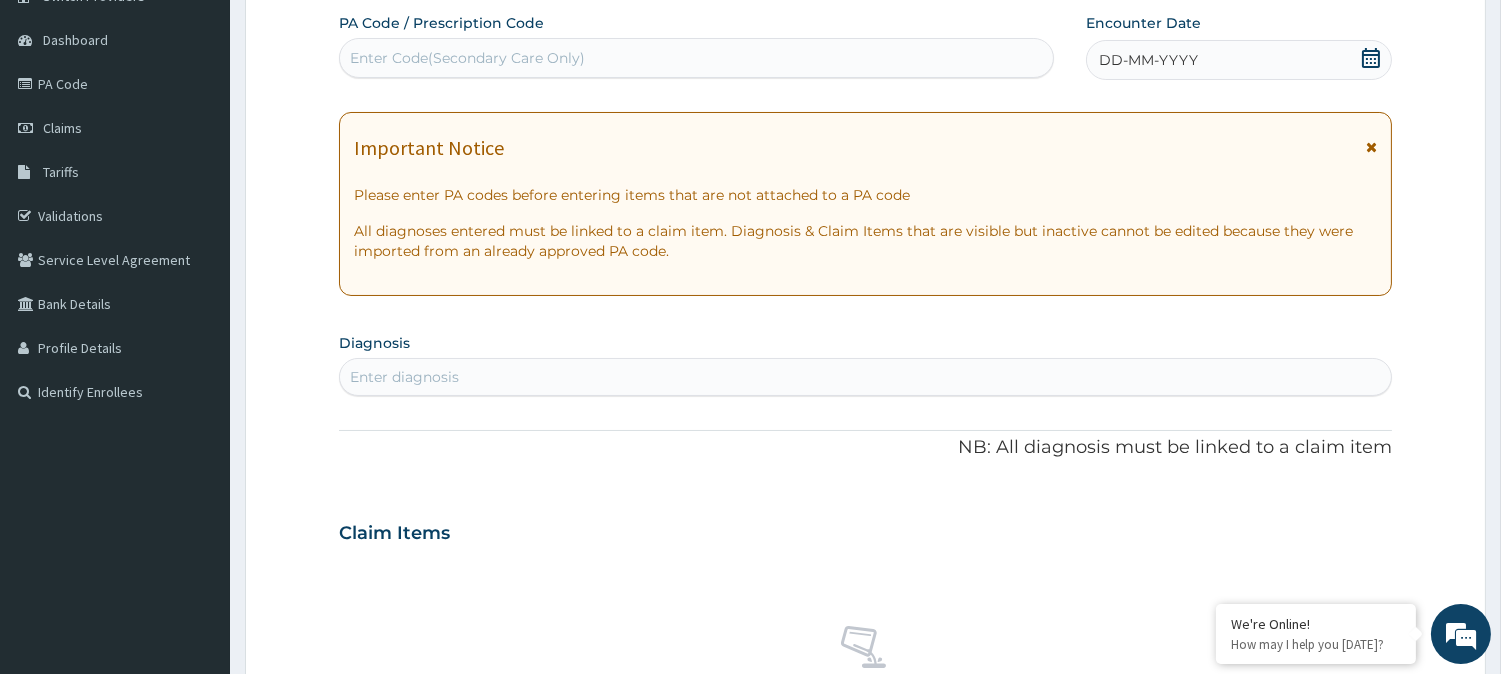 scroll, scrollTop: 0, scrollLeft: 0, axis: both 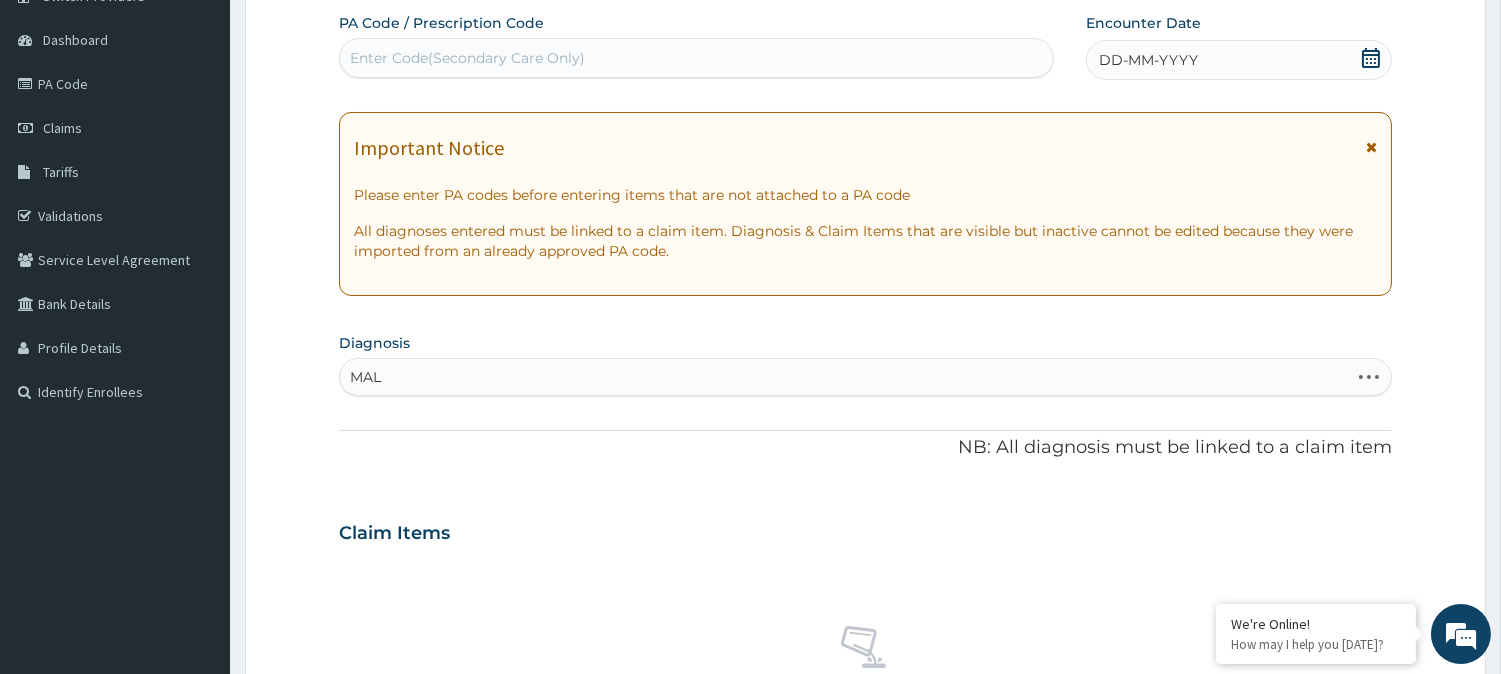 type on "MALA" 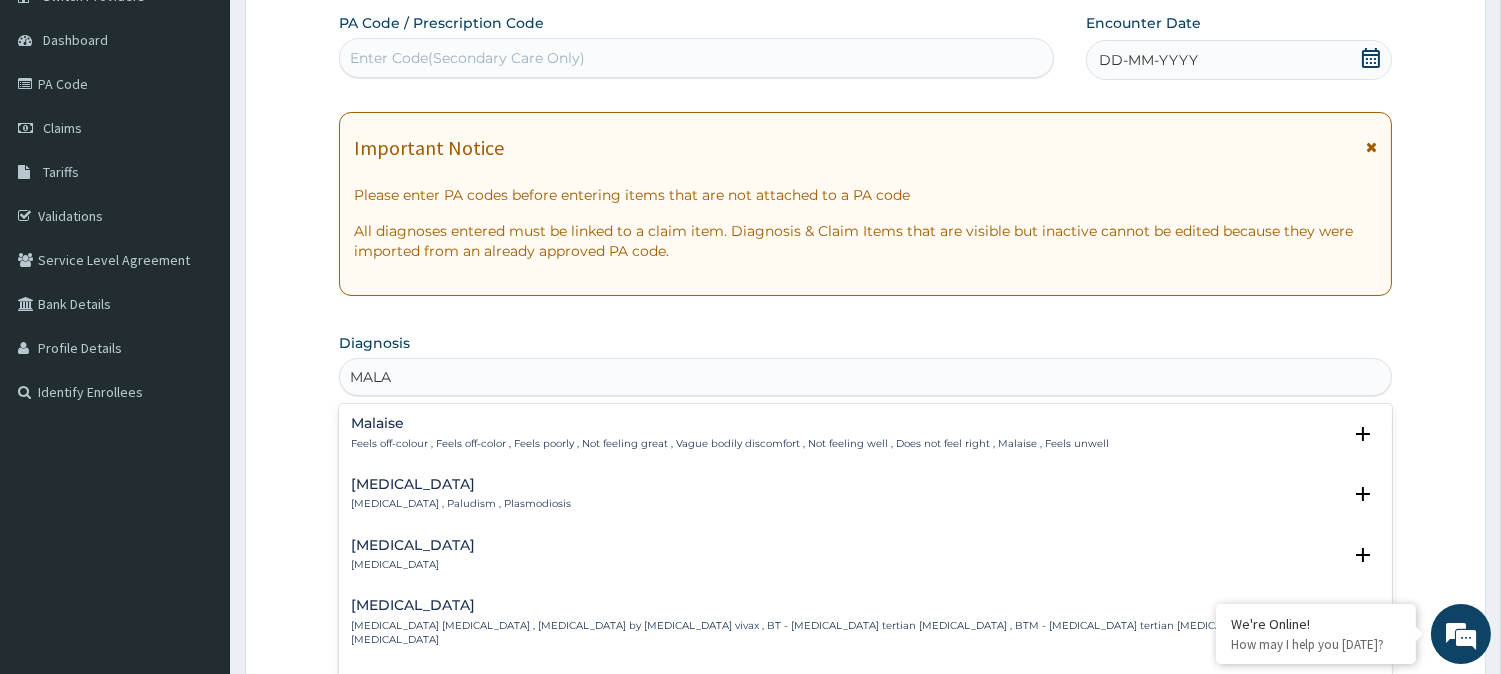 click on "Malaria" at bounding box center [461, 484] 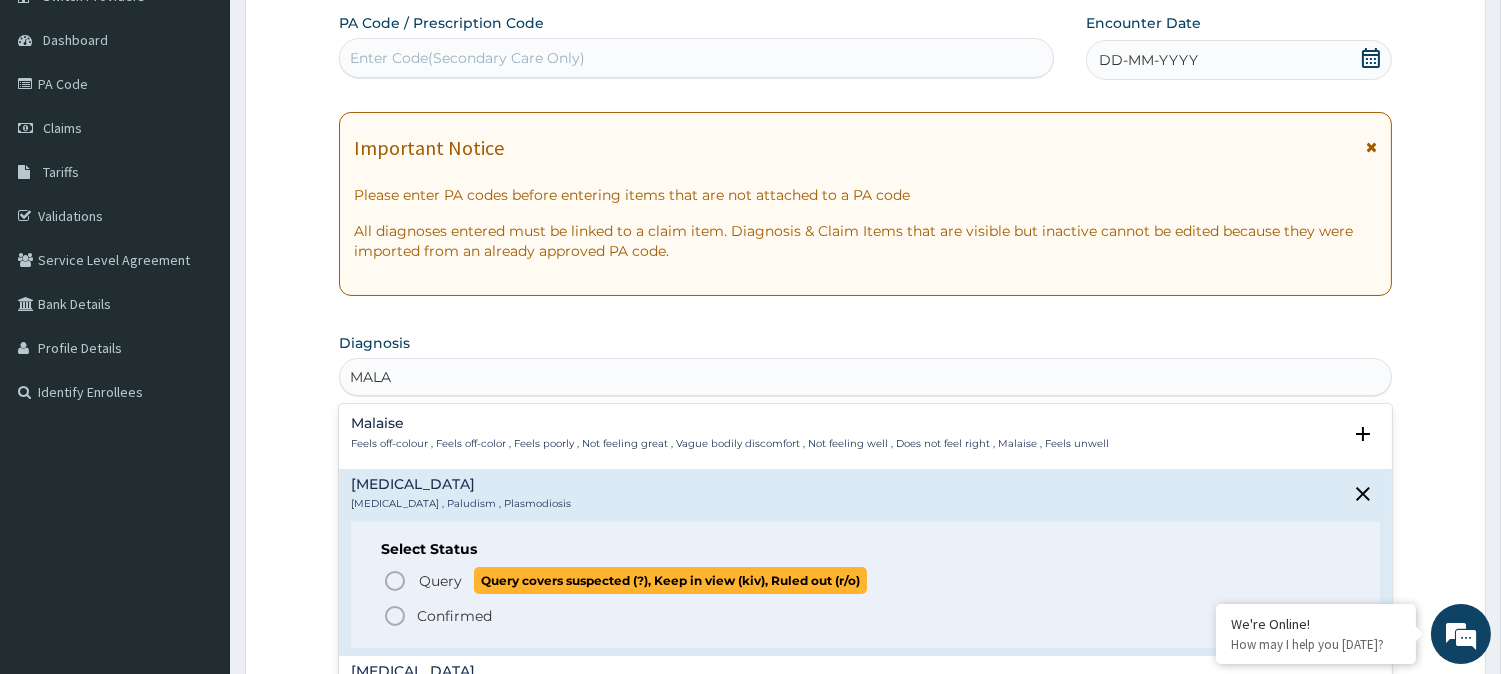 click on "Query Query covers suspected (?), Keep in view (kiv), Ruled out (r/o)" at bounding box center [866, 580] 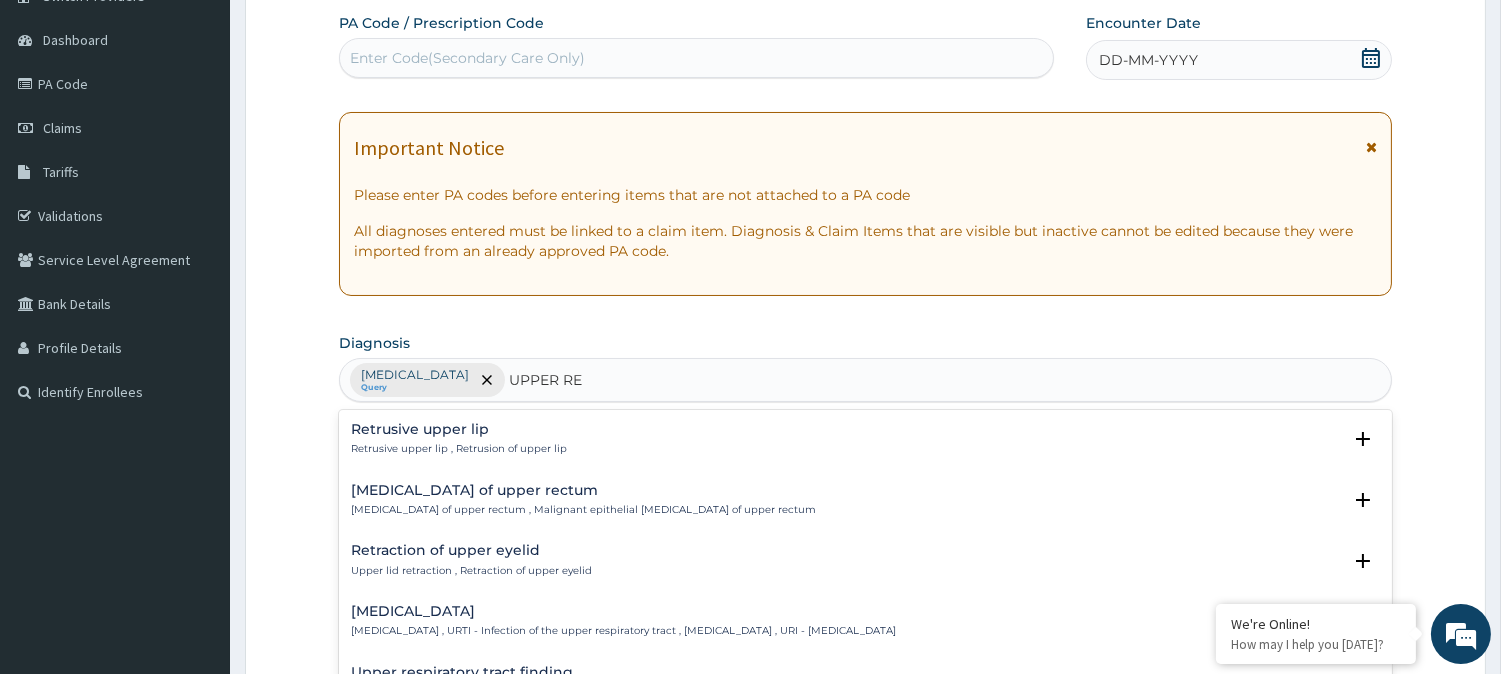 type on "UPPER RES" 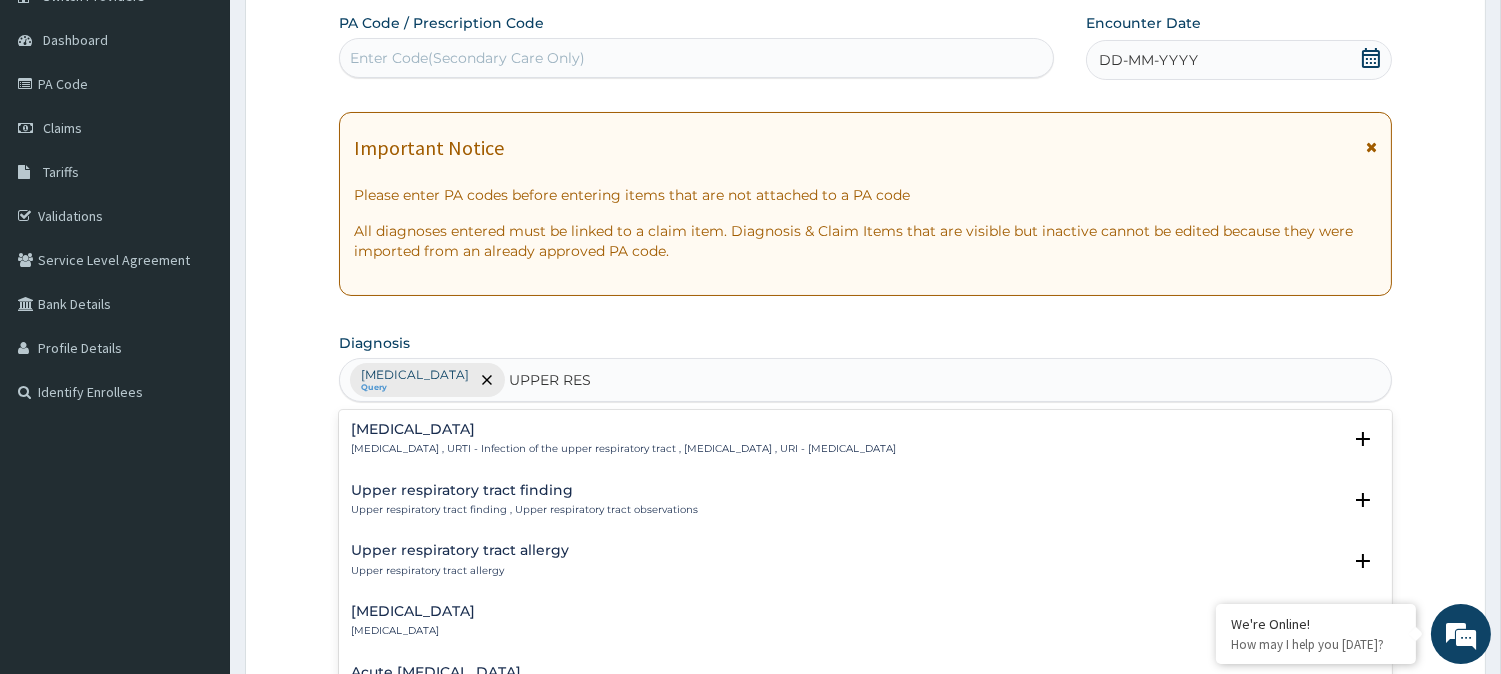 click on "Upper respiratory infection , URTI - Infection of the upper respiratory tract , Upper respiratory tract infection , URI - Upper respiratory infection" at bounding box center [623, 449] 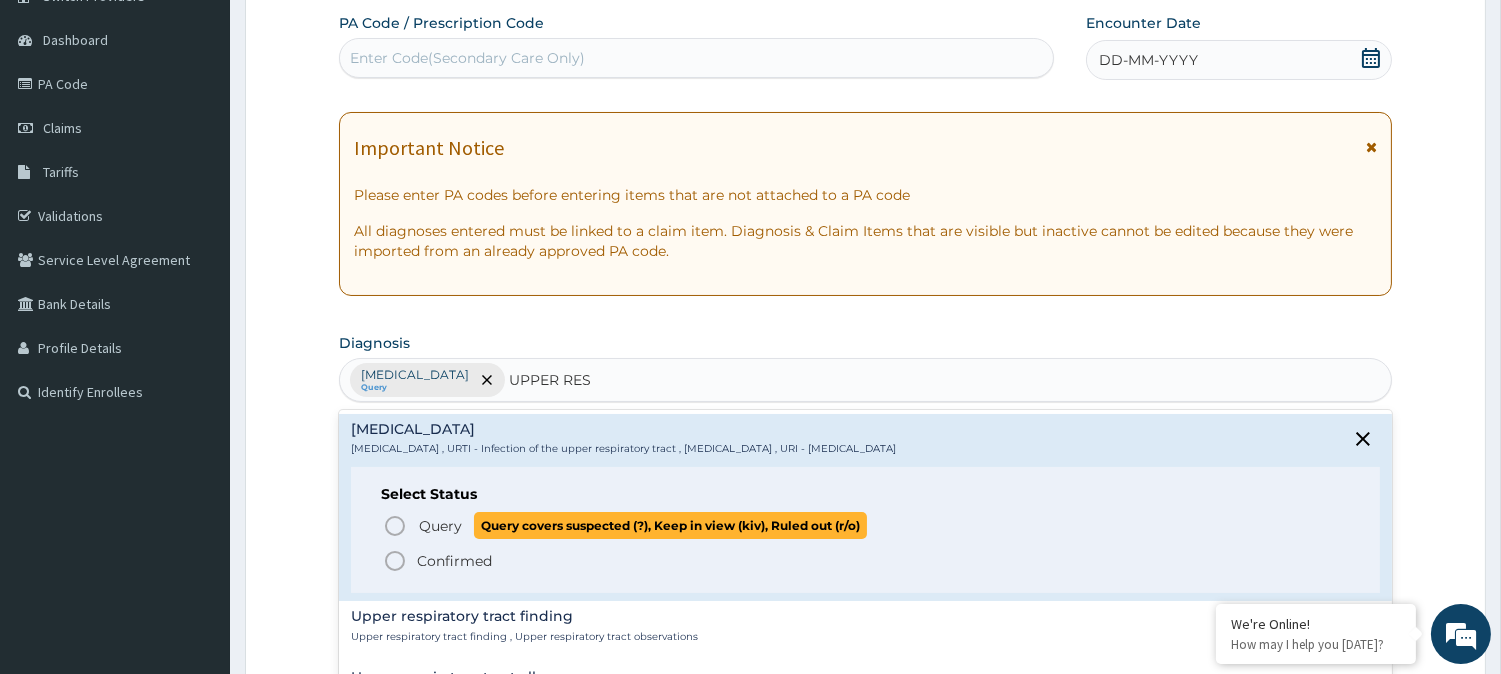 click on "Query Query covers suspected (?), Keep in view (kiv), Ruled out (r/o)" at bounding box center [642, 525] 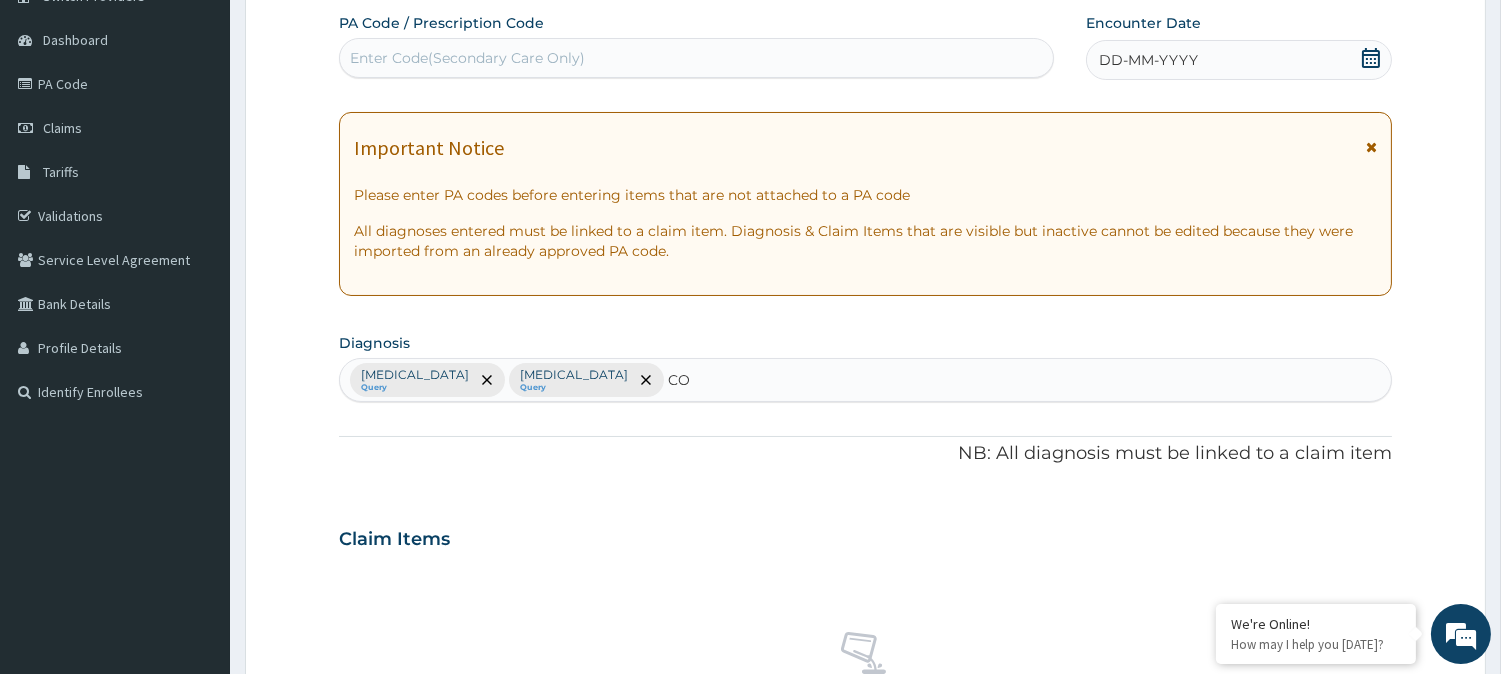 type on "COU" 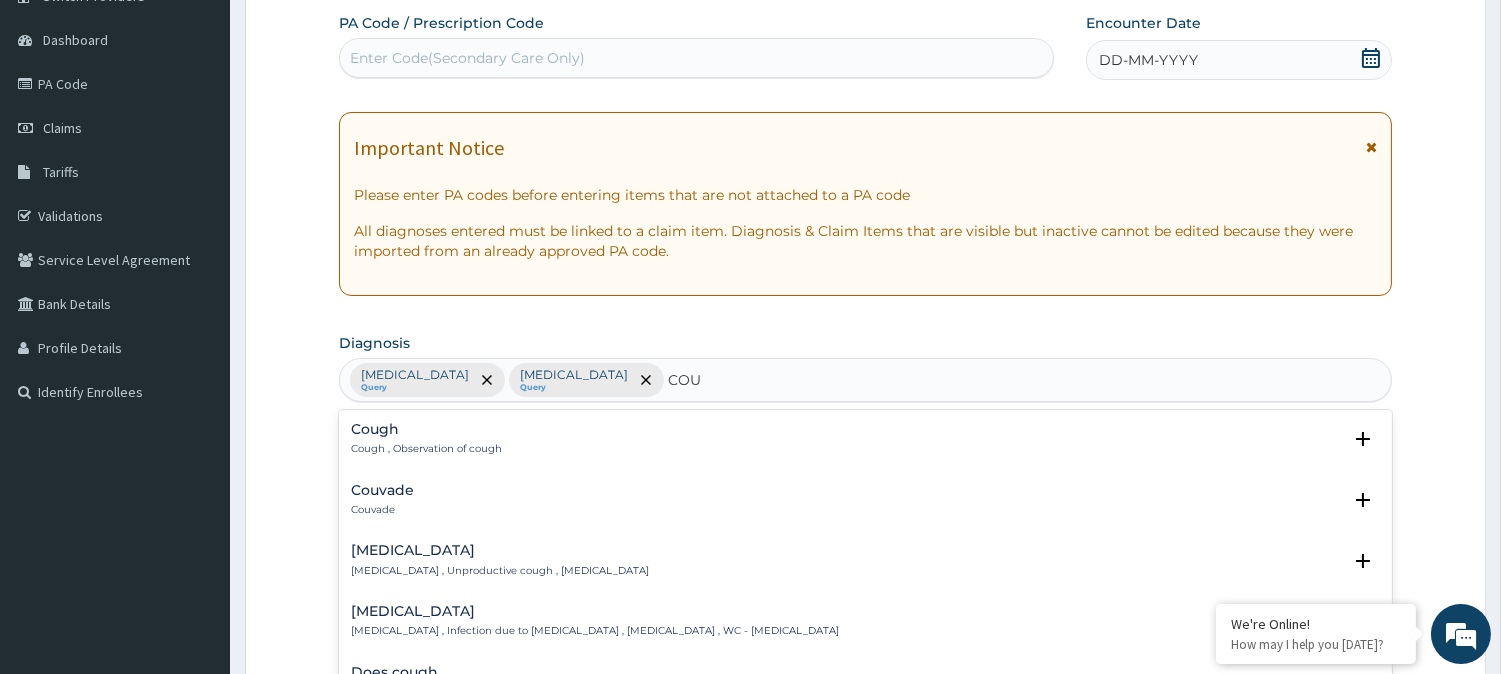 click on "Cough" at bounding box center [426, 429] 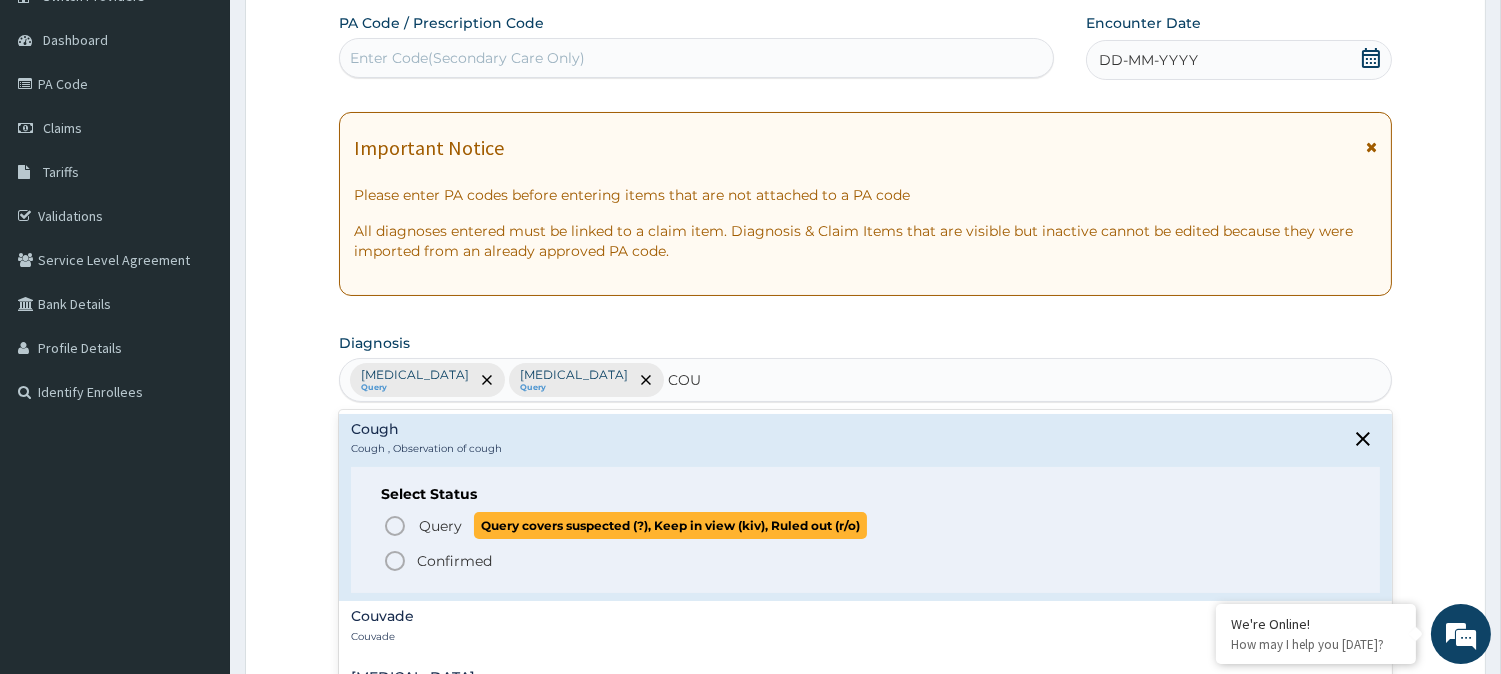 click 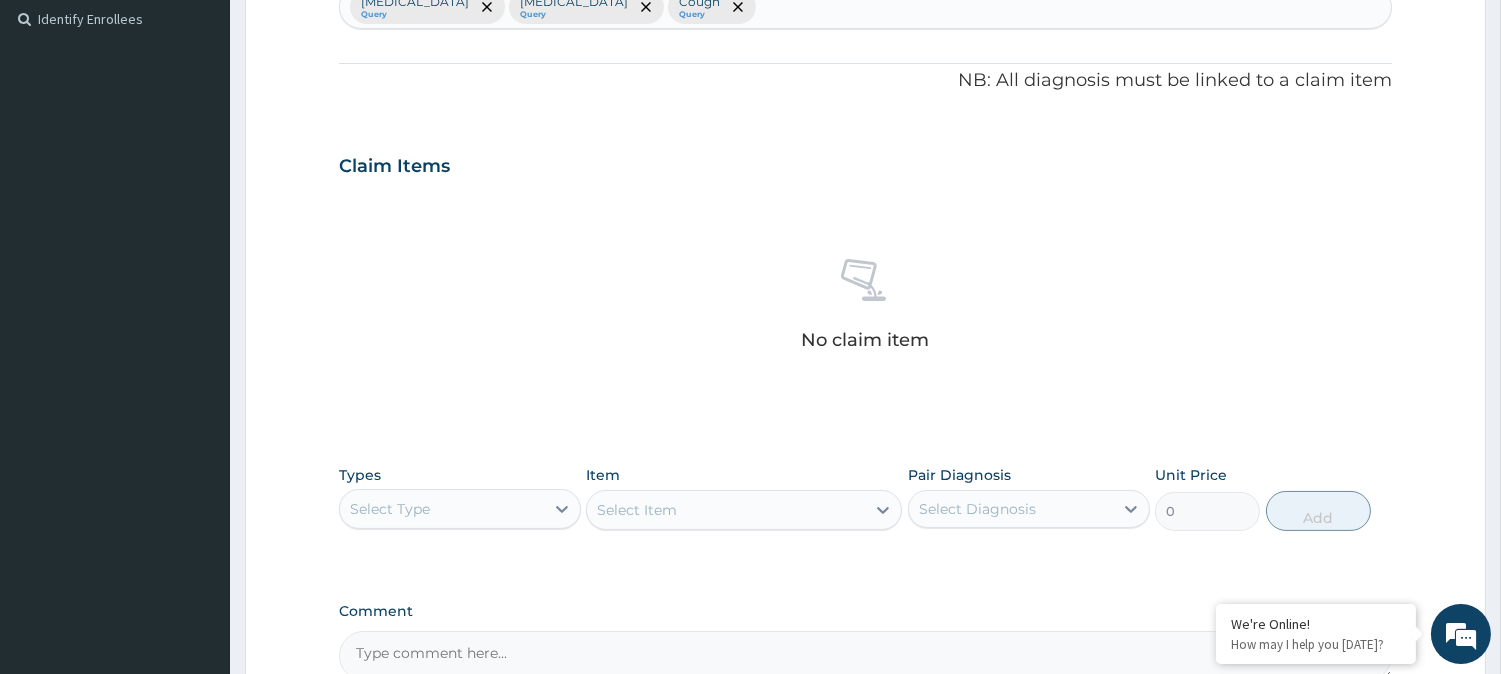 scroll, scrollTop: 734, scrollLeft: 0, axis: vertical 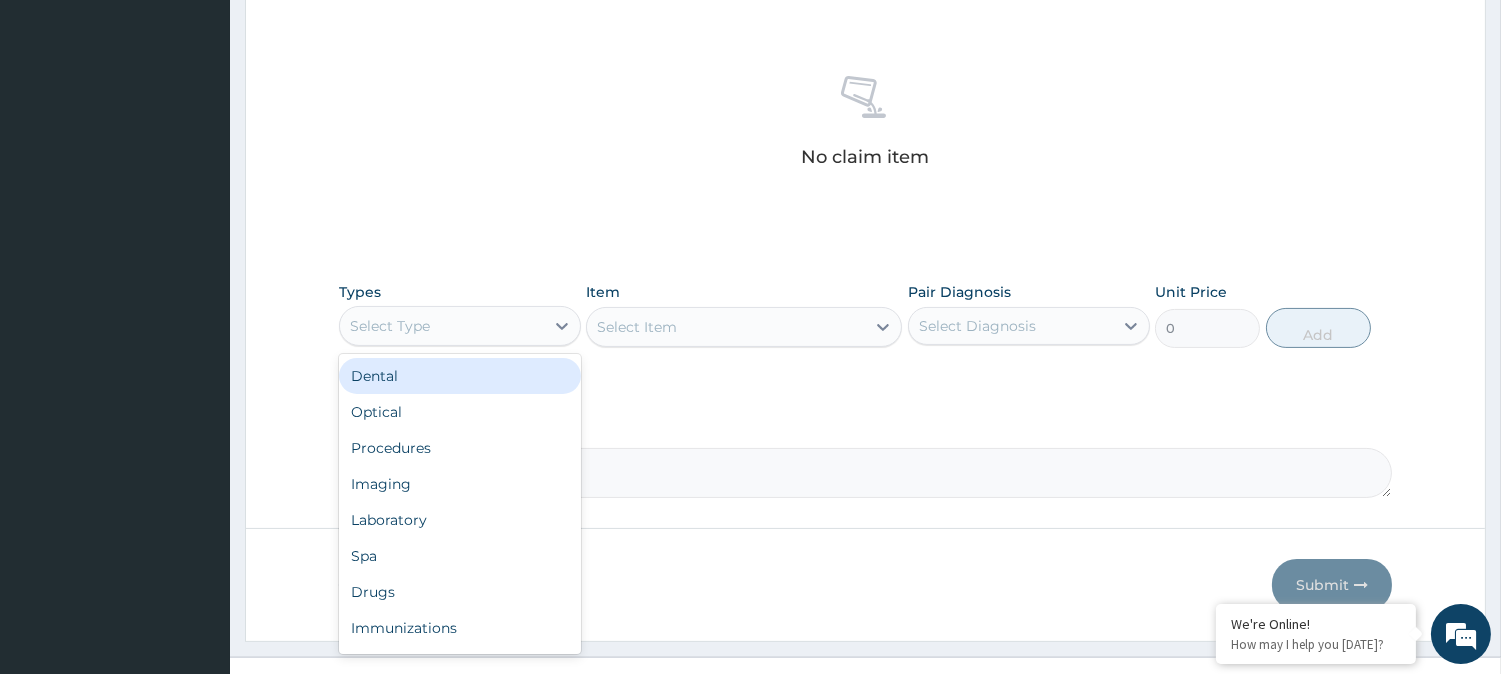 click on "Select Type" at bounding box center [442, 326] 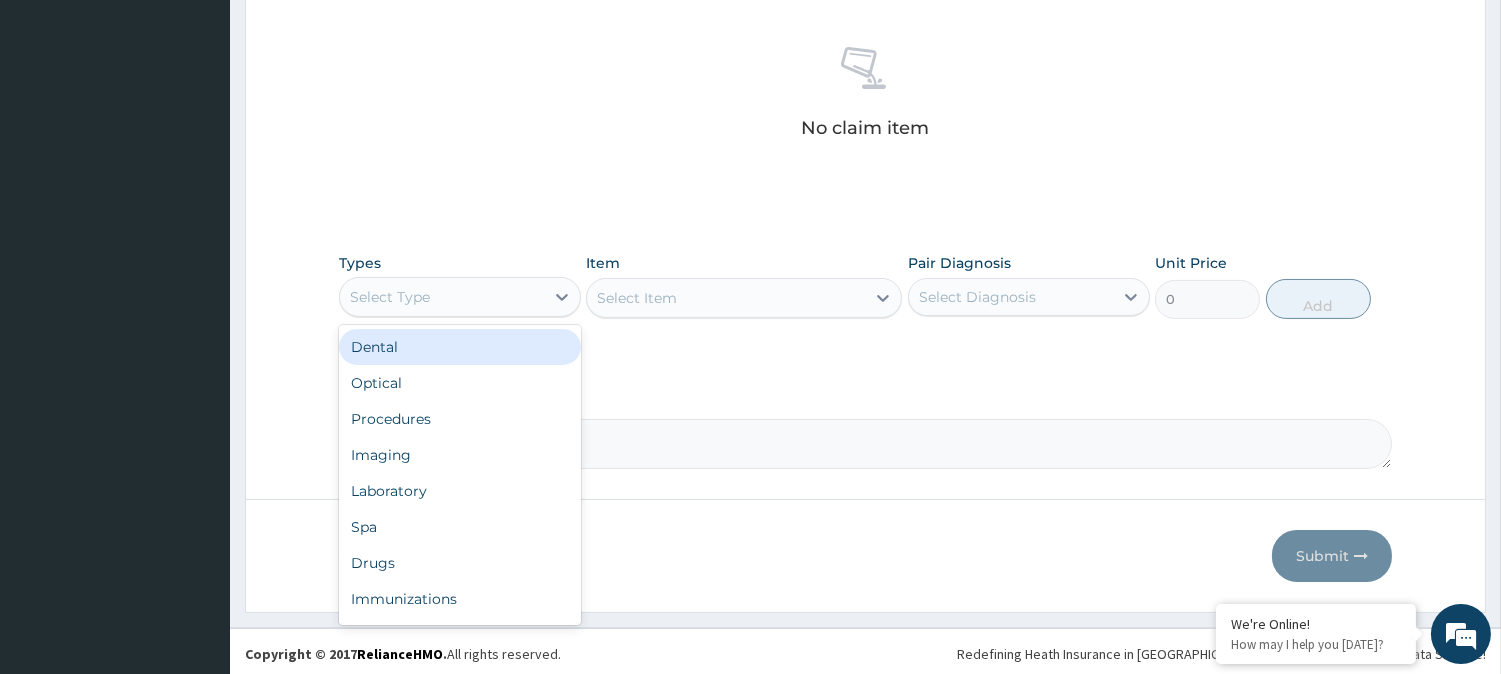 scroll, scrollTop: 767, scrollLeft: 0, axis: vertical 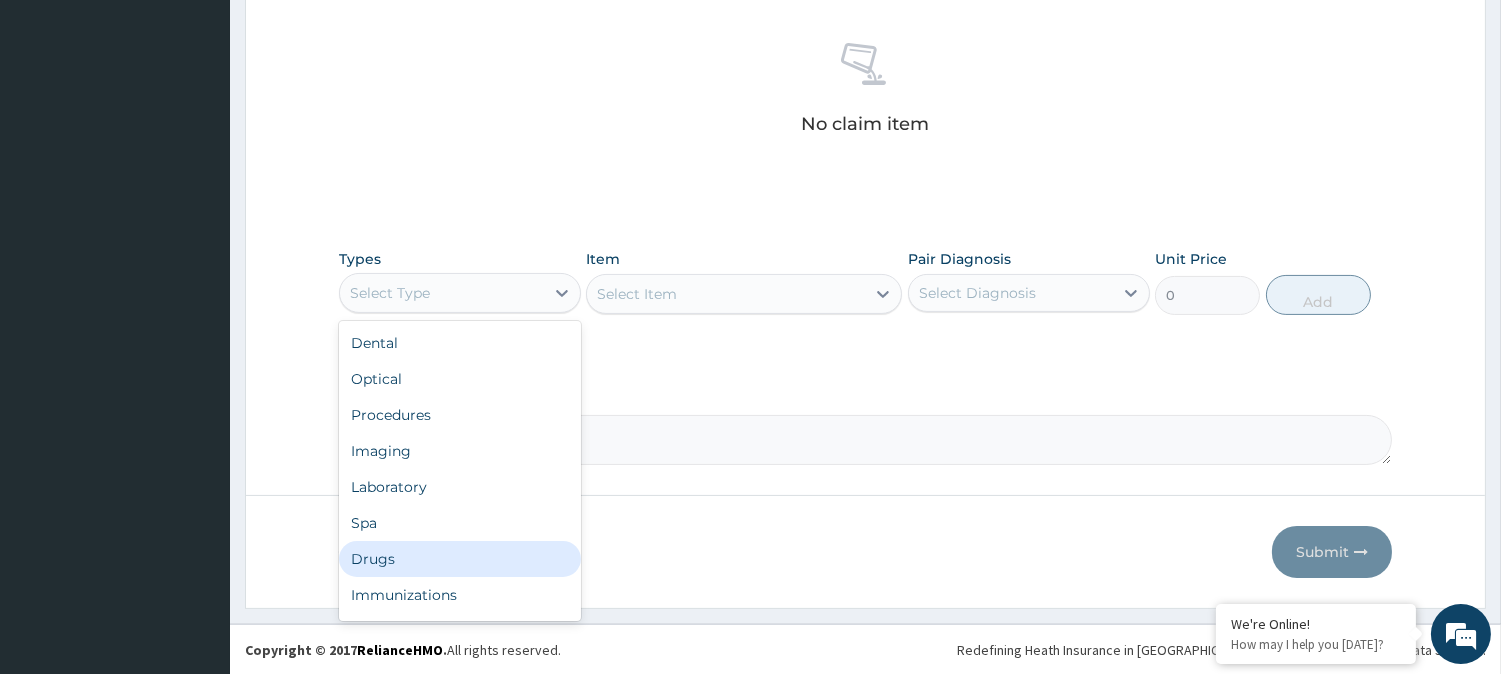 click on "Drugs" at bounding box center (460, 559) 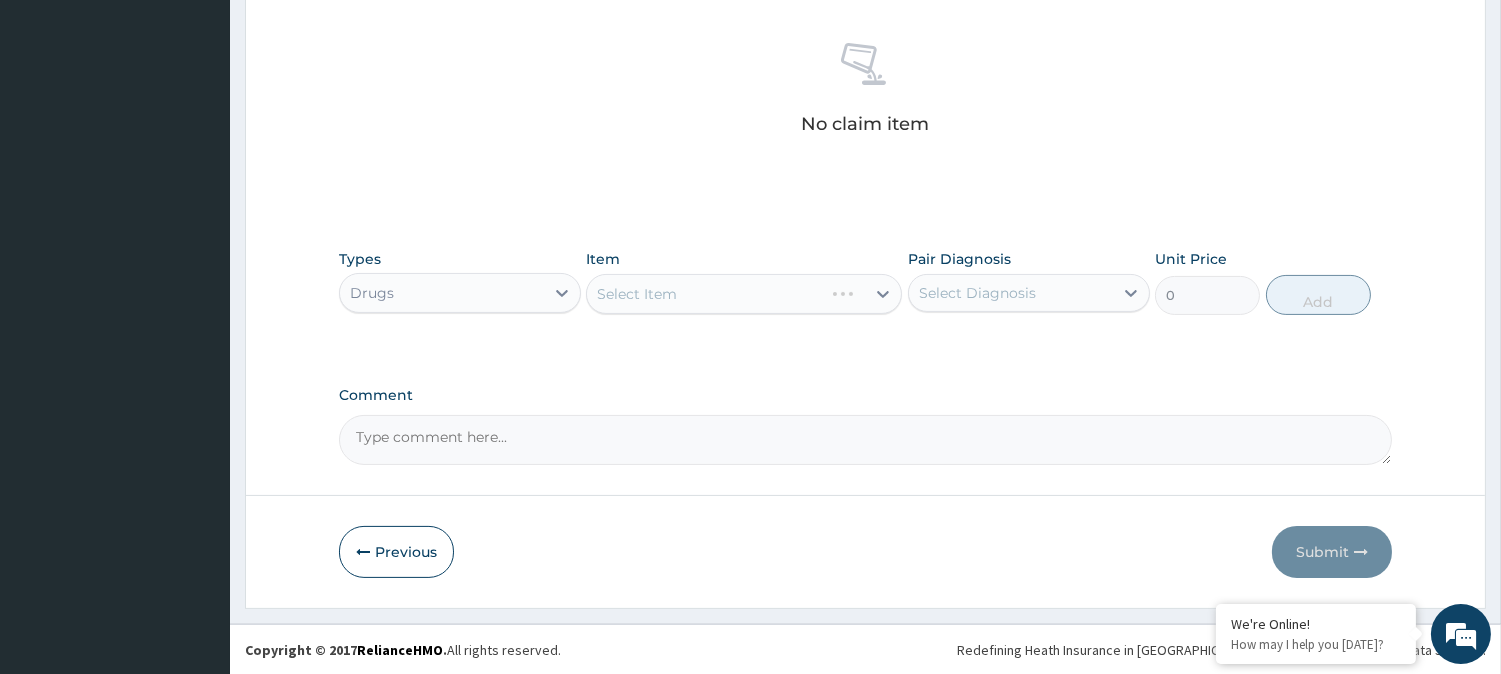 click on "Select Item" at bounding box center [744, 294] 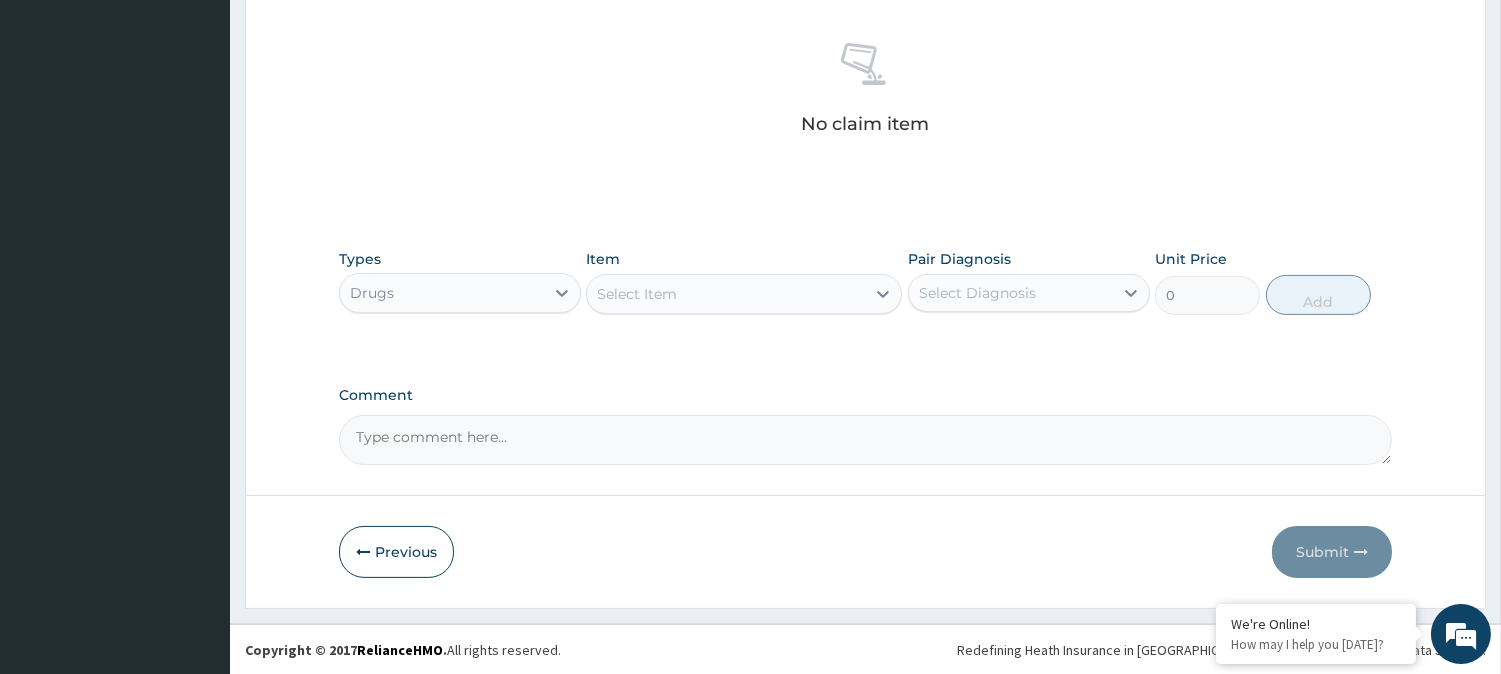 click on "Select Item" at bounding box center (637, 294) 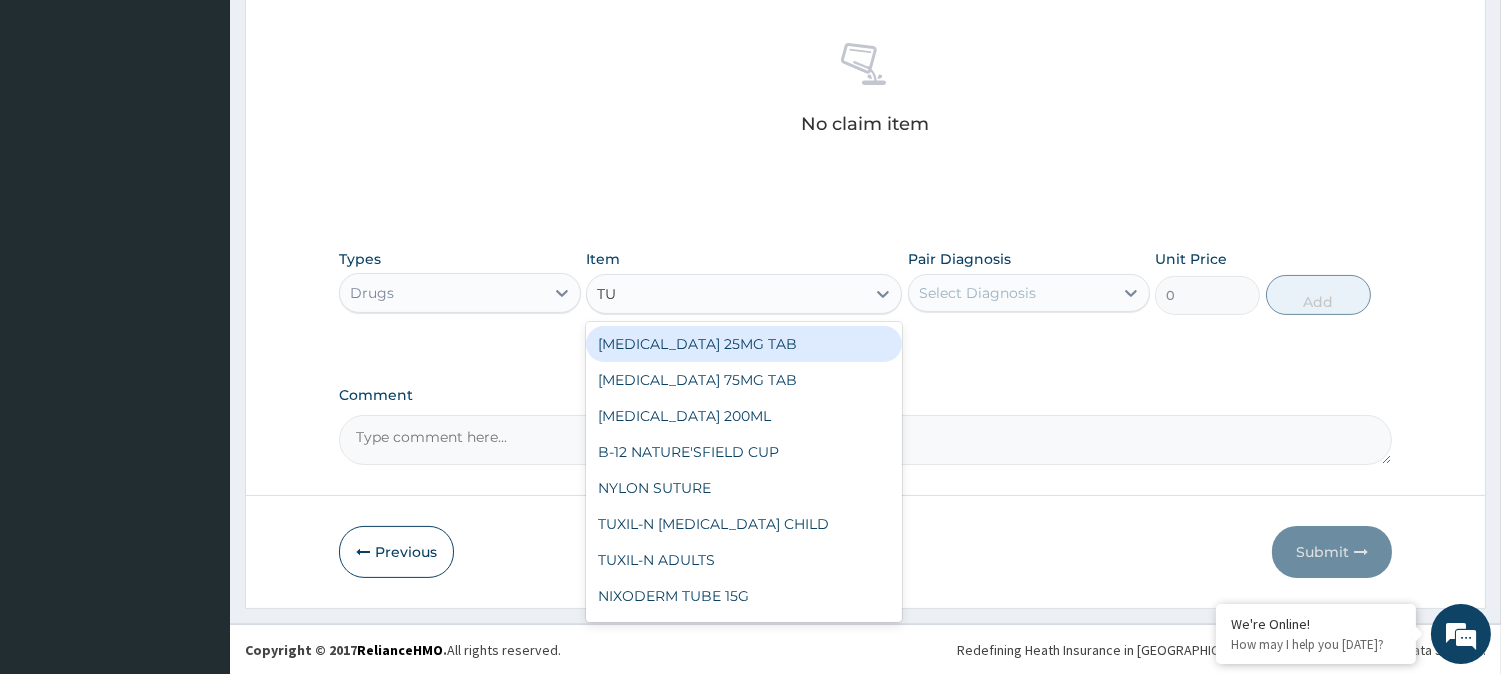 type on "TUX" 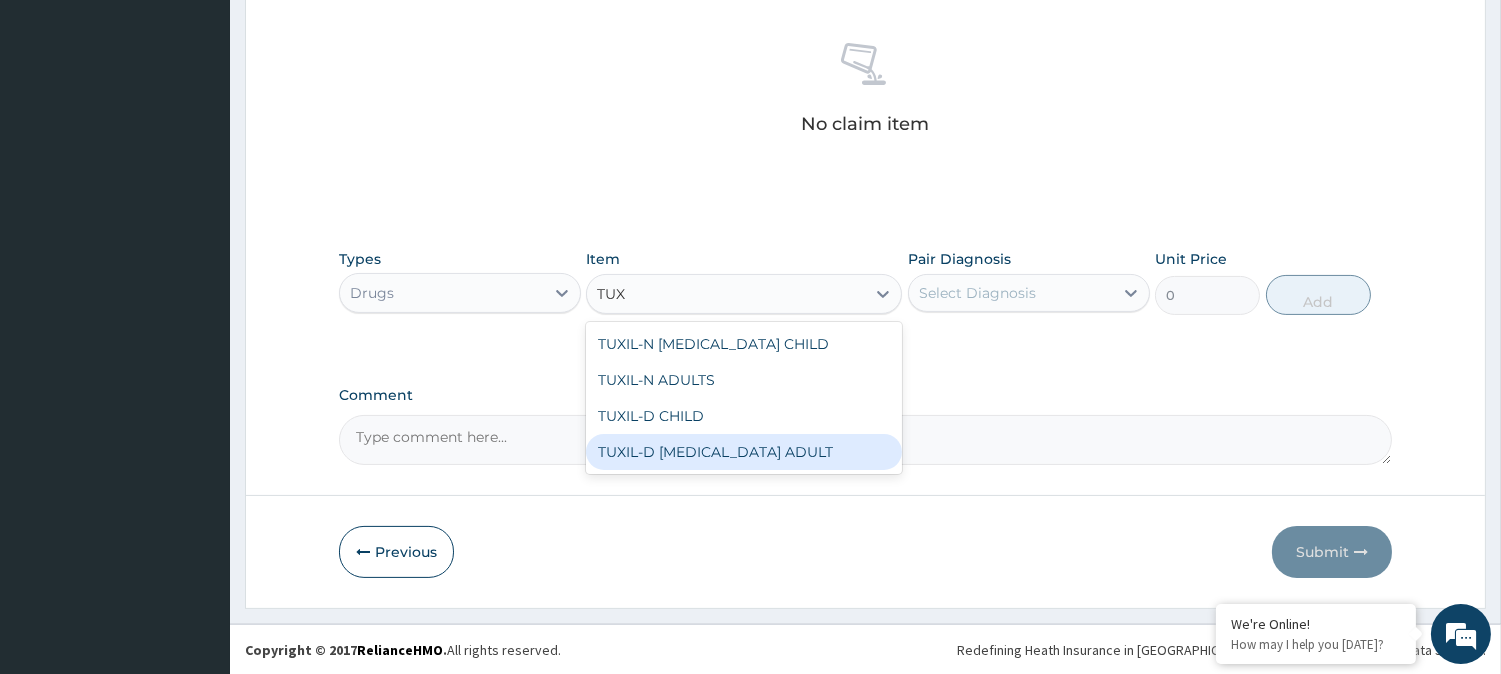 click on "TUXIL-D EXPECTORANT ADULT" at bounding box center [744, 452] 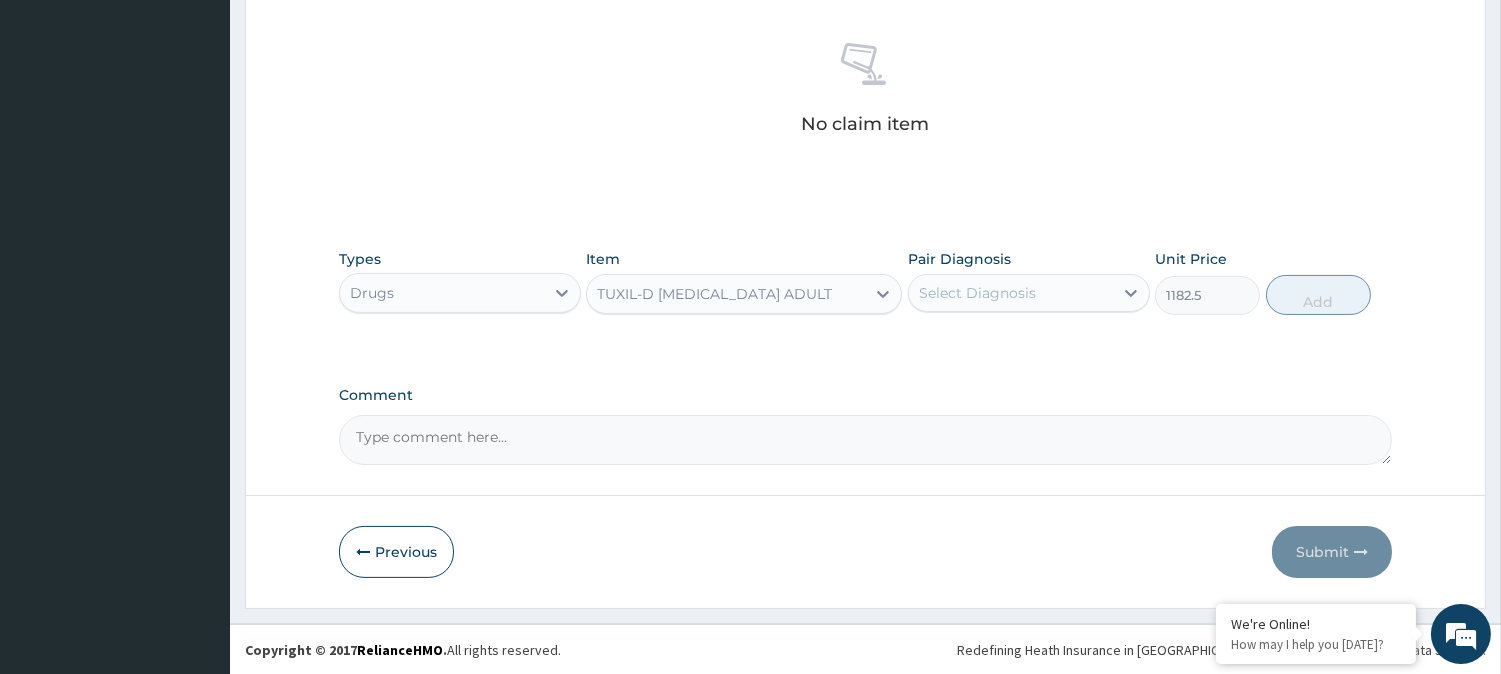 click on "Select Diagnosis" at bounding box center (977, 293) 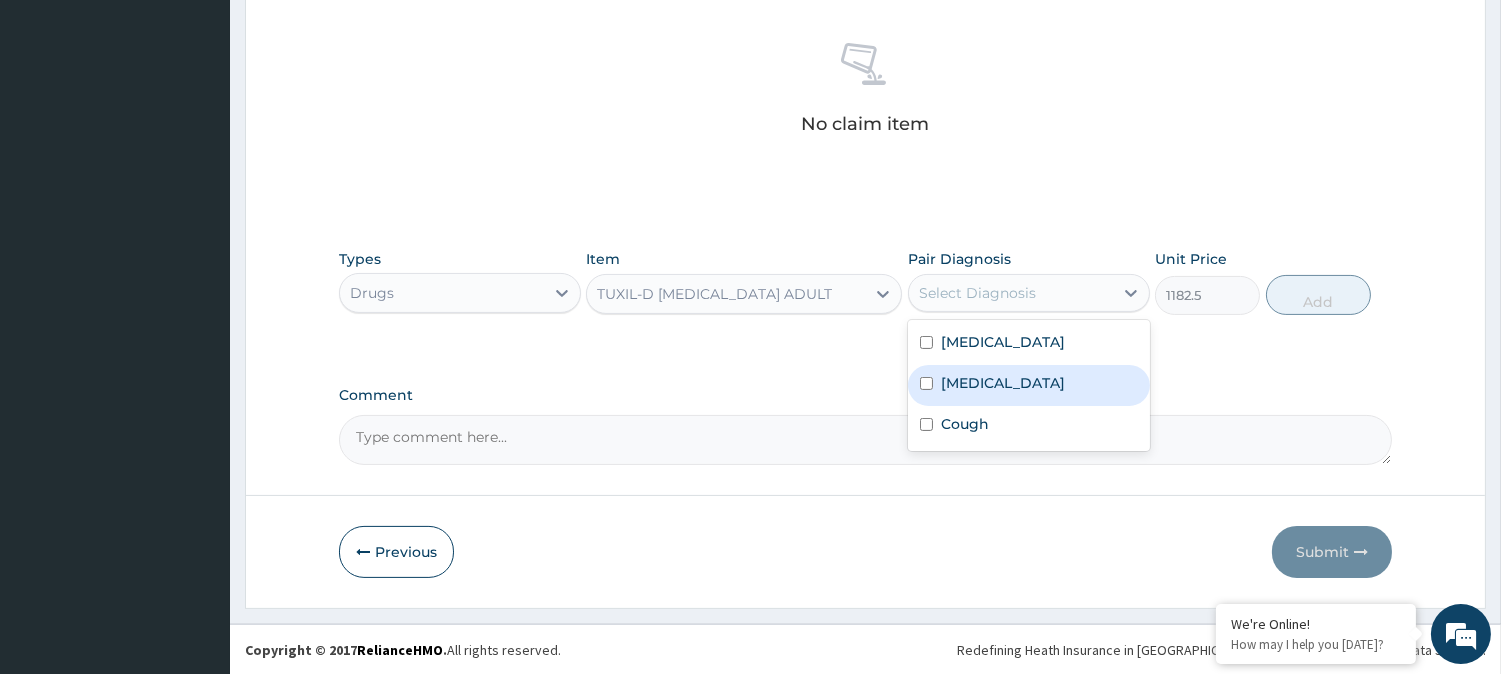 click on "Upper respiratory infection" at bounding box center [1029, 385] 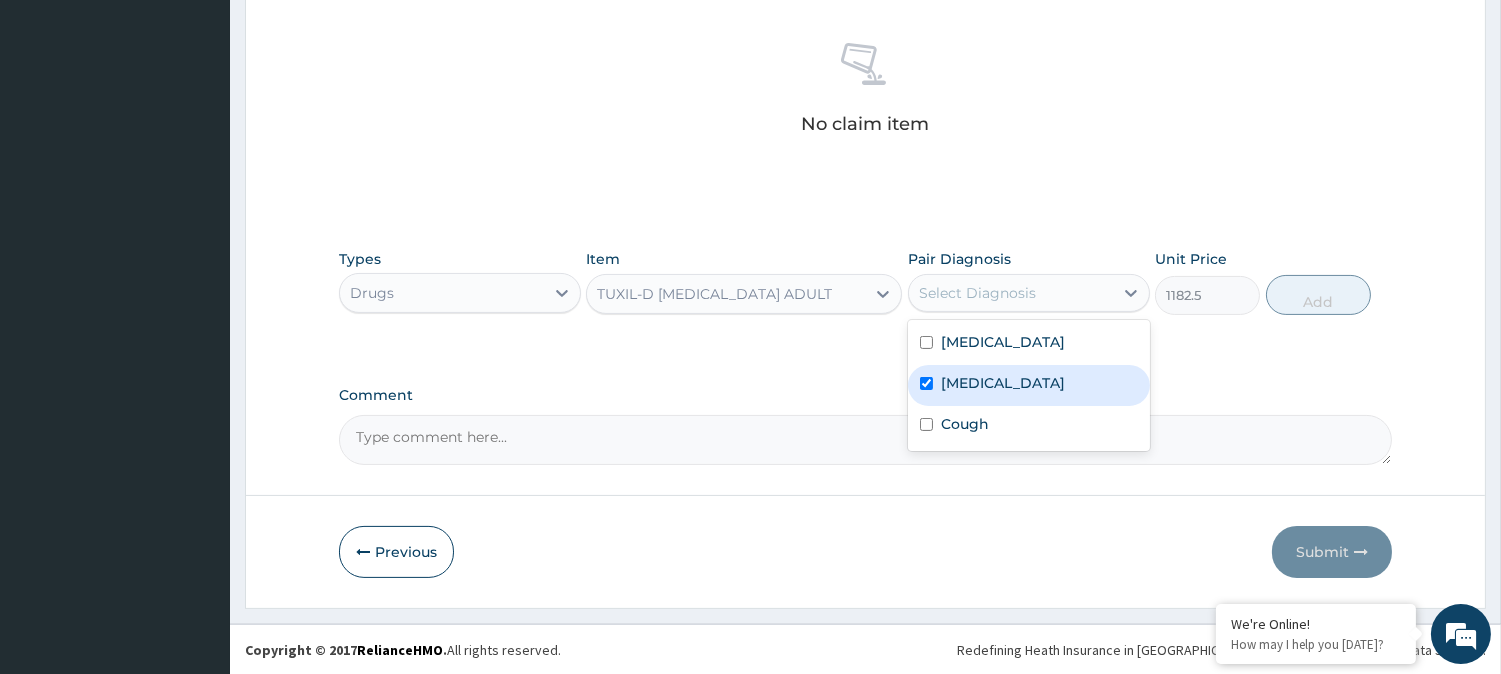 checkbox on "true" 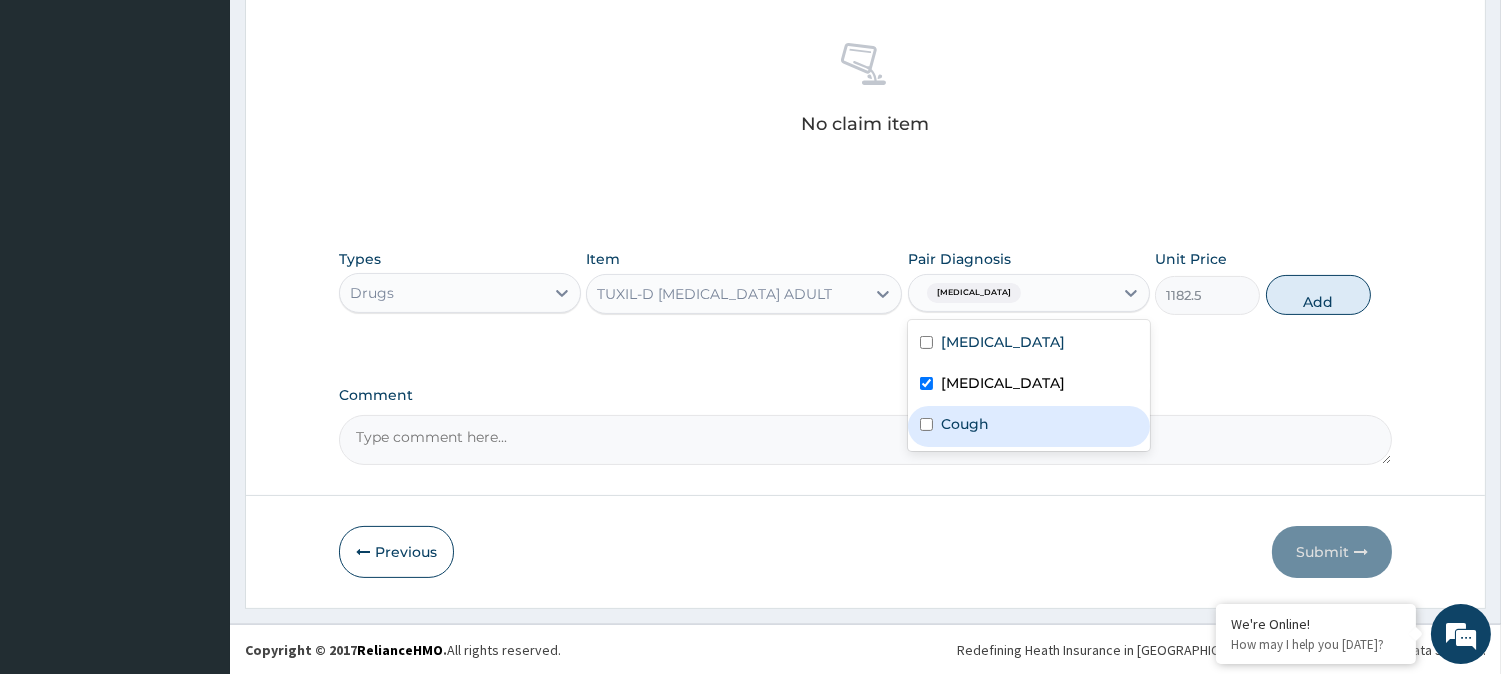click on "Cough" at bounding box center [1029, 426] 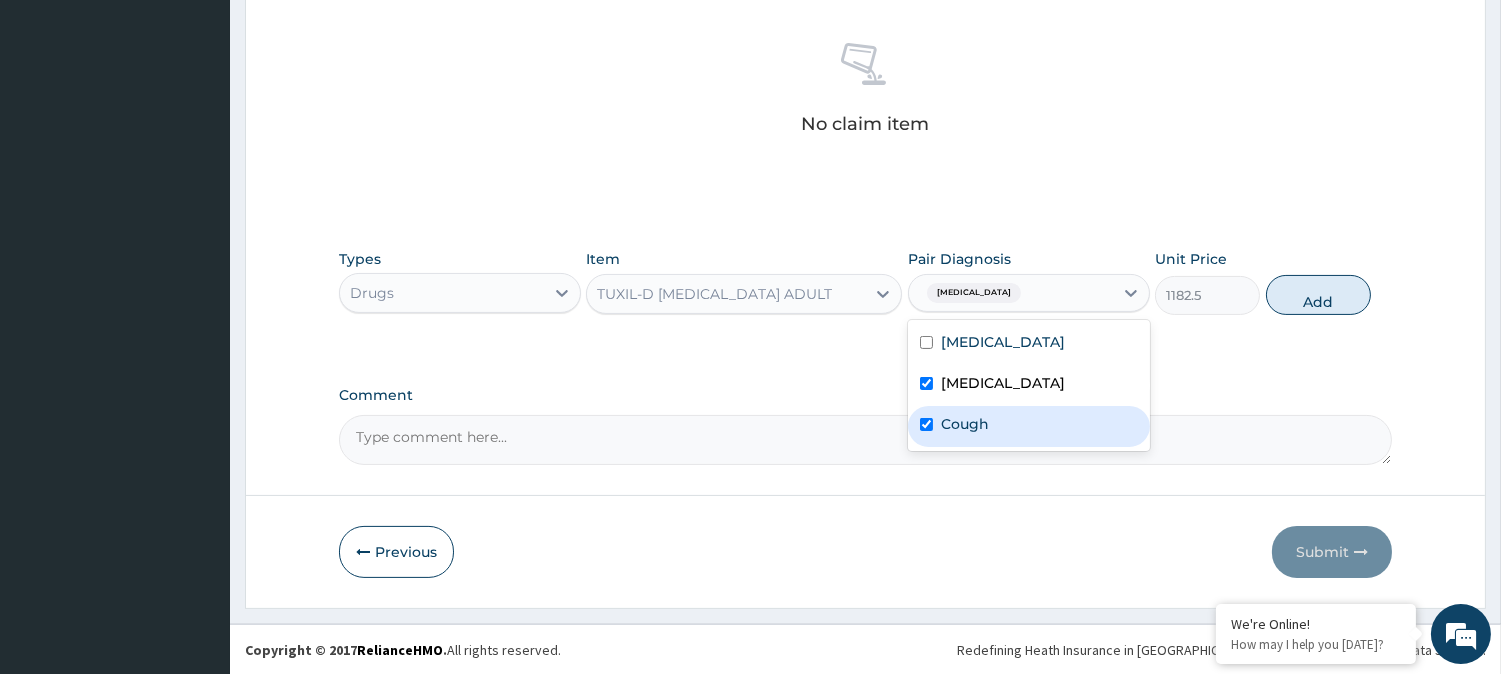 checkbox on "true" 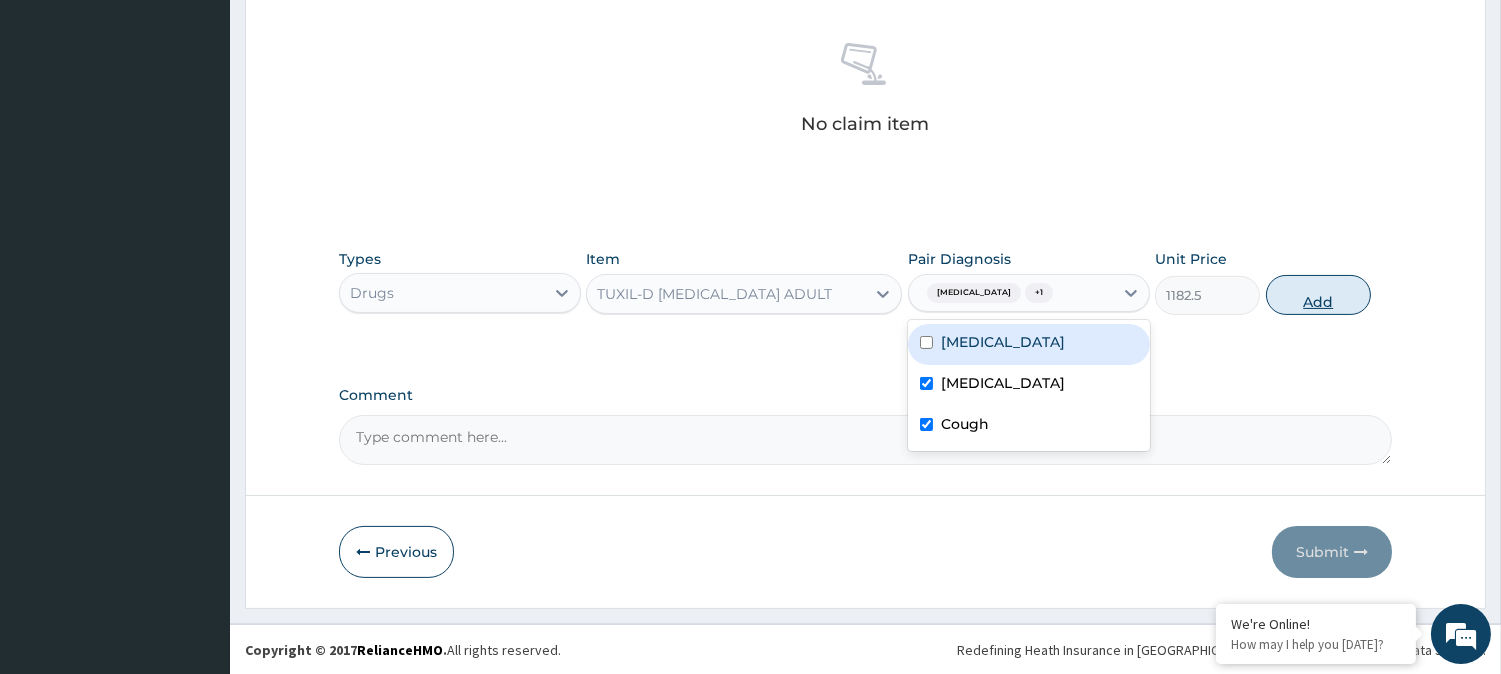 click on "Add" at bounding box center [1318, 295] 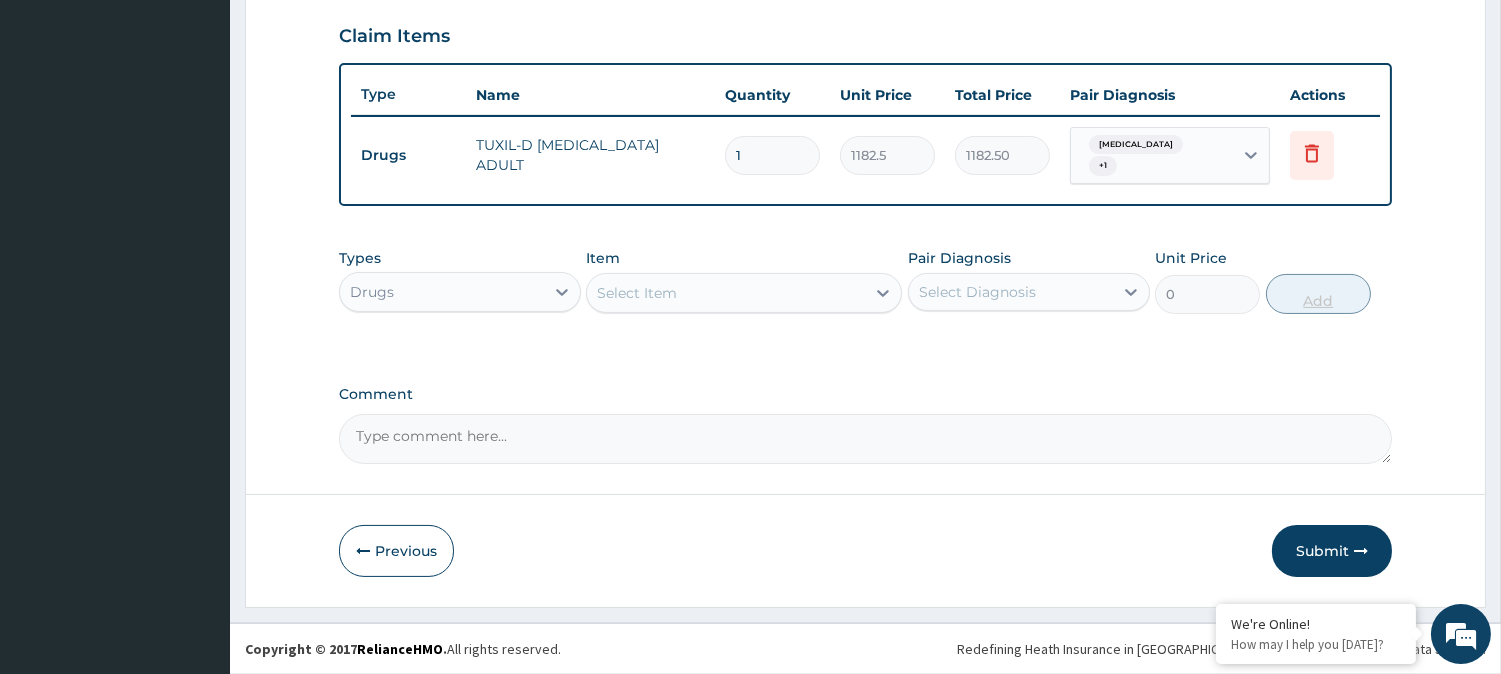 scroll, scrollTop: 678, scrollLeft: 0, axis: vertical 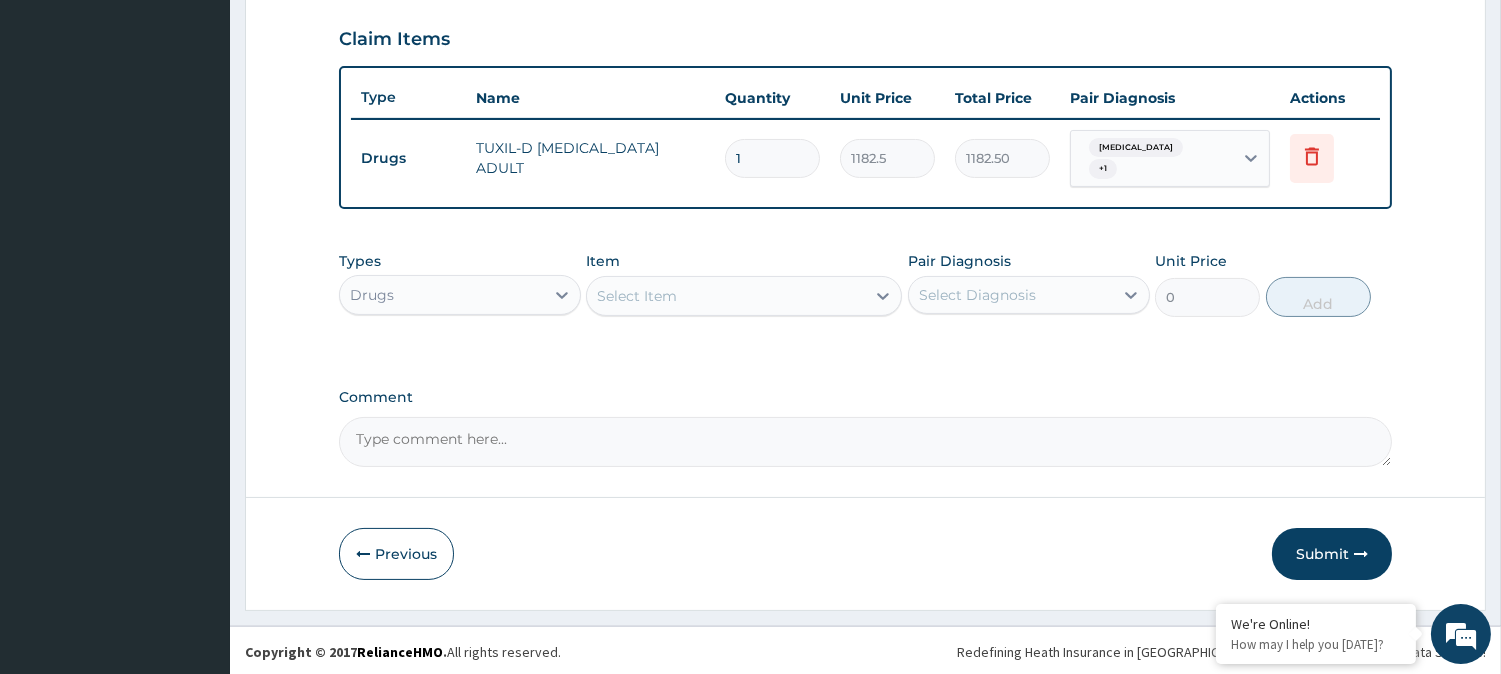 click on "Select Item" at bounding box center (726, 296) 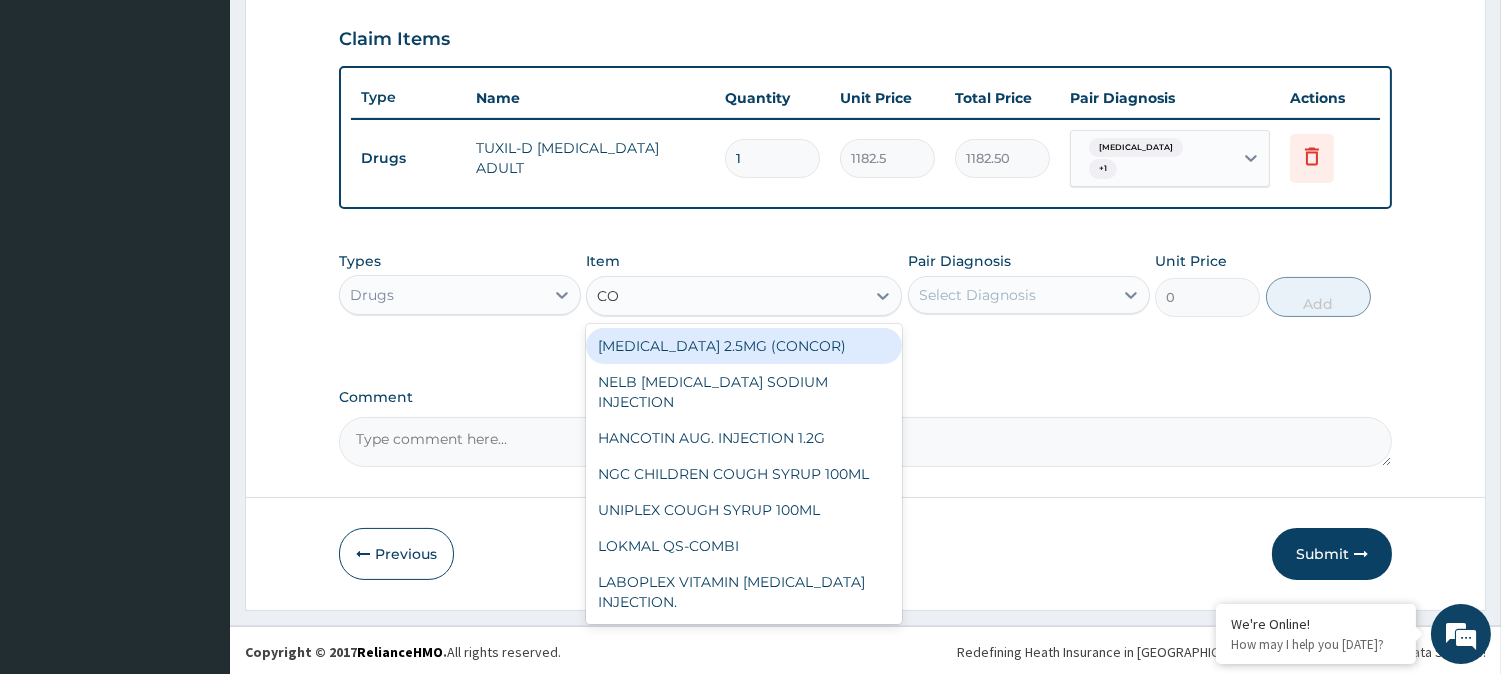 type on "COA" 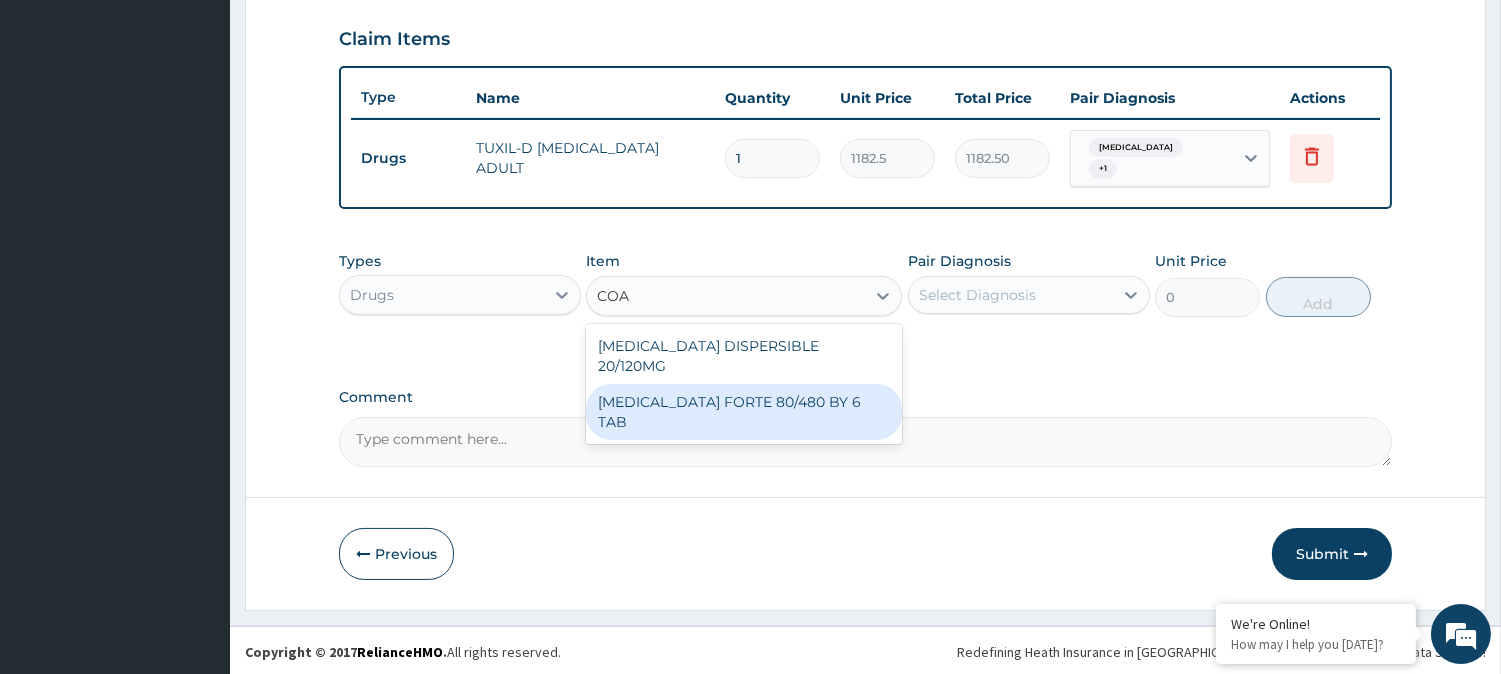 click on "COARTEM FORTE 80/480 BY 6 TAB" at bounding box center (744, 412) 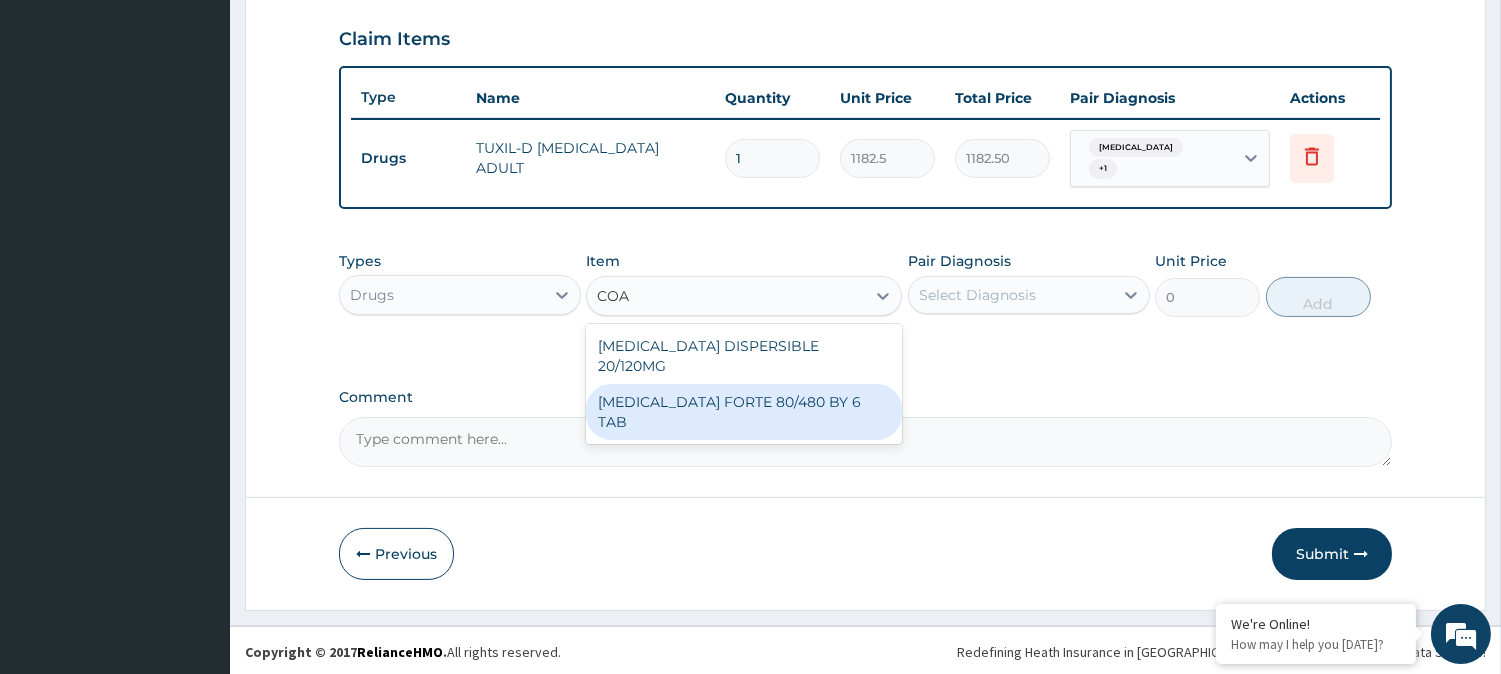 type 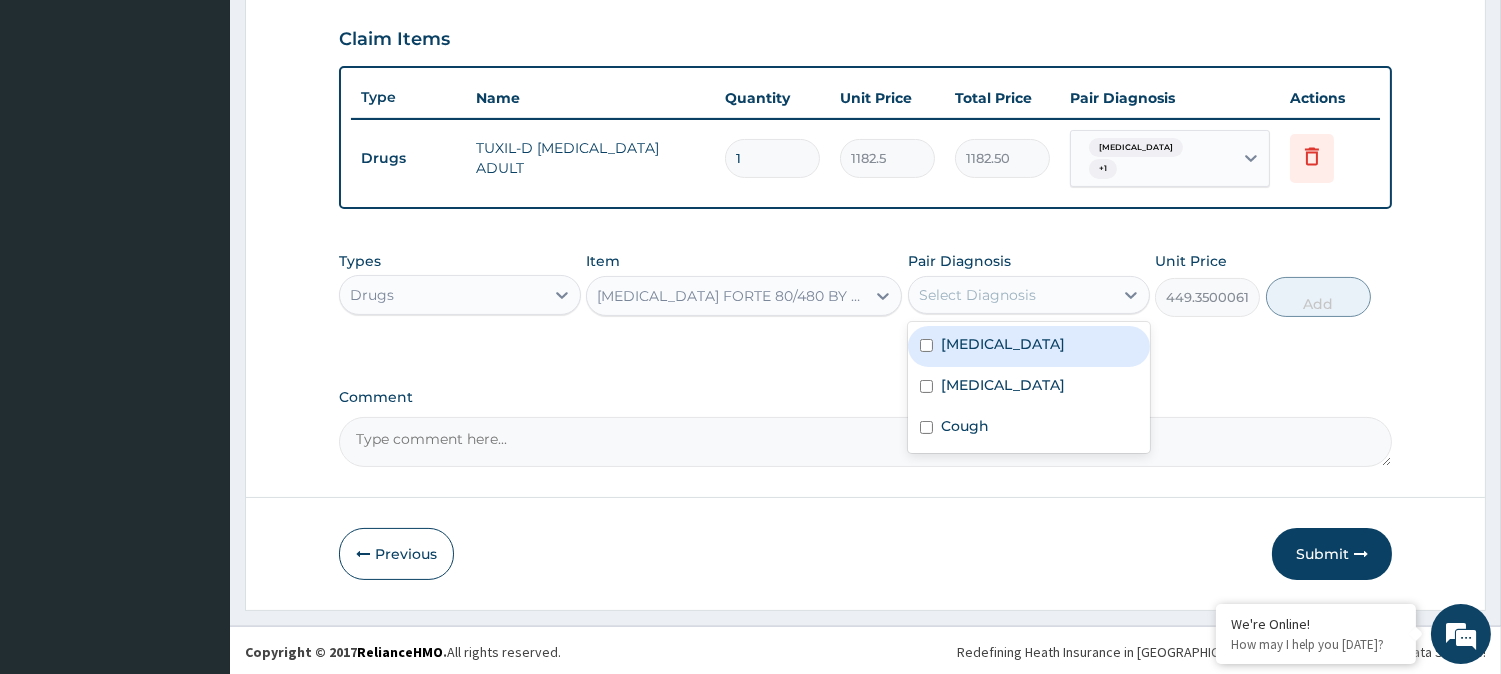 click on "Select Diagnosis" at bounding box center (1011, 295) 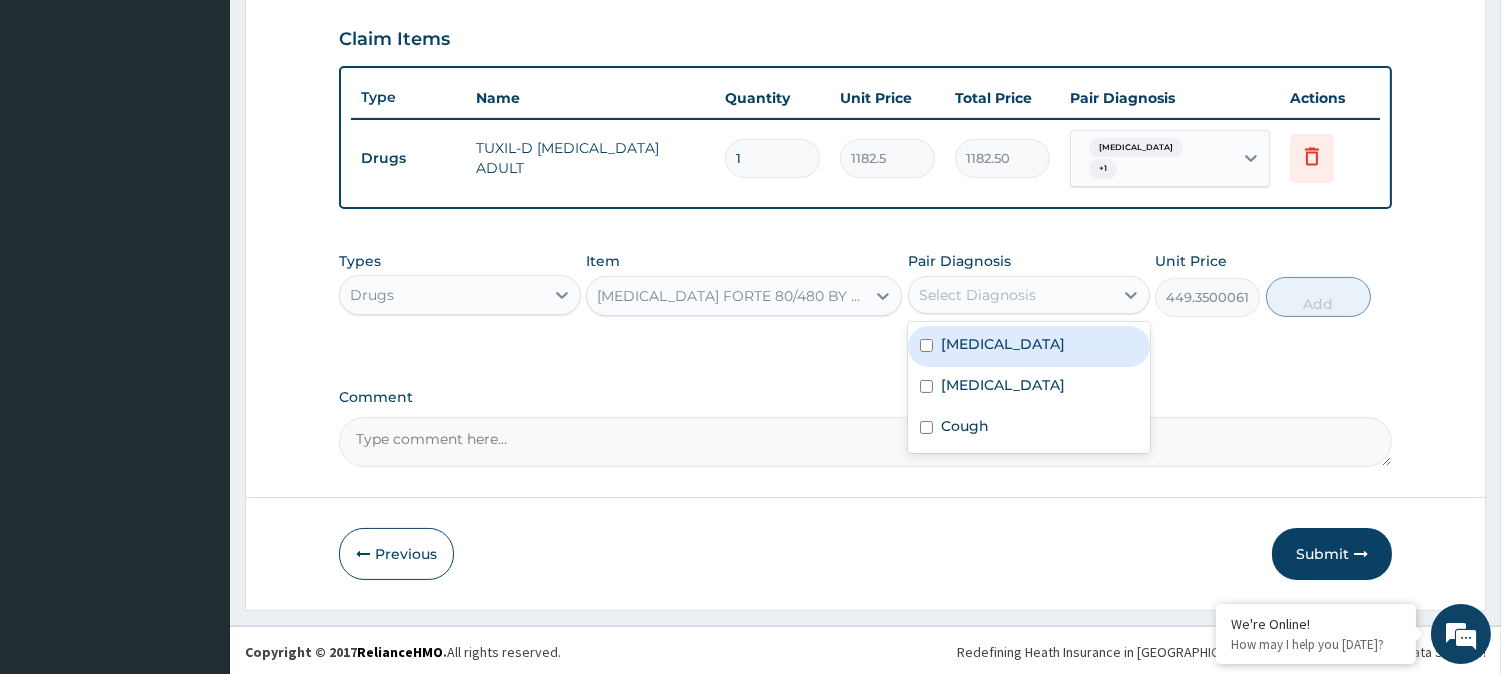 click on "Malaria" at bounding box center [1003, 344] 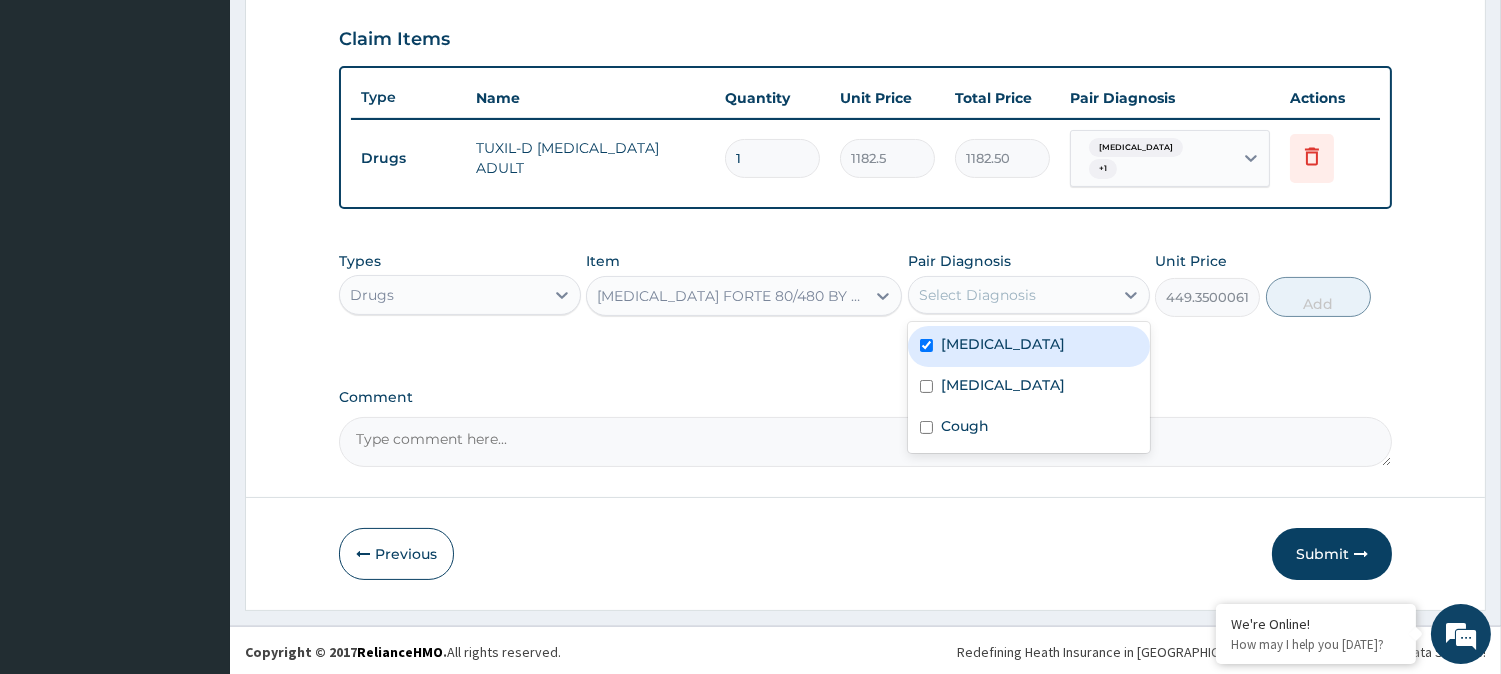 checkbox on "true" 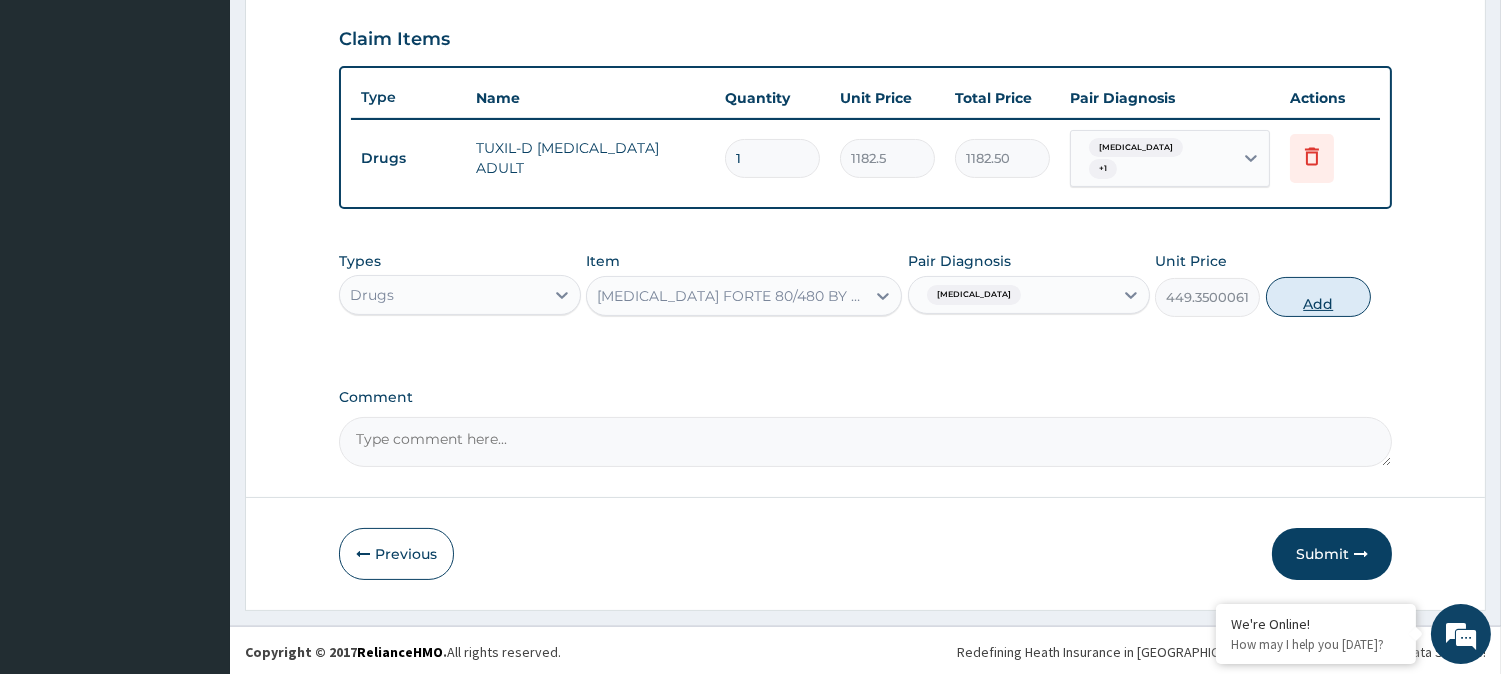 click on "Add" at bounding box center [1318, 297] 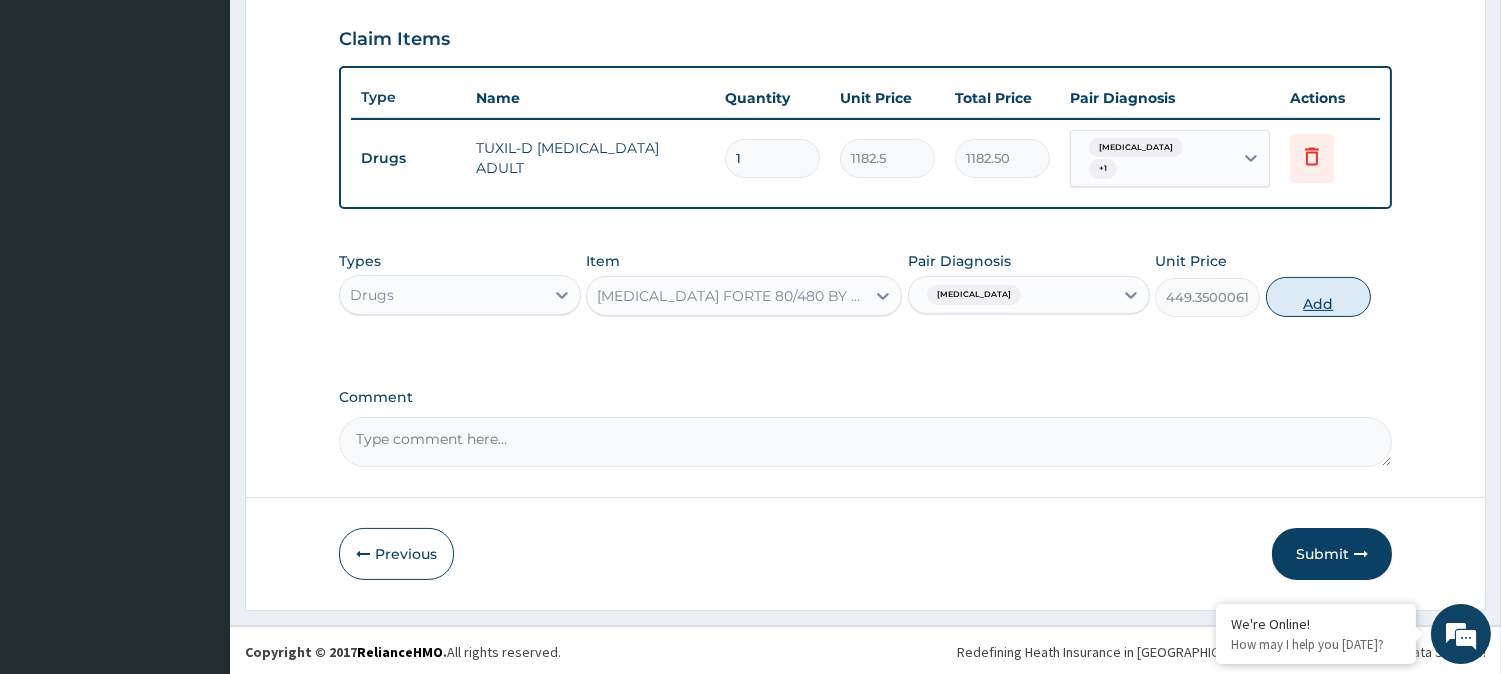 type on "0" 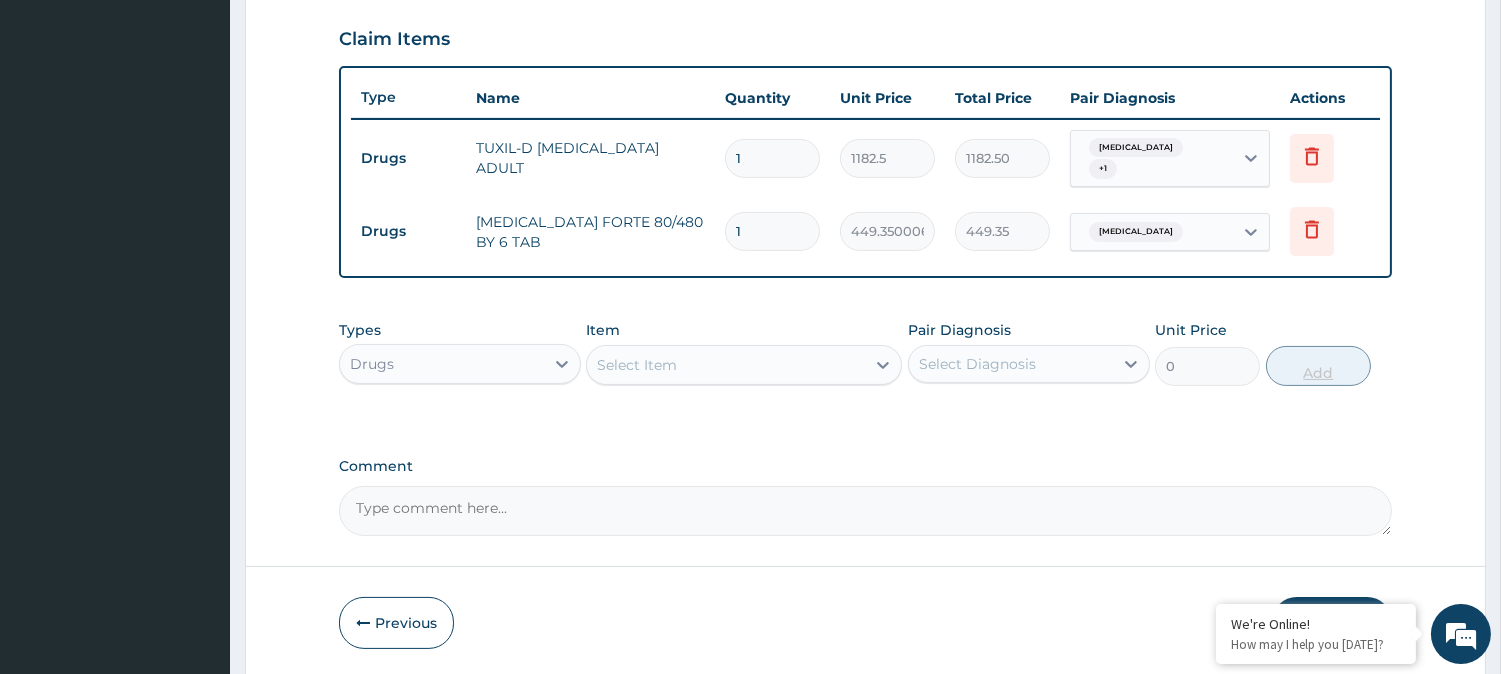 type 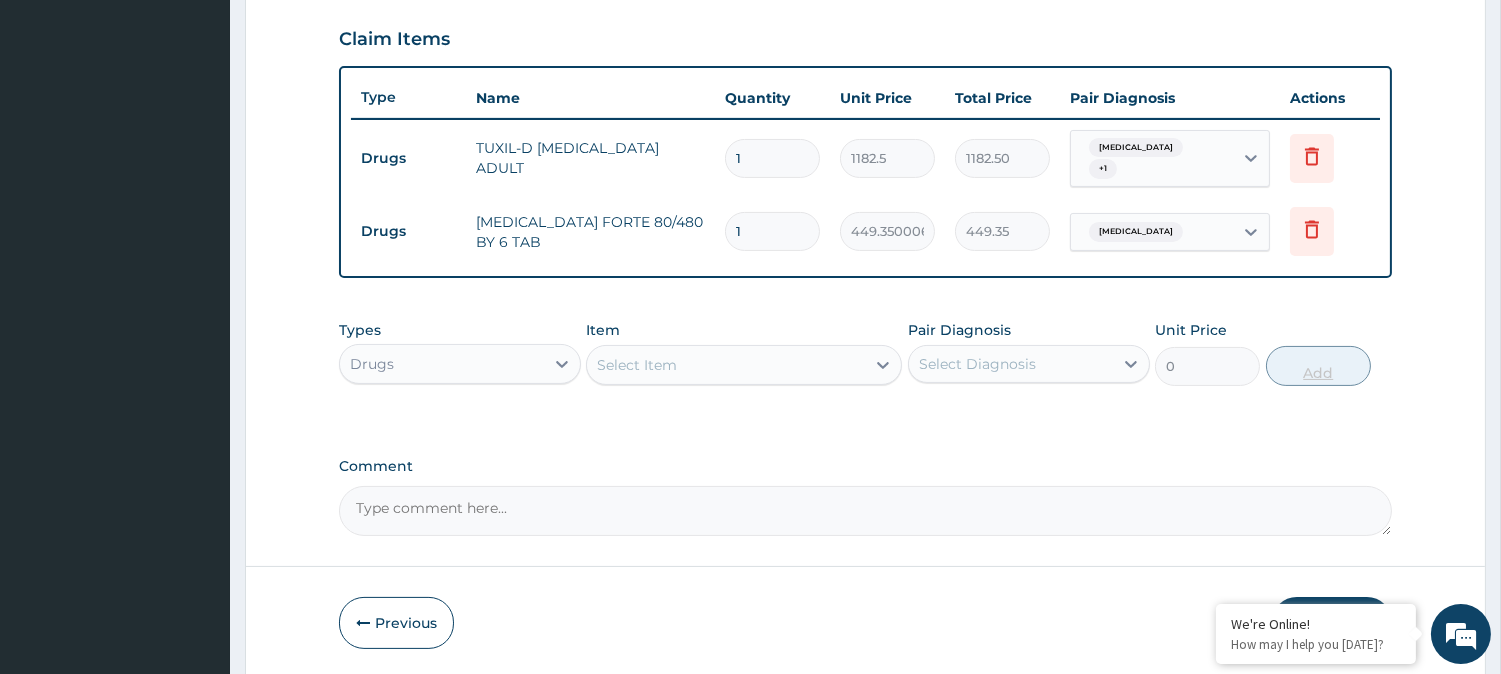type on "0.00" 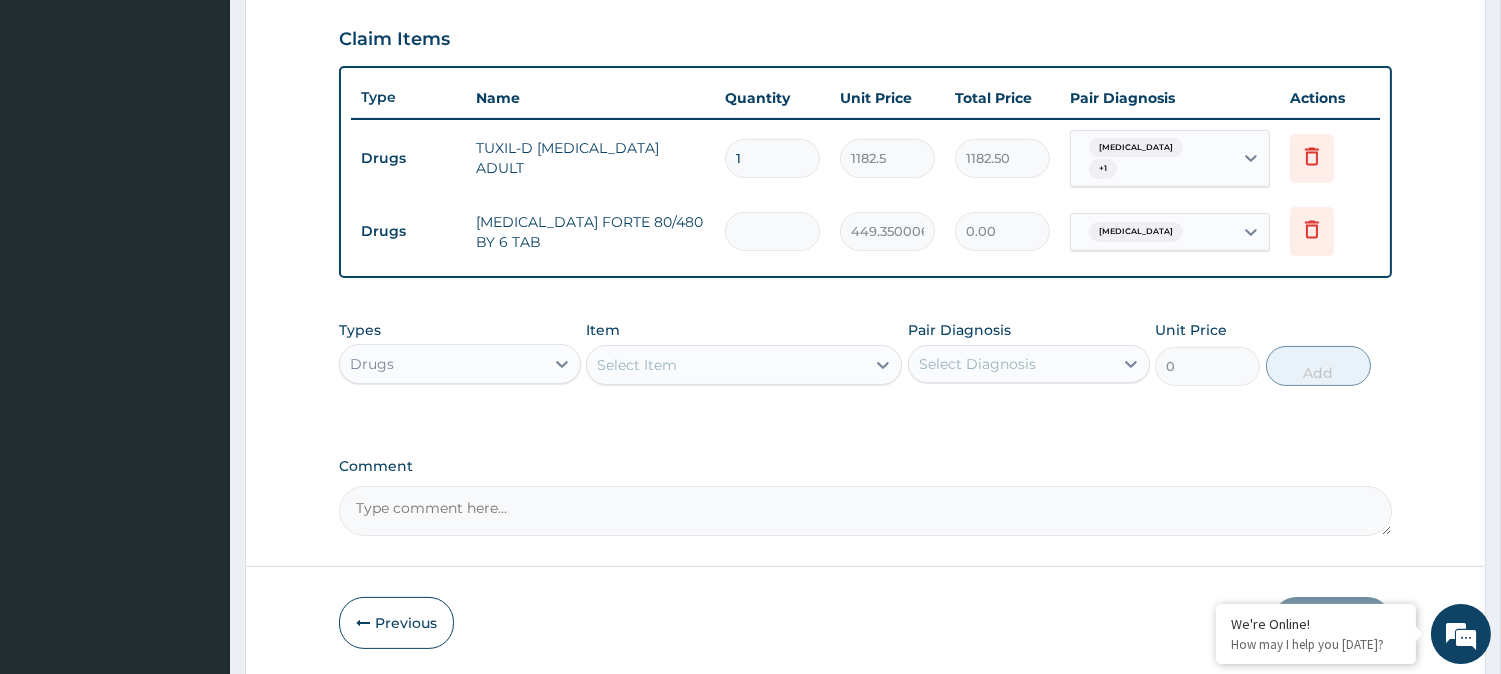 type on "6" 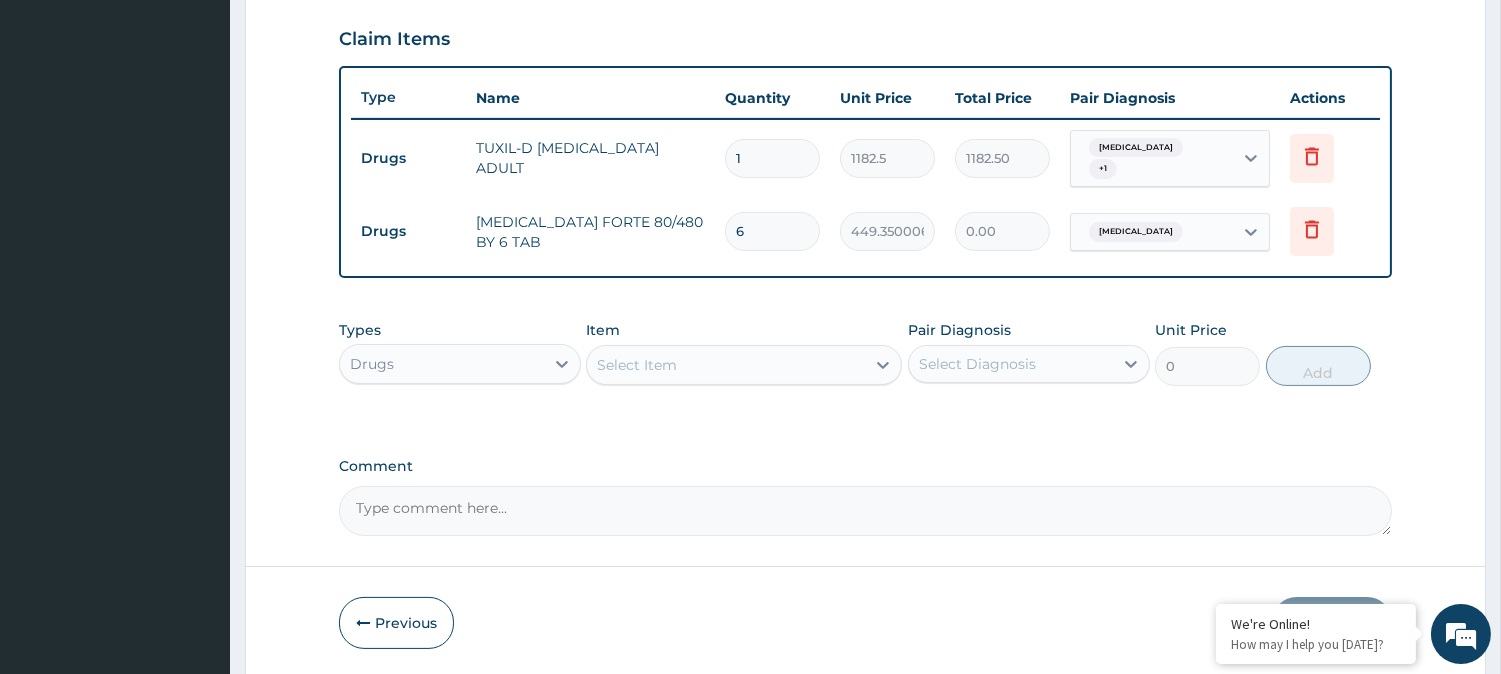 type on "2696.10" 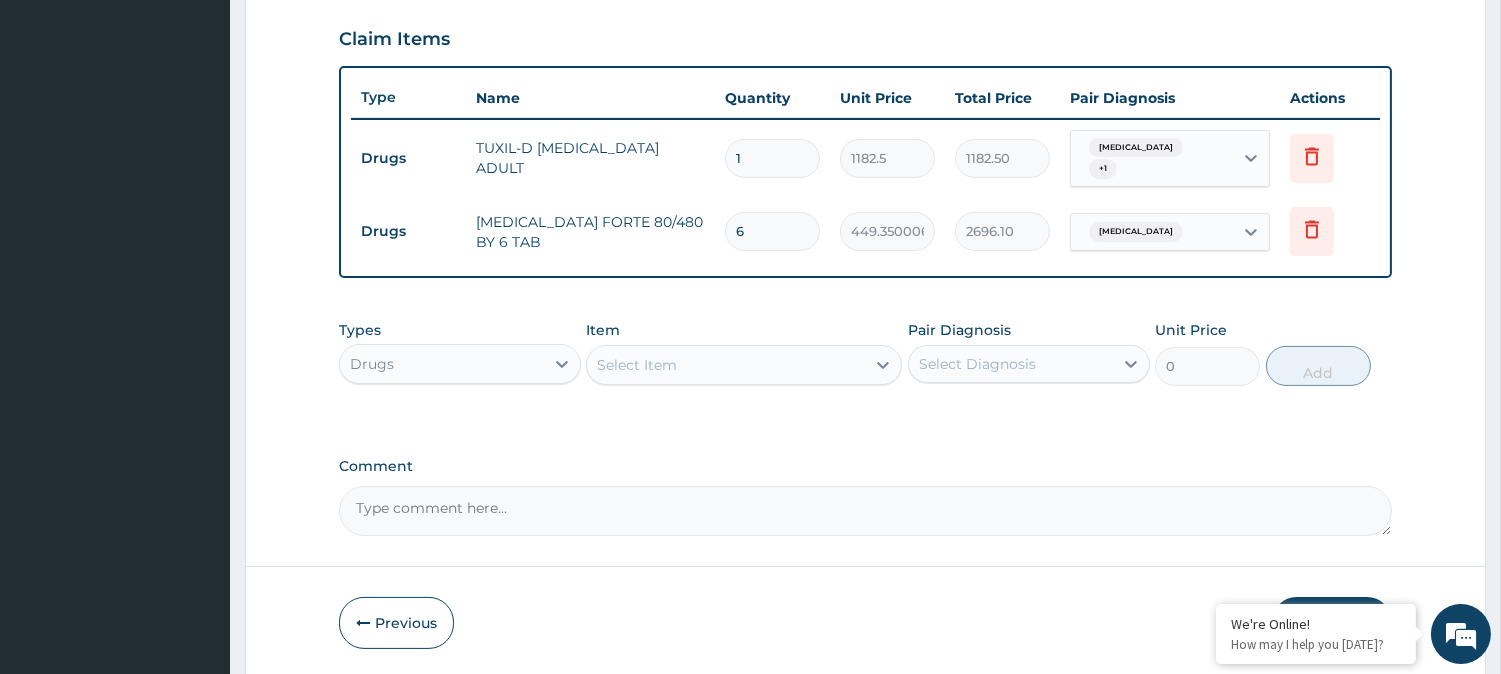 type on "6" 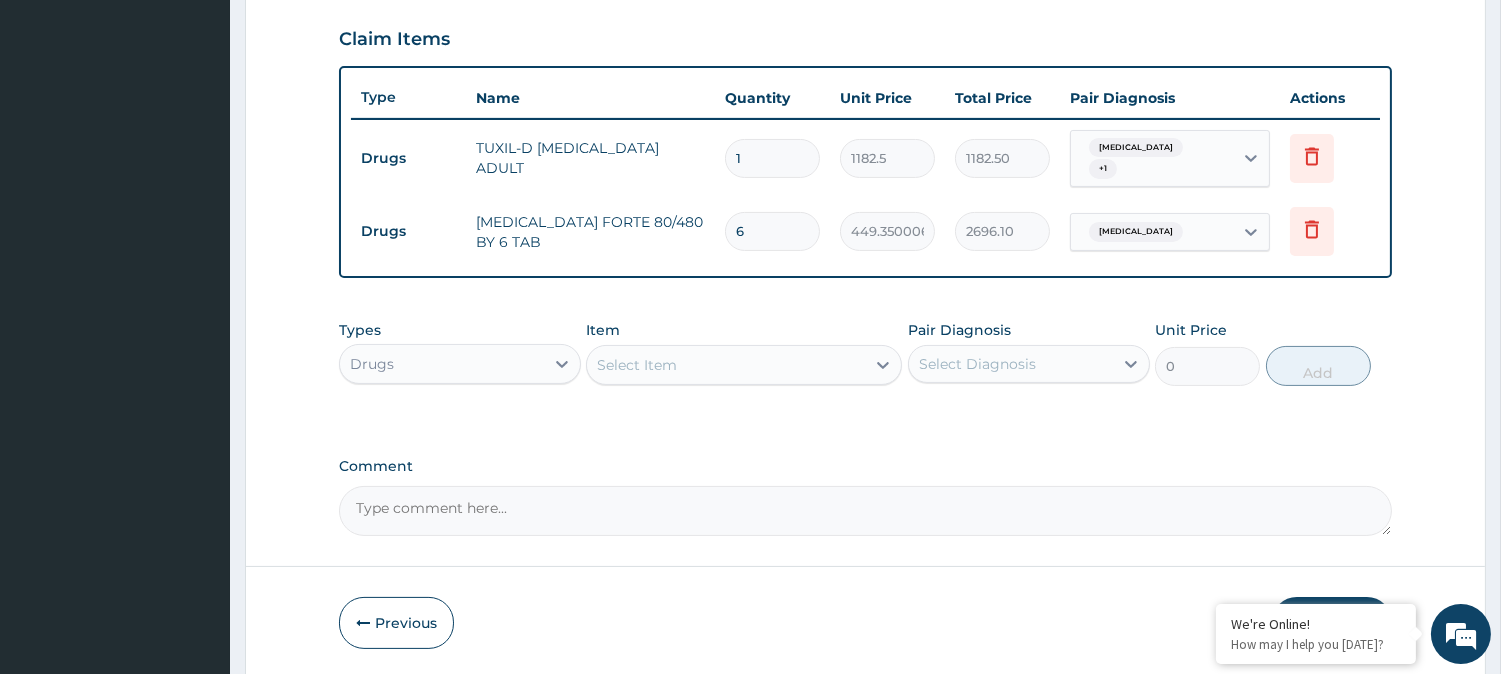click on "Select Item" at bounding box center (726, 365) 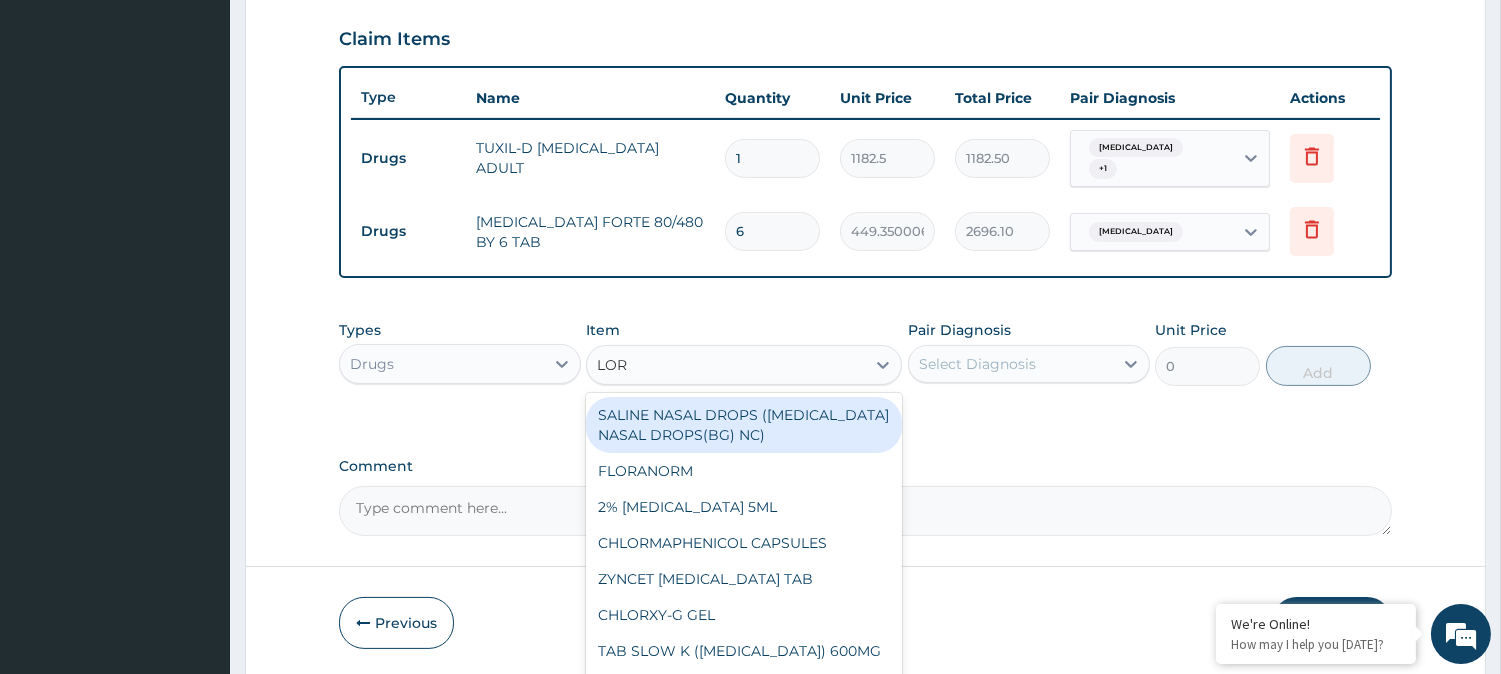 type on "LORA" 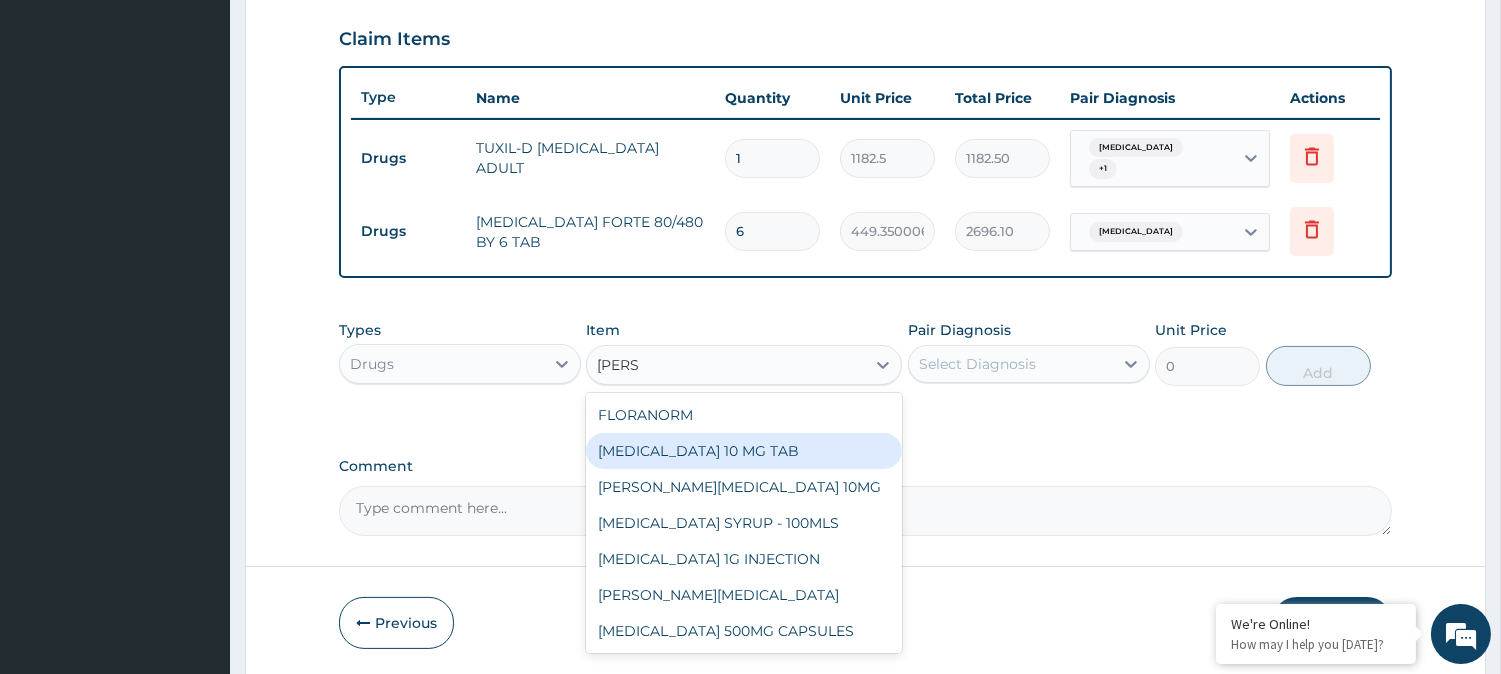 click on "LORATADINE 10 MG TAB" at bounding box center [744, 451] 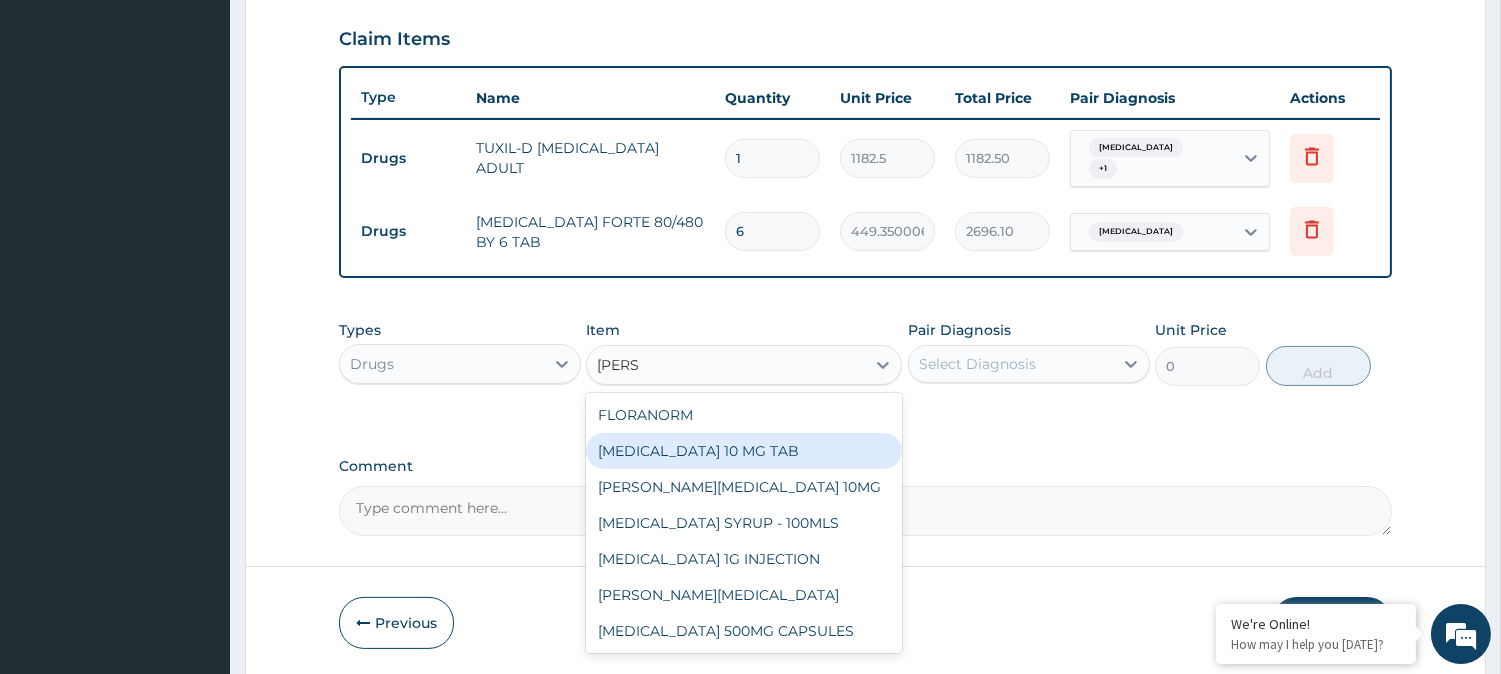 type 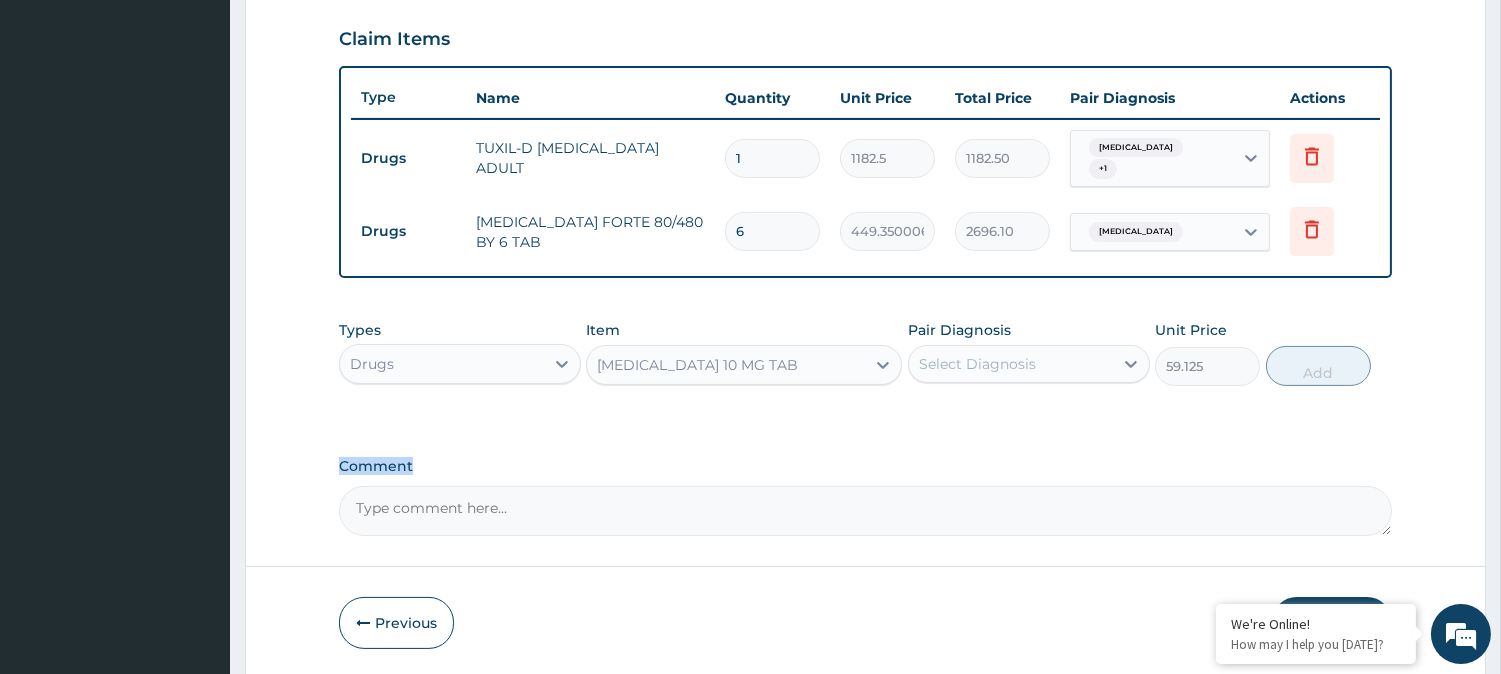 click on "PA Code / Prescription Code Enter Code(Secondary Care Only) Encounter Date DD-MM-YYYY Important Notice Please enter PA codes before entering items that are not attached to a PA code   All diagnoses entered must be linked to a claim item. Diagnosis & Claim Items that are visible but inactive cannot be edited because they were imported from an already approved PA code. Diagnosis Malaria Query Upper respiratory infection Query Cough Query NB: All diagnosis must be linked to a claim item Claim Items Type Name Quantity Unit Price Total Price Pair Diagnosis Actions Drugs TUXIL-D EXPECTORANT ADULT 1 1182.5 1182.50 Upper respiratory infection  + 1 Delete Drugs COARTEM FORTE 80/480 BY 6 TAB 6 449.3500061035156 2696.10 Malaria Delete Types Drugs Item LORATADINE 10 MG TAB Pair Diagnosis Select Diagnosis Unit Price 59.125 Add Comment" at bounding box center (865, 24) 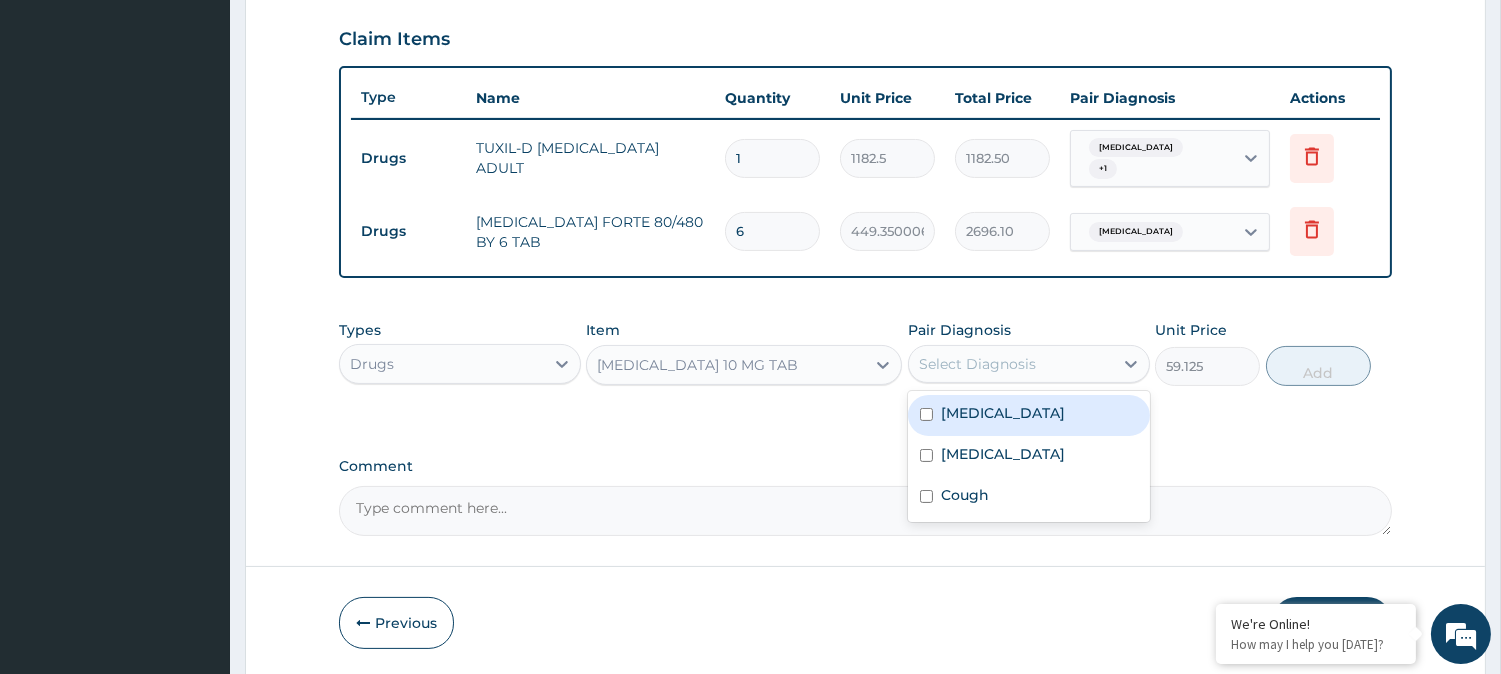 click on "Select Diagnosis" at bounding box center [1011, 364] 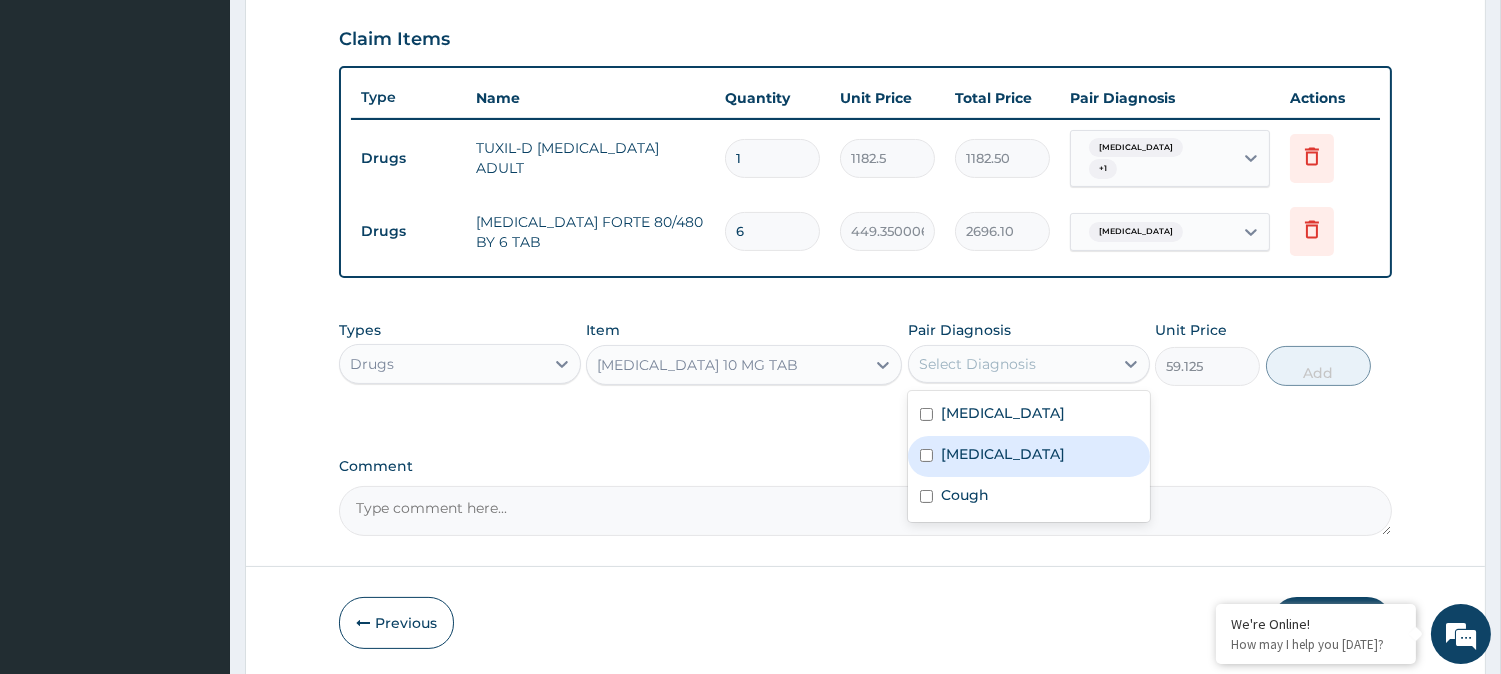 click on "Upper respiratory infection" at bounding box center (1029, 456) 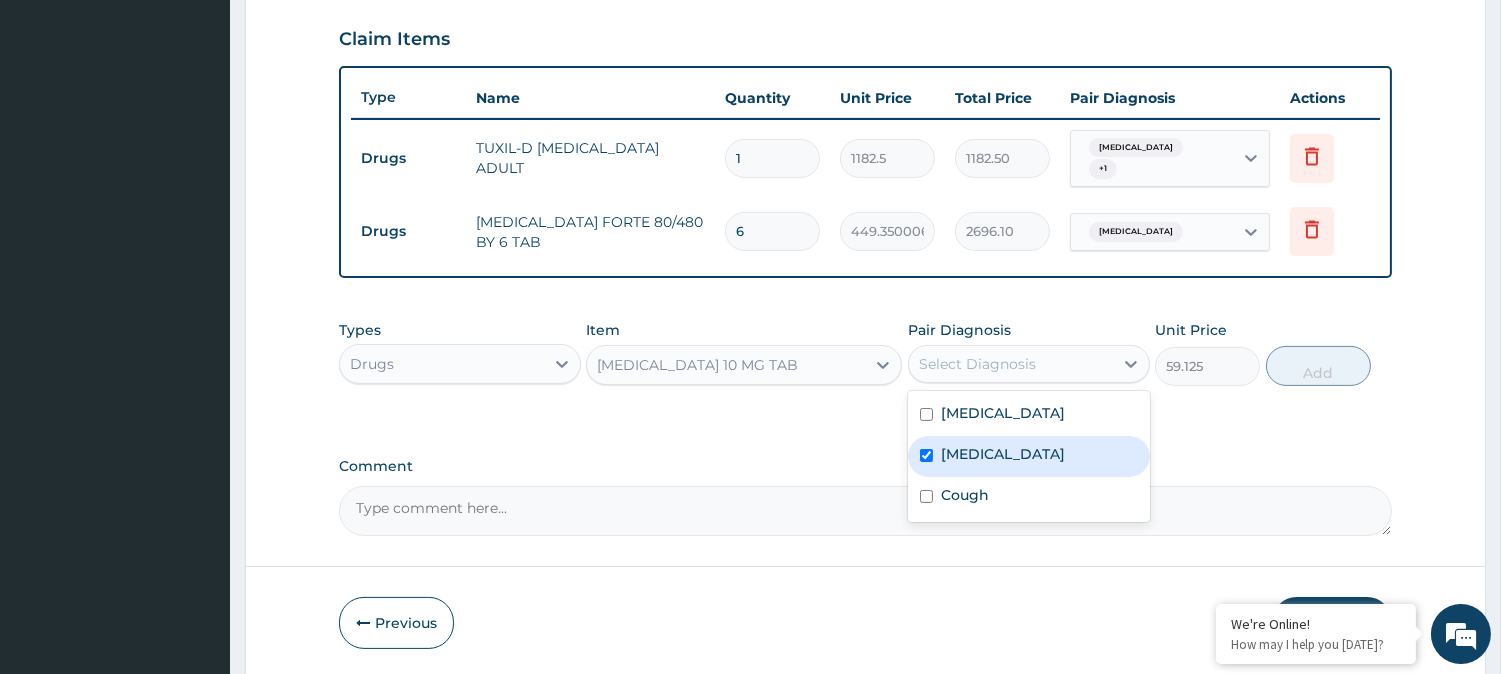 checkbox on "true" 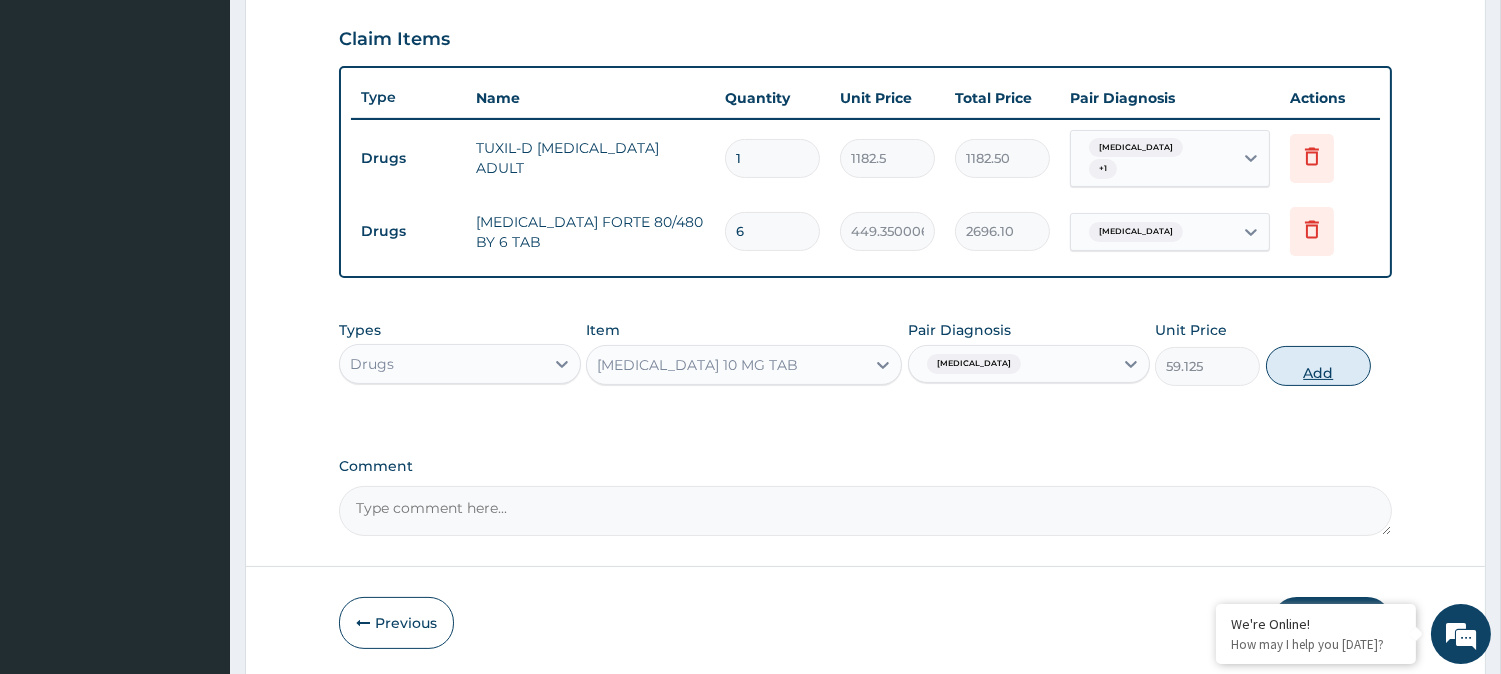 click on "Add" at bounding box center [1318, 366] 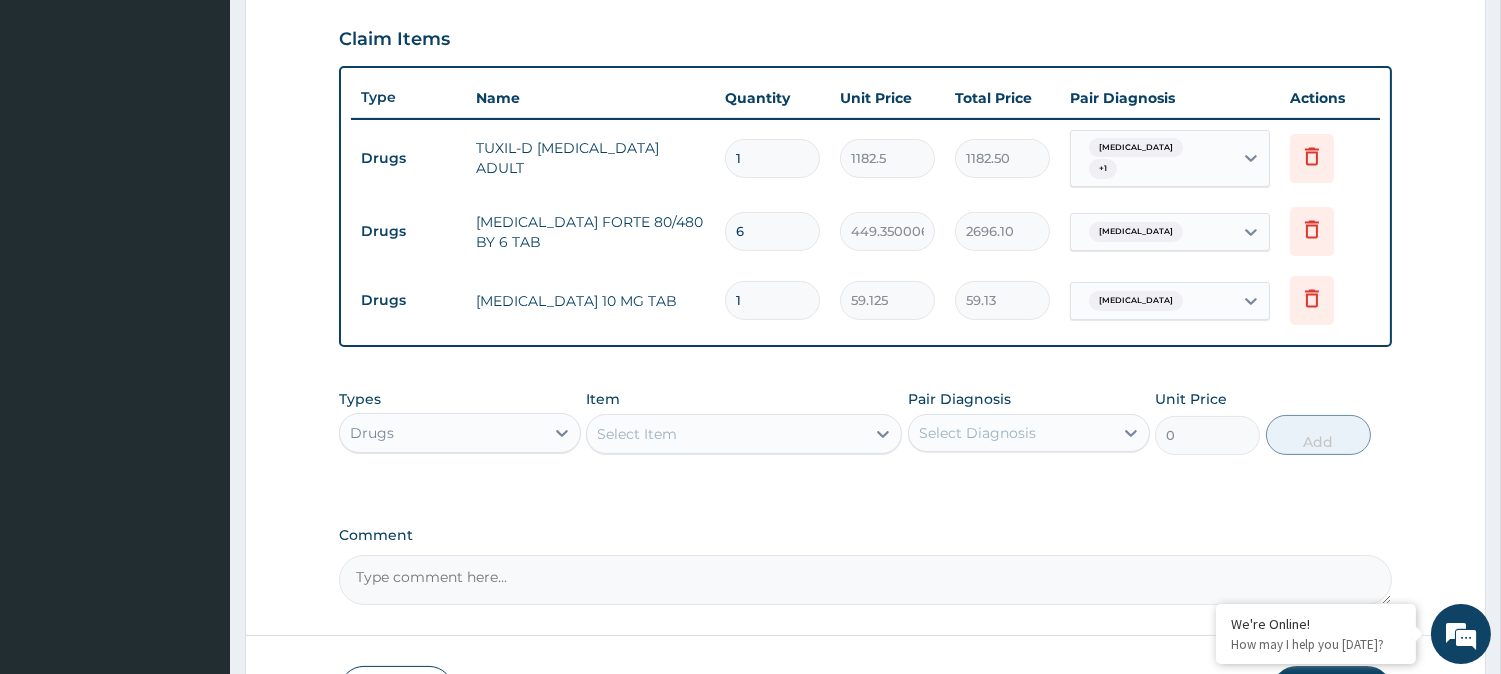 type 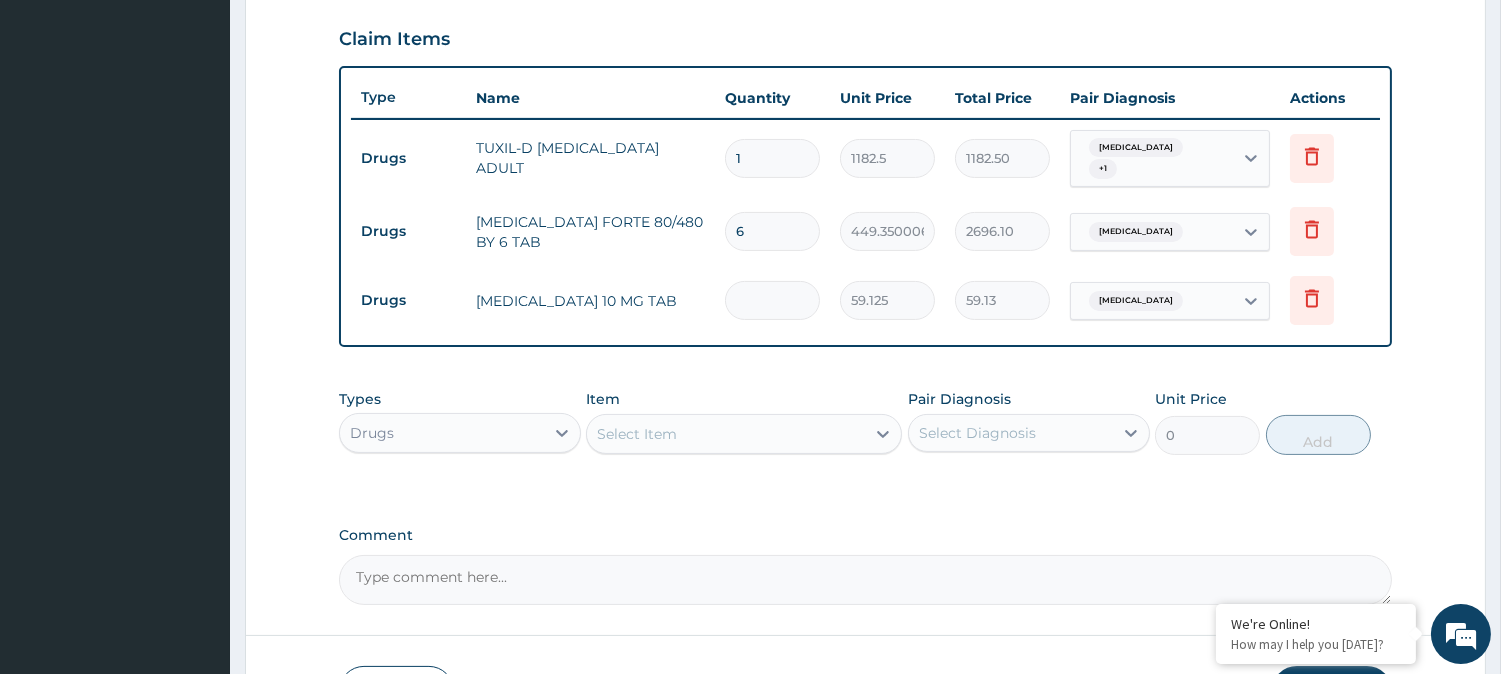 type on "0.00" 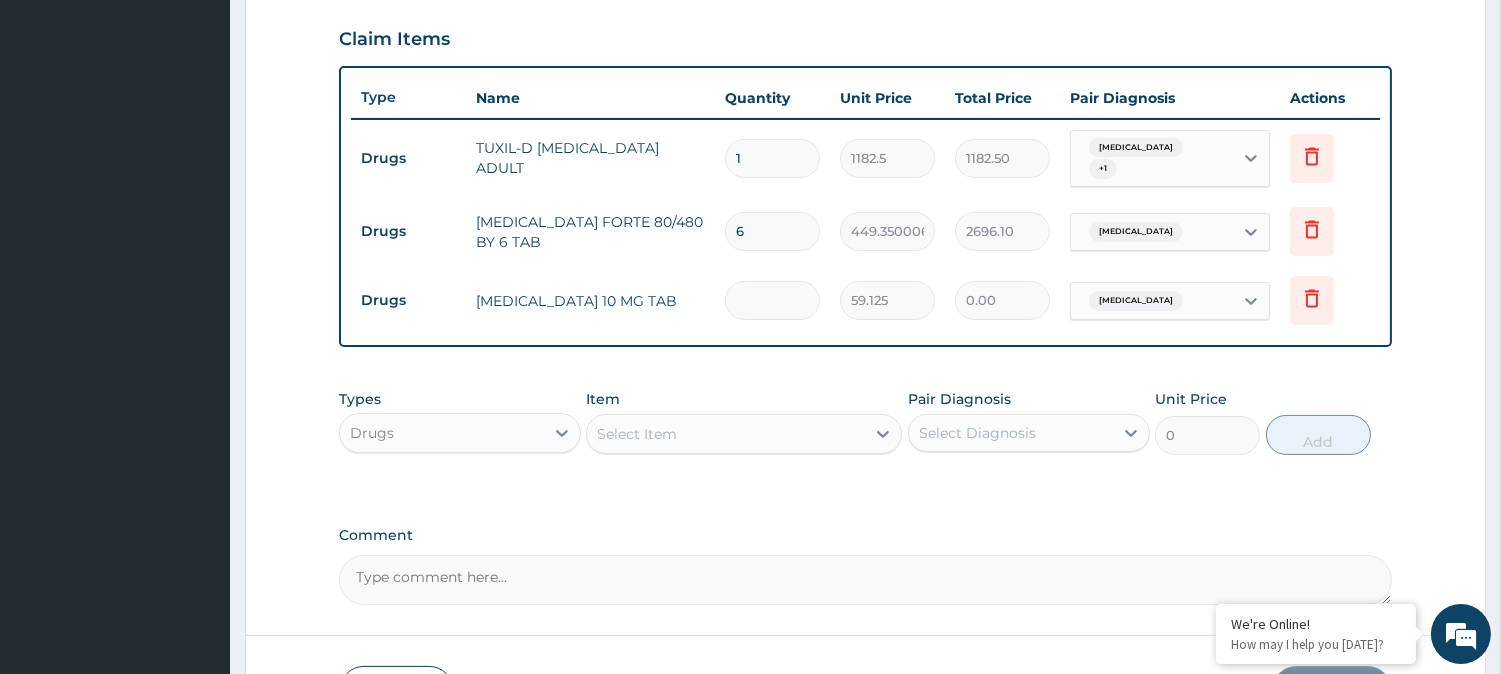 type on "5" 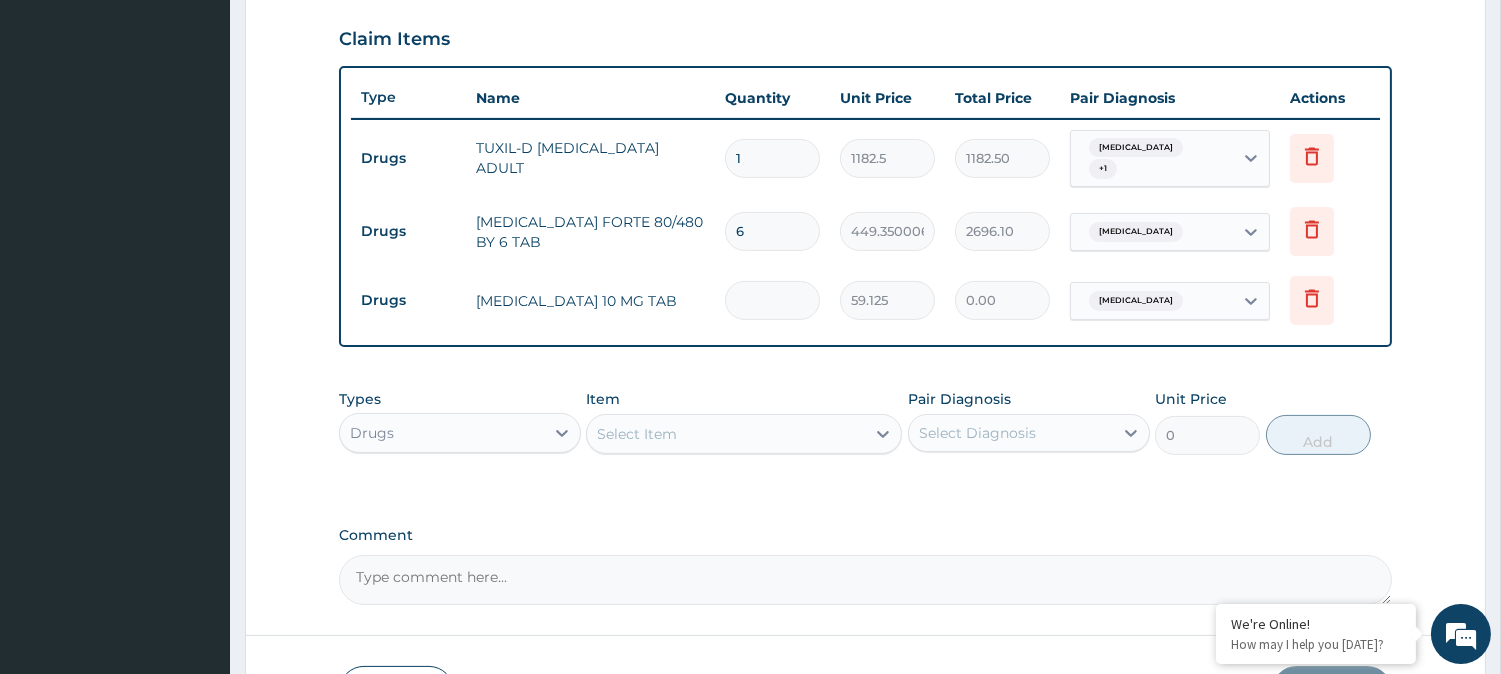 type on "295.63" 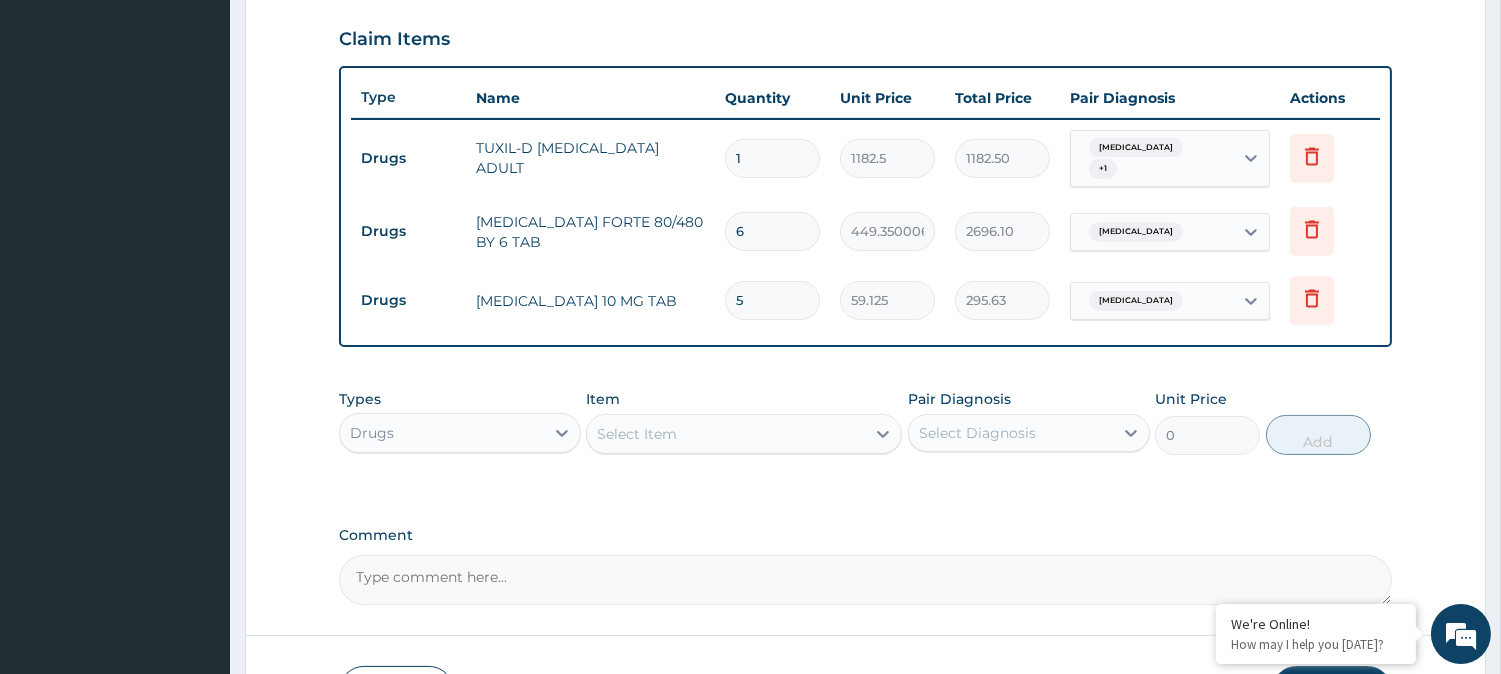 type on "5" 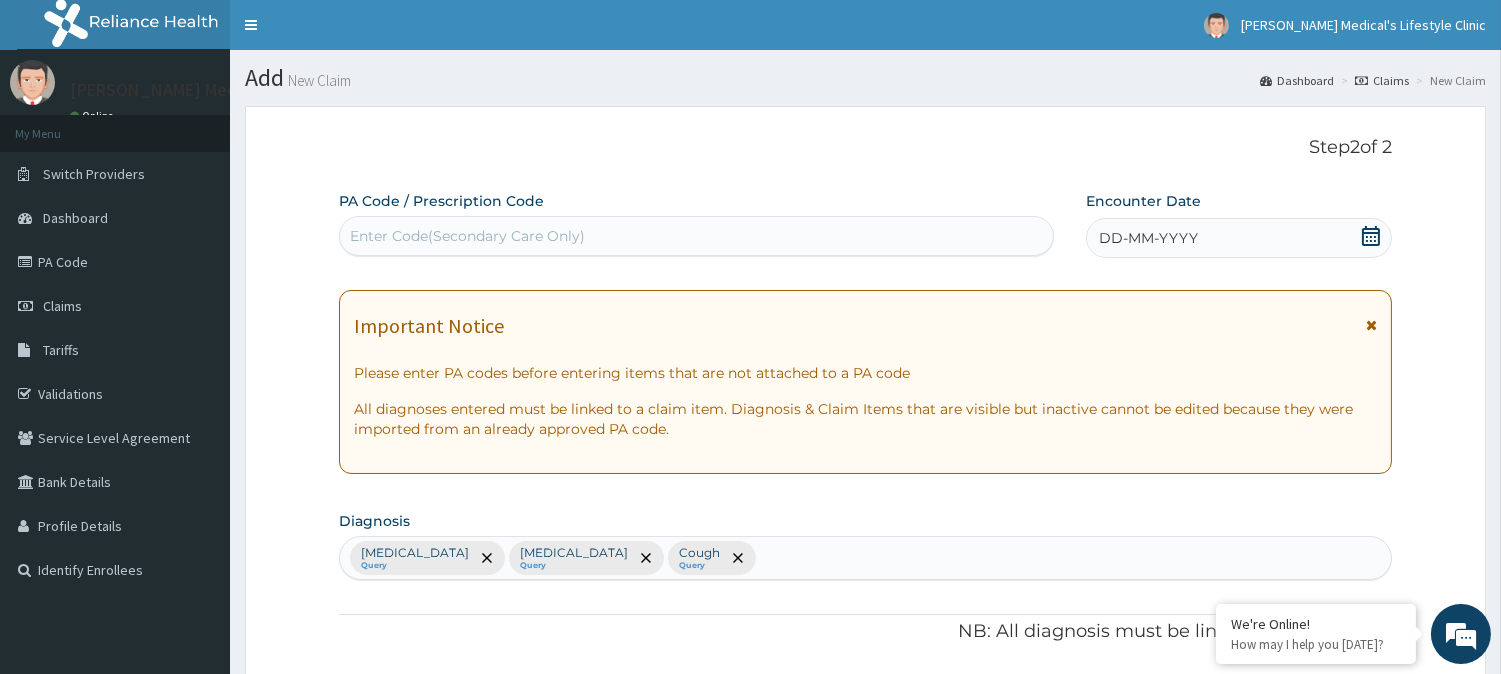click on "DD-MM-YYYY" at bounding box center [1239, 238] 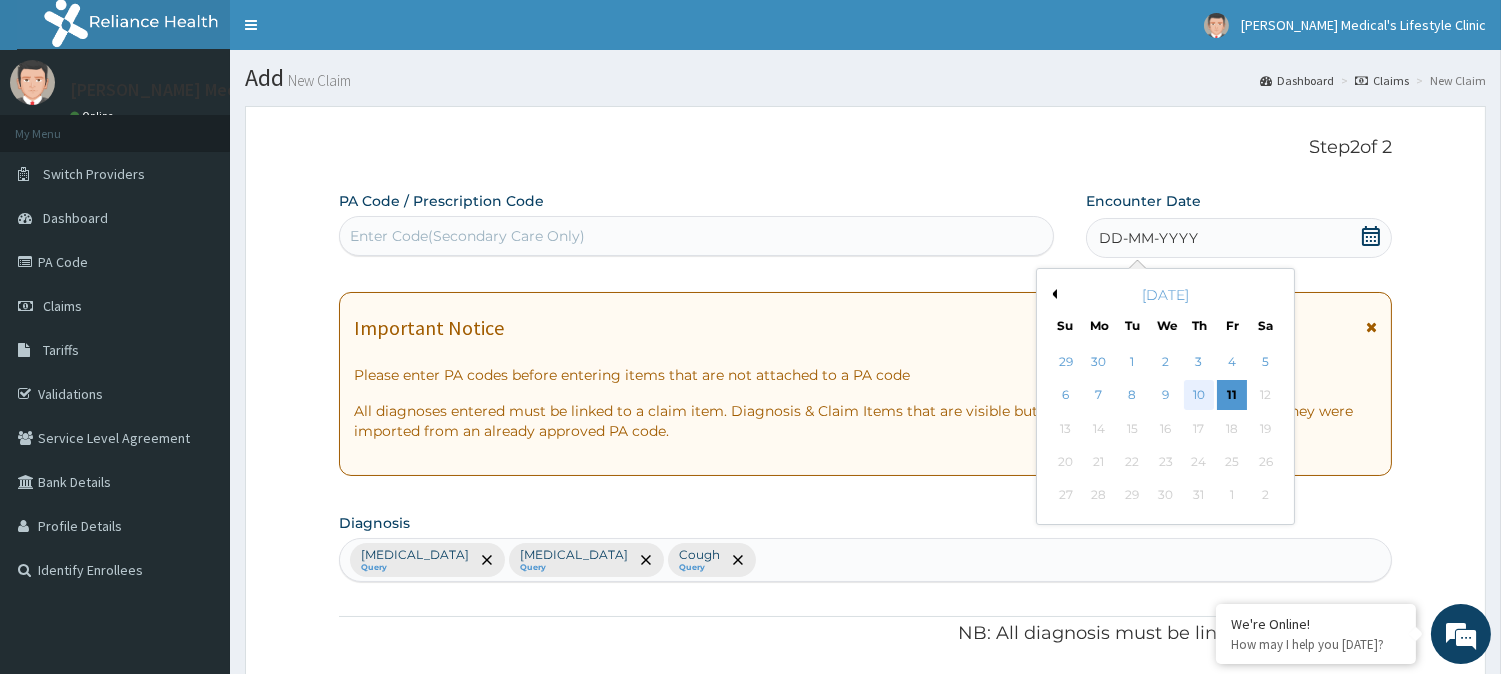 click on "10" at bounding box center [1199, 396] 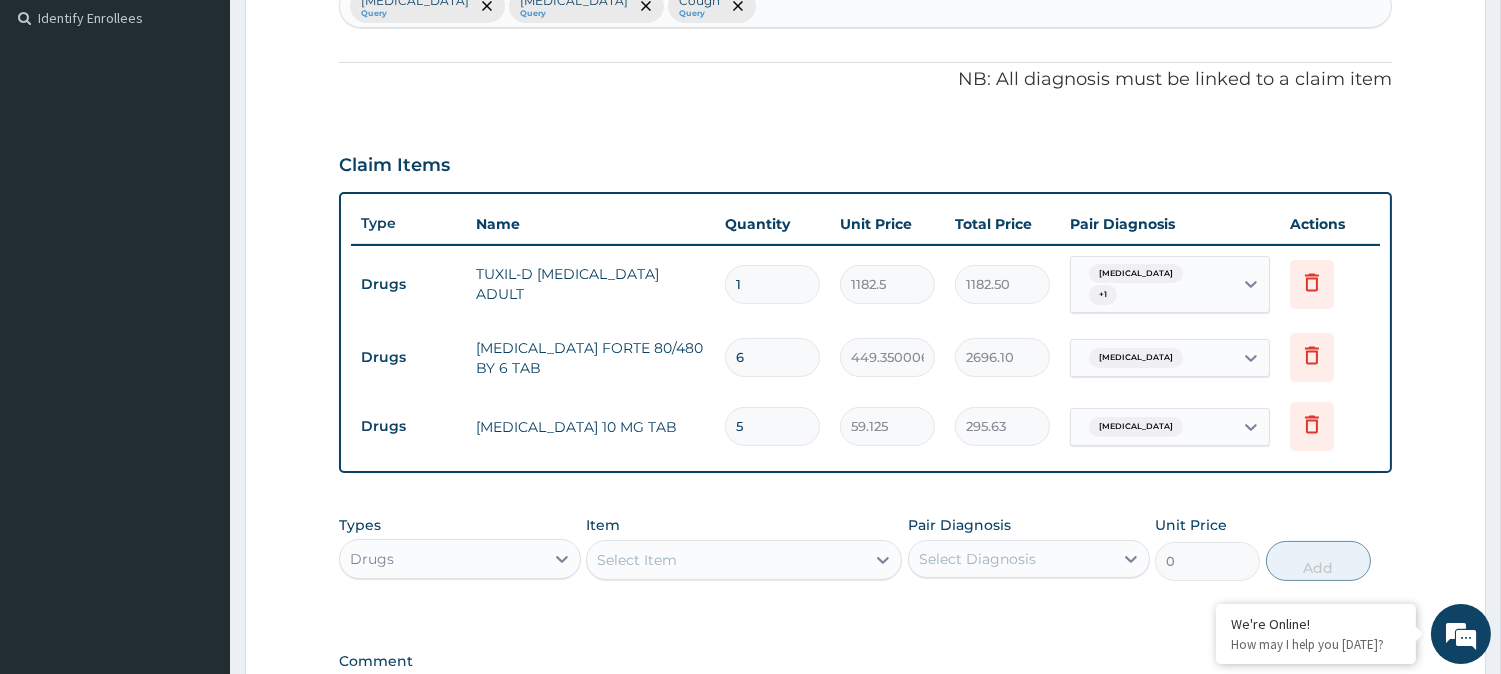 scroll, scrollTop: 817, scrollLeft: 0, axis: vertical 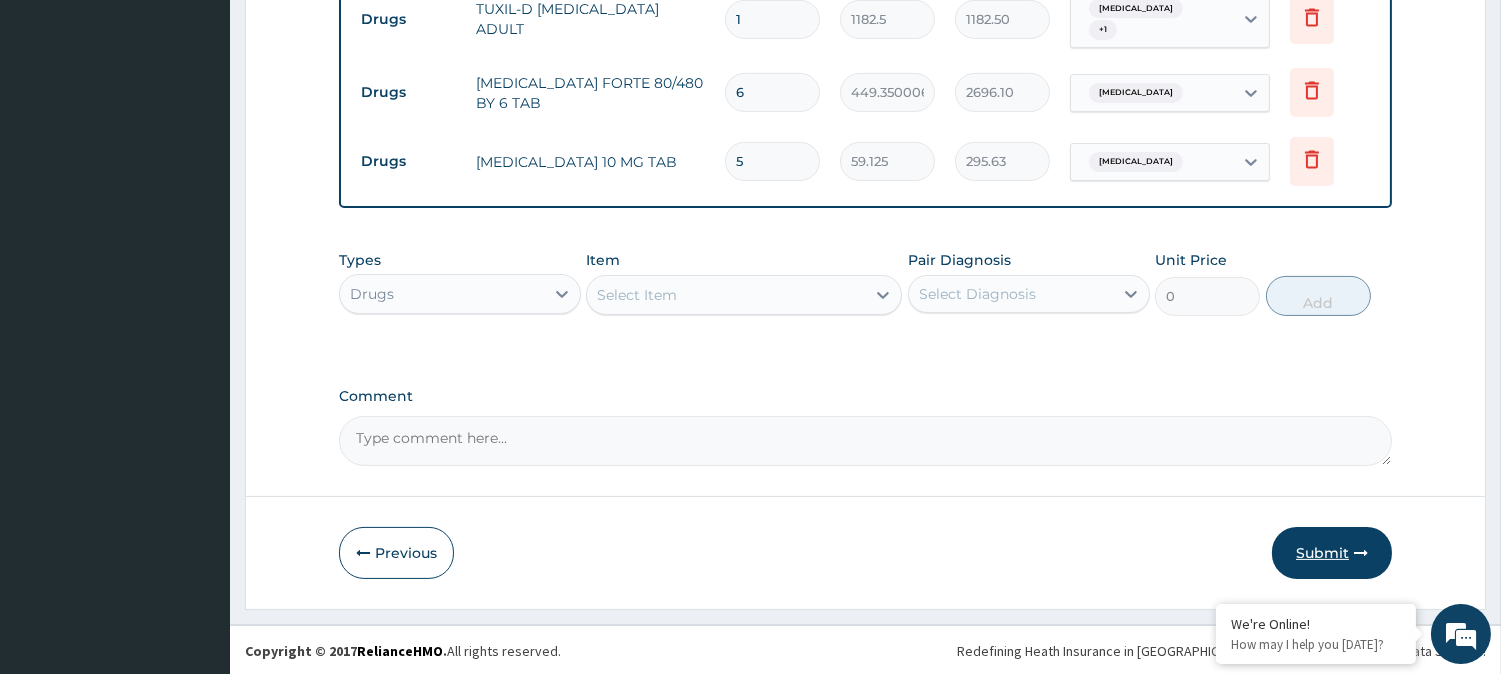 click on "Submit" at bounding box center [1332, 553] 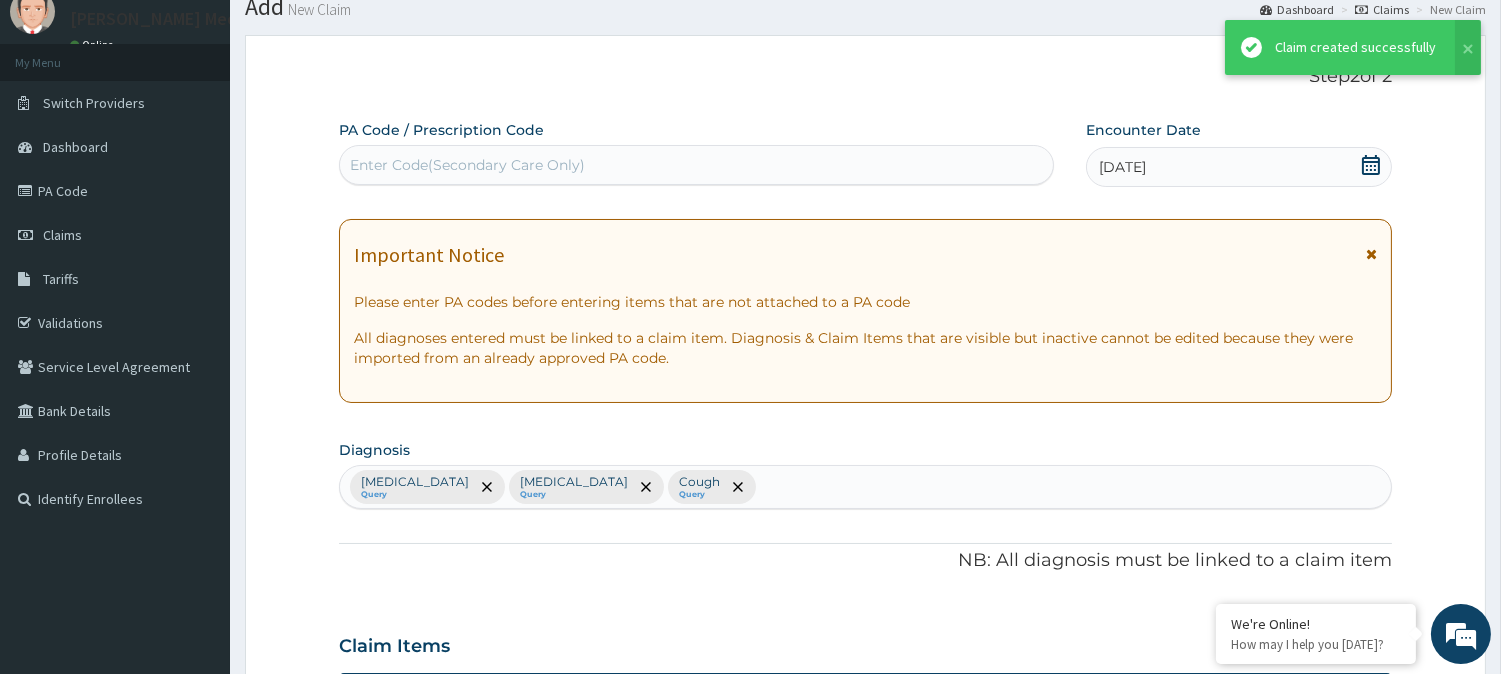 scroll, scrollTop: 817, scrollLeft: 0, axis: vertical 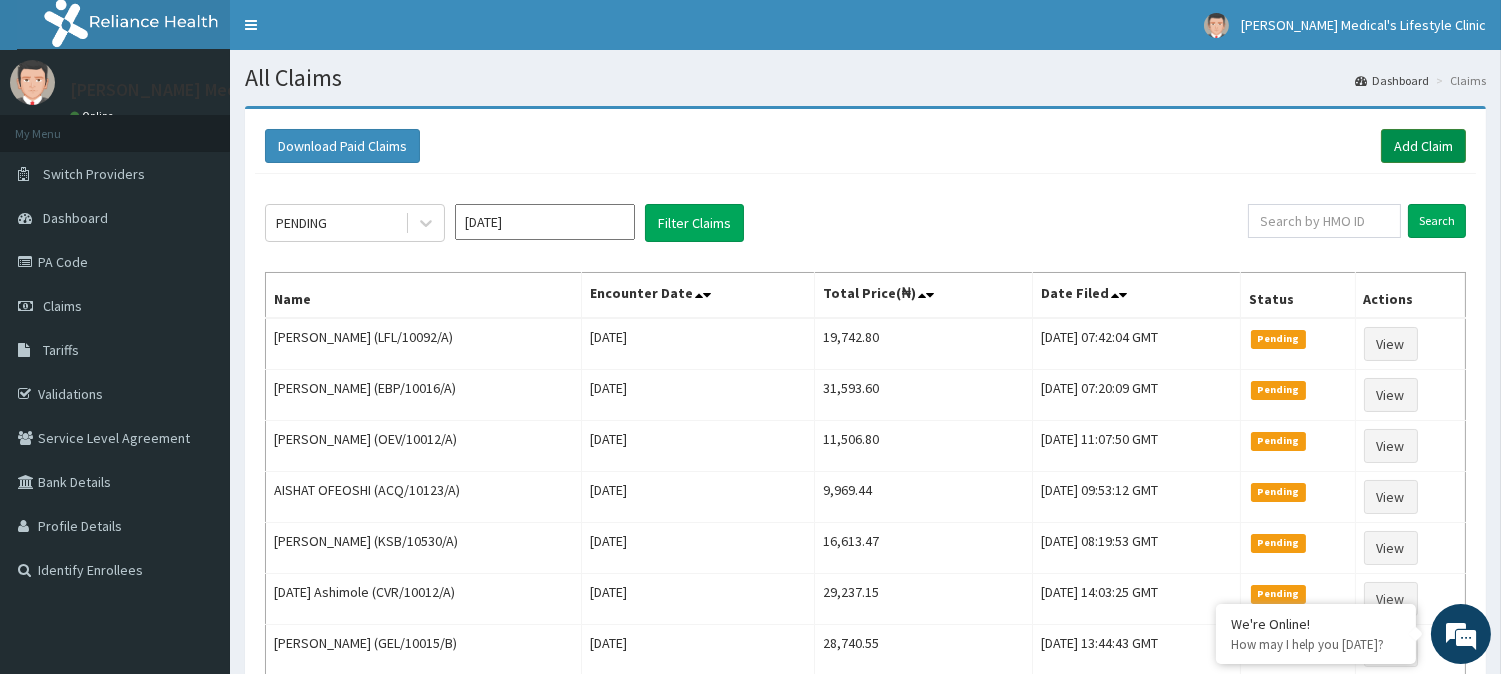 click on "Add Claim" at bounding box center [1423, 146] 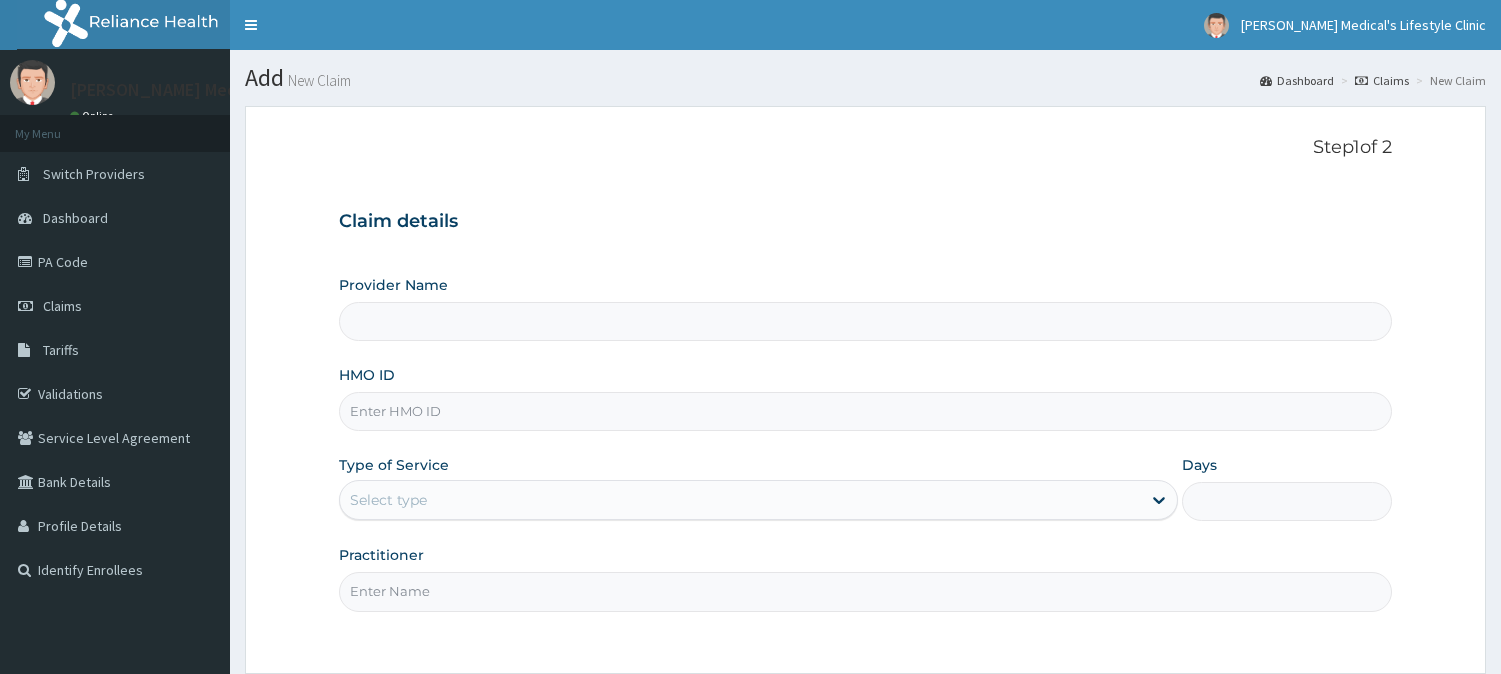 scroll, scrollTop: 0, scrollLeft: 0, axis: both 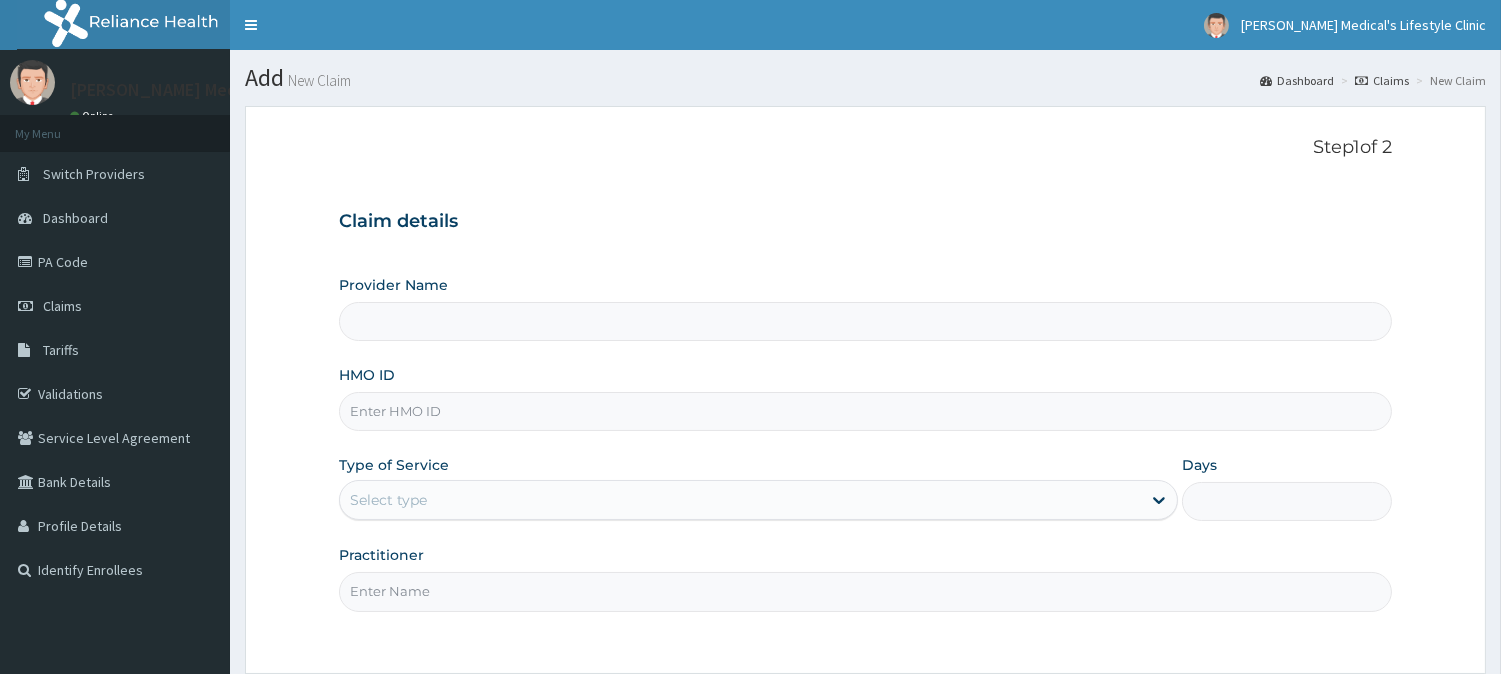 type on "[PERSON_NAME] Medical's Lifestyle clinic" 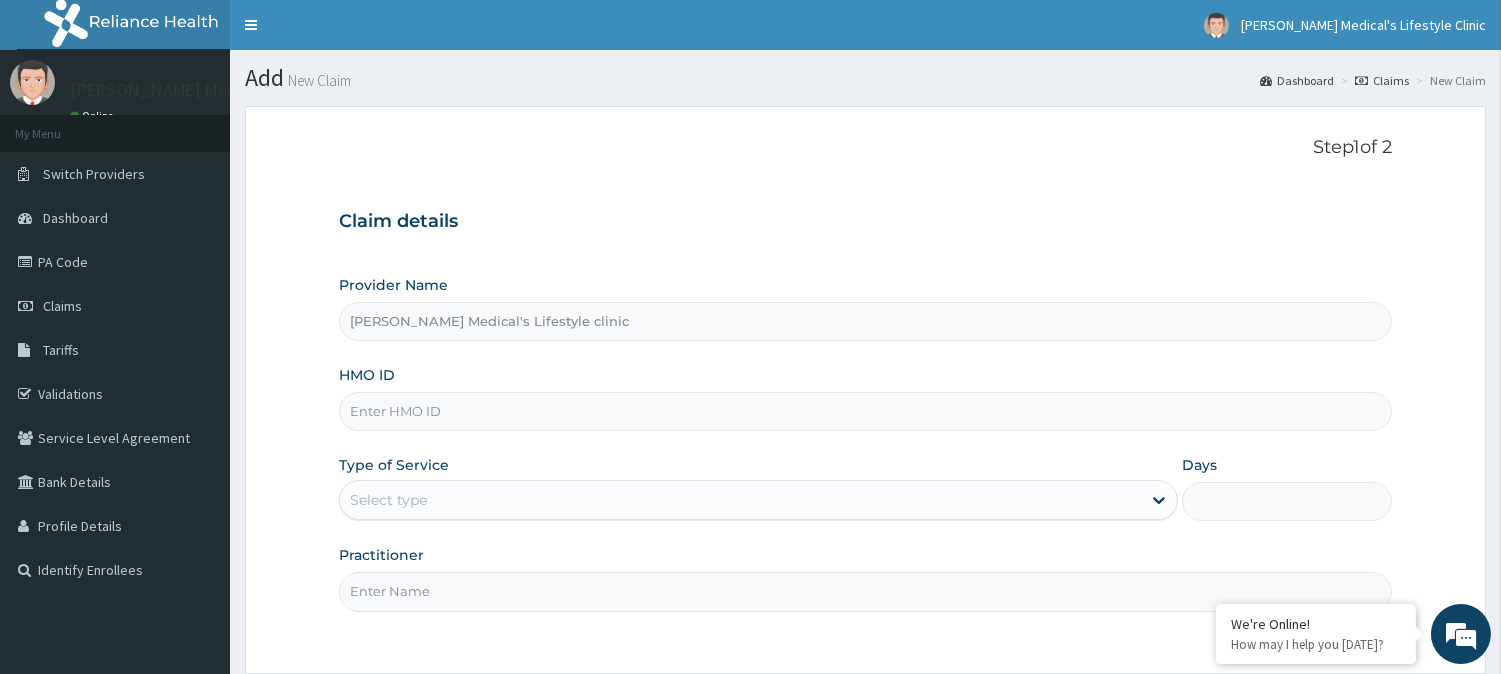 click on "HMO ID" at bounding box center [865, 411] 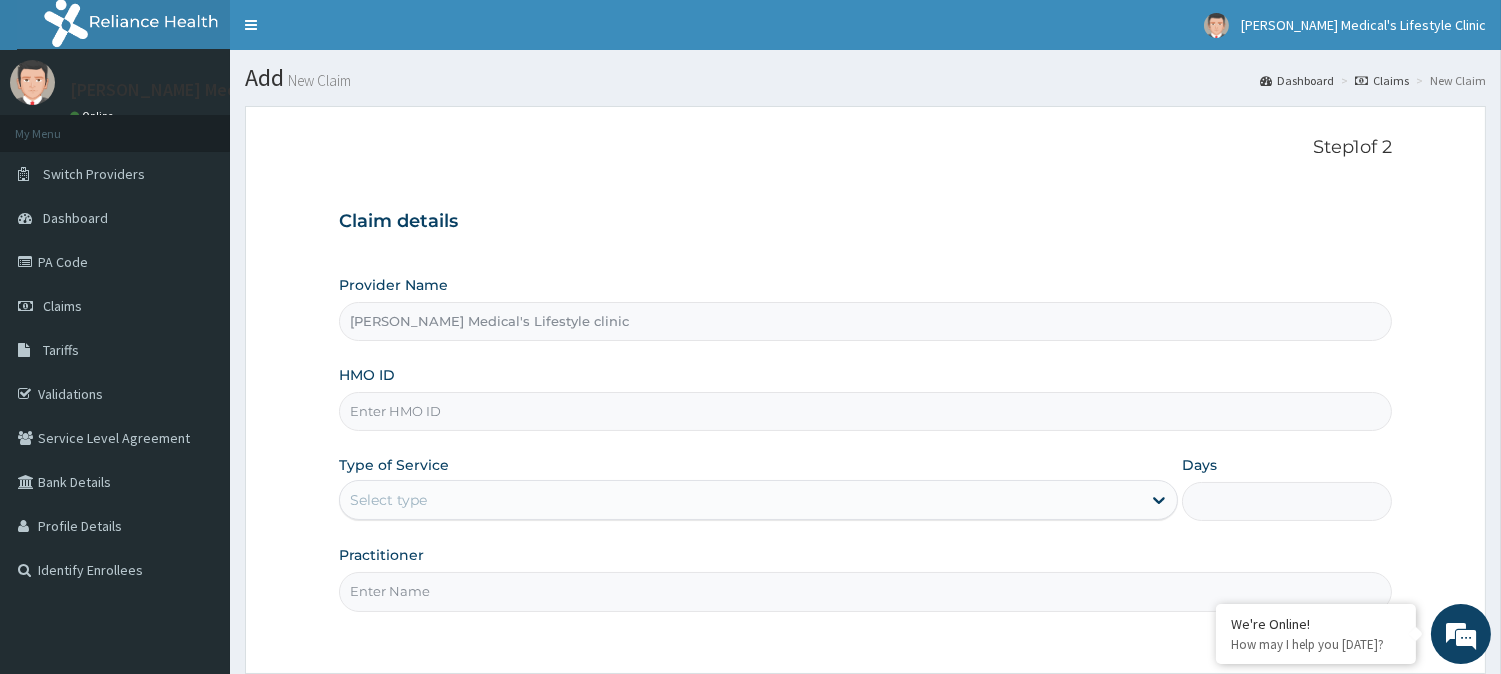 paste on "BUP/10020/A" 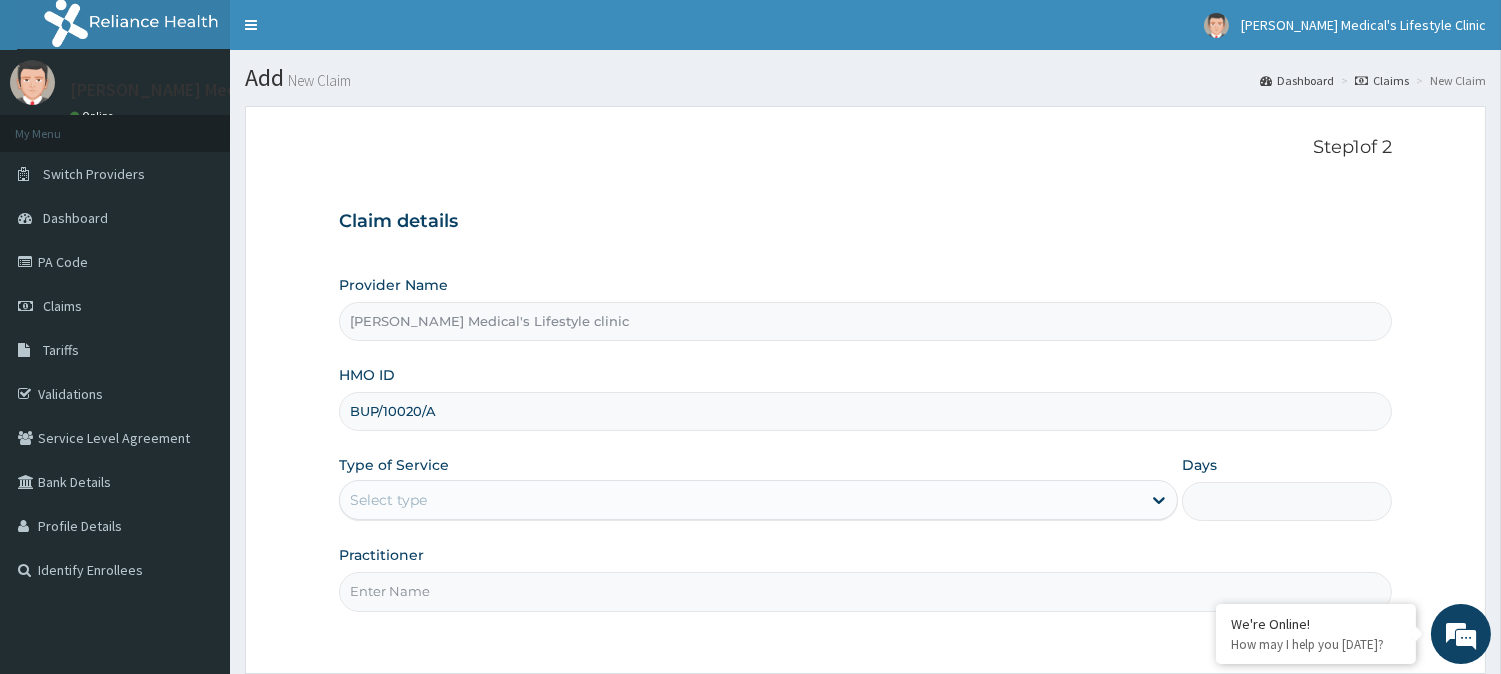 scroll, scrollTop: 0, scrollLeft: 0, axis: both 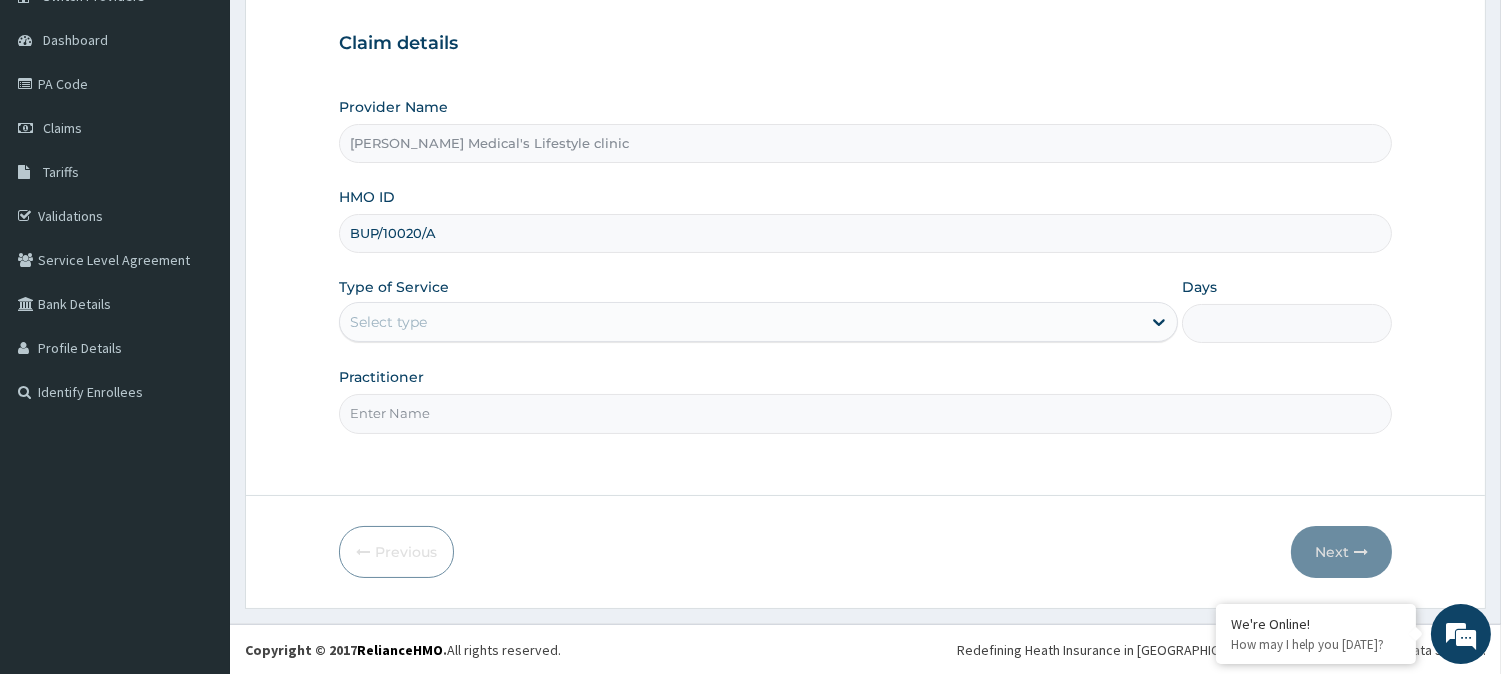 type on "BUP/10020/A" 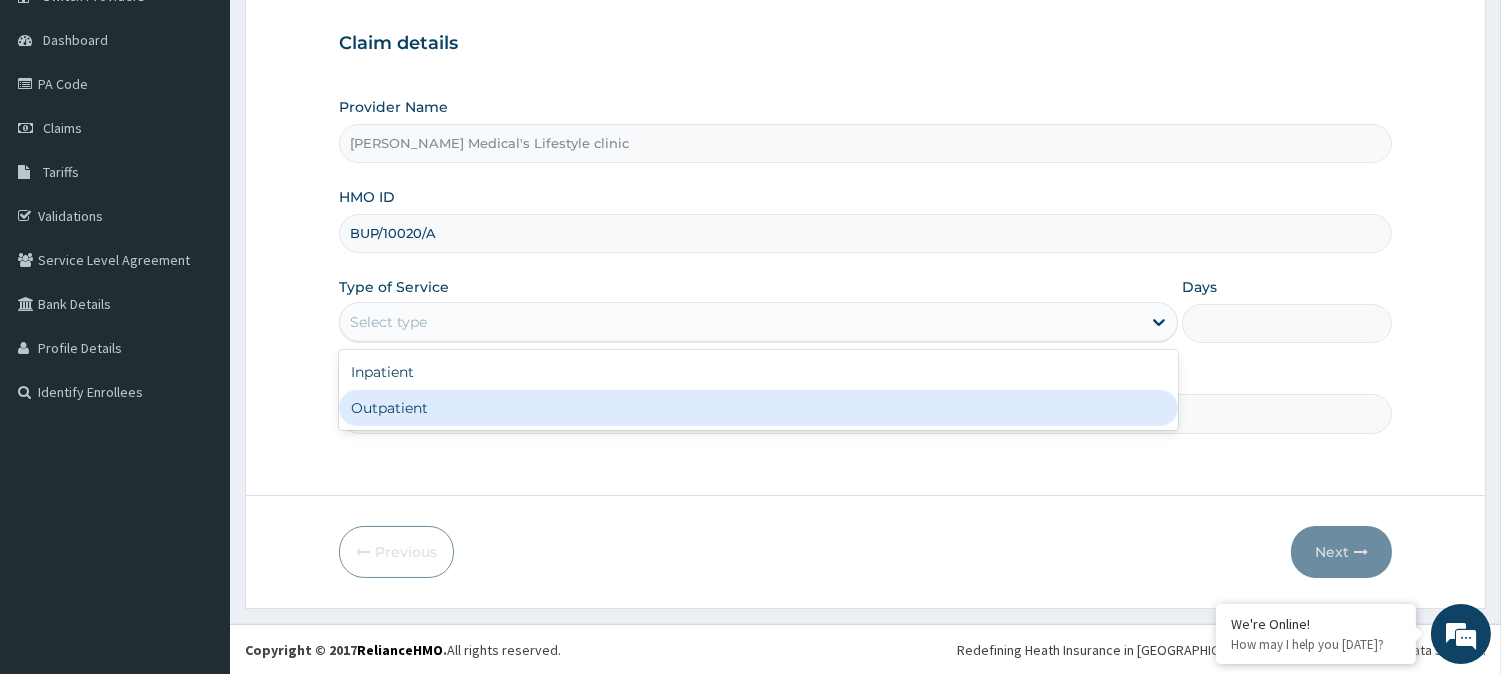 click on "Outpatient" at bounding box center [758, 408] 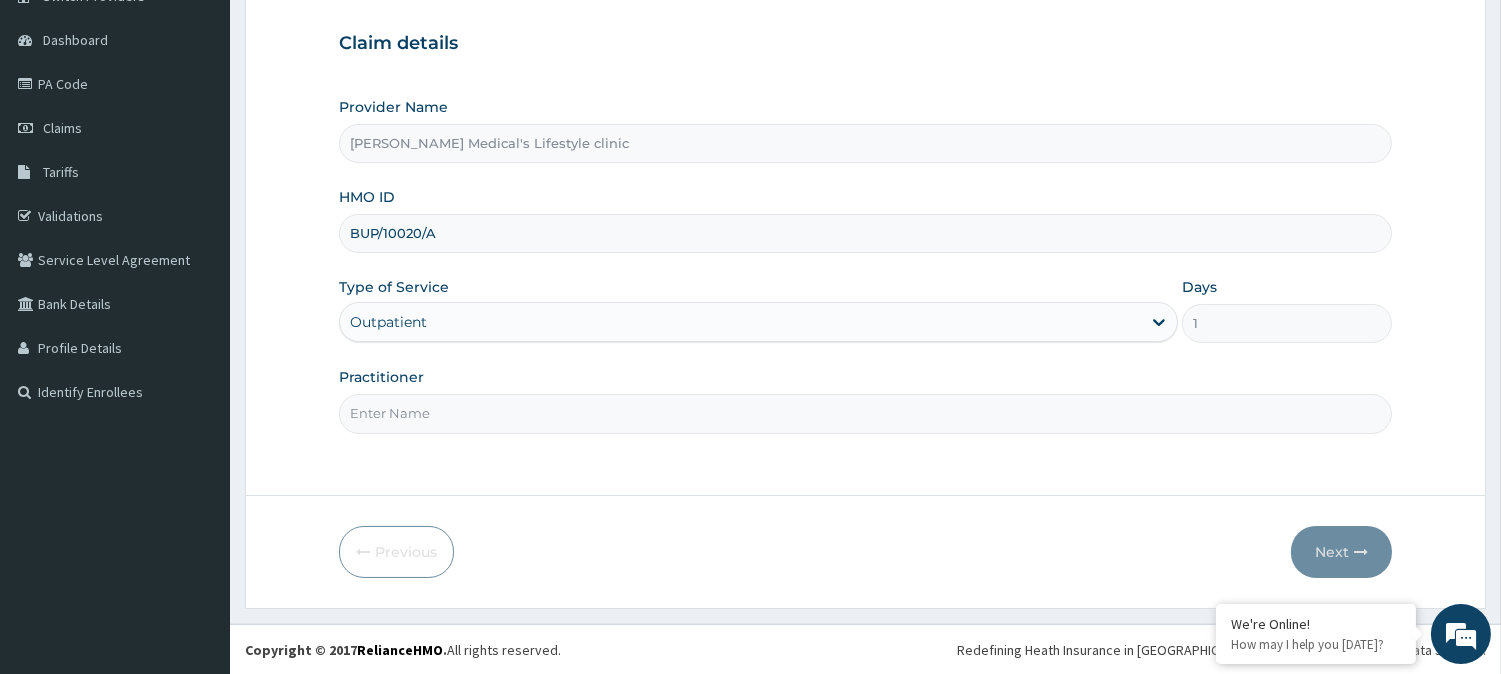 click on "Practitioner" at bounding box center (865, 413) 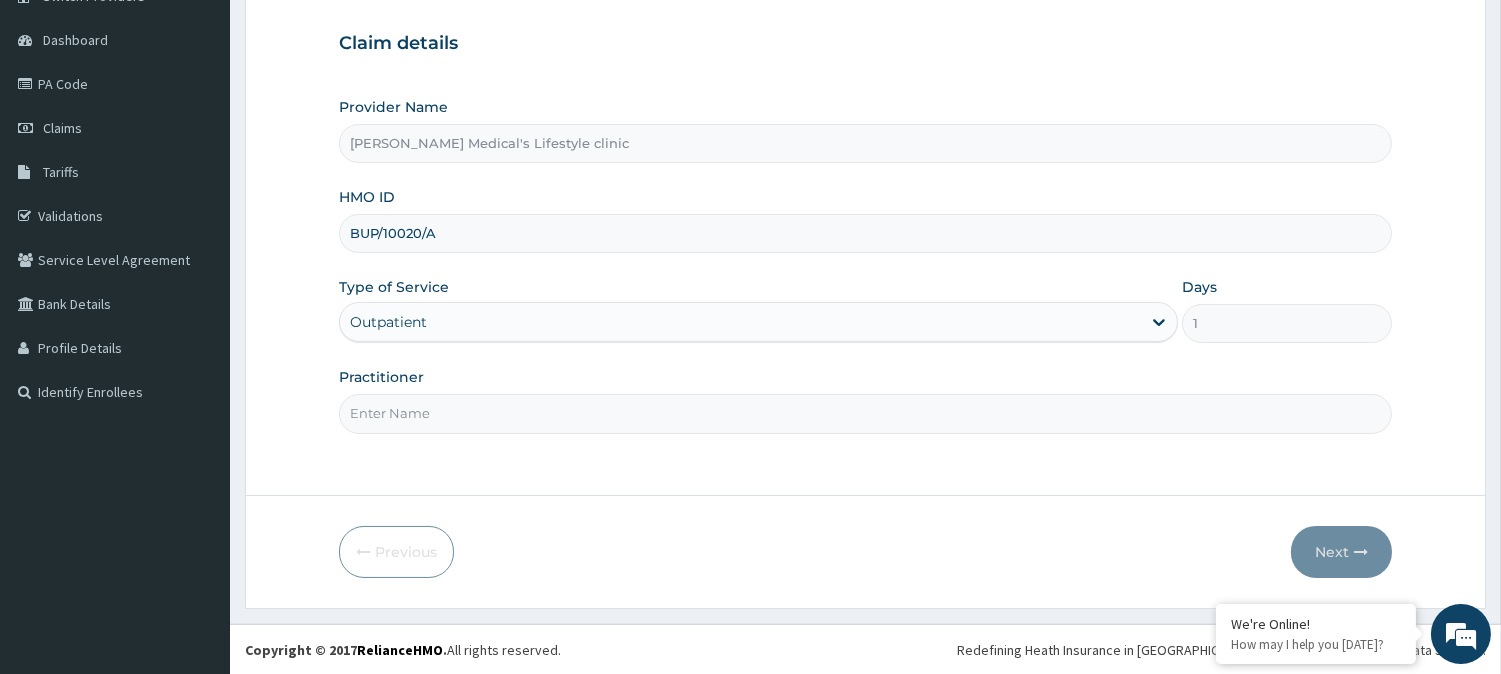 type on "[PERSON_NAME]" 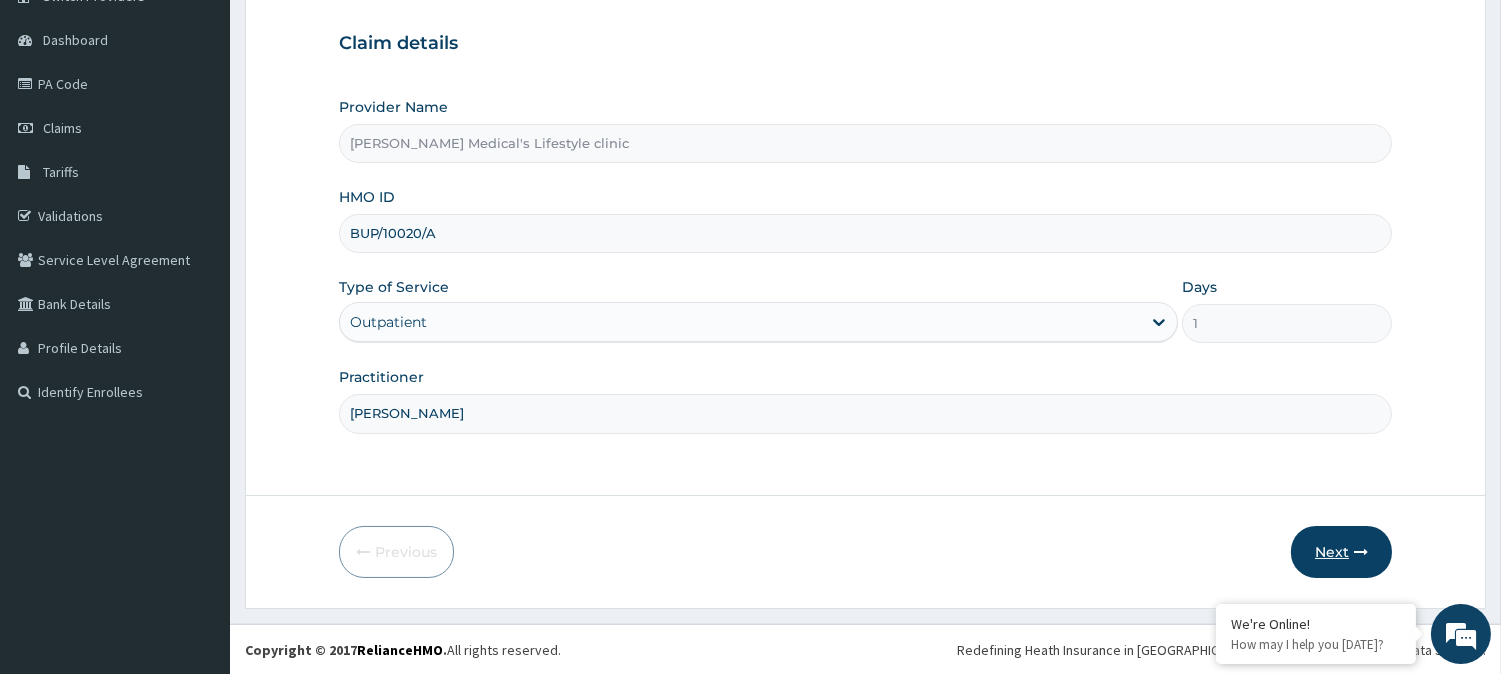 click on "Next" at bounding box center (1341, 552) 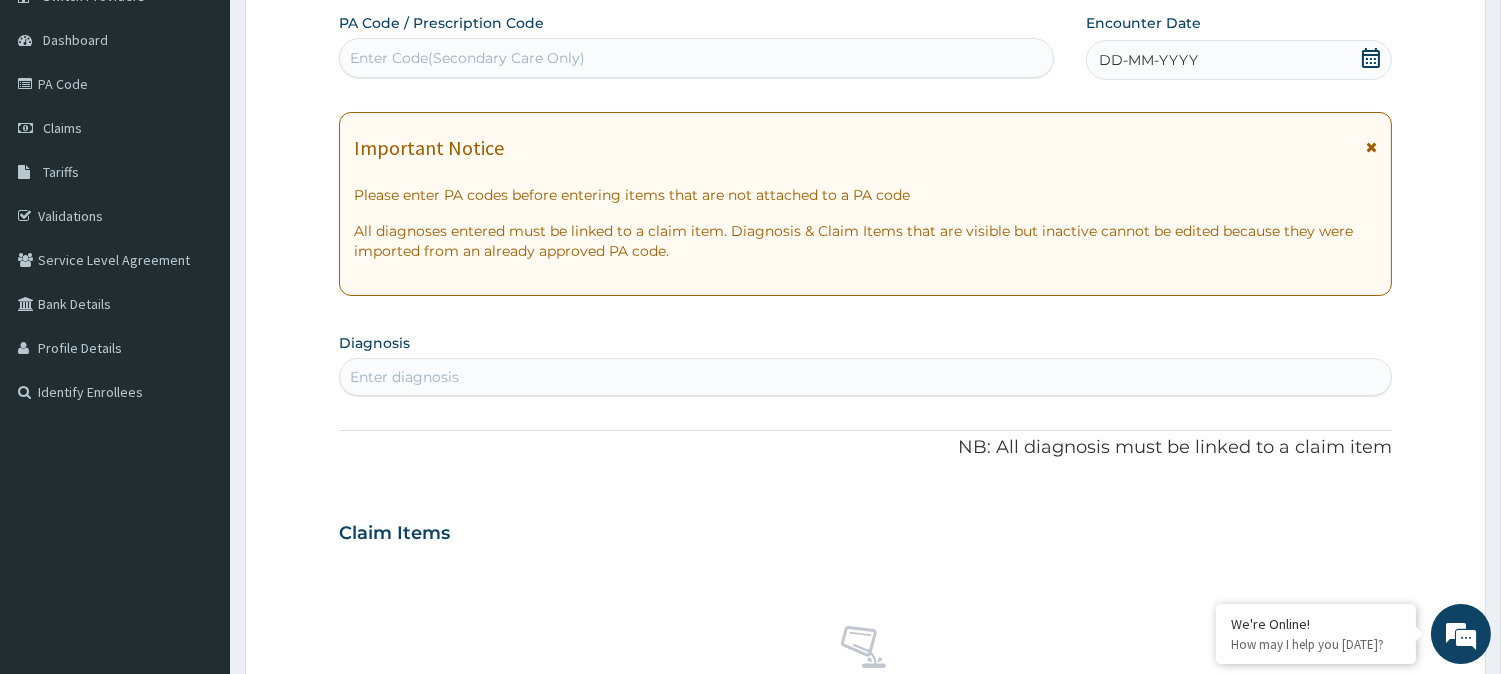 click on "Enter Code(Secondary Care Only)" at bounding box center (467, 58) 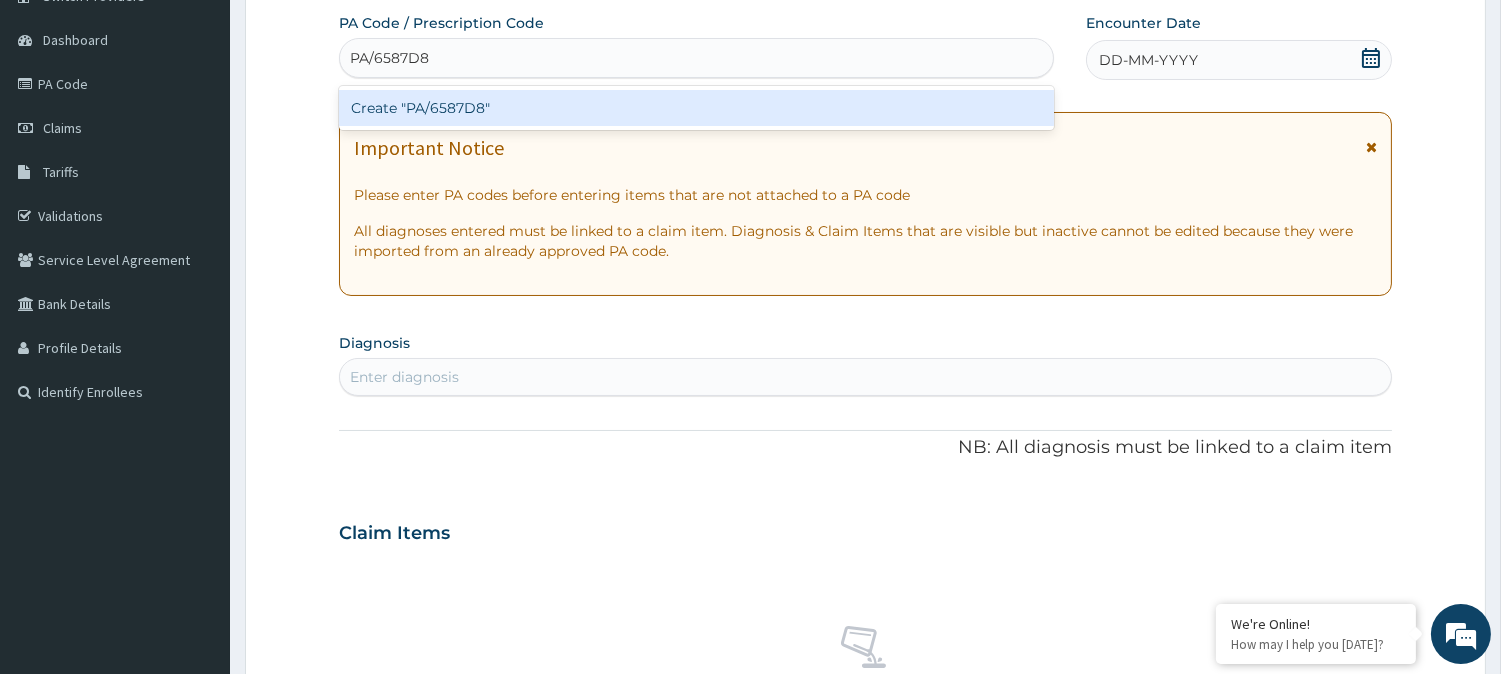 click on "Create "PA/6587D8"" at bounding box center [696, 108] 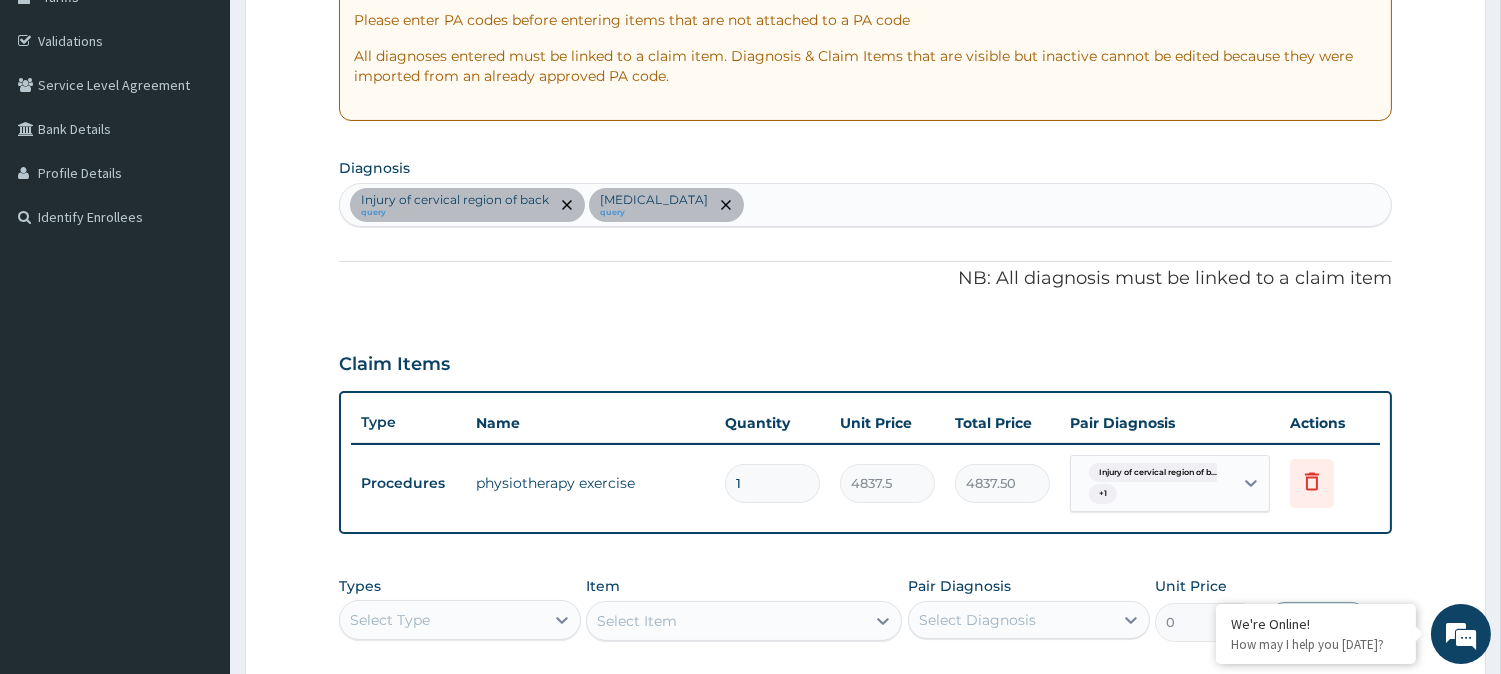scroll, scrollTop: 365, scrollLeft: 0, axis: vertical 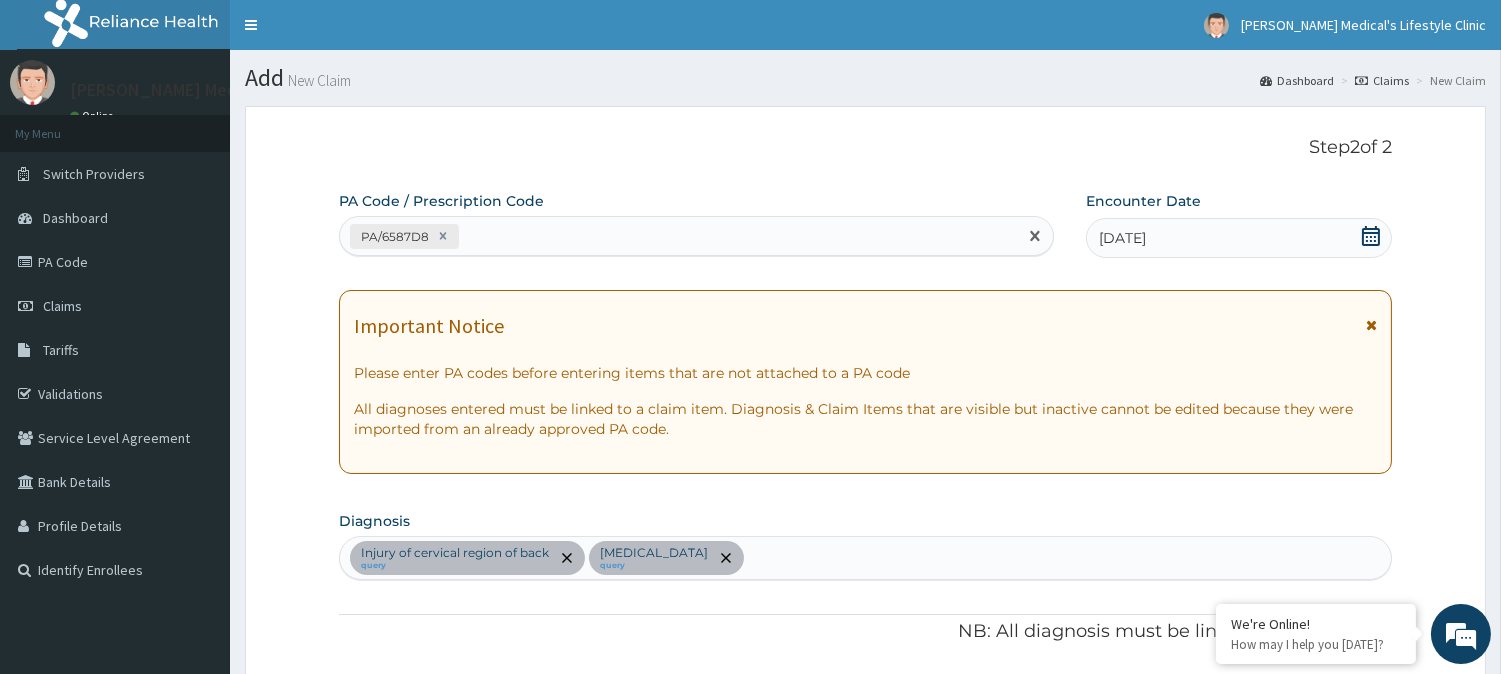click on "PA/6587D8" at bounding box center (678, 236) 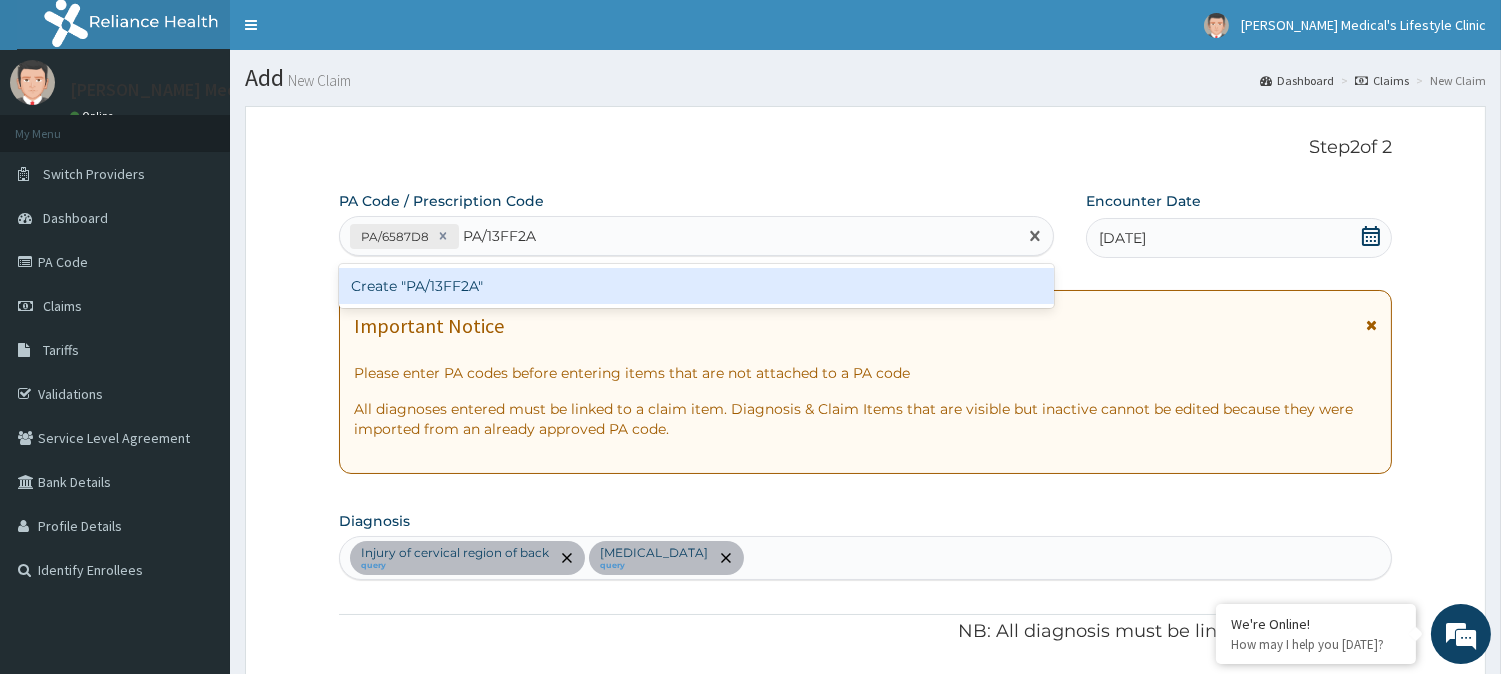 click on "Create "PA/13FF2A"" at bounding box center [696, 286] 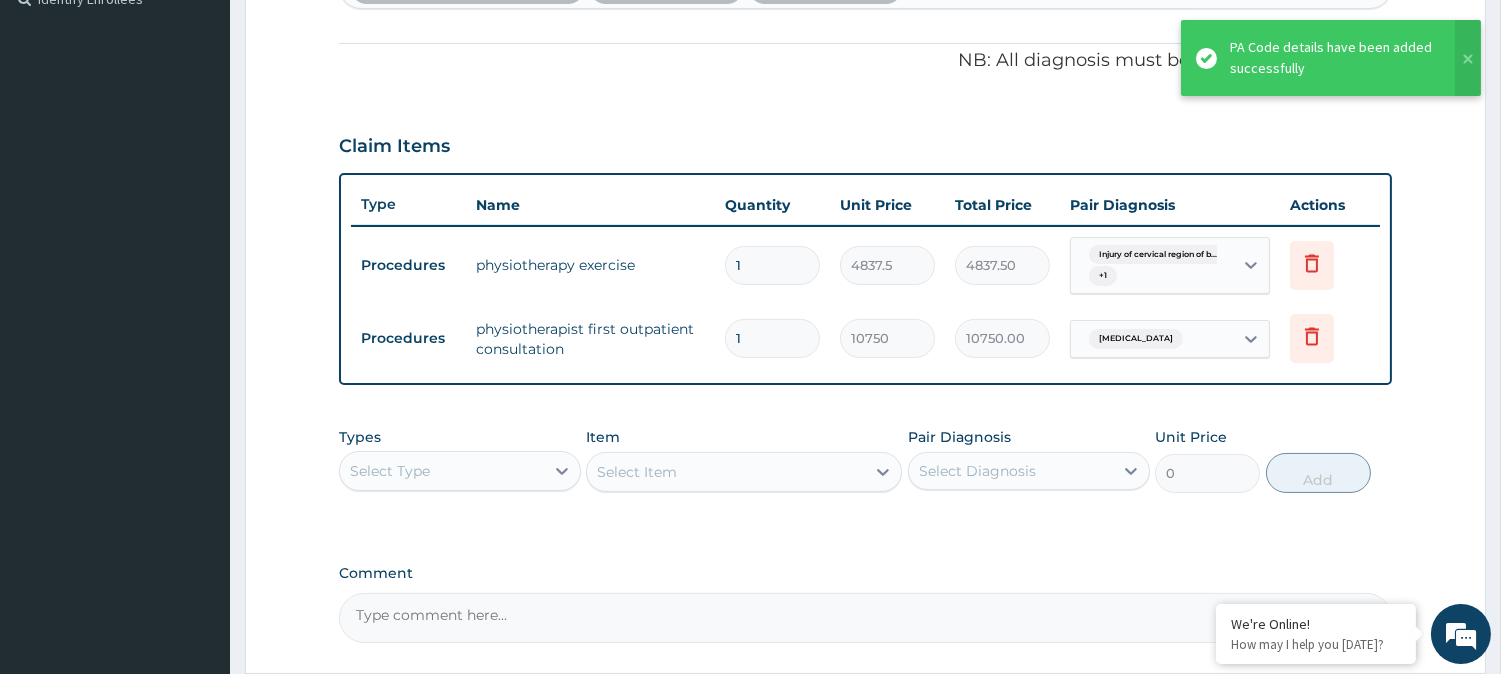 scroll, scrollTop: 385, scrollLeft: 0, axis: vertical 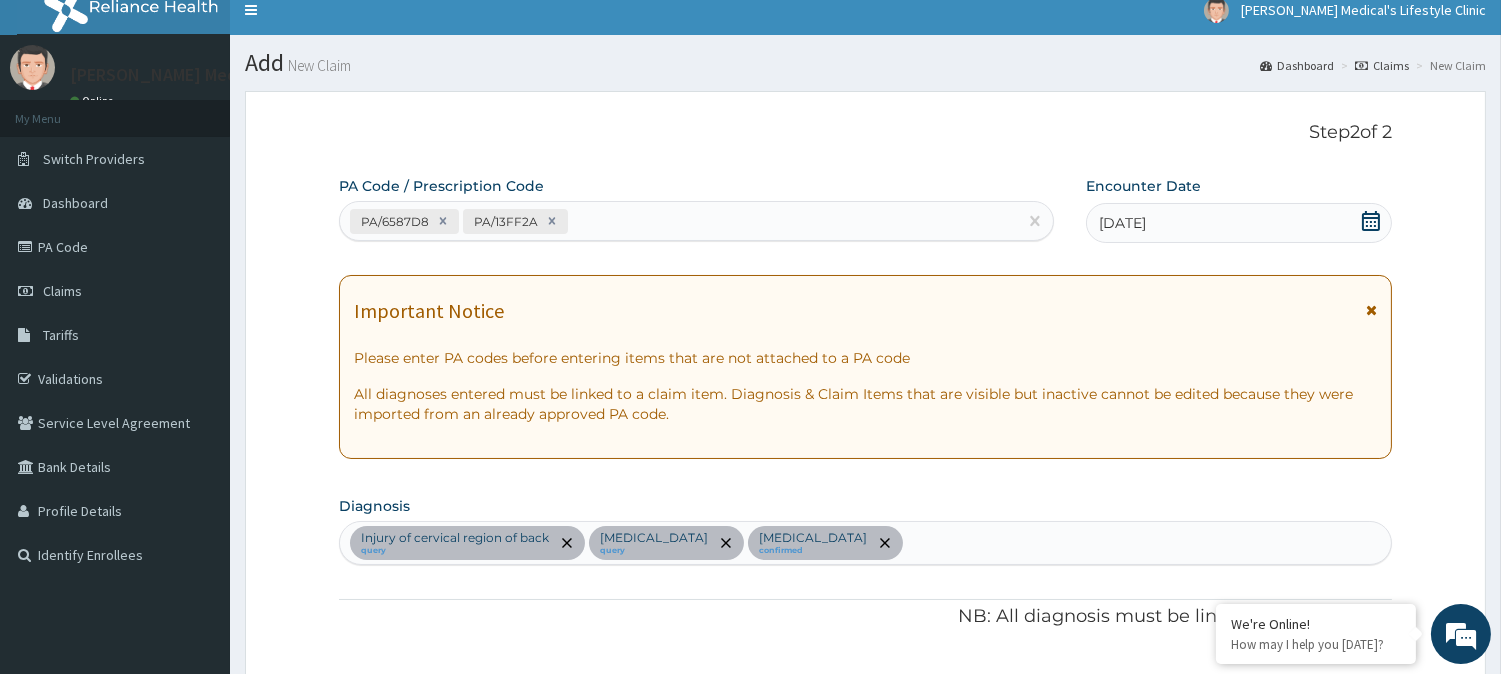 click on "PA/6587D8 PA/13FF2A" at bounding box center [678, 221] 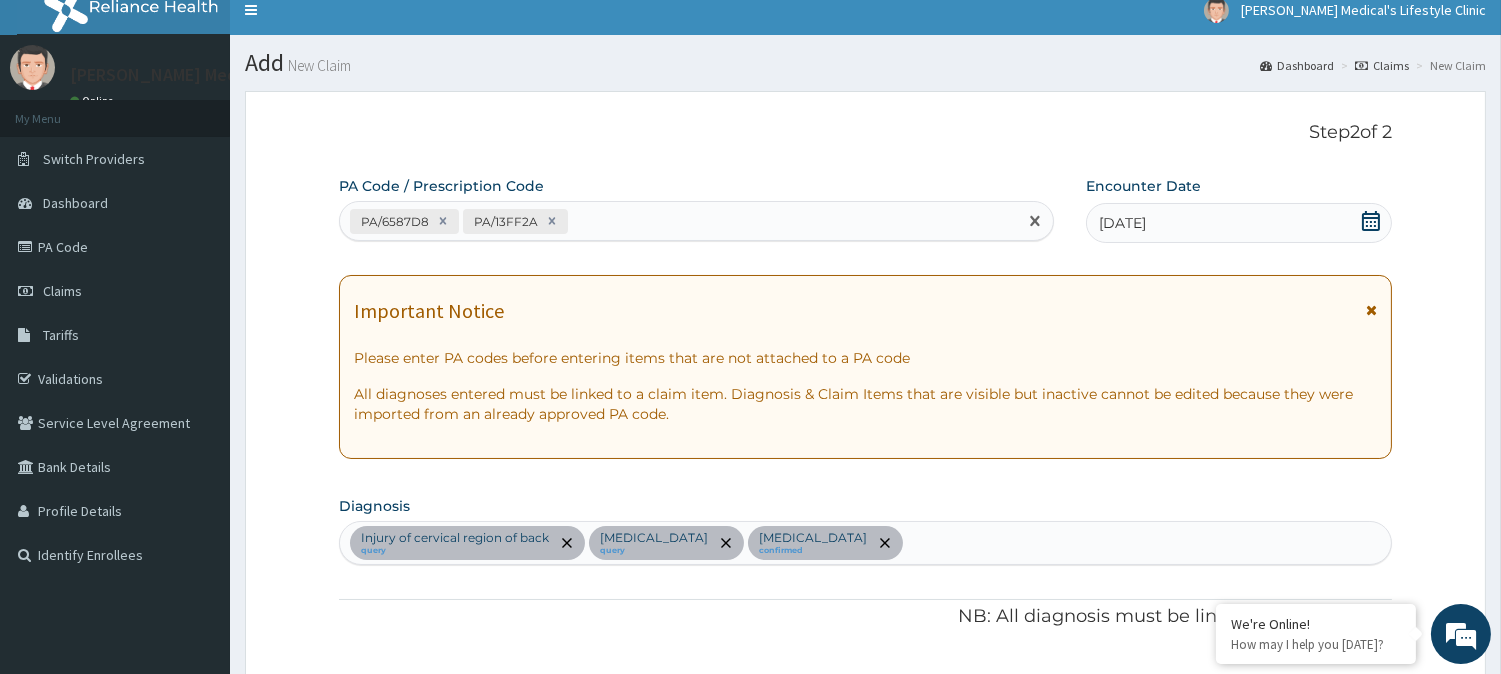 paste on "PA/BC8177" 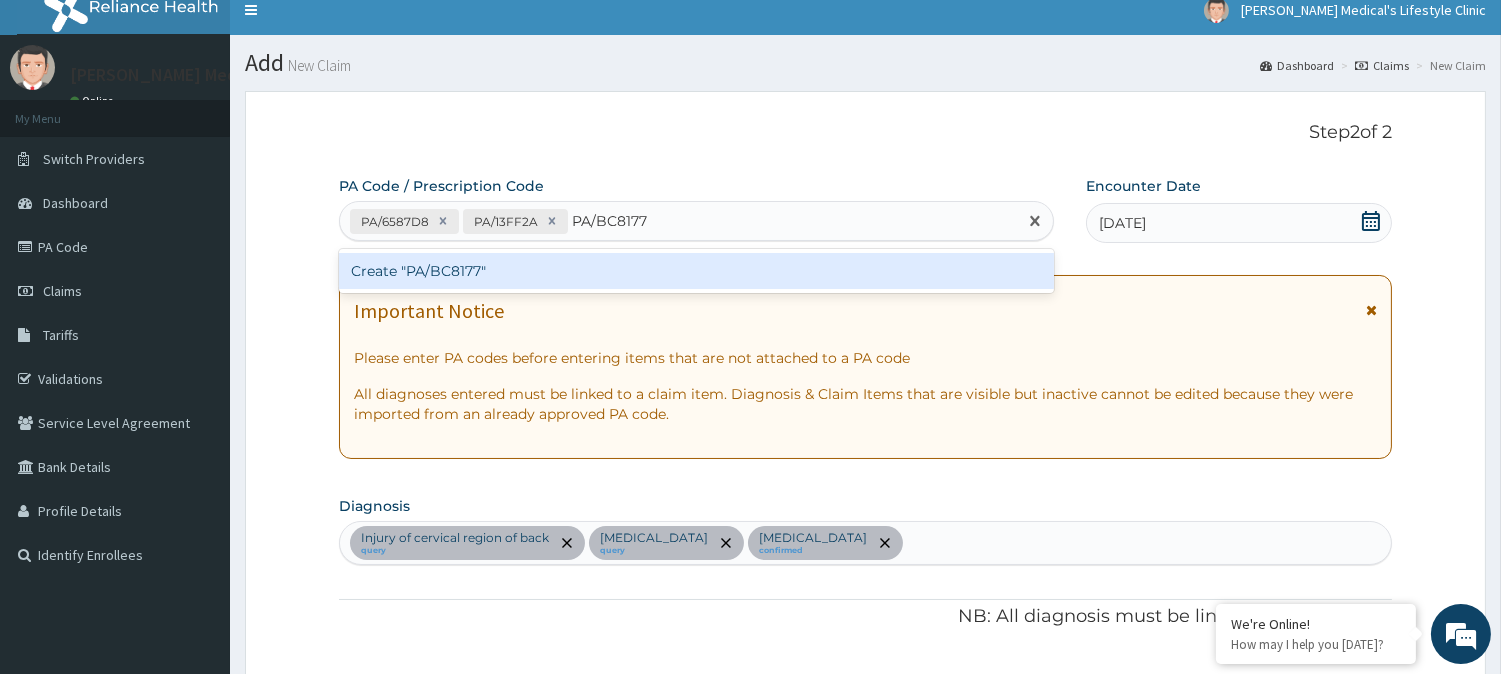 click on "Create "PA/BC8177"" at bounding box center (696, 271) 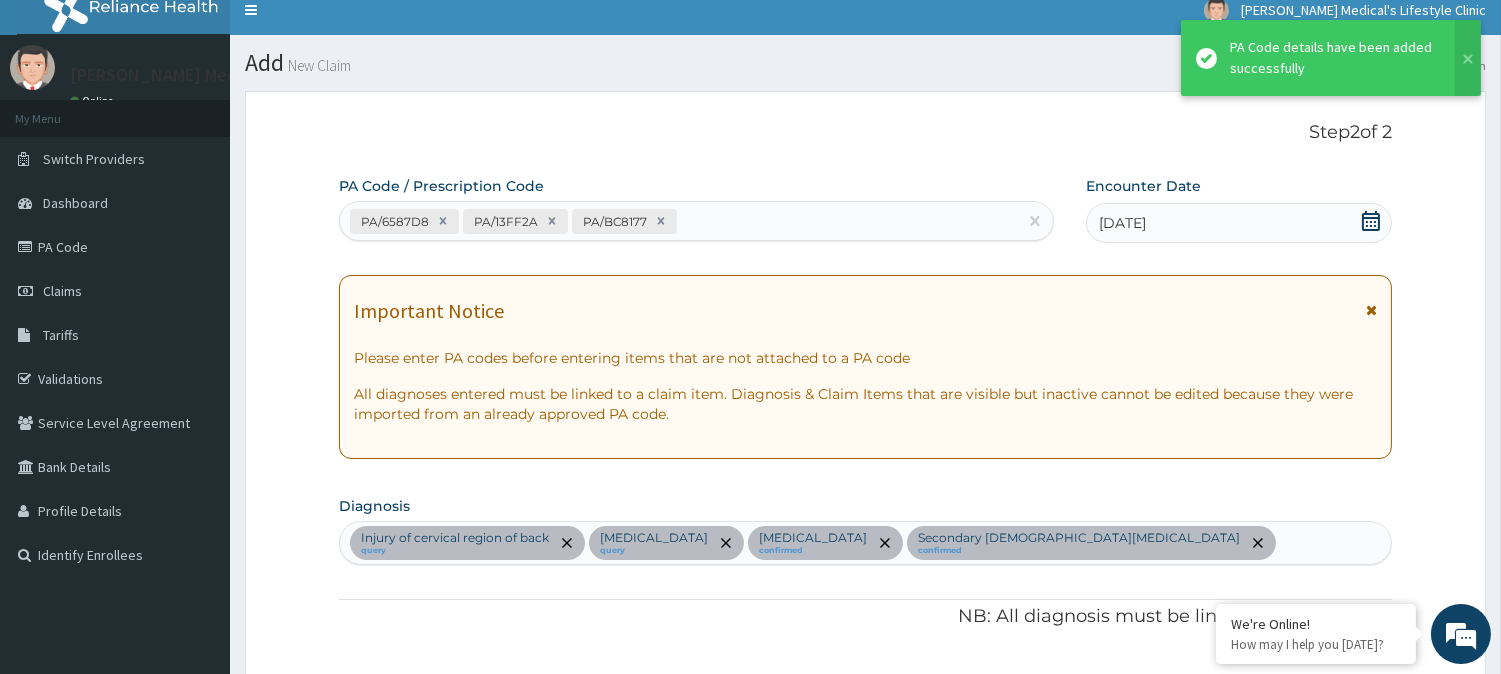 scroll, scrollTop: 641, scrollLeft: 0, axis: vertical 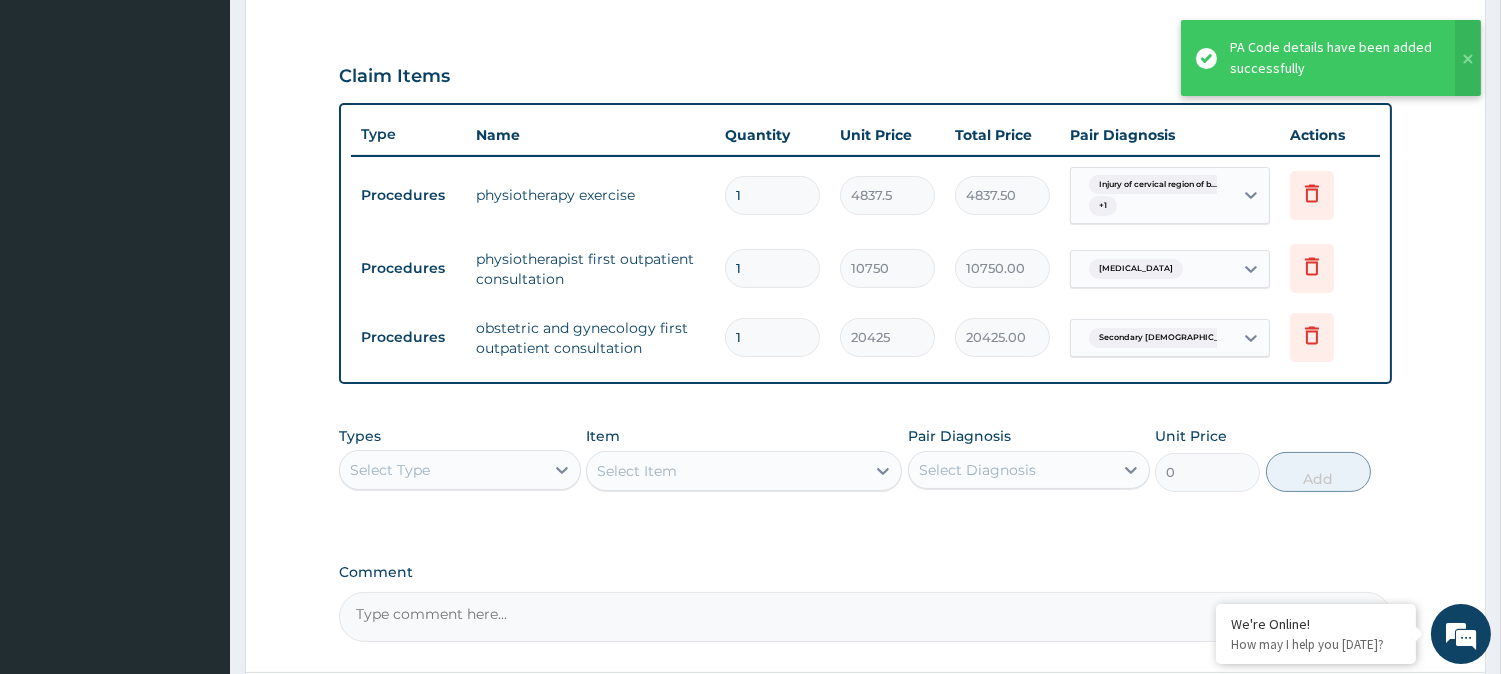 click on "Select Type" at bounding box center [442, 470] 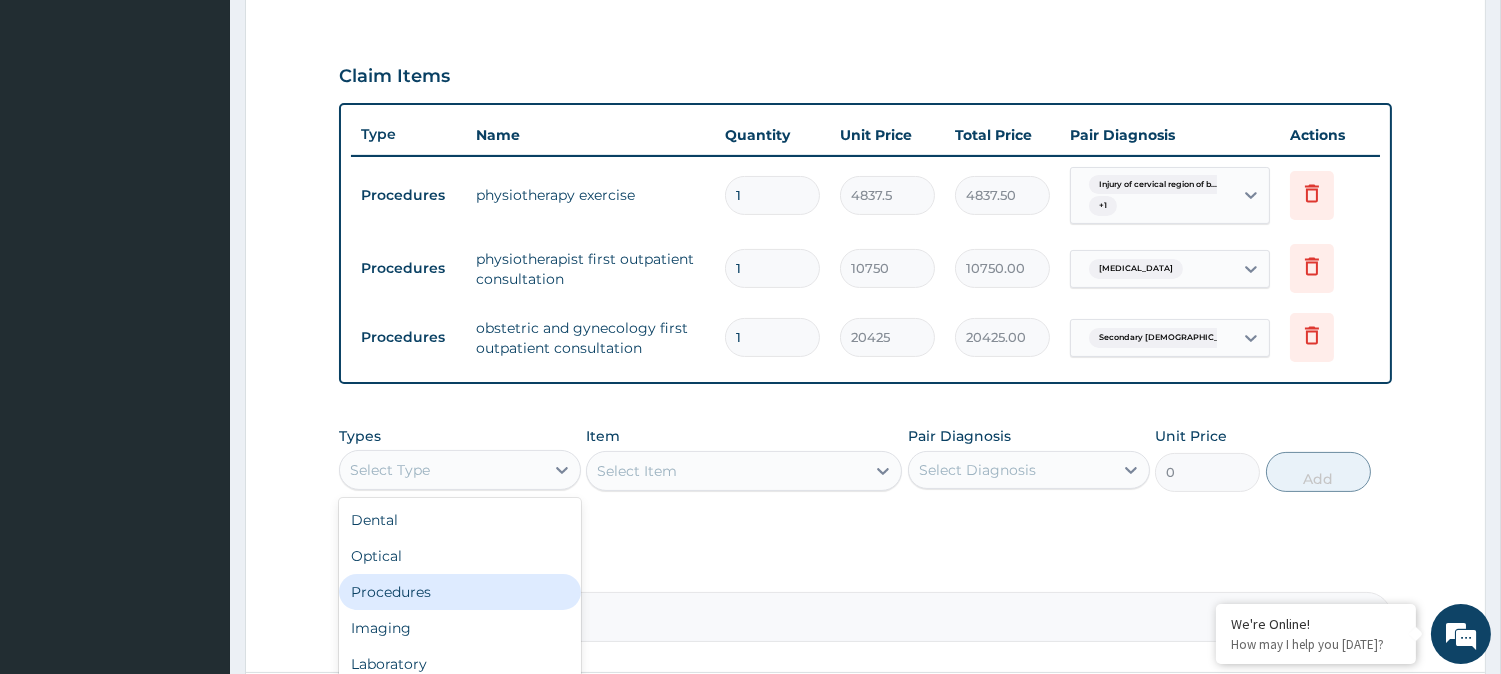 drag, startPoint x: 427, startPoint y: 586, endPoint x: 440, endPoint y: 584, distance: 13.152946 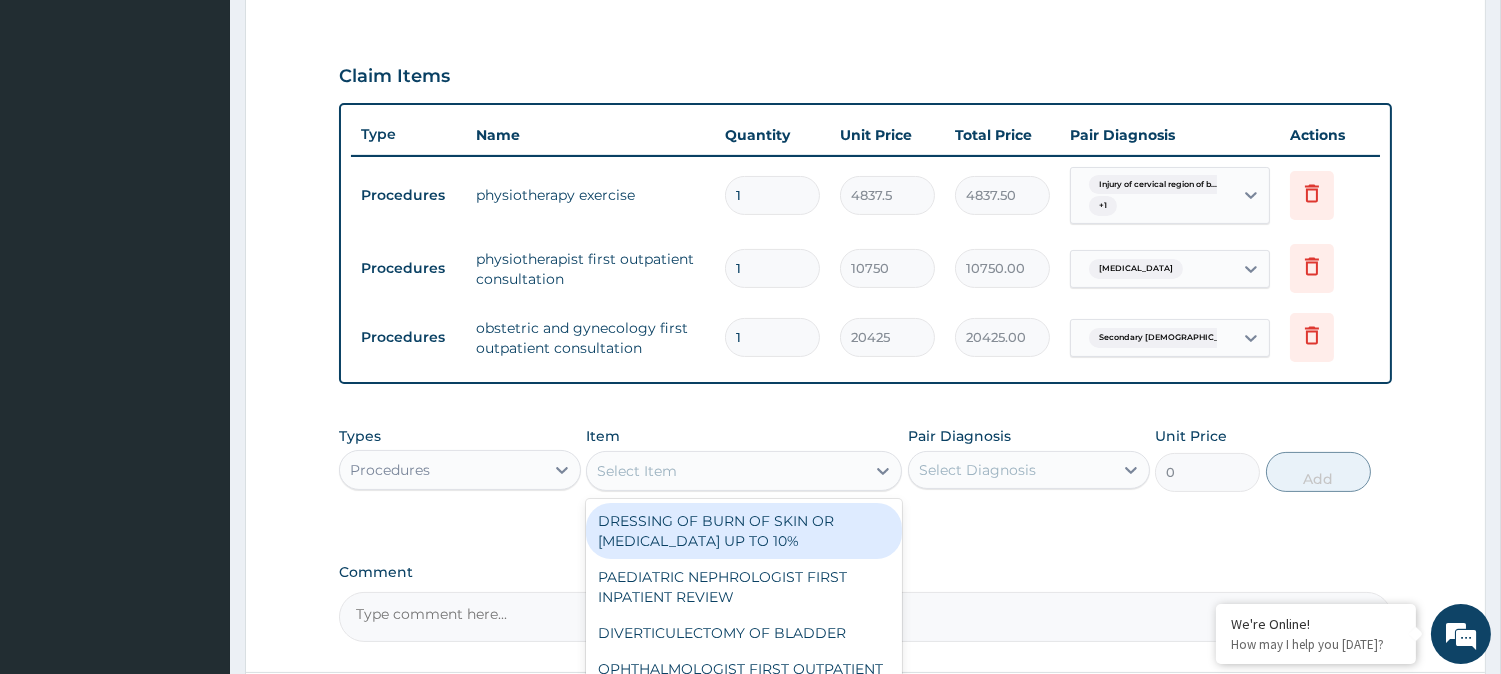click on "Select Item" at bounding box center (726, 471) 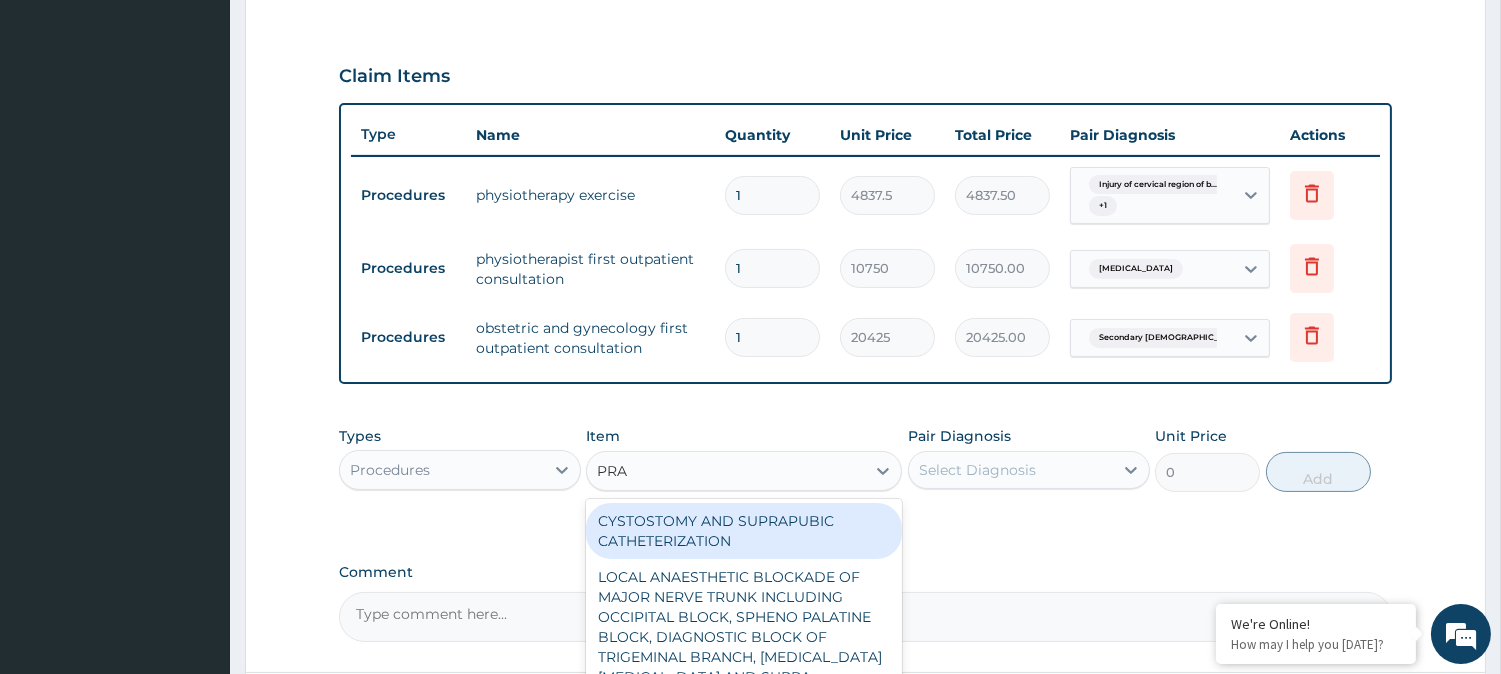 type on "PRAC" 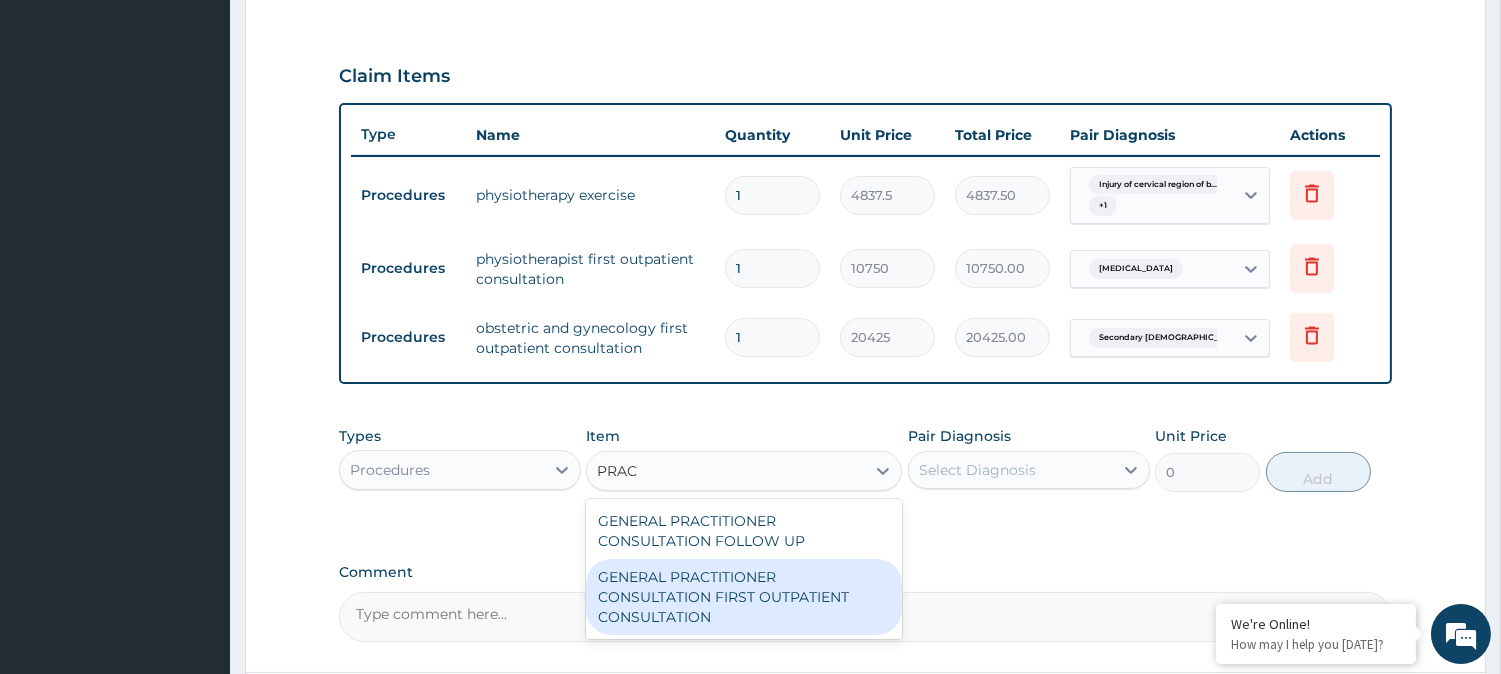 click on "GENERAL PRACTITIONER CONSULTATION FIRST OUTPATIENT CONSULTATION" at bounding box center [744, 597] 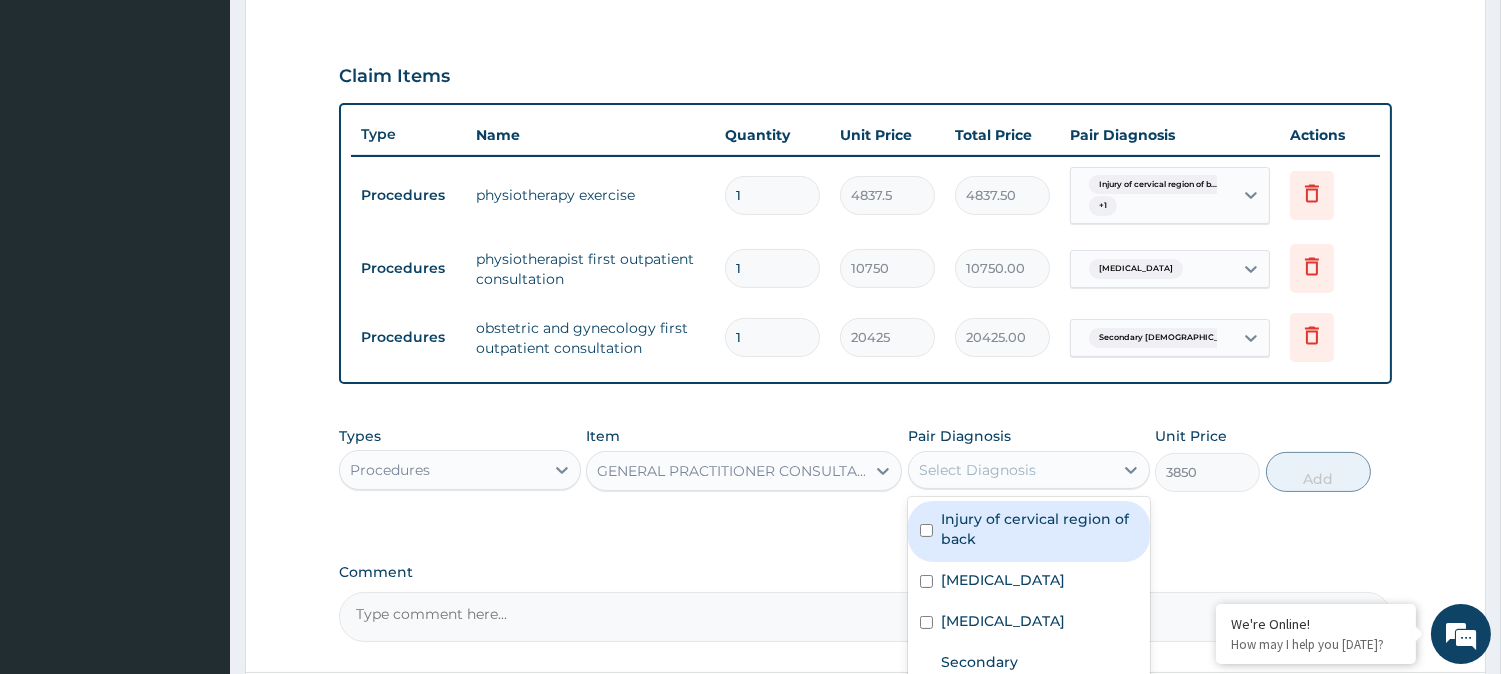 click on "Select Diagnosis" at bounding box center [1011, 470] 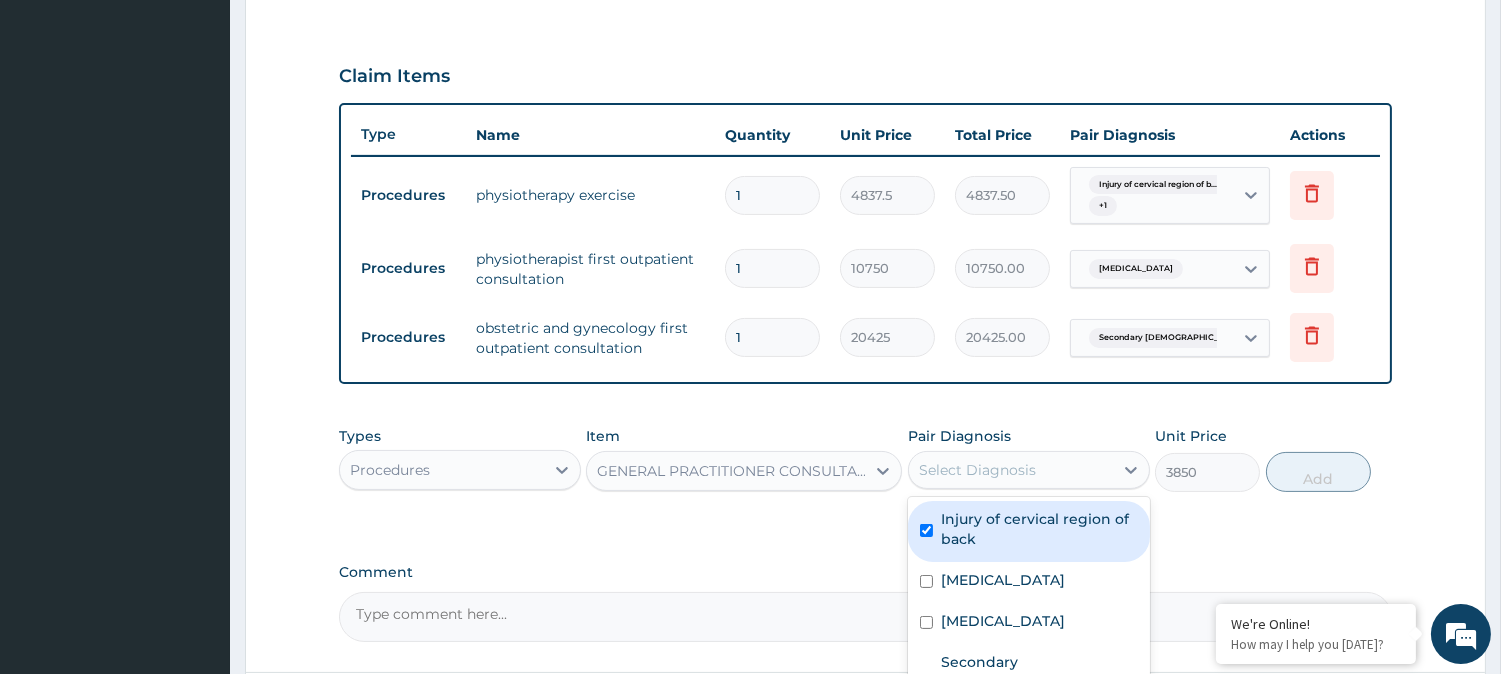 checkbox on "true" 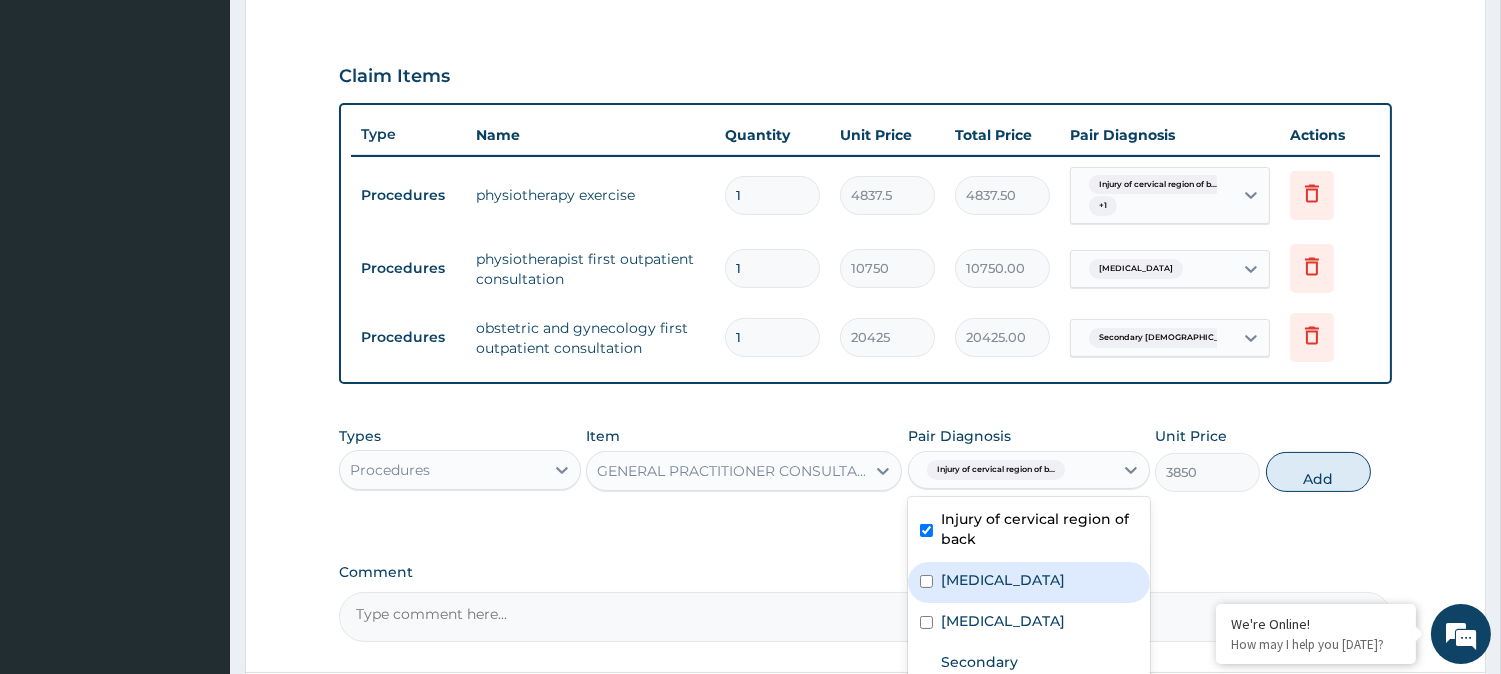 click on "Spondylosis" at bounding box center (1003, 580) 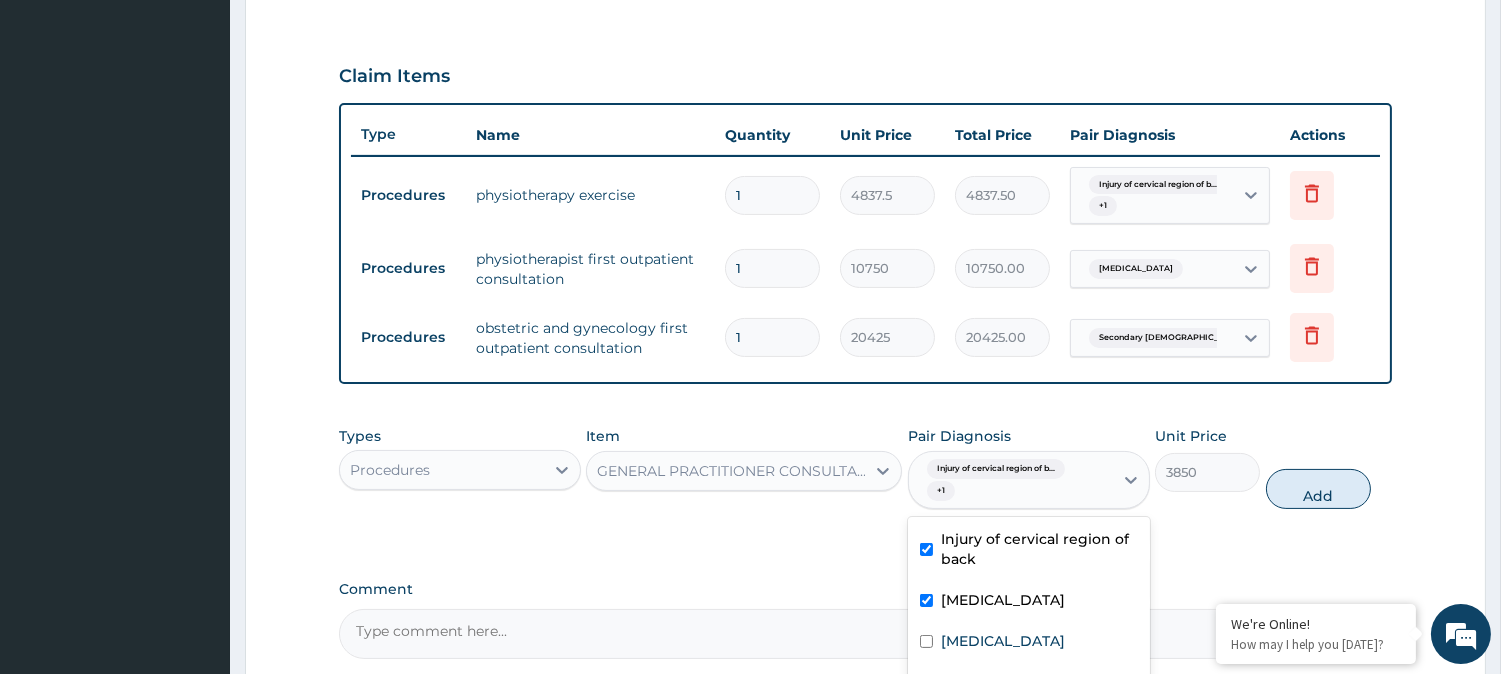click on "Spondylosis" at bounding box center [1029, 602] 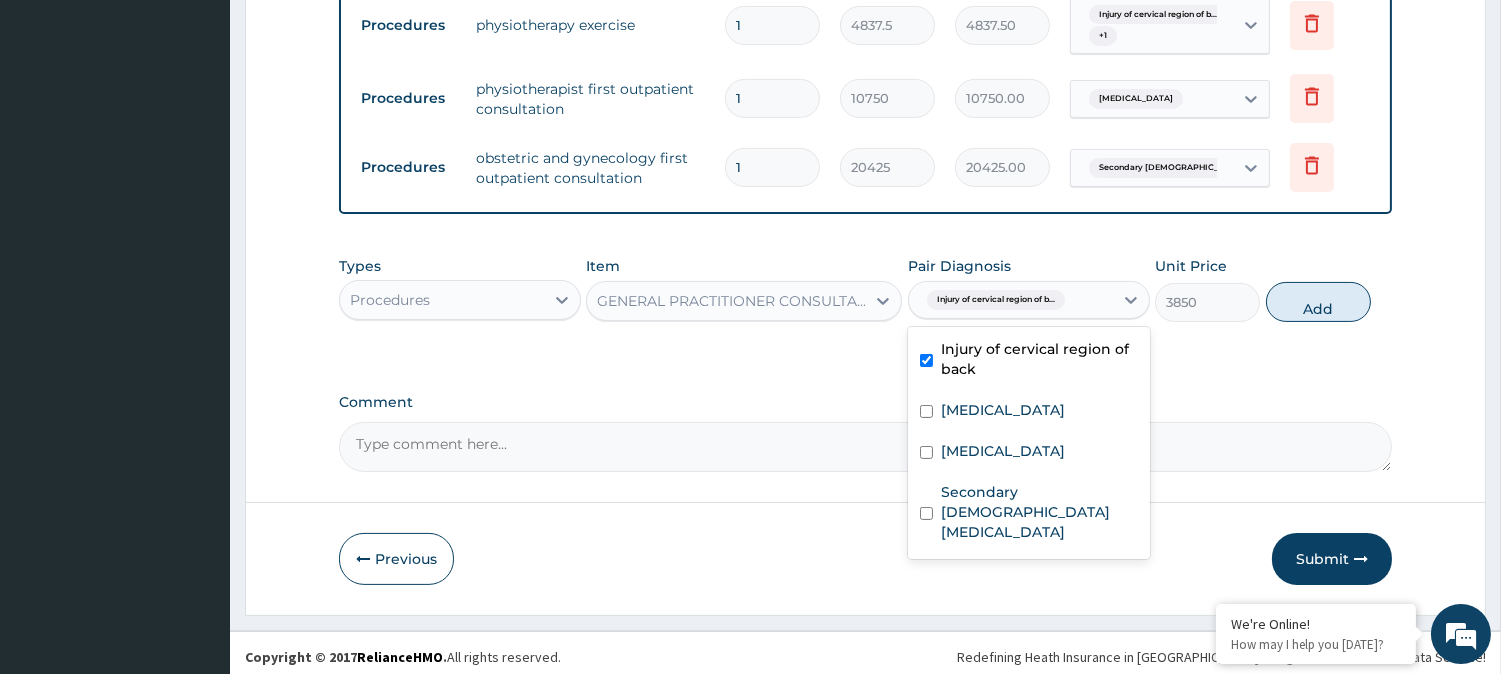 scroll, scrollTop: 817, scrollLeft: 0, axis: vertical 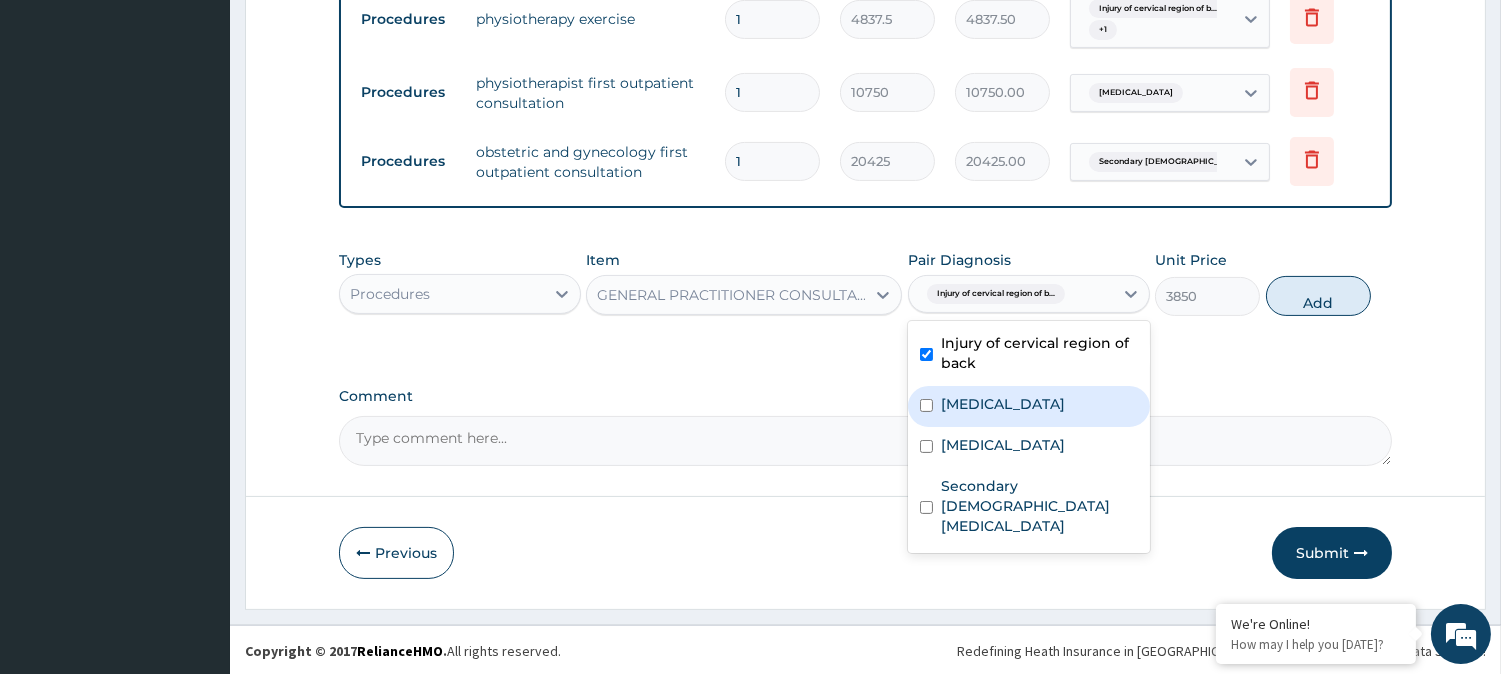click on "Spondylosis" at bounding box center [1003, 404] 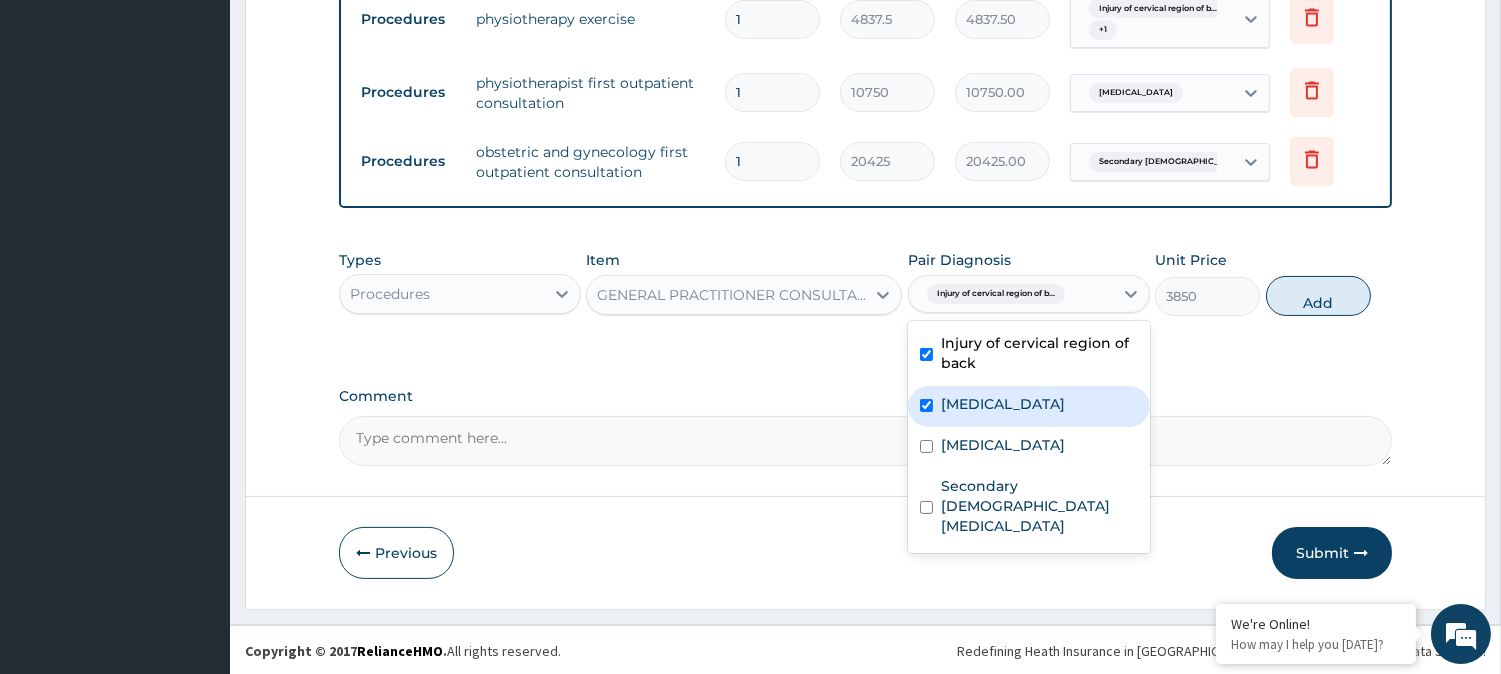 checkbox on "true" 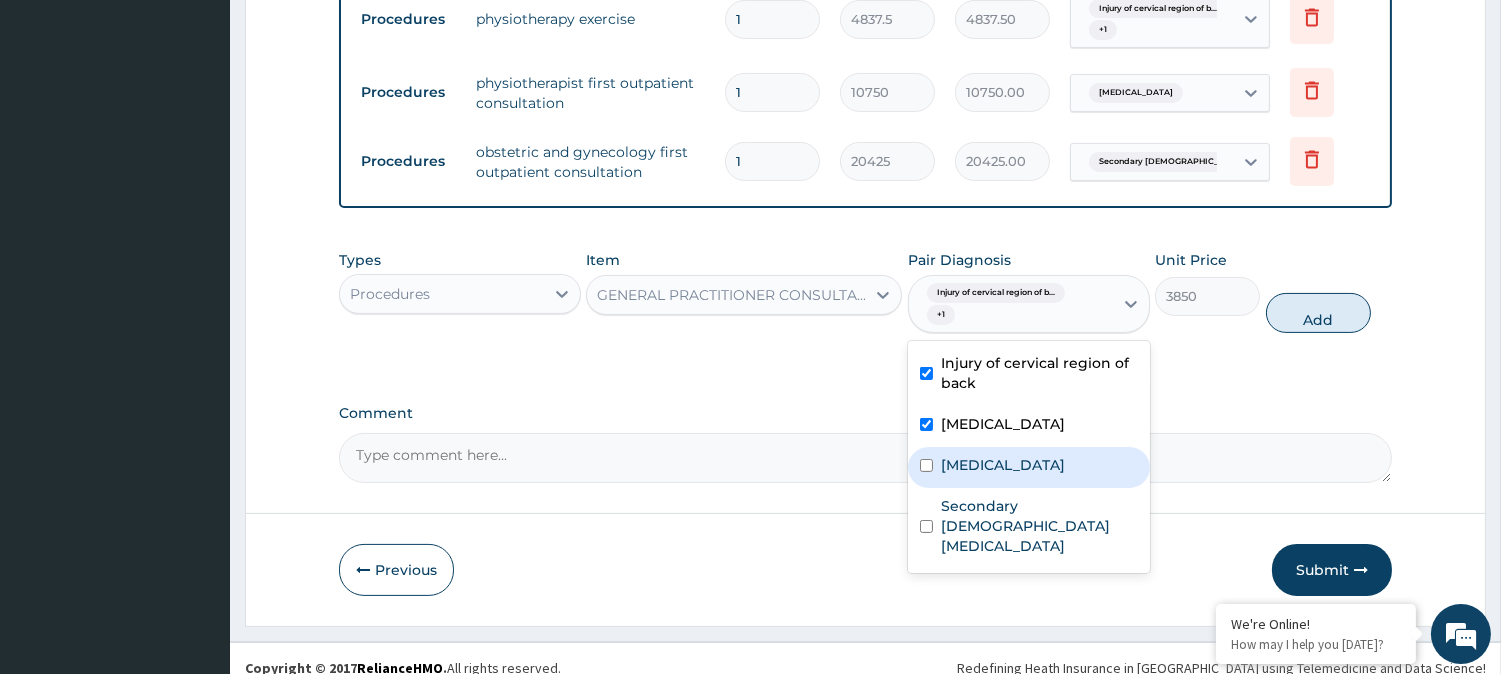 click at bounding box center (926, 465) 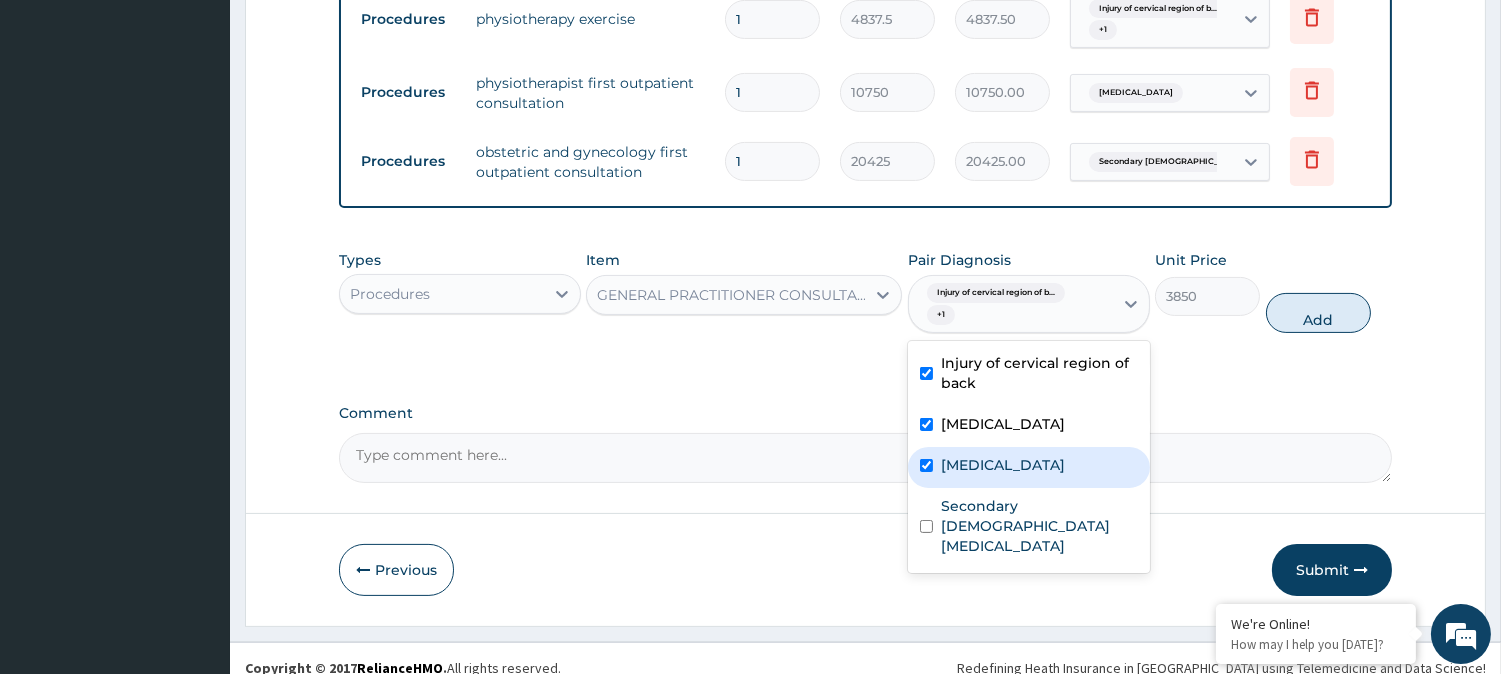 checkbox on "true" 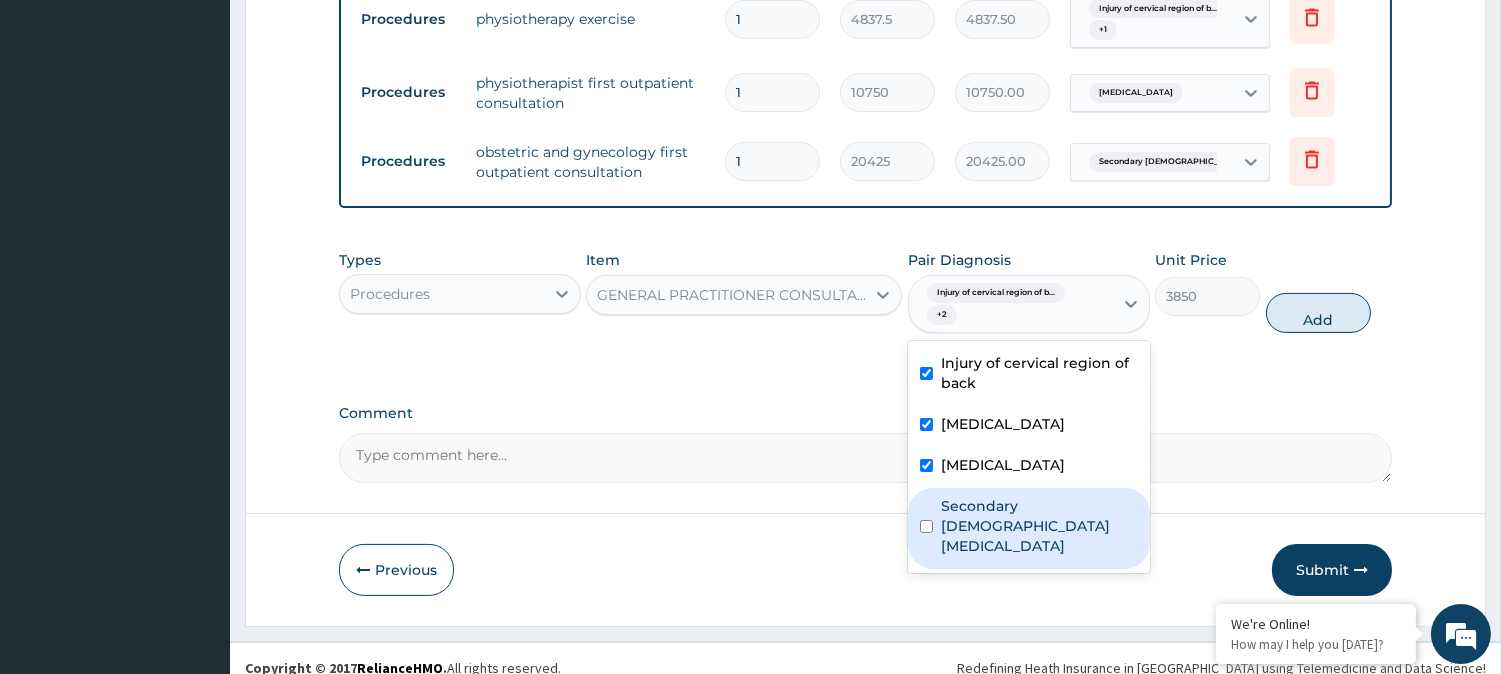 click at bounding box center [926, 526] 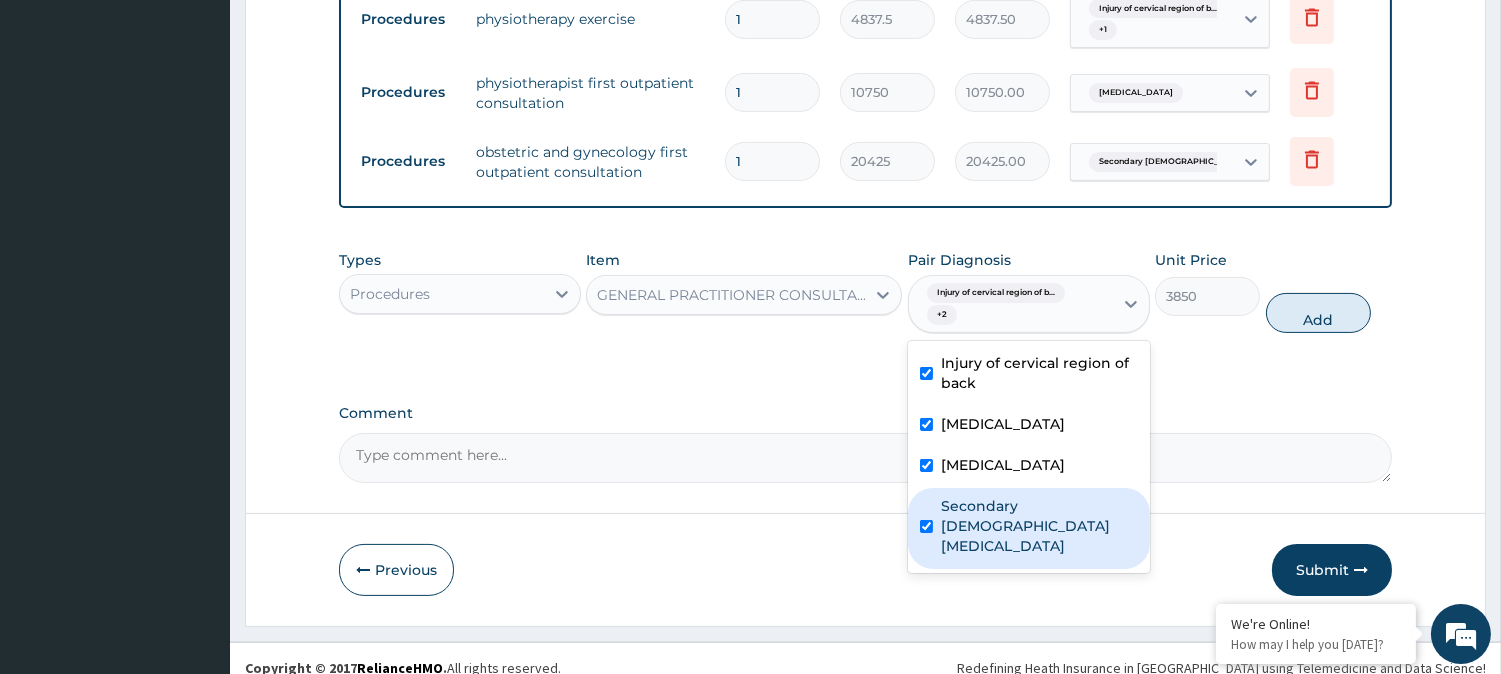 checkbox on "true" 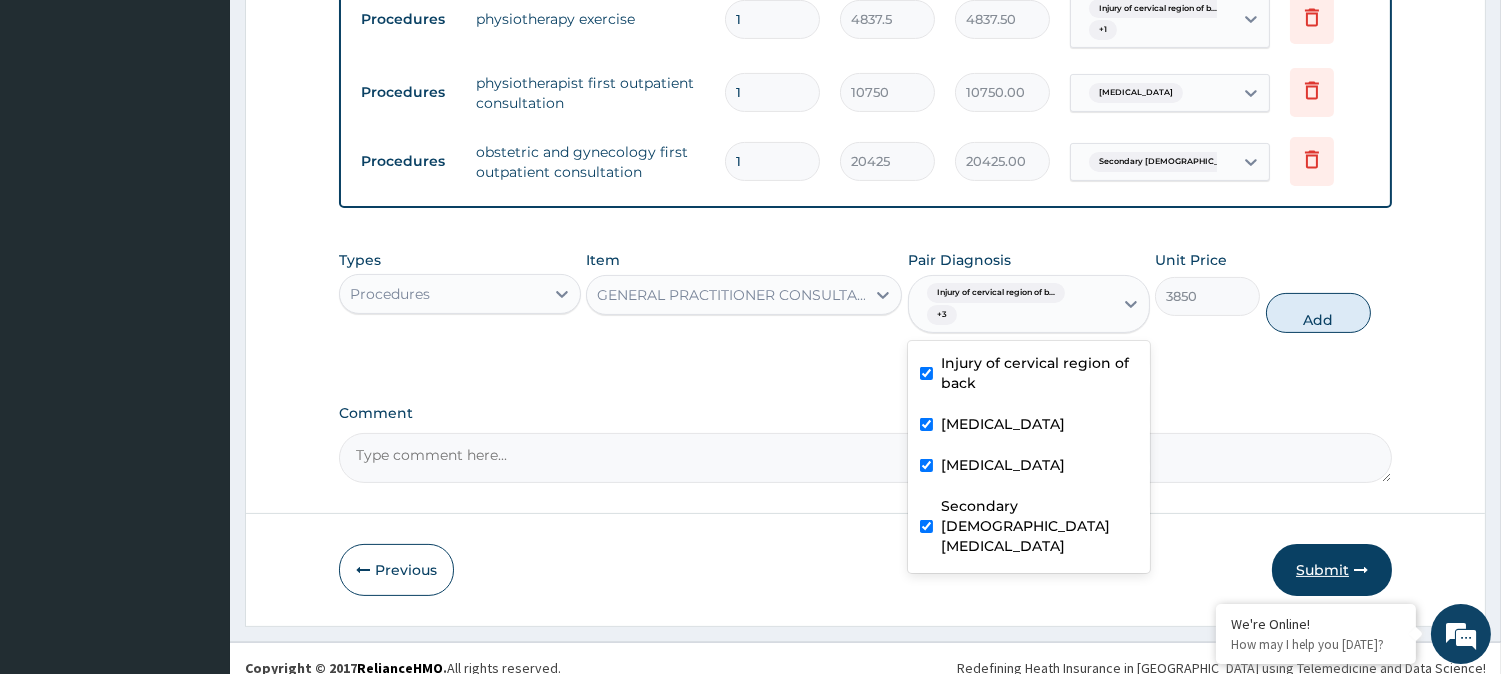 click on "Submit" at bounding box center [1332, 570] 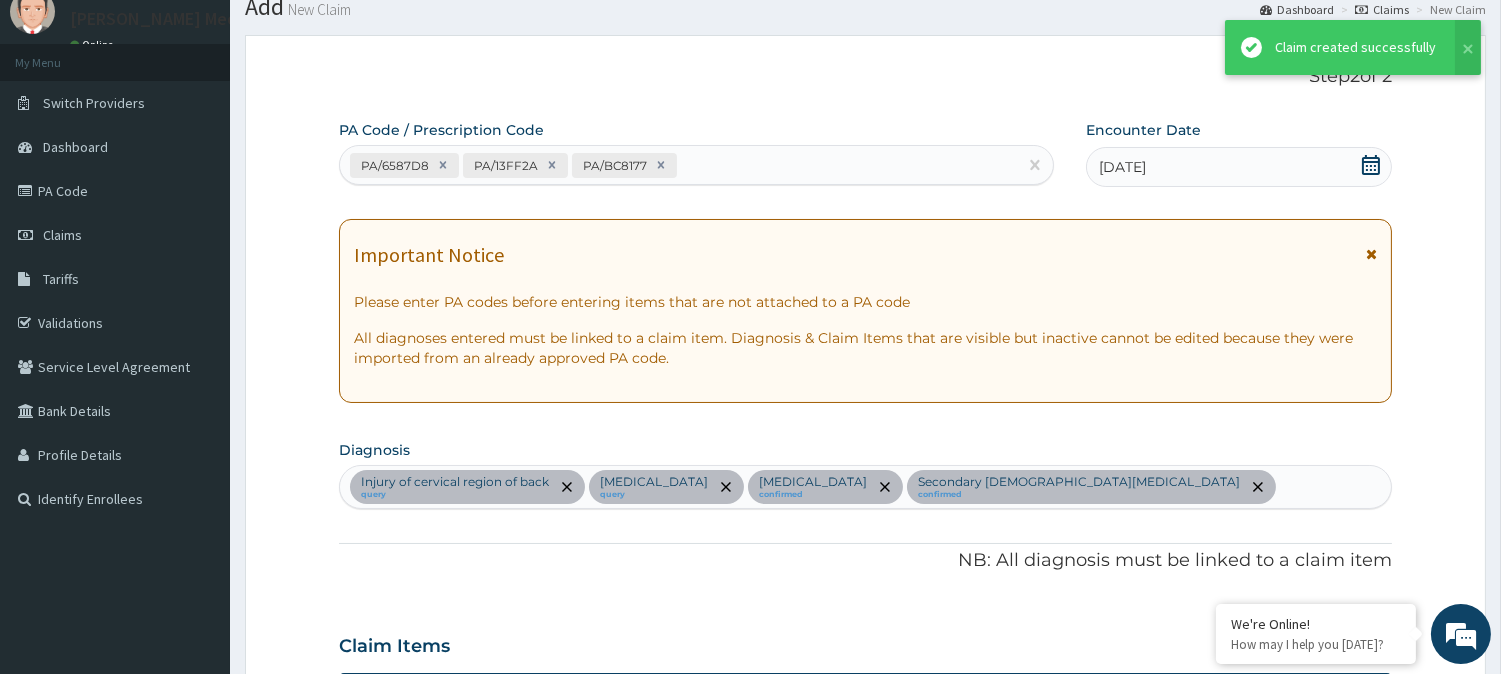 scroll, scrollTop: 817, scrollLeft: 0, axis: vertical 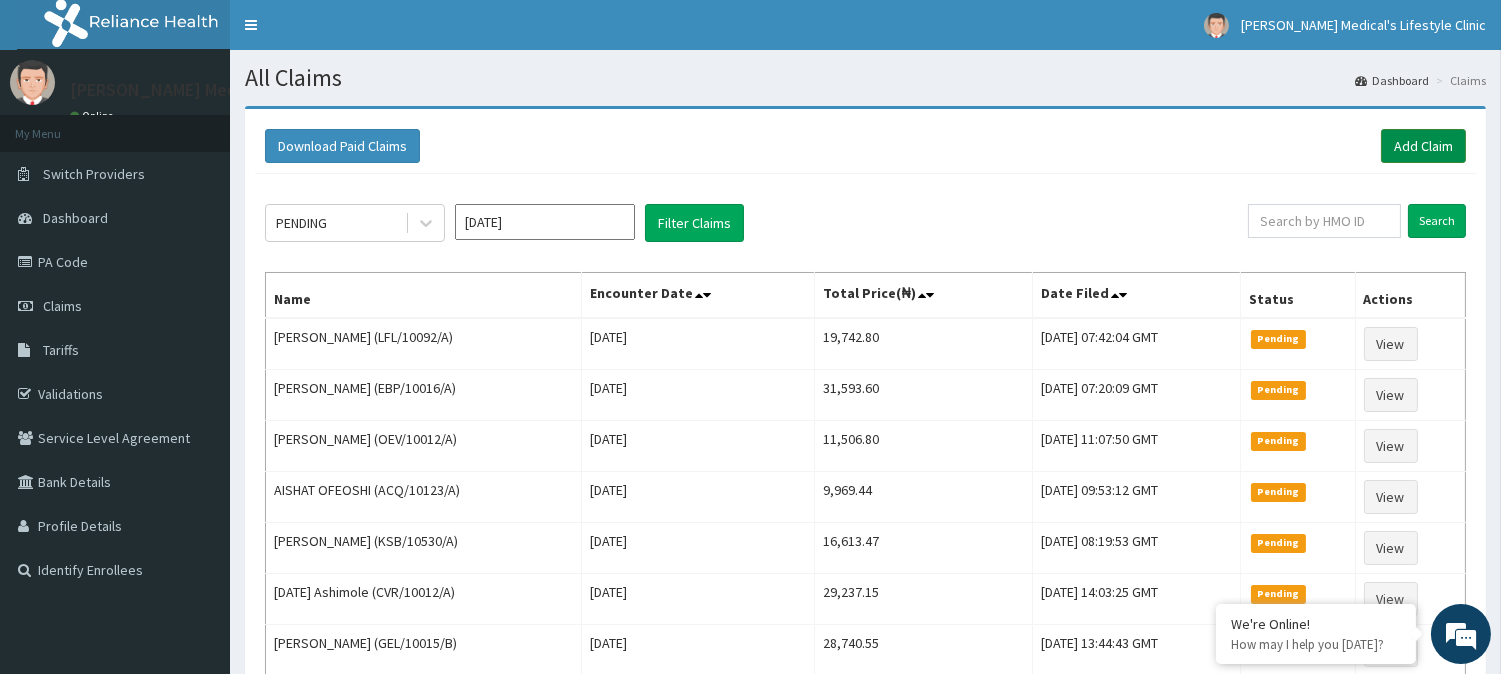 click on "Add Claim" at bounding box center [1423, 146] 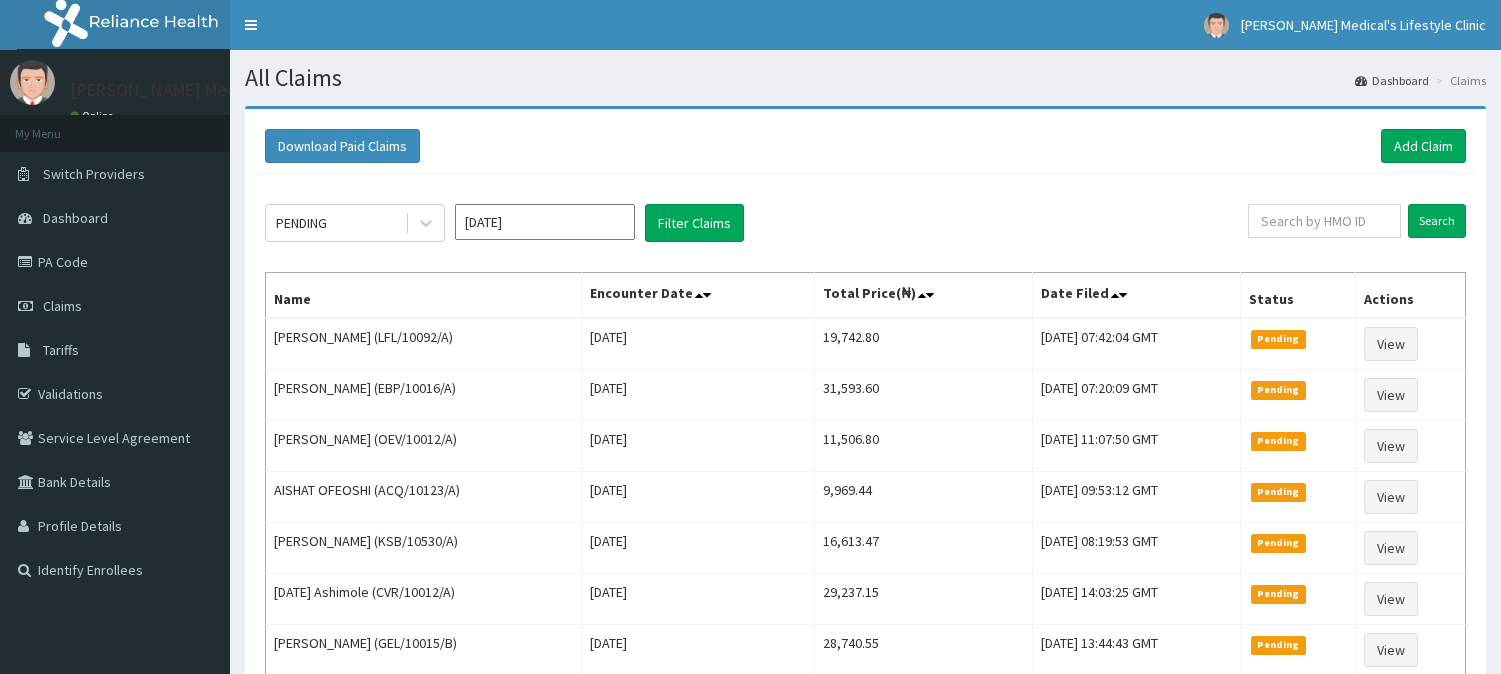 scroll, scrollTop: 0, scrollLeft: 0, axis: both 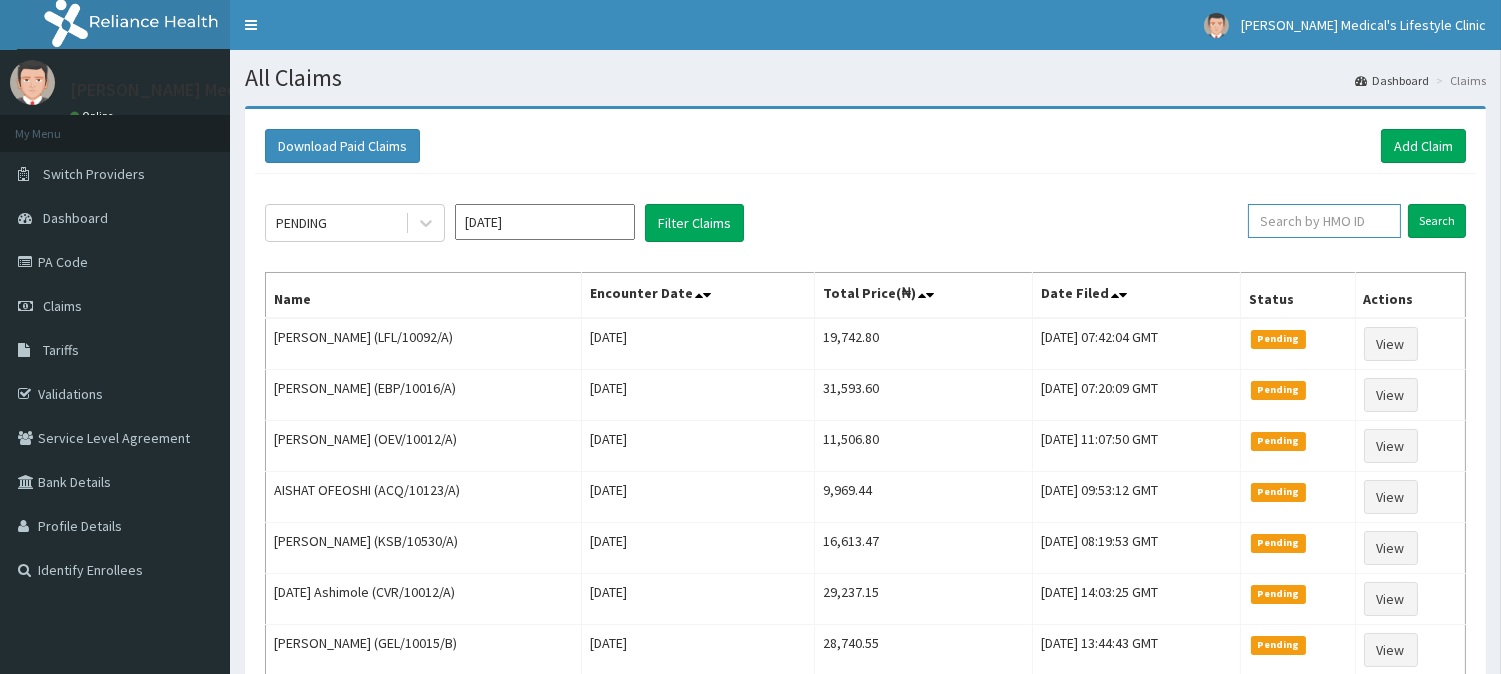 click at bounding box center [1324, 221] 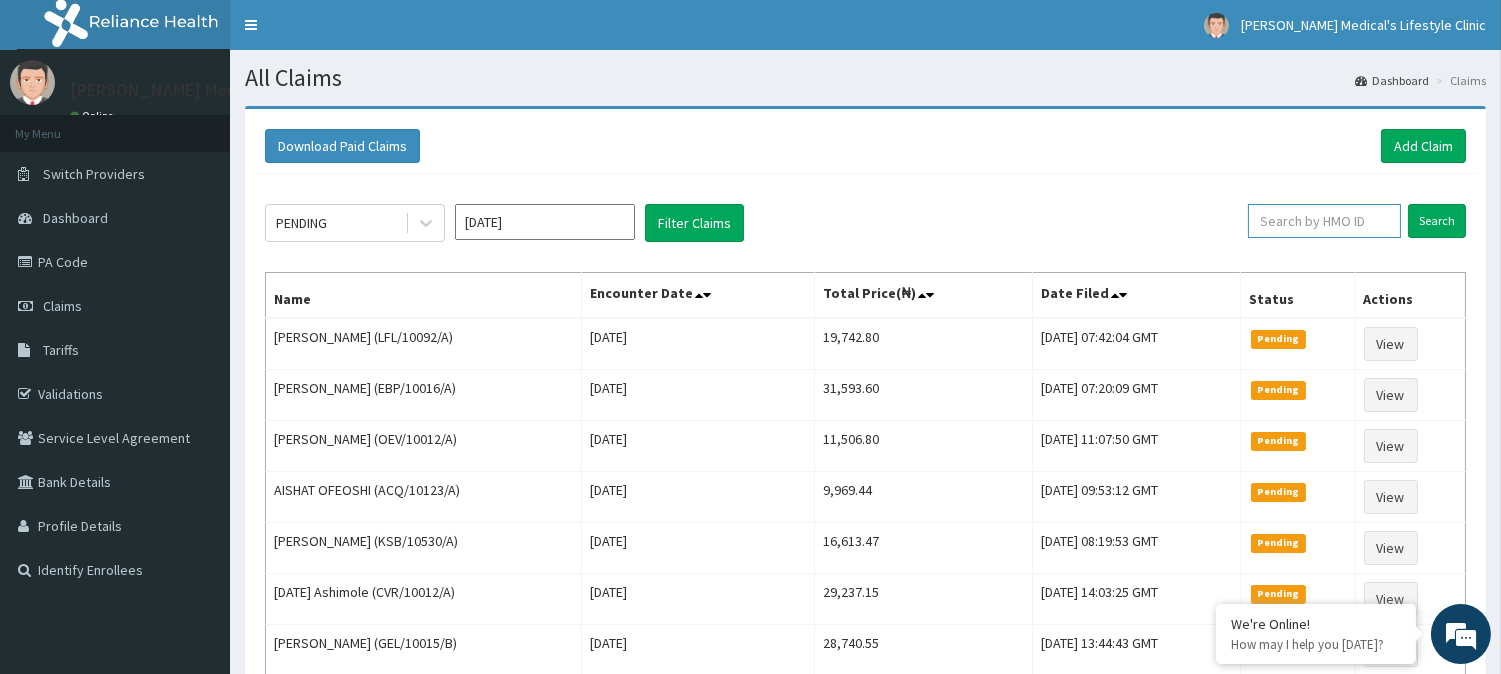 paste on "BUP/10020/A" 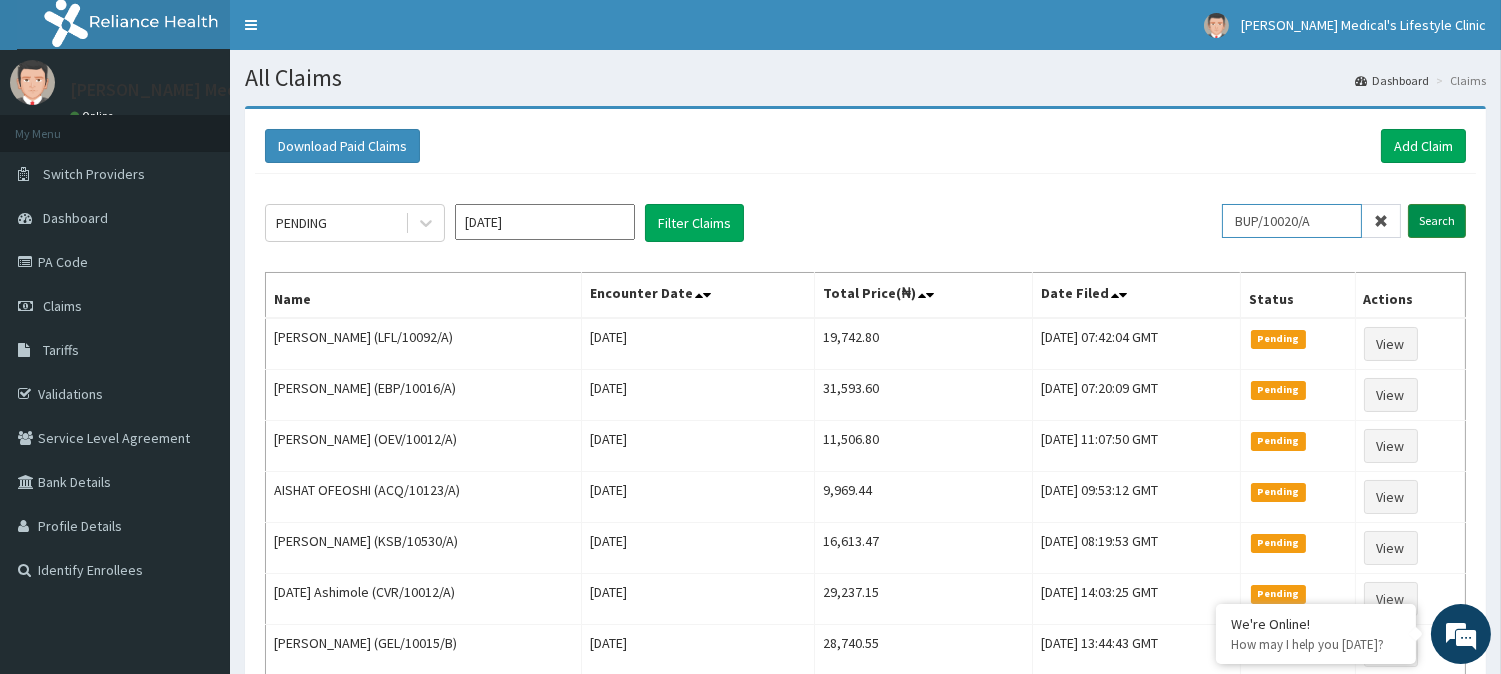 type on "BUP/10020/A" 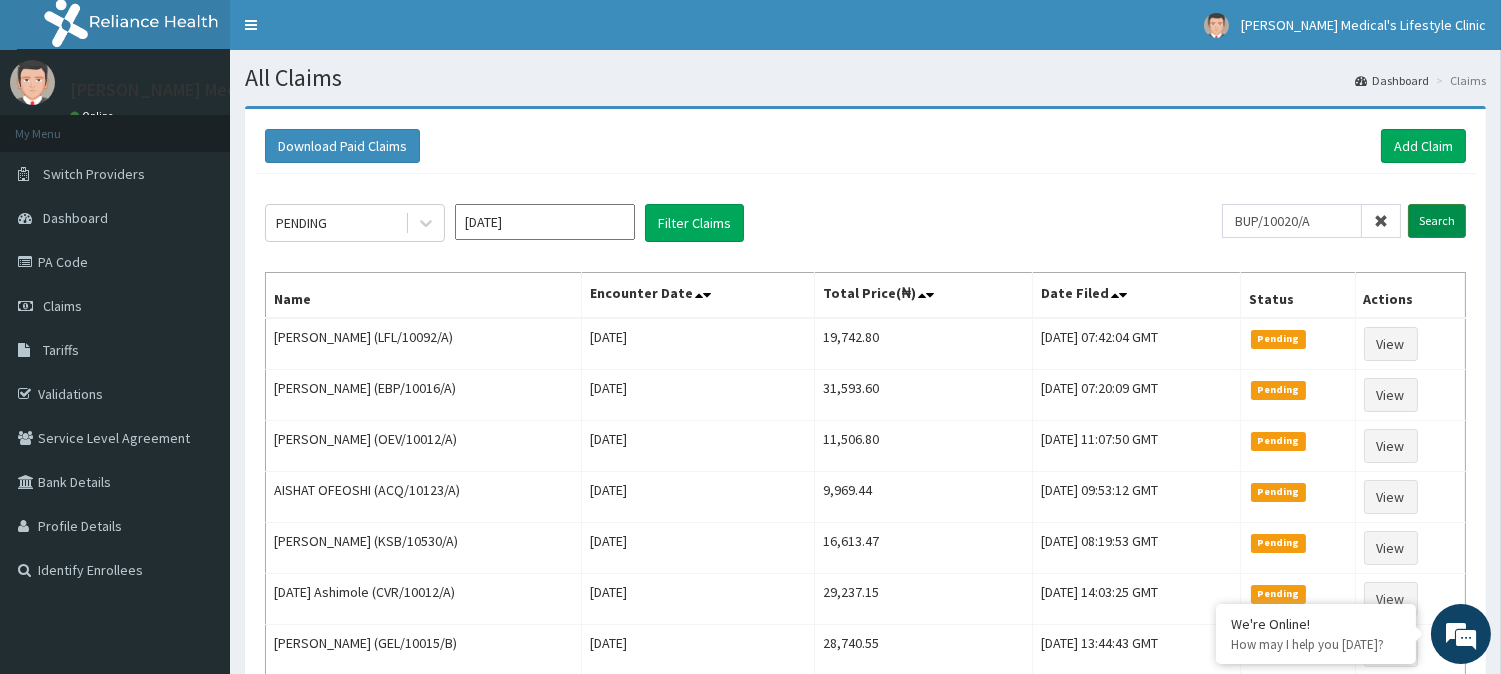 click on "Search" at bounding box center [1437, 221] 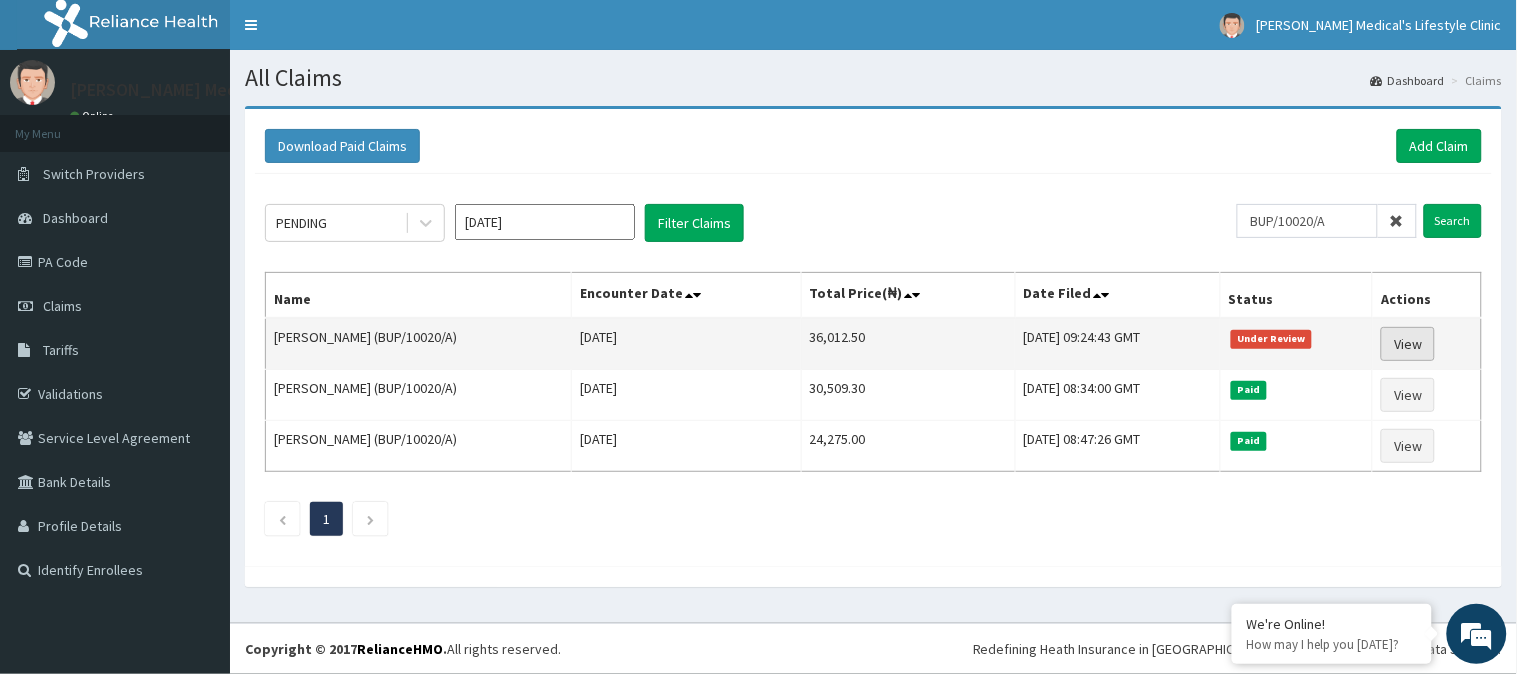 click on "View" at bounding box center (1408, 344) 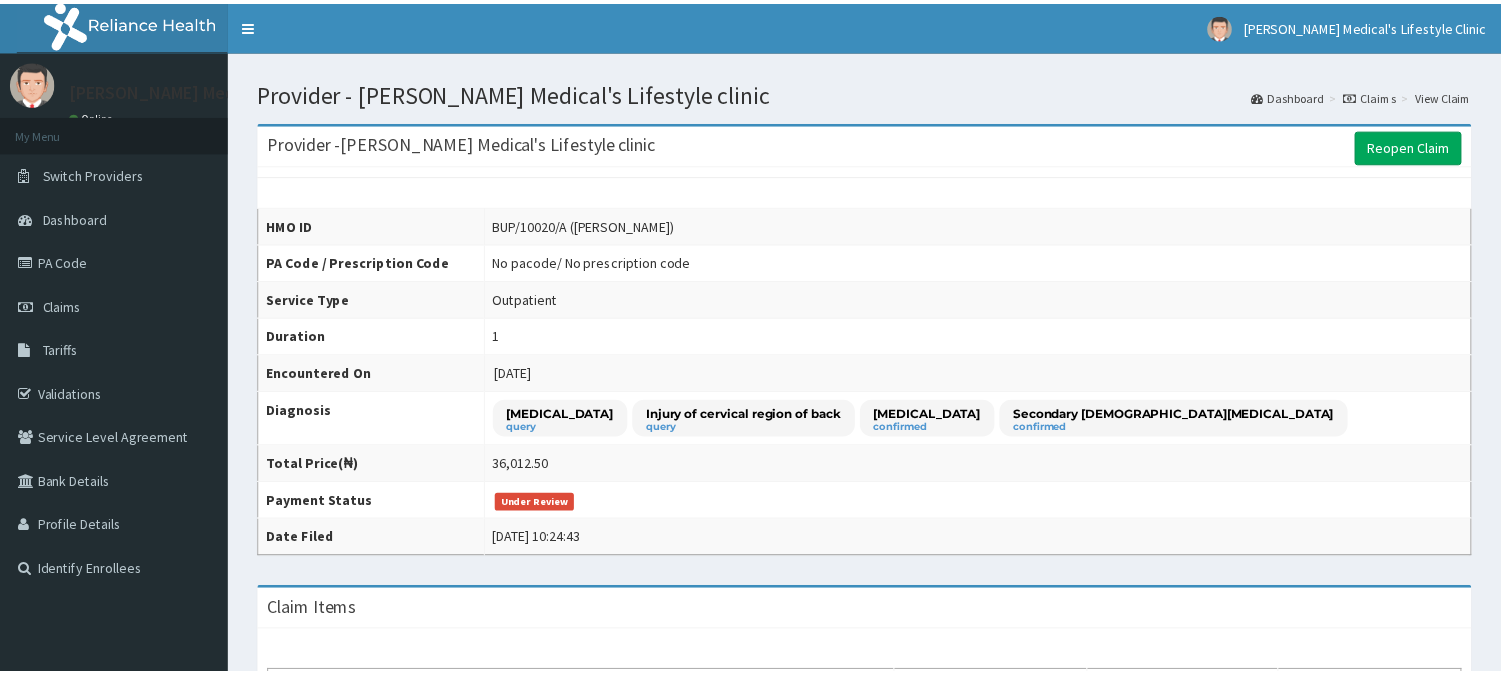 scroll, scrollTop: 0, scrollLeft: 0, axis: both 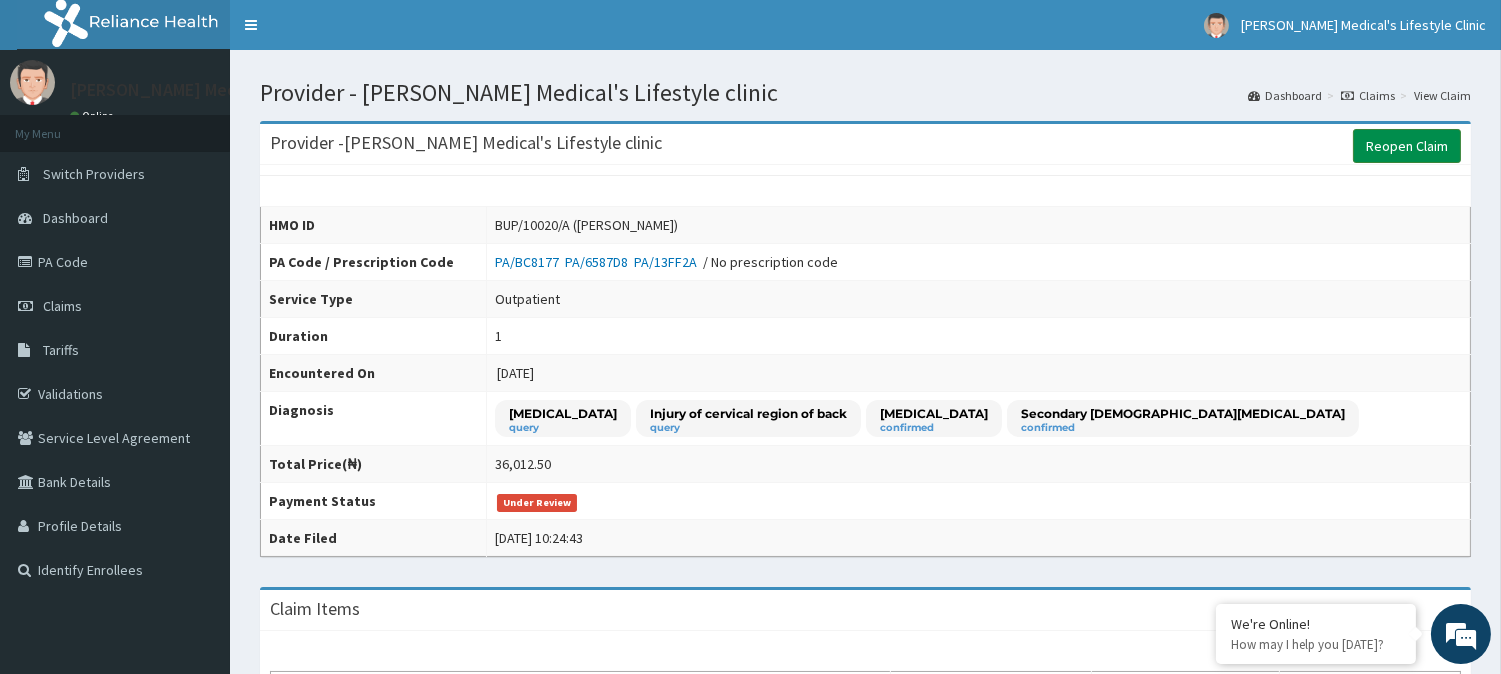 click on "Reopen Claim" at bounding box center (1407, 146) 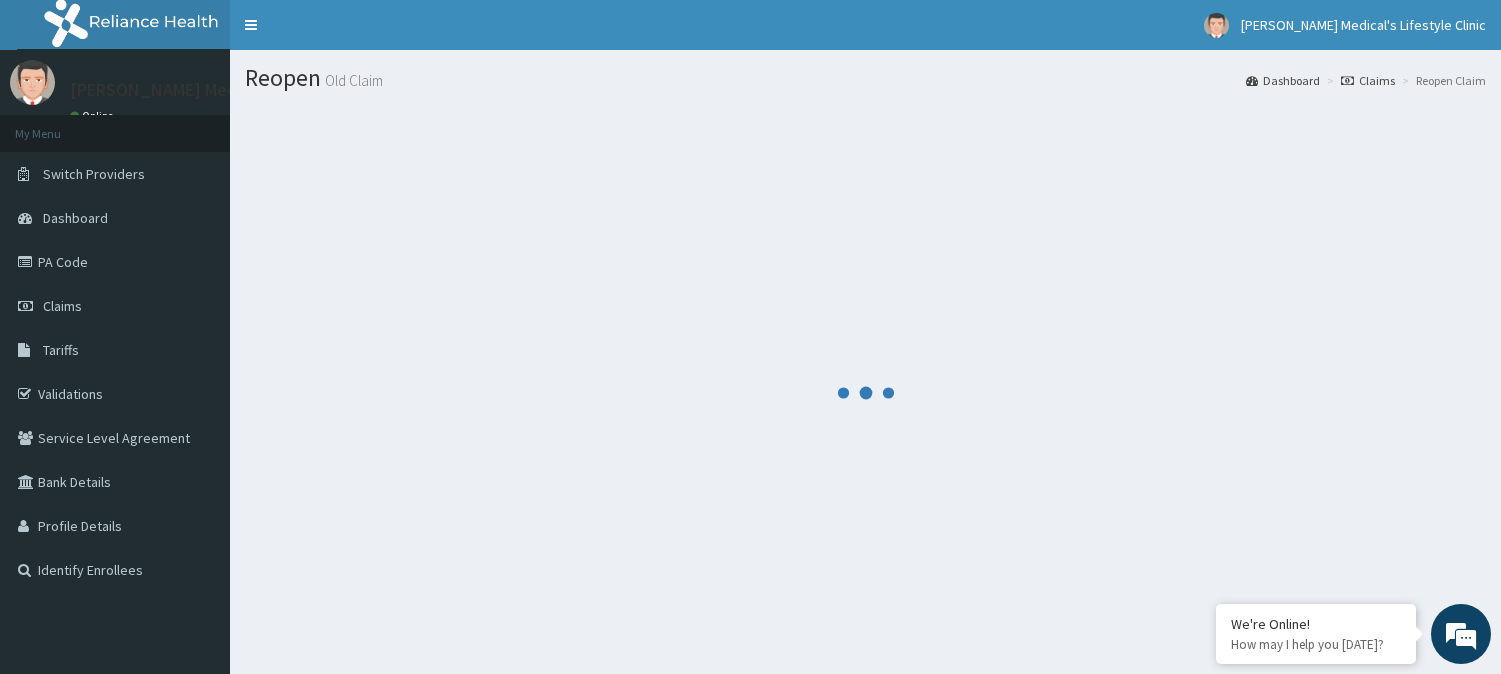 scroll, scrollTop: 0, scrollLeft: 0, axis: both 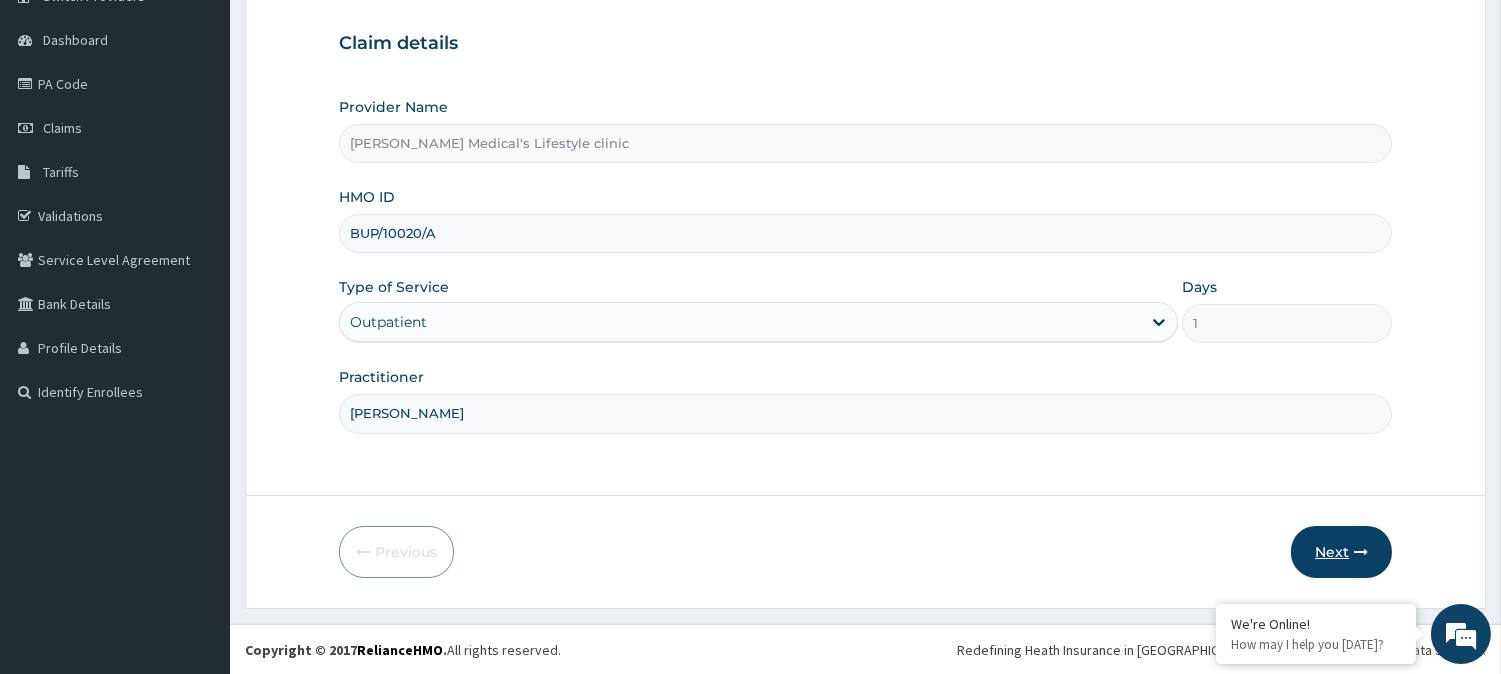 click on "Next" at bounding box center [1341, 552] 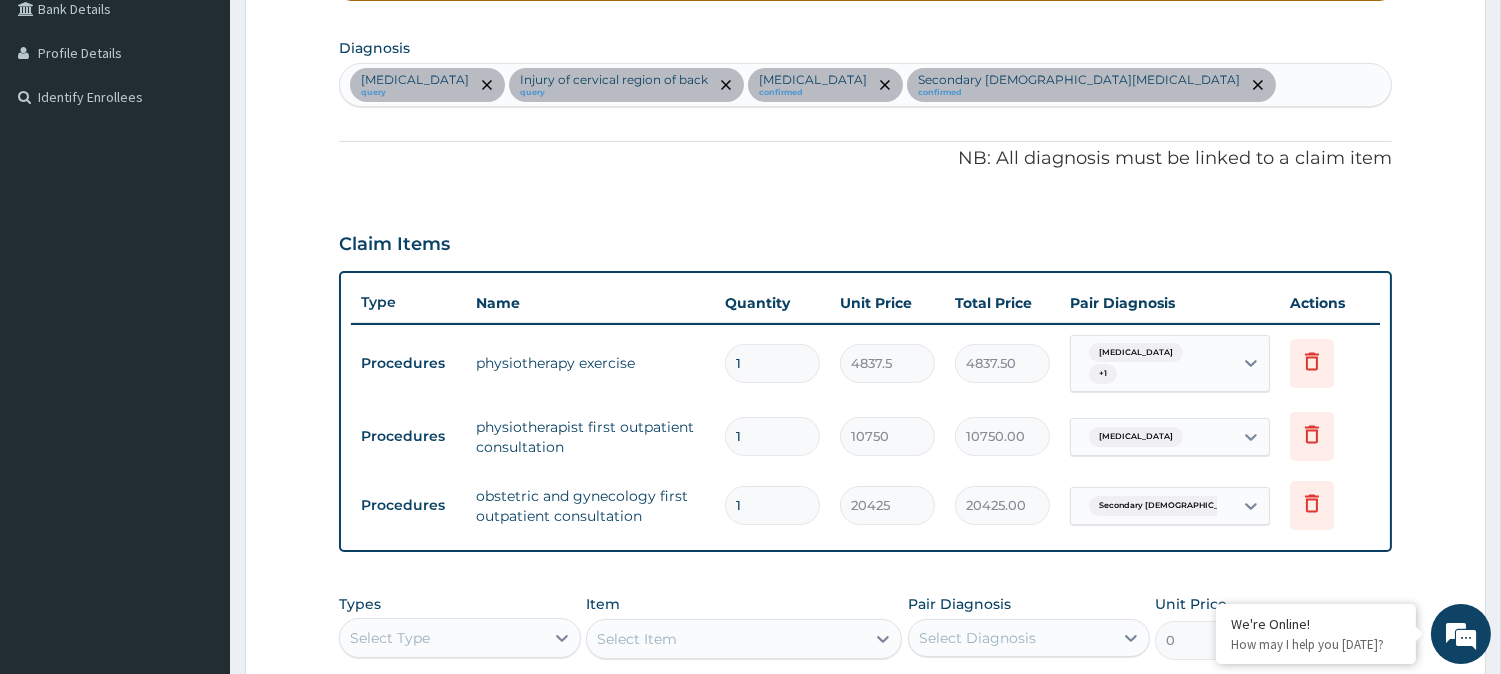 scroll, scrollTop: 700, scrollLeft: 0, axis: vertical 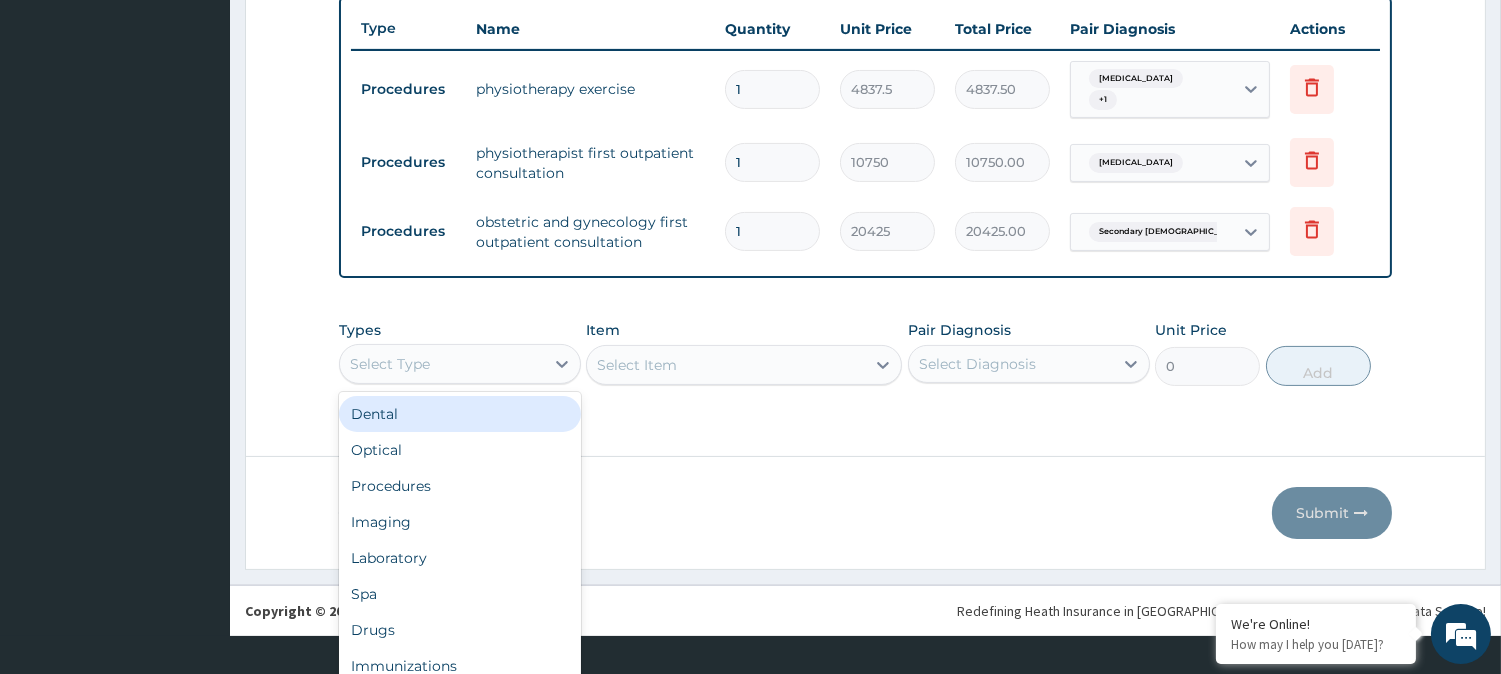click on "option Dental focused, 1 of 10. 10 results available. Use Up and Down to choose options, press Enter to select the currently focused option, press Escape to exit the menu, press Tab to select the option and exit the menu. Select Type Dental Optical Procedures Imaging Laboratory Spa Drugs Immunizations Others Gym" at bounding box center [460, 364] 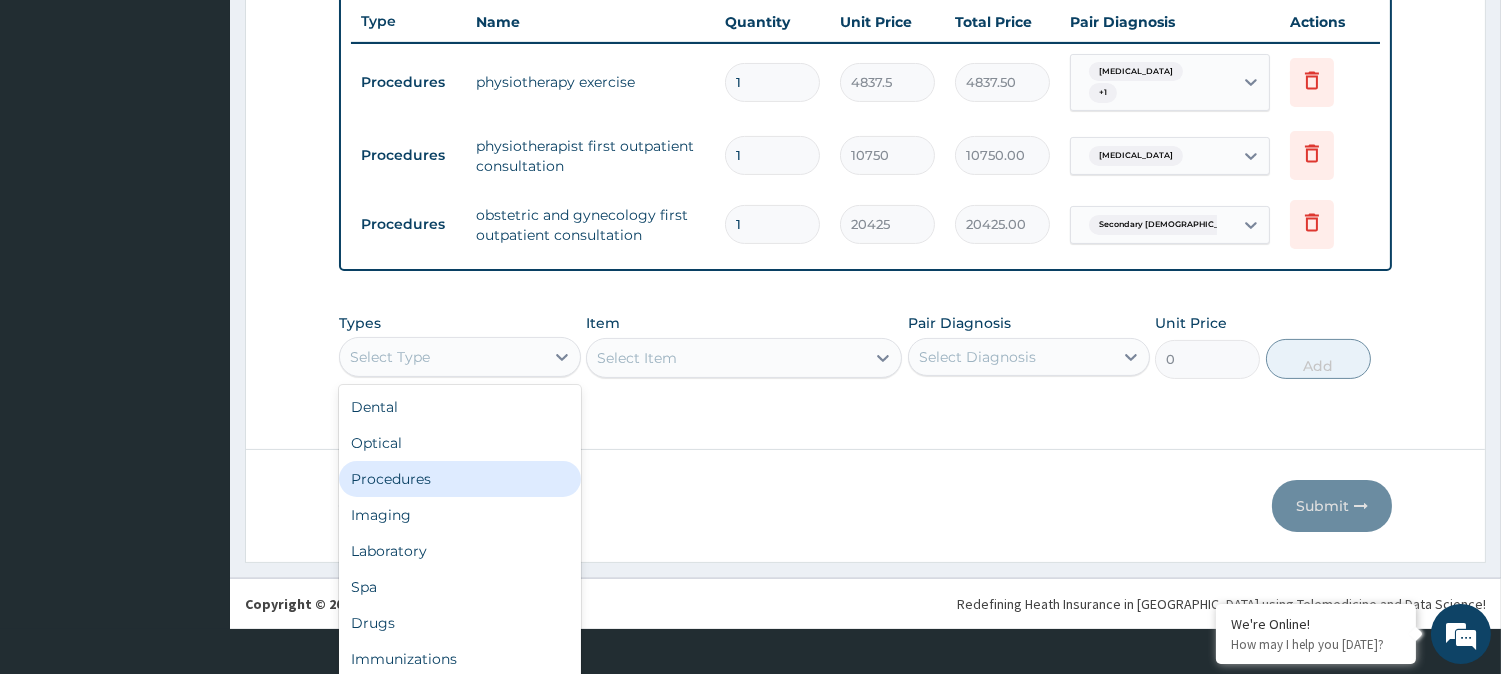 click on "Procedures" at bounding box center (460, 479) 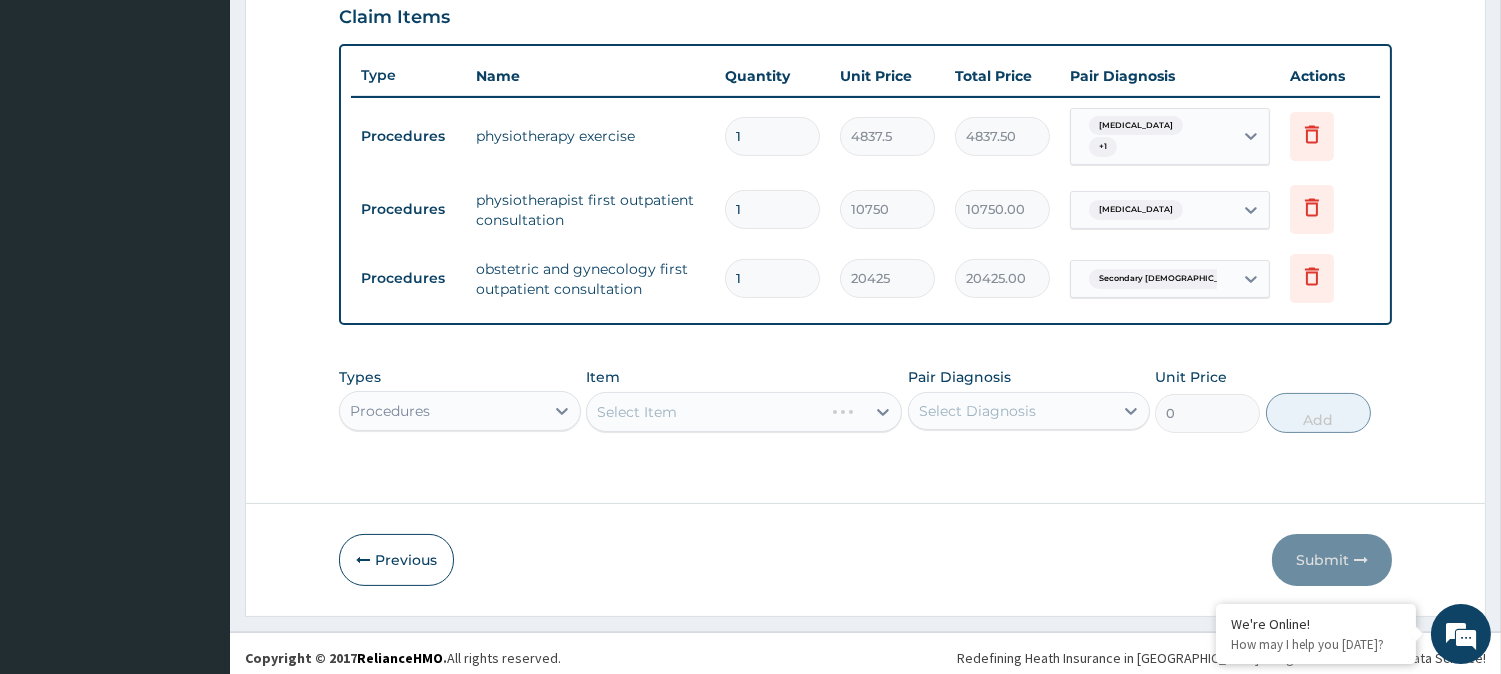 scroll, scrollTop: 0, scrollLeft: 0, axis: both 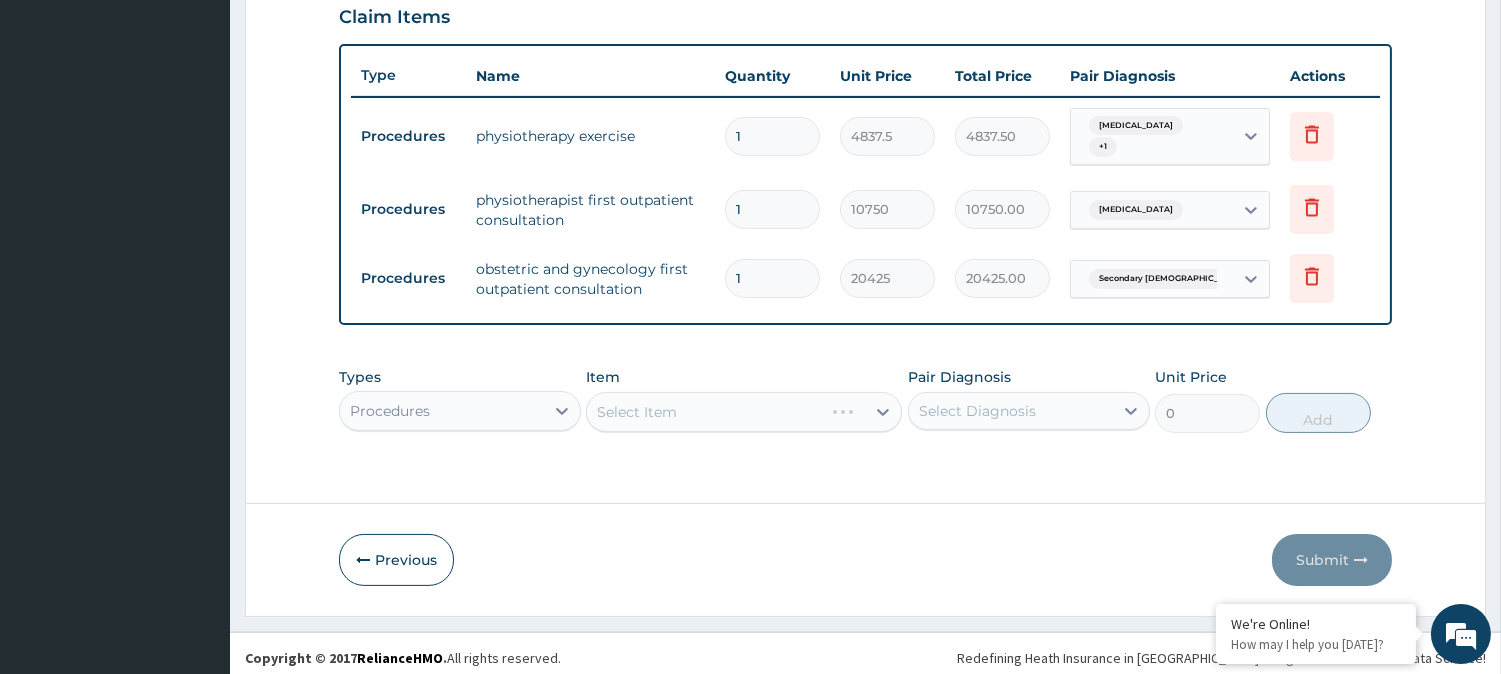 click on "Select Item" at bounding box center (744, 412) 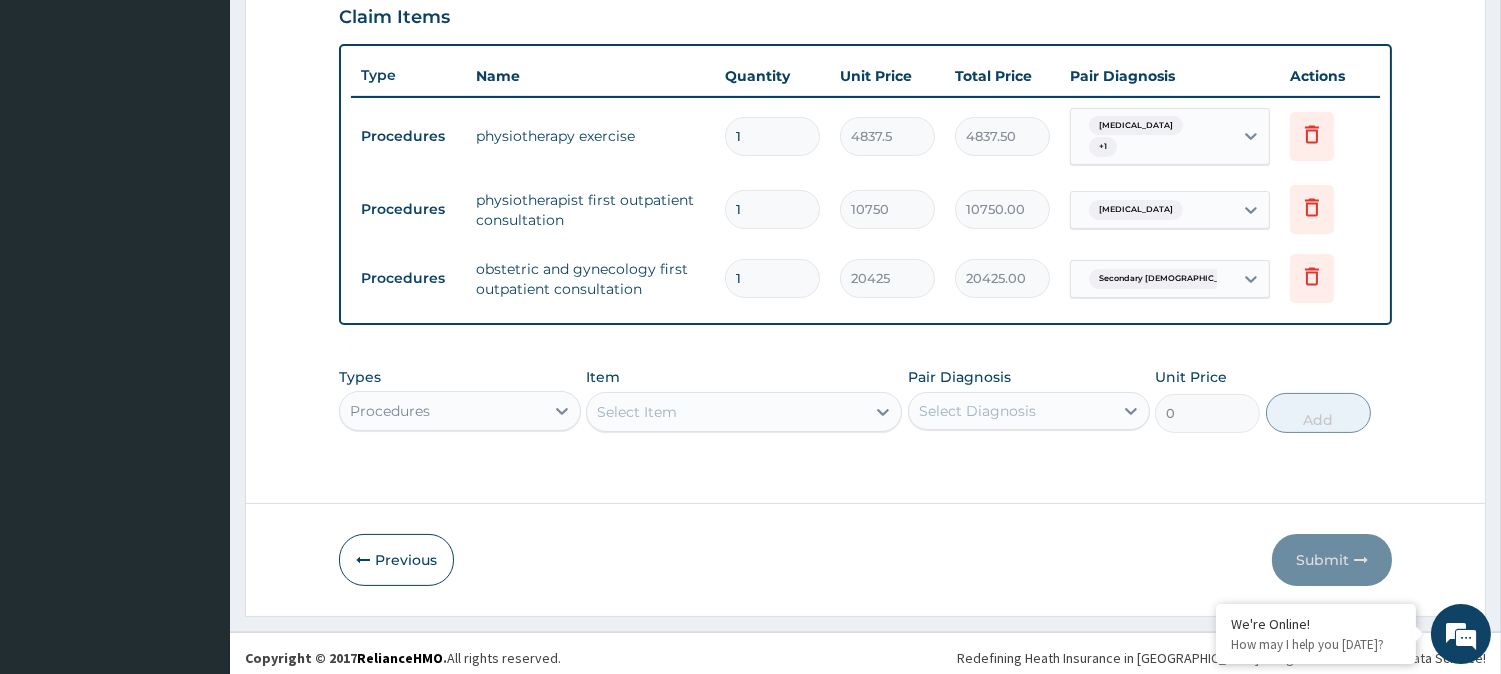 click on "Select Item" at bounding box center [726, 412] 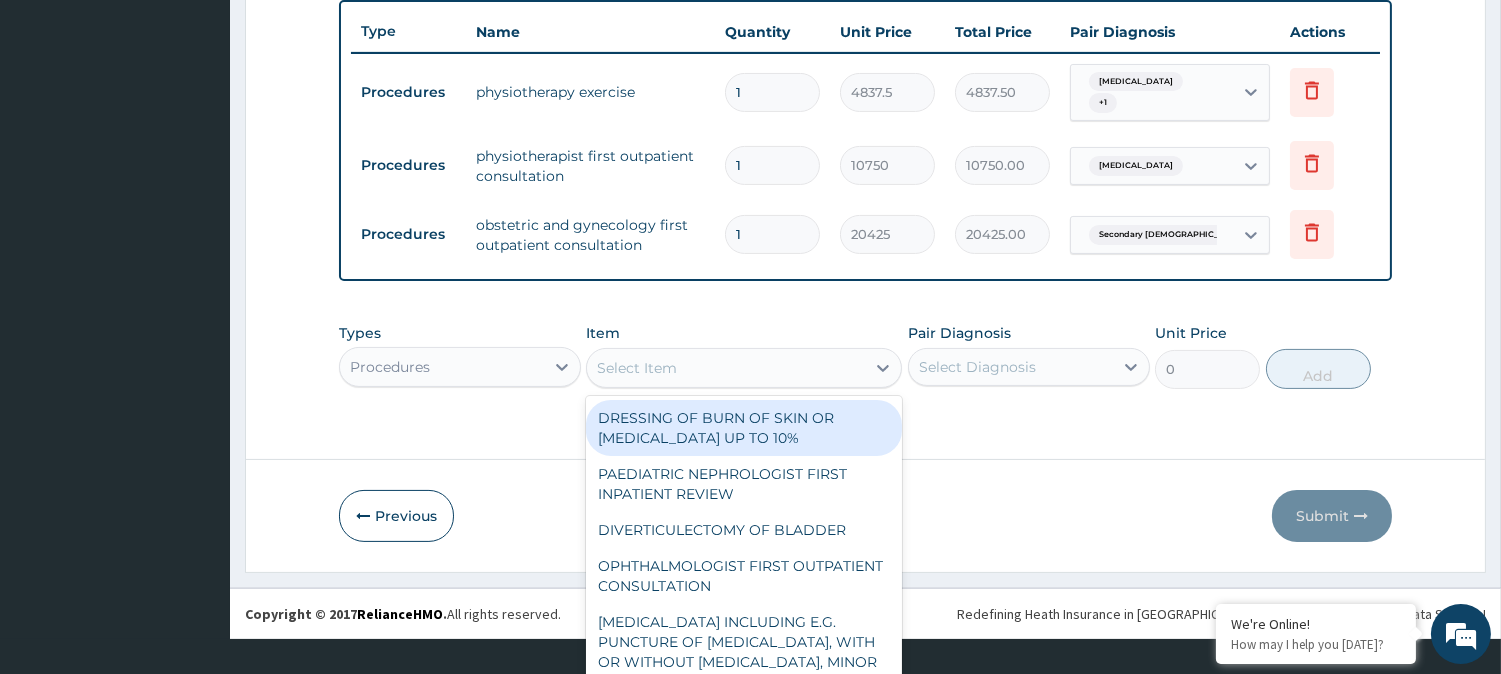 scroll, scrollTop: 56, scrollLeft: 0, axis: vertical 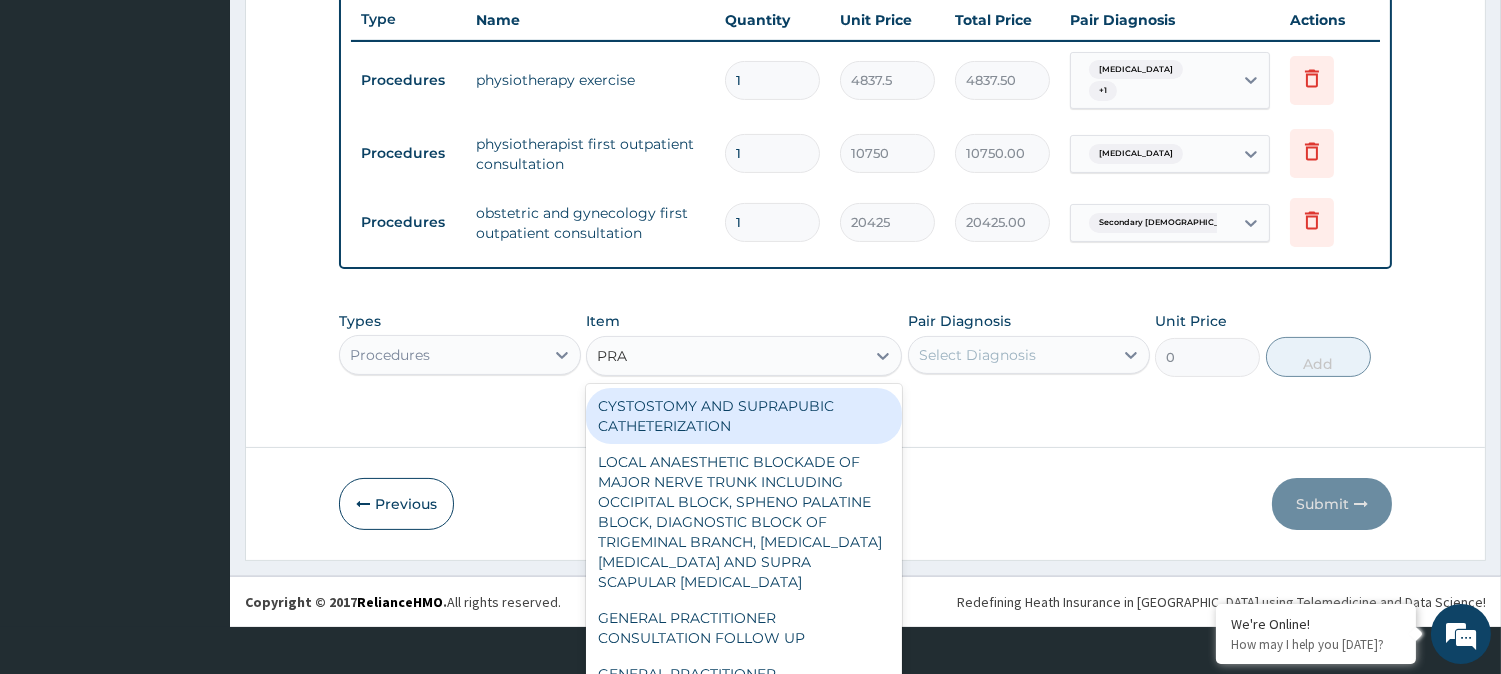 type on "PRAC" 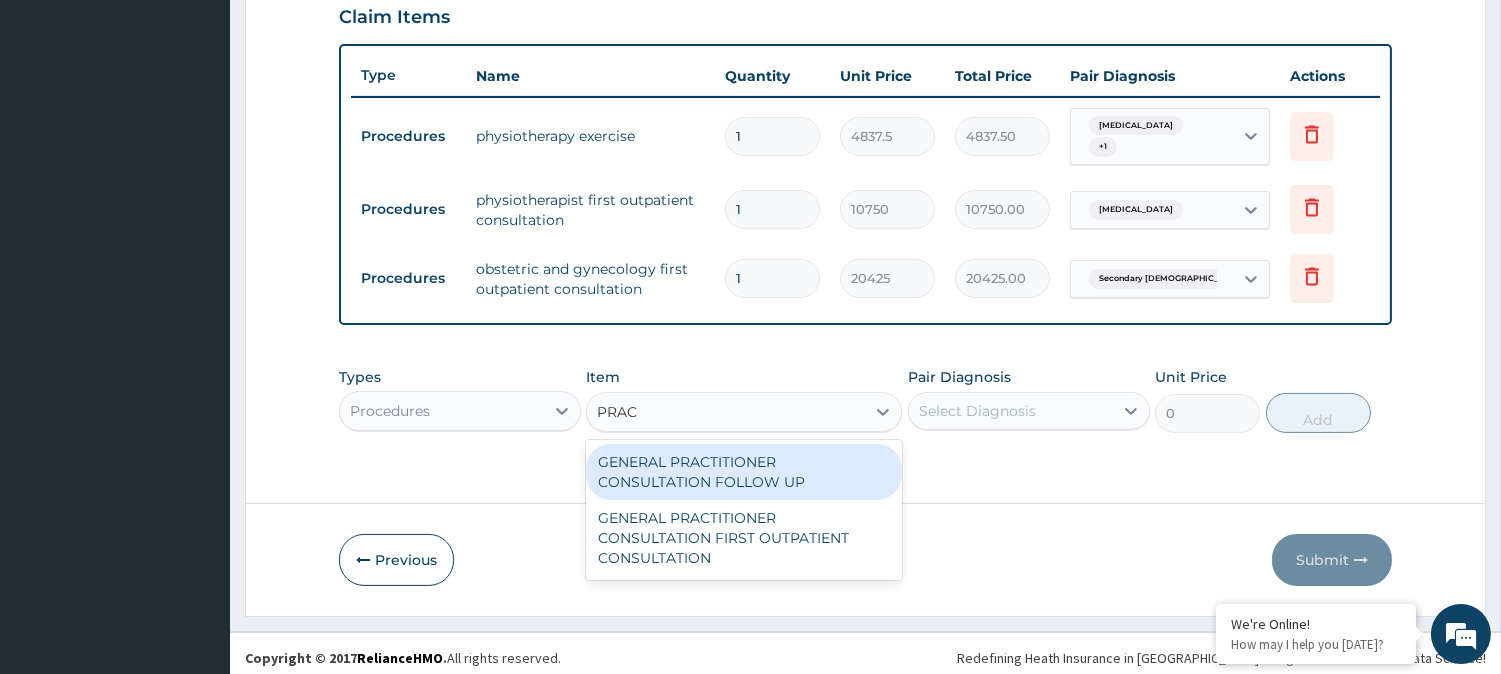 scroll, scrollTop: 0, scrollLeft: 0, axis: both 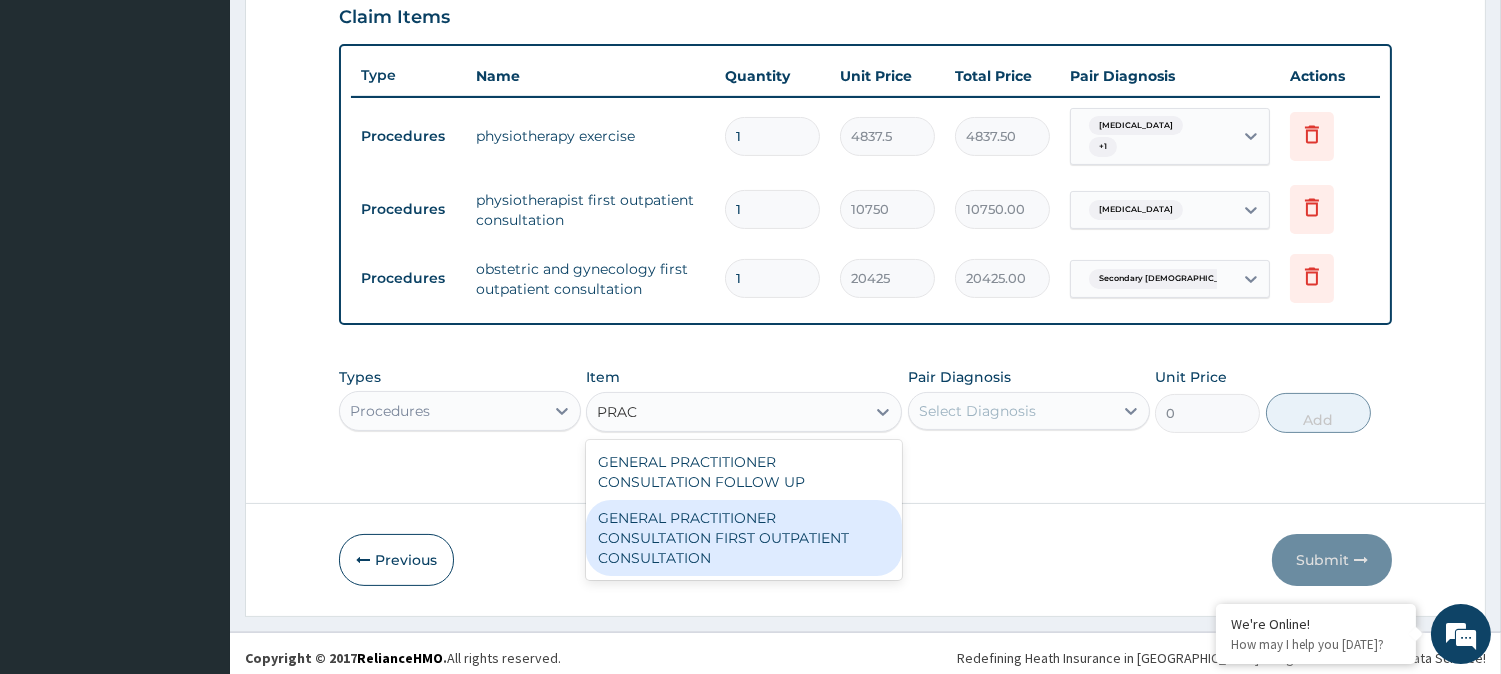 click on "GENERAL PRACTITIONER CONSULTATION FIRST OUTPATIENT CONSULTATION" at bounding box center (744, 538) 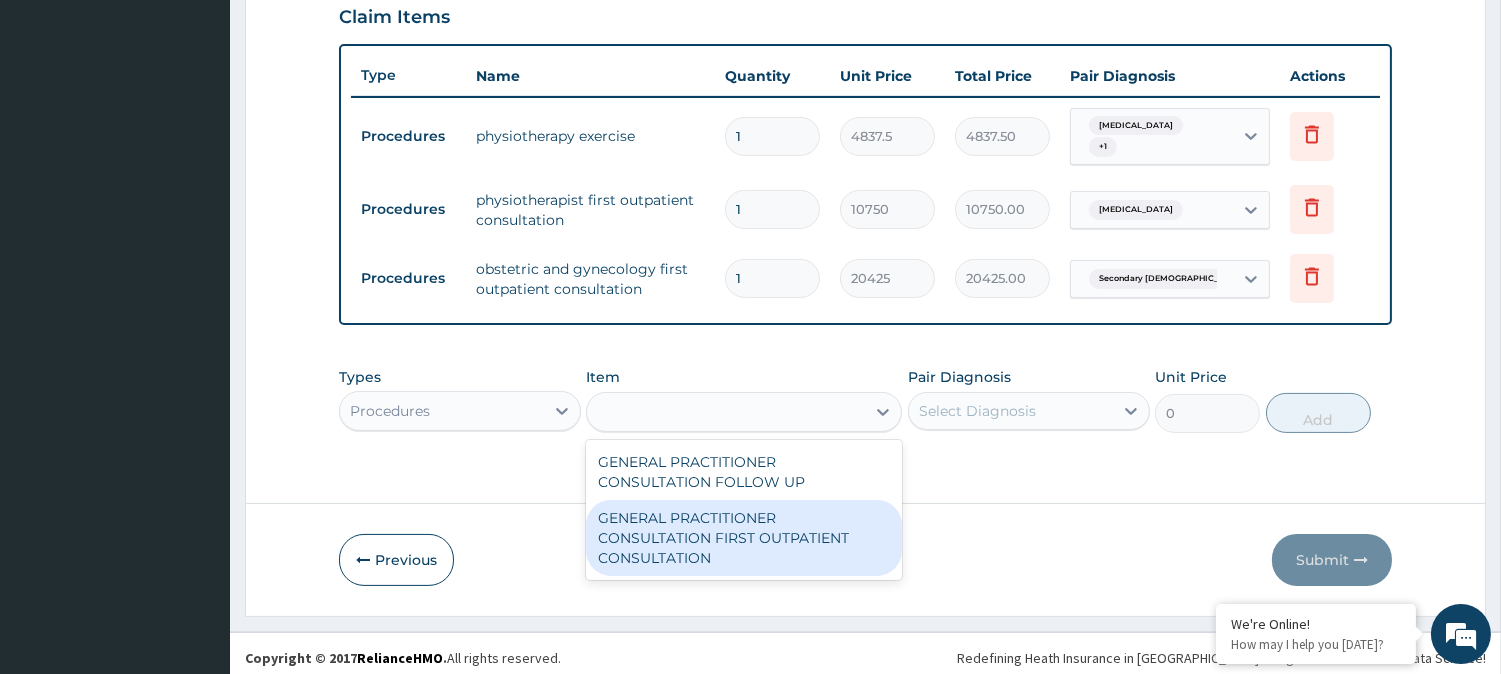 type on "3850" 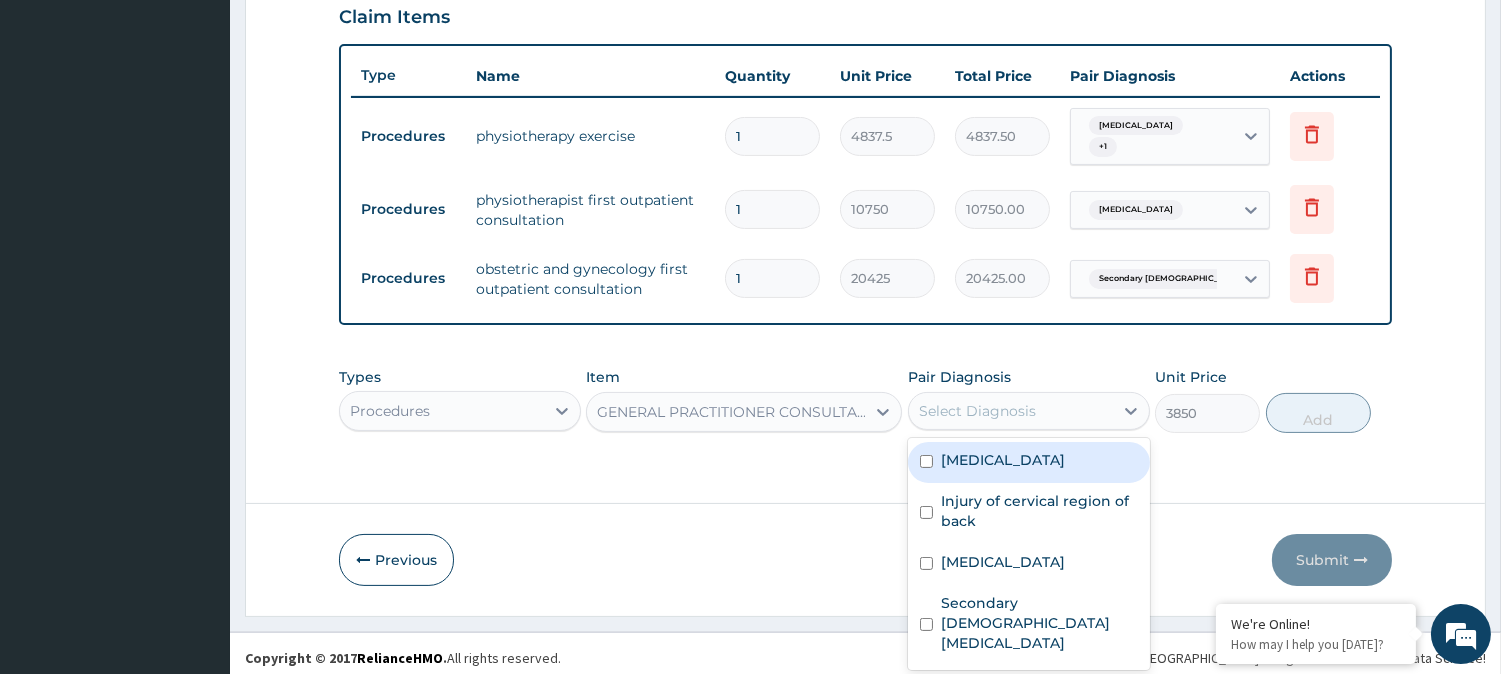 click on "Select Diagnosis" at bounding box center (977, 411) 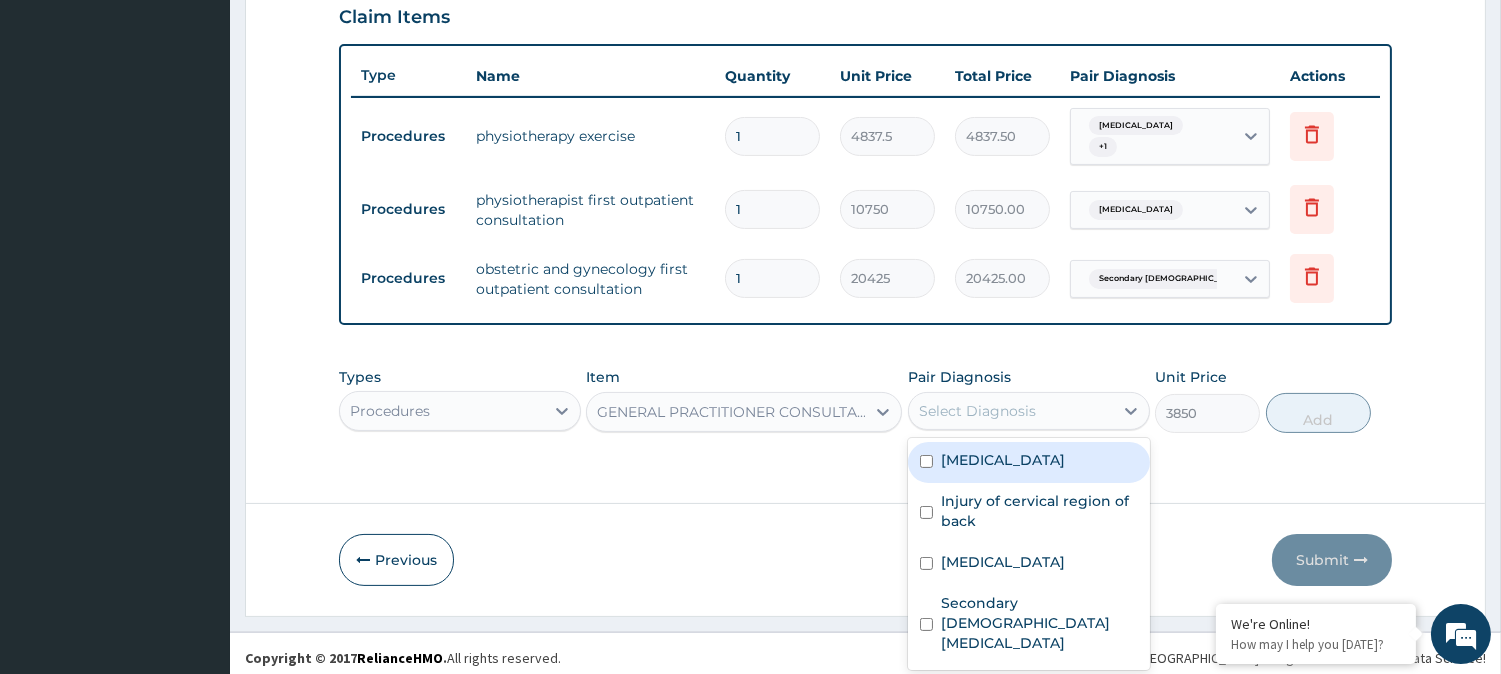 click on "Spondylosis" at bounding box center (1029, 462) 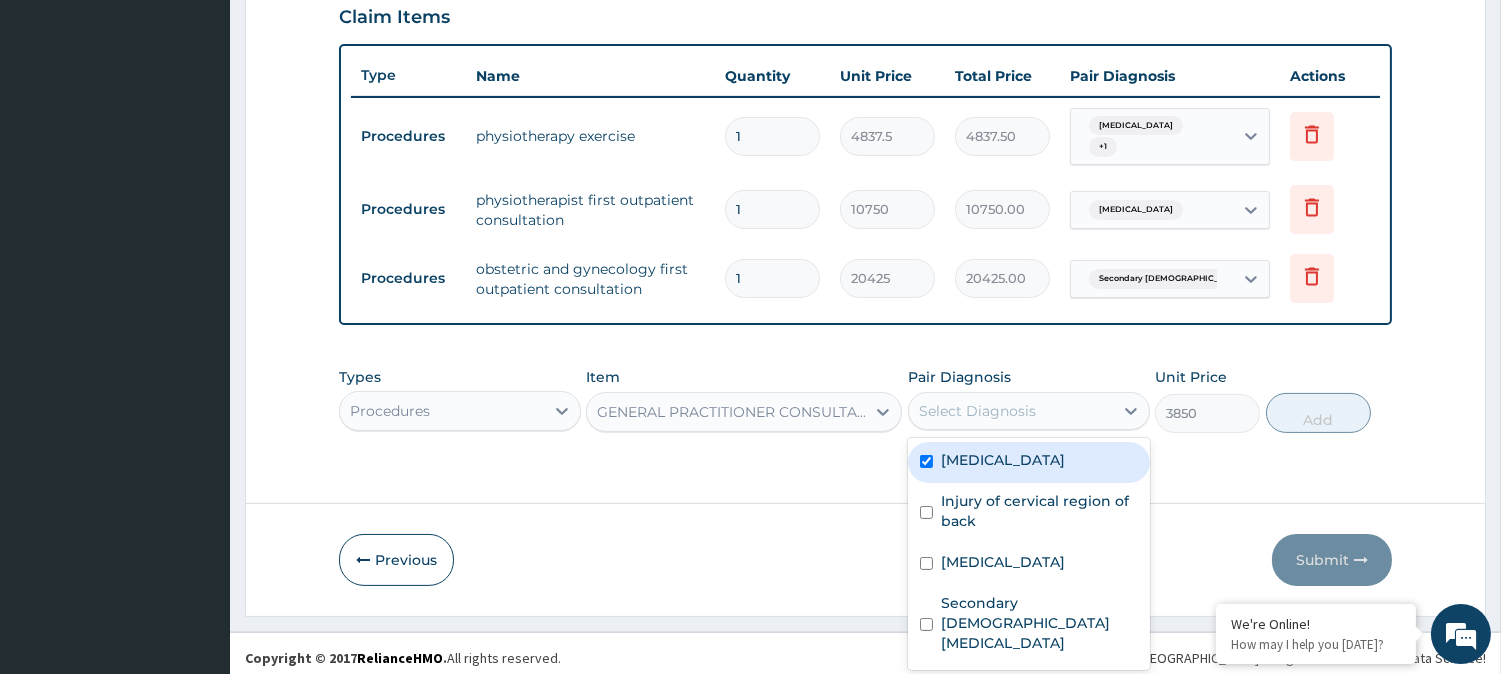 checkbox on "true" 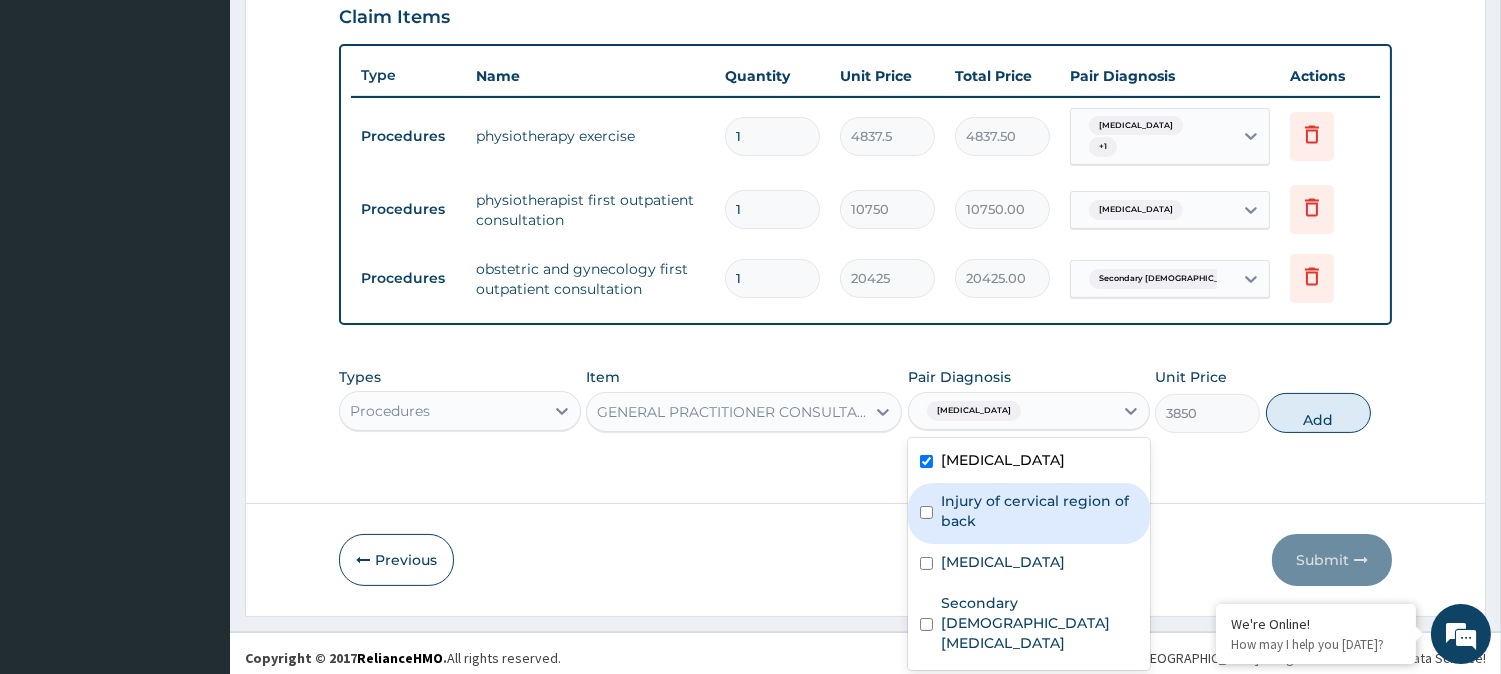 click on "Injury of cervical region of back" at bounding box center [1039, 511] 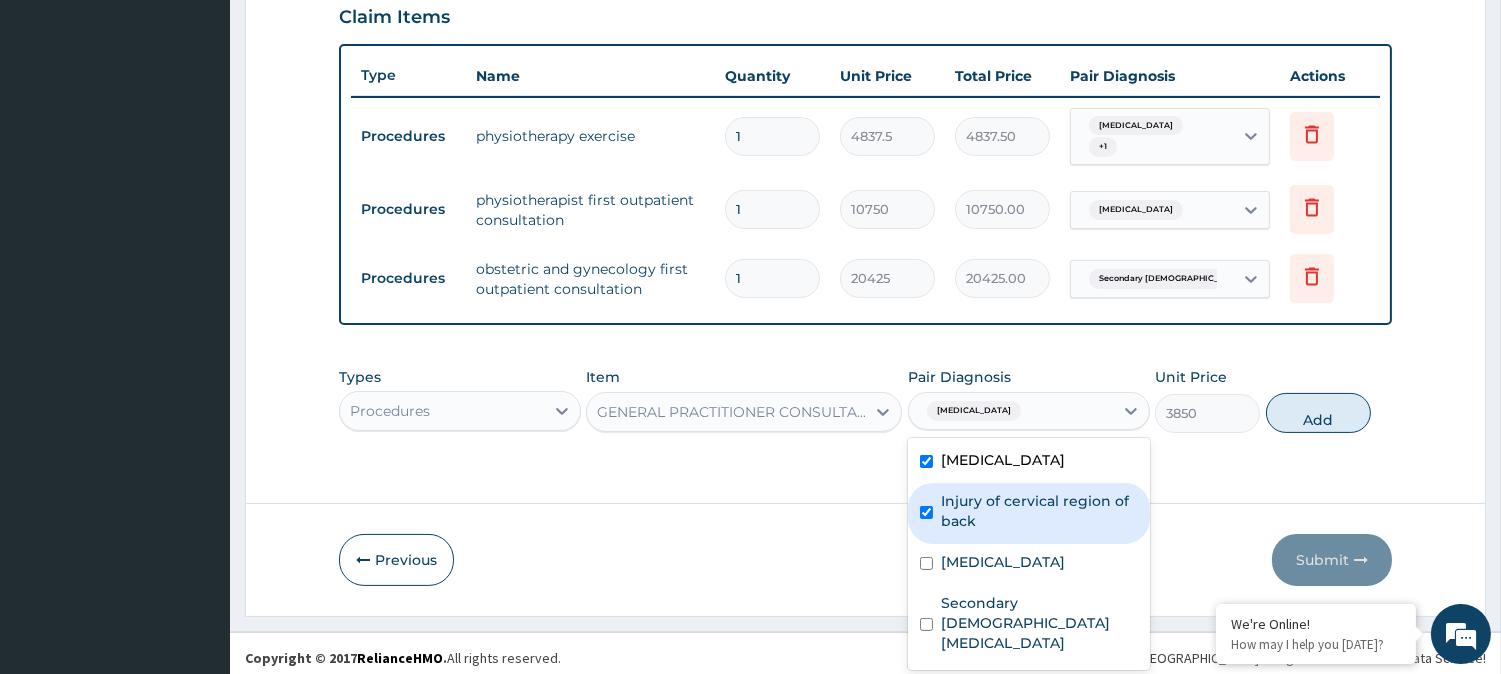 checkbox on "true" 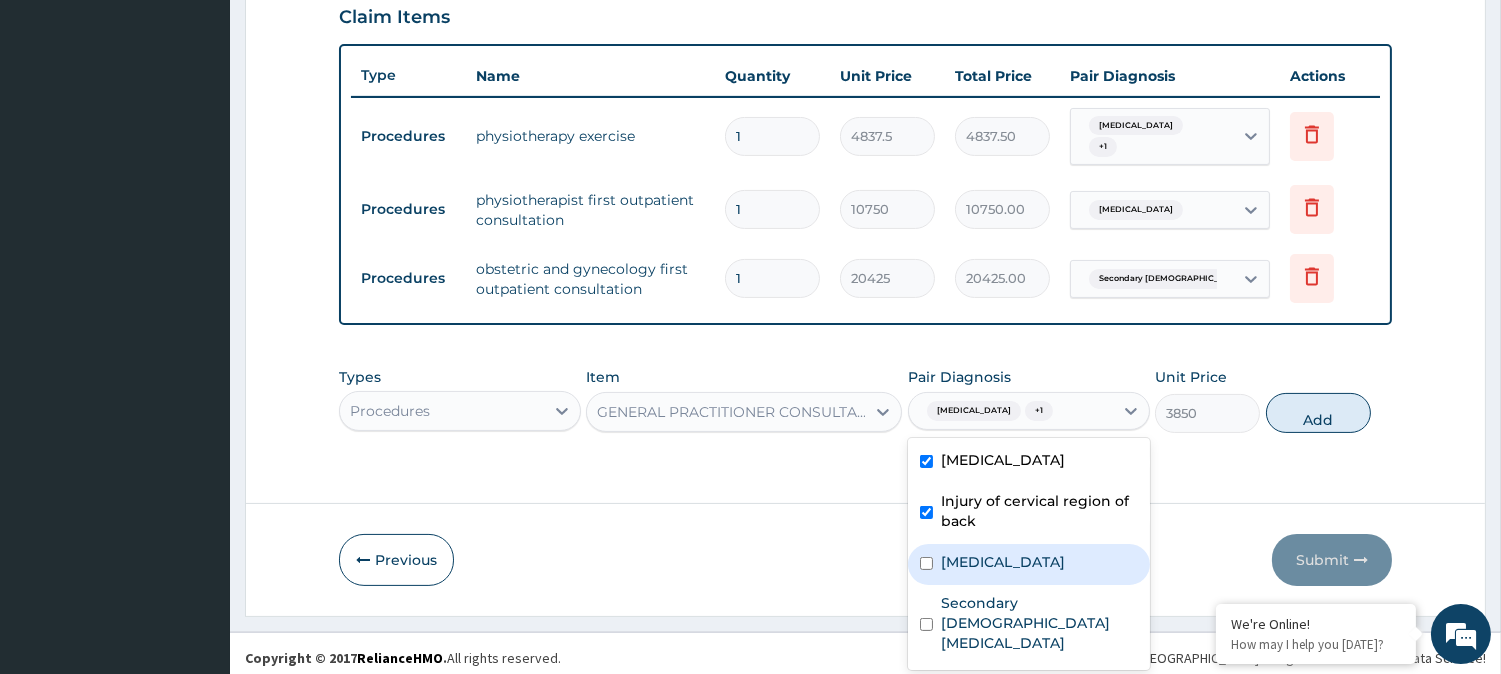 click on "Neck pain" at bounding box center [1003, 562] 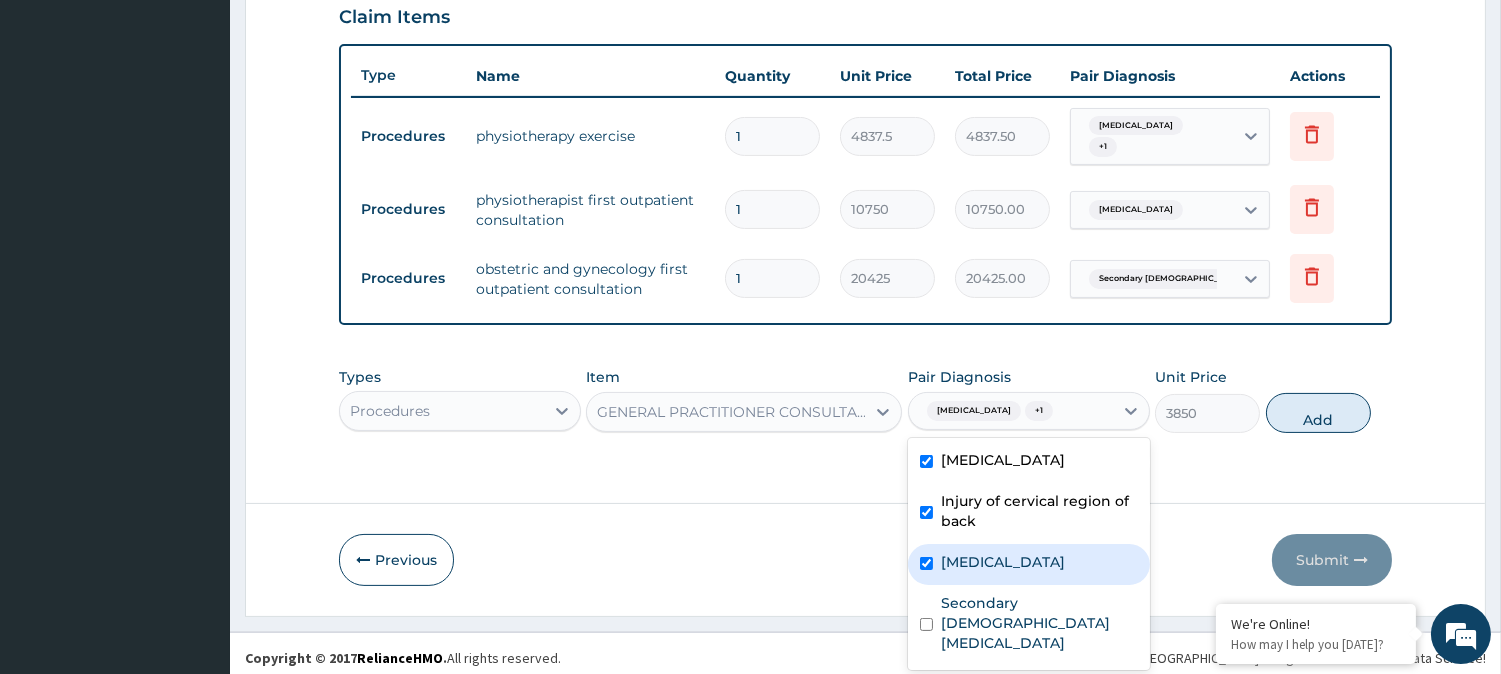 checkbox on "true" 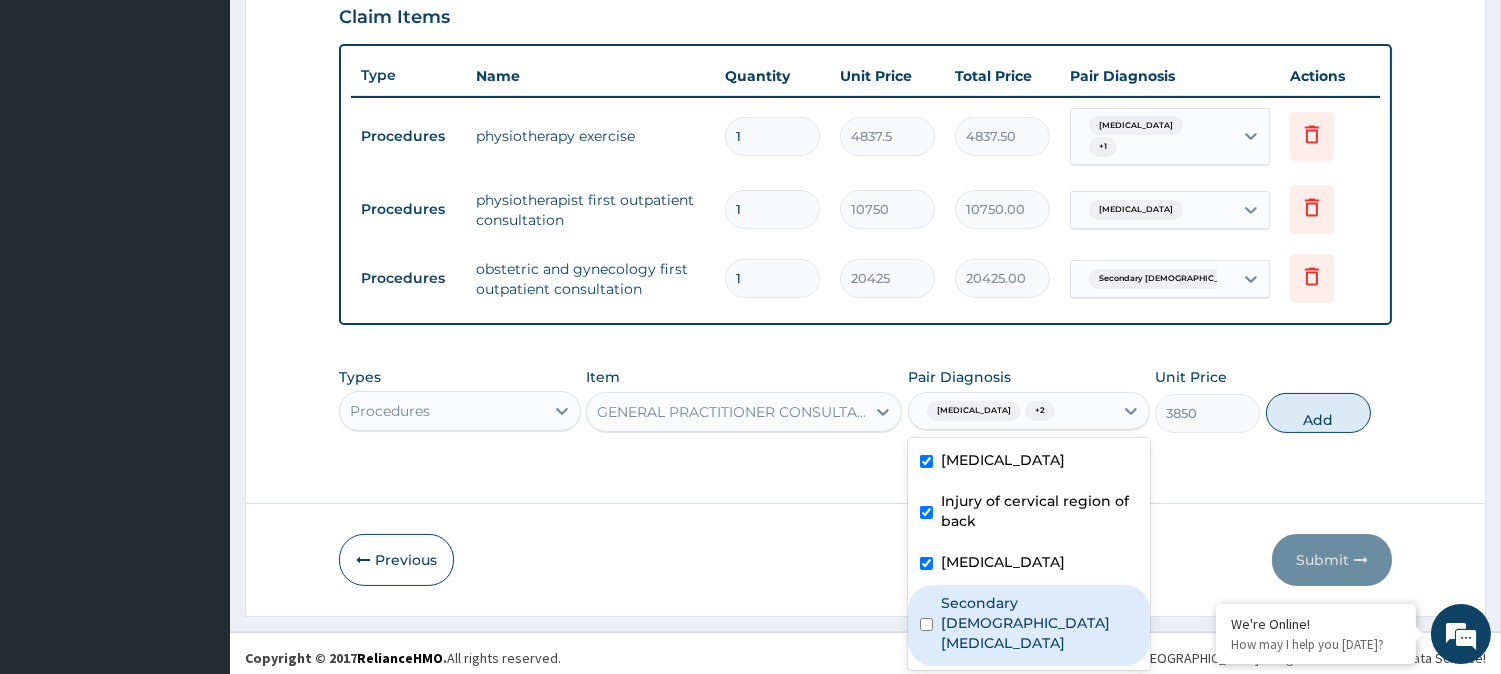 click on "Secondary female infertility" at bounding box center (1039, 623) 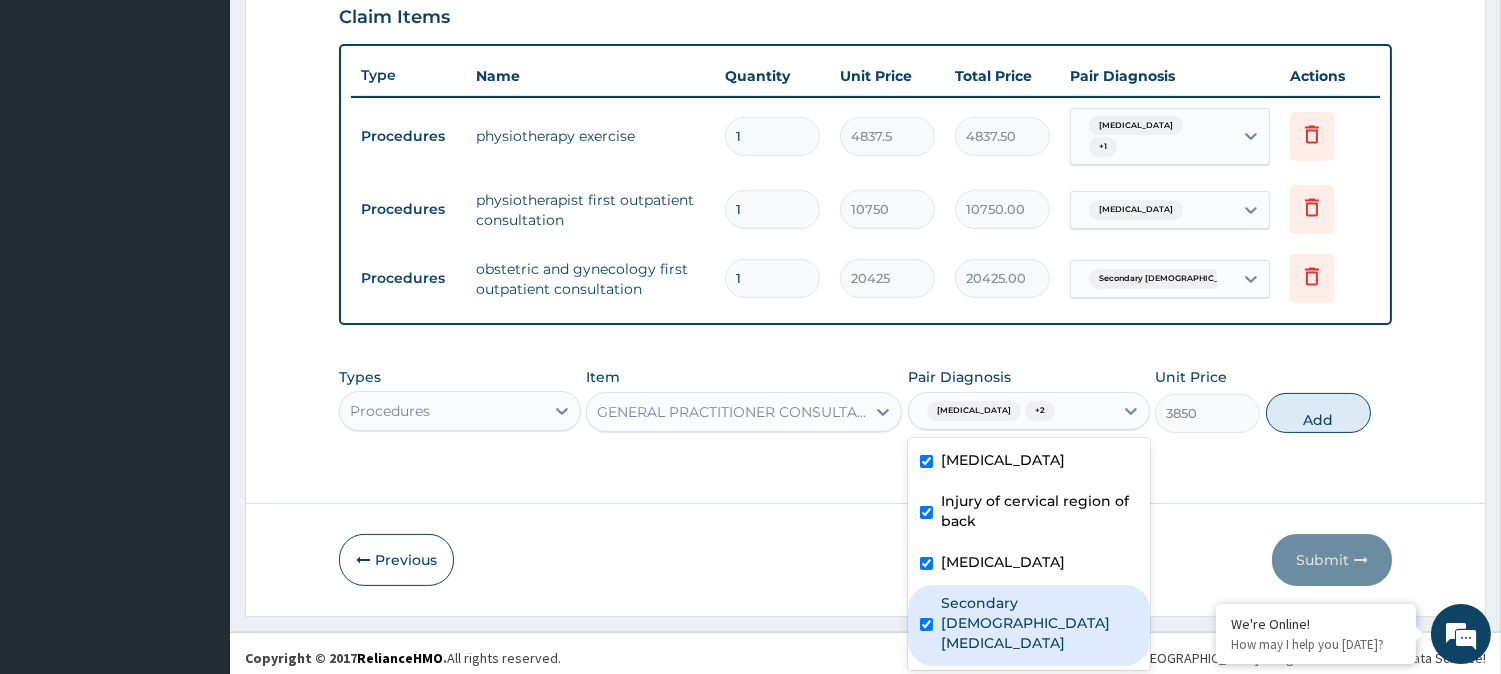 checkbox on "true" 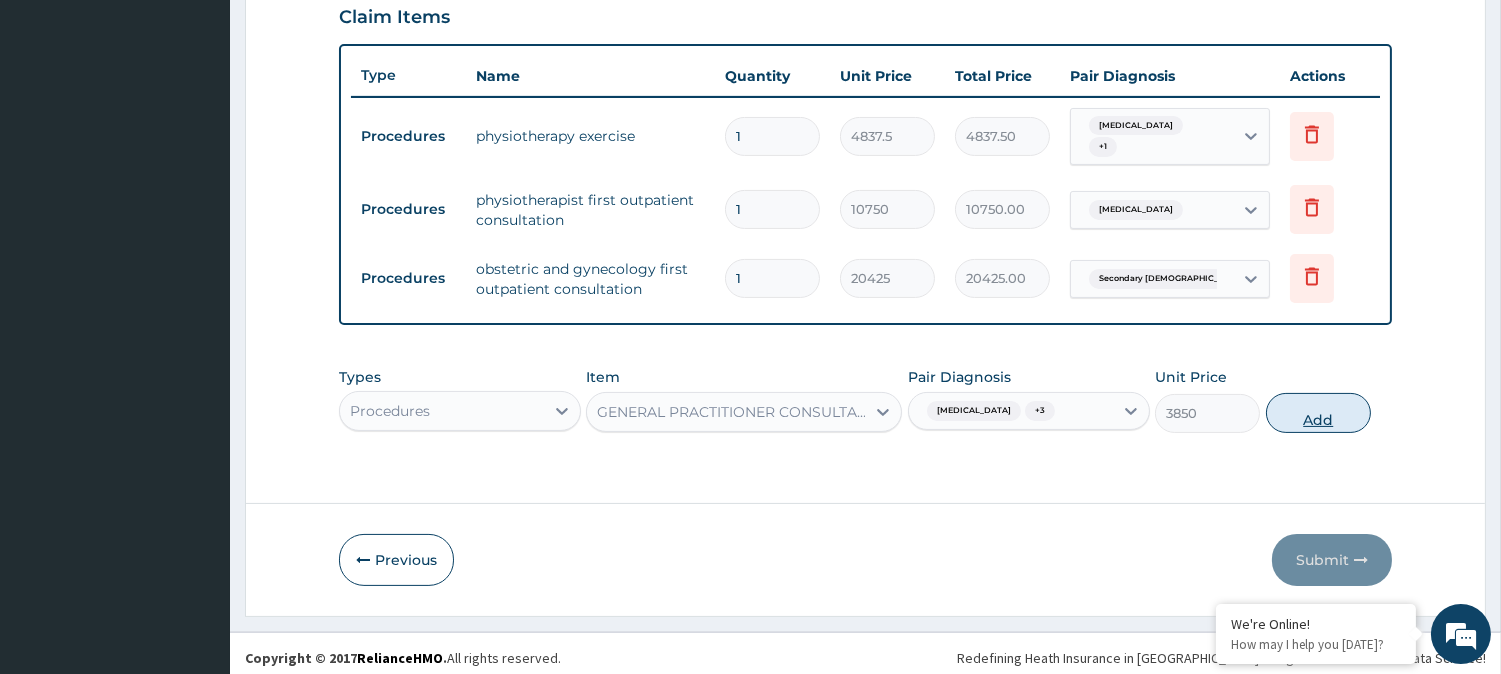 click on "Add" at bounding box center (1318, 413) 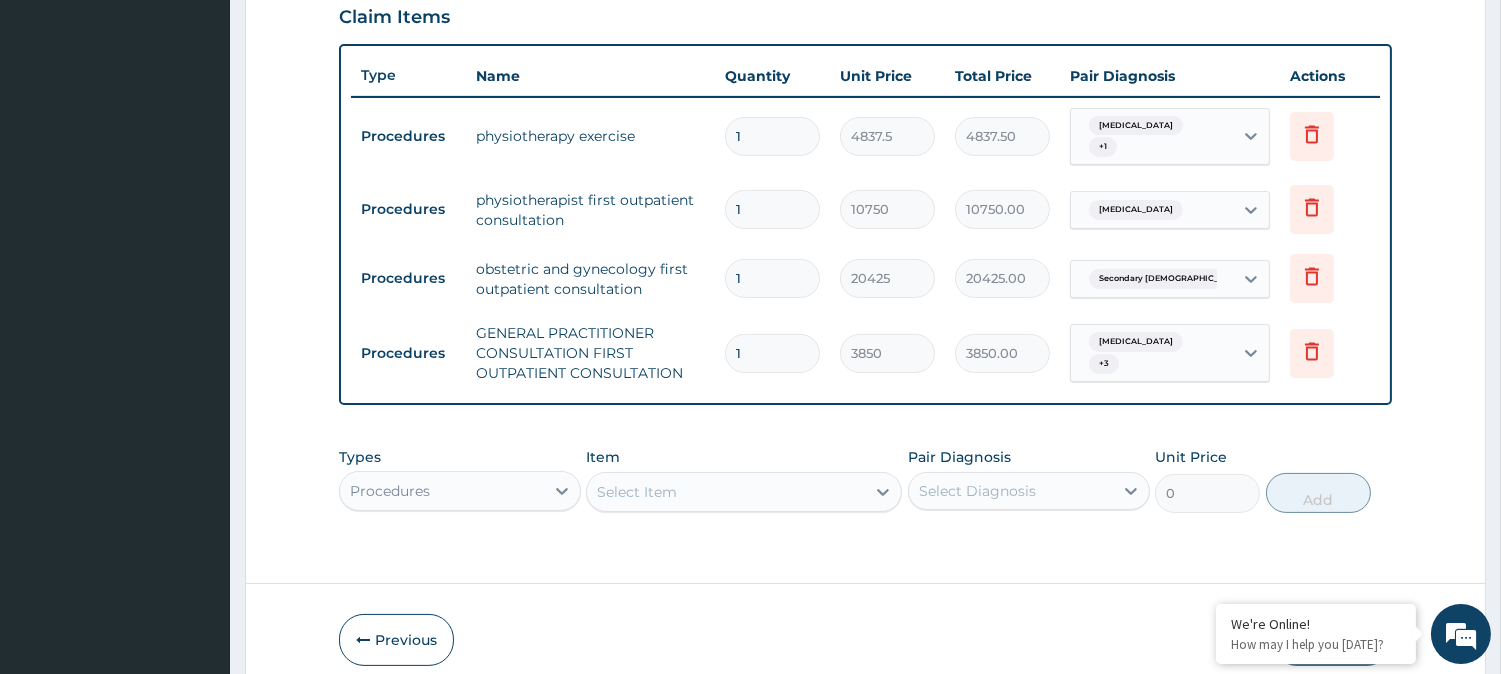 scroll, scrollTop: 780, scrollLeft: 0, axis: vertical 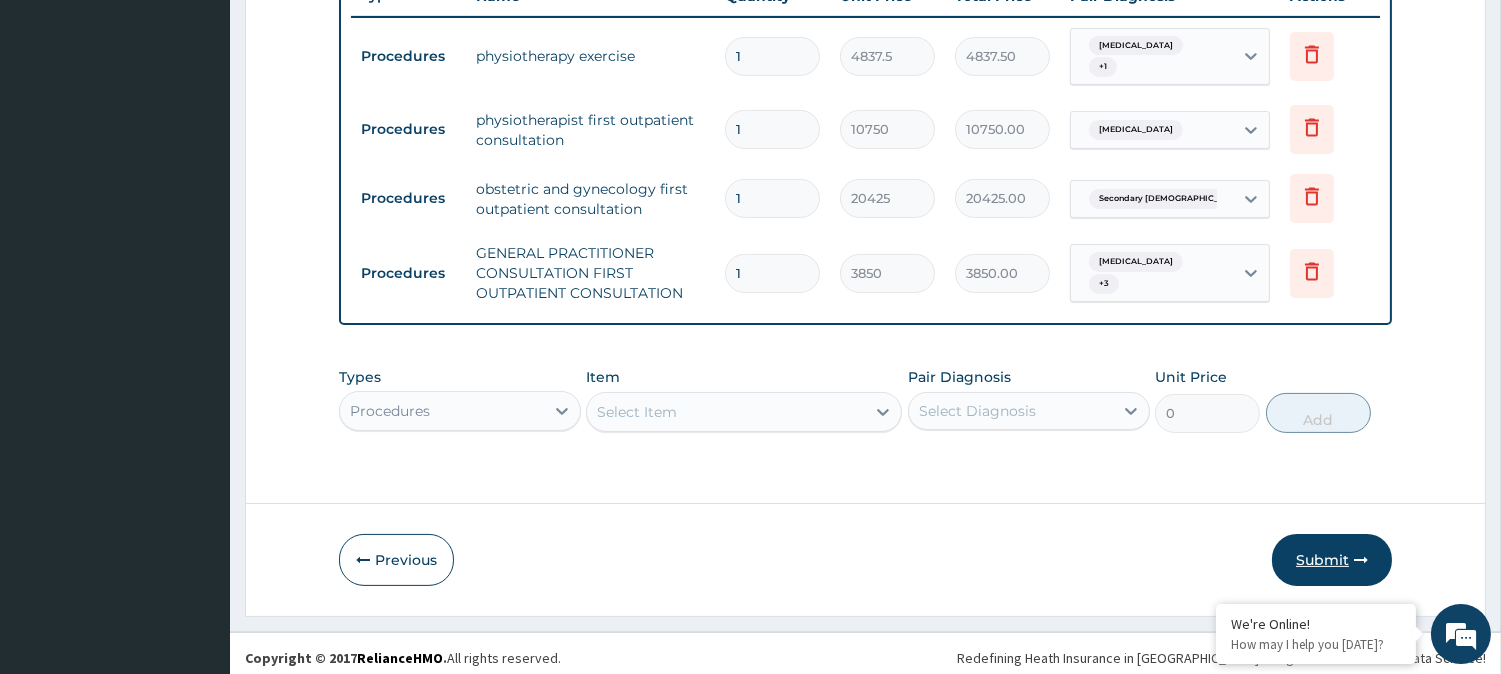 click on "Submit" at bounding box center [1332, 560] 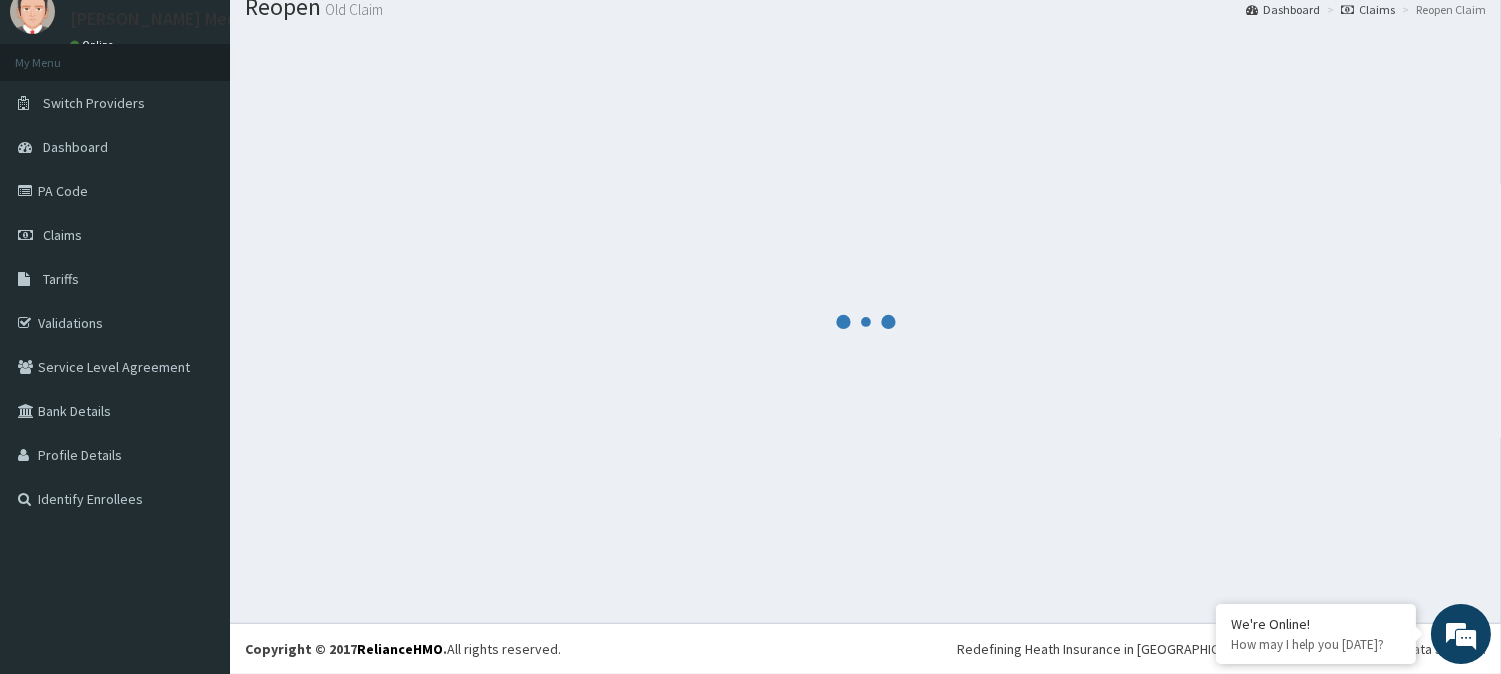scroll, scrollTop: 780, scrollLeft: 0, axis: vertical 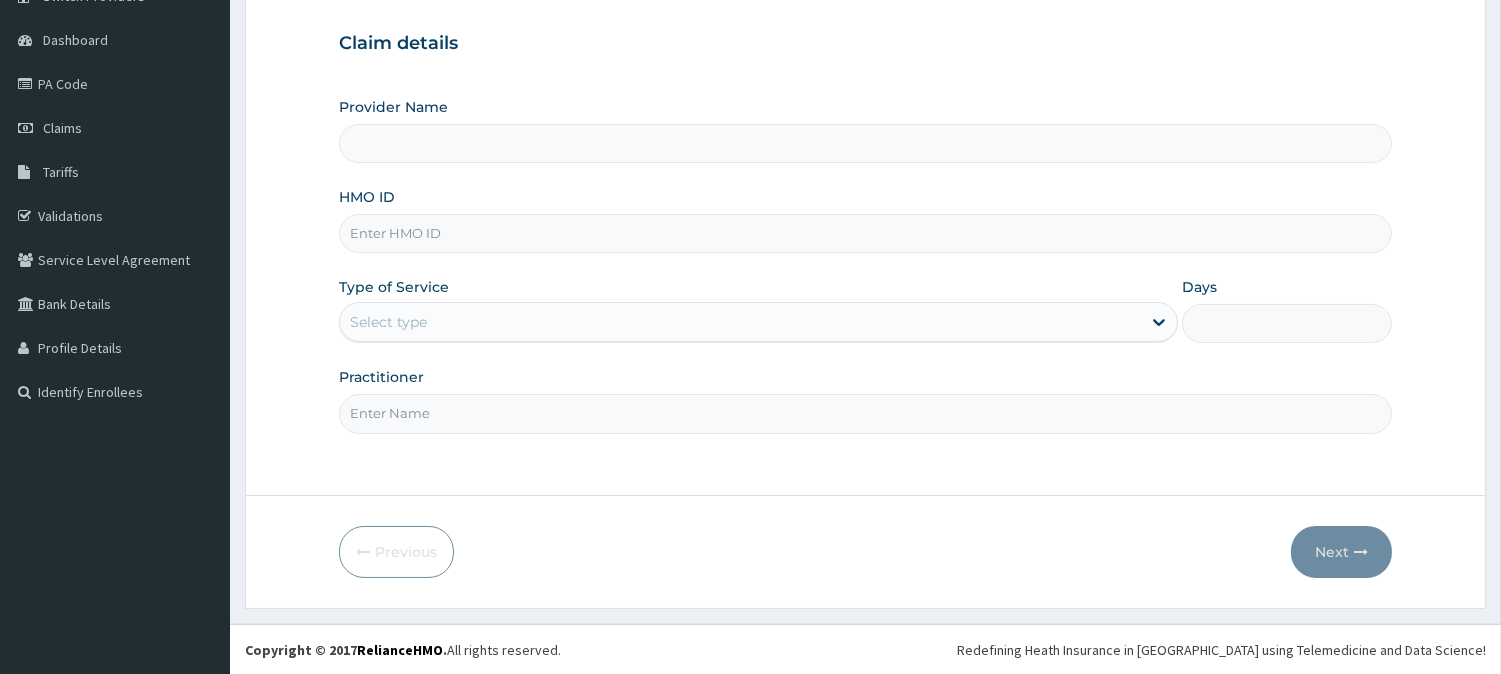 type on "Grover Medical's Lifestyle clinic" 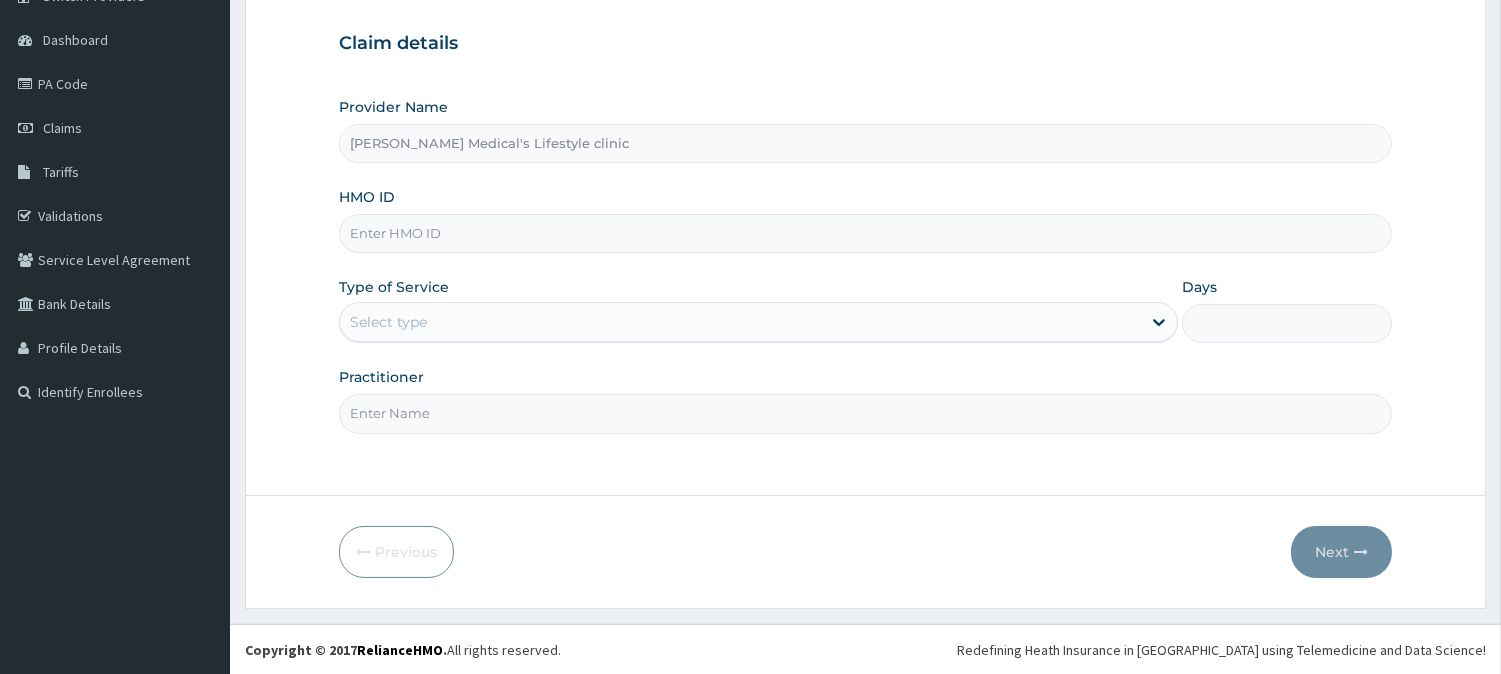 click on "HMO ID" at bounding box center (865, 233) 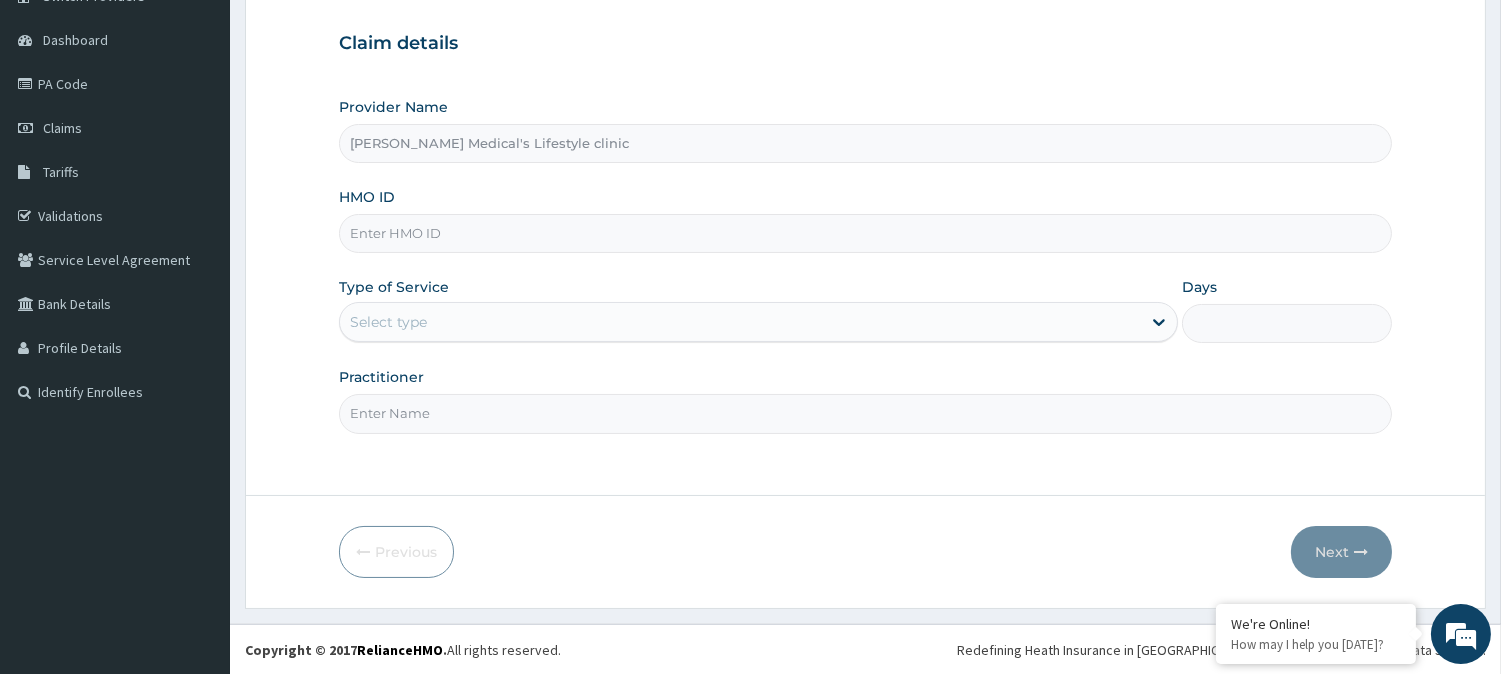 paste on "FCC/10605/A" 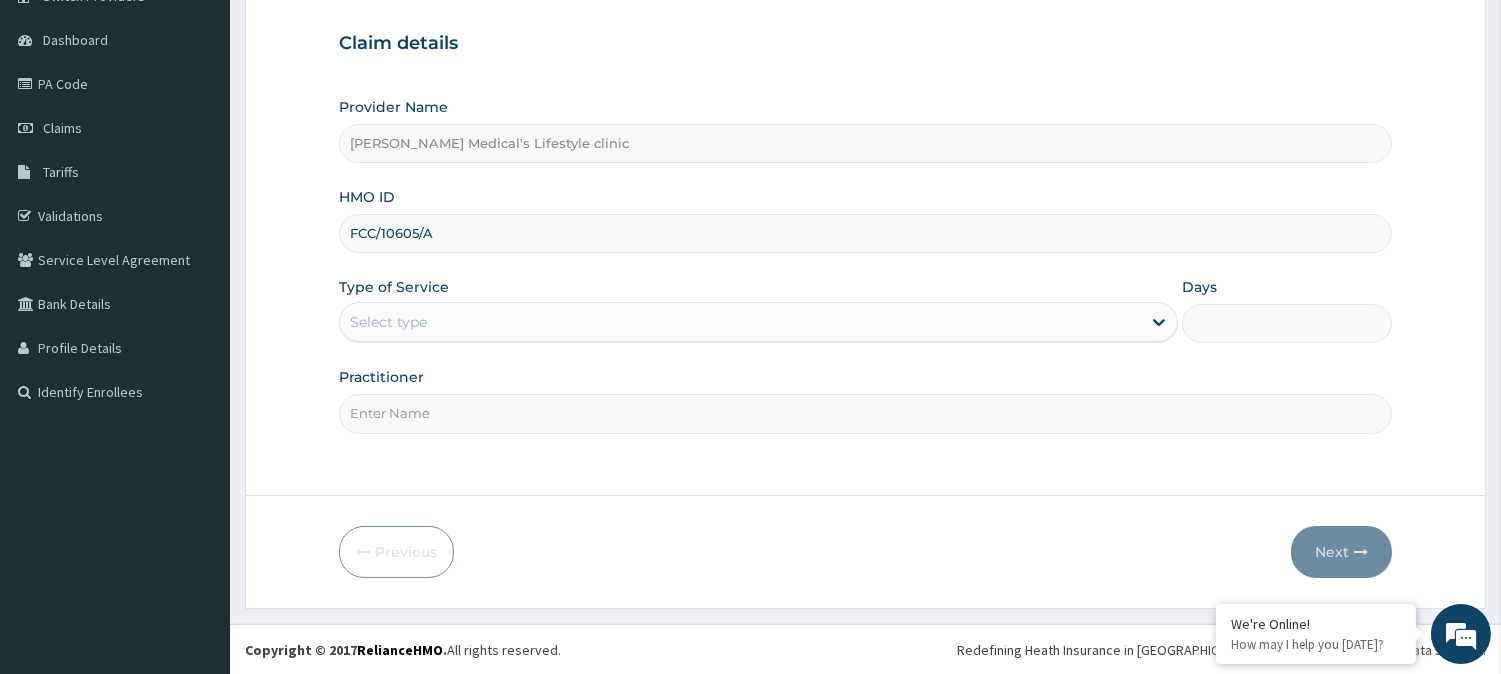 type on "FCC/10605/A" 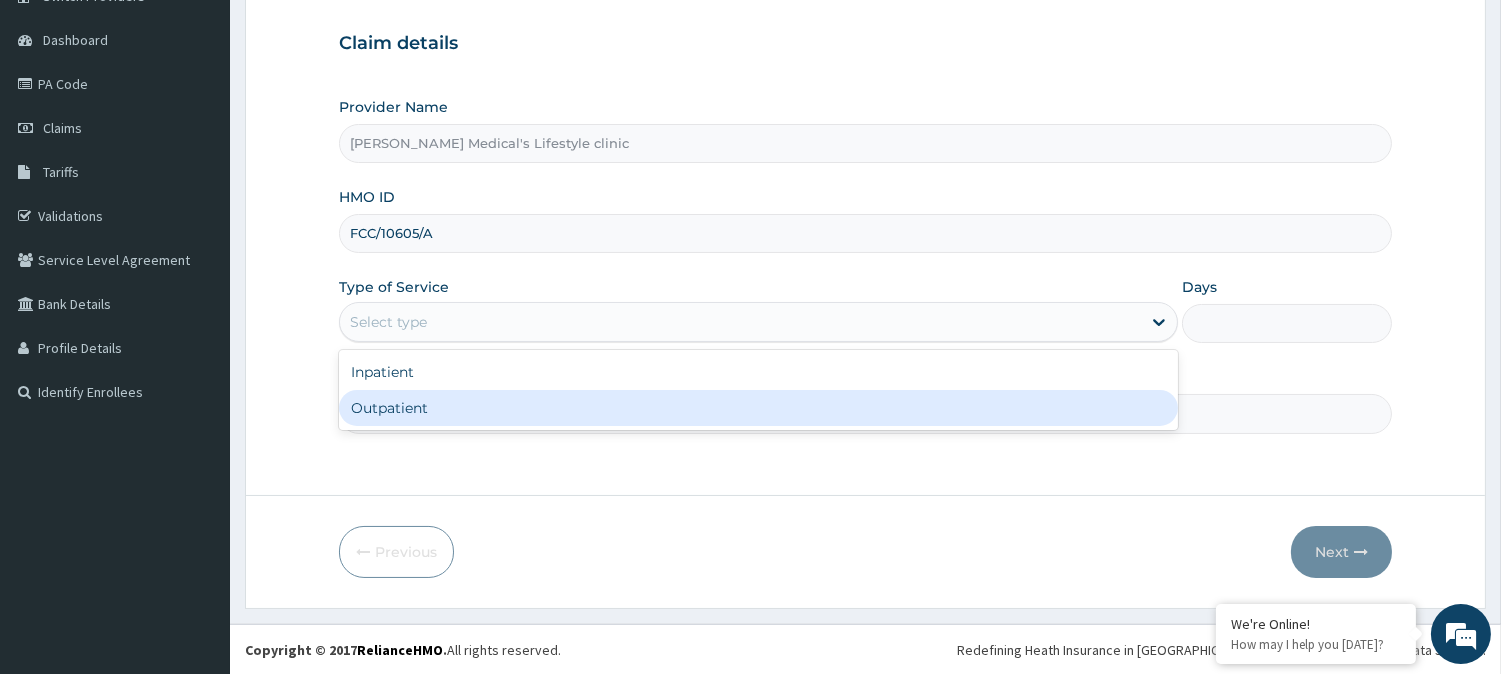 click on "Outpatient" at bounding box center (758, 408) 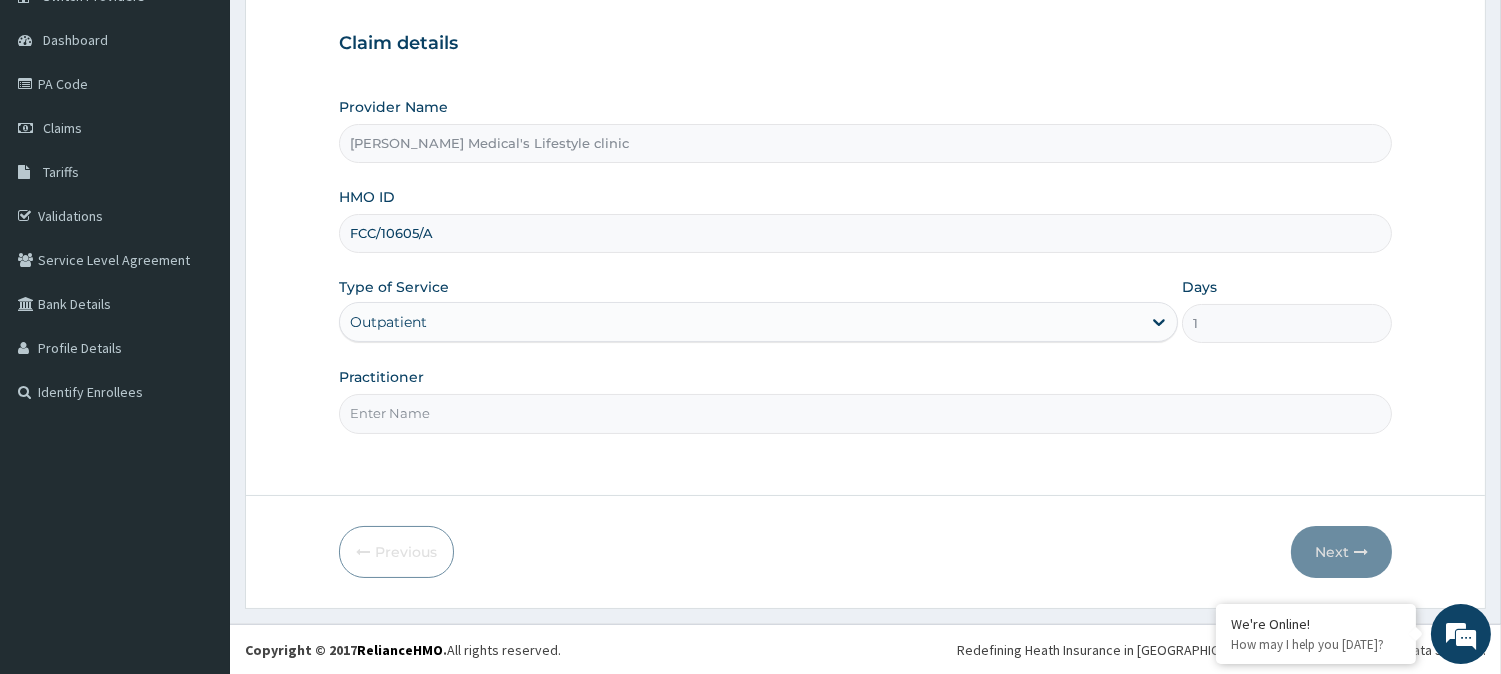 click on "Practitioner" at bounding box center (865, 413) 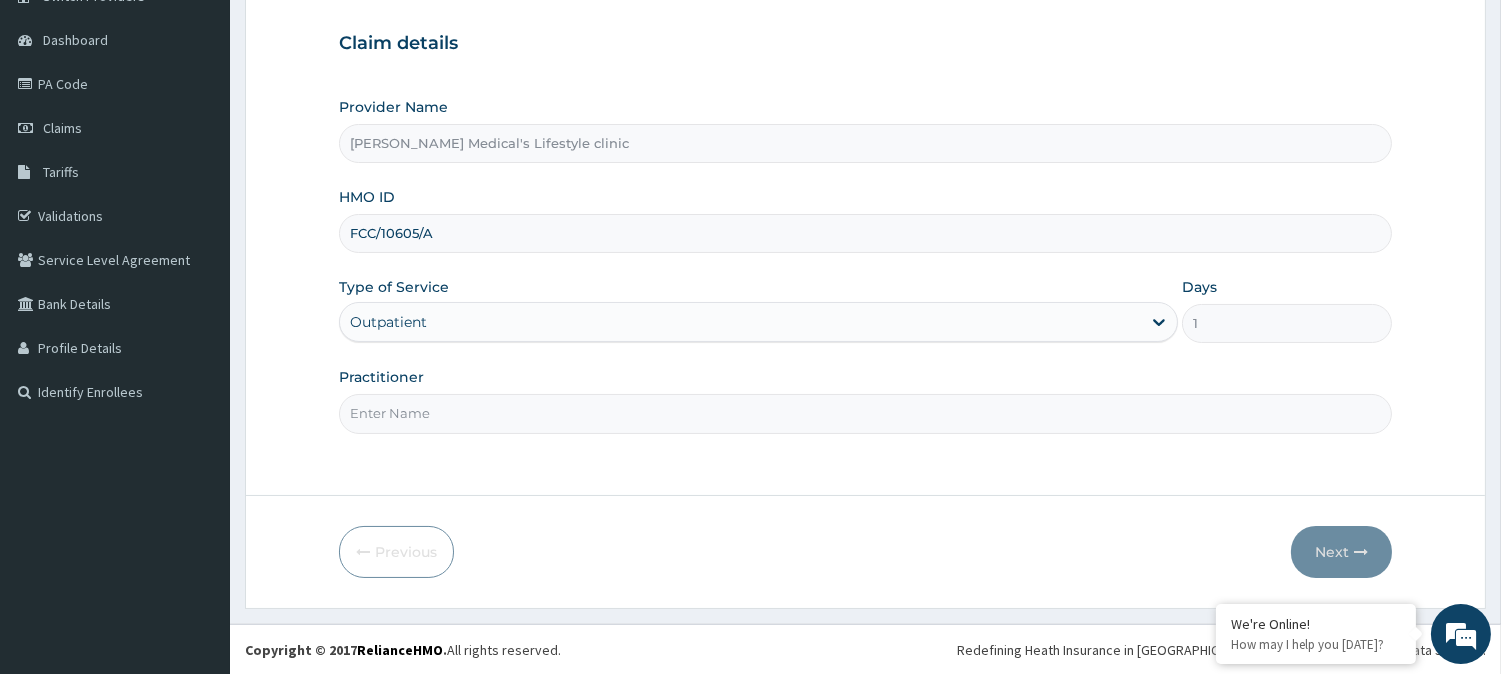 type on "[PERSON_NAME]" 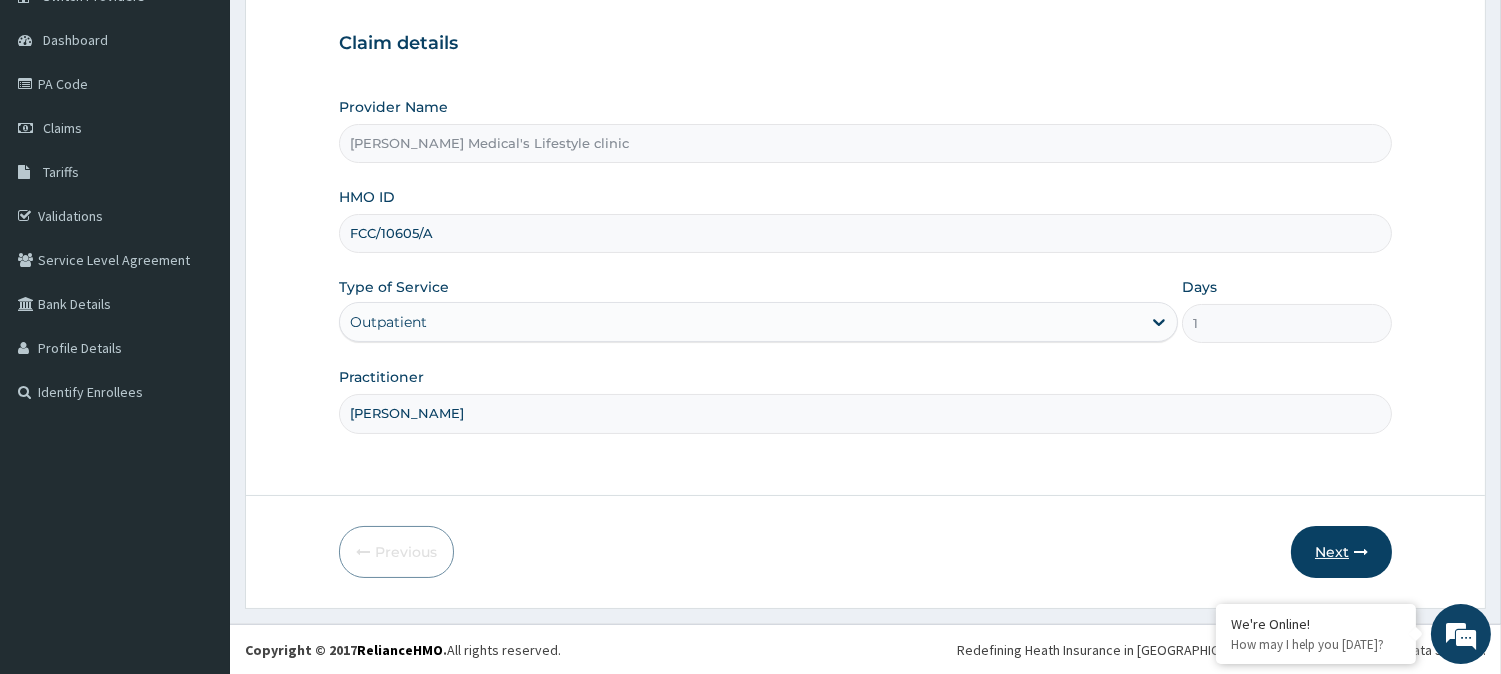 click on "Next" at bounding box center (1341, 552) 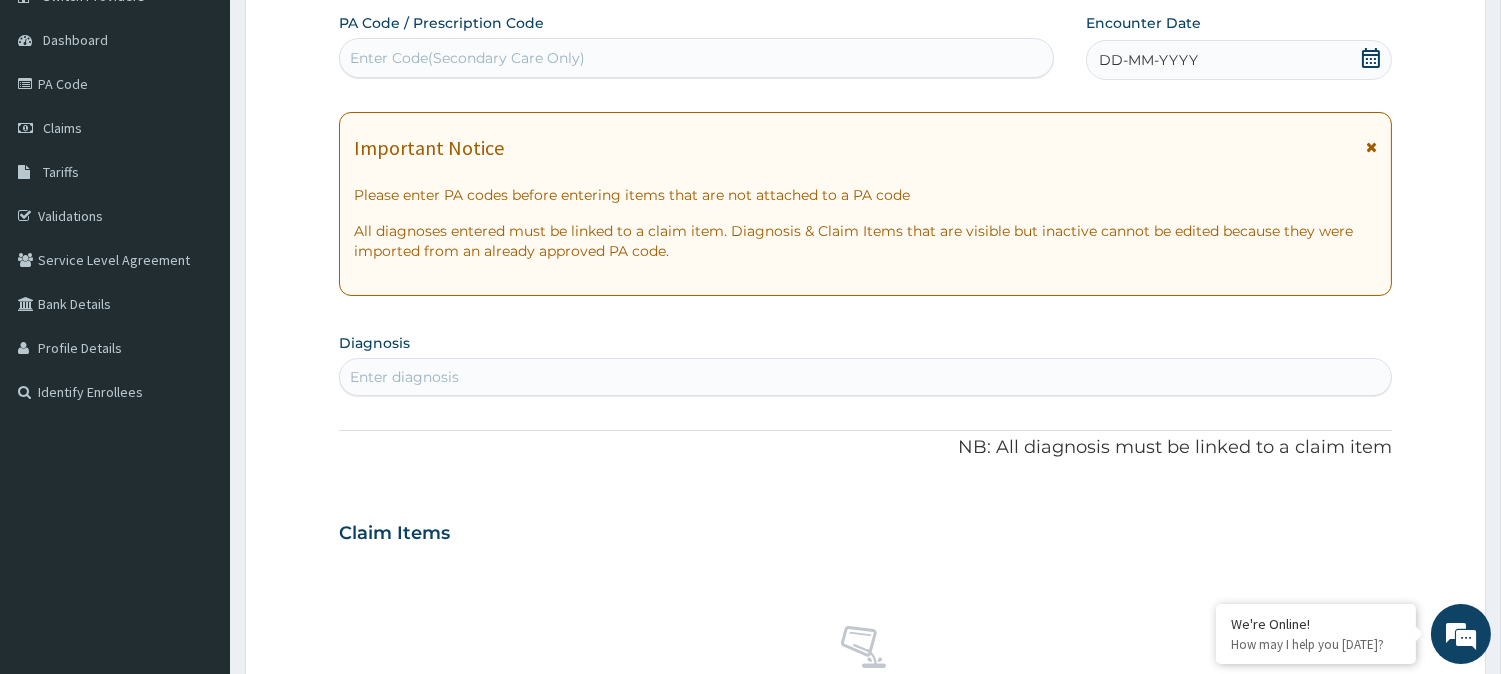 scroll, scrollTop: 0, scrollLeft: 0, axis: both 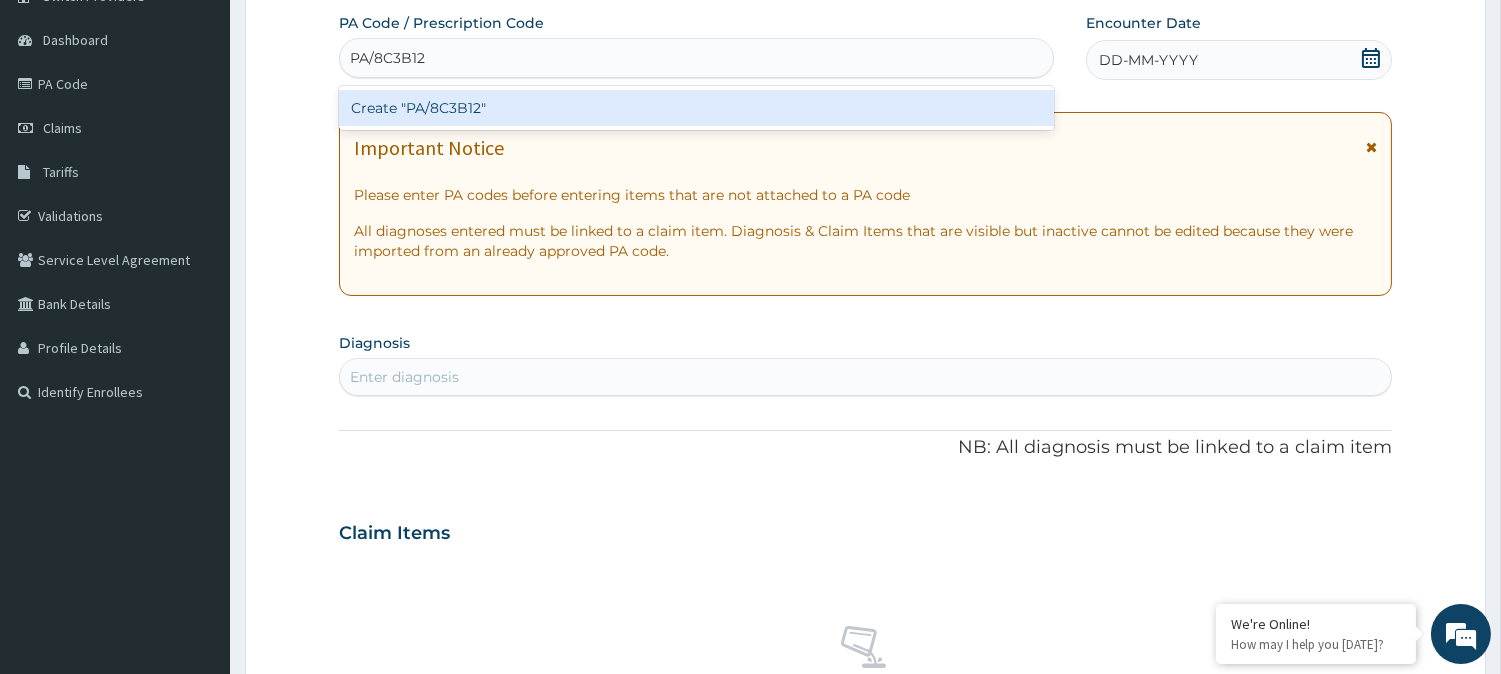 click on "Create "PA/8C3B12"" at bounding box center (696, 108) 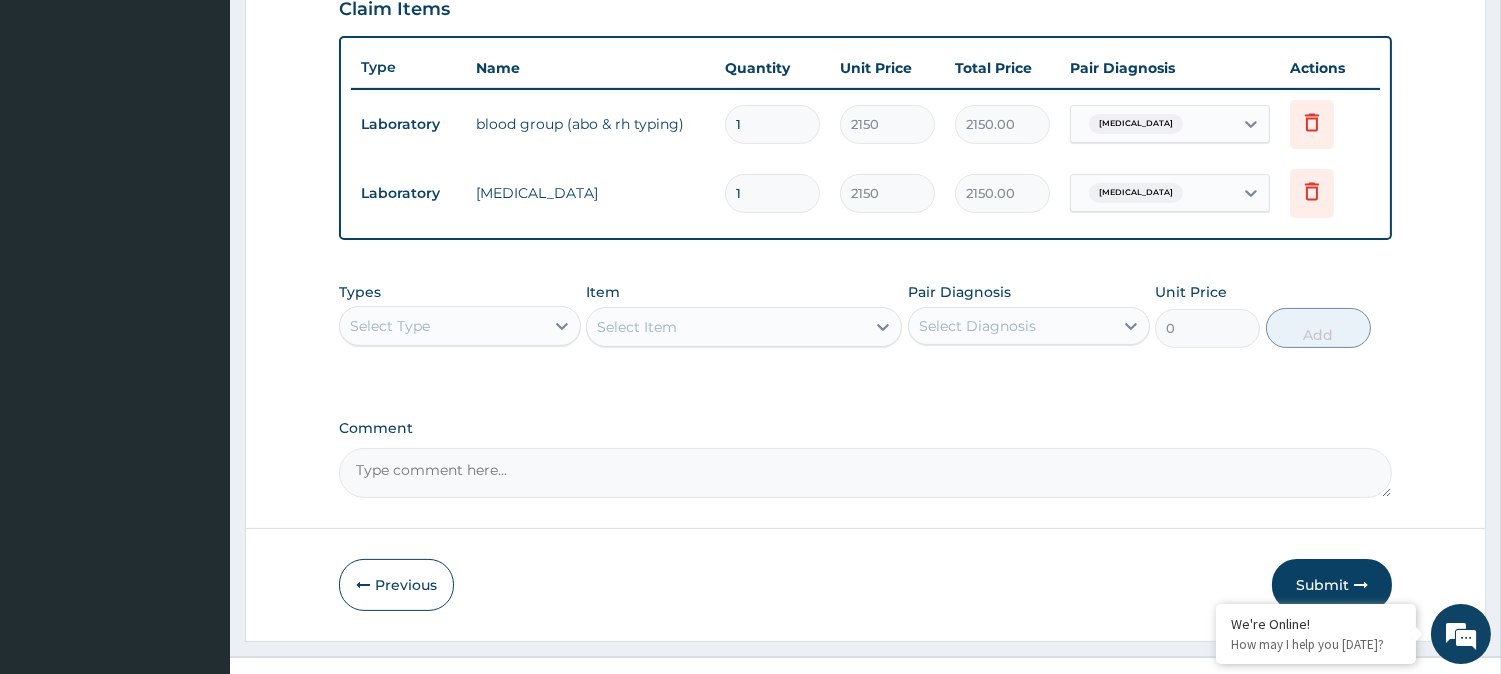scroll, scrollTop: 740, scrollLeft: 0, axis: vertical 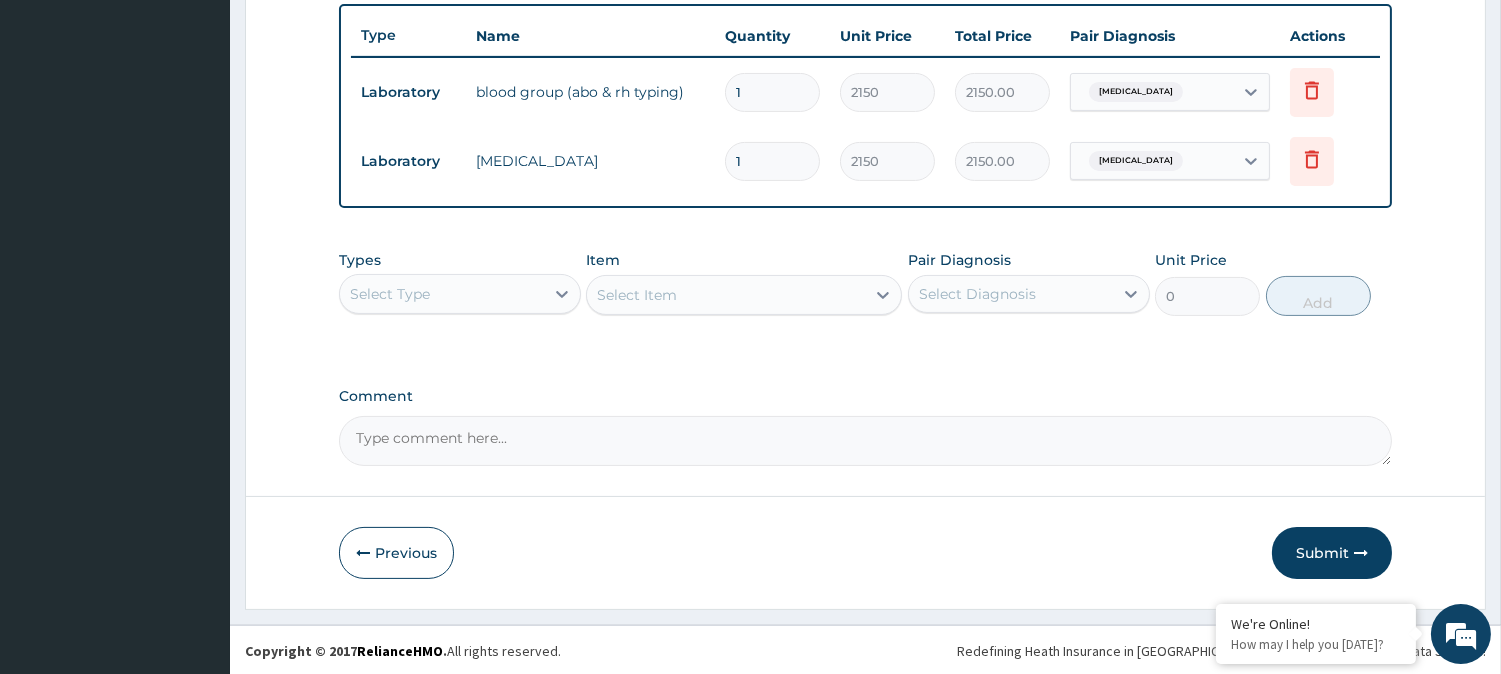 click on "Select Type" at bounding box center [442, 294] 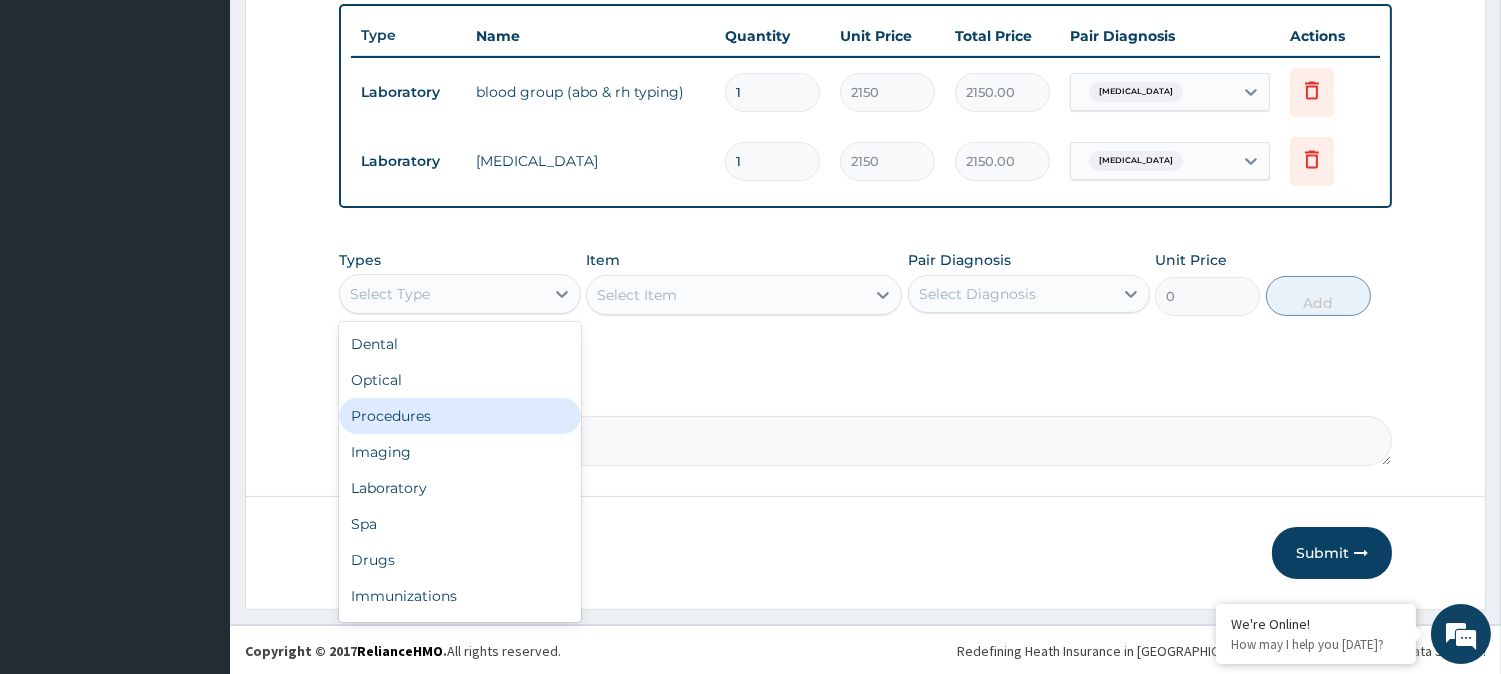 click on "Procedures" at bounding box center (460, 416) 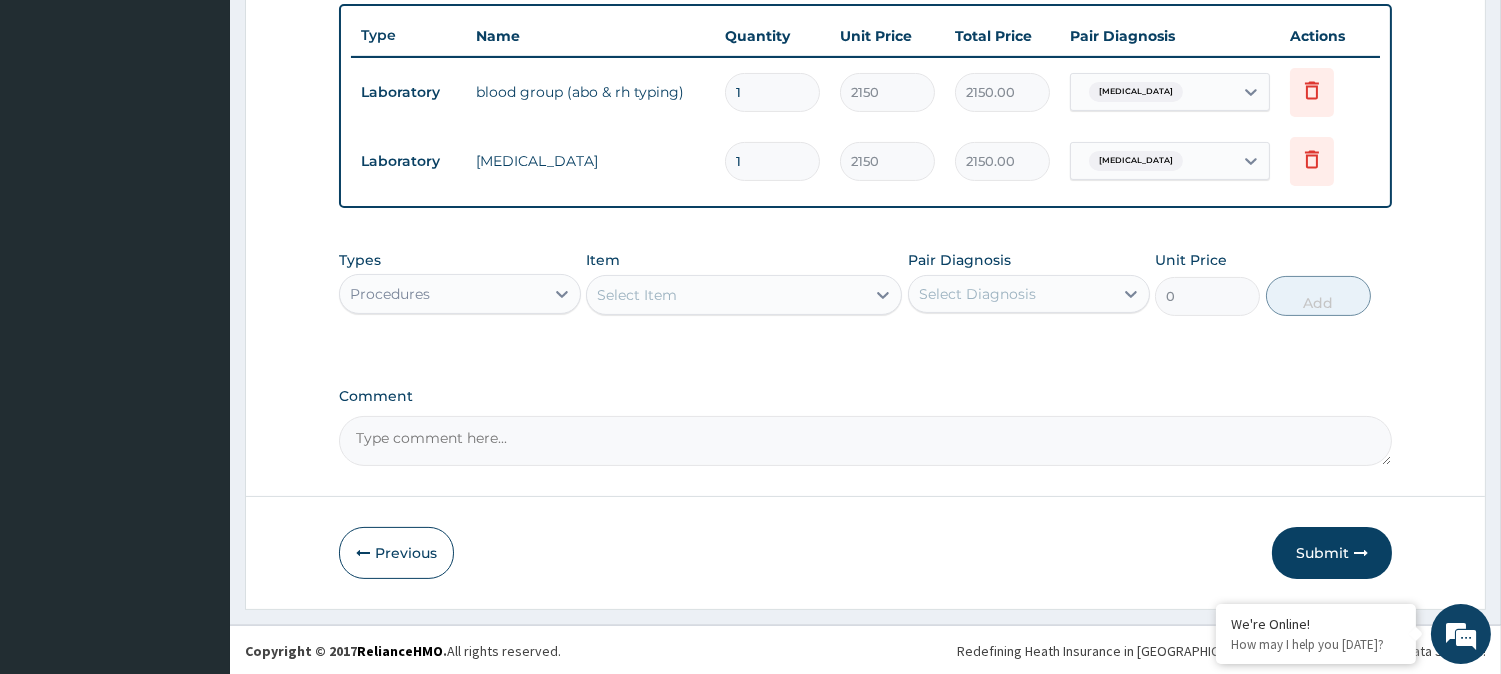 click on "Select Item" at bounding box center [726, 295] 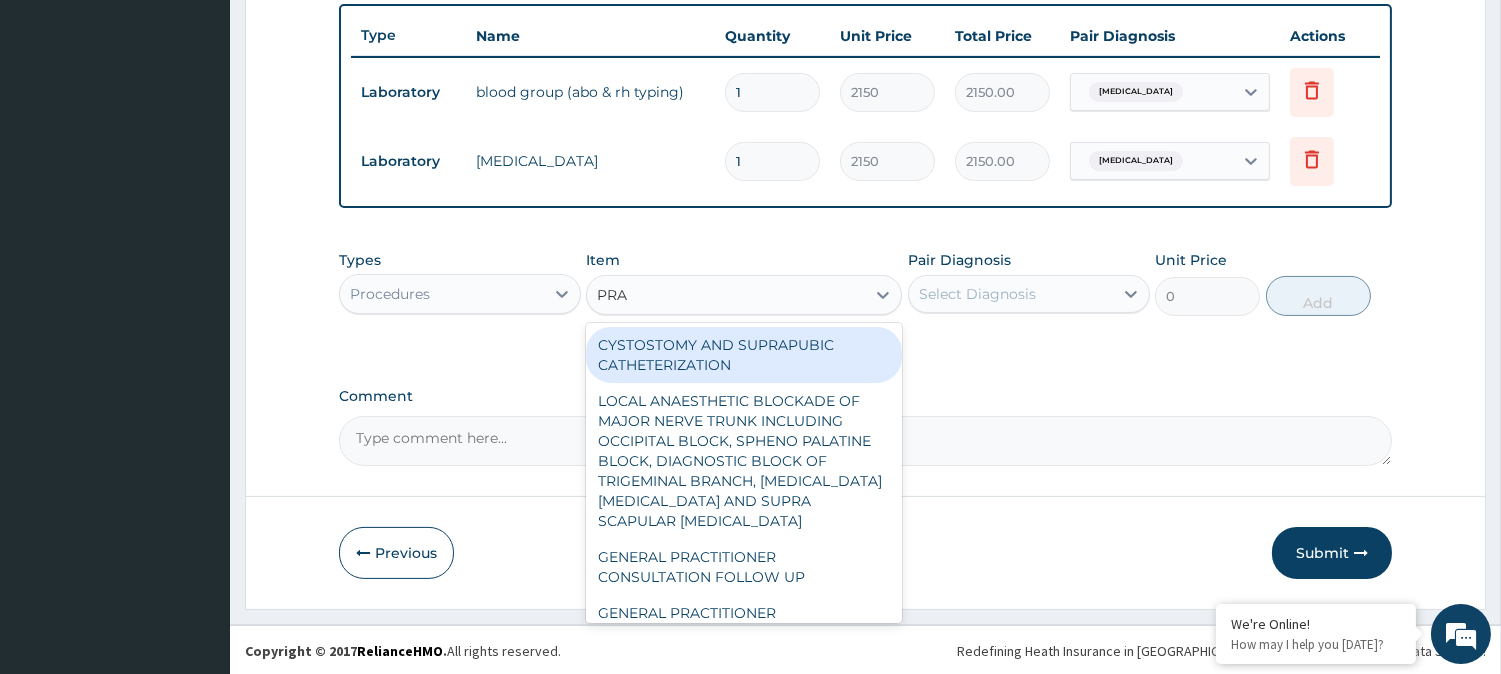 type on "PRAC" 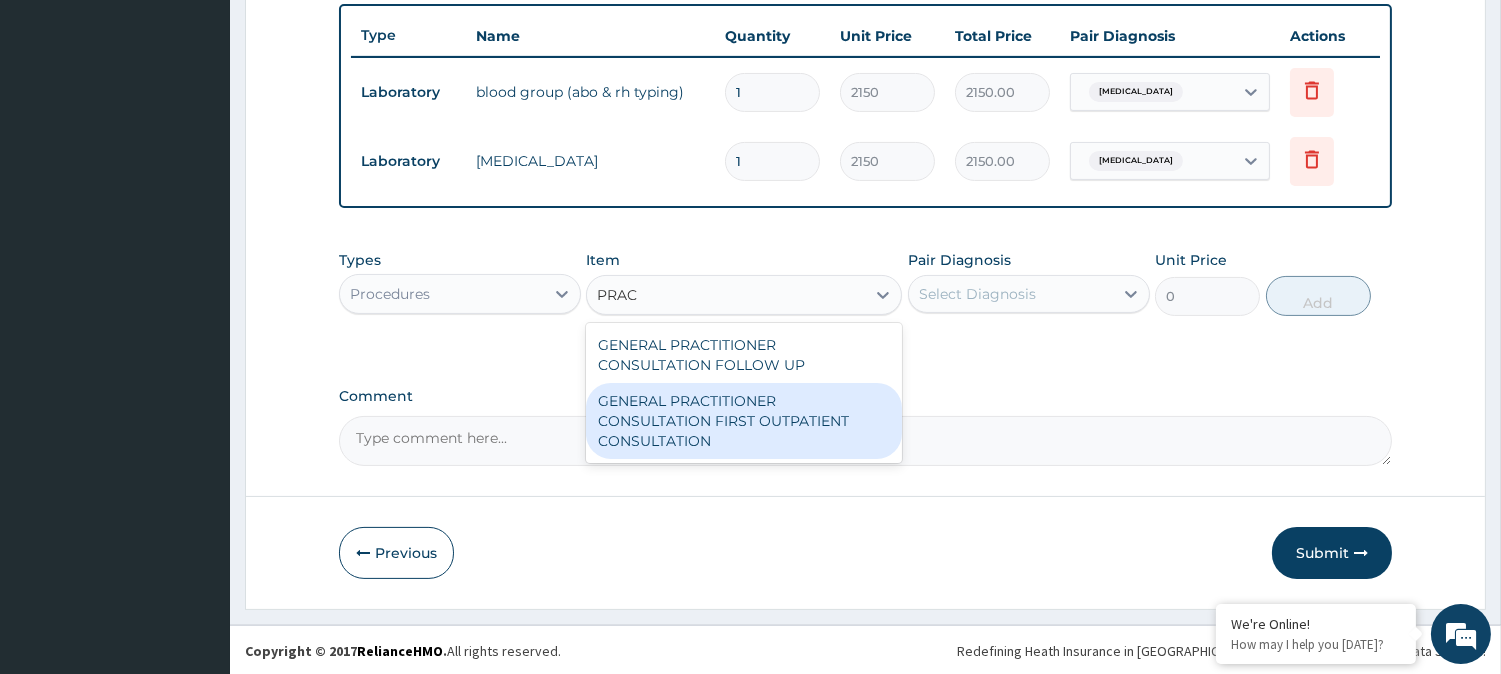 click on "GENERAL PRACTITIONER CONSULTATION FIRST OUTPATIENT CONSULTATION" at bounding box center (744, 421) 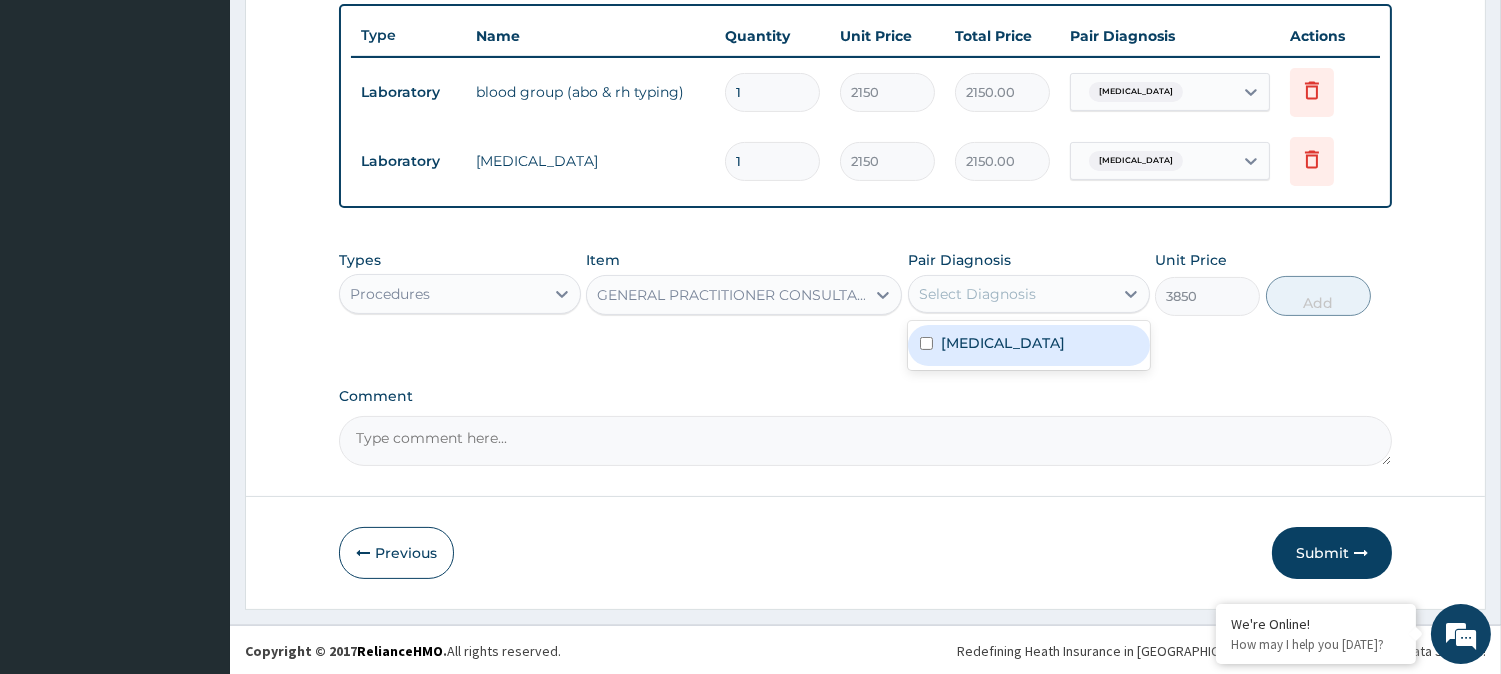 click on "Select Diagnosis" at bounding box center (977, 294) 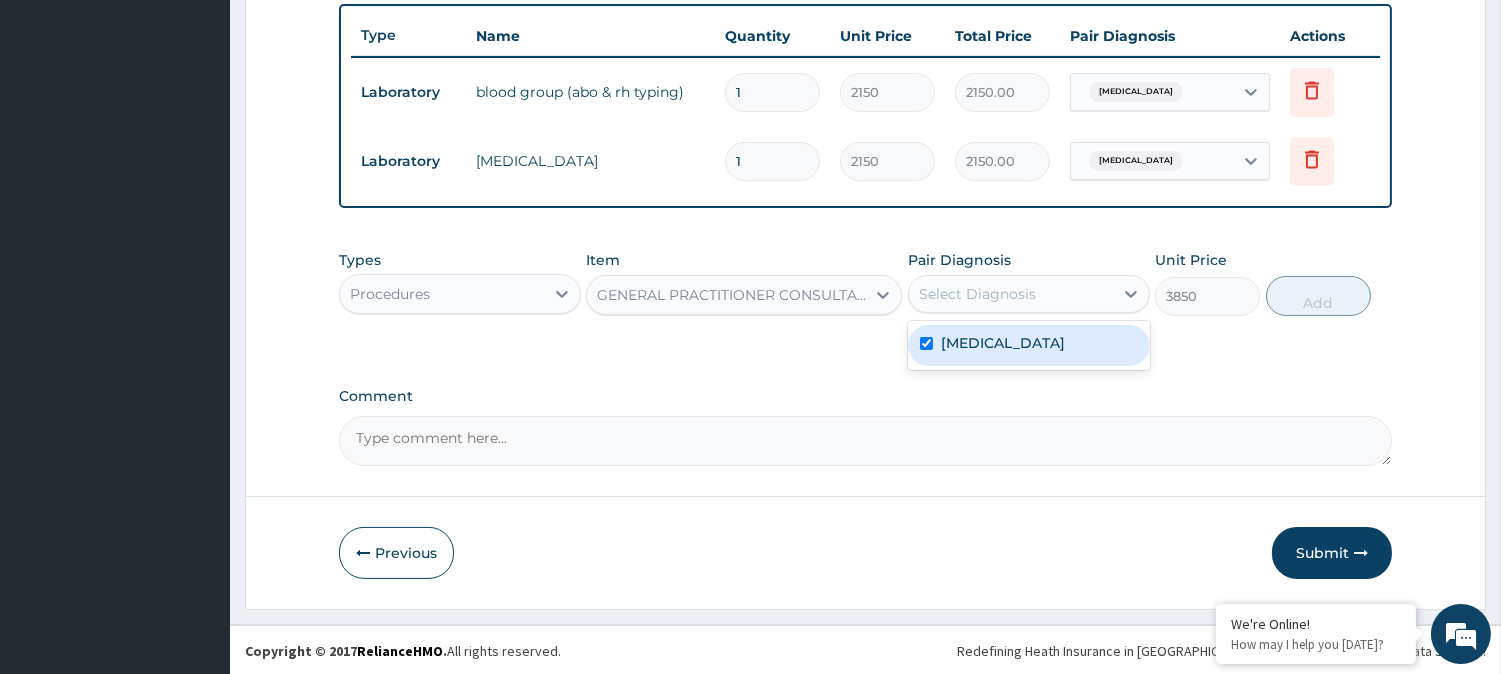 checkbox on "true" 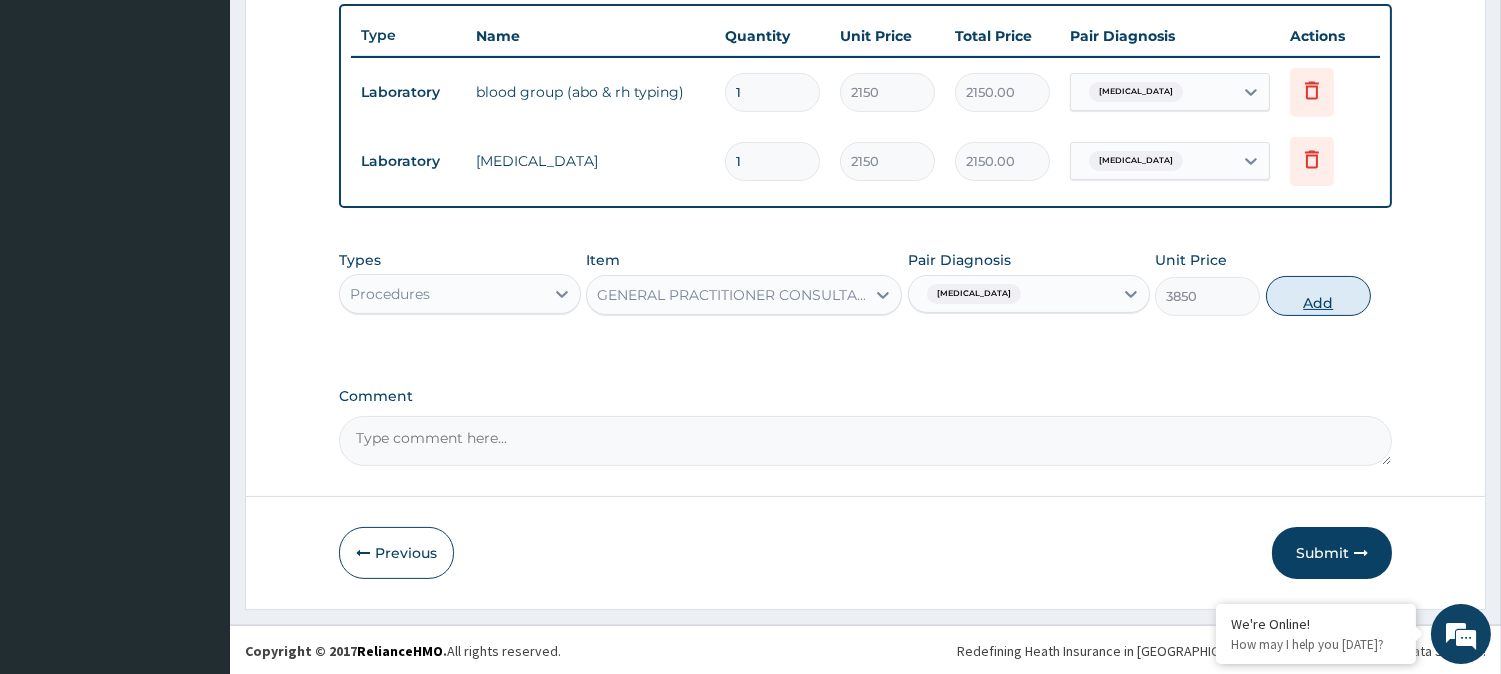 click on "Add" at bounding box center [1318, 296] 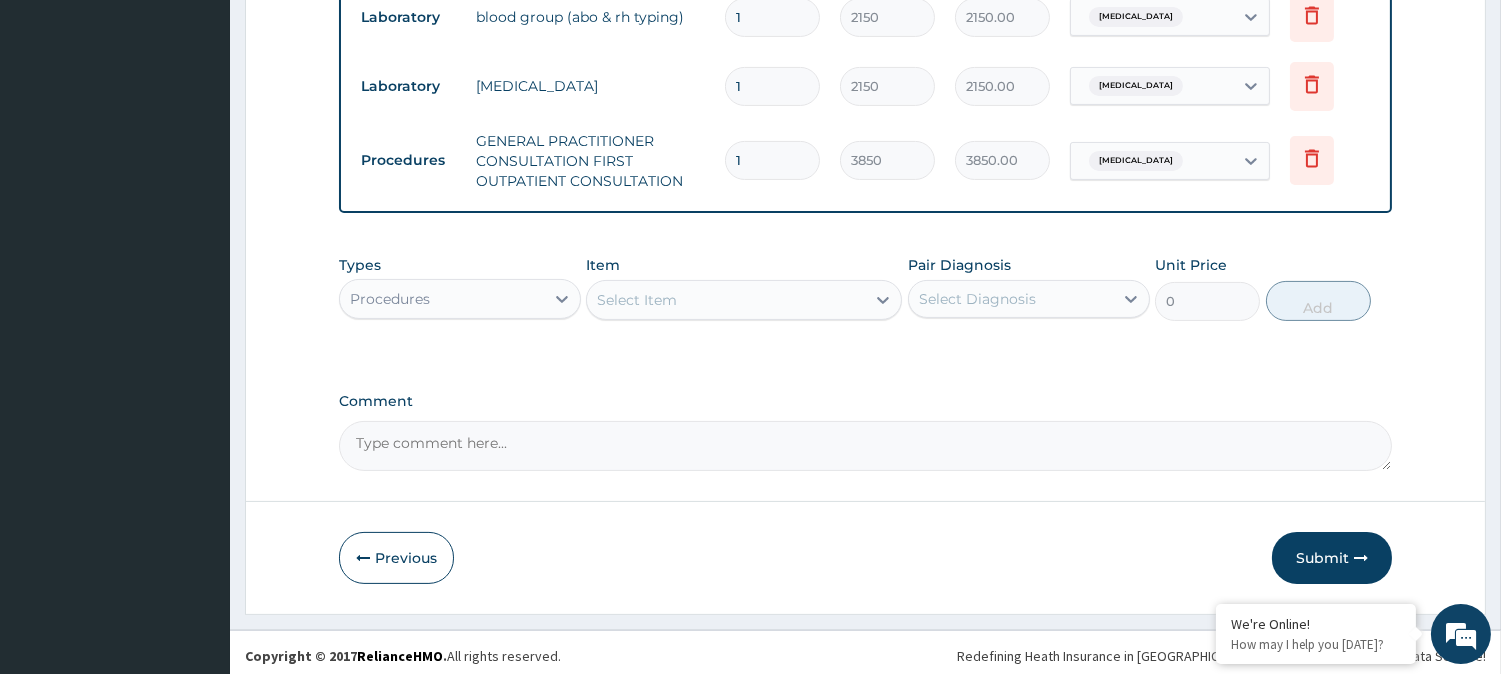 scroll, scrollTop: 820, scrollLeft: 0, axis: vertical 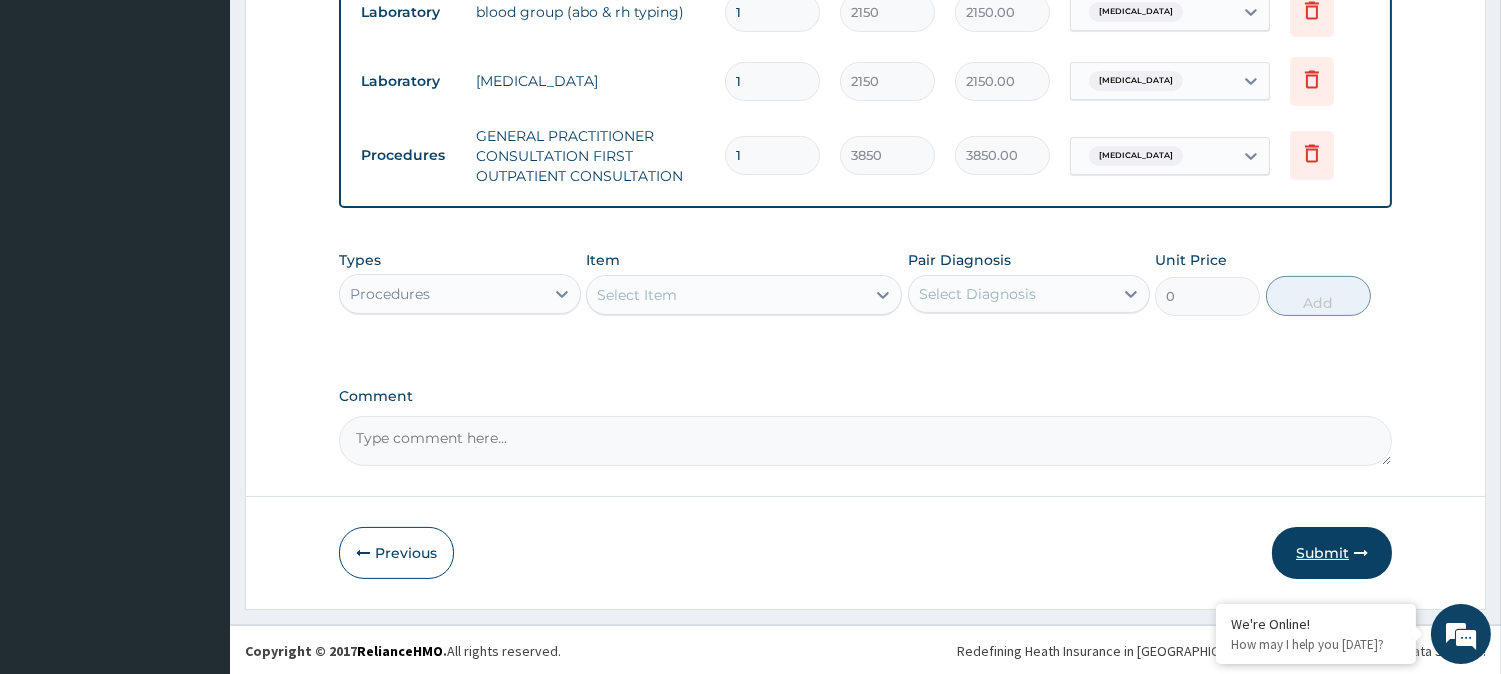 click on "Submit" at bounding box center (1332, 553) 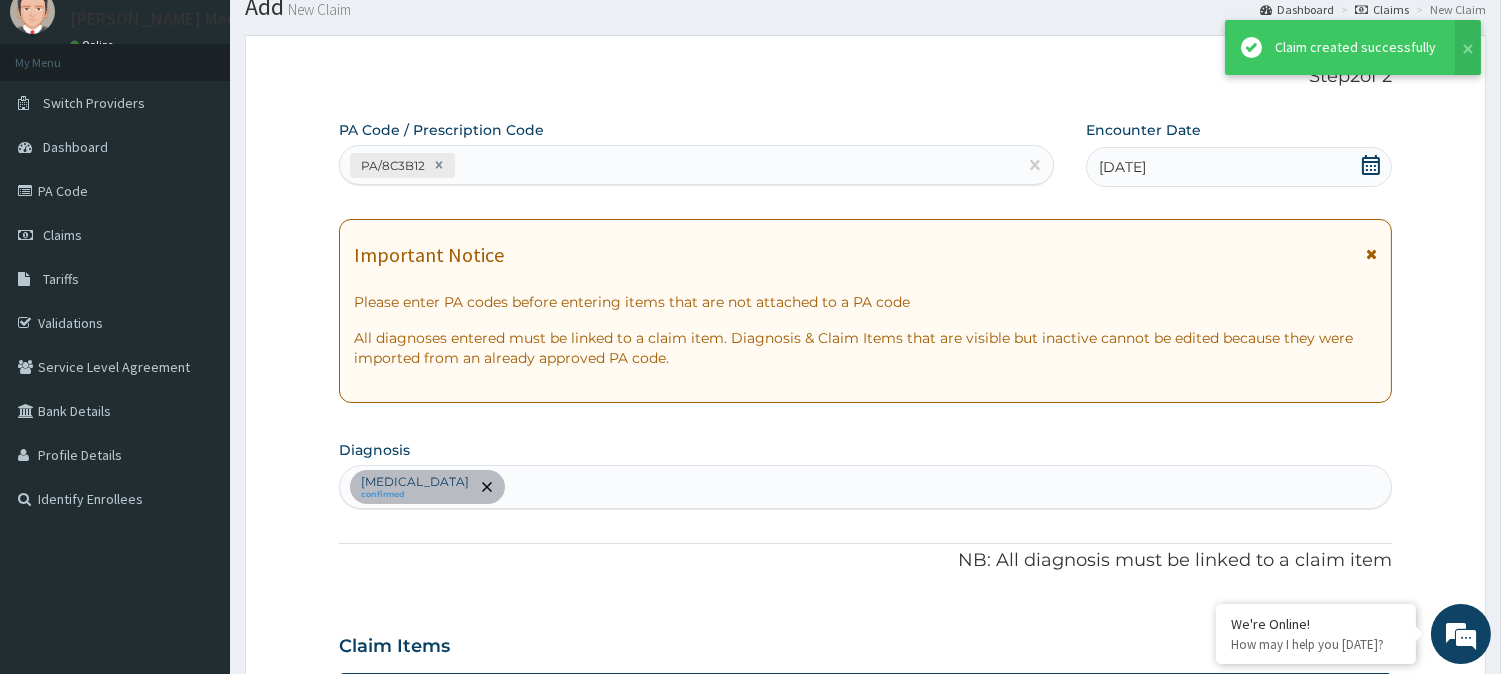 scroll, scrollTop: 820, scrollLeft: 0, axis: vertical 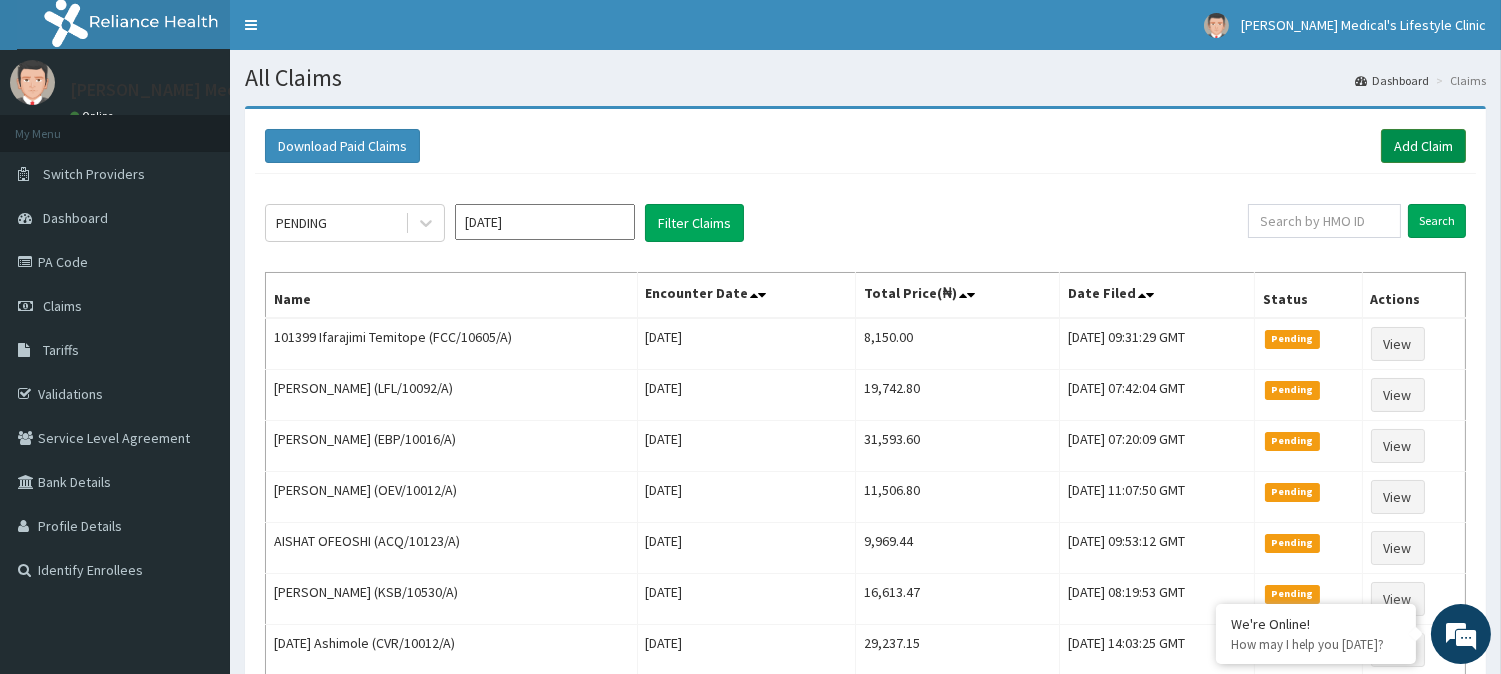 click on "Add Claim" at bounding box center (1423, 146) 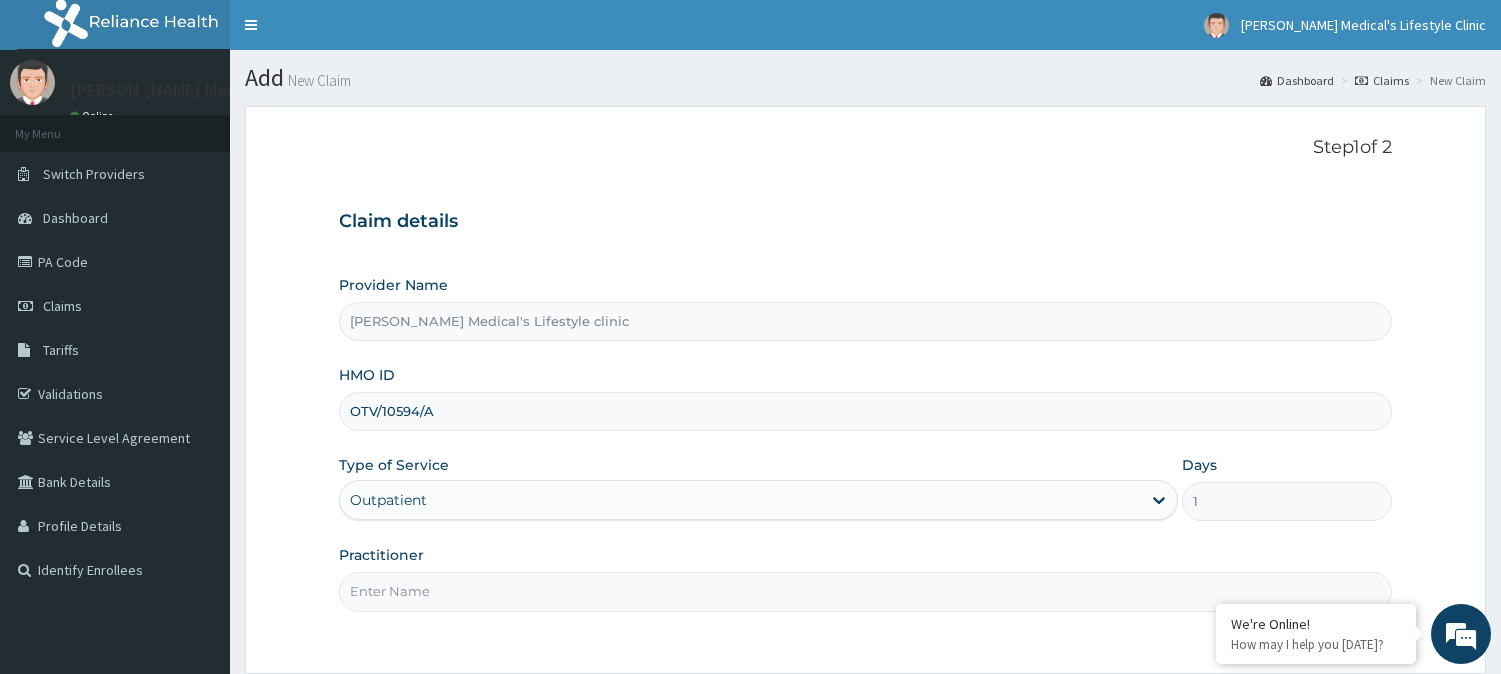 scroll, scrollTop: 0, scrollLeft: 0, axis: both 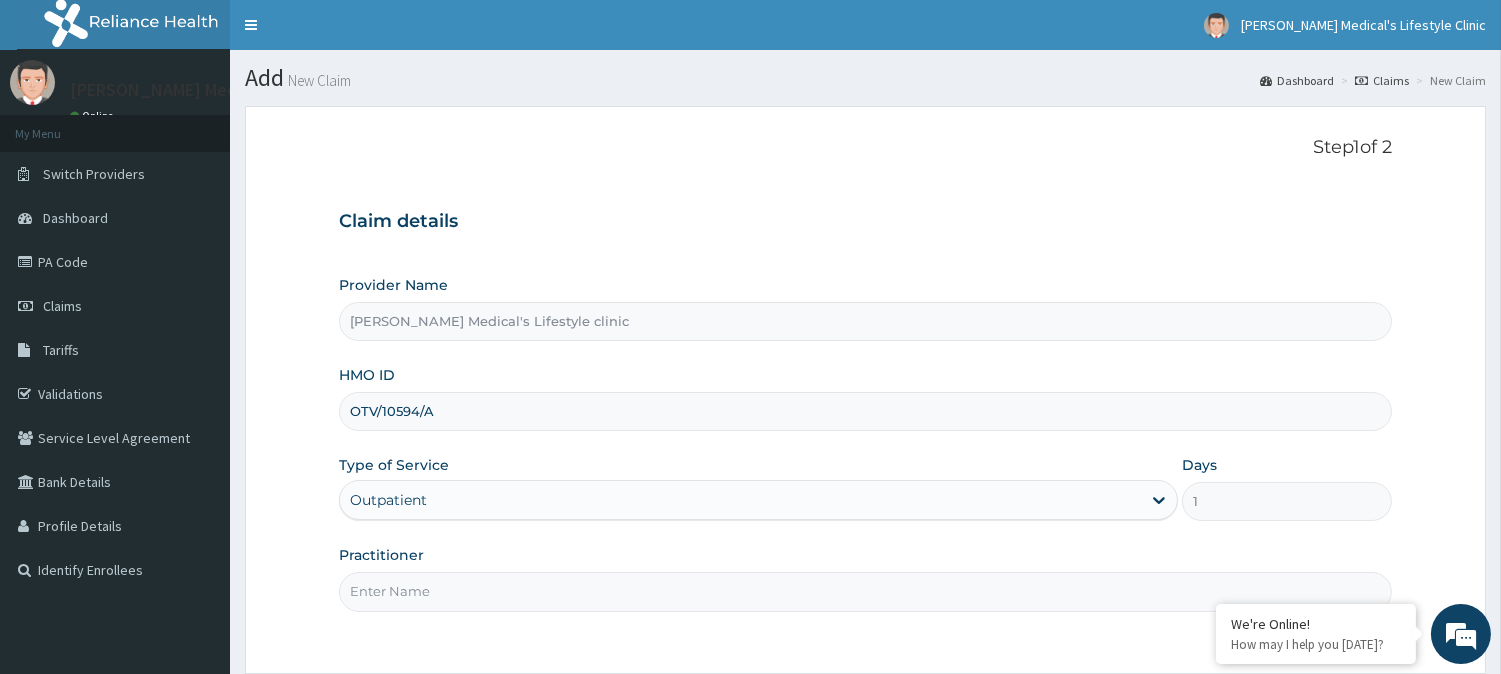 drag, startPoint x: 0, startPoint y: 0, endPoint x: 410, endPoint y: 608, distance: 733.3239 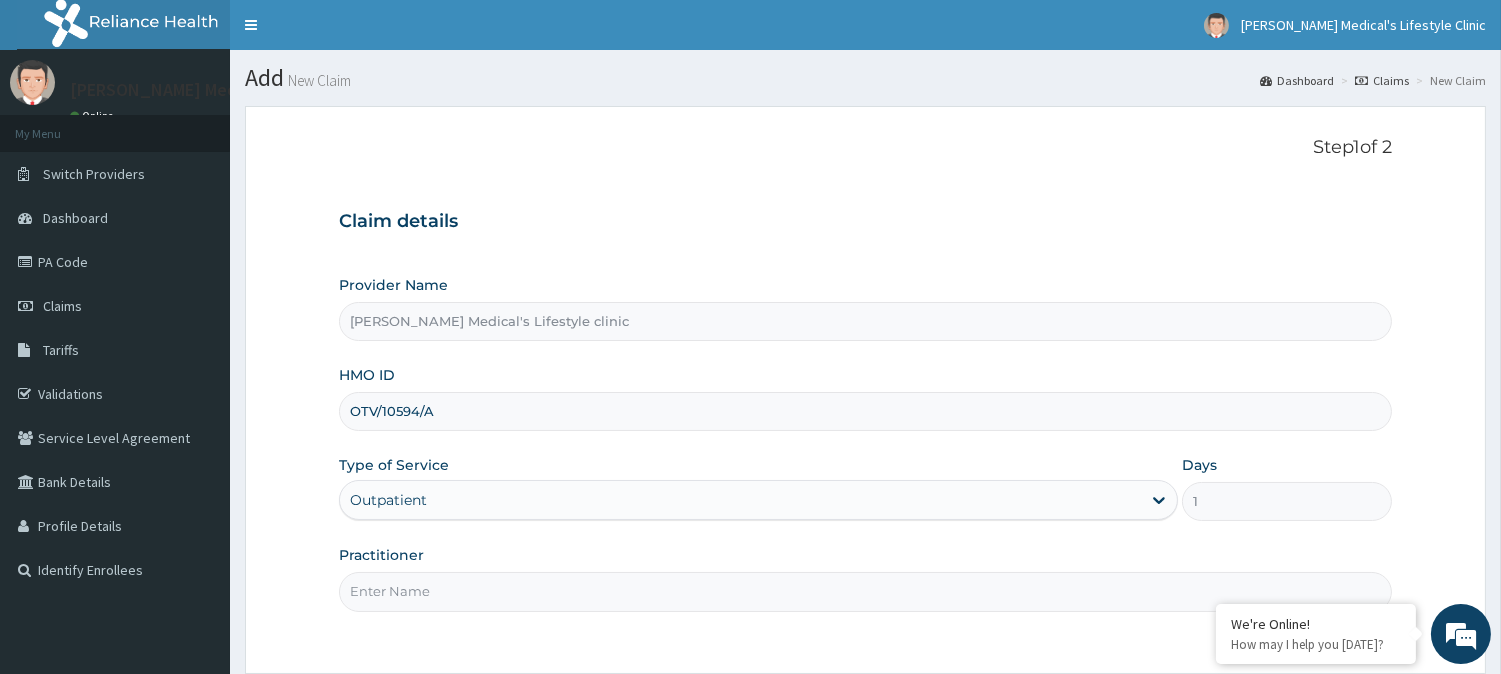 click on "Practitioner" at bounding box center (865, 591) 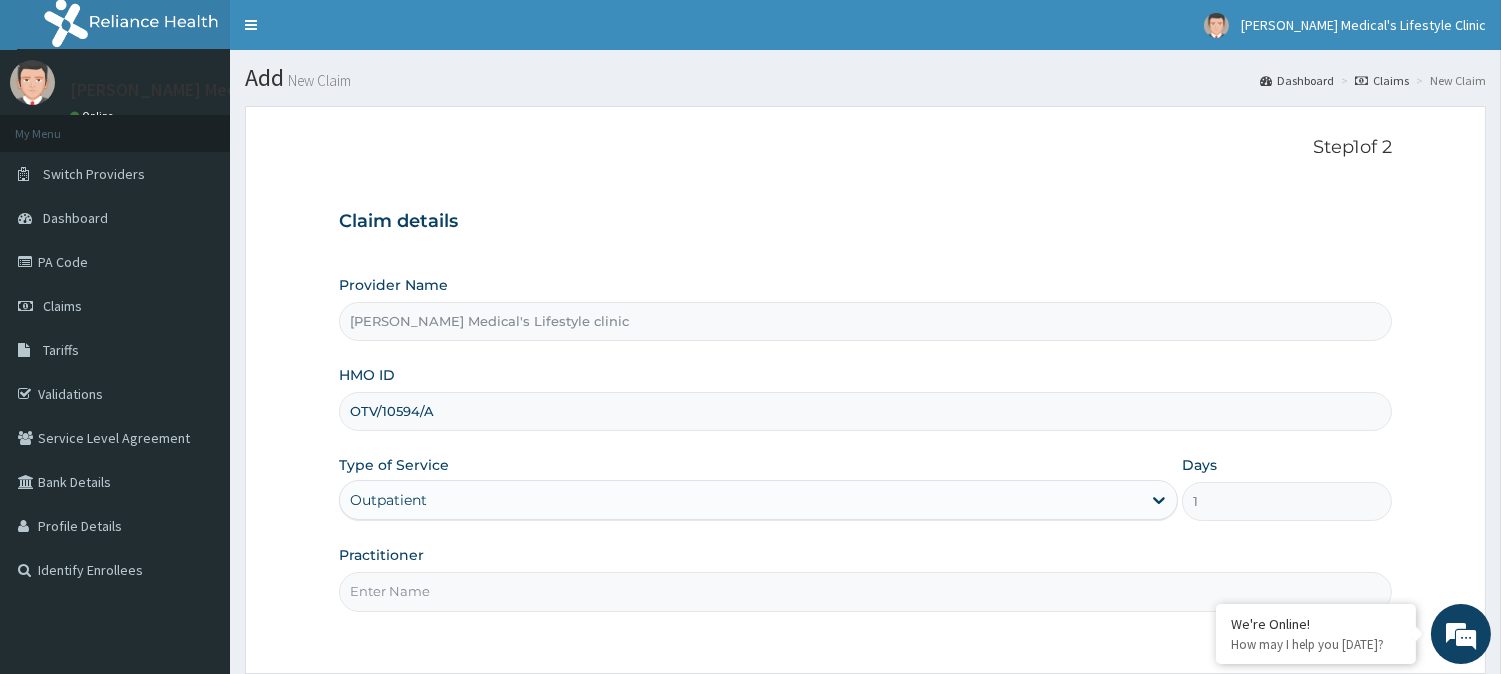 type on "[PERSON_NAME]" 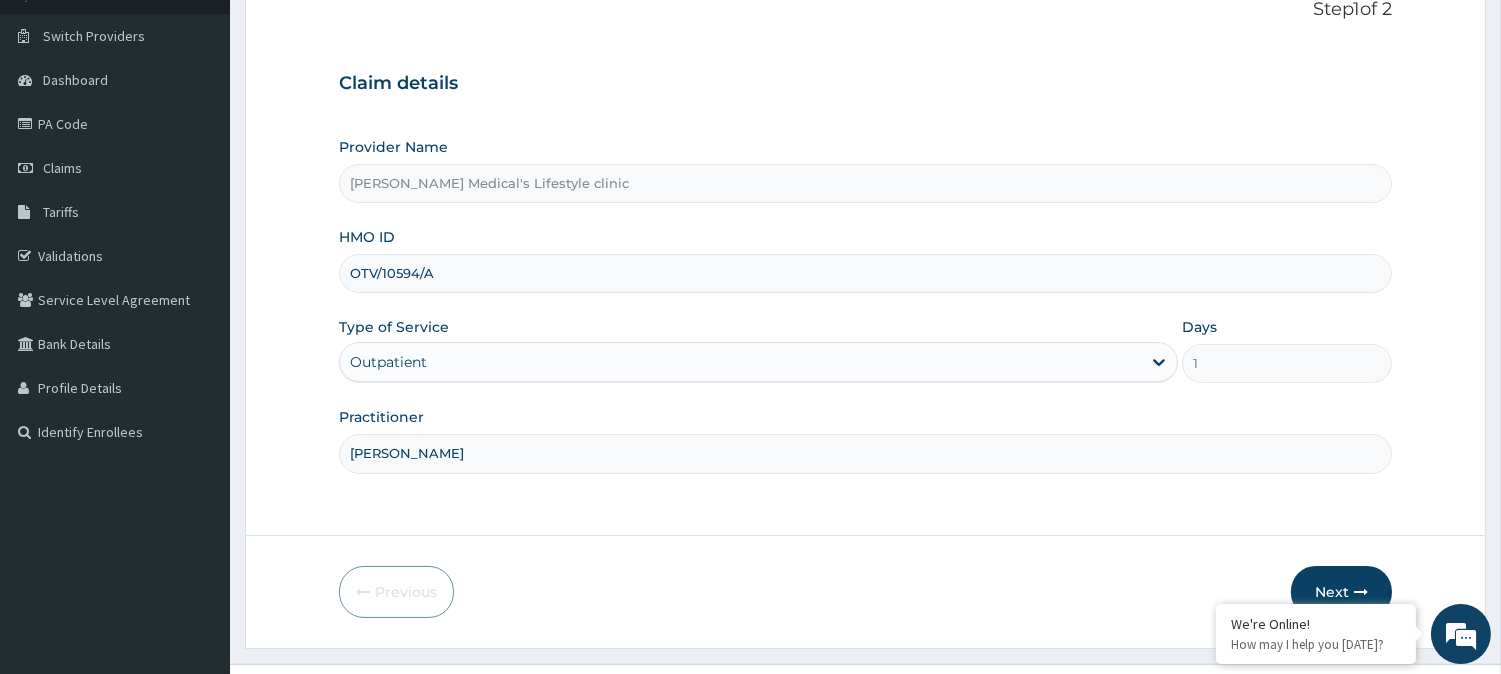 scroll, scrollTop: 178, scrollLeft: 0, axis: vertical 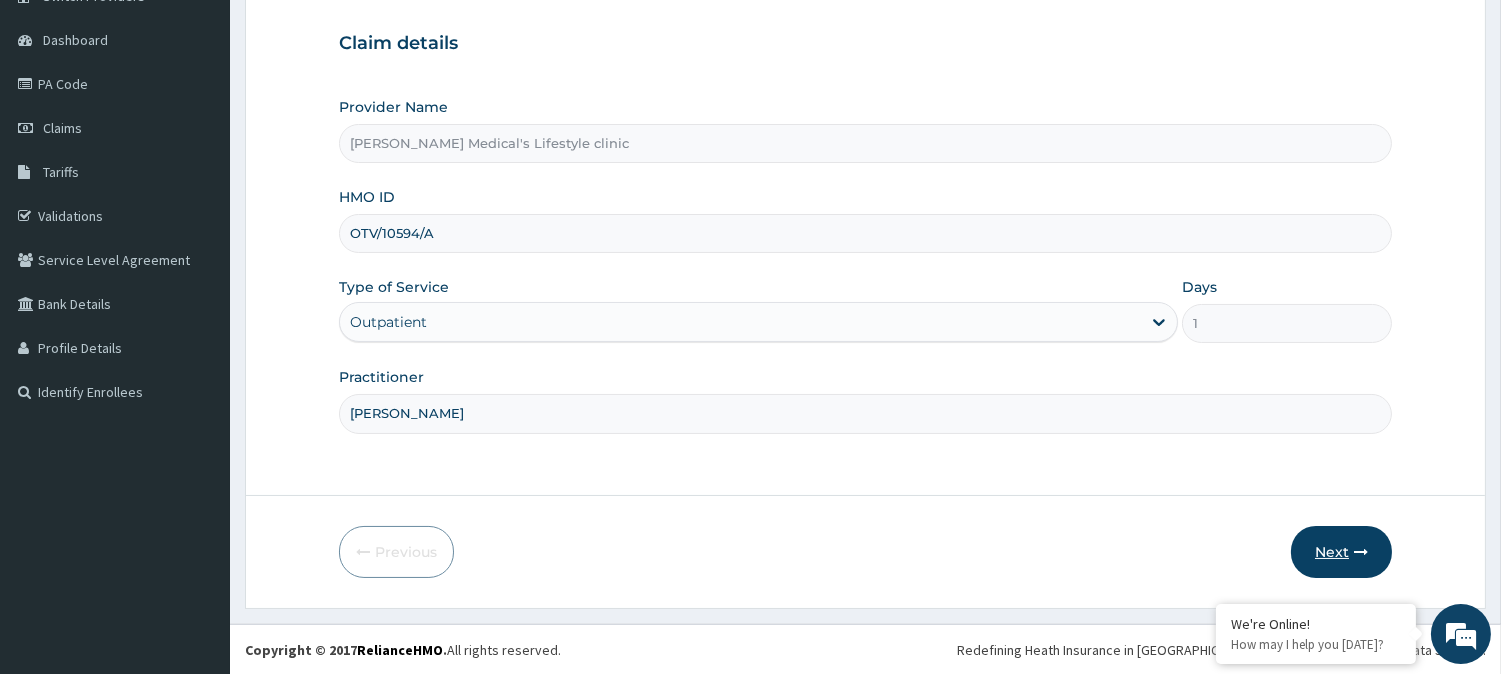 click on "Next" at bounding box center [1341, 552] 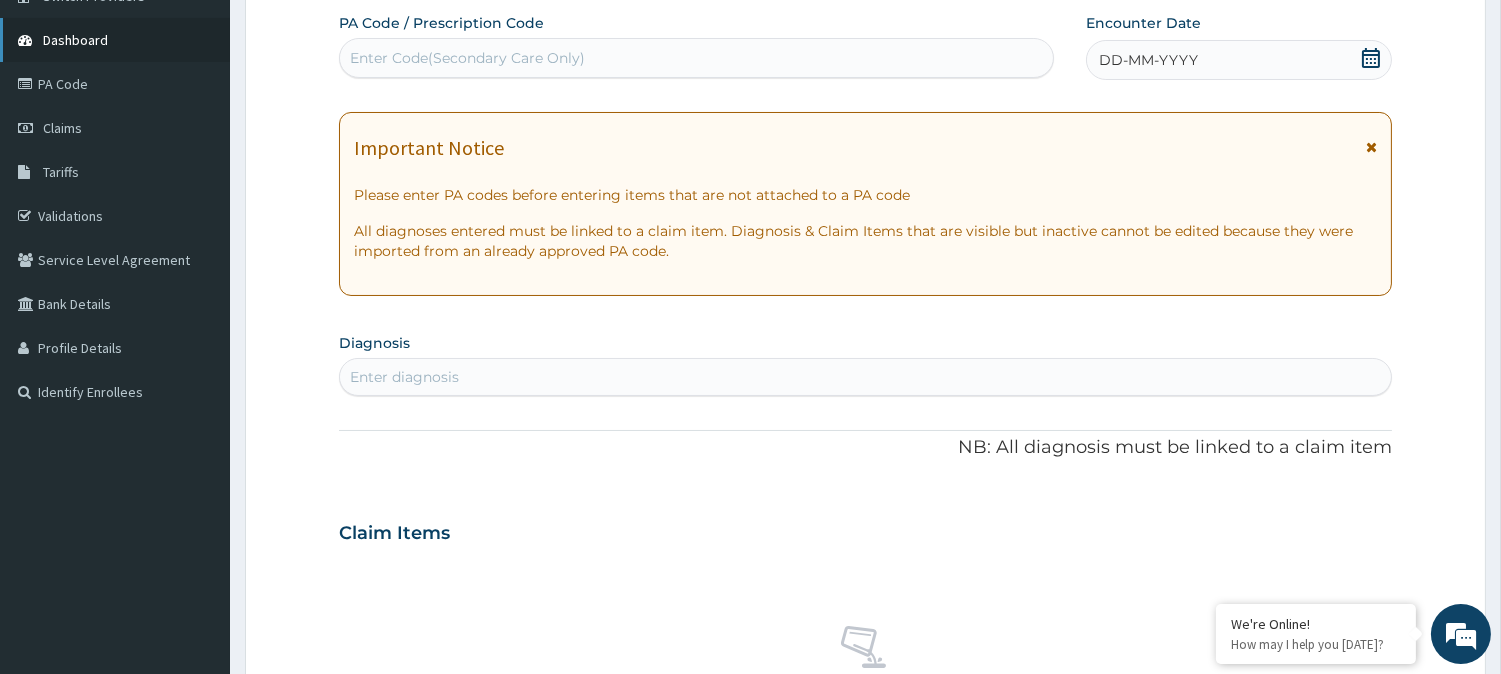scroll, scrollTop: 0, scrollLeft: 0, axis: both 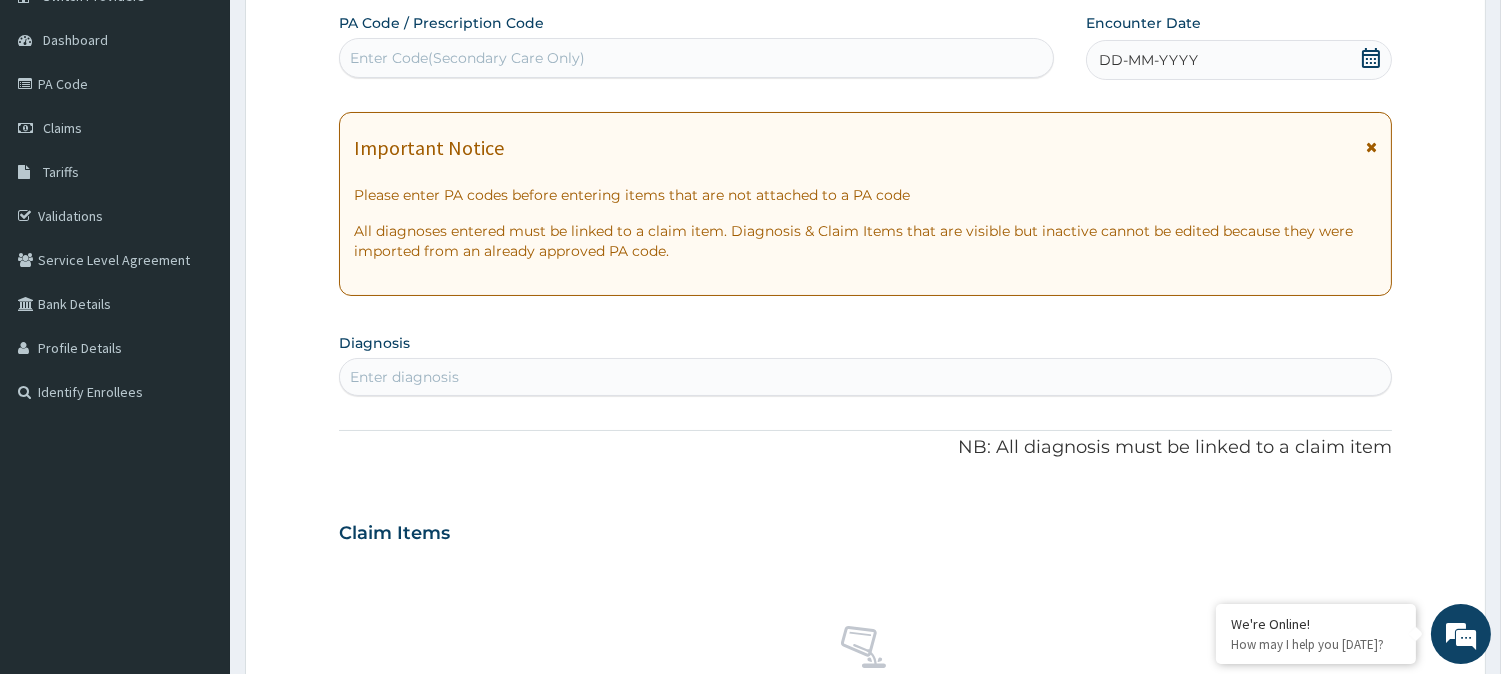 click on "Enter diagnosis" at bounding box center (404, 377) 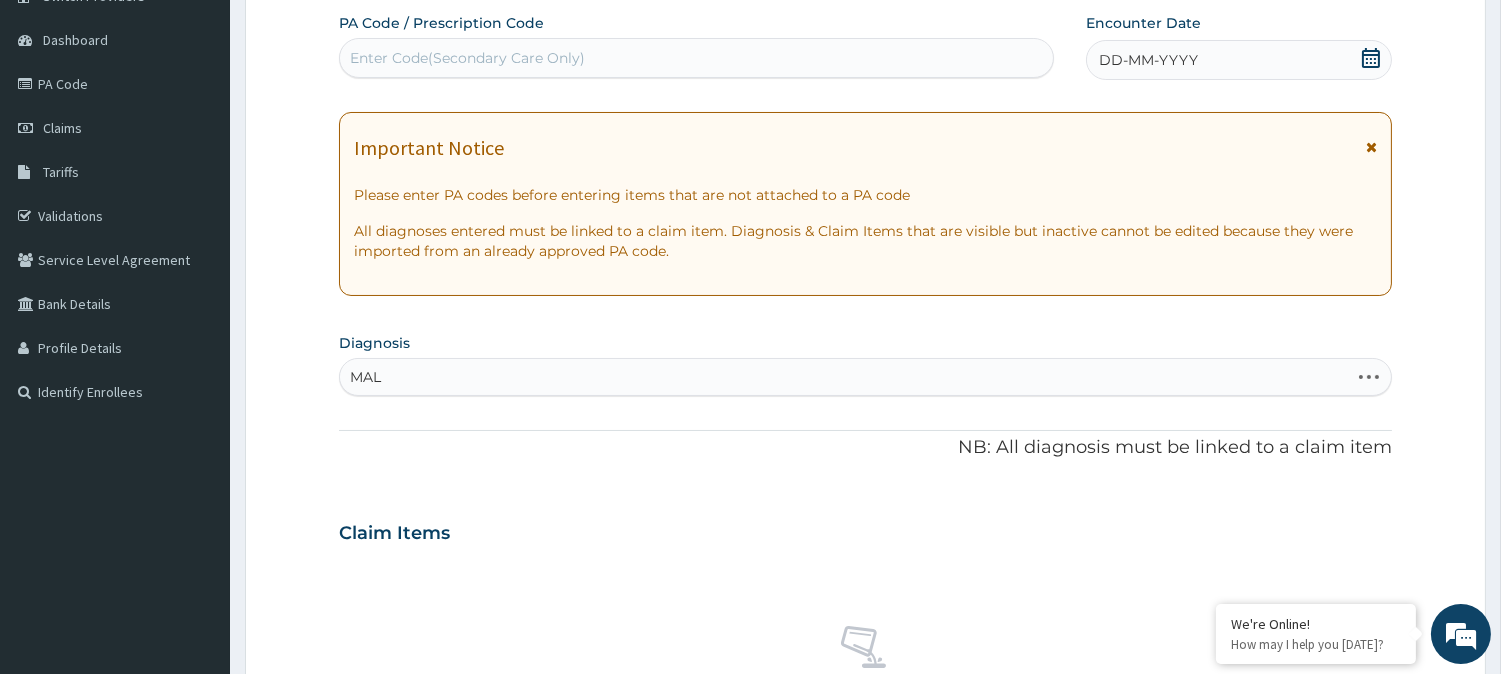 type on "MALA" 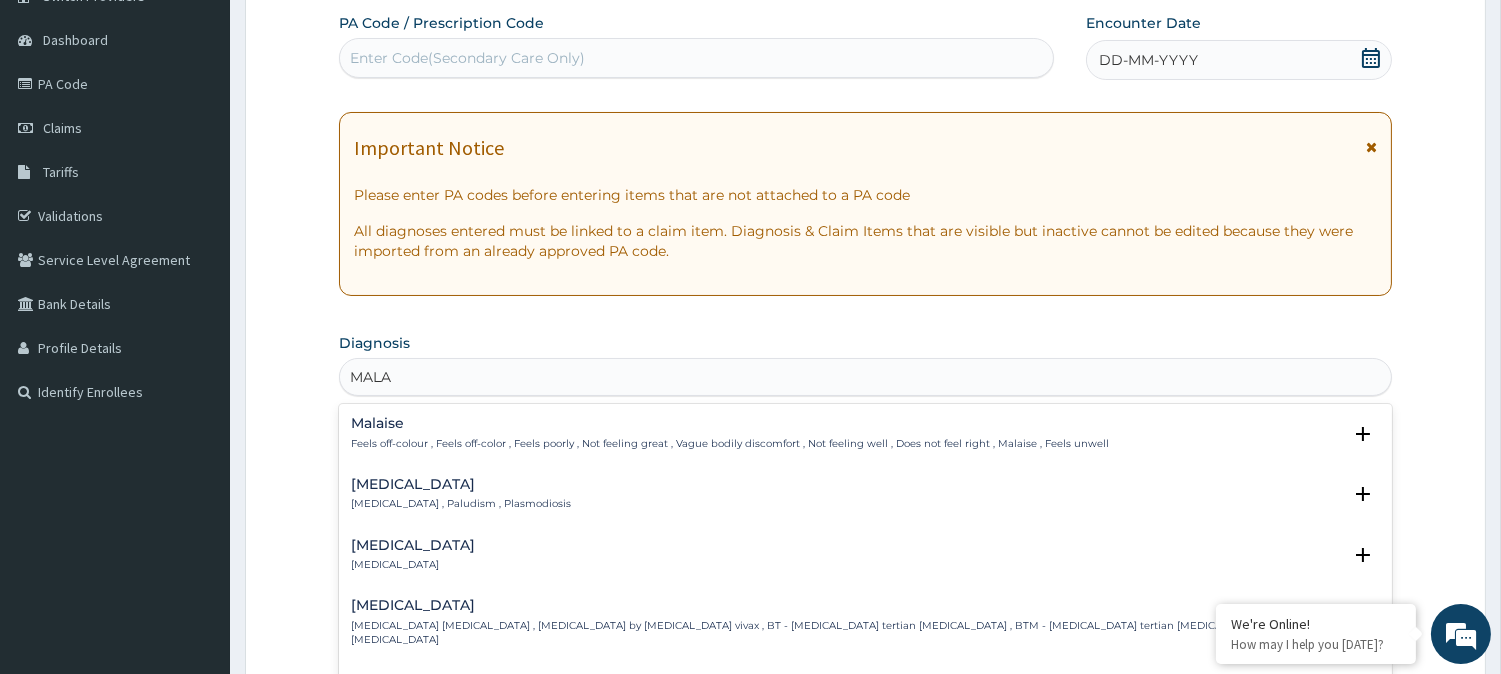 click on "Malaria" at bounding box center [461, 484] 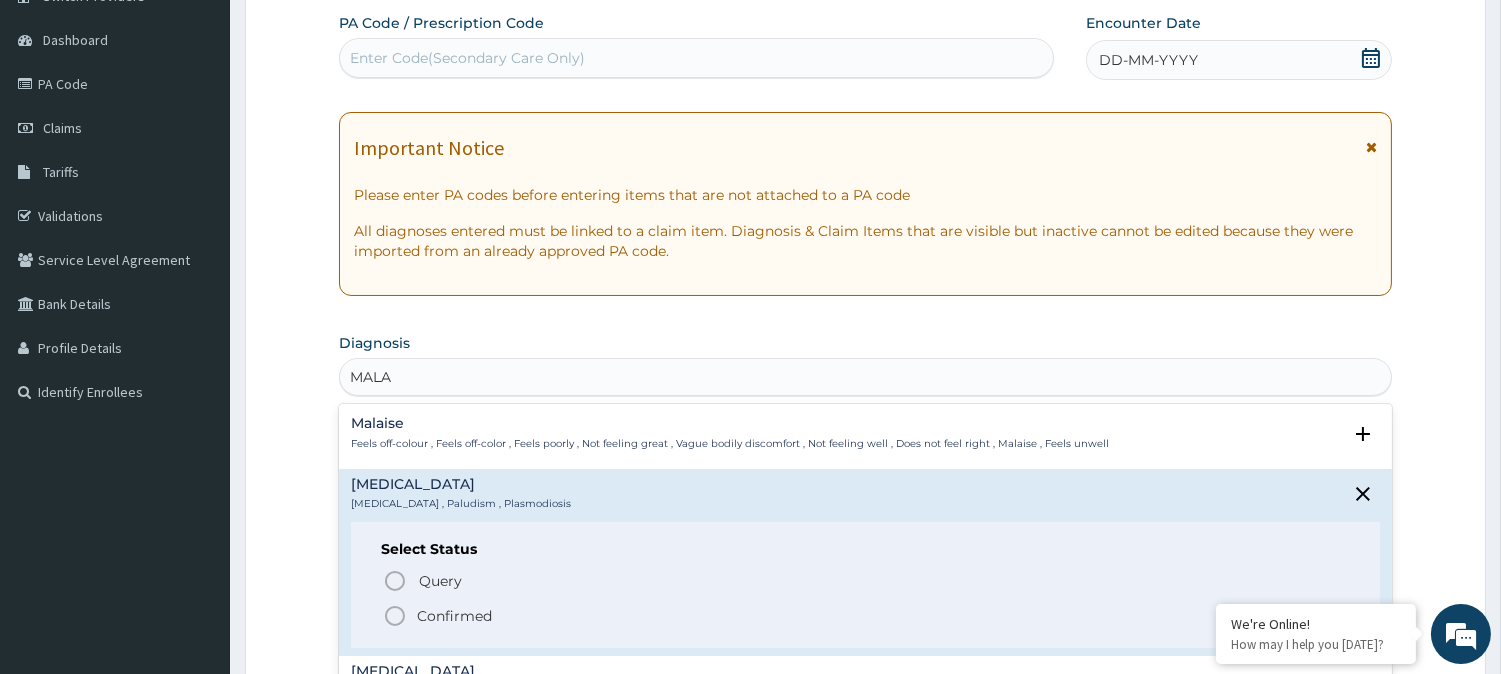 click on "Select Status Query Query covers suspected (?), Keep in view (kiv), Ruled out (r/o) Confirmed" at bounding box center (865, 585) 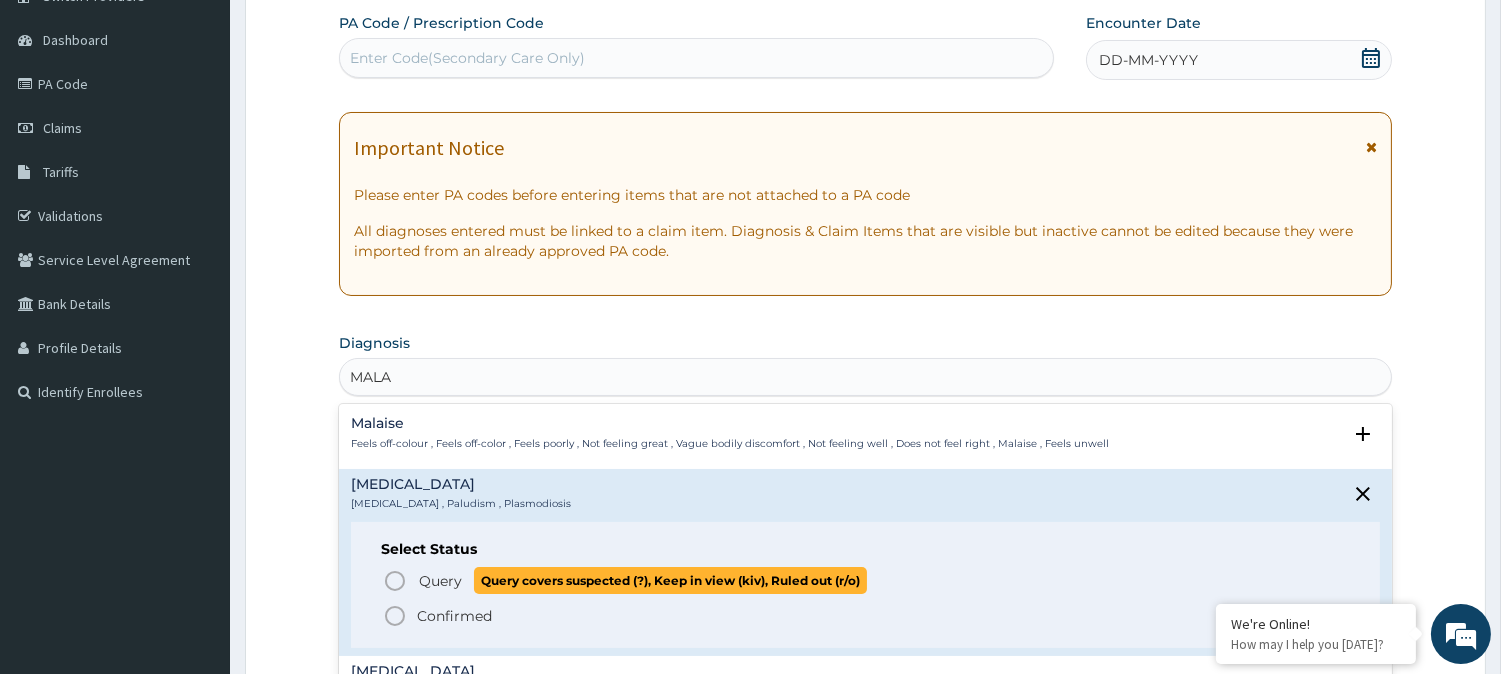 click 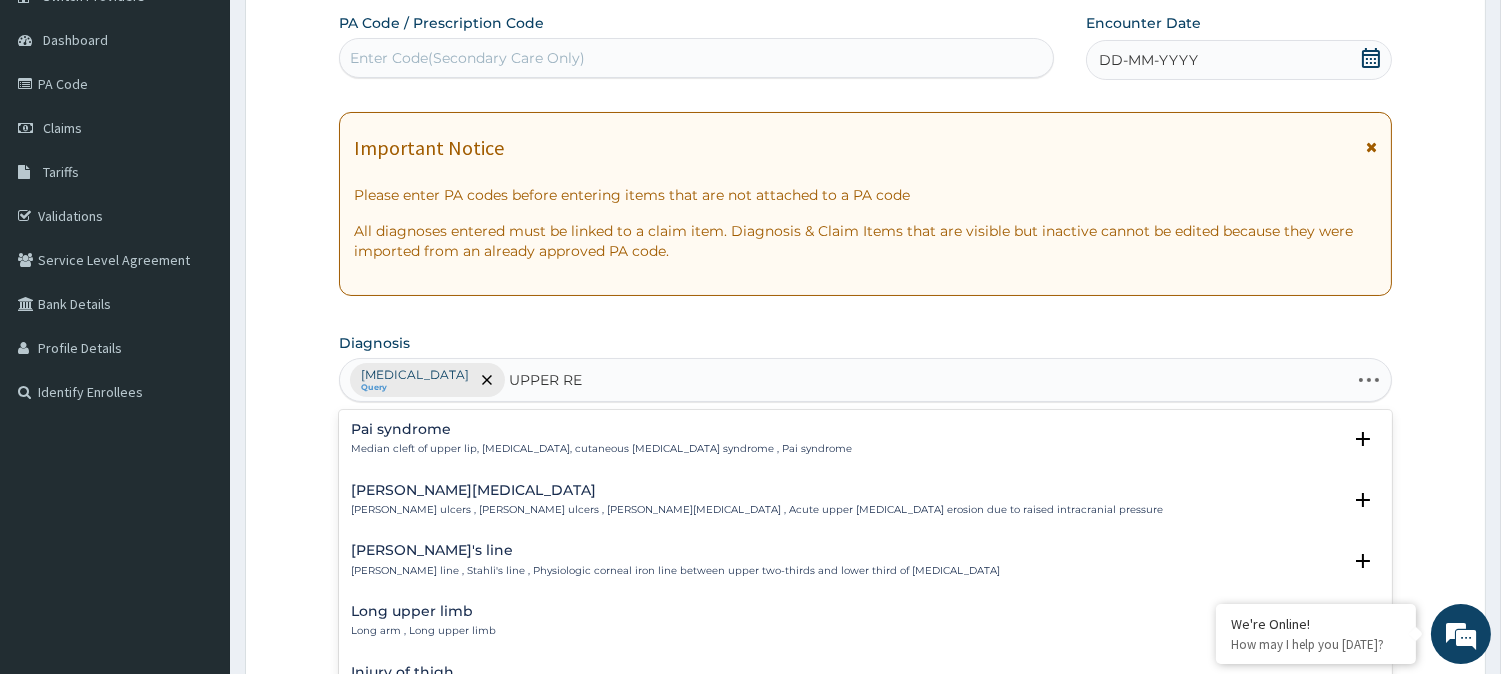 type on "UPPER RES" 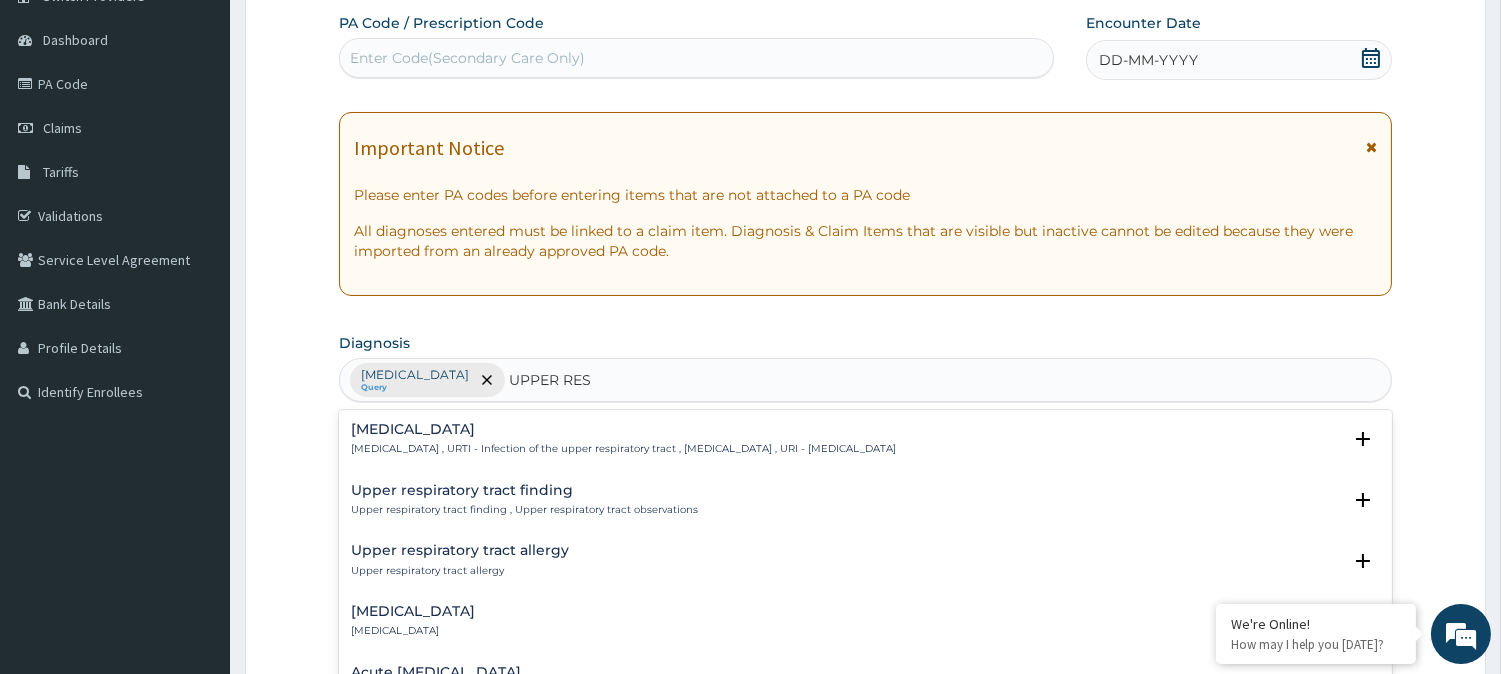 click on "Upper respiratory infection , URTI - Infection of the upper respiratory tract , Upper respiratory tract infection , URI - Upper respiratory infection" at bounding box center [623, 449] 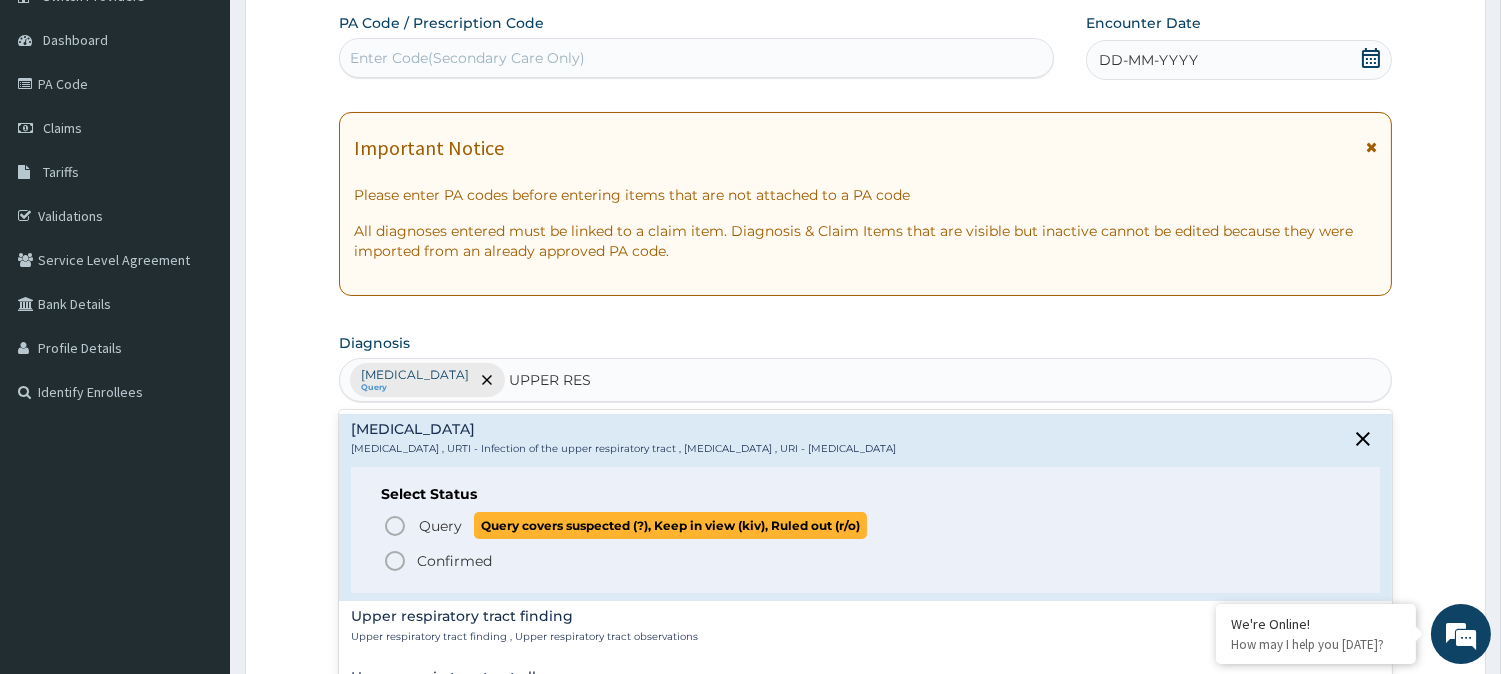 click 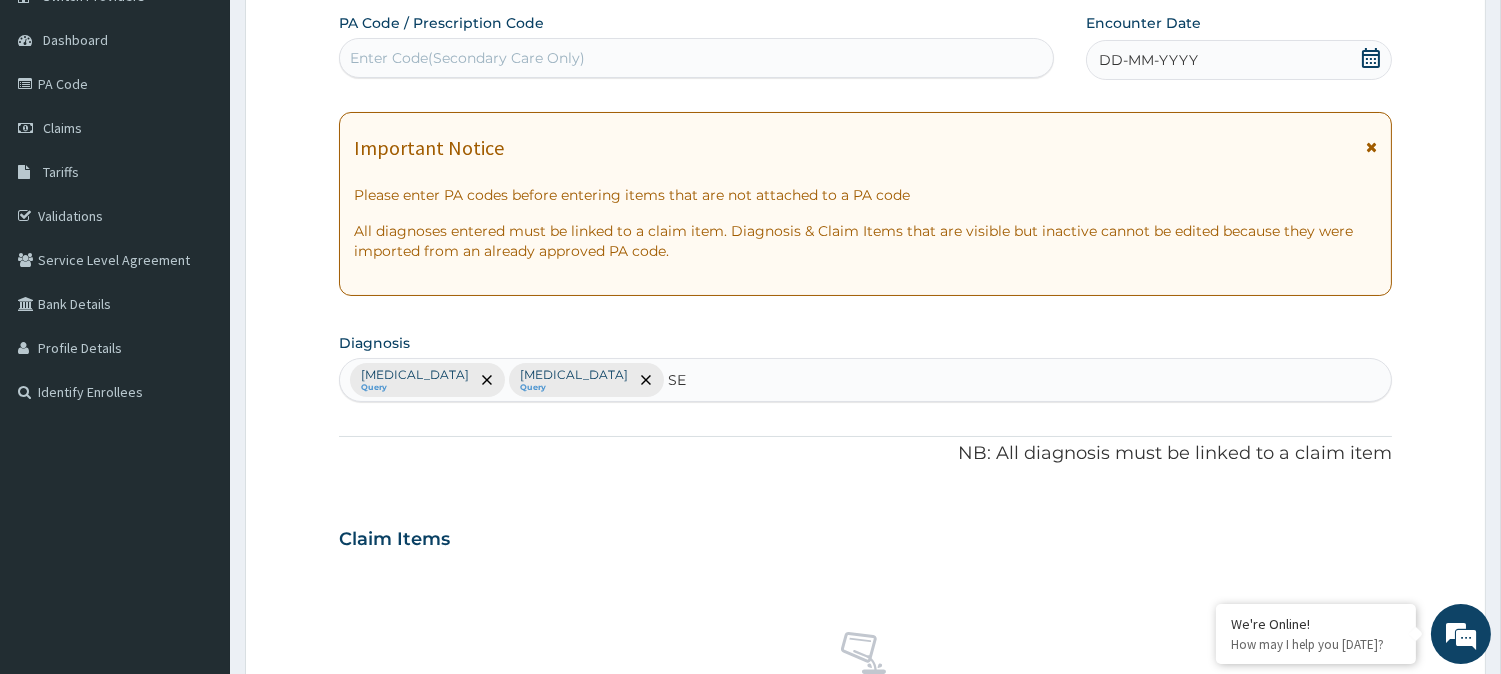 type on "SEP" 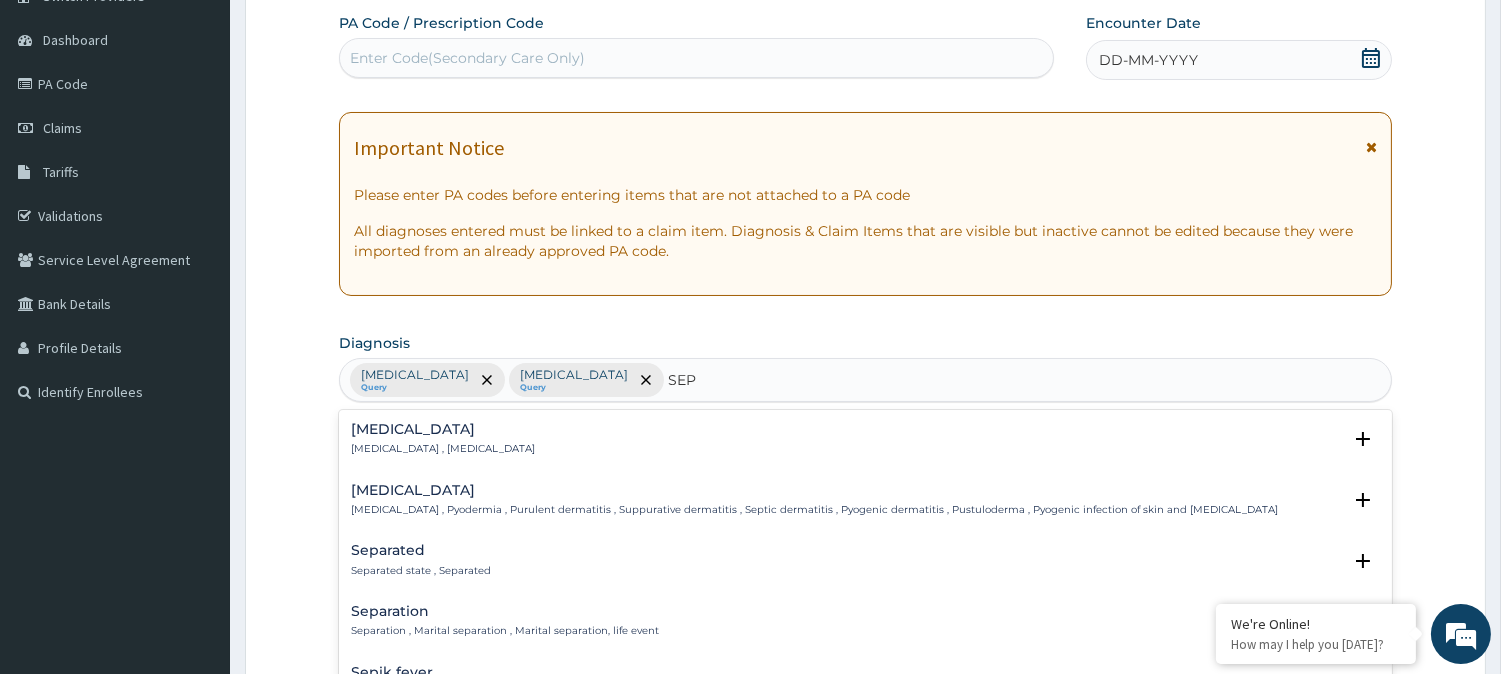 click on "[MEDICAL_DATA] , [MEDICAL_DATA]" at bounding box center (443, 449) 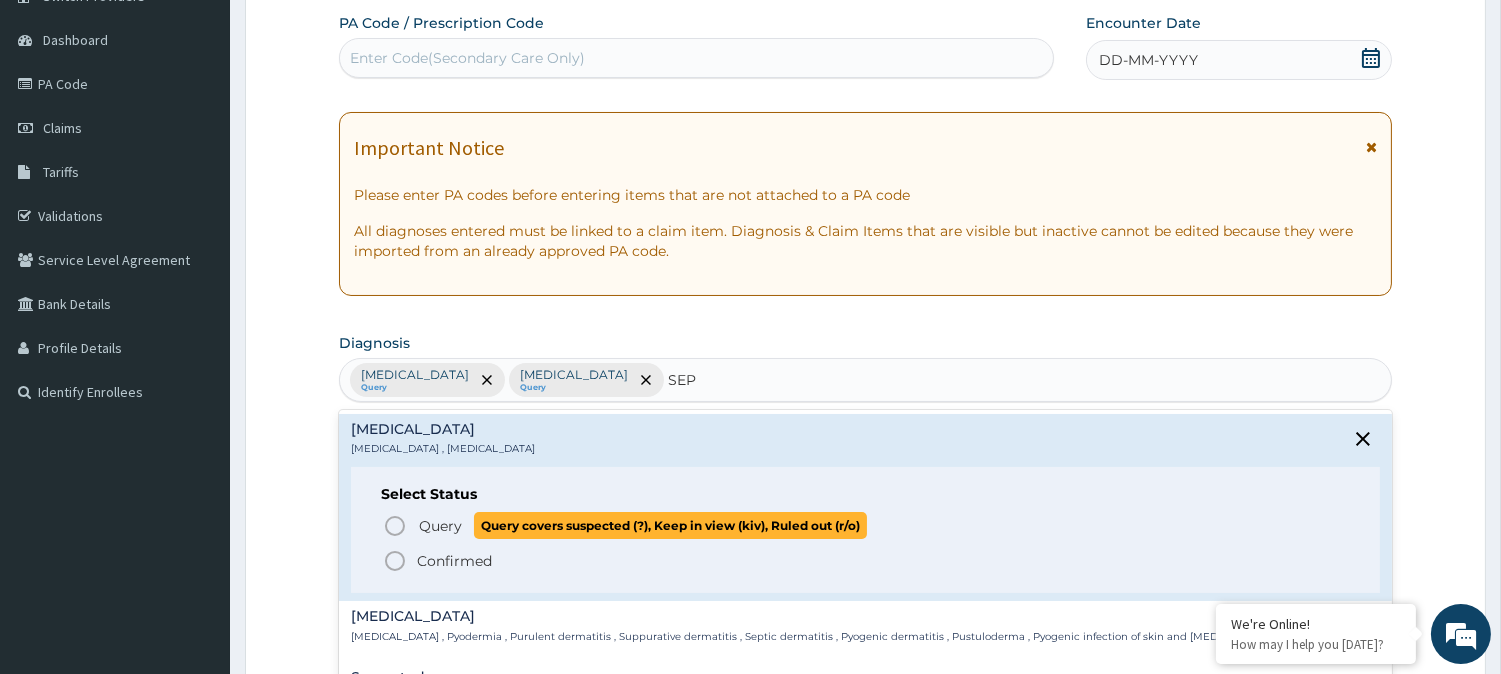 click 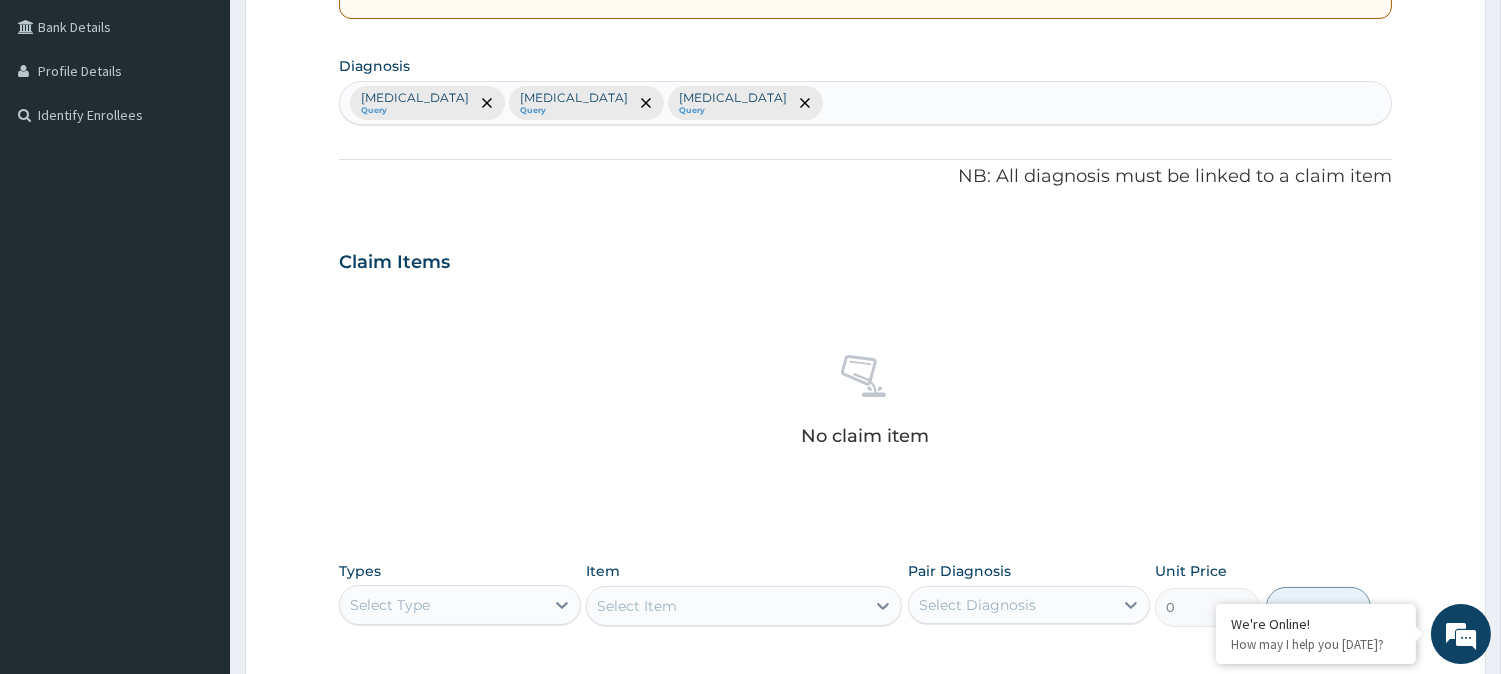 scroll, scrollTop: 548, scrollLeft: 0, axis: vertical 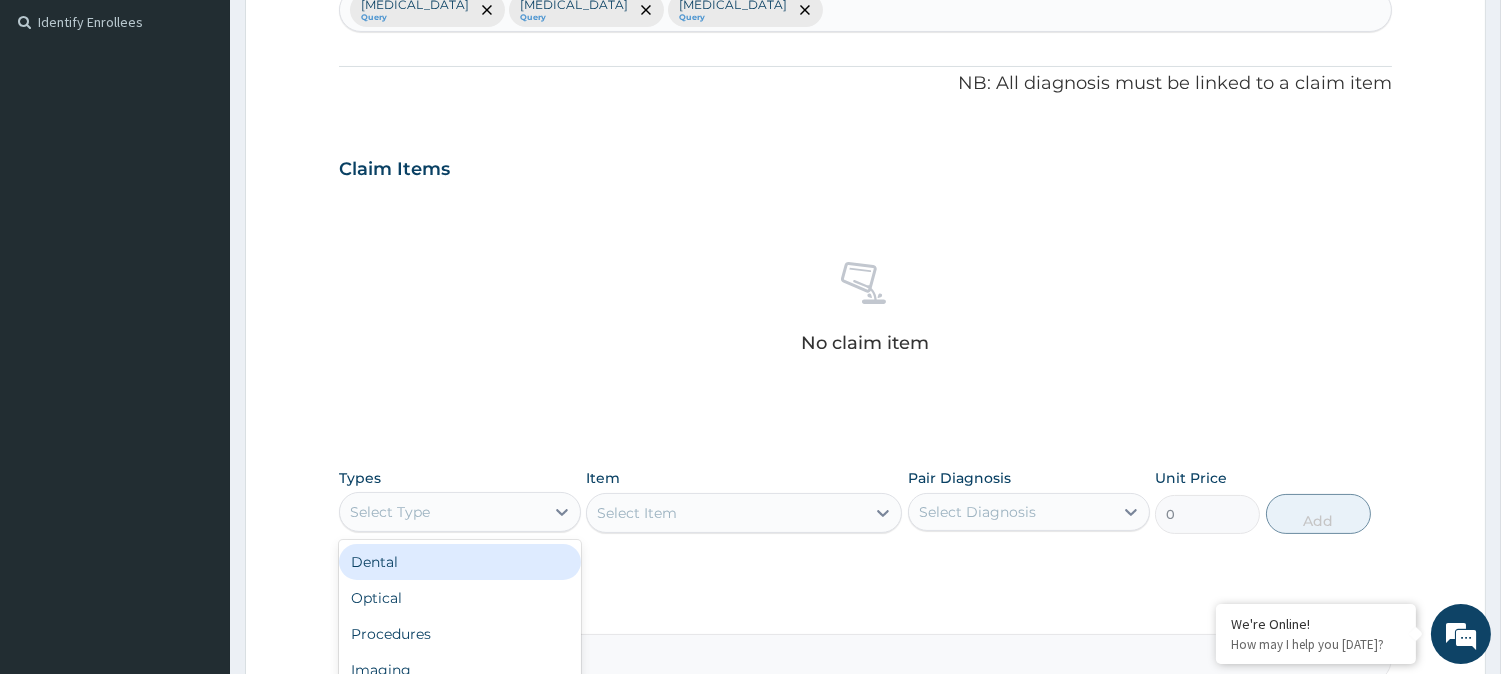 click on "Select Type" at bounding box center [442, 512] 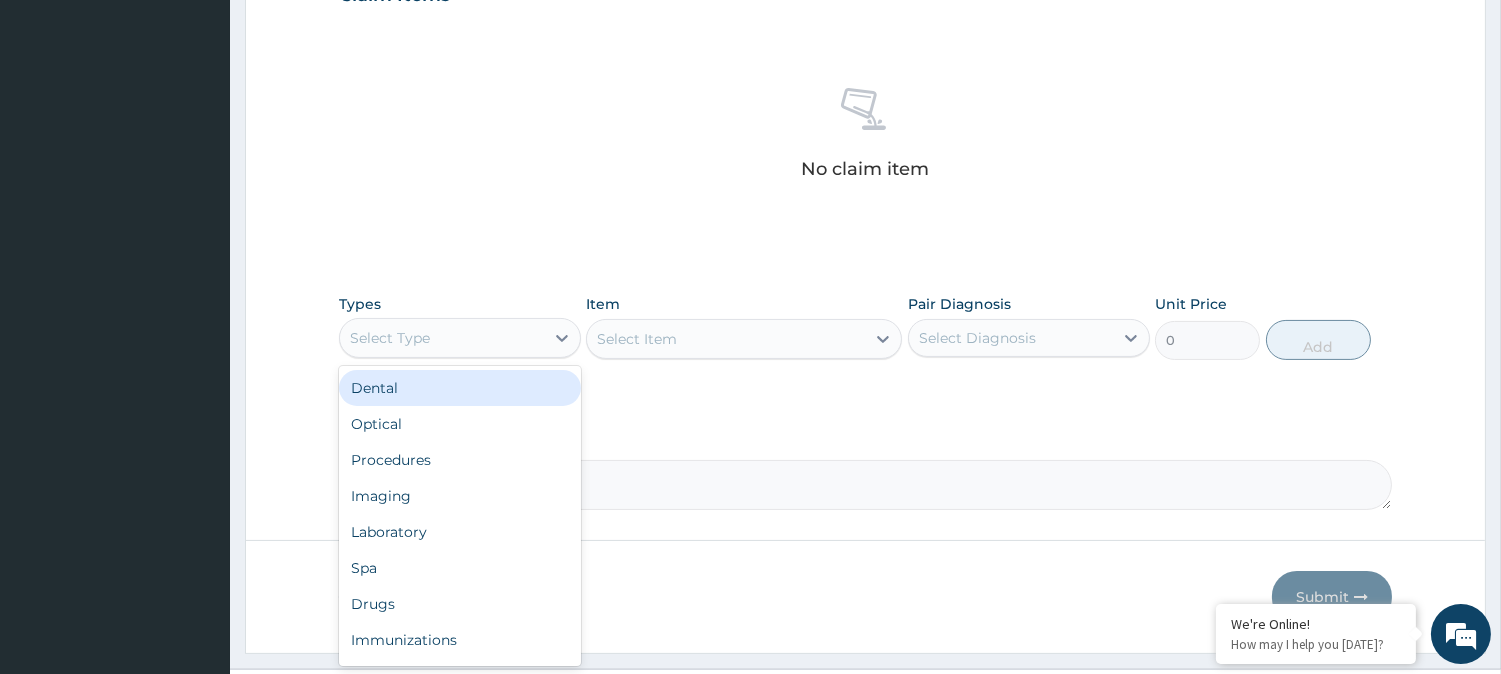 scroll, scrollTop: 734, scrollLeft: 0, axis: vertical 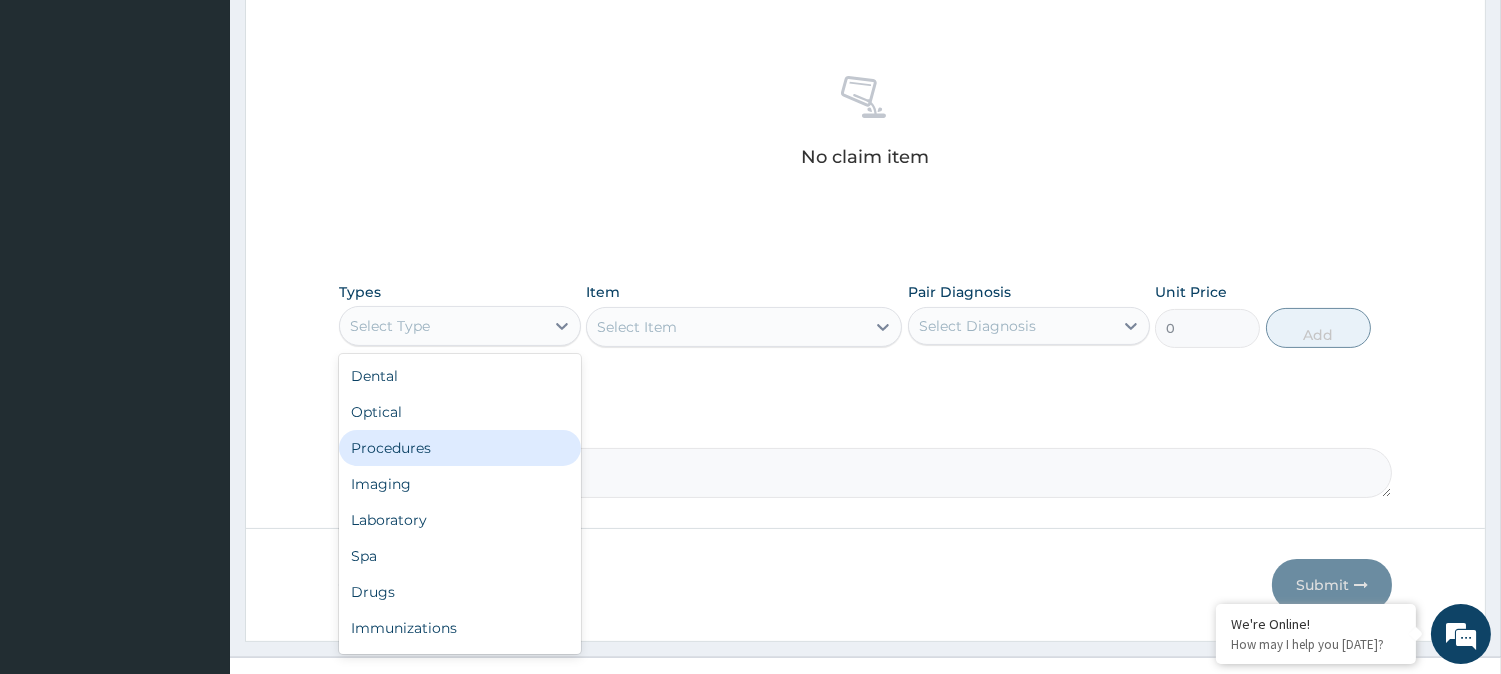 click on "Procedures" at bounding box center (460, 448) 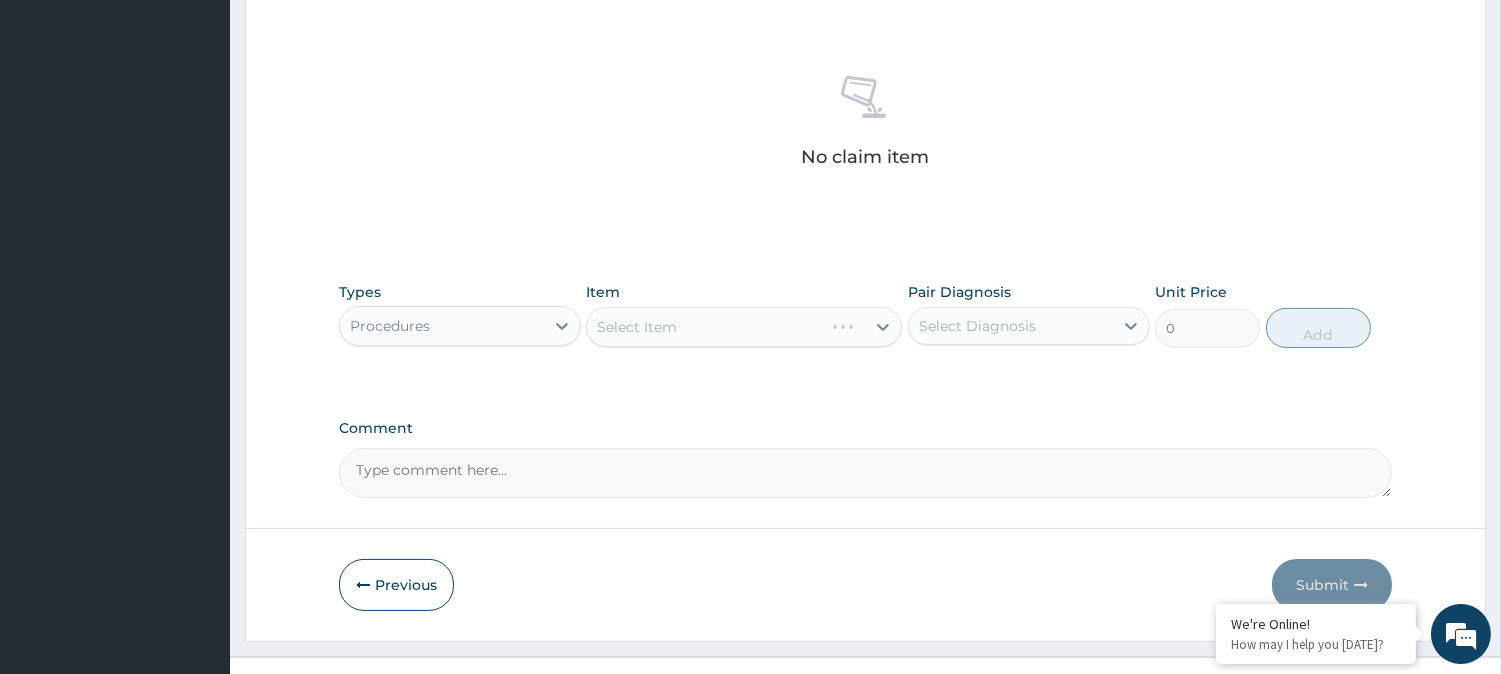 click on "Select Item" at bounding box center (744, 327) 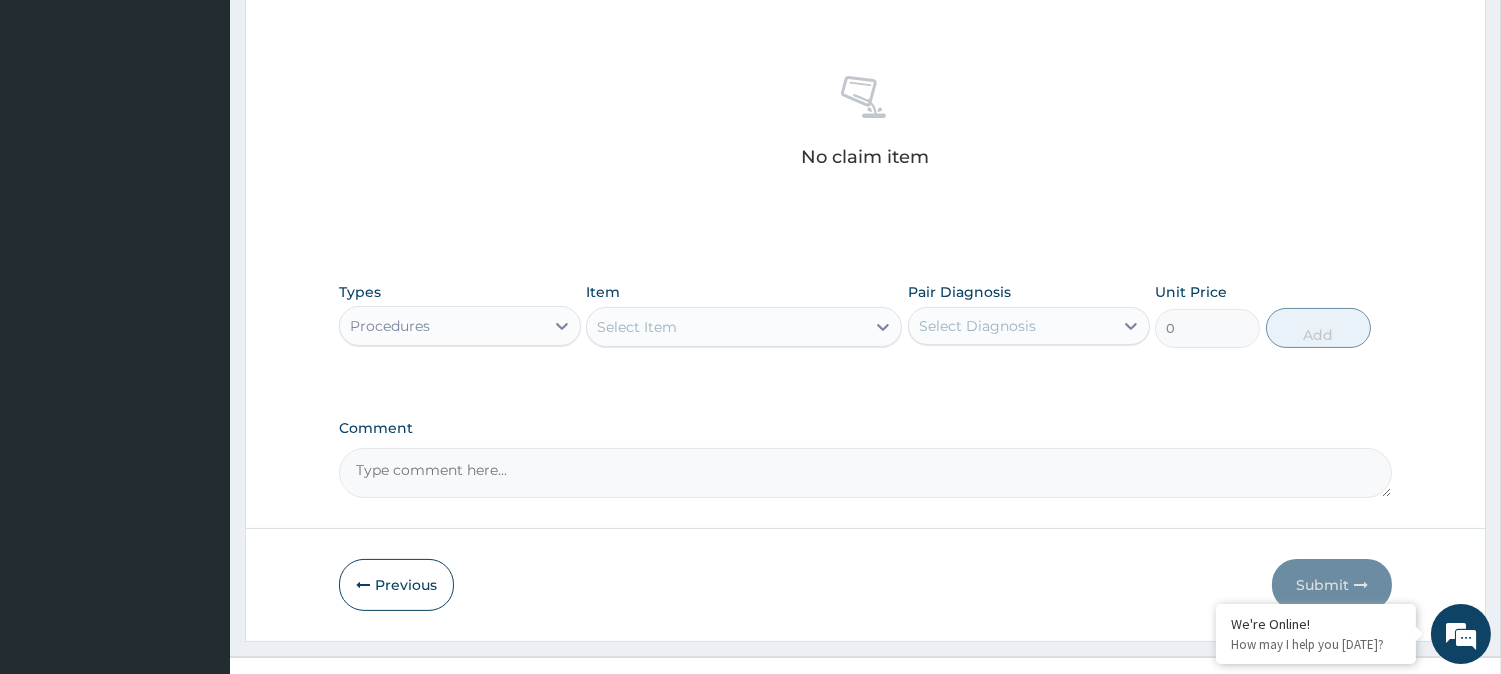 click on "Select Item" at bounding box center [726, 327] 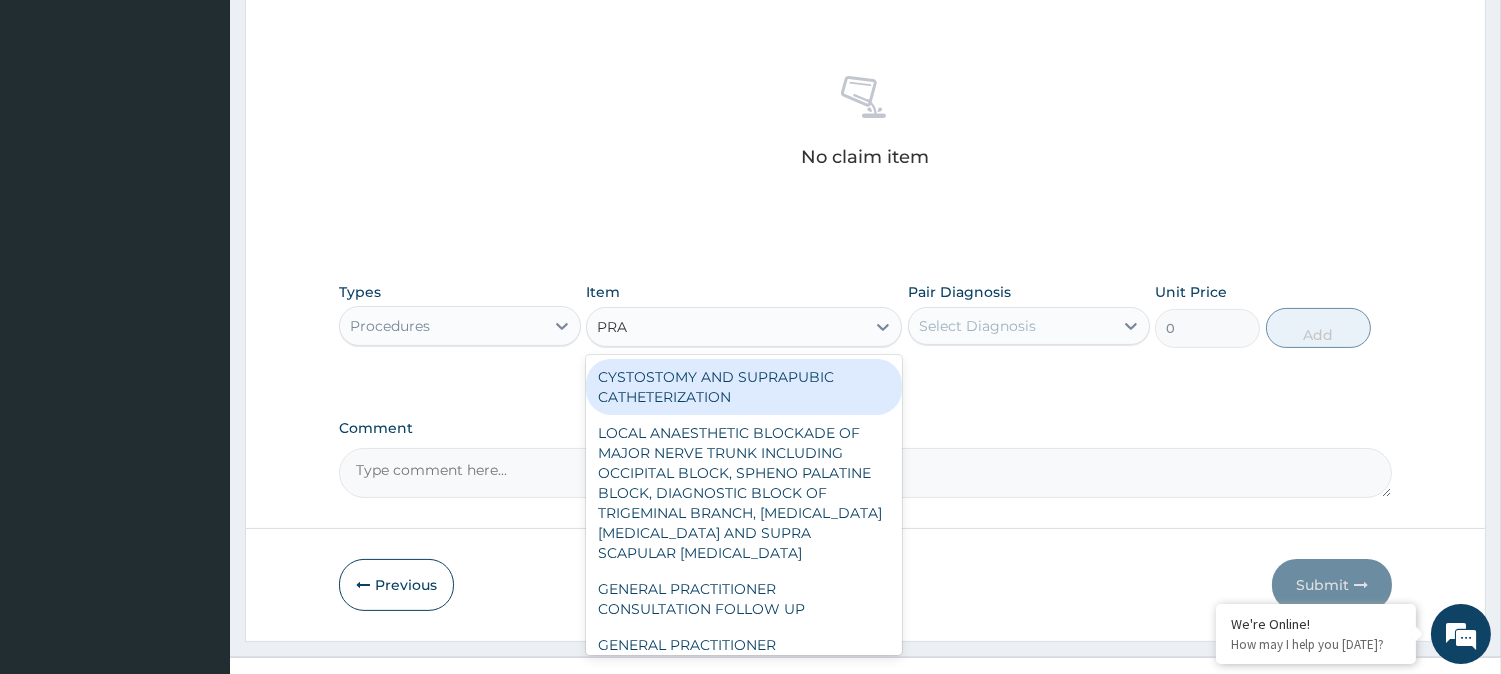 type on "PRAC" 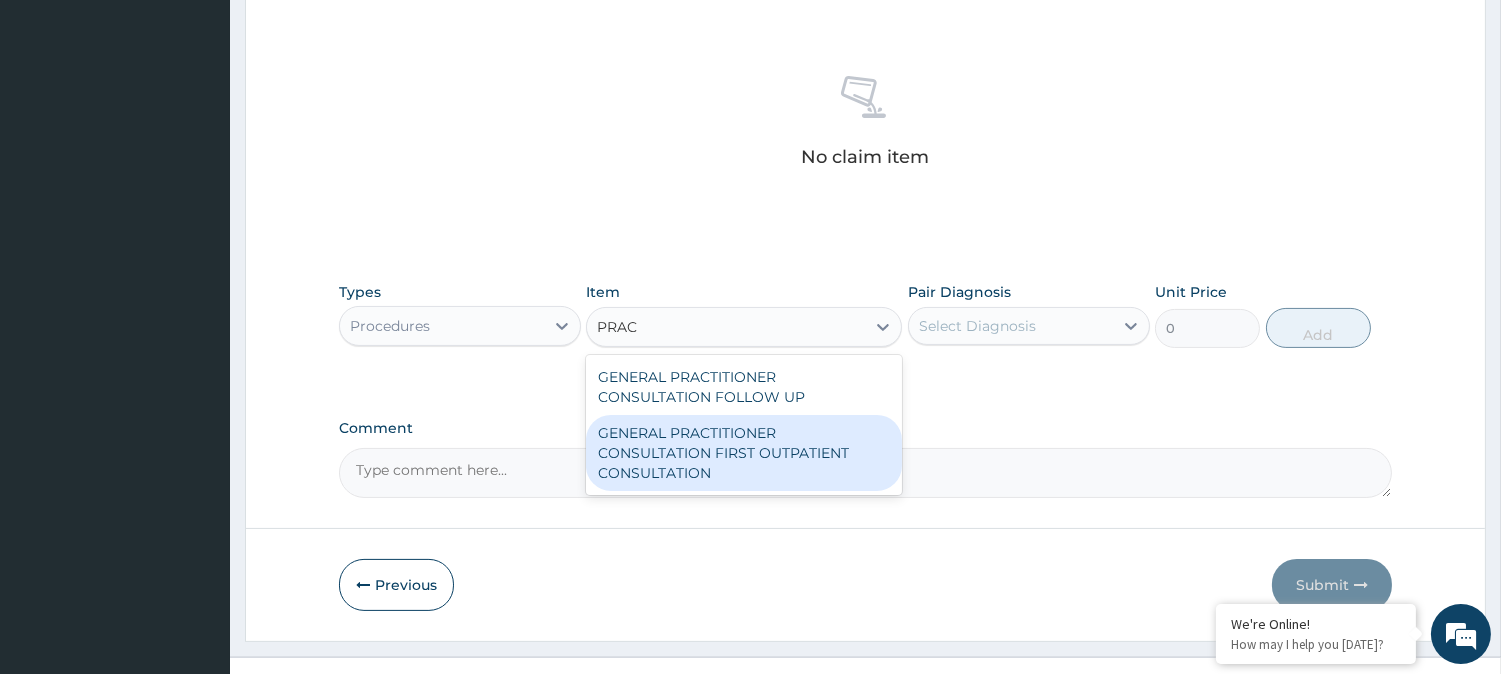 click on "GENERAL PRACTITIONER CONSULTATION FIRST OUTPATIENT CONSULTATION" at bounding box center (744, 453) 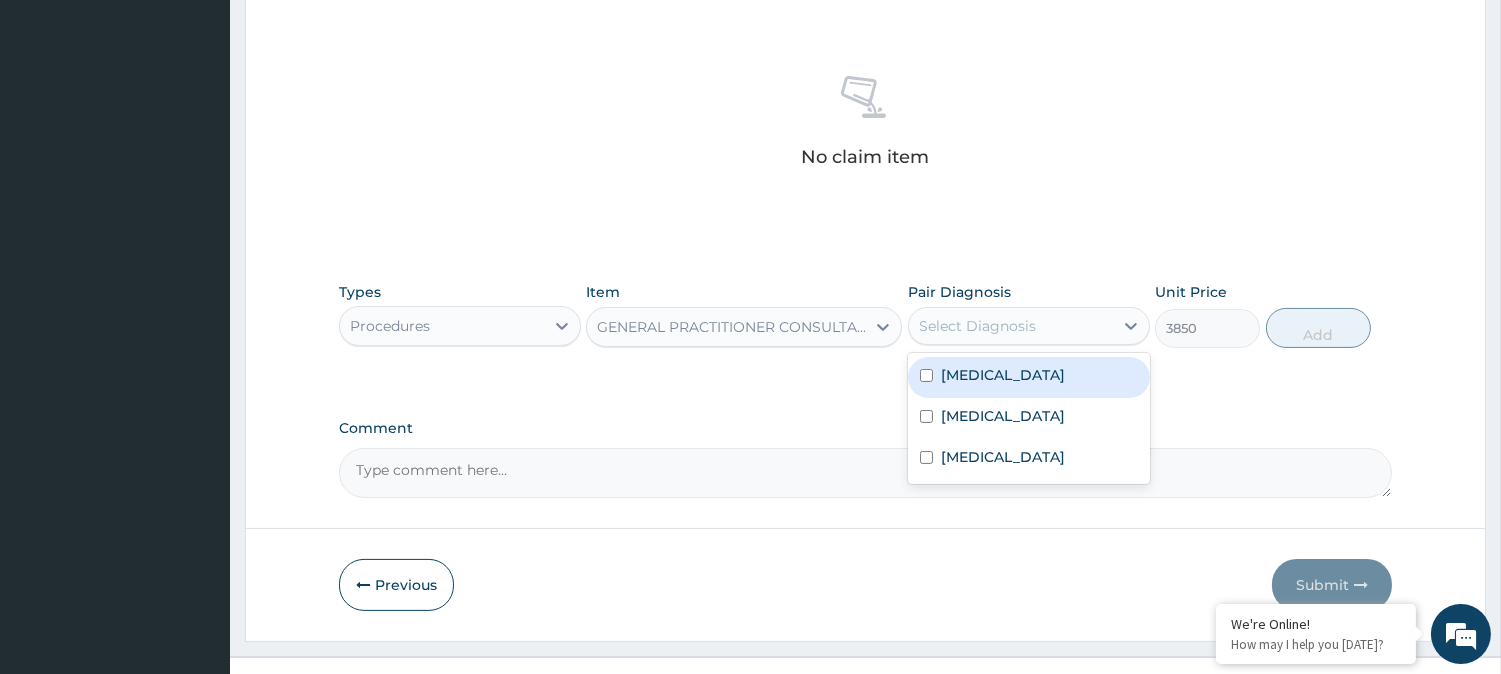click on "Select Diagnosis" at bounding box center [977, 326] 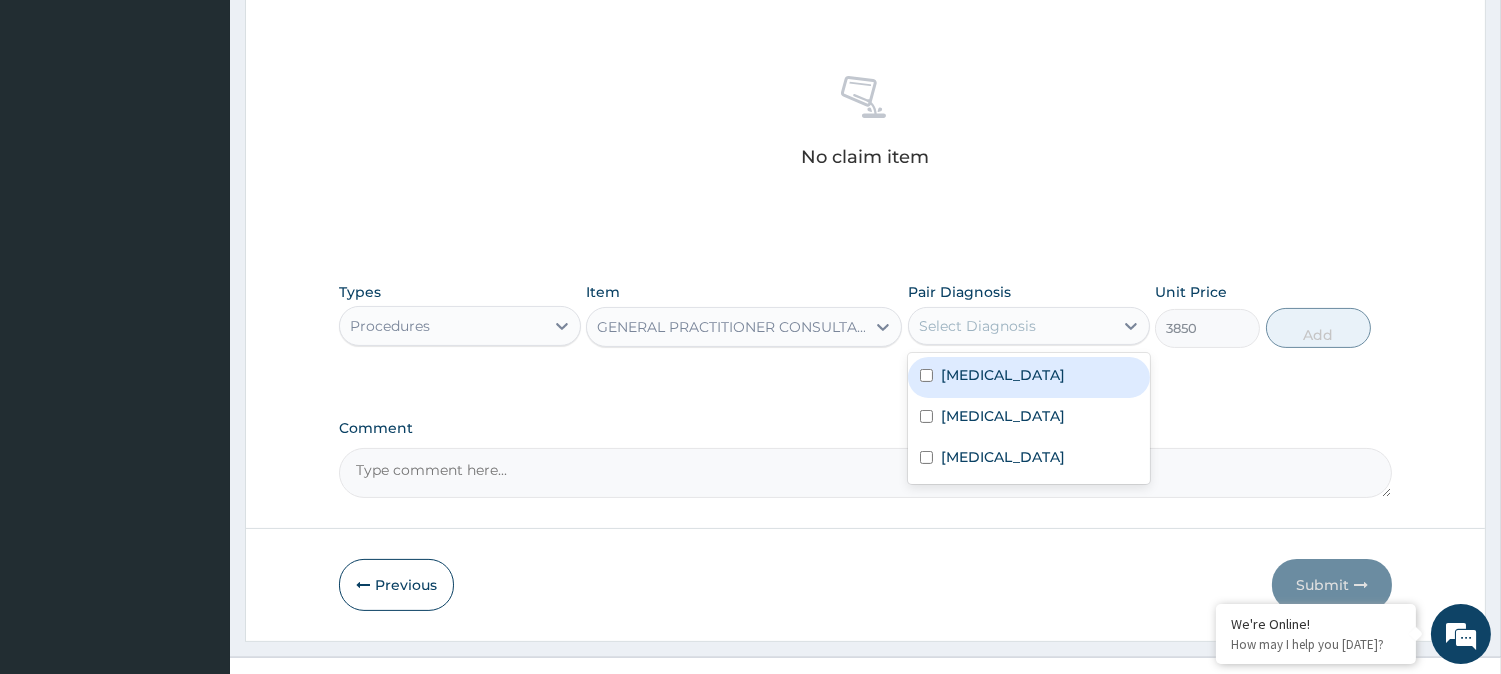 click on "Malaria" at bounding box center (1003, 375) 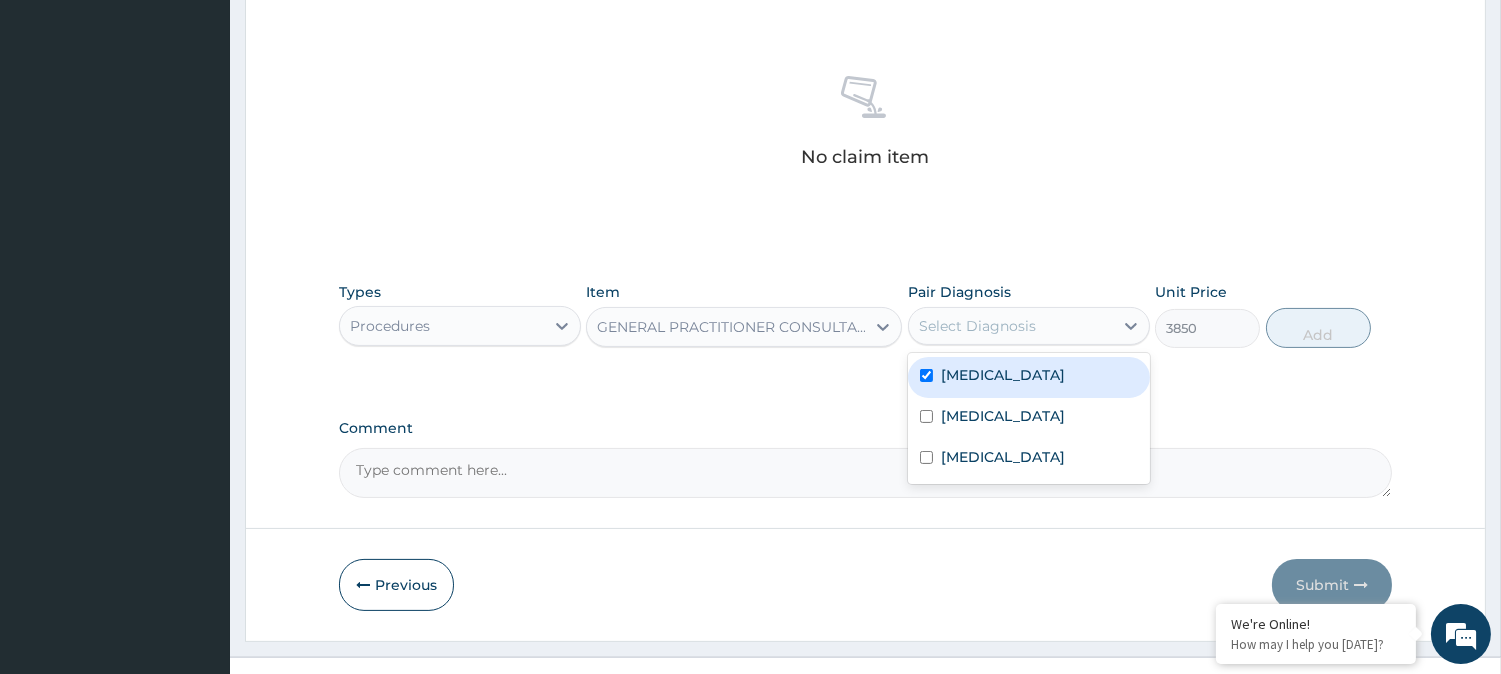 checkbox on "true" 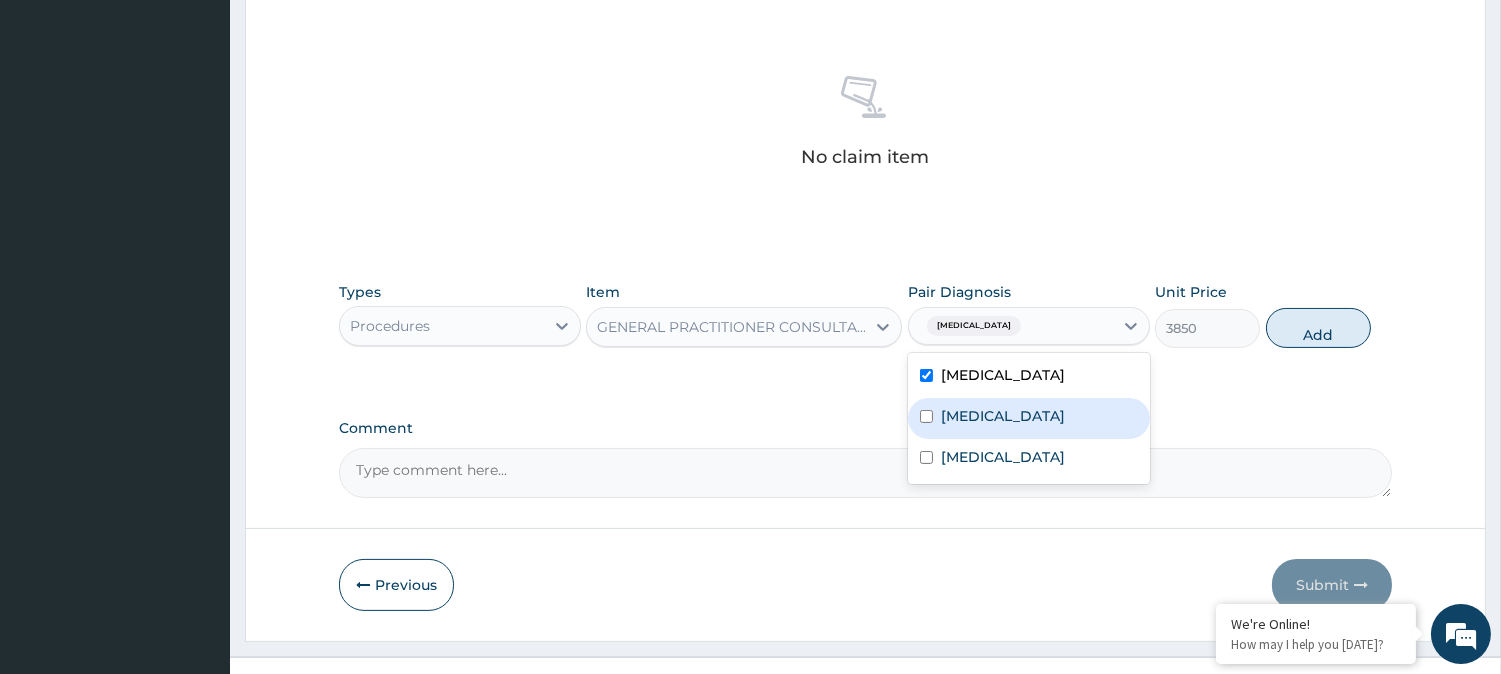 click at bounding box center (926, 416) 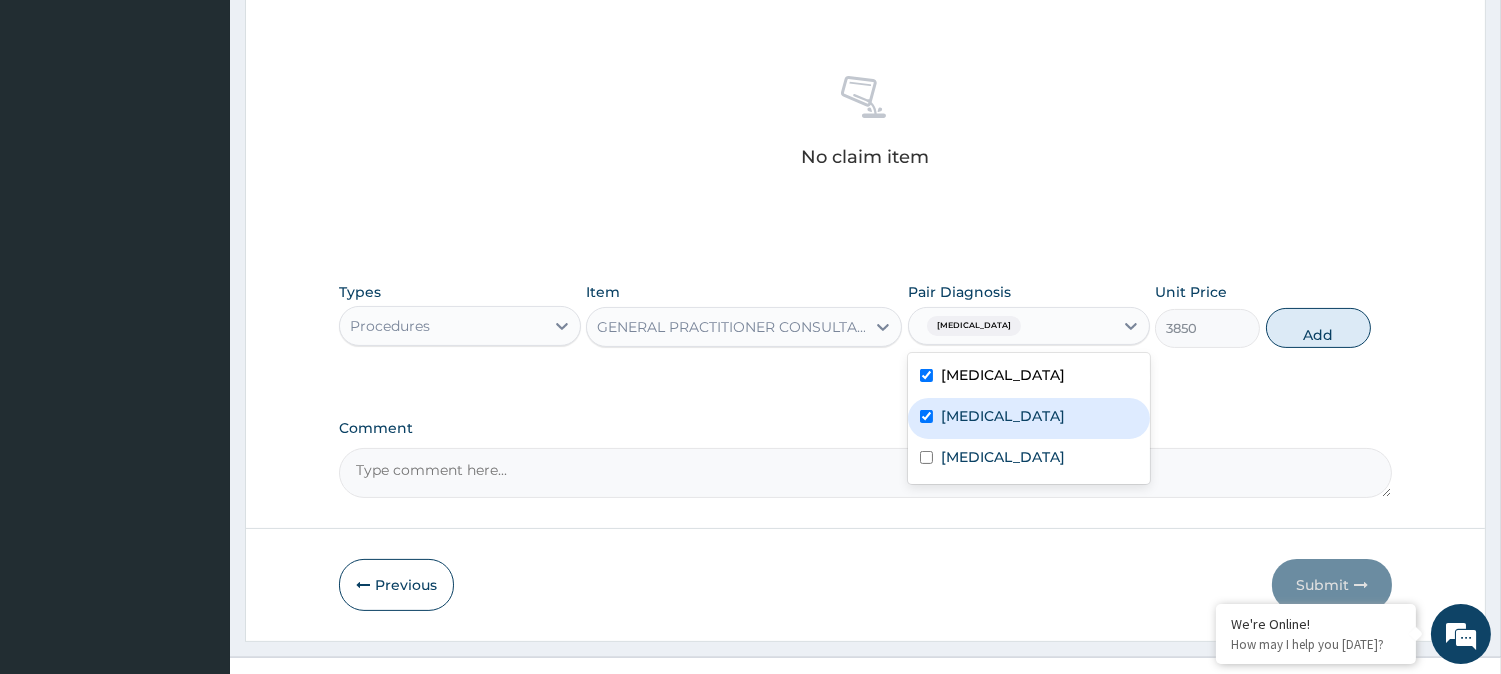 checkbox on "true" 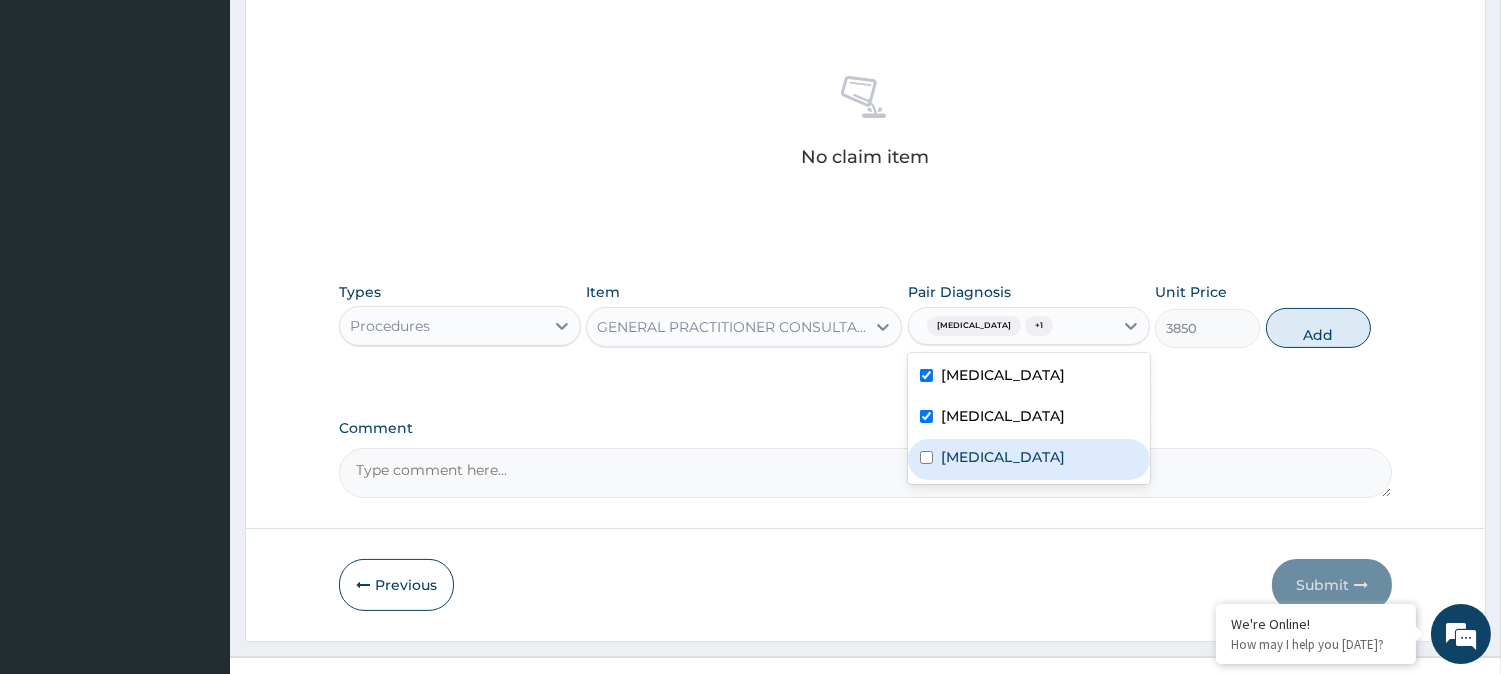 click at bounding box center [926, 457] 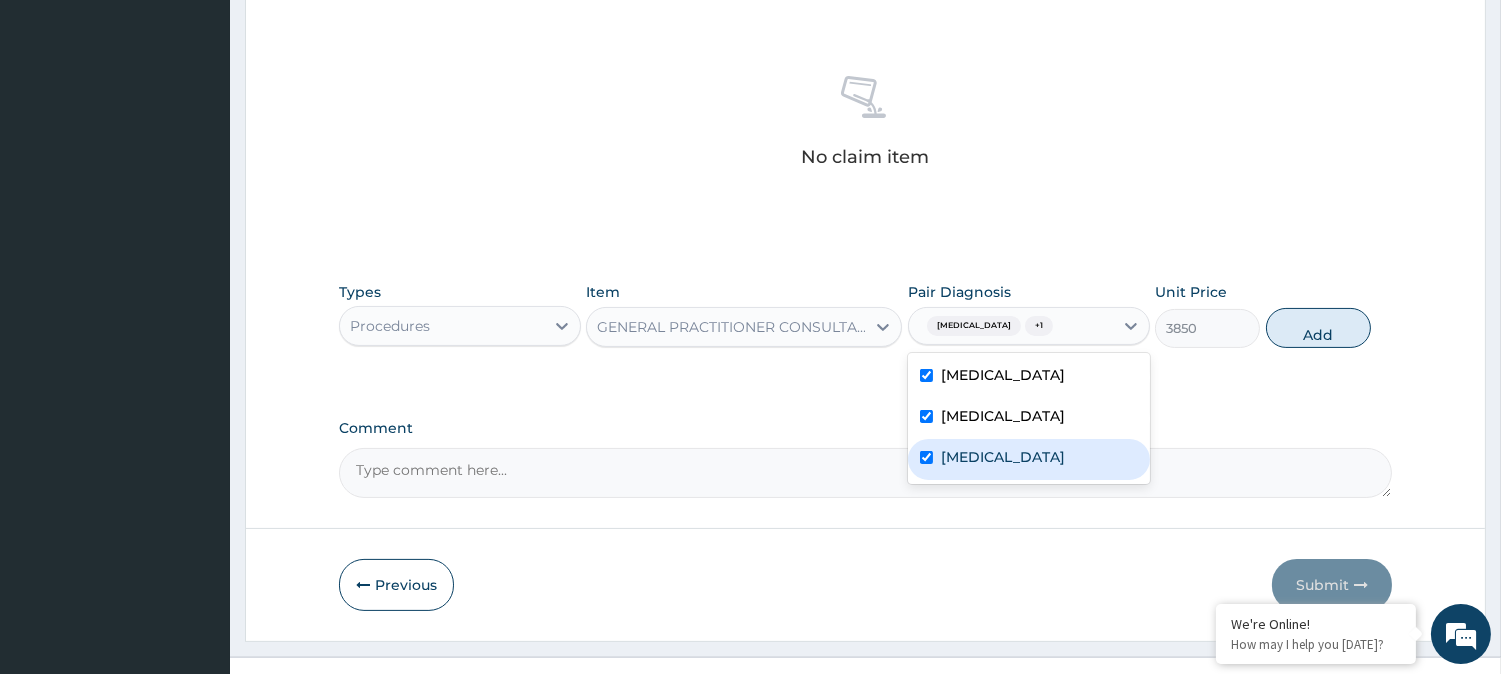 checkbox on "true" 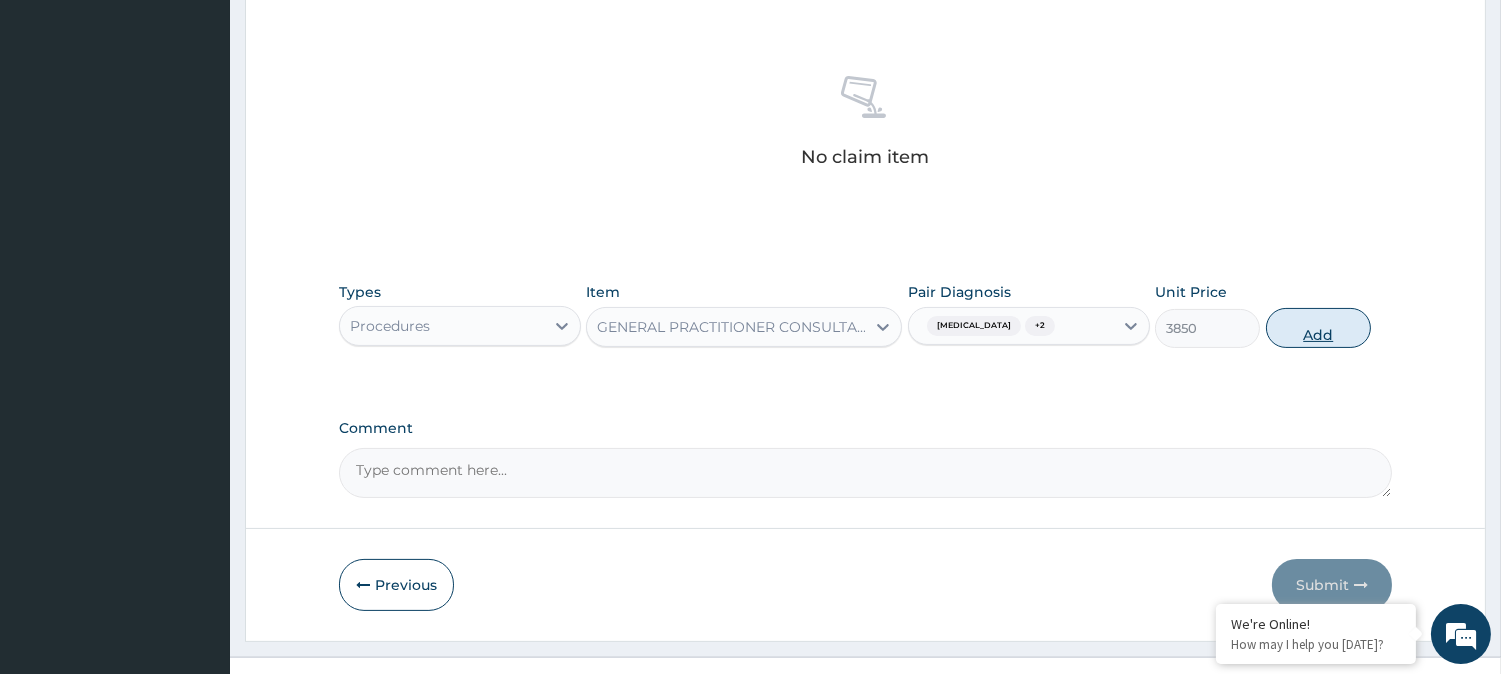 click on "Add" at bounding box center [1318, 328] 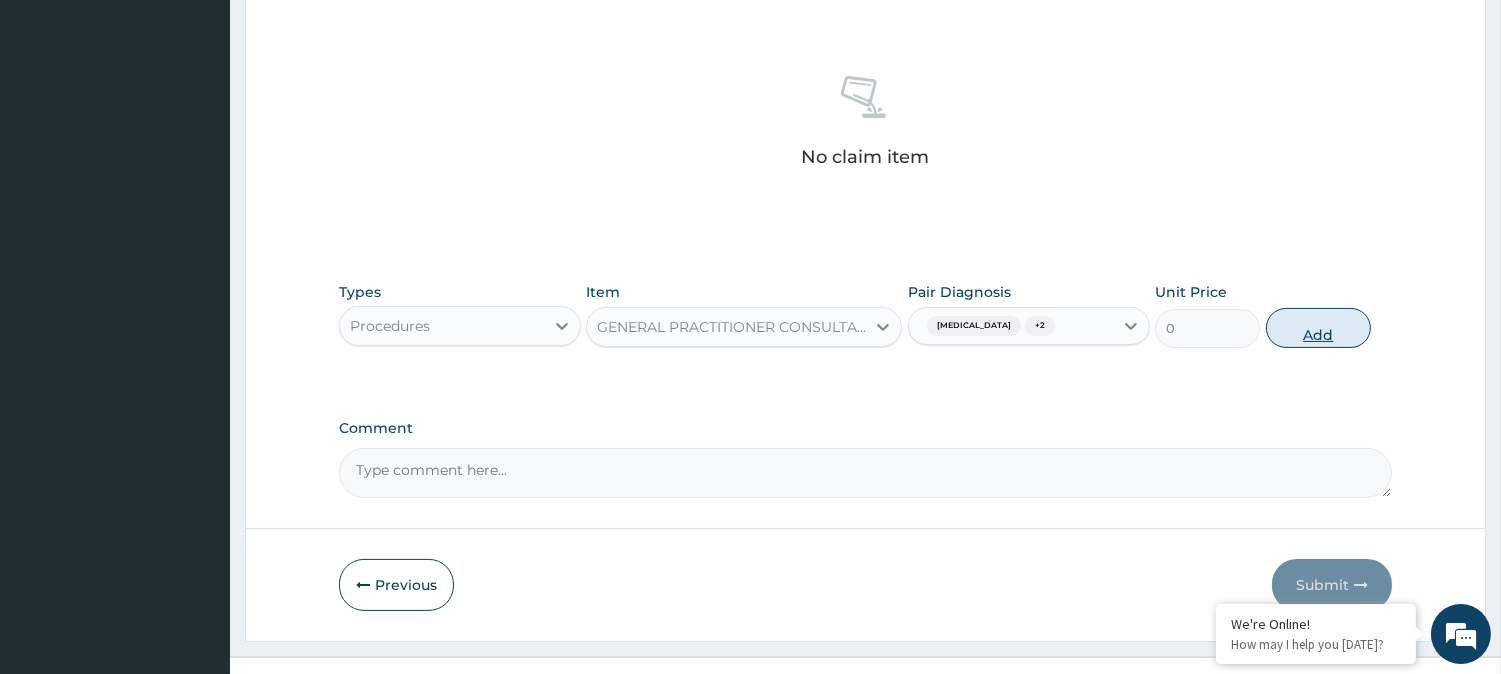 scroll, scrollTop: 681, scrollLeft: 0, axis: vertical 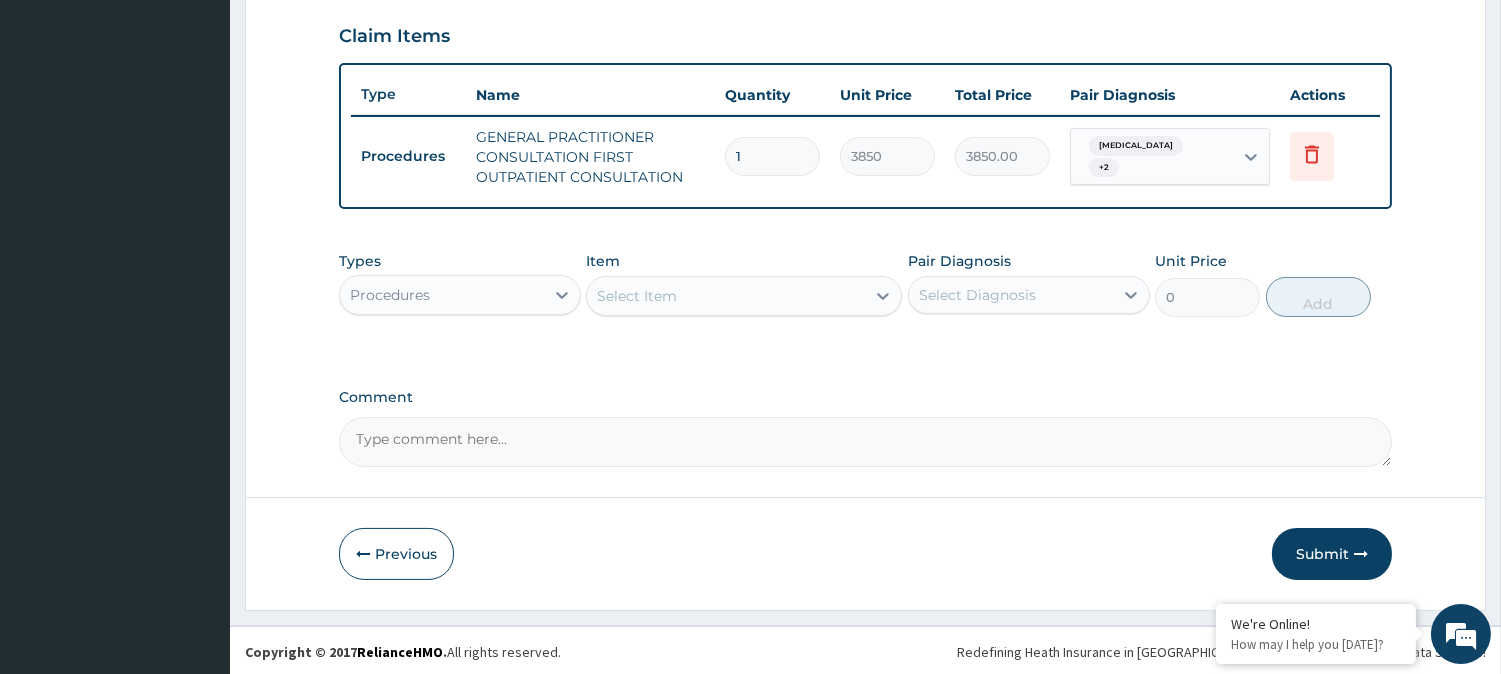 click on "Procedures" at bounding box center [442, 295] 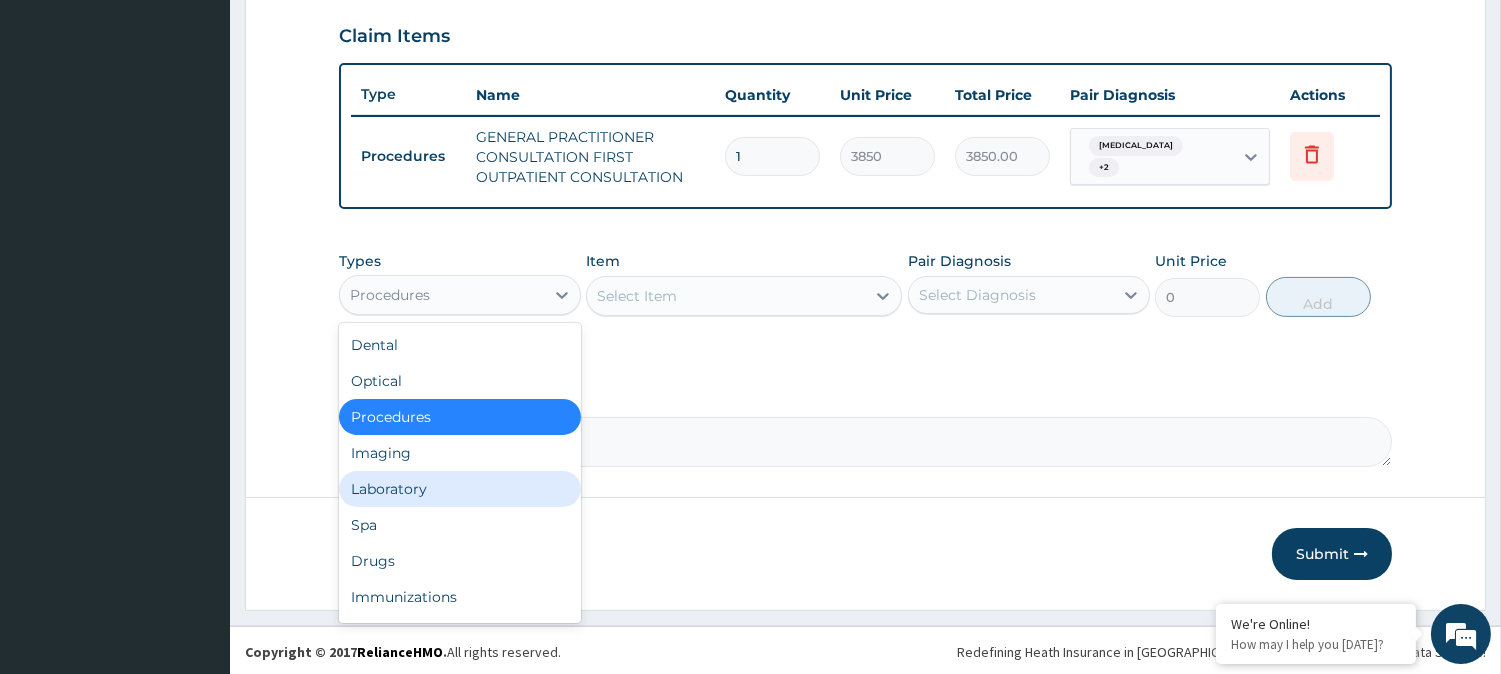 click on "Laboratory" at bounding box center (460, 489) 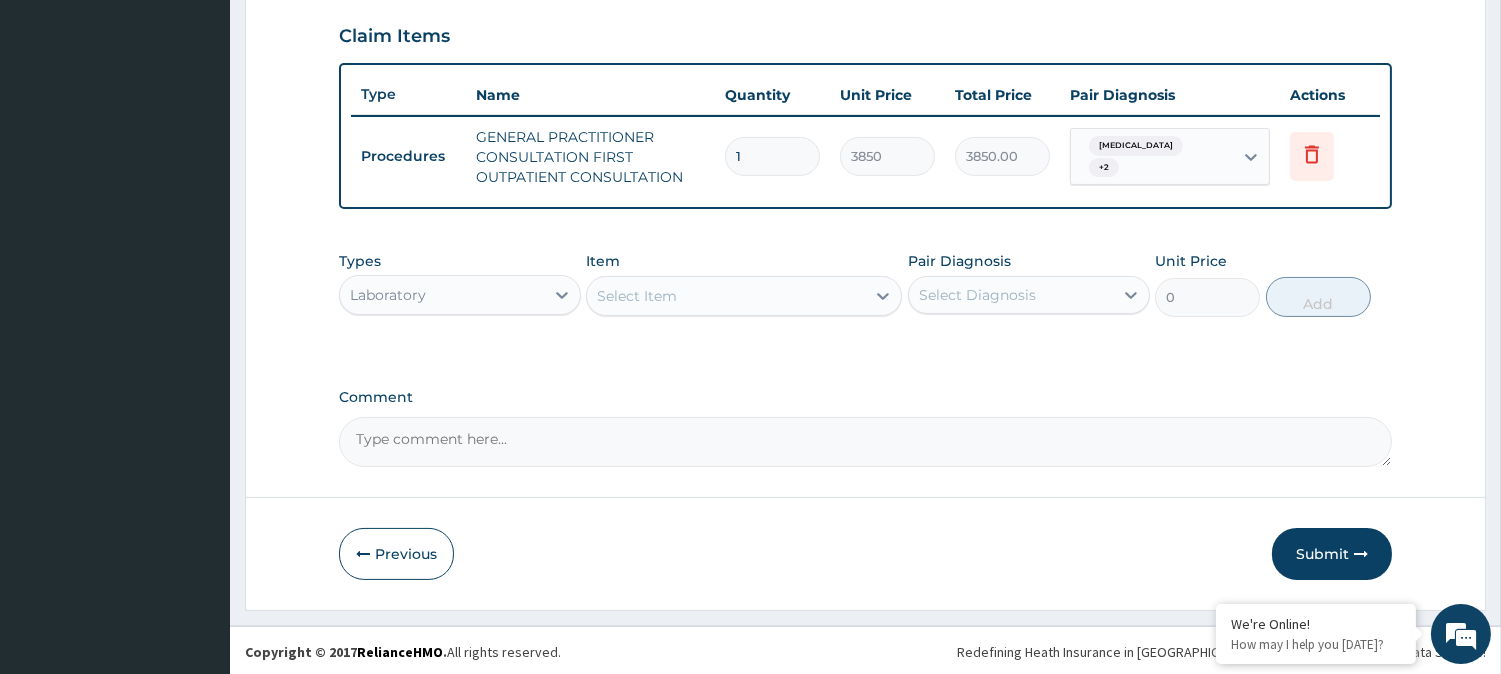 click on "Select Item" at bounding box center (726, 296) 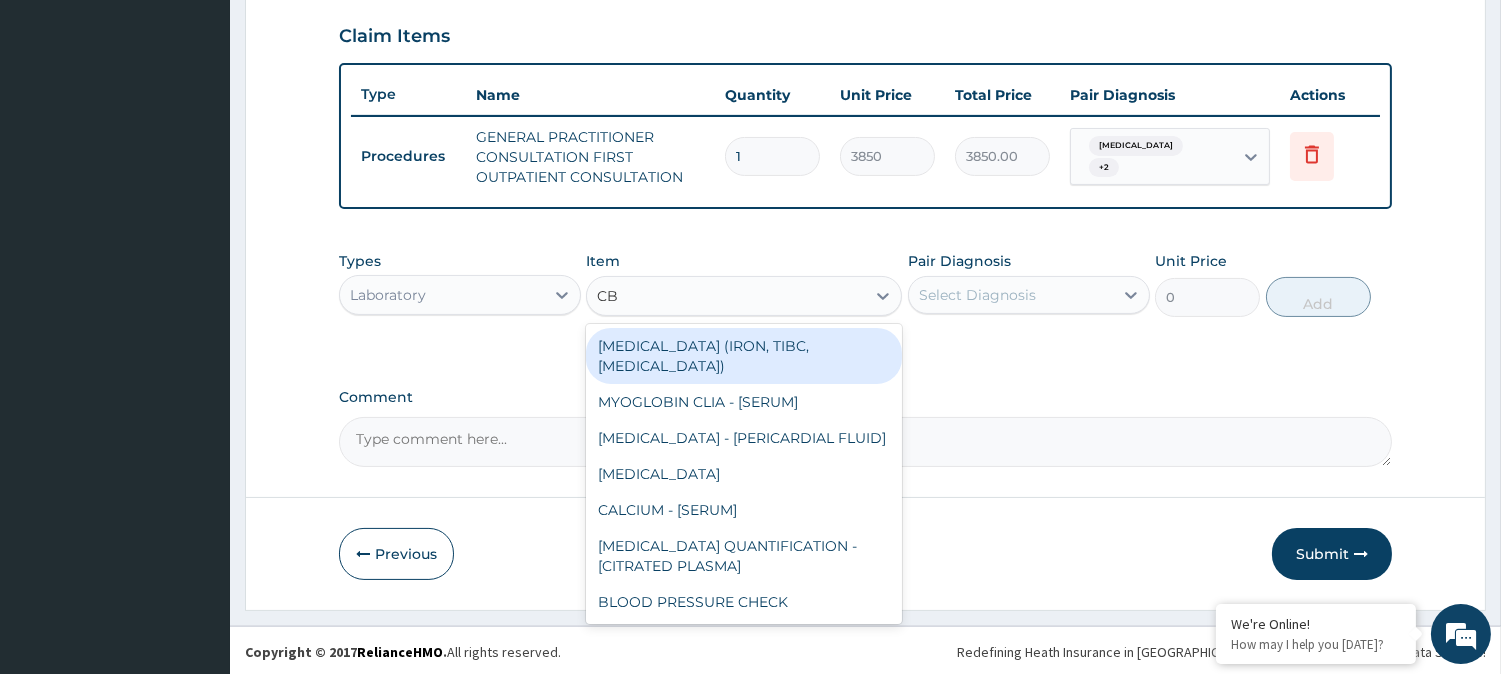 type on "CBC" 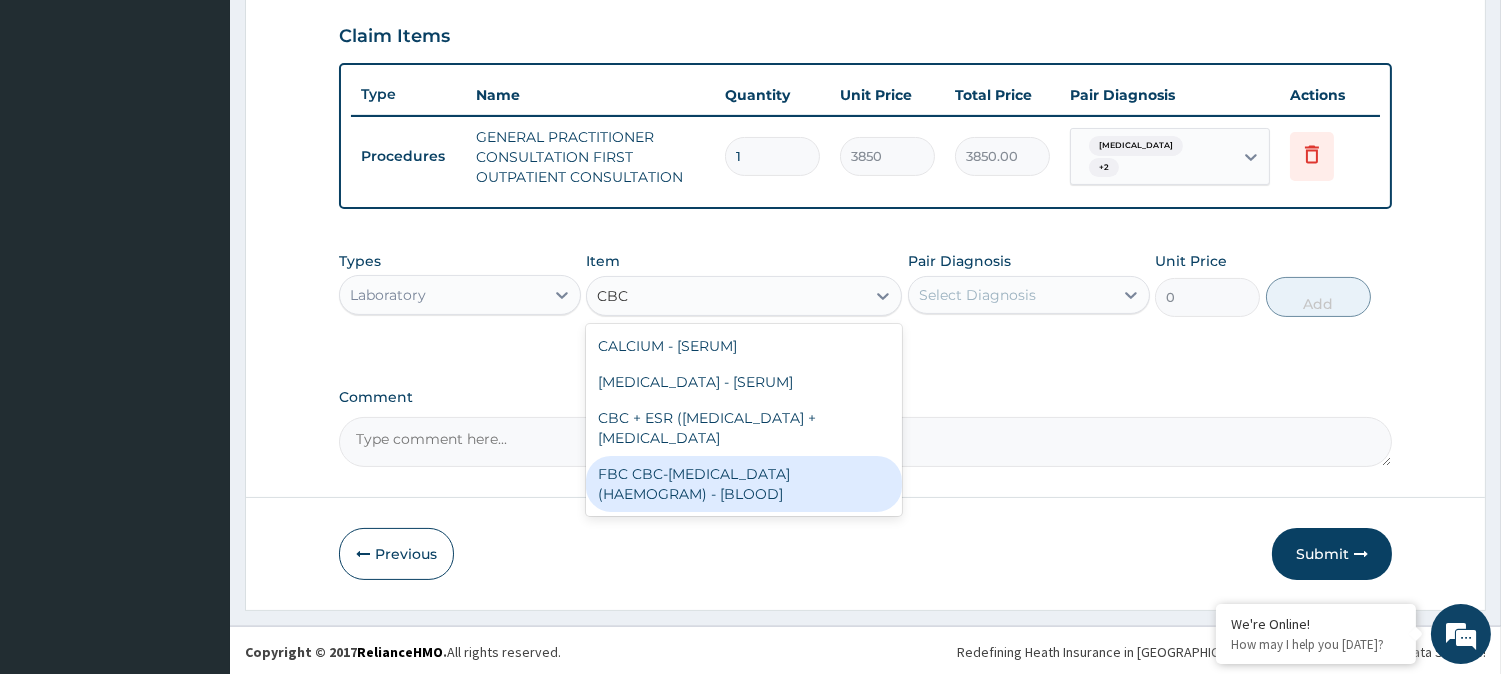 click on "FBC CBC-COMPLETE BLOOD COUNT (HAEMOGRAM) - [BLOOD]" at bounding box center [744, 484] 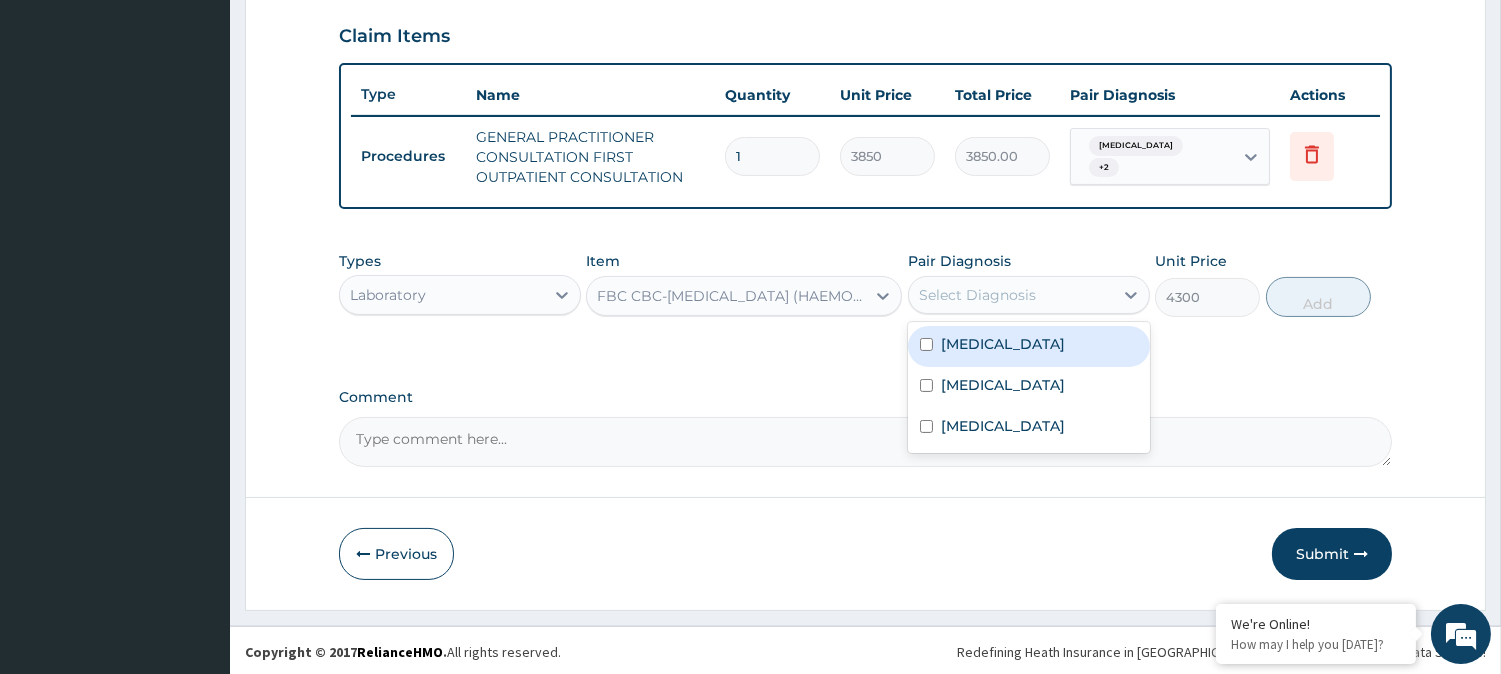 click on "Select Diagnosis" at bounding box center [977, 295] 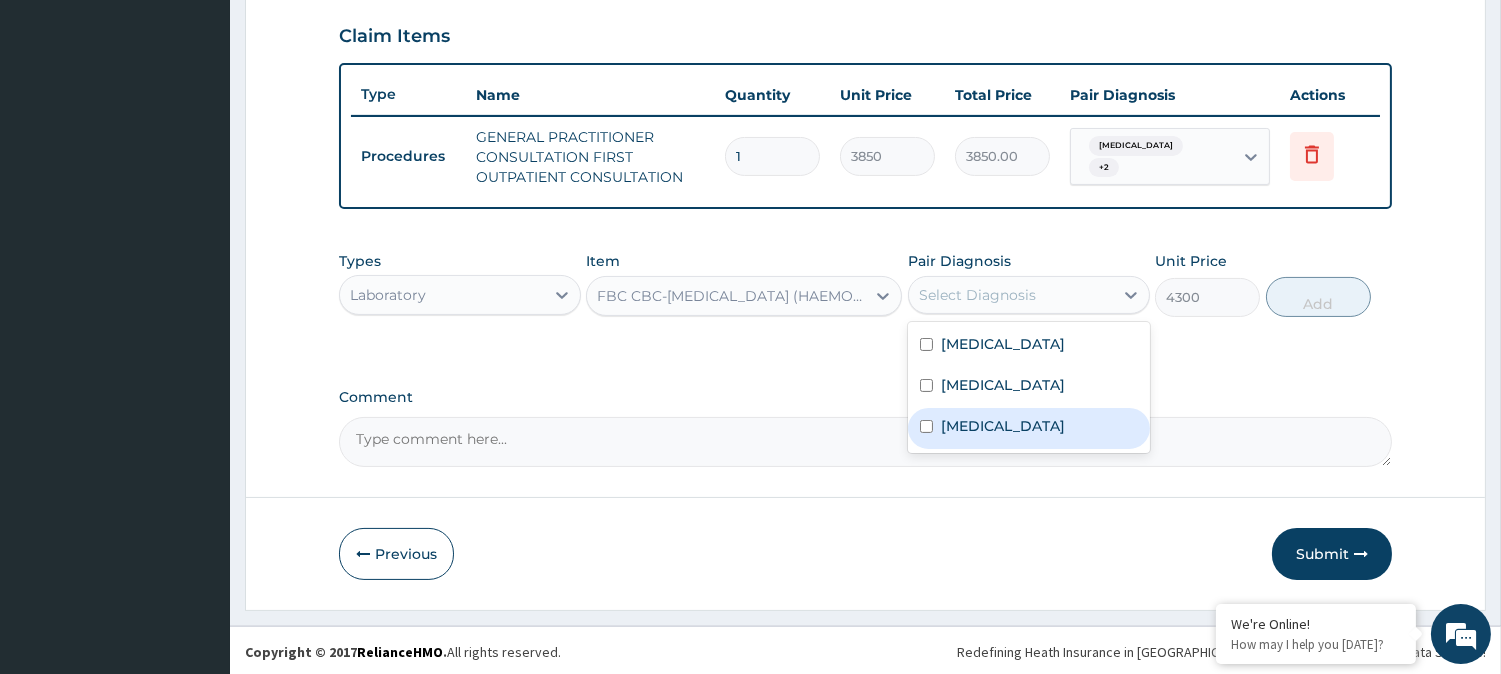 click at bounding box center [926, 426] 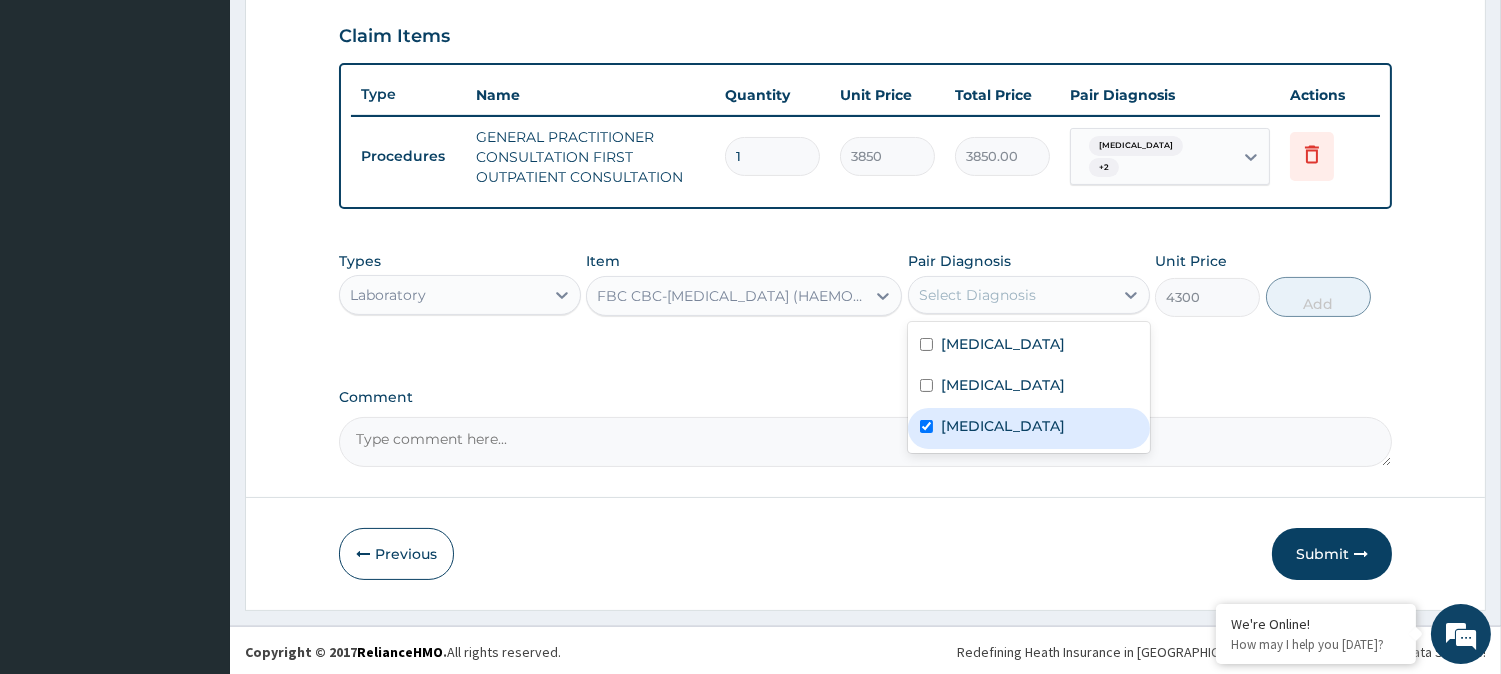 checkbox on "true" 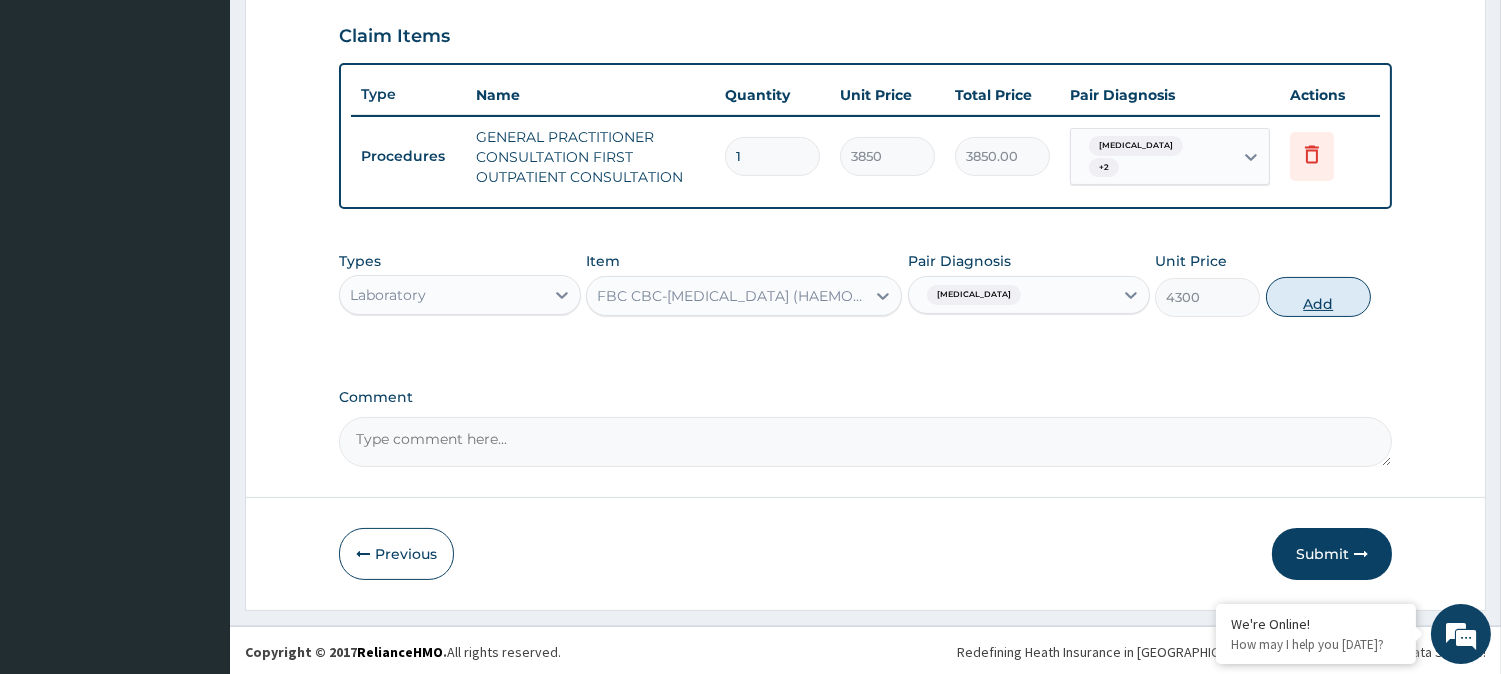 click on "Add" at bounding box center (1318, 297) 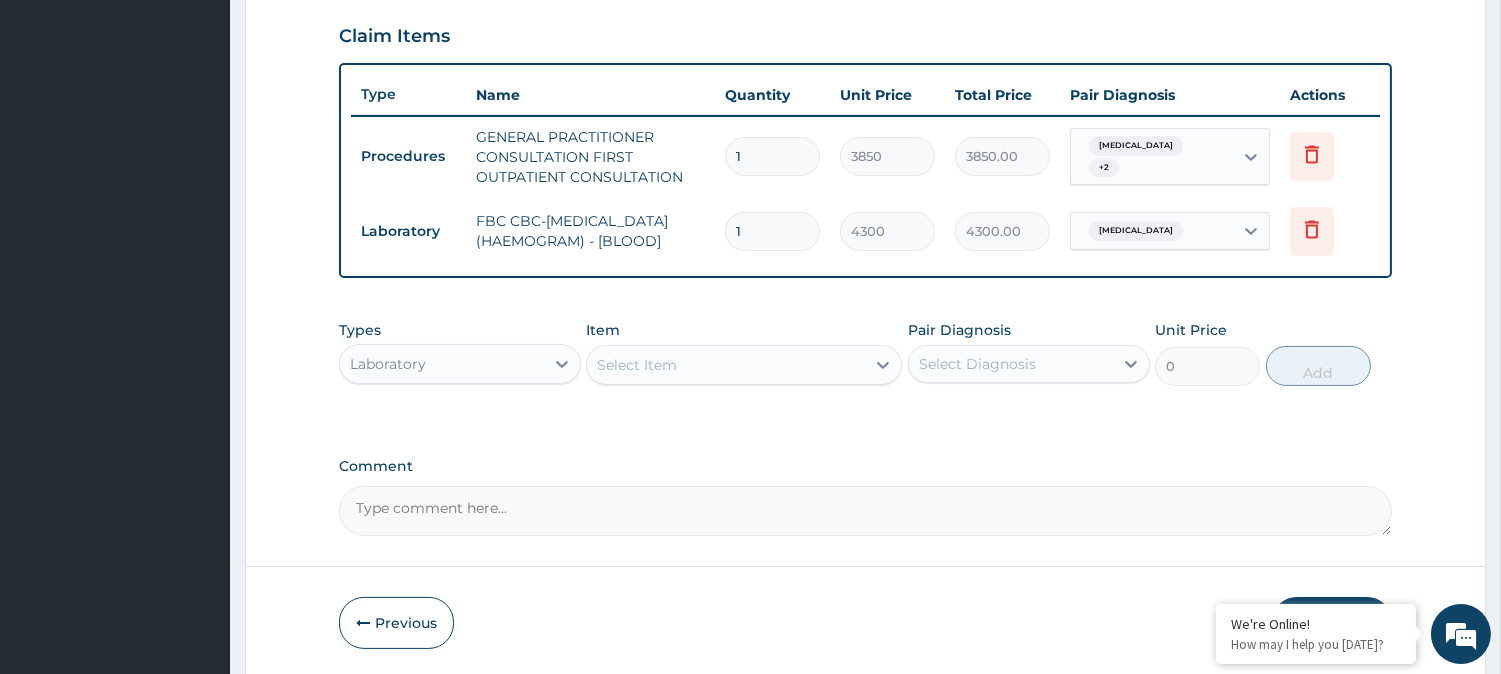 click on "Select Item" at bounding box center [726, 365] 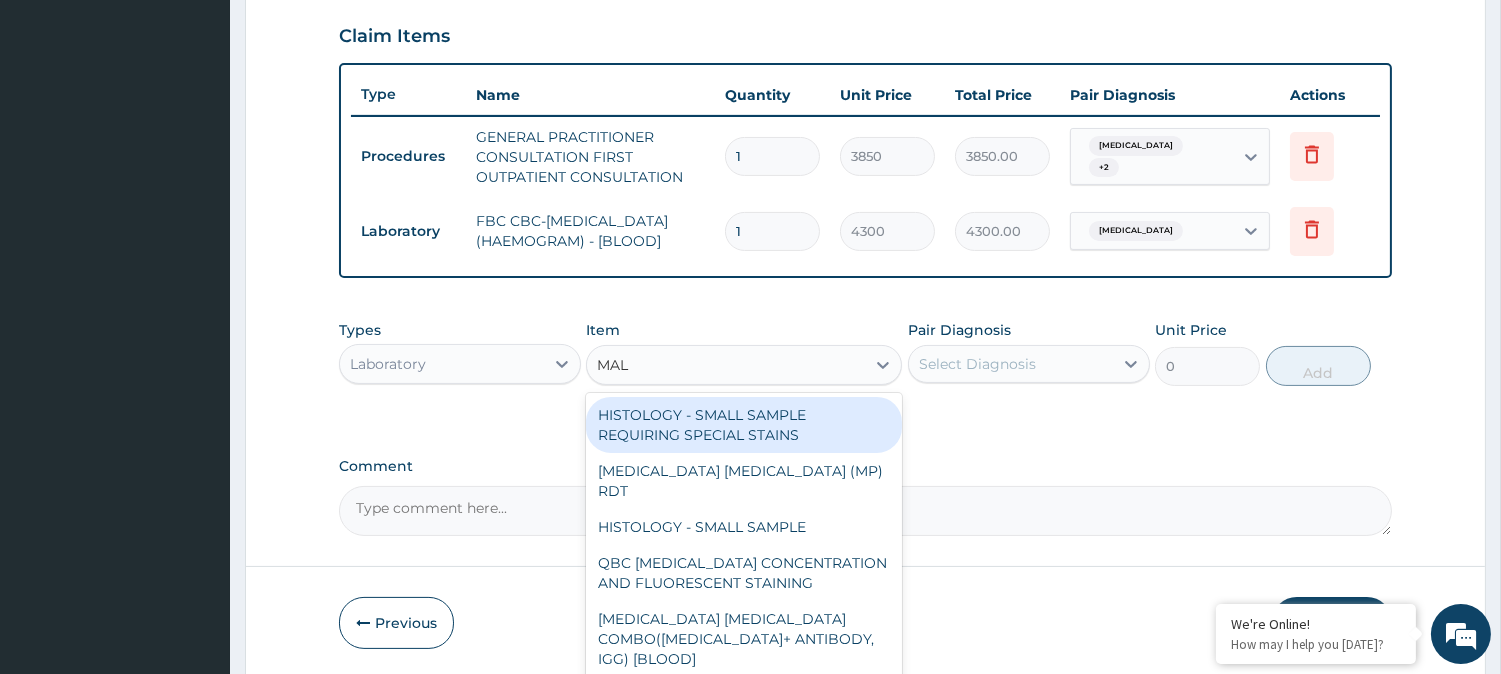 type on "MALA" 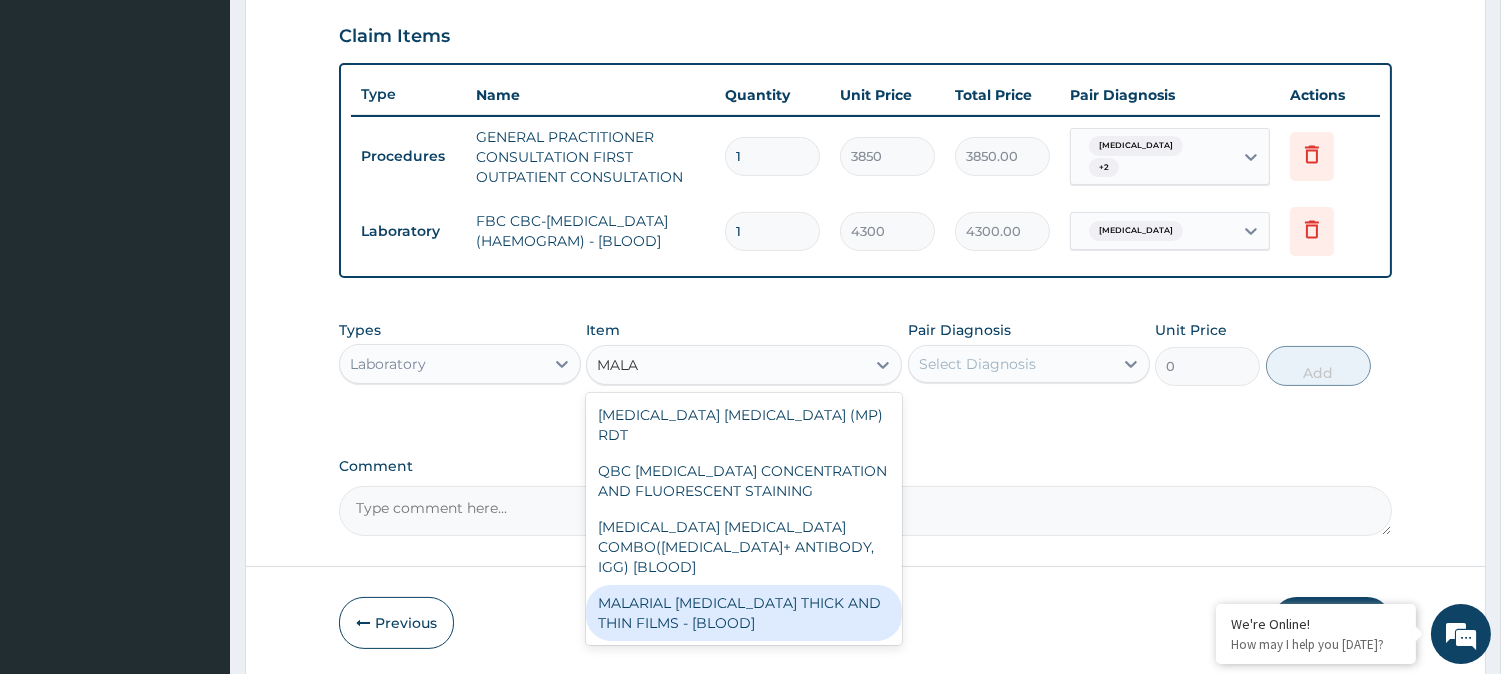 click on "MALARIAL [MEDICAL_DATA] THICK AND THIN FILMS - [BLOOD]" at bounding box center [744, 613] 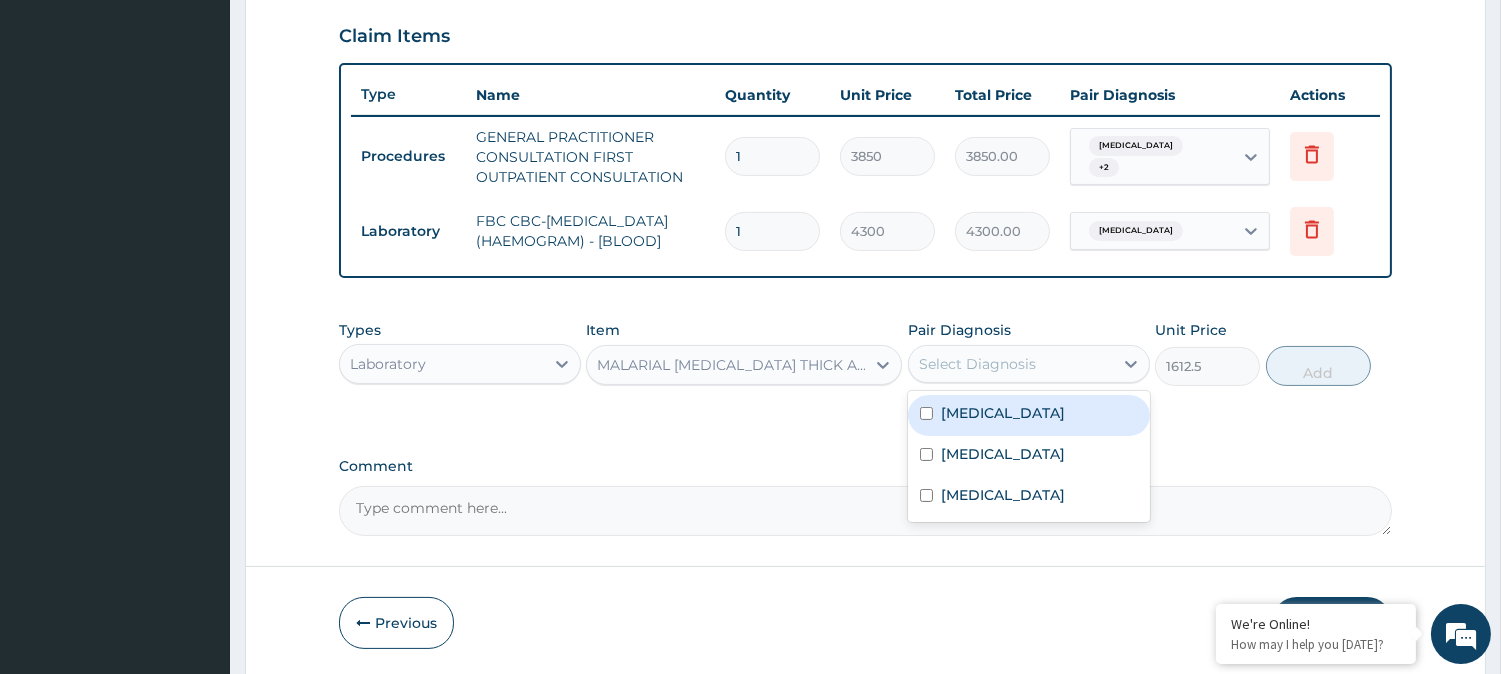 click on "Select Diagnosis" at bounding box center (1011, 364) 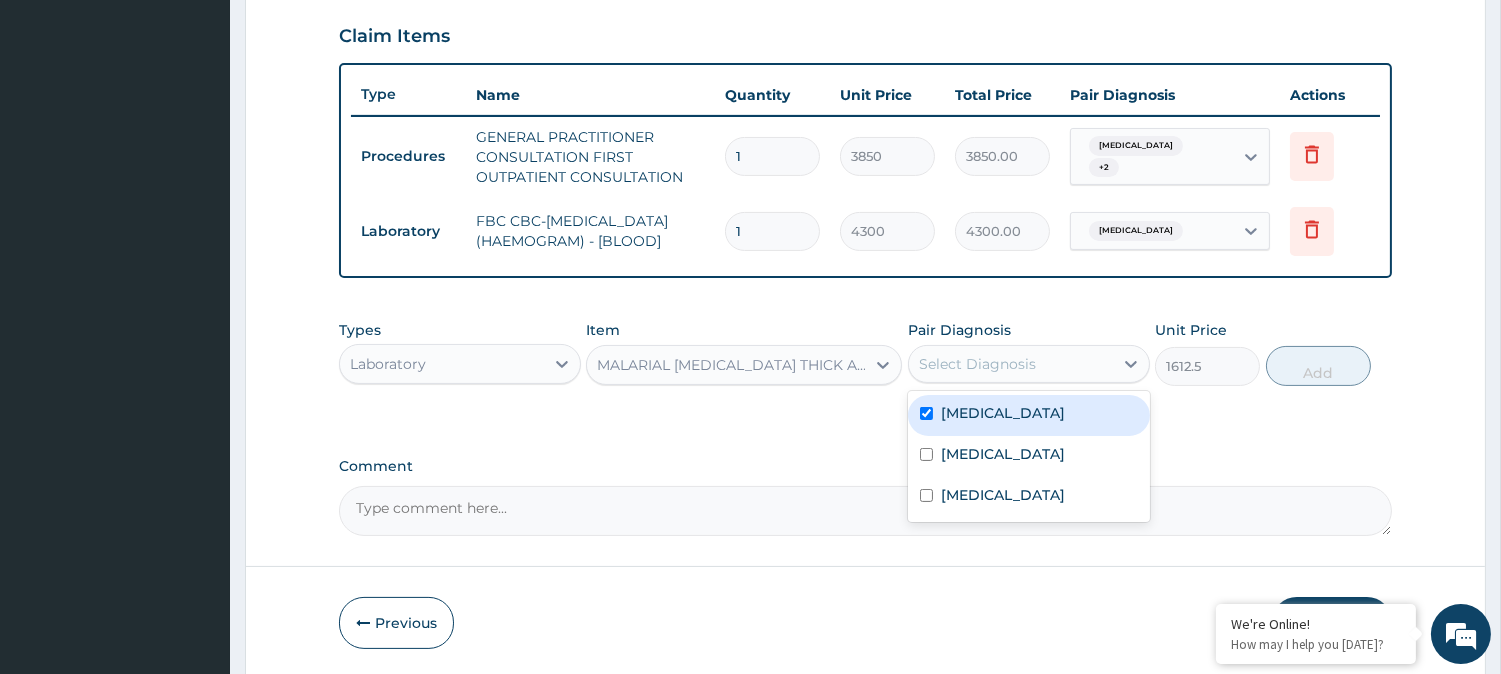 checkbox on "true" 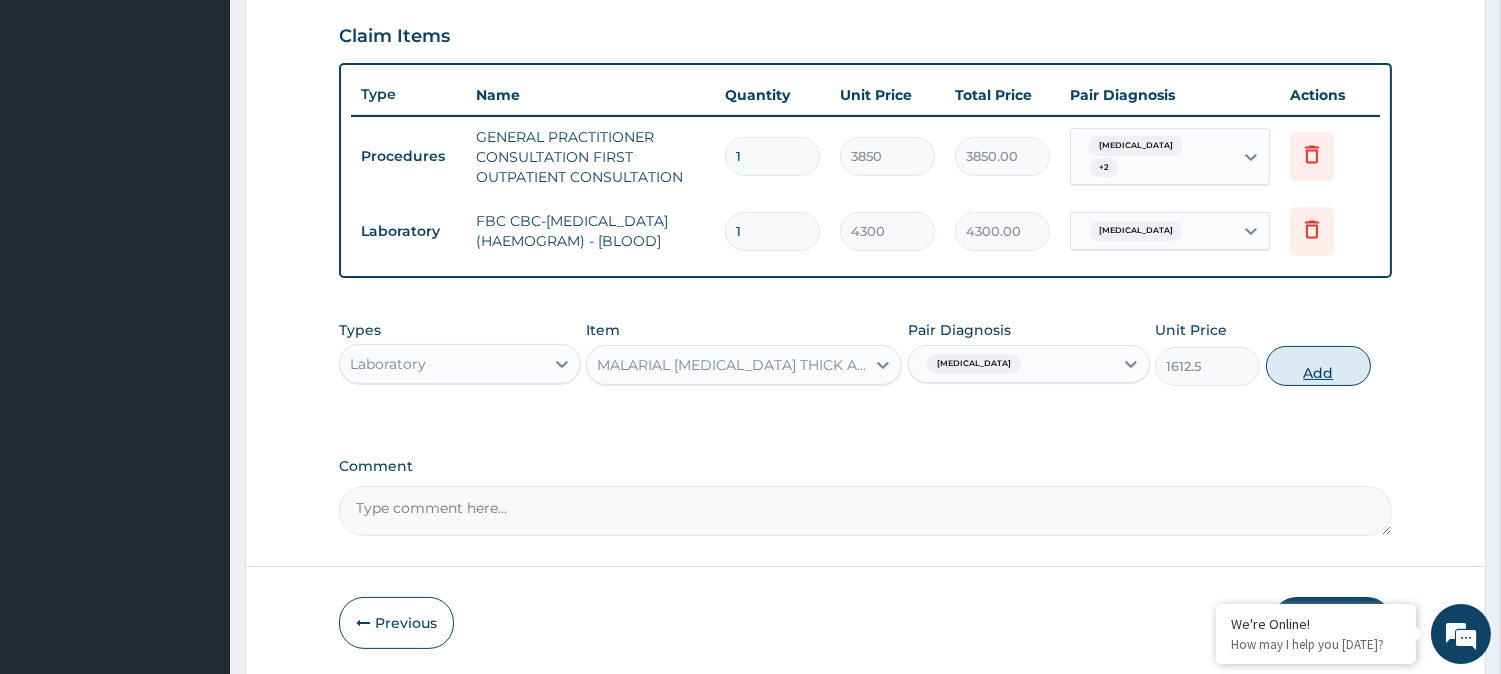 click on "Add" at bounding box center (1318, 366) 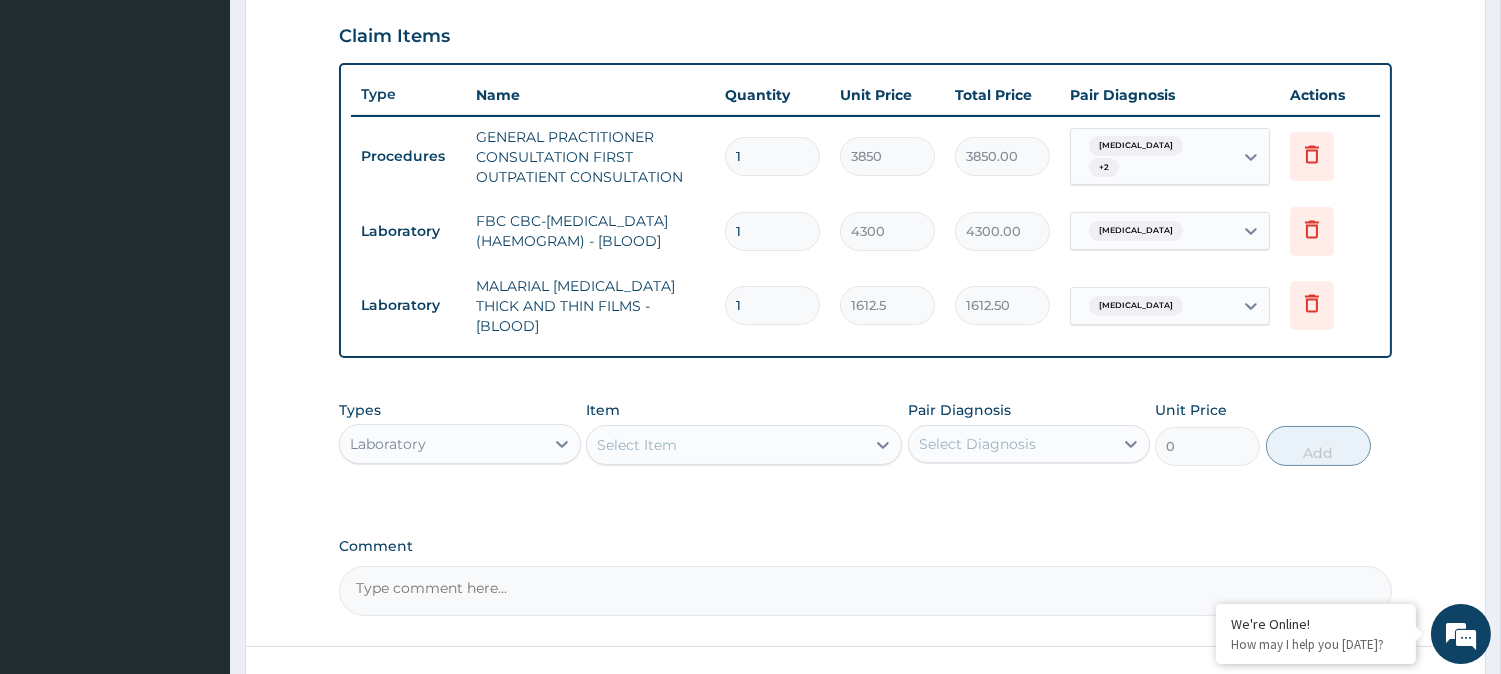 click on "Laboratory" at bounding box center [442, 444] 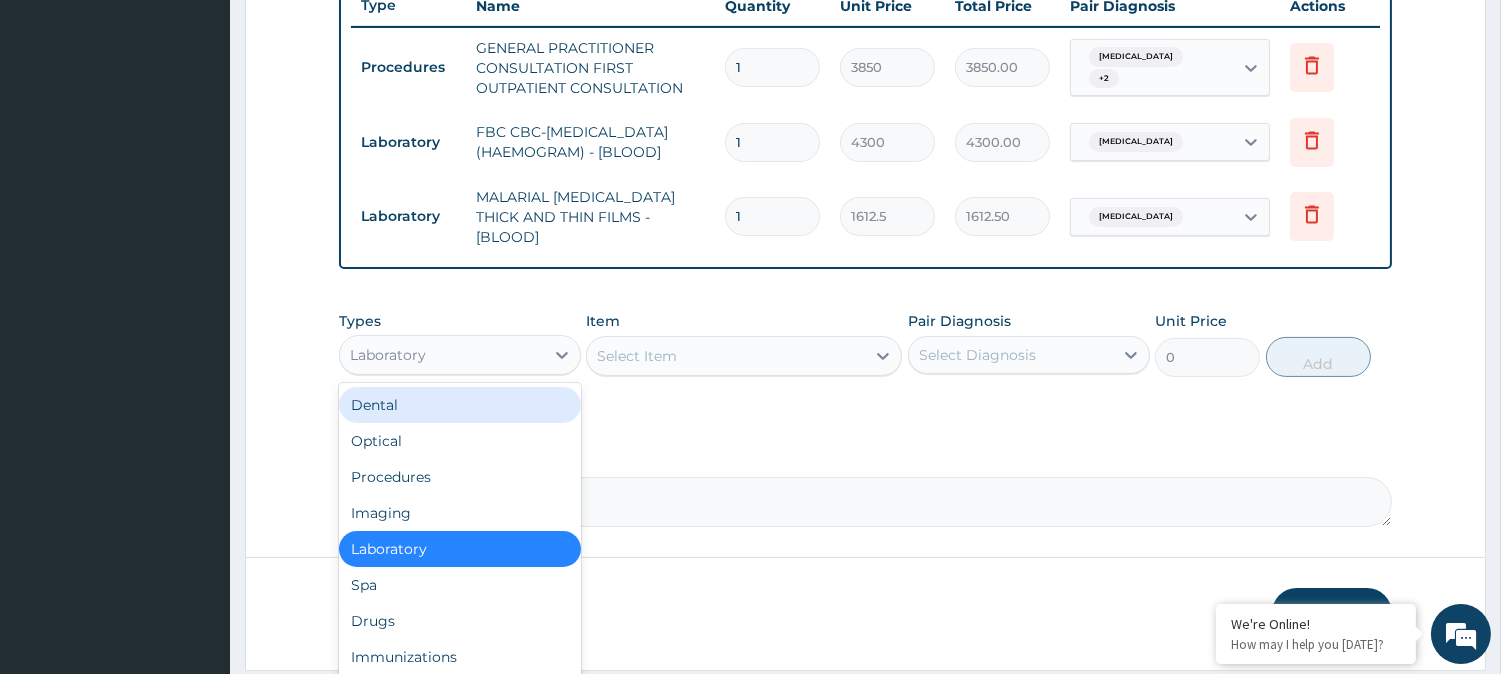 scroll, scrollTop: 831, scrollLeft: 0, axis: vertical 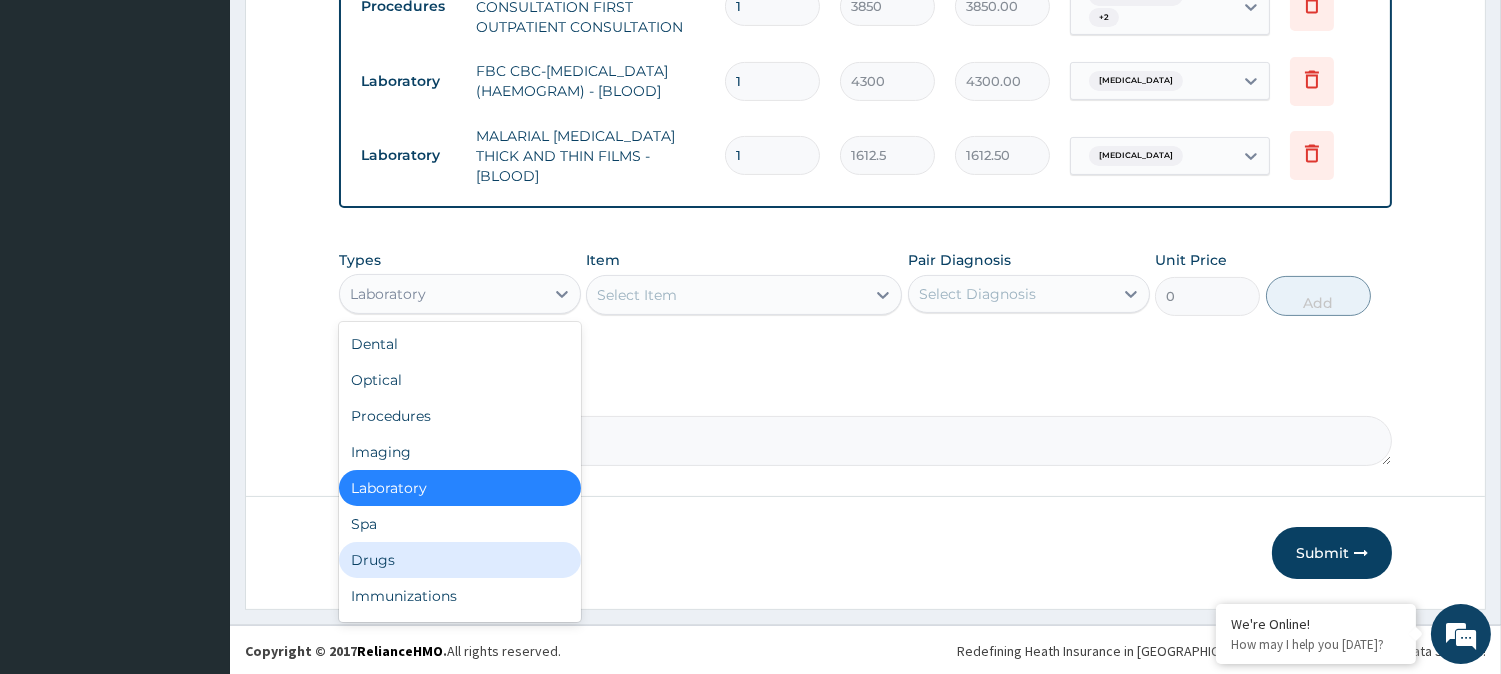click on "Drugs" at bounding box center [460, 560] 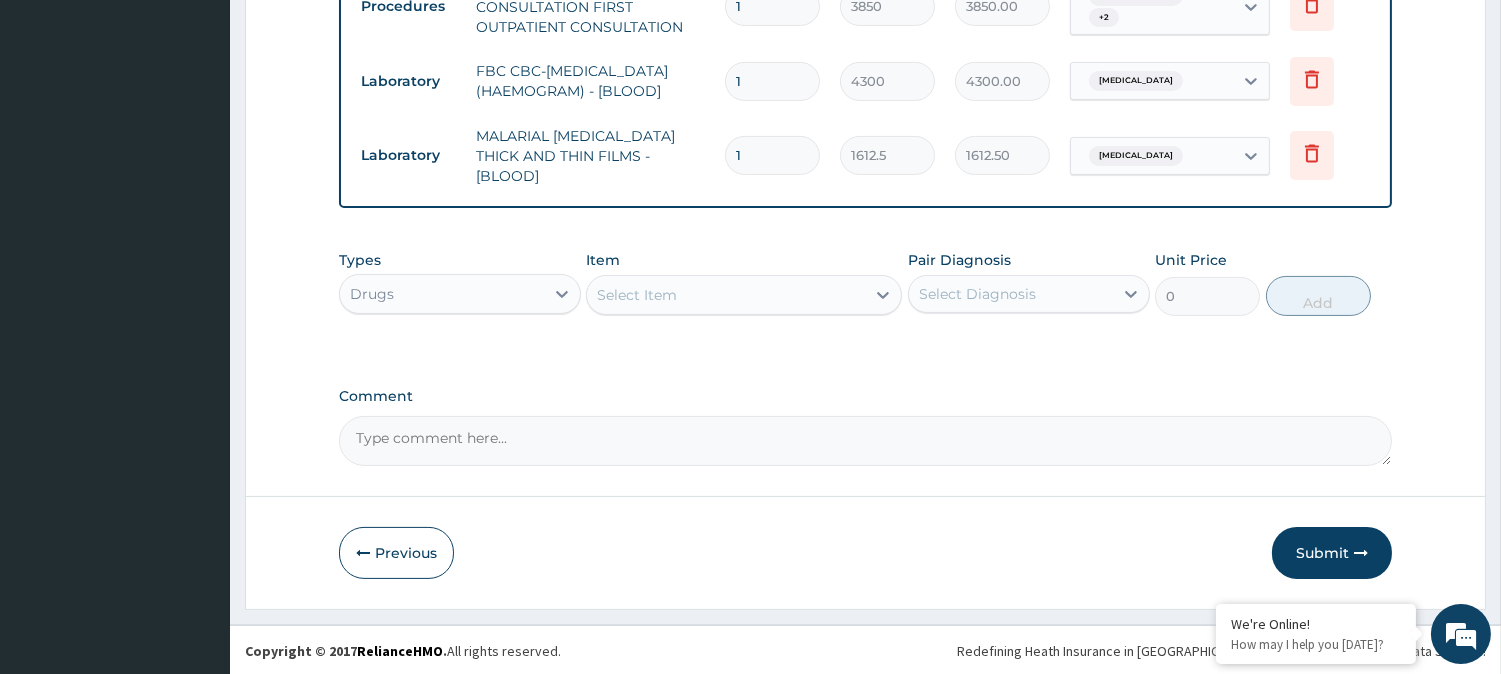 click on "Select Item" at bounding box center [726, 295] 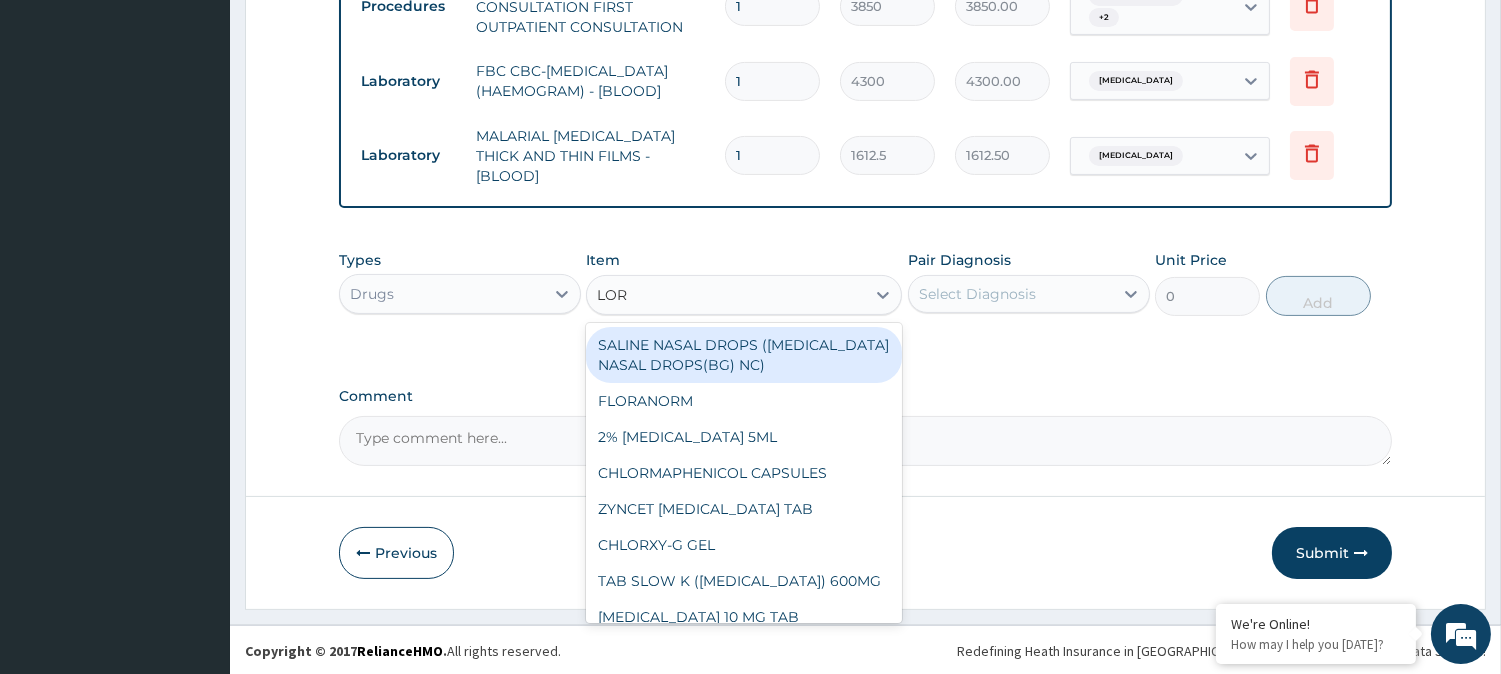 type on "LORA" 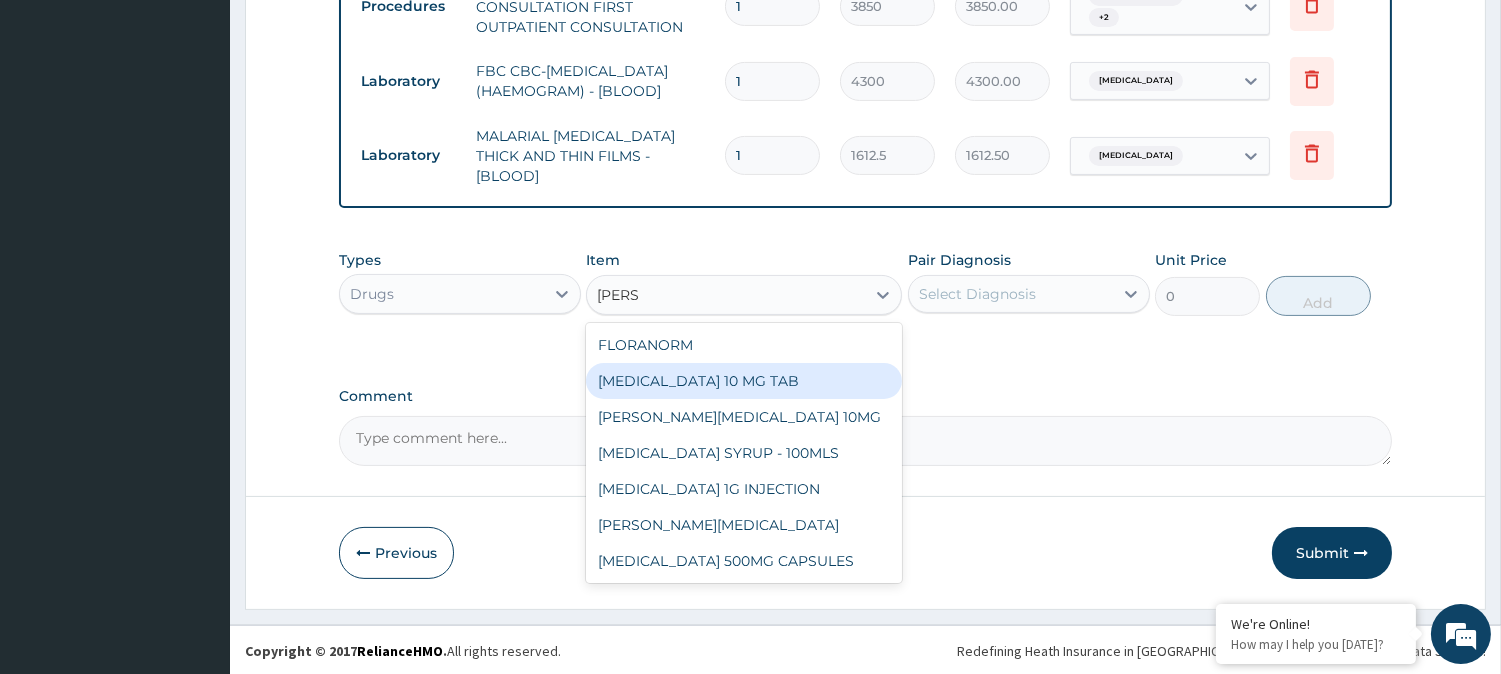 click on "[MEDICAL_DATA] 10 MG TAB" at bounding box center (744, 381) 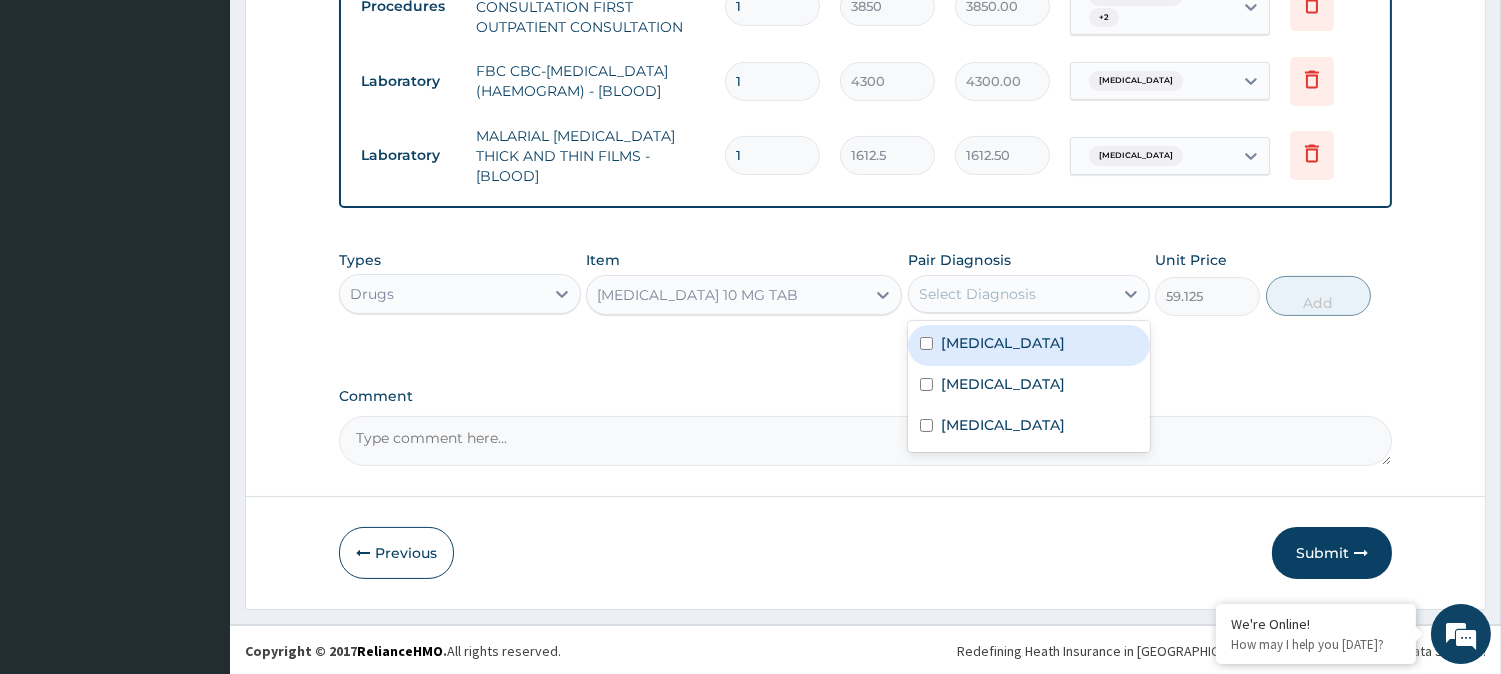 click on "Select Diagnosis" at bounding box center [977, 294] 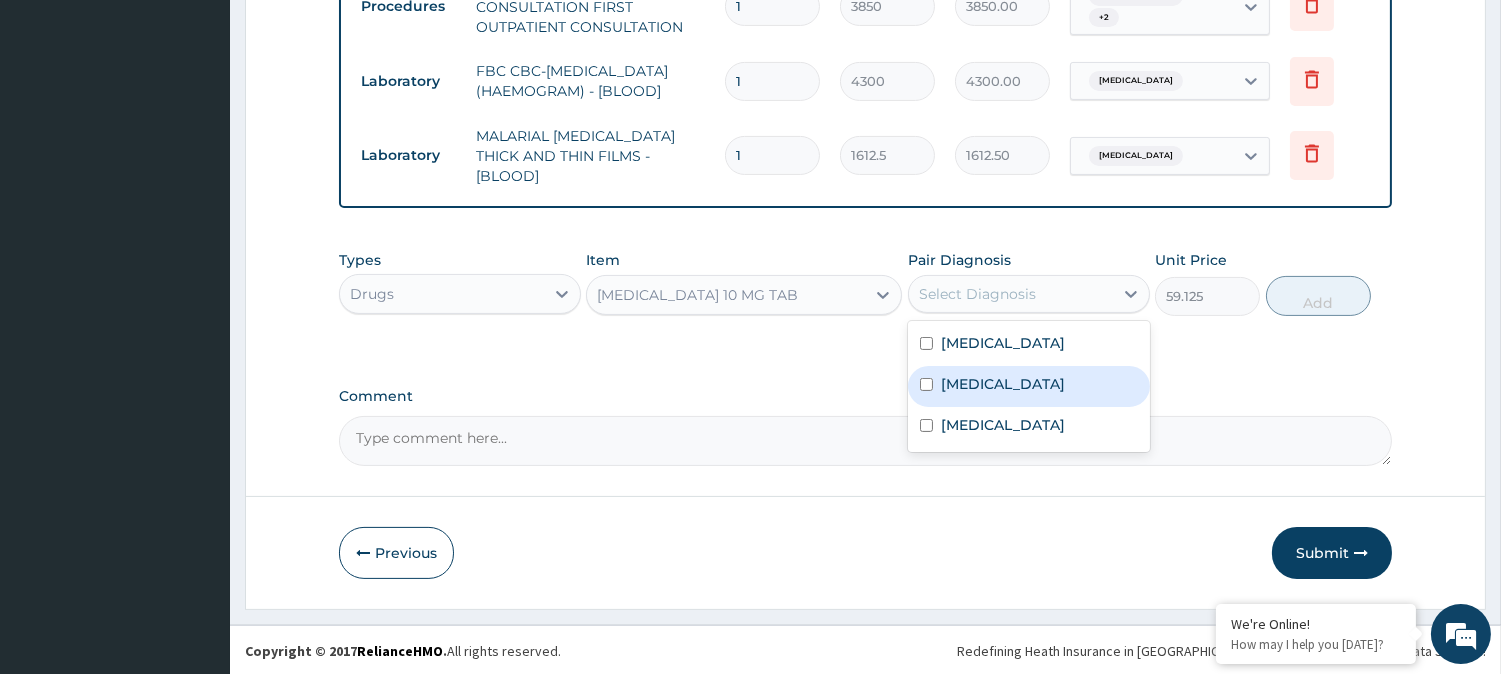 click on "Upper respiratory infection" at bounding box center [1029, 386] 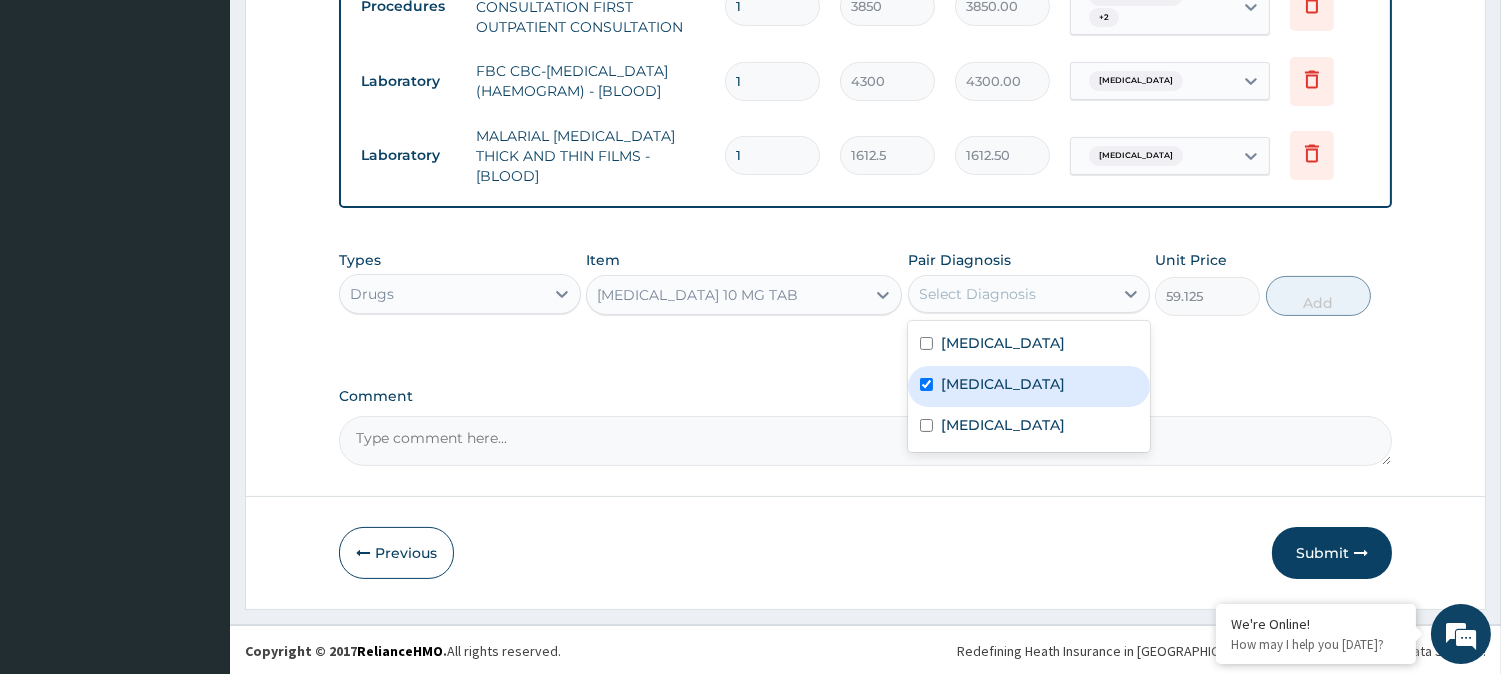 checkbox on "true" 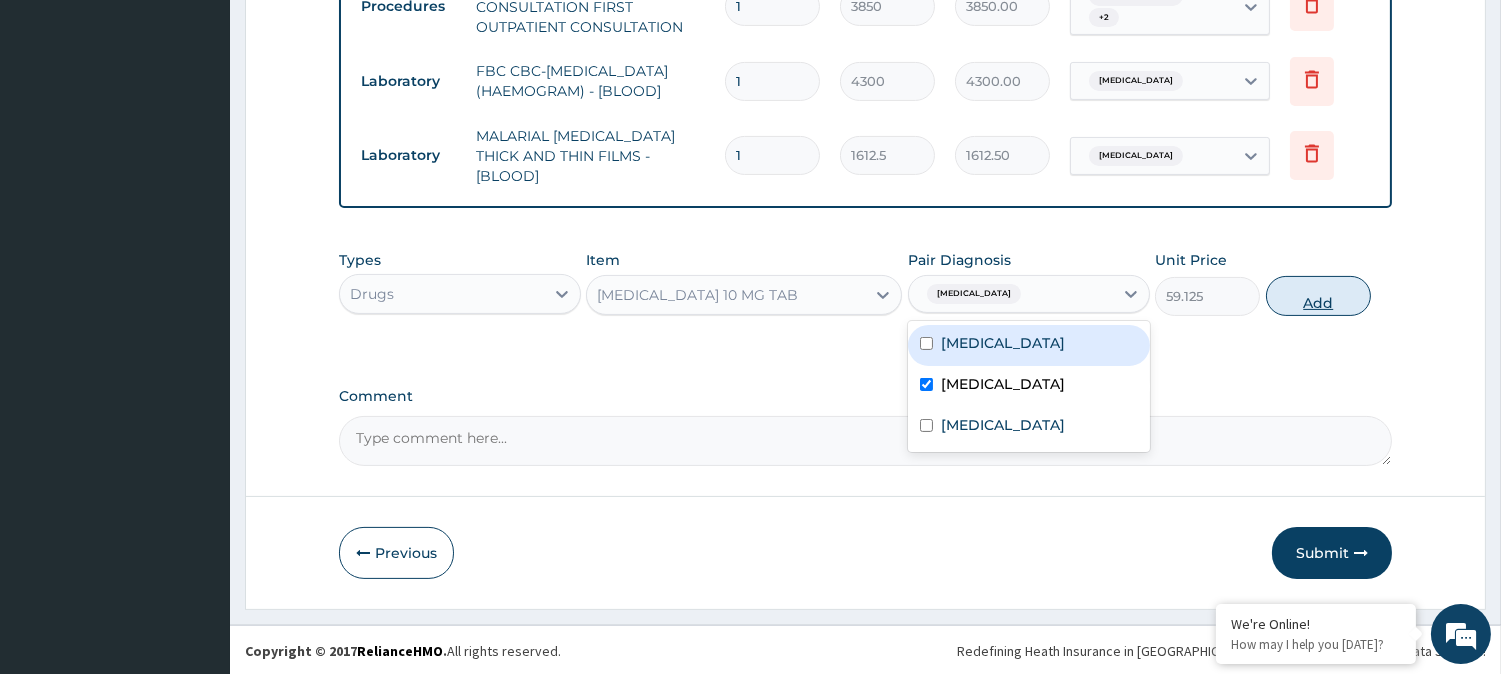 click on "Add" at bounding box center (1318, 296) 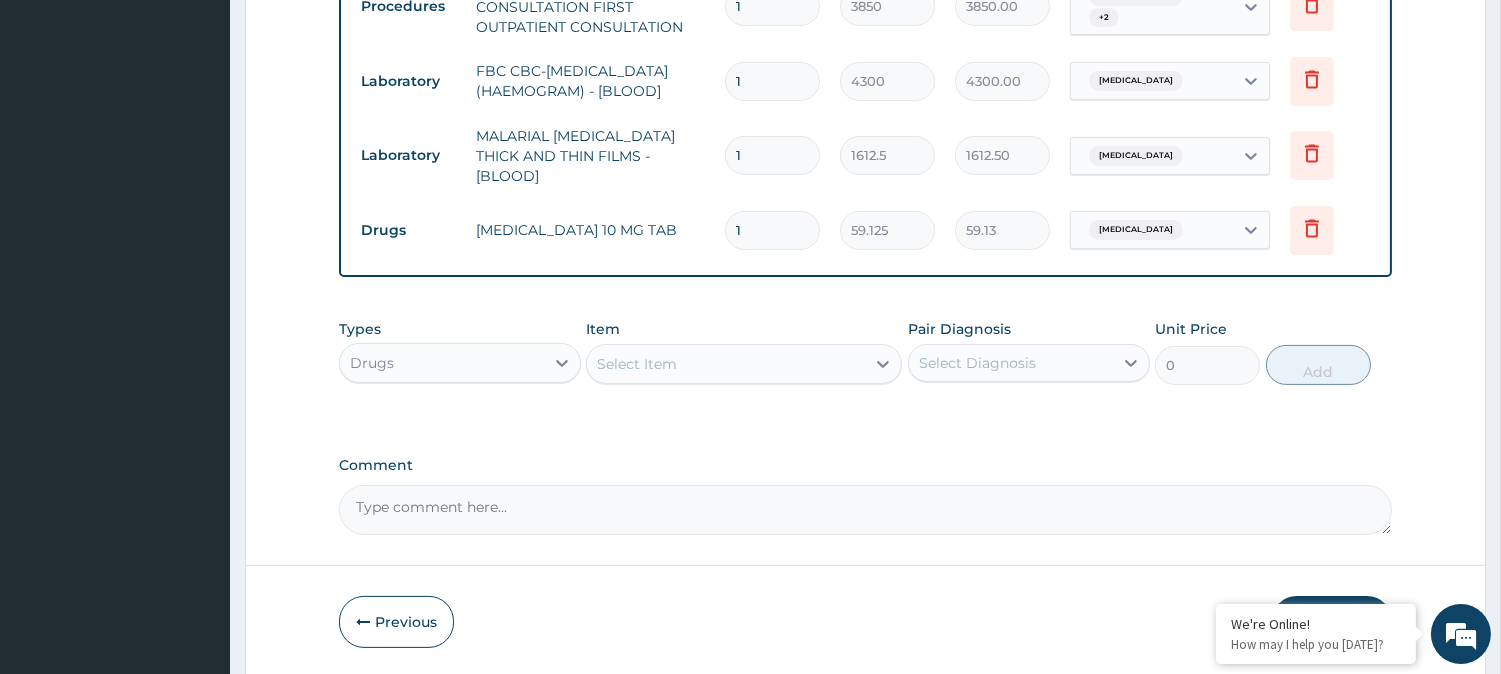 type 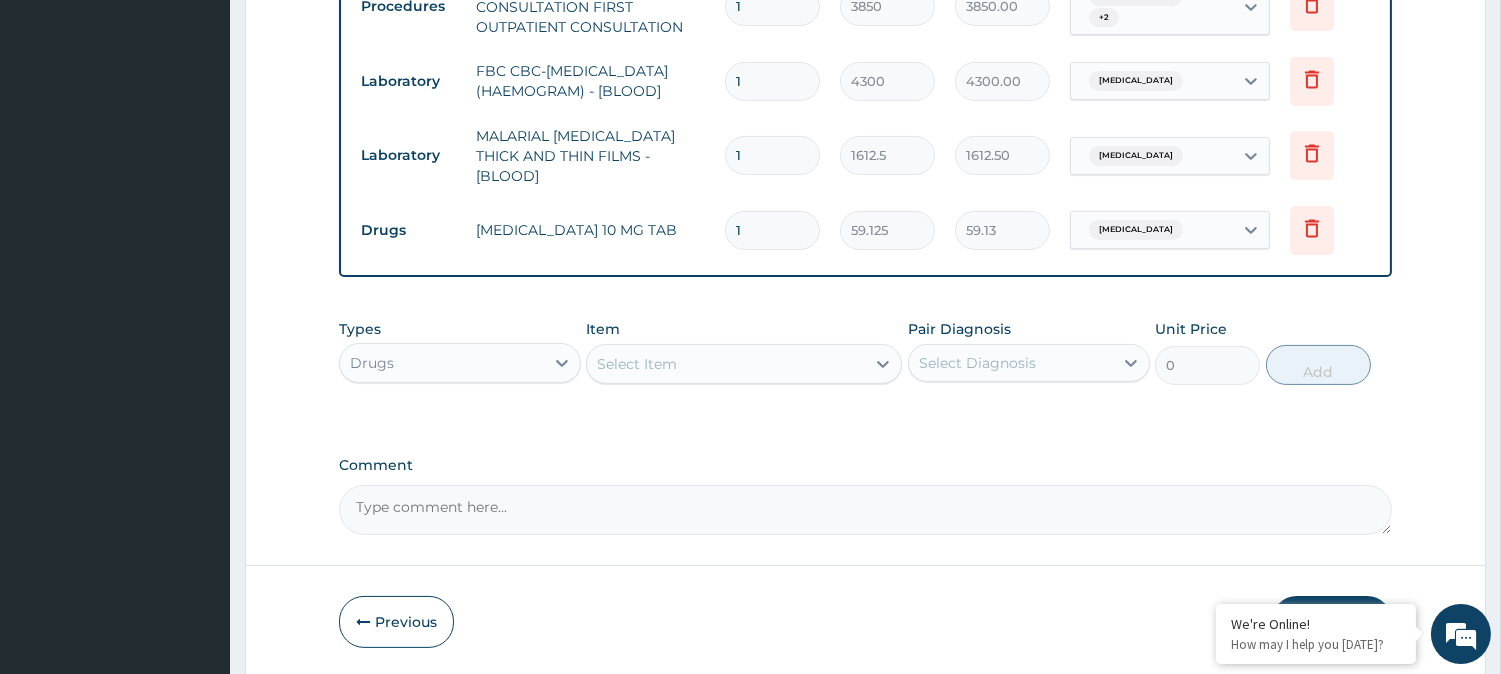 type on "0.00" 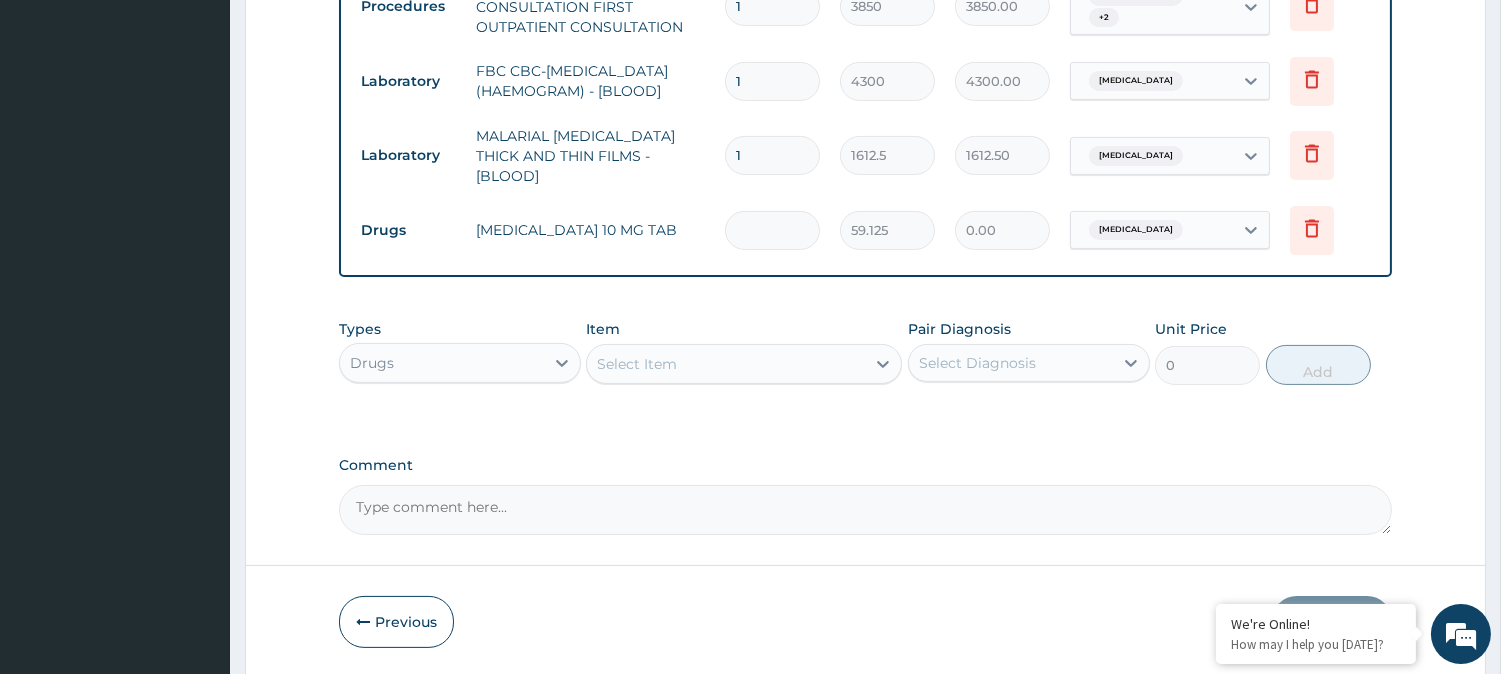 type on "5" 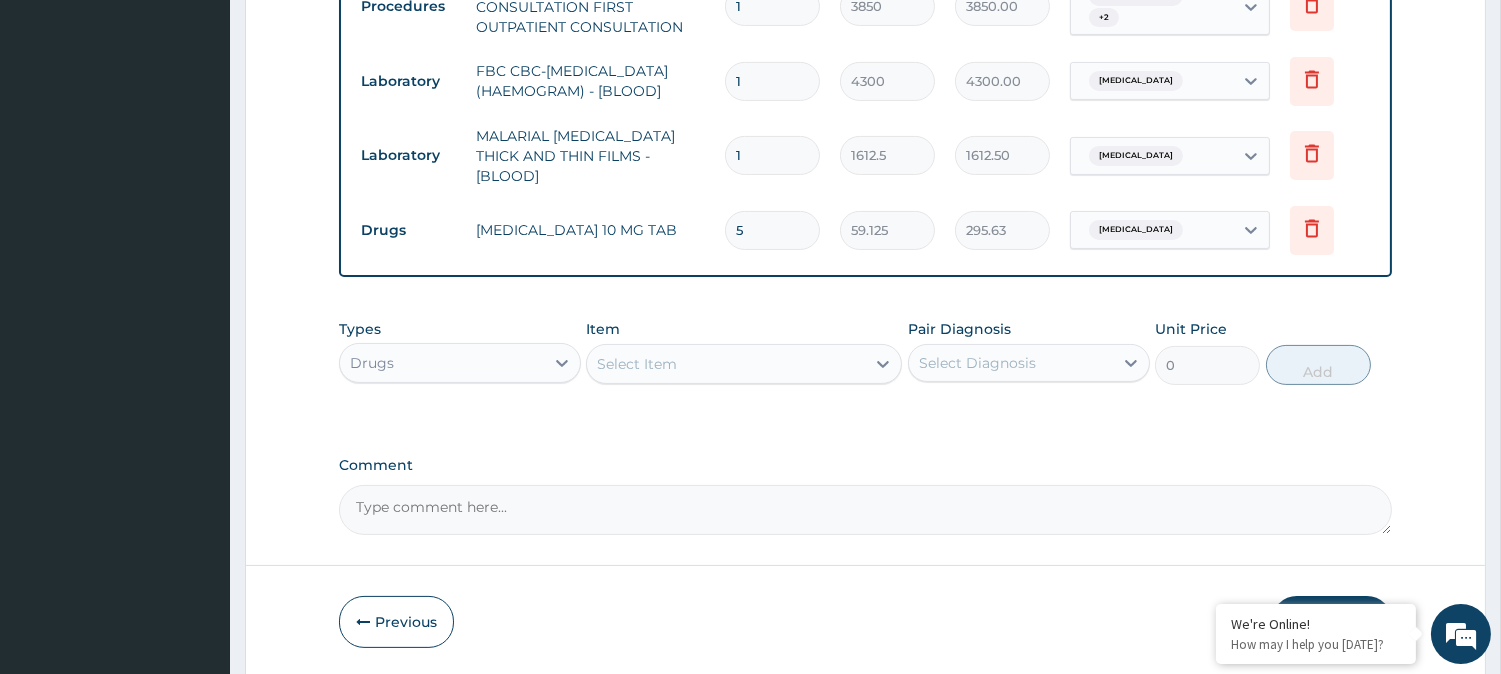 type on "5" 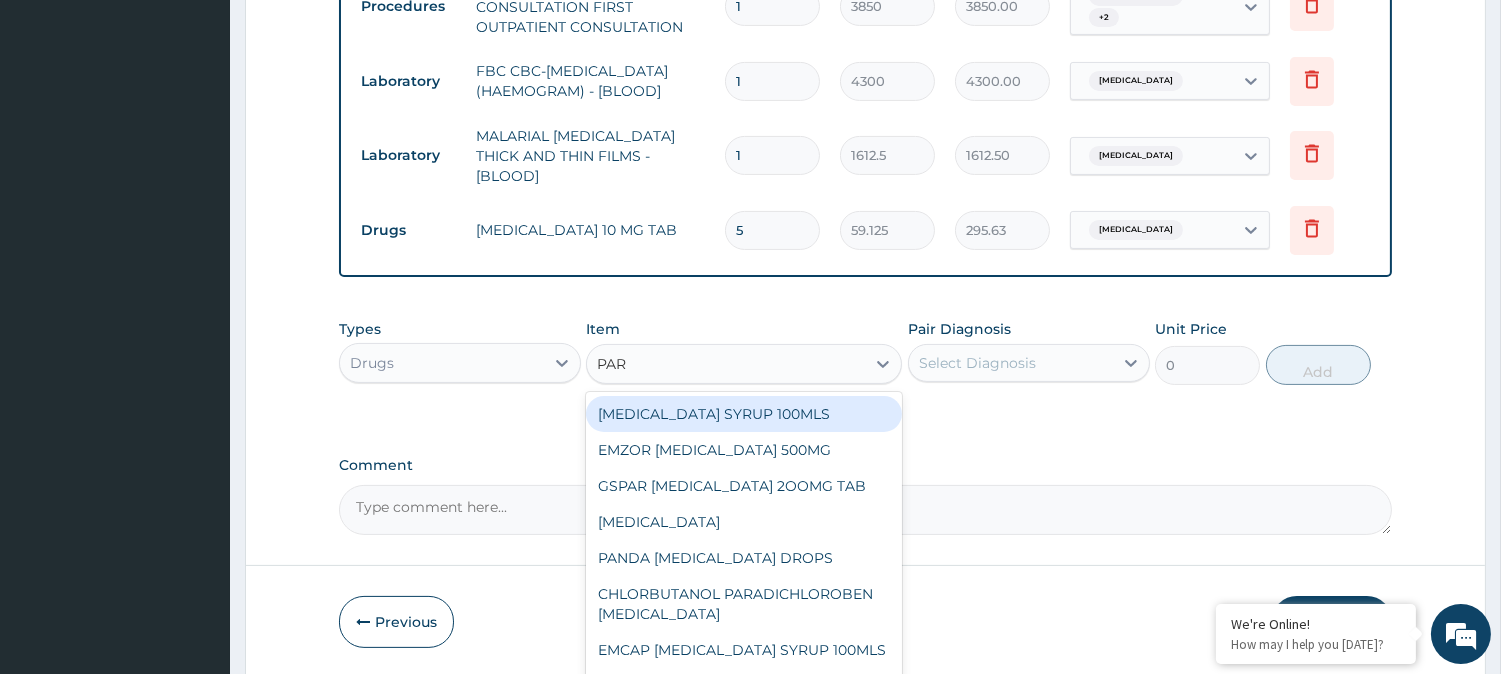 type on "PARA" 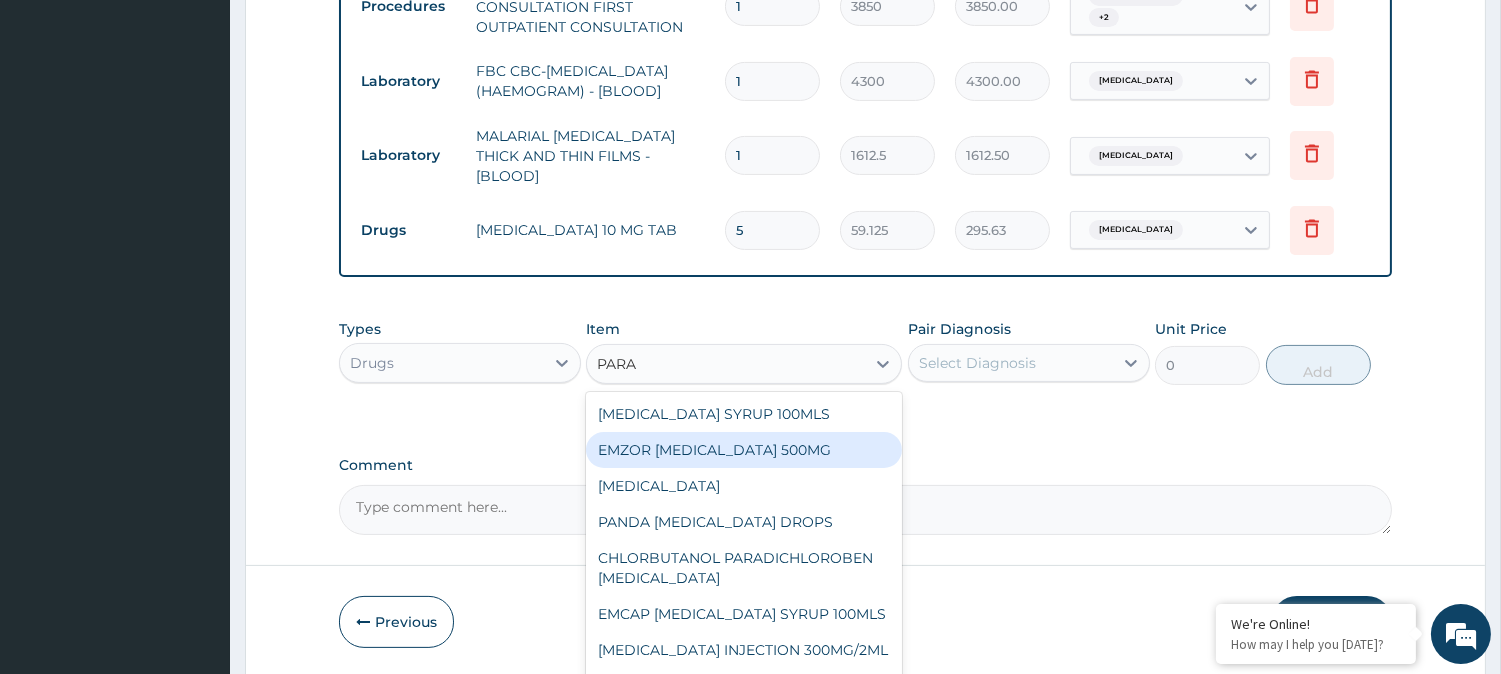 click on "EMZOR PARACETAMOL 500MG" at bounding box center (744, 450) 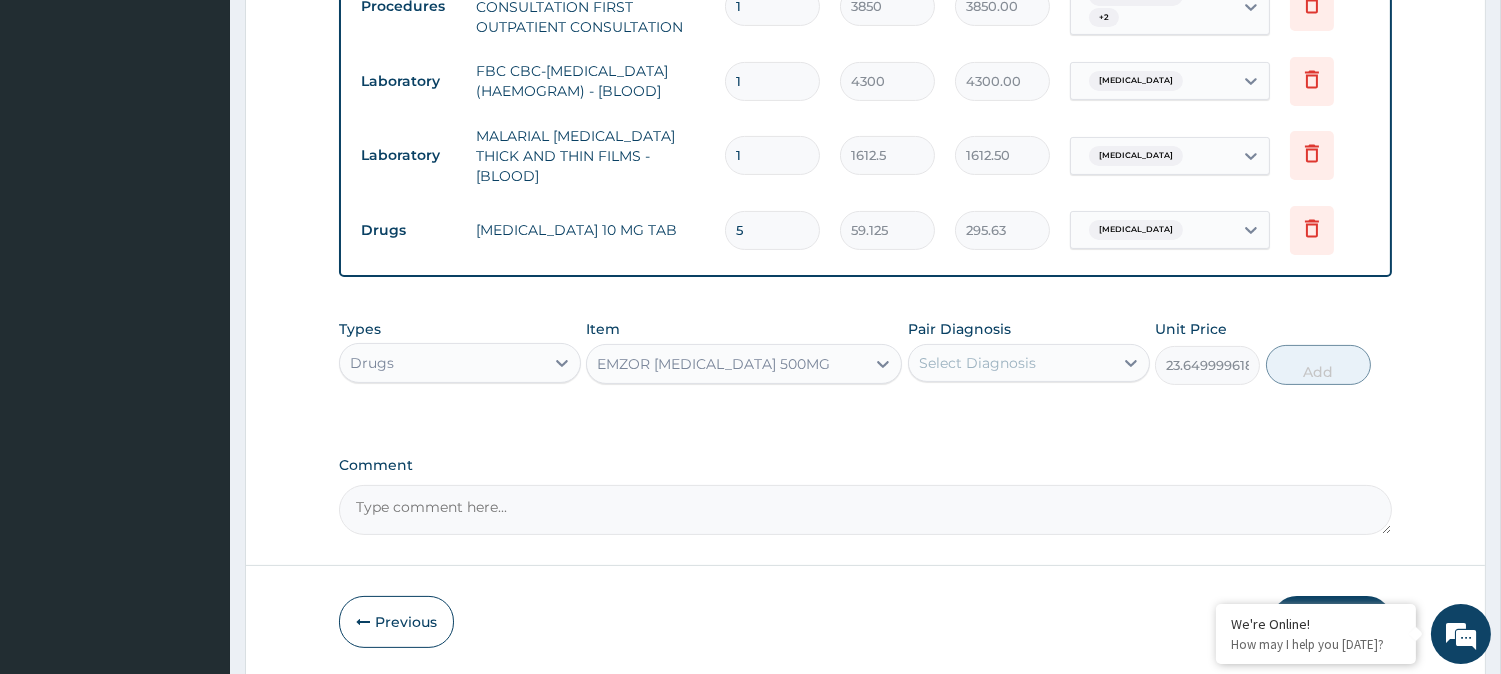 click on "Select Diagnosis" at bounding box center (1011, 363) 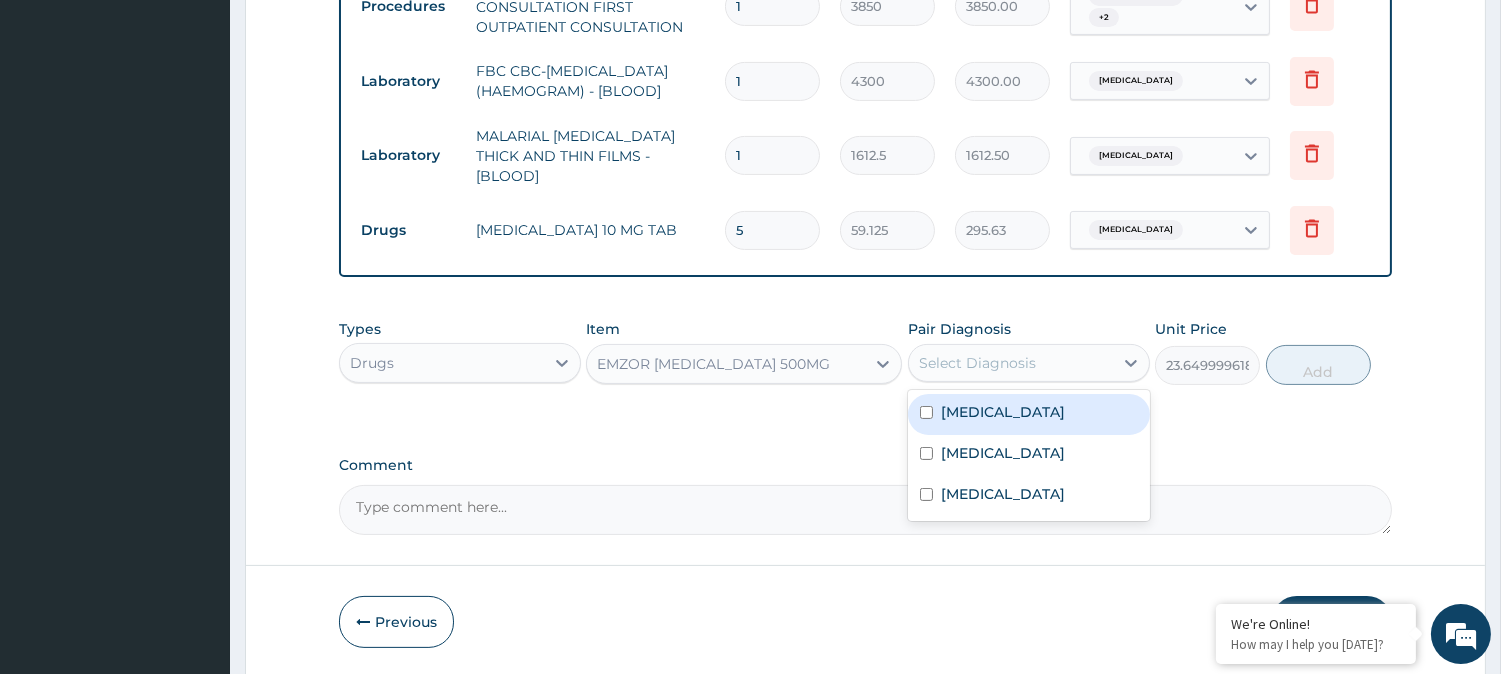 click on "Malaria" at bounding box center (1003, 412) 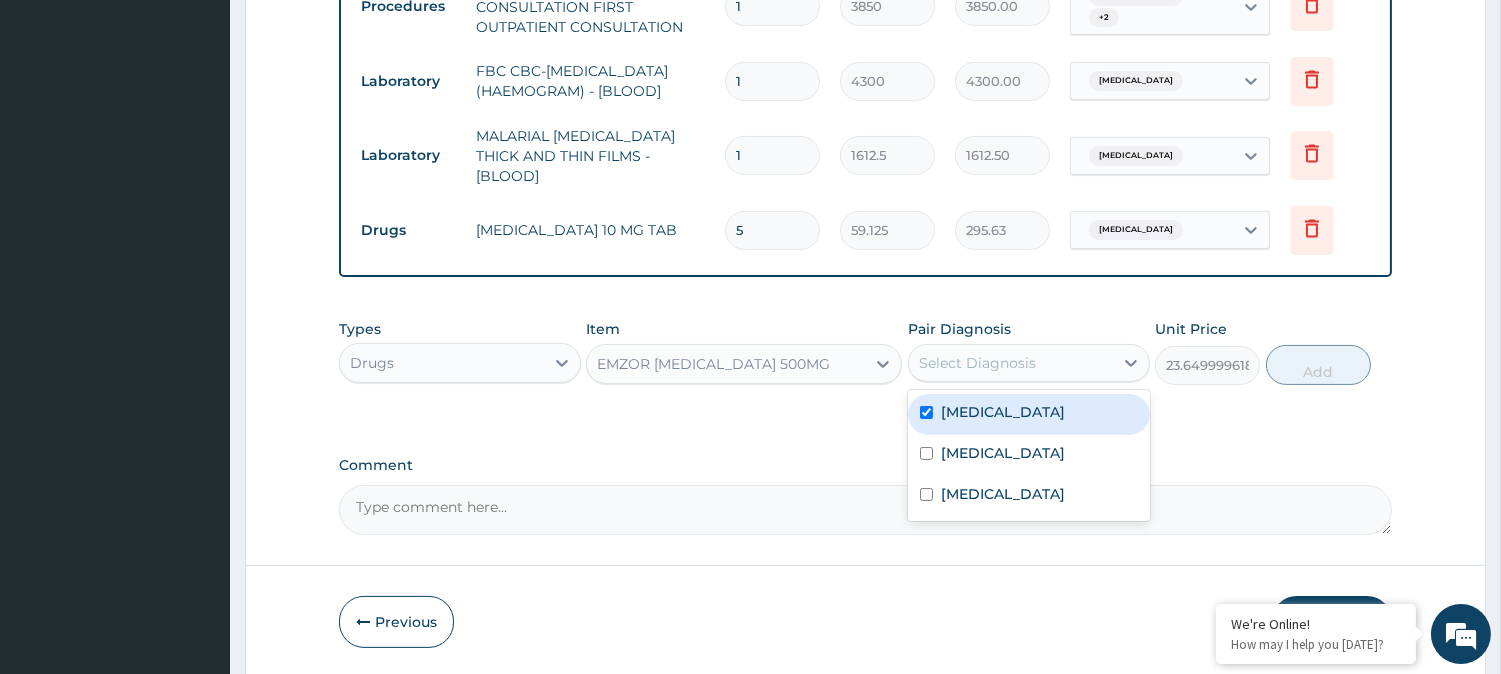 checkbox on "true" 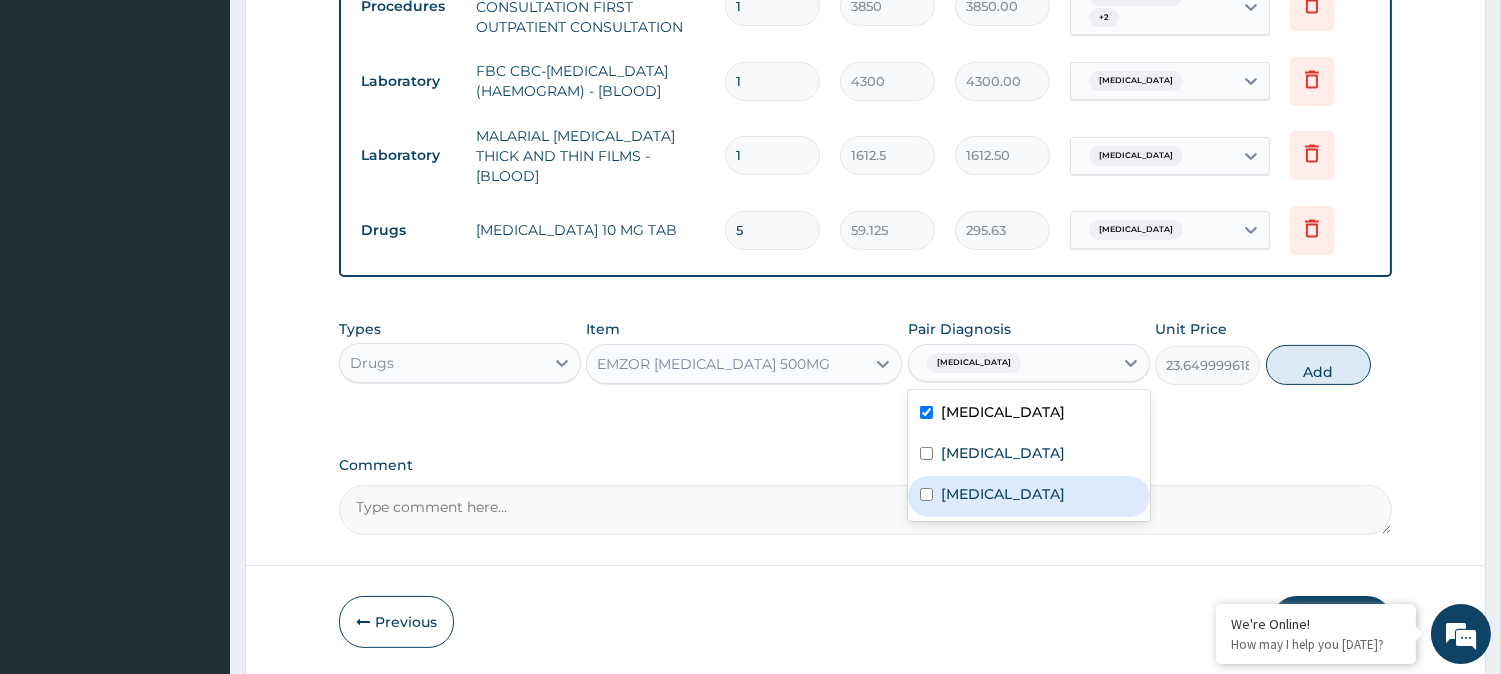 click on "Sepsis" at bounding box center (1029, 496) 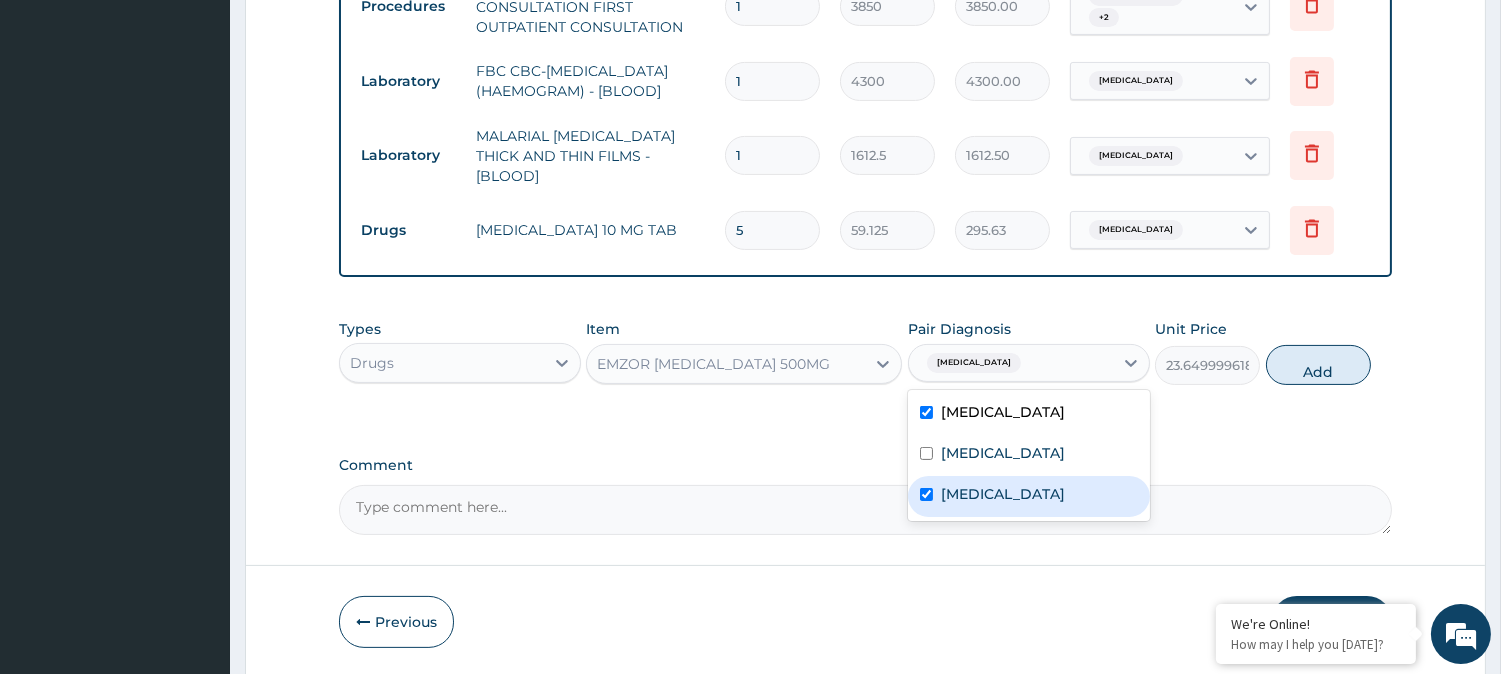 checkbox on "true" 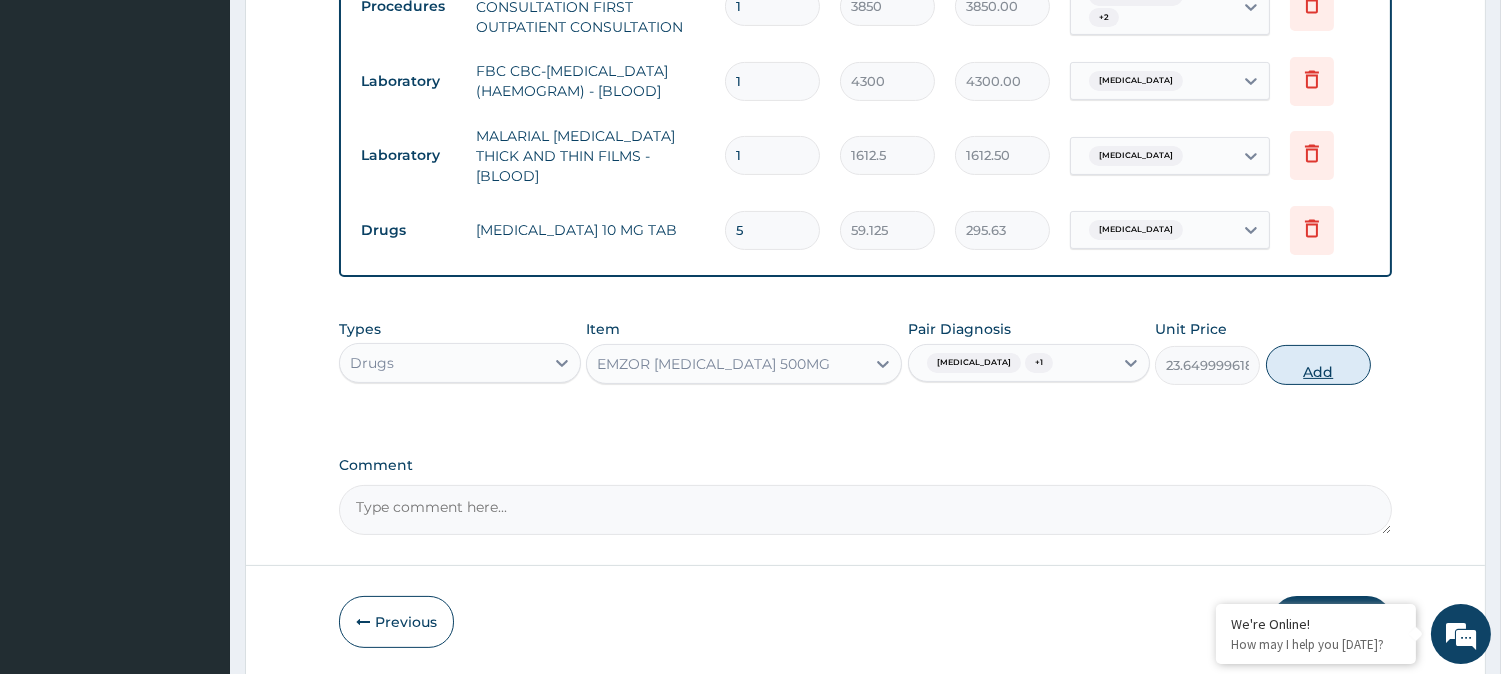 click on "Add" at bounding box center (1318, 365) 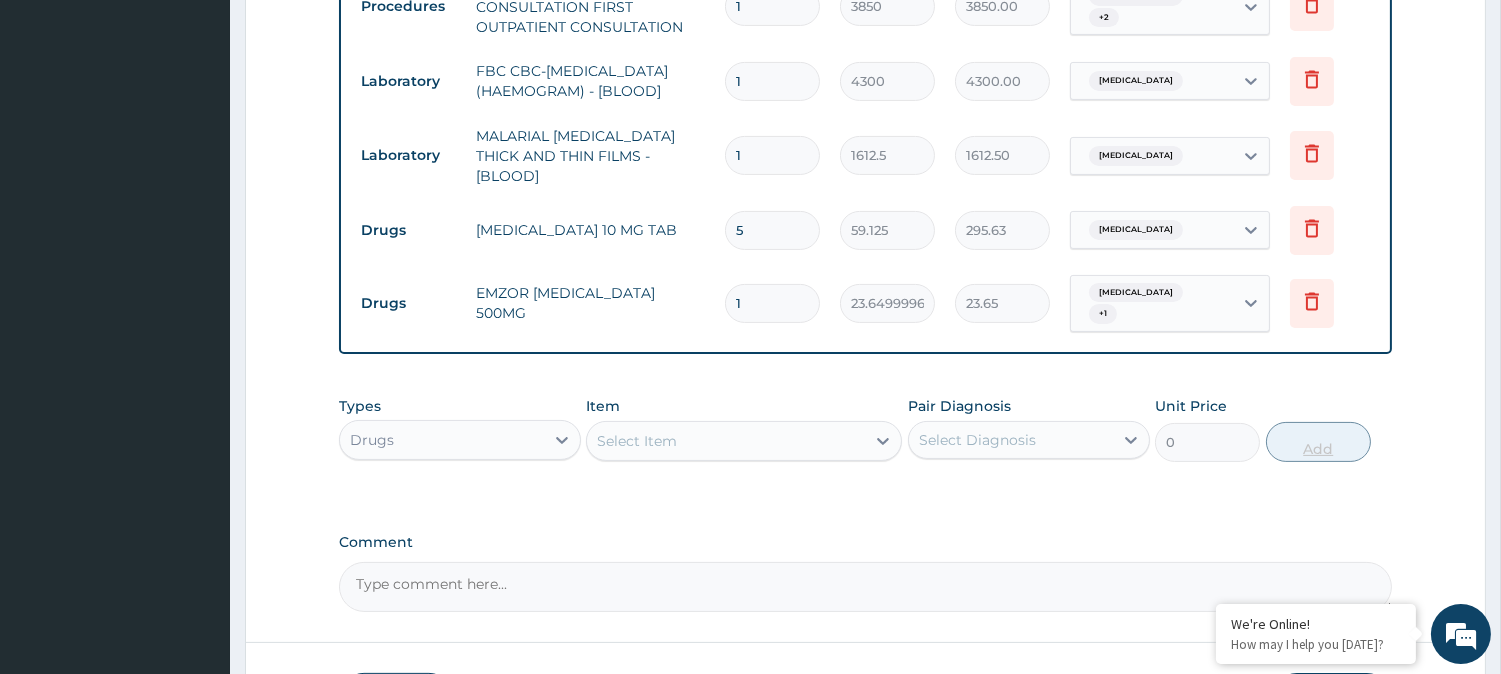 type on "18" 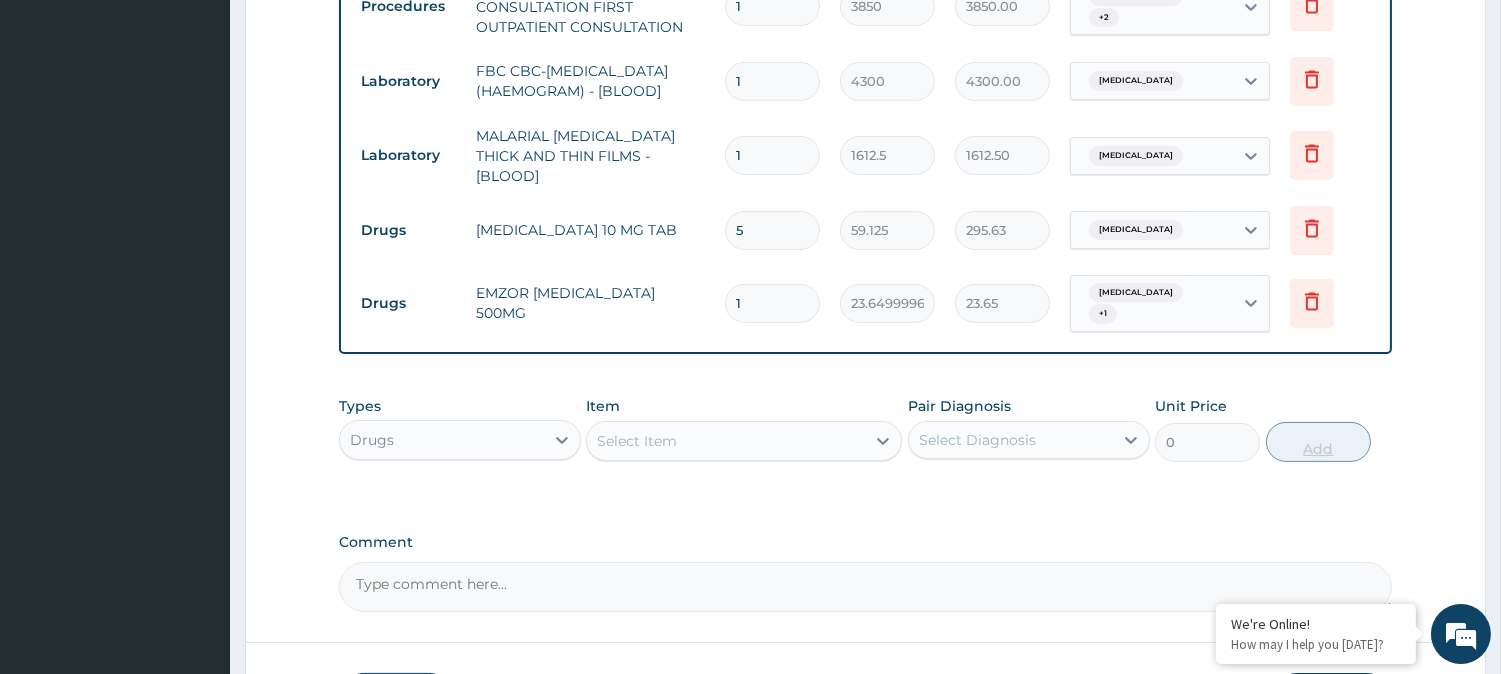type on "425.70" 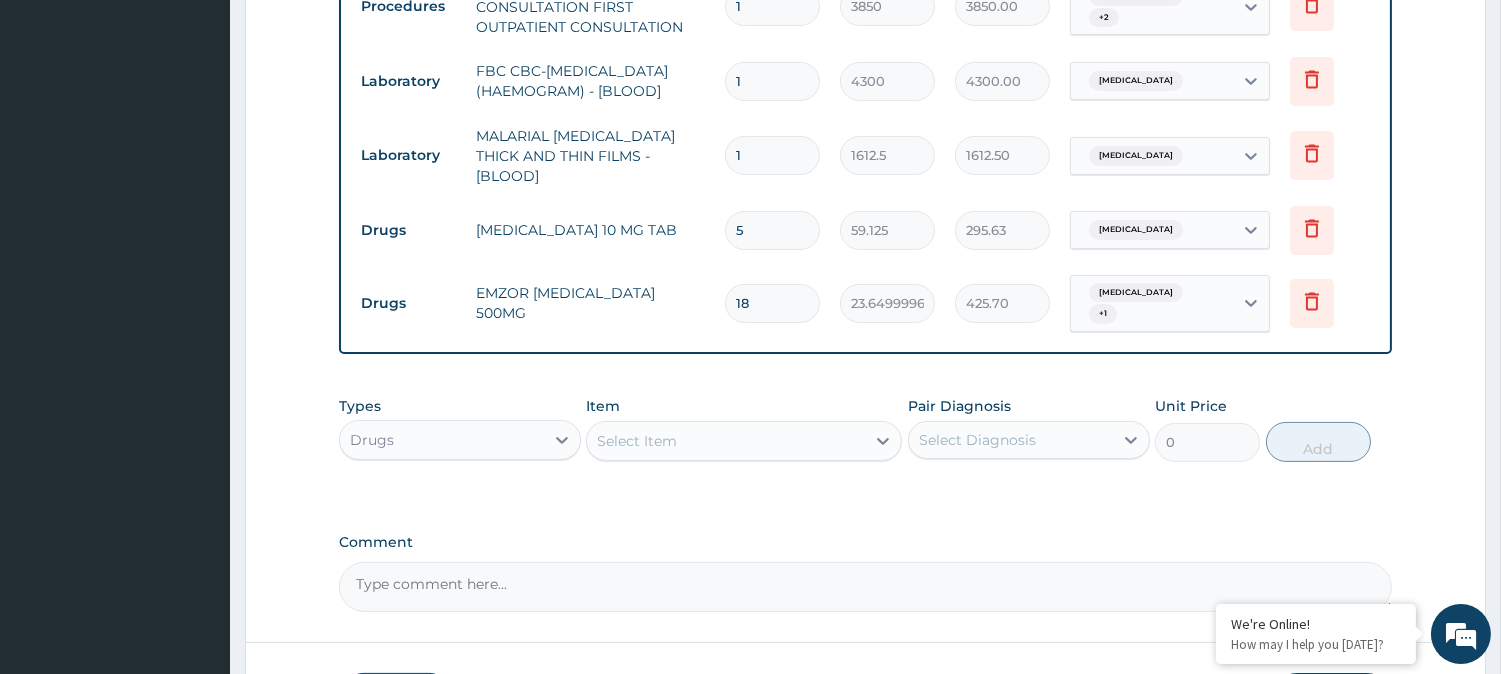 type on "18" 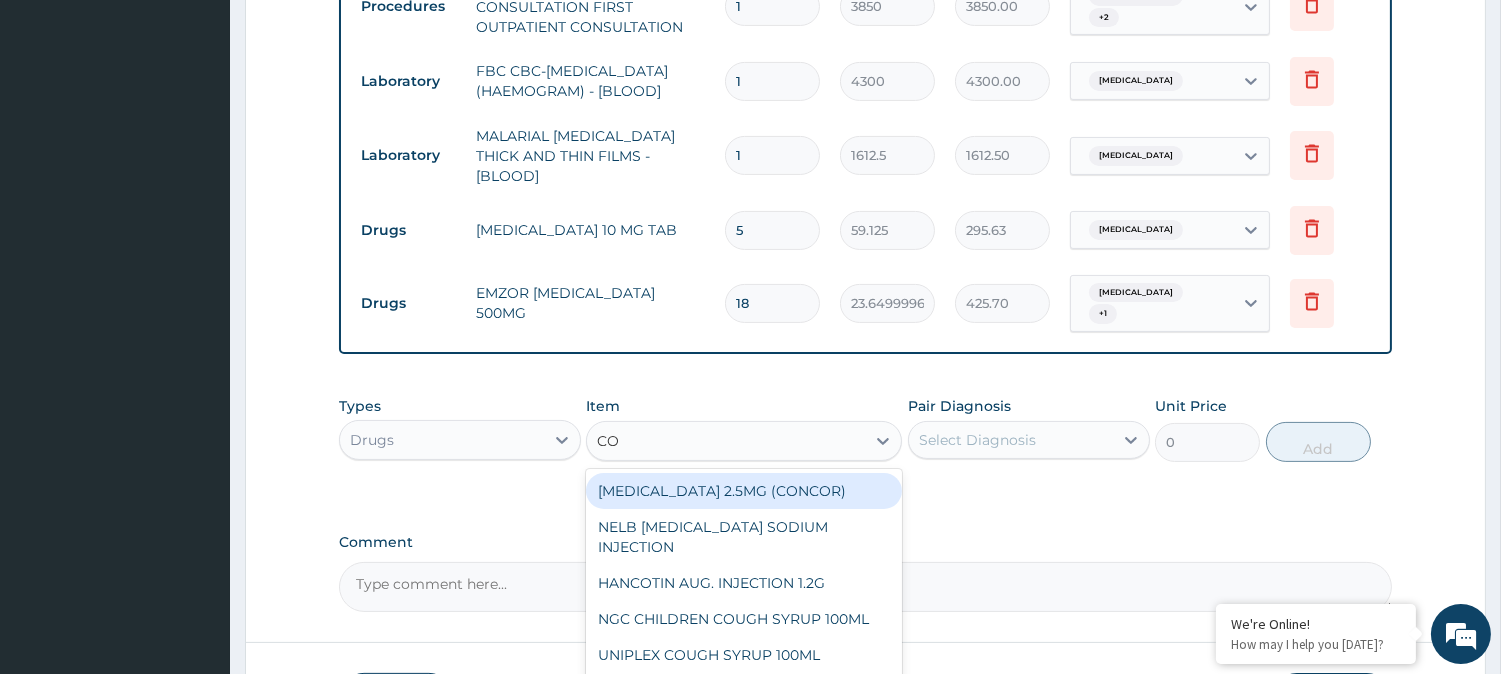 type on "COA" 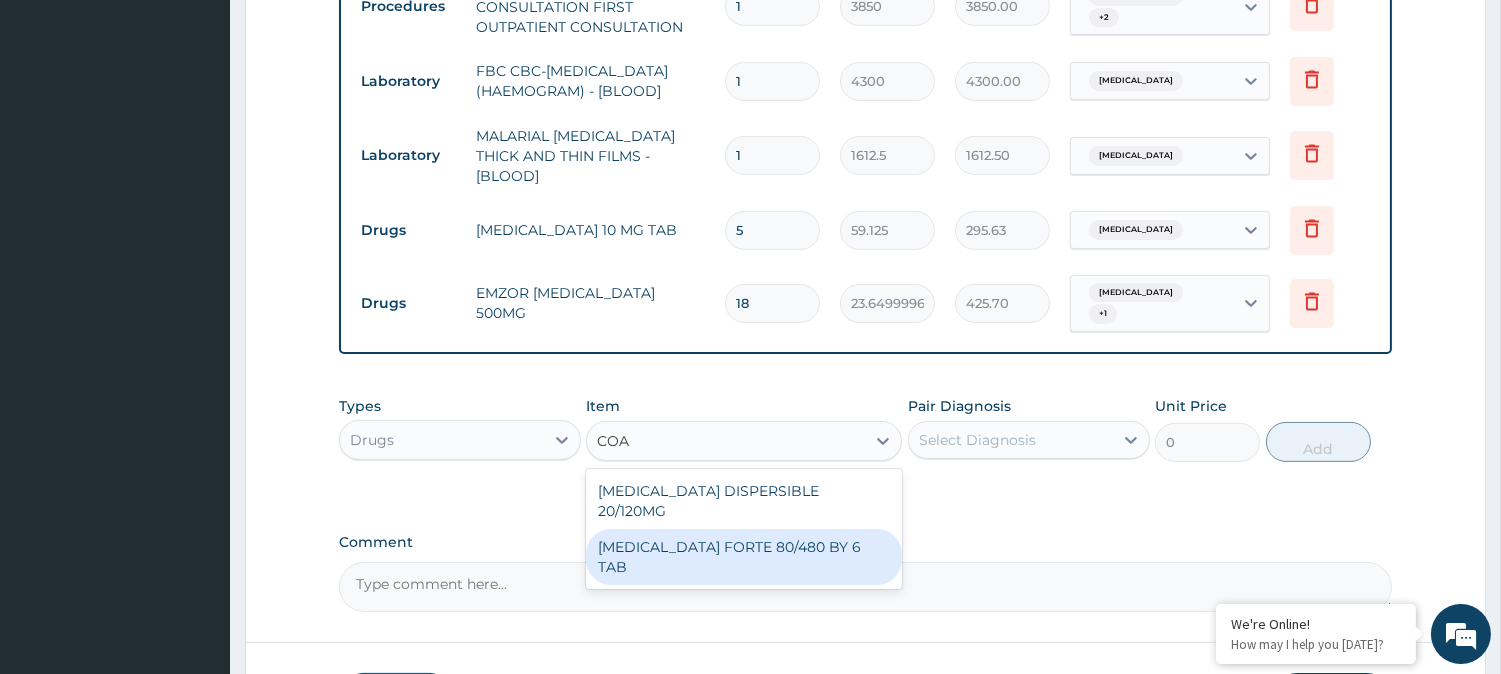 click on "COARTEM FORTE 80/480 BY 6 TAB" at bounding box center (744, 557) 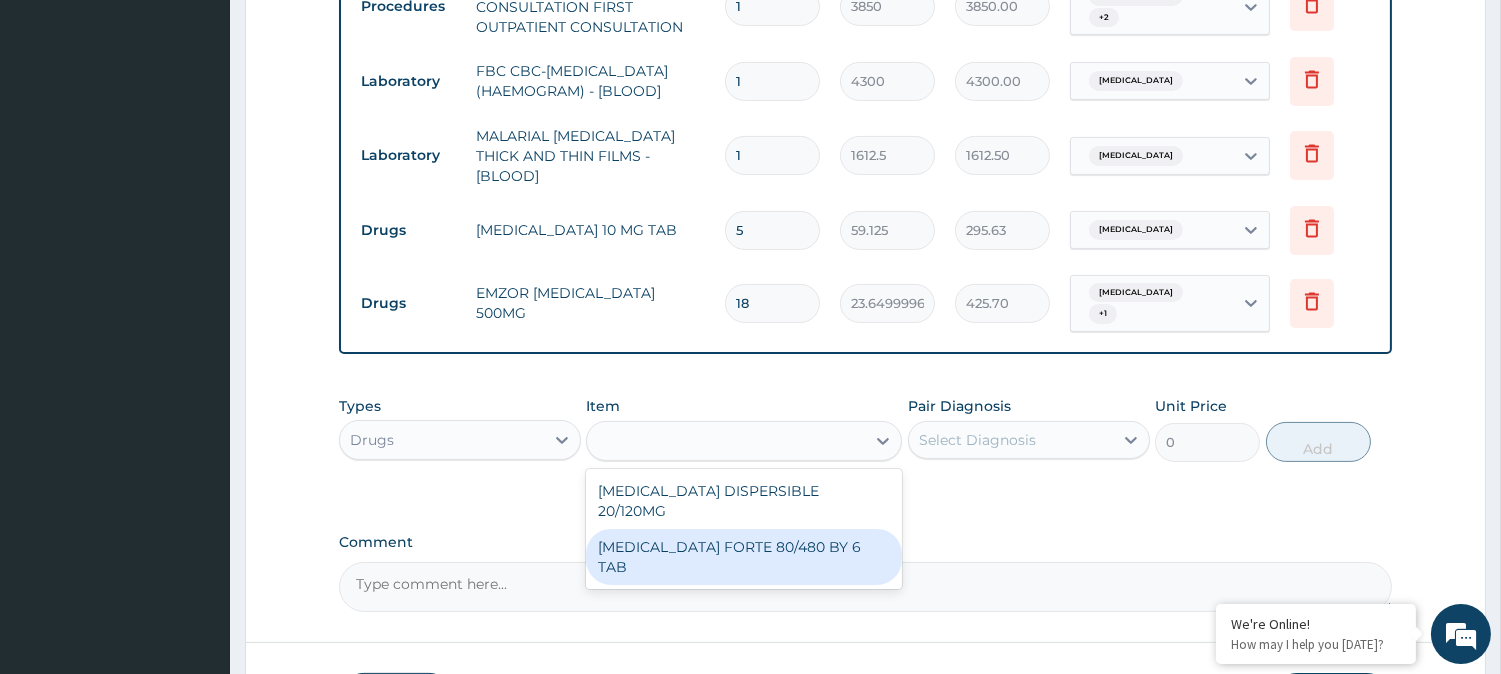 type on "449.3500061035156" 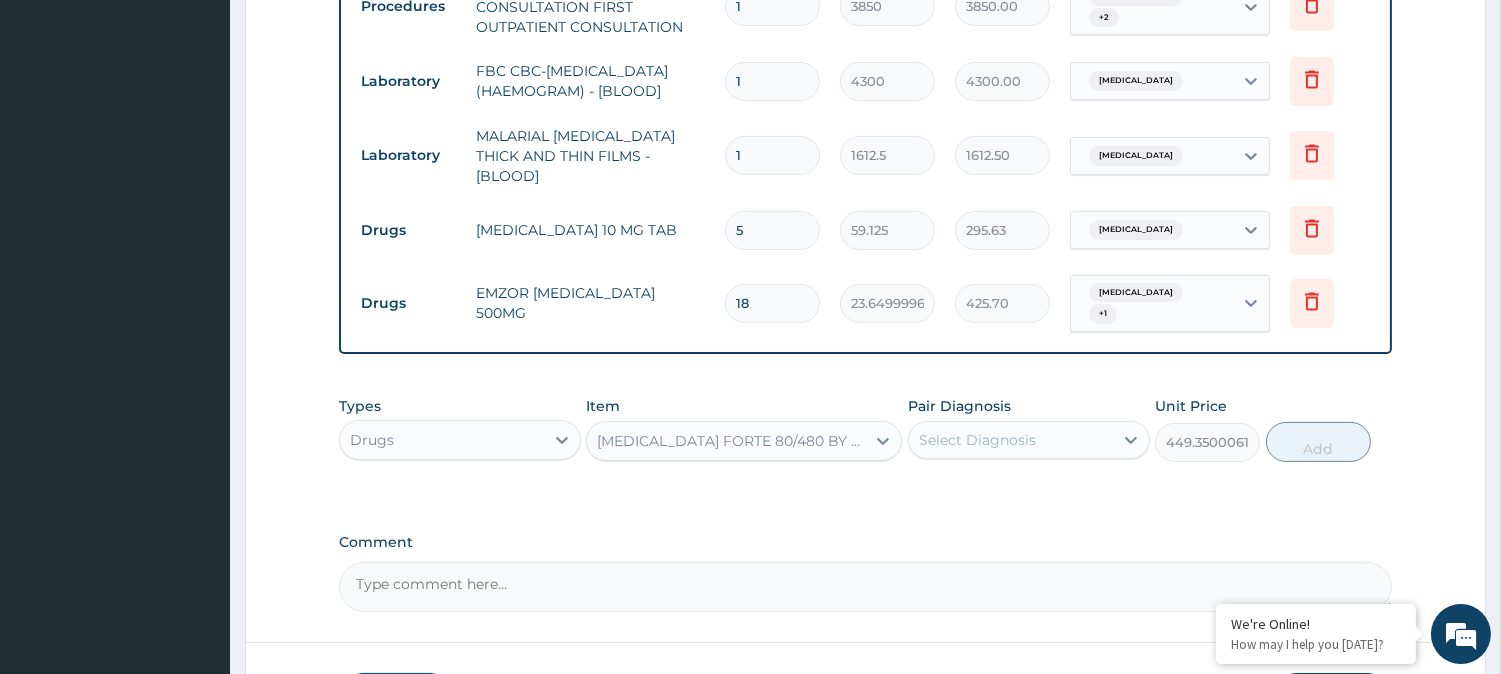 click on "Select Diagnosis" at bounding box center (1011, 440) 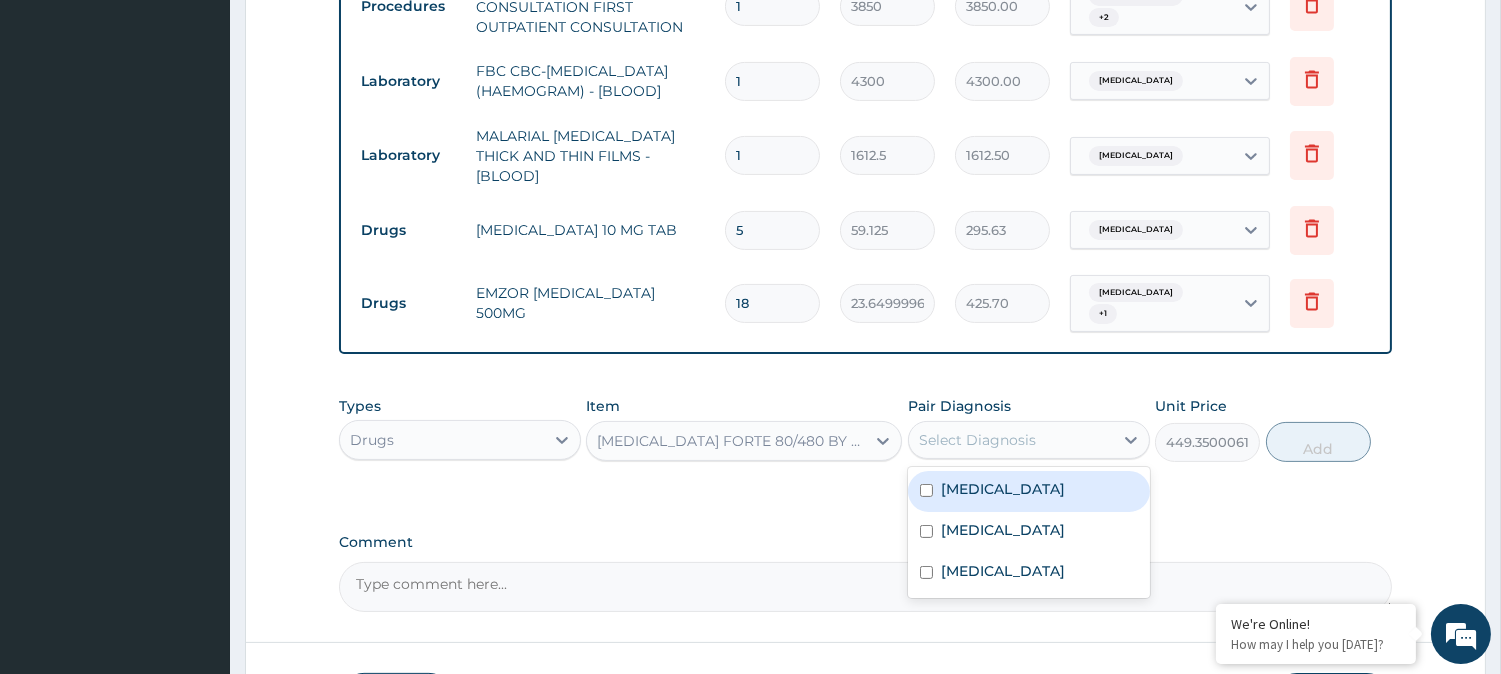 click on "Malaria" at bounding box center [1003, 489] 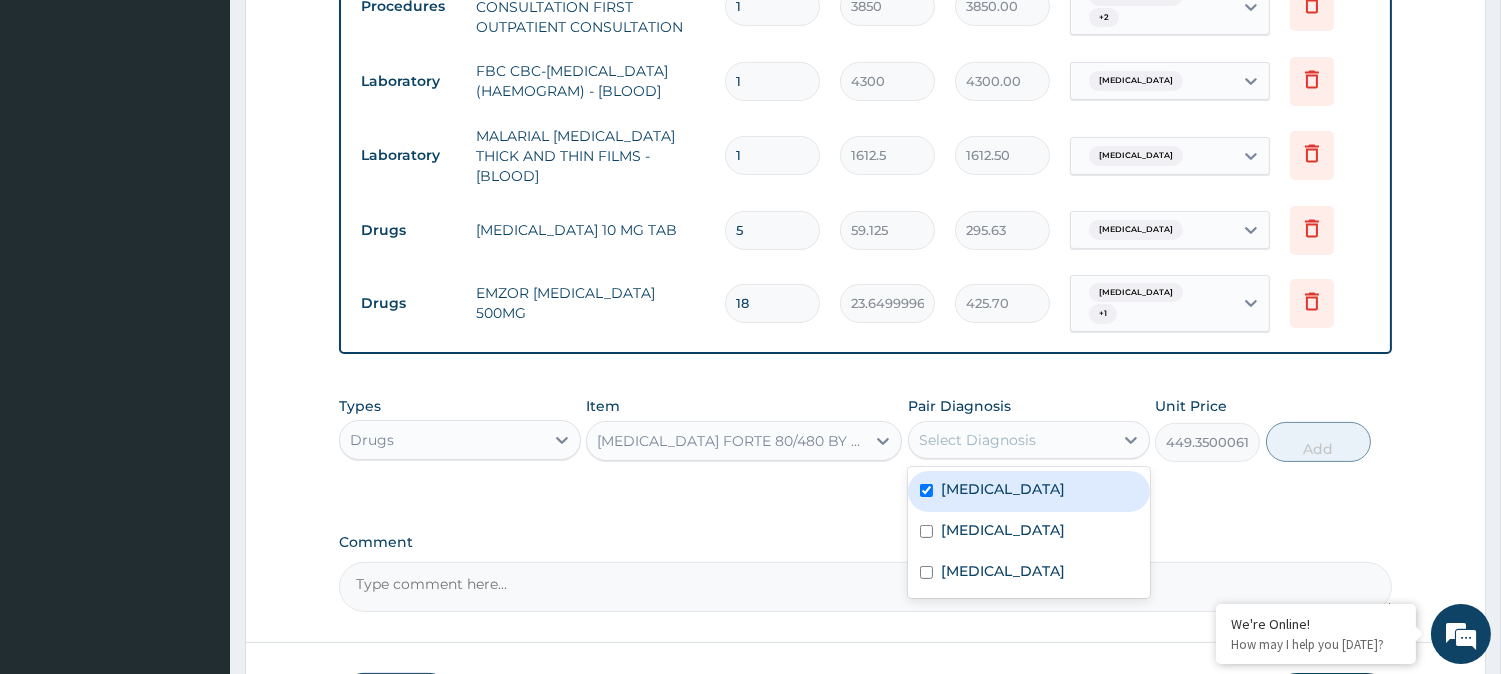 checkbox on "true" 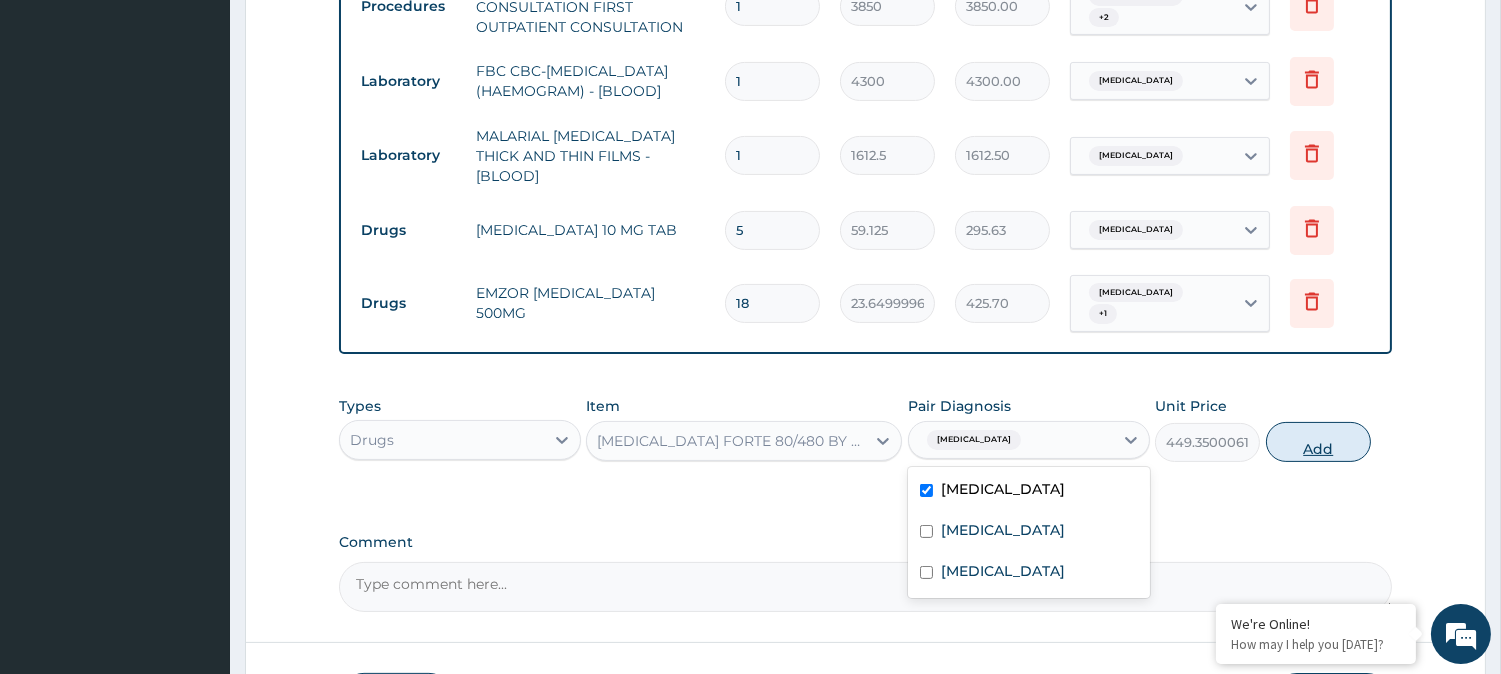 click on "Add" at bounding box center (1318, 442) 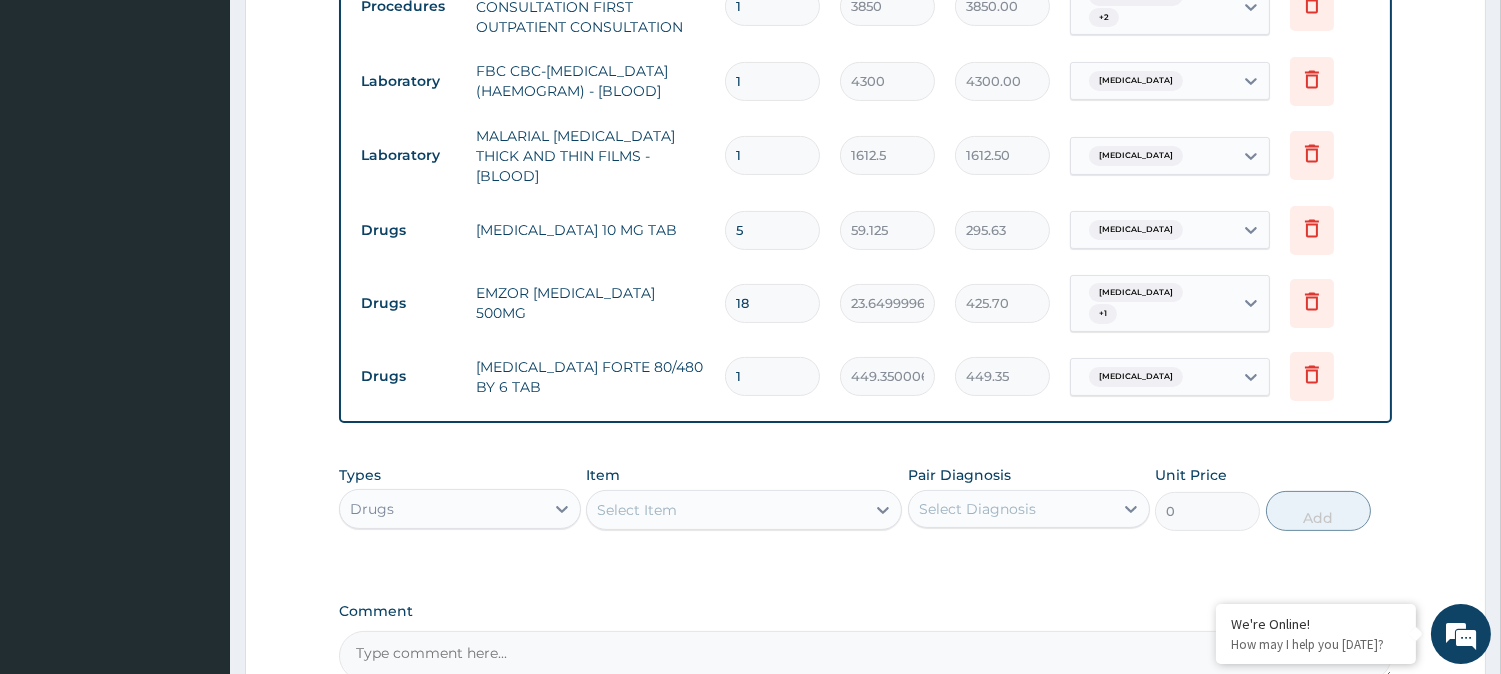 type 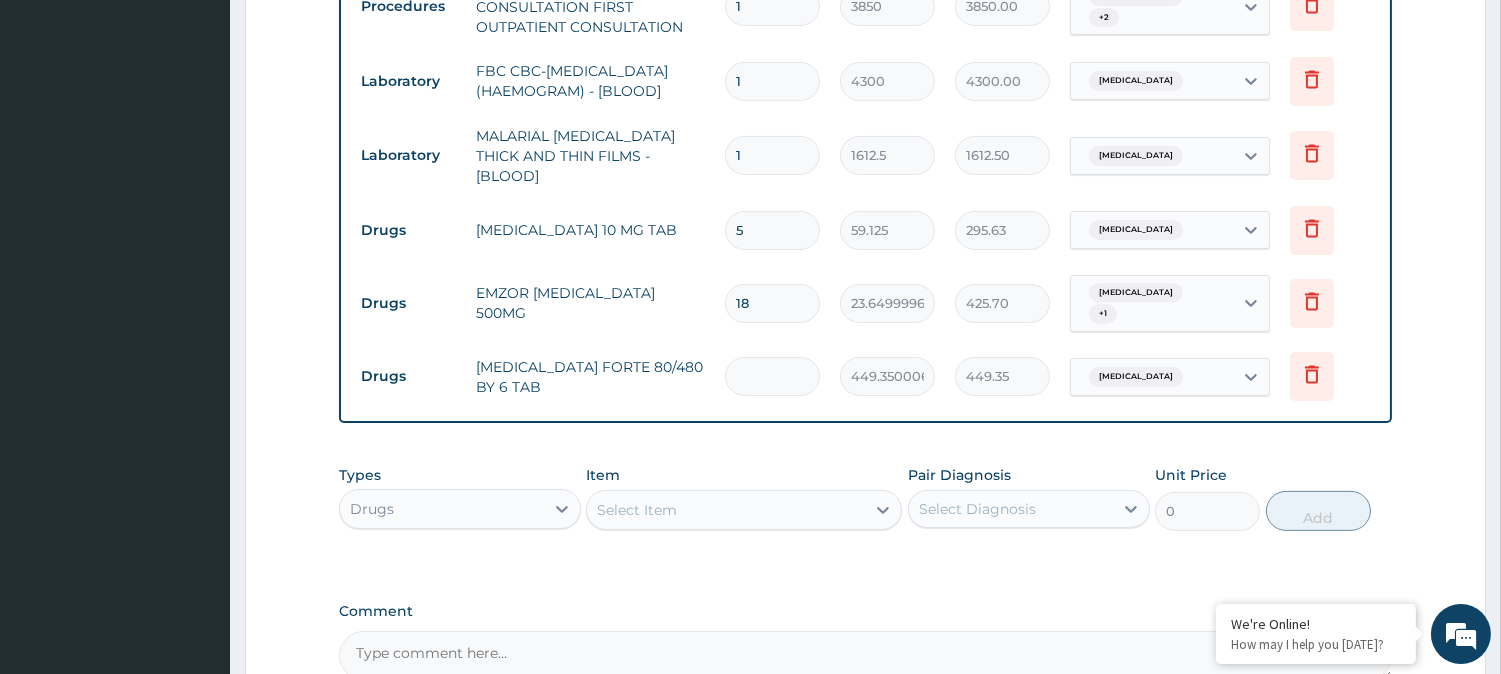 type on "0.00" 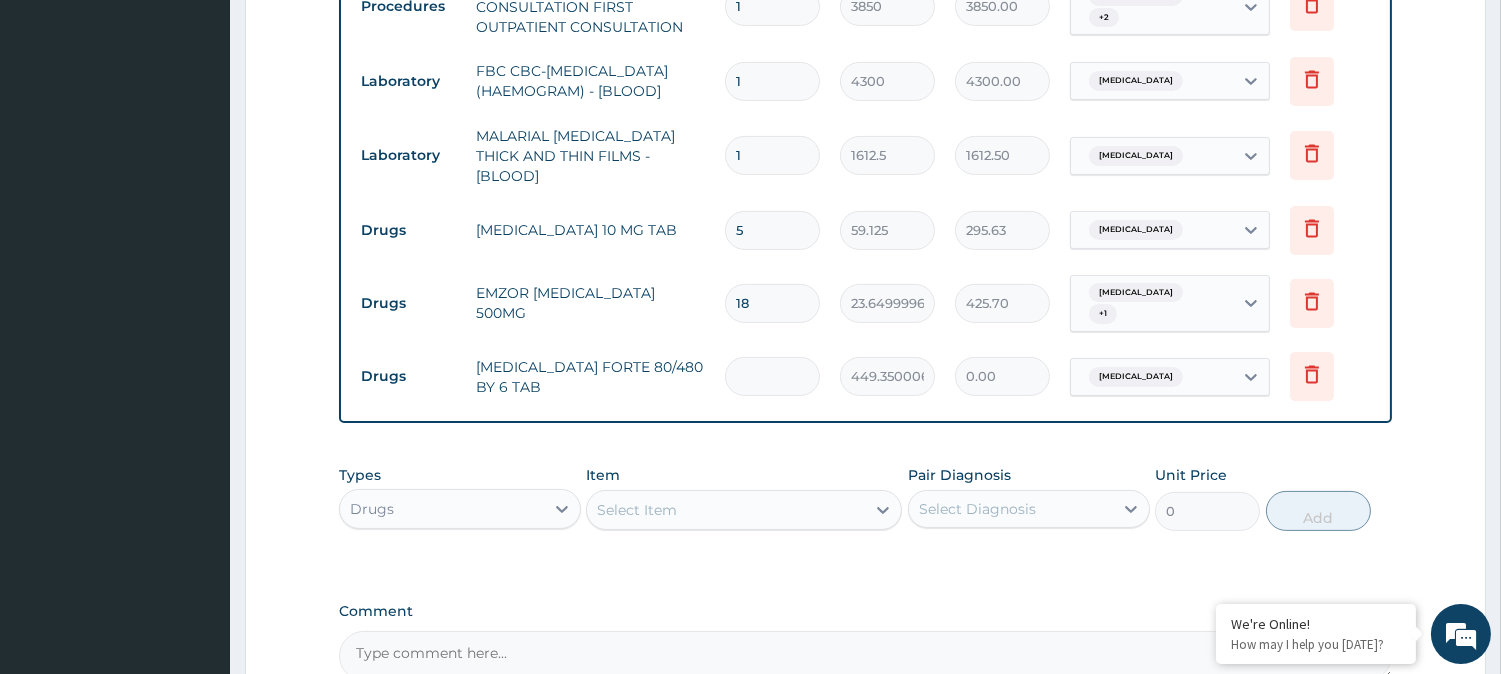 type on "6" 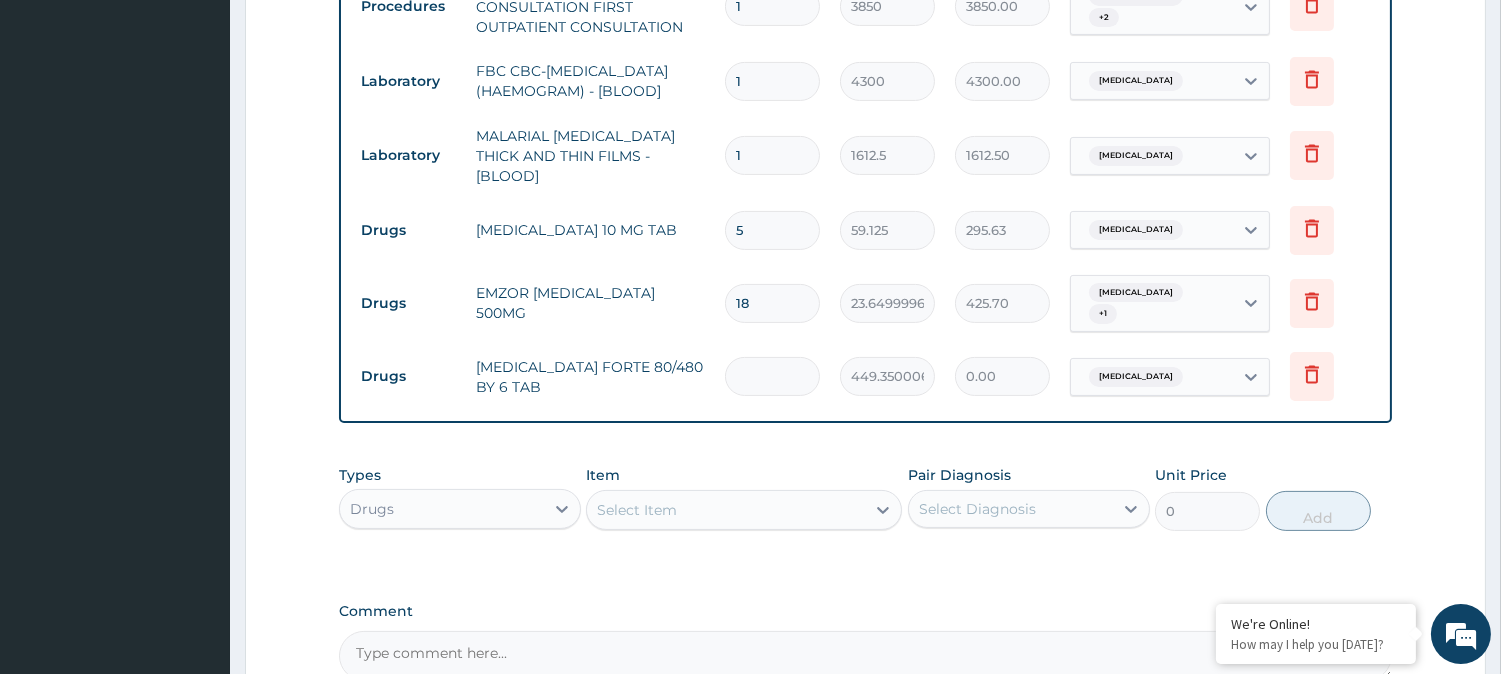 type on "2696.10" 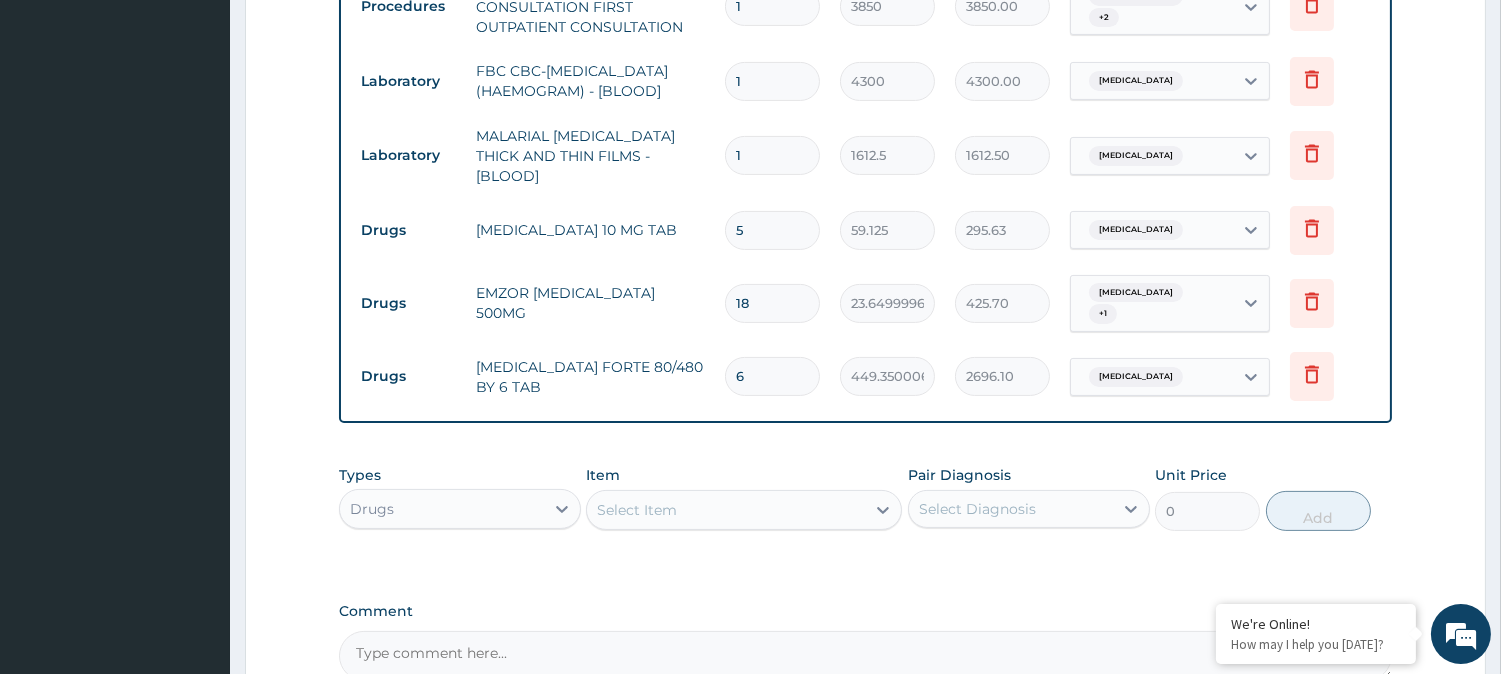 type on "6" 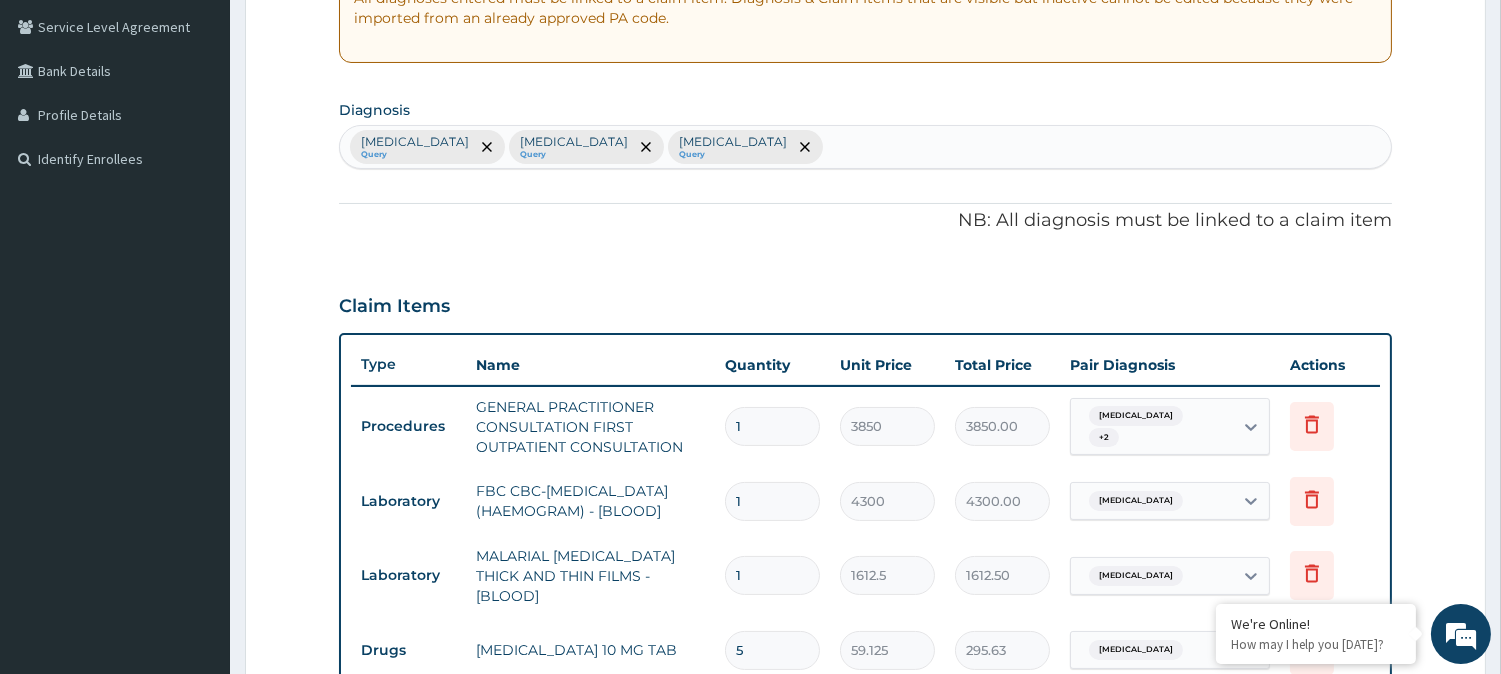scroll, scrollTop: 90, scrollLeft: 0, axis: vertical 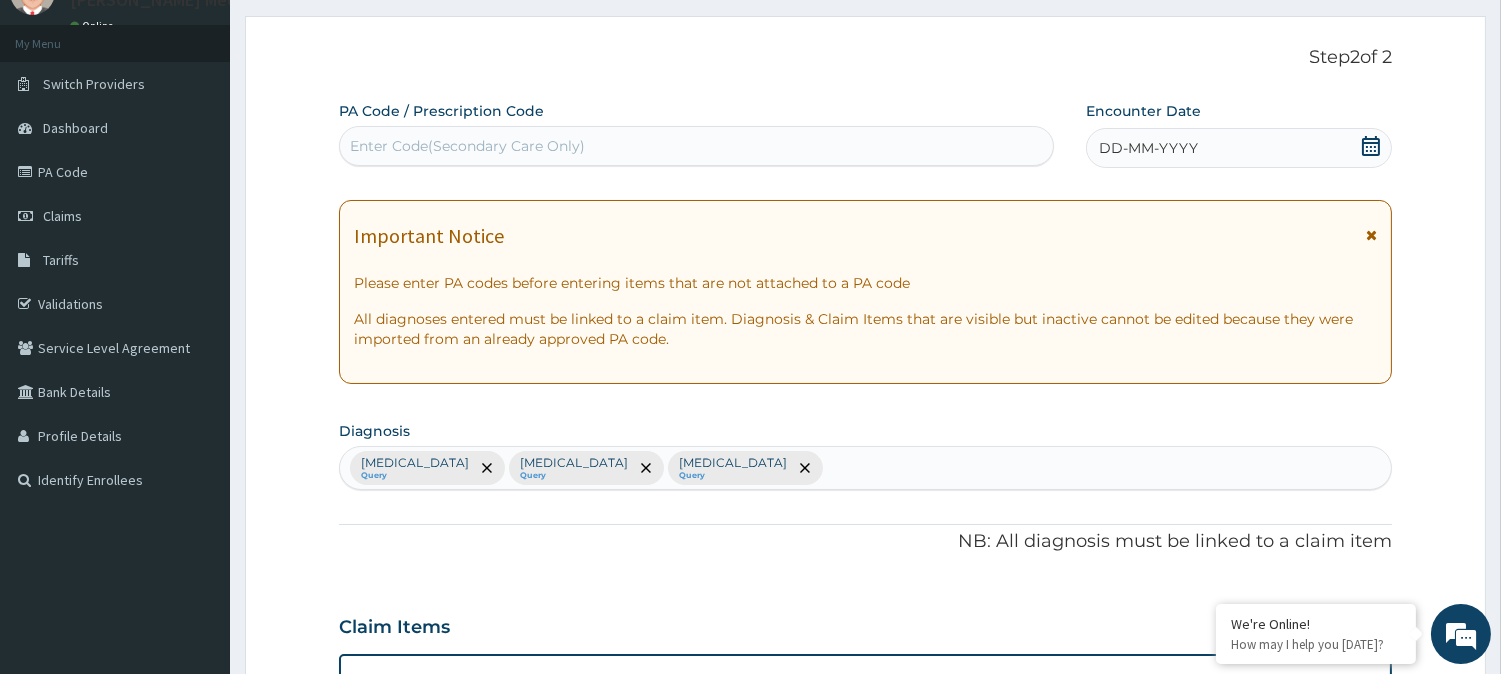 click on "DD-MM-YYYY" at bounding box center (1148, 148) 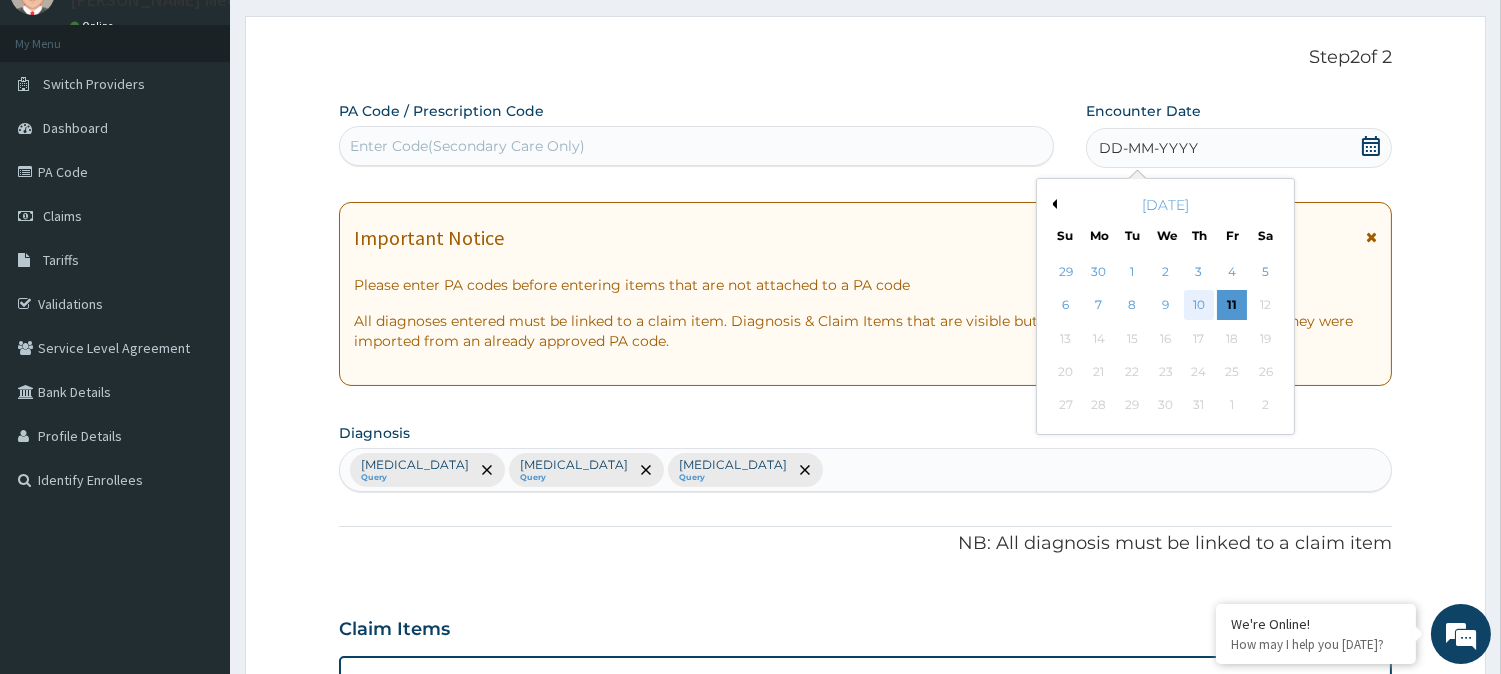 click on "10" at bounding box center [1199, 306] 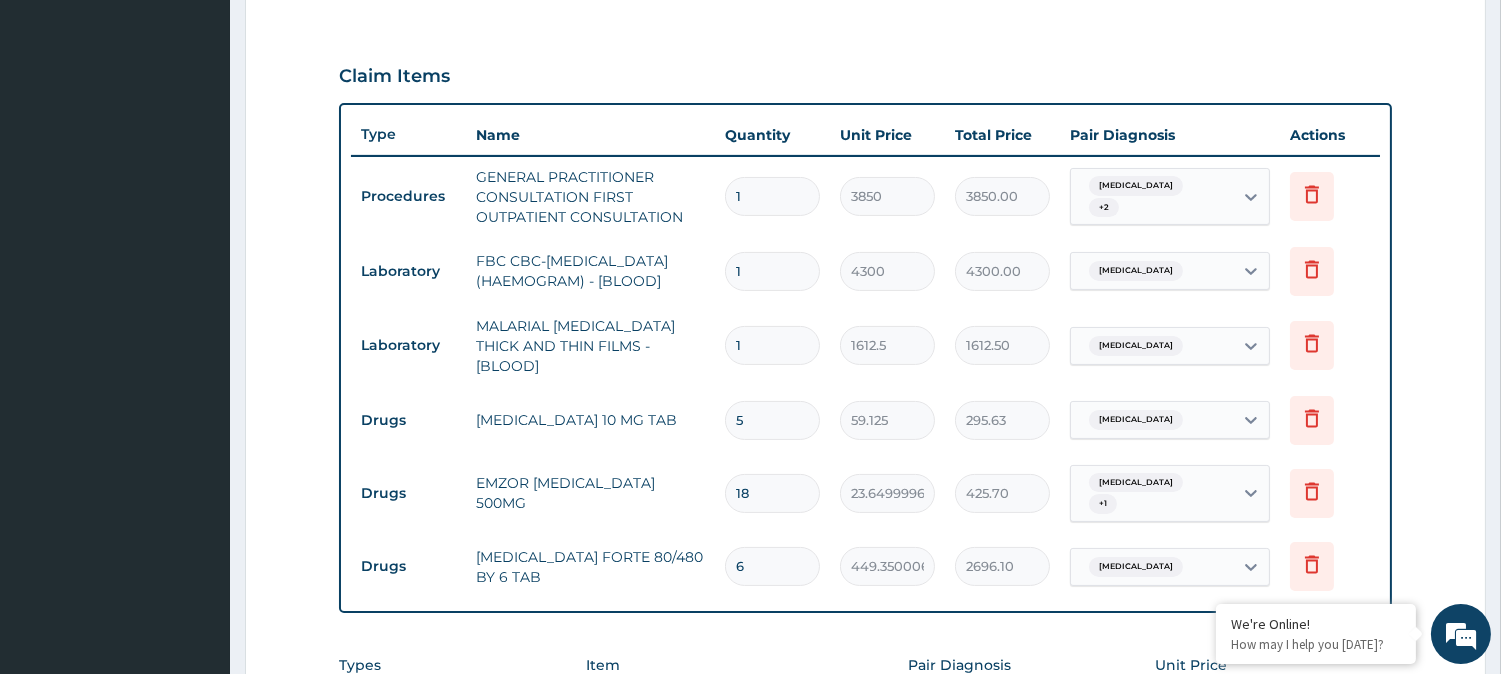 scroll, scrollTop: 1040, scrollLeft: 0, axis: vertical 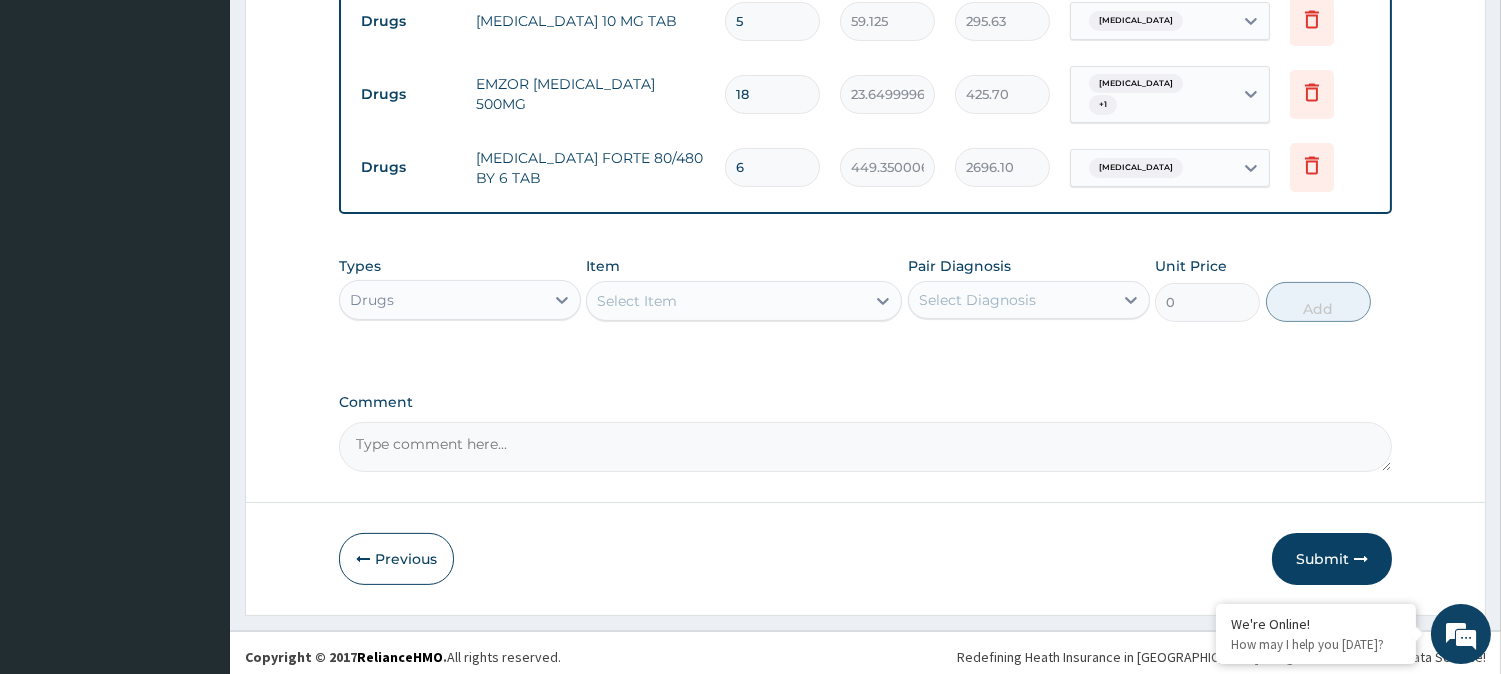 drag, startPoint x: 1315, startPoint y: 543, endPoint x: 1293, endPoint y: 536, distance: 23.086792 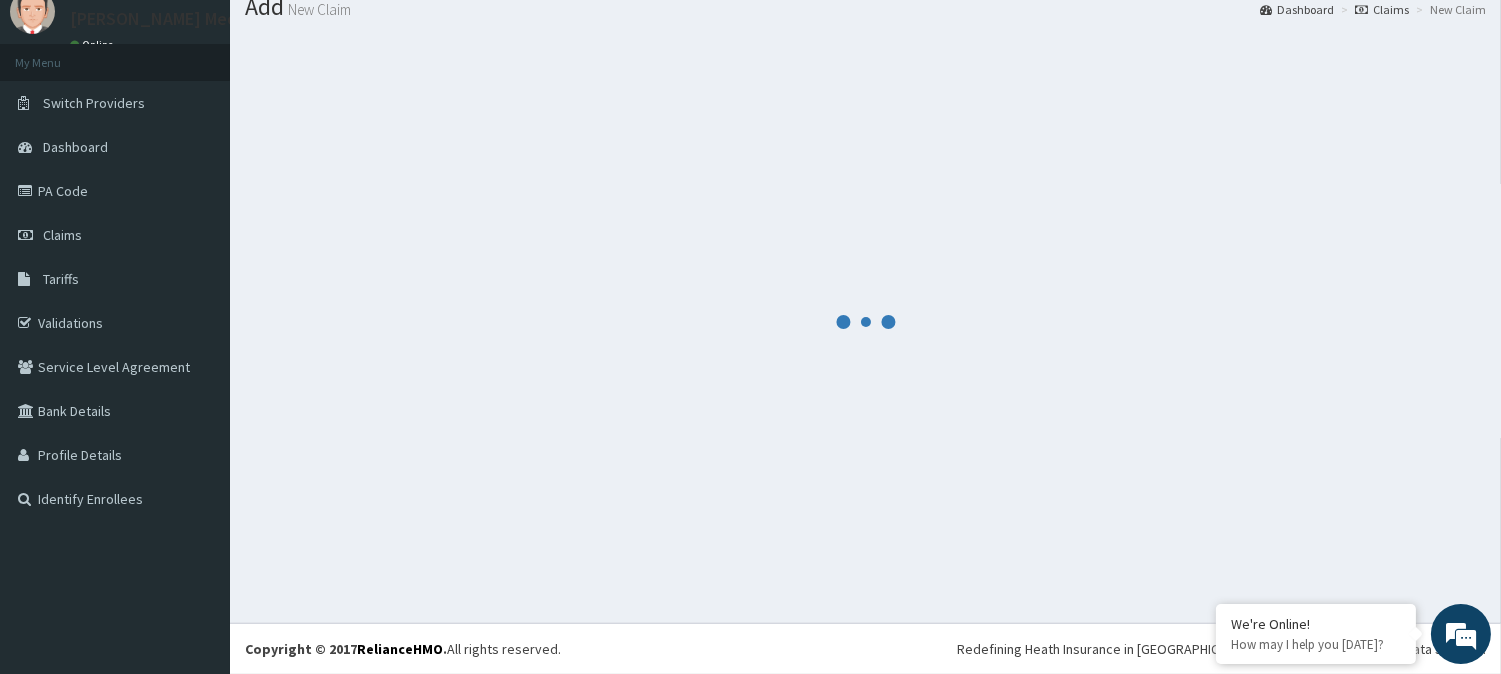 scroll, scrollTop: 1040, scrollLeft: 0, axis: vertical 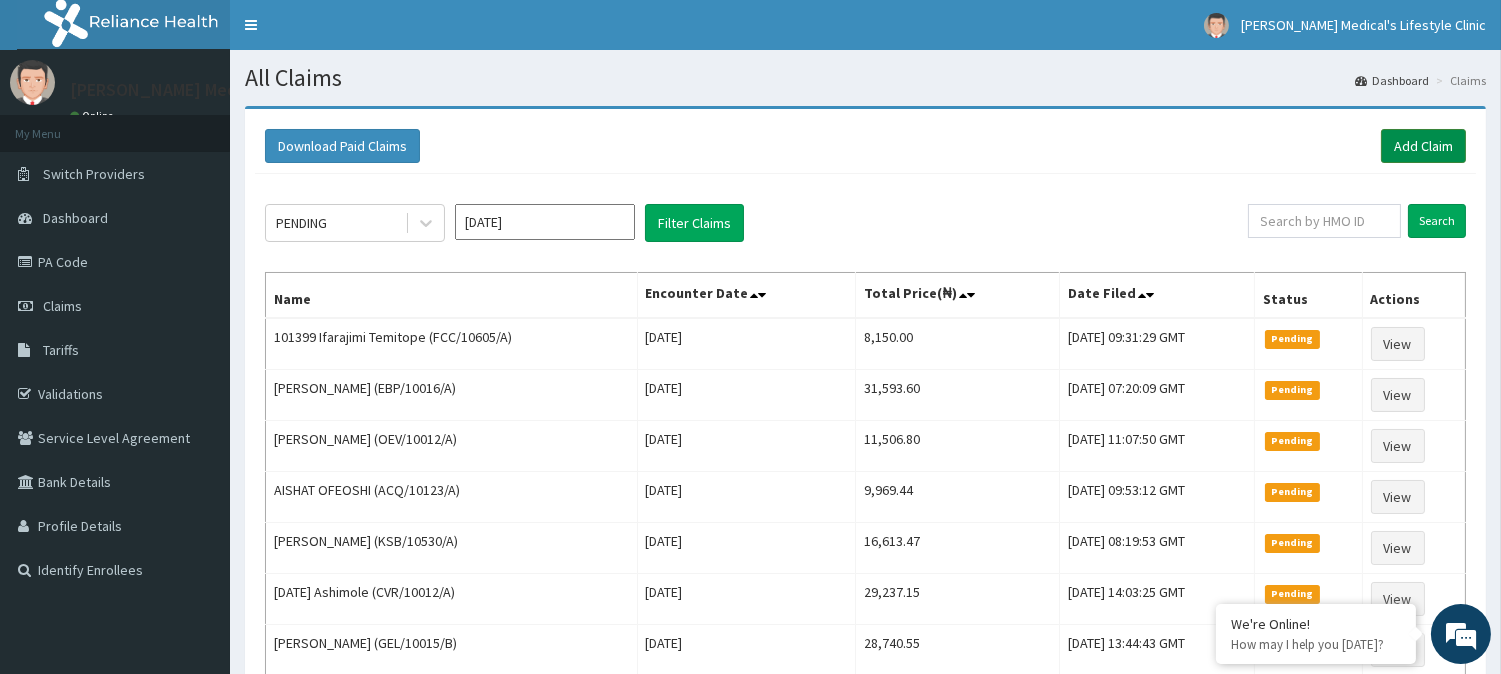 click on "Add Claim" at bounding box center [1423, 146] 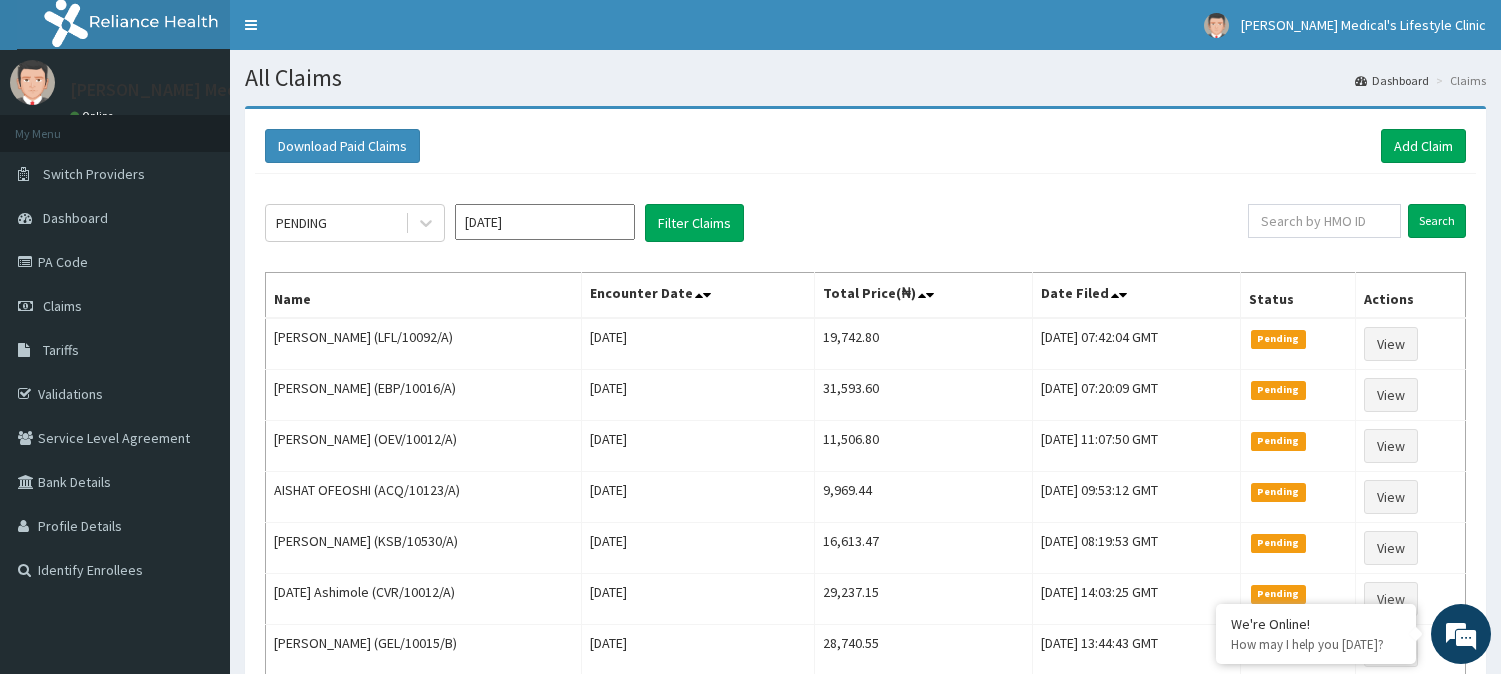 scroll, scrollTop: 0, scrollLeft: 0, axis: both 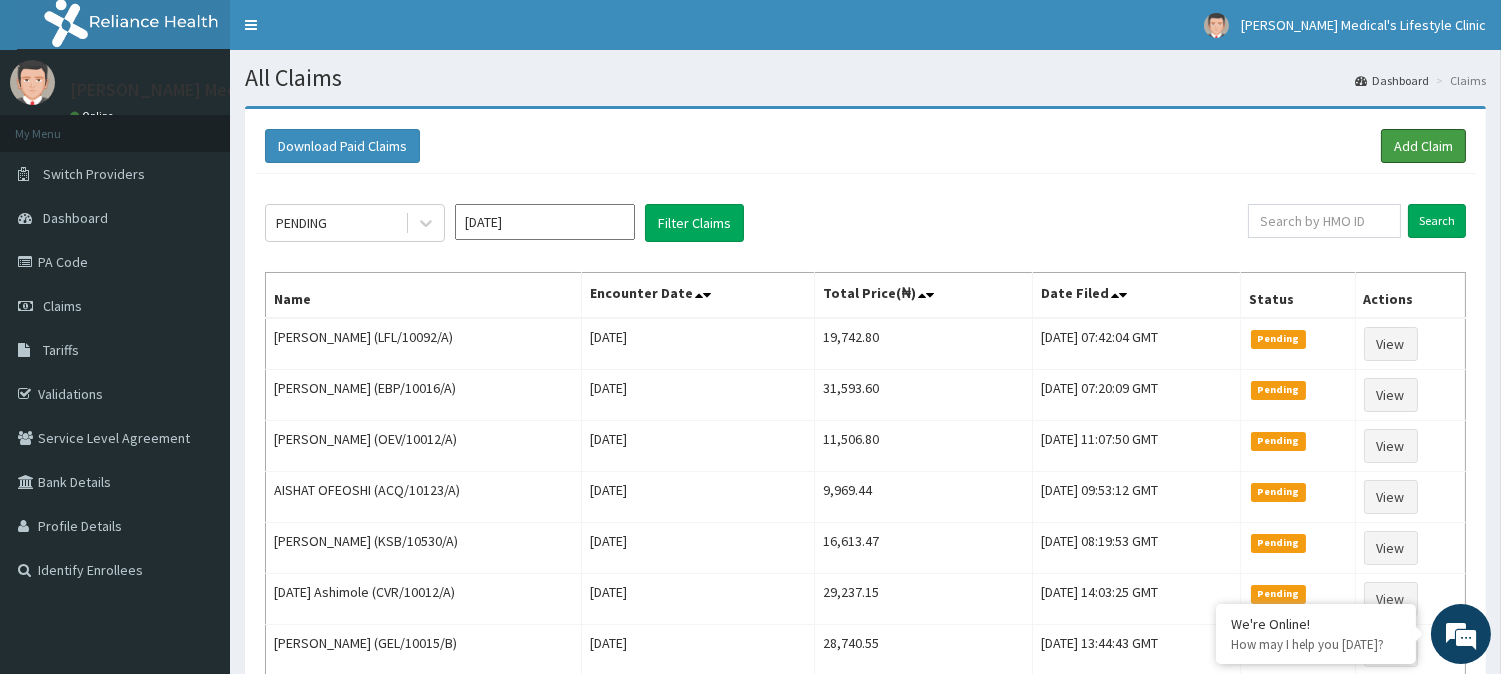 click on "Add Claim" at bounding box center [1423, 146] 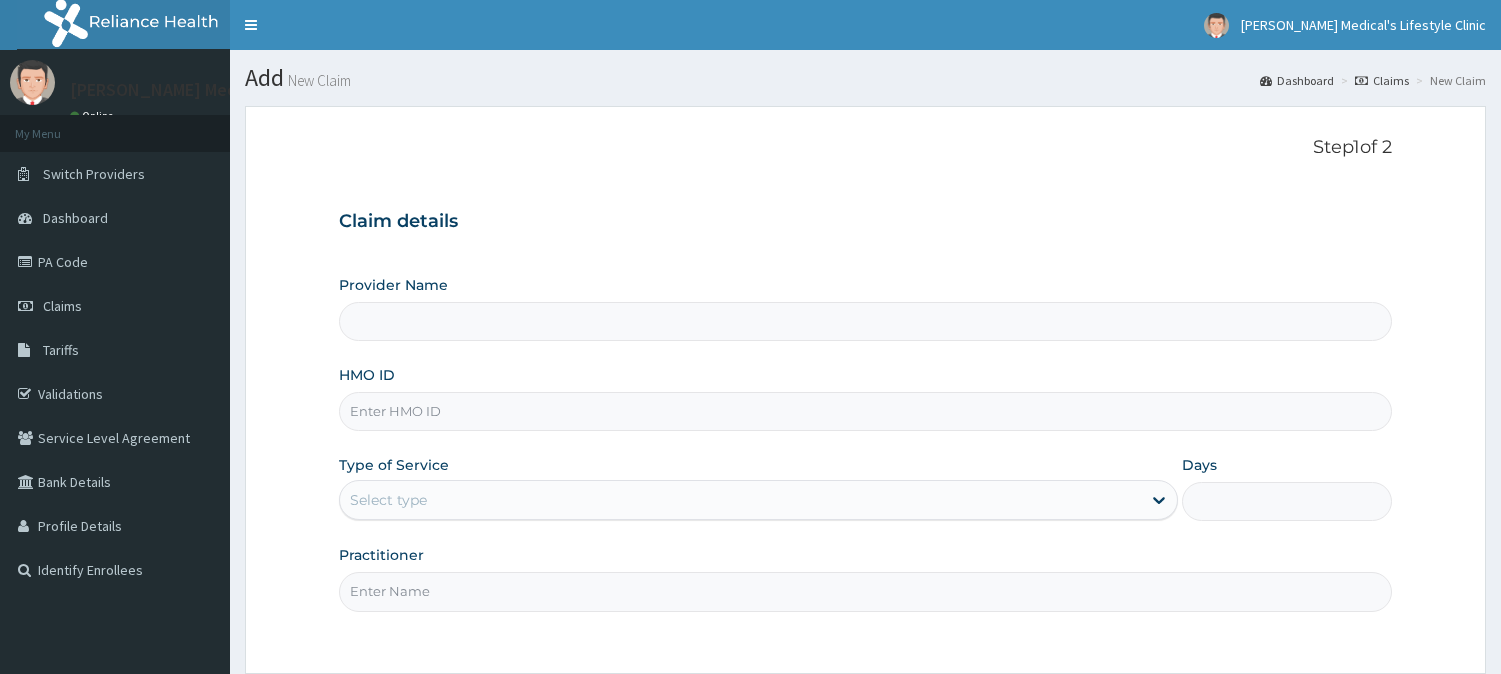 scroll, scrollTop: 0, scrollLeft: 0, axis: both 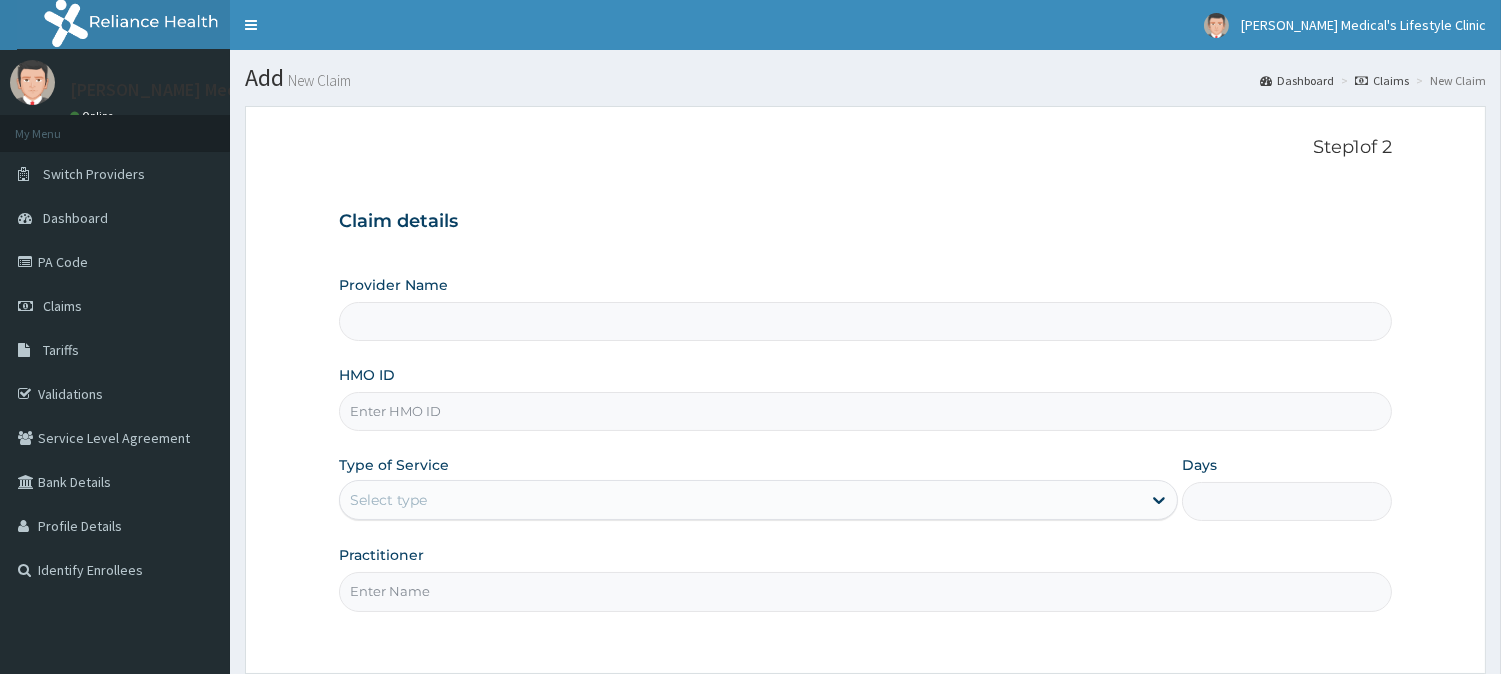 type on "[PERSON_NAME] Medical's Lifestyle clinic" 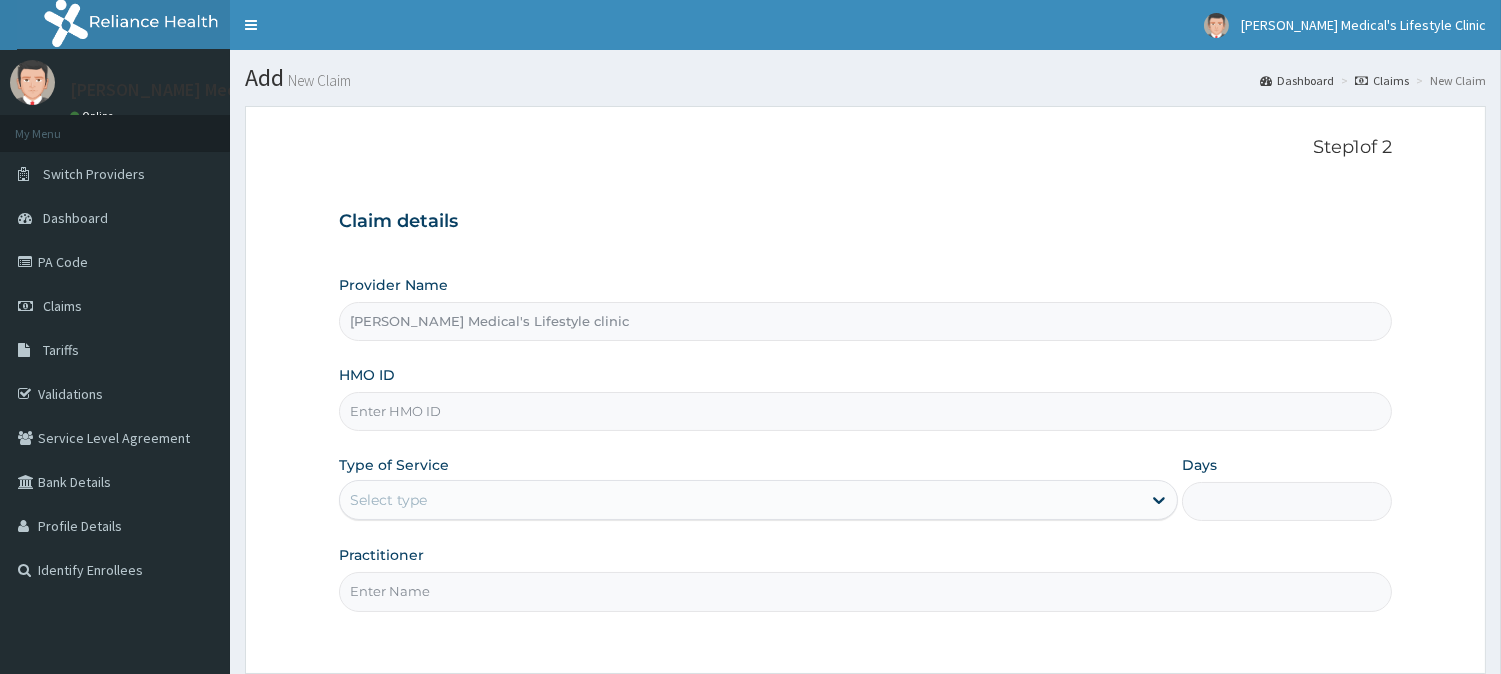 scroll, scrollTop: 0, scrollLeft: 0, axis: both 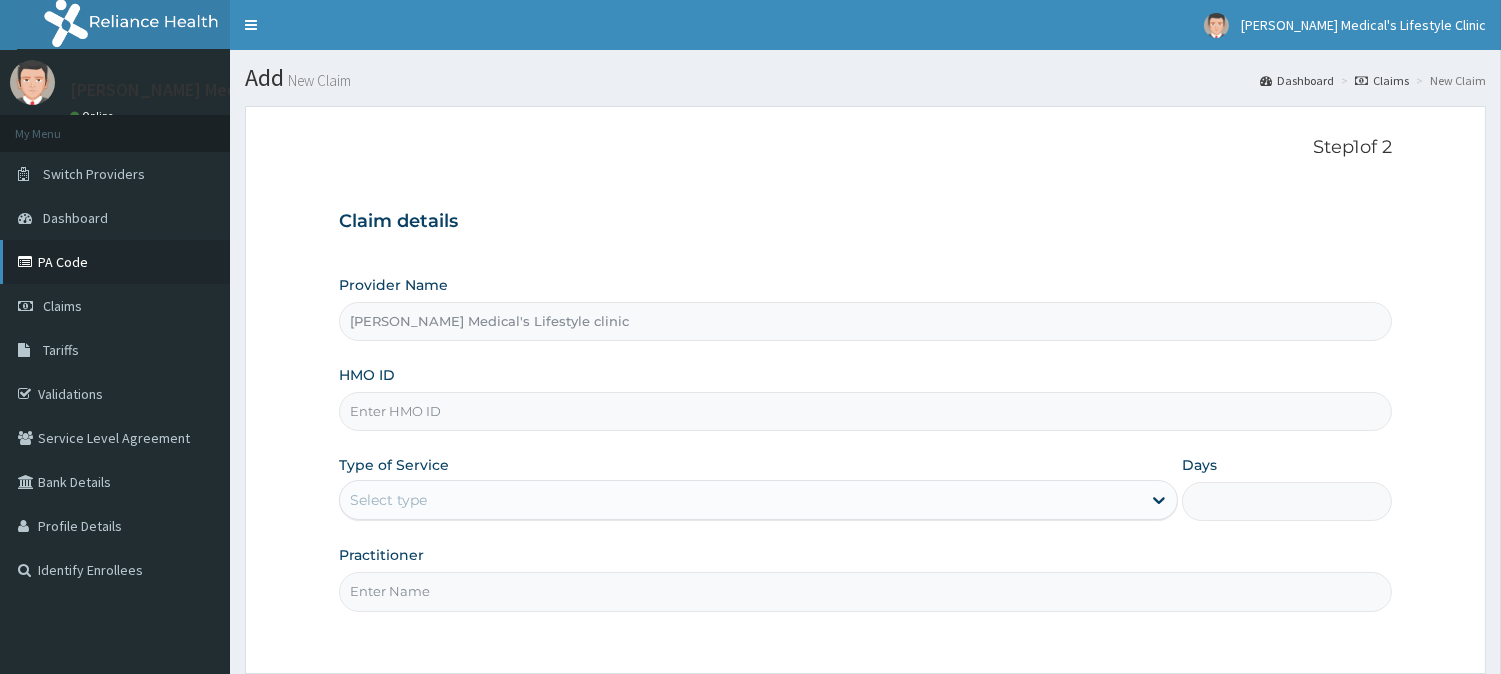 click on "PA Code" at bounding box center (115, 262) 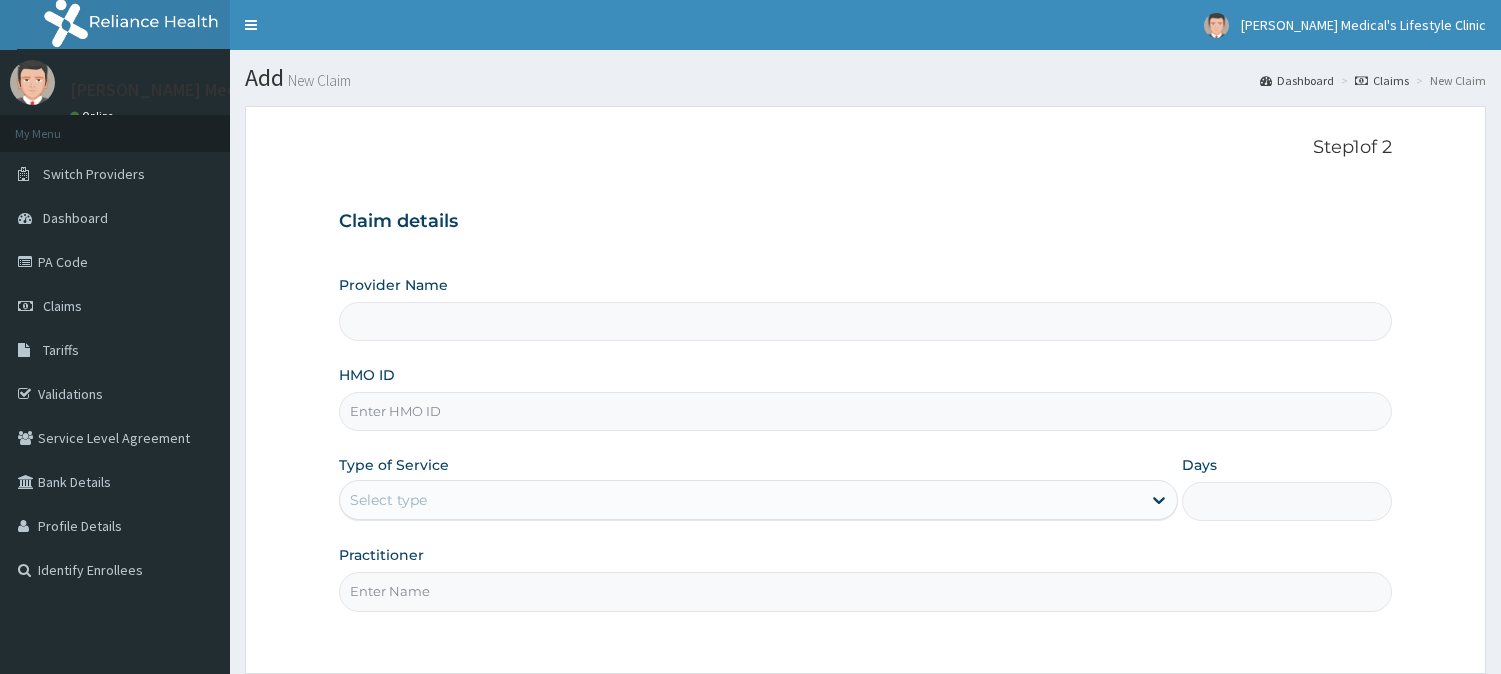 scroll, scrollTop: 0, scrollLeft: 0, axis: both 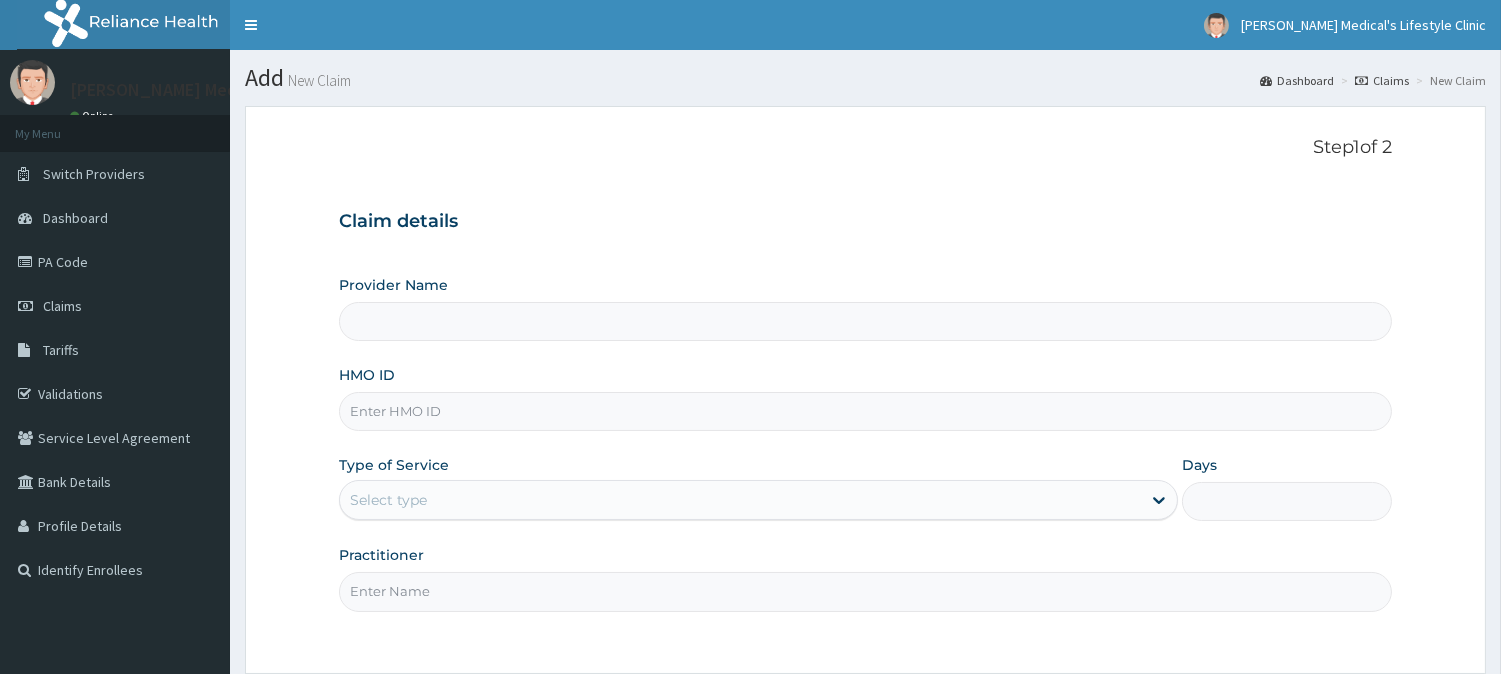 type on "Grover Medical's Lifestyle clinic" 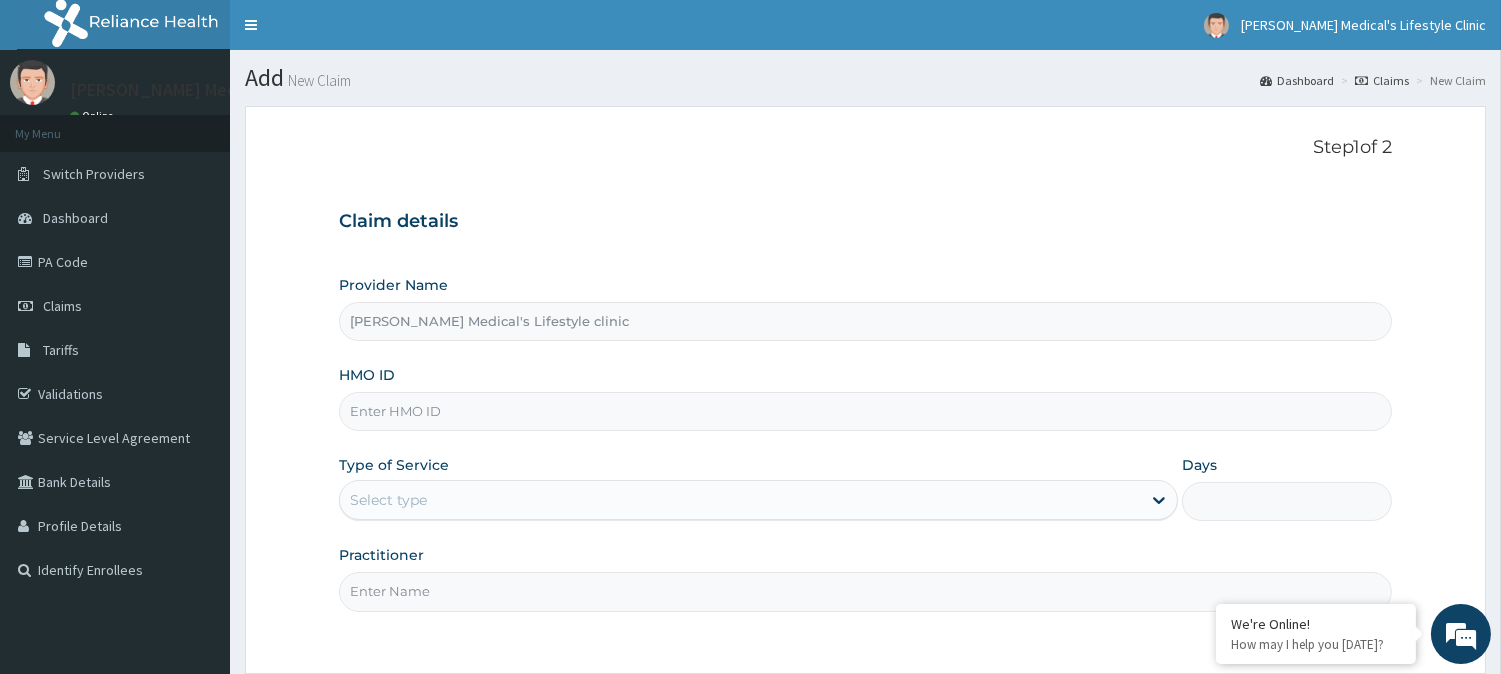 click on "HMO ID" at bounding box center [865, 411] 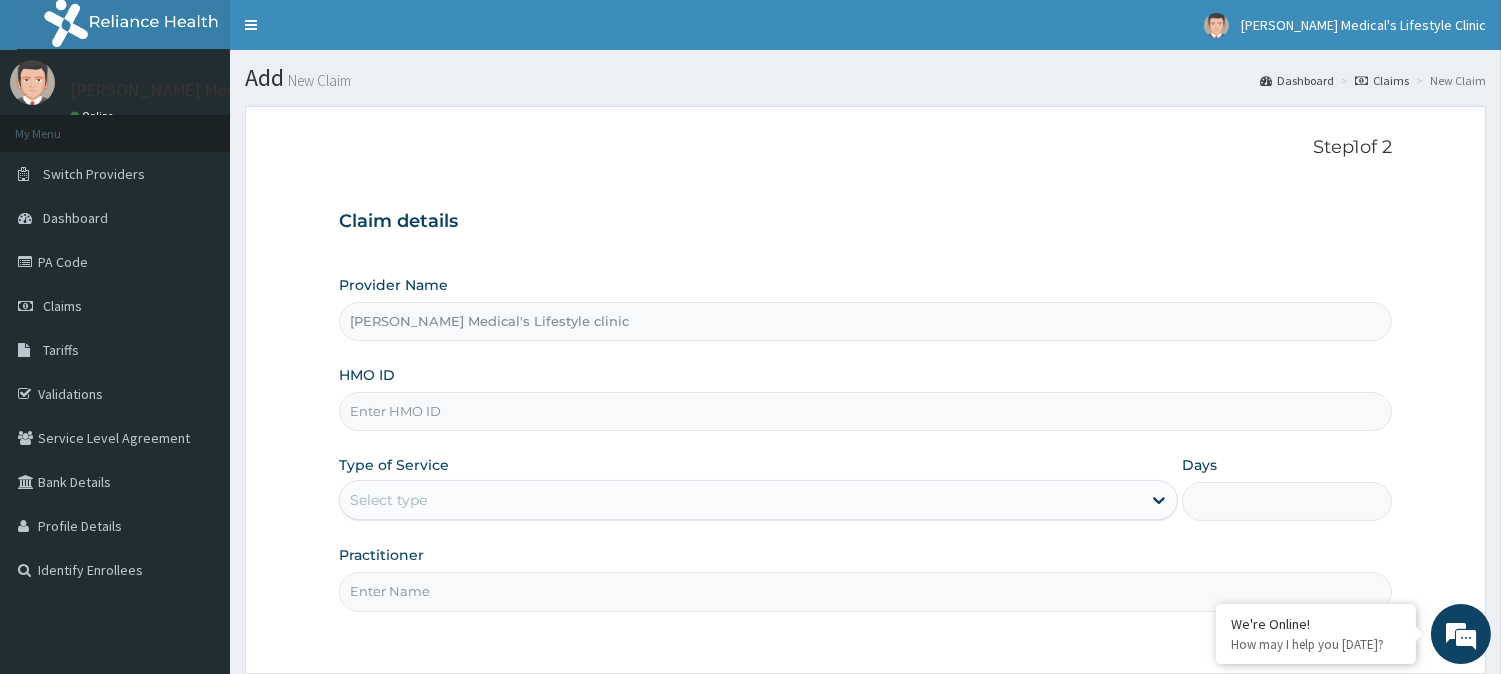 paste on "VFI/10021/A" 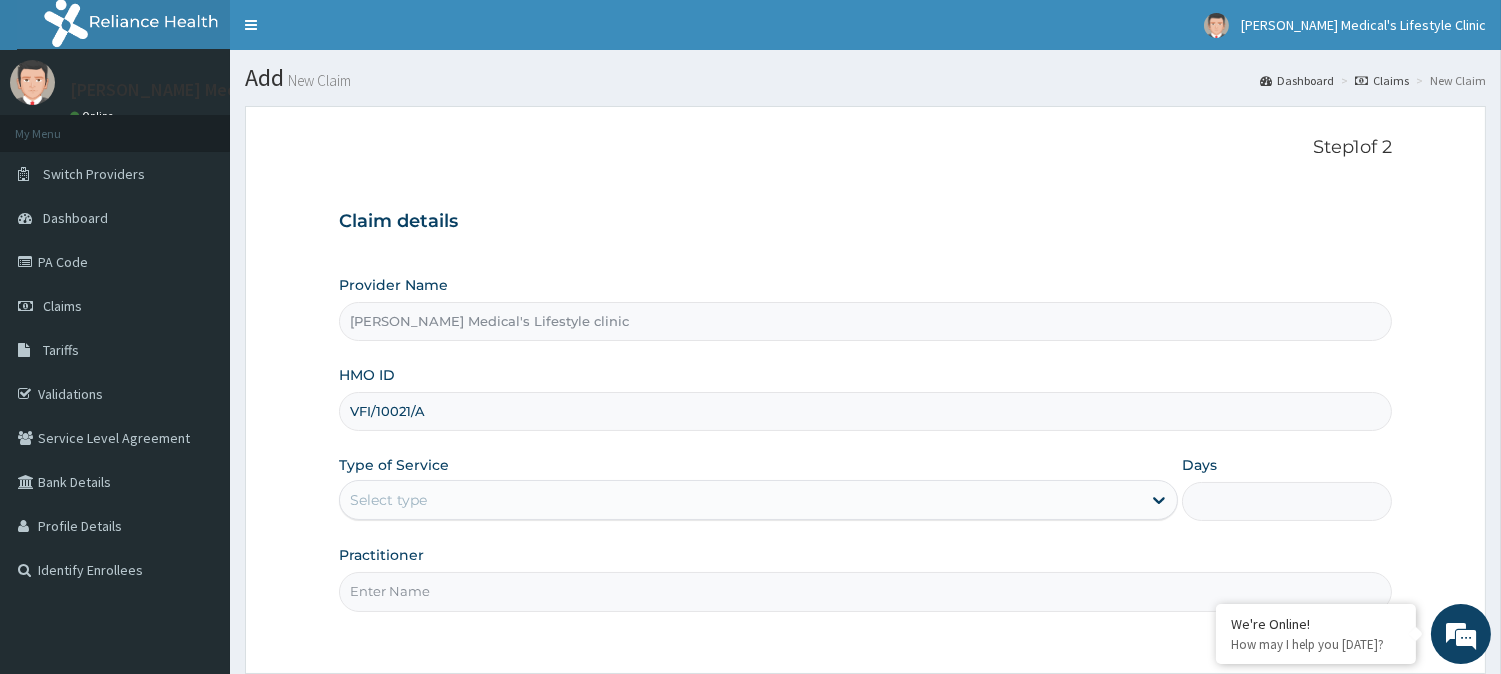 type on "VFI/10021/A" 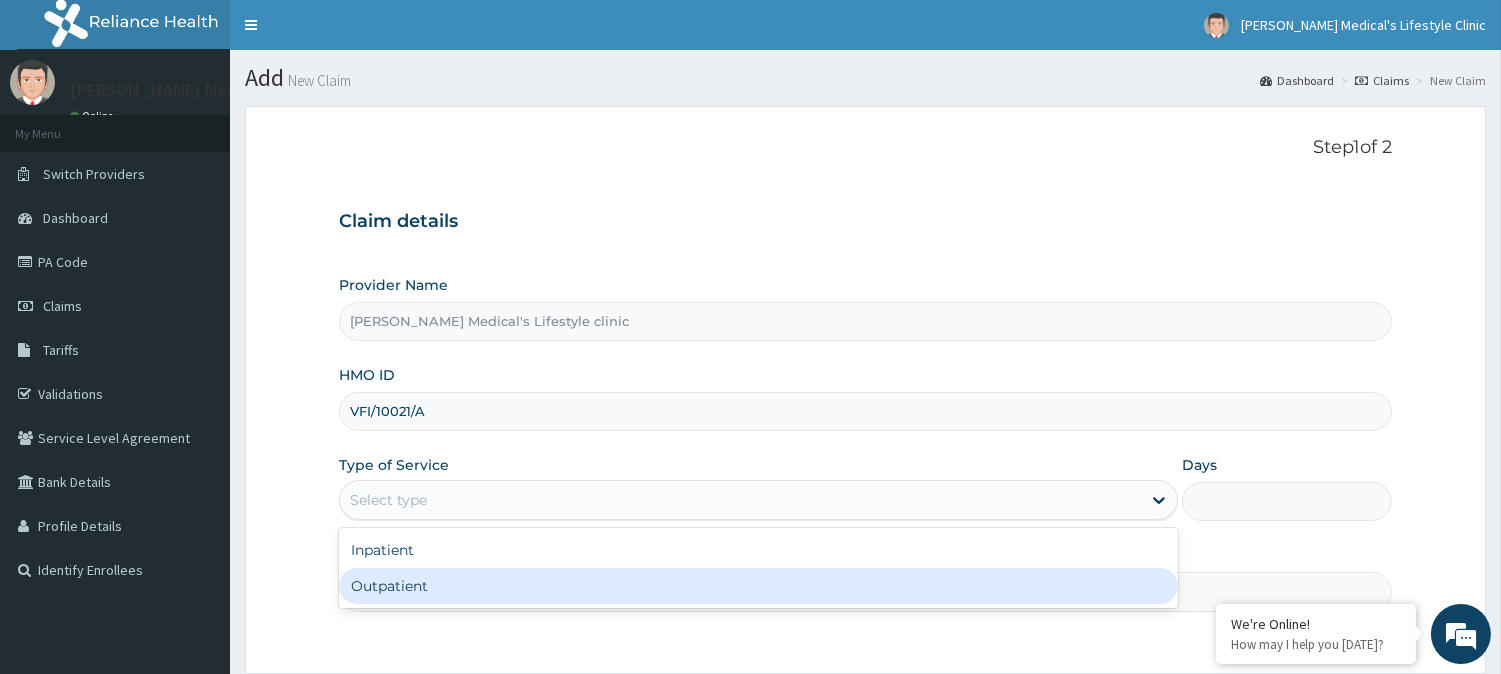 click on "Outpatient" at bounding box center (758, 586) 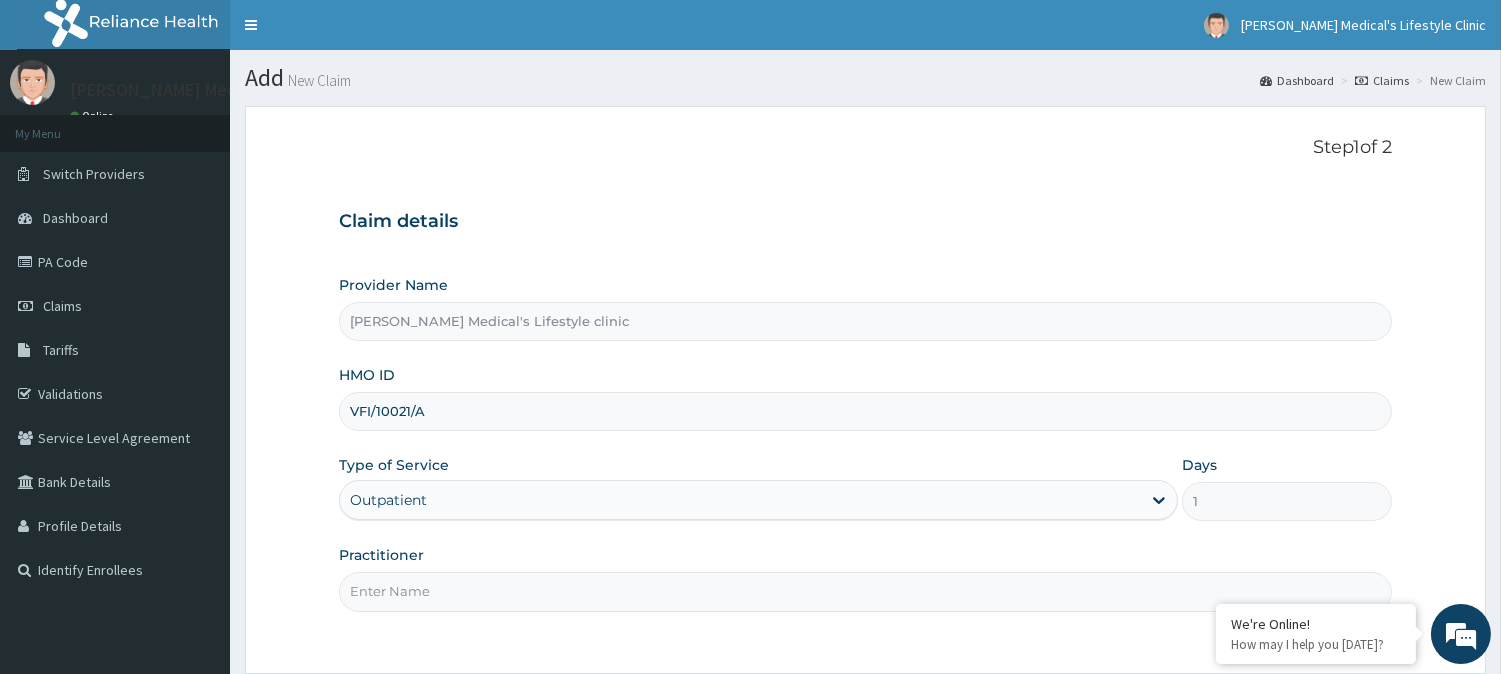 click on "Practitioner" at bounding box center (865, 591) 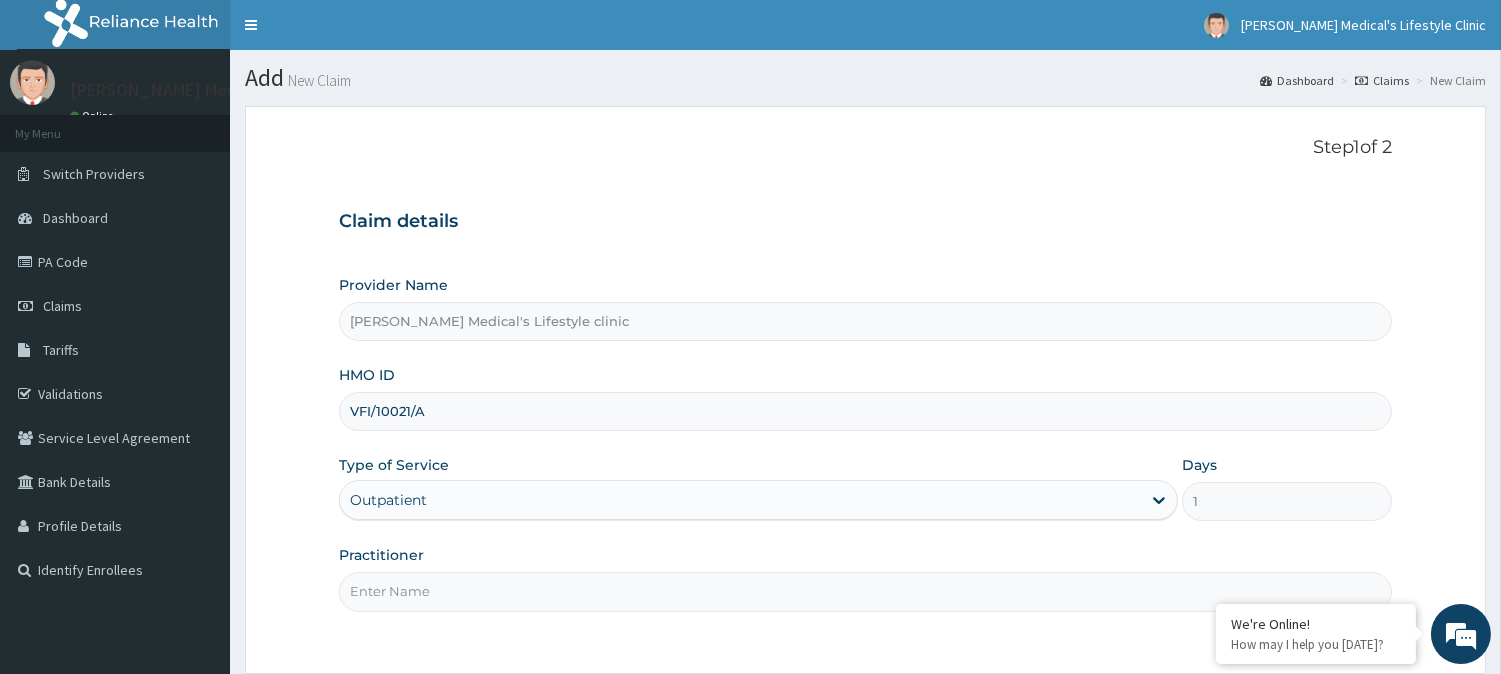 type on "[PERSON_NAME]" 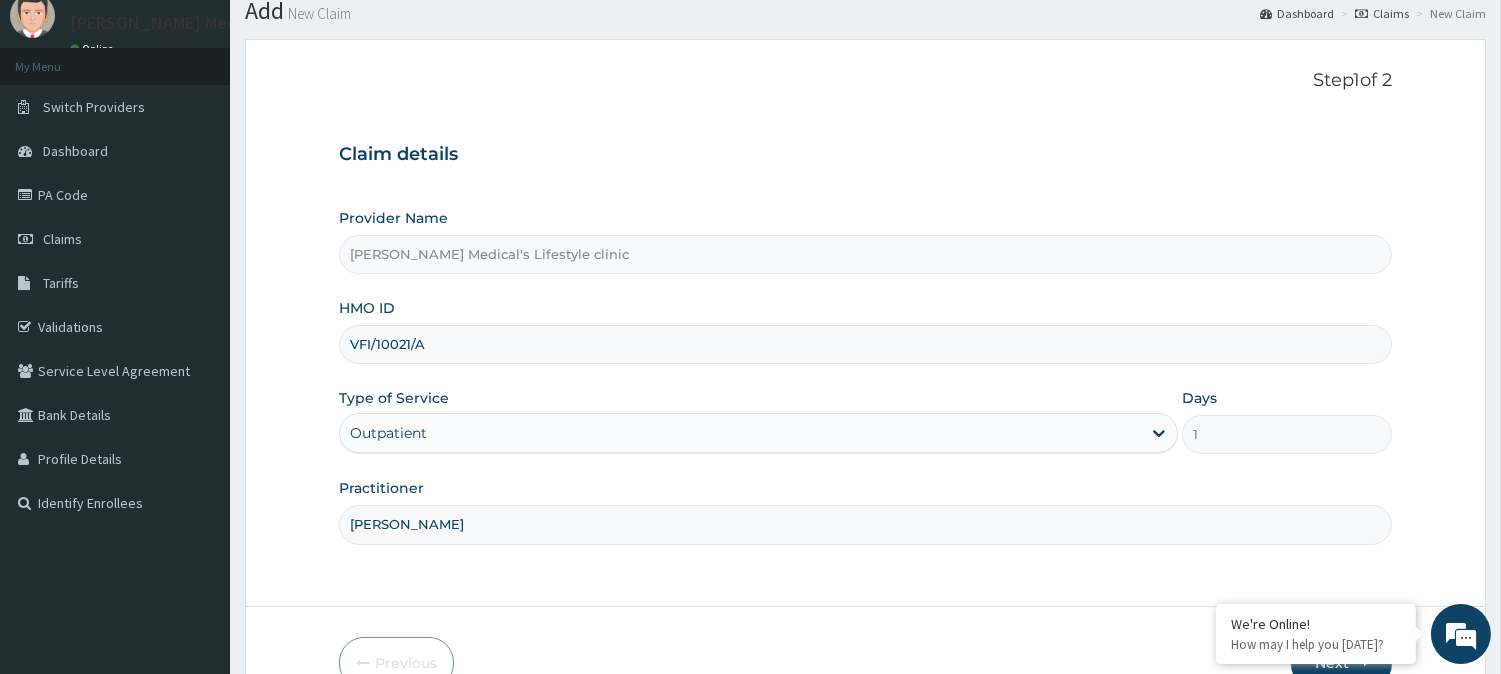 scroll, scrollTop: 178, scrollLeft: 0, axis: vertical 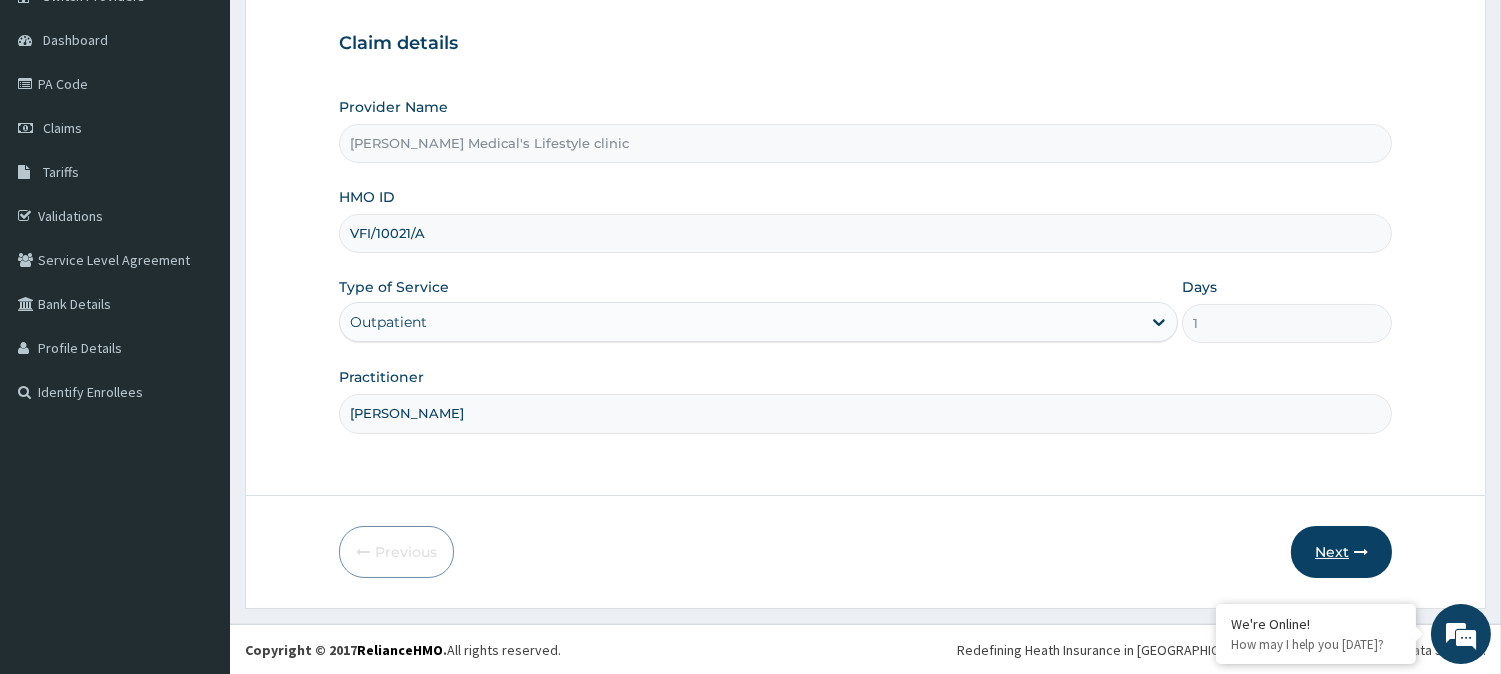 click on "Next" at bounding box center [1341, 552] 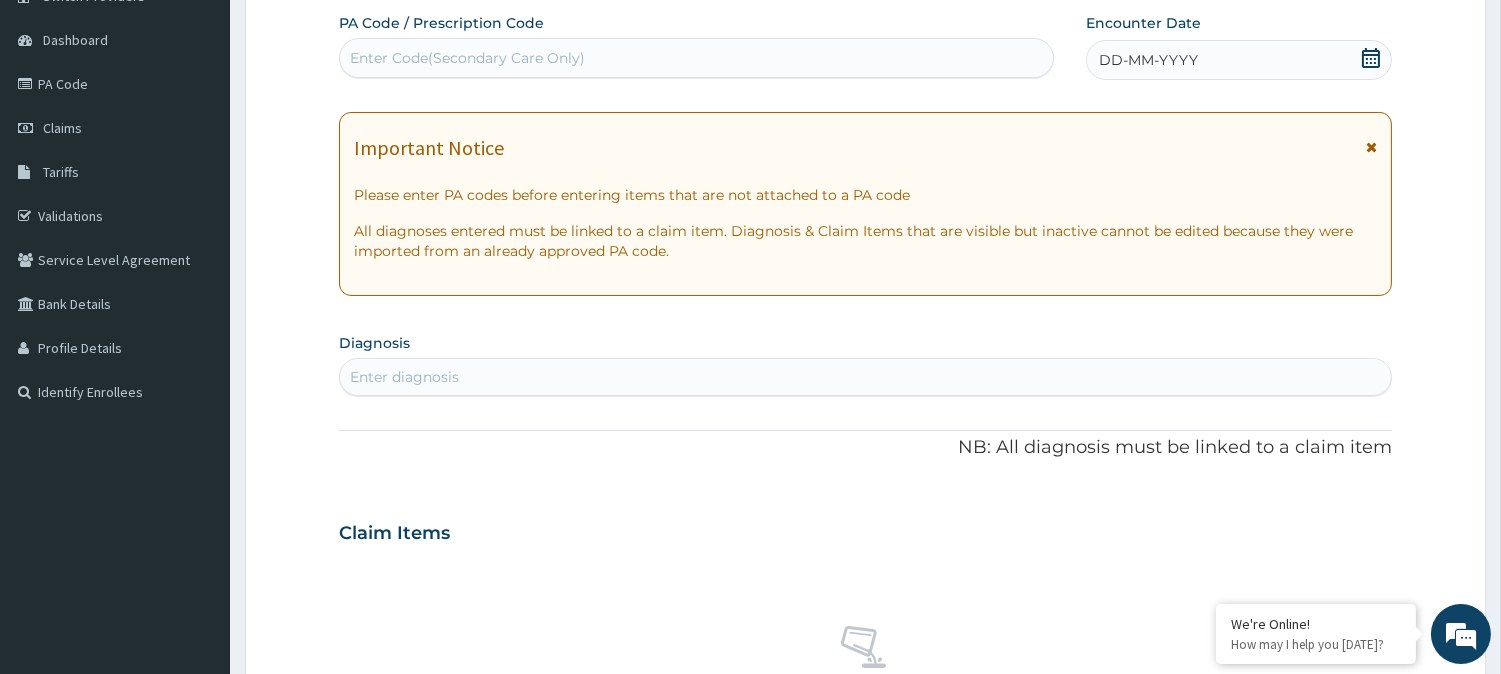 scroll, scrollTop: 0, scrollLeft: 0, axis: both 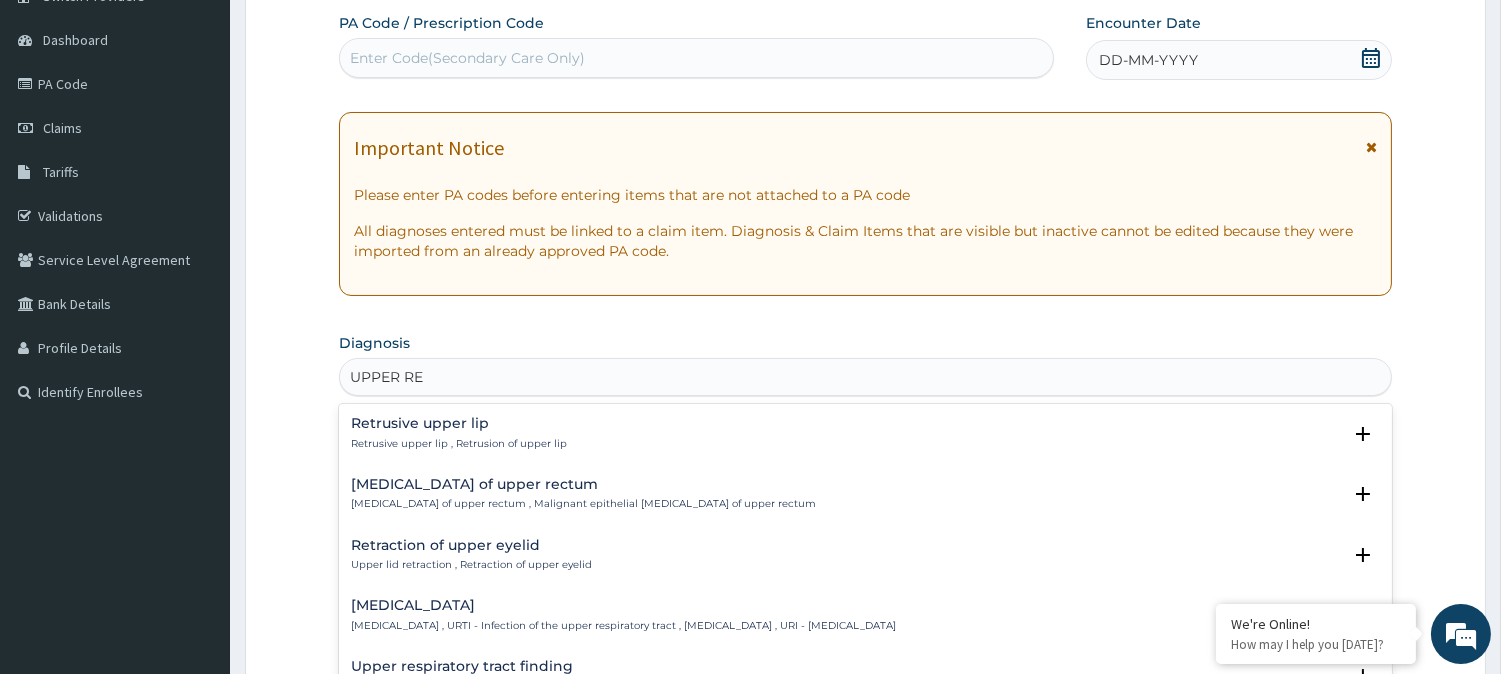 type on "UPPER RES" 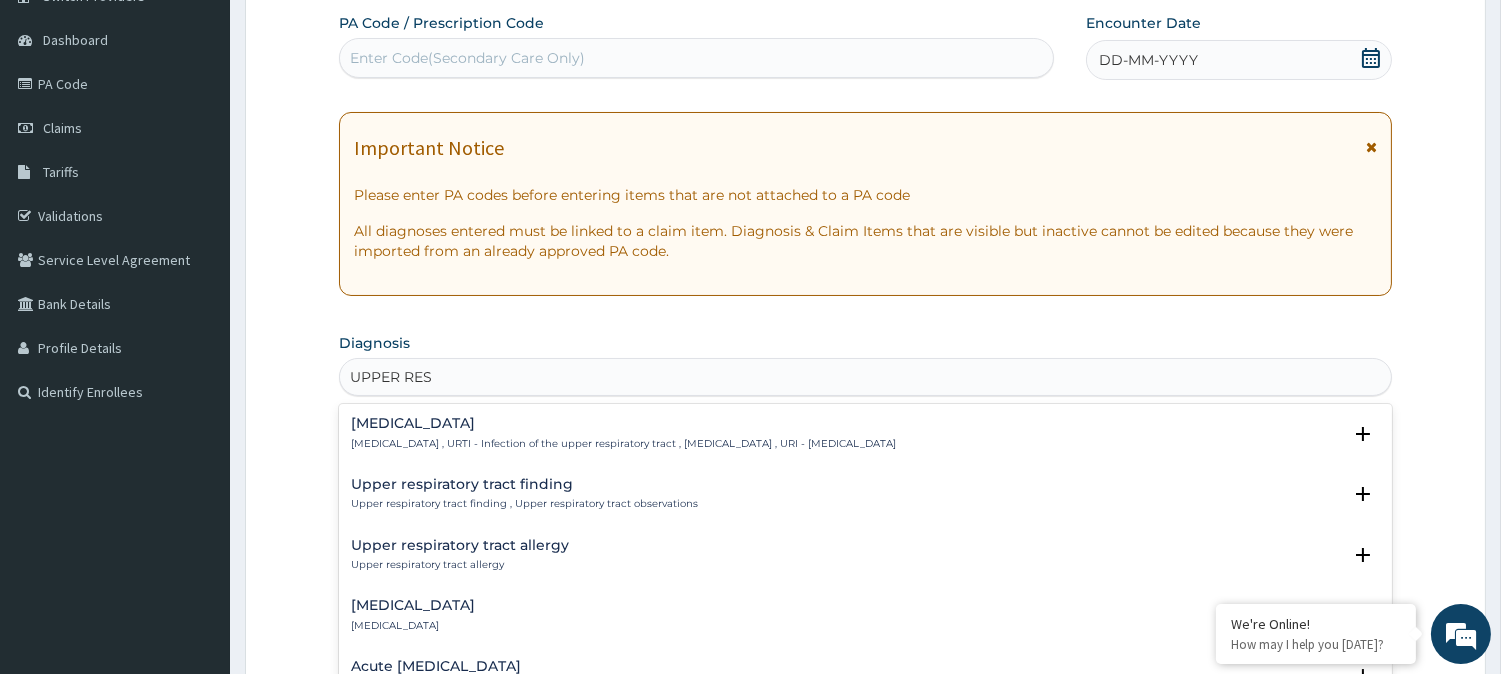 click on "[MEDICAL_DATA]" at bounding box center [623, 423] 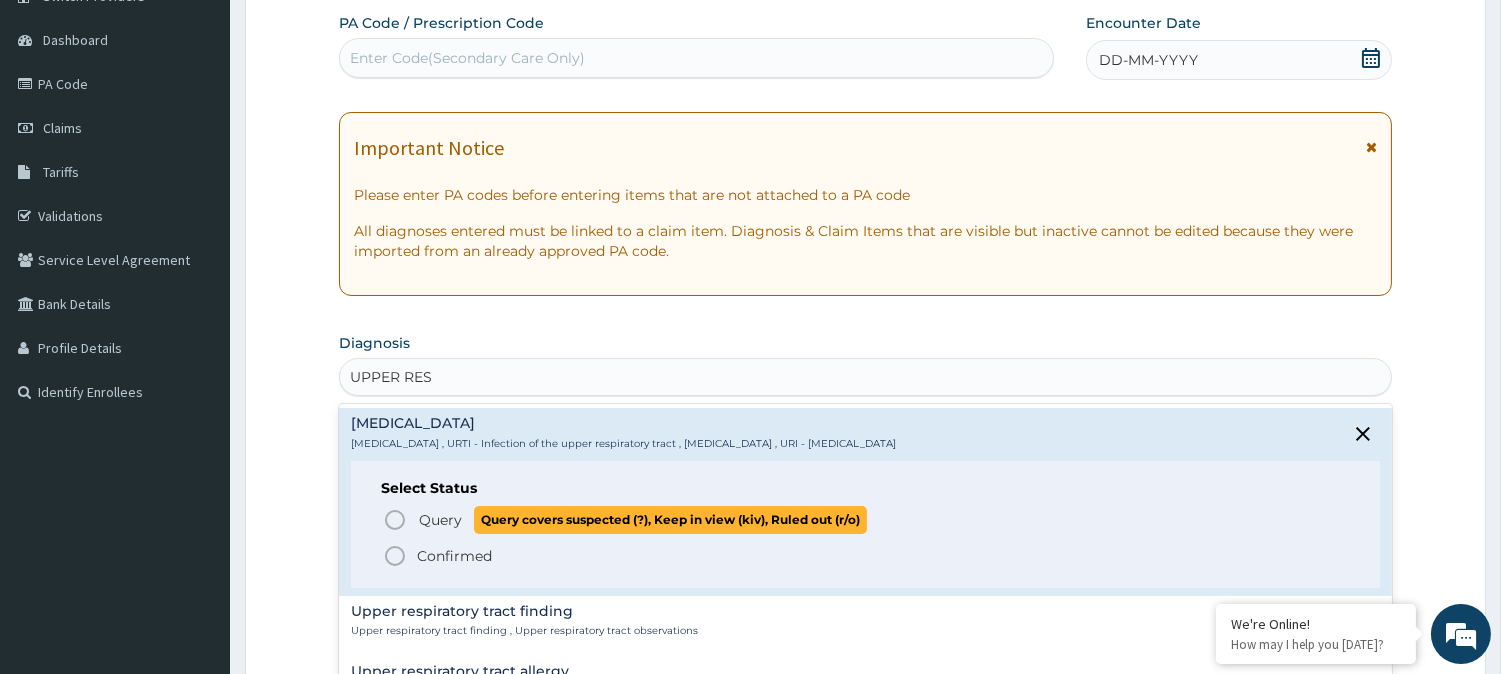 click 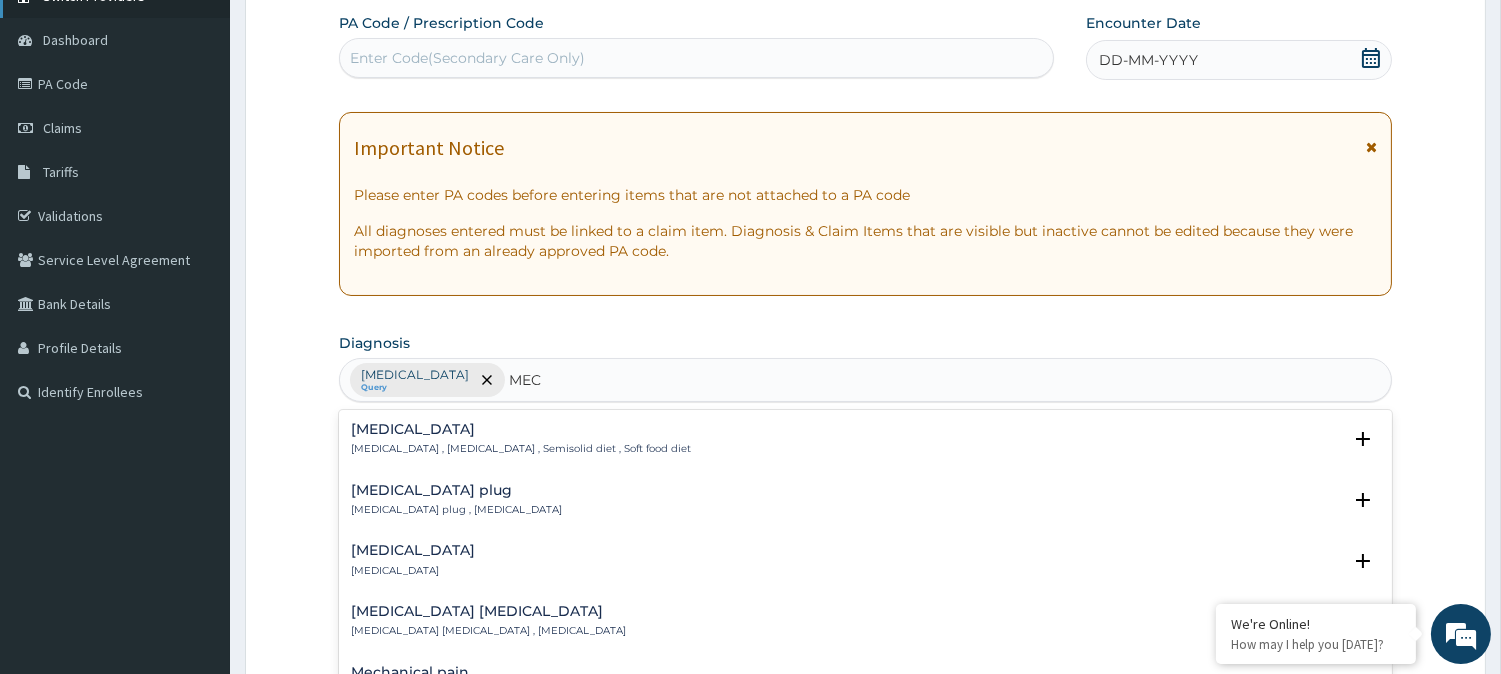 type on "MEC" 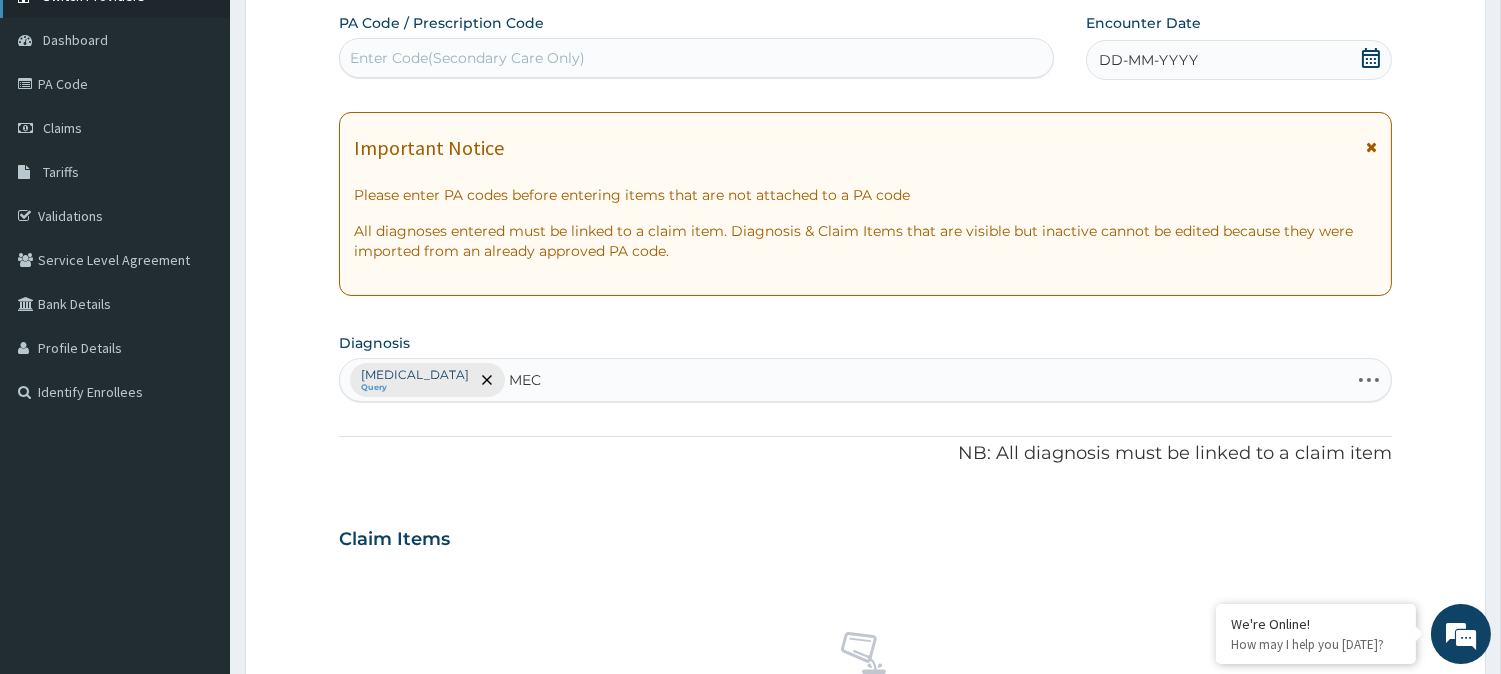 type on "MECH" 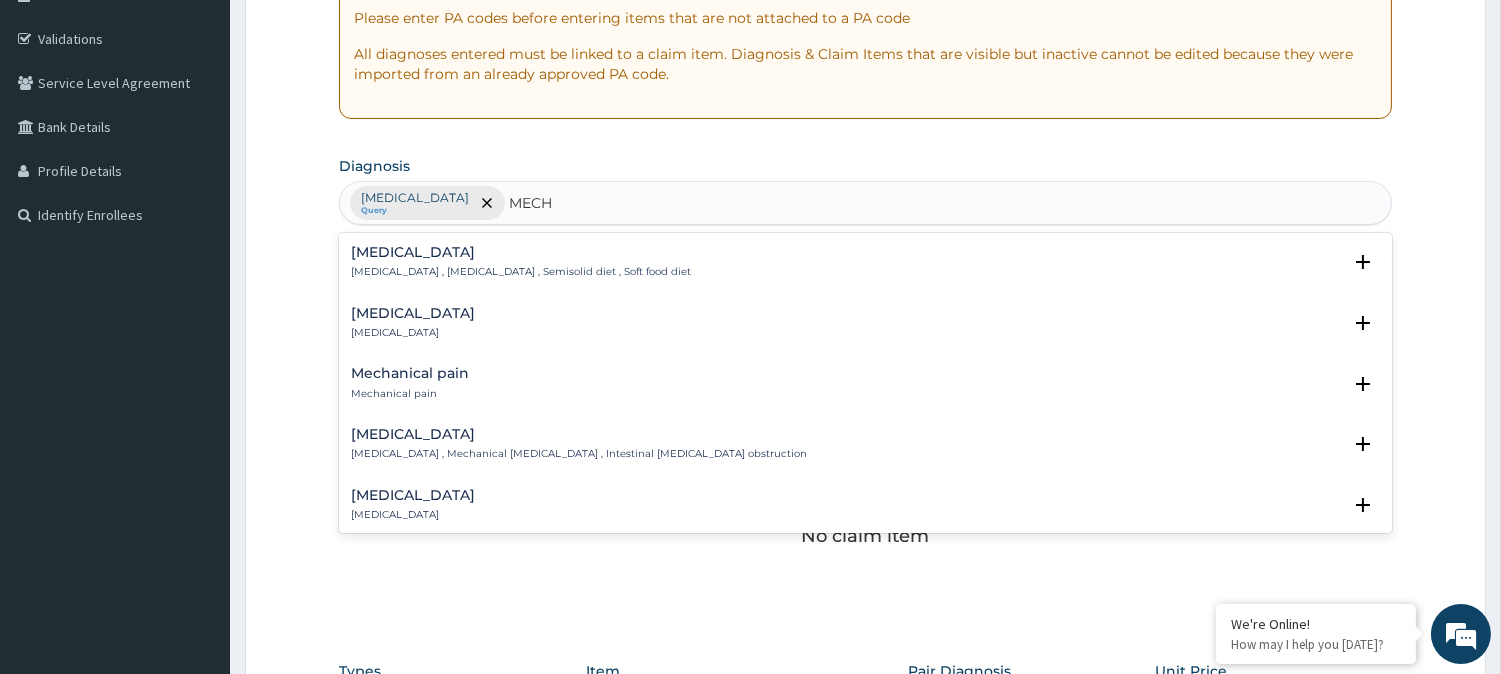 scroll, scrollTop: 364, scrollLeft: 0, axis: vertical 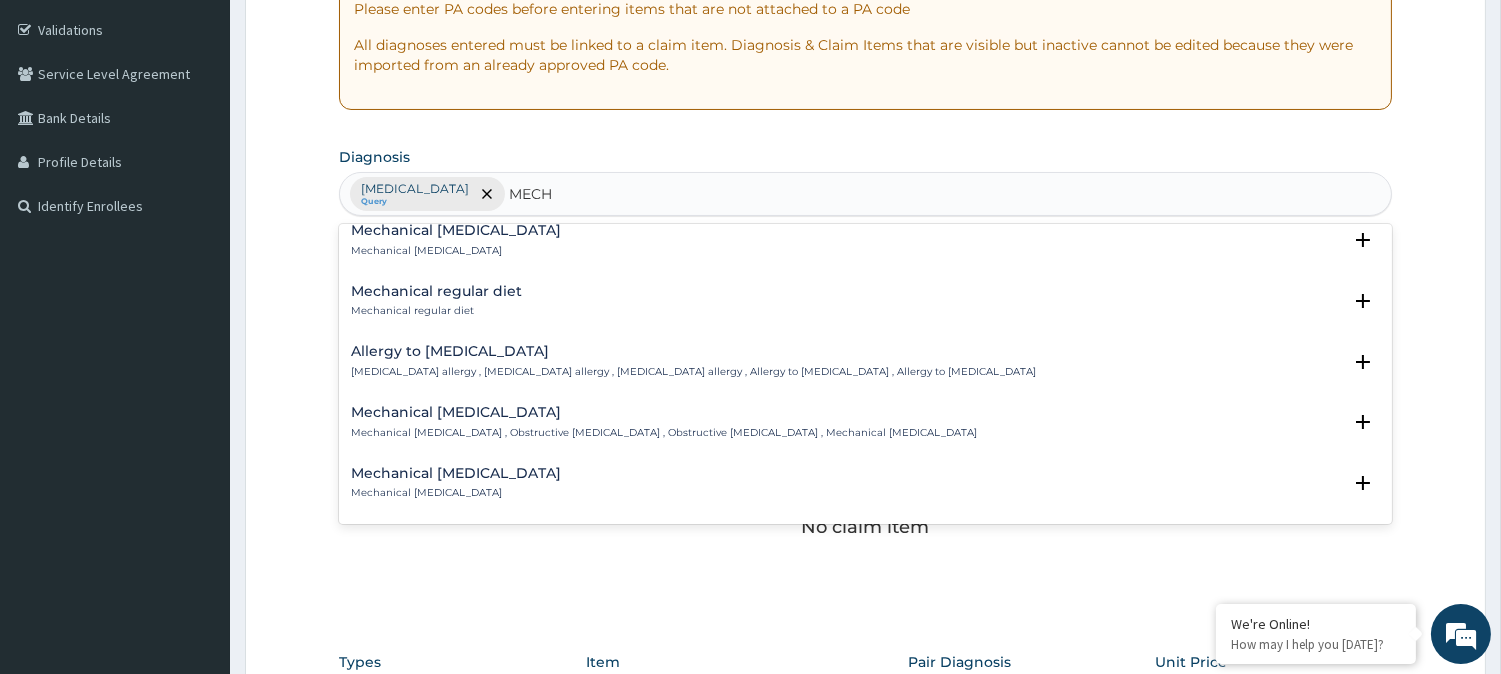 click on "Mechanical low back pain" at bounding box center (456, 473) 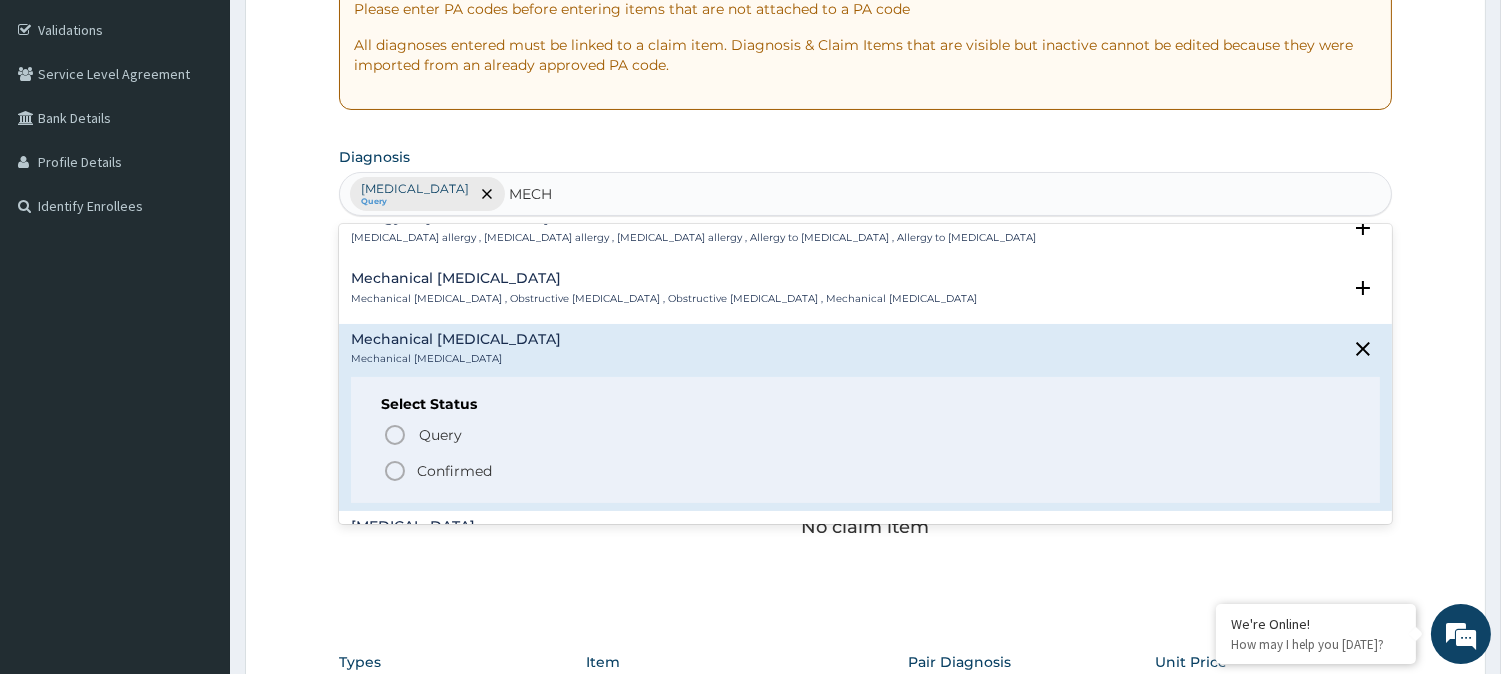 scroll, scrollTop: 925, scrollLeft: 0, axis: vertical 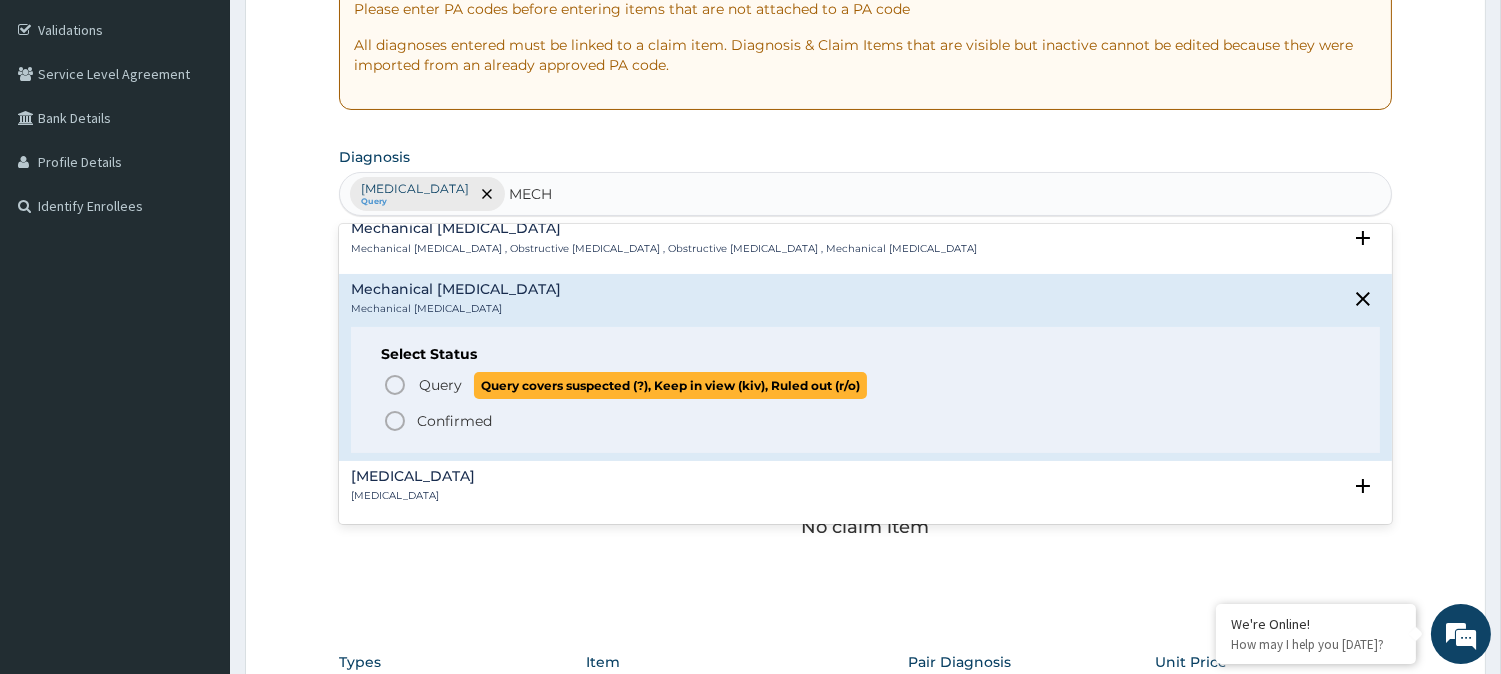 click 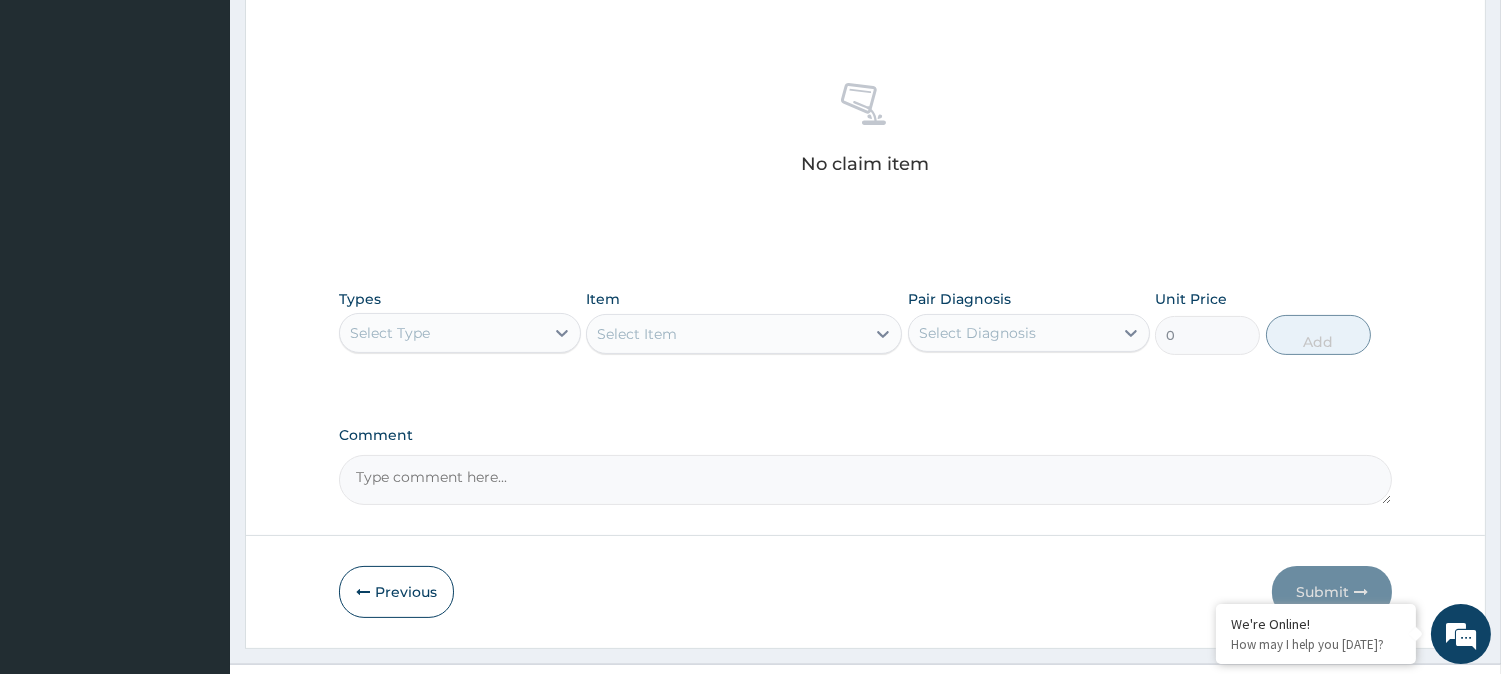 scroll, scrollTop: 734, scrollLeft: 0, axis: vertical 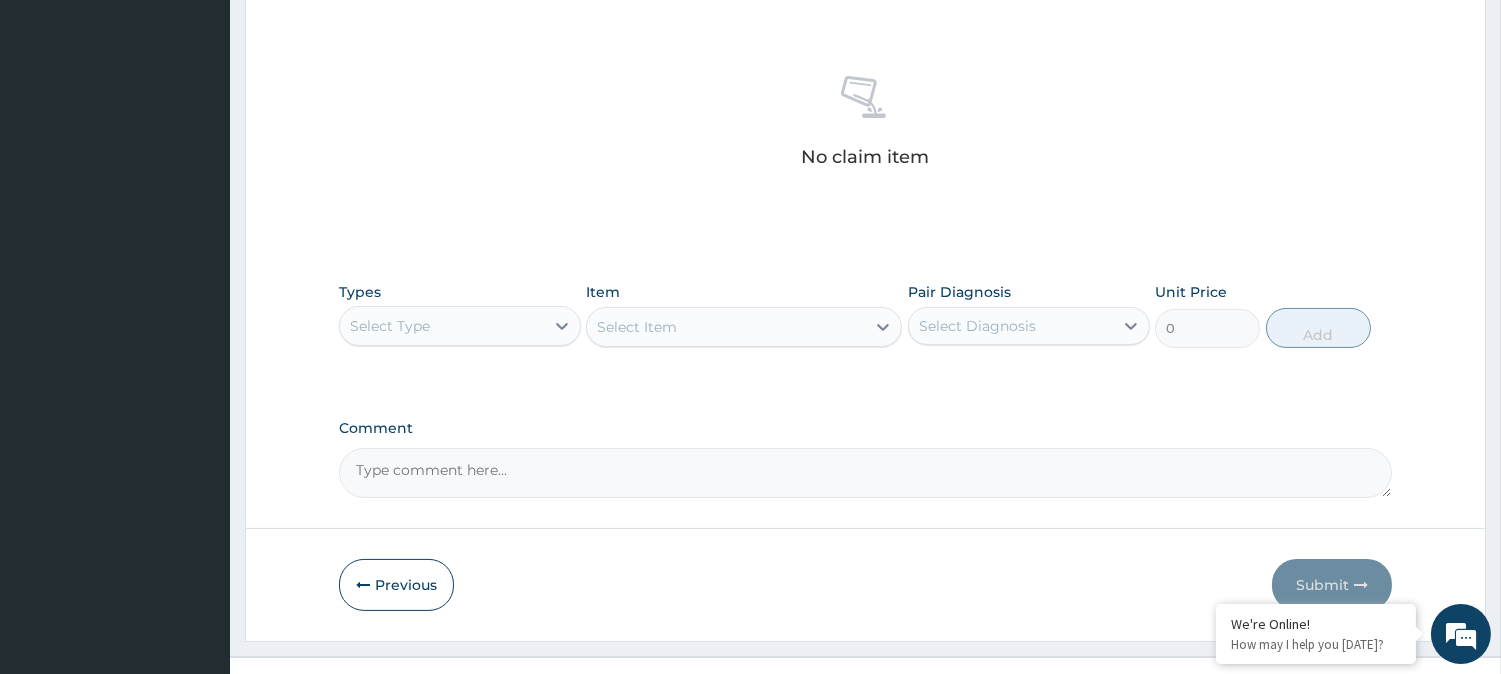 click on "Select Type" at bounding box center (442, 326) 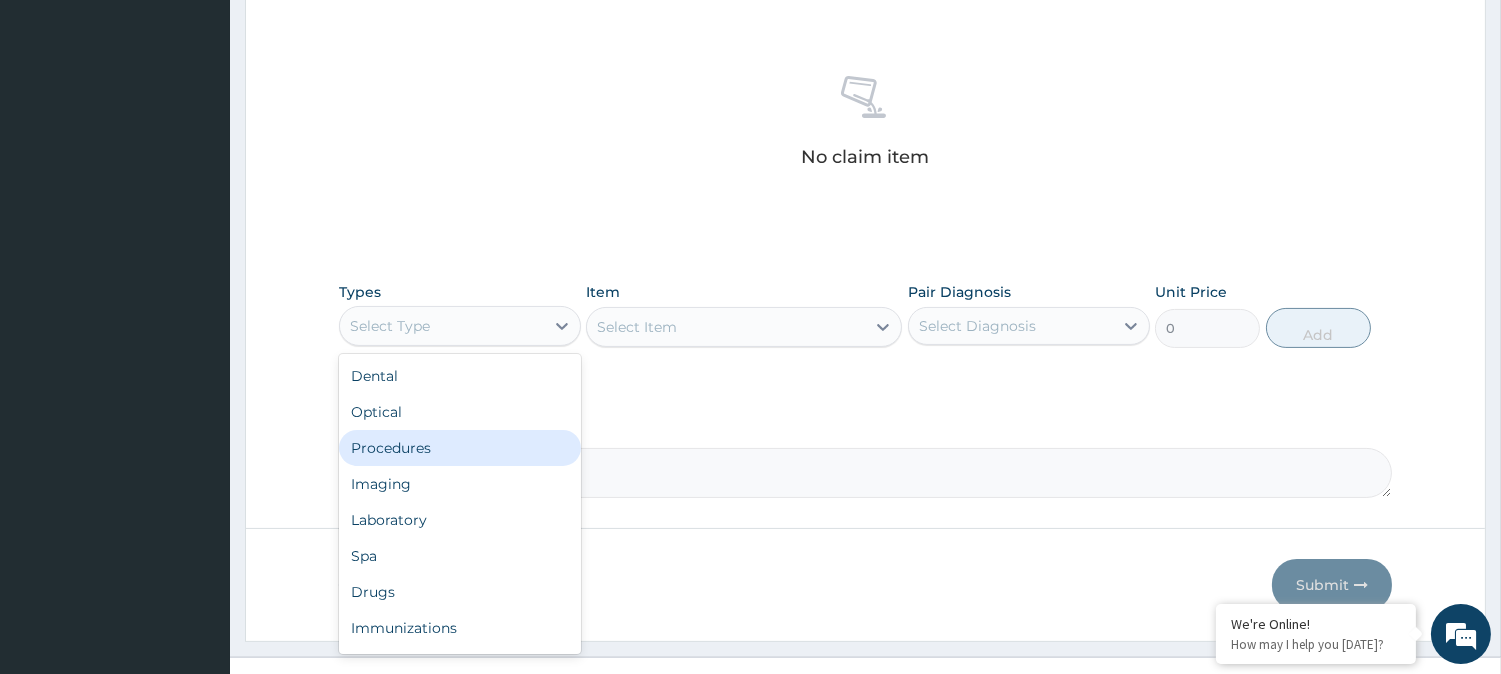 click on "Procedures" at bounding box center [460, 448] 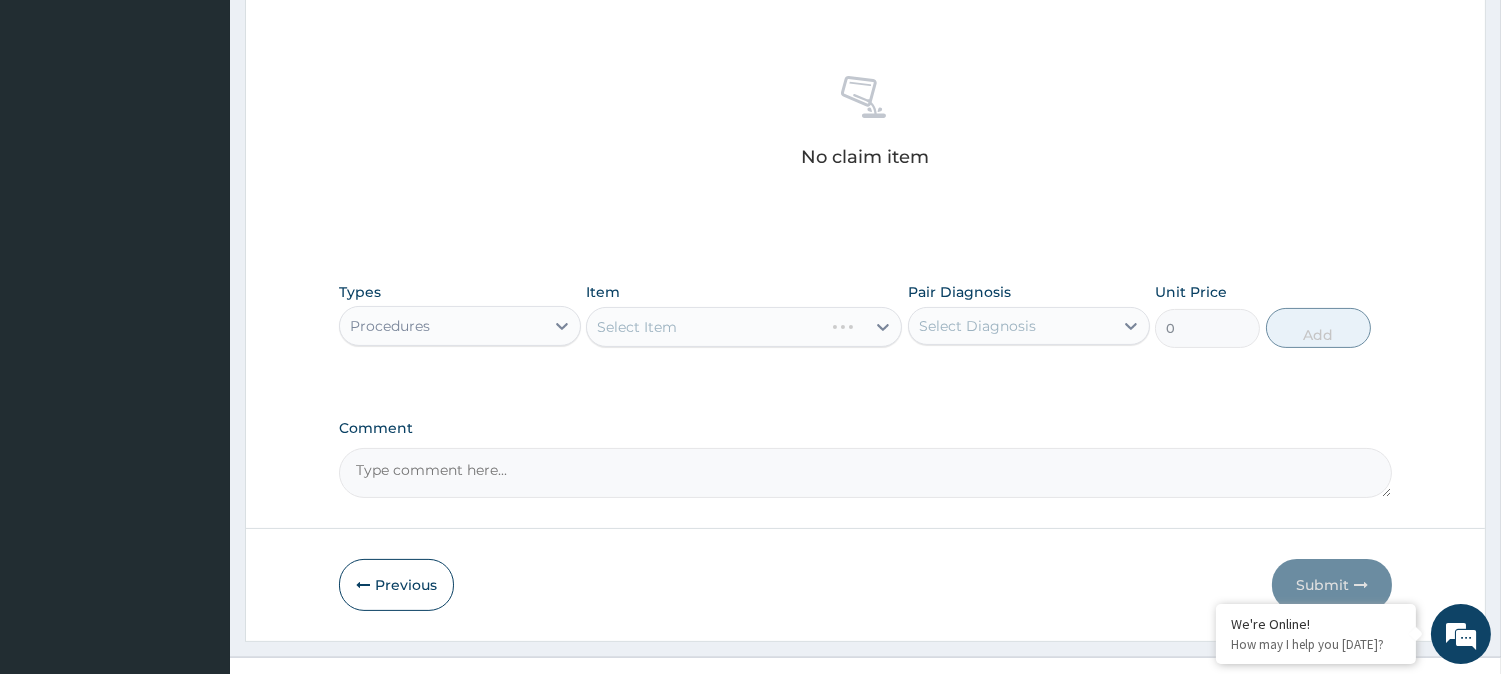 click on "Select Item" at bounding box center (744, 327) 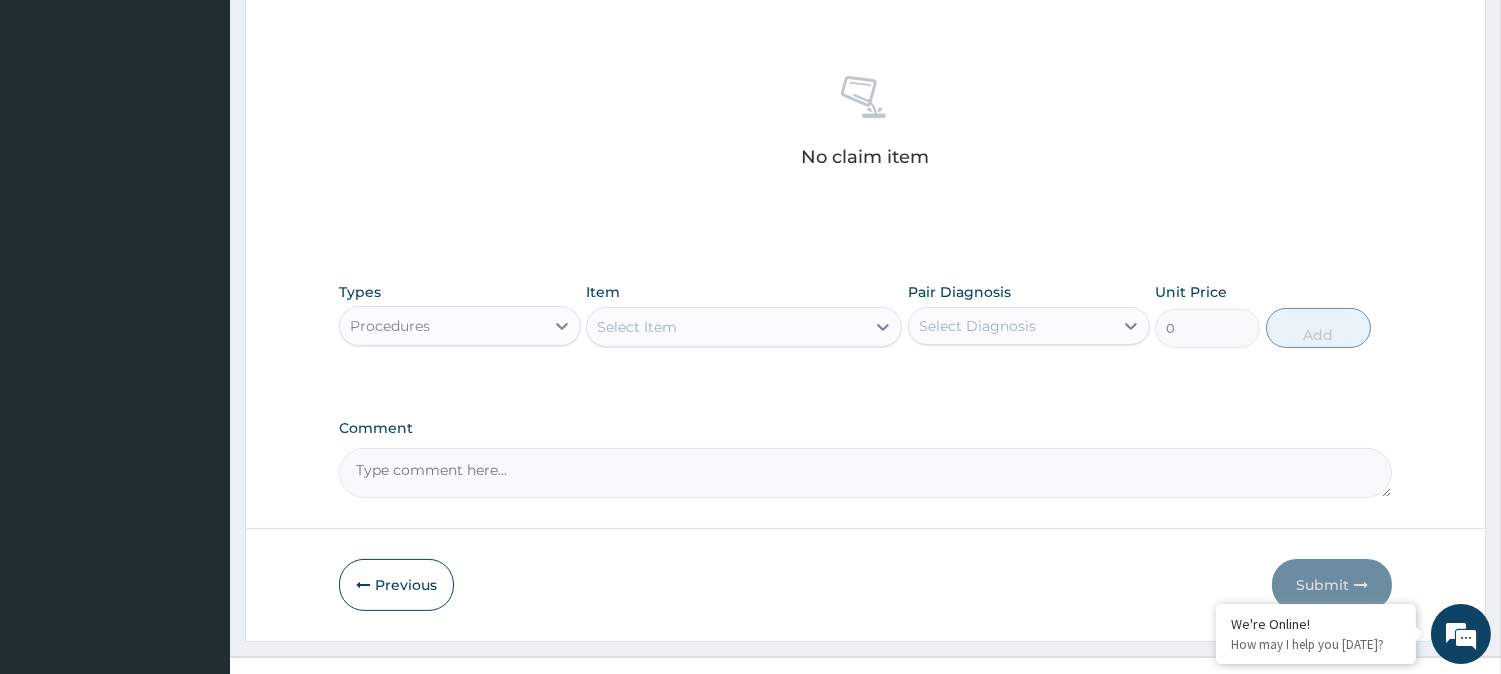 click on "Select Item" at bounding box center (726, 327) 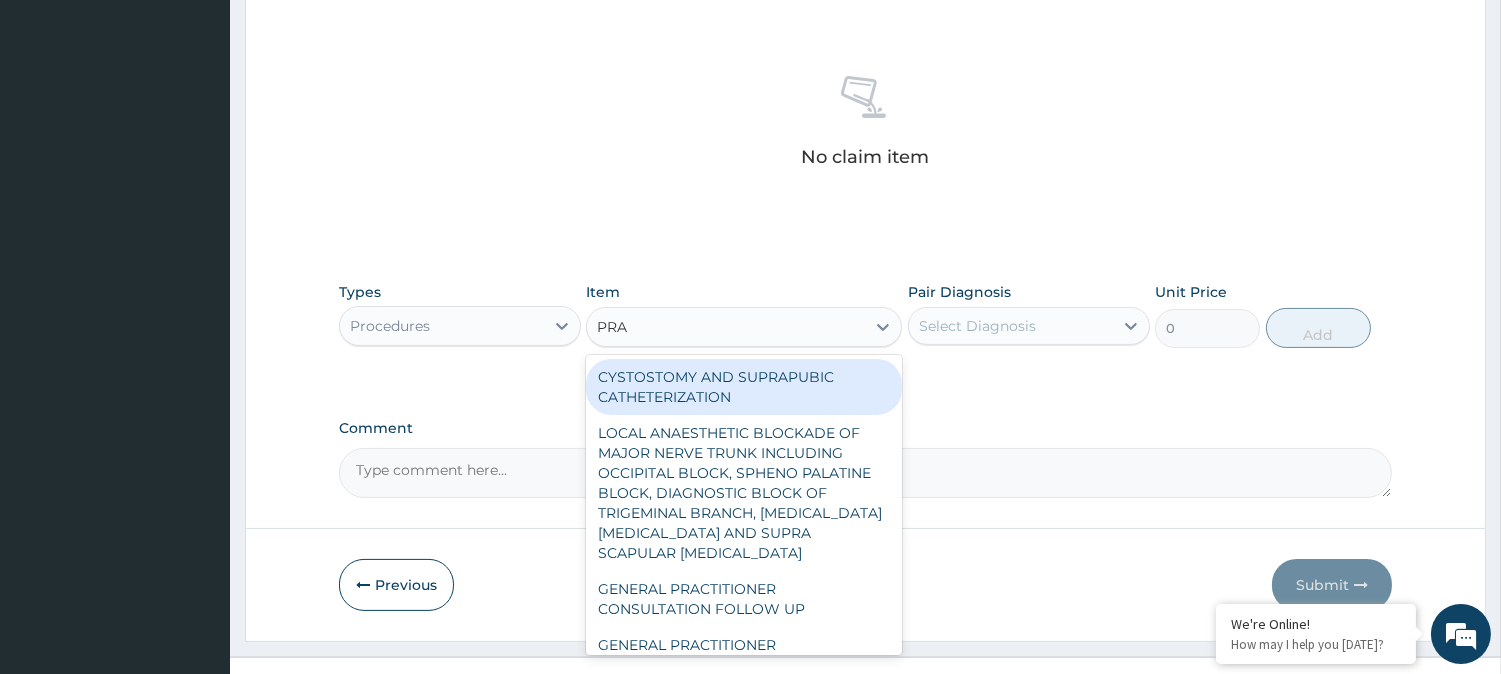 type on "PRAC" 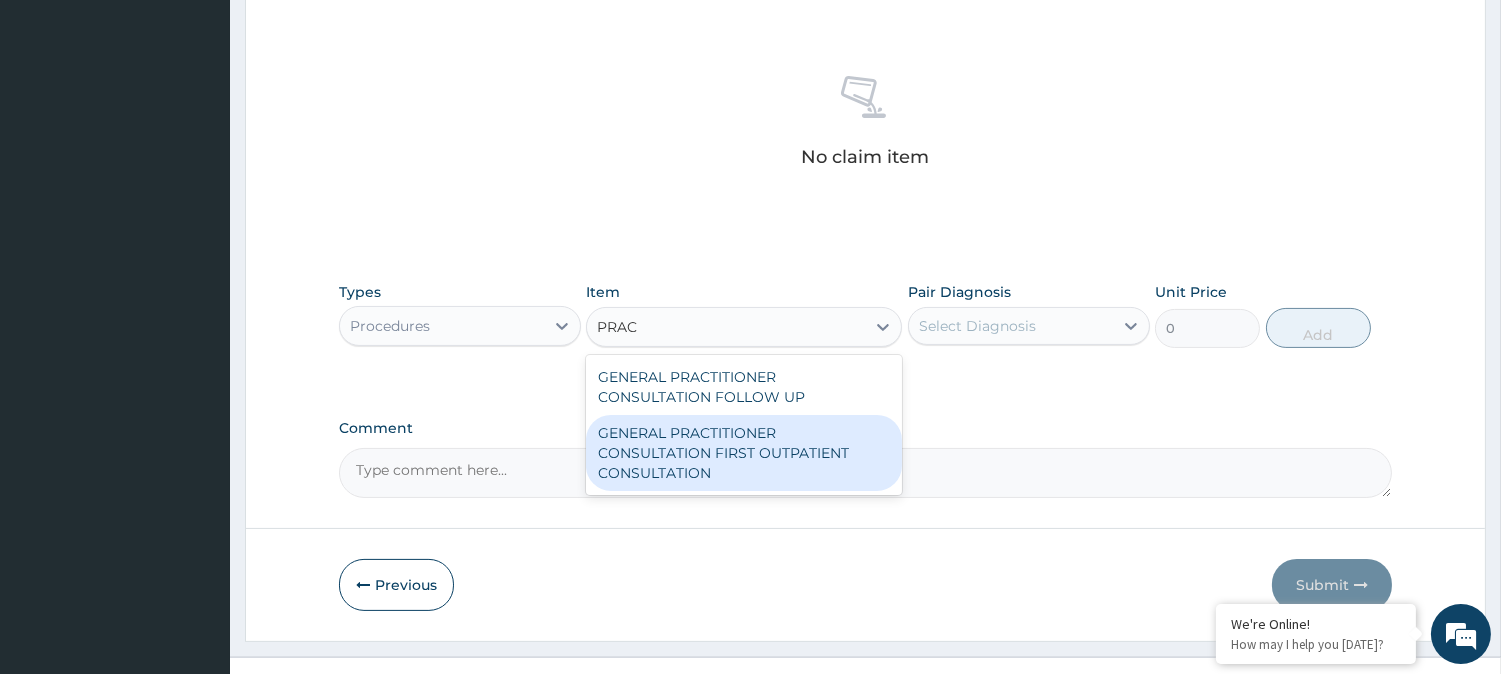 click on "GENERAL PRACTITIONER CONSULTATION FIRST OUTPATIENT CONSULTATION" at bounding box center [744, 453] 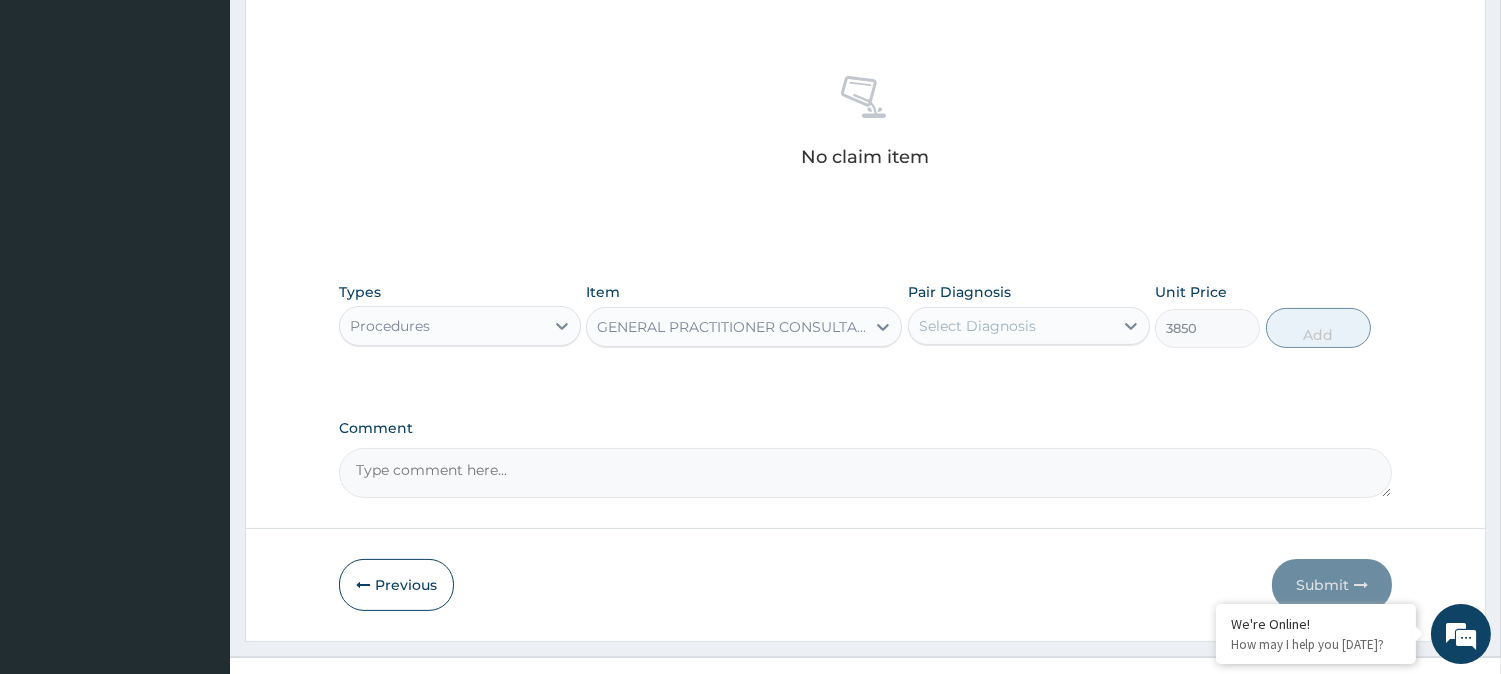 click on "Select Diagnosis" at bounding box center [977, 326] 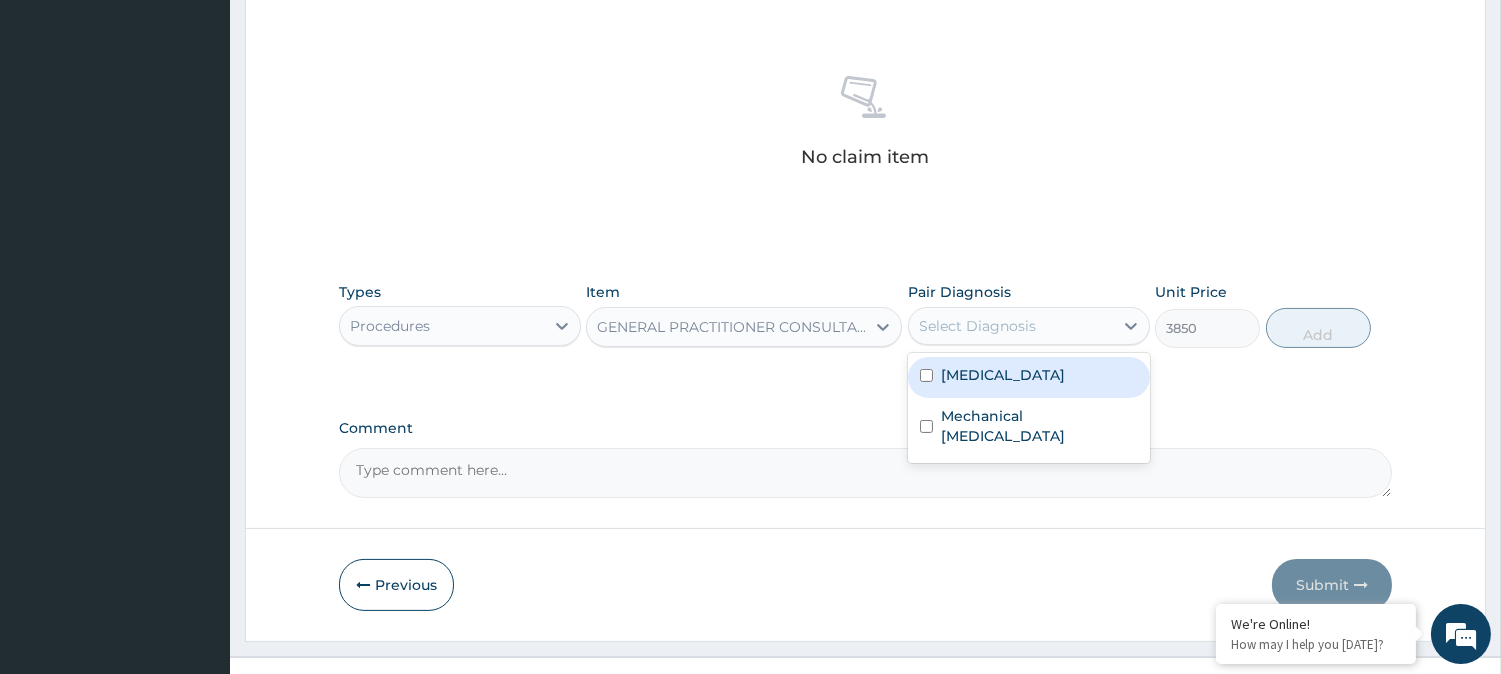 click on "Upper respiratory infection" at bounding box center (1003, 375) 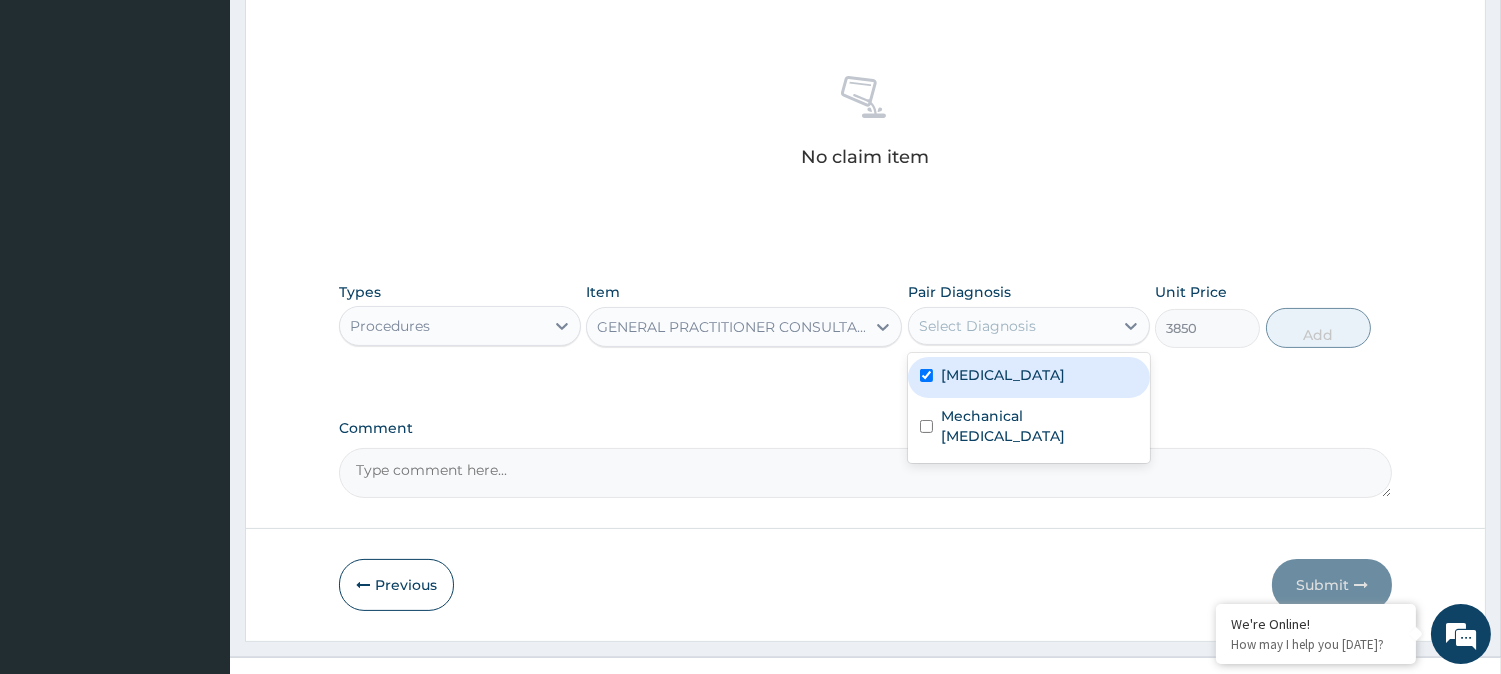 checkbox on "true" 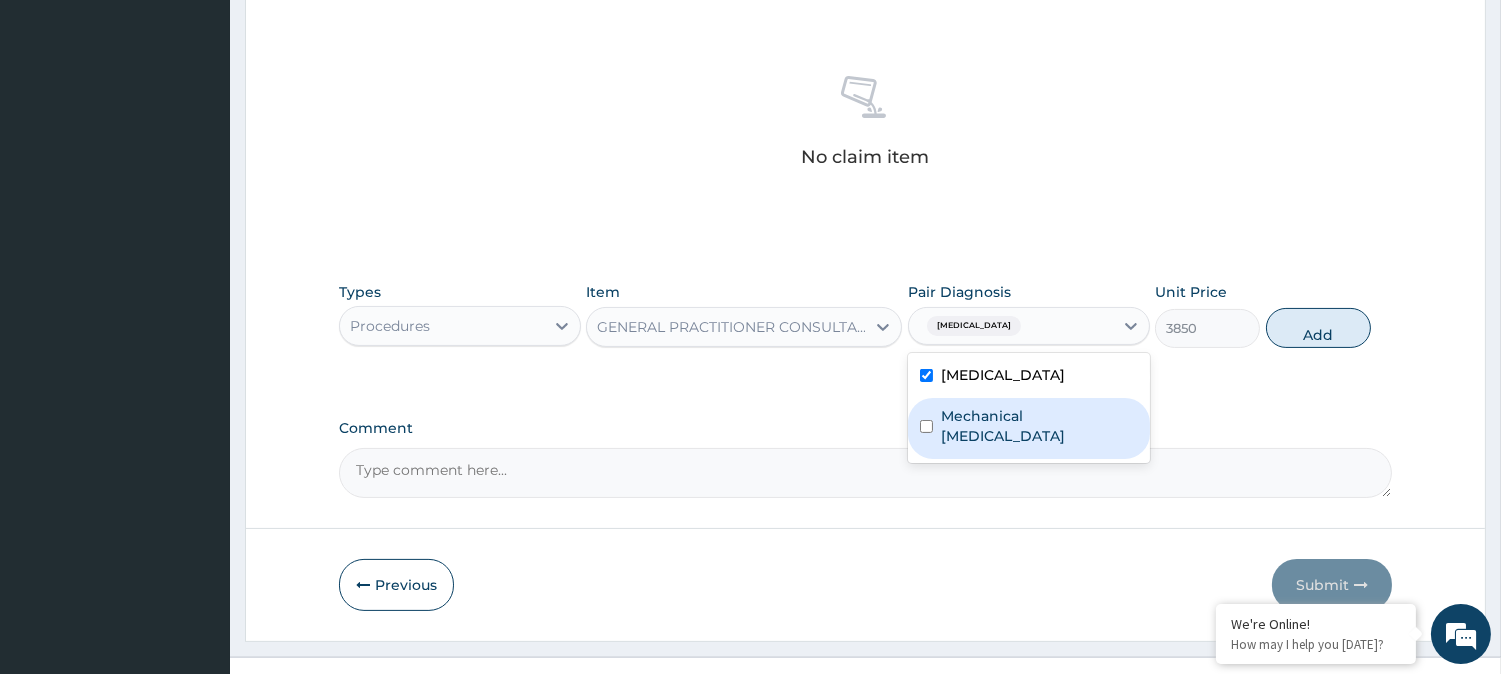 click on "Mechanical low back pain" at bounding box center (1039, 426) 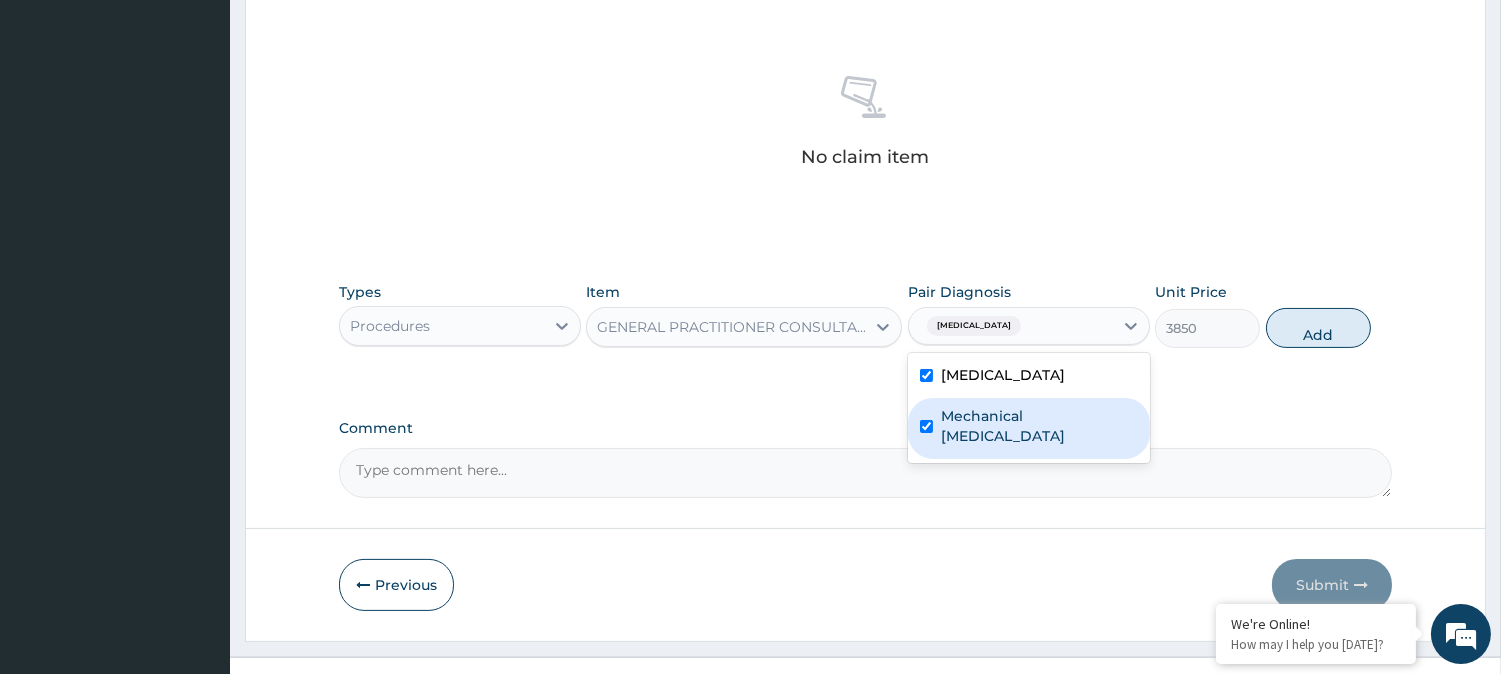 checkbox on "true" 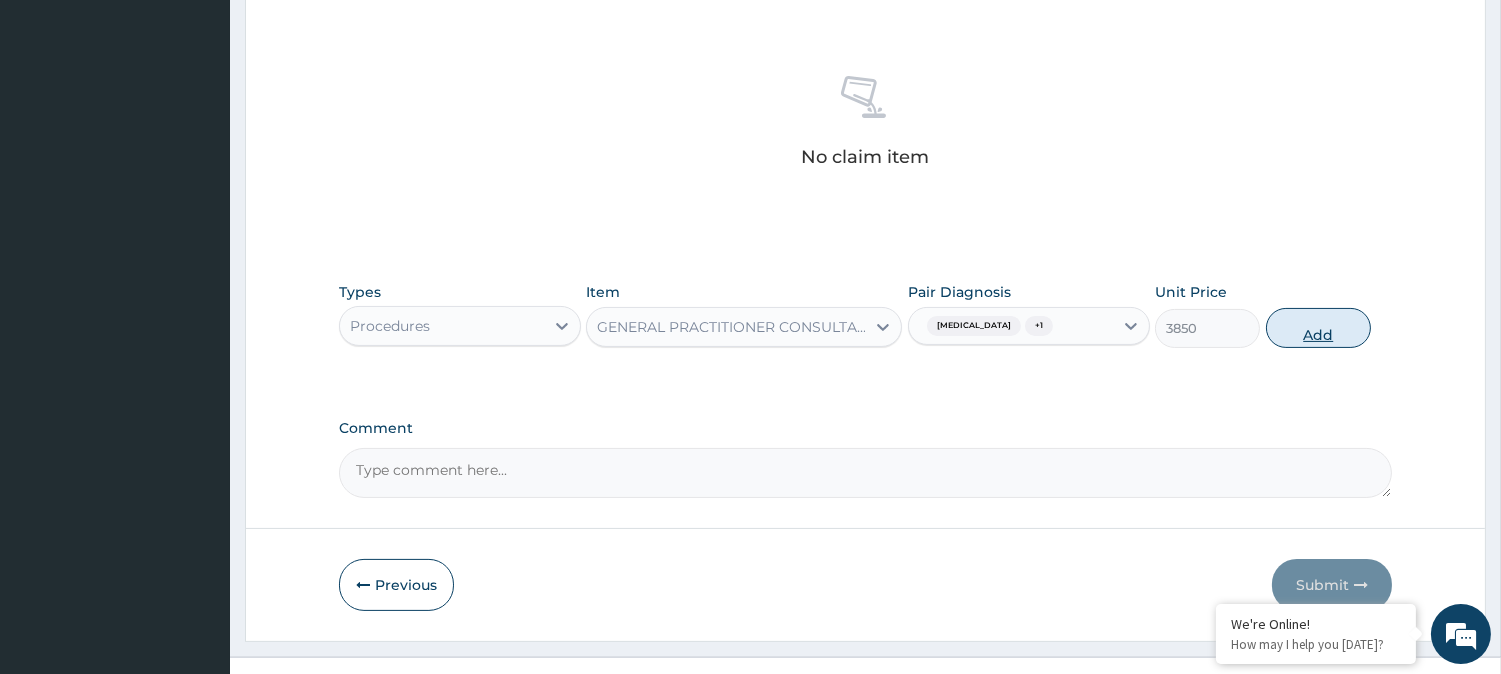 click on "Add" at bounding box center (1318, 328) 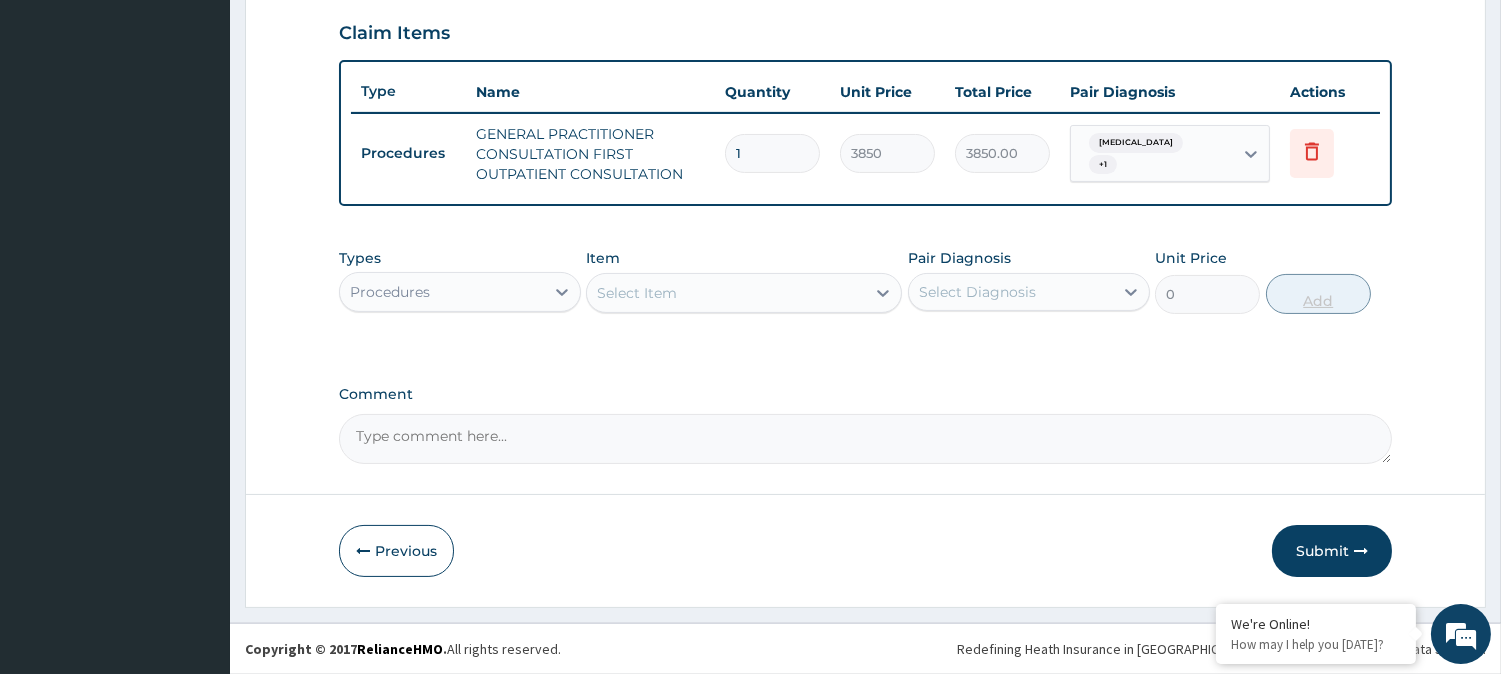 scroll, scrollTop: 681, scrollLeft: 0, axis: vertical 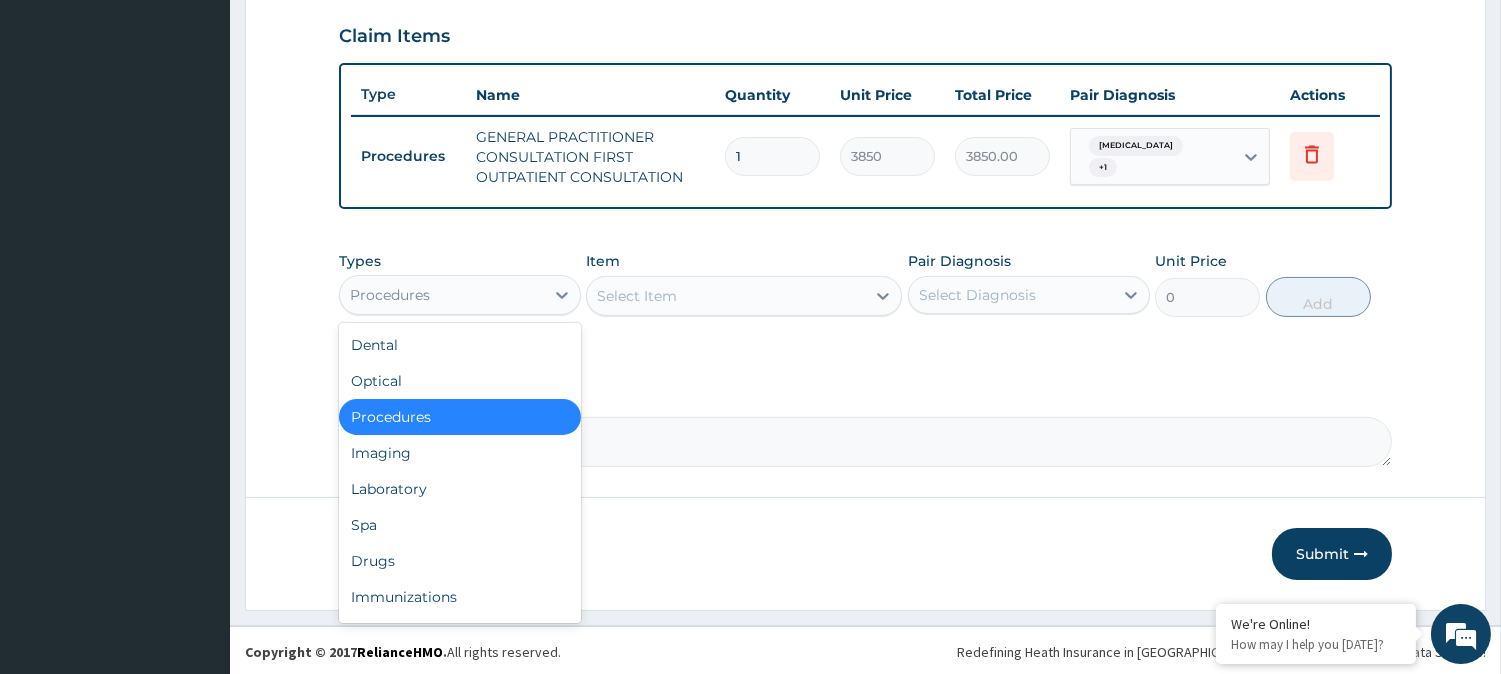 click on "Procedures" at bounding box center (442, 295) 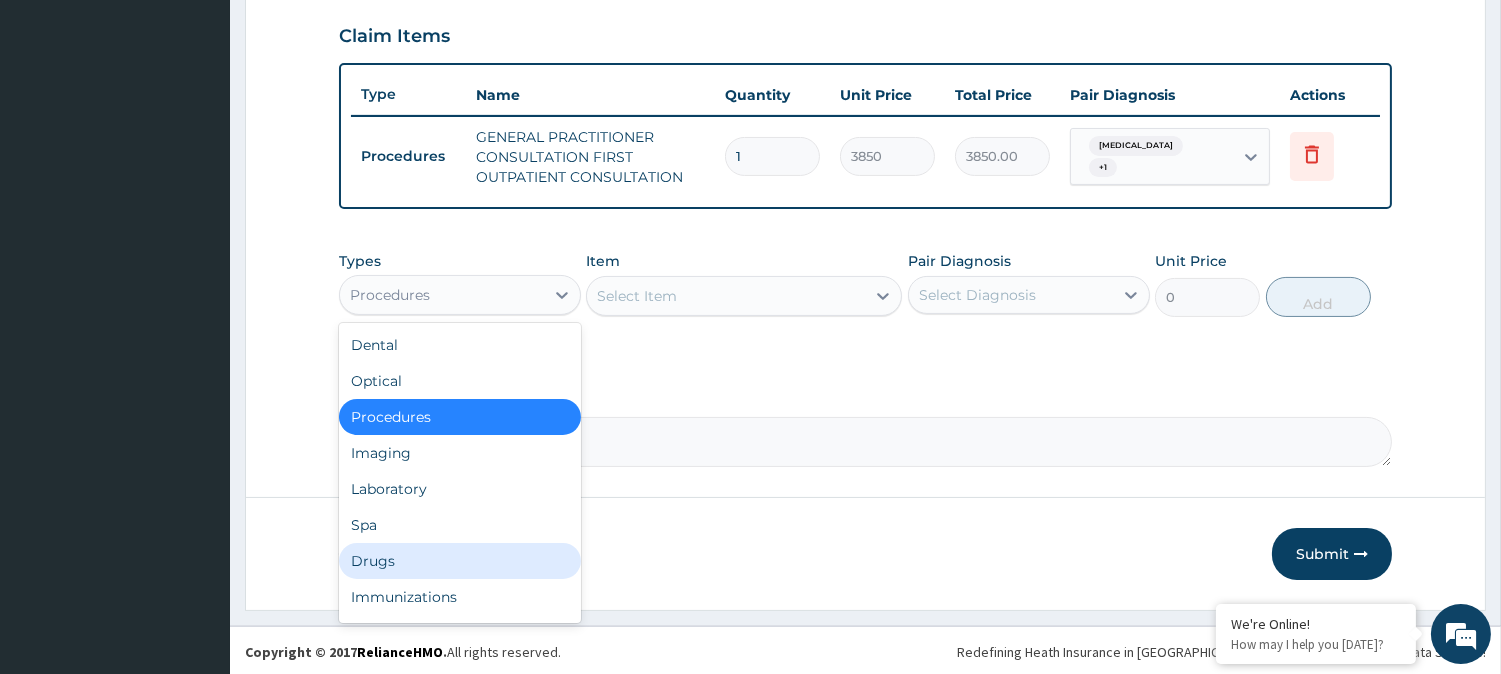 click on "Drugs" at bounding box center (460, 561) 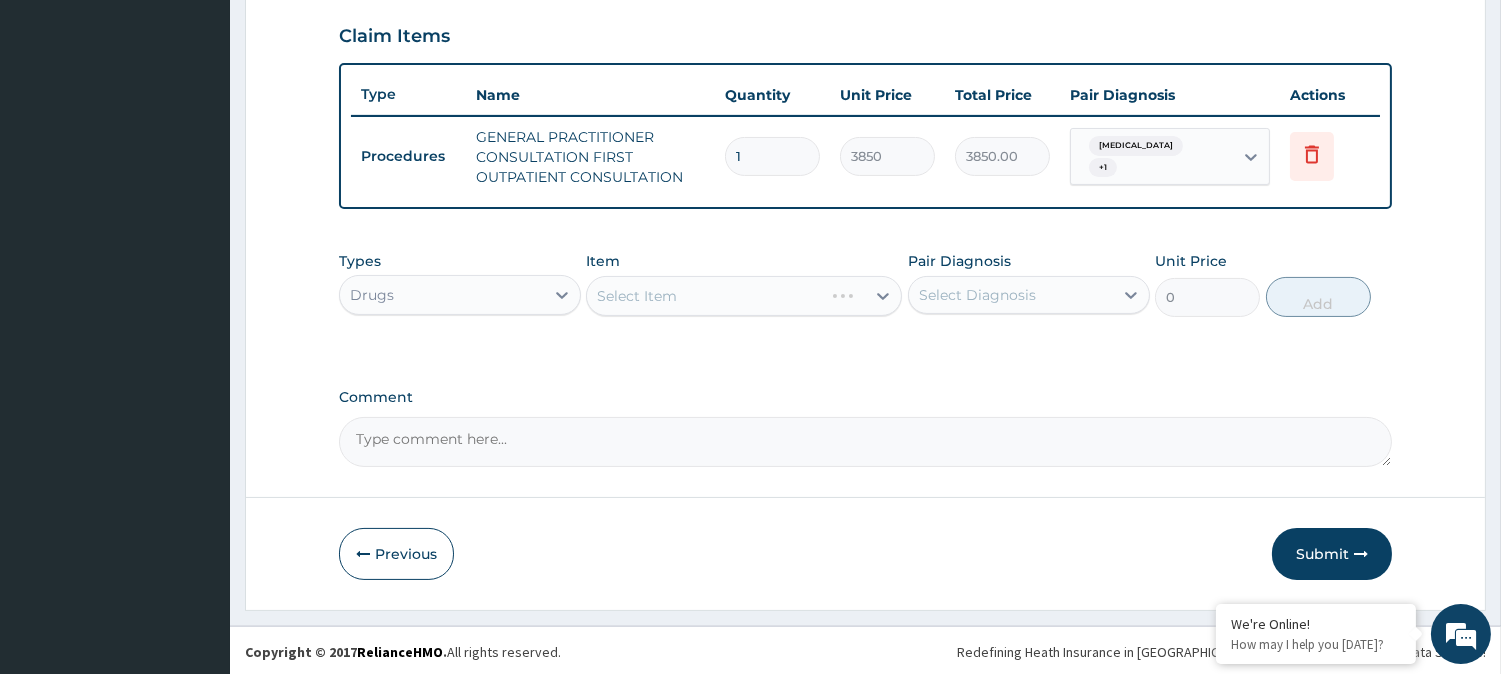 click on "Select Item" at bounding box center (744, 296) 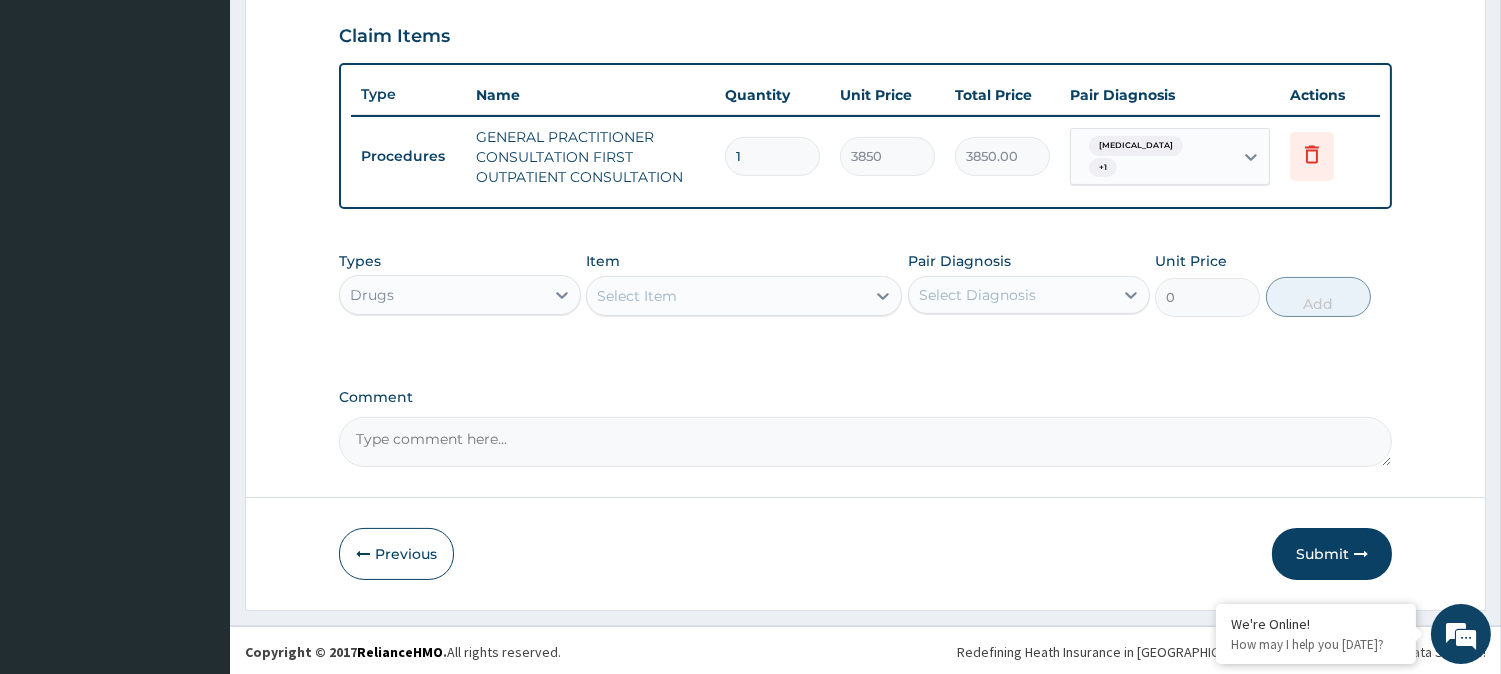 click on "Select Item" at bounding box center (726, 296) 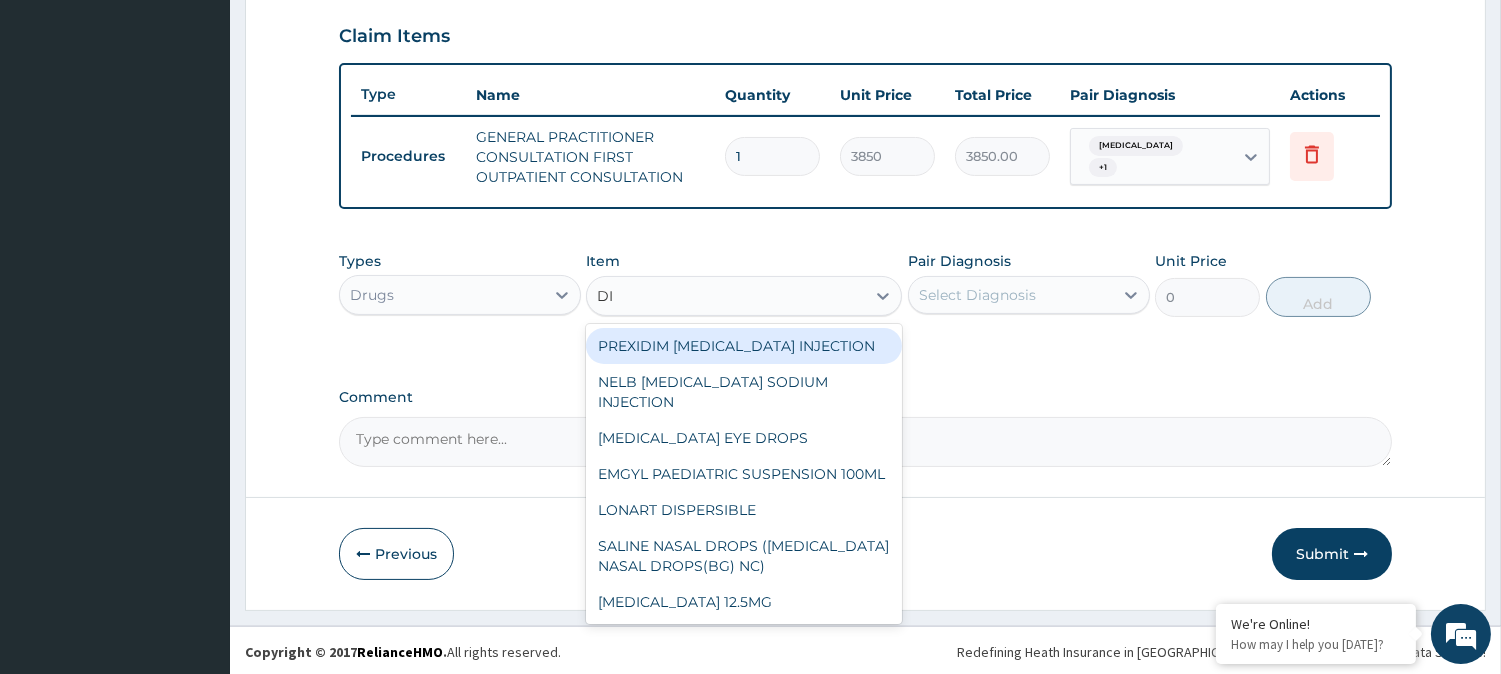 type on "DIC" 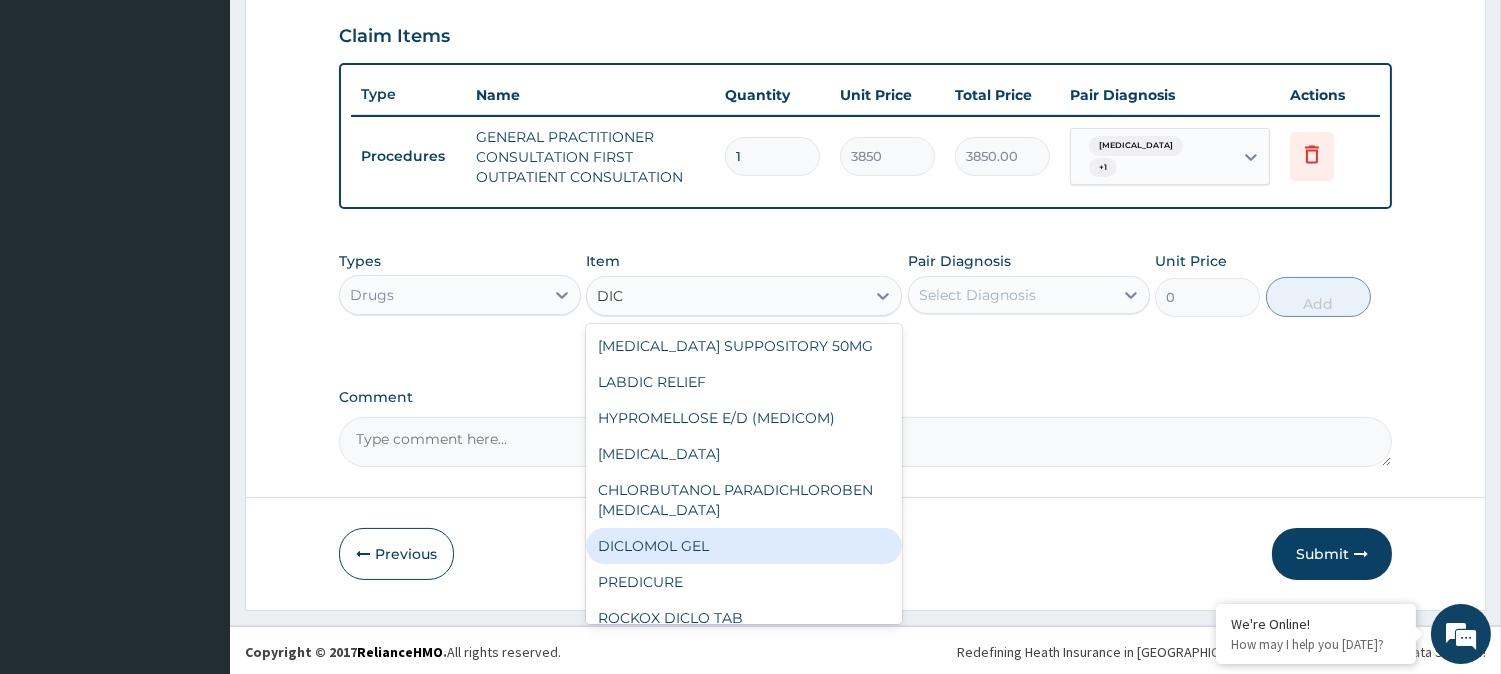 click on "DICLOMOL GEL" at bounding box center [744, 546] 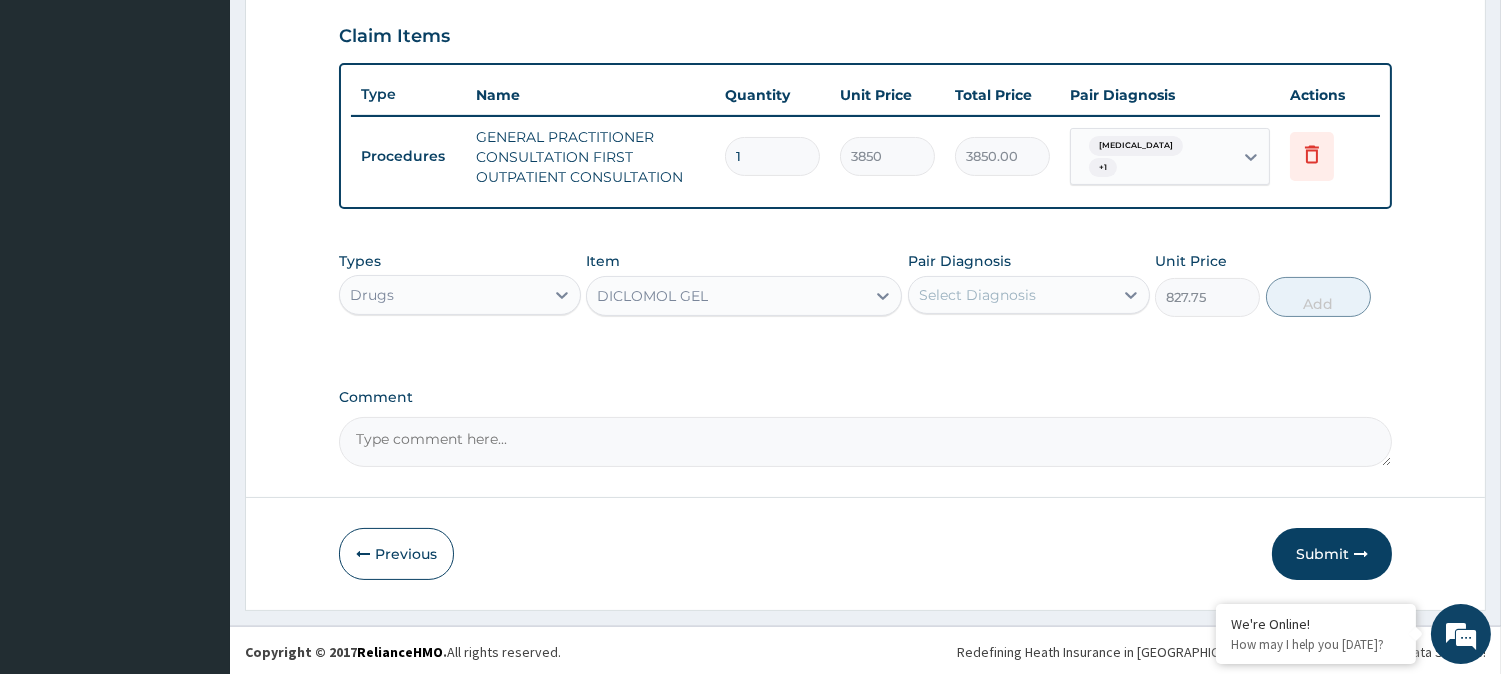 click on "Select Diagnosis" at bounding box center (977, 295) 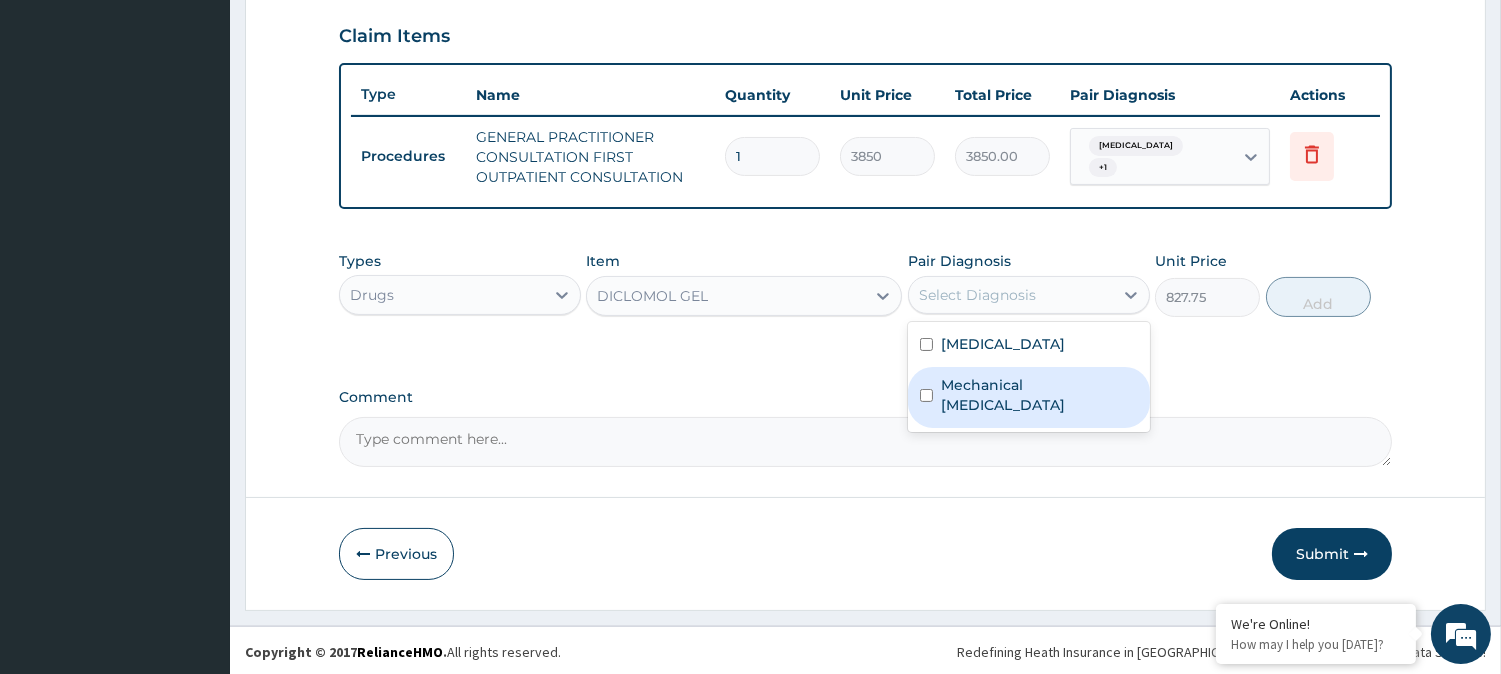 click on "Mechanical low back pain" at bounding box center (1029, 397) 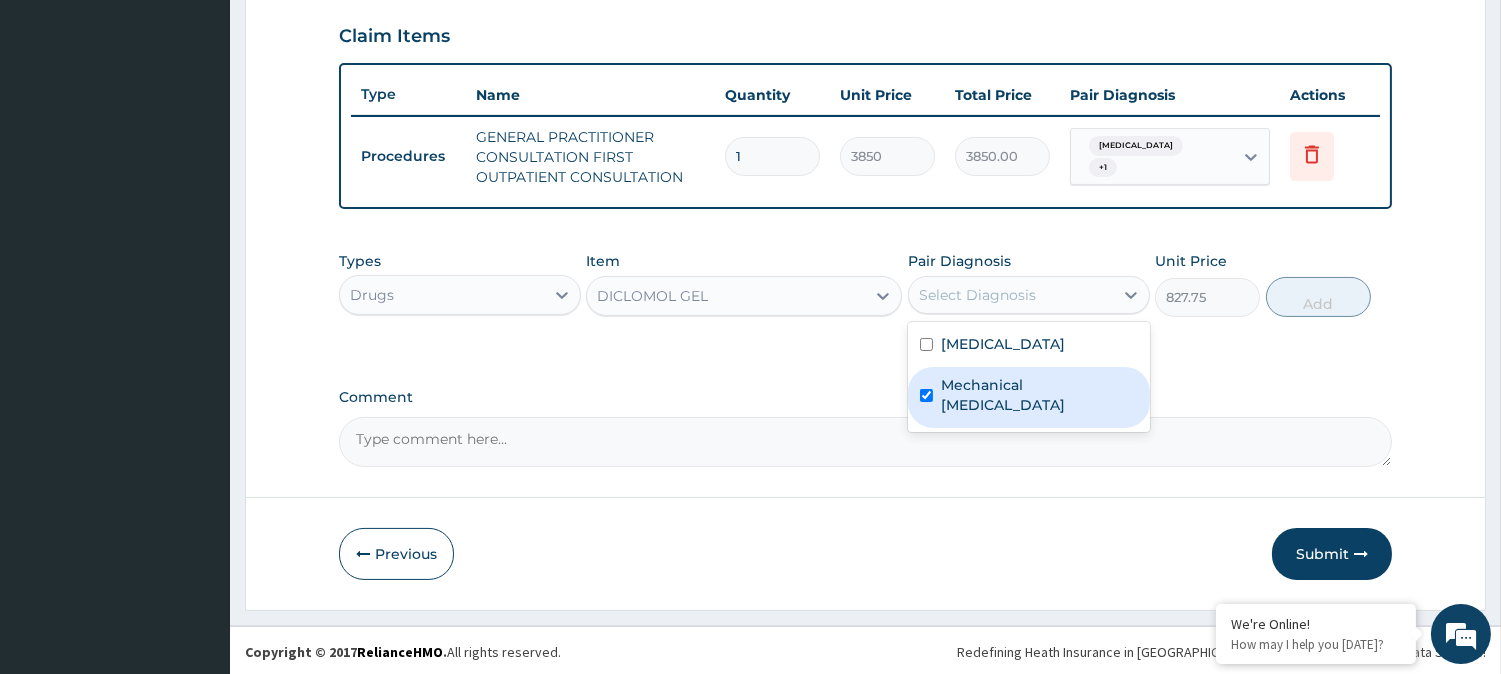 checkbox on "true" 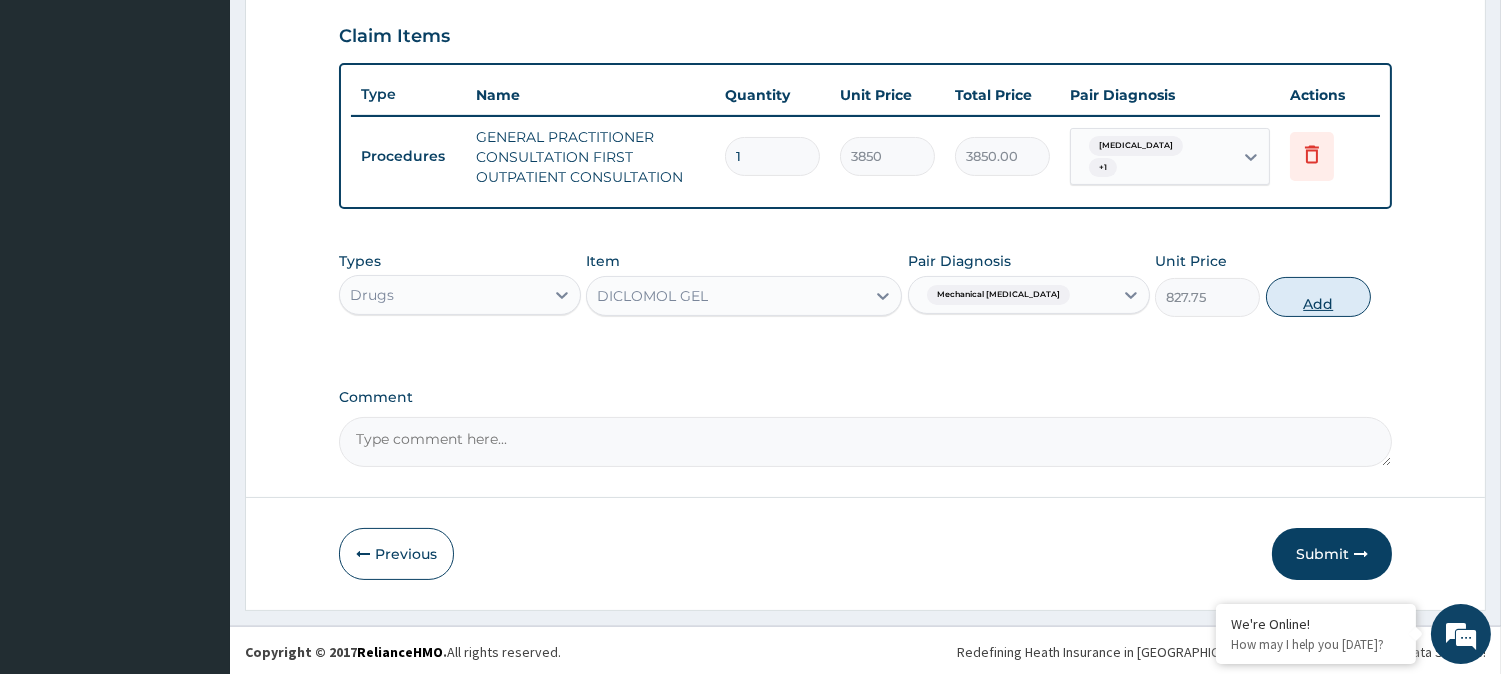 click on "Add" at bounding box center (1318, 297) 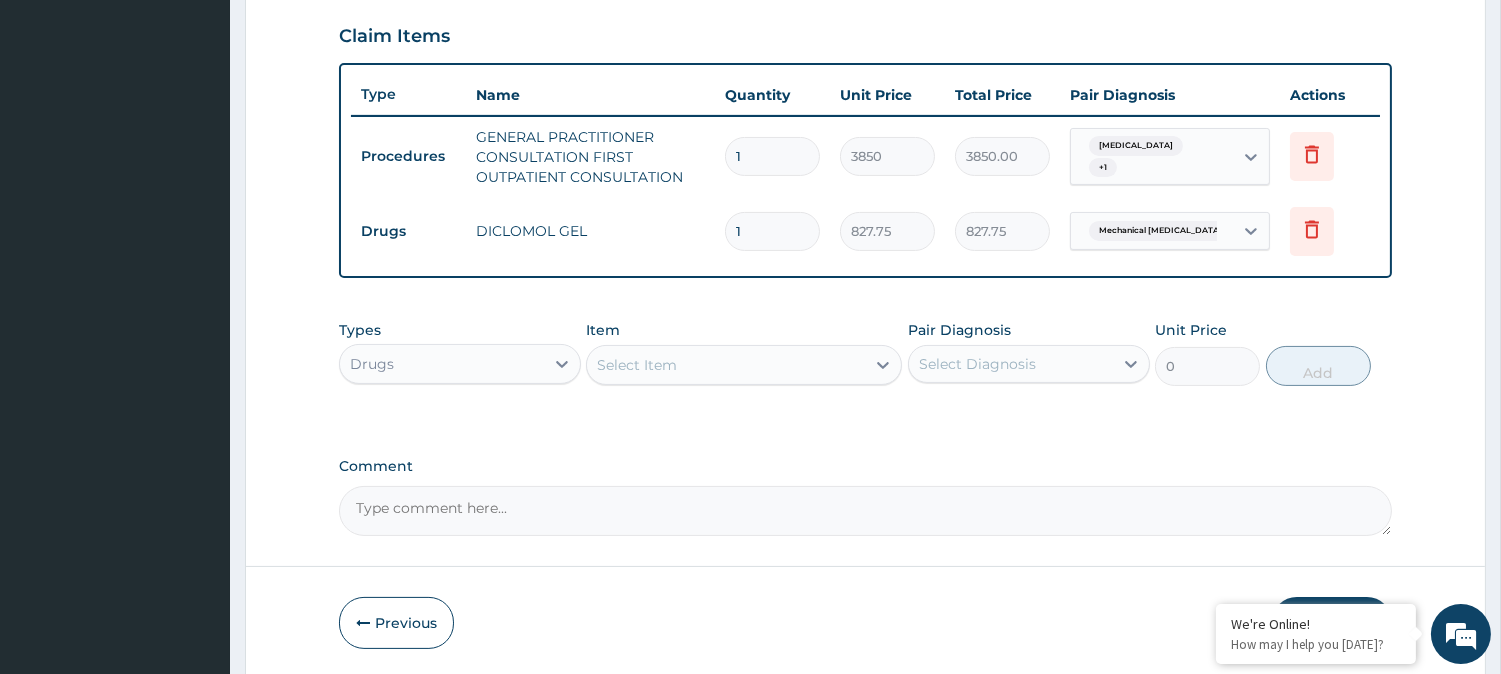click on "Select Item" at bounding box center (637, 365) 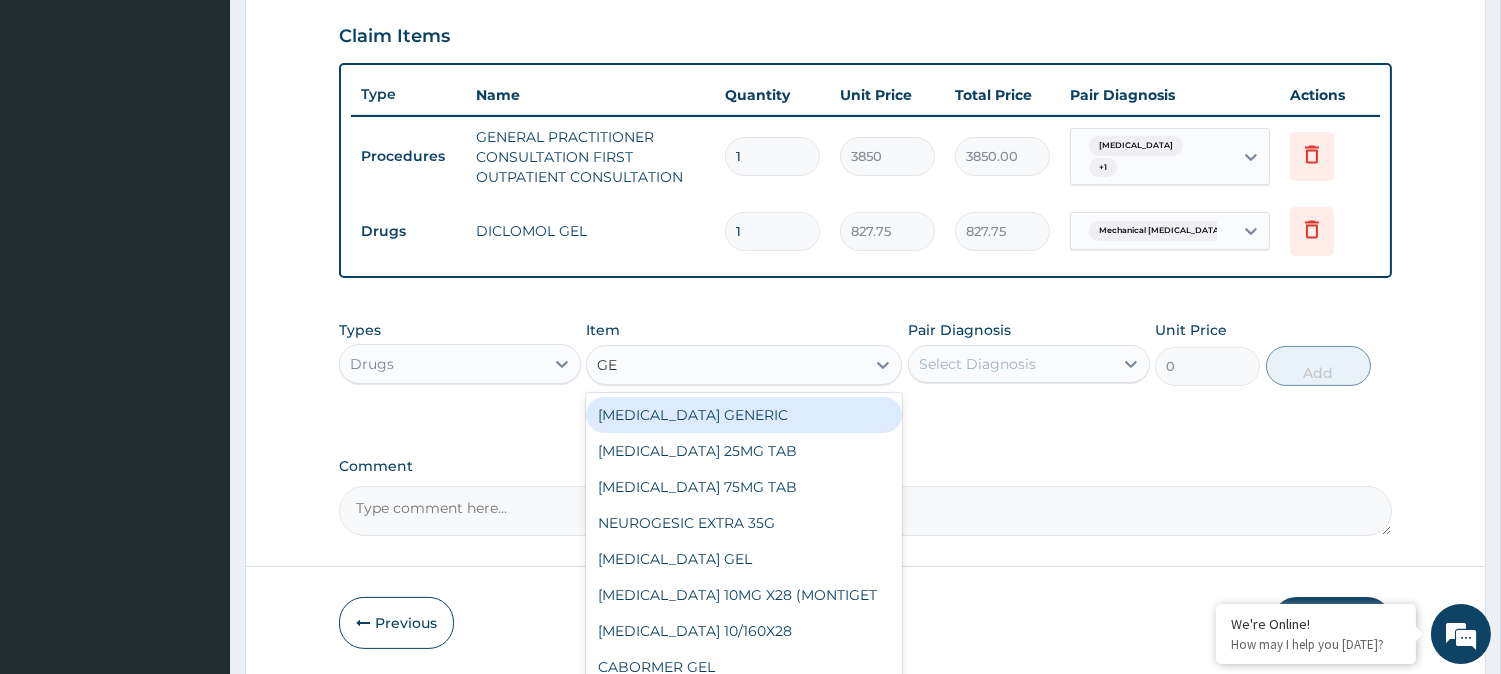 type on "GEN" 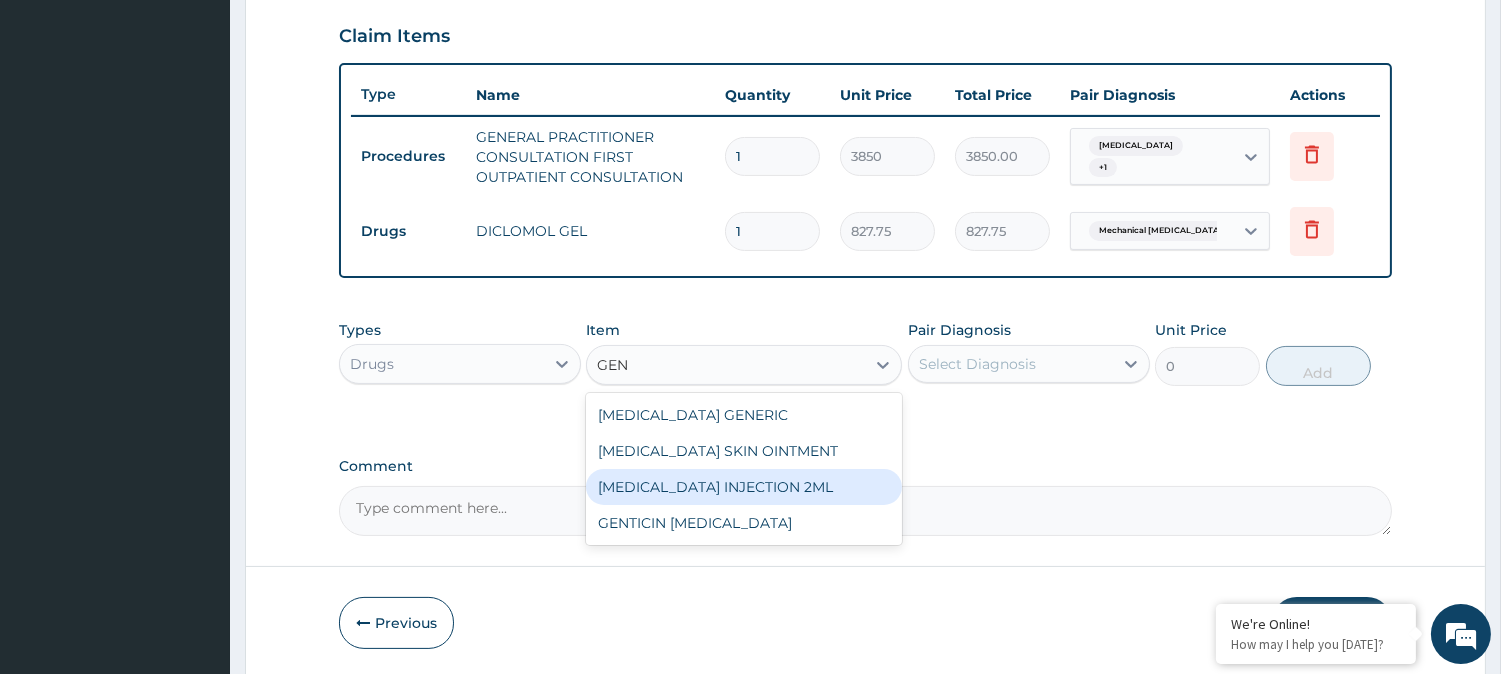 click on "[MEDICAL_DATA] INJECTION 2ML" at bounding box center [744, 487] 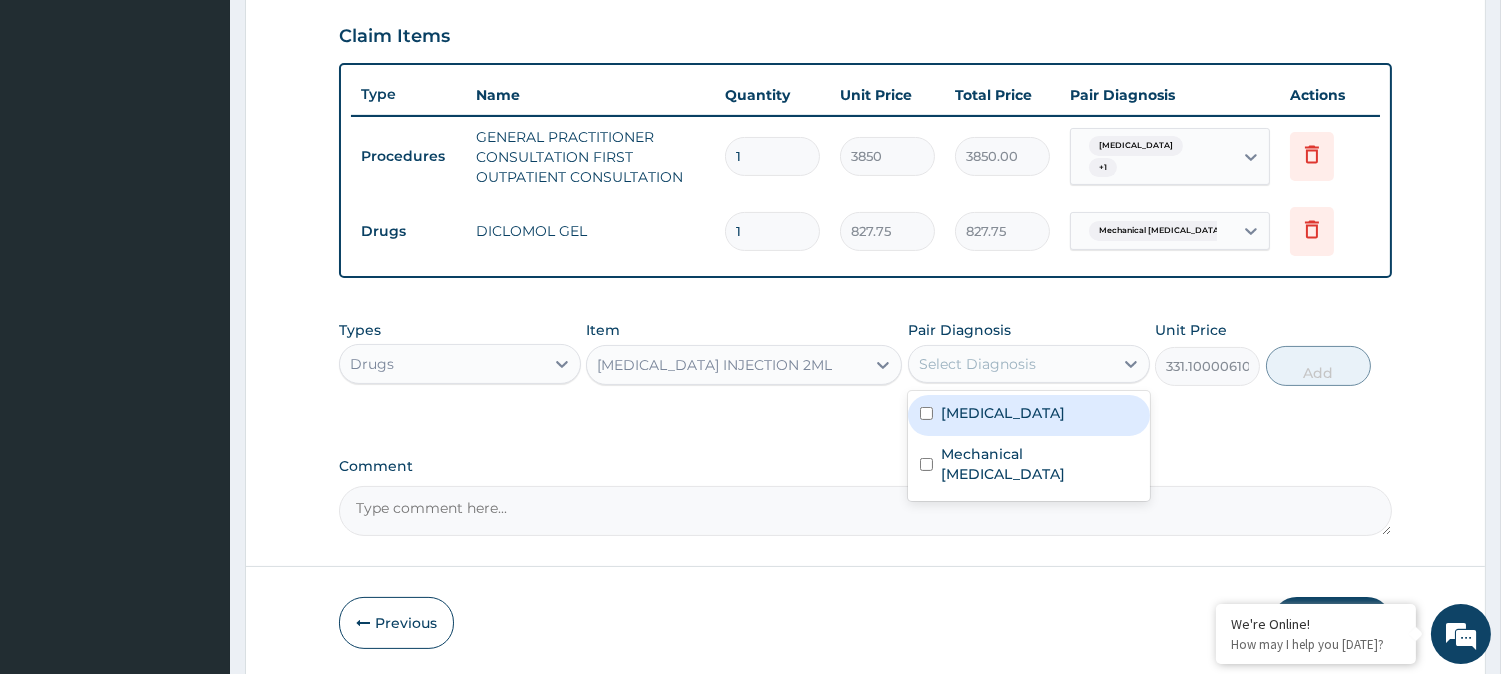 click on "Select Diagnosis" at bounding box center [977, 364] 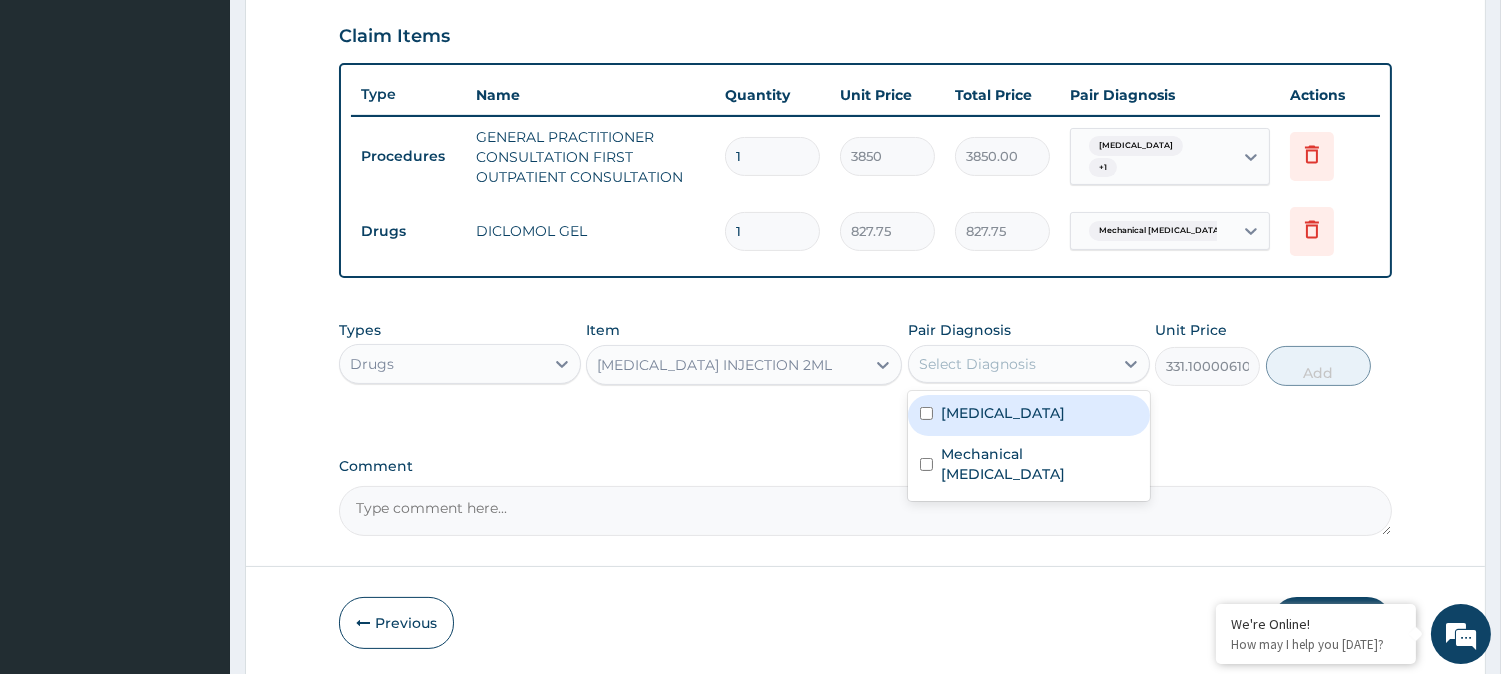 click on "[MEDICAL_DATA]" at bounding box center (1003, 413) 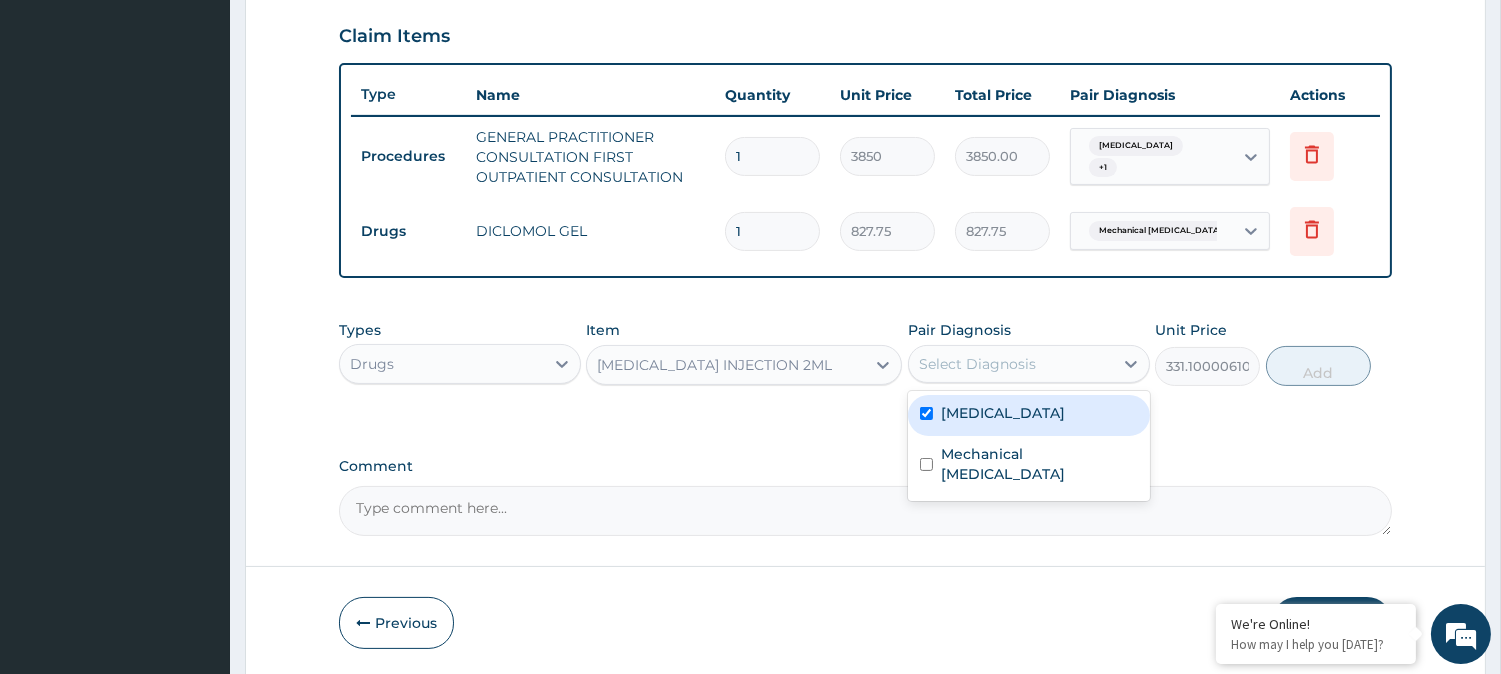 checkbox on "true" 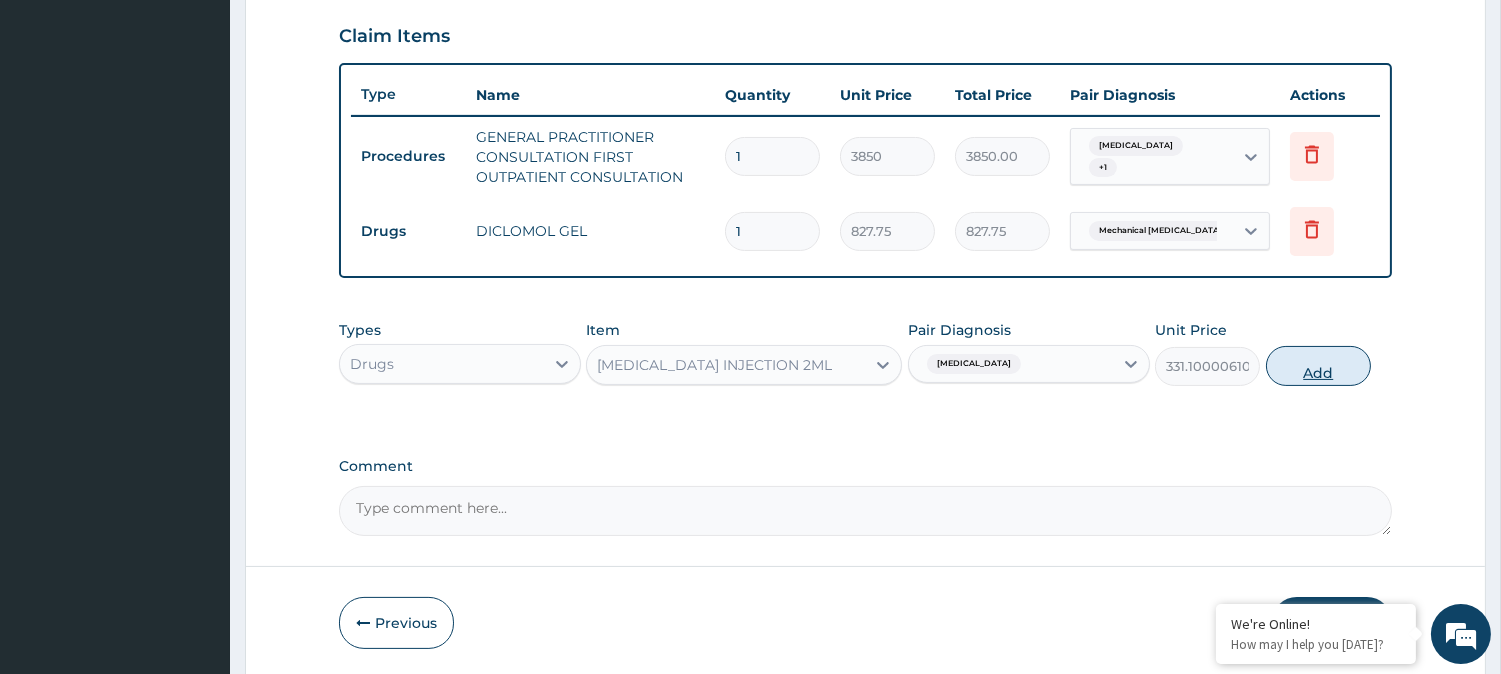 click on "Add" at bounding box center (1318, 366) 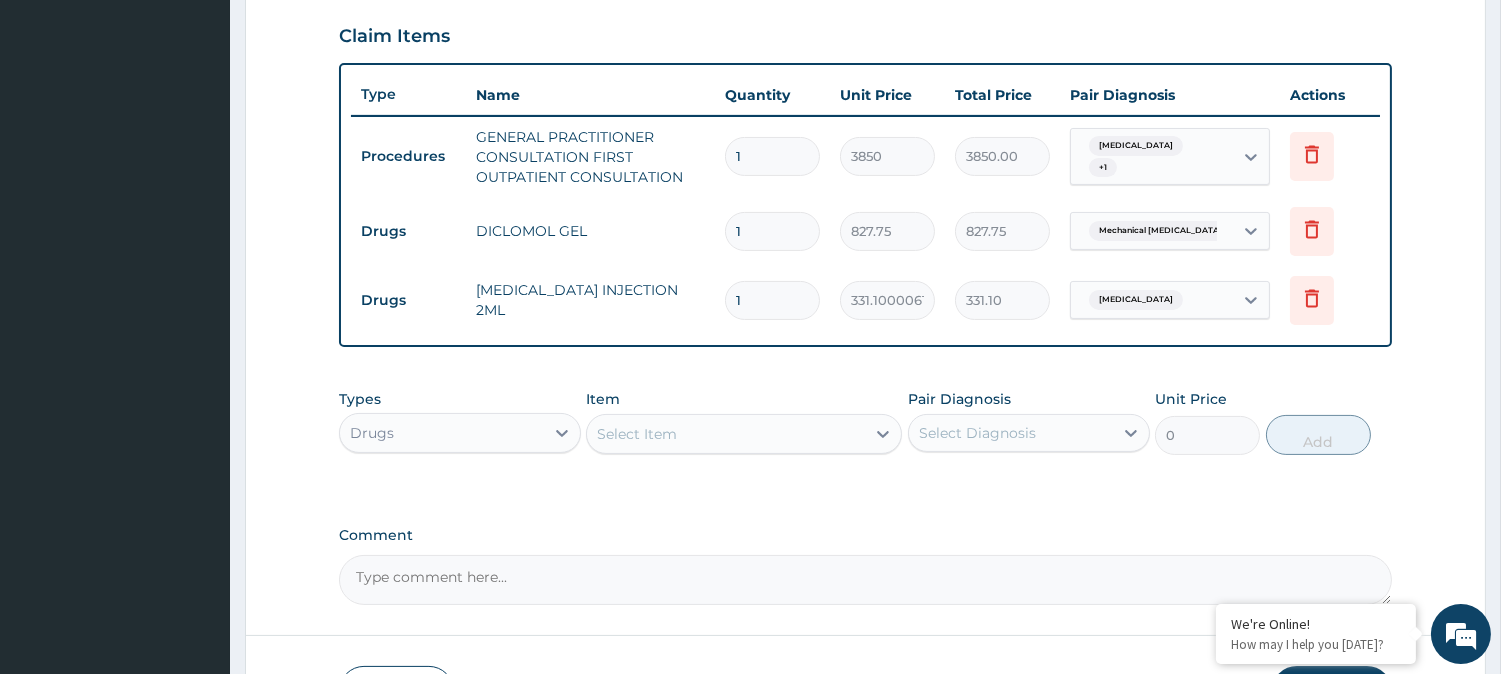 type 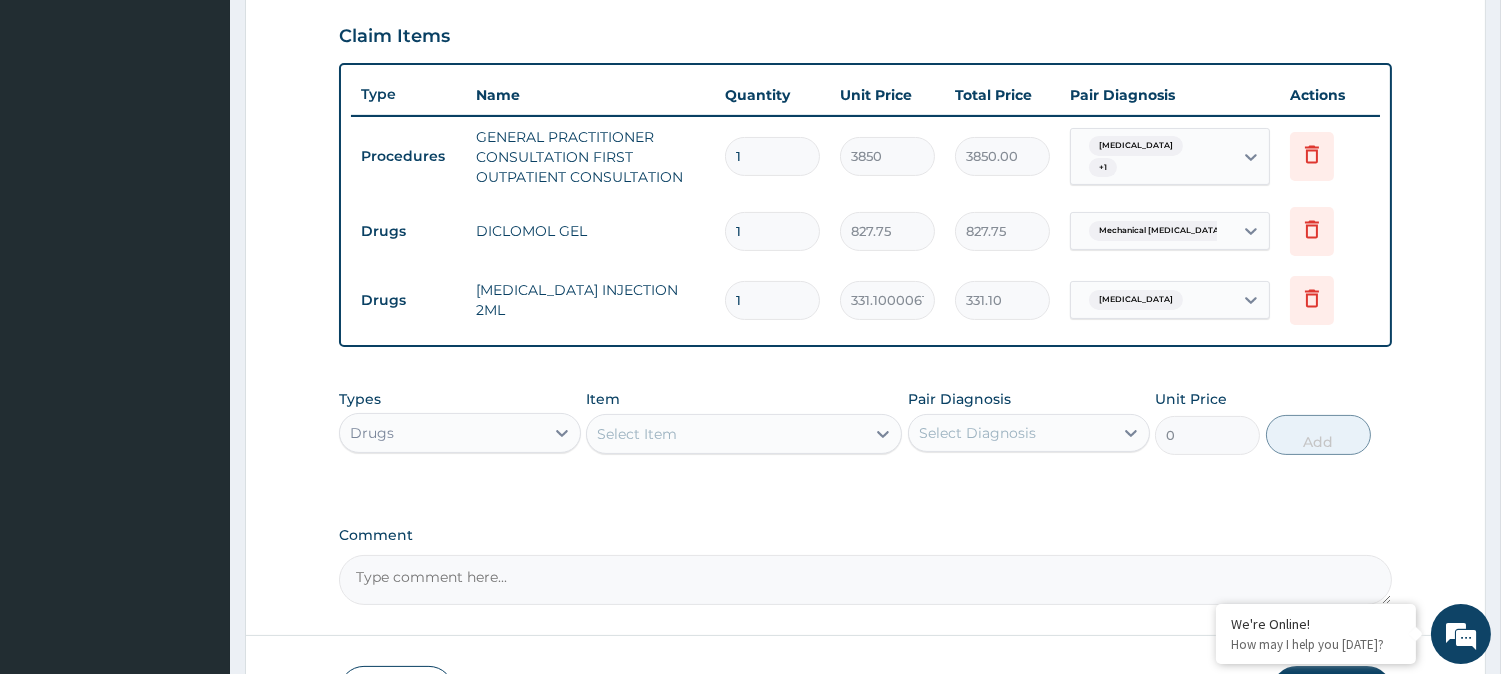 type on "0.00" 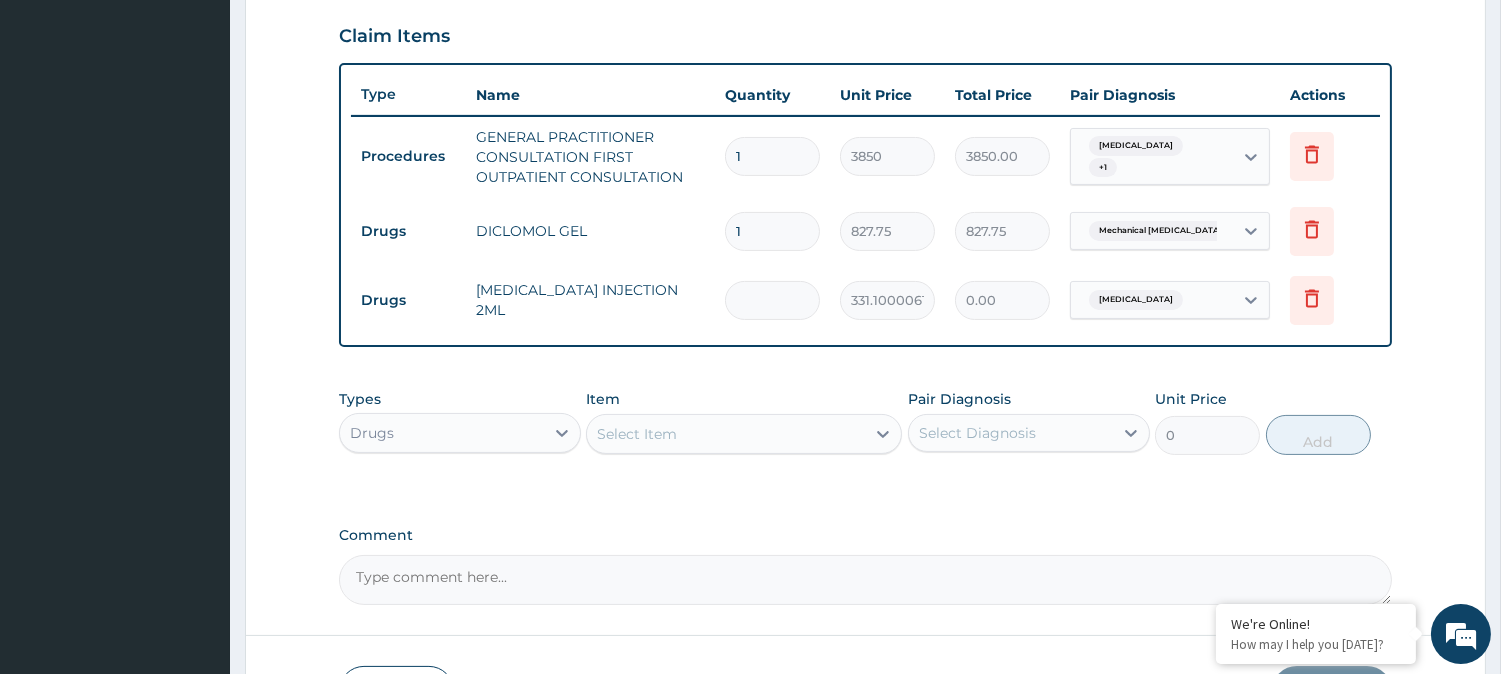 type on "6" 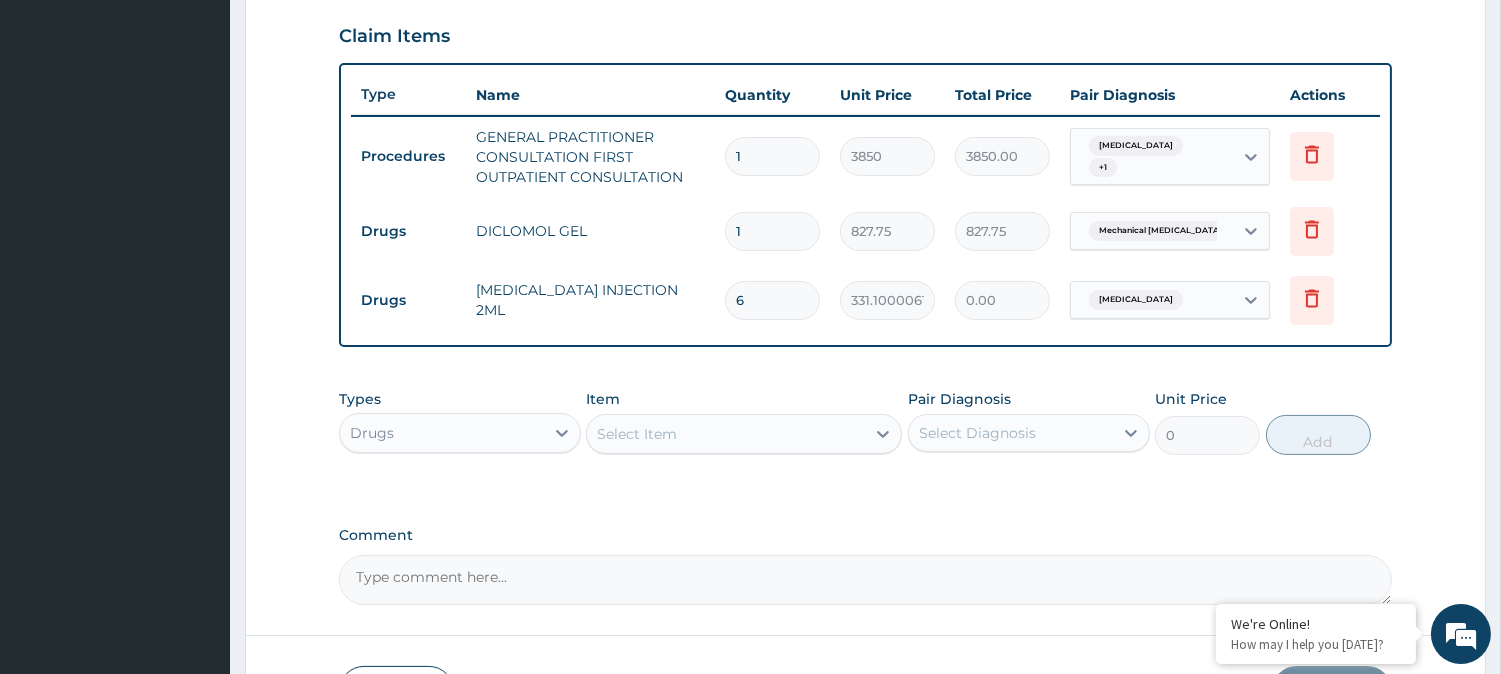 type on "1986.60" 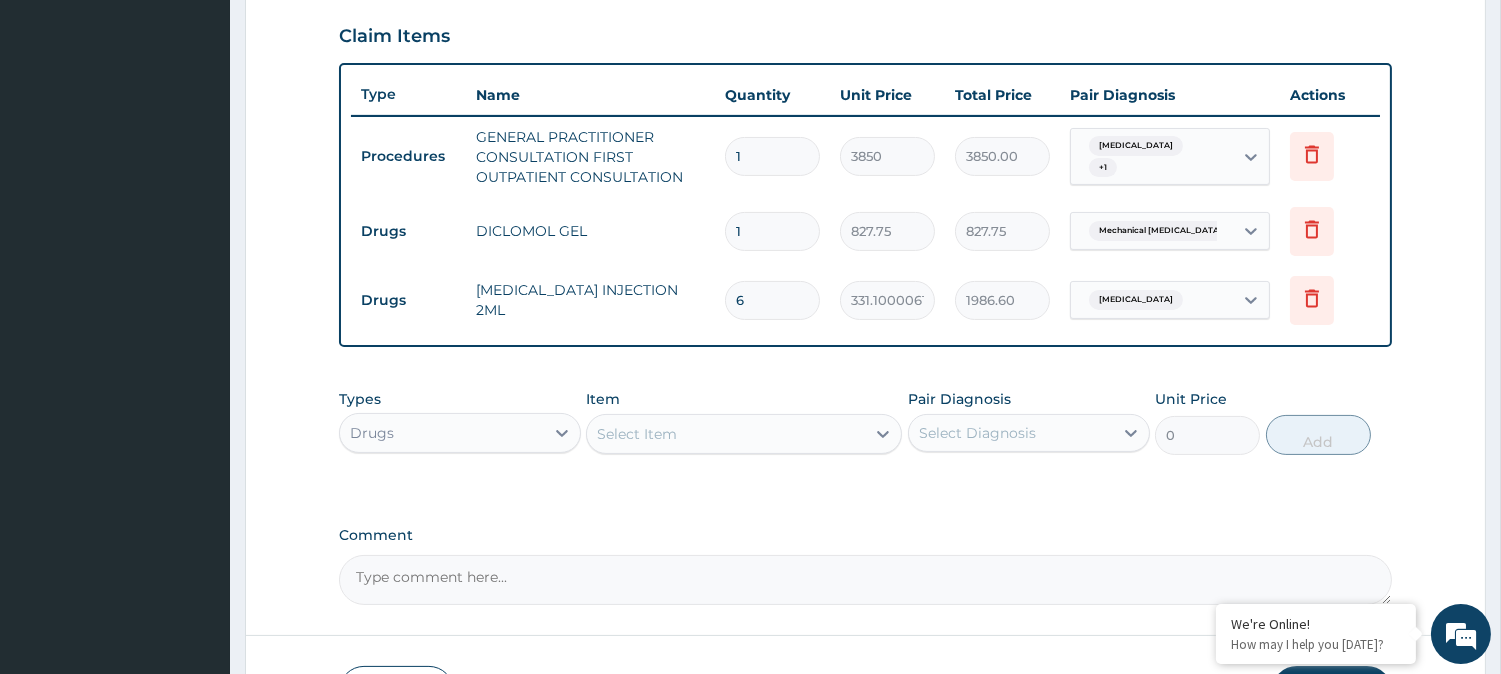 type on "6" 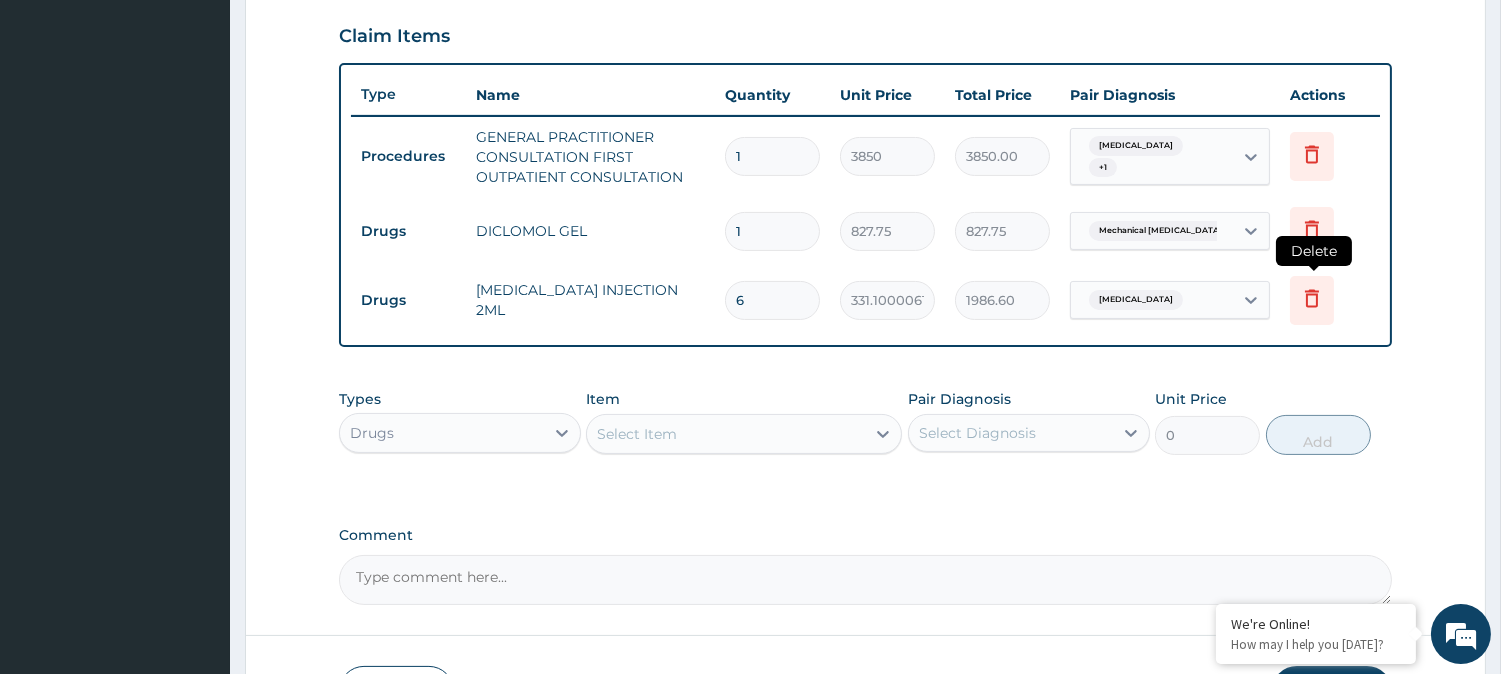 click at bounding box center (1312, 300) 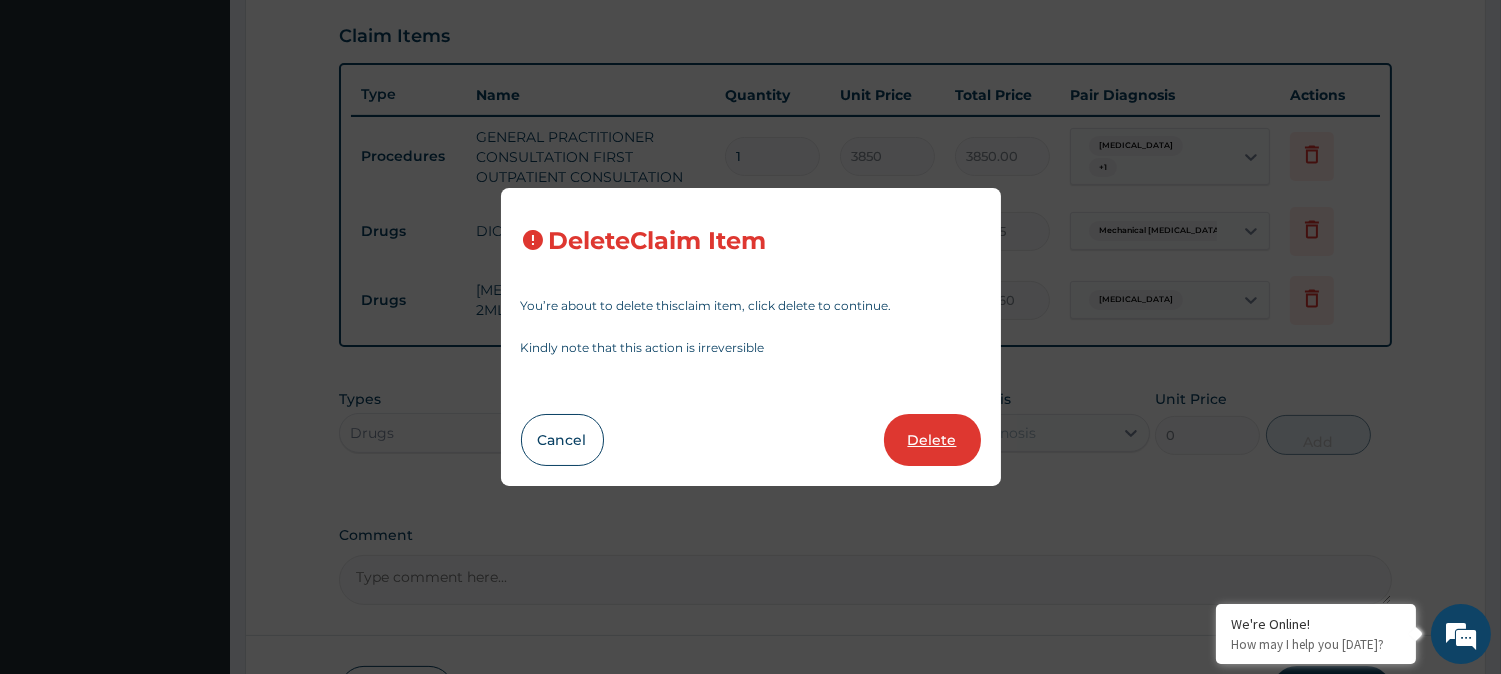 click on "Delete" at bounding box center [932, 440] 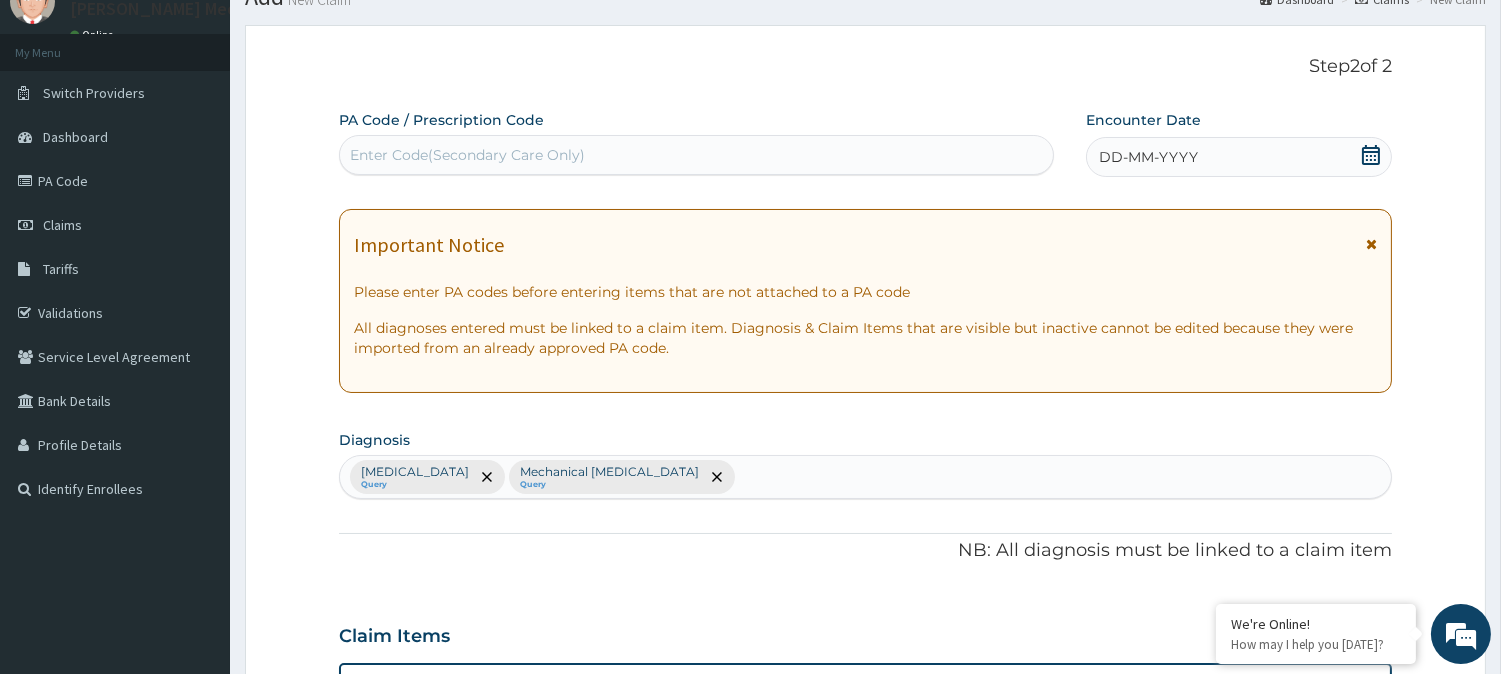 scroll, scrollTop: 0, scrollLeft: 0, axis: both 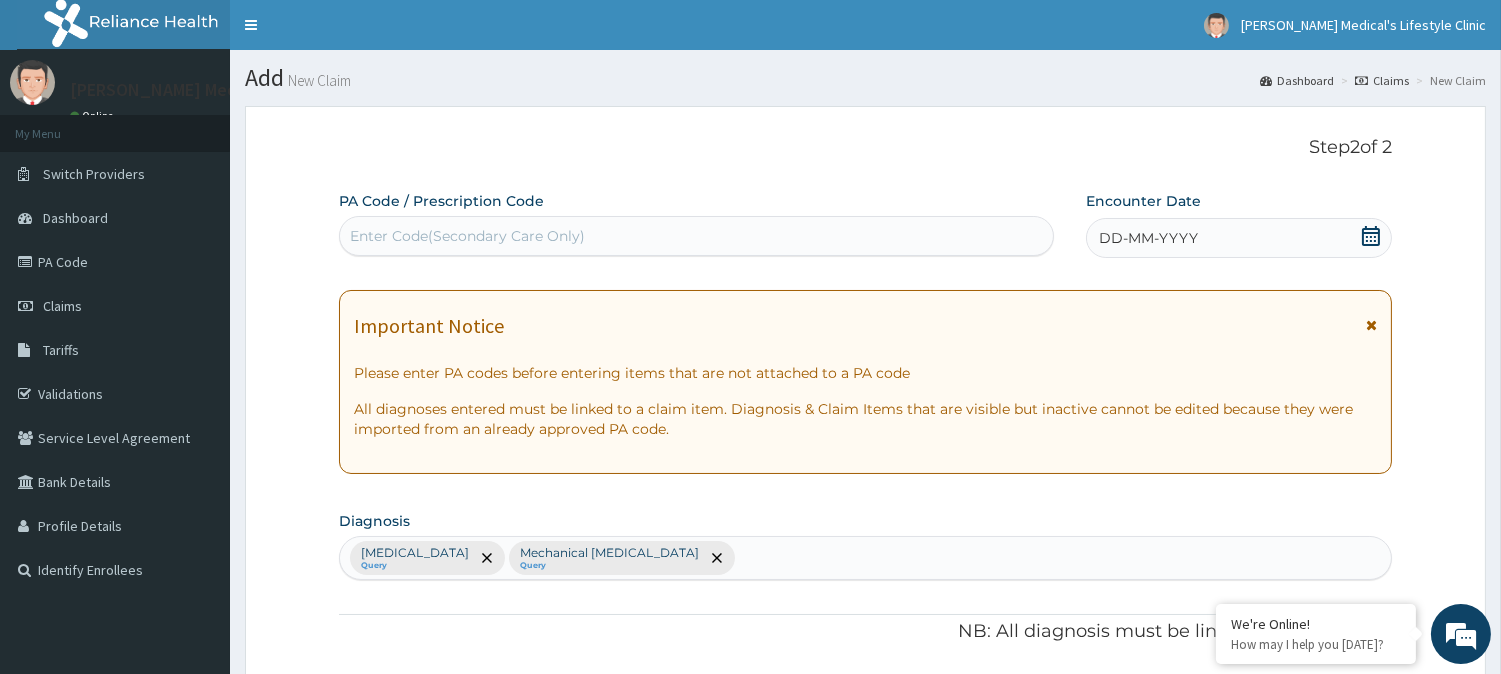 click on "Enter Code(Secondary Care Only)" at bounding box center [467, 236] 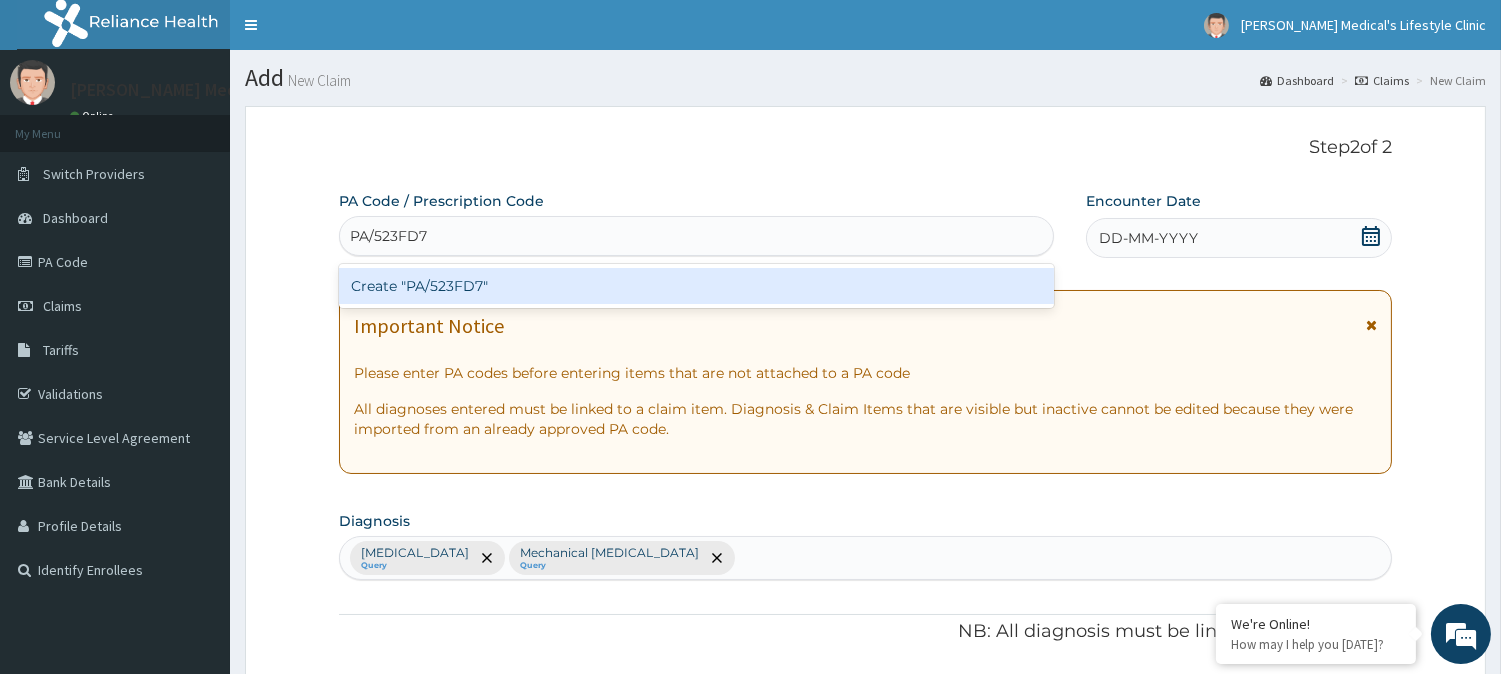 click on "Create "PA/523FD7"" at bounding box center [696, 286] 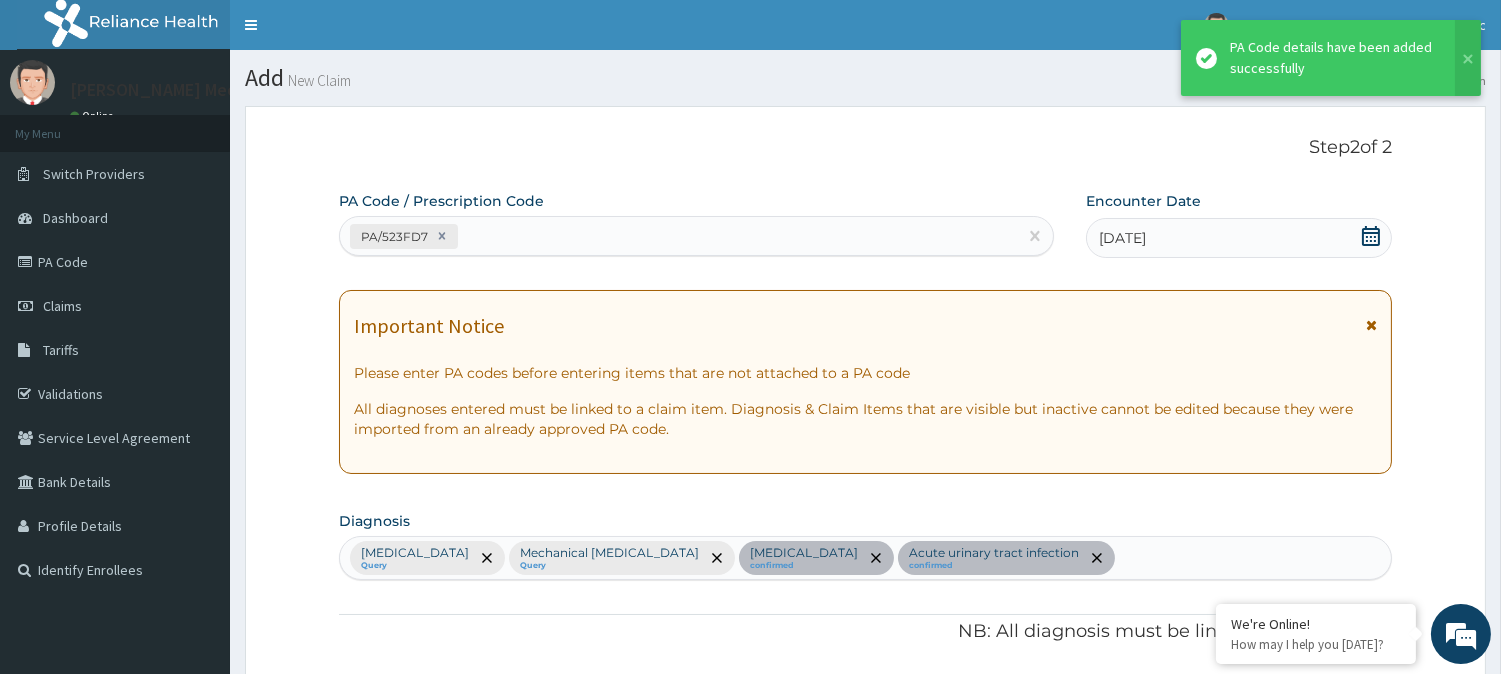 scroll, scrollTop: 713, scrollLeft: 0, axis: vertical 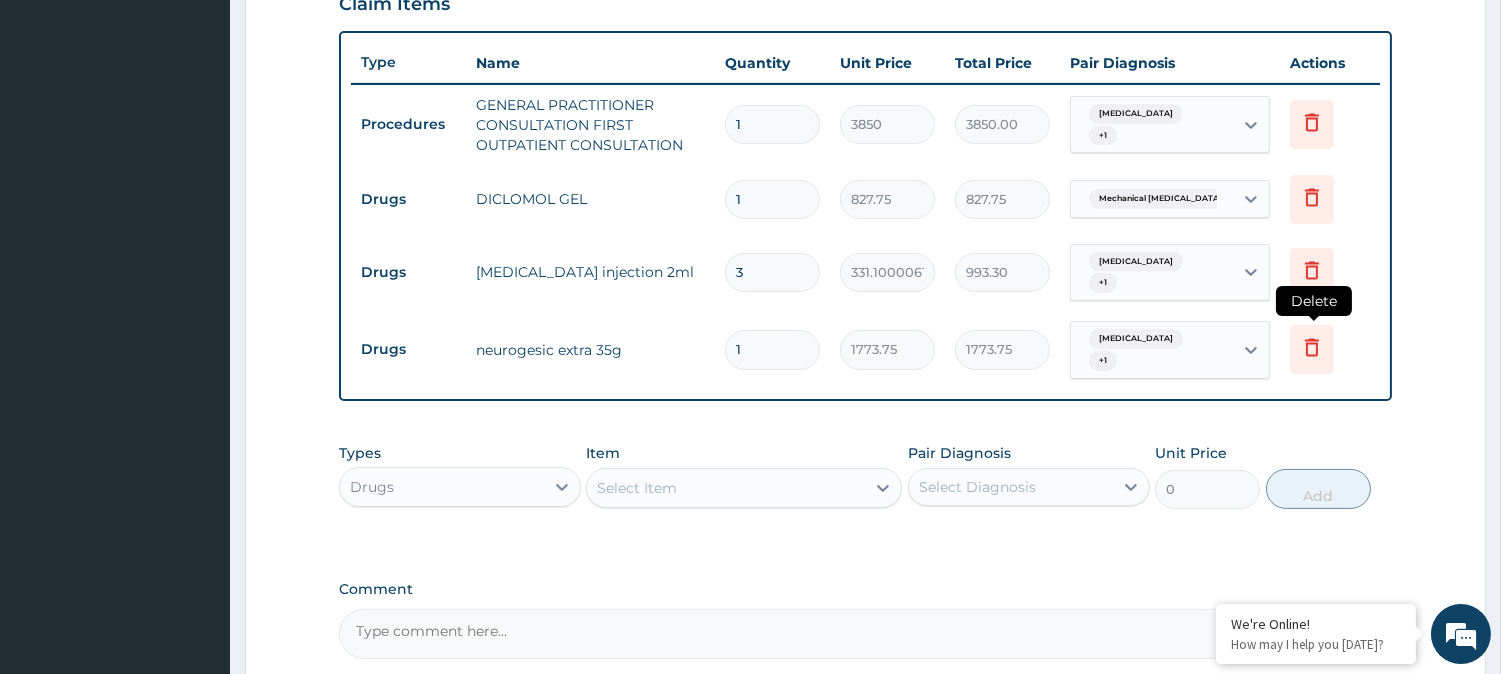 click 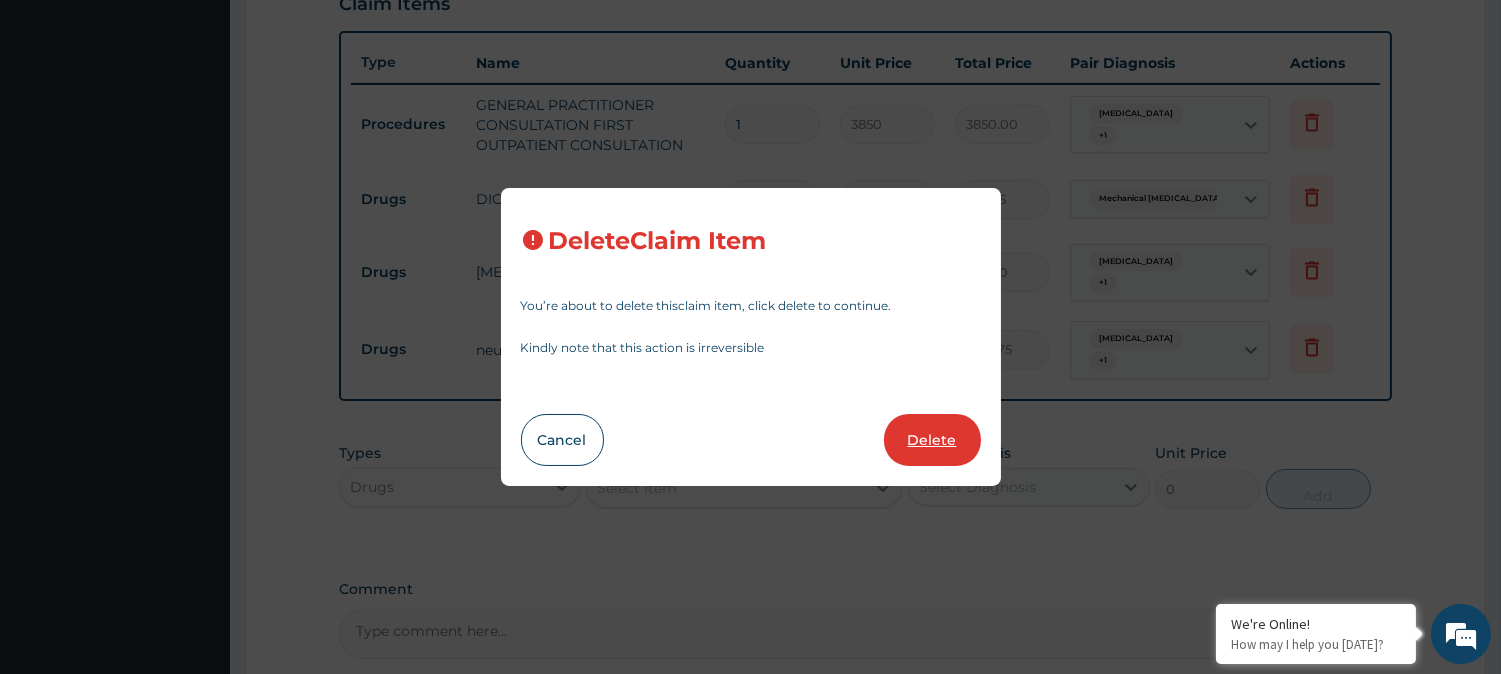 click on "Delete" at bounding box center (932, 440) 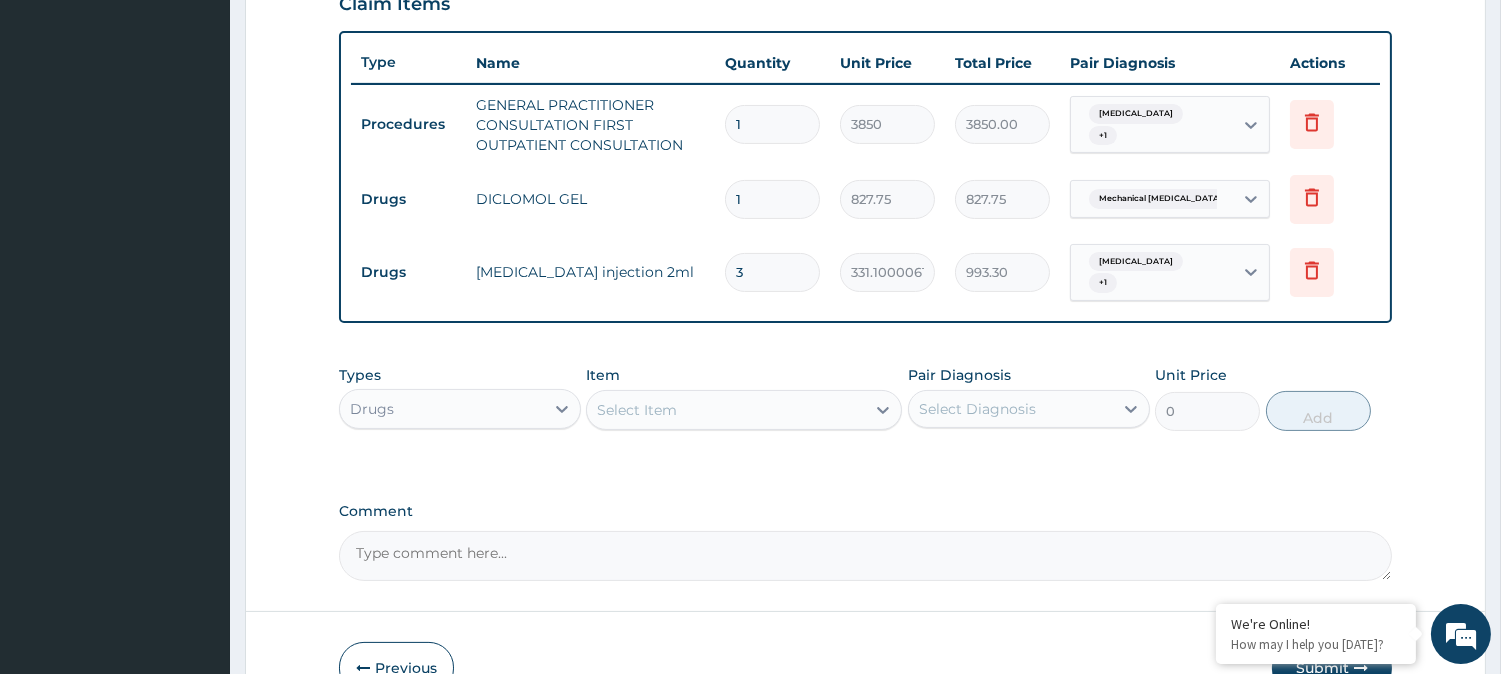 drag, startPoint x: 755, startPoint y: 254, endPoint x: 735, endPoint y: 258, distance: 20.396078 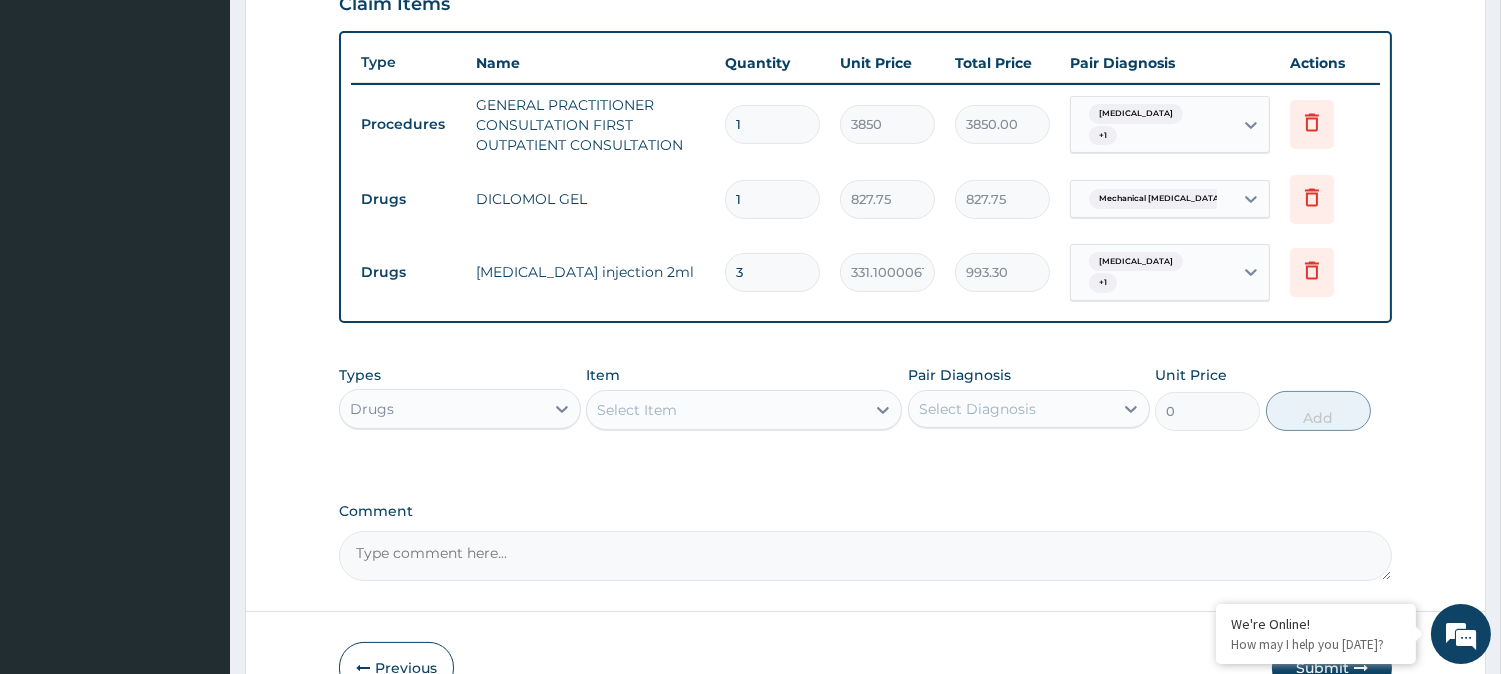 type on "6" 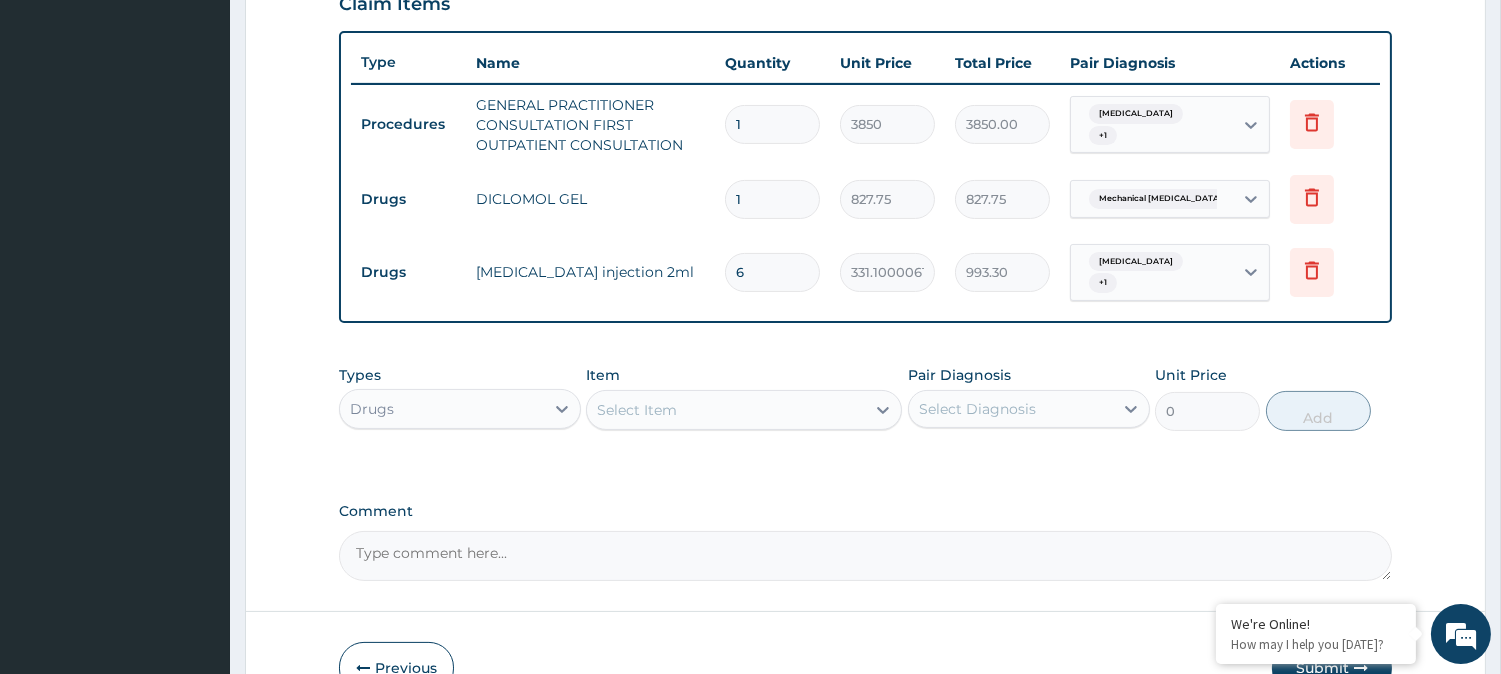 type on "1986.60" 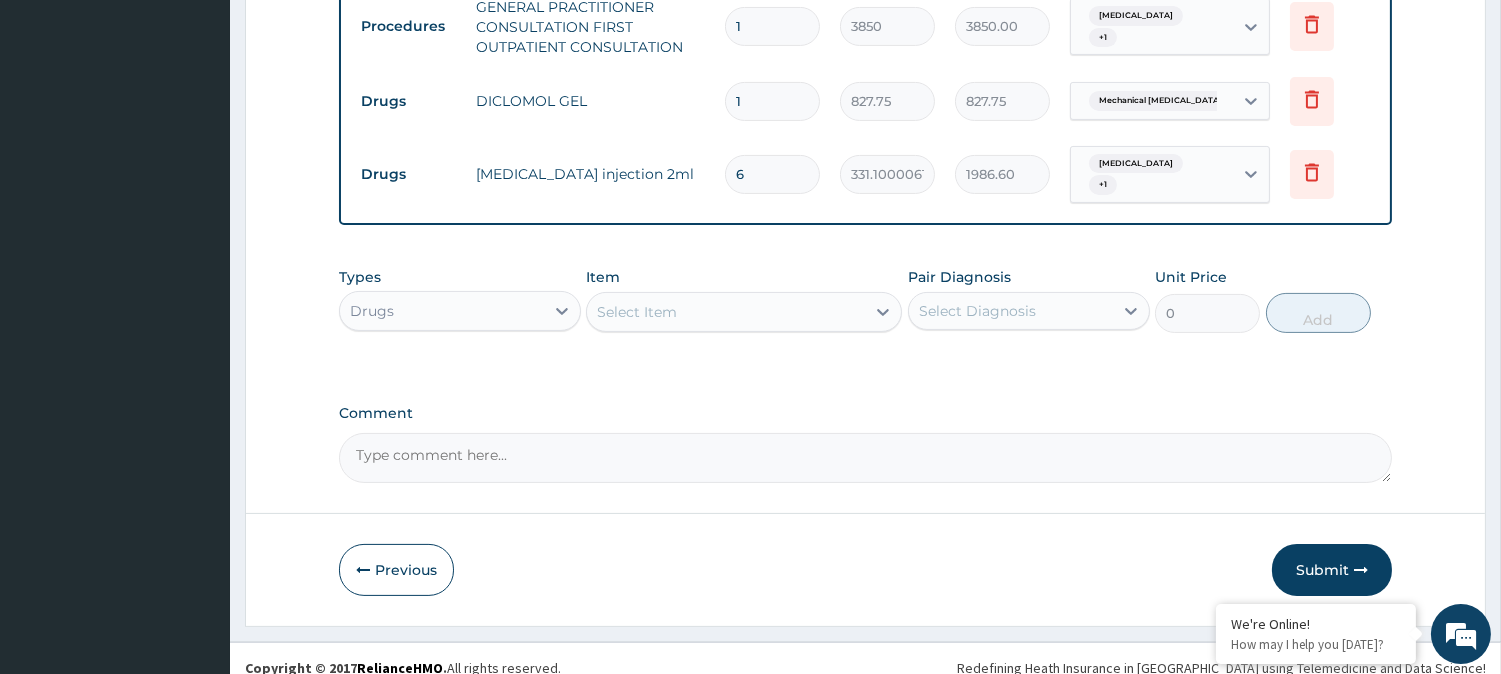 scroll, scrollTop: 820, scrollLeft: 0, axis: vertical 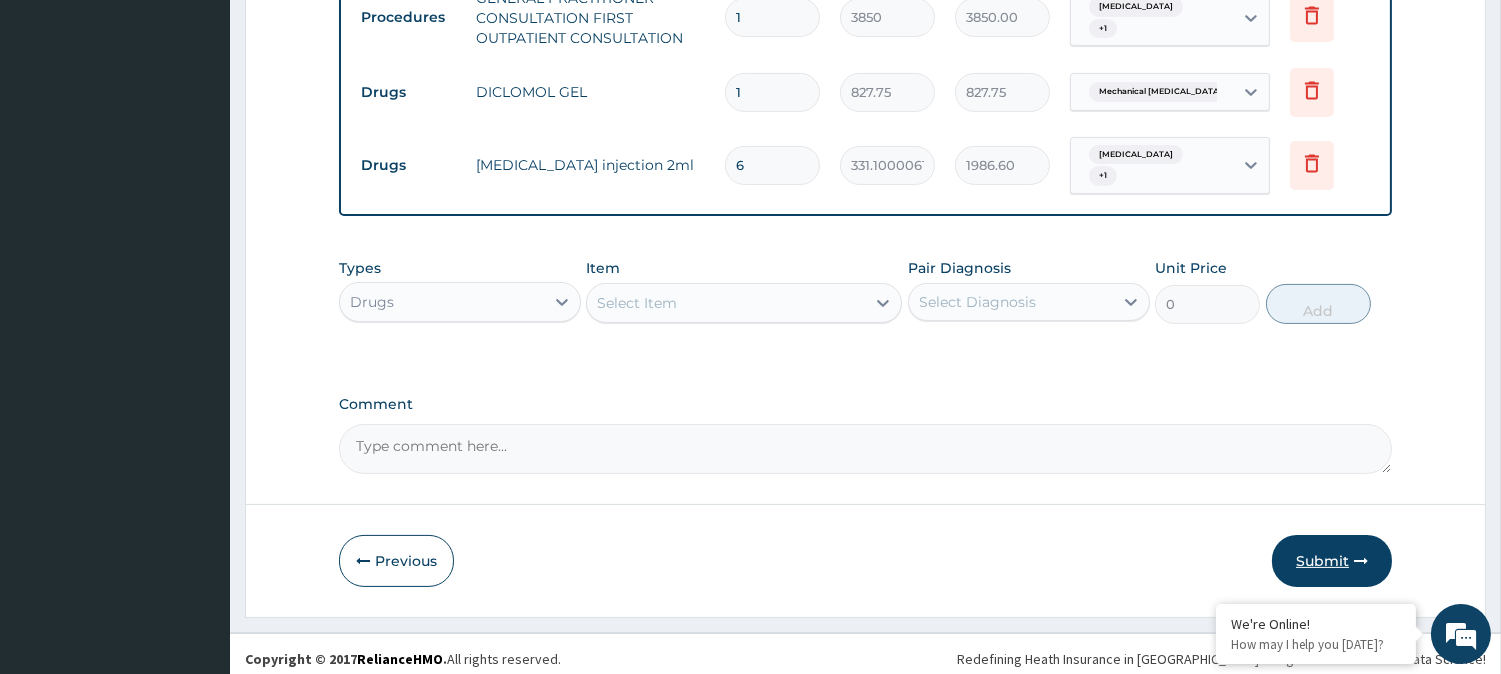 type on "6" 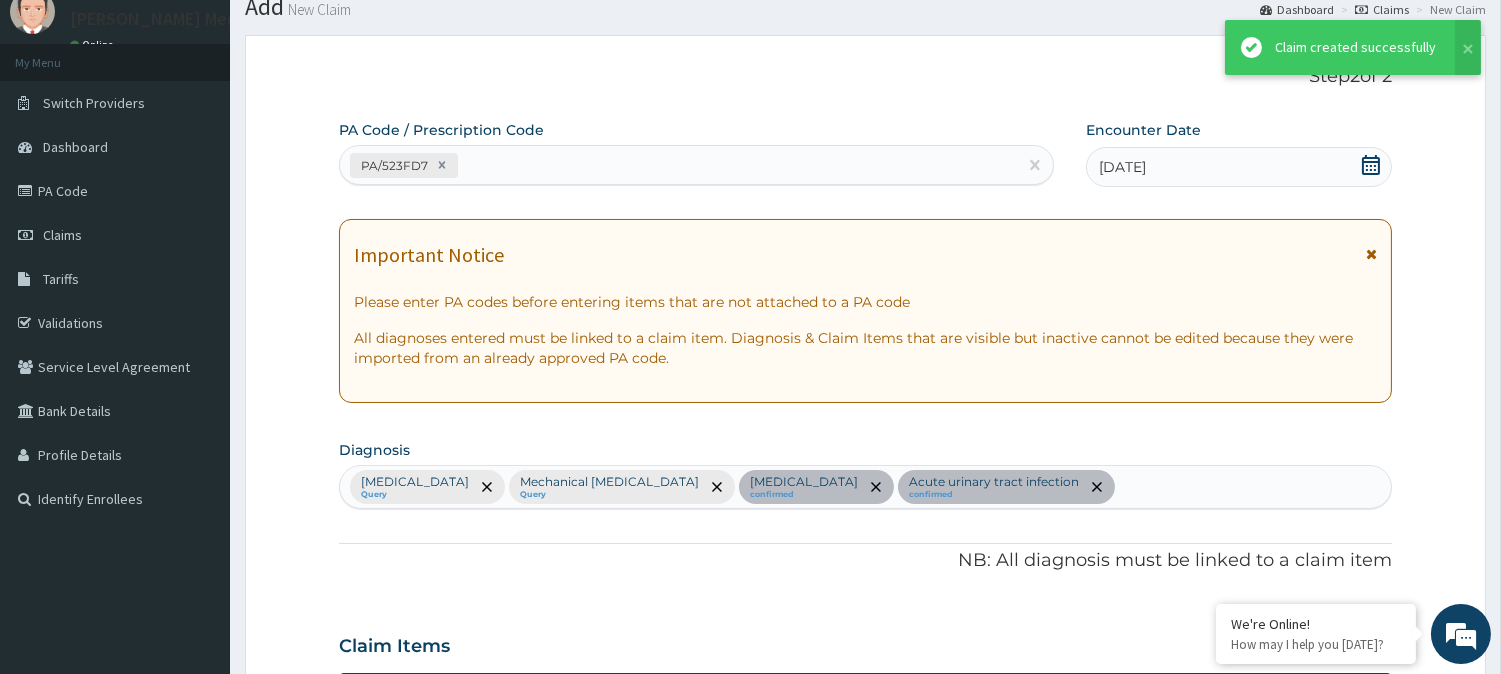 scroll, scrollTop: 820, scrollLeft: 0, axis: vertical 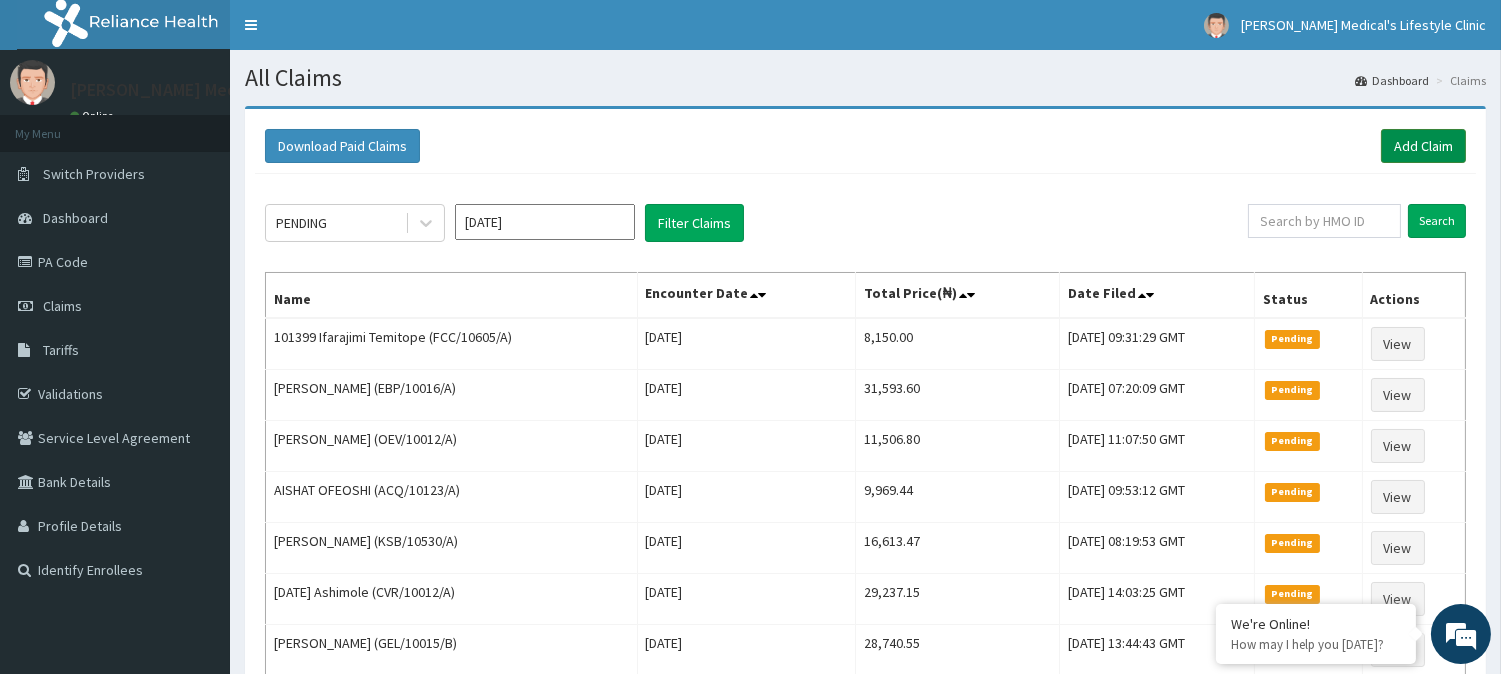 click on "Add Claim" at bounding box center (1423, 146) 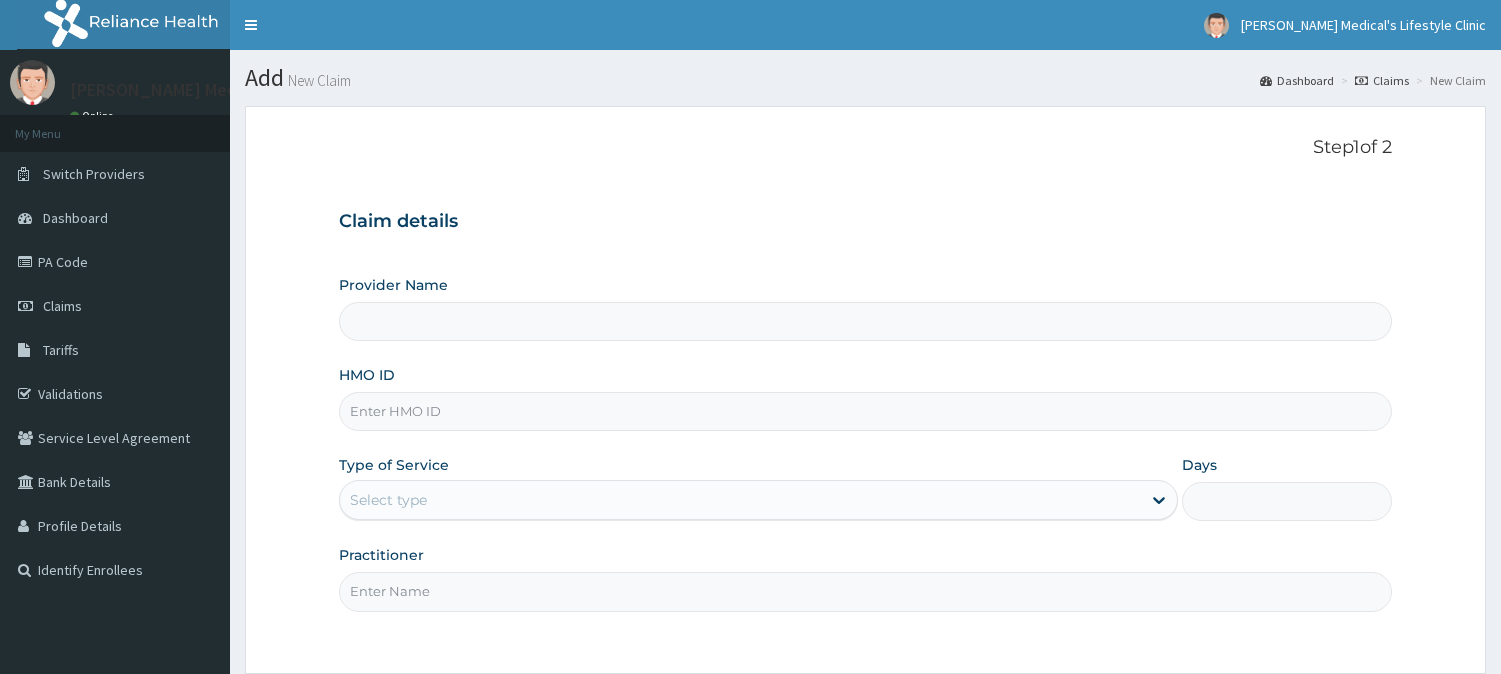 scroll, scrollTop: 0, scrollLeft: 0, axis: both 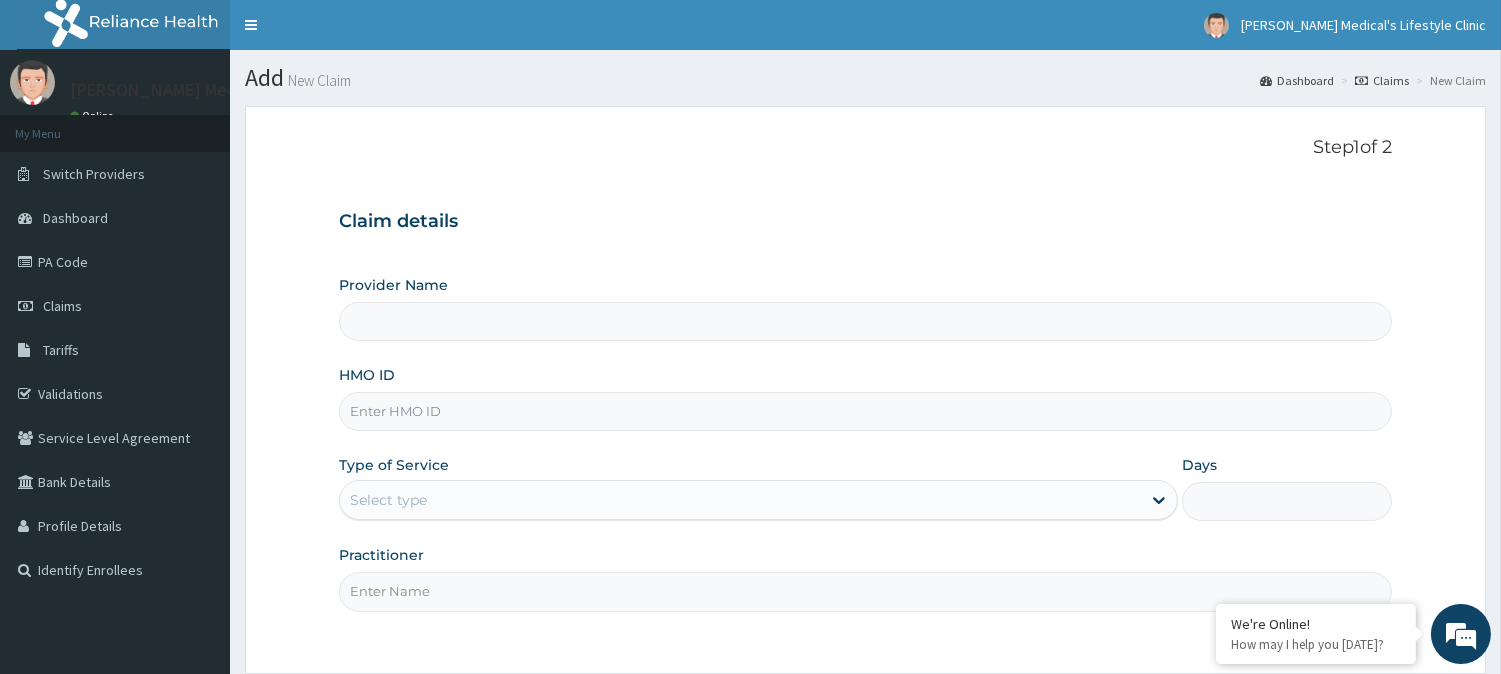 type on "[PERSON_NAME] Medical's Lifestyle clinic" 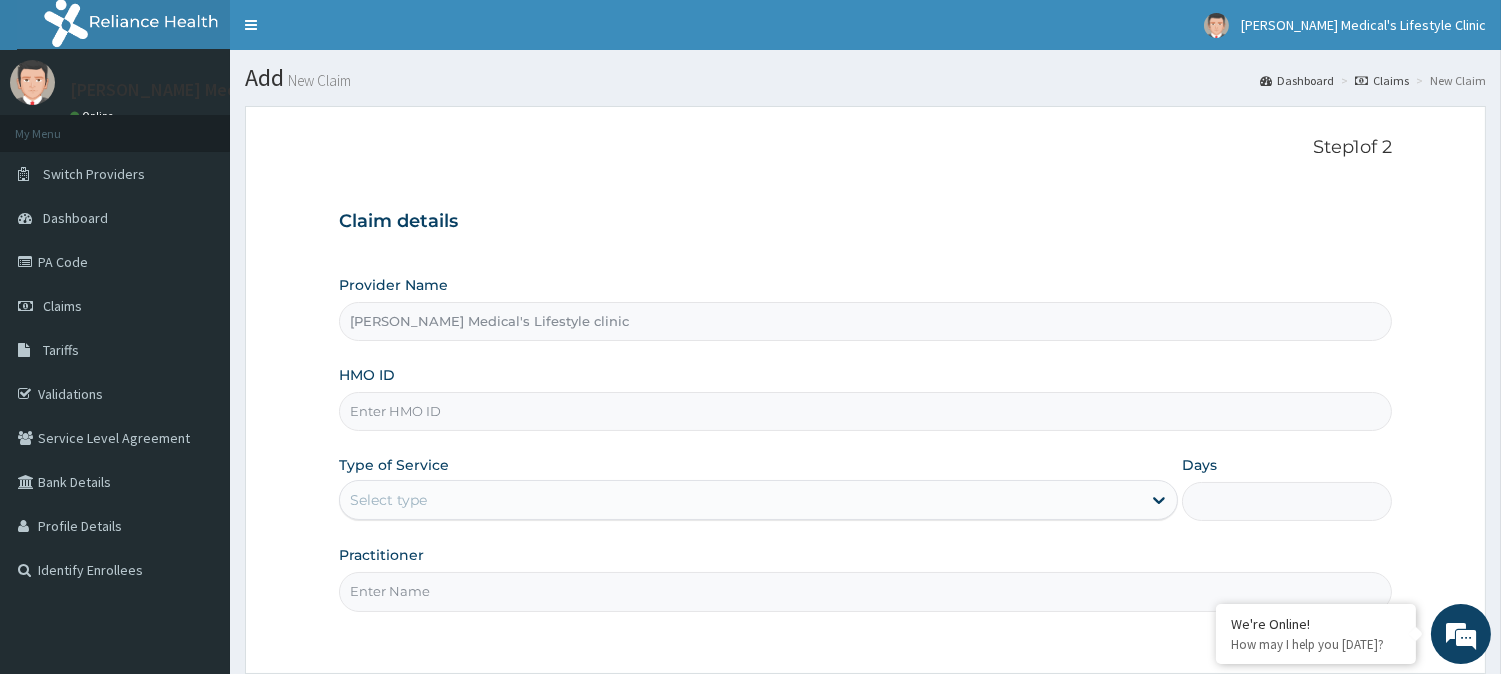 click on "HMO ID" at bounding box center (865, 411) 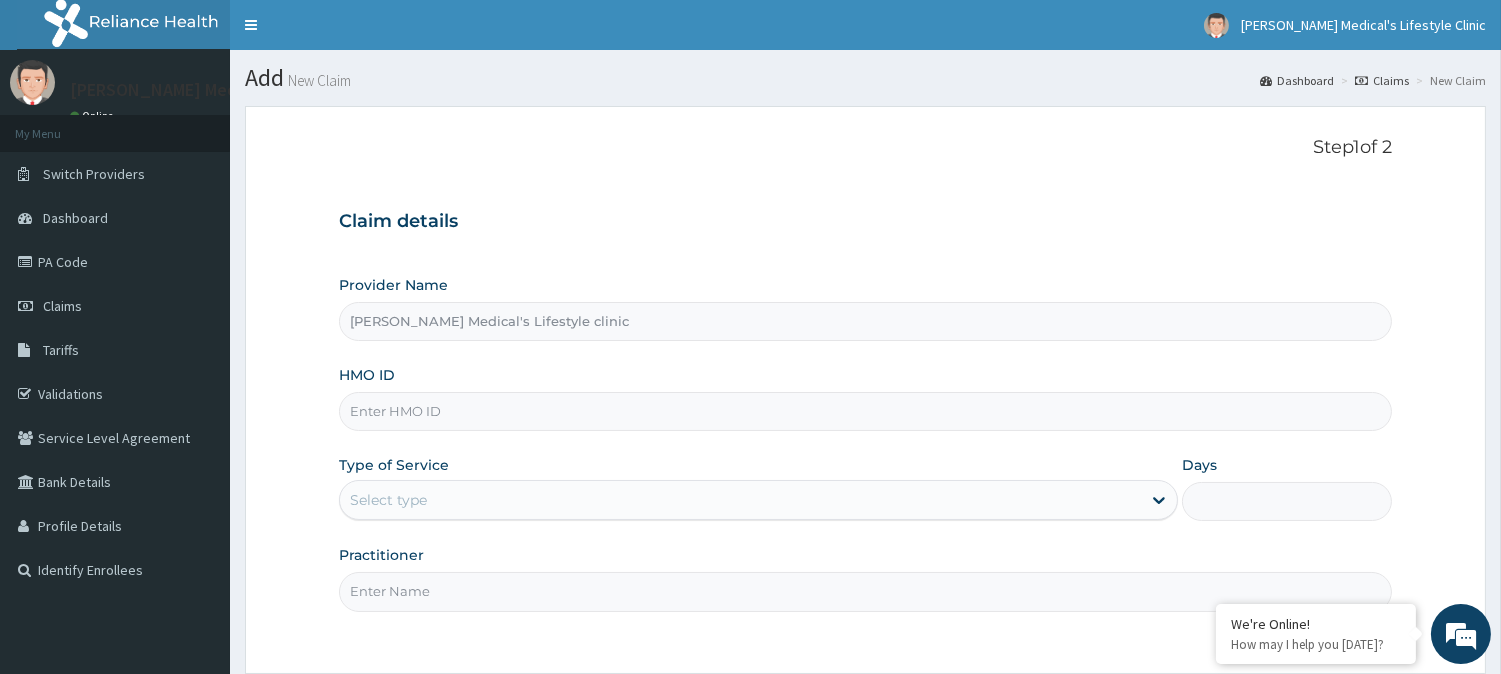 paste on "CMC/10128/A" 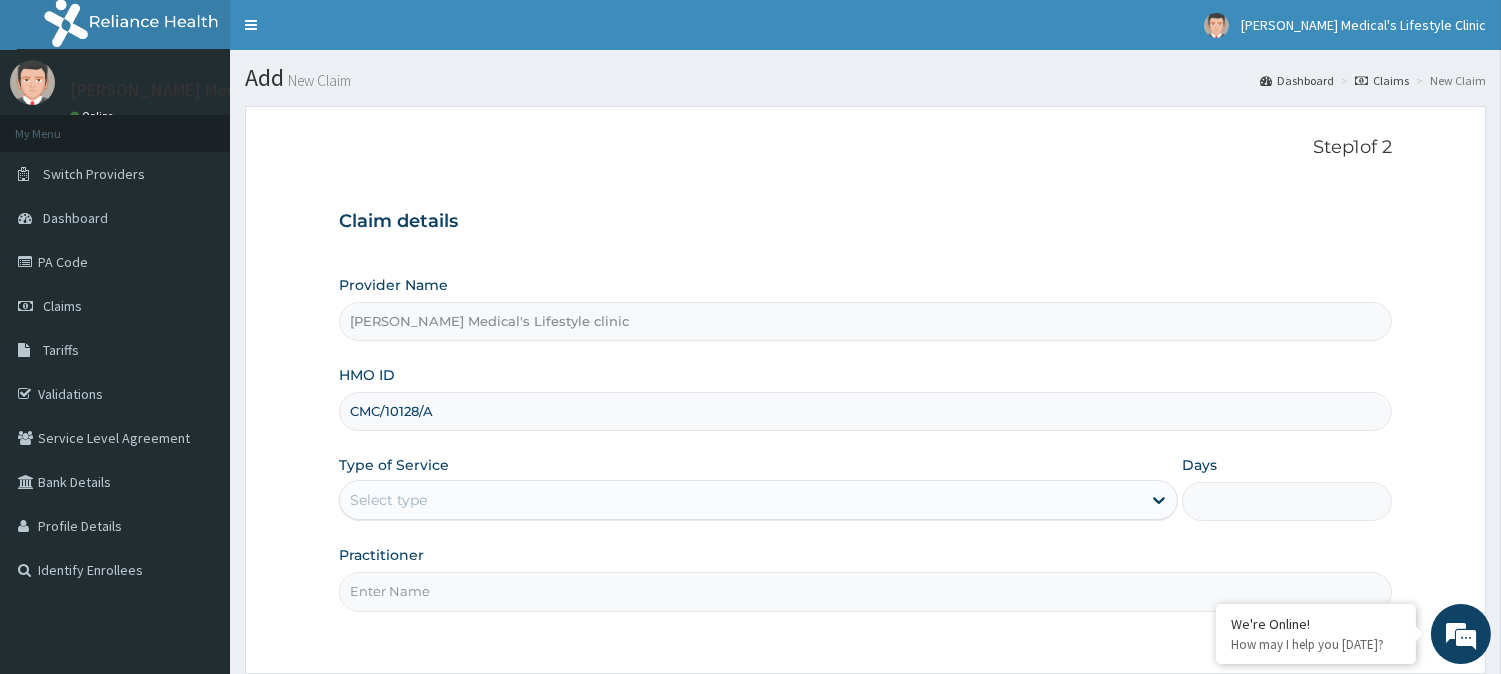 type on "CMC/10128/A" 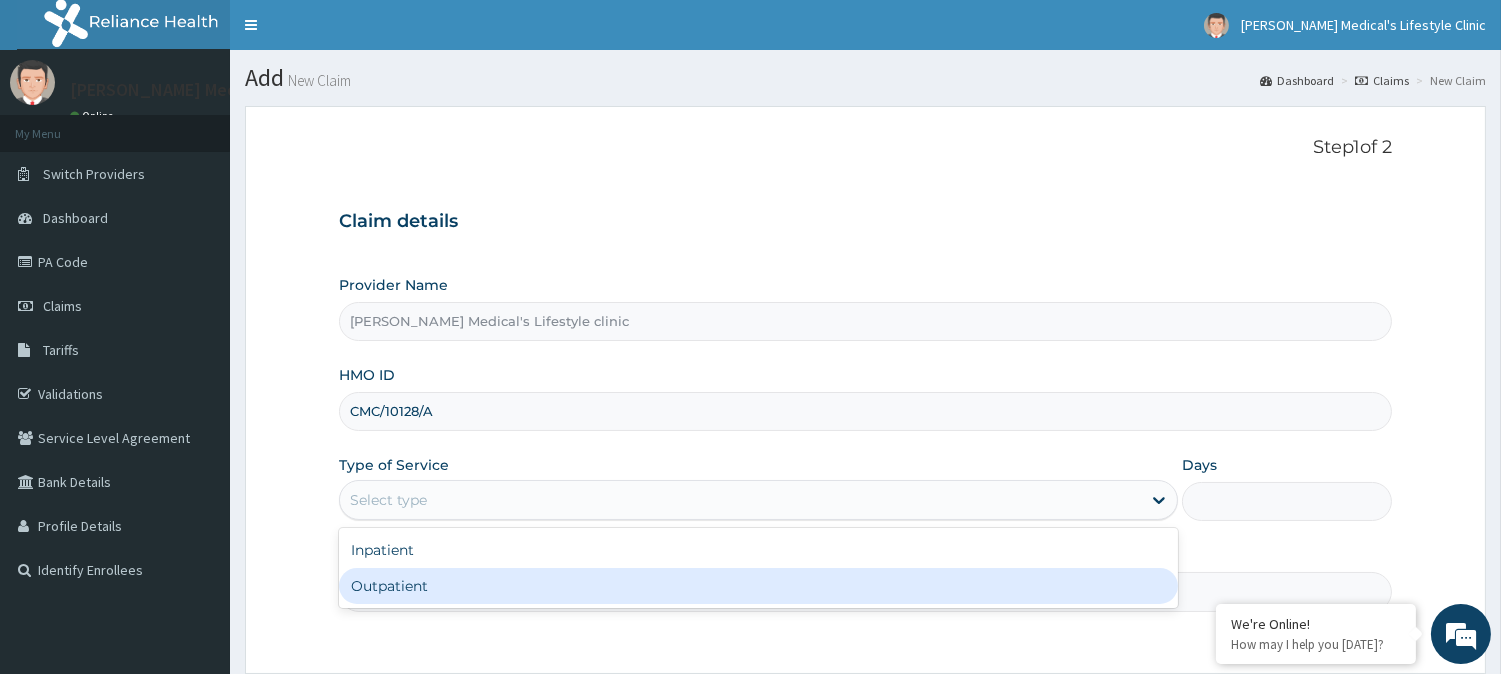 click on "Outpatient" at bounding box center [758, 586] 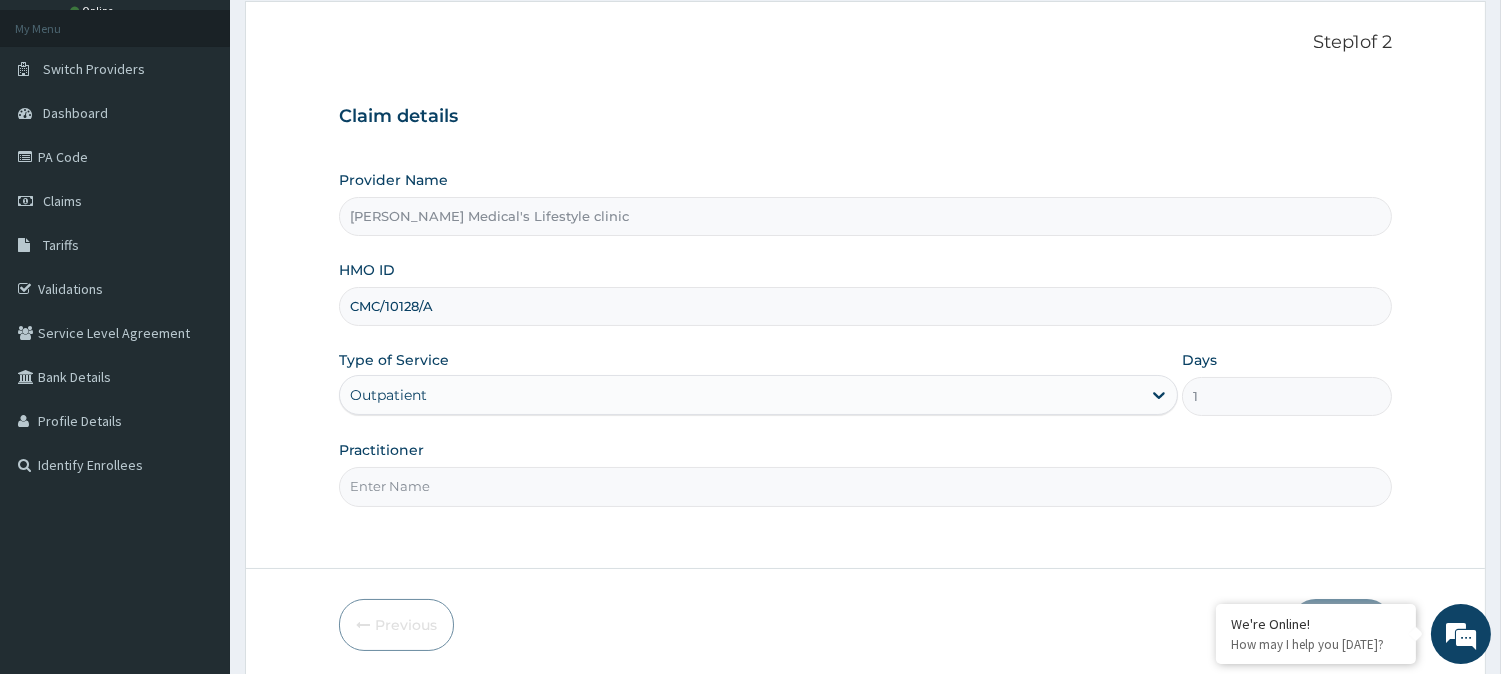 scroll, scrollTop: 178, scrollLeft: 0, axis: vertical 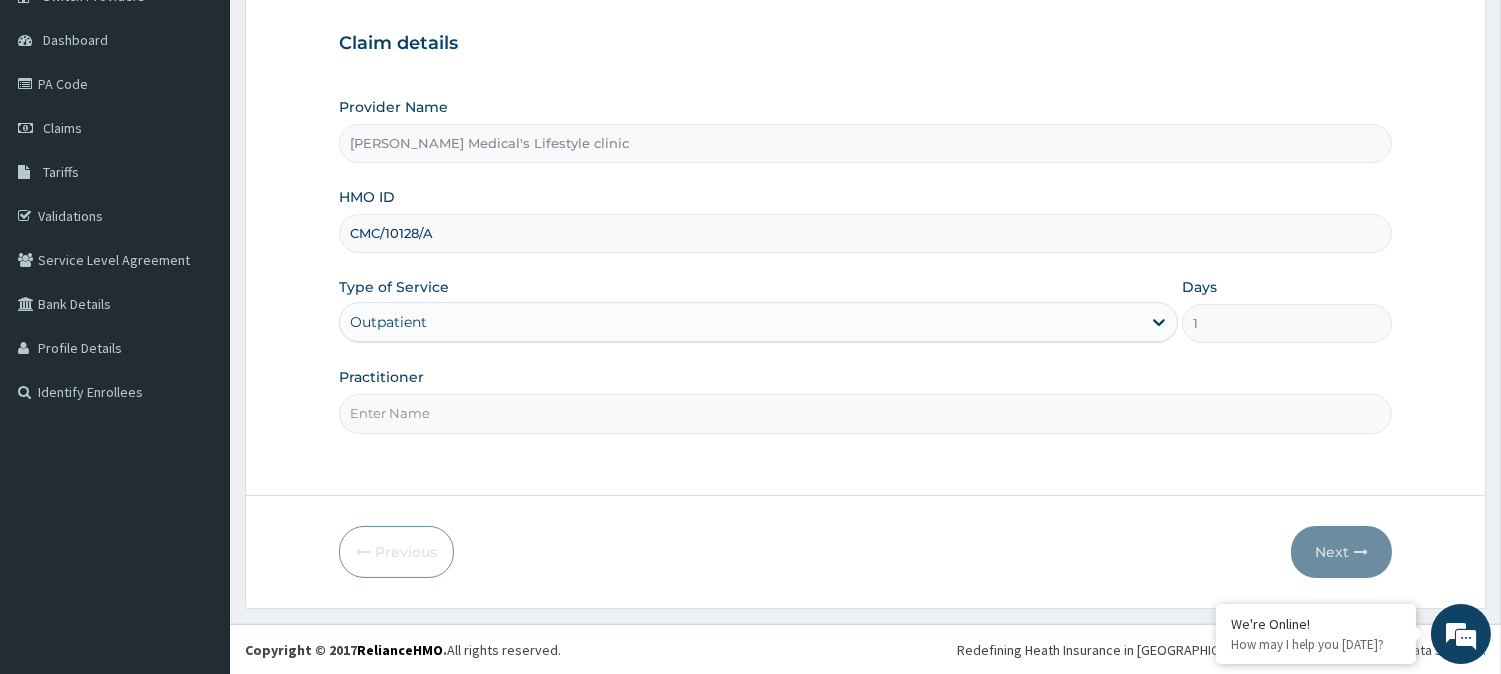 click on "Practitioner" at bounding box center [865, 413] 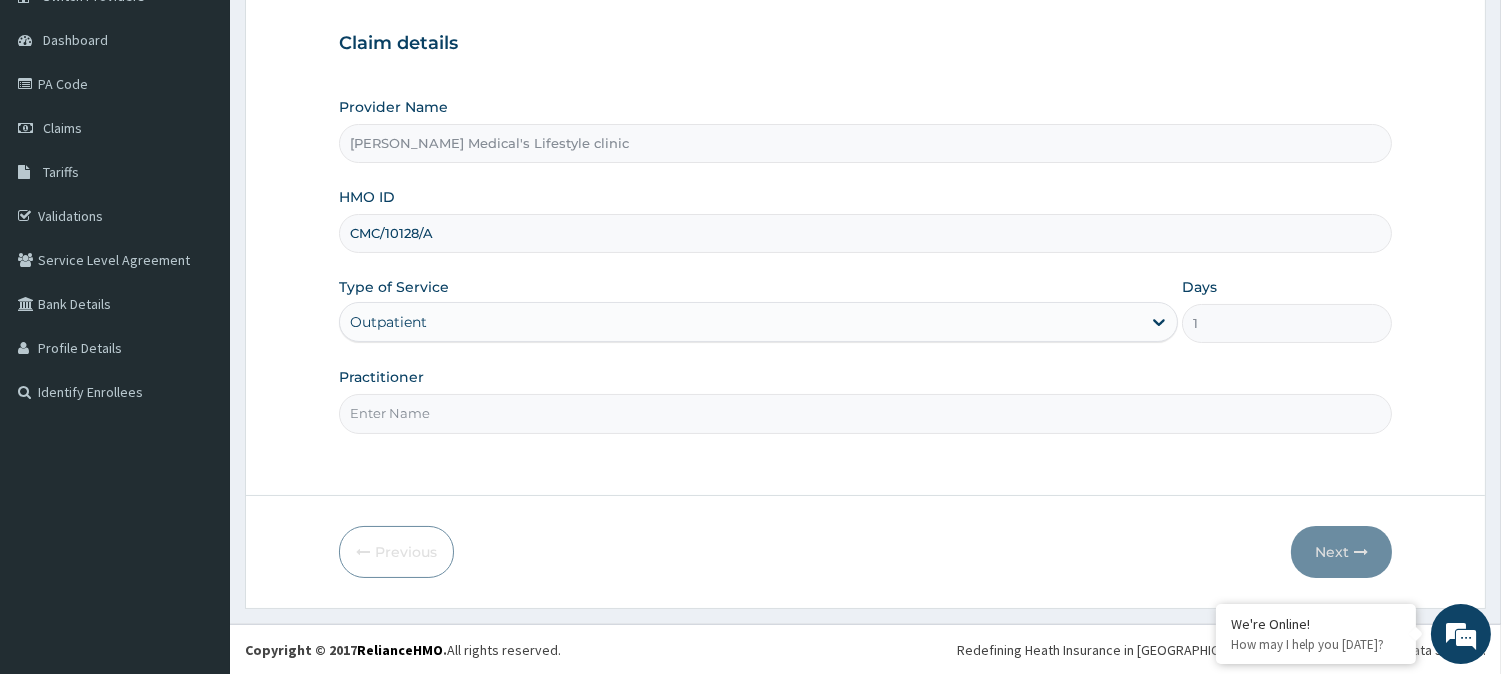 type on "[PERSON_NAME]" 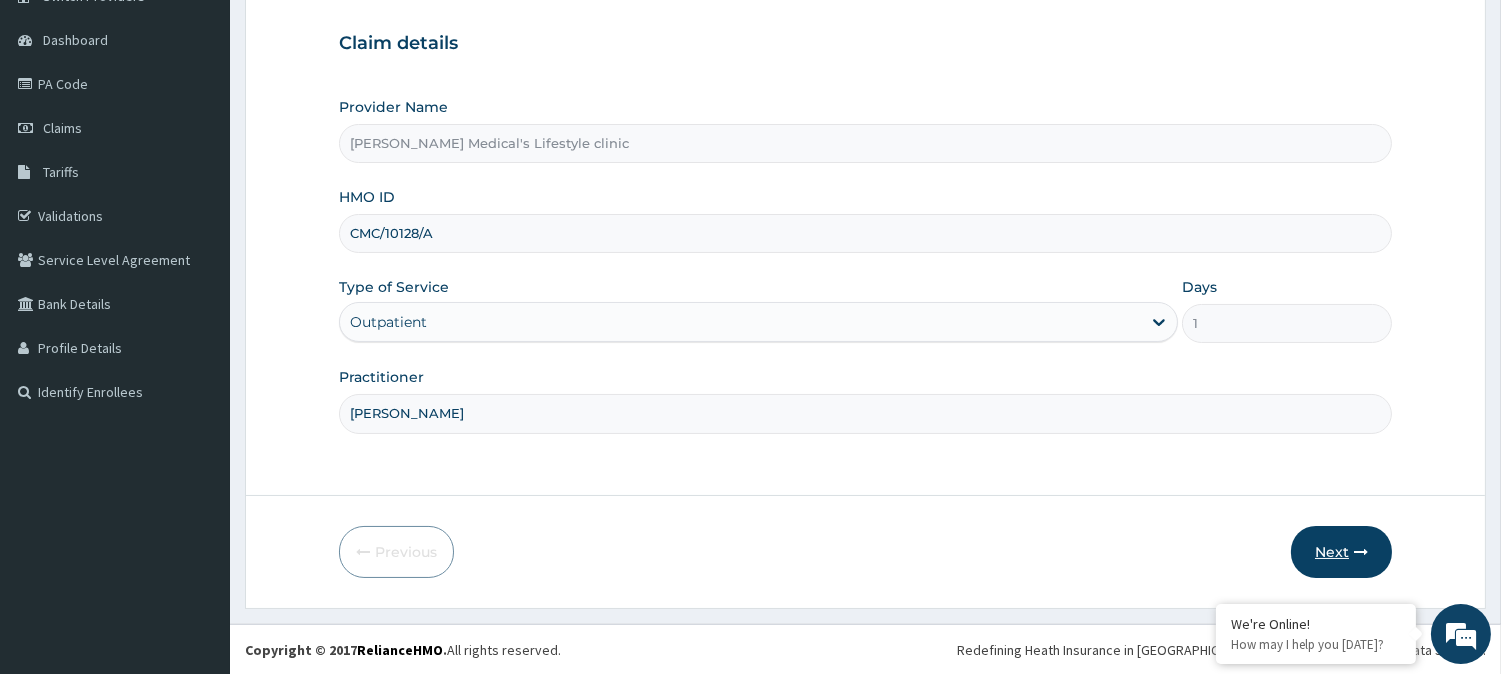 click on "Next" at bounding box center (1341, 552) 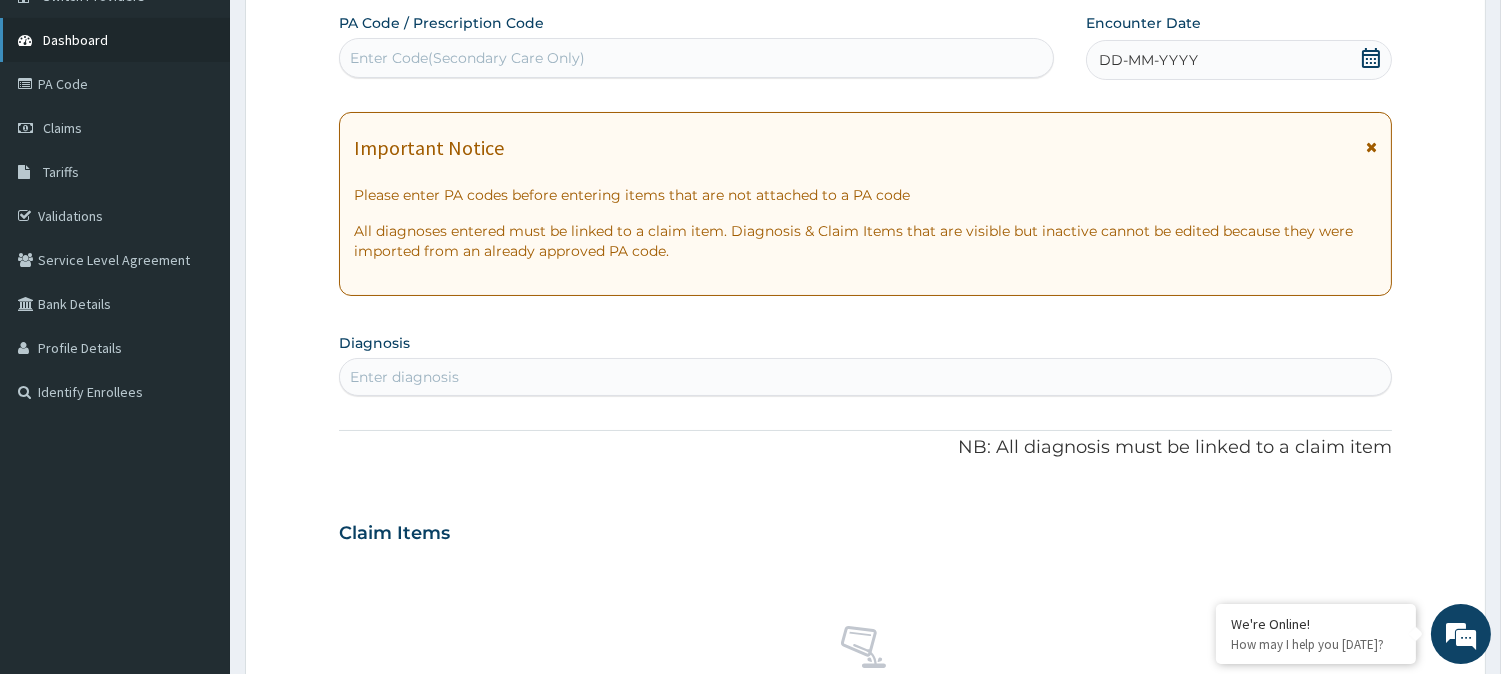 scroll, scrollTop: 0, scrollLeft: 0, axis: both 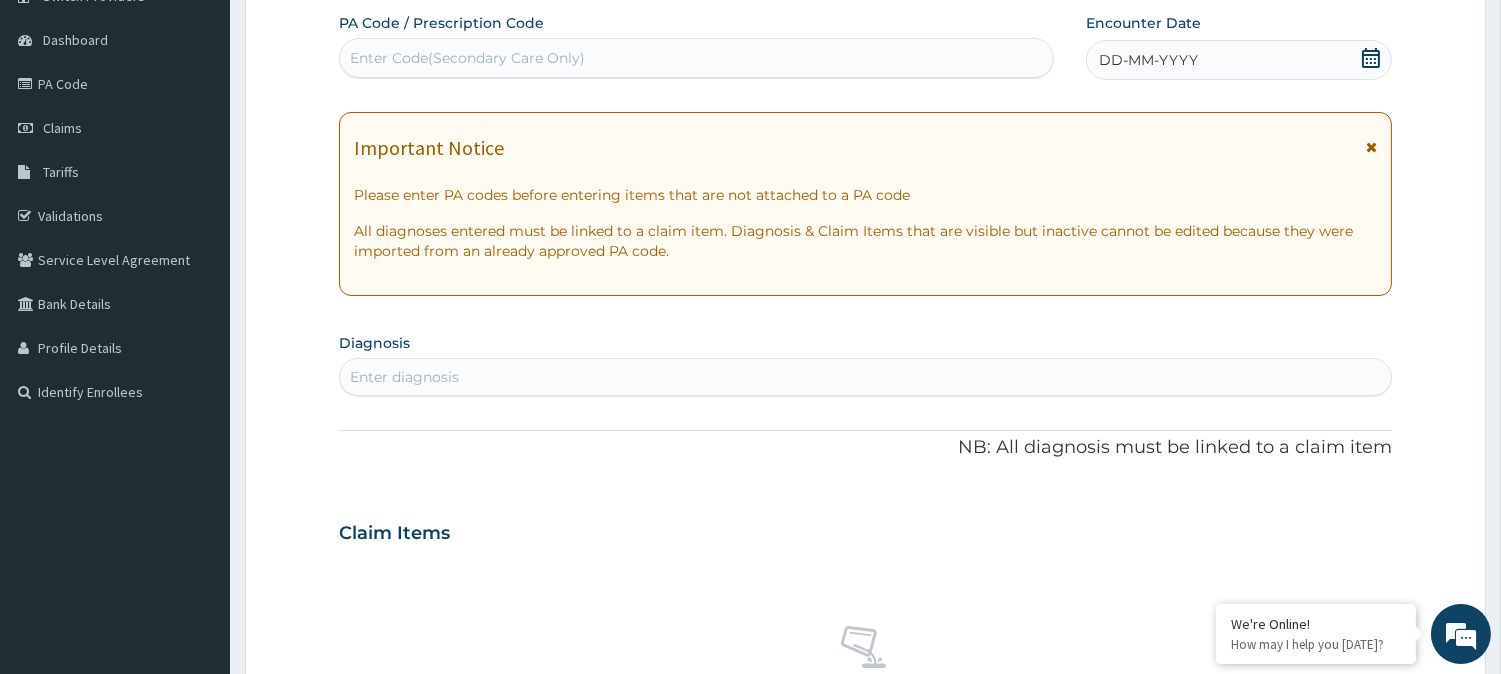 click on "Enter diagnosis" at bounding box center (865, 377) 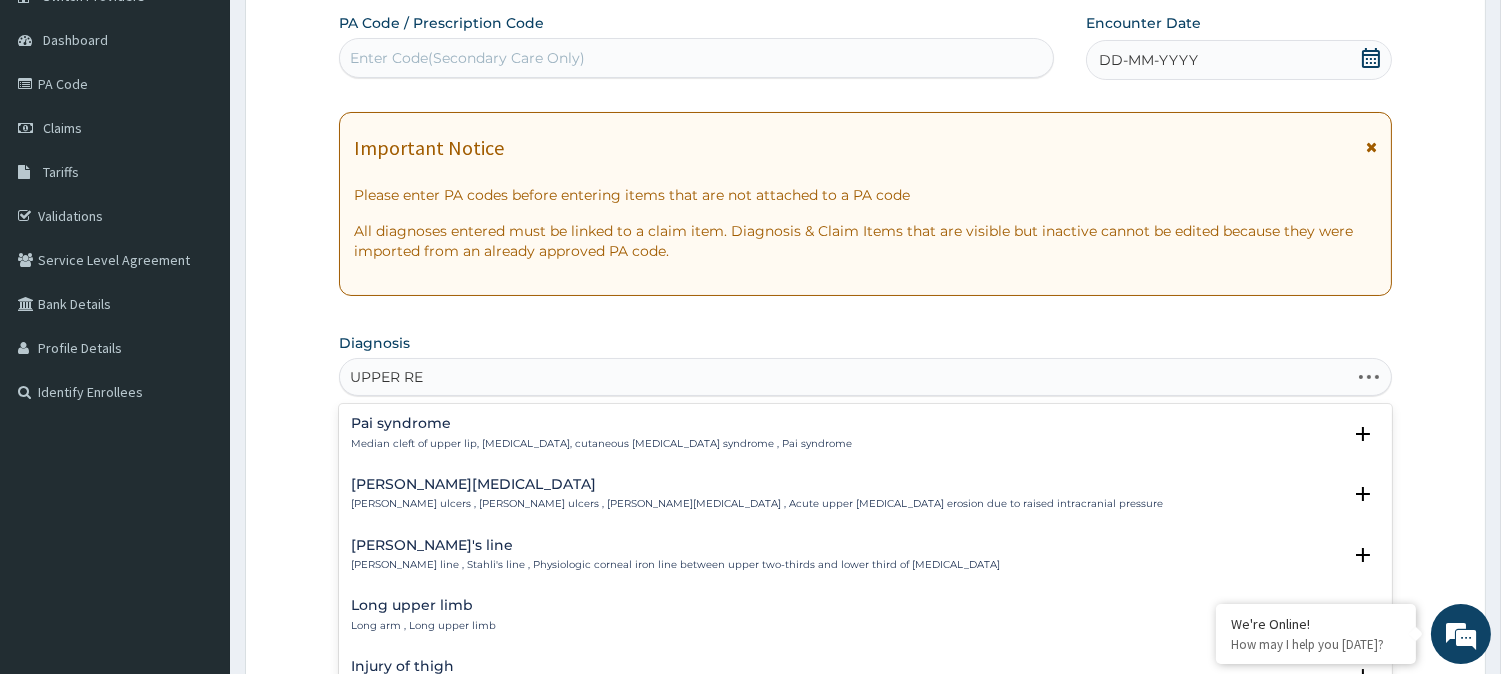 type on "UPPER RES" 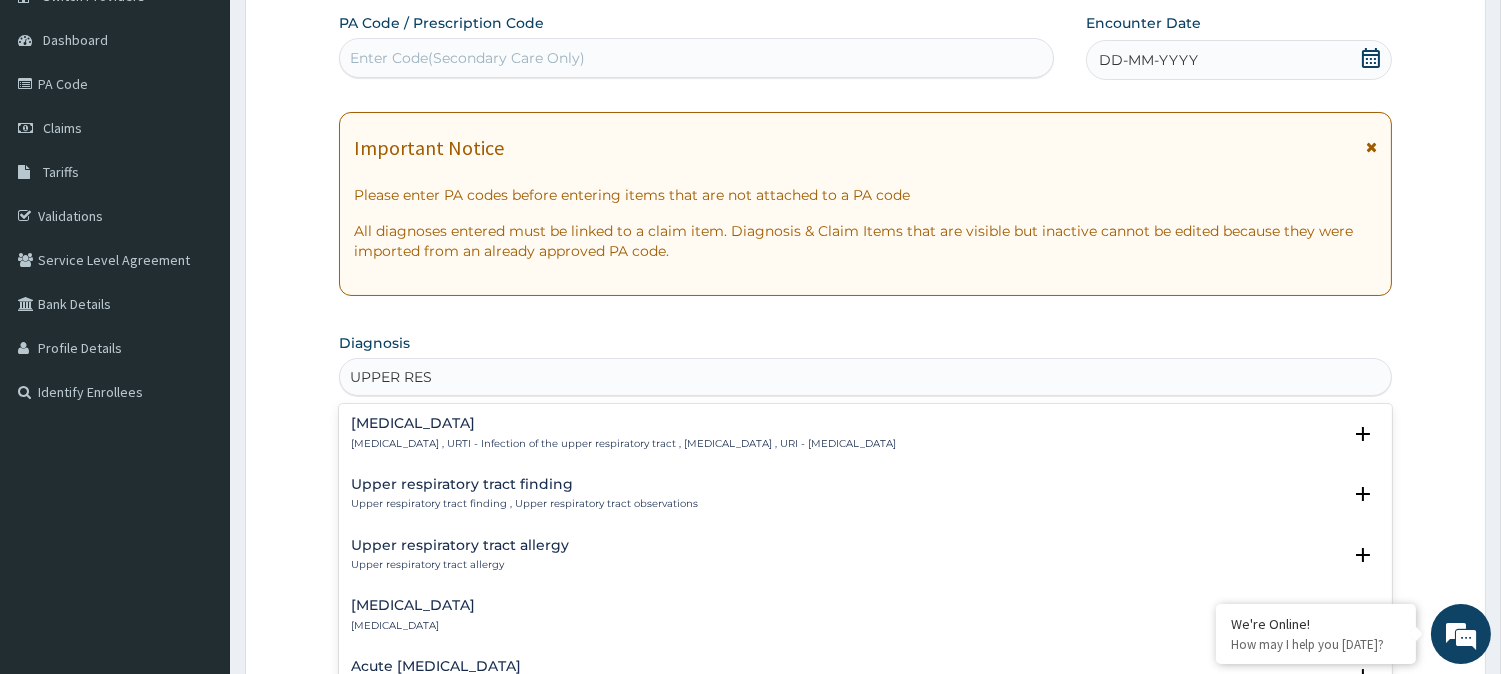 click on "[MEDICAL_DATA] , URTI - Infection of the upper respiratory tract , [MEDICAL_DATA] , URI - [MEDICAL_DATA]" at bounding box center (623, 444) 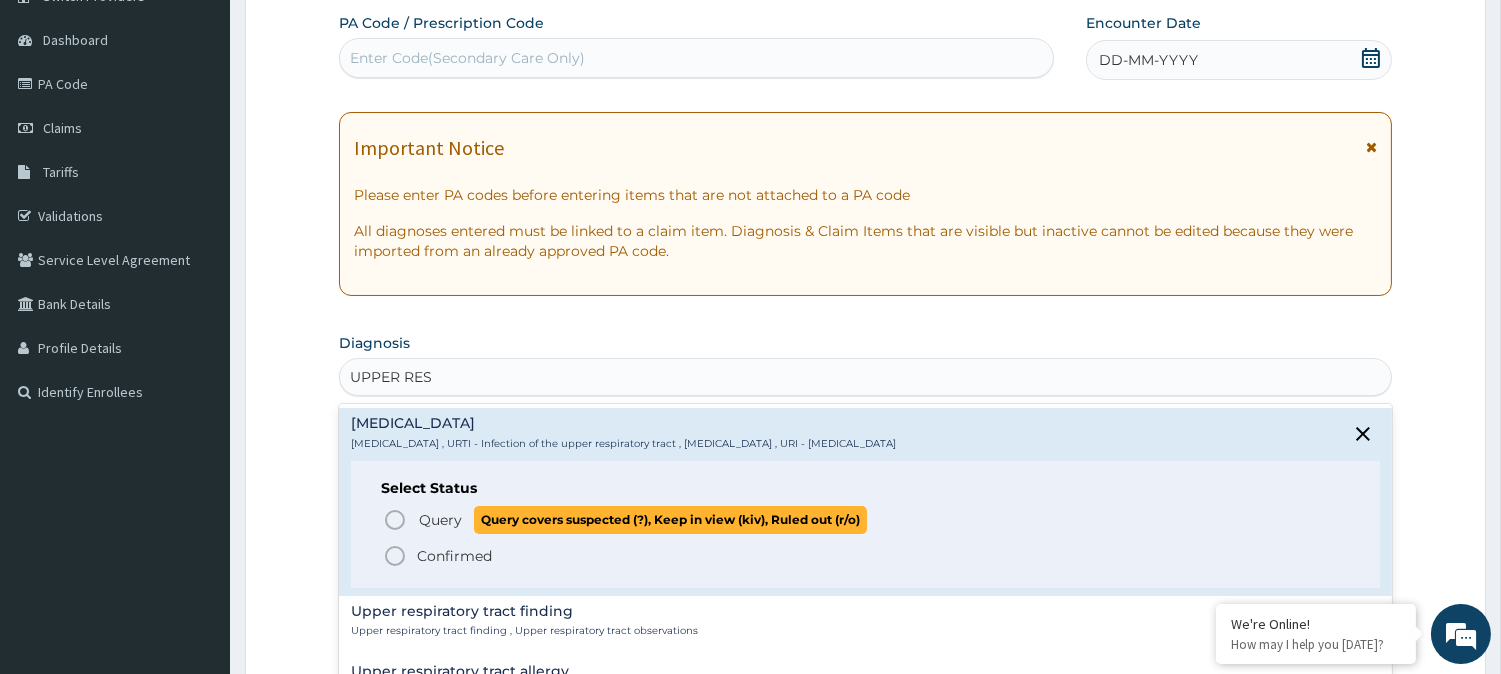 click on "Query Query covers suspected (?), Keep in view (kiv), Ruled out (r/o)" at bounding box center (866, 519) 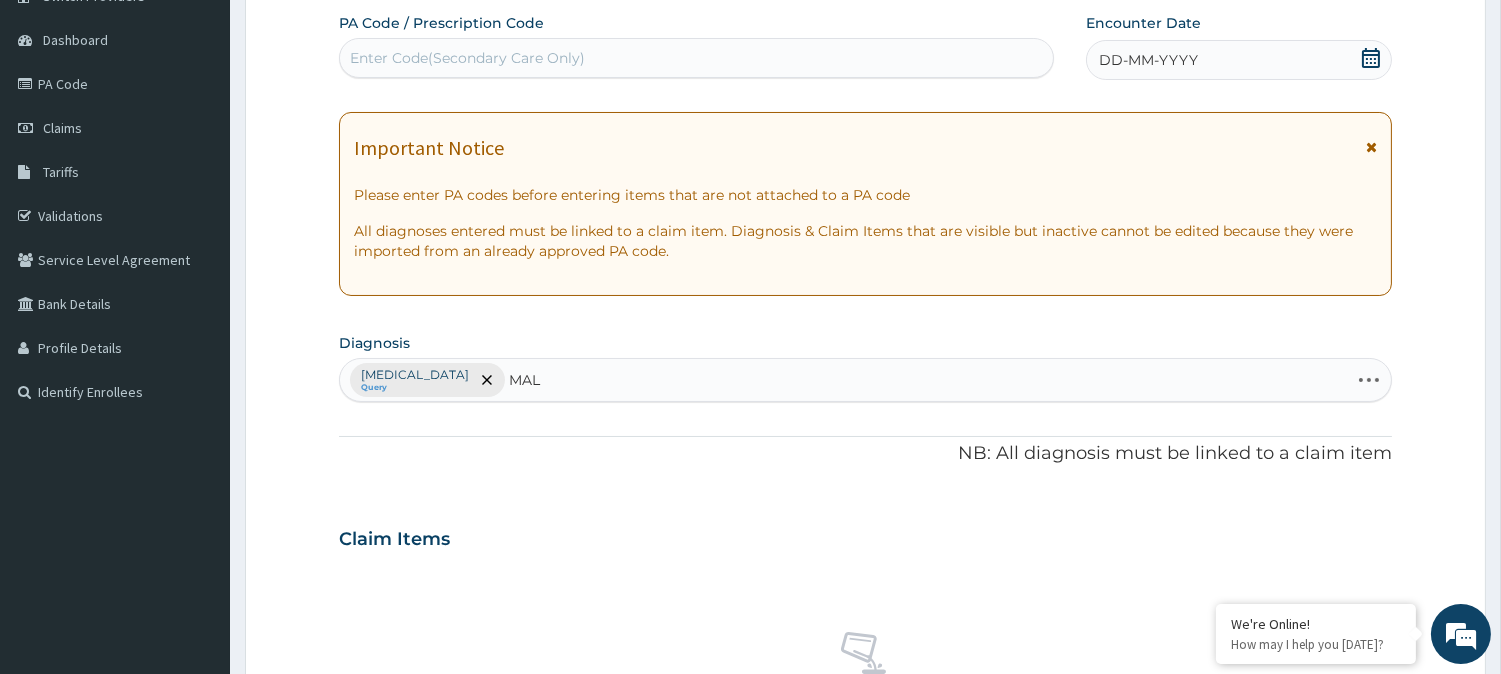 type on "MALA" 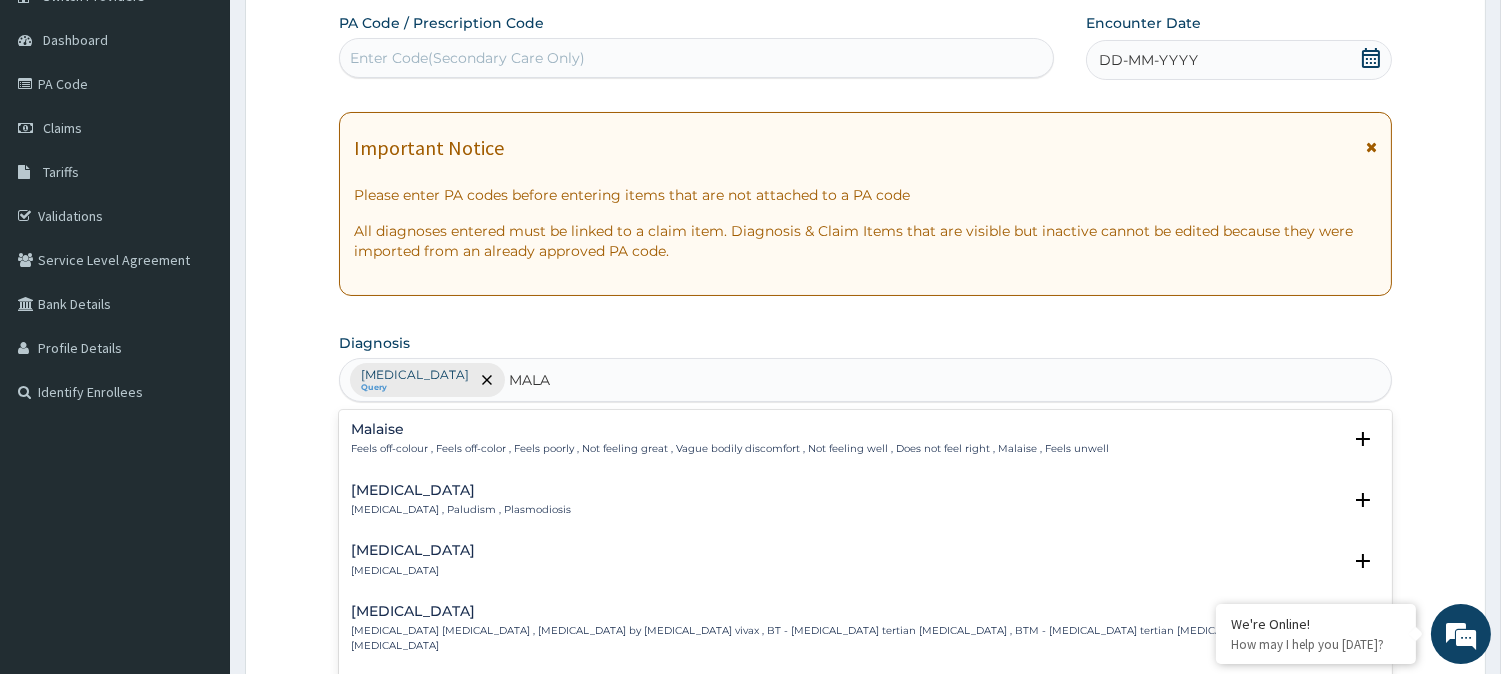 click on "[MEDICAL_DATA] , Paludism , Plasmodiosis" at bounding box center [461, 510] 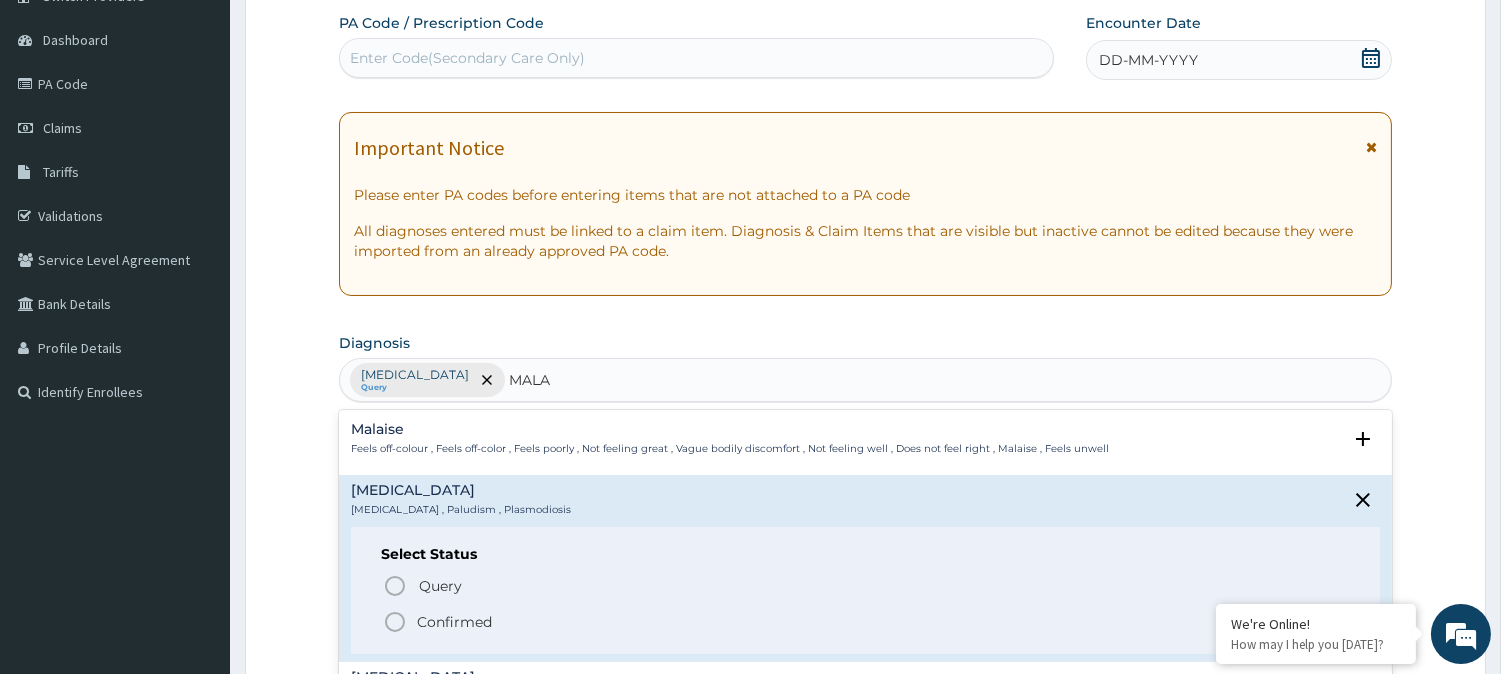 click on "Select Status Query Query covers suspected (?), Keep in view (kiv), Ruled out (r/o) Confirmed" at bounding box center [865, 590] 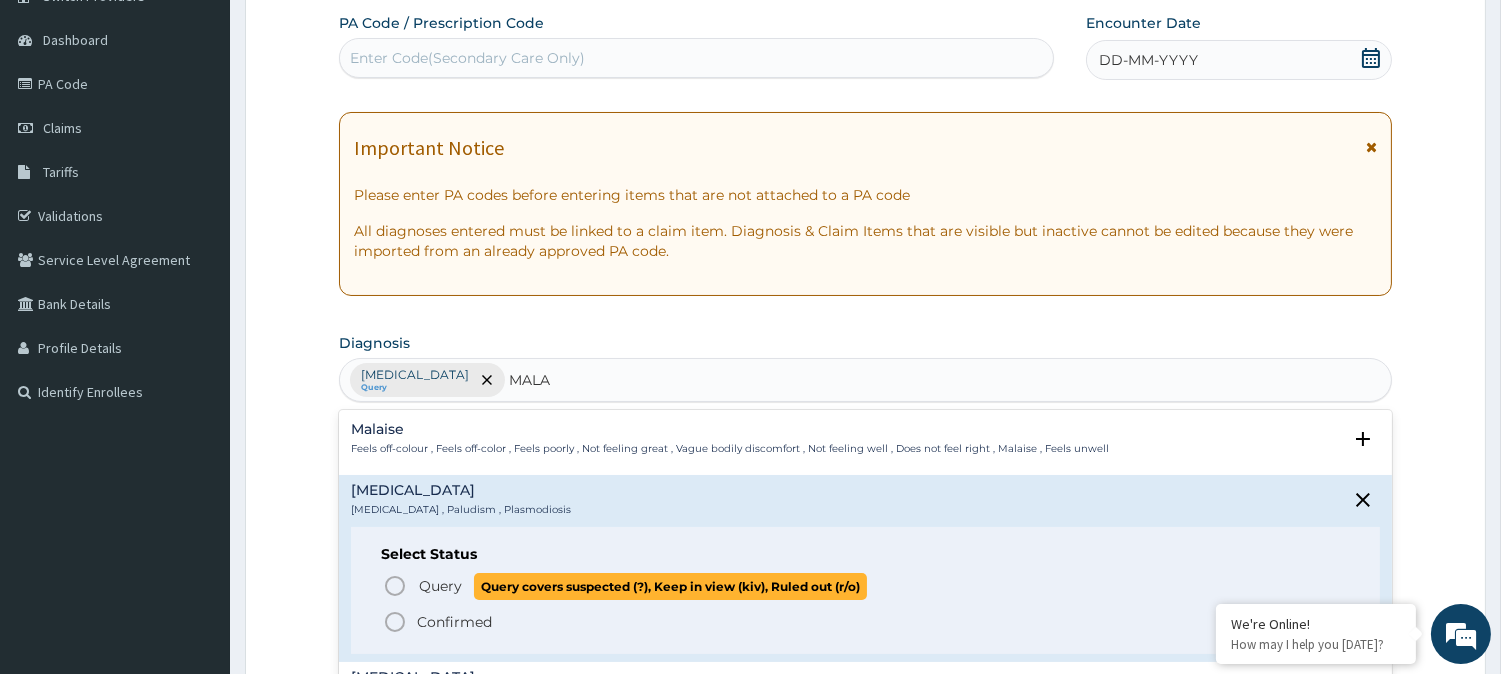 click 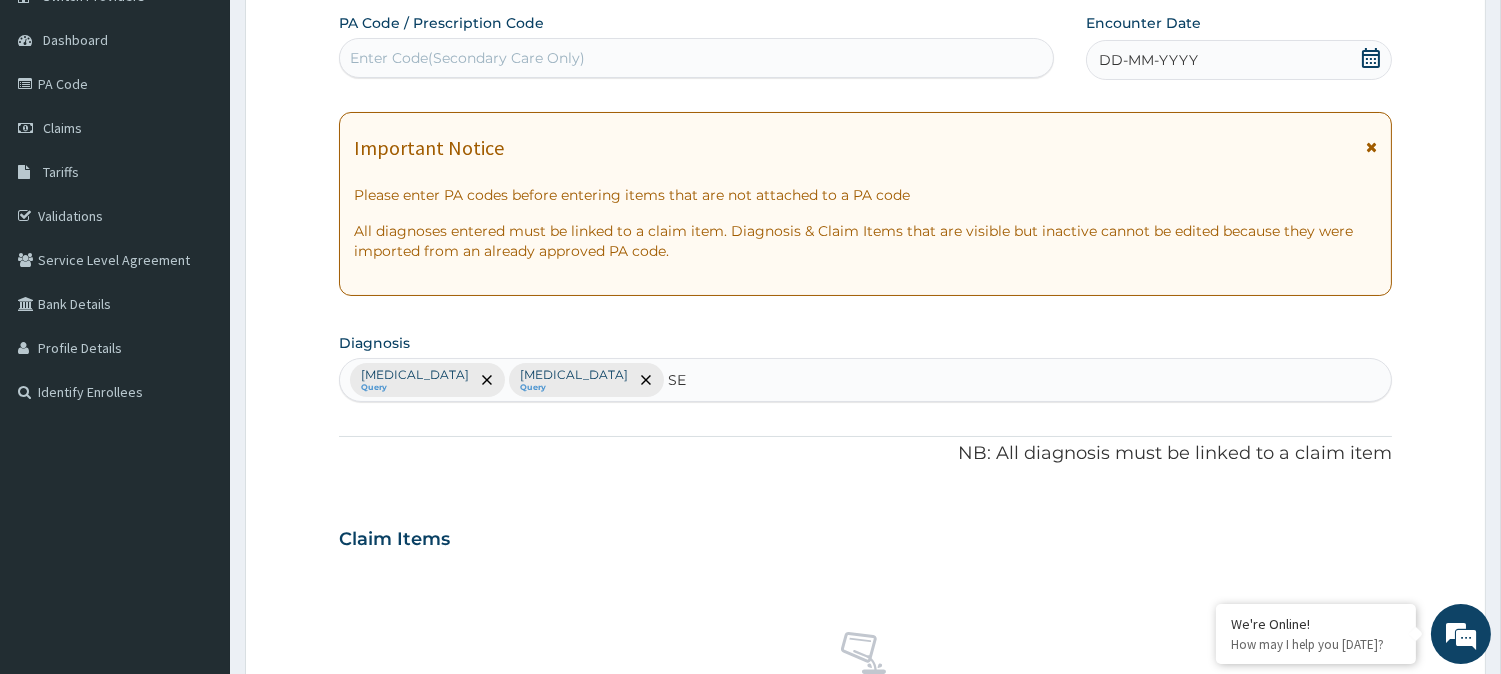 type on "SEP" 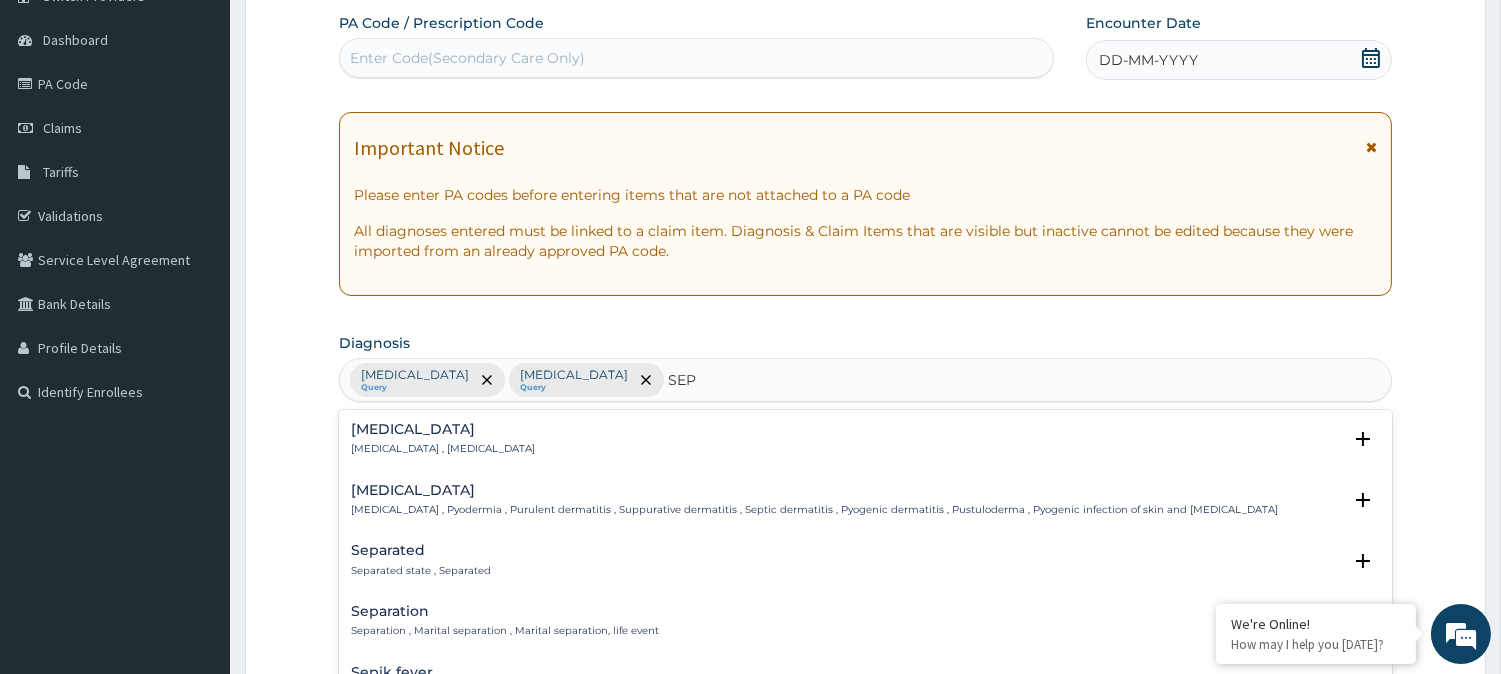 click on "Systemic infection , Sepsis" at bounding box center [443, 449] 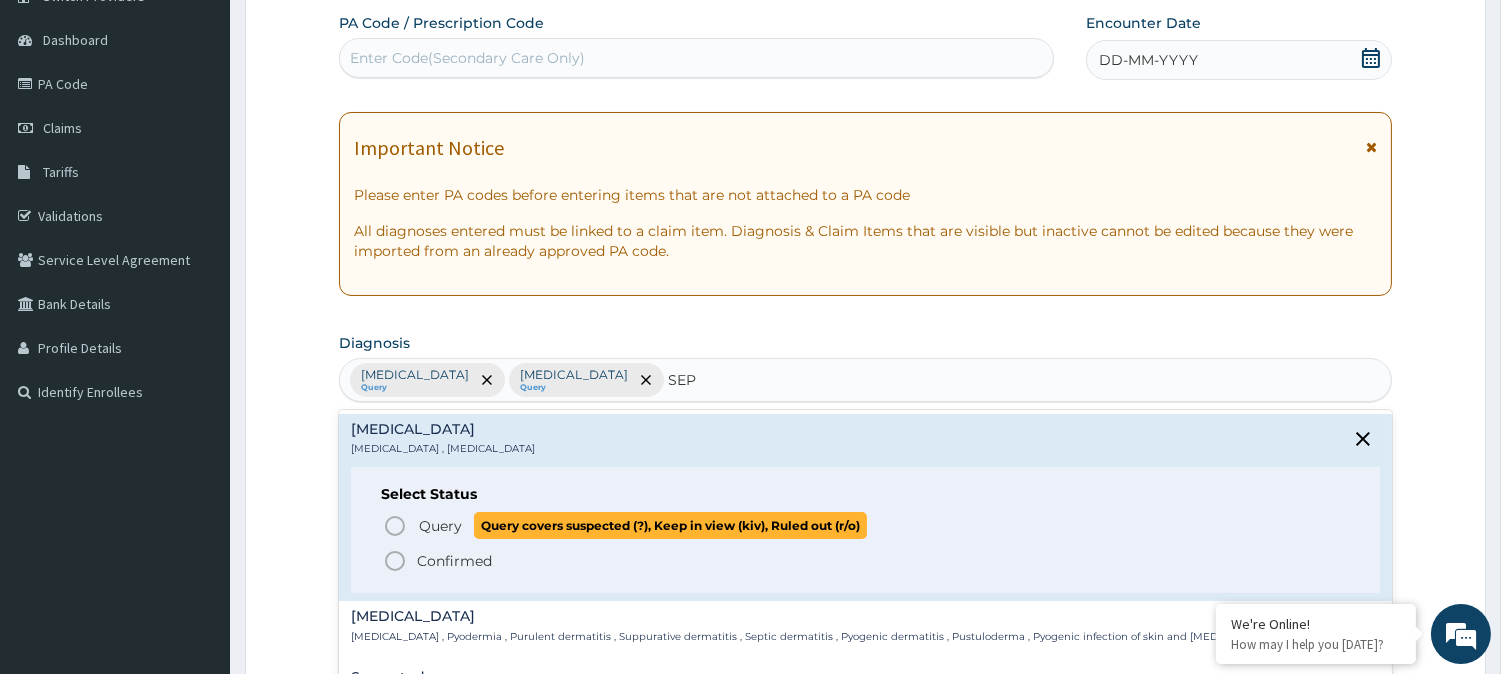 click 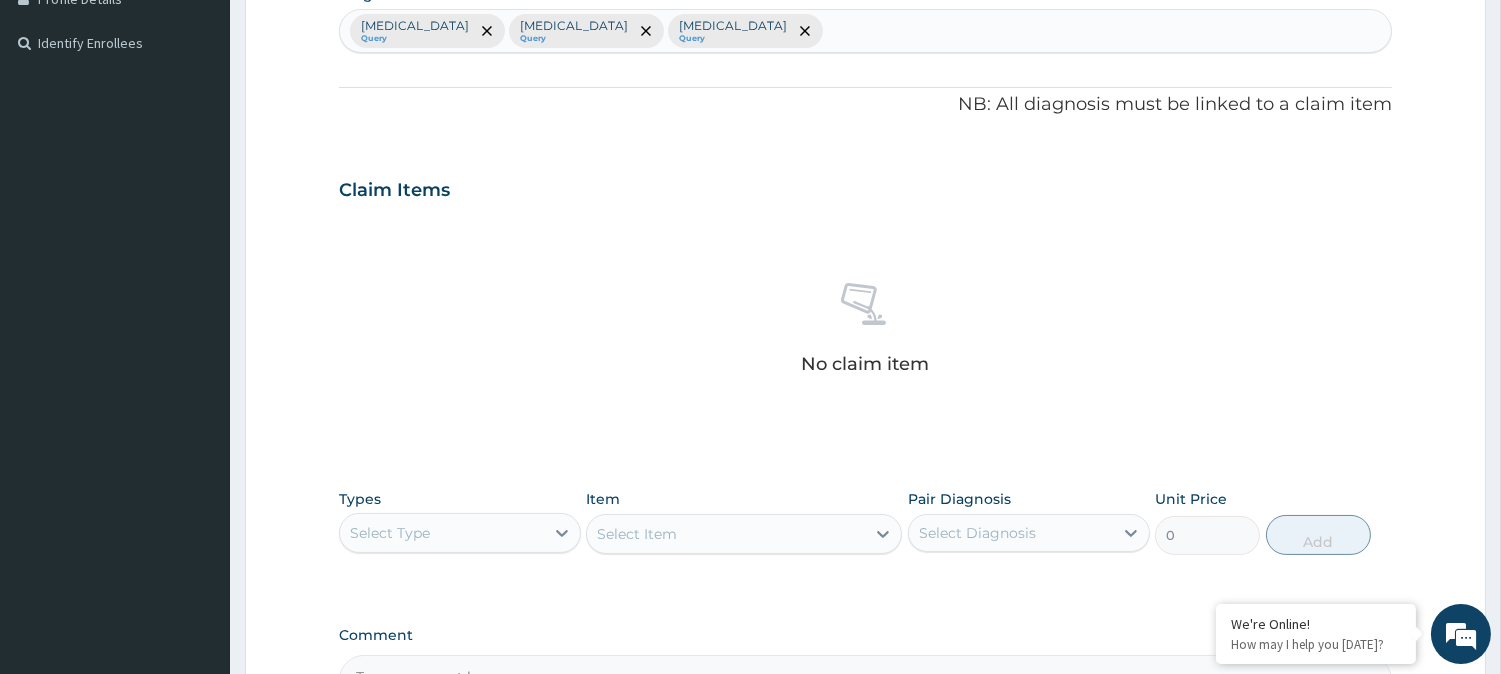scroll, scrollTop: 767, scrollLeft: 0, axis: vertical 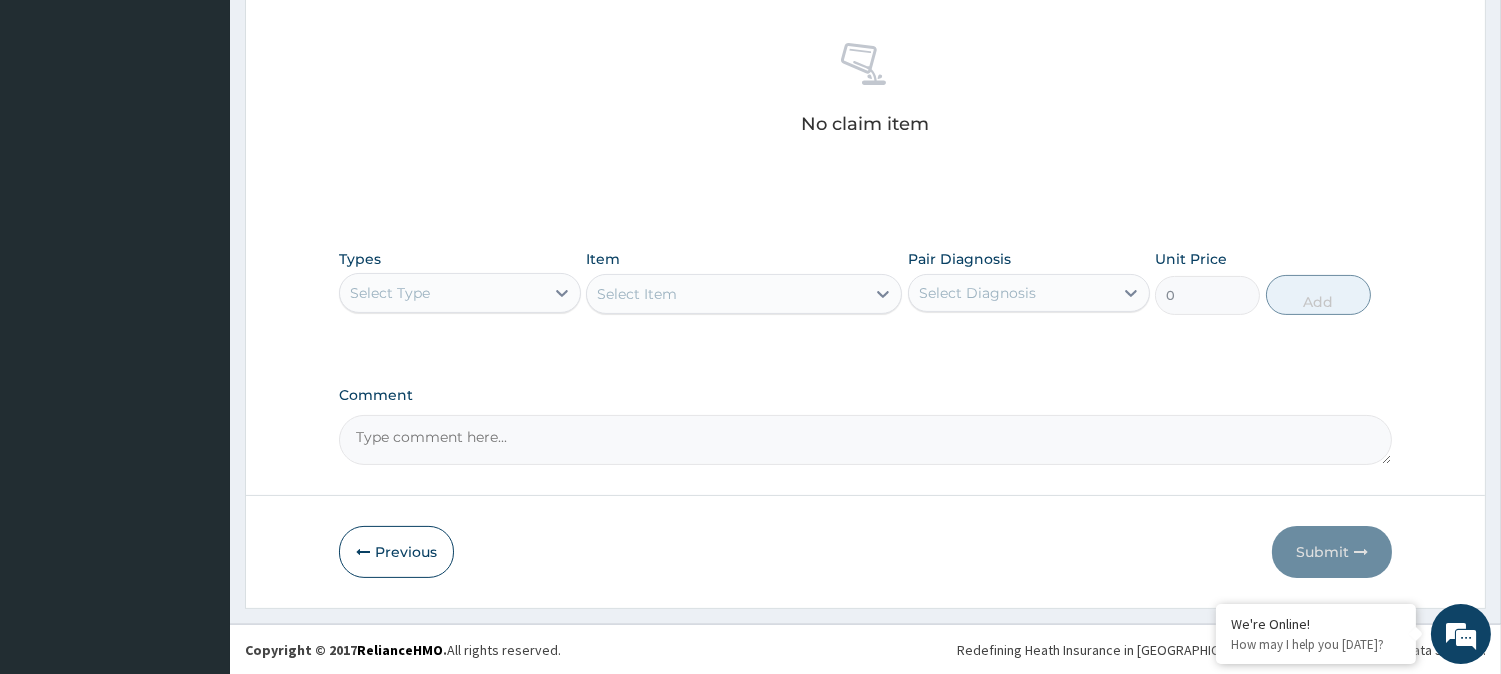 click on "Select Type" at bounding box center (442, 293) 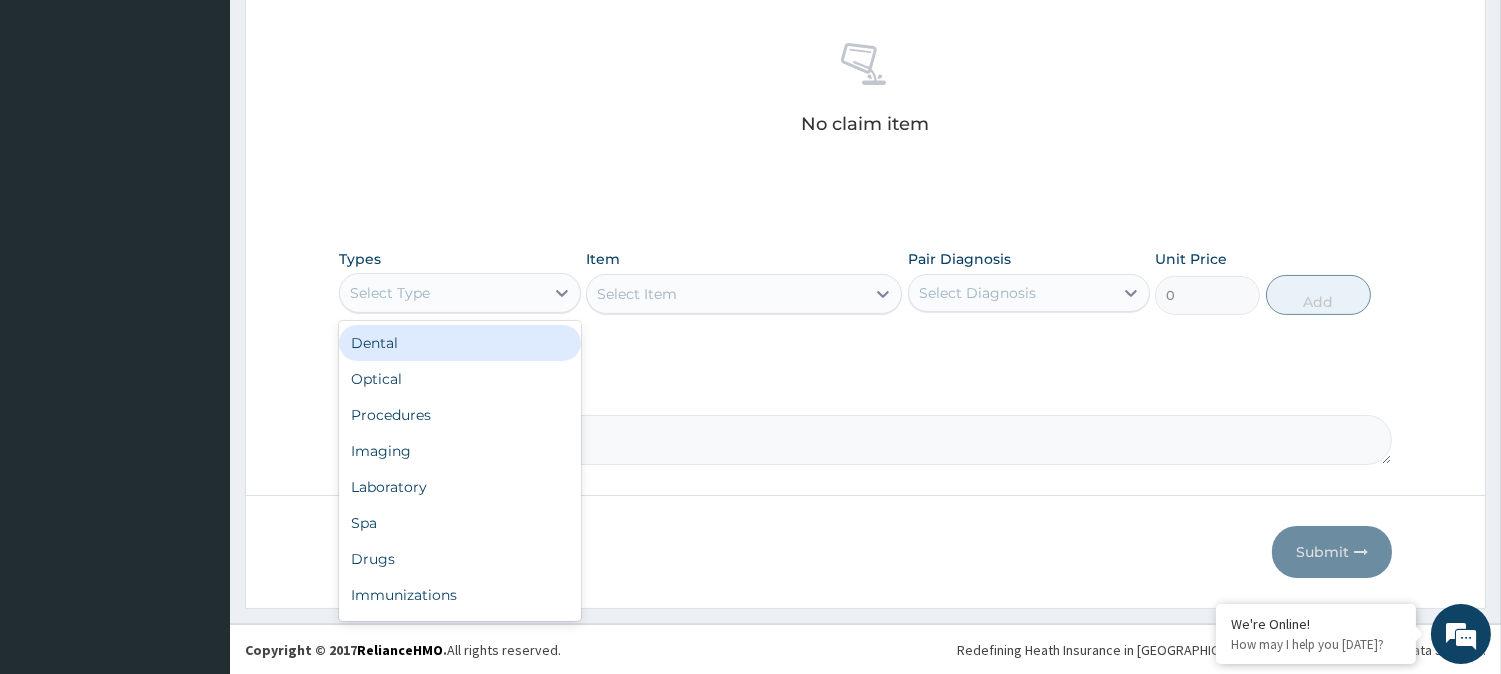 drag, startPoint x: 500, startPoint y: 285, endPoint x: 413, endPoint y: 288, distance: 87.05171 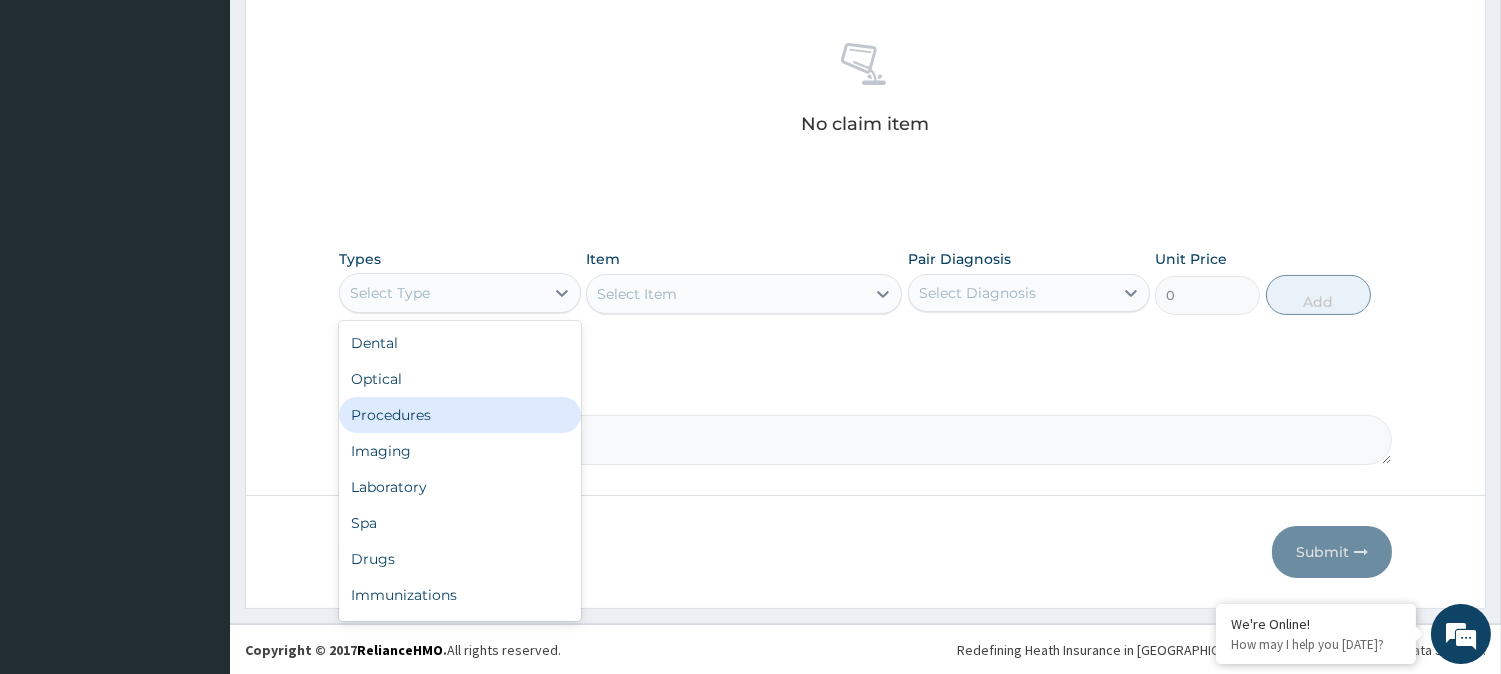 click on "Procedures" at bounding box center [460, 415] 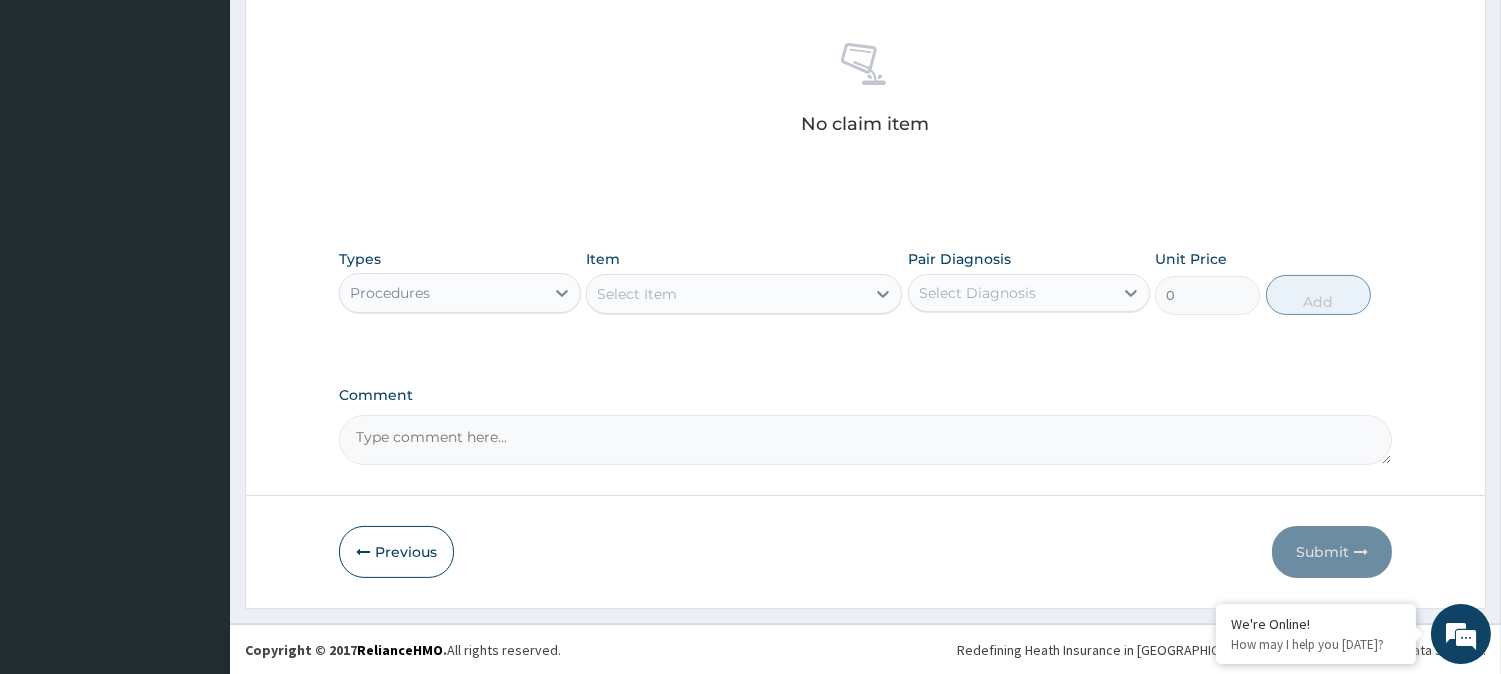 click on "Select Item" at bounding box center [726, 294] 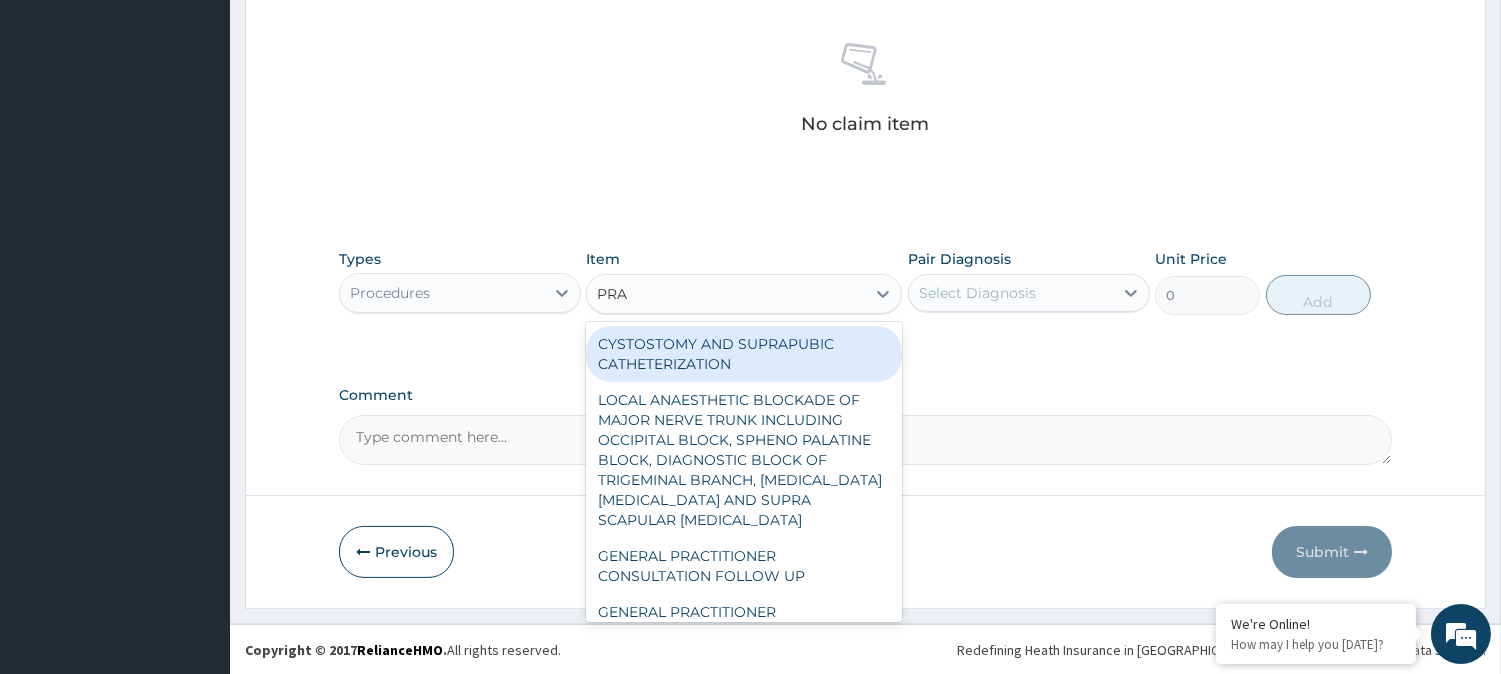 type on "PRAC" 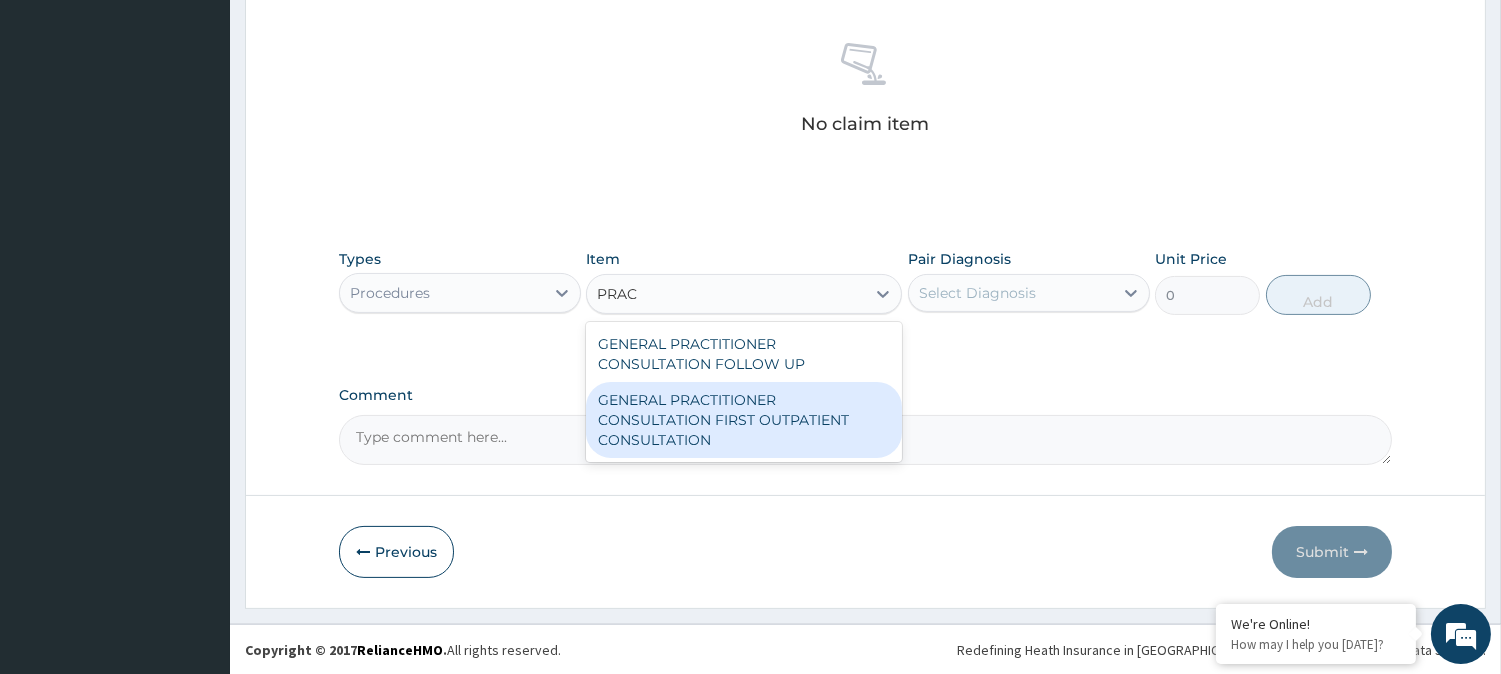 click on "GENERAL PRACTITIONER CONSULTATION FIRST OUTPATIENT CONSULTATION" at bounding box center (744, 420) 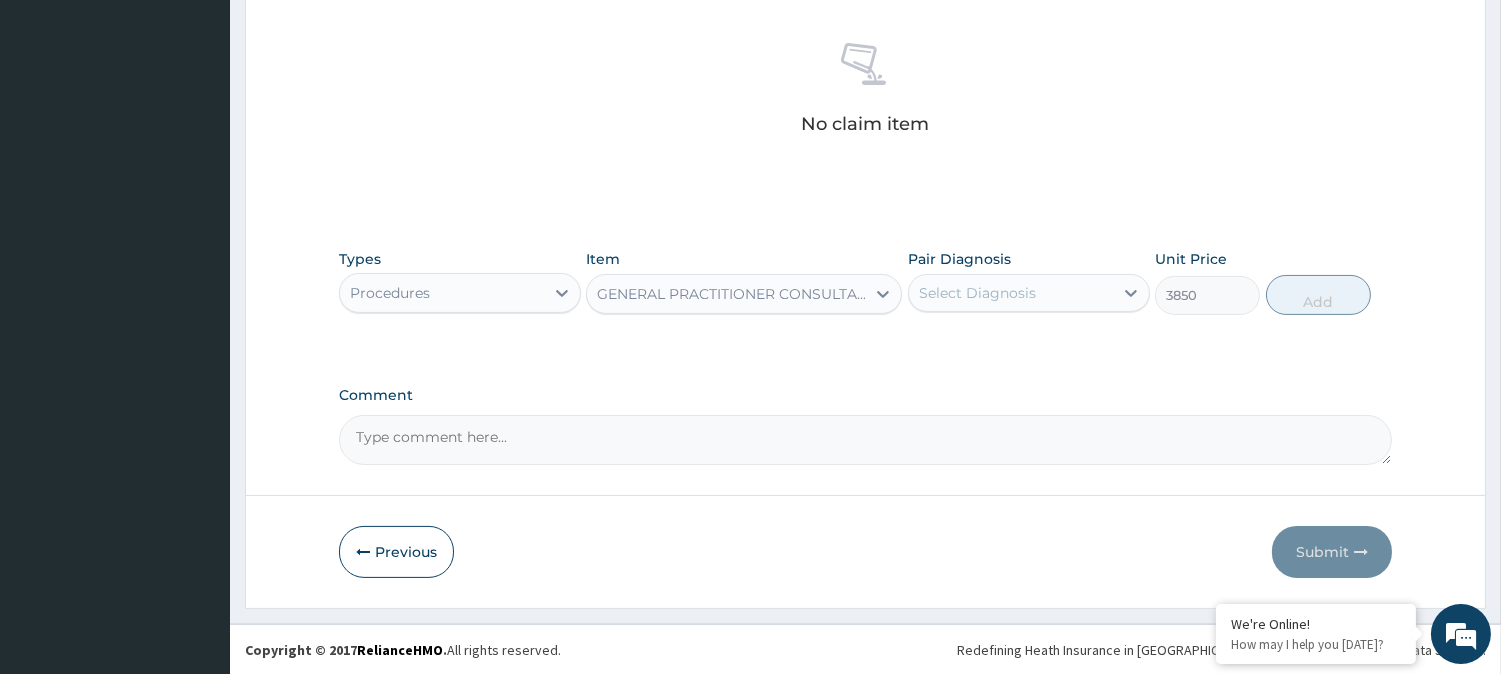 click on "Select Diagnosis" at bounding box center [977, 293] 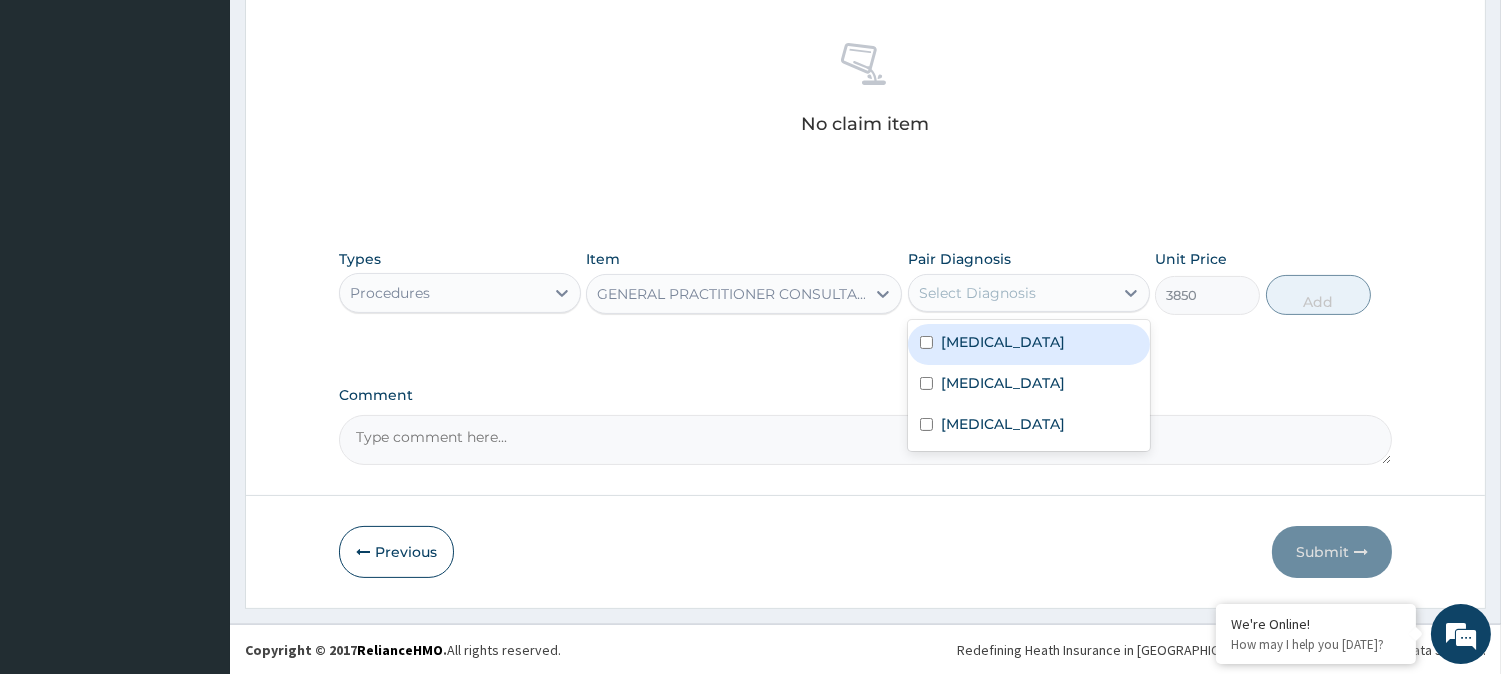 click on "Select Diagnosis" at bounding box center (977, 293) 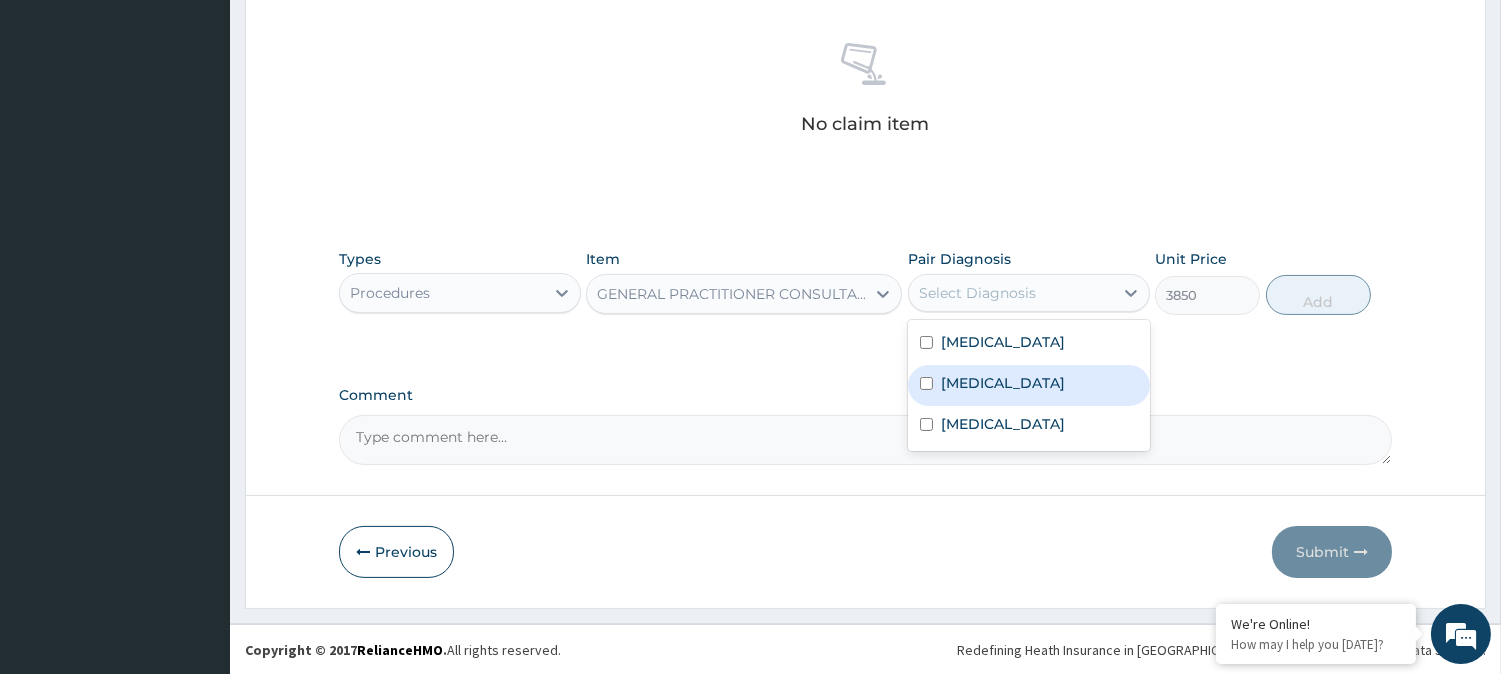 click on "[MEDICAL_DATA]" at bounding box center (1029, 385) 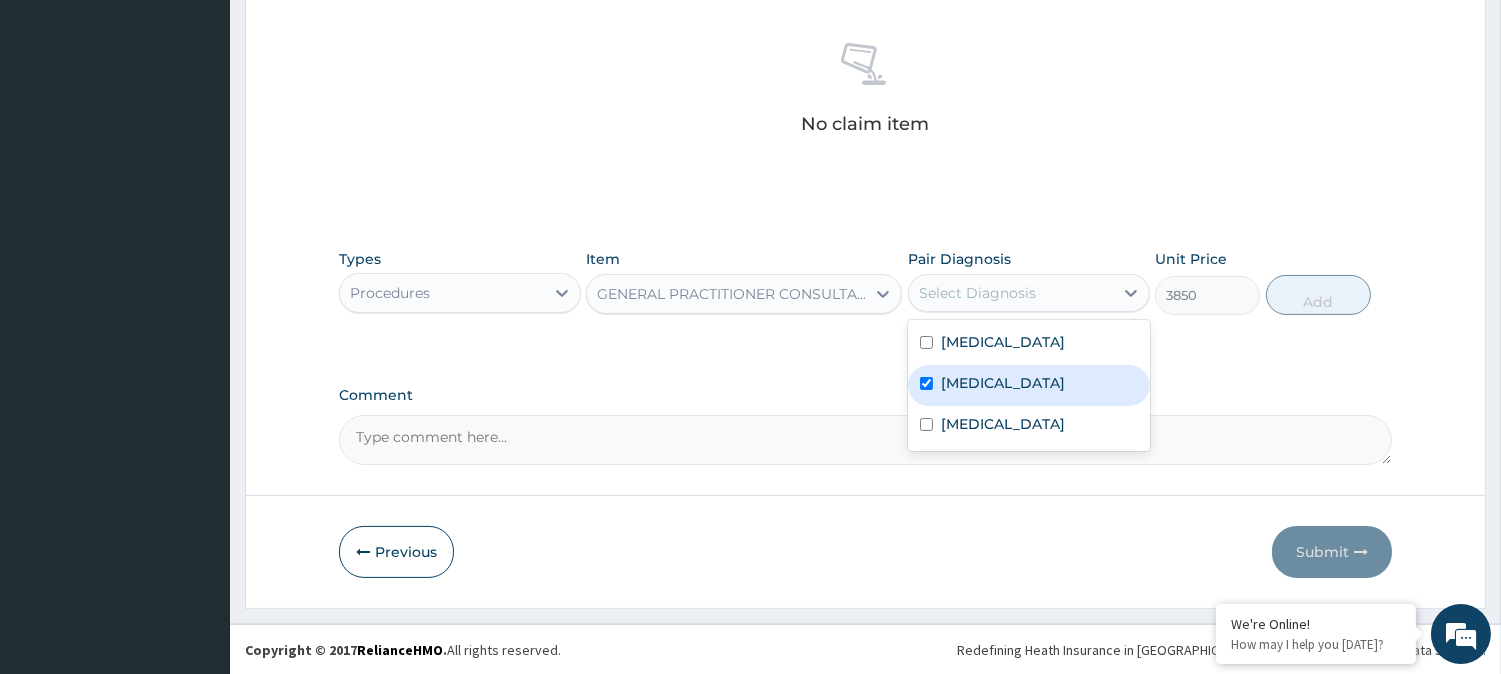 checkbox on "true" 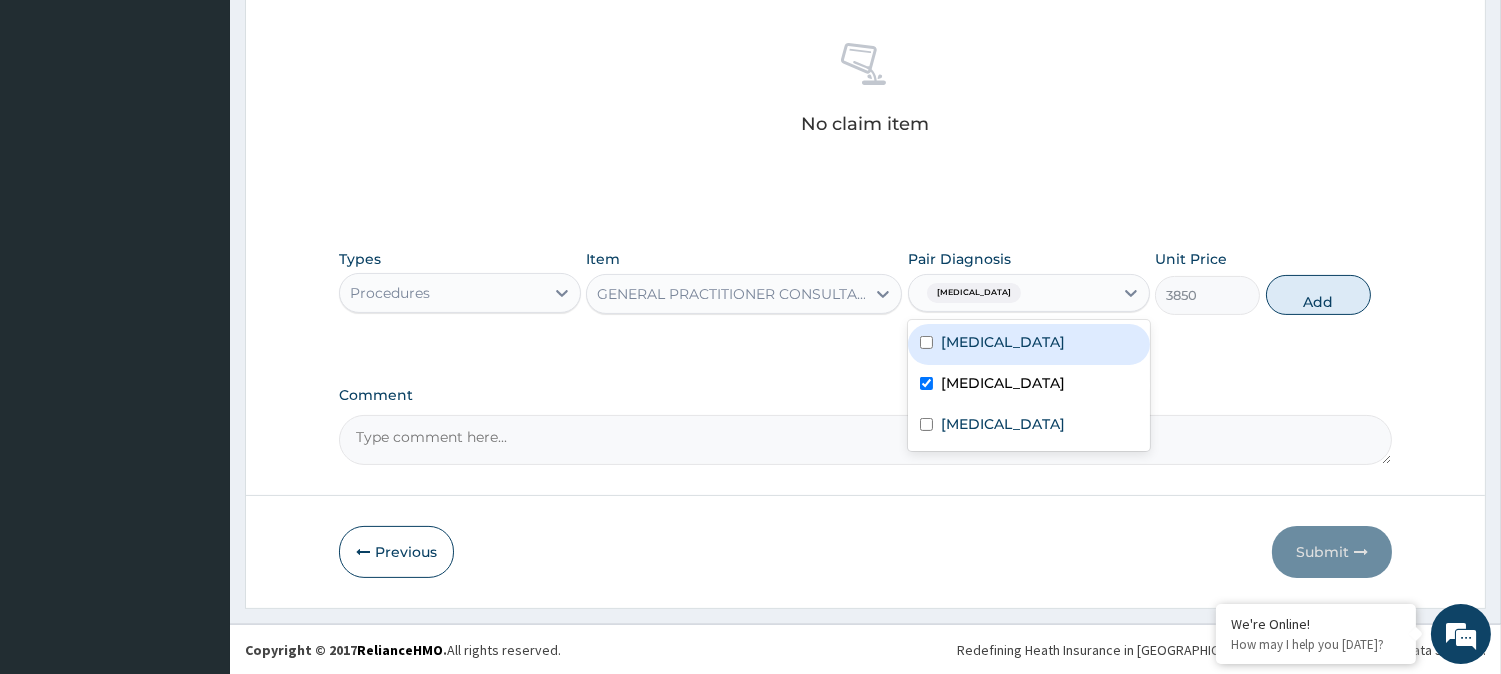 click on "[MEDICAL_DATA]" at bounding box center (1029, 344) 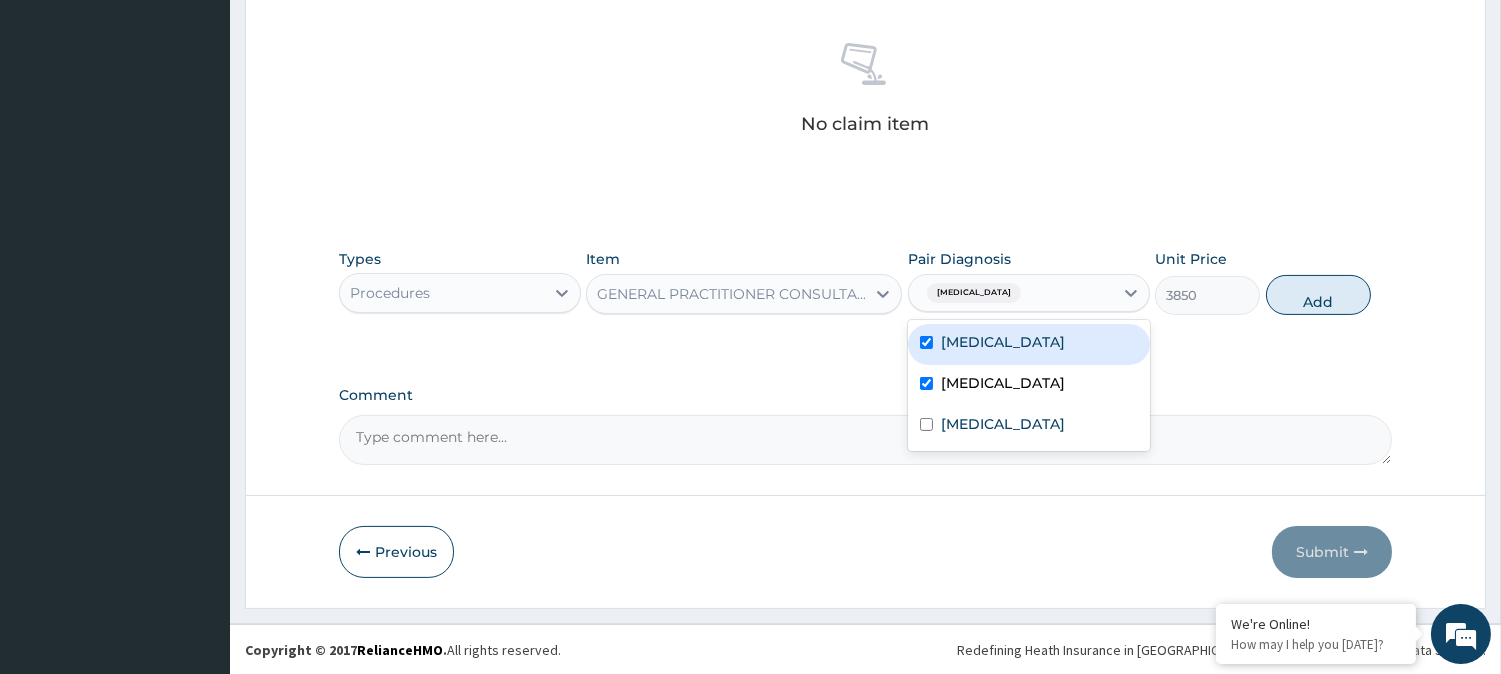 checkbox on "true" 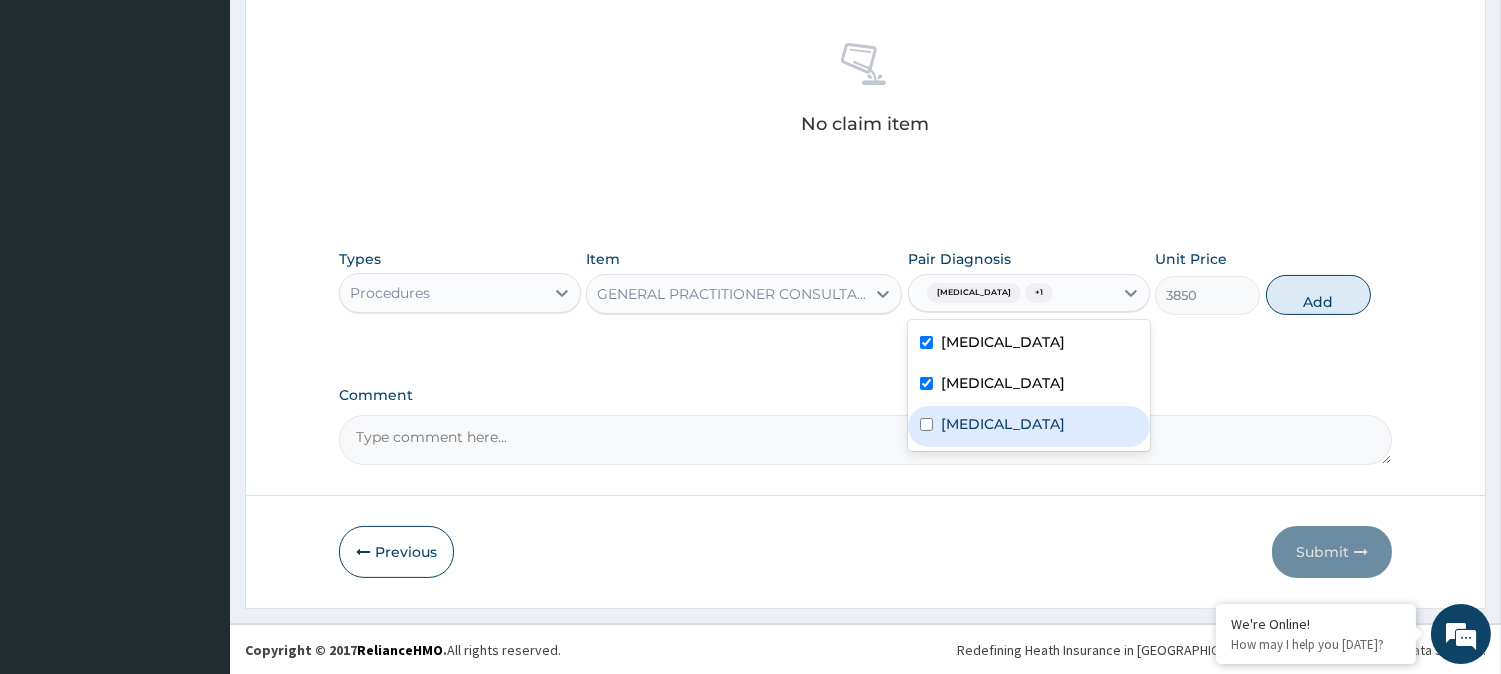 click at bounding box center [926, 424] 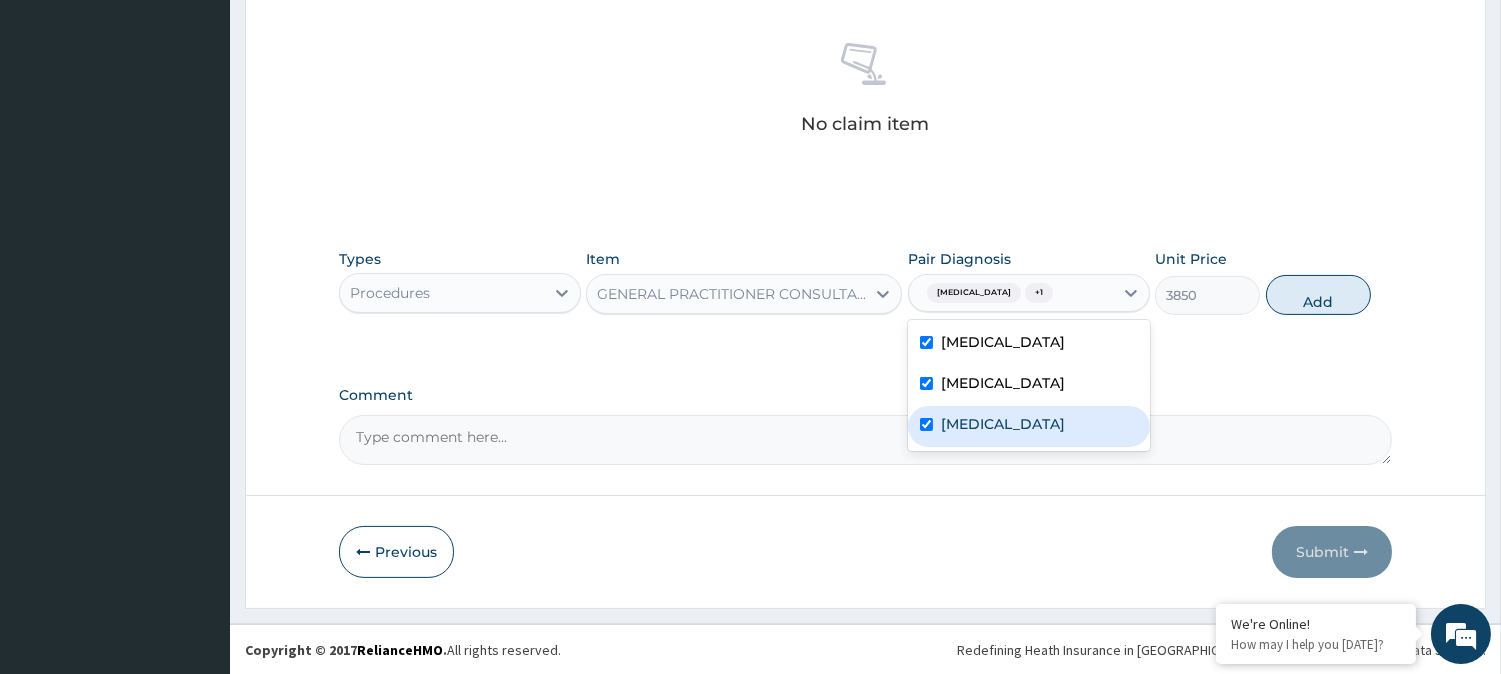 checkbox on "true" 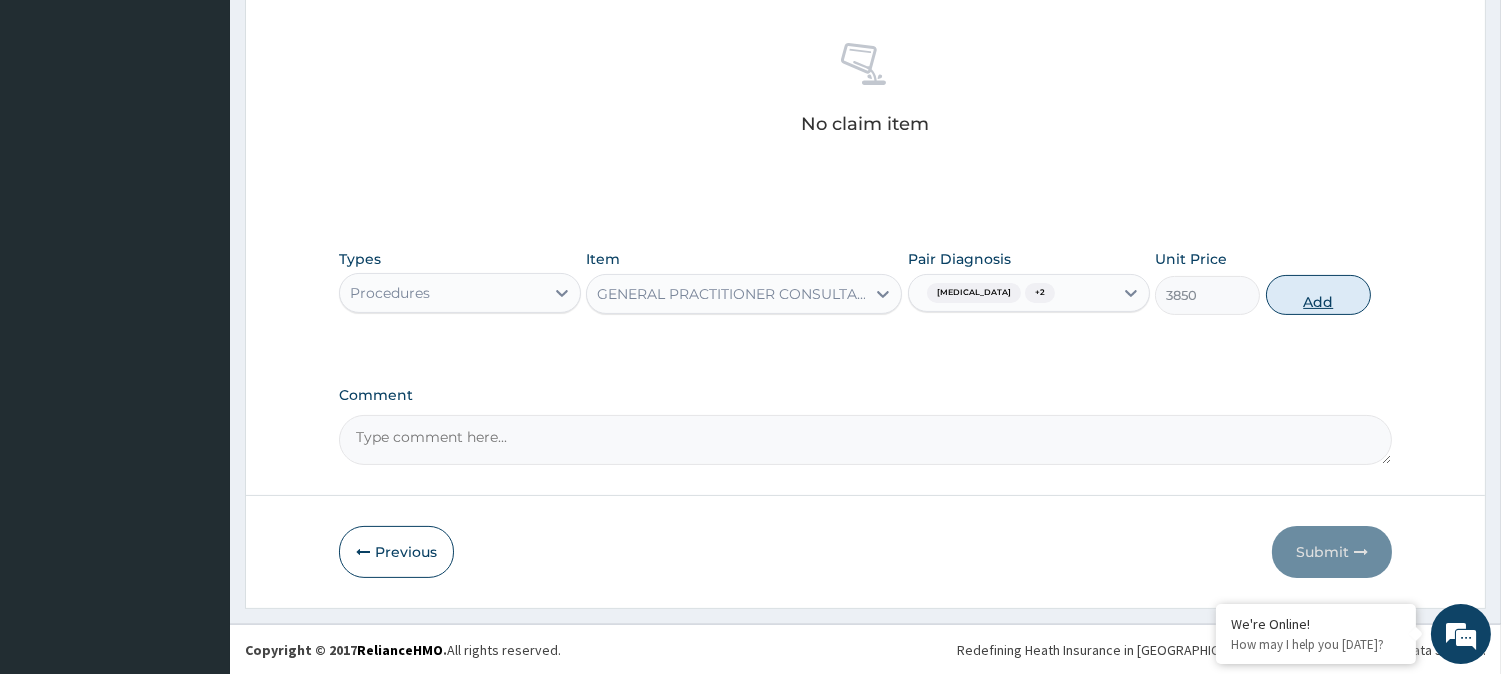 click on "Add" at bounding box center [1318, 295] 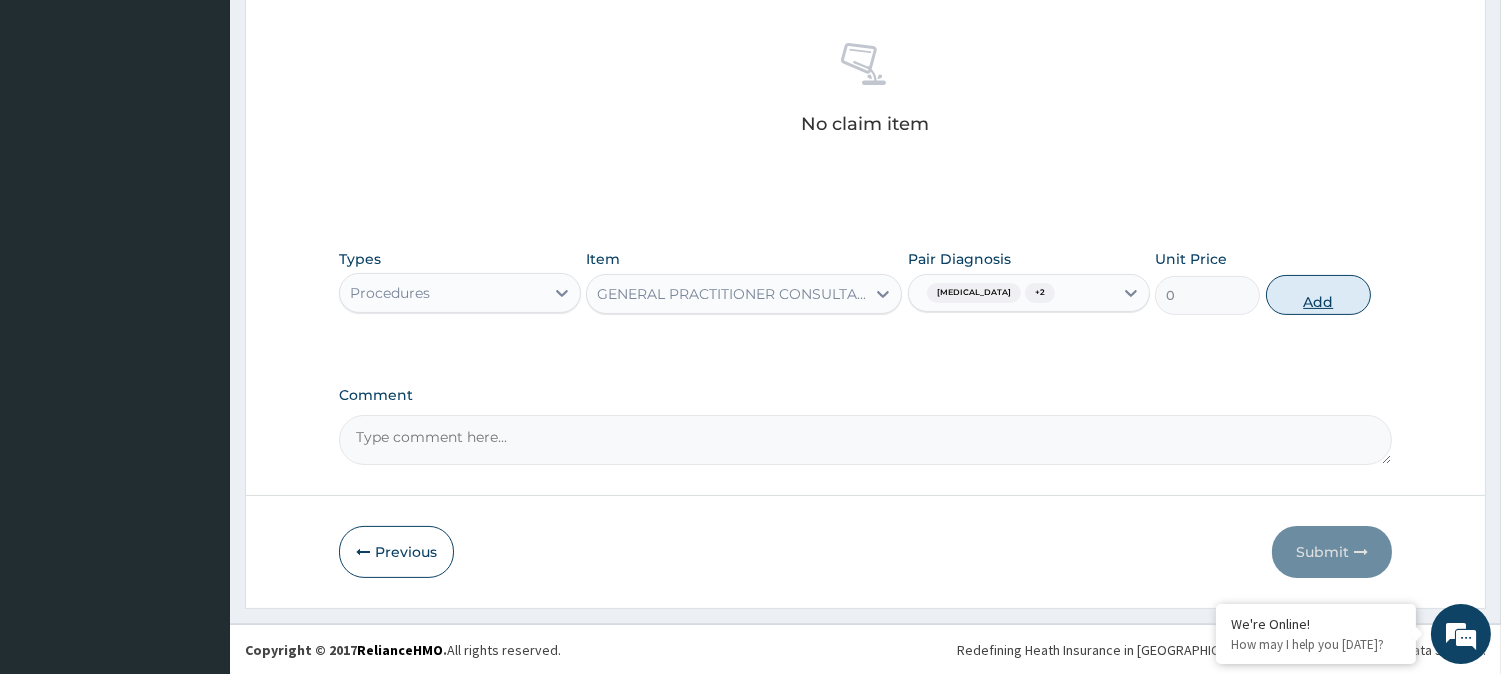 scroll, scrollTop: 681, scrollLeft: 0, axis: vertical 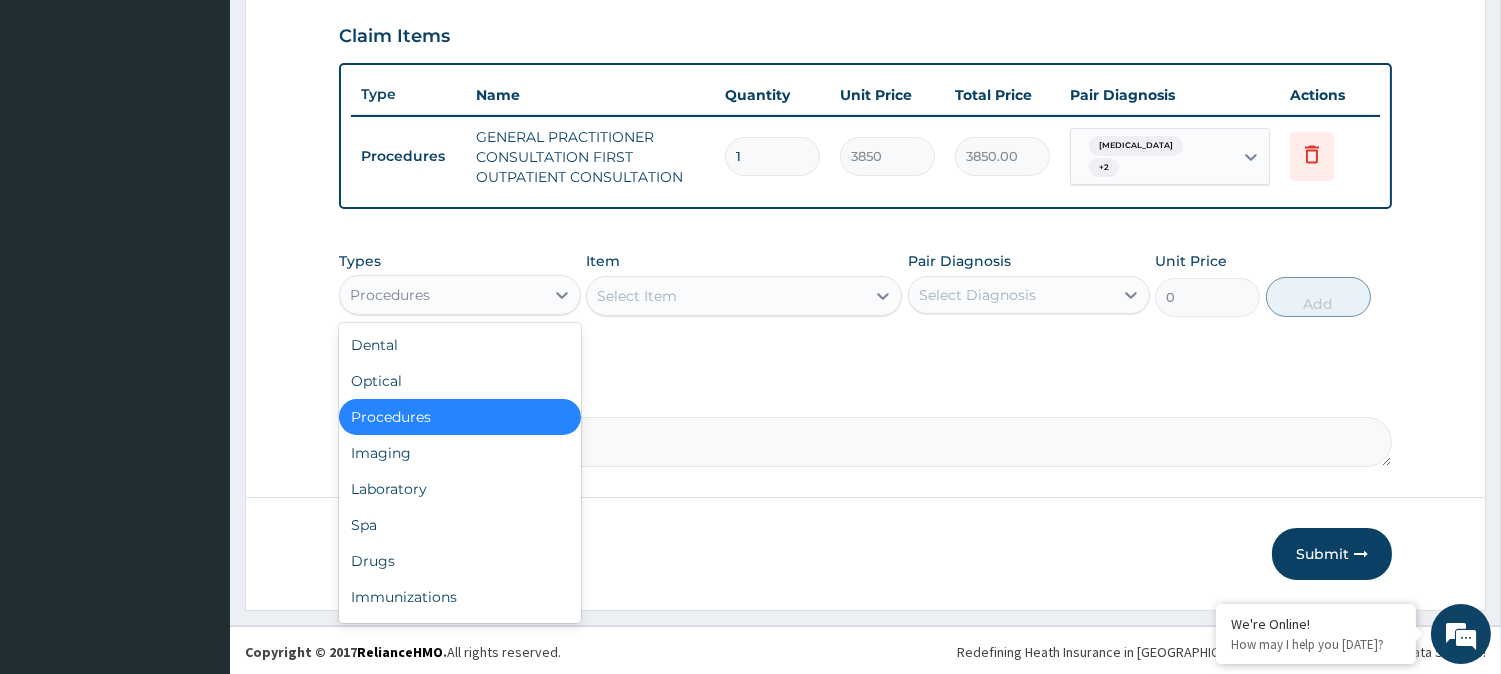 click on "Procedures" at bounding box center [442, 295] 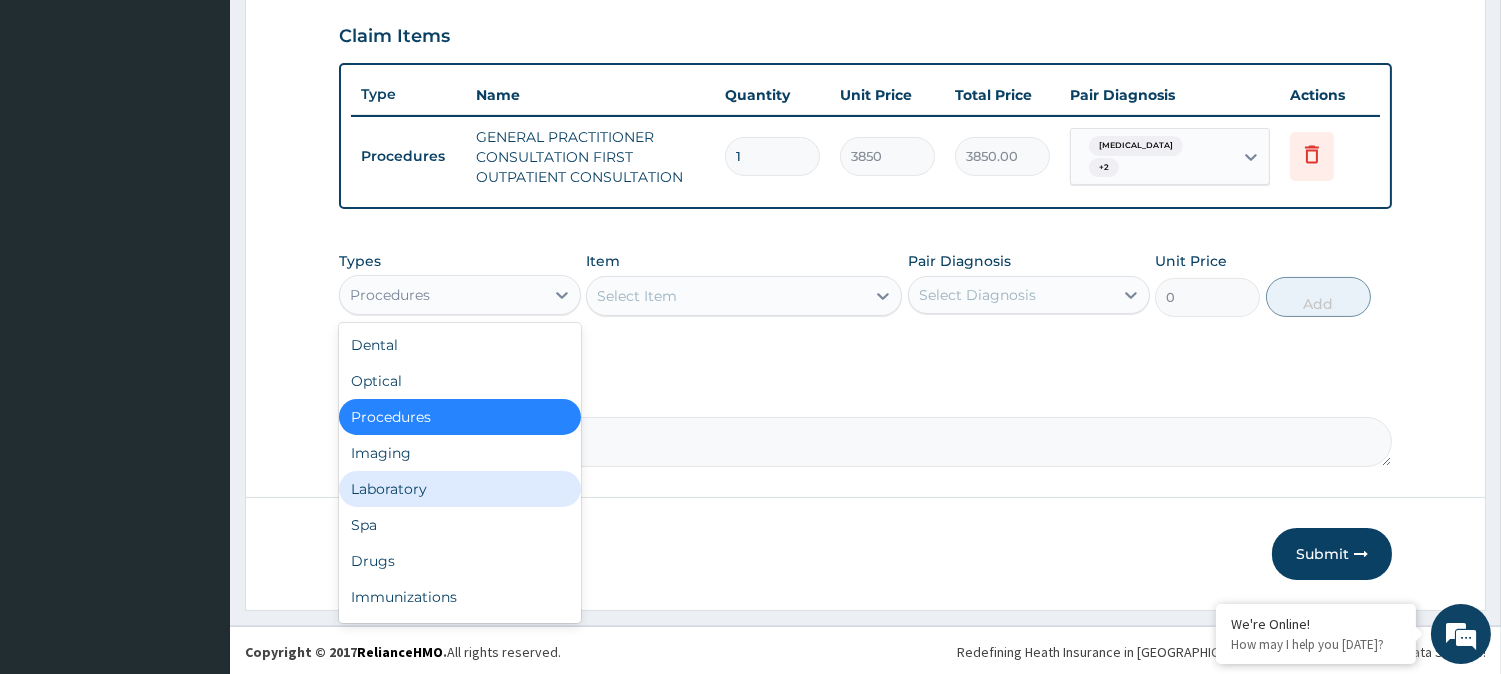 click on "Laboratory" at bounding box center [460, 489] 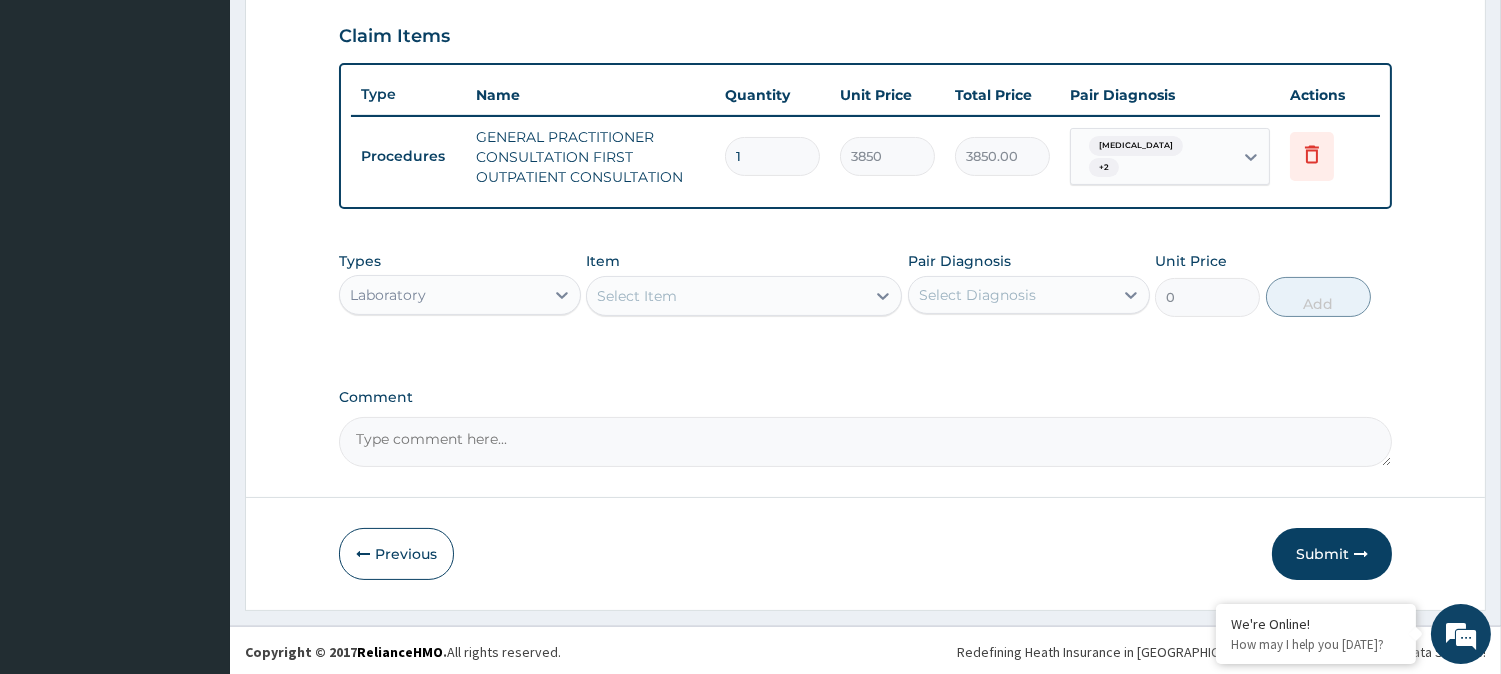 click on "Select Item" at bounding box center [726, 296] 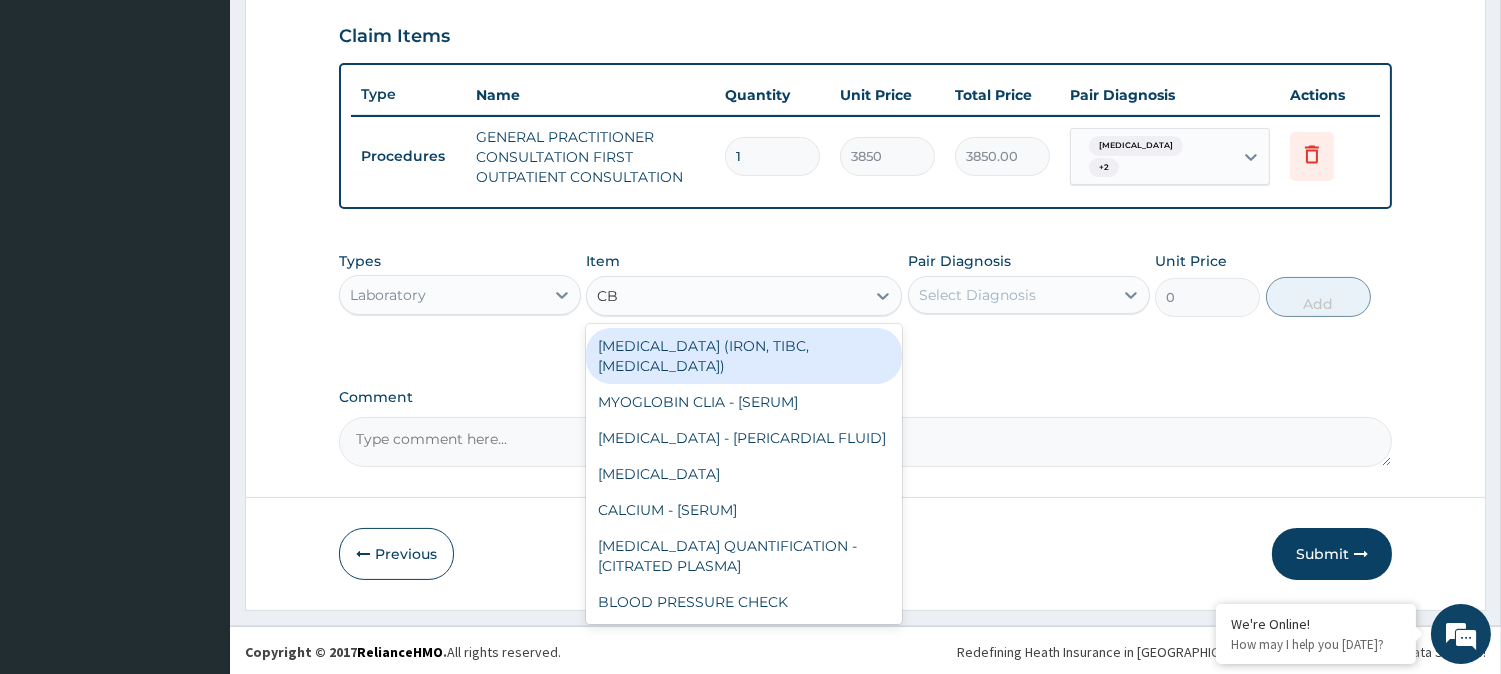 type on "CBC" 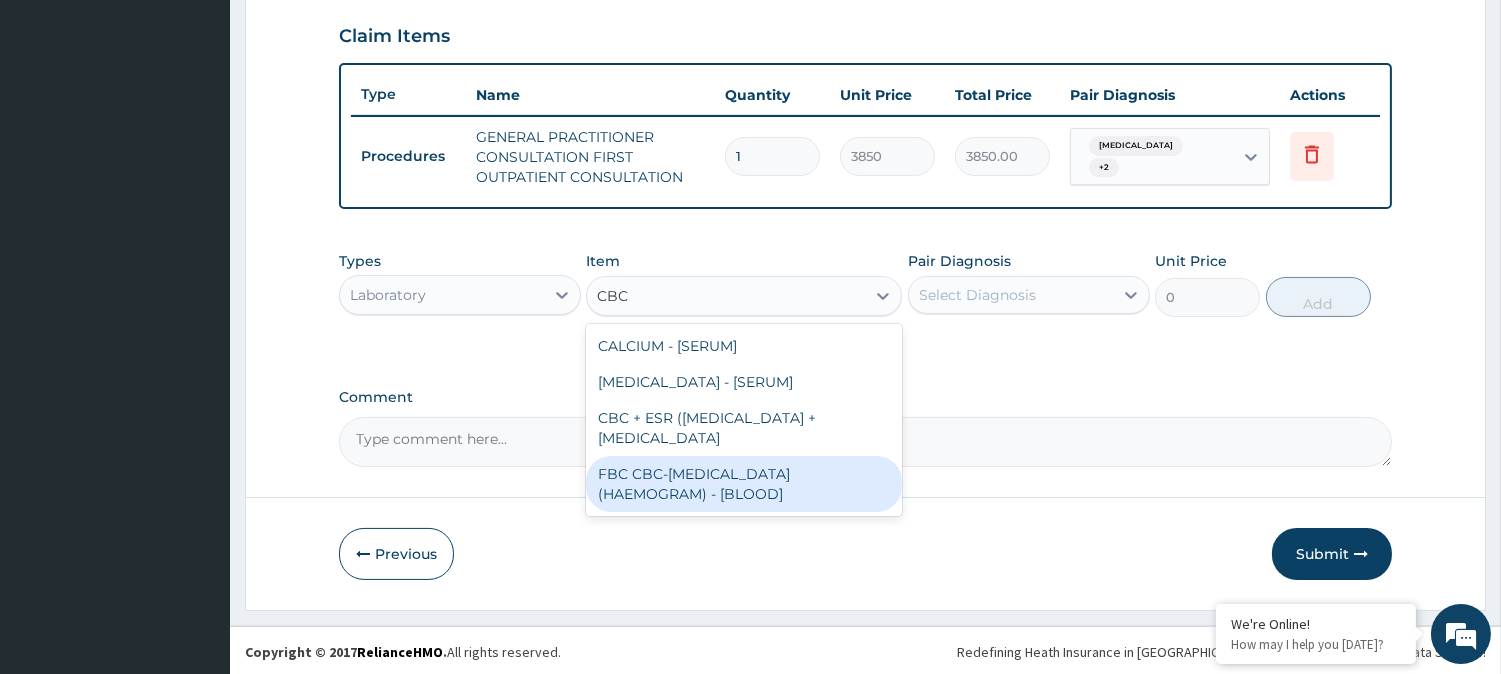 click on "FBC CBC-[MEDICAL_DATA] (HAEMOGRAM) - [BLOOD]" at bounding box center (744, 484) 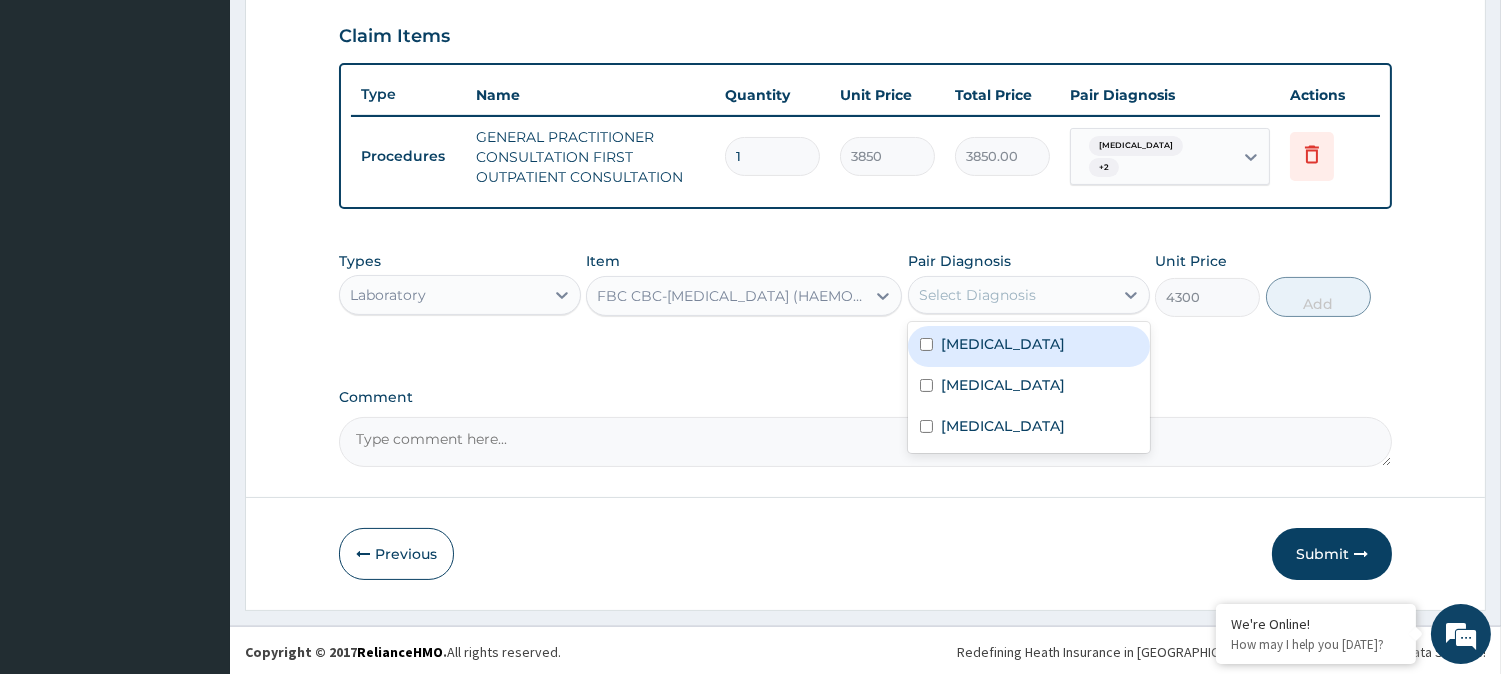 click on "Select Diagnosis" at bounding box center [977, 295] 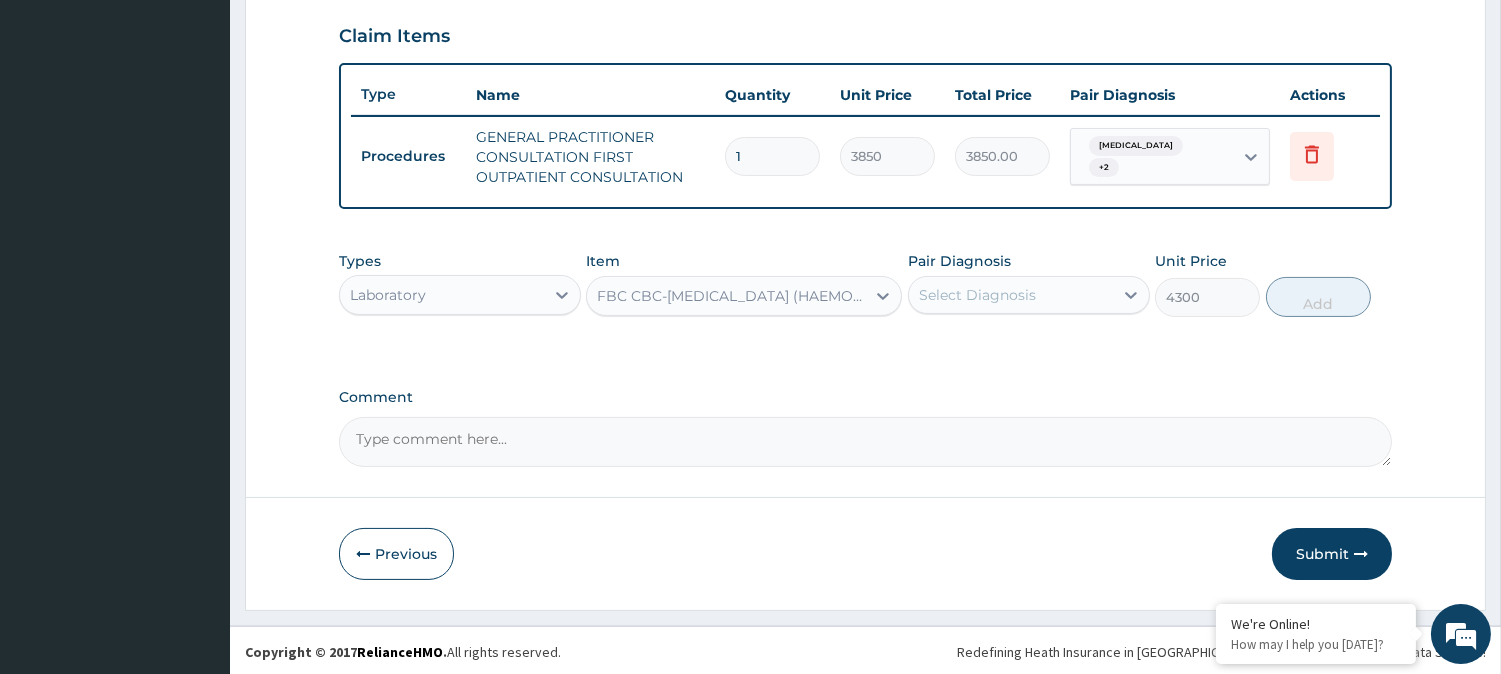 click on "Select Diagnosis" at bounding box center (977, 295) 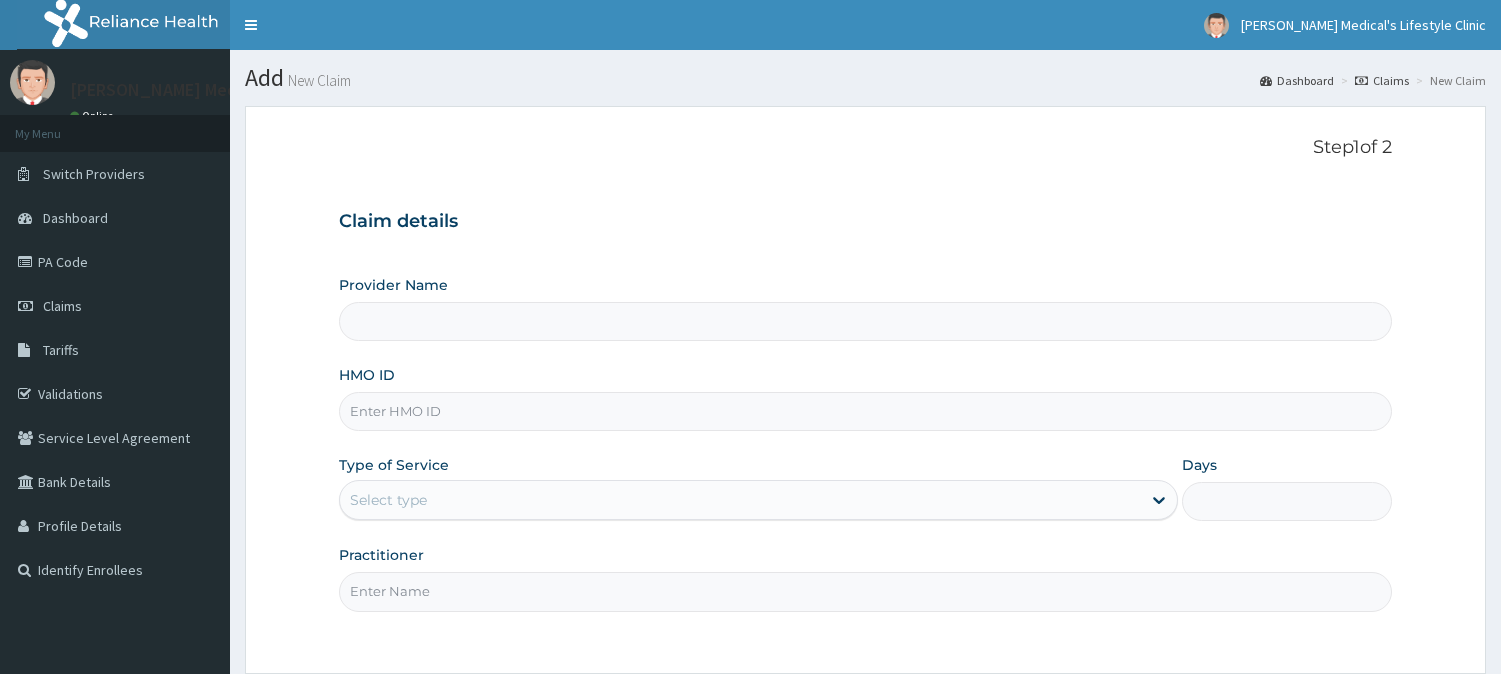 scroll, scrollTop: 0, scrollLeft: 0, axis: both 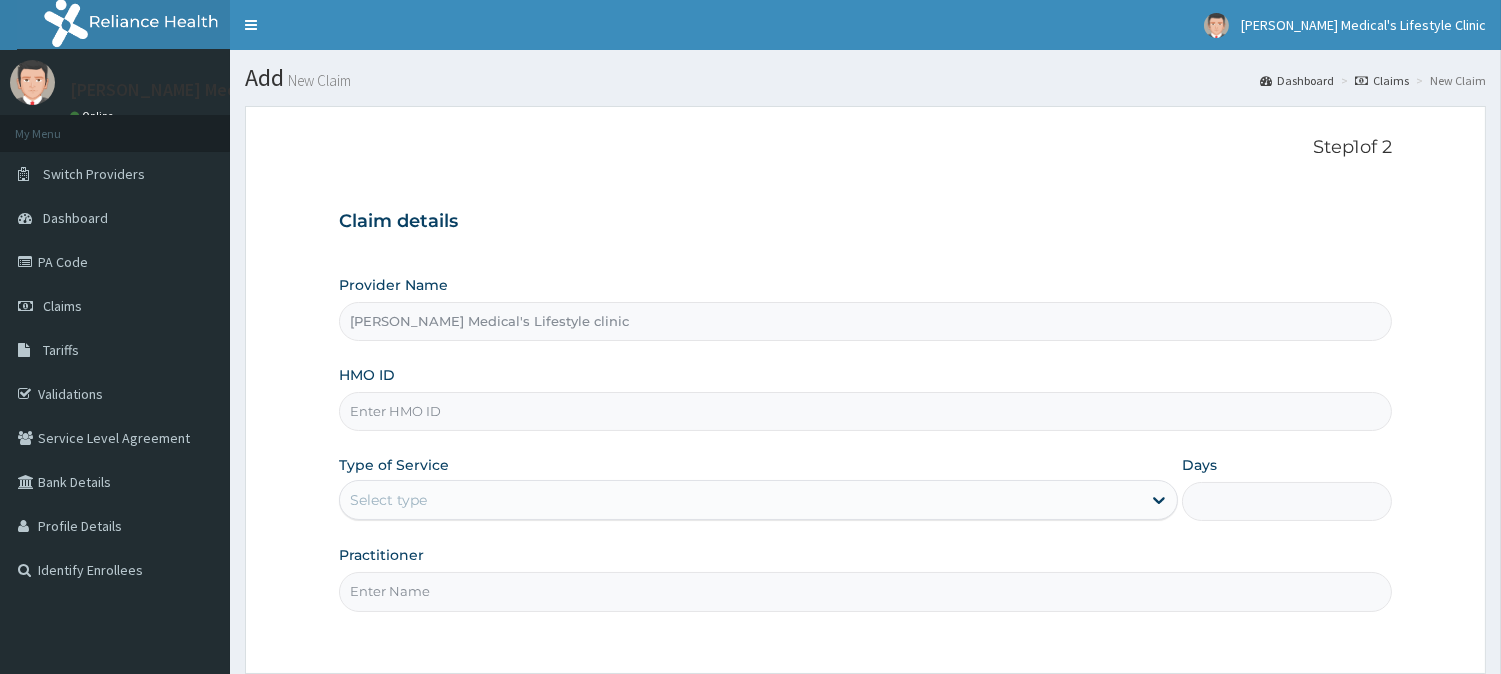 type on "[PERSON_NAME] Medical's Lifestyle clinic" 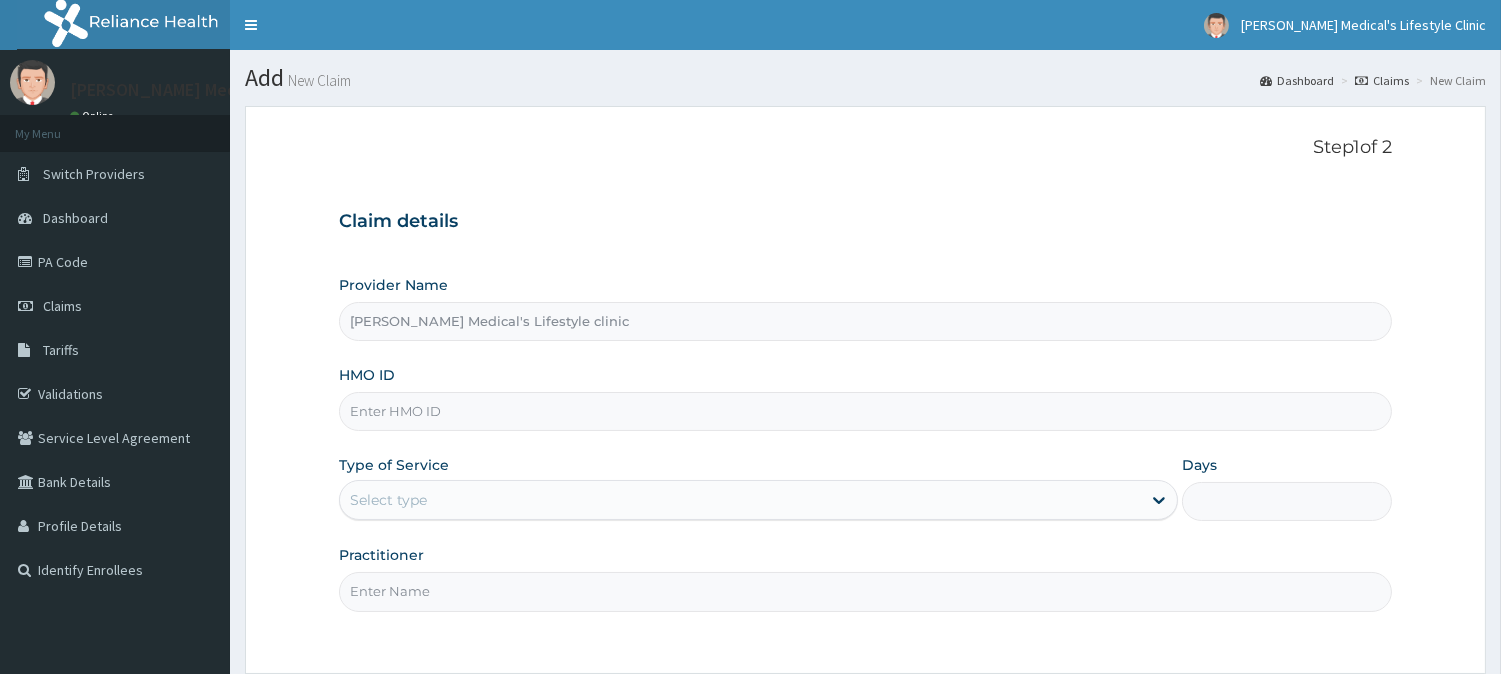 scroll, scrollTop: 0, scrollLeft: 0, axis: both 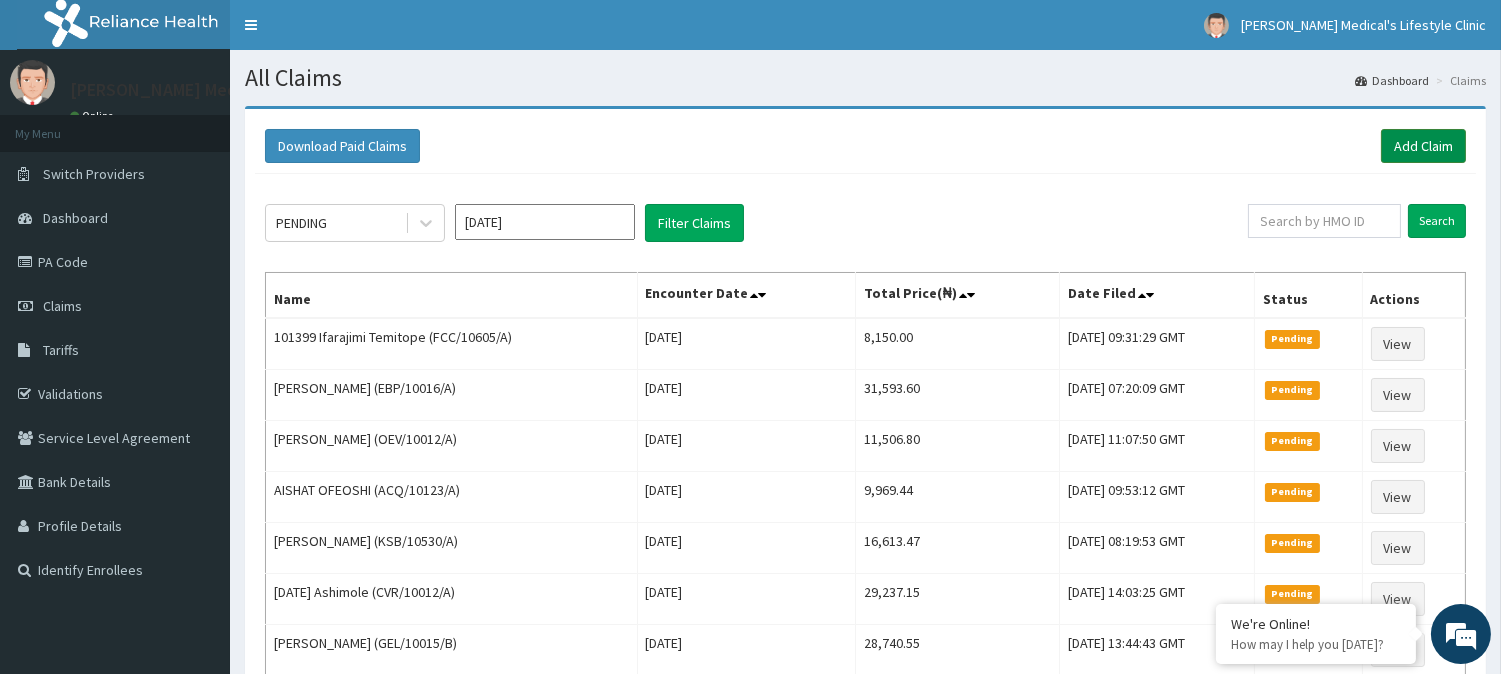 click on "Add Claim" at bounding box center (1423, 146) 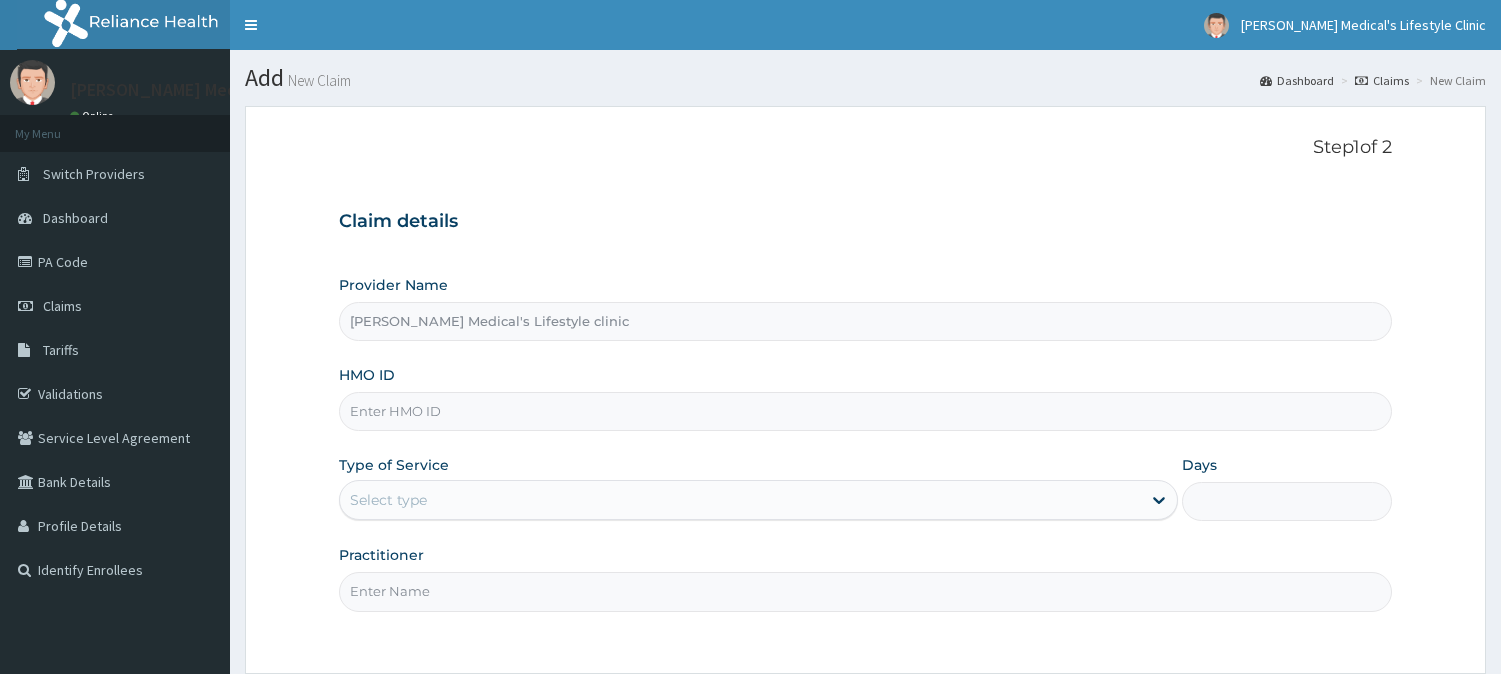 scroll, scrollTop: 0, scrollLeft: 0, axis: both 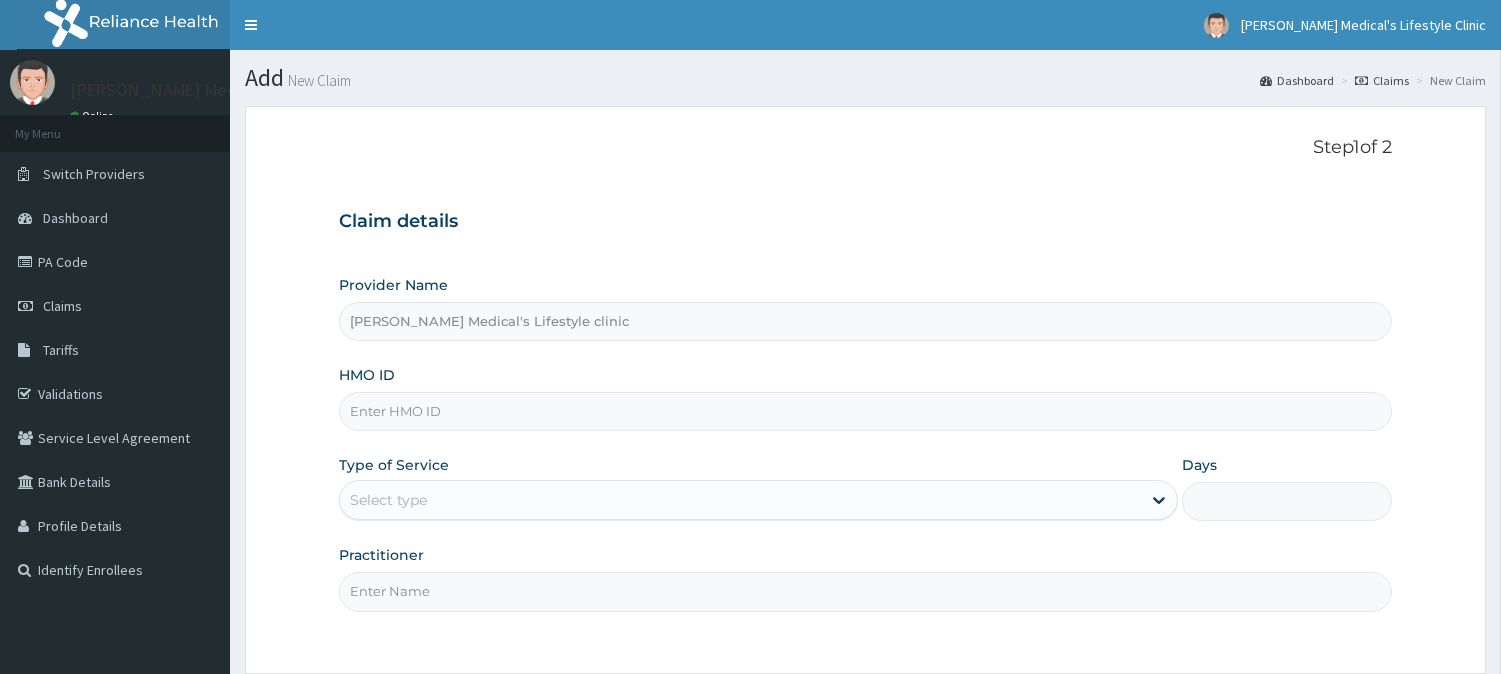 drag, startPoint x: 0, startPoint y: 0, endPoint x: 428, endPoint y: 402, distance: 587.1865 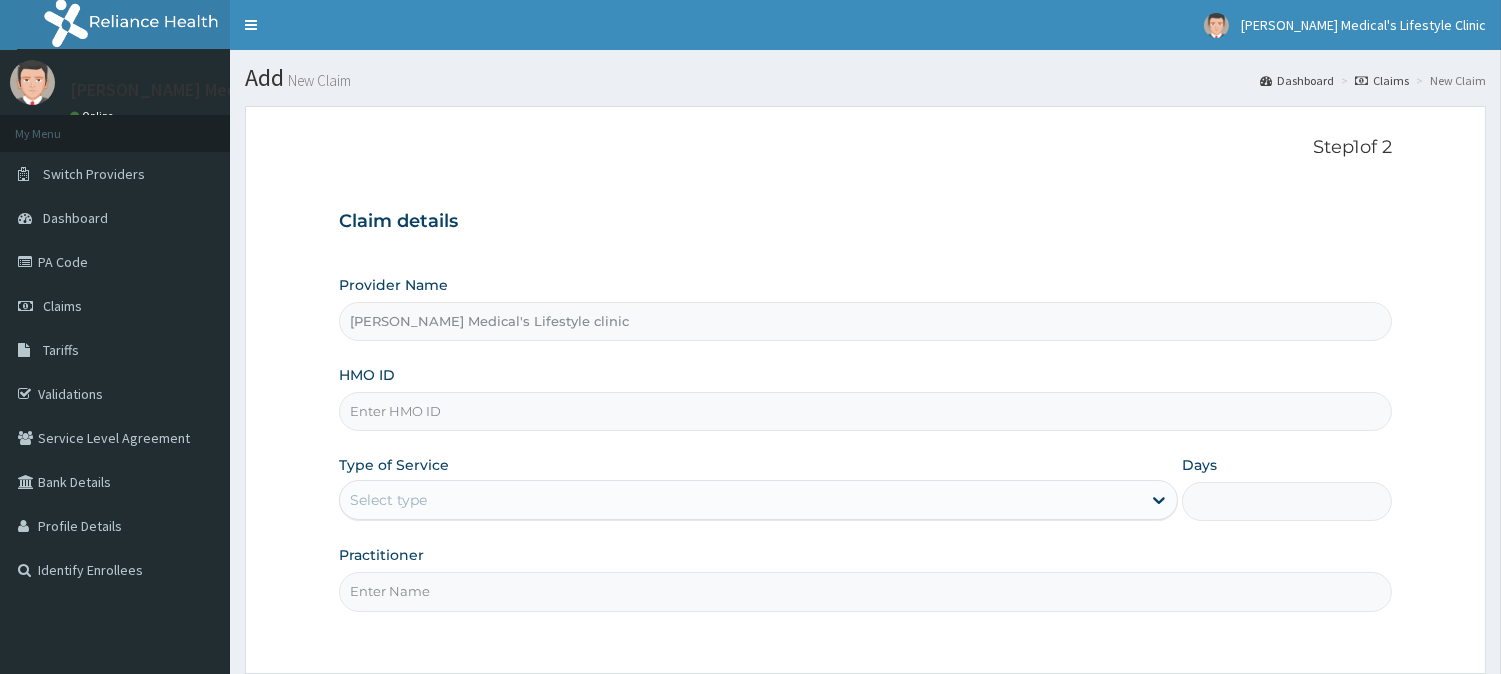 paste on "AVL/10544/A" 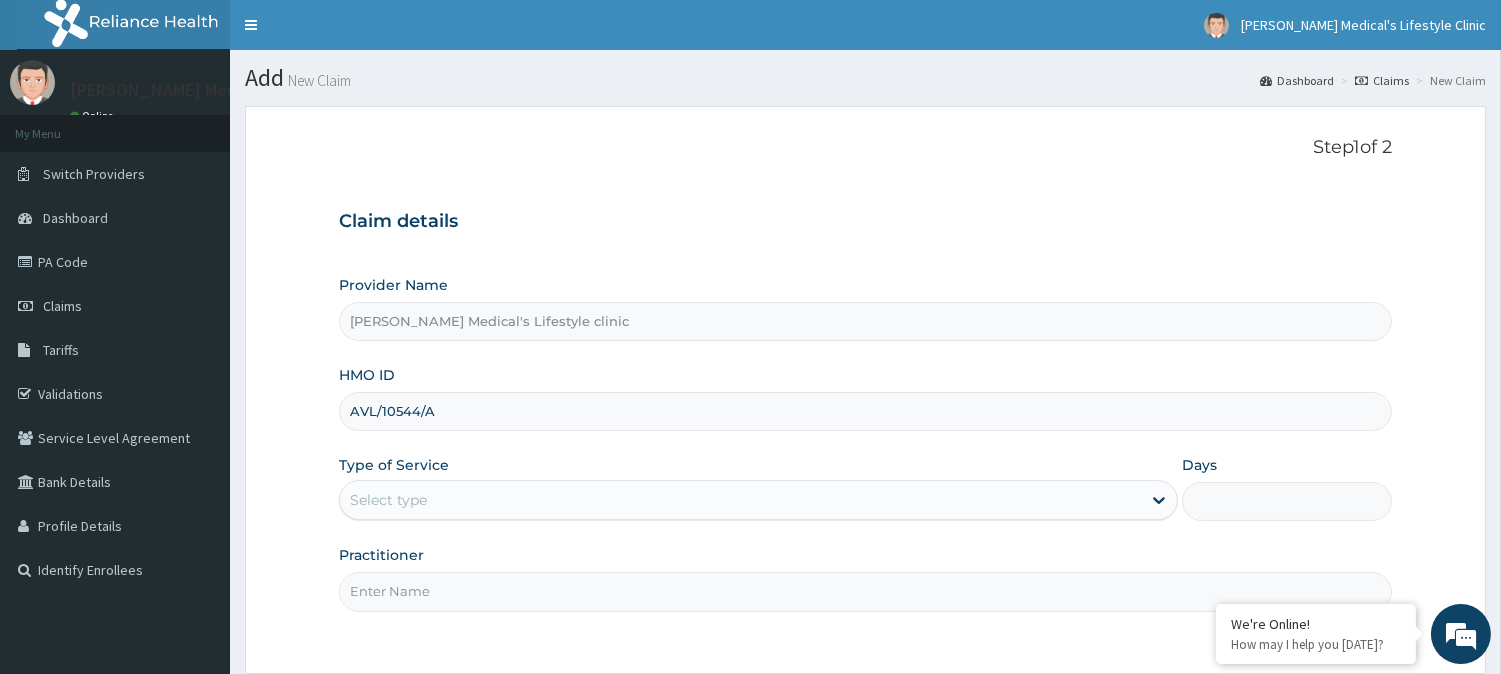 type on "AVL/10544/A" 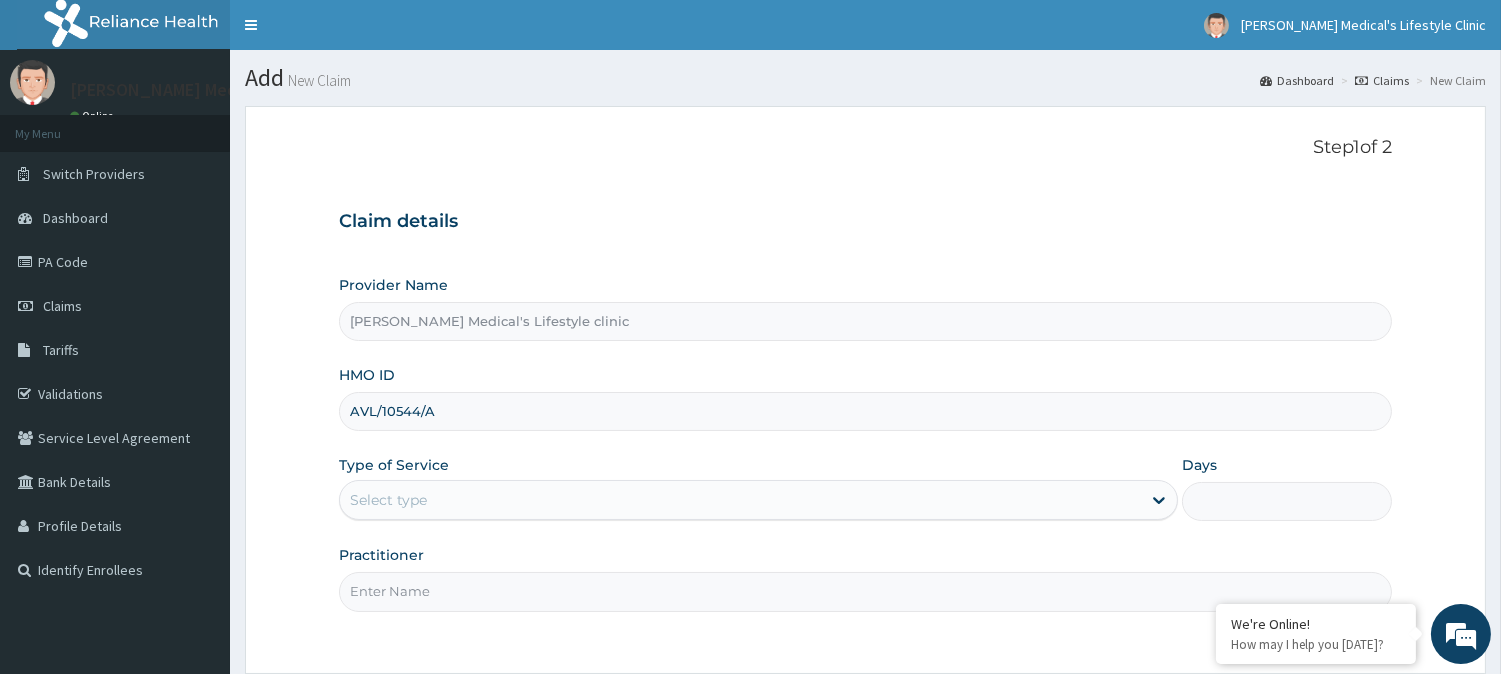 drag, startPoint x: 448, startPoint y: 412, endPoint x: 348, endPoint y: 406, distance: 100.17984 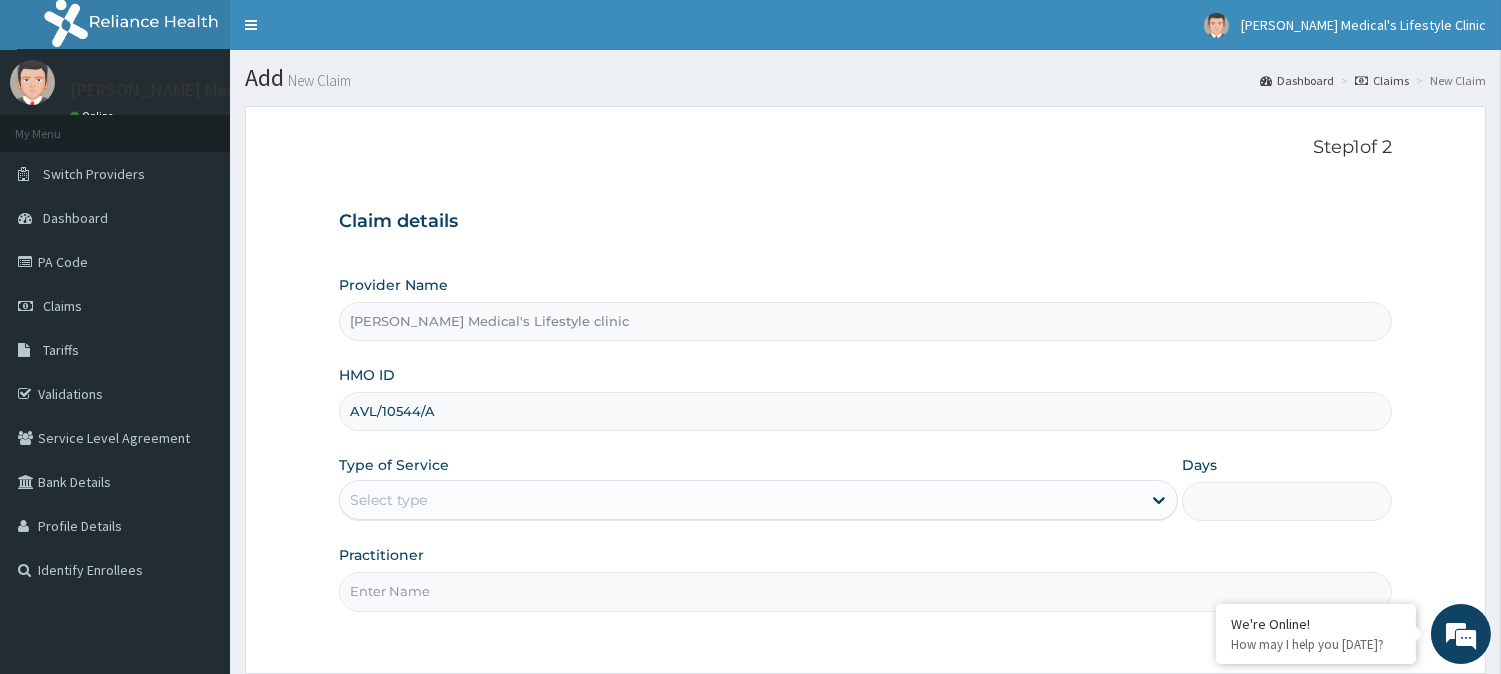 click on "AVL/10544/A" at bounding box center [865, 411] 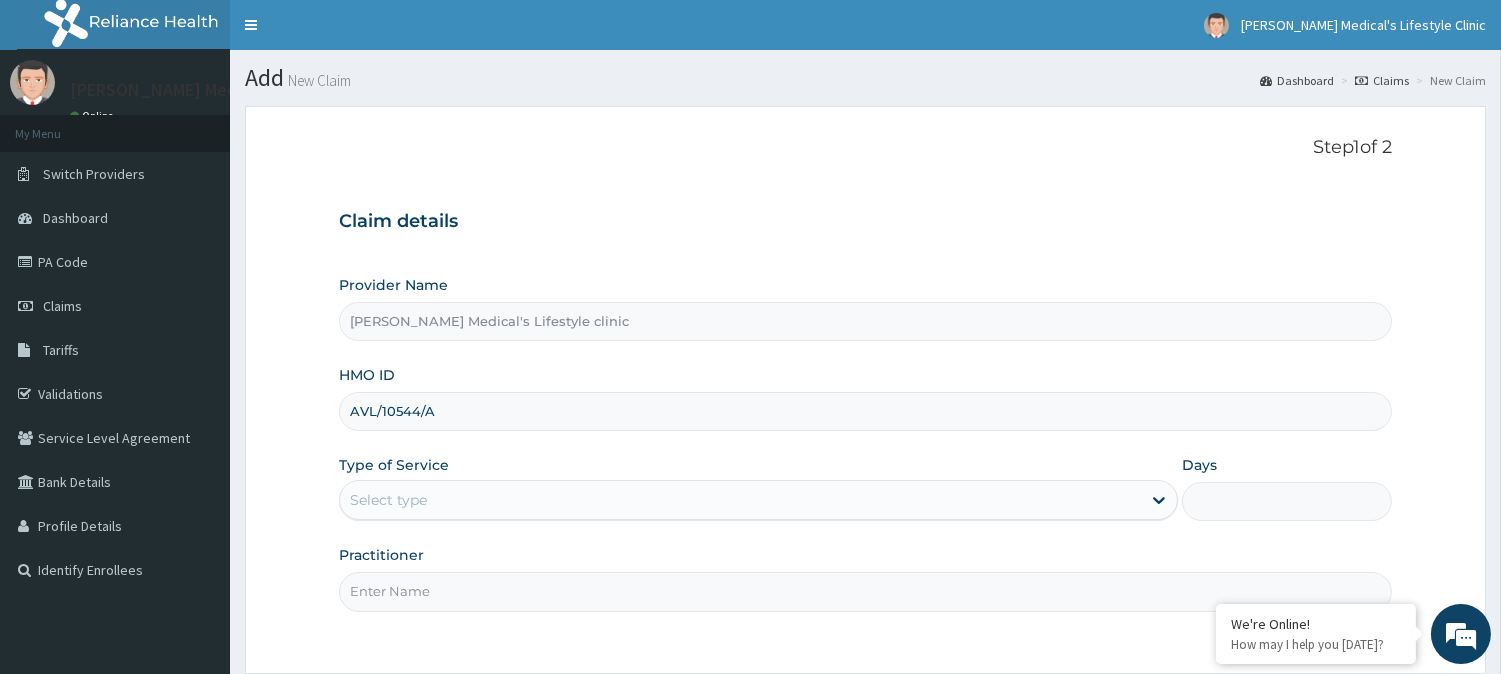 drag, startPoint x: 348, startPoint y: 410, endPoint x: 447, endPoint y: 408, distance: 99.0202 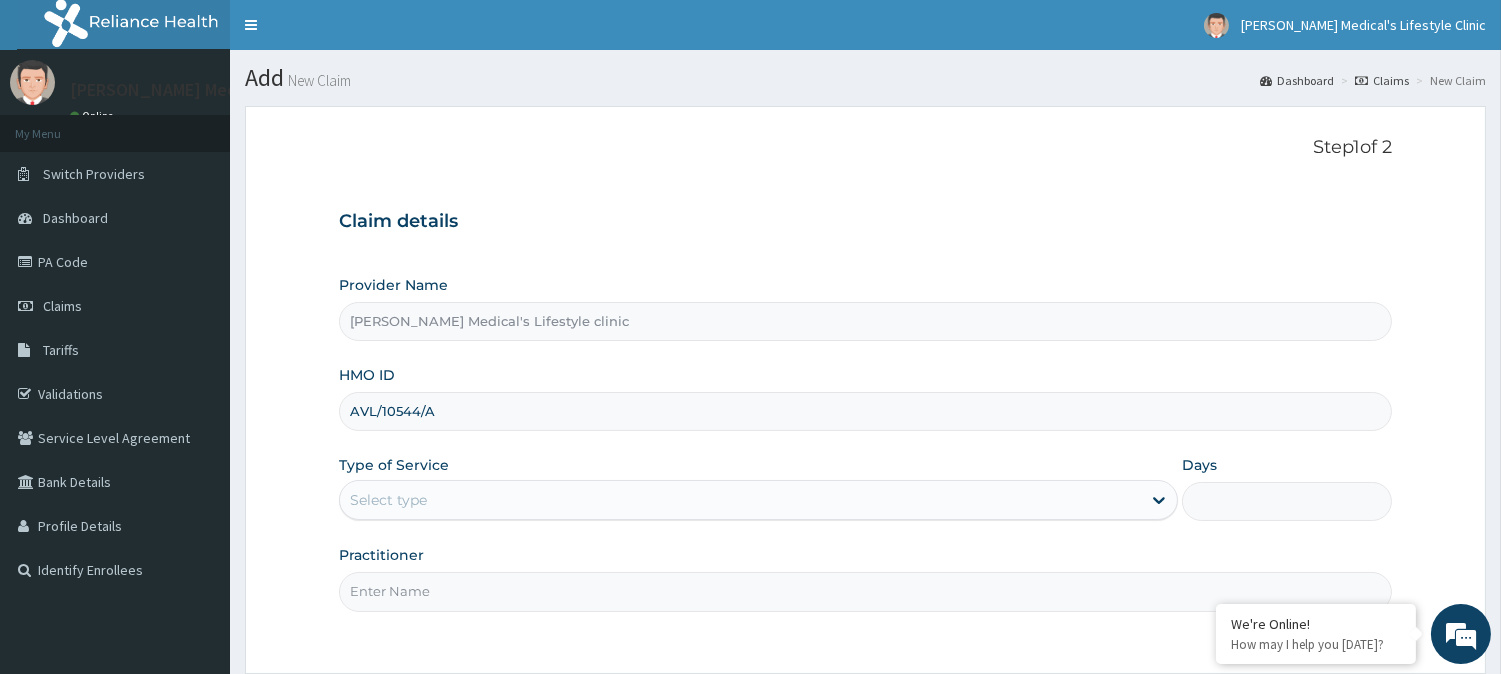 click on "AVL/10544/A" at bounding box center [865, 411] 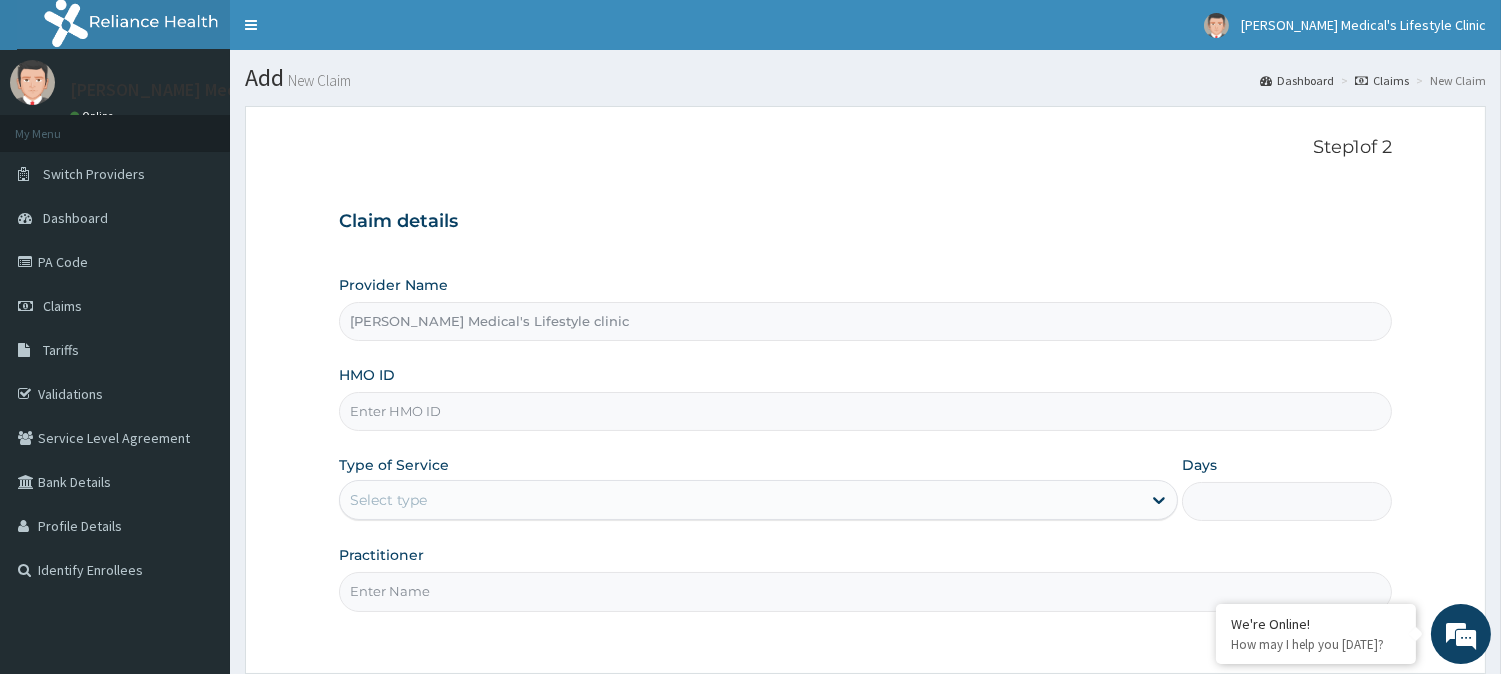 paste on "CMC/10128/A" 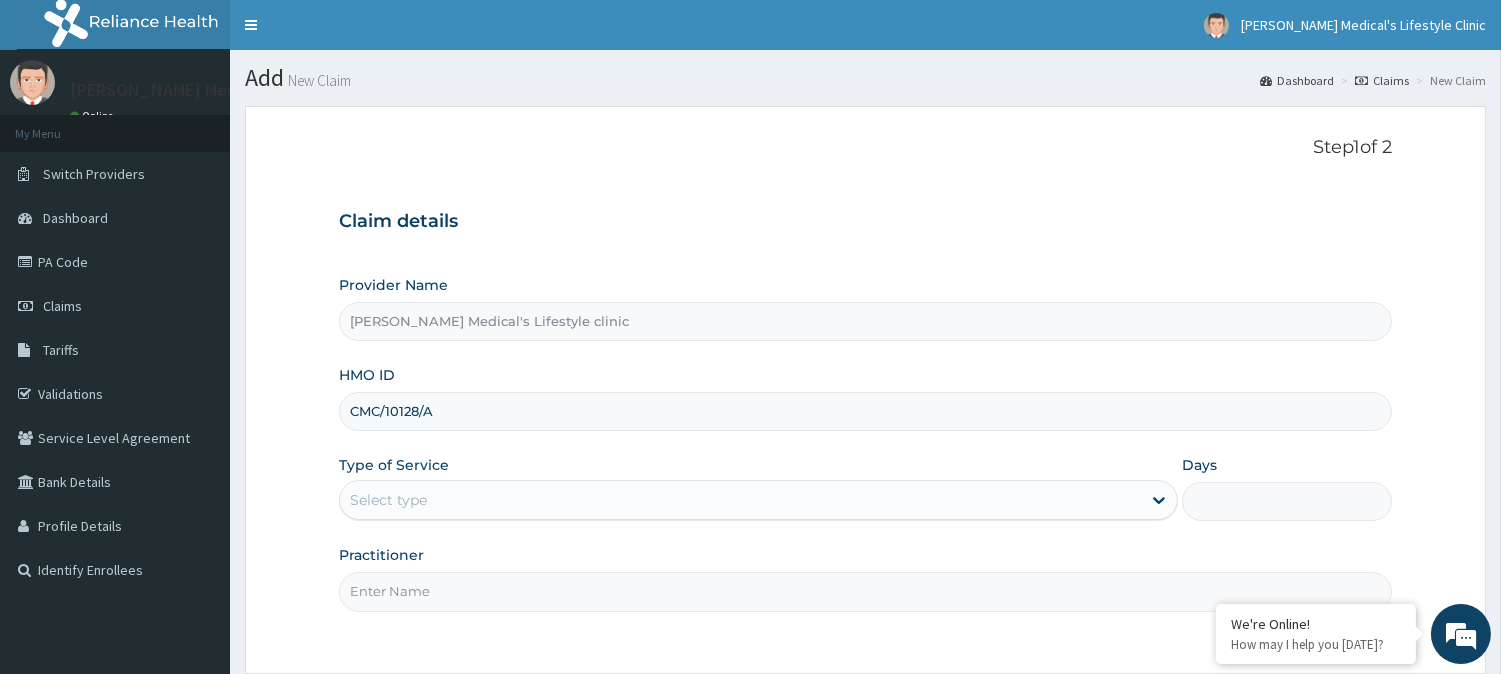 type on "CMC/10128/A" 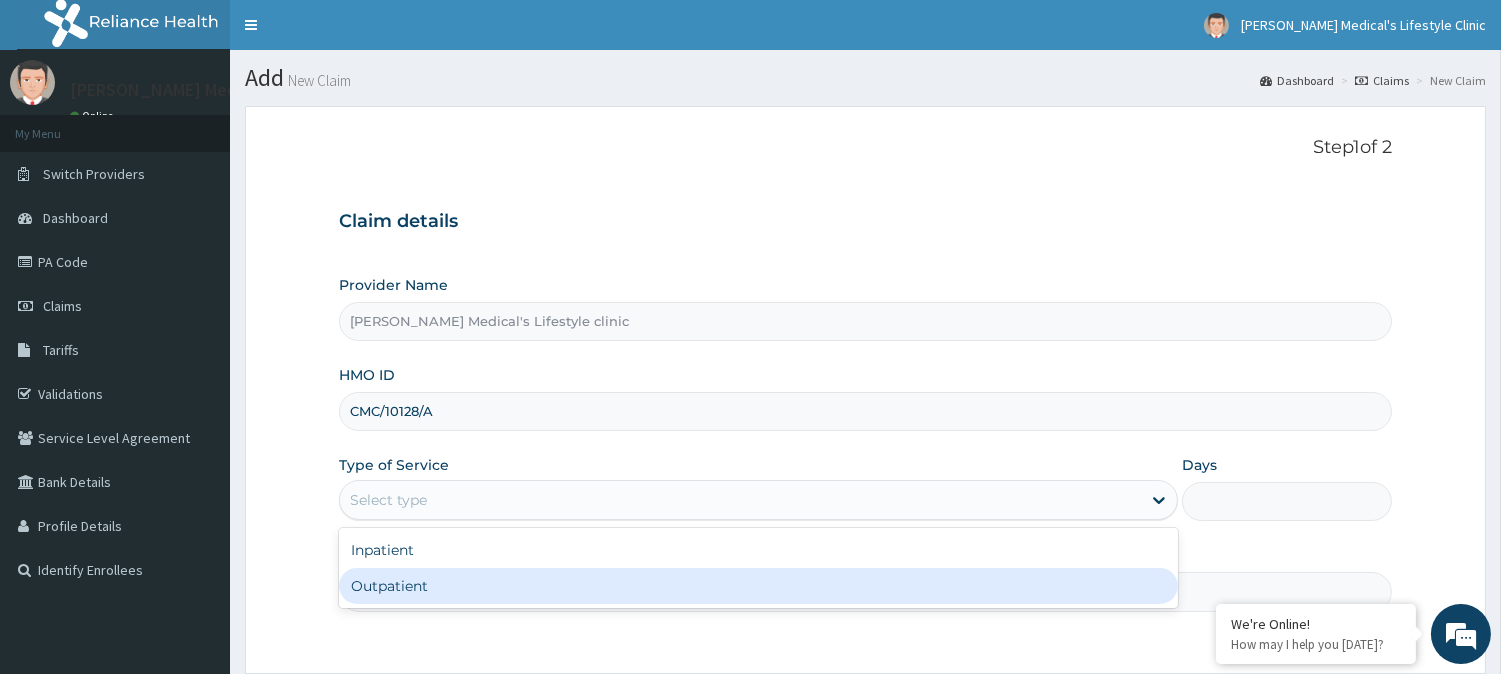 click on "Outpatient" at bounding box center [758, 586] 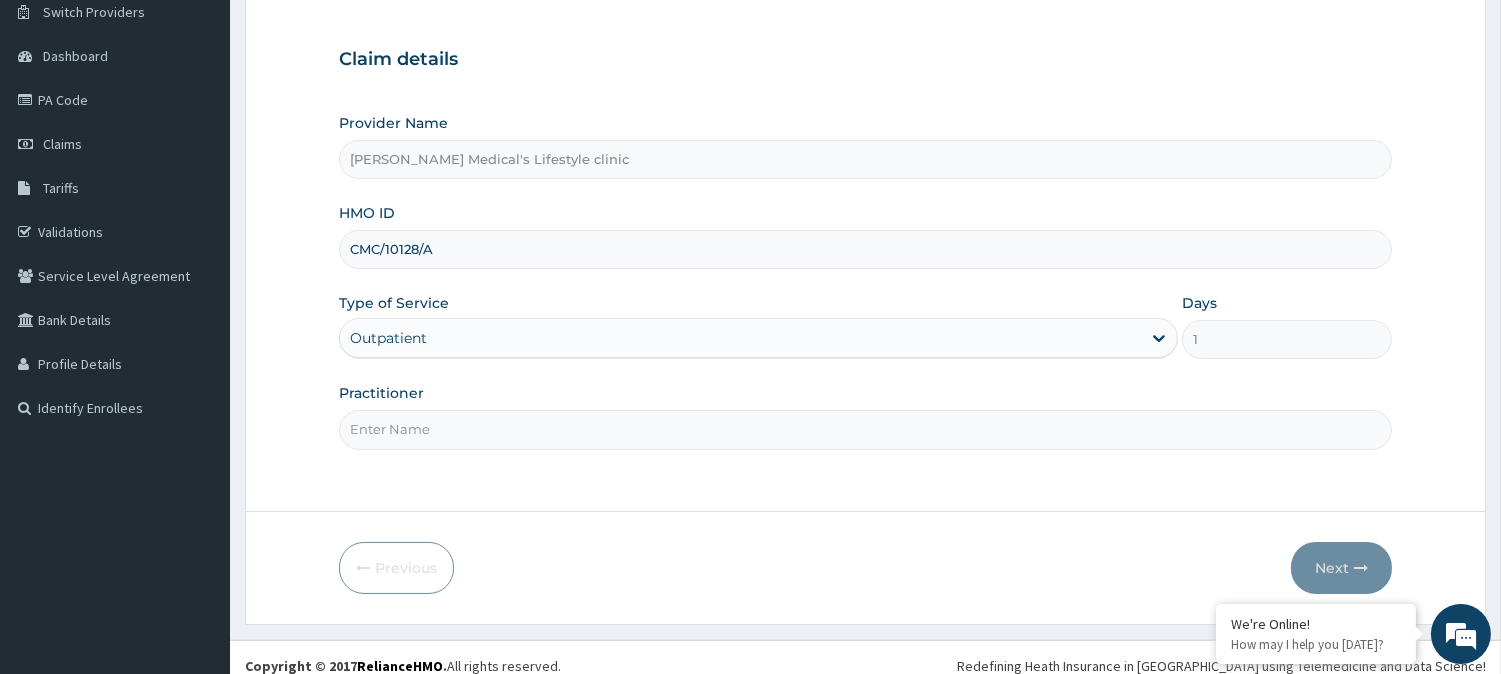 scroll, scrollTop: 178, scrollLeft: 0, axis: vertical 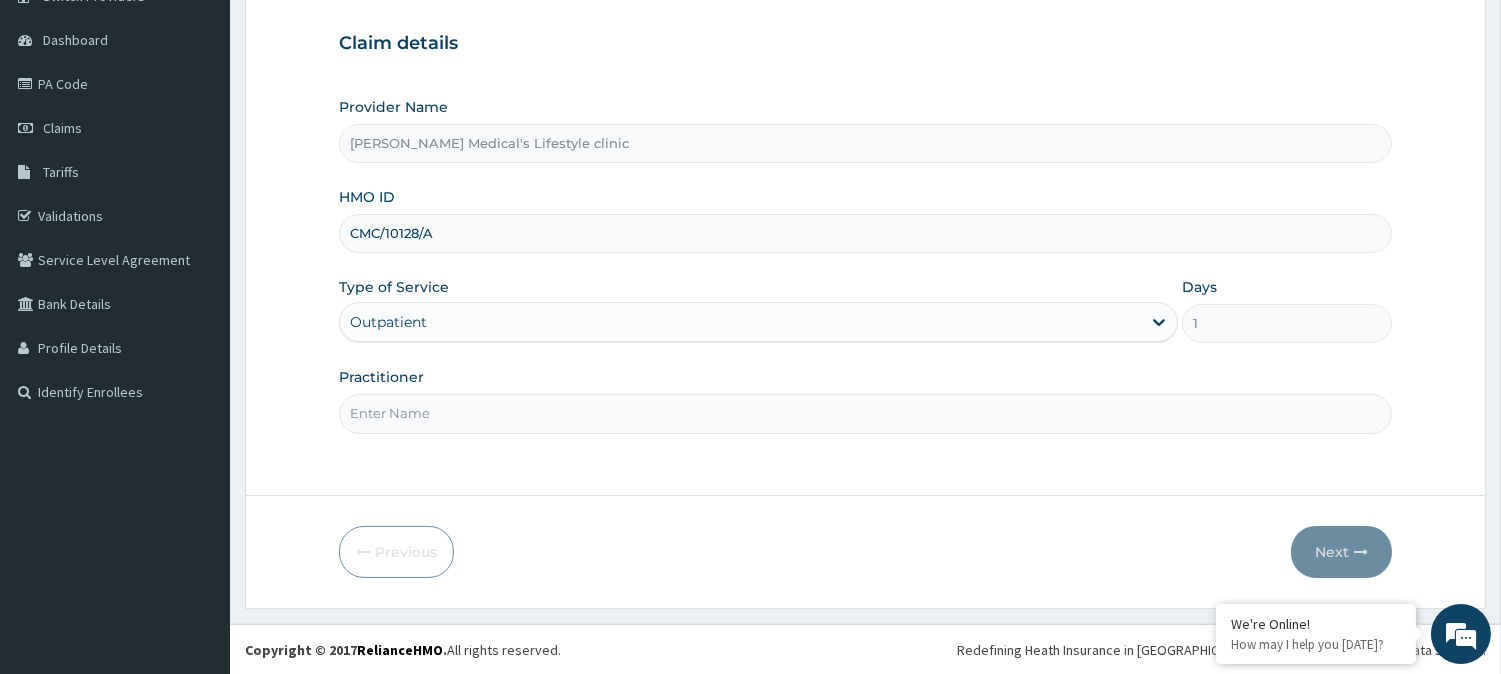 click on "Practitioner" at bounding box center (865, 413) 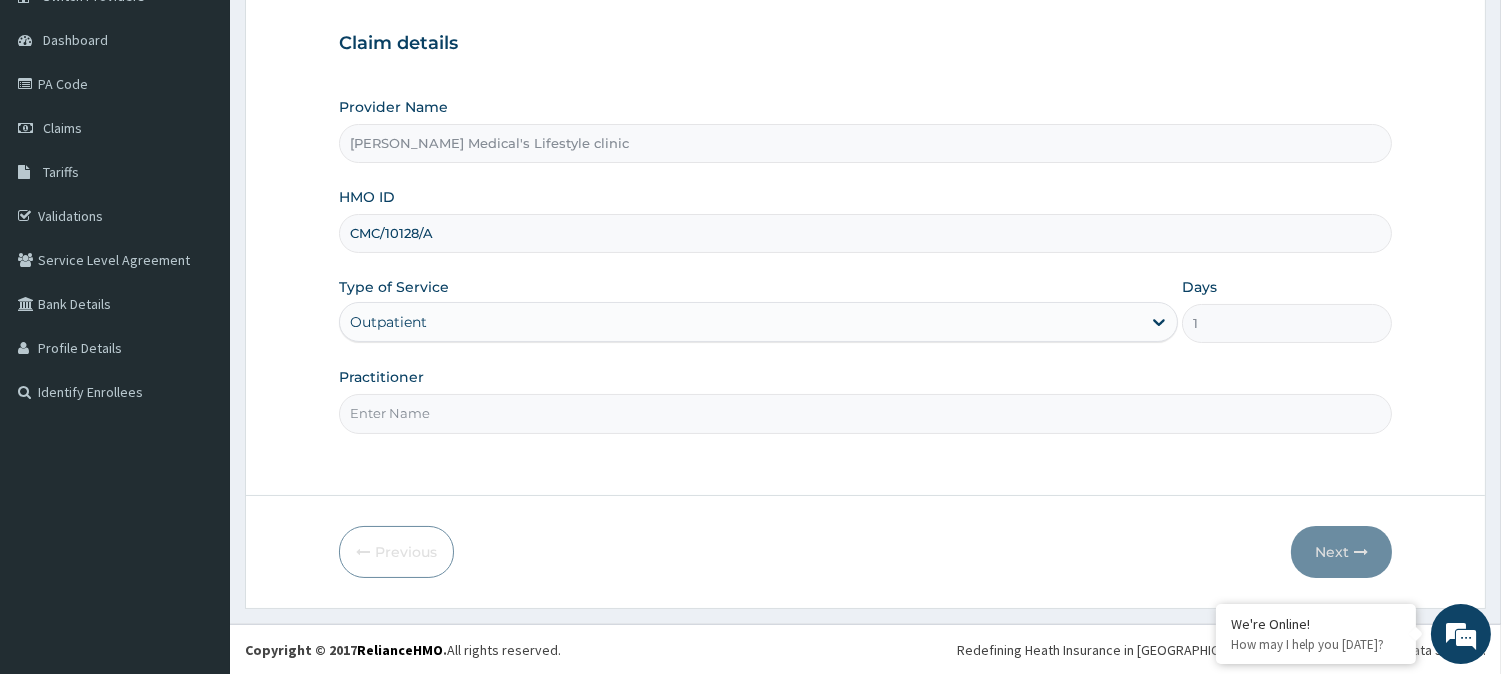 type on "[PERSON_NAME]" 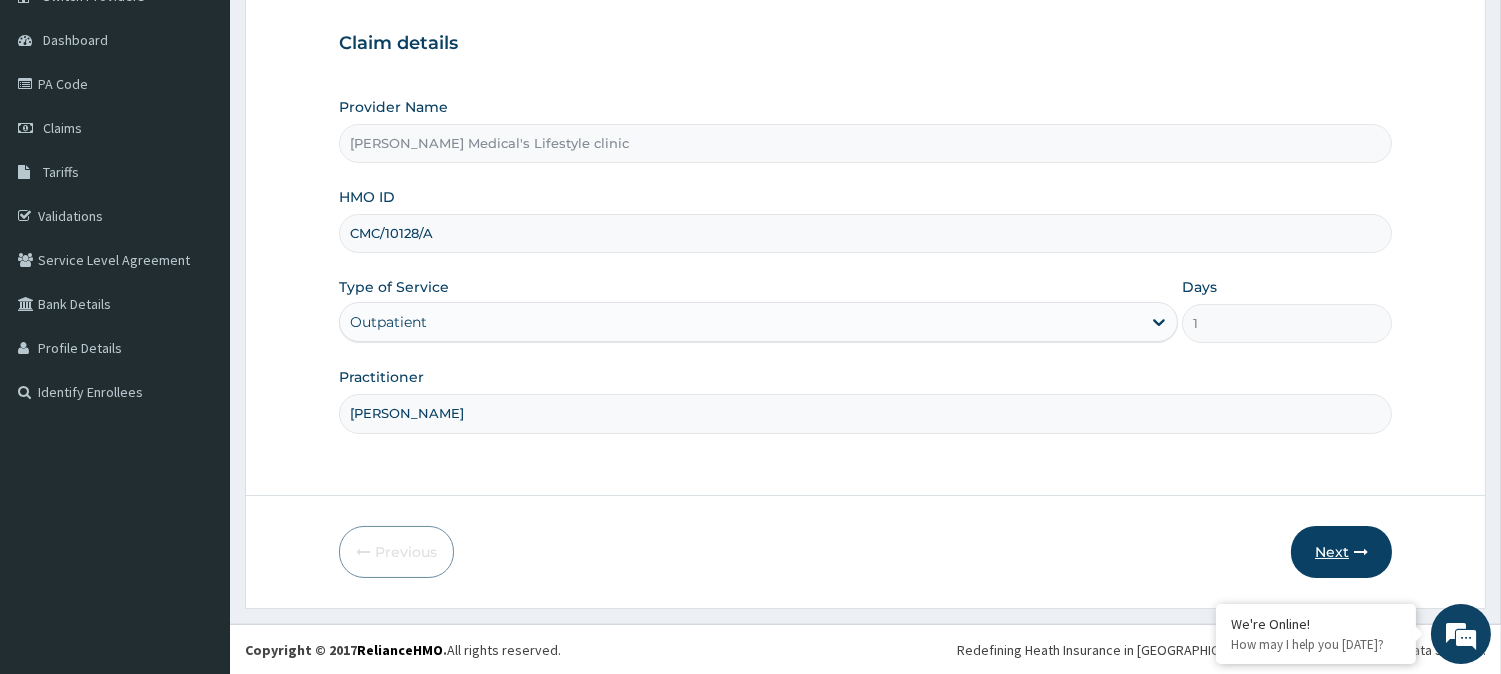 click on "Next" at bounding box center (1341, 552) 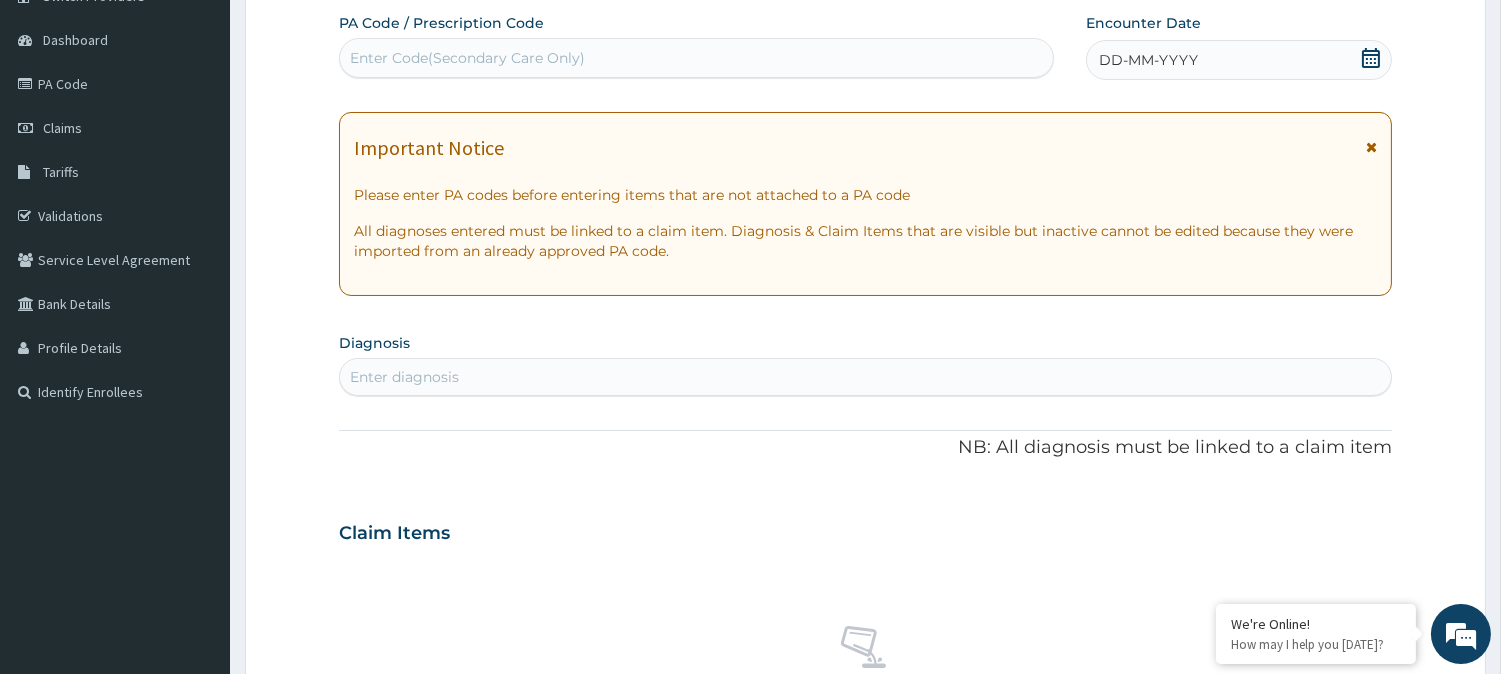 click on "Enter diagnosis" at bounding box center [404, 377] 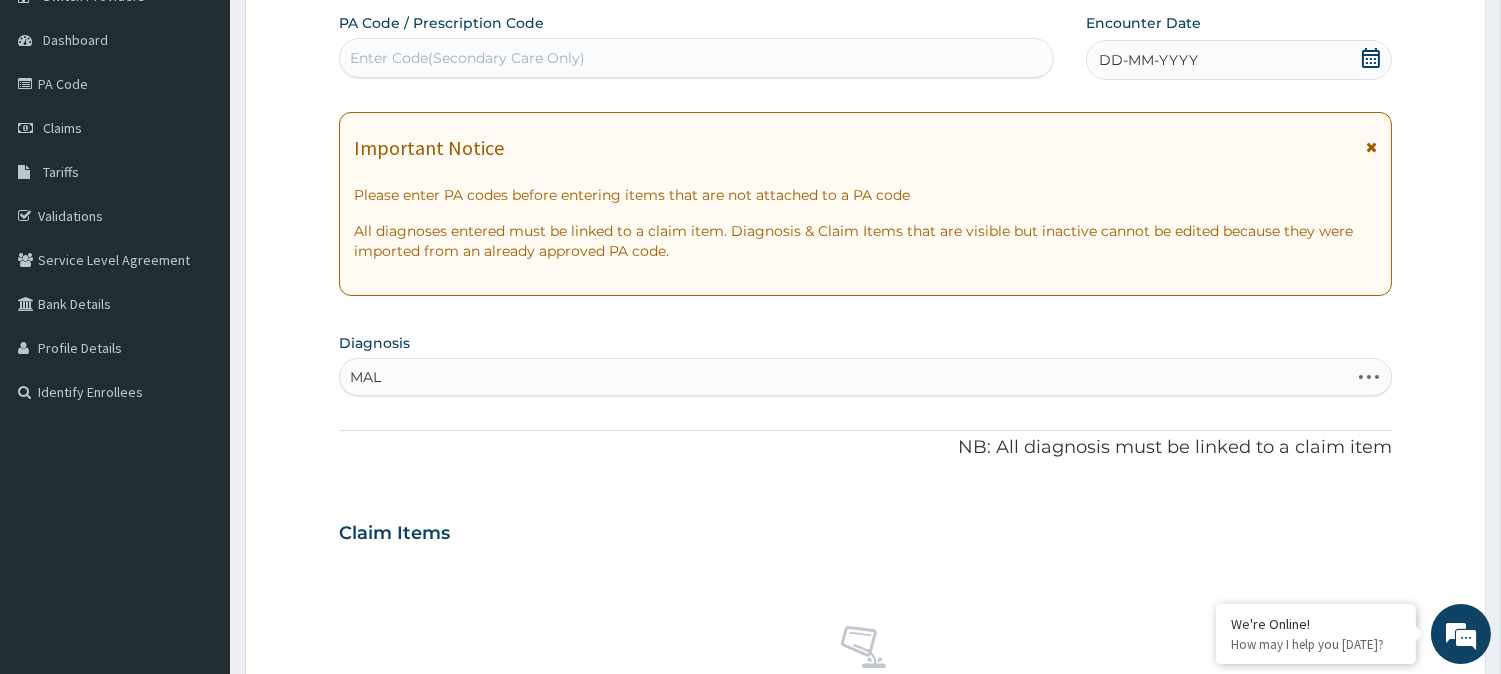 type on "MALA" 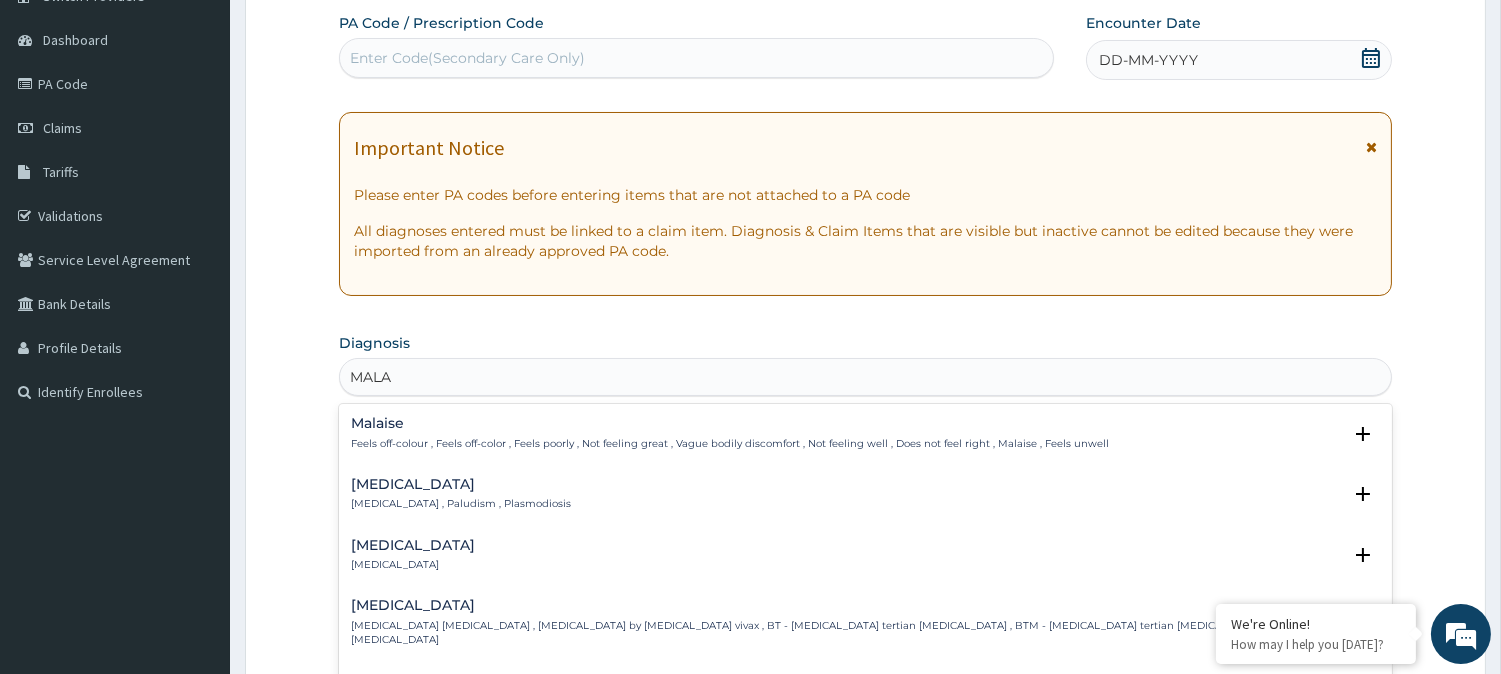 click on "[MEDICAL_DATA]" at bounding box center [461, 484] 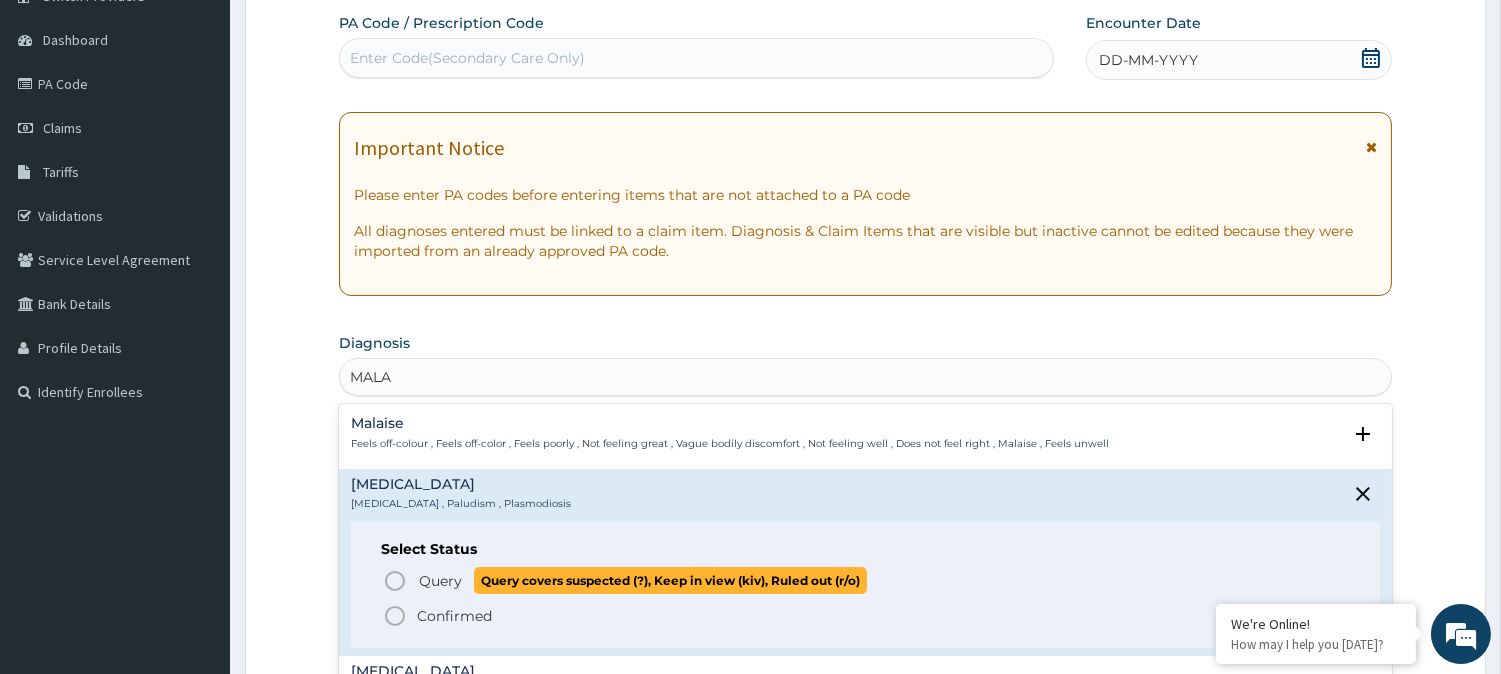 click 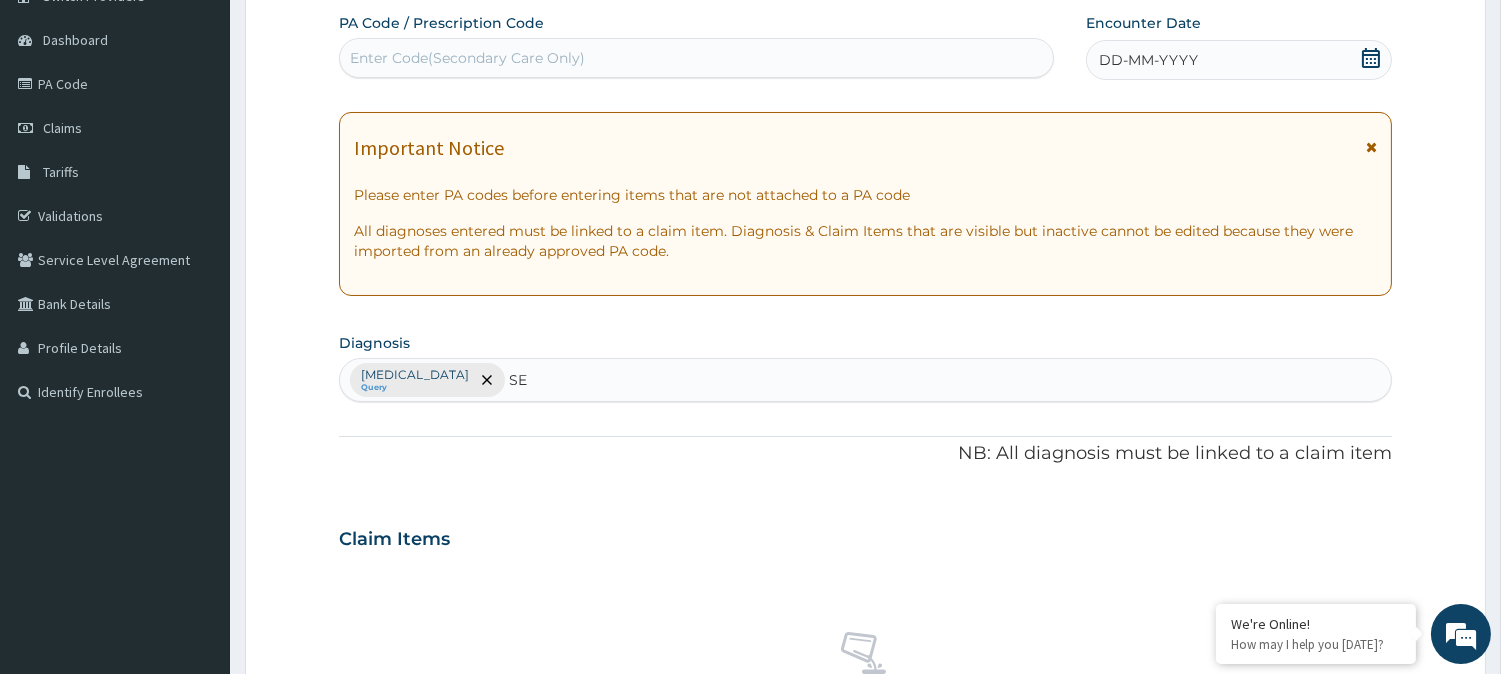 type on "SEP" 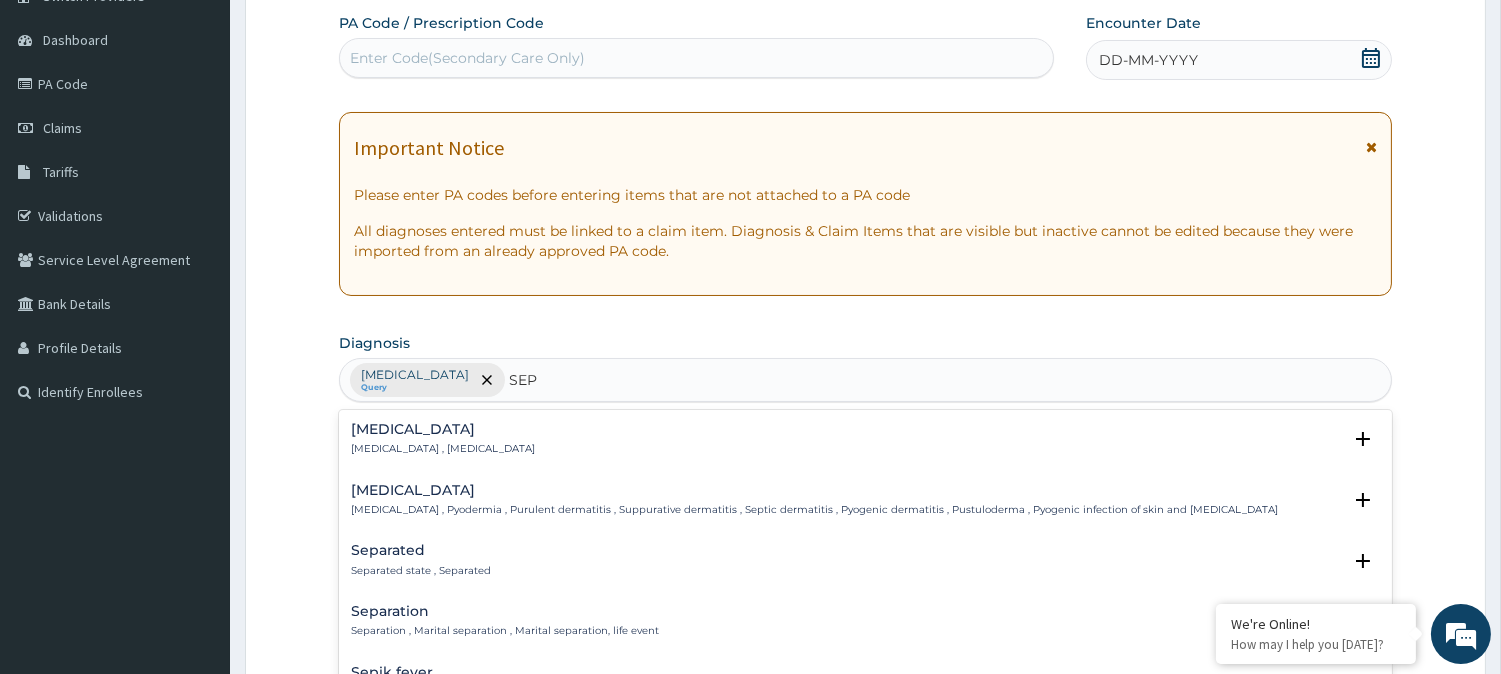 click on "[MEDICAL_DATA] , [MEDICAL_DATA]" at bounding box center [443, 449] 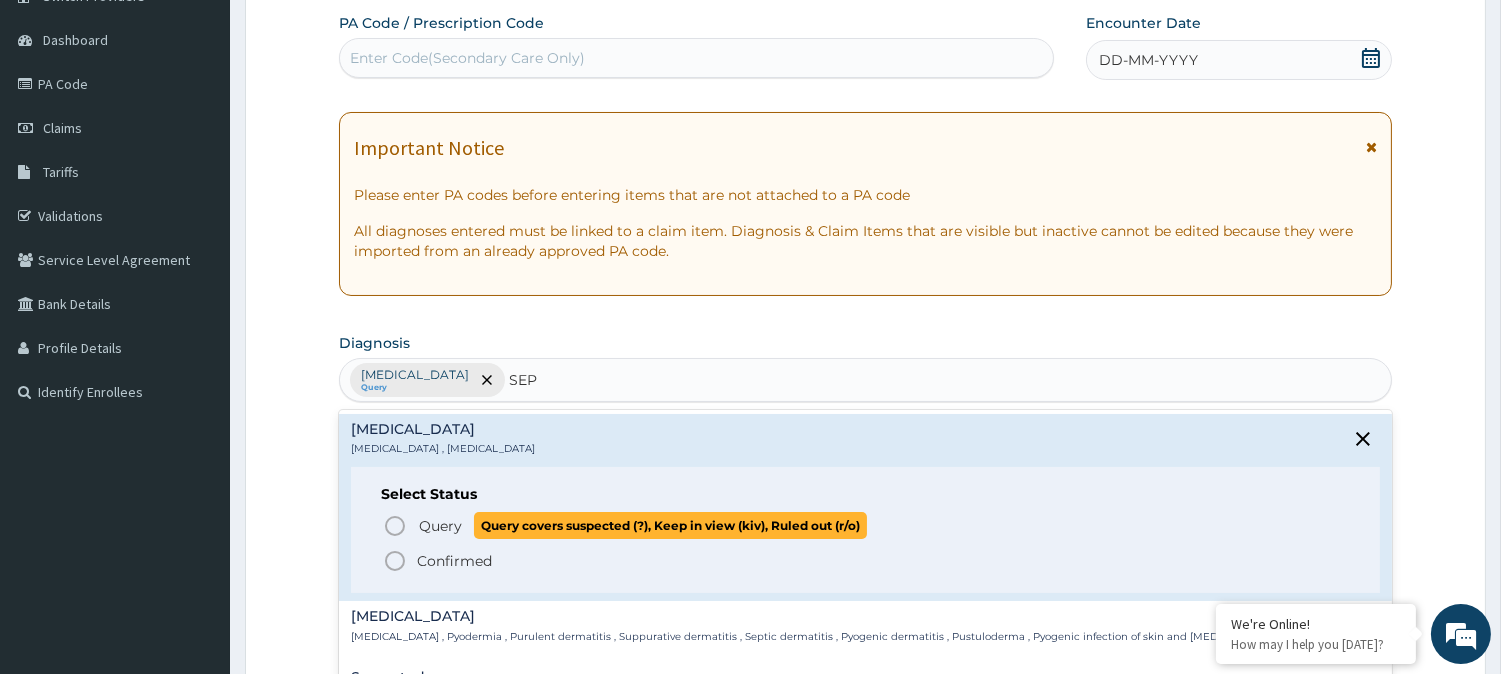 click 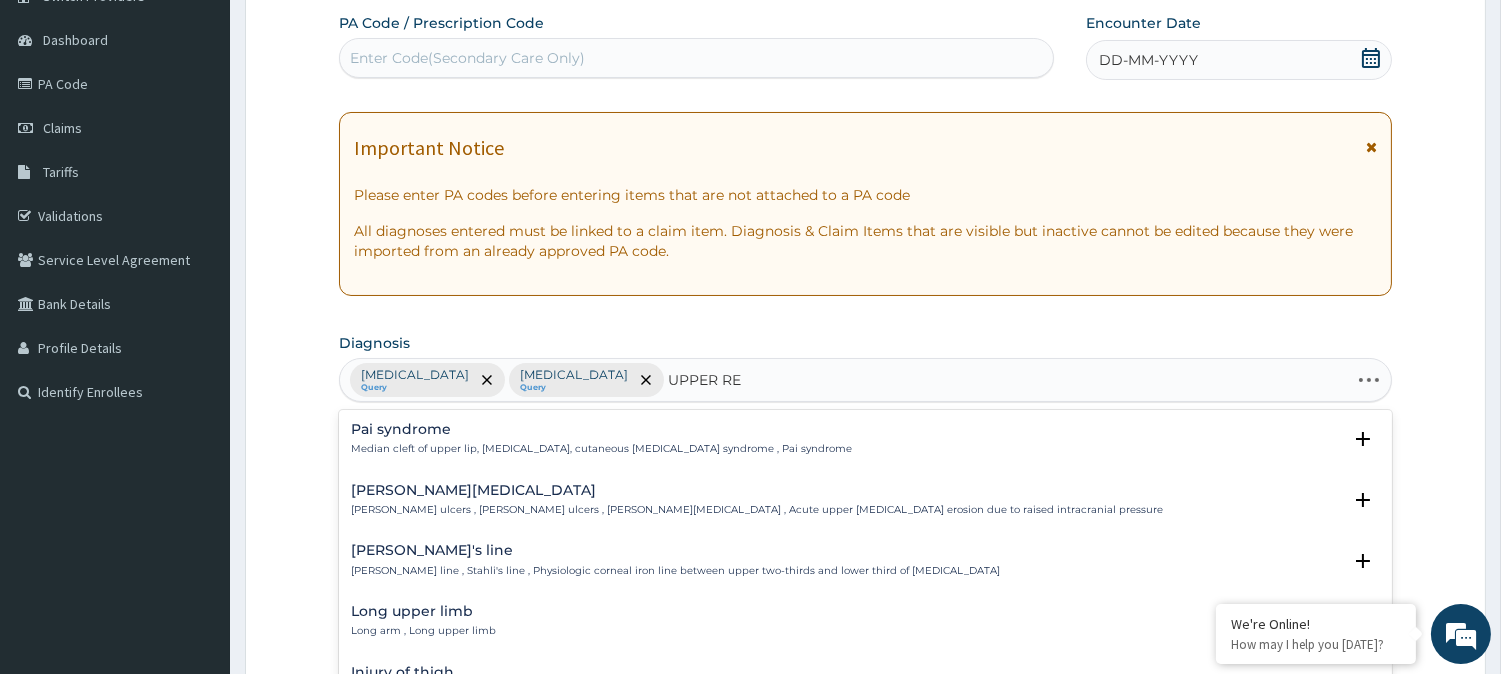 type on "UPPER RES" 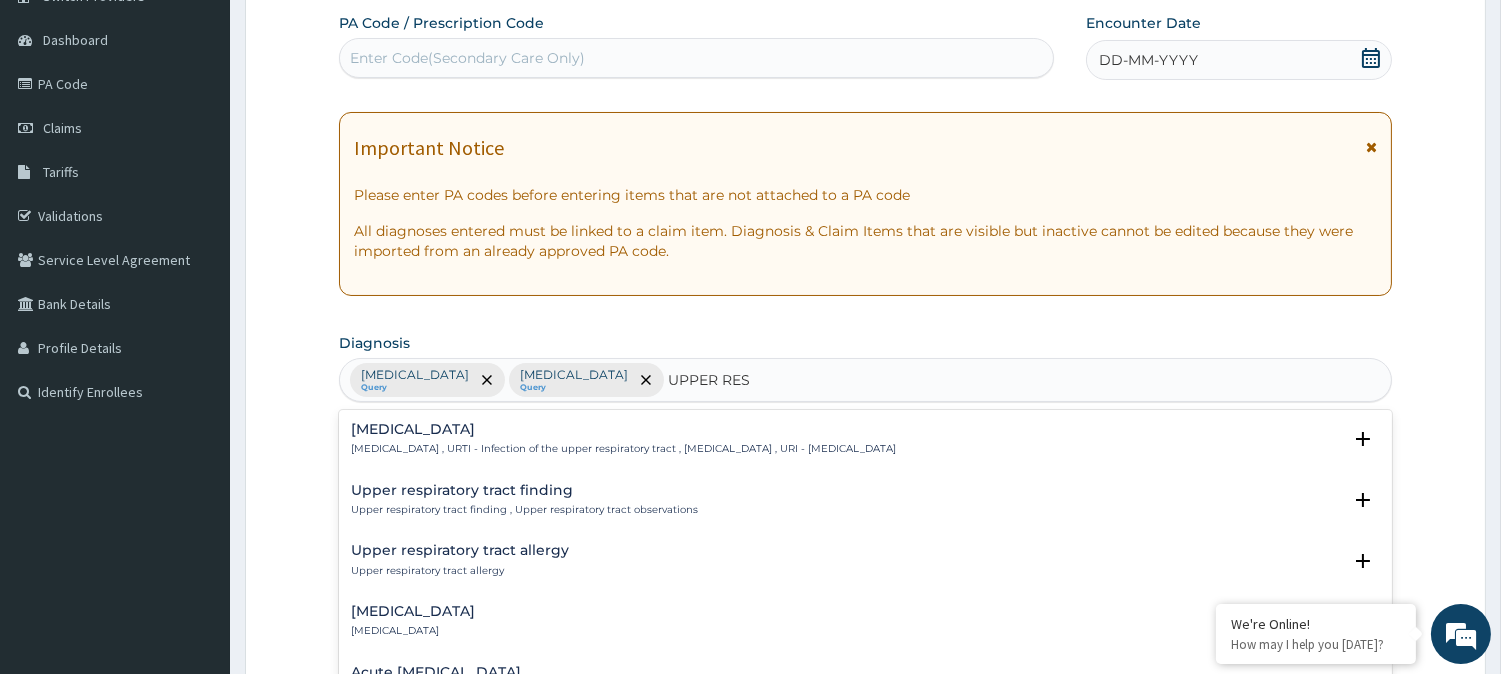 click on "Upper respiratory infection" at bounding box center (623, 429) 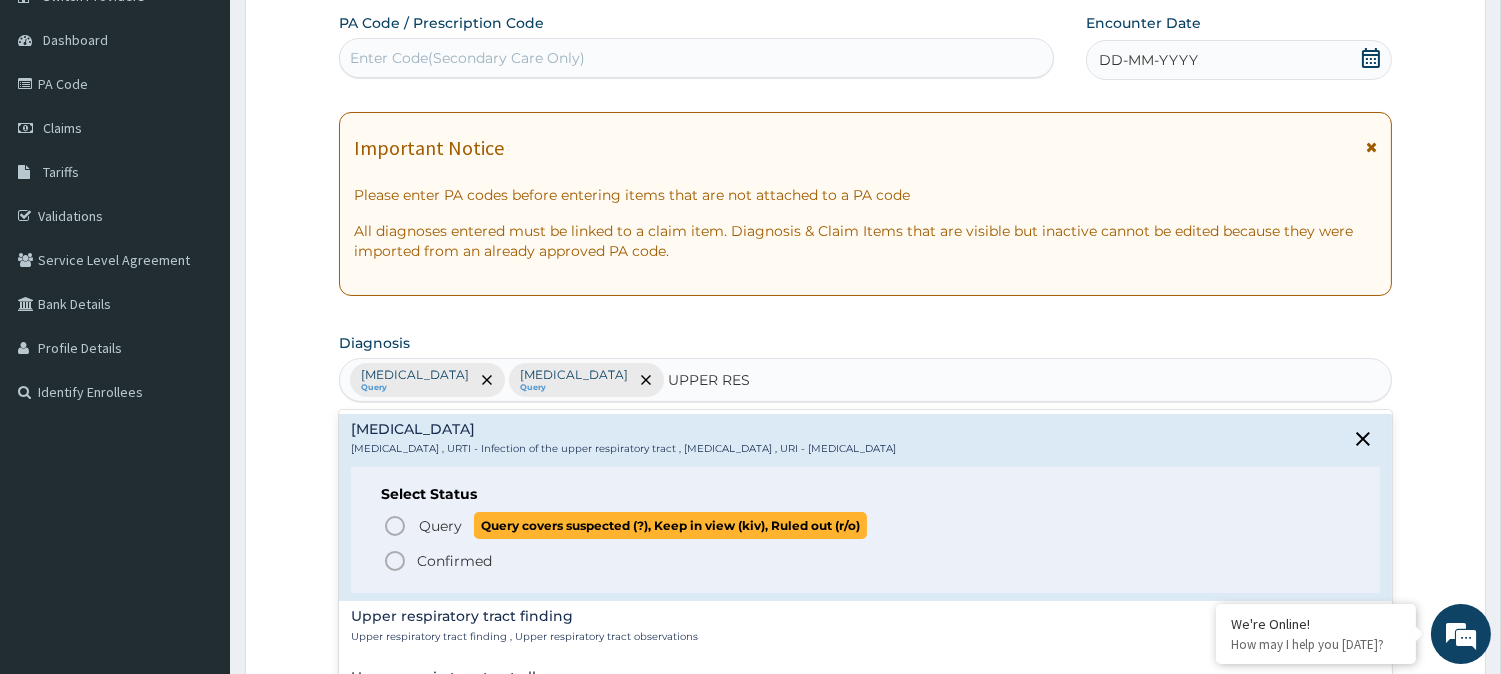 click on "Query" at bounding box center [440, 526] 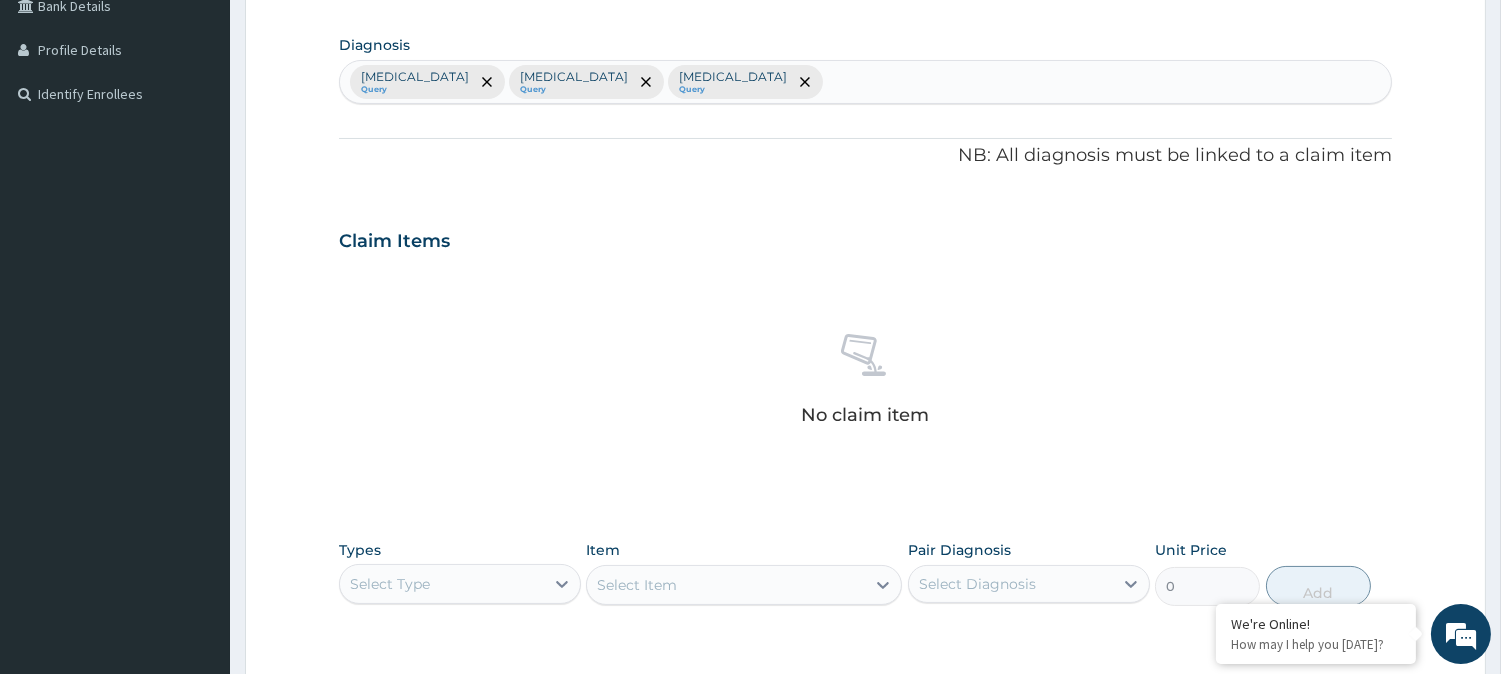 scroll, scrollTop: 548, scrollLeft: 0, axis: vertical 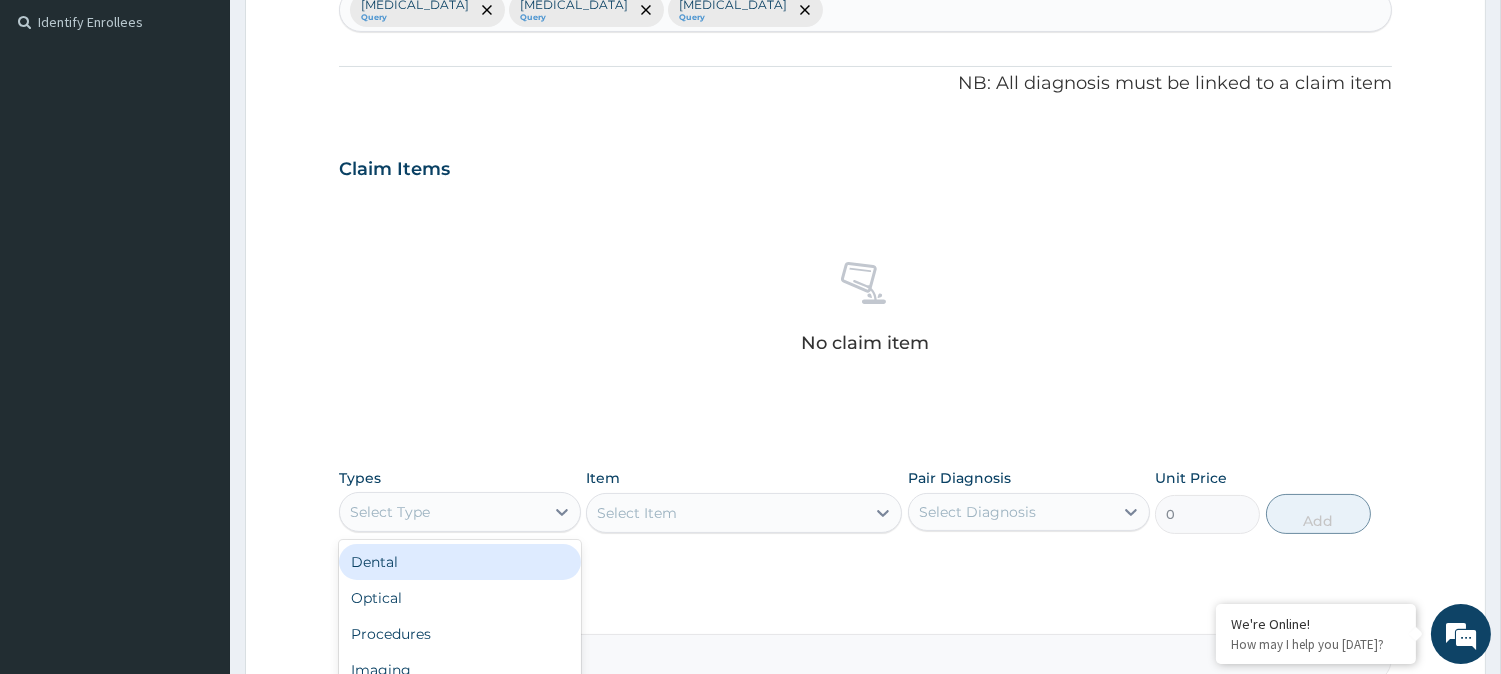 click on "Select Type" at bounding box center [442, 512] 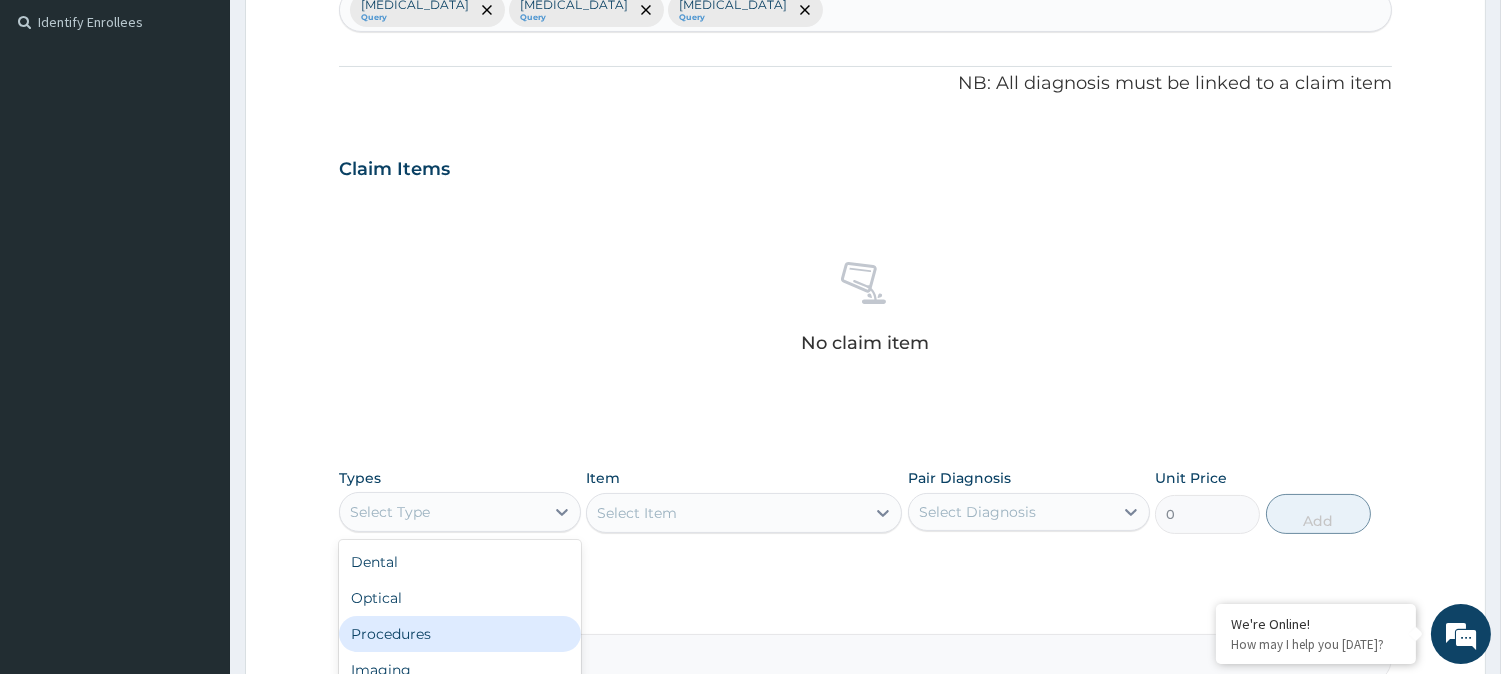 click on "Procedures" at bounding box center (460, 634) 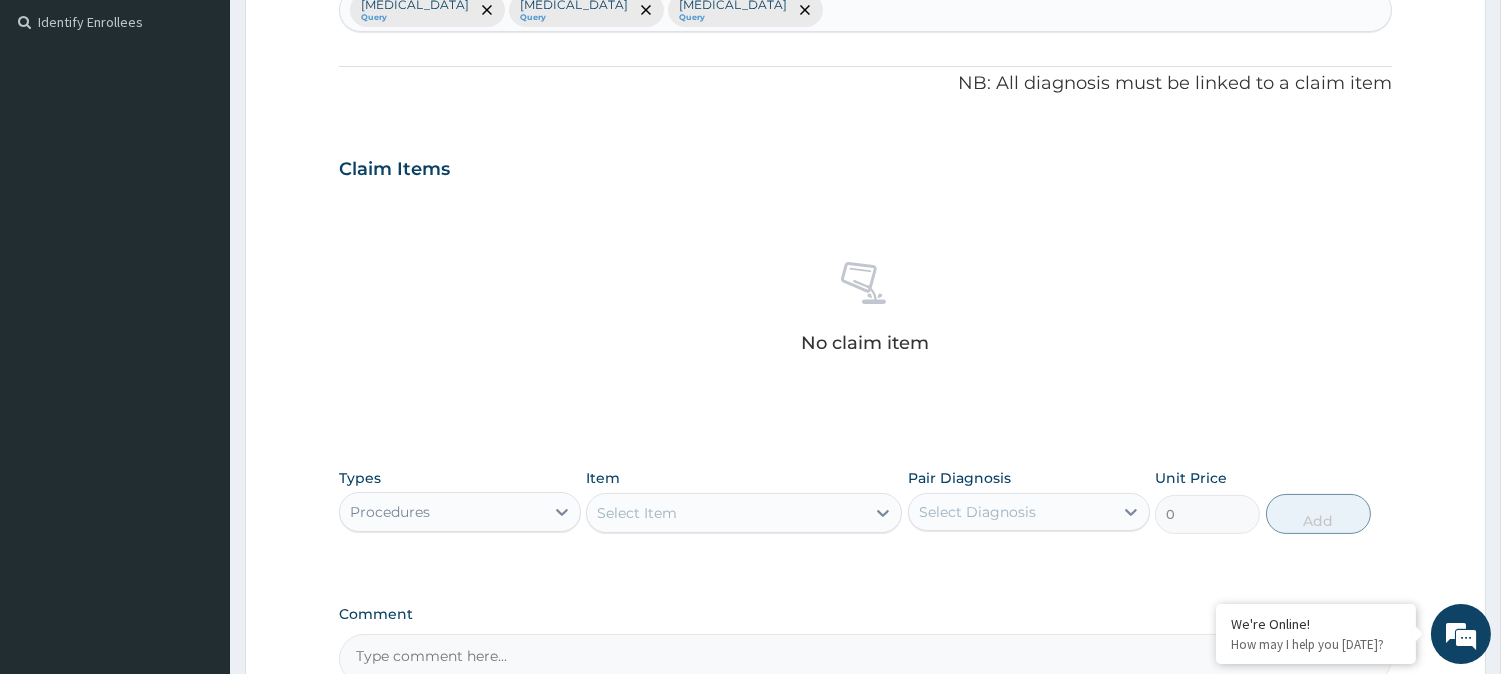 click on "Select Item" at bounding box center (726, 513) 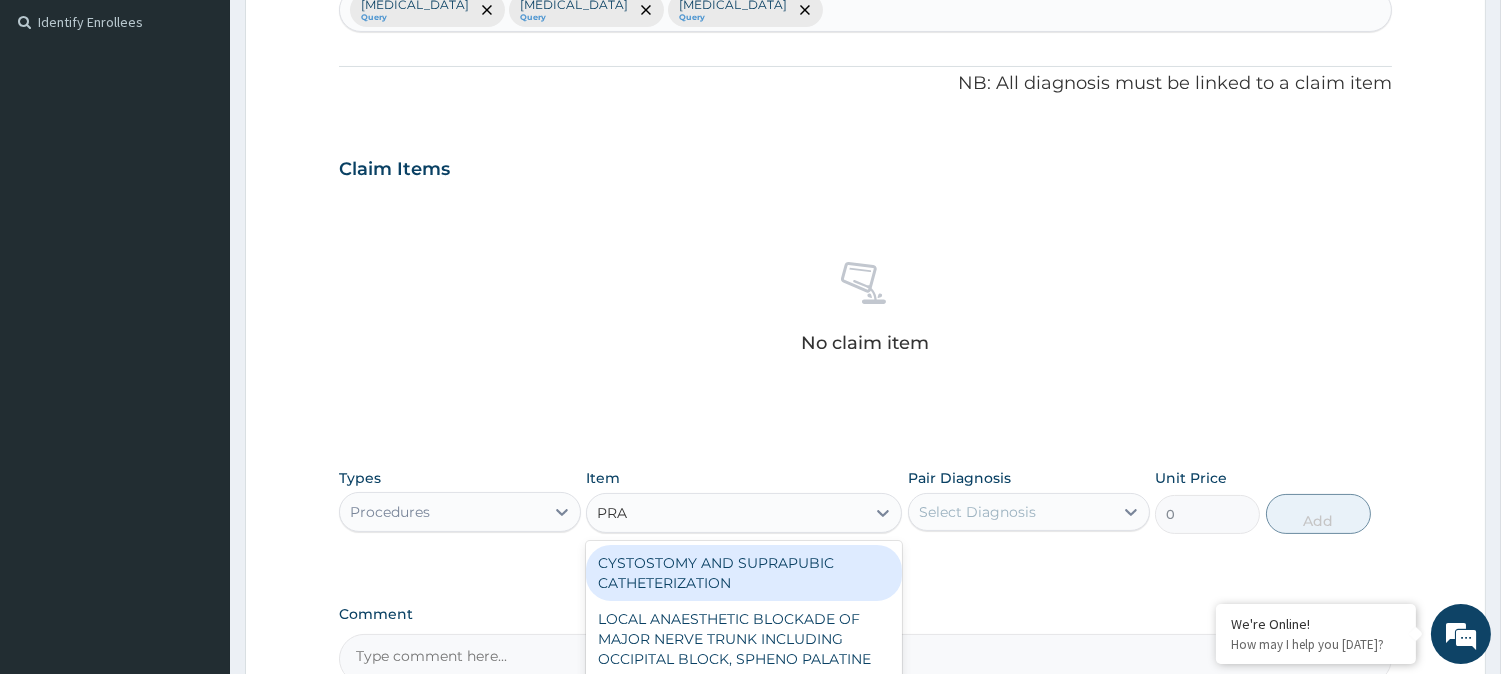 type on "PRAC" 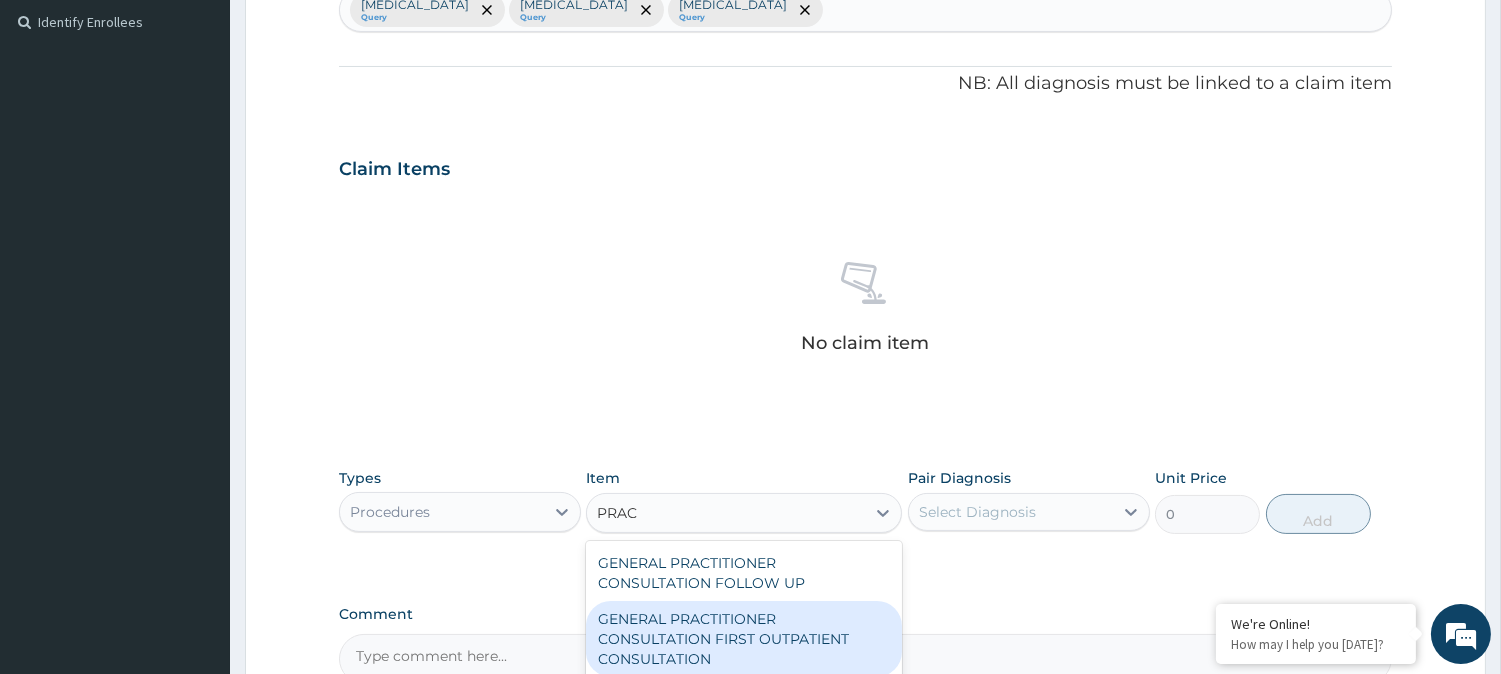 click on "GENERAL PRACTITIONER CONSULTATION FIRST OUTPATIENT CONSULTATION" at bounding box center [744, 639] 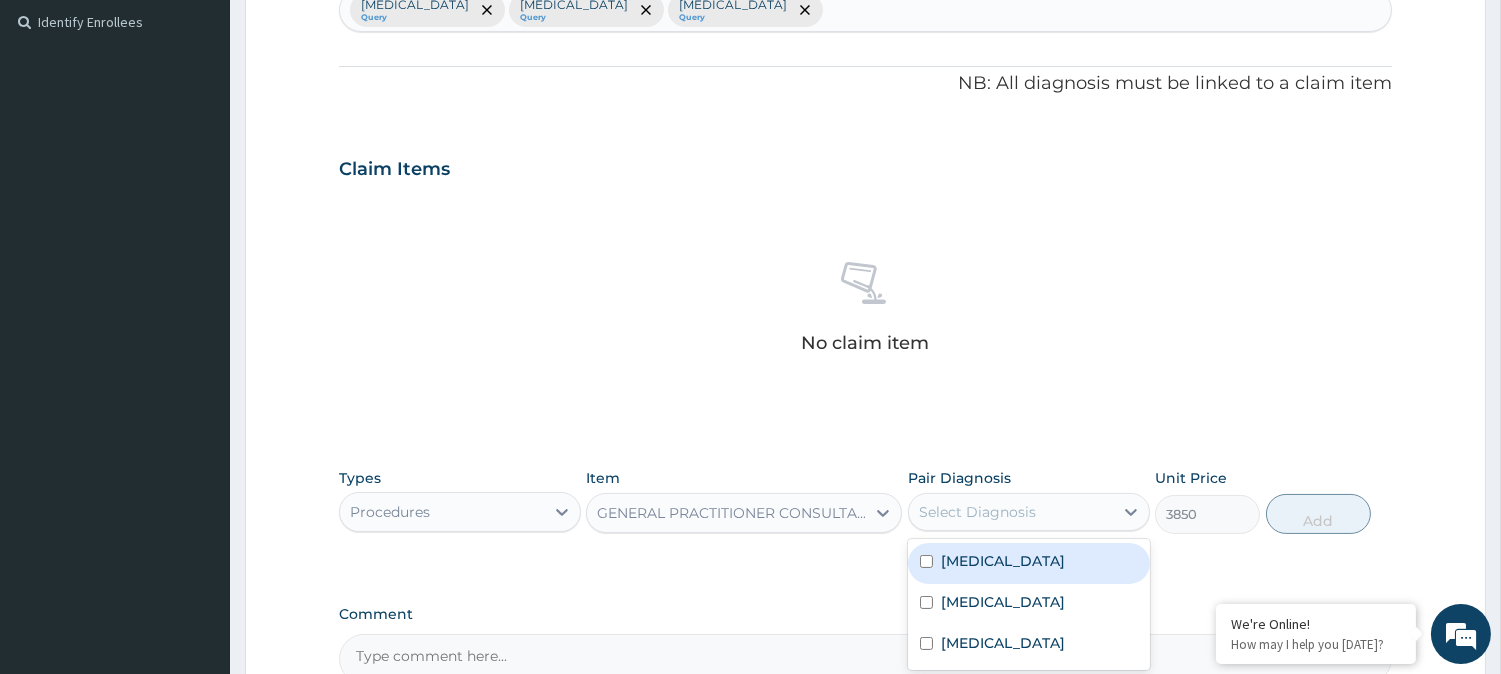 click on "Select Diagnosis" at bounding box center (977, 512) 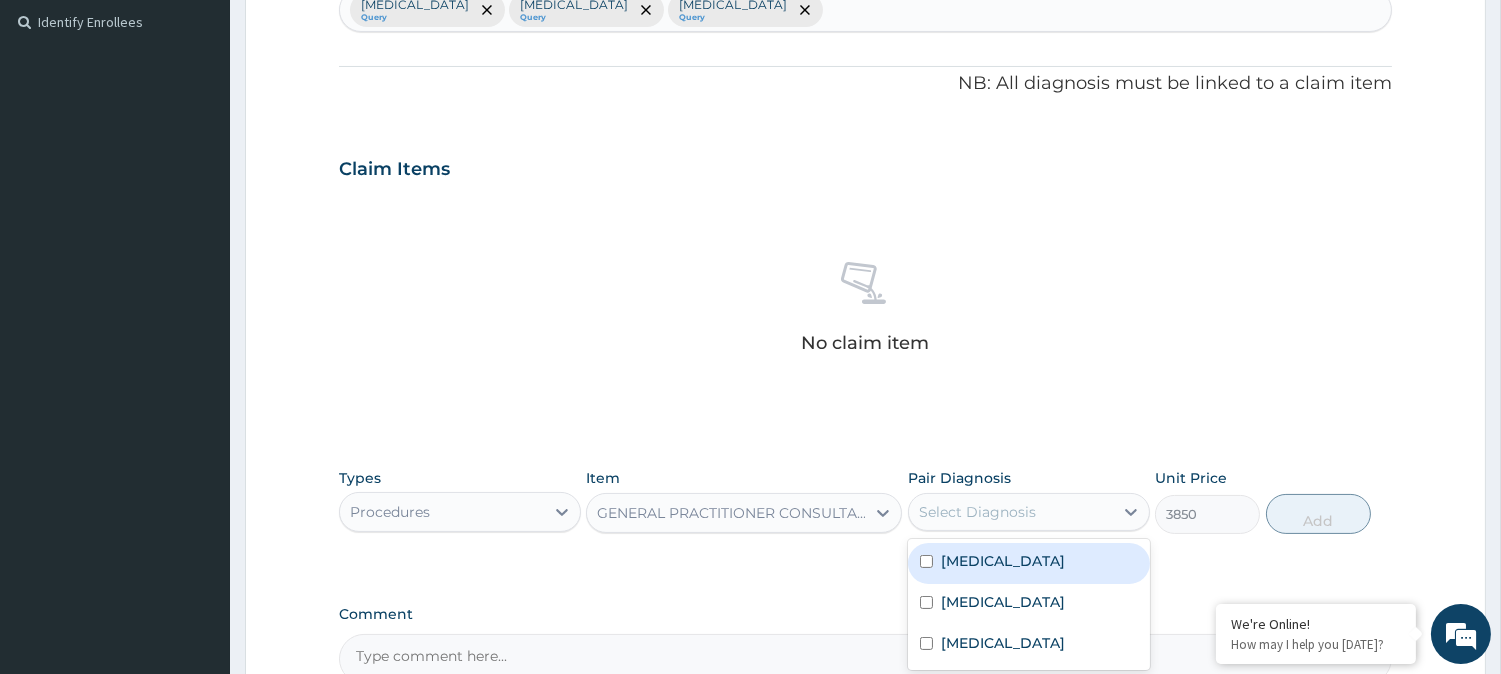 click at bounding box center [926, 561] 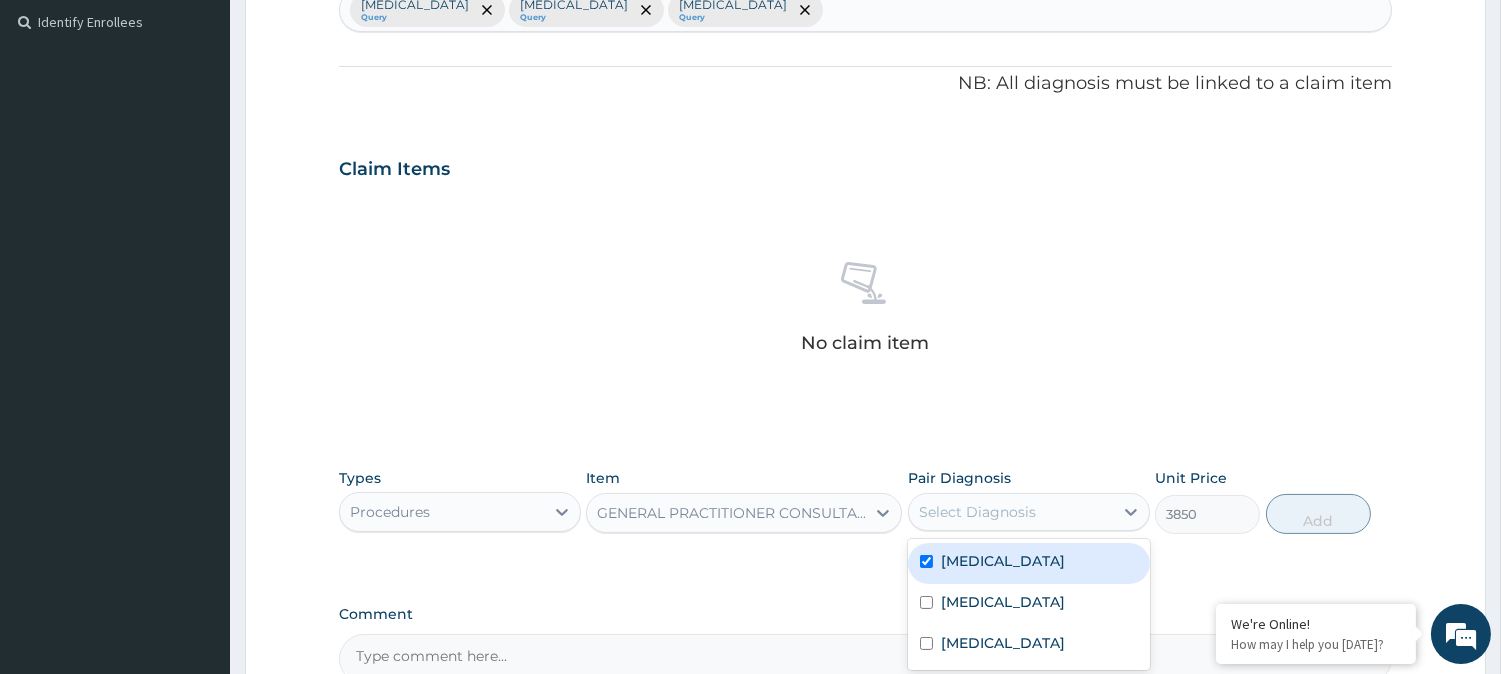 checkbox on "true" 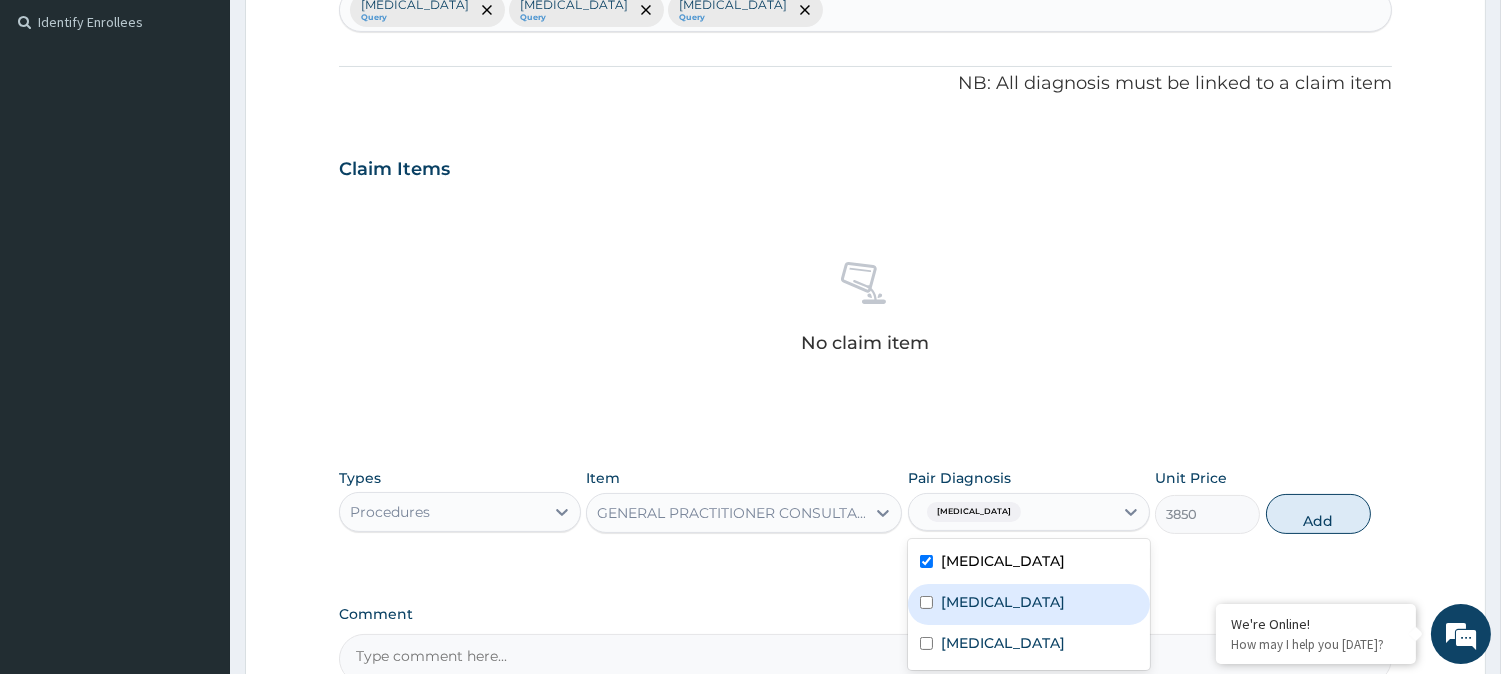 click on "Sepsis" at bounding box center [1029, 604] 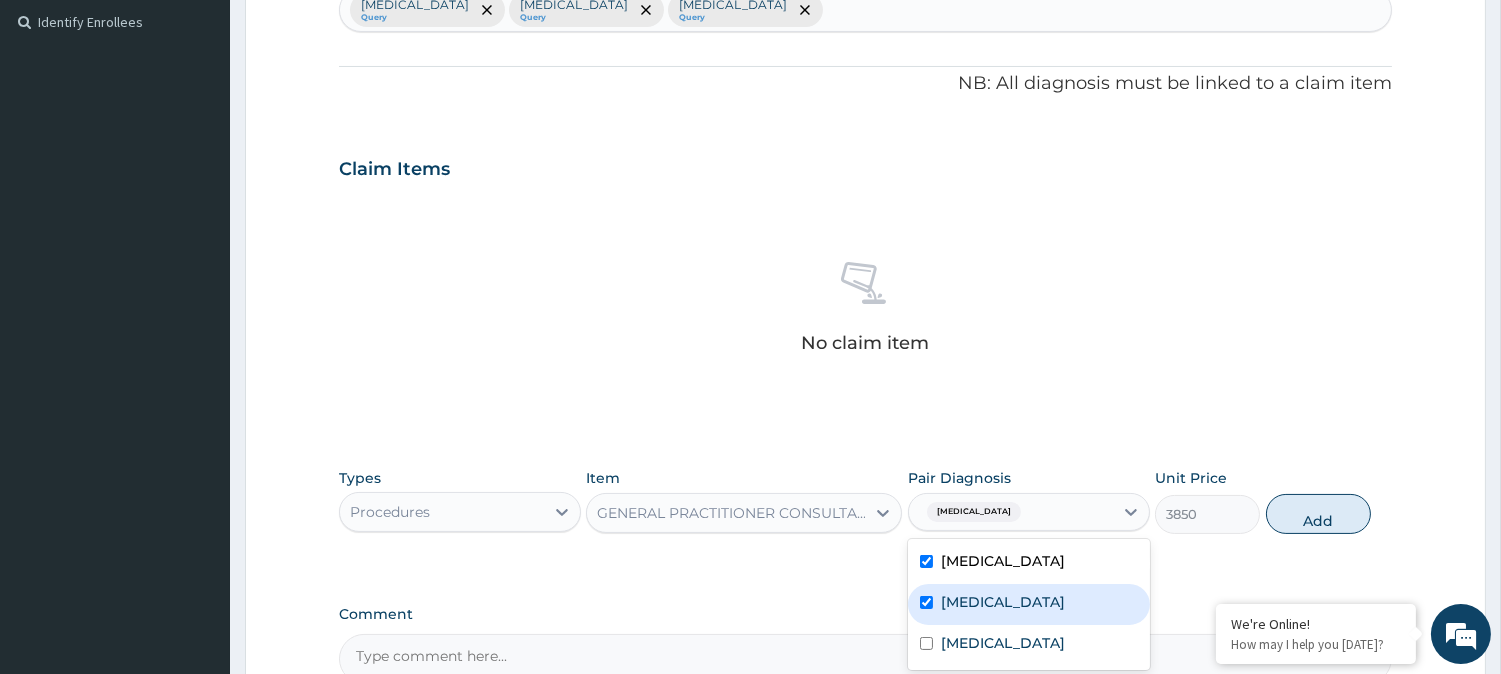 checkbox on "true" 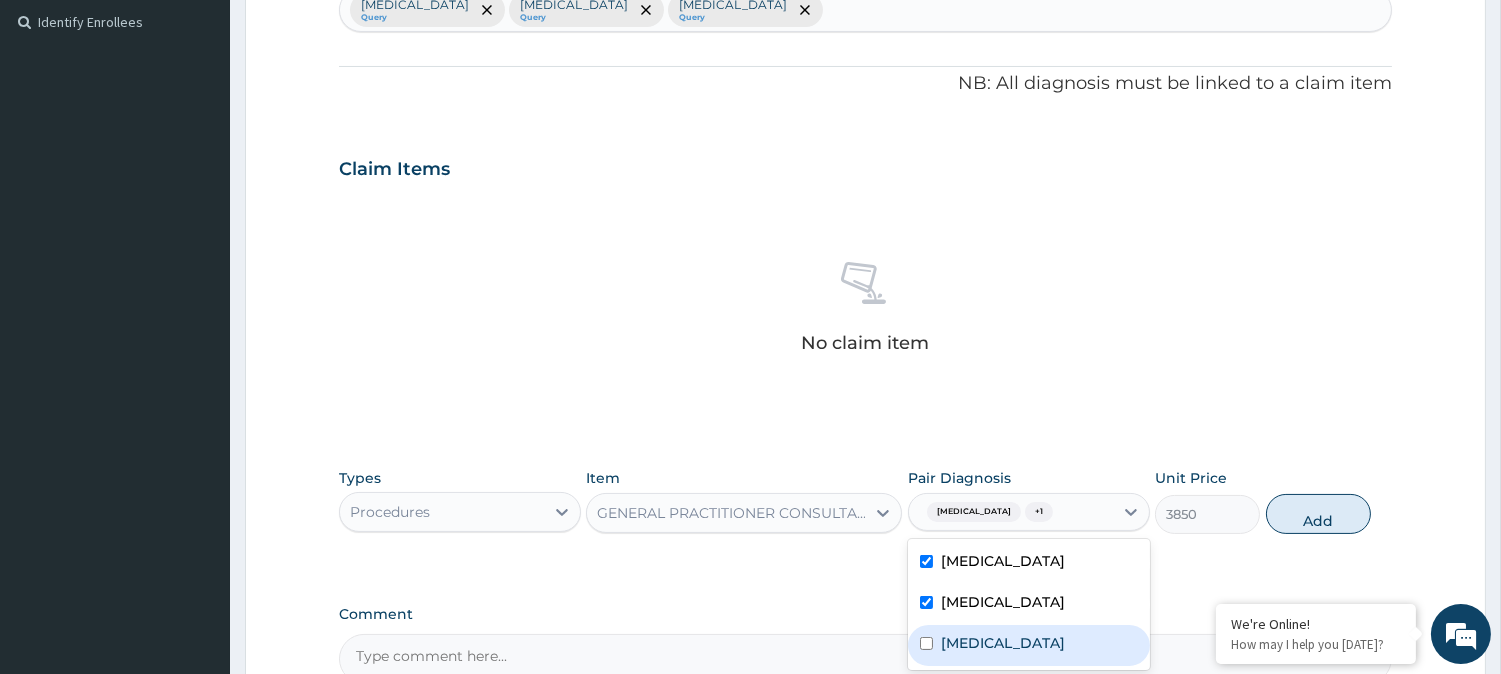 click on "Upper respiratory infection" at bounding box center [1029, 645] 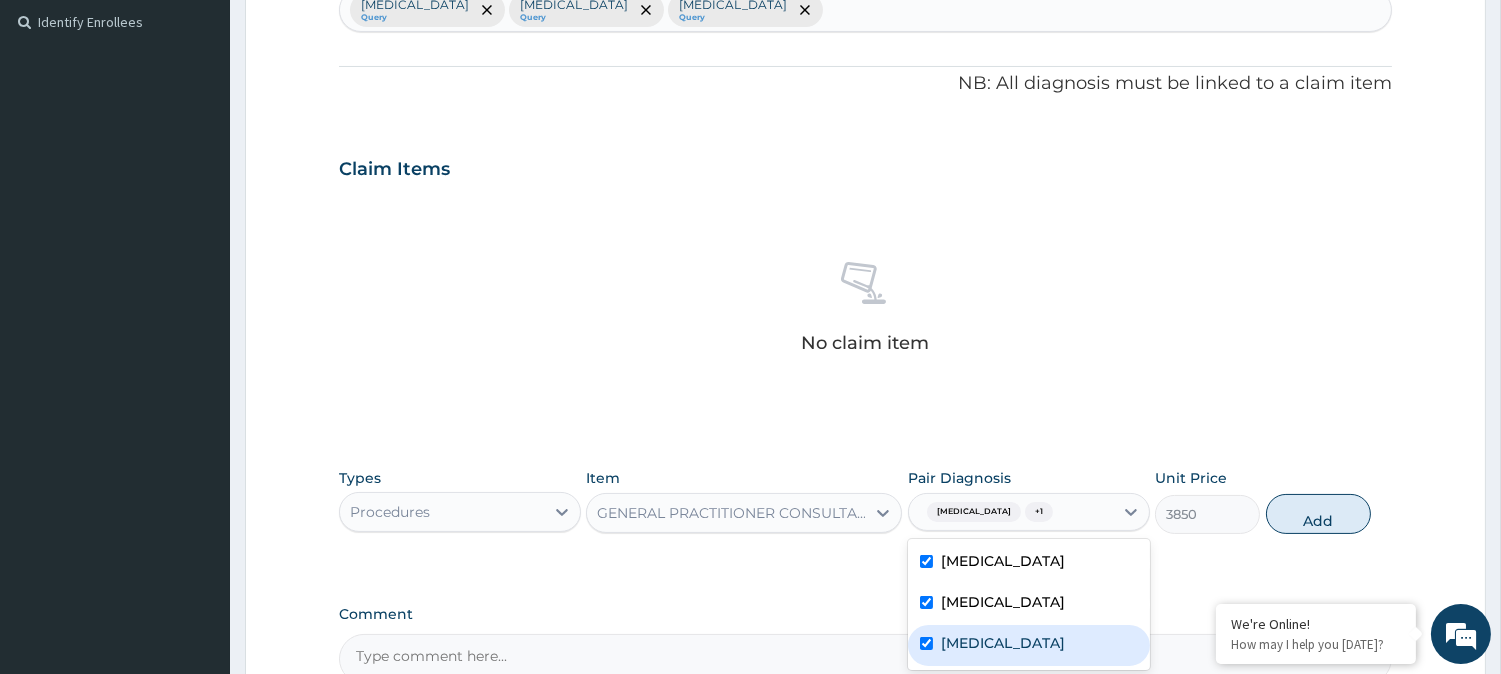 checkbox on "true" 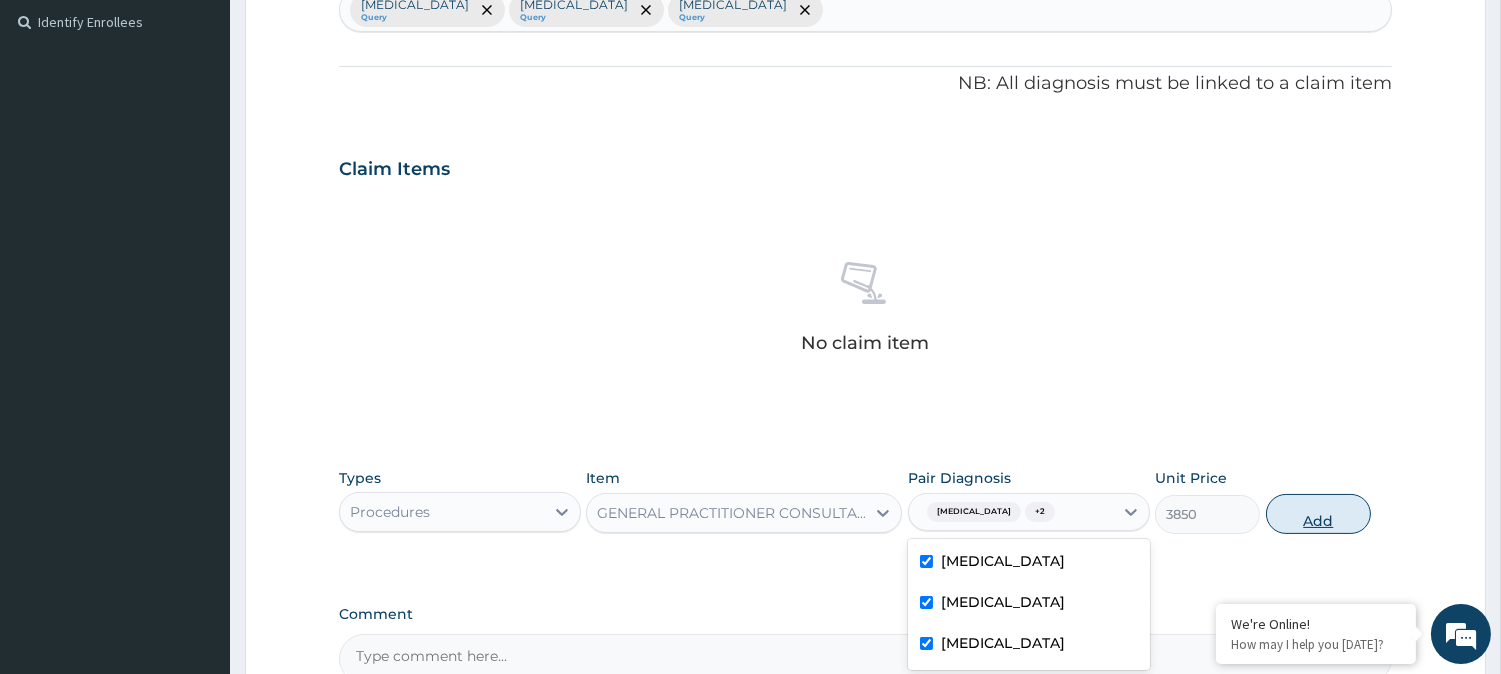 click on "Add" at bounding box center [1318, 514] 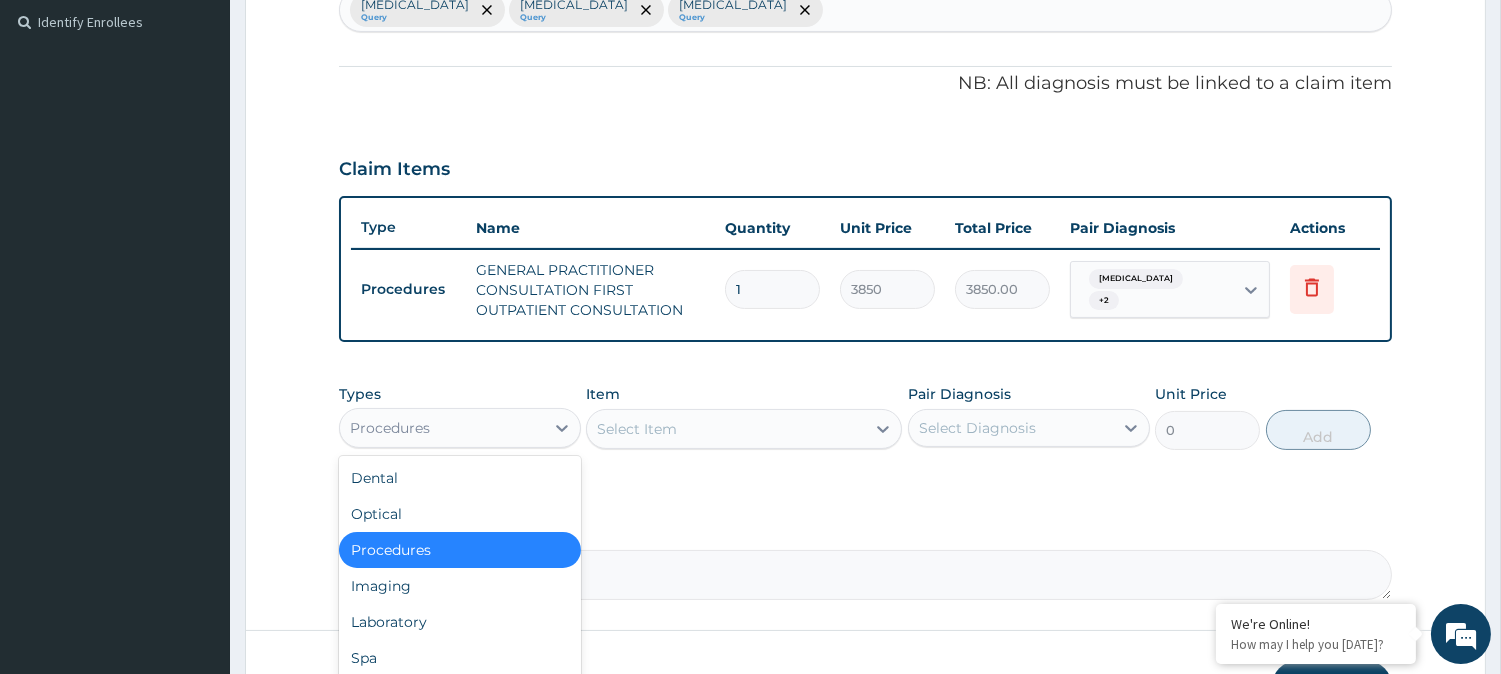 click on "Procedures" at bounding box center (442, 428) 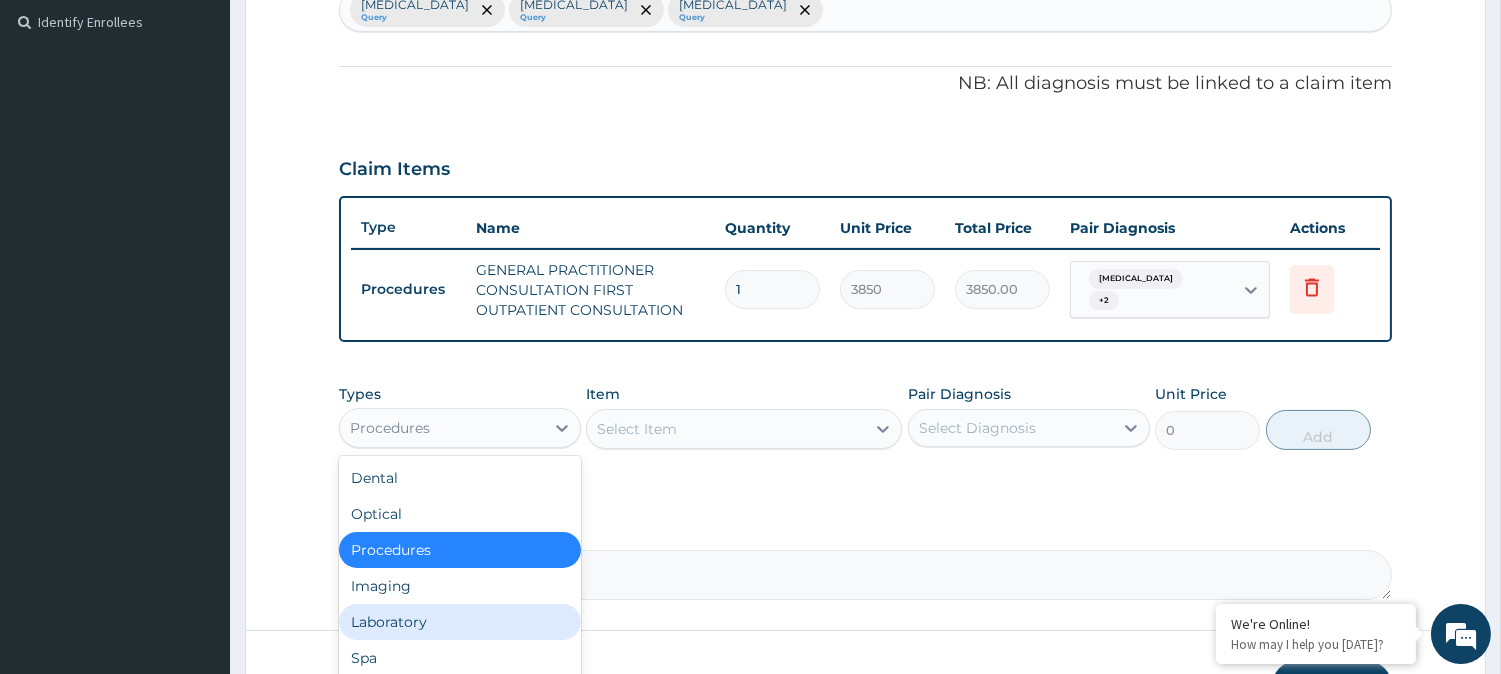 click on "Laboratory" at bounding box center [460, 622] 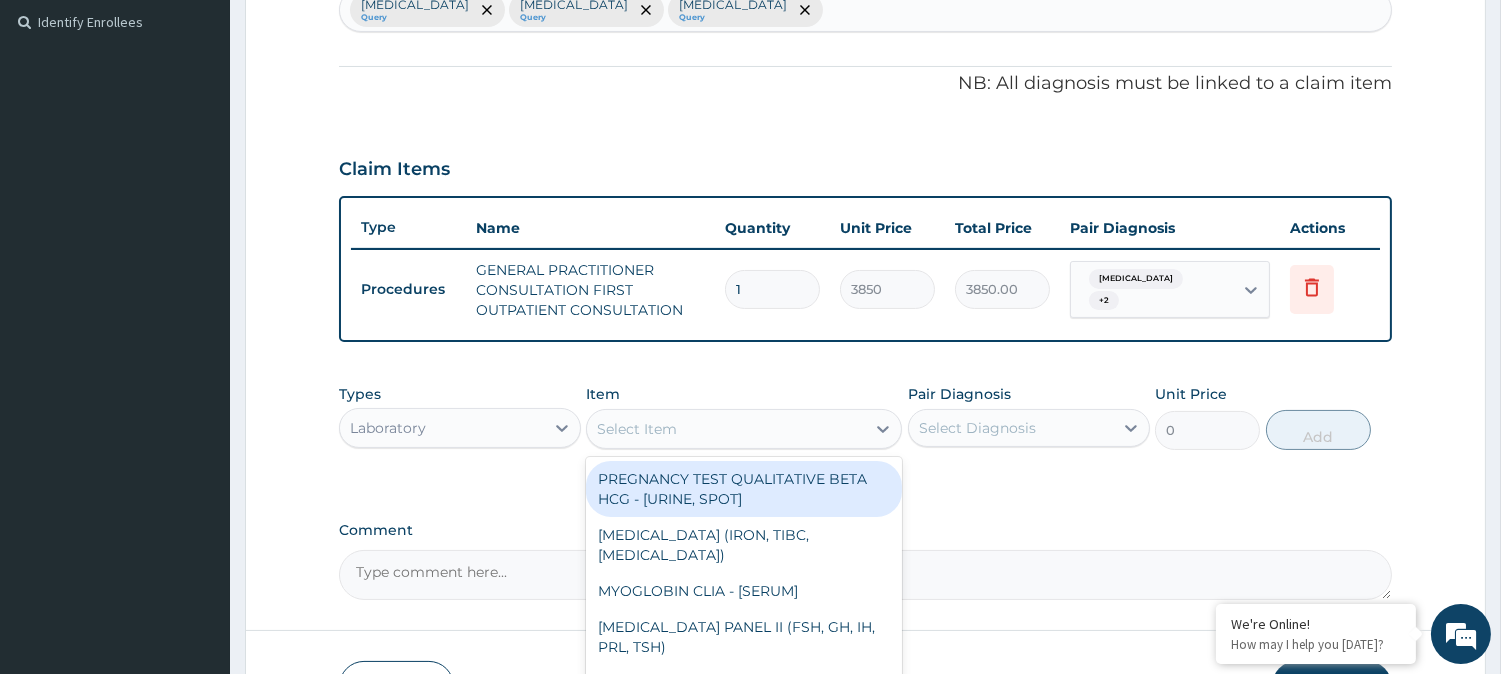 click on "Select Item" at bounding box center [726, 429] 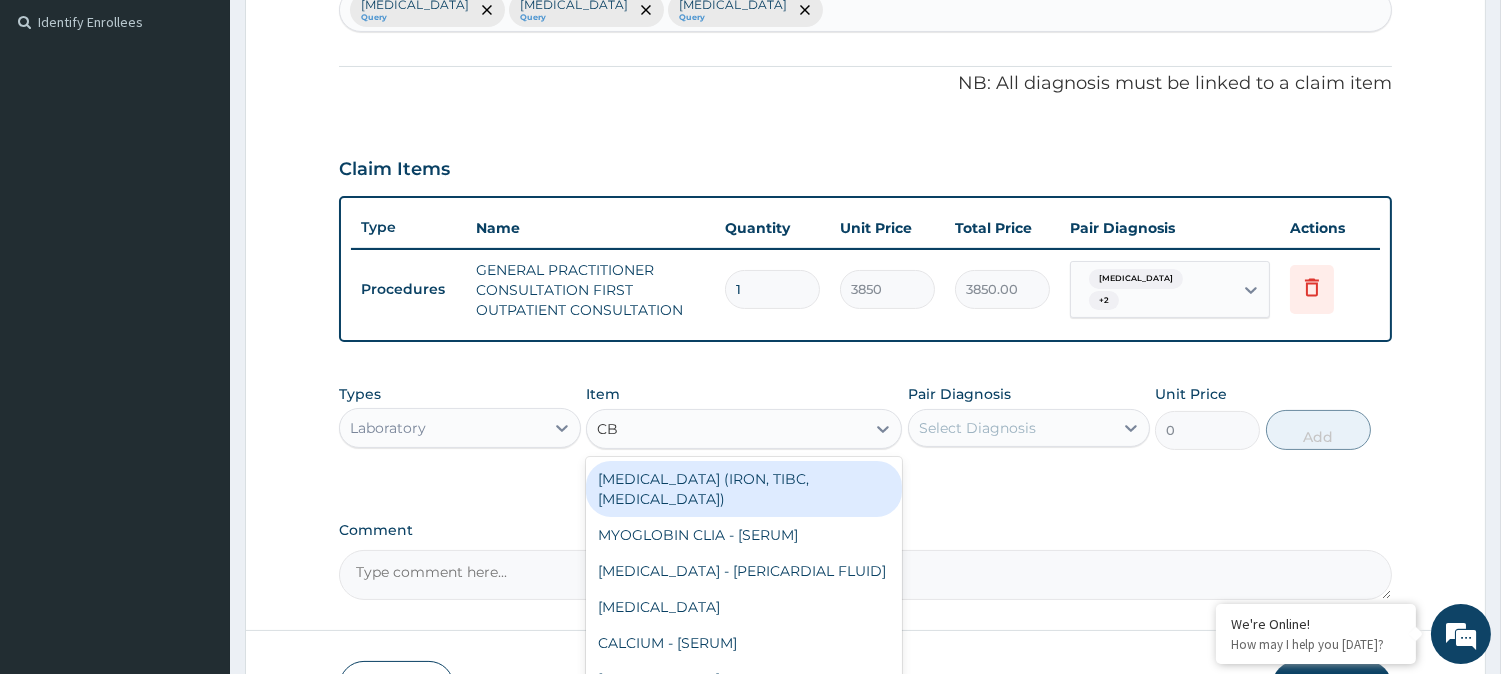 type on "CBC" 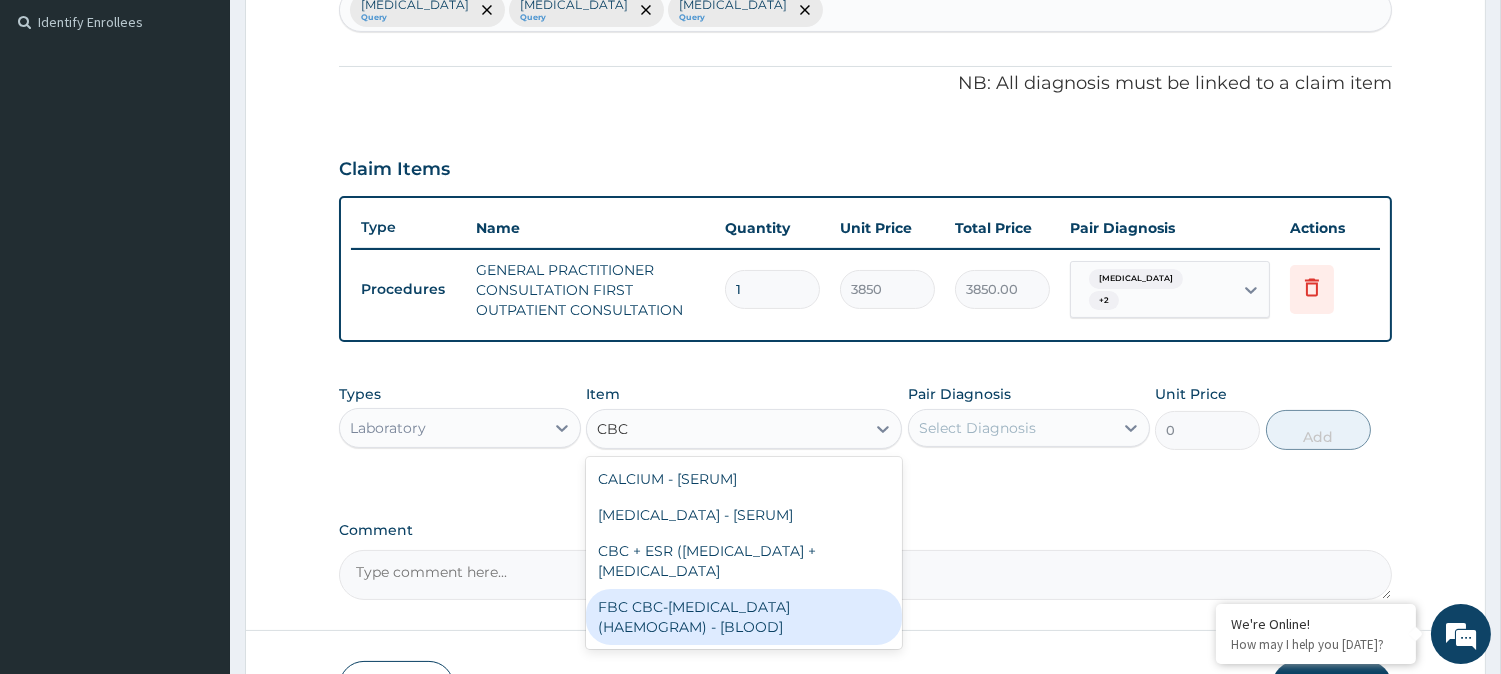 click on "FBC CBC-COMPLETE BLOOD COUNT (HAEMOGRAM) - [BLOOD]" at bounding box center (744, 617) 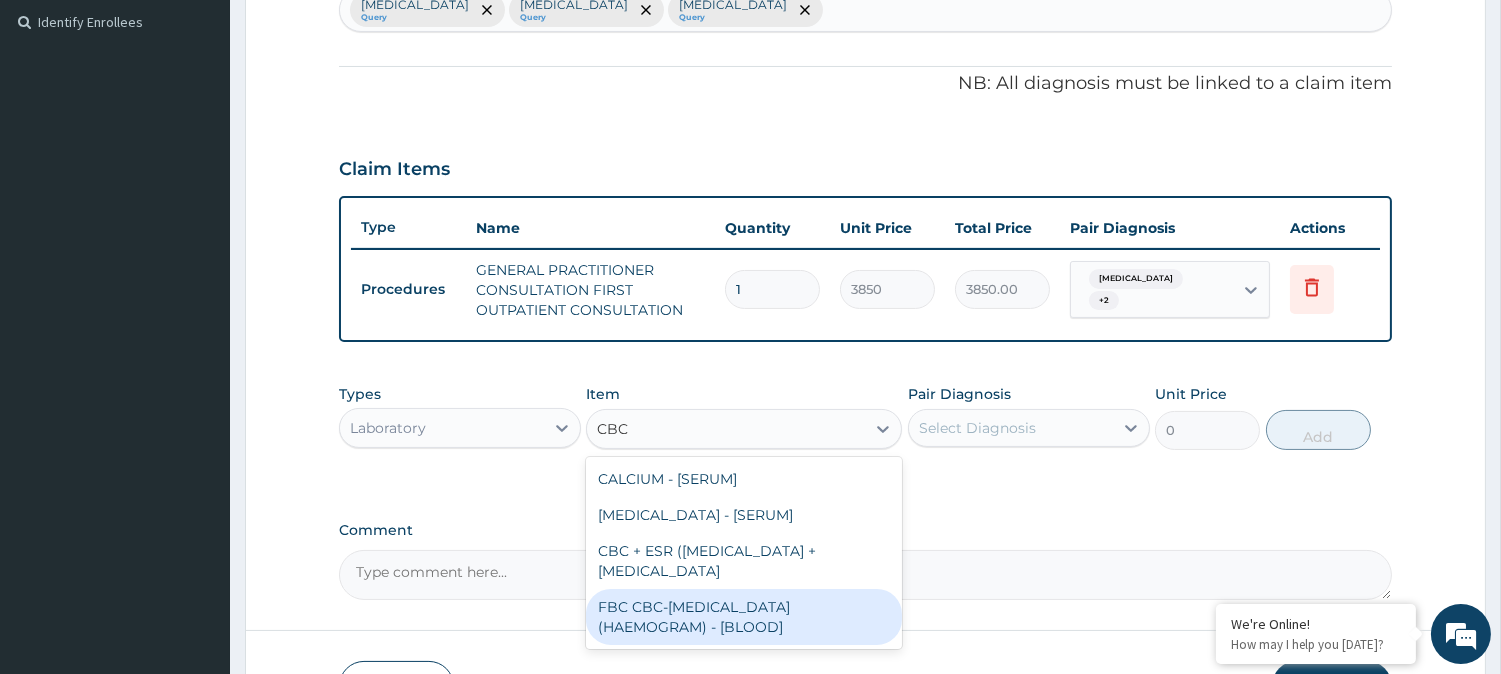 type 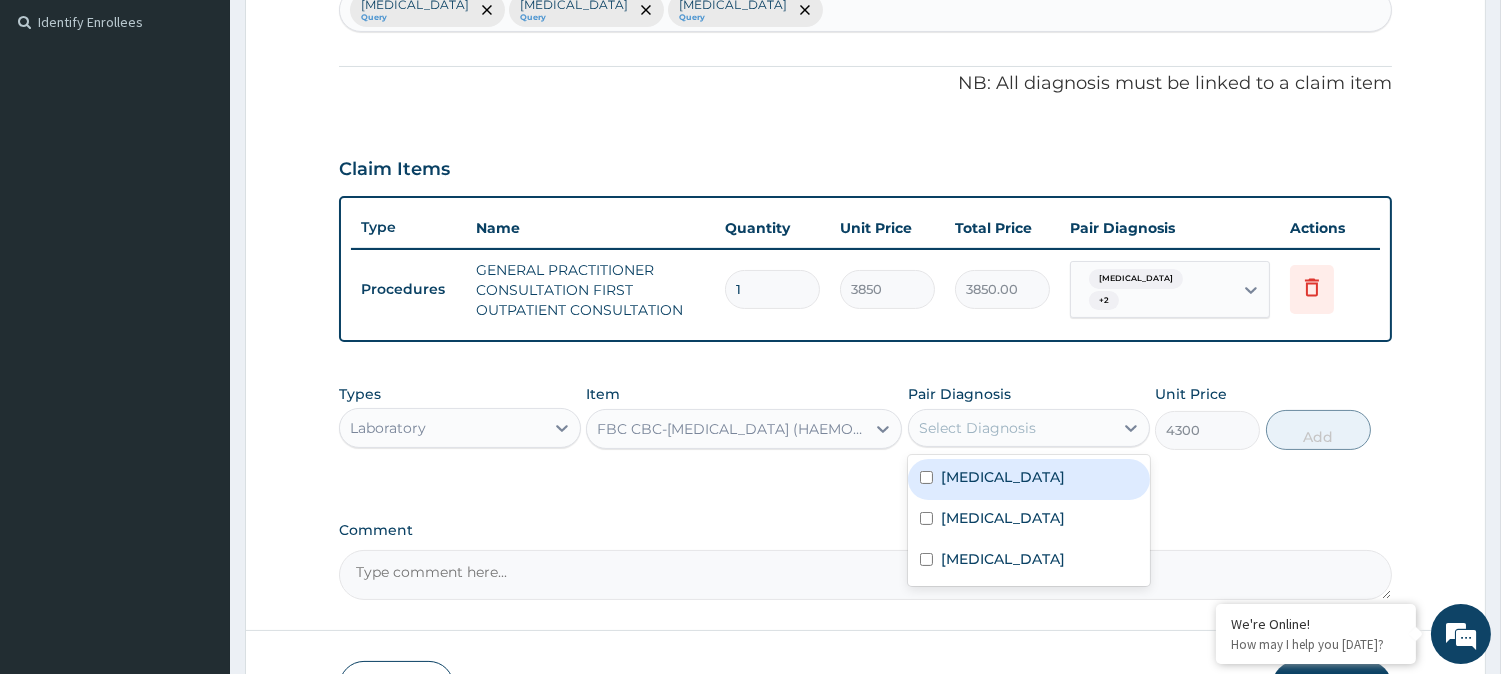 click on "Select Diagnosis" at bounding box center [977, 428] 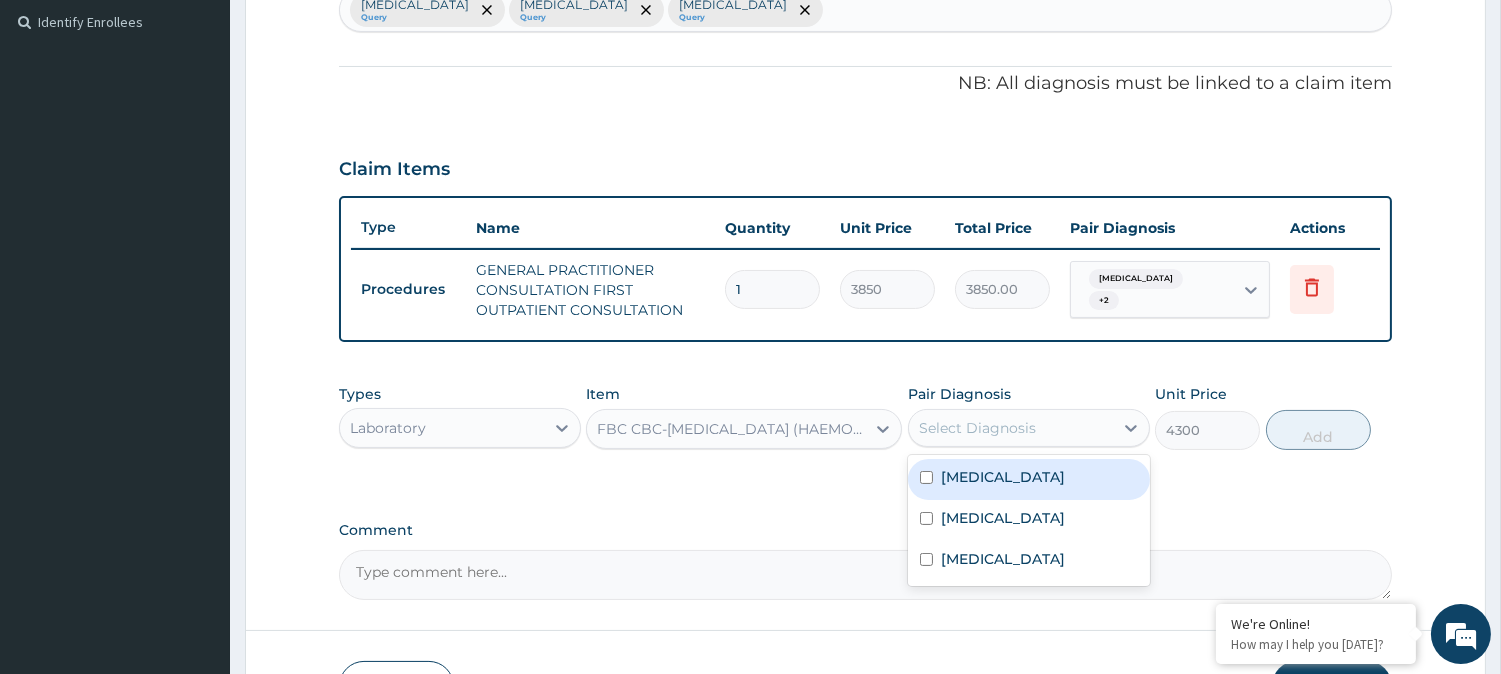 click on "Malaria" at bounding box center (1029, 479) 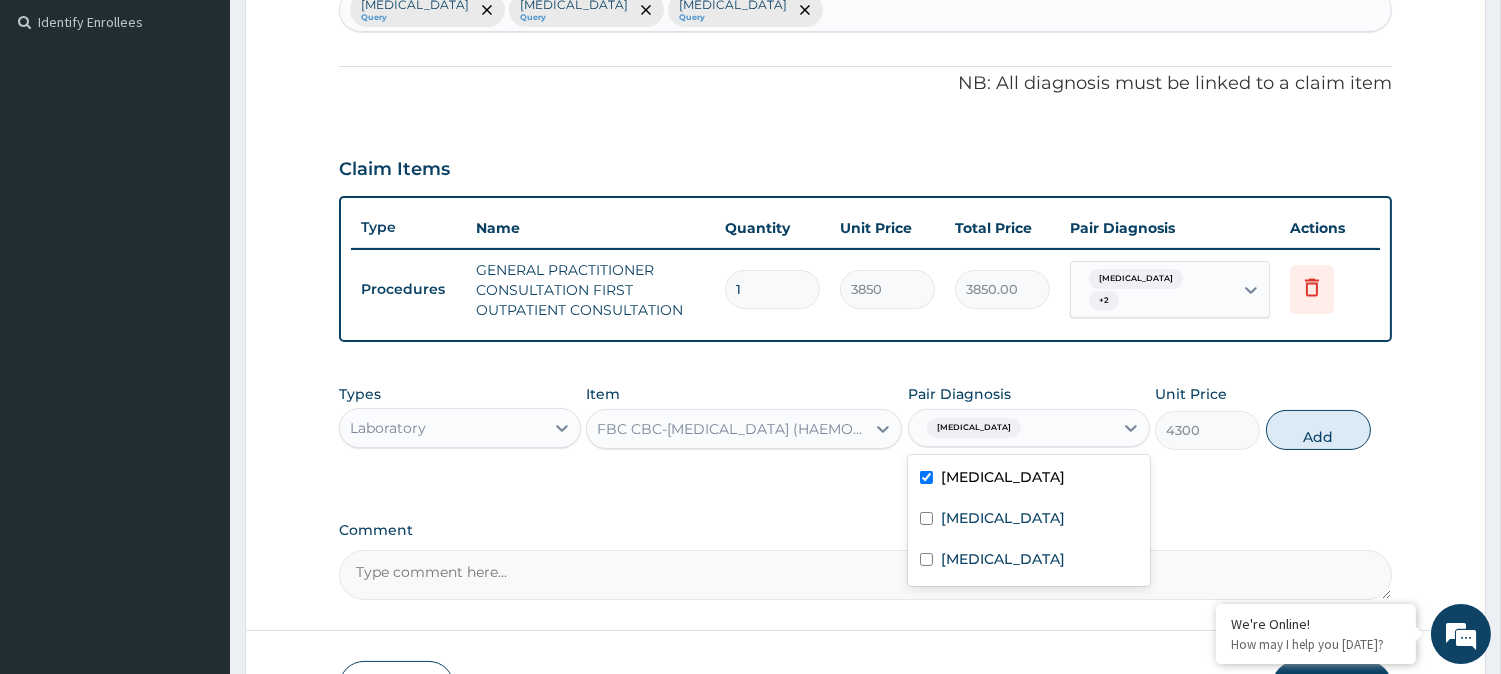 click at bounding box center (926, 477) 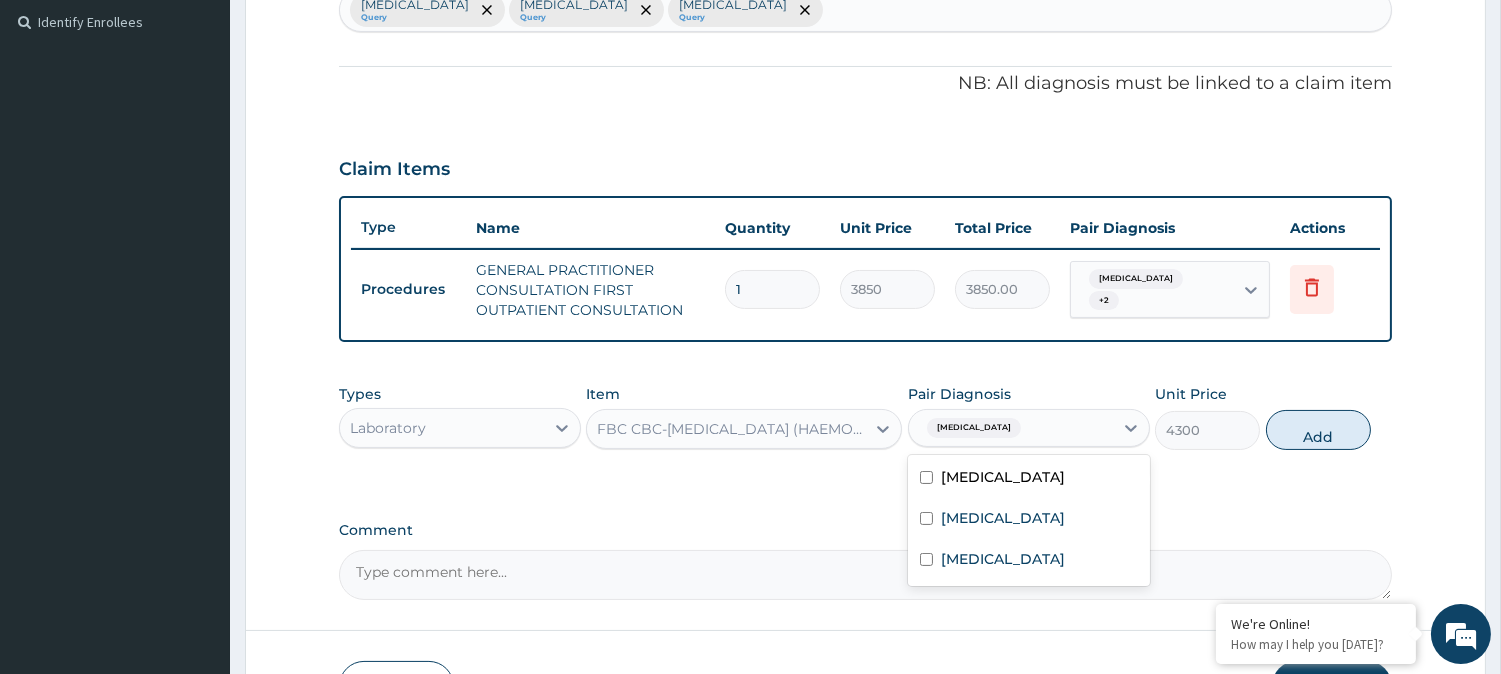 checkbox on "false" 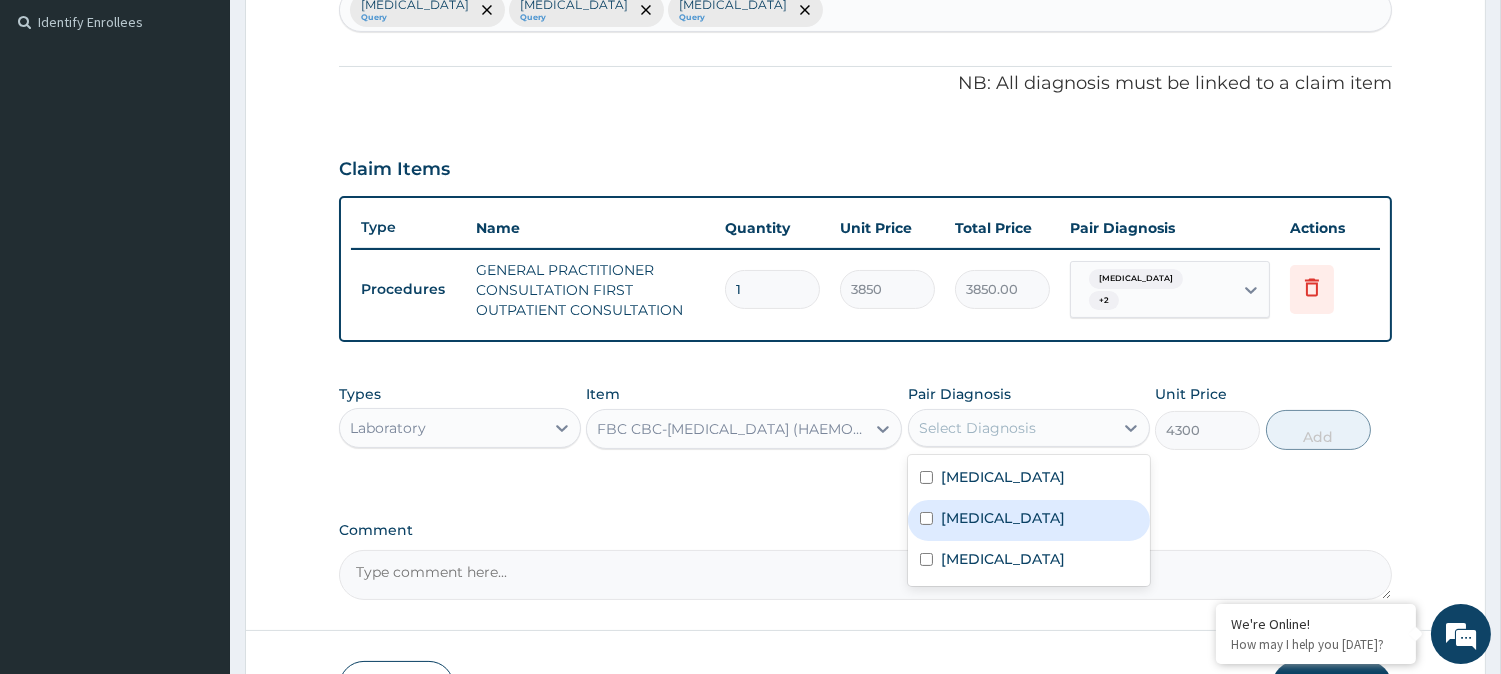 click on "Sepsis" at bounding box center (1029, 520) 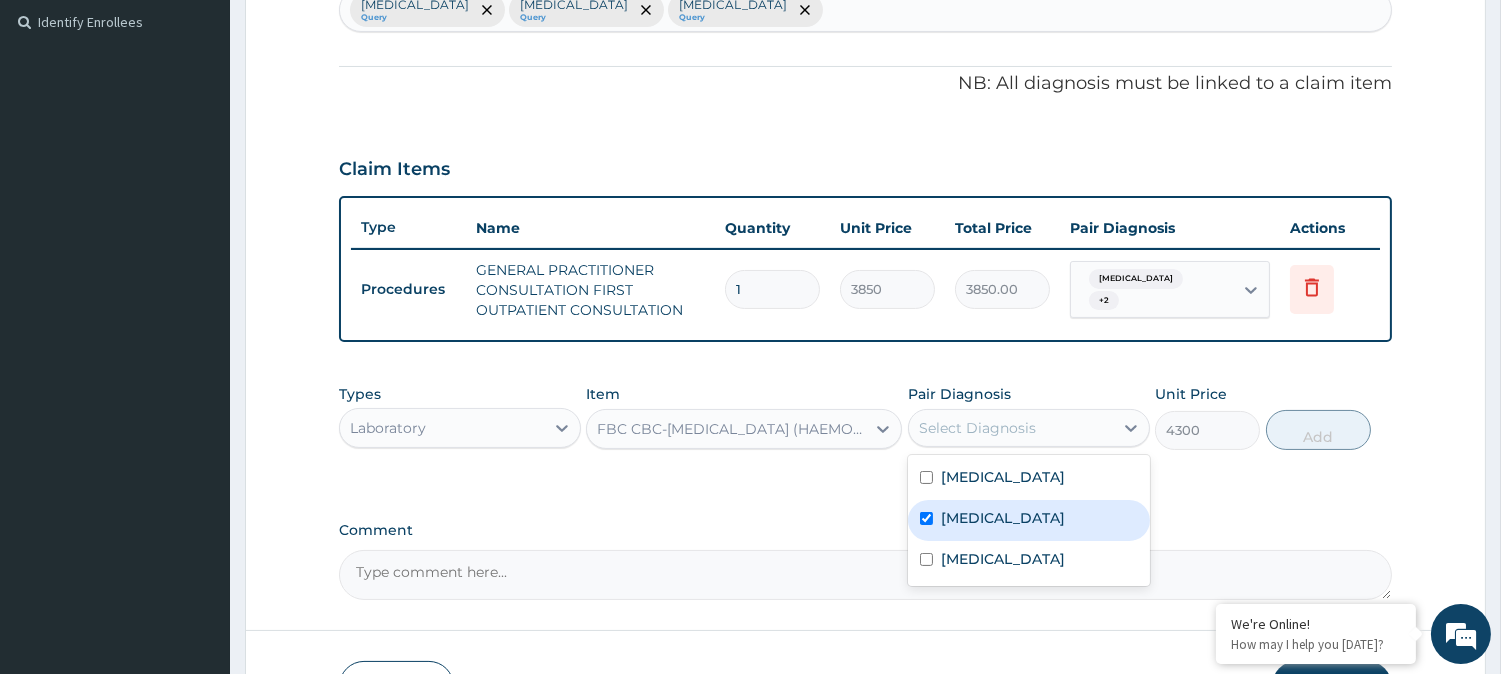 click on "Sepsis" at bounding box center (1029, 520) 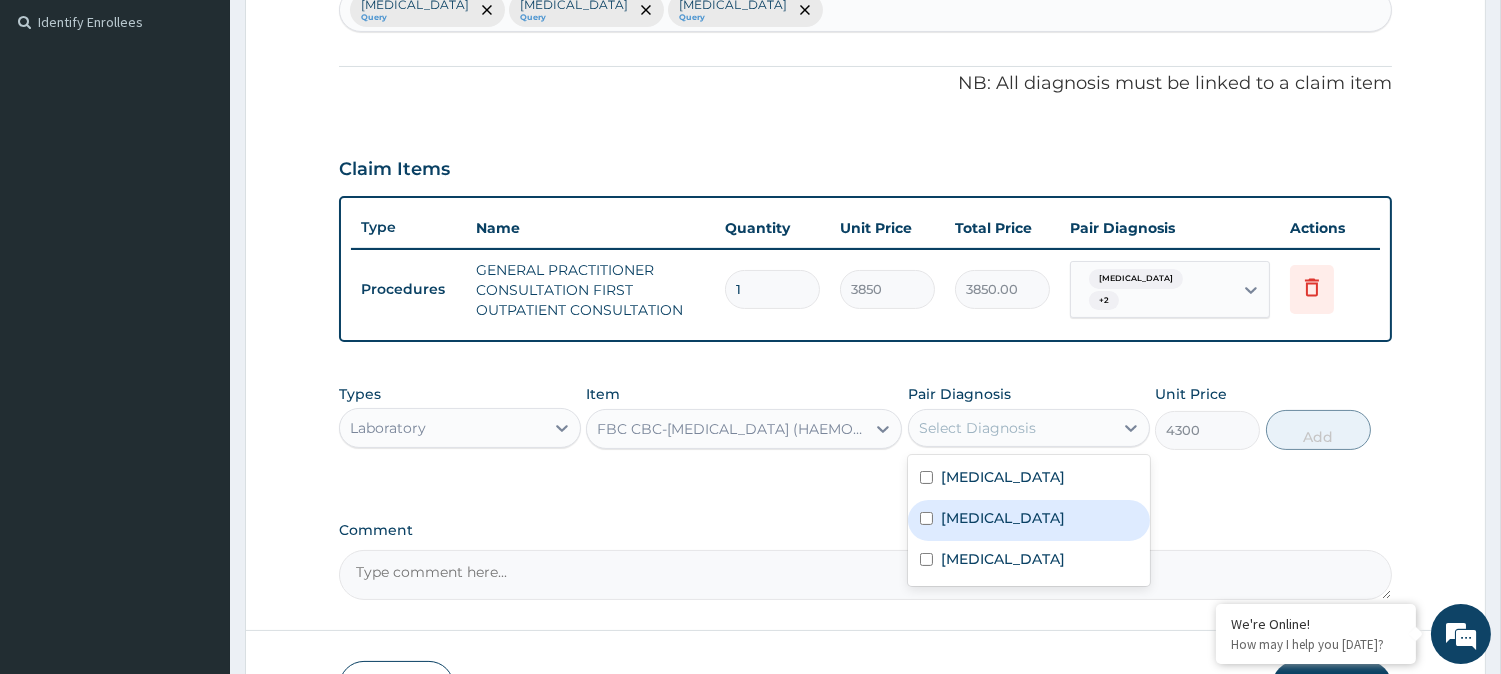 click on "Sepsis" at bounding box center (1029, 520) 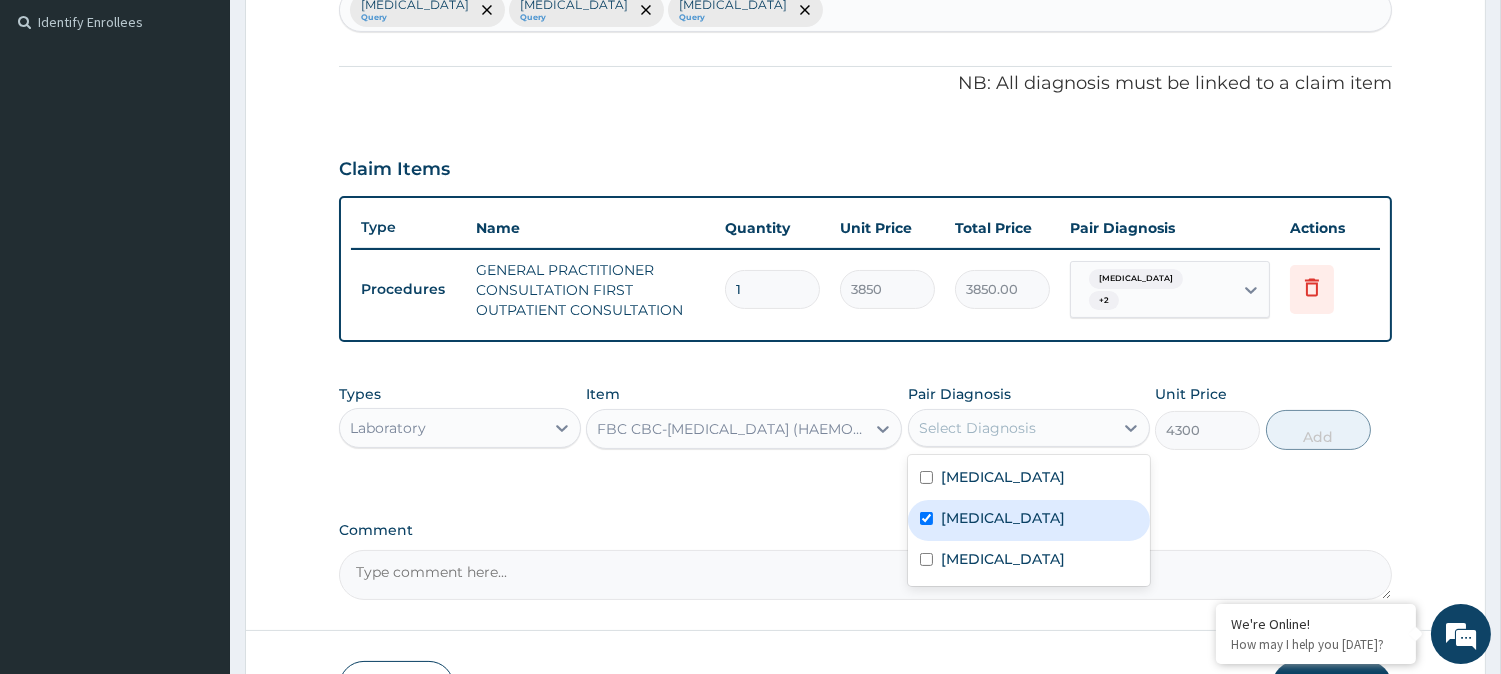 checkbox on "true" 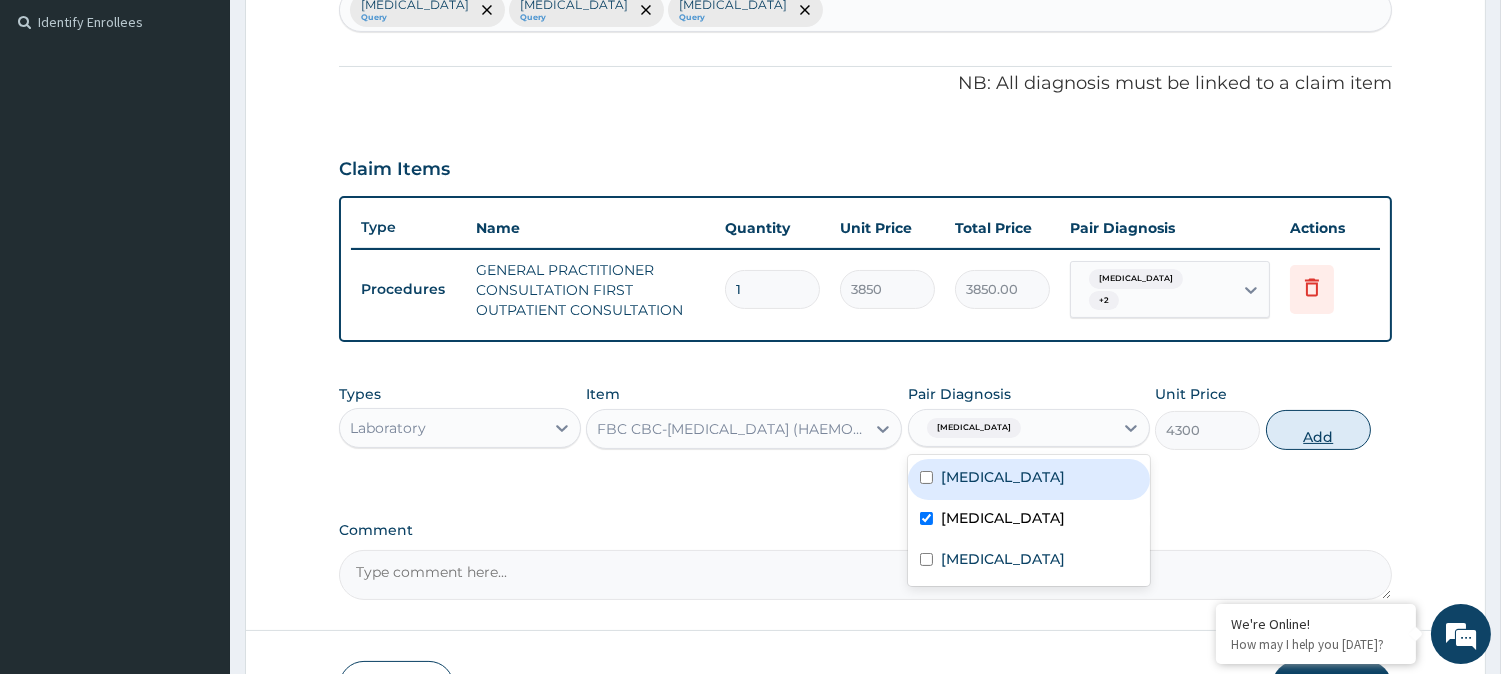 click on "Add" at bounding box center (1318, 430) 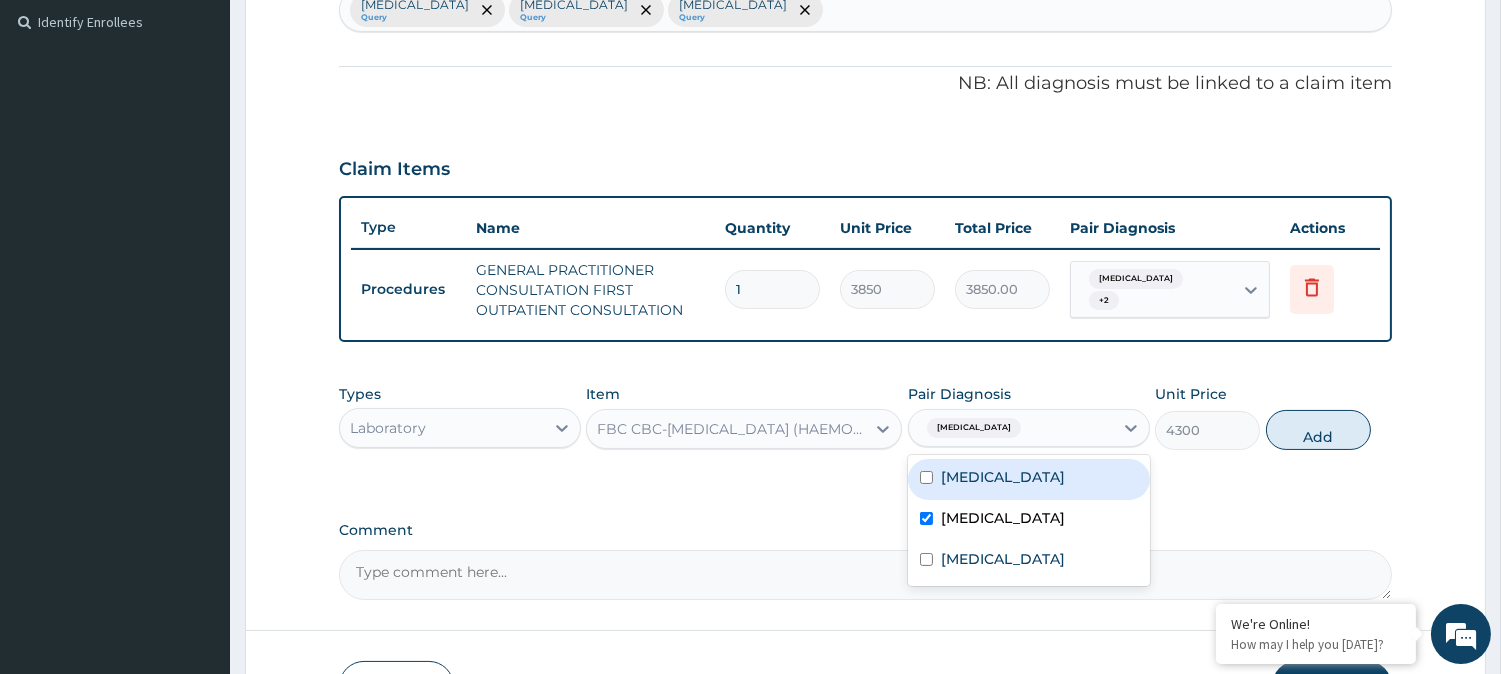 click on "PA Code / Prescription Code Enter Code(Secondary Care Only) Encounter Date DD-MM-YYYY Important Notice Please enter PA codes before entering items that are not attached to a PA code   All diagnoses entered must be linked to a claim item. Diagnosis & Claim Items that are visible but inactive cannot be edited because they were imported from an already approved PA code. Diagnosis Malaria Query Sepsis Query Upper respiratory infection Query NB: All diagnosis must be linked to a claim item Claim Items Type Name Quantity Unit Price Total Price Pair Diagnosis Actions Procedures GENERAL PRACTITIONER CONSULTATION FIRST OUTPATIENT CONSULTATION 1 3850 3850.00 Malaria  + 2 Delete Types Laboratory Item FBC CBC-COMPLETE BLOOD COUNT (HAEMOGRAM) - [BLOOD] Pair Diagnosis option Sepsis, selected. option Malaria focused, 1 of 3. 3 results available. Use Up and Down to choose options, press Enter to select the currently focused option, press Escape to exit the menu, press Tab to select the option and exit the menu. Sepsis Sepsis" at bounding box center [865, 121] 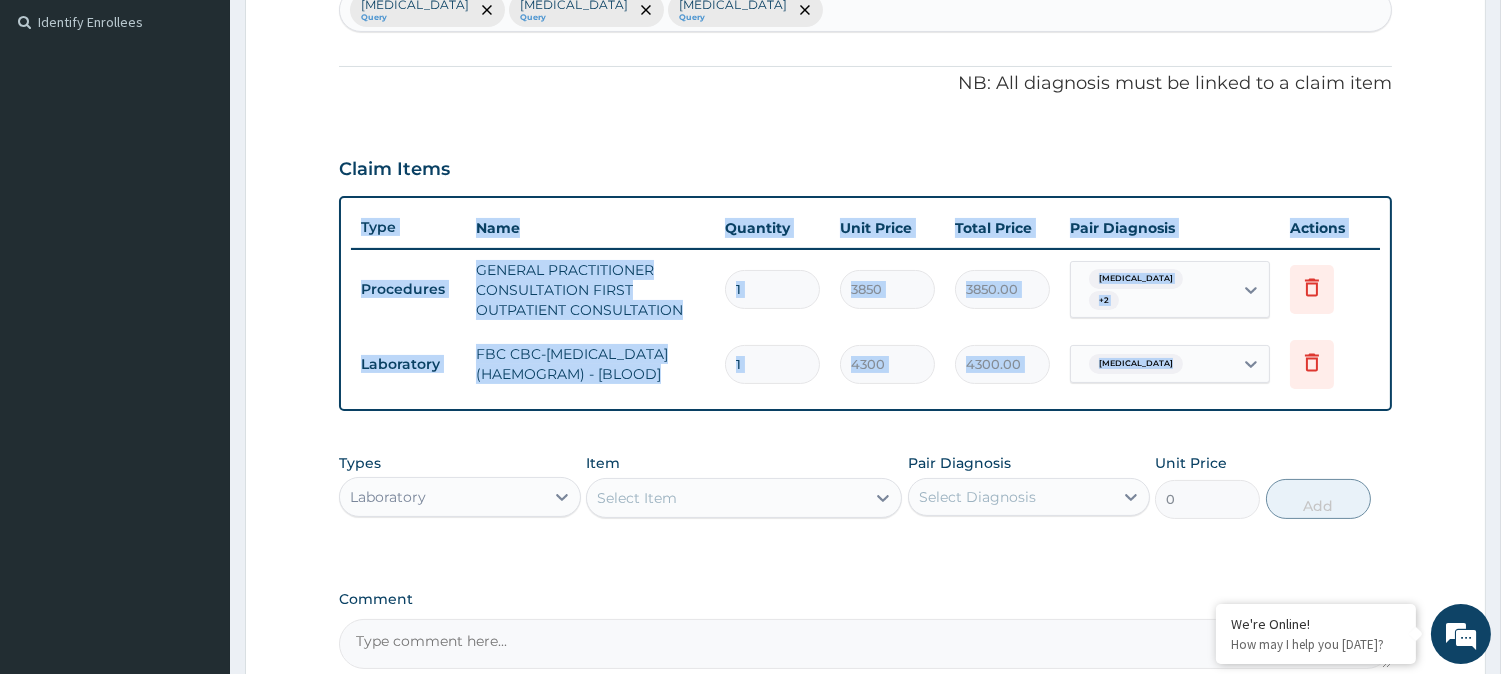 click on "Select Item" at bounding box center [726, 498] 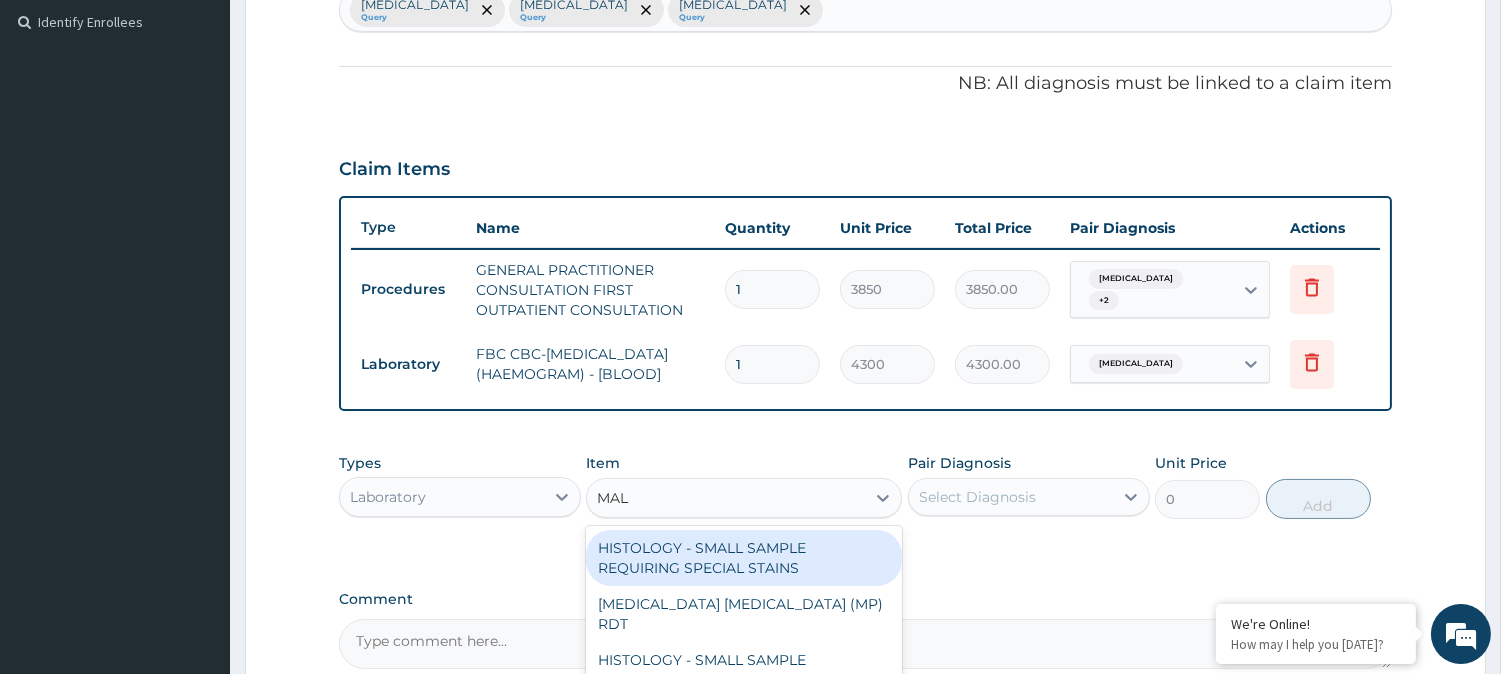 type on "MALA" 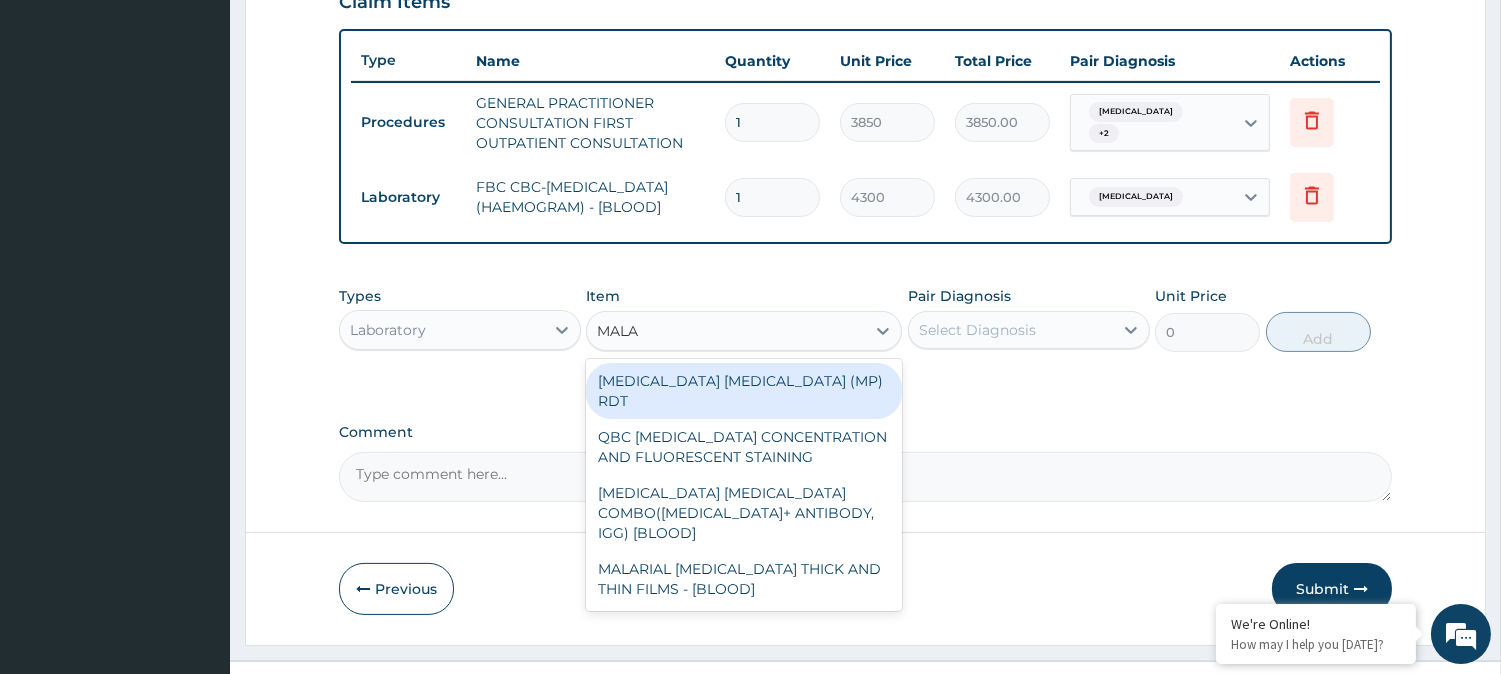 scroll, scrollTop: 761, scrollLeft: 0, axis: vertical 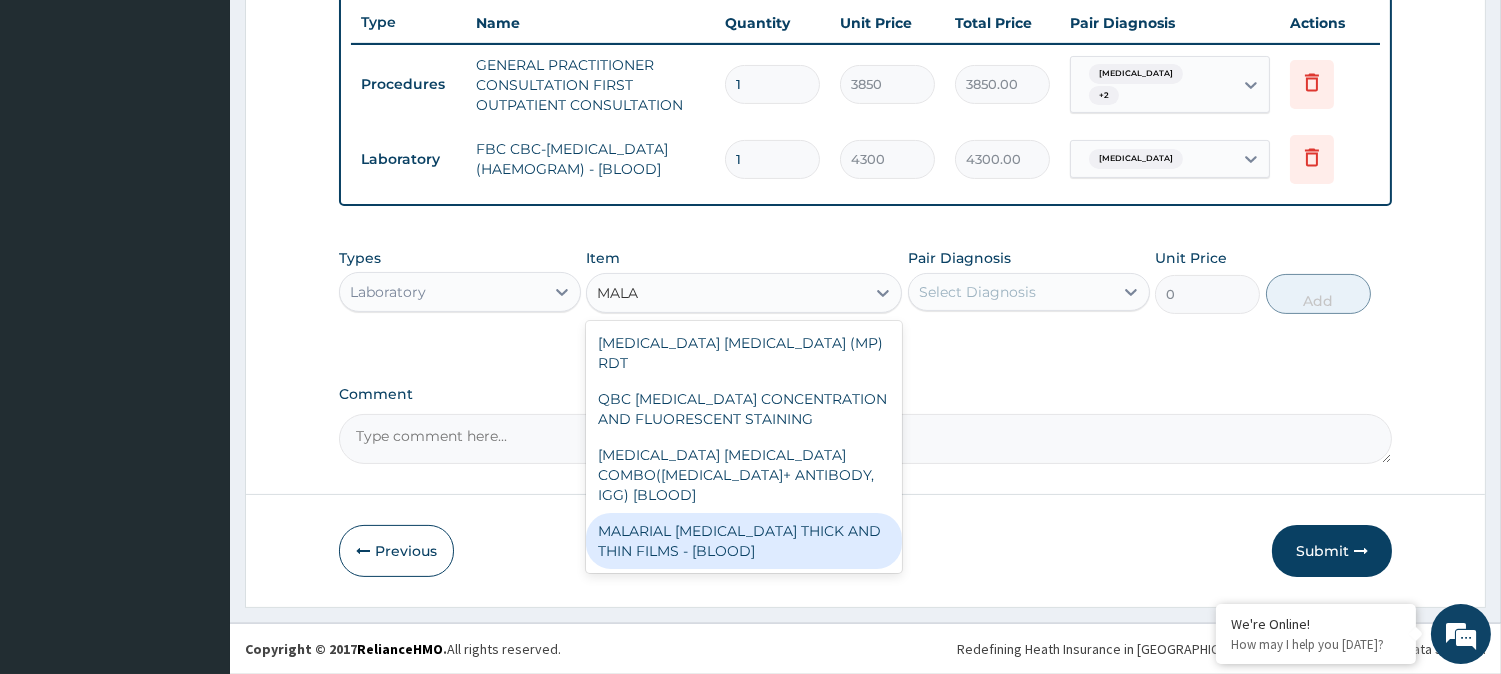 click on "MALARIAL PARASITE THICK AND THIN FILMS - [BLOOD]" at bounding box center [744, 541] 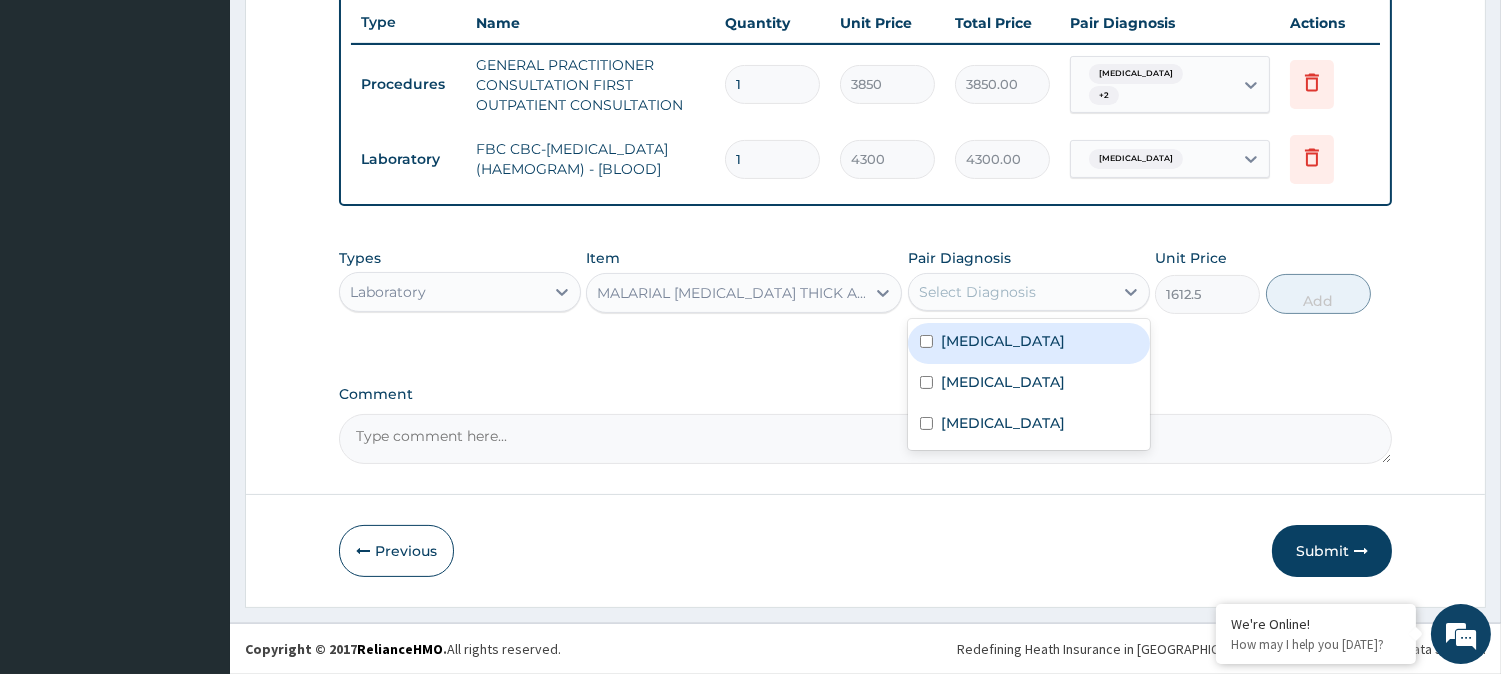 click on "Select Diagnosis" at bounding box center [977, 292] 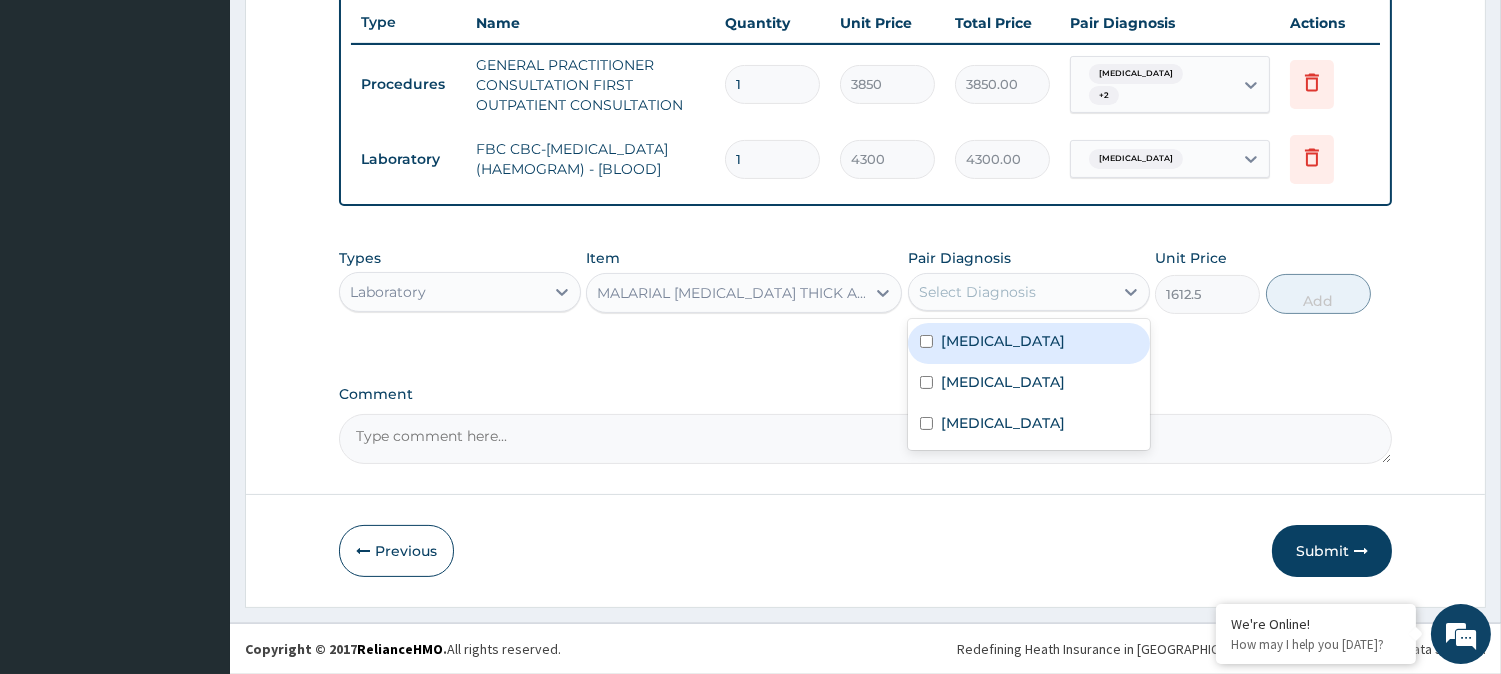 click on "Malaria" at bounding box center (1029, 343) 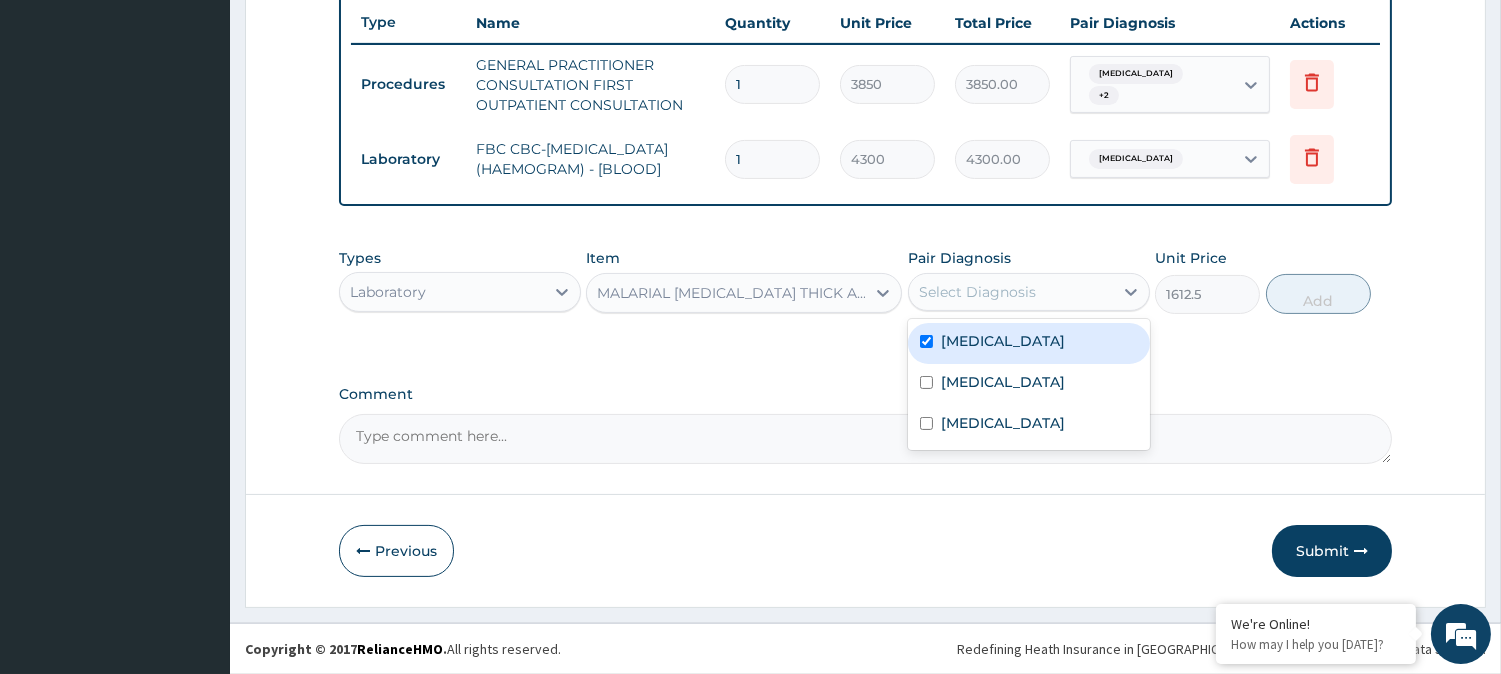 checkbox on "true" 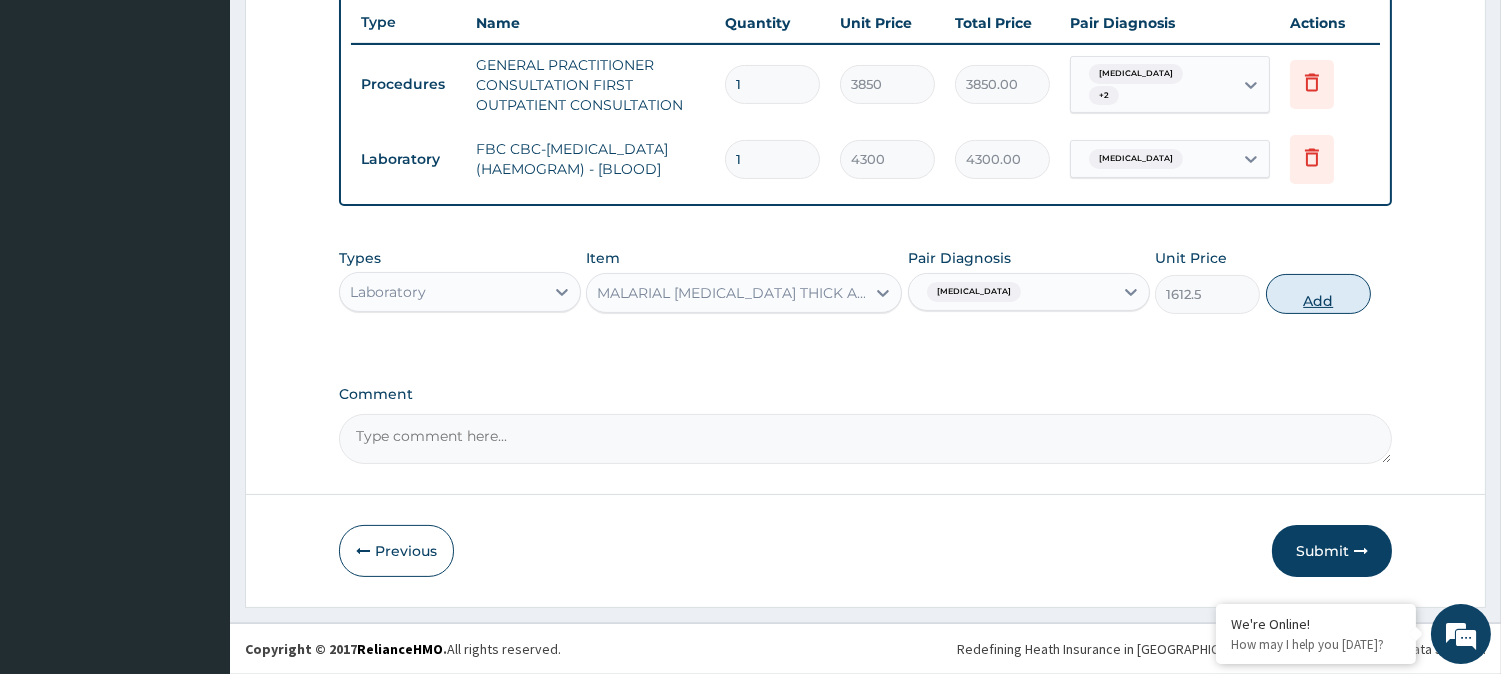 click on "Add" at bounding box center [1318, 294] 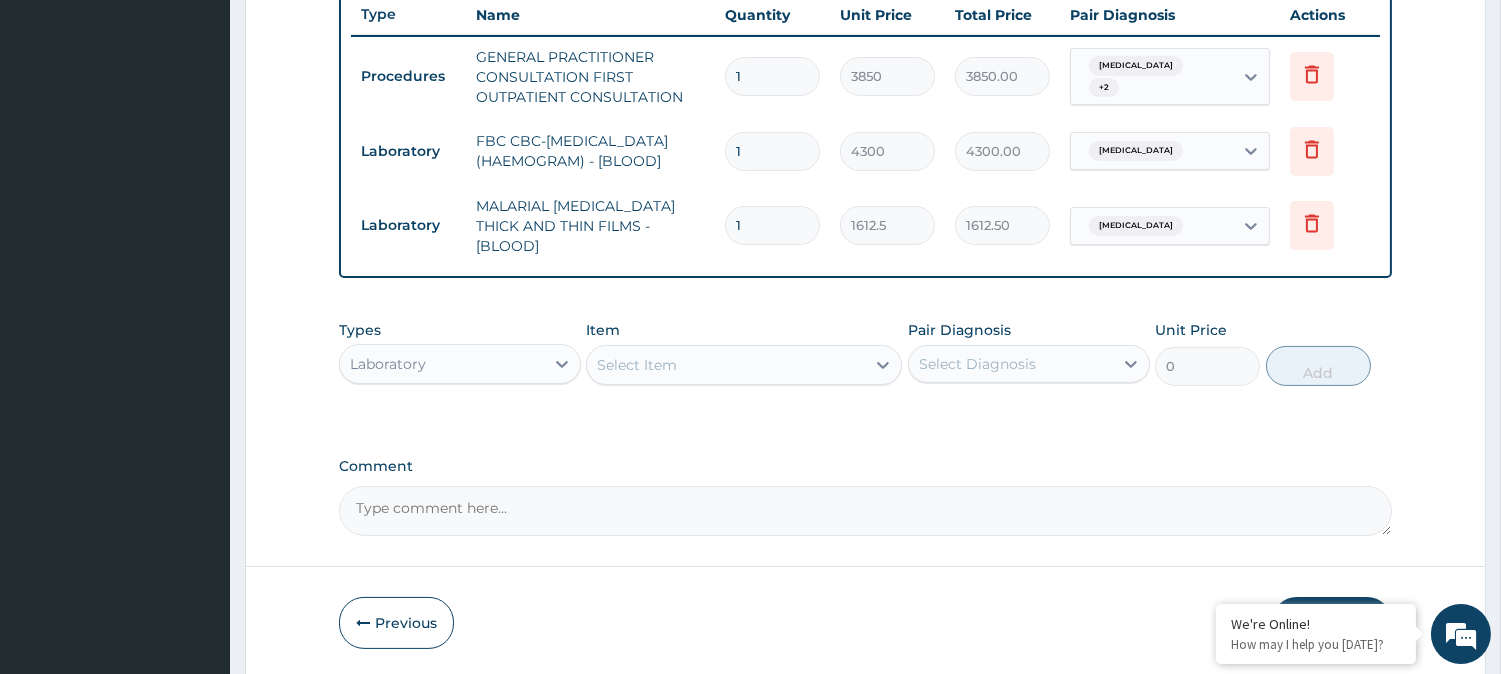 click on "Laboratory" at bounding box center [442, 364] 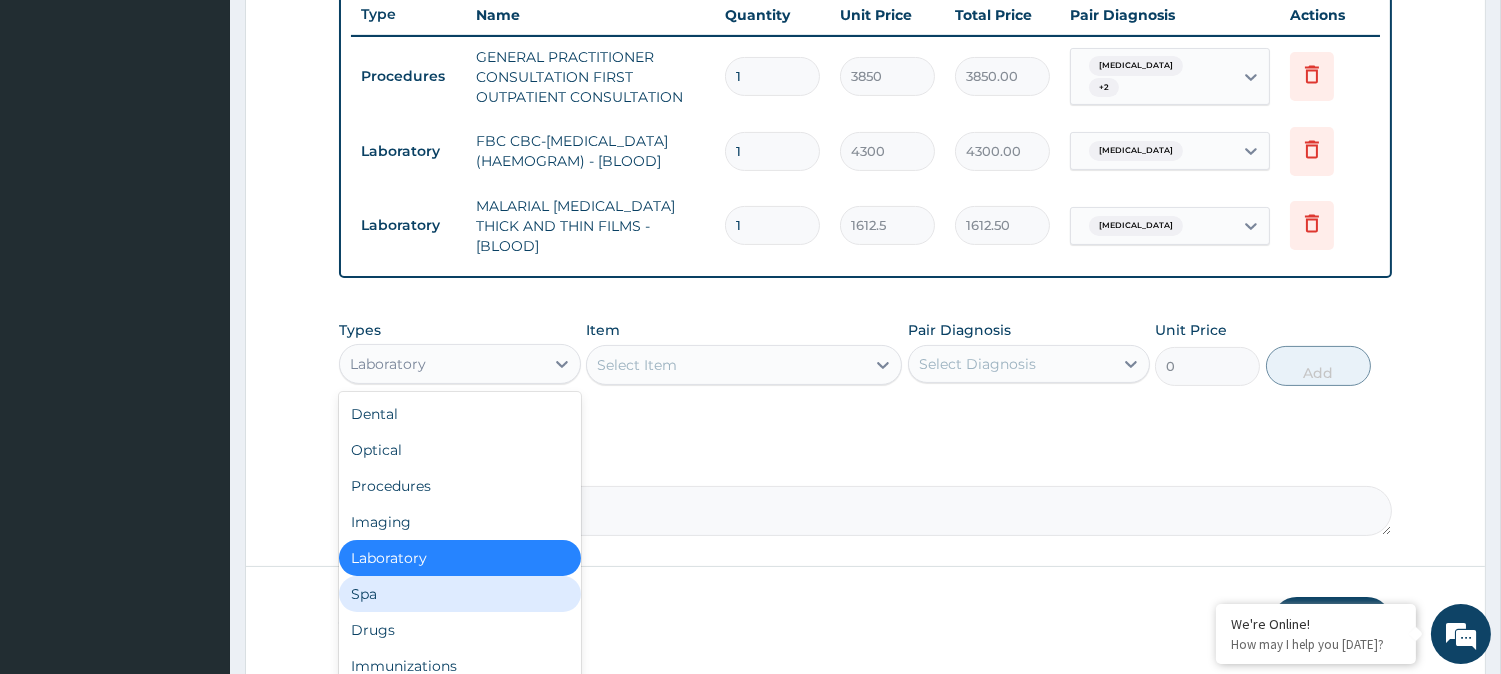 click on "Drugs" at bounding box center (460, 630) 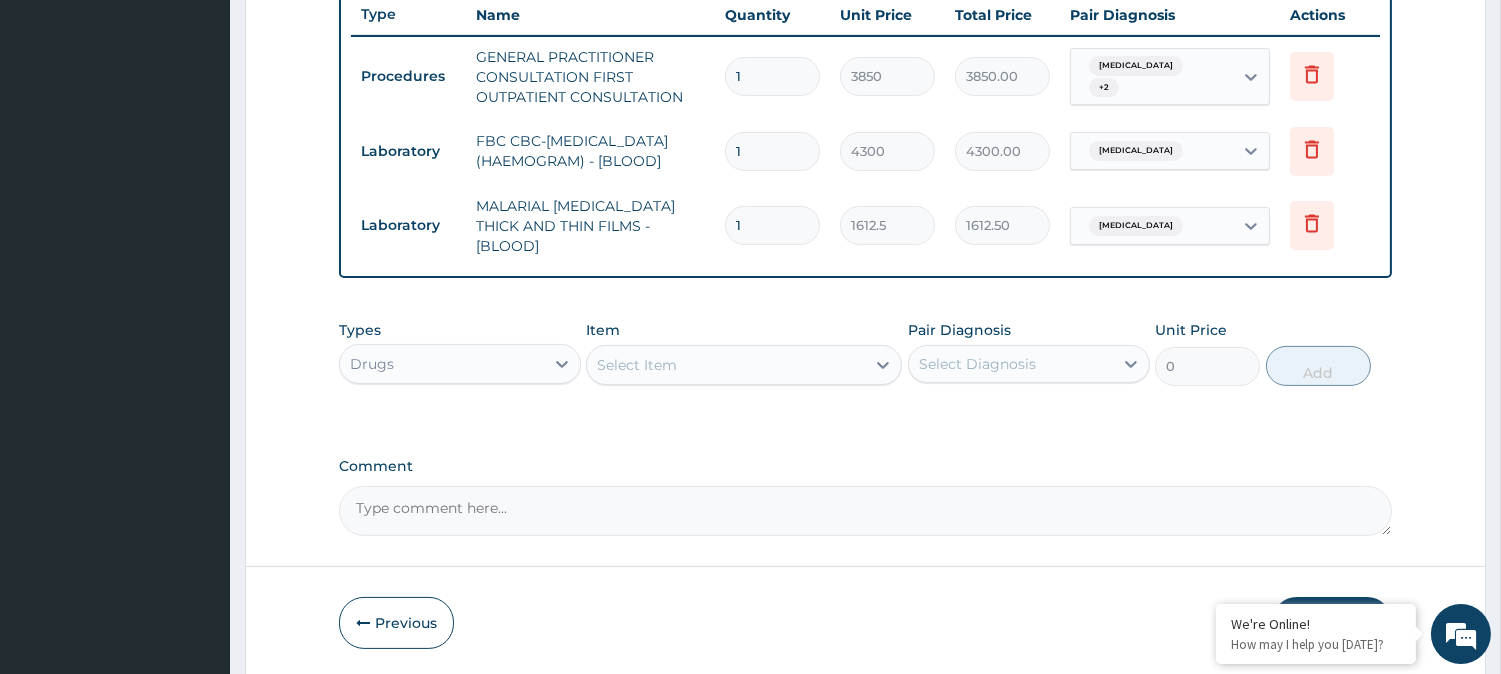 click on "Select Item" at bounding box center (726, 365) 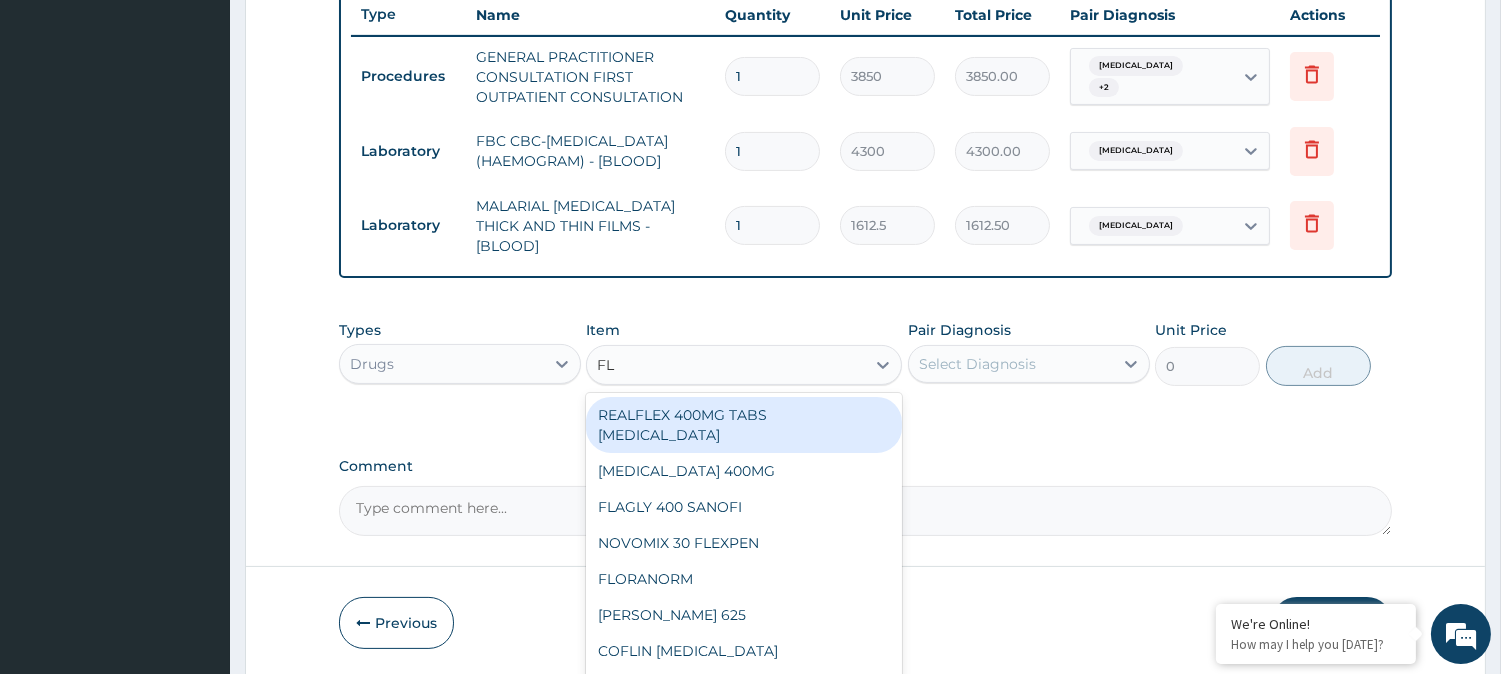 type on "FLE" 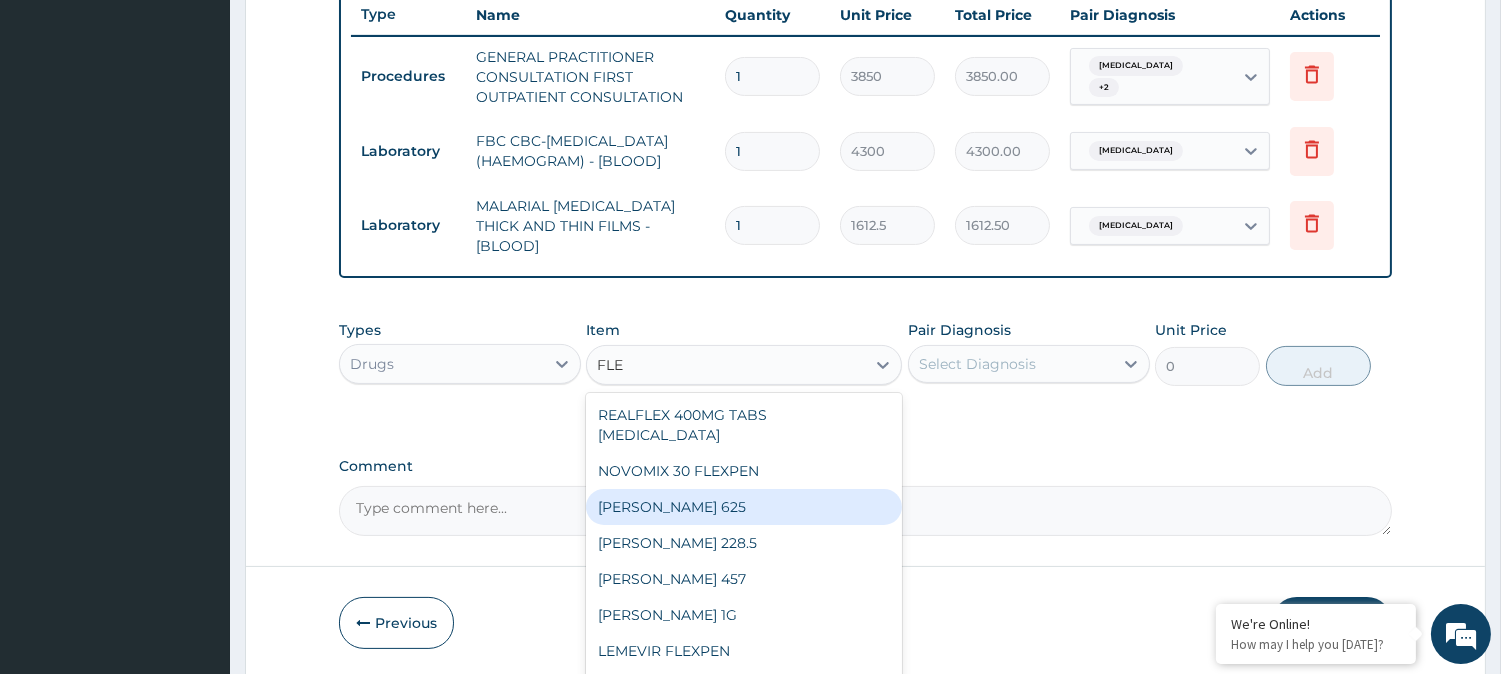 click on "FLEMING 625" at bounding box center (744, 507) 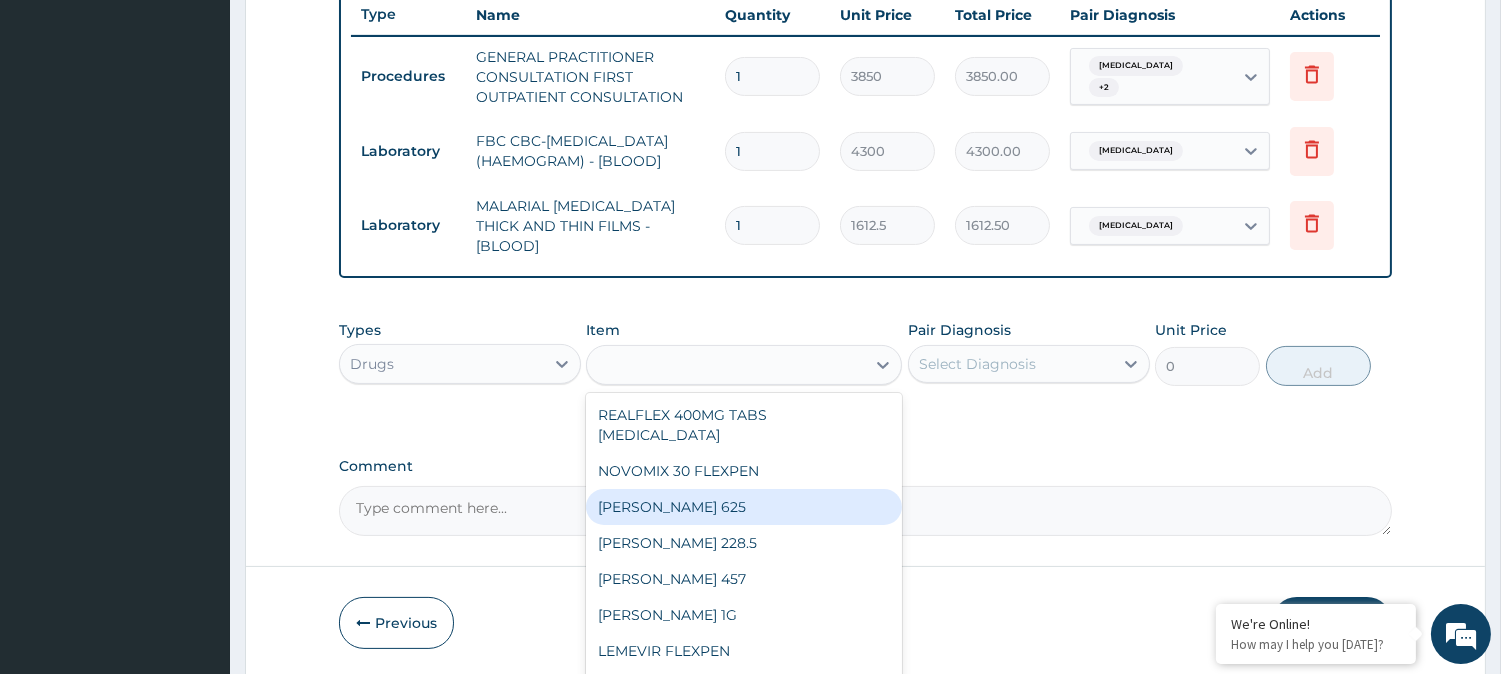type on "591.25" 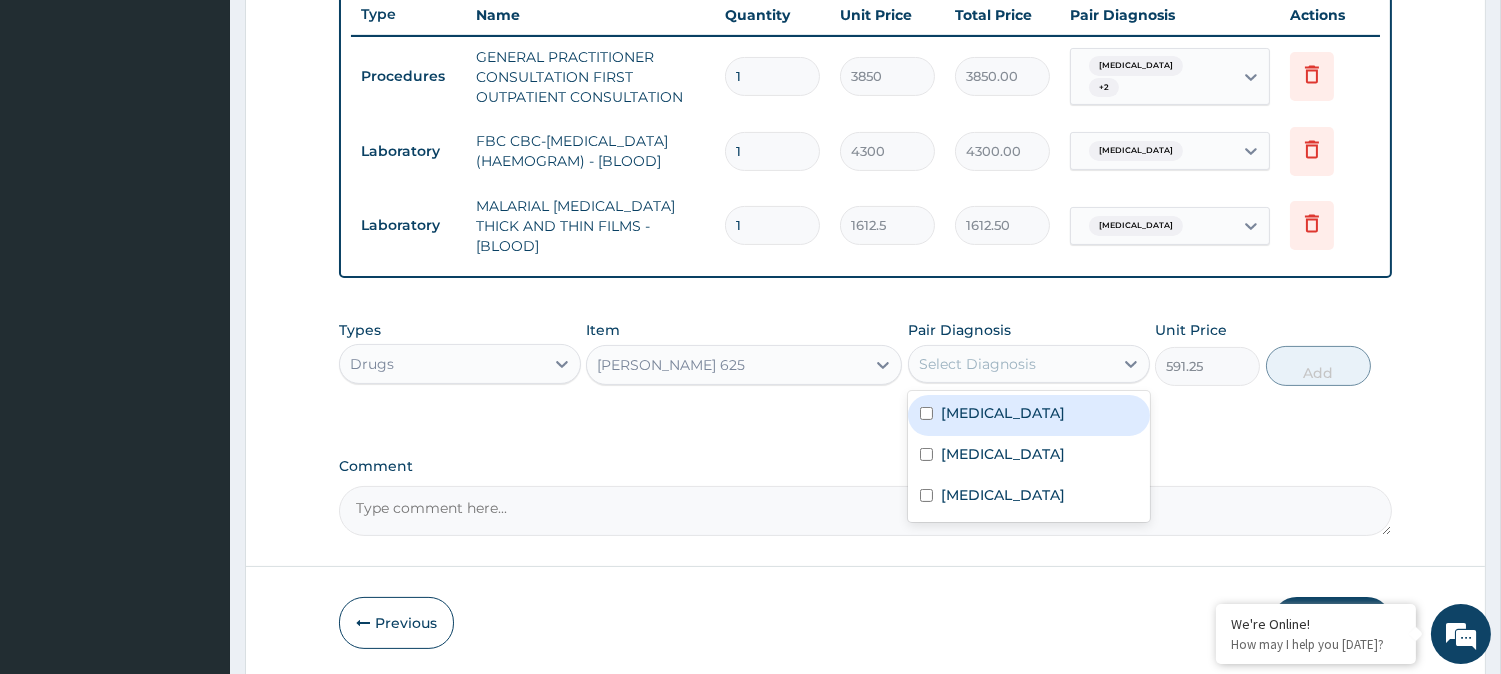 click on "Select Diagnosis" at bounding box center (977, 364) 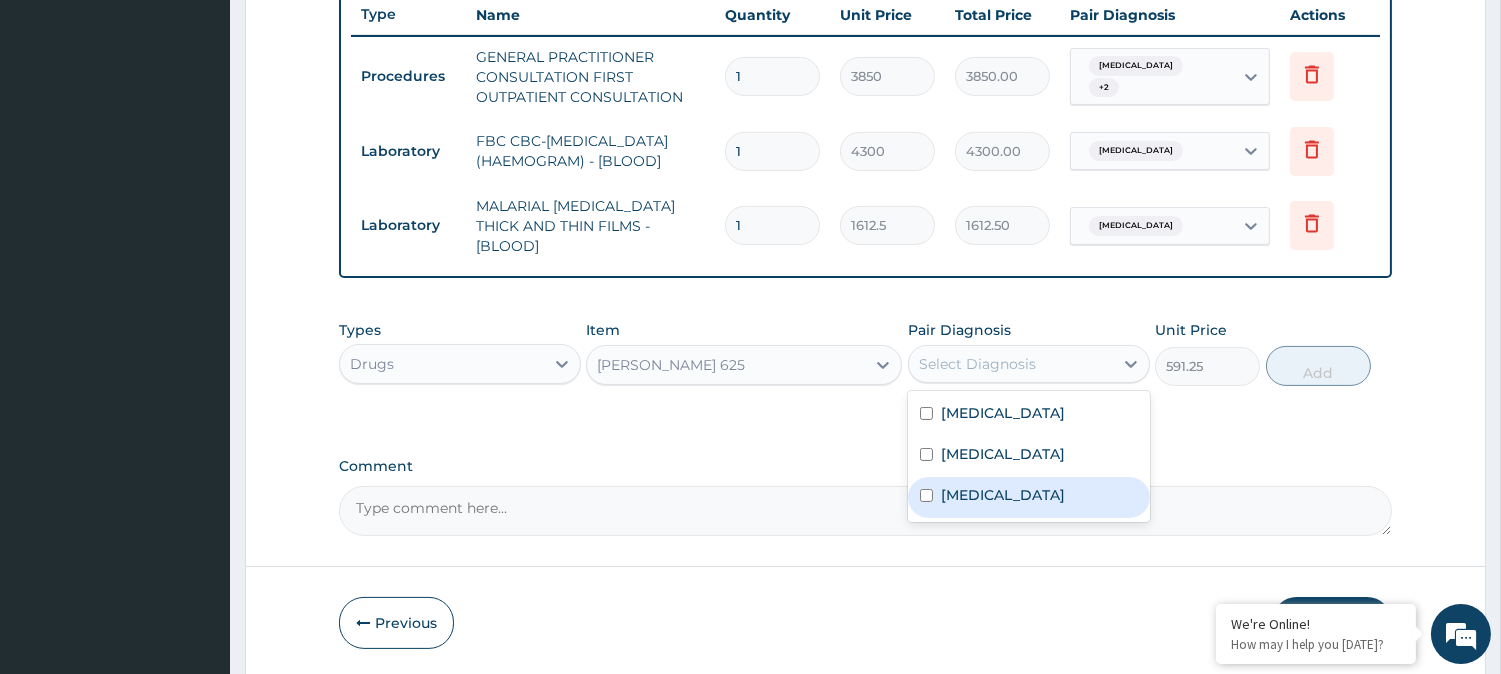 click on "Upper respiratory infection" at bounding box center [1003, 495] 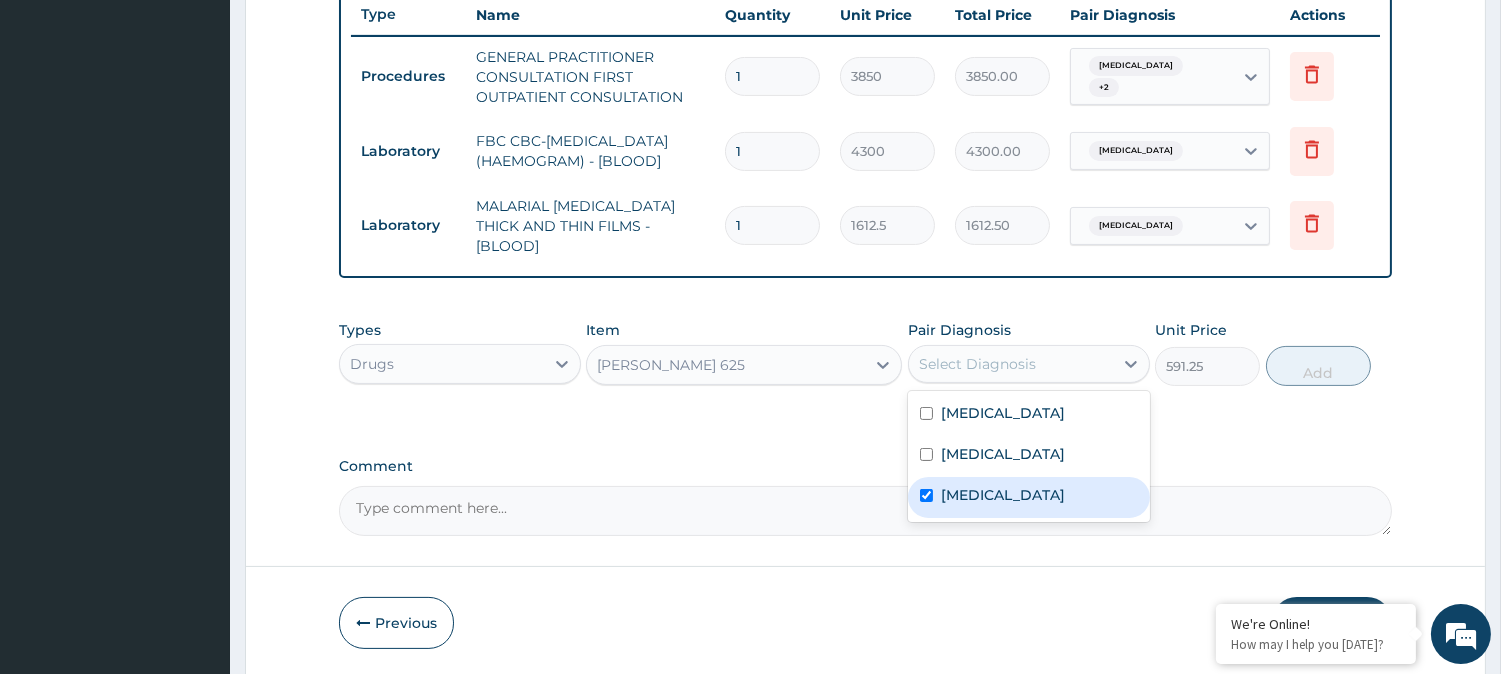 checkbox on "true" 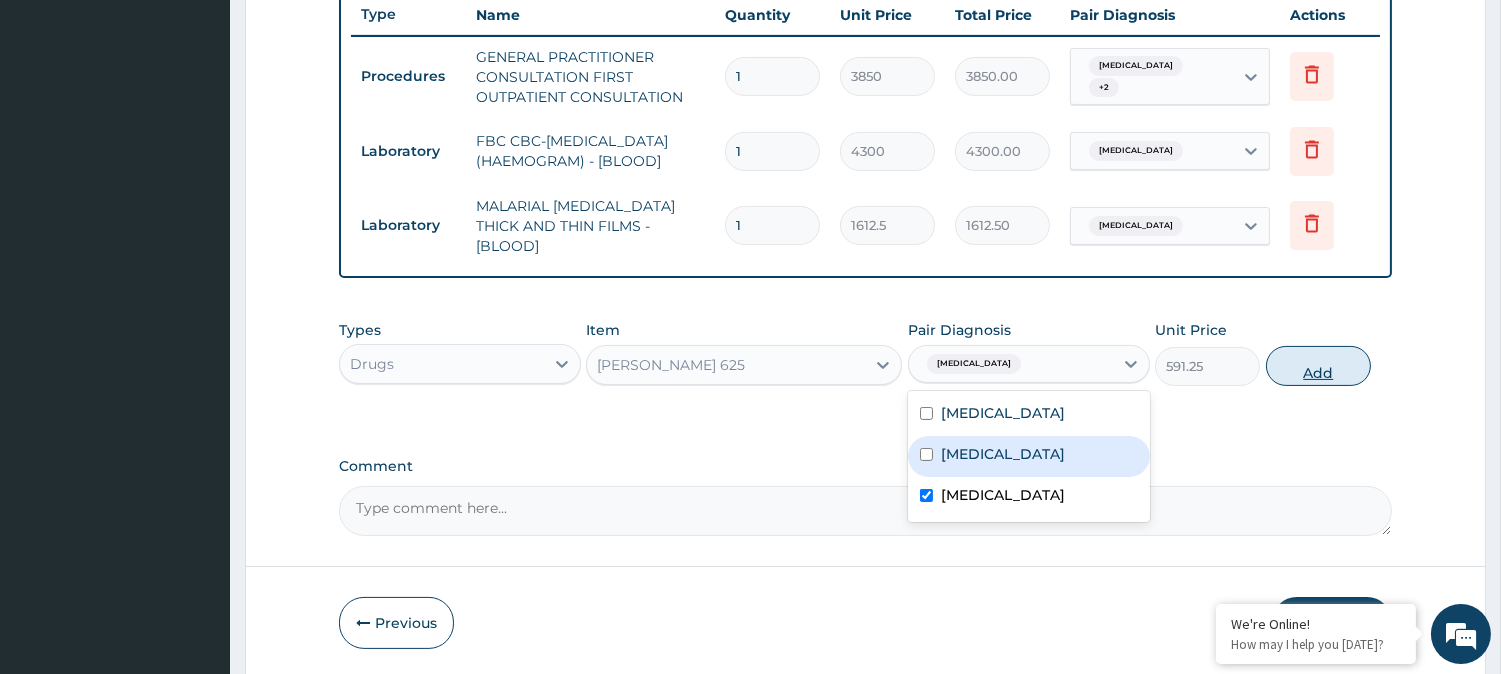click on "Add" at bounding box center [1318, 366] 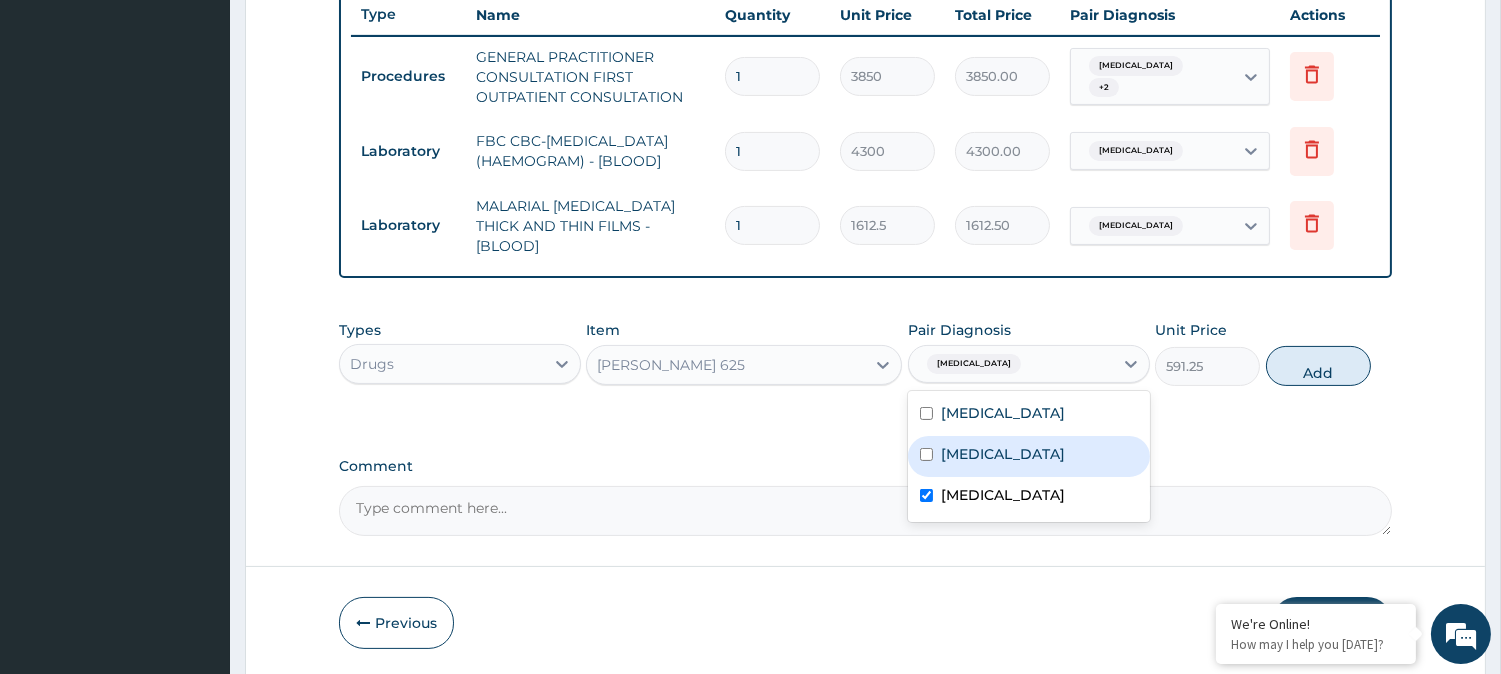 click on "PA Code / Prescription Code Enter Code(Secondary Care Only) Encounter Date DD-MM-YYYY Important Notice Please enter PA codes before entering items that are not attached to a PA code   All diagnoses entered must be linked to a claim item. Diagnosis & Claim Items that are visible but inactive cannot be edited because they were imported from an already approved PA code. Diagnosis Malaria Query Sepsis Query Upper respiratory infection Query NB: All diagnosis must be linked to a claim item Claim Items Type Name Quantity Unit Price Total Price Pair Diagnosis Actions Procedures GENERAL PRACTITIONER CONSULTATION FIRST OUTPATIENT CONSULTATION 1 3850 3850.00 Malaria  + 2 Delete Laboratory FBC CBC-COMPLETE BLOOD COUNT (HAEMOGRAM) - [BLOOD] 1 4300 4300.00 Sepsis Delete Laboratory MALARIAL PARASITE THICK AND THIN FILMS - [BLOOD] 1 1612.5 1612.50 Malaria Delete Types Drugs Item FLEMING 625 Pair Diagnosis option Upper respiratory infection, selected. Upper respiratory infection Malaria Sepsis Upper respiratory infection Add" at bounding box center (865, -17) 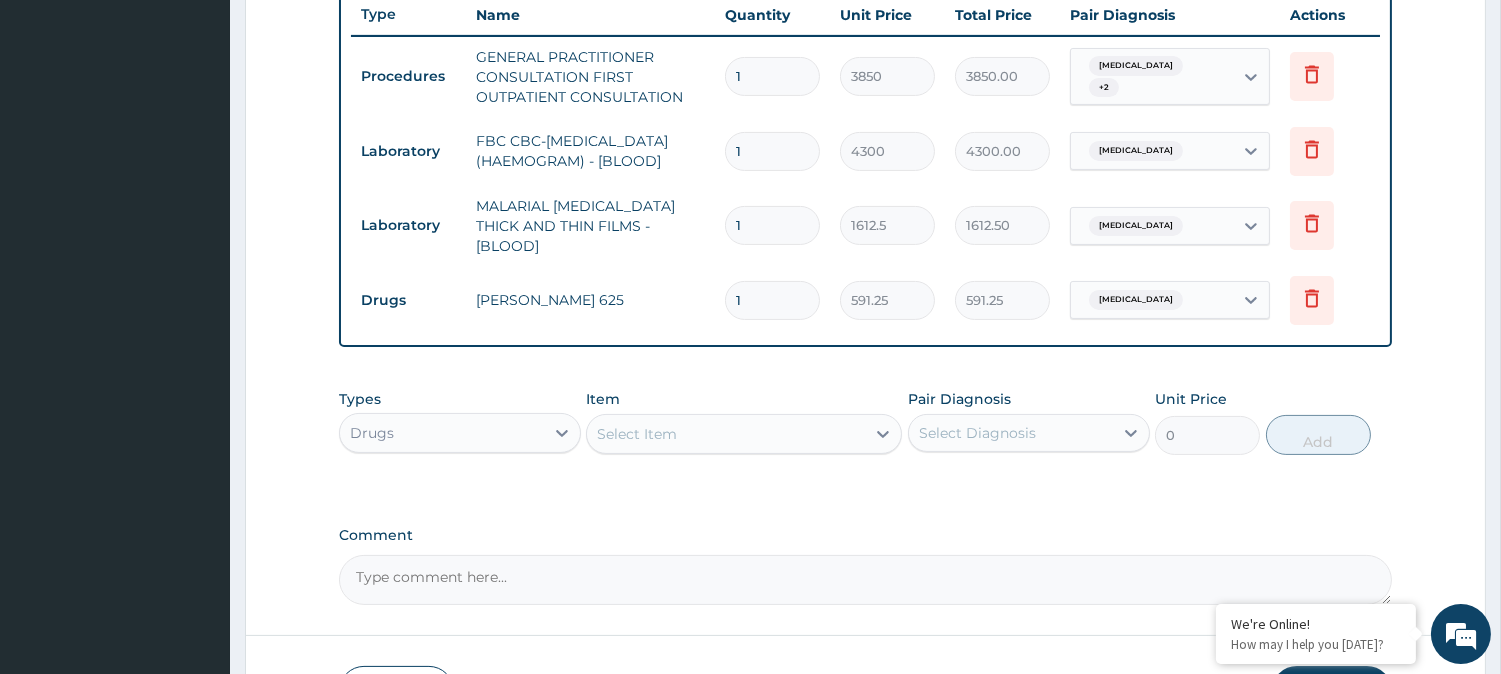 click on "1" at bounding box center (772, 300) 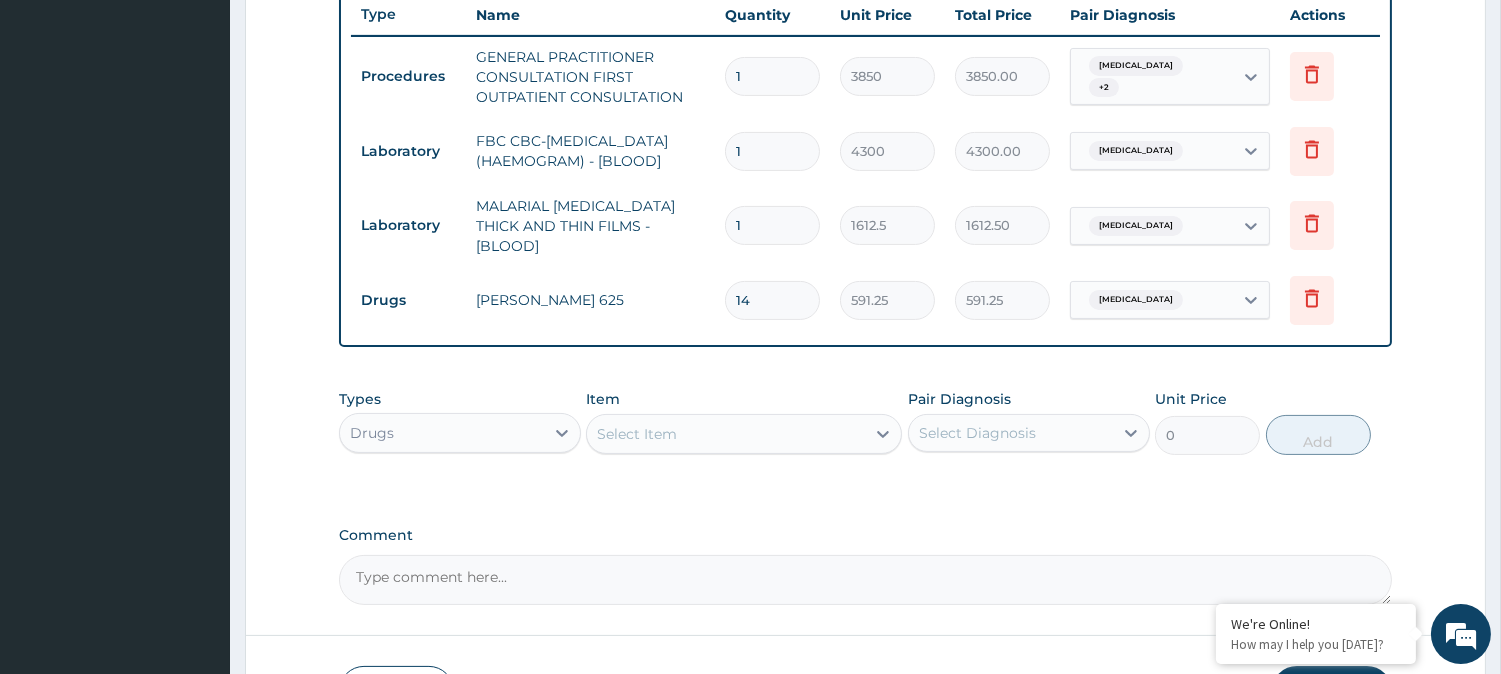 type on "8277.50" 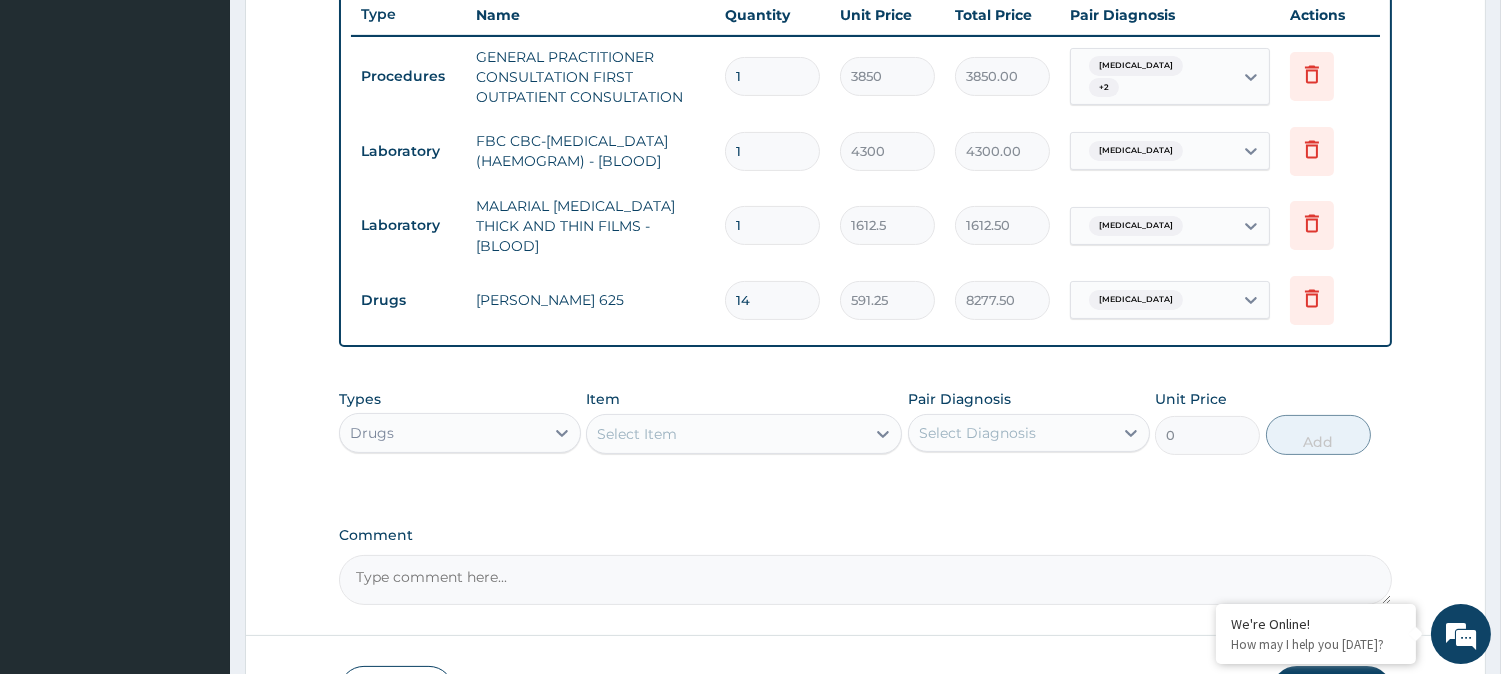 type on "14" 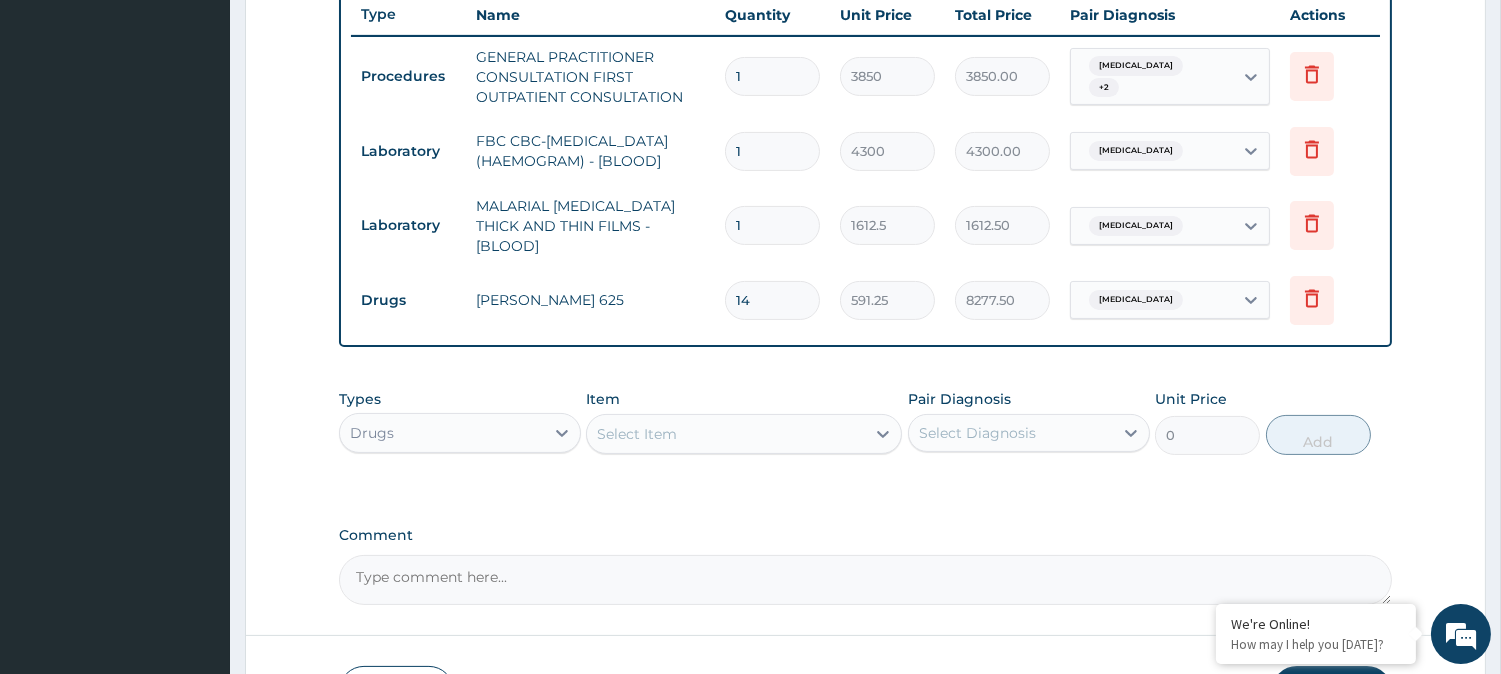 click on "Select Item" at bounding box center [726, 434] 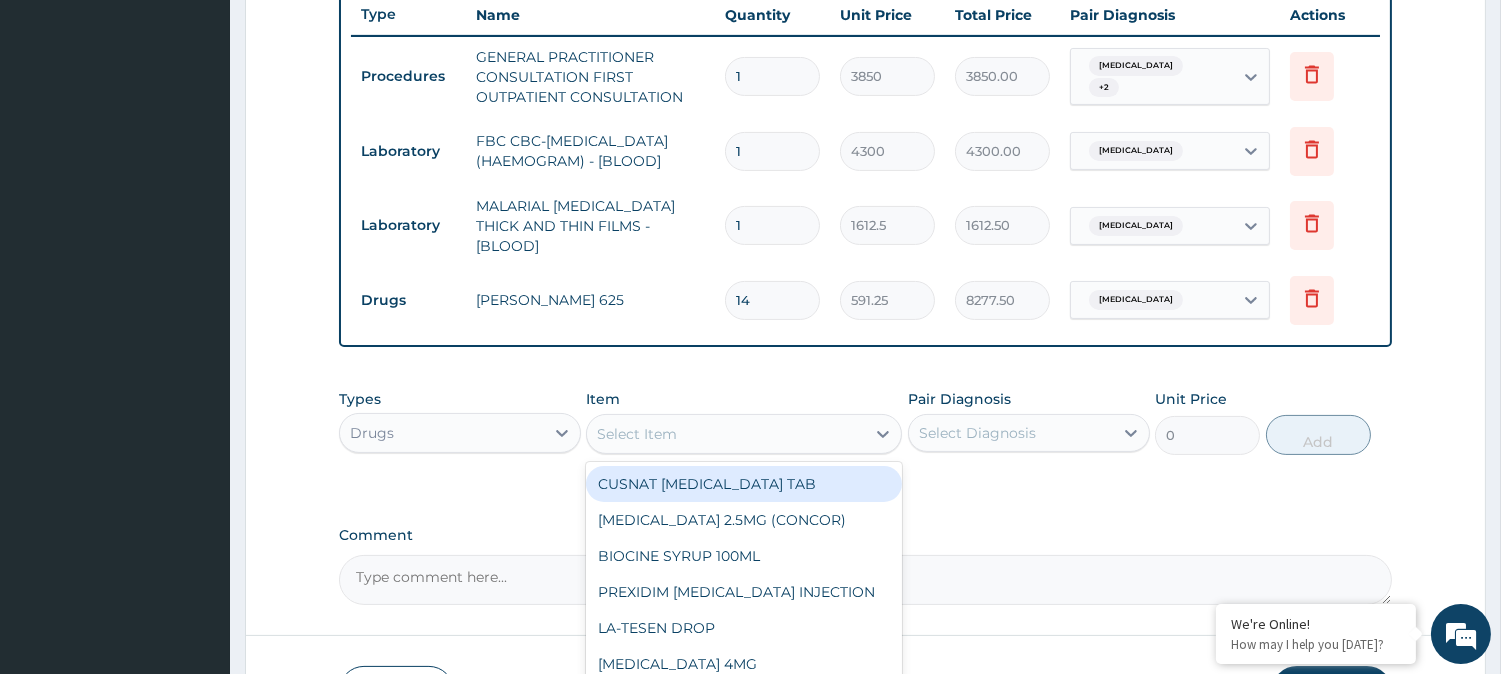 scroll, scrollTop: 20, scrollLeft: 0, axis: vertical 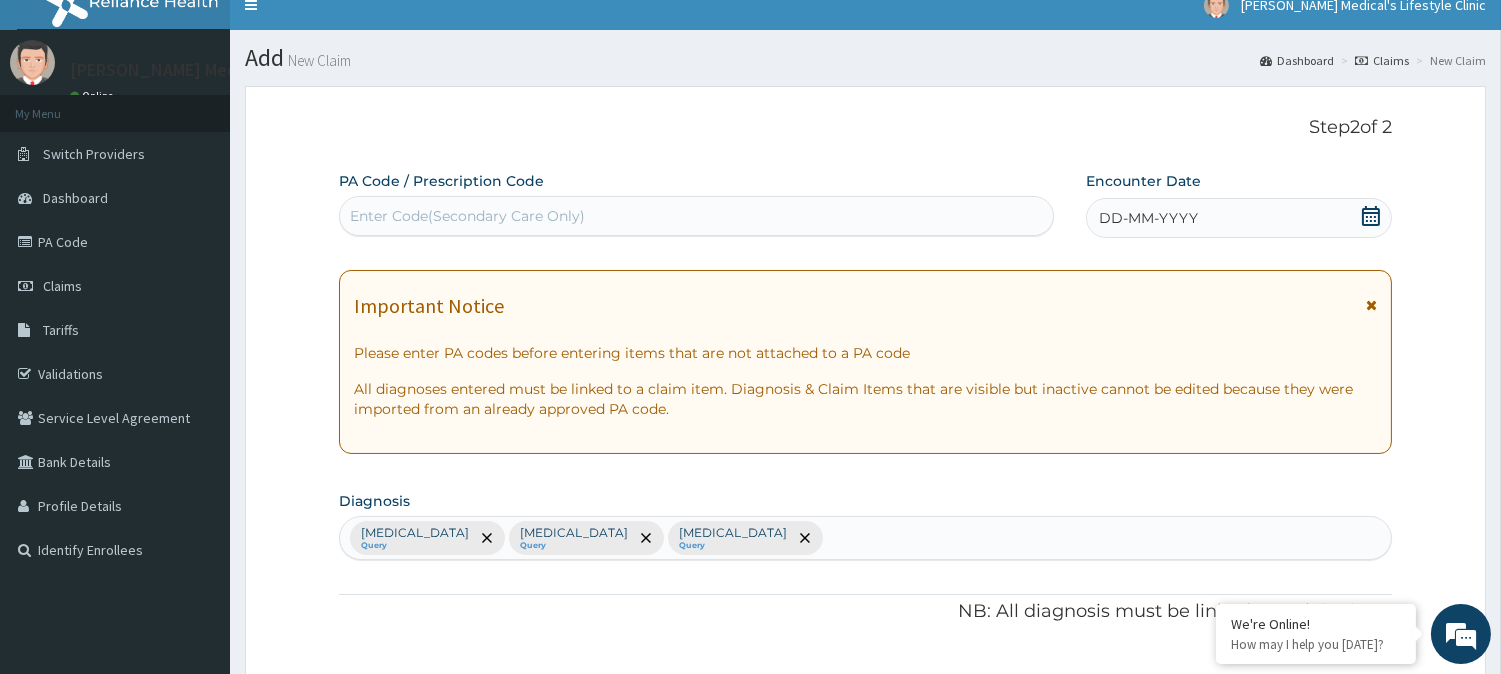 click on "Malaria Query Sepsis Query Upper respiratory infection Query" at bounding box center (865, 538) 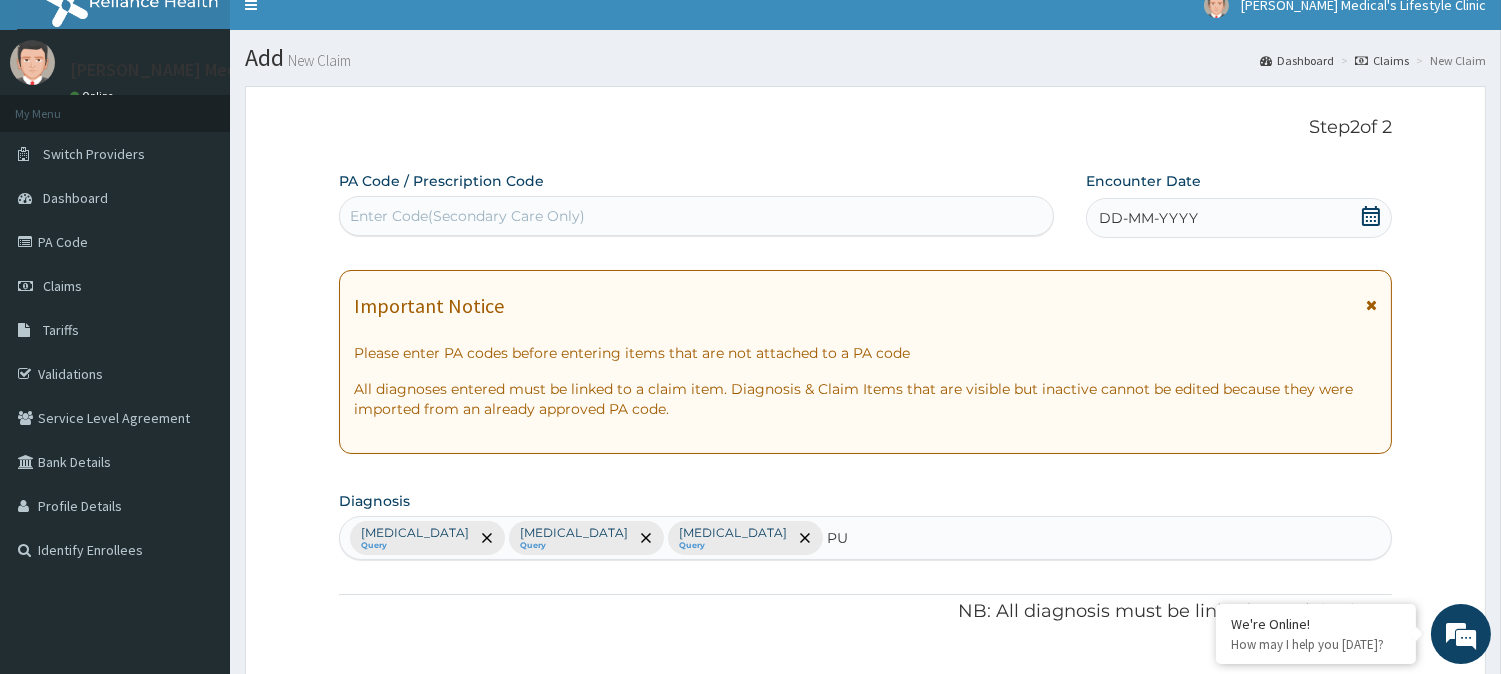 type on "PUD" 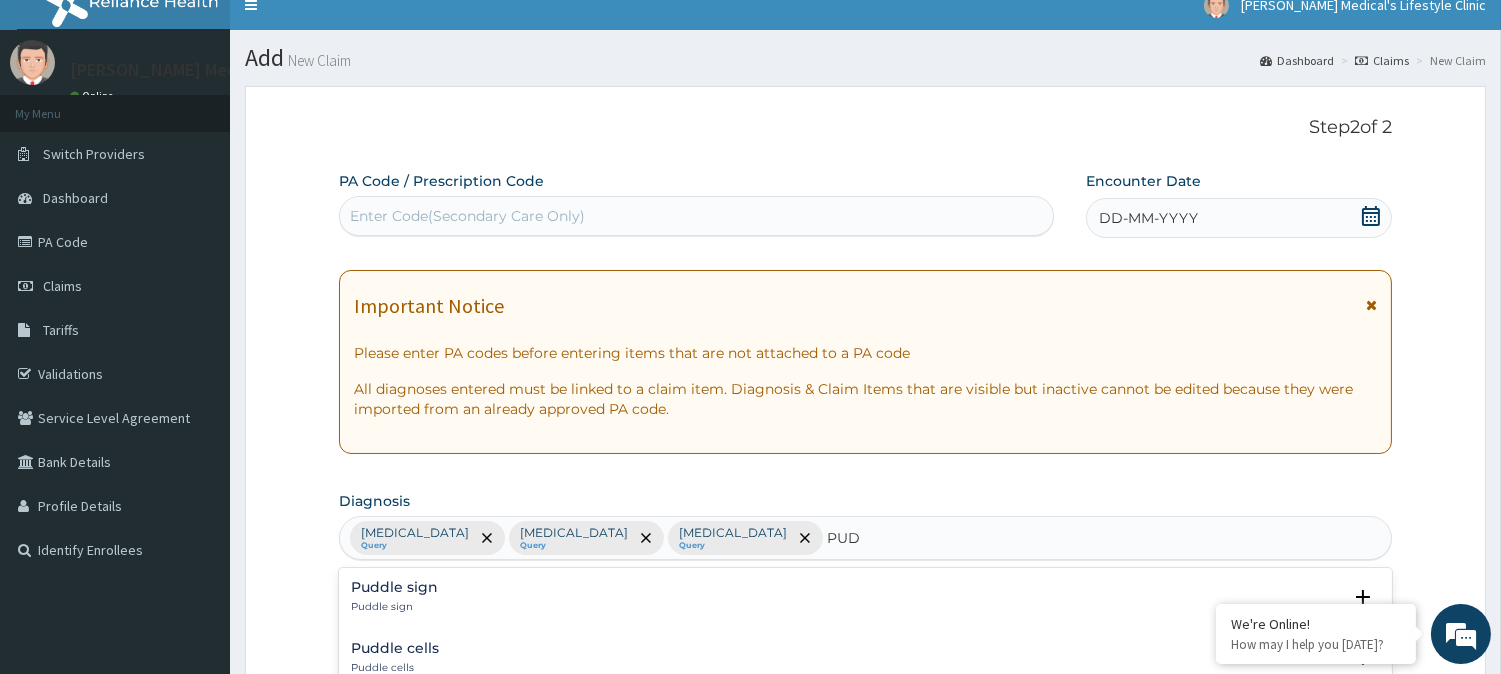 scroll, scrollTop: 205, scrollLeft: 0, axis: vertical 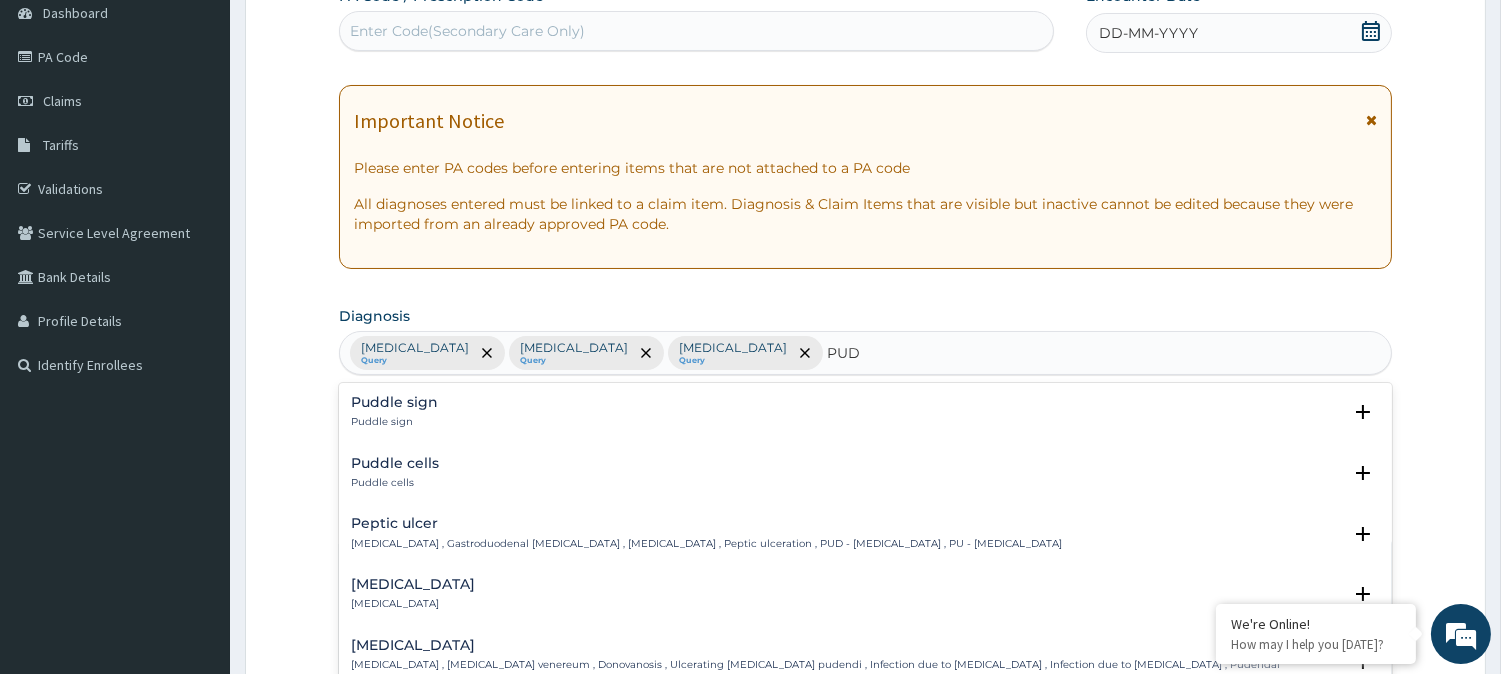click on "Peptic ulcer" at bounding box center [706, 523] 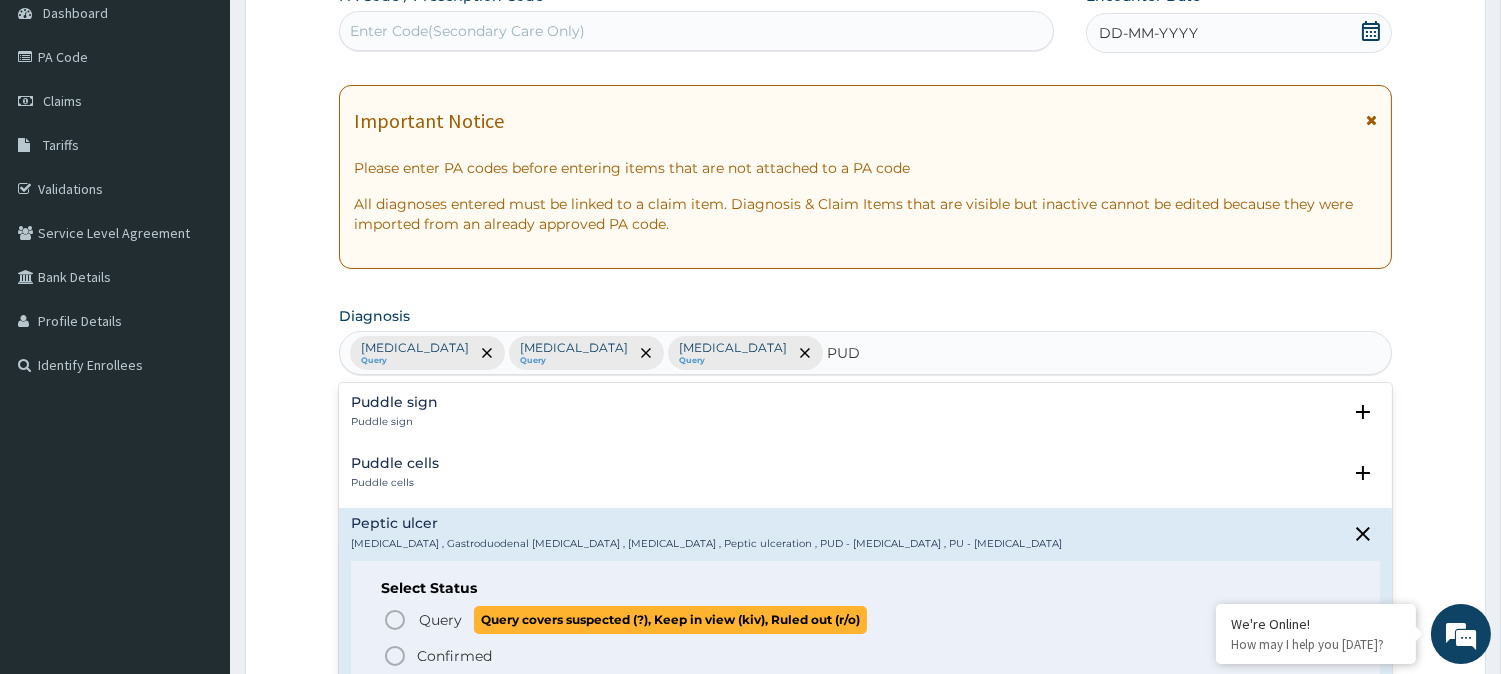 click 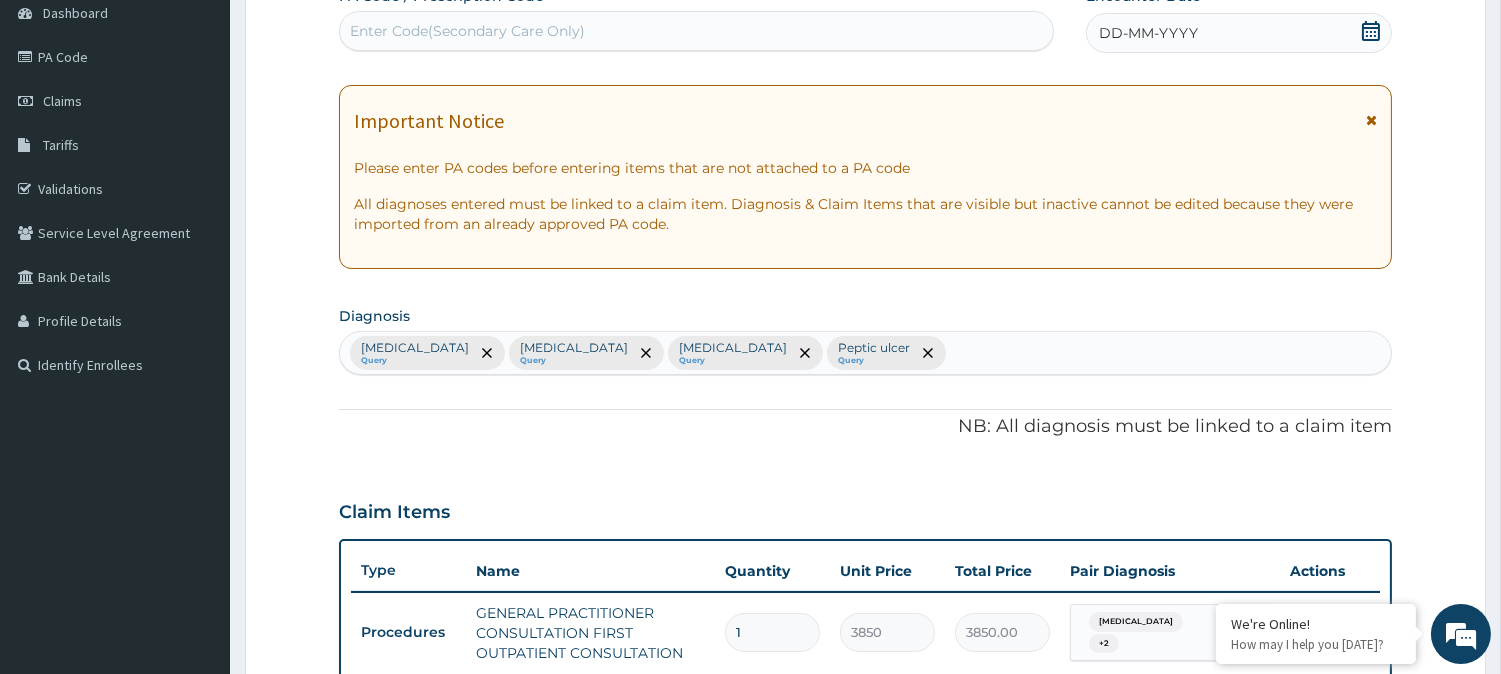 scroll, scrollTop: 761, scrollLeft: 0, axis: vertical 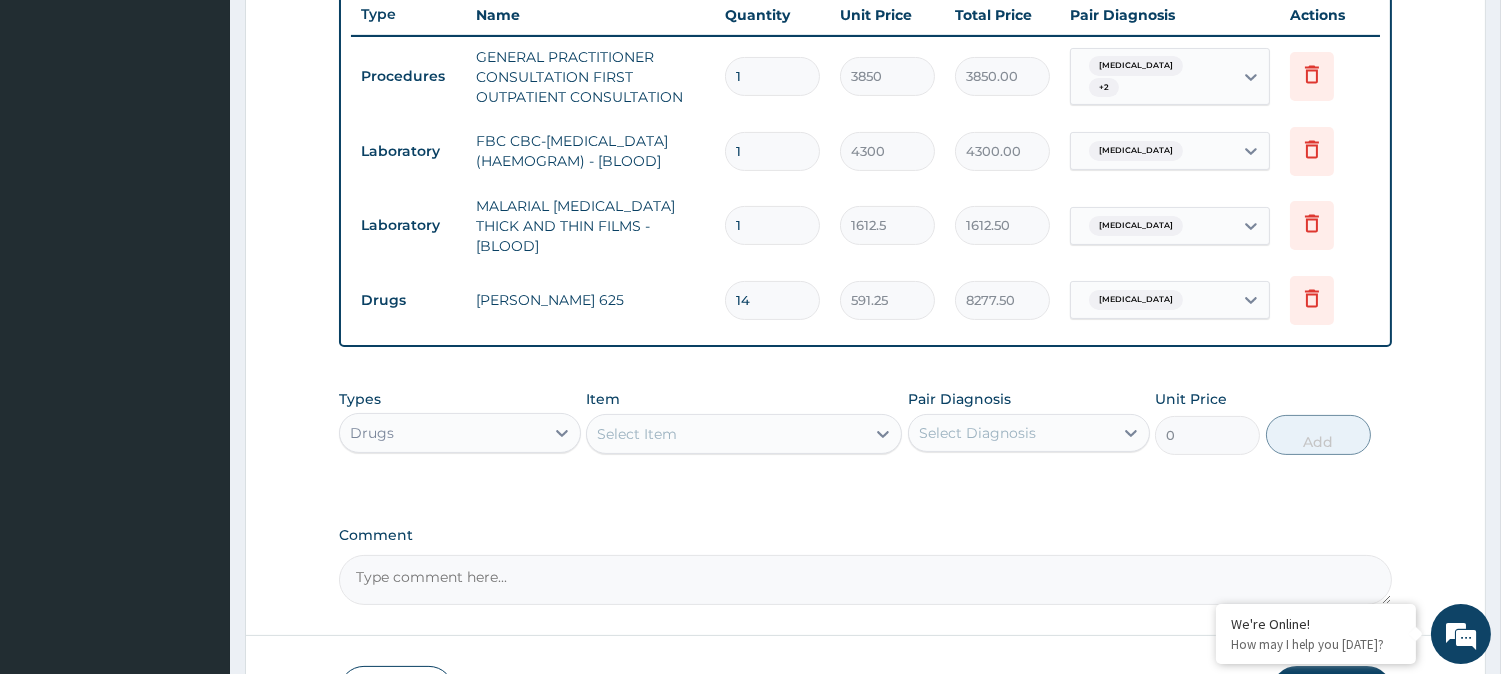 click on "Select Item" at bounding box center [637, 434] 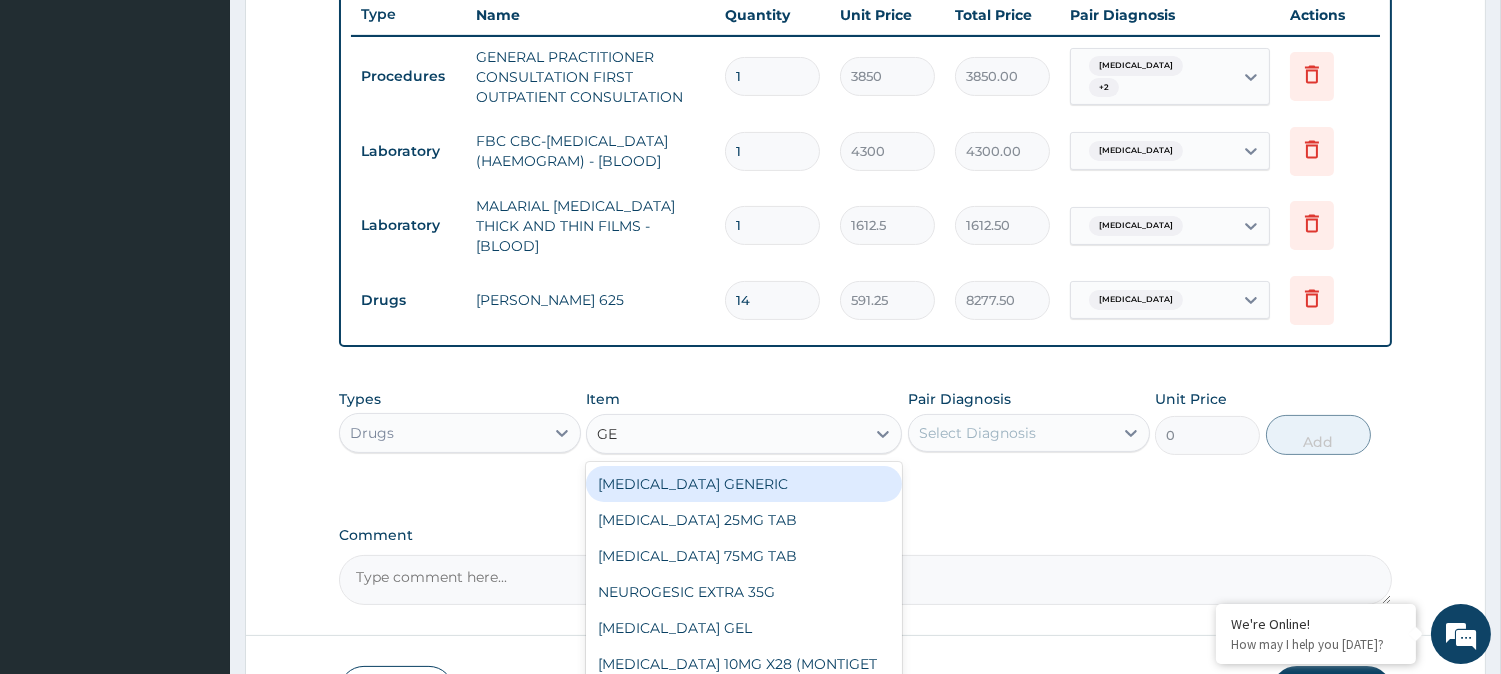 type on "GES" 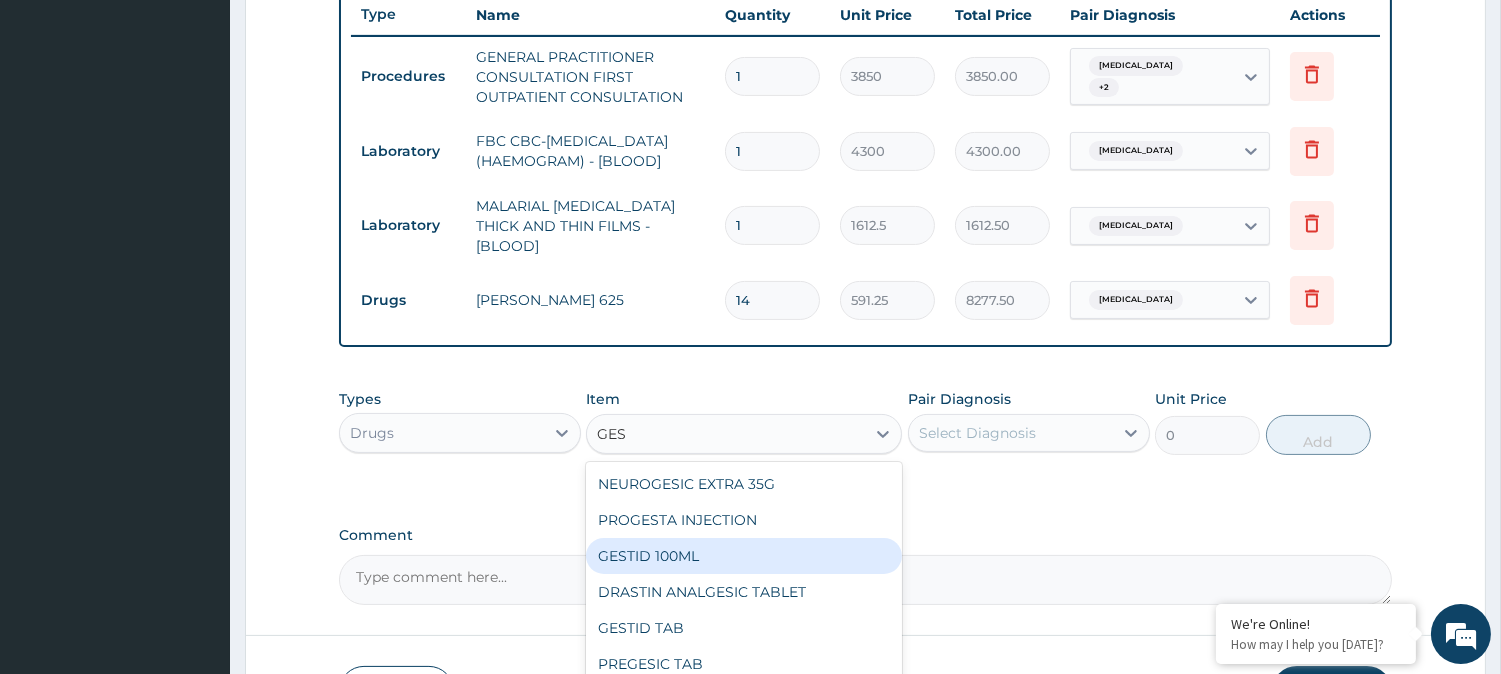 click on "GESTID 100ML" at bounding box center (744, 556) 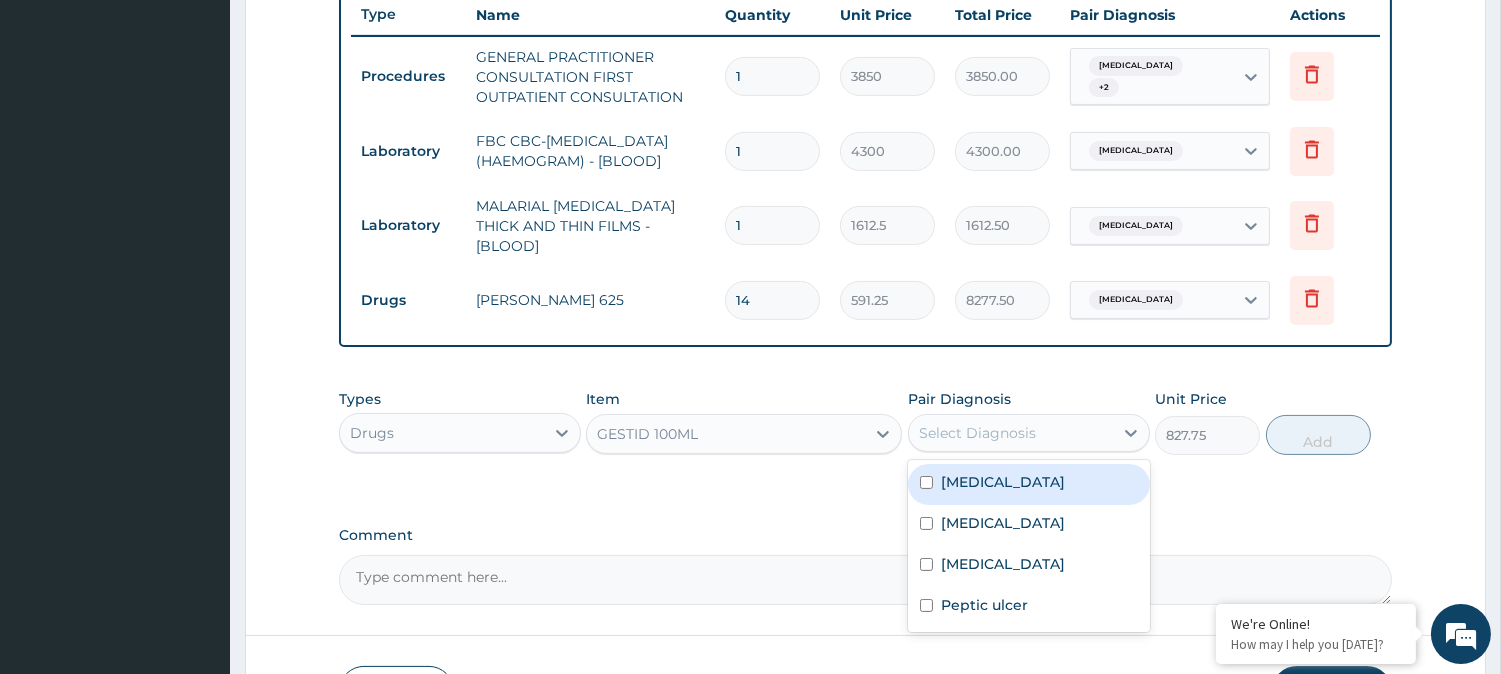 click on "Select Diagnosis" at bounding box center [1011, 433] 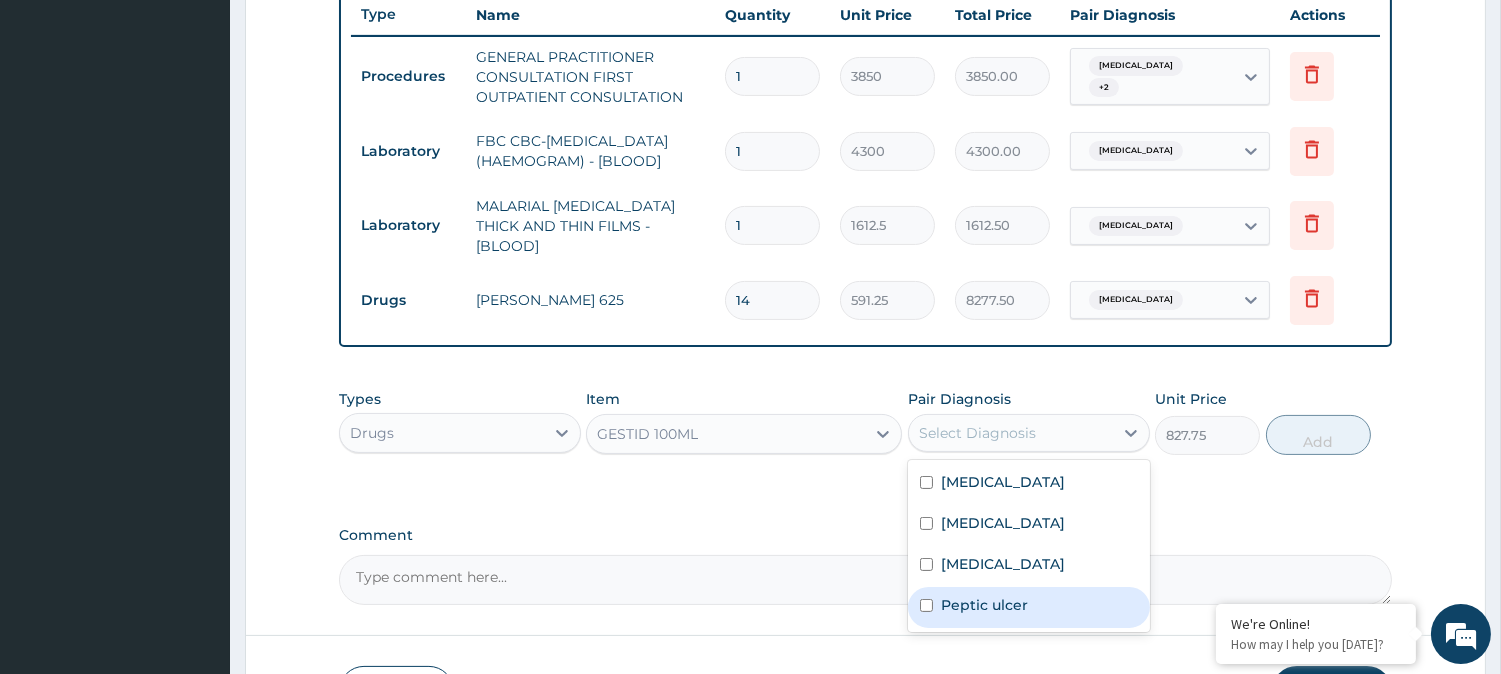 click on "Peptic ulcer" at bounding box center (1029, 607) 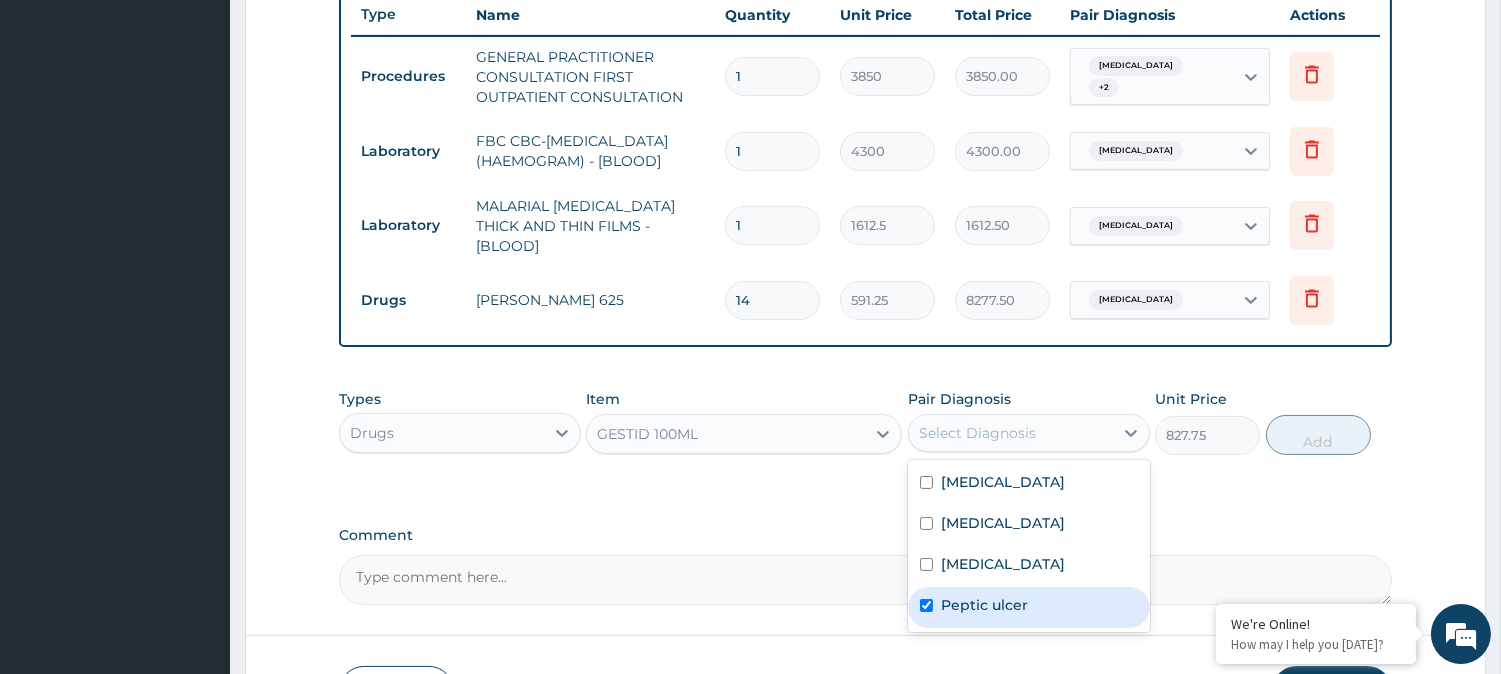 checkbox on "true" 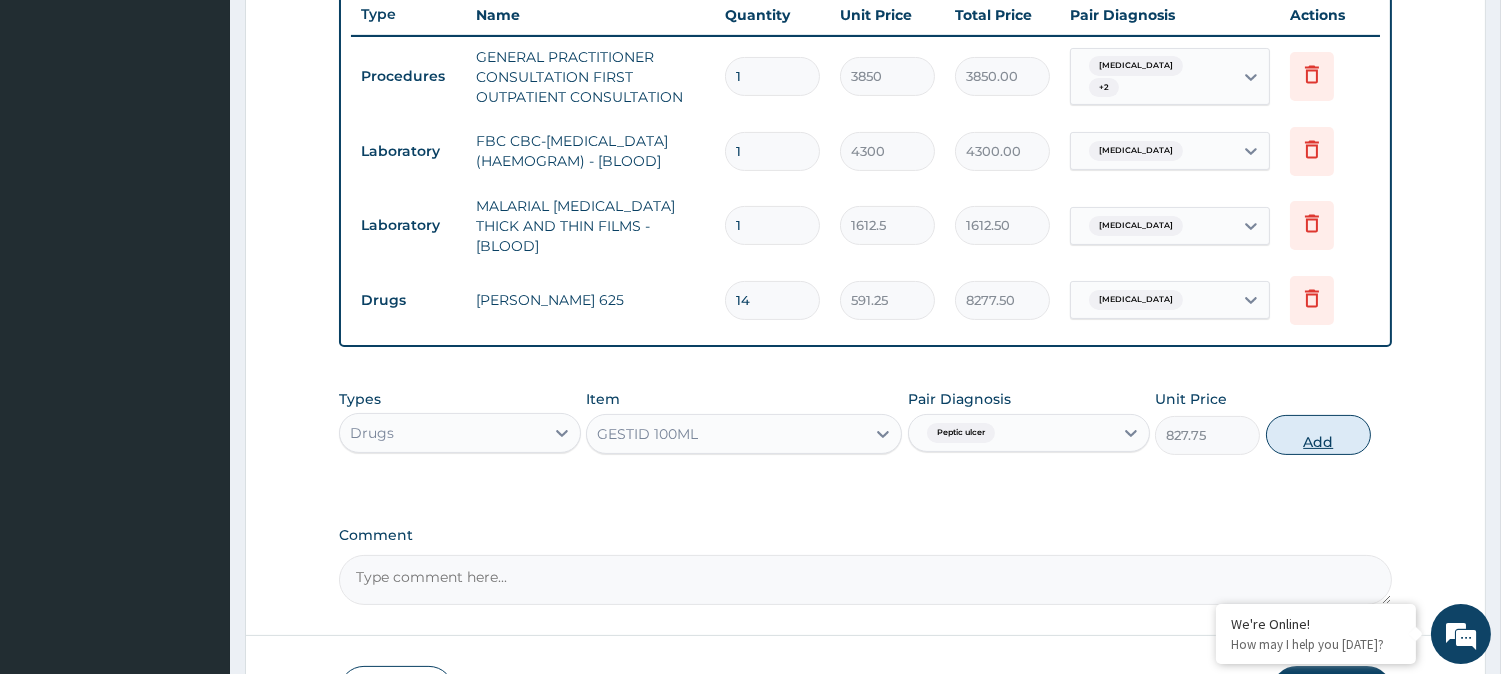 click on "Add" at bounding box center (1318, 435) 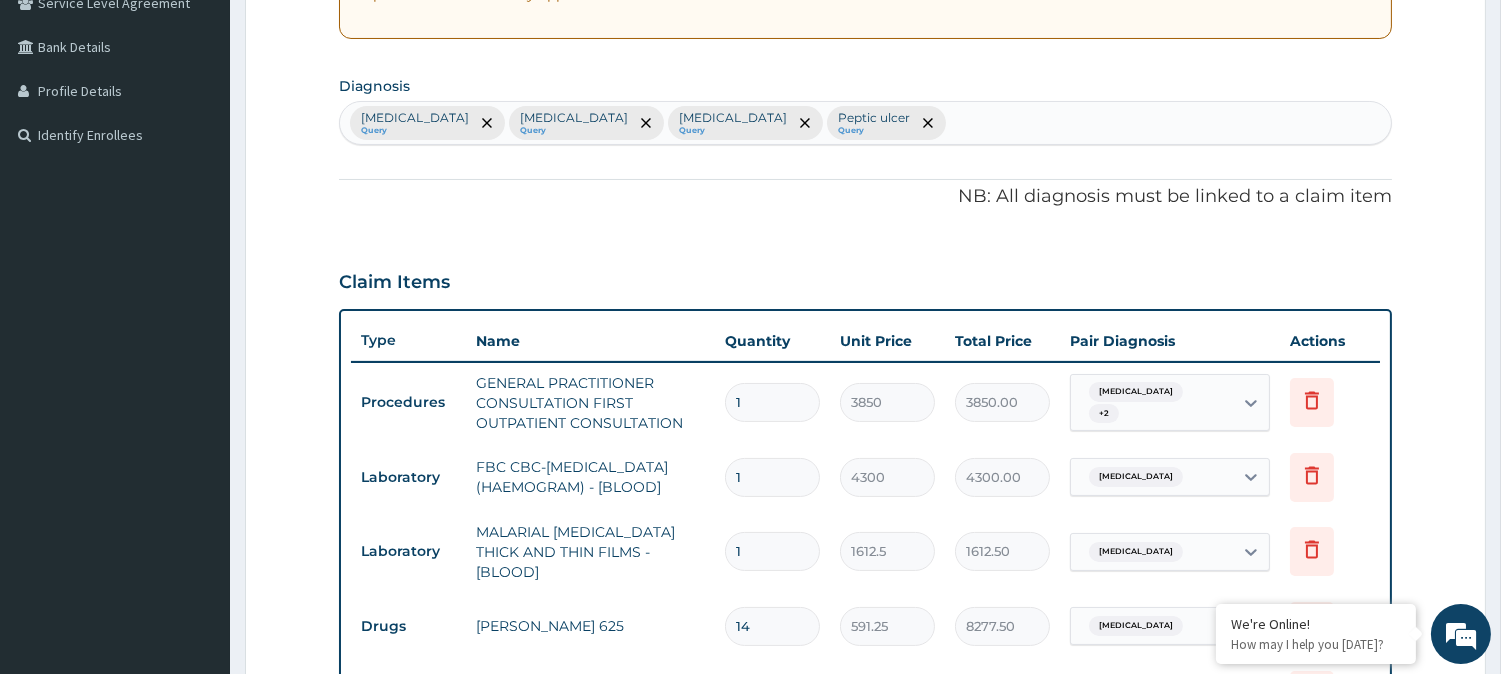 scroll, scrollTop: 20, scrollLeft: 0, axis: vertical 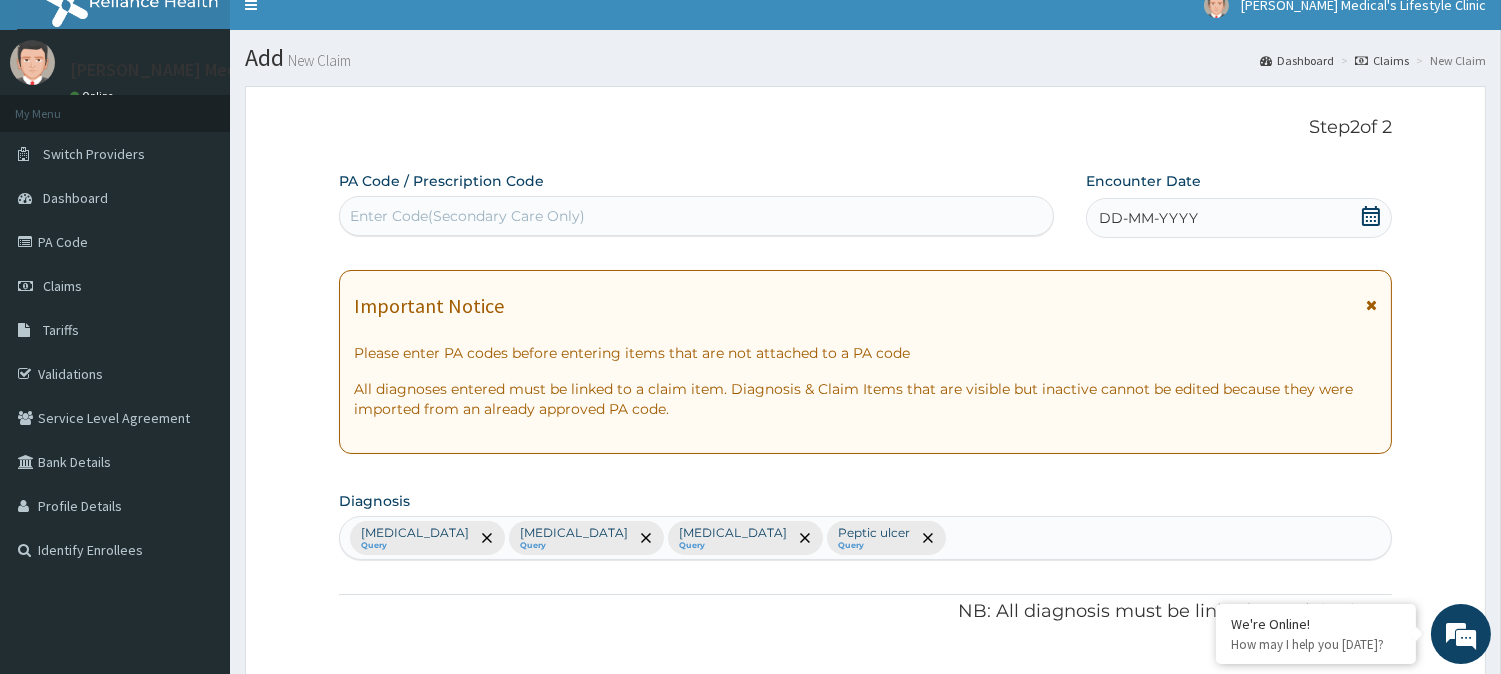 click on "DD-MM-YYYY" at bounding box center (1148, 218) 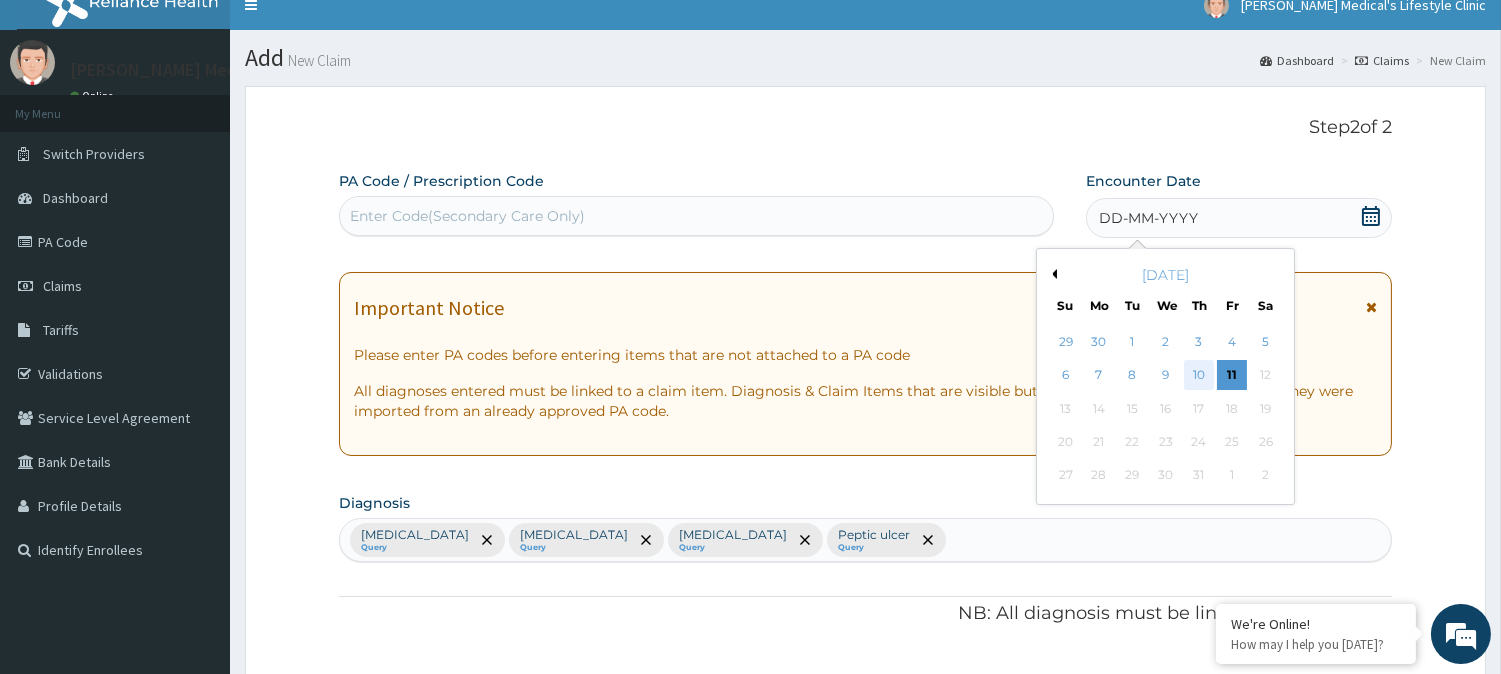 click on "10" at bounding box center (1199, 376) 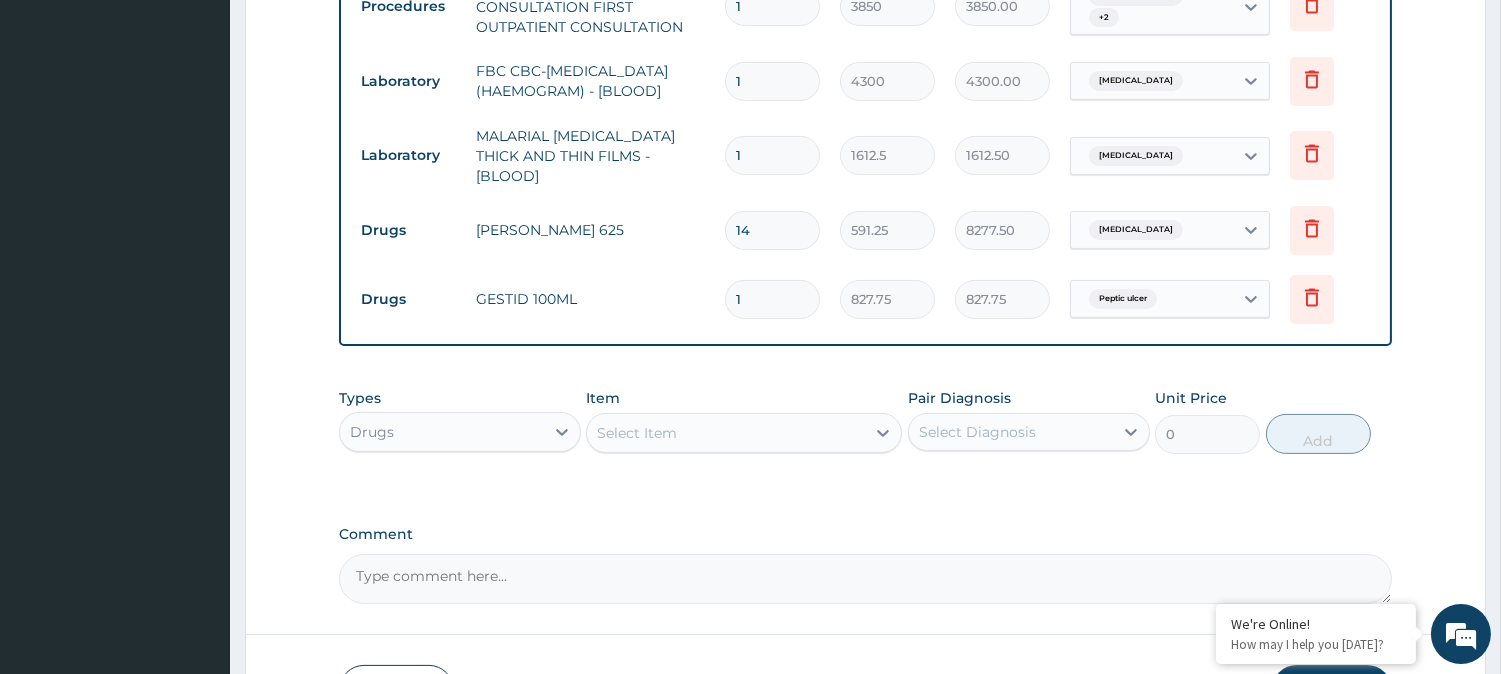 scroll, scrollTop: 946, scrollLeft: 0, axis: vertical 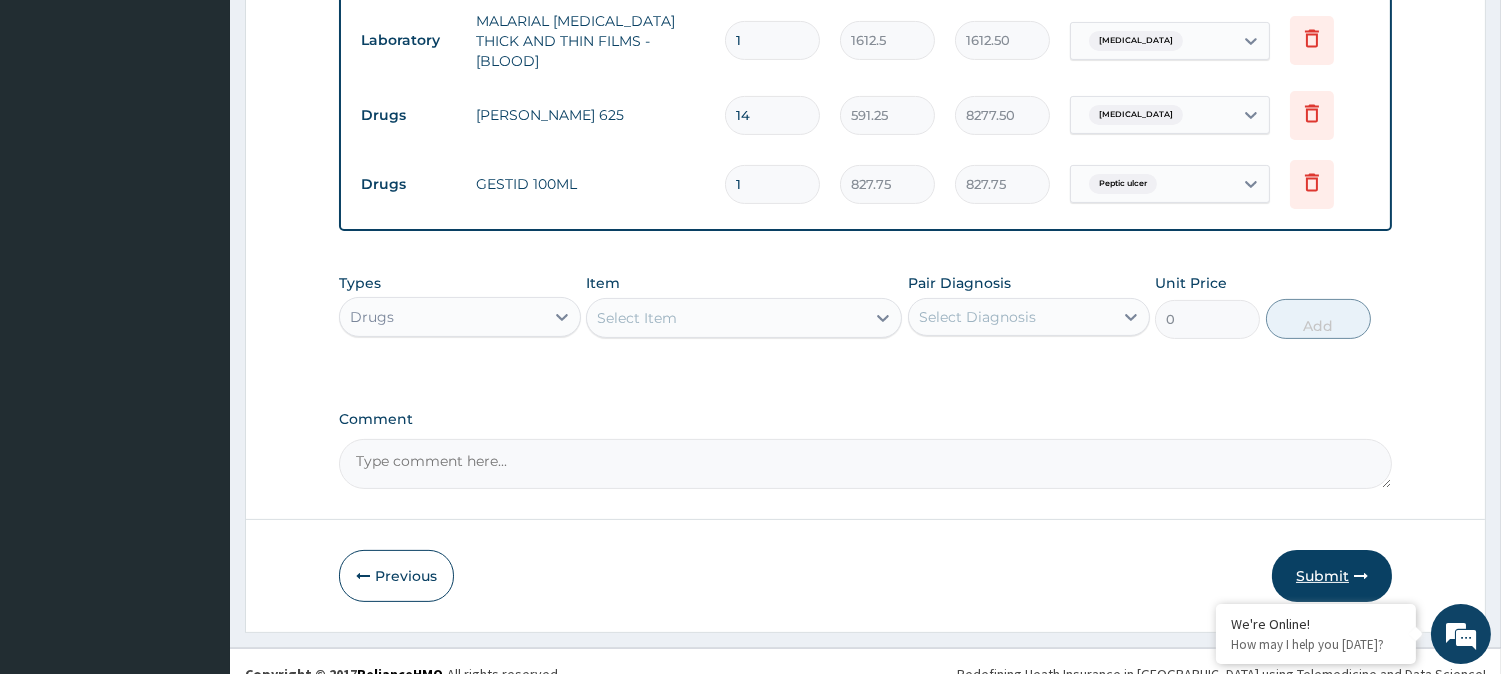 click on "Submit" at bounding box center [1332, 576] 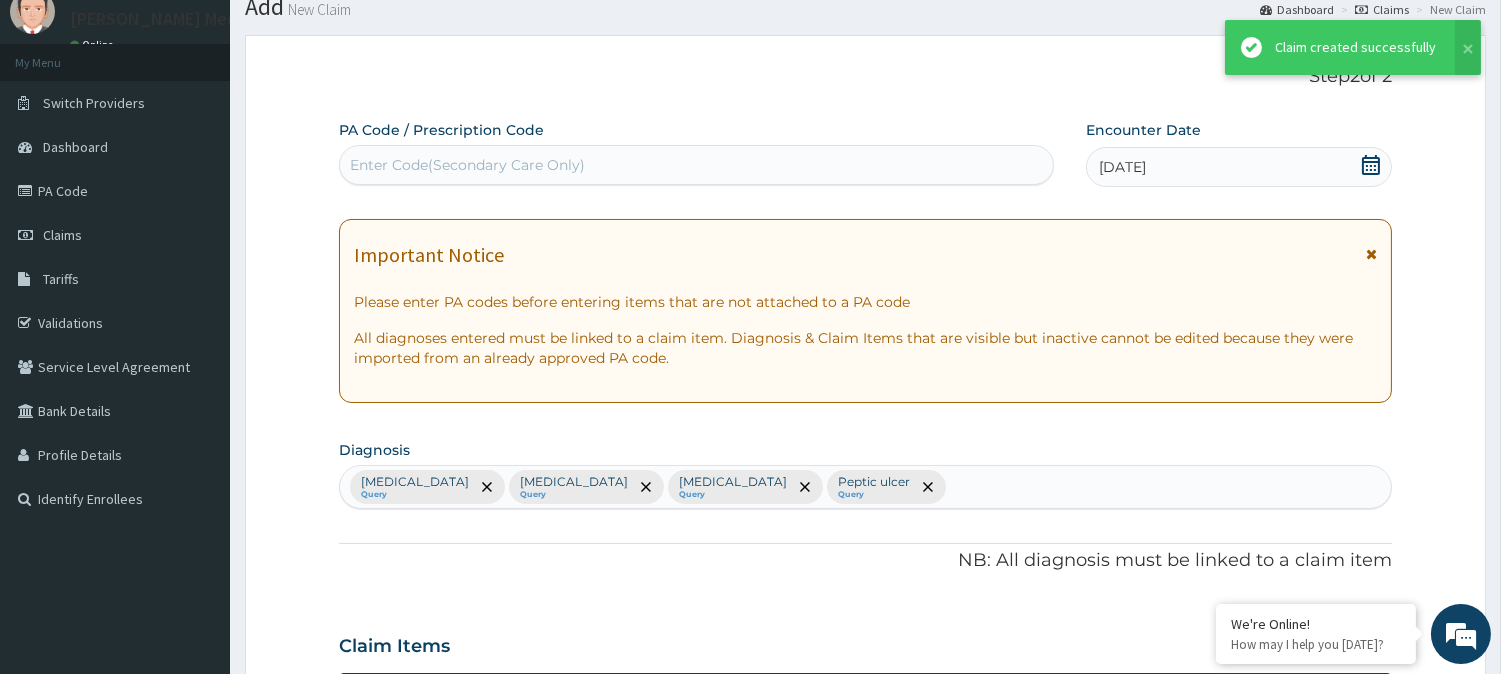 scroll, scrollTop: 946, scrollLeft: 0, axis: vertical 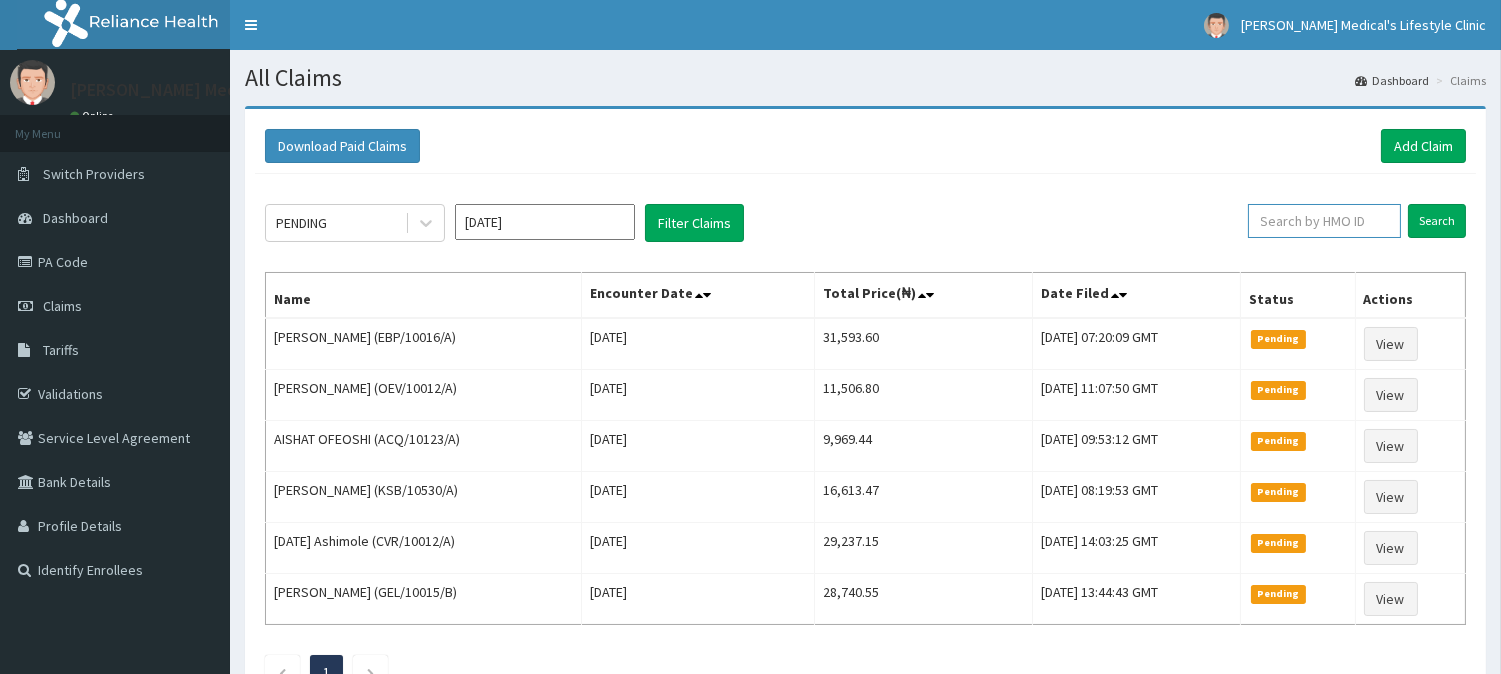 click at bounding box center (1324, 221) 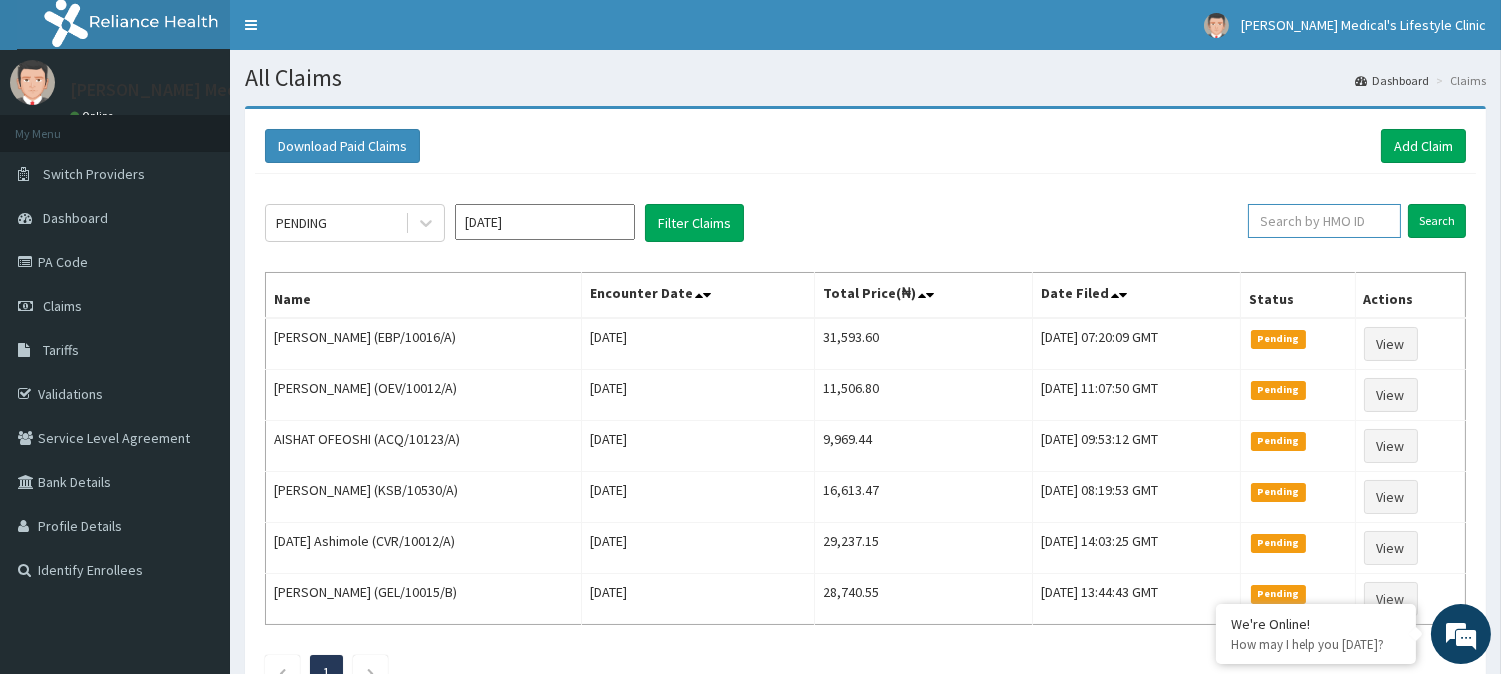 paste on "PMH/10346/A" 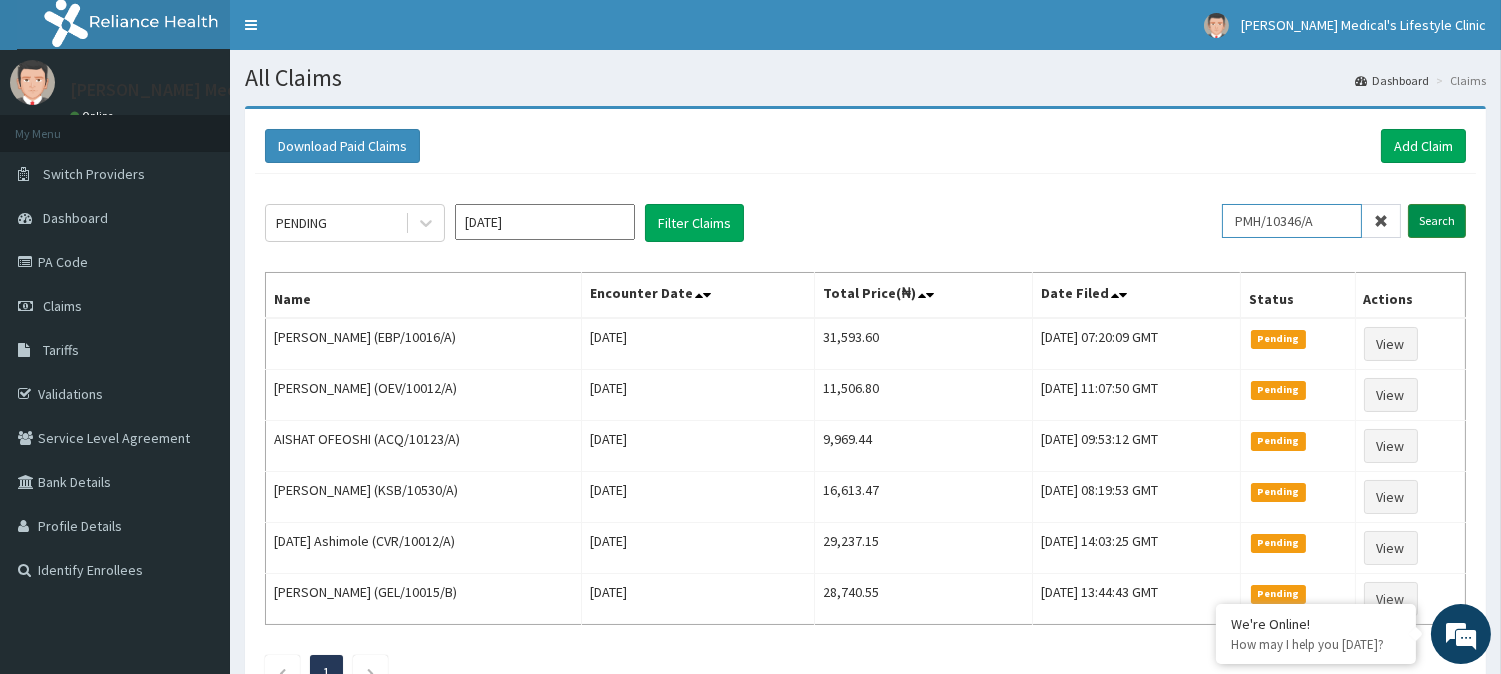 type on "PMH/10346/A" 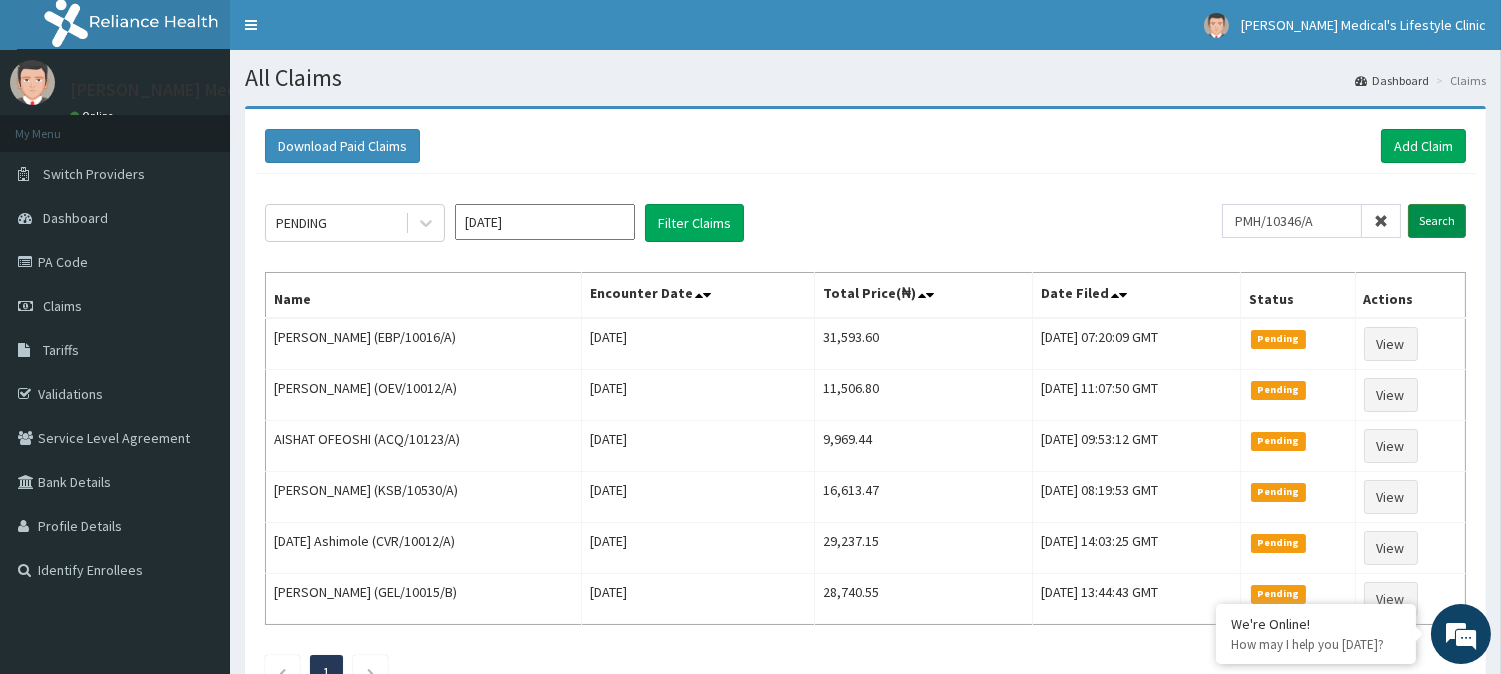 click on "Search" at bounding box center [1437, 221] 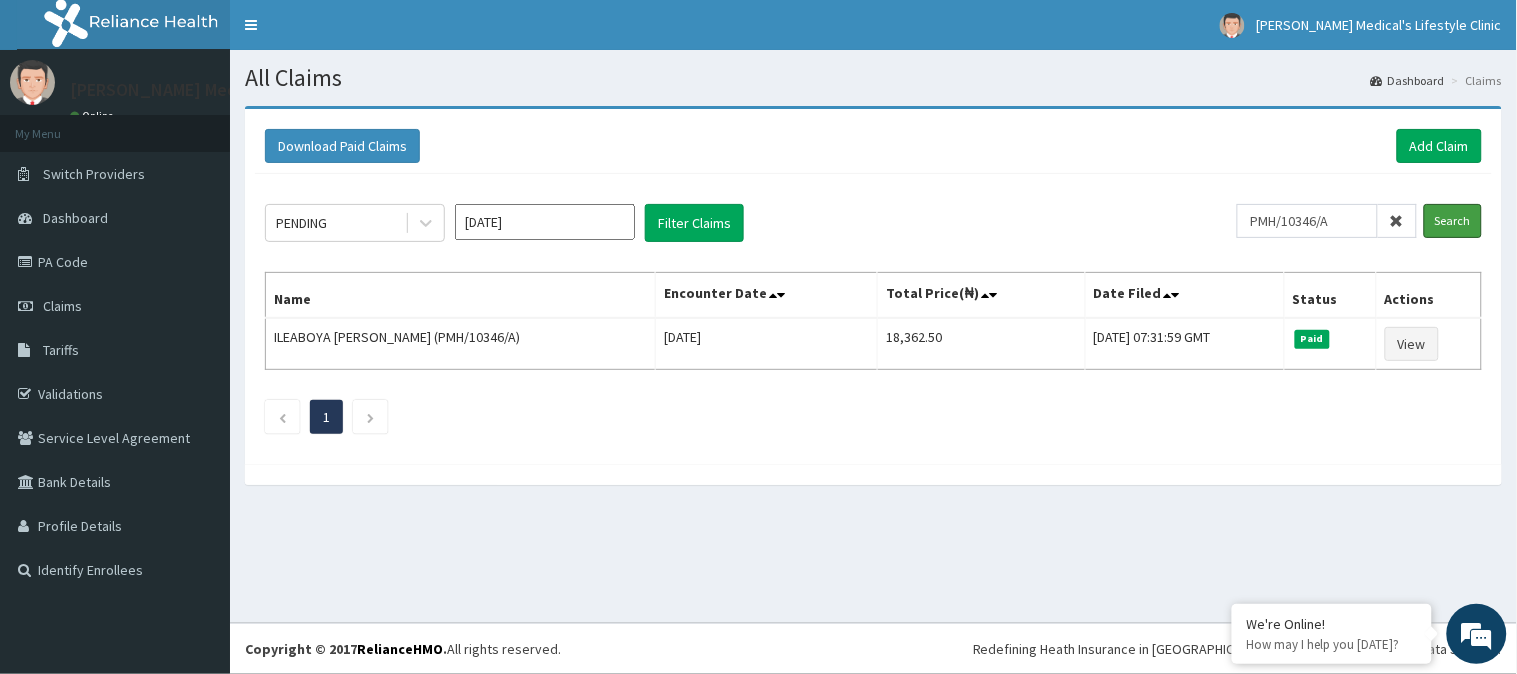 scroll, scrollTop: 0, scrollLeft: 0, axis: both 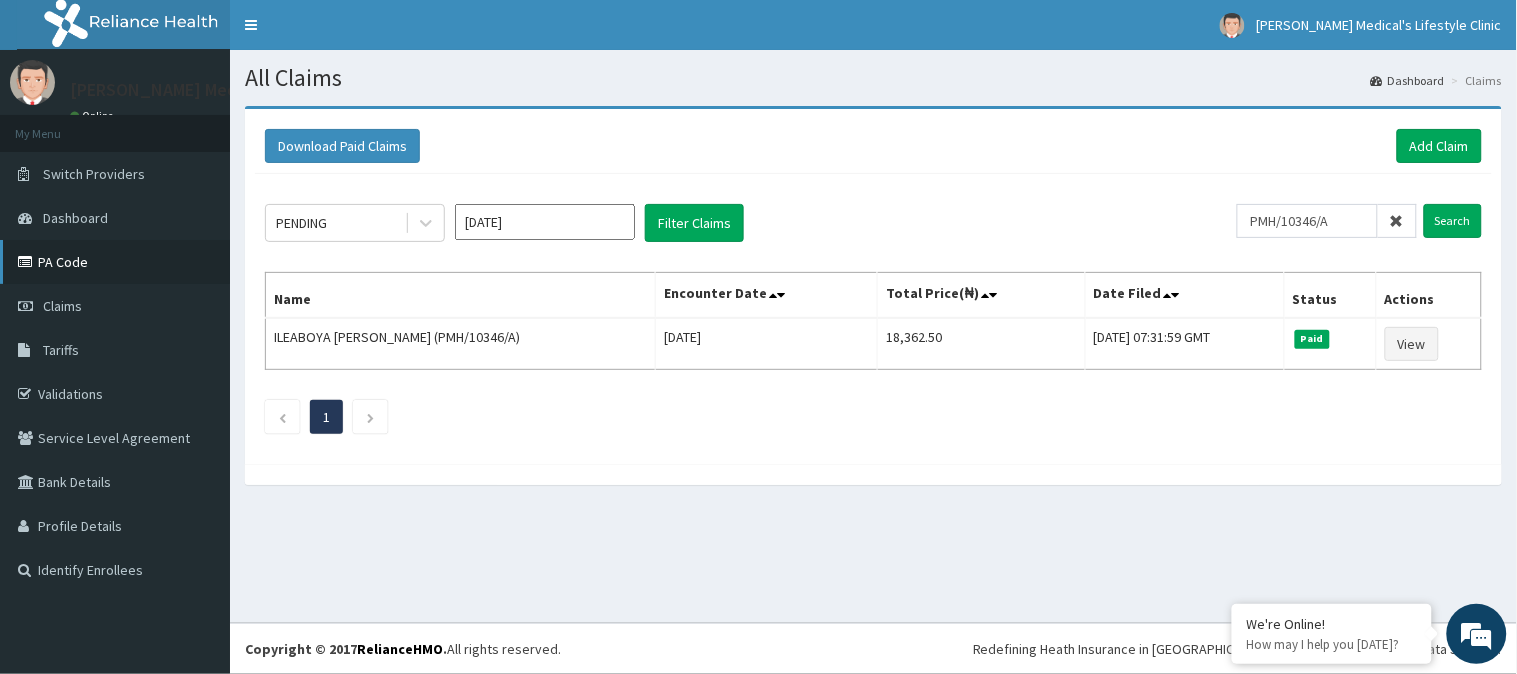 click on "PA Code" at bounding box center [115, 262] 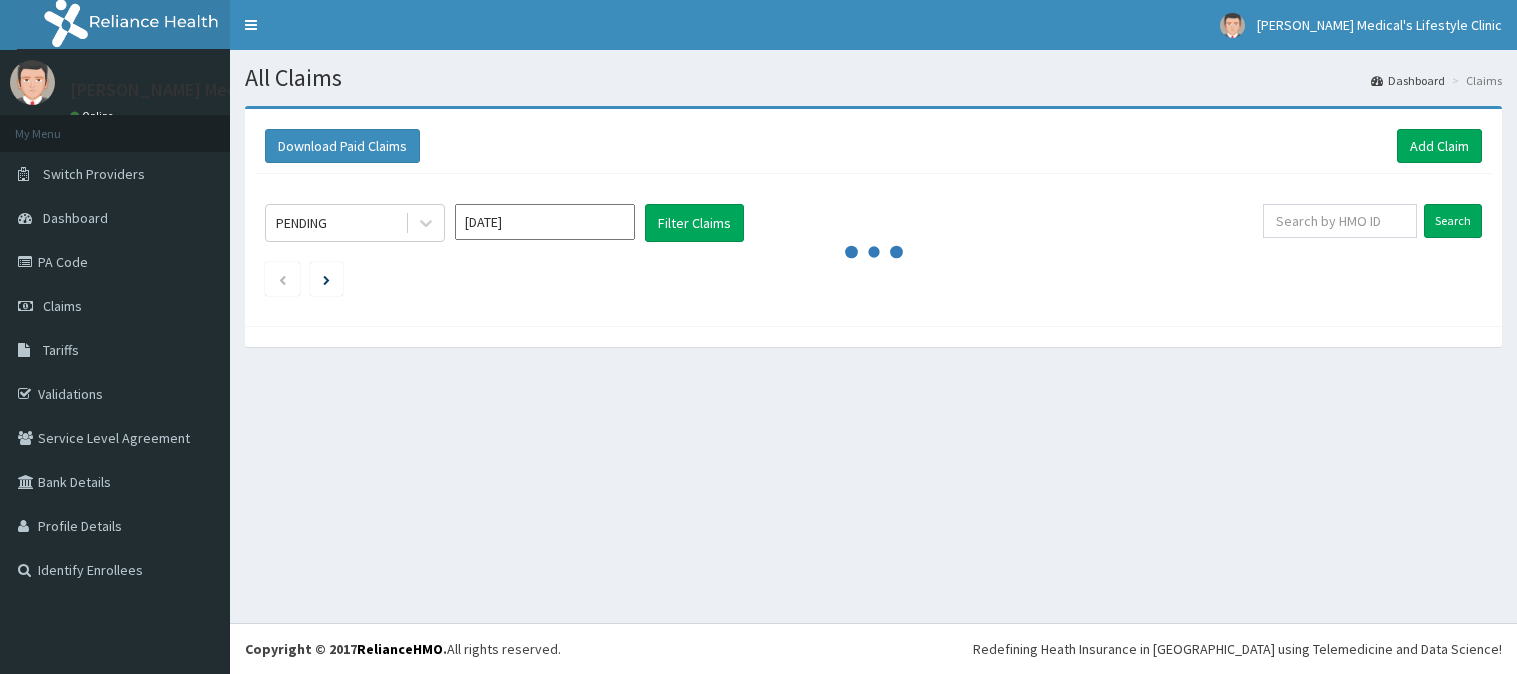 scroll, scrollTop: 0, scrollLeft: 0, axis: both 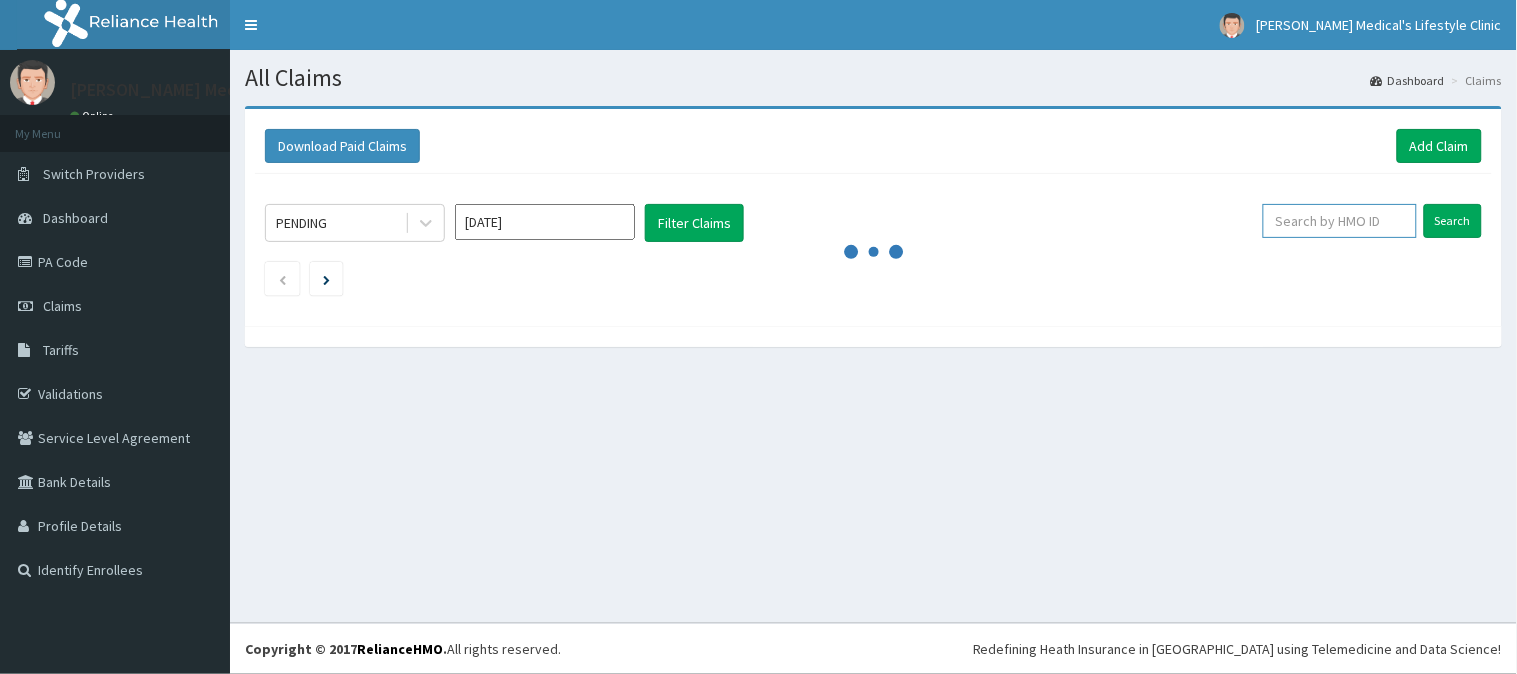 click at bounding box center (1340, 221) 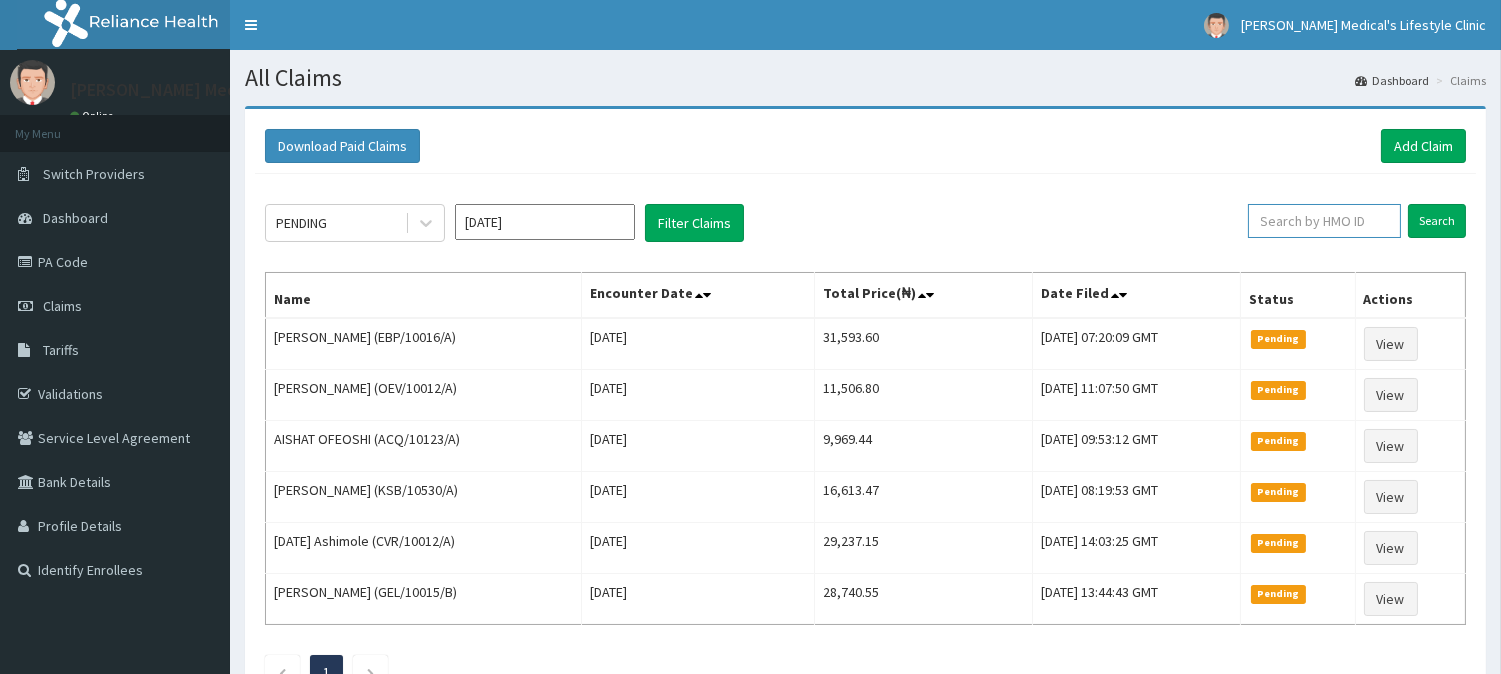 paste on "FCC/12576/A" 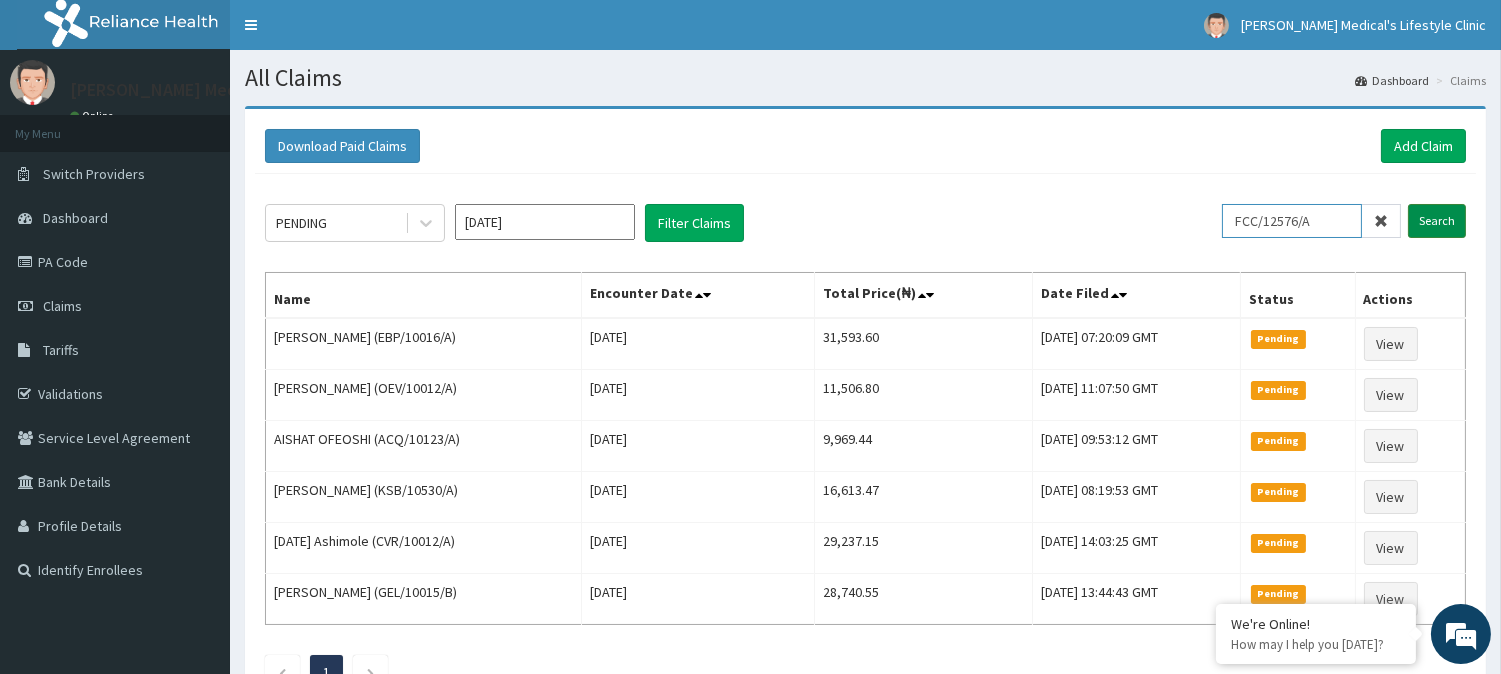type on "FCC/12576/A" 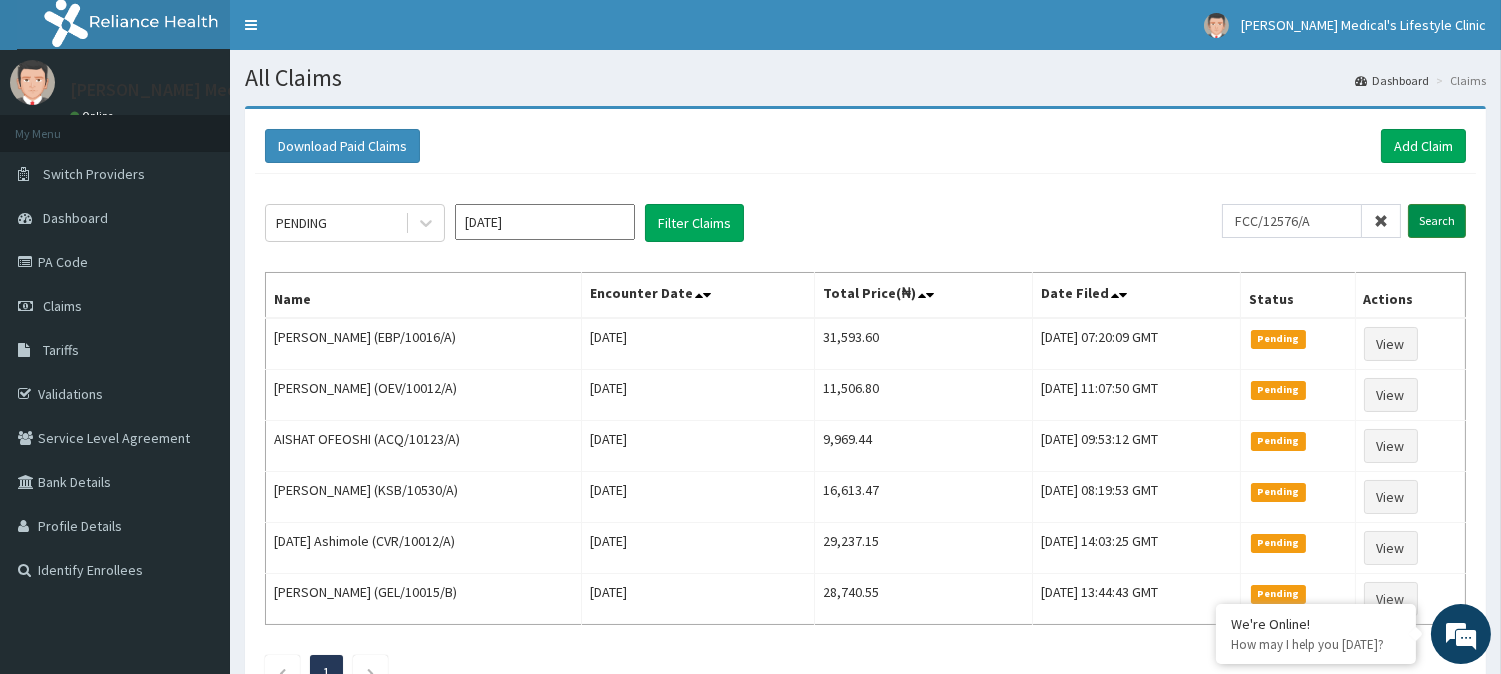 click on "Search" at bounding box center (1437, 221) 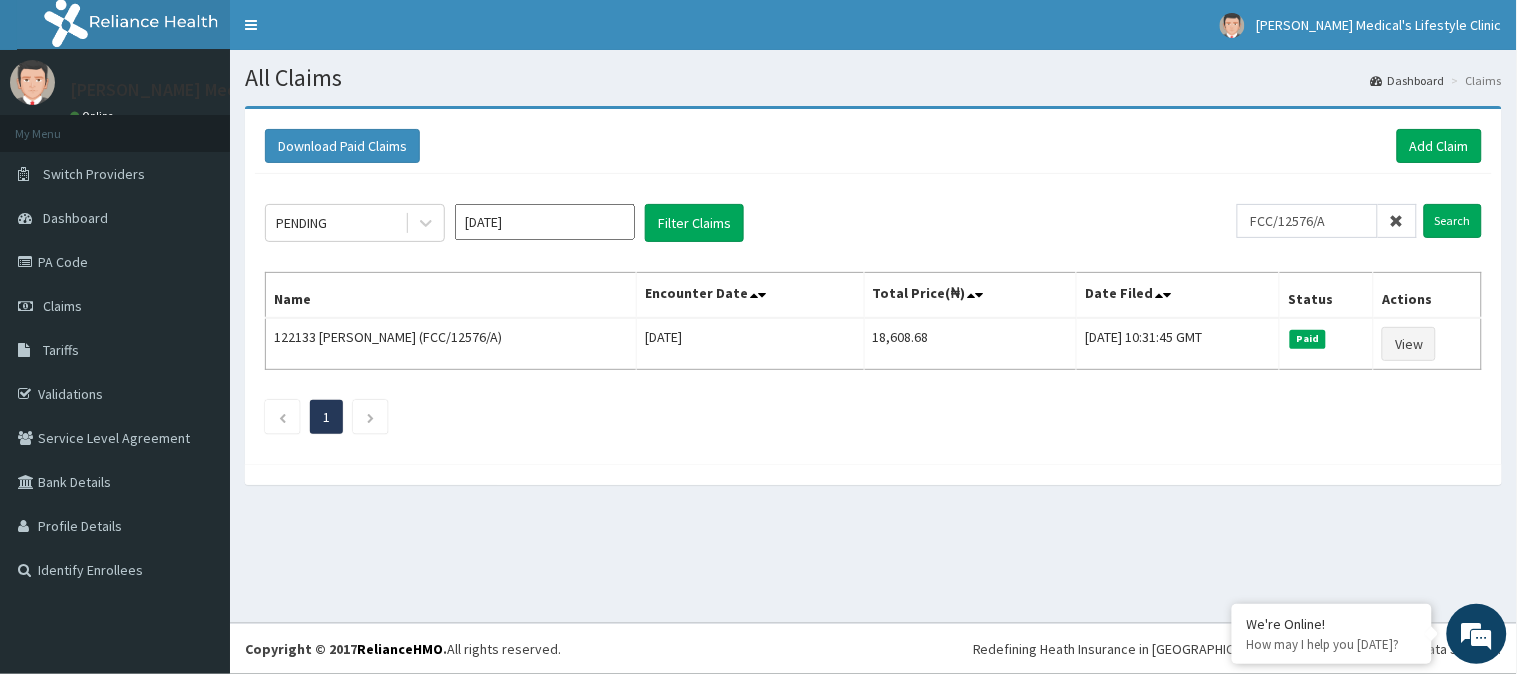 click on "1" at bounding box center (873, 417) 